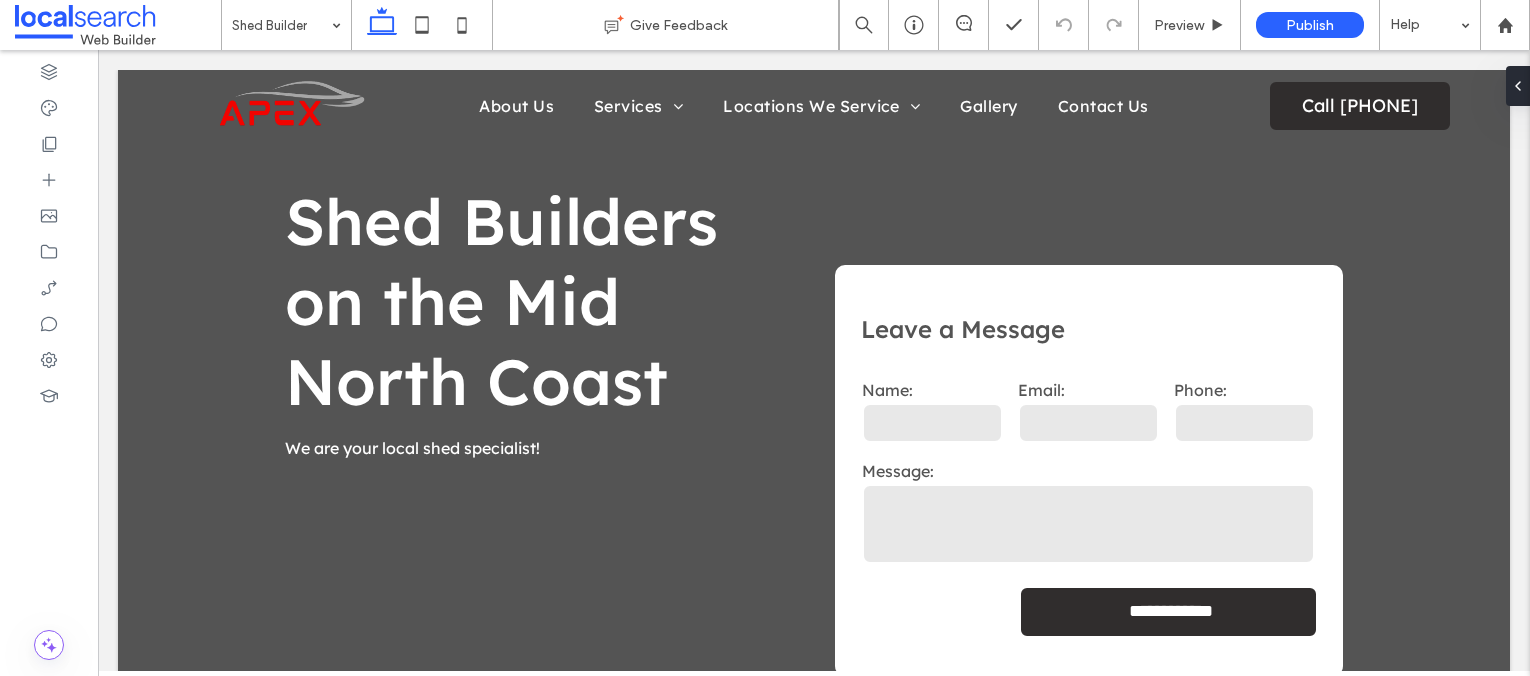scroll, scrollTop: 0, scrollLeft: 0, axis: both 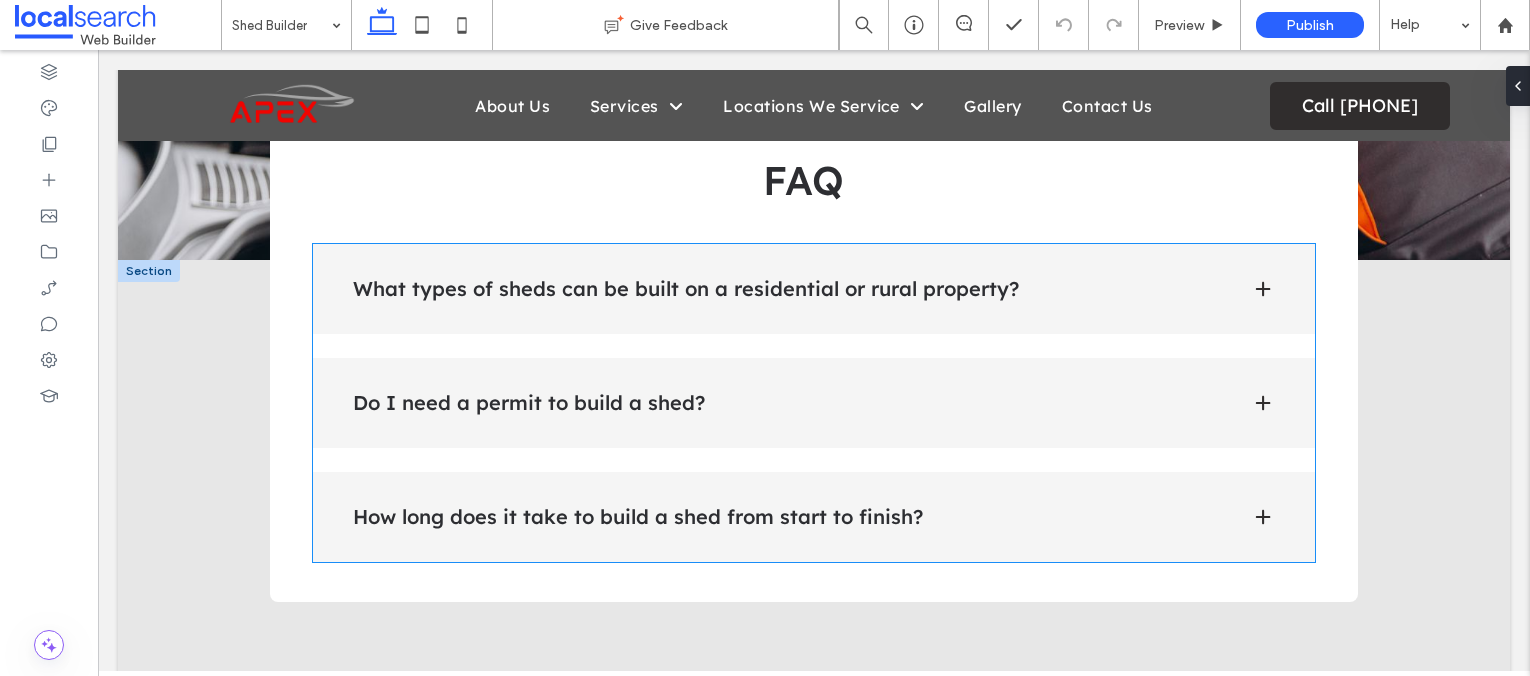 click on "What types of sheds can be built on a residential or rural property?" at bounding box center (786, 289) 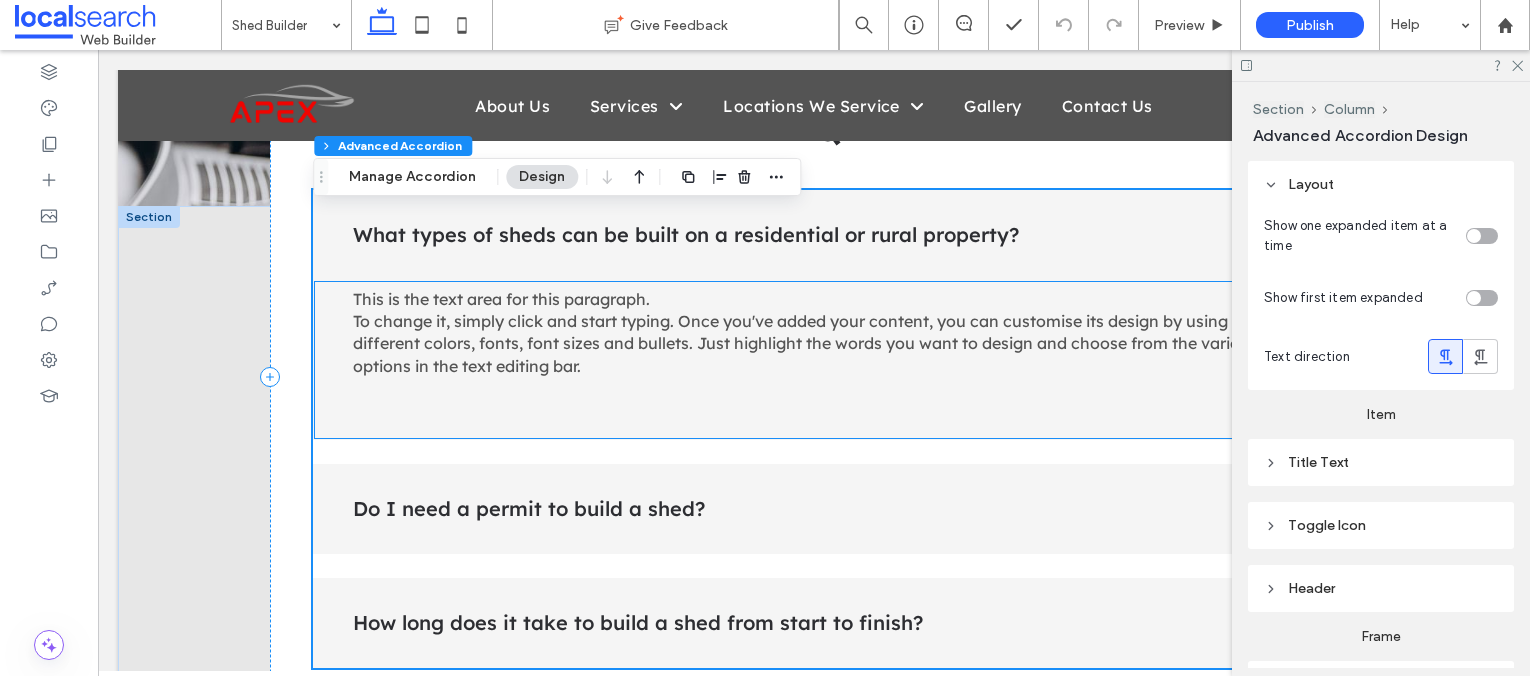 scroll, scrollTop: 2386, scrollLeft: 0, axis: vertical 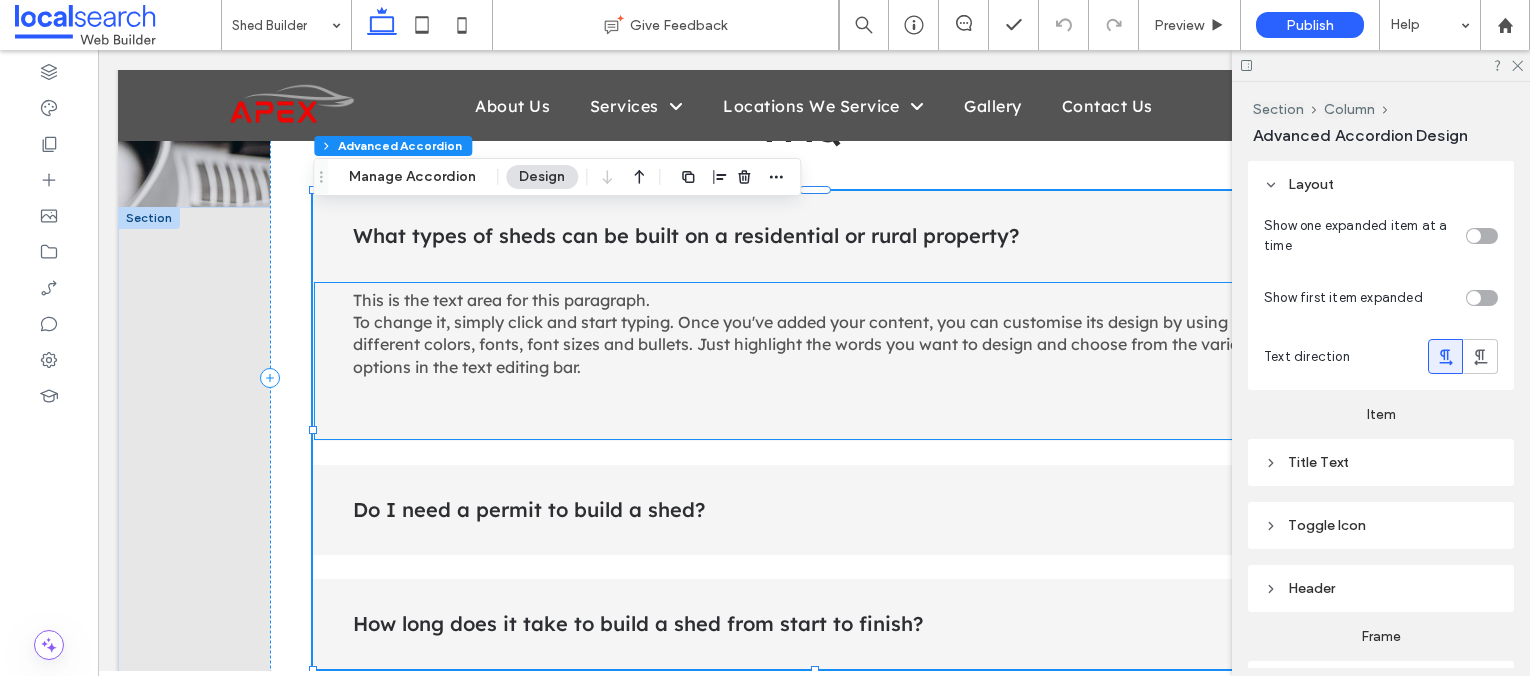 click on "This is the text area for this paragraph. To change it, simply click and start typing. Once you've added your content, you can customise its design by using different colors, fonts, font sizes and bullets. Just highlight the words you want to design and choose from the various options in the text editing bar." at bounding box center [805, 333] 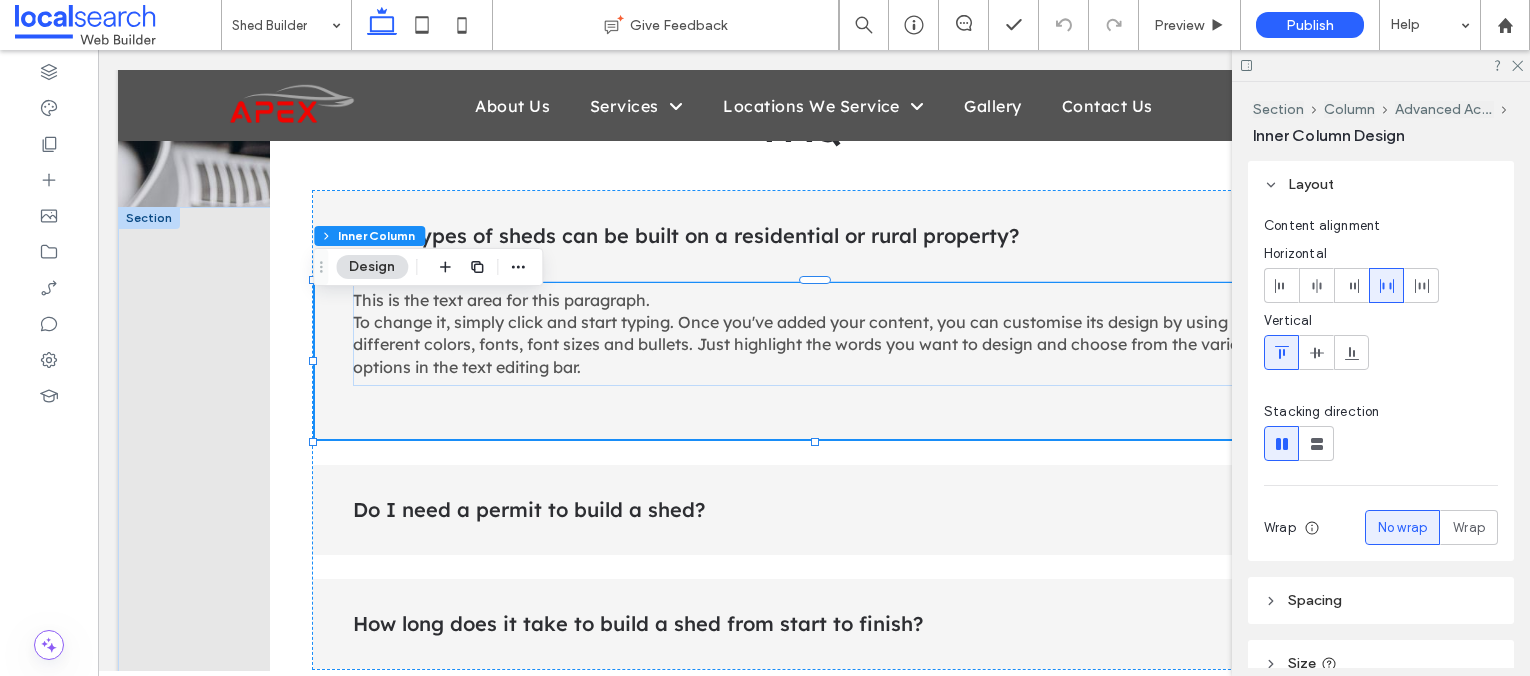 click on "This is the text area for this paragraph. To change it, simply click and start typing. Once you've added your content, you can customise its design by using different colors, fonts, font sizes and bullets. Just highlight the words you want to design and choose from the various options in the text editing bar." at bounding box center (805, 333) 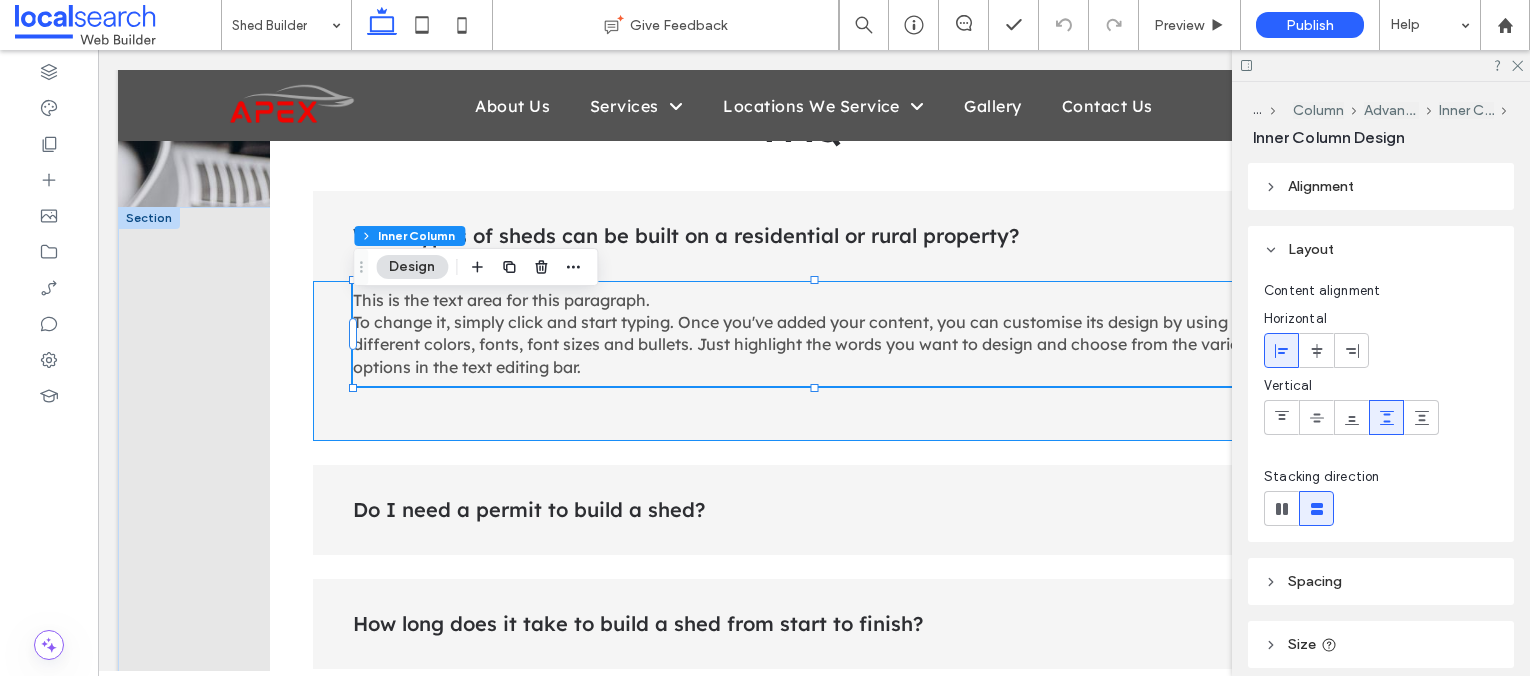 click on "This is the text area for this paragraph. To change it, simply click and start typing. Once you've added your content, you can customise its design by using different colors, fonts, font sizes and bullets. Just highlight the words you want to design and choose from the various options in the text editing bar." at bounding box center [805, 333] 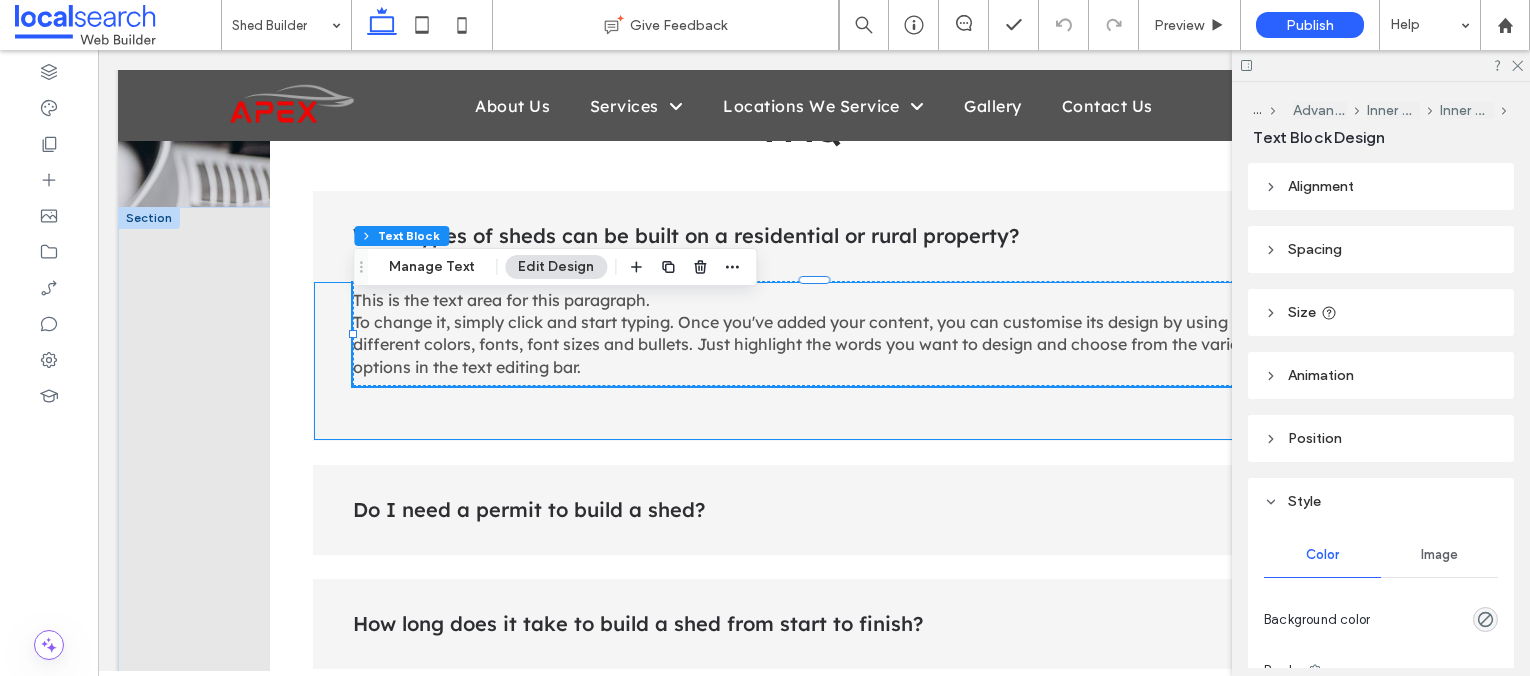 click on "This is the text area for this paragraph. To change it, simply click and start typing. Once you've added your content, you can customise its design by using different colors, fonts, font sizes and bullets. Just highlight the words you want to design and choose from the various options in the text editing bar." at bounding box center [805, 333] 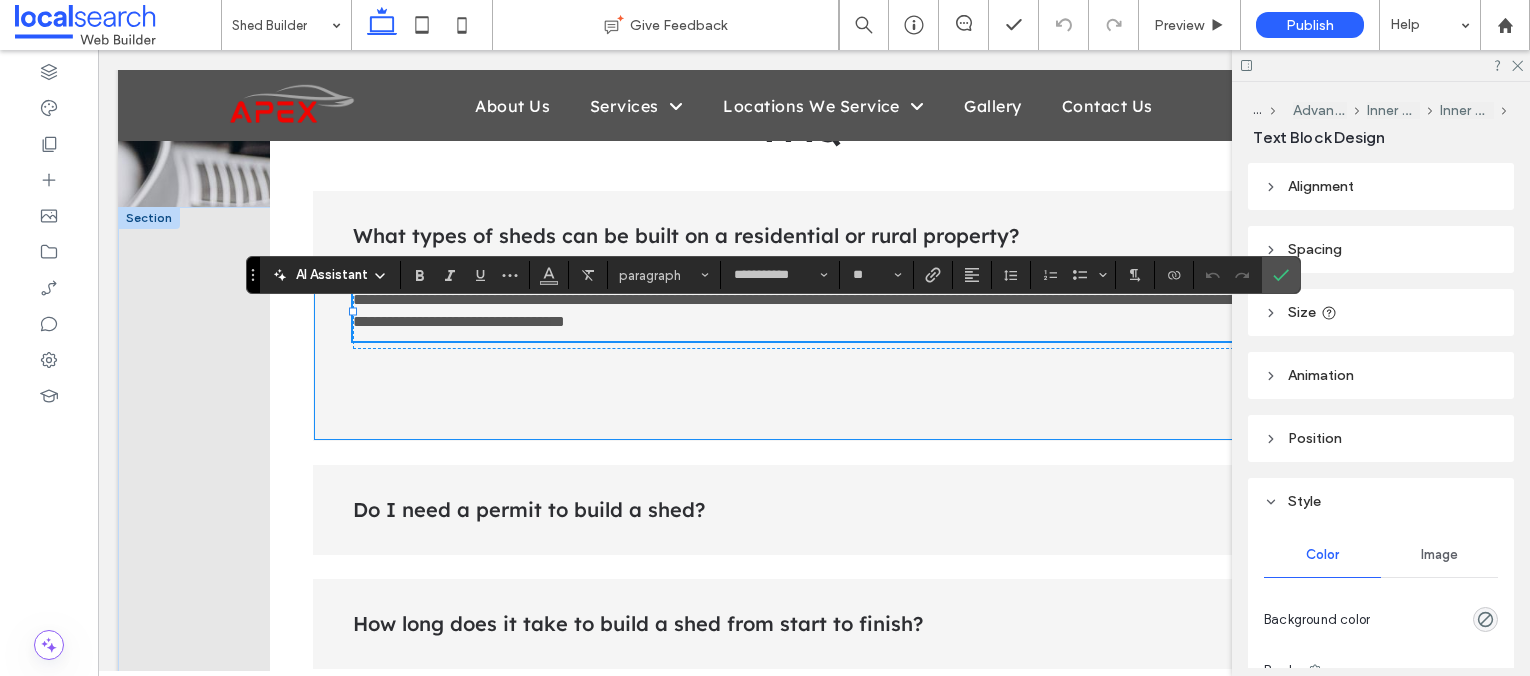 scroll, scrollTop: 0, scrollLeft: 0, axis: both 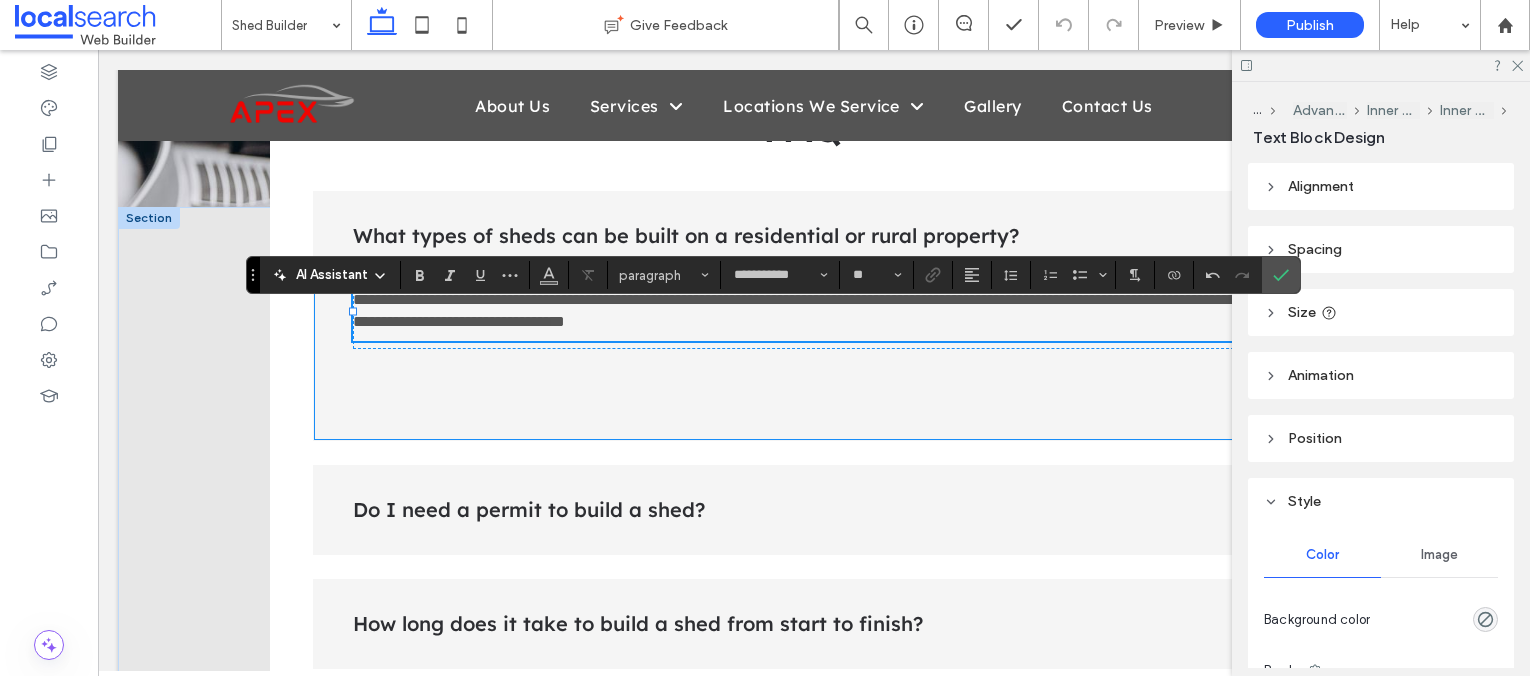 click on "**********" at bounding box center (803, 310) 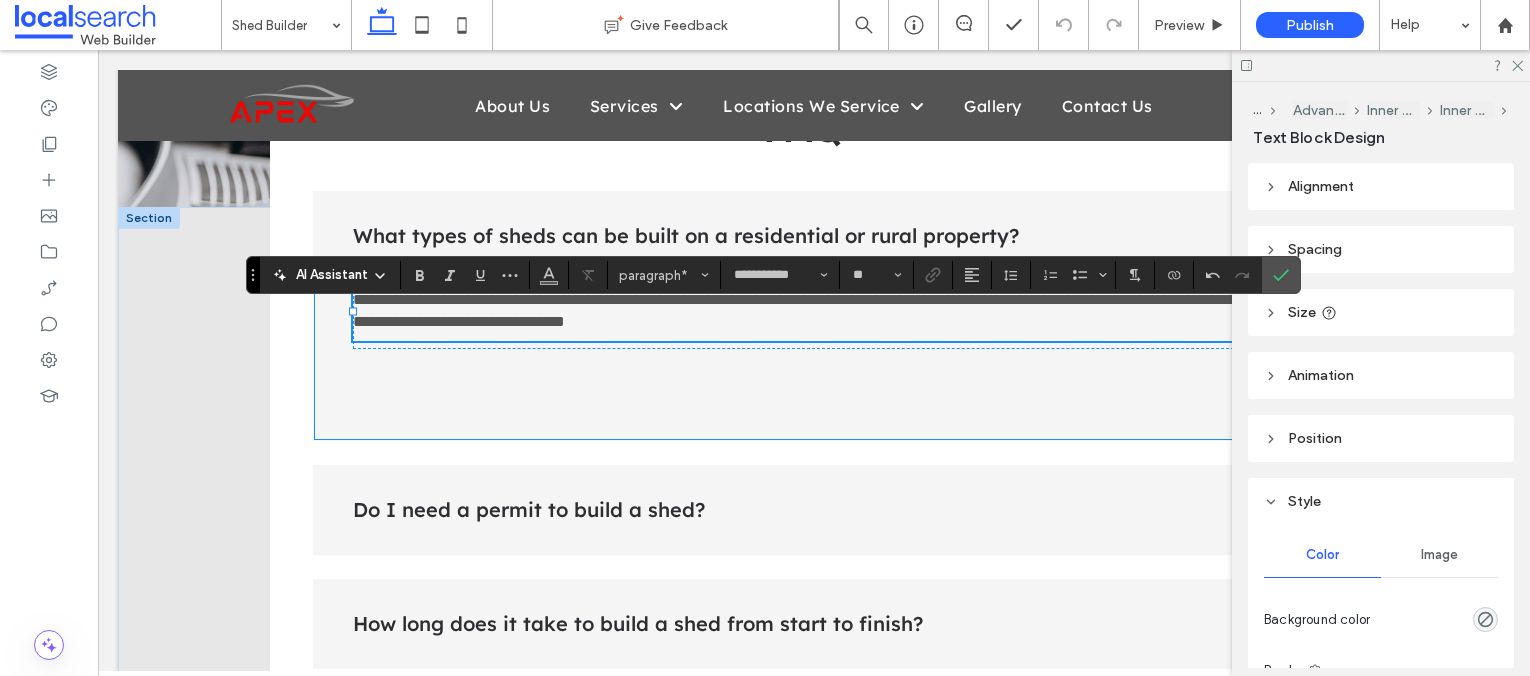 type 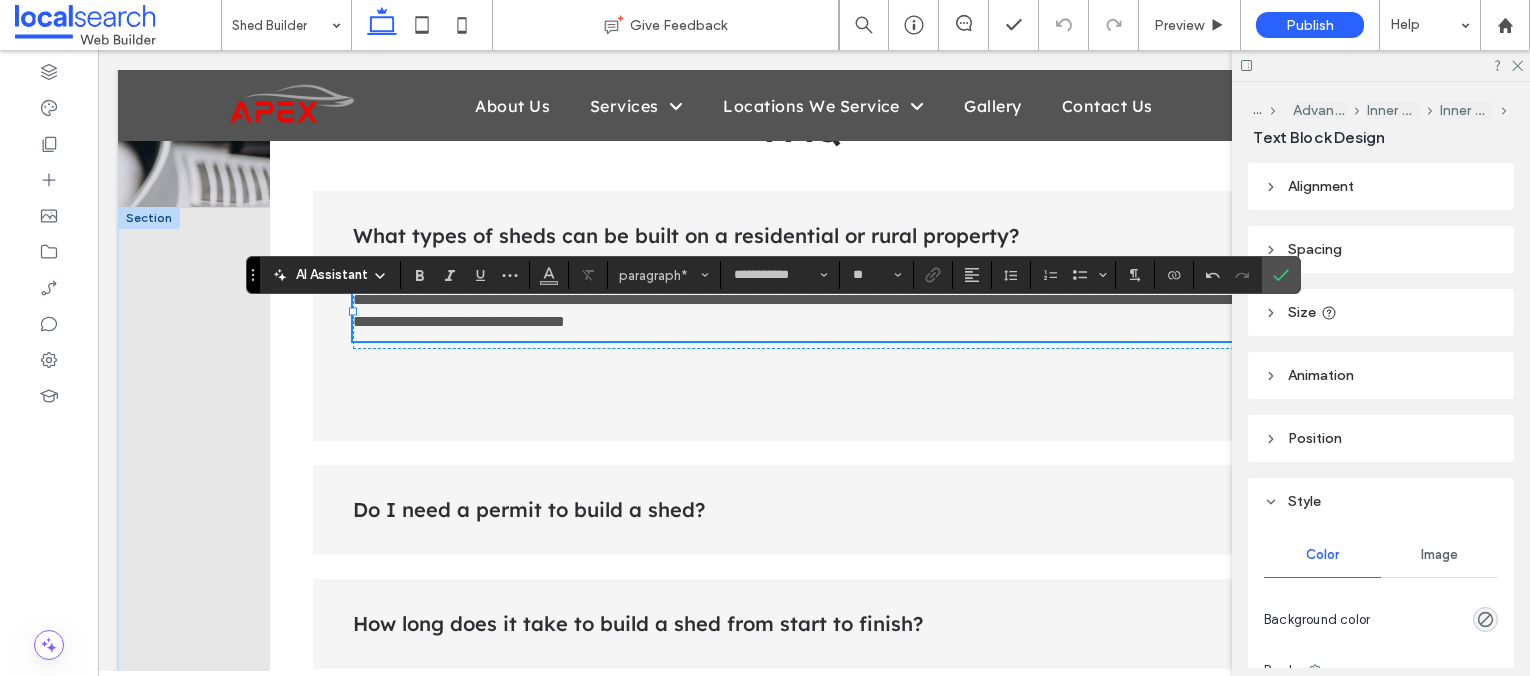 click on "**********" at bounding box center (803, 310) 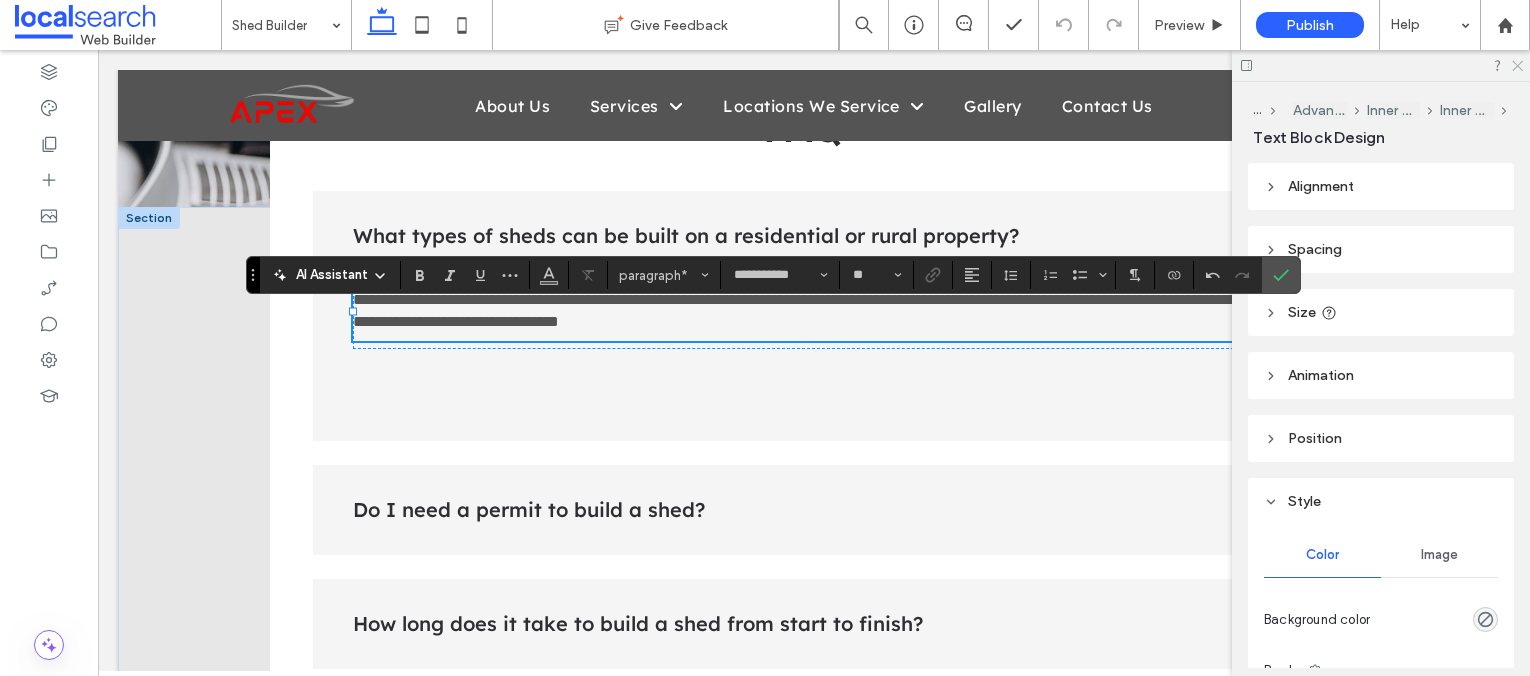 click 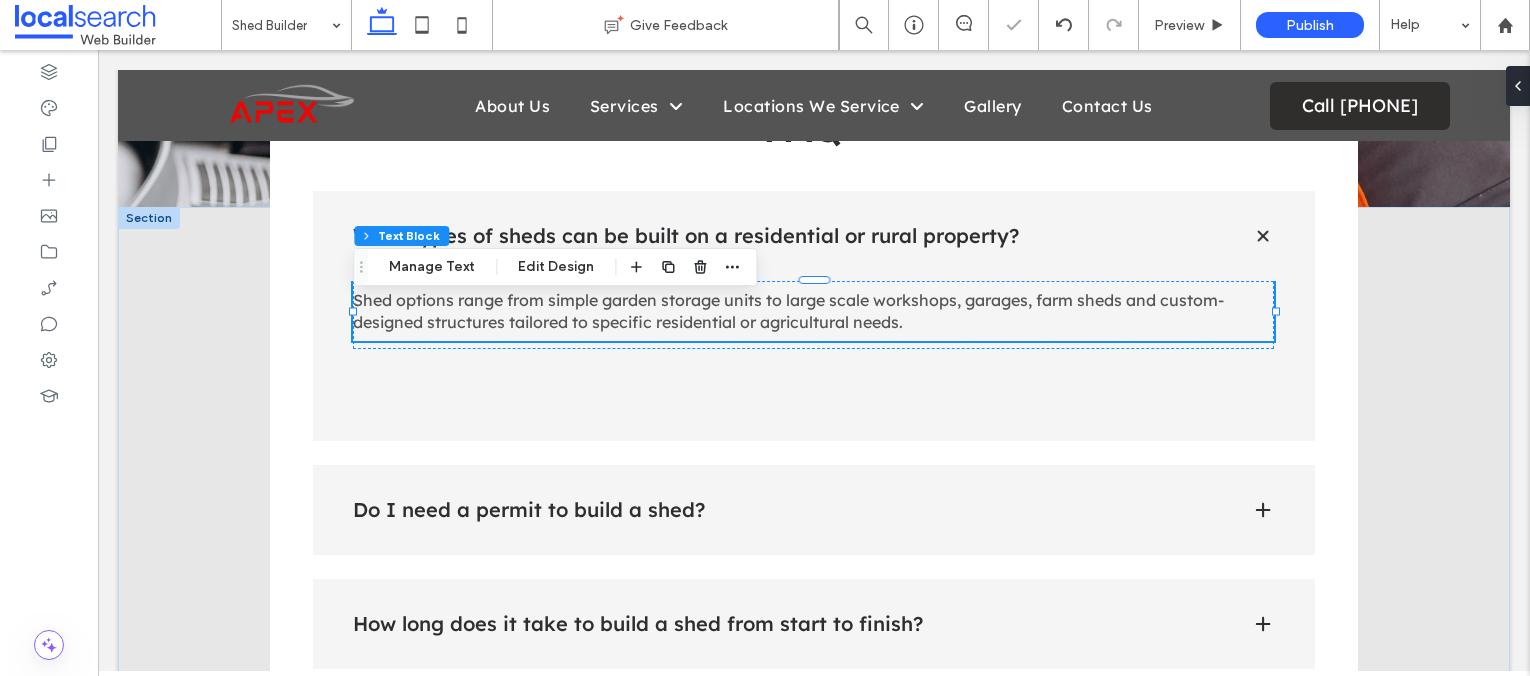 click on "Shed options range from simple garden storage units to large scale workshops, garages, farm sheds and custom-designed structures tailored to specific residential or agricultural needs." at bounding box center (813, 311) 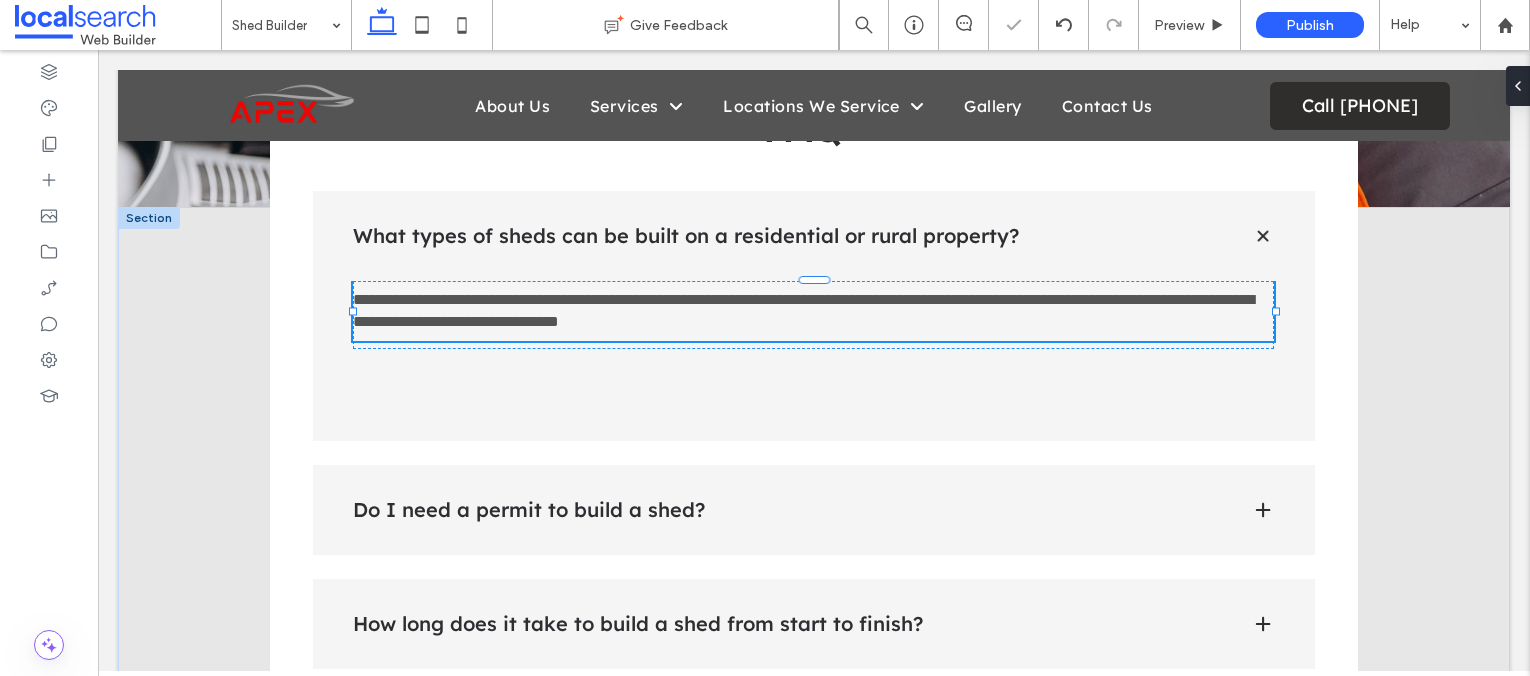 type on "**********" 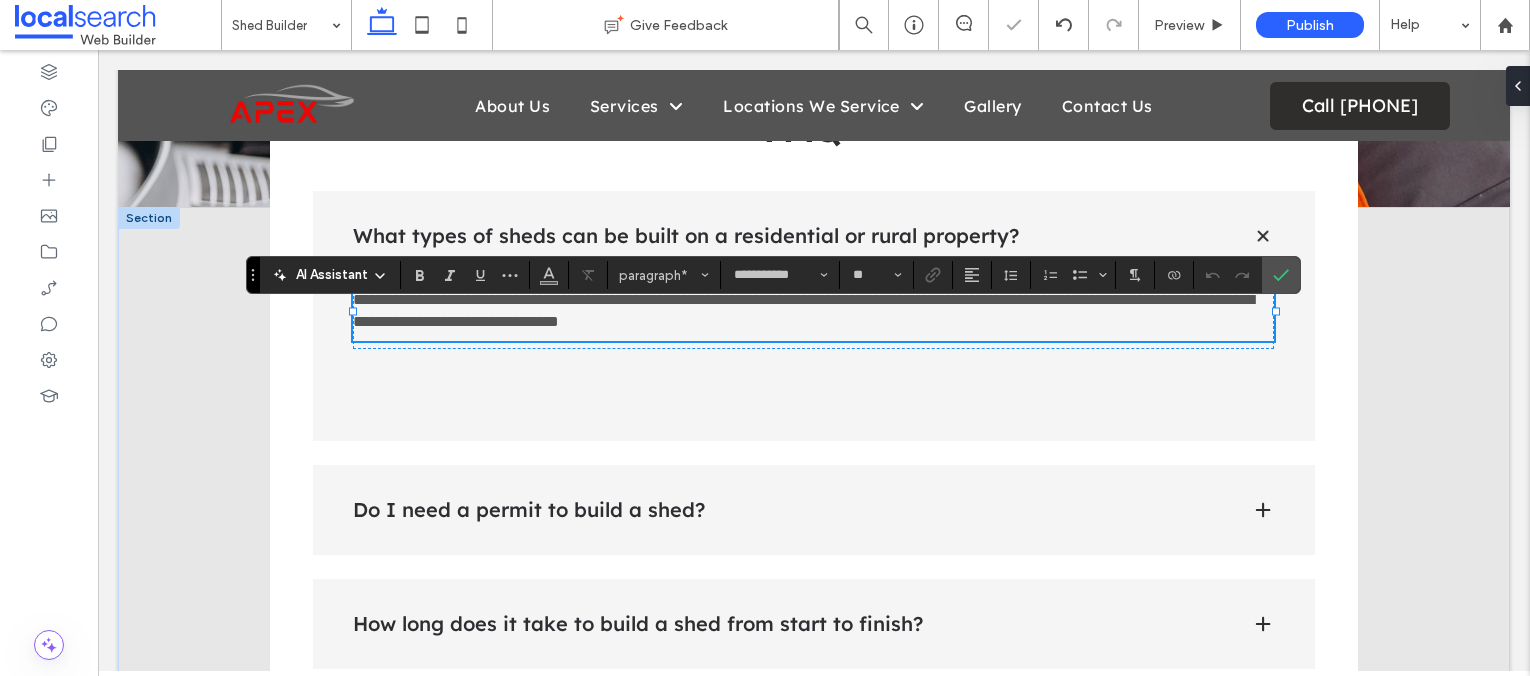 click on "**********" at bounding box center (803, 310) 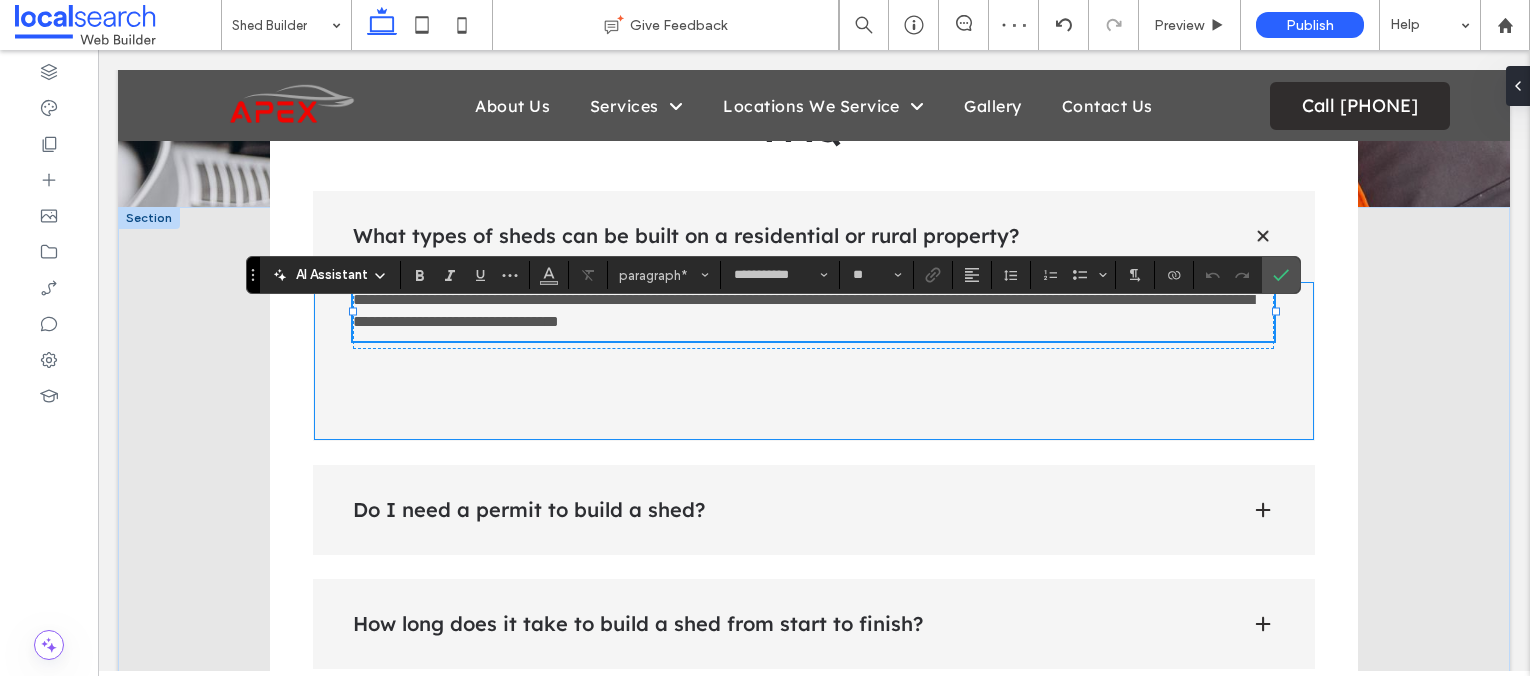 type 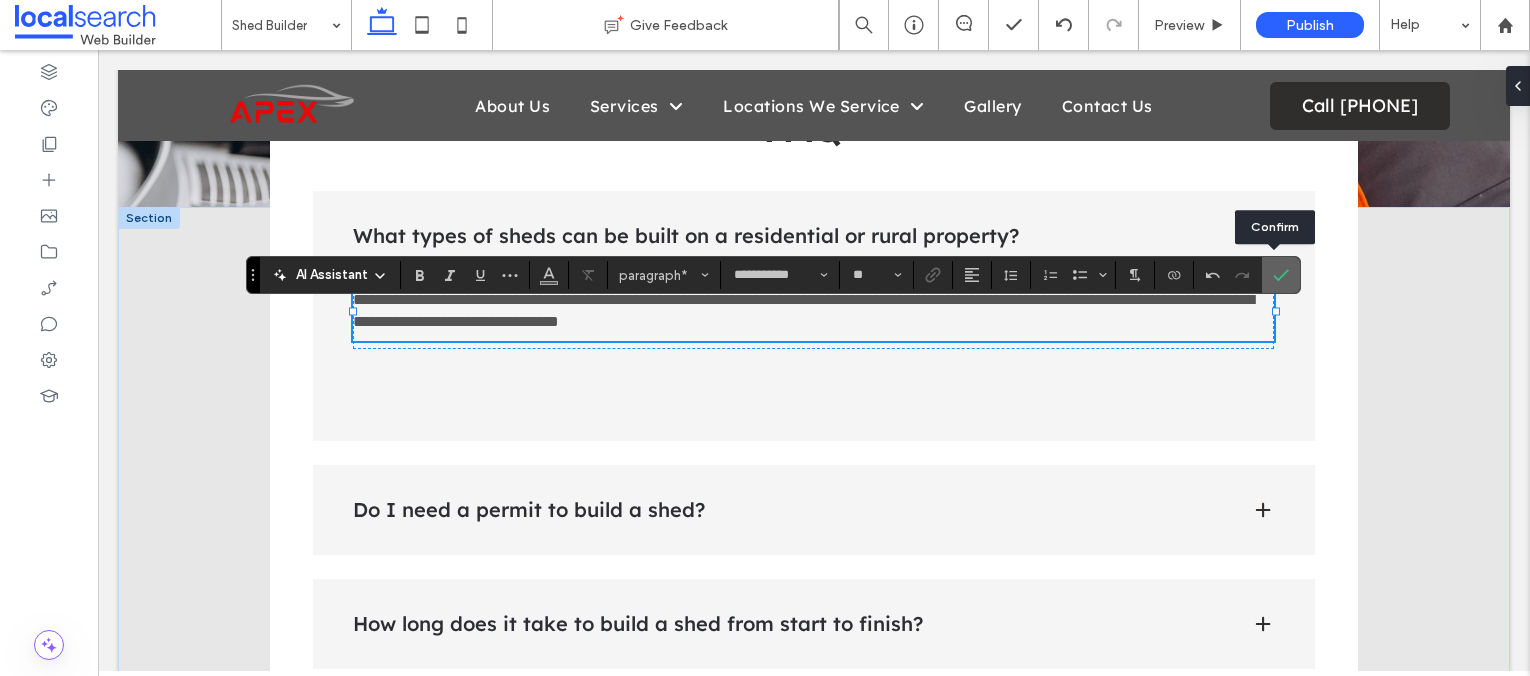 click 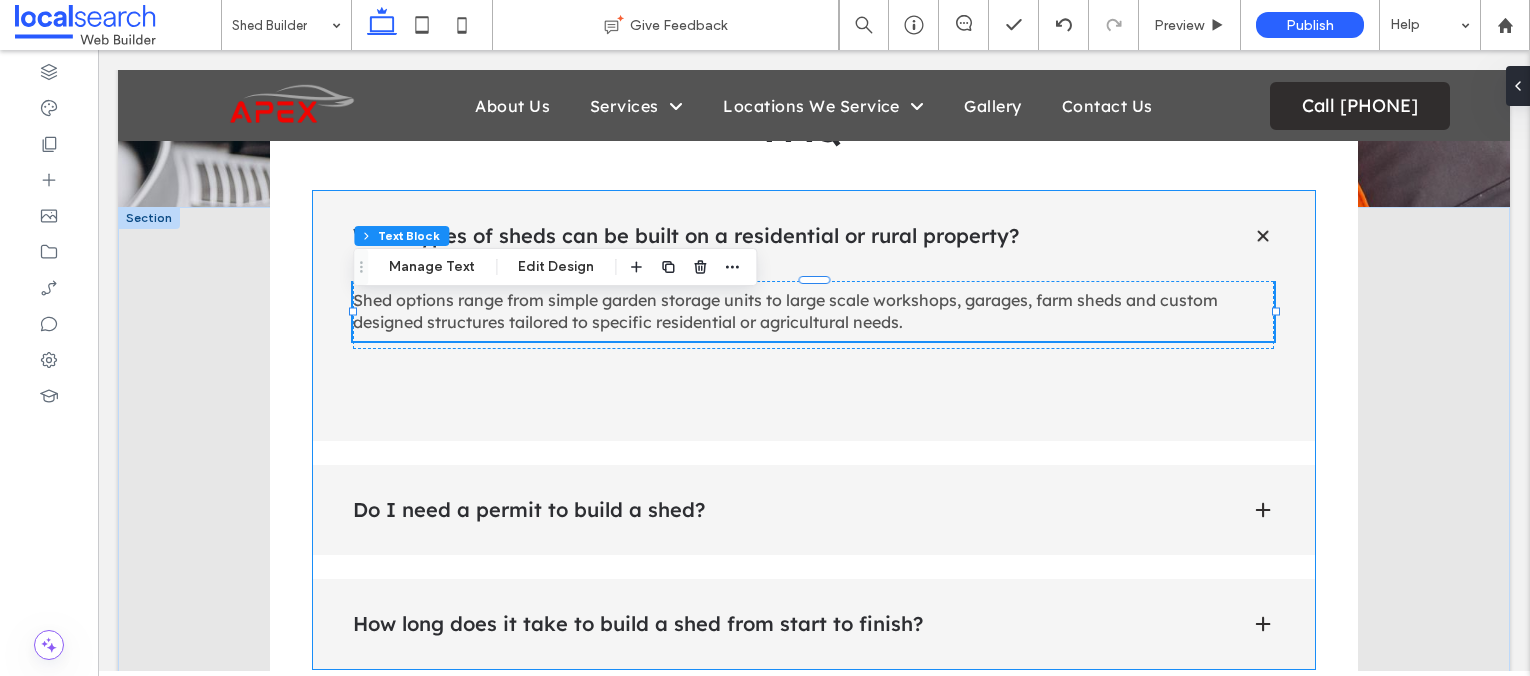click on "Do I need a permit to build a shed?" at bounding box center [786, 510] 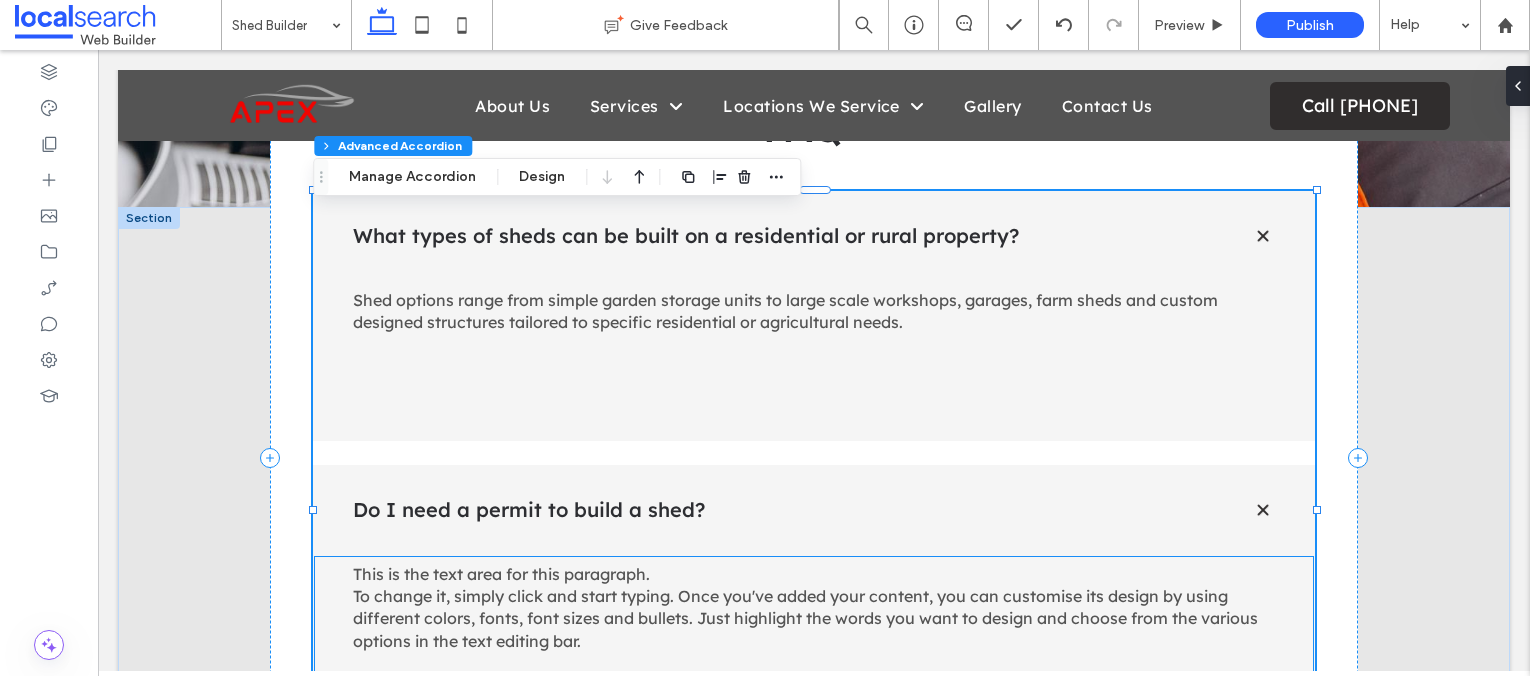 click on "This is the text area for this paragraph. To change it, simply click and start typing. Once you've added your content, you can customise its design by using different colors, fonts, font sizes and bullets. Just highlight the words you want to design and choose from the various options in the text editing bar." at bounding box center (805, 607) 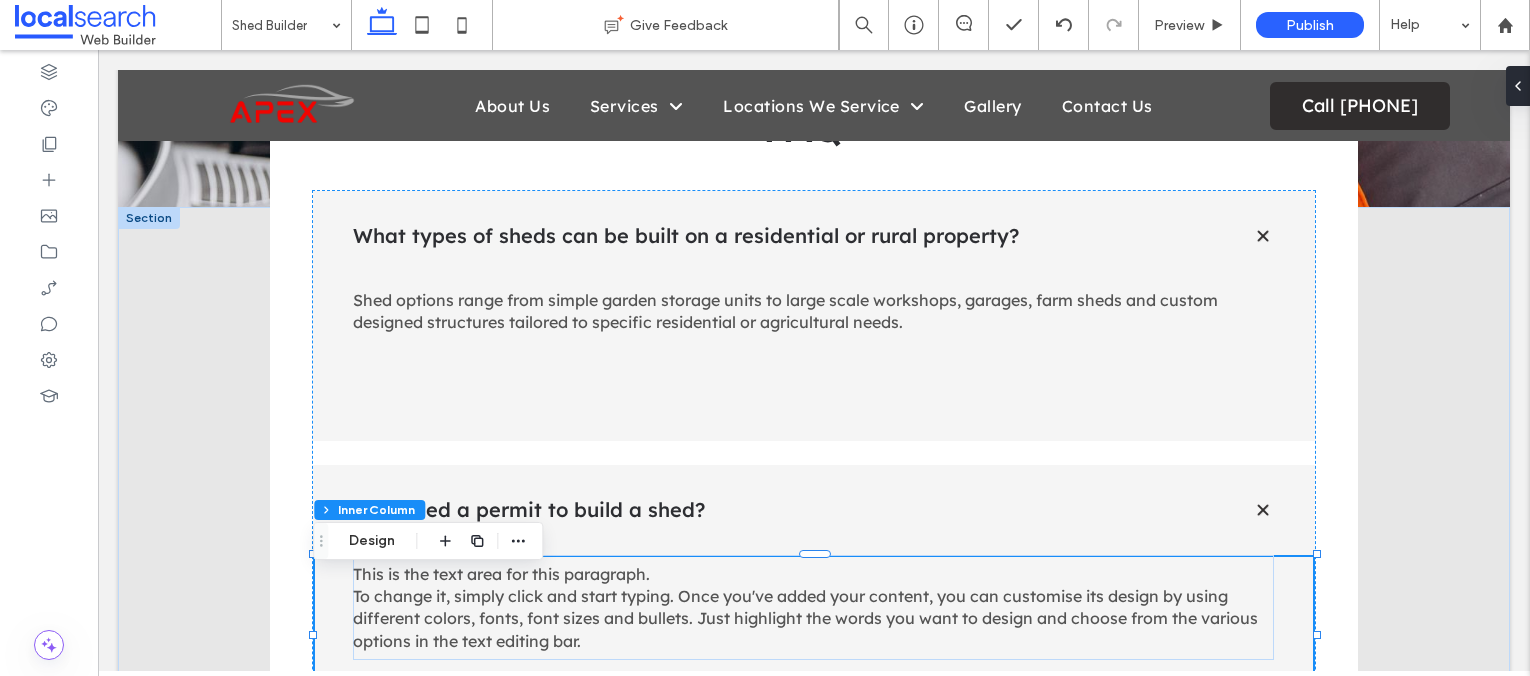 click on "This is the text area for this paragraph. To change it, simply click and start typing. Once you've added your content, you can customise its design by using different colors, fonts, font sizes and bullets. Just highlight the words you want to design and choose from the various options in the text editing bar." at bounding box center (805, 607) 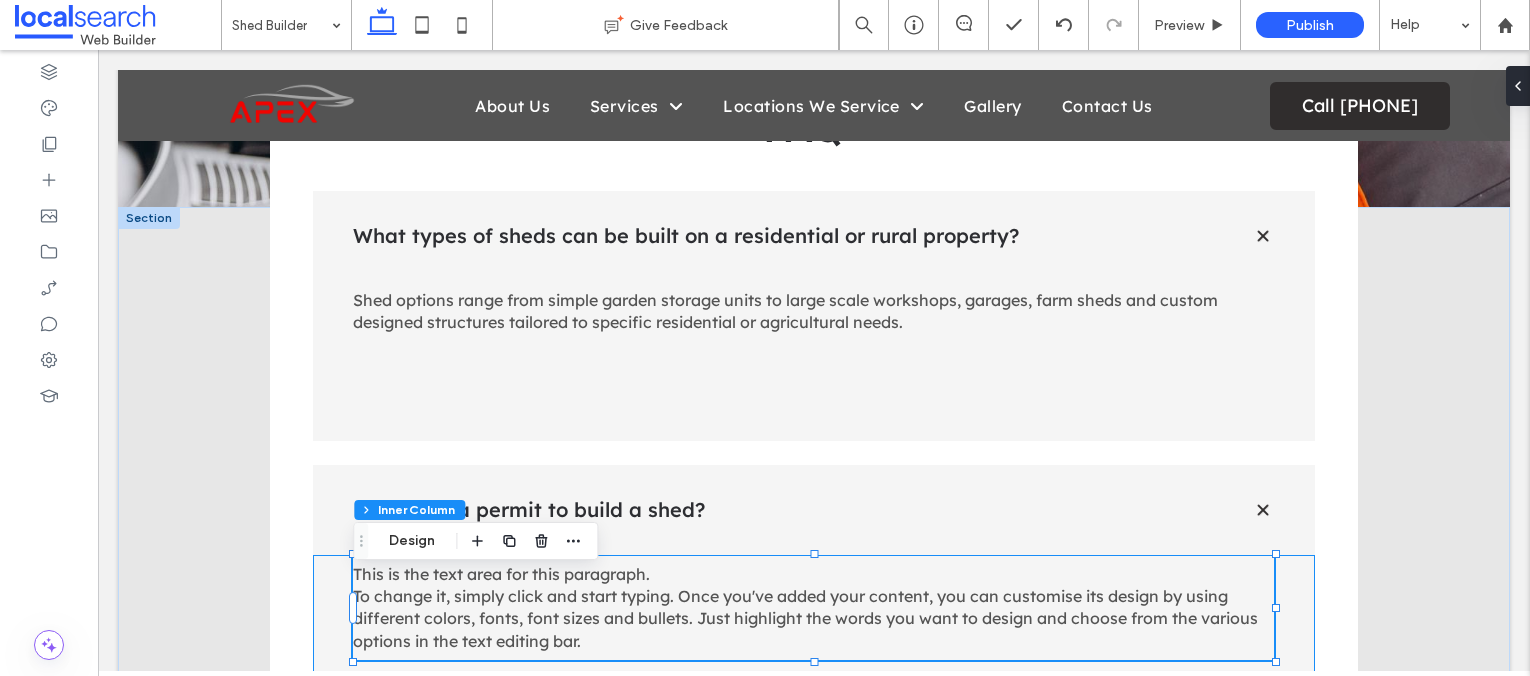 click on "This is the text area for this paragraph. To change it, simply click and start typing. Once you've added your content, you can customise its design by using different colors, fonts, font sizes and bullets. Just highlight the words you want to design and choose from the various options in the text editing bar." at bounding box center [805, 607] 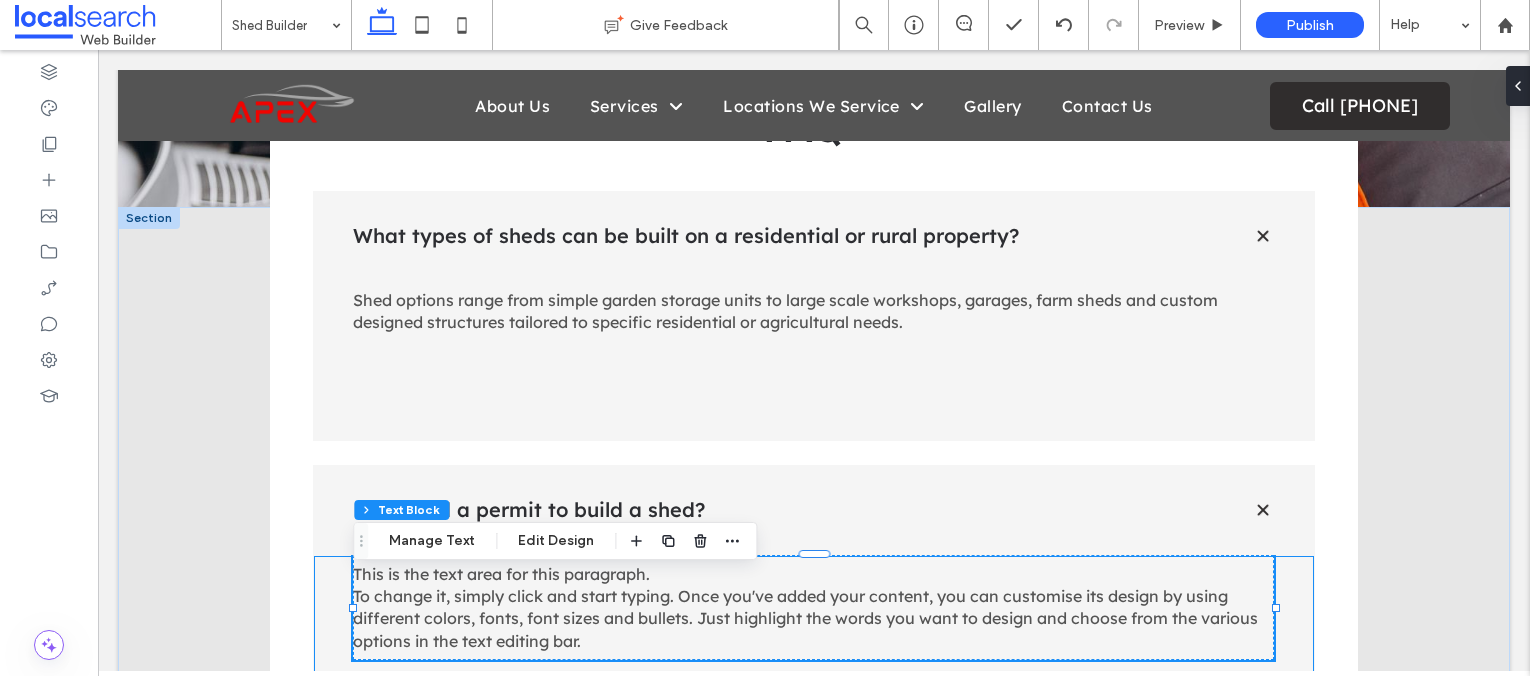 click on "This is the text area for this paragraph. To change it, simply click and start typing. Once you've added your content, you can customise its design by using different colors, fonts, font sizes and bullets. Just highlight the words you want to design and choose from the various options in the text editing bar." at bounding box center (805, 607) 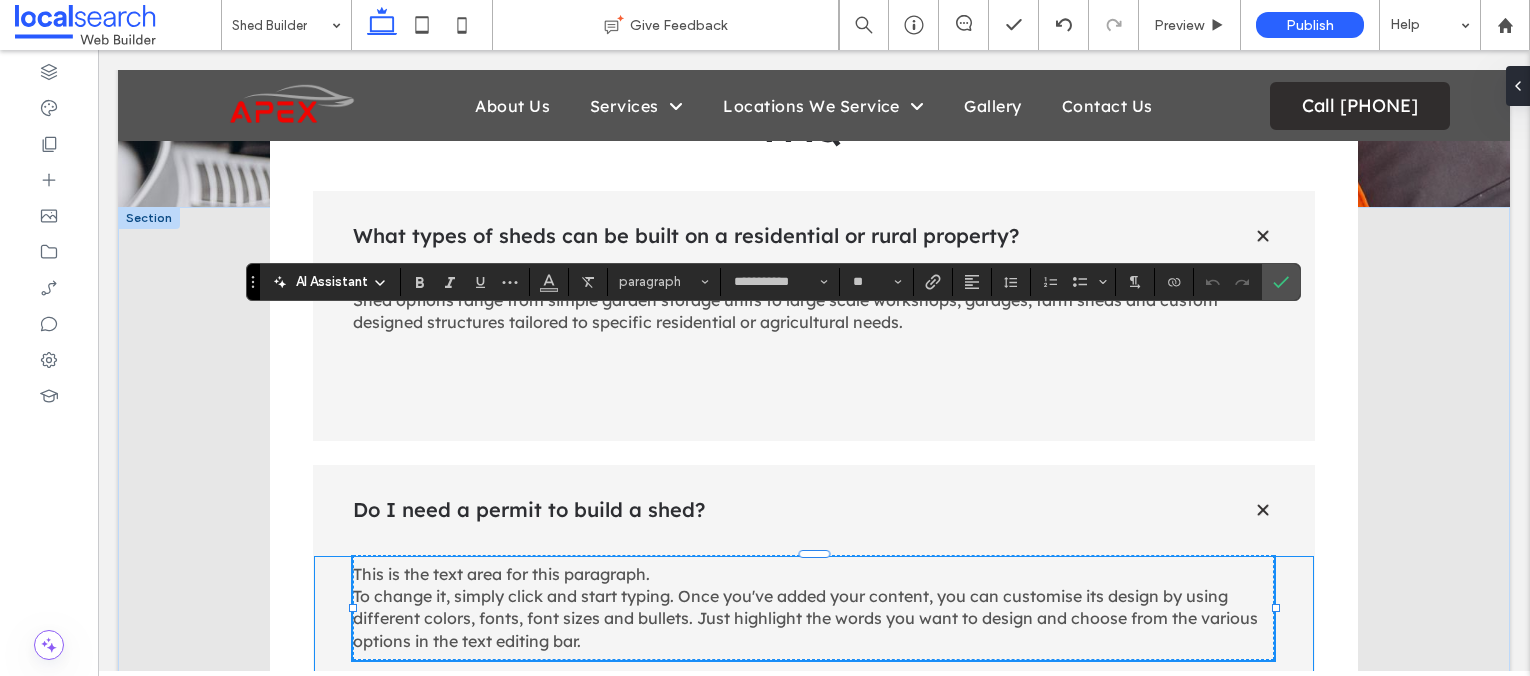scroll, scrollTop: 2653, scrollLeft: 0, axis: vertical 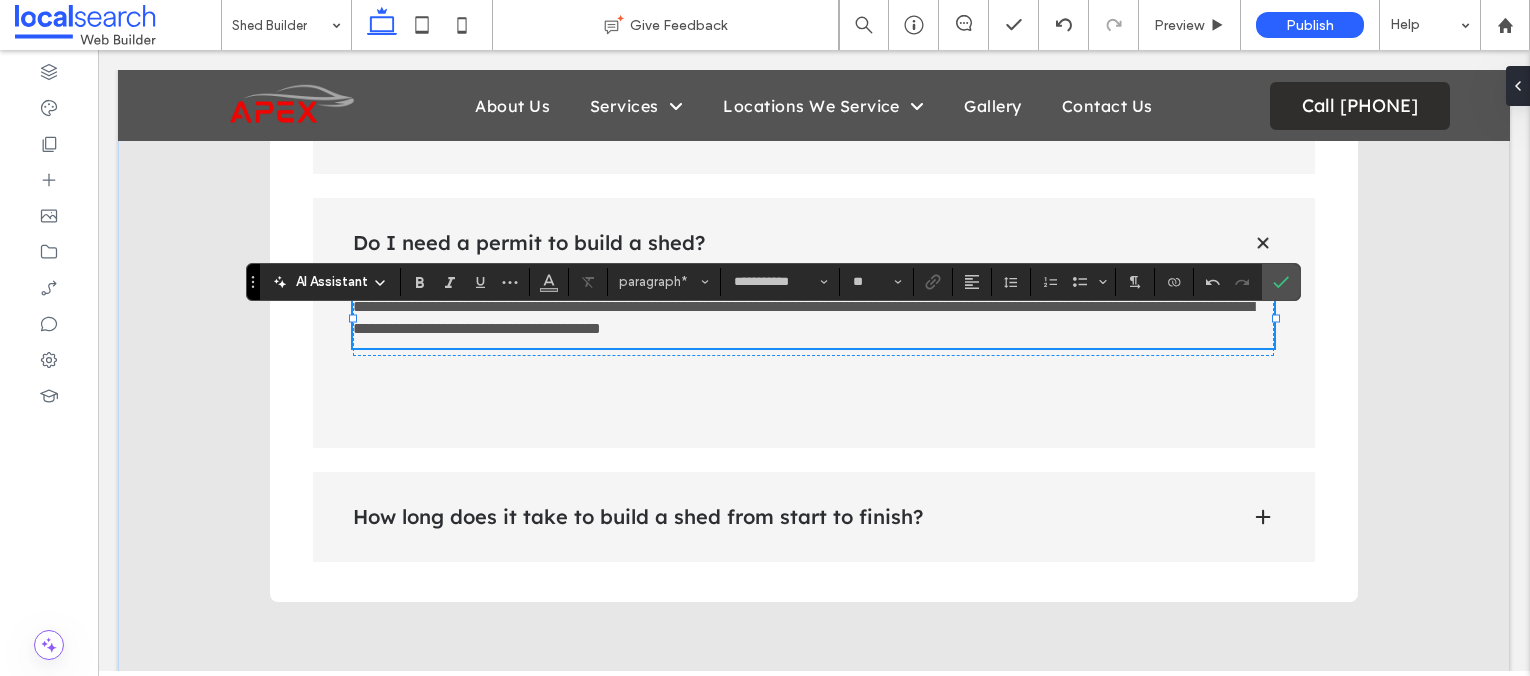 click on "**********" at bounding box center (803, 317) 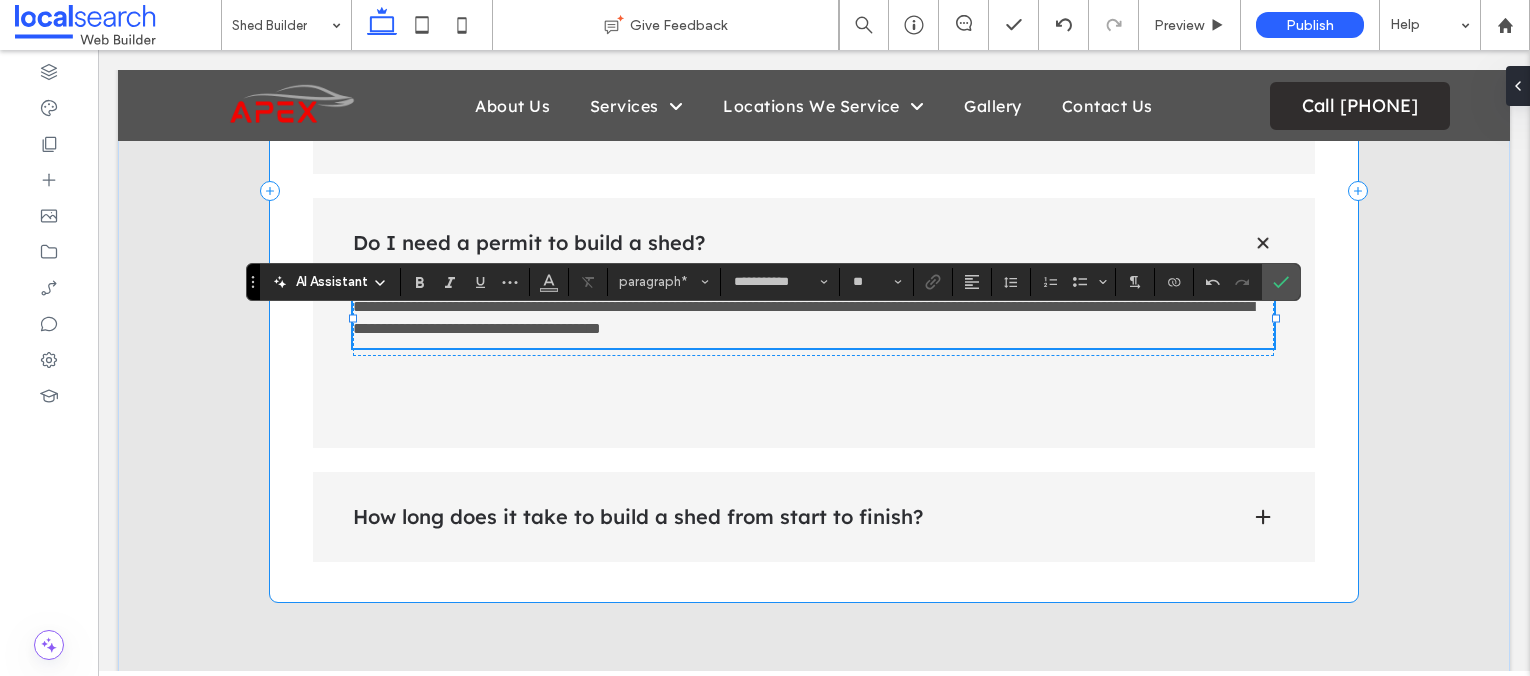 type 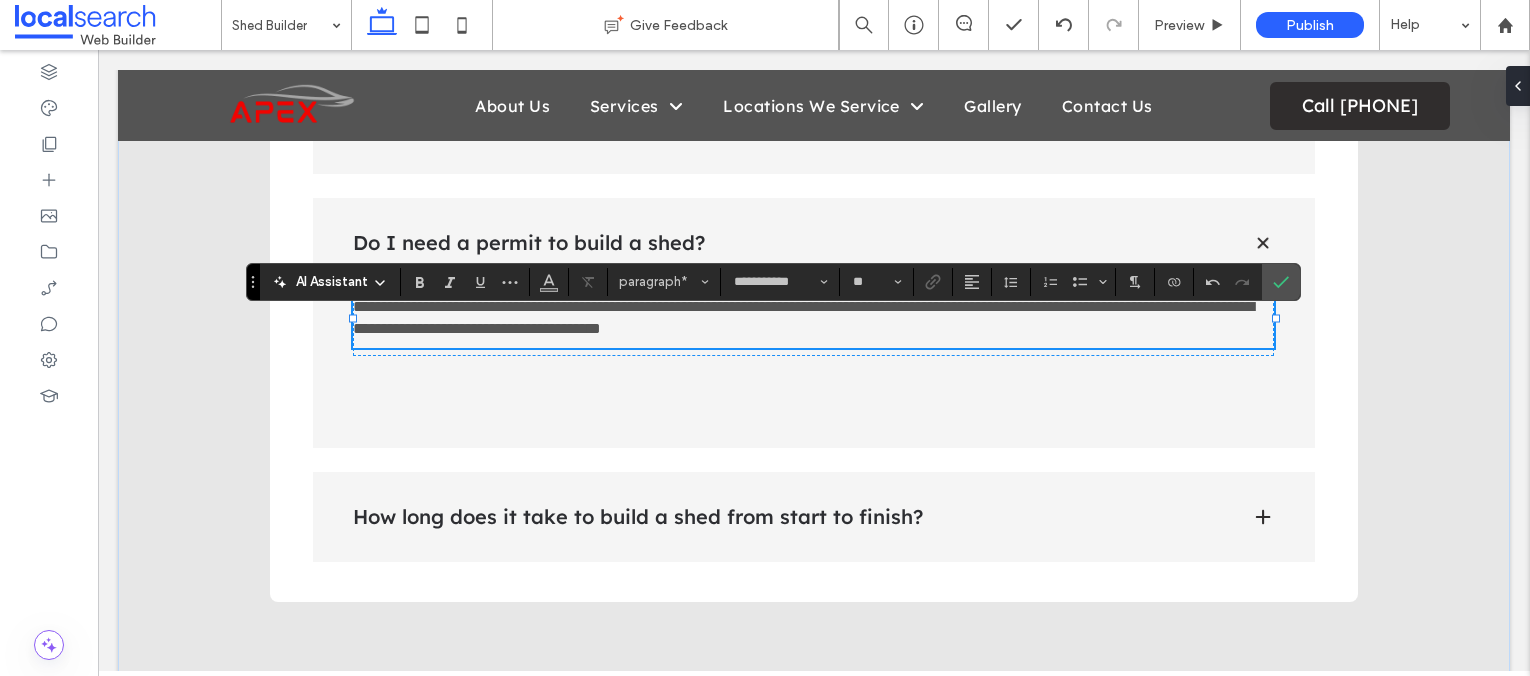 click on "**********" at bounding box center [803, 317] 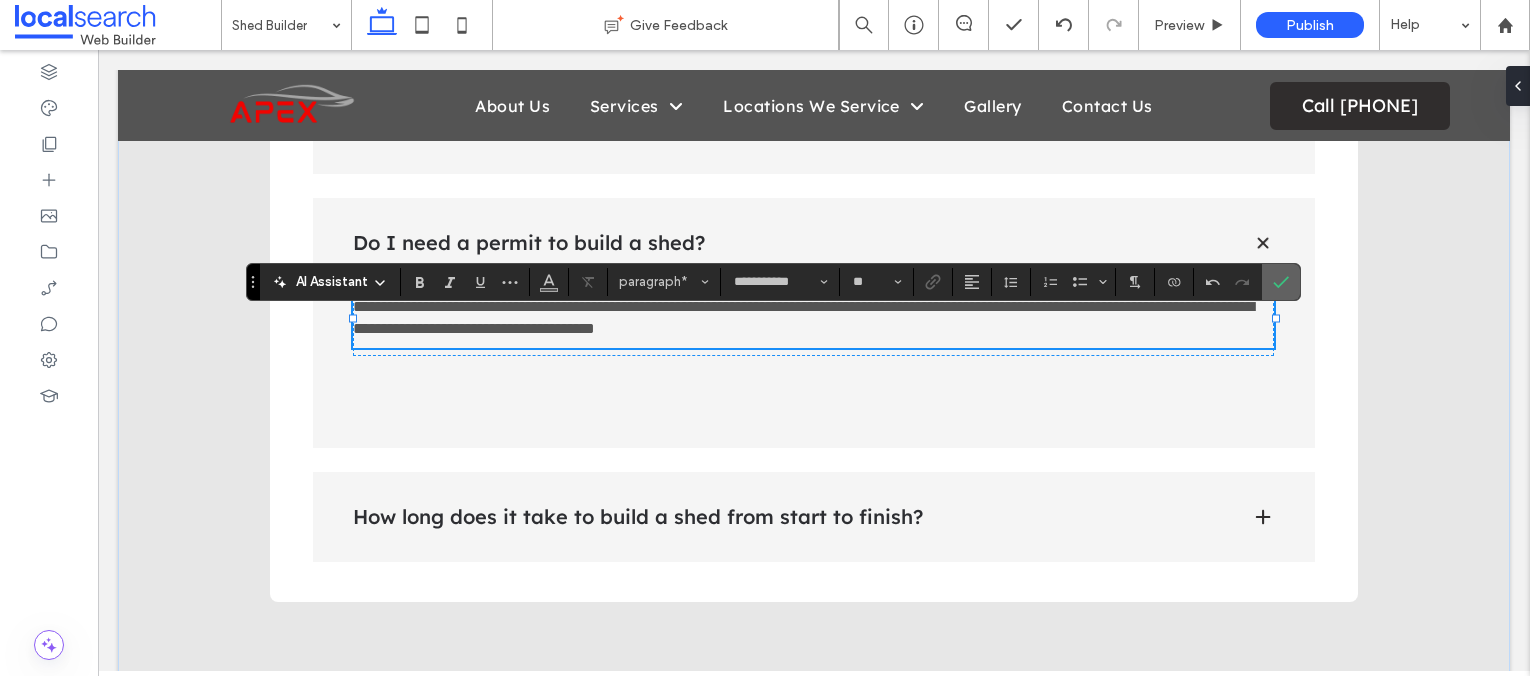click at bounding box center (1281, 282) 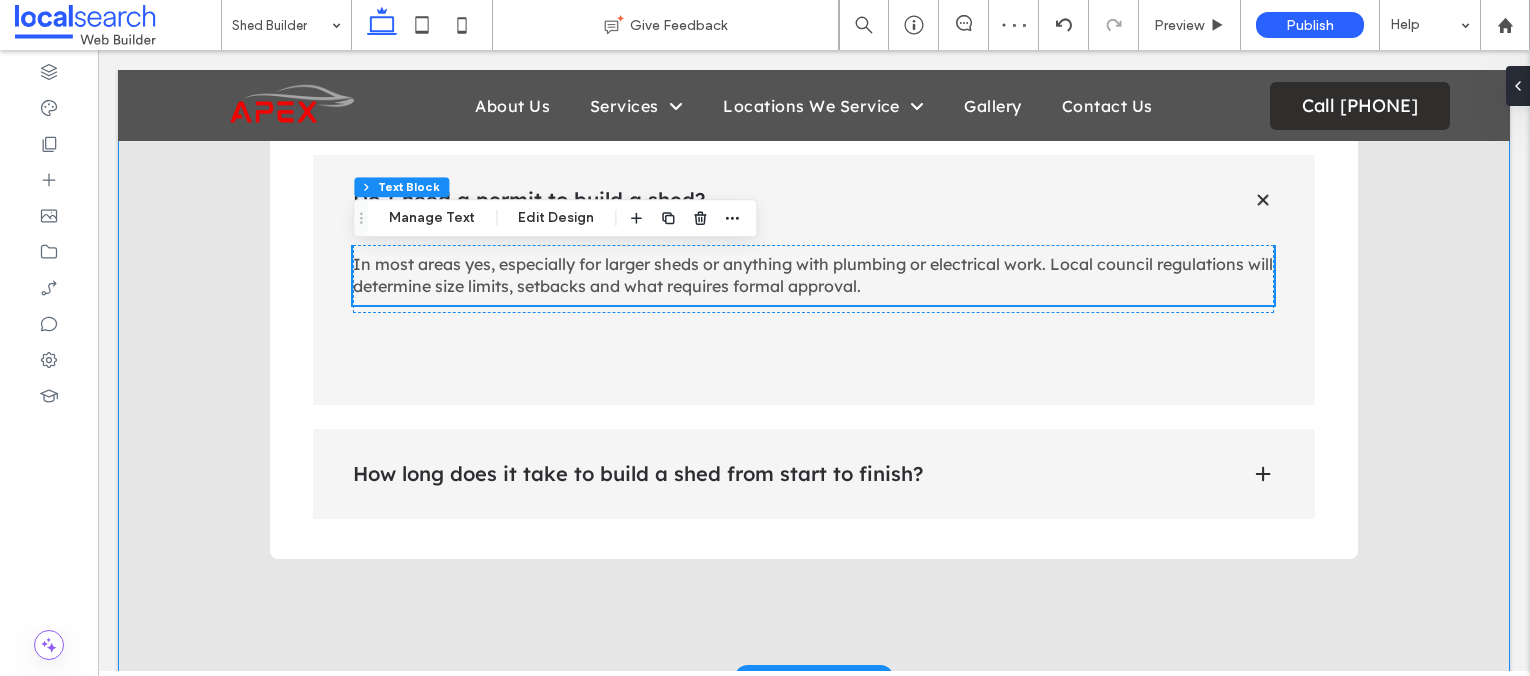 scroll, scrollTop: 2730, scrollLeft: 0, axis: vertical 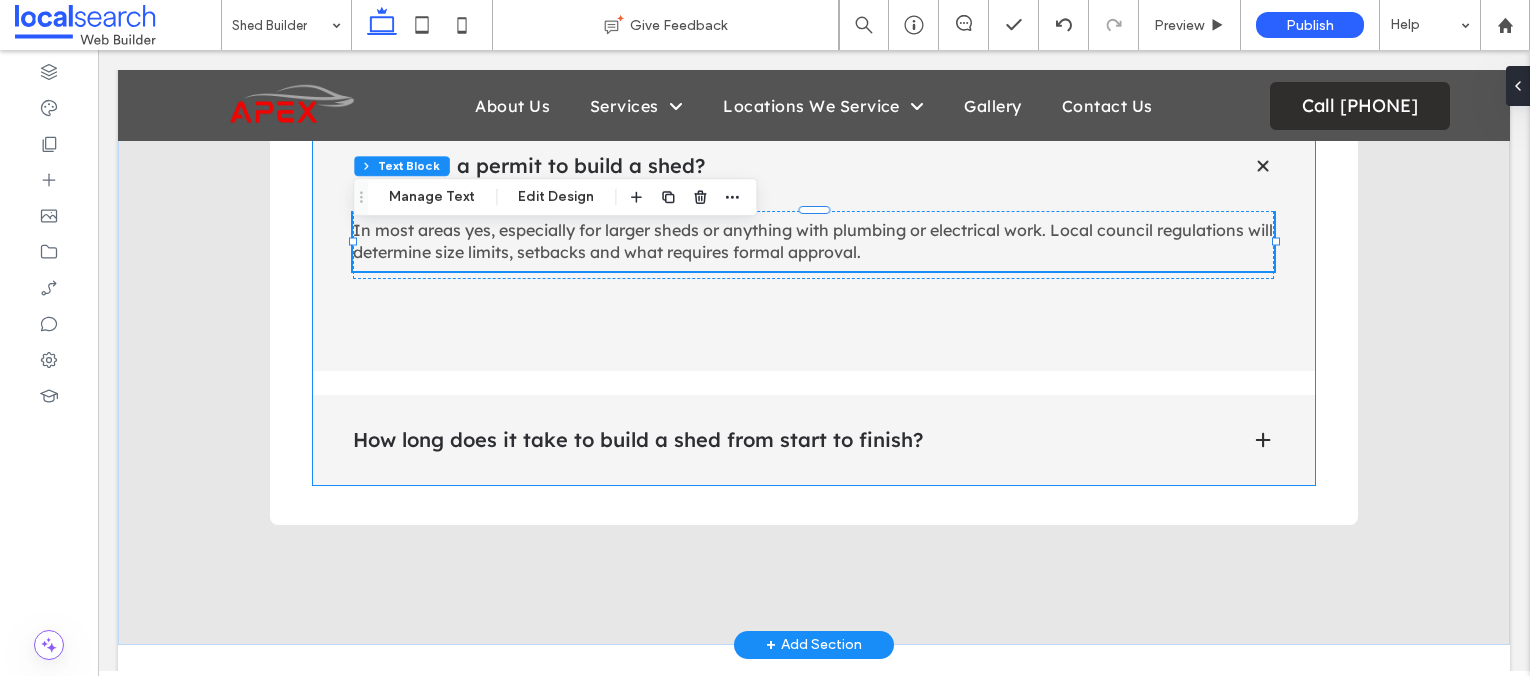 click on "How long does it take to build a shed from start to finish?" at bounding box center (786, 440) 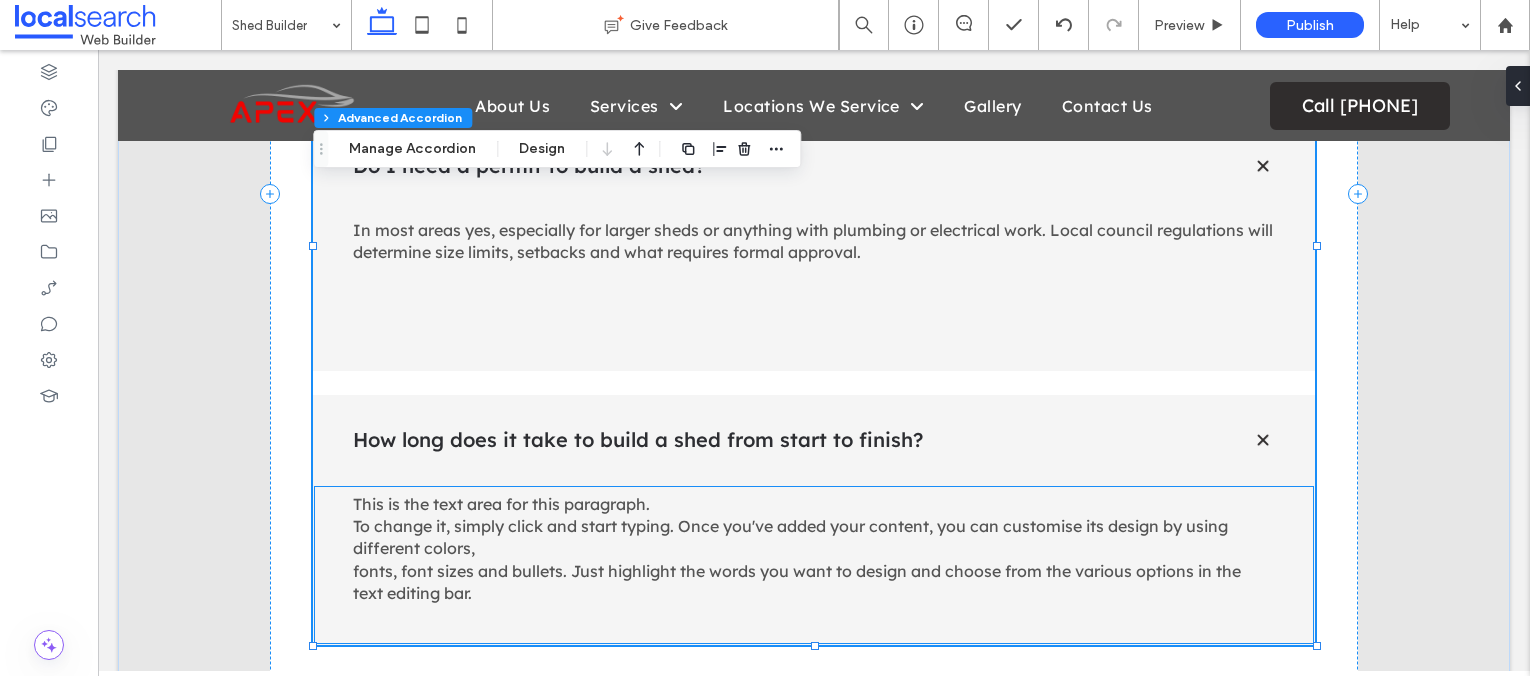 click on "This is the text area for this paragraph. To change it, simply click and start typing. Once you've added your content, you can customise its design by using different colors, fonts, font sizes and bullets. Just highlight the words you want to design and choose from the various options in the text editing bar." at bounding box center (797, 549) 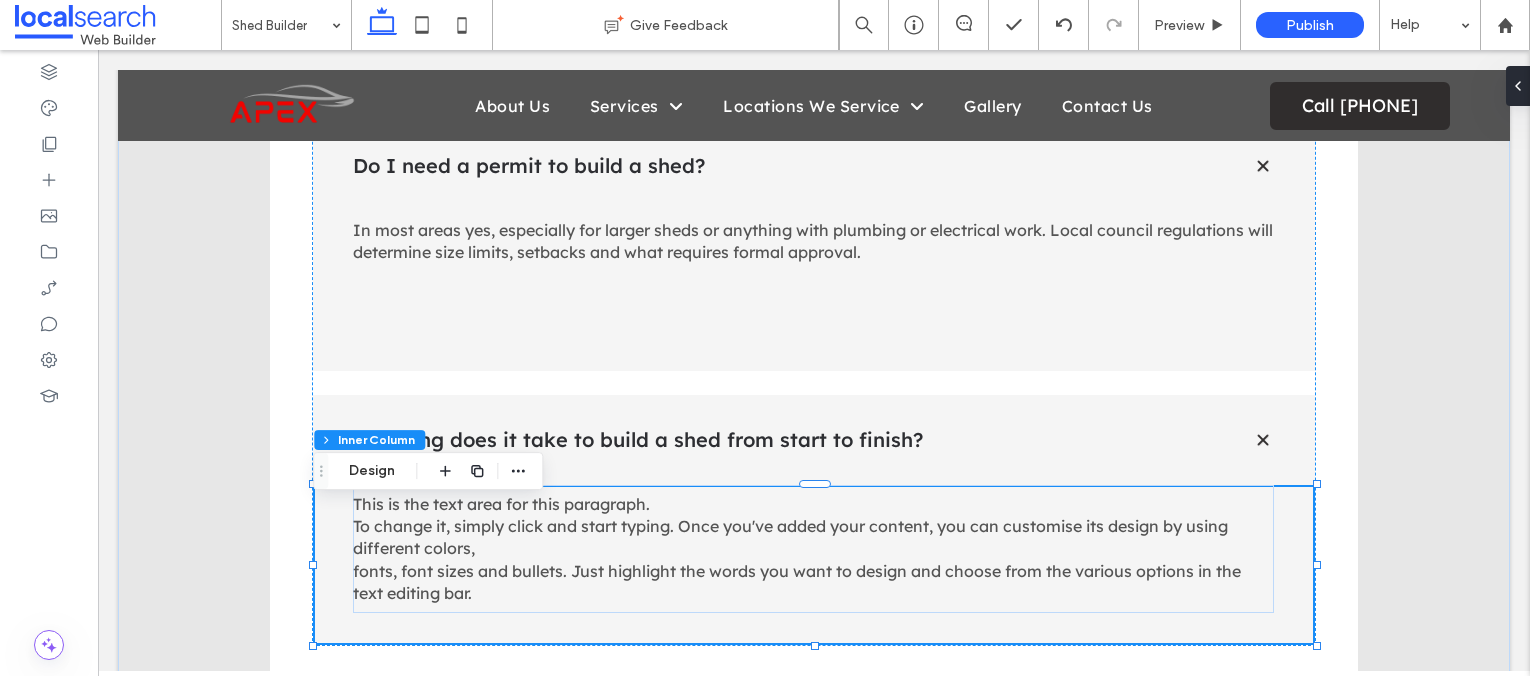 click on "This is the text area for this paragraph. To change it, simply click and start typing. Once you've added your content, you can customise its design by using different colors, fonts, font sizes and bullets. Just highlight the words you want to design and choose from the various options in the text editing bar." at bounding box center (797, 549) 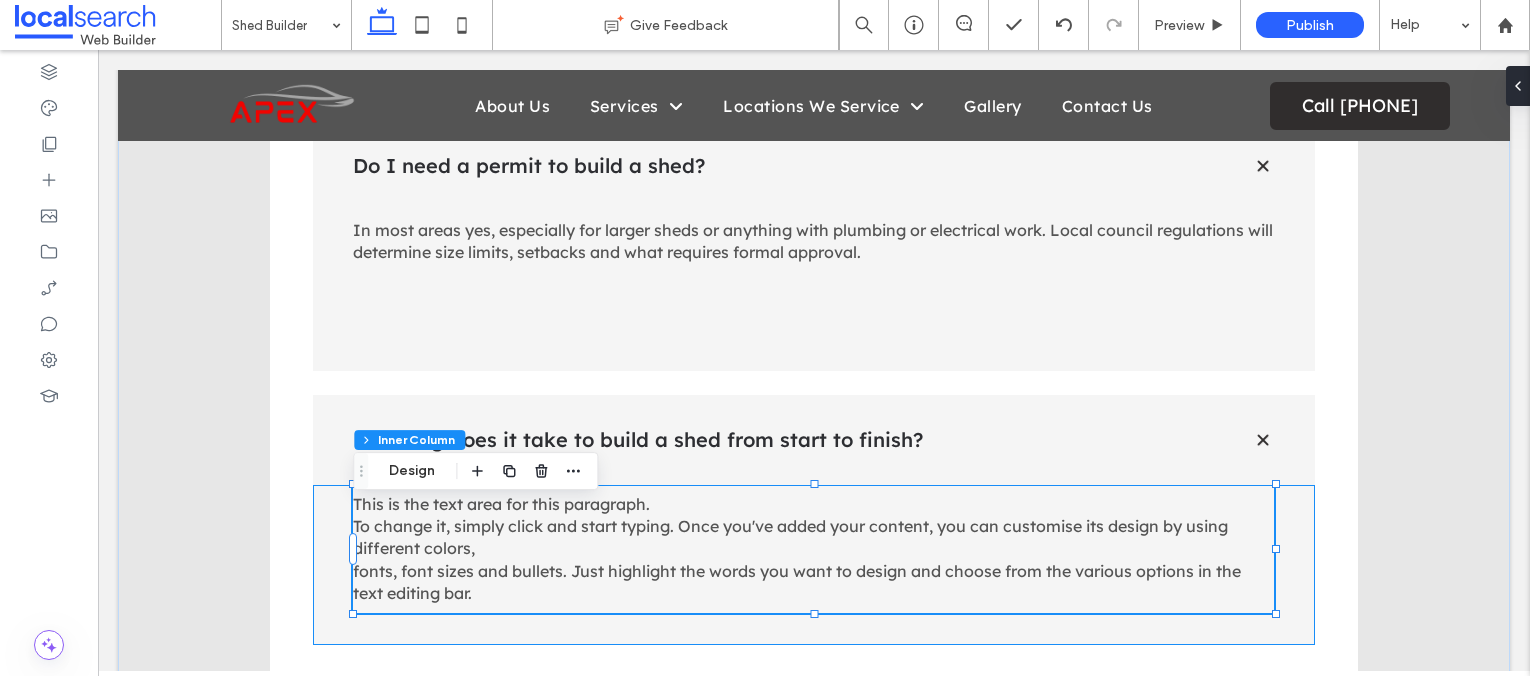 click on "This is the text area for this paragraph. To change it, simply click and start typing. Once you've added your content, you can customise its design by using different colors, fonts, font sizes and bullets. Just highlight the words you want to design and choose from the various options in the text editing bar." at bounding box center (797, 549) 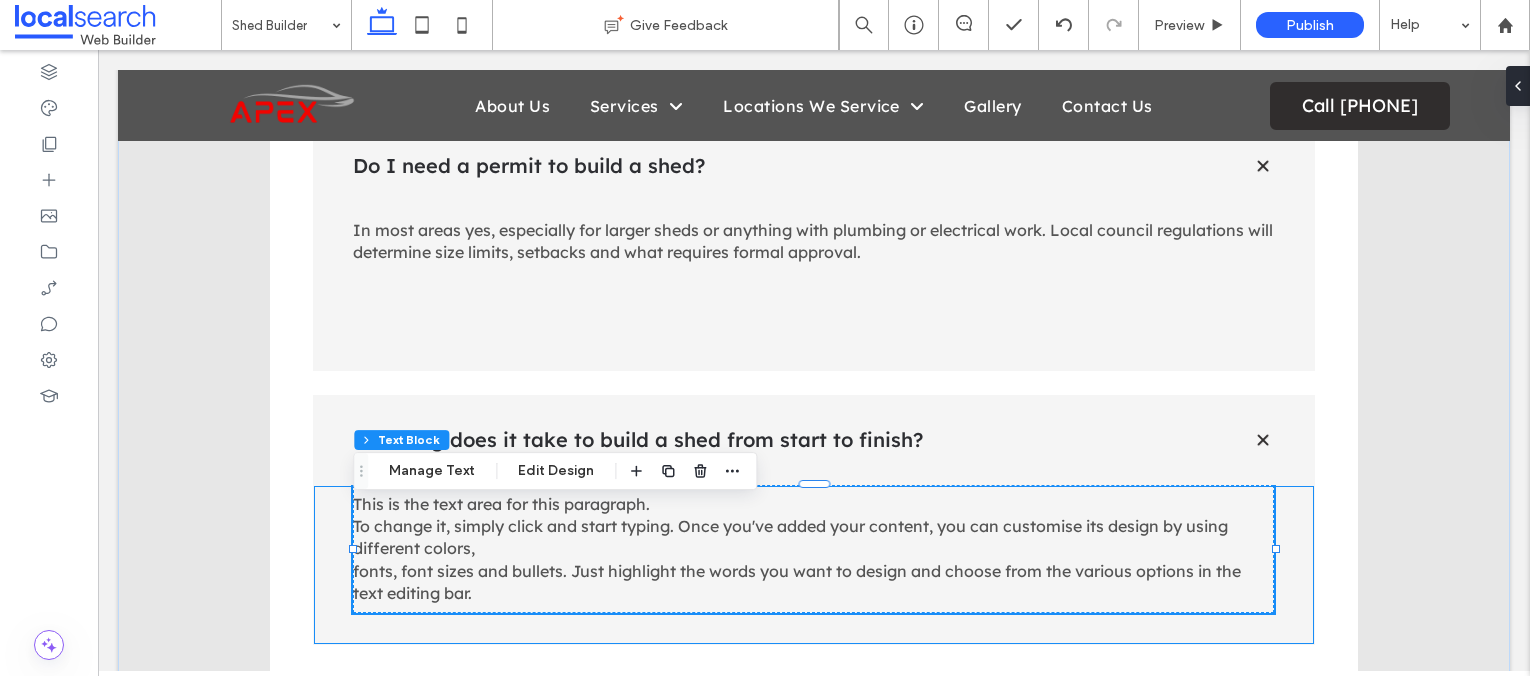 click on "This is the text area for this paragraph. To change it, simply click and start typing. Once you've added your content, you can customise its design by using different colors, fonts, font sizes and bullets. Just highlight the words you want to design and choose from the various options in the text editing bar." at bounding box center (797, 549) 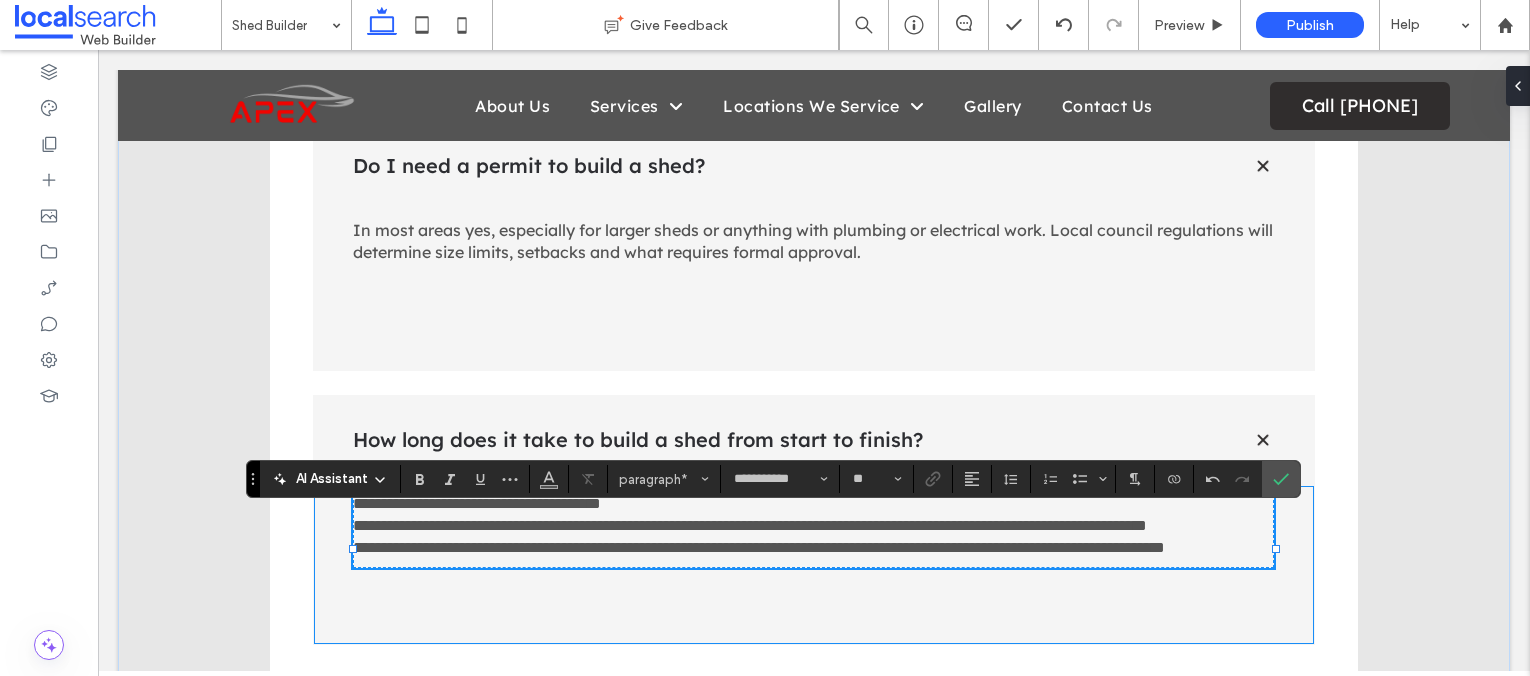 scroll, scrollTop: 0, scrollLeft: 0, axis: both 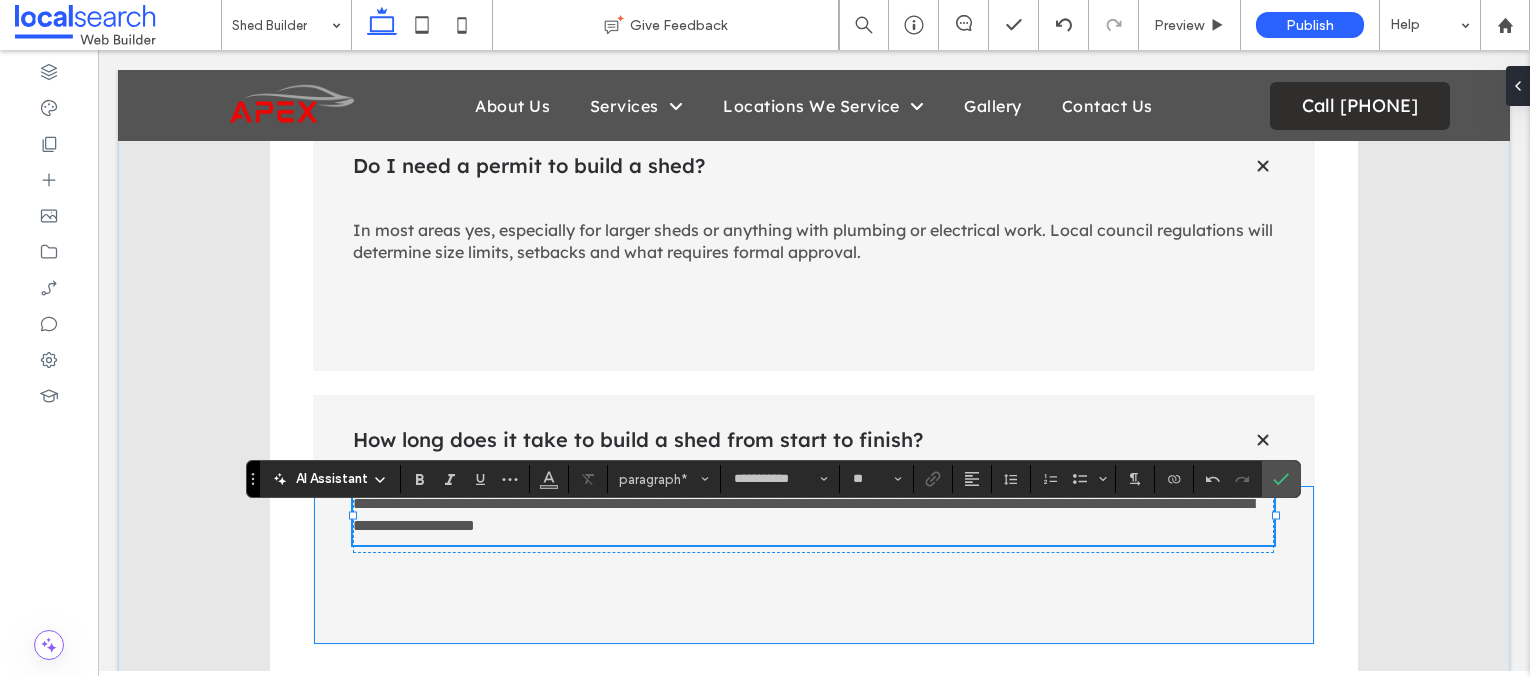 click on "**********" at bounding box center (803, 514) 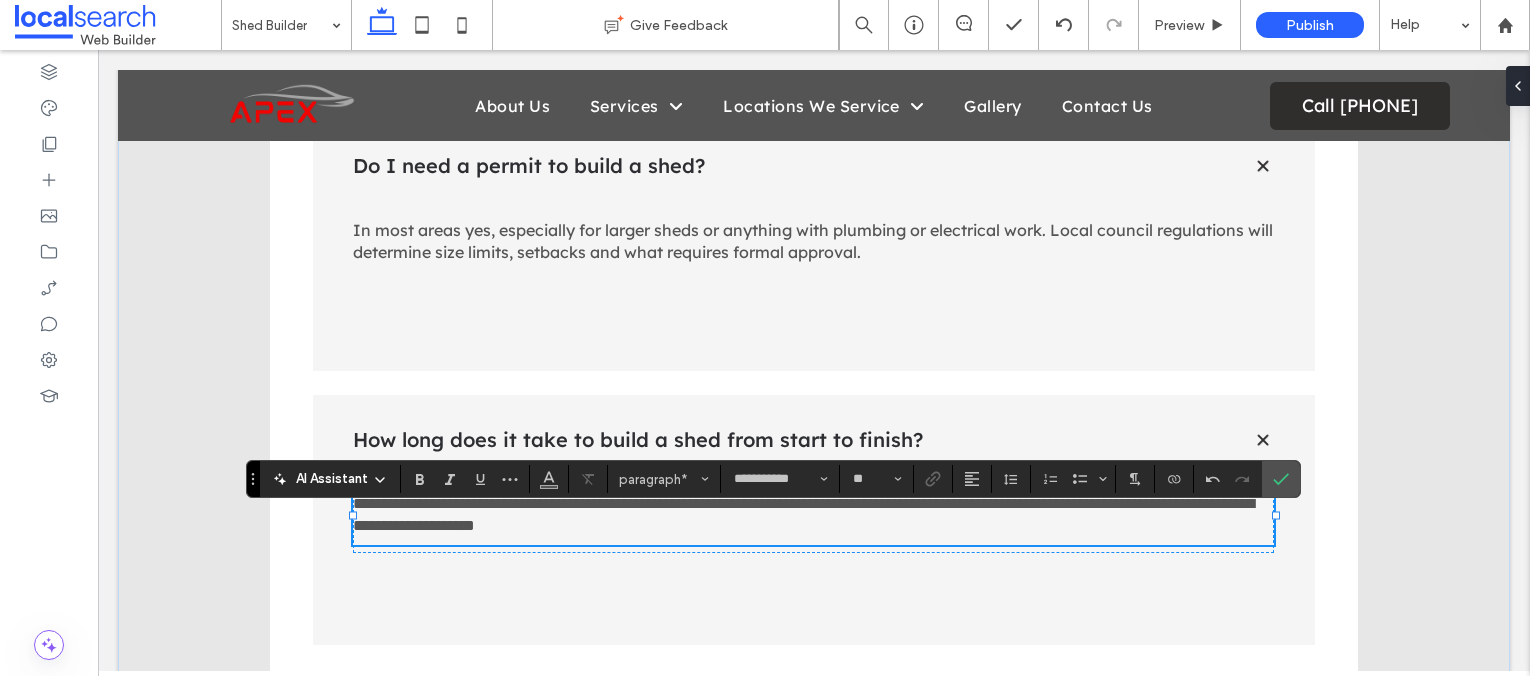 type 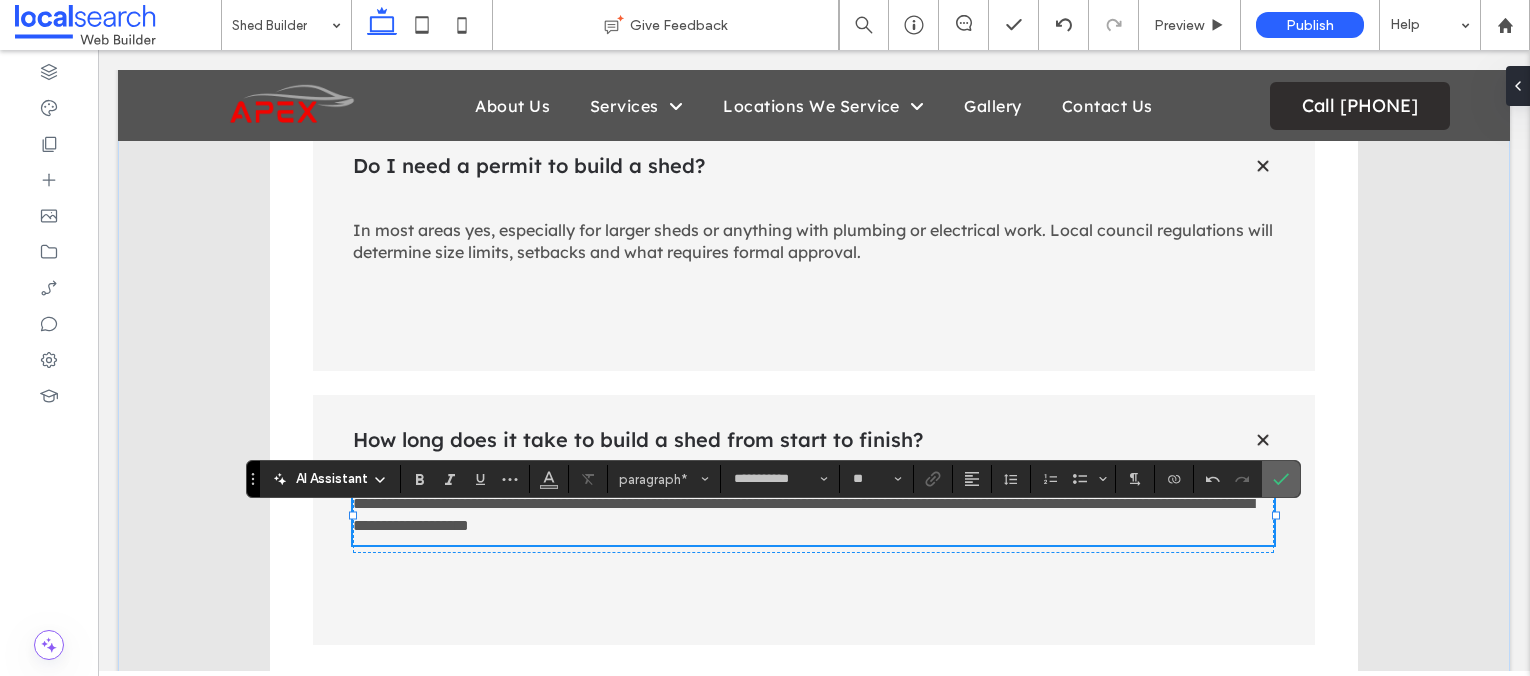 click at bounding box center [1281, 479] 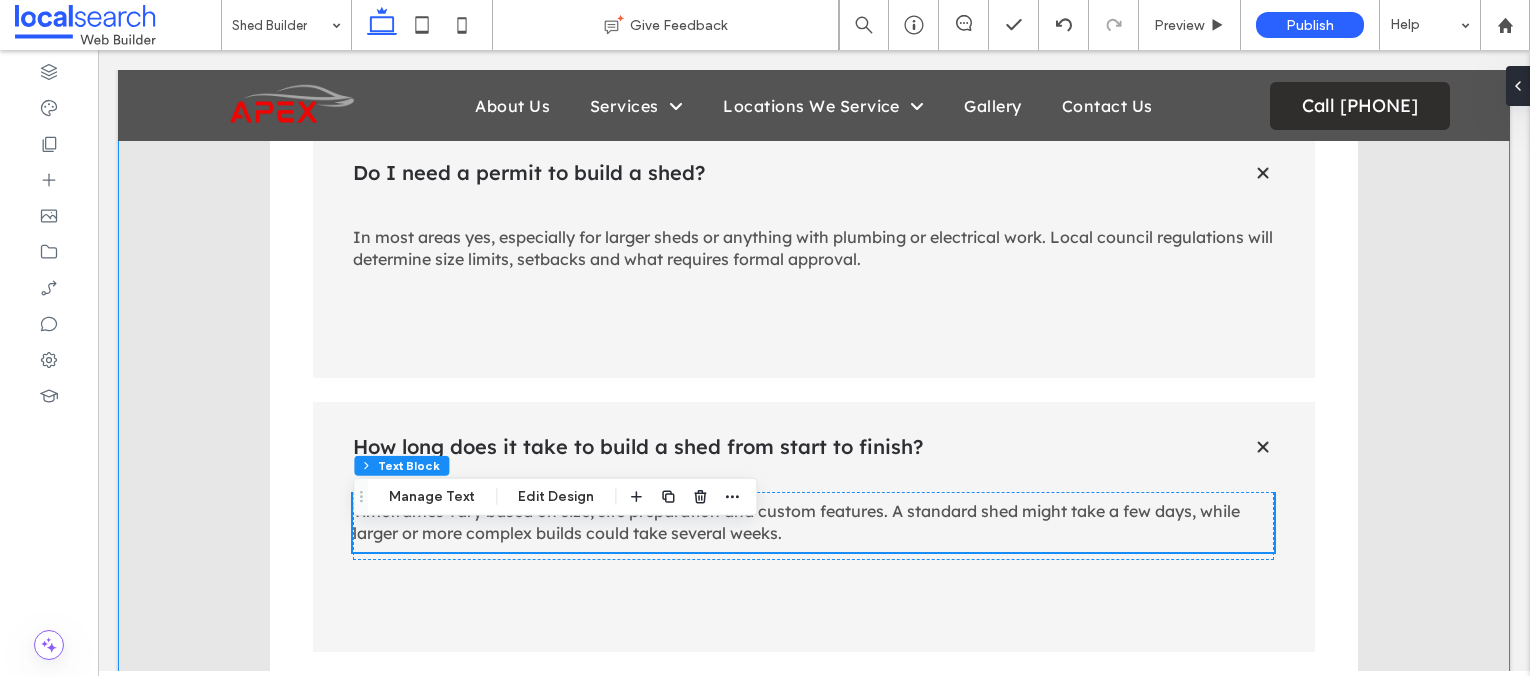 scroll, scrollTop: 2697, scrollLeft: 0, axis: vertical 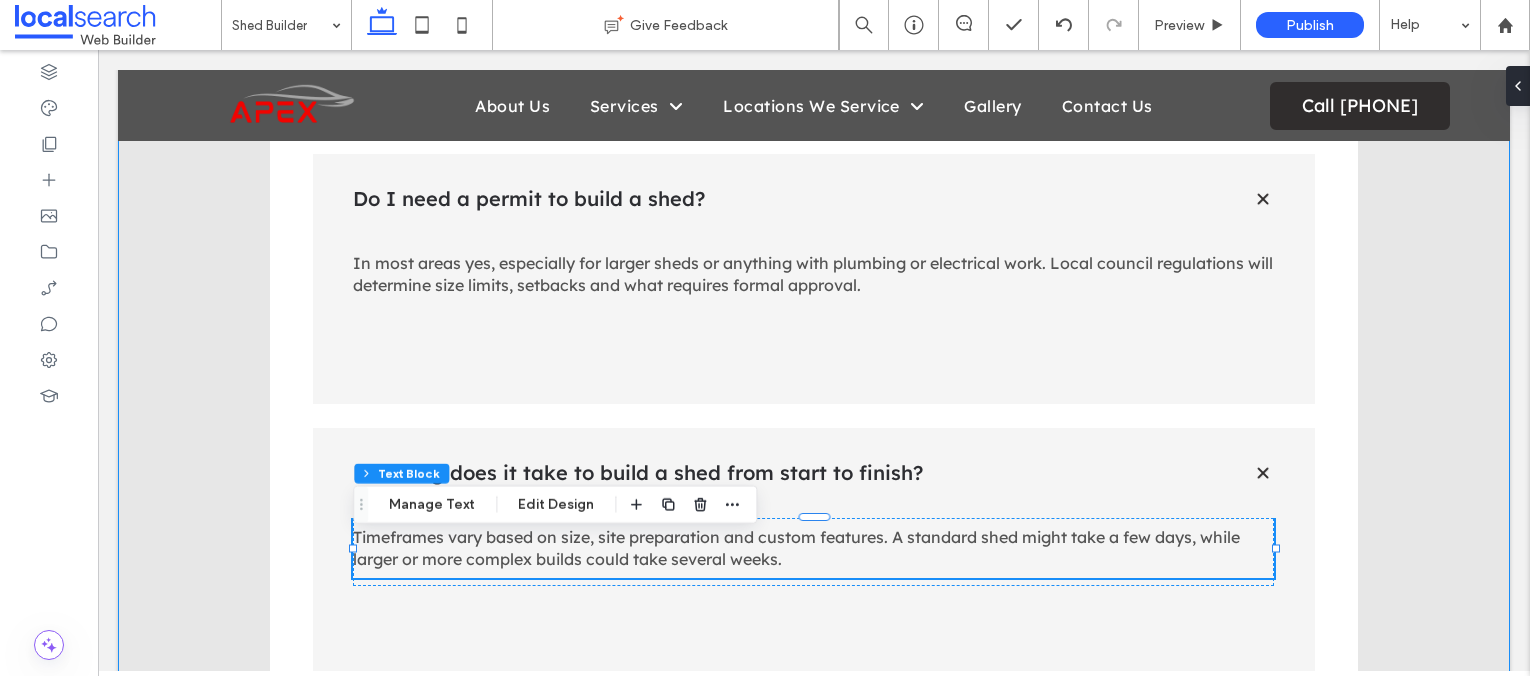 click on "FAQ
What types of sheds can be built on a residential or rural property?
Shed options range from simple garden storage units to large scale workshops, garages, farm sheds and custom designed structures tailored to specific residential or agricultural needs.
Do I need a permit to build a shed?
In most areas yes, especially for larger sheds or anything with plumbing or electrical work. Local council regulations will determine size limits, setbacks and what requires formal approval.
How long does it take to build a shed from start to finish?
Timeframes vary based on size, site preparation and custom features. A standard shed might take a few days, while larger or more complex builds could take several weeks." at bounding box center [814, 367] 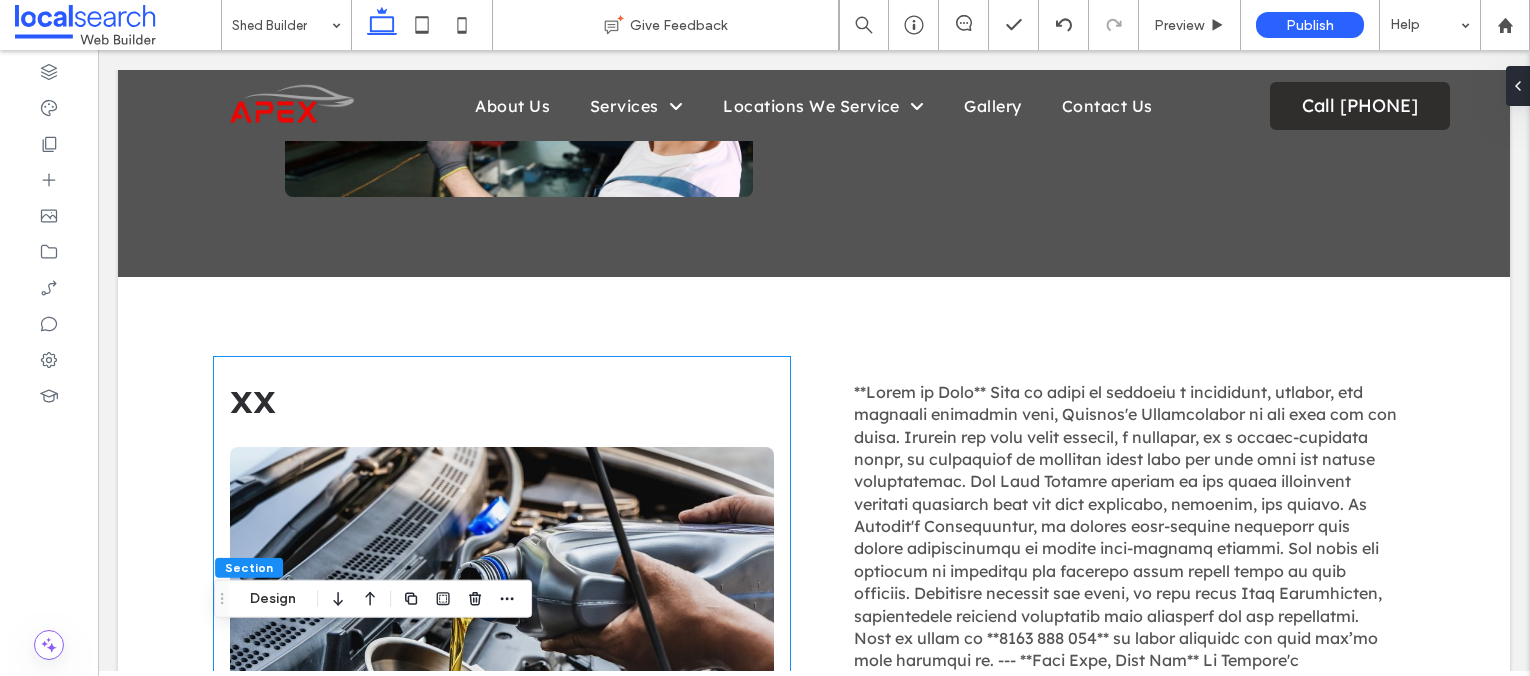 scroll, scrollTop: 0, scrollLeft: 0, axis: both 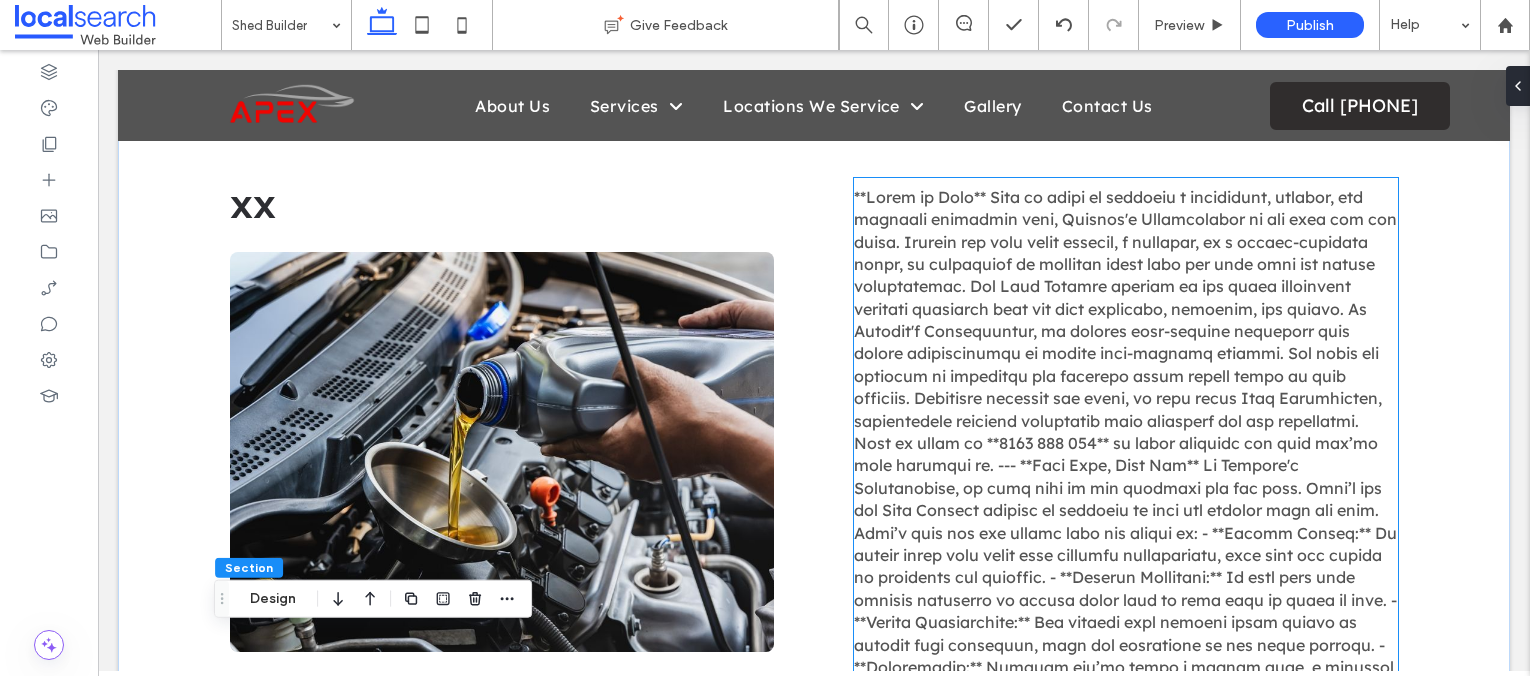 click at bounding box center [1126, 477] 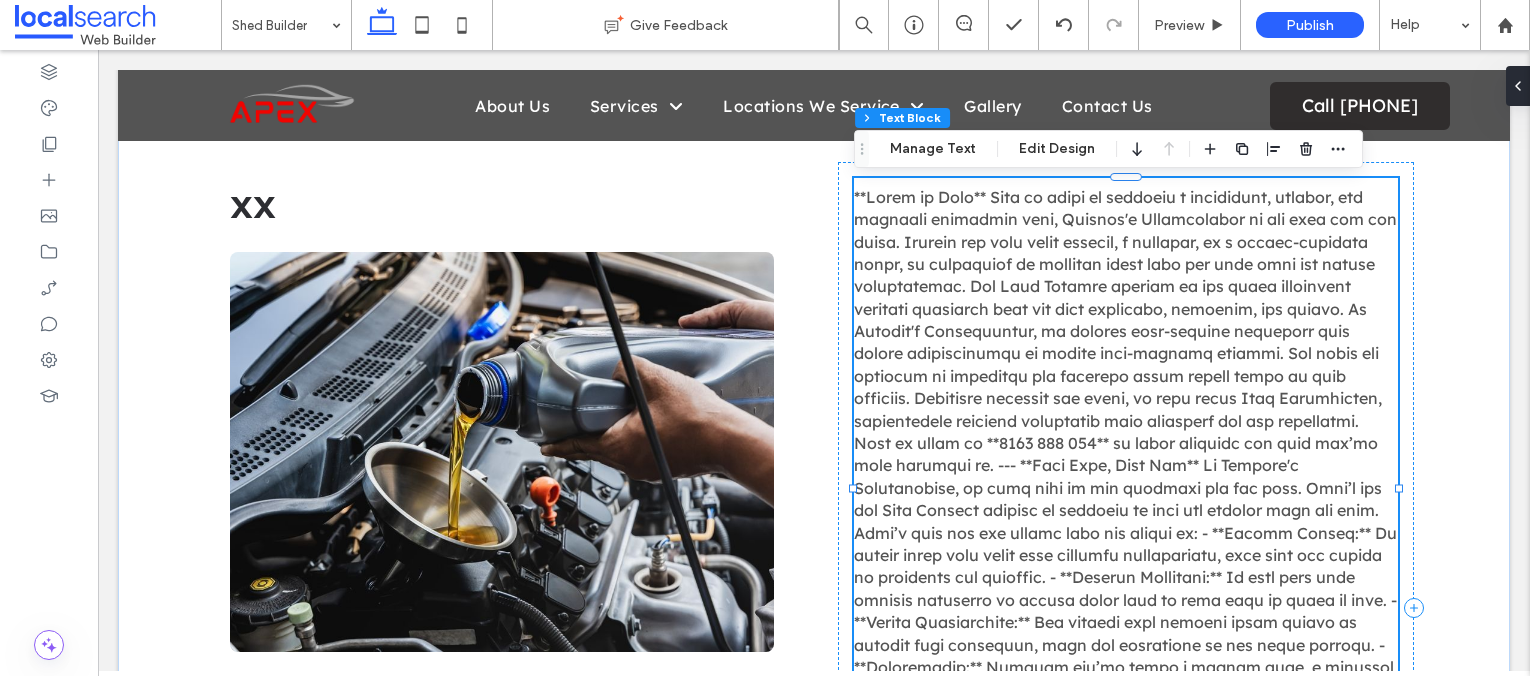 click at bounding box center (1126, 477) 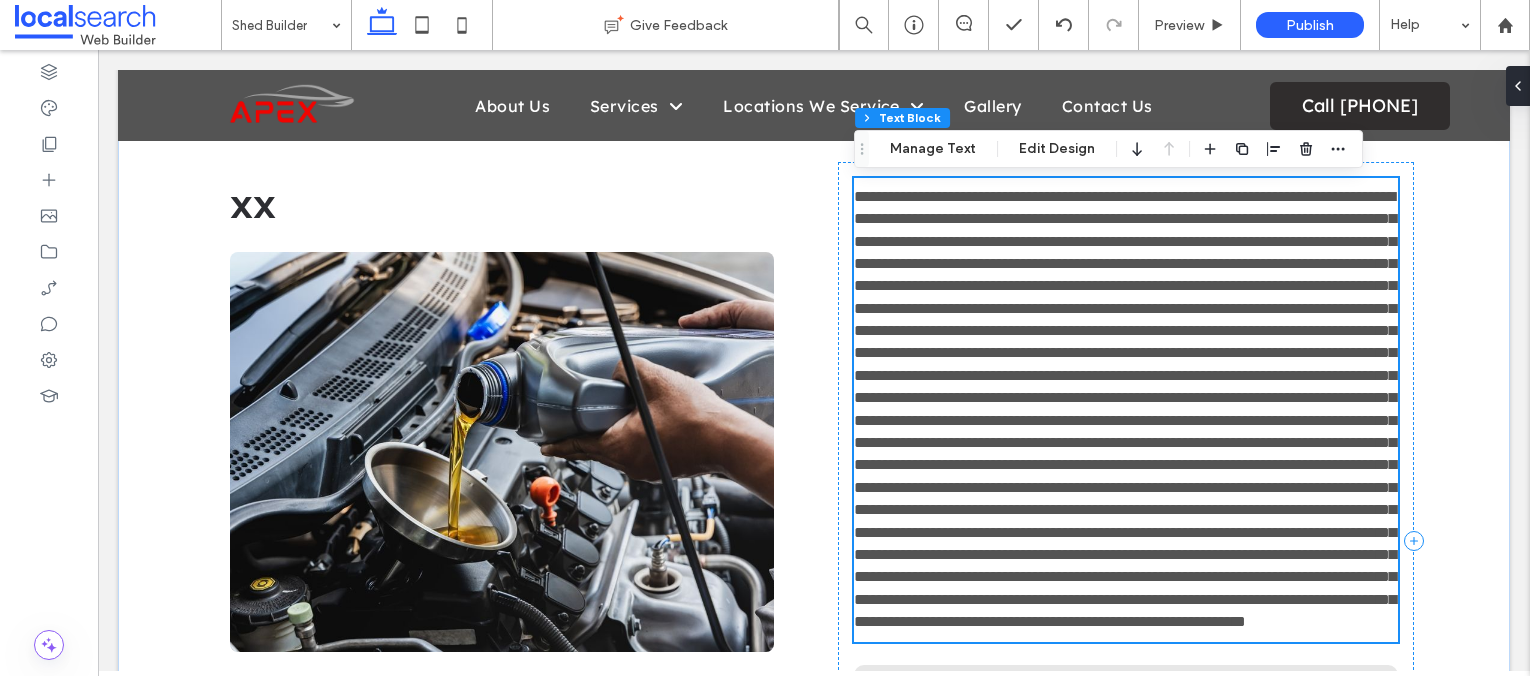 type on "**********" 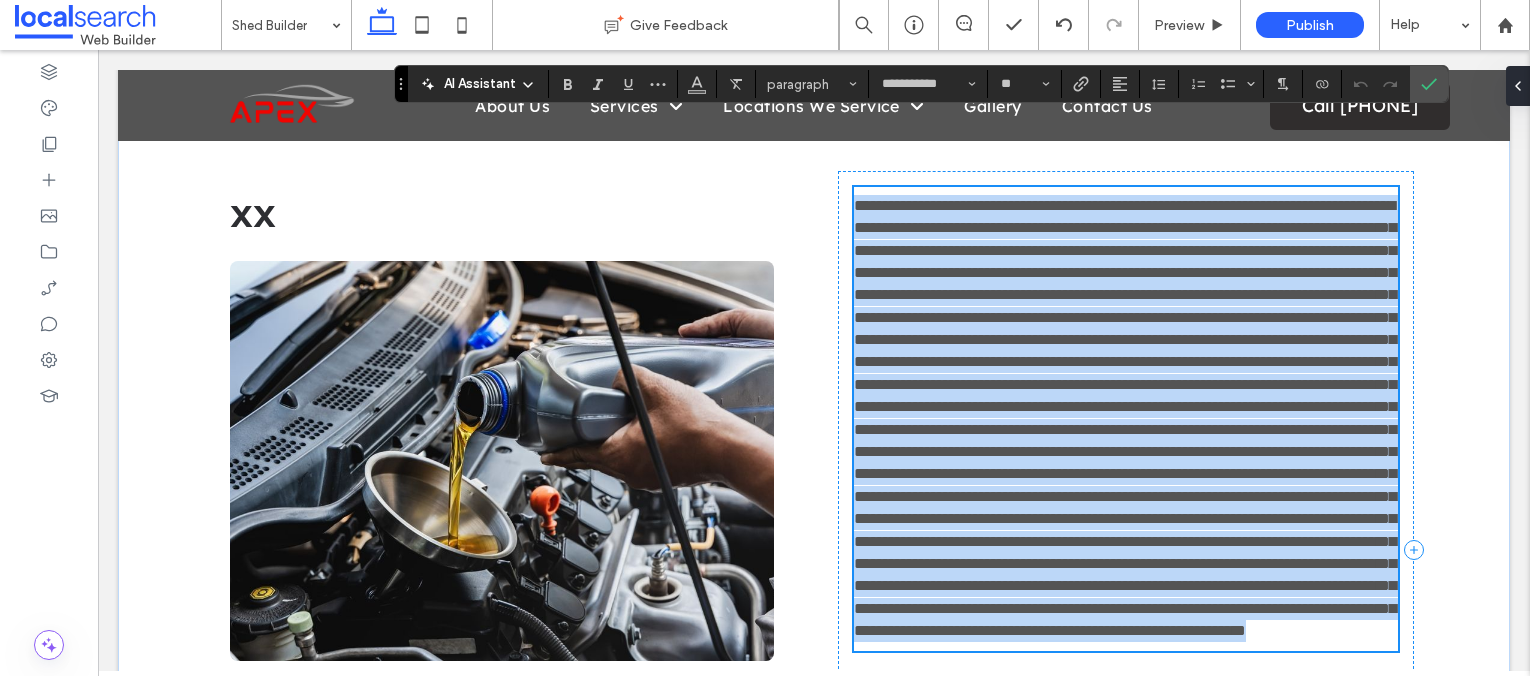 scroll, scrollTop: 703, scrollLeft: 0, axis: vertical 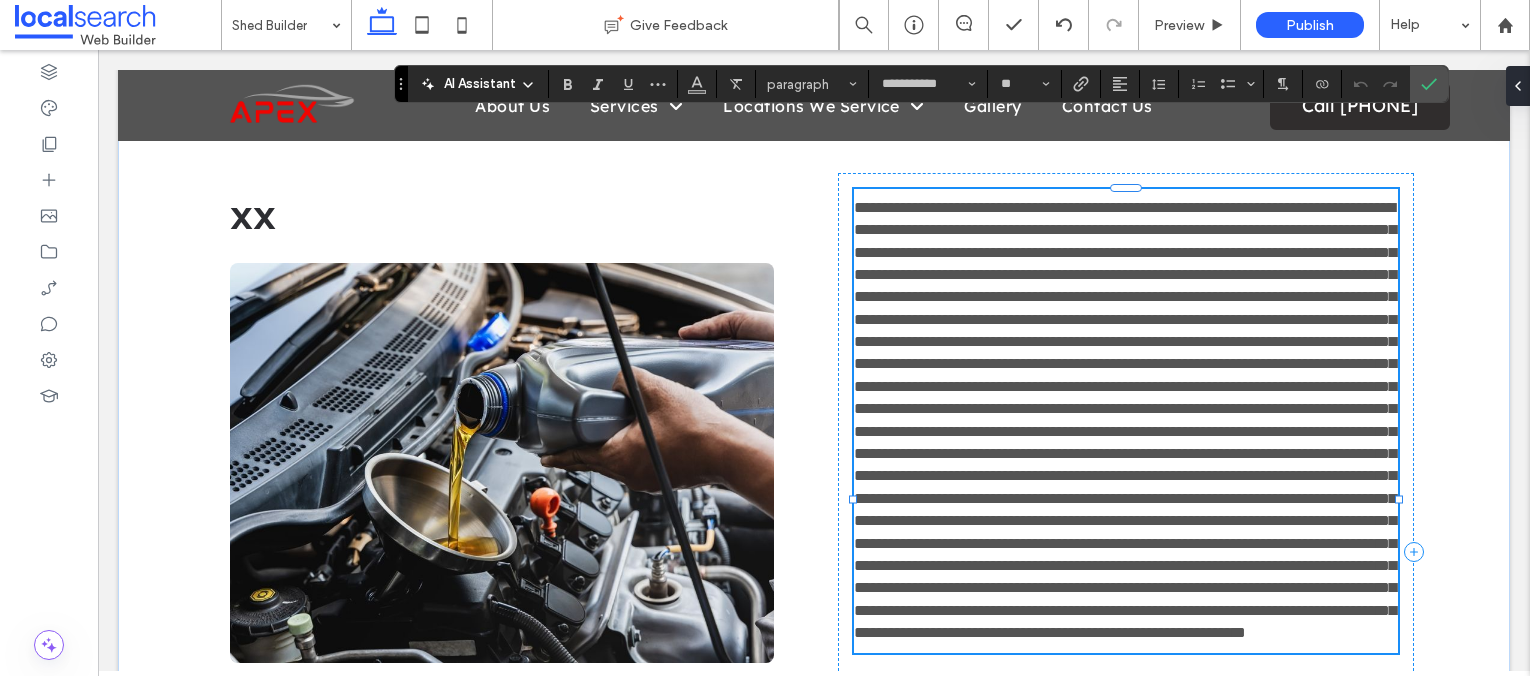 click at bounding box center [1125, 420] 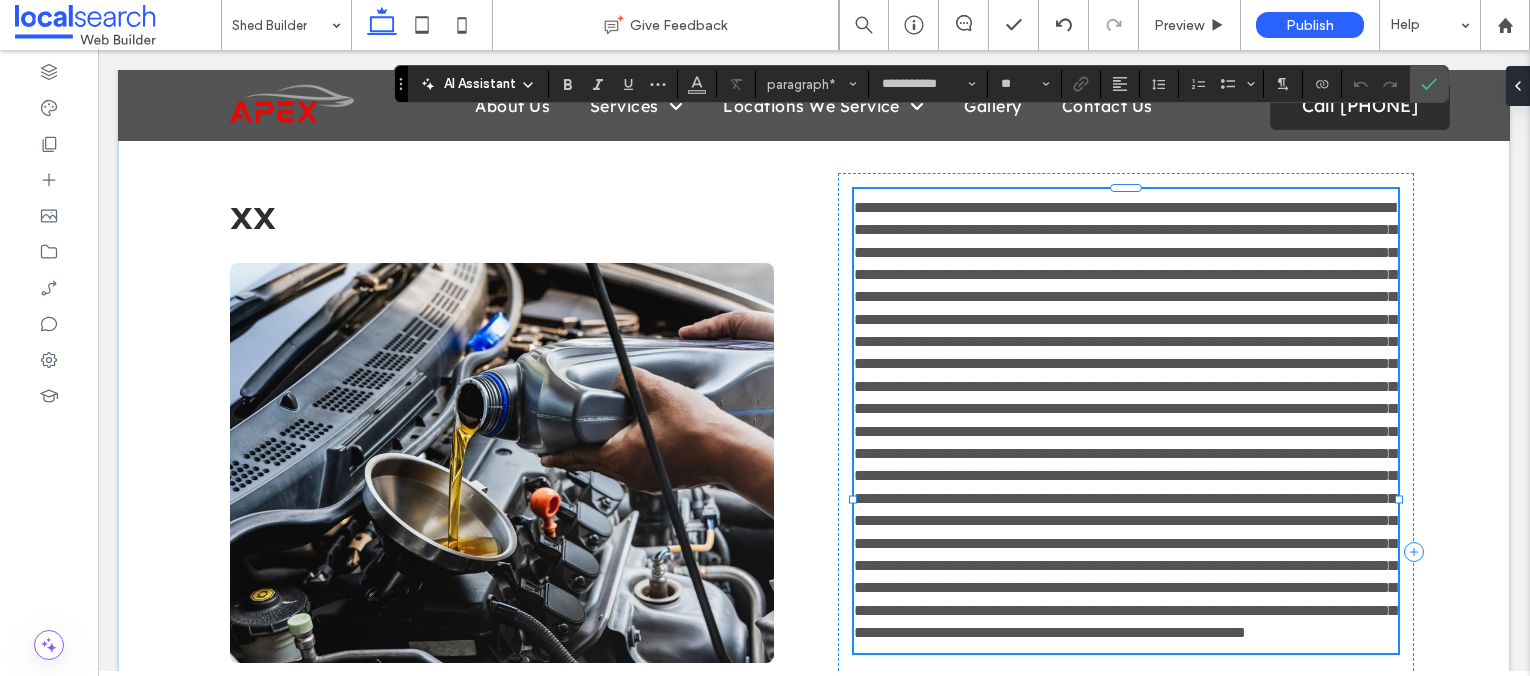 type 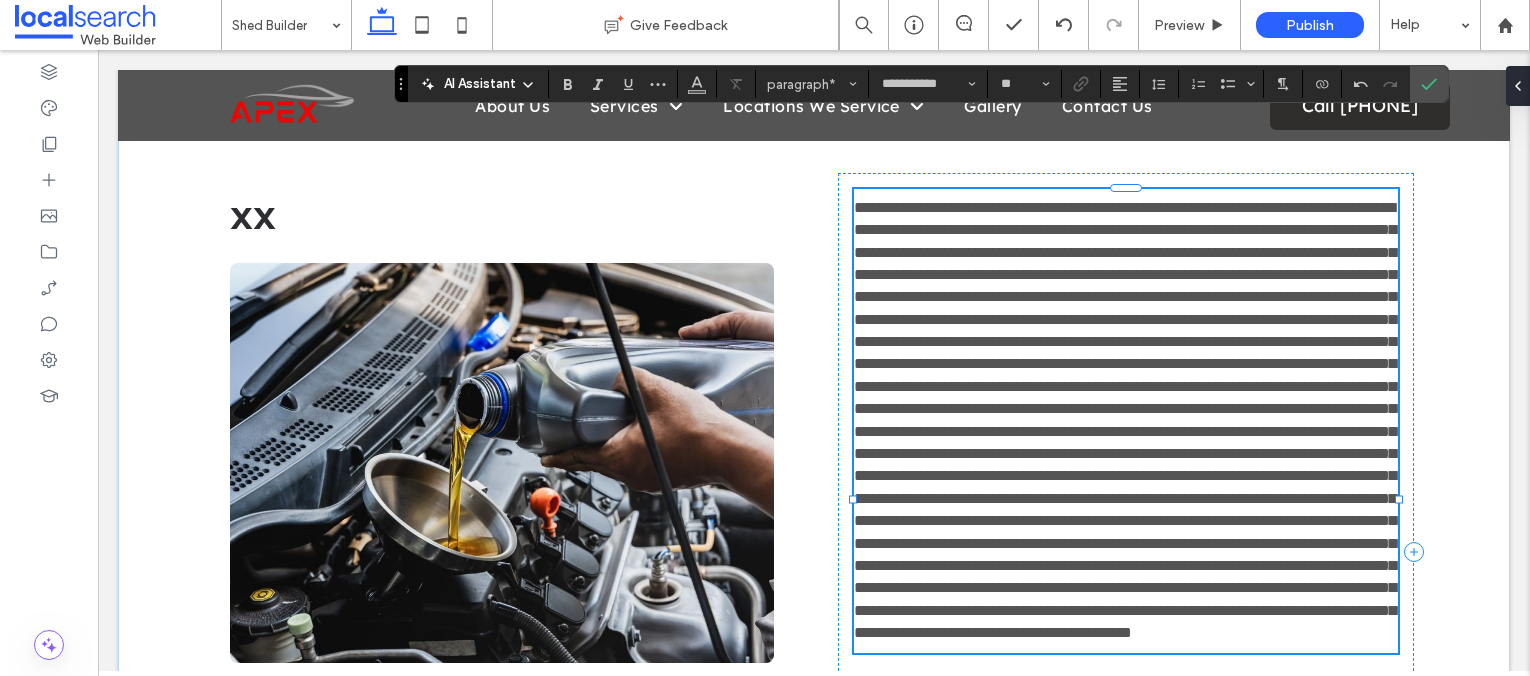 drag, startPoint x: 1224, startPoint y: 210, endPoint x: 1221, endPoint y: 296, distance: 86.05231 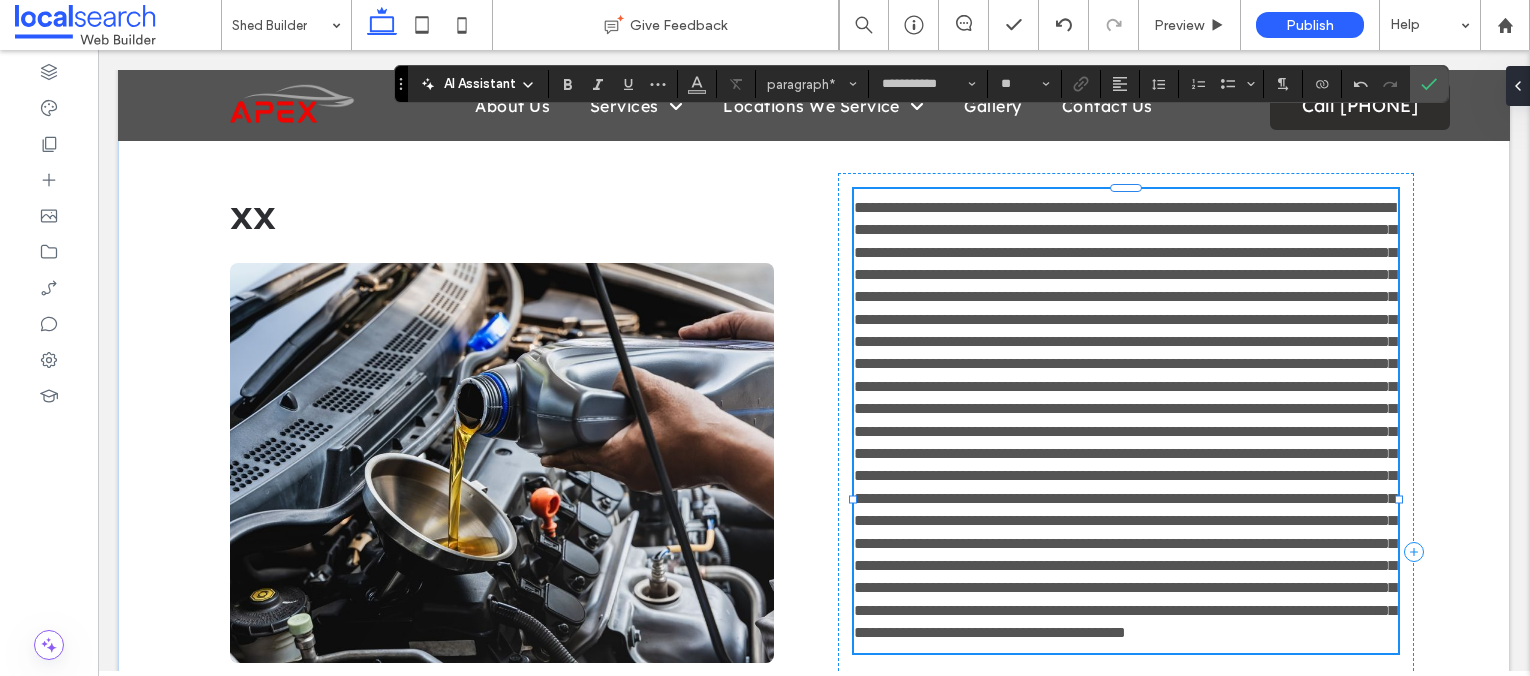 click at bounding box center (1126, 421) 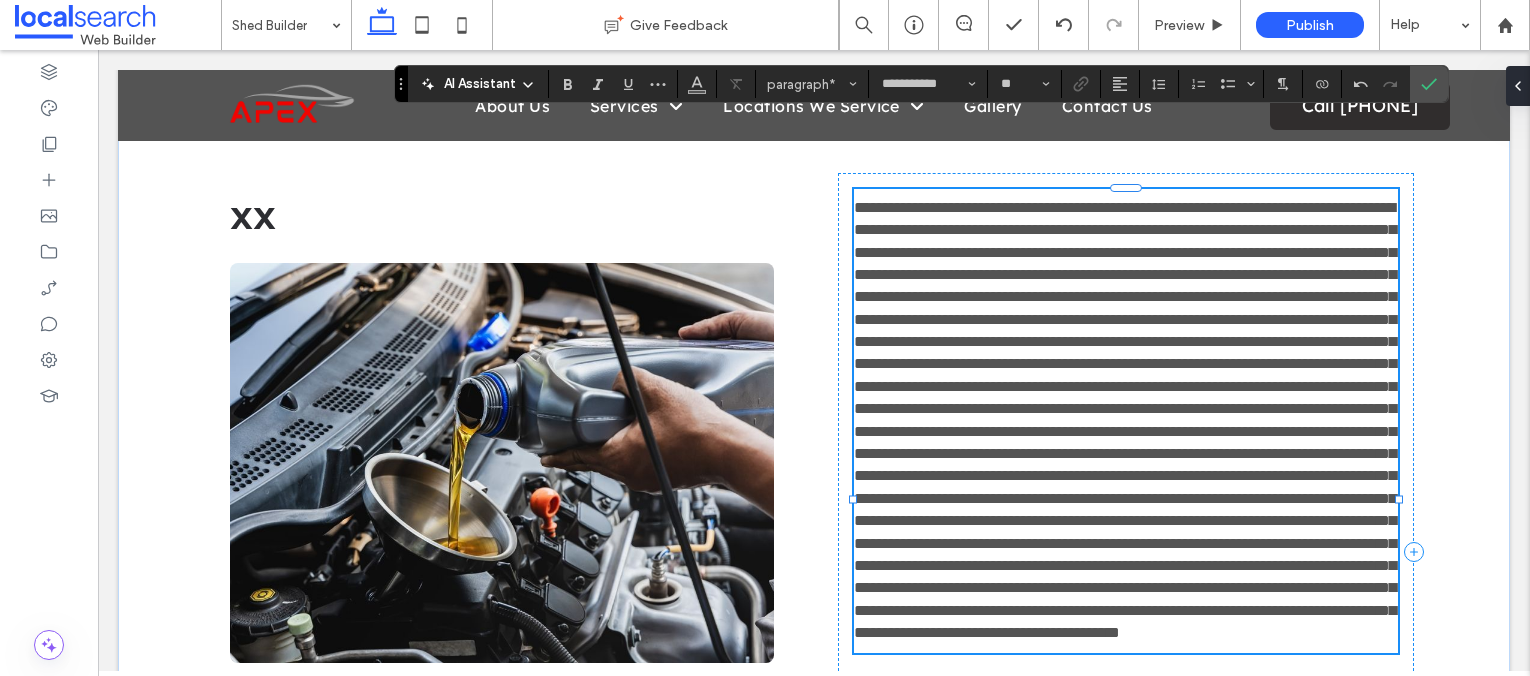 click at bounding box center [1125, 420] 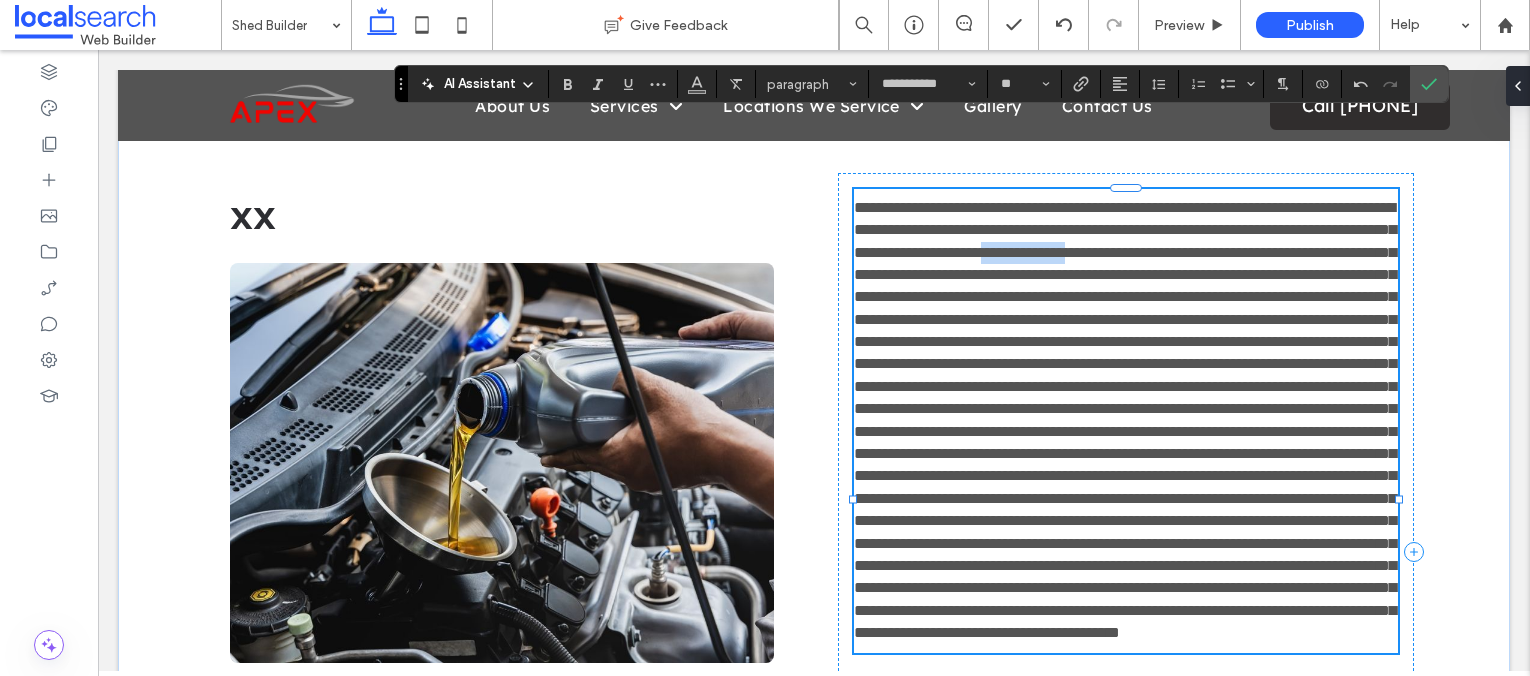 drag, startPoint x: 937, startPoint y: 277, endPoint x: 1032, endPoint y: 275, distance: 95.02105 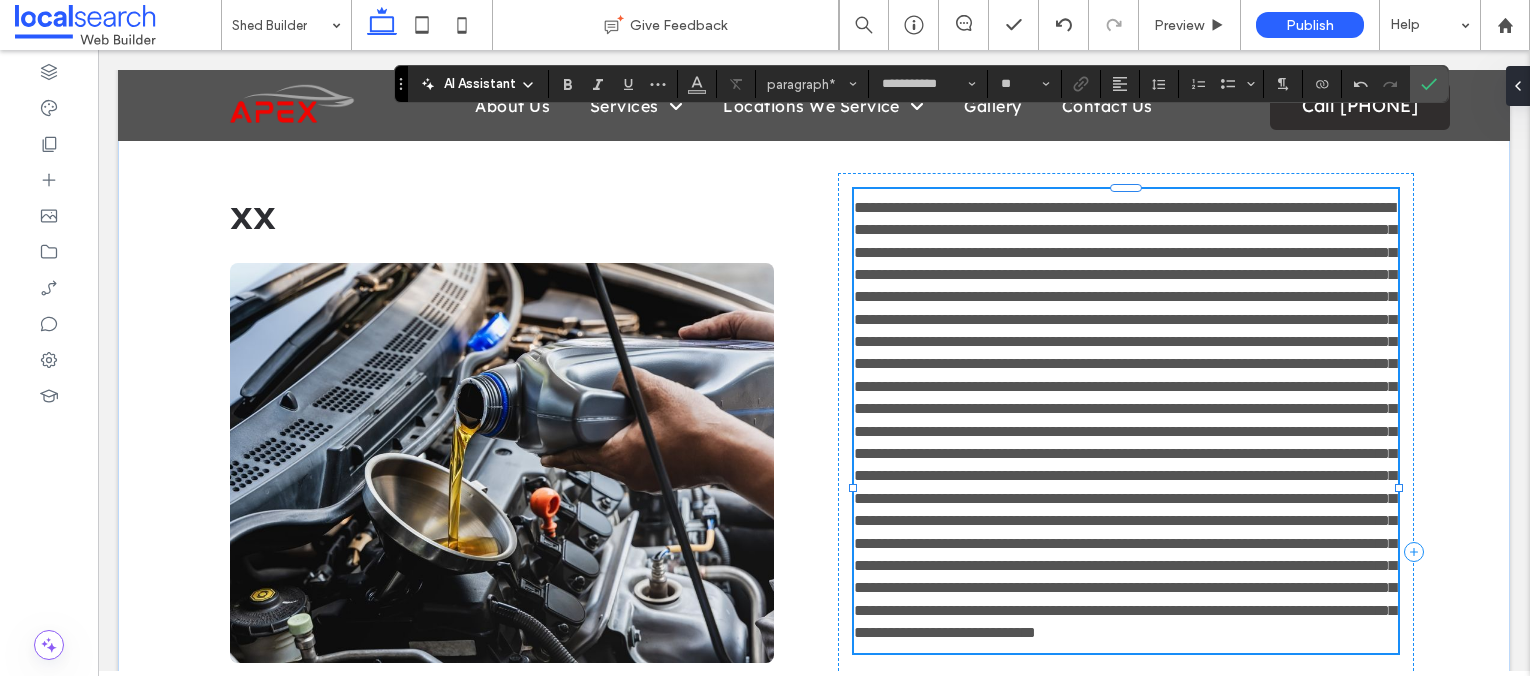 click at bounding box center [1125, 420] 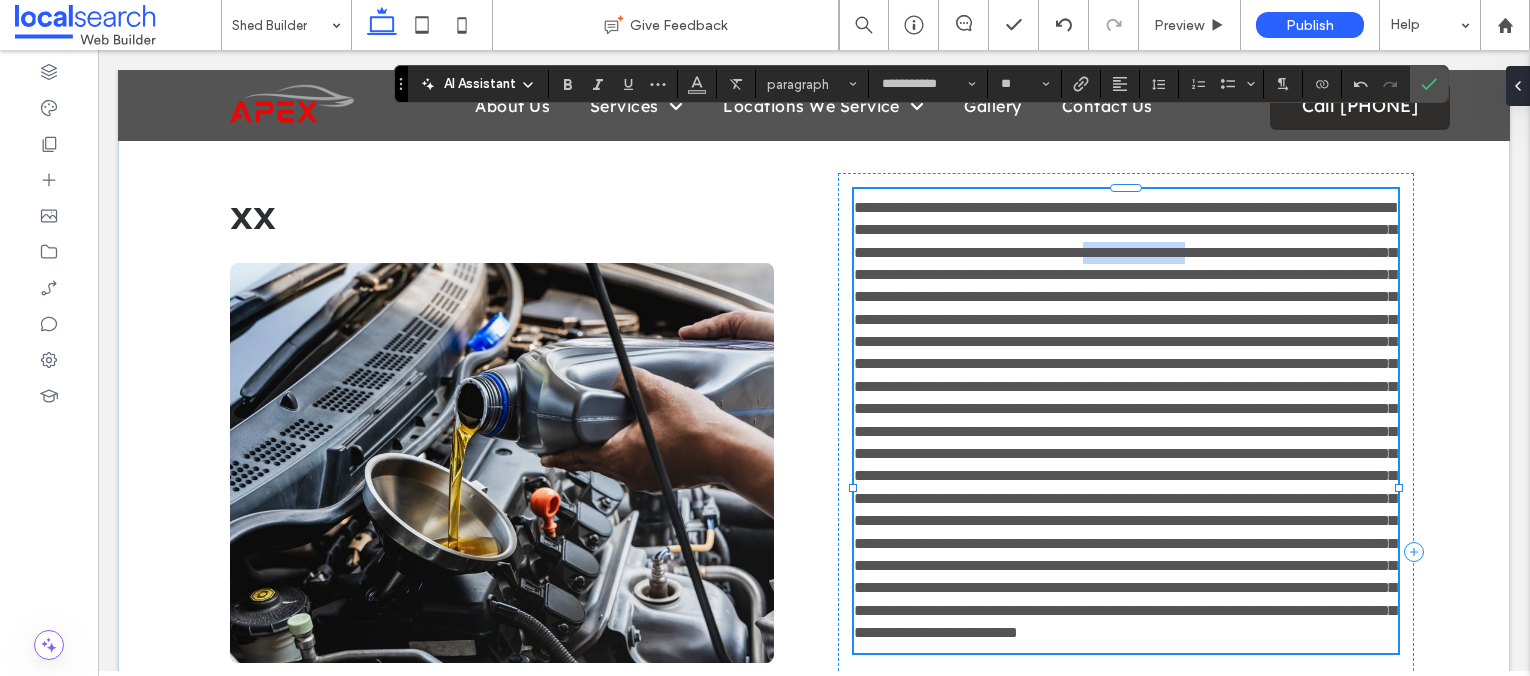 drag, startPoint x: 1062, startPoint y: 276, endPoint x: 1199, endPoint y: 280, distance: 137.05838 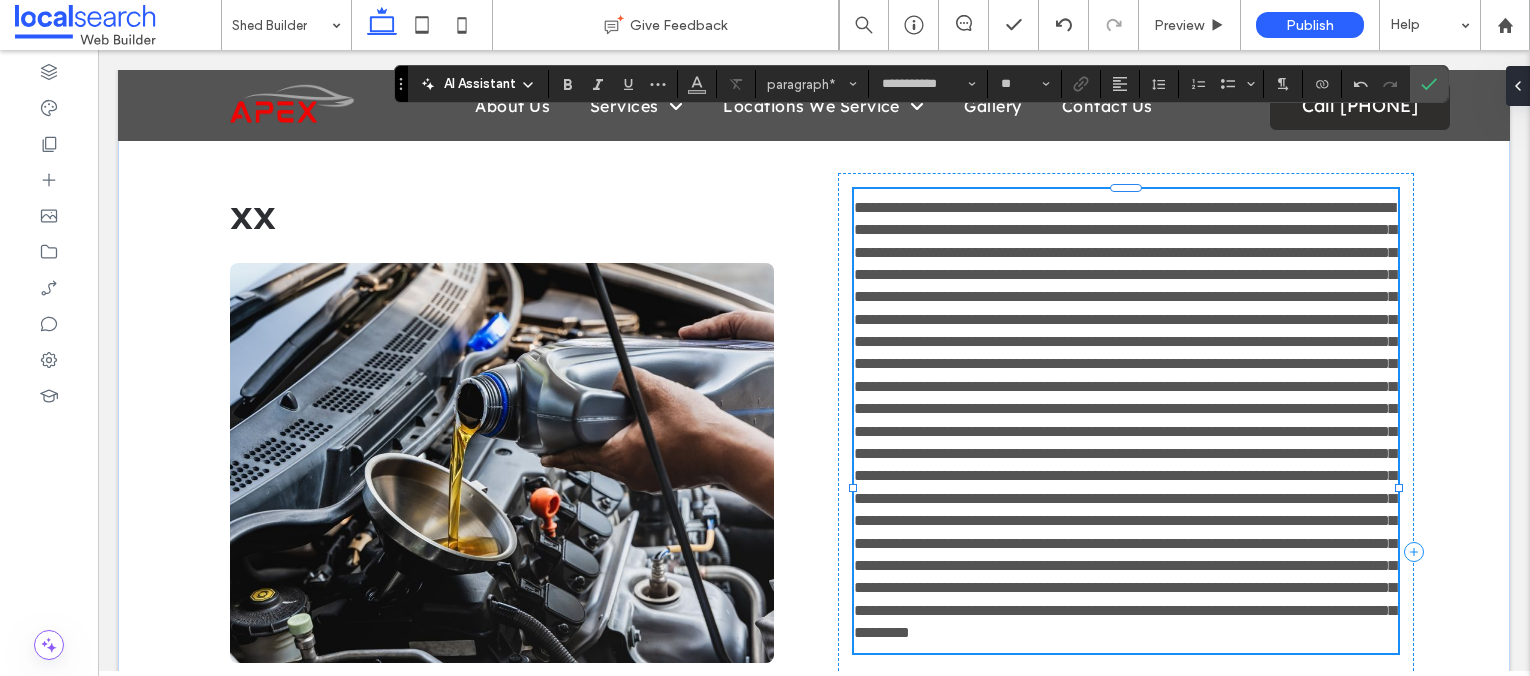 click at bounding box center [1125, 420] 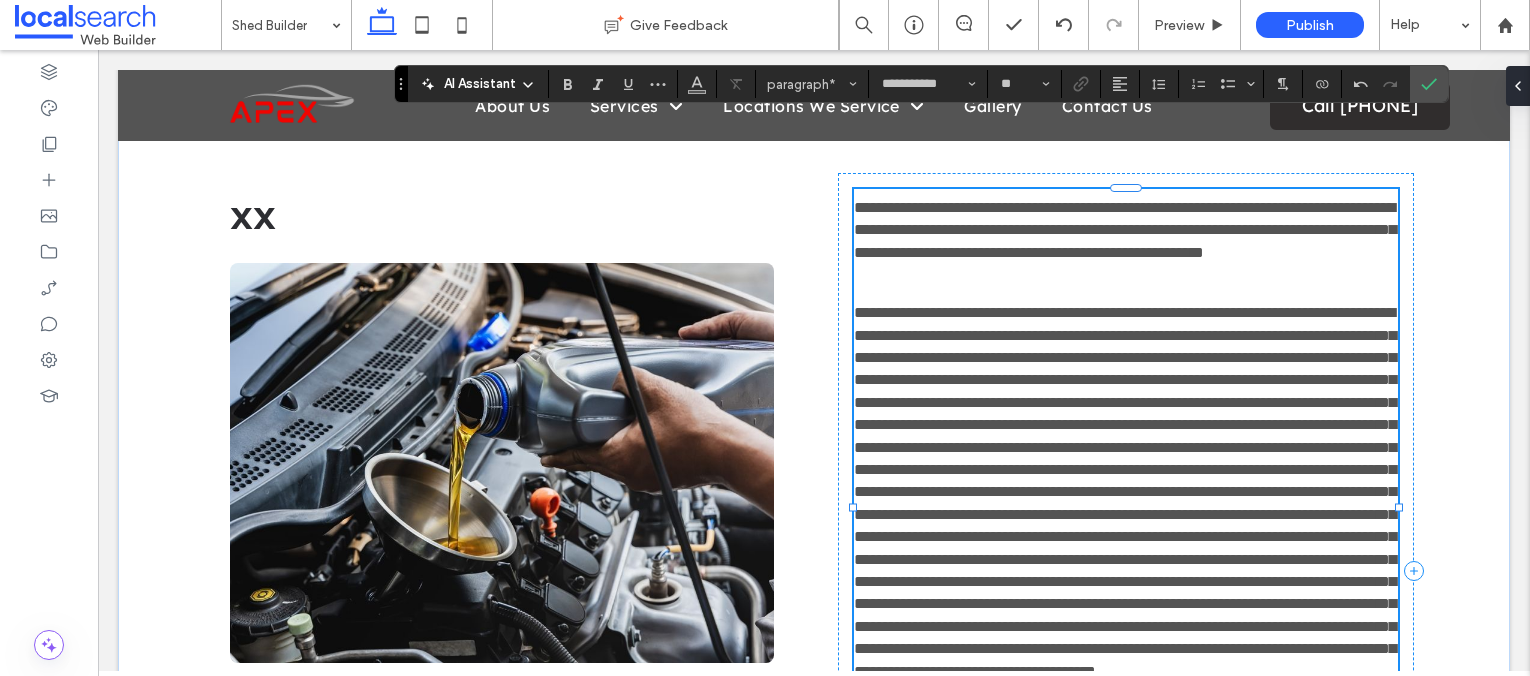 click at bounding box center (1125, 491) 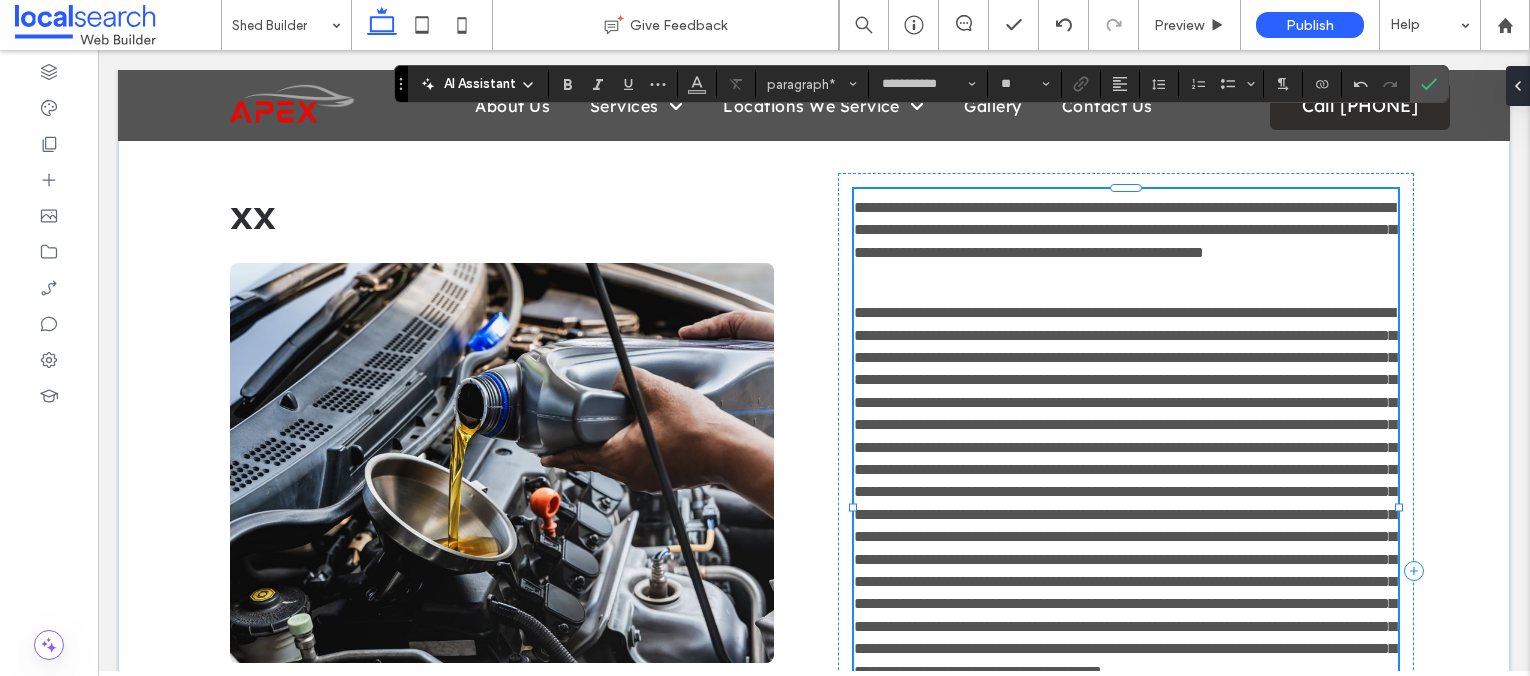 click at bounding box center [1125, 491] 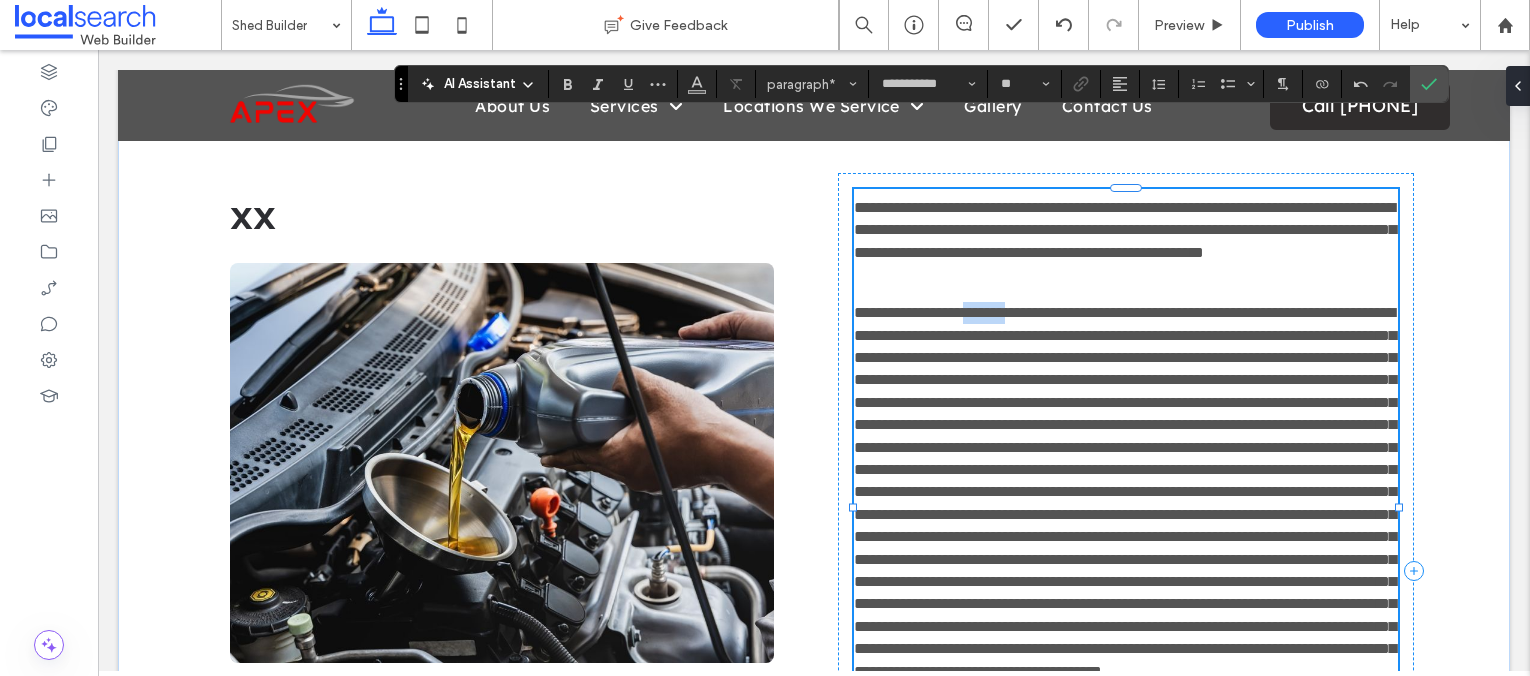 click at bounding box center [1125, 491] 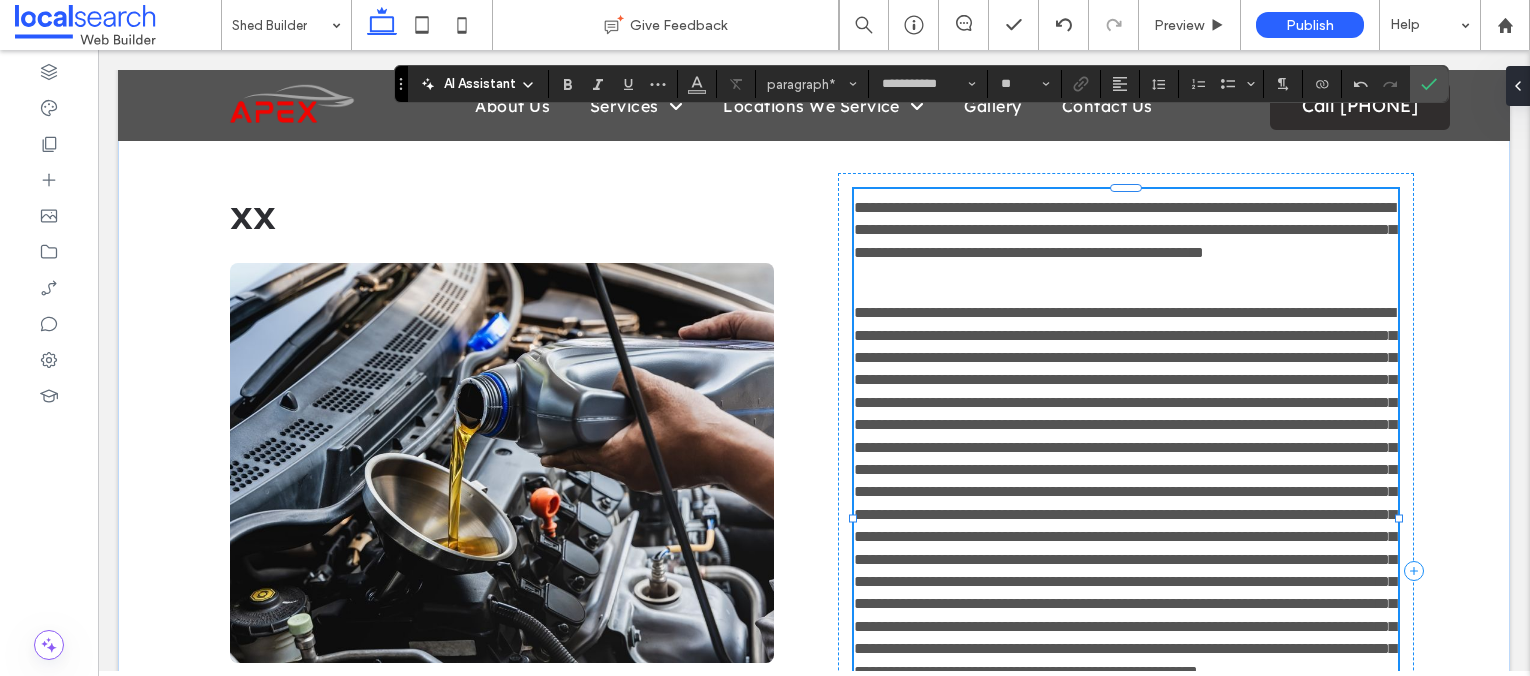 click at bounding box center (1126, 492) 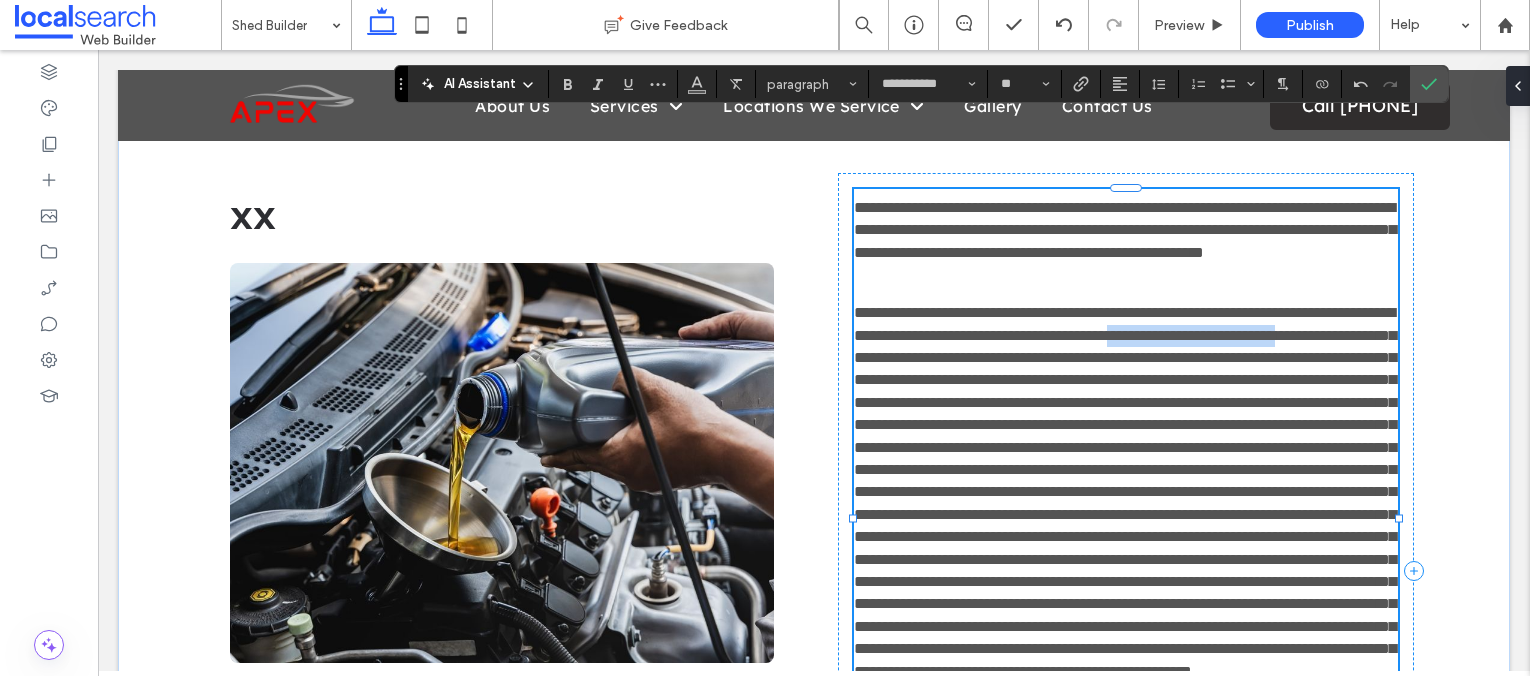 drag, startPoint x: 1332, startPoint y: 358, endPoint x: 1047, endPoint y: 379, distance: 285.77264 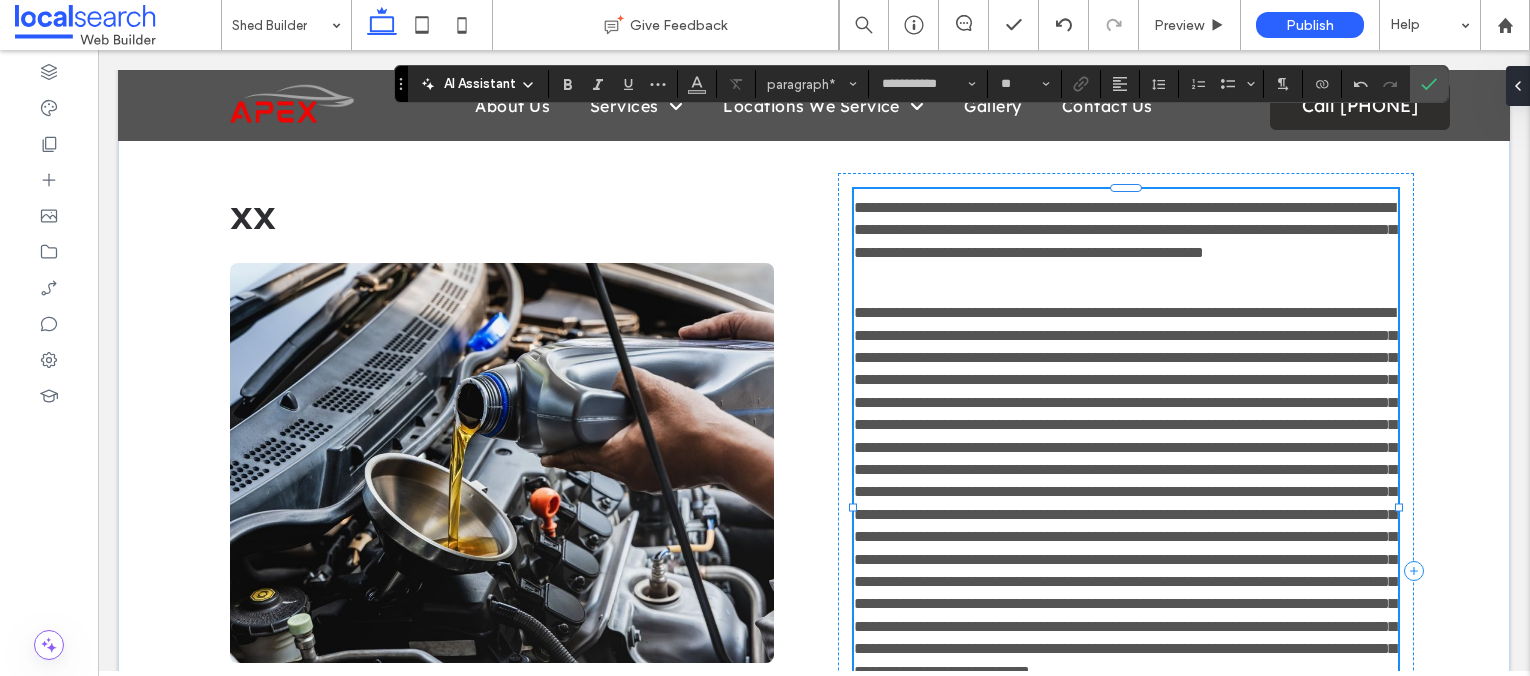 click at bounding box center (1125, 491) 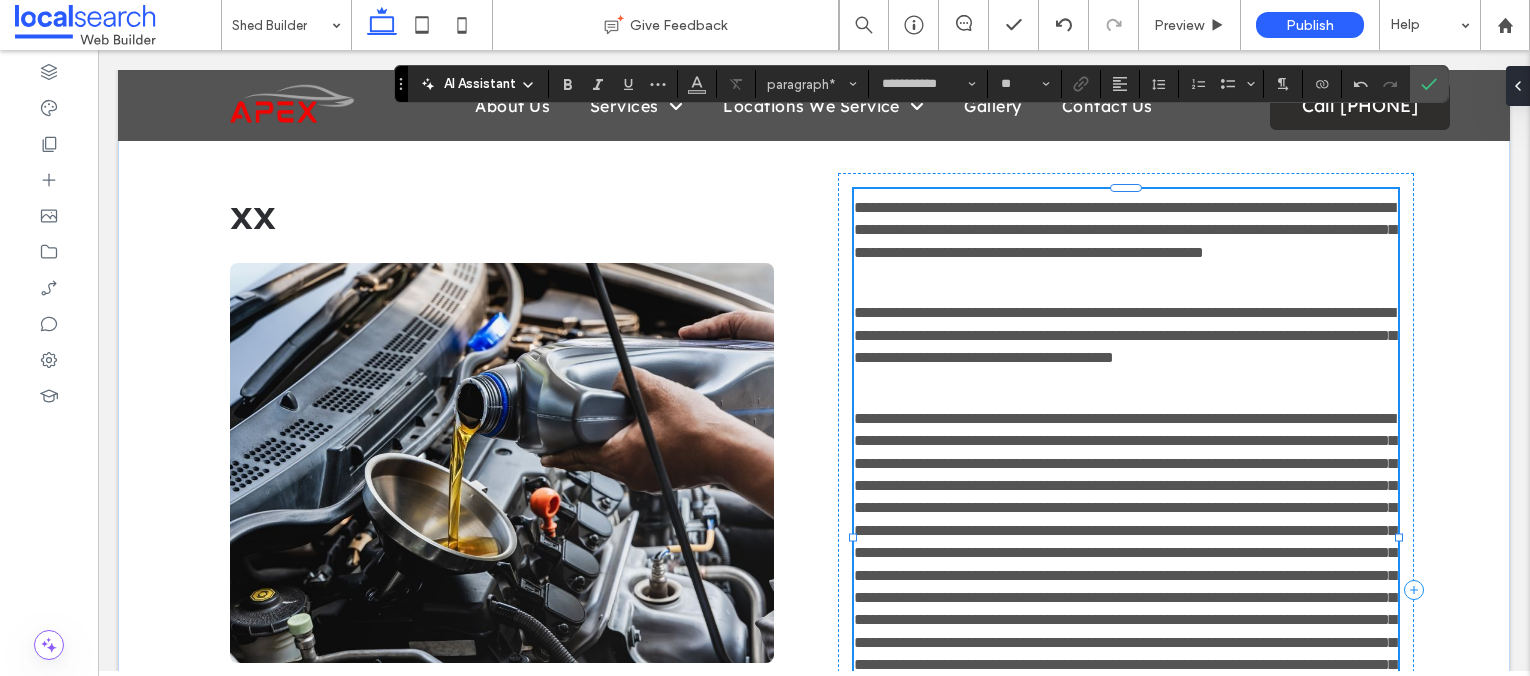 click on "﻿" at bounding box center (1125, 564) 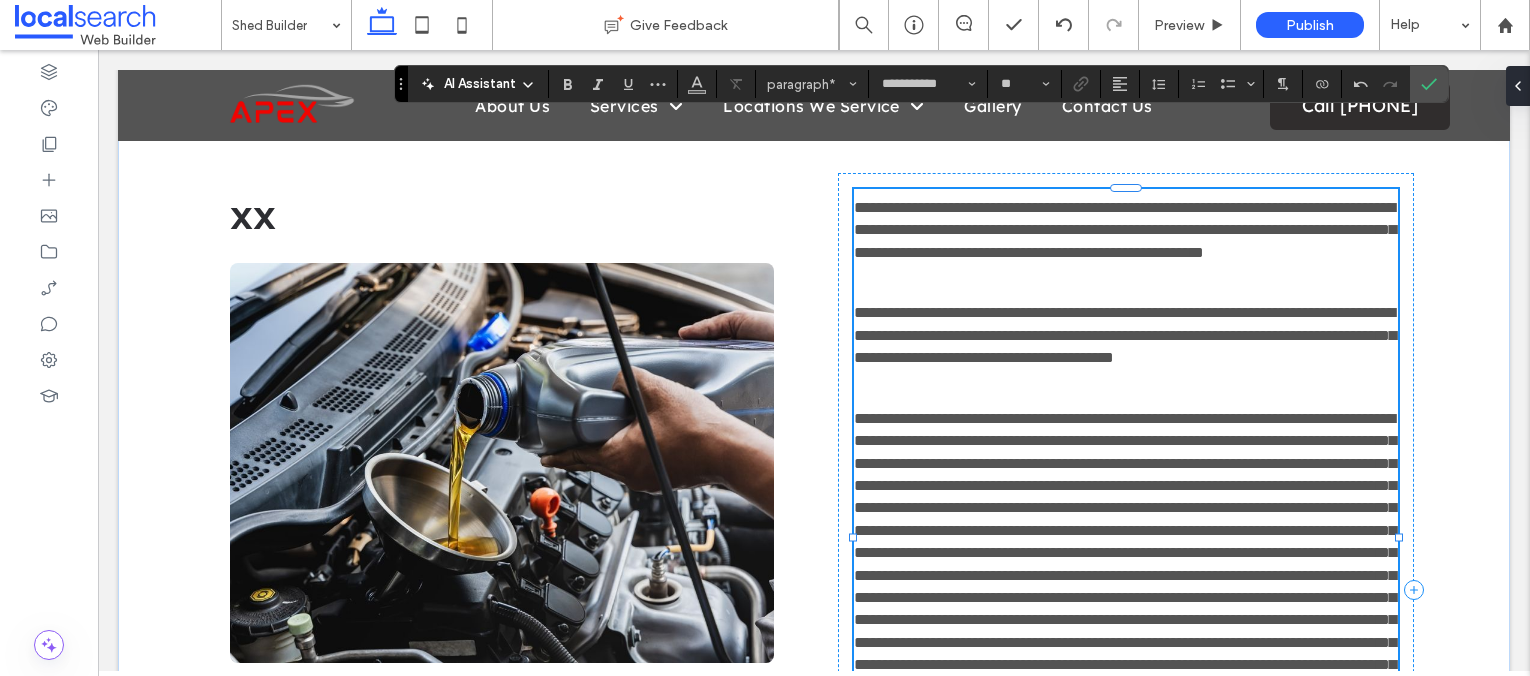 click at bounding box center [1125, 564] 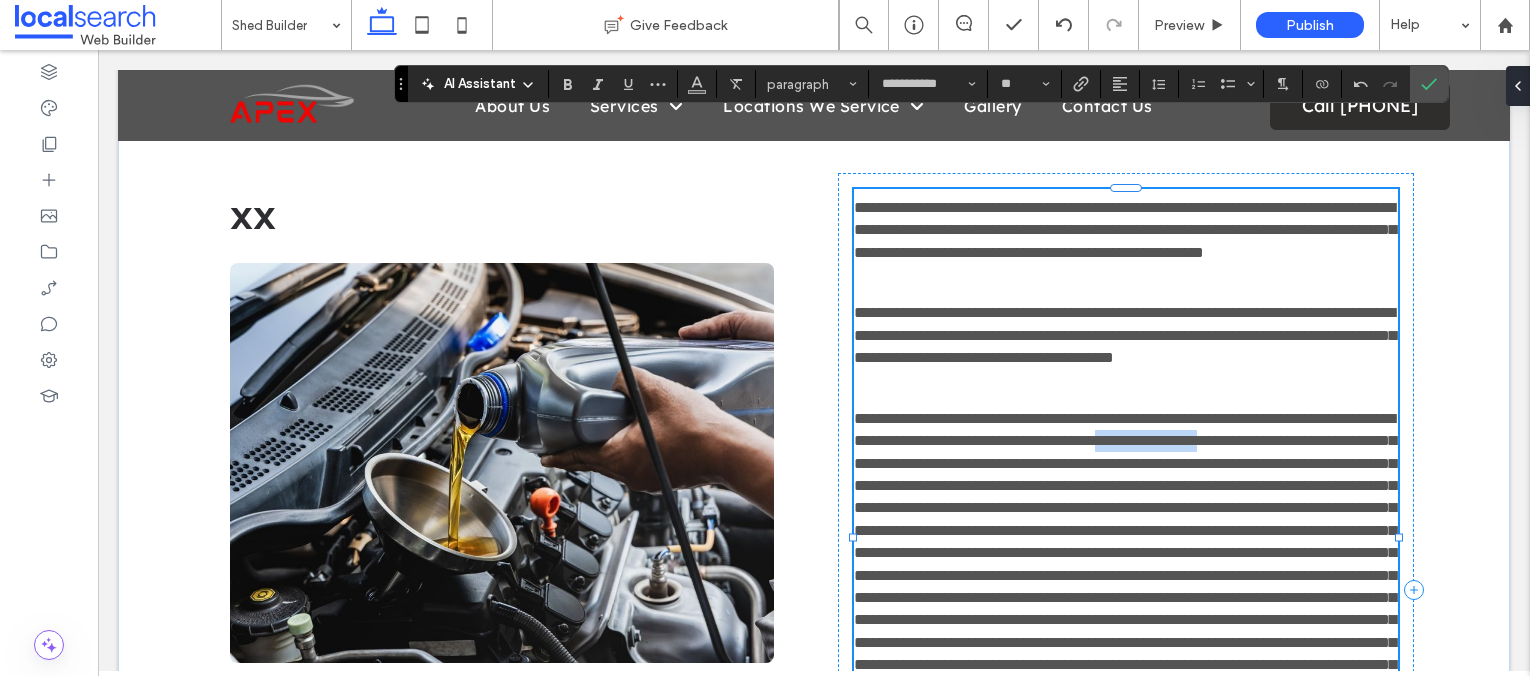 drag, startPoint x: 1332, startPoint y: 491, endPoint x: 951, endPoint y: 499, distance: 381.08398 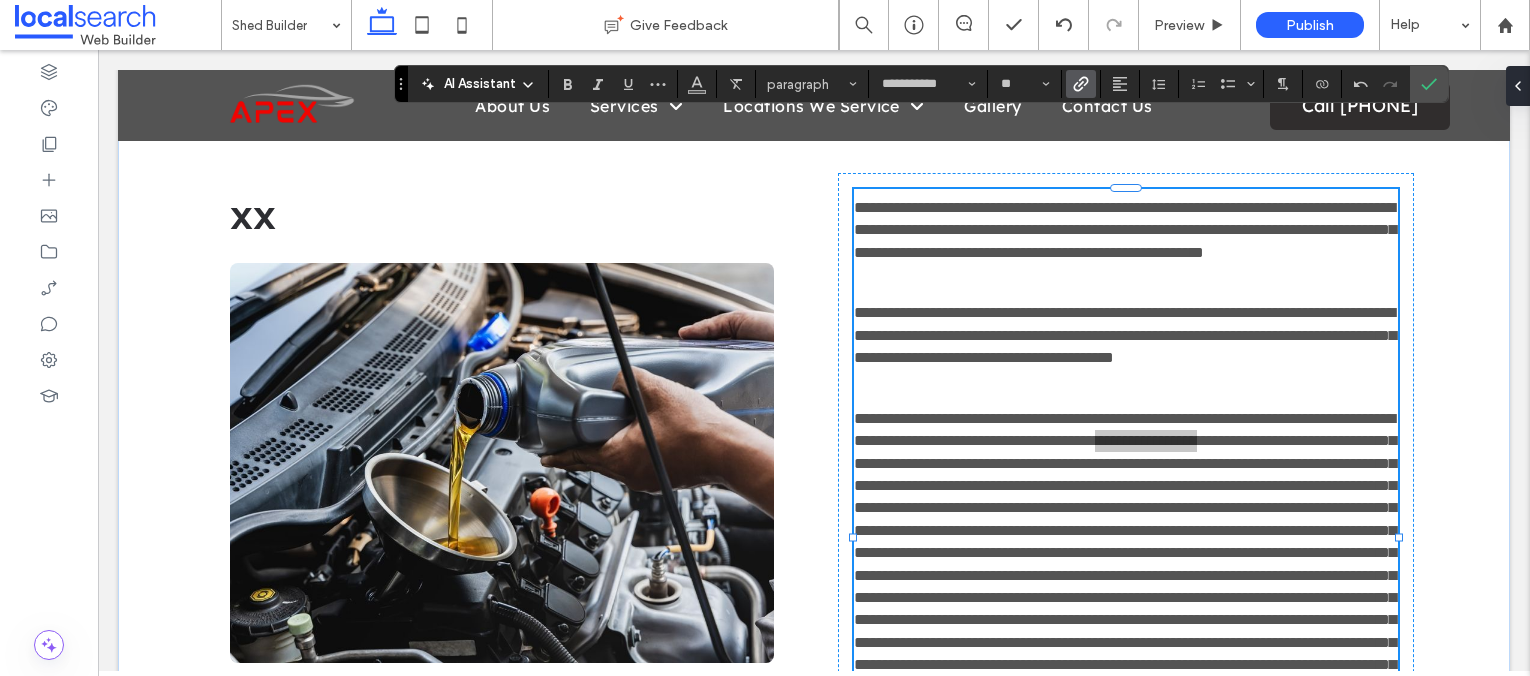 click 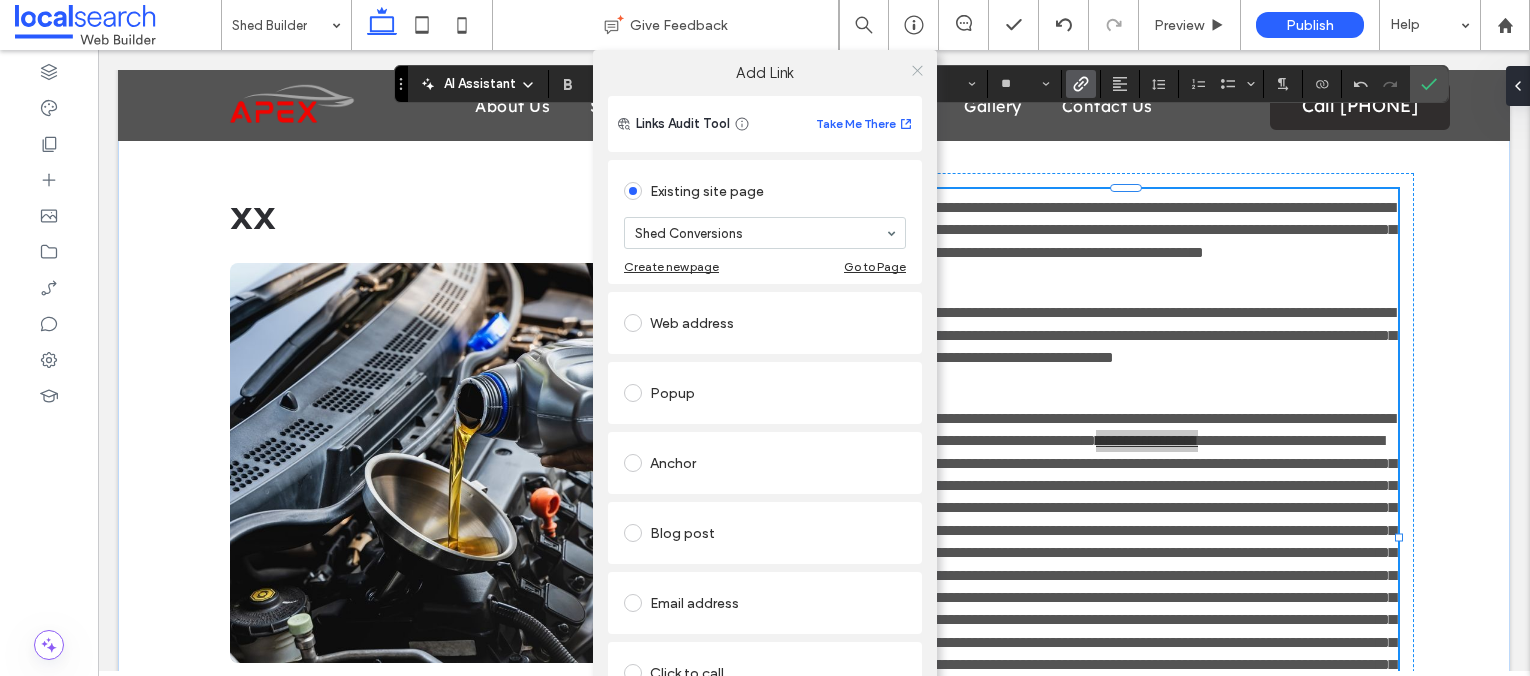 click 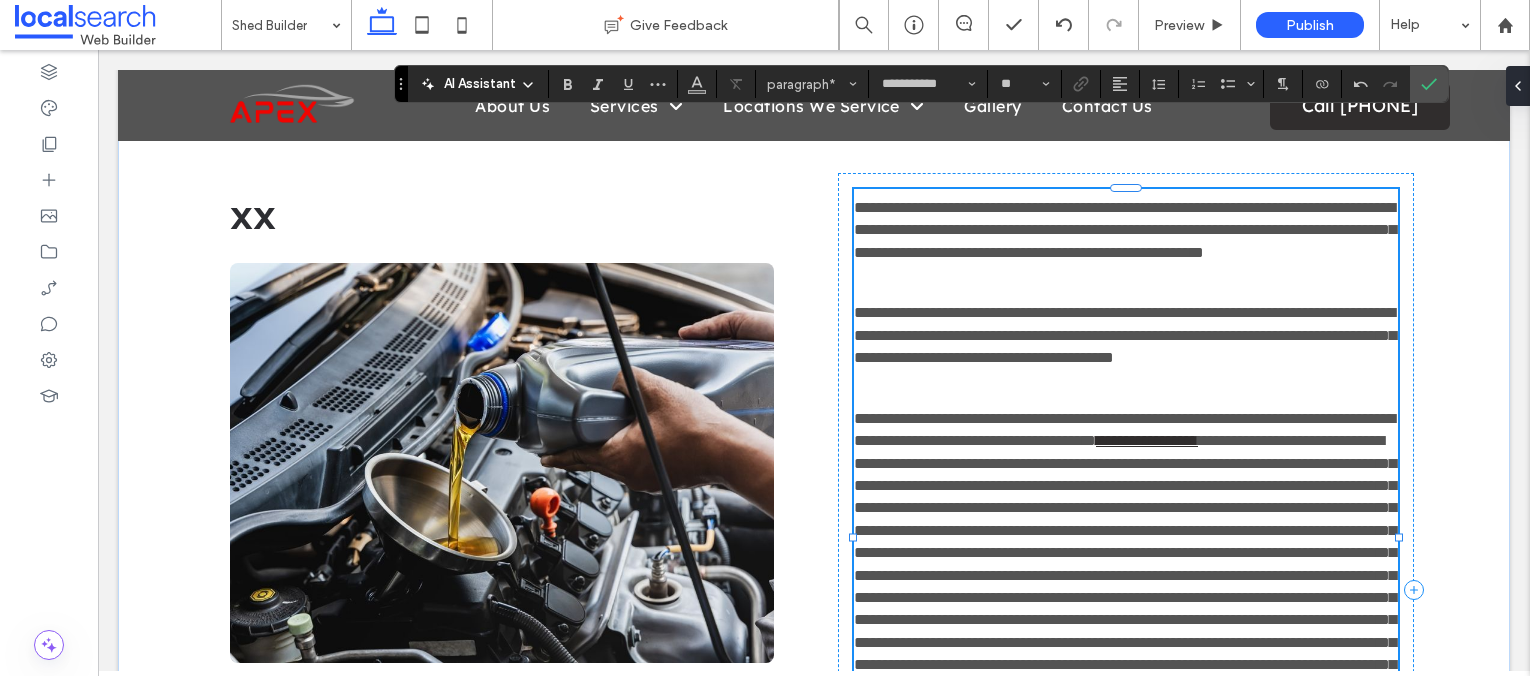 click at bounding box center [1125, 575] 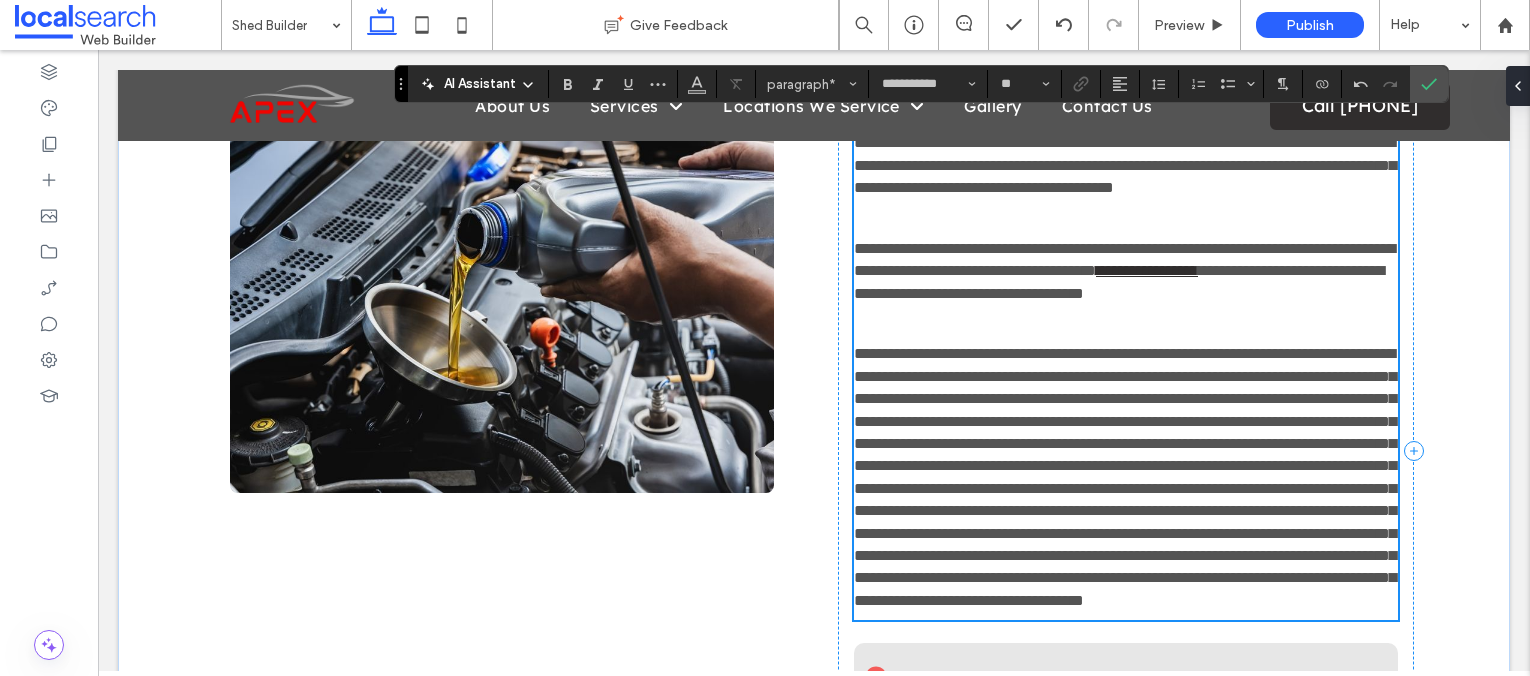 scroll, scrollTop: 895, scrollLeft: 0, axis: vertical 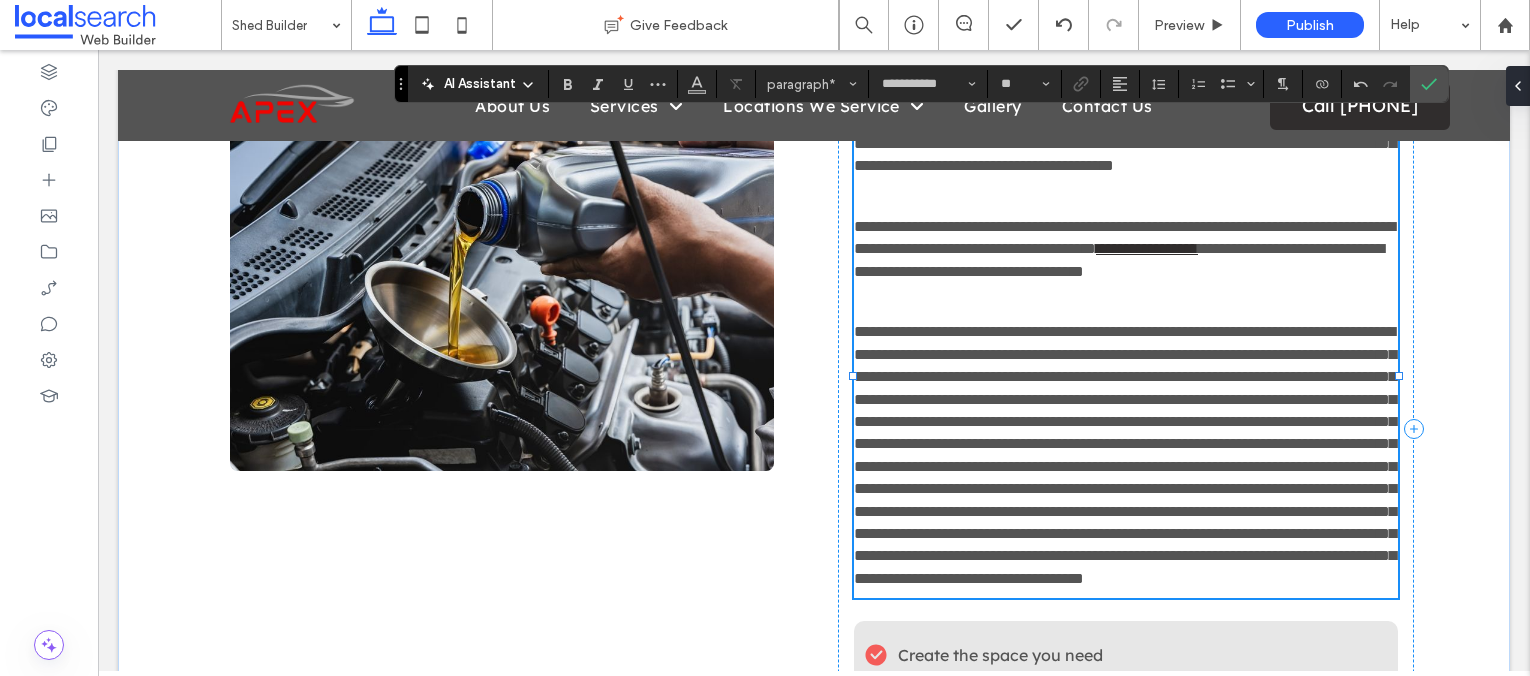 click on "﻿" at bounding box center [1125, 454] 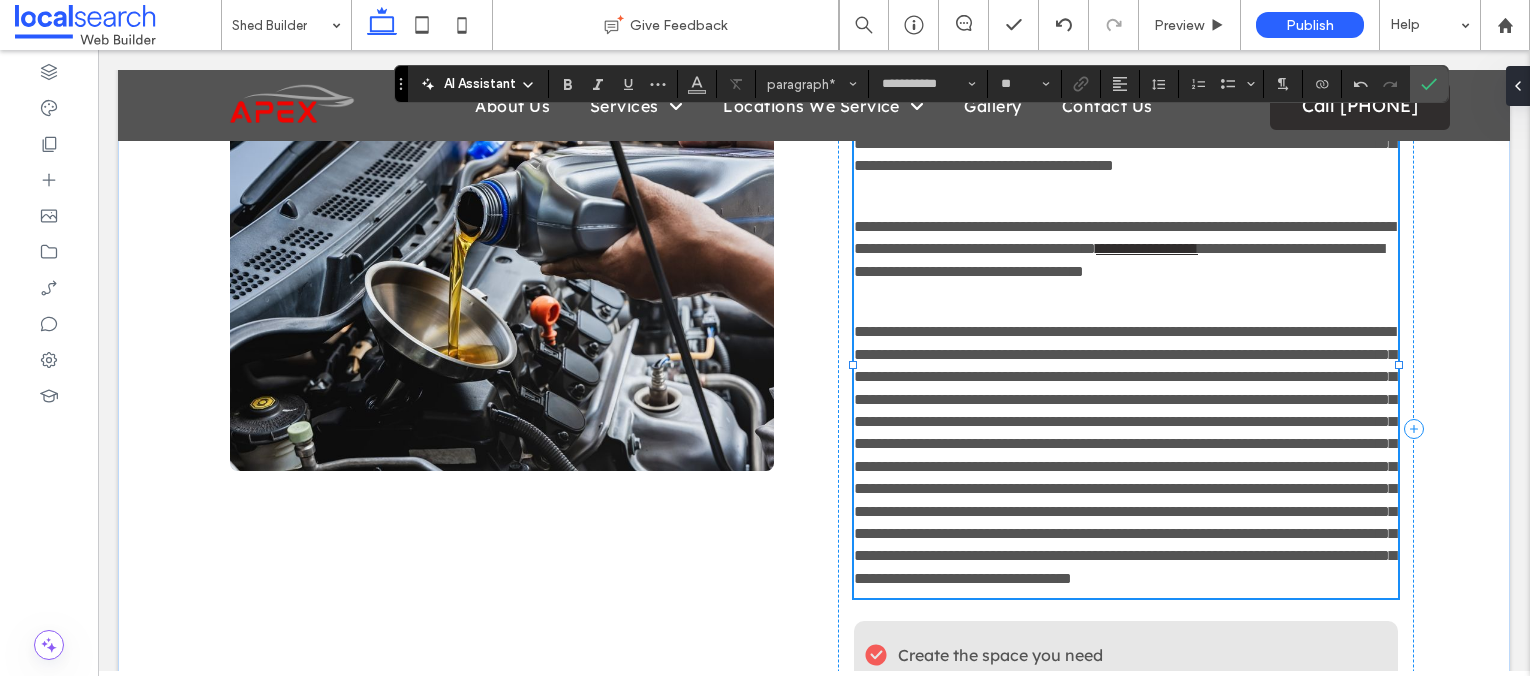 click at bounding box center [1125, 454] 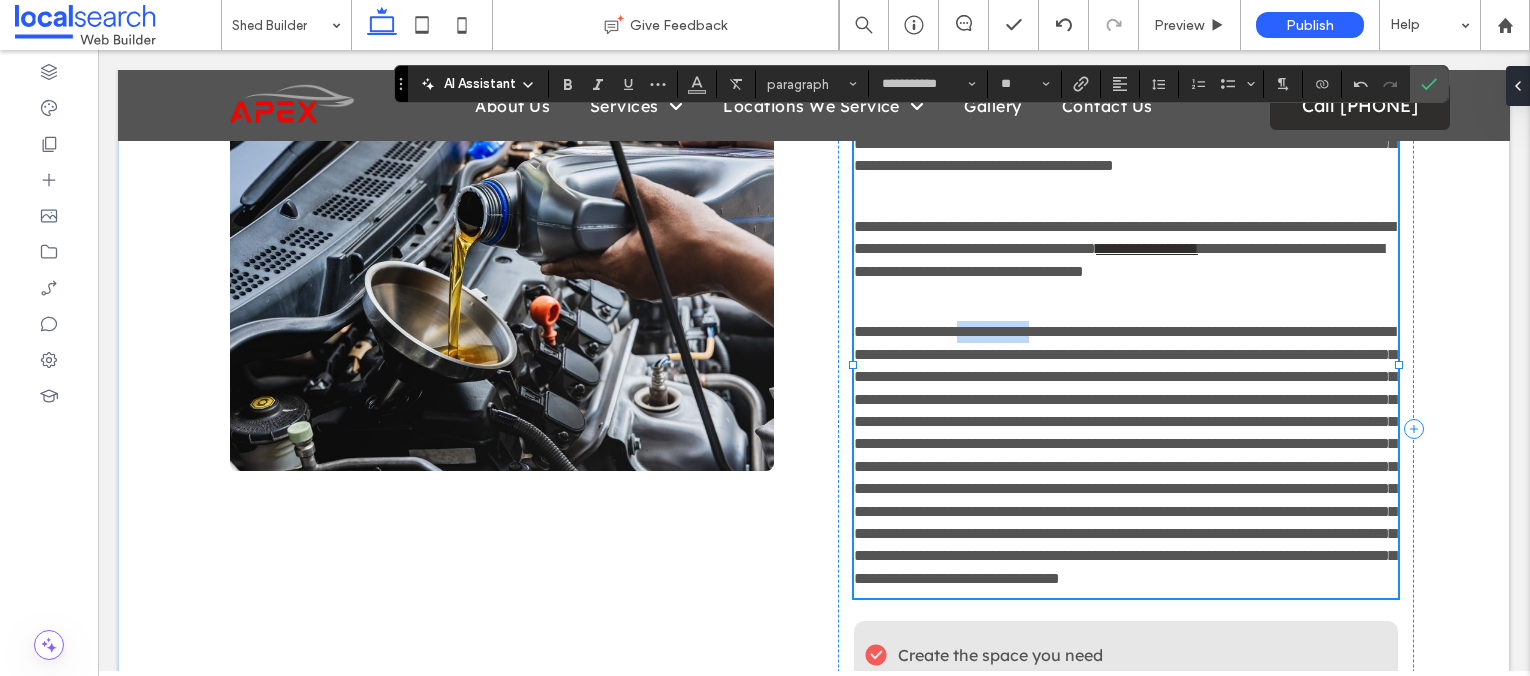 drag, startPoint x: 1083, startPoint y: 397, endPoint x: 984, endPoint y: 398, distance: 99.00505 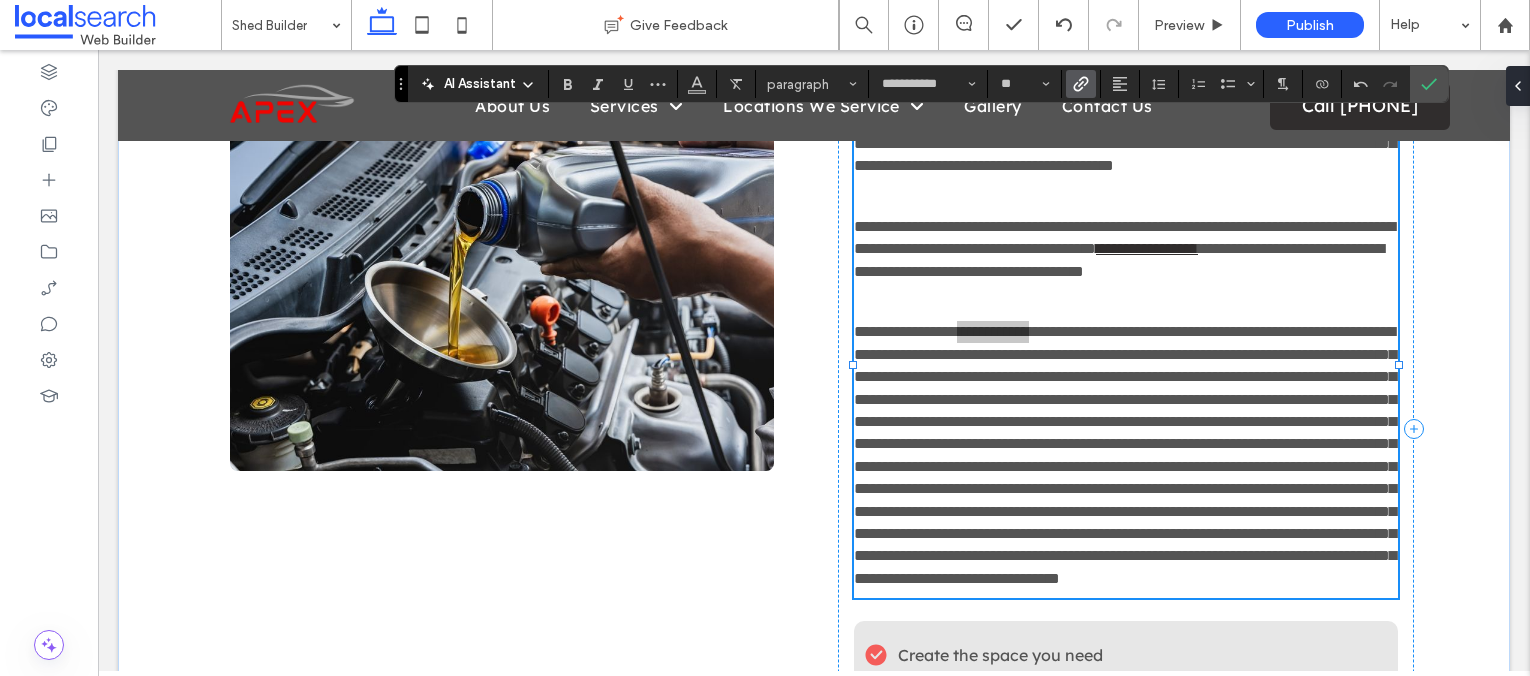 click 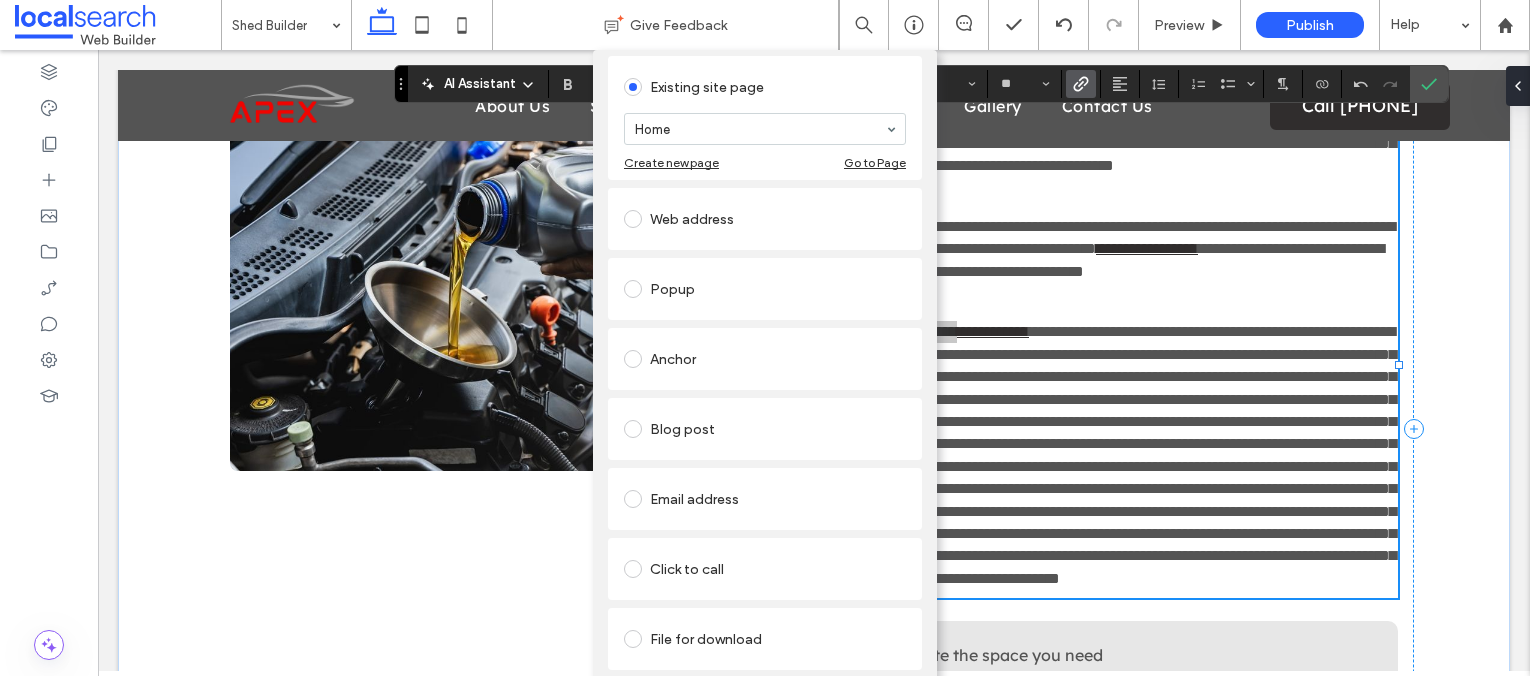 click on "Click to call" at bounding box center [765, 569] 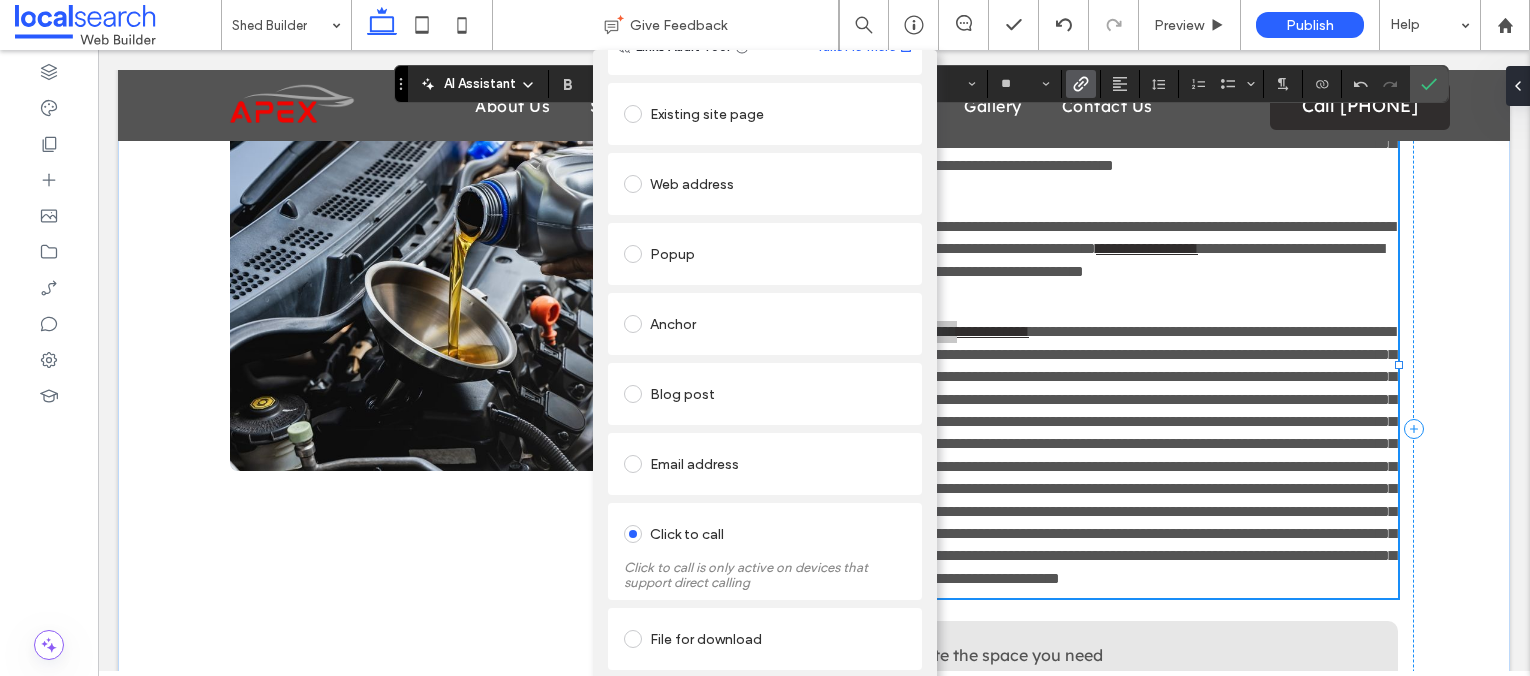 scroll, scrollTop: 120, scrollLeft: 0, axis: vertical 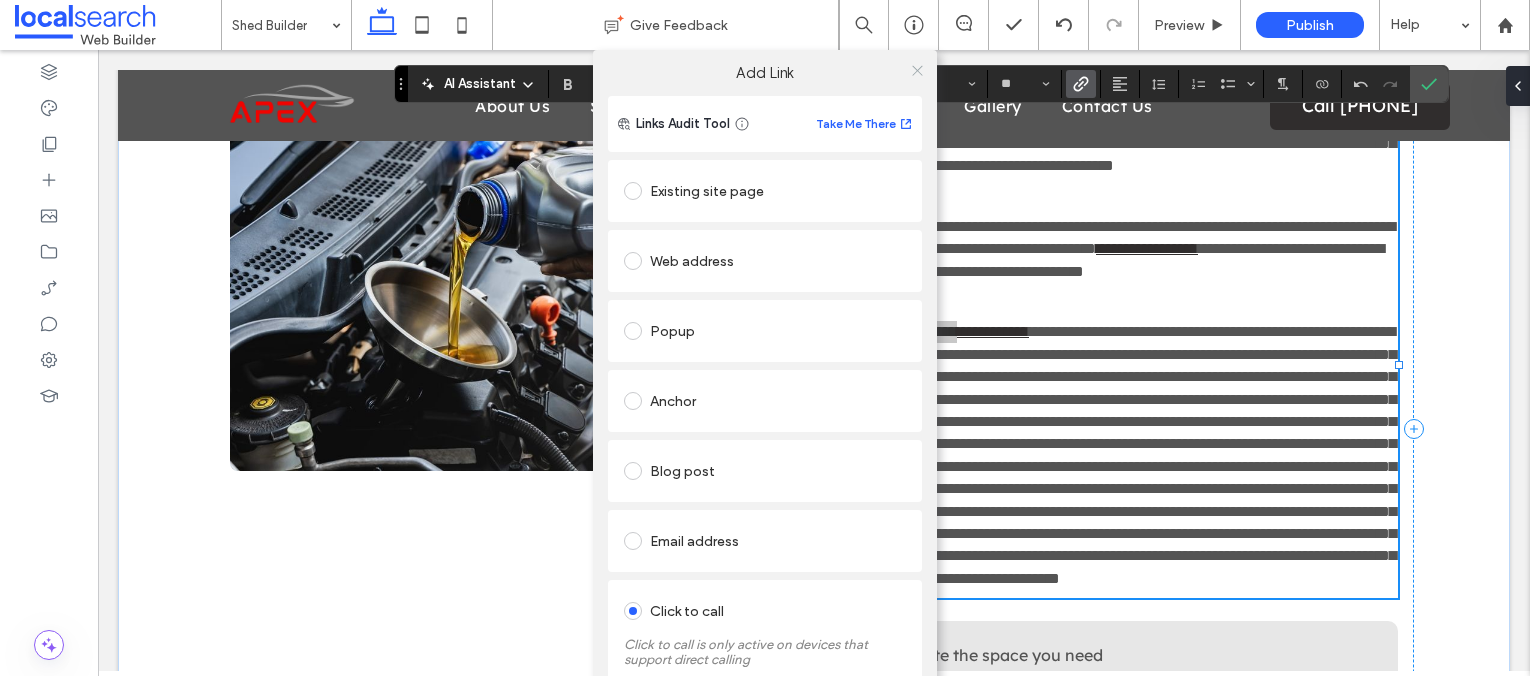 click 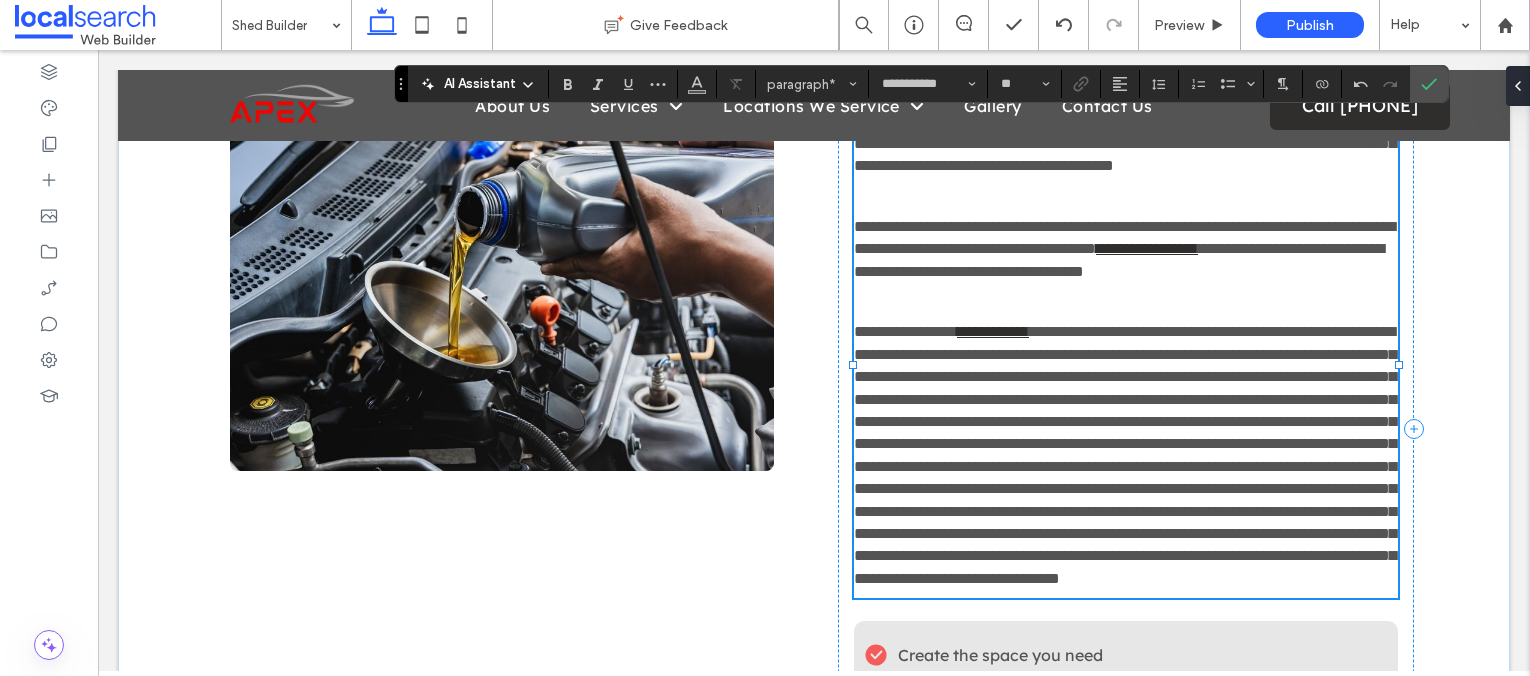 click on "**********" at bounding box center (1125, 454) 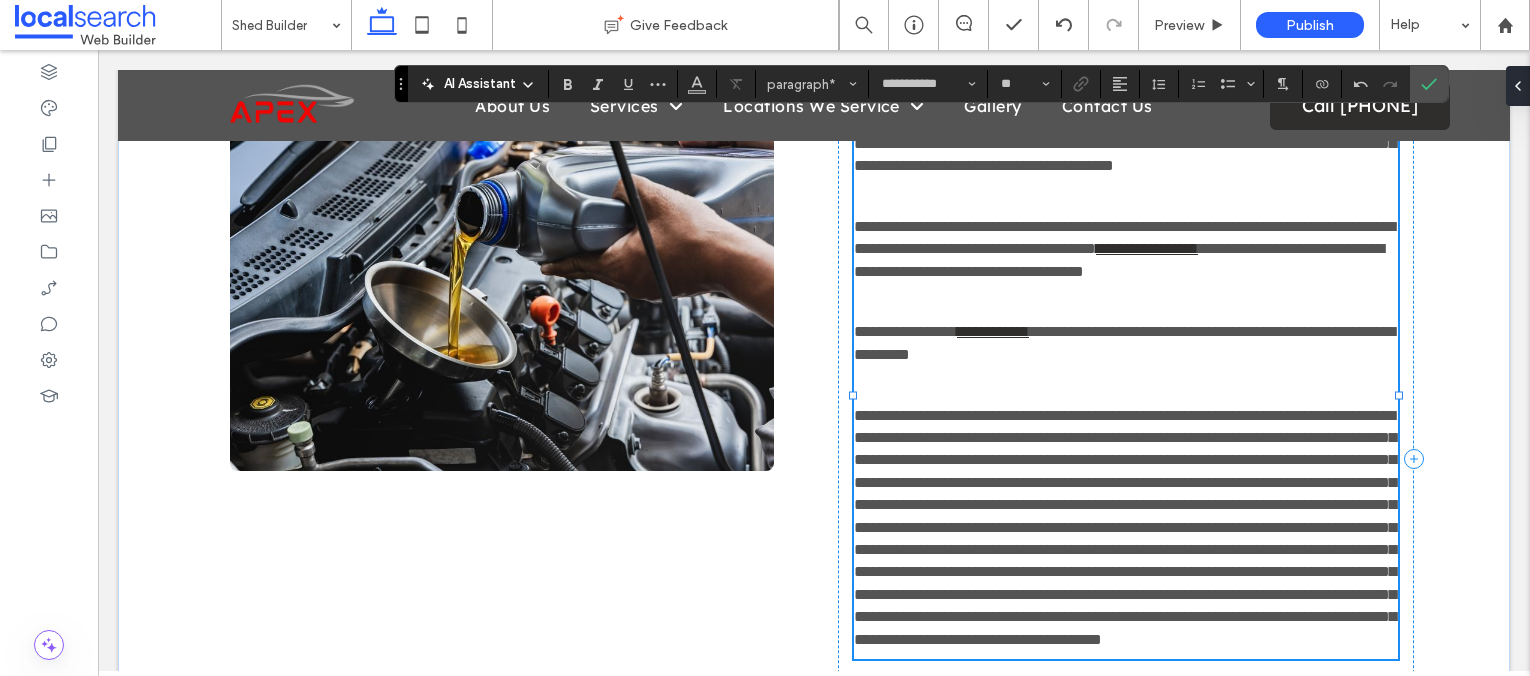 click on "**********" at bounding box center [1126, 343] 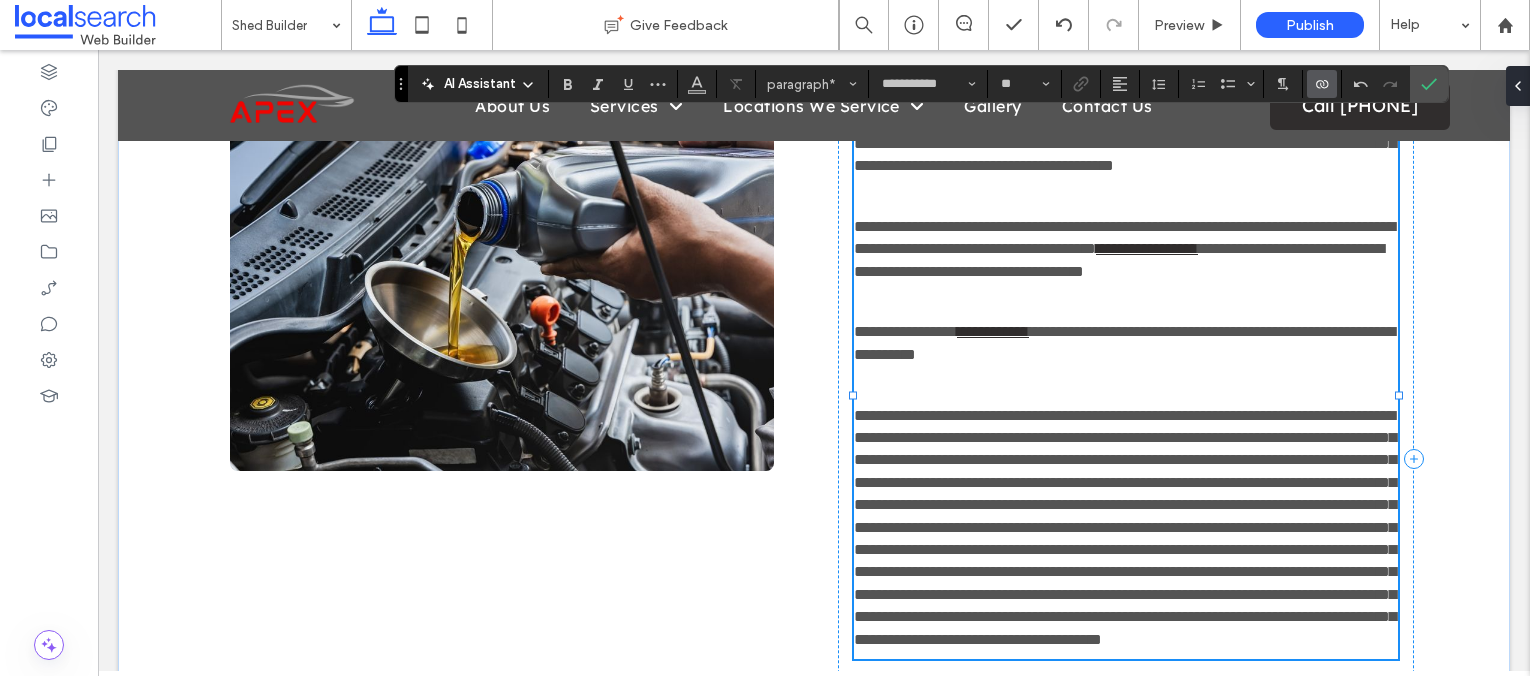 click at bounding box center [1322, 84] 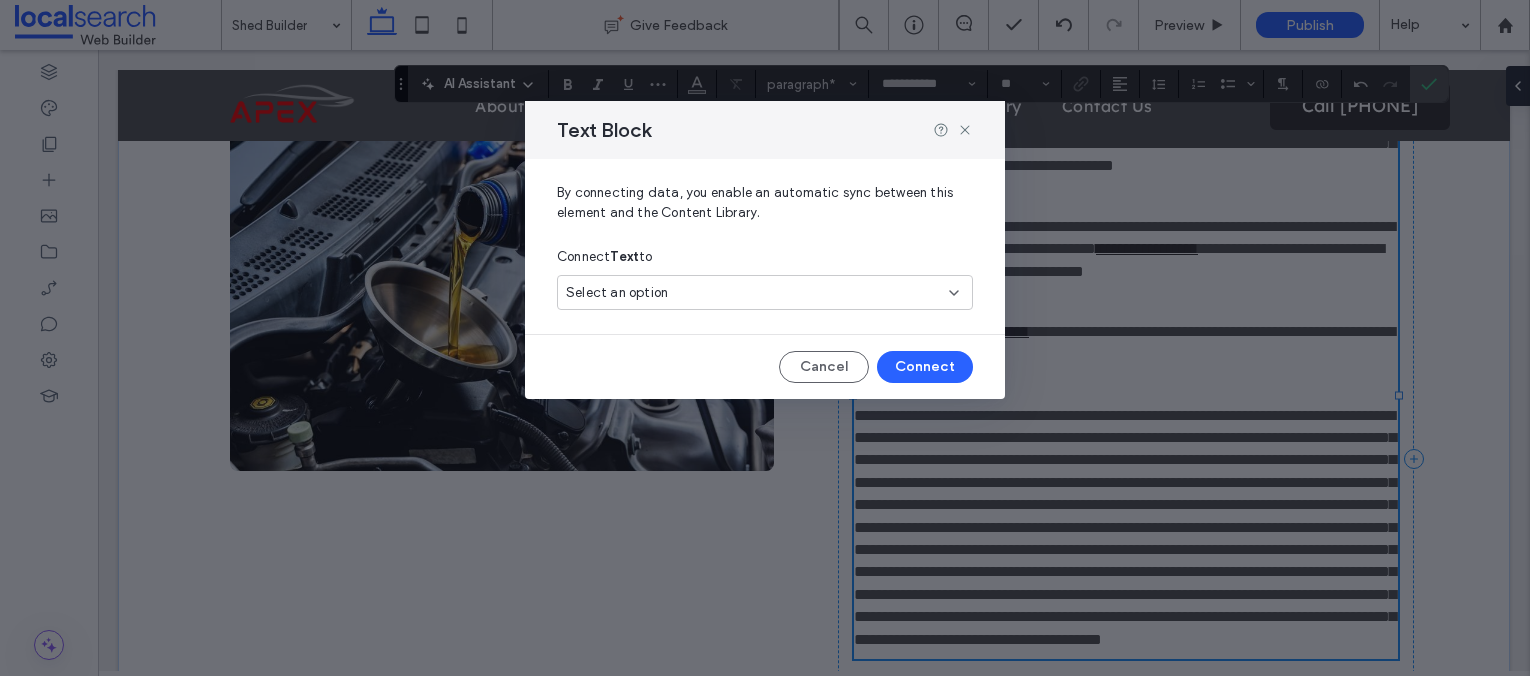 click on "Select an option" at bounding box center (753, 293) 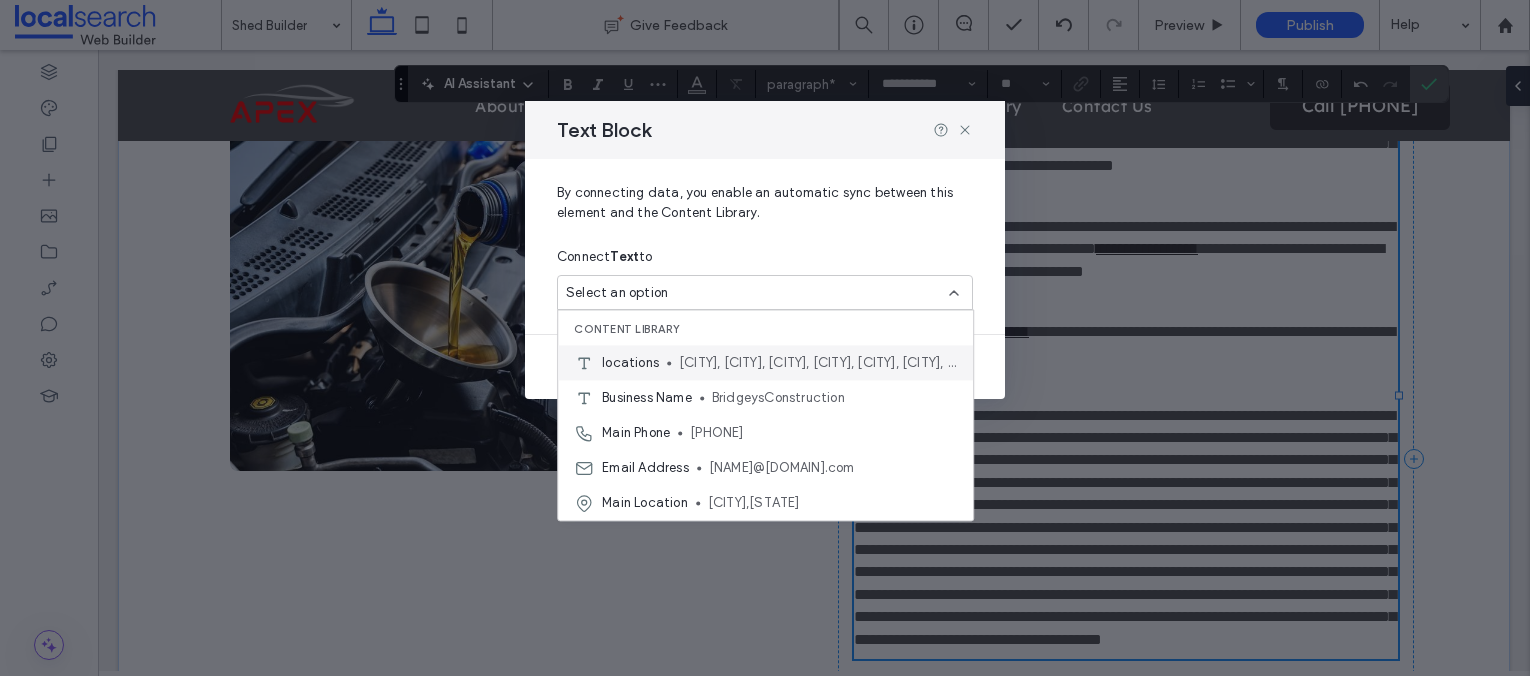 click on "[CITY], [CITY], [CITY], [CITY], [CITY], [CITY], [CITY], [CITY], [CITY], [CITY], [CITY], [CITY] and surrounding areas." at bounding box center (818, 363) 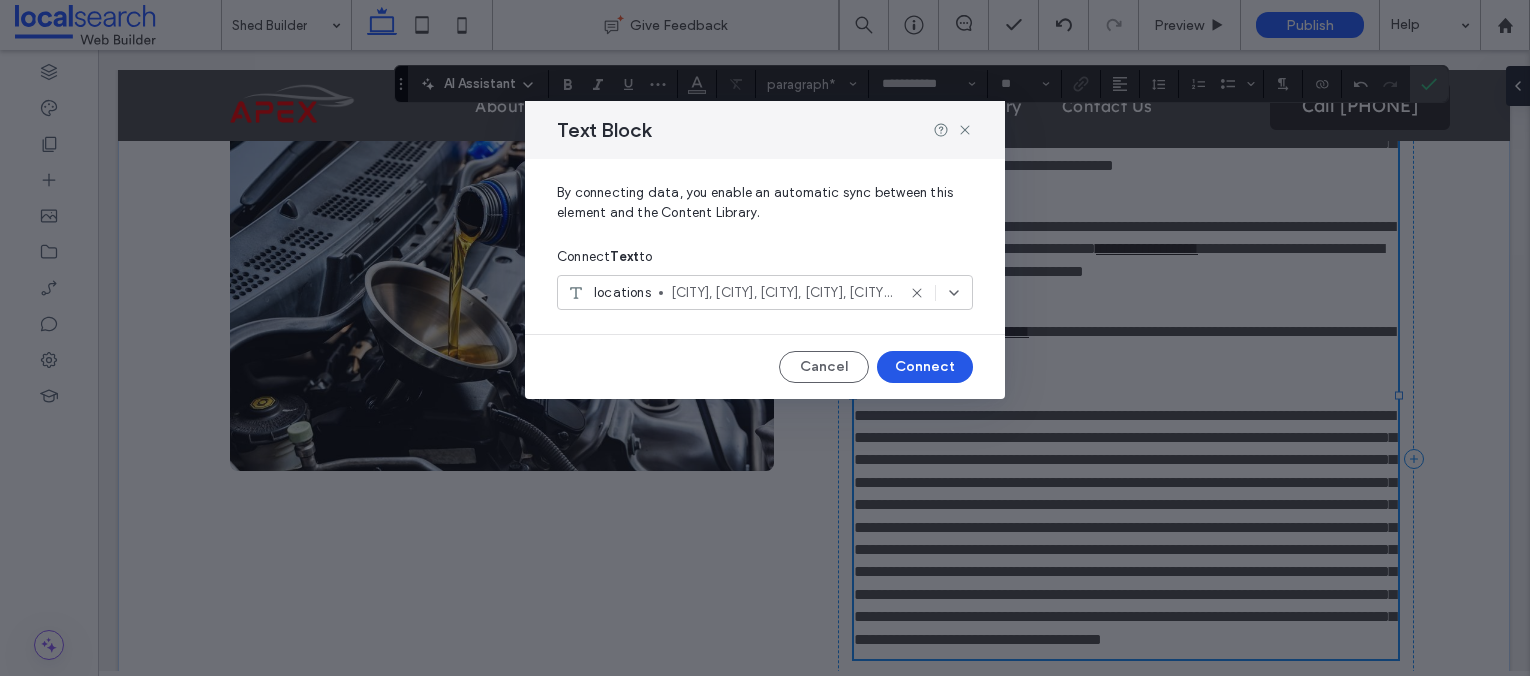 click on "Connect" at bounding box center [925, 367] 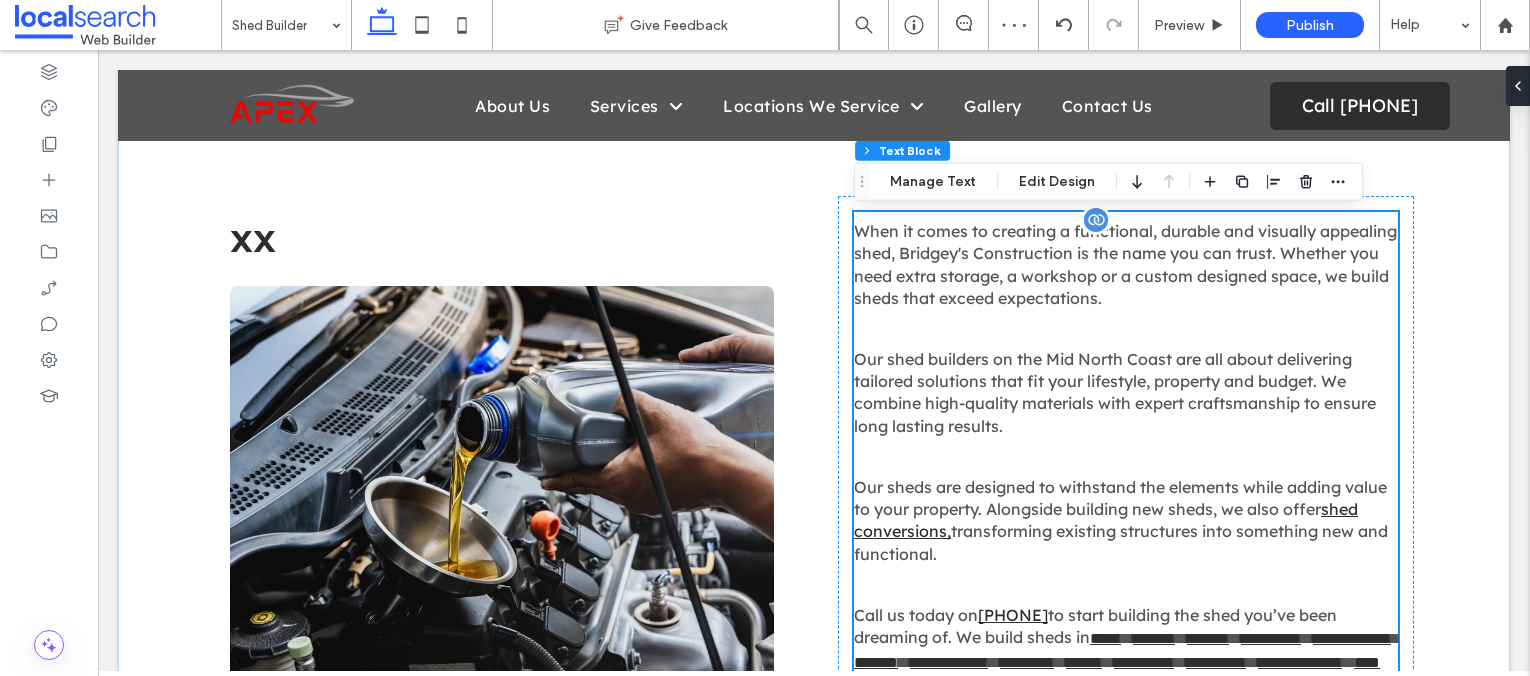 scroll, scrollTop: 666, scrollLeft: 0, axis: vertical 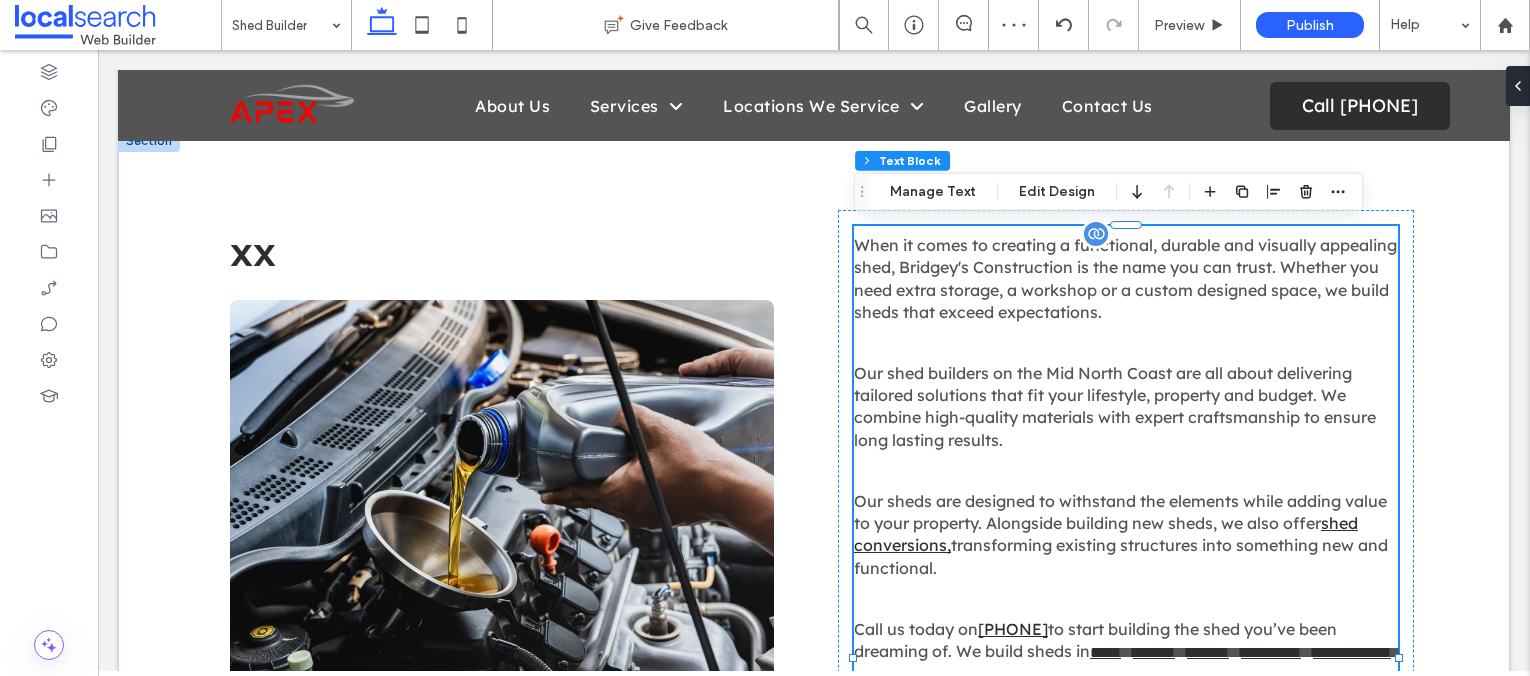 click on "Our shed builders on the Mid North Coast are all about delivering tailored solutions that fit your lifestyle, property and budget. We combine high-quality materials with expert craftsmanship to ensure long lasting results." at bounding box center [1115, 406] 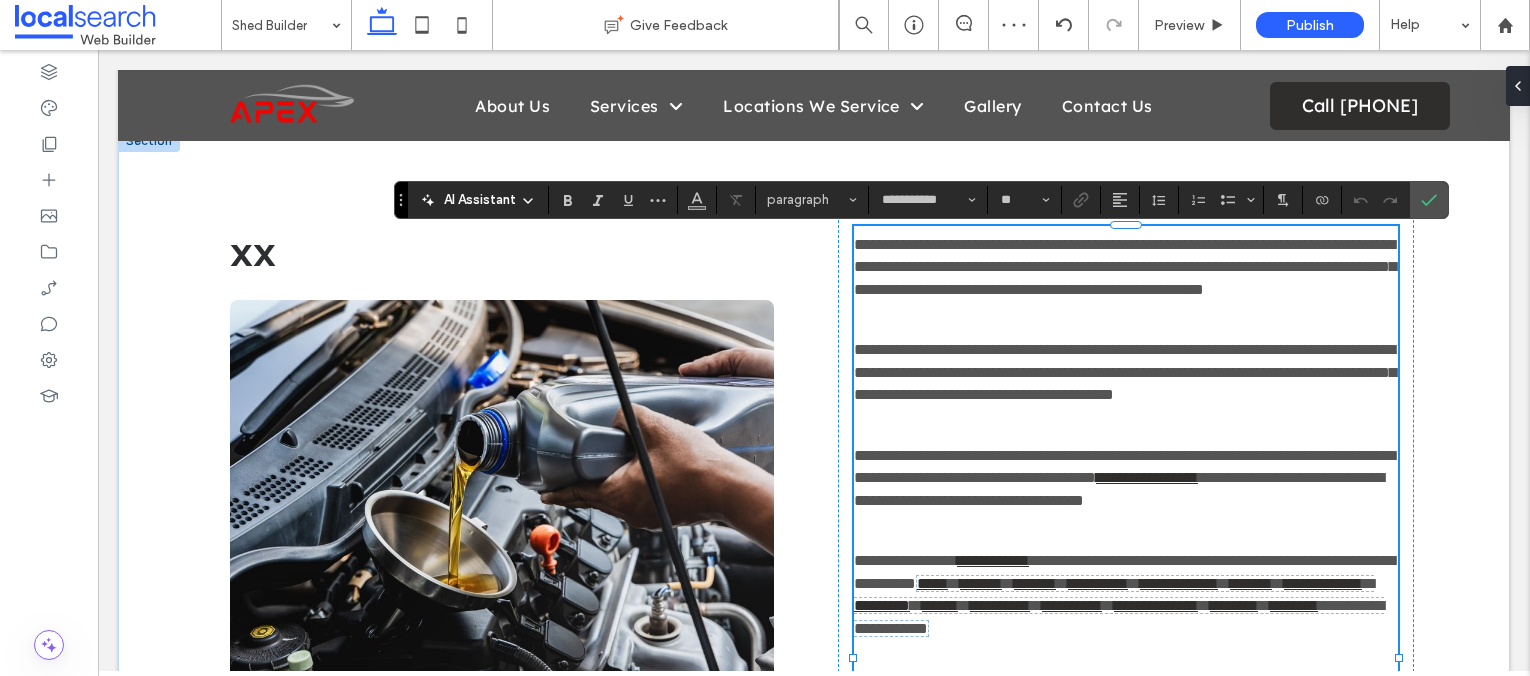 click at bounding box center [1126, 425] 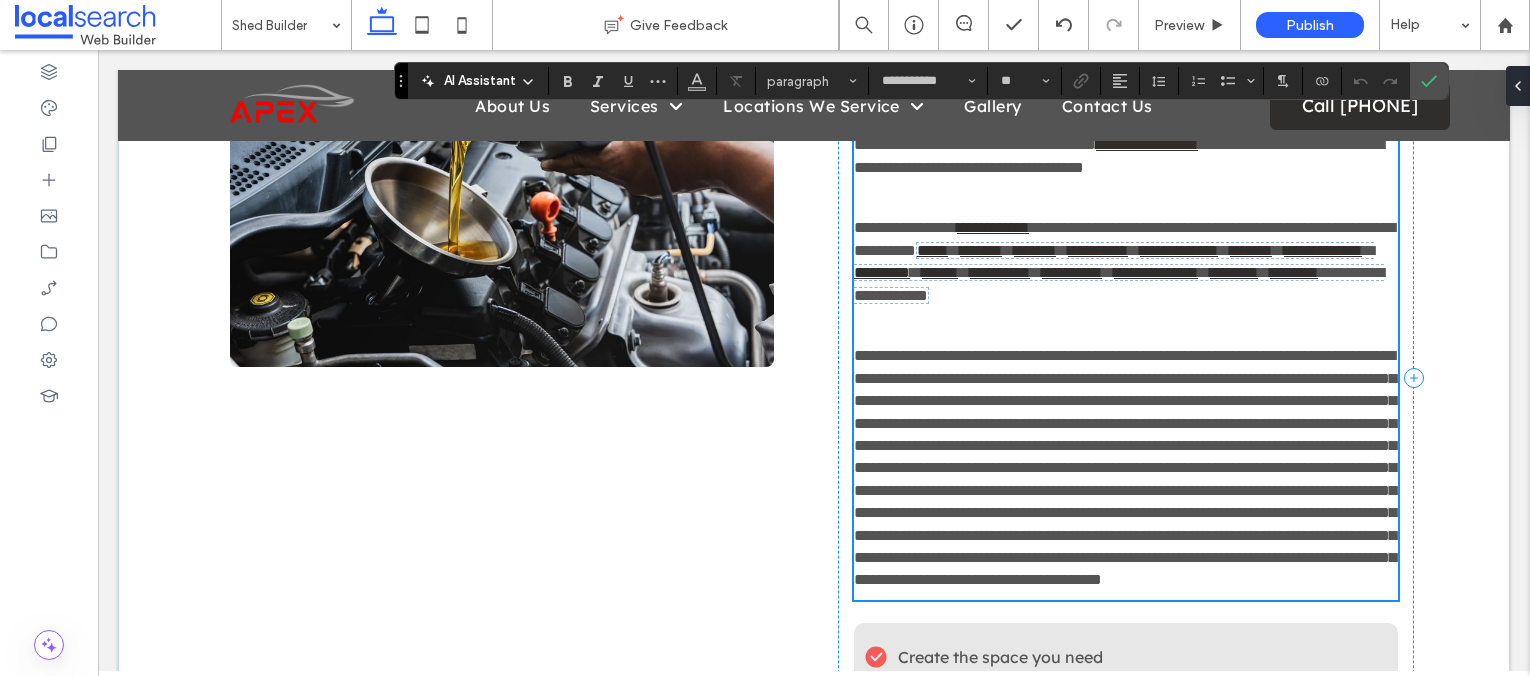 scroll, scrollTop: 1007, scrollLeft: 0, axis: vertical 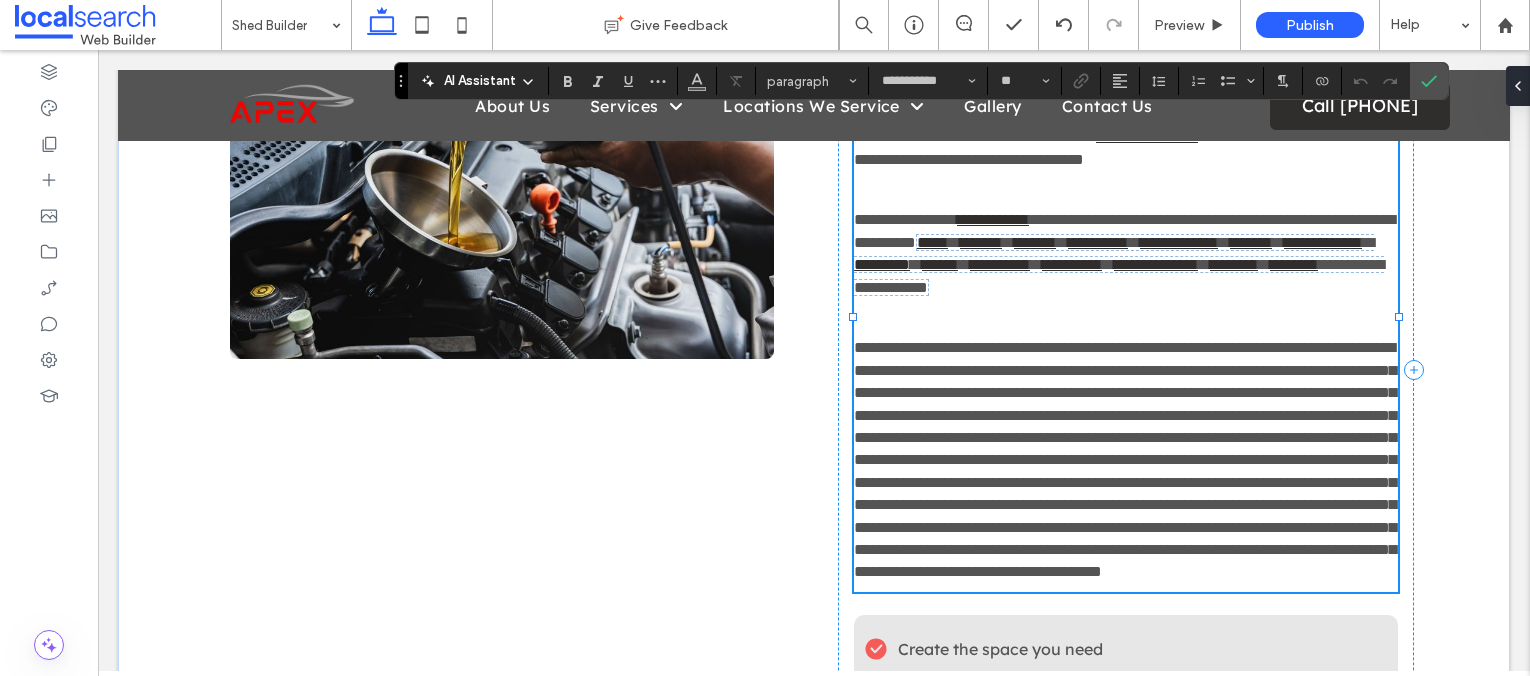 click on "**********" at bounding box center [1125, 459] 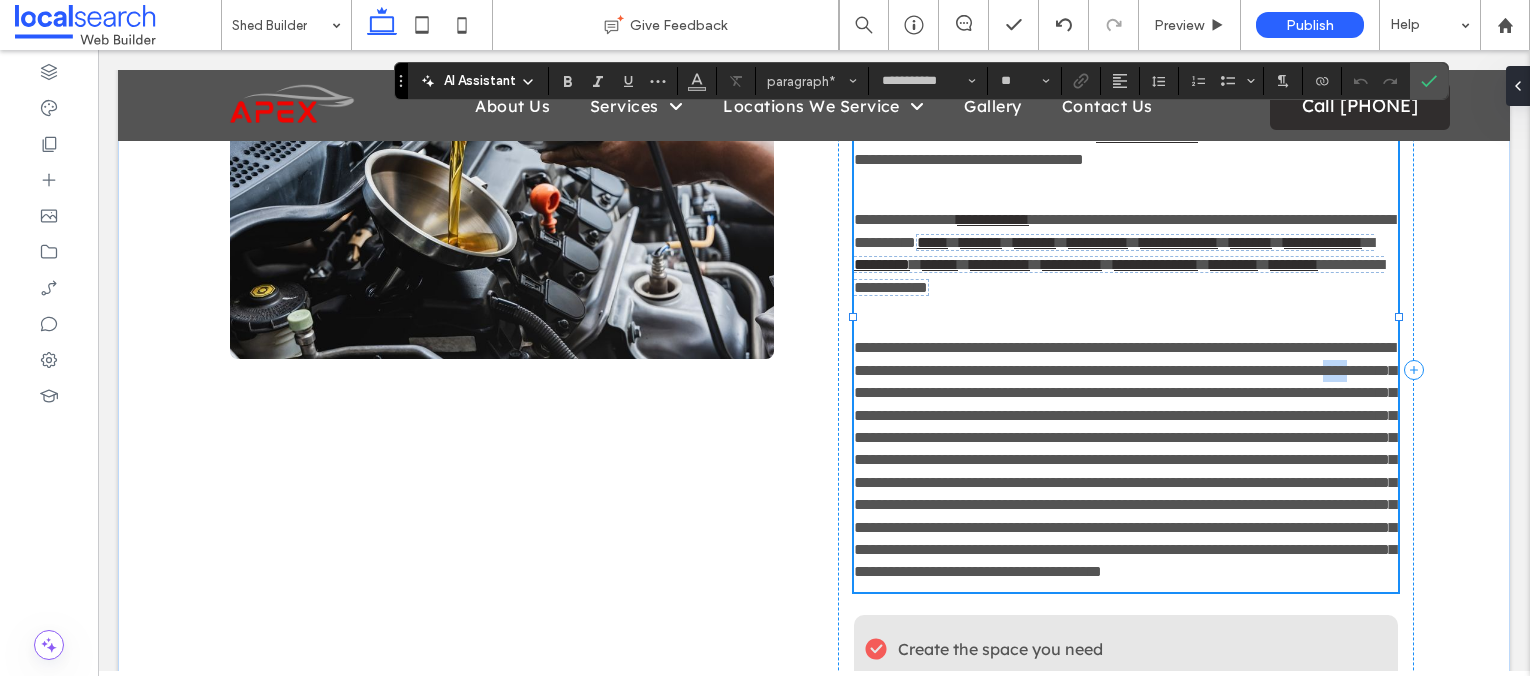 click on "**********" at bounding box center [1125, 459] 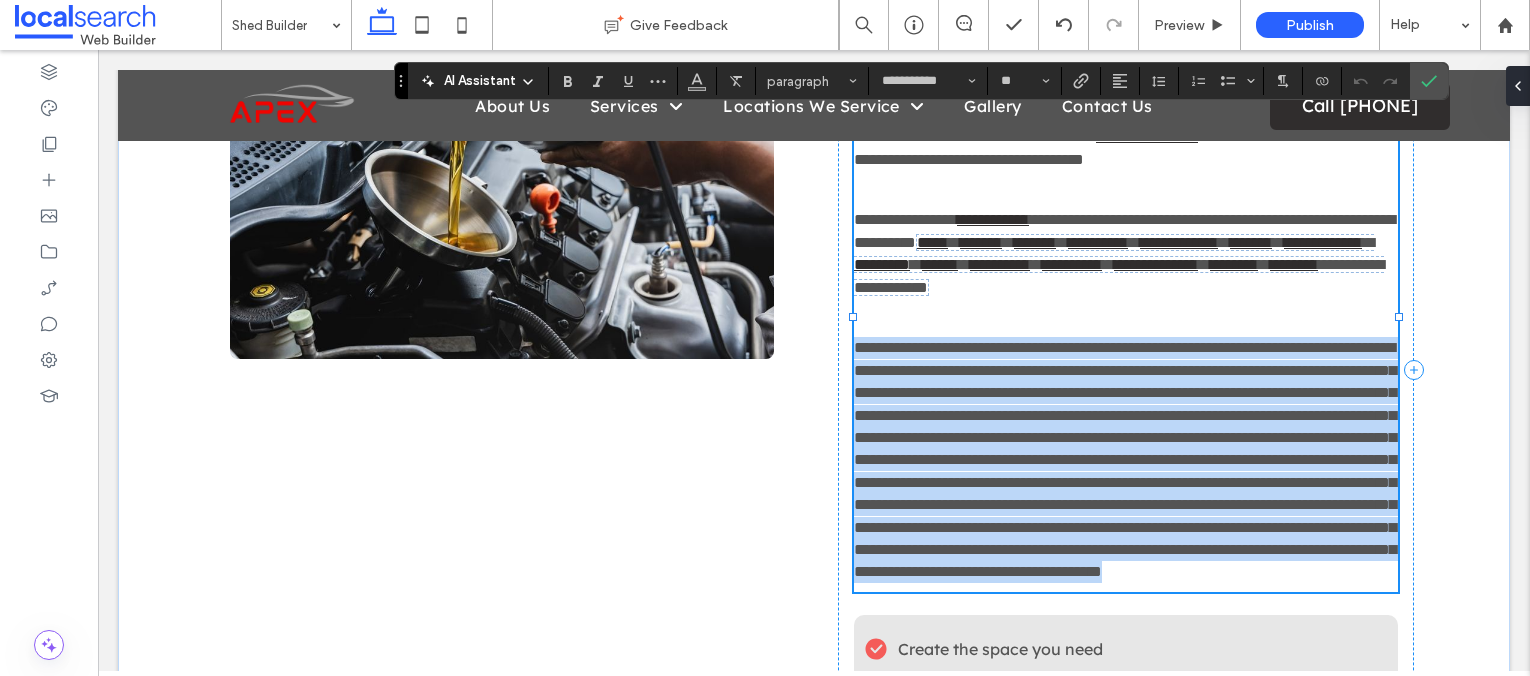 click on "**********" at bounding box center (1125, 459) 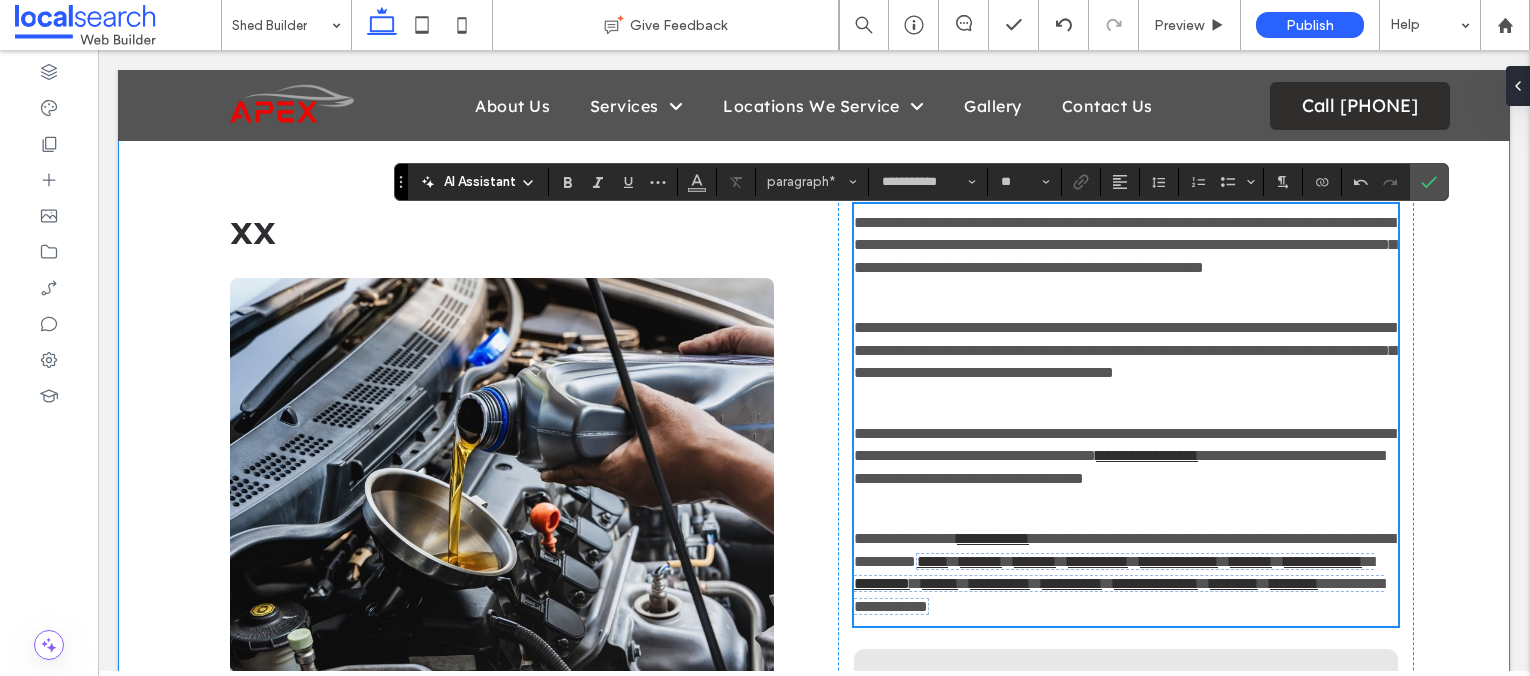scroll, scrollTop: 660, scrollLeft: 0, axis: vertical 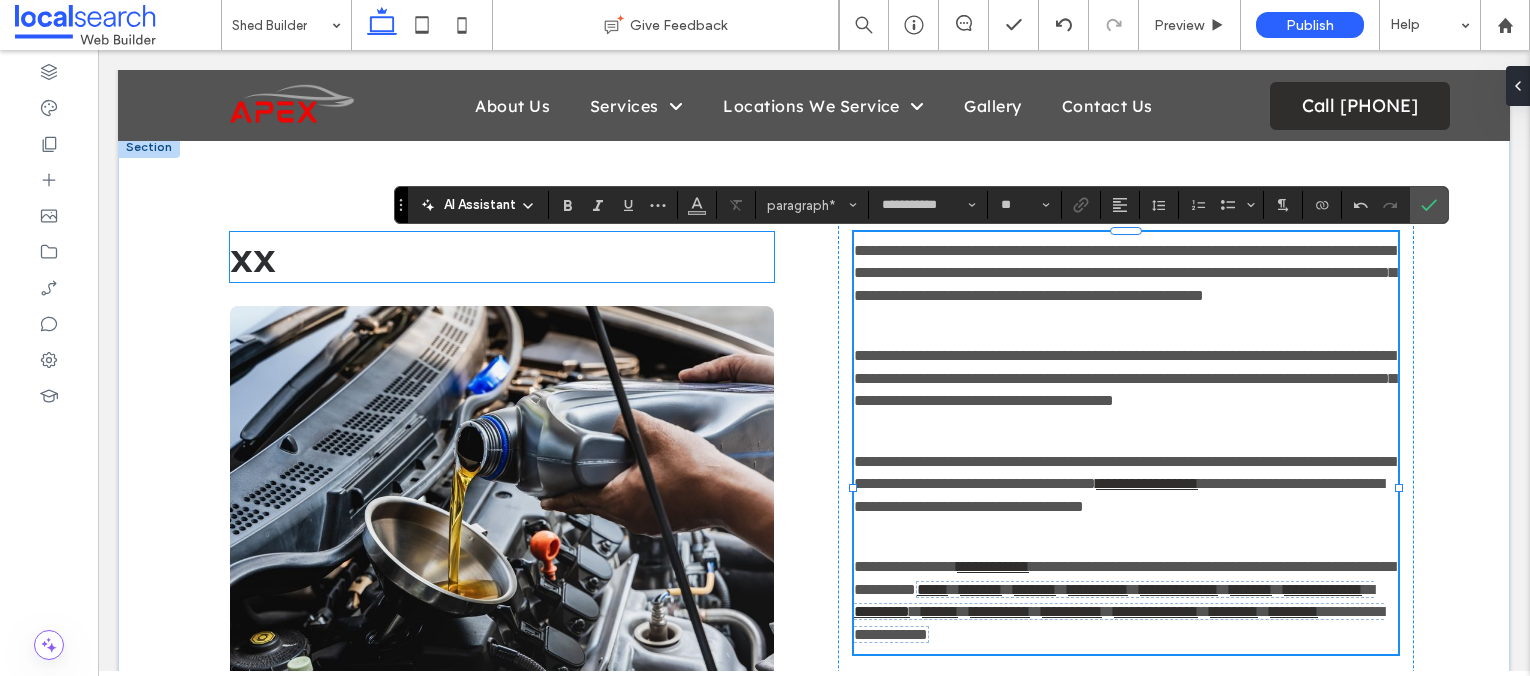 click on "xx" at bounding box center [253, 257] 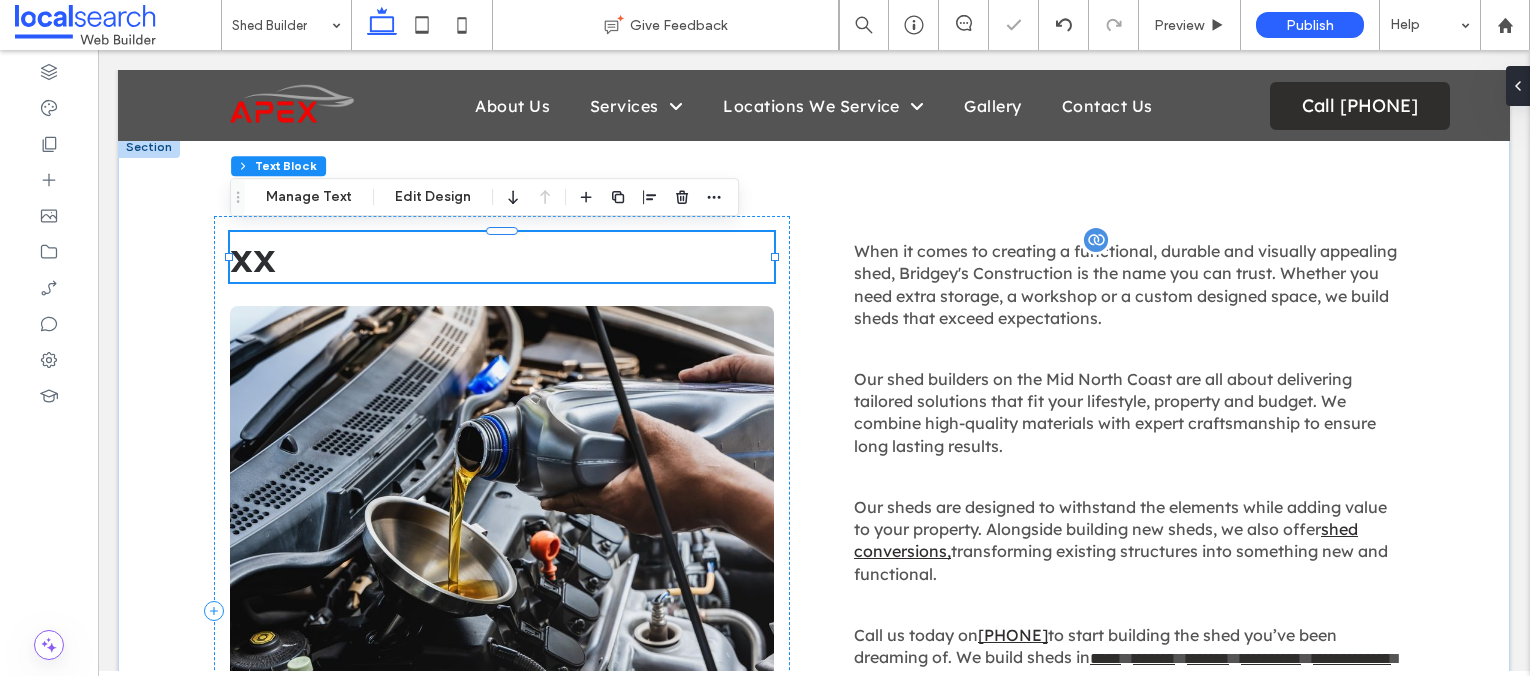 click on "xx" at bounding box center [253, 257] 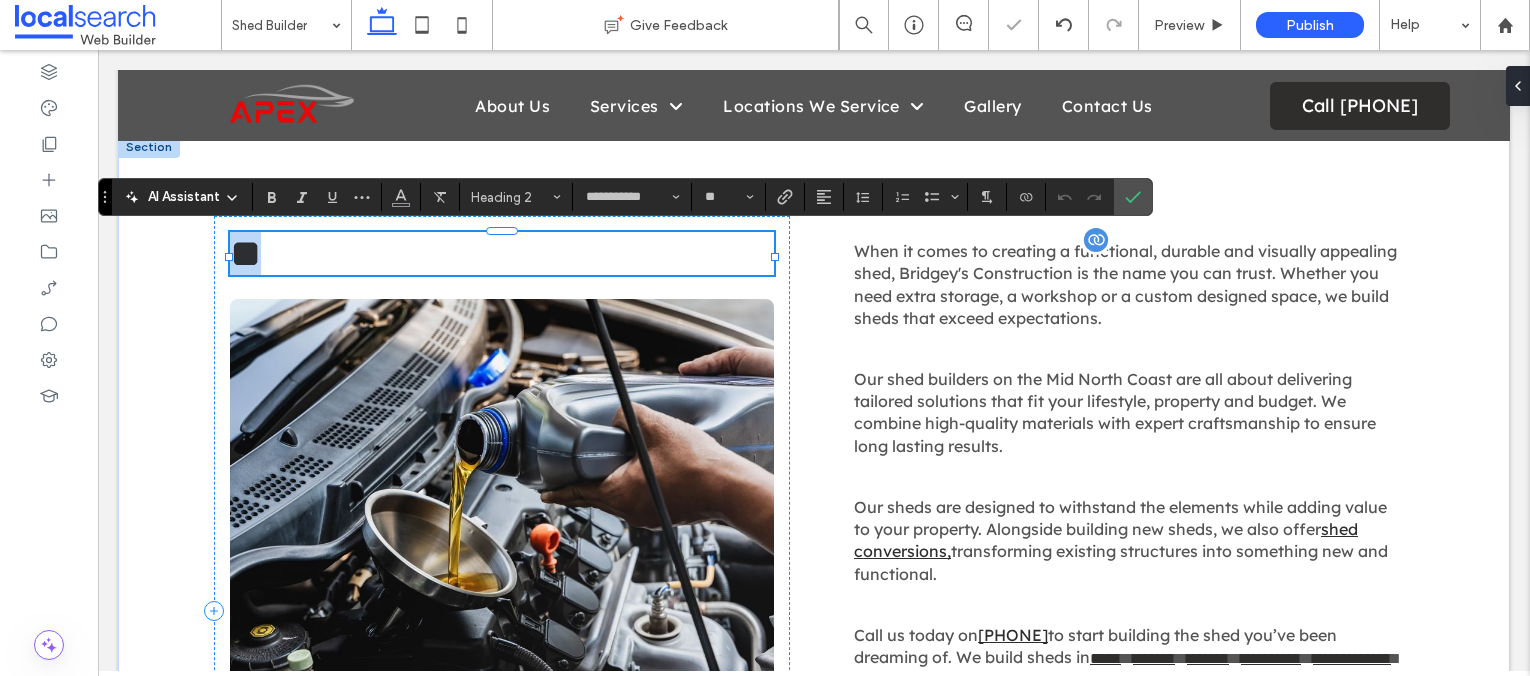 type 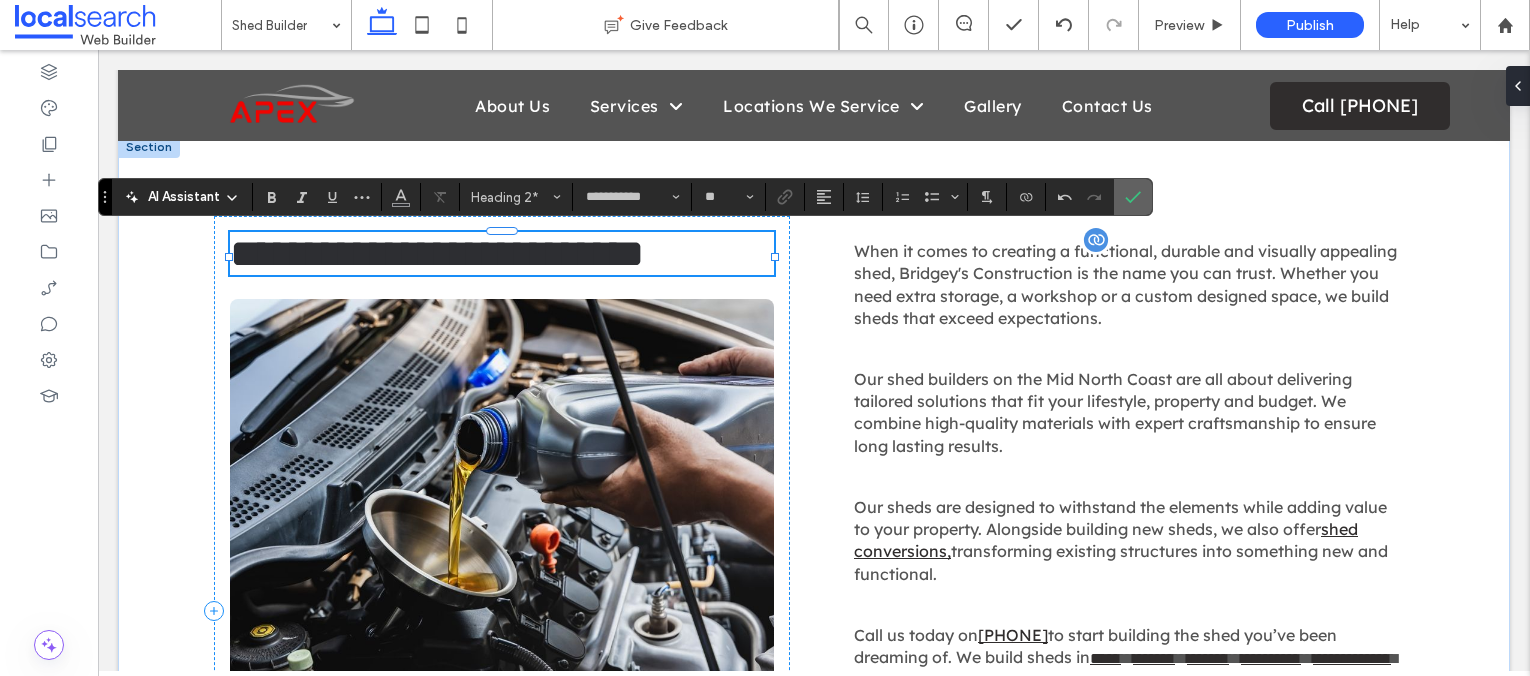 click 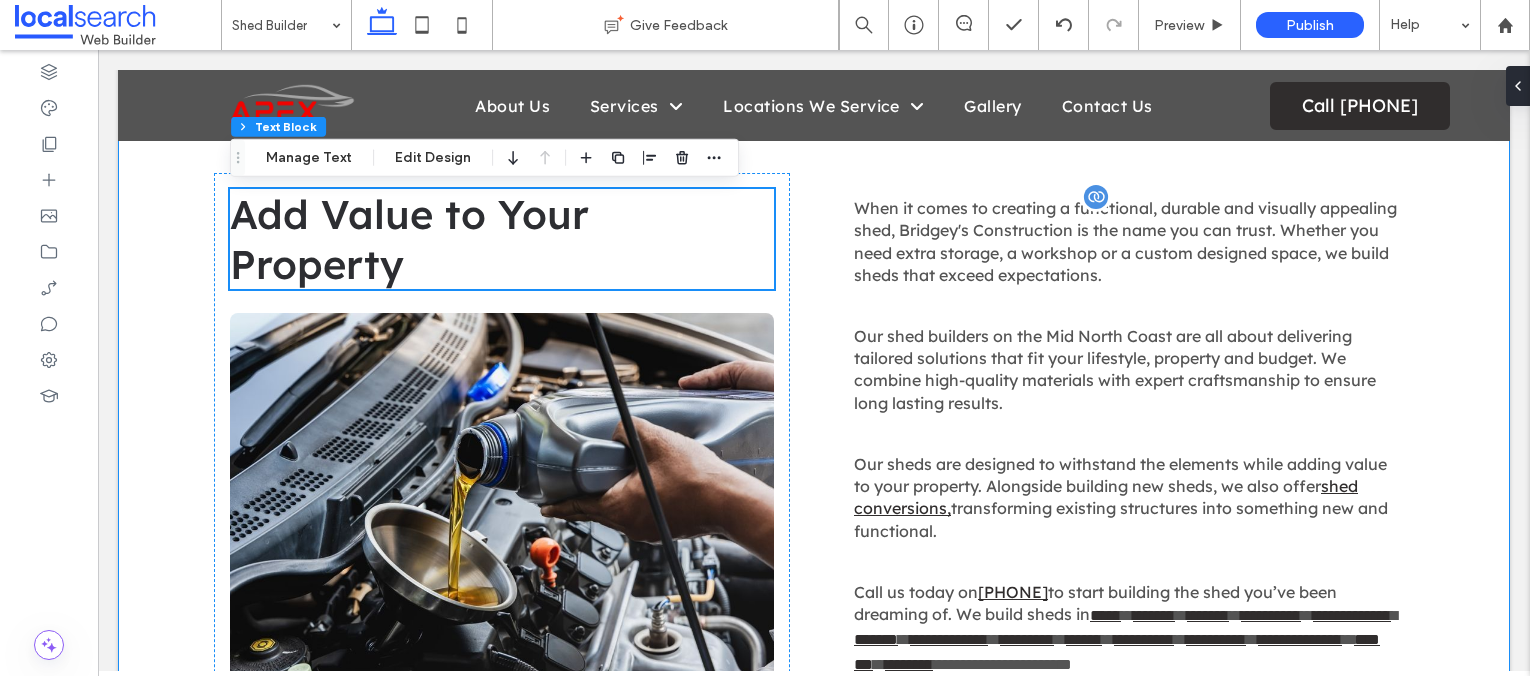 scroll, scrollTop: 710, scrollLeft: 0, axis: vertical 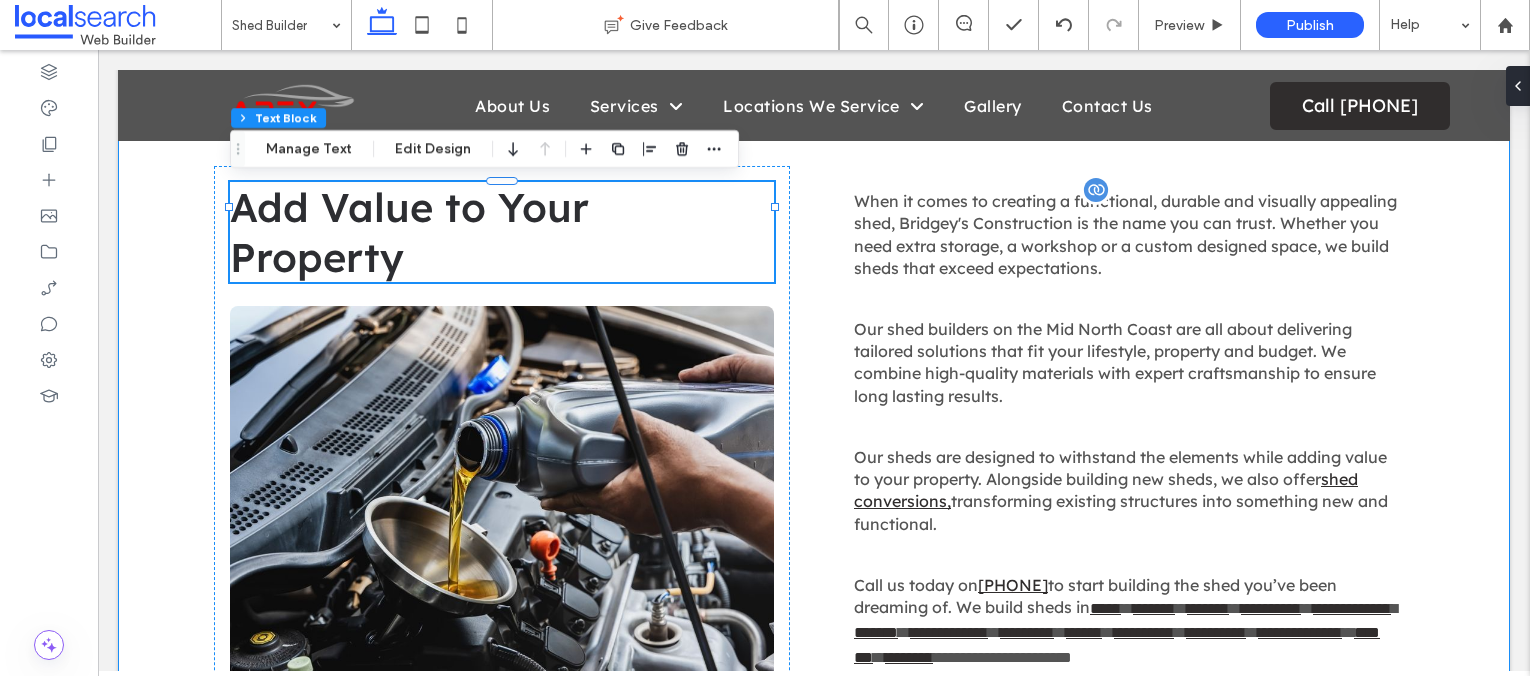 click on "**********" at bounding box center [814, 561] 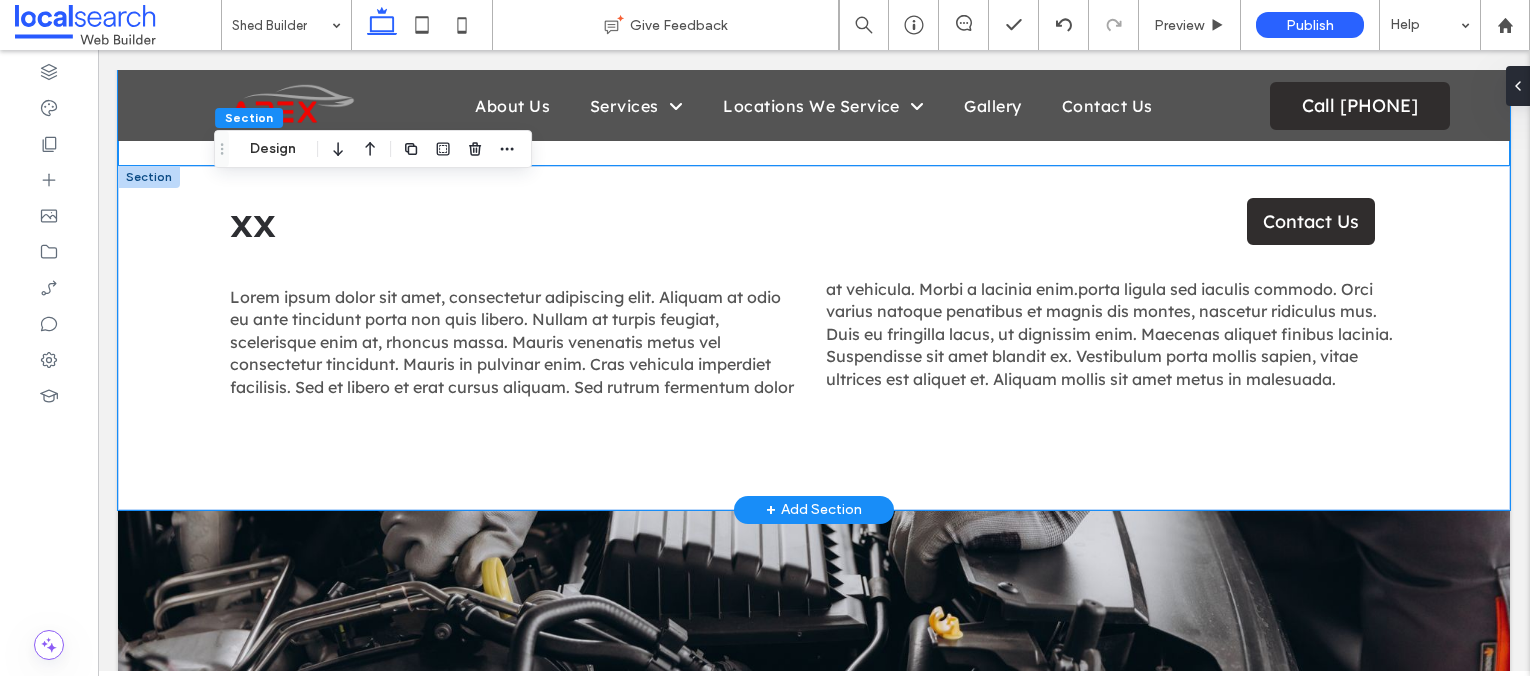 scroll, scrollTop: 1583, scrollLeft: 0, axis: vertical 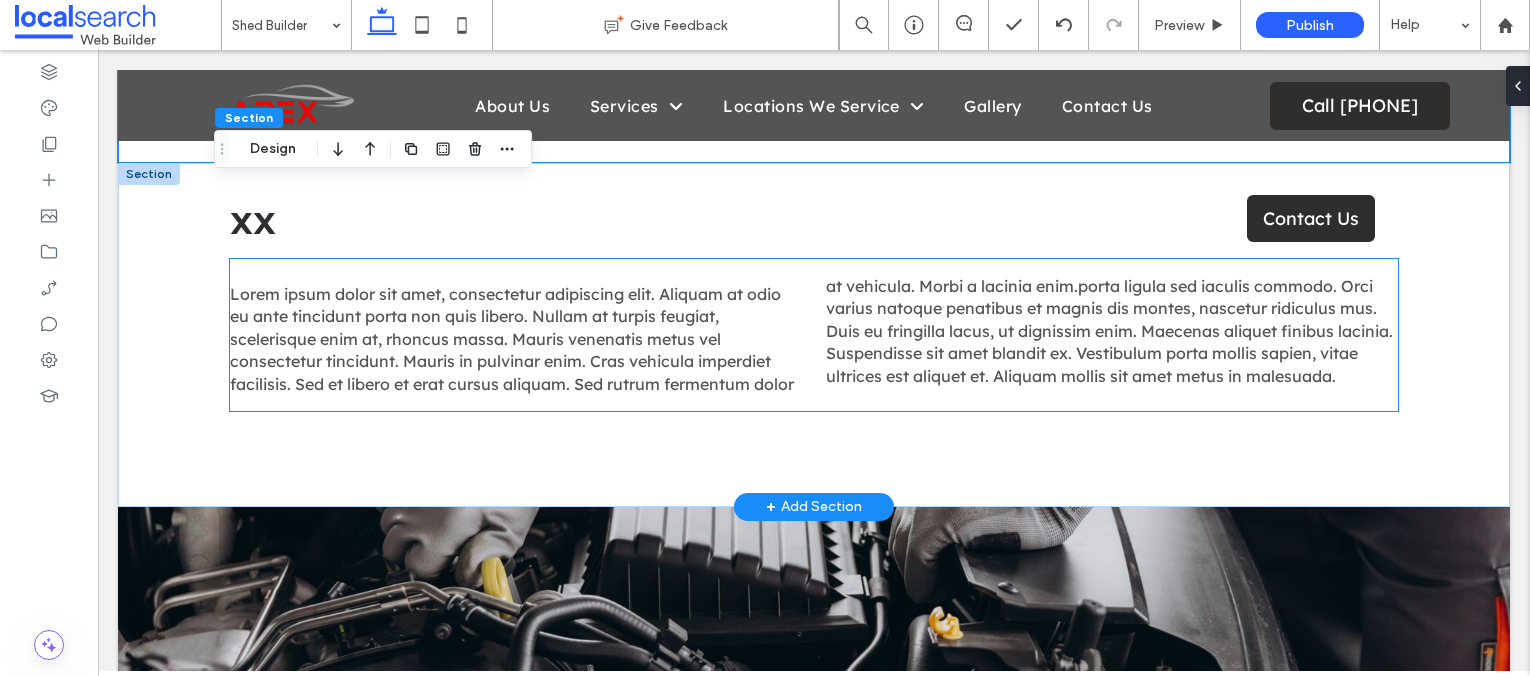 click on "Lorem ipsum dolor sit amet, consectetur adipiscing elit. Aliquam at odio eu ante tincidunt porta non quis libero. Nullam at turpis feugiat, scelerisque enim at, rhoncus massa. Mauris venenatis metus vel consectetur tincidunt. Mauris in pulvinar enim. Cras vehicula imperdiet facilisis. Sed et libero et erat cursus aliquam. Sed rutrum fermentum dolor at vehicula. Morbi a lacinia enim.porta ligula sed iaculis commodo. Orci varius natoque penatibus et magnis dis montes, nascetur ridiculus mus. Duis eu fringilla lacus, ut dignissim enim. Maecenas aliquet finibus lacinia. Suspendisse sit amet blandit ex. Vestibulum porta mollis sapien, vitae ultrices est aliquet et. Aliquam mollis sit amet metus in malesuada." at bounding box center [811, 335] 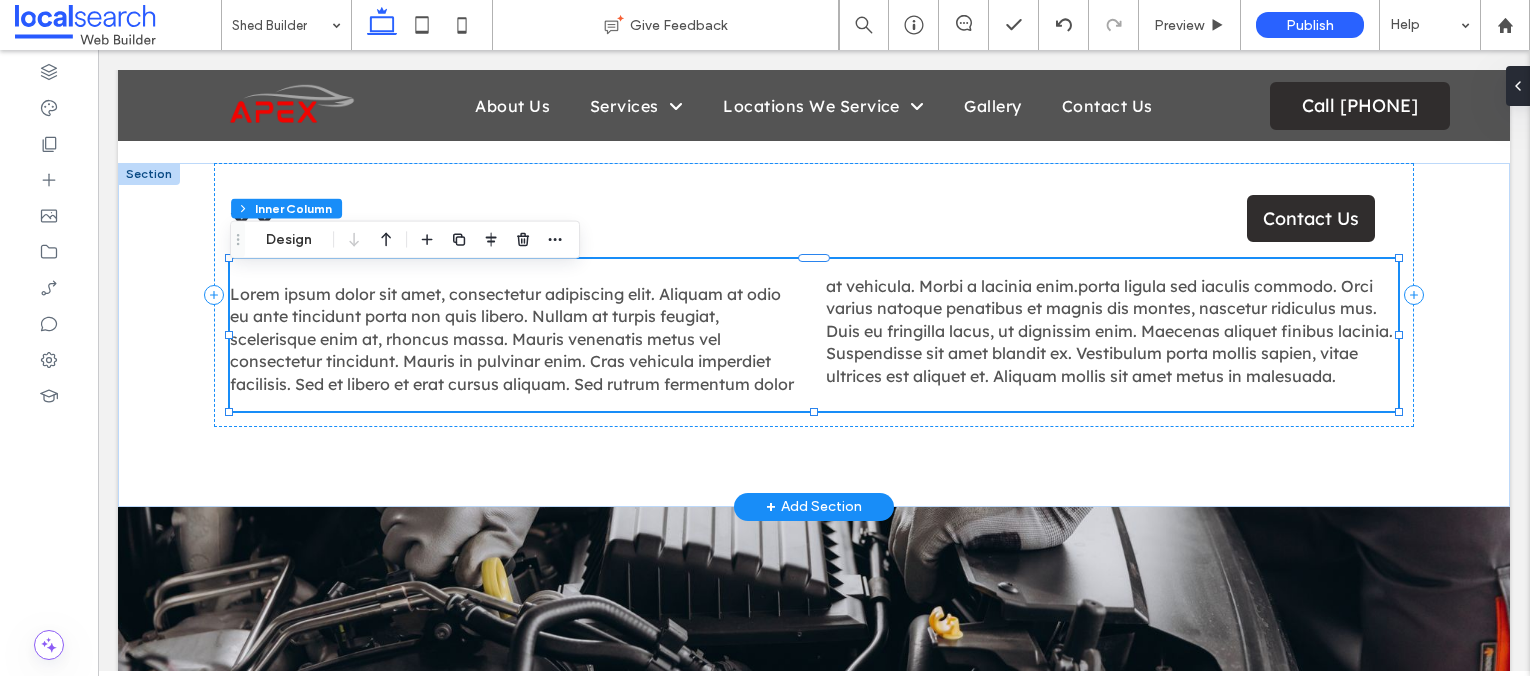 click on "Lorem ipsum dolor sit amet, consectetur adipiscing elit. Aliquam at odio eu ante tincidunt porta non quis libero. Nullam at turpis feugiat, scelerisque enim at, rhoncus massa. Mauris venenatis metus vel consectetur tincidunt. Mauris in pulvinar enim. Cras vehicula imperdiet facilisis. Sed et libero et erat cursus aliquam. Sed rutrum fermentum dolor at vehicula. Morbi a lacinia enim.porta ligula sed iaculis commodo. Orci varius natoque penatibus et magnis dis montes, nascetur ridiculus mus. Duis eu fringilla lacus, ut dignissim enim. Maecenas aliquet finibus lacinia. Suspendisse sit amet blandit ex. Vestibulum porta mollis sapien, vitae ultrices est aliquet et. Aliquam mollis sit amet metus in malesuada." at bounding box center (811, 335) 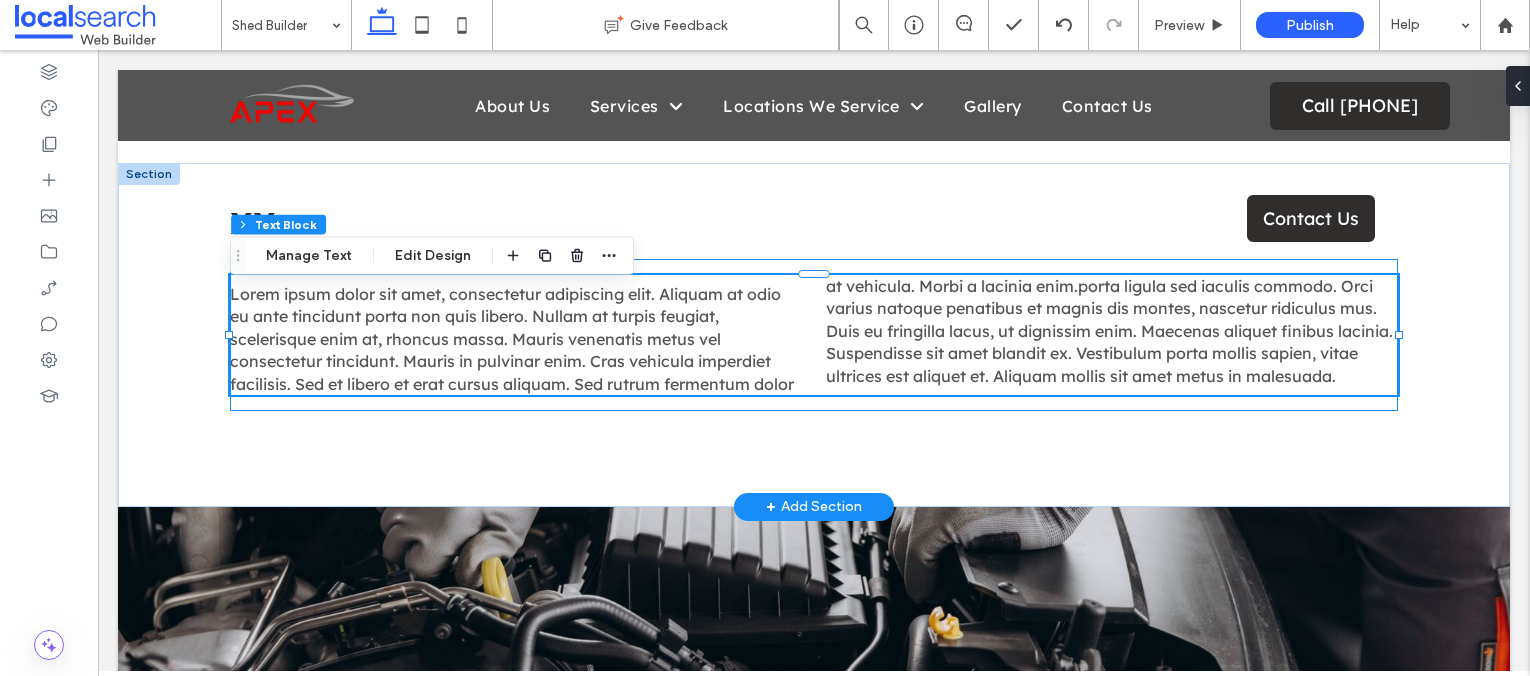 click on "Lorem ipsum dolor sit amet, consectetur adipiscing elit. Aliquam at odio eu ante tincidunt porta non quis libero. Nullam at turpis feugiat, scelerisque enim at, rhoncus massa. Mauris venenatis metus vel consectetur tincidunt. Mauris in pulvinar enim. Cras vehicula imperdiet facilisis. Sed et libero et erat cursus aliquam. Sed rutrum fermentum dolor at vehicula. Morbi a lacinia enim.porta ligula sed iaculis commodo. Orci varius natoque penatibus et magnis dis montes, nascetur ridiculus mus. Duis eu fringilla lacus, ut dignissim enim. Maecenas aliquet finibus lacinia. Suspendisse sit amet blandit ex. Vestibulum porta mollis sapien, vitae ultrices est aliquet et. Aliquam mollis sit amet metus in malesuada." at bounding box center [811, 335] 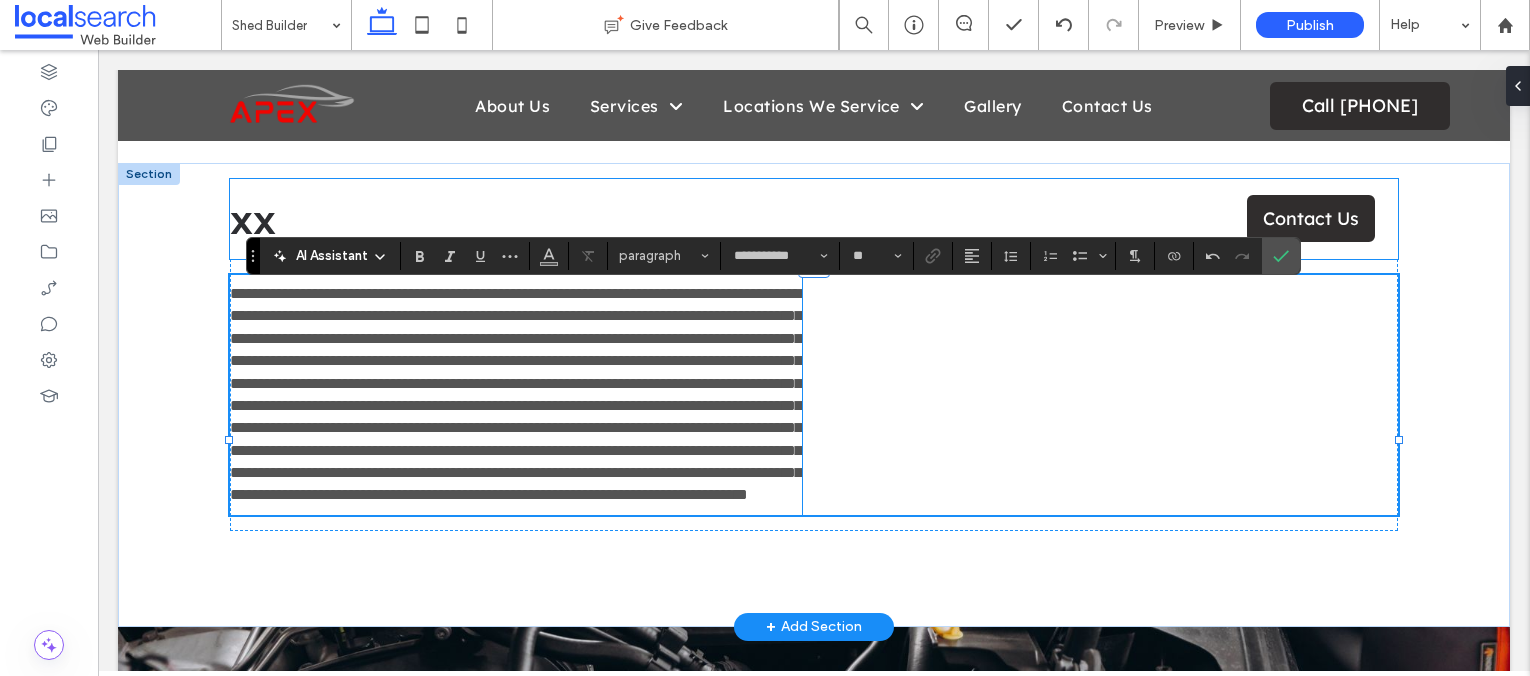 click on "xx" at bounding box center [253, 219] 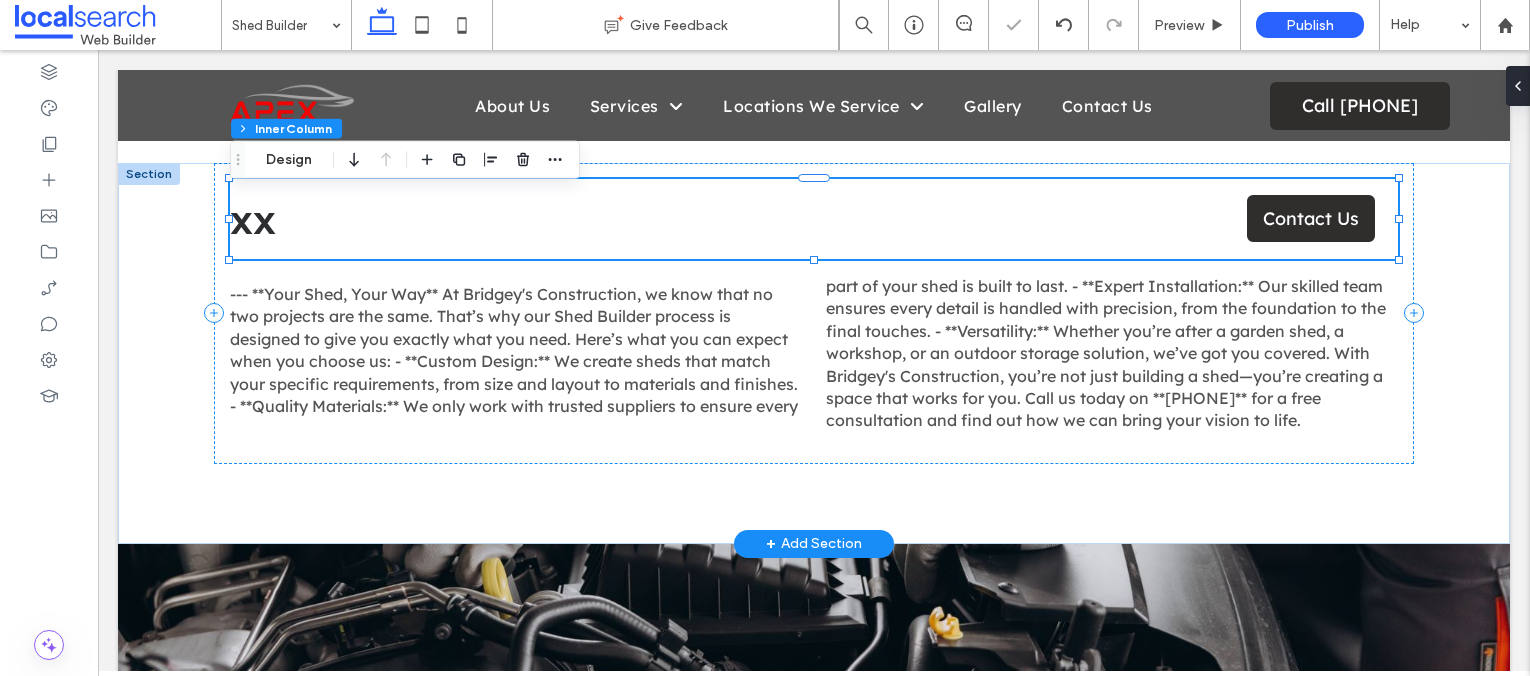 click on "xx" at bounding box center [253, 219] 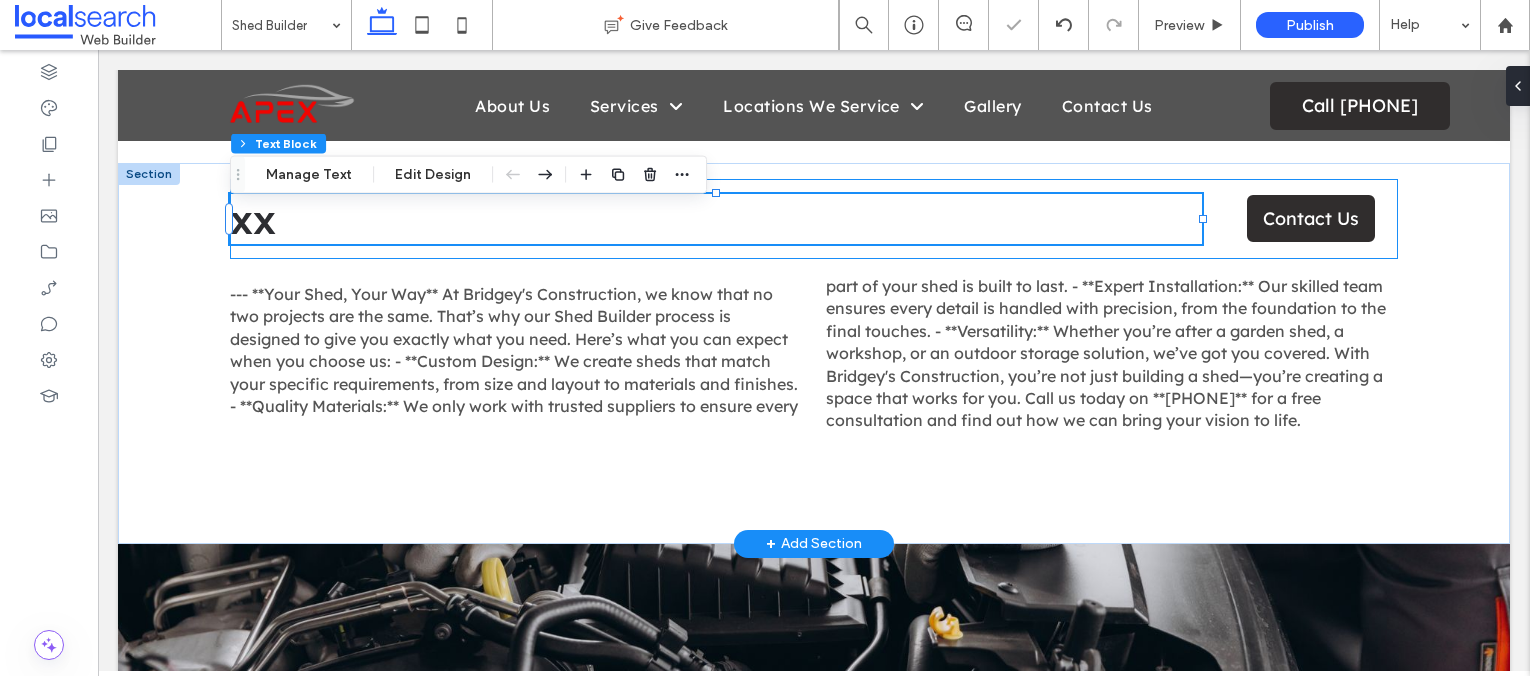 click on "xx" at bounding box center (253, 219) 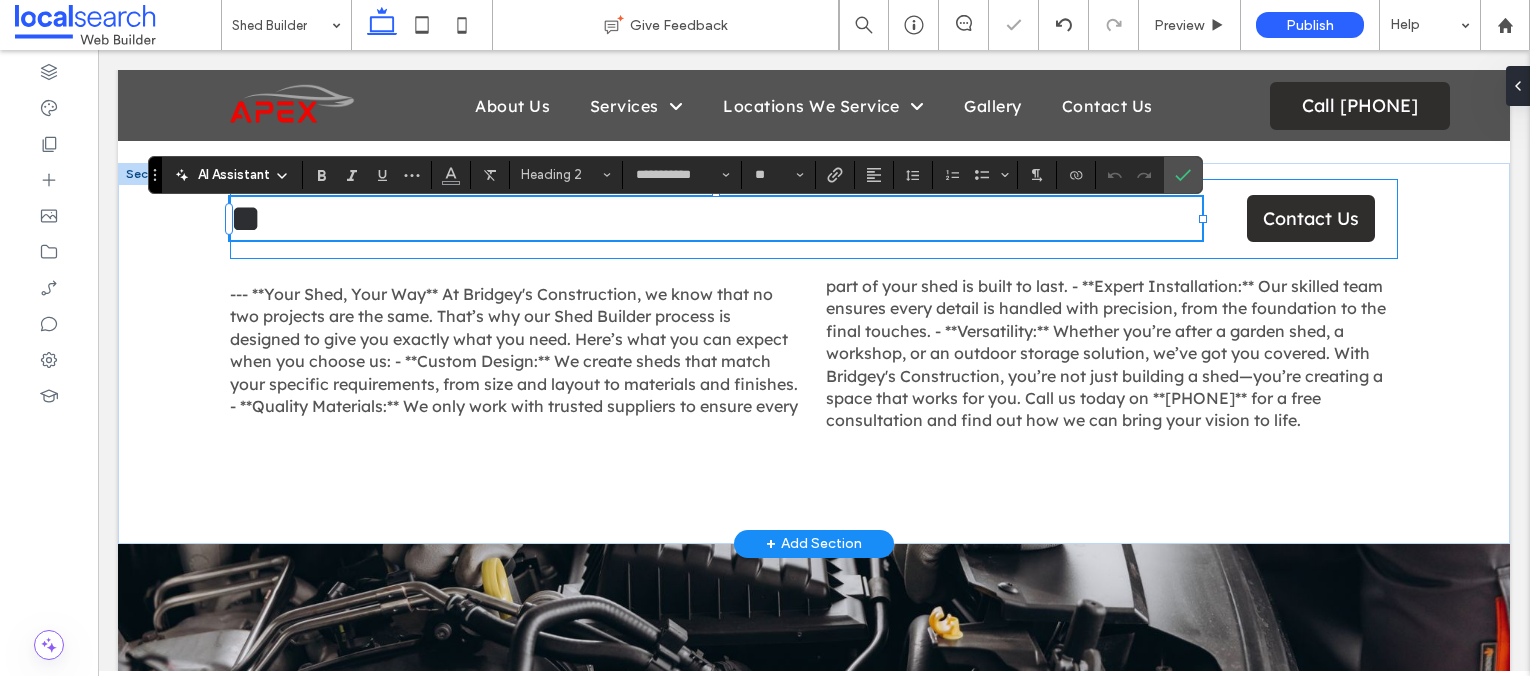 type 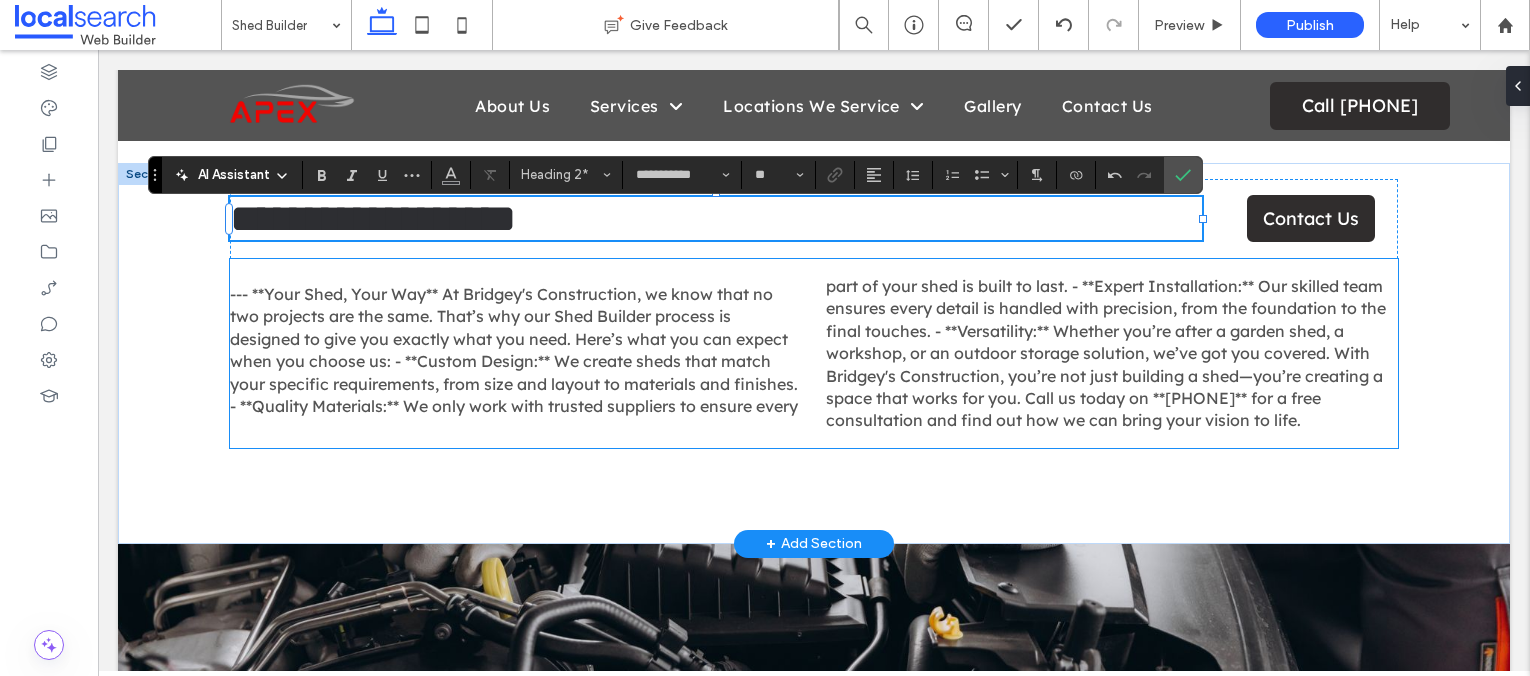 click on "--- **Your Shed, Your Way** At Bridgey's Construction, we know that no two projects are the same. That’s why our Shed Builder process is designed to give you exactly what you need. Here’s what you can expect when you choose us: - **Custom Design:** We create sheds that match your specific requirements, from size and layout to materials and finishes. - **Quality Materials:** We only work with trusted suppliers to ensure every part of your shed is built to last. - **Expert Installation:** Our skilled team ensures every detail is handled with precision, from the foundation to the final touches. - **Versatility:** Whether you’re after a garden shed, a workshop, or an outdoor storage solution, we’ve got you covered. With Bridgey's Construction, you’re not just building a shed—you’re creating a space that works for you. Call us today on **[PHONE]** for a free consultation and find out how we can bring your vision to life." at bounding box center [808, 353] 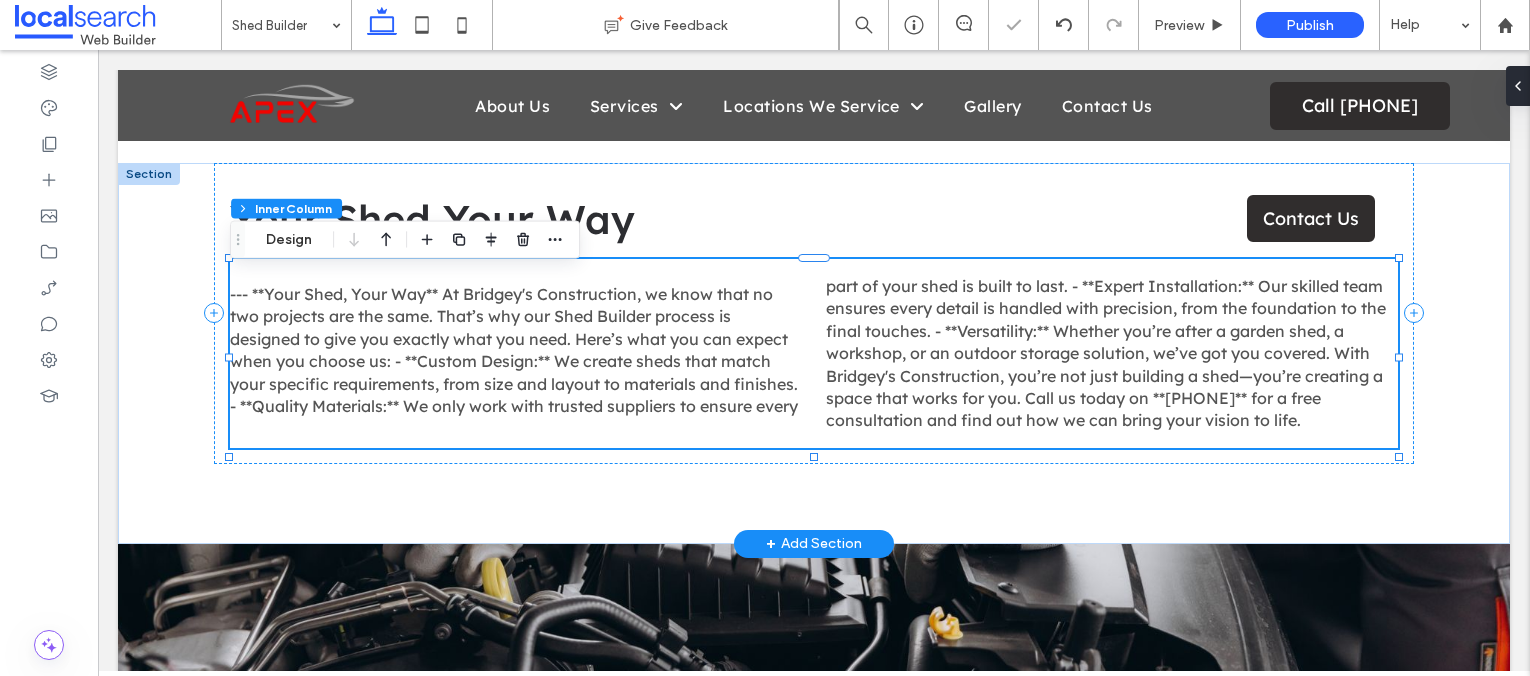 click on "--- **Your Shed, Your Way** At Bridgey's Construction, we know that no two projects are the same. That’s why our Shed Builder process is designed to give you exactly what you need. Here’s what you can expect when you choose us: - **Custom Design:** We create sheds that match your specific requirements, from size and layout to materials and finishes. - **Quality Materials:** We only work with trusted suppliers to ensure every part of your shed is built to last. - **Expert Installation:** Our skilled team ensures every detail is handled with precision, from the foundation to the final touches. - **Versatility:** Whether you’re after a garden shed, a workshop, or an outdoor storage solution, we’ve got you covered. With Bridgey's Construction, you’re not just building a shed—you’re creating a space that works for you. Call us today on **[PHONE]** for a free consultation and find out how we can bring your vision to life." at bounding box center [808, 353] 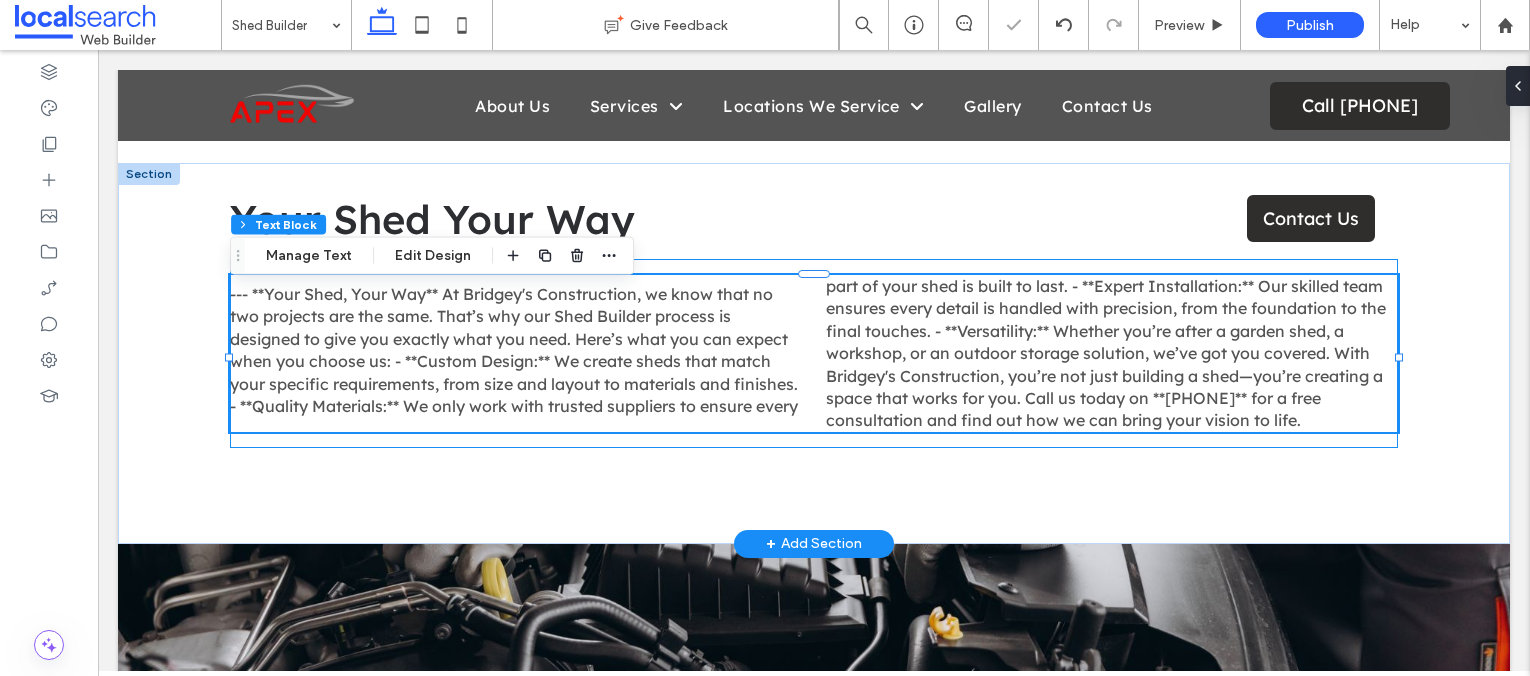 click on "--- **Your Shed, Your Way** At Bridgey's Construction, we know that no two projects are the same. That’s why our Shed Builder process is designed to give you exactly what you need. Here’s what you can expect when you choose us: - **Custom Design:** We create sheds that match your specific requirements, from size and layout to materials and finishes. - **Quality Materials:** We only work with trusted suppliers to ensure every part of your shed is built to last. - **Expert Installation:** Our skilled team ensures every detail is handled with precision, from the foundation to the final touches. - **Versatility:** Whether you’re after a garden shed, a workshop, or an outdoor storage solution, we’ve got you covered. With Bridgey's Construction, you’re not just building a shed—you’re creating a space that works for you. Call us today on **[PHONE]** for a free consultation and find out how we can bring your vision to life." at bounding box center (808, 353) 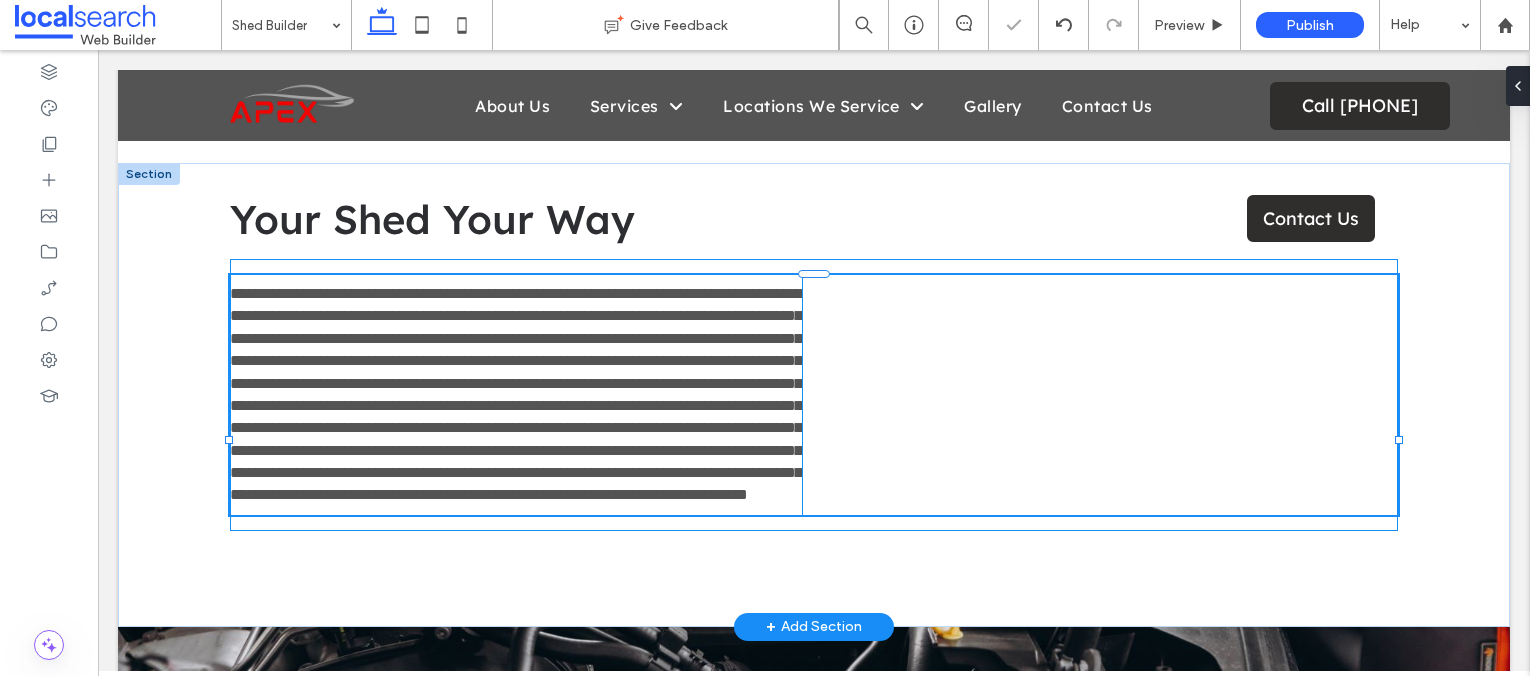 type on "**********" 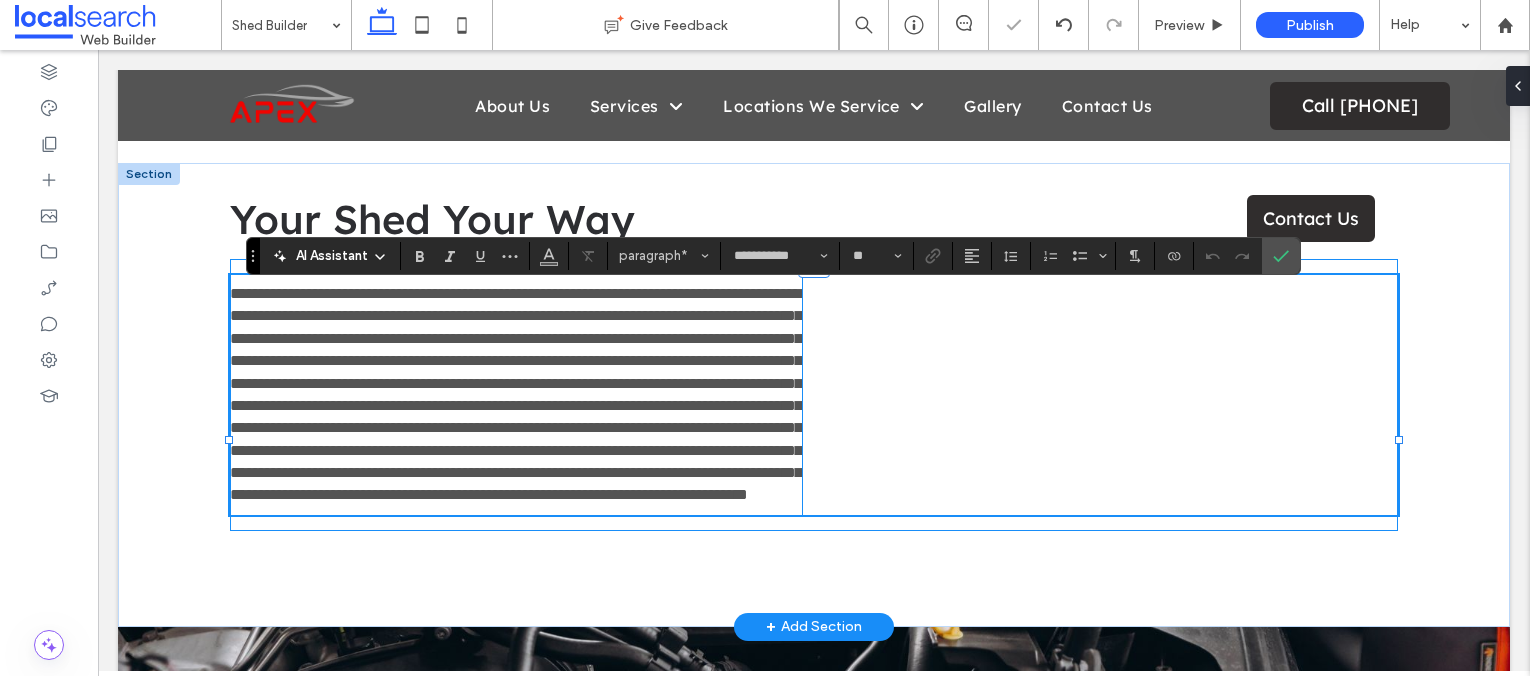 click on "**********" at bounding box center [516, 394] 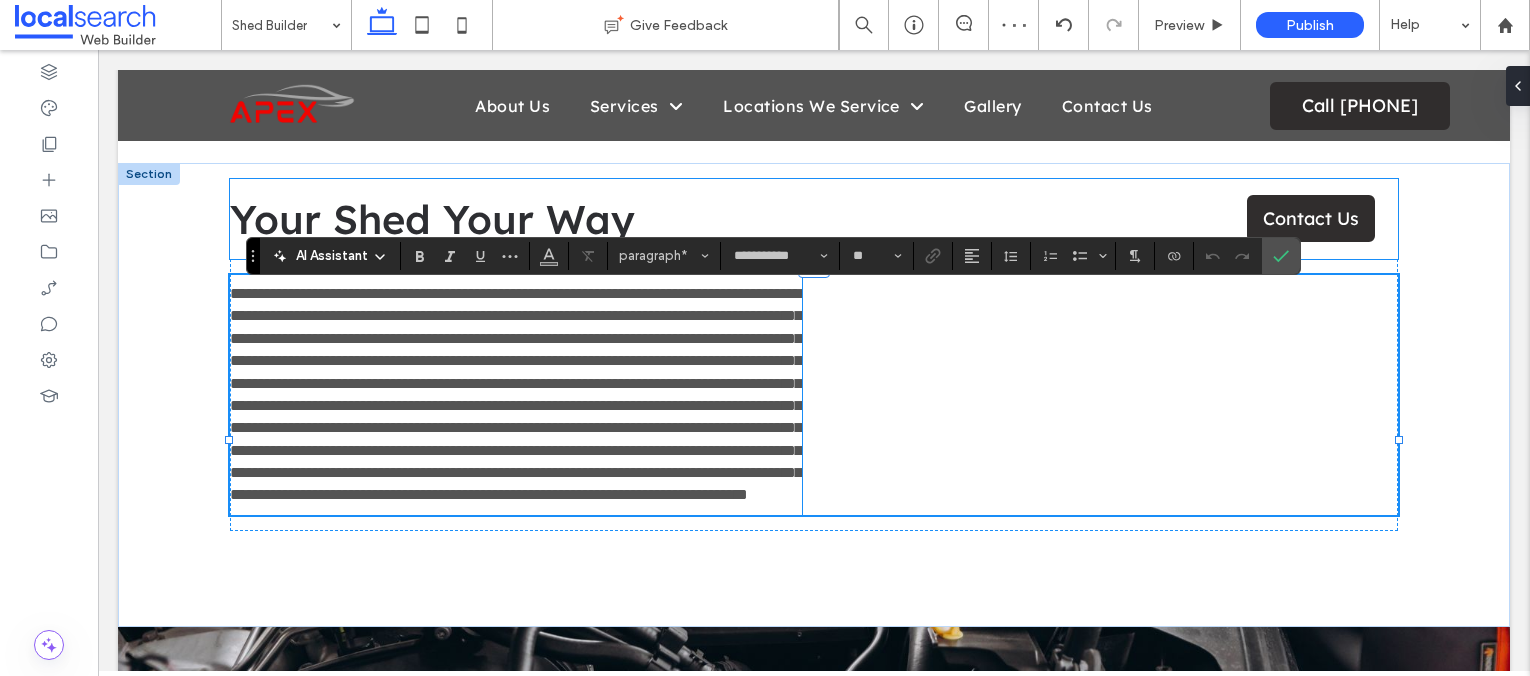 click on "Your Shed Your Way" at bounding box center (432, 219) 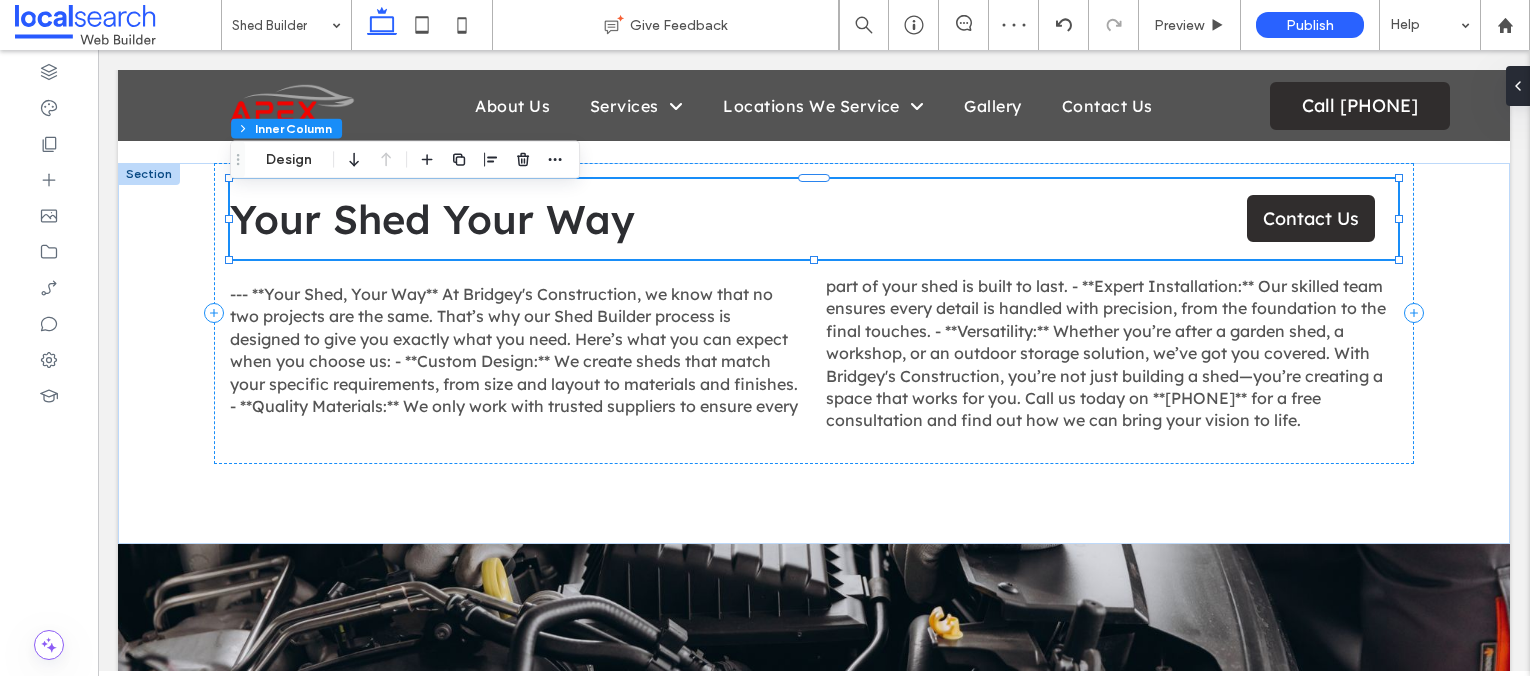 click on "Your Shed Your Way" at bounding box center [432, 219] 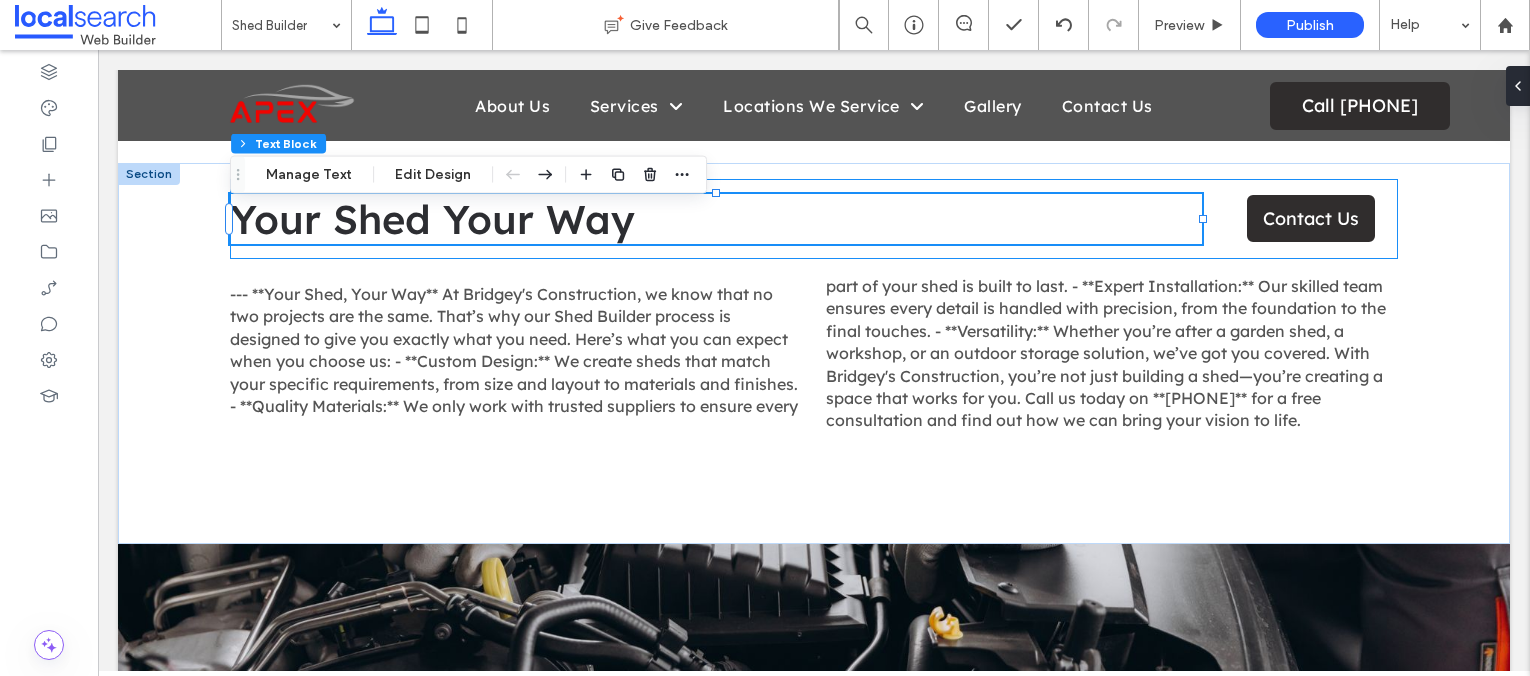 click on "Your Shed Your Way" at bounding box center (432, 219) 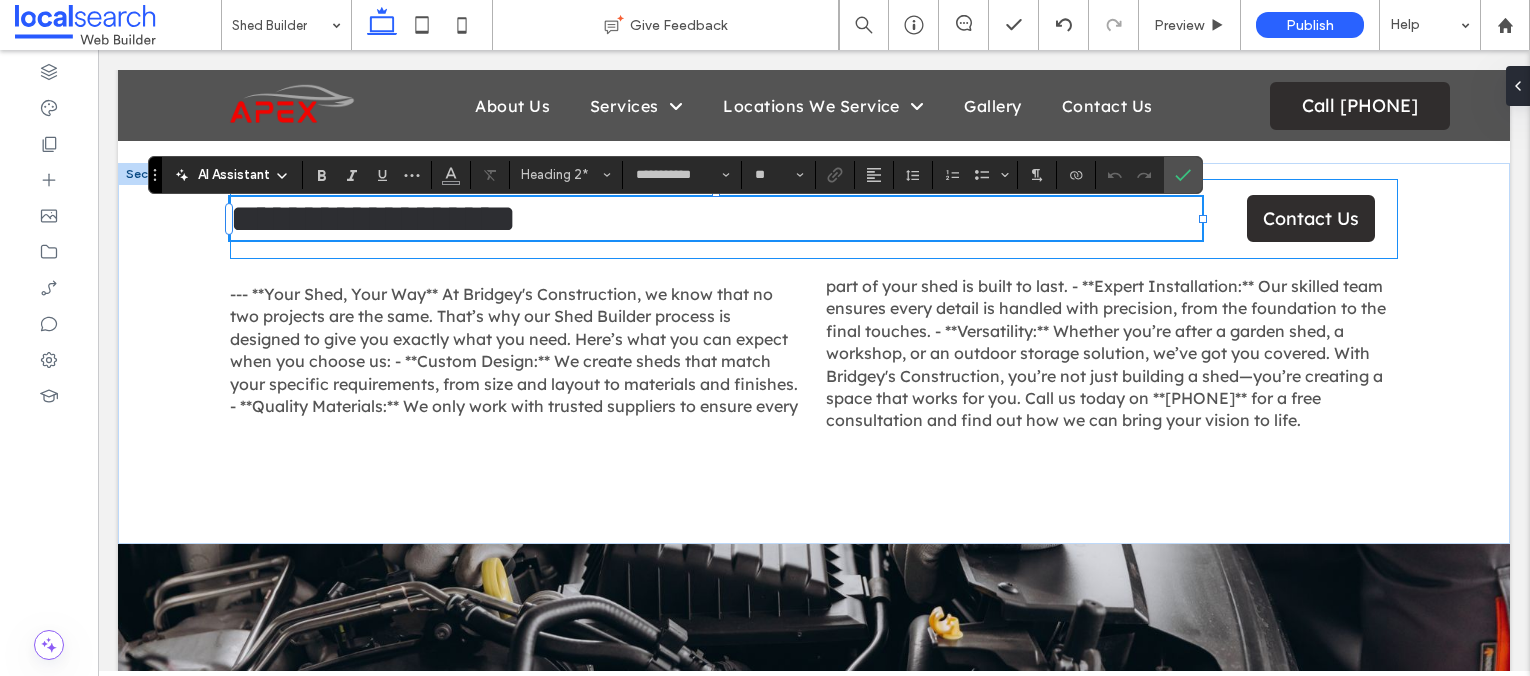 click on "**********" at bounding box center [373, 218] 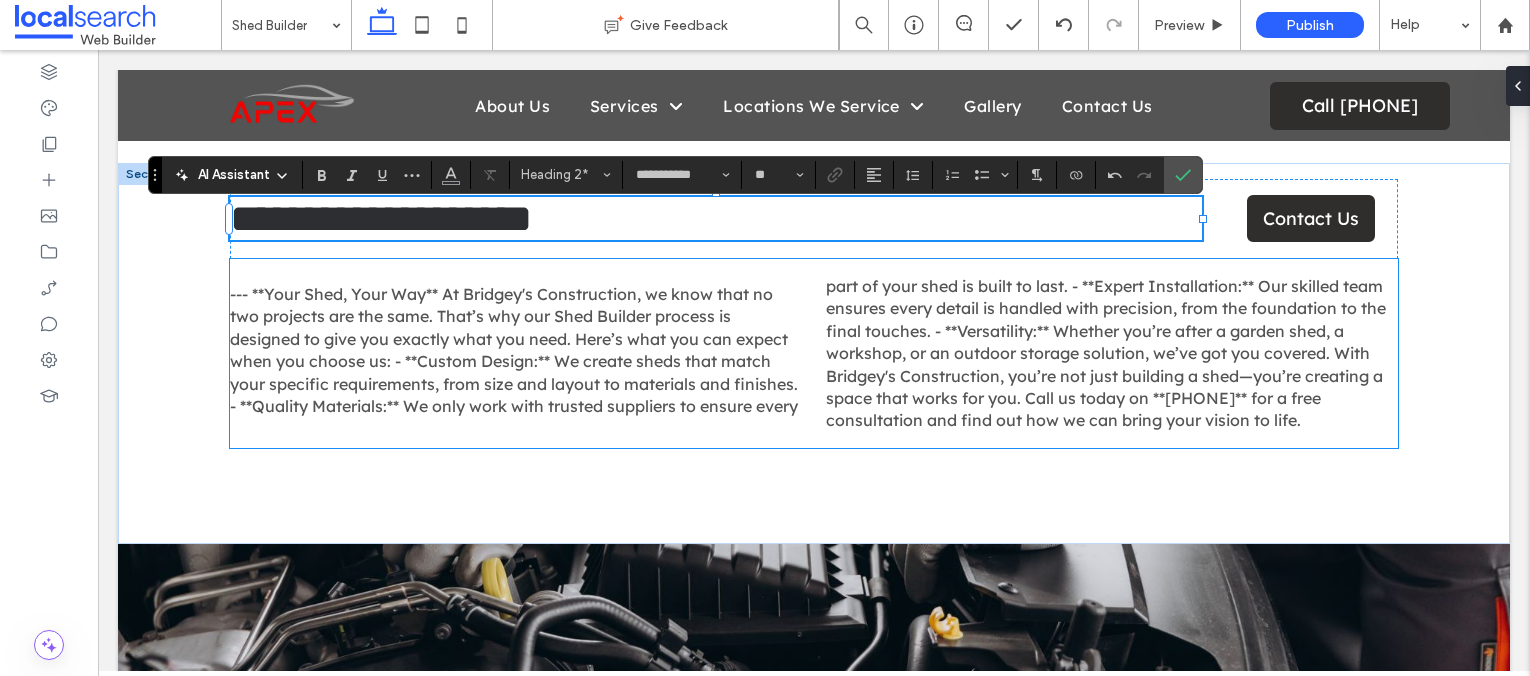 click on "--- **Your Shed, Your Way** At Bridgey's Construction, we know that no two projects are the same. That’s why our Shed Builder process is designed to give you exactly what you need. Here’s what you can expect when you choose us: - **Custom Design:** We create sheds that match your specific requirements, from size and layout to materials and finishes. - **Quality Materials:** We only work with trusted suppliers to ensure every part of your shed is built to last. - **Expert Installation:** Our skilled team ensures every detail is handled with precision, from the foundation to the final touches. - **Versatility:** Whether you’re after a garden shed, a workshop, or an outdoor storage solution, we’ve got you covered. With Bridgey's Construction, you’re not just building a shed—you’re creating a space that works for you. Call us today on **[PHONE]** for a free consultation and find out how we can bring your vision to life." at bounding box center (808, 353) 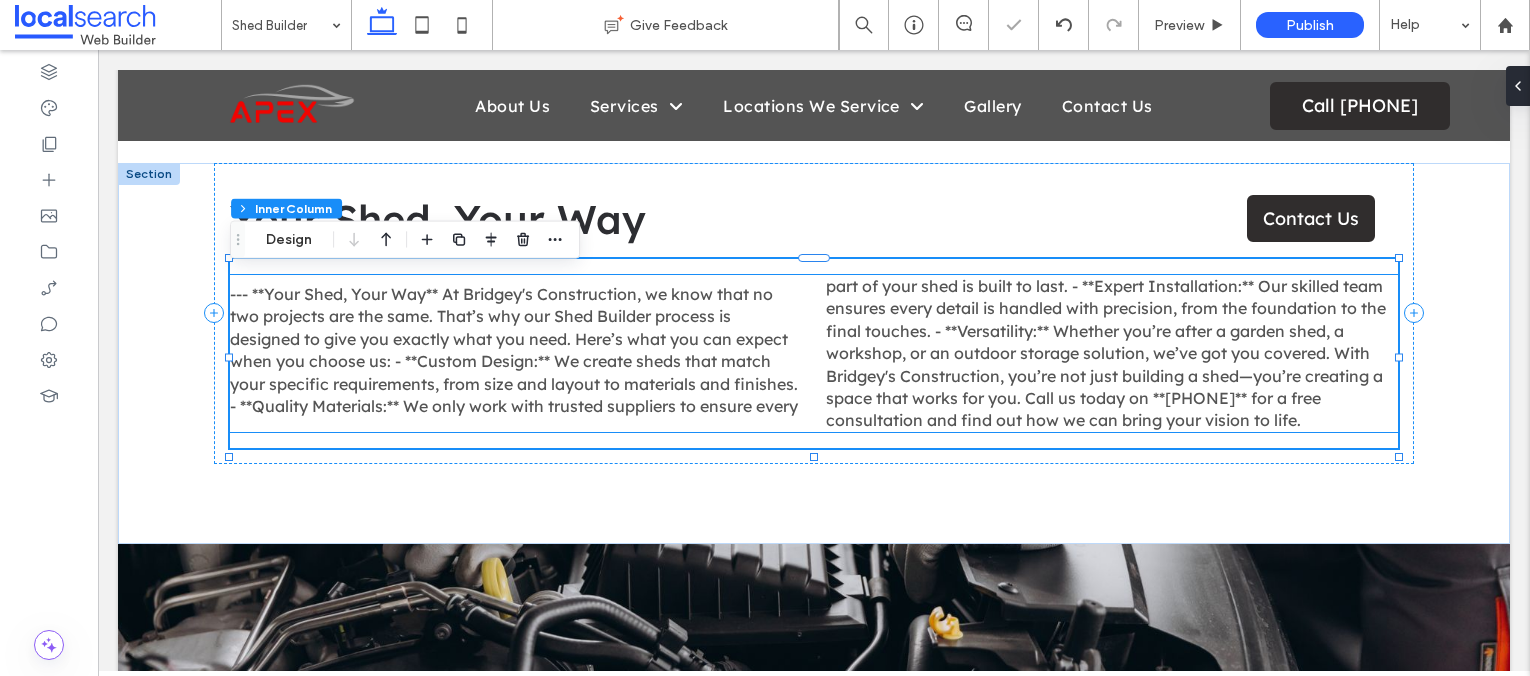 click on "--- **Your Shed, Your Way** At Bridgey's Construction, we know that no two projects are the same. That’s why our Shed Builder process is designed to give you exactly what you need. Here’s what you can expect when you choose us: - **Custom Design:** We create sheds that match your specific requirements, from size and layout to materials and finishes. - **Quality Materials:** We only work with trusted suppliers to ensure every part of your shed is built to last. - **Expert Installation:** Our skilled team ensures every detail is handled with precision, from the foundation to the final touches. - **Versatility:** Whether you’re after a garden shed, a workshop, or an outdoor storage solution, we’ve got you covered. With Bridgey's Construction, you’re not just building a shed—you’re creating a space that works for you. Call us today on **[PHONE]** for a free consultation and find out how we can bring your vision to life." at bounding box center [808, 353] 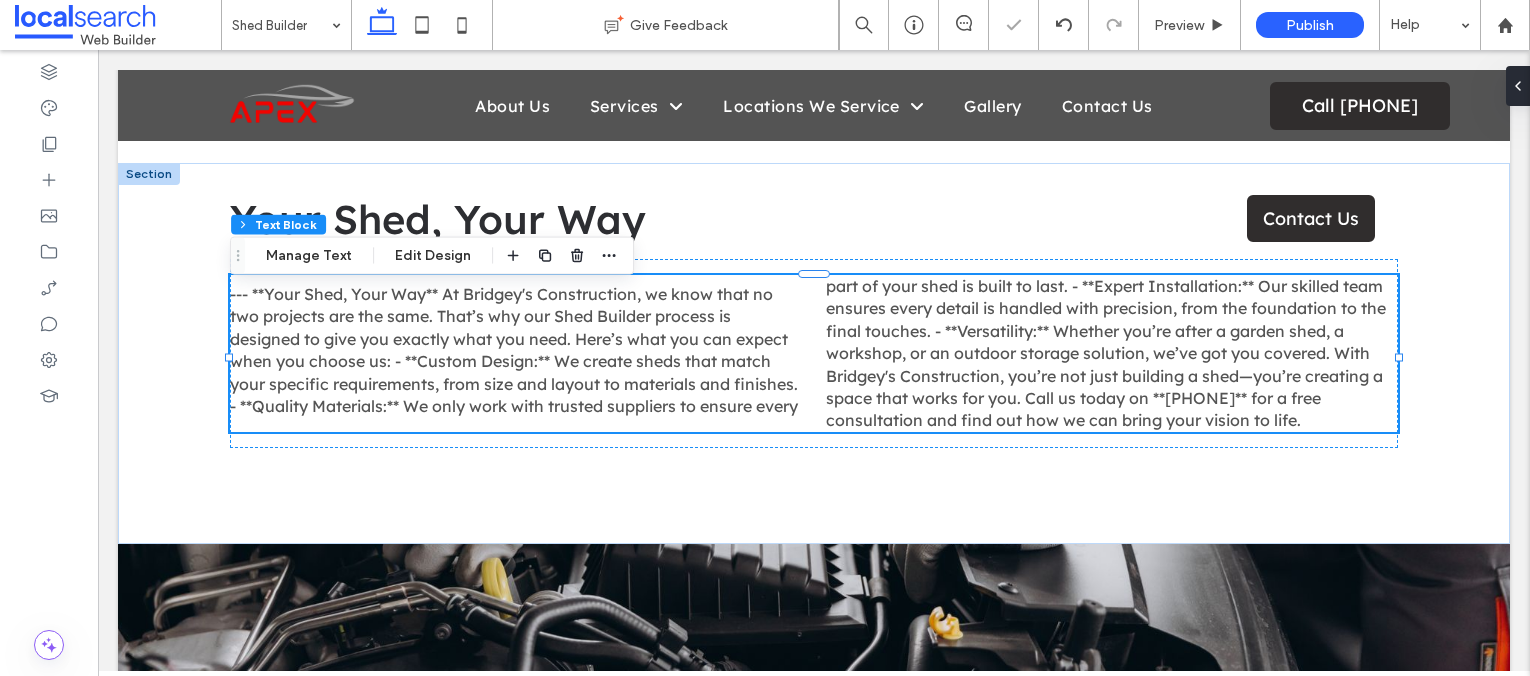 click on "--- **Your Shed, Your Way** At Bridgey's Construction, we know that no two projects are the same. That’s why our Shed Builder process is designed to give you exactly what you need. Here’s what you can expect when you choose us: - **Custom Design:** We create sheds that match your specific requirements, from size and layout to materials and finishes. - **Quality Materials:** We only work with trusted suppliers to ensure every part of your shed is built to last. - **Expert Installation:** Our skilled team ensures every detail is handled with precision, from the foundation to the final touches. - **Versatility:** Whether you’re after a garden shed, a workshop, or an outdoor storage solution, we’ve got you covered. With Bridgey's Construction, you’re not just building a shed—you’re creating a space that works for you. Call us today on **[PHONE]** for a free consultation and find out how we can bring your vision to life." at bounding box center (808, 353) 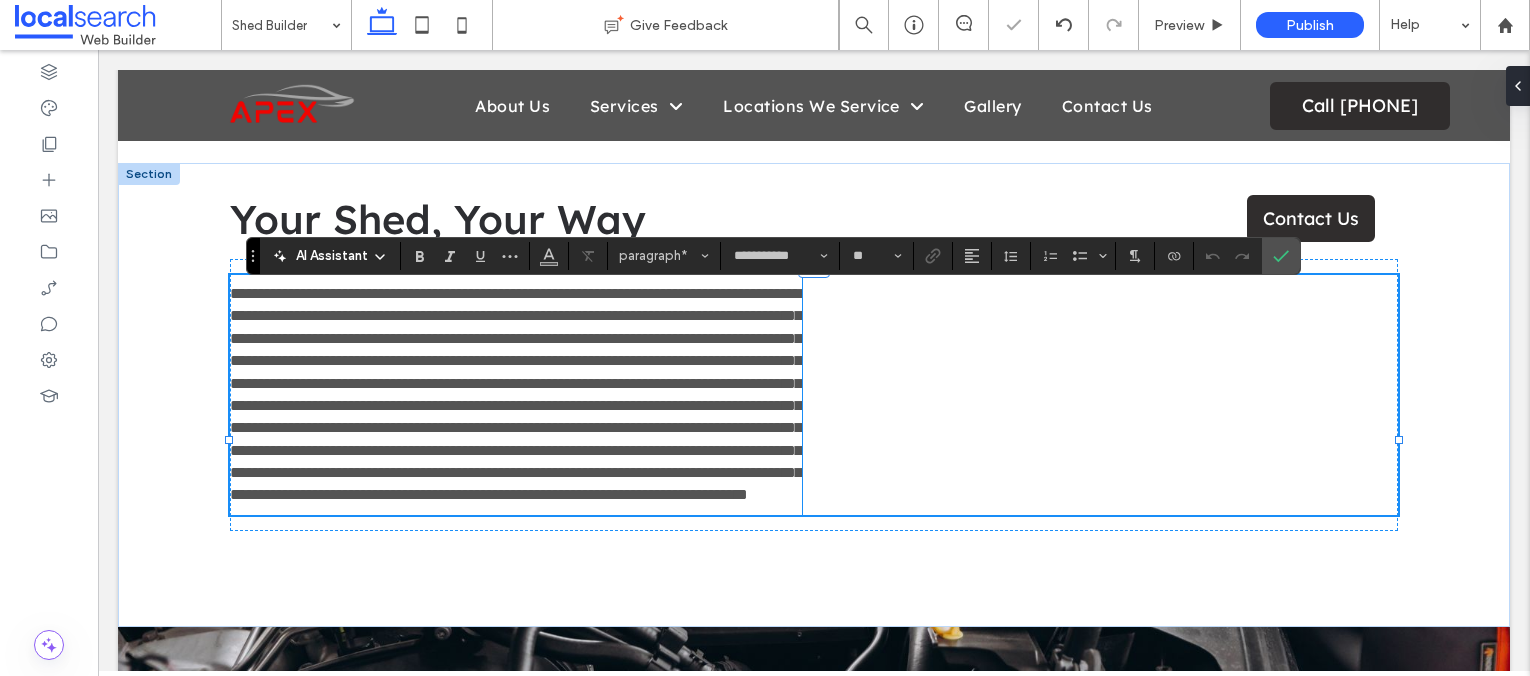 click on "**********" at bounding box center [516, 394] 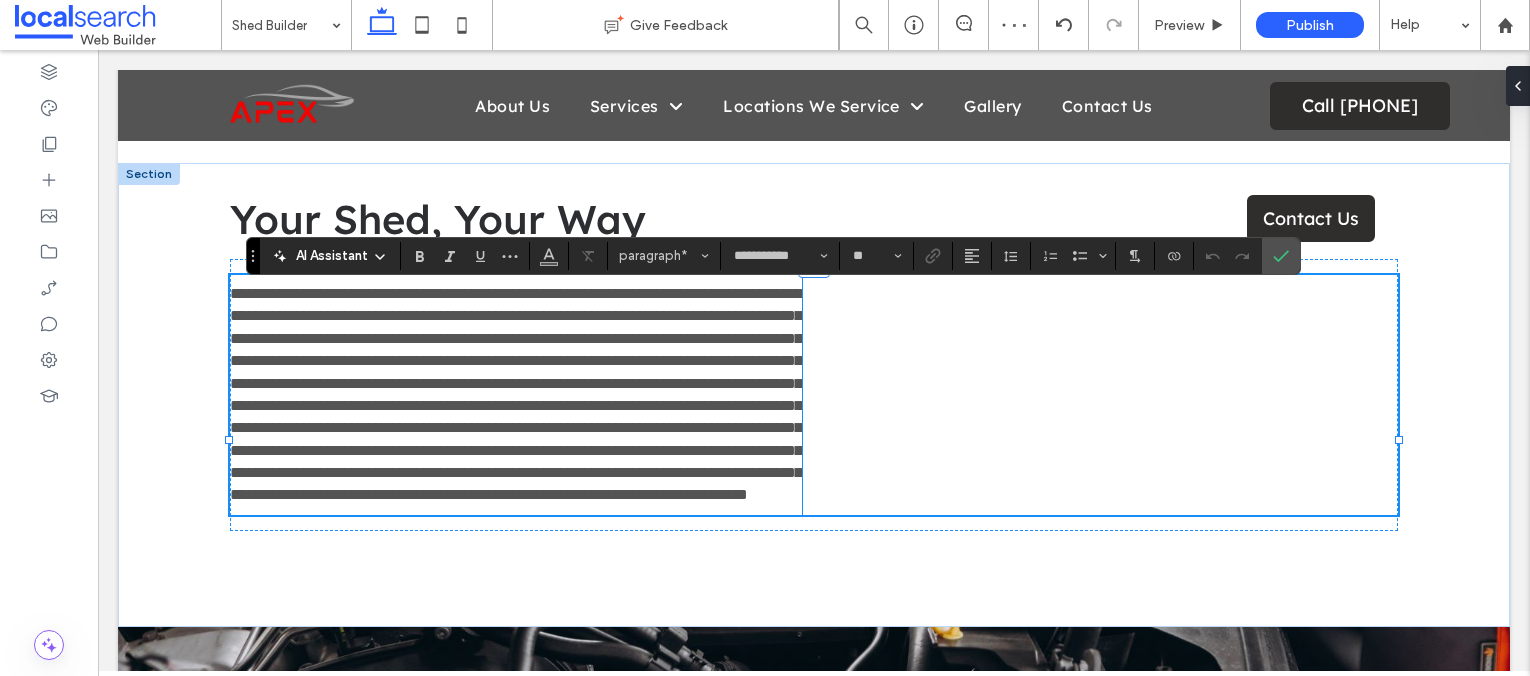 type 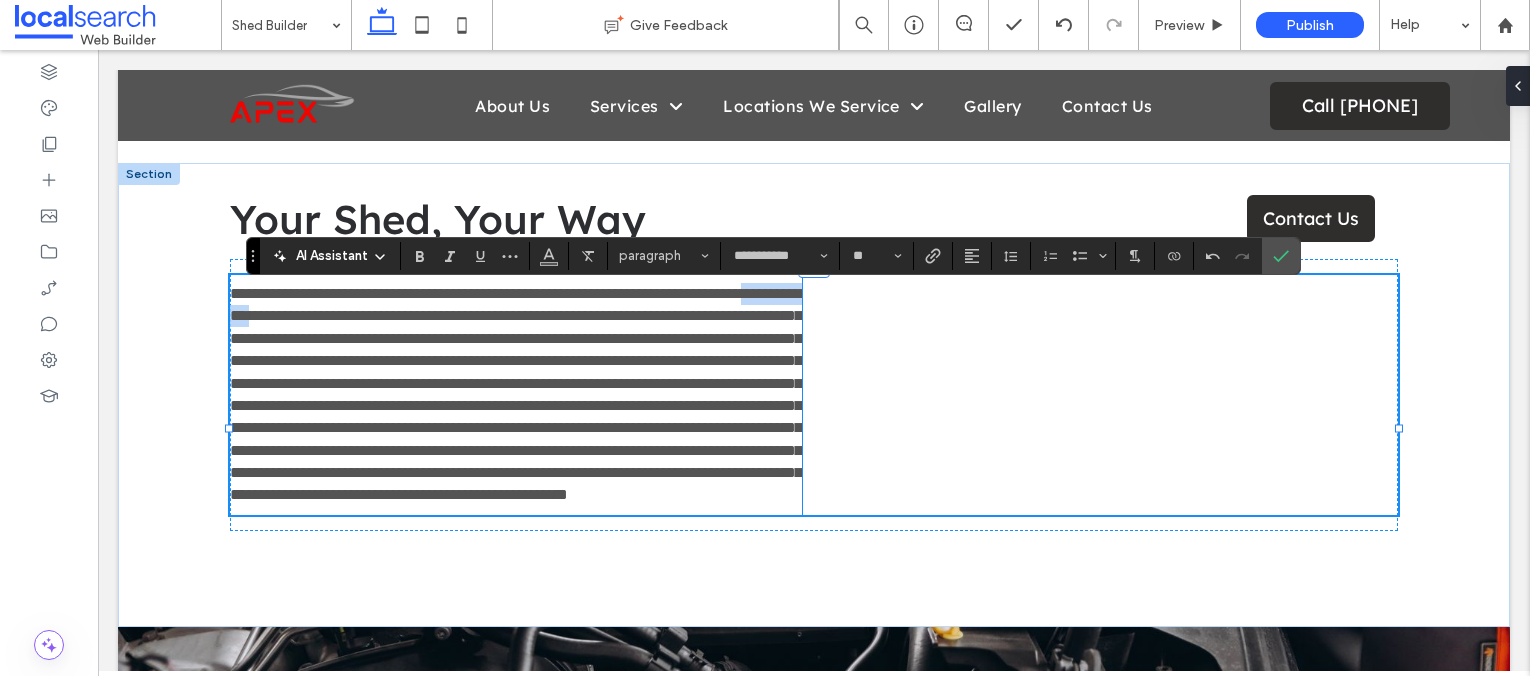 drag, startPoint x: 448, startPoint y: 331, endPoint x: 351, endPoint y: 331, distance: 97 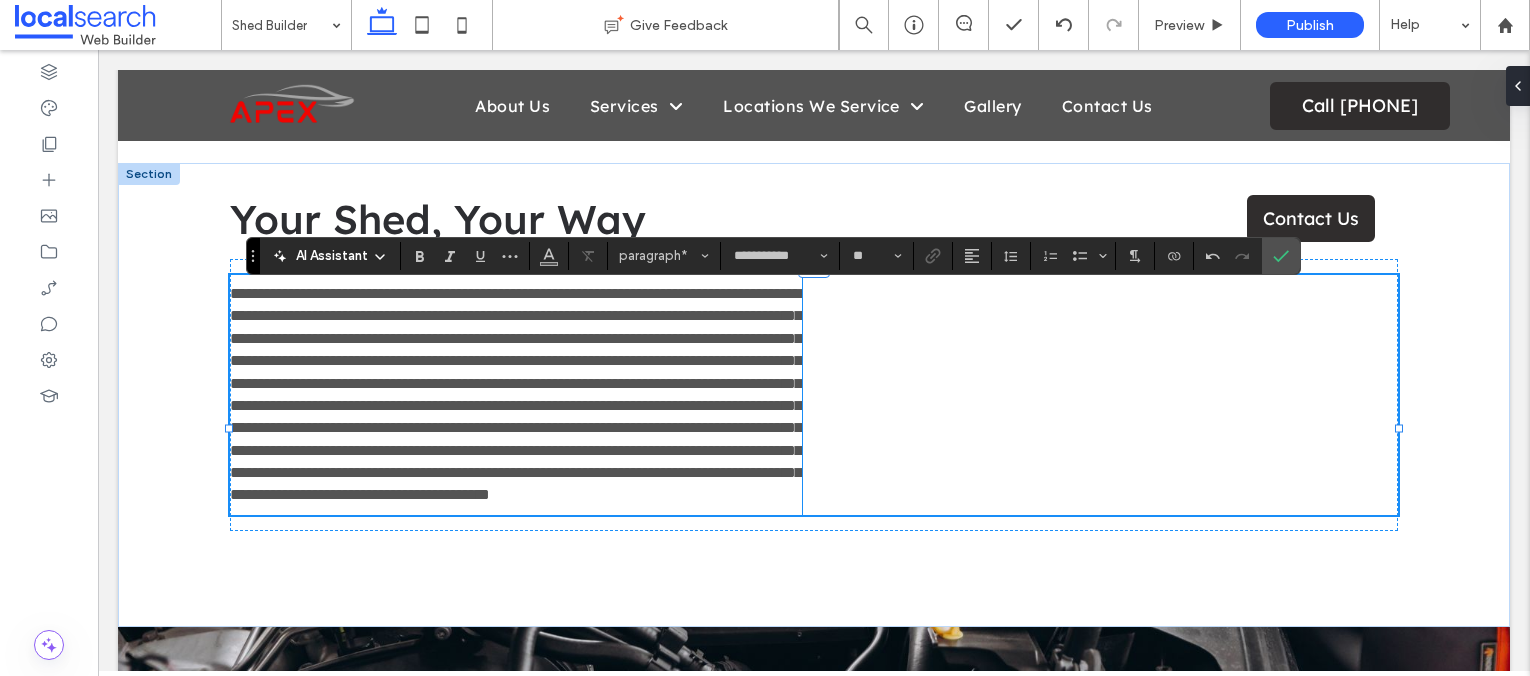 click on "**********" at bounding box center [516, 394] 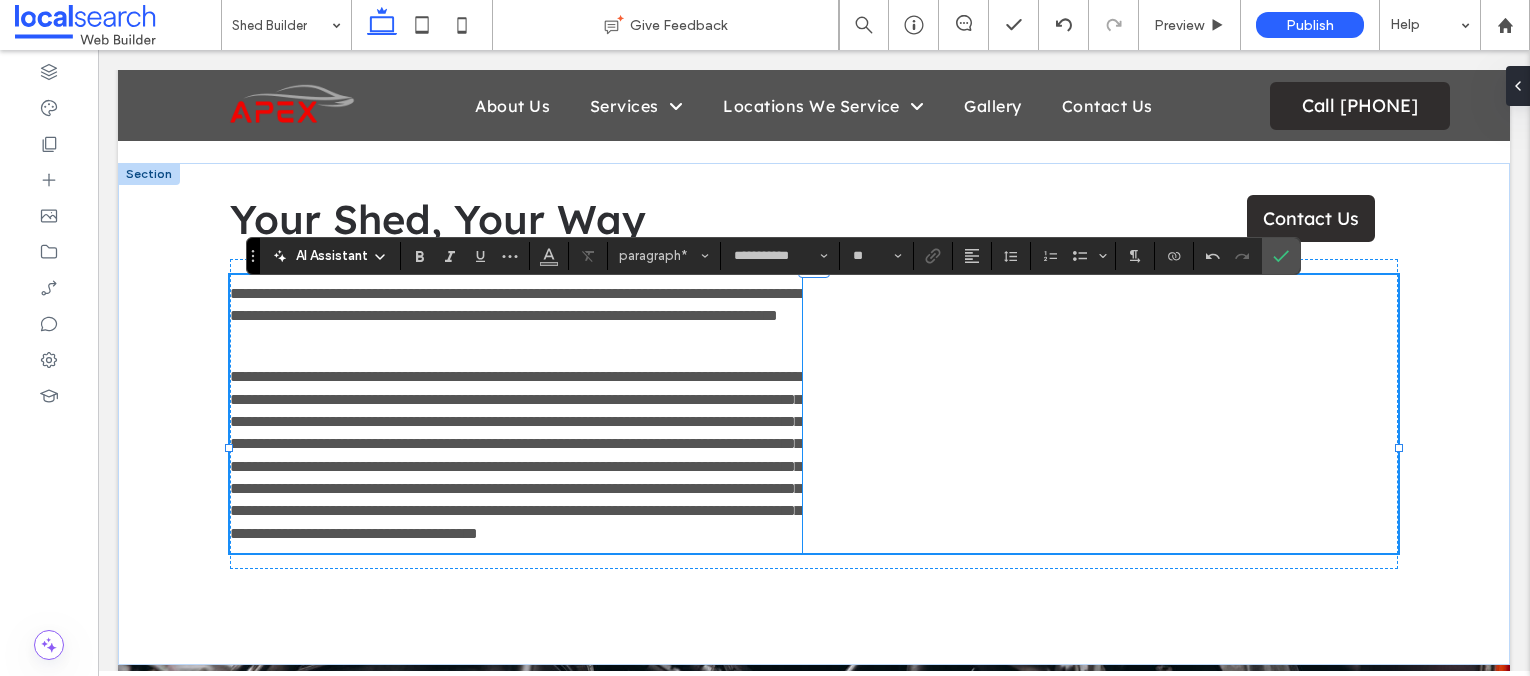 click on "**********" at bounding box center [516, 455] 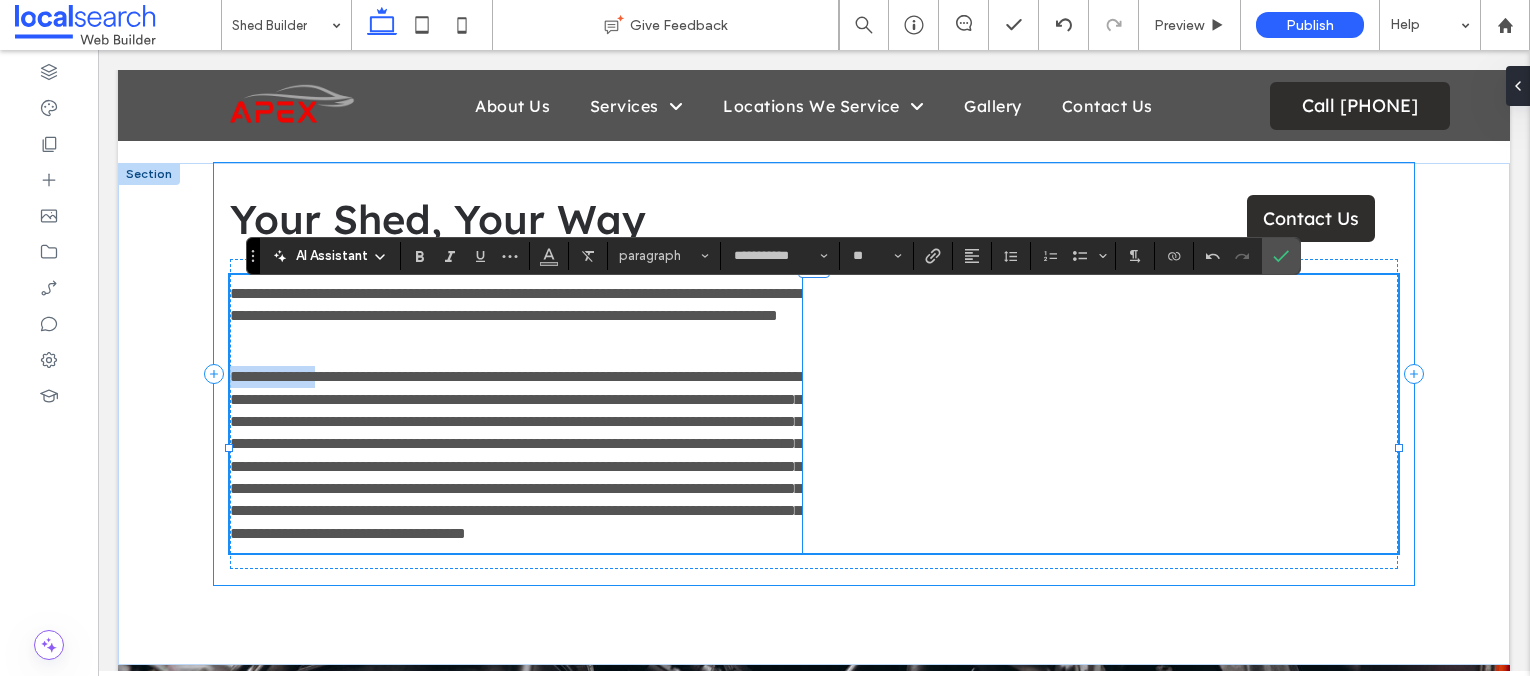 drag, startPoint x: 351, startPoint y: 417, endPoint x: 218, endPoint y: 407, distance: 133.37541 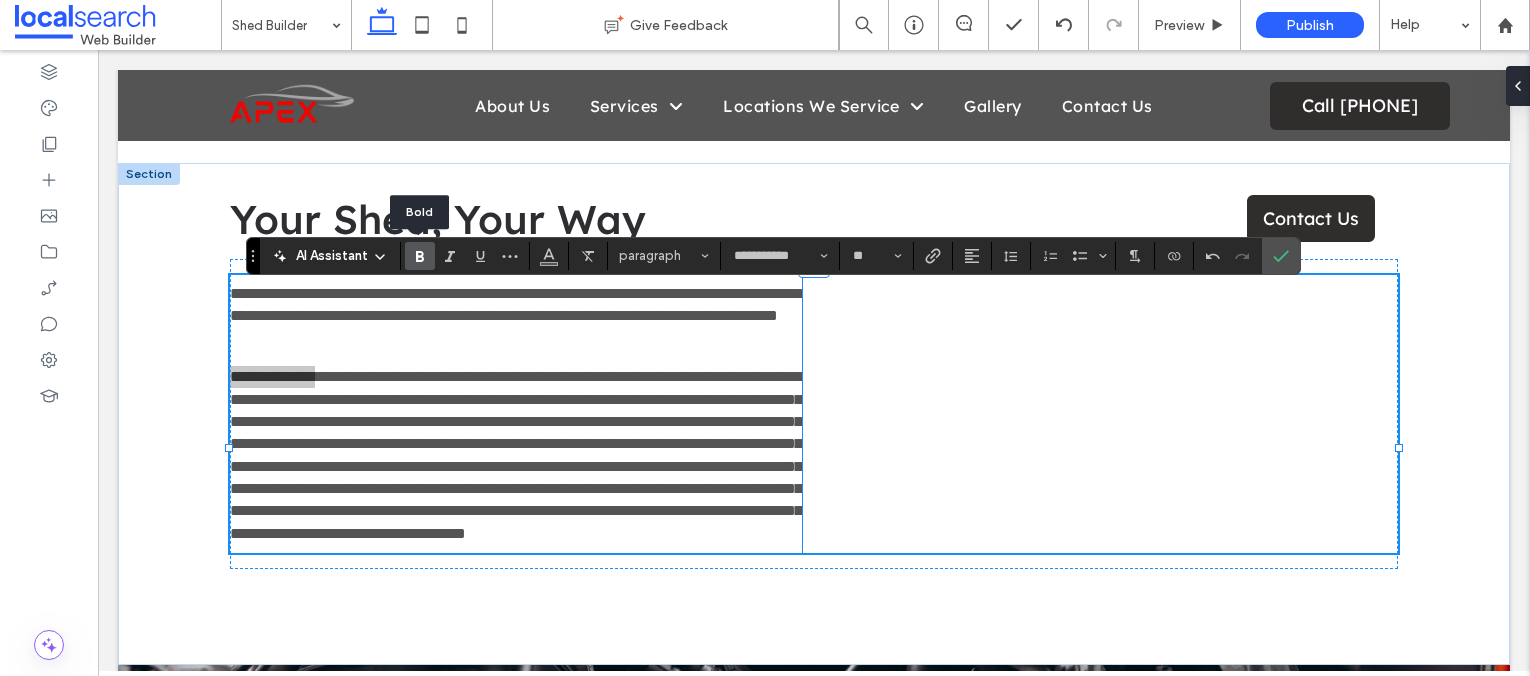 click 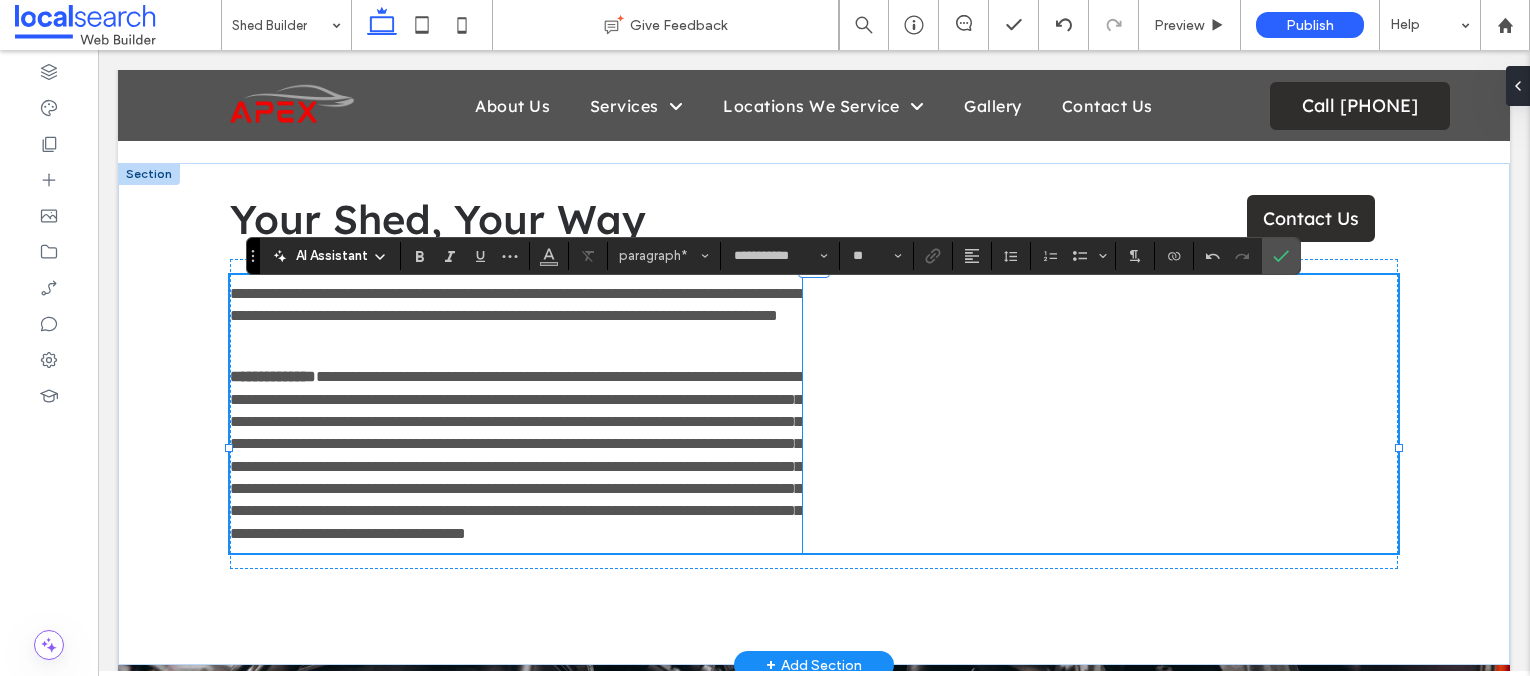 click on "**********" at bounding box center (516, 455) 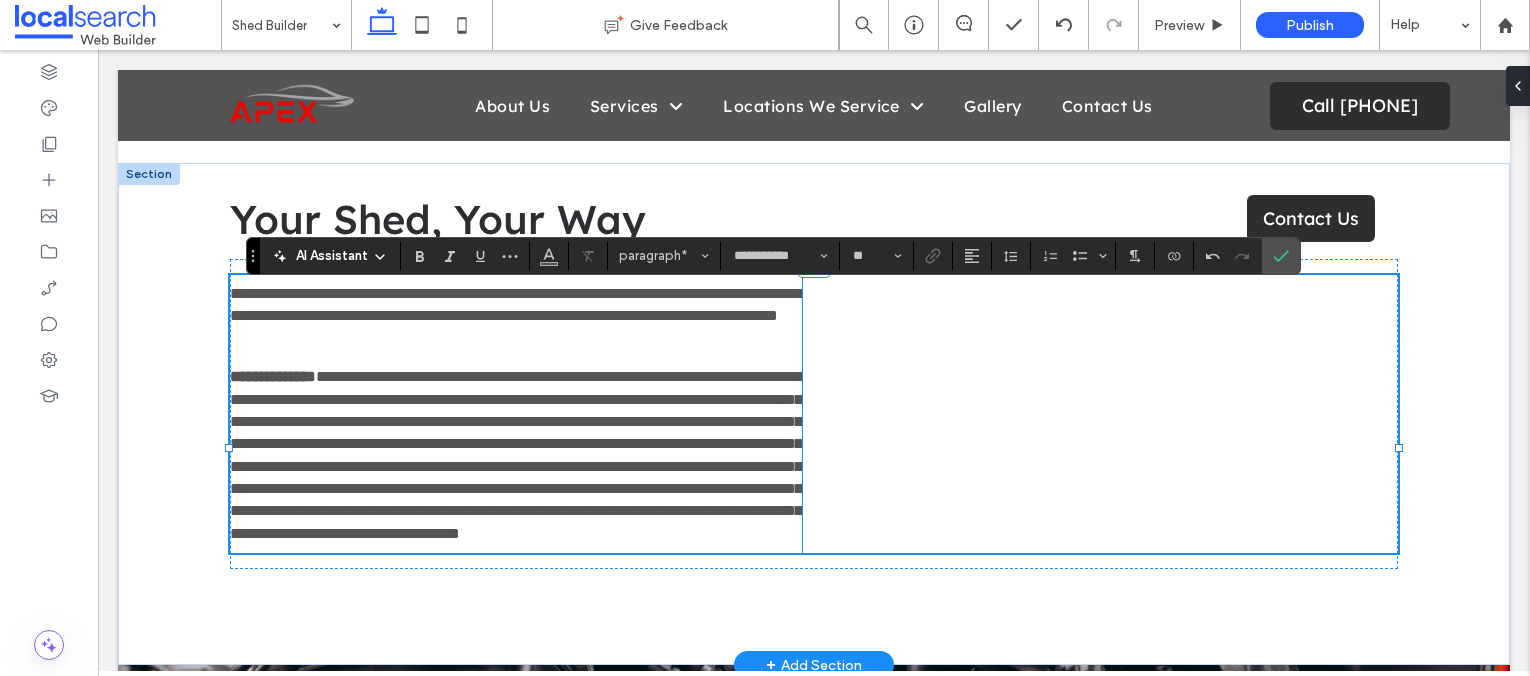 click on "**********" at bounding box center (516, 455) 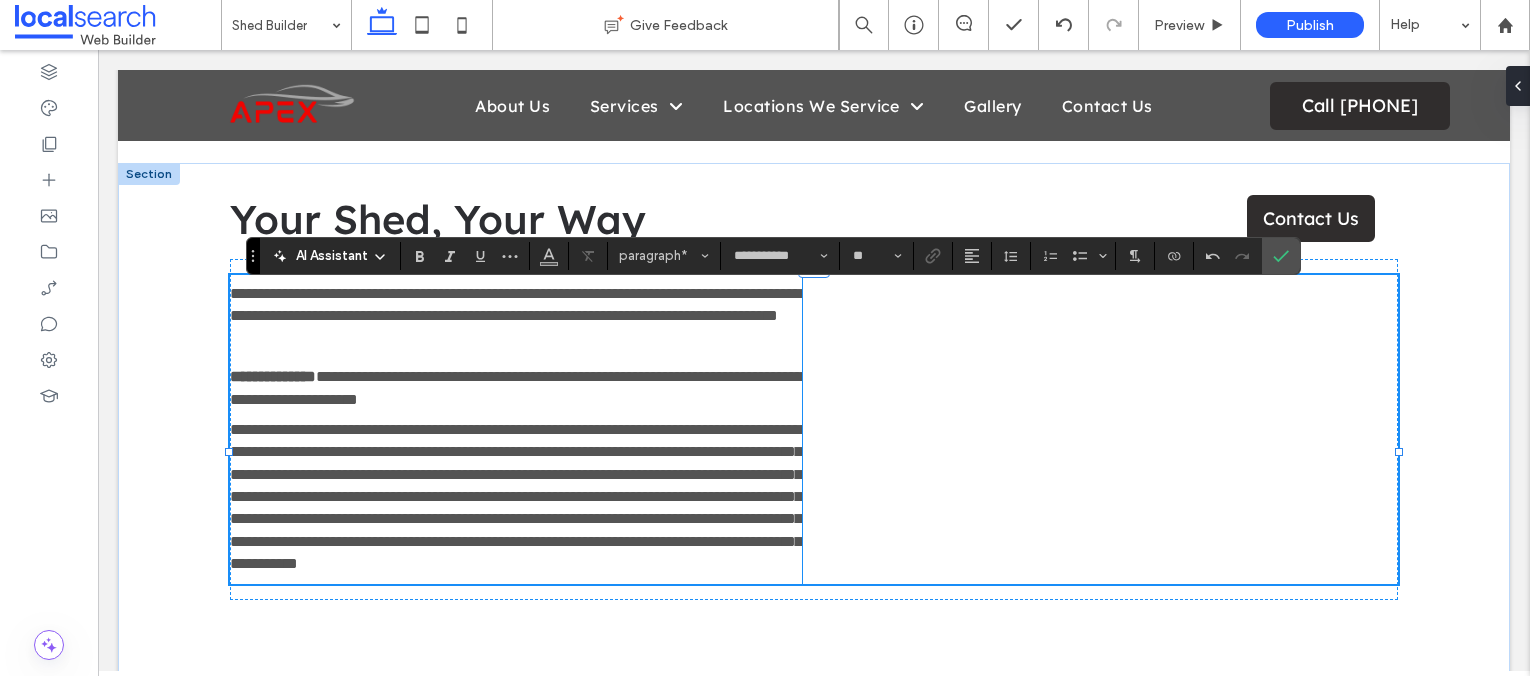 click on "**********" at bounding box center [516, 496] 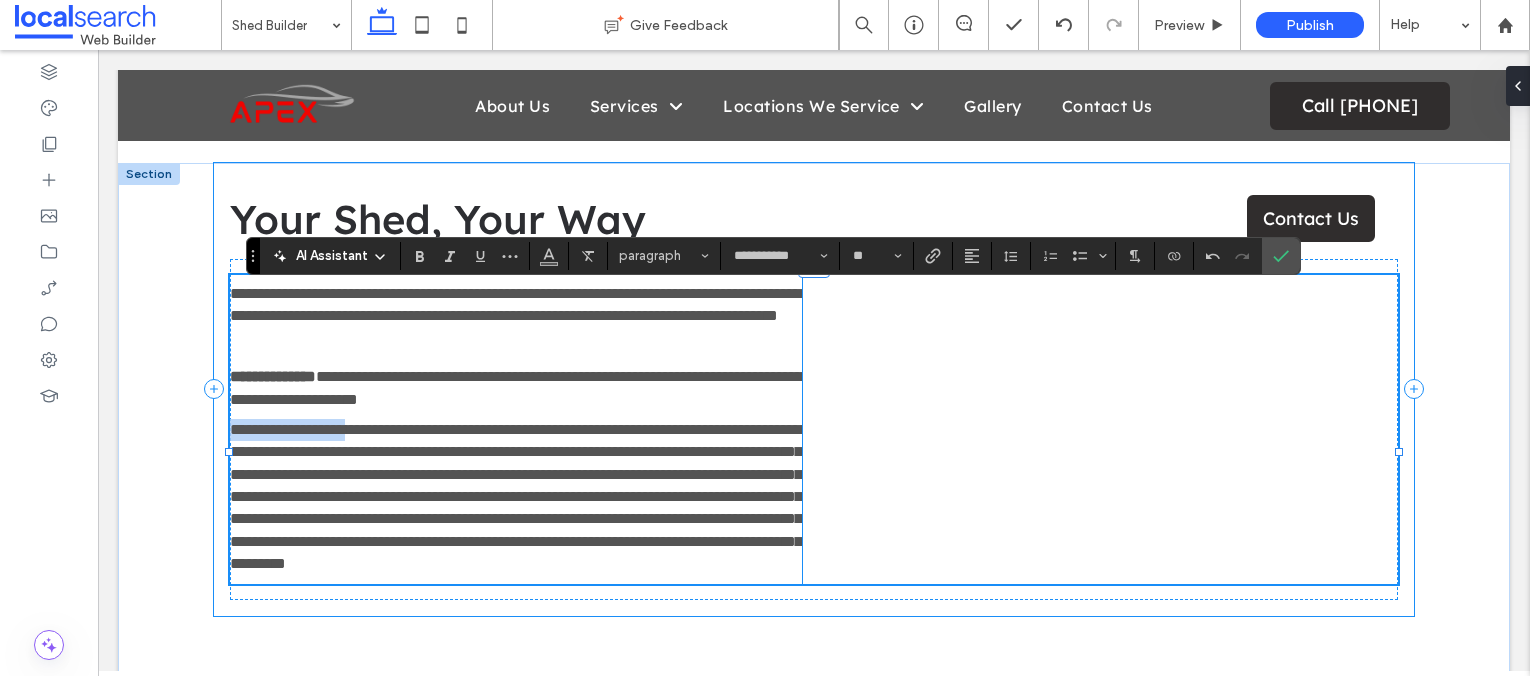 drag, startPoint x: 371, startPoint y: 471, endPoint x: 214, endPoint y: 472, distance: 157.00319 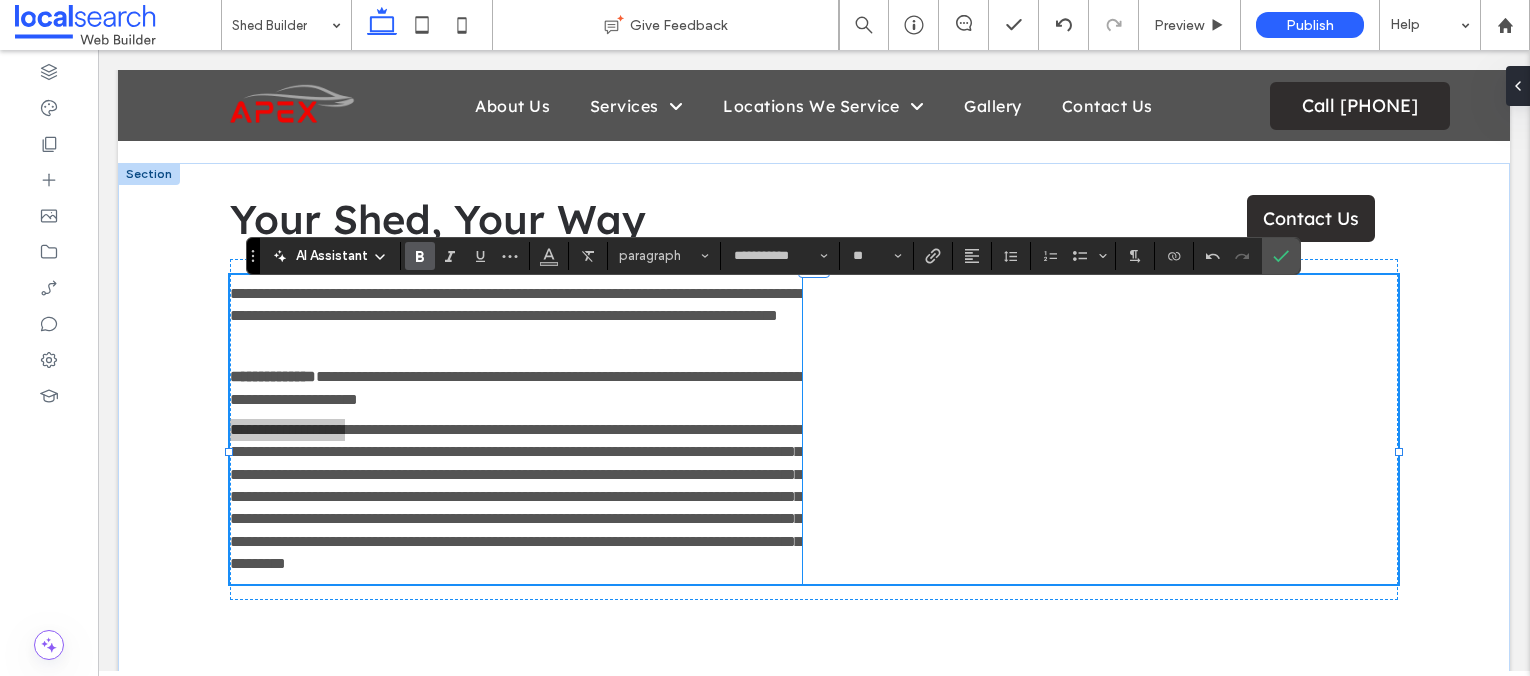 click 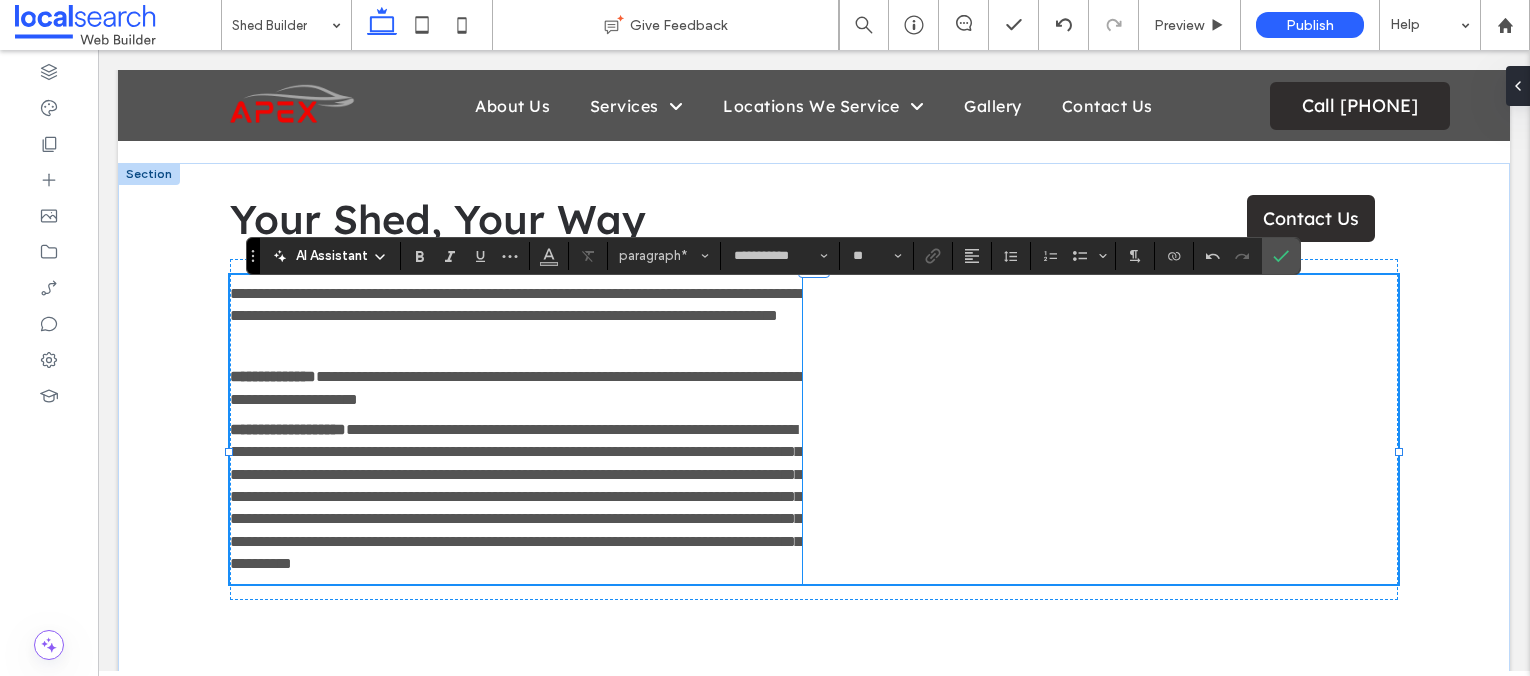 click on "**********" at bounding box center (516, 496) 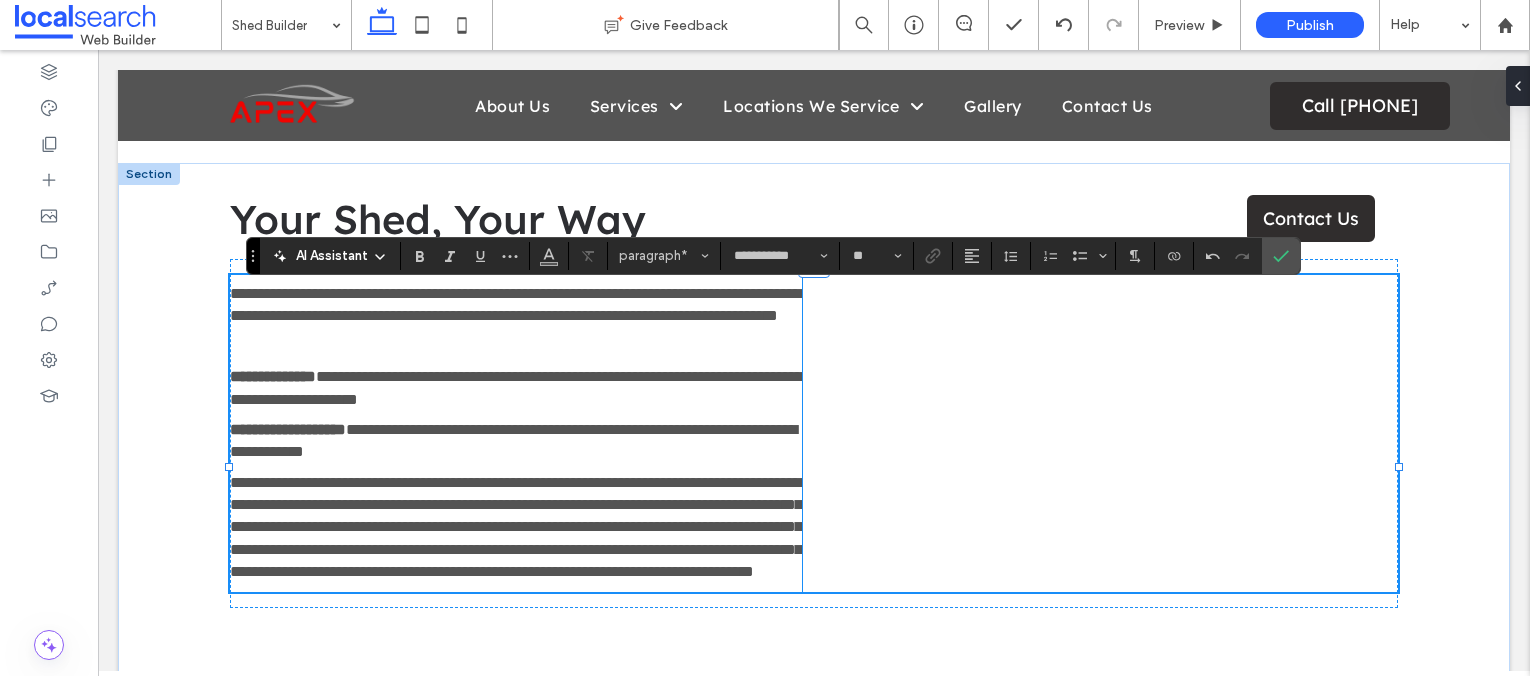 click on "**********" at bounding box center [516, 527] 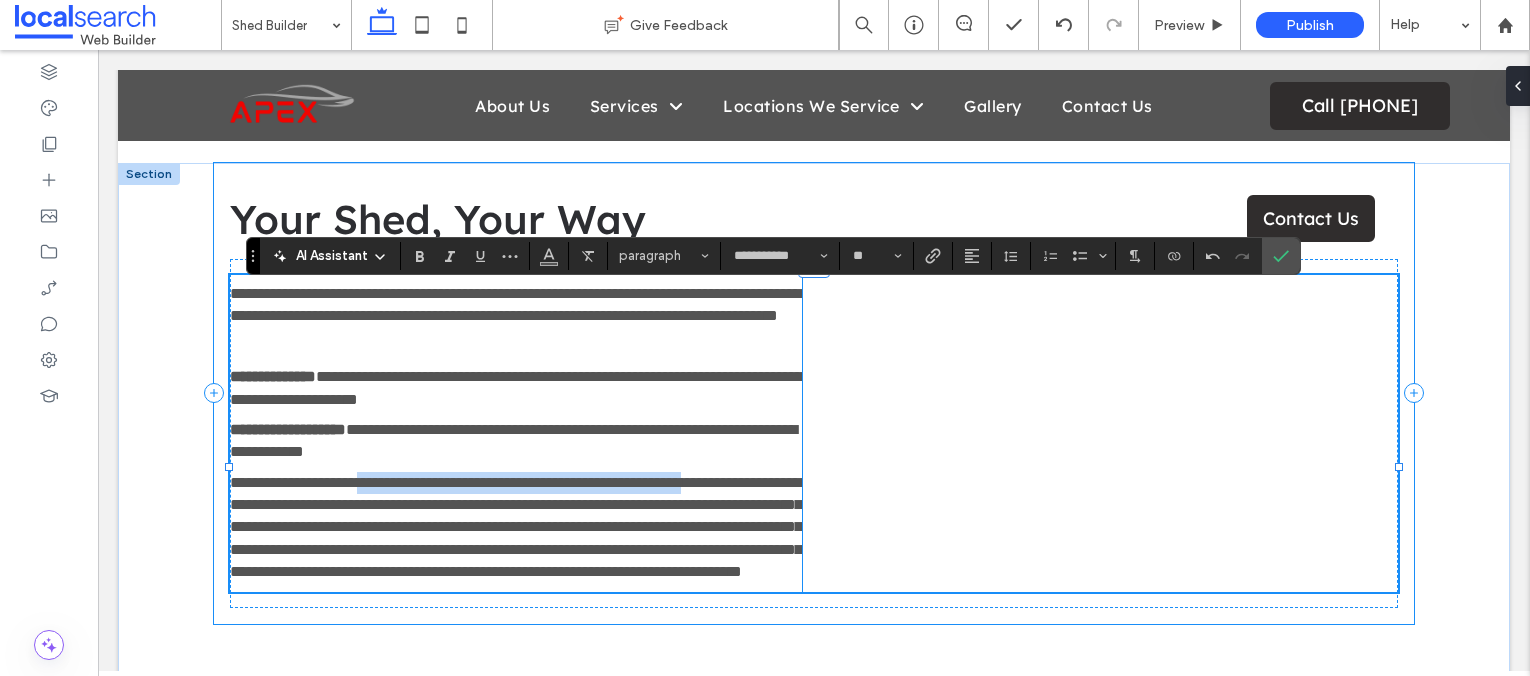 drag, startPoint x: 381, startPoint y: 525, endPoint x: 222, endPoint y: 533, distance: 159.20113 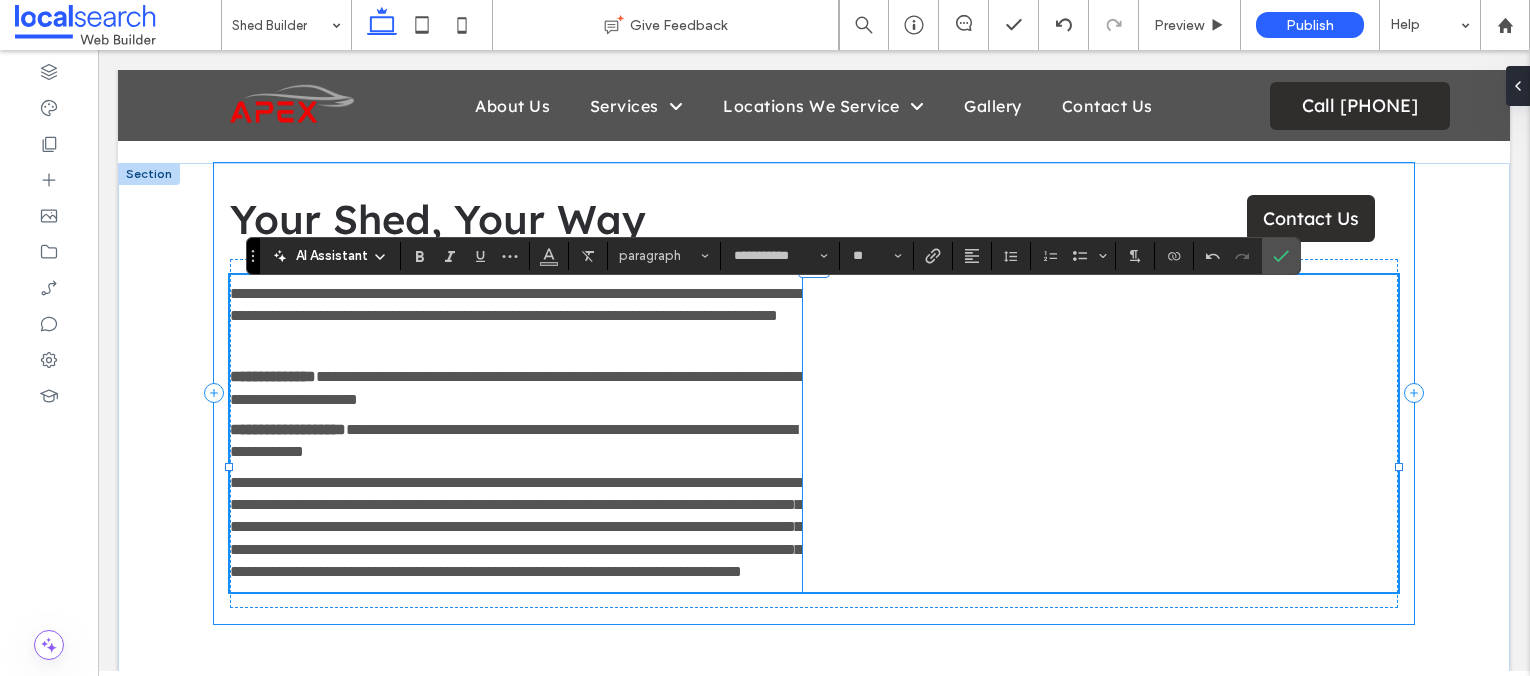 click on "**********" at bounding box center [814, 393] 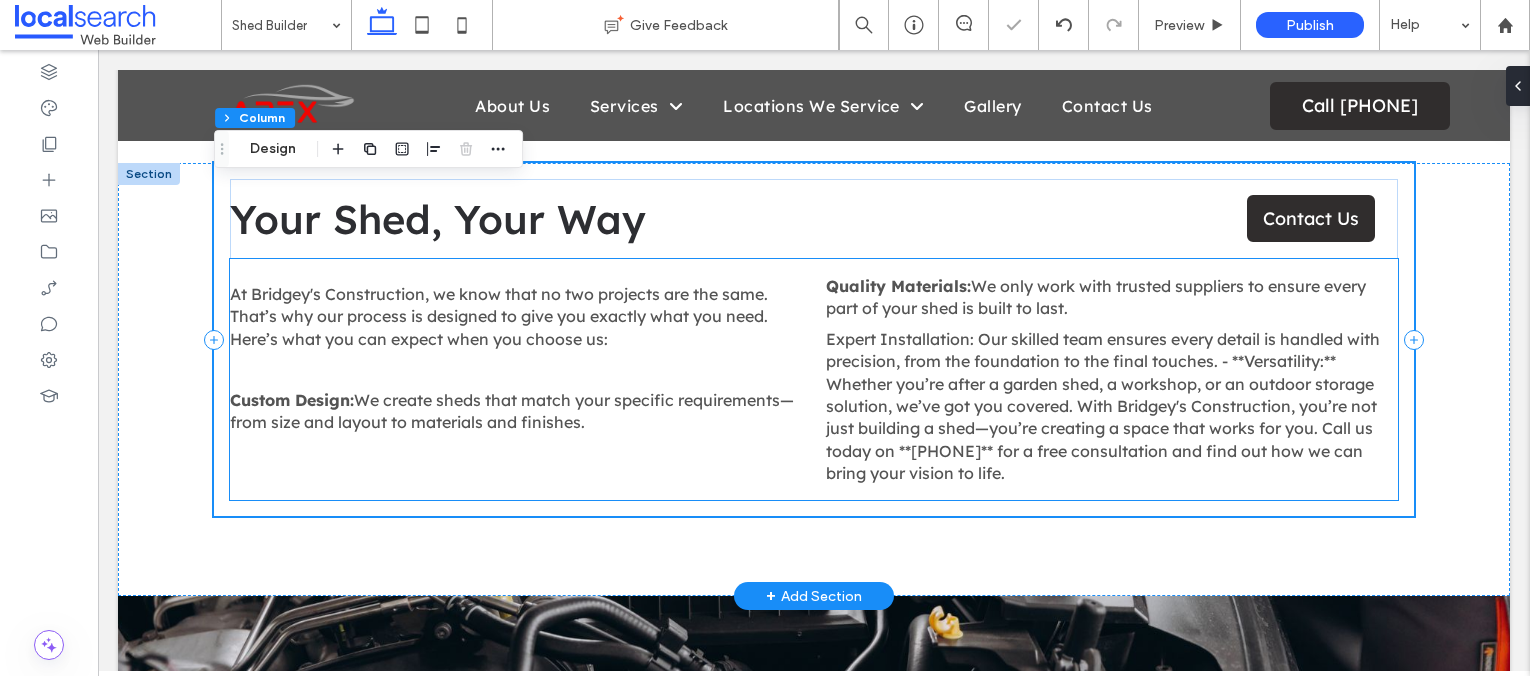 click on "At Bridgey's Construction, we know that no two projects are the same. That’s why our process is designed to give you exactly what you need. Here’s what you can expect when you choose us: Custom Design: We create sheds that match your specific requirements—from size and layout to materials and finishes. Quality Materials: We only work with trusted suppliers to ensure every part of your shed is built to last. Expert Installation: Our skilled team ensures every detail is handled with precision, from the foundation to the final touches. - **Versatility:** Whether you’re after a garden shed, a workshop, or an outdoor storage solution, we’ve got you covered. With Bridgey's Construction, you’re not just building a shed—you’re creating a space that works for you. Call us today on **[PHONE]** for a free consultation and find out how we can bring your vision to life." at bounding box center [814, 380] 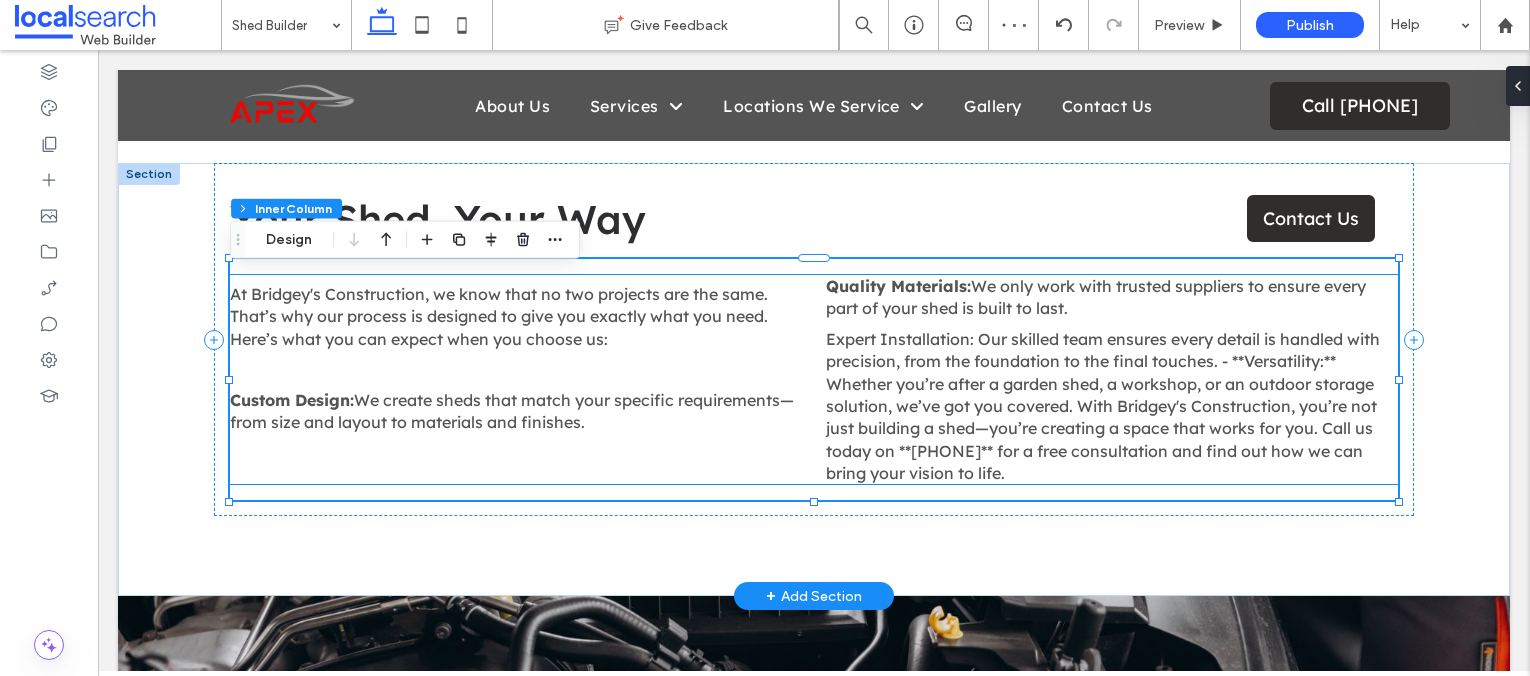 click on "We create sheds that match your specific requirements—from size and layout to materials and finishes." at bounding box center [512, 411] 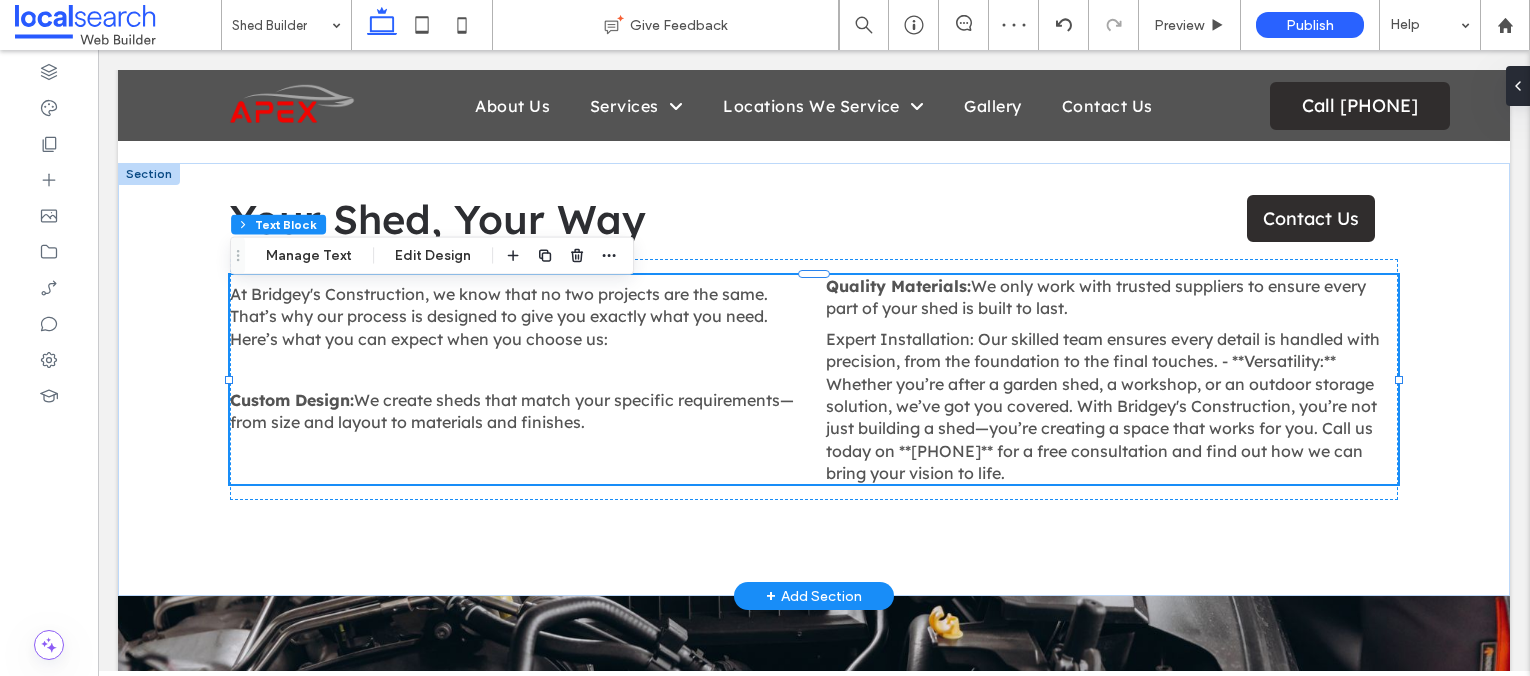 click on "We create sheds that match your specific requirements—from size and layout to materials and finishes." at bounding box center (512, 411) 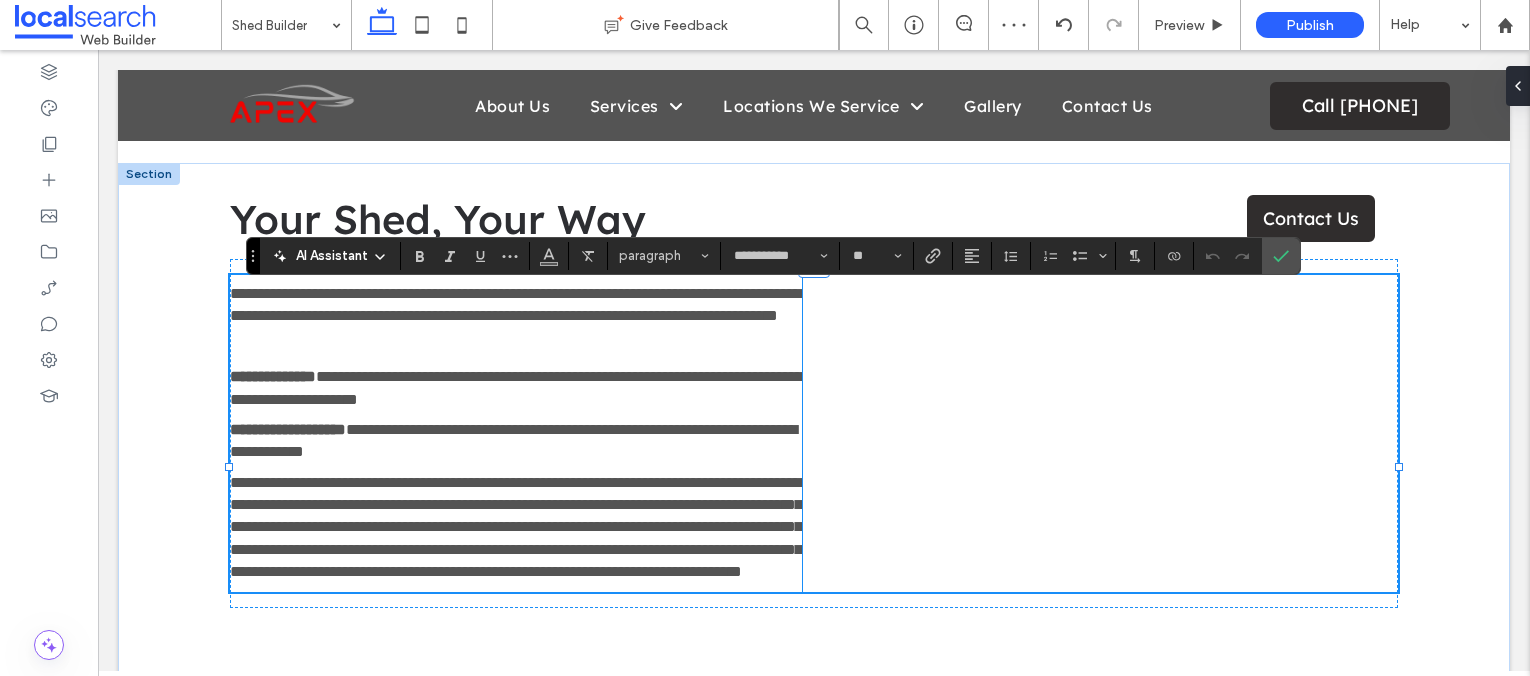 click on "**********" at bounding box center [516, 528] 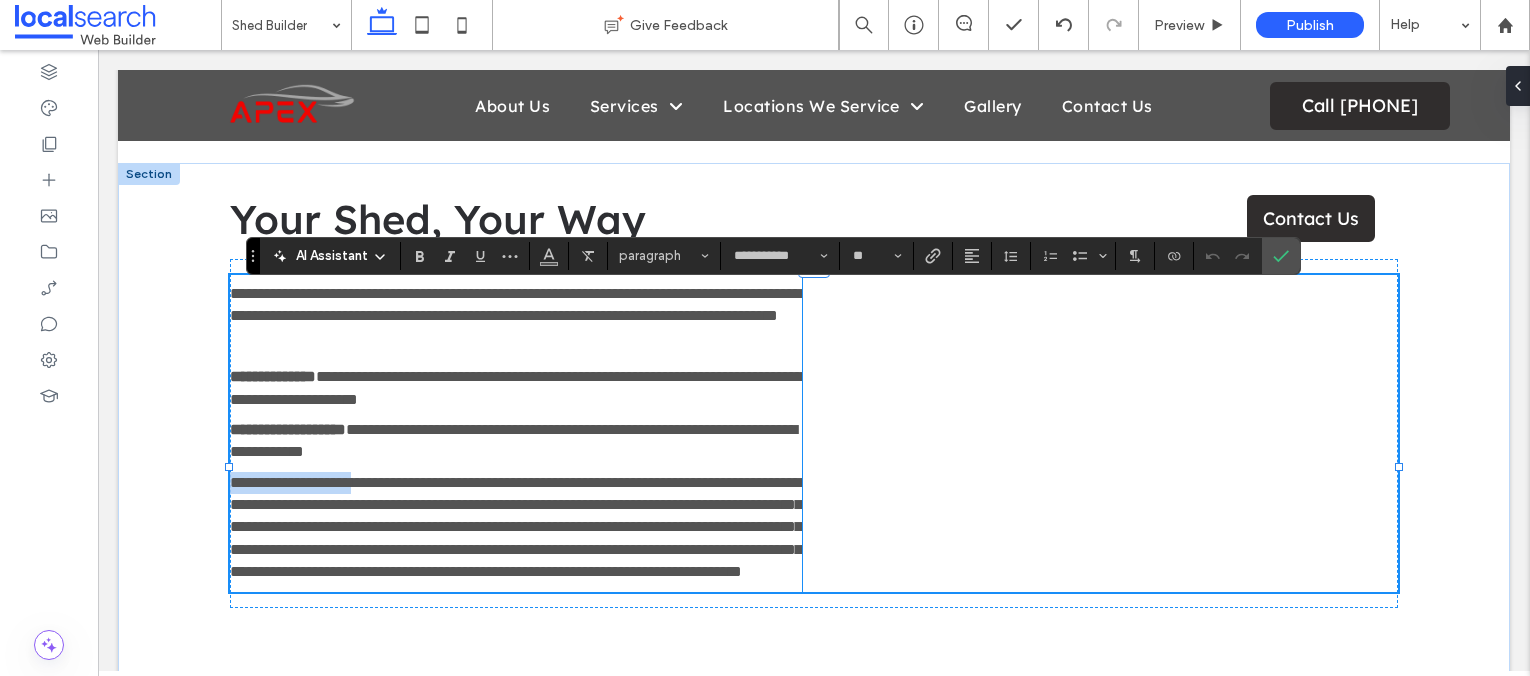 drag, startPoint x: 378, startPoint y: 524, endPoint x: 233, endPoint y: 524, distance: 145 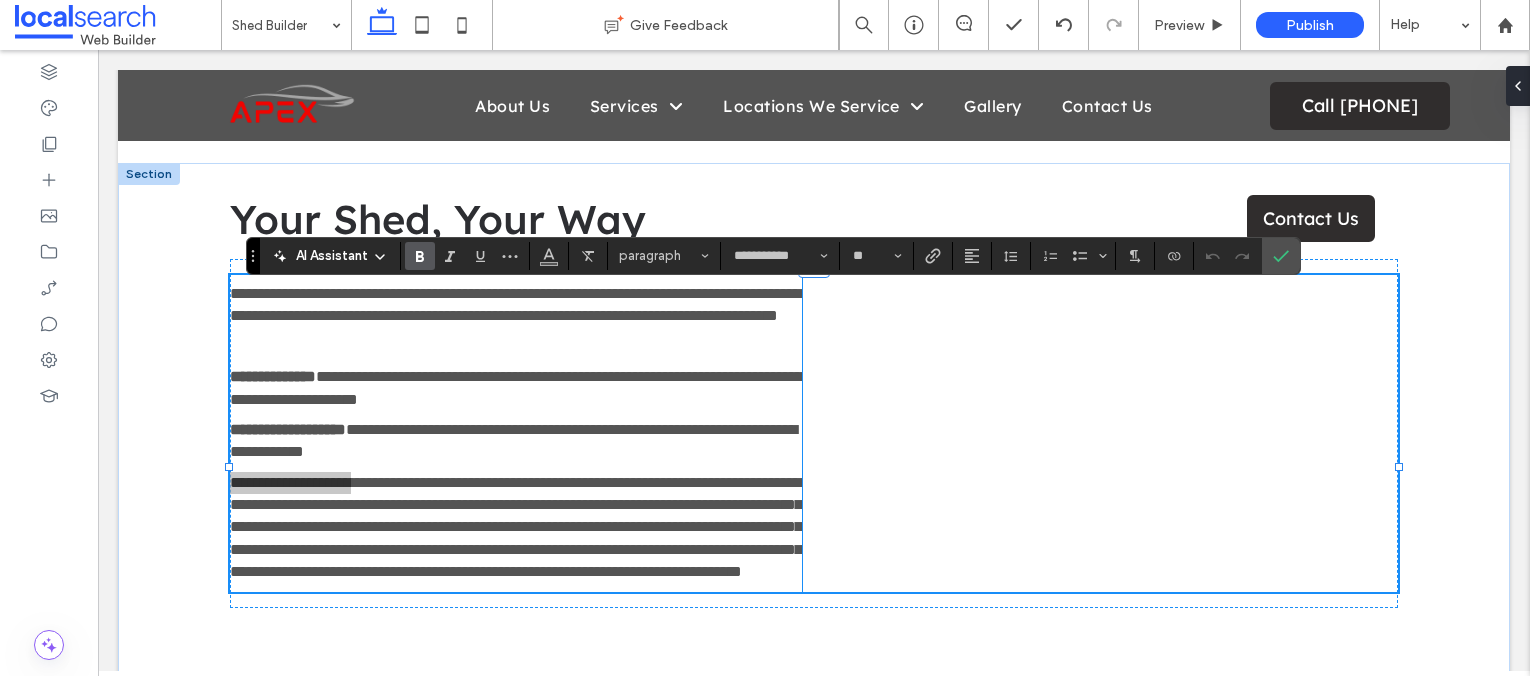 click 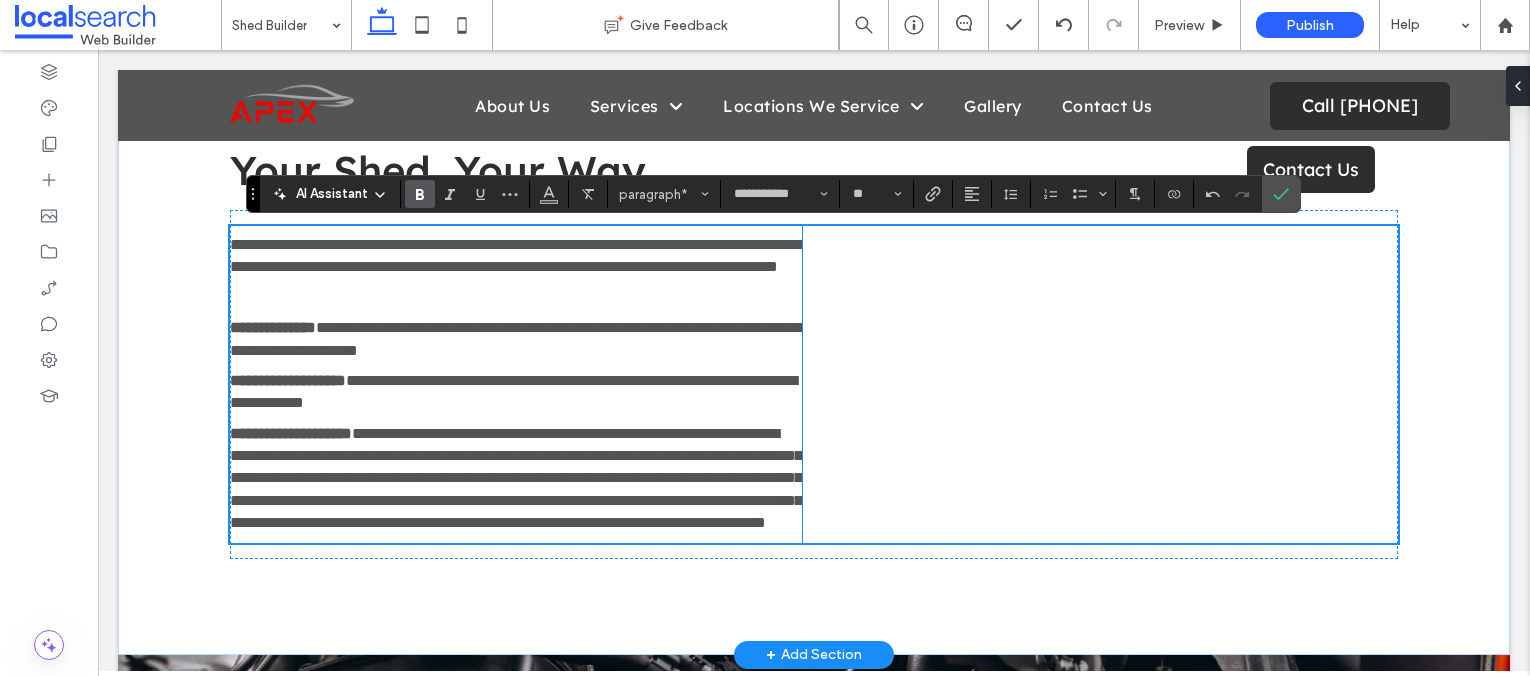 scroll, scrollTop: 1664, scrollLeft: 0, axis: vertical 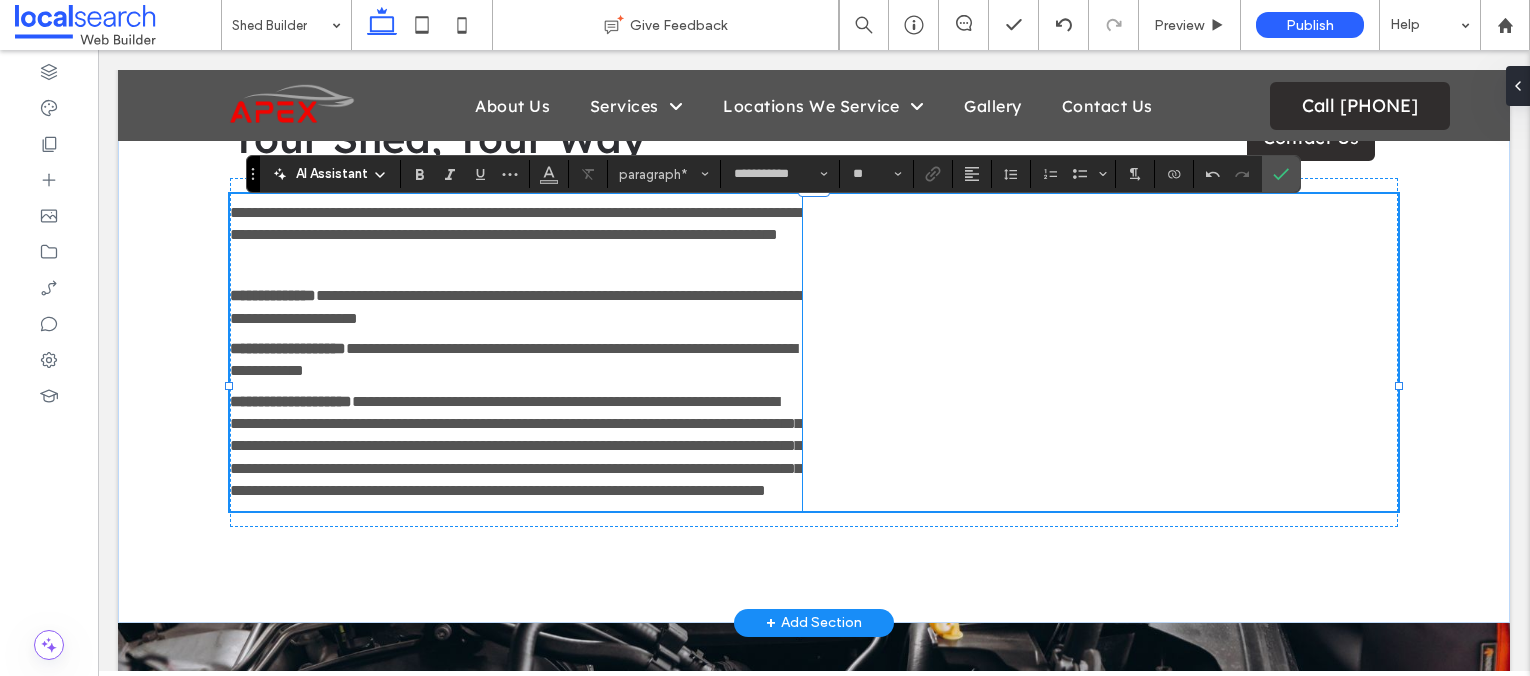 click on "**********" at bounding box center (516, 446) 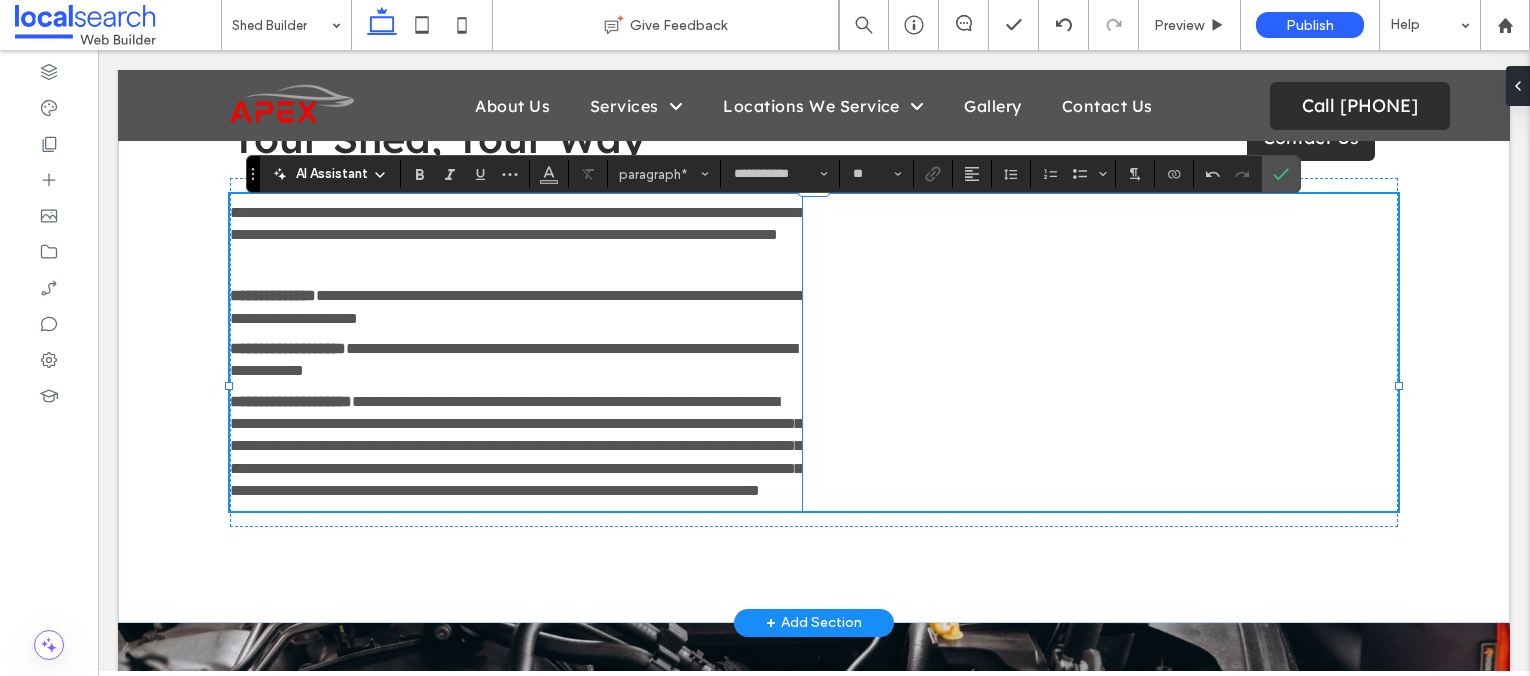 click on "**********" at bounding box center [516, 446] 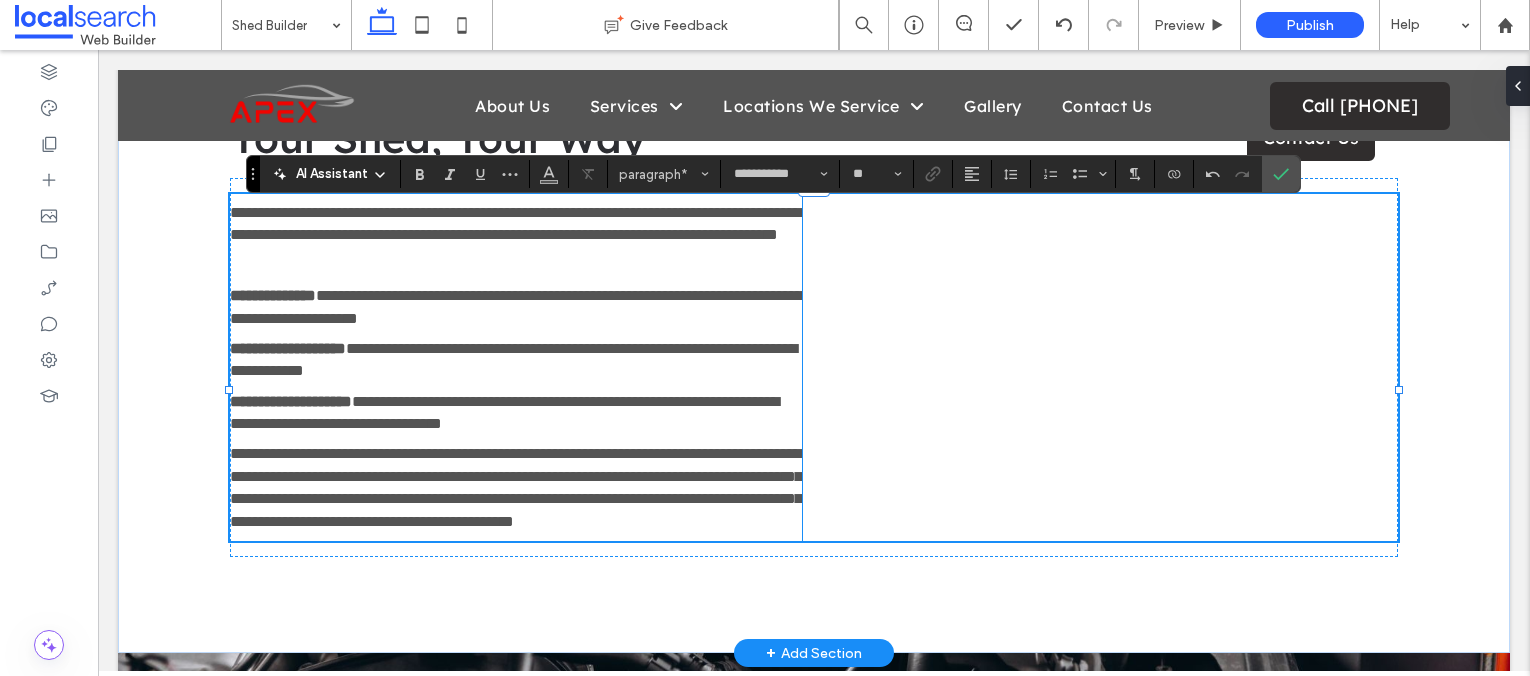 click on "**********" at bounding box center [516, 487] 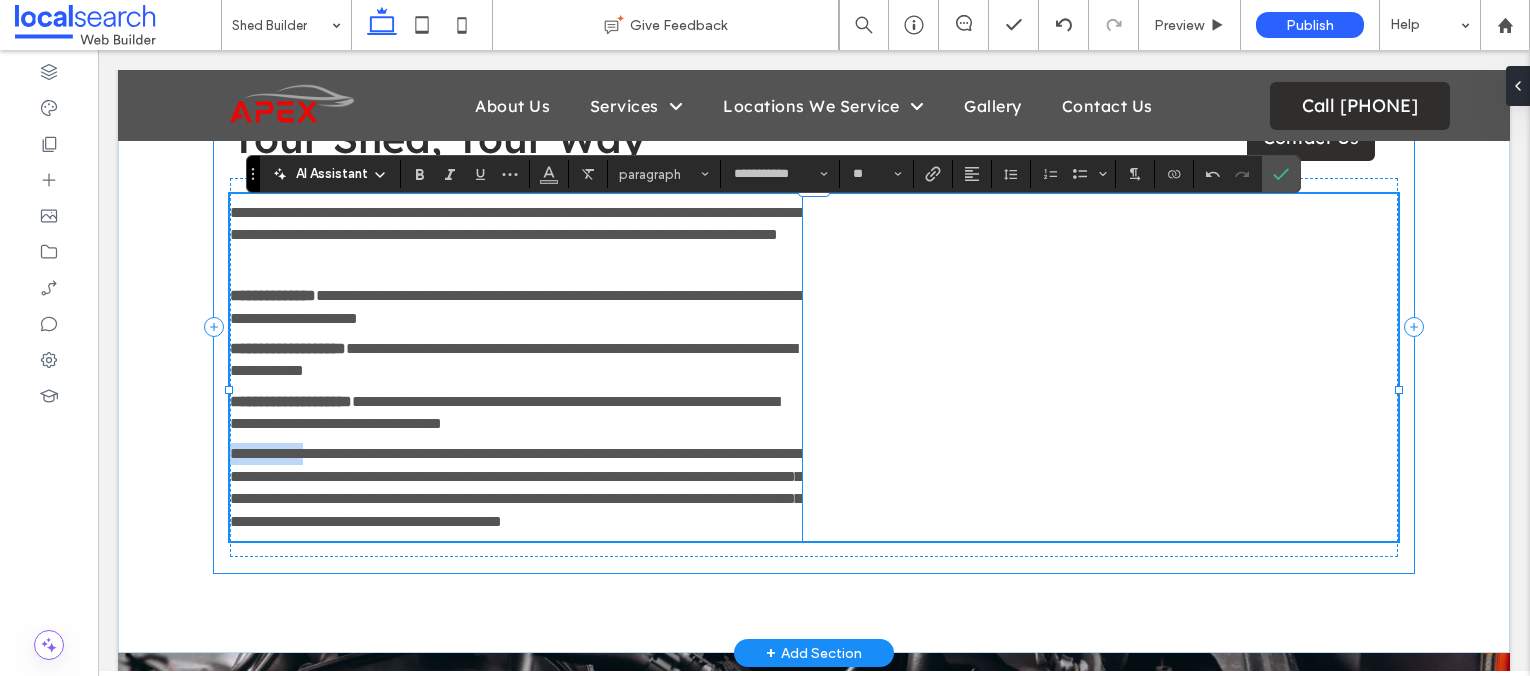 drag, startPoint x: 314, startPoint y: 494, endPoint x: 228, endPoint y: 495, distance: 86.00581 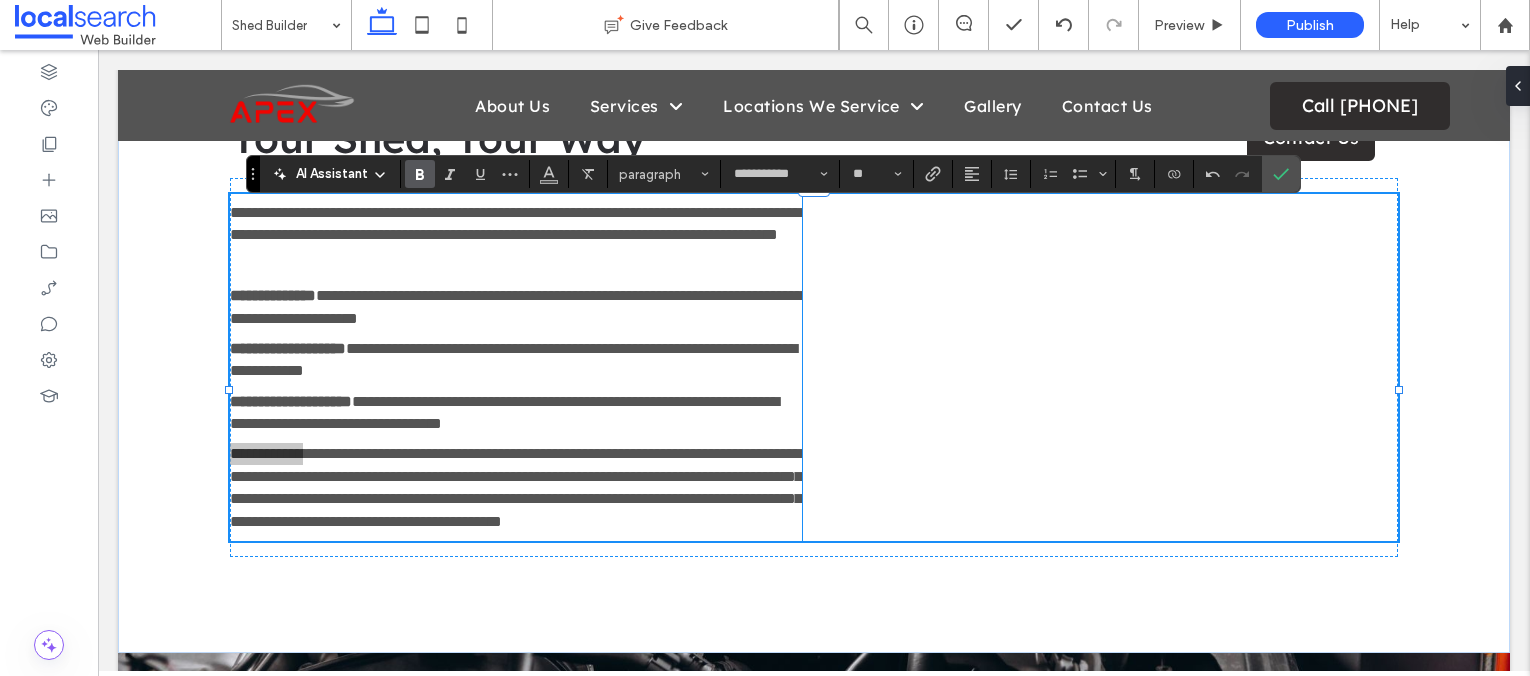 click at bounding box center (416, 174) 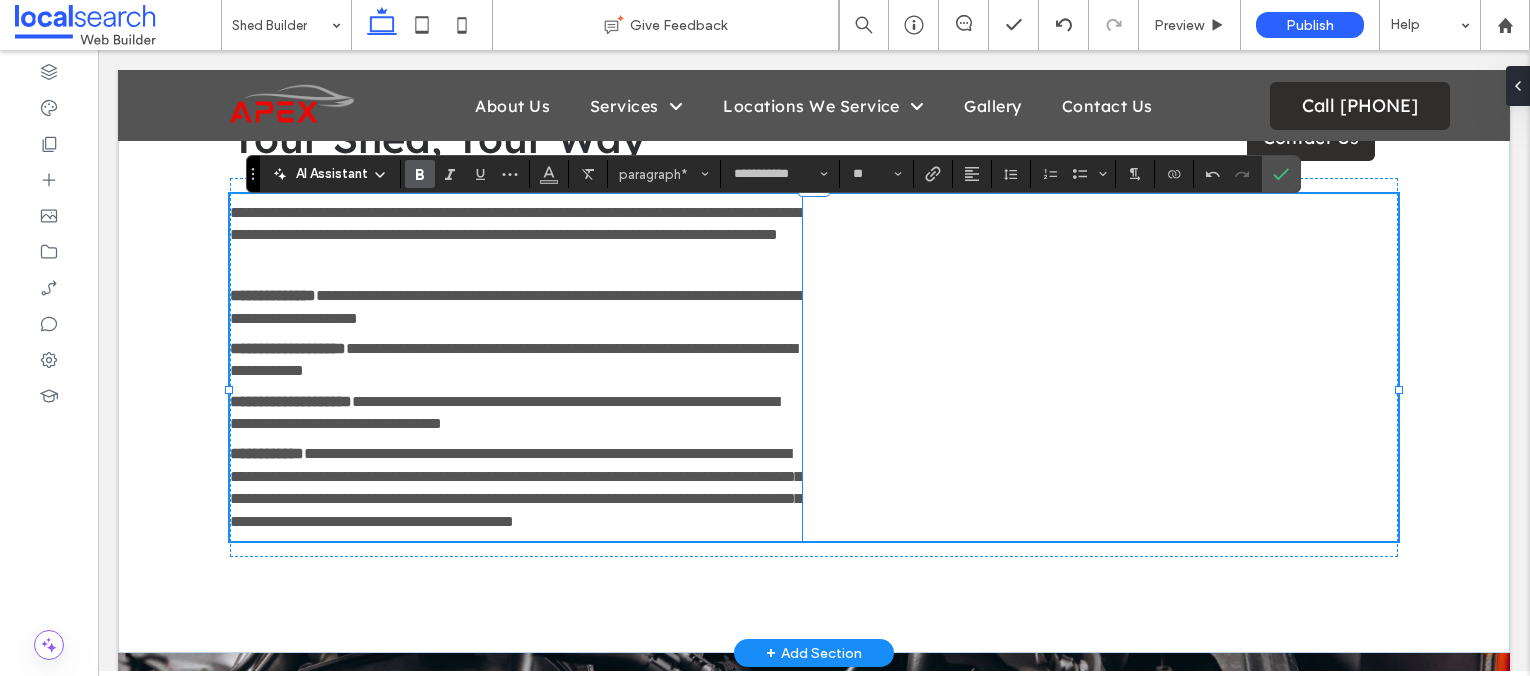 click on "**********" at bounding box center (516, 487) 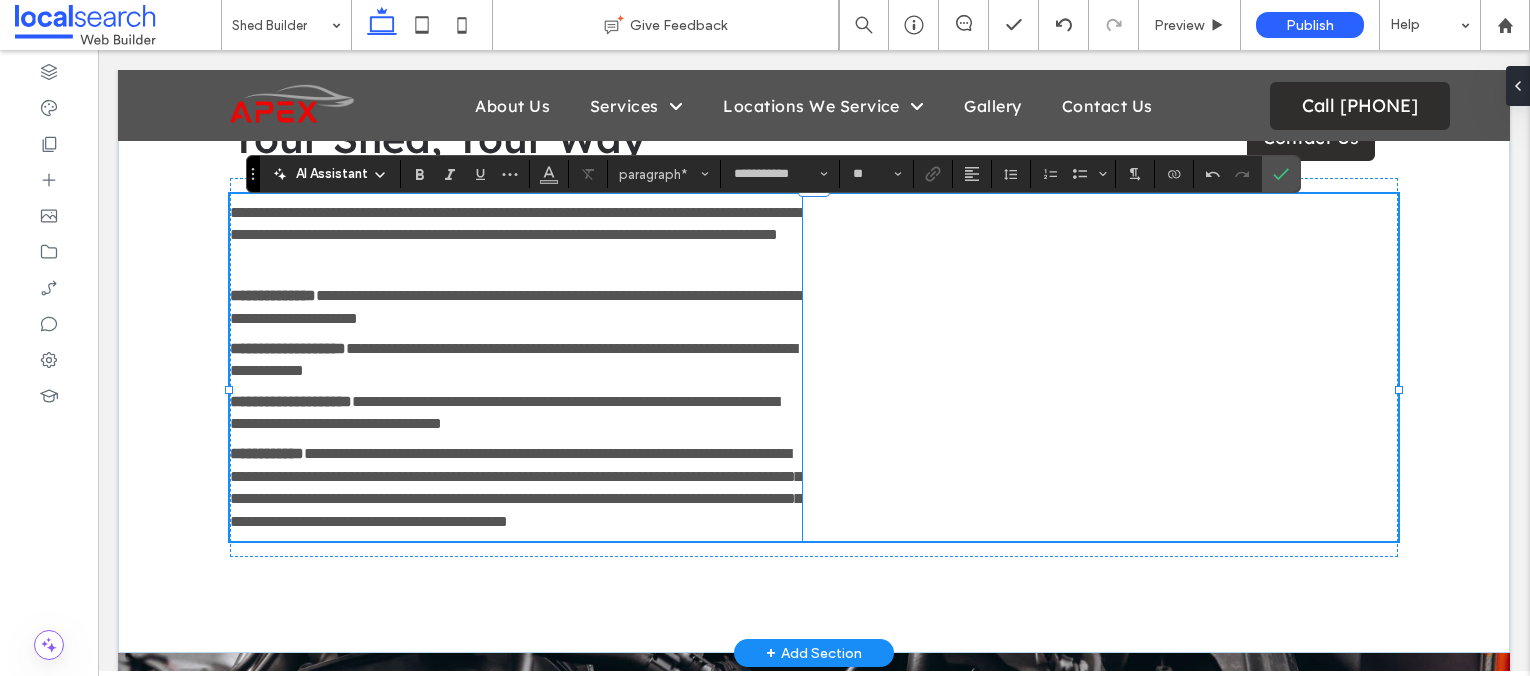 click on "**********" at bounding box center [516, 487] 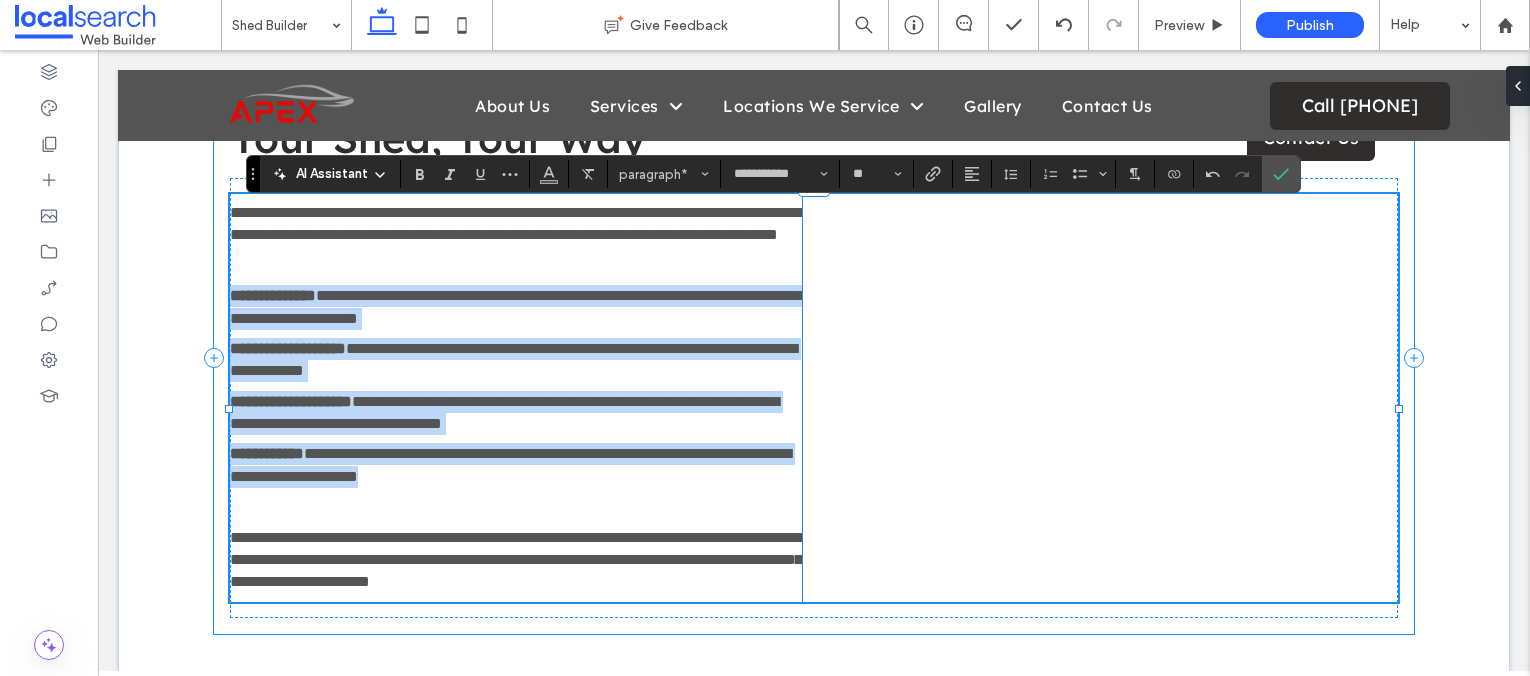 drag, startPoint x: 621, startPoint y: 518, endPoint x: 218, endPoint y: 335, distance: 442.60367 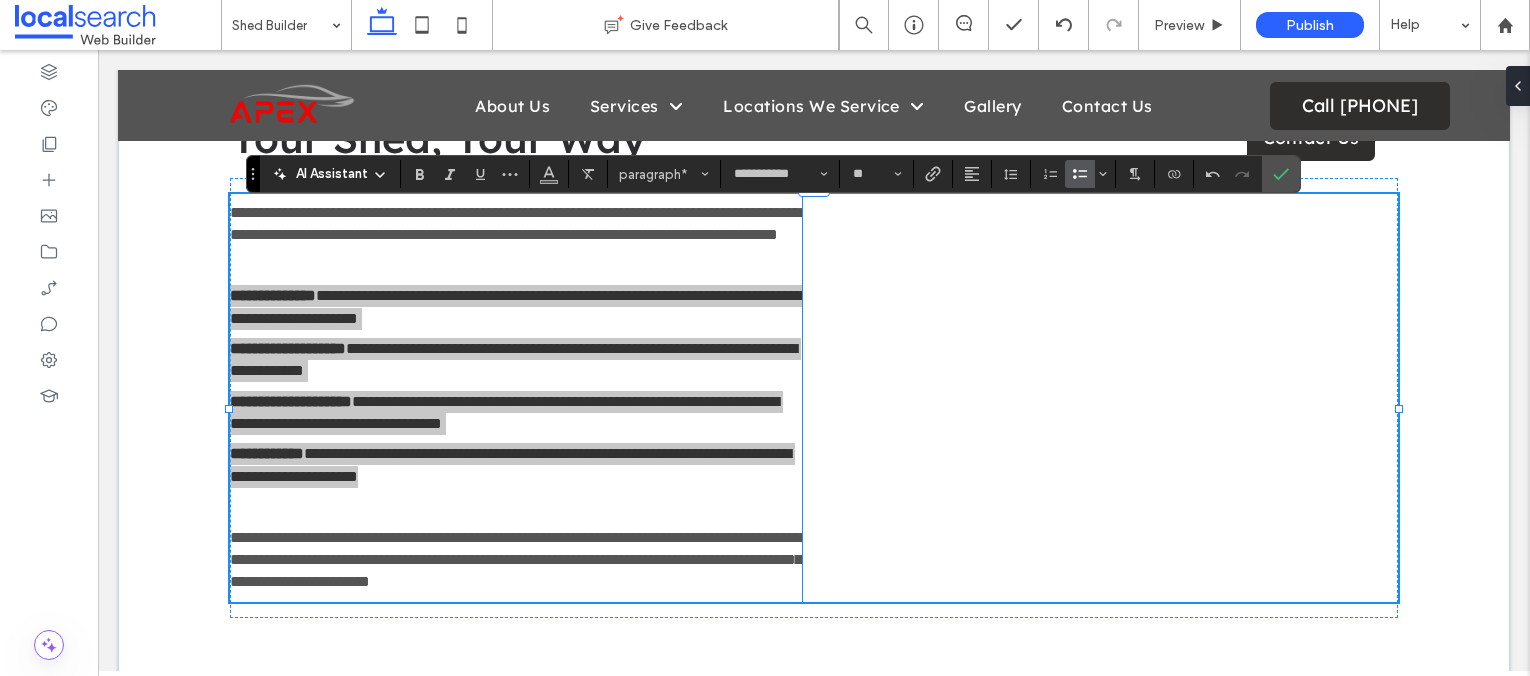 click 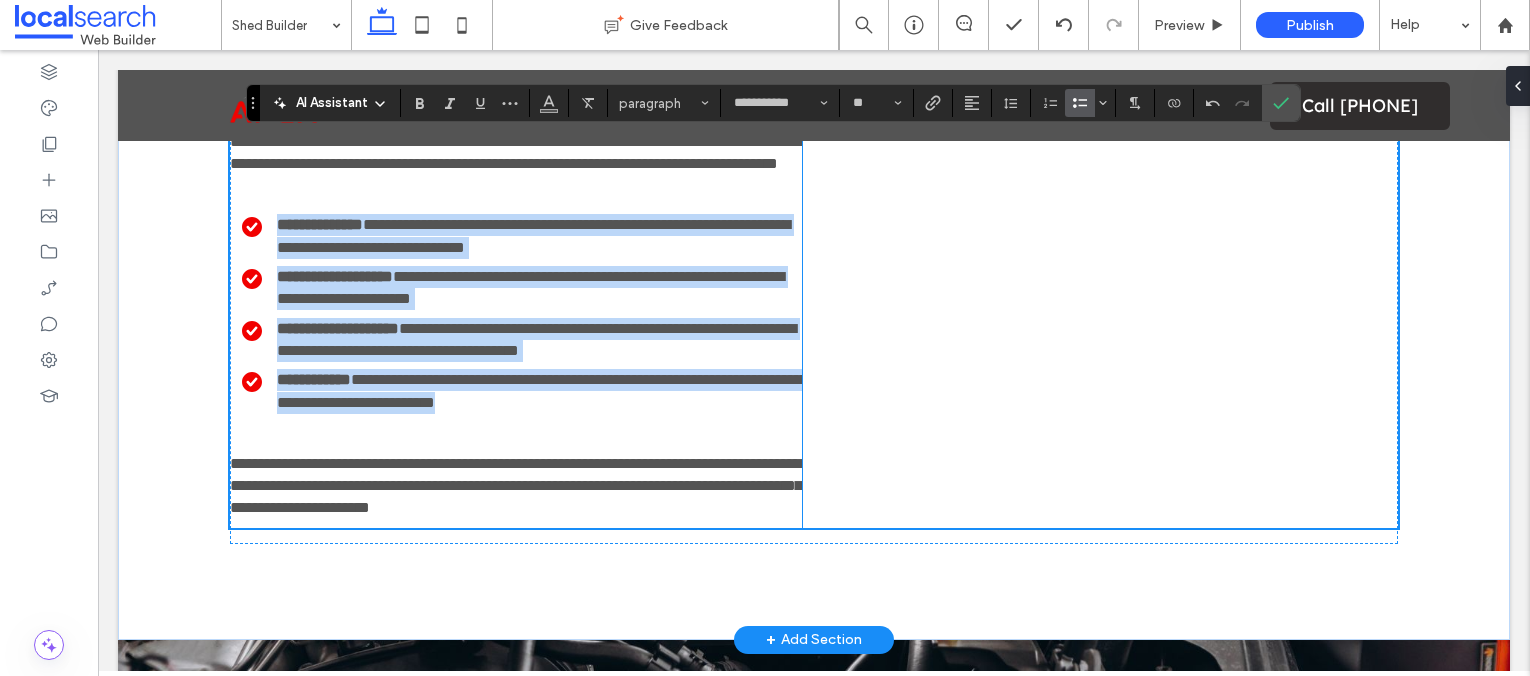 scroll, scrollTop: 1737, scrollLeft: 0, axis: vertical 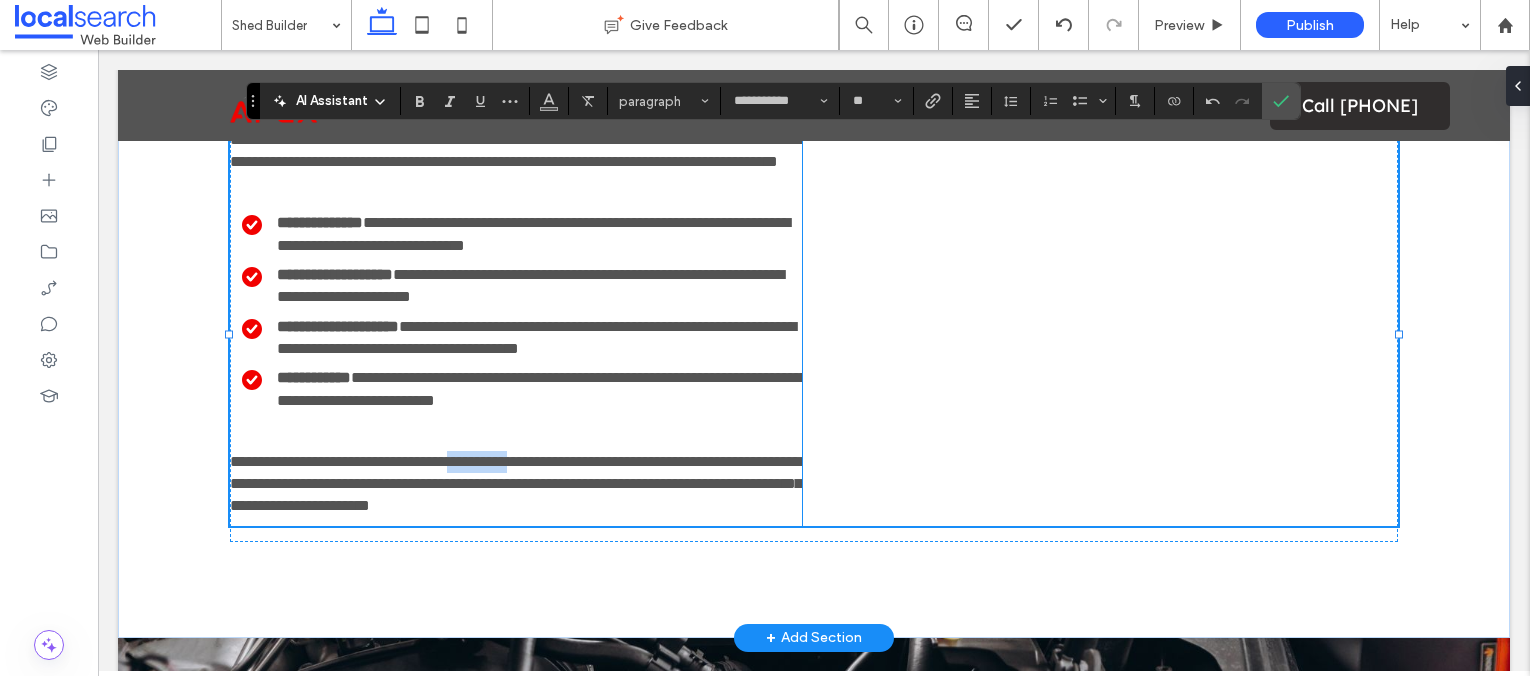 drag, startPoint x: 509, startPoint y: 497, endPoint x: 572, endPoint y: 497, distance: 63 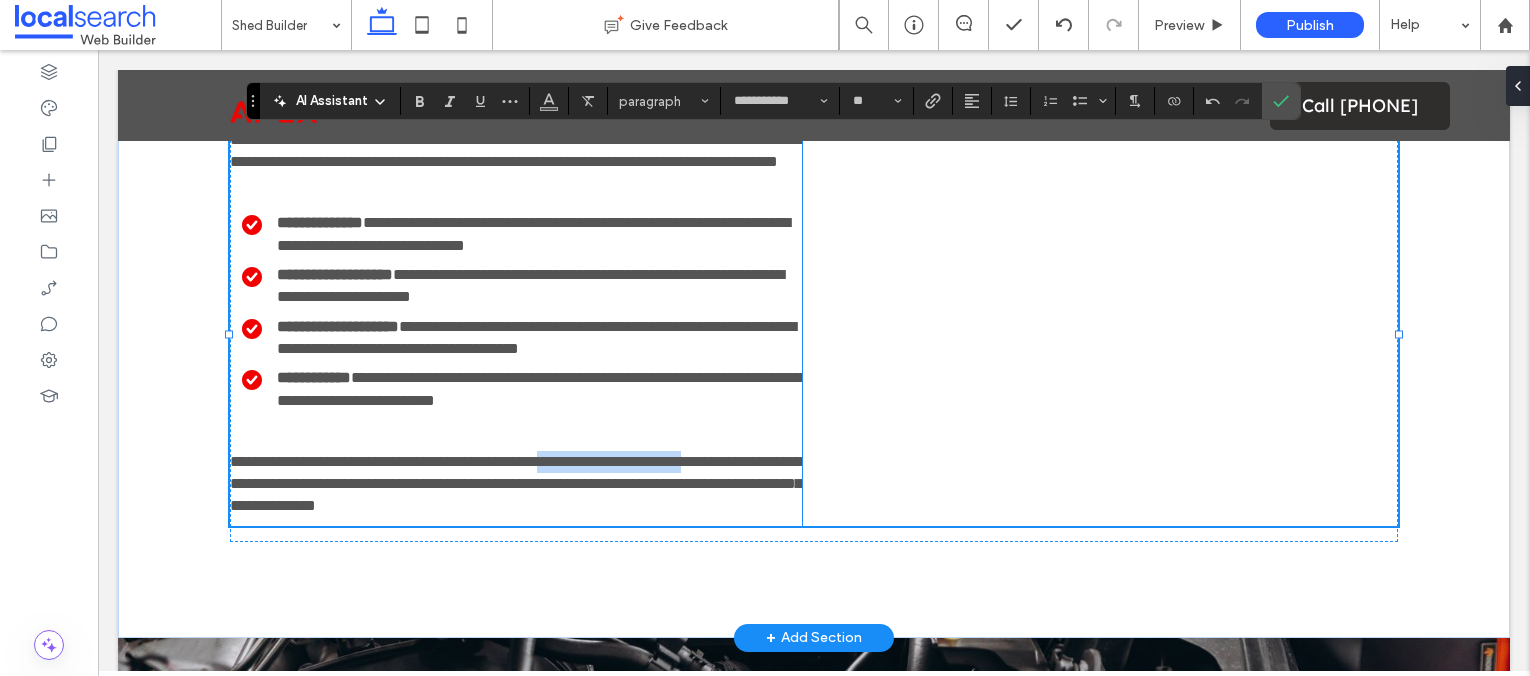 drag, startPoint x: 626, startPoint y: 502, endPoint x: 276, endPoint y: 512, distance: 350.14282 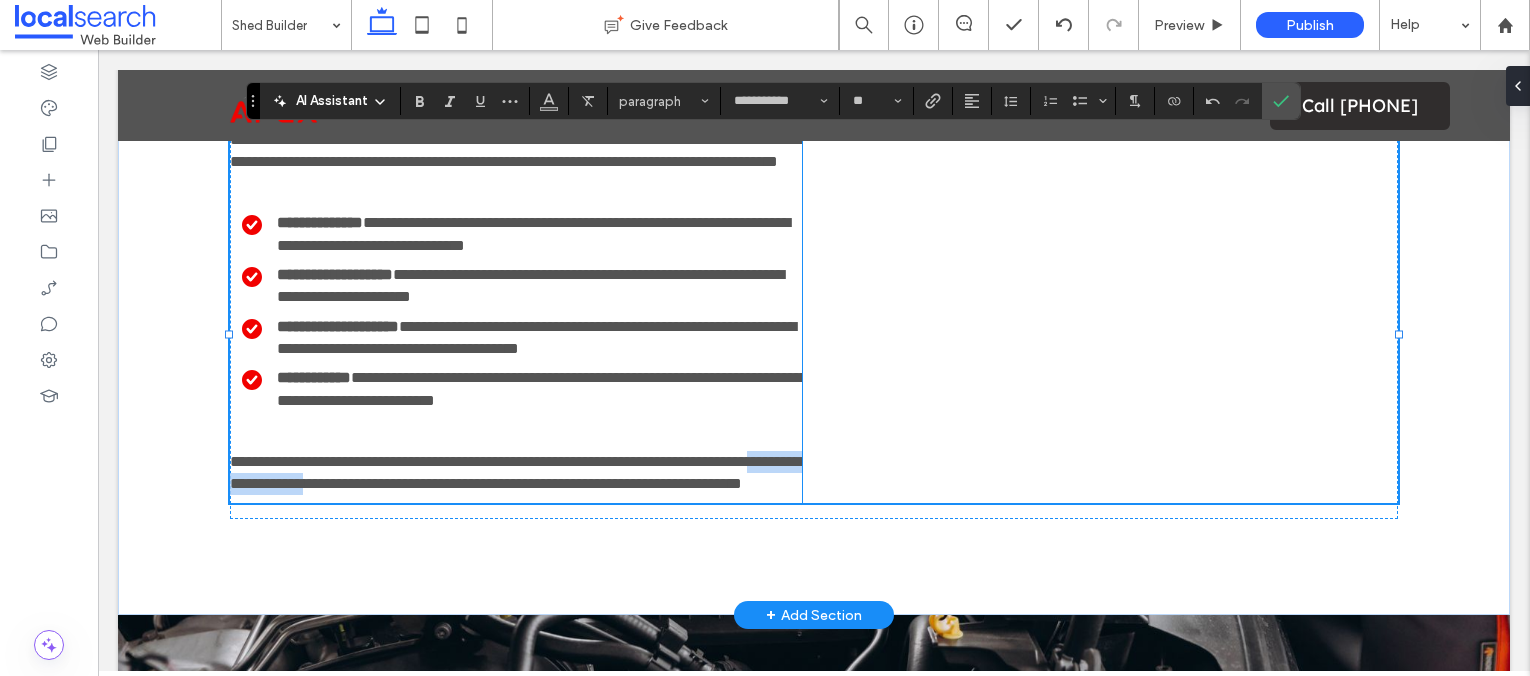 drag, startPoint x: 337, startPoint y: 525, endPoint x: 493, endPoint y: 524, distance: 156.0032 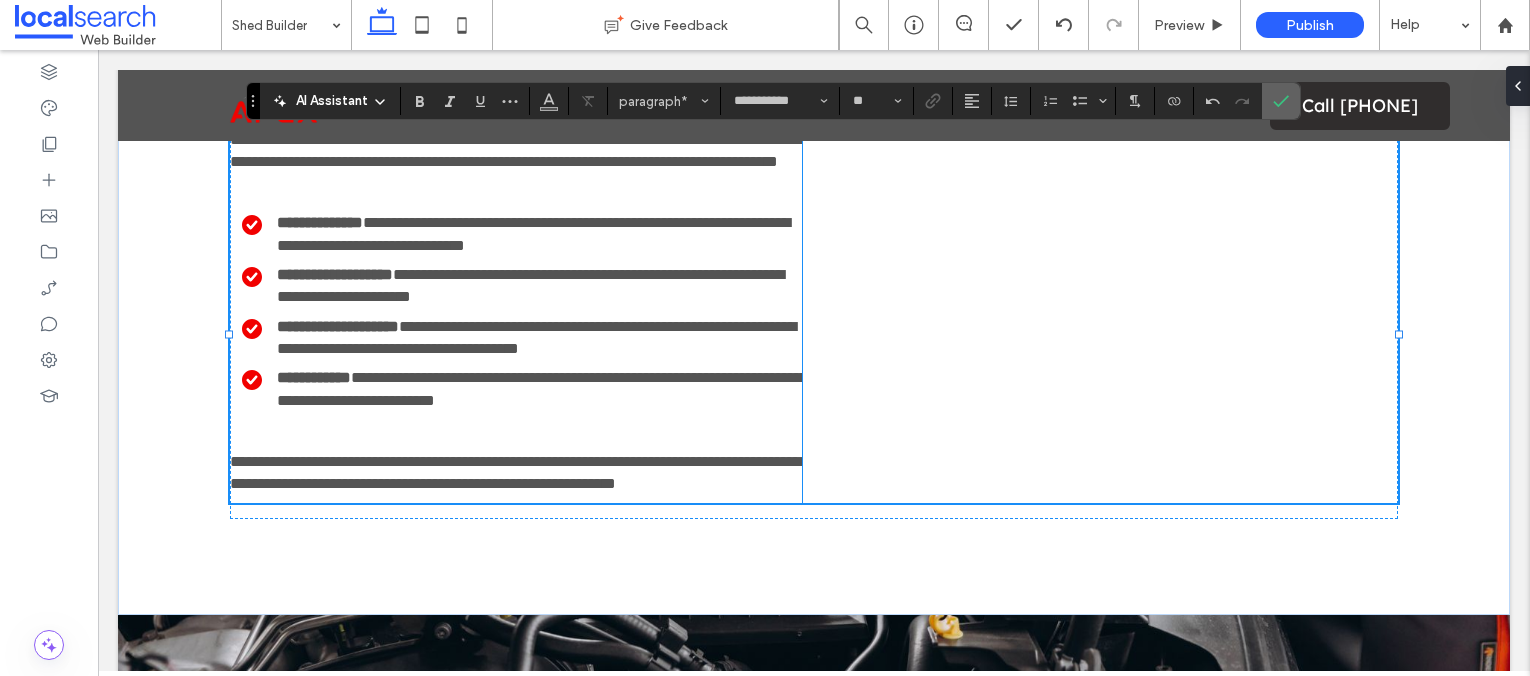 click 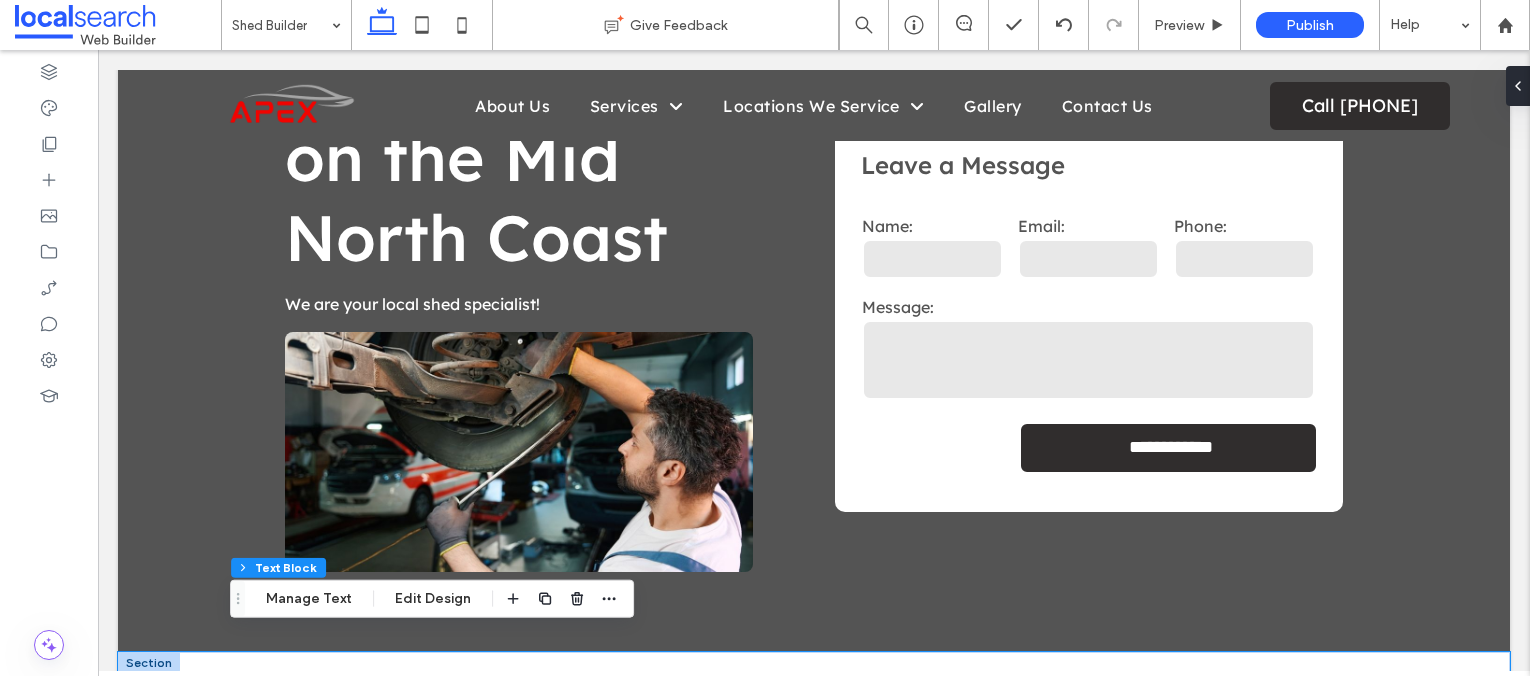 scroll, scrollTop: 0, scrollLeft: 0, axis: both 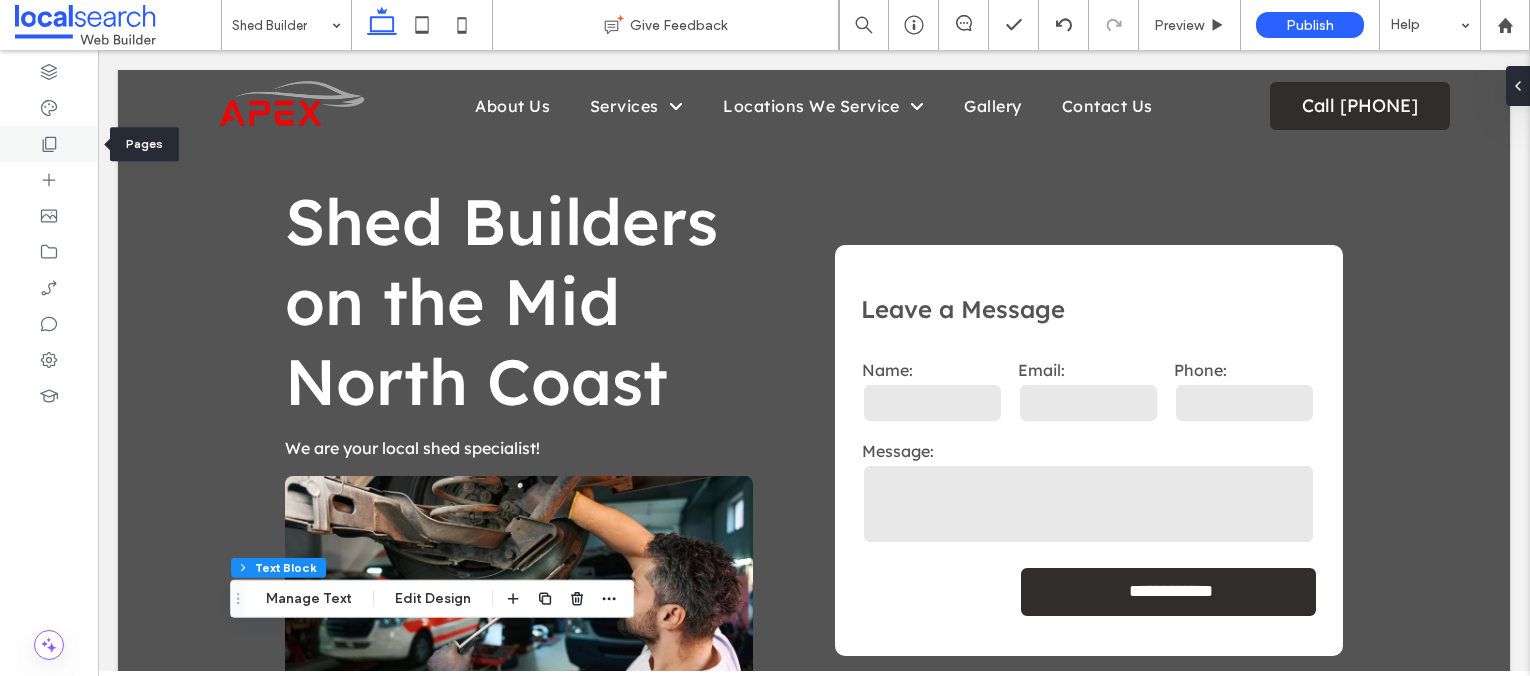 click 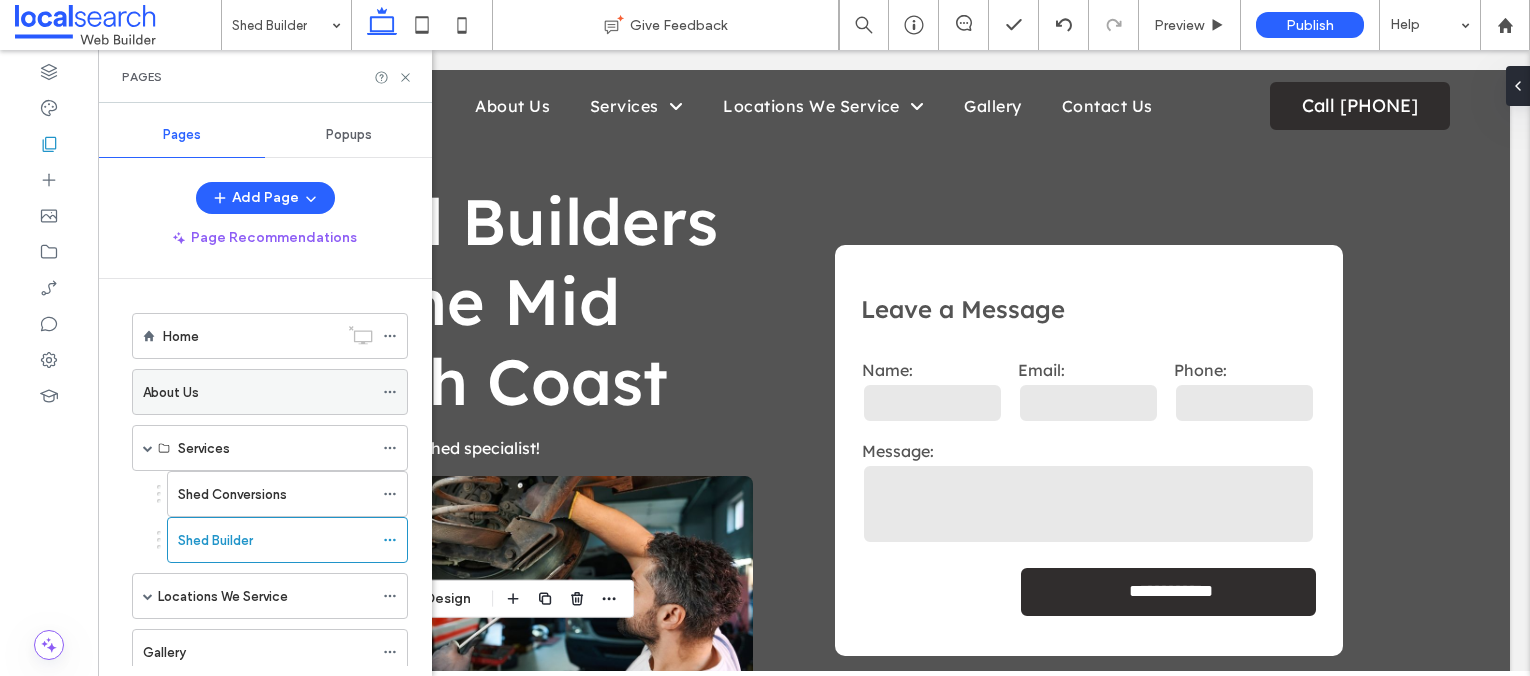 click on "About Us" at bounding box center [171, 392] 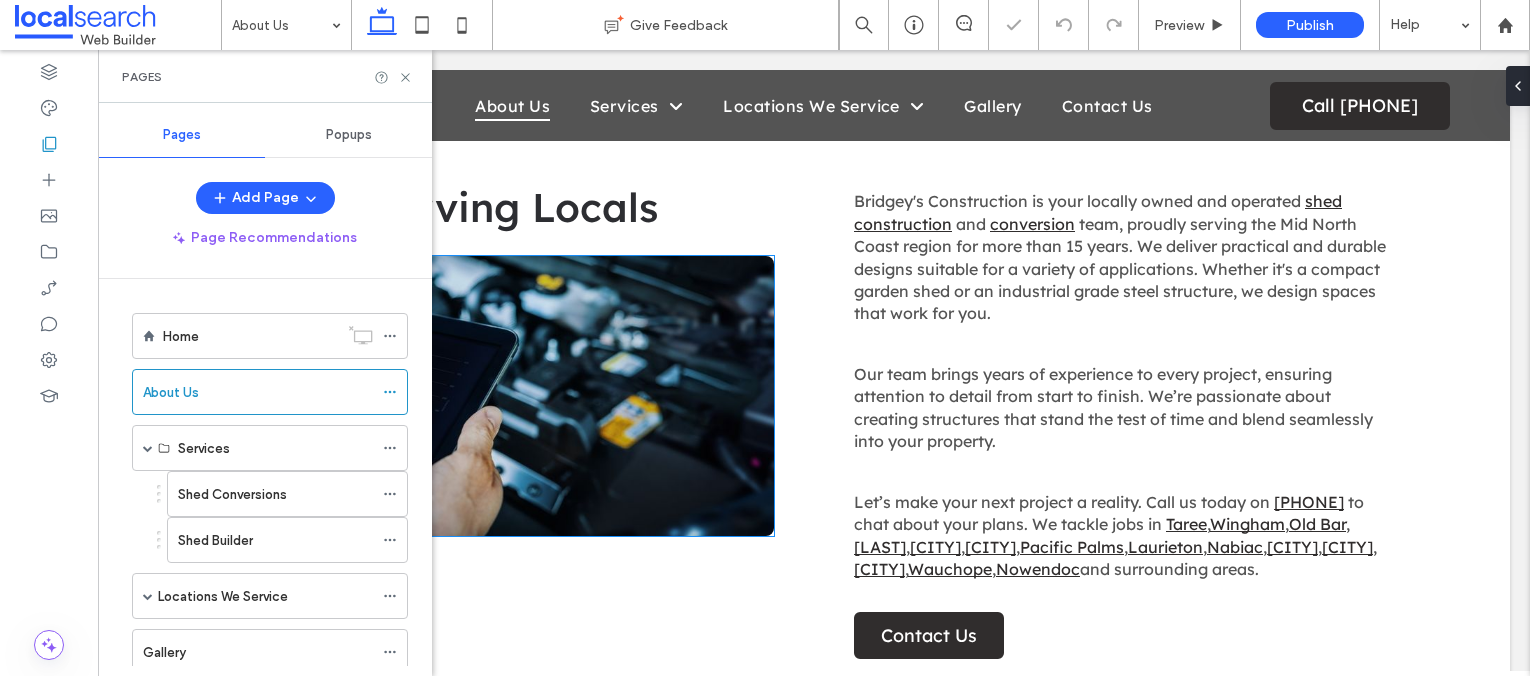scroll, scrollTop: 496, scrollLeft: 0, axis: vertical 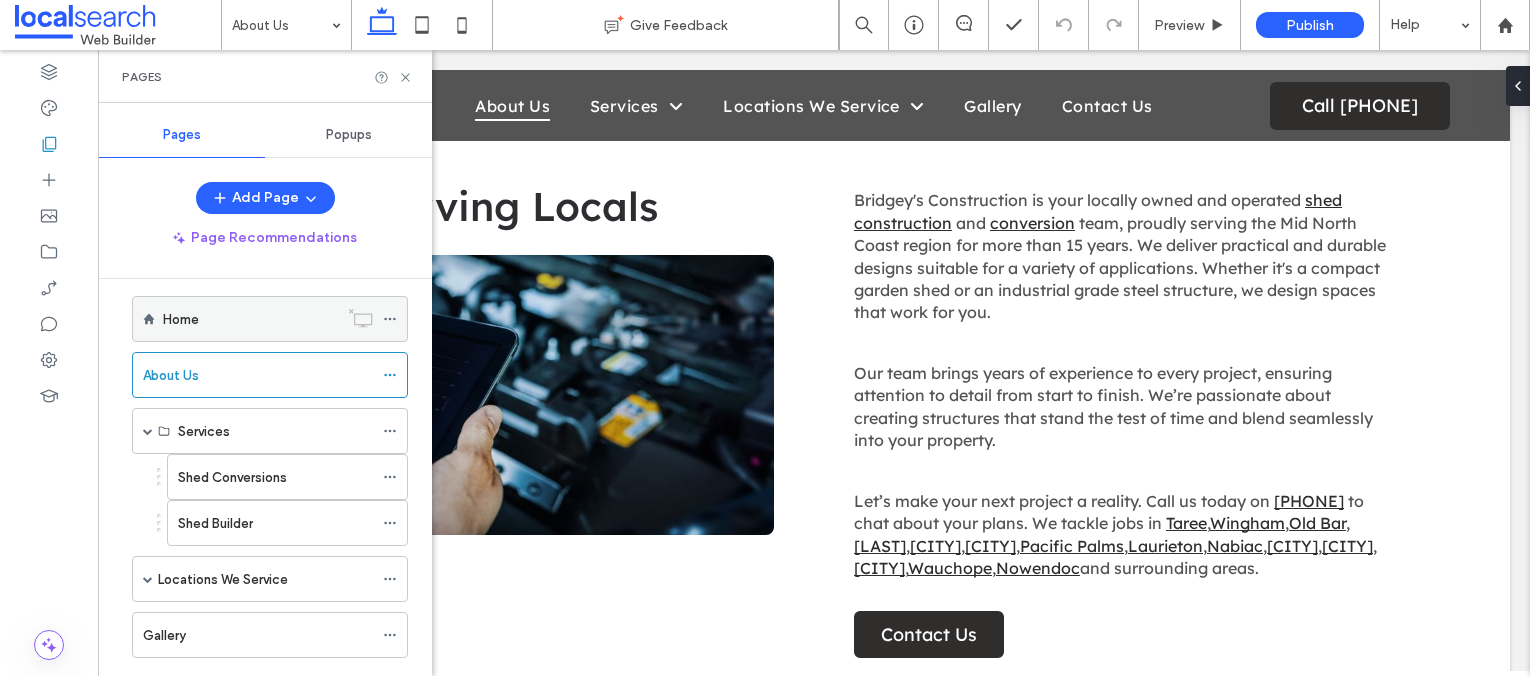 click on "Home" at bounding box center (181, 319) 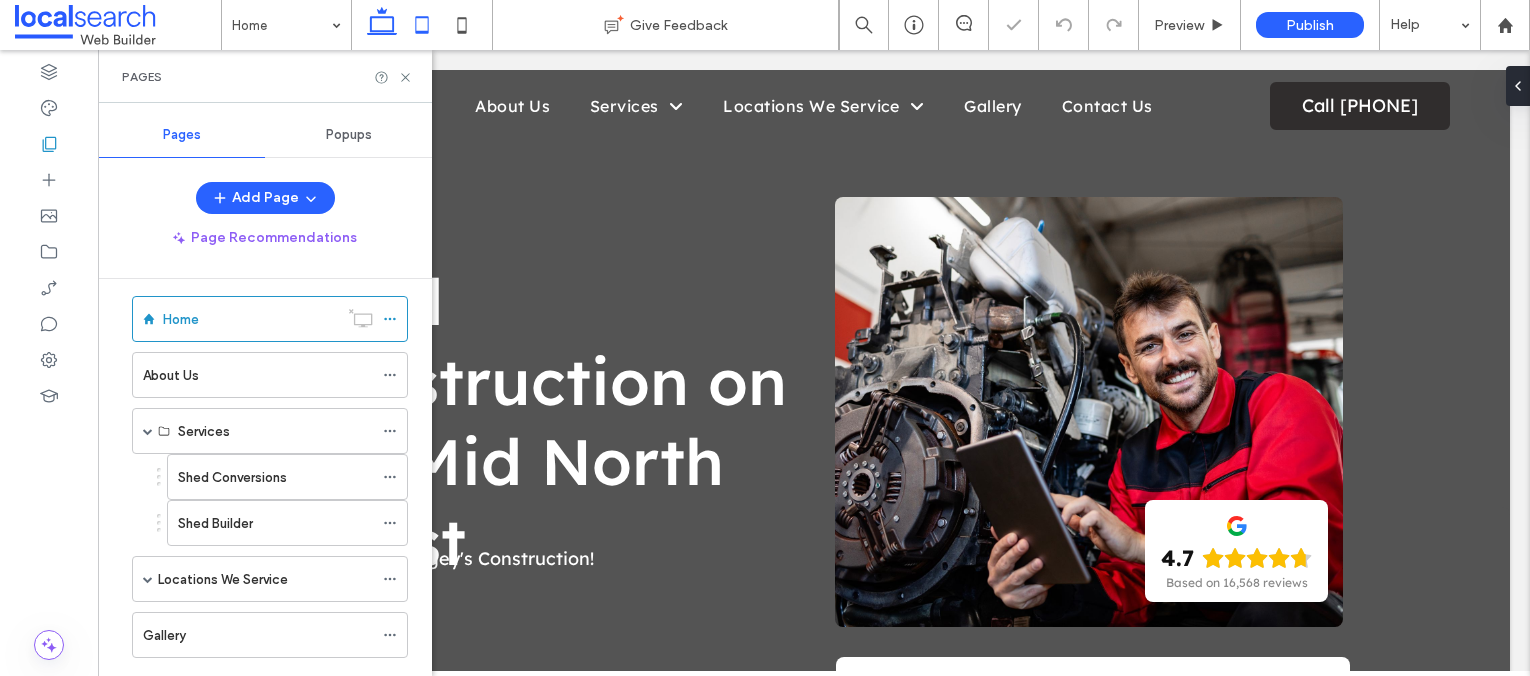scroll, scrollTop: 0, scrollLeft: 0, axis: both 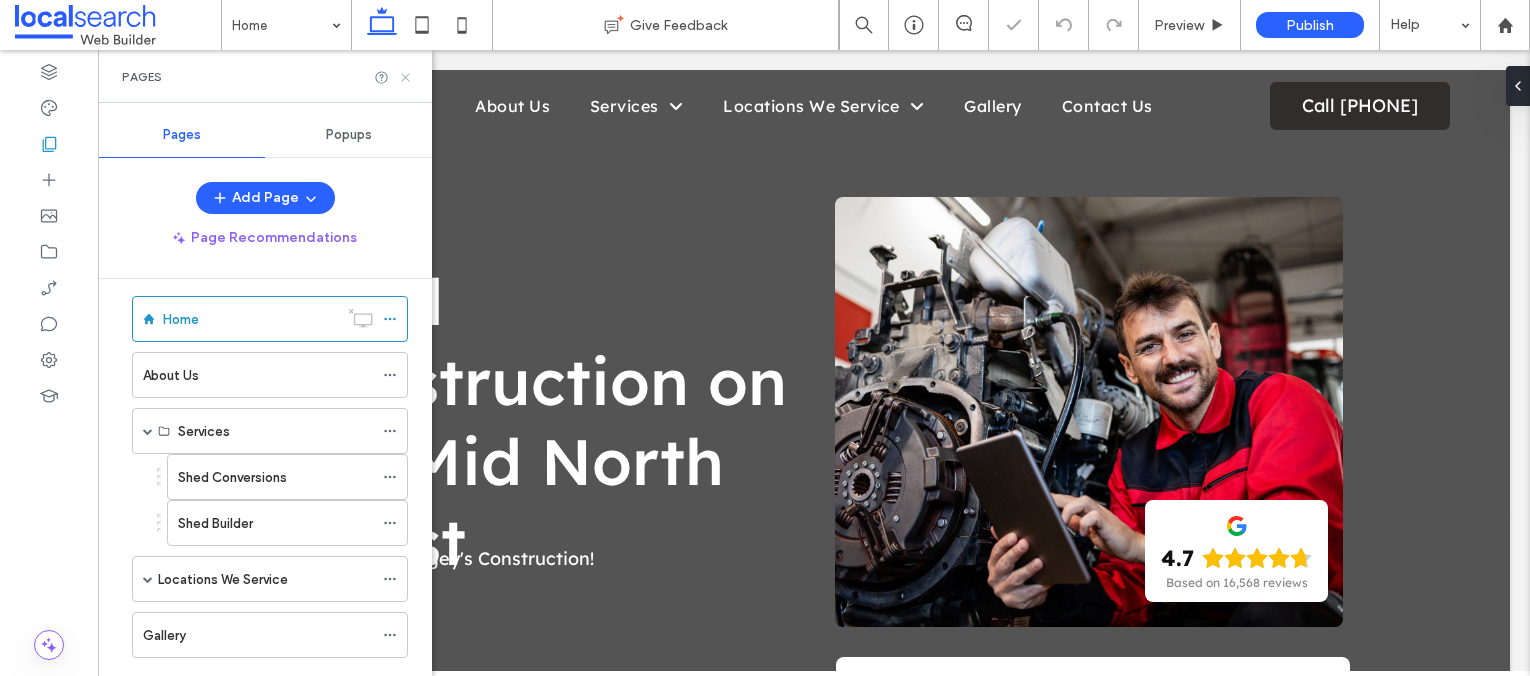 click 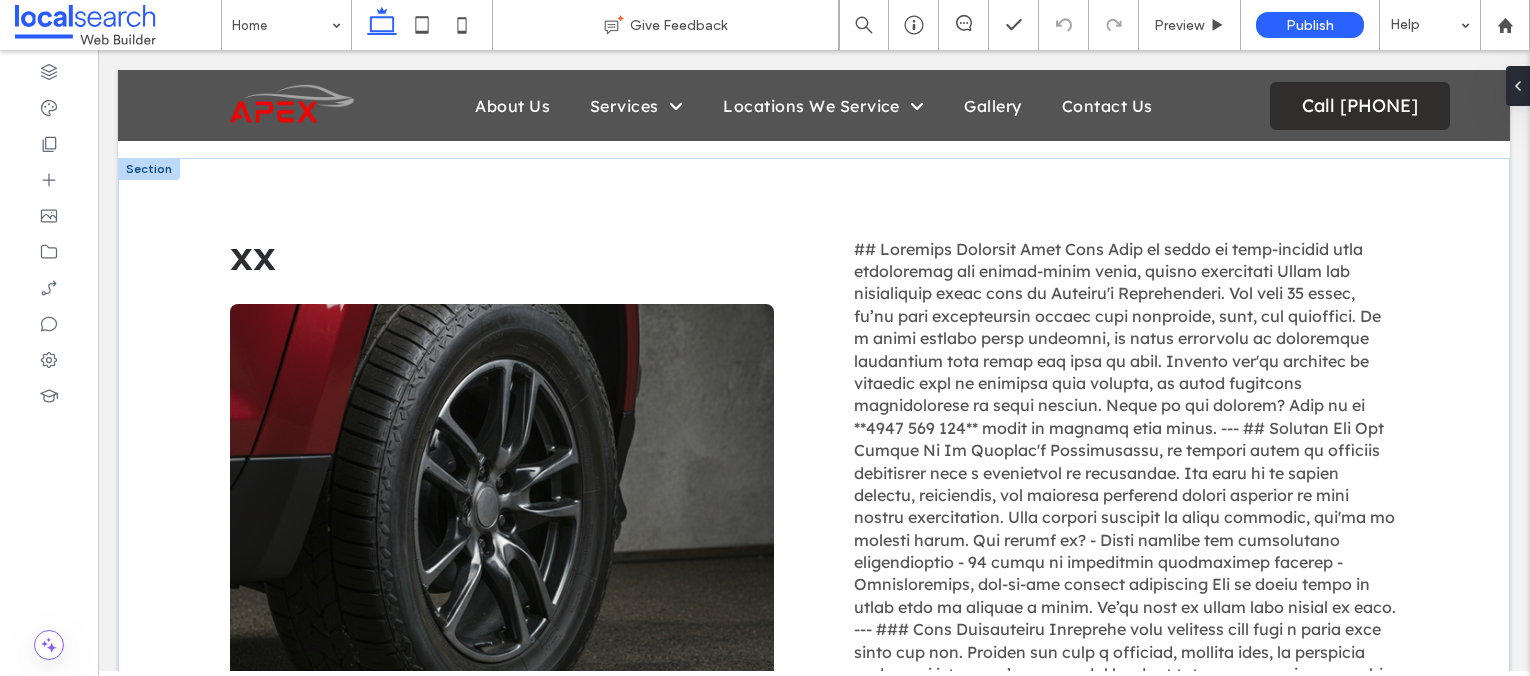 scroll, scrollTop: 950, scrollLeft: 0, axis: vertical 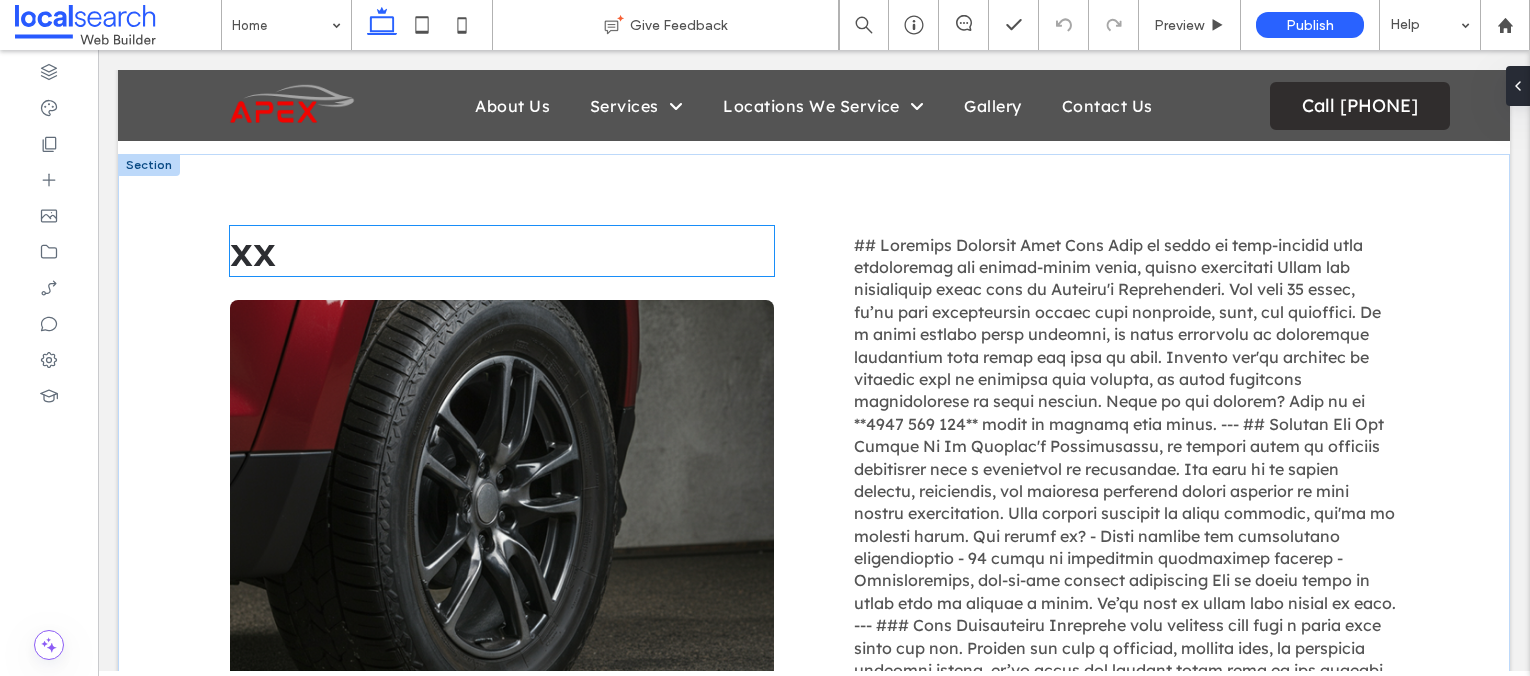 click on "xx" at bounding box center (253, 251) 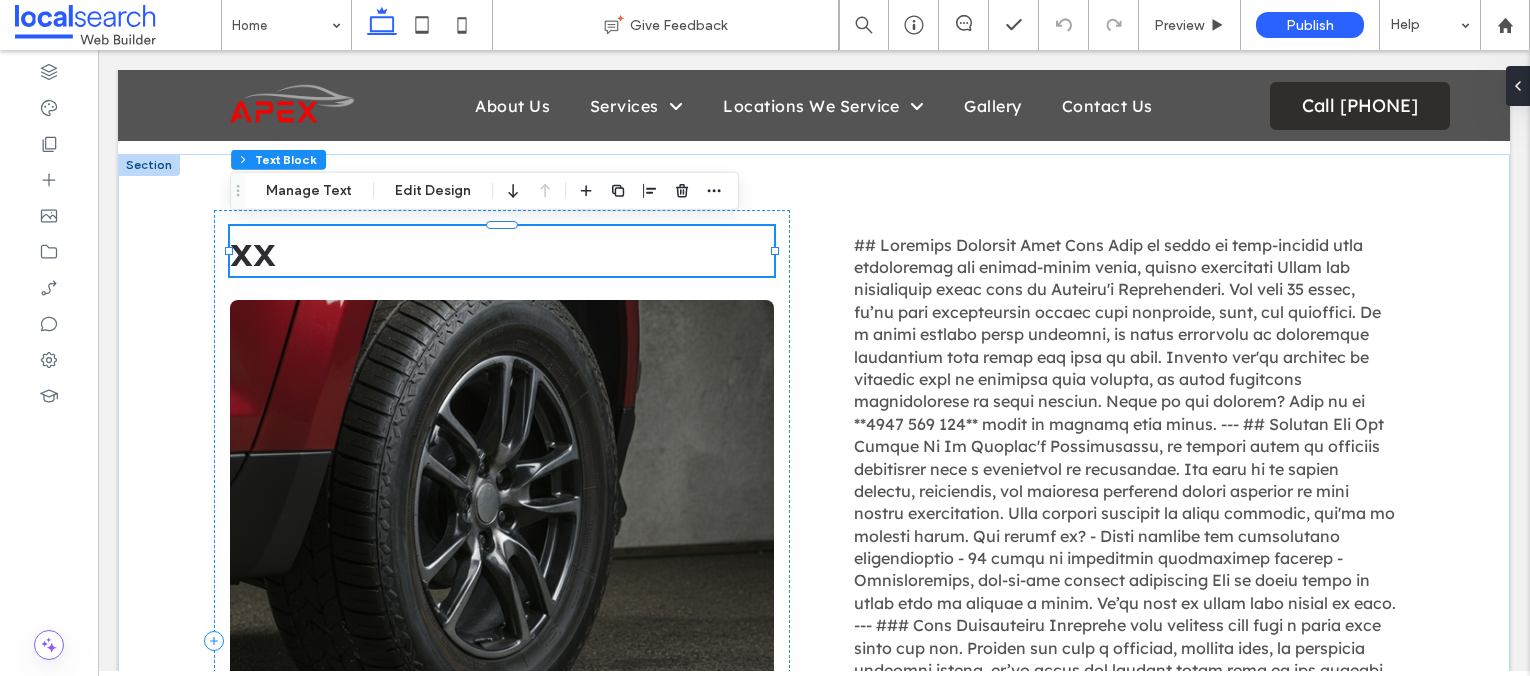 click on "xx" at bounding box center (253, 251) 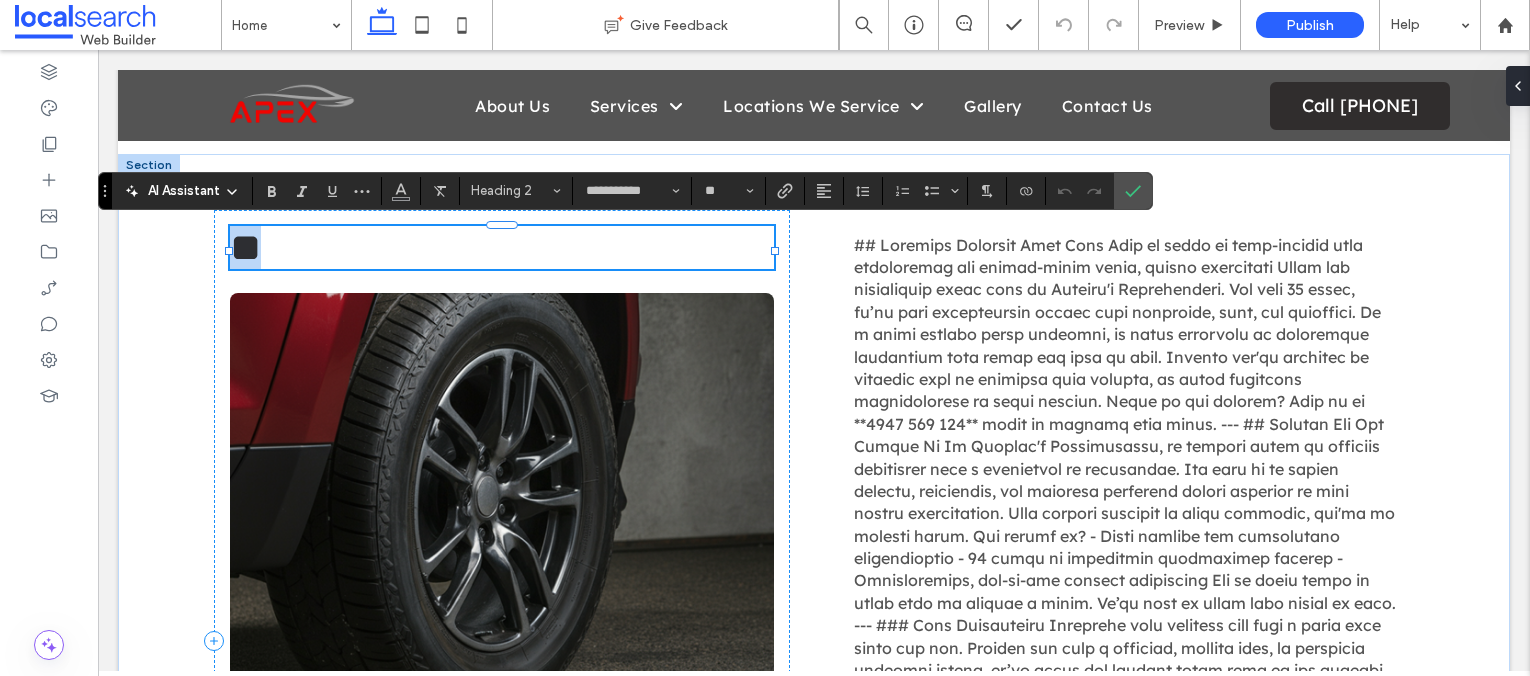 type 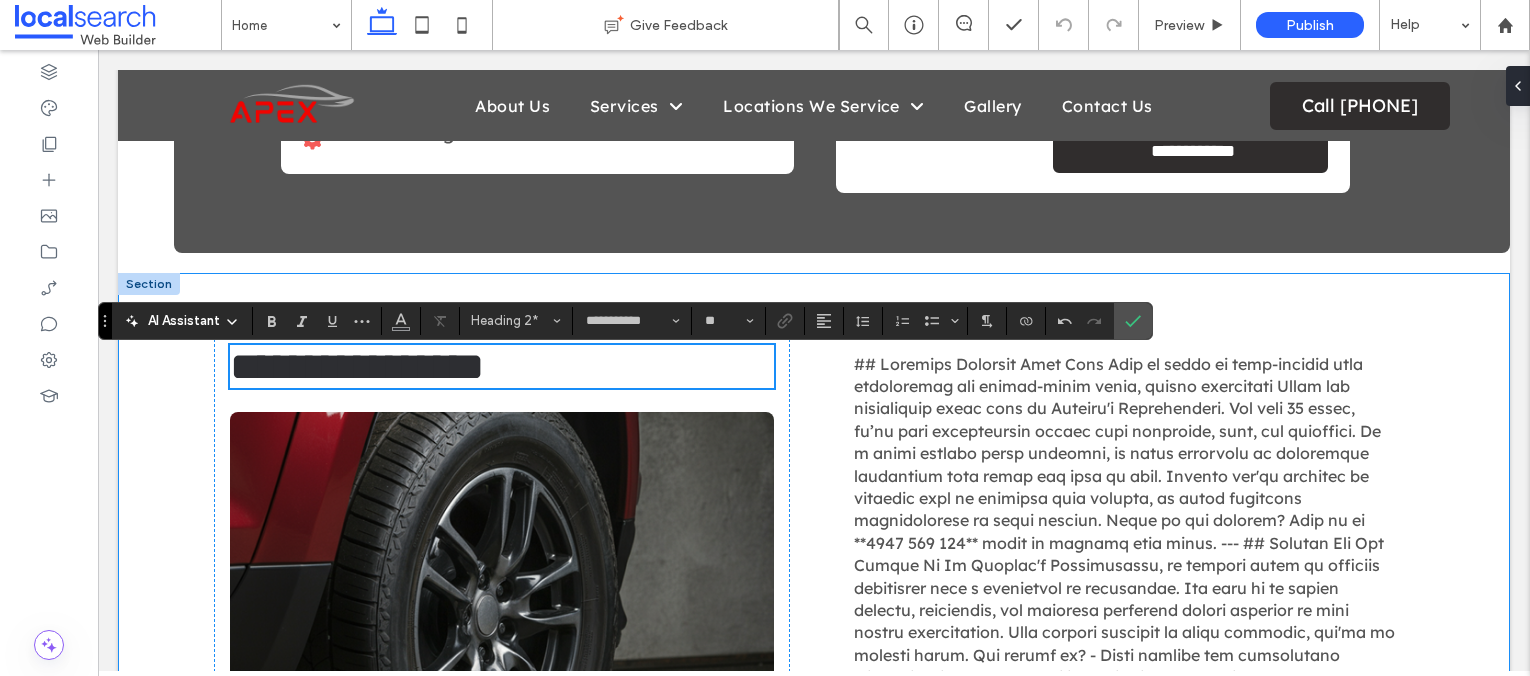 scroll, scrollTop: 832, scrollLeft: 0, axis: vertical 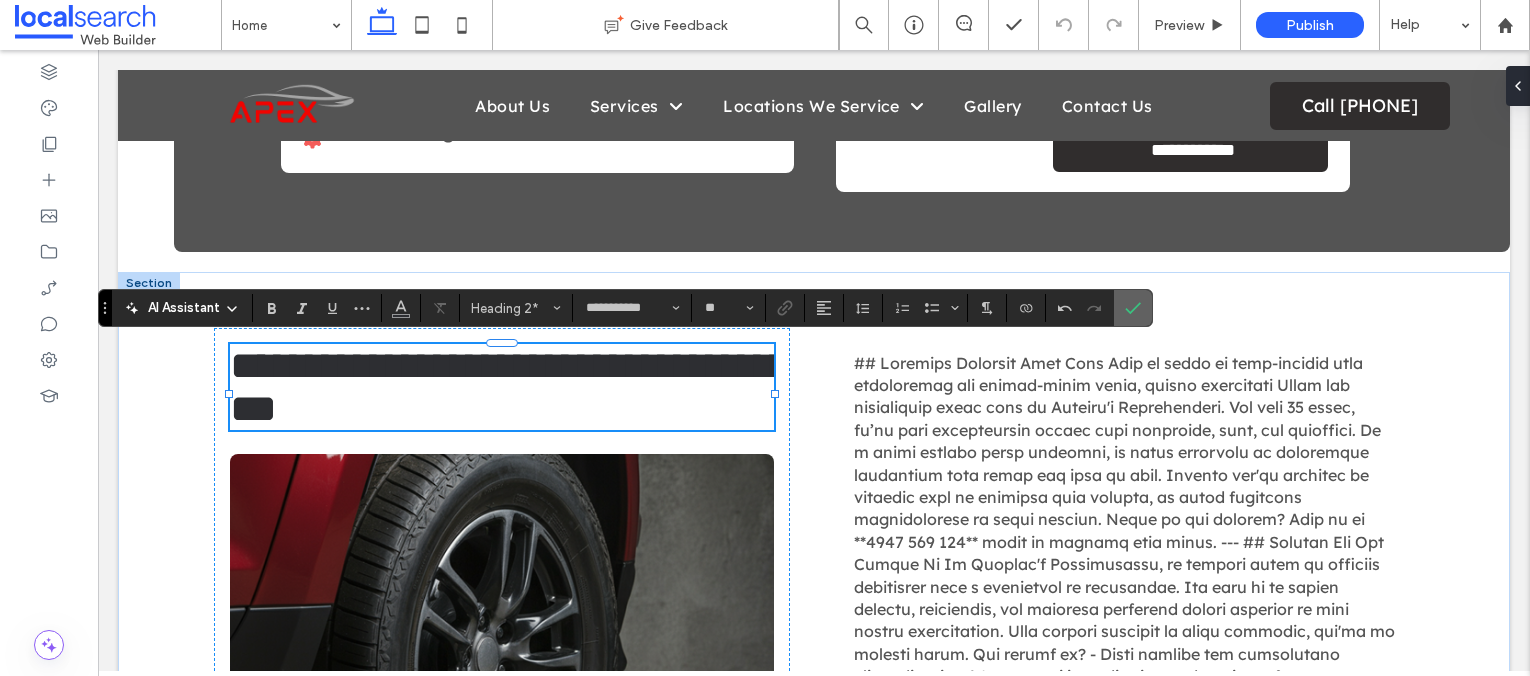 click 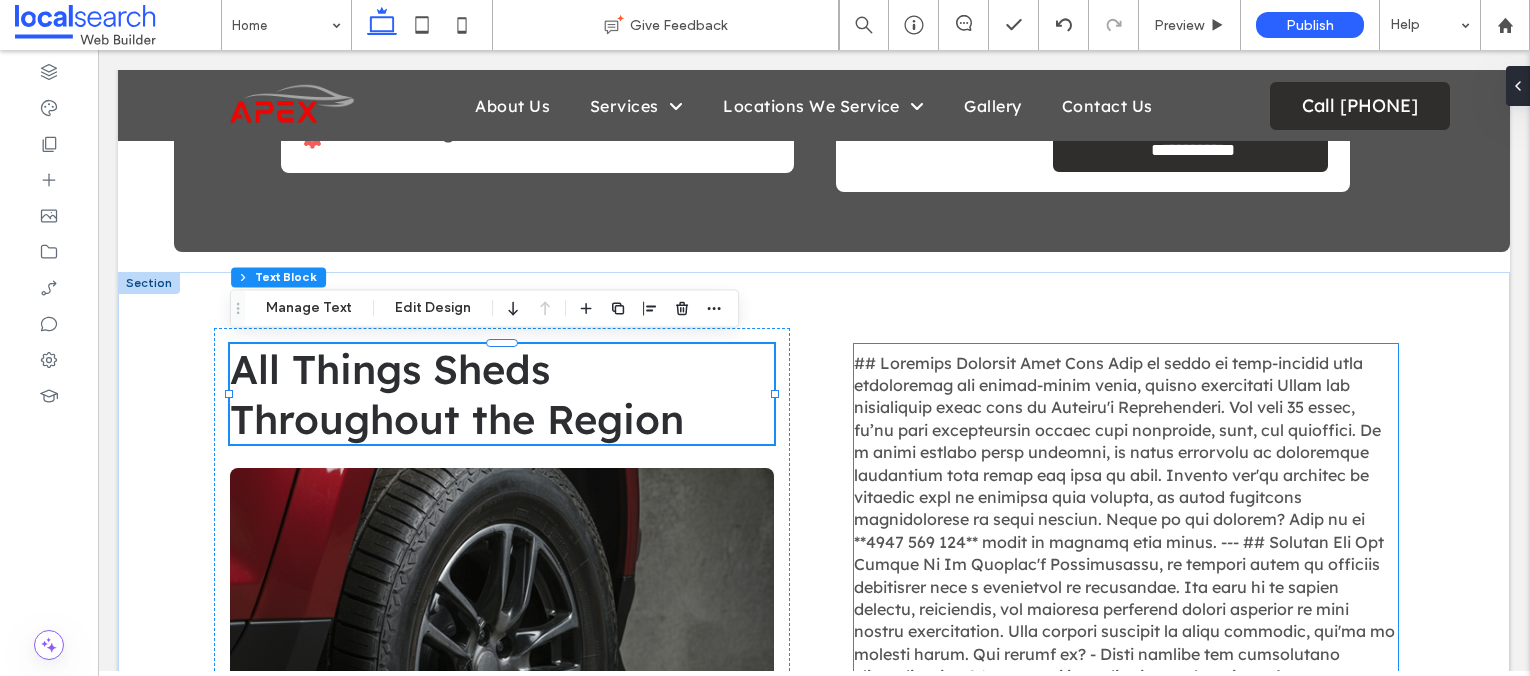 click at bounding box center [1126, 643] 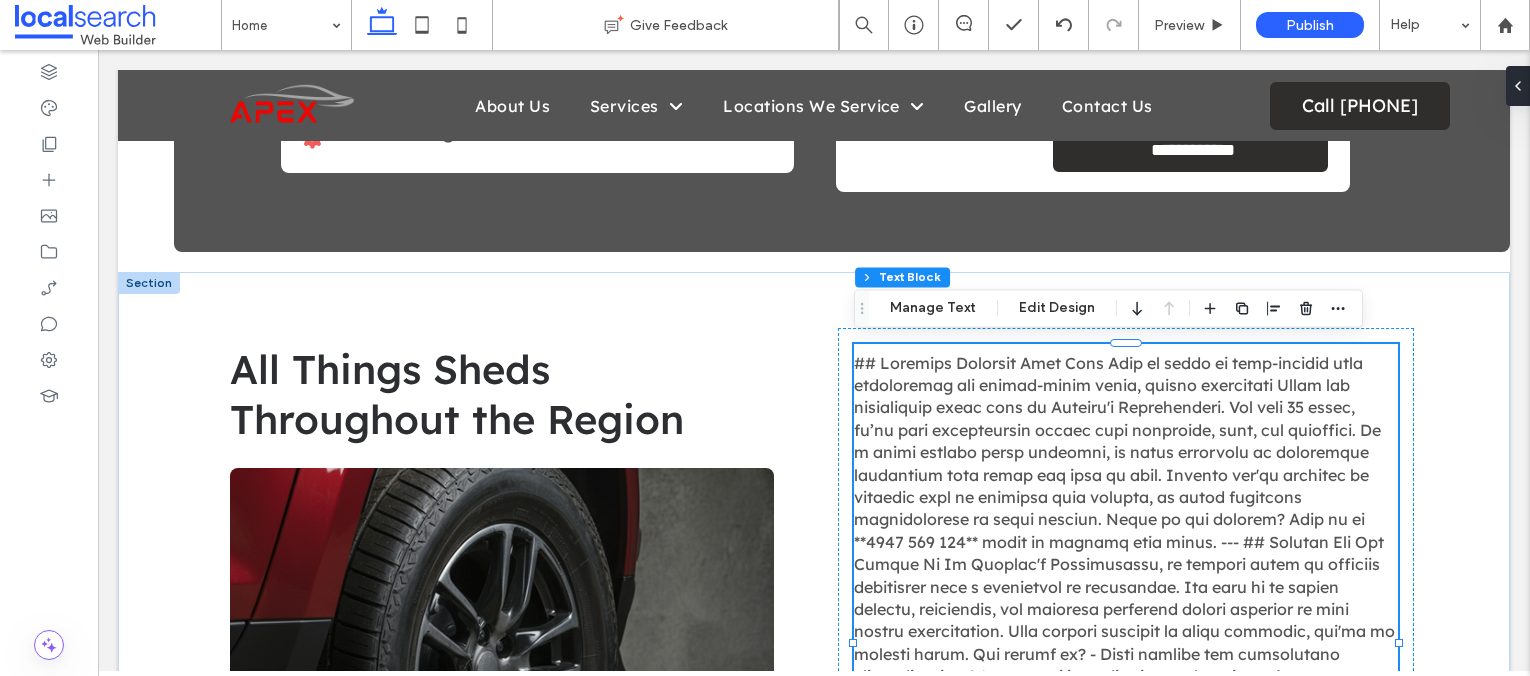 click at bounding box center (1126, 643) 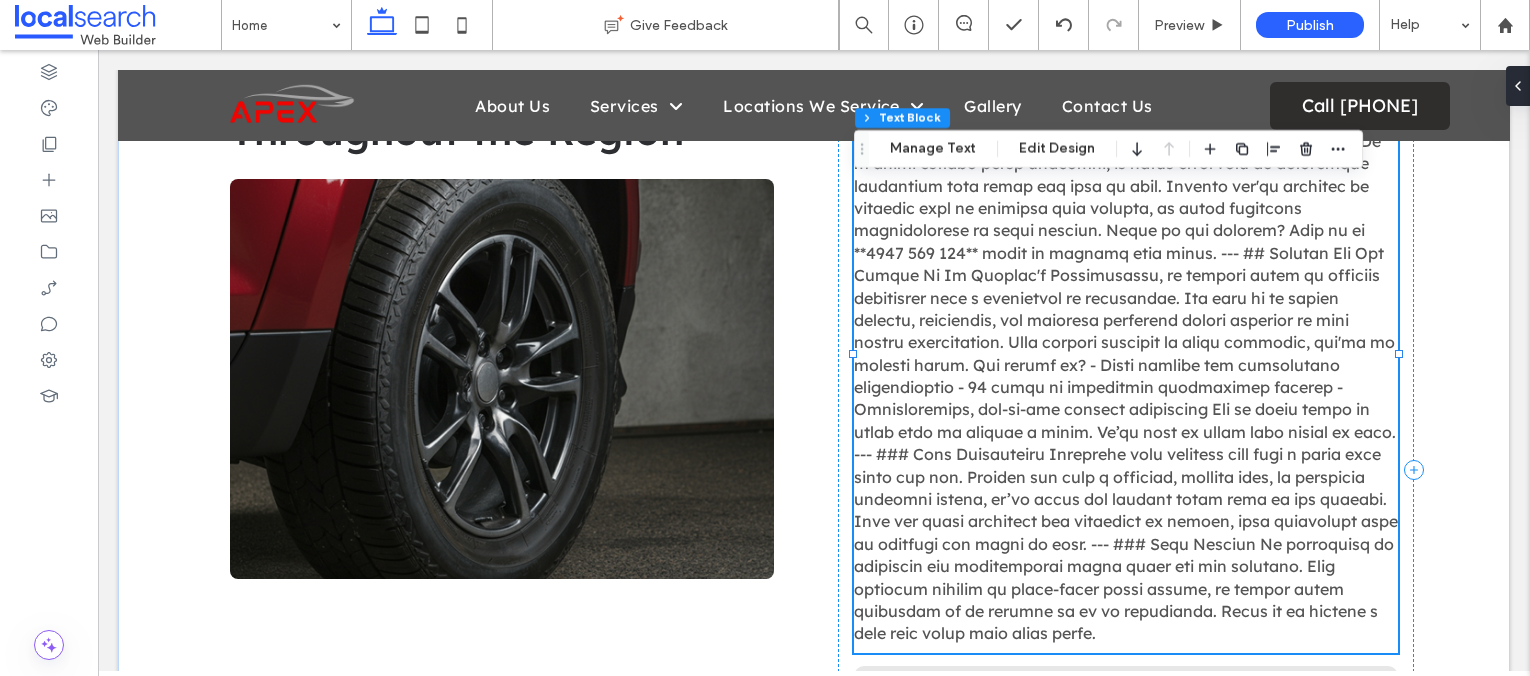 type on "**********" 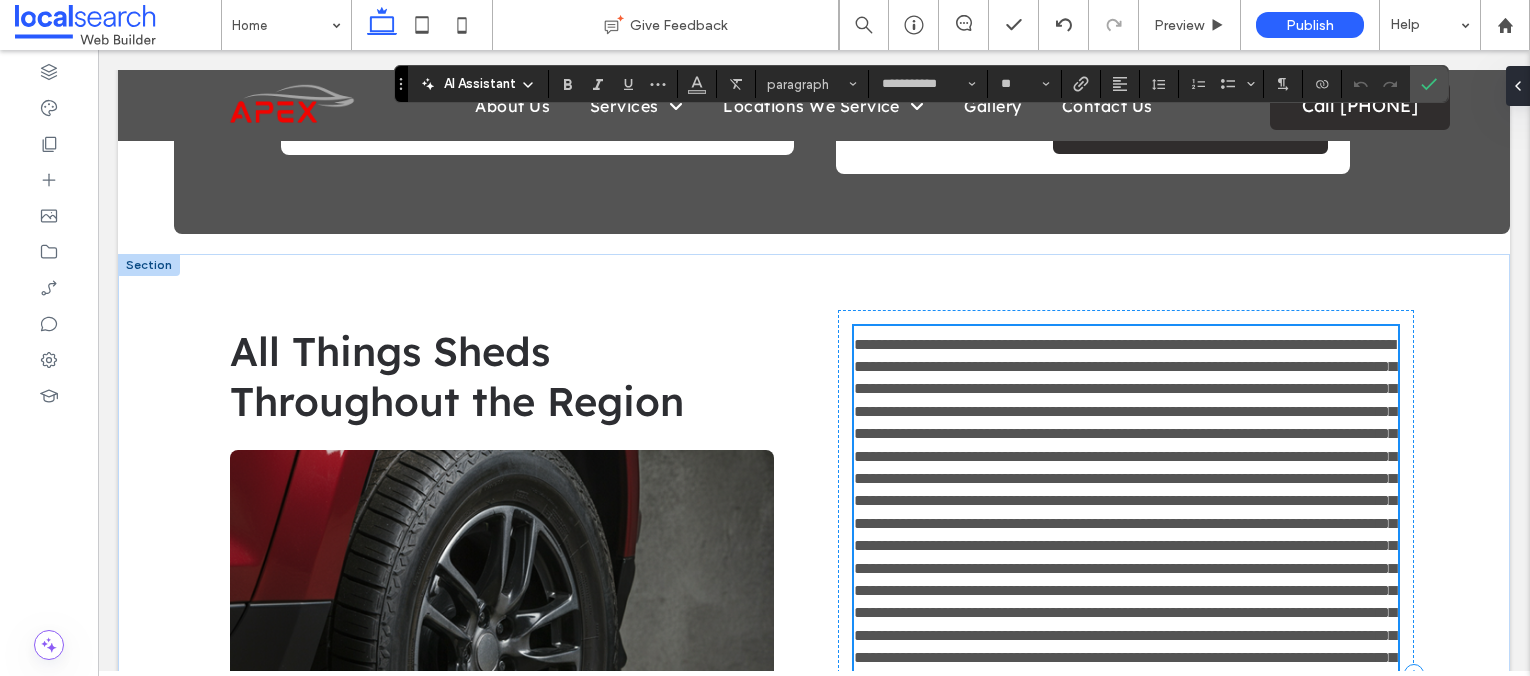 scroll, scrollTop: 840, scrollLeft: 0, axis: vertical 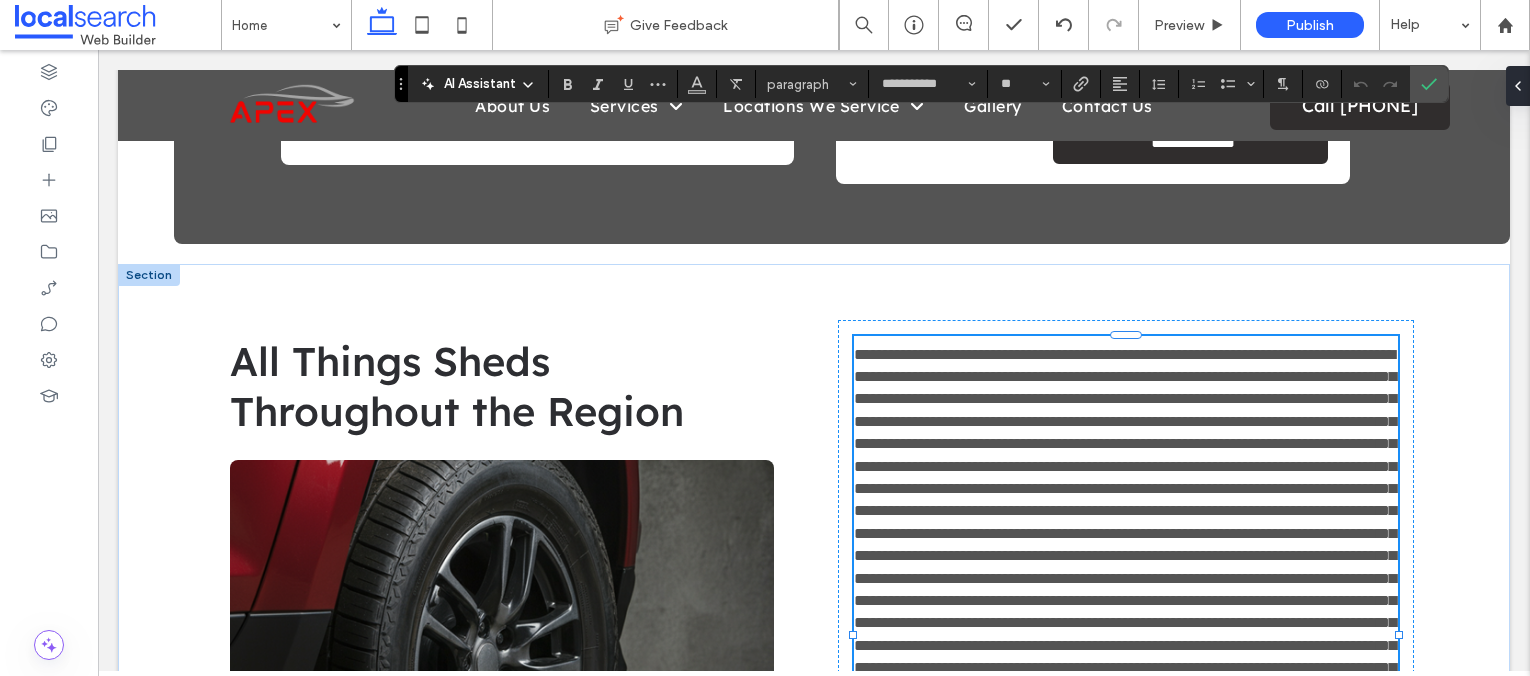 click at bounding box center (1126, 568) 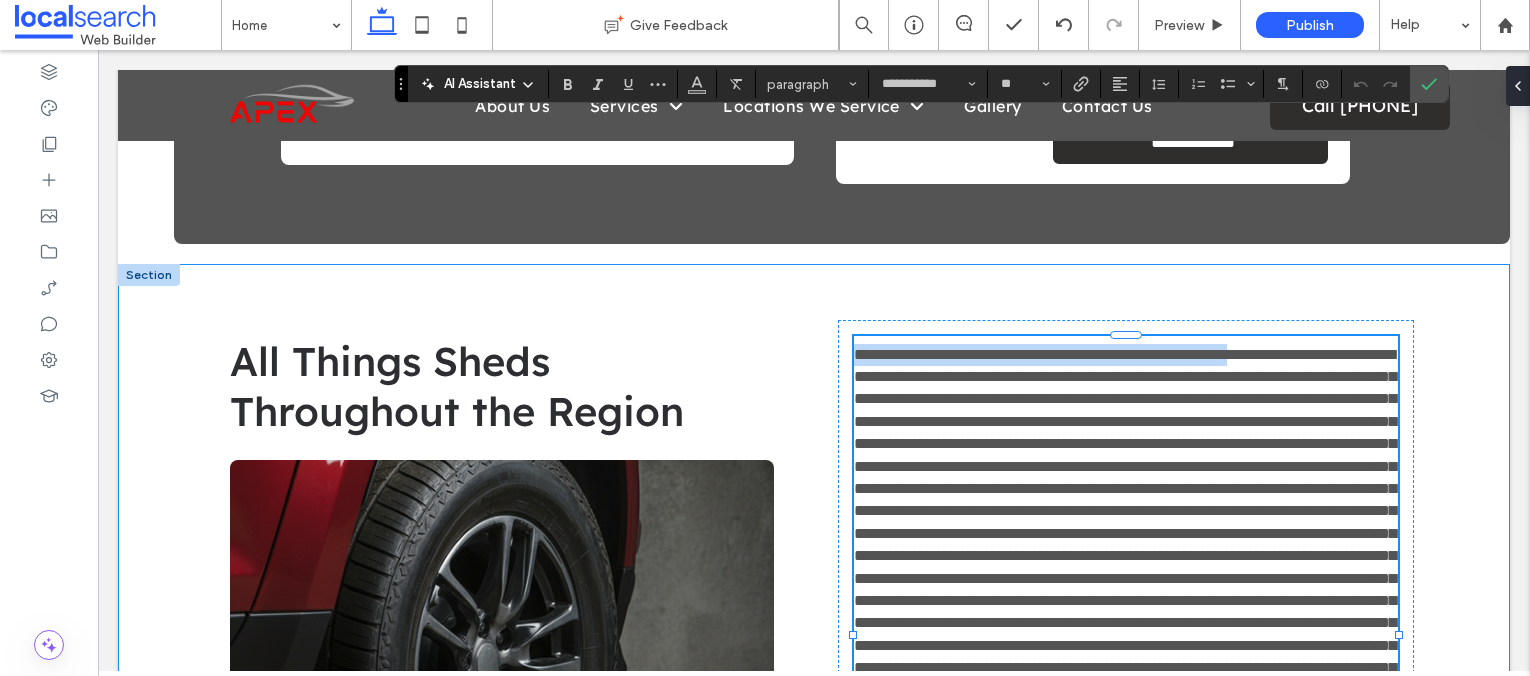 drag, startPoint x: 1334, startPoint y: 353, endPoint x: 810, endPoint y: 340, distance: 524.16125 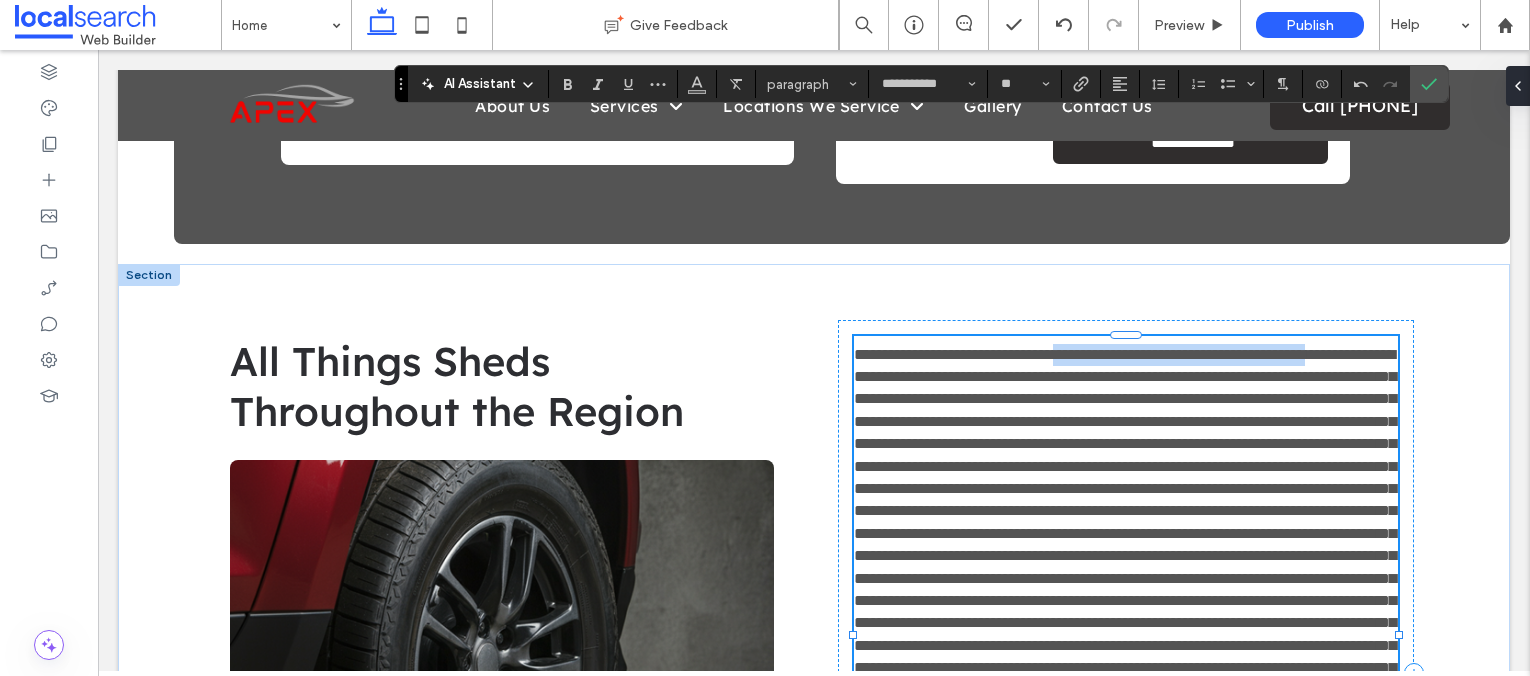 drag, startPoint x: 1119, startPoint y: 353, endPoint x: 913, endPoint y: 368, distance: 206.5454 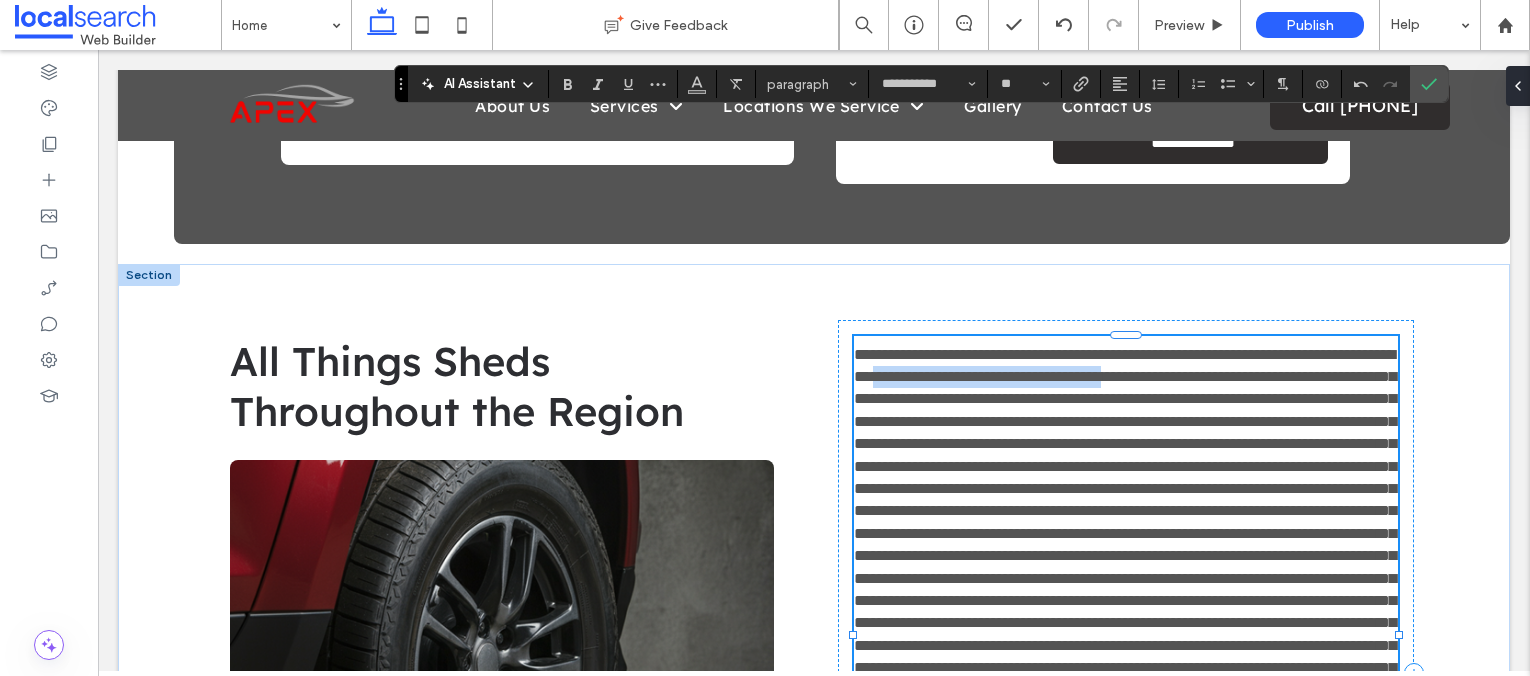 drag, startPoint x: 1349, startPoint y: 373, endPoint x: 1037, endPoint y: 370, distance: 312.01443 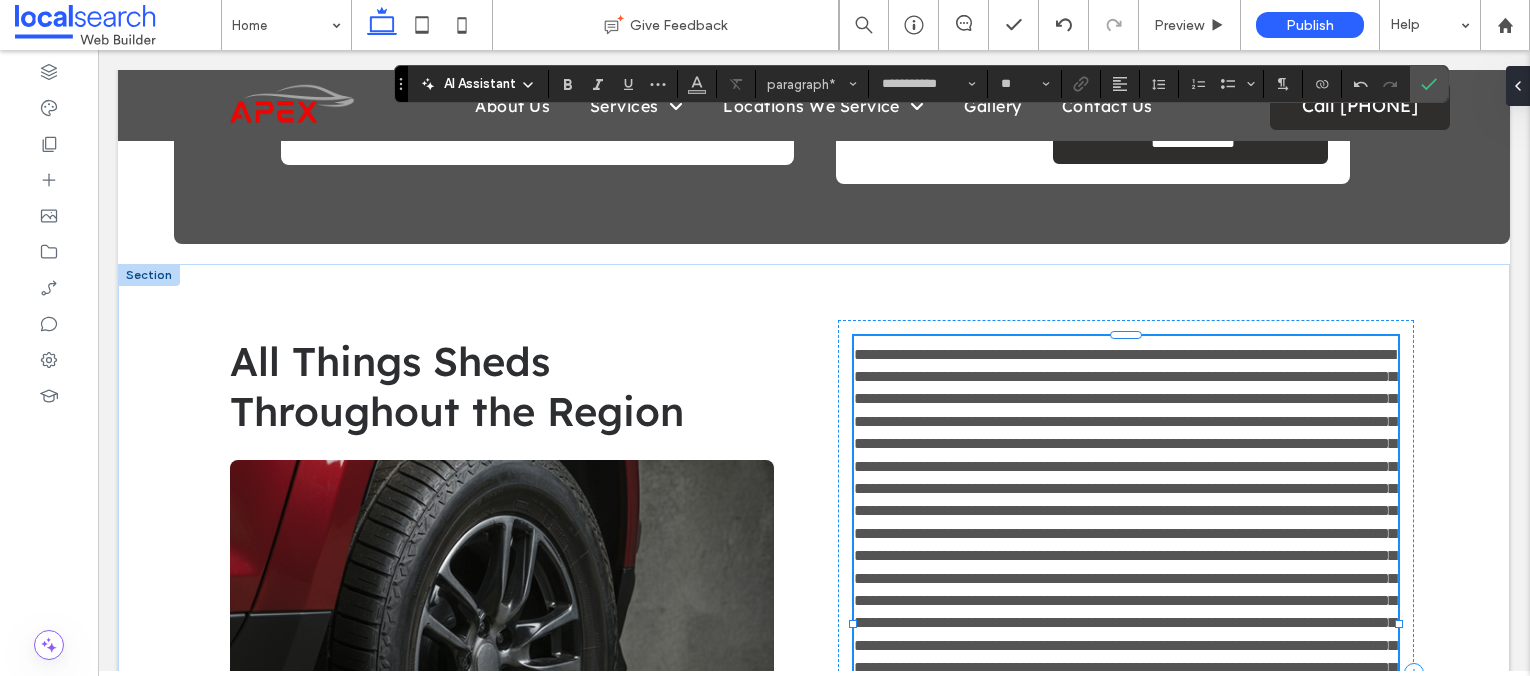 click at bounding box center [1125, 556] 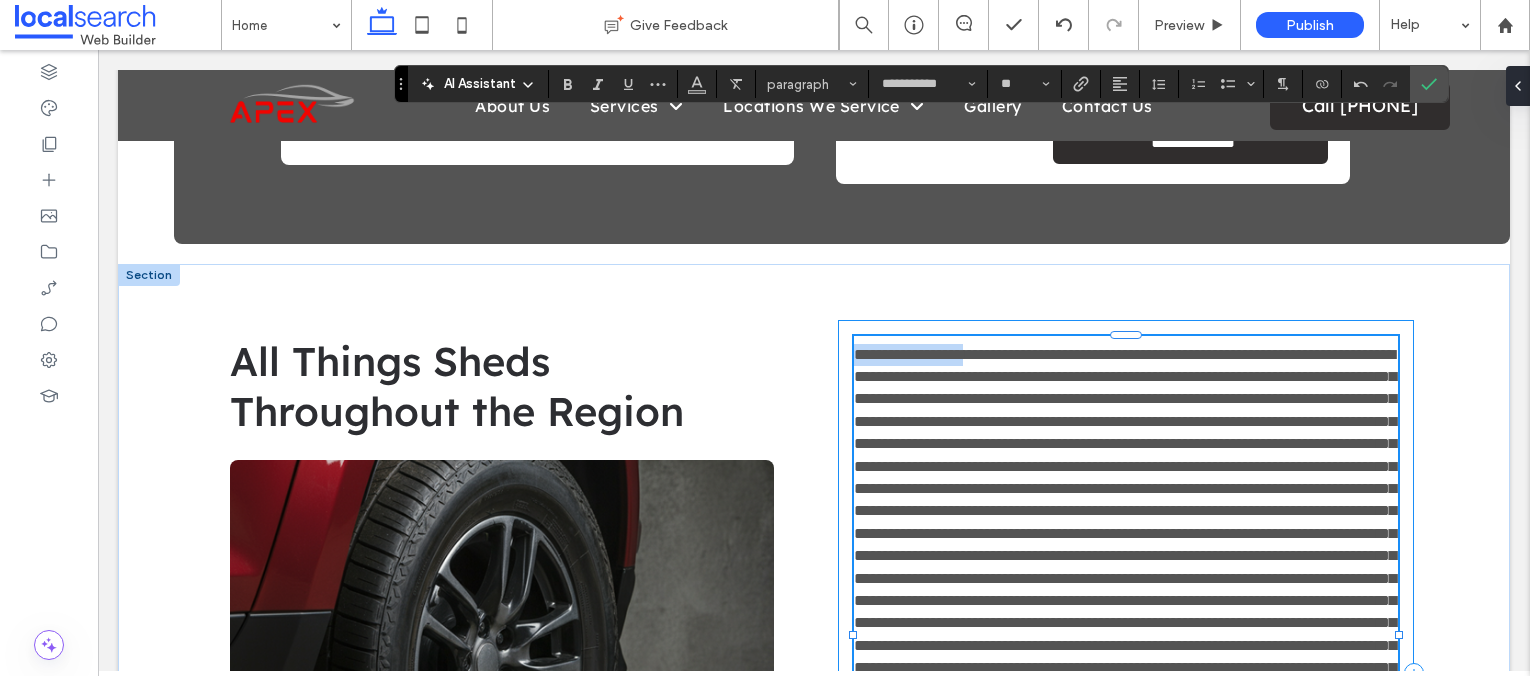drag, startPoint x: 1005, startPoint y: 351, endPoint x: 843, endPoint y: 350, distance: 162.00308 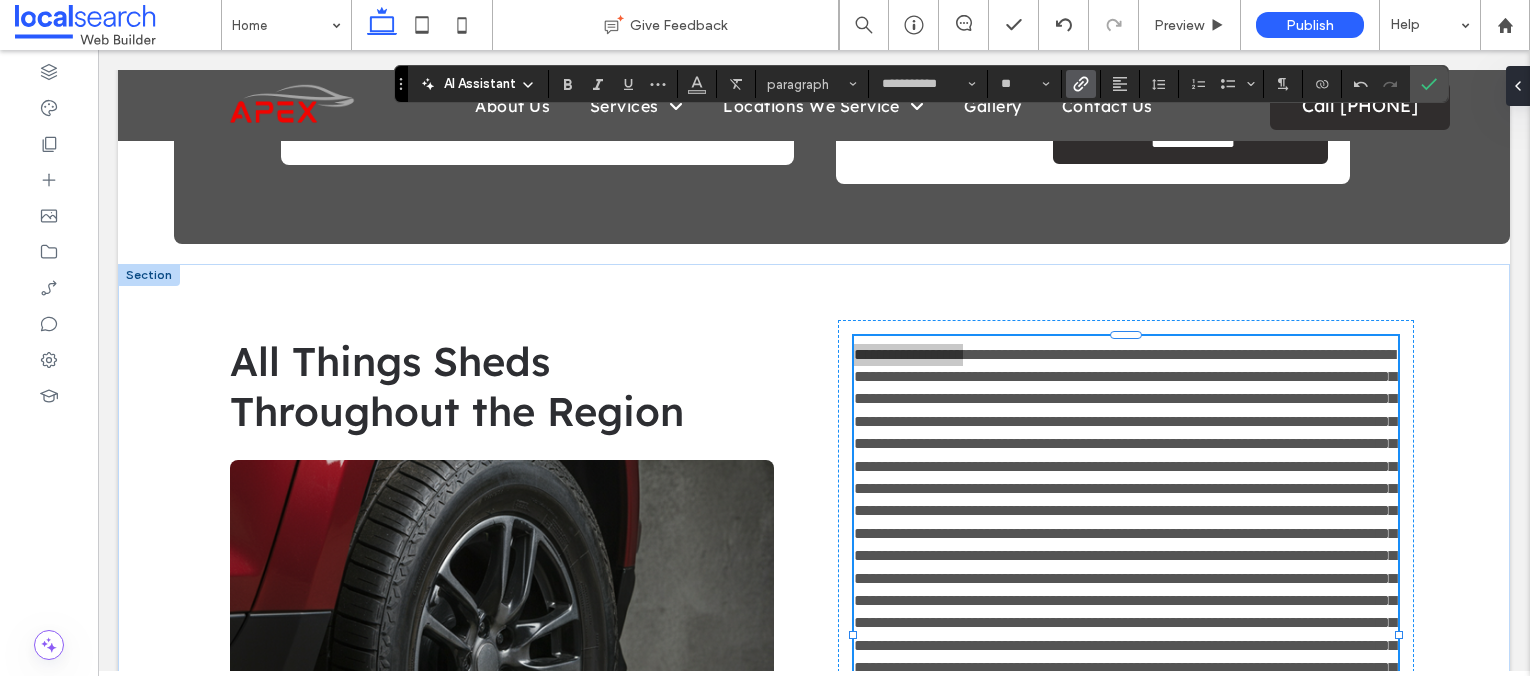 click 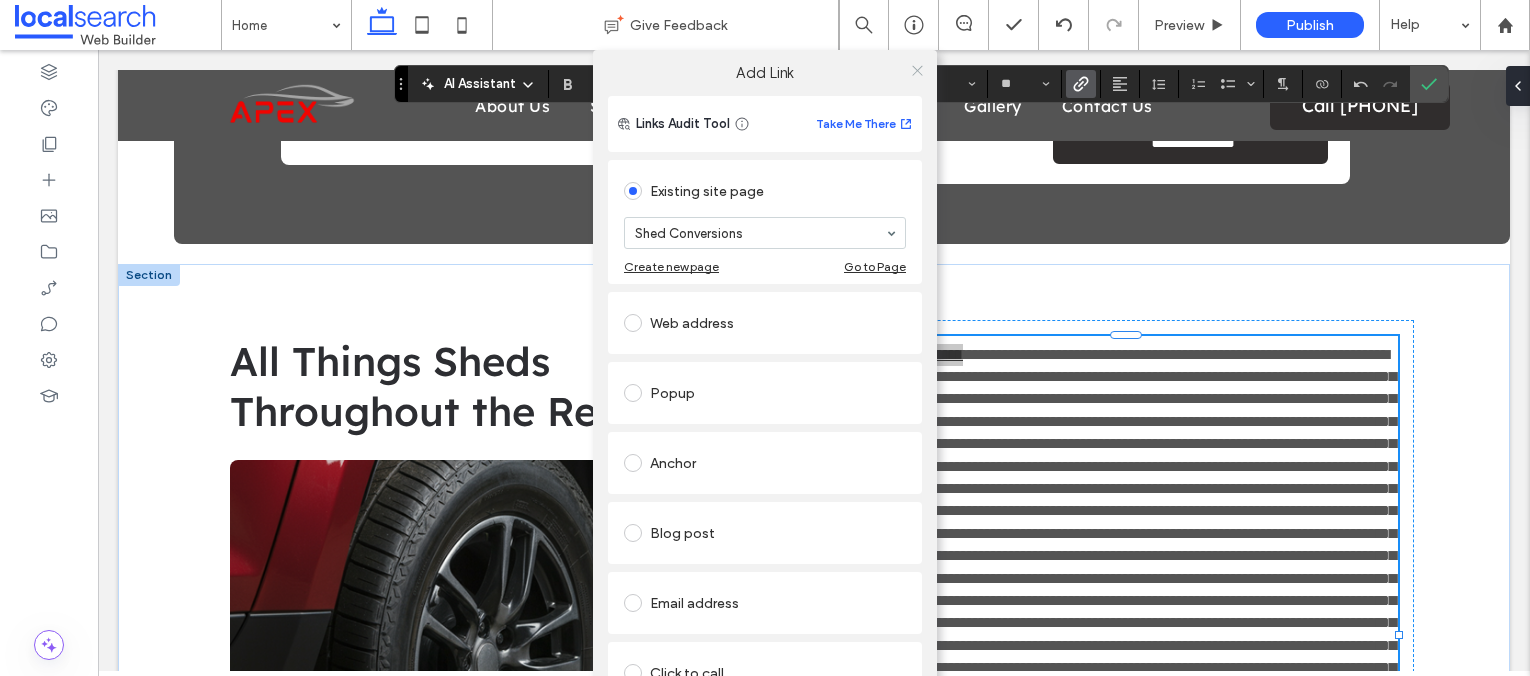 click 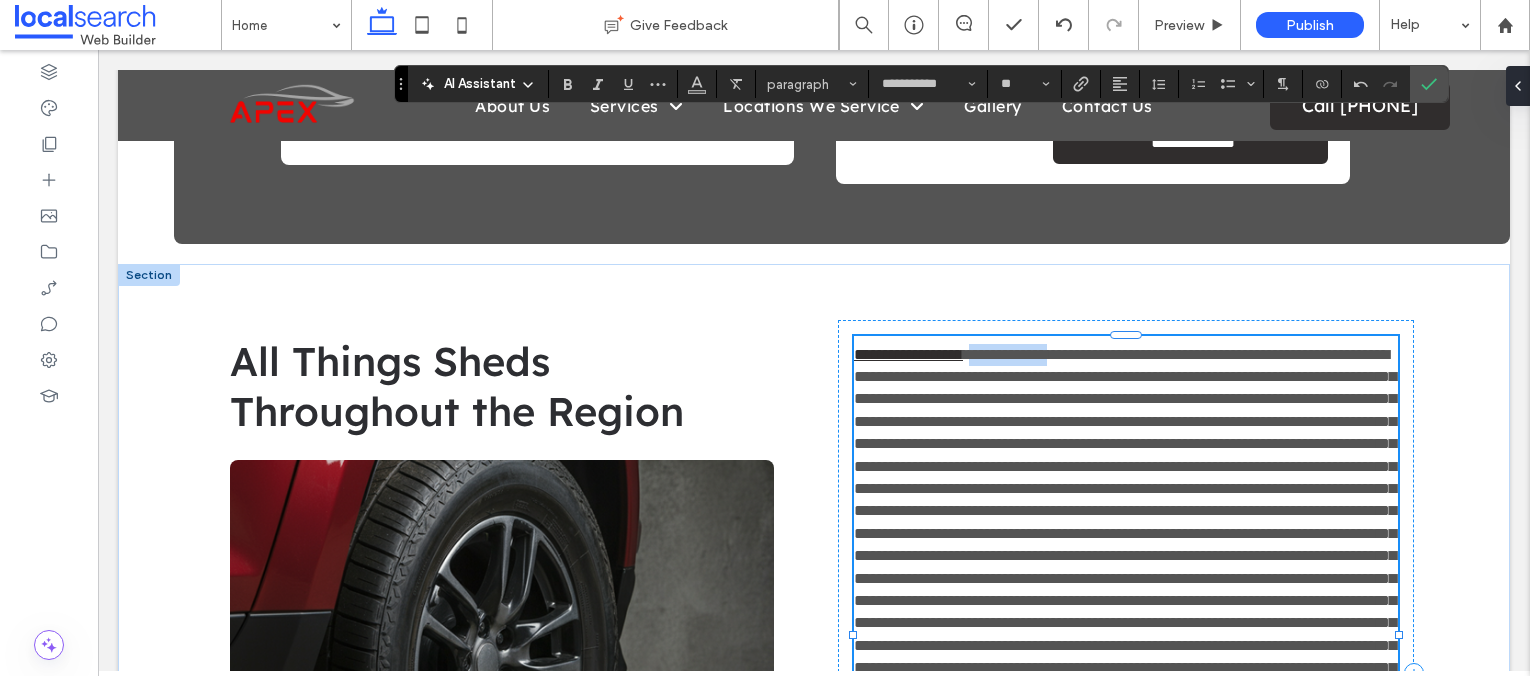 drag, startPoint x: 1116, startPoint y: 358, endPoint x: 1011, endPoint y: 361, distance: 105.04285 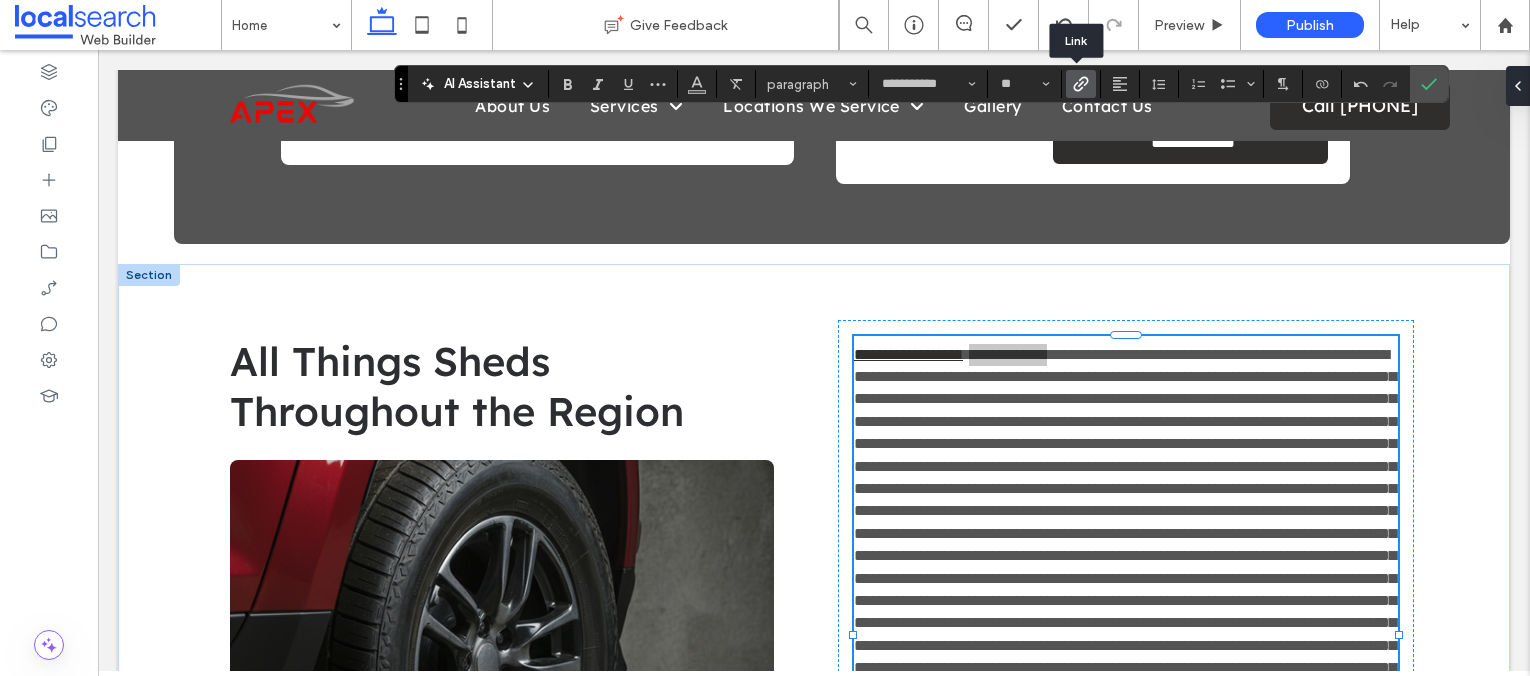 click at bounding box center [1081, 84] 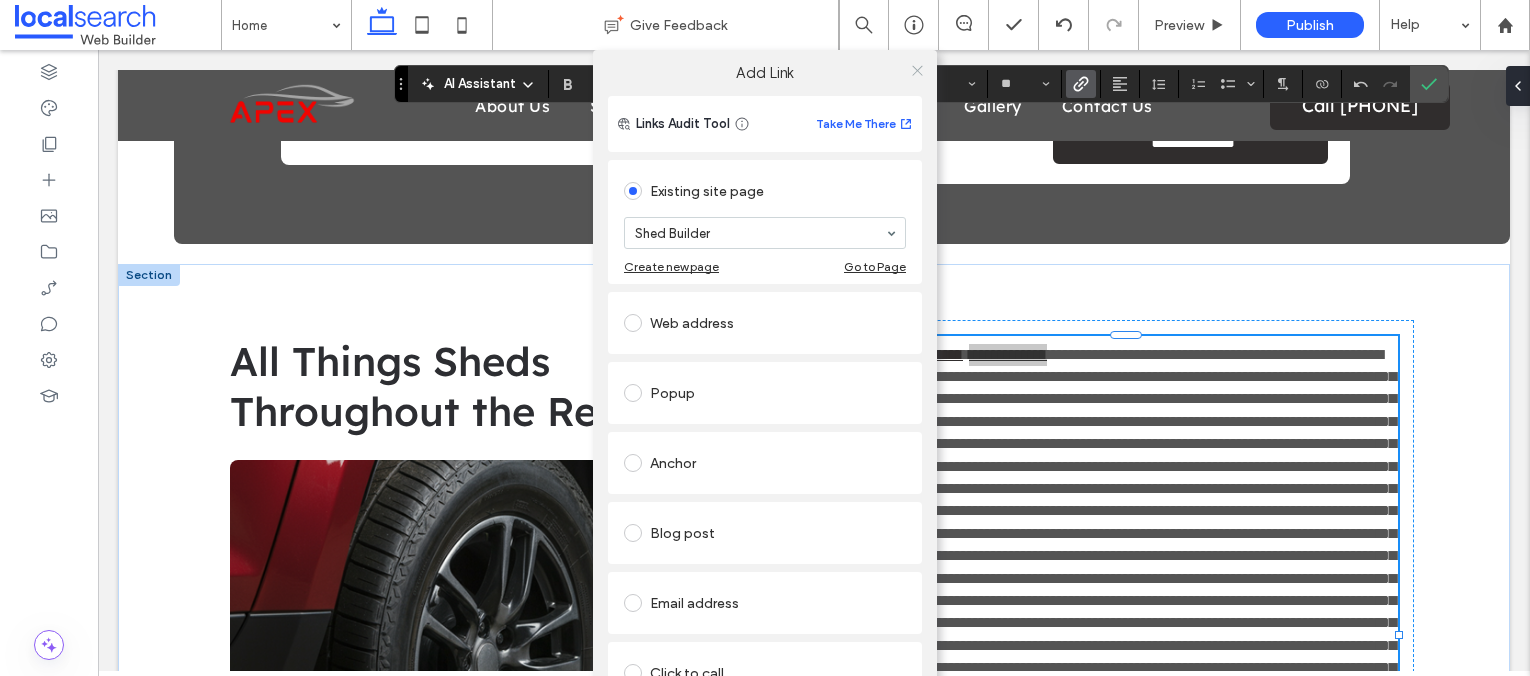 click 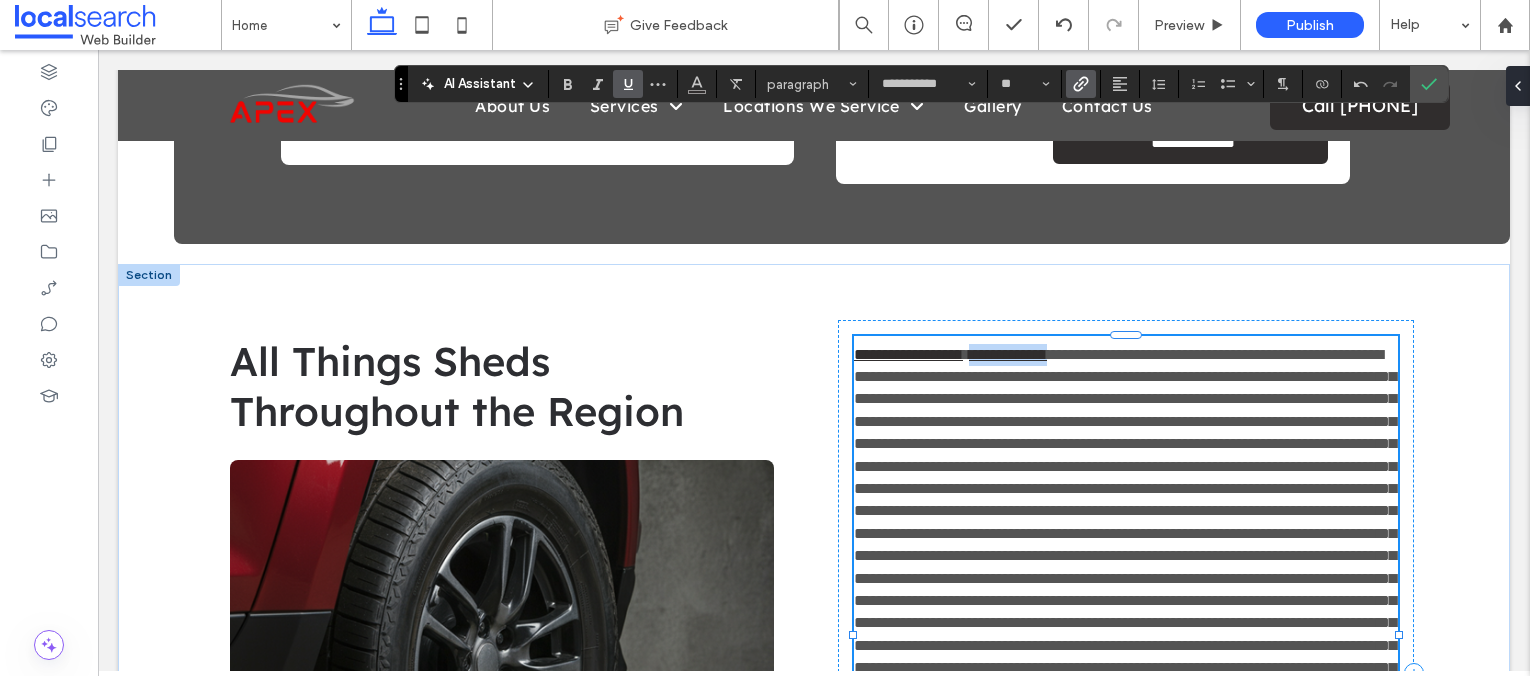click on "**********" at bounding box center [1126, 556] 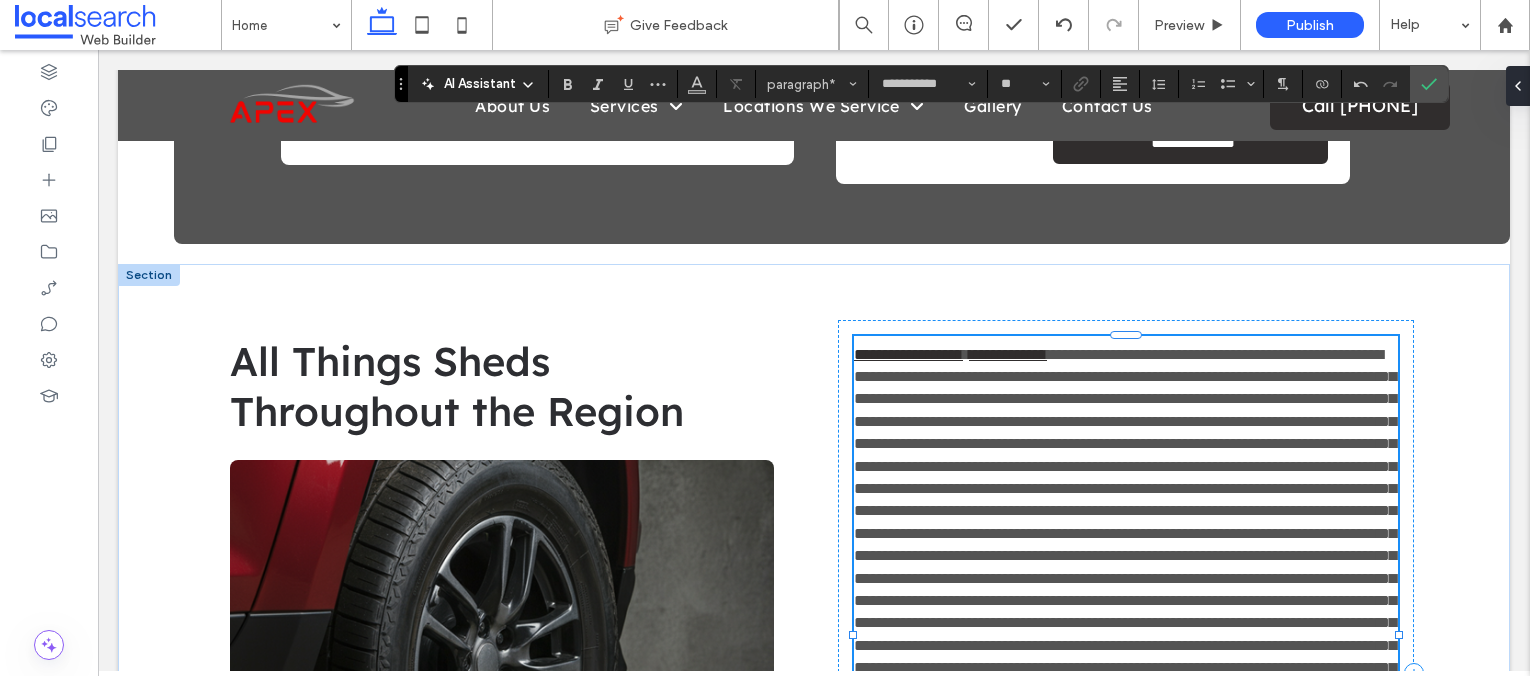 click at bounding box center (1125, 556) 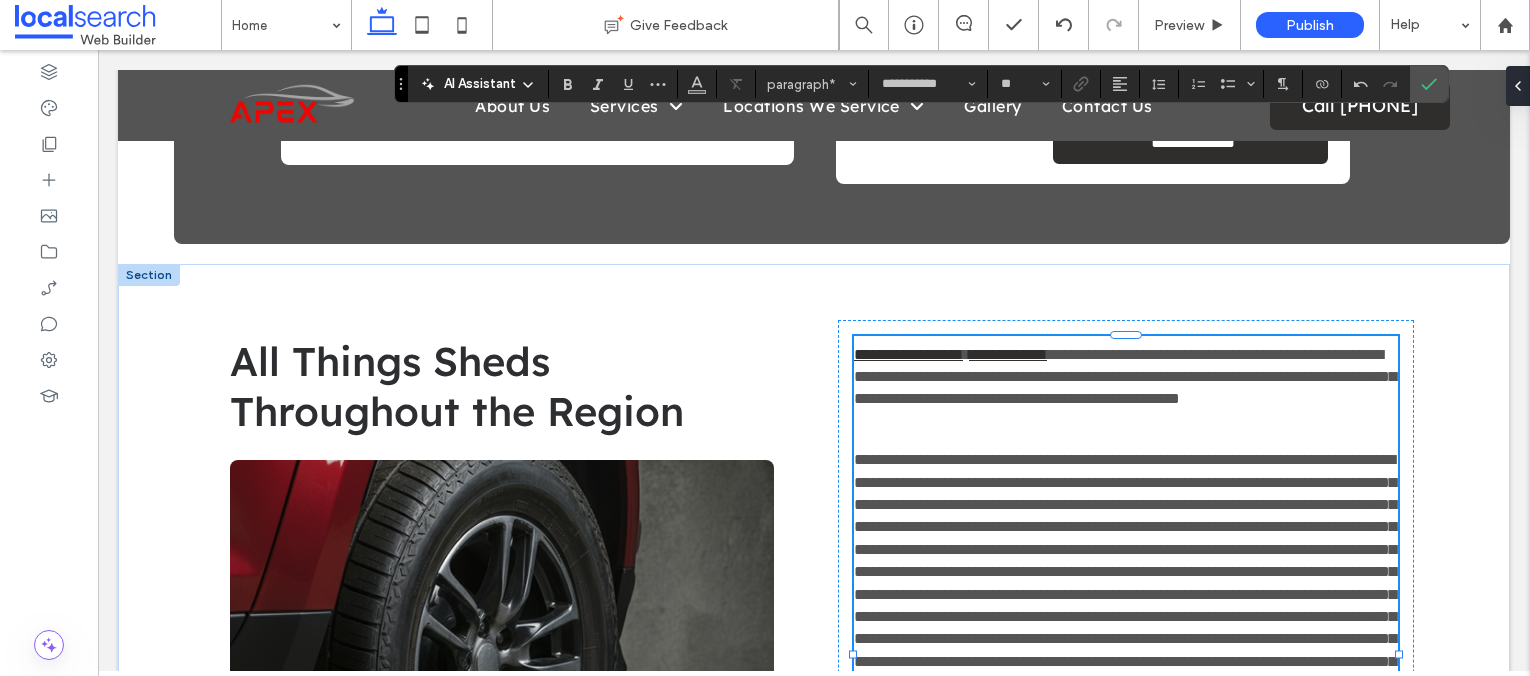 scroll, scrollTop: 0, scrollLeft: 0, axis: both 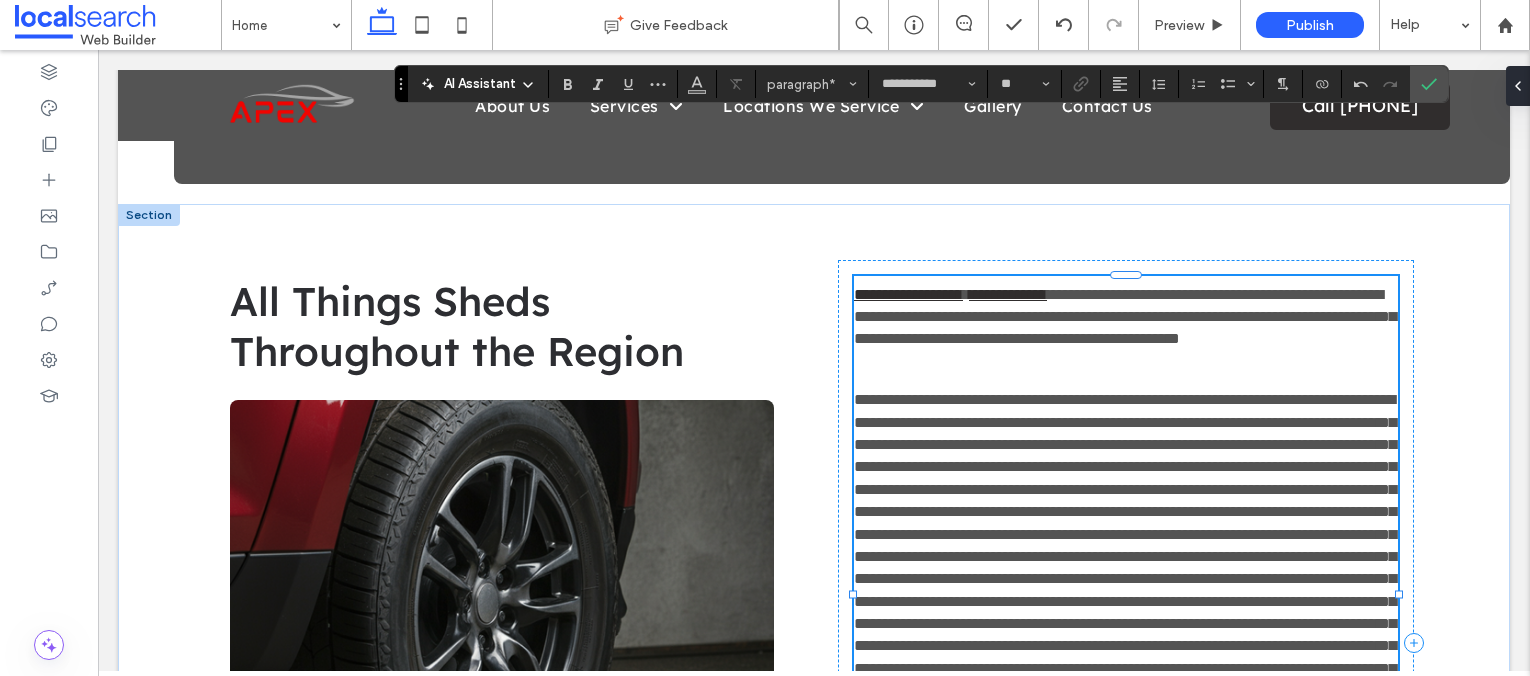 click at bounding box center [1125, 578] 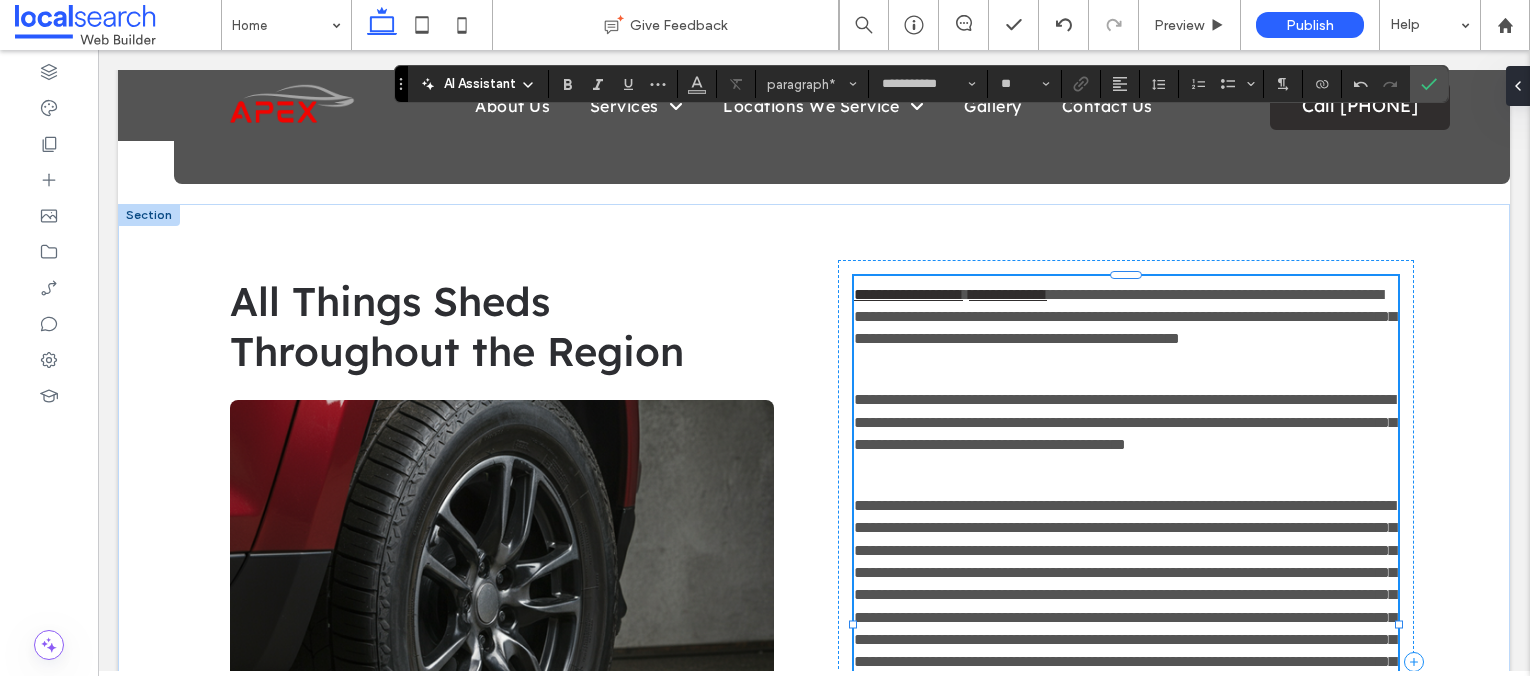 click on "﻿" at bounding box center [1125, 651] 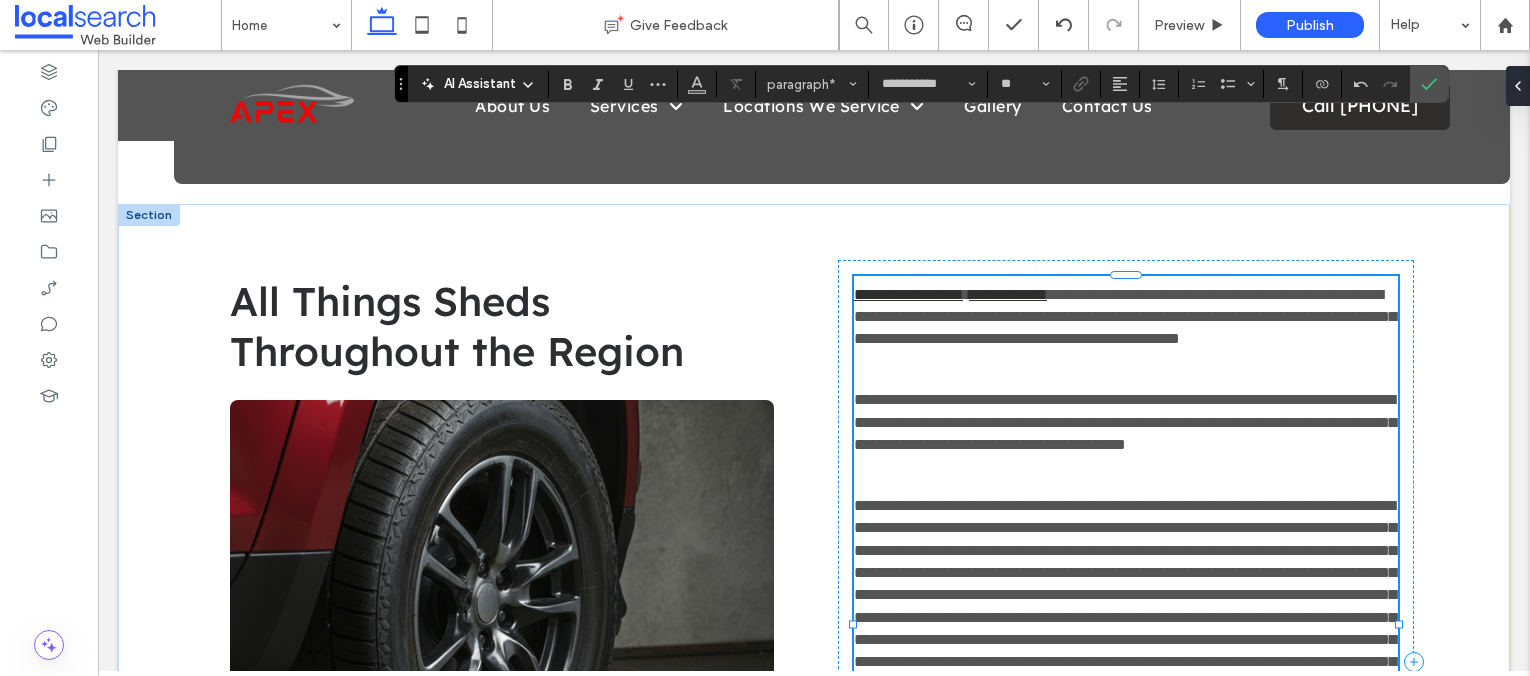 click at bounding box center (1125, 651) 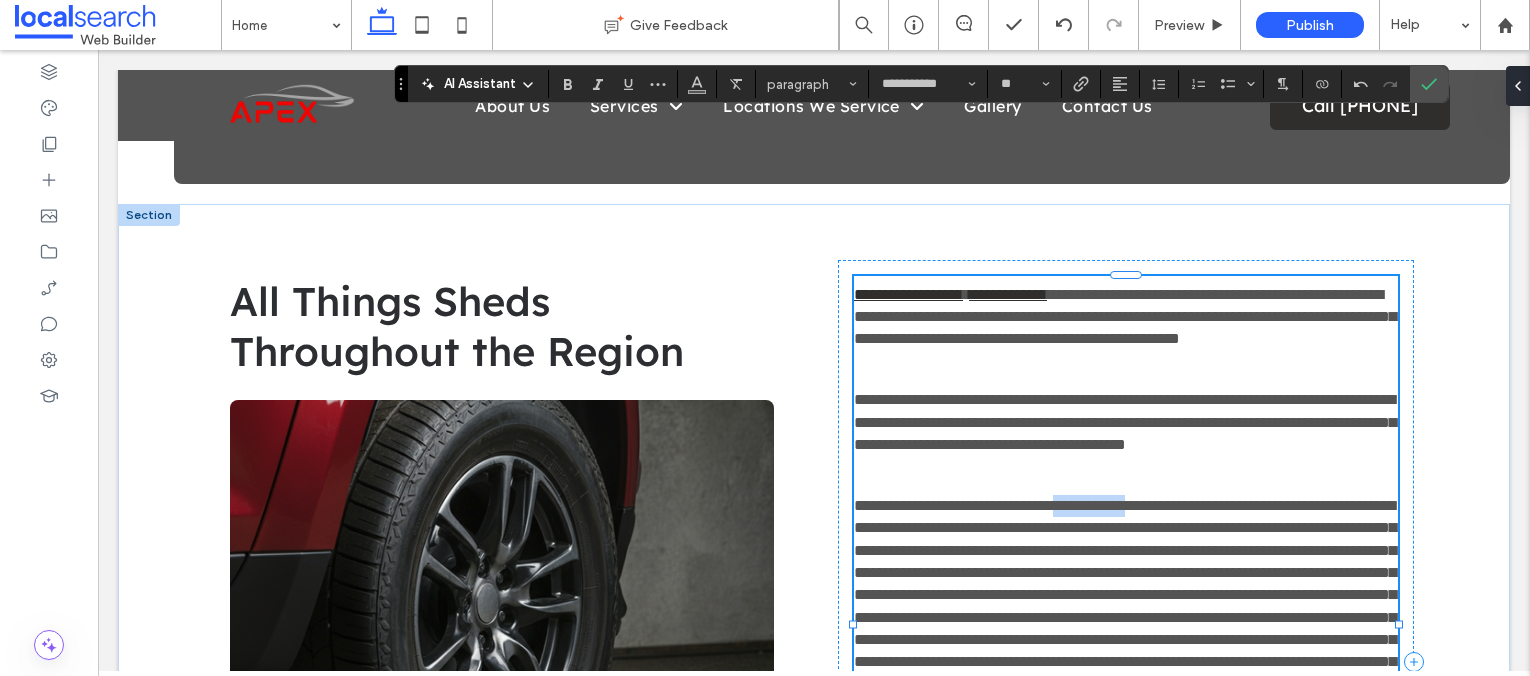drag, startPoint x: 1205, startPoint y: 554, endPoint x: 1108, endPoint y: 558, distance: 97.082436 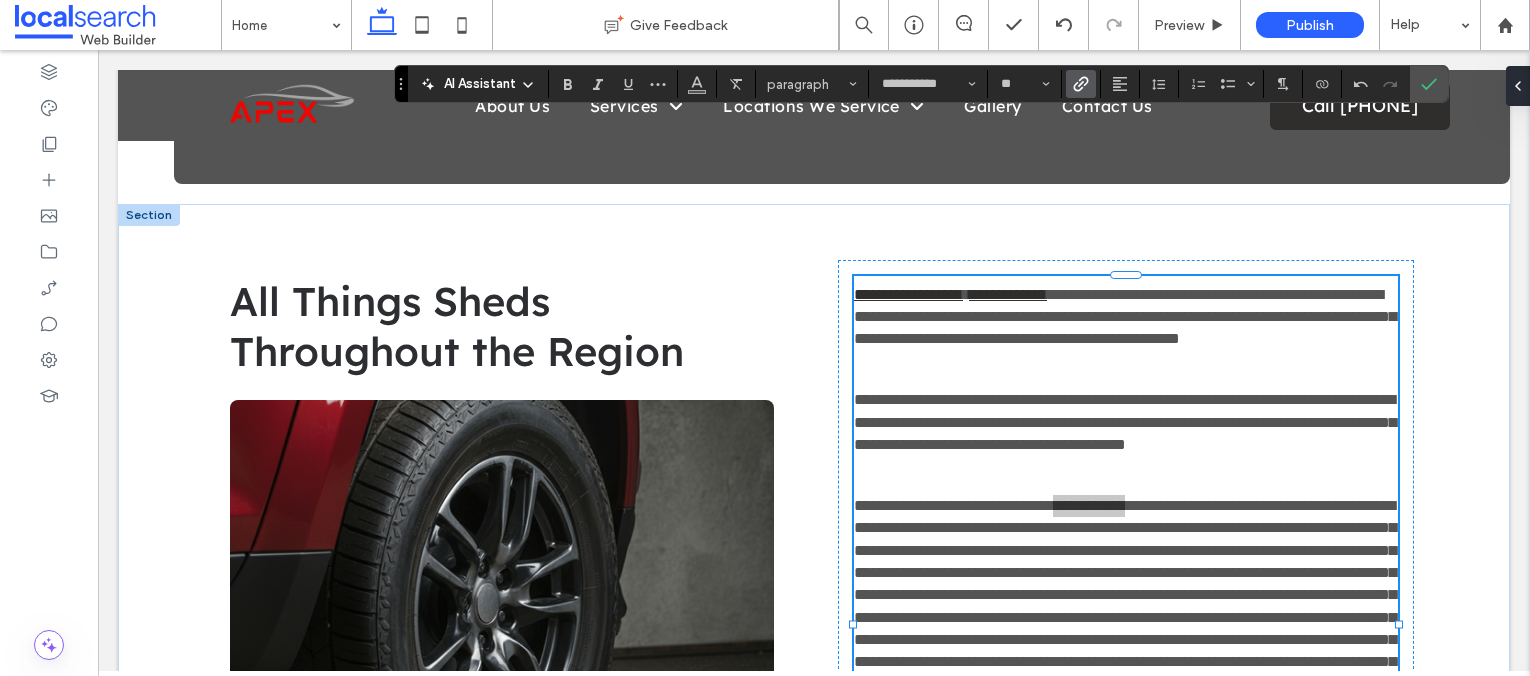click 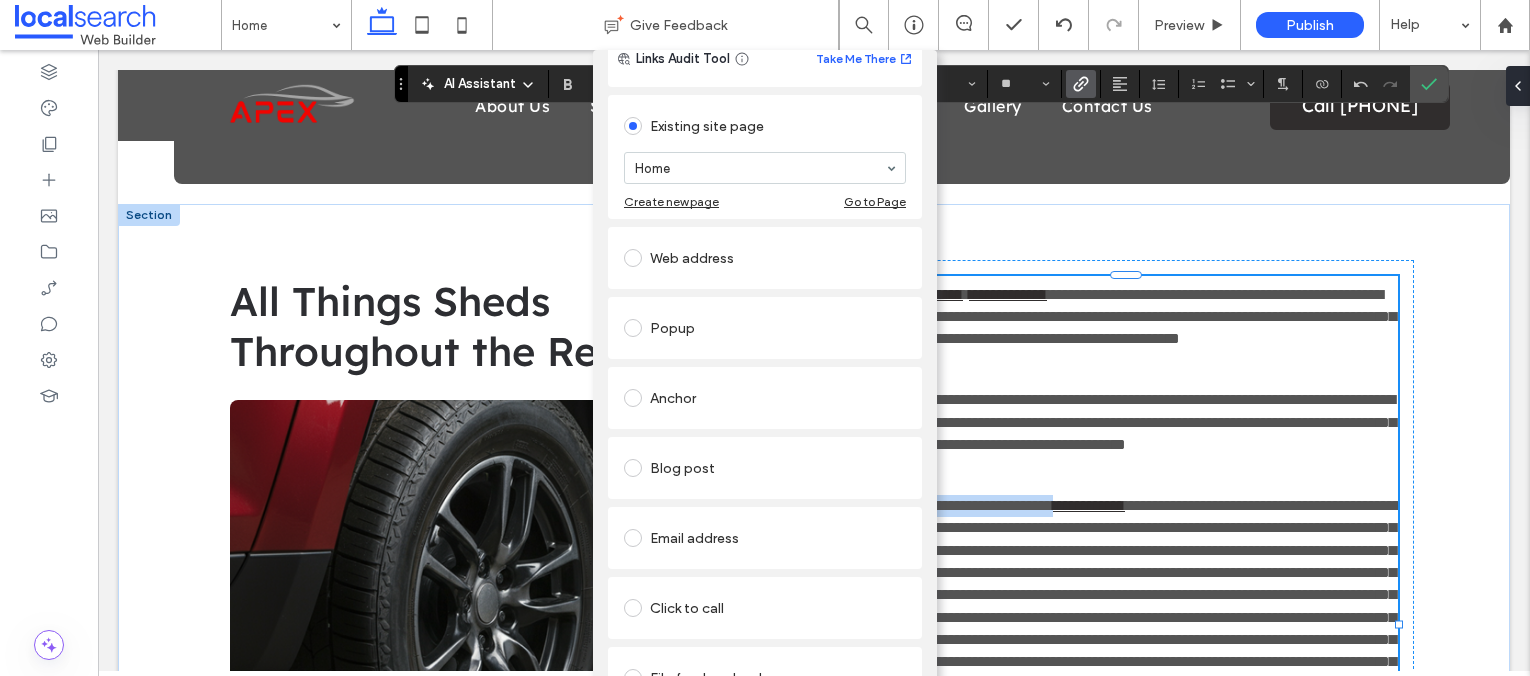scroll, scrollTop: 76, scrollLeft: 0, axis: vertical 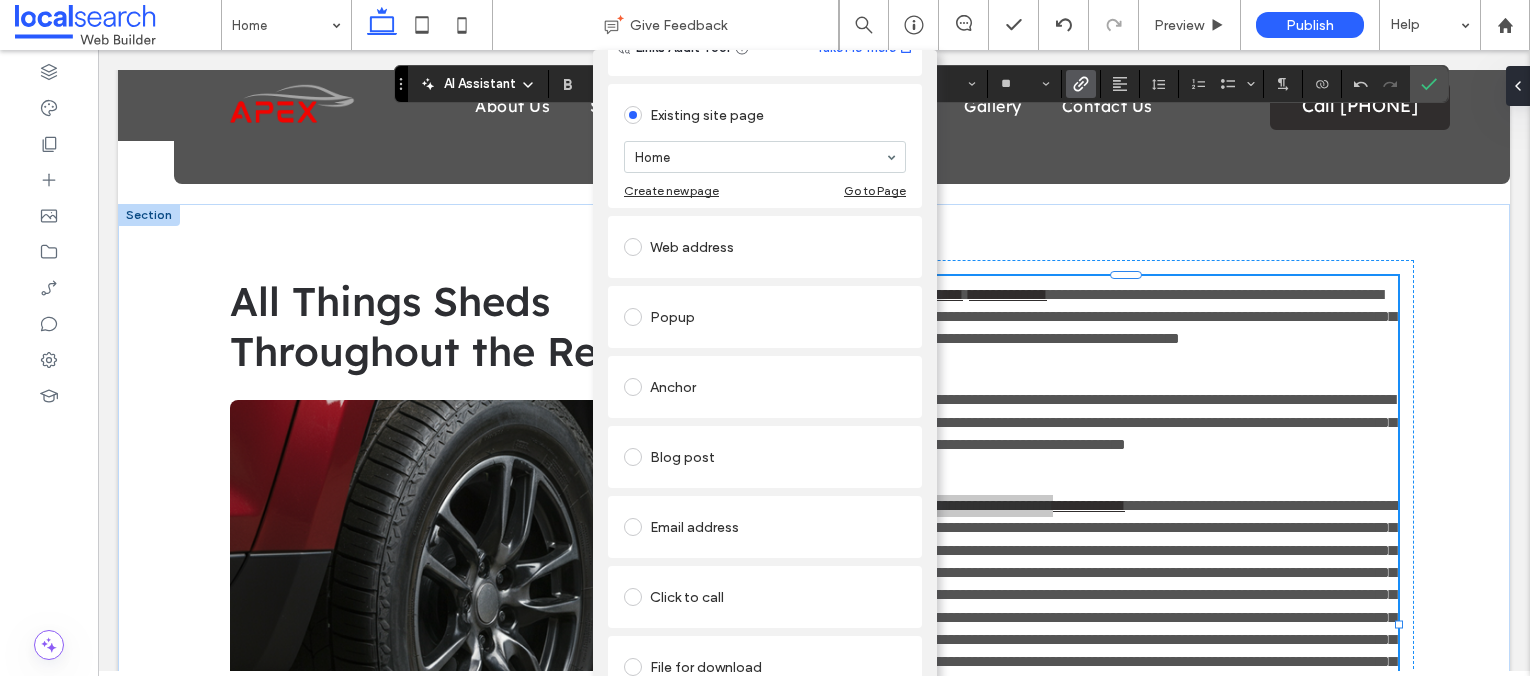 click on "Click to call" at bounding box center [765, 597] 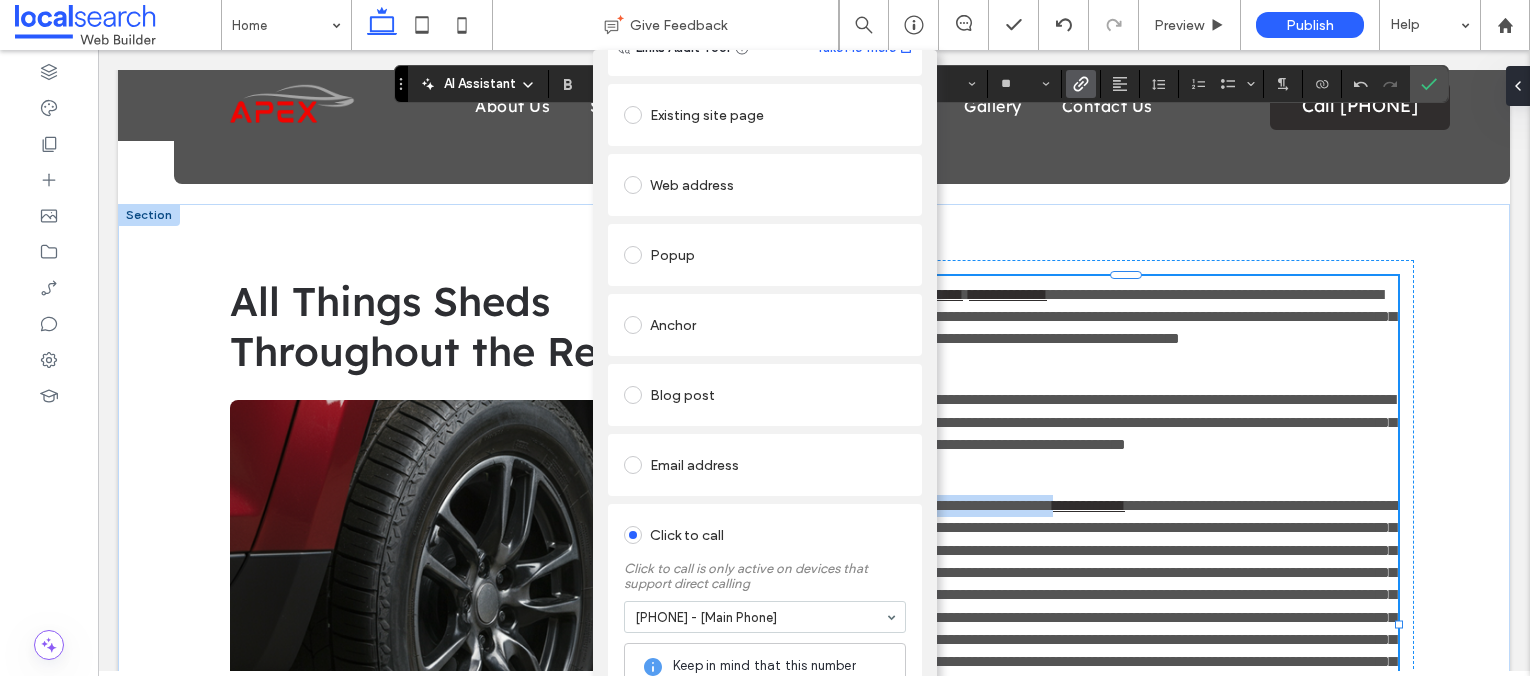 scroll, scrollTop: 0, scrollLeft: 0, axis: both 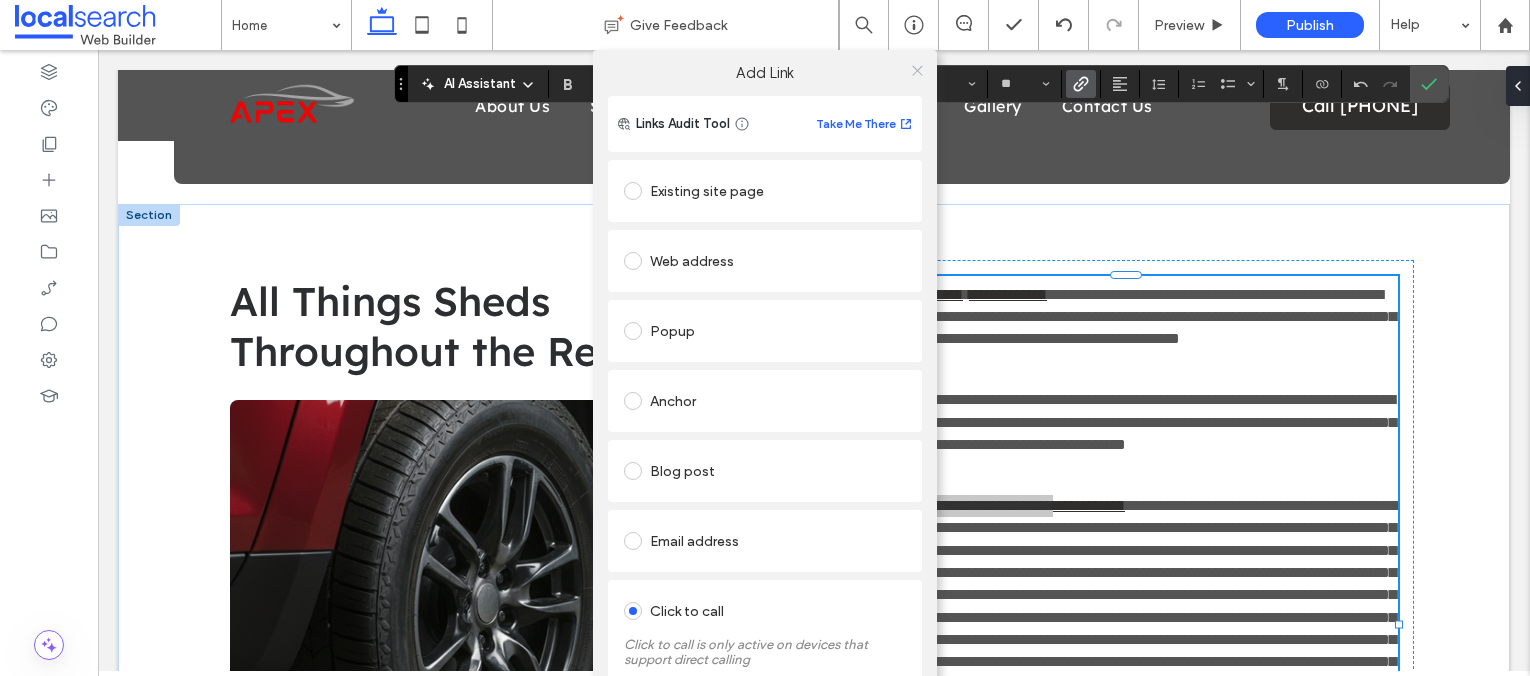 click 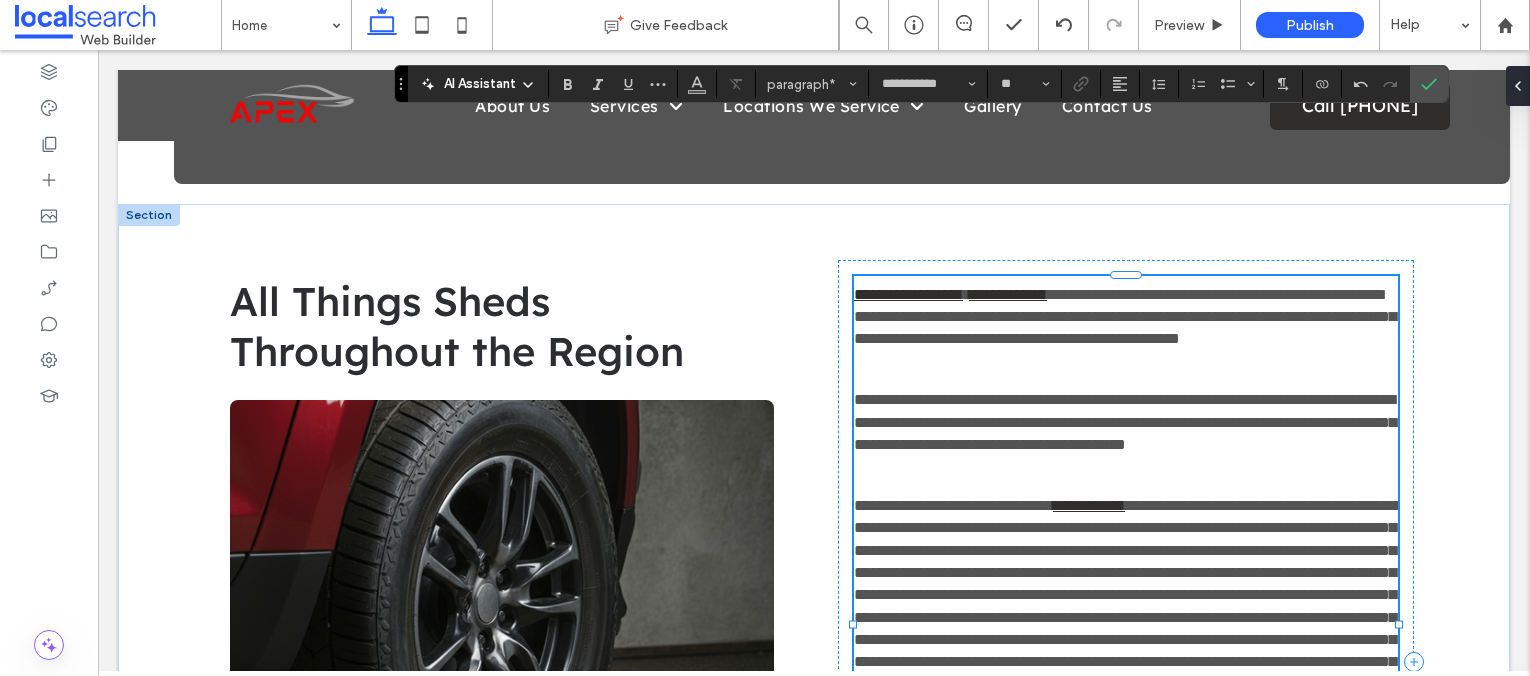 click at bounding box center (1127, 651) 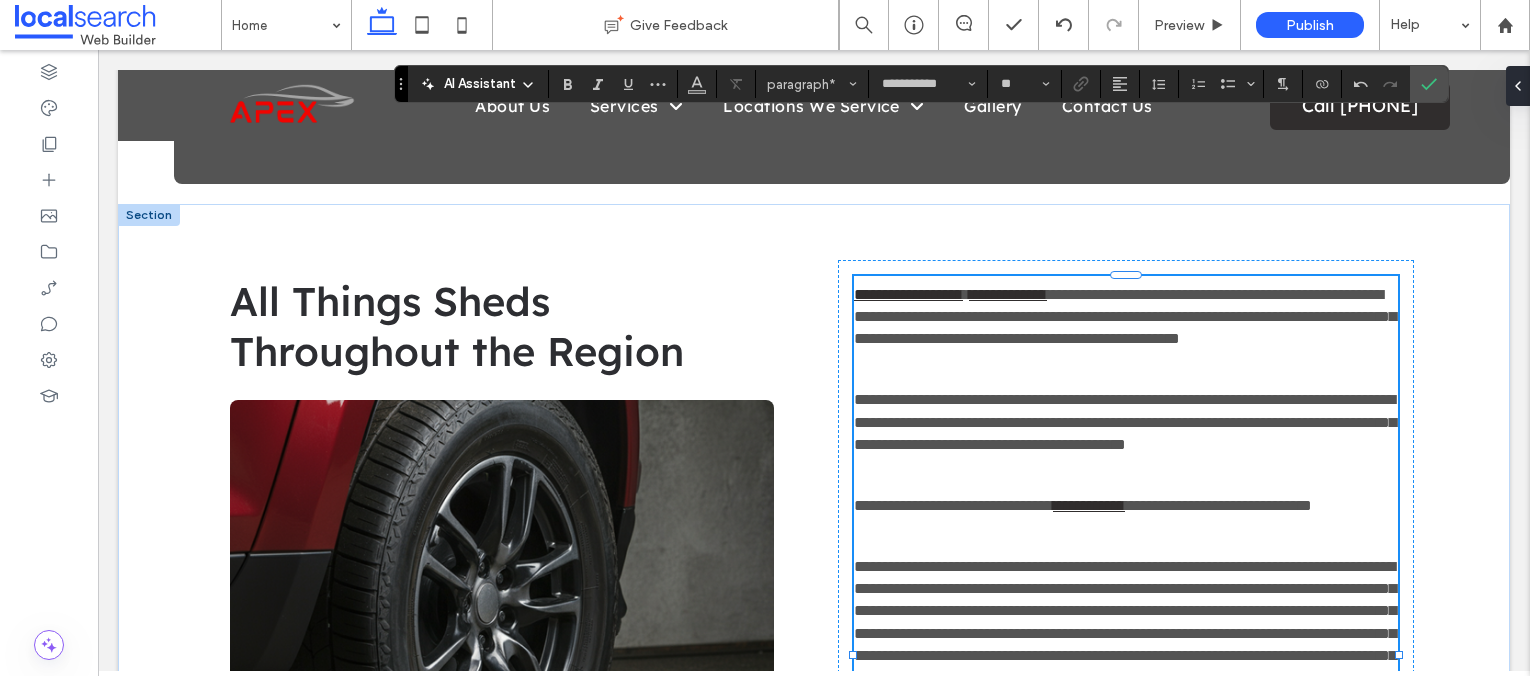 click on "**********" at bounding box center [1126, 506] 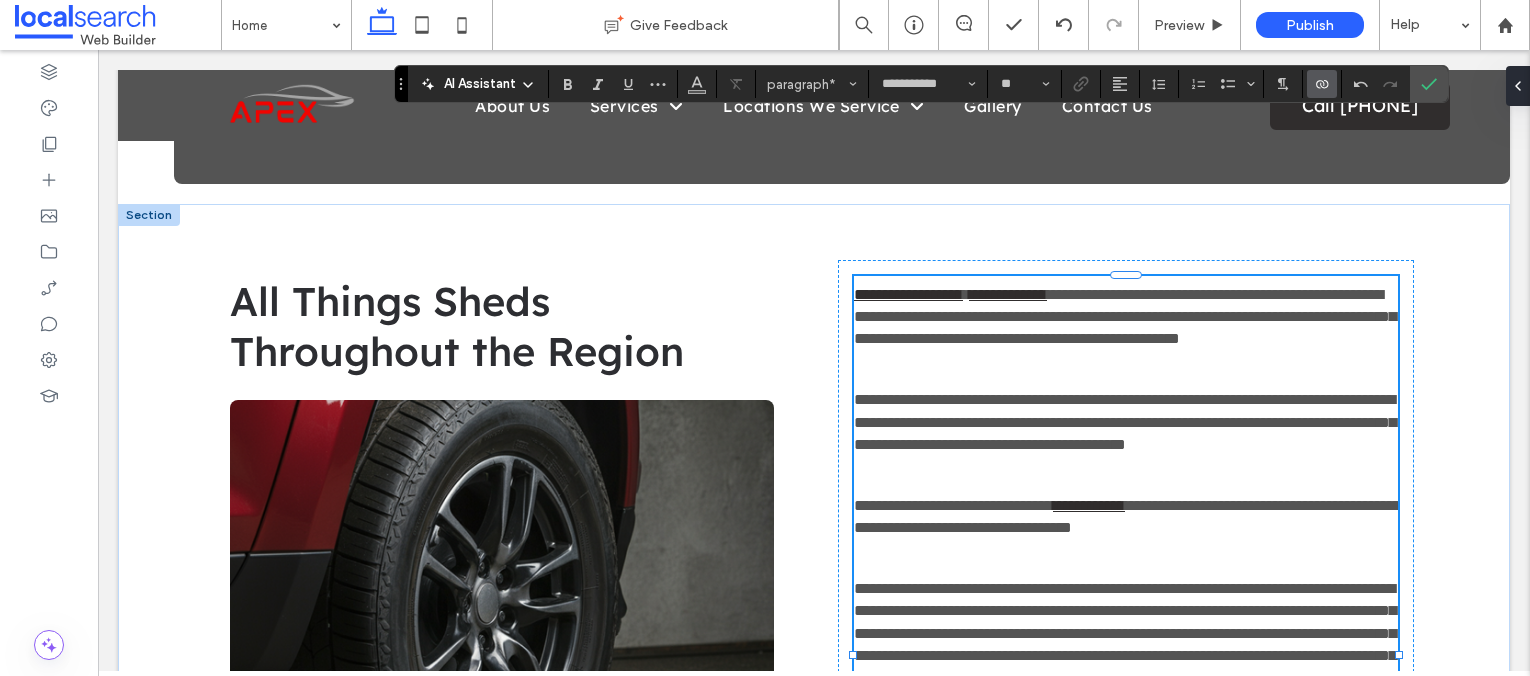 click 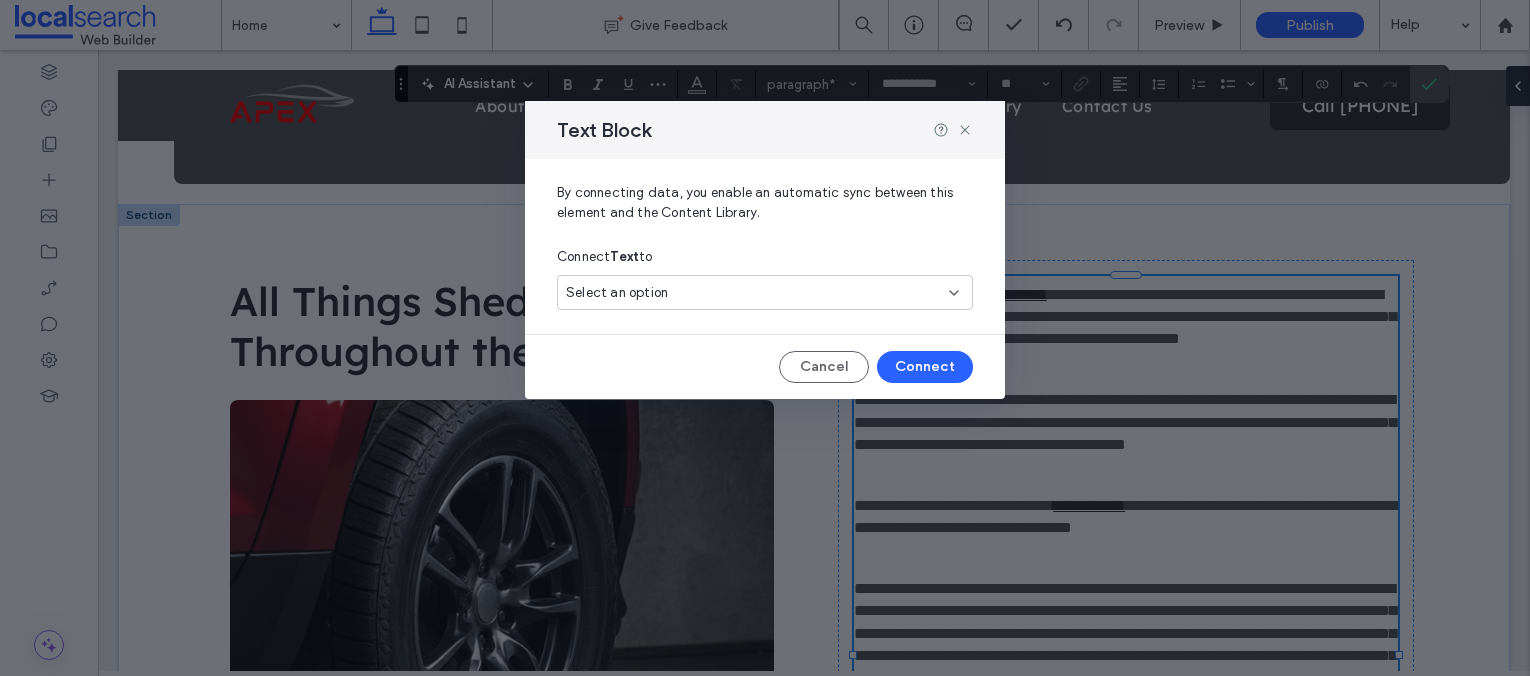 click on "Select an option" at bounding box center [753, 293] 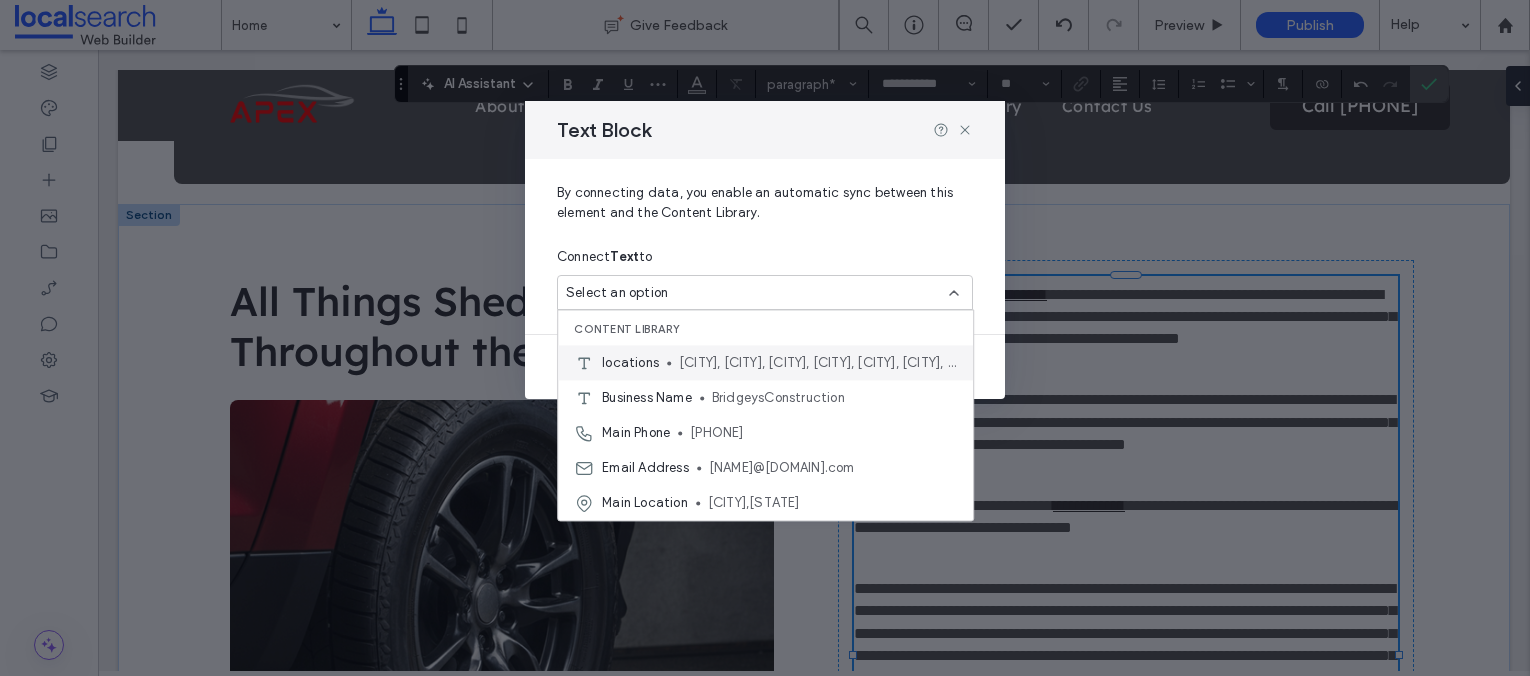 click on "[CITY], [CITY], [CITY], [CITY], [CITY], [CITY], [CITY], [CITY], [CITY], [CITY], [CITY], [CITY] and surrounding areas." at bounding box center (818, 363) 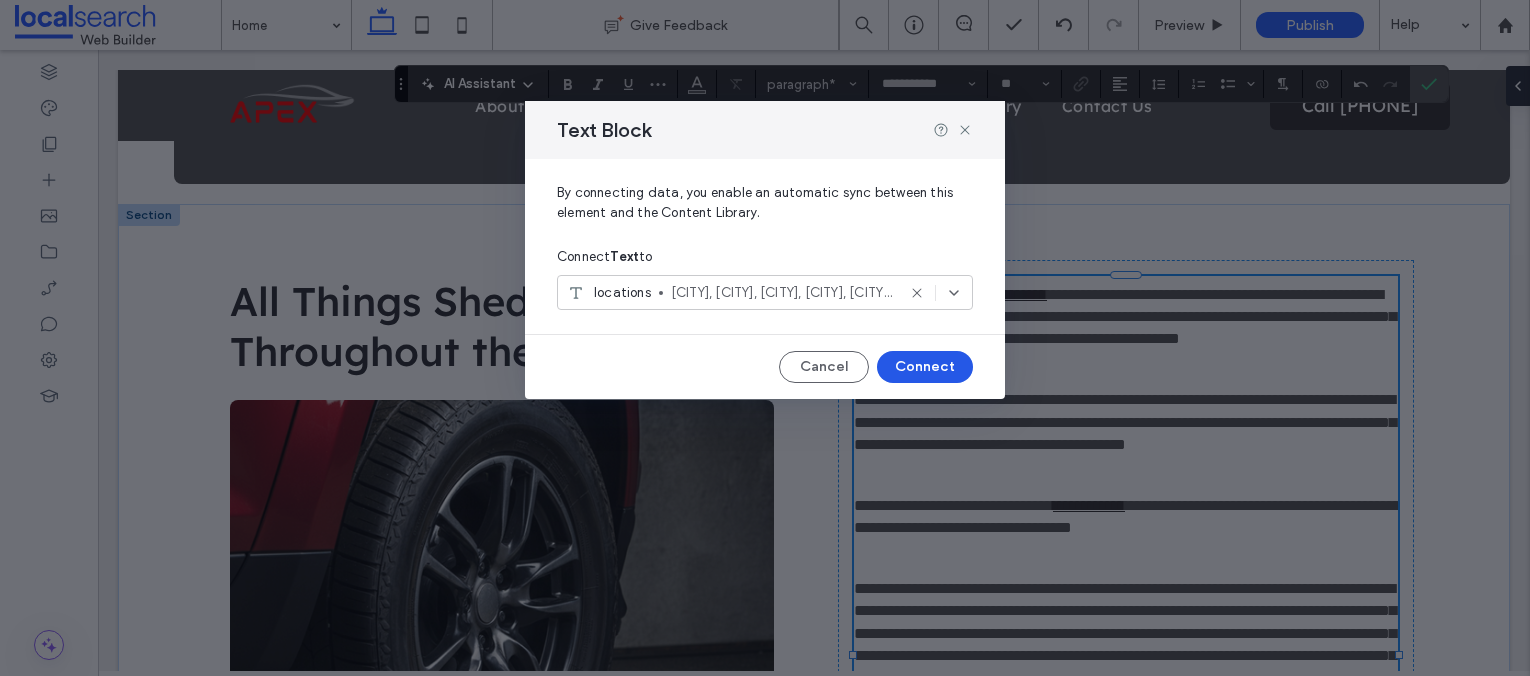 click on "Connect" at bounding box center [925, 367] 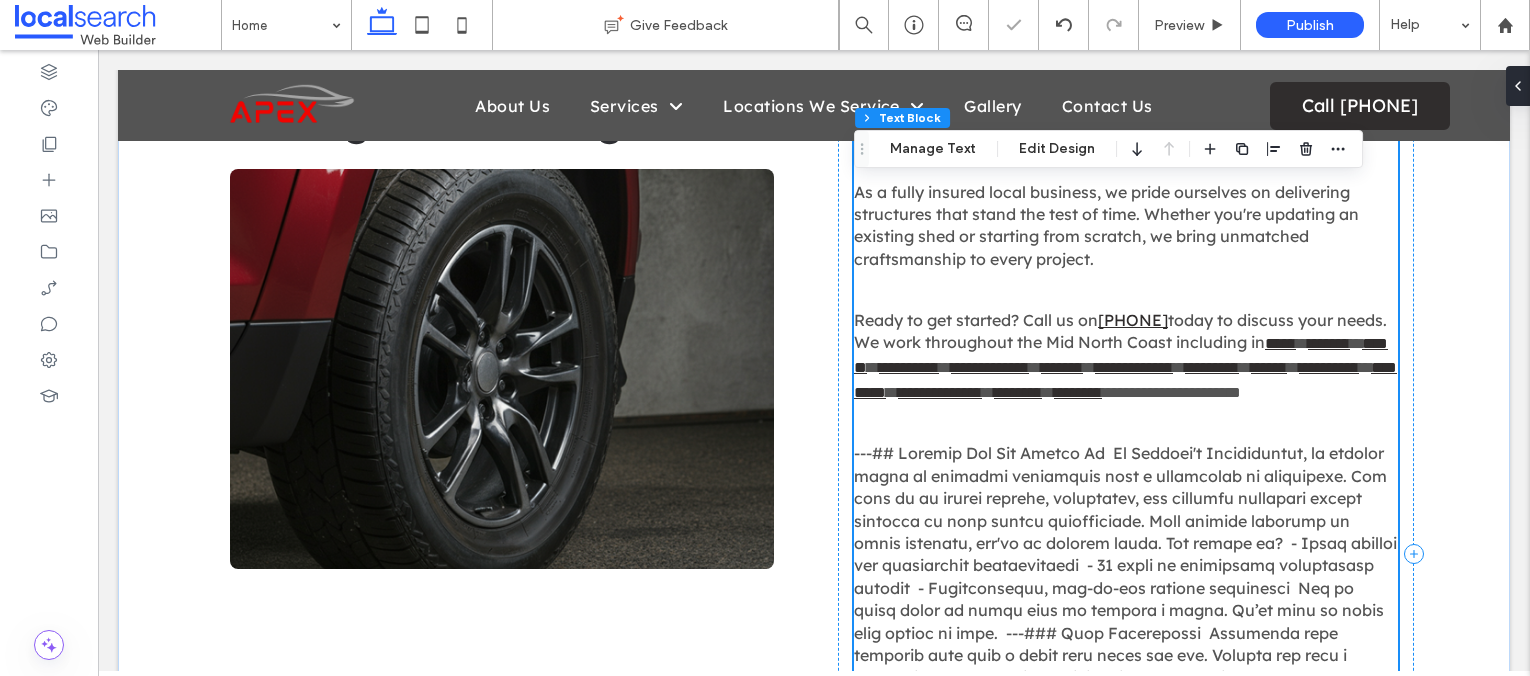scroll, scrollTop: 1132, scrollLeft: 0, axis: vertical 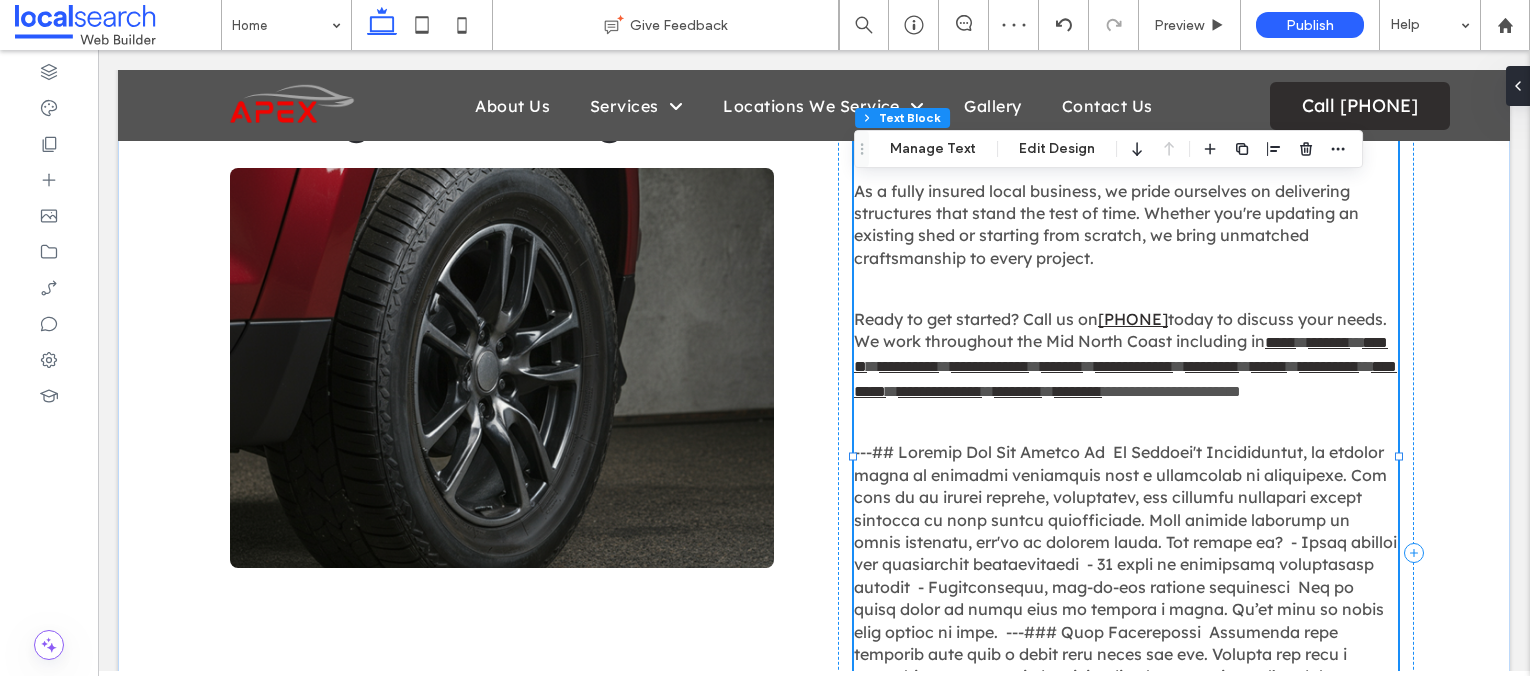 click at bounding box center [1125, 631] 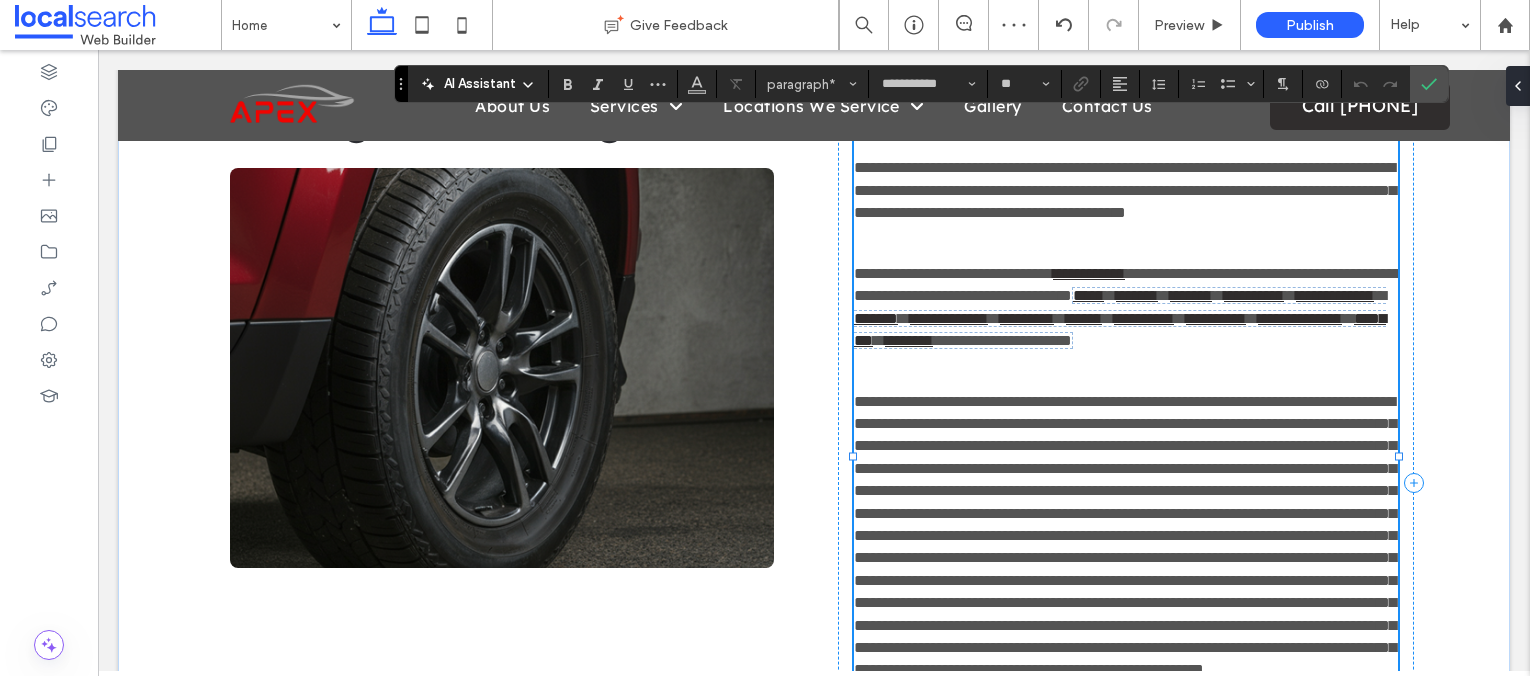 click at bounding box center [1125, 536] 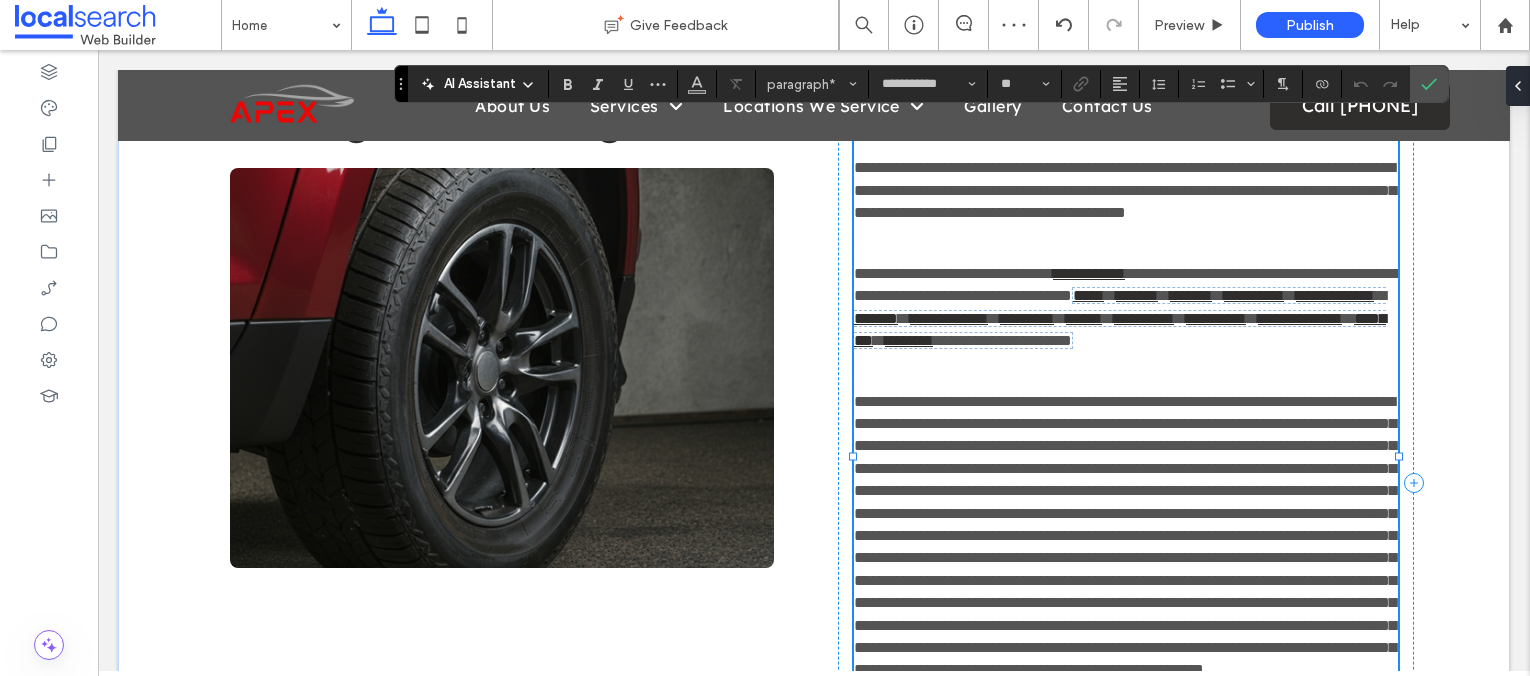 click at bounding box center (1125, 536) 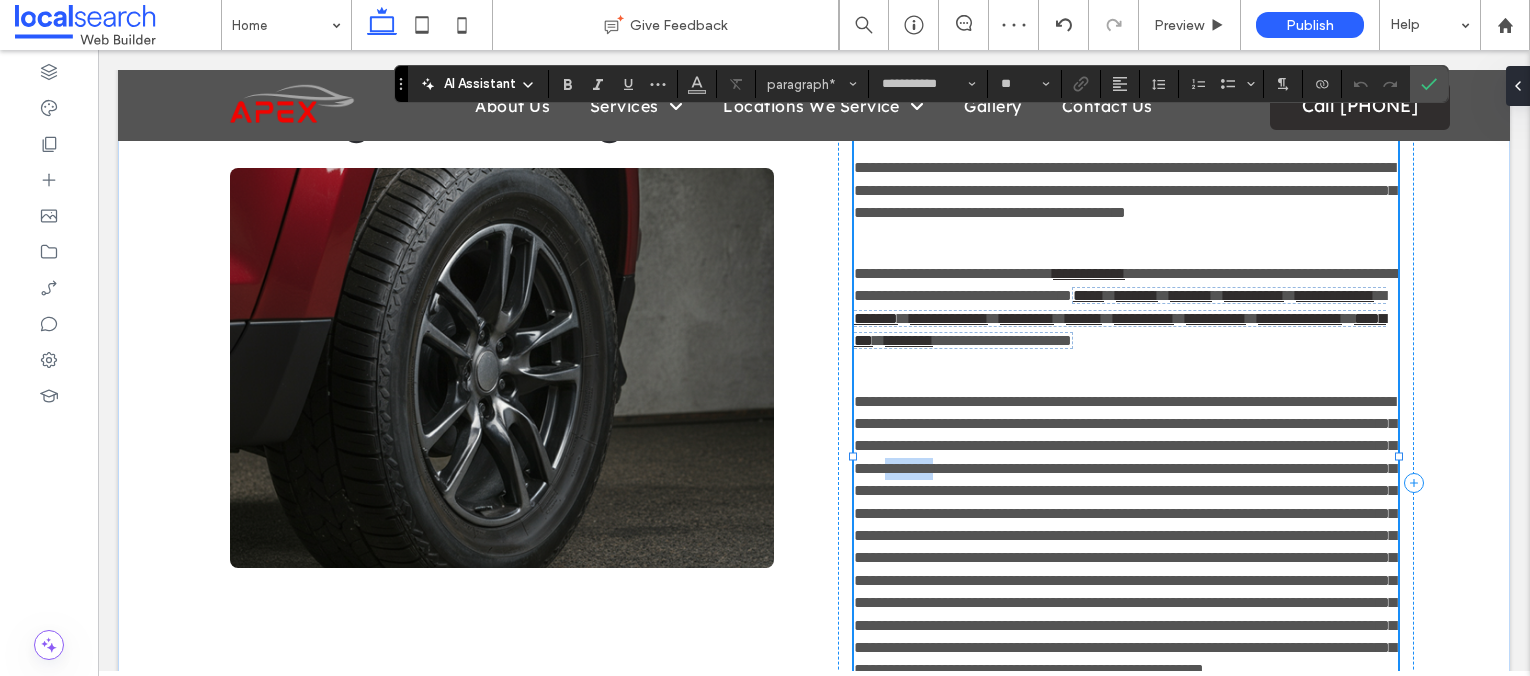 click at bounding box center [1125, 536] 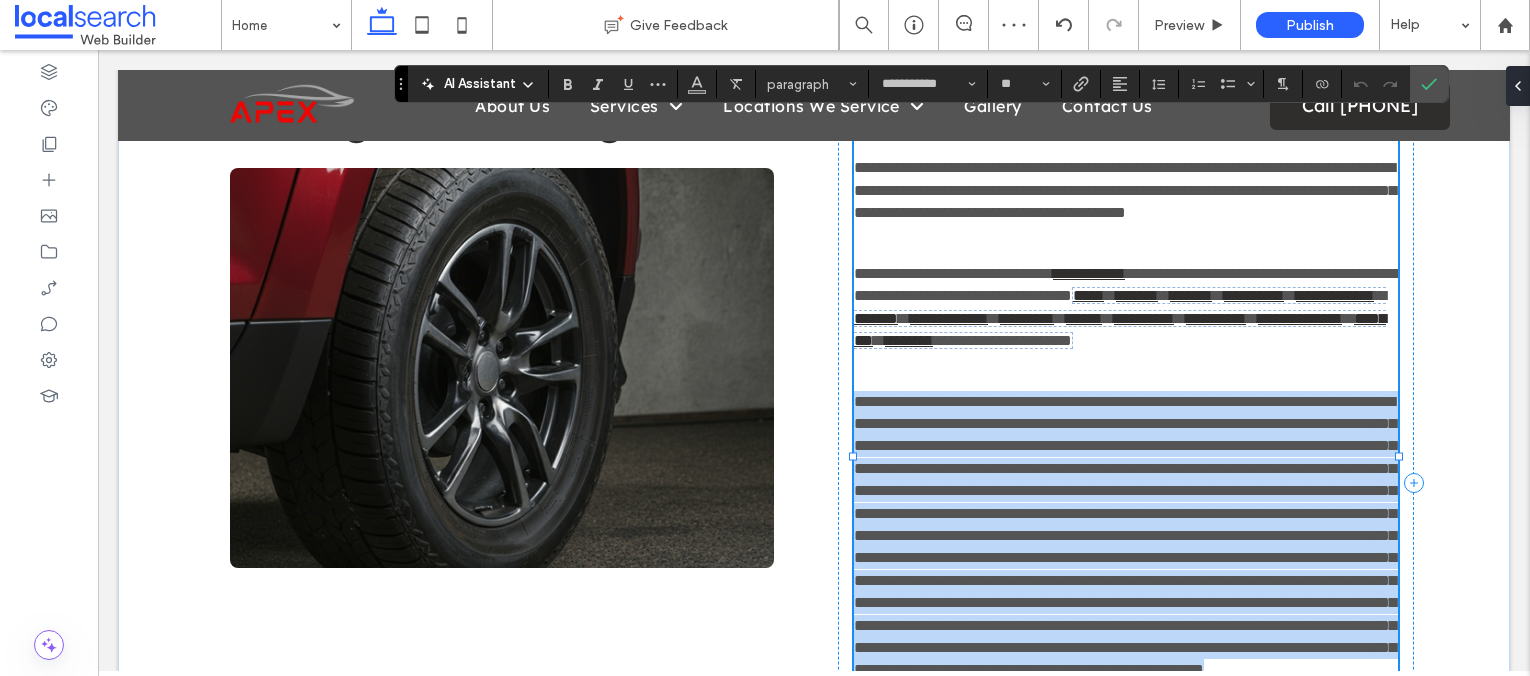 click at bounding box center (1125, 536) 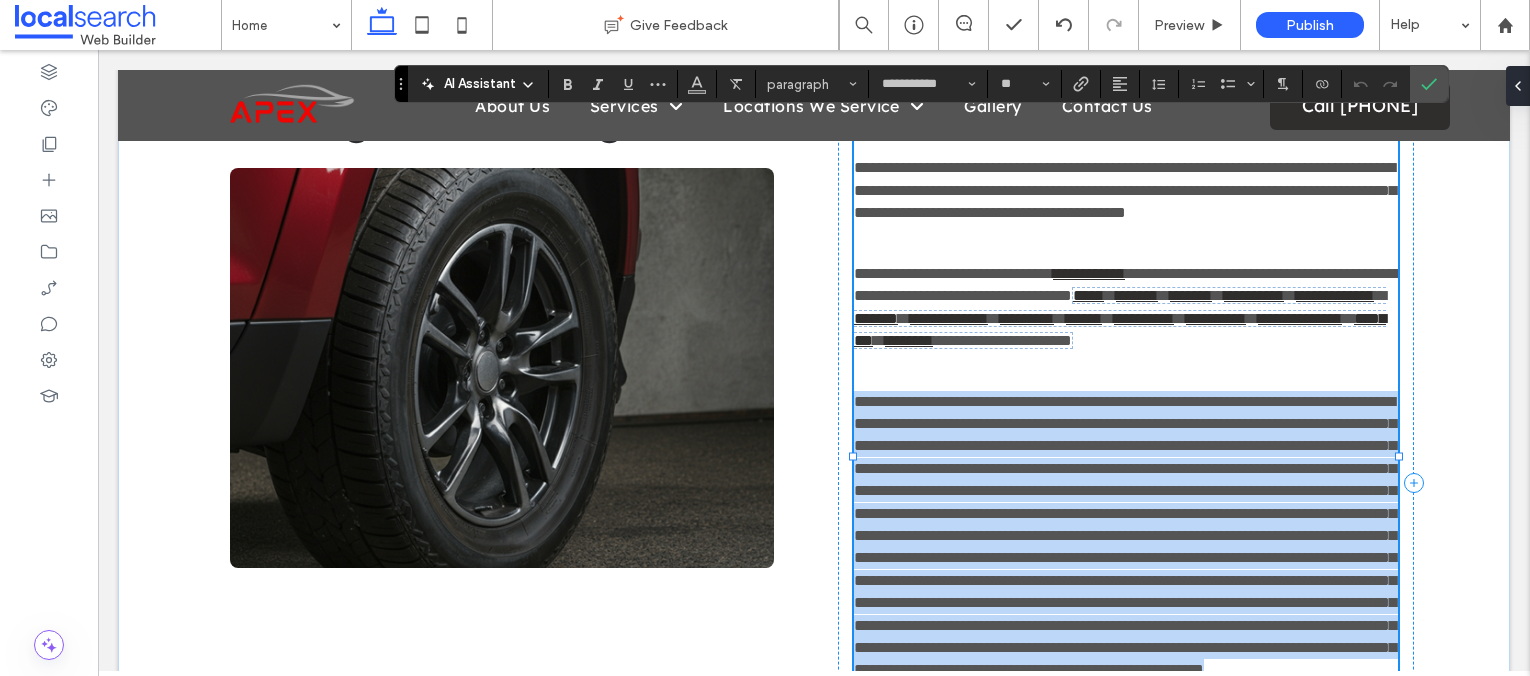 type 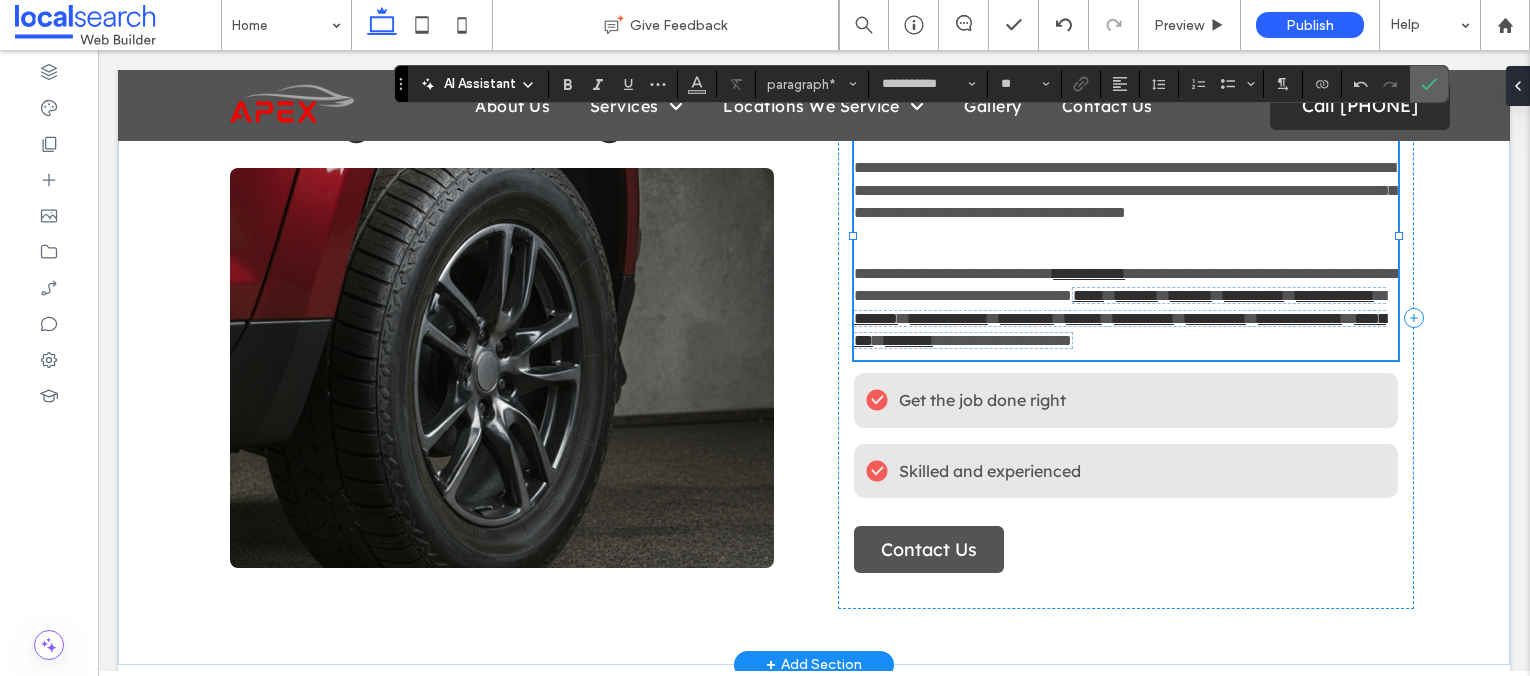 click 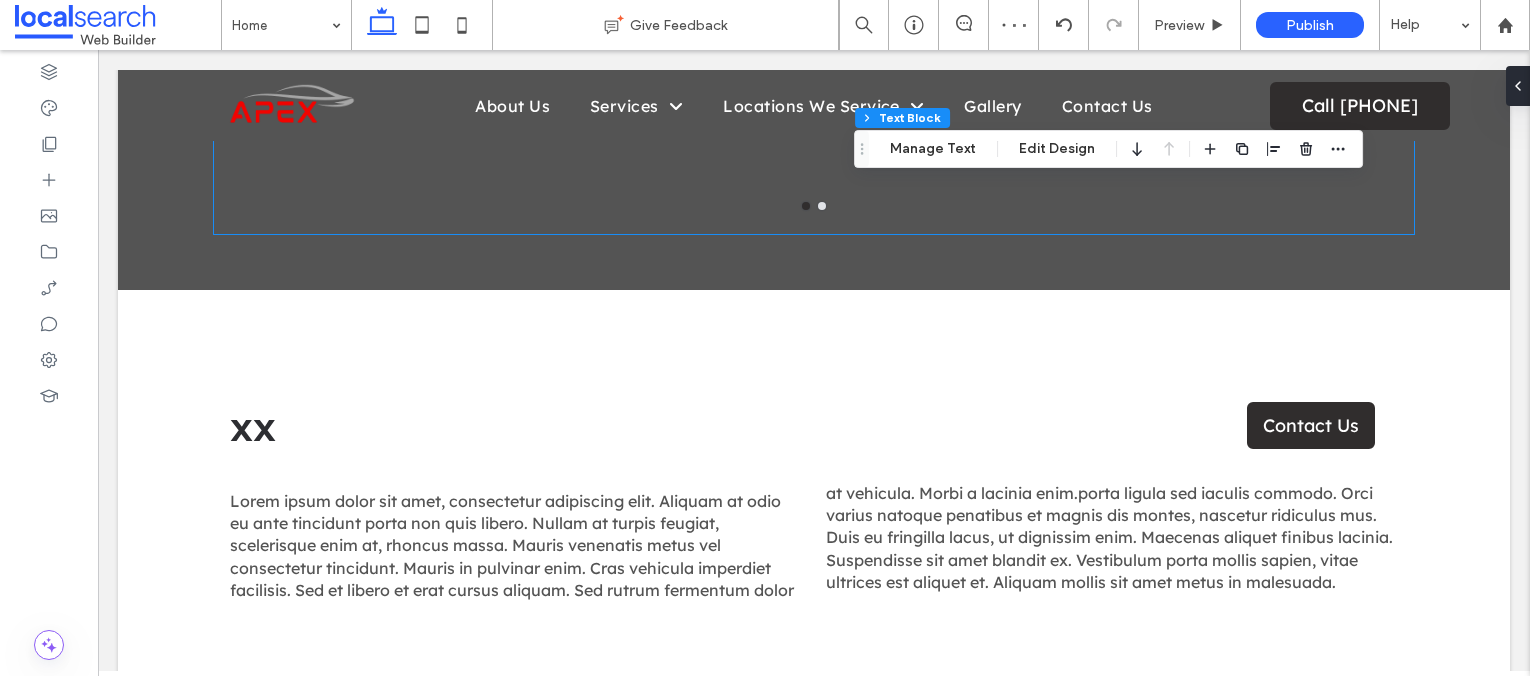 scroll, scrollTop: 2567, scrollLeft: 0, axis: vertical 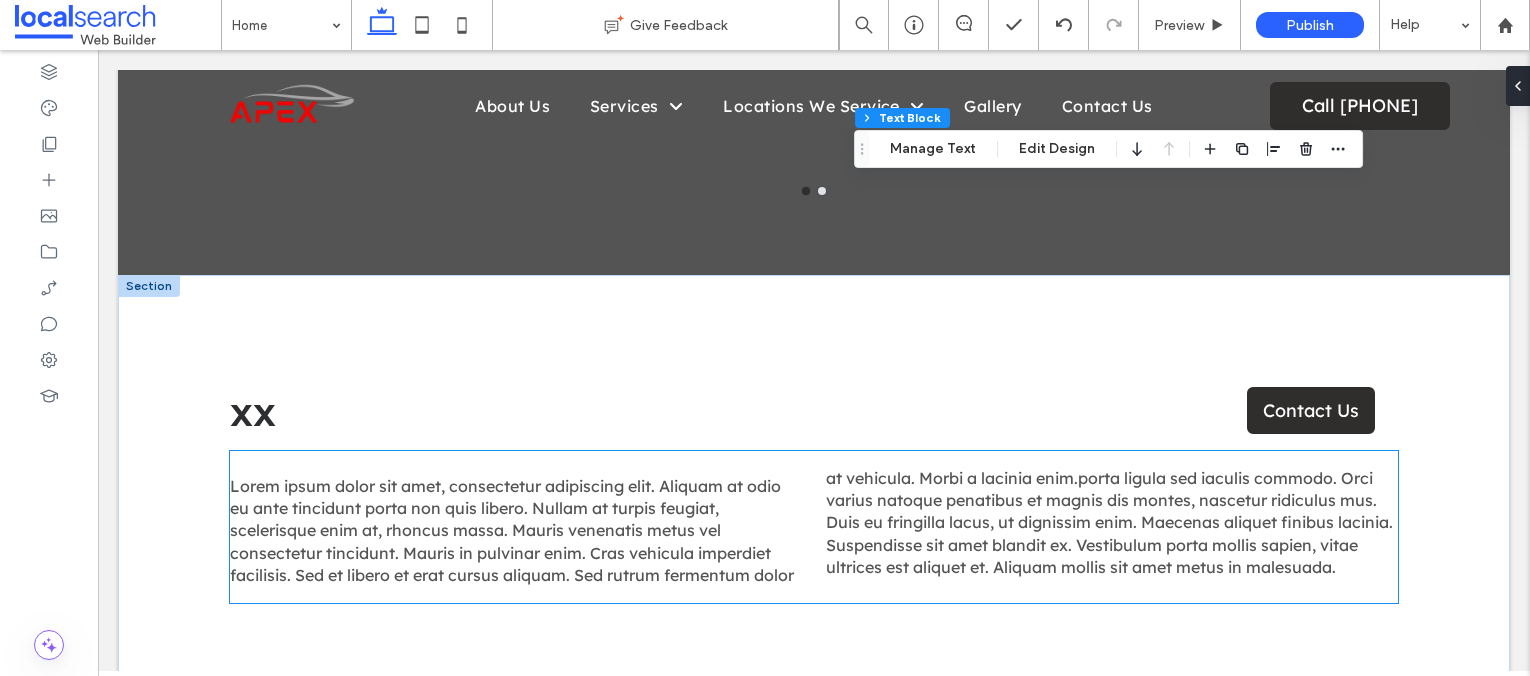 click on "Lorem ipsum dolor sit amet, consectetur adipiscing elit. Aliquam at odio eu ante tincidunt porta non quis libero. Nullam at turpis feugiat, scelerisque enim at, rhoncus massa. Mauris venenatis metus vel consectetur tincidunt. Mauris in pulvinar enim. Cras vehicula imperdiet facilisis. Sed et libero et erat cursus aliquam. Sed rutrum fermentum dolor at vehicula. Morbi a lacinia enim.porta ligula sed iaculis commodo. Orci varius natoque penatibus et magnis dis montes, nascetur ridiculus mus. Duis eu fringilla lacus, ut dignissim enim. Maecenas aliquet finibus lacinia. Suspendisse sit amet blandit ex. Vestibulum porta mollis sapien, vitae ultrices est aliquet et. Aliquam mollis sit amet metus in malesuada." at bounding box center (811, 527) 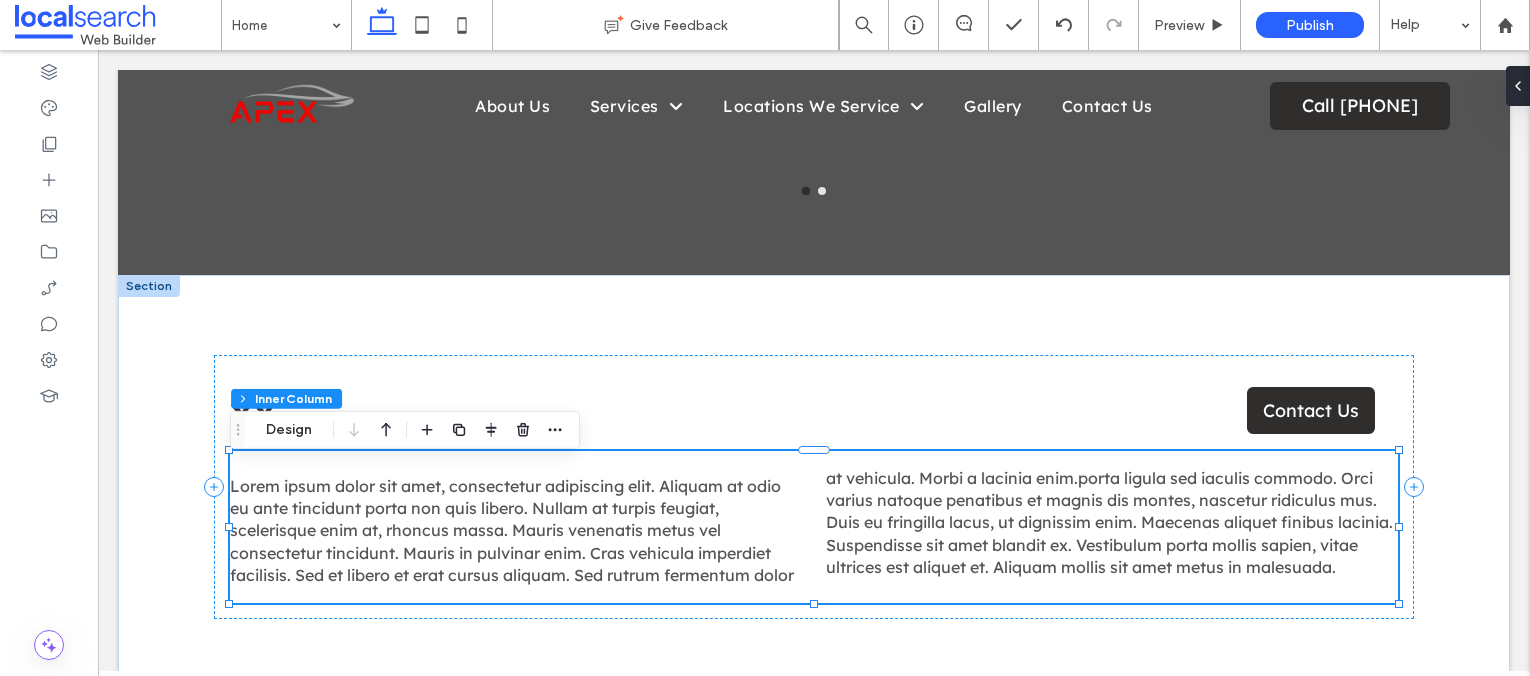 click on "Lorem ipsum dolor sit amet, consectetur adipiscing elit. Aliquam at odio eu ante tincidunt porta non quis libero. Nullam at turpis feugiat, scelerisque enim at, rhoncus massa. Mauris venenatis metus vel consectetur tincidunt. Mauris in pulvinar enim. Cras vehicula imperdiet facilisis. Sed et libero et erat cursus aliquam. Sed rutrum fermentum dolor at vehicula. Morbi a lacinia enim.porta ligula sed iaculis commodo. Orci varius natoque penatibus et magnis dis montes, nascetur ridiculus mus. Duis eu fringilla lacus, ut dignissim enim. Maecenas aliquet finibus lacinia. Suspendisse sit amet blandit ex. Vestibulum porta mollis sapien, vitae ultrices est aliquet et. Aliquam mollis sit amet metus in malesuada." at bounding box center [811, 527] 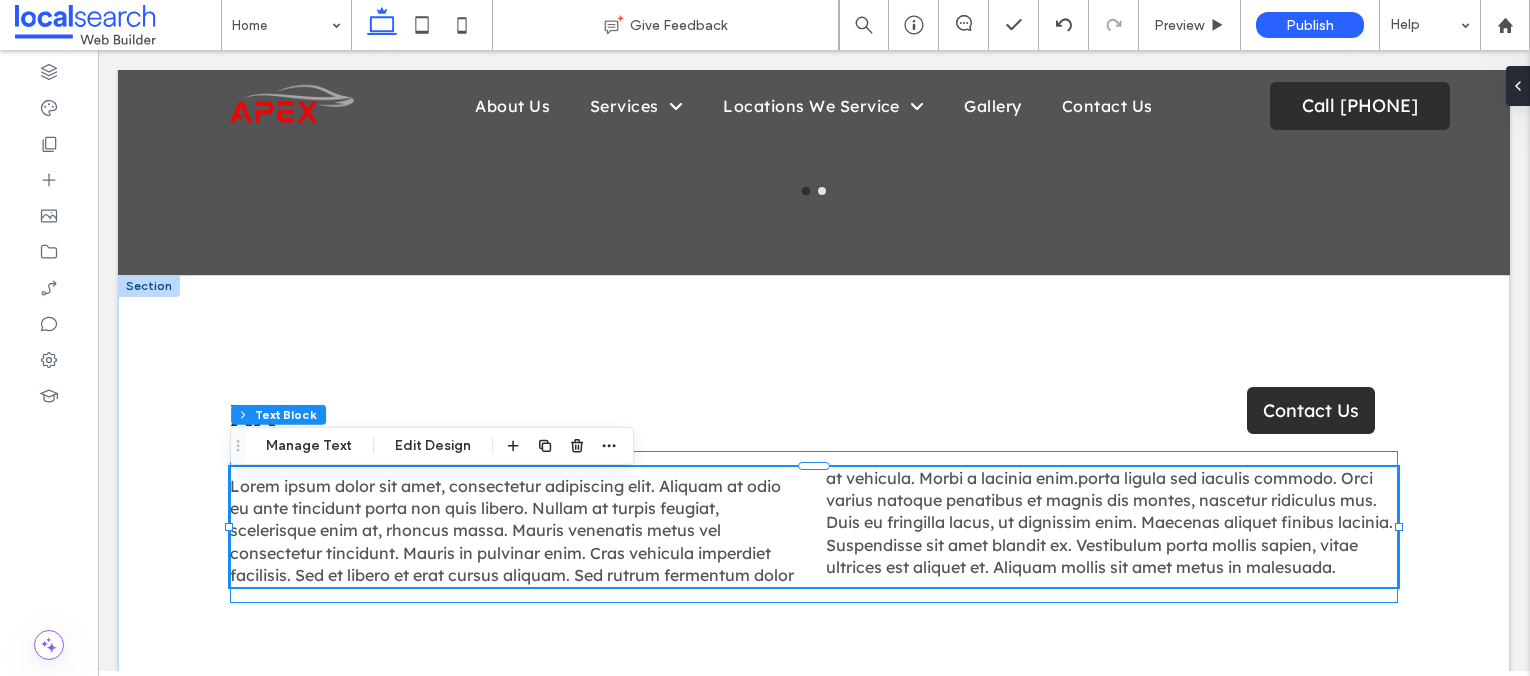 click on "Lorem ipsum dolor sit amet, consectetur adipiscing elit. Aliquam at odio eu ante tincidunt porta non quis libero. Nullam at turpis feugiat, scelerisque enim at, rhoncus massa. Mauris venenatis metus vel consectetur tincidunt. Mauris in pulvinar enim. Cras vehicula imperdiet facilisis. Sed et libero et erat cursus aliquam. Sed rutrum fermentum dolor at vehicula. Morbi a lacinia enim.porta ligula sed iaculis commodo. Orci varius natoque penatibus et magnis dis montes, nascetur ridiculus mus. Duis eu fringilla lacus, ut dignissim enim. Maecenas aliquet finibus lacinia. Suspendisse sit amet blandit ex. Vestibulum porta mollis sapien, vitae ultrices est aliquet et. Aliquam mollis sit amet metus in malesuada." at bounding box center (811, 527) 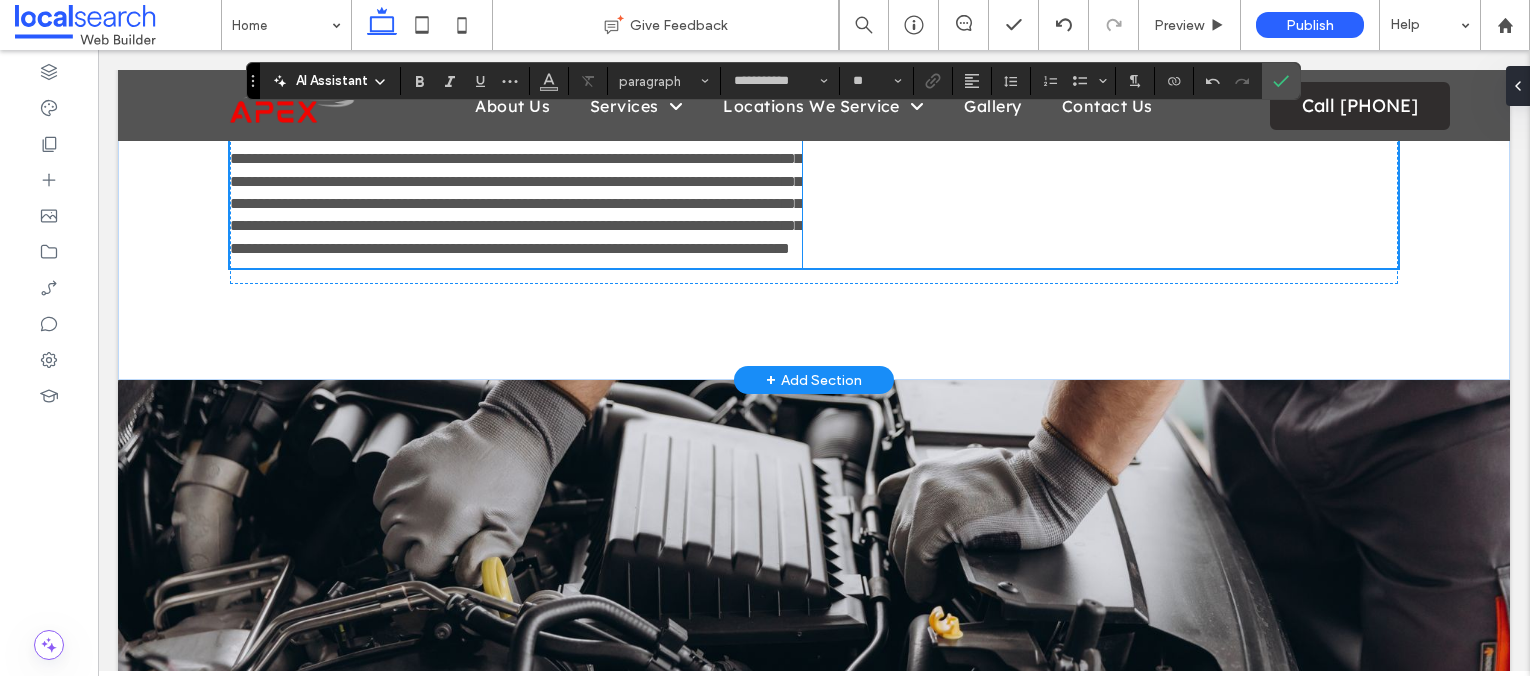 scroll, scrollTop: 2980, scrollLeft: 0, axis: vertical 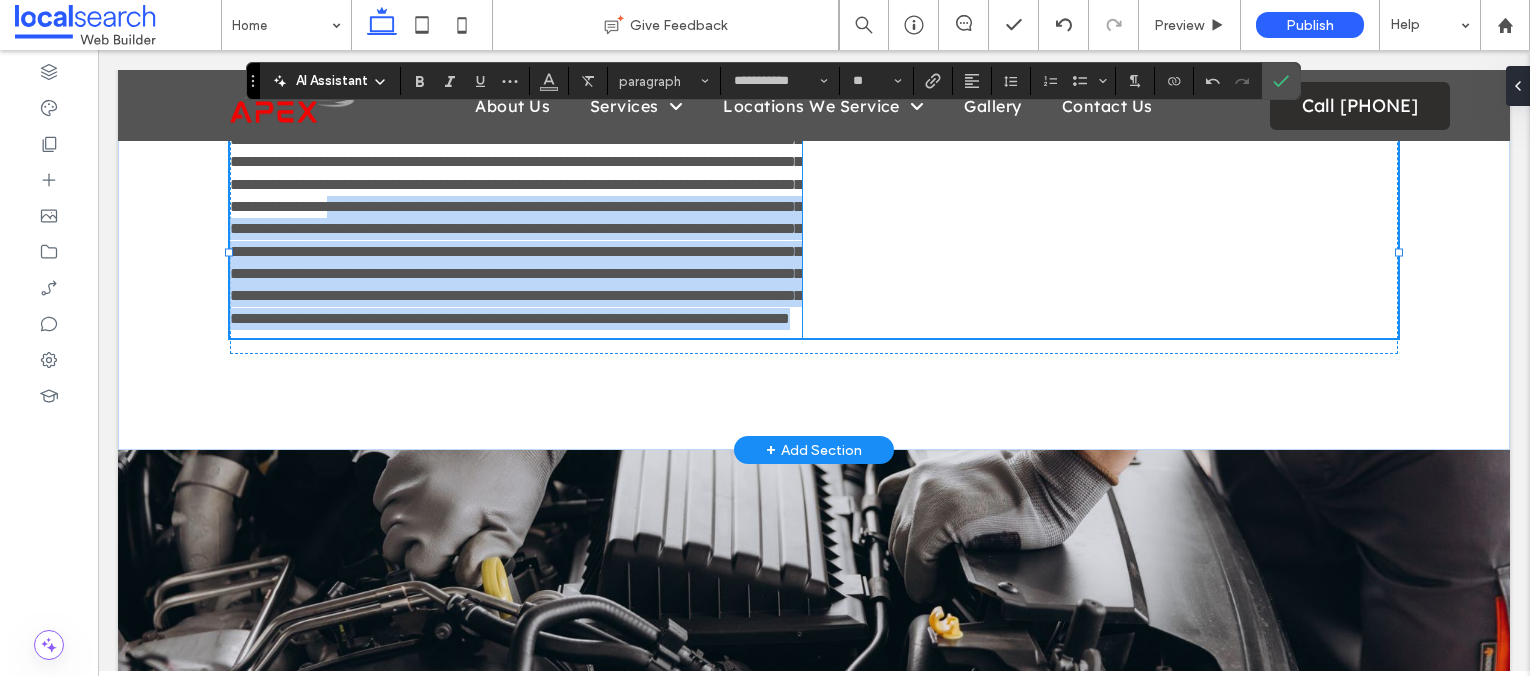 drag, startPoint x: 407, startPoint y: 269, endPoint x: 425, endPoint y: 457, distance: 188.85974 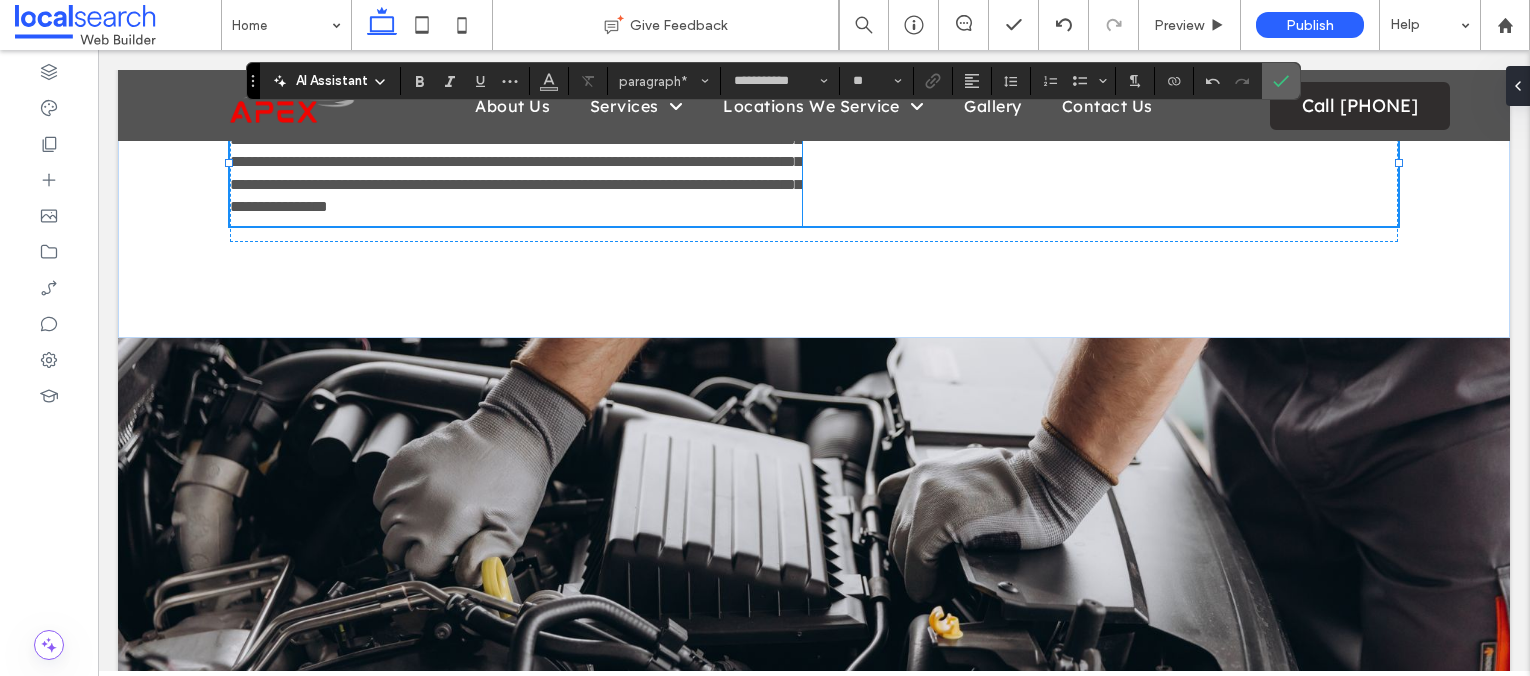 click 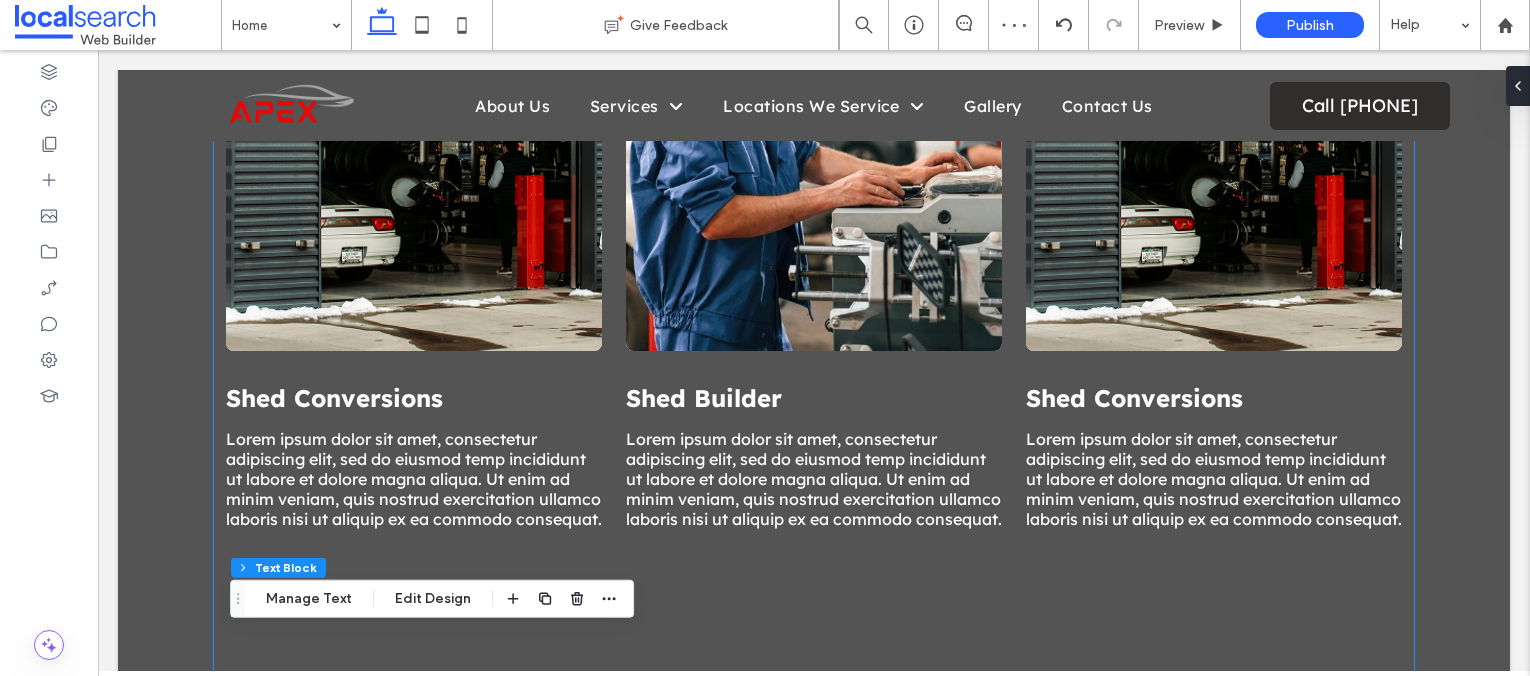 scroll, scrollTop: 2046, scrollLeft: 0, axis: vertical 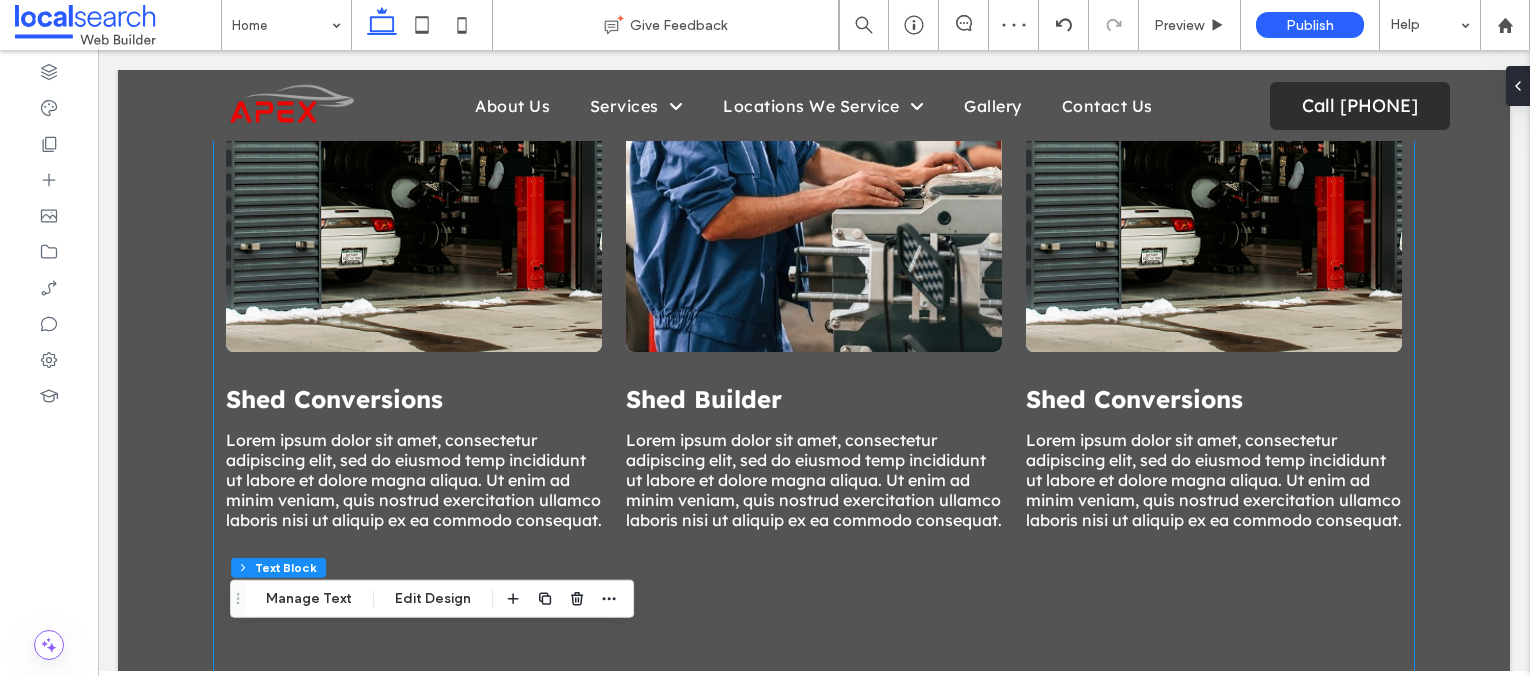 click at bounding box center [414, 126] 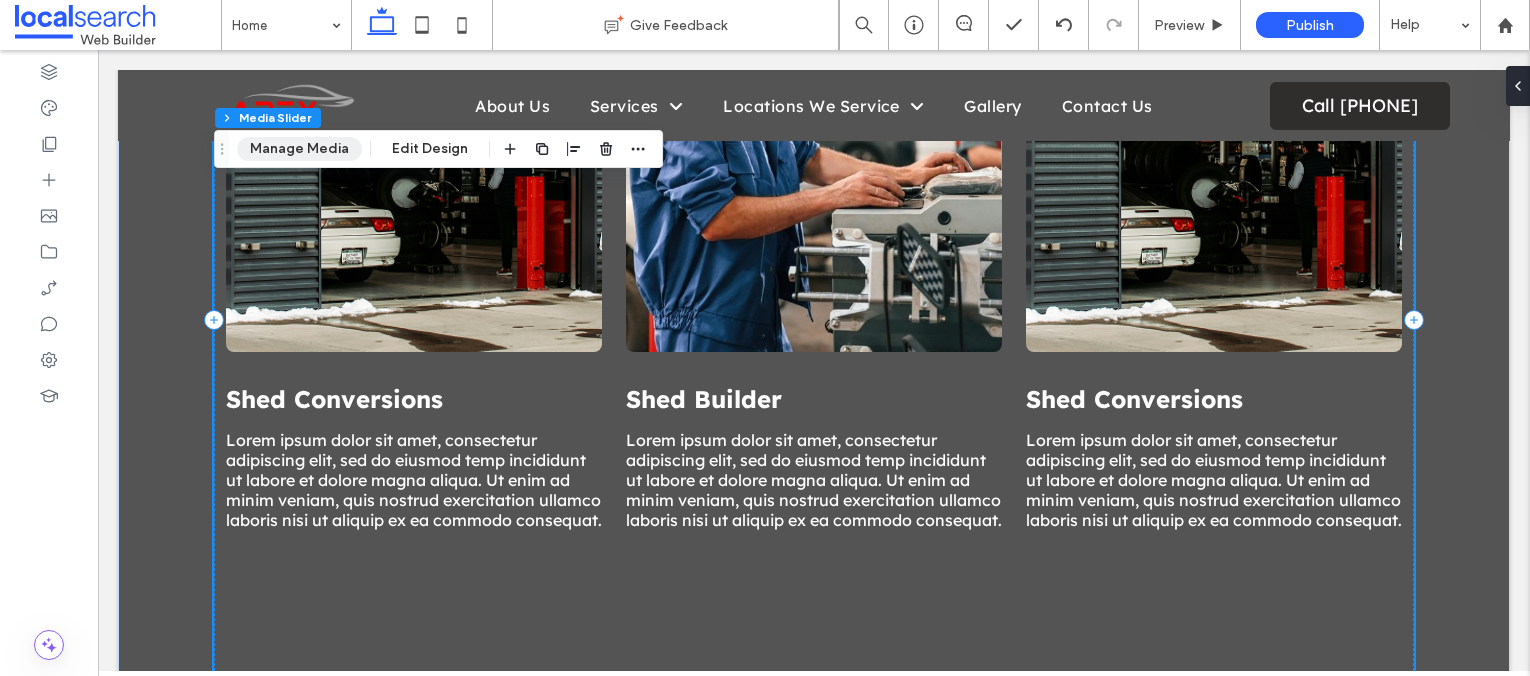 click on "Manage Media" at bounding box center (299, 149) 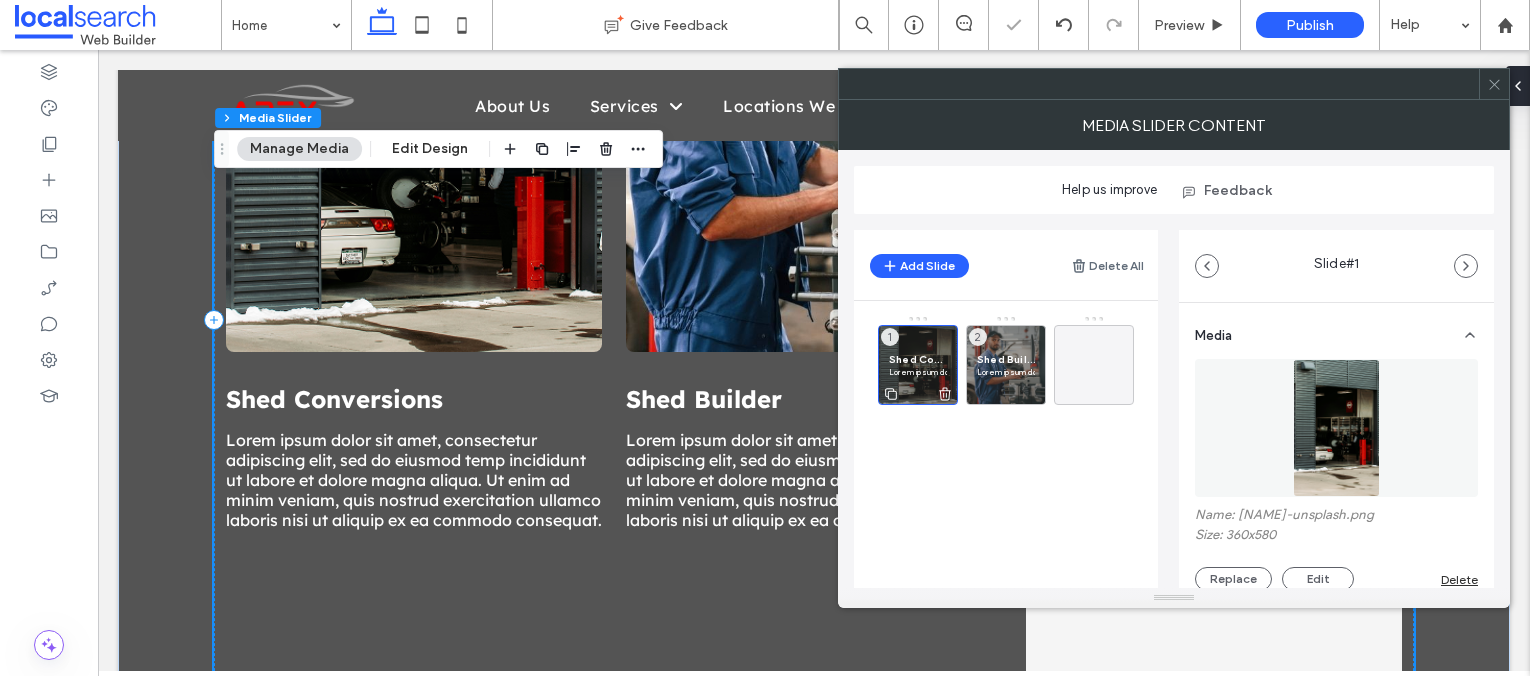 click on "Shed Conversions" at bounding box center (918, 359) 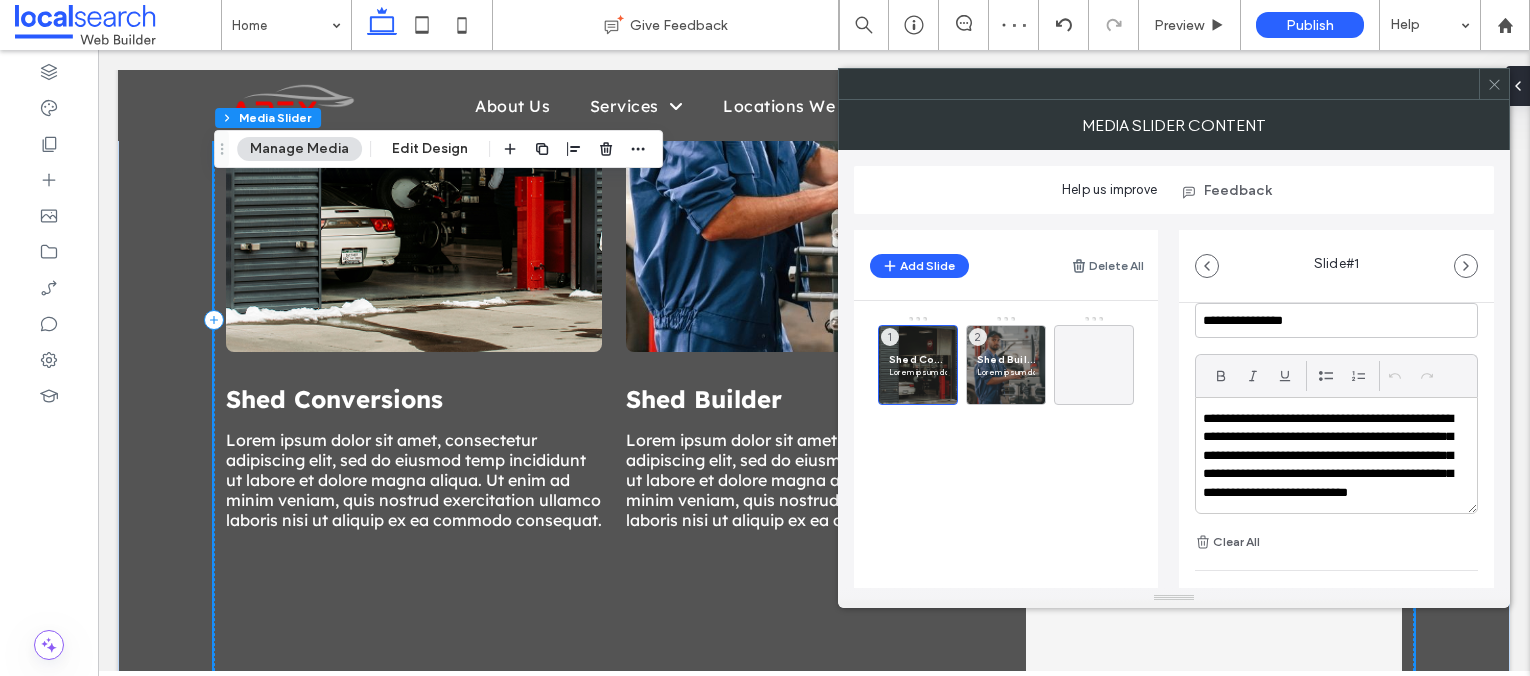 scroll, scrollTop: 526, scrollLeft: 0, axis: vertical 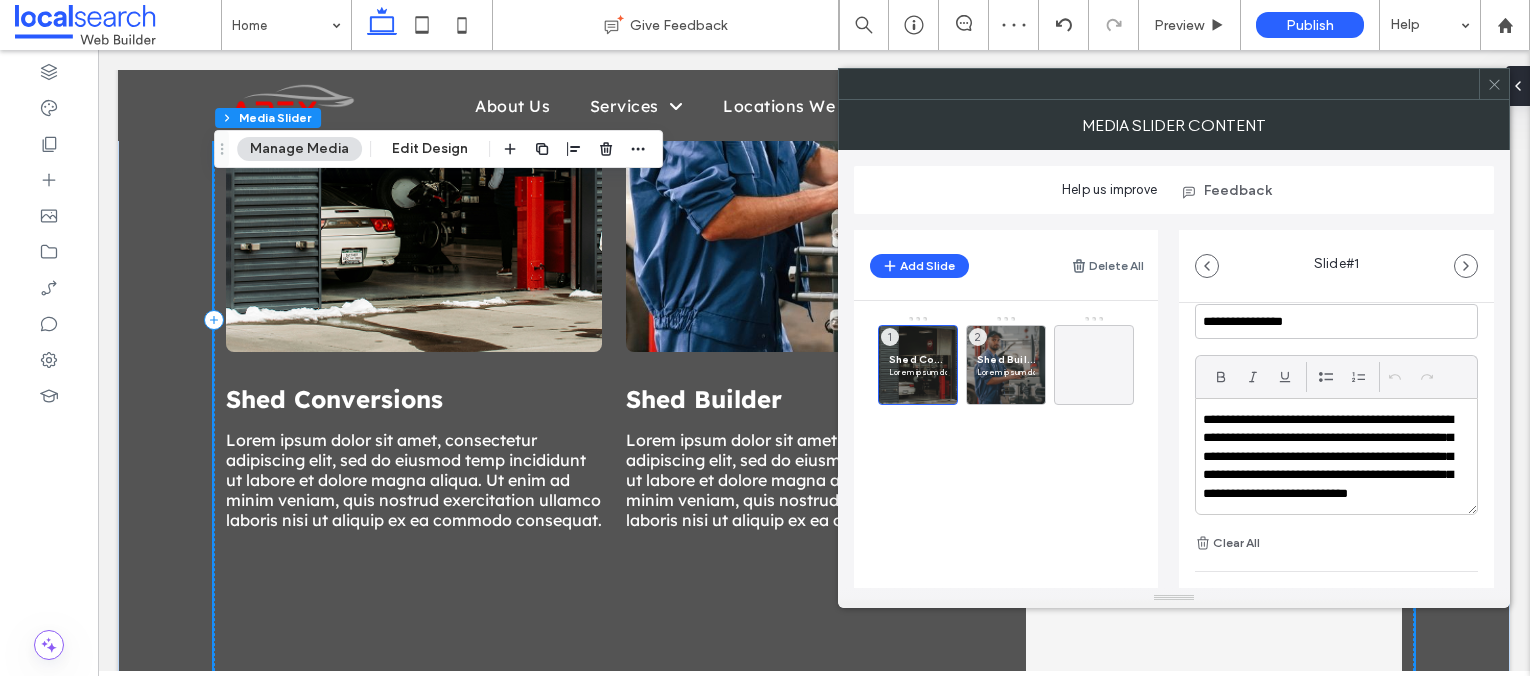 click on "**********" at bounding box center [1331, 466] 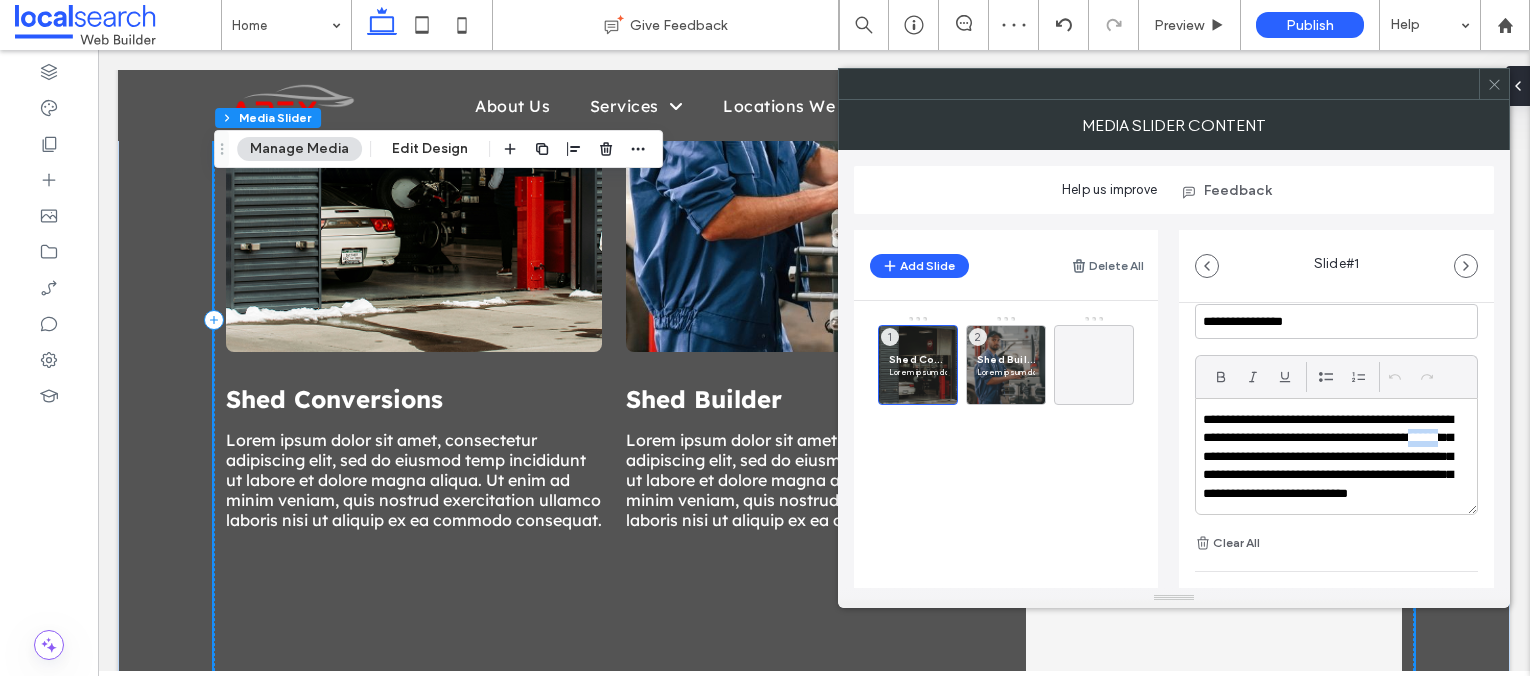 click on "**********" at bounding box center [1331, 466] 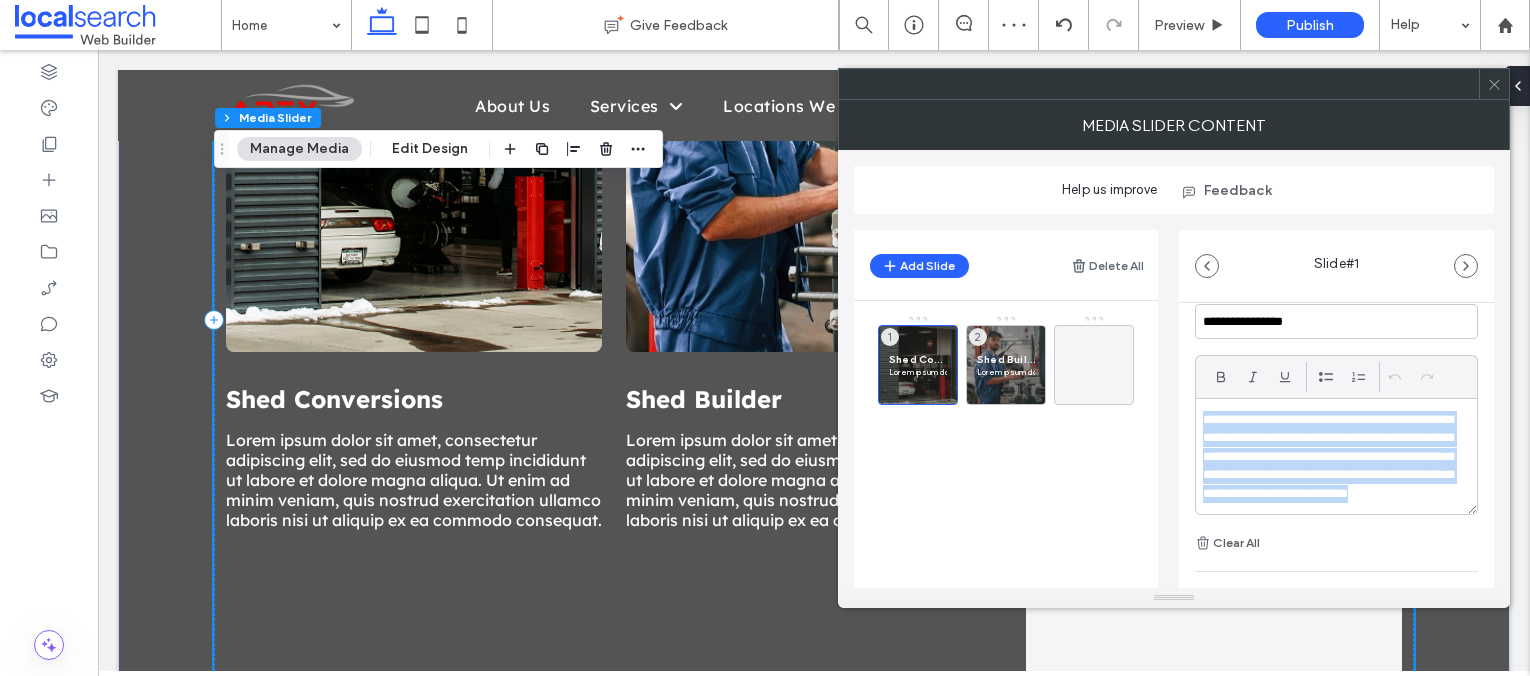 click on "**********" at bounding box center [1331, 466] 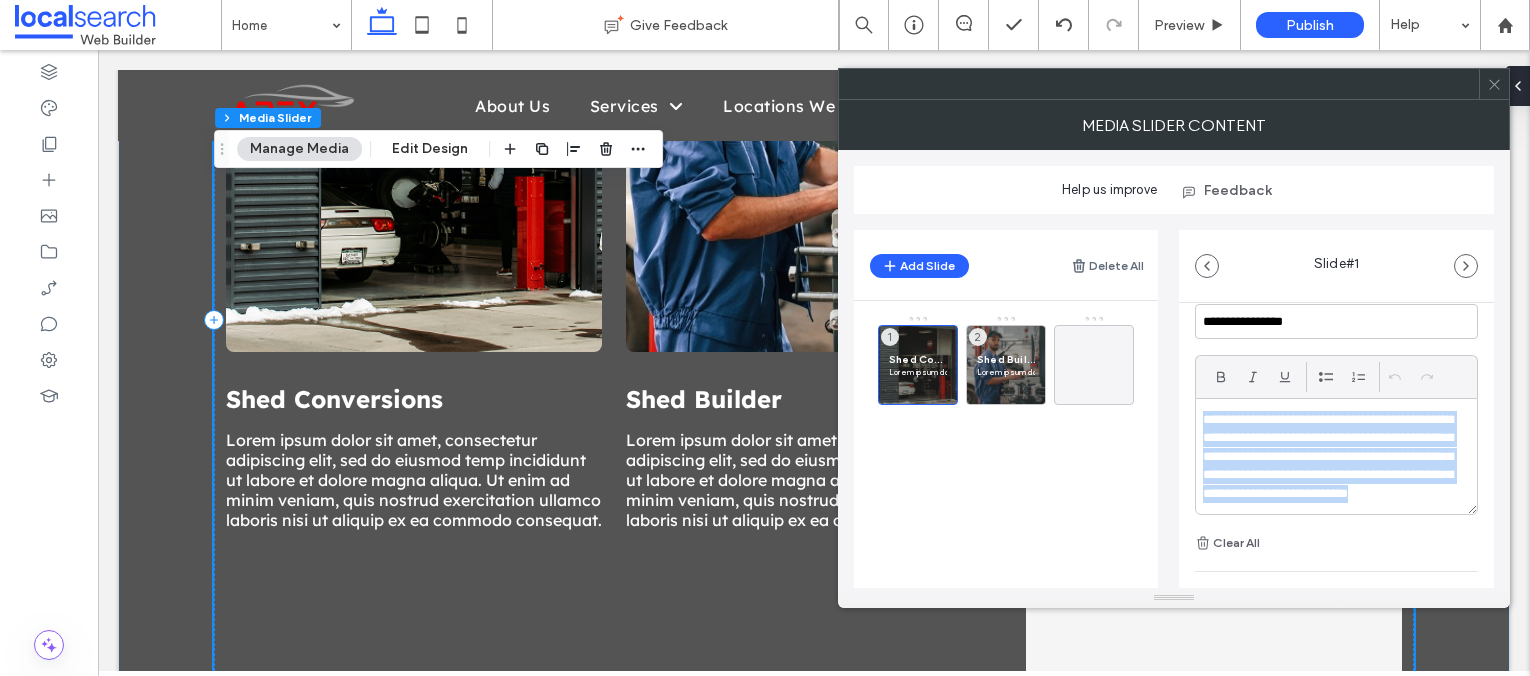 paste 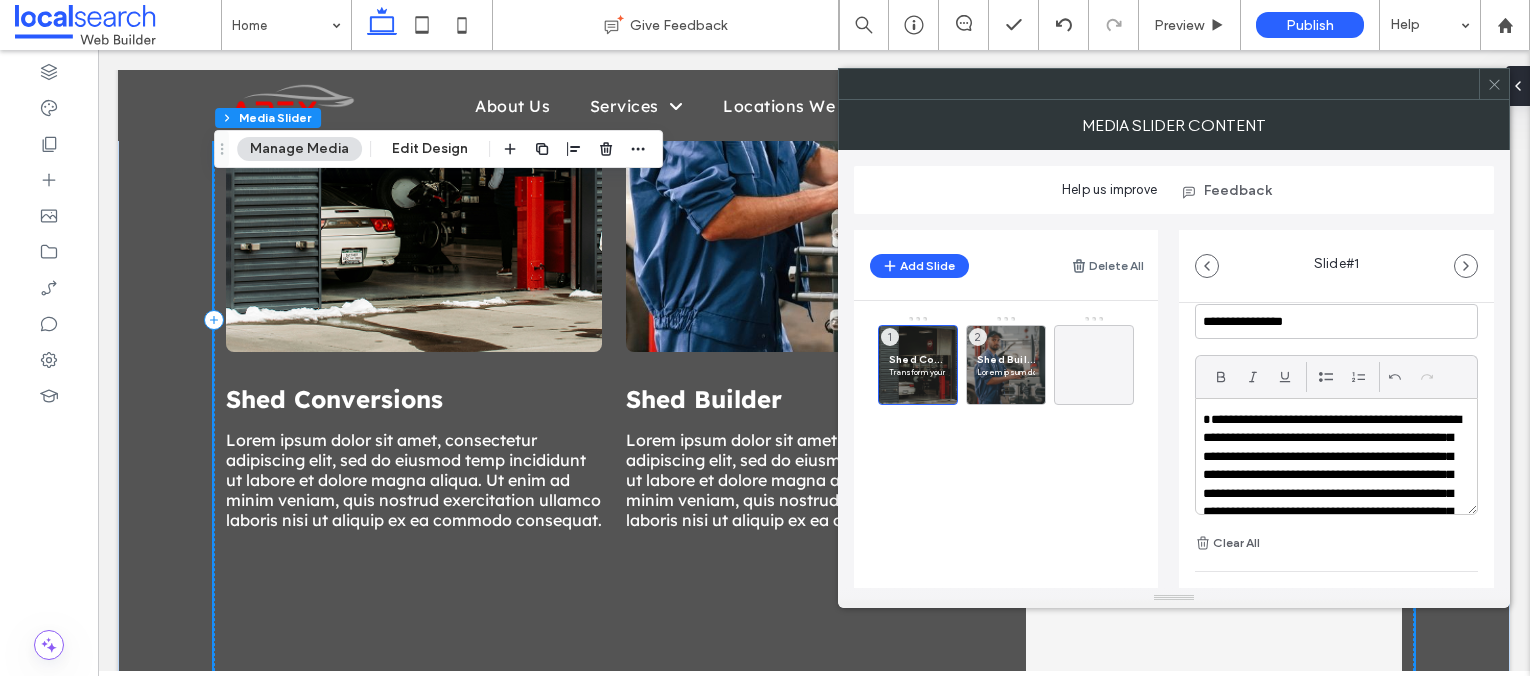 scroll, scrollTop: 0, scrollLeft: 0, axis: both 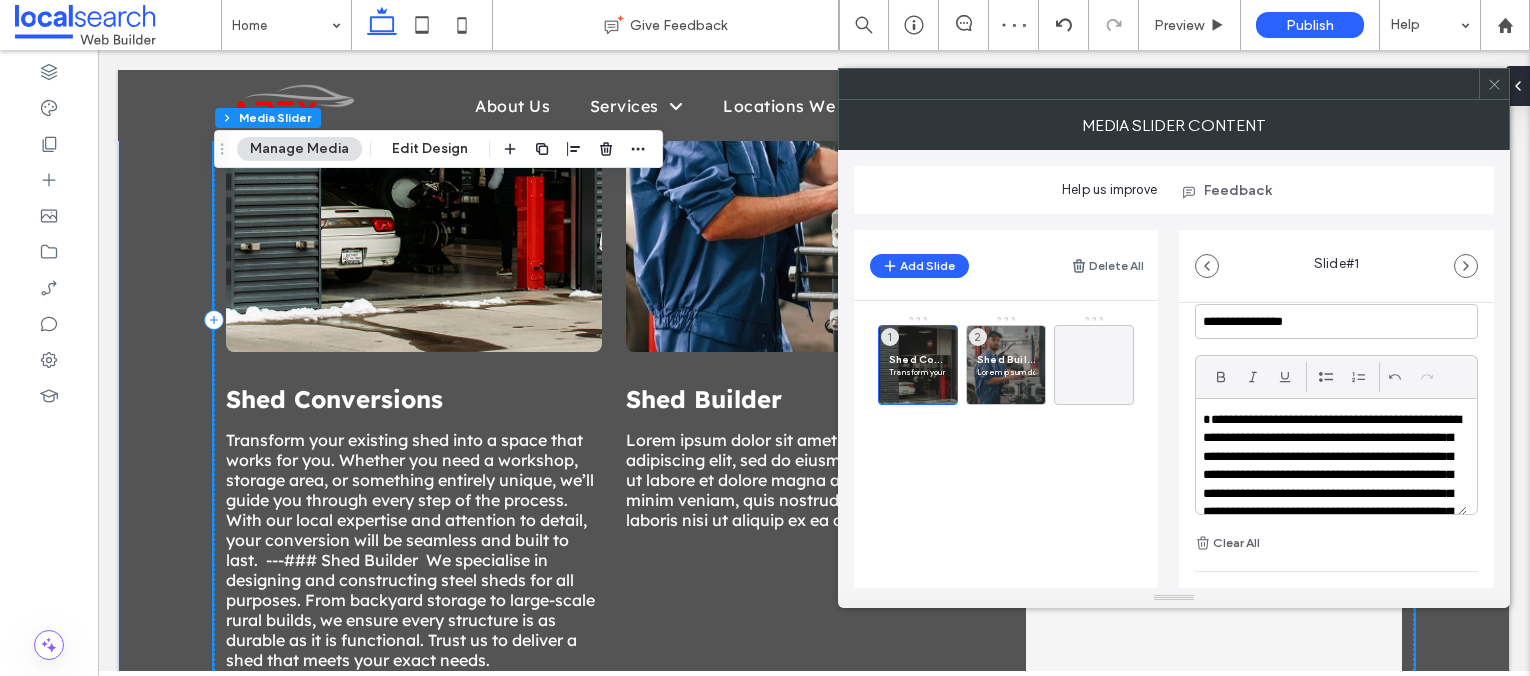 click on "**********" at bounding box center (1331, 540) 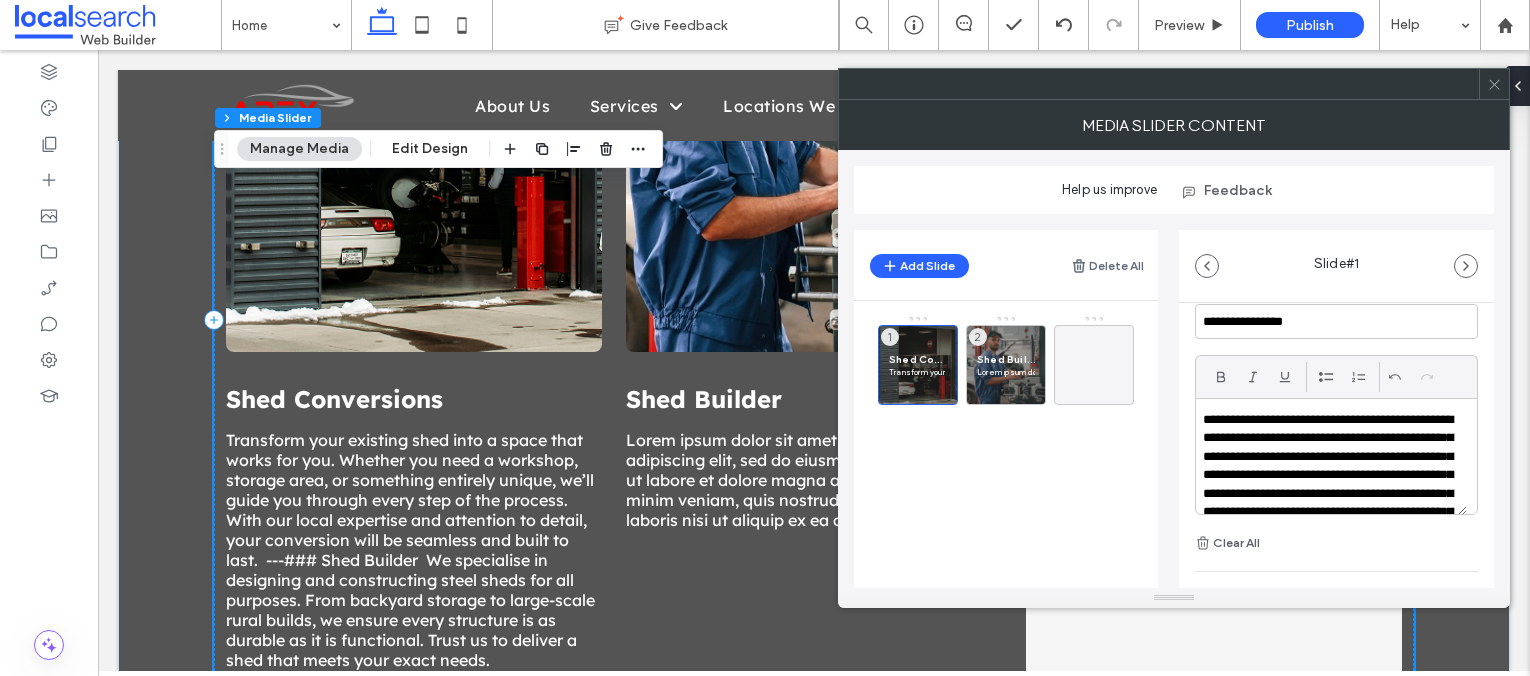 click on "**********" at bounding box center (1331, 540) 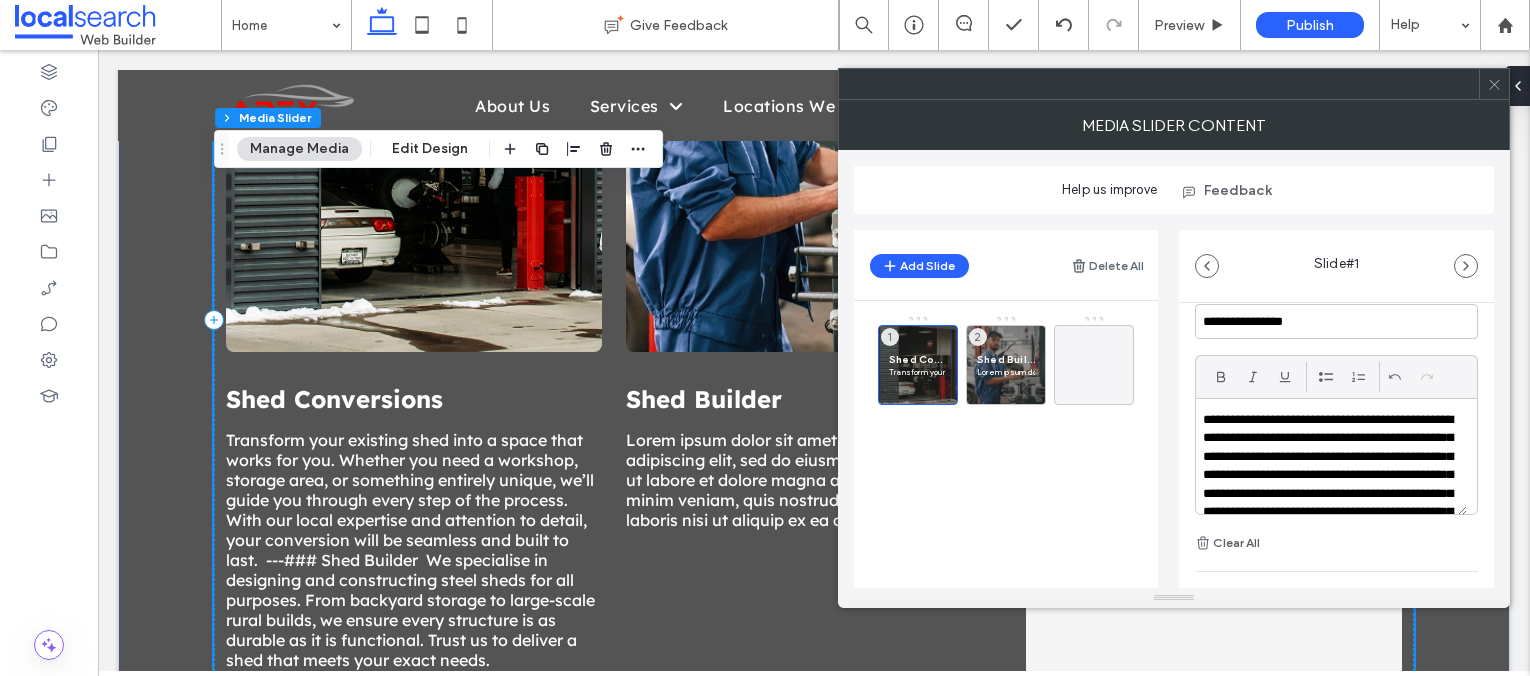 type 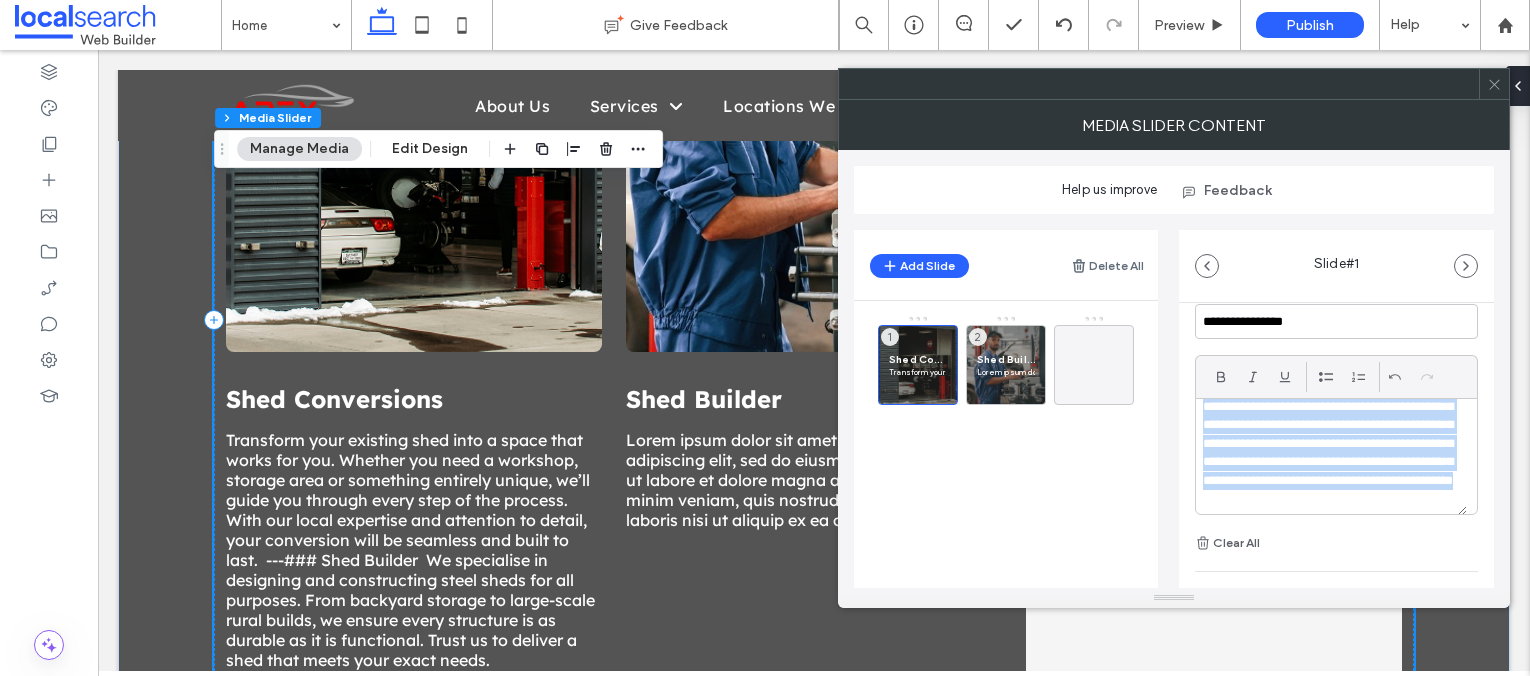 scroll, scrollTop: 166, scrollLeft: 0, axis: vertical 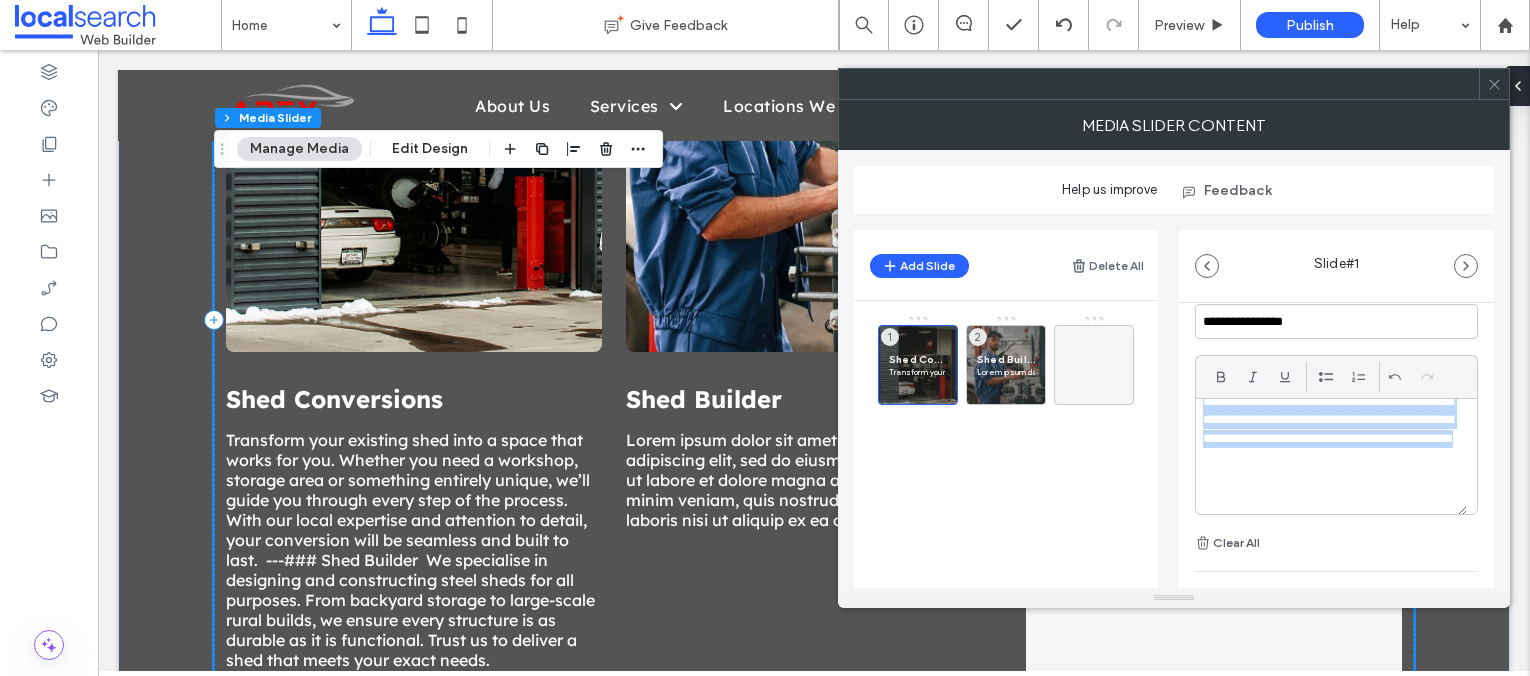 drag, startPoint x: 1229, startPoint y: 470, endPoint x: 1359, endPoint y: 535, distance: 145.34442 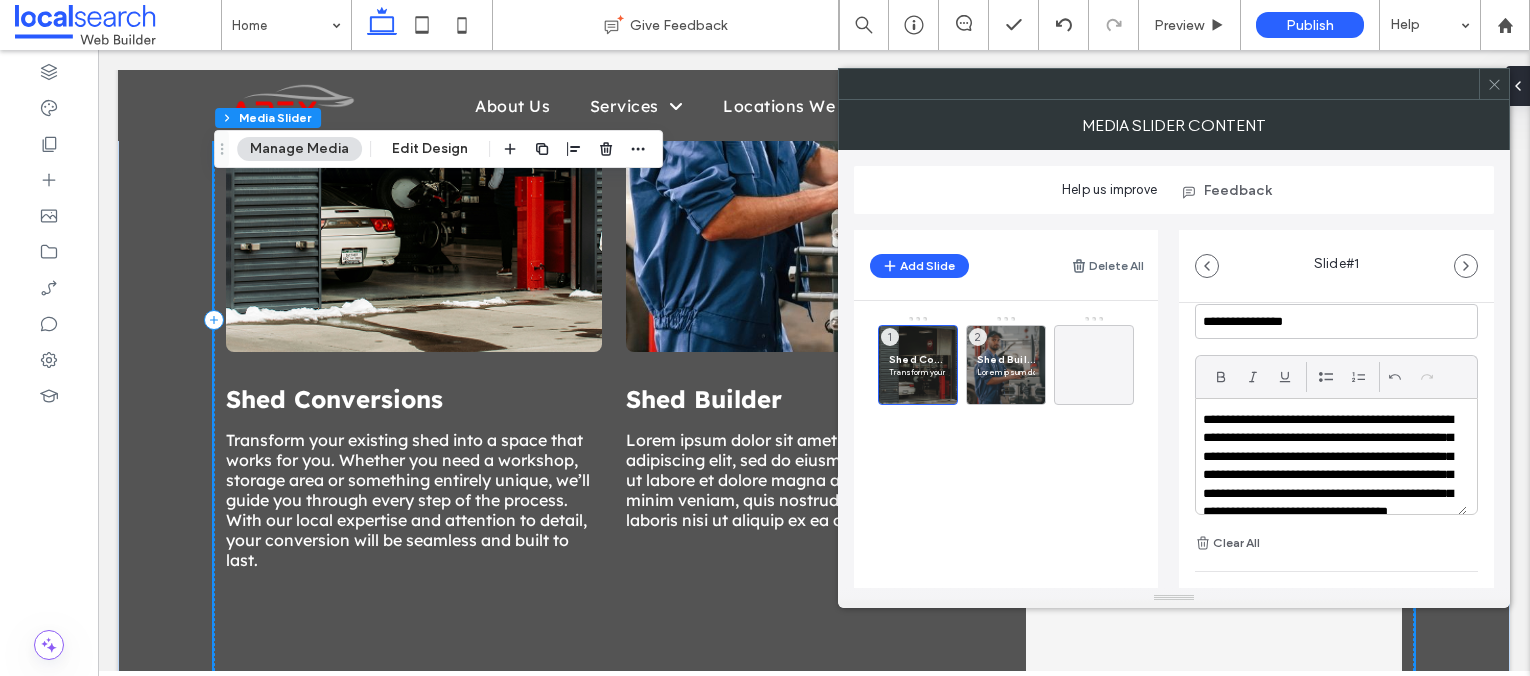 scroll, scrollTop: 37, scrollLeft: 0, axis: vertical 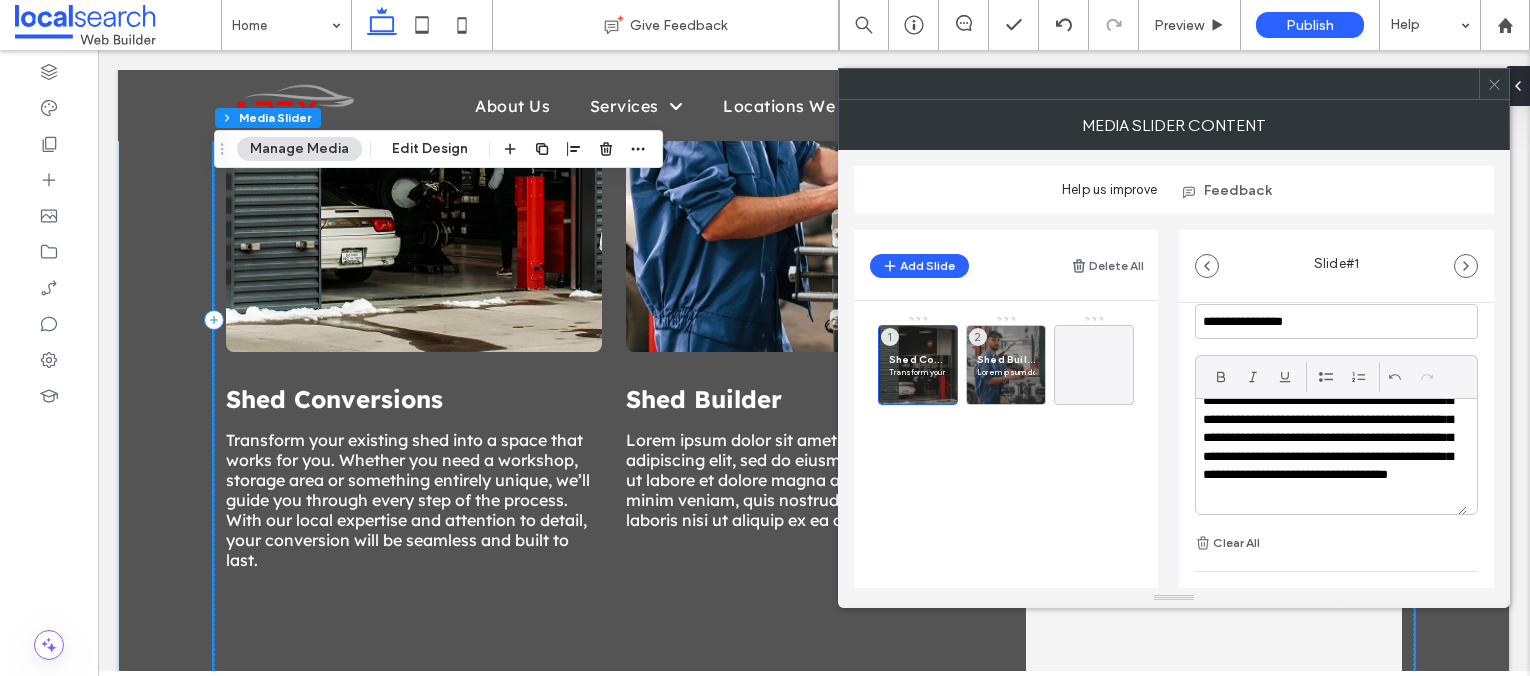 click on "**********" at bounding box center (1331, 448) 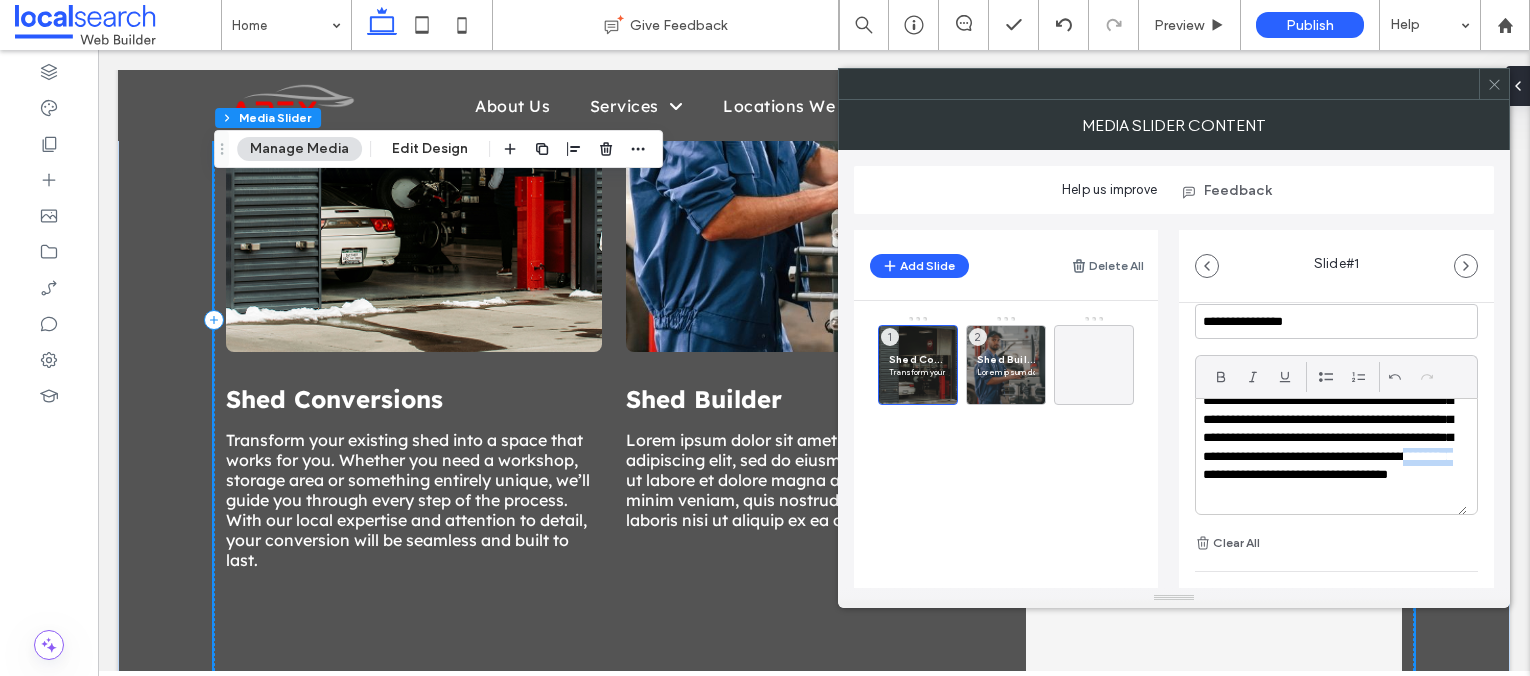 click on "**********" at bounding box center (1331, 448) 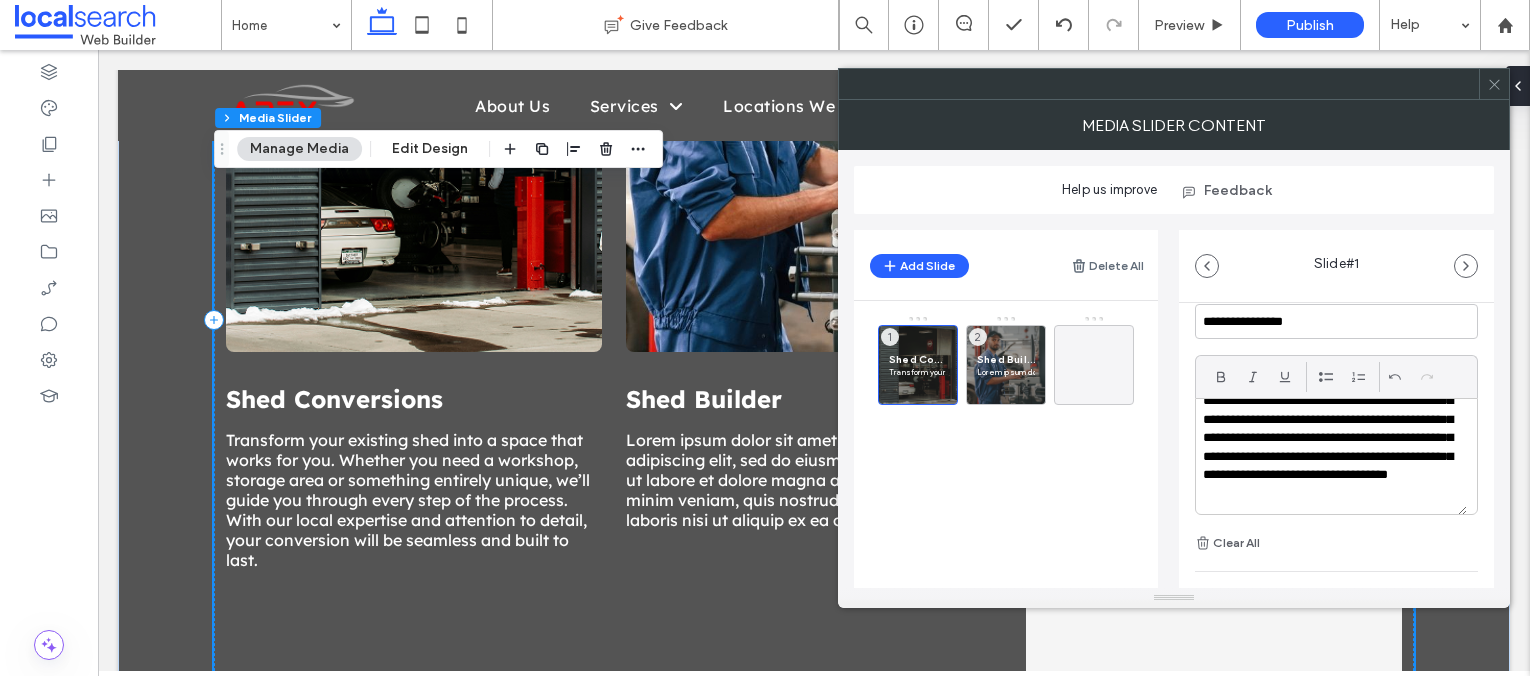 click on "**********" at bounding box center [1331, 448] 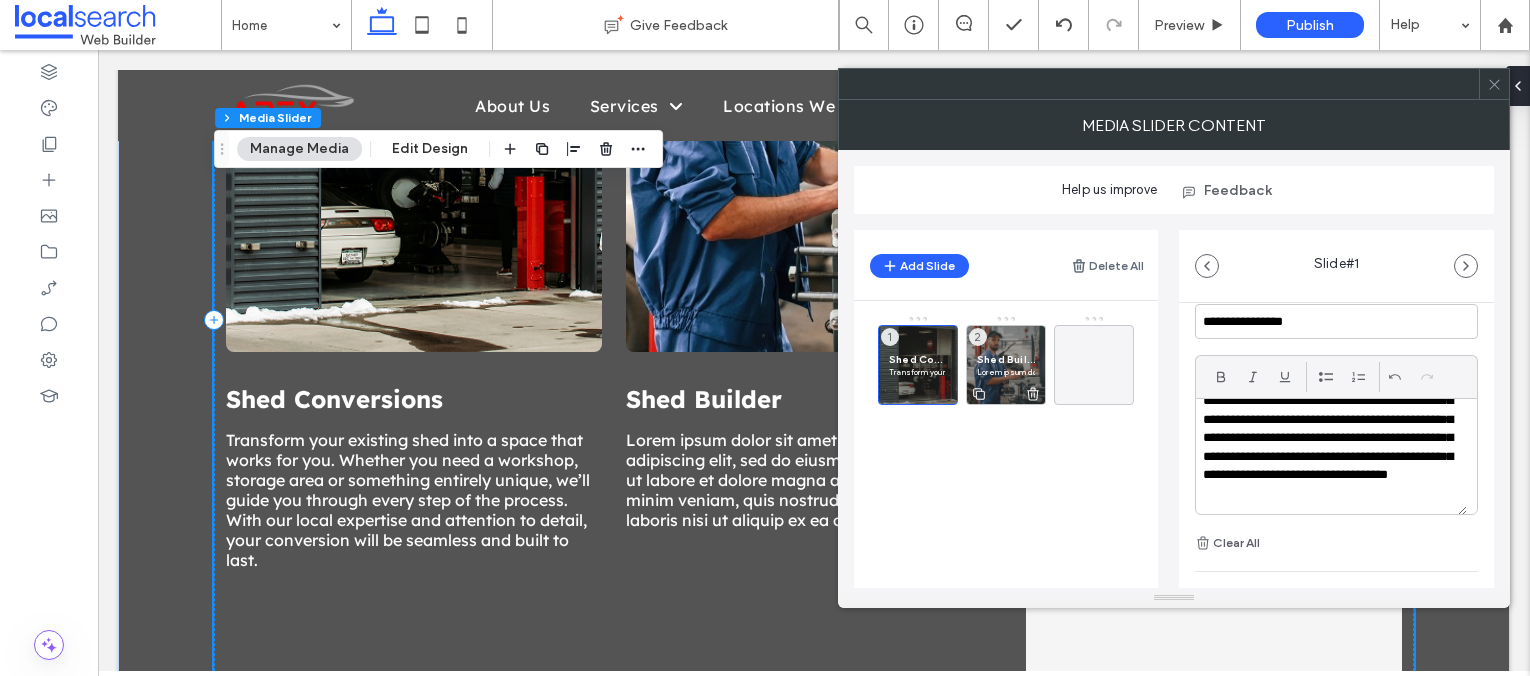 click on "Shed Builder" at bounding box center (1006, 359) 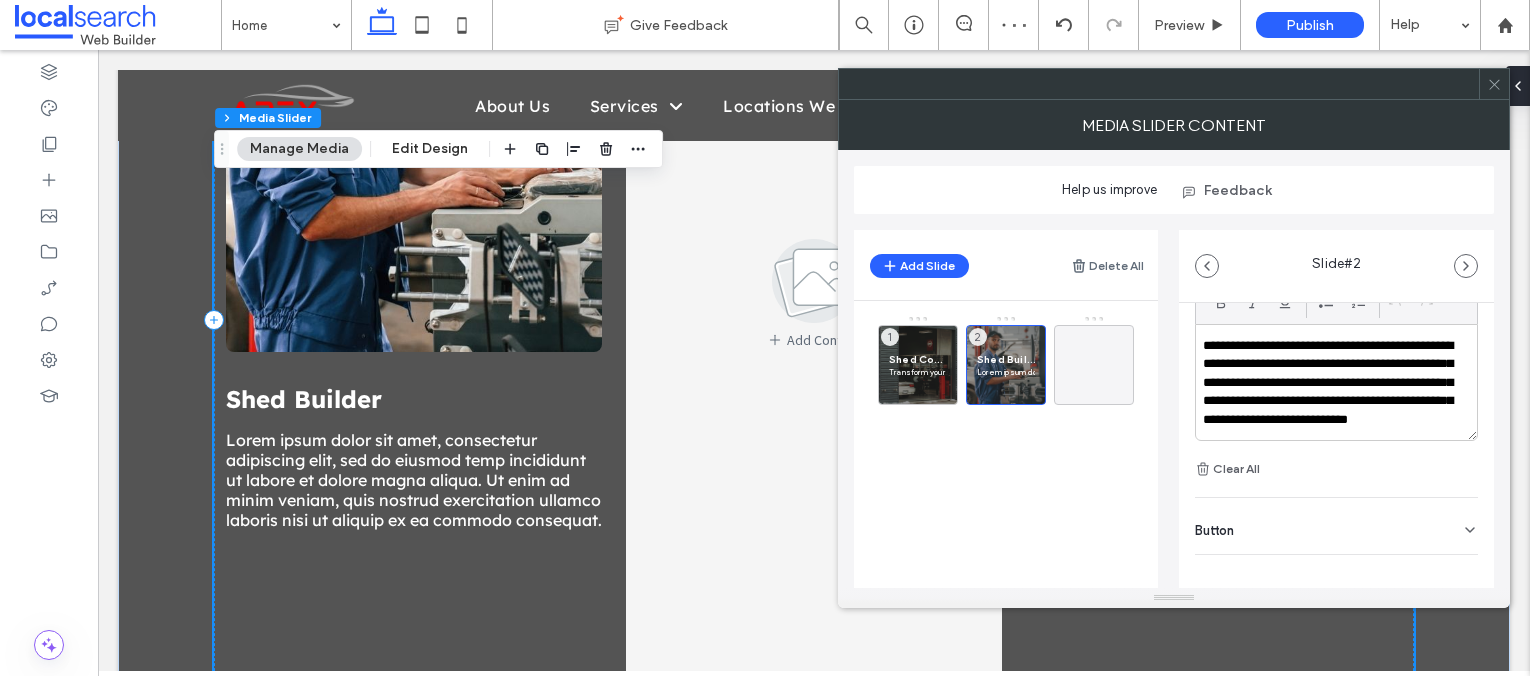 scroll, scrollTop: 611, scrollLeft: 0, axis: vertical 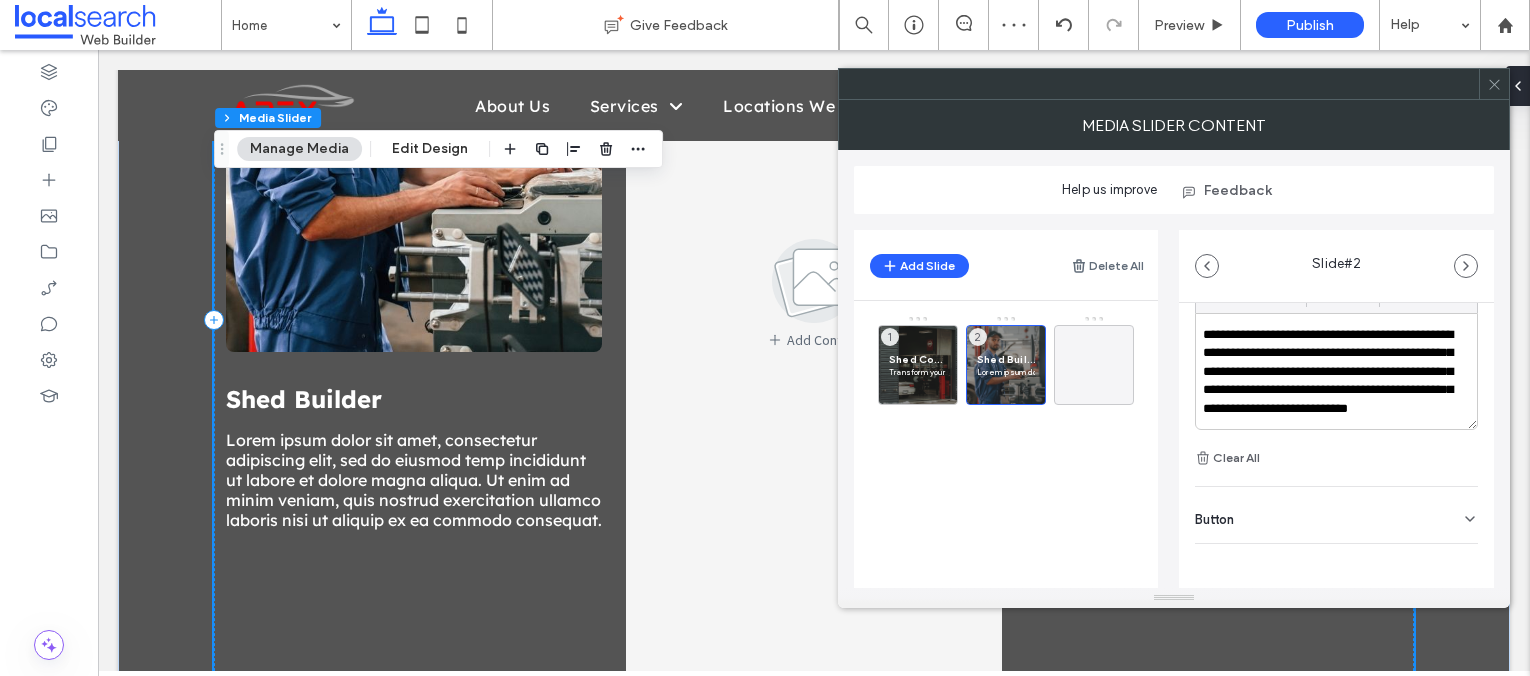 click on "**********" at bounding box center (1331, 381) 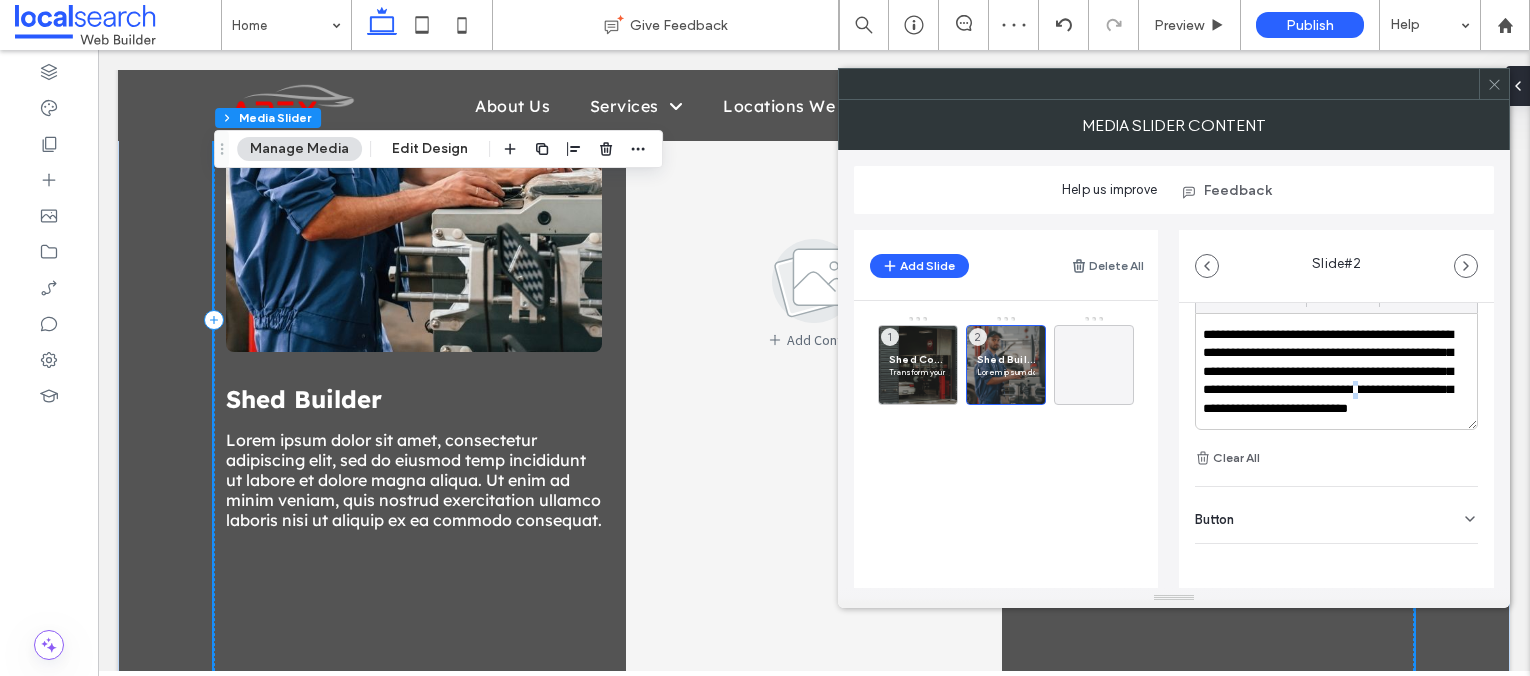 click on "**********" at bounding box center [1331, 381] 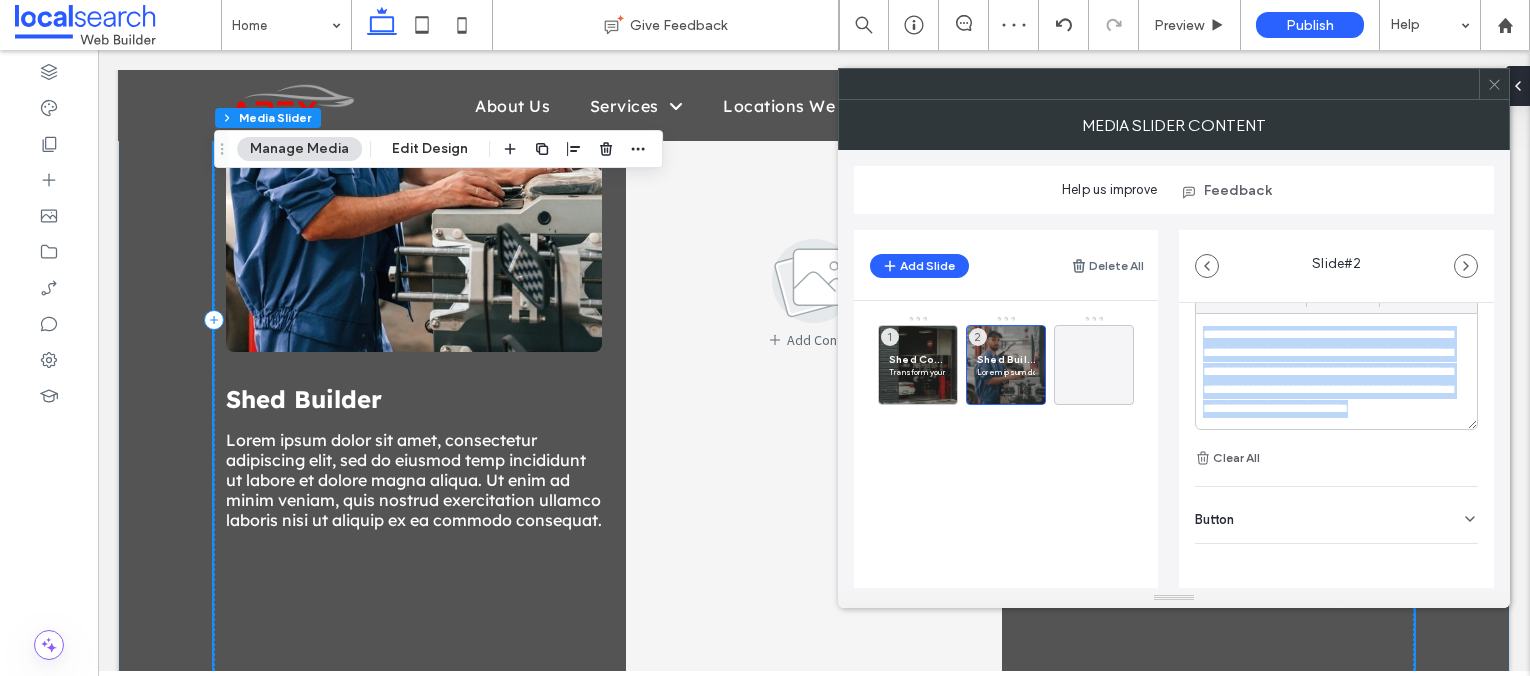 click on "**********" at bounding box center (1331, 381) 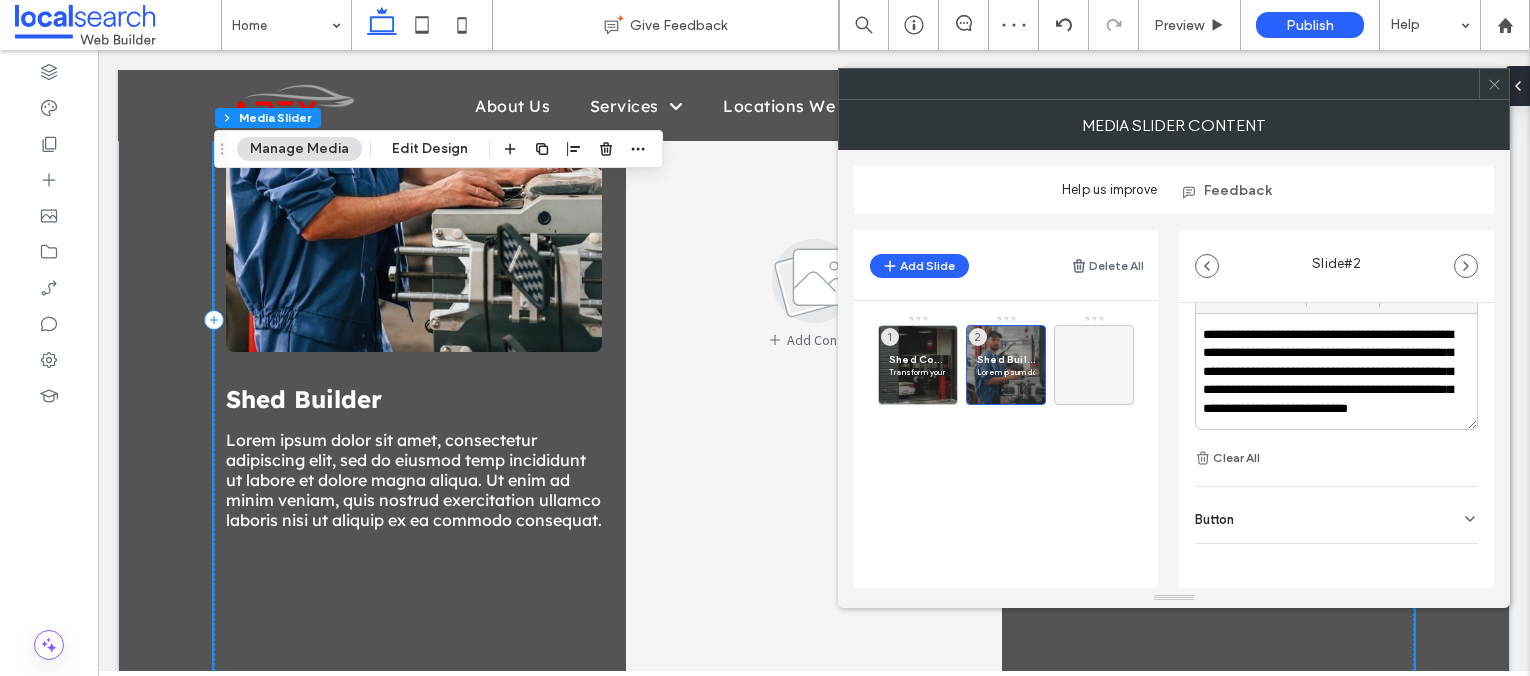 scroll, scrollTop: 0, scrollLeft: 0, axis: both 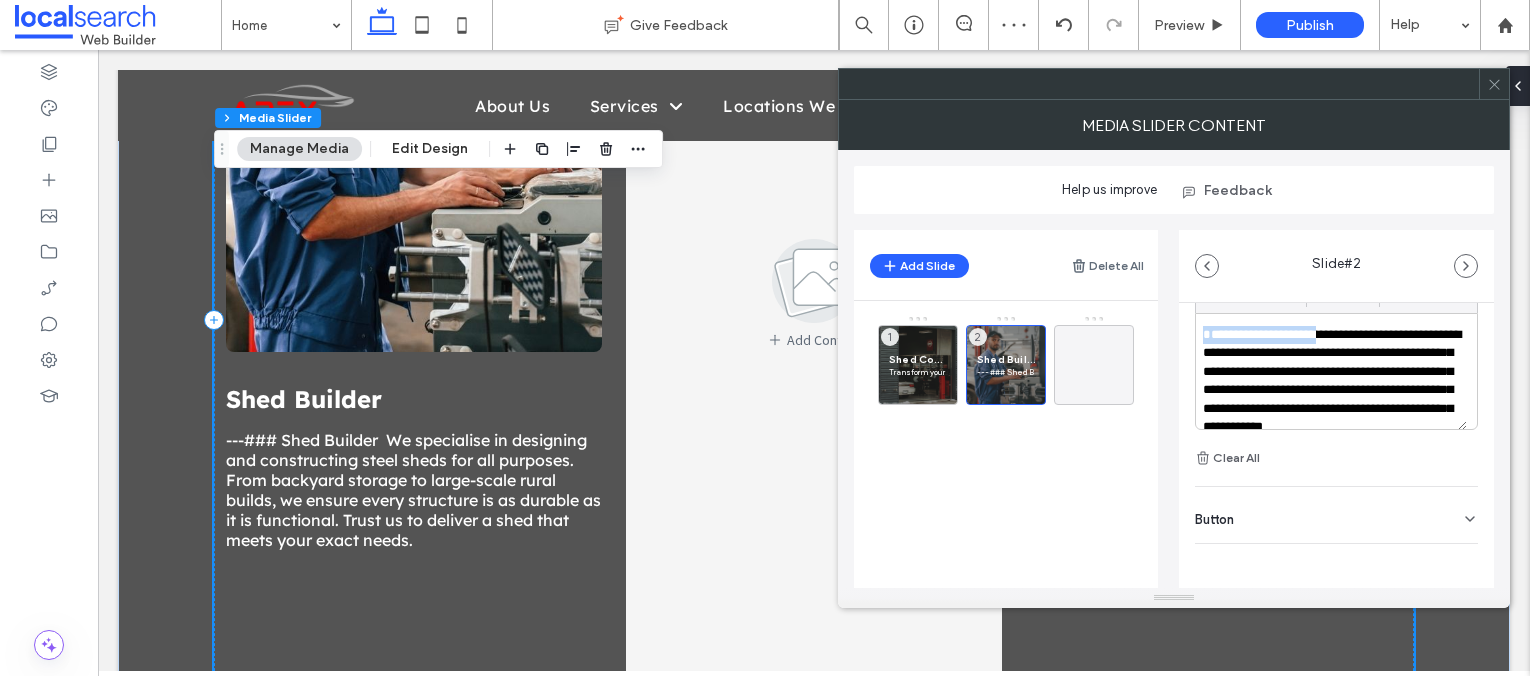 drag, startPoint x: 1327, startPoint y: 332, endPoint x: 1146, endPoint y: 329, distance: 181.02486 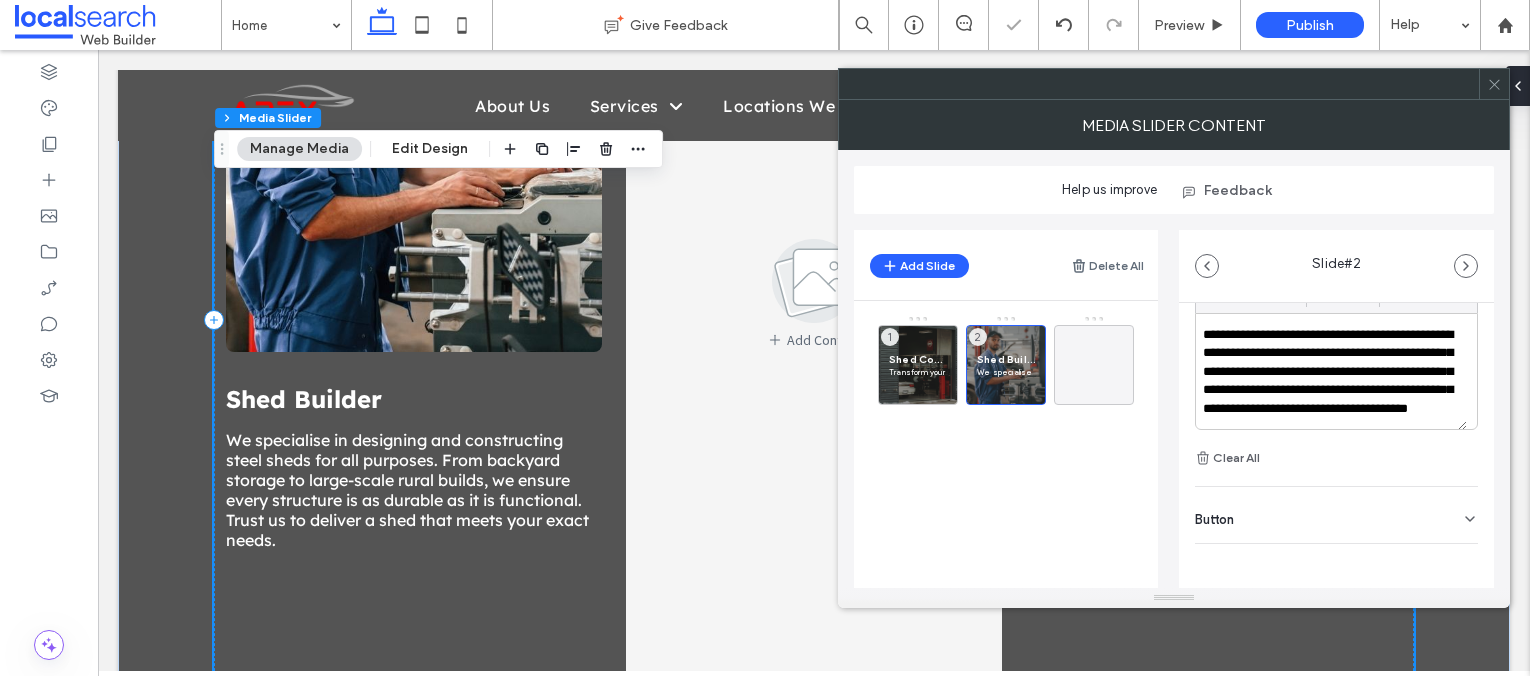 click on "**********" at bounding box center [1331, 381] 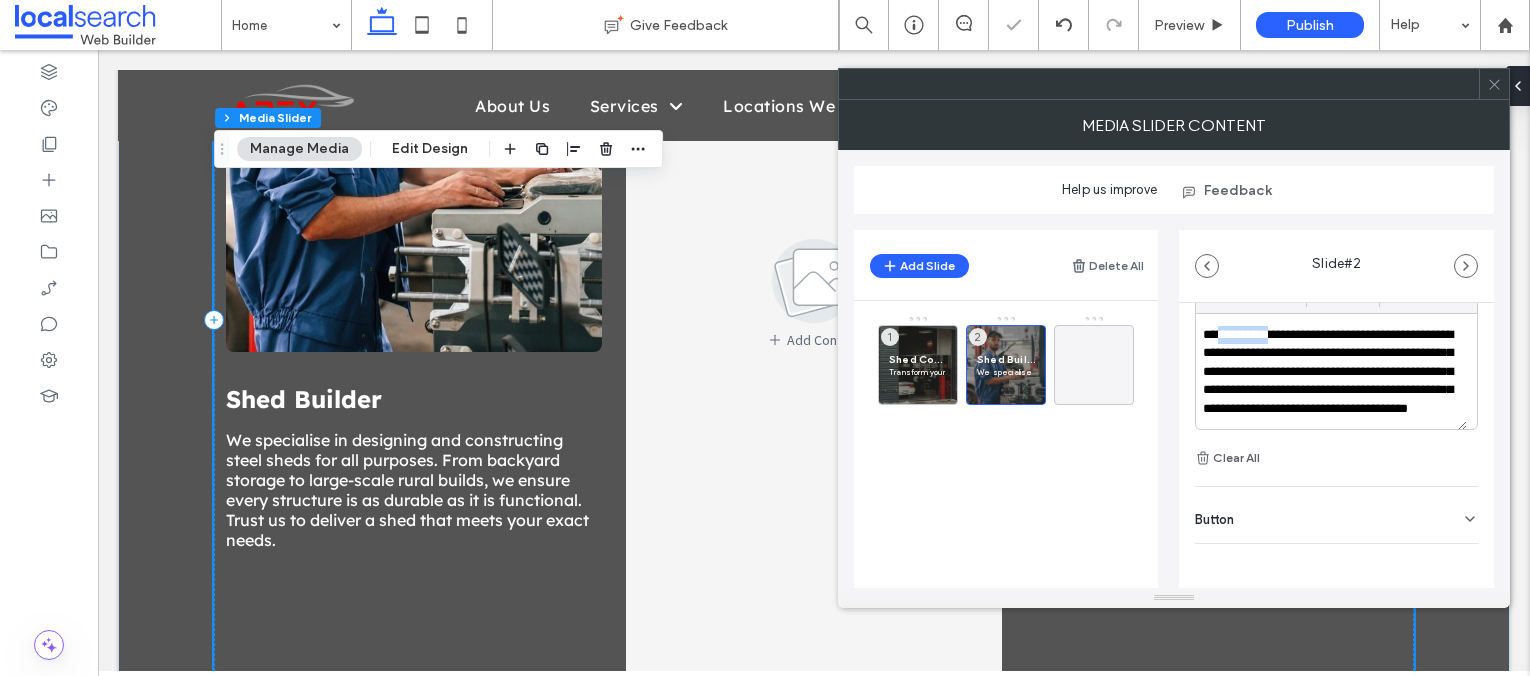 click on "**********" at bounding box center [1331, 381] 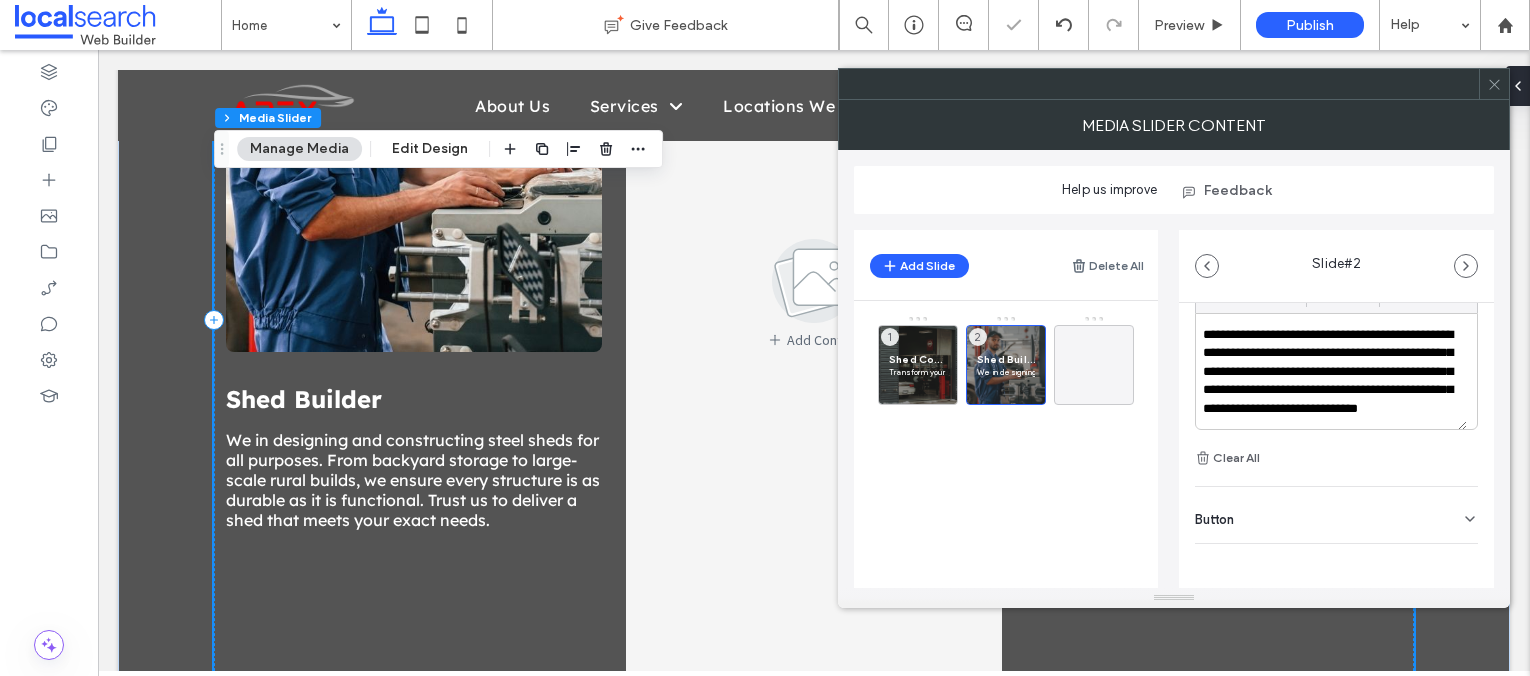 type 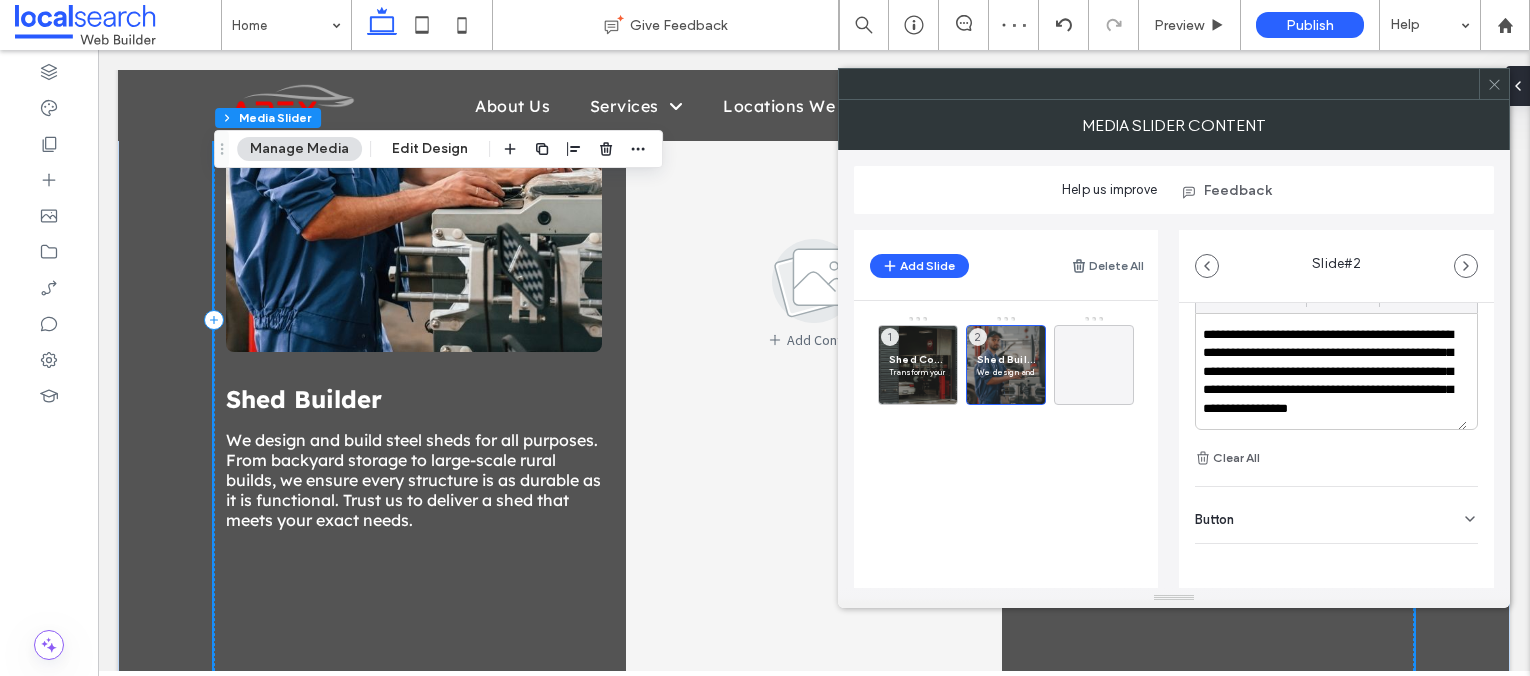 click on "**********" at bounding box center (1331, 372) 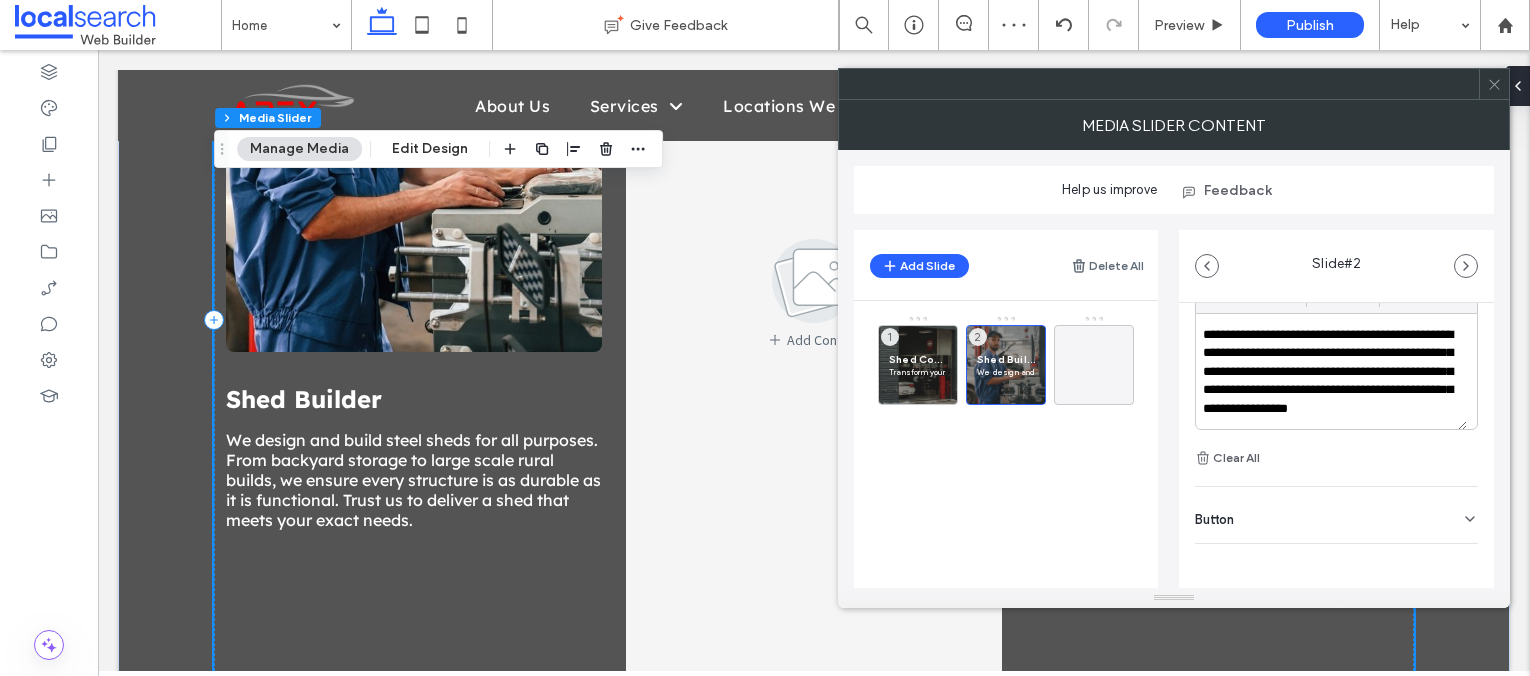 click on "**********" at bounding box center [1331, 372] 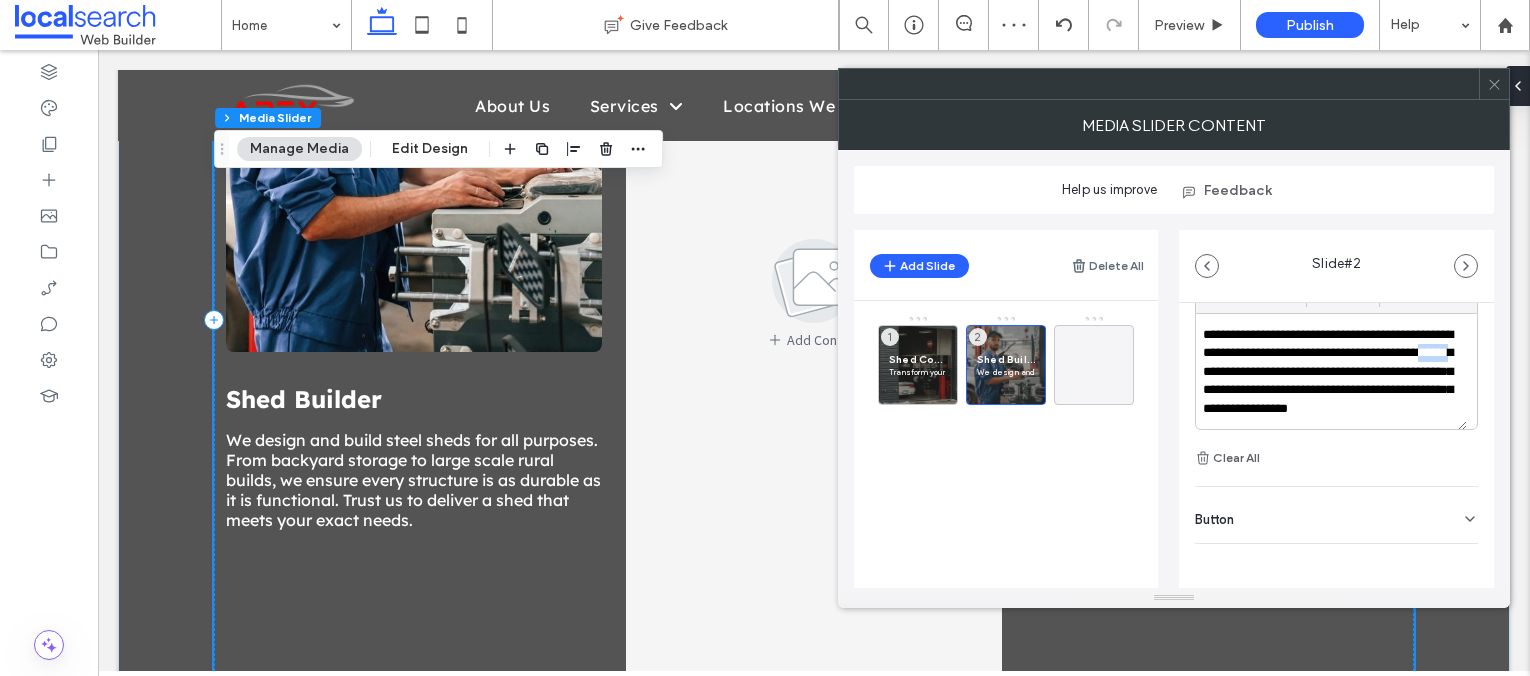 click on "**********" at bounding box center [1331, 372] 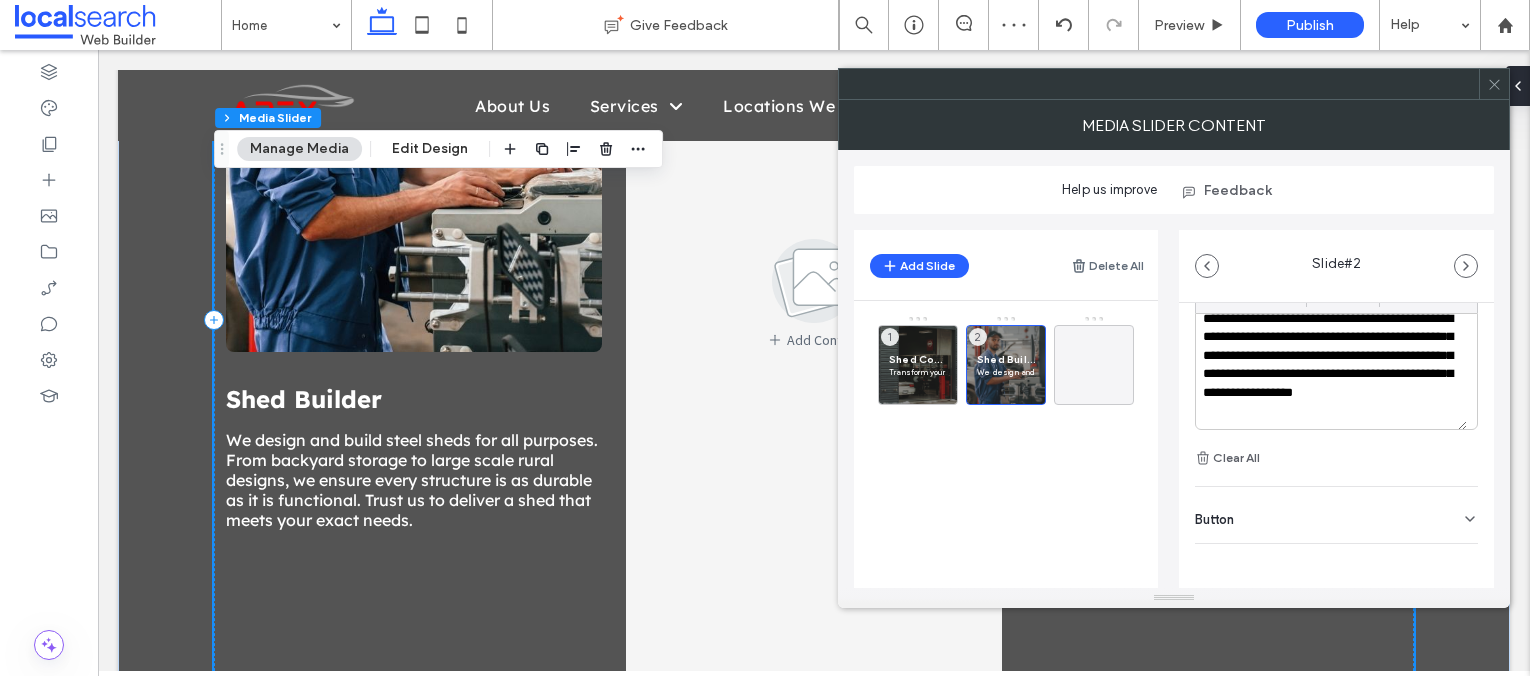 scroll, scrollTop: 18, scrollLeft: 0, axis: vertical 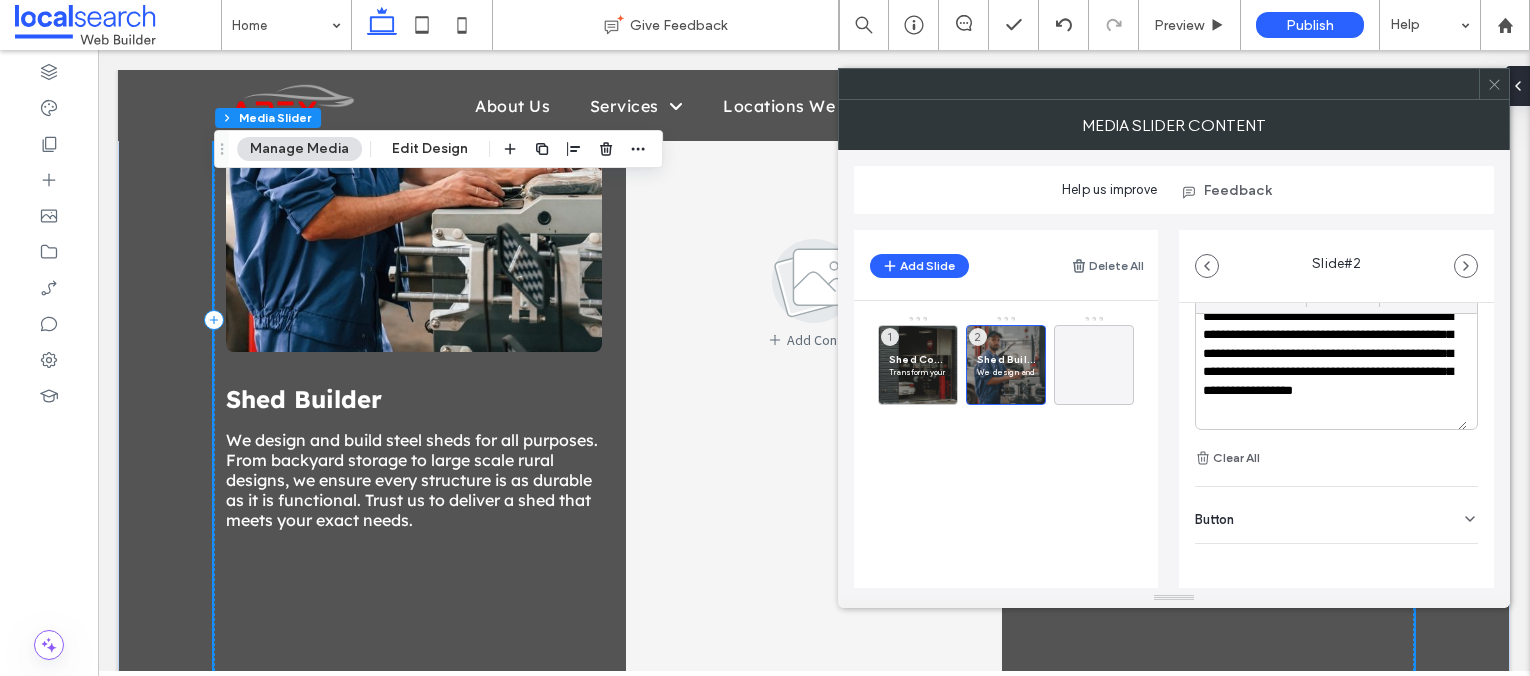 click 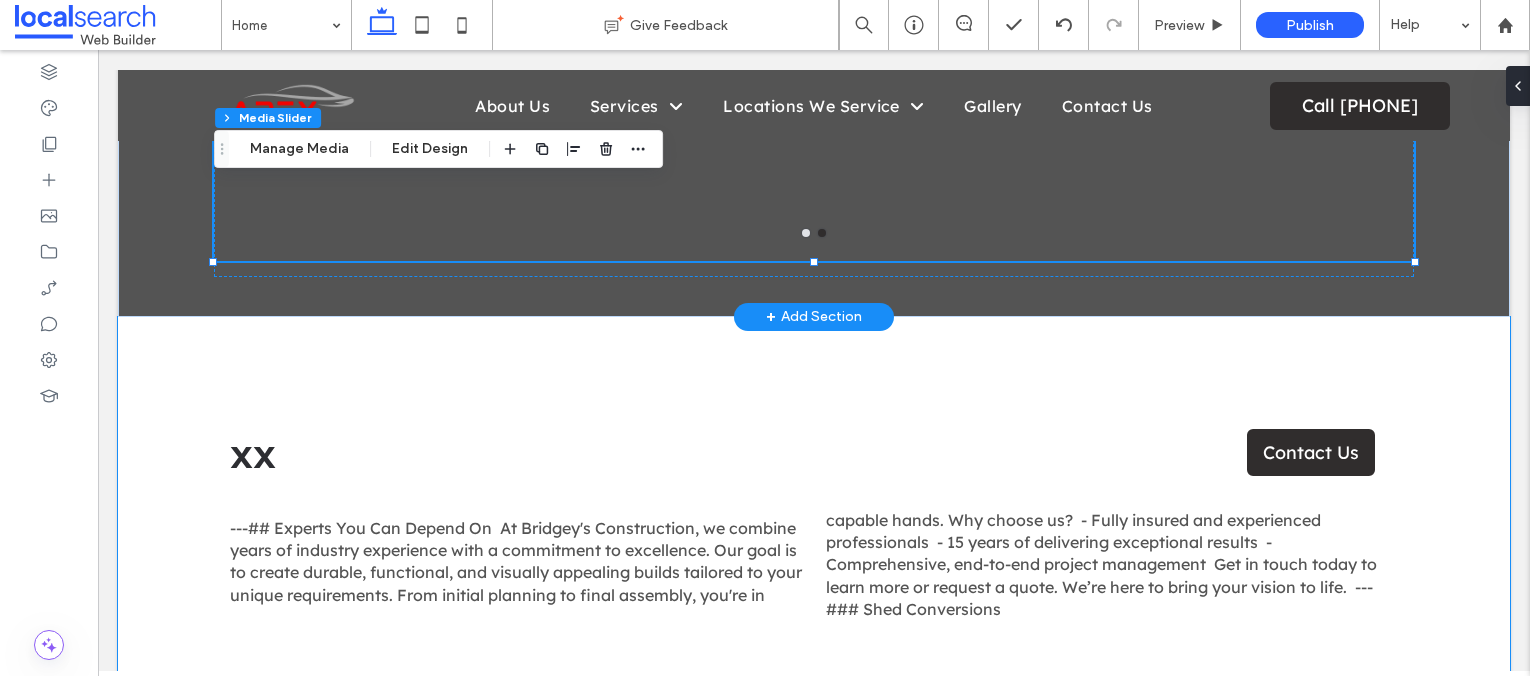 scroll, scrollTop: 2561, scrollLeft: 0, axis: vertical 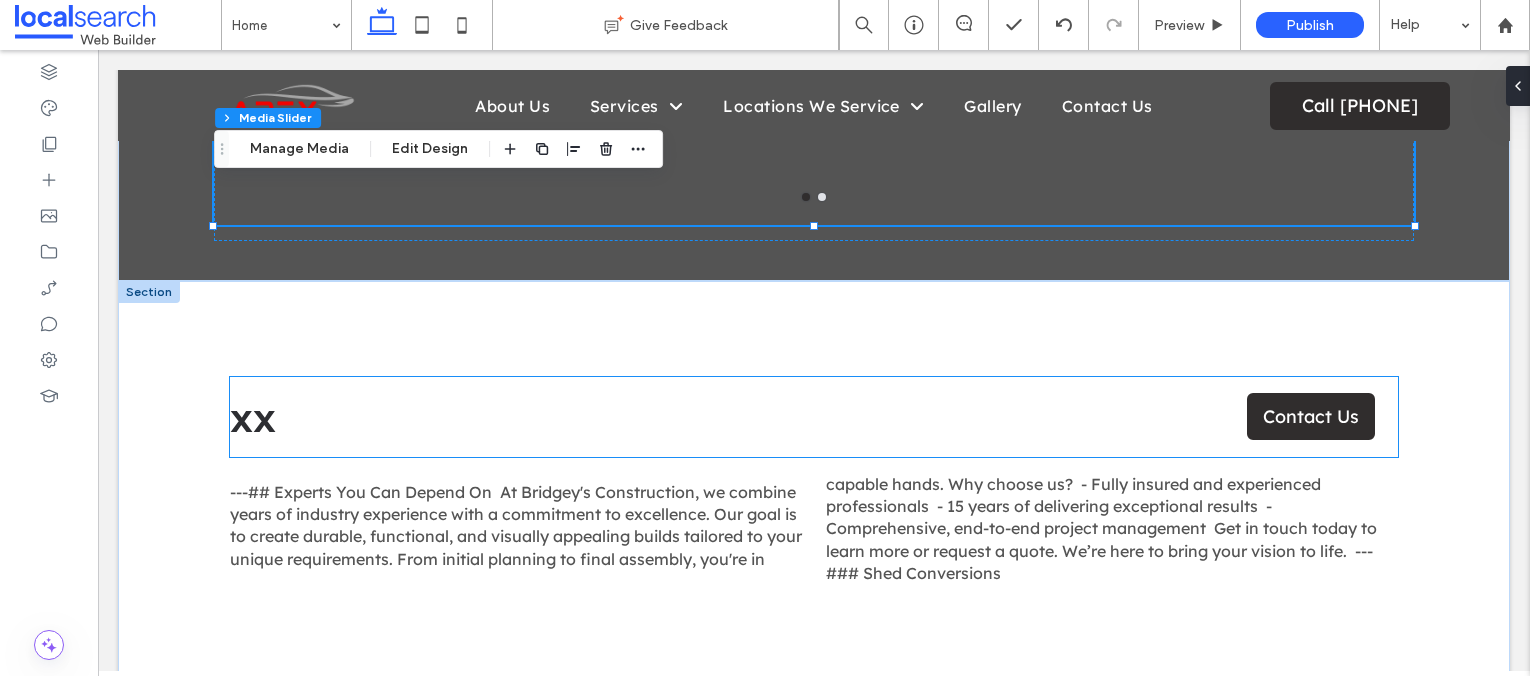 click on "xx" at bounding box center [253, 417] 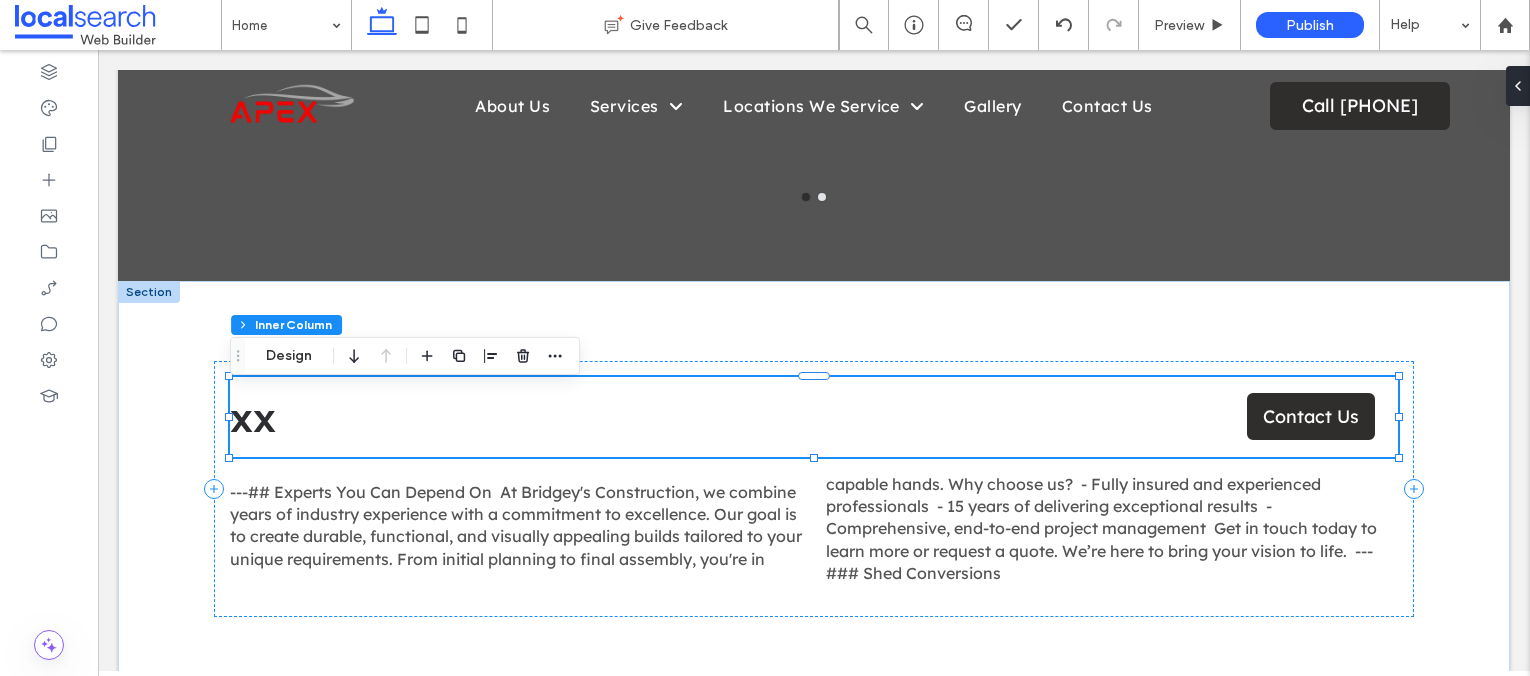 click on "xx" at bounding box center [253, 417] 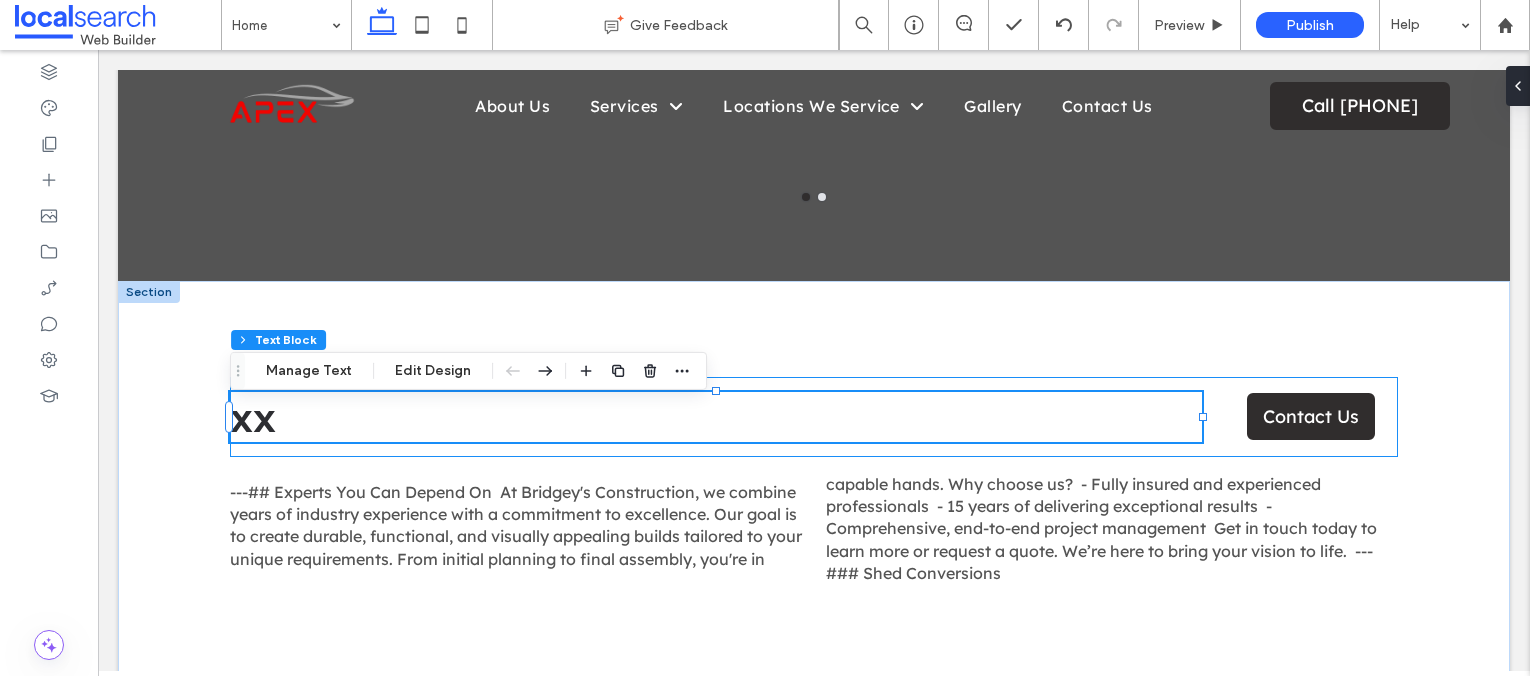click on "xx" at bounding box center (253, 417) 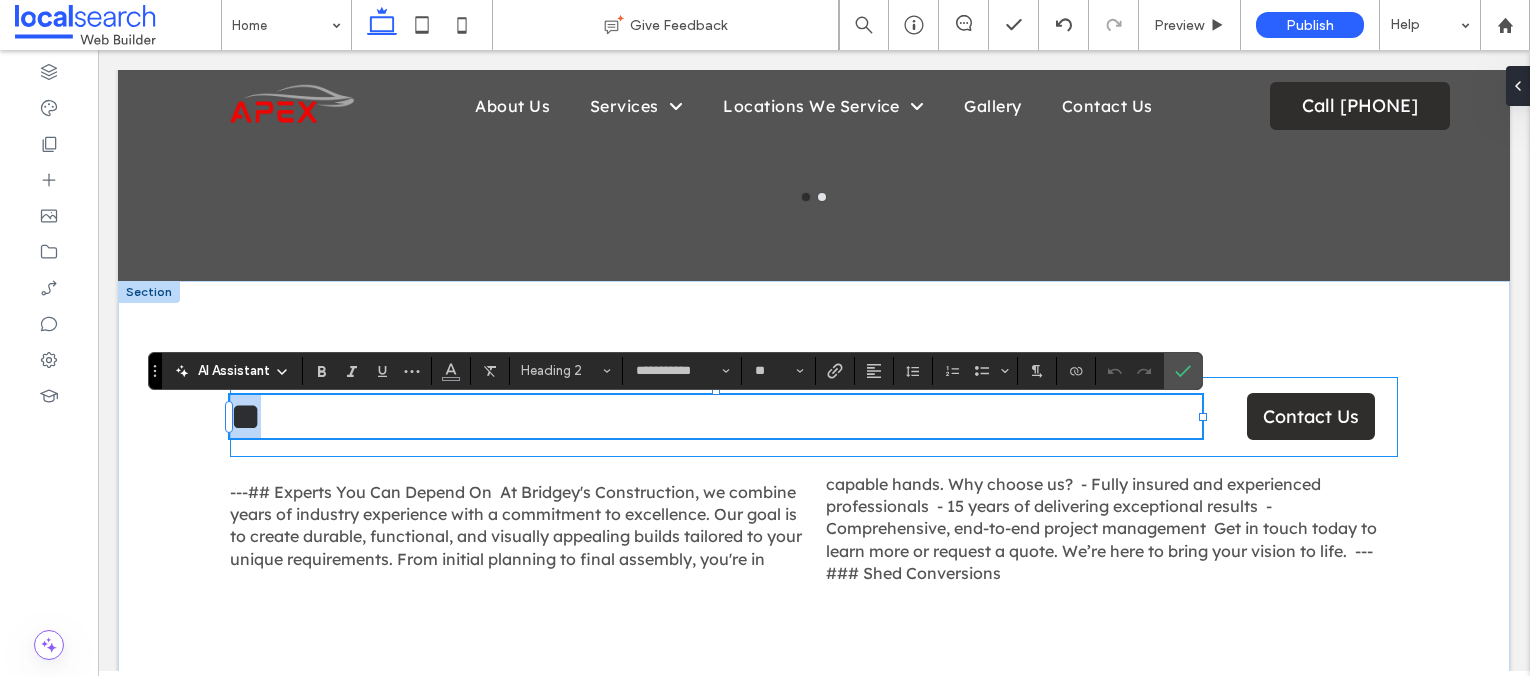 type 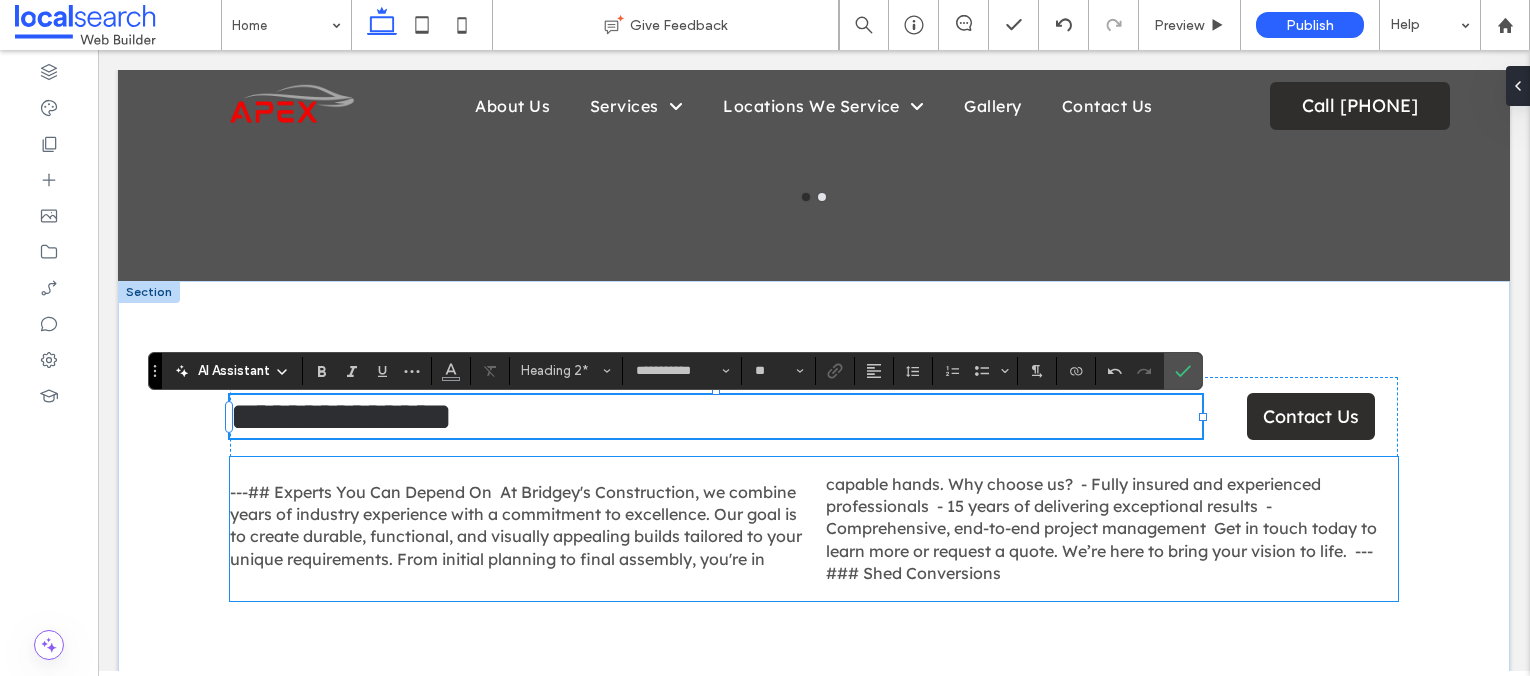 click on "---## Experts You Can Depend On  At Bridgey's Construction, we combine years of industry experience with a commitment to excellence. Our goal is to create durable, functional, and visually appealing builds tailored to your unique requirements. From initial planning to final assembly, you're in capable hands. Why choose us?  - Fully insured and experienced professionals  - 15 years of delivering exceptional results  - Comprehensive, end-to-end project management  Get in touch today to learn more or request a quote. We’re here to bring your vision to life.  ---### Shed Conversions" at bounding box center [803, 529] 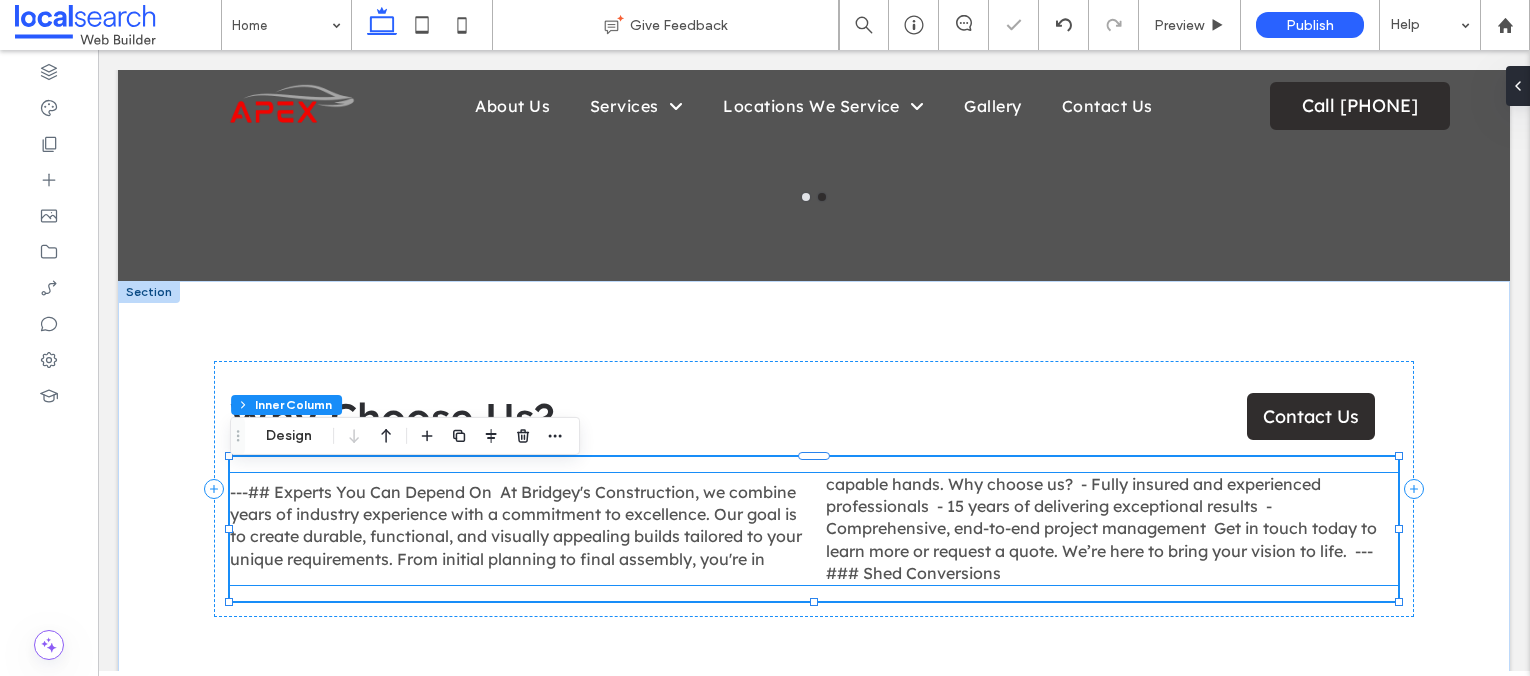 click on "---## Experts You Can Depend On  At Bridgey's Construction, we combine years of industry experience with a commitment to excellence. Our goal is to create durable, functional, and visually appealing builds tailored to your unique requirements. From initial planning to final assembly, you're in capable hands. Why choose us?  - Fully insured and experienced professionals  - 15 years of delivering exceptional results  - Comprehensive, end-to-end project management  Get in touch today to learn more or request a quote. We’re here to bring your vision to life.  ---### Shed Conversions" at bounding box center (803, 529) 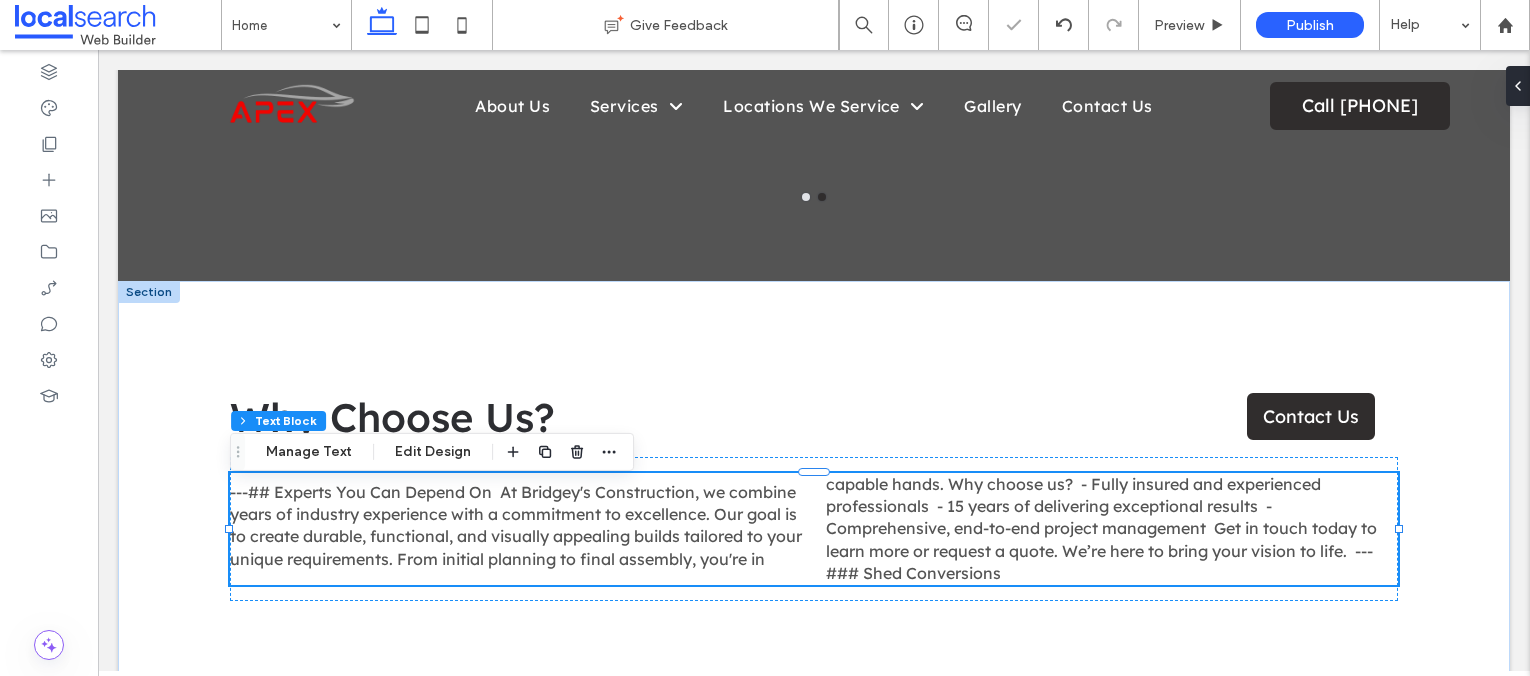 click on "---## Experts You Can Depend On  At Bridgey's Construction, we combine years of industry experience with a commitment to excellence. Our goal is to create durable, functional, and visually appealing builds tailored to your unique requirements. From initial planning to final assembly, you're in capable hands. Why choose us?  - Fully insured and experienced professionals  - 15 years of delivering exceptional results  - Comprehensive, end-to-end project management  Get in touch today to learn more or request a quote. We’re here to bring your vision to life.  ---### Shed Conversions" at bounding box center [803, 529] 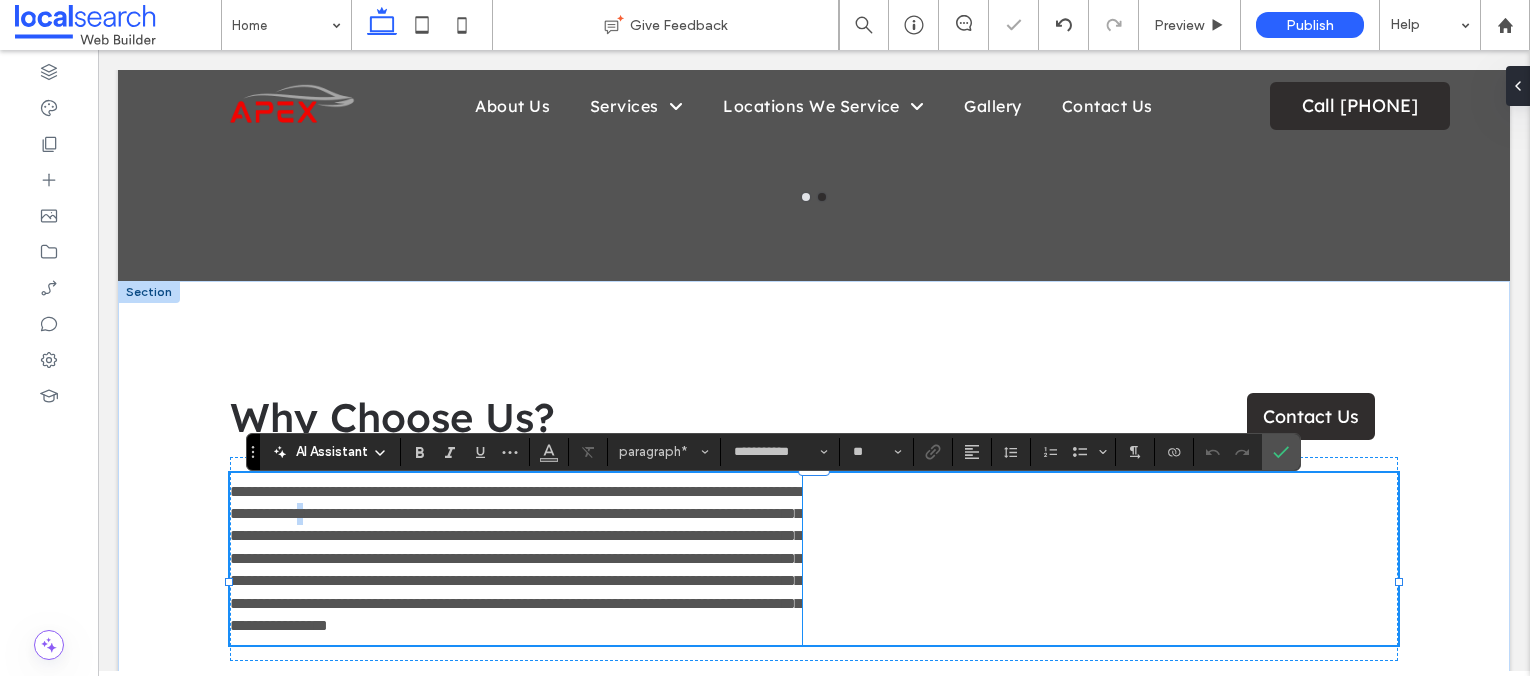 click on "**********" at bounding box center [516, 558] 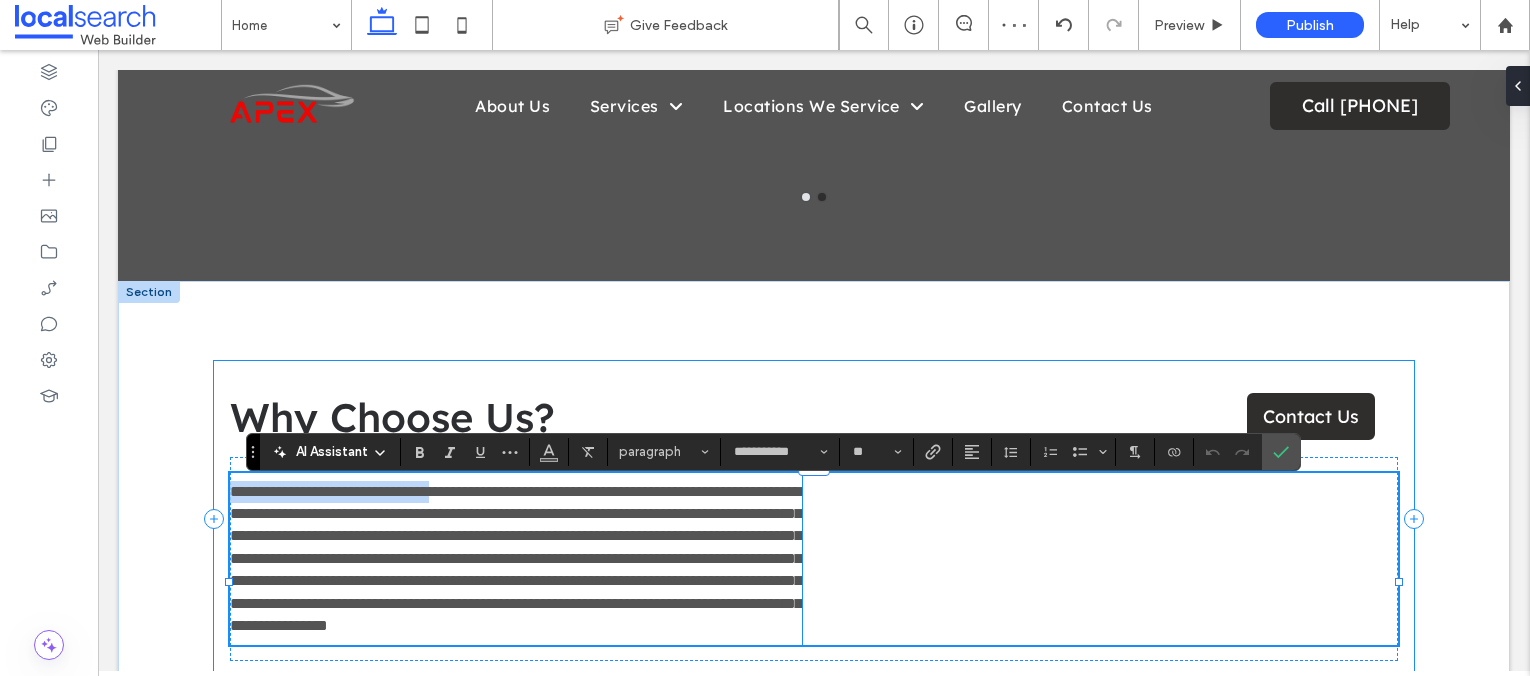 drag, startPoint x: 503, startPoint y: 505, endPoint x: 215, endPoint y: 496, distance: 288.1406 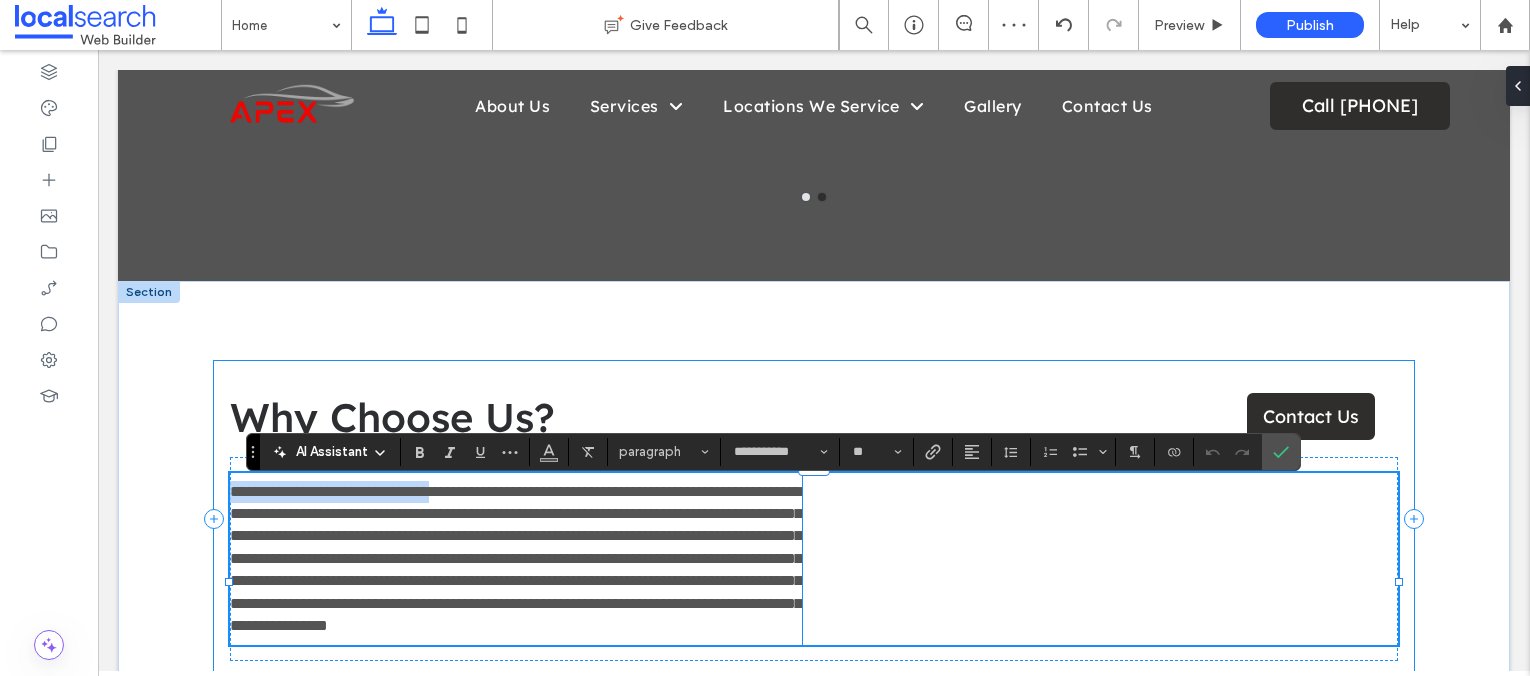 click on "**********" at bounding box center (814, 519) 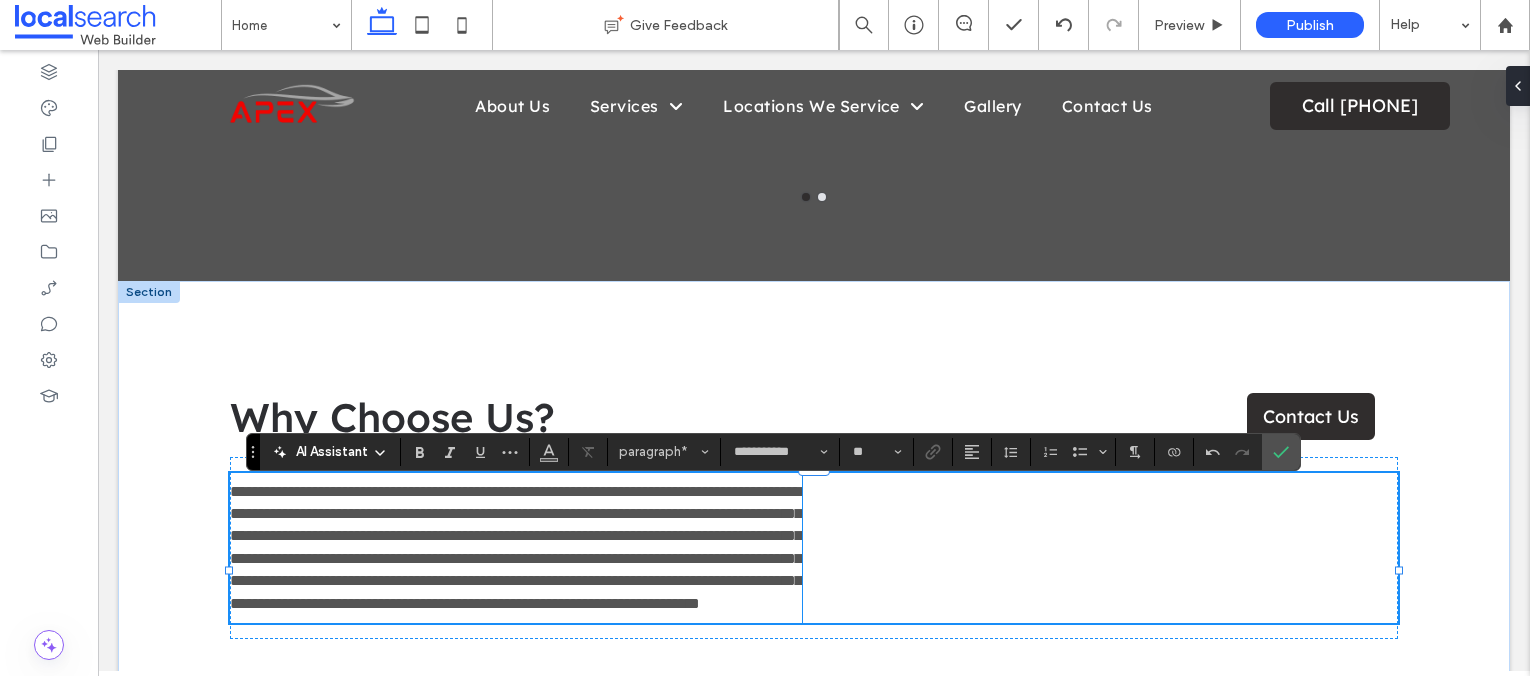 click on "**********" at bounding box center (516, 547) 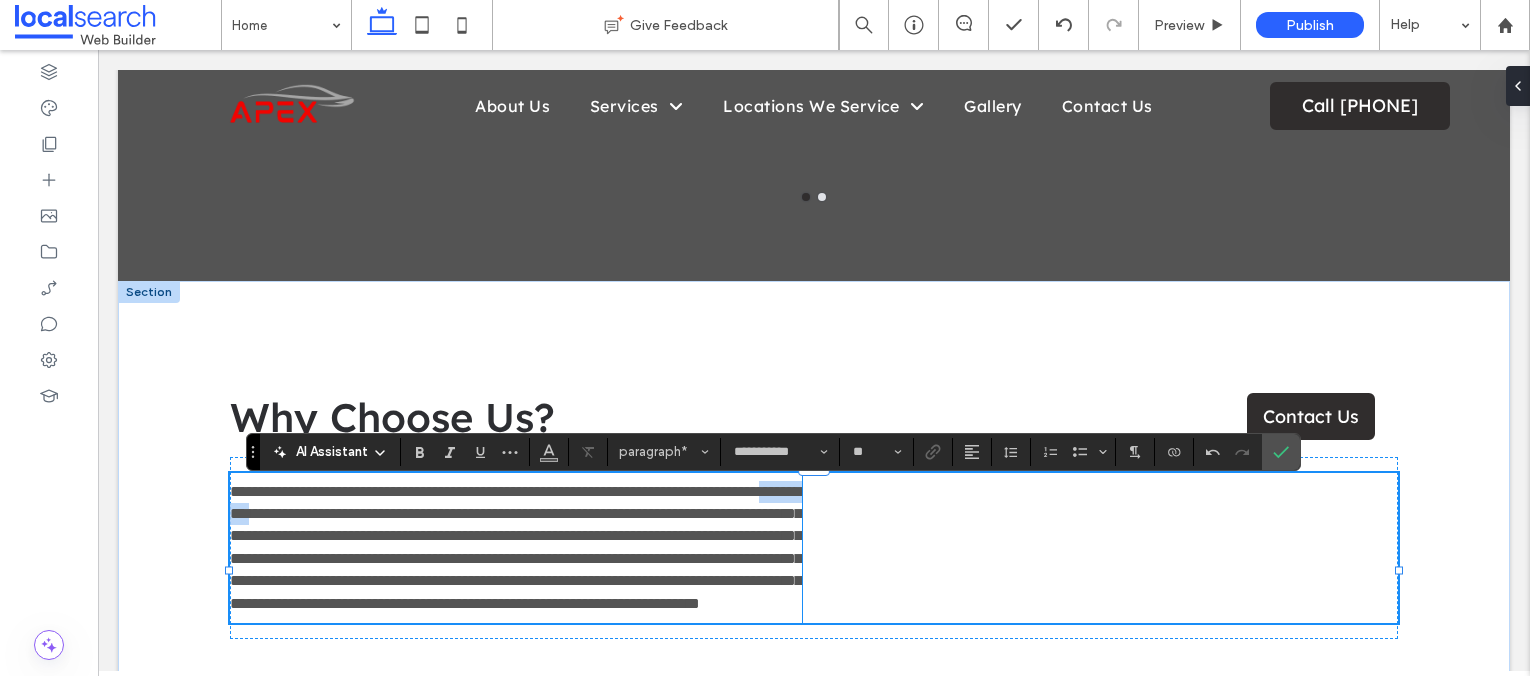 click on "**********" at bounding box center (516, 547) 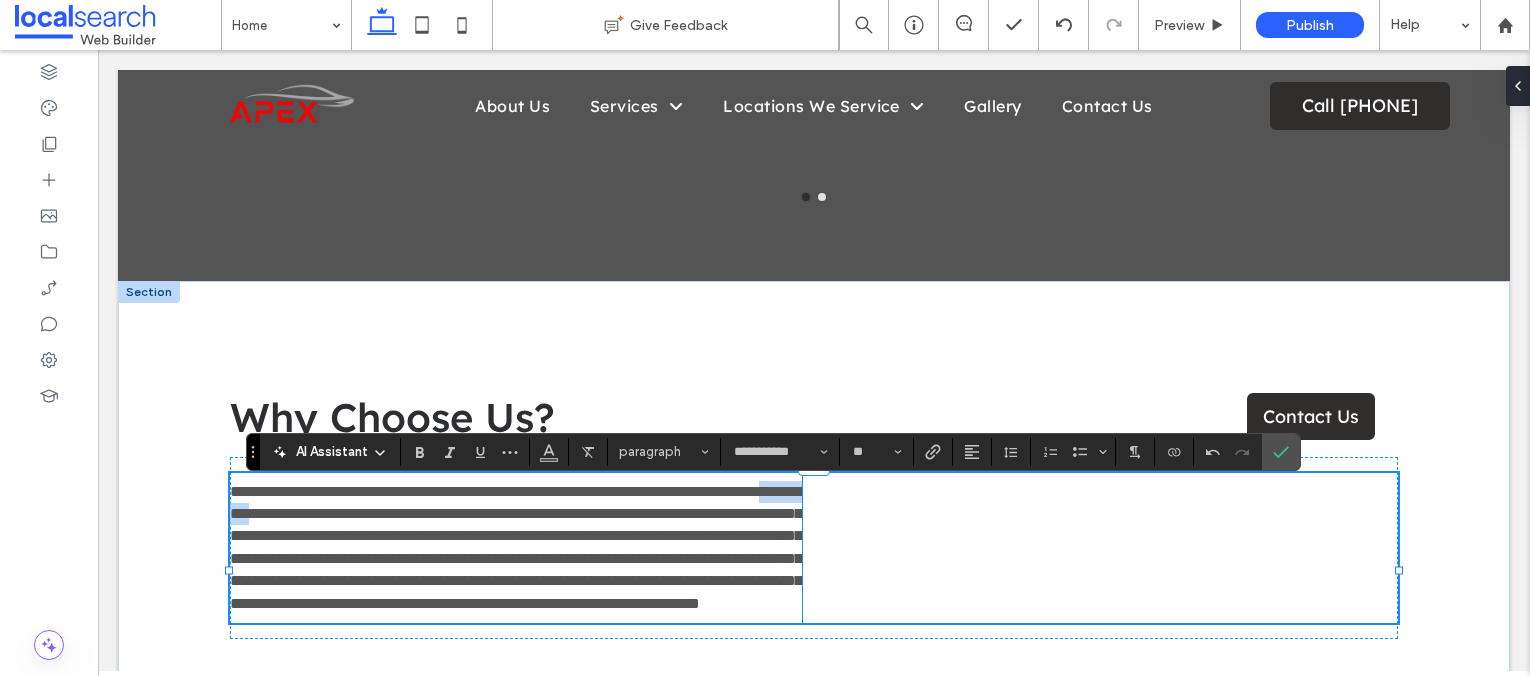type 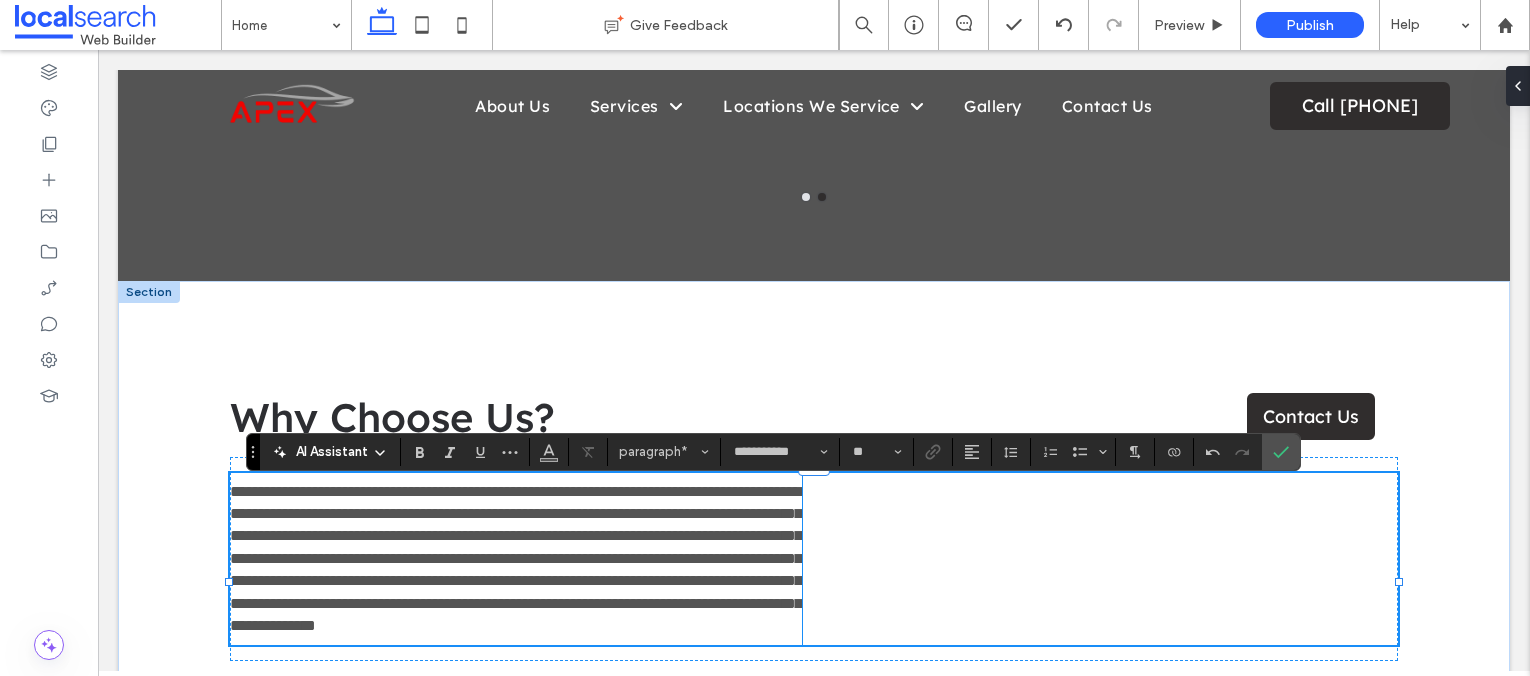 click on "**********" at bounding box center (516, 558) 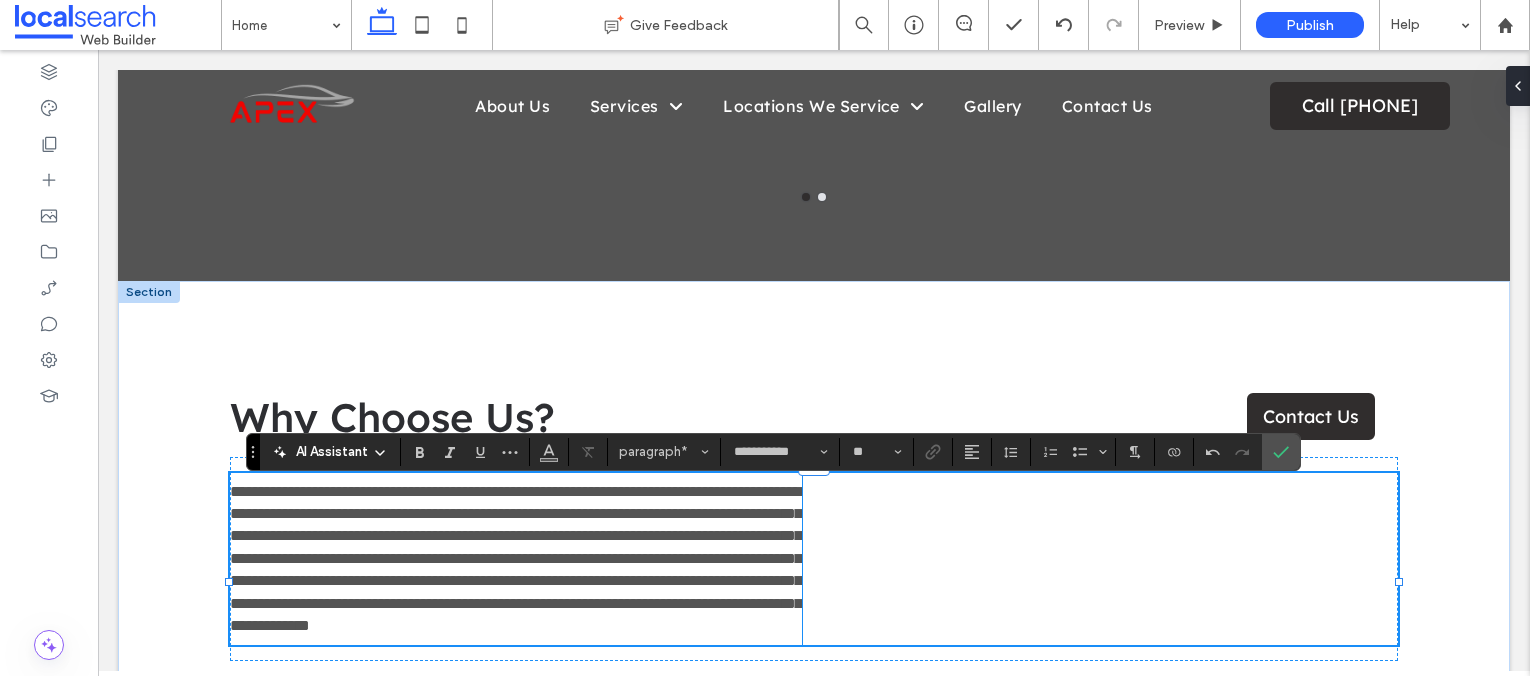 click on "**********" at bounding box center (516, 558) 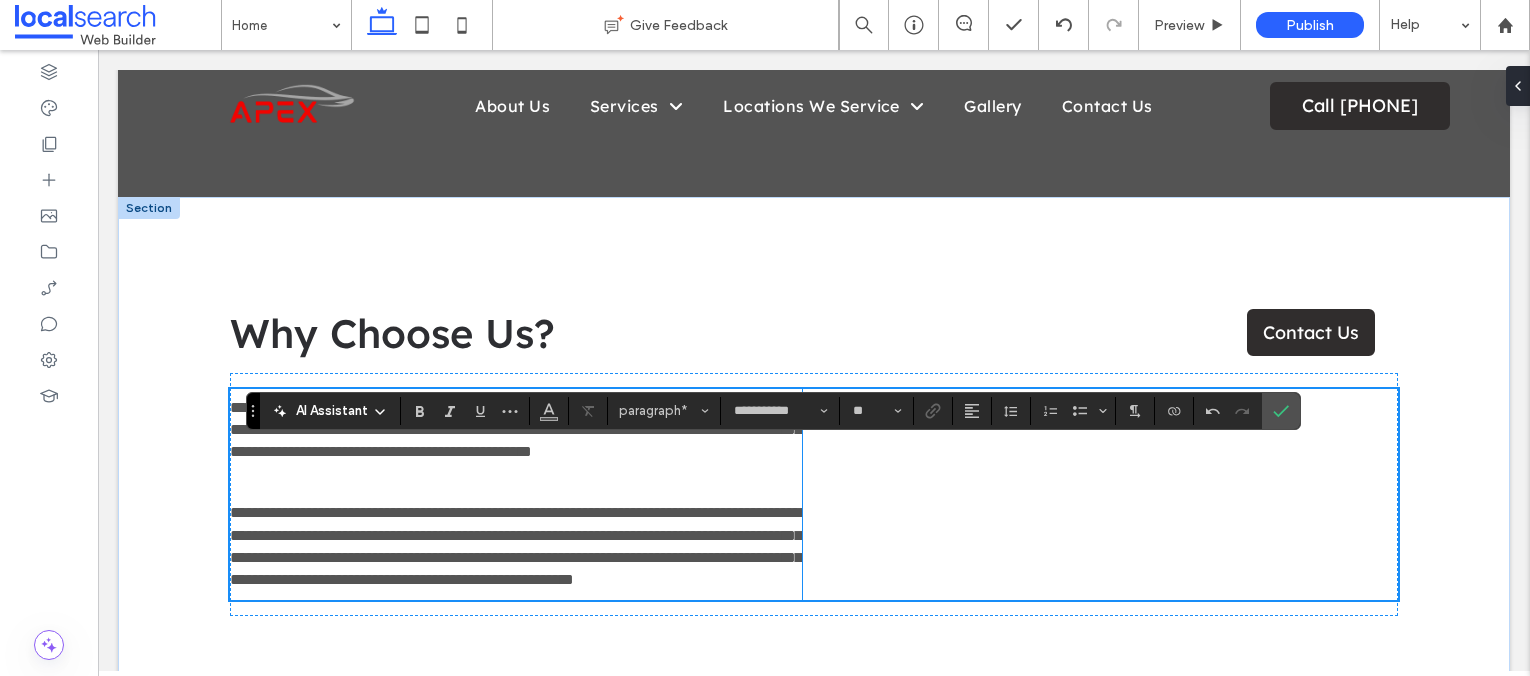scroll, scrollTop: 2648, scrollLeft: 0, axis: vertical 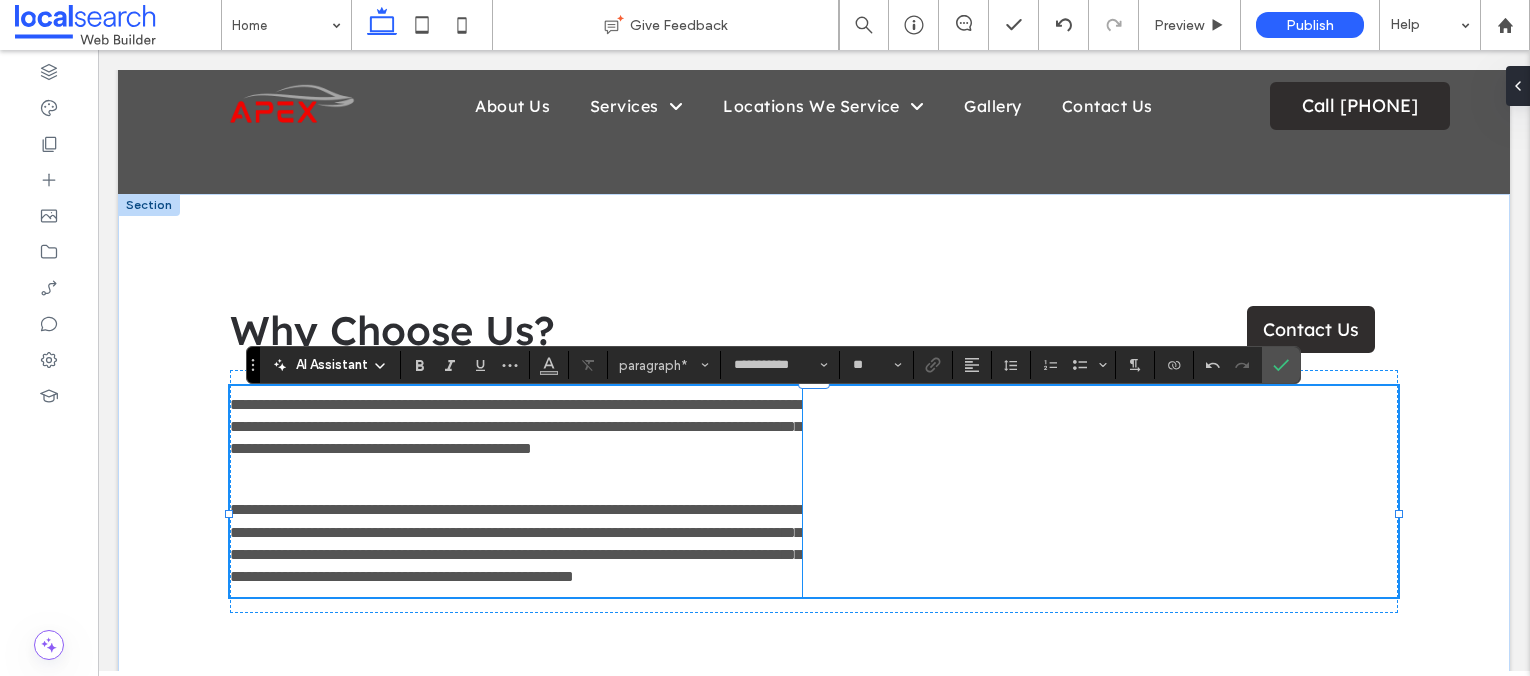 click on "**********" at bounding box center (516, 543) 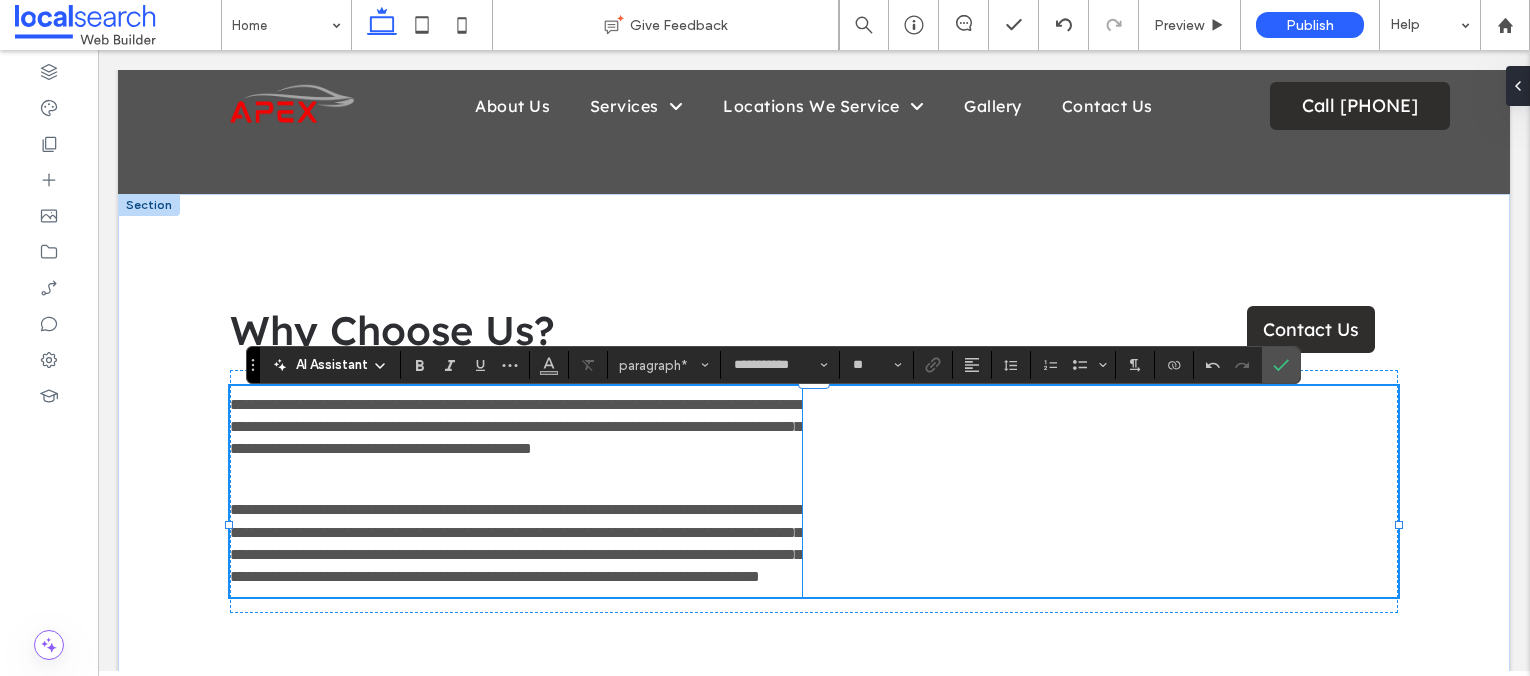 click on "**********" at bounding box center (516, 543) 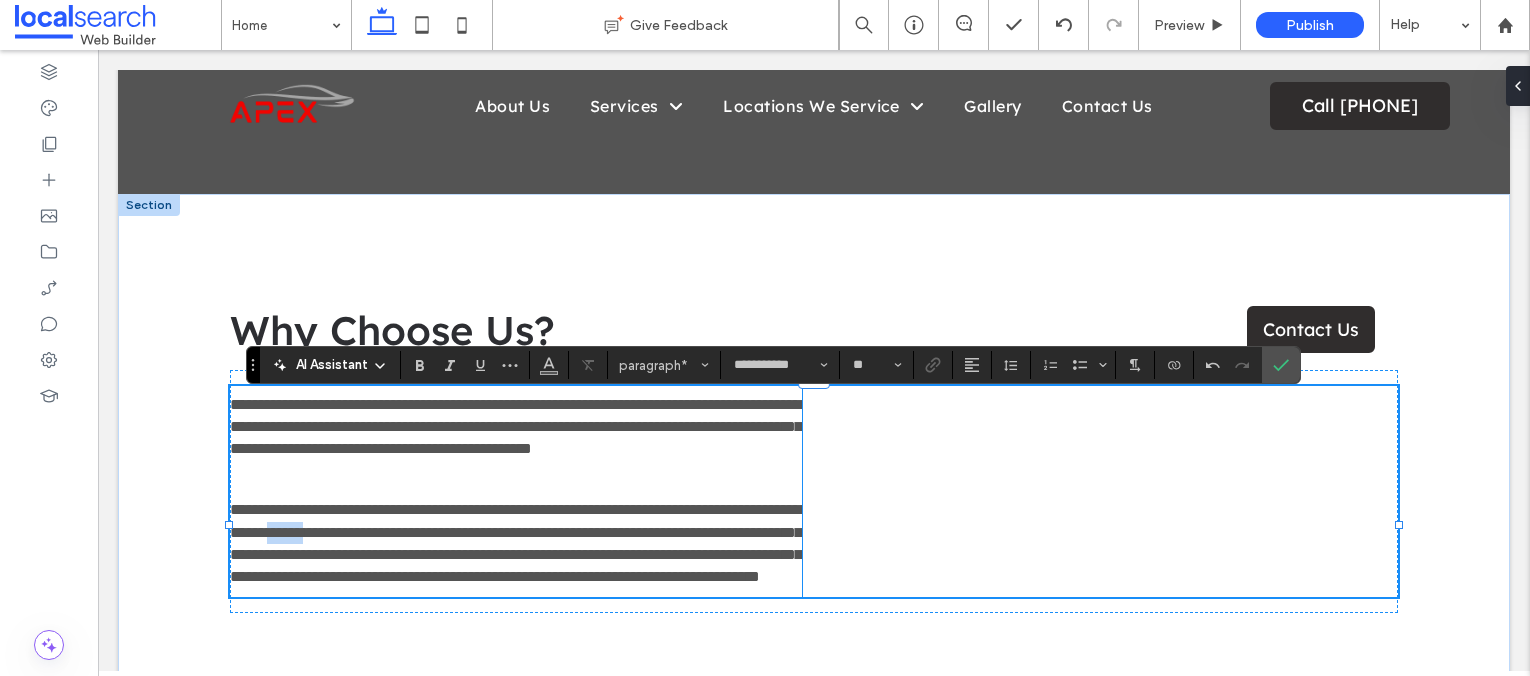 click on "**********" at bounding box center [516, 543] 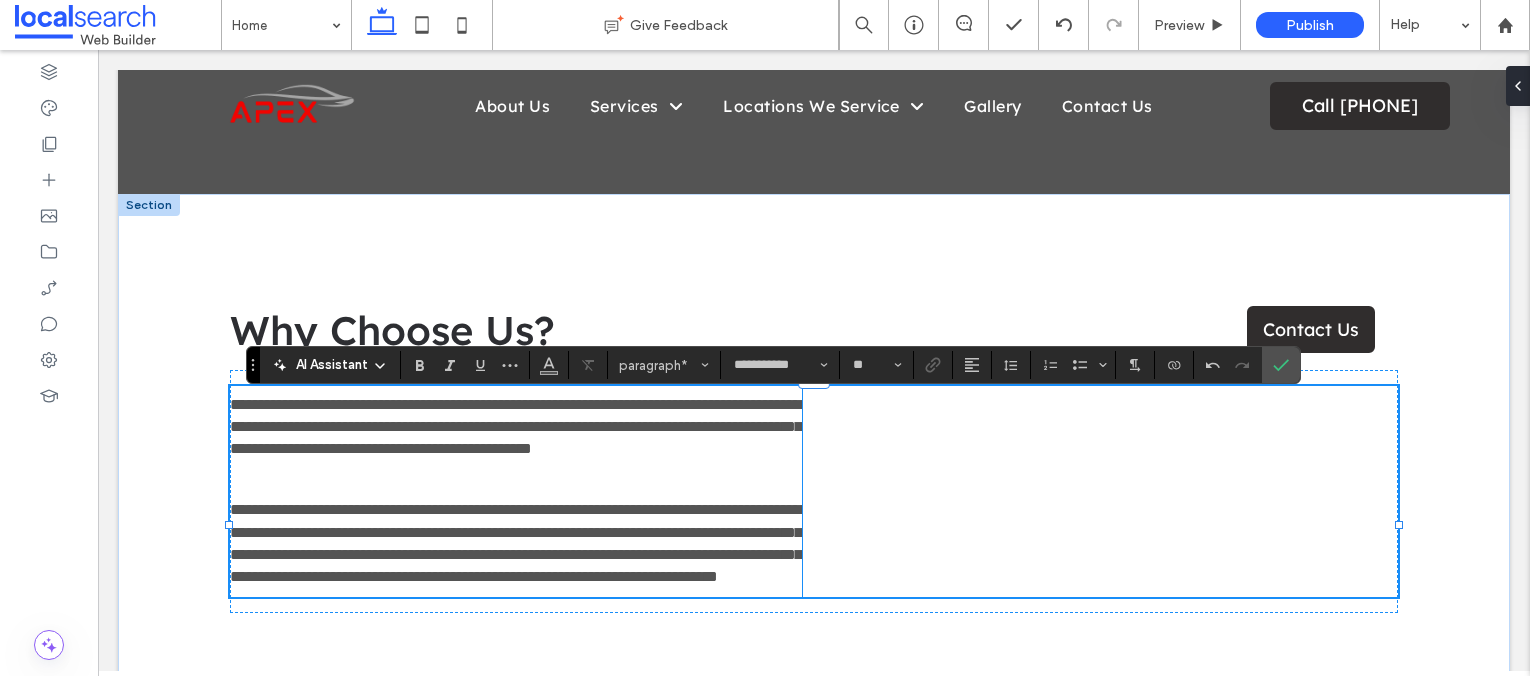 click on "**********" at bounding box center (516, 543) 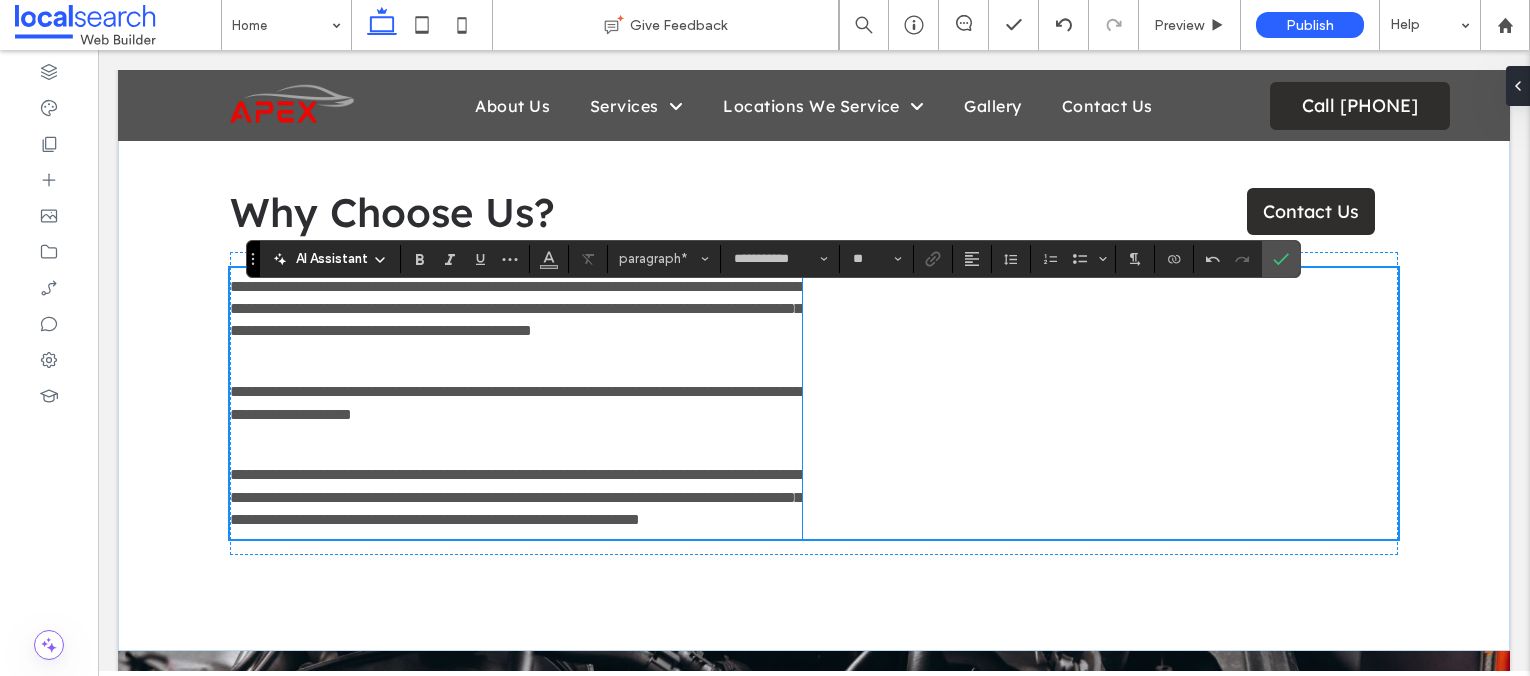 scroll, scrollTop: 2768, scrollLeft: 0, axis: vertical 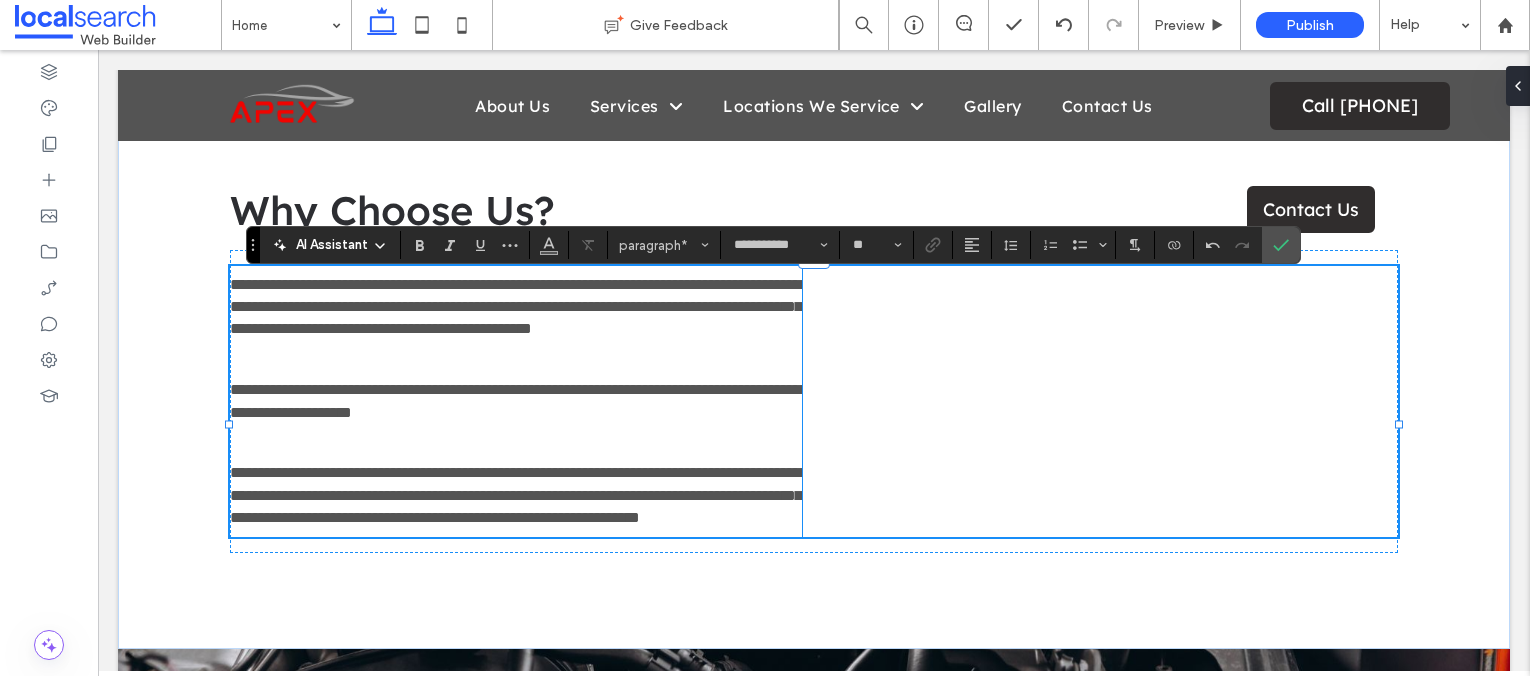 click on "**********" at bounding box center [516, 495] 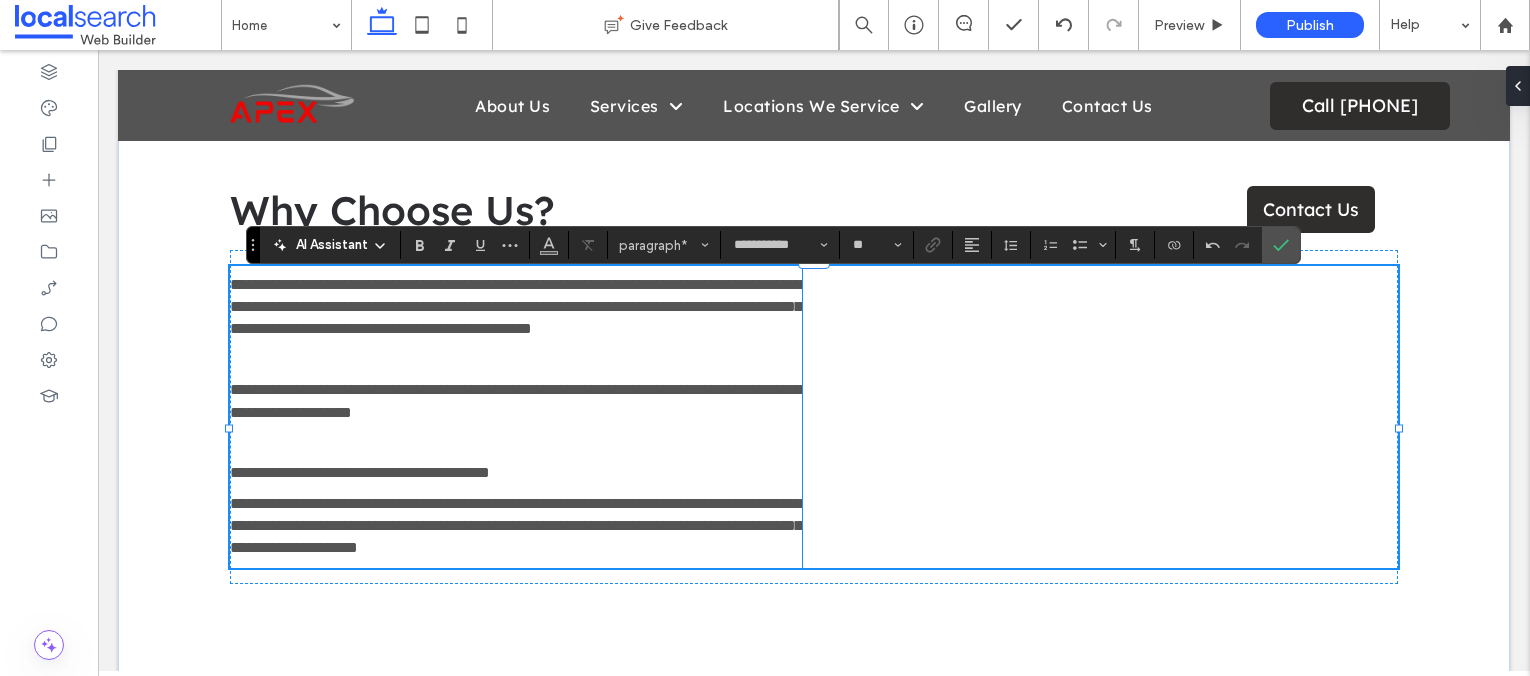 click on "**********" at bounding box center [516, 526] 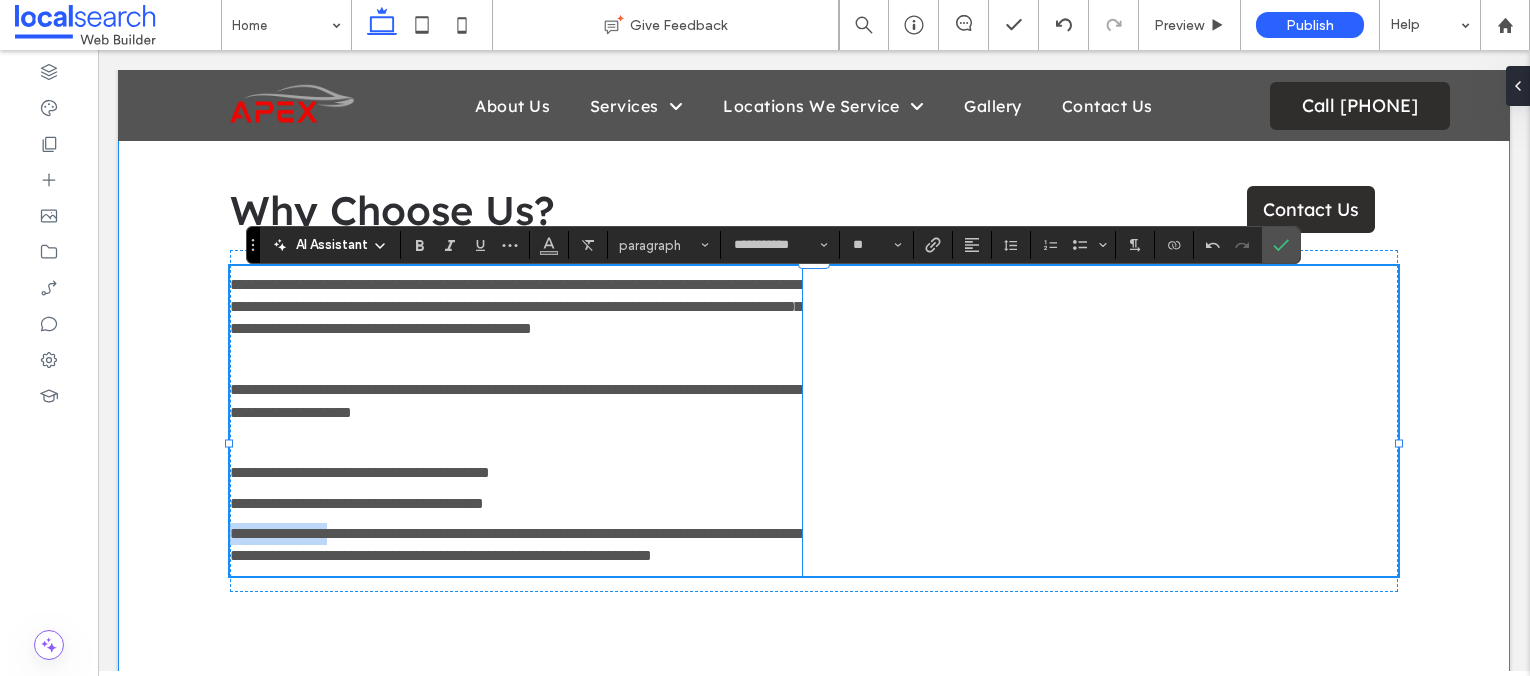 drag, startPoint x: 366, startPoint y: 575, endPoint x: 213, endPoint y: 575, distance: 153 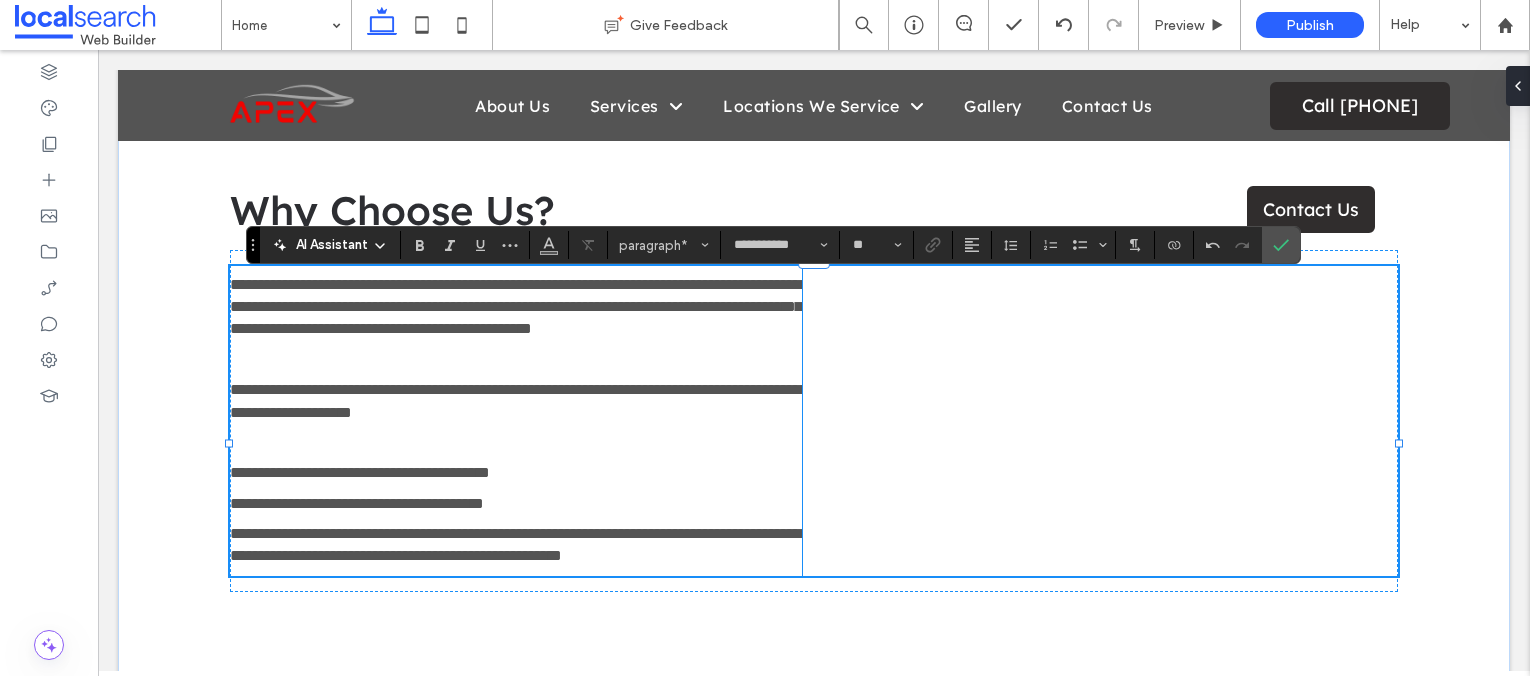 click on "**********" at bounding box center [515, 544] 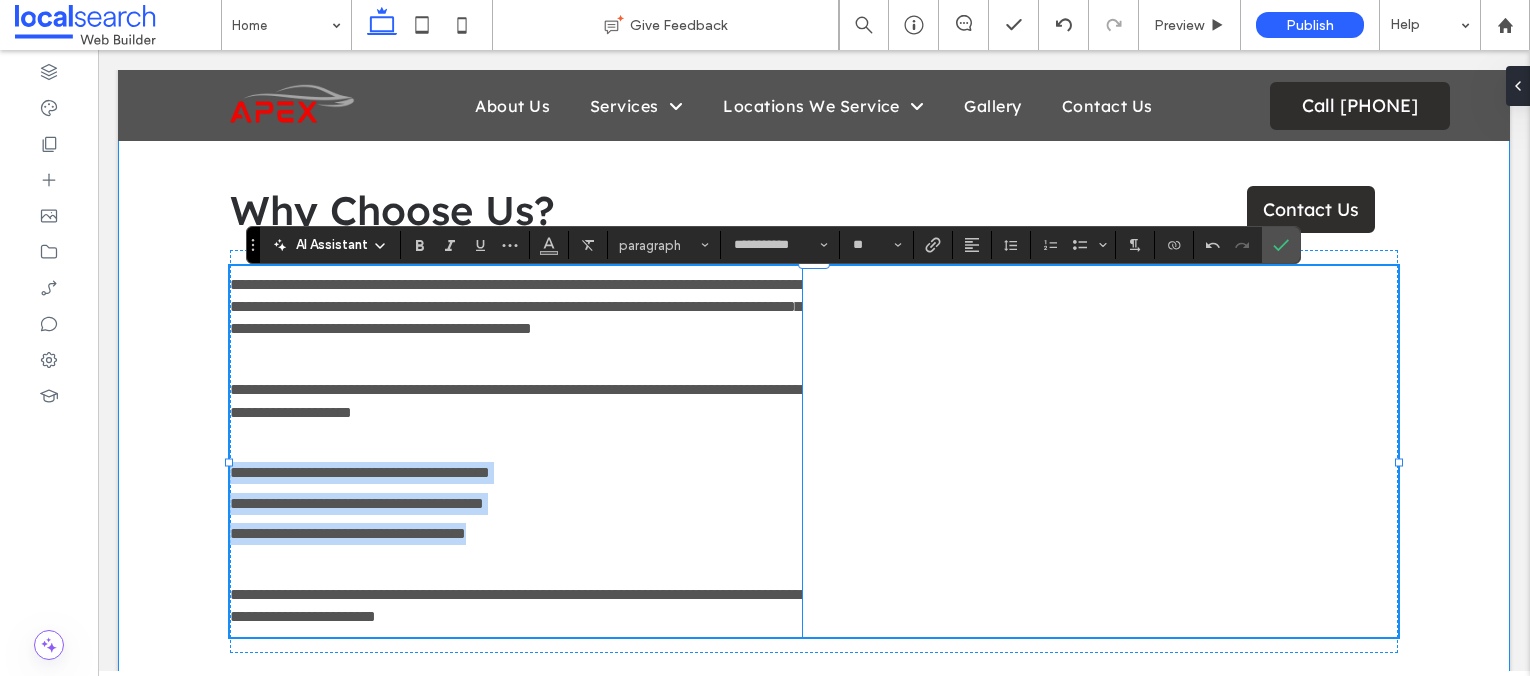 drag, startPoint x: 586, startPoint y: 574, endPoint x: 203, endPoint y: 516, distance: 387.36676 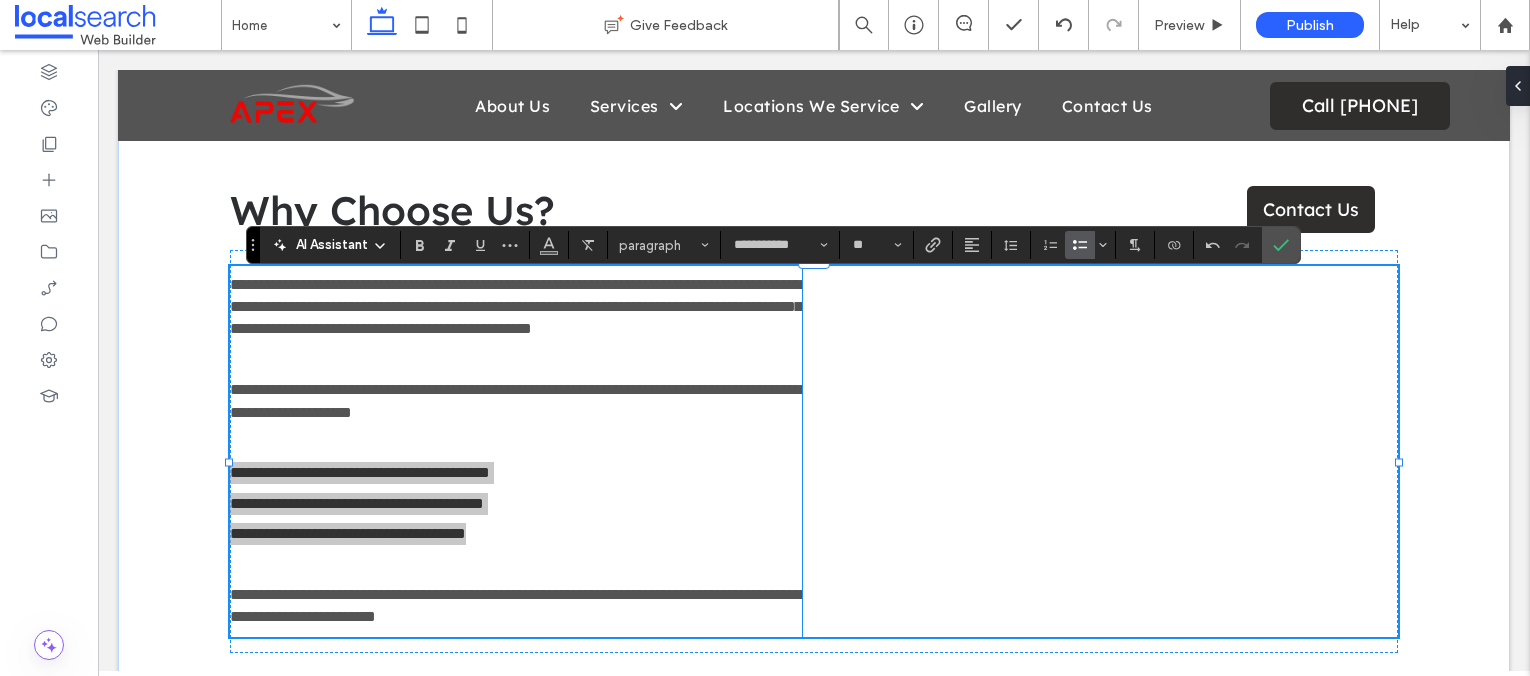 click 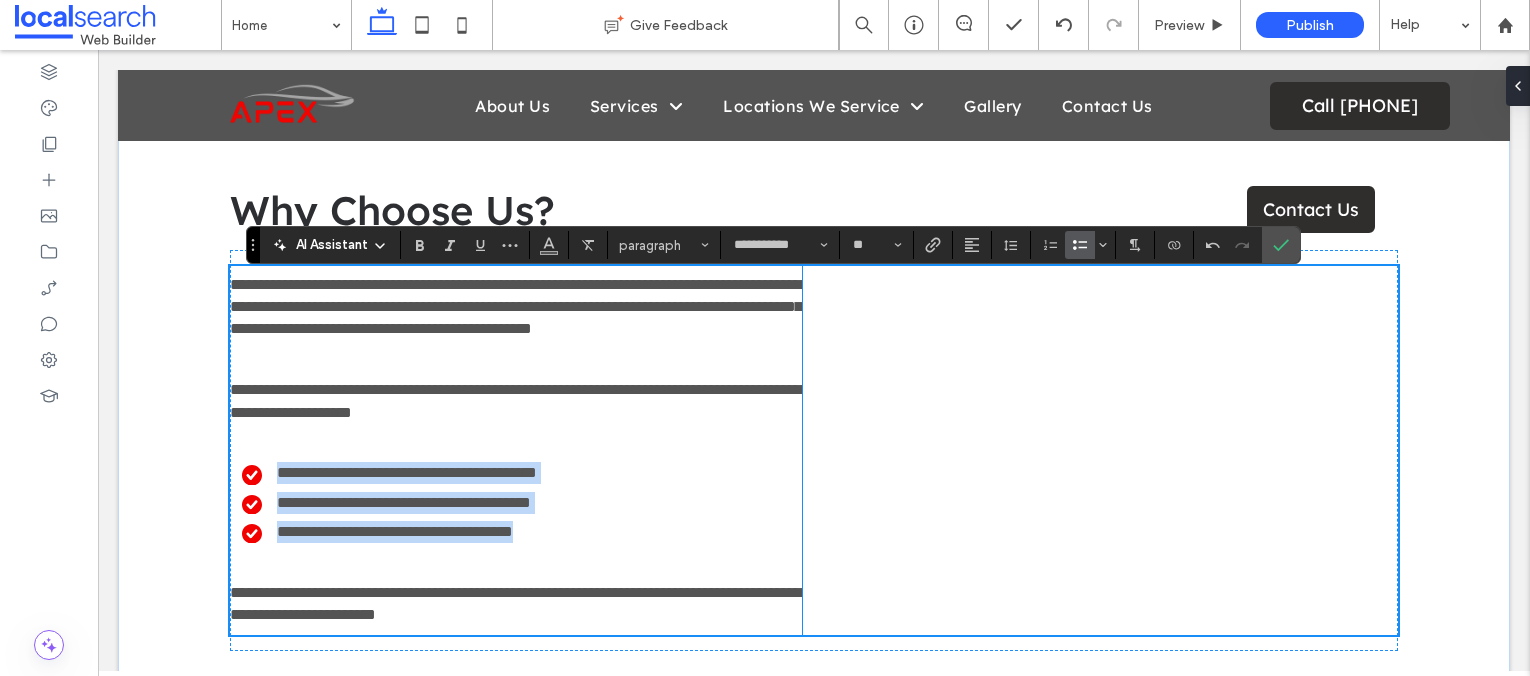 scroll, scrollTop: 2811, scrollLeft: 0, axis: vertical 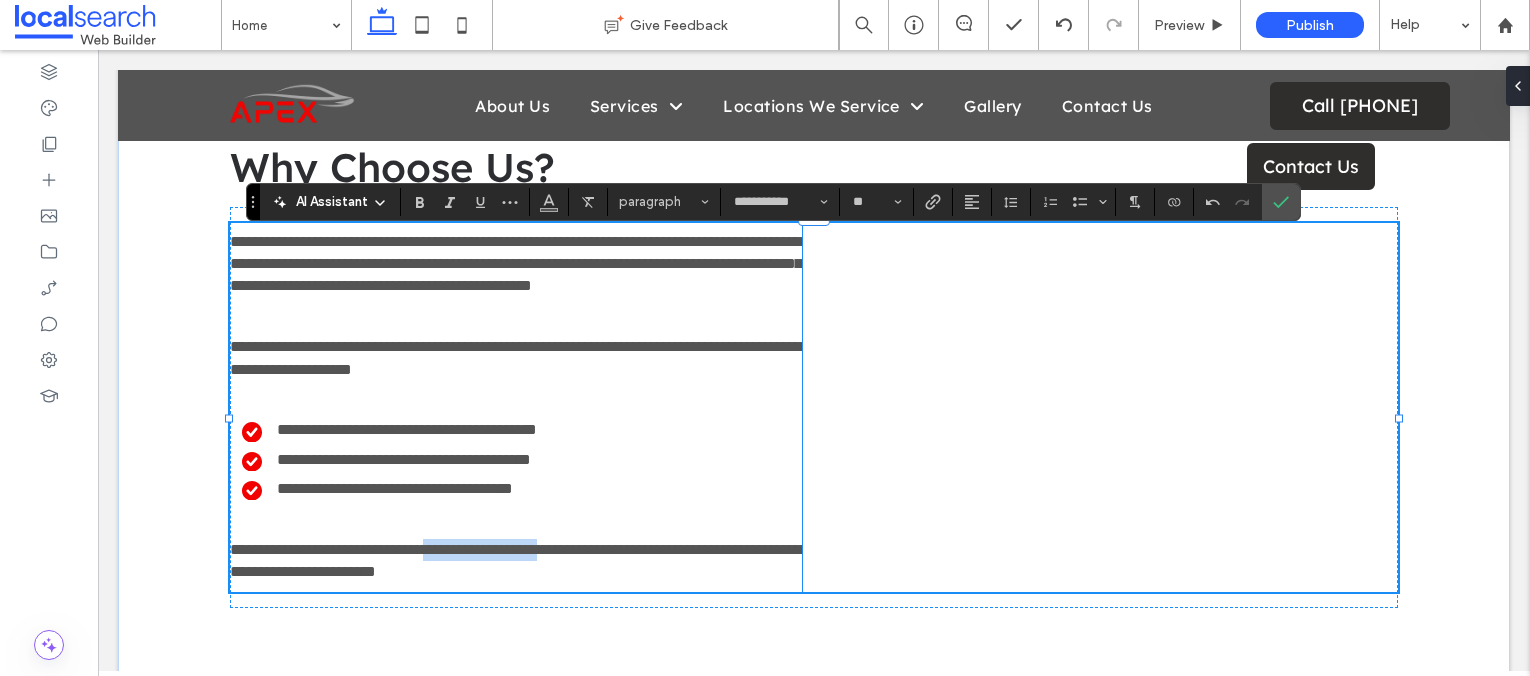 drag, startPoint x: 483, startPoint y: 587, endPoint x: 629, endPoint y: 584, distance: 146.03082 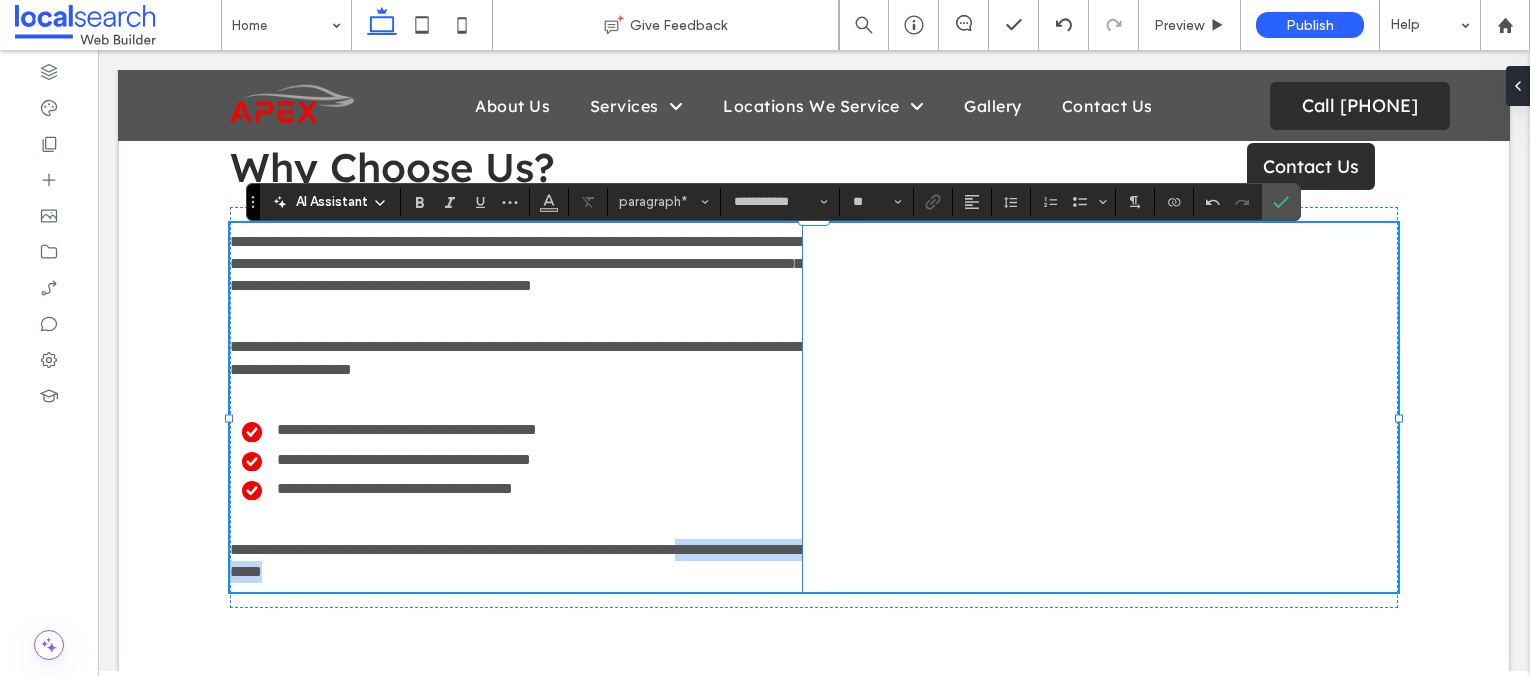 drag, startPoint x: 782, startPoint y: 591, endPoint x: 786, endPoint y: 620, distance: 29.274563 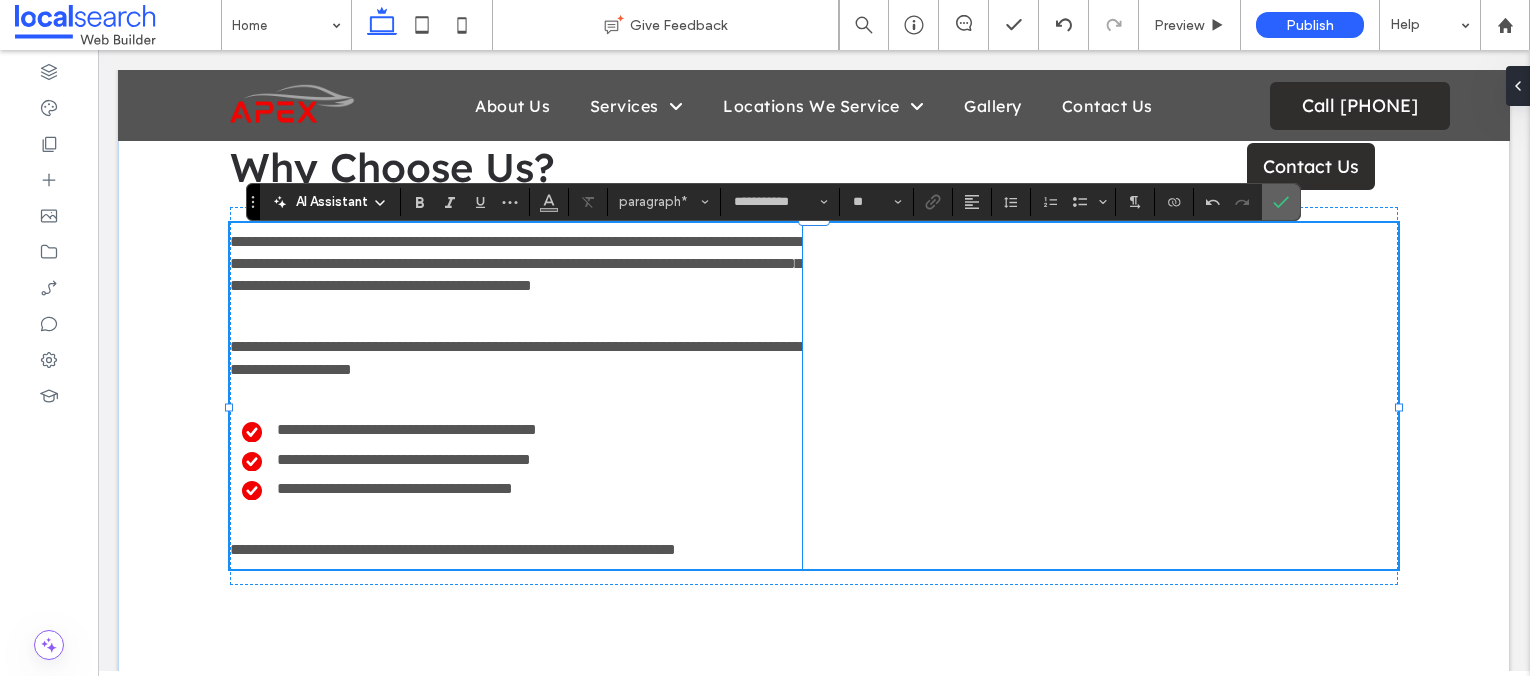 click 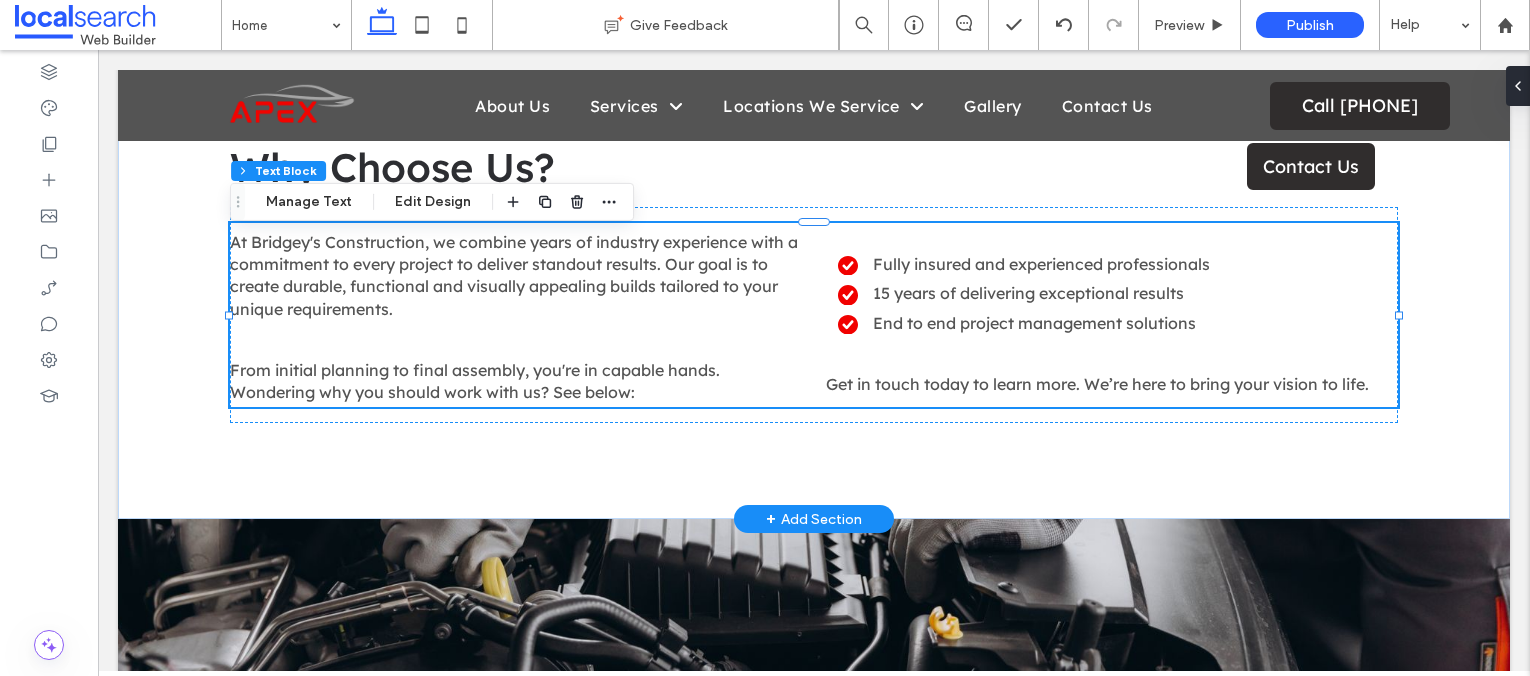 click on "From initial planning to final assembly, you're in capable hands. Wondering why you should work with us? See below:" at bounding box center [516, 381] 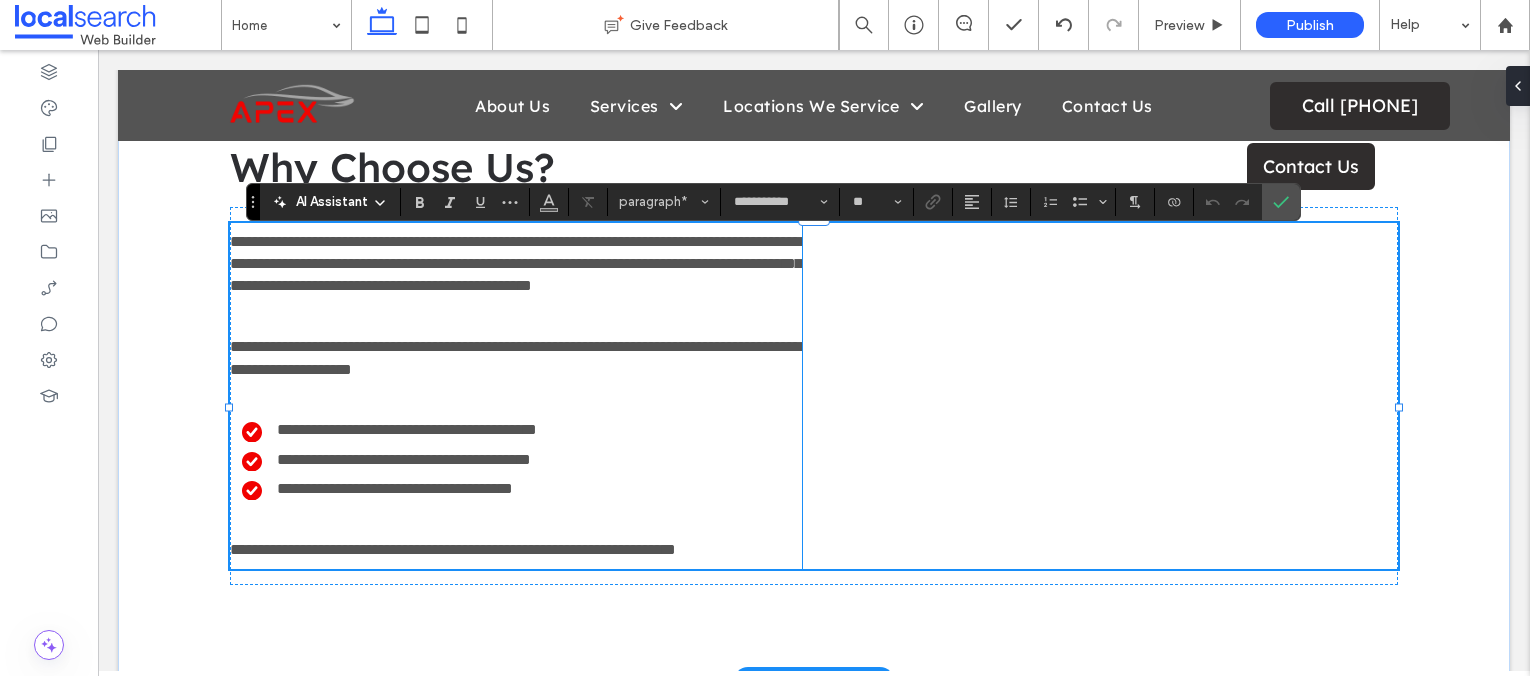 click on "**********" at bounding box center [516, 358] 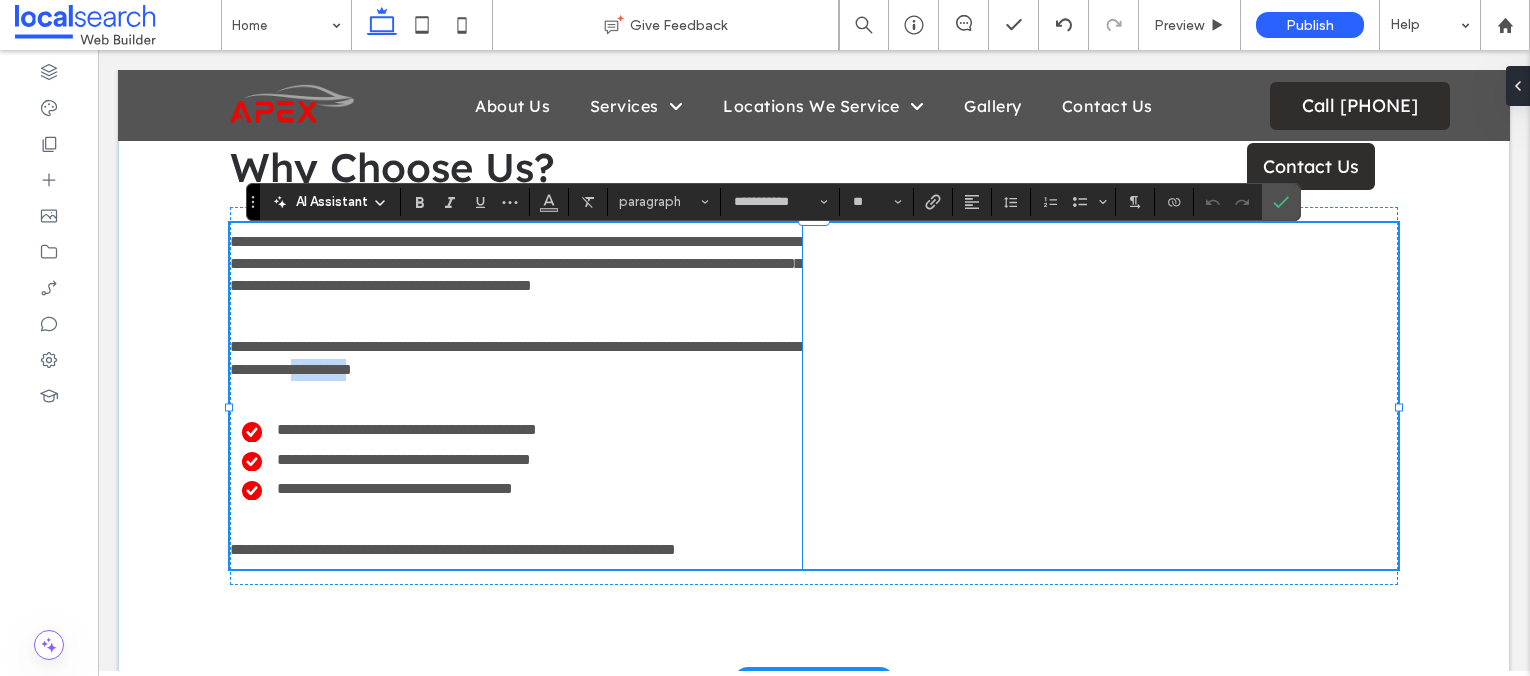 drag, startPoint x: 633, startPoint y: 402, endPoint x: 559, endPoint y: 402, distance: 74 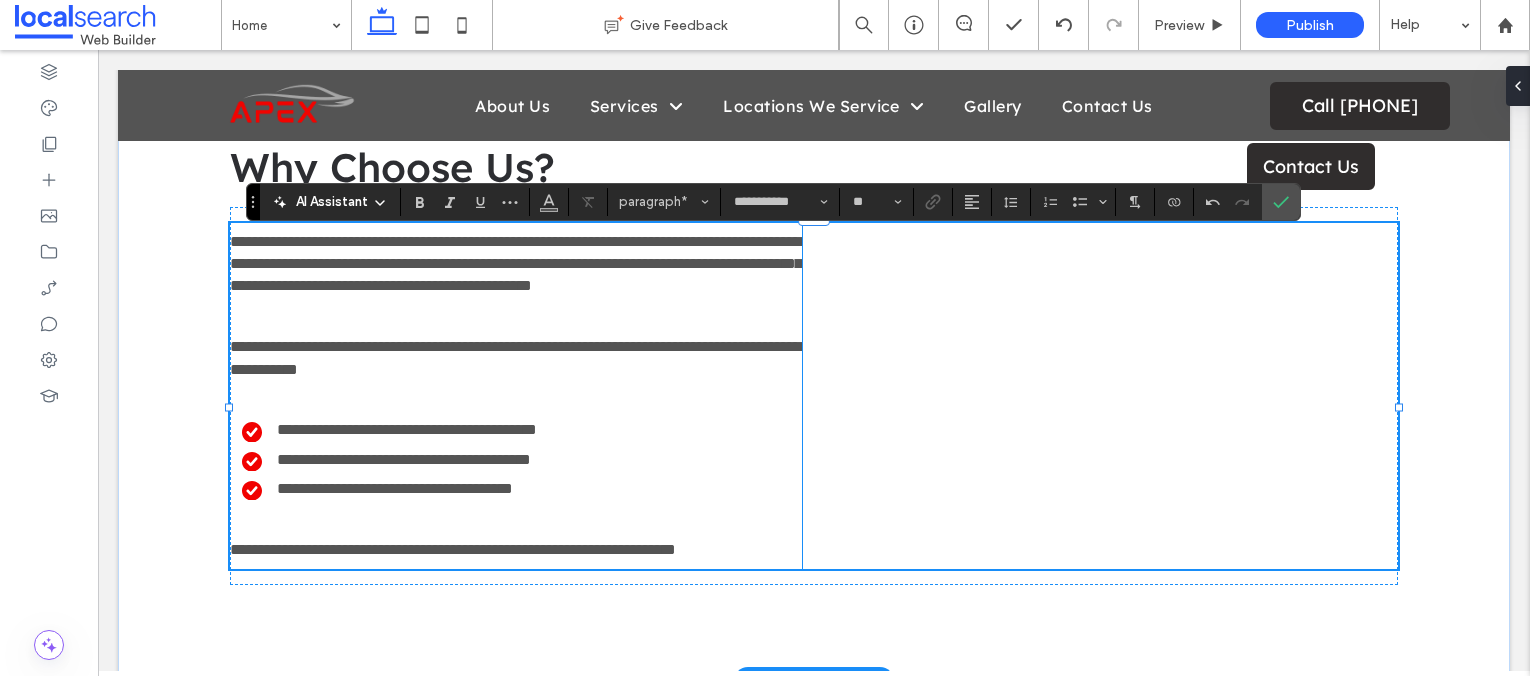 type 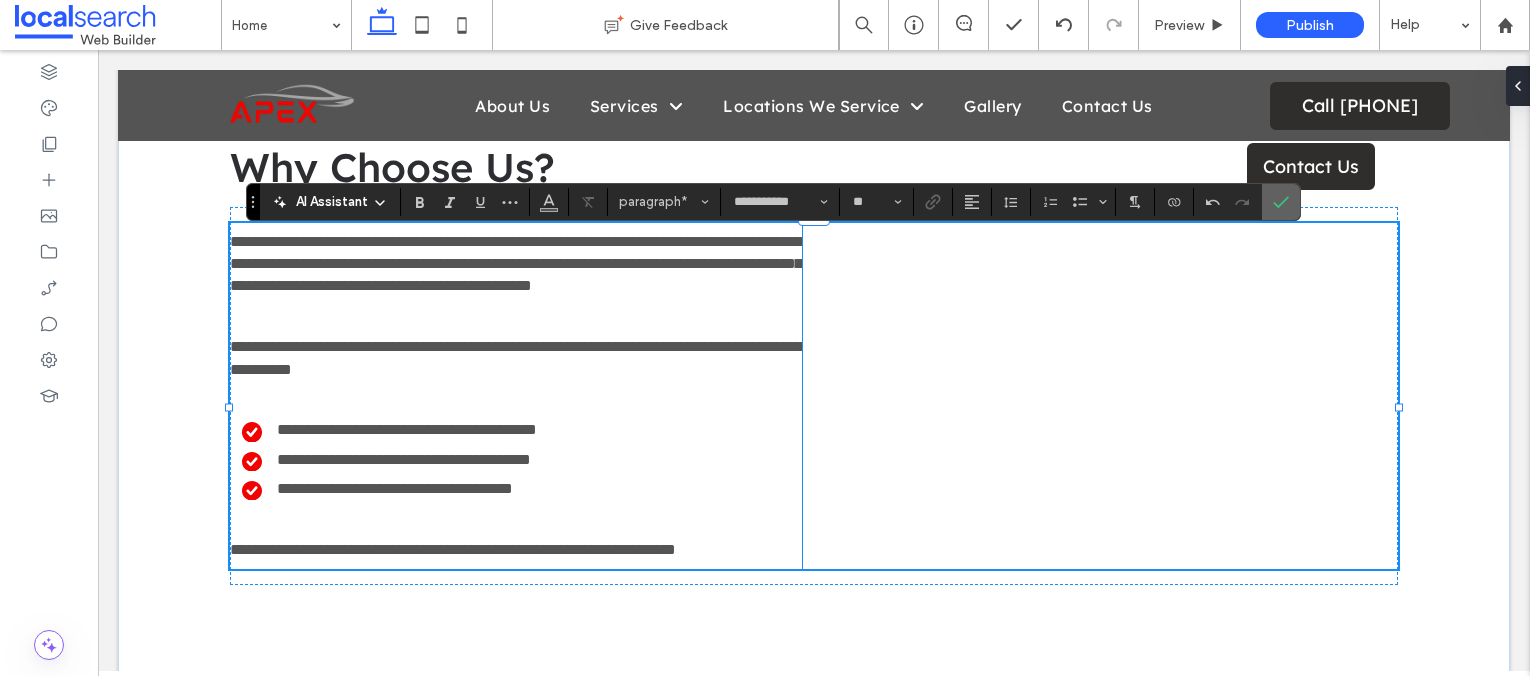 click 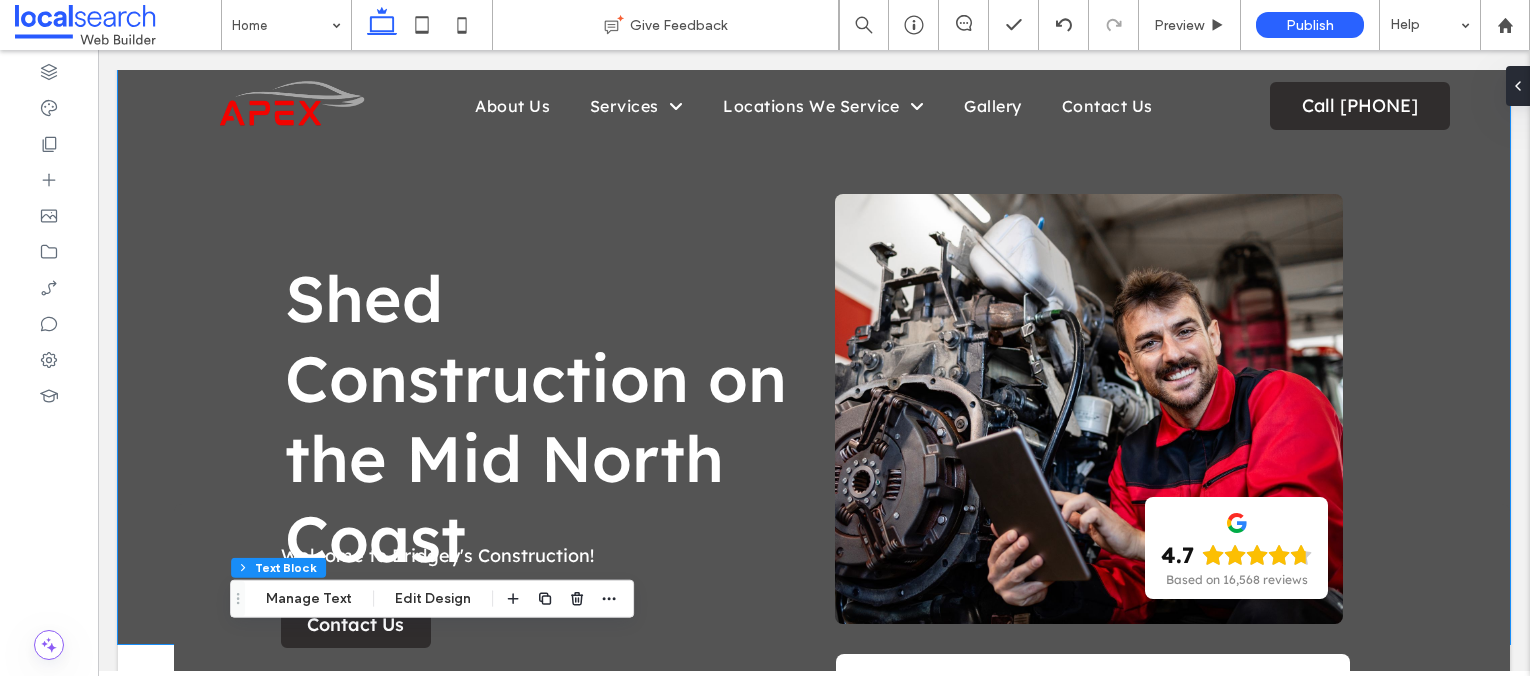 scroll, scrollTop: 0, scrollLeft: 0, axis: both 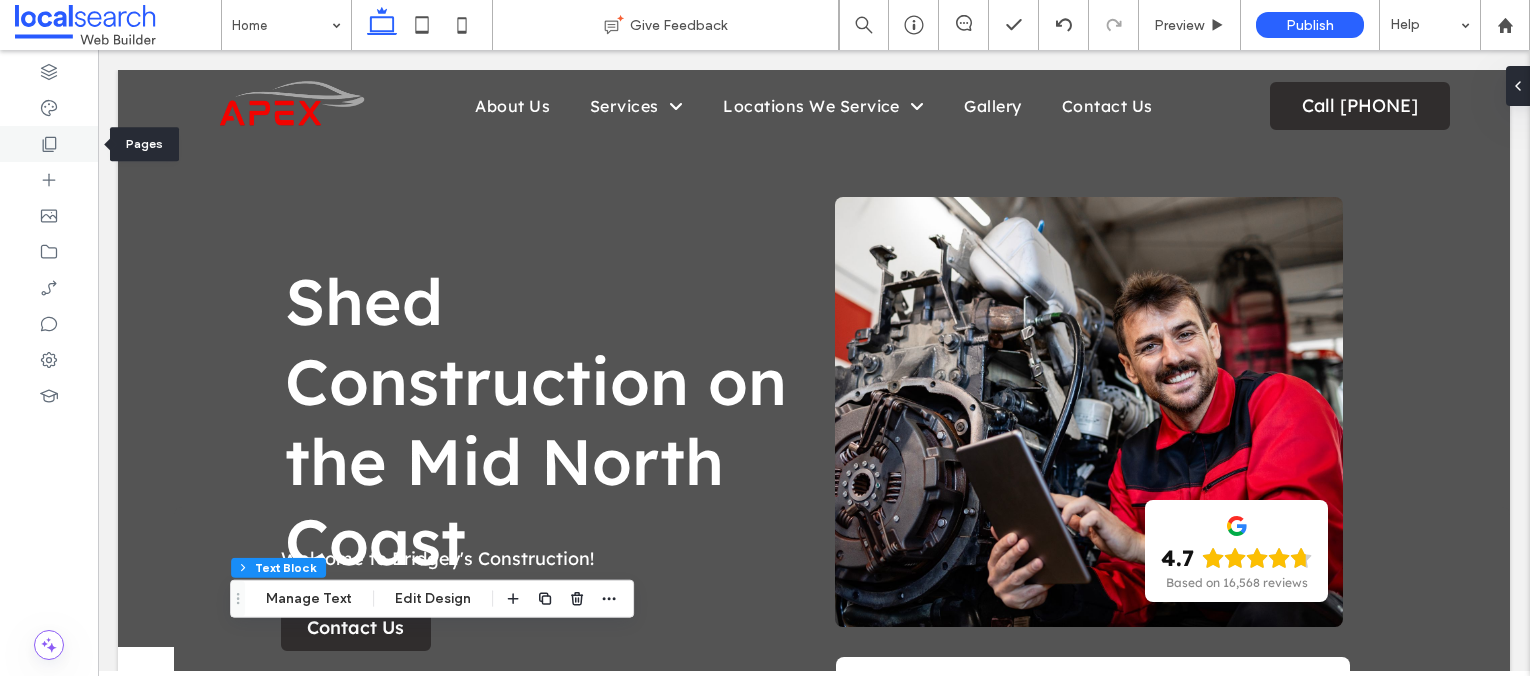 click 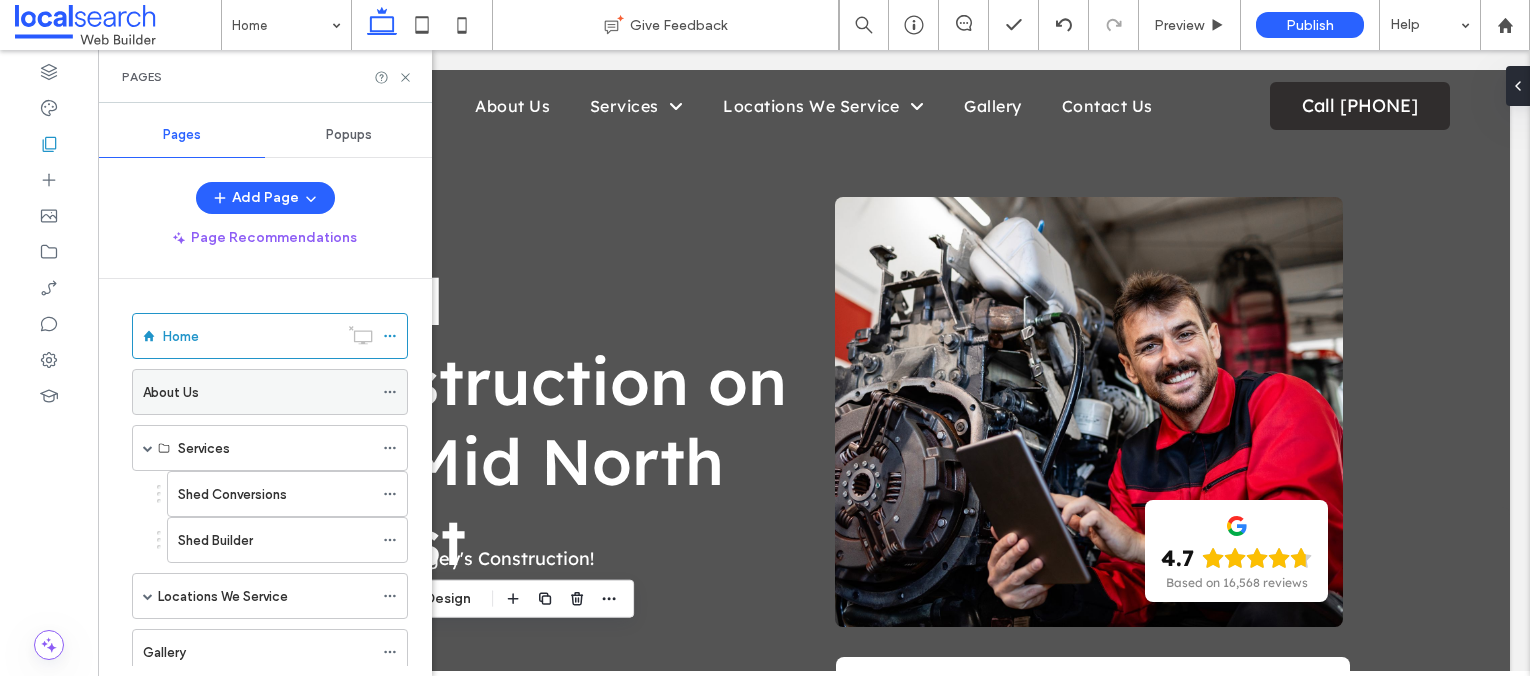 click on "About Us" at bounding box center [171, 392] 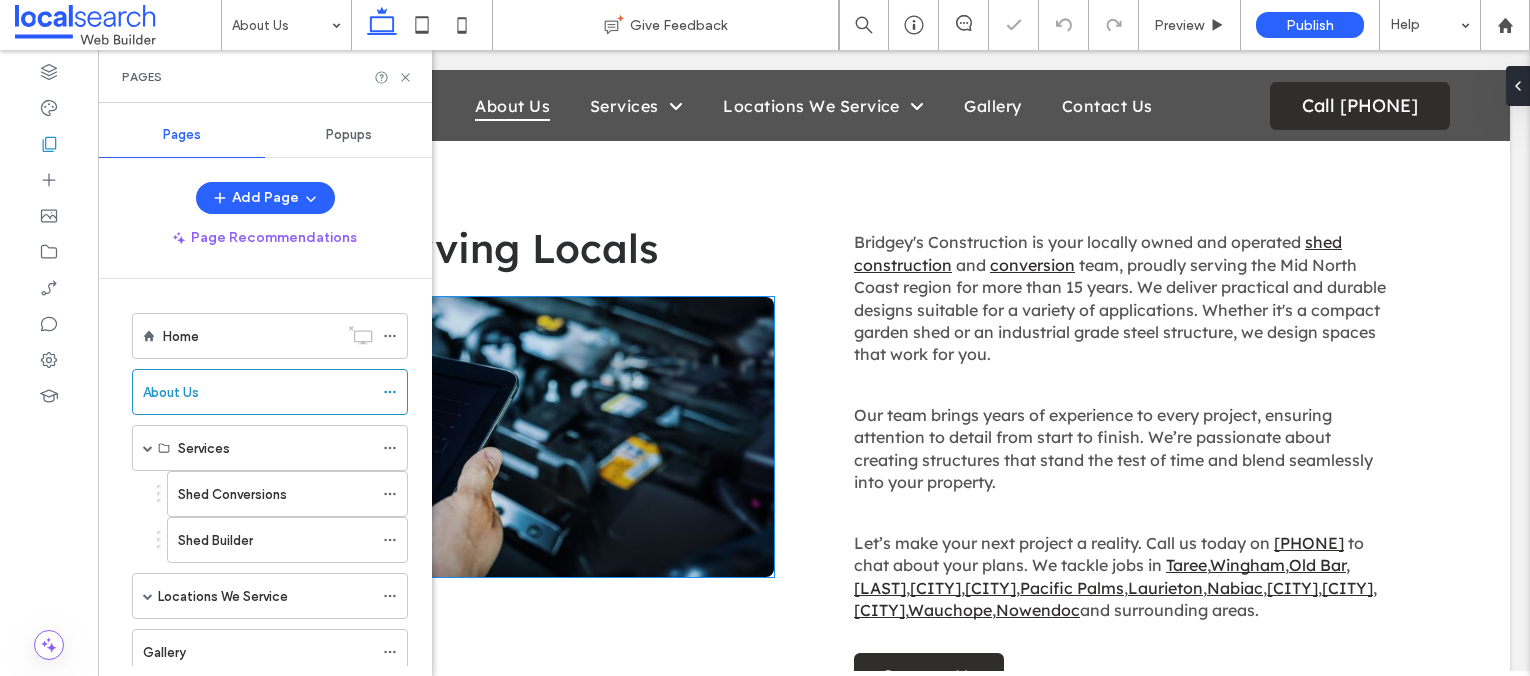 scroll, scrollTop: 651, scrollLeft: 0, axis: vertical 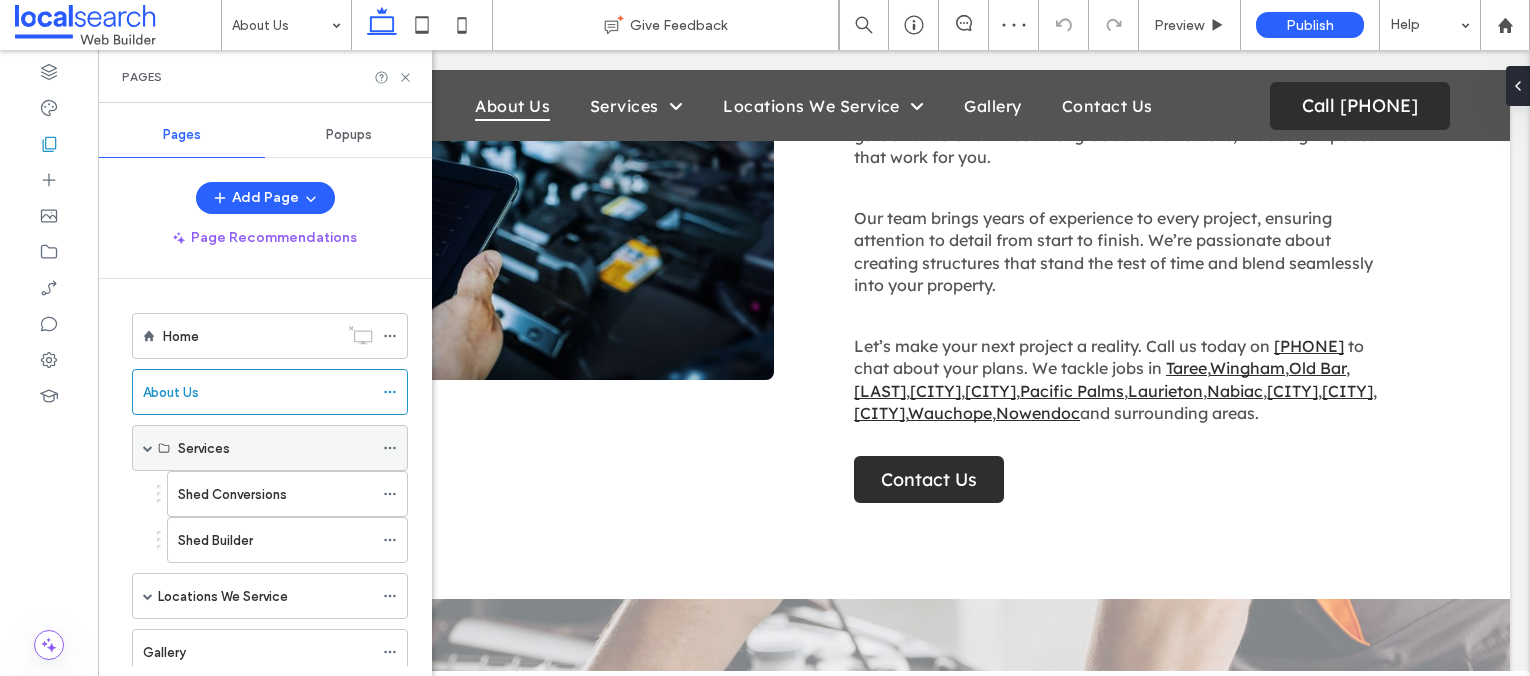 click on "Services" at bounding box center (275, 448) 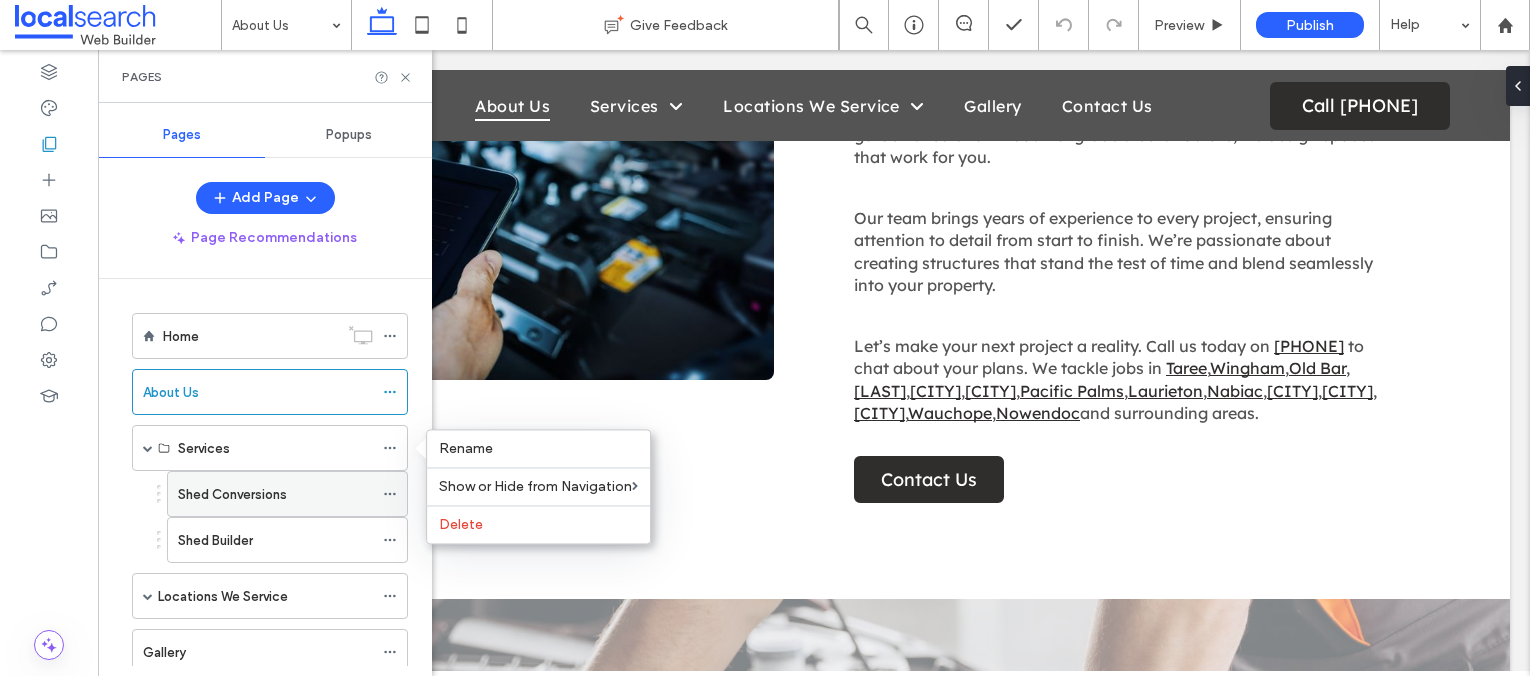 click on "Shed Conversions" at bounding box center (275, 494) 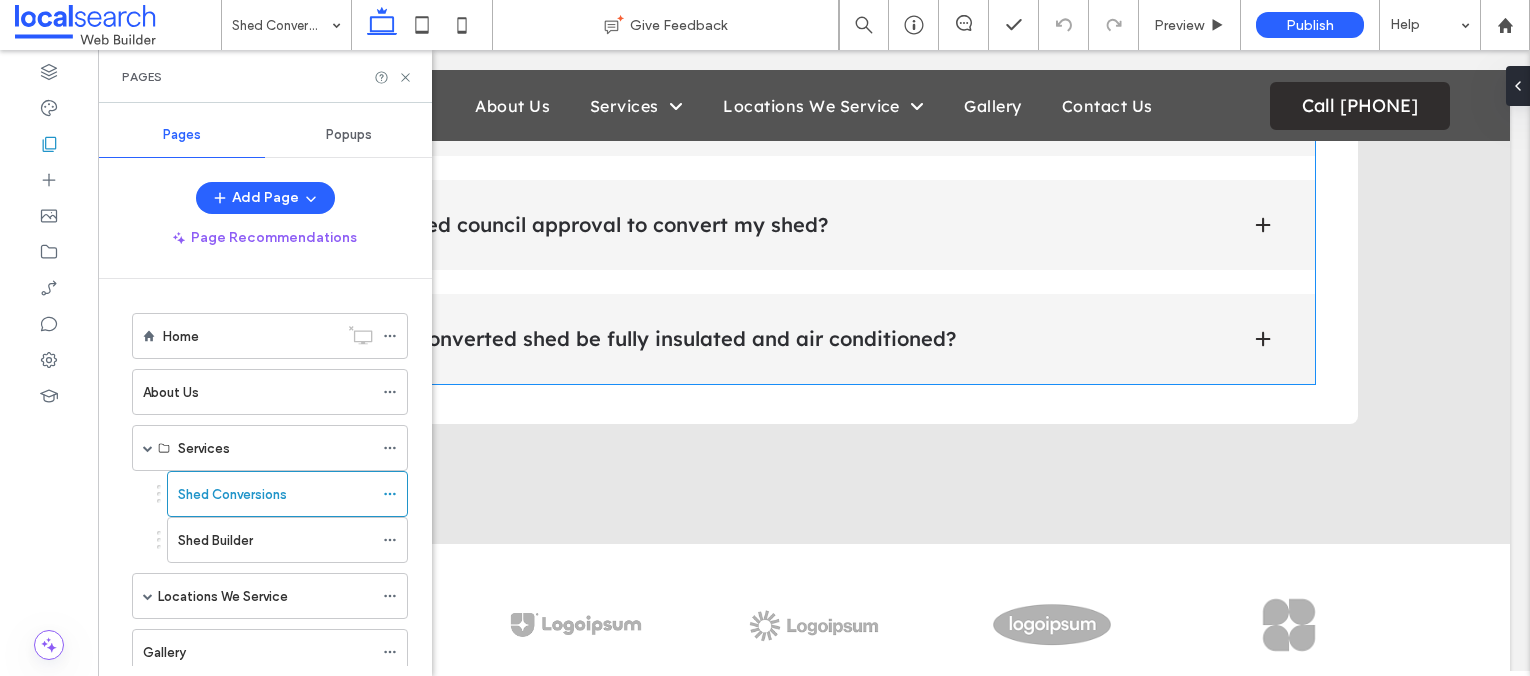 scroll, scrollTop: 2556, scrollLeft: 0, axis: vertical 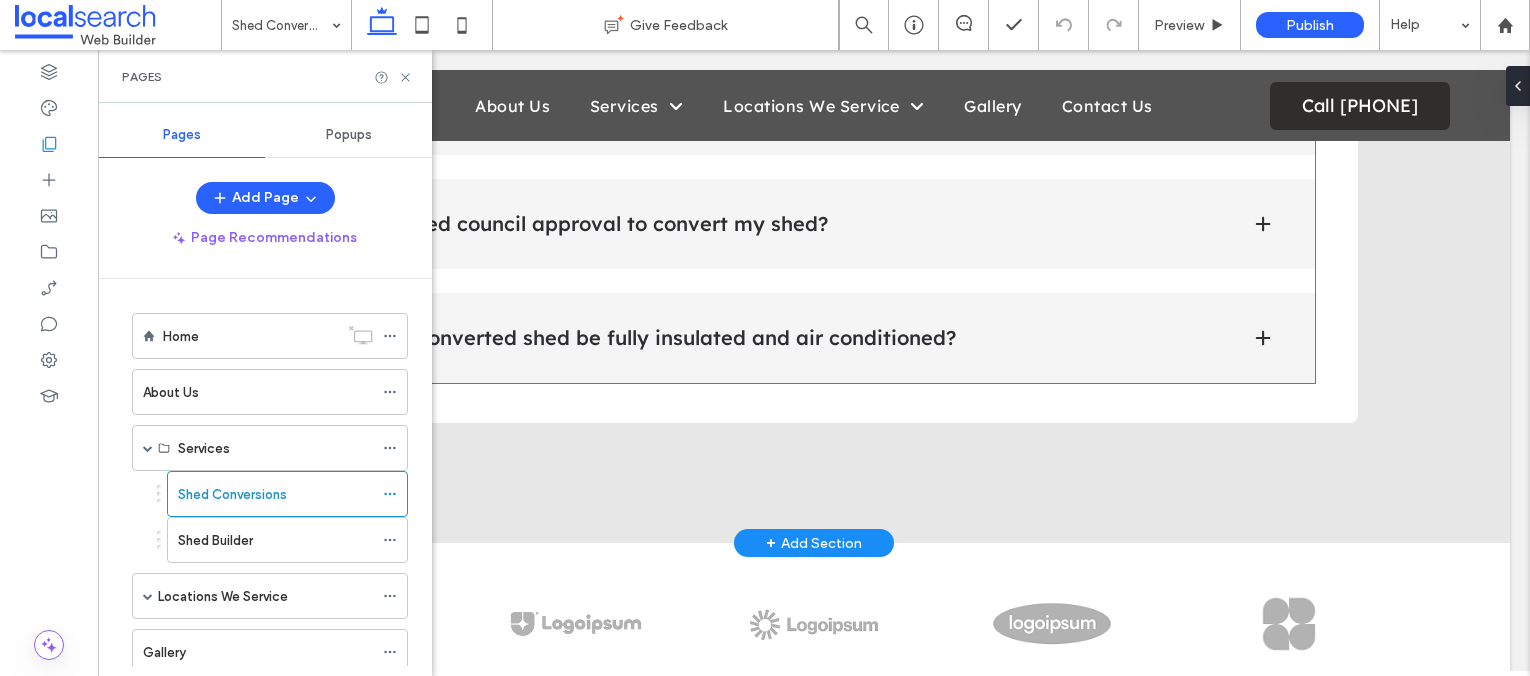 click on "Can a converted shed be fully insulated and air conditioned?" at bounding box center [786, 338] 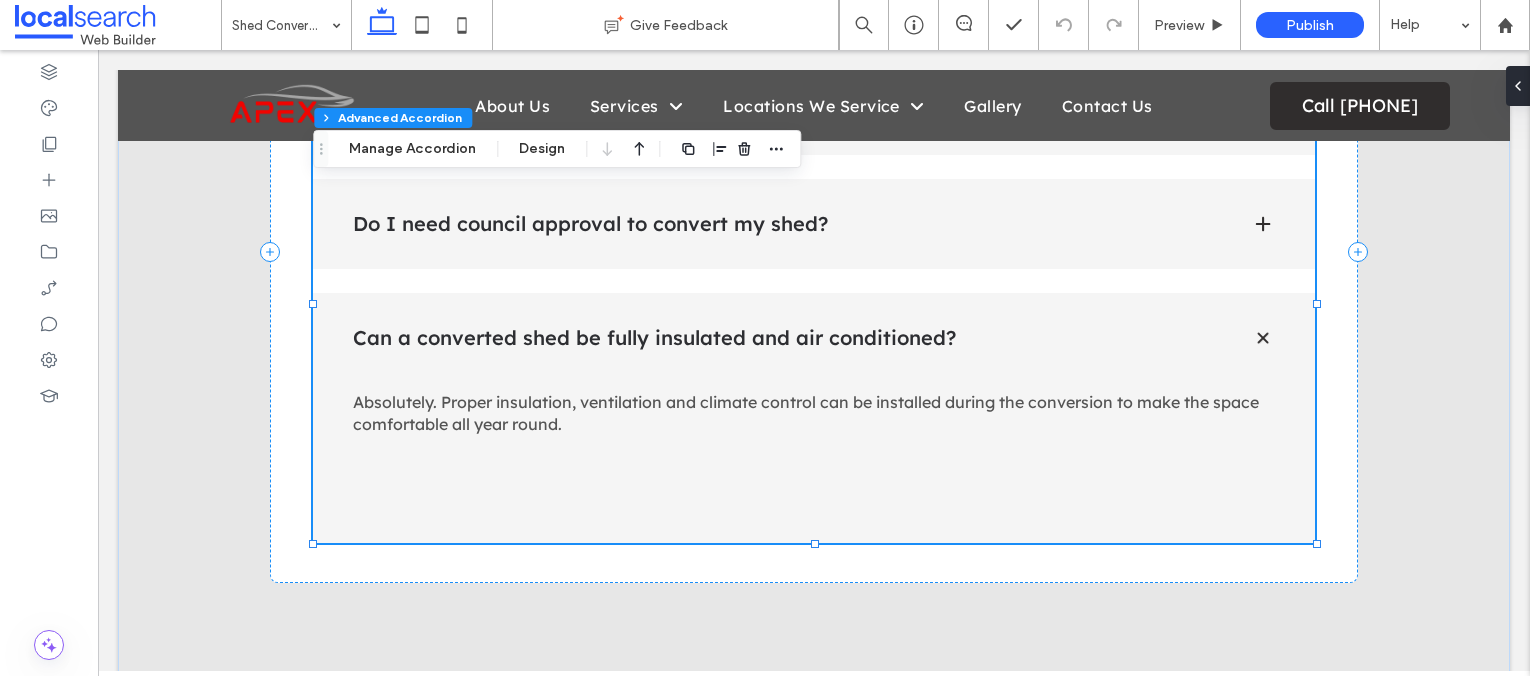 click on "Do I need council approval to convert my shed?" at bounding box center [786, 224] 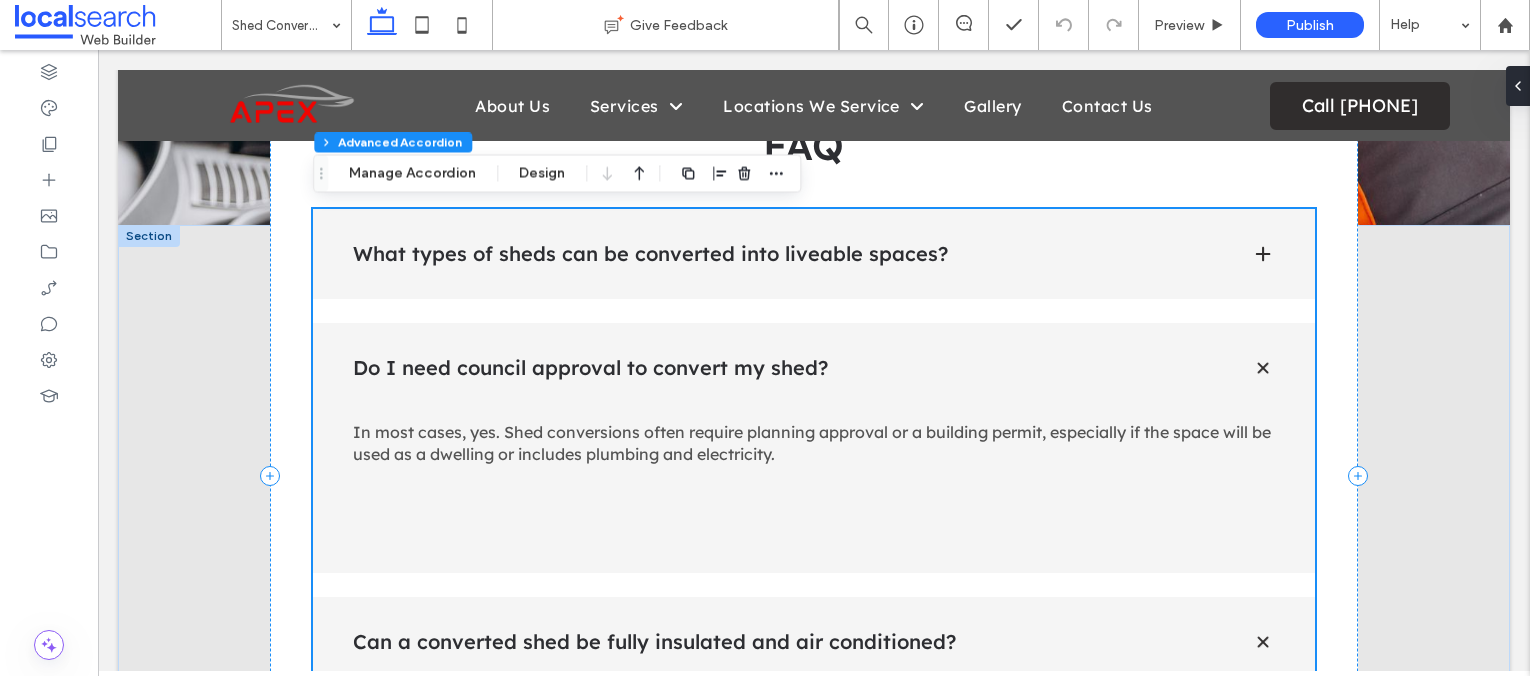 scroll, scrollTop: 2408, scrollLeft: 0, axis: vertical 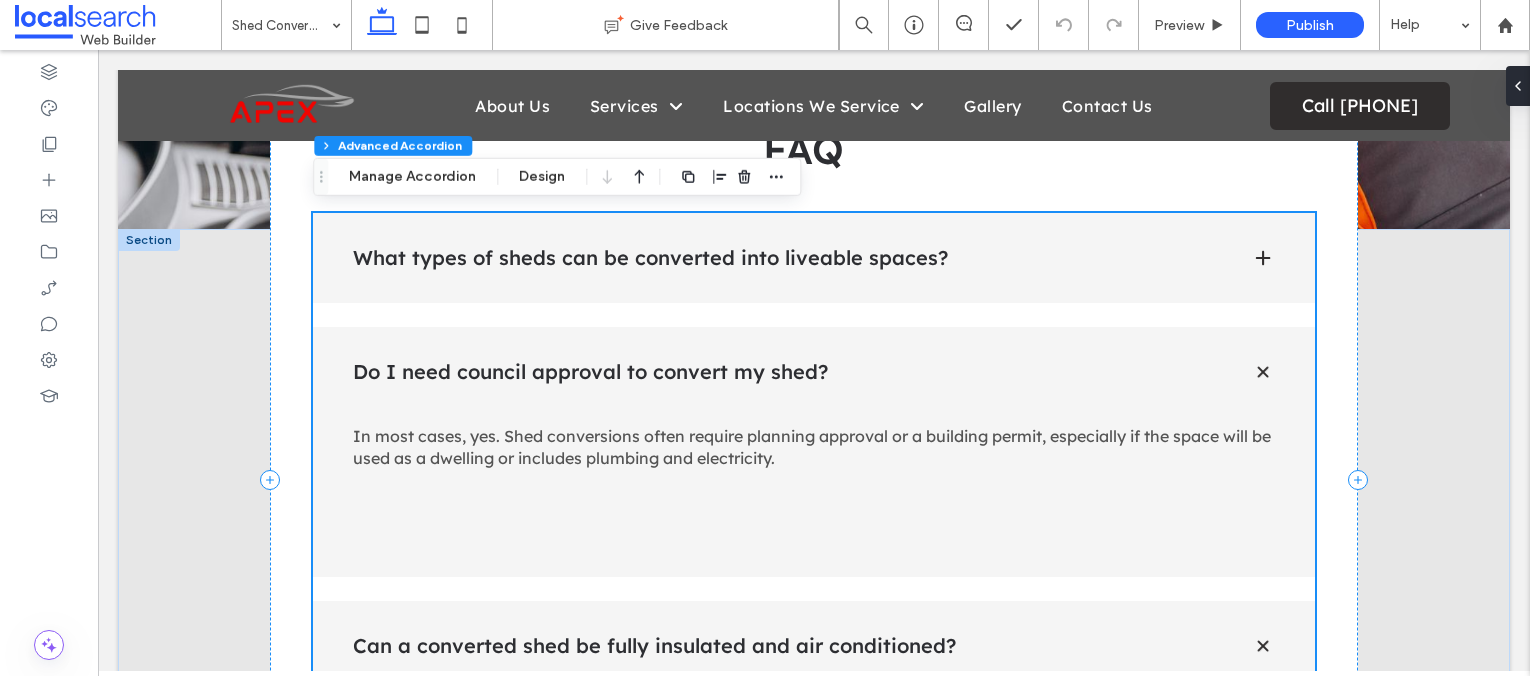 click on "What types of sheds can be converted into liveable spaces?" at bounding box center (814, 258) 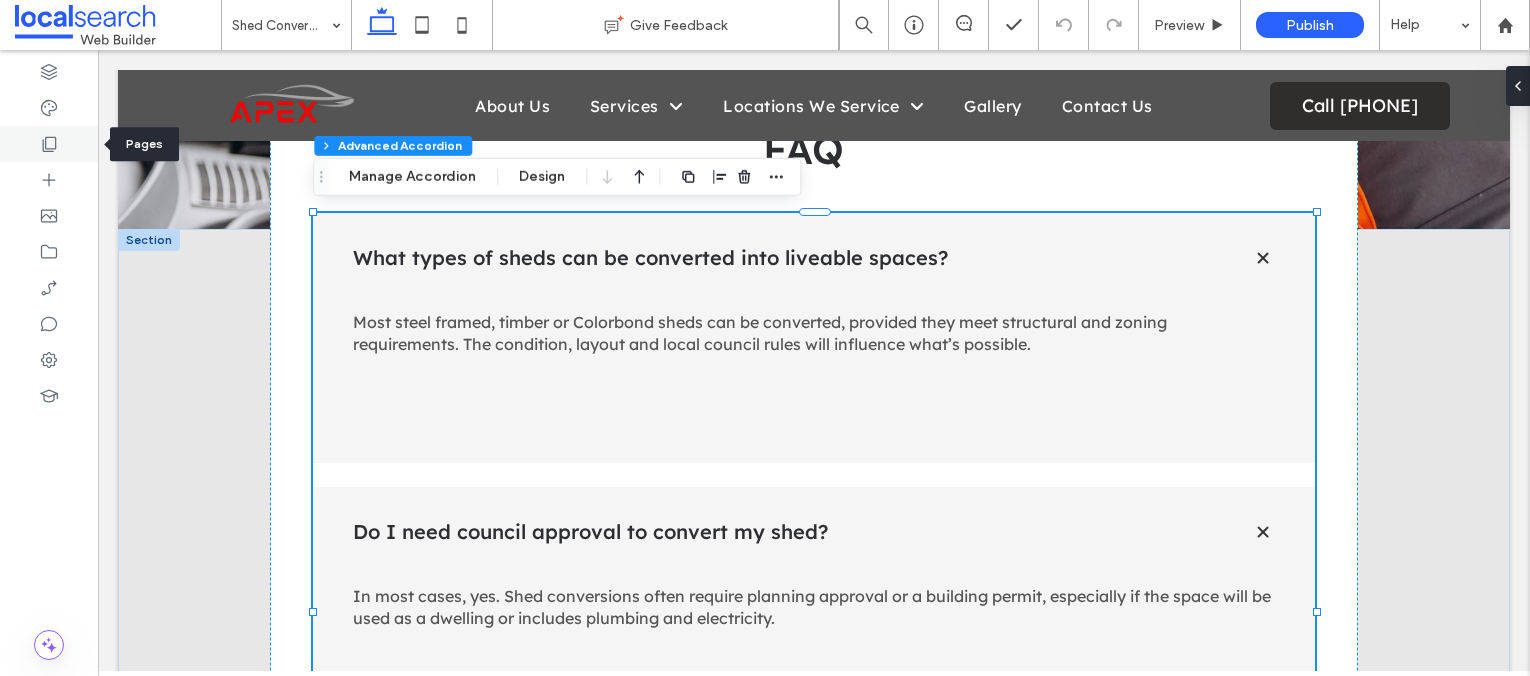click 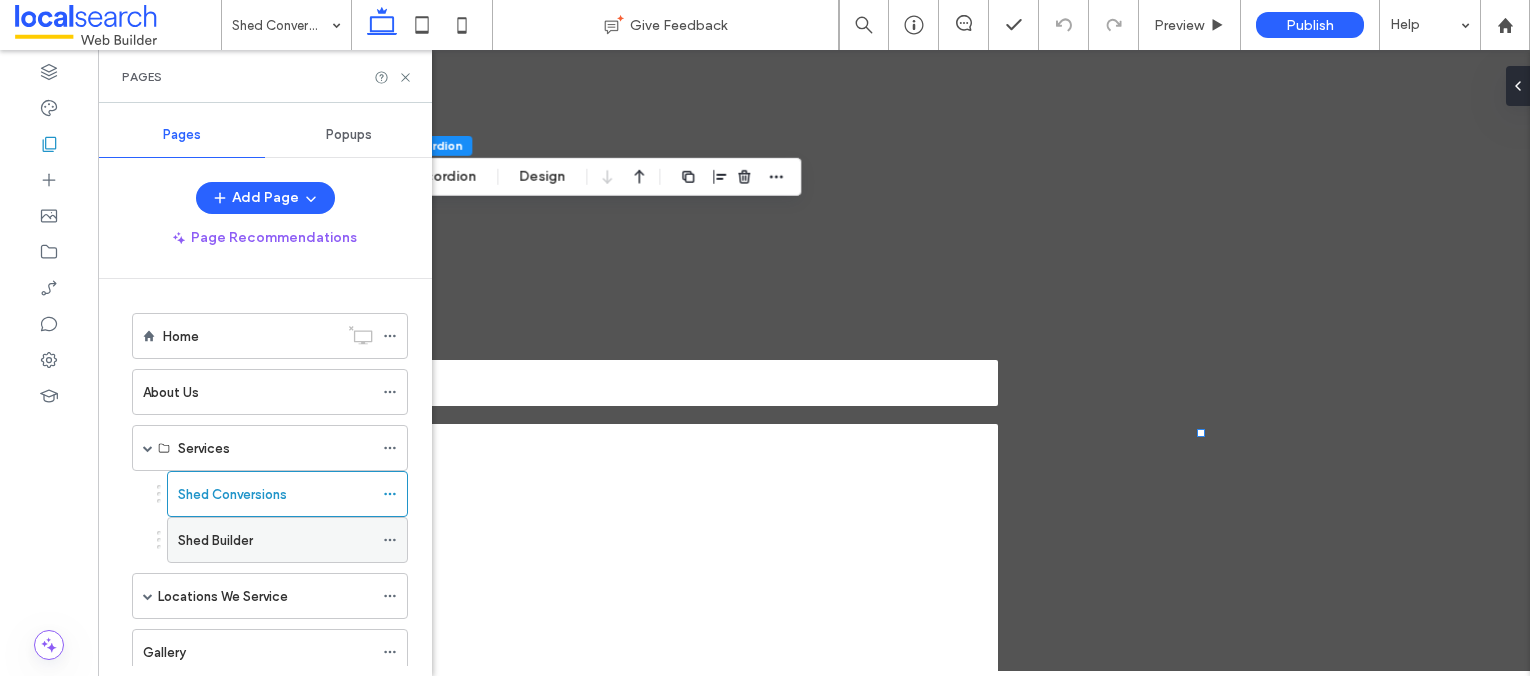 scroll, scrollTop: 2408, scrollLeft: 0, axis: vertical 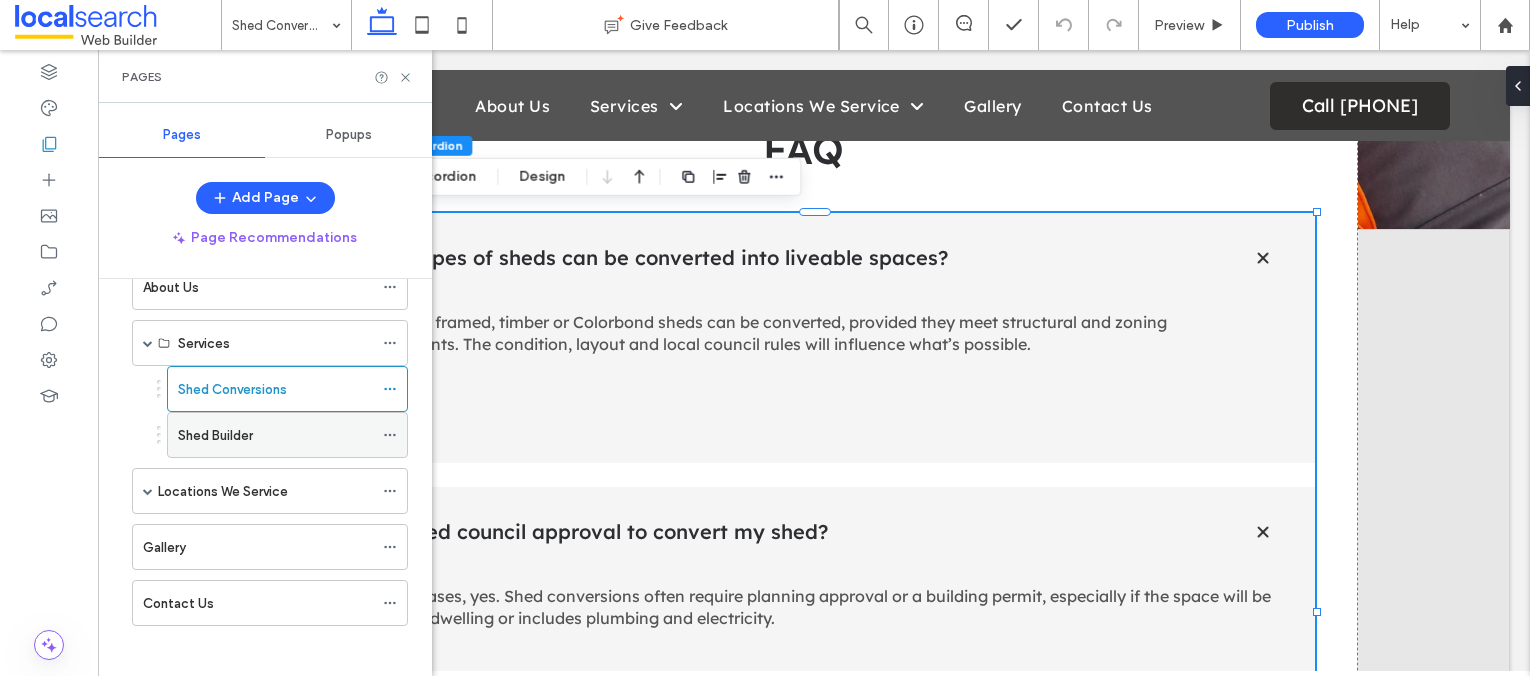 click on "Shed Builder" at bounding box center (215, 435) 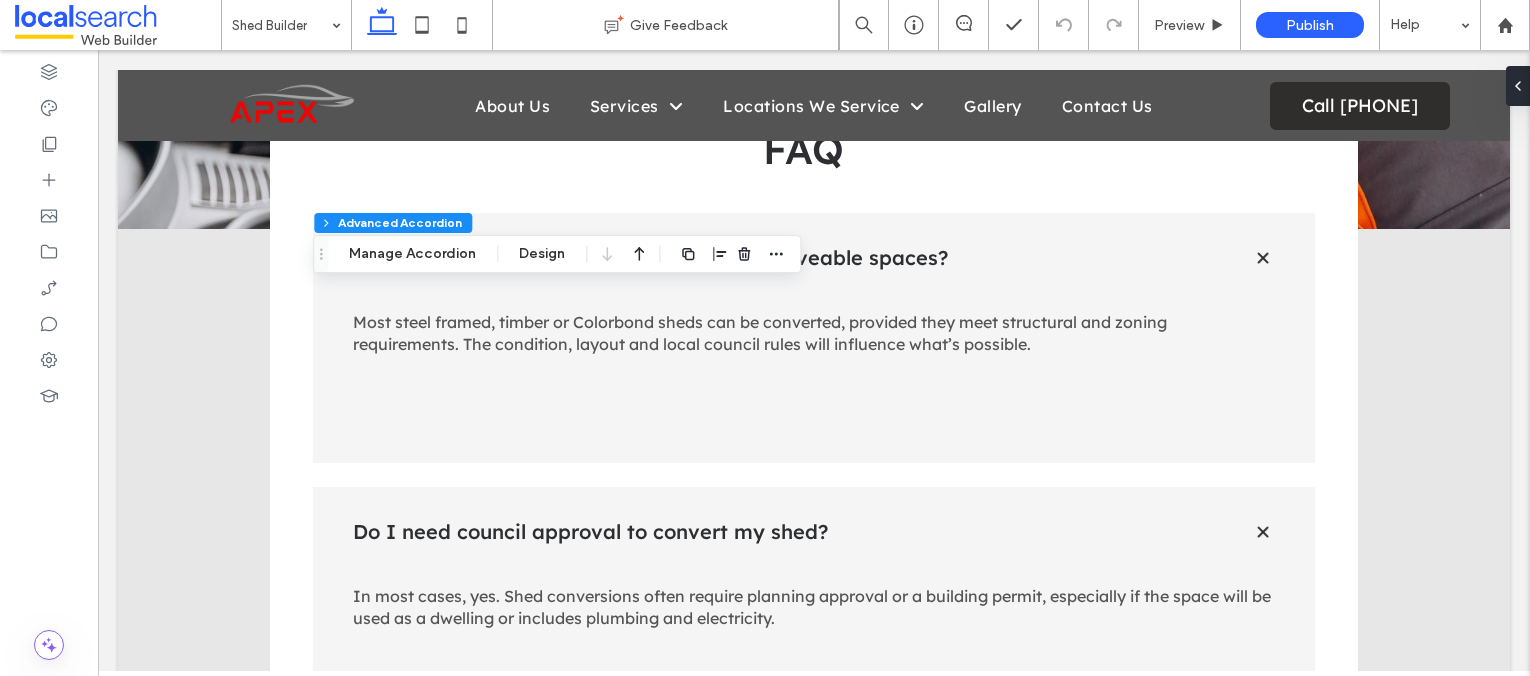 type on "***" 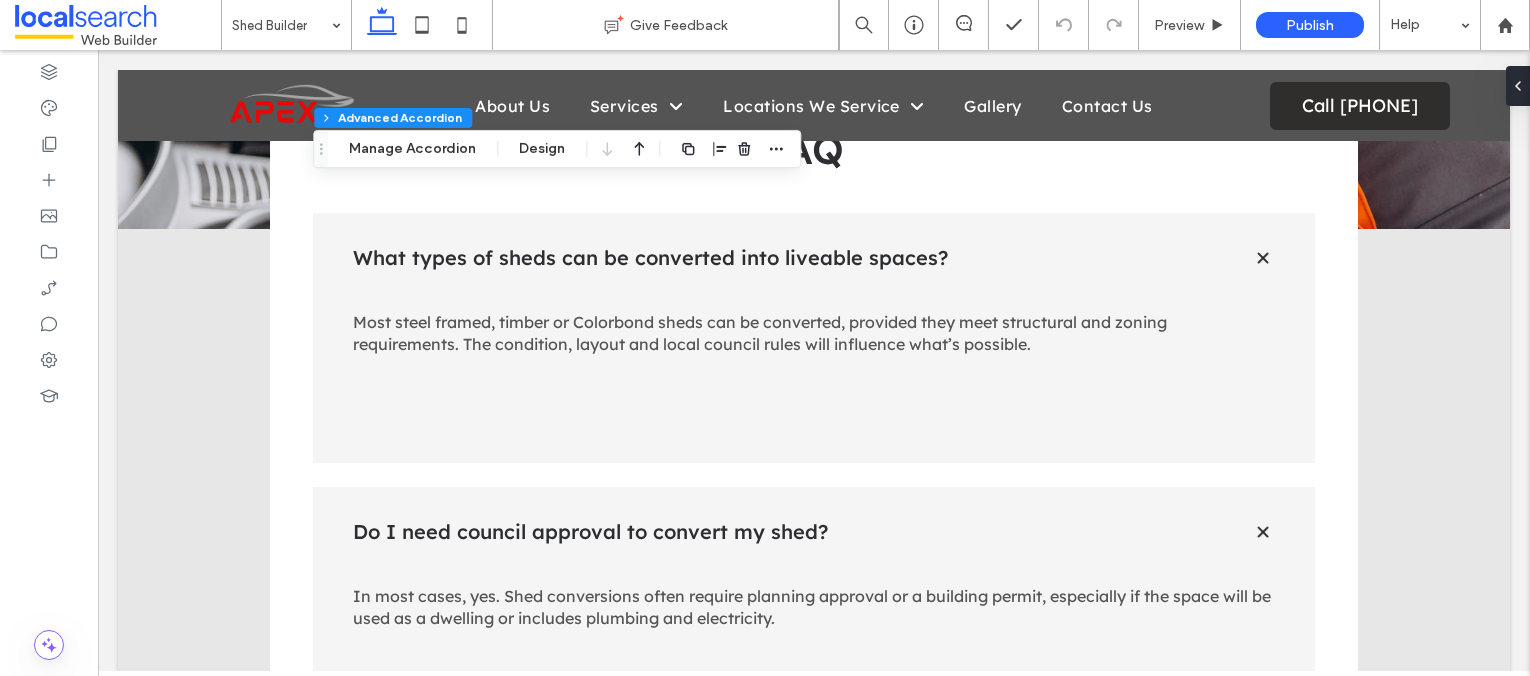 type on "**" 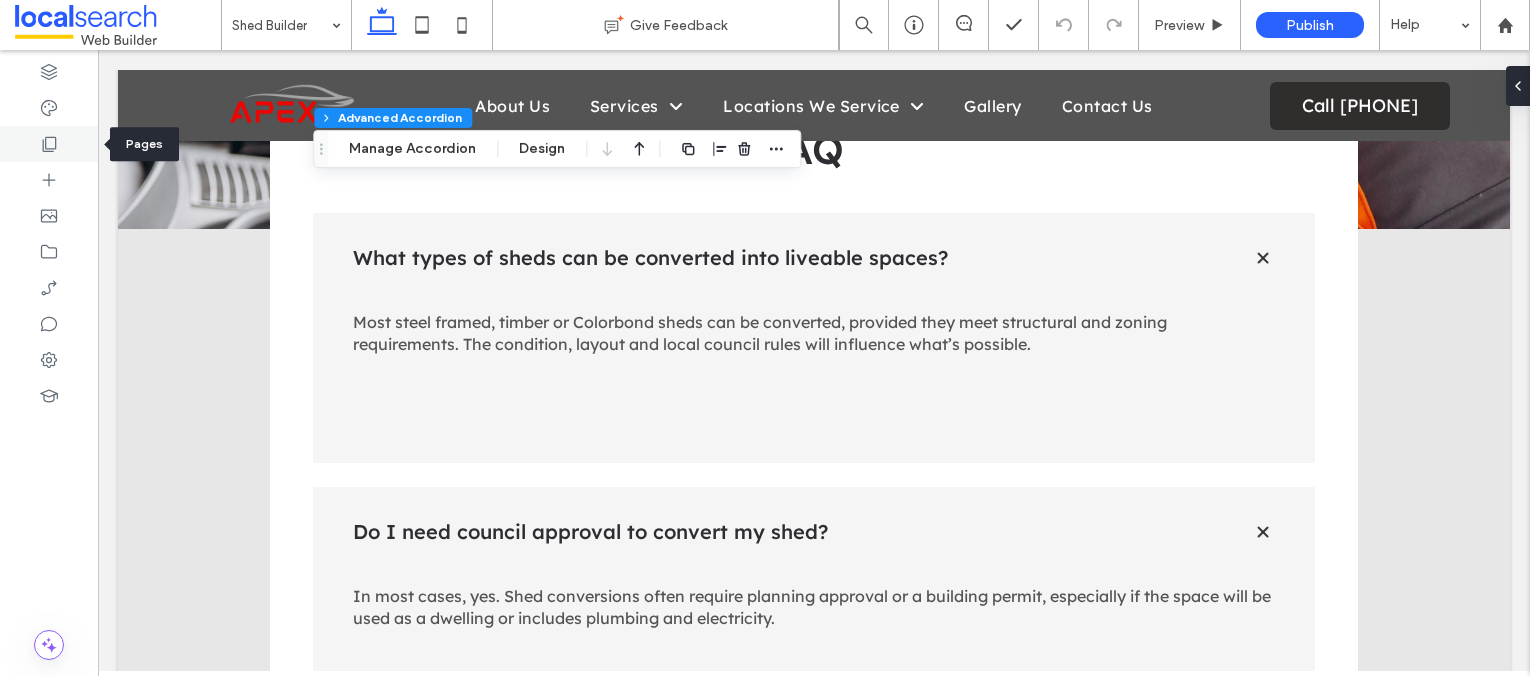click 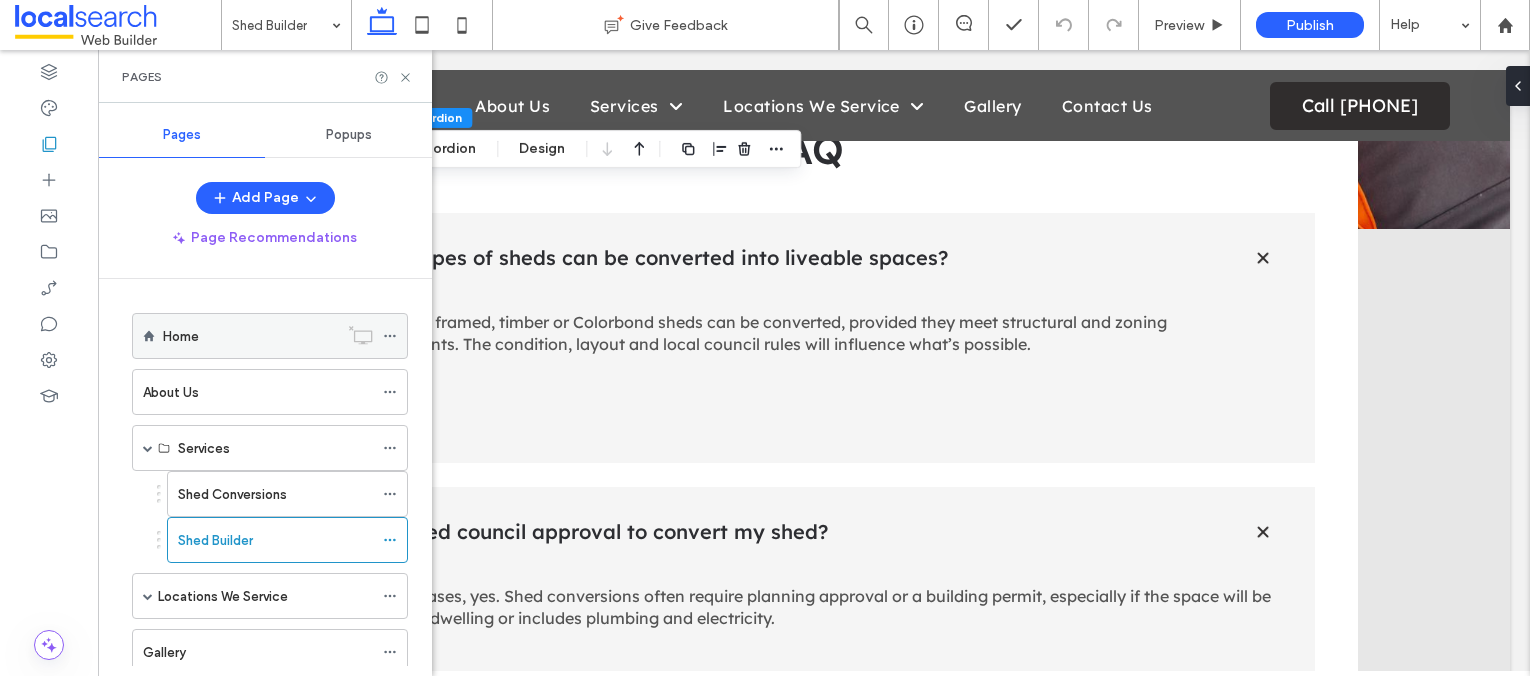 scroll, scrollTop: 105, scrollLeft: 0, axis: vertical 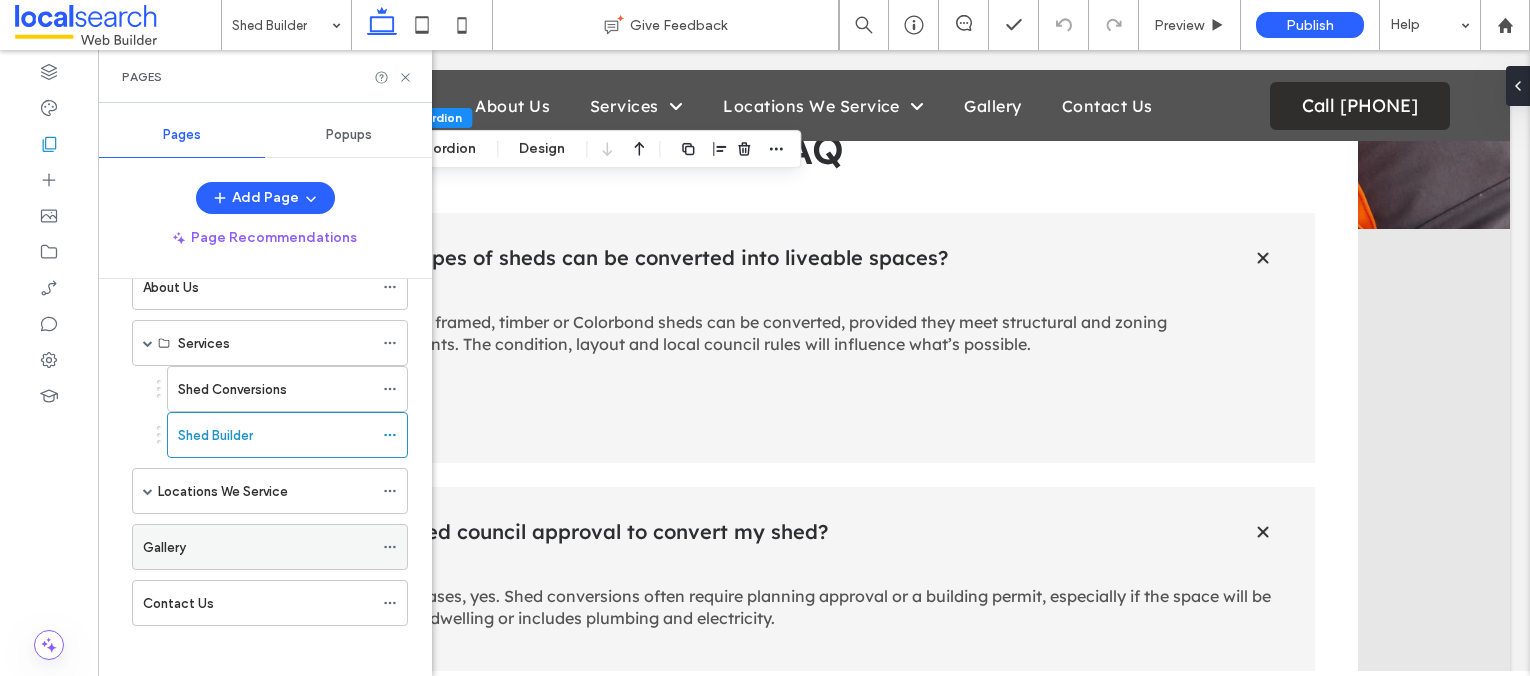 click on "Gallery" at bounding box center (164, 547) 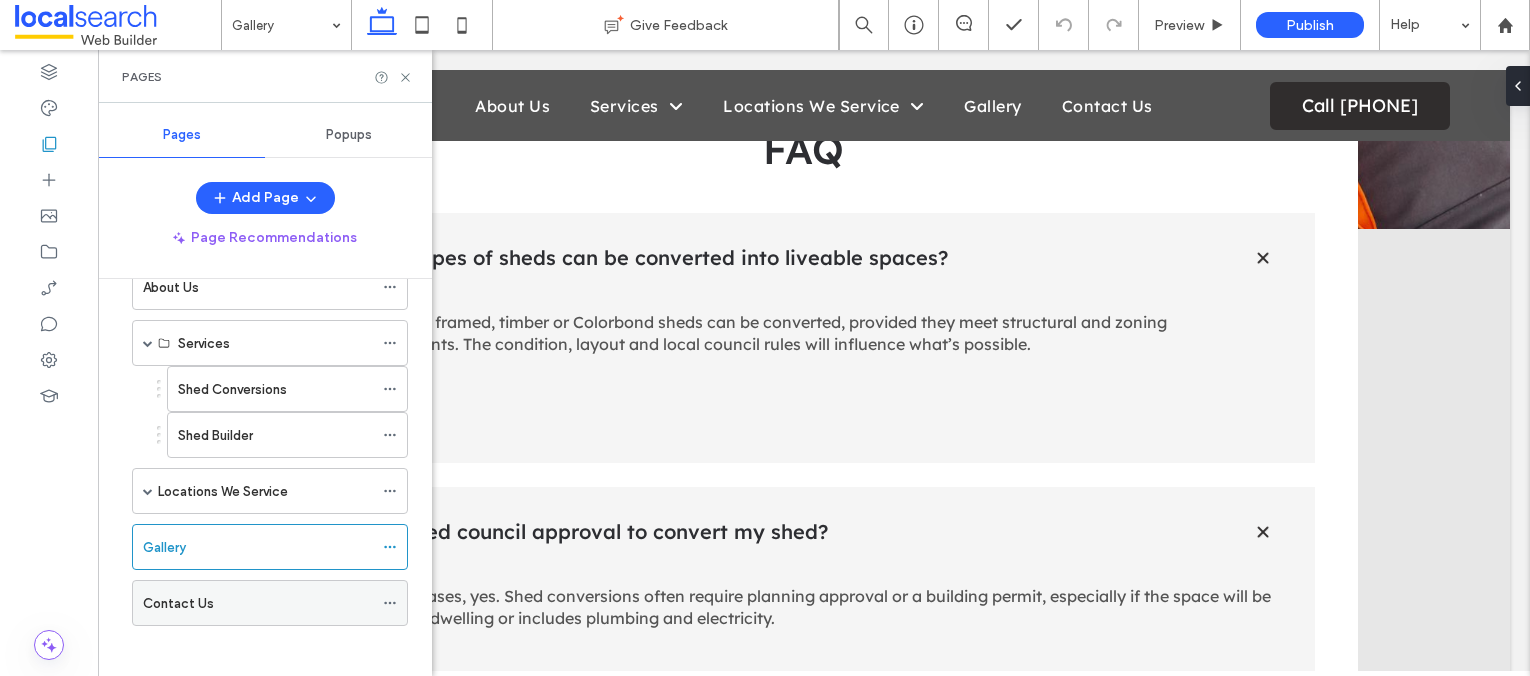 click on "Contact Us" at bounding box center (258, 603) 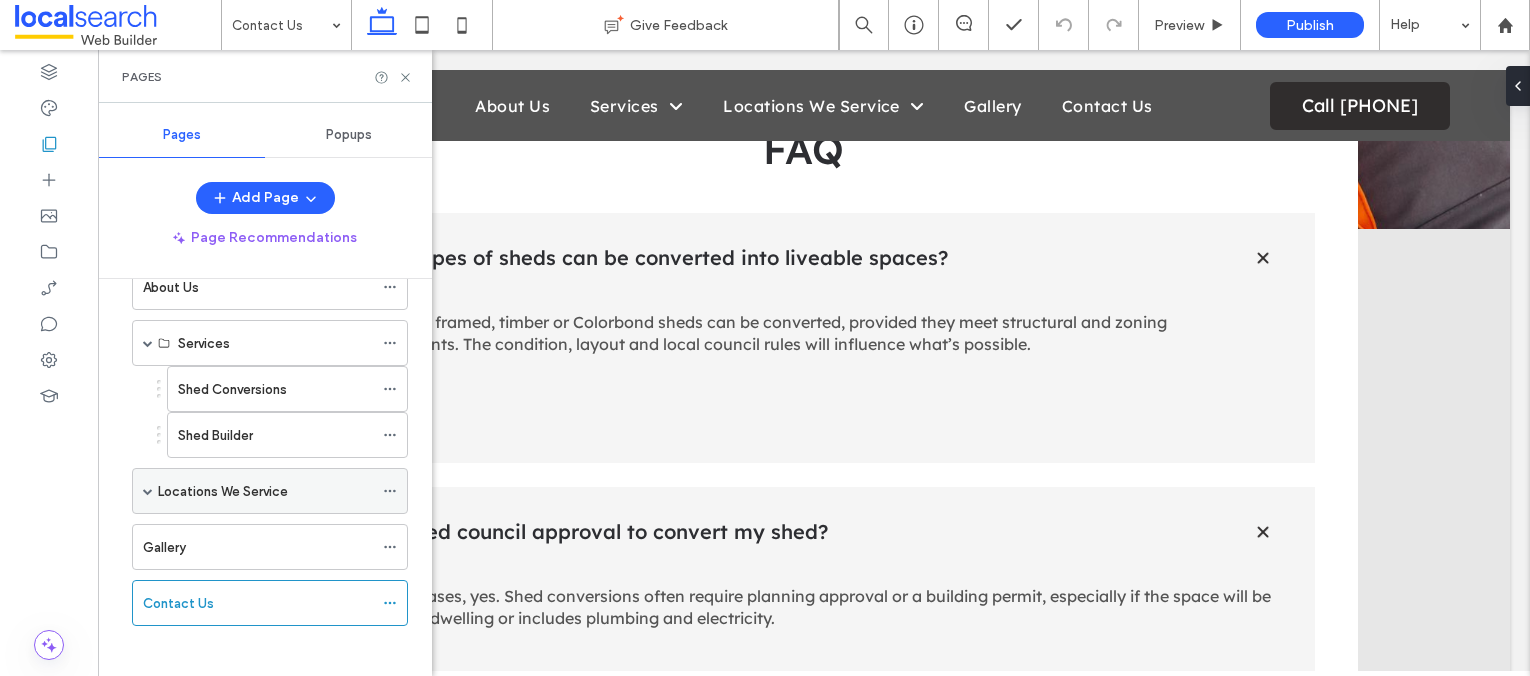 click on "Locations We Service" at bounding box center (223, 491) 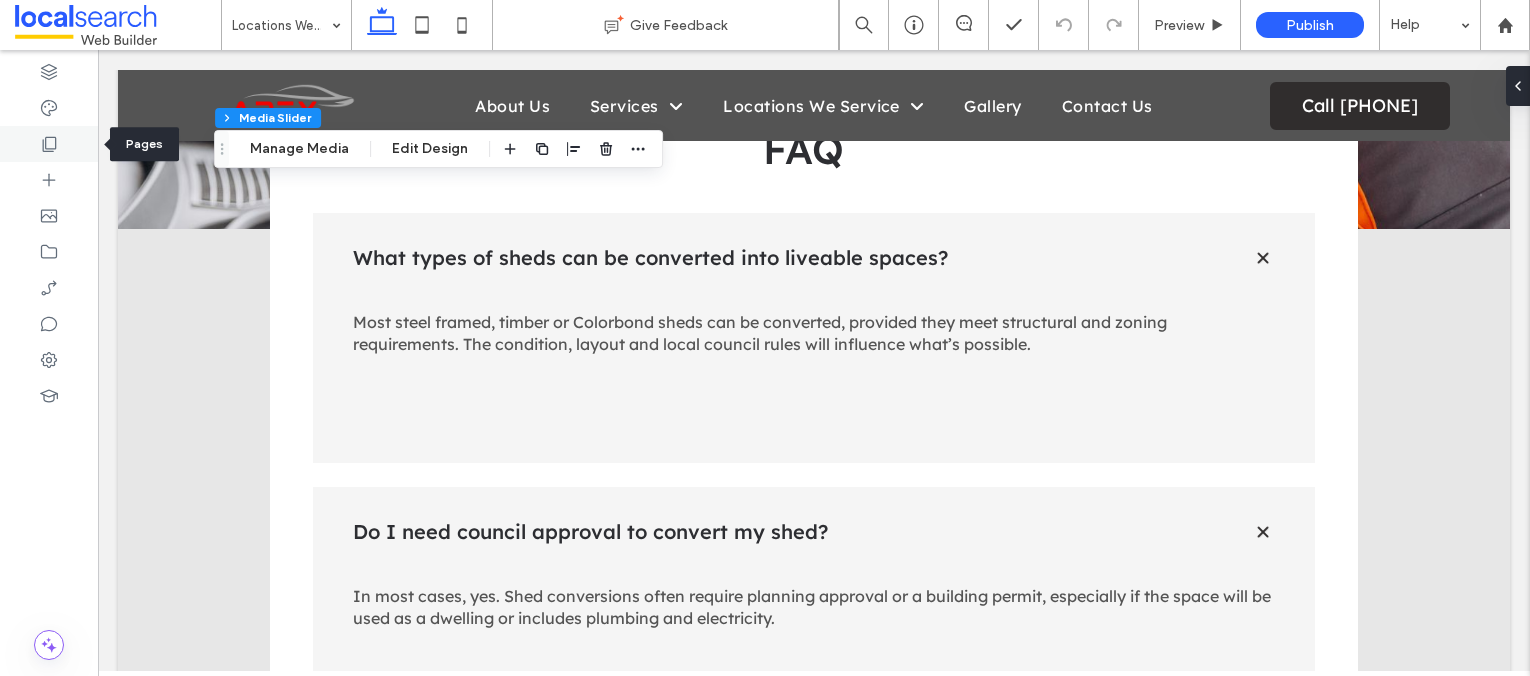 click 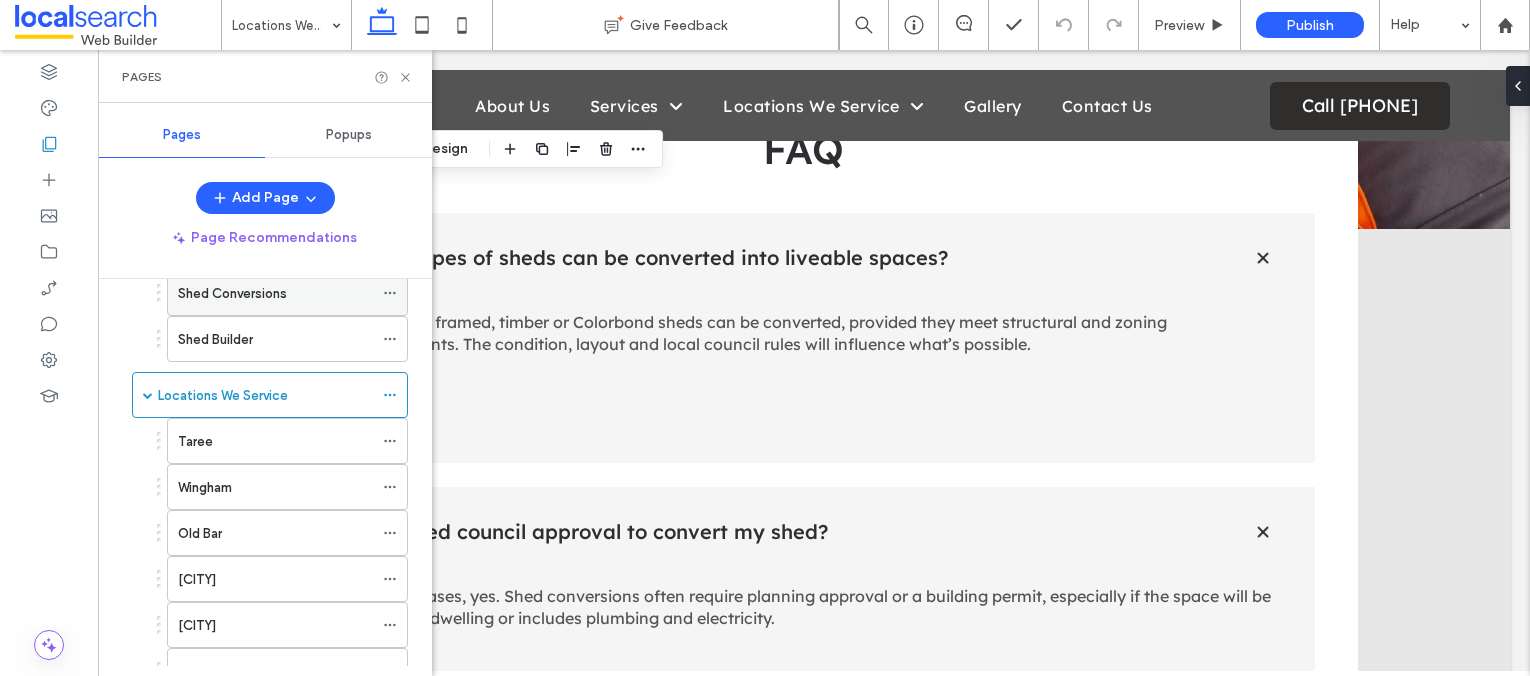 scroll, scrollTop: 218, scrollLeft: 0, axis: vertical 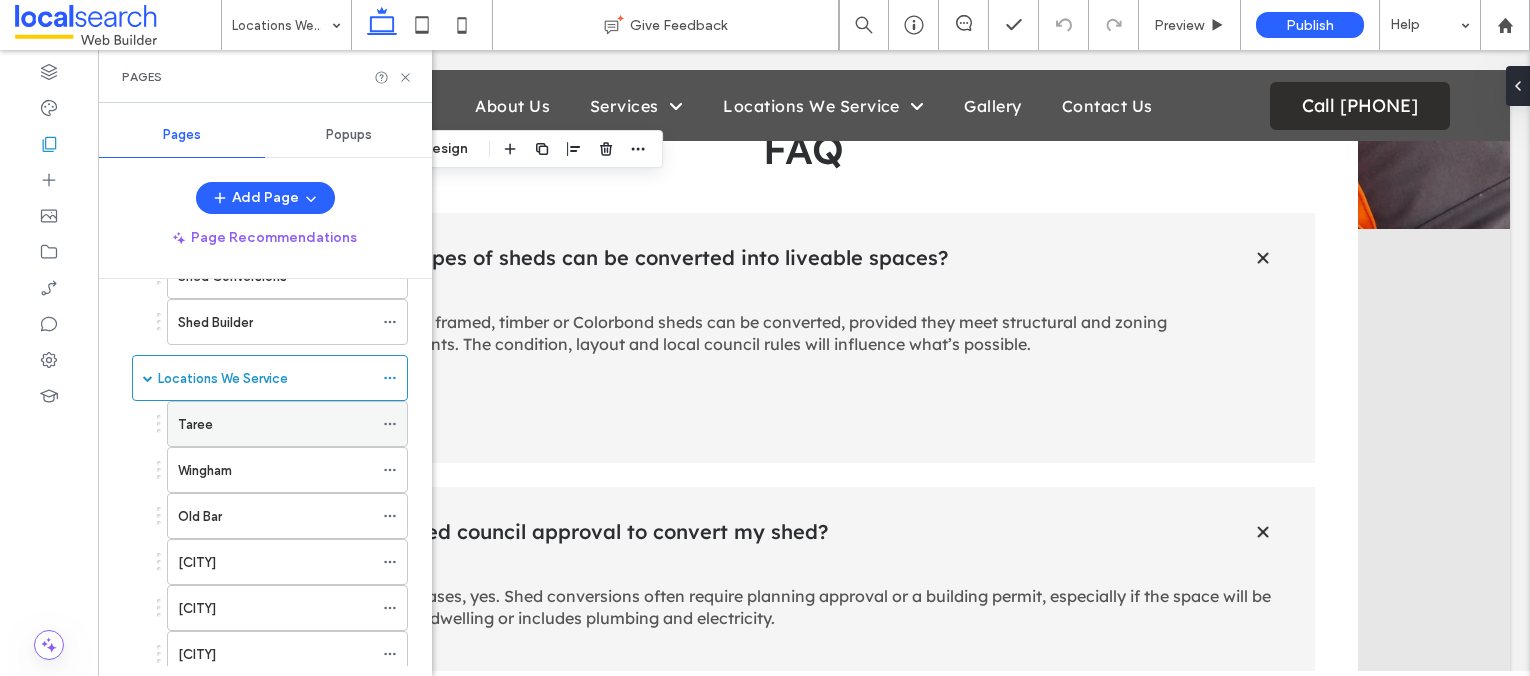 click on "Taree" at bounding box center (275, 424) 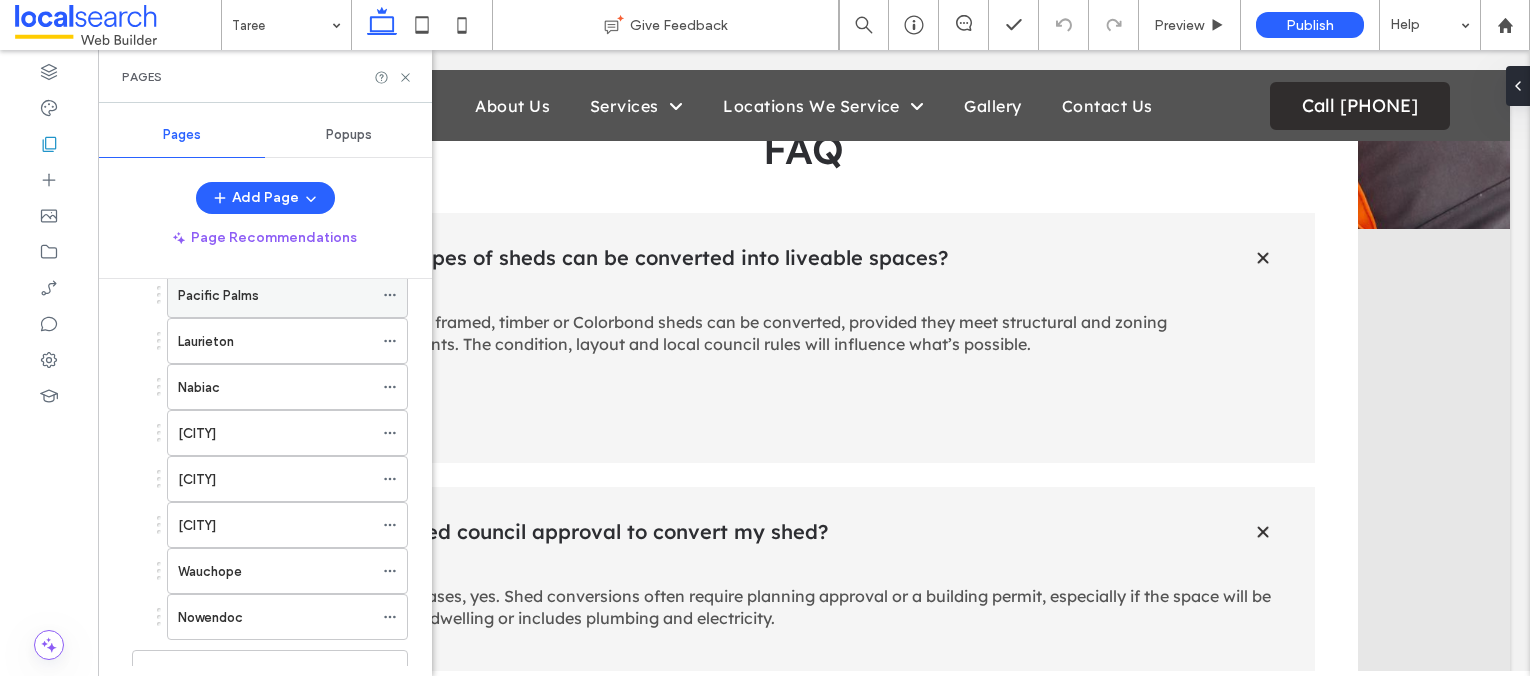 scroll, scrollTop: 625, scrollLeft: 0, axis: vertical 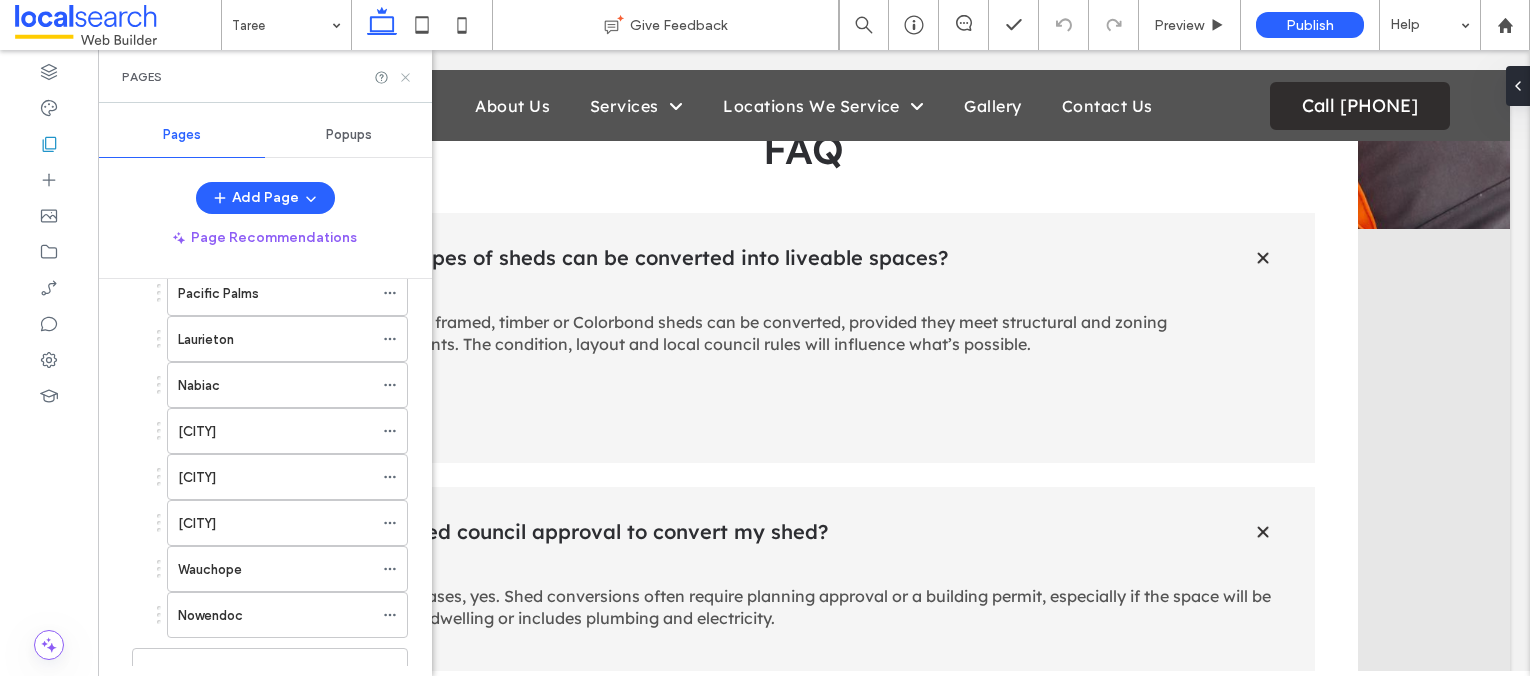 click 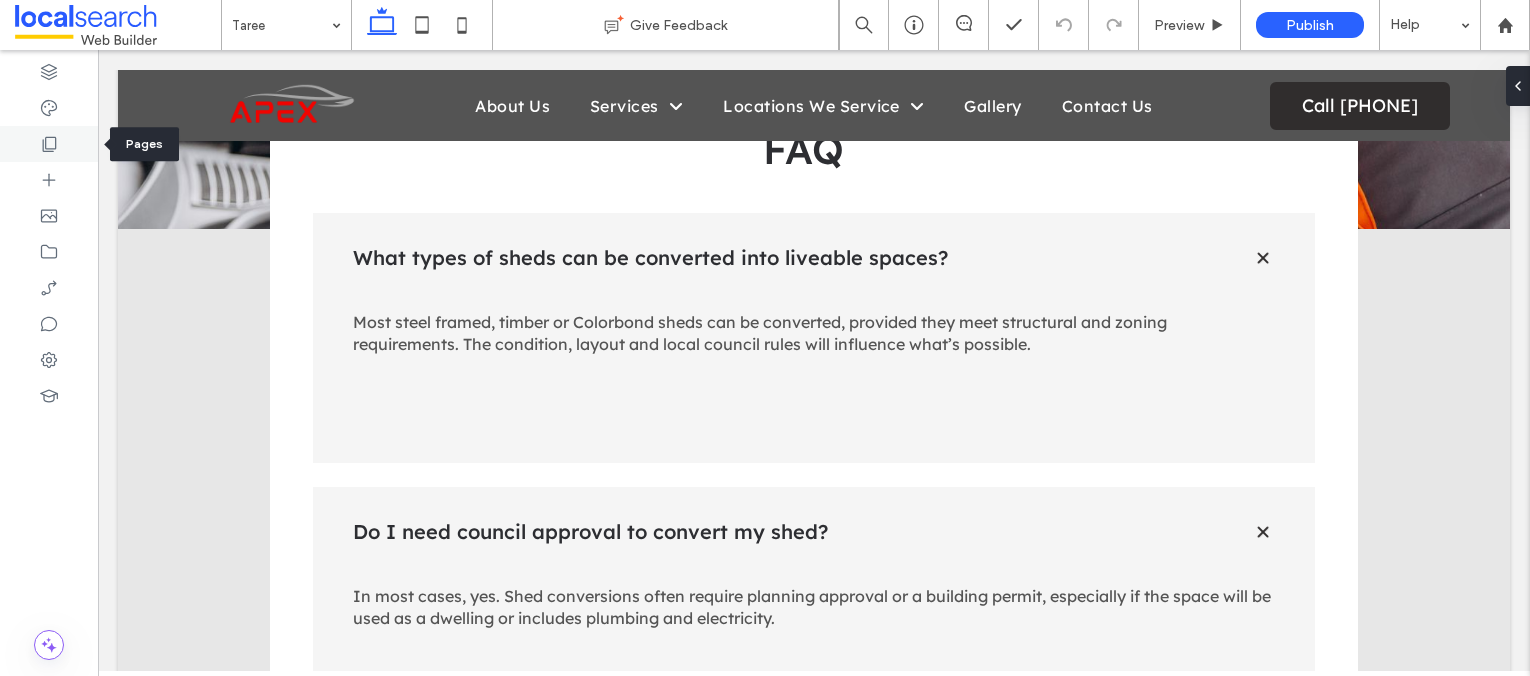click 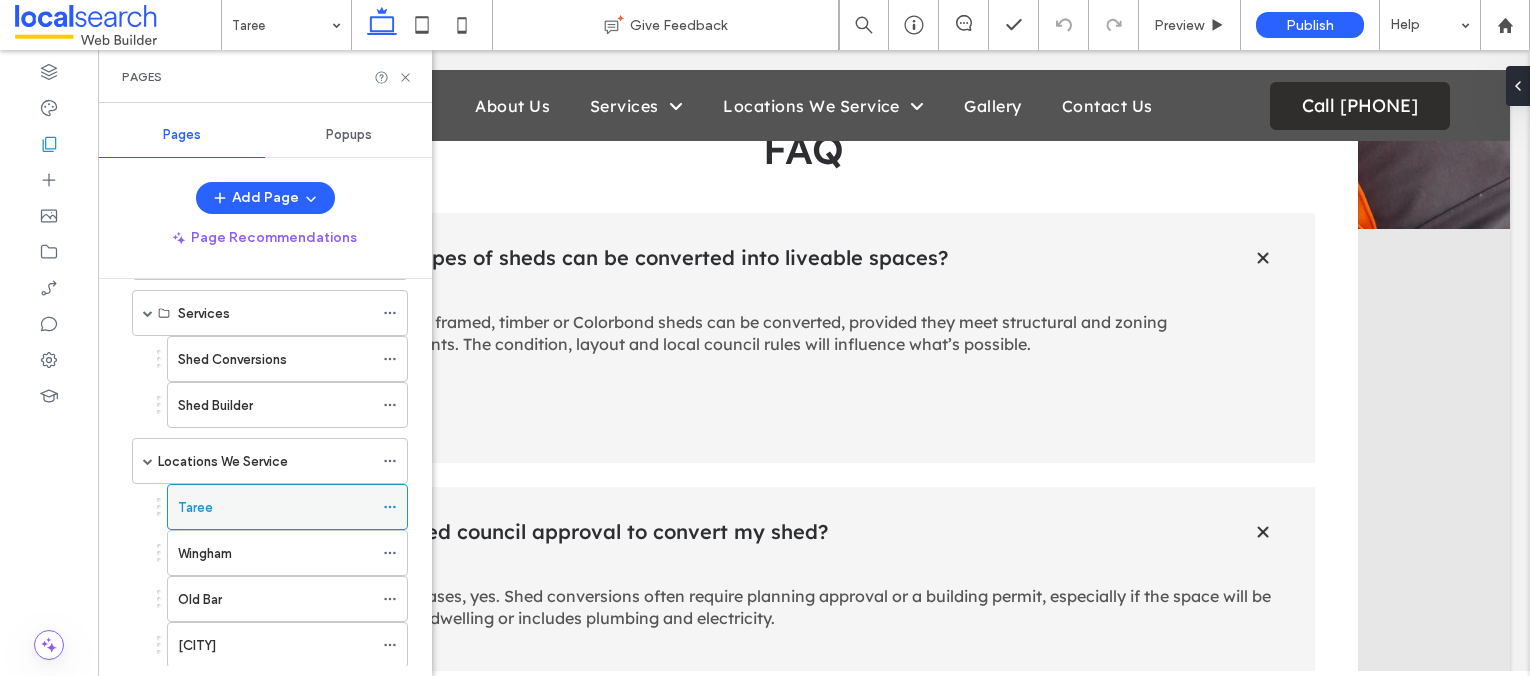 scroll, scrollTop: 160, scrollLeft: 0, axis: vertical 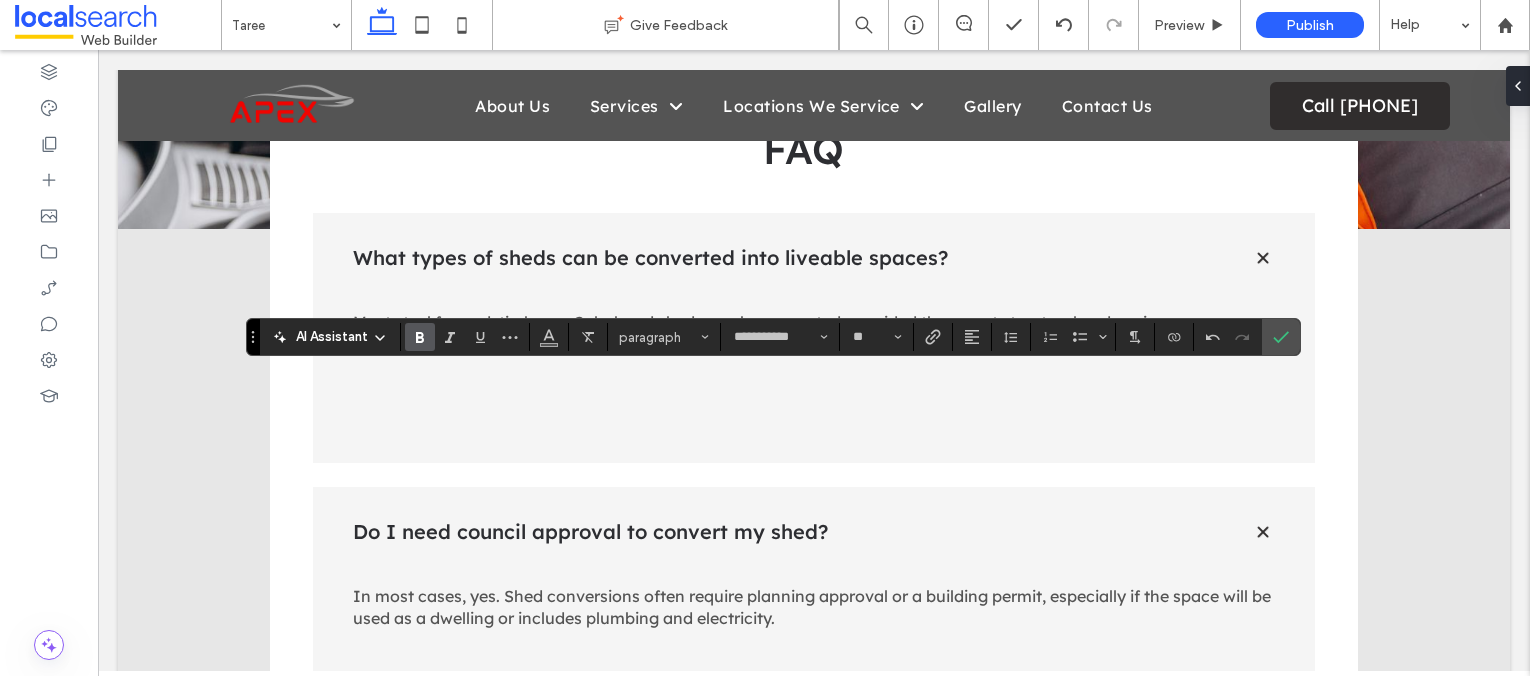 click at bounding box center (420, 337) 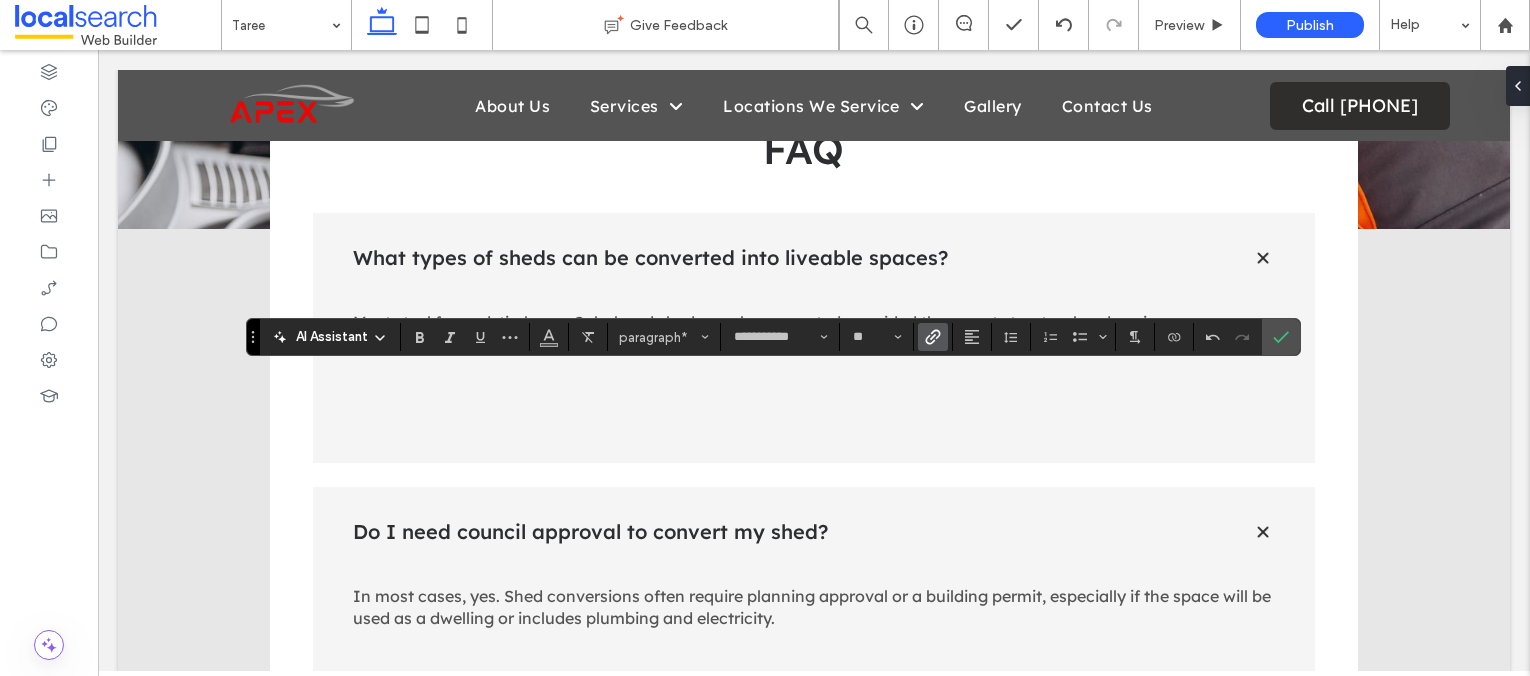 click 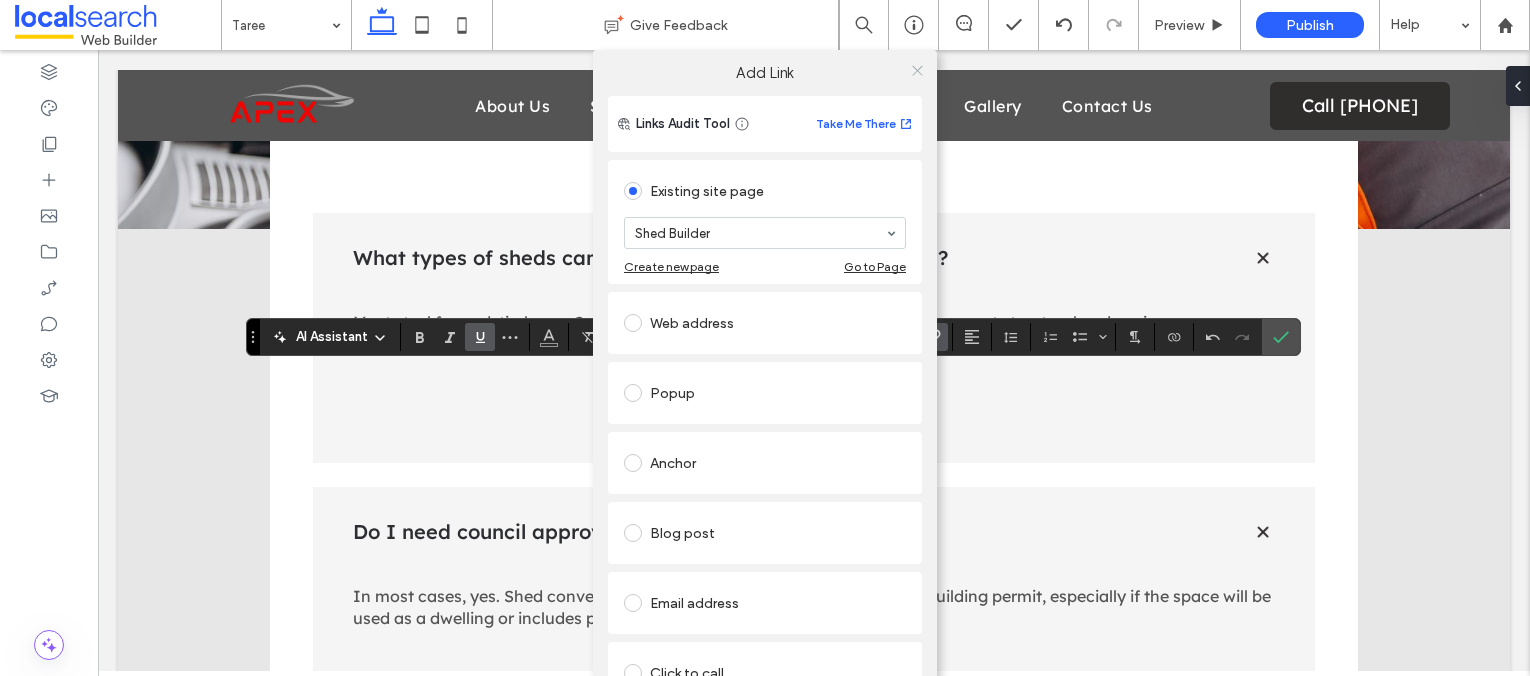 click 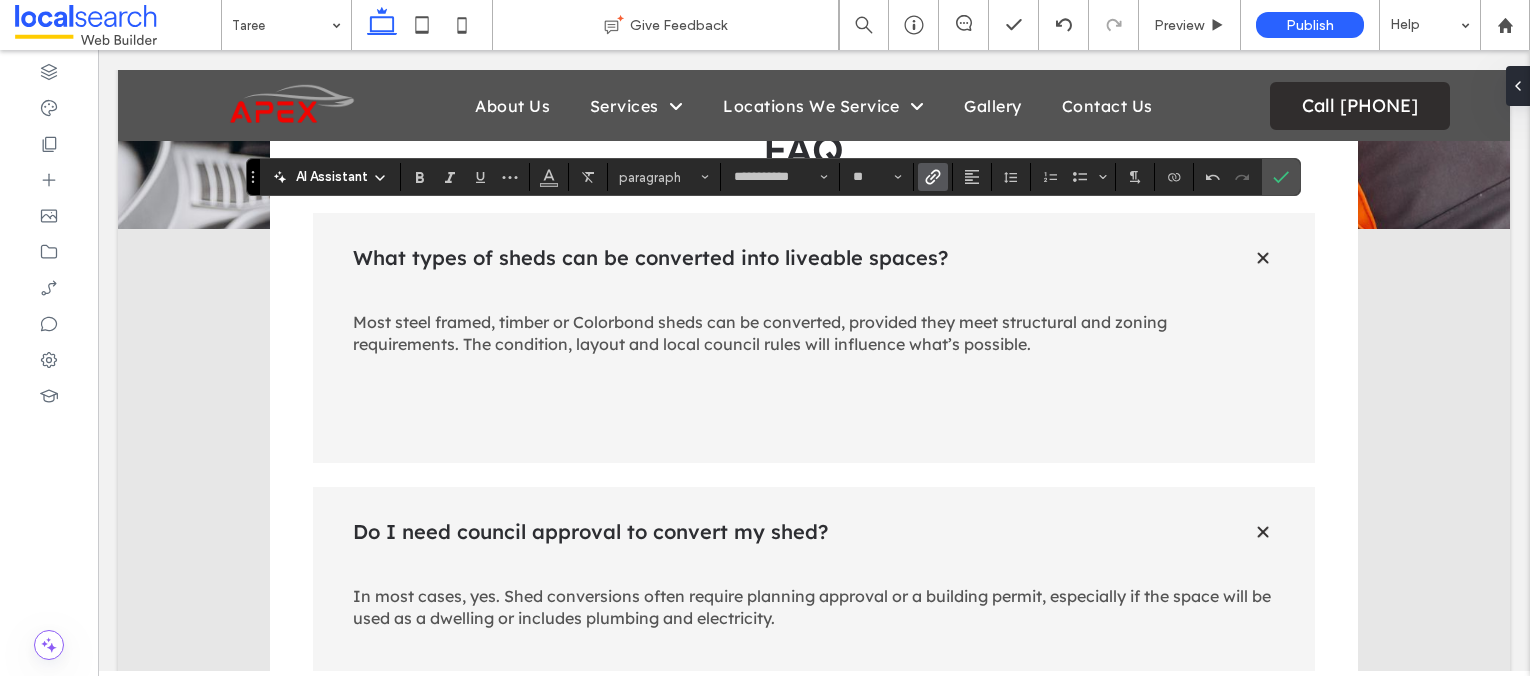 click 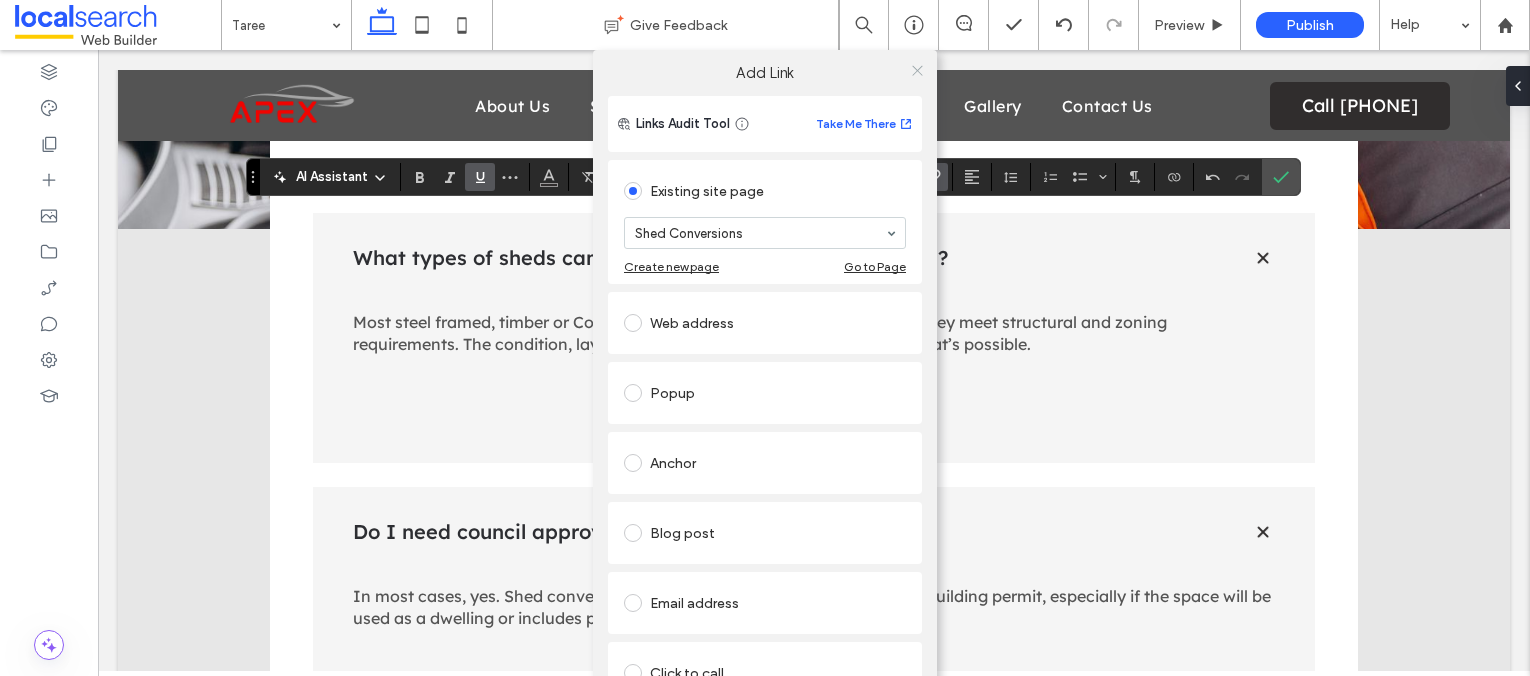click 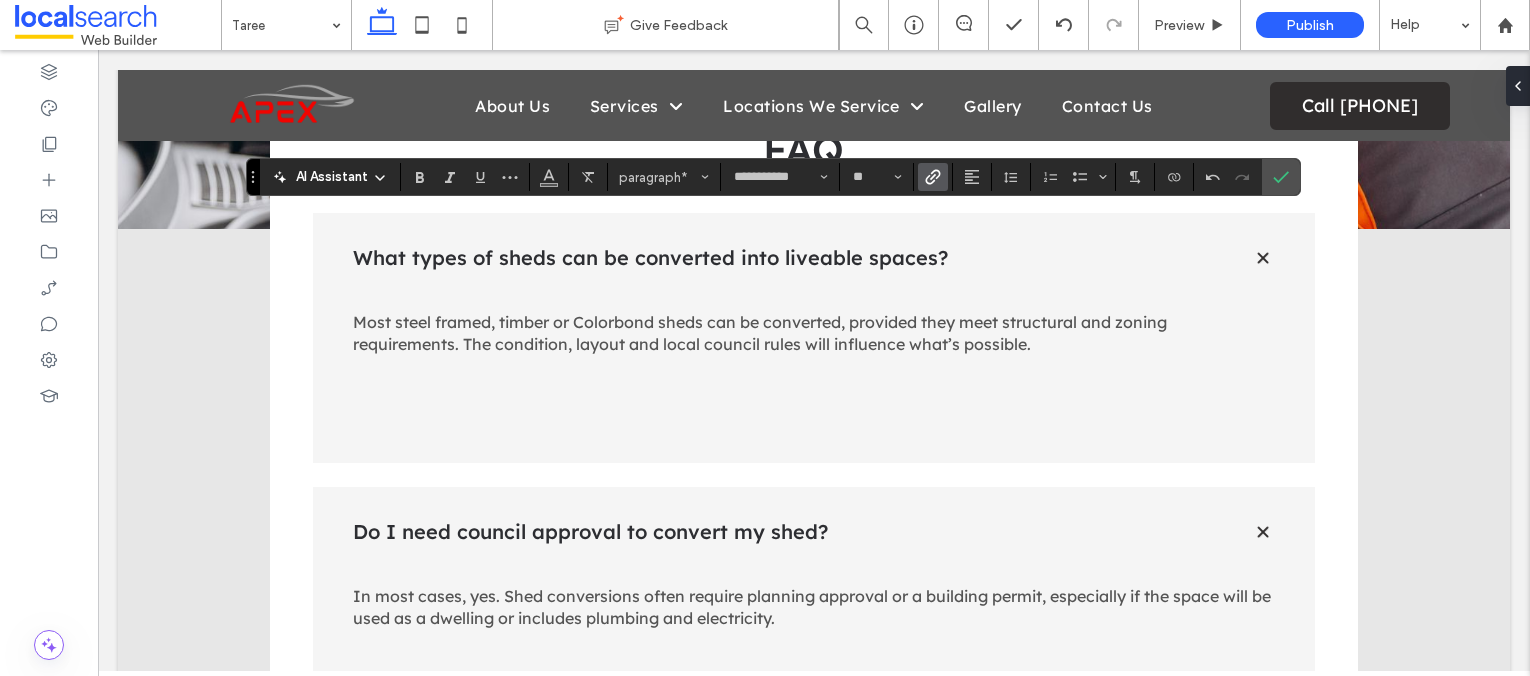 click 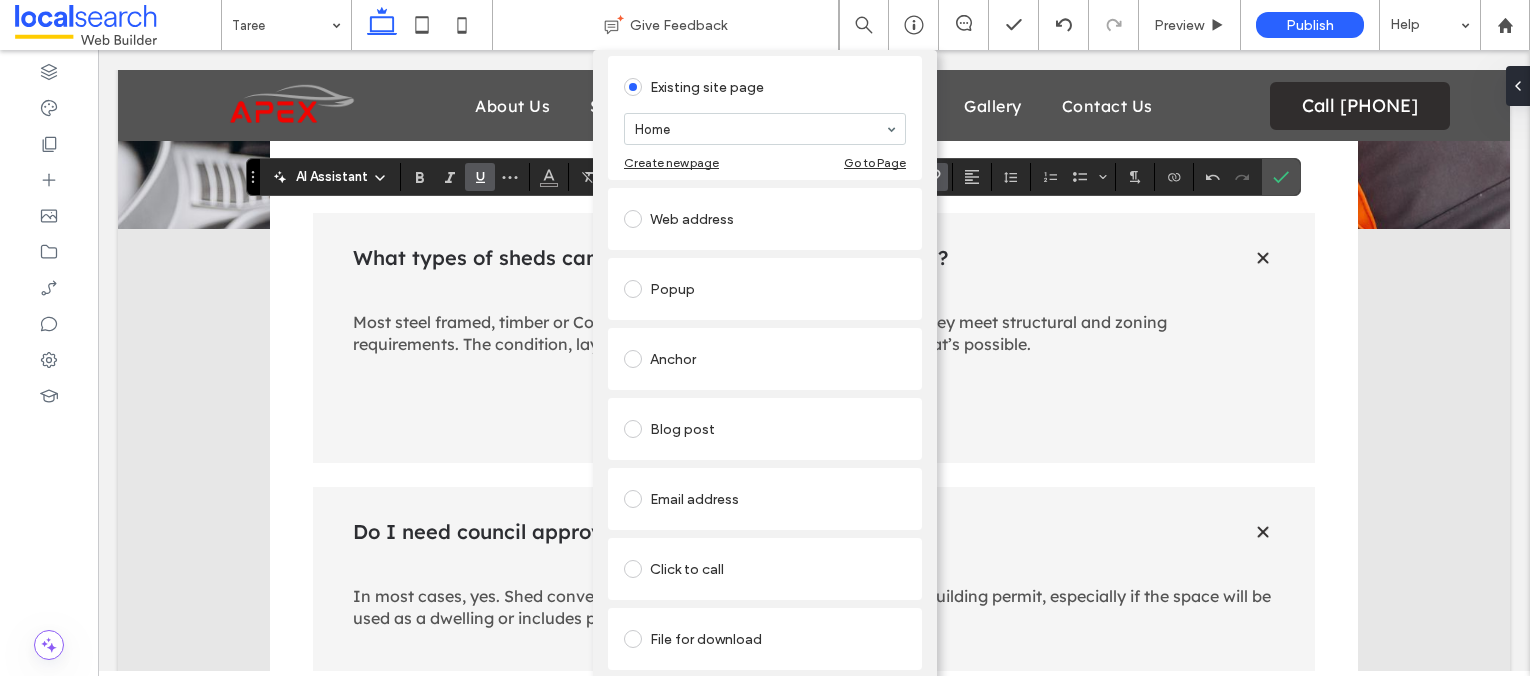 scroll, scrollTop: 120, scrollLeft: 0, axis: vertical 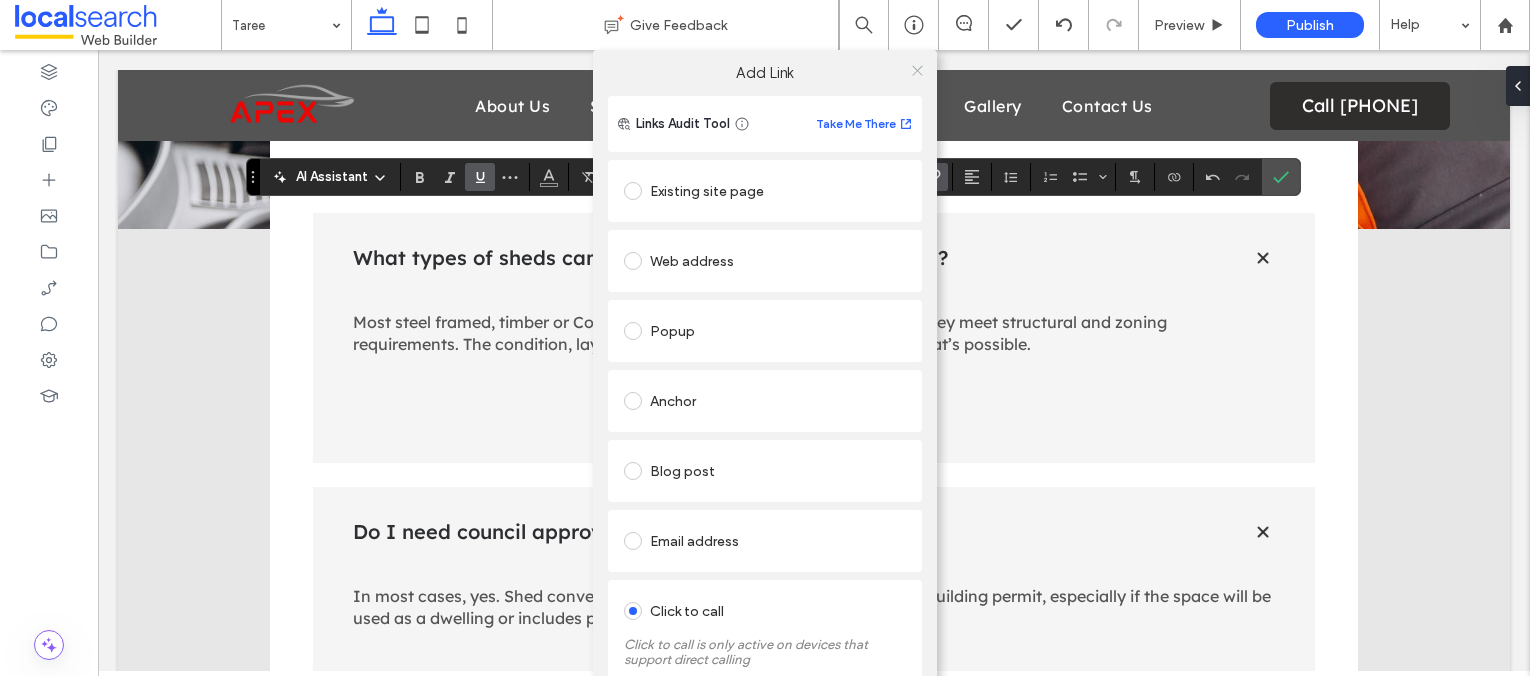 click 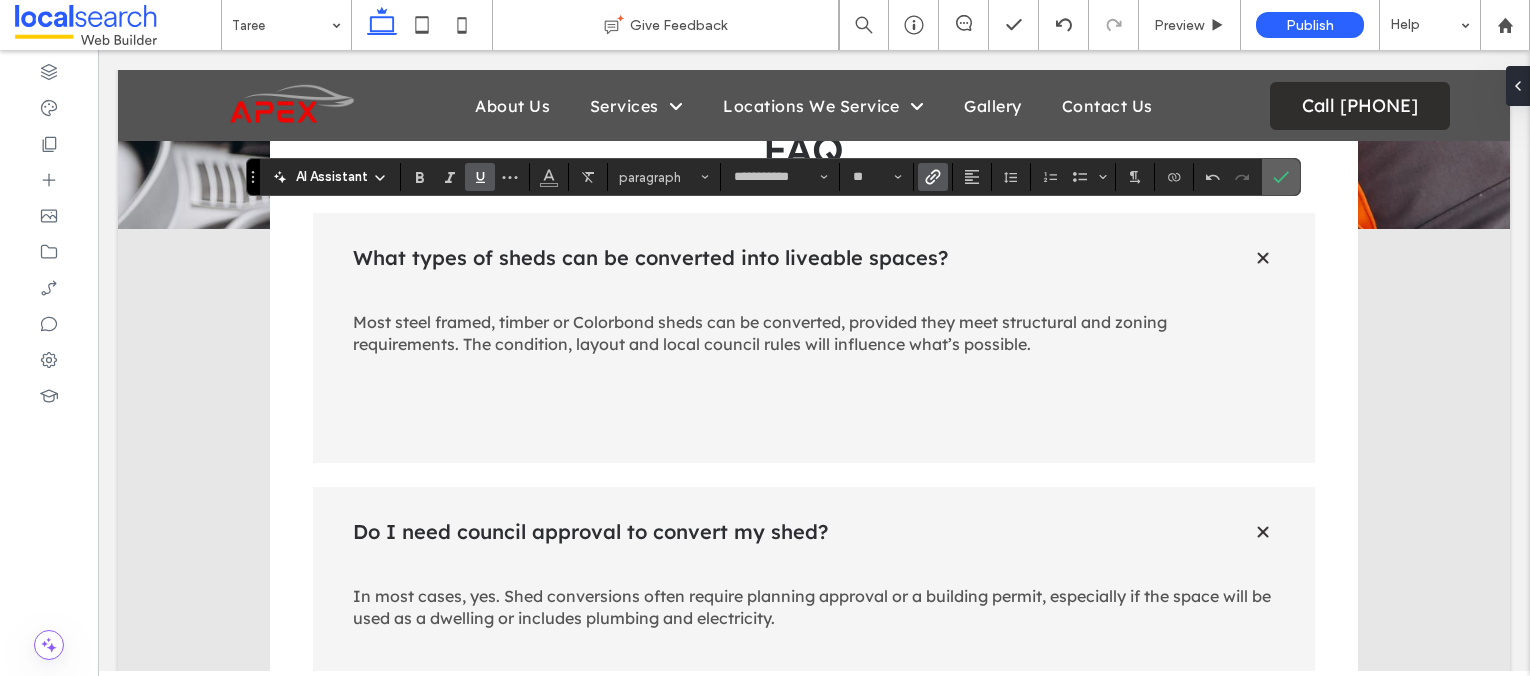 click 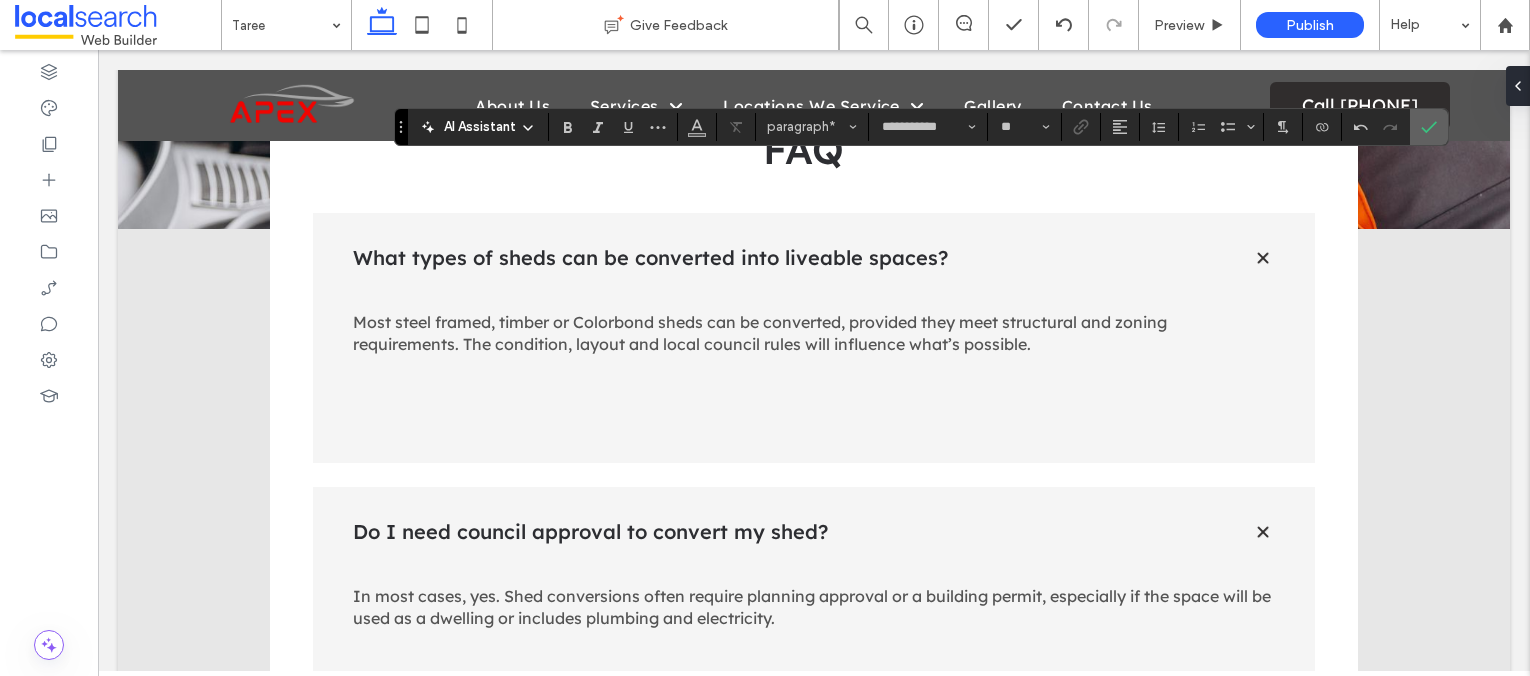 click 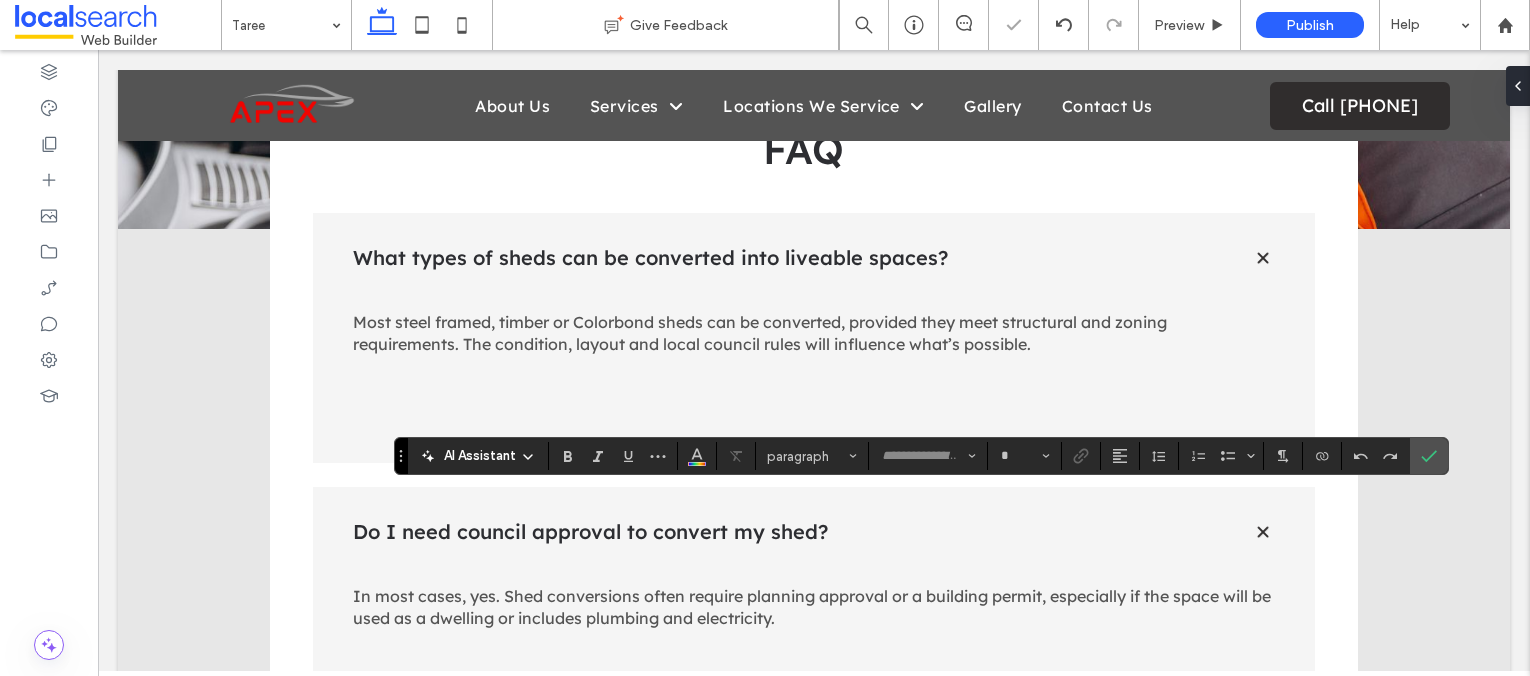 type on "**********" 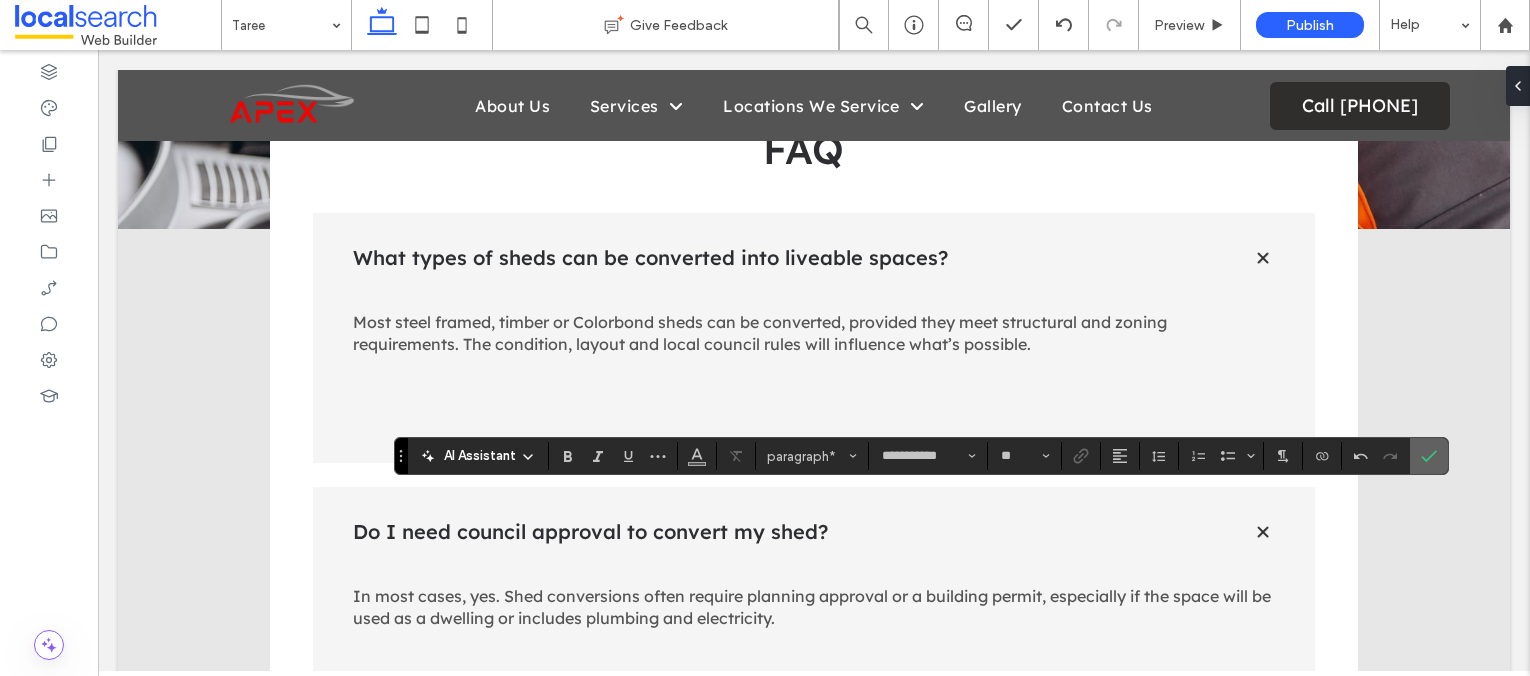 click at bounding box center [1429, 456] 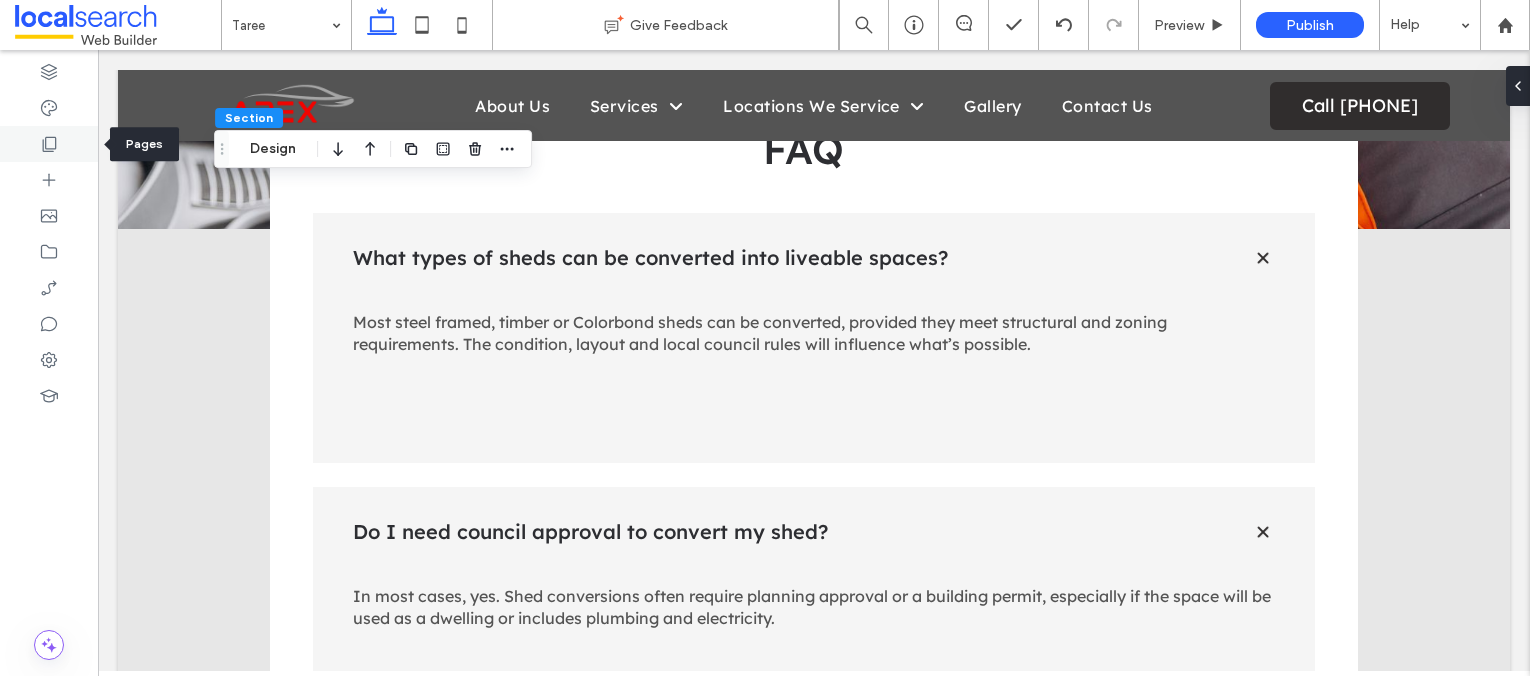 click 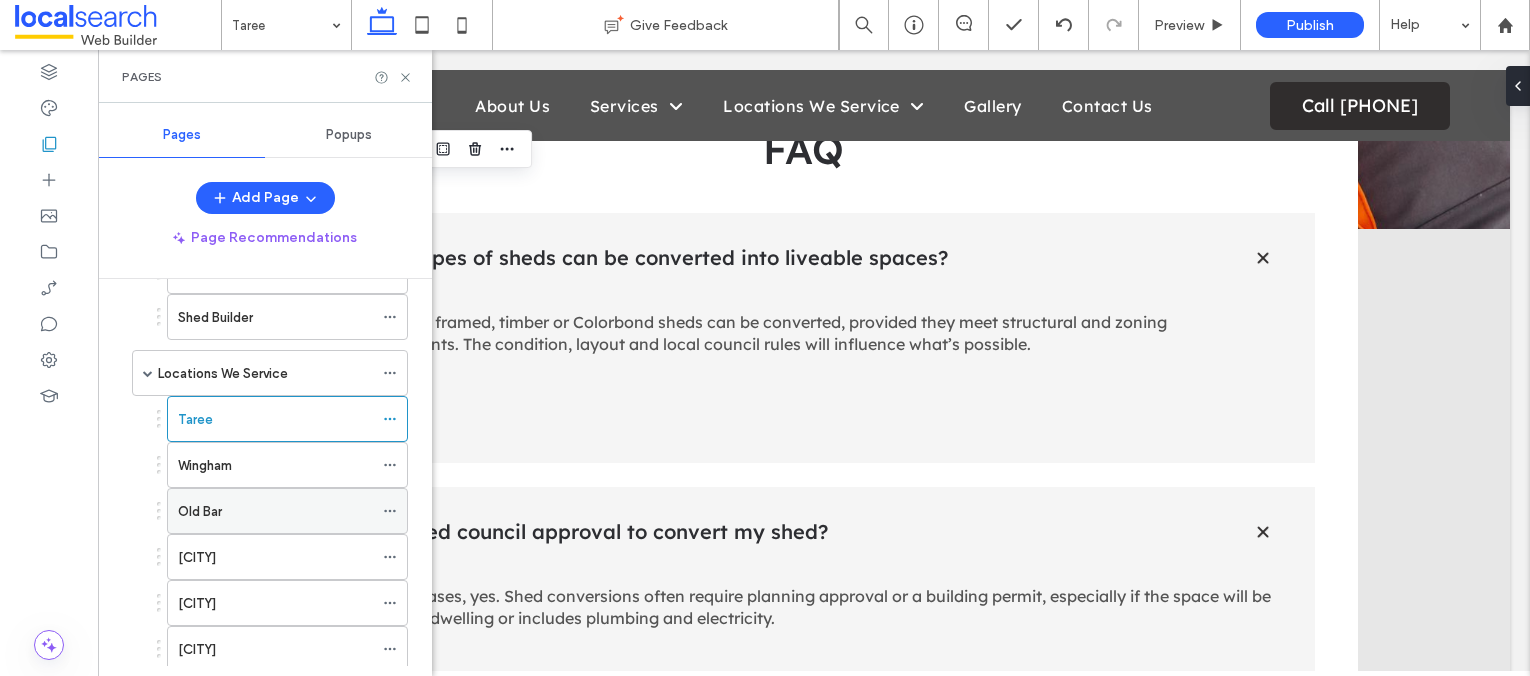 scroll, scrollTop: 230, scrollLeft: 0, axis: vertical 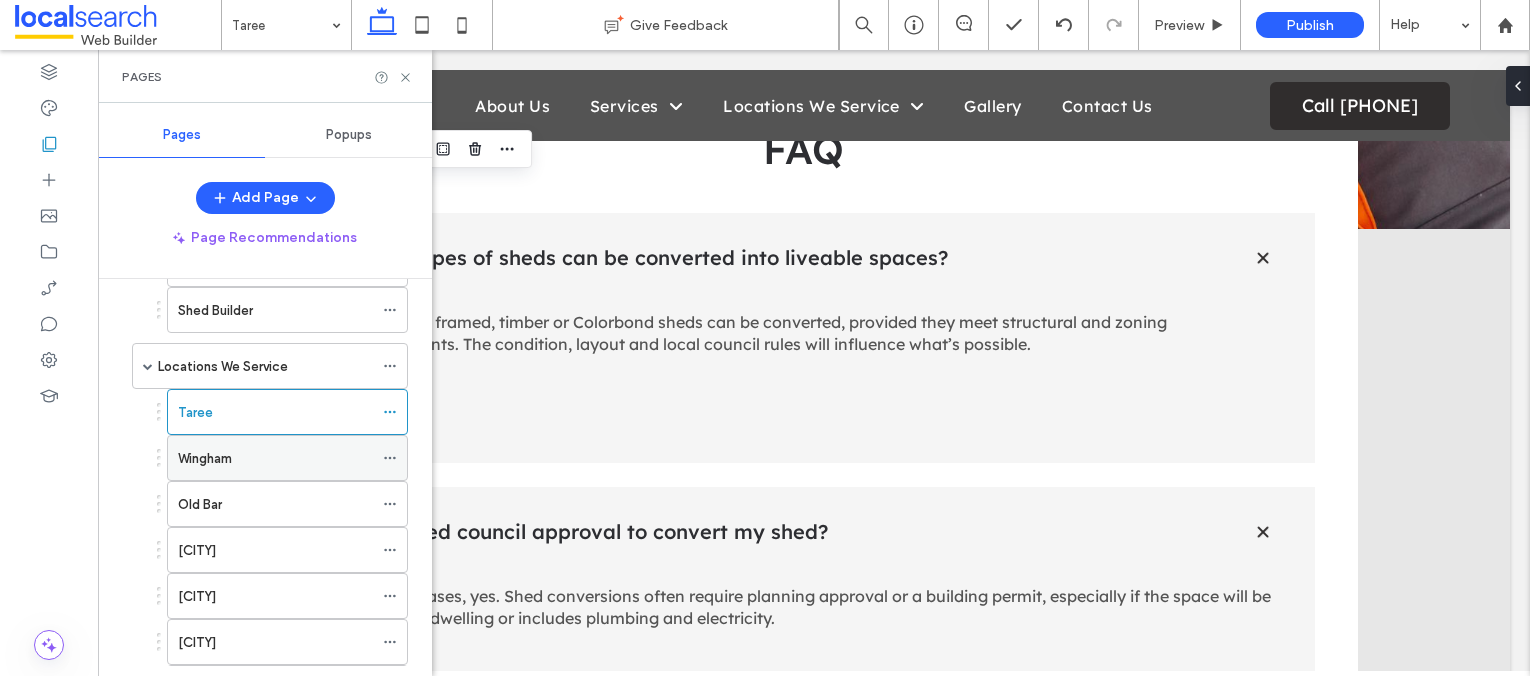 click on "Wingham" at bounding box center [275, 458] 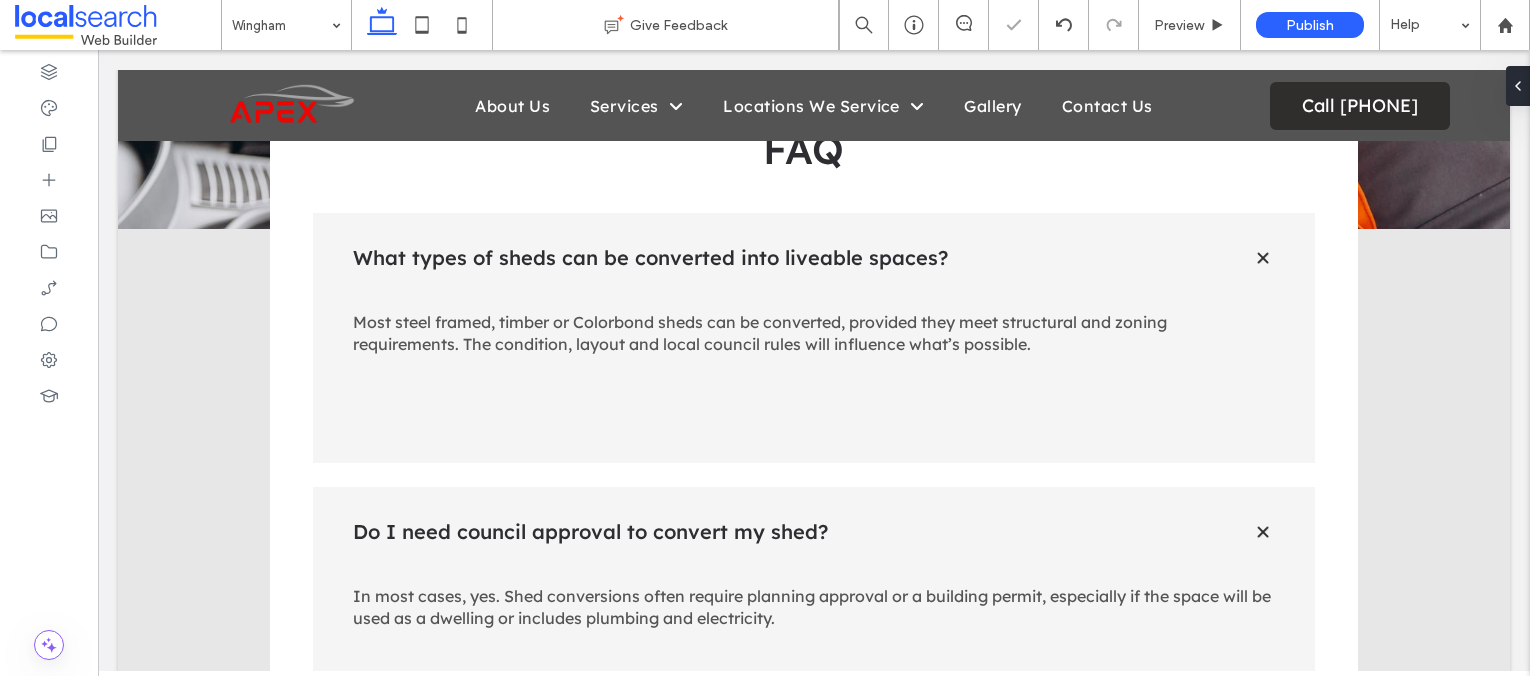 type on "**********" 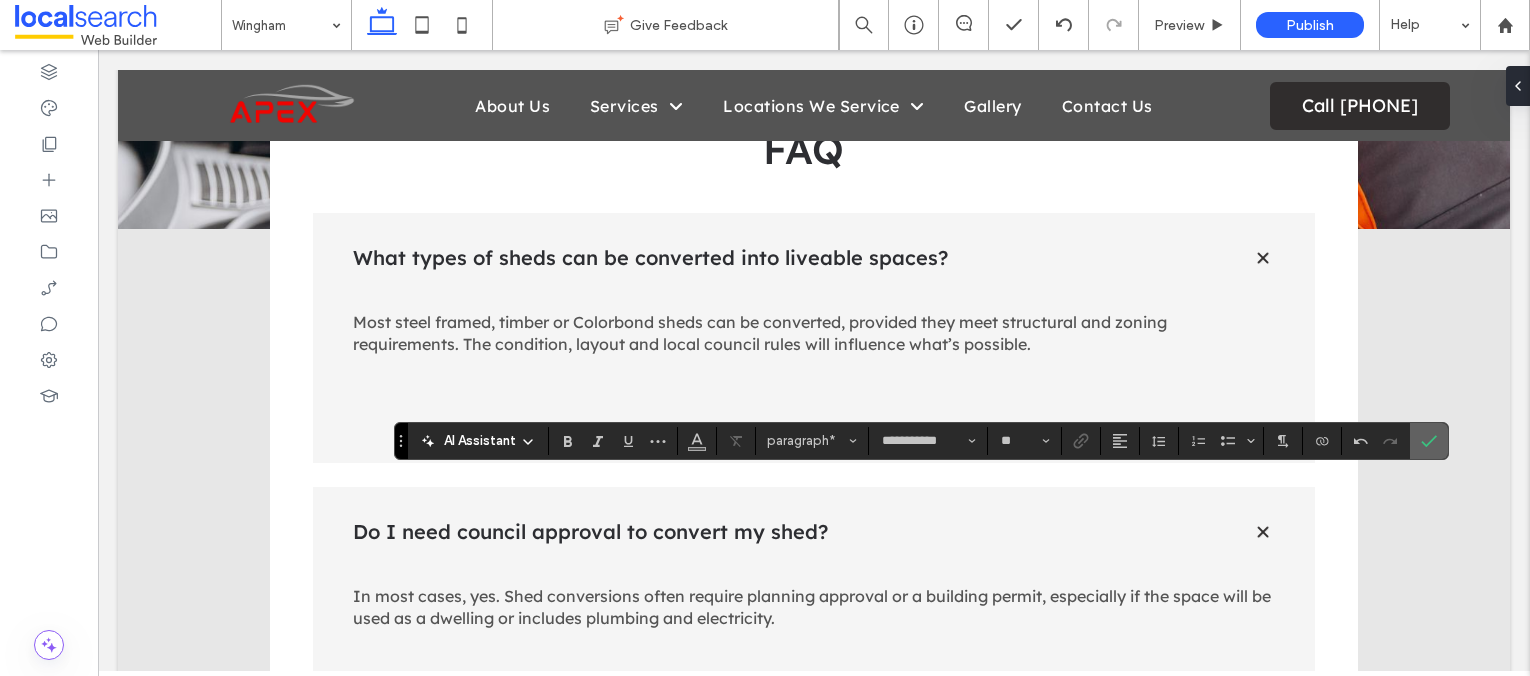 click 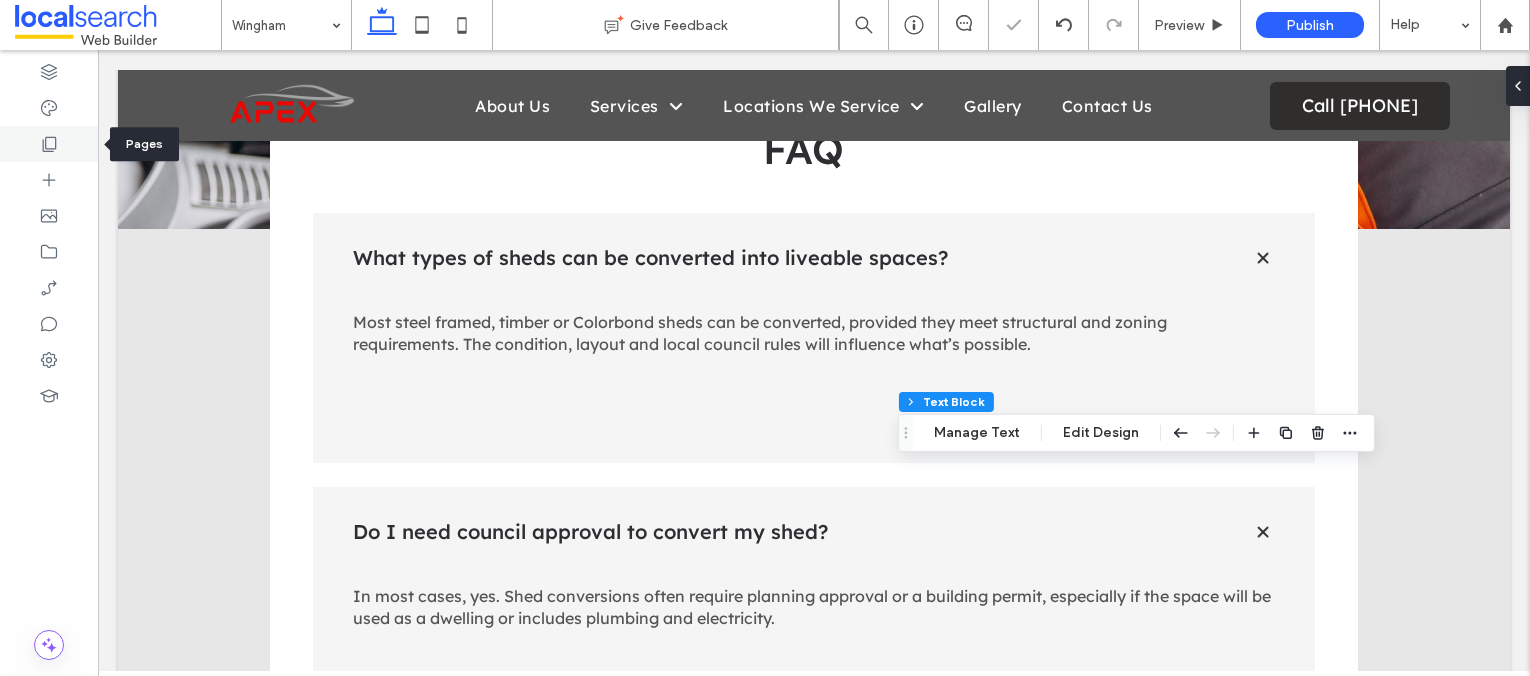 click 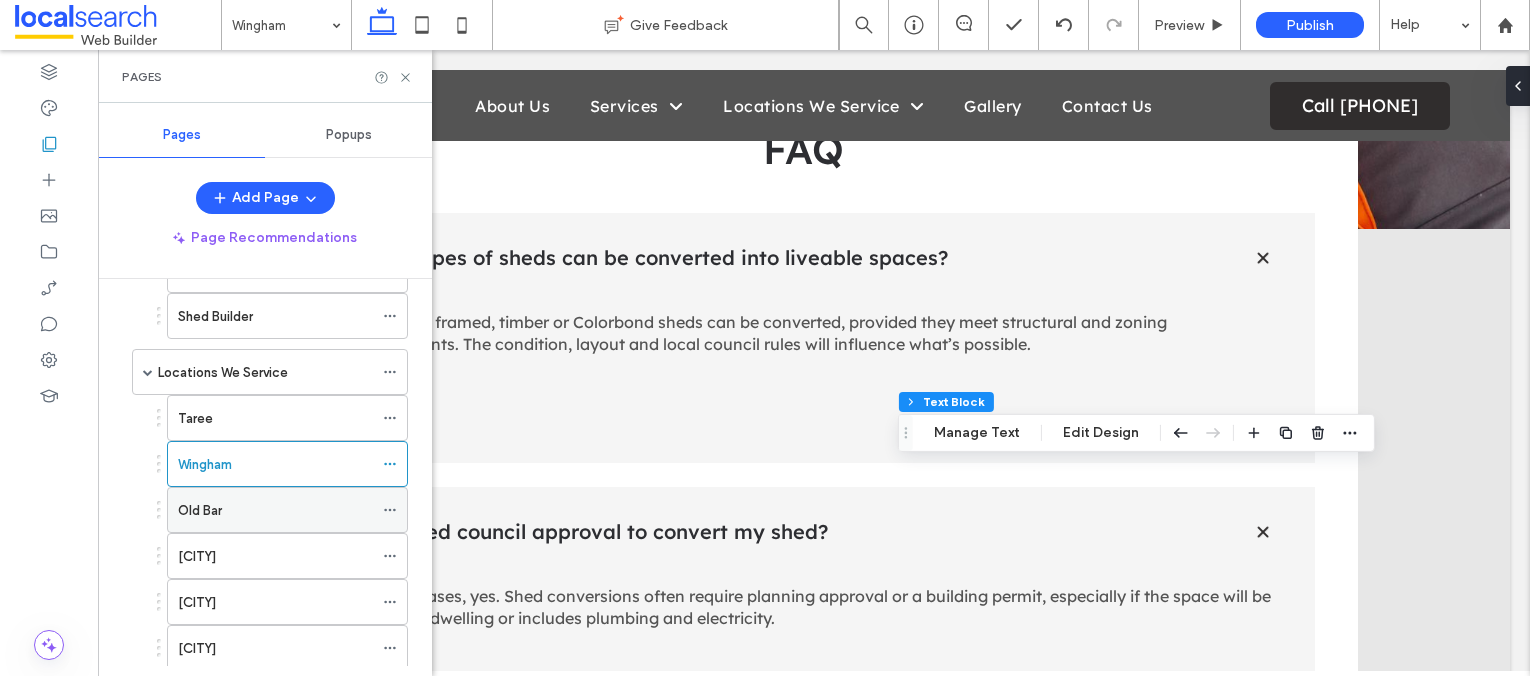 scroll, scrollTop: 231, scrollLeft: 0, axis: vertical 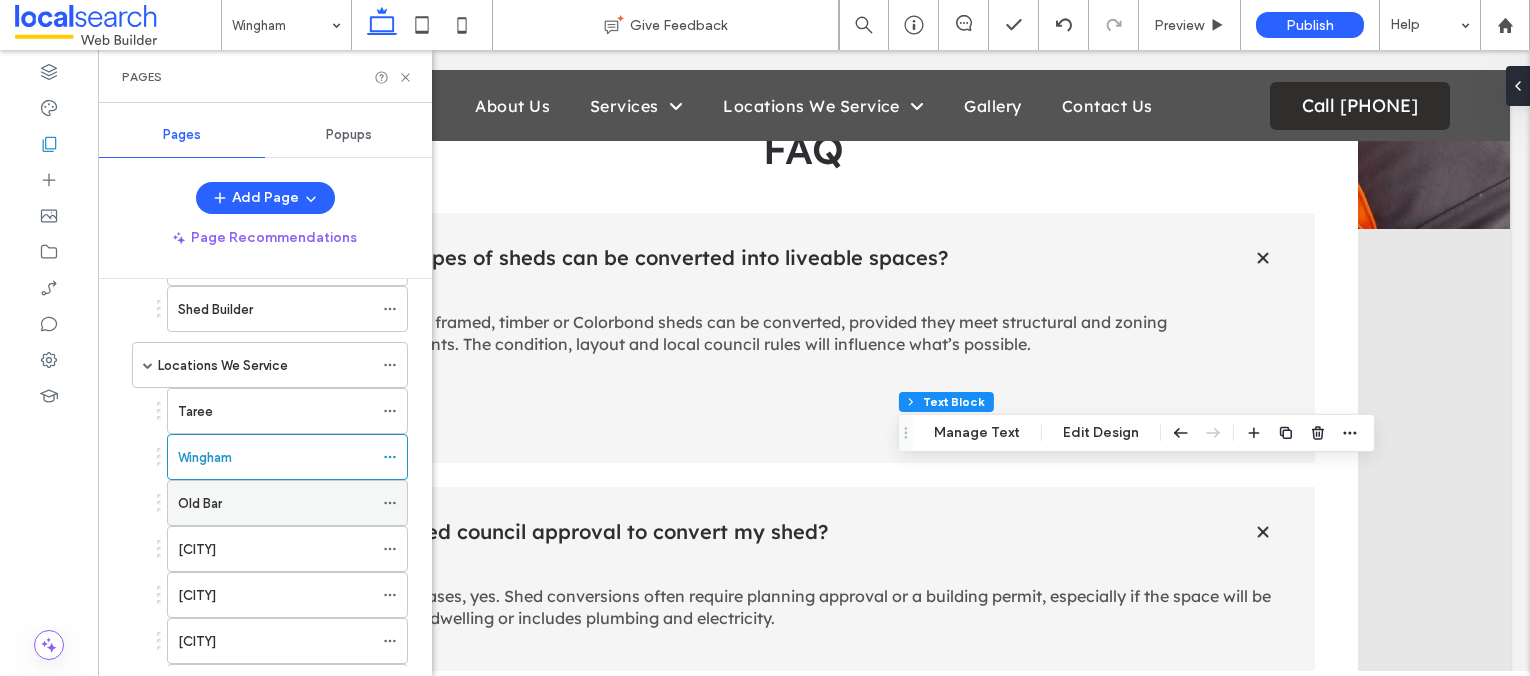 click on "Old Bar" at bounding box center (200, 503) 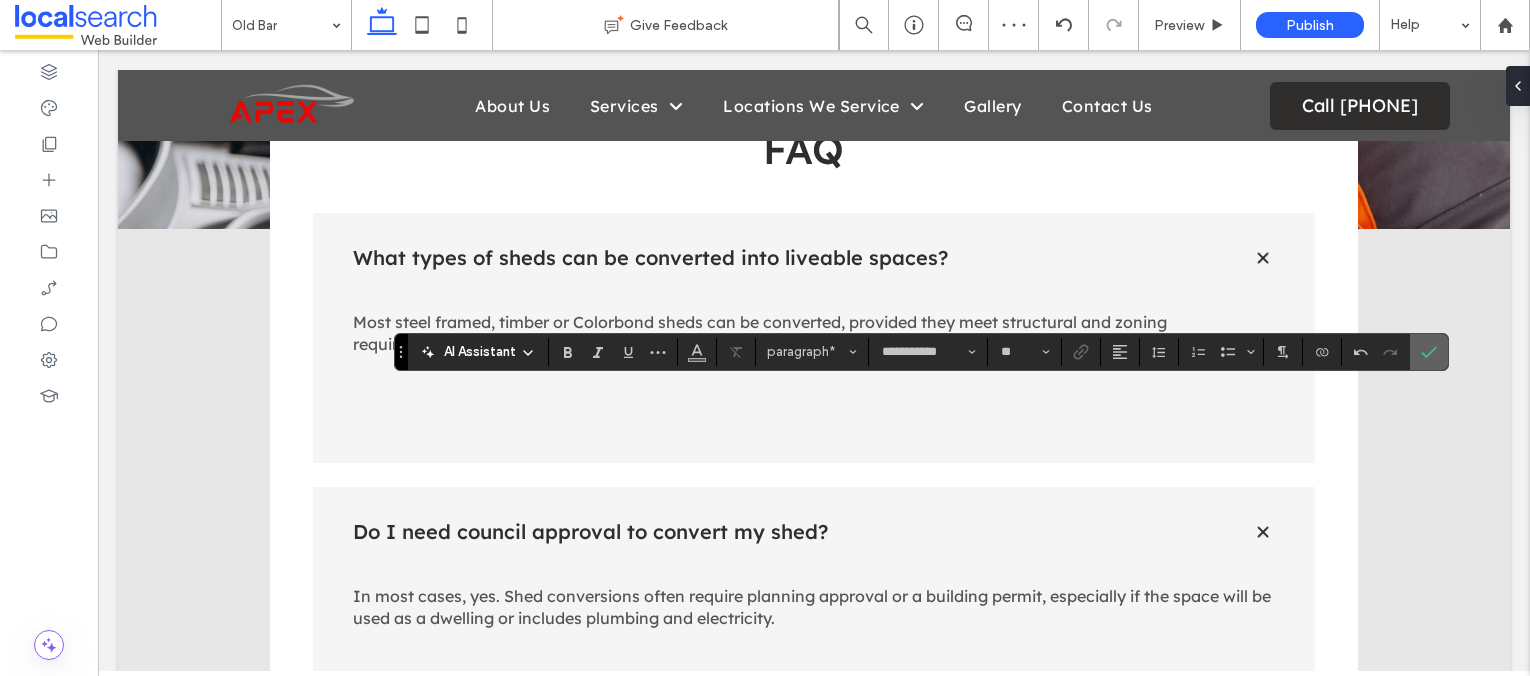 click 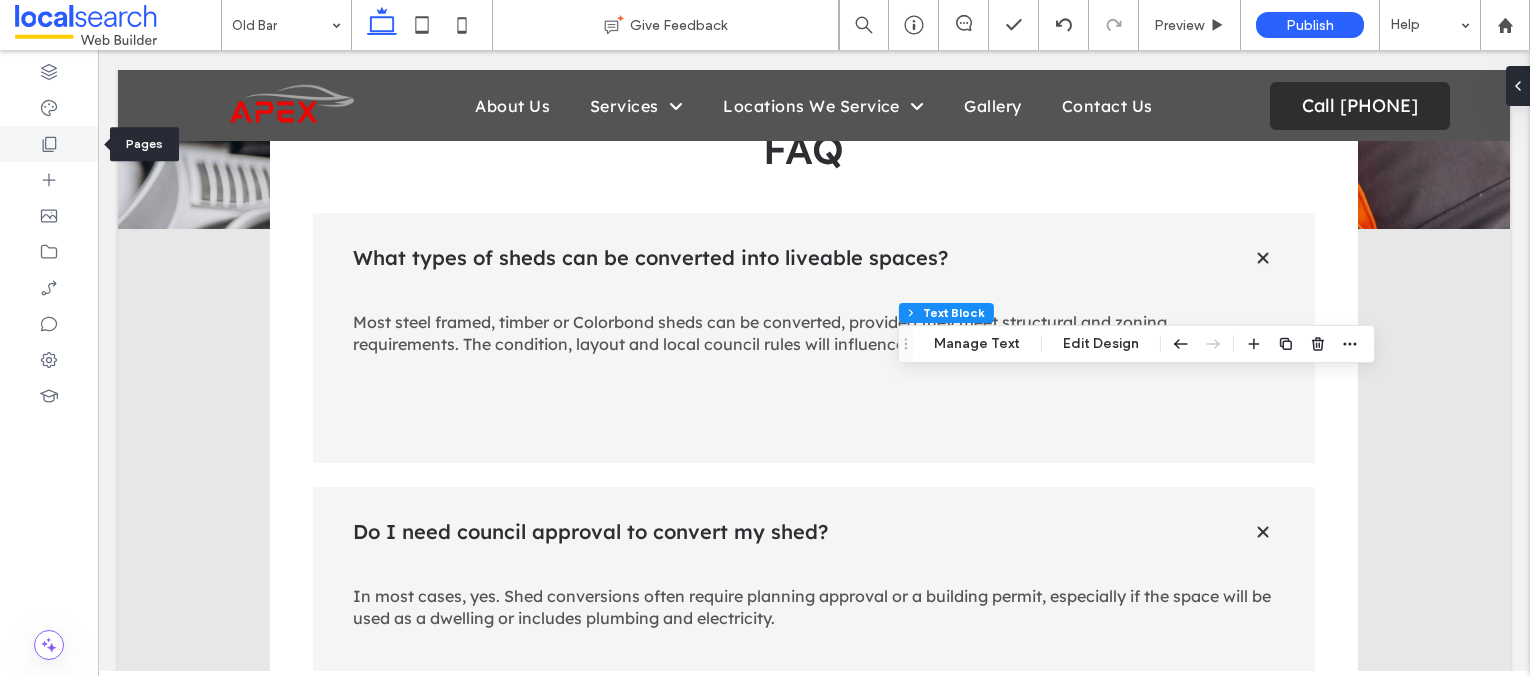 click 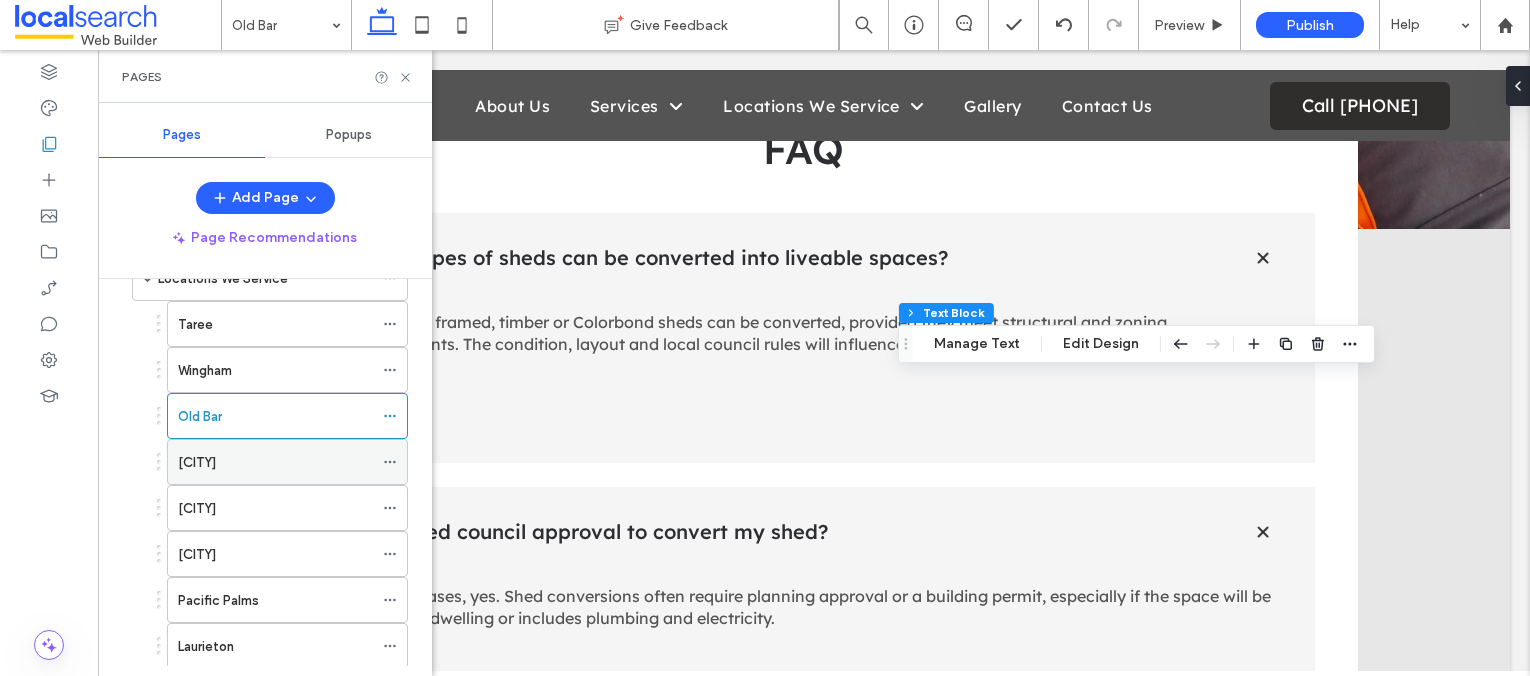 scroll, scrollTop: 324, scrollLeft: 0, axis: vertical 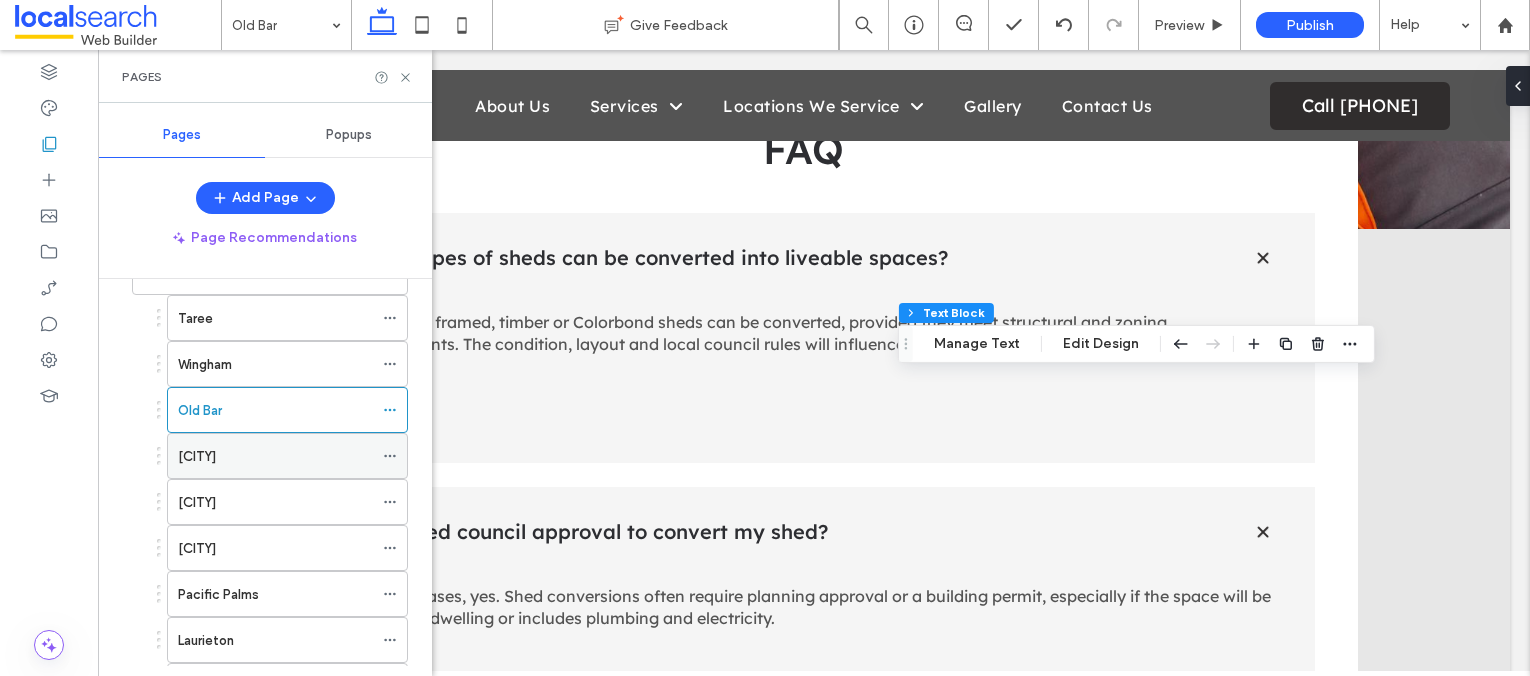 click on "[LAST]" at bounding box center (197, 456) 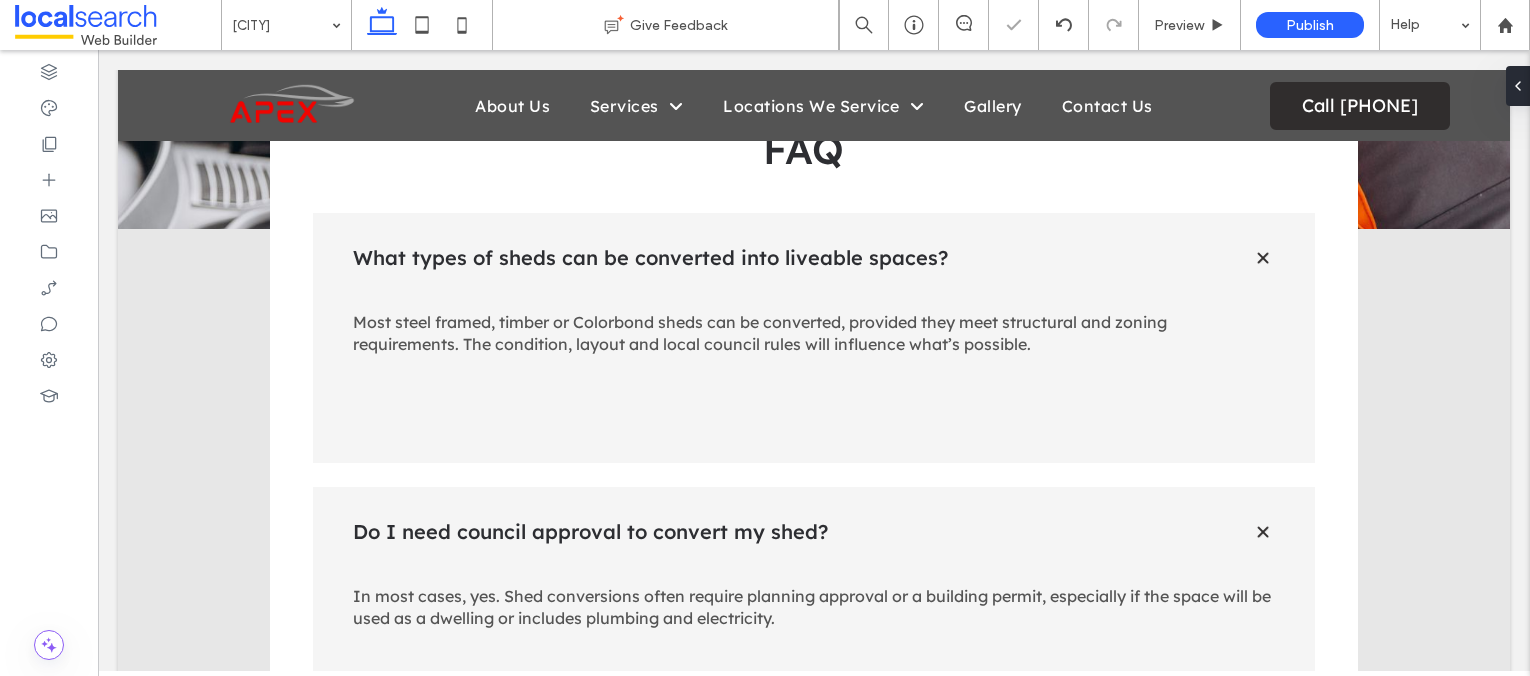 type on "**********" 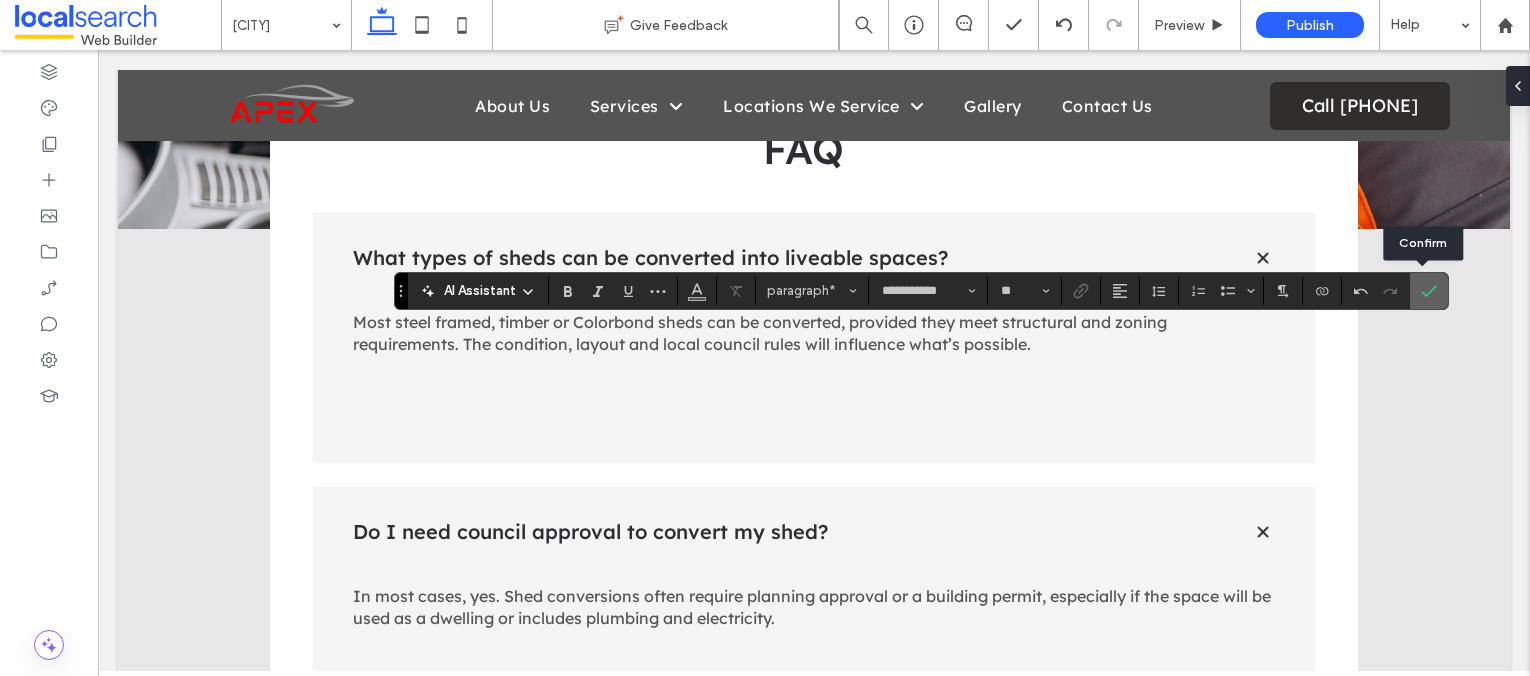 click 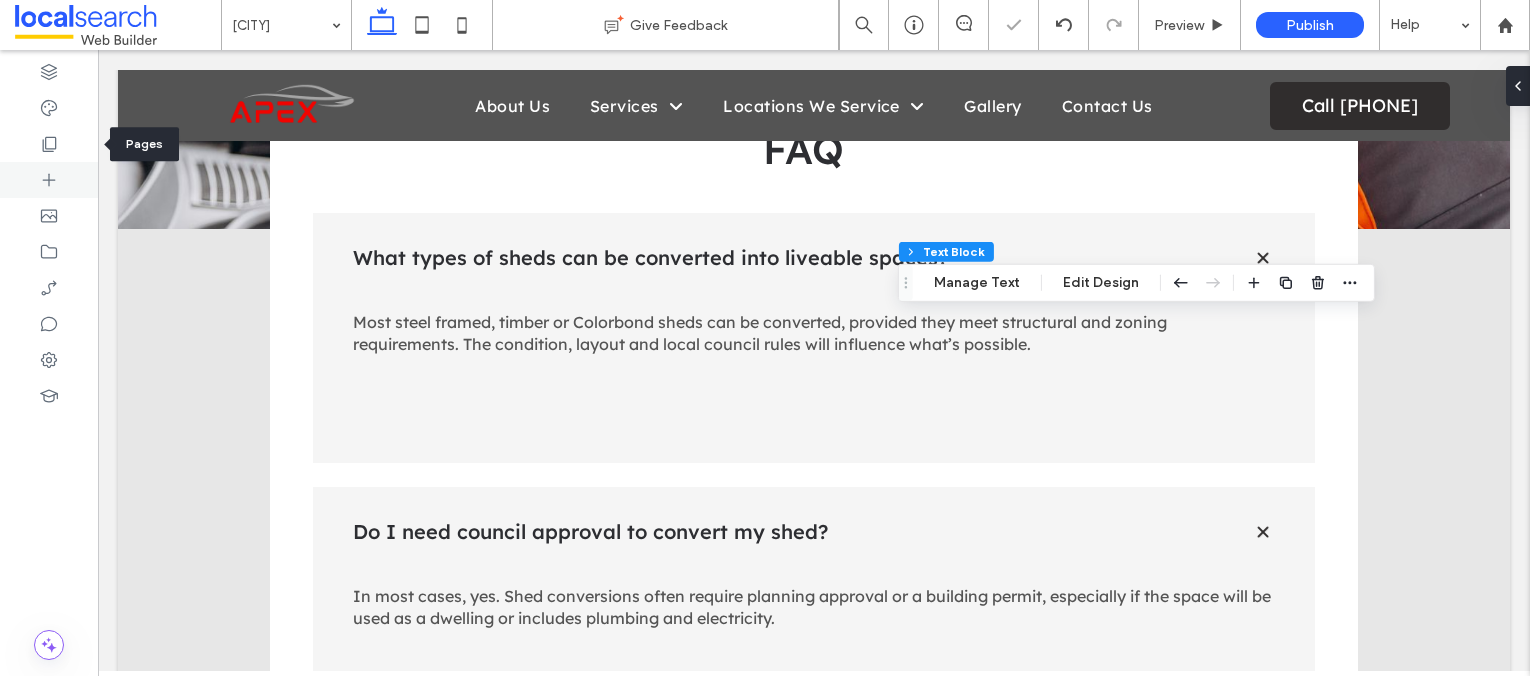 click 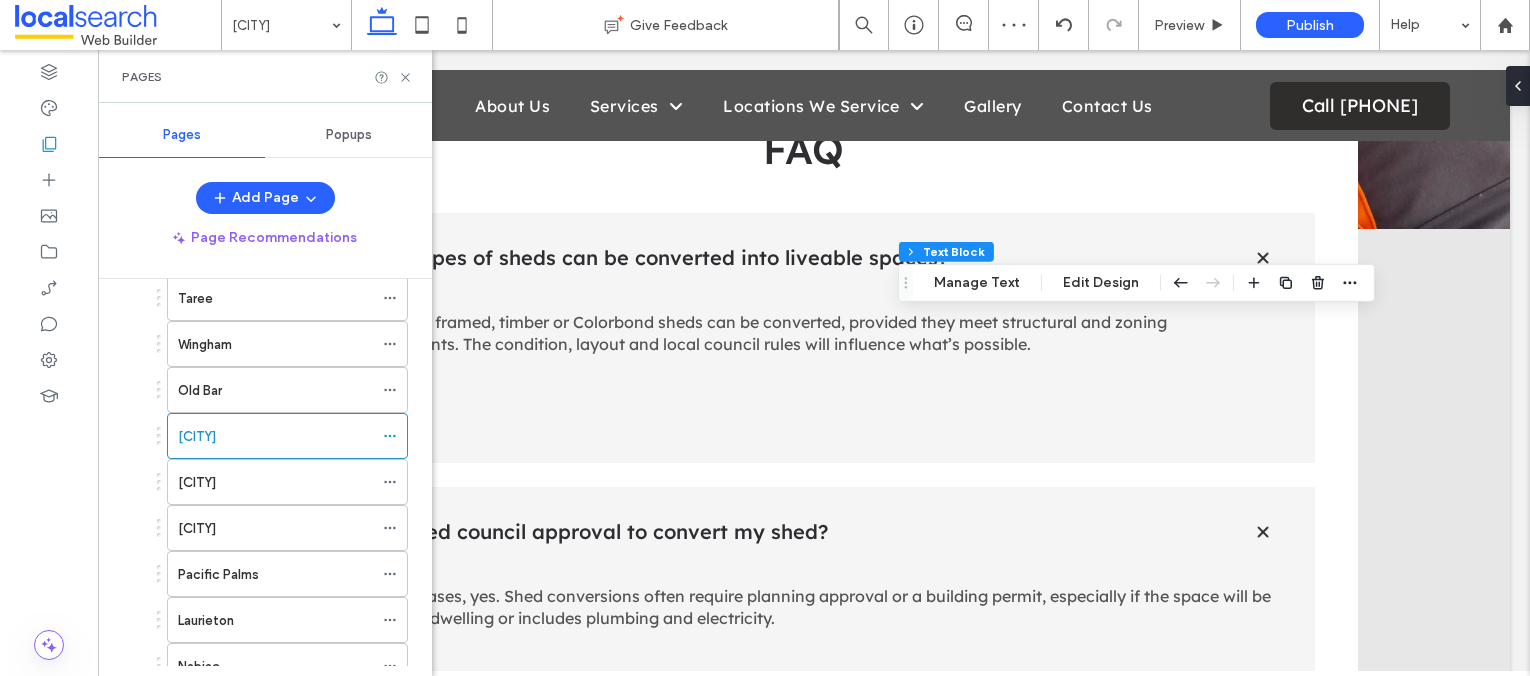 scroll, scrollTop: 356, scrollLeft: 0, axis: vertical 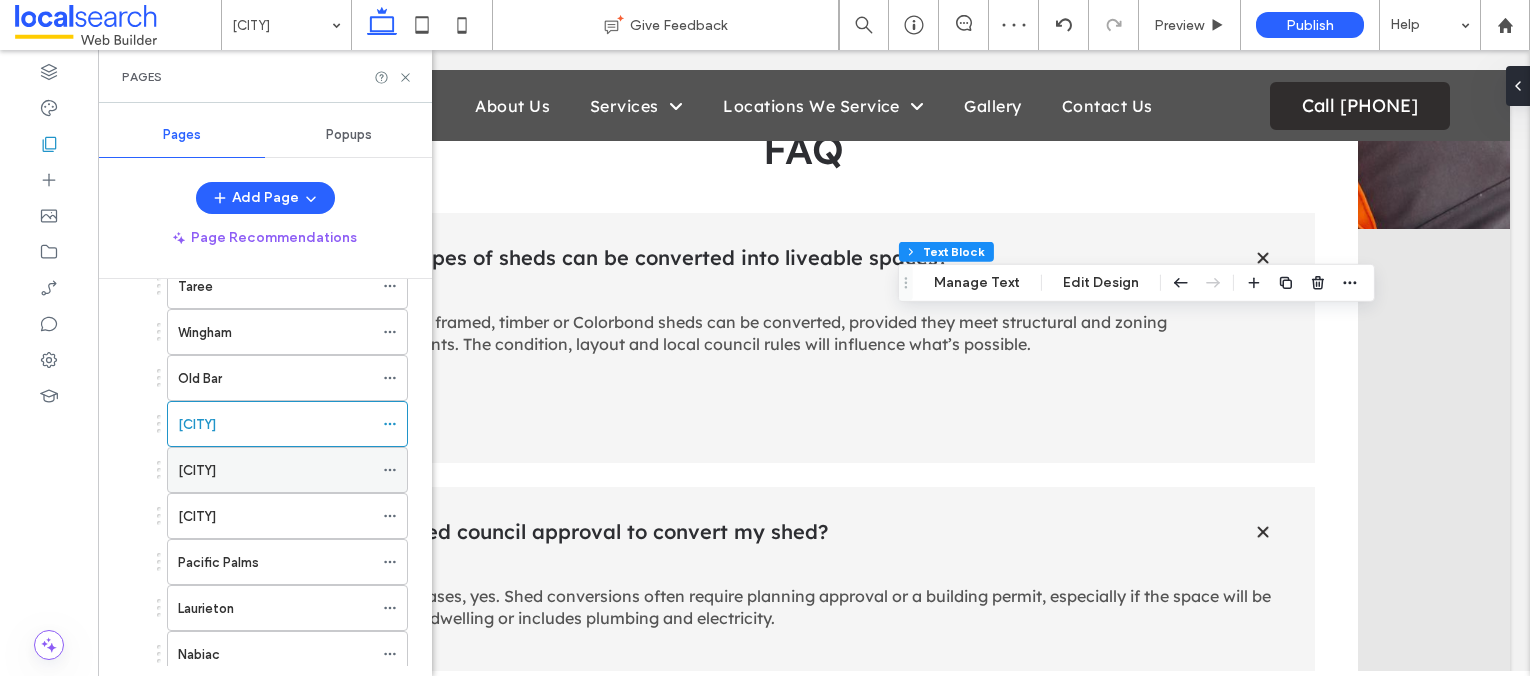 click on "Manning Point" at bounding box center [197, 470] 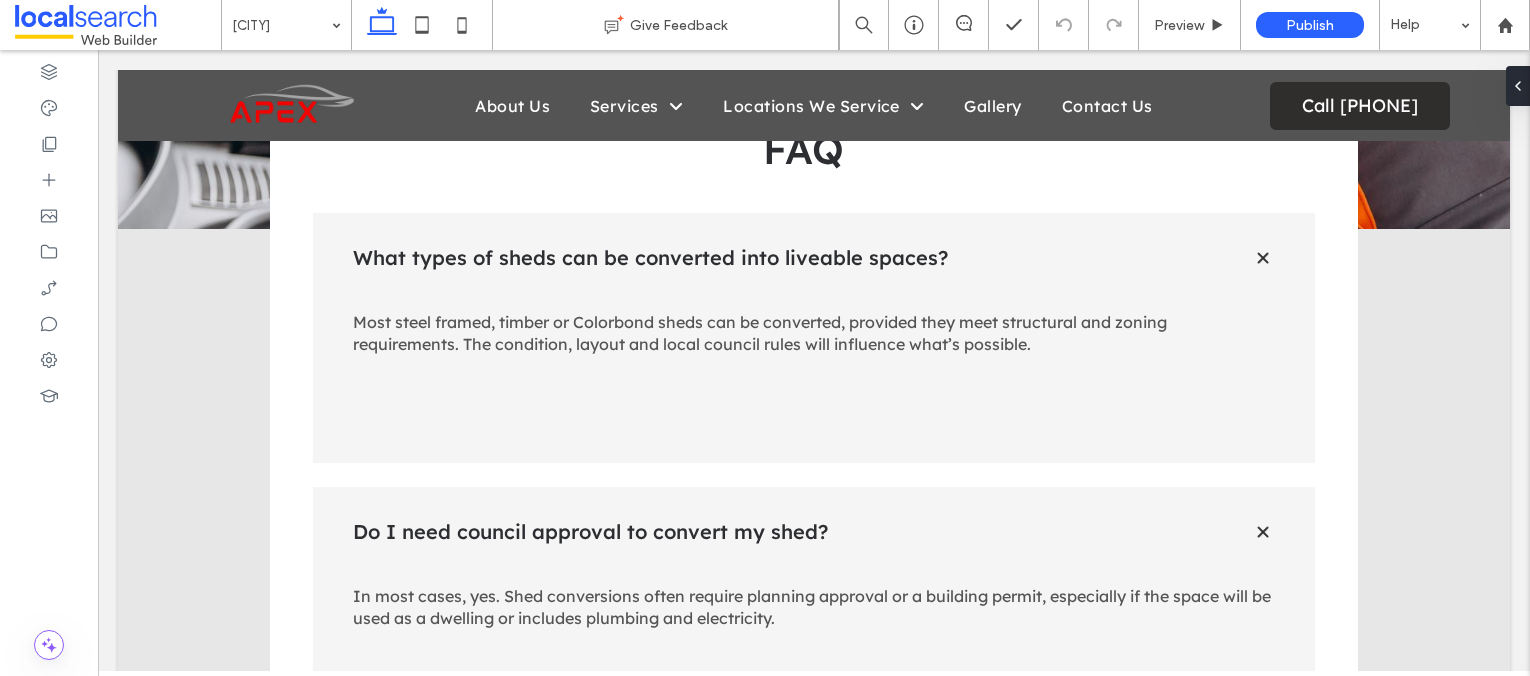 type on "**********" 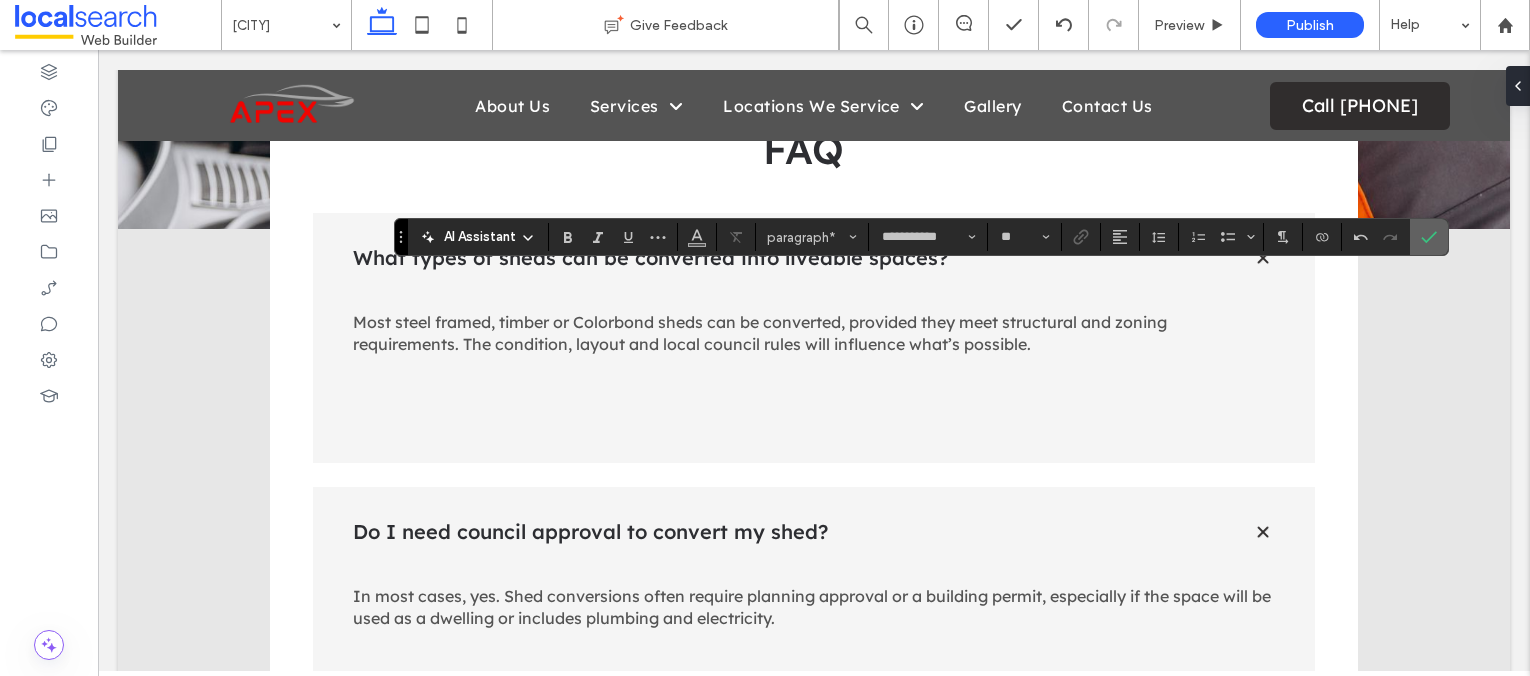 click 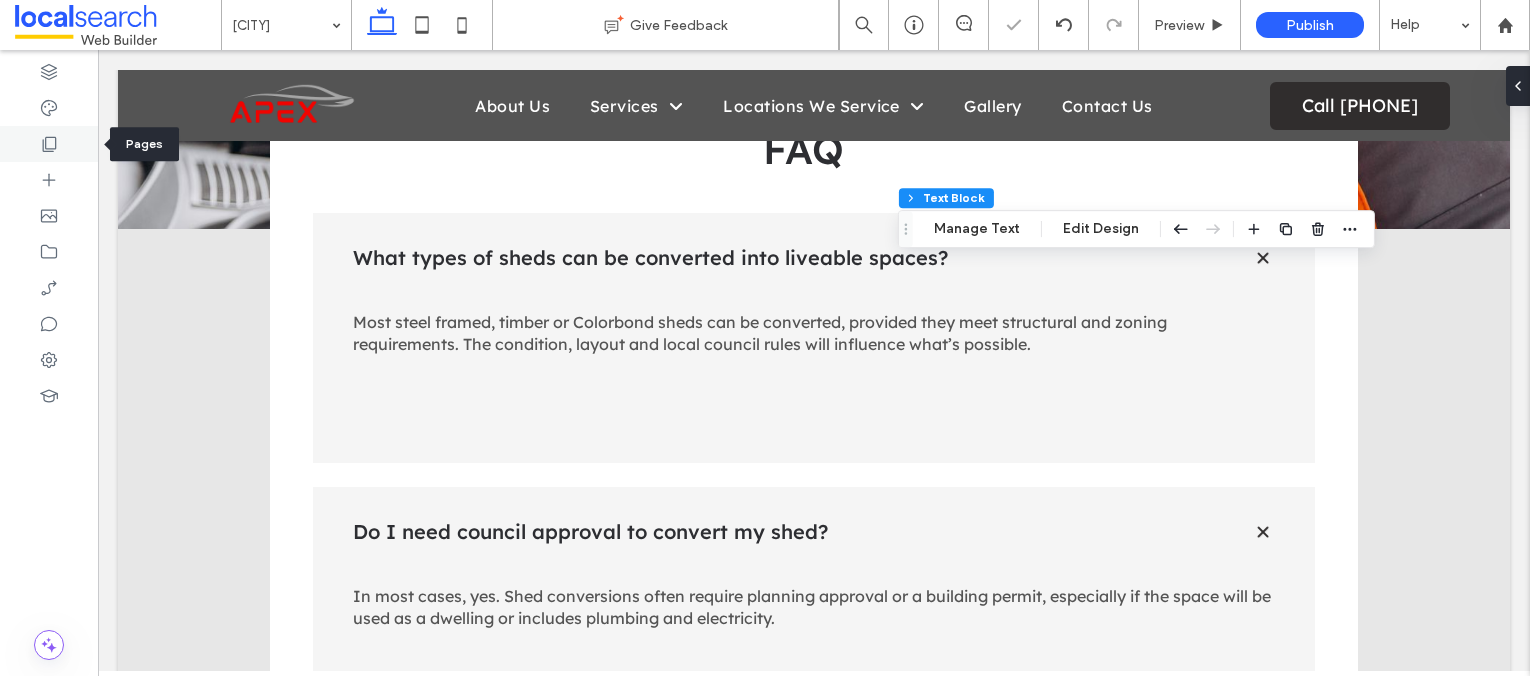 click at bounding box center [49, 144] 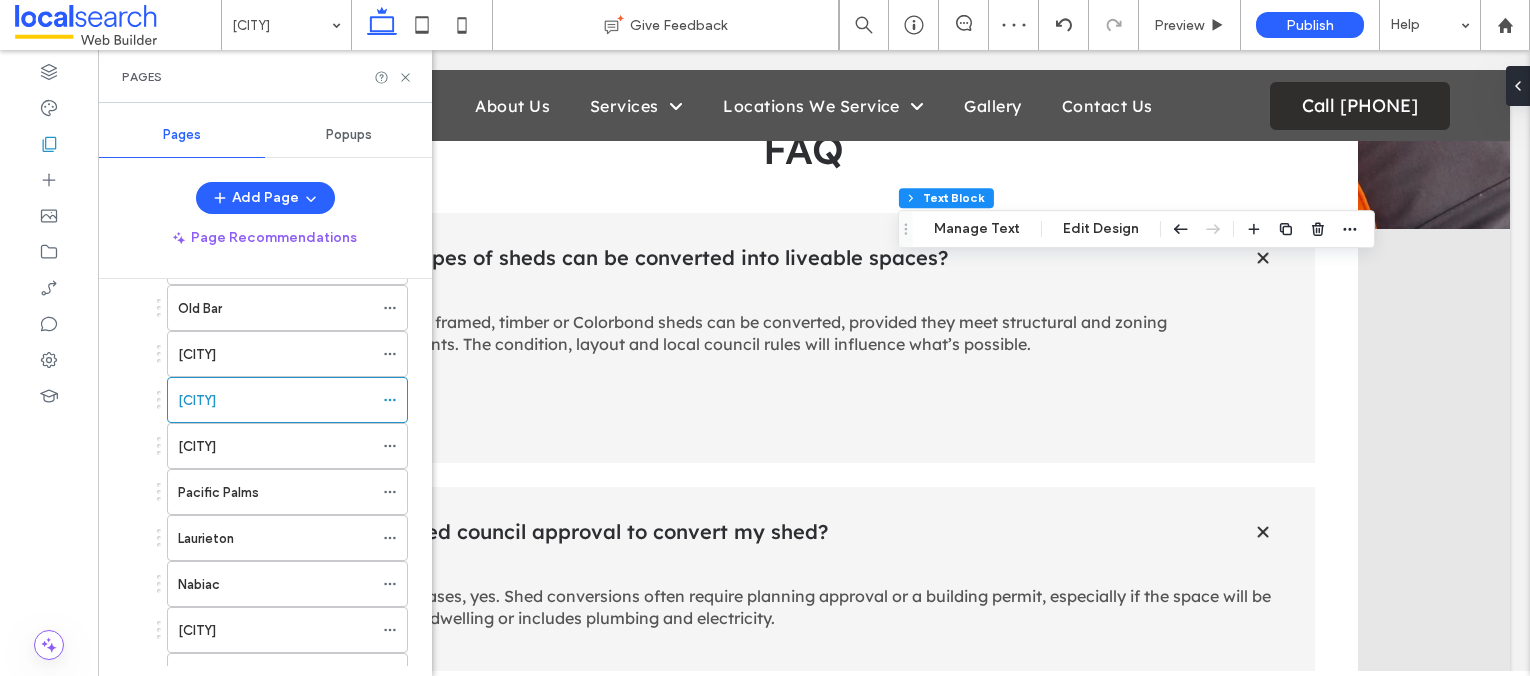 scroll, scrollTop: 440, scrollLeft: 0, axis: vertical 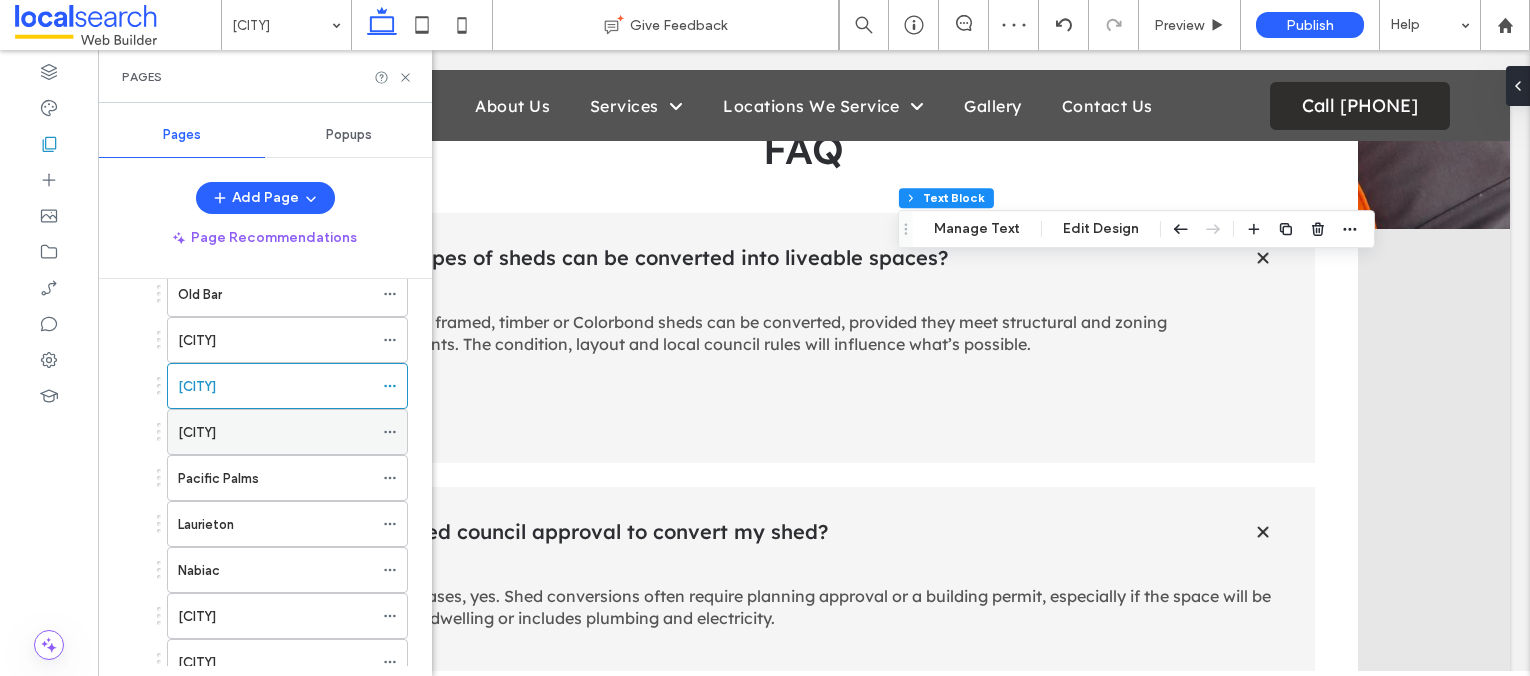 click on "Forster" at bounding box center [275, 432] 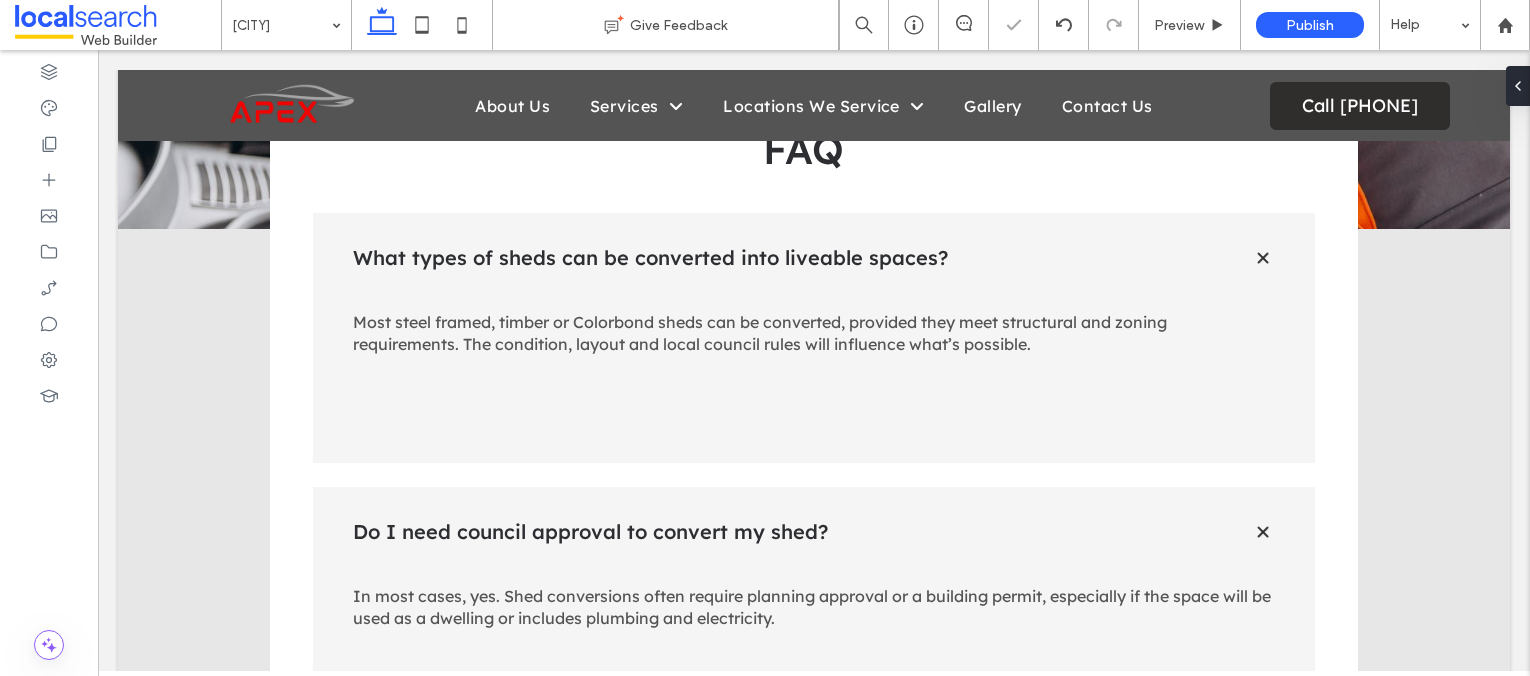 type on "**********" 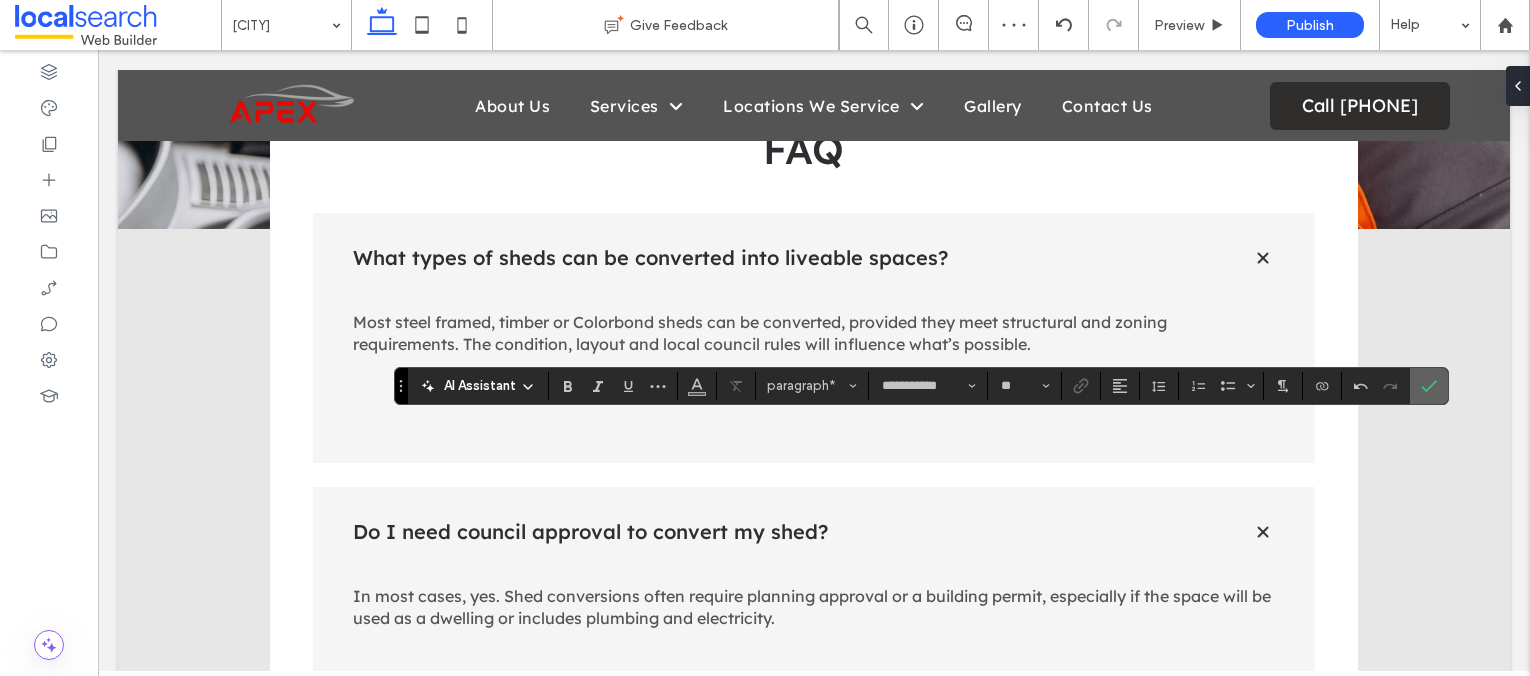 click 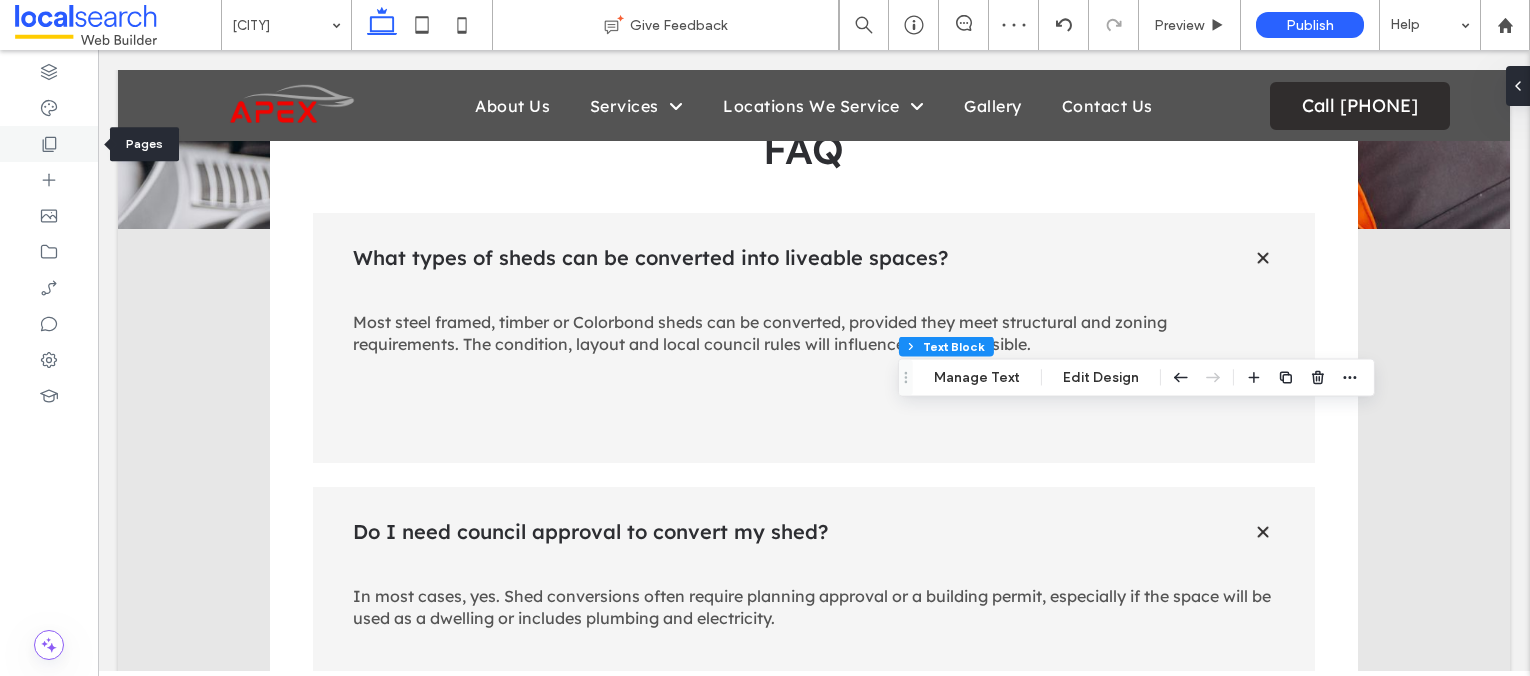 click 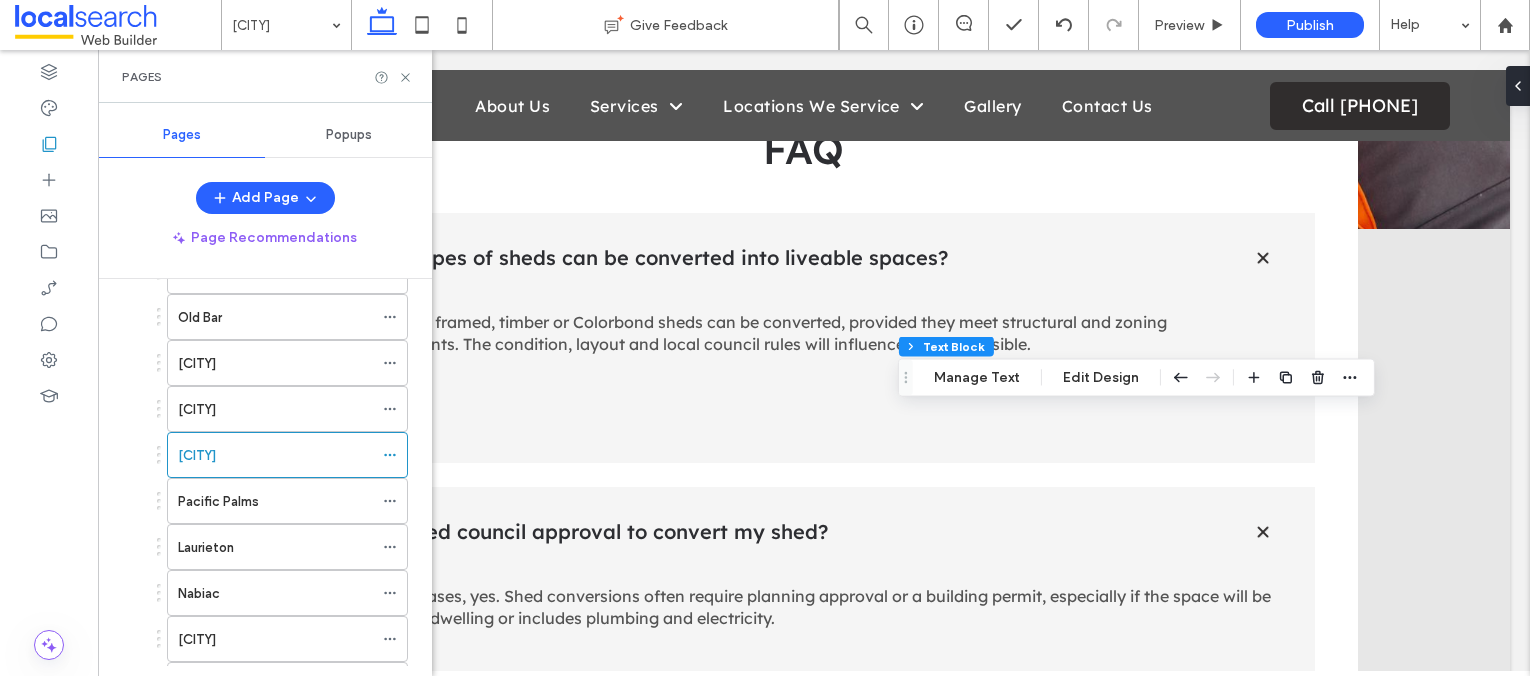 scroll, scrollTop: 426, scrollLeft: 0, axis: vertical 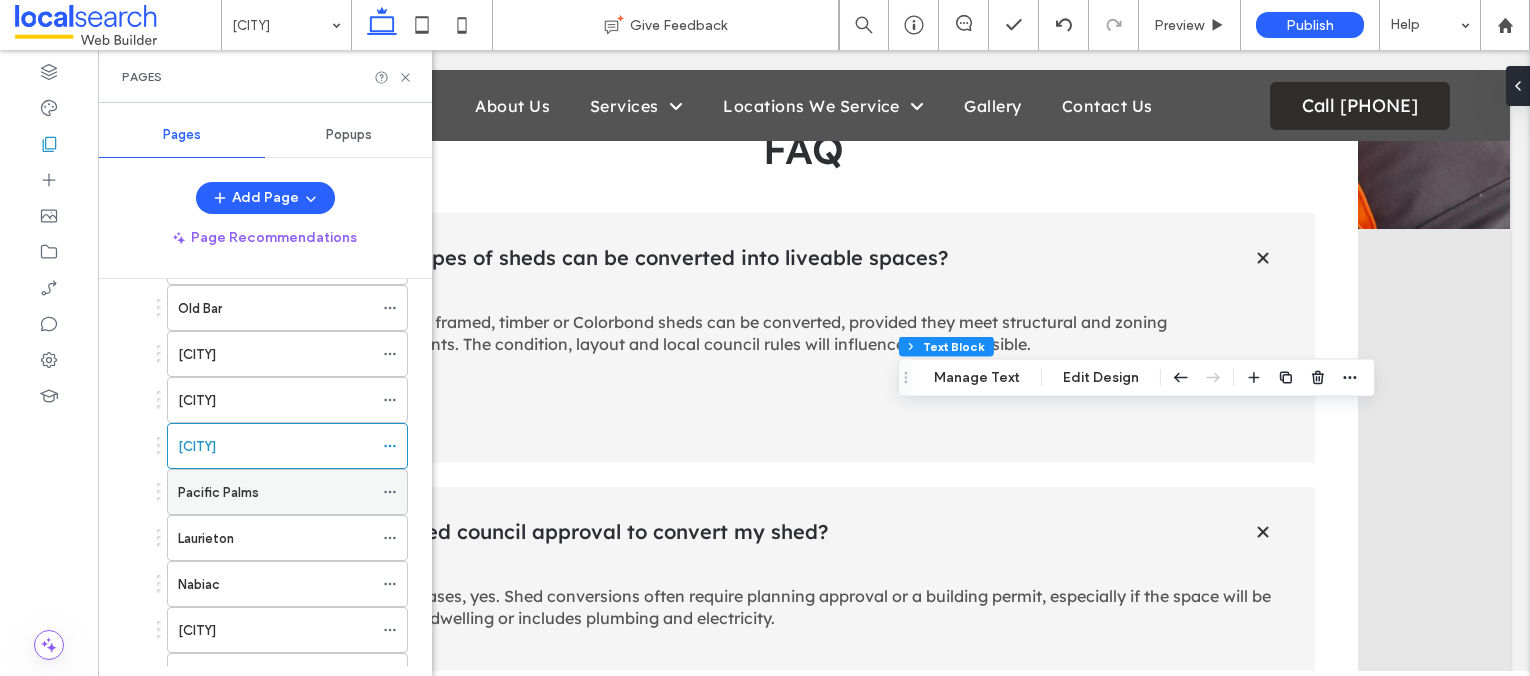 click on "Pacific Palms" at bounding box center (218, 492) 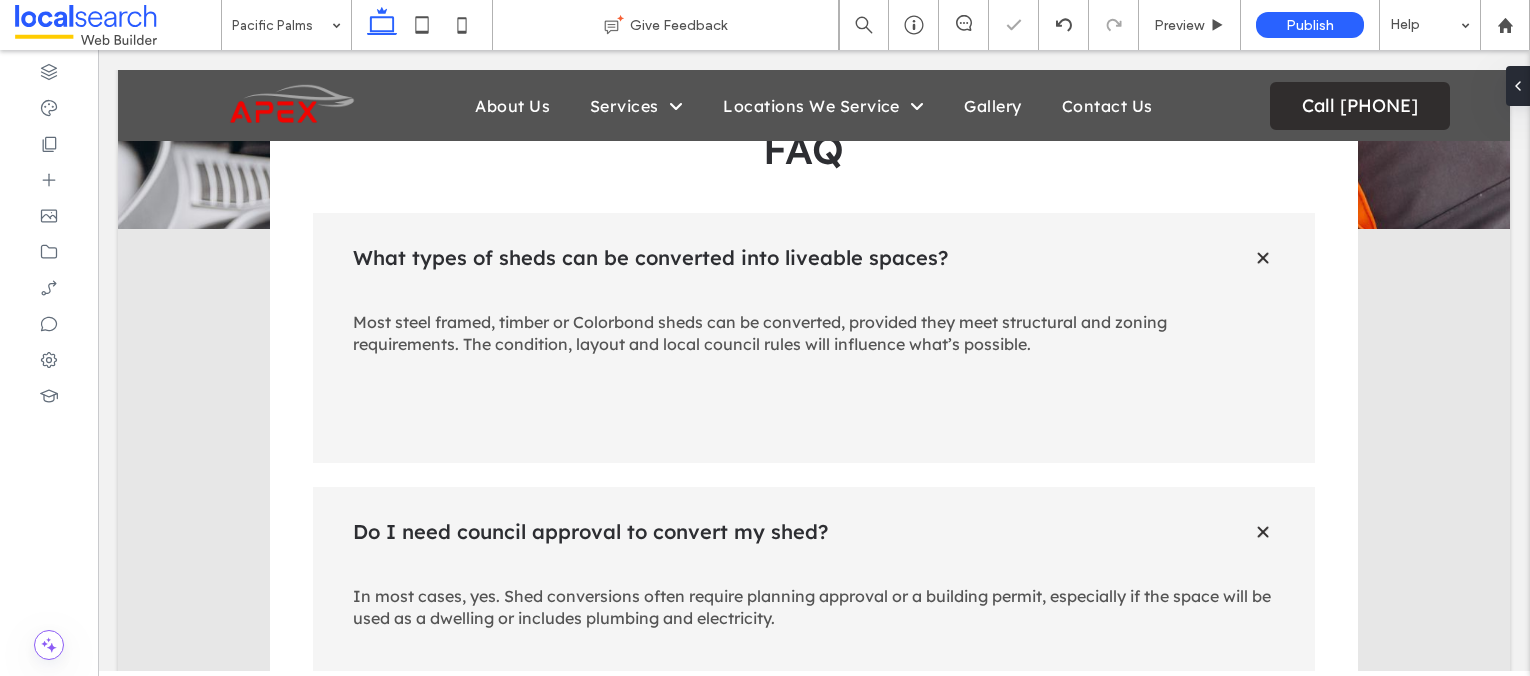 type on "**********" 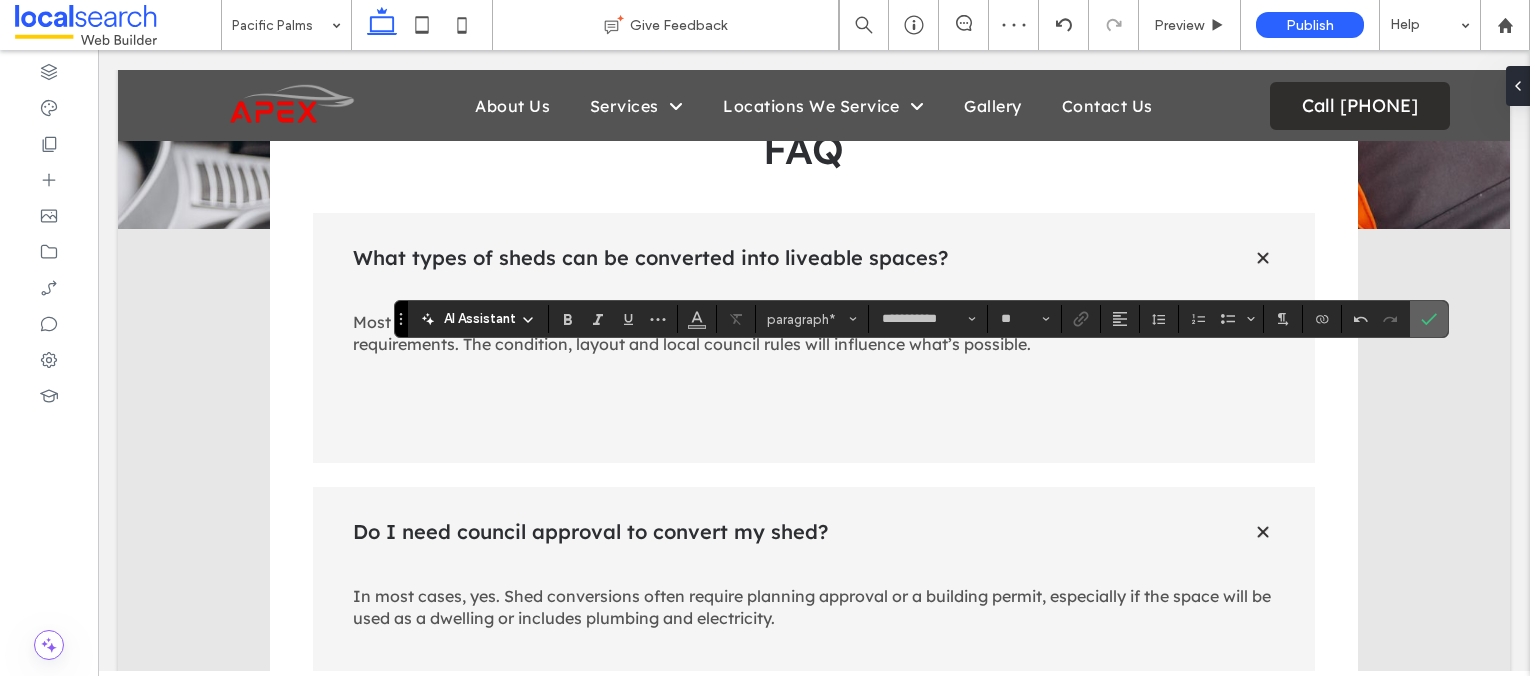 click 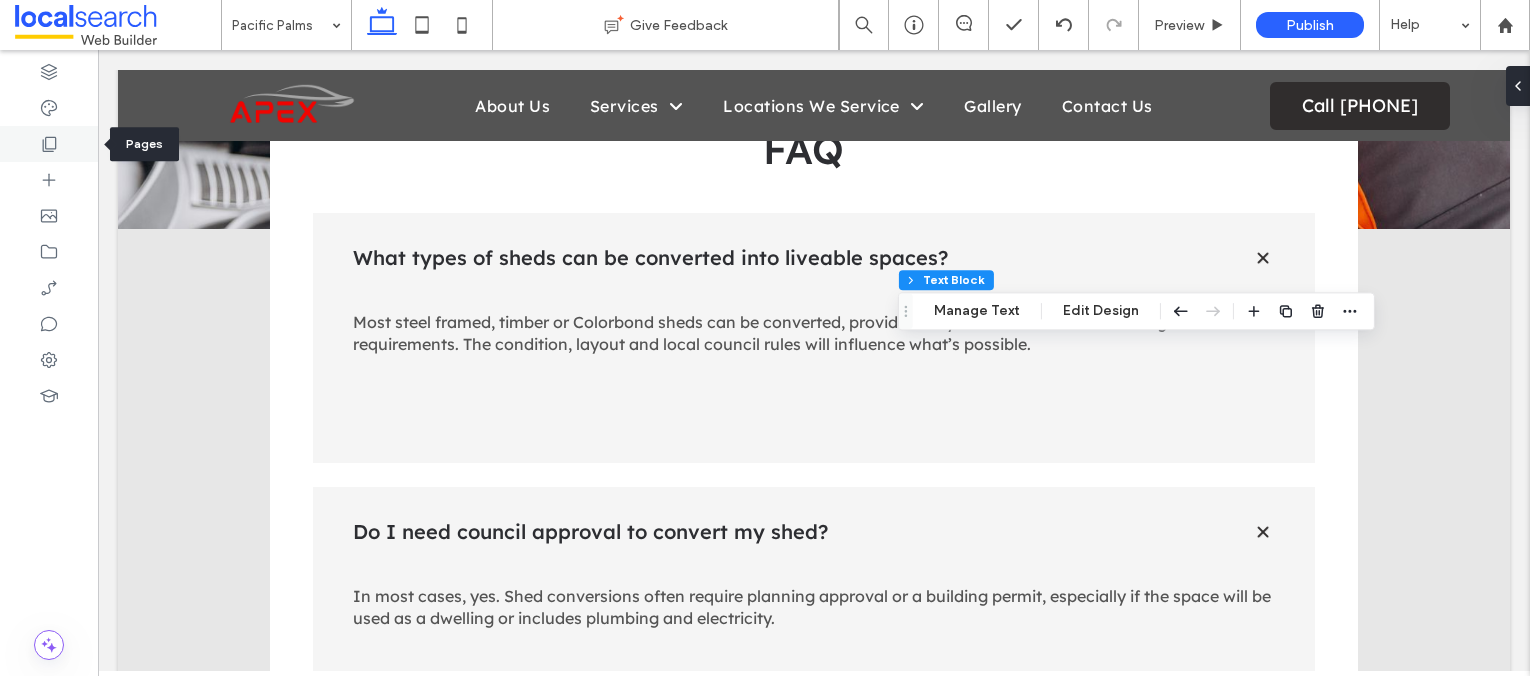 click 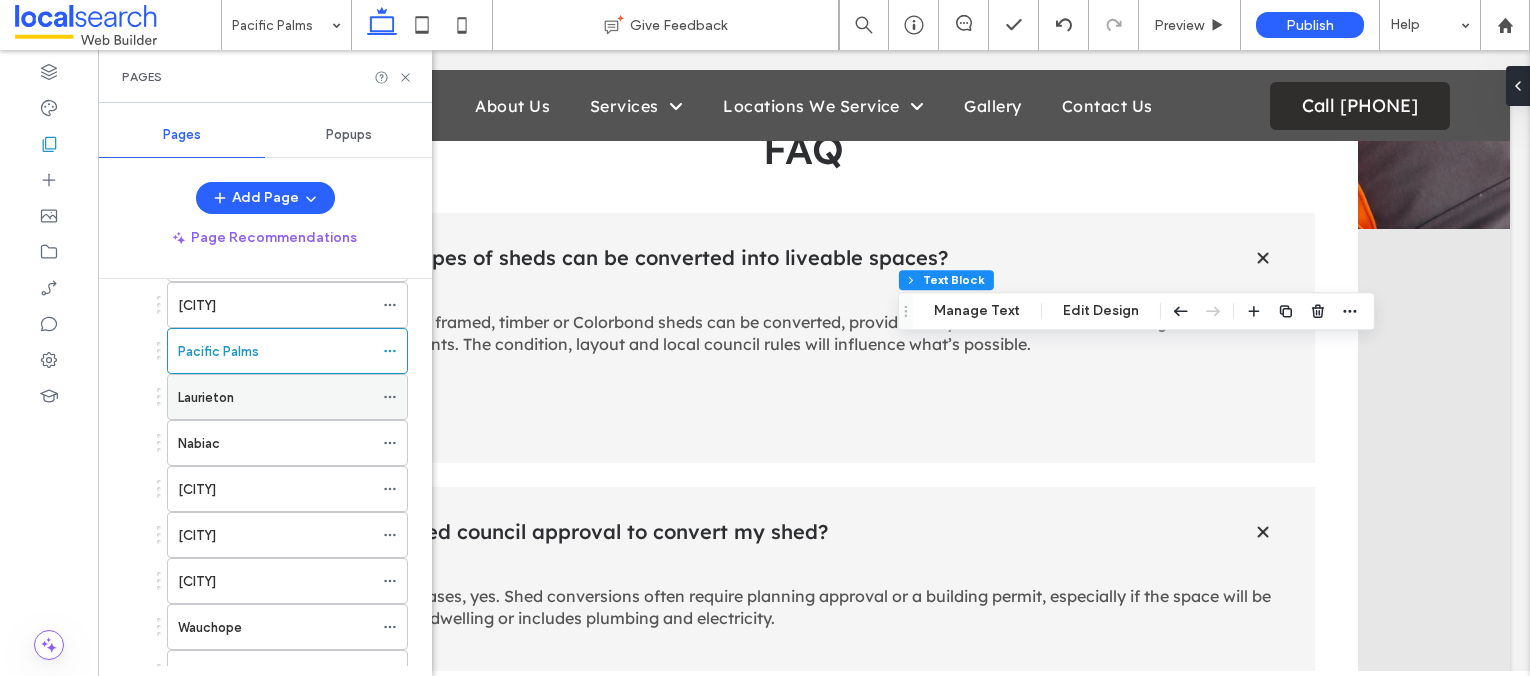 scroll, scrollTop: 570, scrollLeft: 0, axis: vertical 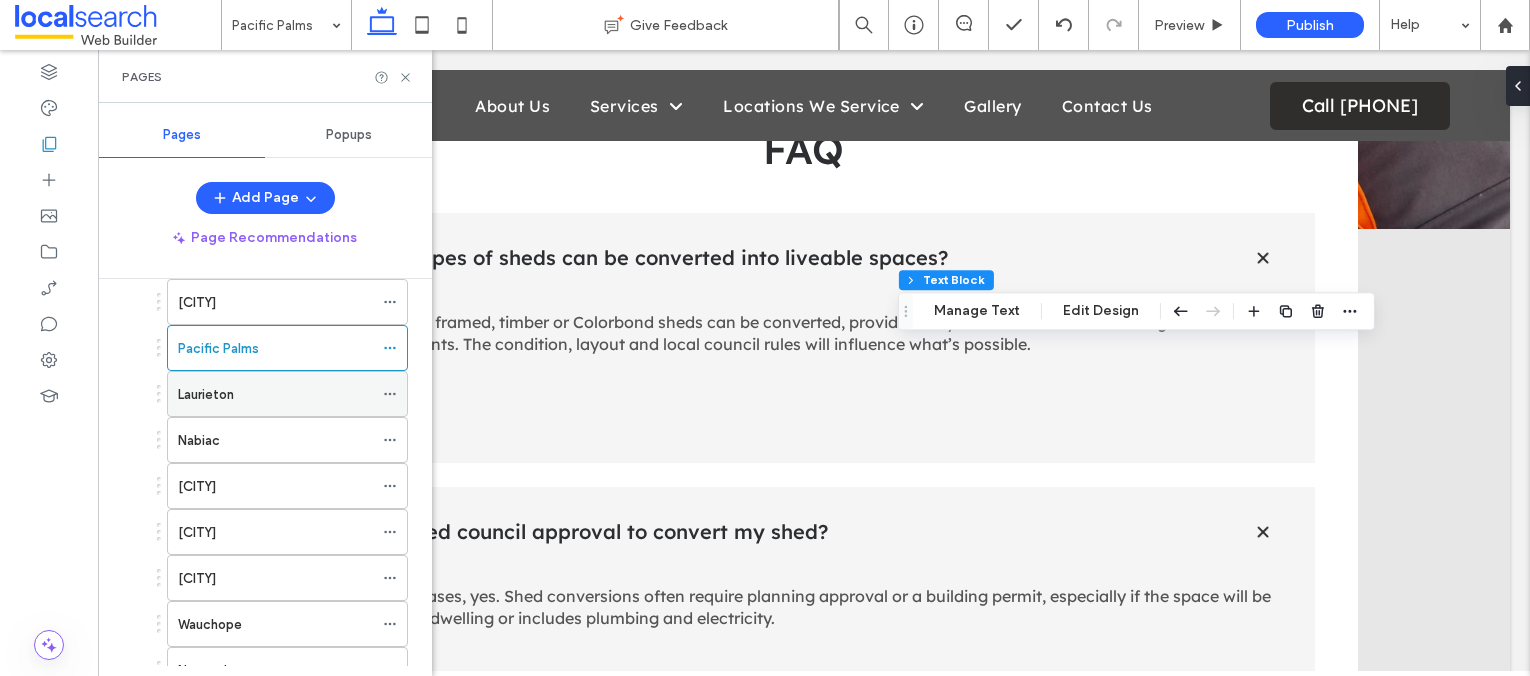 click on "Laurieton" at bounding box center (206, 394) 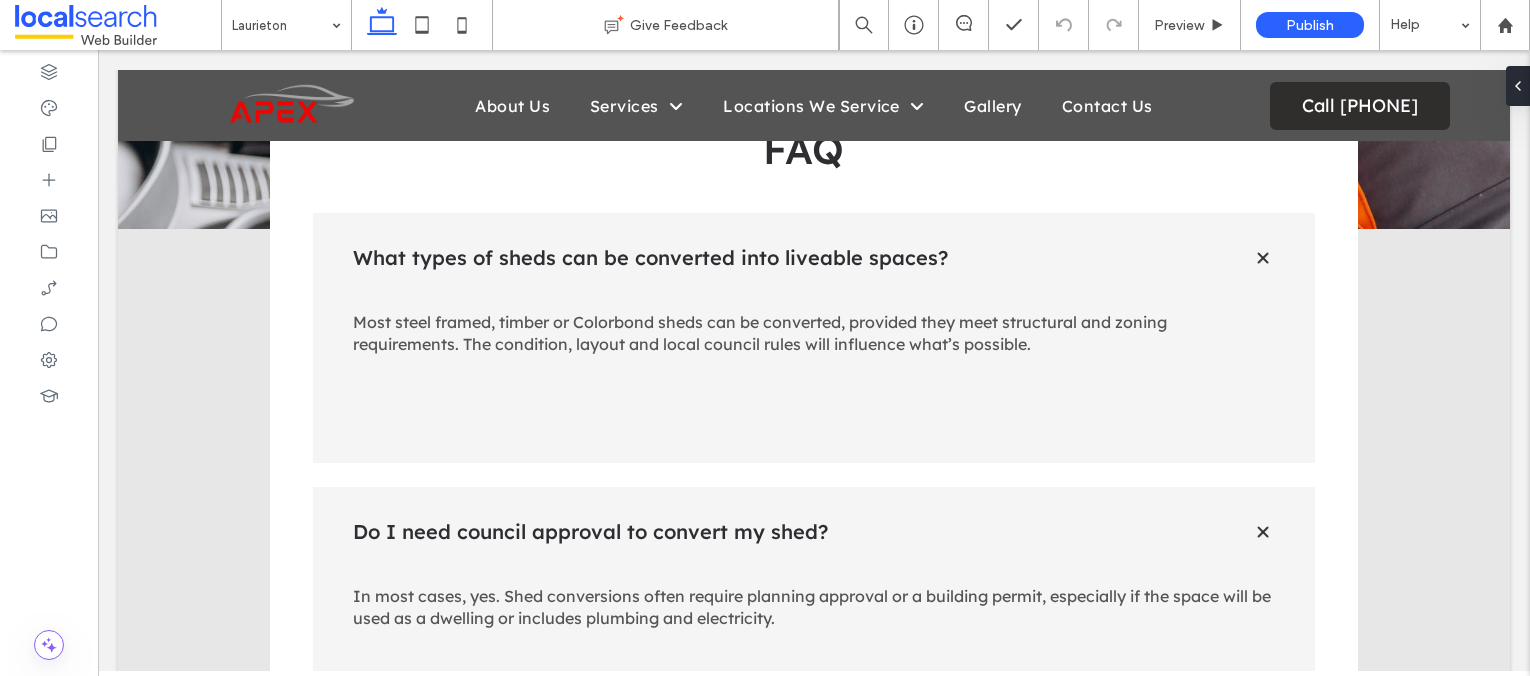 type on "**********" 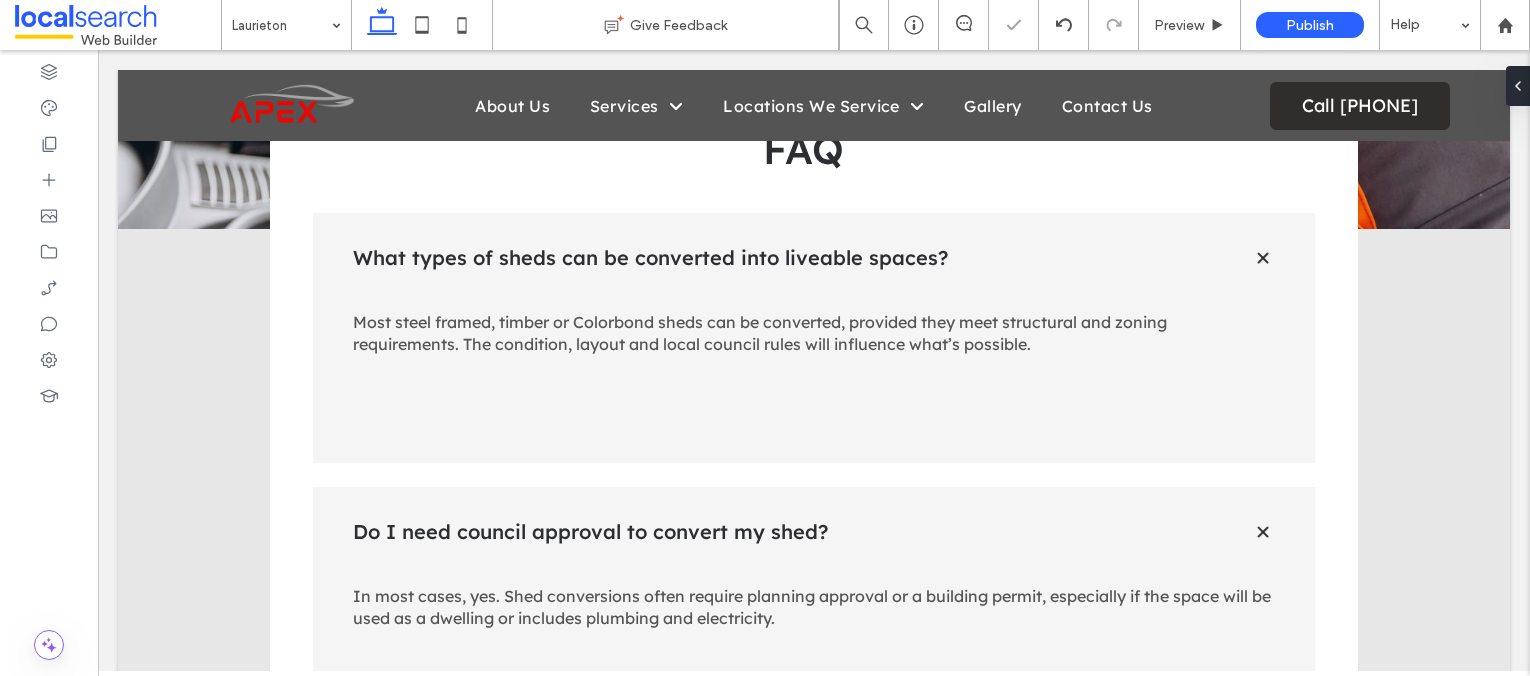 type on "**********" 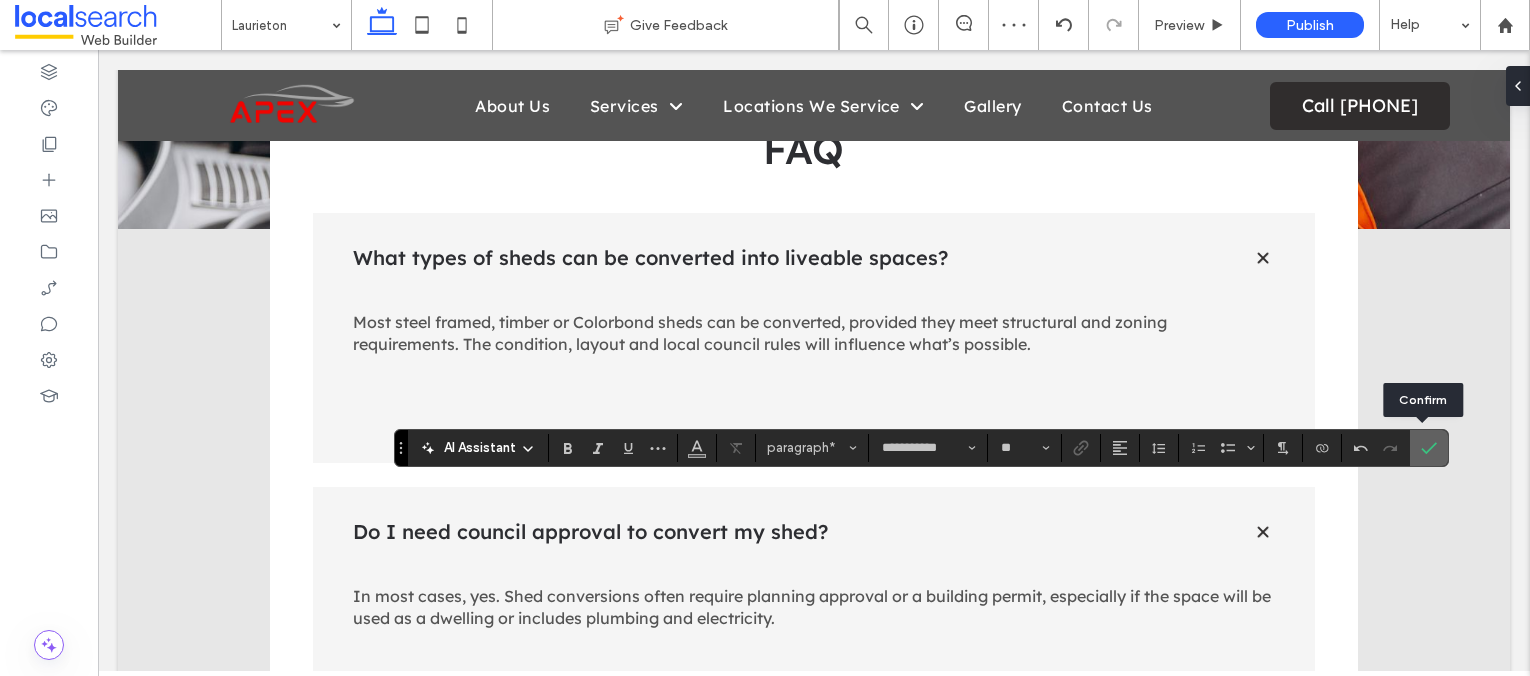 click 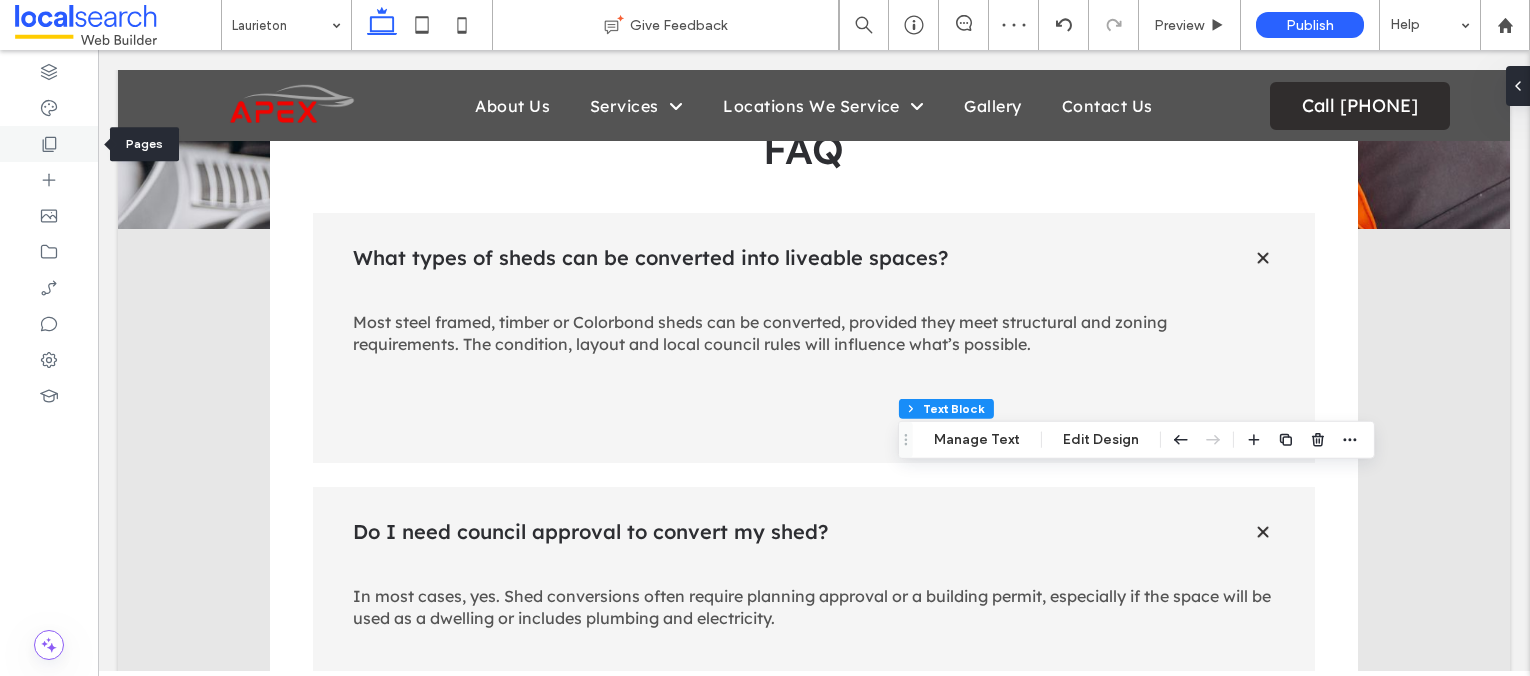 click 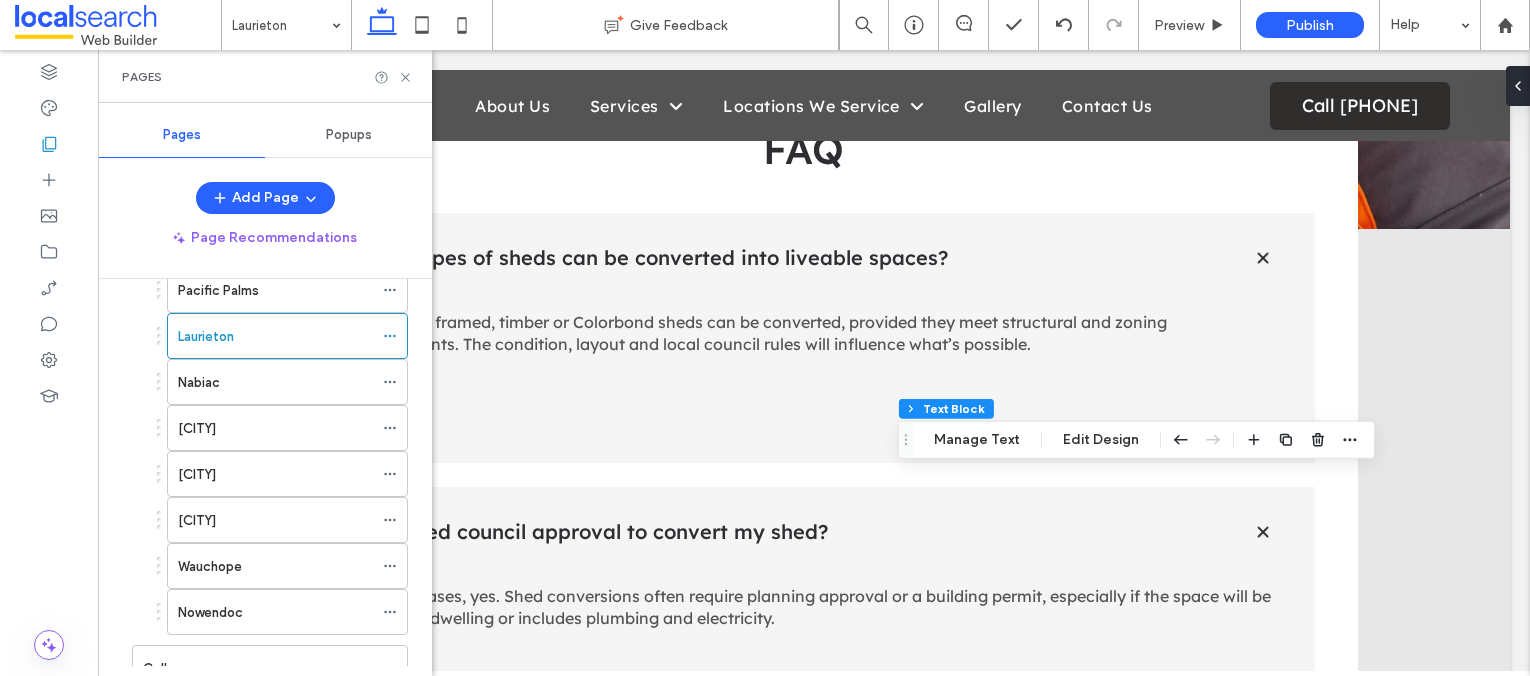 scroll, scrollTop: 643, scrollLeft: 0, axis: vertical 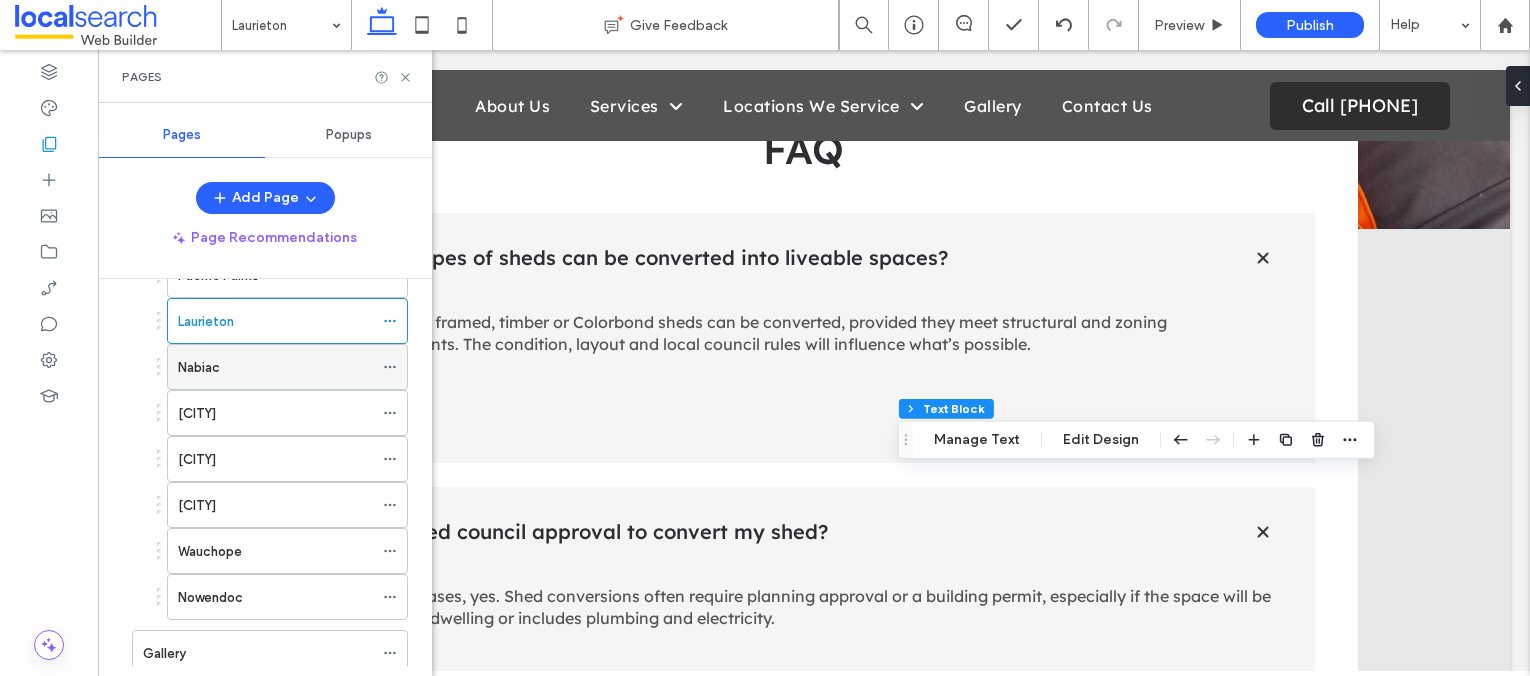 click on "Nabiac" at bounding box center [199, 367] 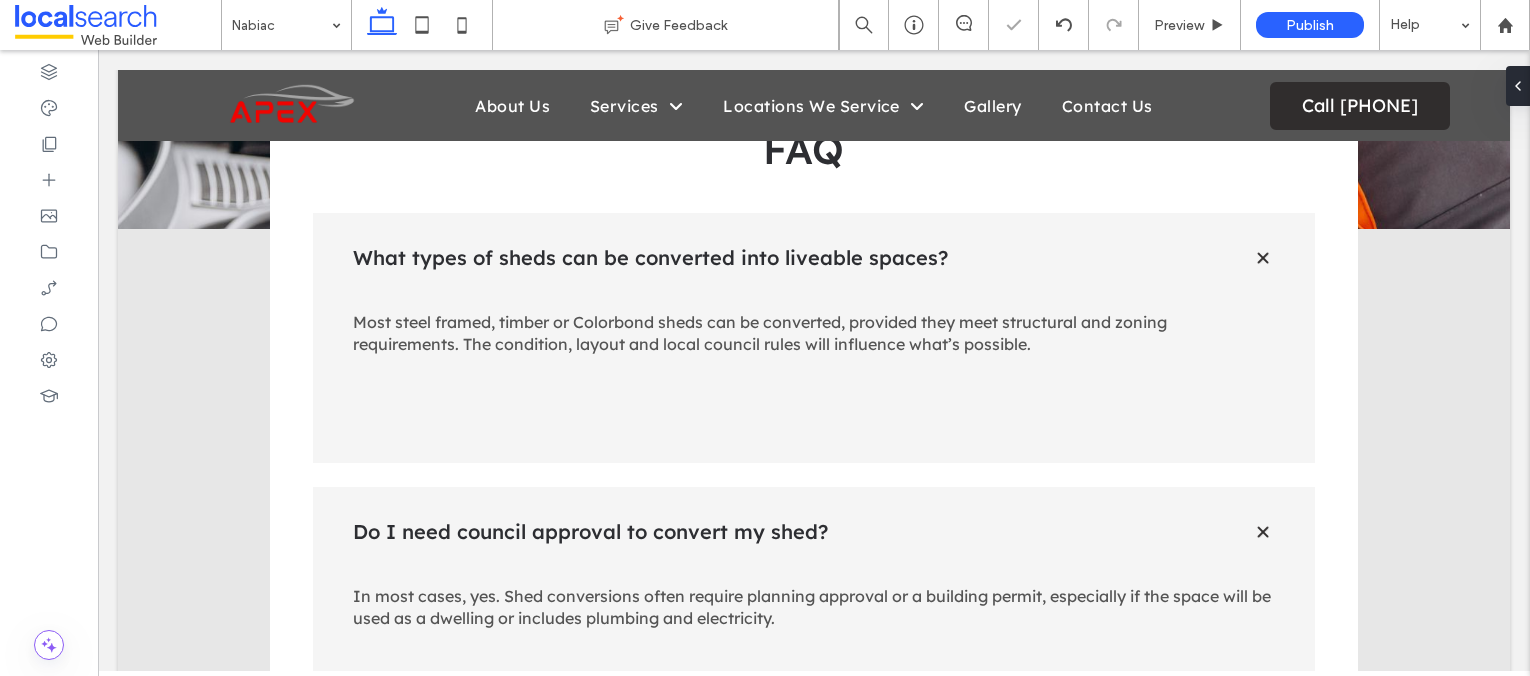 type on "**********" 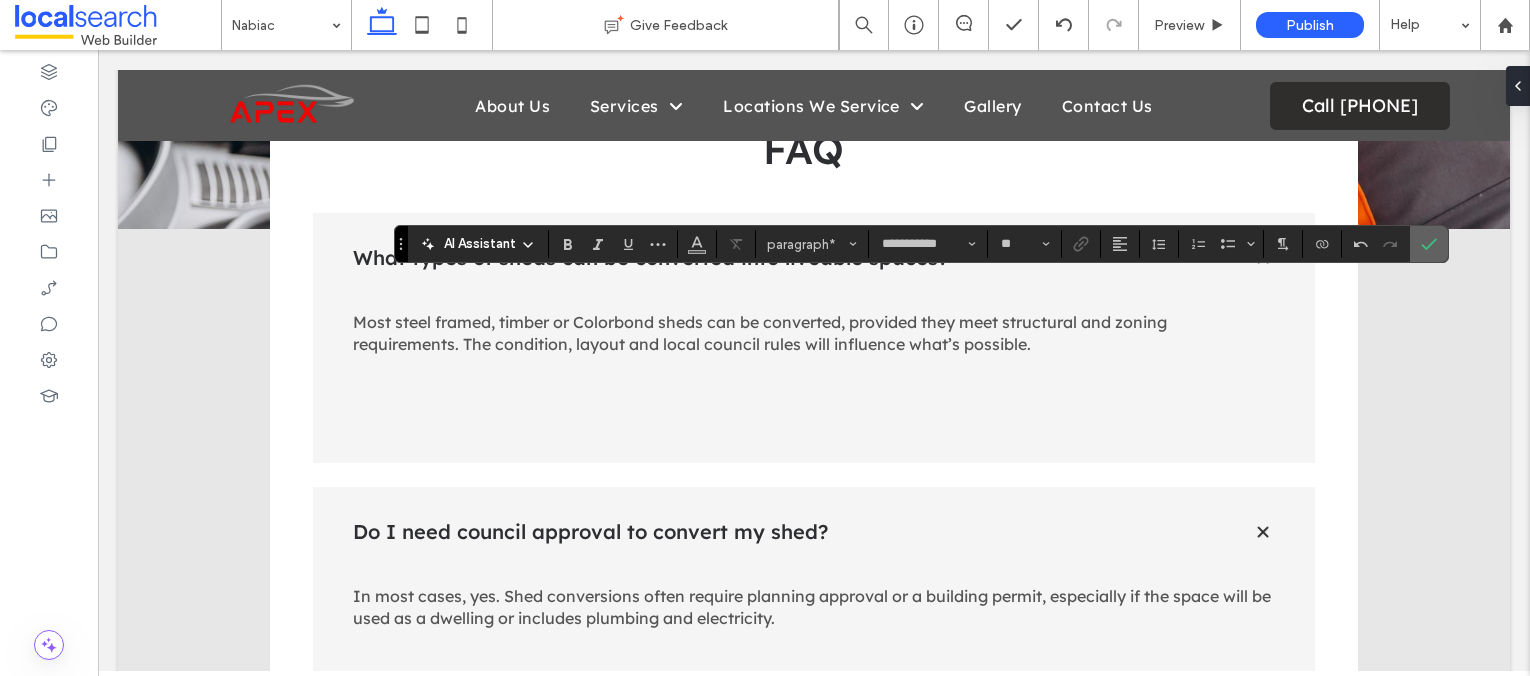 click 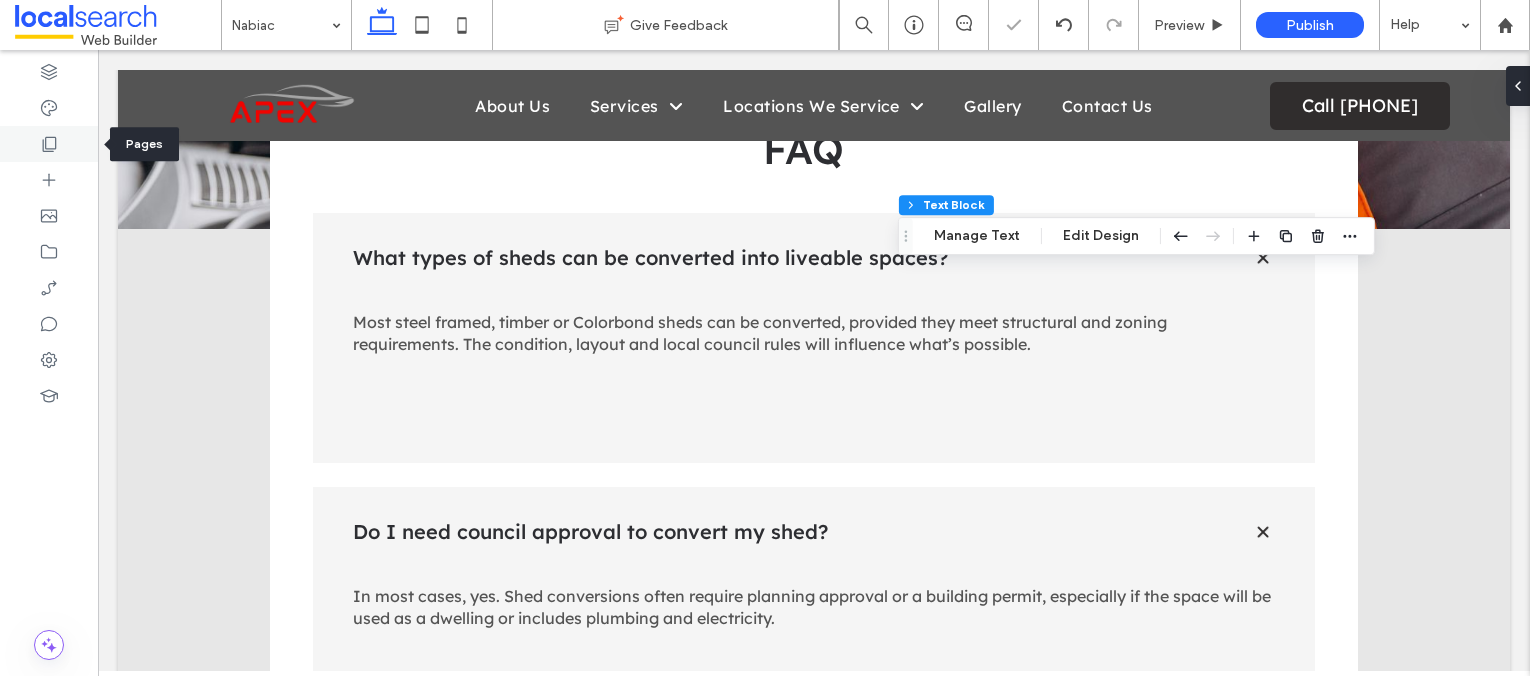 click 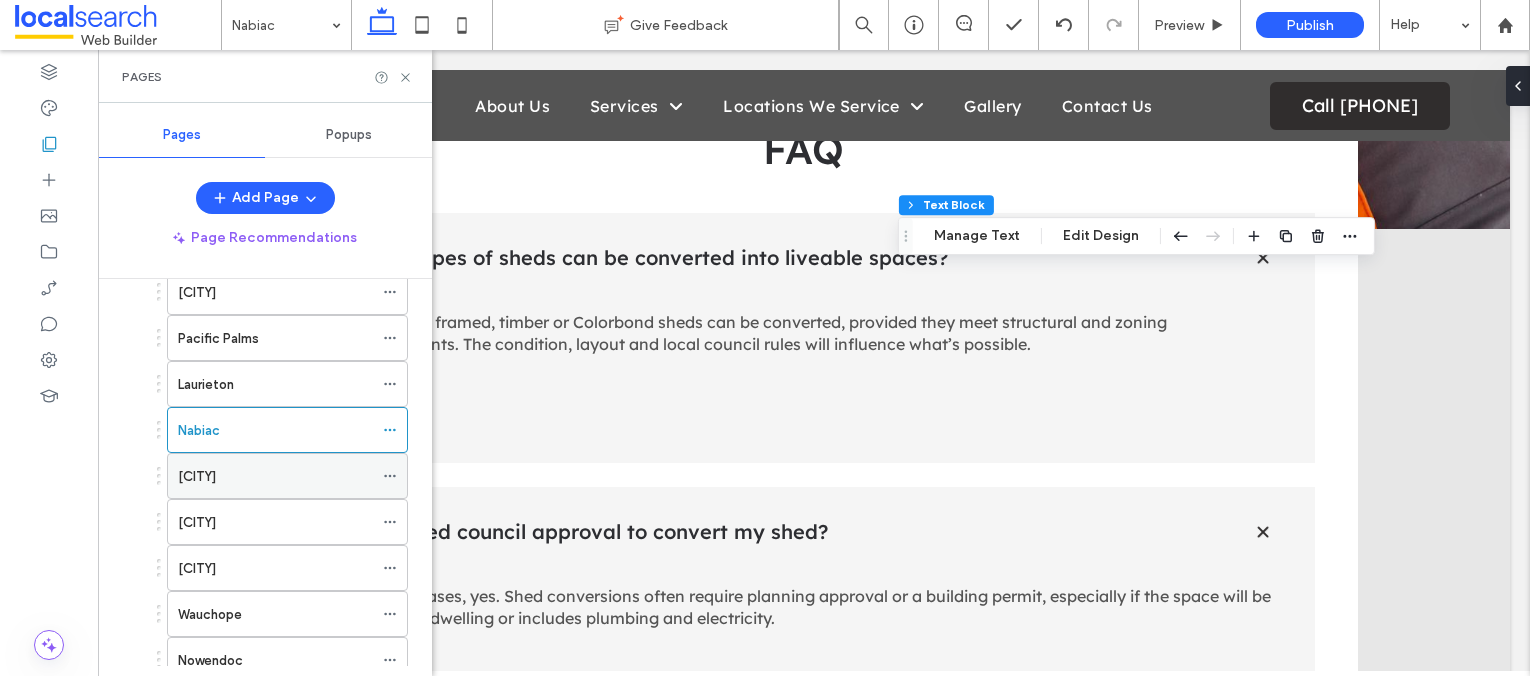 scroll, scrollTop: 585, scrollLeft: 0, axis: vertical 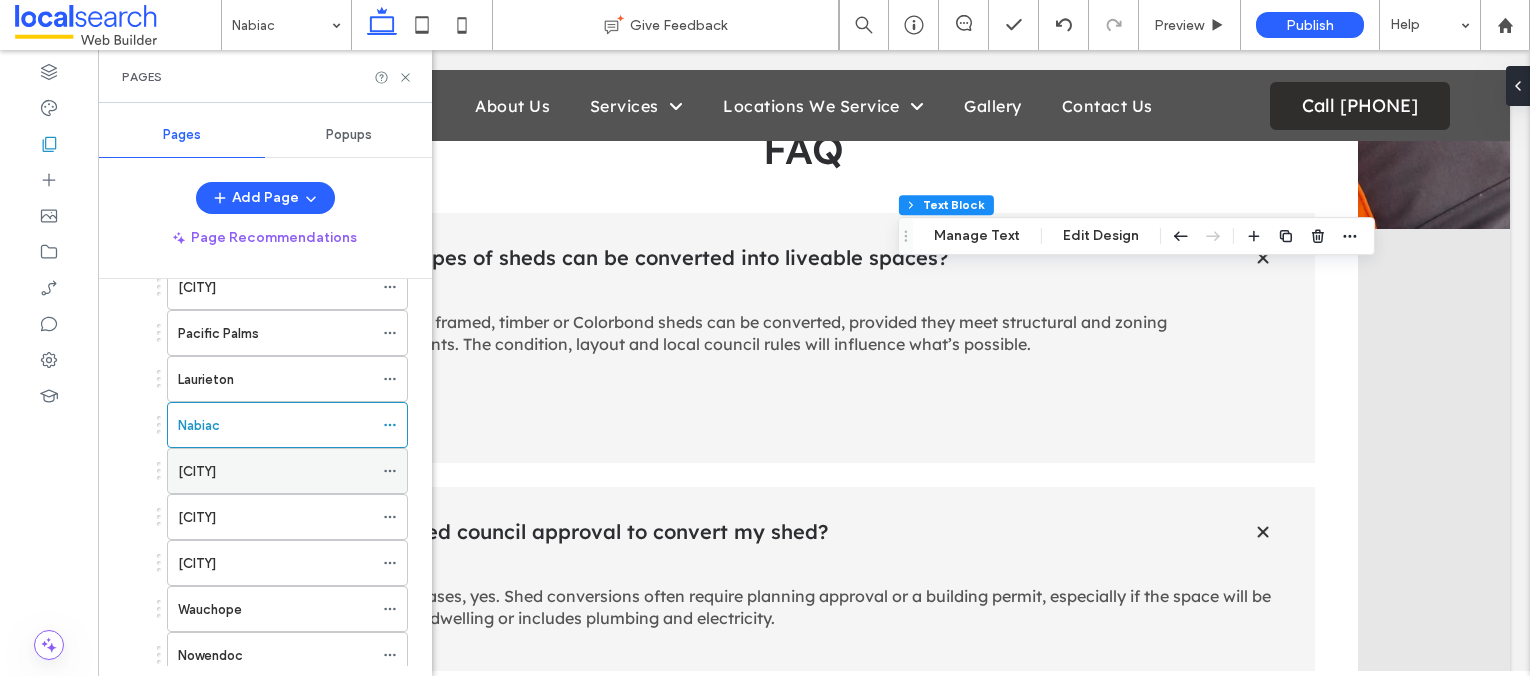 click on "Gloucester" at bounding box center (197, 471) 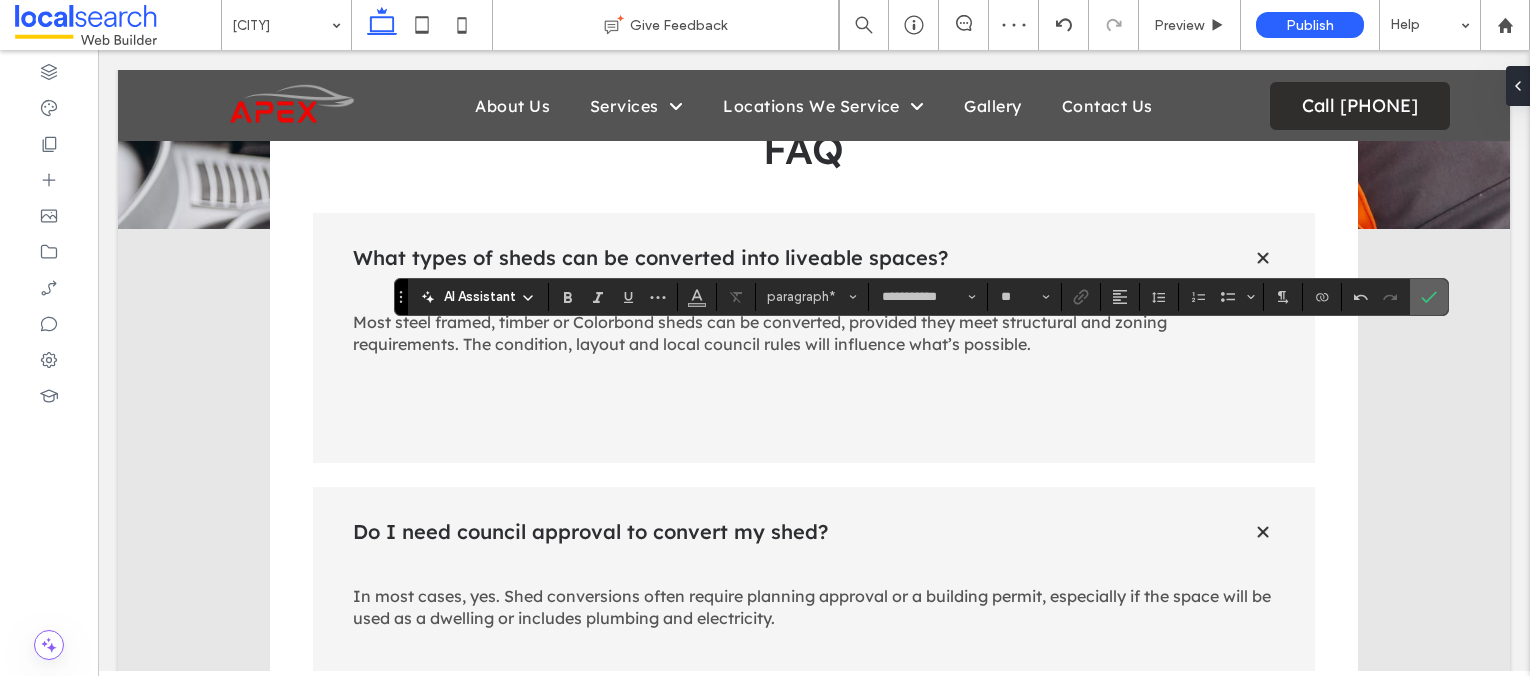 click 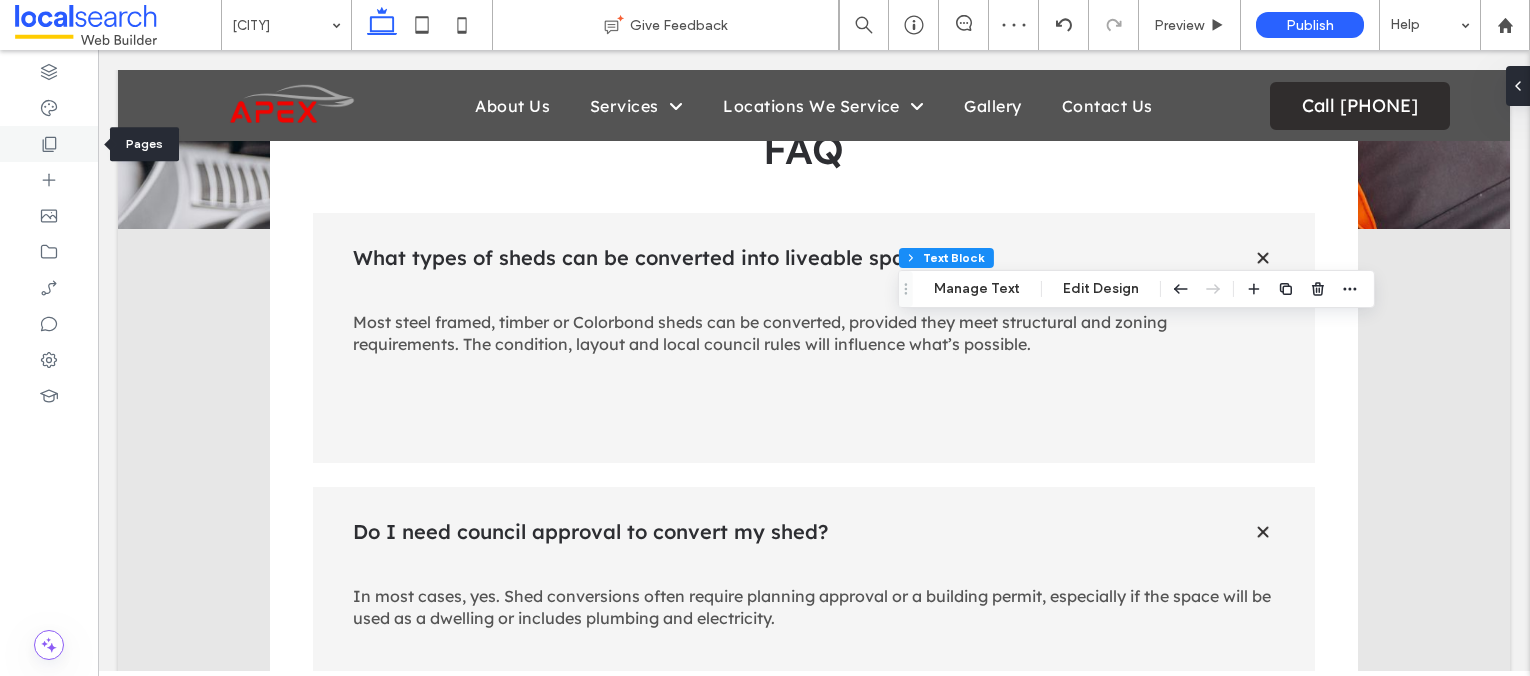 click 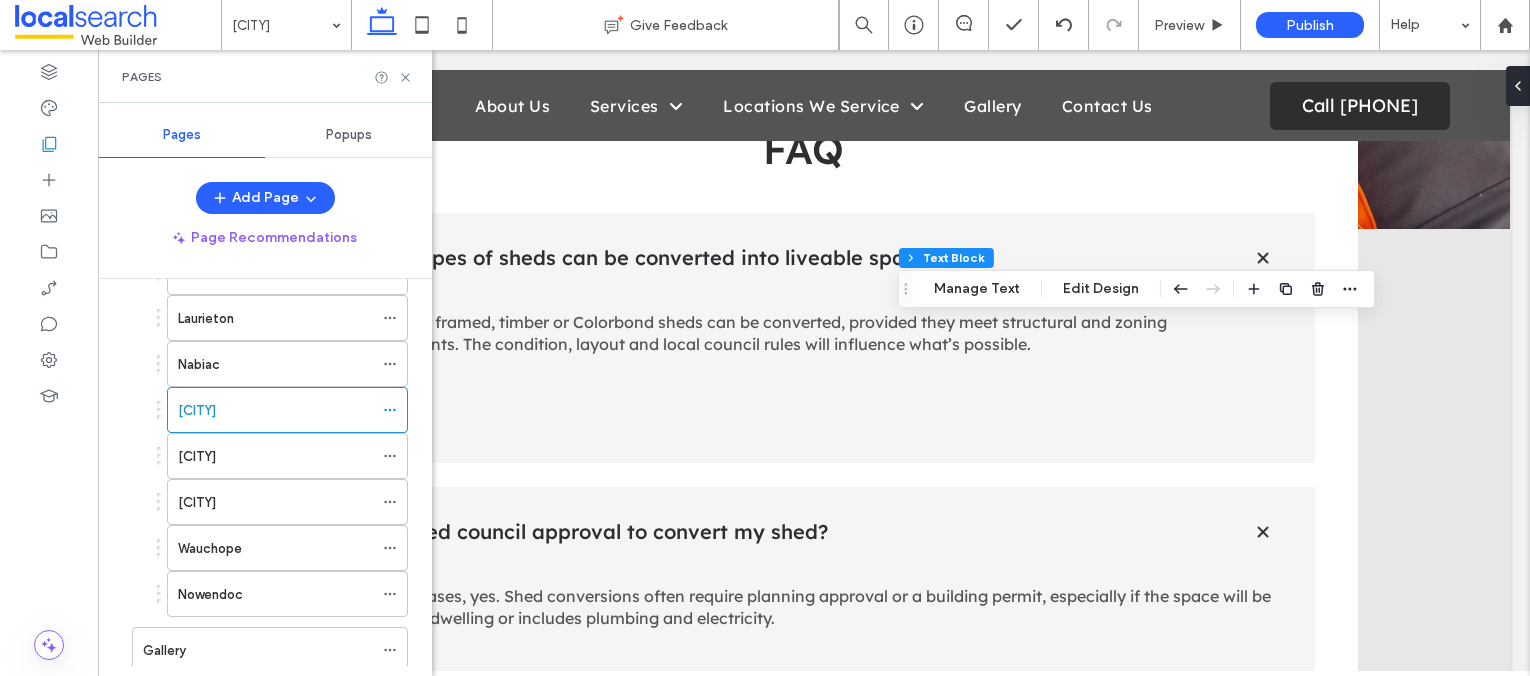 scroll, scrollTop: 644, scrollLeft: 0, axis: vertical 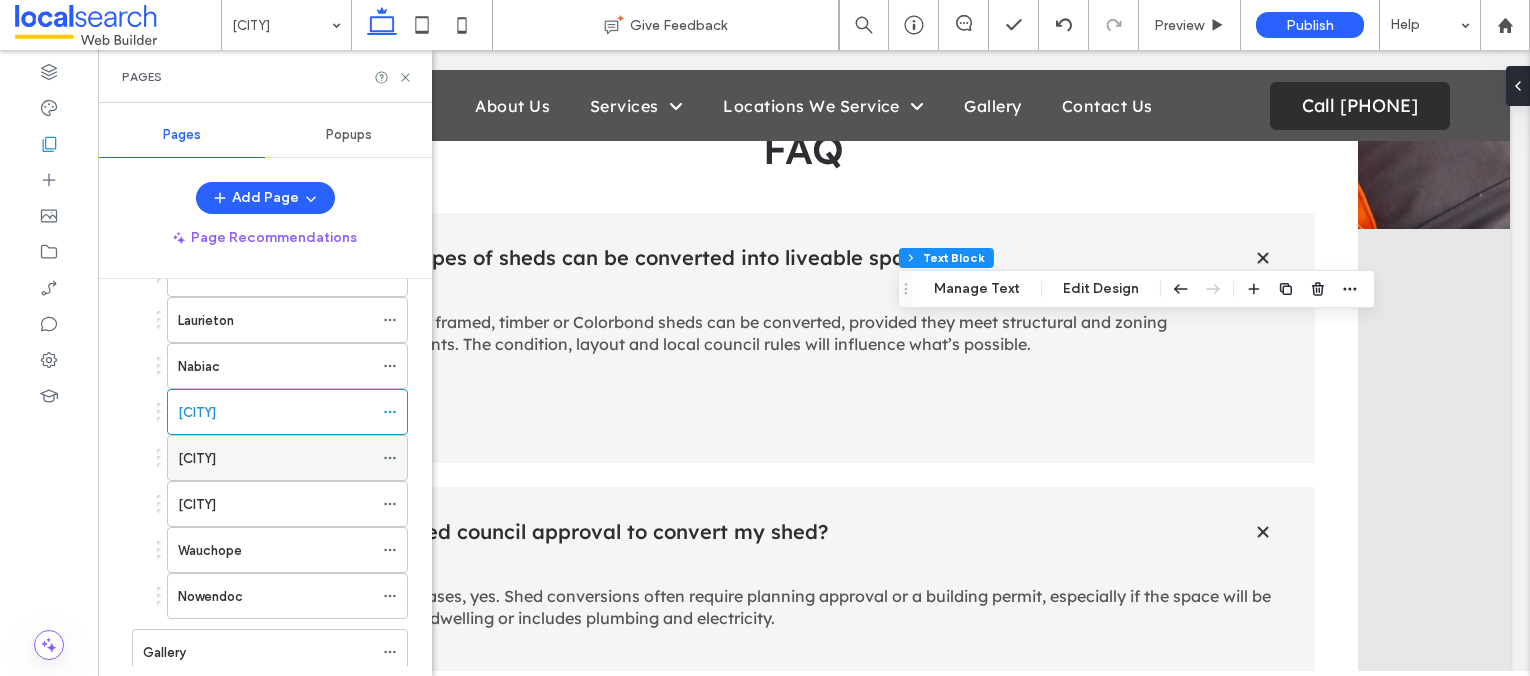 click on "Bulahdelah" at bounding box center (197, 458) 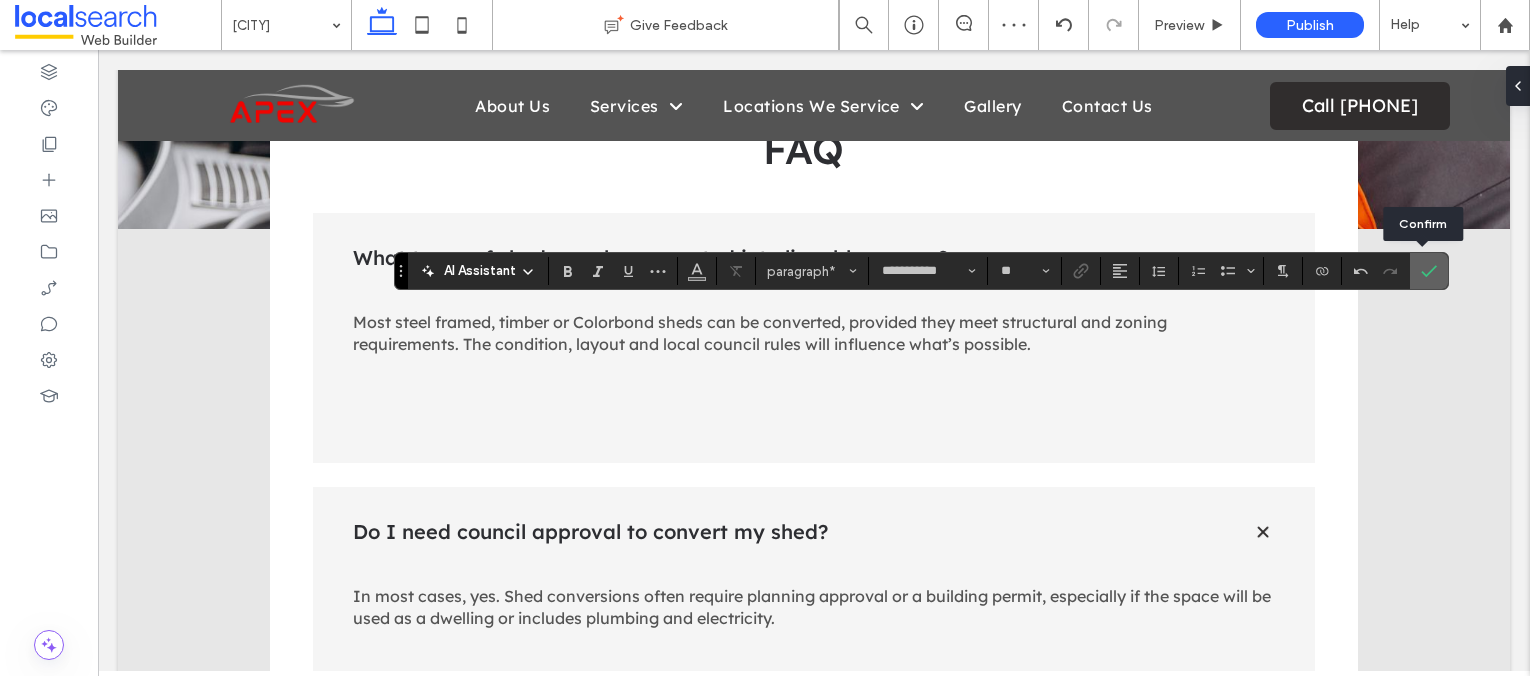 click 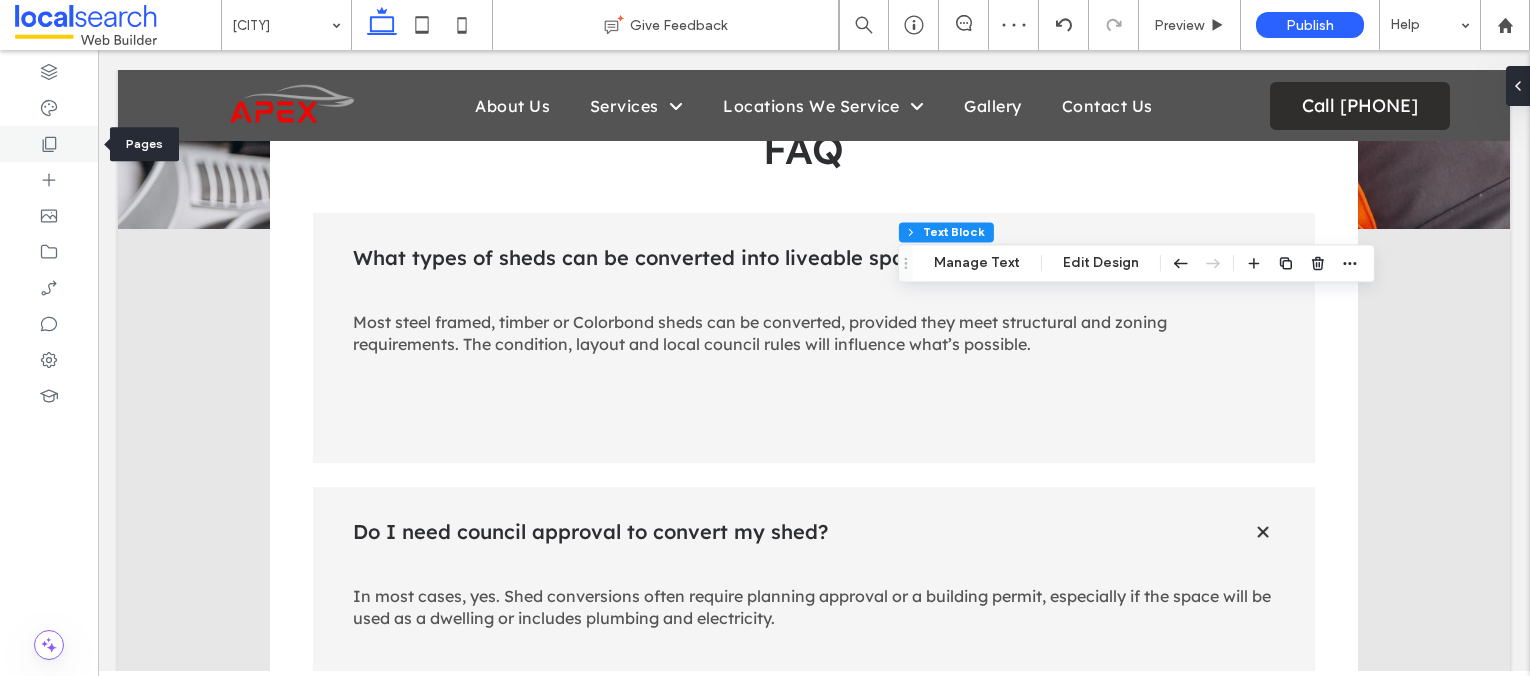 click 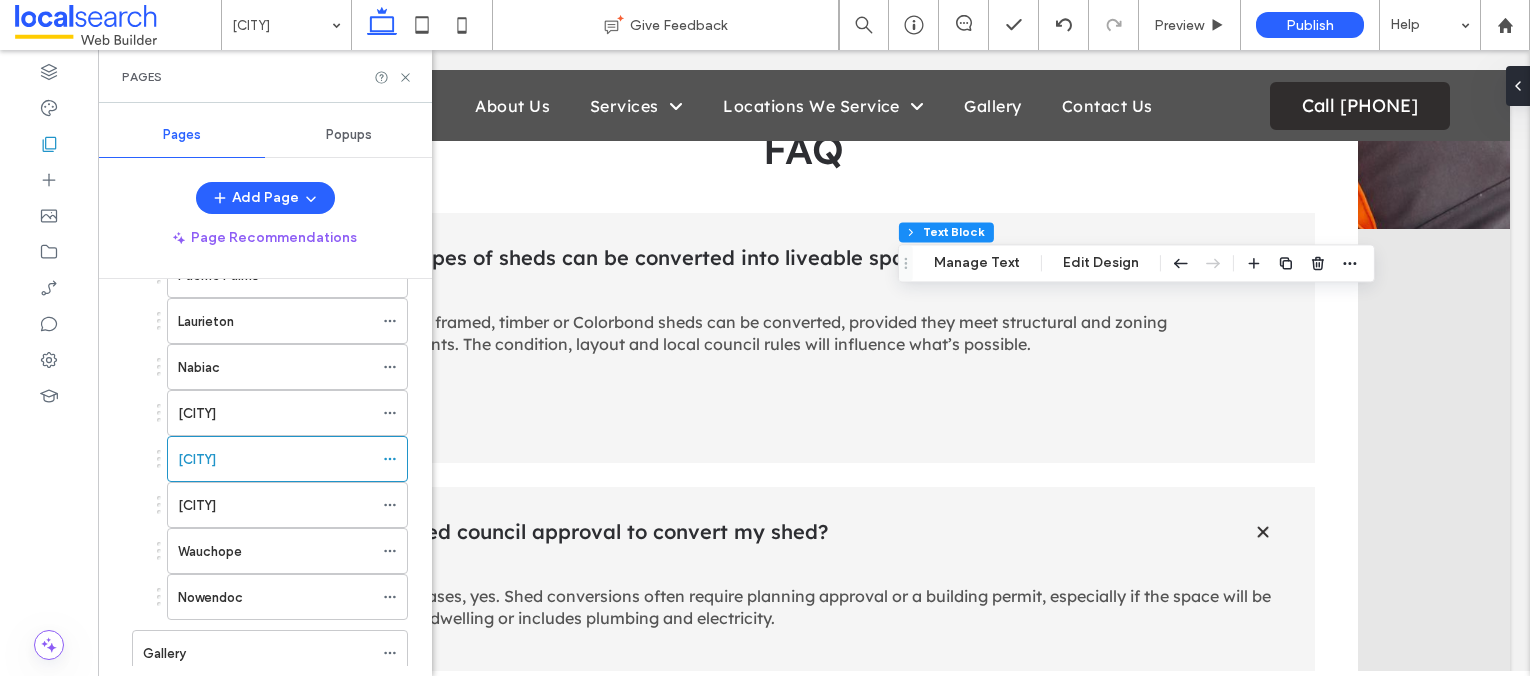 scroll, scrollTop: 650, scrollLeft: 0, axis: vertical 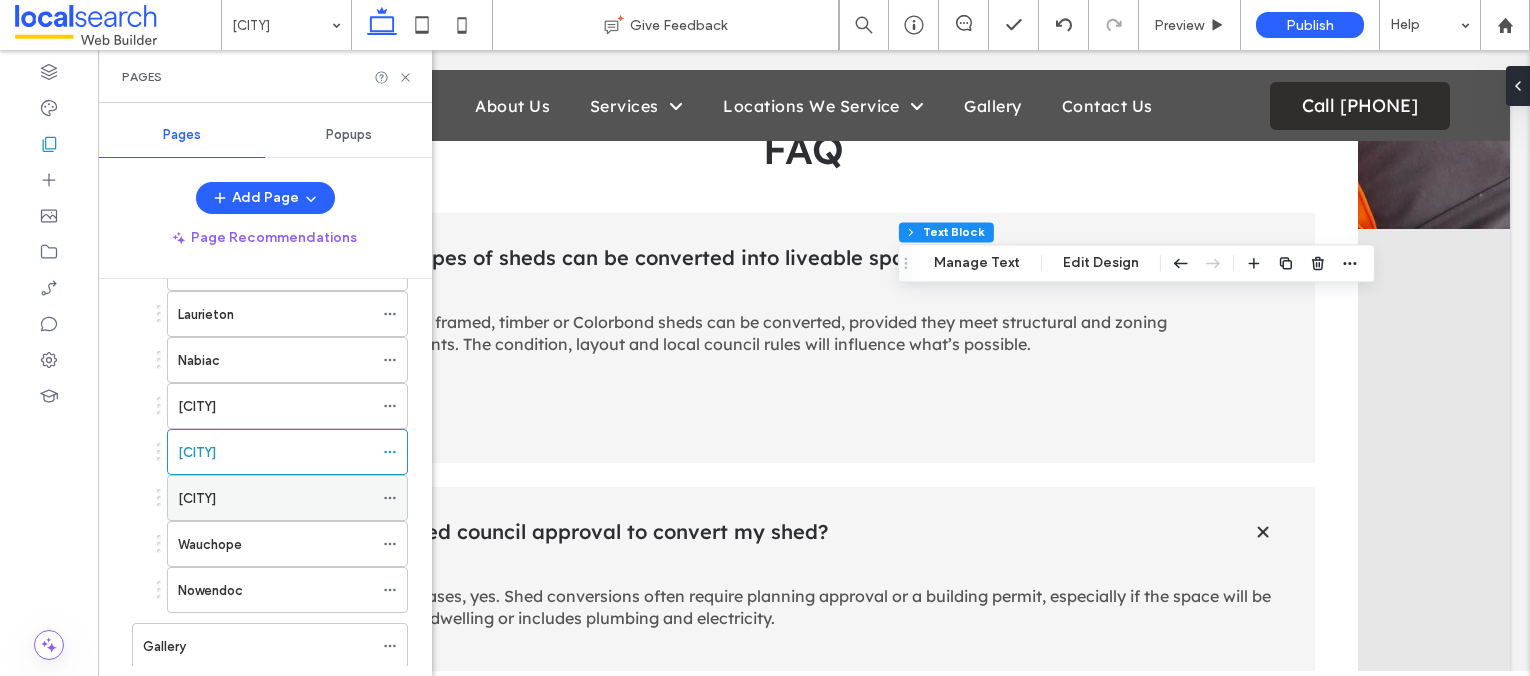 click on "Port Macquarie" at bounding box center (197, 498) 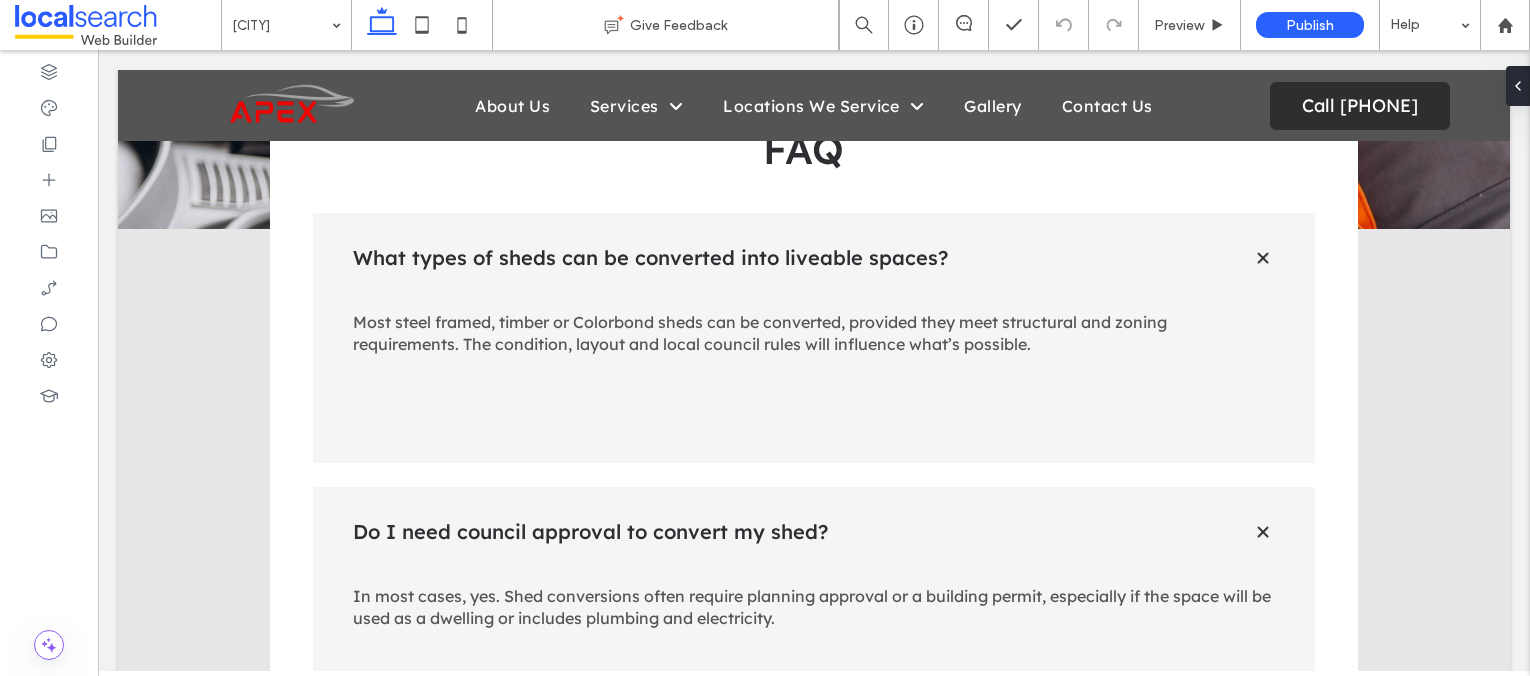 type on "**********" 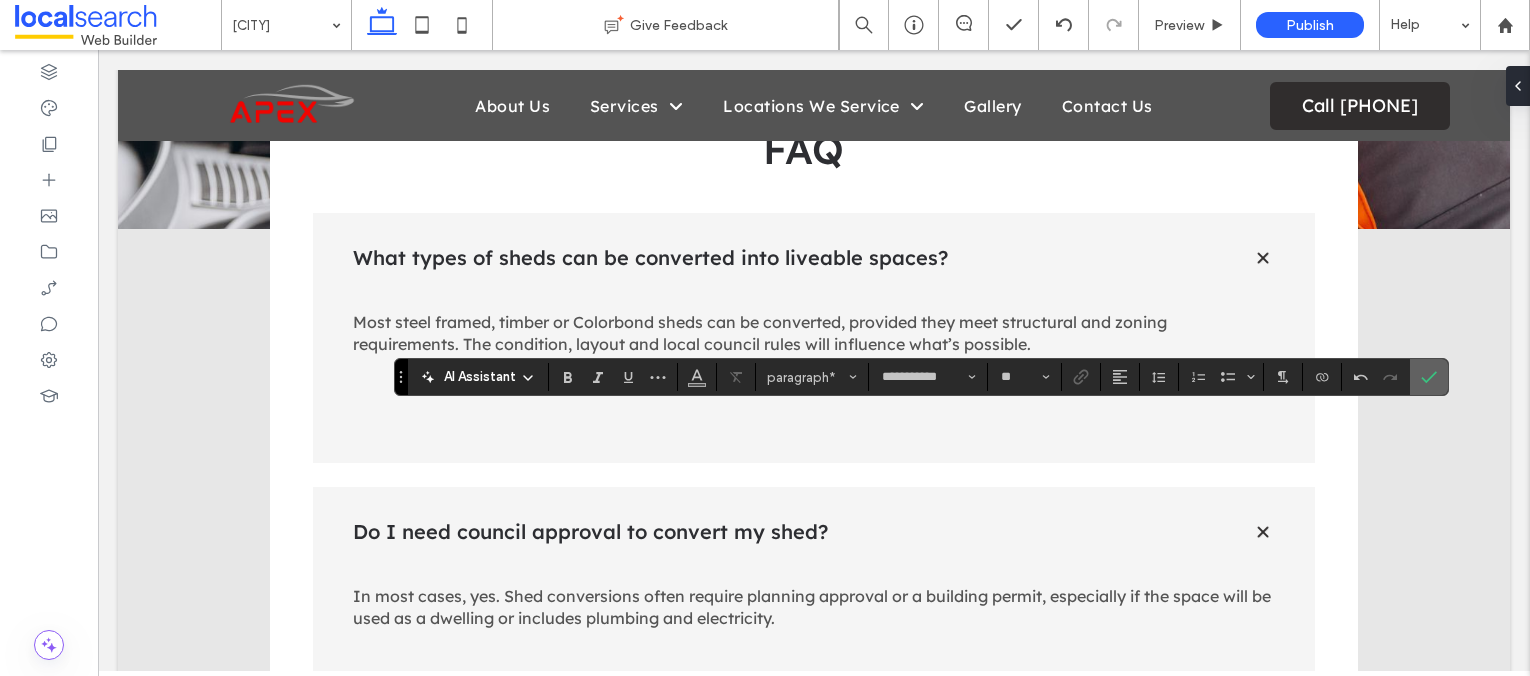 click 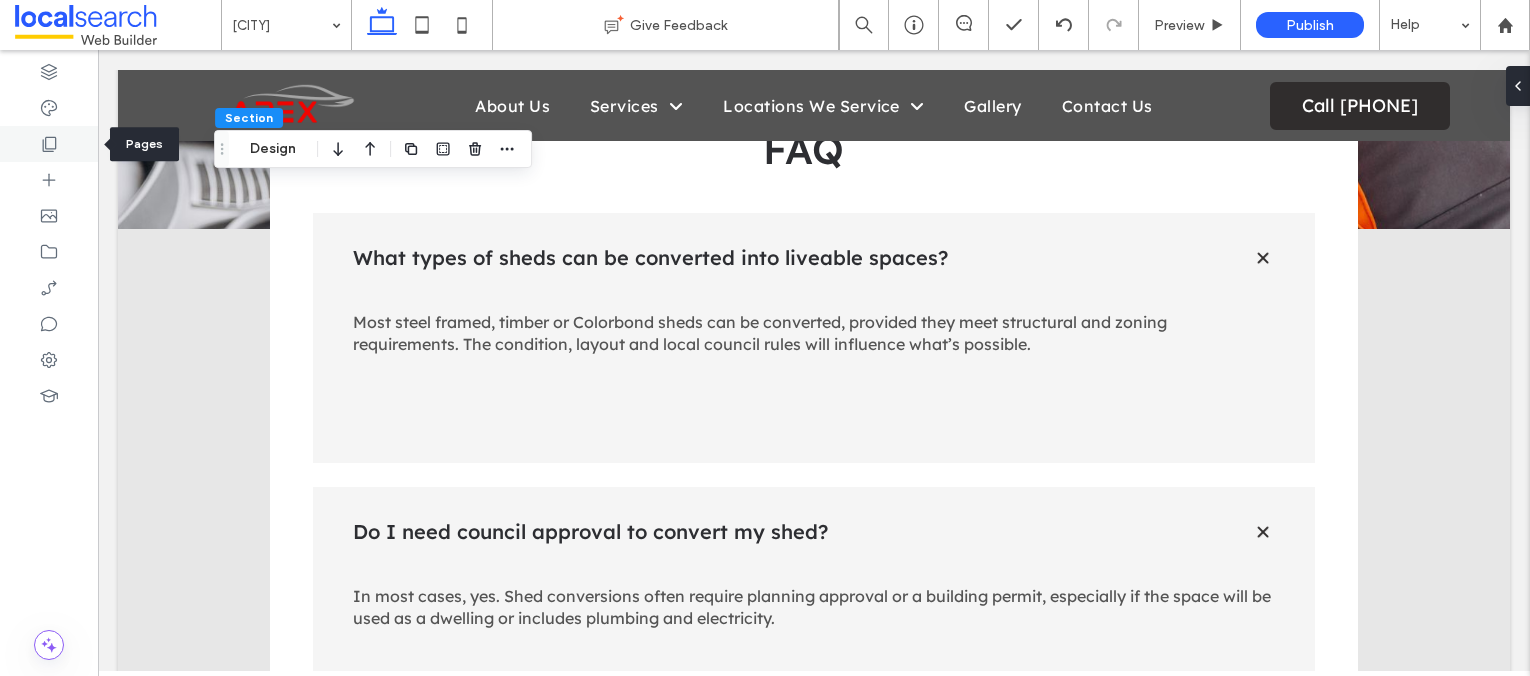 click 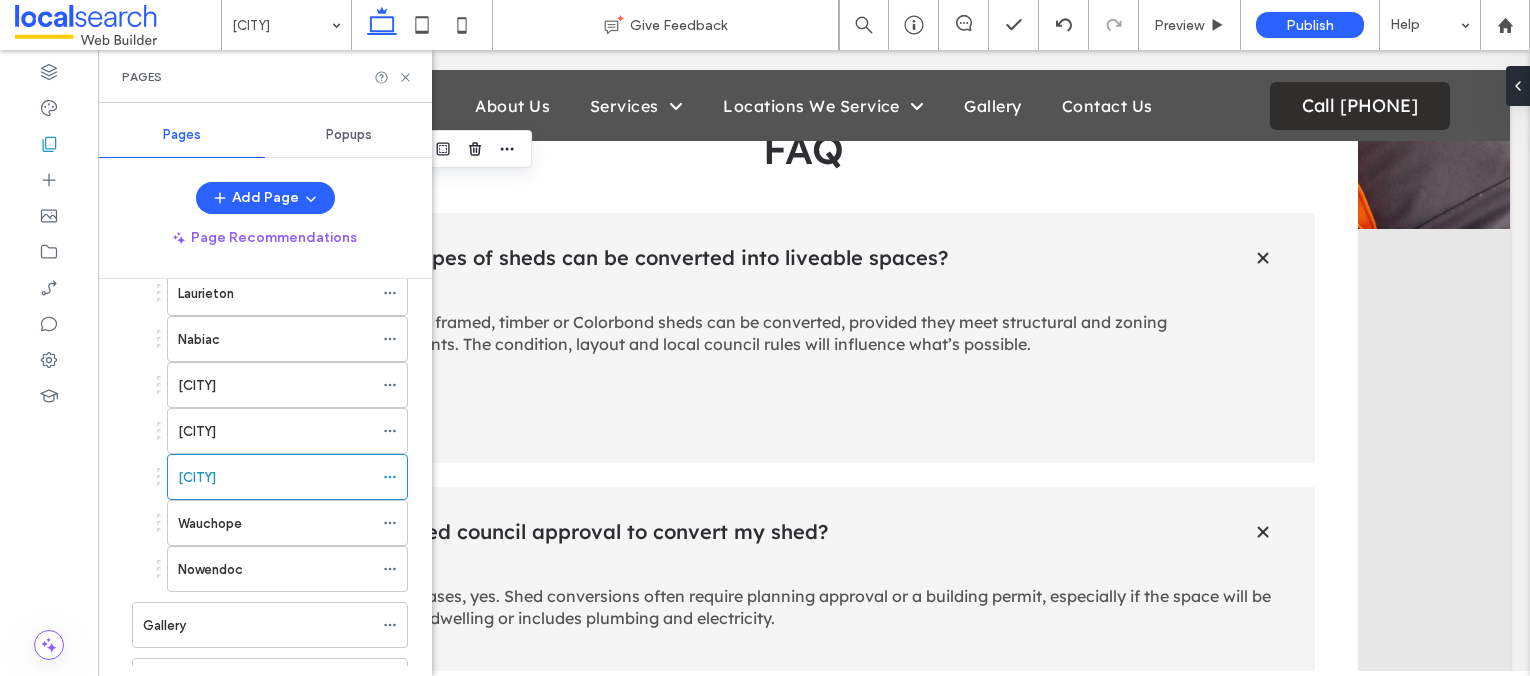 scroll, scrollTop: 737, scrollLeft: 0, axis: vertical 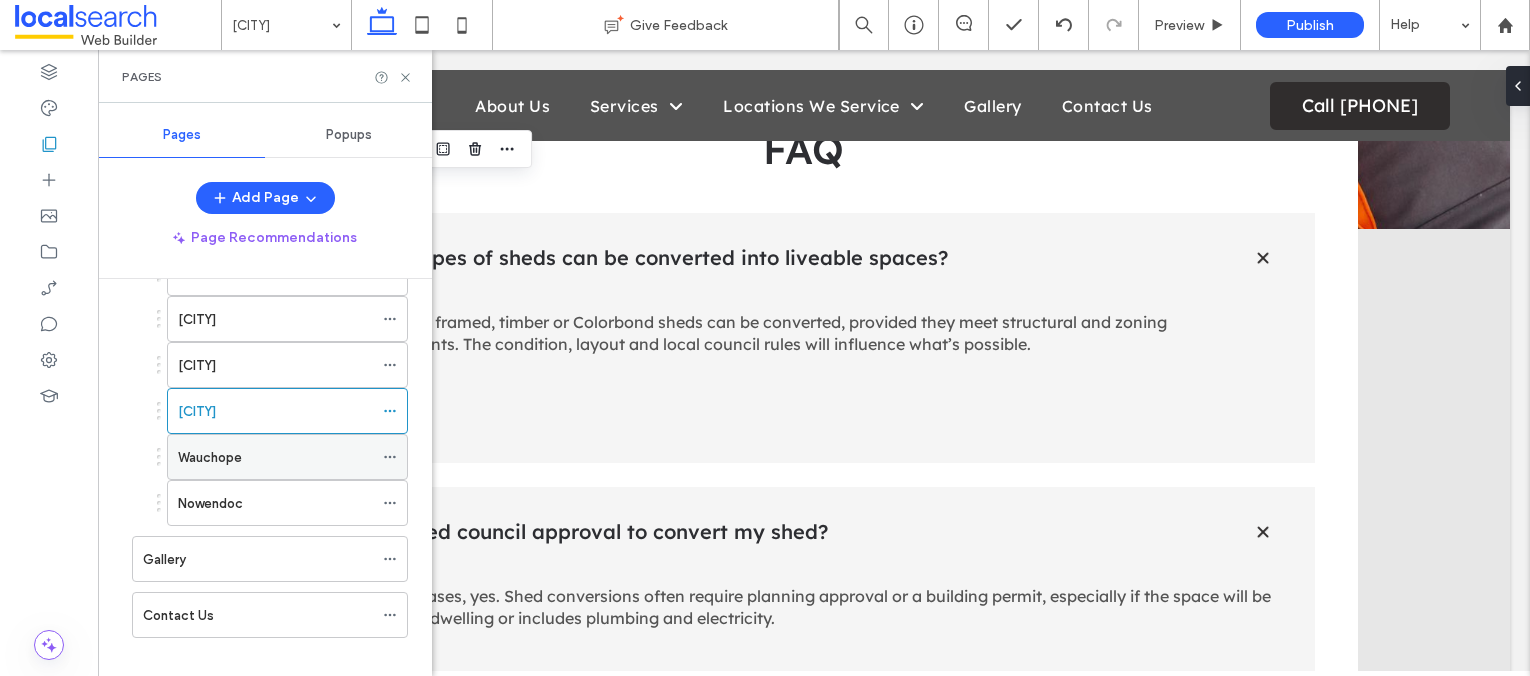 click on "Wauchope" at bounding box center (210, 457) 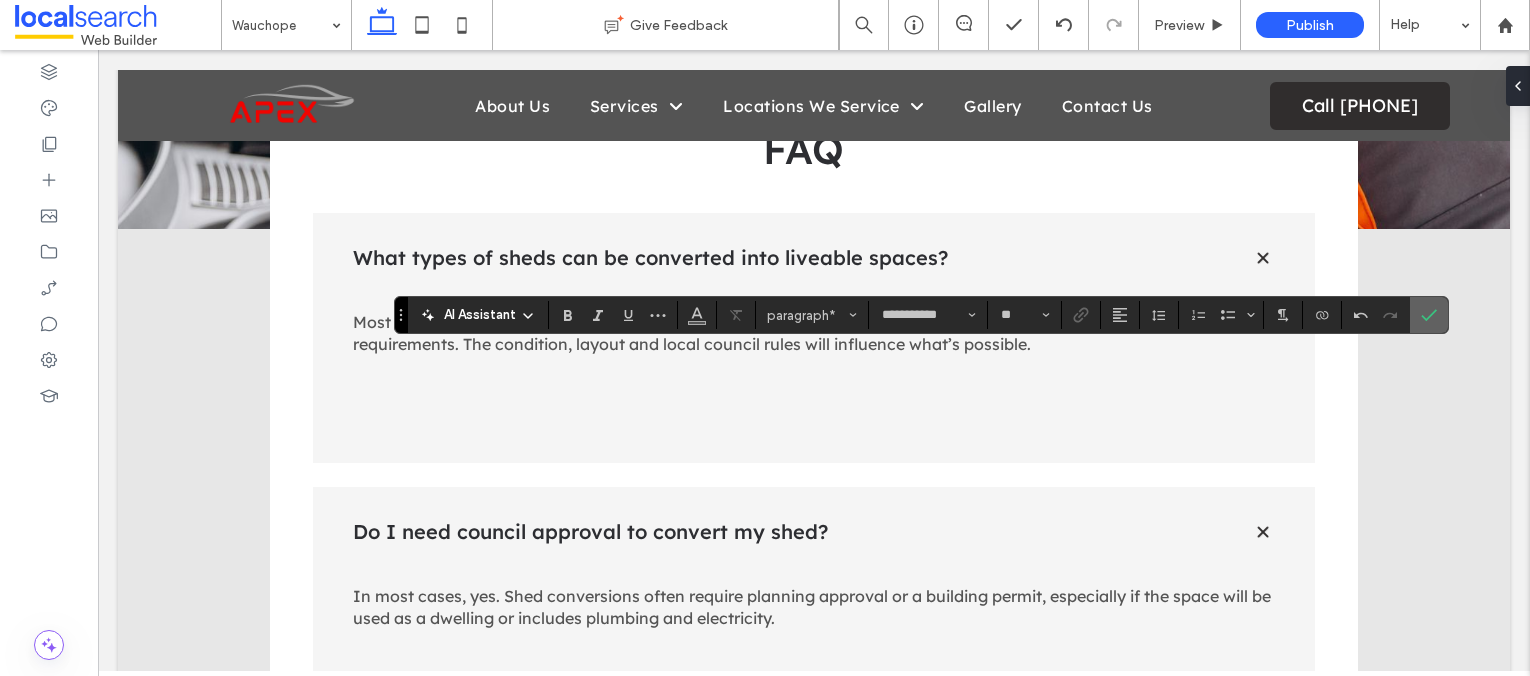 click 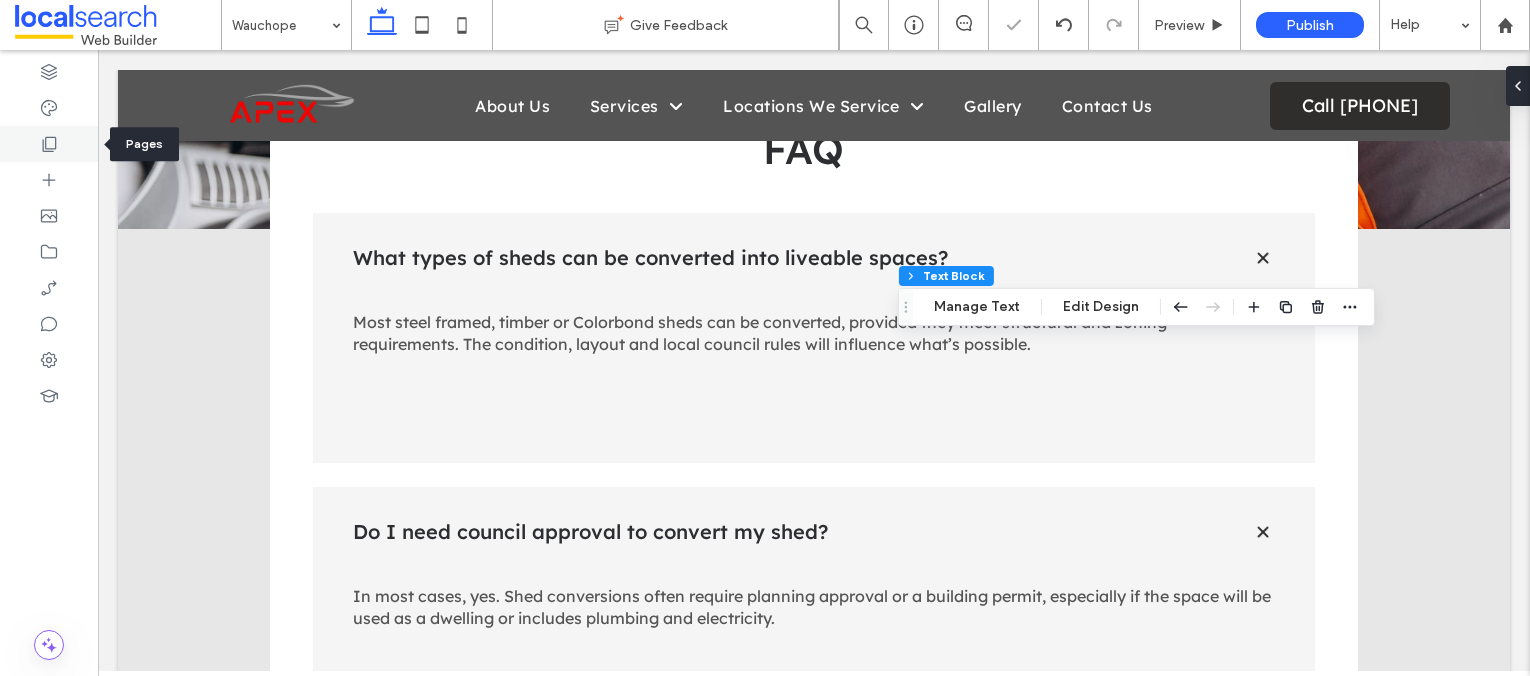 click 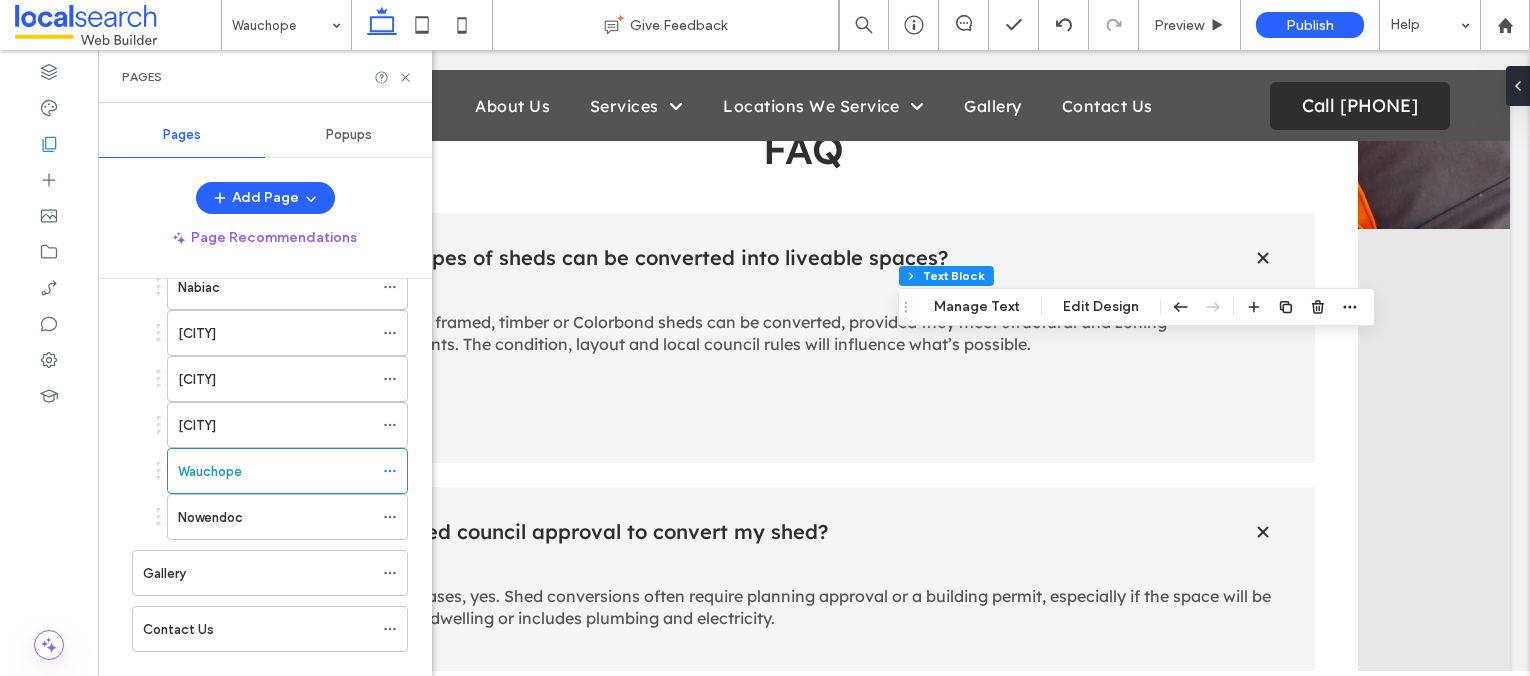 scroll, scrollTop: 737, scrollLeft: 0, axis: vertical 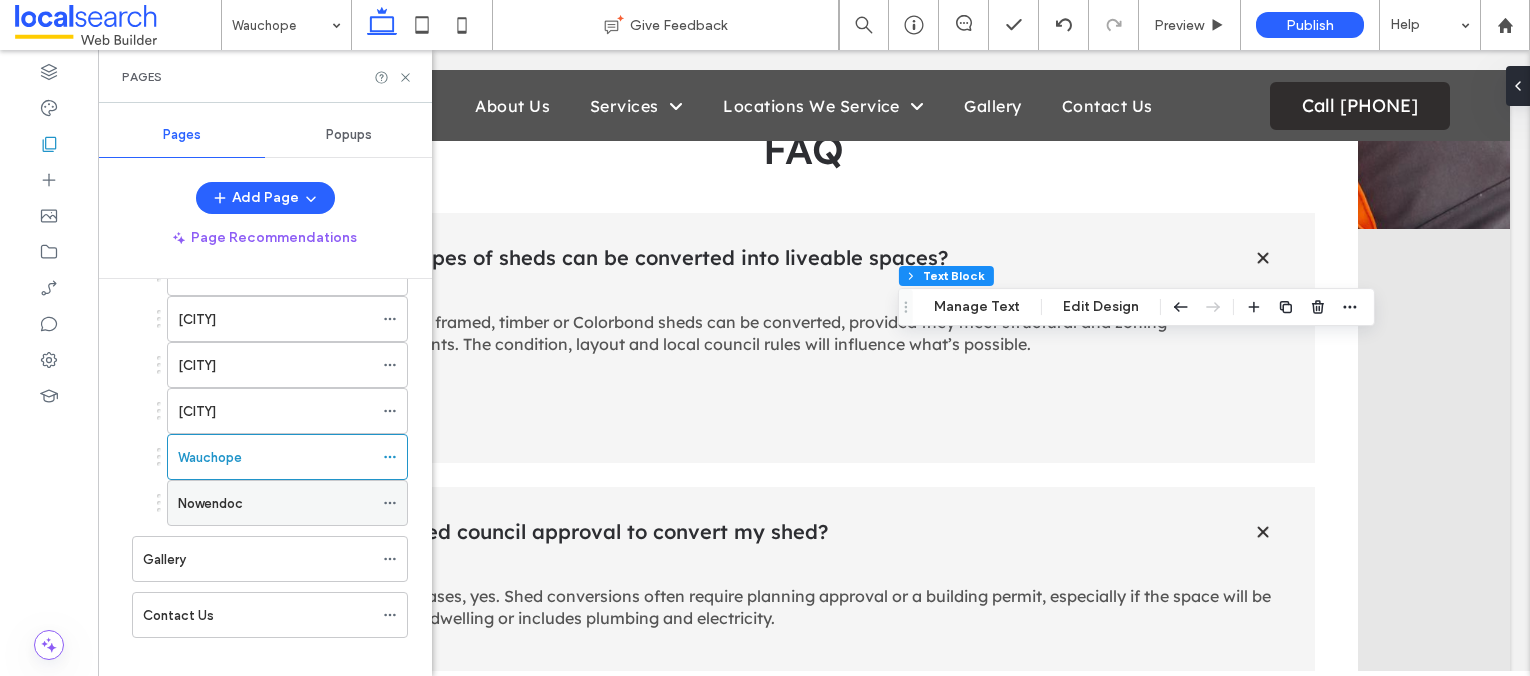 click on "Nowendoc" at bounding box center (210, 503) 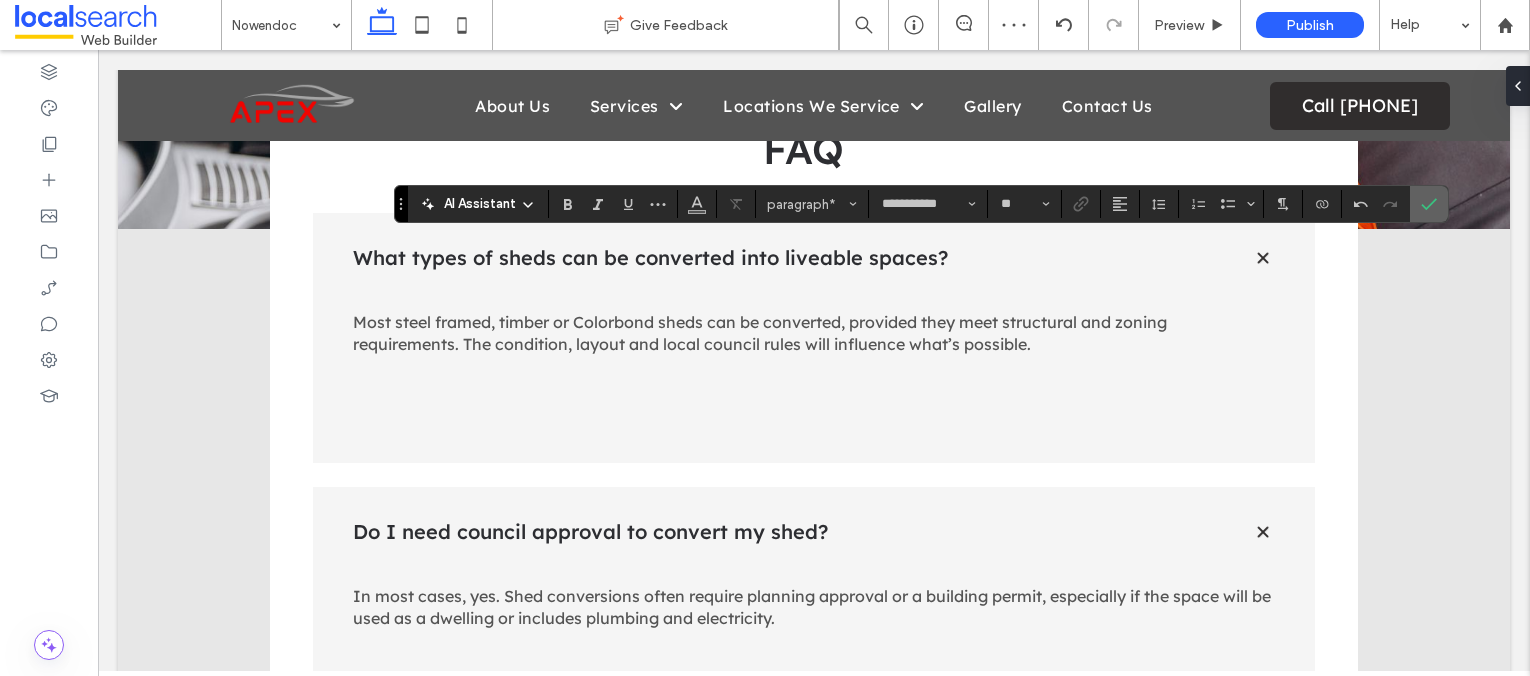 click 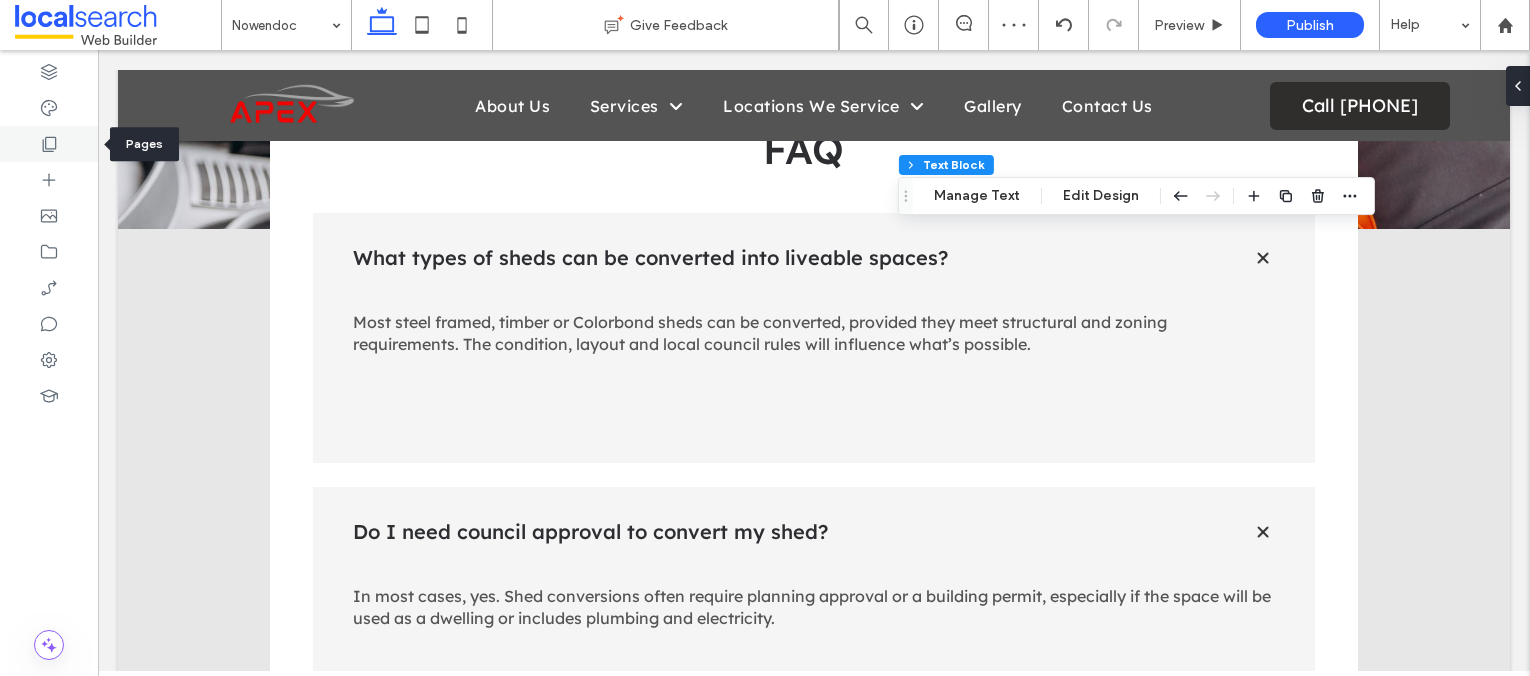 click 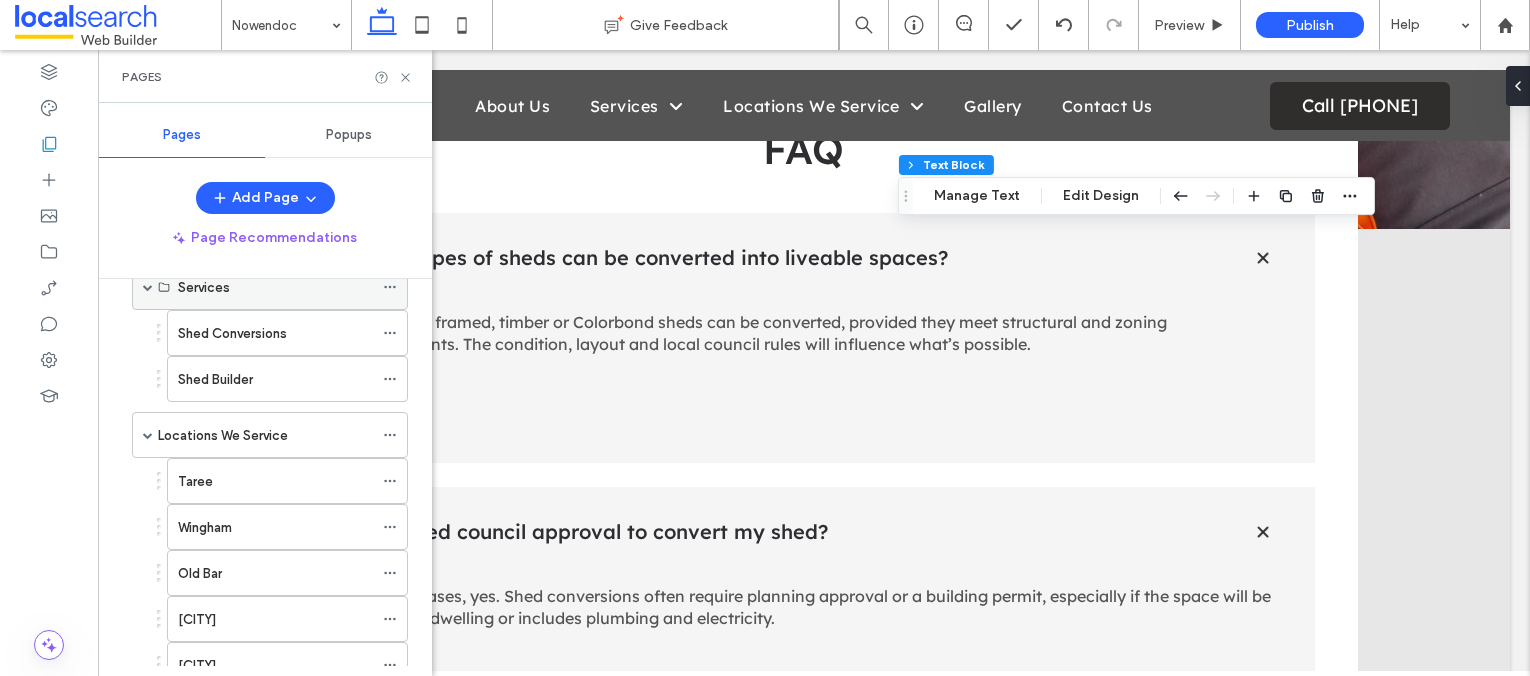 scroll, scrollTop: 191, scrollLeft: 0, axis: vertical 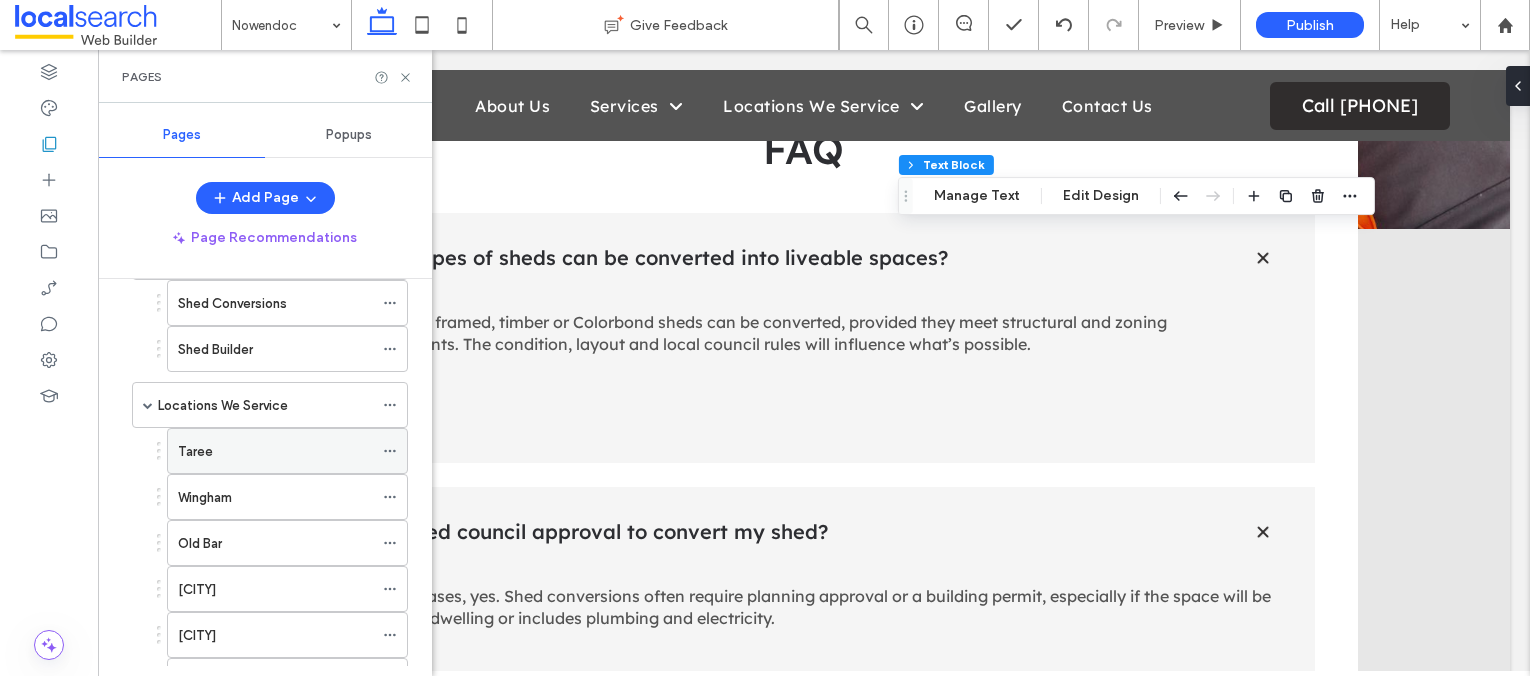 click on "Taree" at bounding box center (275, 451) 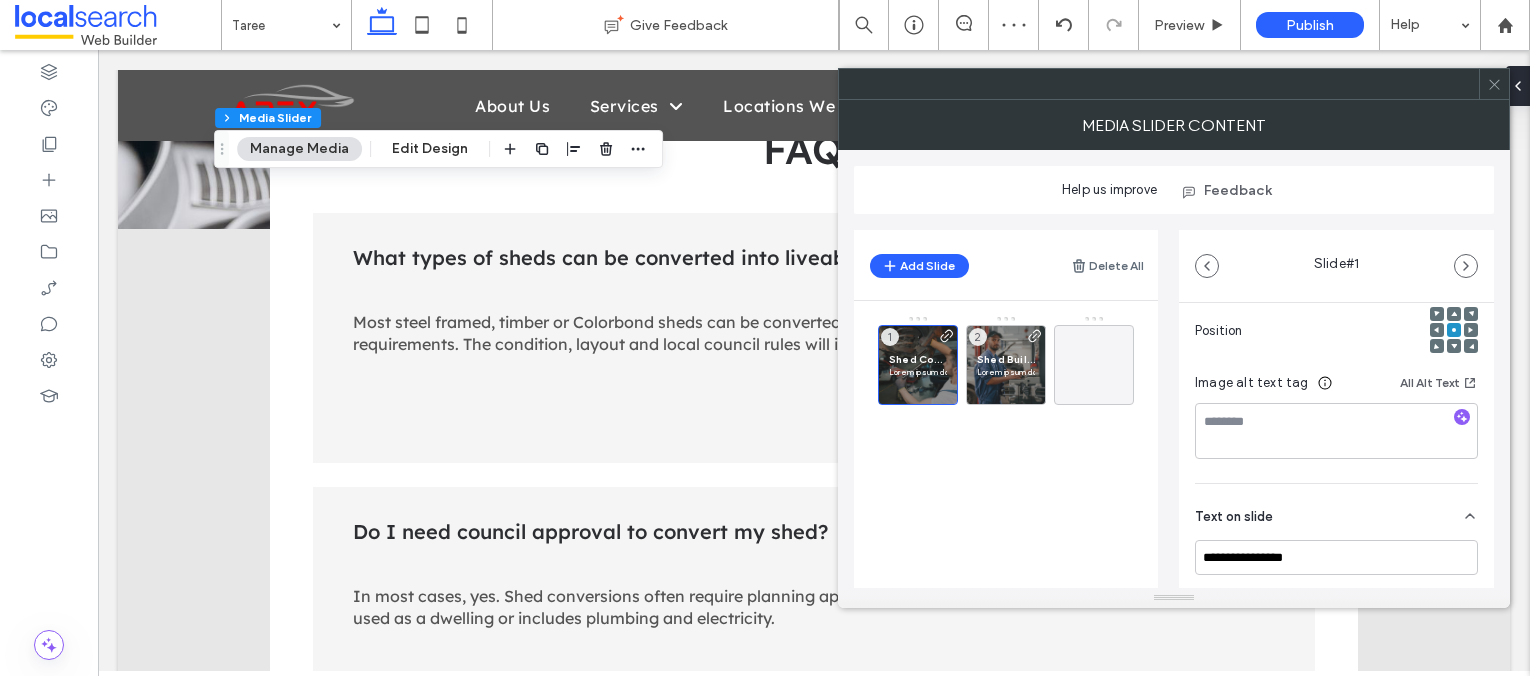 scroll, scrollTop: 465, scrollLeft: 0, axis: vertical 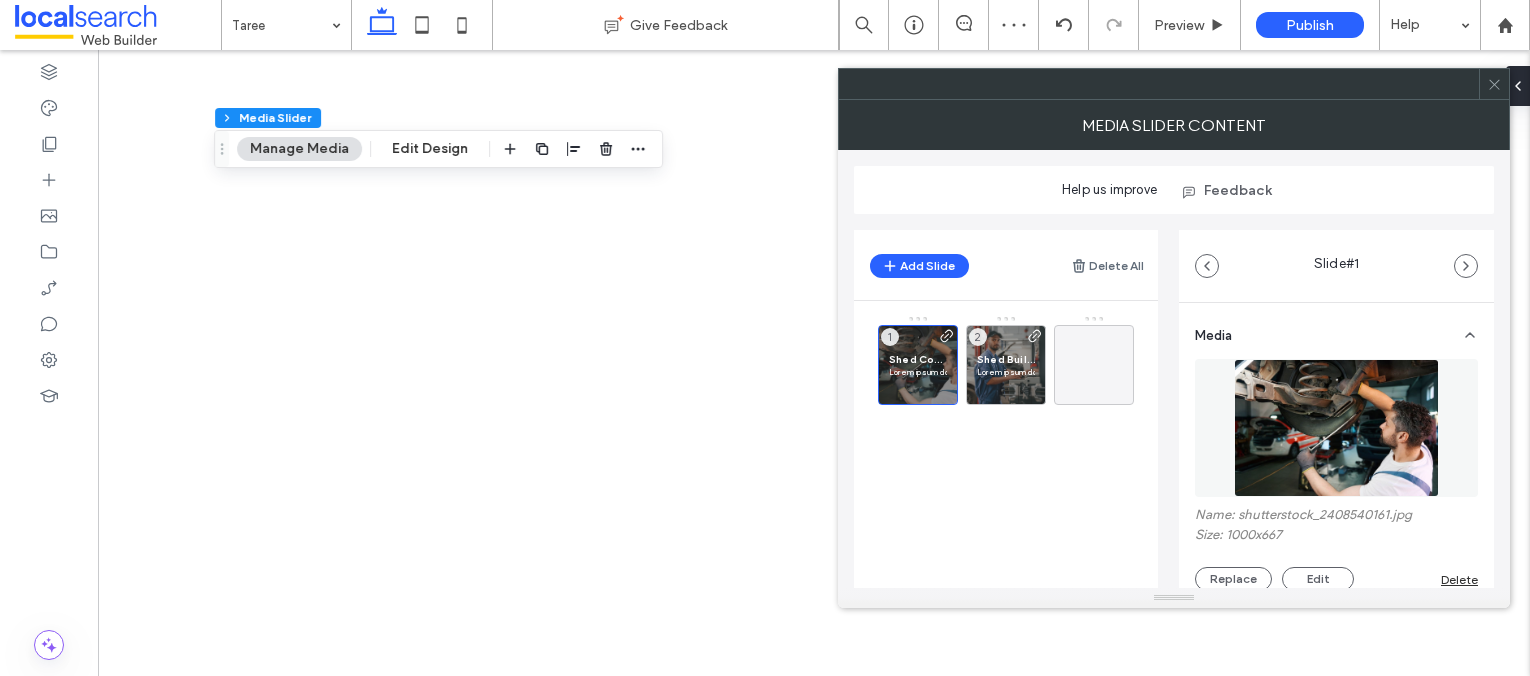 click on "**********" at bounding box center [1336, 983] 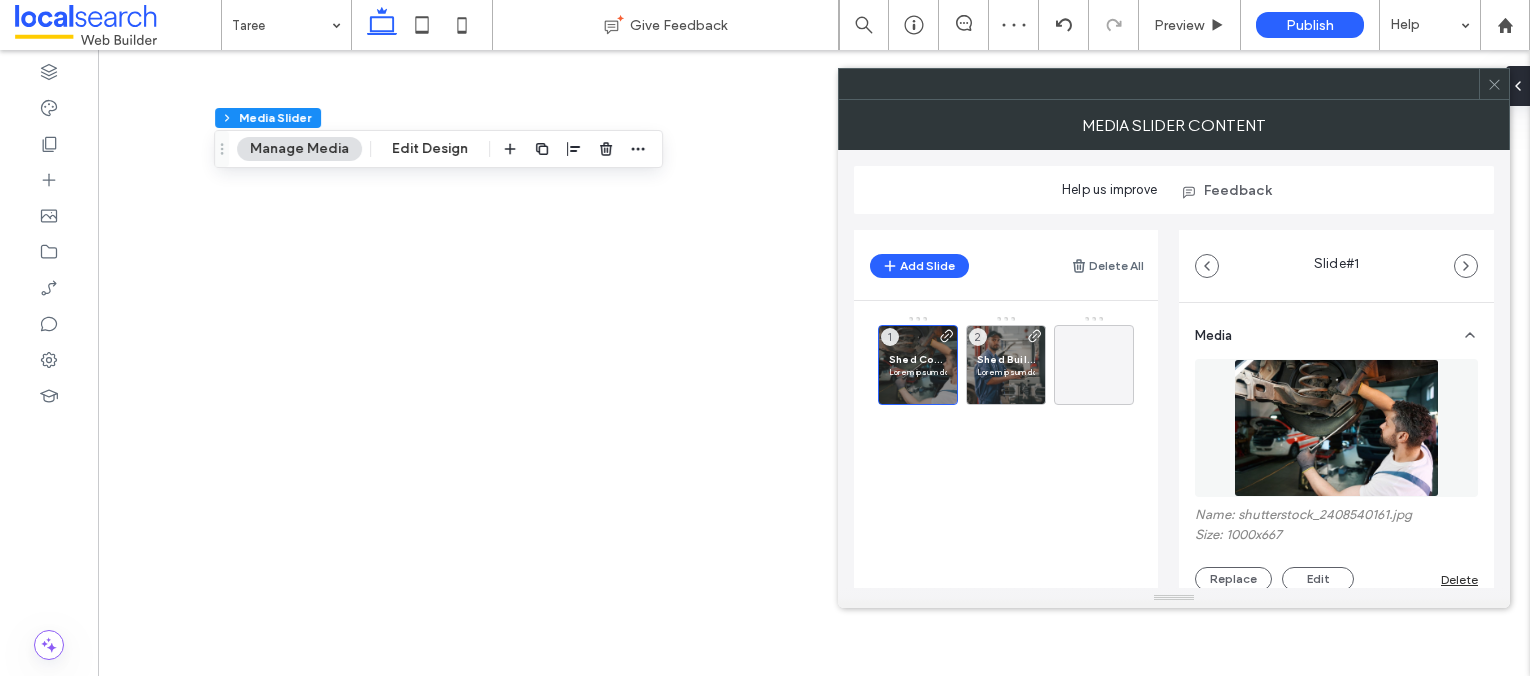 type 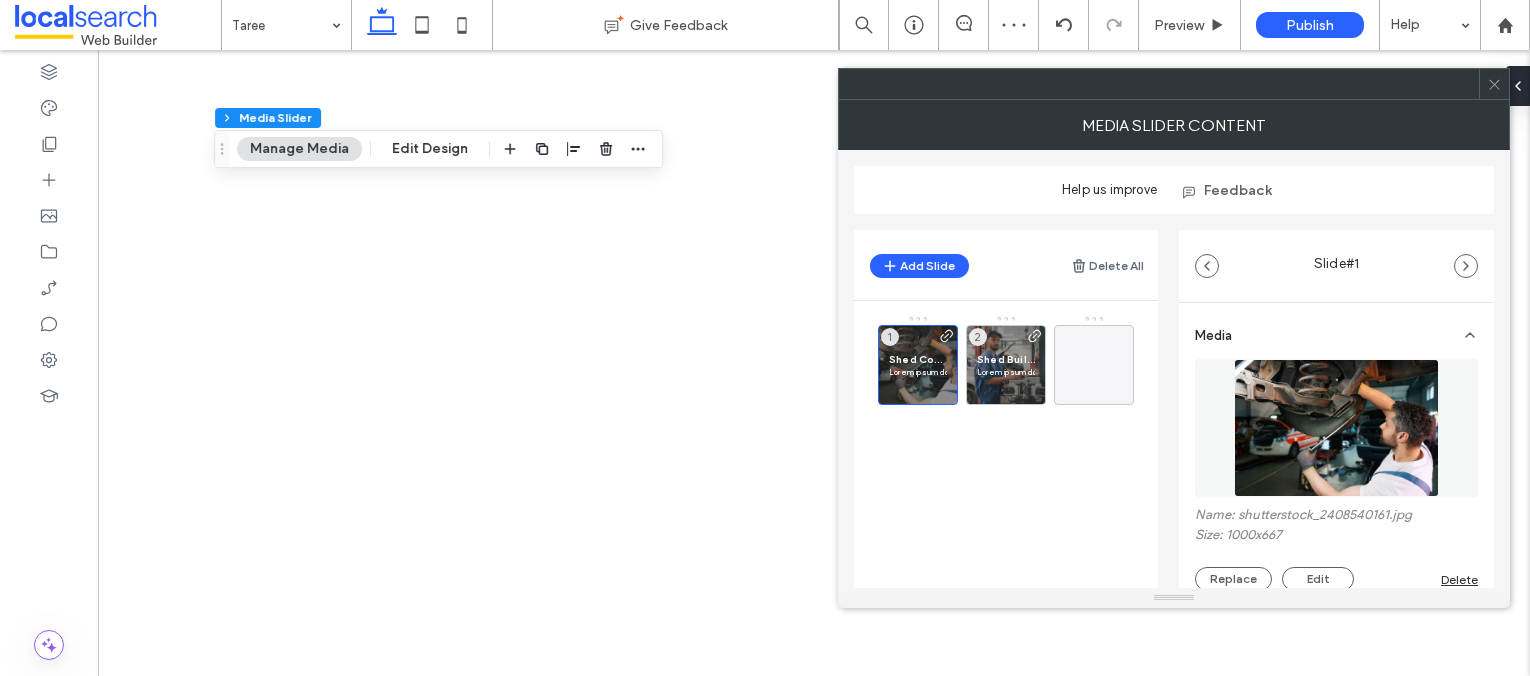 scroll, scrollTop: 0, scrollLeft: 0, axis: both 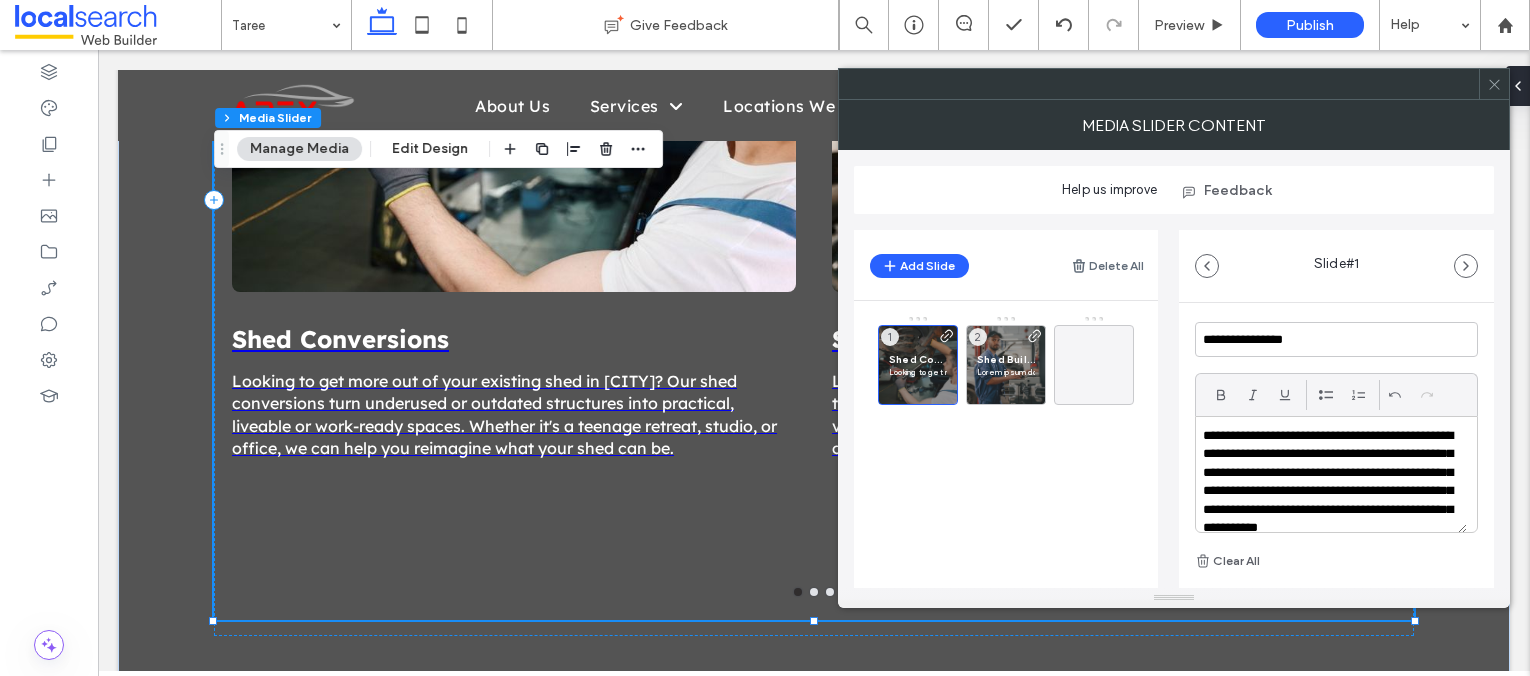 click on "**********" at bounding box center [1331, 491] 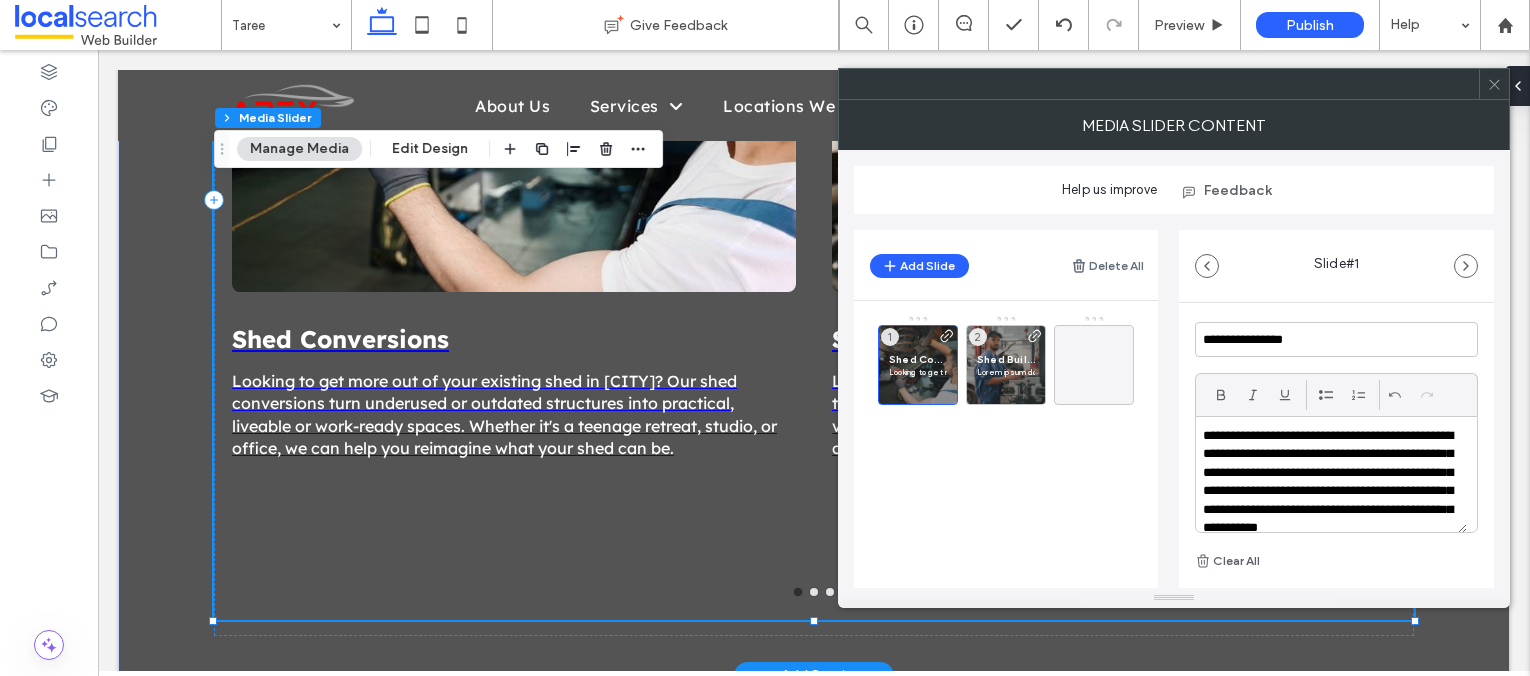 type 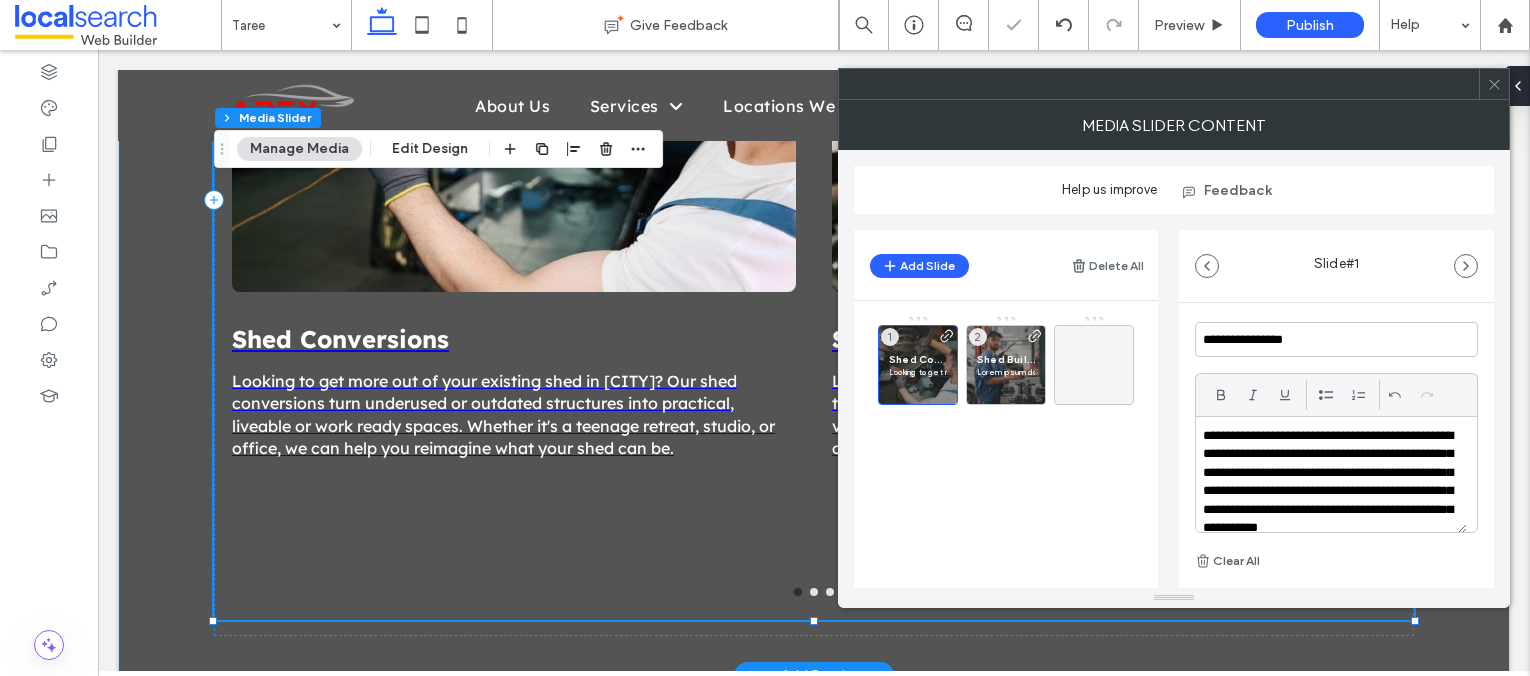 click on "**********" at bounding box center [1331, 491] 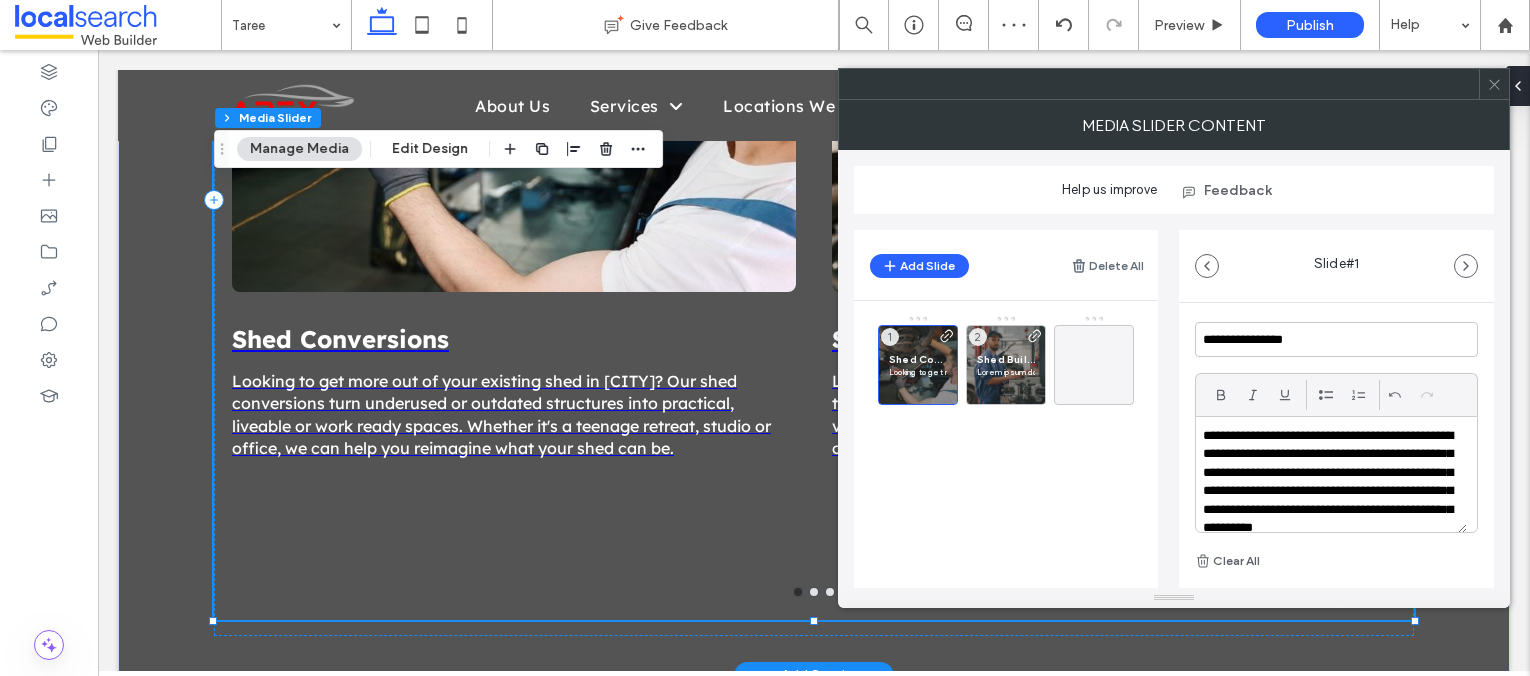 scroll, scrollTop: 37, scrollLeft: 0, axis: vertical 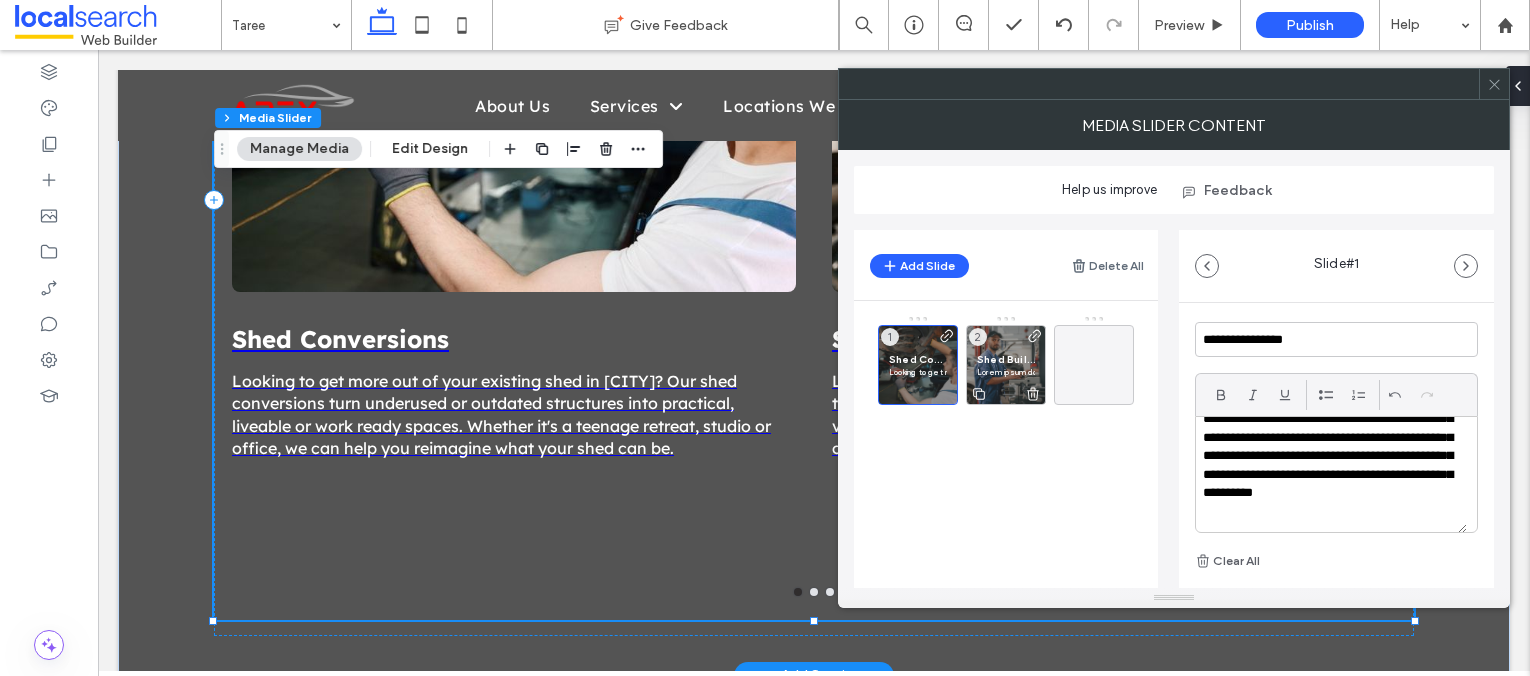 click on "Shed Builders" at bounding box center (1006, 359) 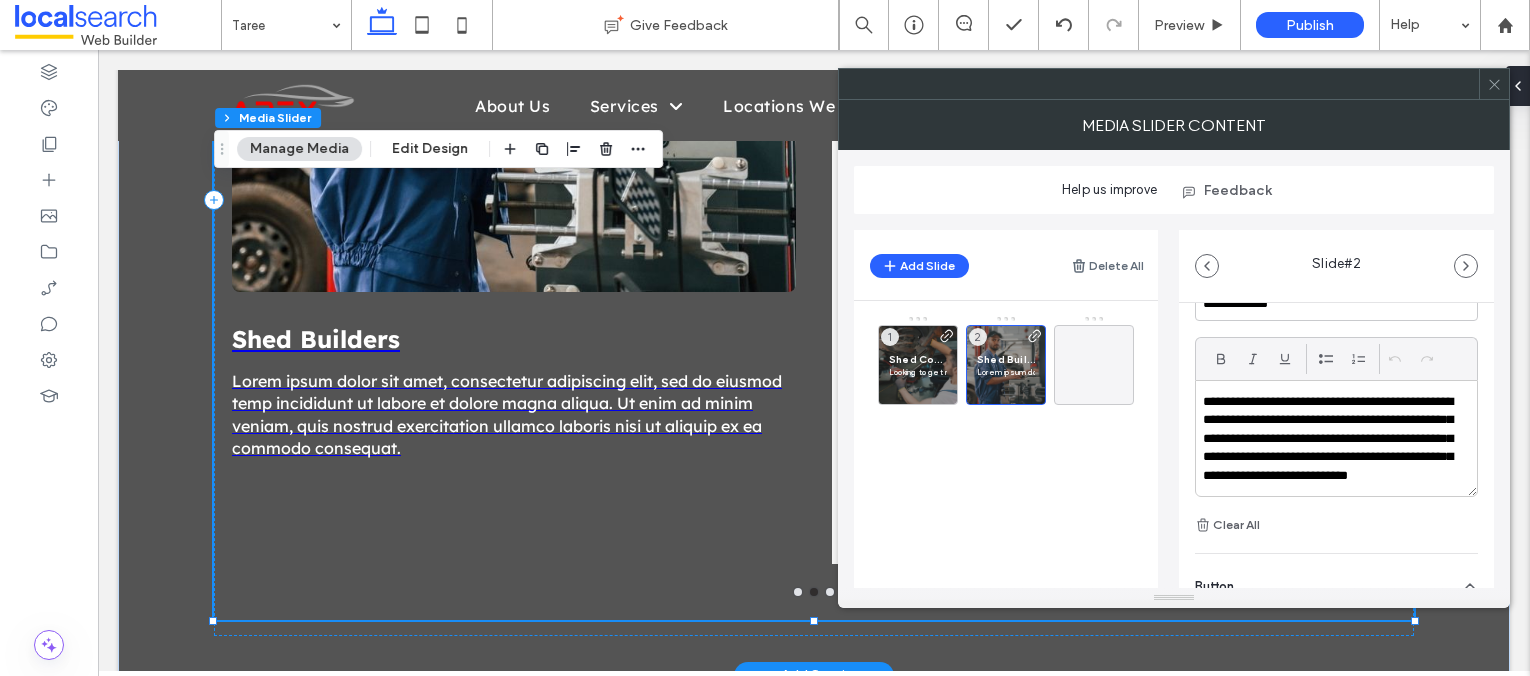 scroll, scrollTop: 545, scrollLeft: 0, axis: vertical 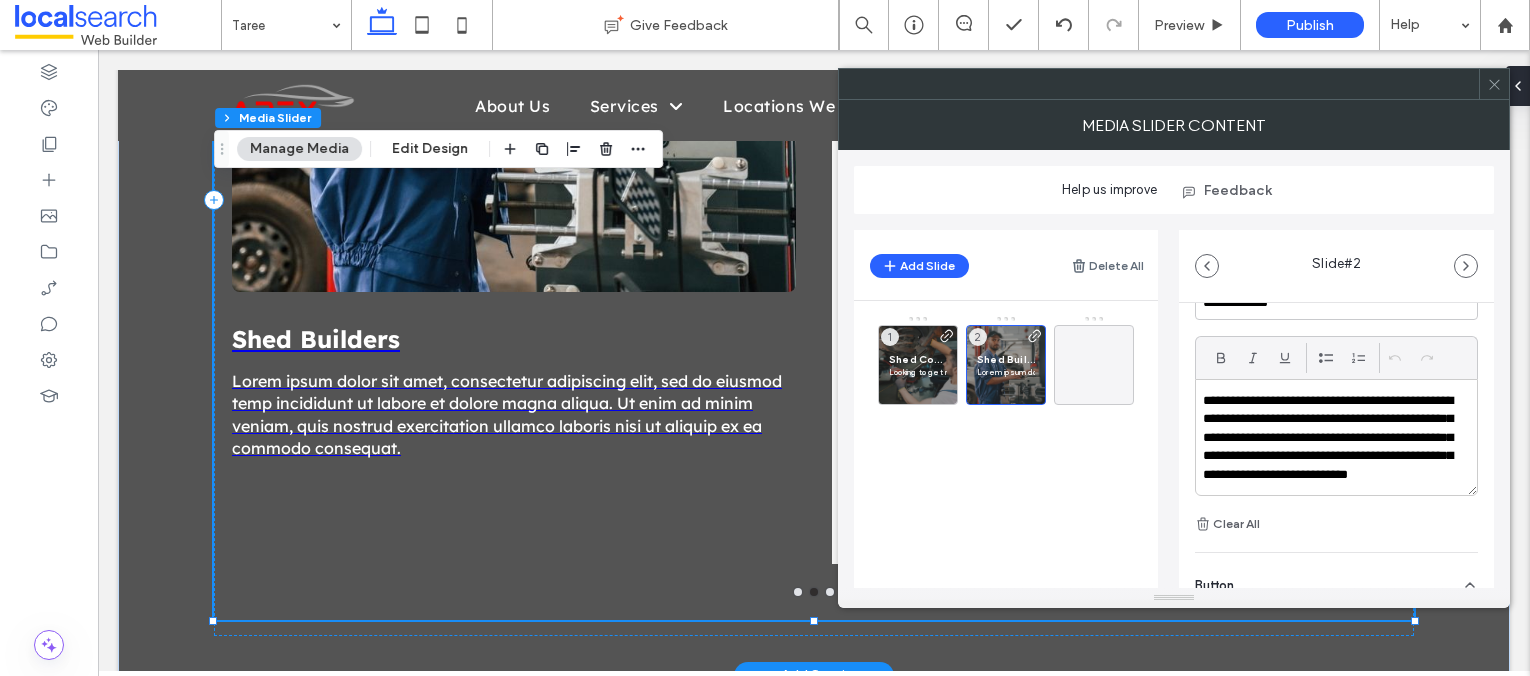 click on "**********" at bounding box center [1331, 447] 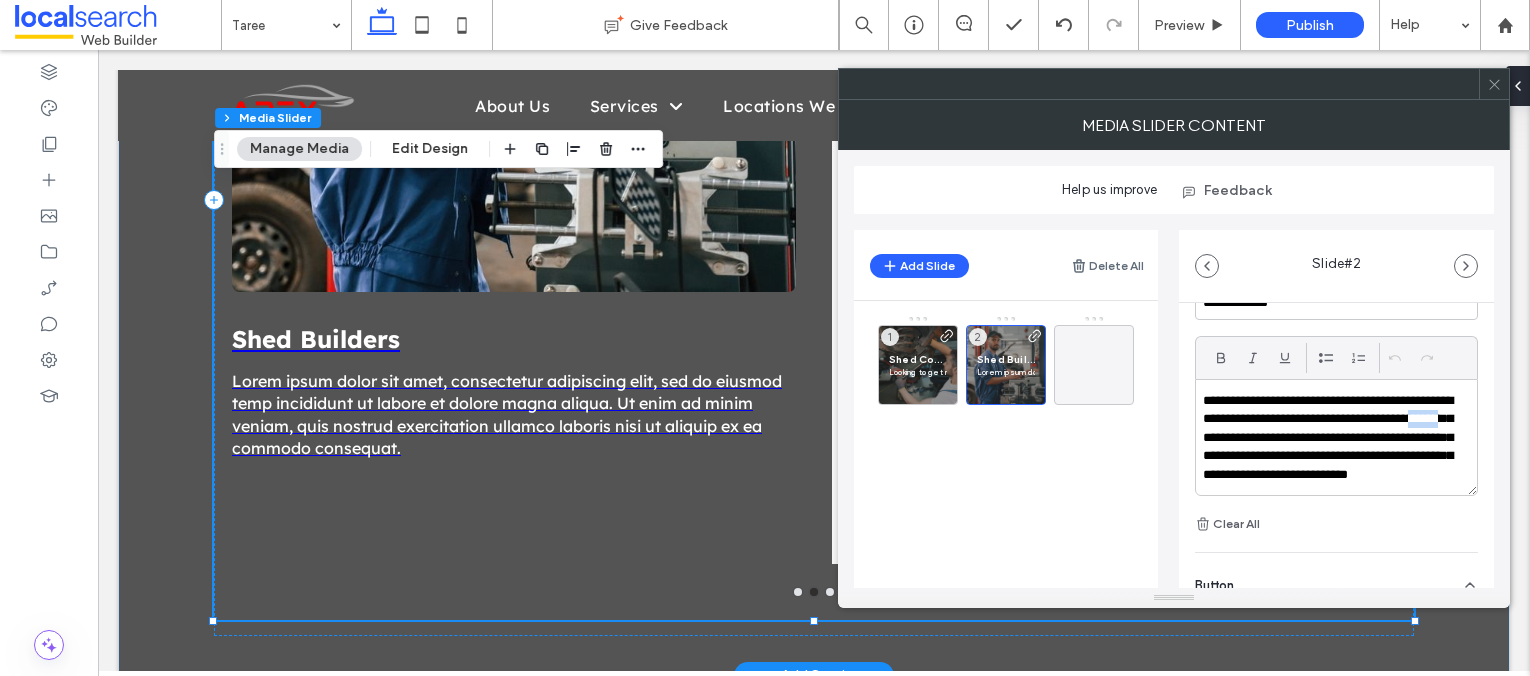 click on "**********" at bounding box center (1331, 447) 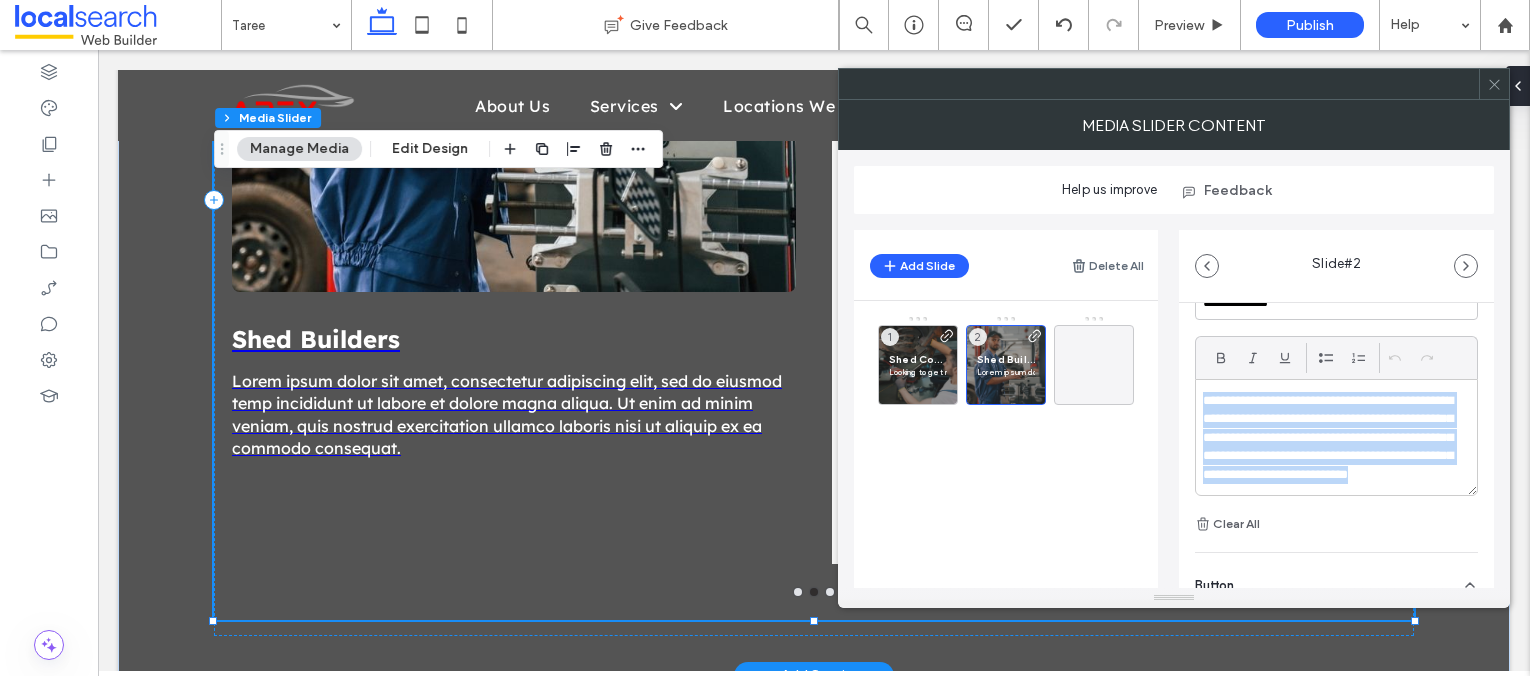 click on "**********" at bounding box center [1331, 447] 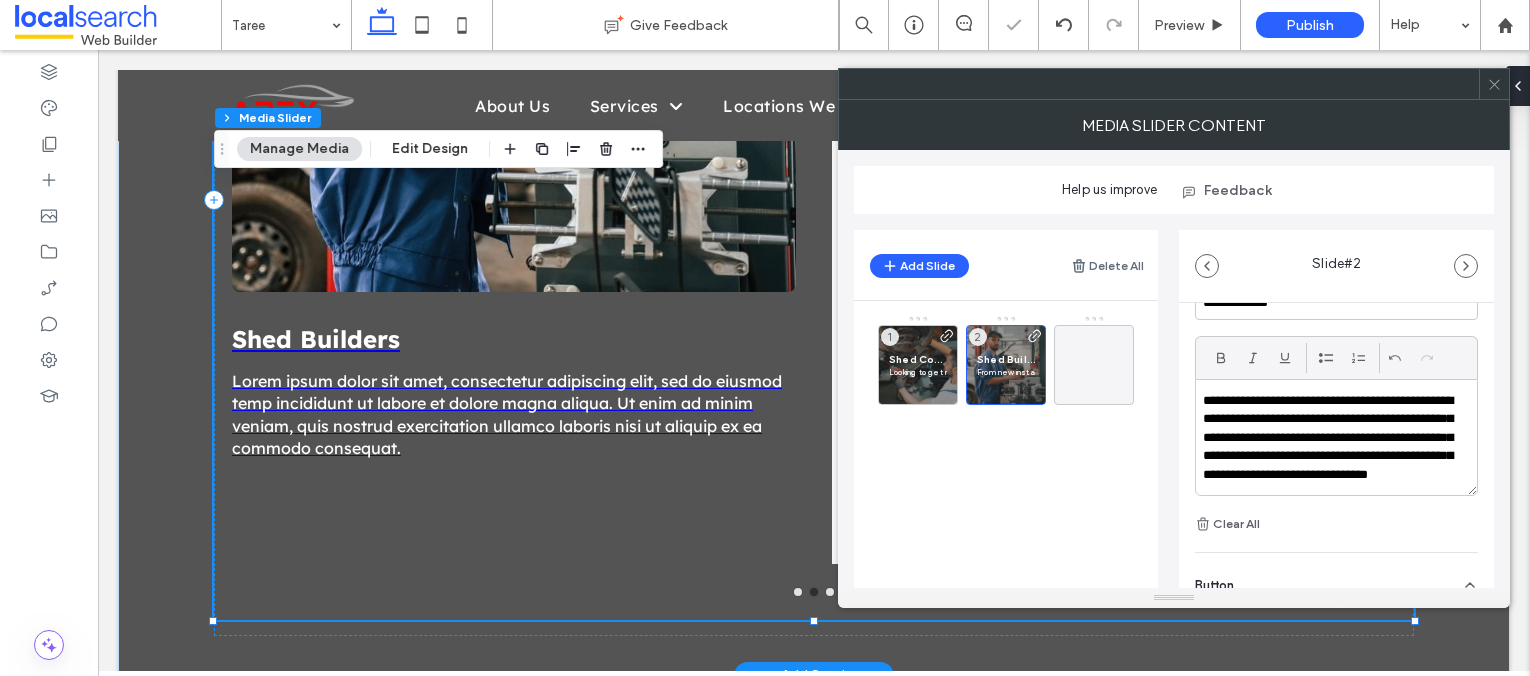 scroll, scrollTop: 0, scrollLeft: 0, axis: both 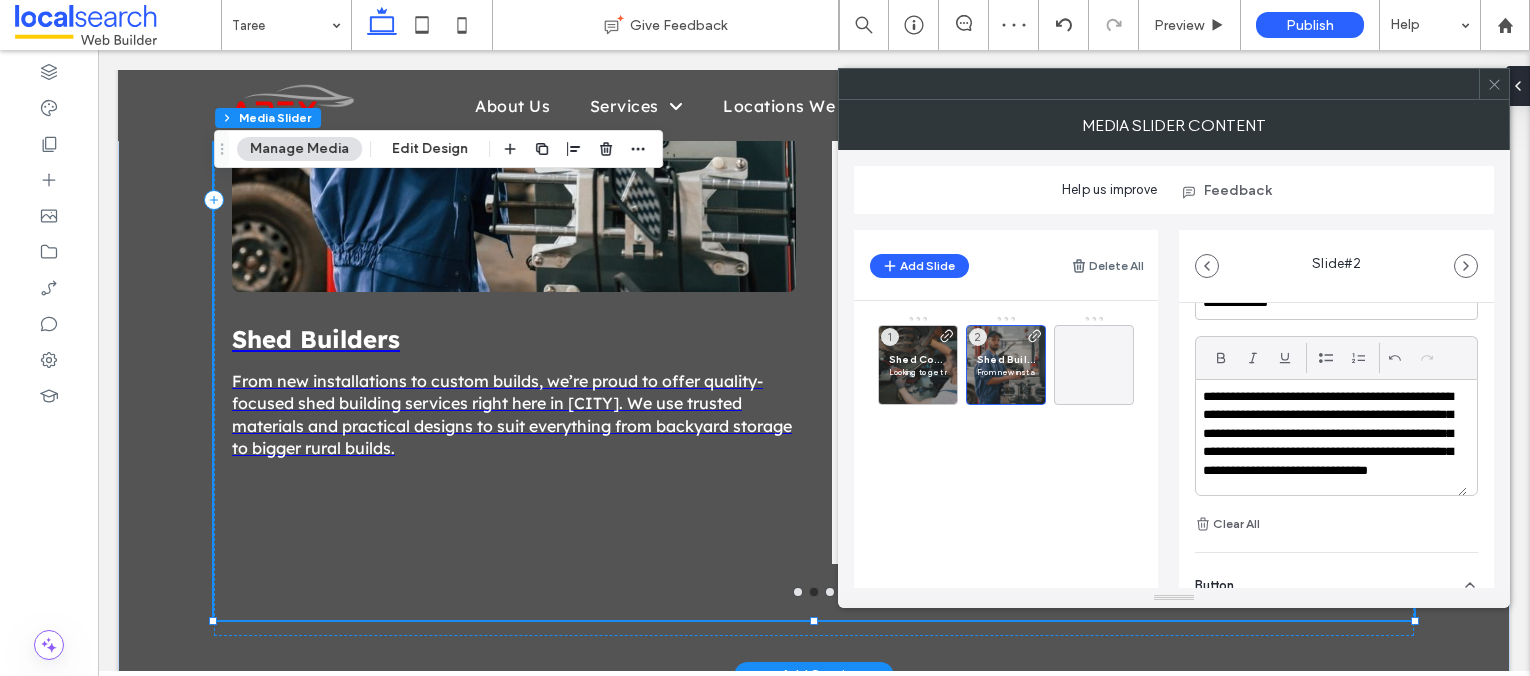 click on "**********" at bounding box center (1331, 443) 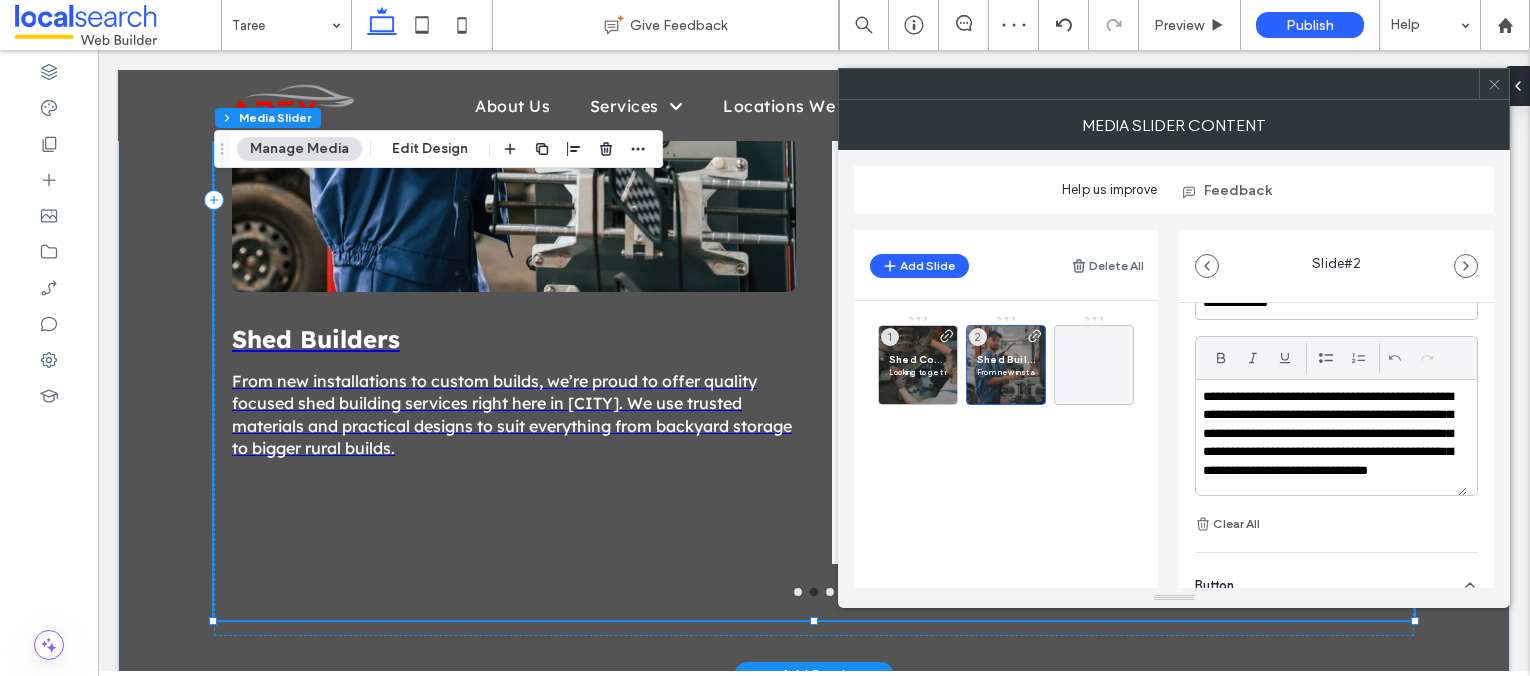 scroll, scrollTop: 18, scrollLeft: 0, axis: vertical 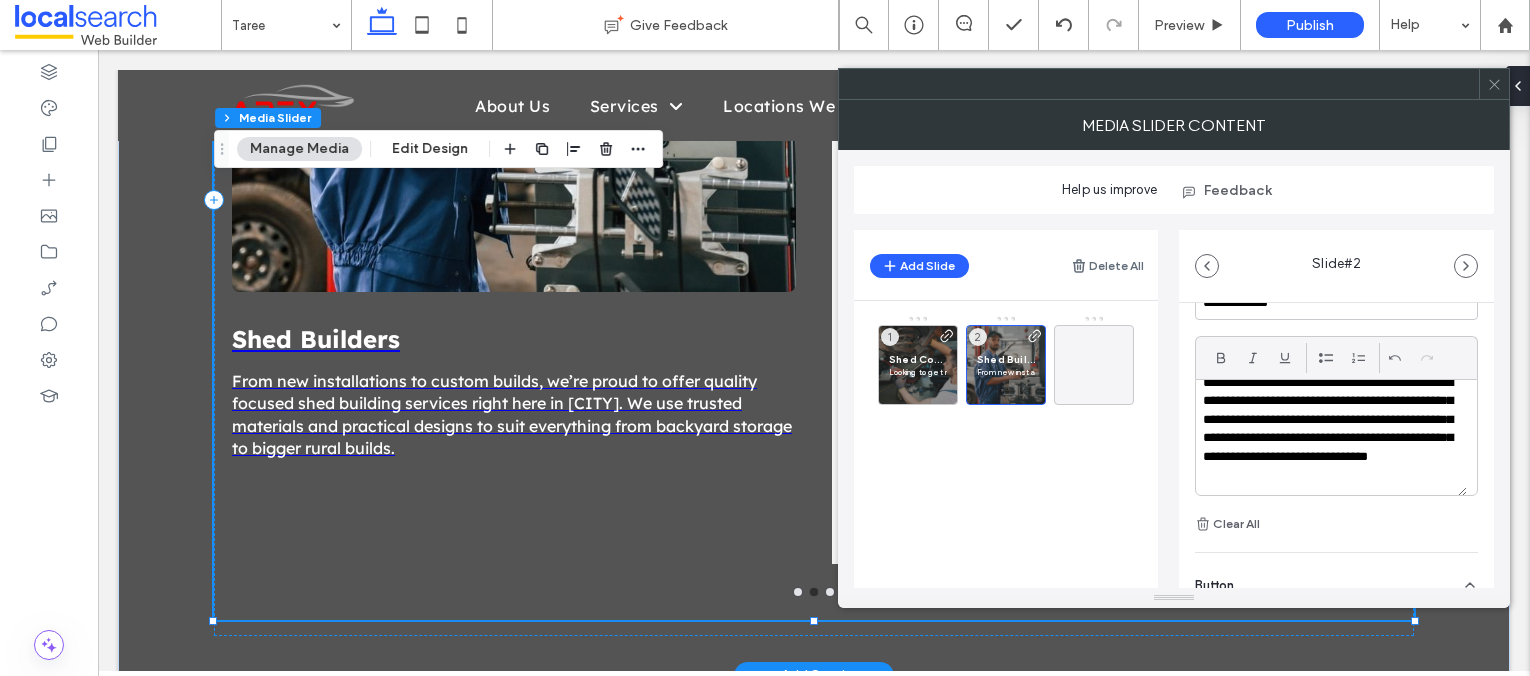 click at bounding box center [1494, 84] 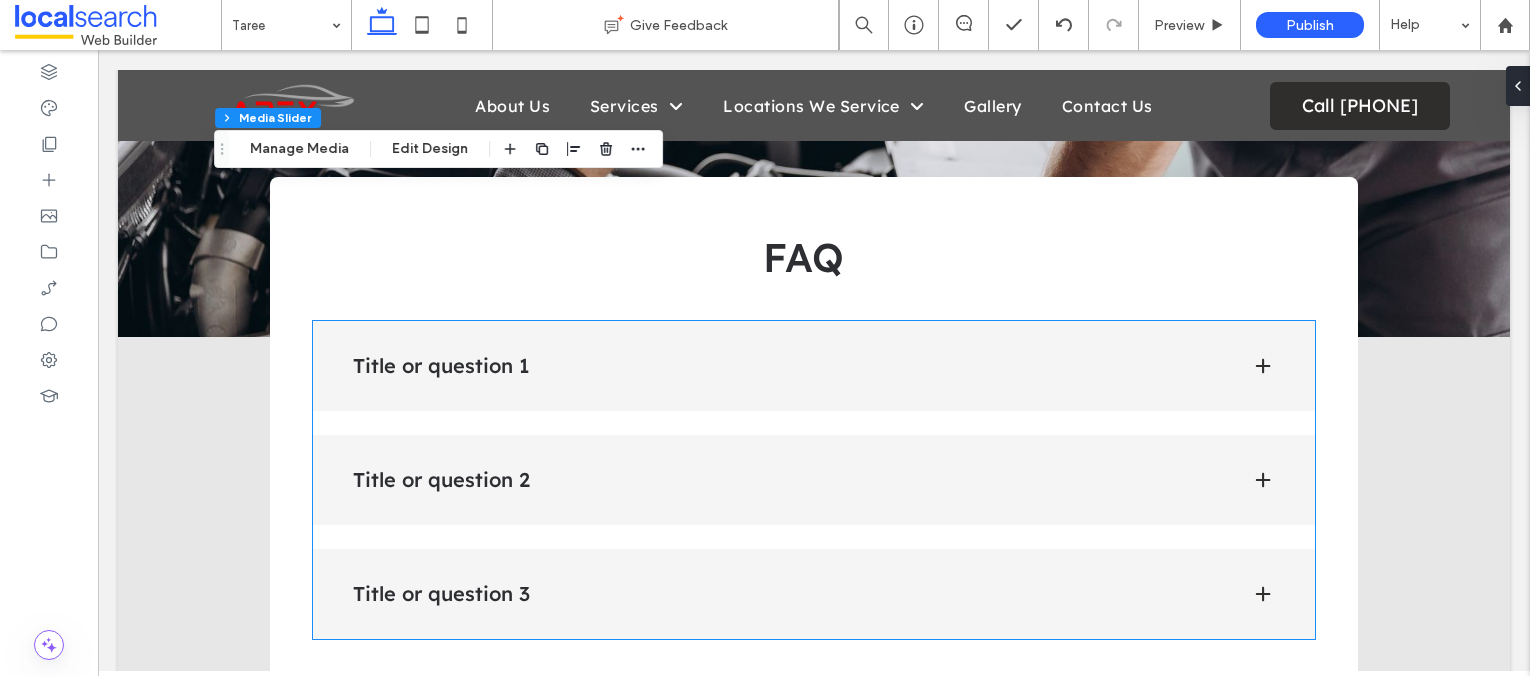 scroll, scrollTop: 4180, scrollLeft: 0, axis: vertical 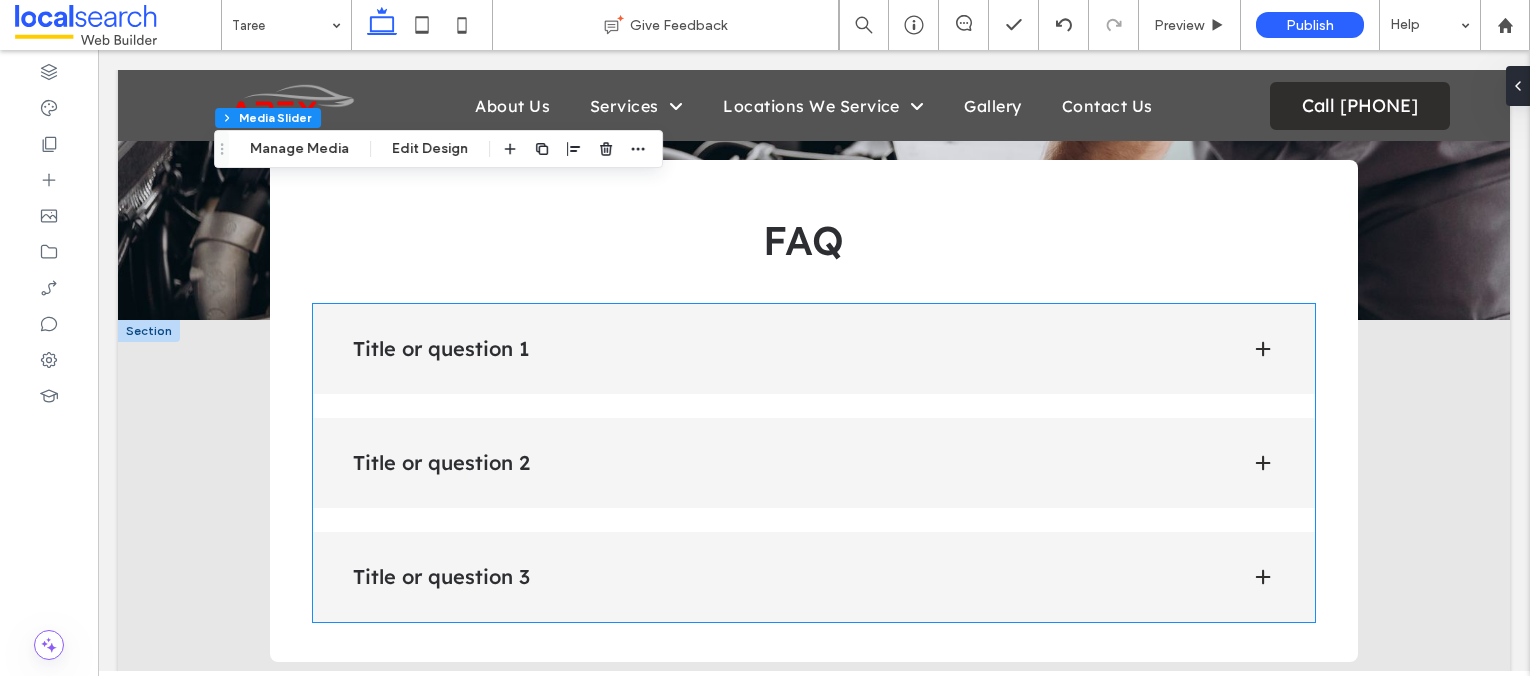 click on "Title or question 1" at bounding box center [786, 349] 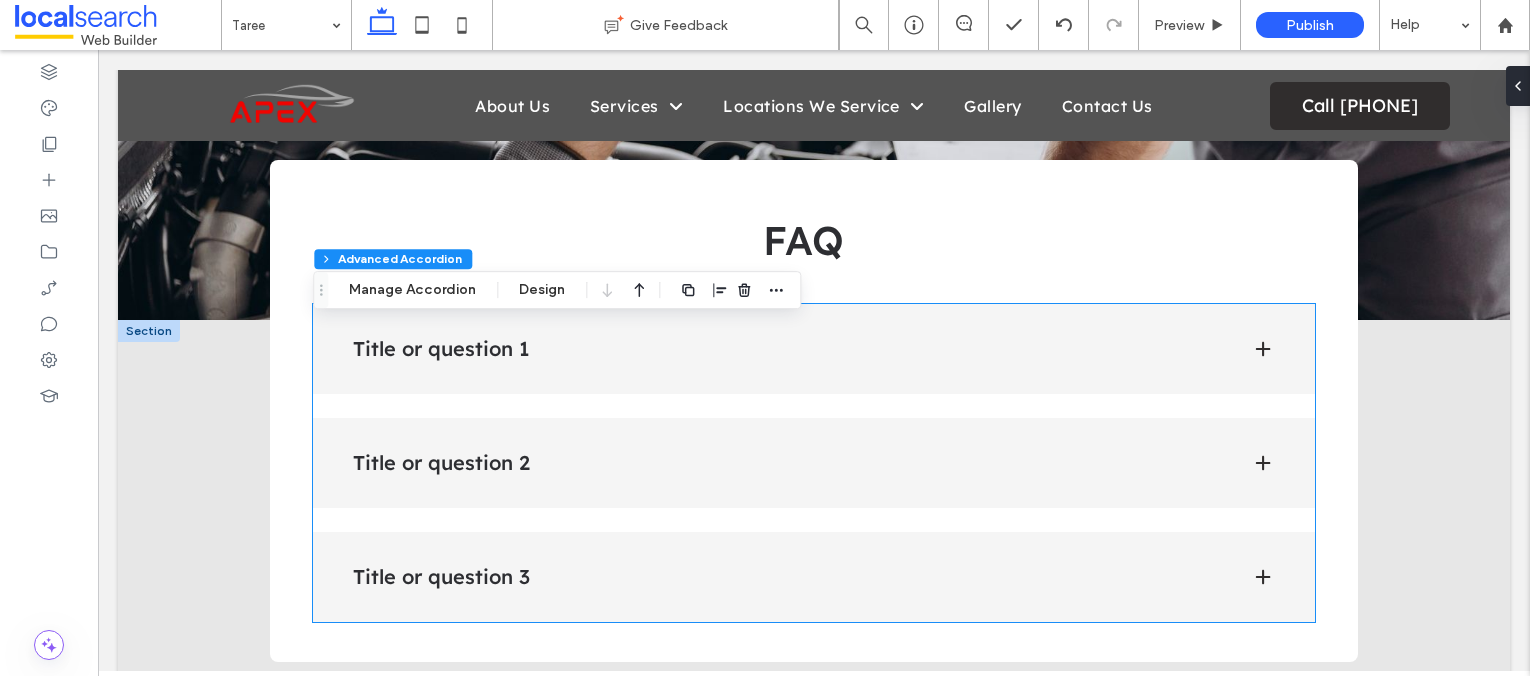 type on "***" 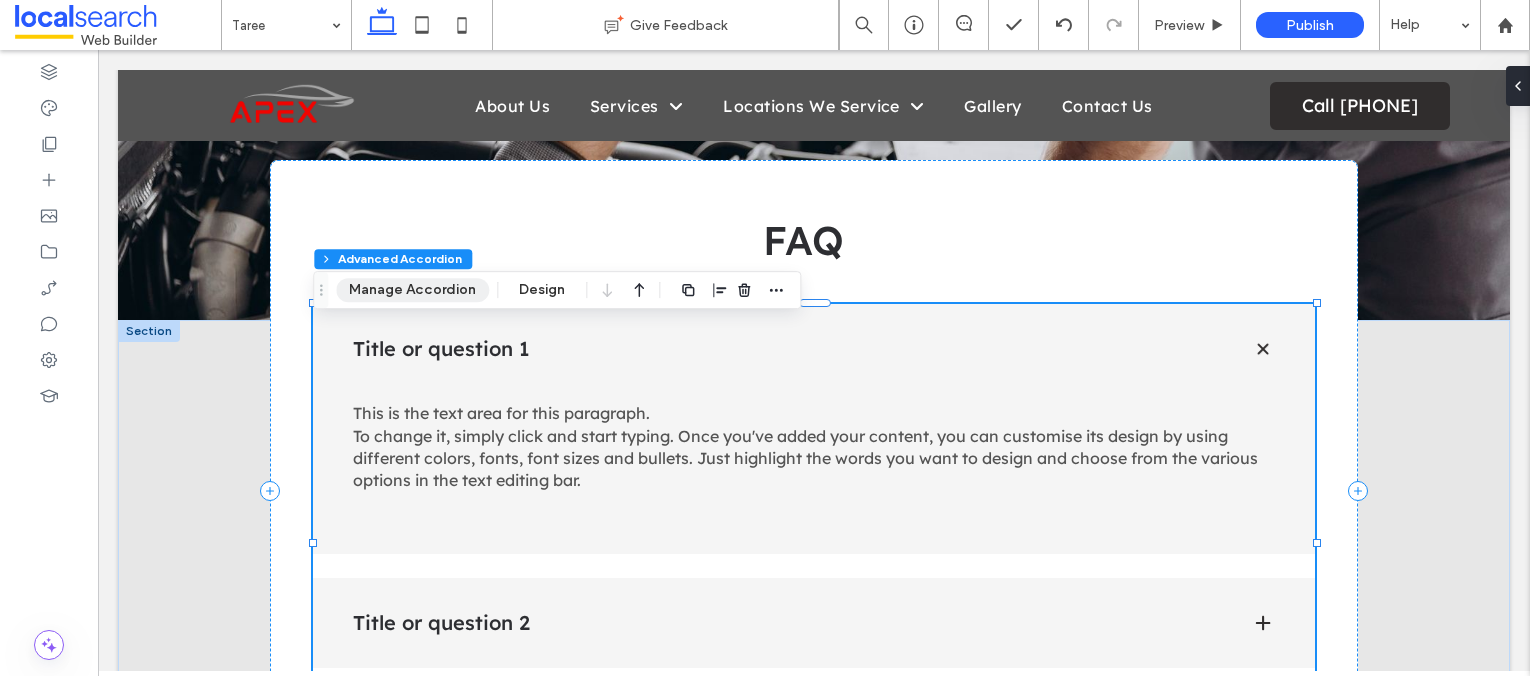 click on "Manage Accordion" at bounding box center (412, 290) 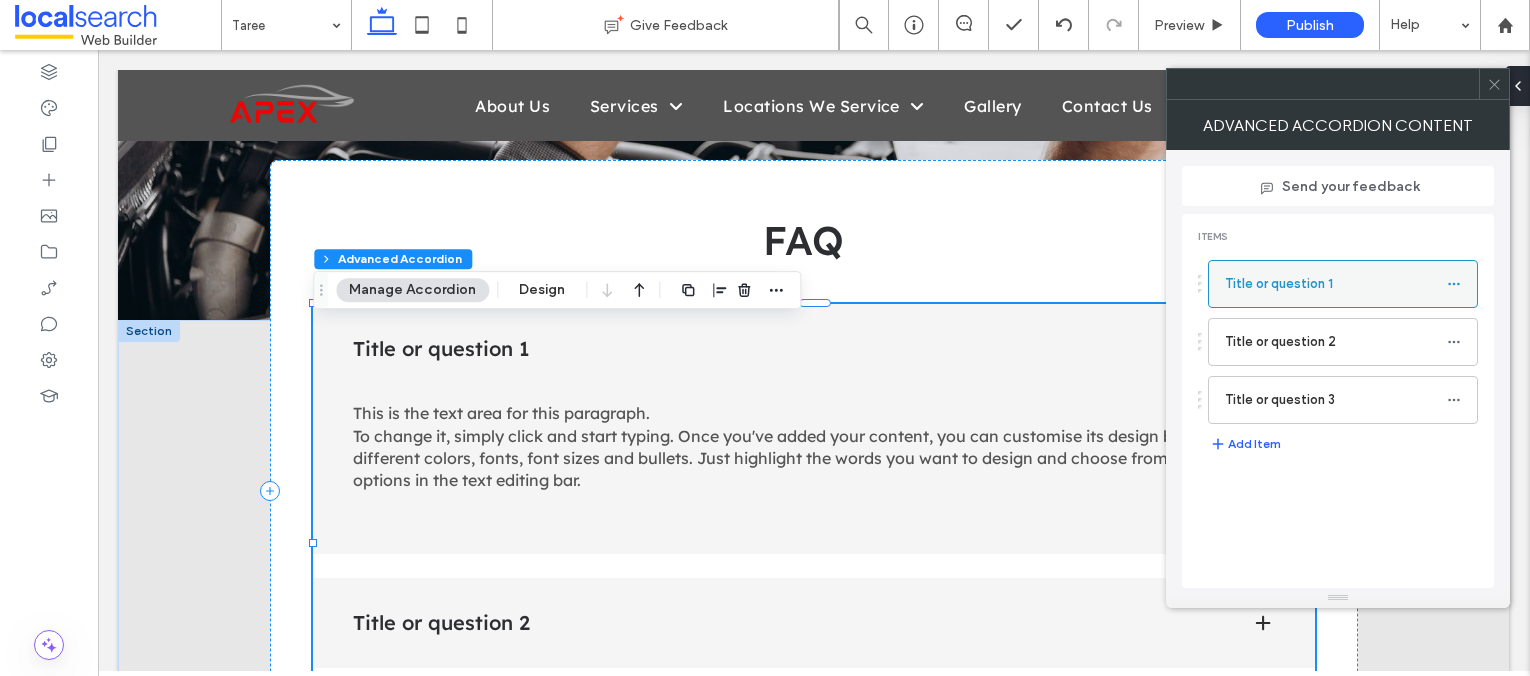 click 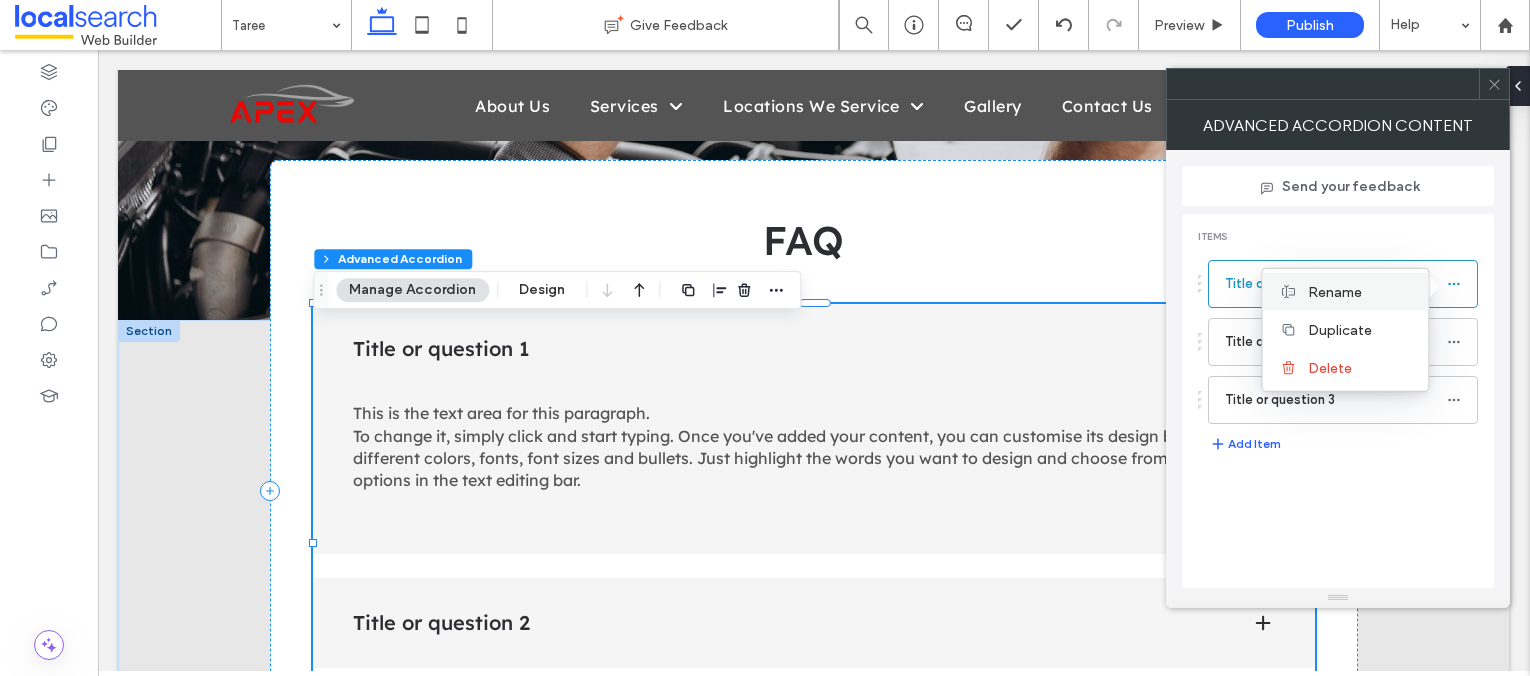 click on "Rename" at bounding box center [1335, 291] 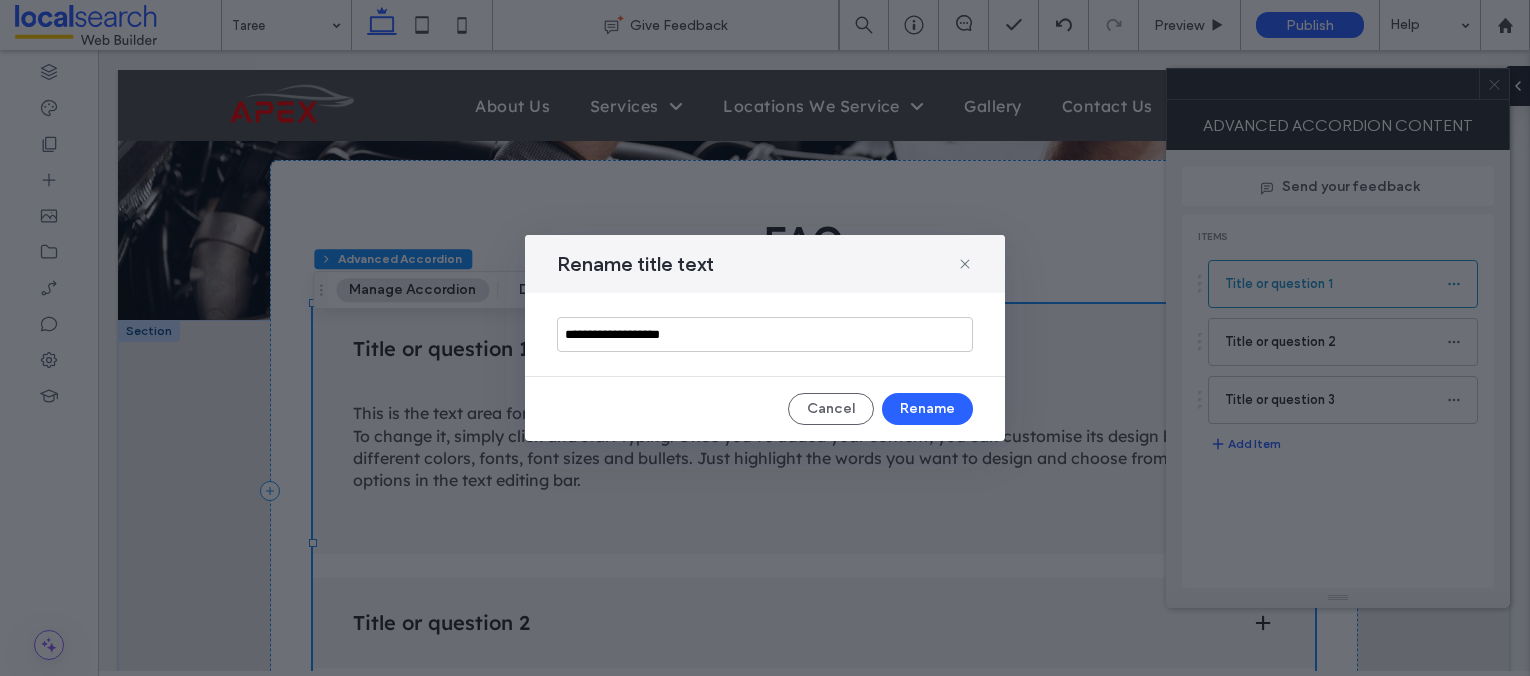 click on "**********" at bounding box center [765, 334] 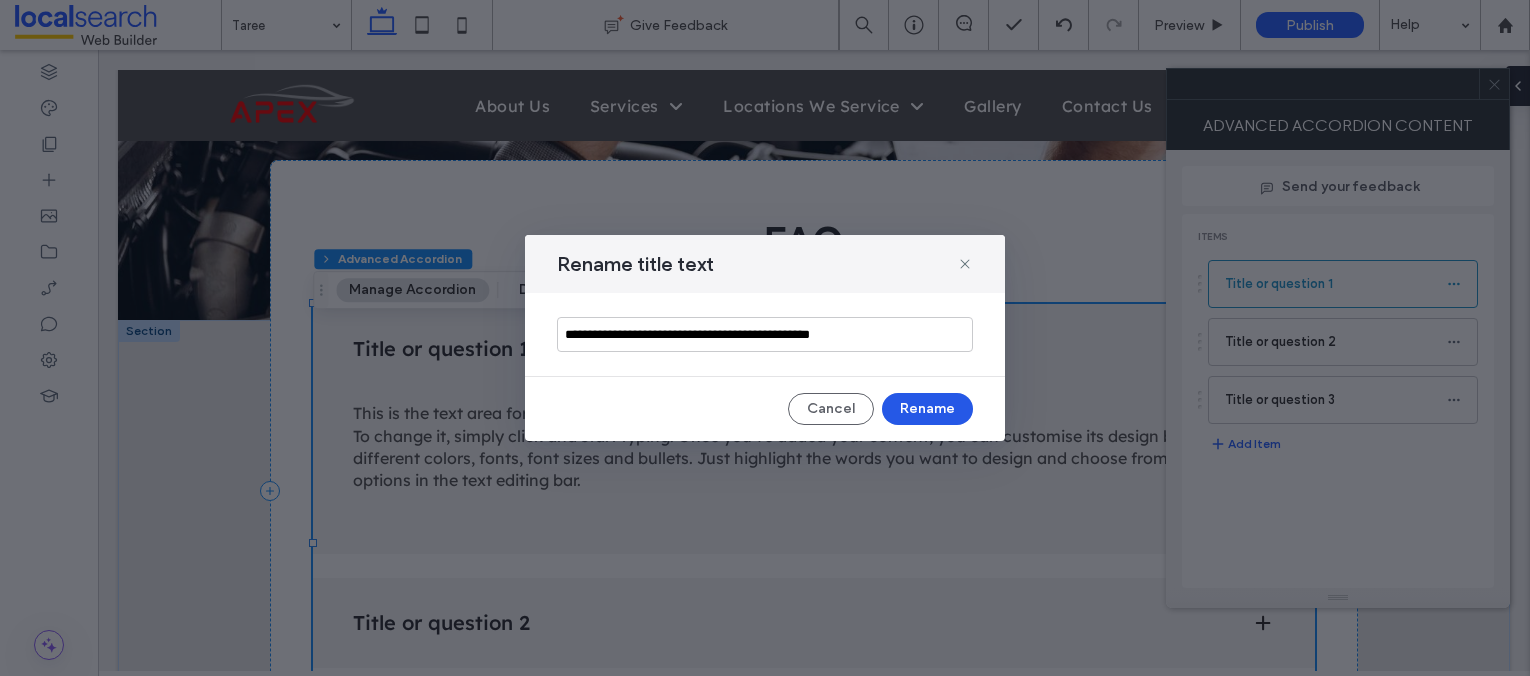 type on "**********" 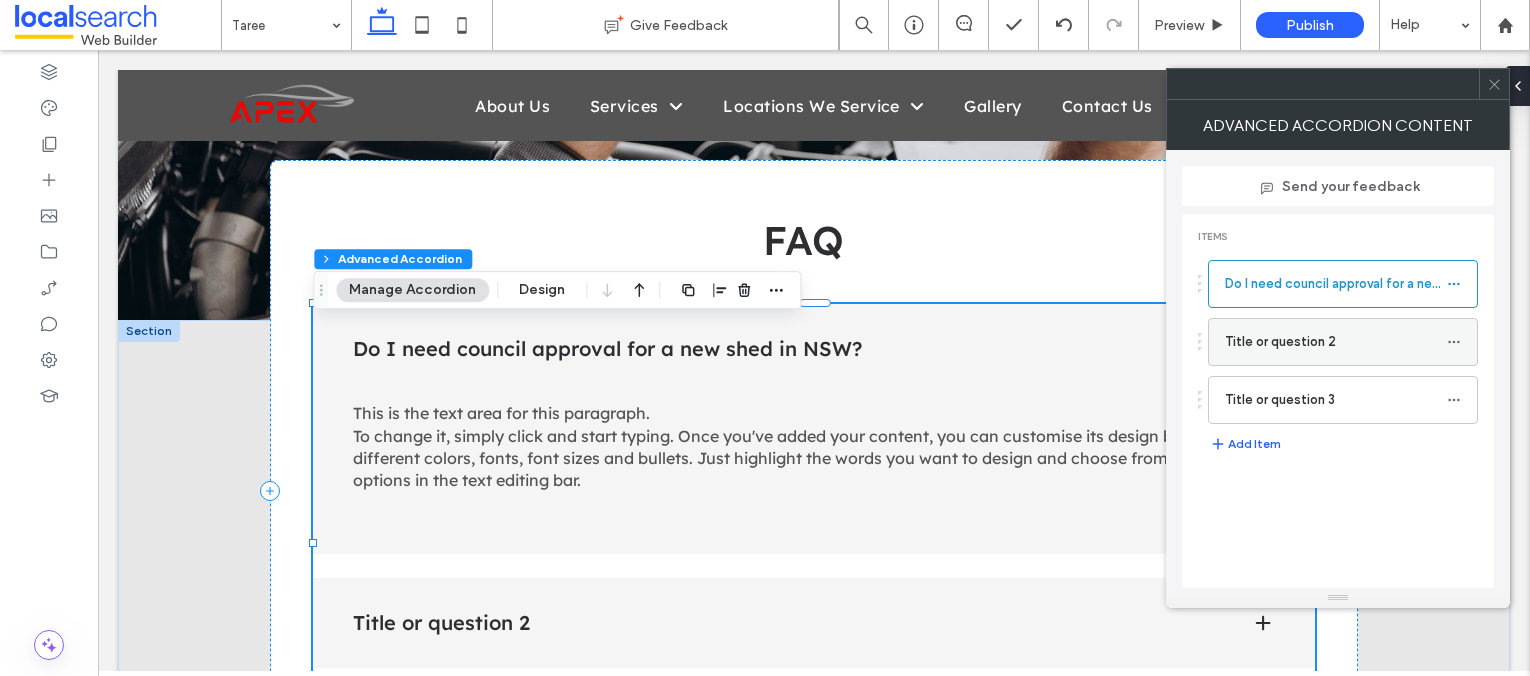 click 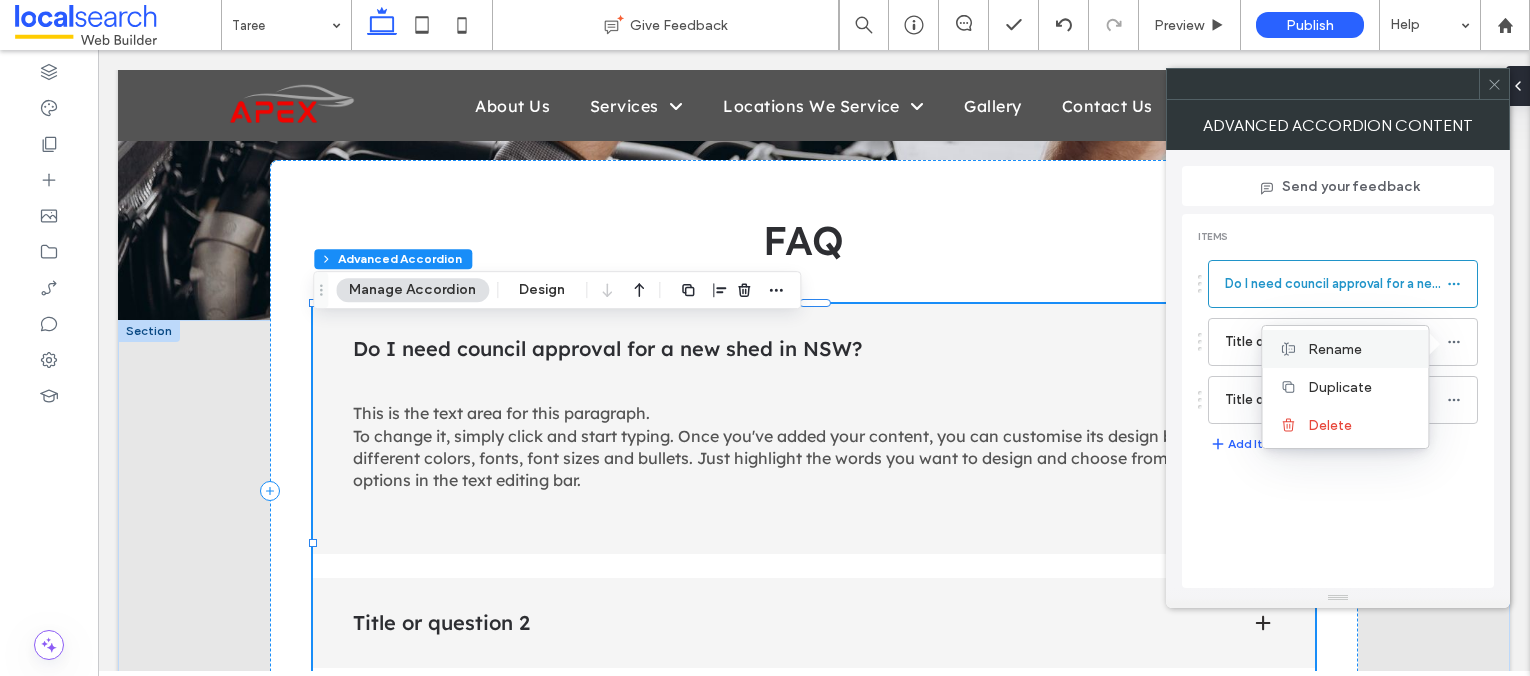 click on "Rename" at bounding box center (1335, 349) 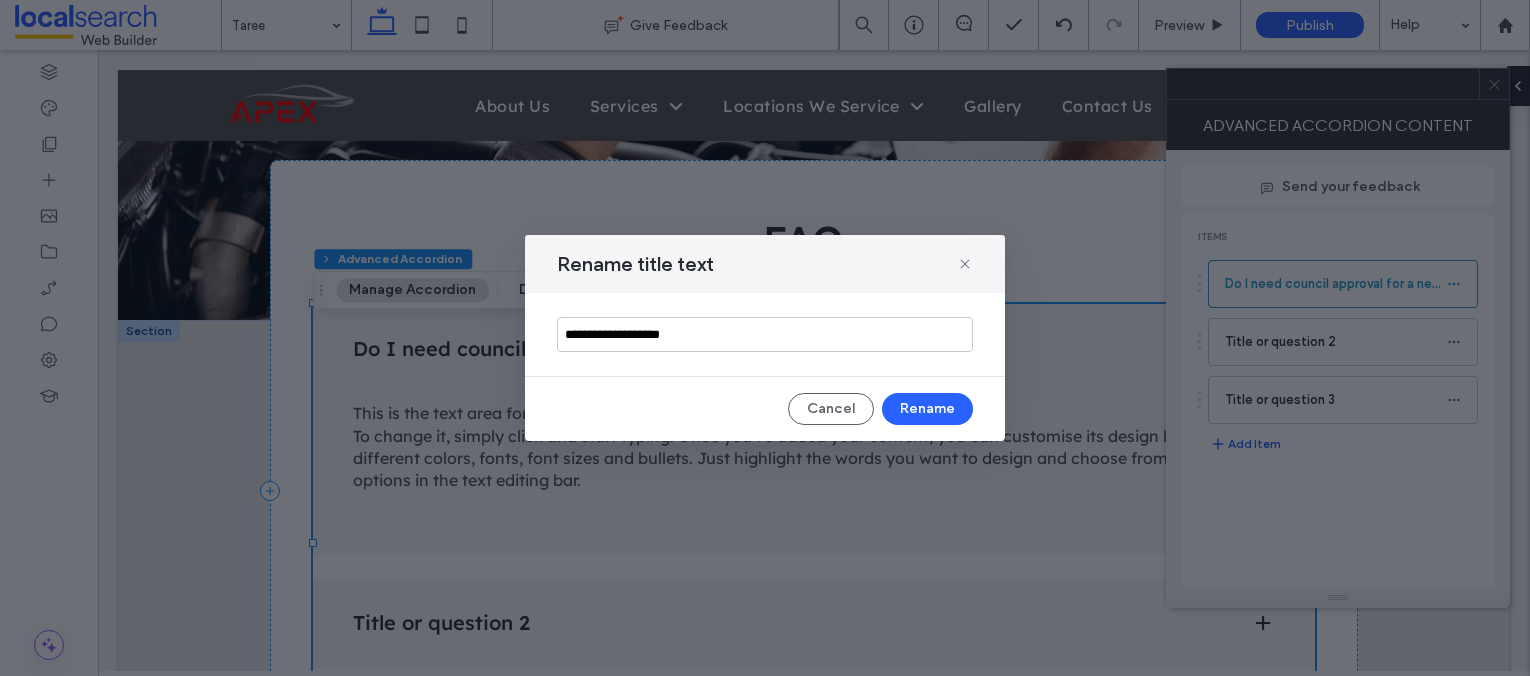 click on "**********" at bounding box center [765, 334] 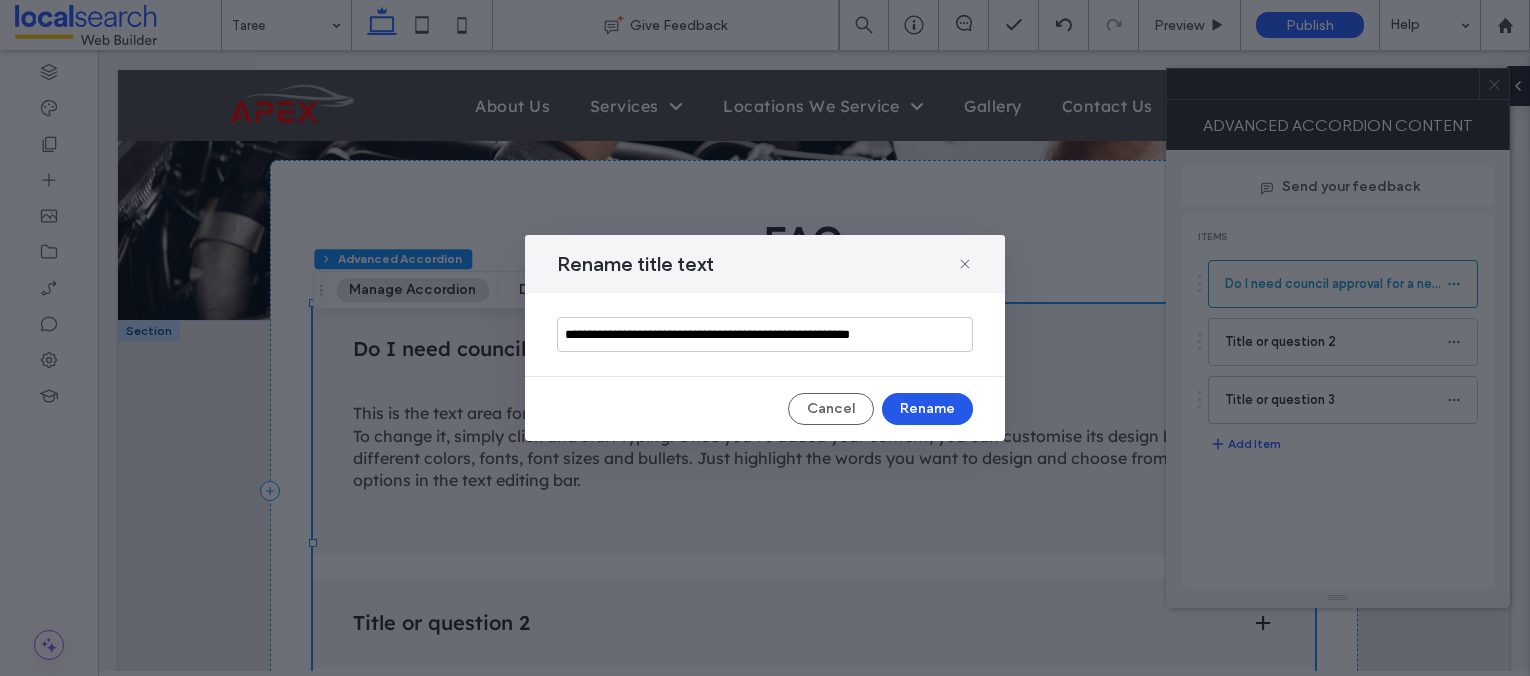 type on "**********" 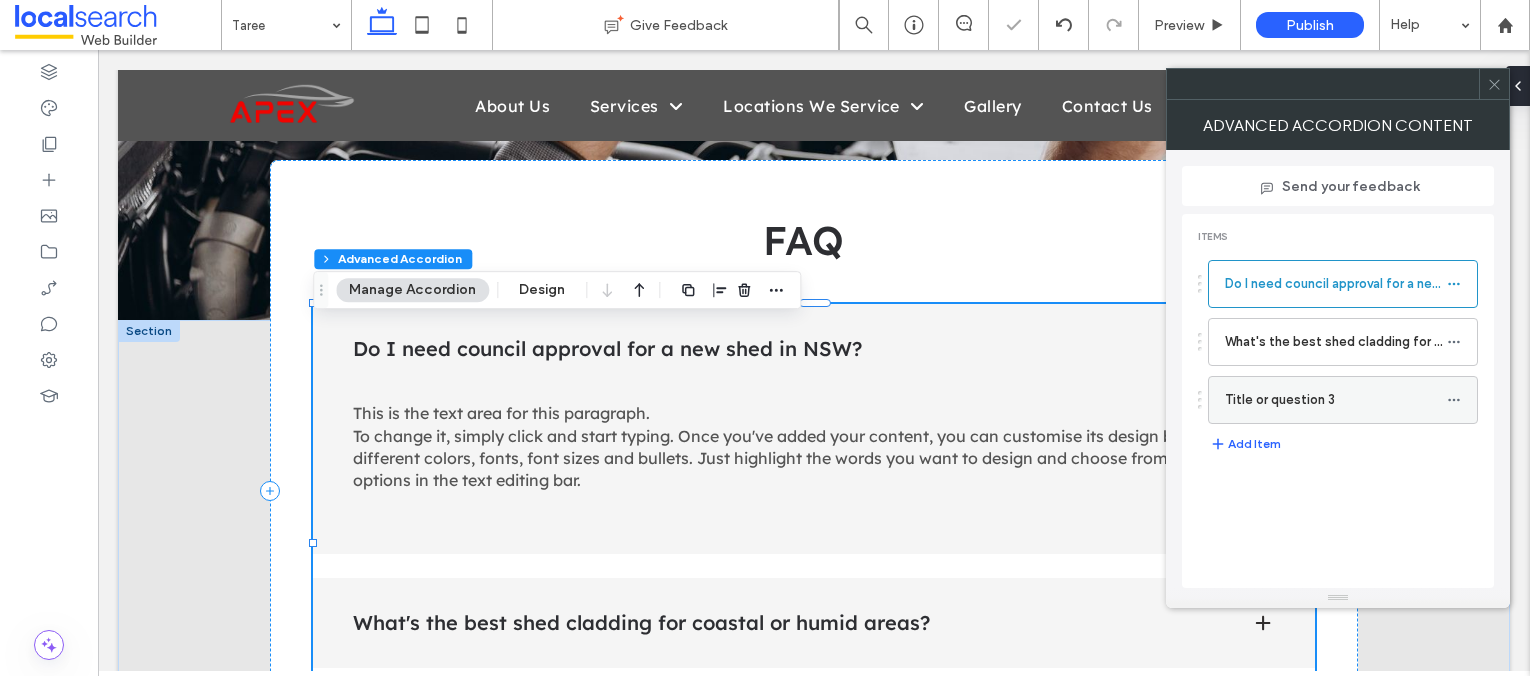 click 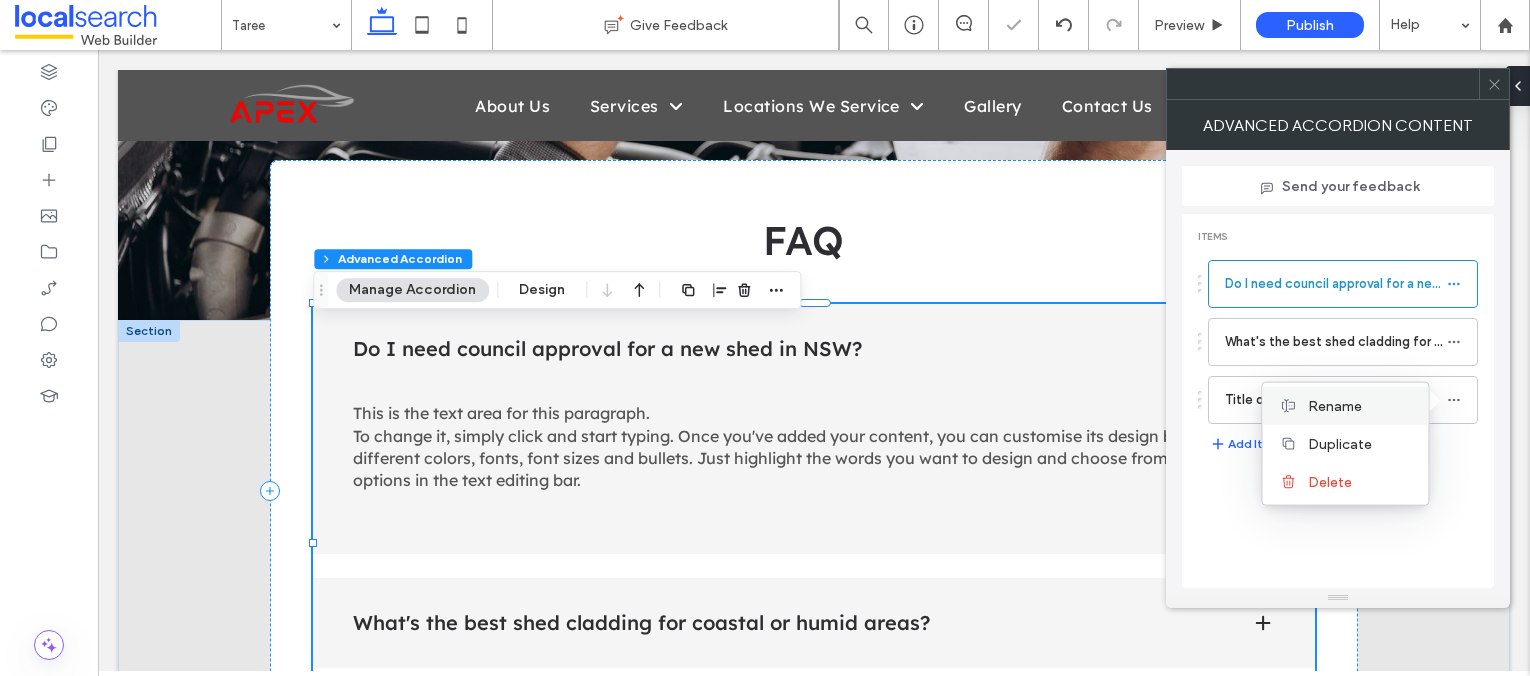 click on "Rename" at bounding box center [1335, 405] 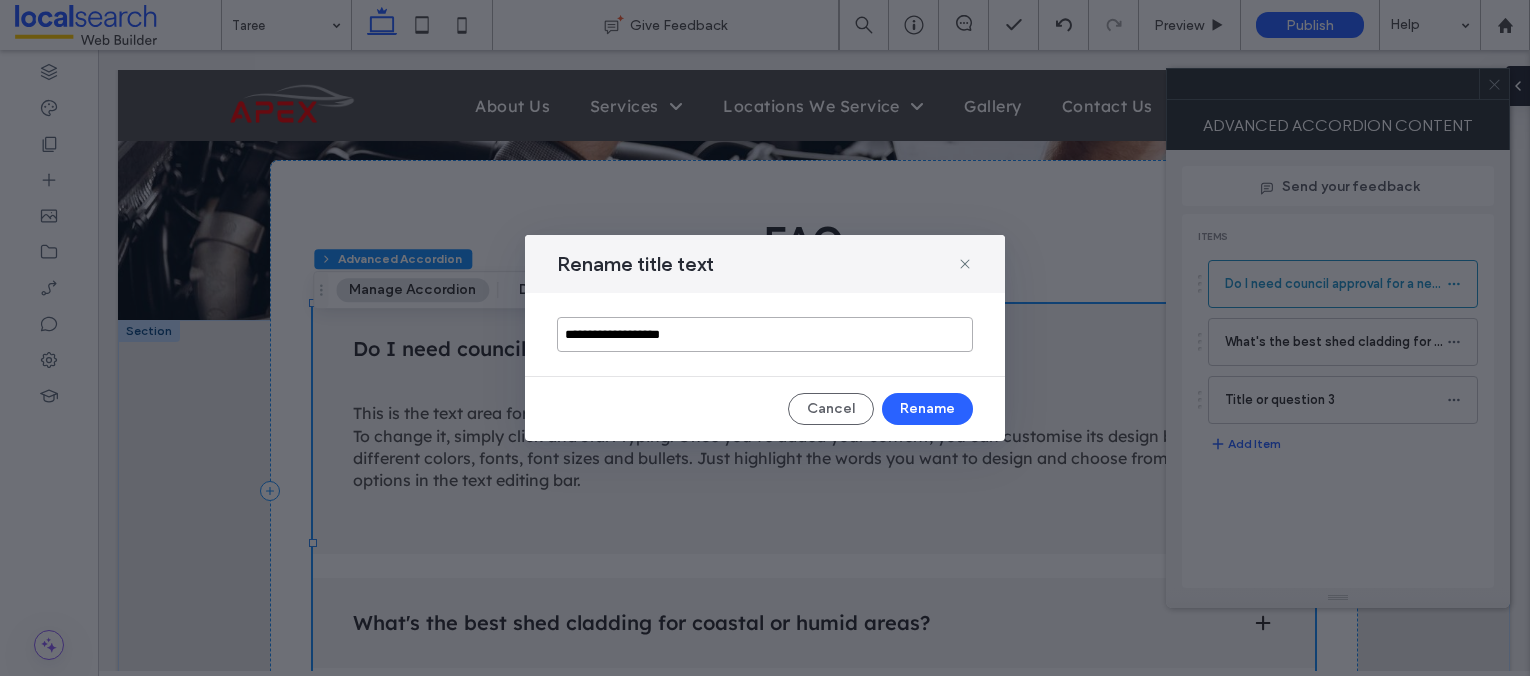 click on "**********" at bounding box center [765, 334] 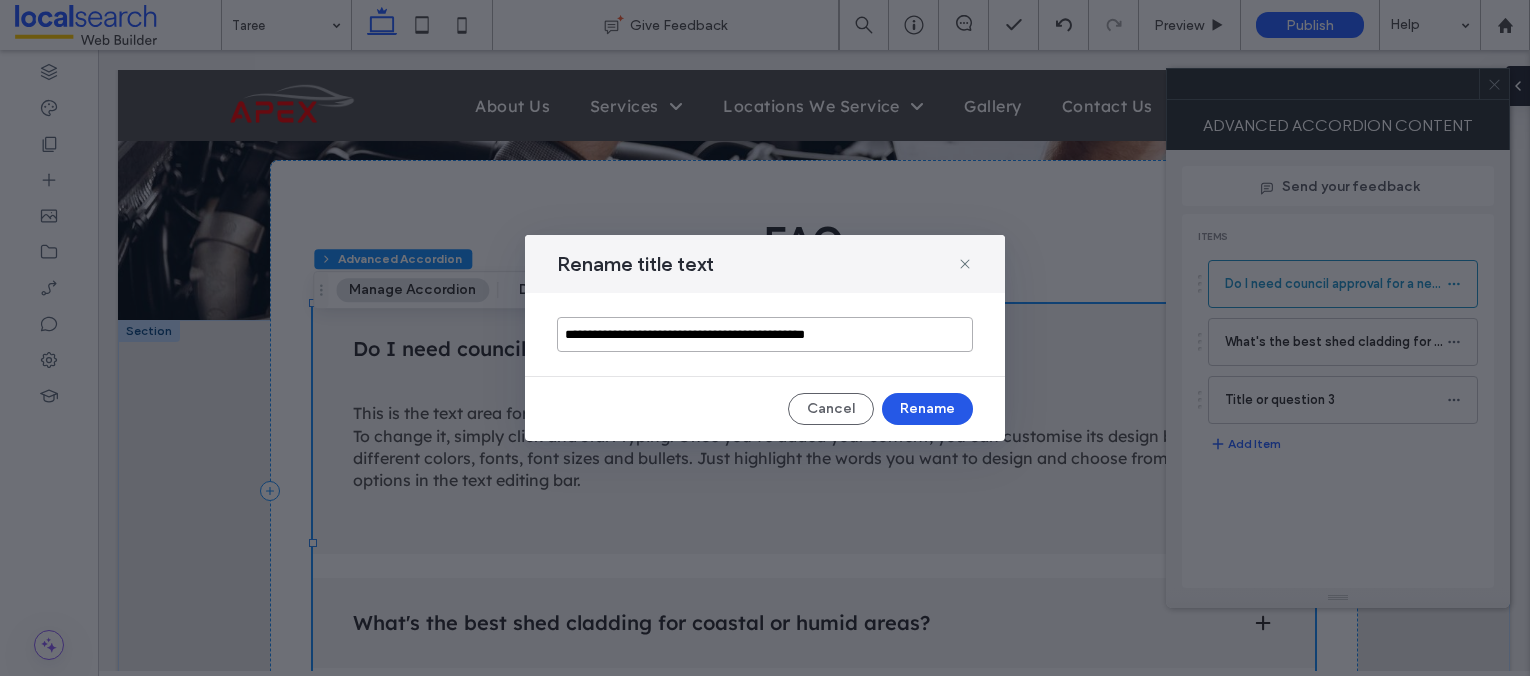 type on "**********" 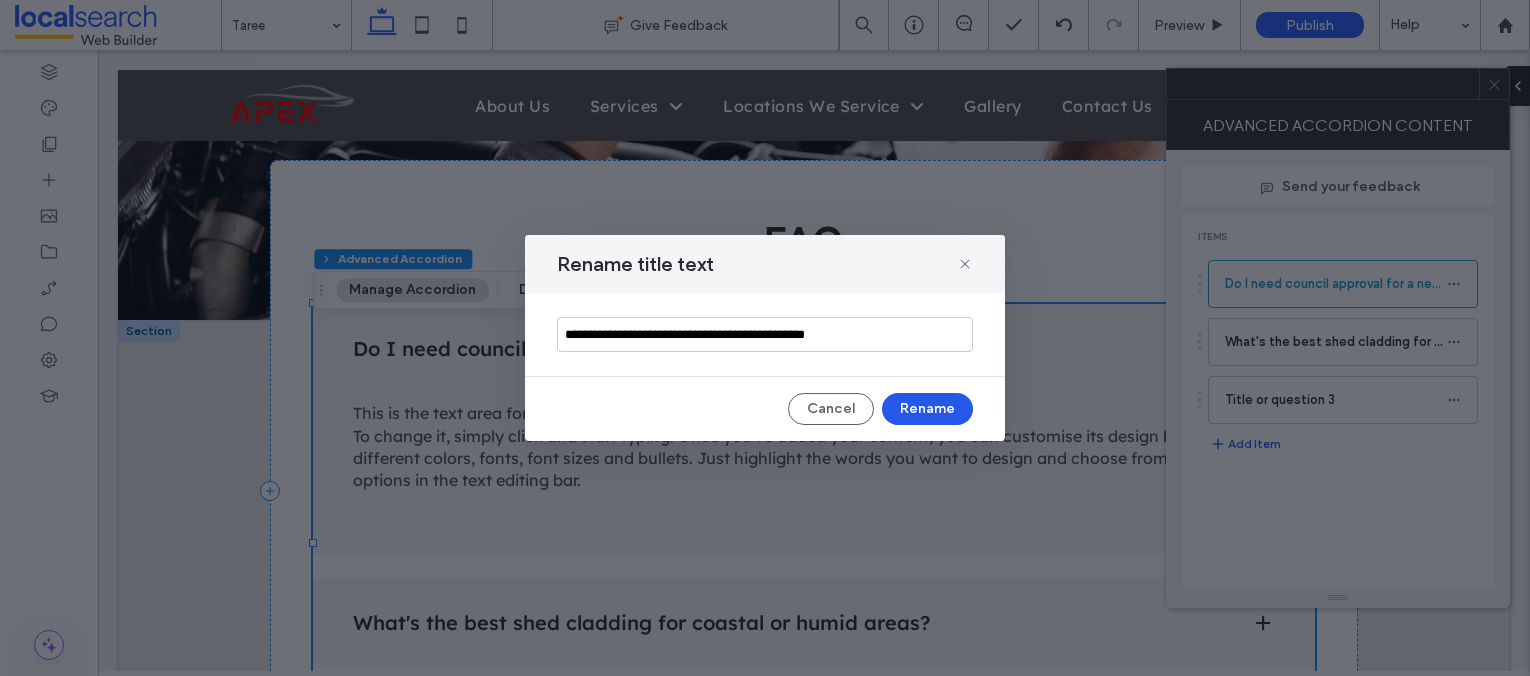 click on "Rename" at bounding box center (927, 409) 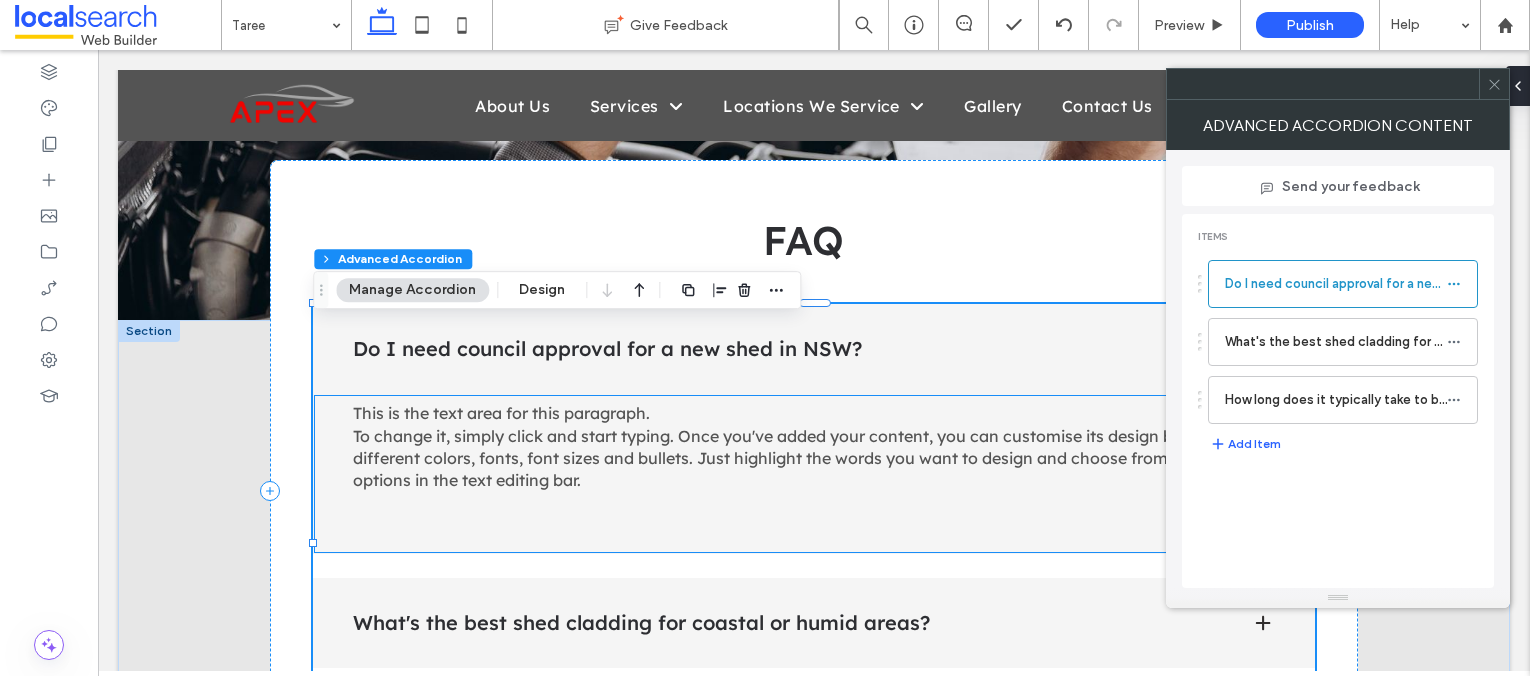 click on "This is the text area for this paragraph. To change it, simply click and start typing. Once you've added your content, you can customise its design by using different colors, fonts, font sizes and bullets. Just highlight the words you want to design and choose from the various options in the text editing bar." at bounding box center [805, 446] 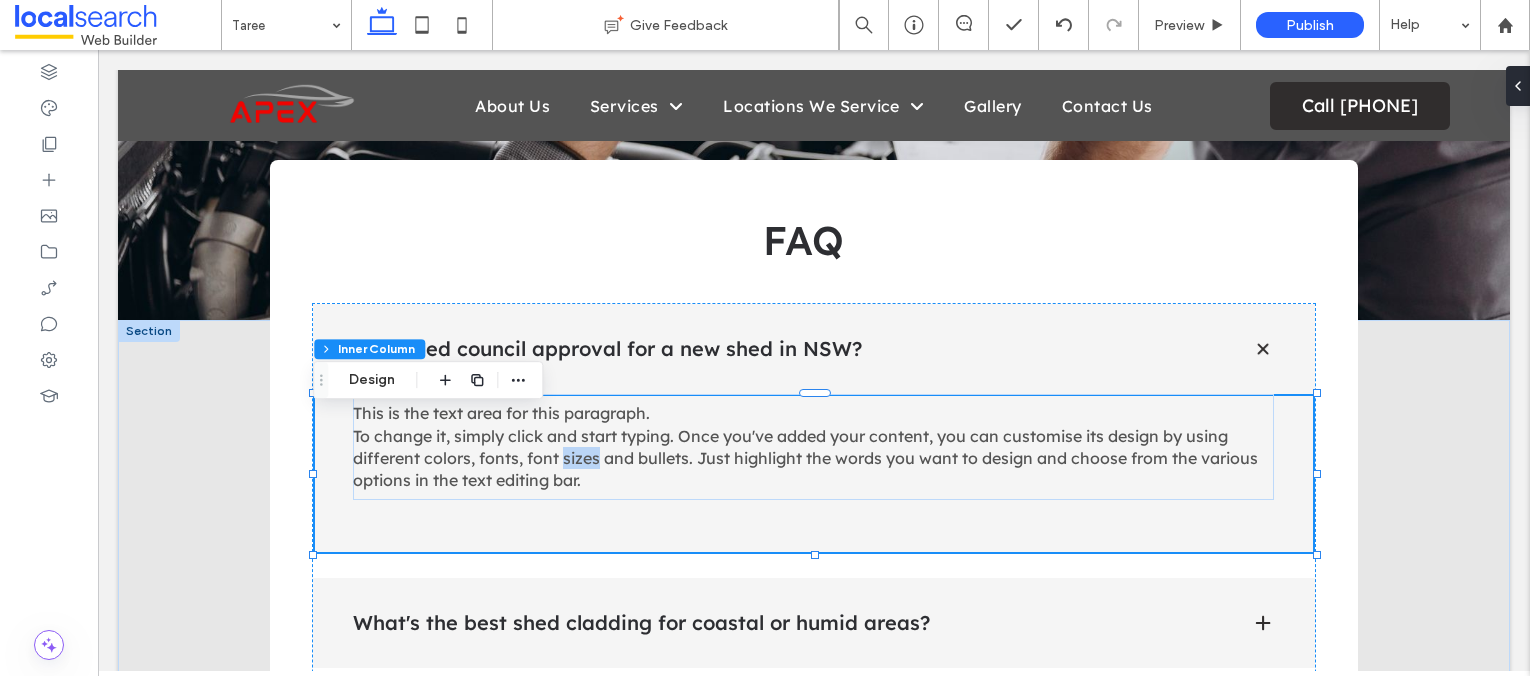 click on "This is the text area for this paragraph. To change it, simply click and start typing. Once you've added your content, you can customise its design by using different colors, fonts, font sizes and bullets. Just highlight the words you want to design and choose from the various options in the text editing bar." at bounding box center (805, 446) 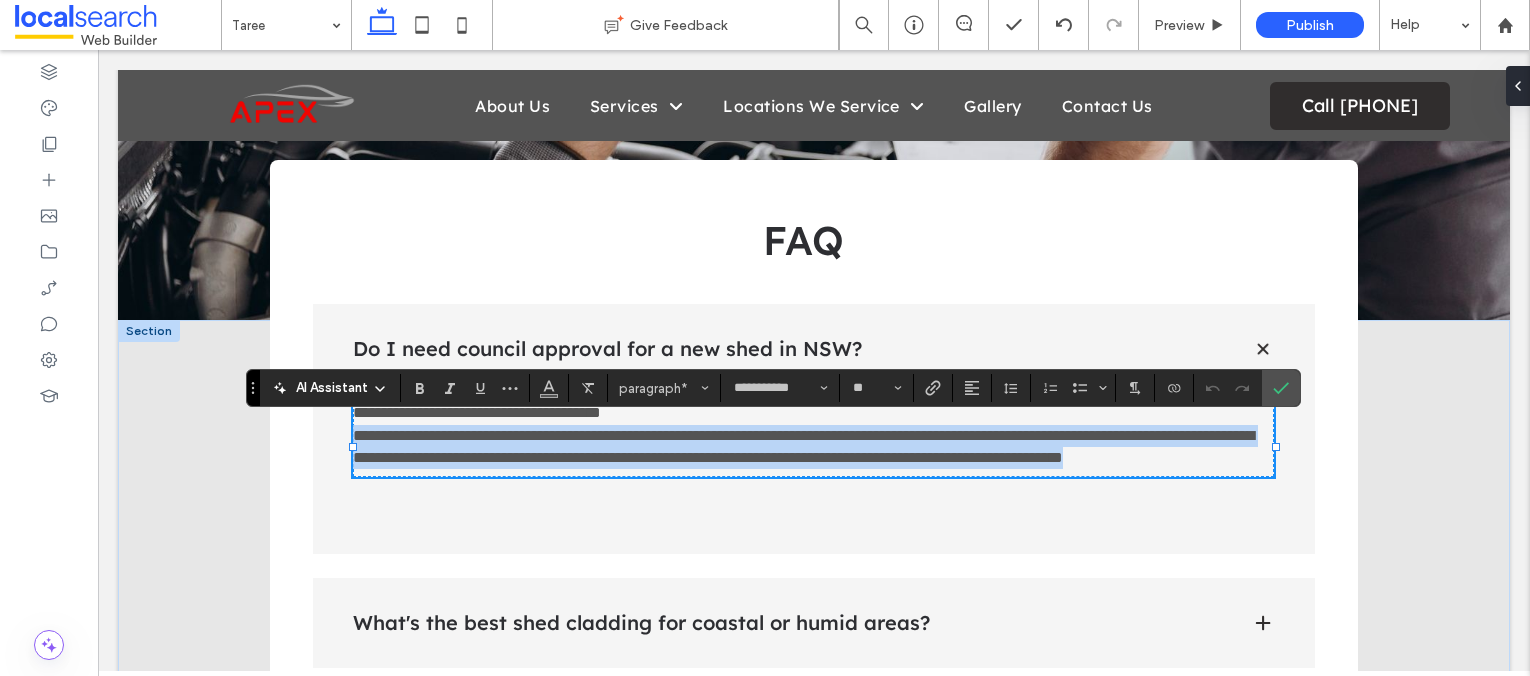click on "**********" at bounding box center (803, 435) 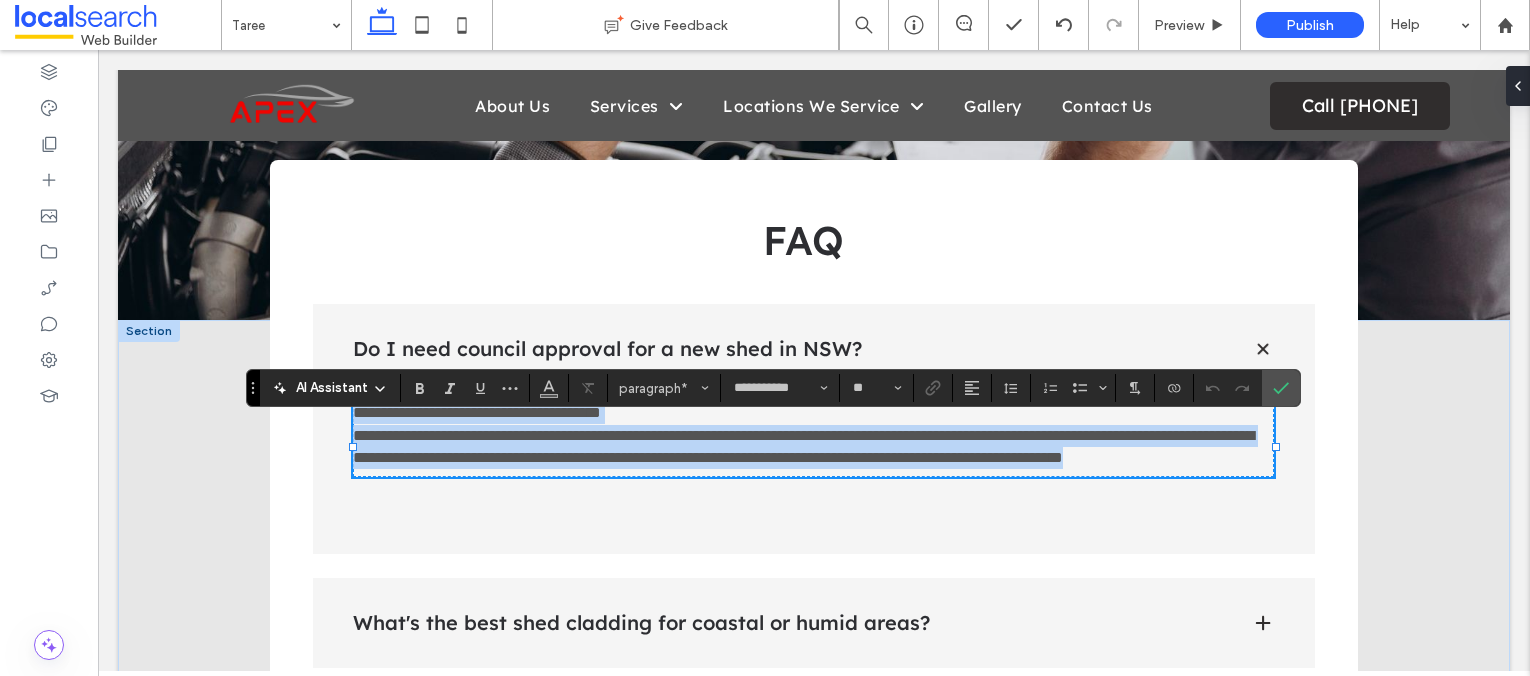 drag, startPoint x: 356, startPoint y: 432, endPoint x: 631, endPoint y: 521, distance: 289.04324 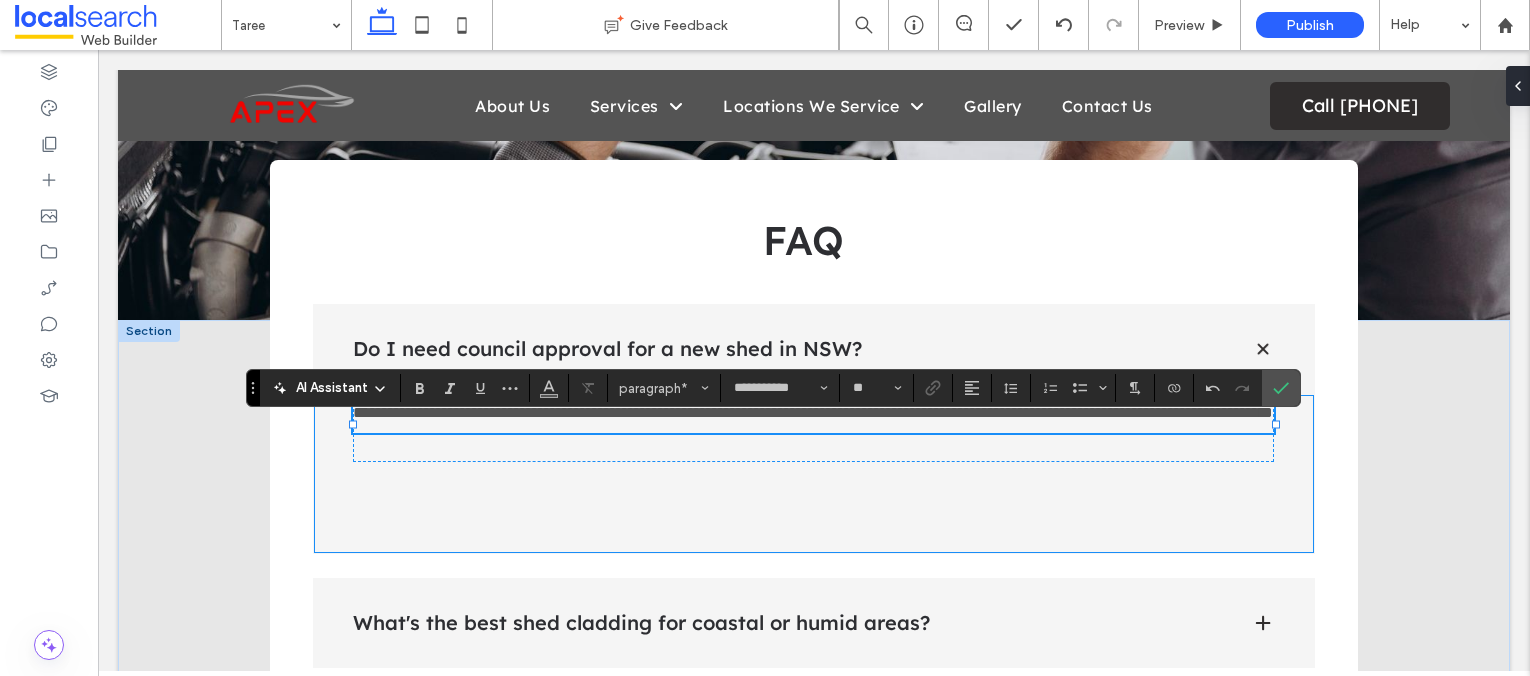 scroll, scrollTop: 0, scrollLeft: 0, axis: both 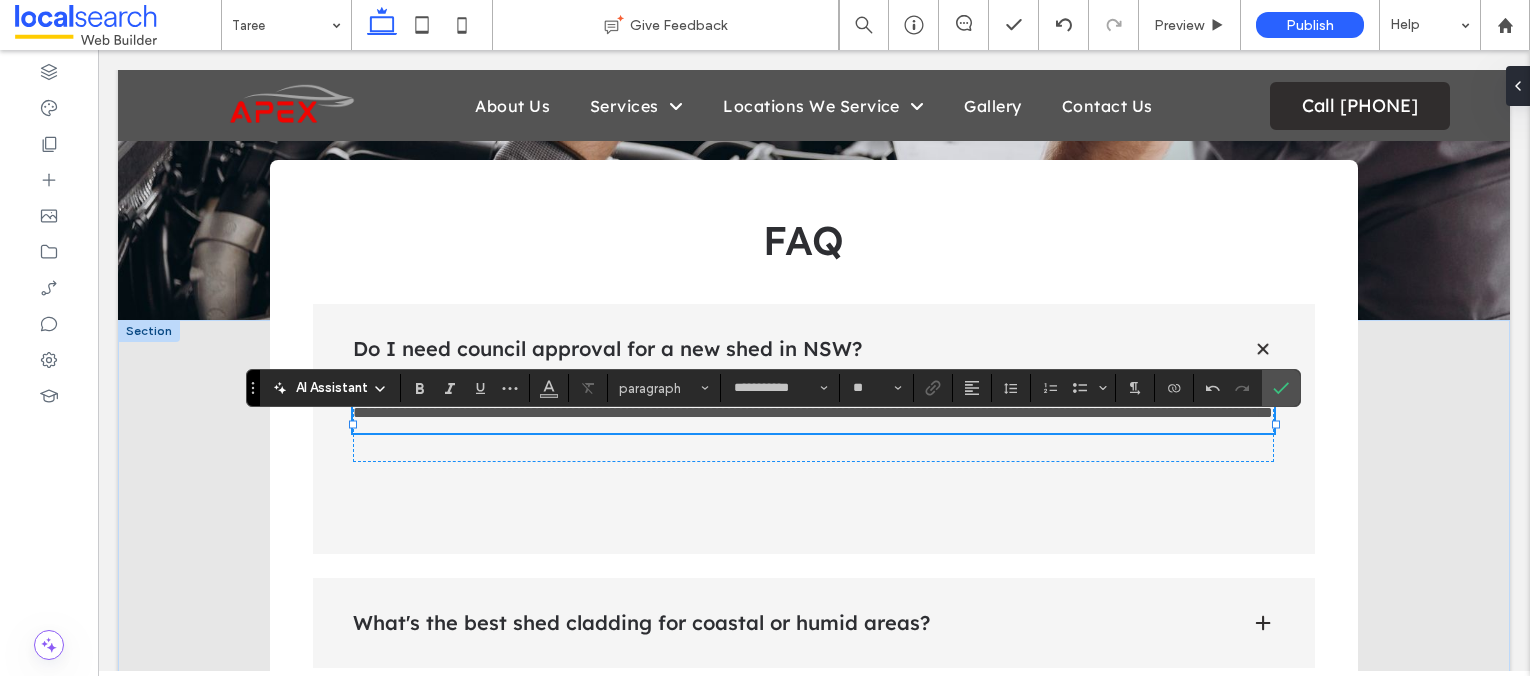 click on "**********" at bounding box center (813, 412) 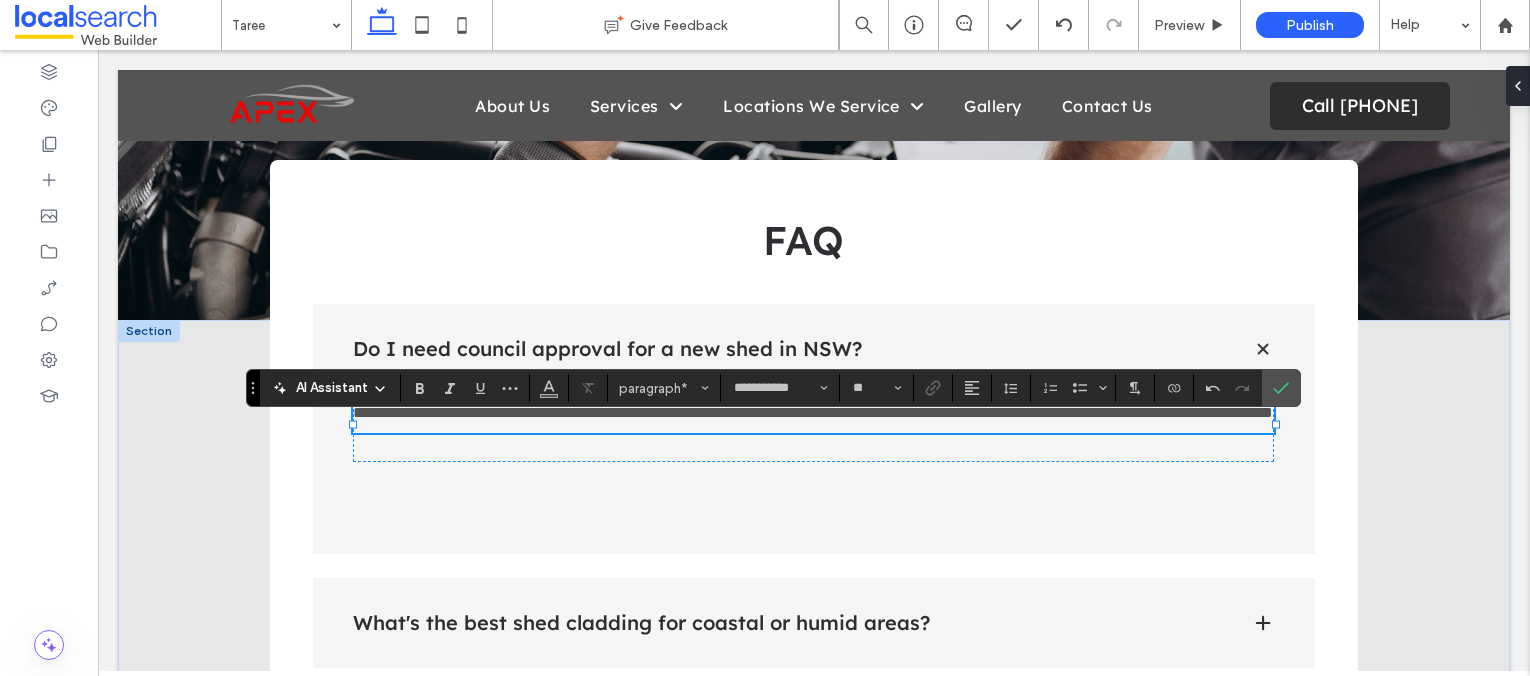 type 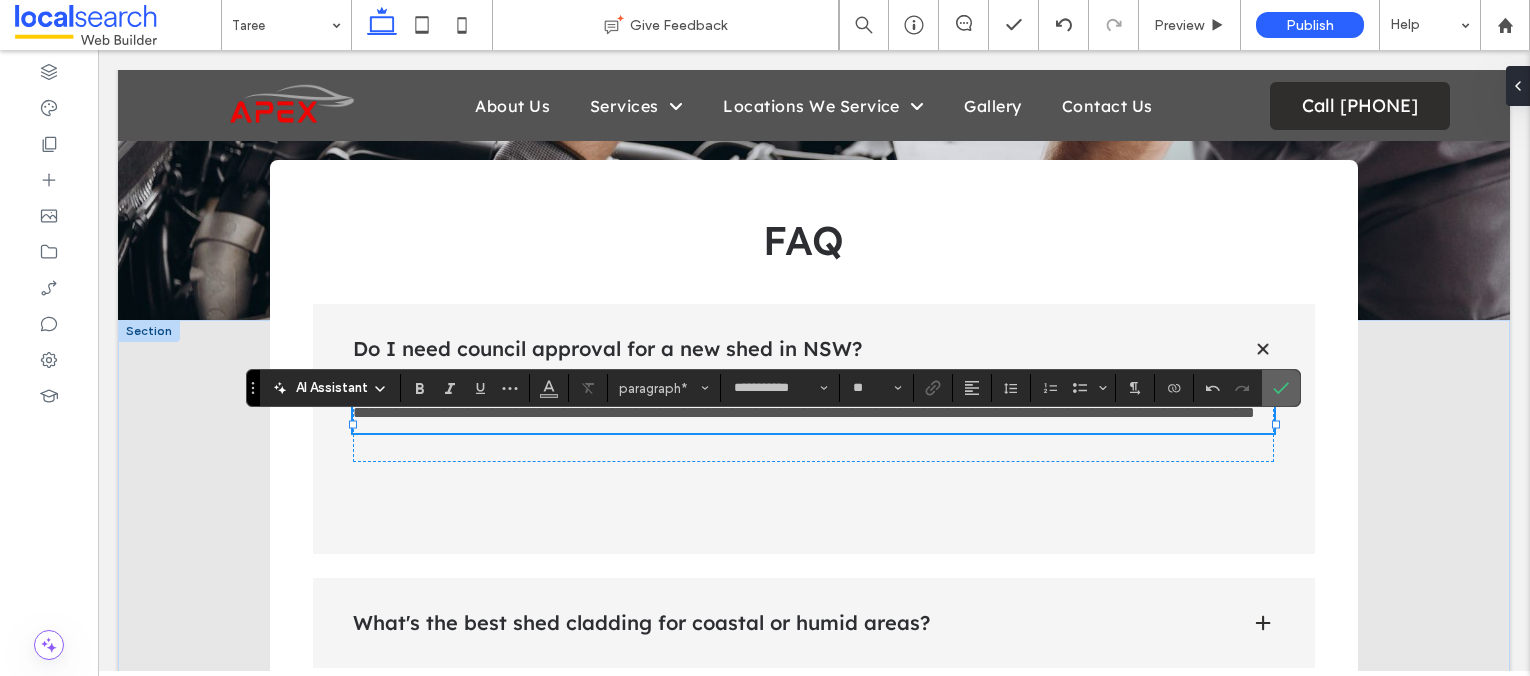 drag, startPoint x: 1278, startPoint y: 380, endPoint x: 1152, endPoint y: 330, distance: 135.5581 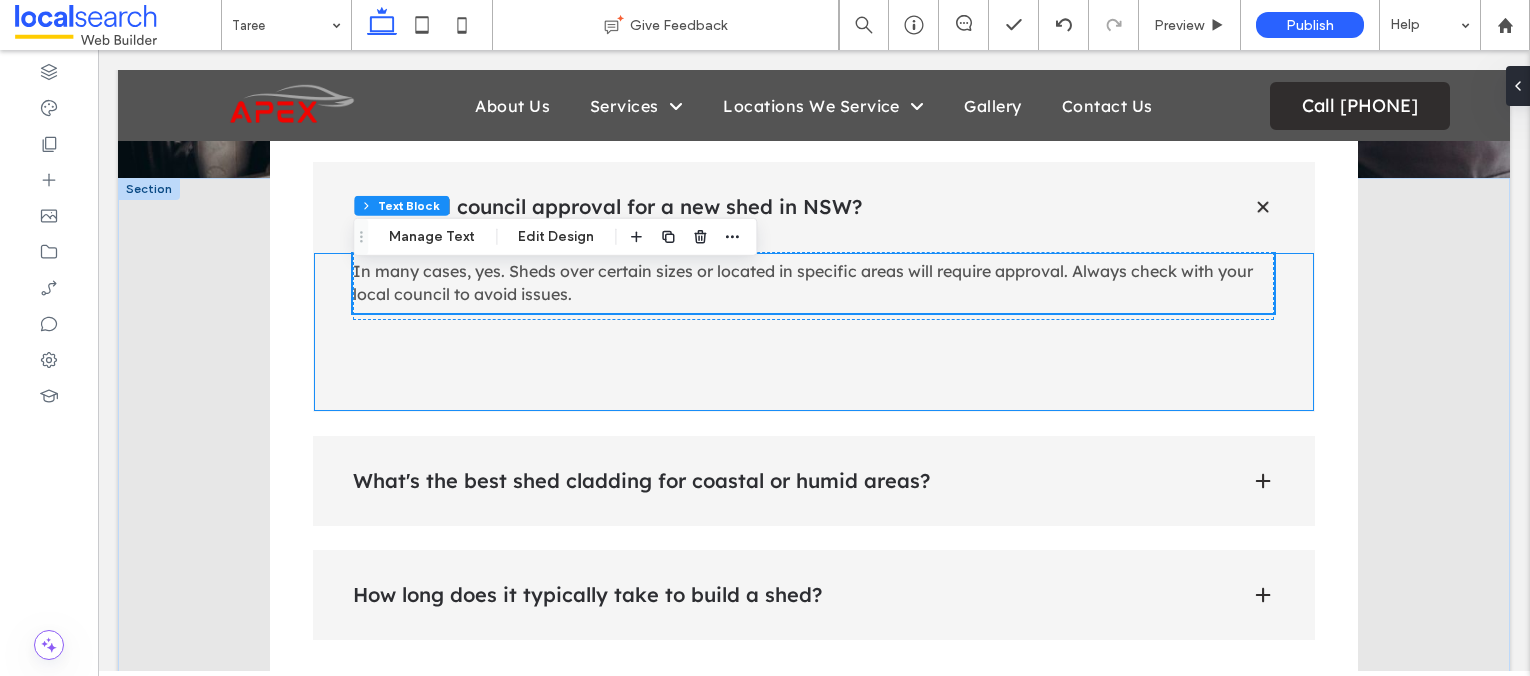 scroll, scrollTop: 4324, scrollLeft: 0, axis: vertical 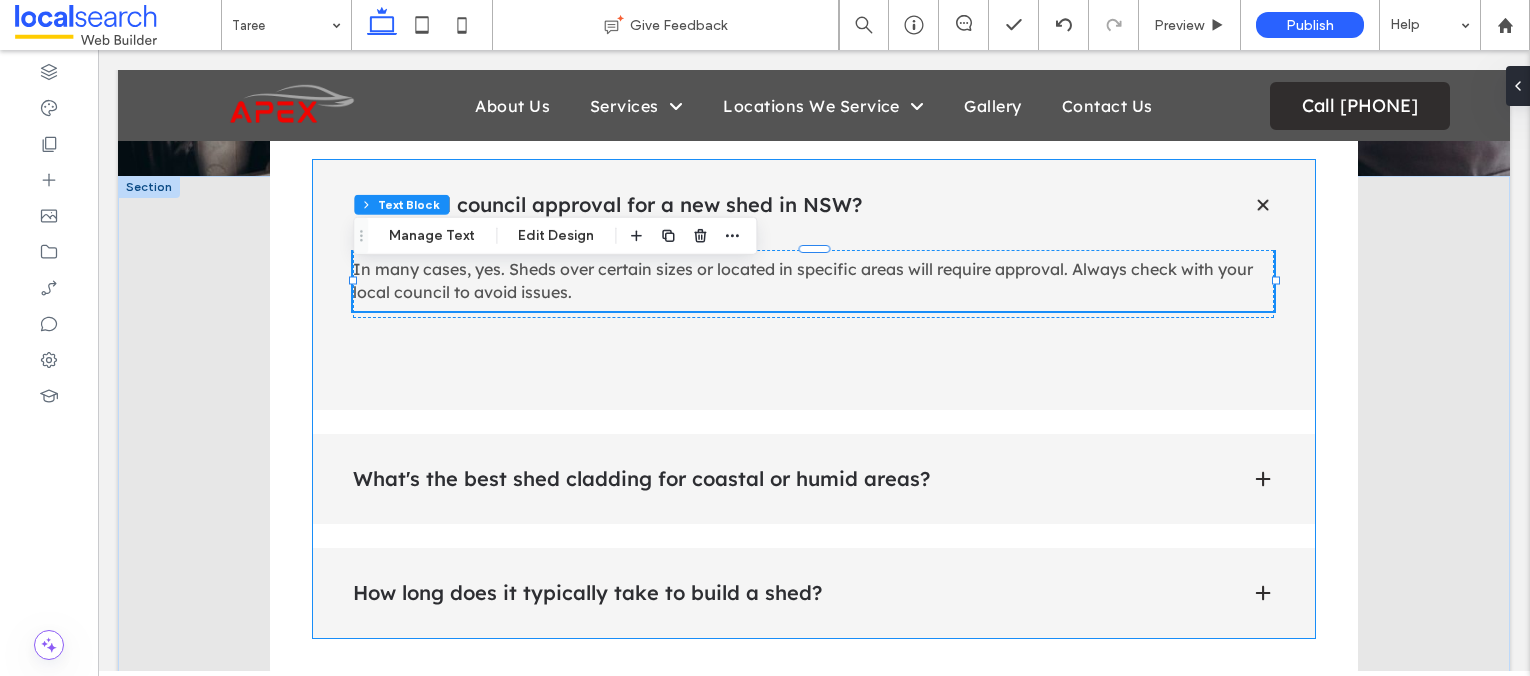 click on "What's the best shed cladding for coastal or humid areas?" at bounding box center (786, 479) 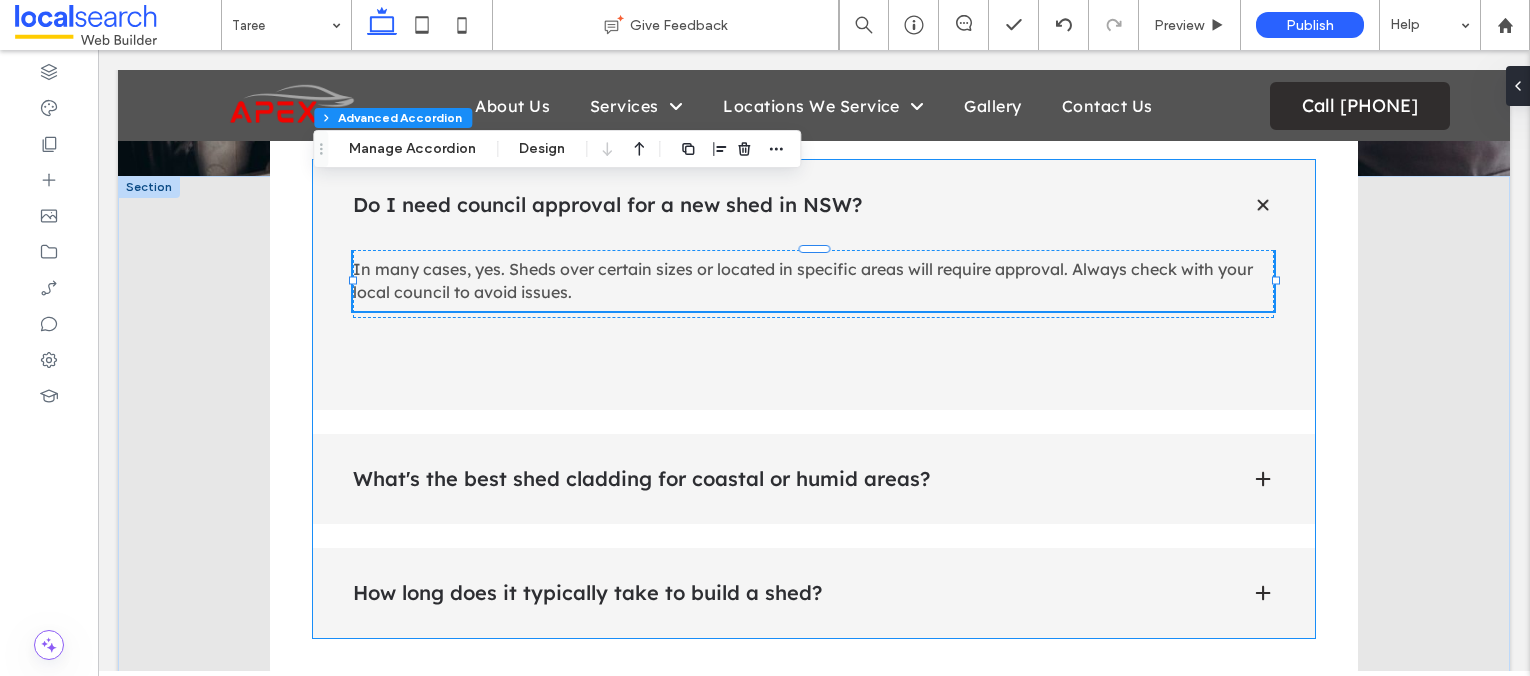 type on "***" 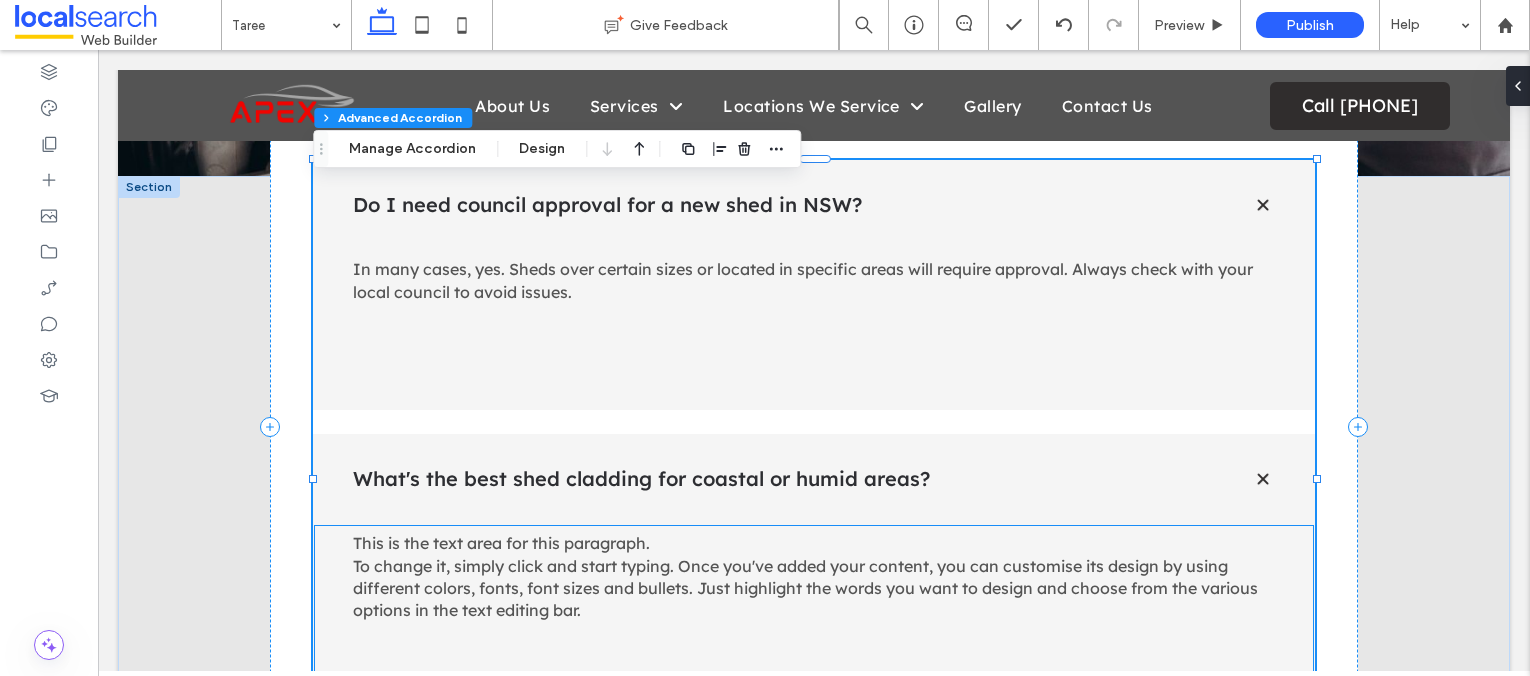 click on "This is the text area for this paragraph. To change it, simply click and start typing. Once you've added your content, you can customise its design by using different colors, fonts, font sizes and bullets. Just highlight the words you want to design and choose from the various options in the text editing bar." at bounding box center (805, 576) 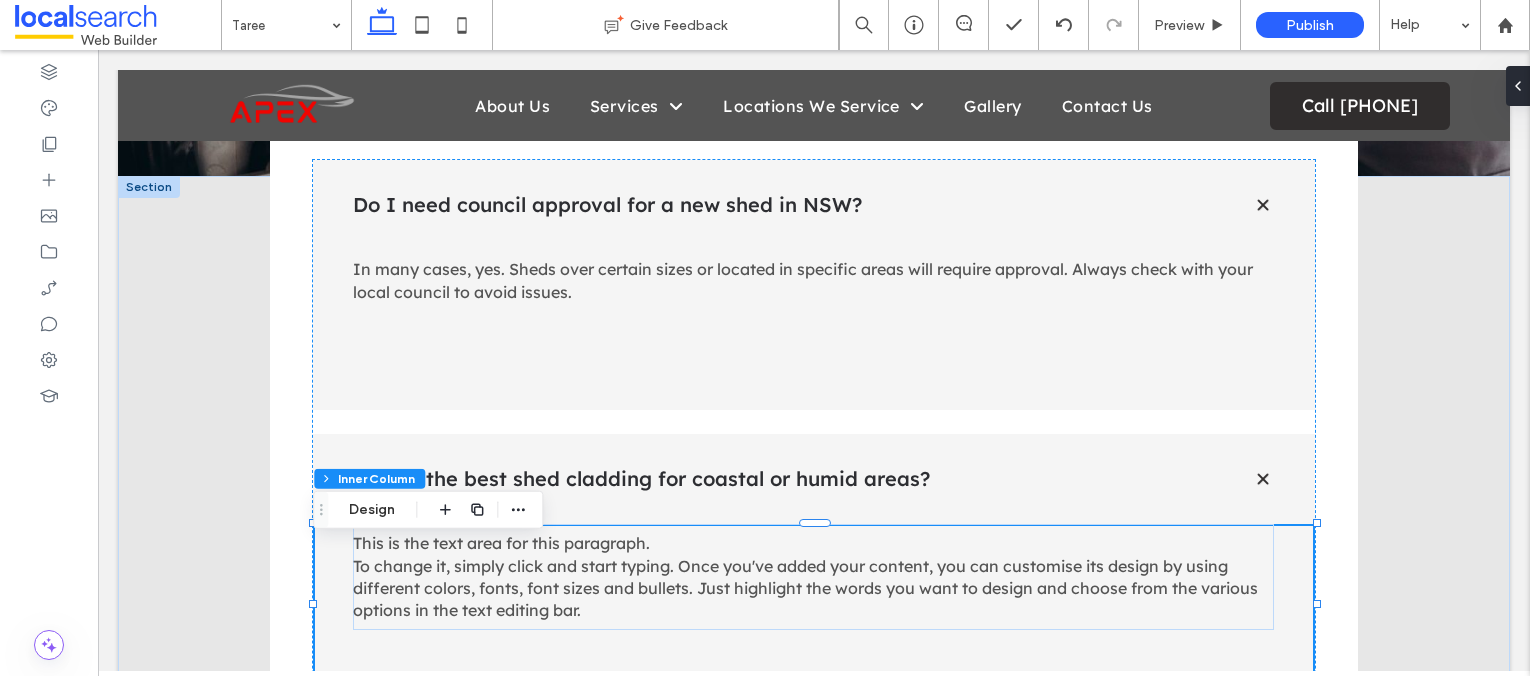 click on "This is the text area for this paragraph. To change it, simply click and start typing. Once you've added your content, you can customise its design by using different colors, fonts, font sizes and bullets. Just highlight the words you want to design and choose from the various options in the text editing bar." at bounding box center [805, 576] 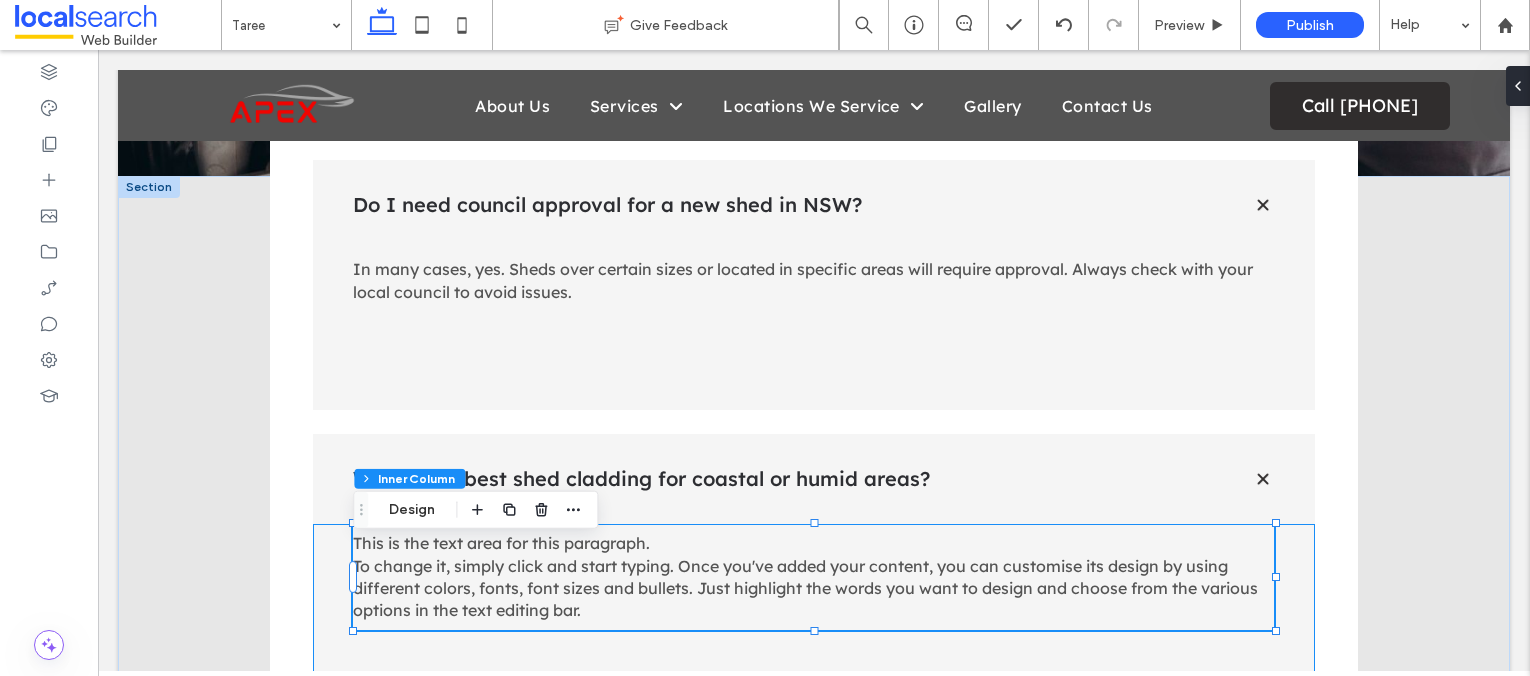 click on "This is the text area for this paragraph. To change it, simply click and start typing. Once you've added your content, you can customise its design by using different colors, fonts, font sizes and bullets. Just highlight the words you want to design and choose from the various options in the text editing bar." at bounding box center (805, 576) 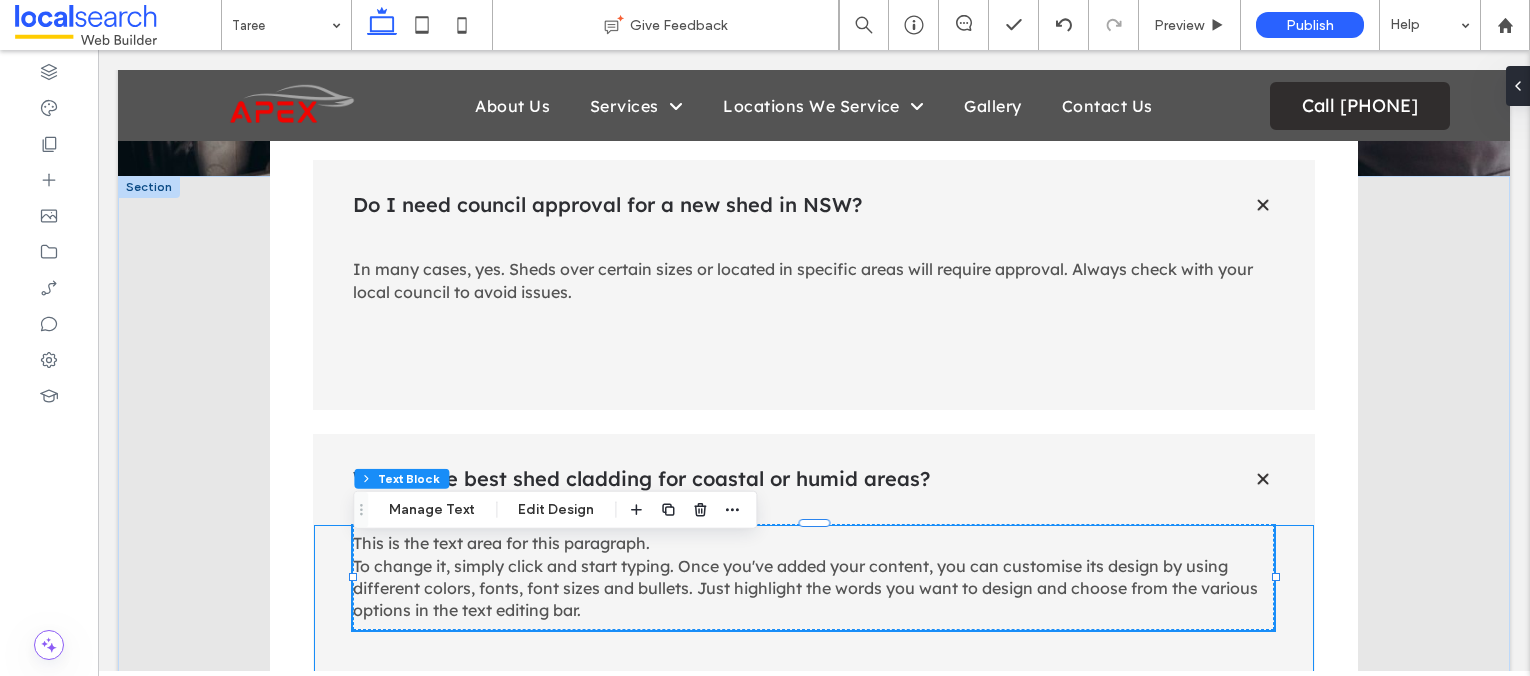 click on "This is the text area for this paragraph. To change it, simply click and start typing. Once you've added your content, you can customise its design by using different colors, fonts, font sizes and bullets. Just highlight the words you want to design and choose from the various options in the text editing bar." at bounding box center (805, 576) 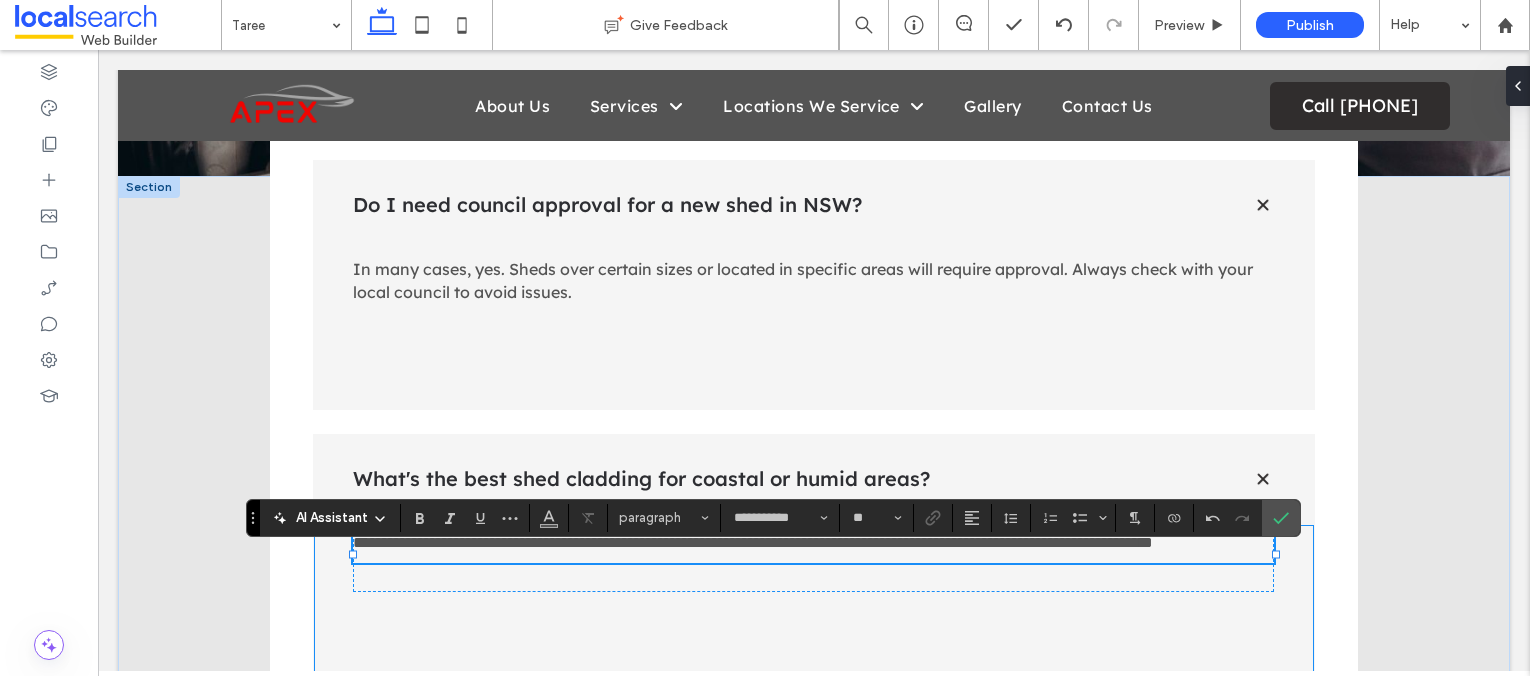click on "**********" at bounding box center [753, 542] 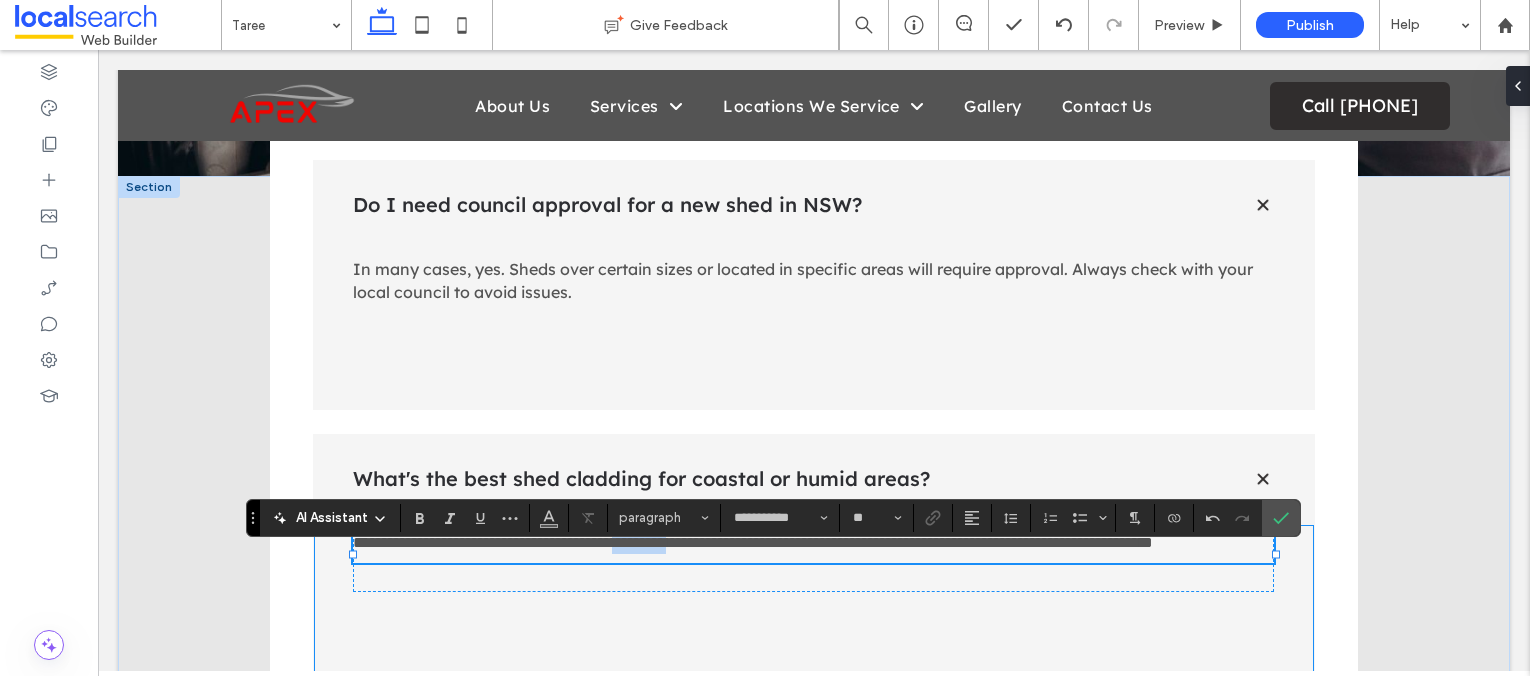 click on "**********" at bounding box center [753, 542] 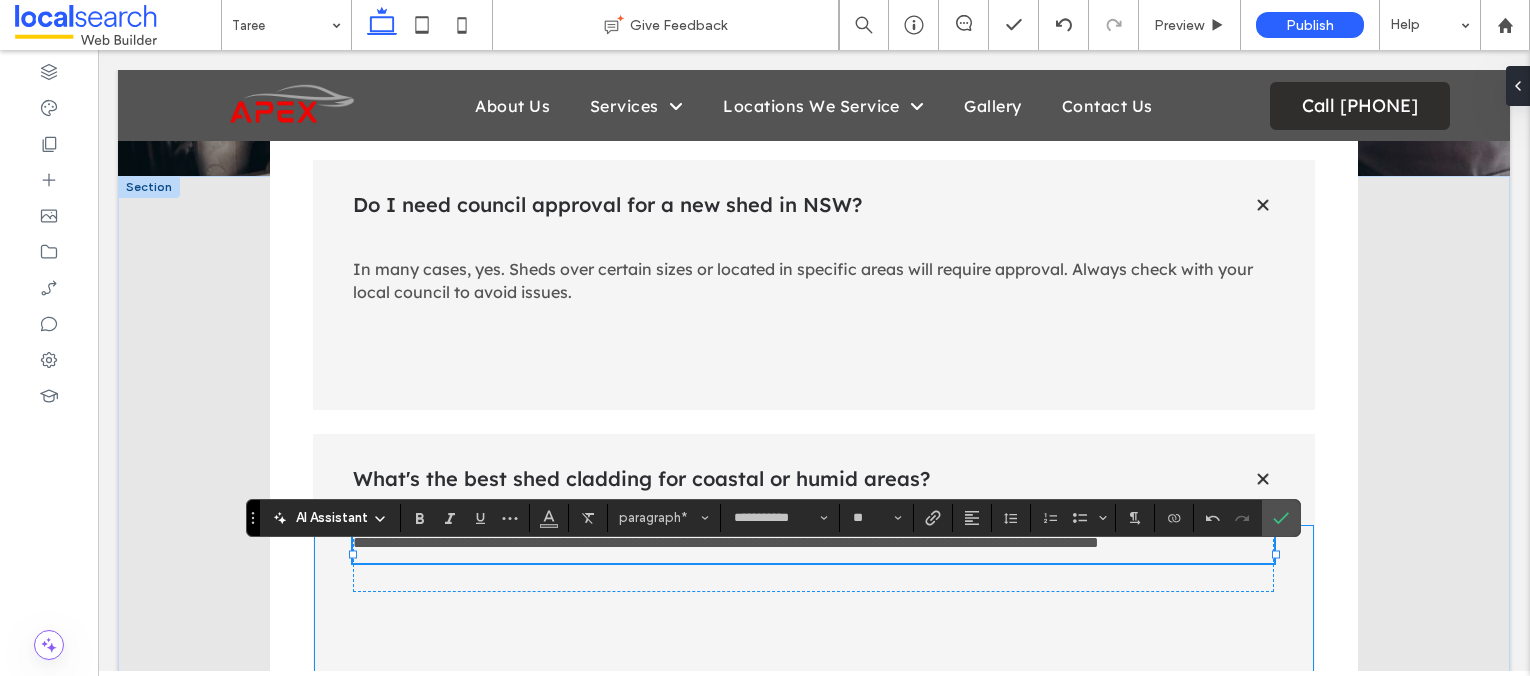 type 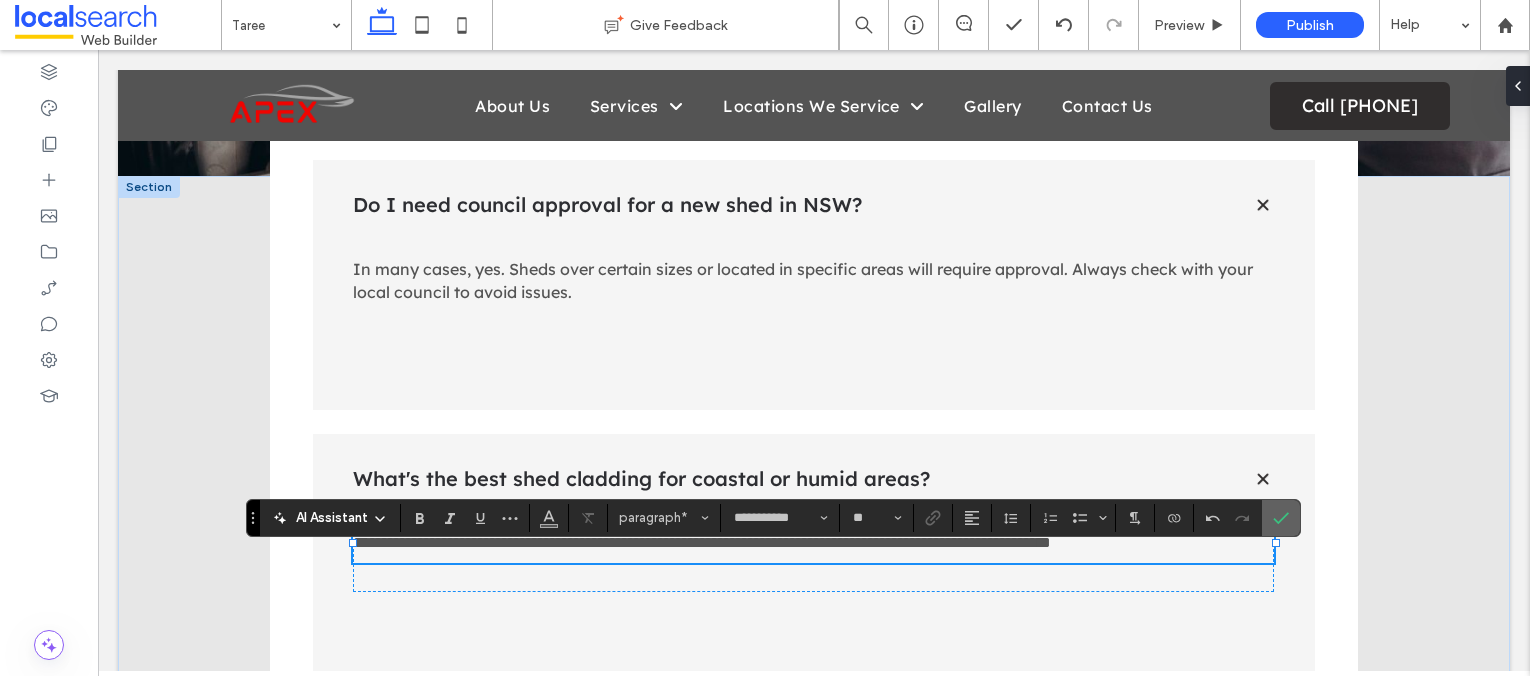 click 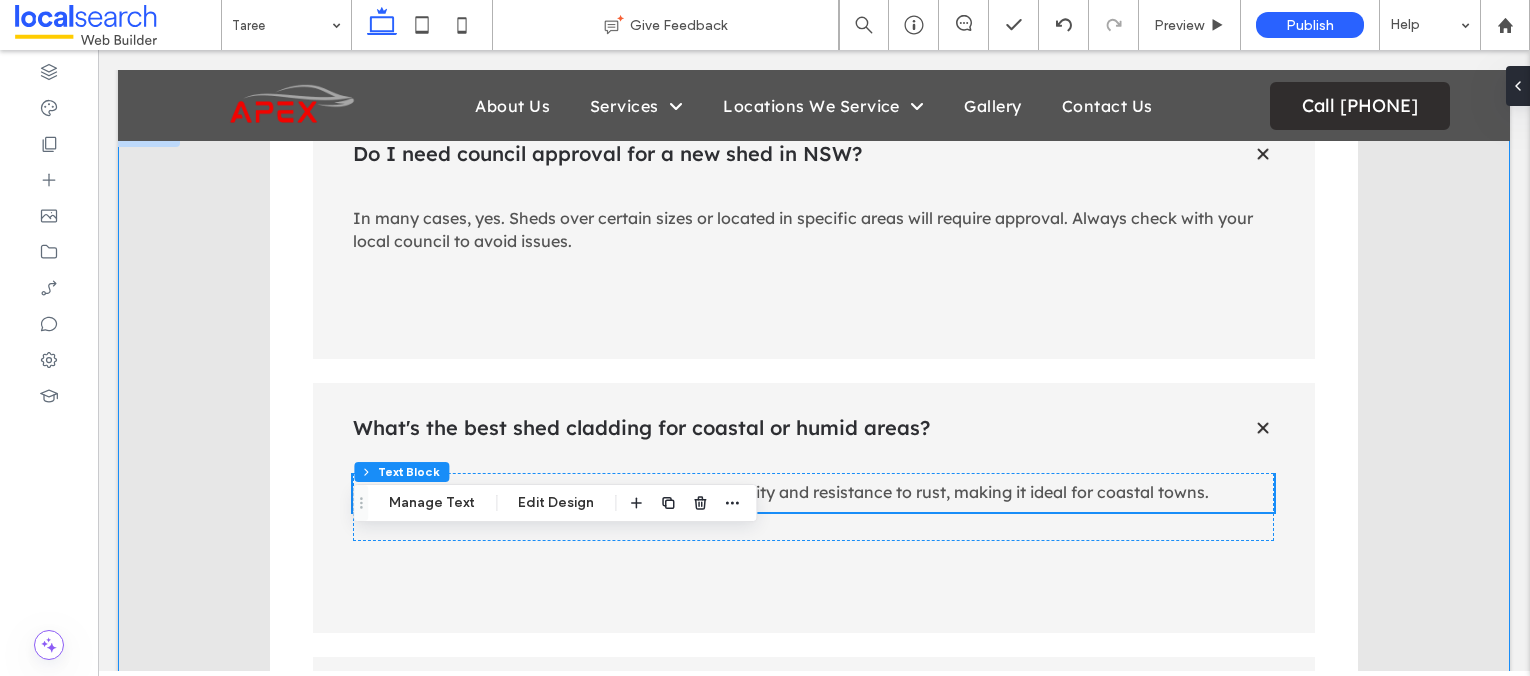 scroll, scrollTop: 4504, scrollLeft: 0, axis: vertical 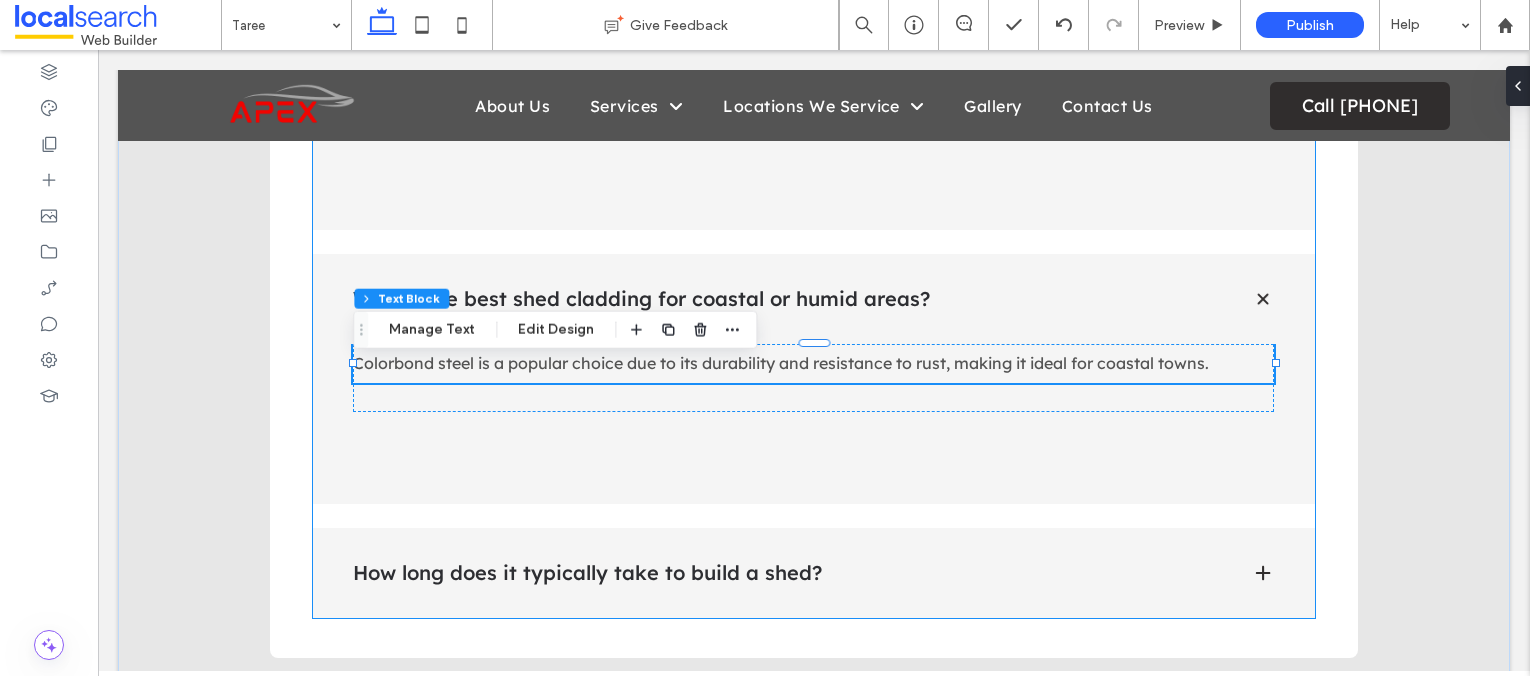 click on "How long does it typically take to build a shed?" at bounding box center (786, 573) 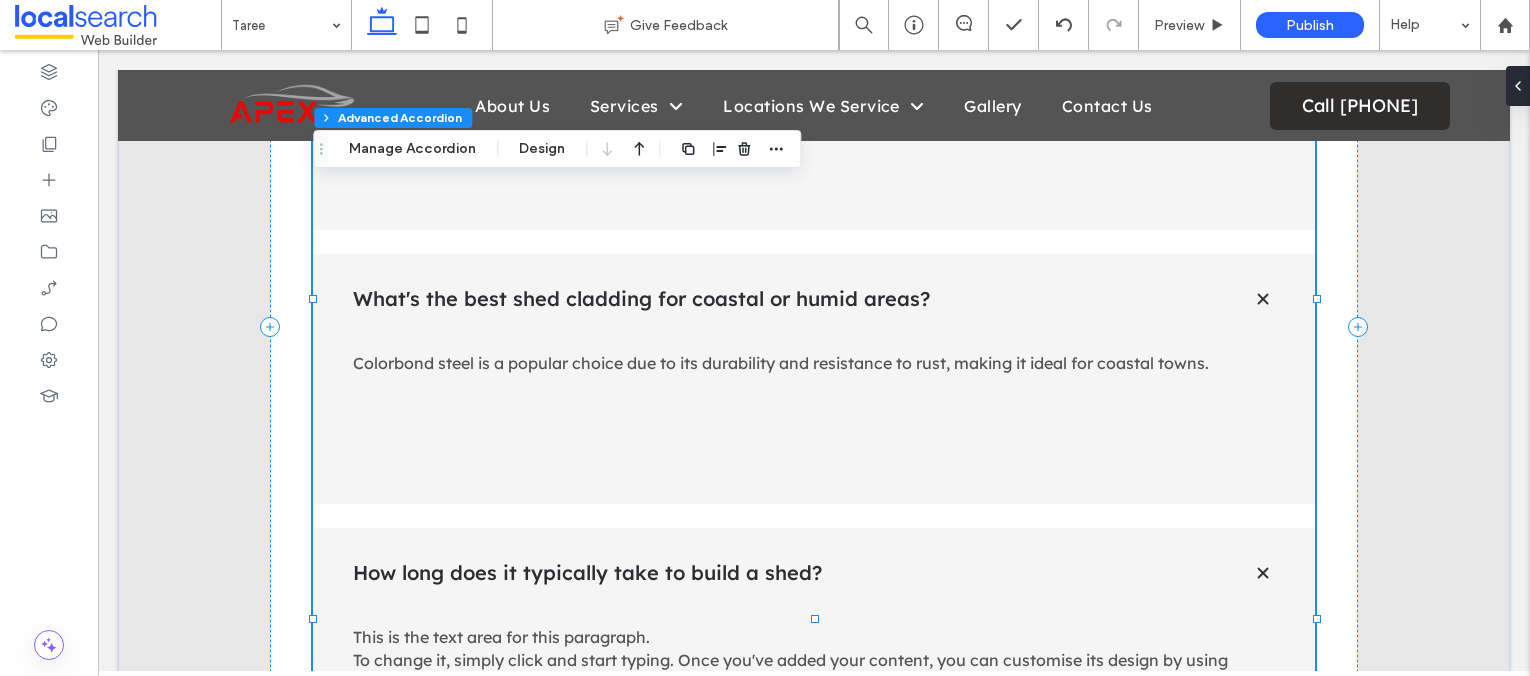type on "**" 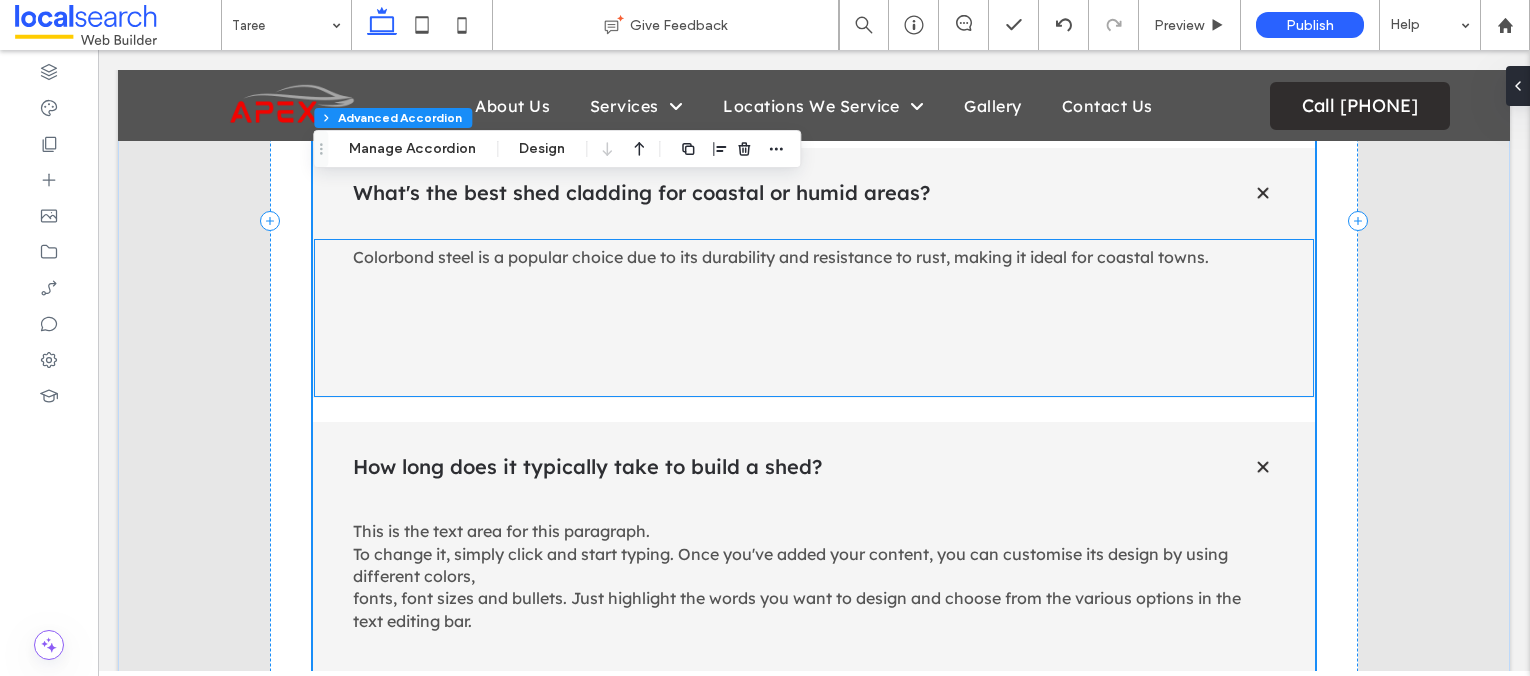 scroll, scrollTop: 4607, scrollLeft: 0, axis: vertical 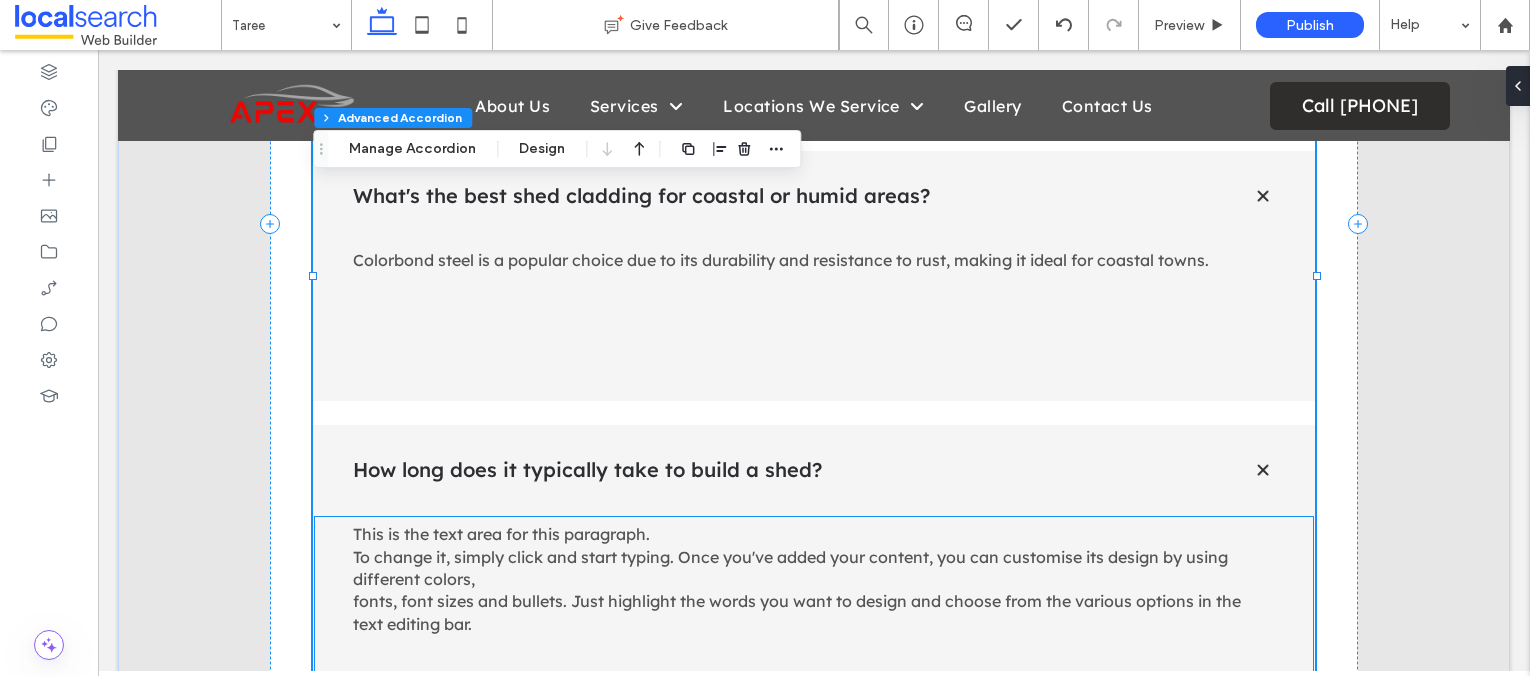 click on "This is the text area for this paragraph. To change it, simply click and start typing. Once you've added your content, you can customise its design by using different colors, fonts, font sizes and bullets. Just highlight the words you want to design and choose from the various options in the text editing bar." at bounding box center [797, 579] 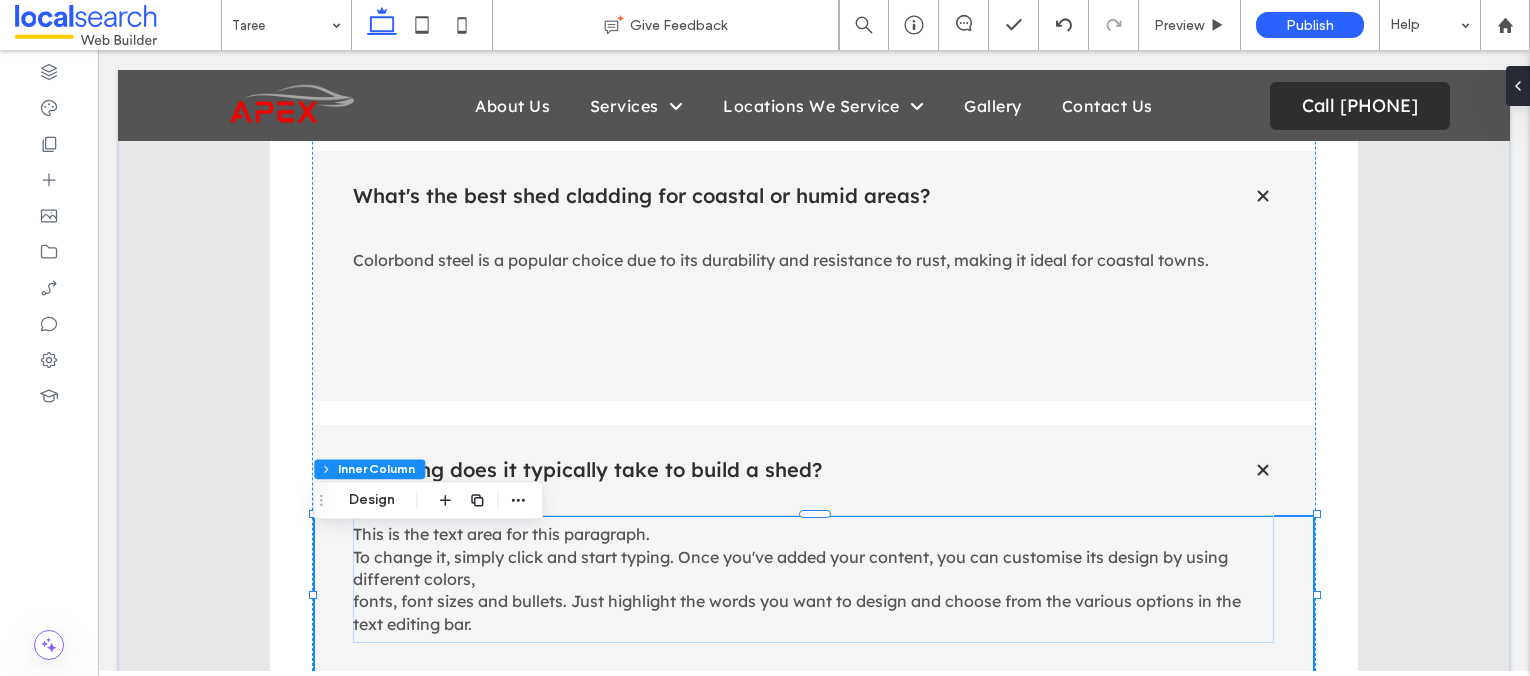 click on "This is the text area for this paragraph. To change it, simply click and start typing. Once you've added your content, you can customise its design by using different colors, fonts, font sizes and bullets. Just highlight the words you want to design and choose from the various options in the text editing bar." at bounding box center [797, 579] 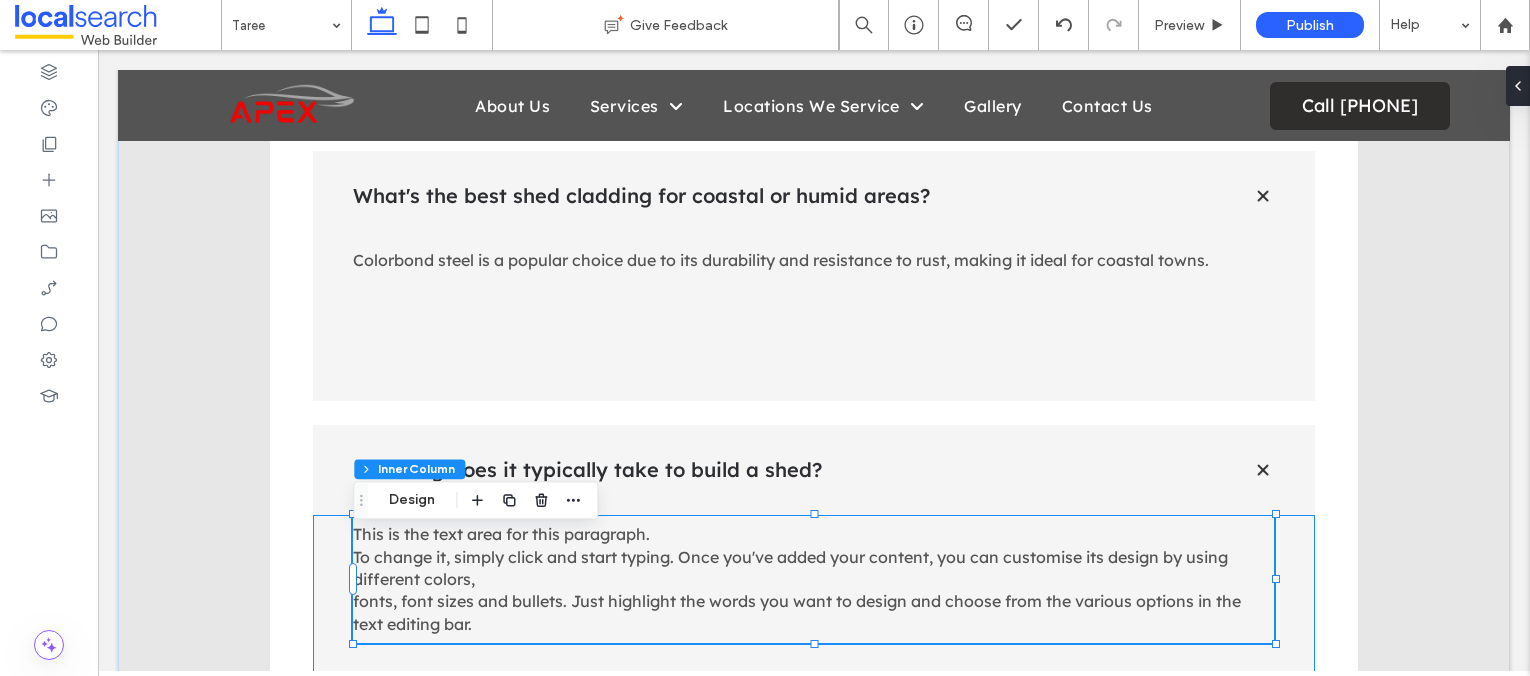 click on "This is the text area for this paragraph. To change it, simply click and start typing. Once you've added your content, you can customise its design by using different colors, fonts, font sizes and bullets. Just highlight the words you want to design and choose from the various options in the text editing bar." at bounding box center [797, 579] 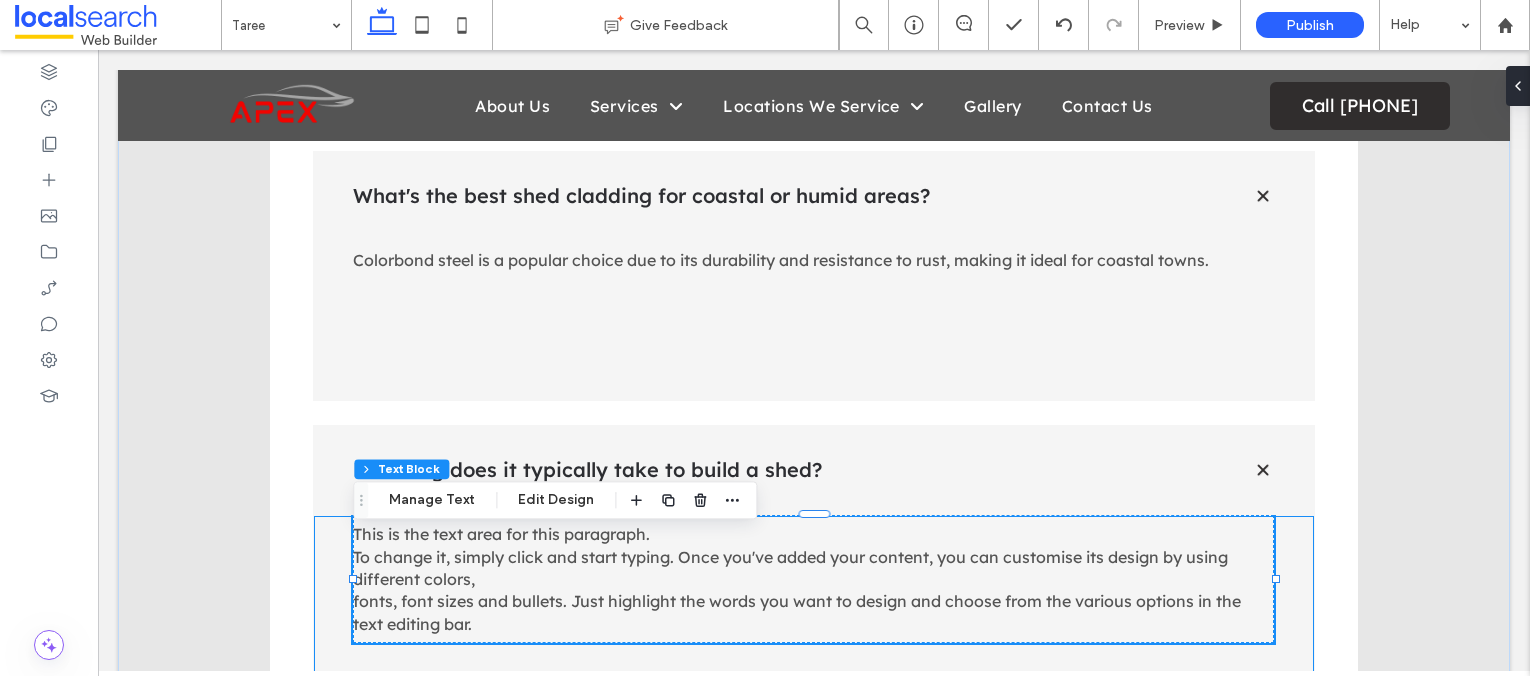 click on "This is the text area for this paragraph. To change it, simply click and start typing. Once you've added your content, you can customise its design by using different colors, fonts, font sizes and bullets. Just highlight the words you want to design and choose from the various options in the text editing bar." at bounding box center [797, 579] 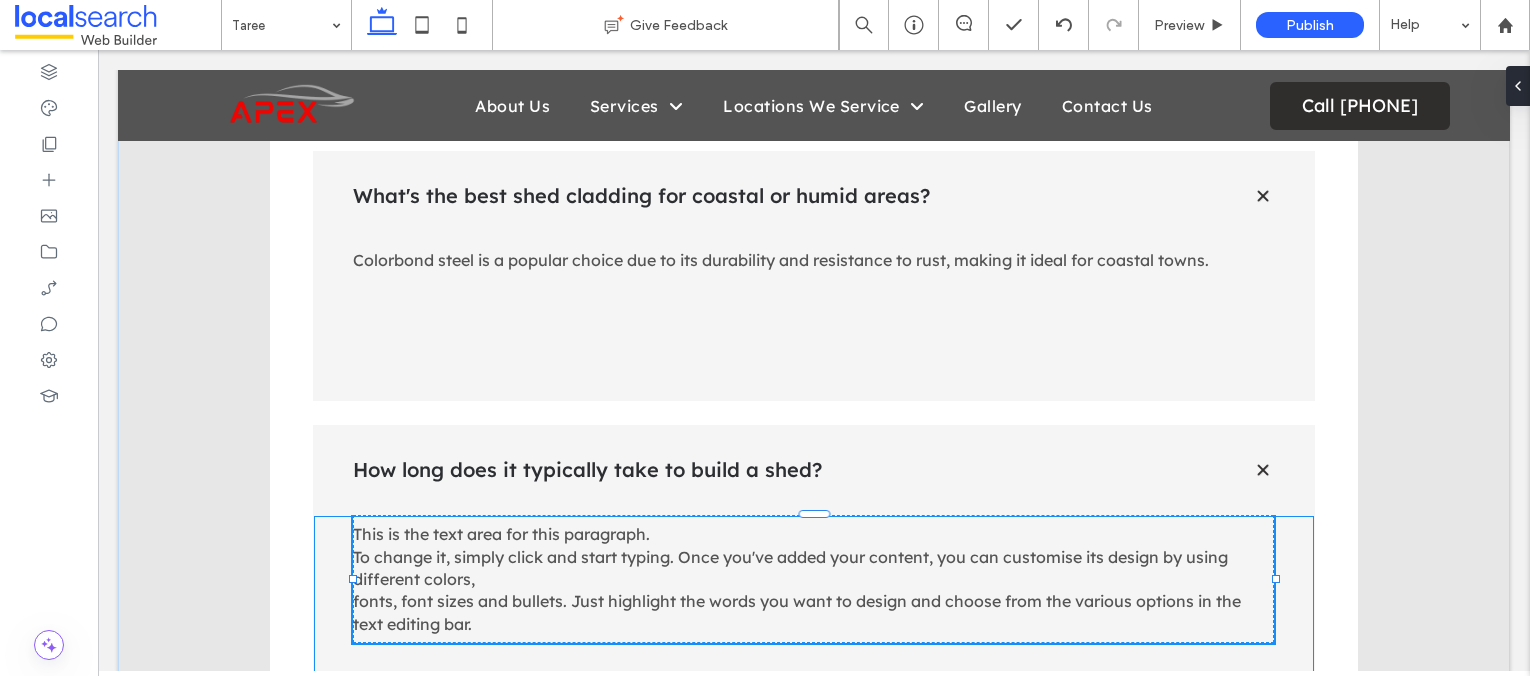 type on "**********" 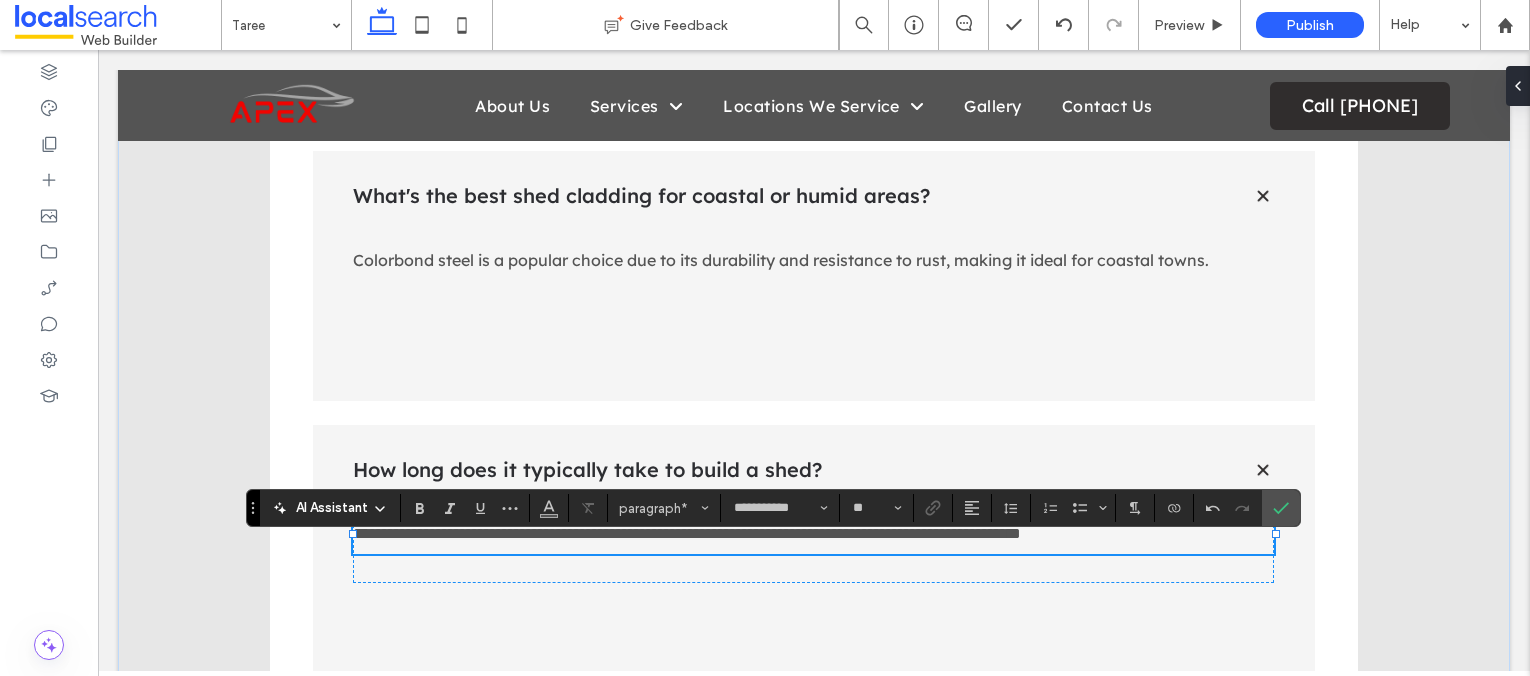 click on "**********" at bounding box center (687, 533) 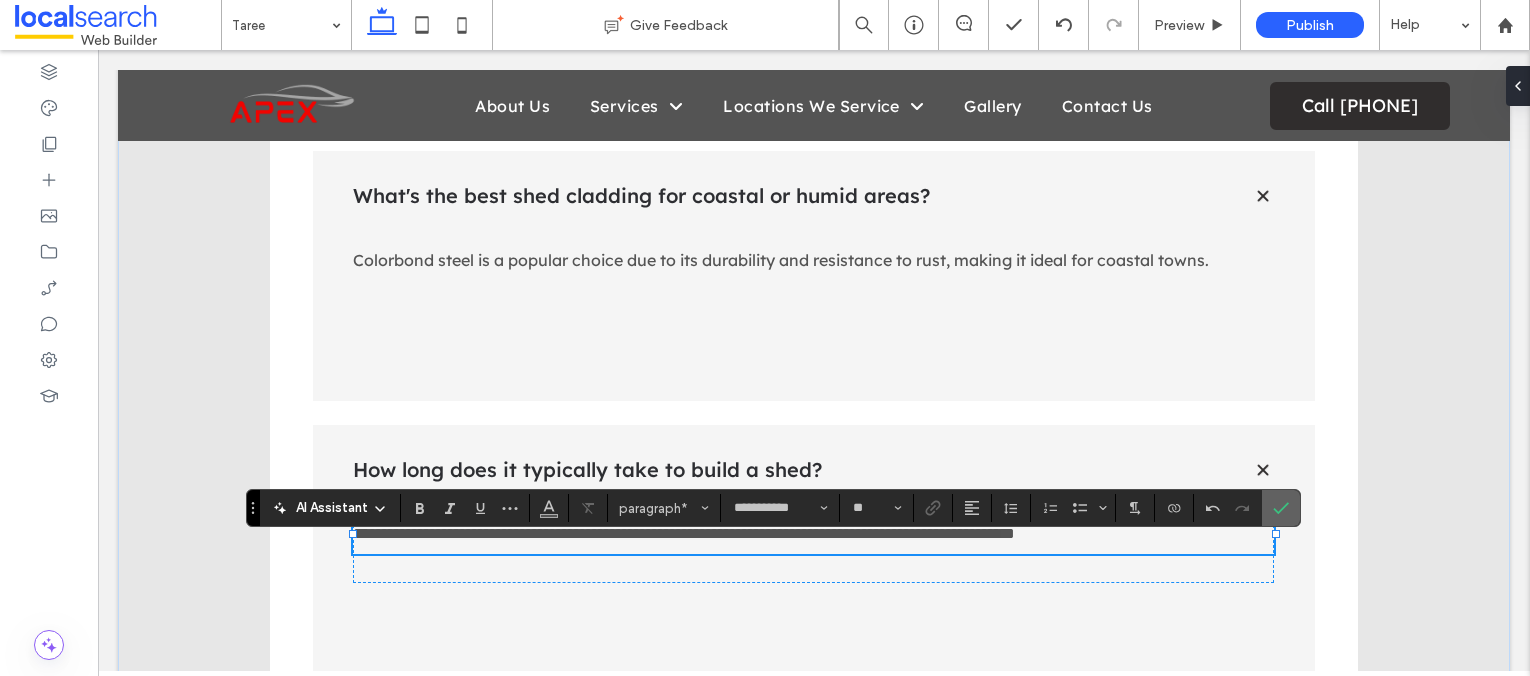 click 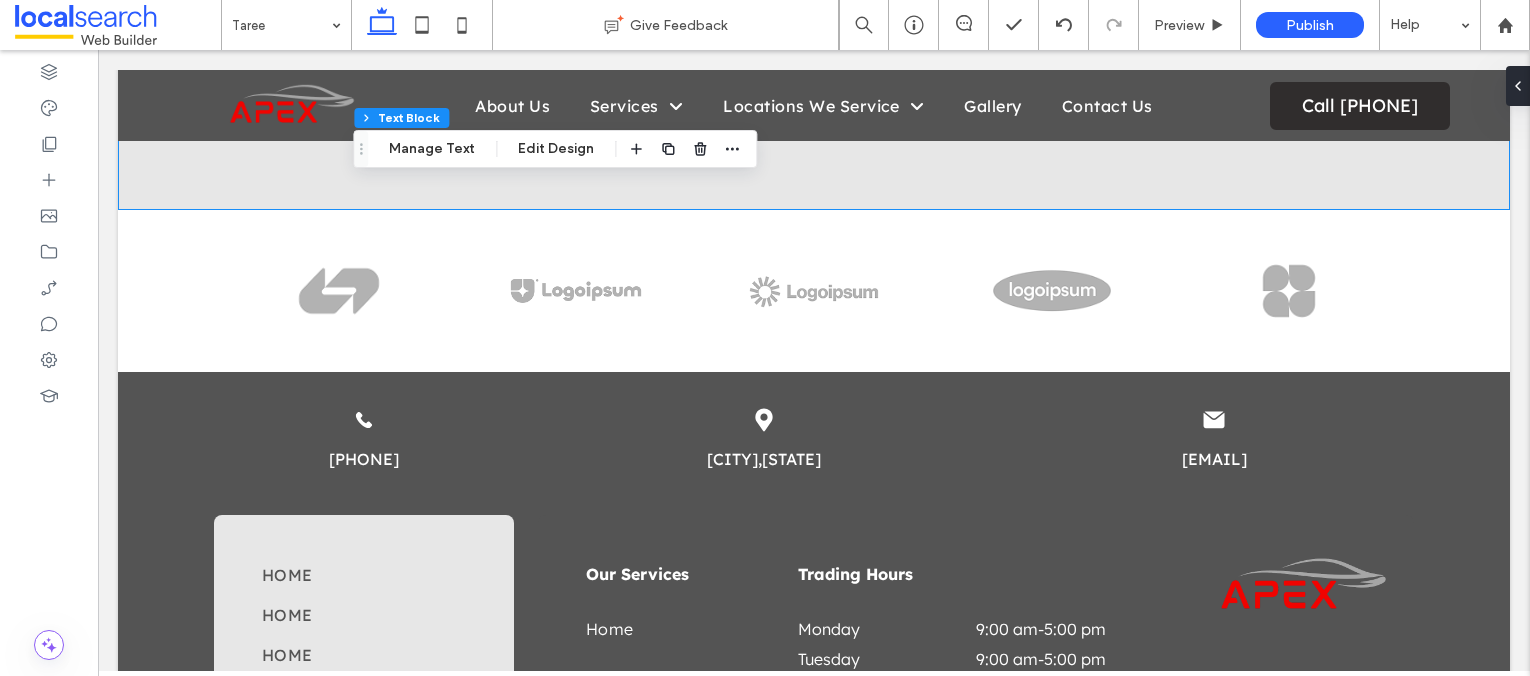 scroll, scrollTop: 5245, scrollLeft: 0, axis: vertical 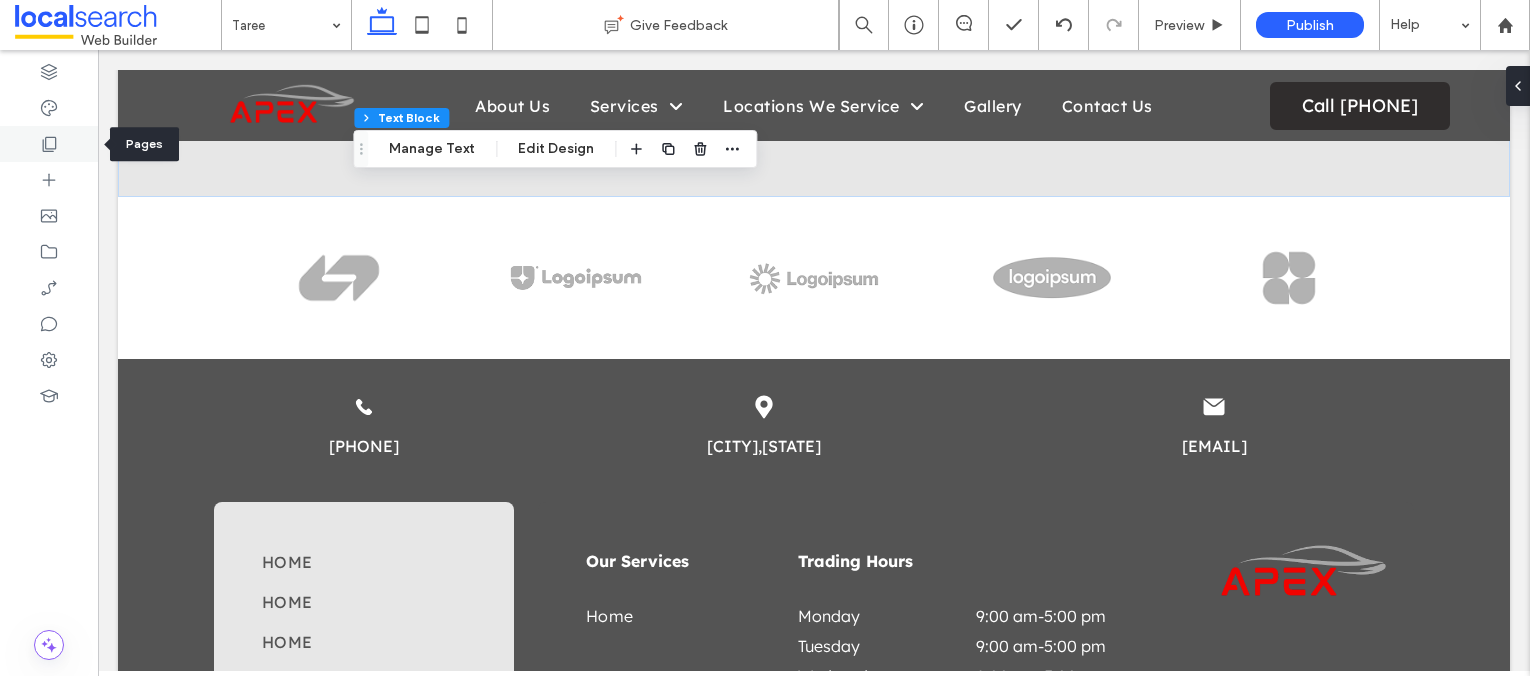 click 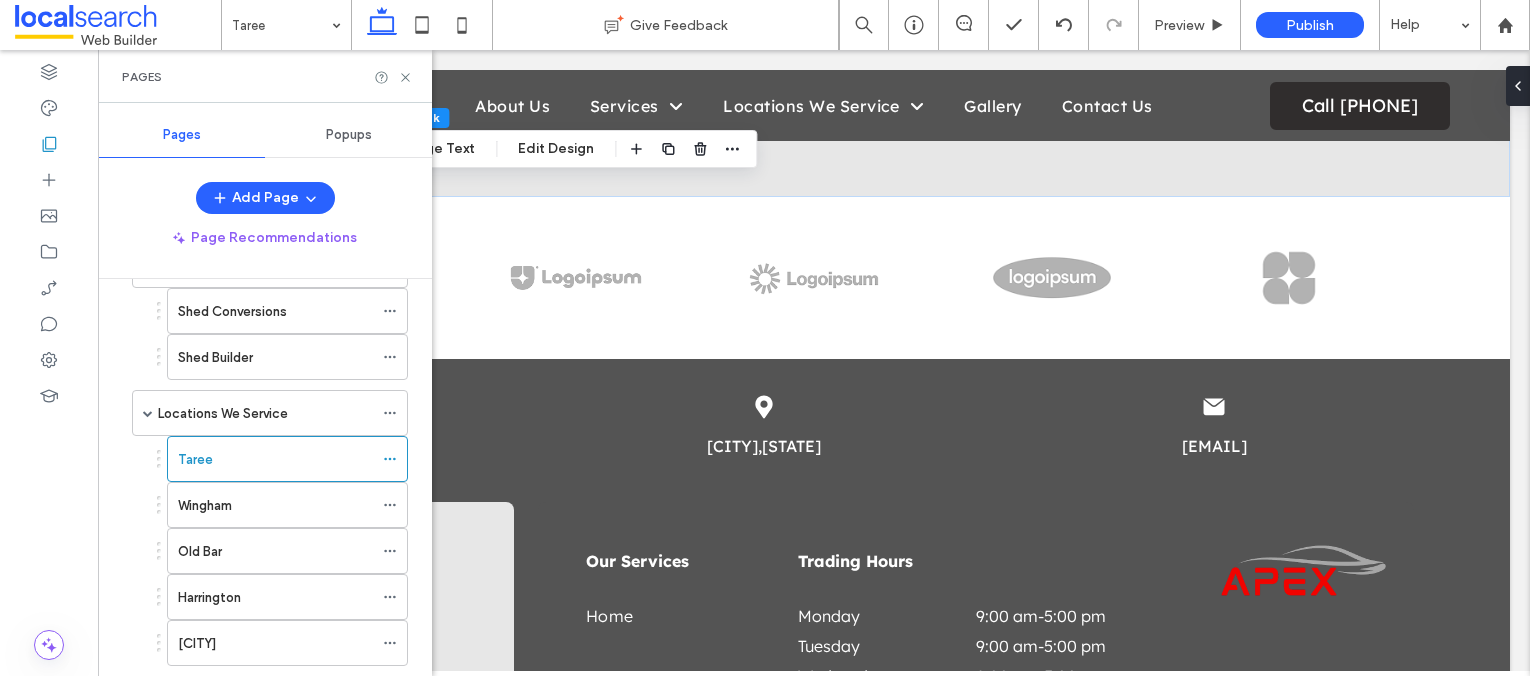 scroll, scrollTop: 221, scrollLeft: 0, axis: vertical 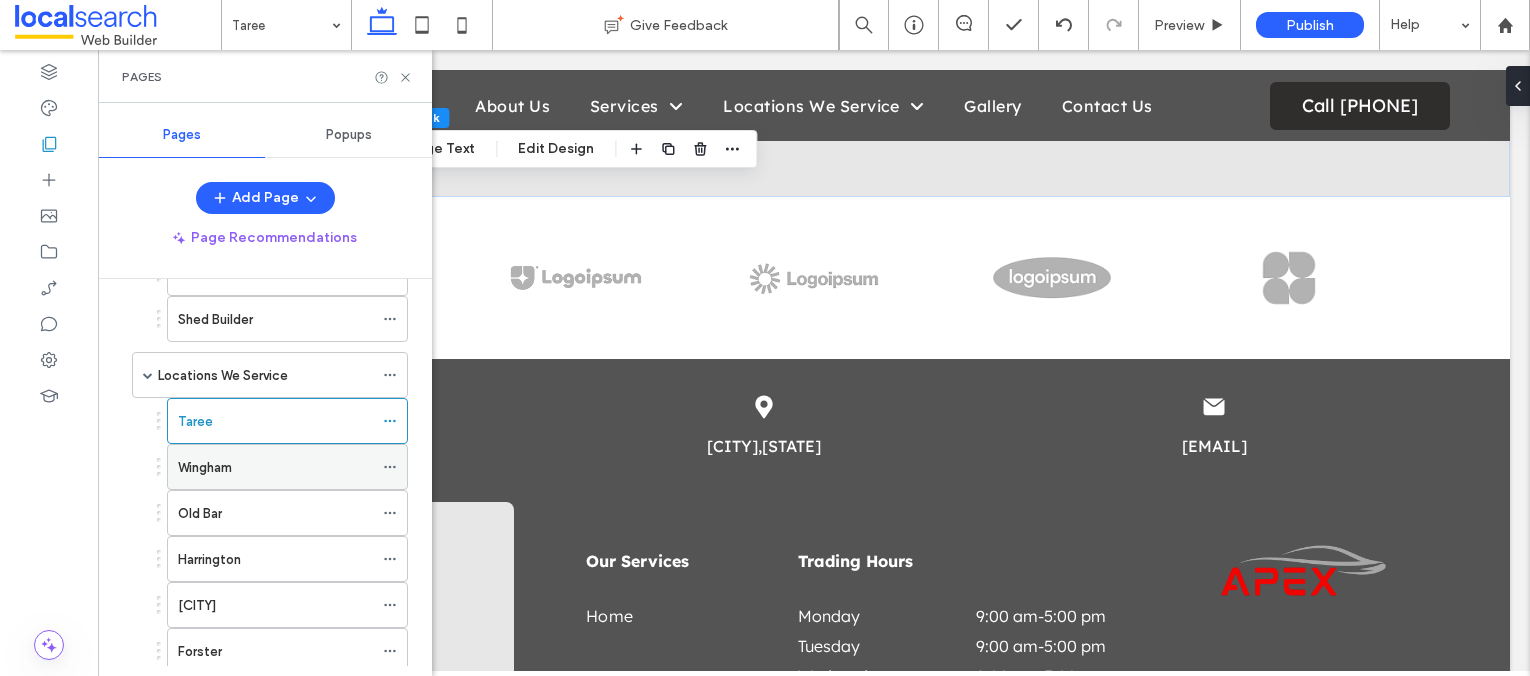 click on "Wingham" at bounding box center [205, 467] 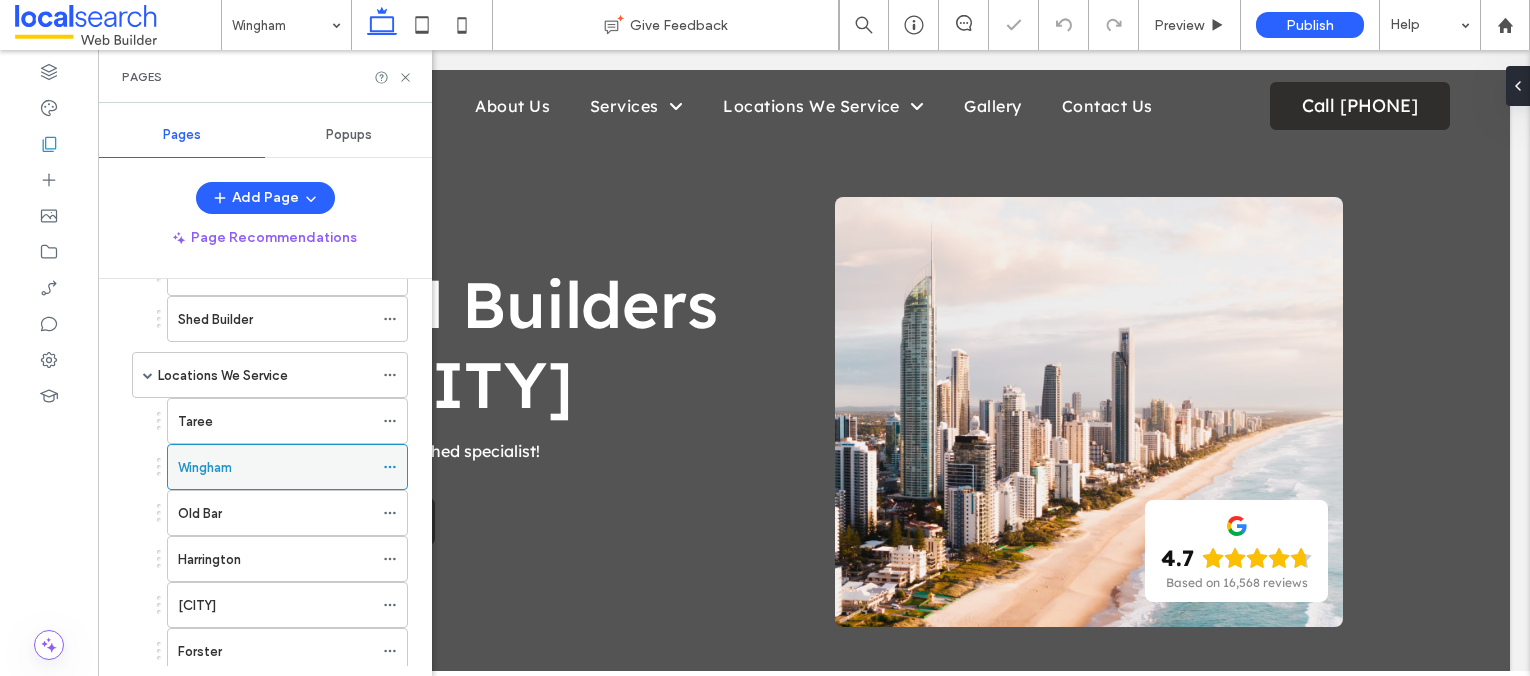 scroll, scrollTop: 0, scrollLeft: 0, axis: both 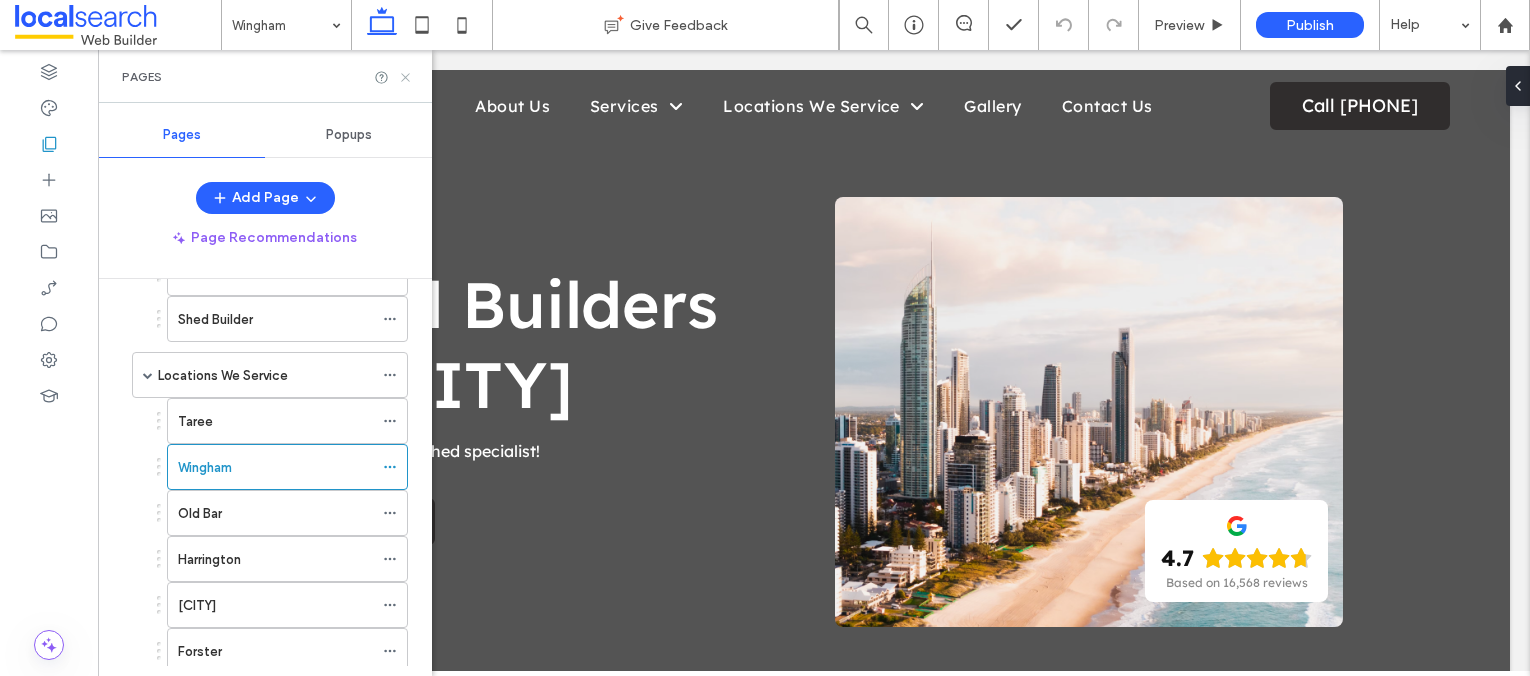click 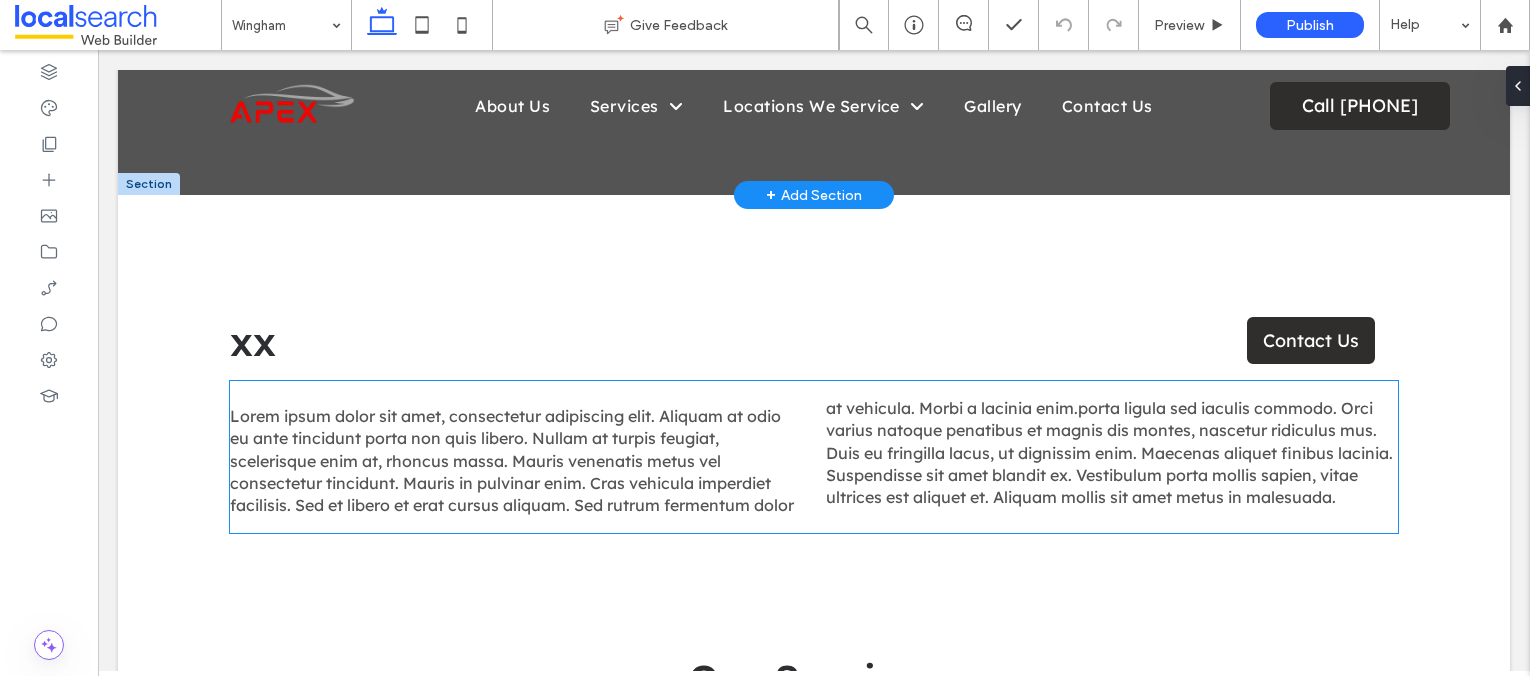 scroll, scrollTop: 528, scrollLeft: 0, axis: vertical 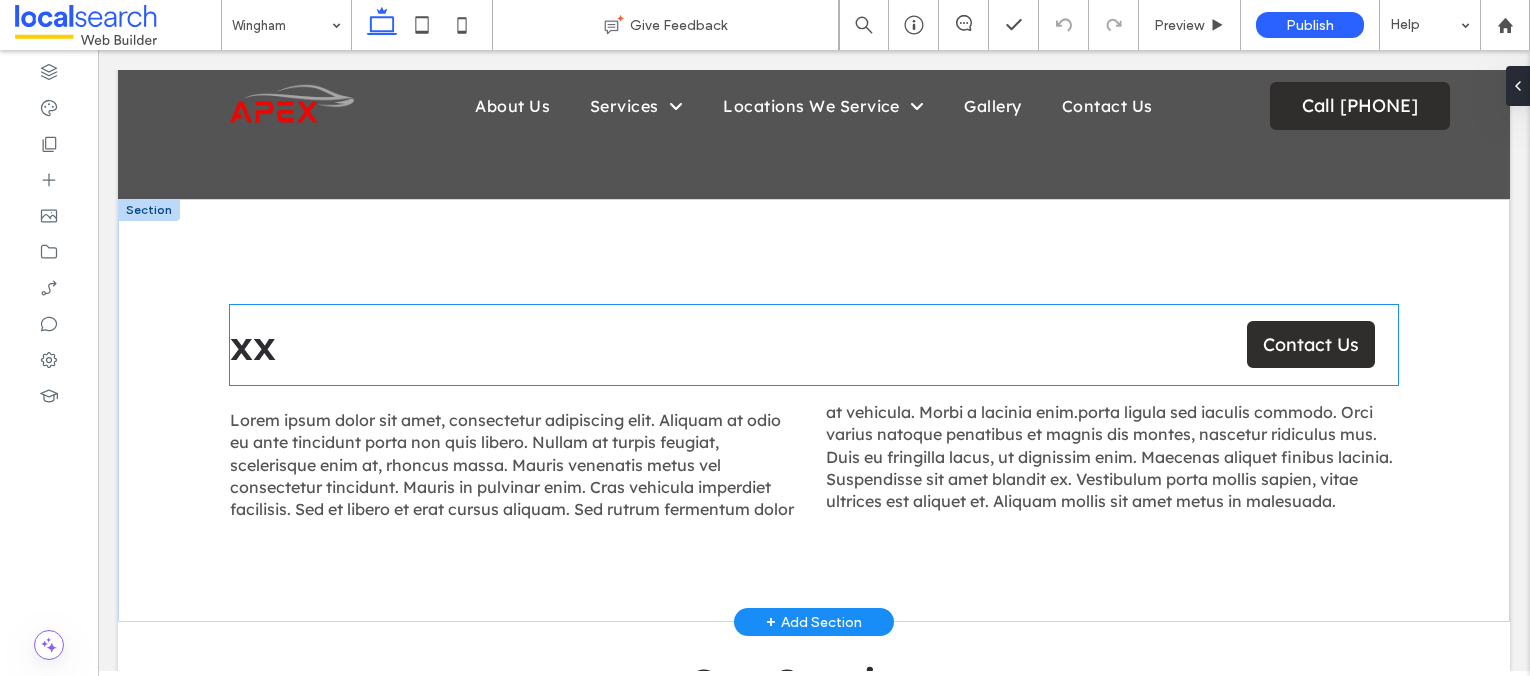 click on "xx" at bounding box center (253, 345) 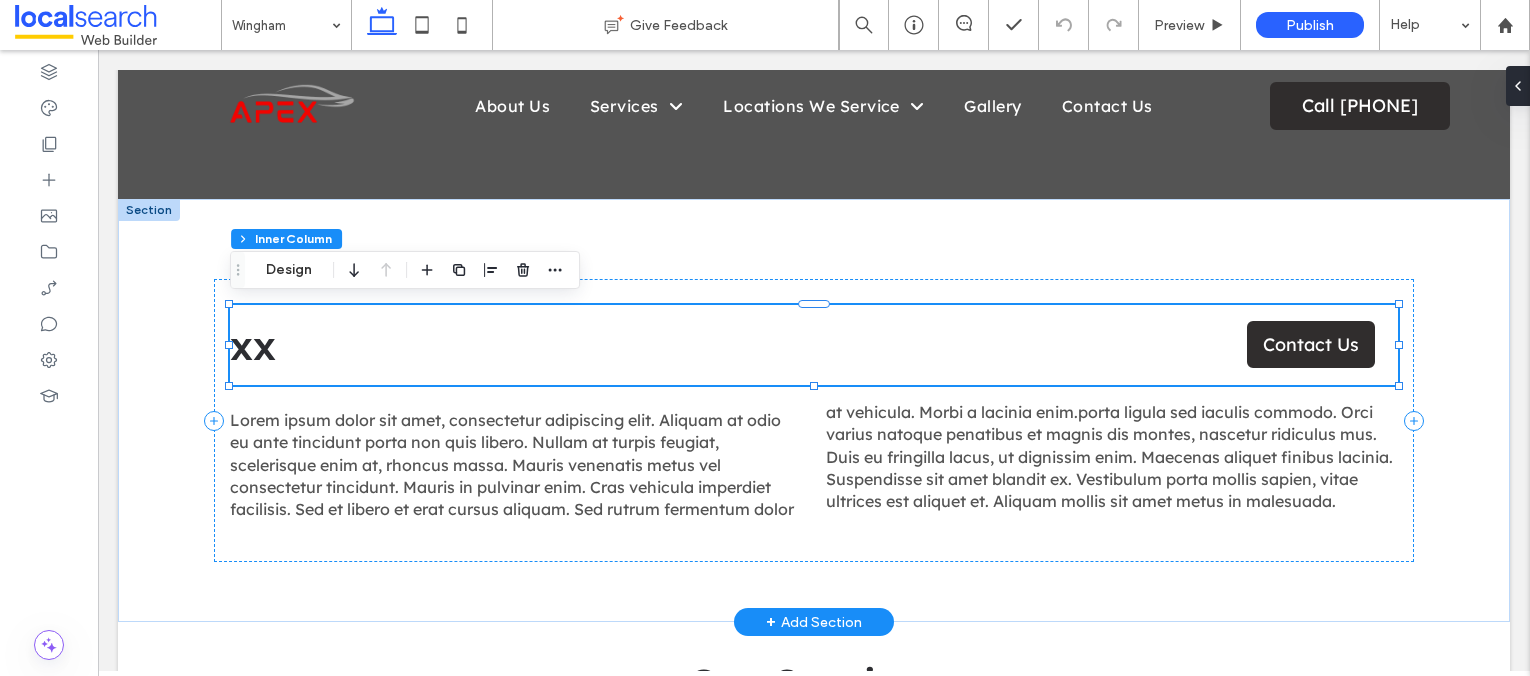 click on "xx" at bounding box center [253, 345] 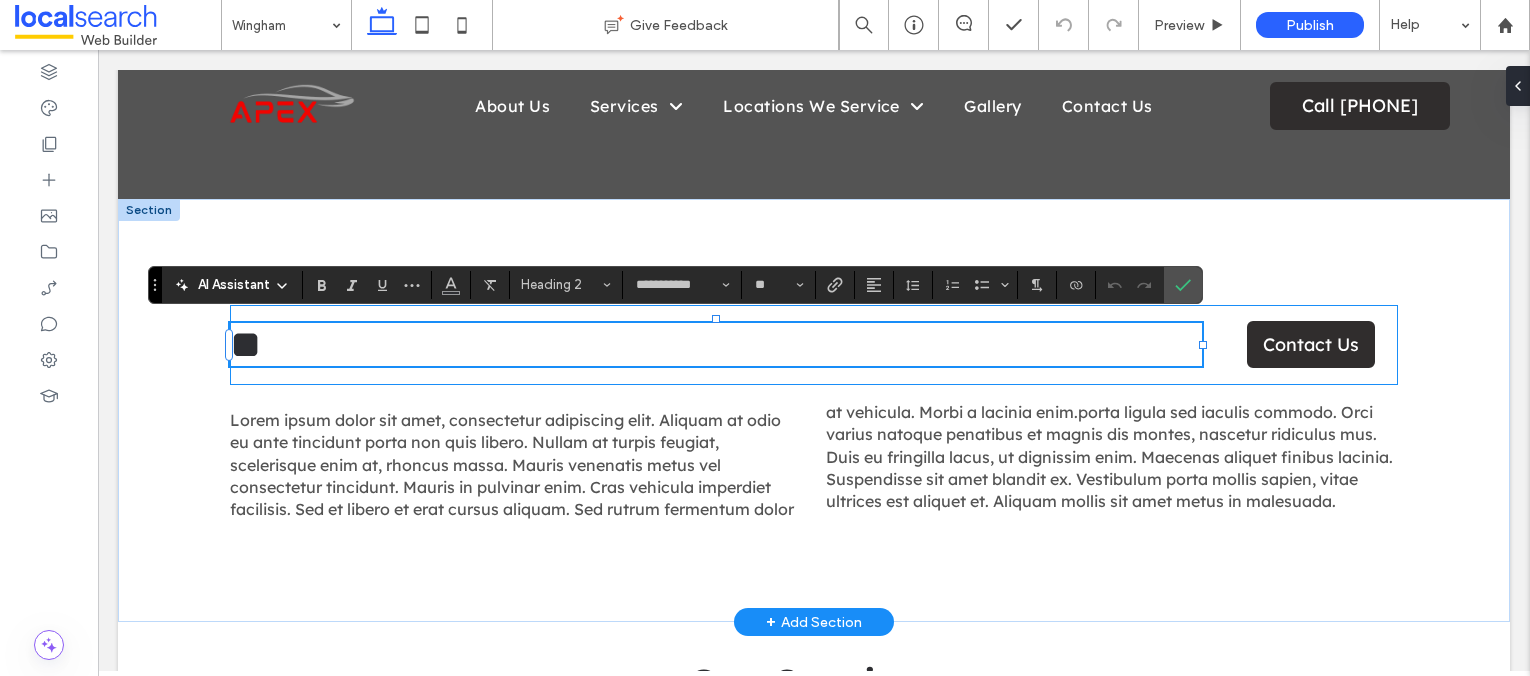 type 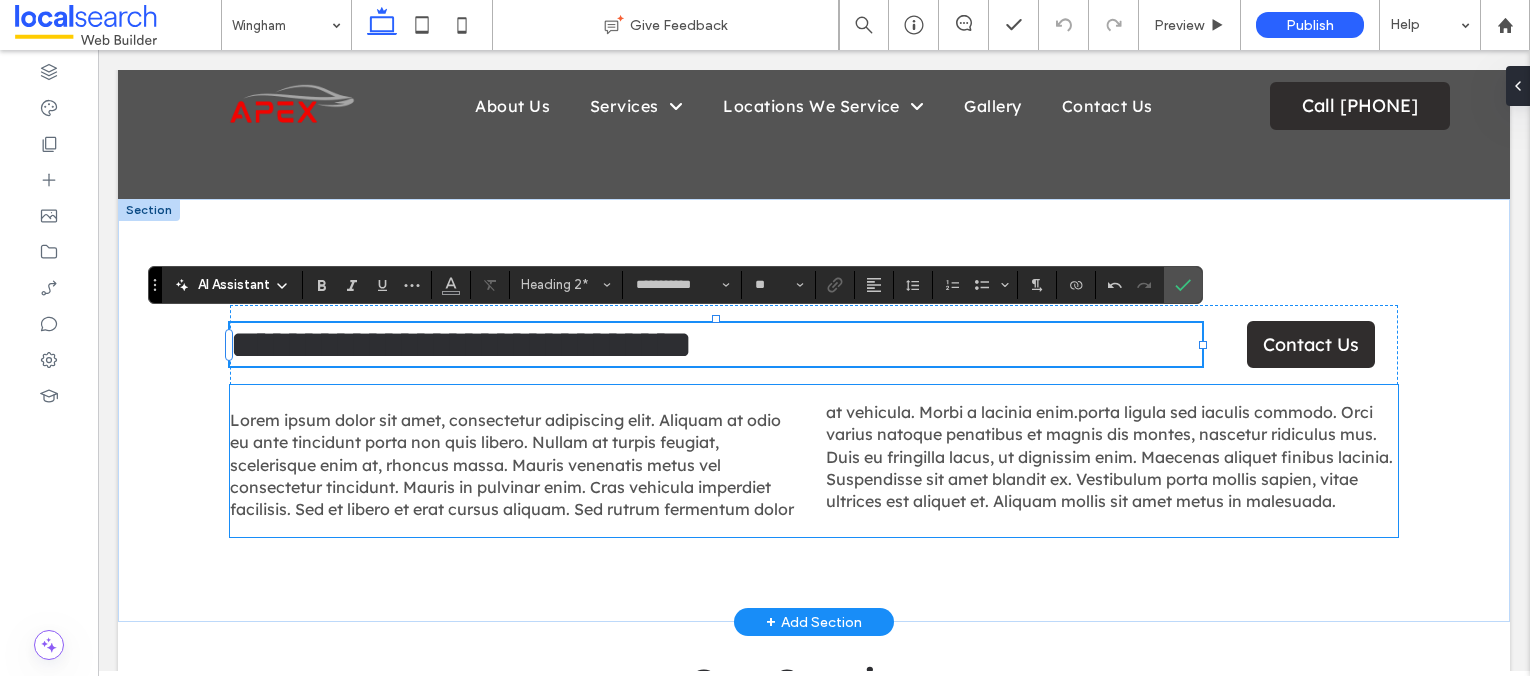 click on "Lorem ipsum dolor sit amet, consectetur adipiscing elit. Aliquam at odio eu ante tincidunt porta non quis libero. Nullam at turpis feugiat, scelerisque enim at, rhoncus massa. Mauris venenatis metus vel consectetur tincidunt. Mauris in pulvinar enim. Cras vehicula imperdiet facilisis. Sed et libero et erat cursus aliquam. Sed rutrum fermentum dolor at vehicula. Morbi a lacinia enim.porta ligula sed iaculis commodo. Orci varius natoque penatibus et magnis dis montes, nascetur ridiculus mus. Duis eu fringilla lacus, ut dignissim enim. Maecenas aliquet finibus lacinia. Suspendisse sit amet blandit ex. Vestibulum porta mollis sapien, vitae ultrices est aliquet et. Aliquam mollis sit amet metus in malesuada." at bounding box center (811, 461) 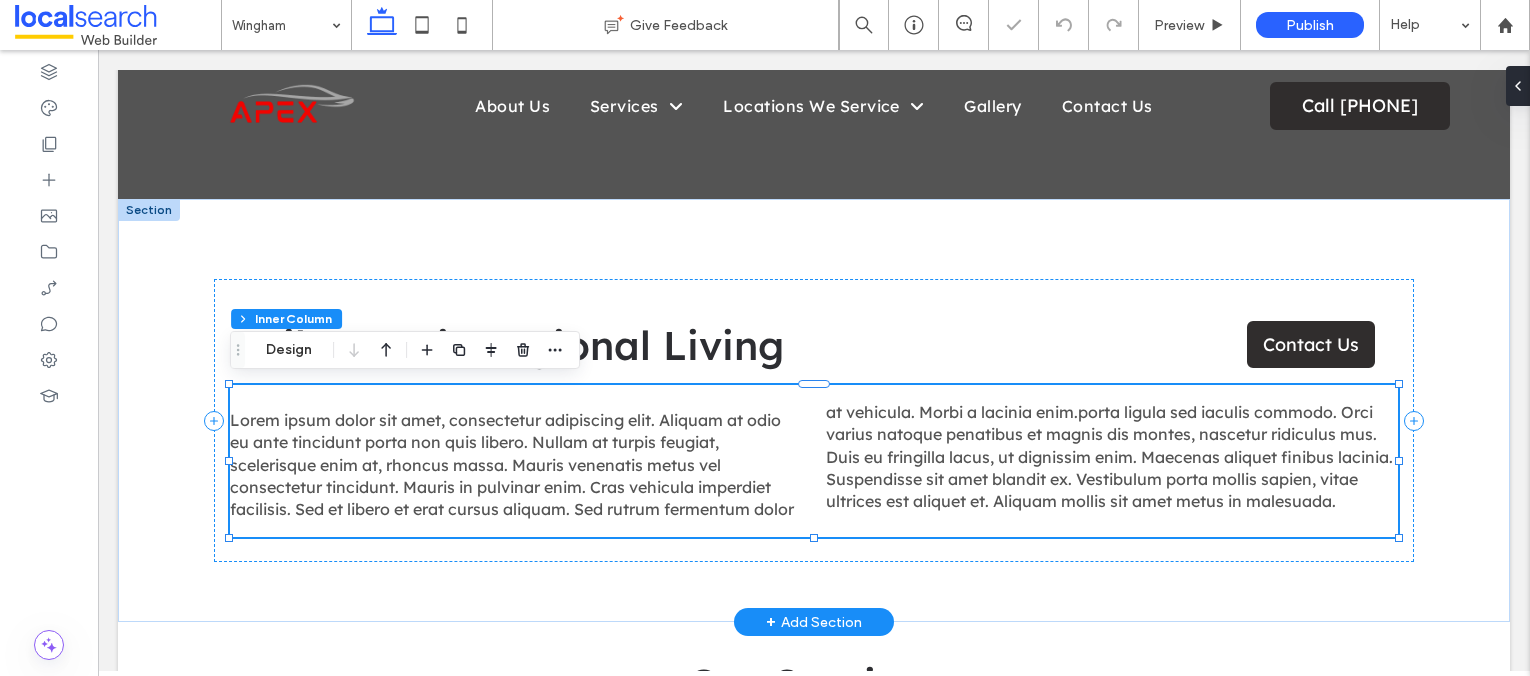 click on "Lorem ipsum dolor sit amet, consectetur adipiscing elit. Aliquam at odio eu ante tincidunt porta non quis libero. Nullam at turpis feugiat, scelerisque enim at, rhoncus massa. Mauris venenatis metus vel consectetur tincidunt. Mauris in pulvinar enim. Cras vehicula imperdiet facilisis. Sed et libero et erat cursus aliquam. Sed rutrum fermentum dolor at vehicula. Morbi a lacinia enim.porta ligula sed iaculis commodo. Orci varius natoque penatibus et magnis dis montes, nascetur ridiculus mus. Duis eu fringilla lacus, ut dignissim enim. Maecenas aliquet finibus lacinia. Suspendisse sit amet blandit ex. Vestibulum porta mollis sapien, vitae ultrices est aliquet et. Aliquam mollis sit amet metus in malesuada." at bounding box center (811, 461) 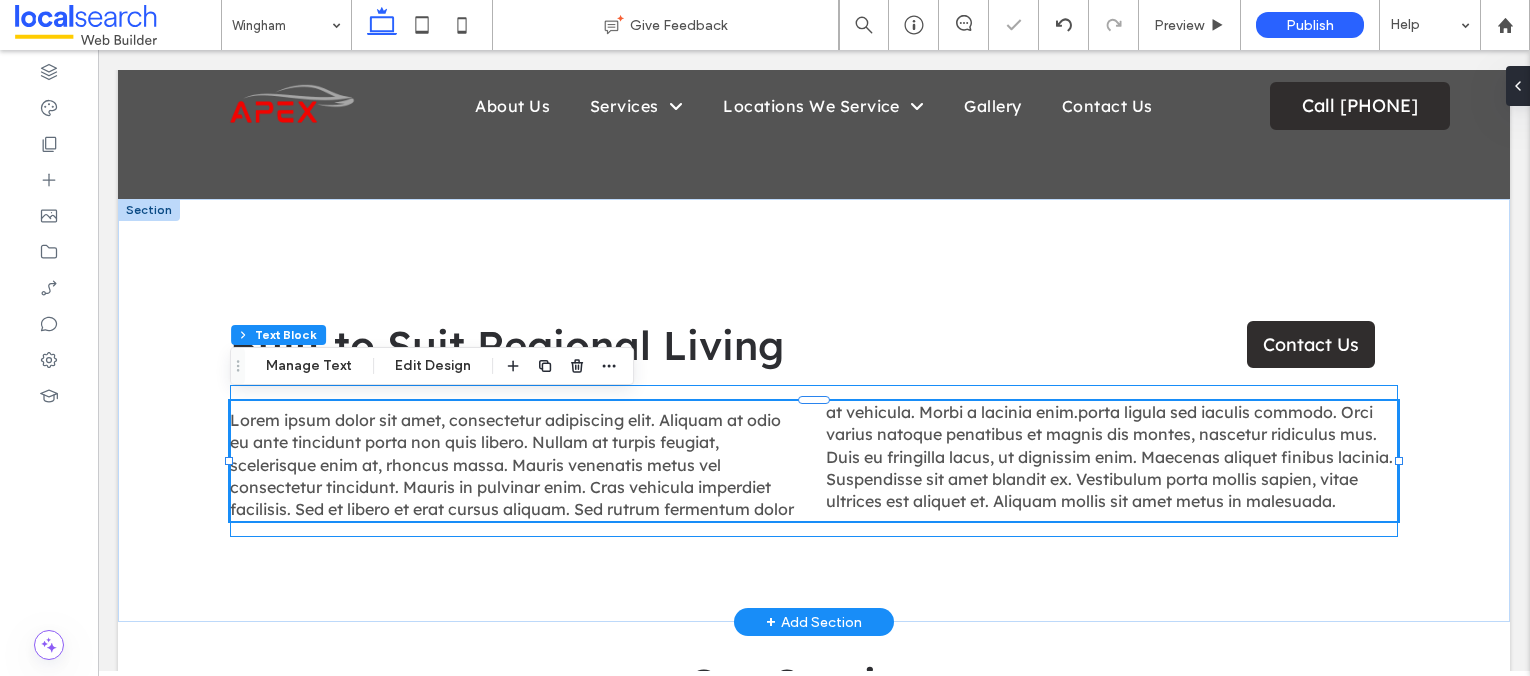 click on "Lorem ipsum dolor sit amet, consectetur adipiscing elit. Aliquam at odio eu ante tincidunt porta non quis libero. Nullam at turpis feugiat, scelerisque enim at, rhoncus massa. Mauris venenatis metus vel consectetur tincidunt. Mauris in pulvinar enim. Cras vehicula imperdiet facilisis. Sed et libero et erat cursus aliquam. Sed rutrum fermentum dolor at vehicula. Morbi a lacinia enim.porta ligula sed iaculis commodo. Orci varius natoque penatibus et magnis dis montes, nascetur ridiculus mus. Duis eu fringilla lacus, ut dignissim enim. Maecenas aliquet finibus lacinia. Suspendisse sit amet blandit ex. Vestibulum porta mollis sapien, vitae ultrices est aliquet et. Aliquam mollis sit amet metus in malesuada." at bounding box center [811, 461] 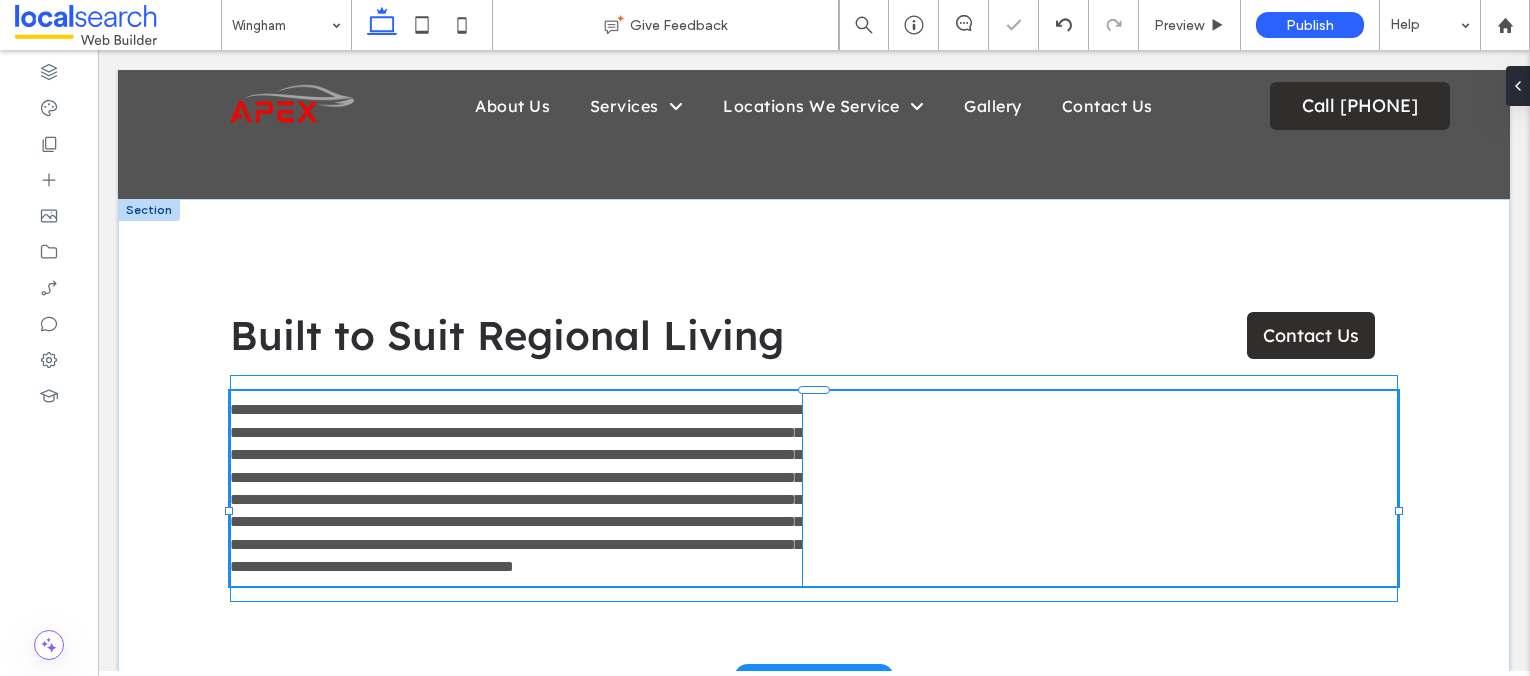 type on "**********" 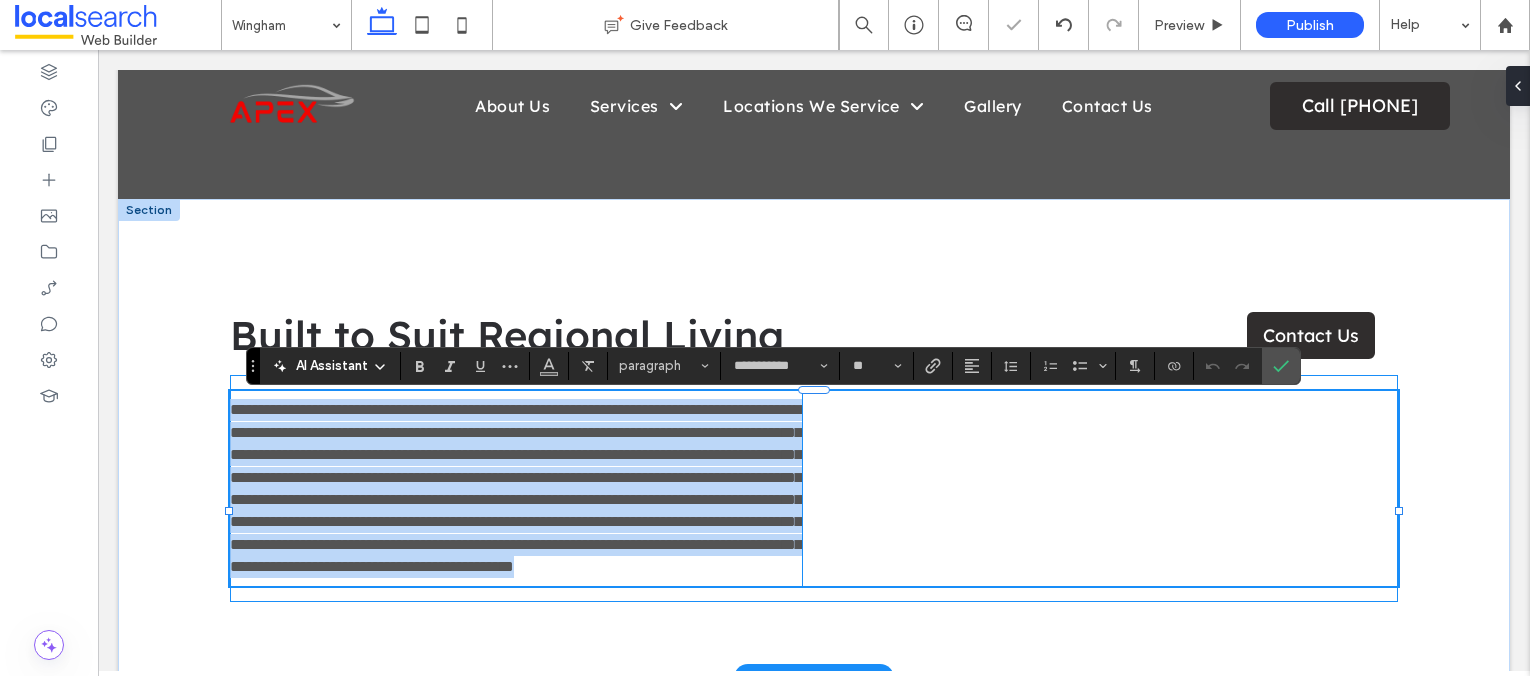 scroll, scrollTop: 0, scrollLeft: 0, axis: both 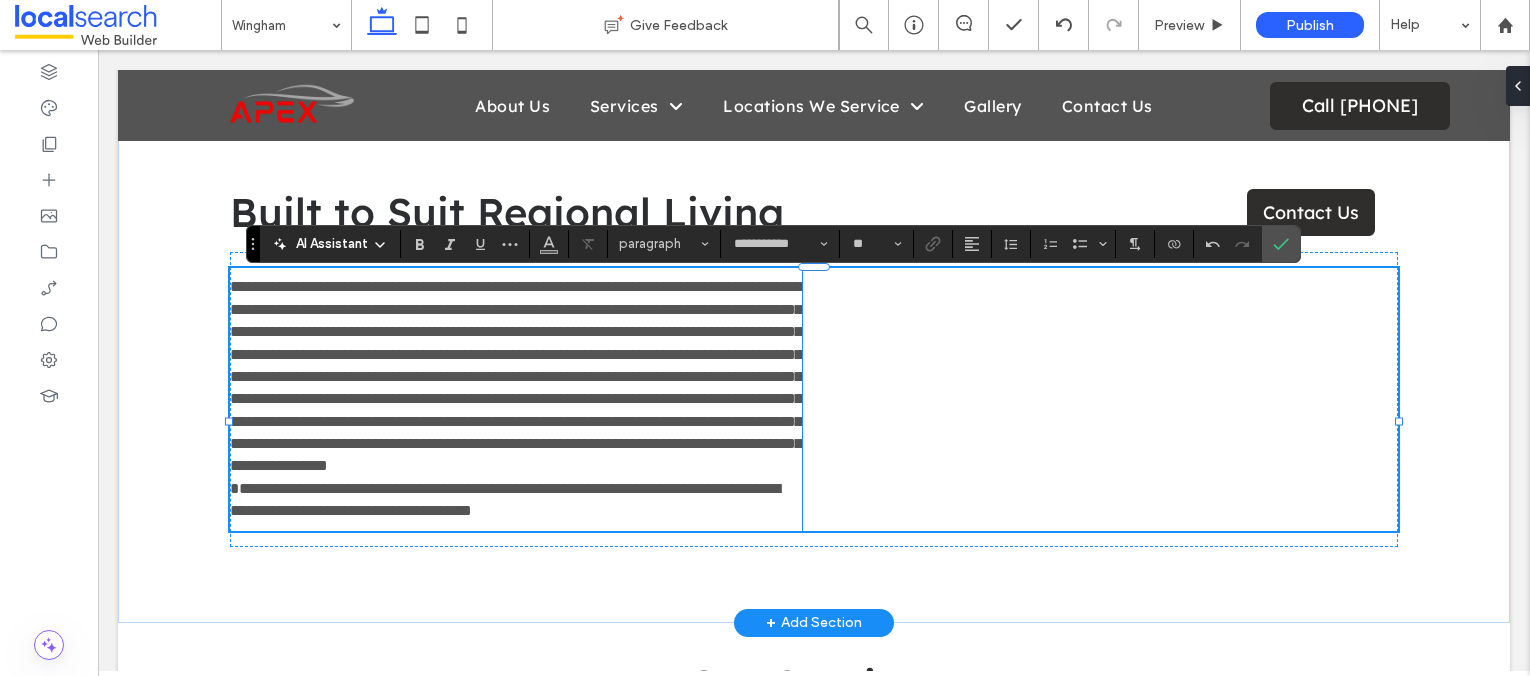 click on "**********" at bounding box center [516, 398] 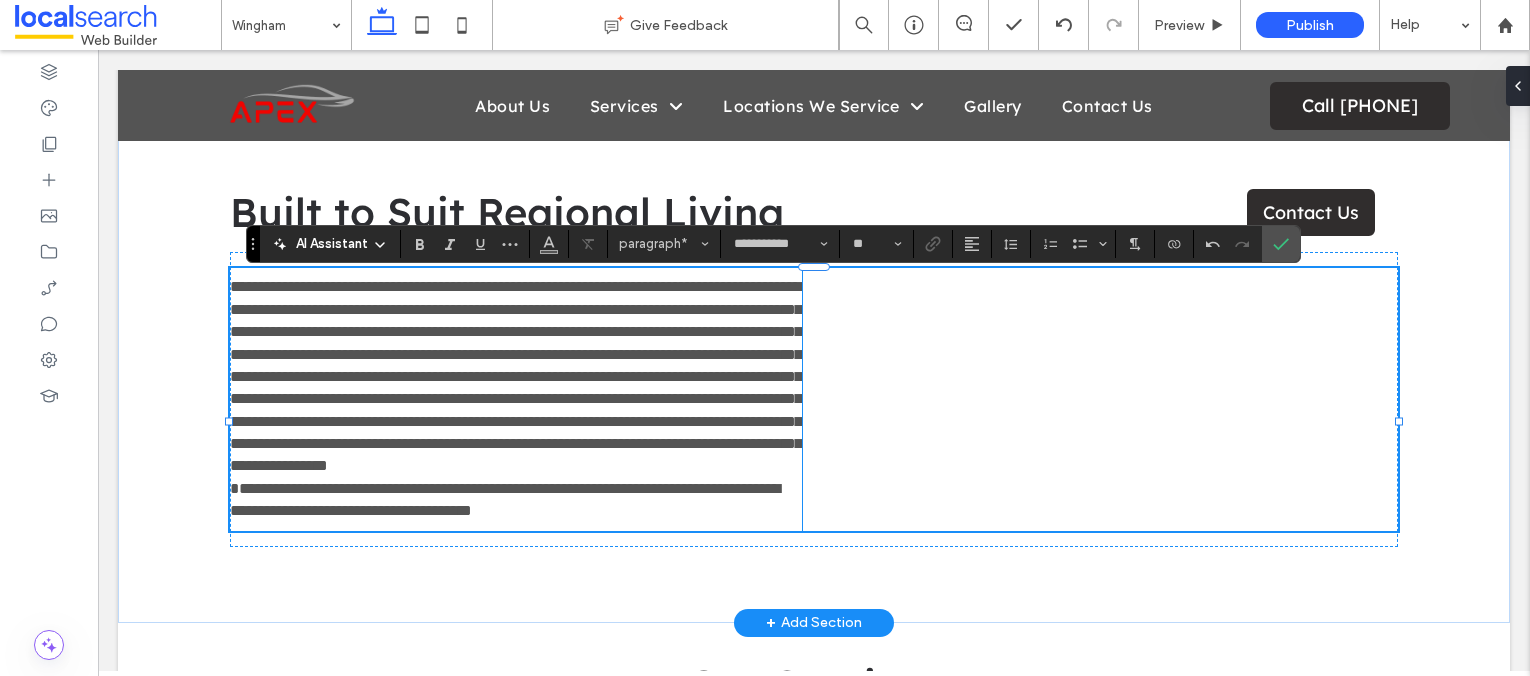 type 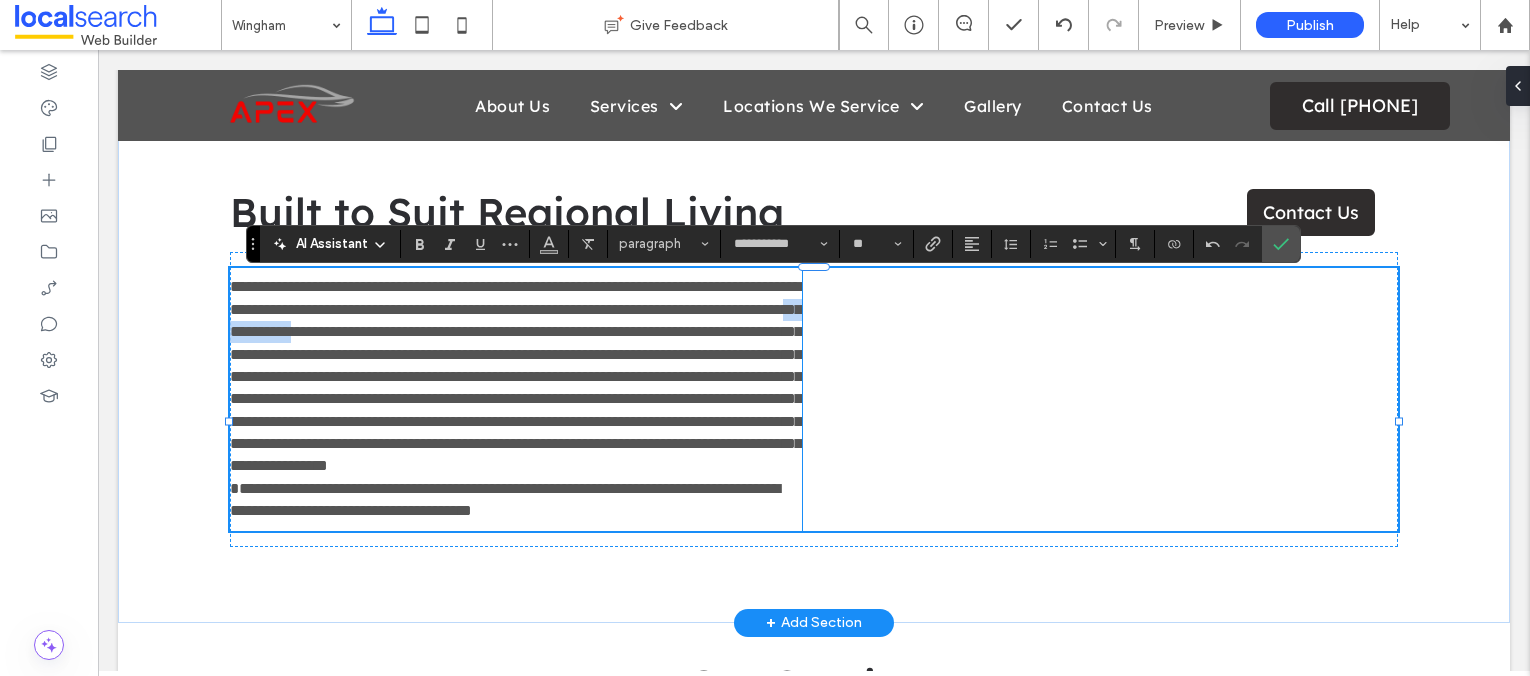 drag, startPoint x: 685, startPoint y: 333, endPoint x: 582, endPoint y: 331, distance: 103.01942 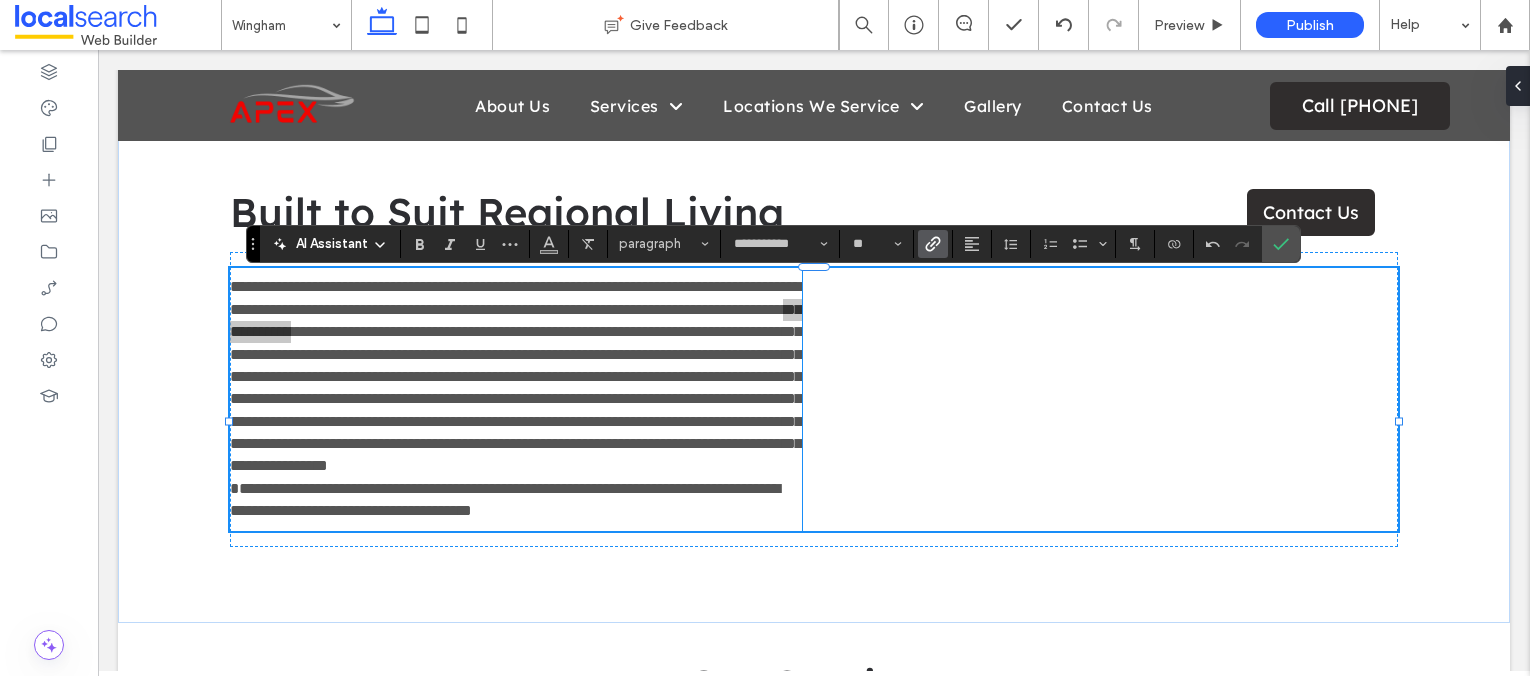 click at bounding box center (933, 244) 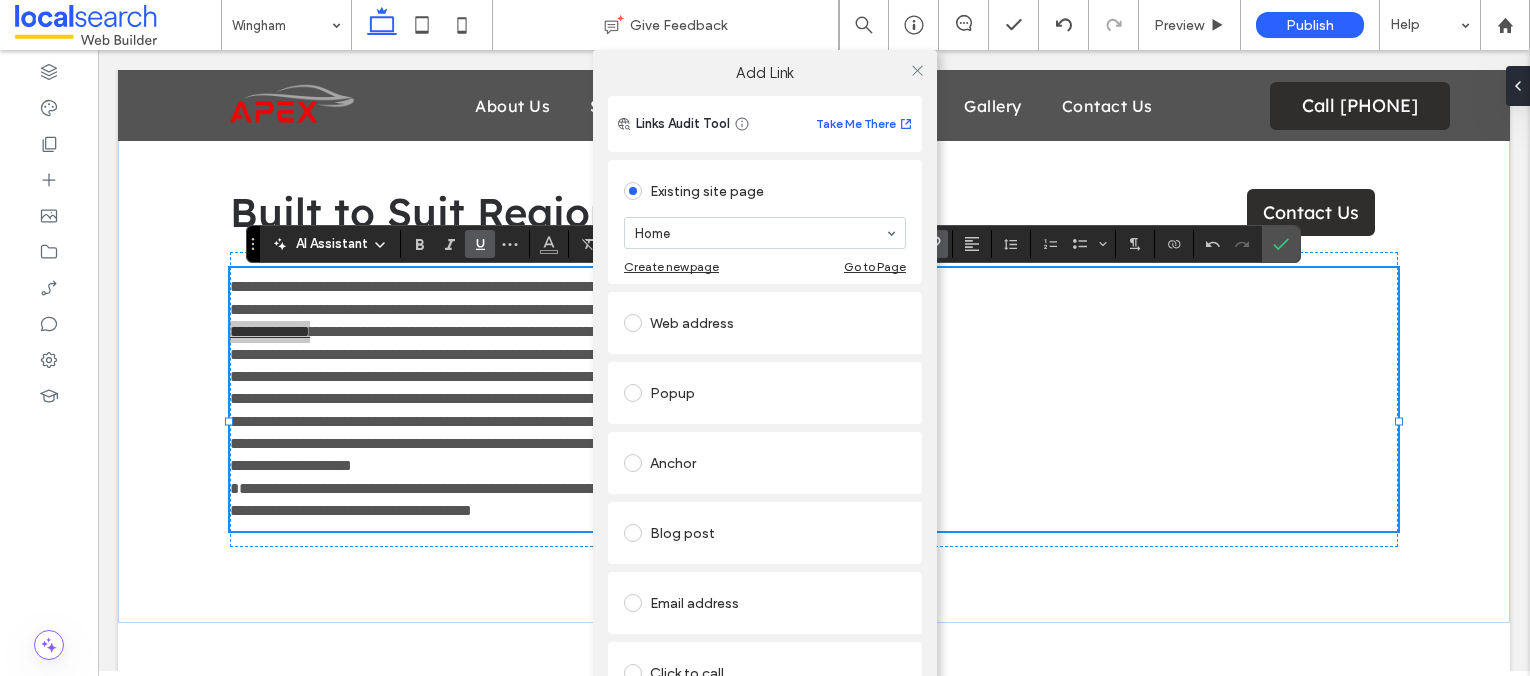 drag, startPoint x: 740, startPoint y: 229, endPoint x: 740, endPoint y: 241, distance: 12 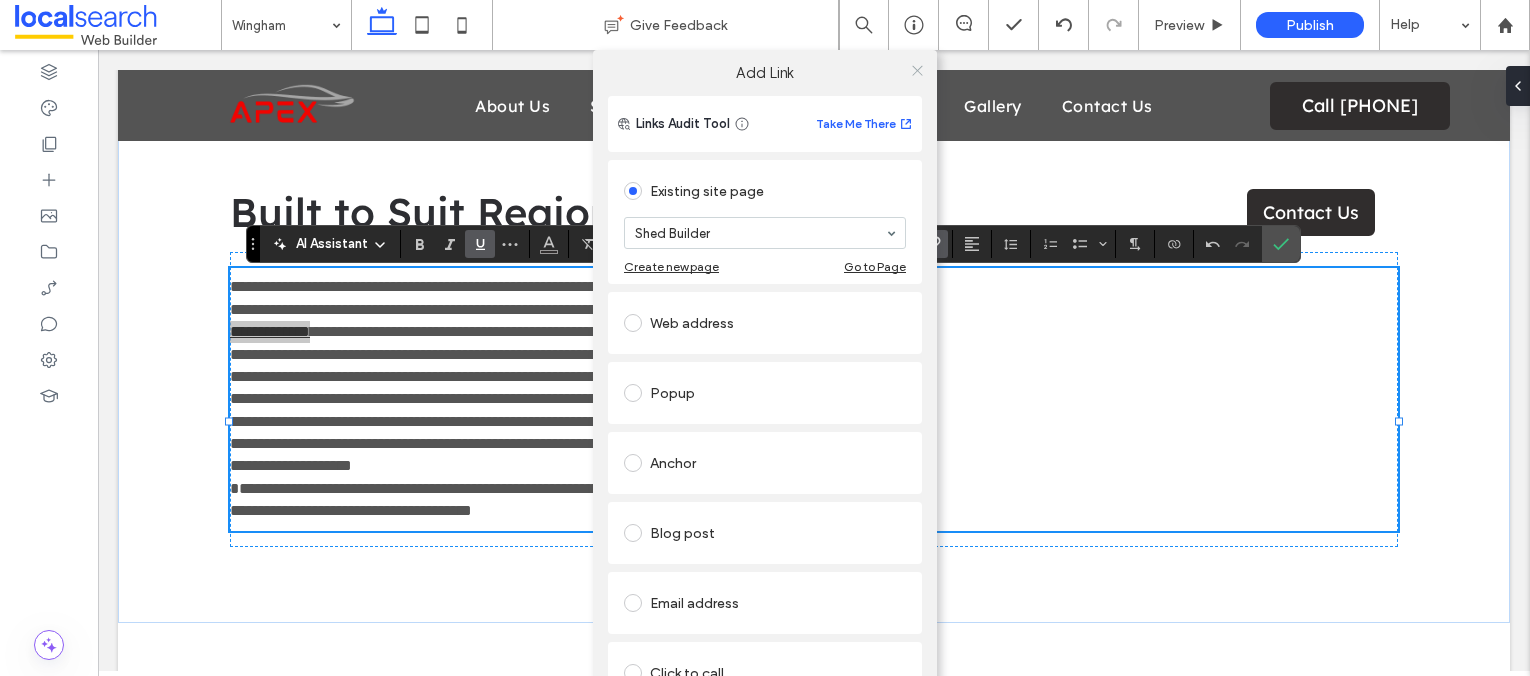 click 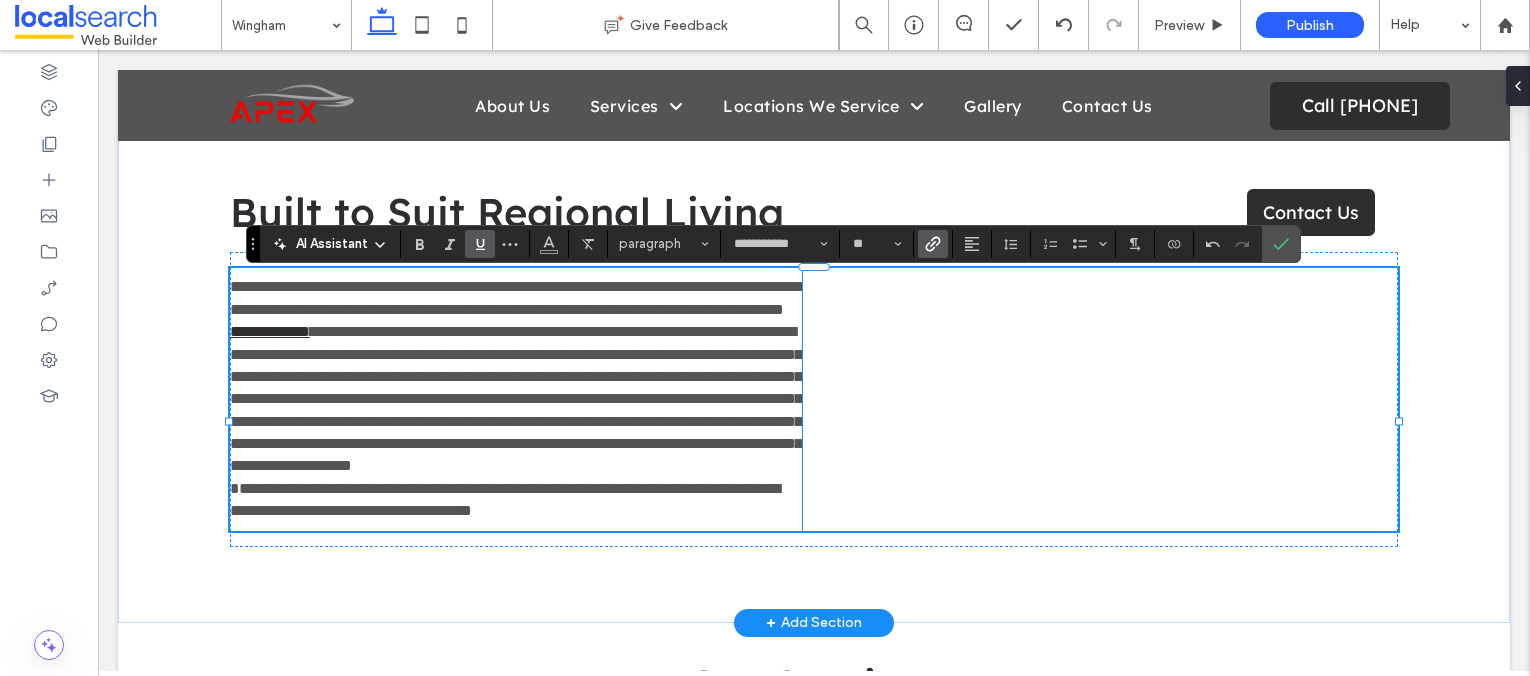 click on "**********" at bounding box center [516, 421] 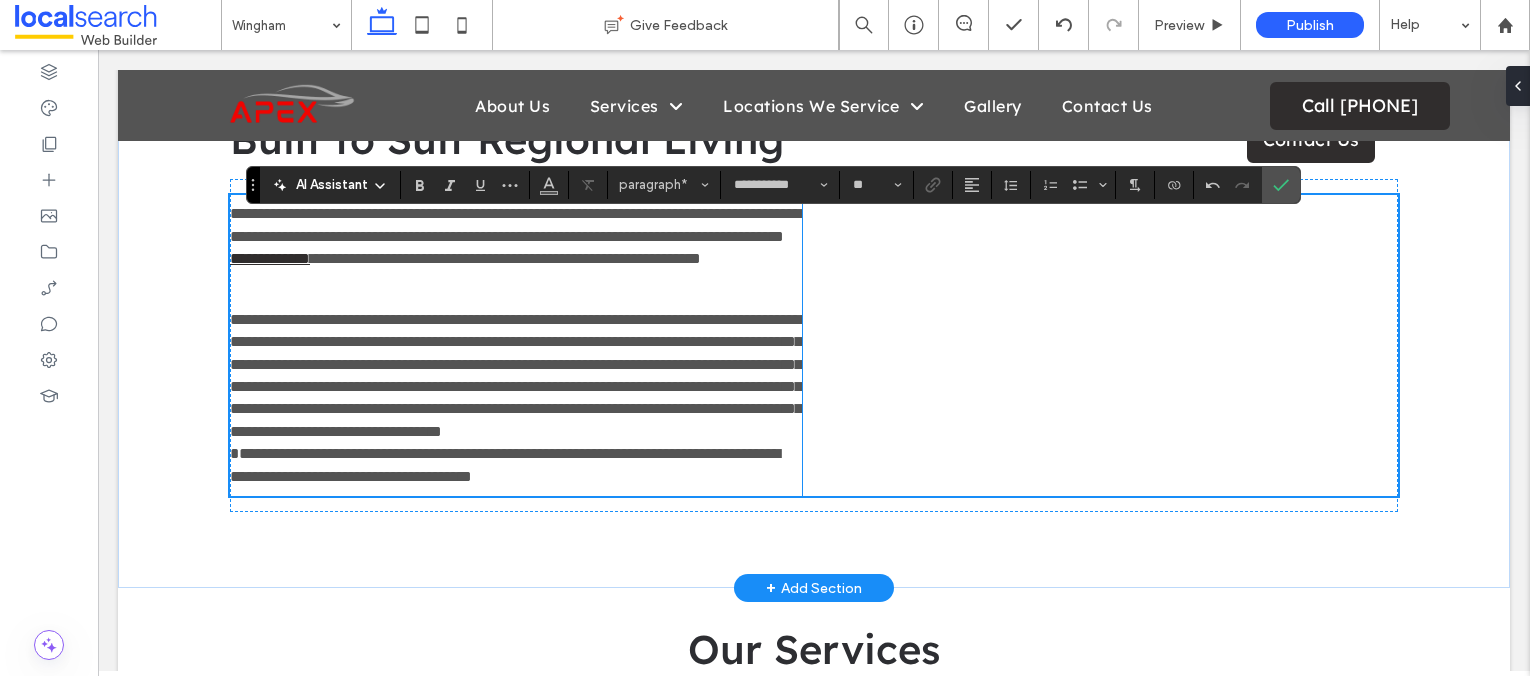scroll, scrollTop: 726, scrollLeft: 0, axis: vertical 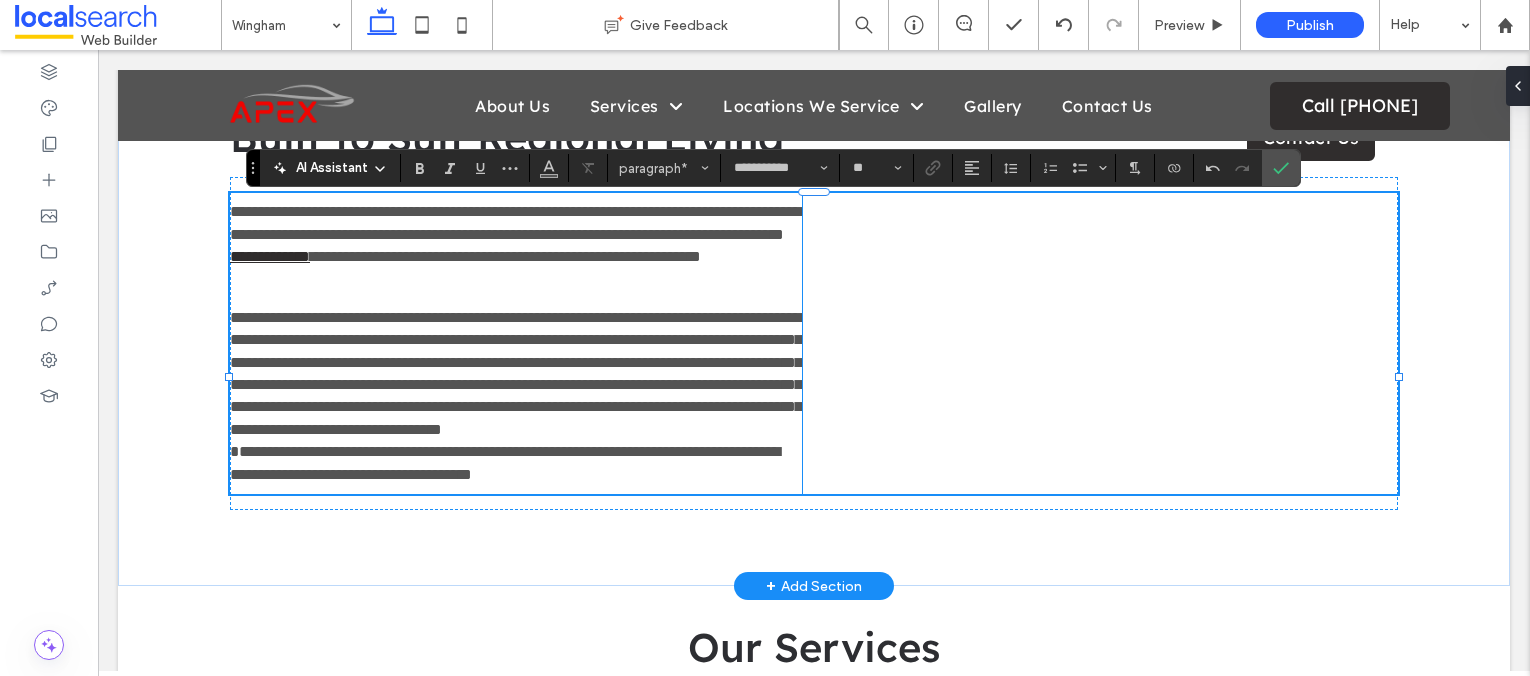 click on "**********" at bounding box center [516, 396] 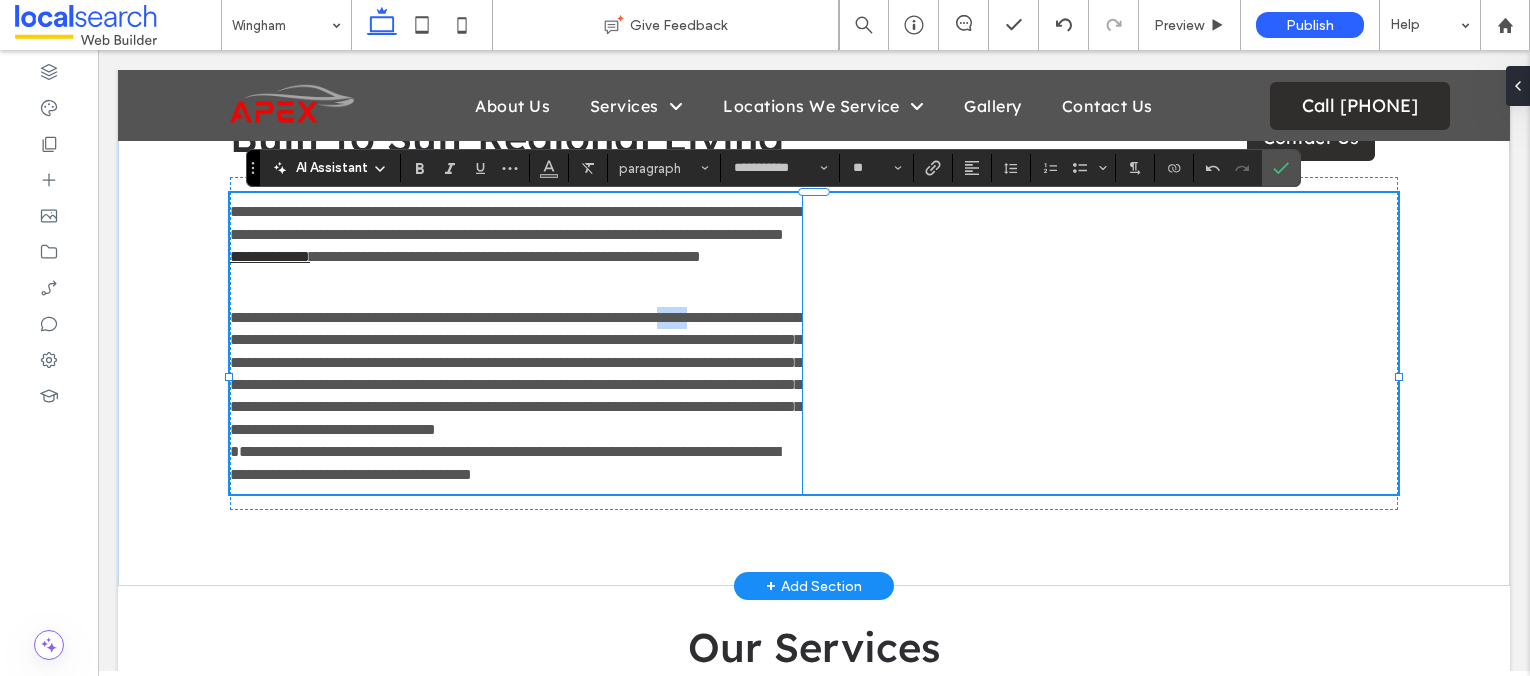 drag, startPoint x: 280, startPoint y: 365, endPoint x: 232, endPoint y: 369, distance: 48.166378 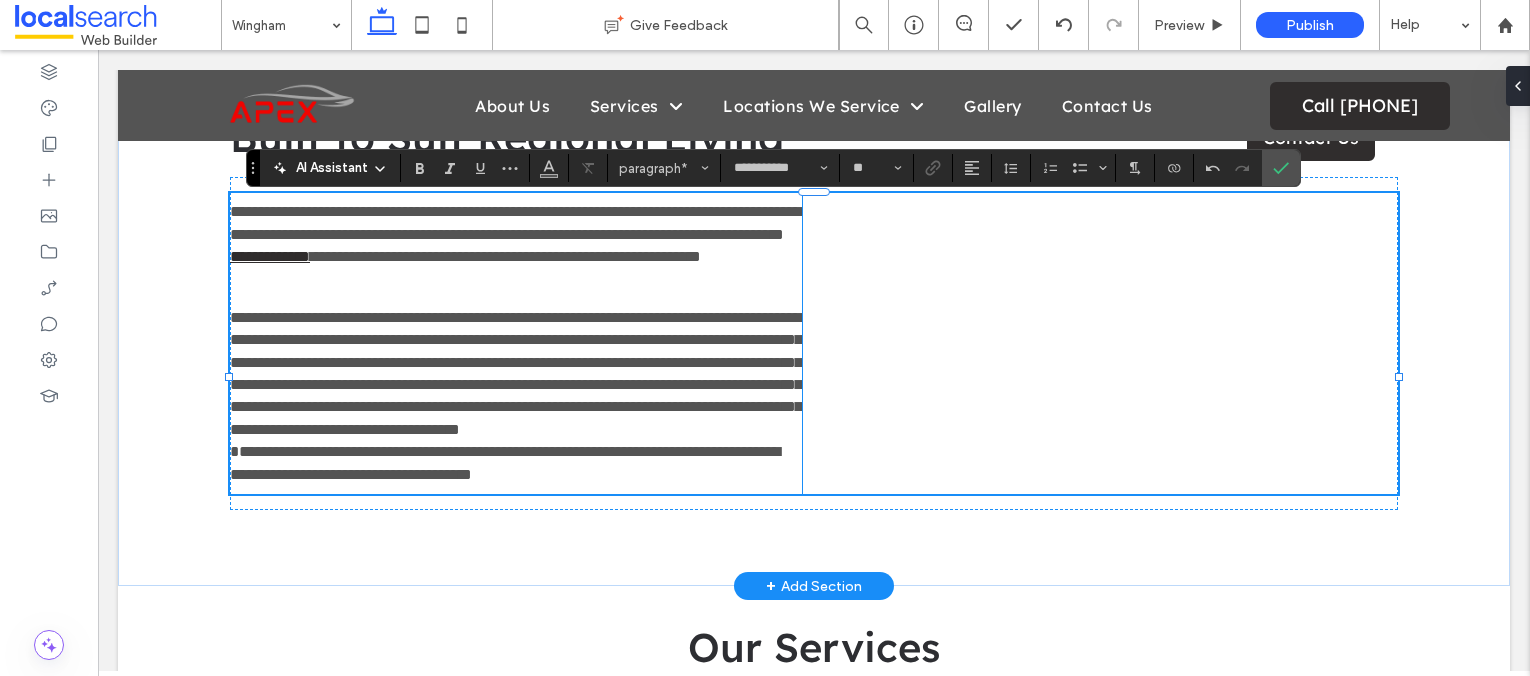 click on "**********" at bounding box center [516, 396] 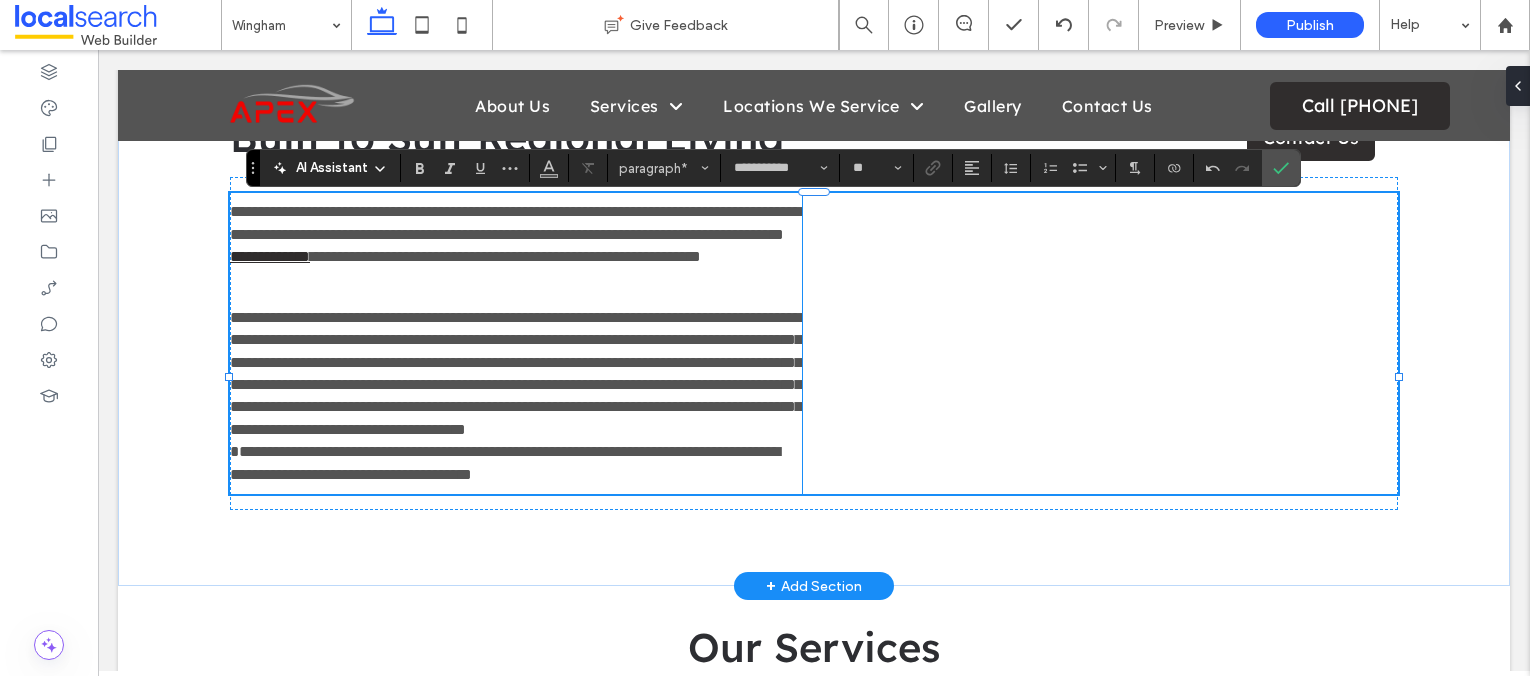 click on "**********" at bounding box center (516, 396) 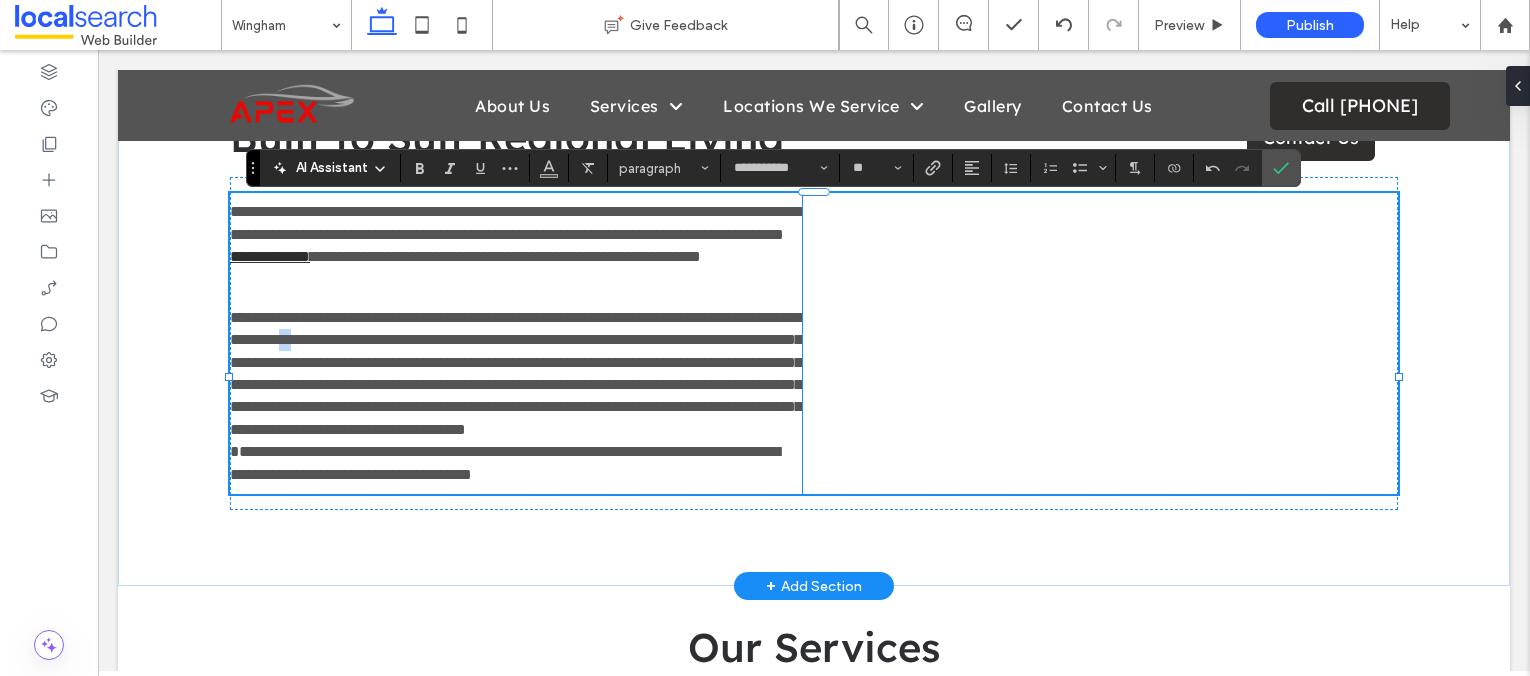 click on "**********" at bounding box center [516, 396] 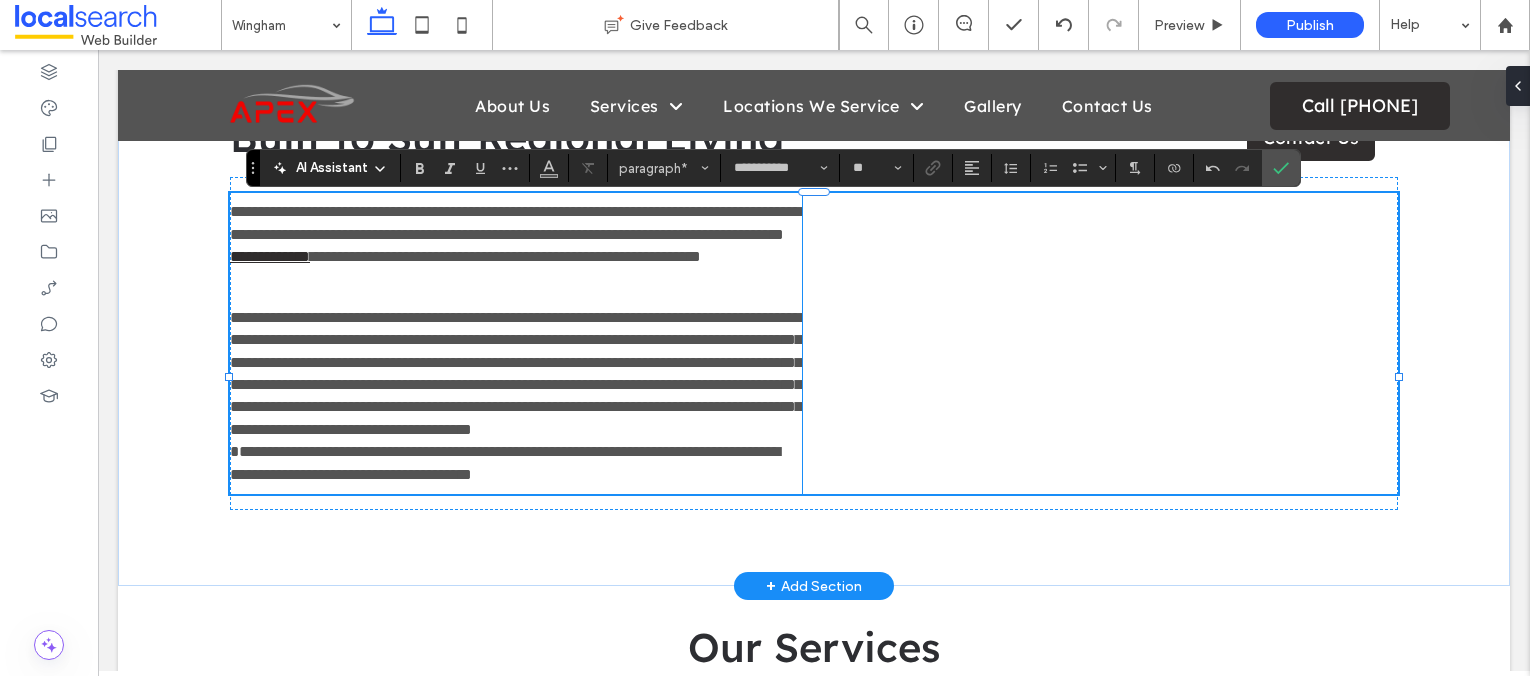 click on "**********" at bounding box center (516, 396) 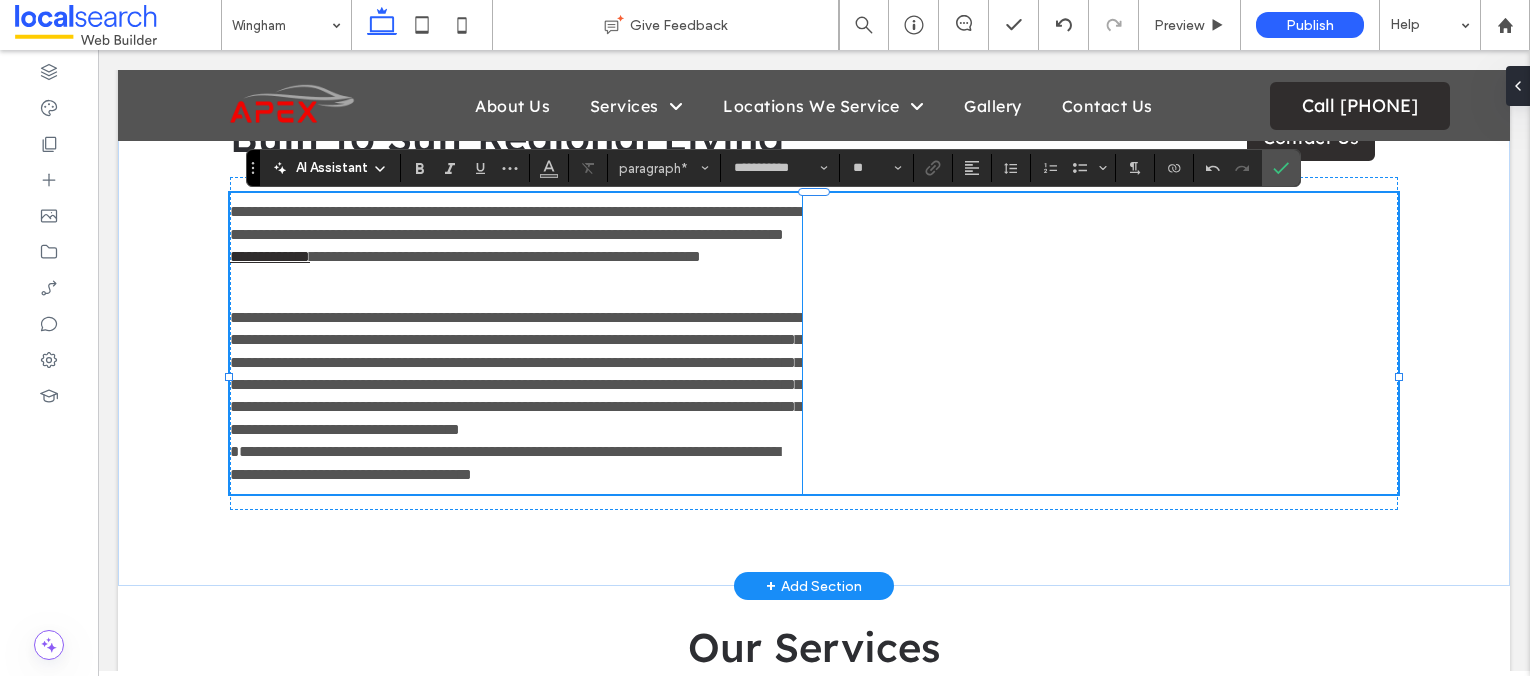 click on "**********" at bounding box center (516, 396) 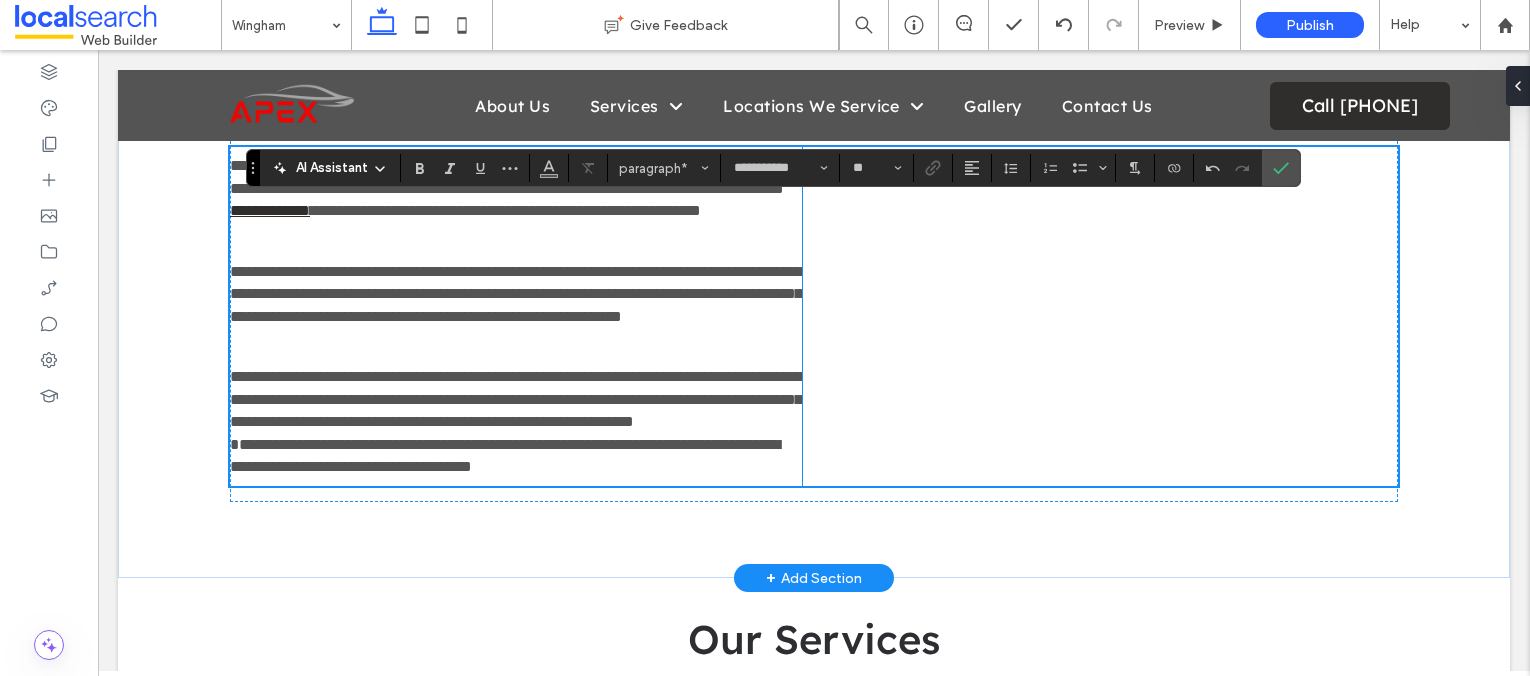 scroll, scrollTop: 797, scrollLeft: 0, axis: vertical 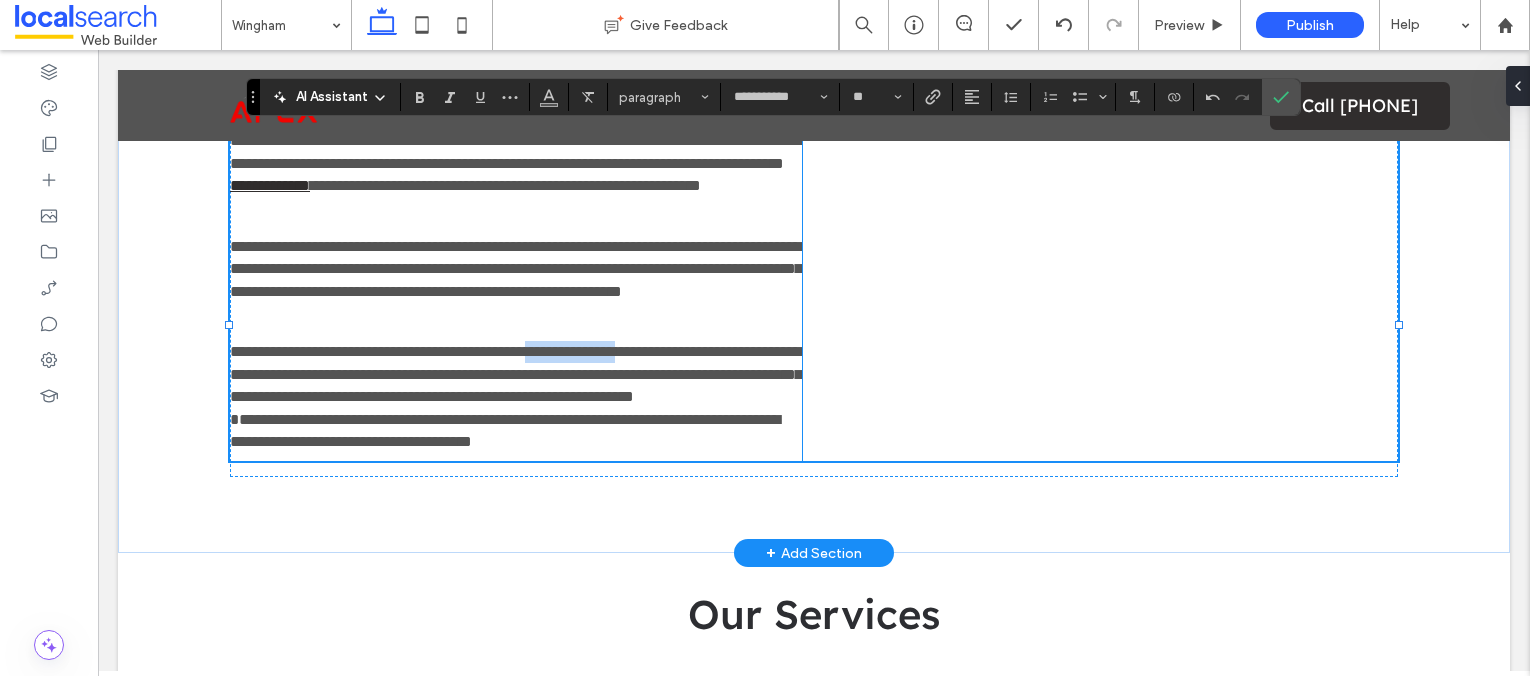 drag, startPoint x: 738, startPoint y: 399, endPoint x: 609, endPoint y: 400, distance: 129.00388 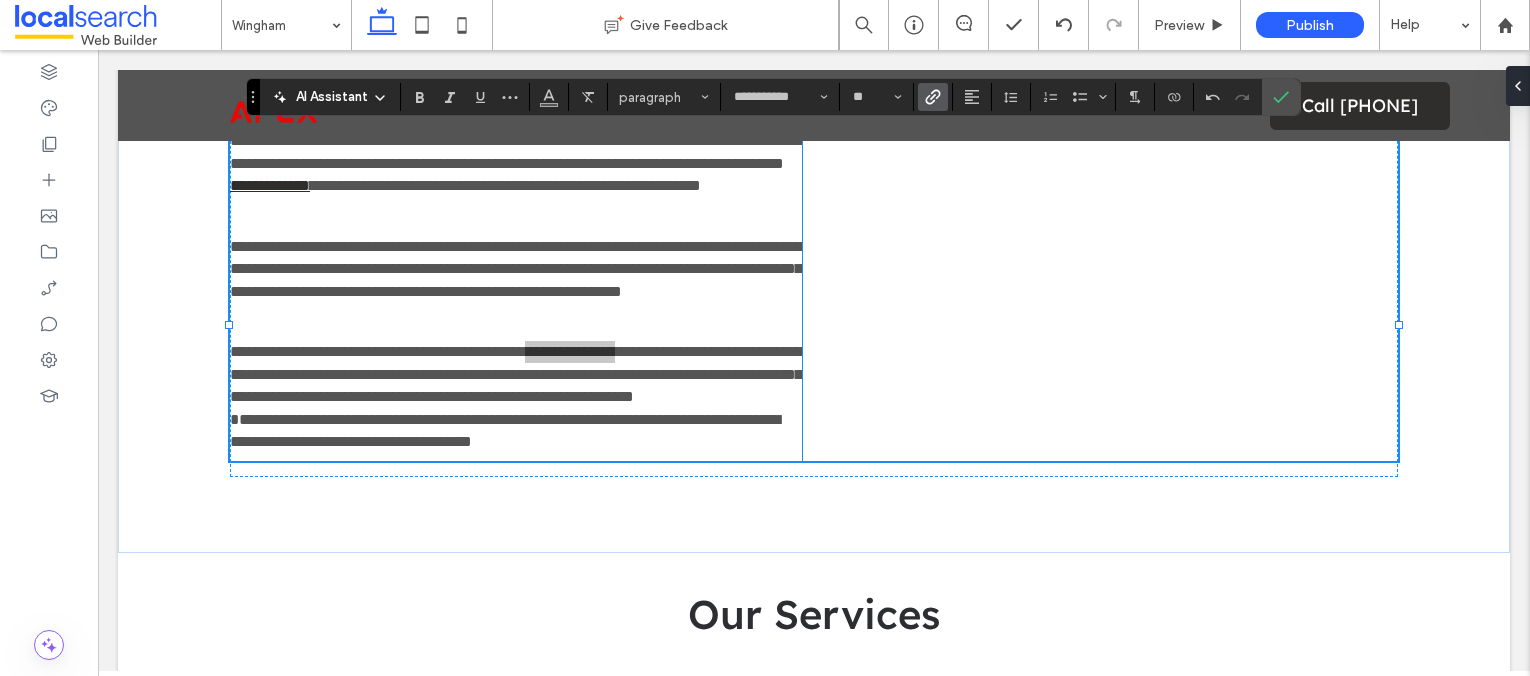 click 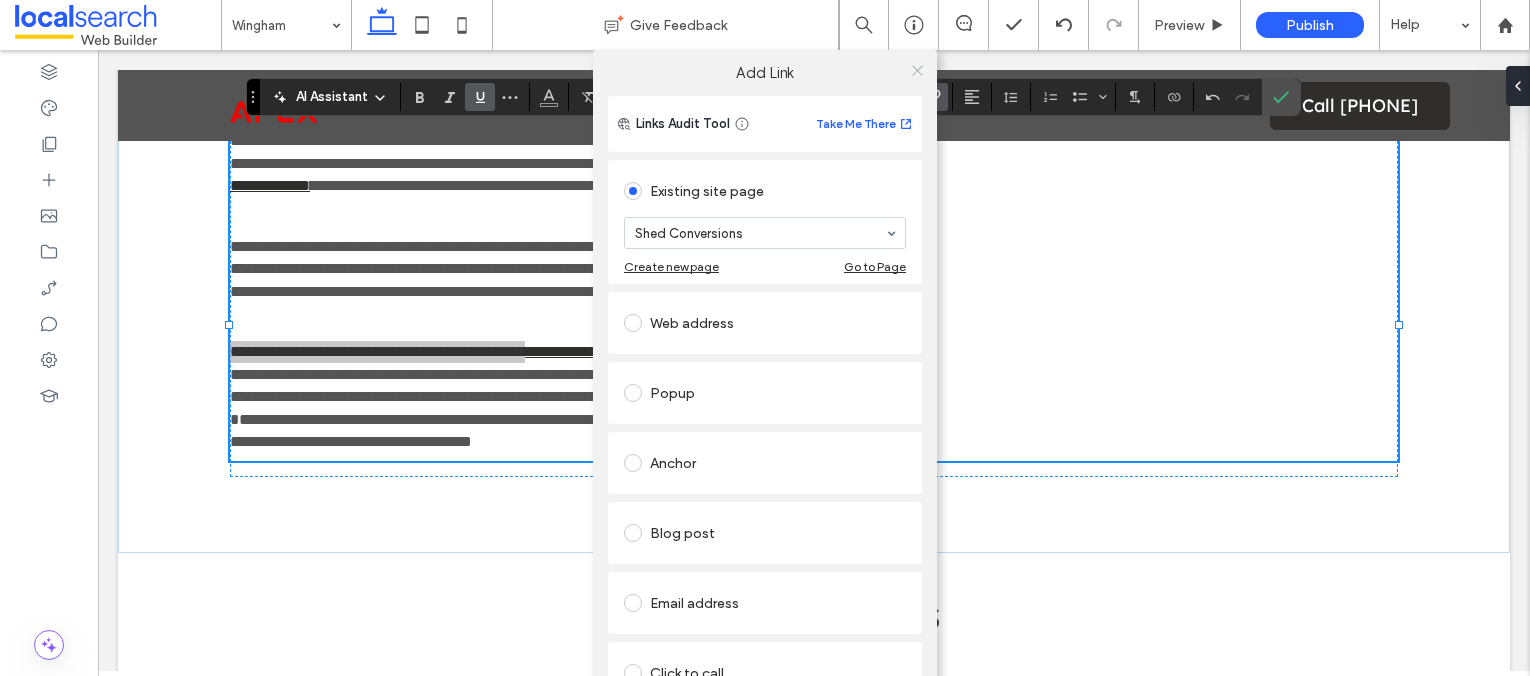 click 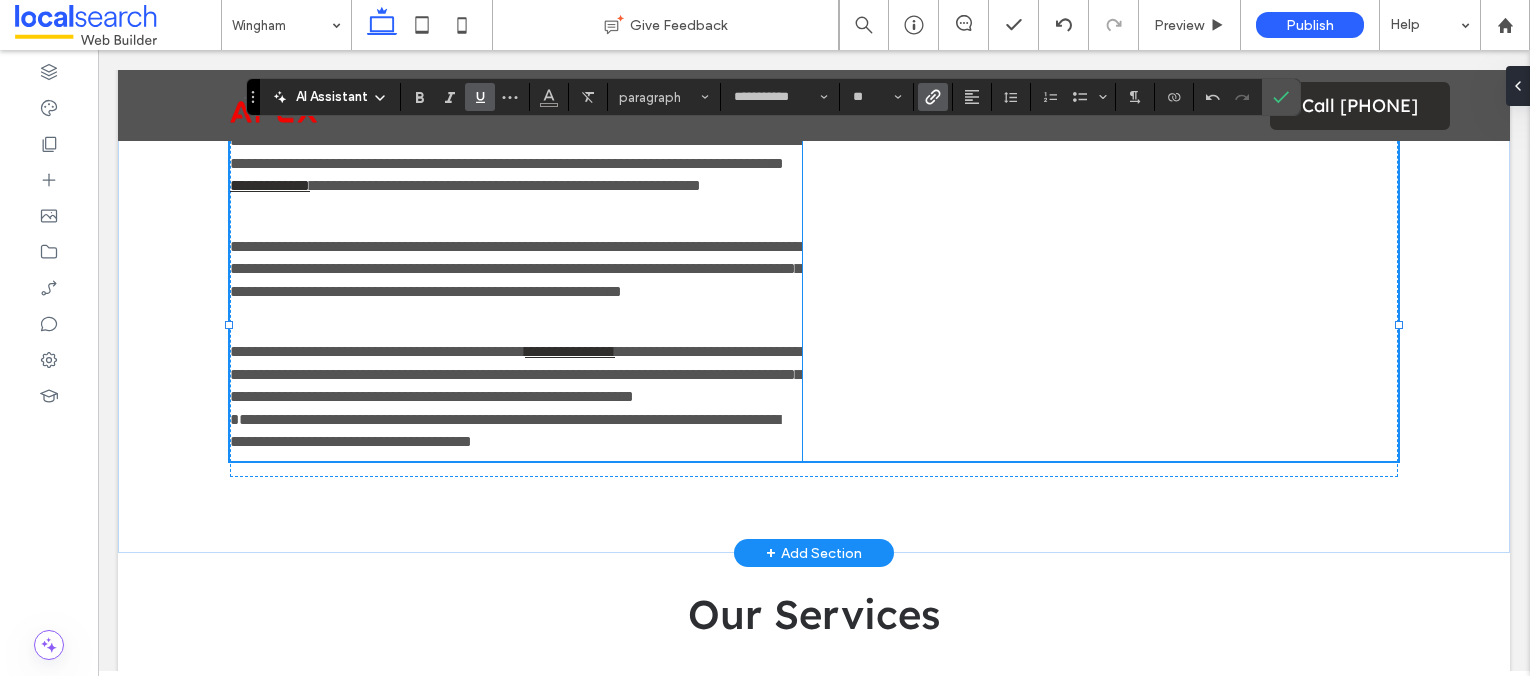click on "**********" at bounding box center [516, 396] 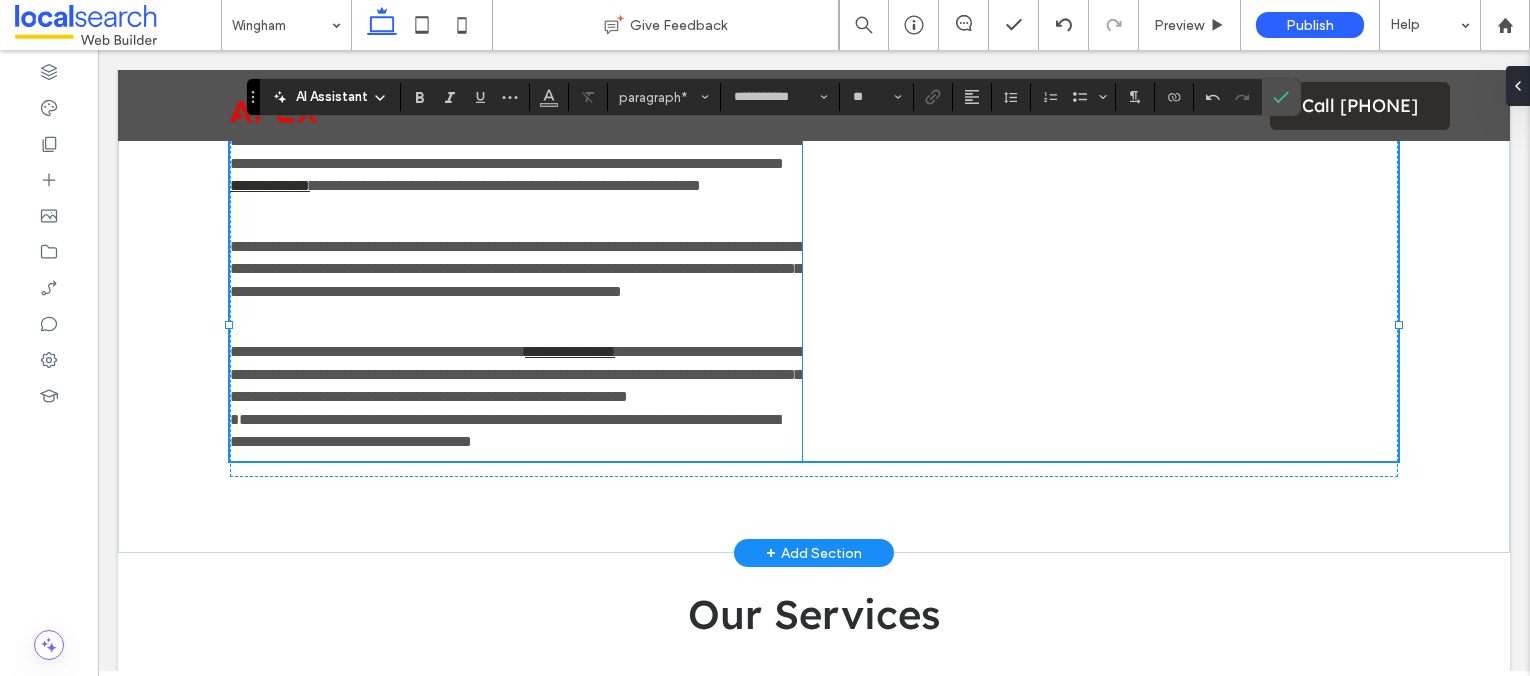 click on "**********" at bounding box center [516, 397] 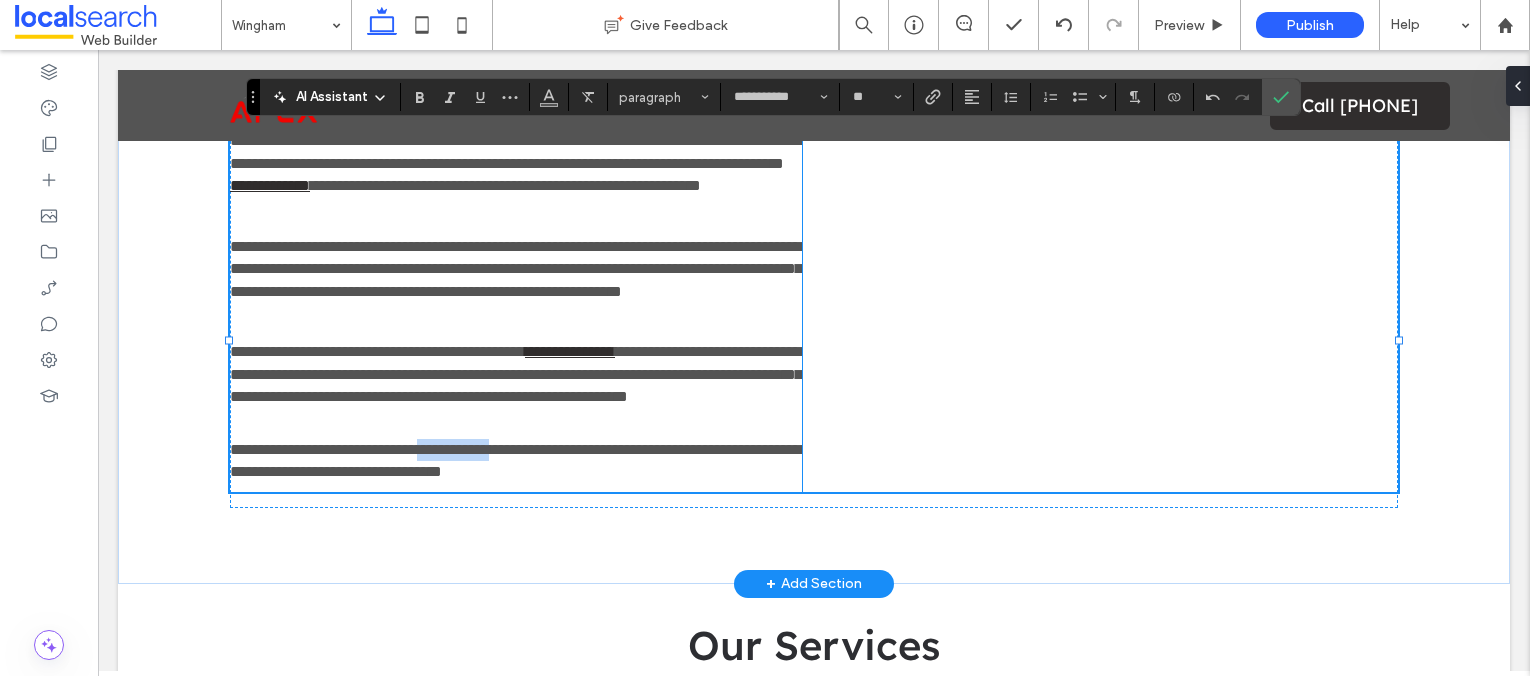 drag, startPoint x: 566, startPoint y: 518, endPoint x: 468, endPoint y: 517, distance: 98.005104 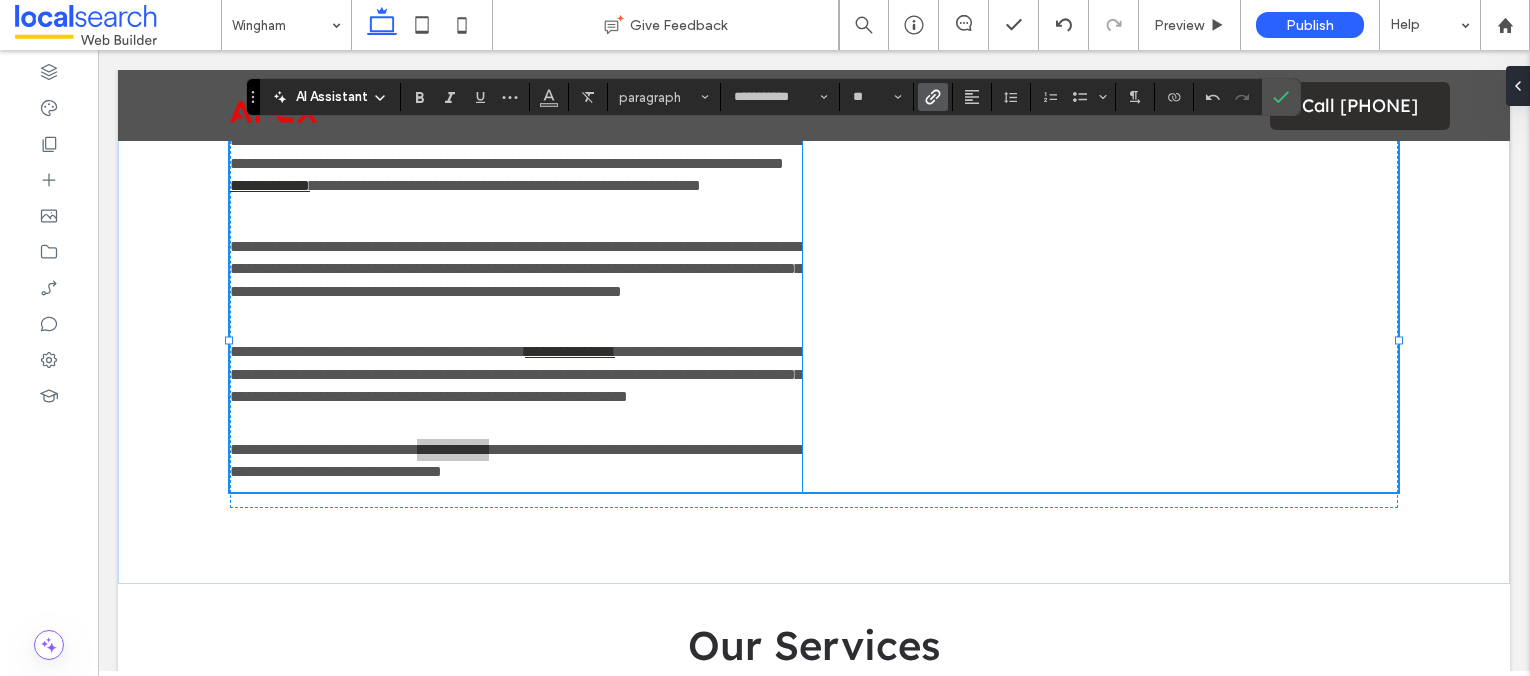 click 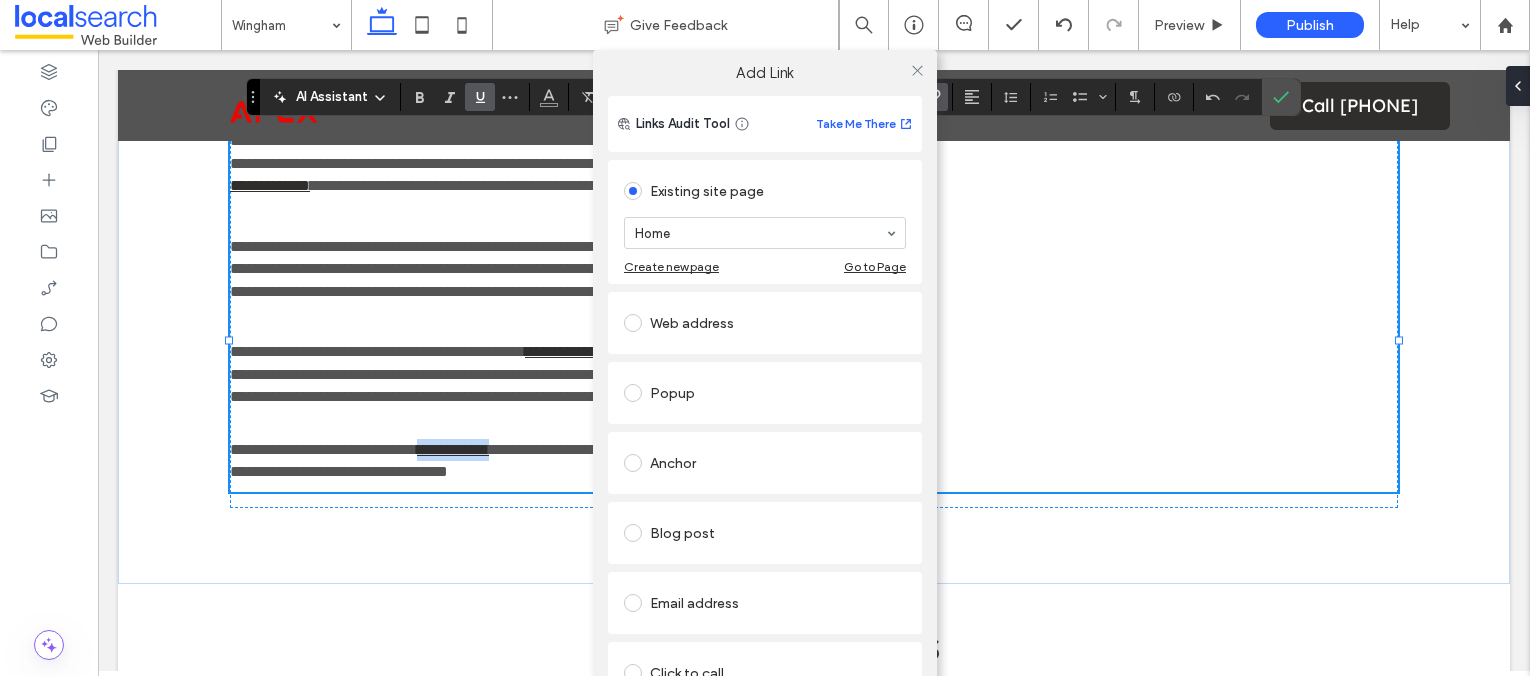 scroll, scrollTop: 120, scrollLeft: 0, axis: vertical 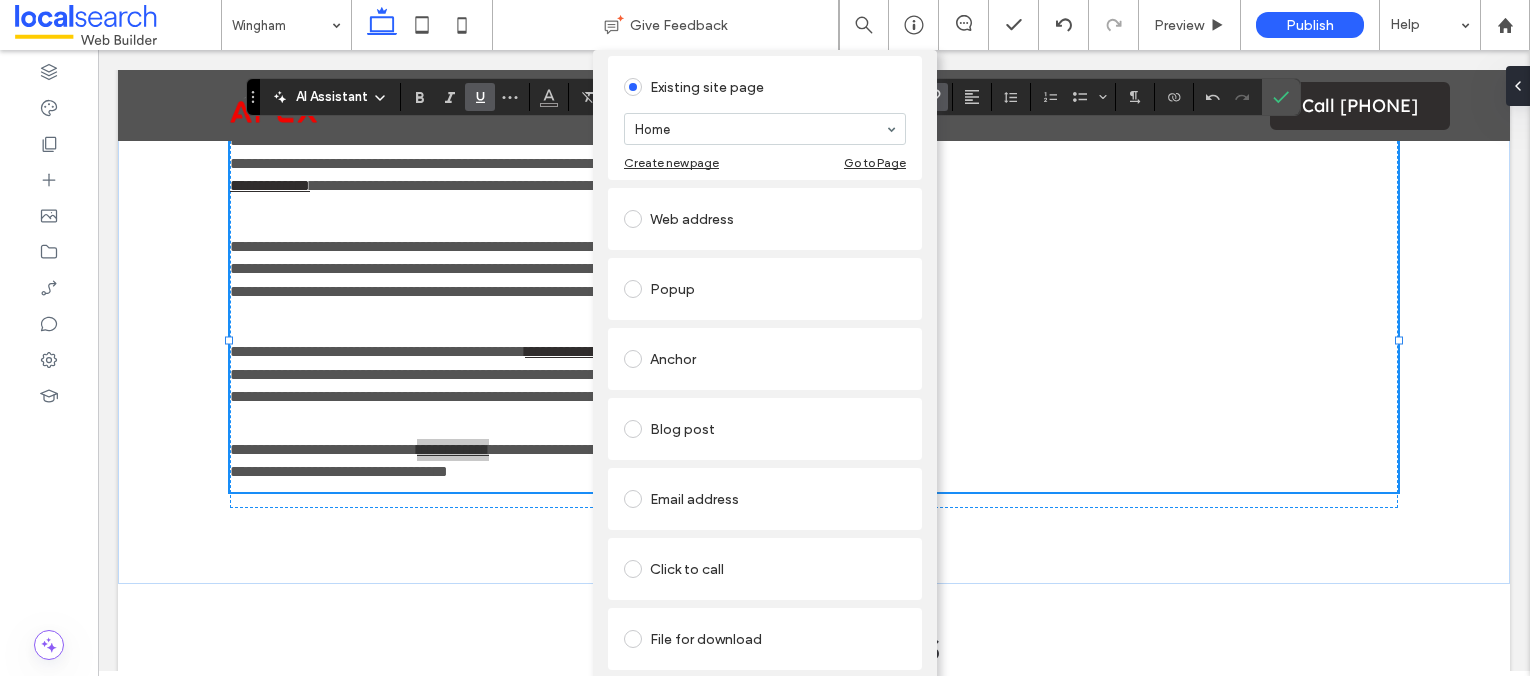 click on "Click to call" at bounding box center (765, 569) 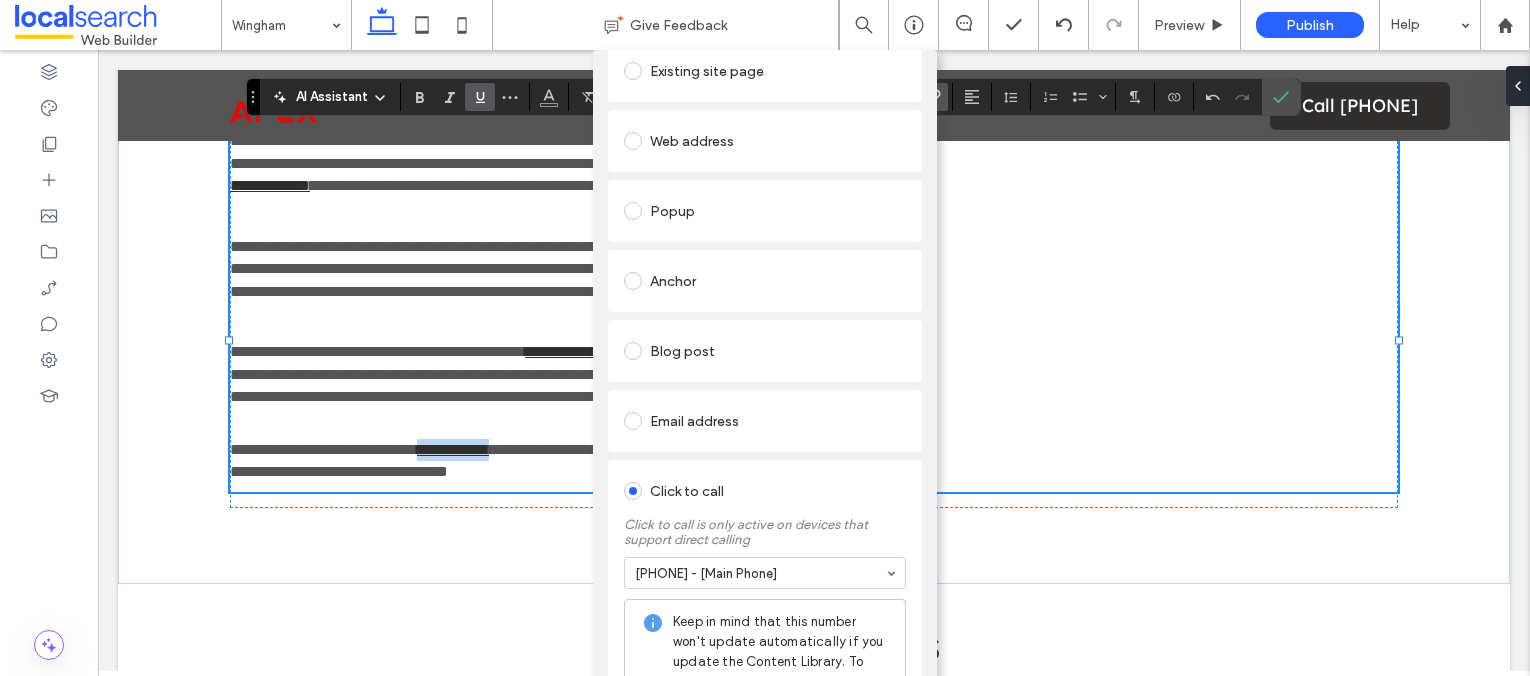 scroll, scrollTop: 0, scrollLeft: 0, axis: both 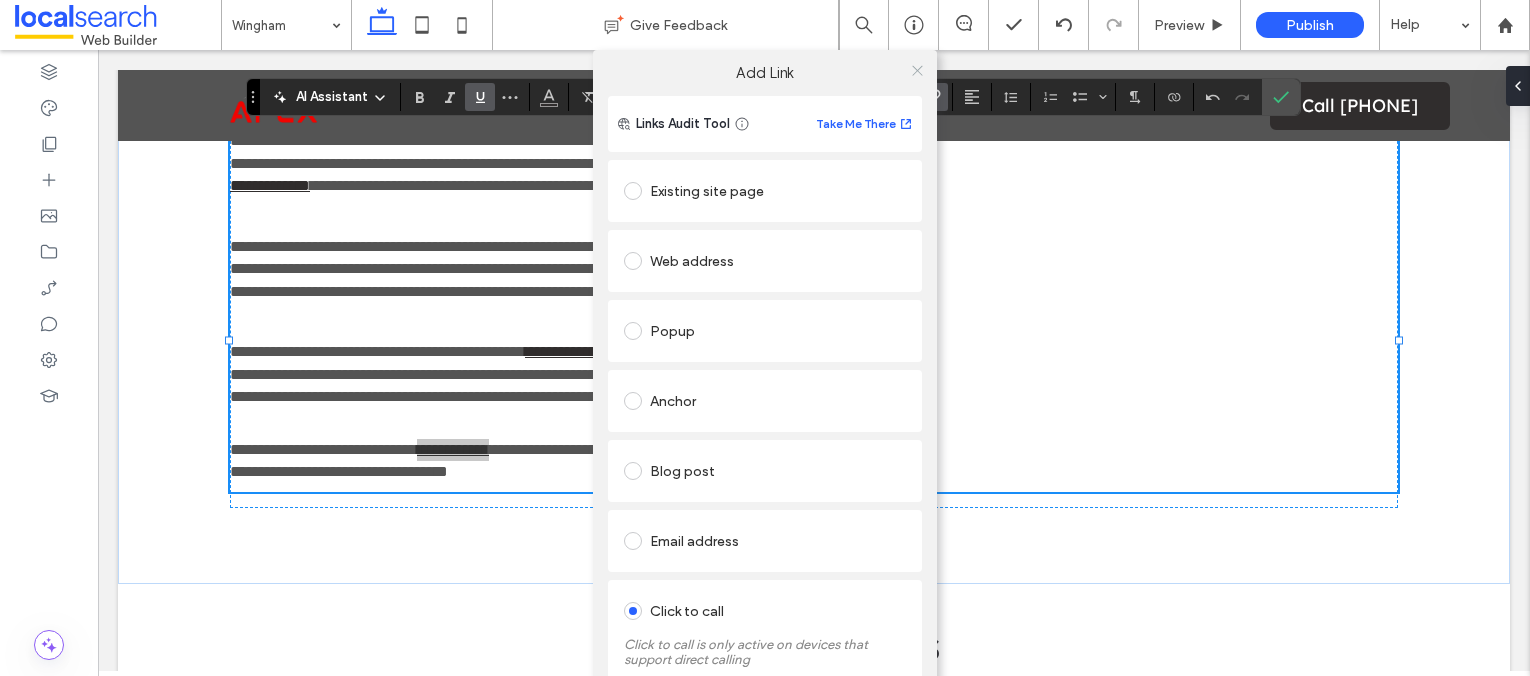 click 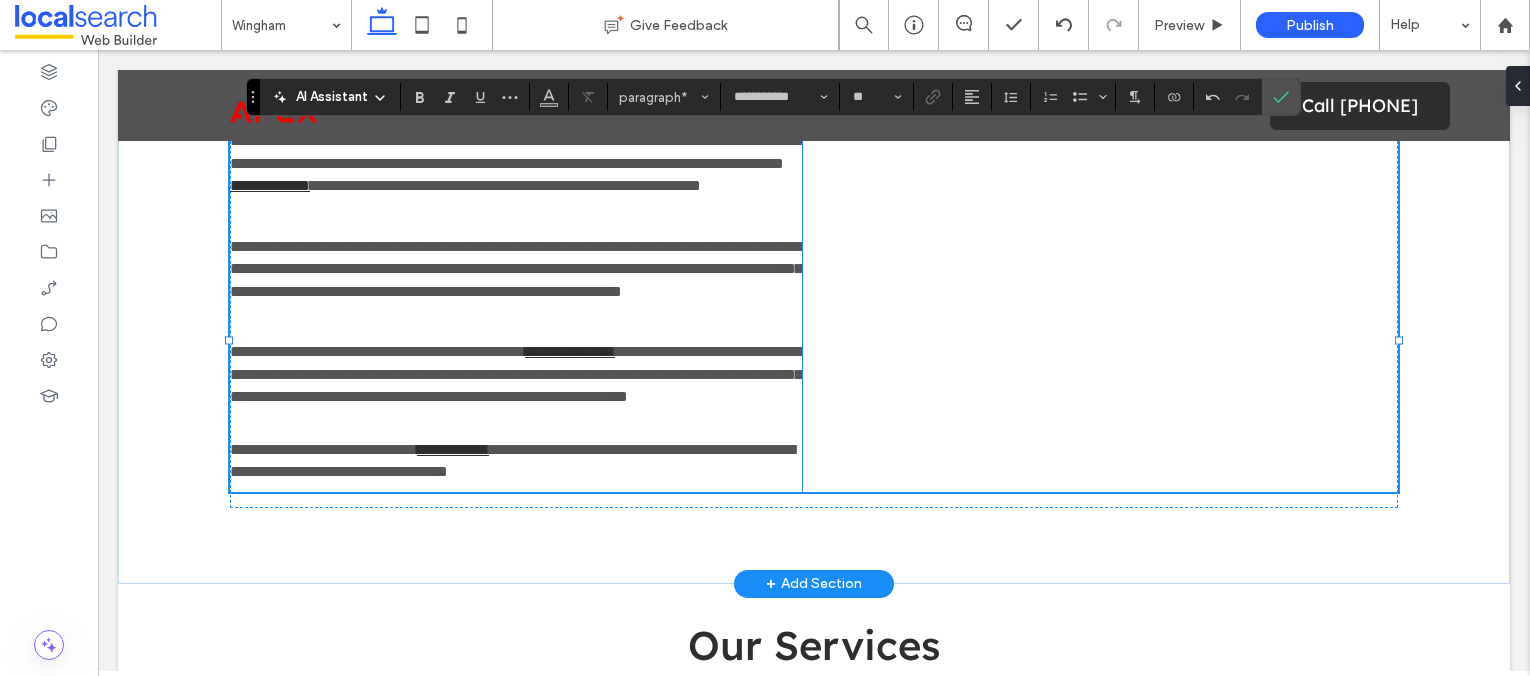 click on "**********" at bounding box center [512, 460] 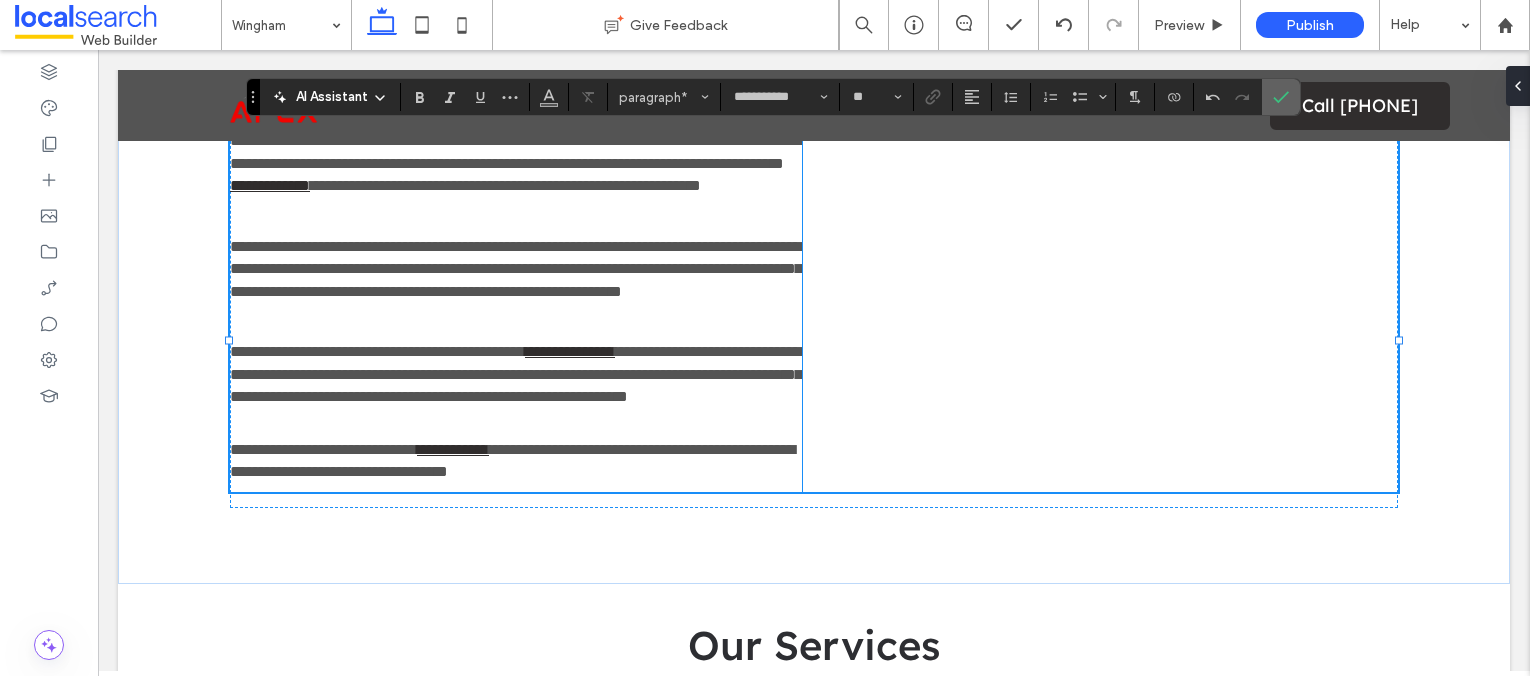 click 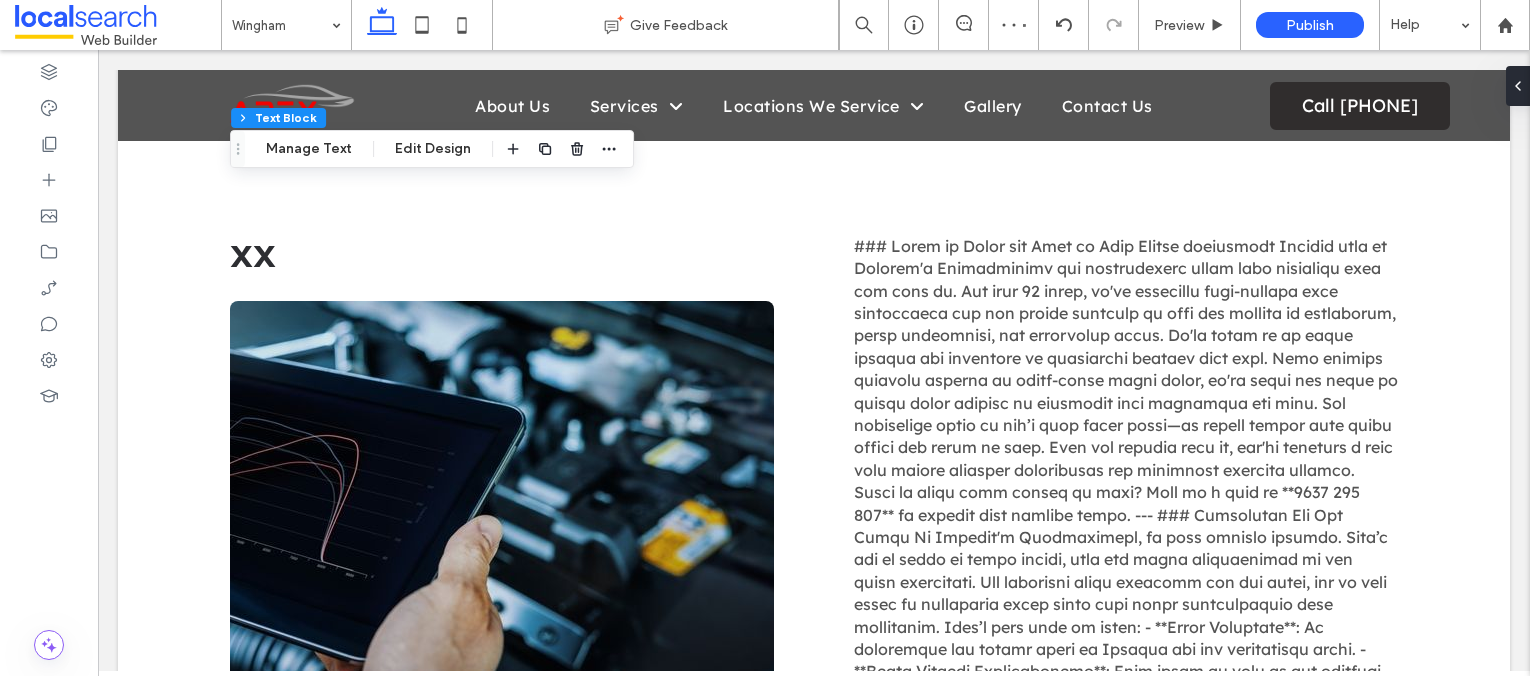 scroll, scrollTop: 2143, scrollLeft: 0, axis: vertical 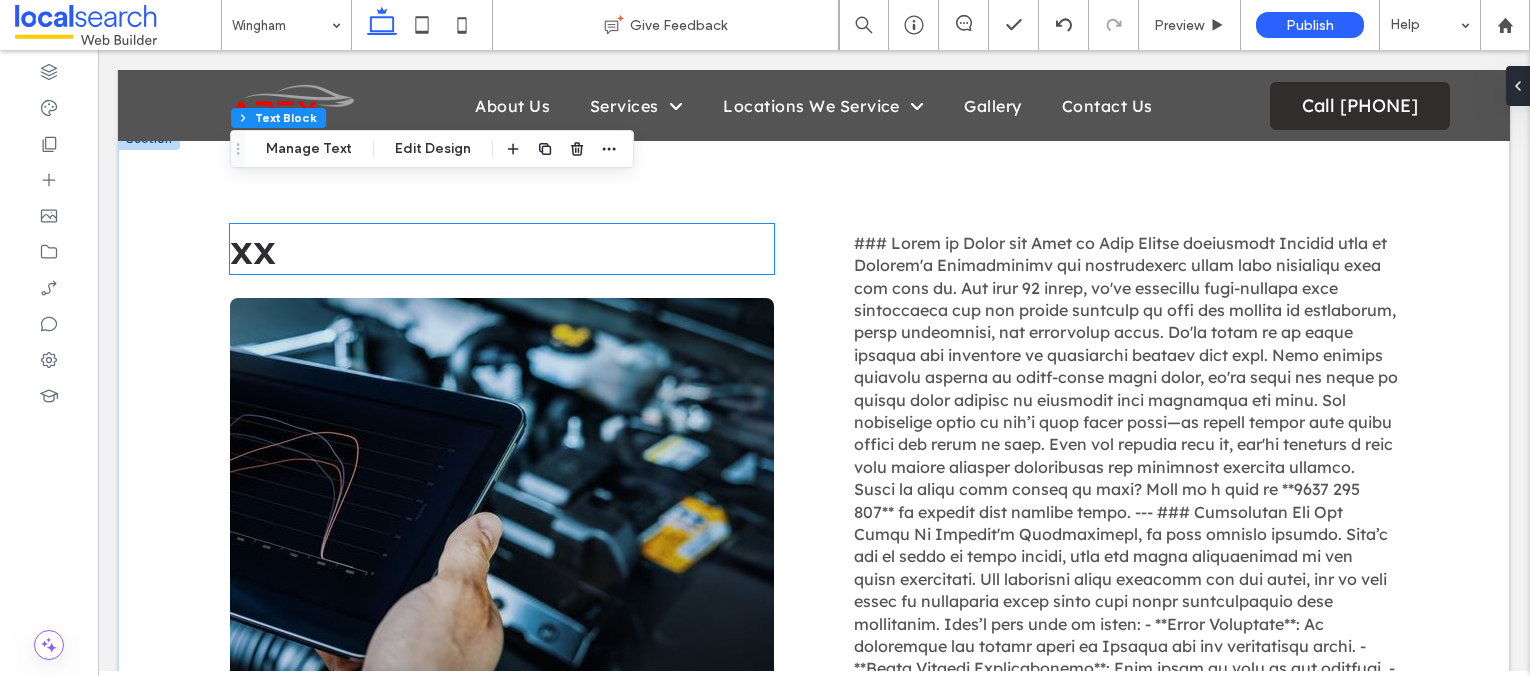 click on "xx" at bounding box center (253, 249) 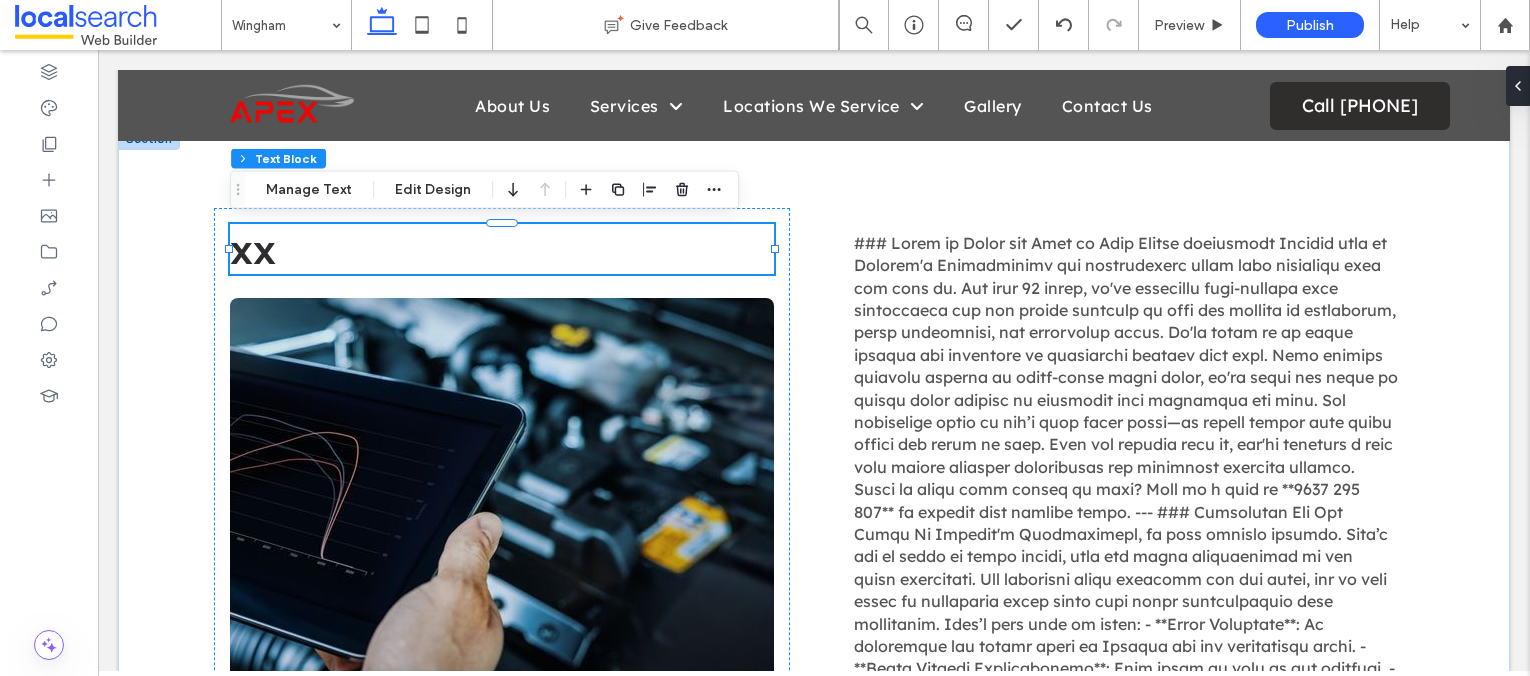 click on "xx" at bounding box center (253, 249) 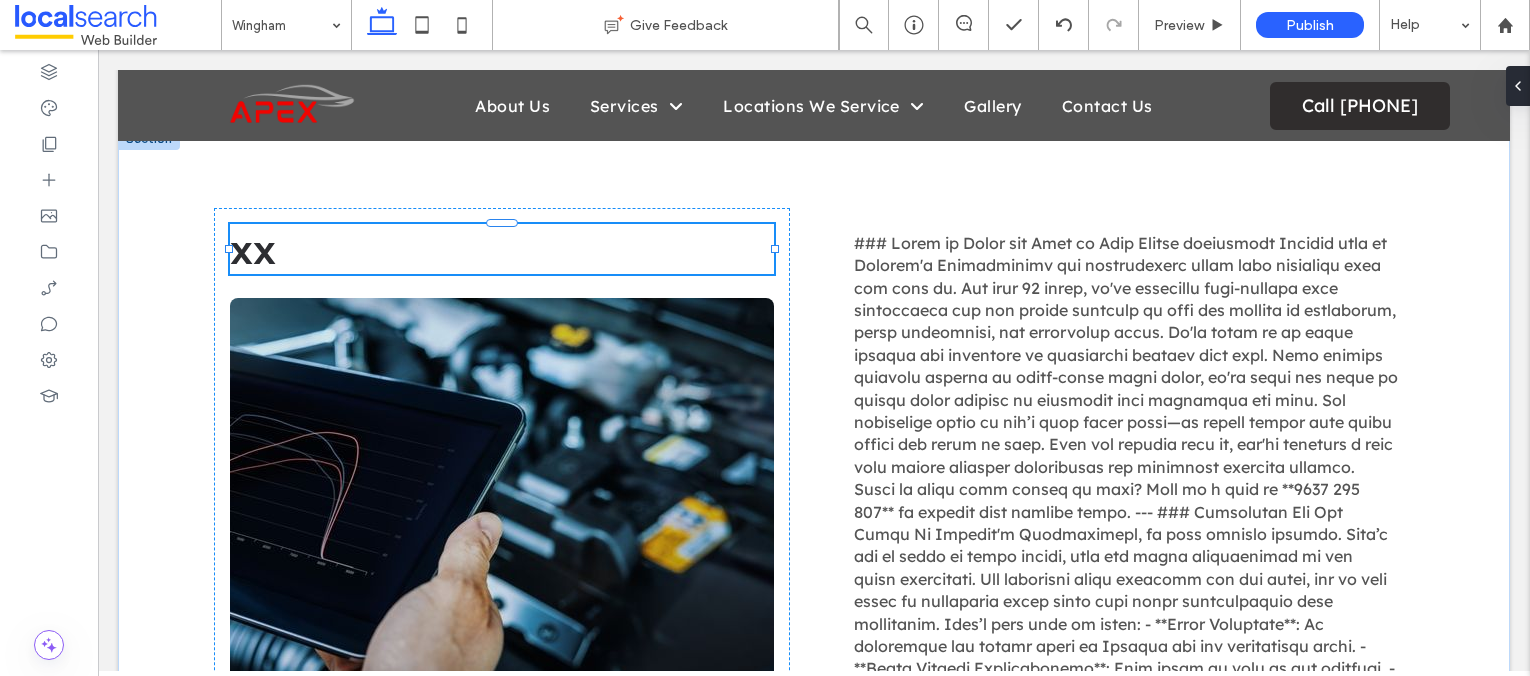 type on "**********" 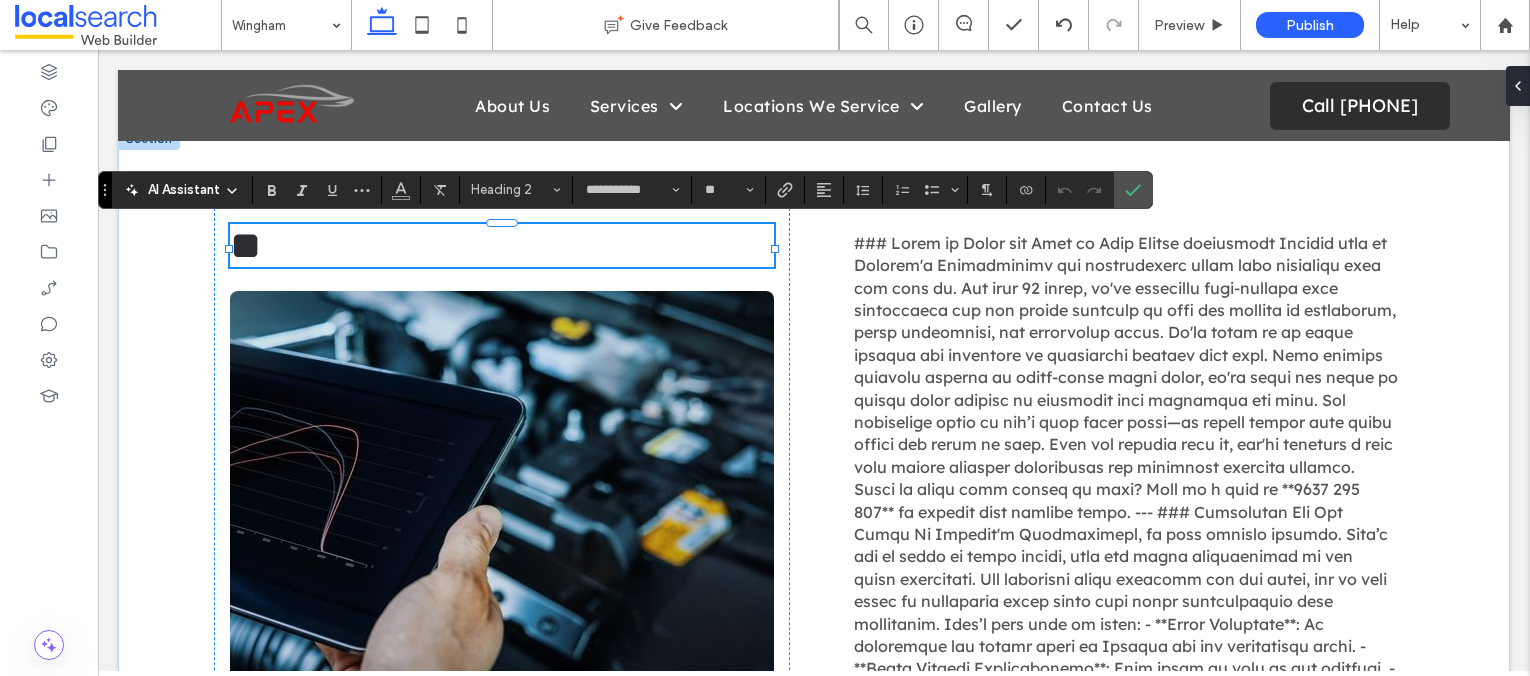 type 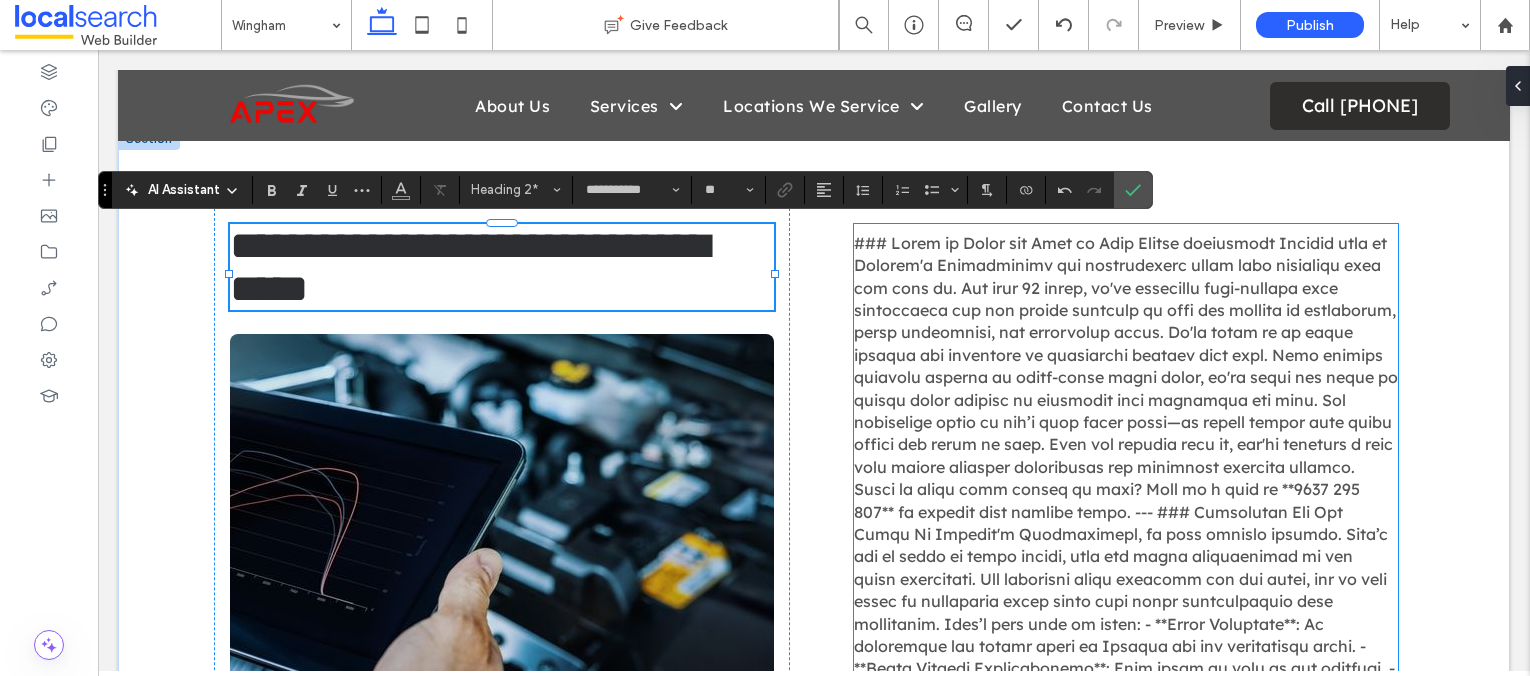 click at bounding box center [1126, 702] 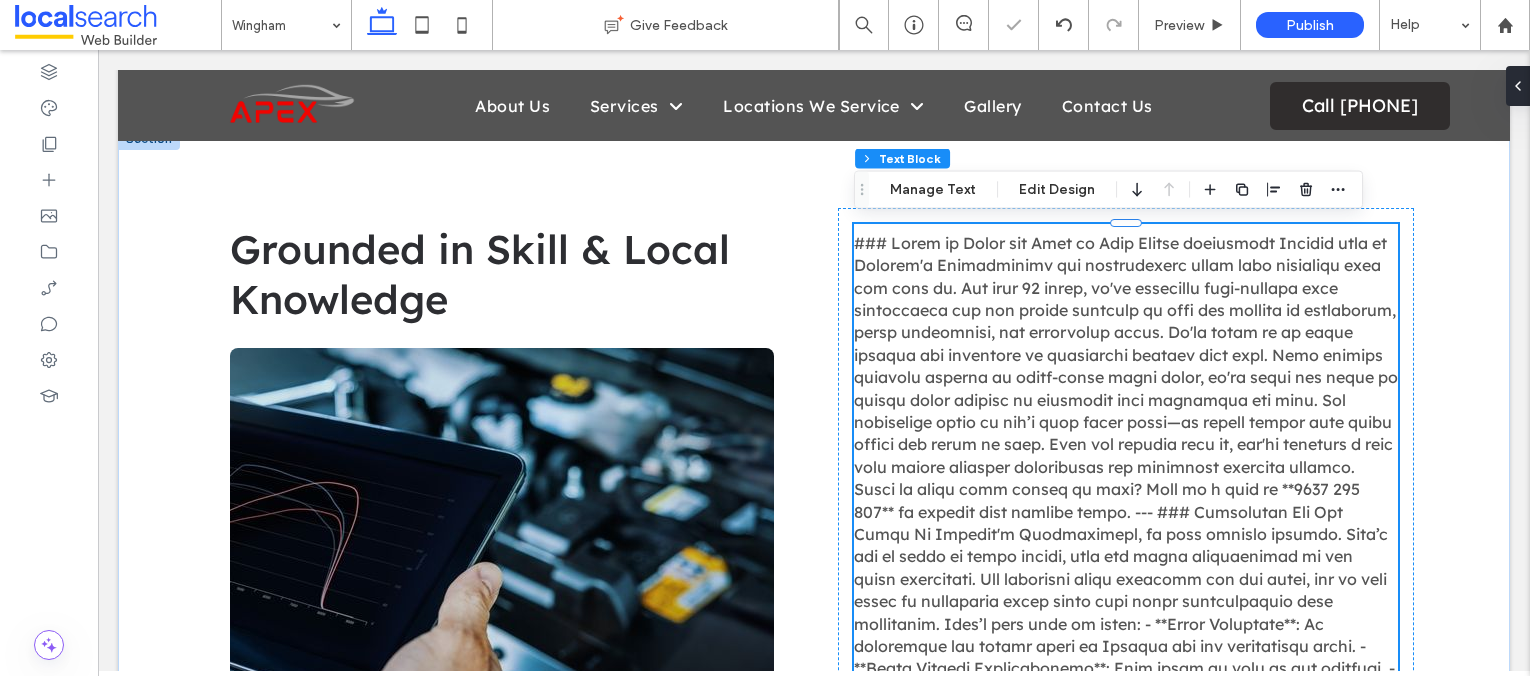 click at bounding box center [1126, 702] 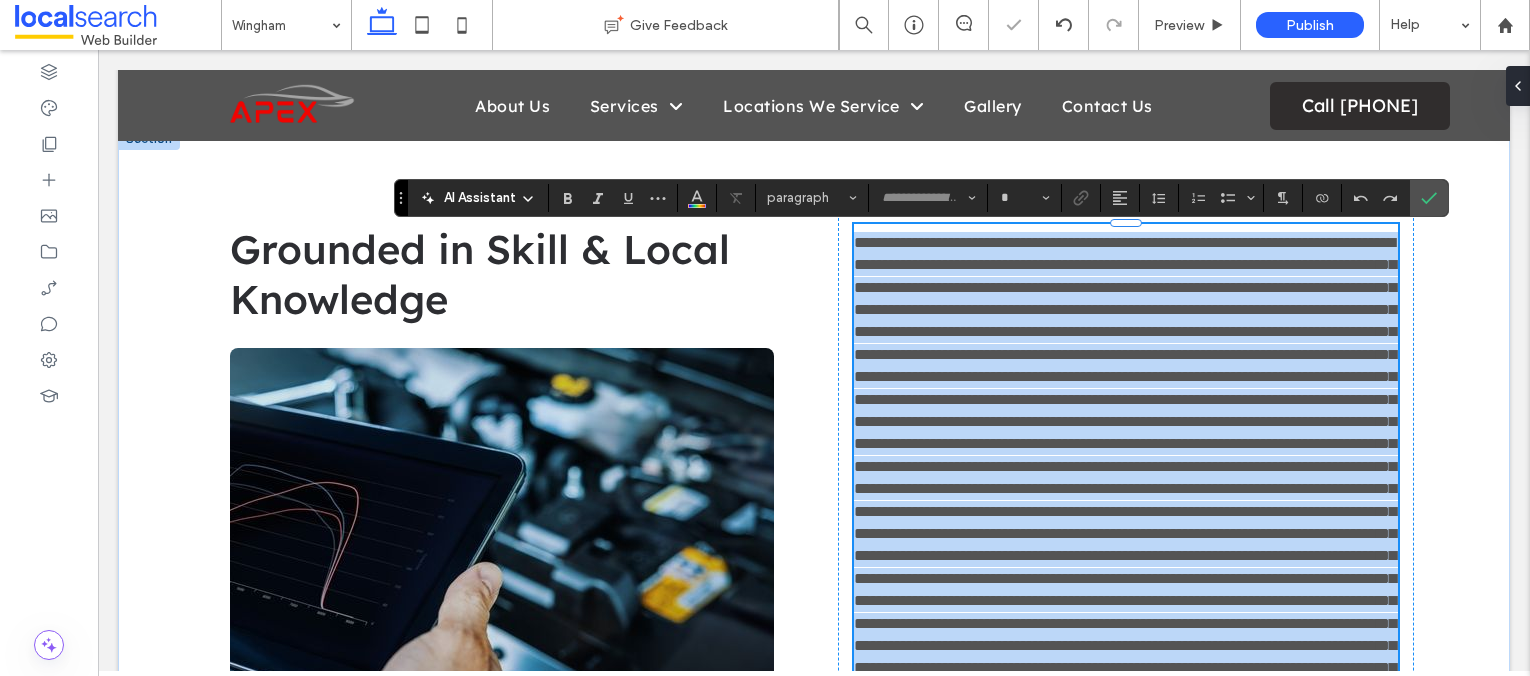 type on "**********" 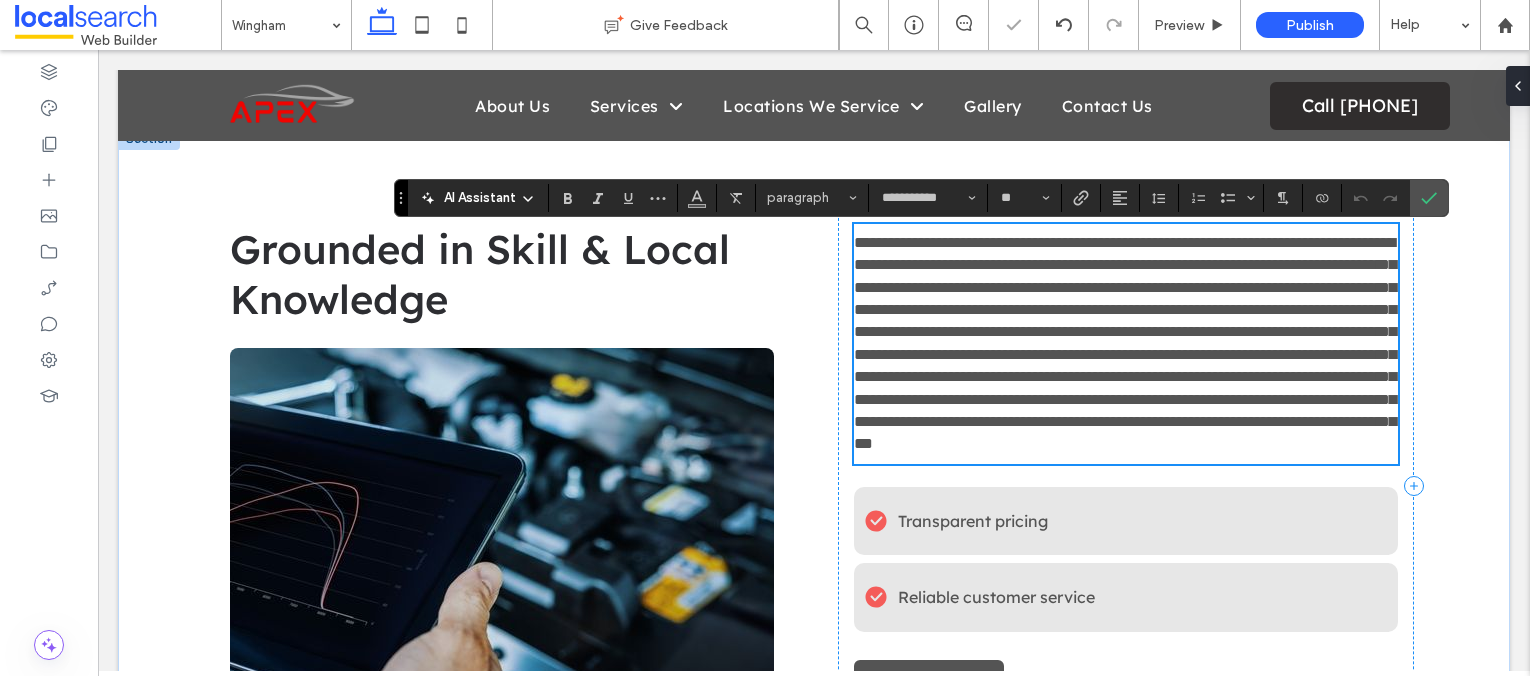 scroll, scrollTop: 0, scrollLeft: 0, axis: both 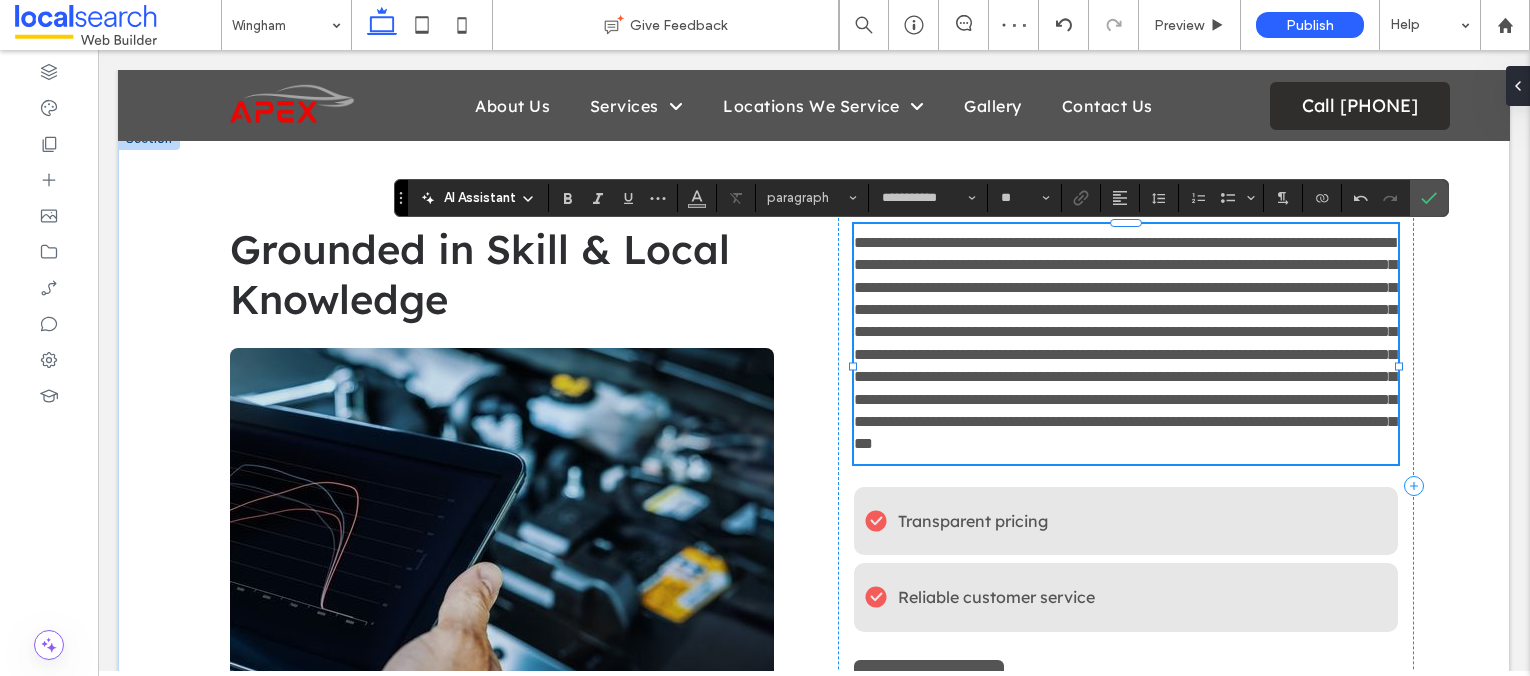 click on "**********" at bounding box center (1125, 343) 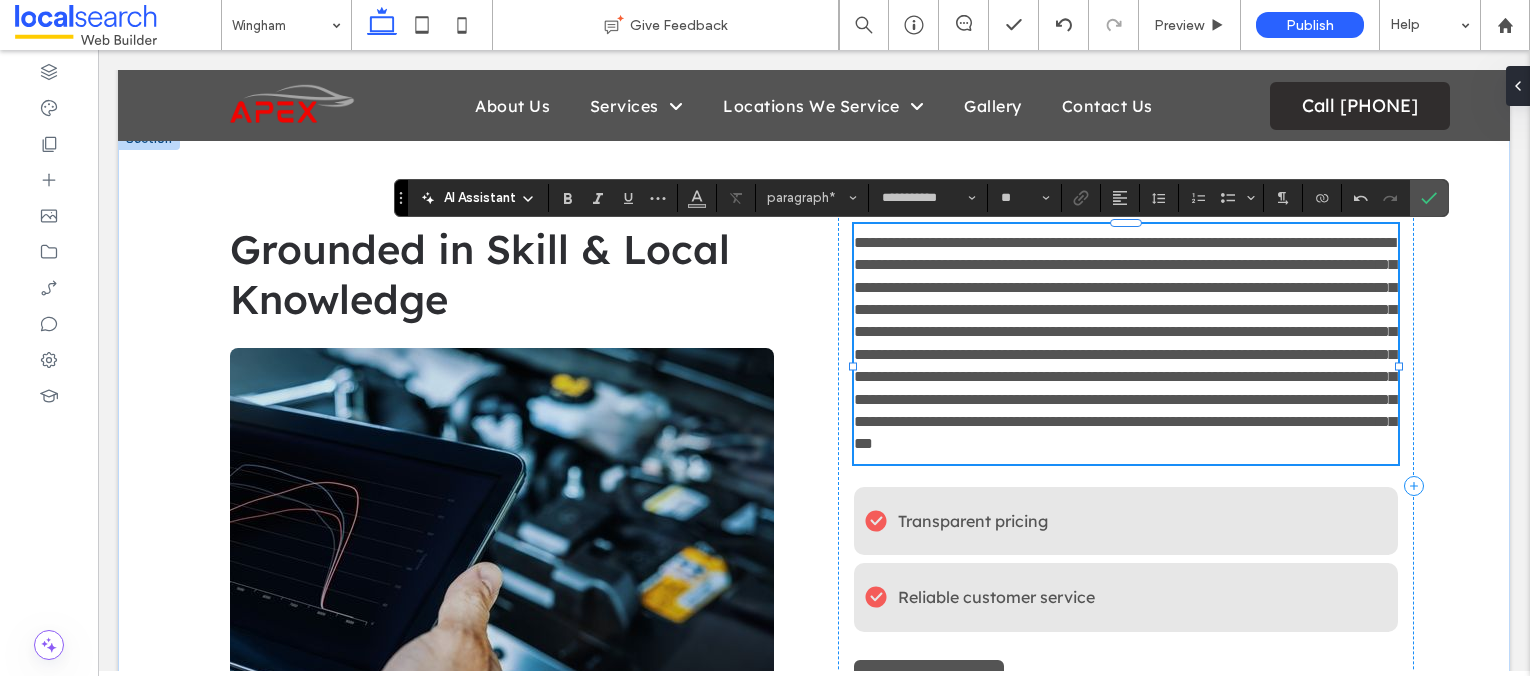 type 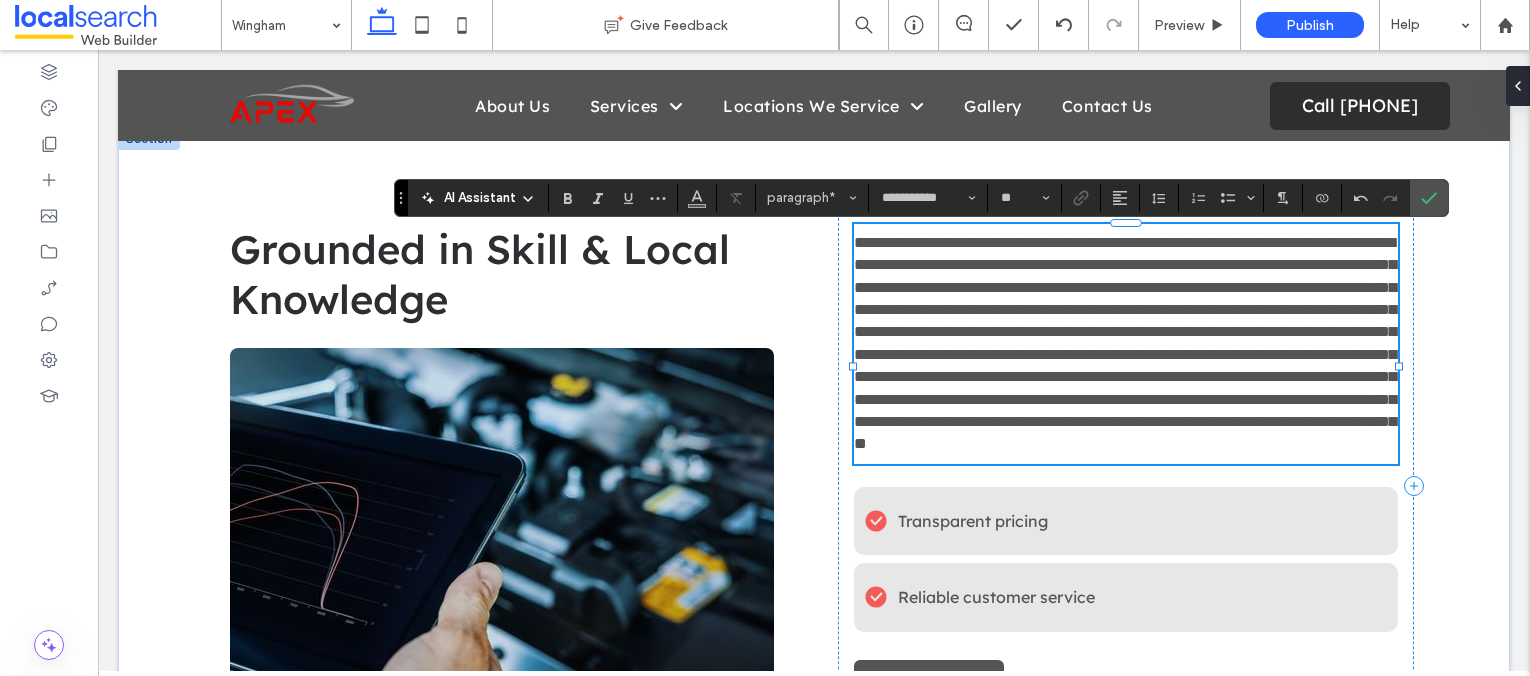 drag, startPoint x: 991, startPoint y: 337, endPoint x: 992, endPoint y: 385, distance: 48.010414 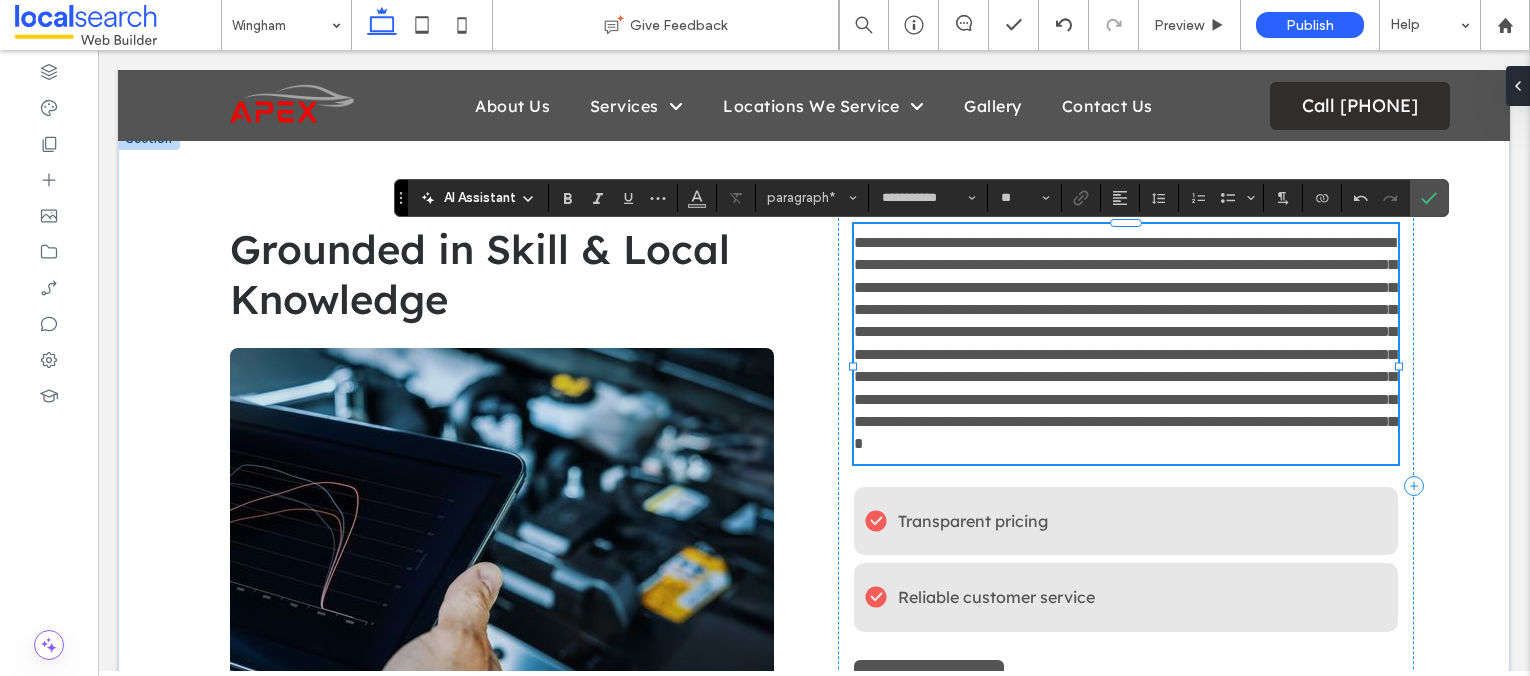 click on "**********" at bounding box center (1128, 343) 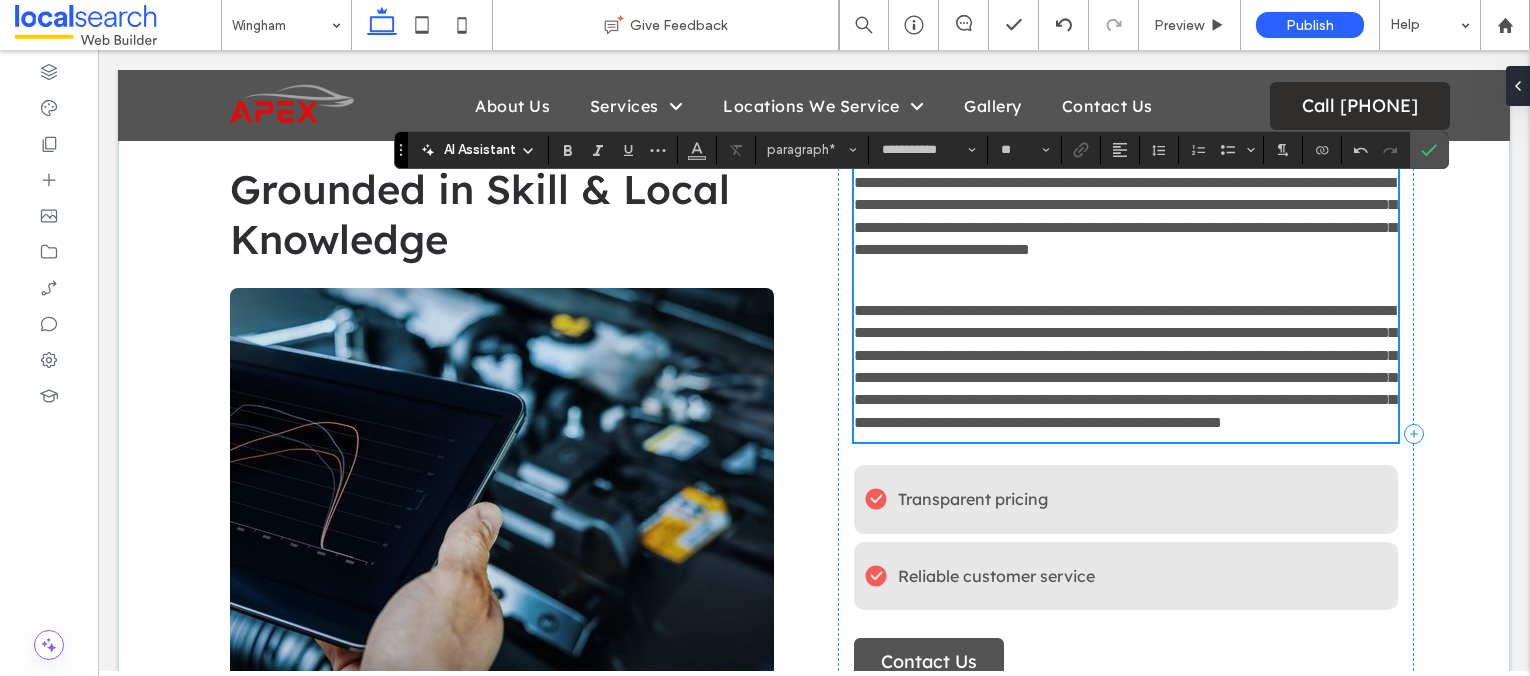 scroll, scrollTop: 2211, scrollLeft: 0, axis: vertical 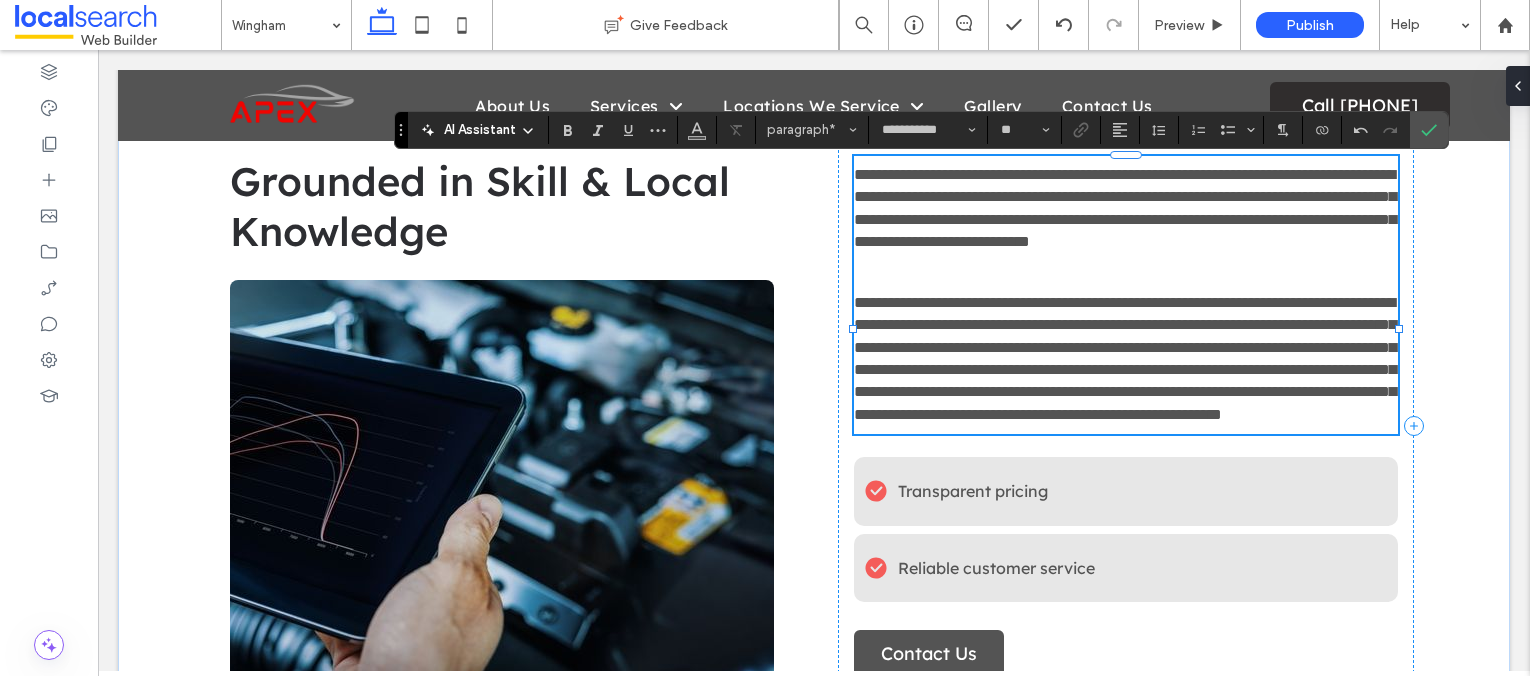 click on "**********" at bounding box center (1125, 358) 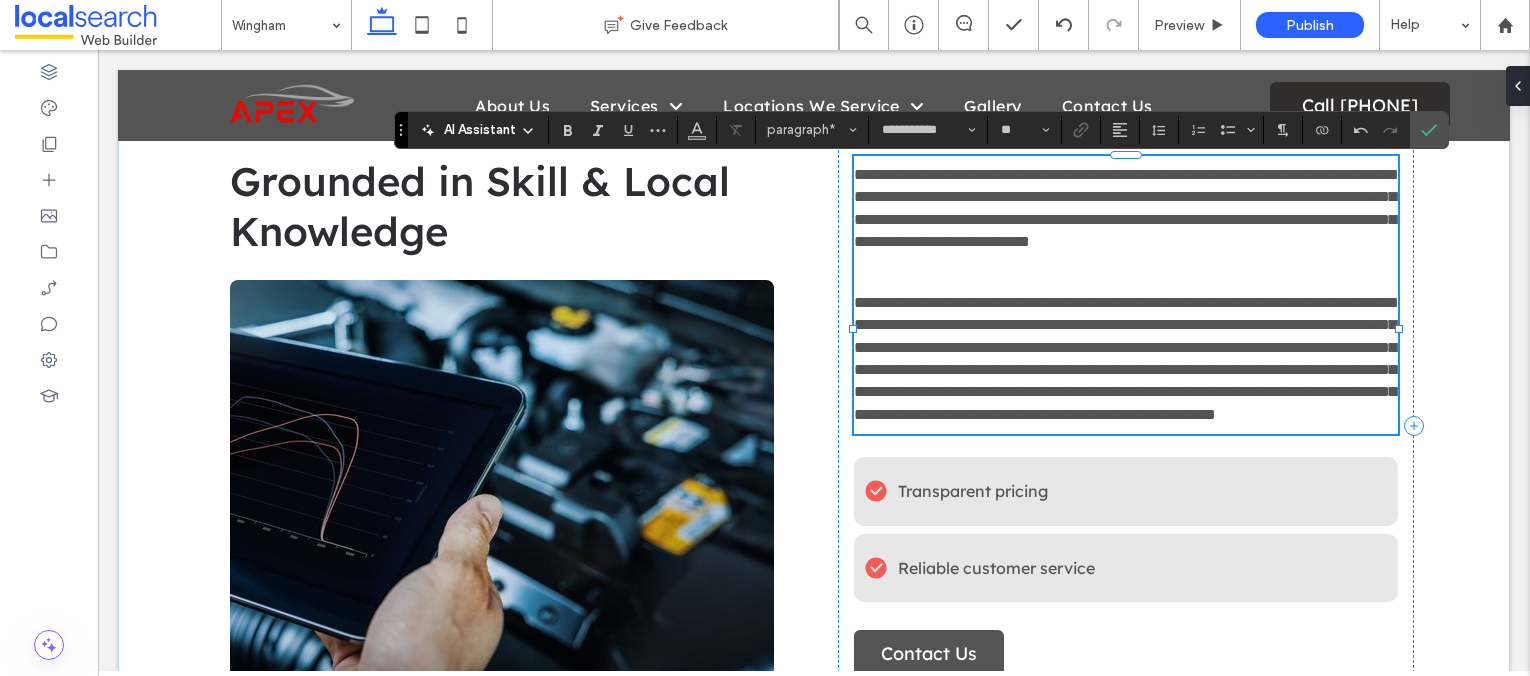 click on "**********" at bounding box center [1125, 358] 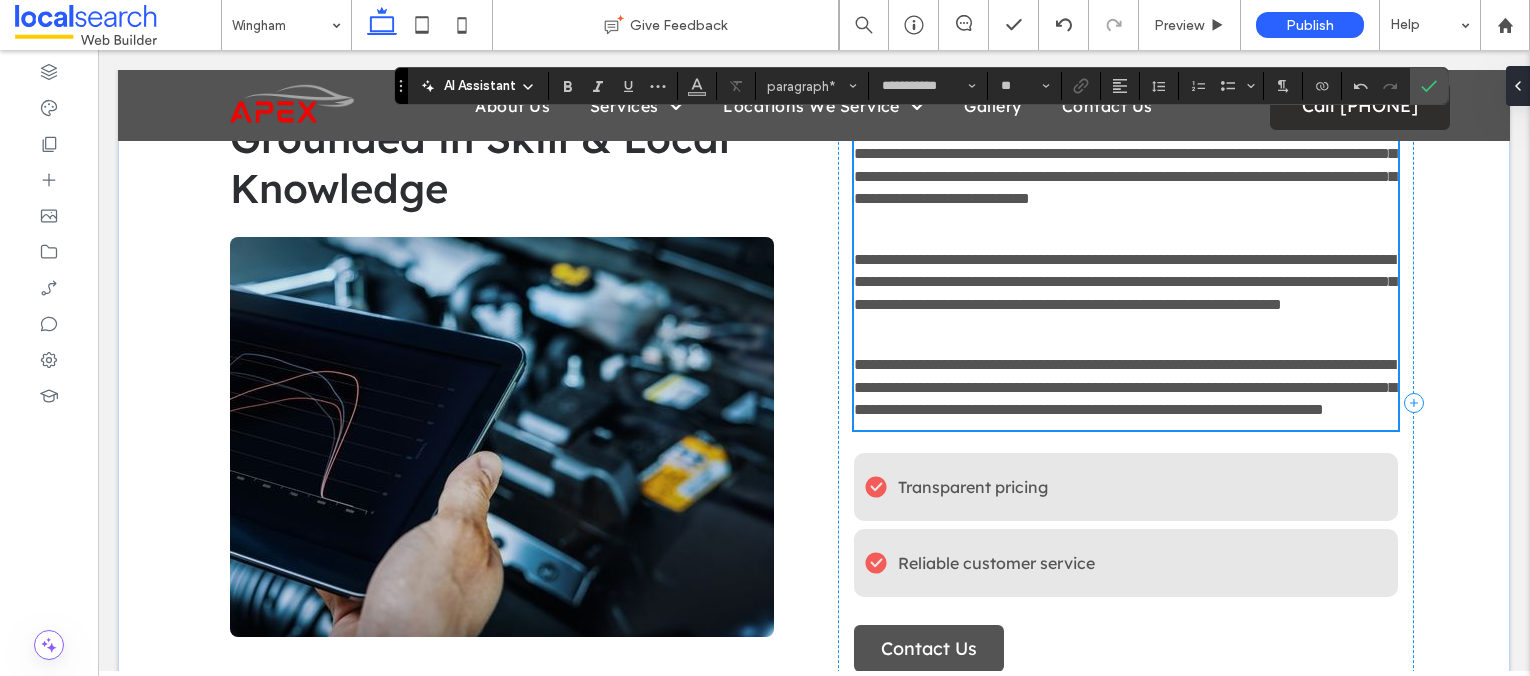 scroll, scrollTop: 2255, scrollLeft: 0, axis: vertical 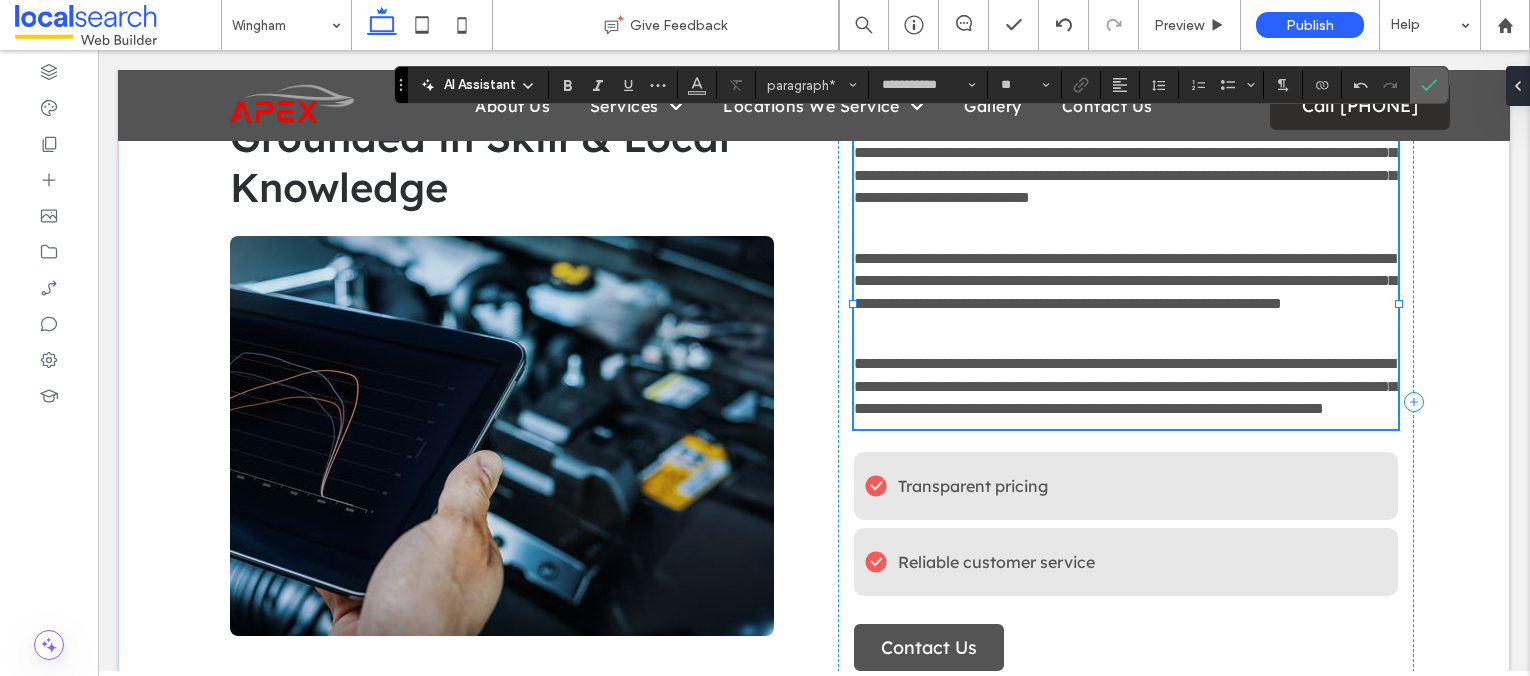 click at bounding box center [1425, 85] 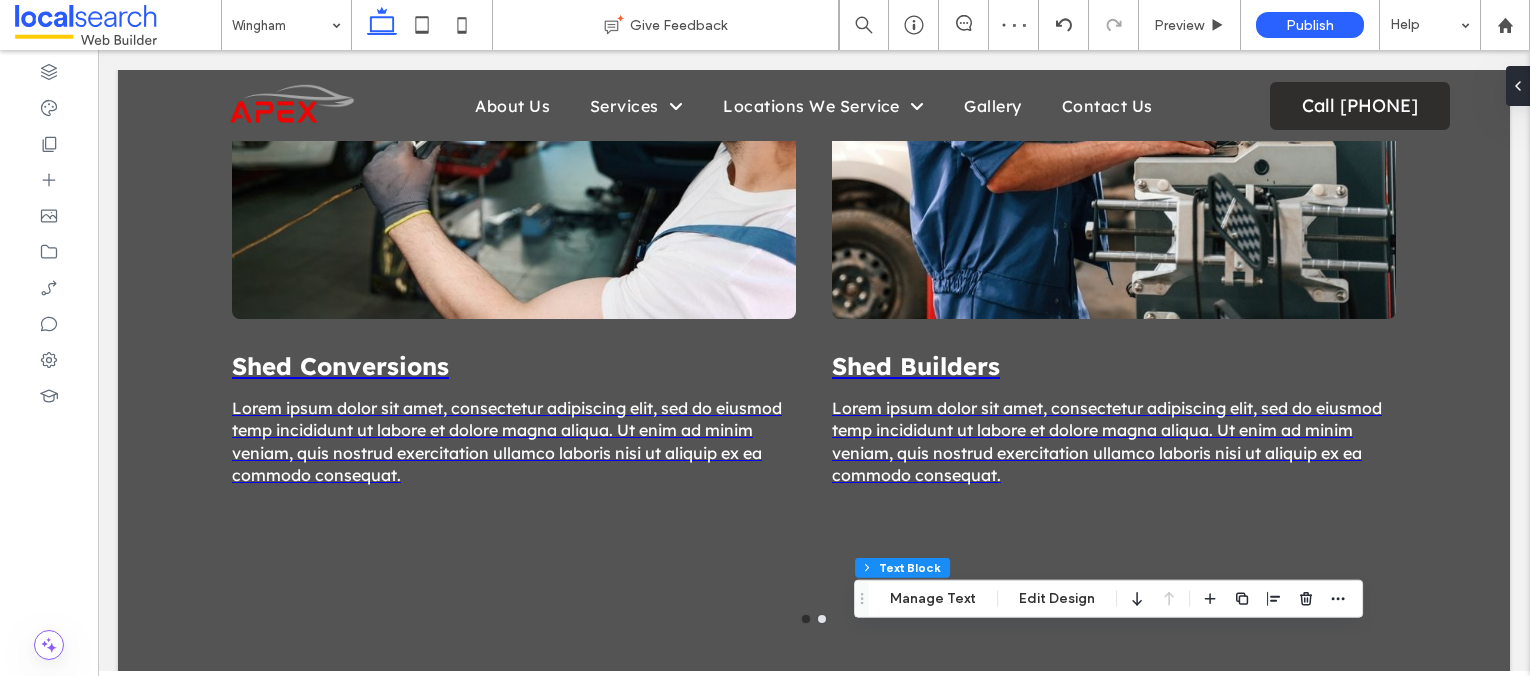 scroll, scrollTop: 1538, scrollLeft: 0, axis: vertical 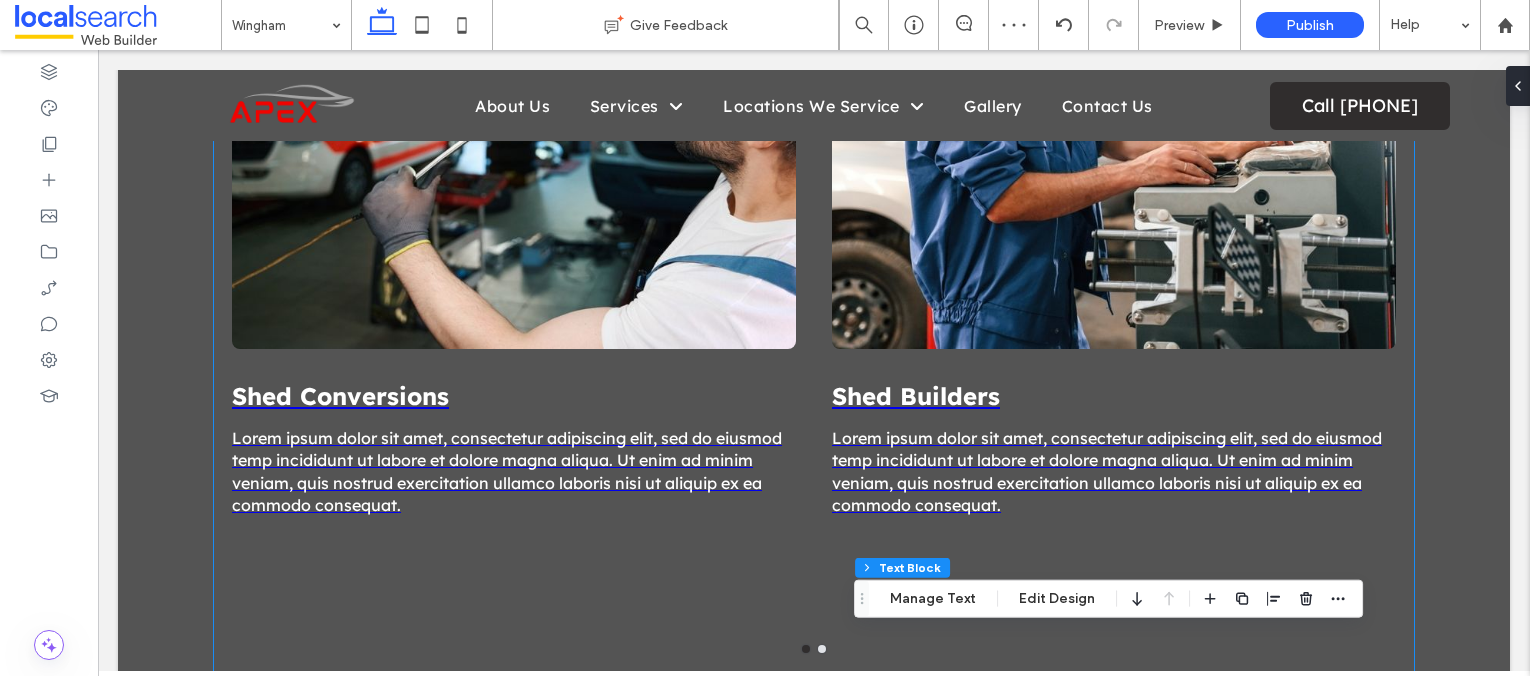 click on "Lorem ipsum dolor sit amet, consectetur adipiscing elit, sed do eiusmod temp incididunt ut labore et dolore magna aliqua. Ut enim ad minim veniam, quis nostrud exercitation ullamco laboris nisi ut aliquip ex ea commodo consequat." at bounding box center (514, 472) 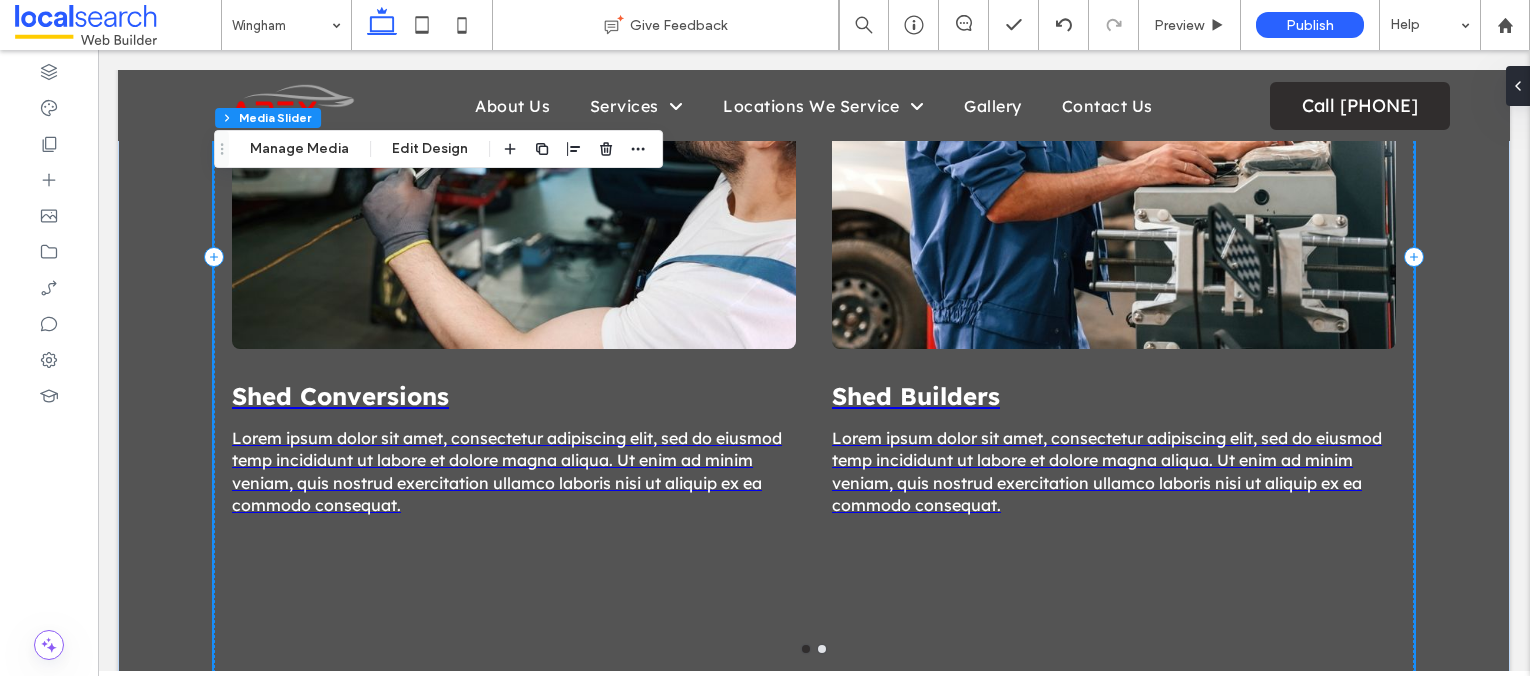 click on "Shed Conversions Lorem ipsum dolor sit amet, consectetur adipiscing elit, sed do eiusmod temp incididunt ut labore et dolore magna aliqua. Ut enim ad minim veniam, quis nostrud exercitation ullamco laboris nisi ut aliquip ex ea commodo consequat." at bounding box center [514, 501] 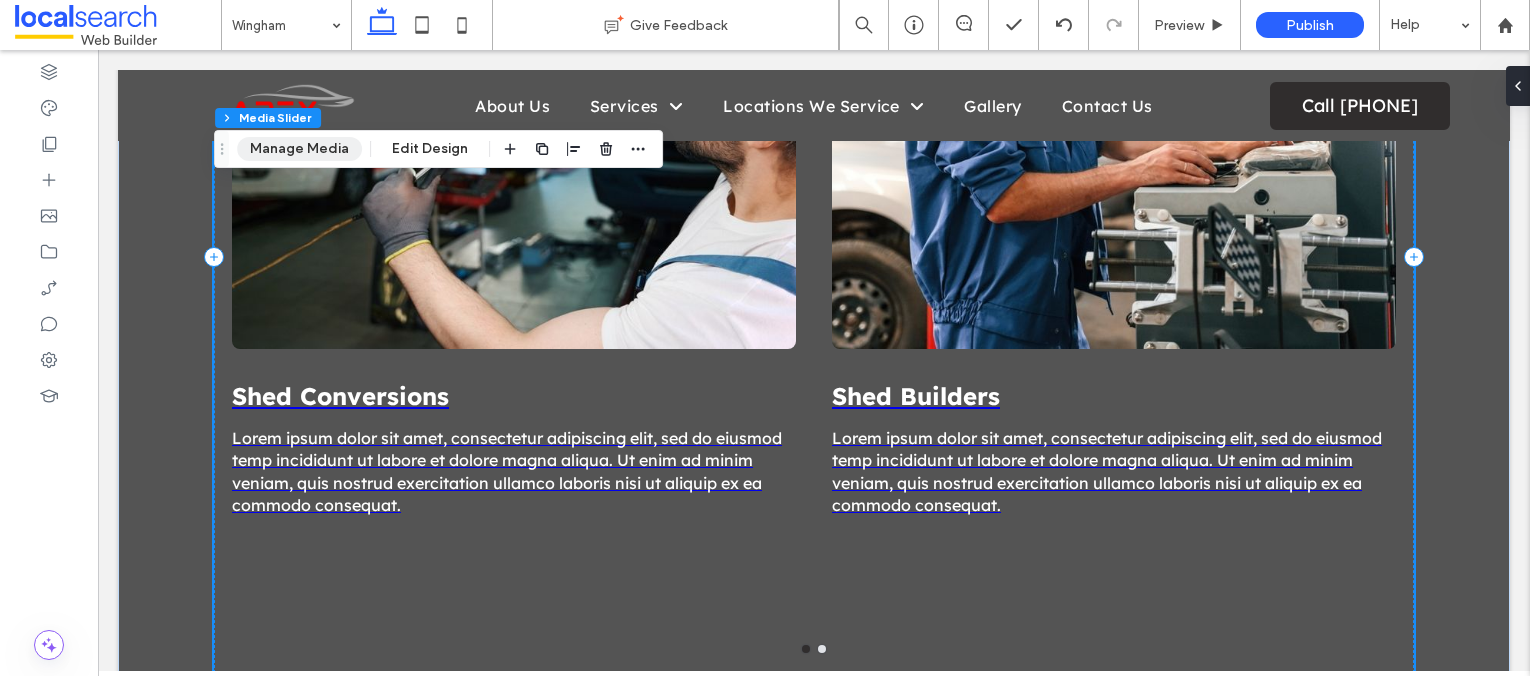 click on "Manage Media" at bounding box center [299, 149] 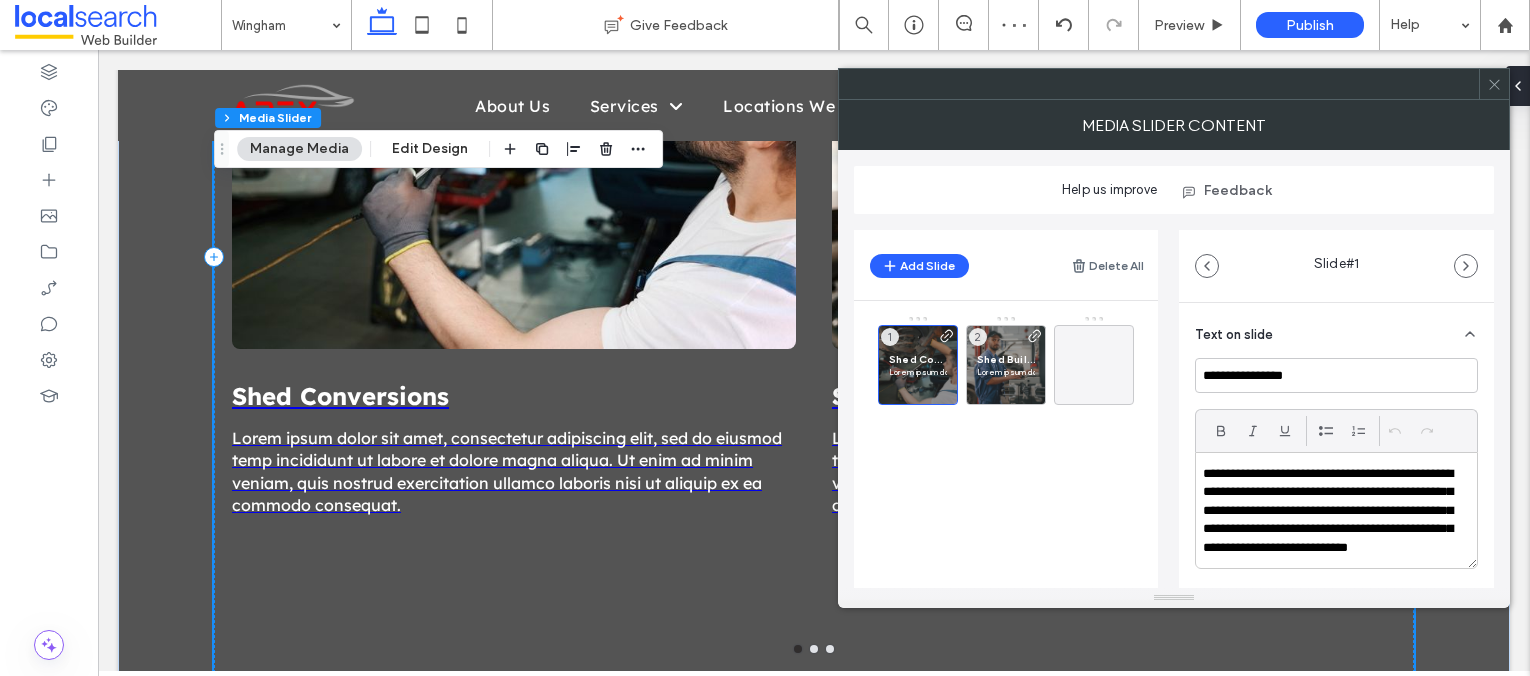 scroll, scrollTop: 571, scrollLeft: 0, axis: vertical 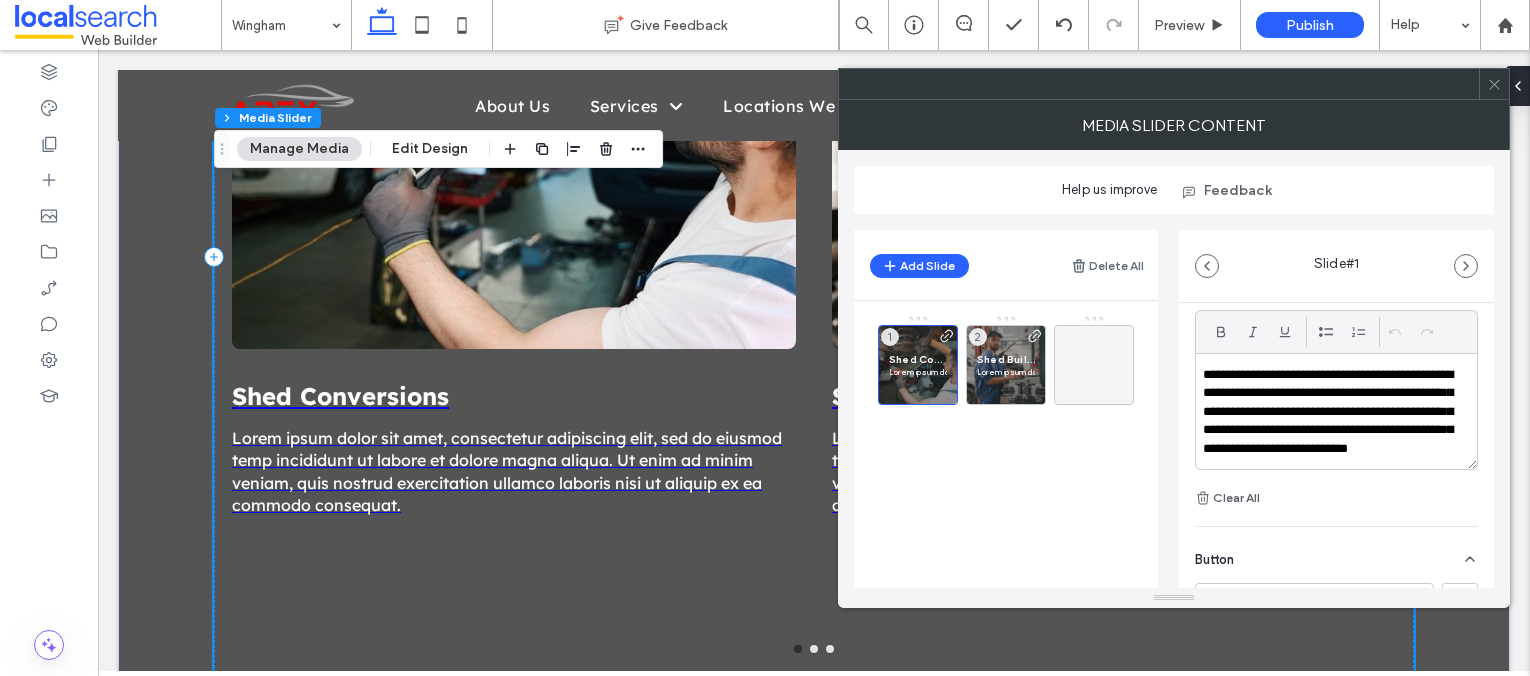 click on "**********" at bounding box center (1331, 421) 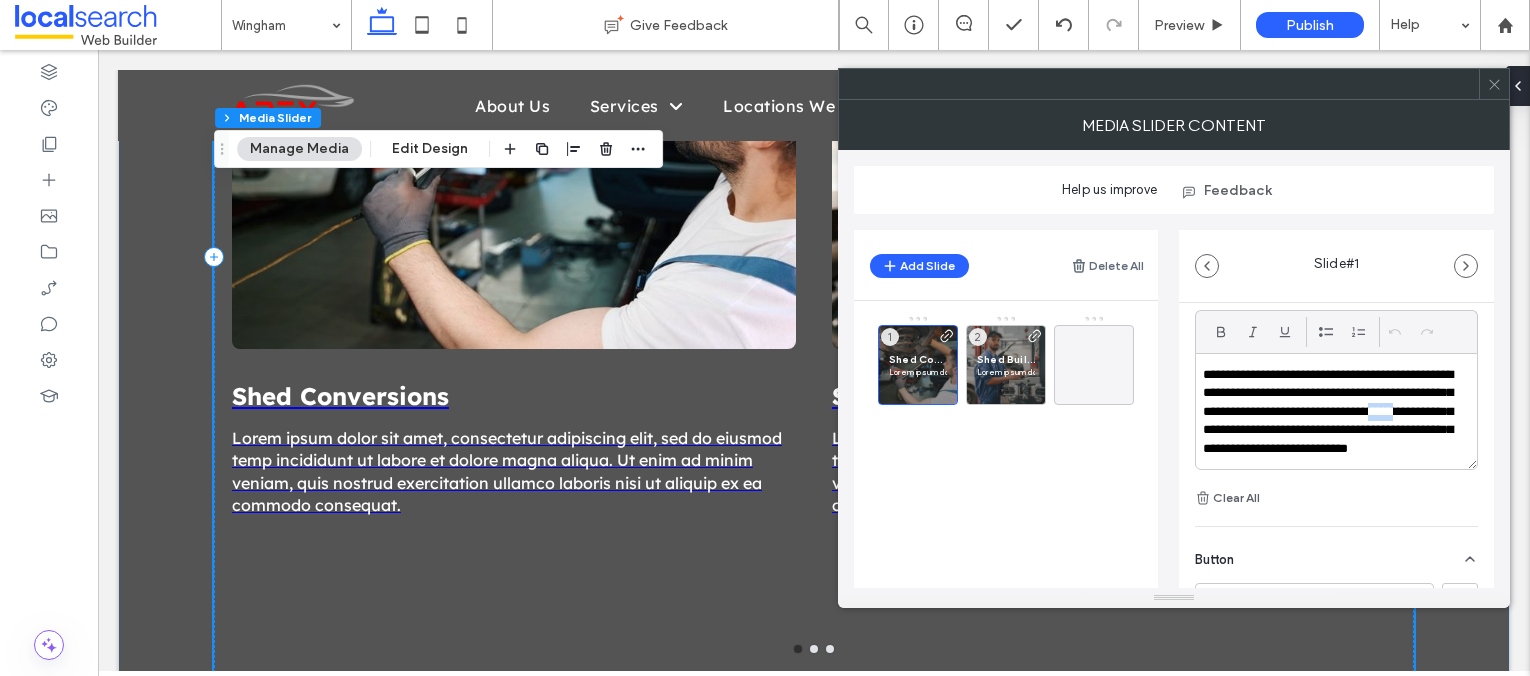 click on "**********" at bounding box center [1331, 421] 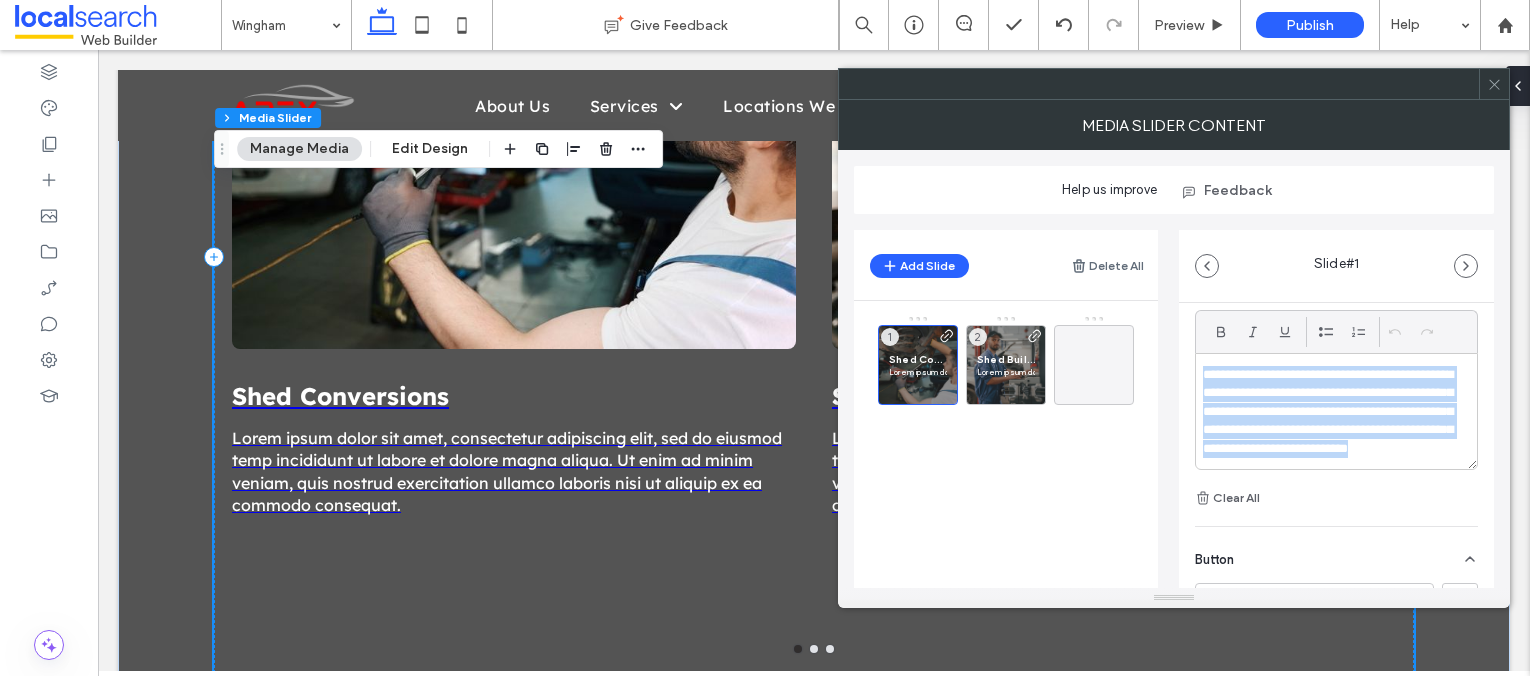 click on "**********" at bounding box center [1331, 421] 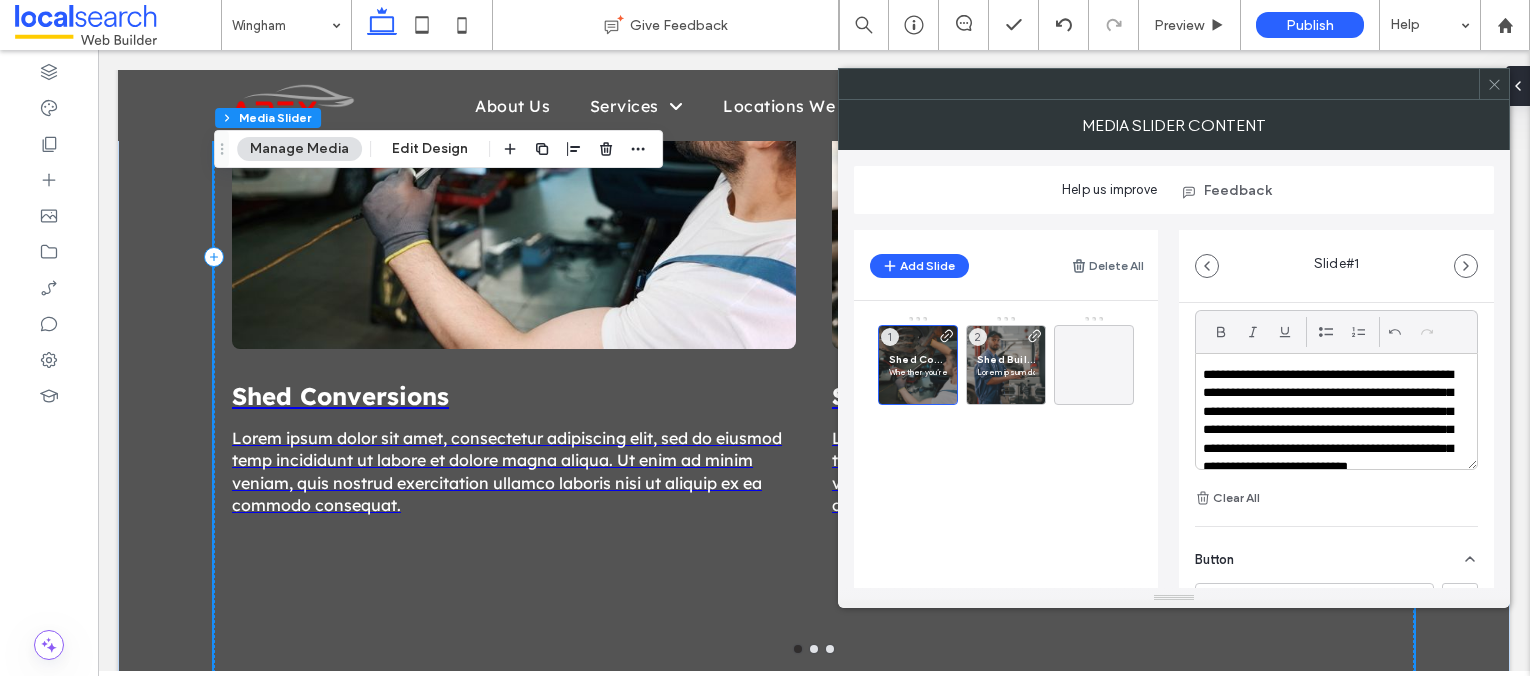 scroll, scrollTop: 0, scrollLeft: 0, axis: both 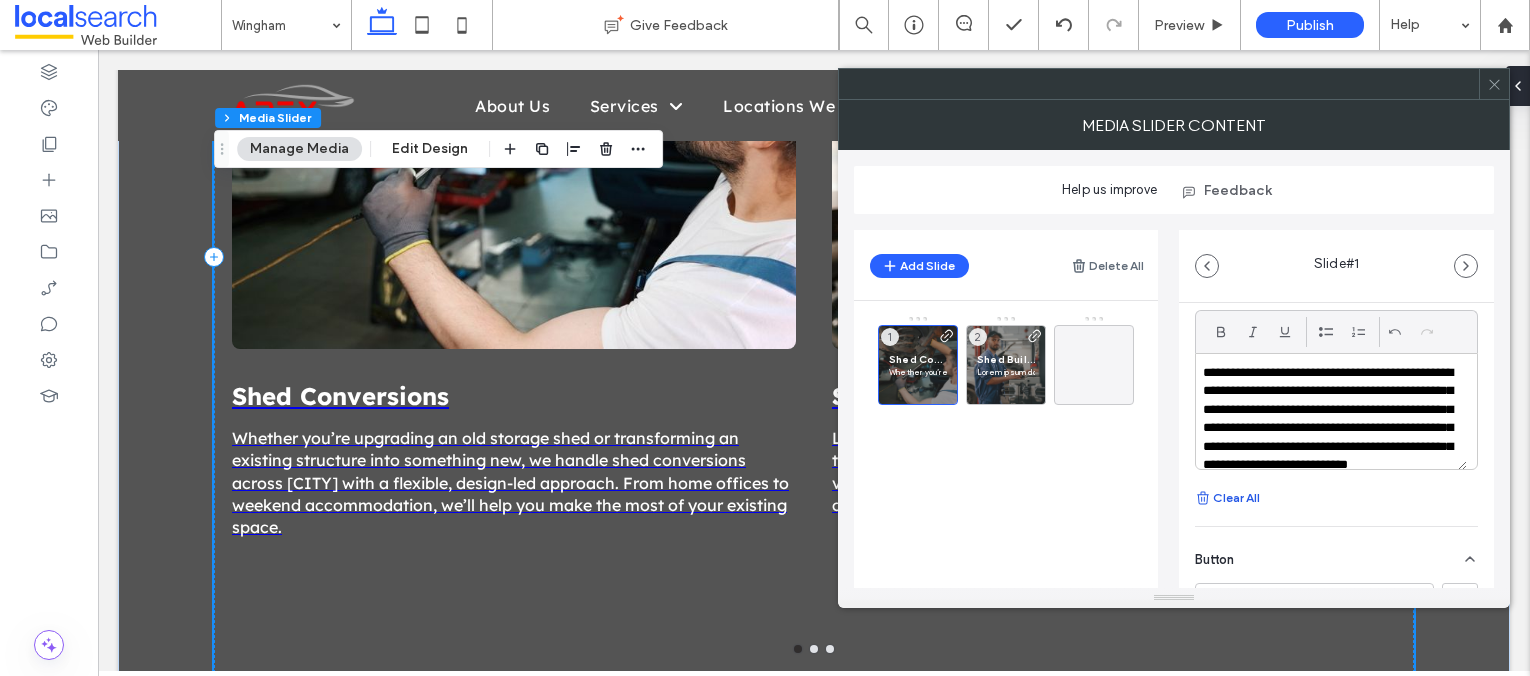 drag, startPoint x: 1245, startPoint y: 447, endPoint x: 1234, endPoint y: 483, distance: 37.64306 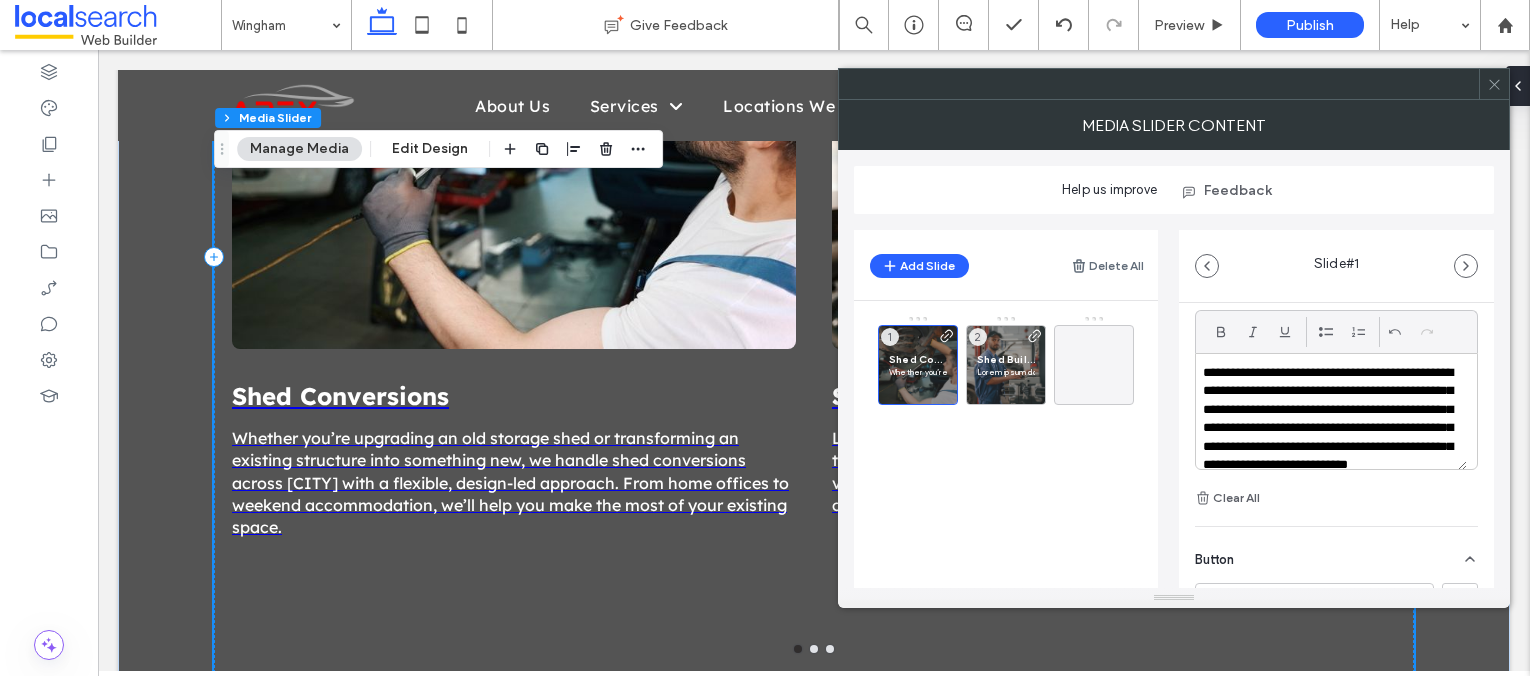 type 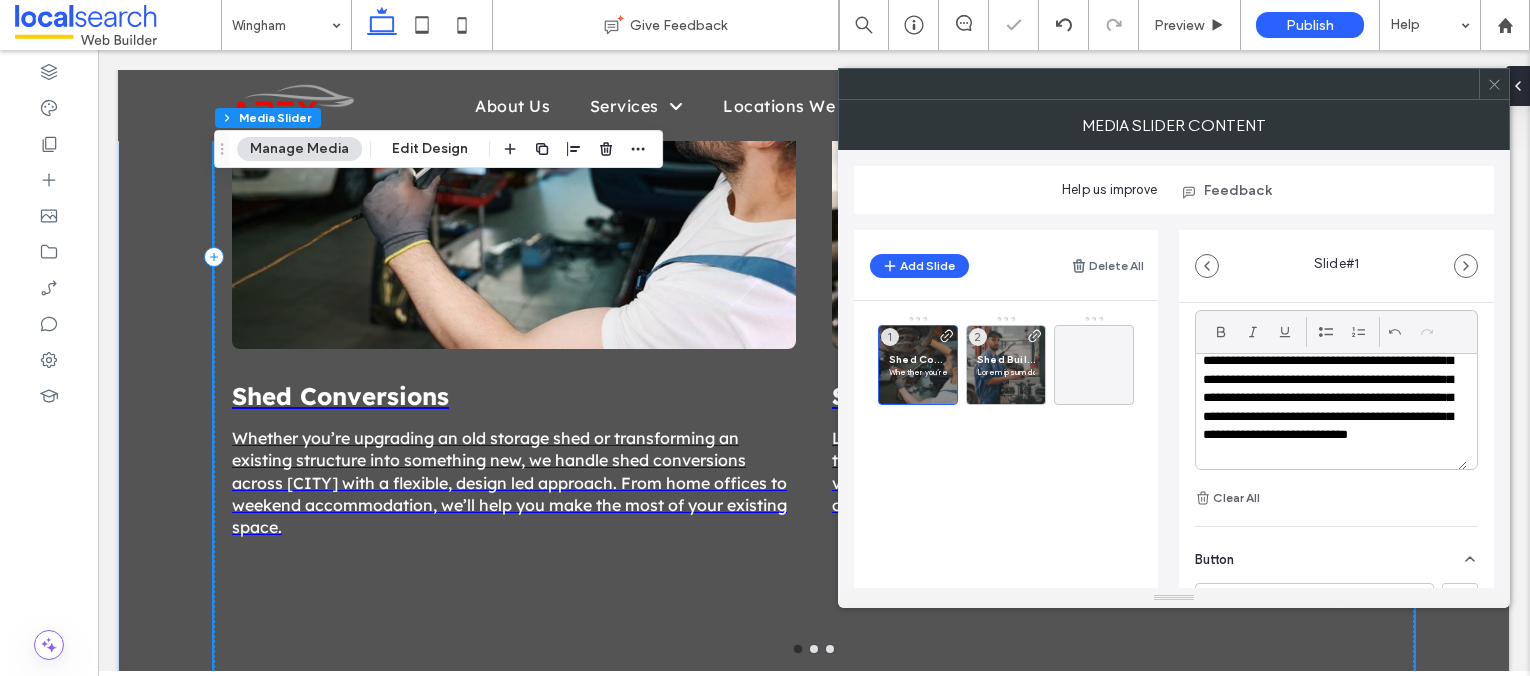 scroll, scrollTop: 37, scrollLeft: 0, axis: vertical 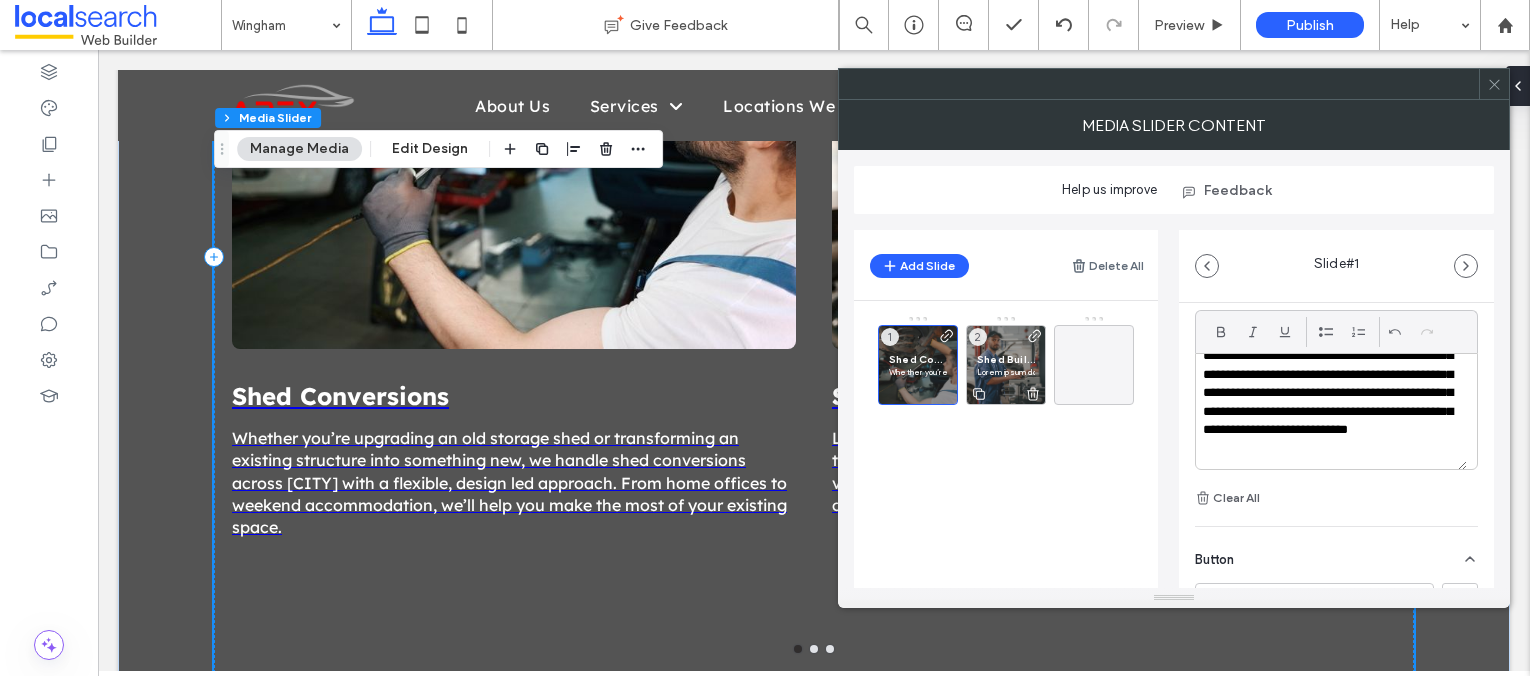 click on "Lorem ipsum dolor sit amet, consectetur adipiscing elit, sed do eiusmod temp incididunt ut labore et dolore magna aliqua. Ut enim ad minim veniam, quis nostrud exercitation ullamco laboris nisi ut aliquip ex ea commodo consequat." at bounding box center (1006, 372) 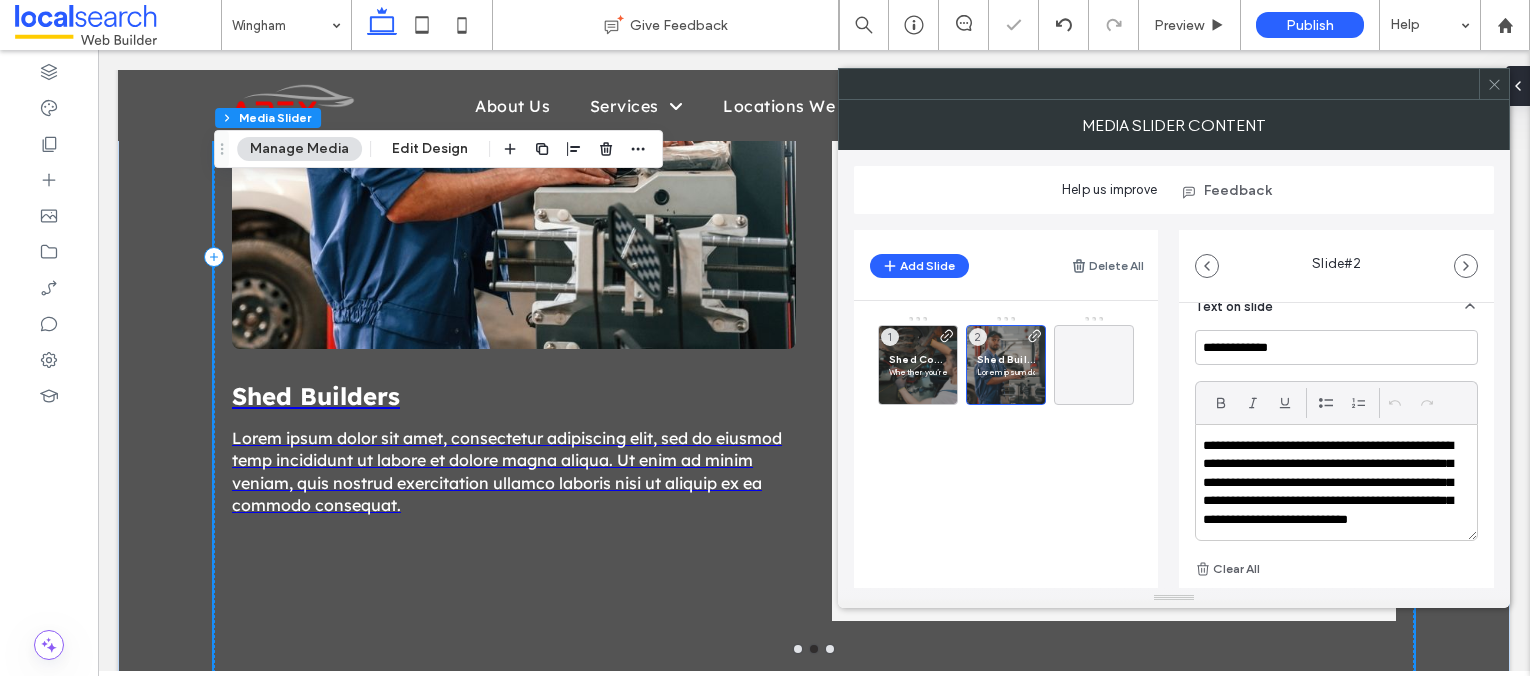 scroll, scrollTop: 507, scrollLeft: 0, axis: vertical 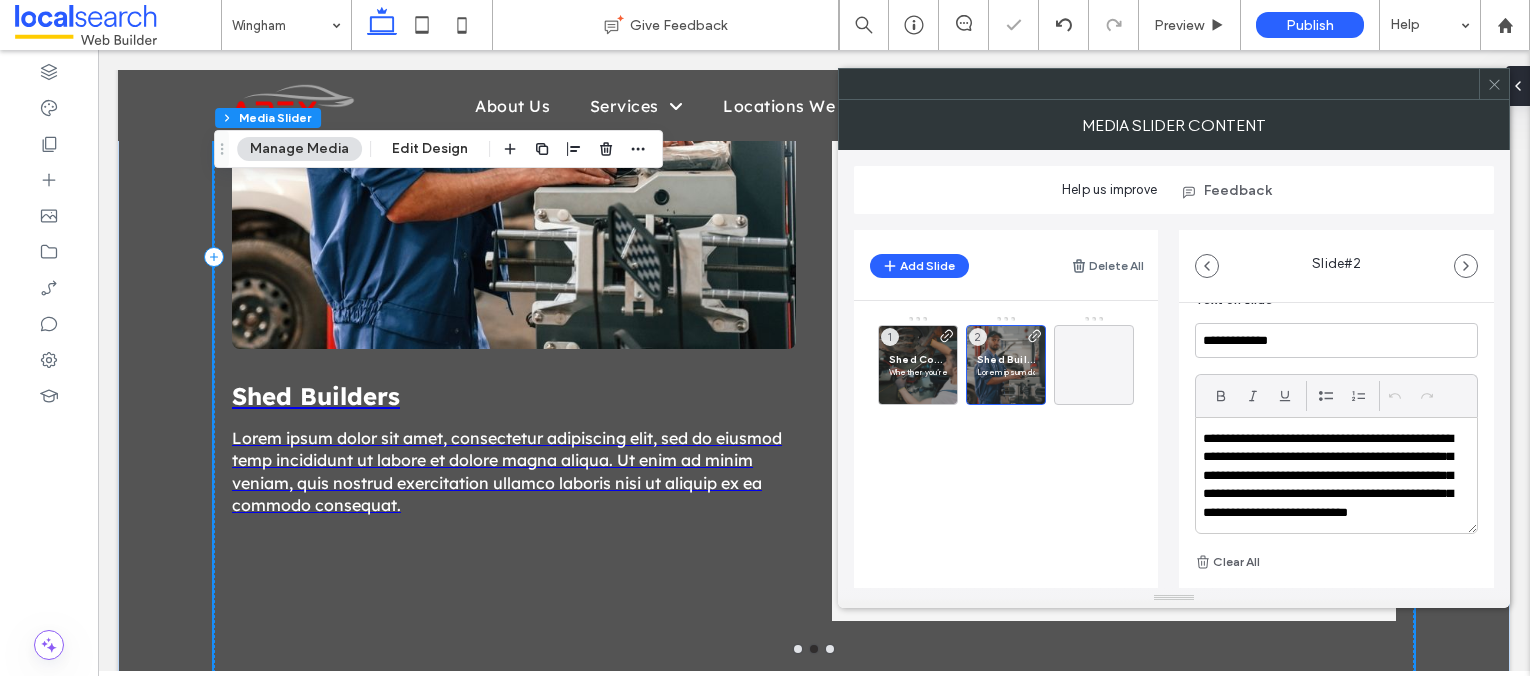 click on "**********" at bounding box center (1331, 485) 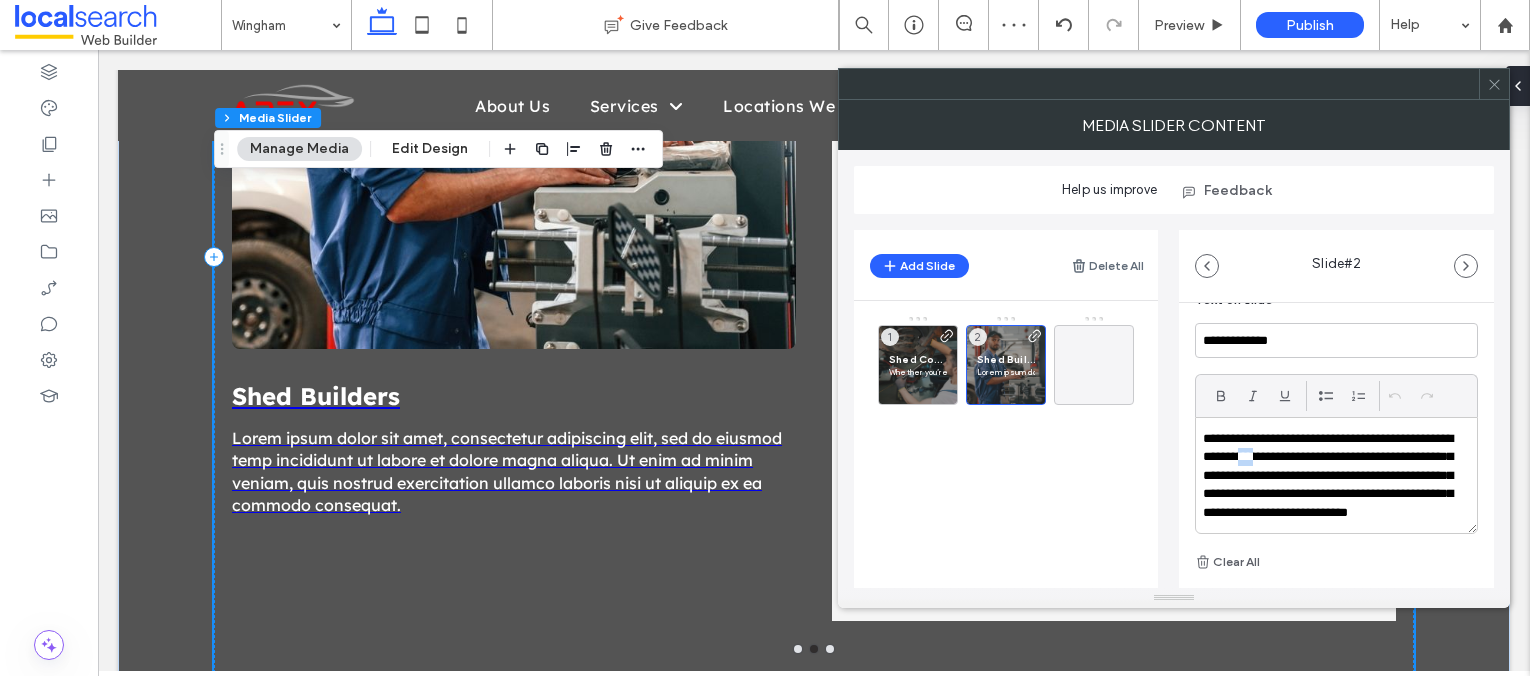 click on "**********" at bounding box center (1331, 485) 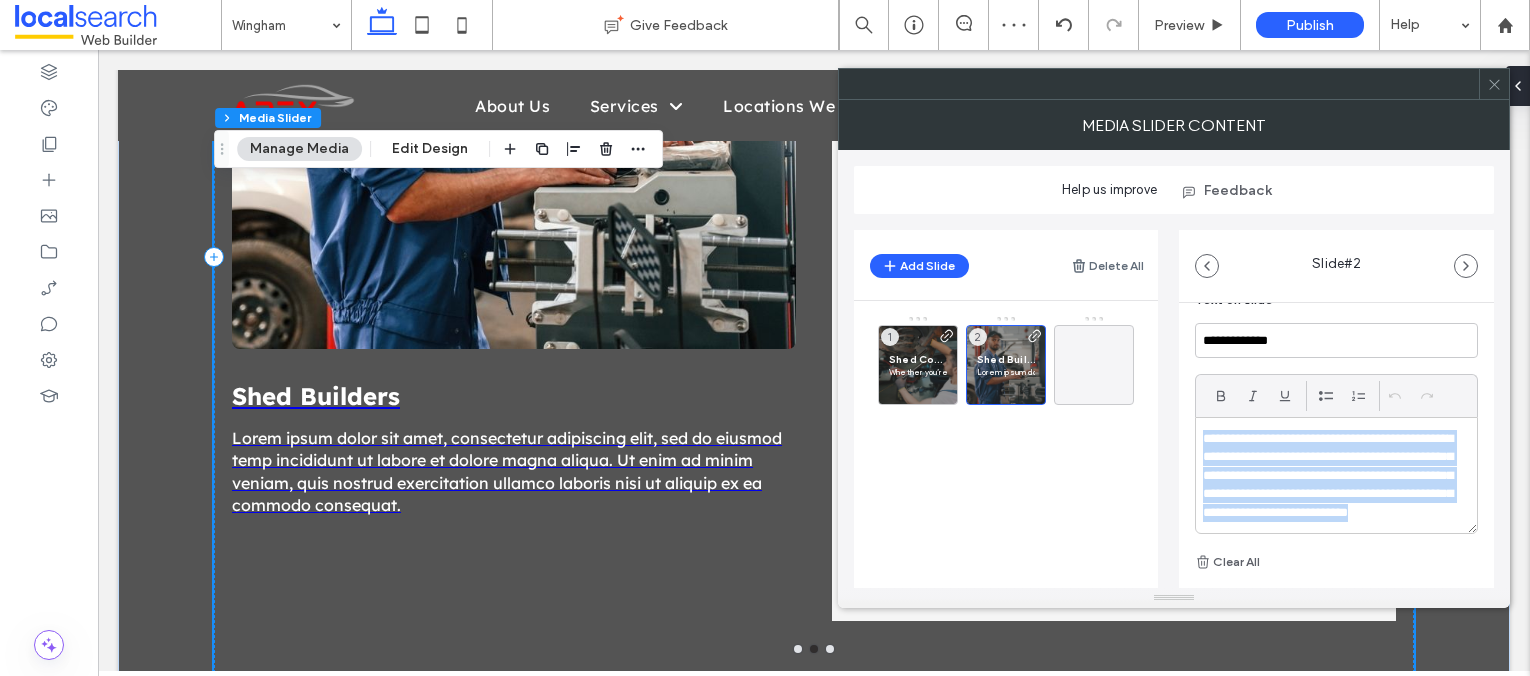 click on "**********" at bounding box center [1331, 485] 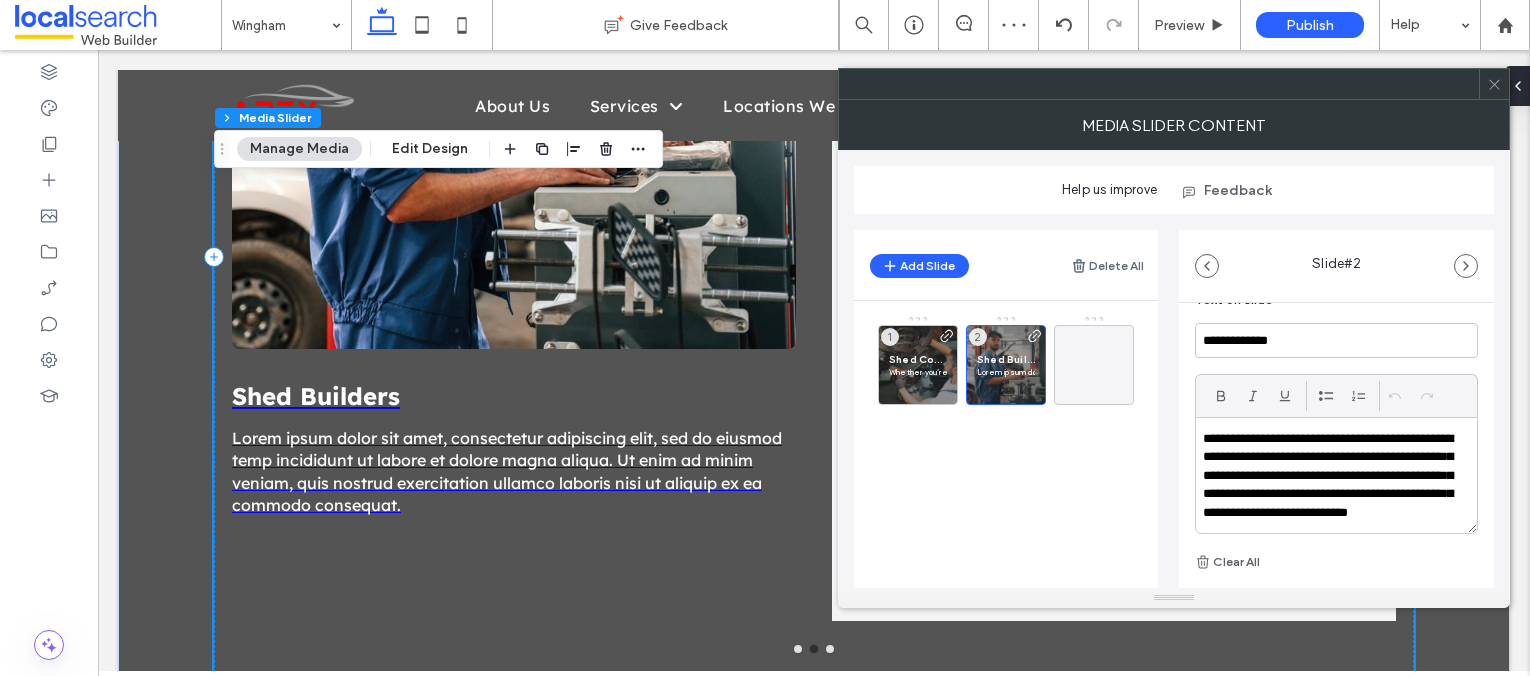 scroll, scrollTop: 0, scrollLeft: 0, axis: both 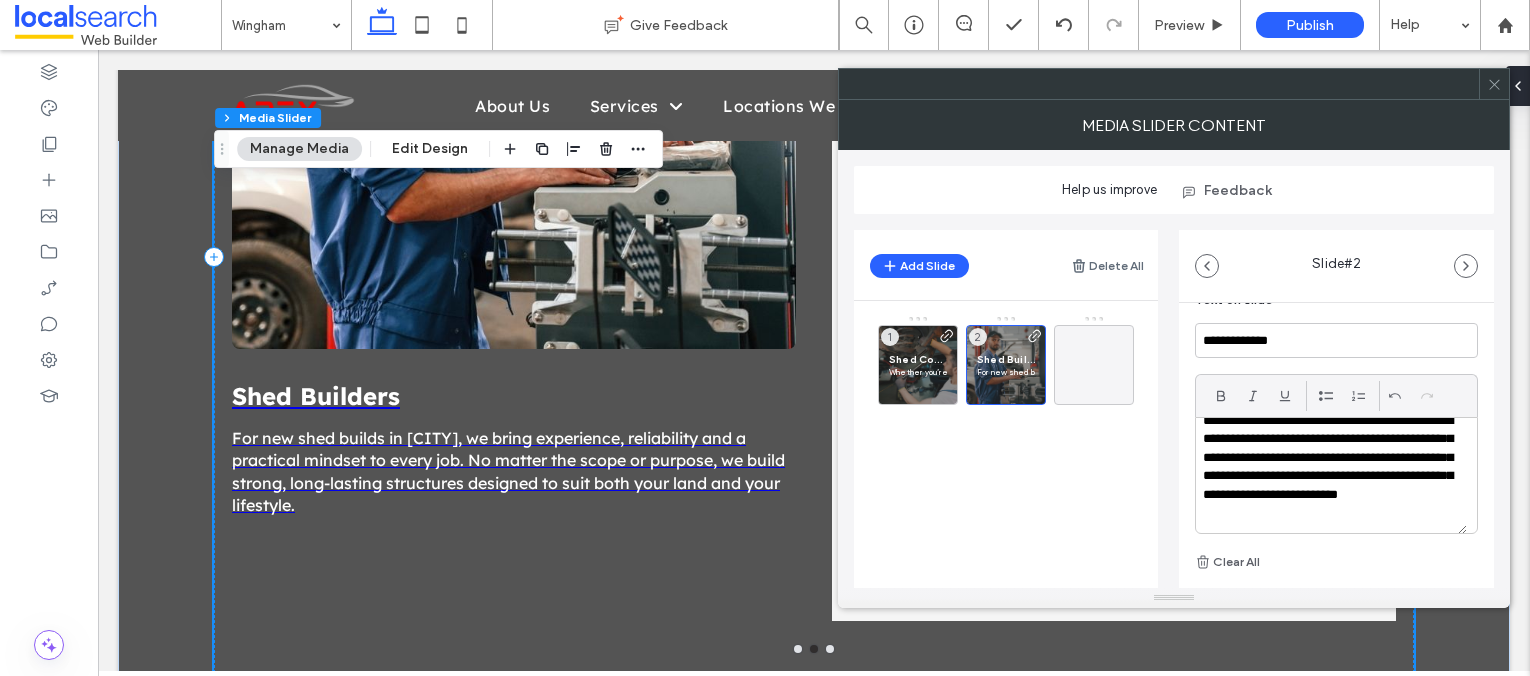 click on "**********" at bounding box center [1331, 467] 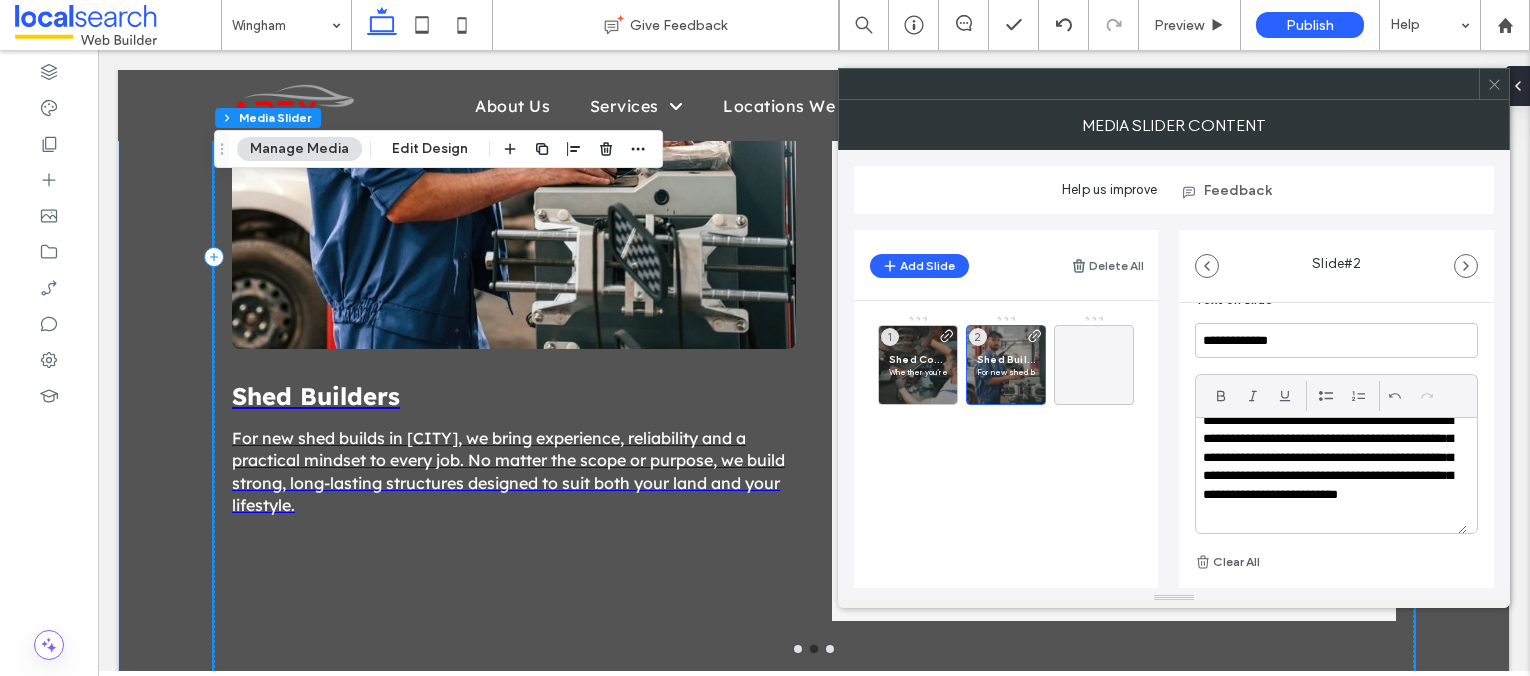 type 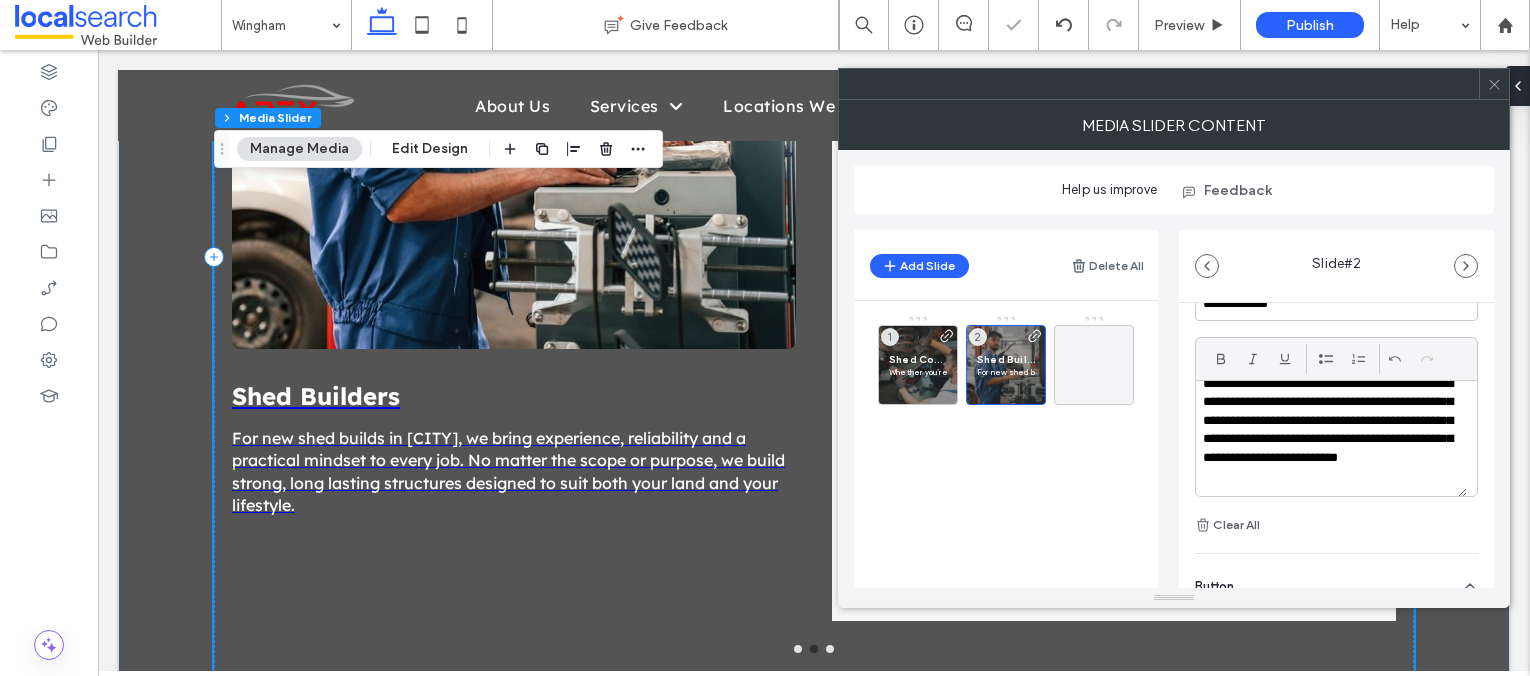 scroll, scrollTop: 551, scrollLeft: 0, axis: vertical 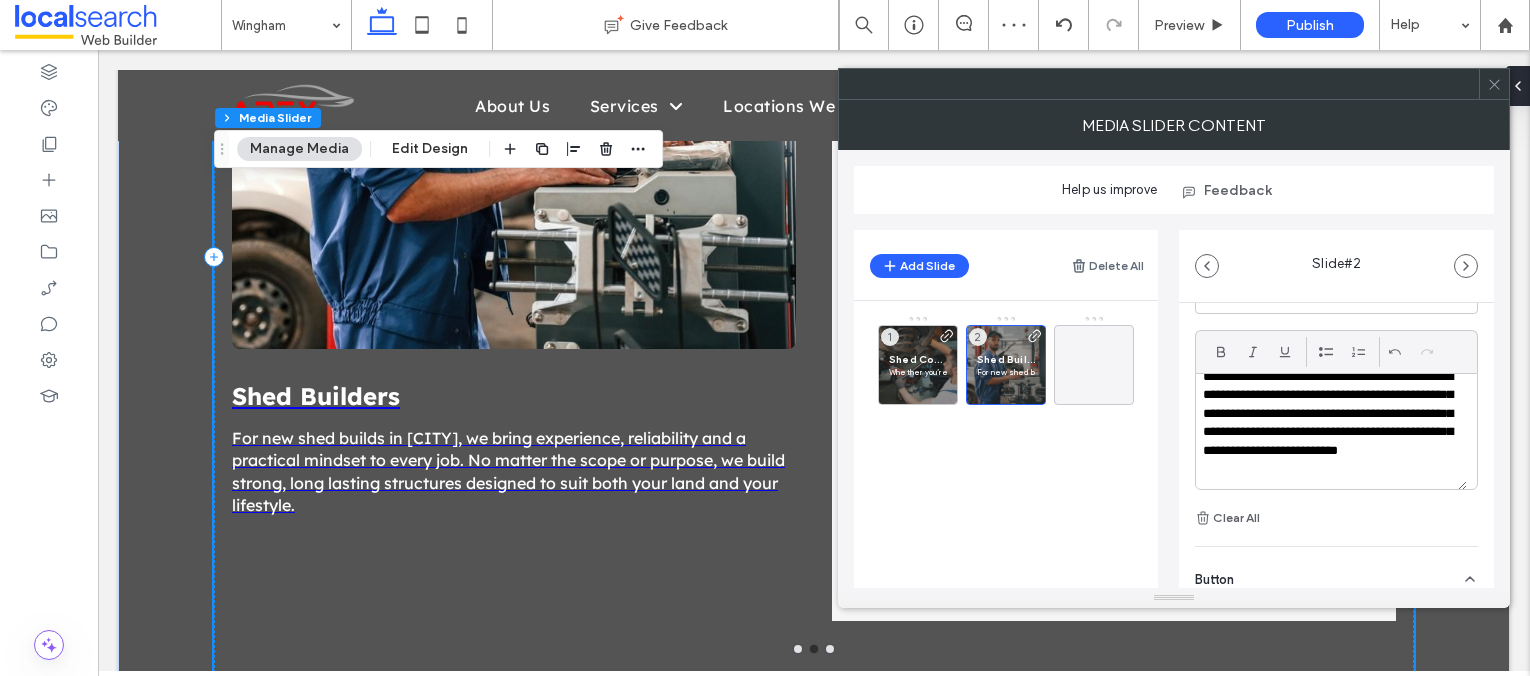 click 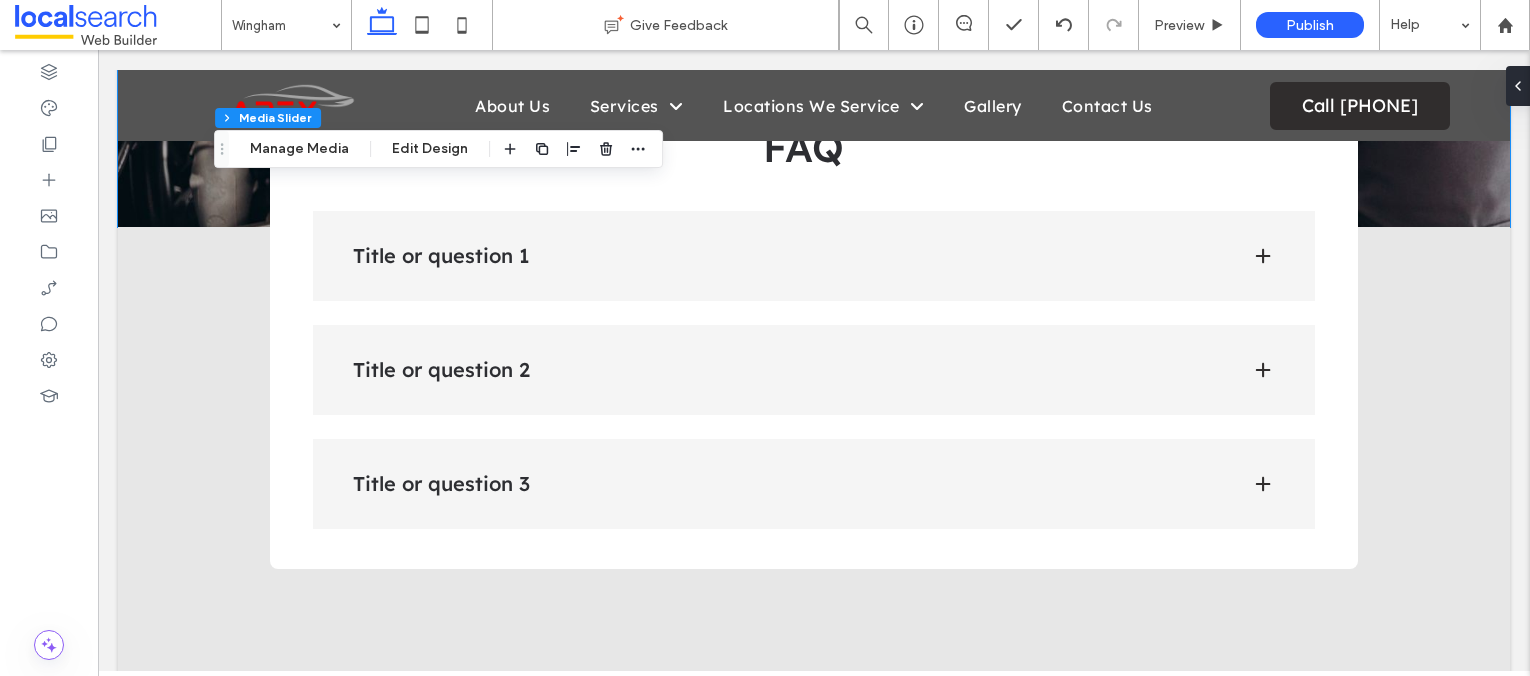 scroll, scrollTop: 4276, scrollLeft: 0, axis: vertical 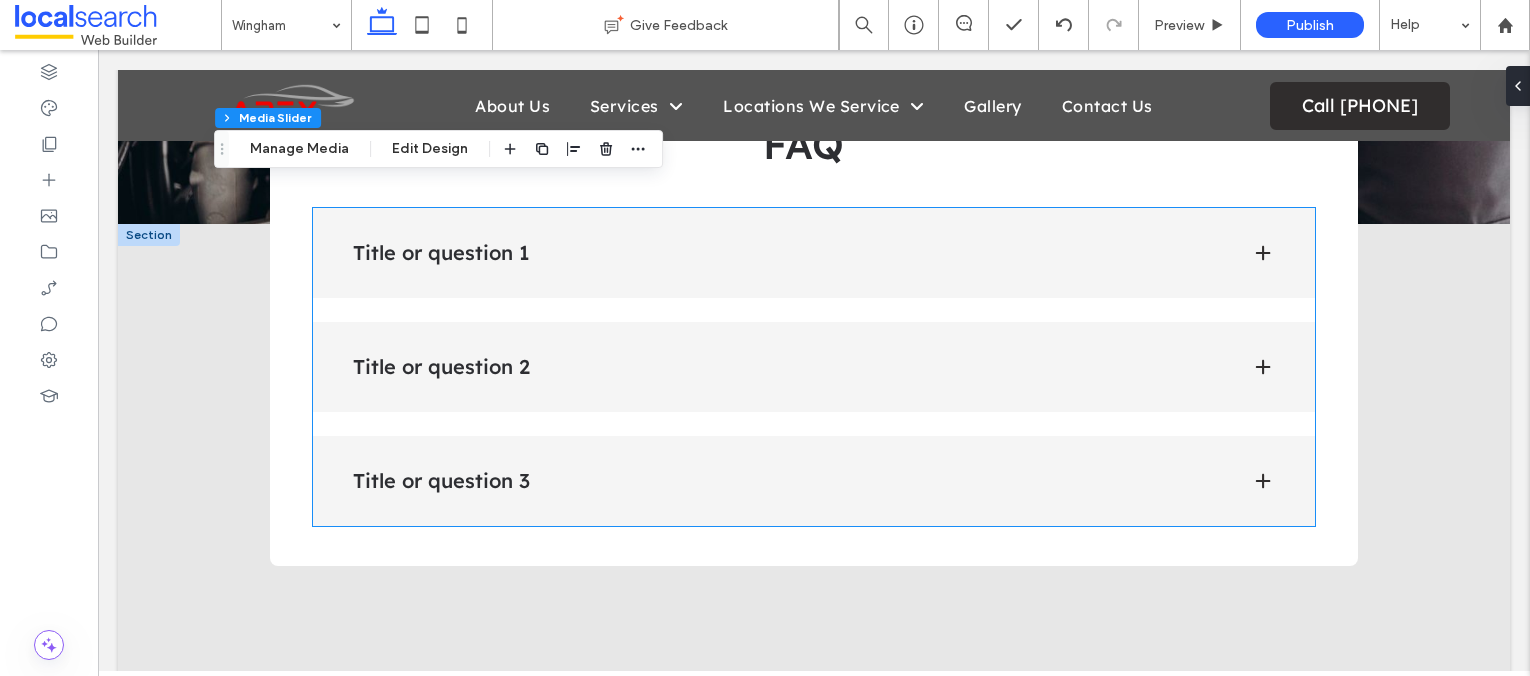 click on "Title or question 1" at bounding box center (814, 253) 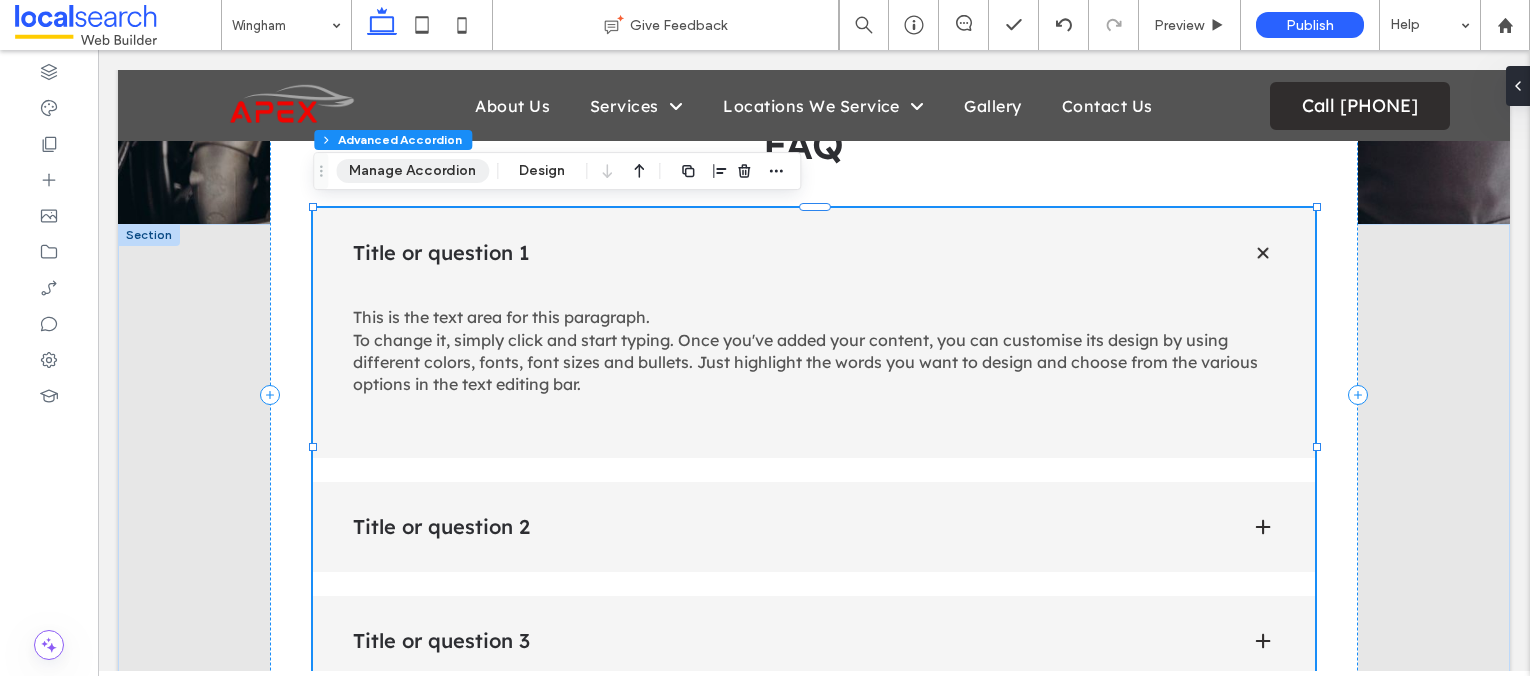 click on "Manage Accordion" at bounding box center [412, 171] 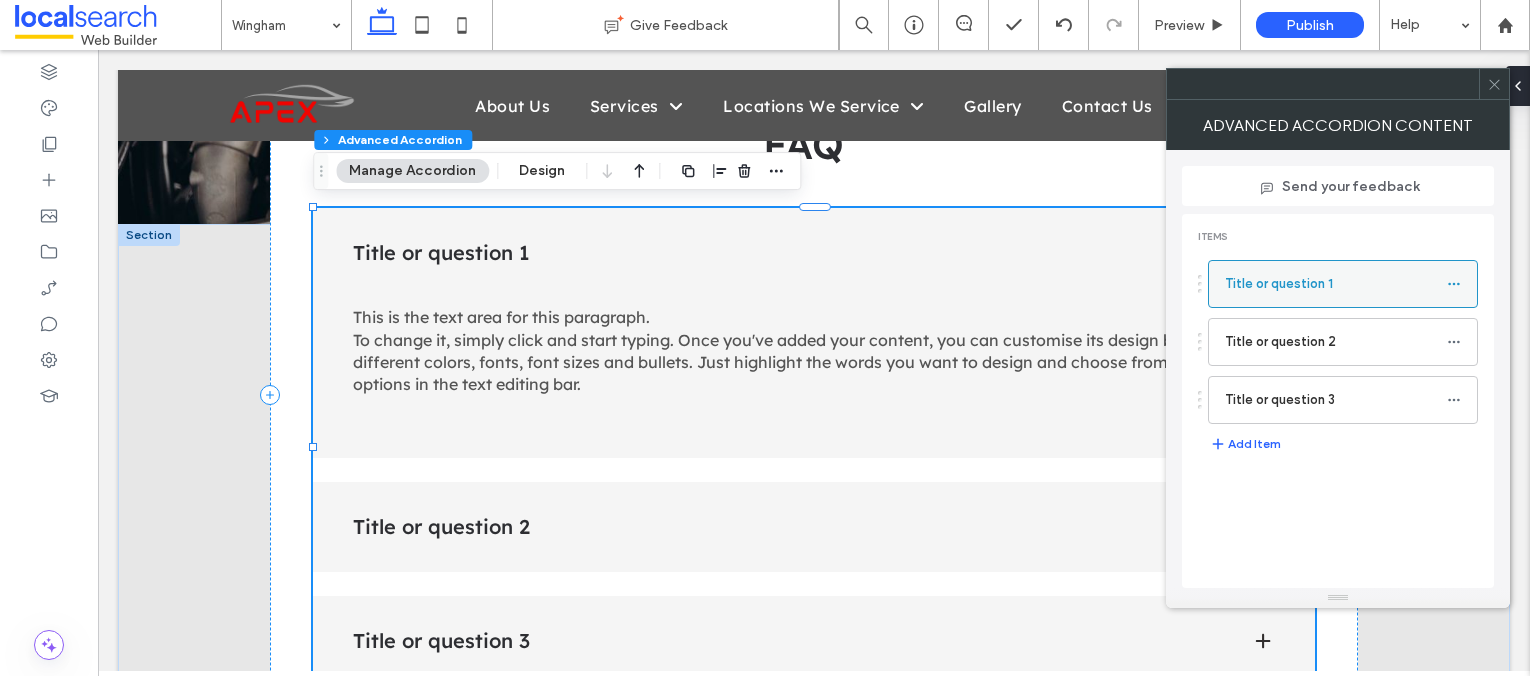 click 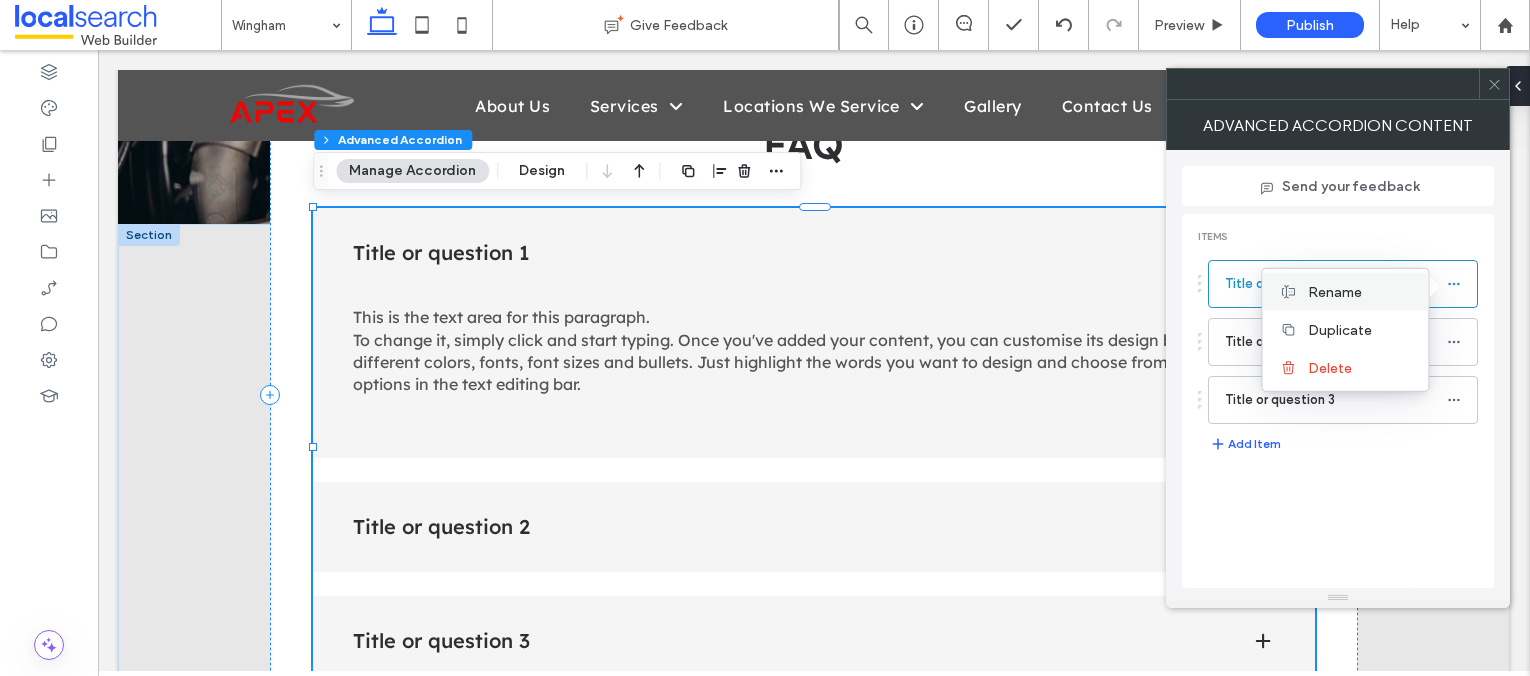 click on "Rename" at bounding box center (1335, 291) 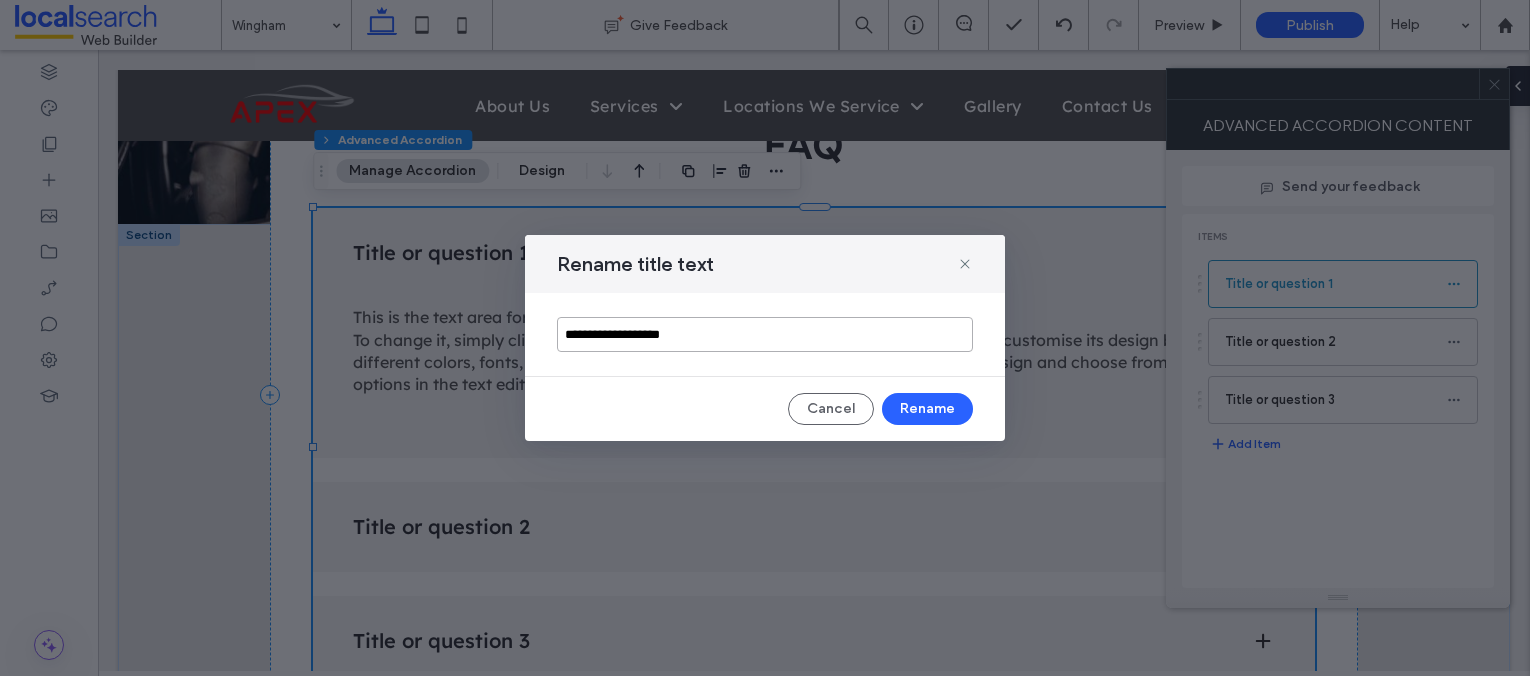 click on "**********" at bounding box center (765, 334) 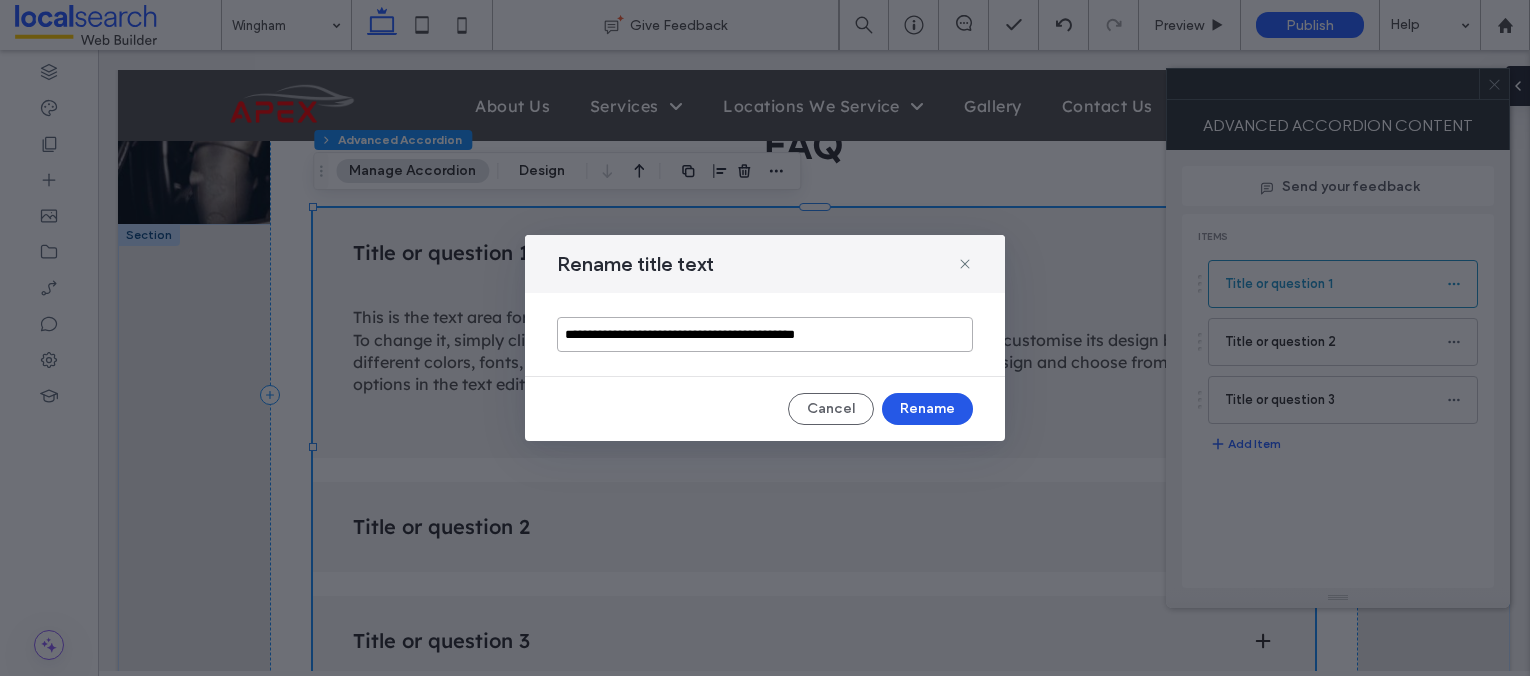 type on "**********" 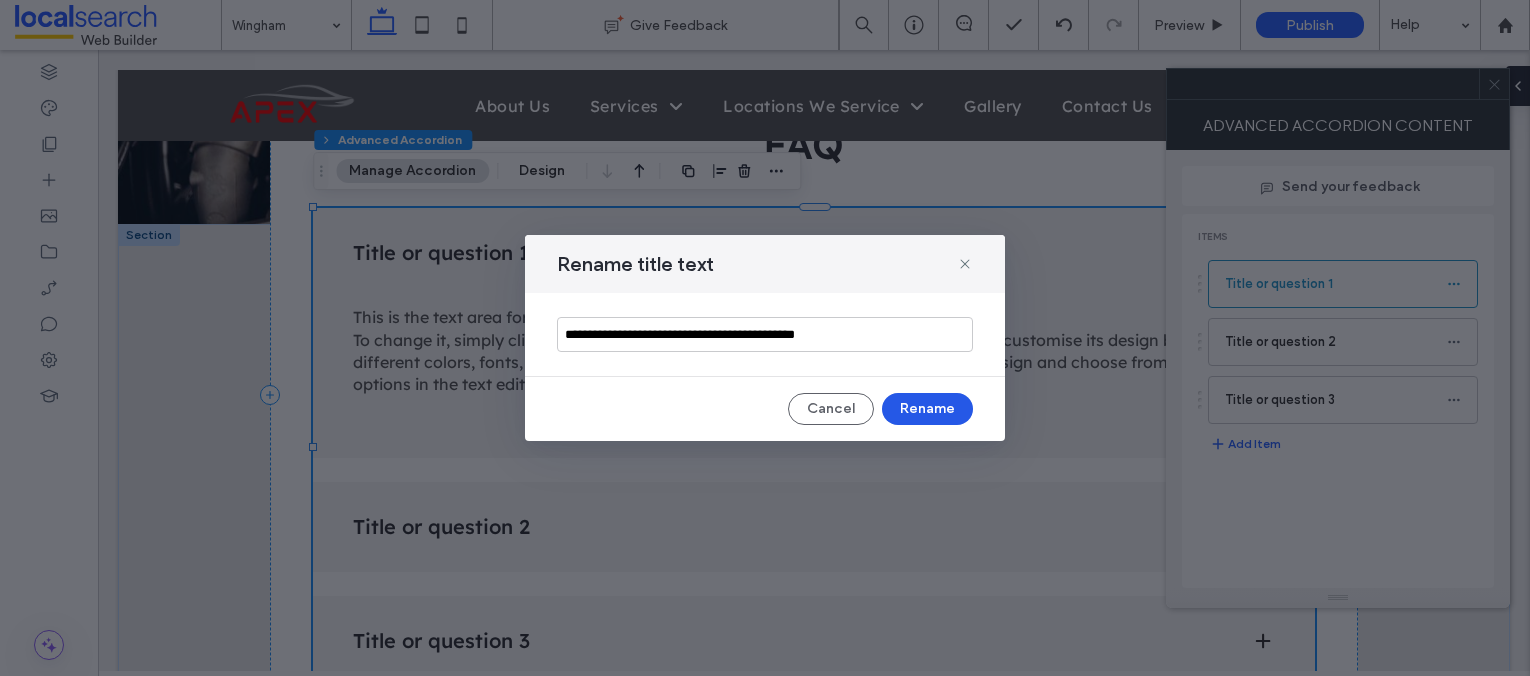 click on "Rename" at bounding box center (927, 409) 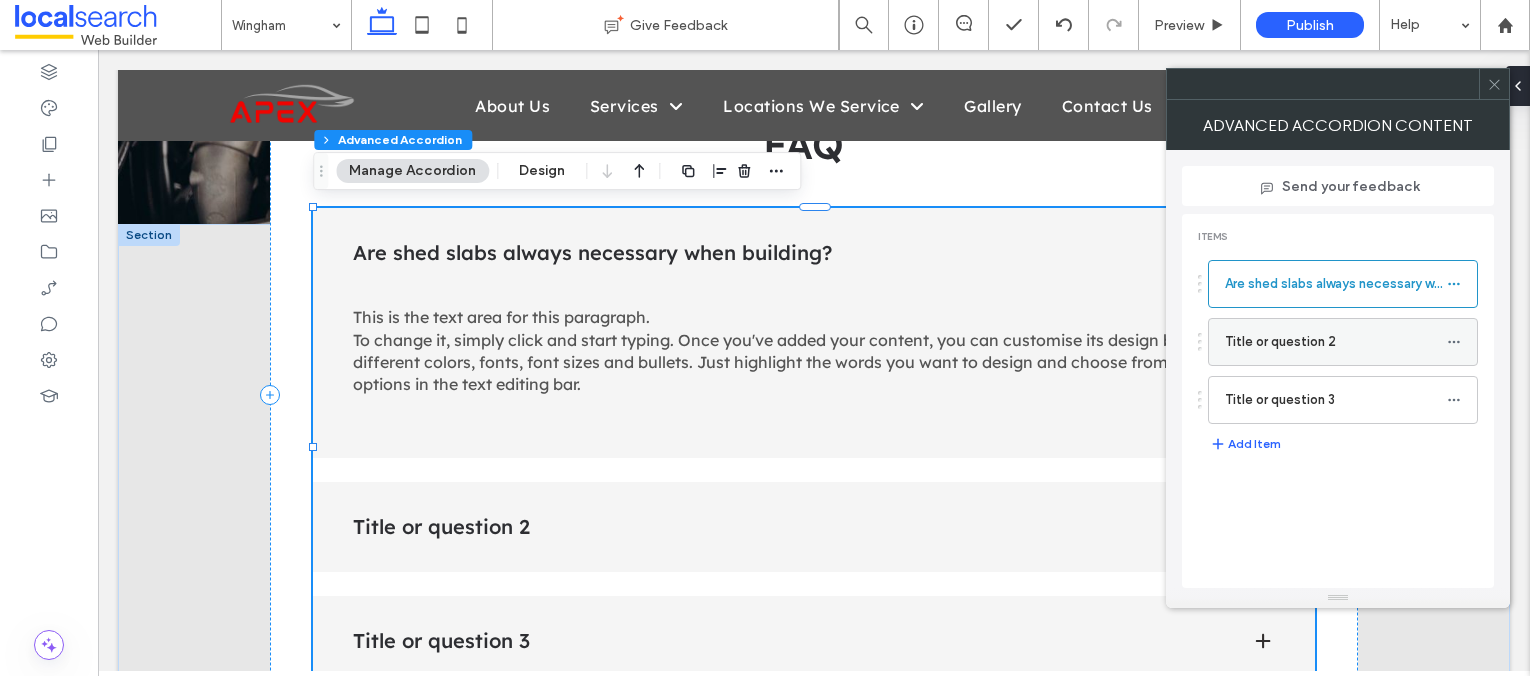 click 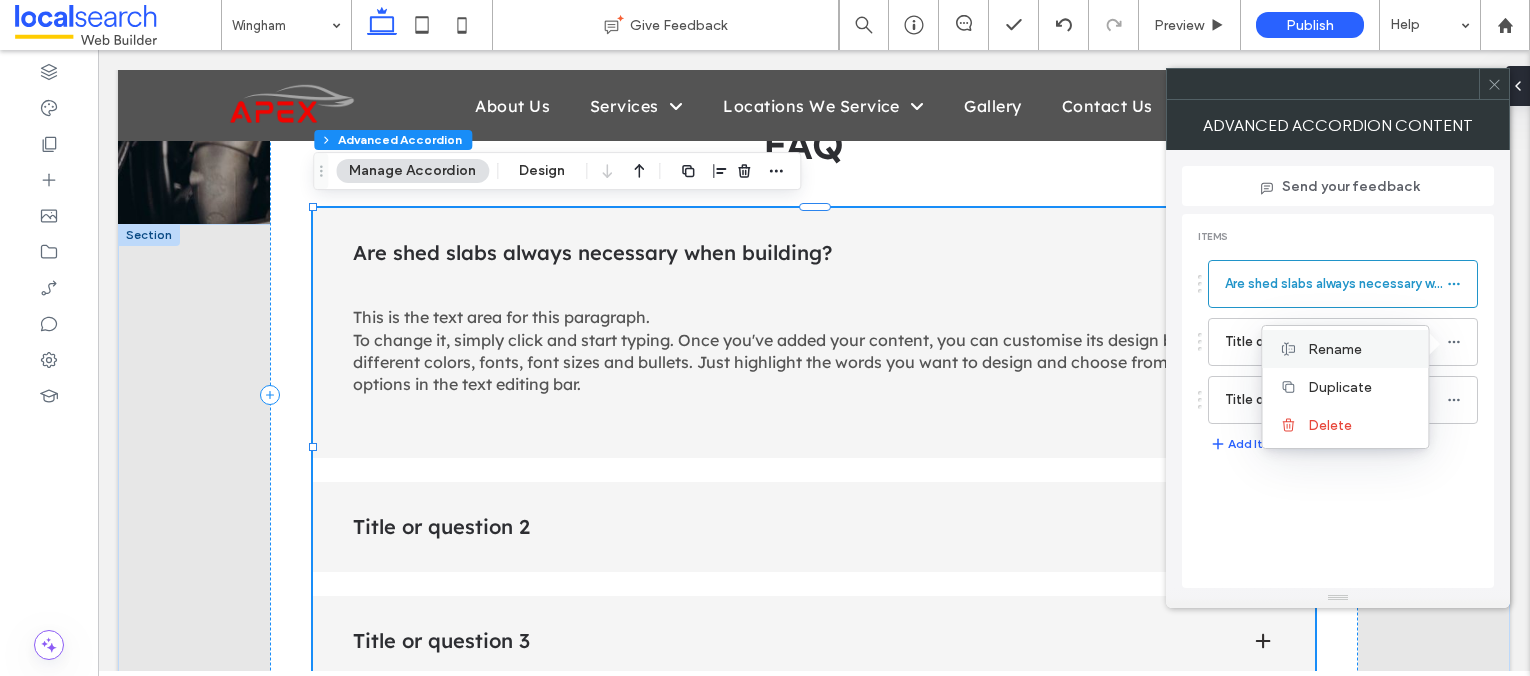 click on "Rename" at bounding box center [1335, 349] 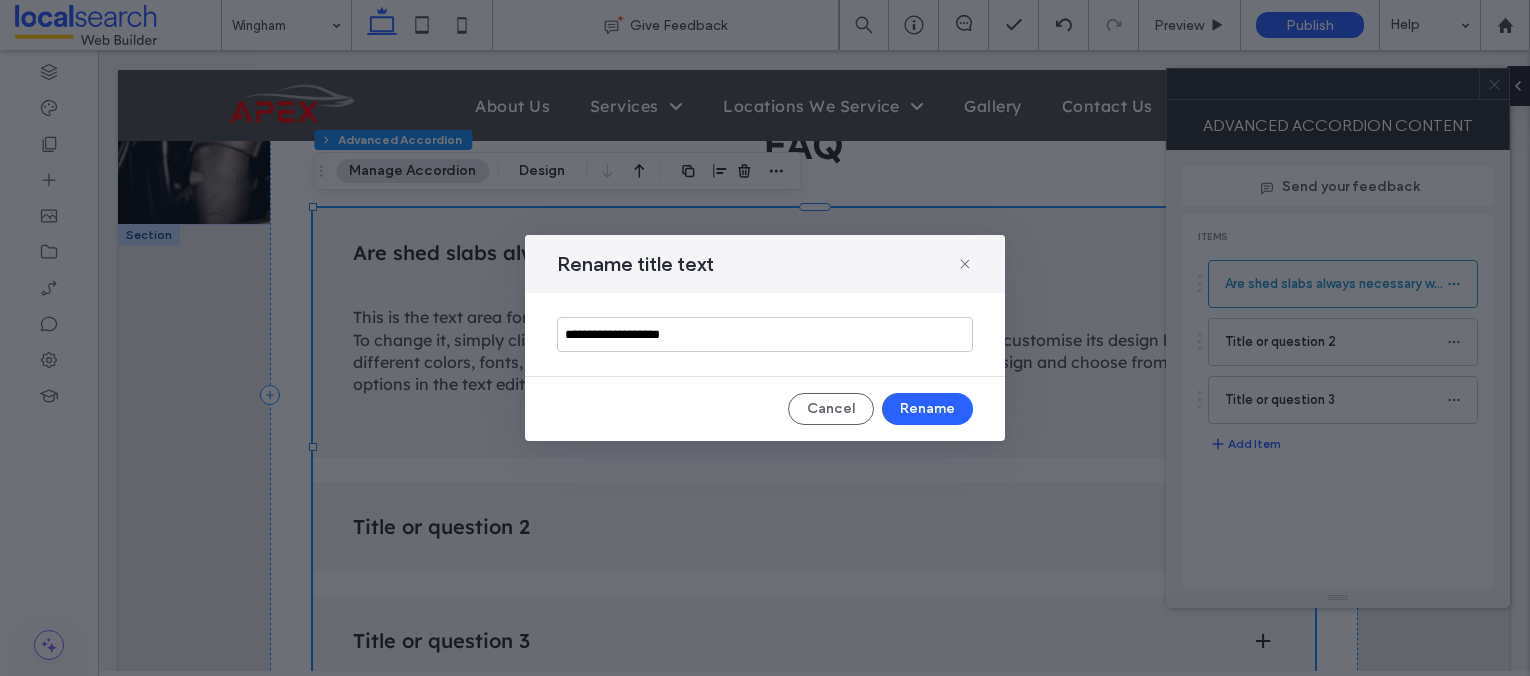 click on "**********" at bounding box center (765, 334) 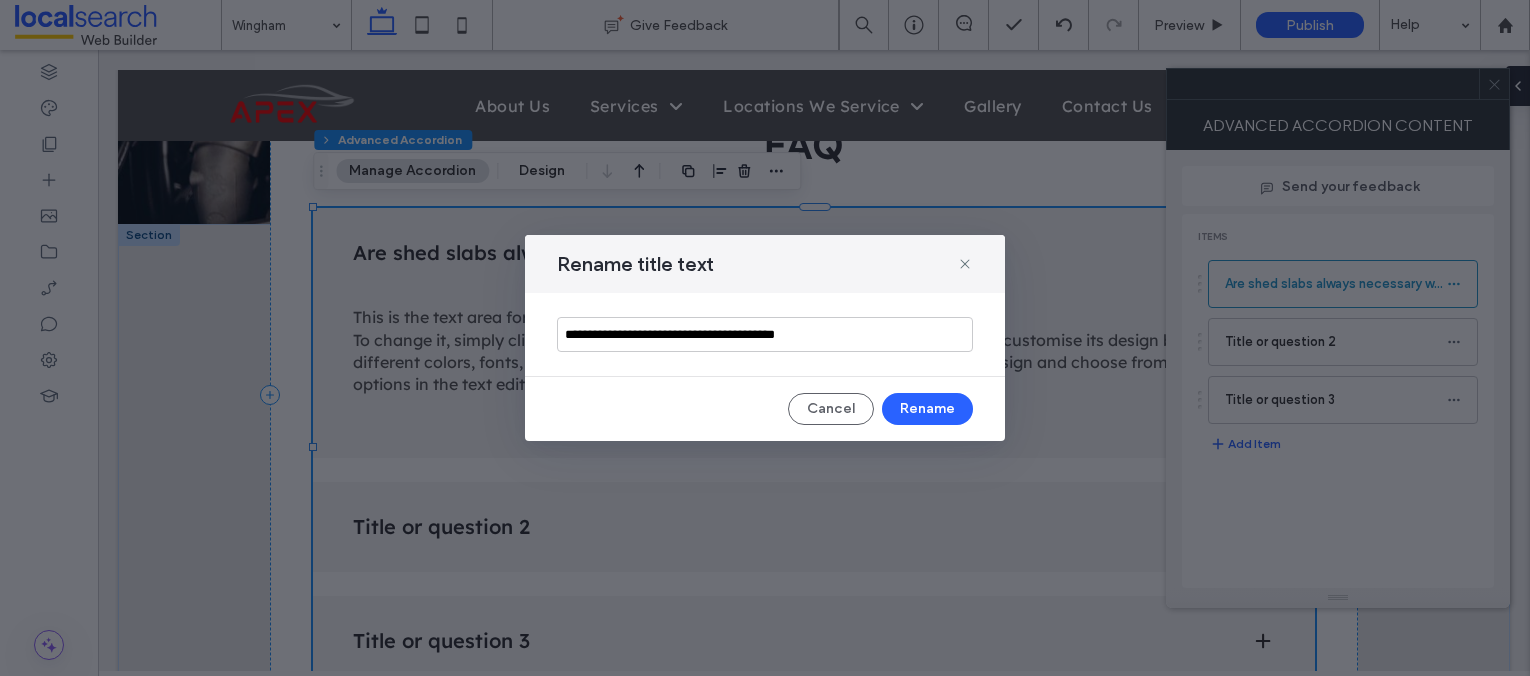 click on "**********" at bounding box center [765, 334] 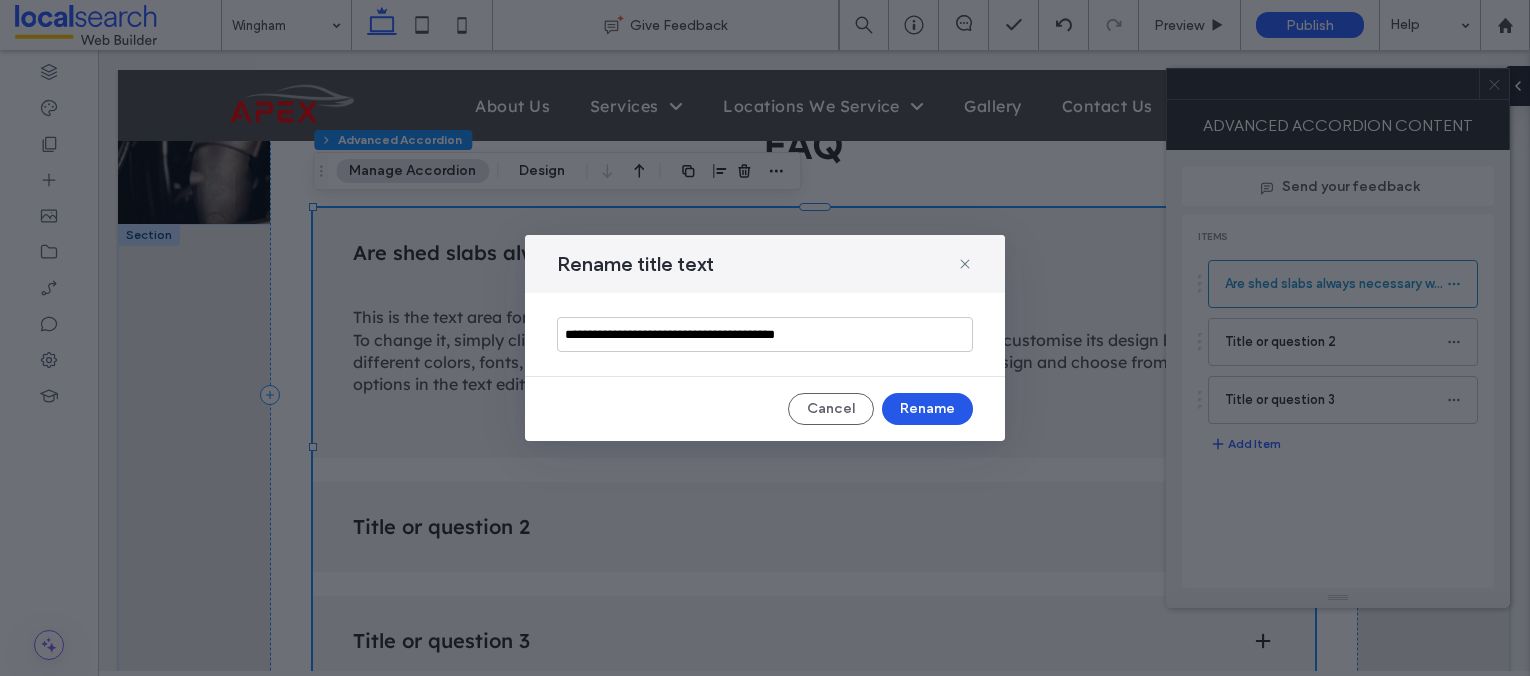 type on "**********" 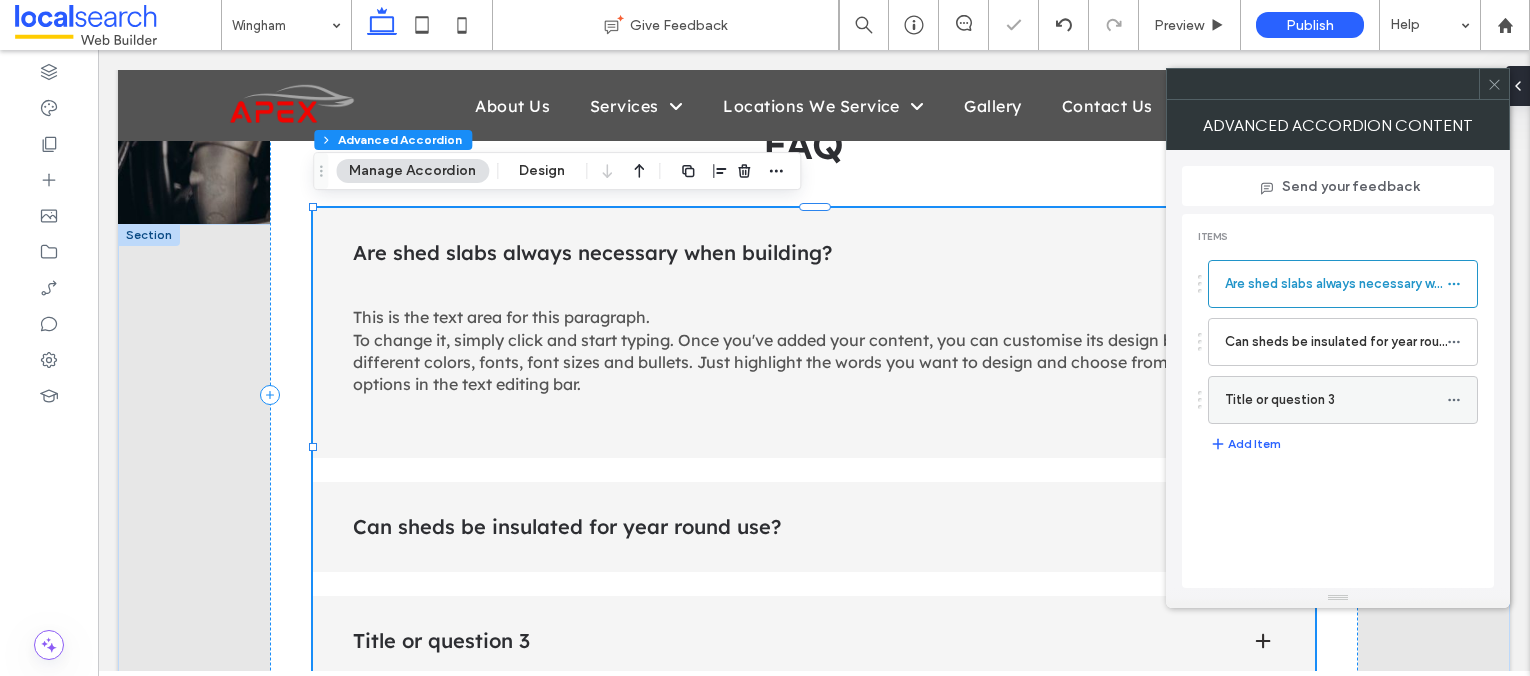 click 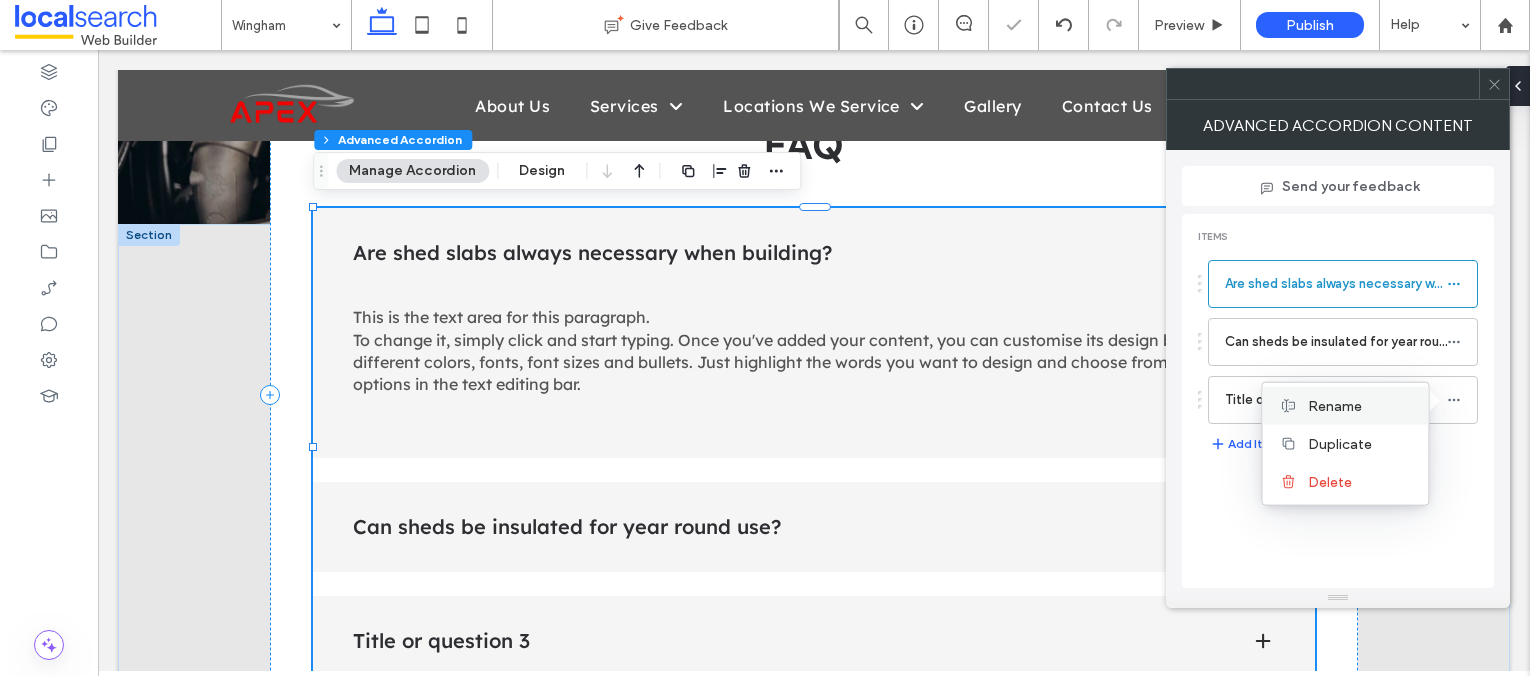 click on "Rename" at bounding box center (1335, 405) 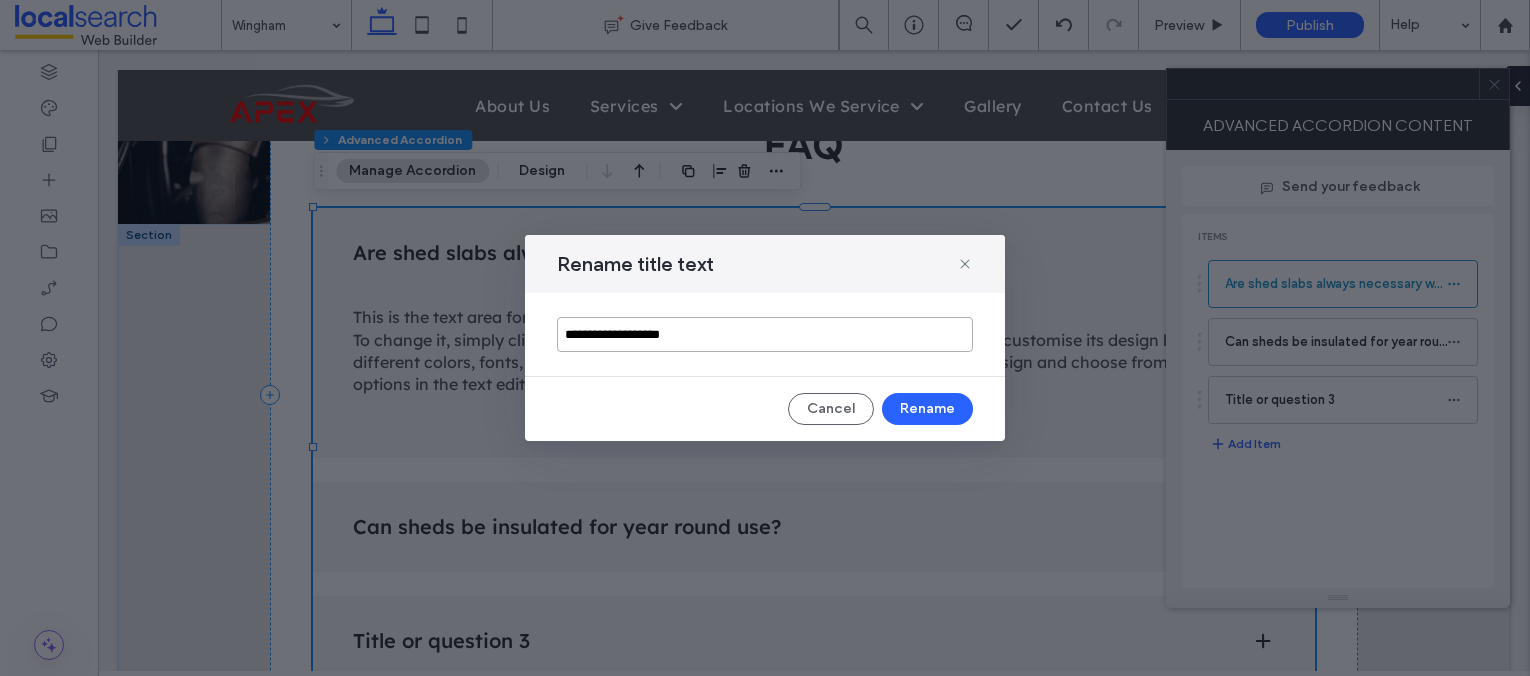 click on "**********" at bounding box center [765, 334] 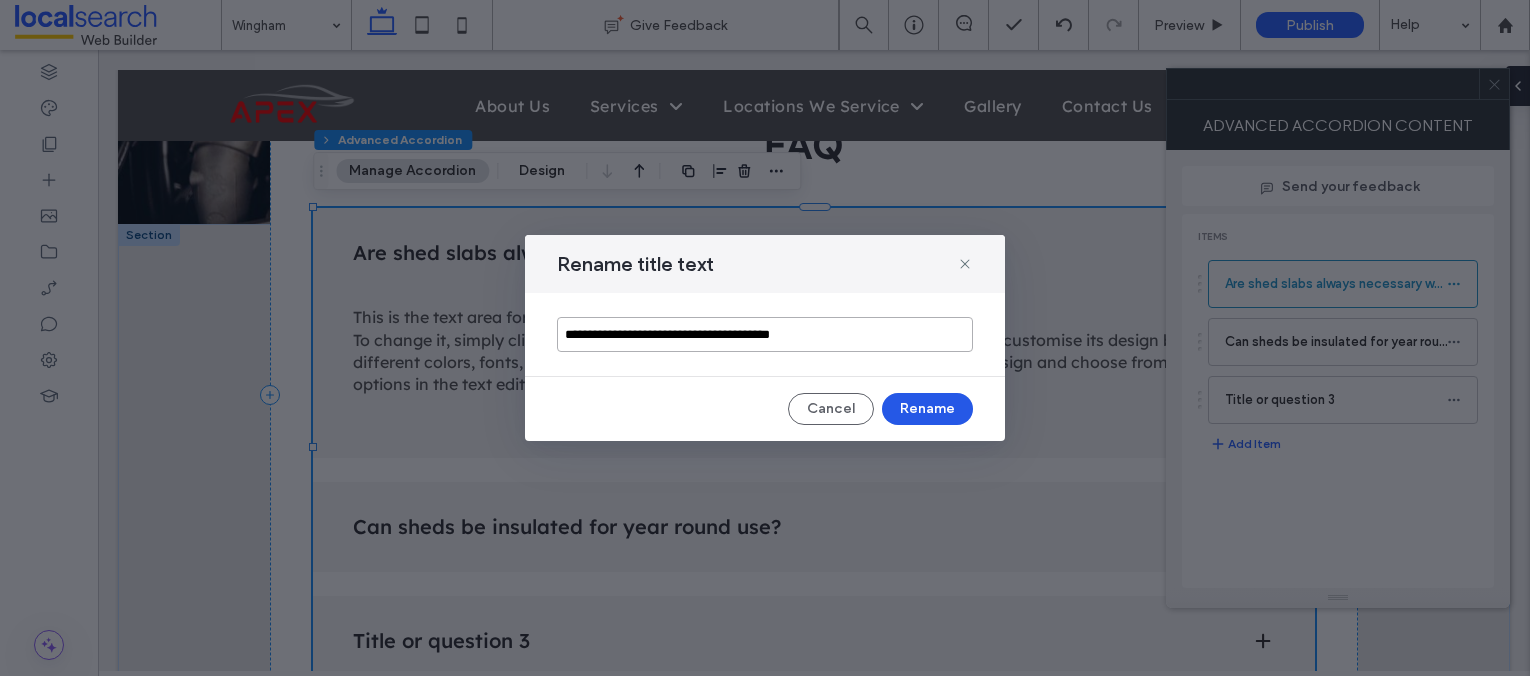 type on "**********" 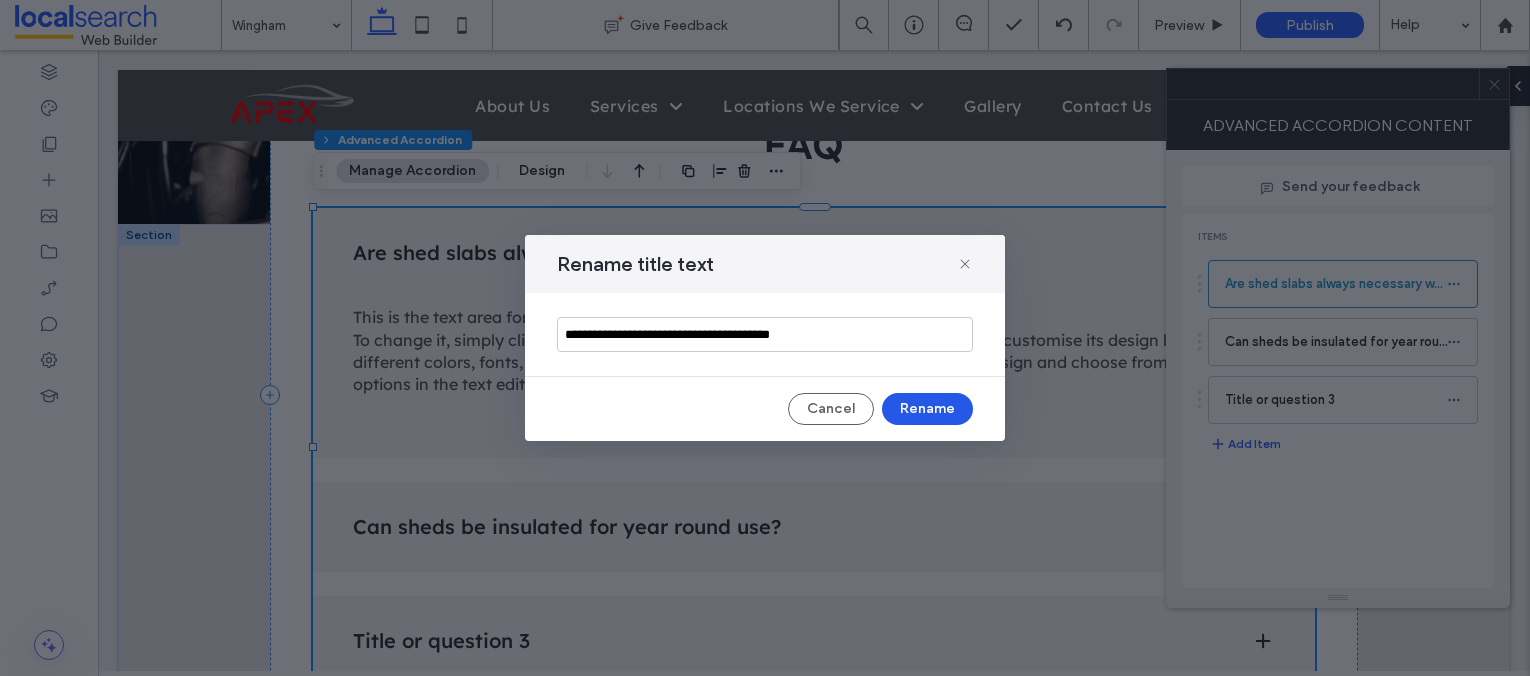 click on "Rename" at bounding box center (927, 409) 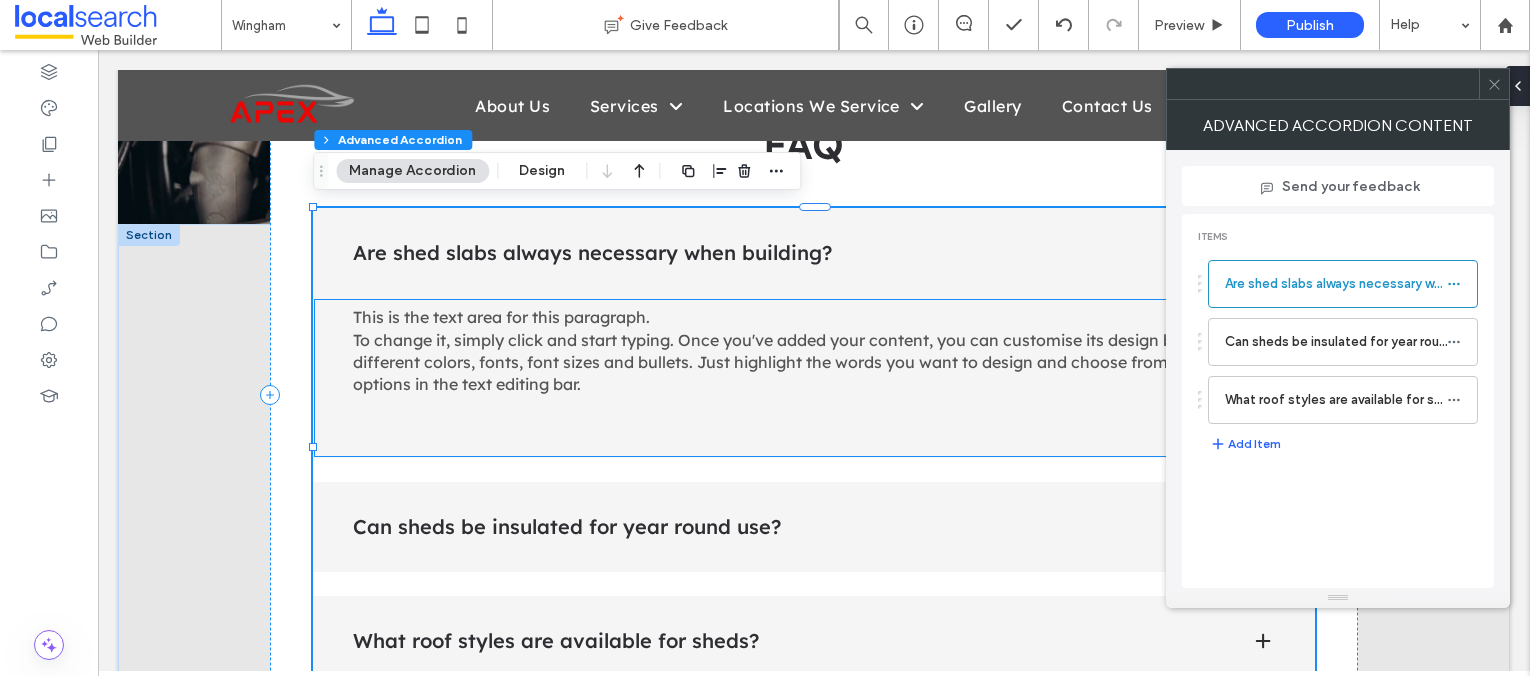 click on "This is the text area for this paragraph. To change it, simply click and start typing. Once you've added your content, you can customise its design by using different colors, fonts, font sizes and bullets. Just highlight the words you want to design and choose from the various options in the text editing bar." at bounding box center (813, 351) 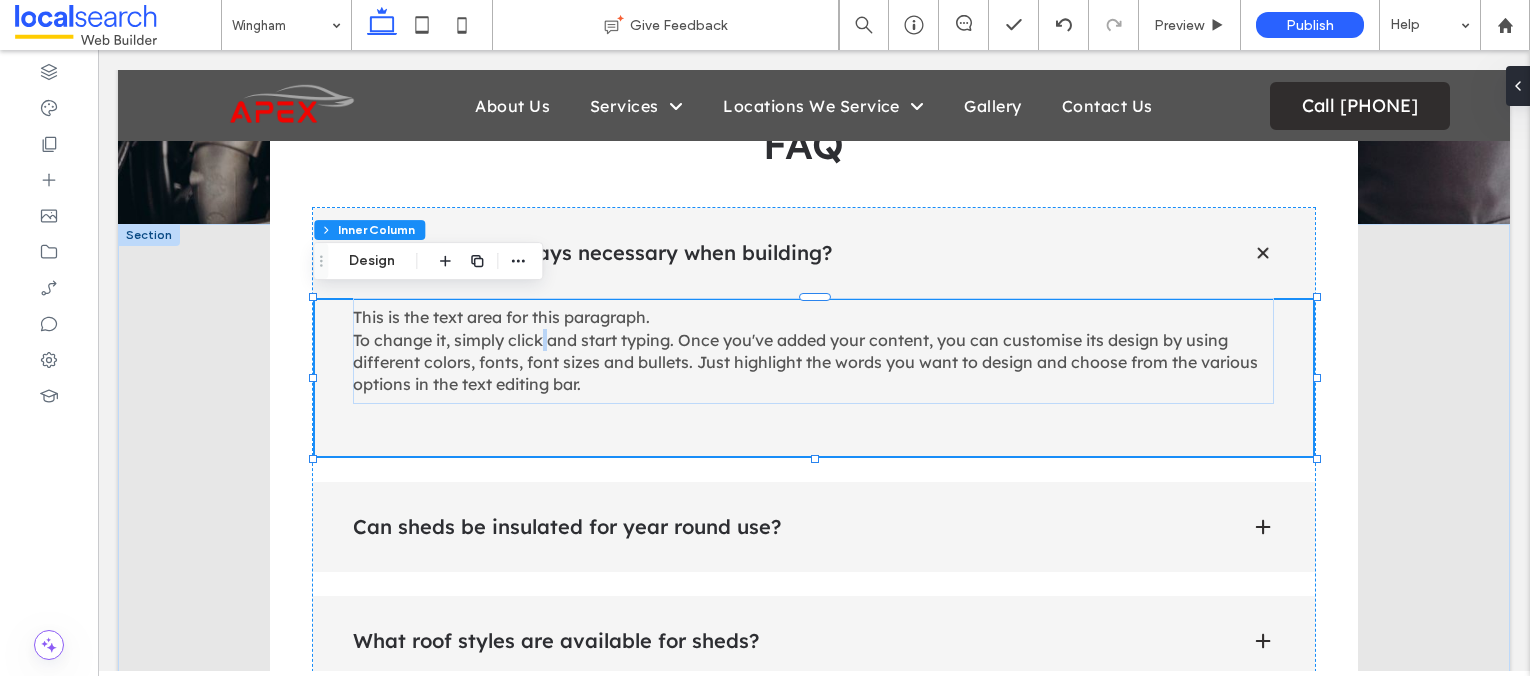 click on "This is the text area for this paragraph. To change it, simply click and start typing. Once you've added your content, you can customise its design by using different colors, fonts, font sizes and bullets. Just highlight the words you want to design and choose from the various options in the text editing bar." at bounding box center (813, 351) 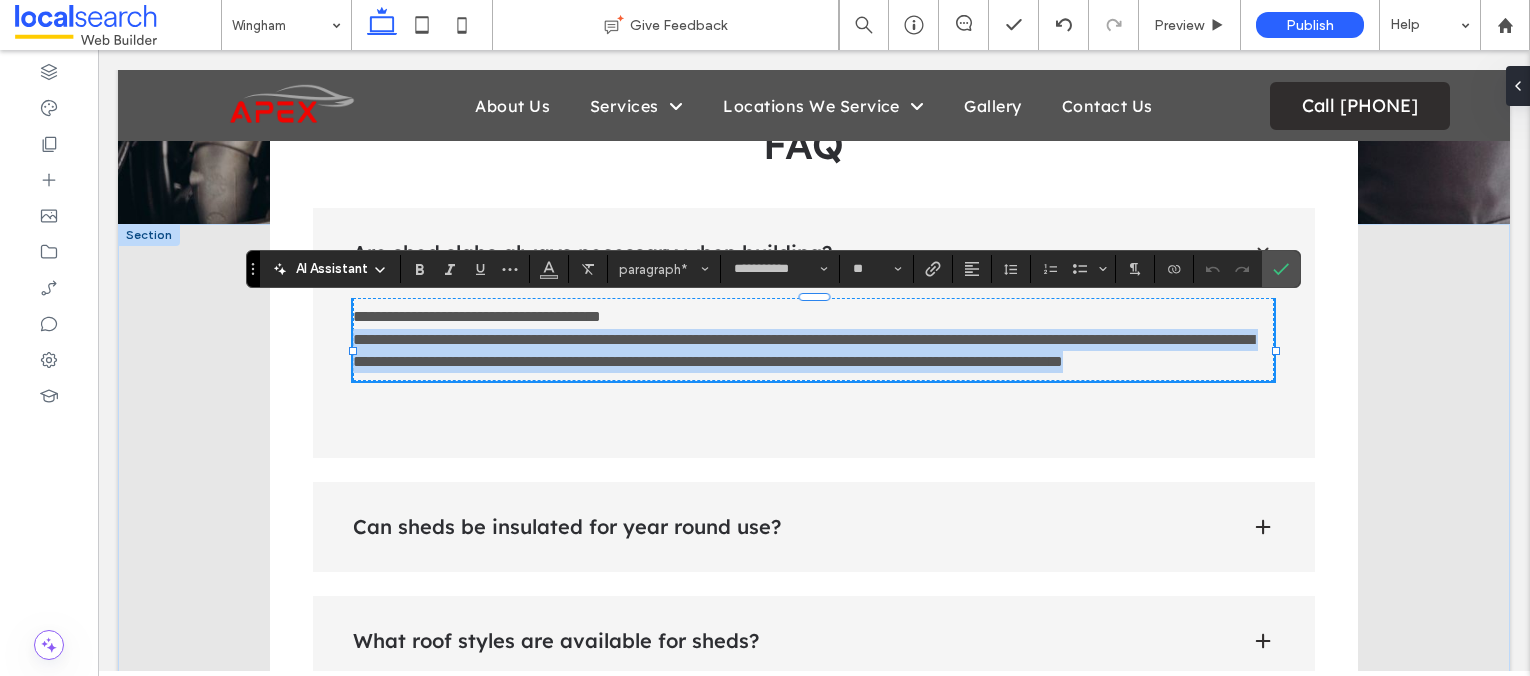 click on "**********" at bounding box center [813, 339] 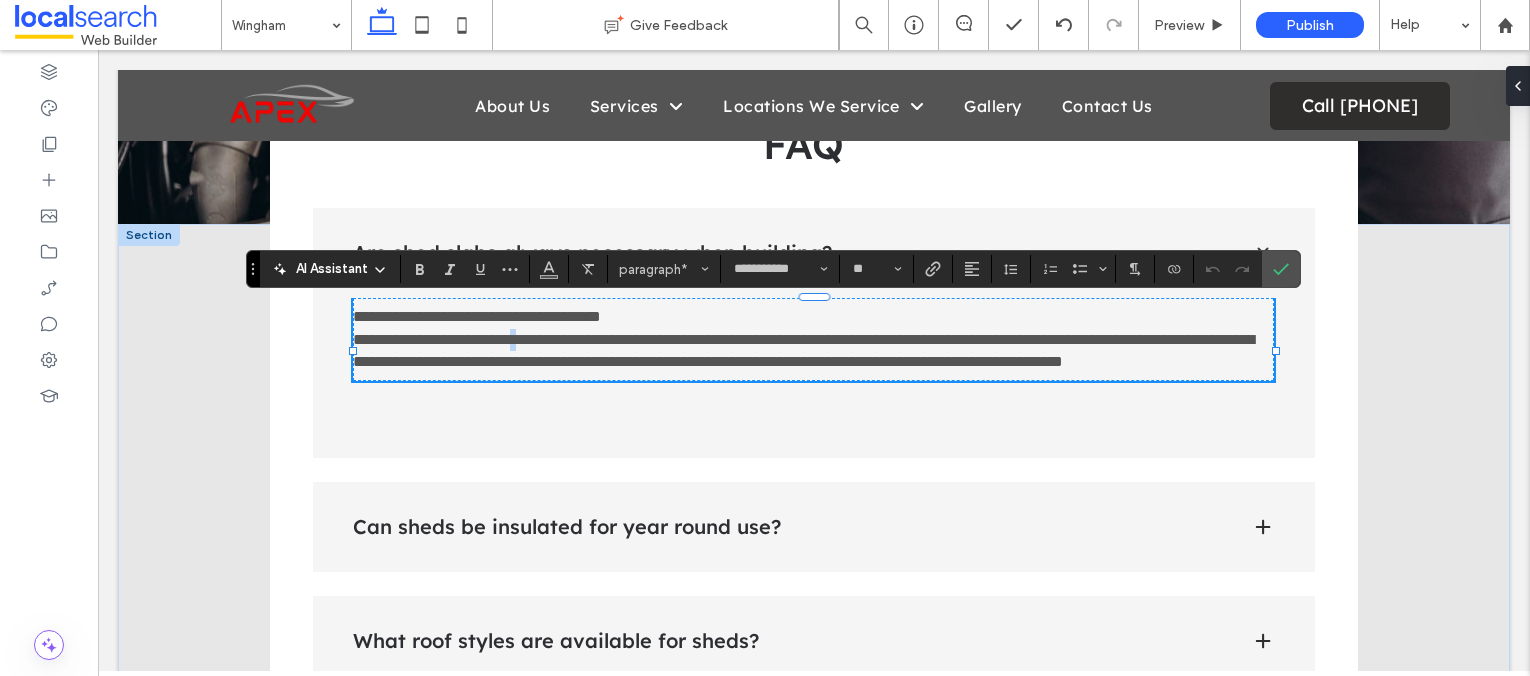 click on "**********" at bounding box center (813, 339) 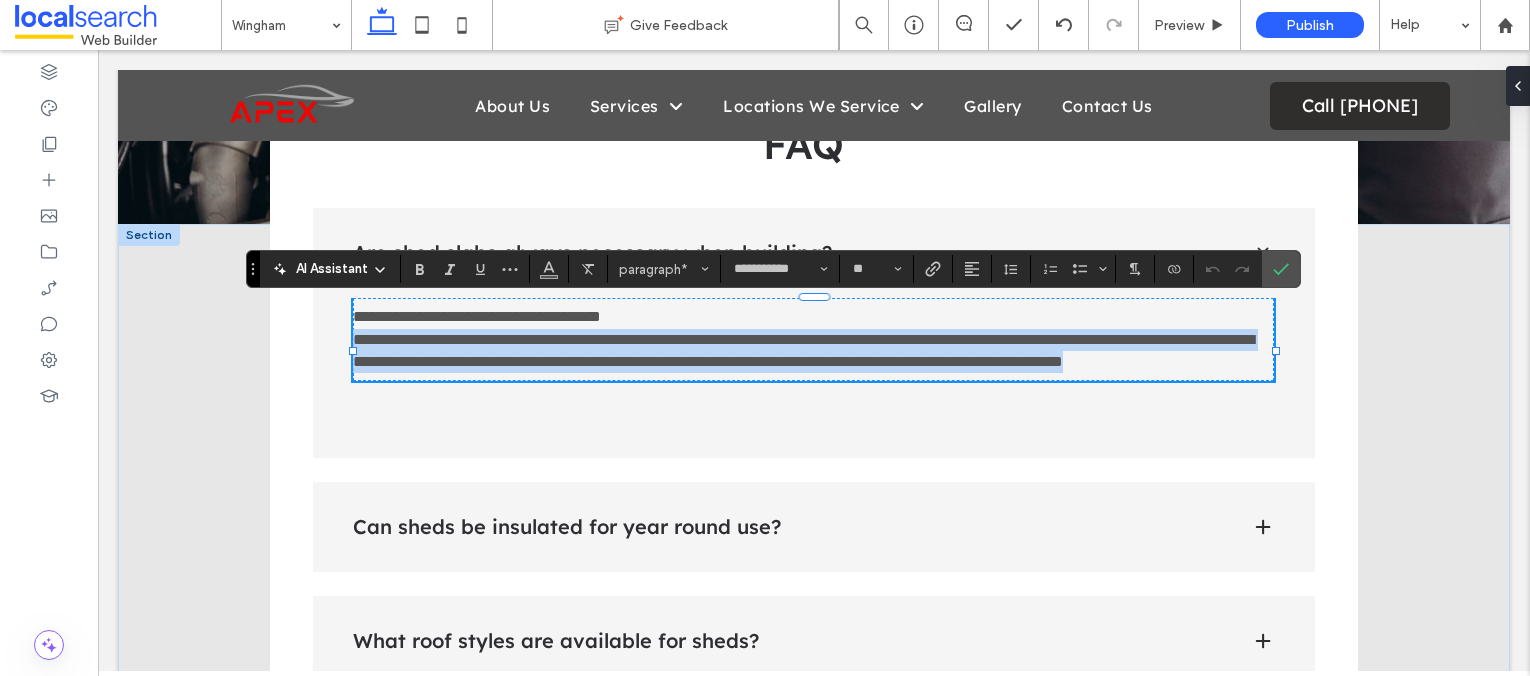 click on "**********" at bounding box center (813, 339) 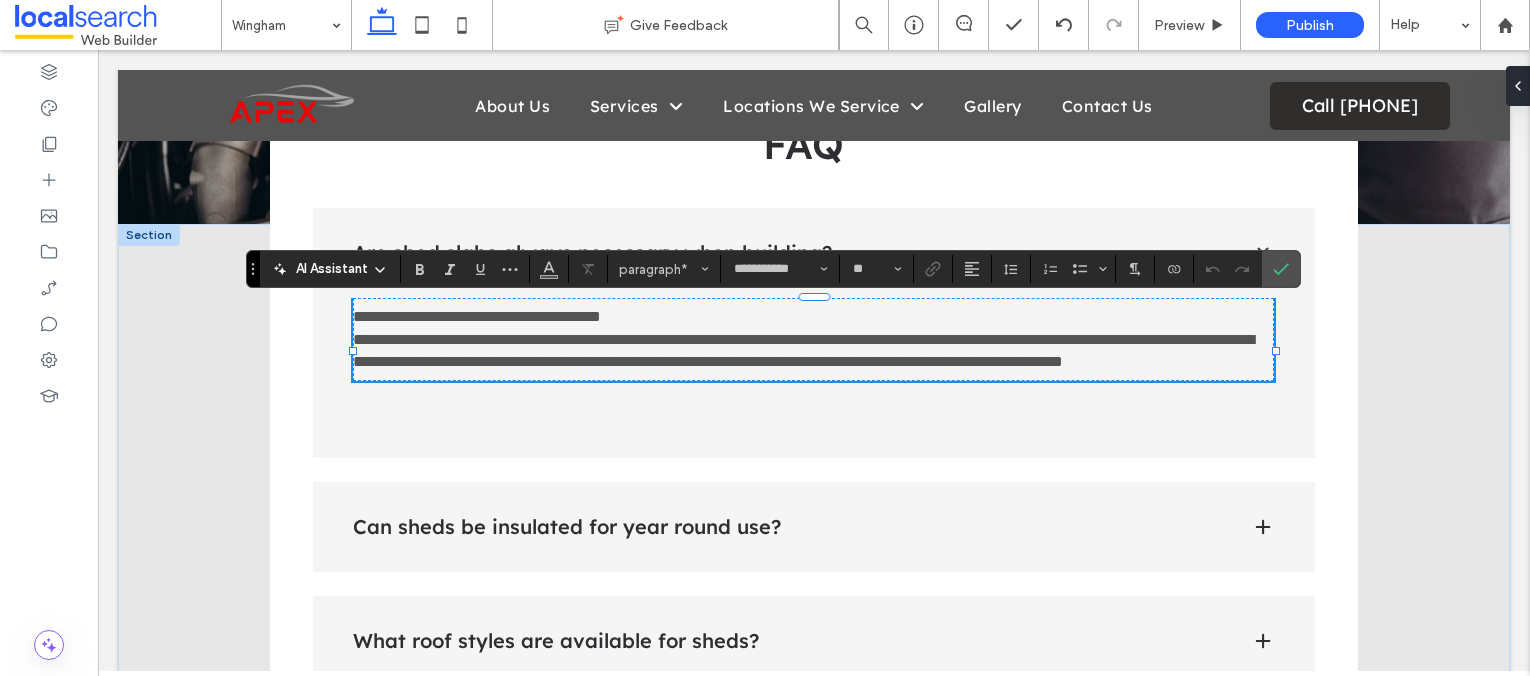 click on "**********" at bounding box center [803, 339] 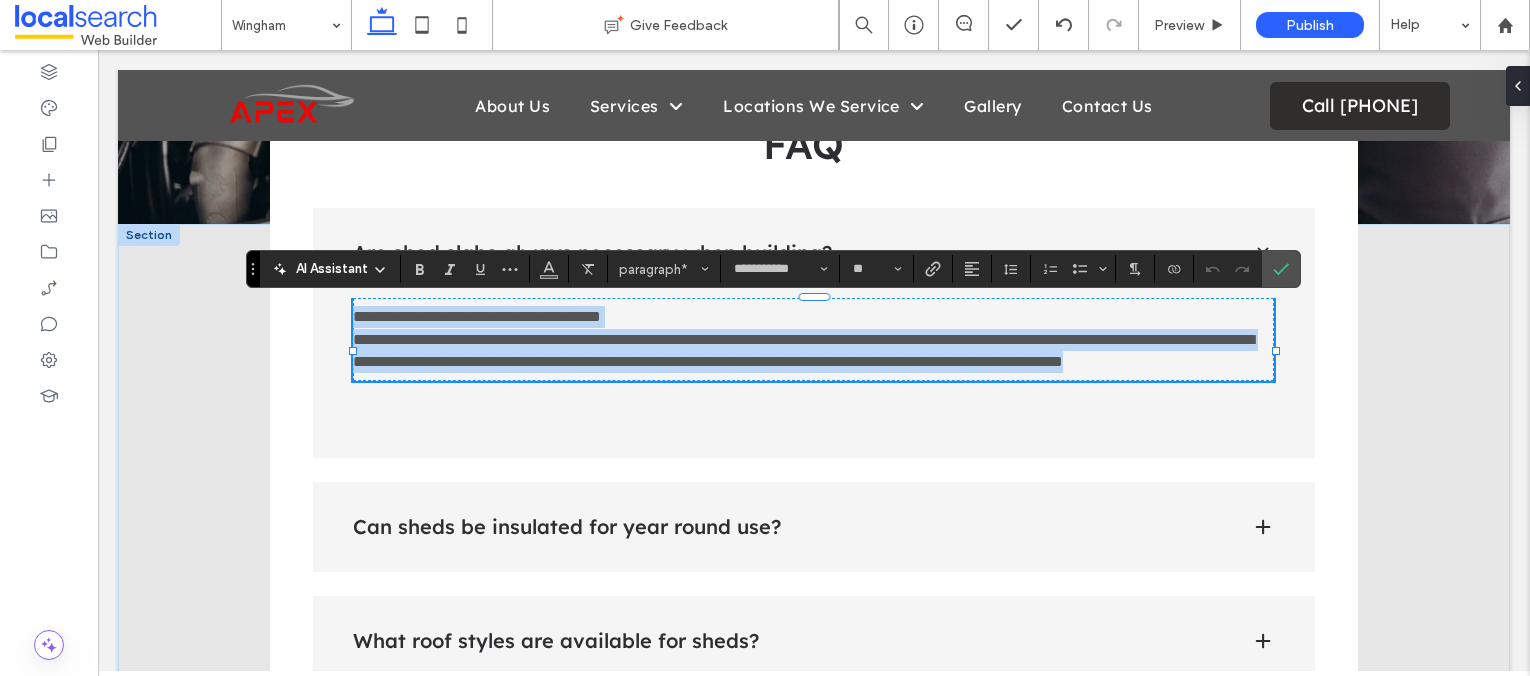 drag, startPoint x: 356, startPoint y: 314, endPoint x: 620, endPoint y: 384, distance: 273.12268 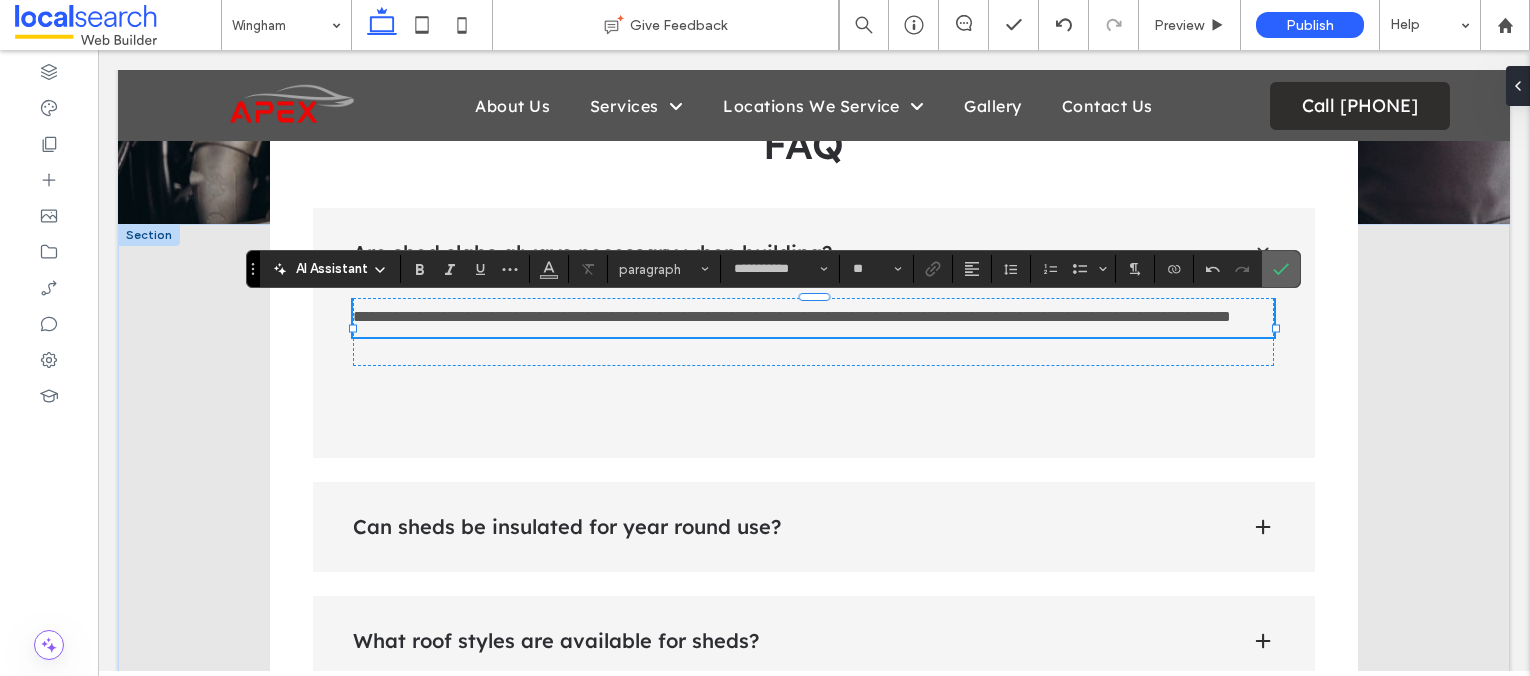 click 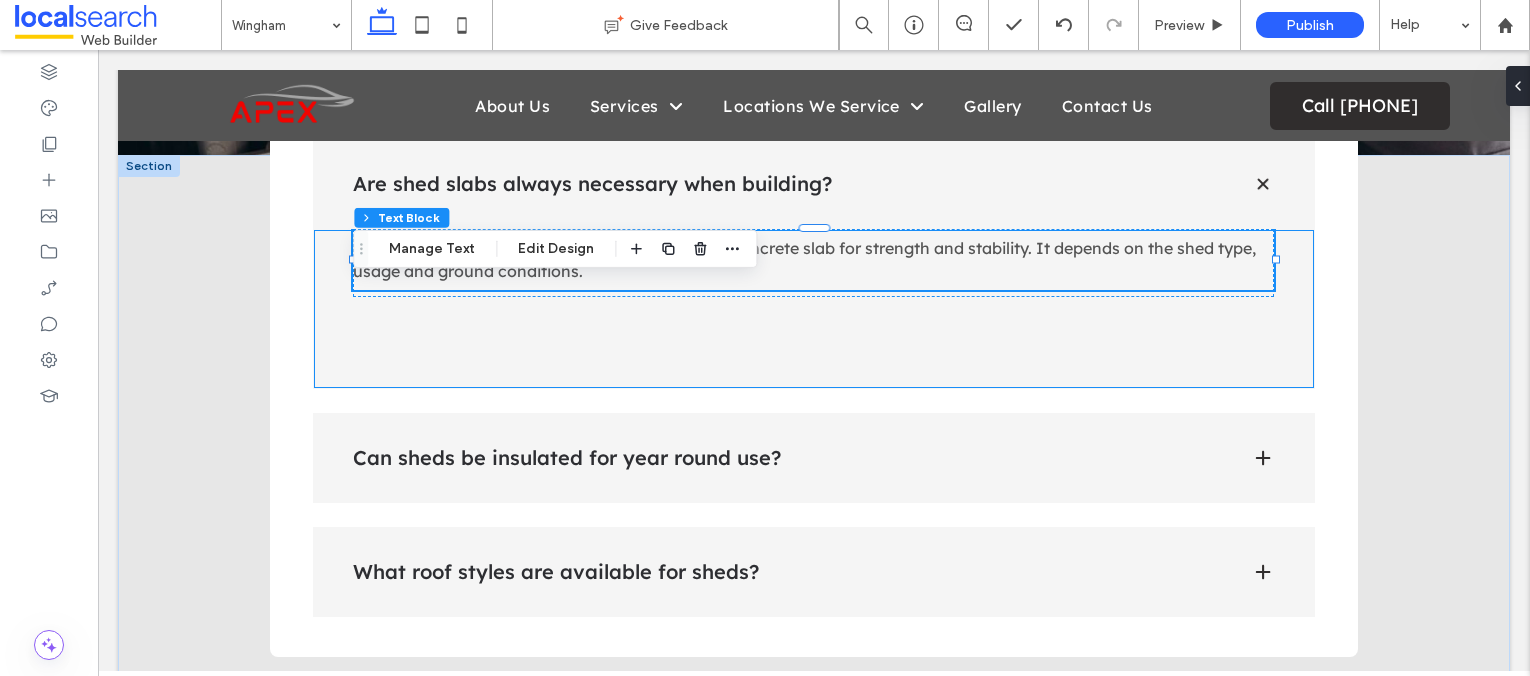scroll, scrollTop: 4353, scrollLeft: 0, axis: vertical 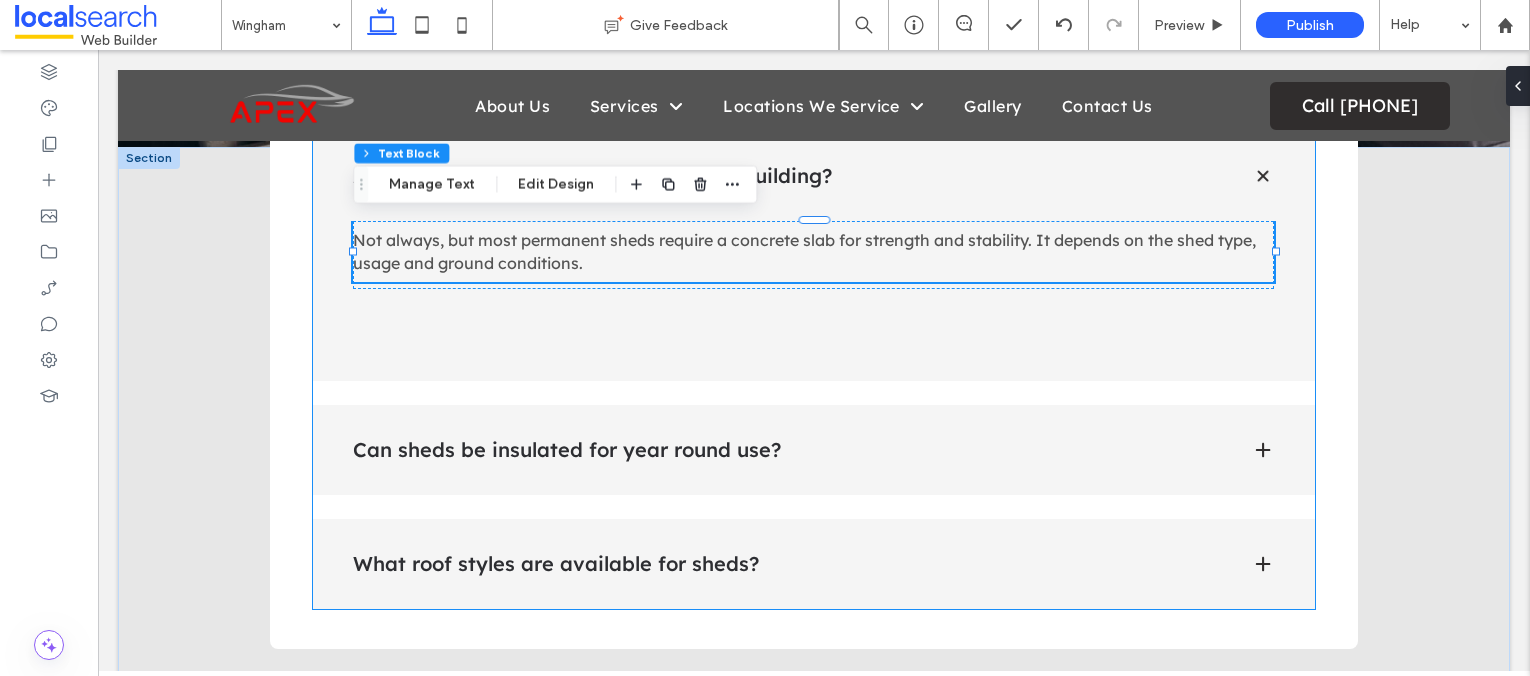 click on "Can sheds be insulated for year round use?" at bounding box center (786, 450) 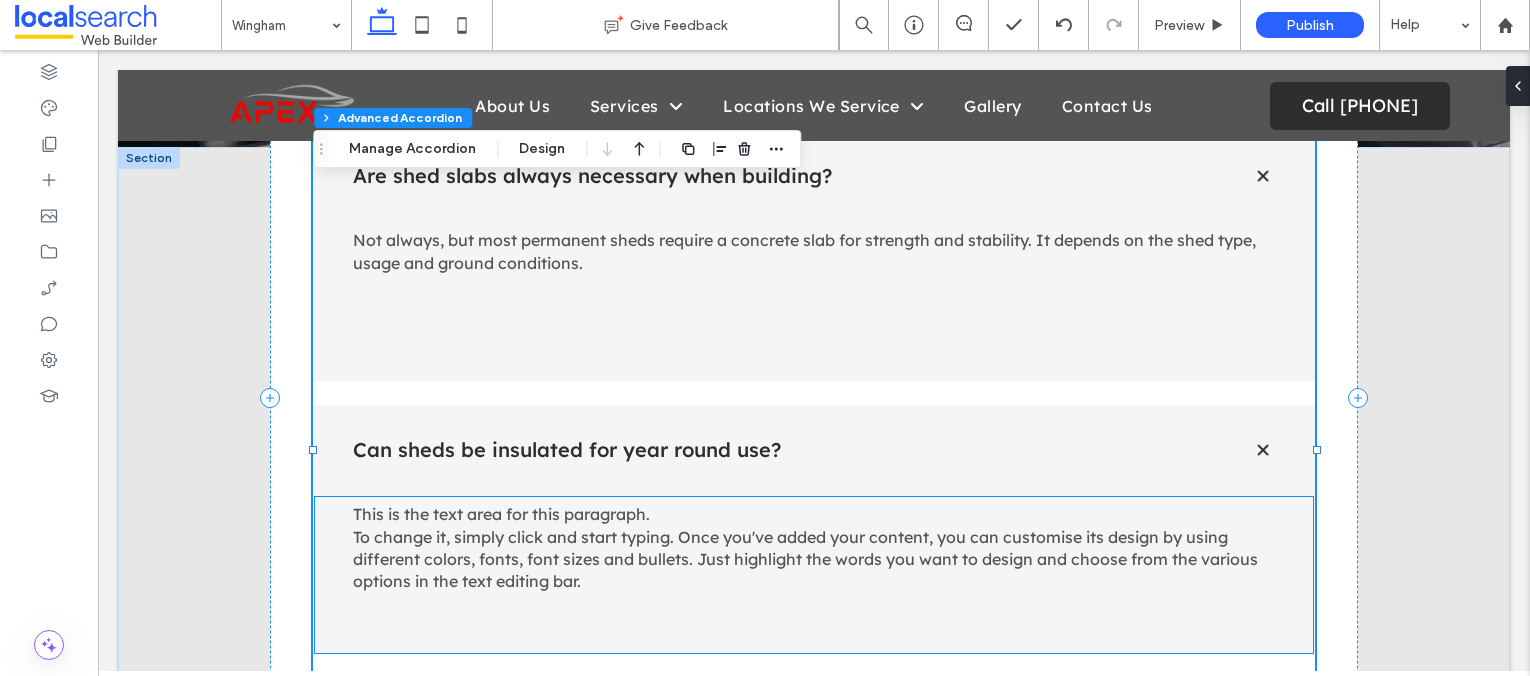 click on "This is the text area for this paragraph. To change it, simply click and start typing. Once you've added your content, you can customise its design by using different colors, fonts, font sizes and bullets. Just highlight the words you want to design and choose from the various options in the text editing bar." at bounding box center [805, 547] 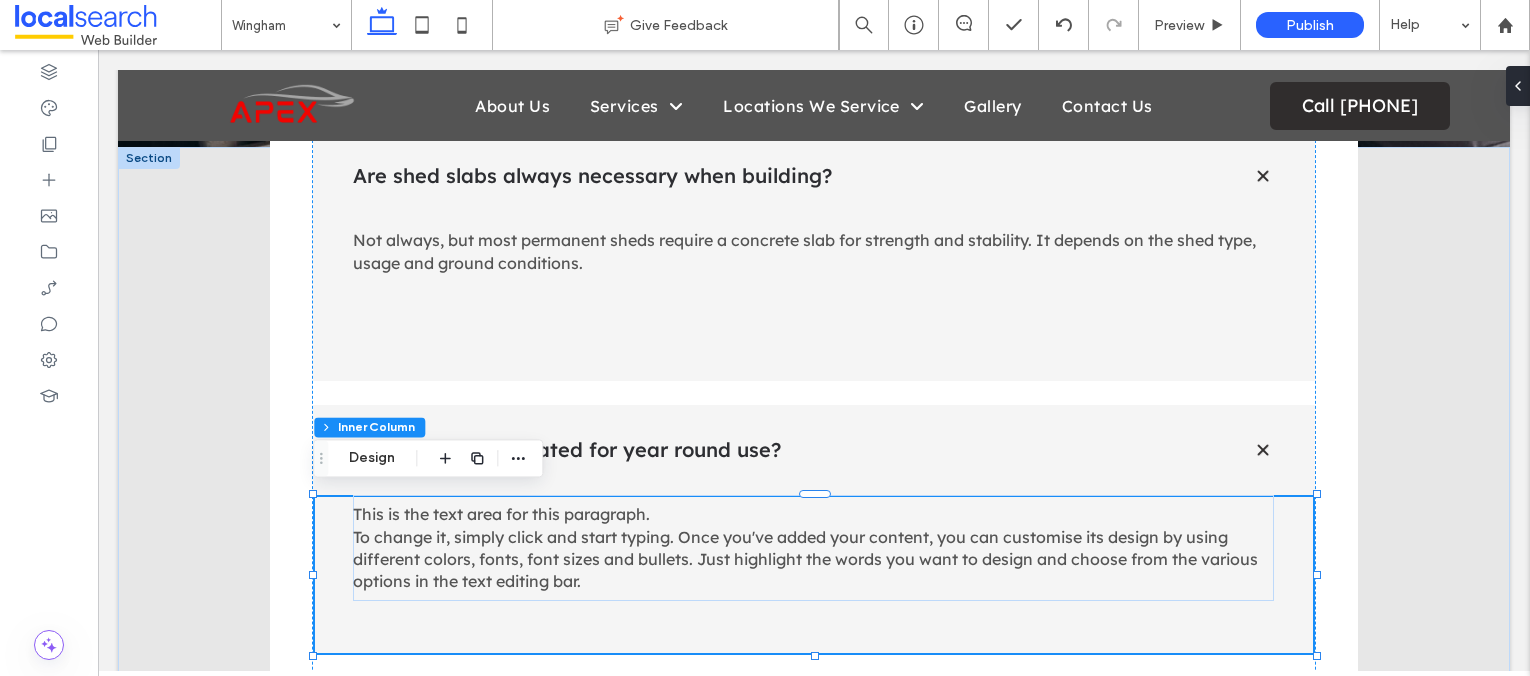 click on "This is the text area for this paragraph. To change it, simply click and start typing. Once you've added your content, you can customise its design by using different colors, fonts, font sizes and bullets. Just highlight the words you want to design and choose from the various options in the text editing bar." at bounding box center (805, 547) 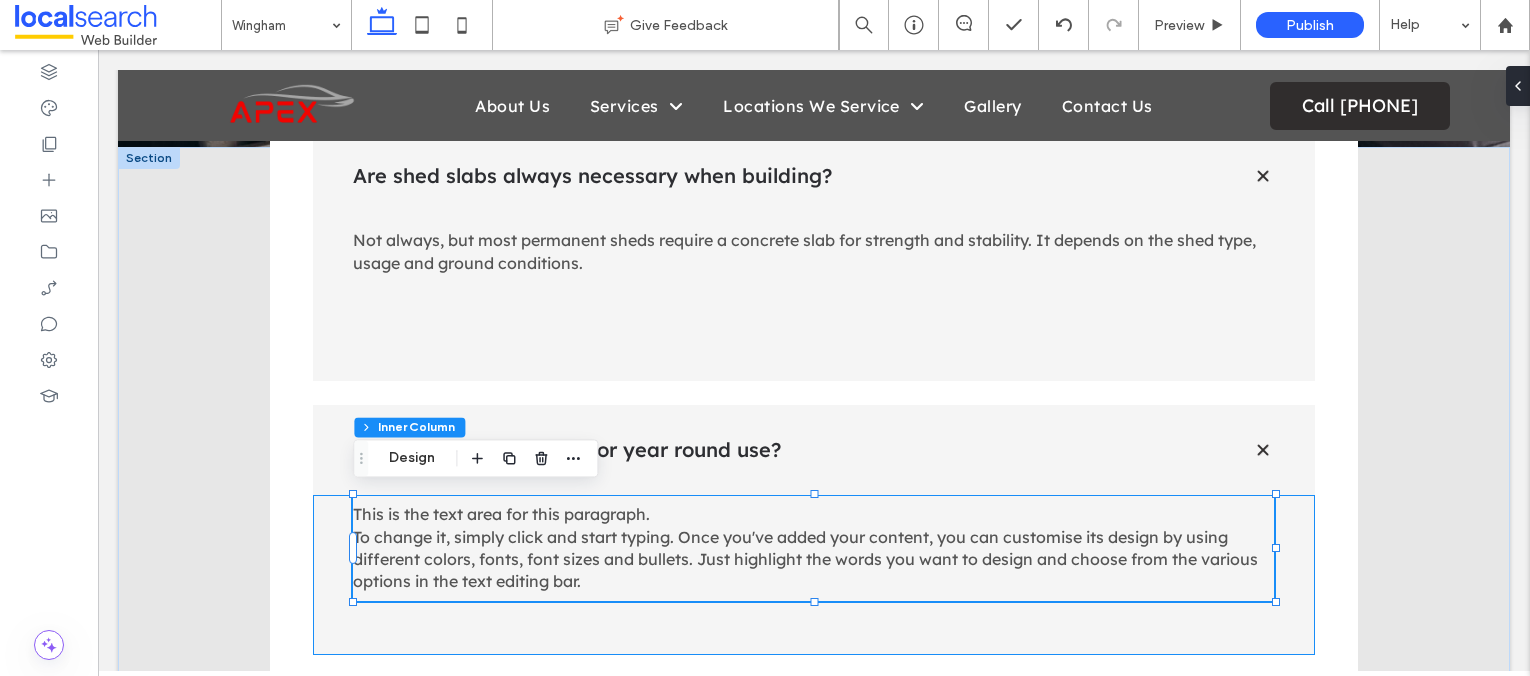 click on "This is the text area for this paragraph. To change it, simply click and start typing. Once you've added your content, you can customise its design by using different colors, fonts, font sizes and bullets. Just highlight the words you want to design and choose from the various options in the text editing bar." at bounding box center [805, 547] 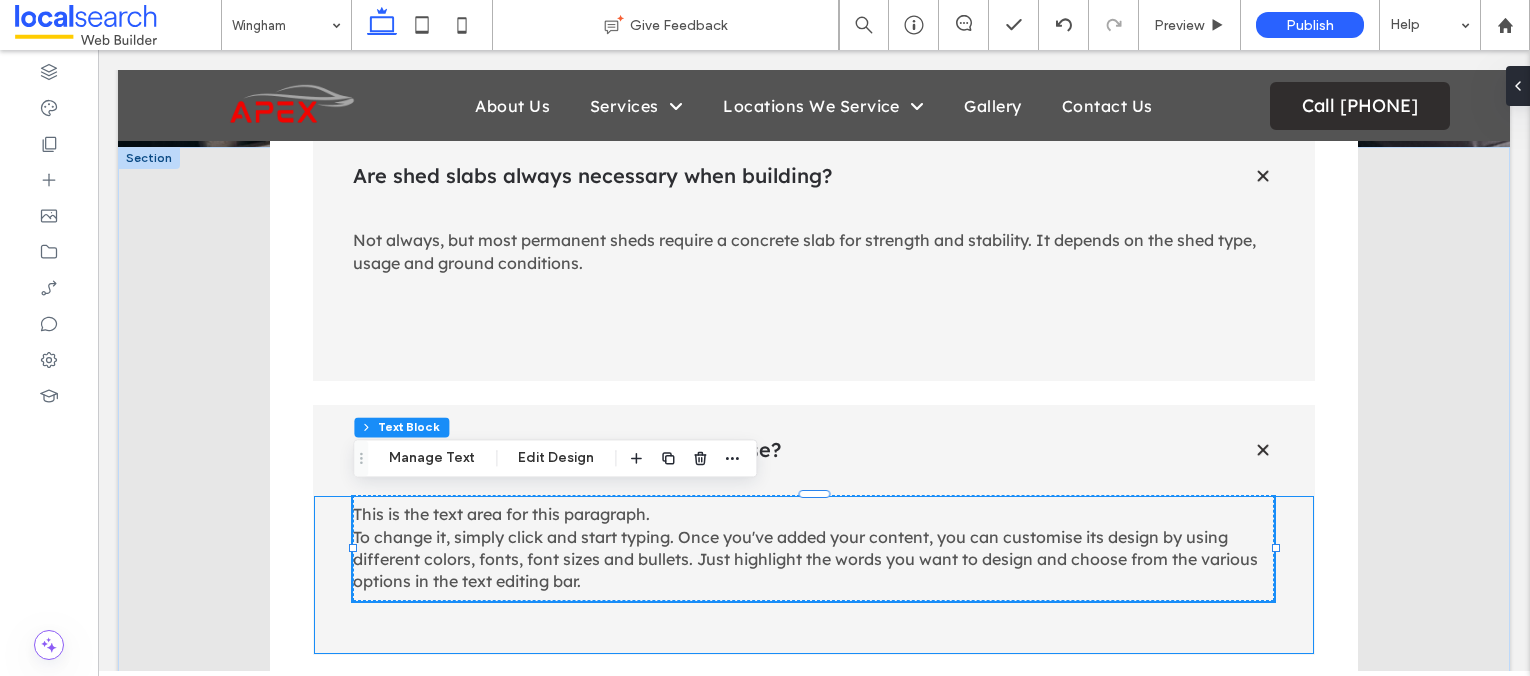 click on "This is the text area for this paragraph. To change it, simply click and start typing. Once you've added your content, you can customise its design by using different colors, fonts, font sizes and bullets. Just highlight the words you want to design and choose from the various options in the text editing bar." at bounding box center [805, 547] 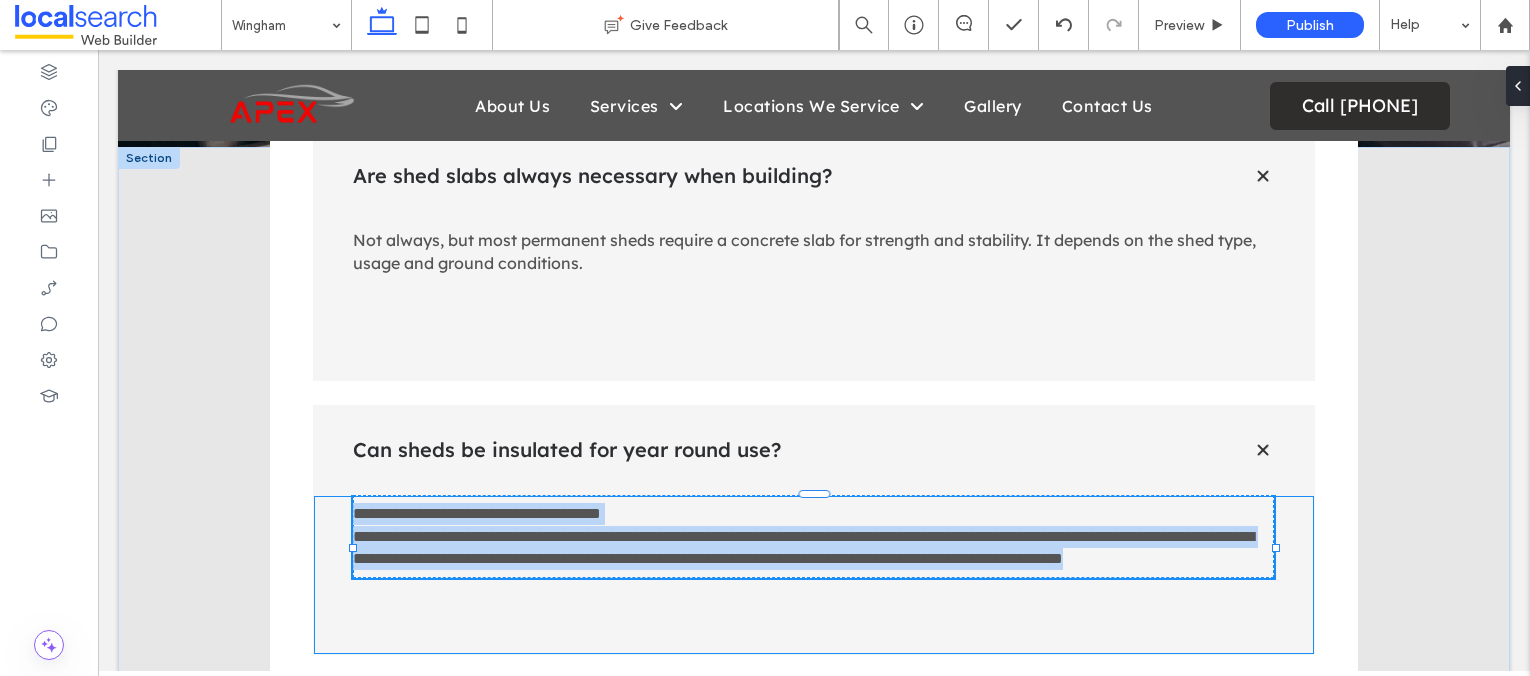 type on "**********" 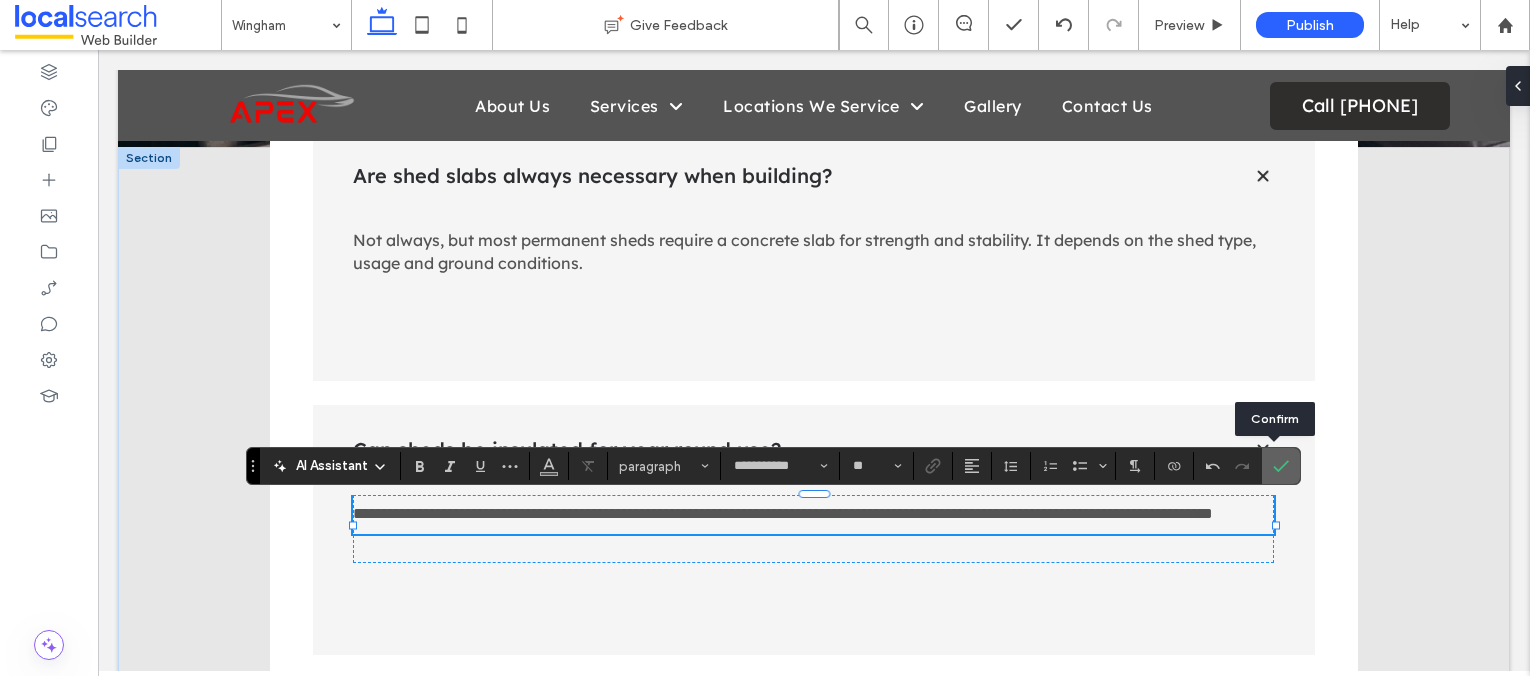 drag, startPoint x: 1273, startPoint y: 469, endPoint x: 818, endPoint y: 400, distance: 460.20212 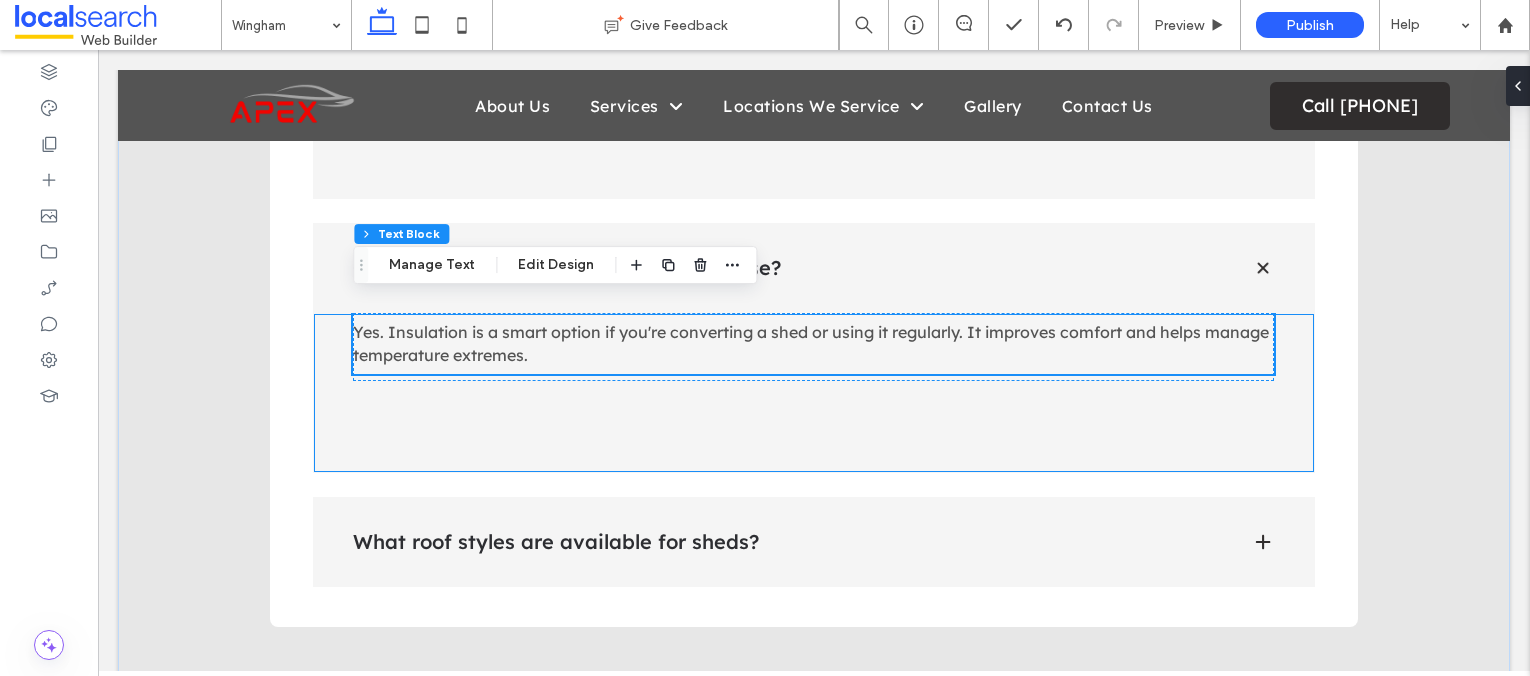 scroll, scrollTop: 4622, scrollLeft: 0, axis: vertical 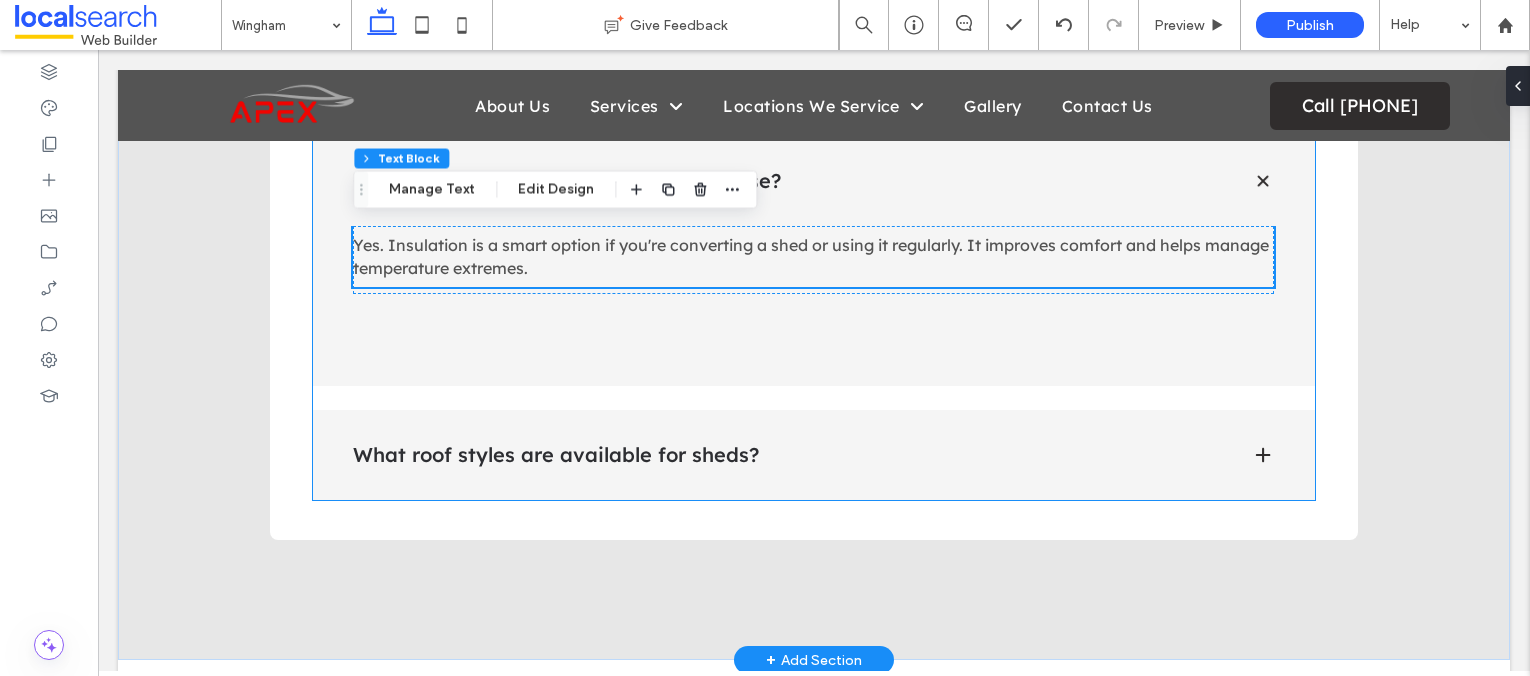click on "What roof styles are available for sheds?" at bounding box center (814, 455) 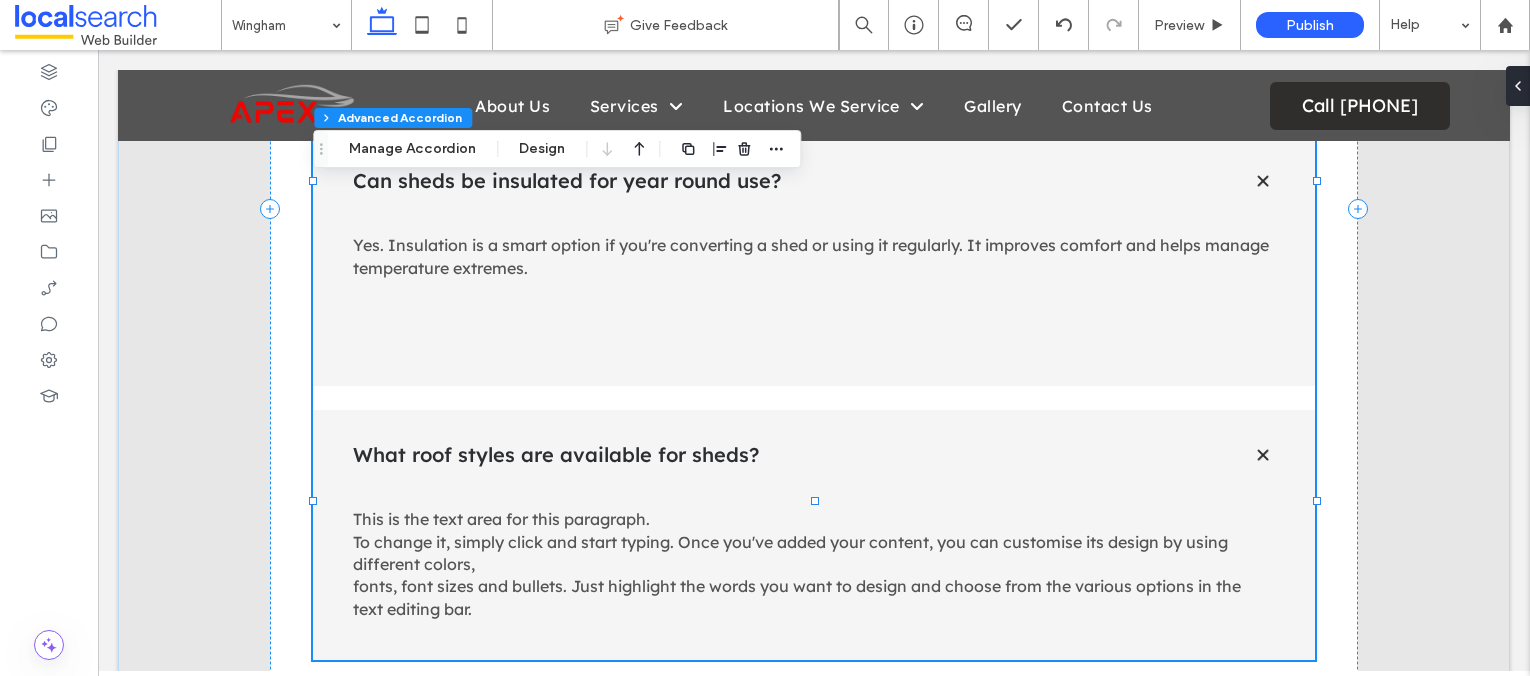 type on "***" 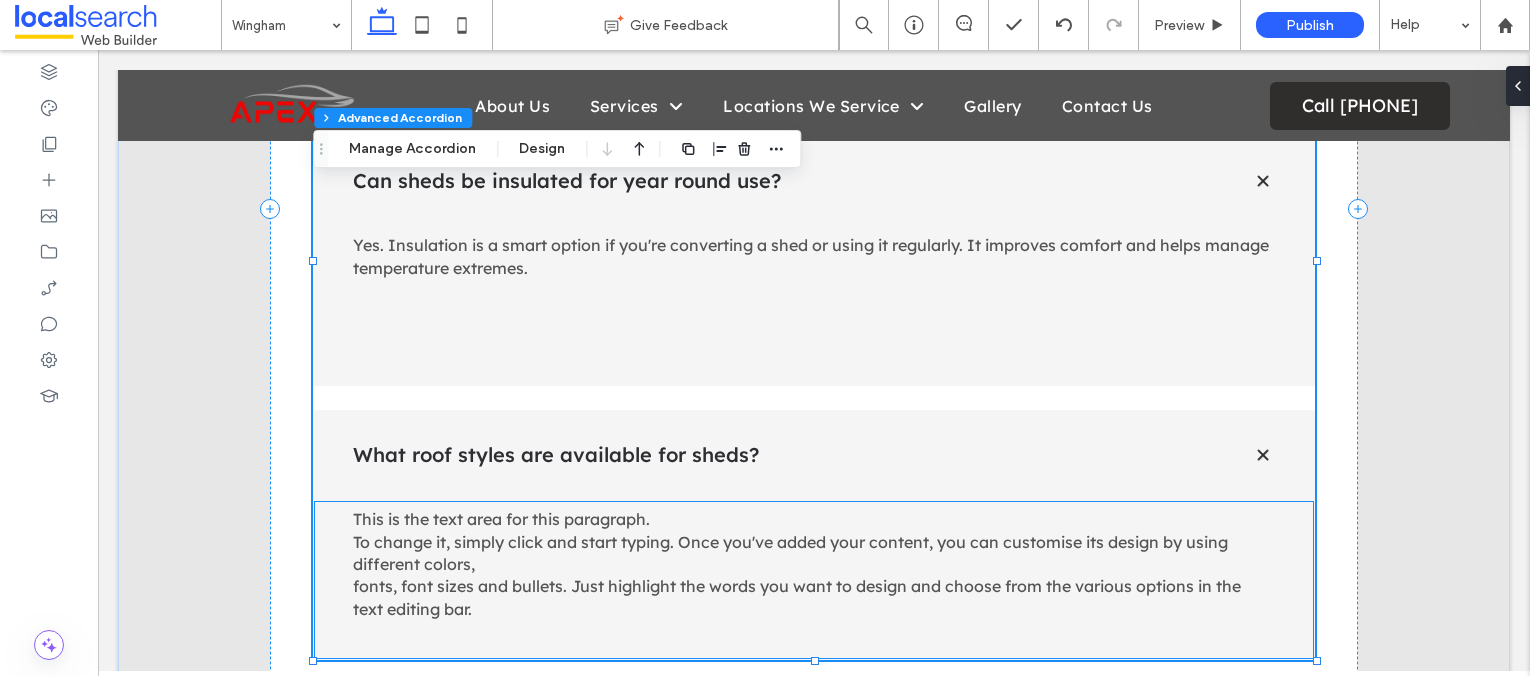 click on "This is the text area for this paragraph. To change it, simply click and start typing. Once you've added your content, you can customise its design by using different colors, fonts, font sizes and bullets. Just highlight the words you want to design and choose from the various options in the text editing bar." at bounding box center (797, 564) 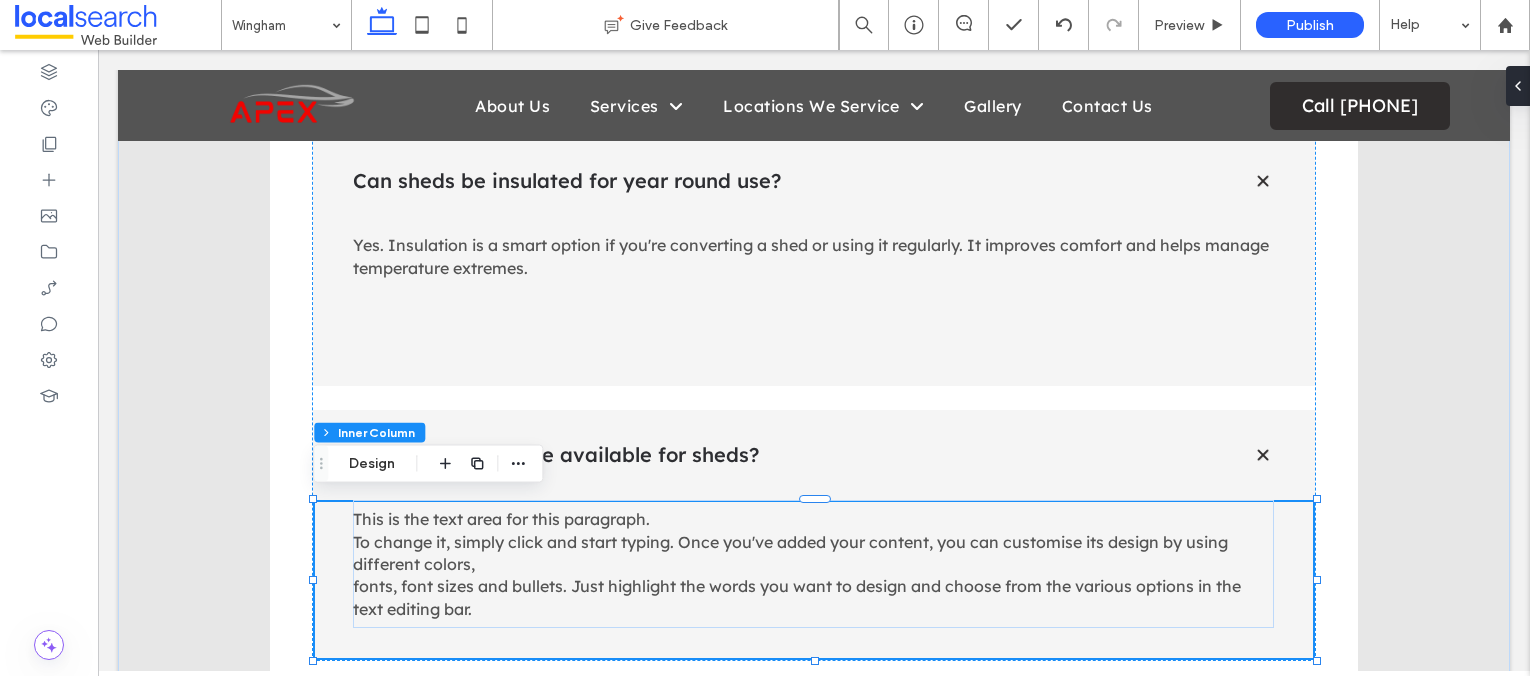 click on "This is the text area for this paragraph. To change it, simply click and start typing. Once you've added your content, you can customise its design by using different colors, fonts, font sizes and bullets. Just highlight the words you want to design and choose from the various options in the text editing bar." at bounding box center [797, 564] 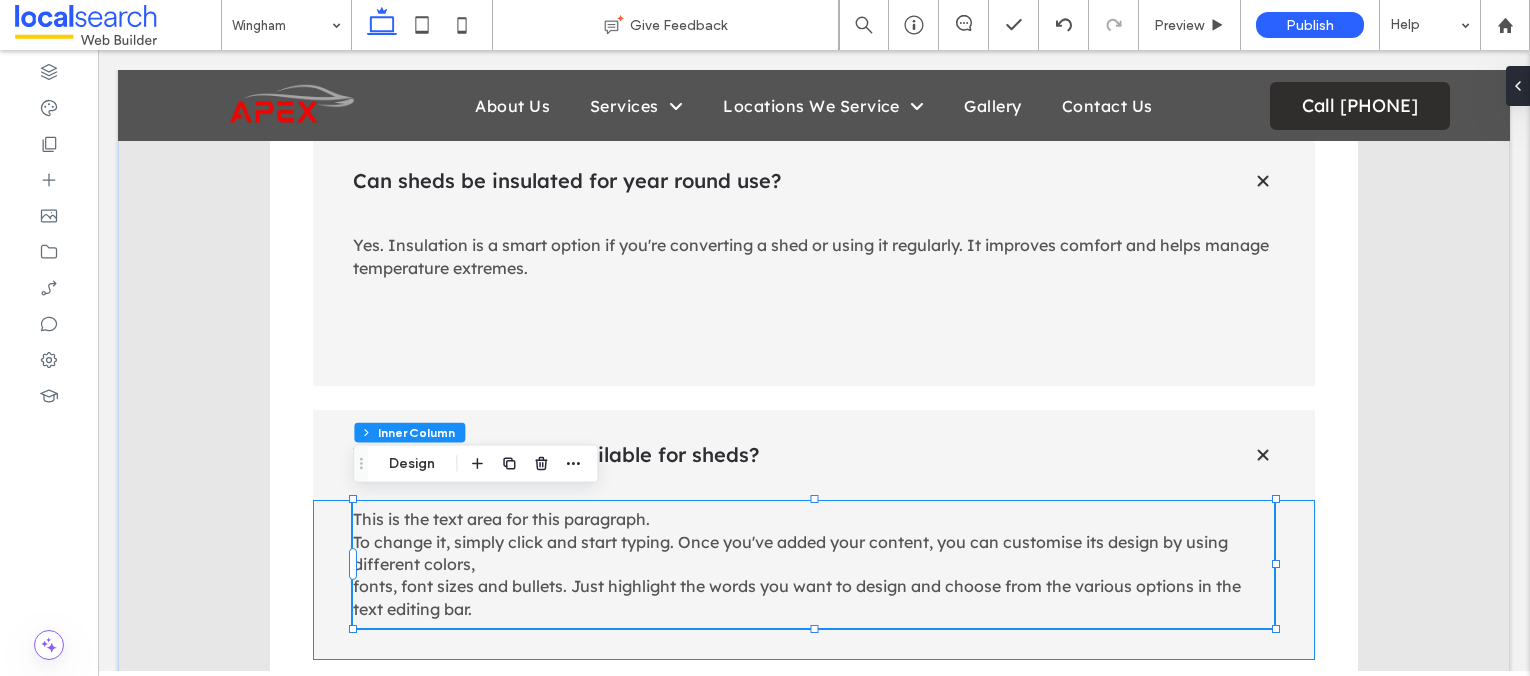 click on "This is the text area for this paragraph. To change it, simply click and start typing. Once you've added your content, you can customise its design by using different colors, fonts, font sizes and bullets. Just highlight the words you want to design and choose from the various options in the text editing bar." at bounding box center (797, 564) 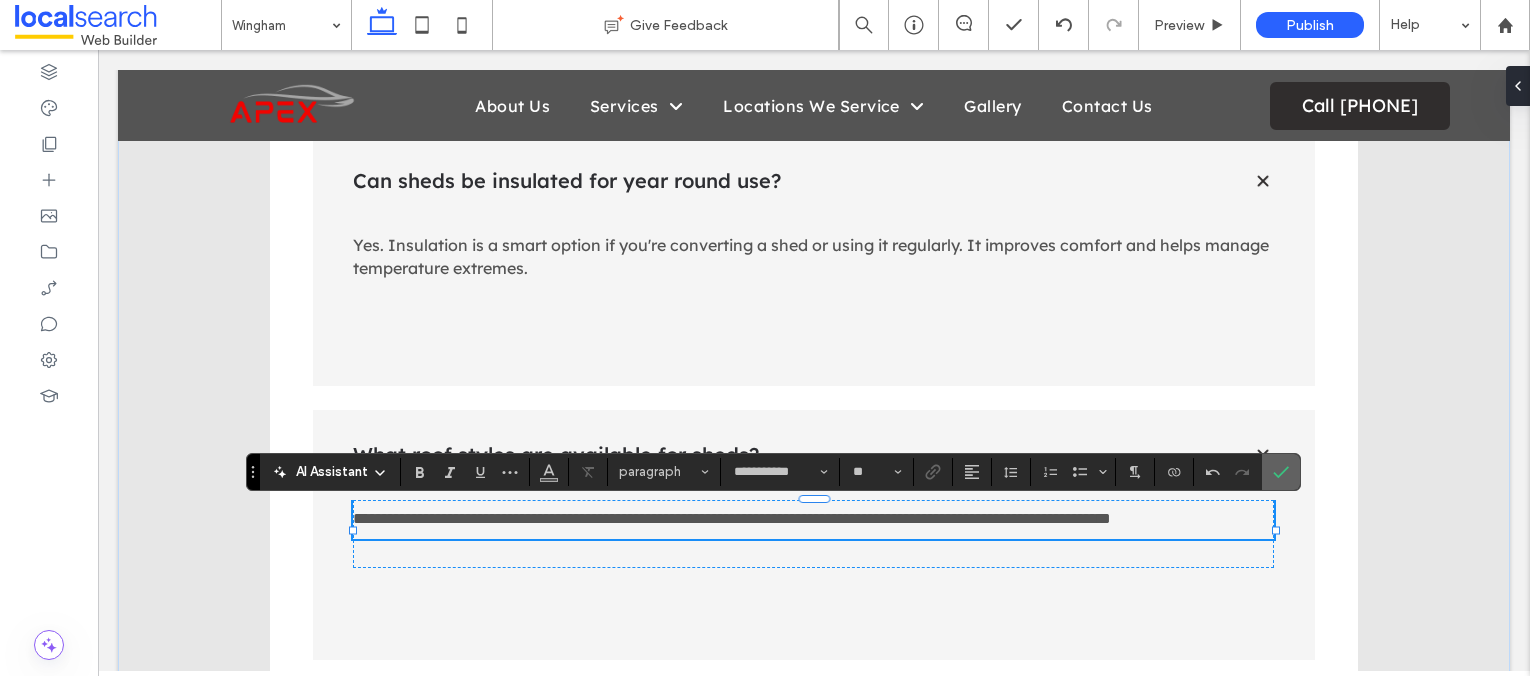 drag, startPoint x: 1276, startPoint y: 476, endPoint x: 836, endPoint y: 421, distance: 443.42416 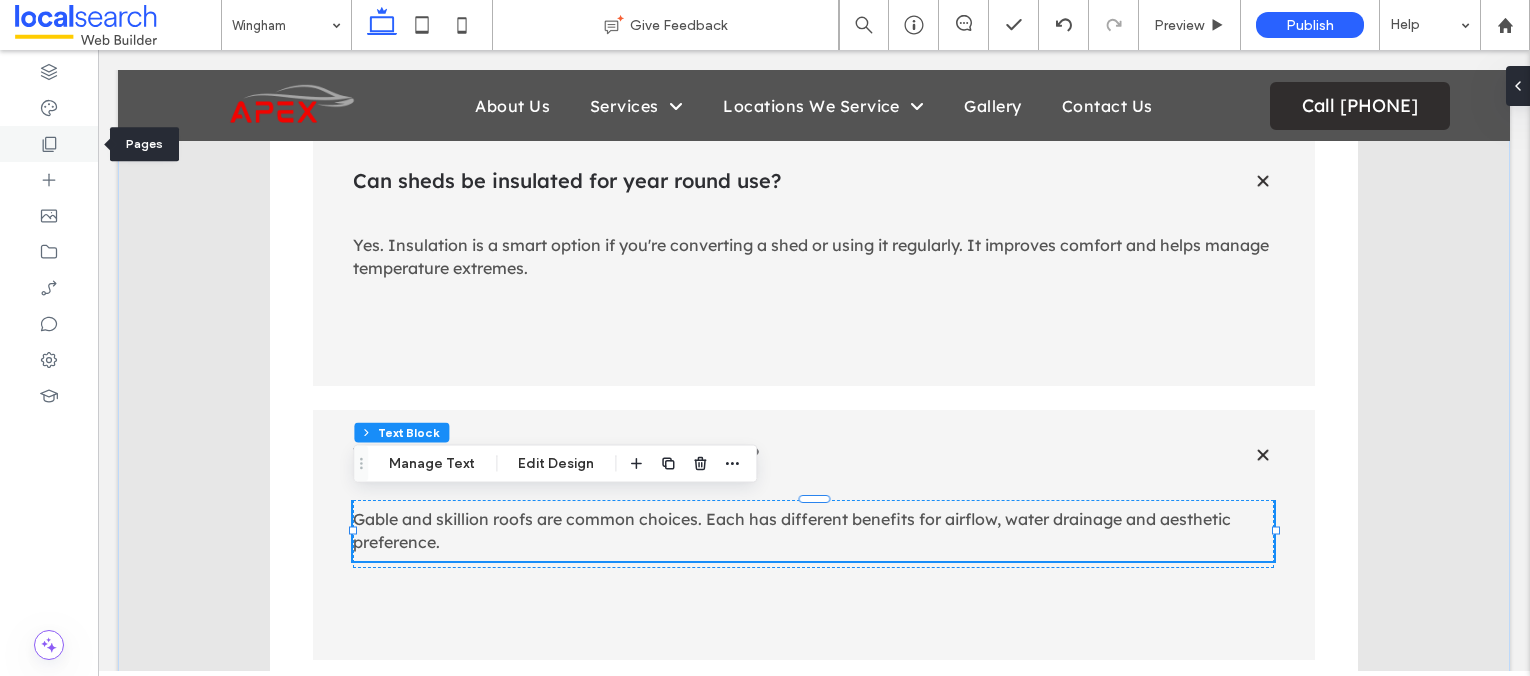 click 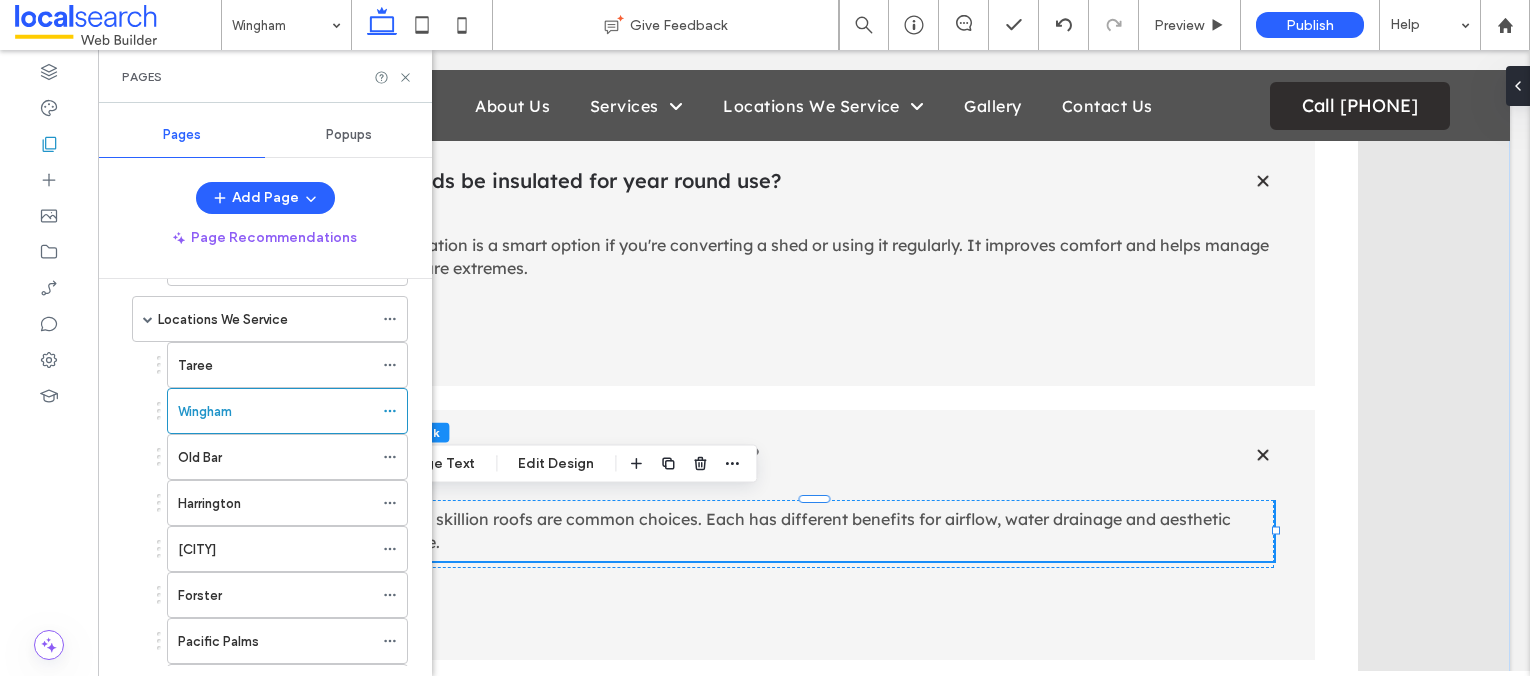 scroll, scrollTop: 308, scrollLeft: 0, axis: vertical 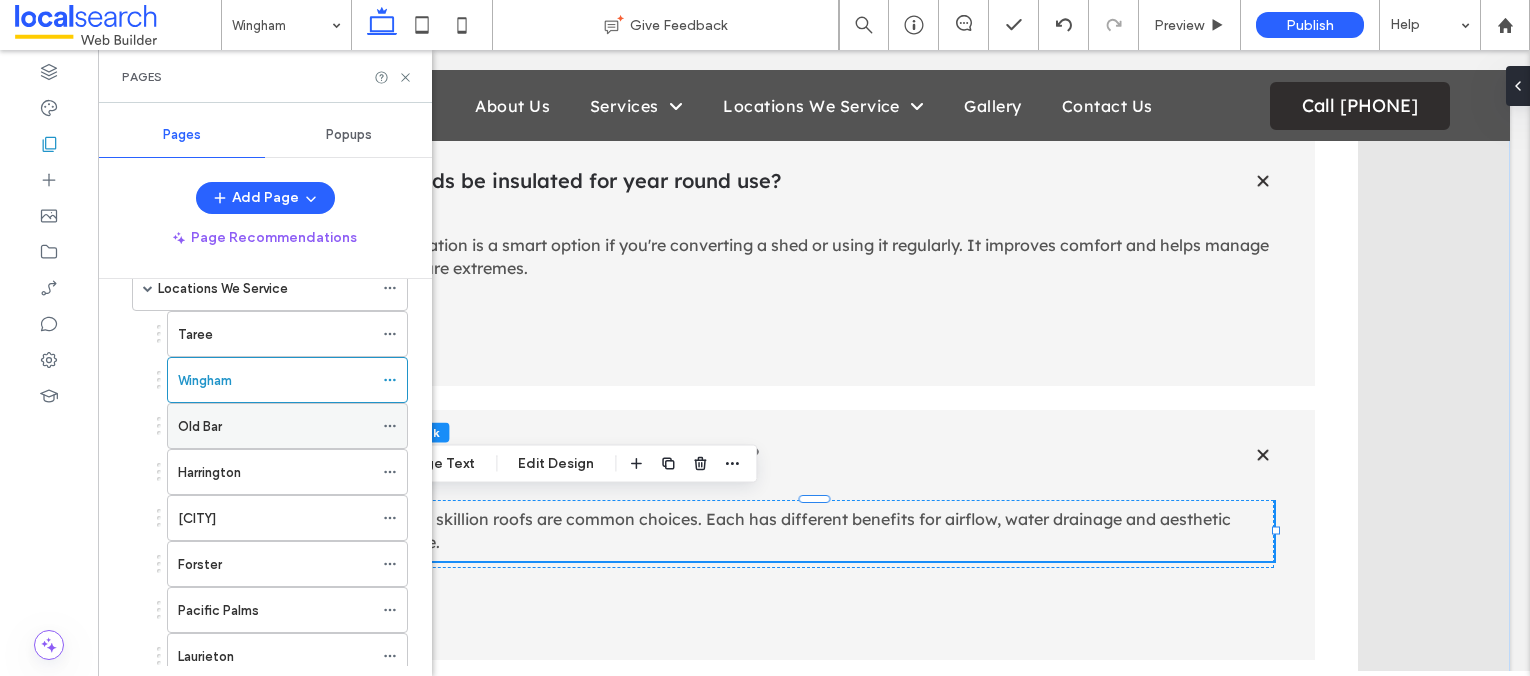 click on "Old Bar" at bounding box center (200, 426) 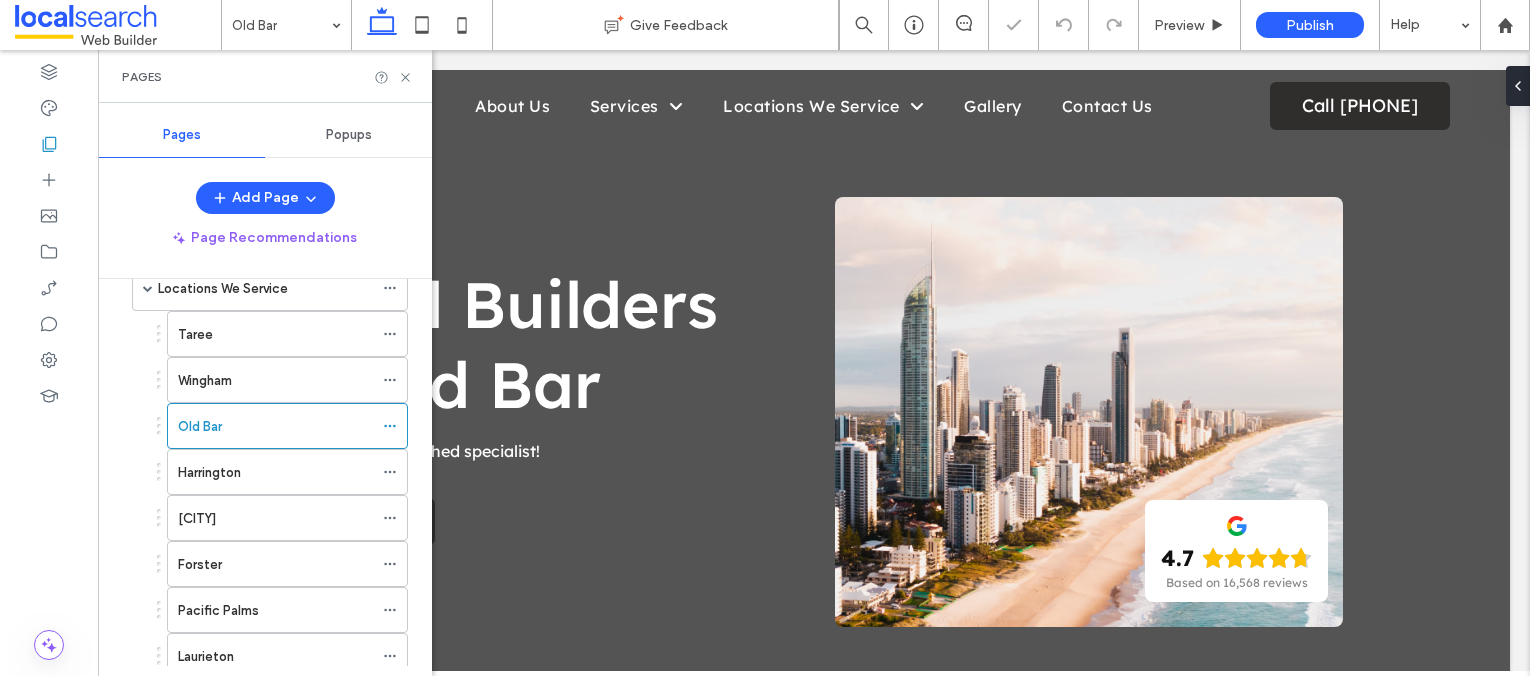 scroll, scrollTop: 0, scrollLeft: 0, axis: both 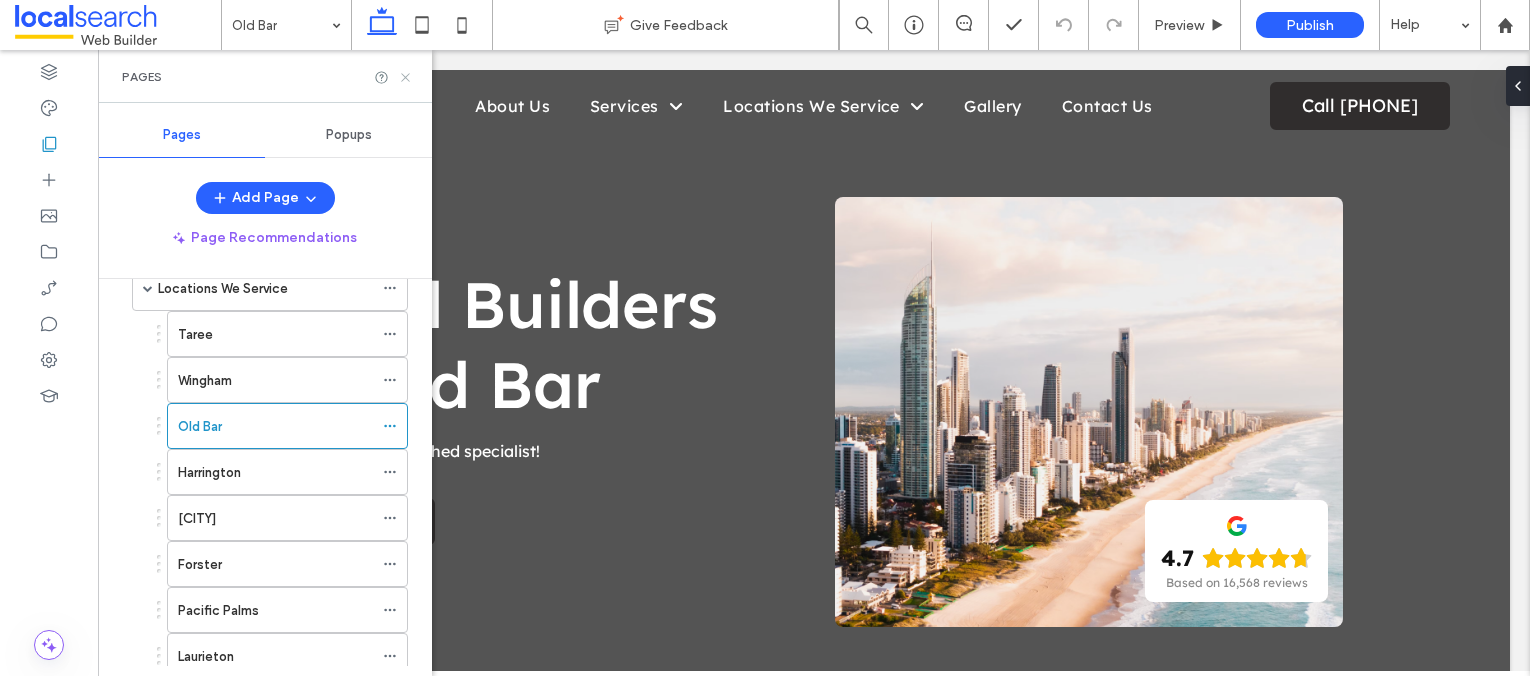 click 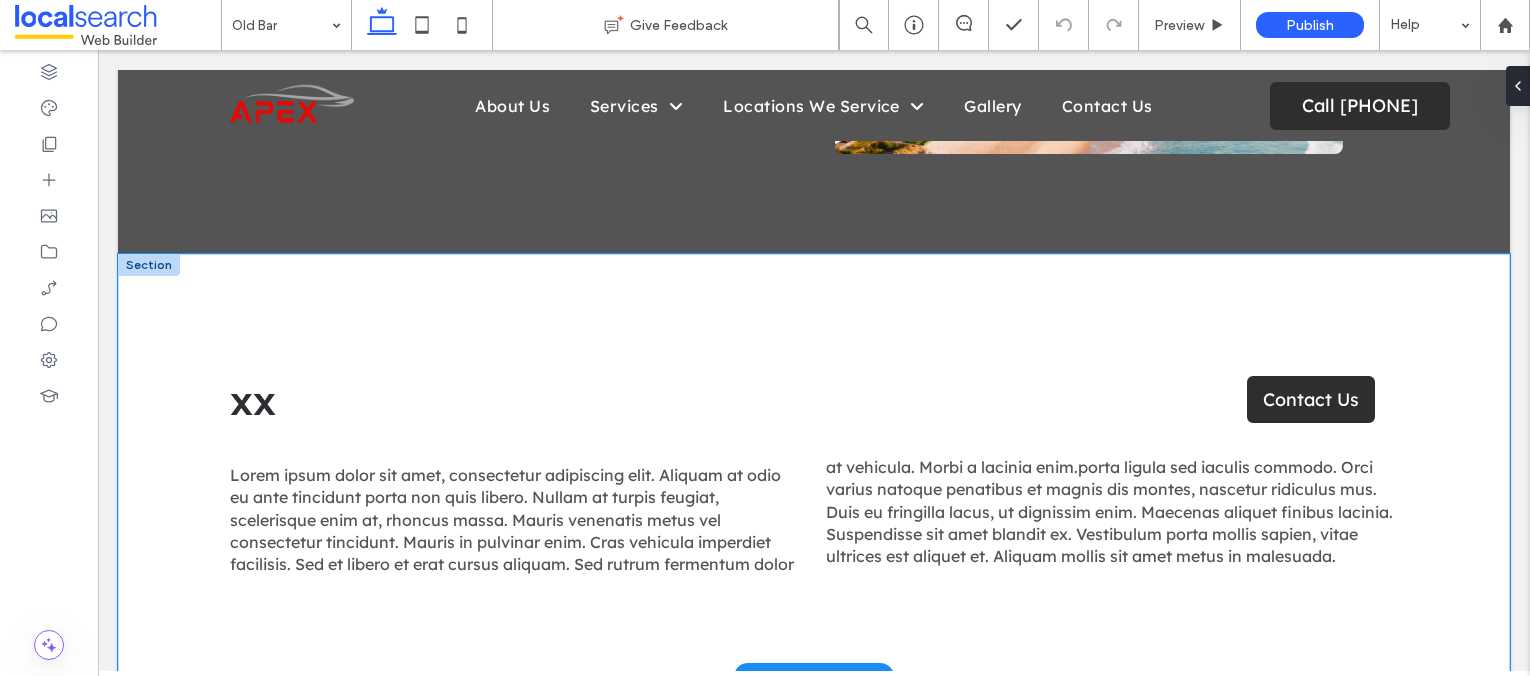 scroll, scrollTop: 472, scrollLeft: 0, axis: vertical 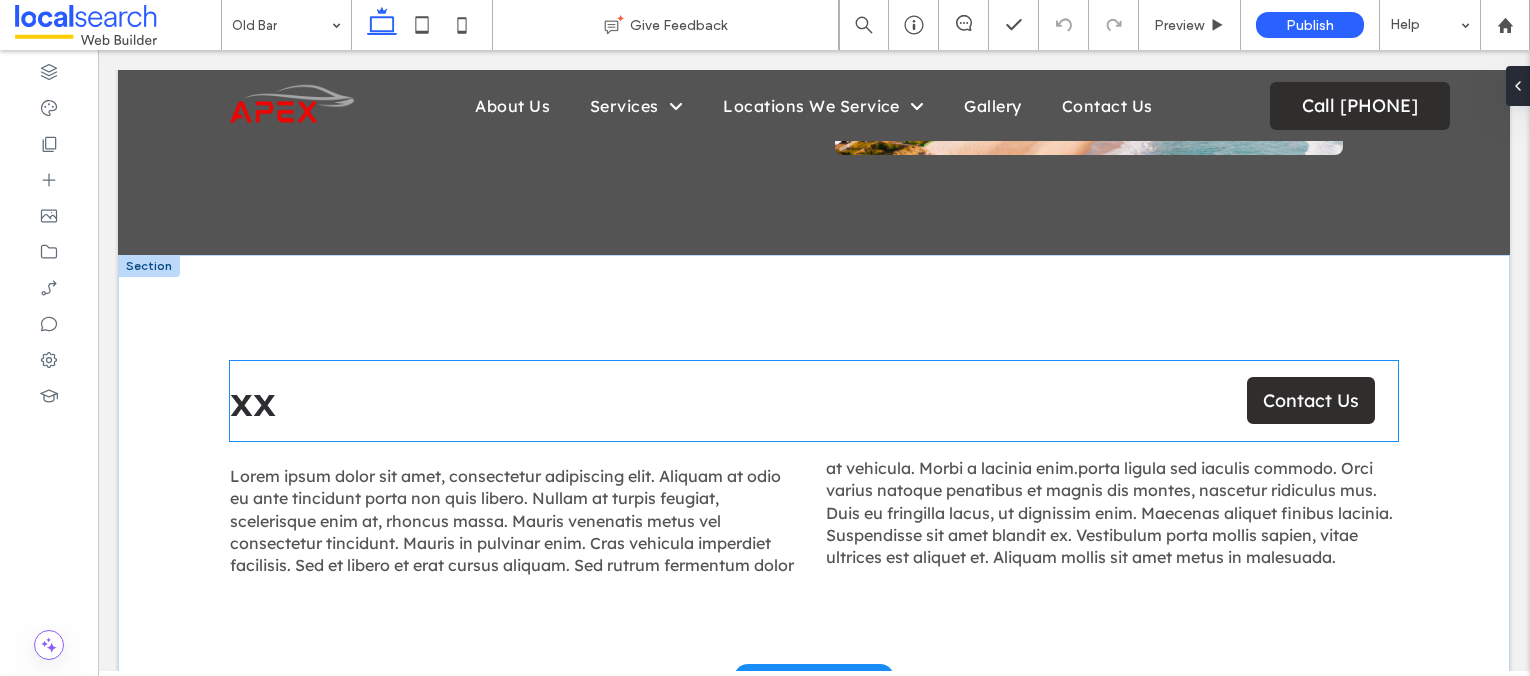 click on "xx" at bounding box center [716, 401] 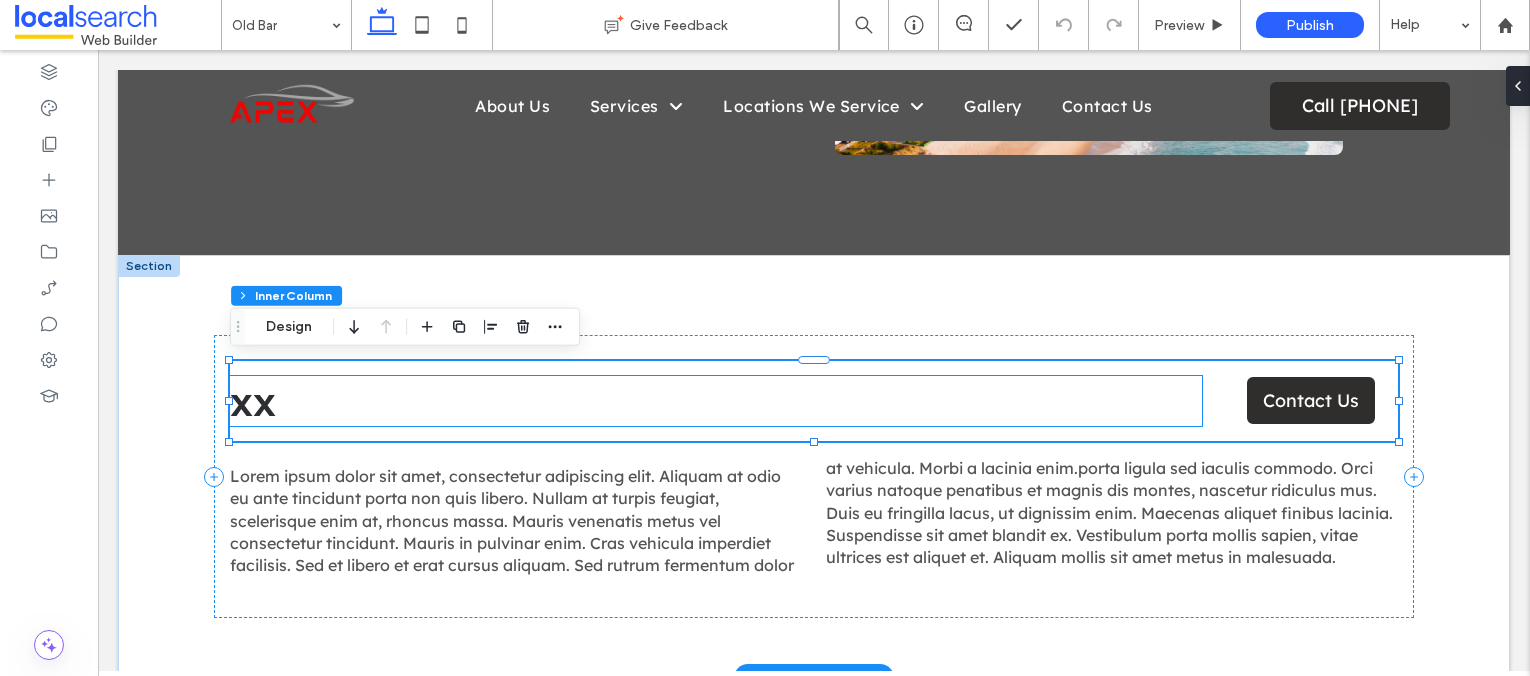 click on "xx" at bounding box center (716, 401) 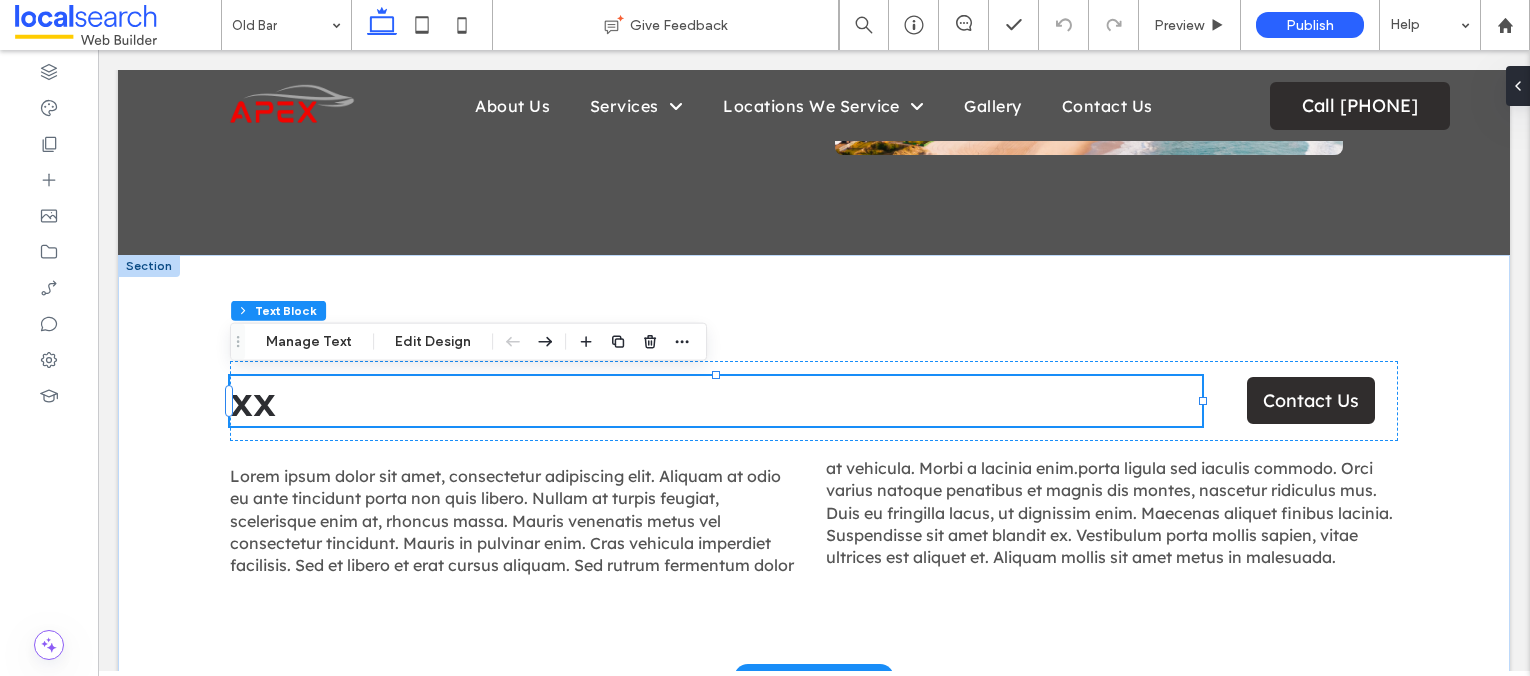 click on "xx" at bounding box center (716, 401) 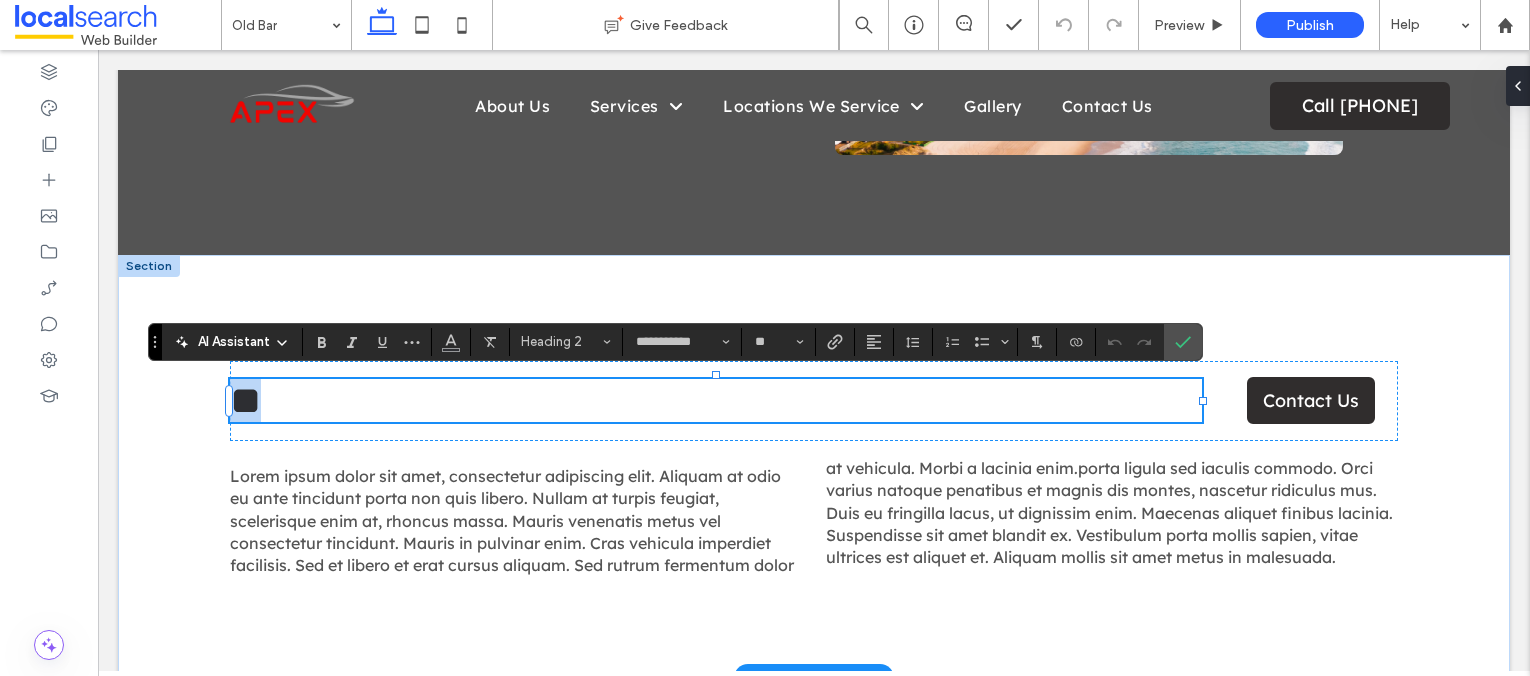 type 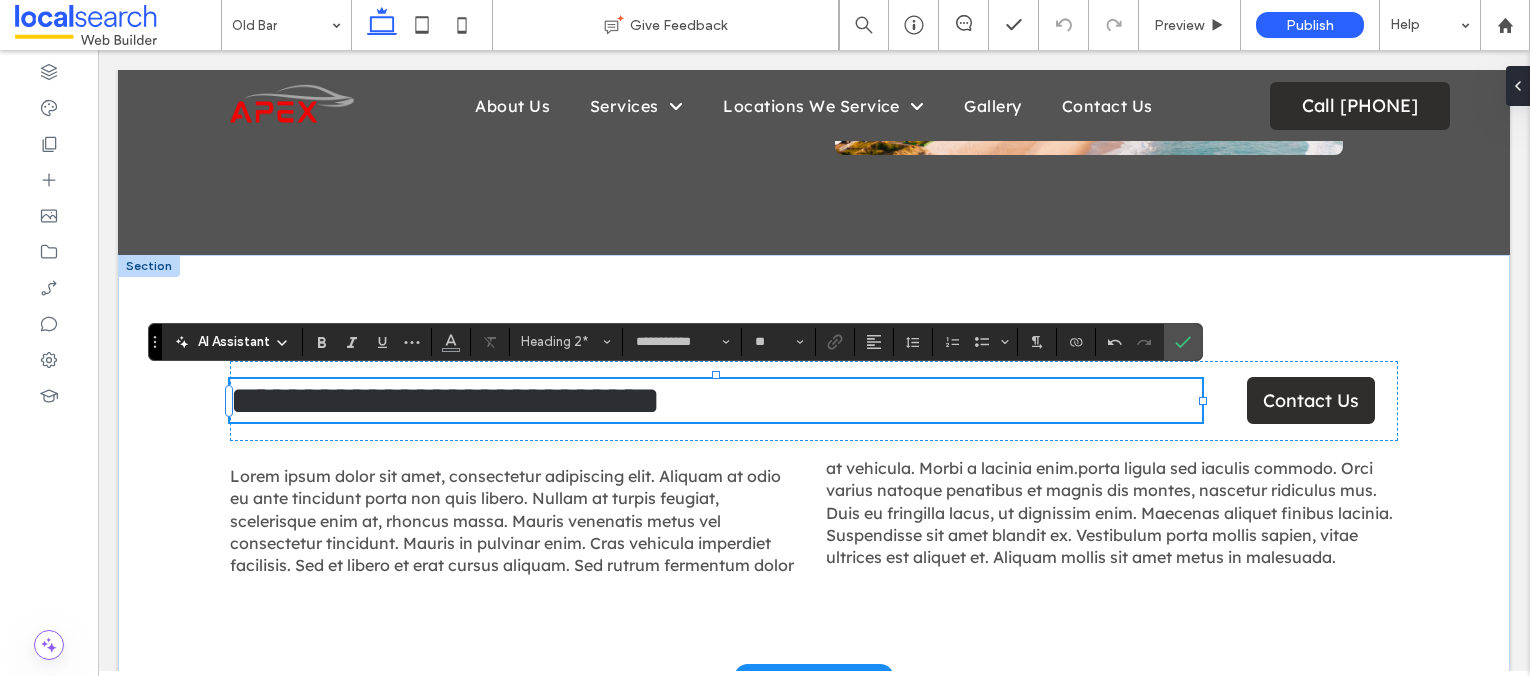 click on "**********" at bounding box center [445, 400] 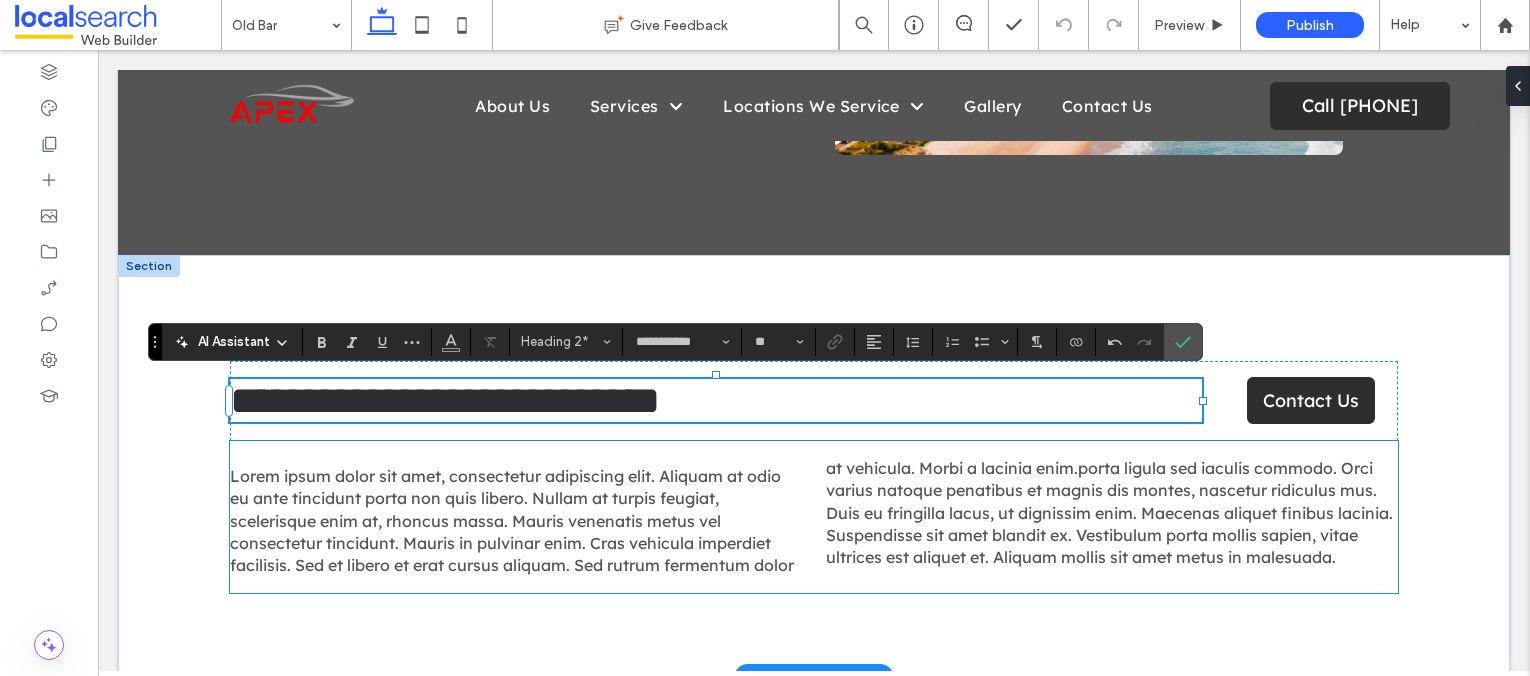 click on "Lorem ipsum dolor sit amet, consectetur adipiscing elit. Aliquam at odio eu ante tincidunt porta non quis libero. Nullam at turpis feugiat, scelerisque enim at, rhoncus massa. Mauris venenatis metus vel consectetur tincidunt. Mauris in pulvinar enim. Cras vehicula imperdiet facilisis. Sed et libero et erat cursus aliquam. Sed rutrum fermentum dolor at vehicula. Morbi a lacinia enim.porta ligula sed iaculis commodo. Orci varius natoque penatibus et magnis dis montes, nascetur ridiculus mus. Duis eu fringilla lacus, ut dignissim enim. Maecenas aliquet finibus lacinia. Suspendisse sit amet blandit ex. Vestibulum porta mollis sapien, vitae ultrices est aliquet et. Aliquam mollis sit amet metus in malesuada." at bounding box center (811, 517) 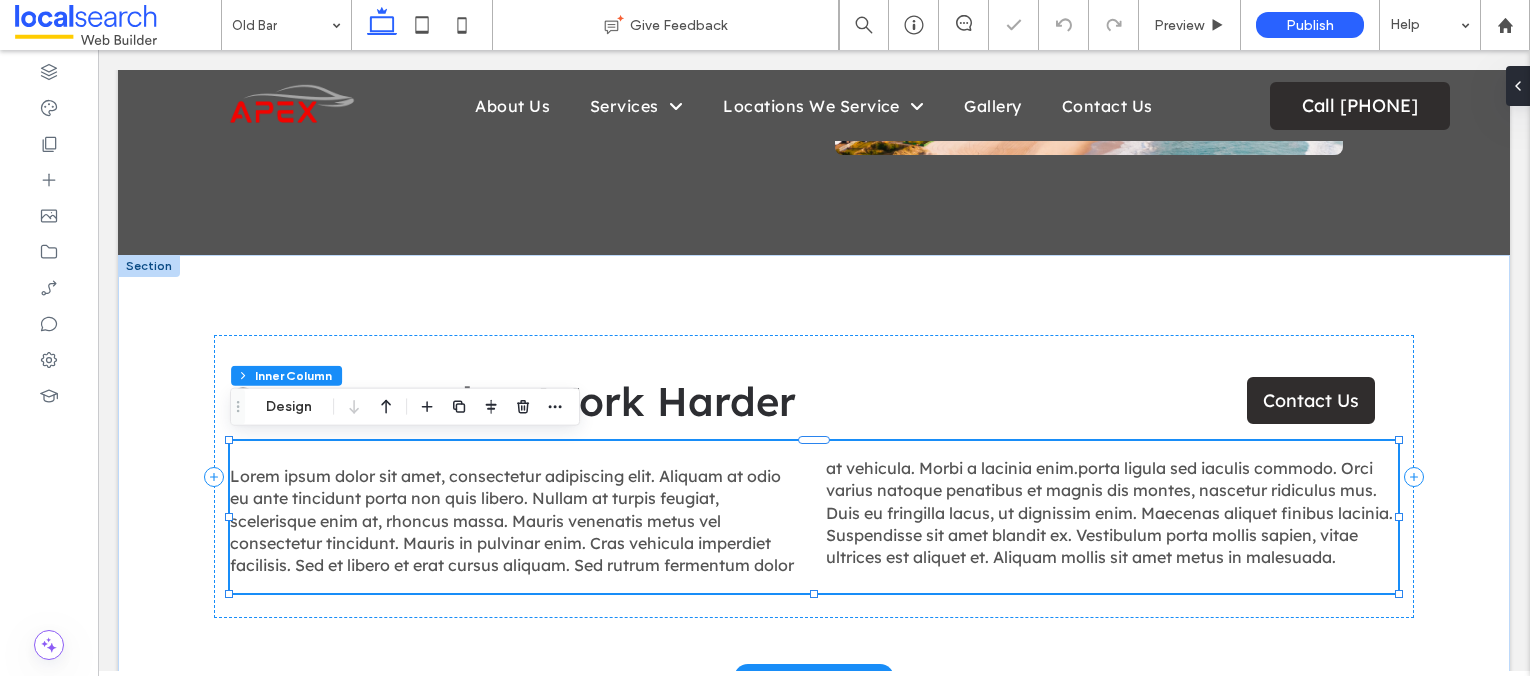 click on "Lorem ipsum dolor sit amet, consectetur adipiscing elit. Aliquam at odio eu ante tincidunt porta non quis libero. Nullam at turpis feugiat, scelerisque enim at, rhoncus massa. Mauris venenatis metus vel consectetur tincidunt. Mauris in pulvinar enim. Cras vehicula imperdiet facilisis. Sed et libero et erat cursus aliquam. Sed rutrum fermentum dolor at vehicula. Morbi a lacinia enim.porta ligula sed iaculis commodo. Orci varius natoque penatibus et magnis dis montes, nascetur ridiculus mus. Duis eu fringilla lacus, ut dignissim enim. Maecenas aliquet finibus lacinia. Suspendisse sit amet blandit ex. Vestibulum porta mollis sapien, vitae ultrices est aliquet et. Aliquam mollis sit amet metus in malesuada." at bounding box center (811, 517) 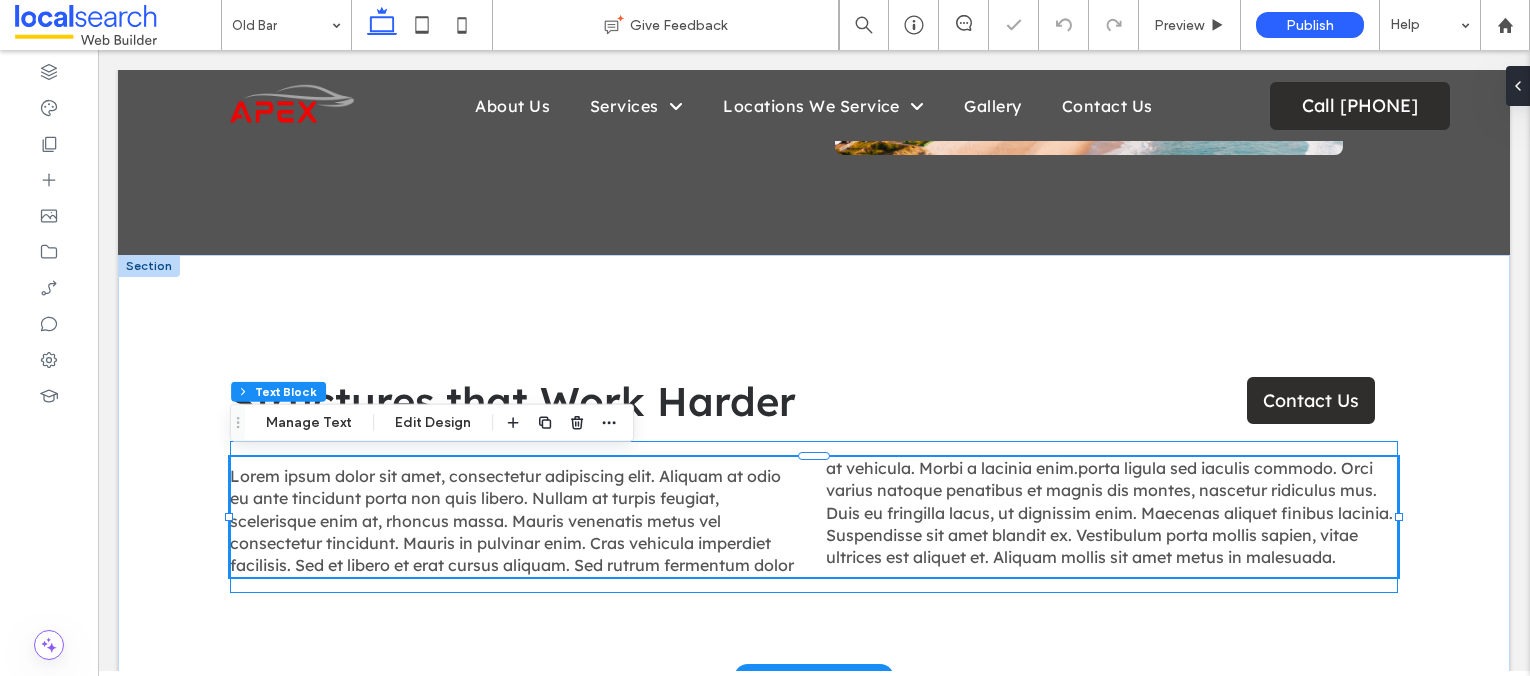 click on "Lorem ipsum dolor sit amet, consectetur adipiscing elit. Aliquam at odio eu ante tincidunt porta non quis libero. Nullam at turpis feugiat, scelerisque enim at, rhoncus massa. Mauris venenatis metus vel consectetur tincidunt. Mauris in pulvinar enim. Cras vehicula imperdiet facilisis. Sed et libero et erat cursus aliquam. Sed rutrum fermentum dolor at vehicula. Morbi a lacinia enim.porta ligula sed iaculis commodo. Orci varius natoque penatibus et magnis dis montes, nascetur ridiculus mus. Duis eu fringilla lacus, ut dignissim enim. Maecenas aliquet finibus lacinia. Suspendisse sit amet blandit ex. Vestibulum porta mollis sapien, vitae ultrices est aliquet et. Aliquam mollis sit amet metus in malesuada." at bounding box center (811, 517) 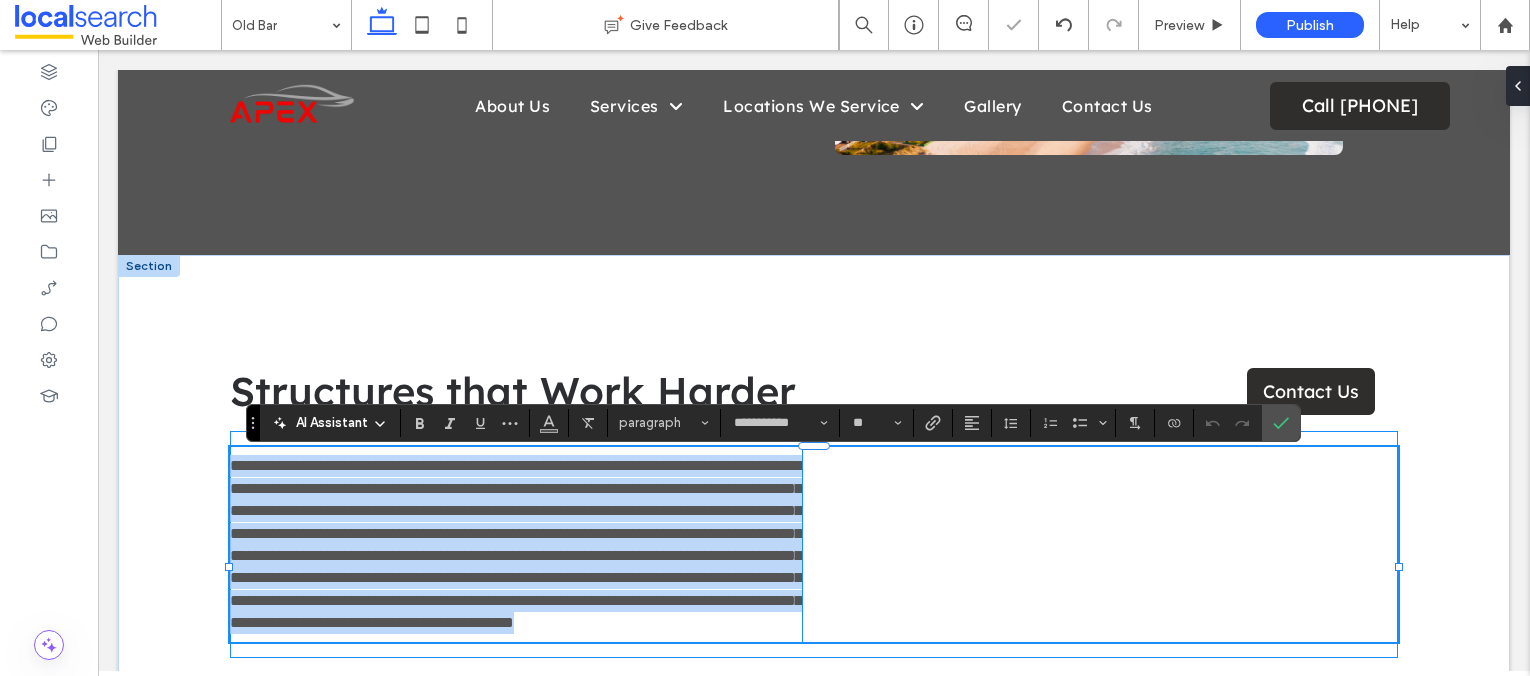 scroll, scrollTop: 0, scrollLeft: 0, axis: both 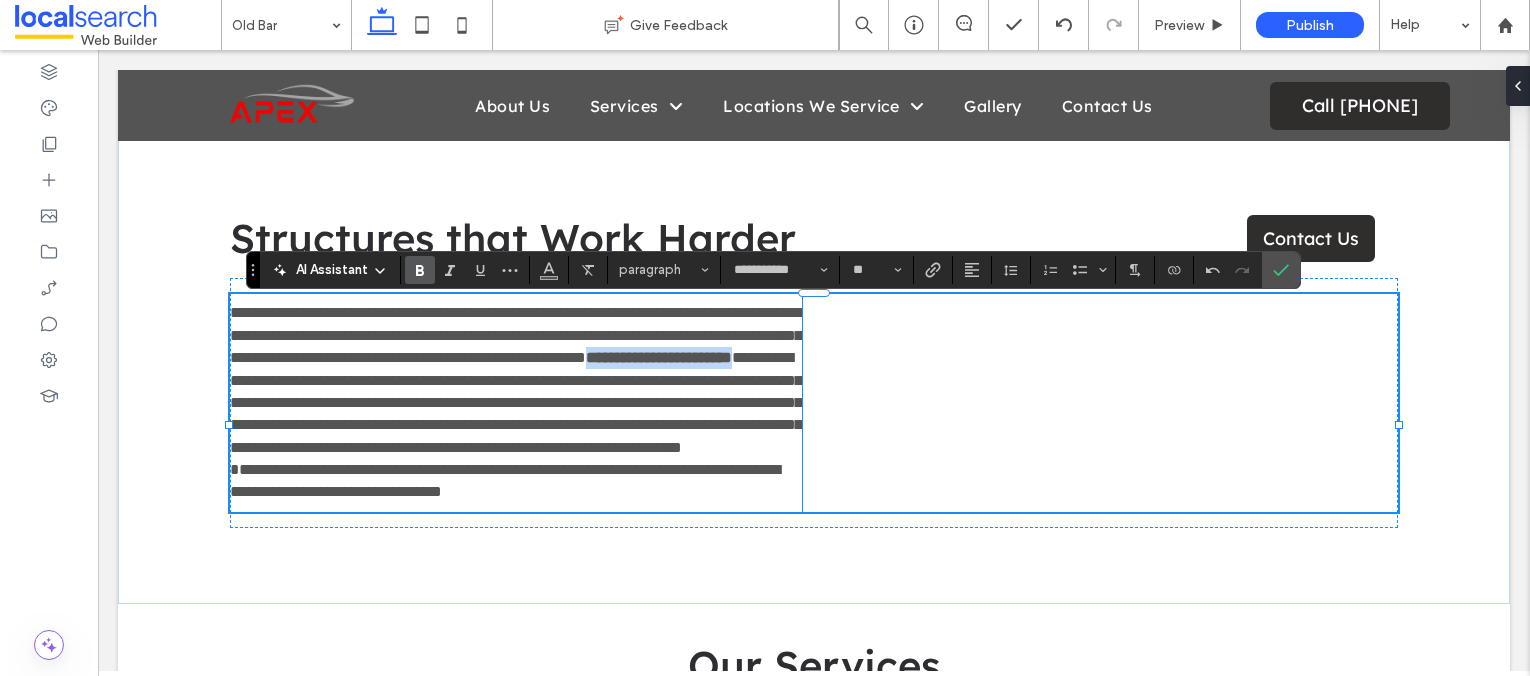 drag, startPoint x: 646, startPoint y: 382, endPoint x: 449, endPoint y: 380, distance: 197.01015 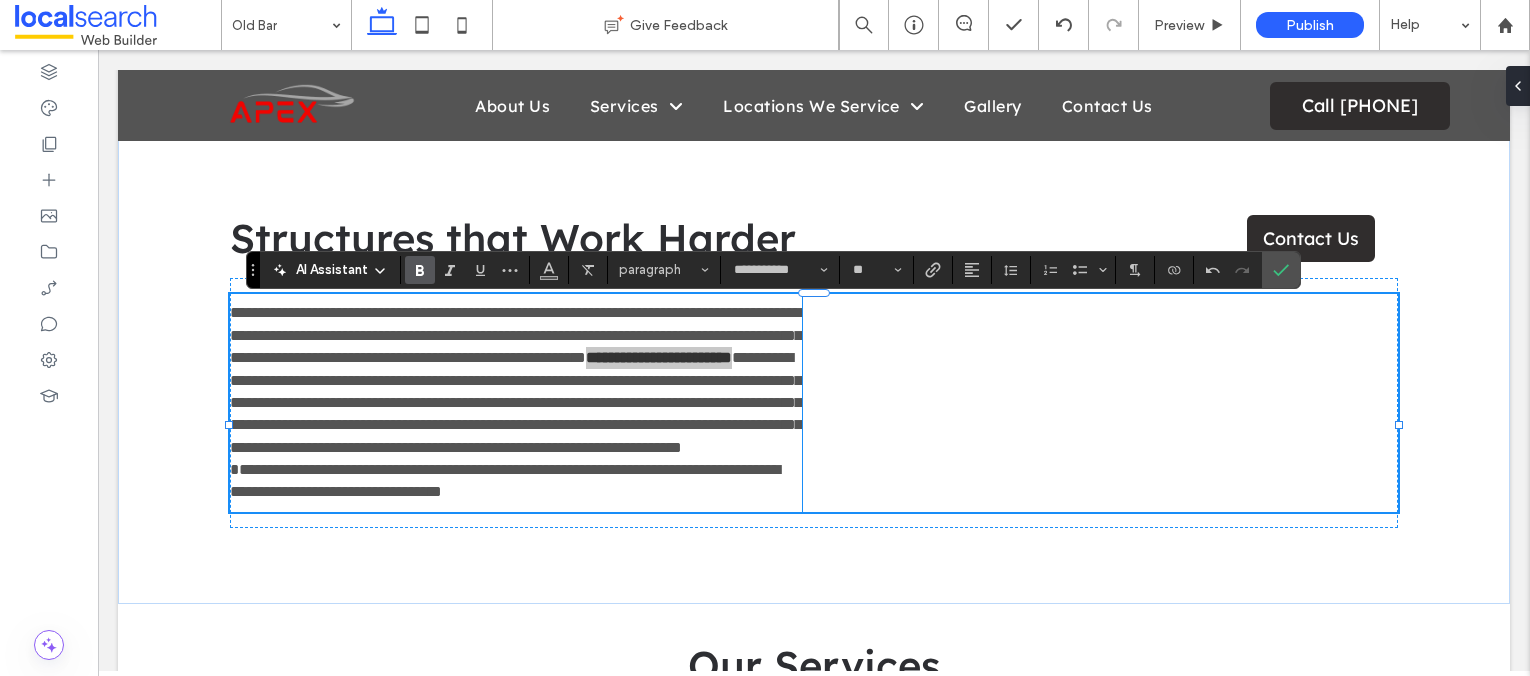 click 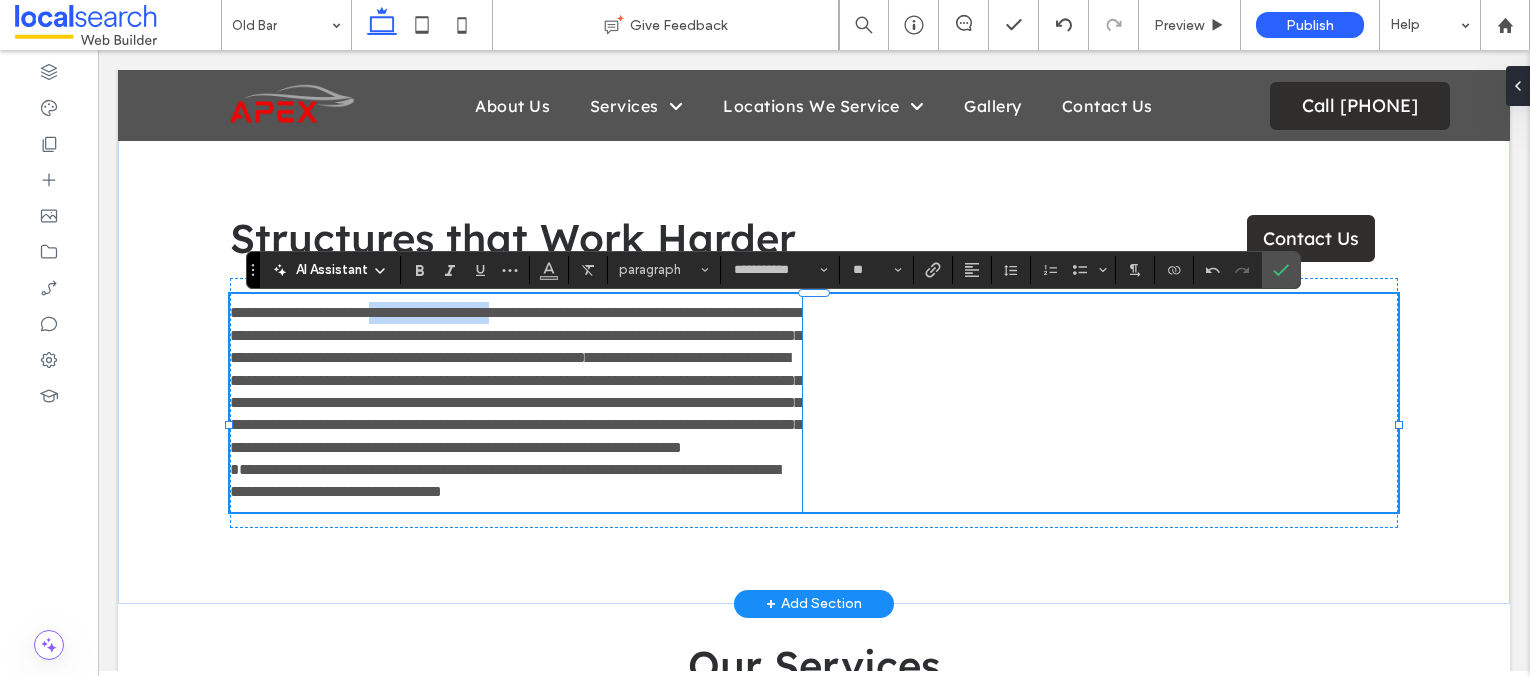 drag, startPoint x: 545, startPoint y: 315, endPoint x: 404, endPoint y: 315, distance: 141 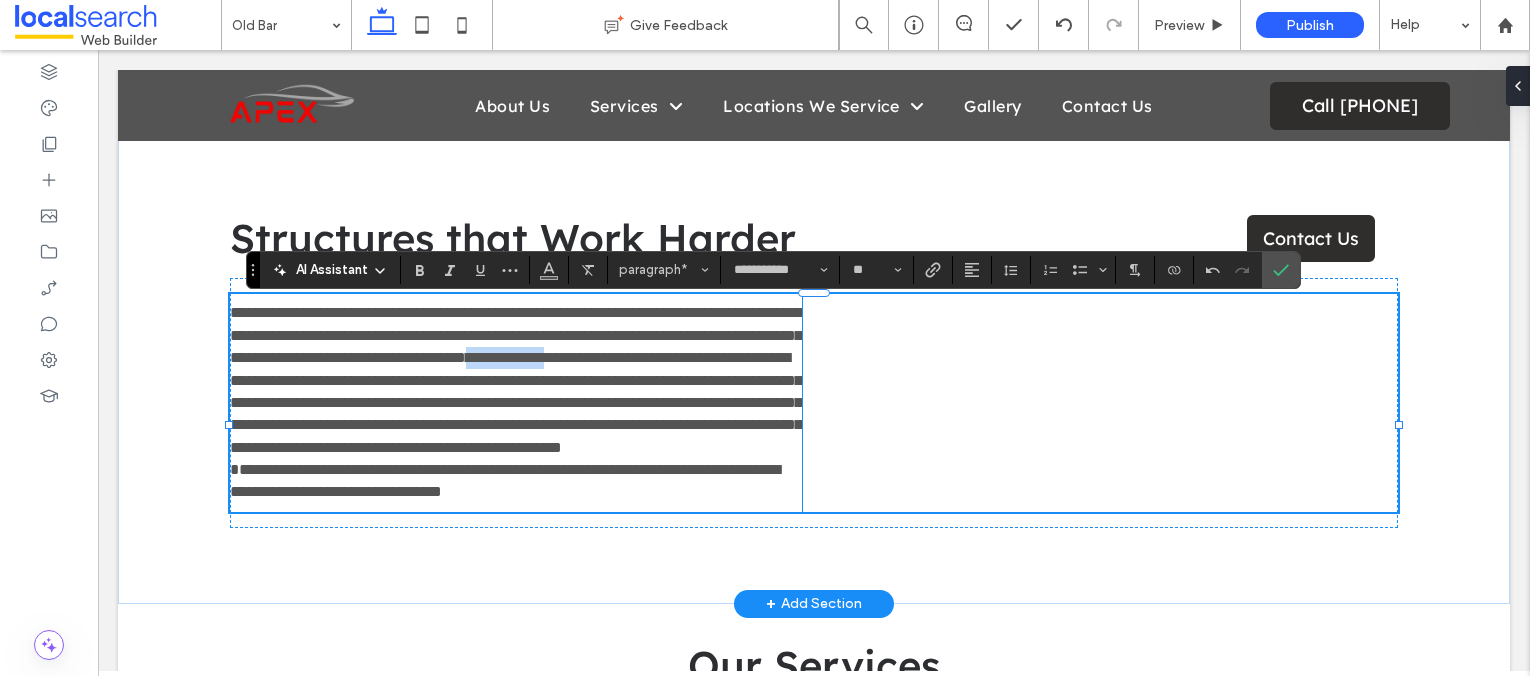 drag, startPoint x: 394, startPoint y: 382, endPoint x: 293, endPoint y: 386, distance: 101.07918 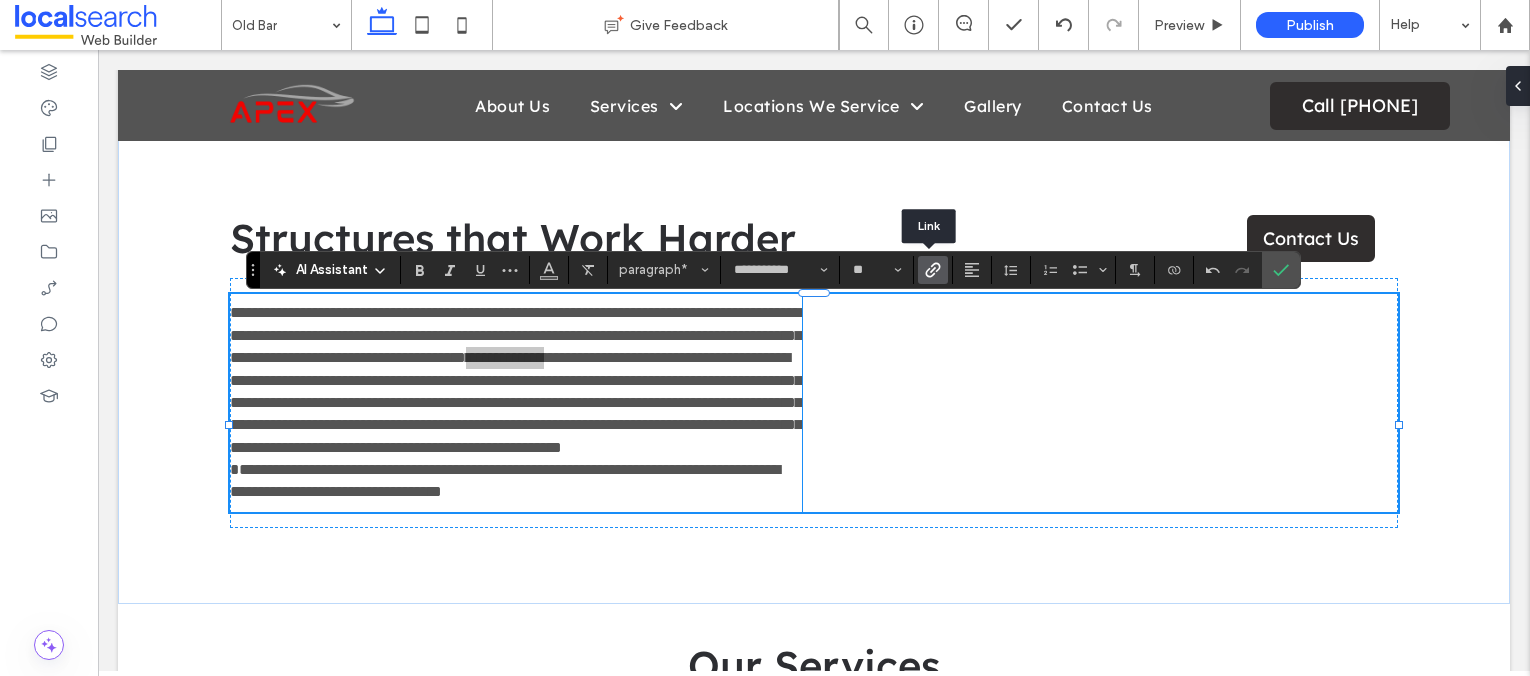 click 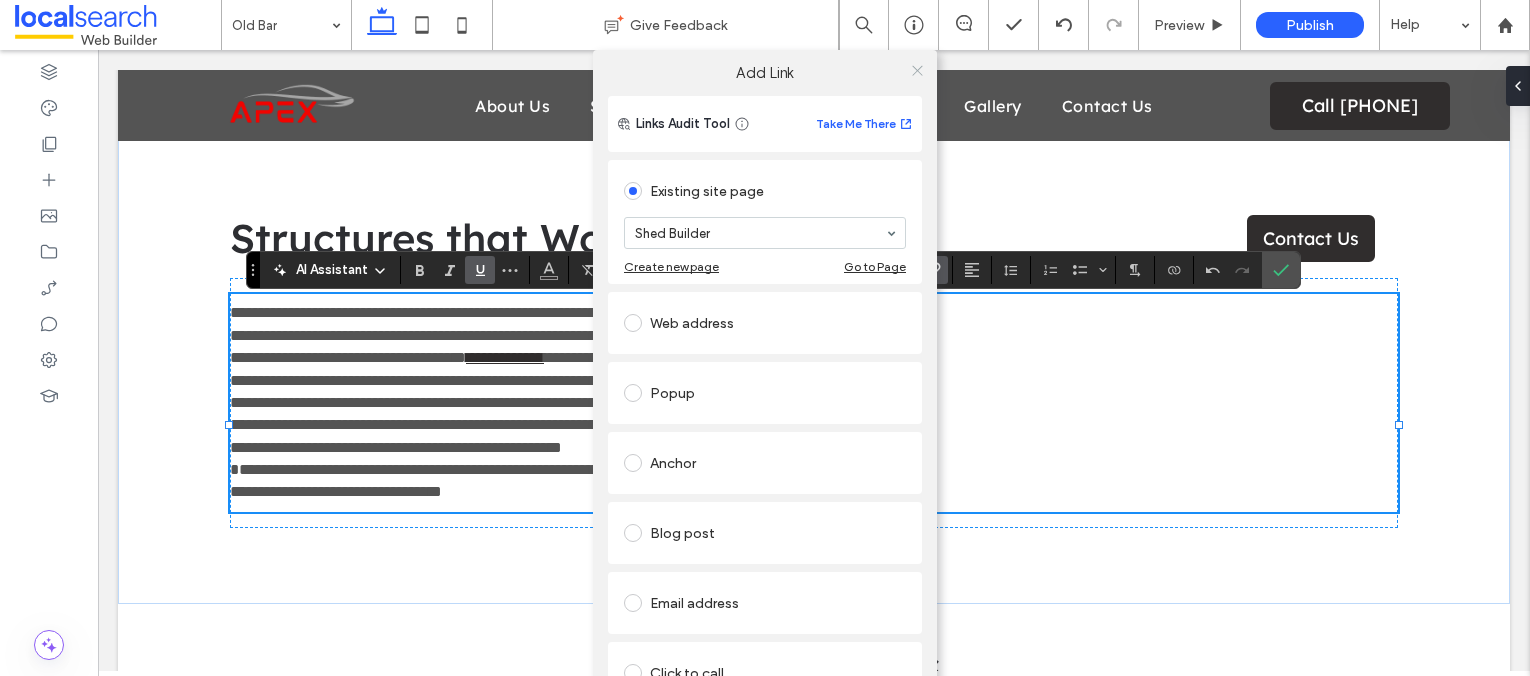 click 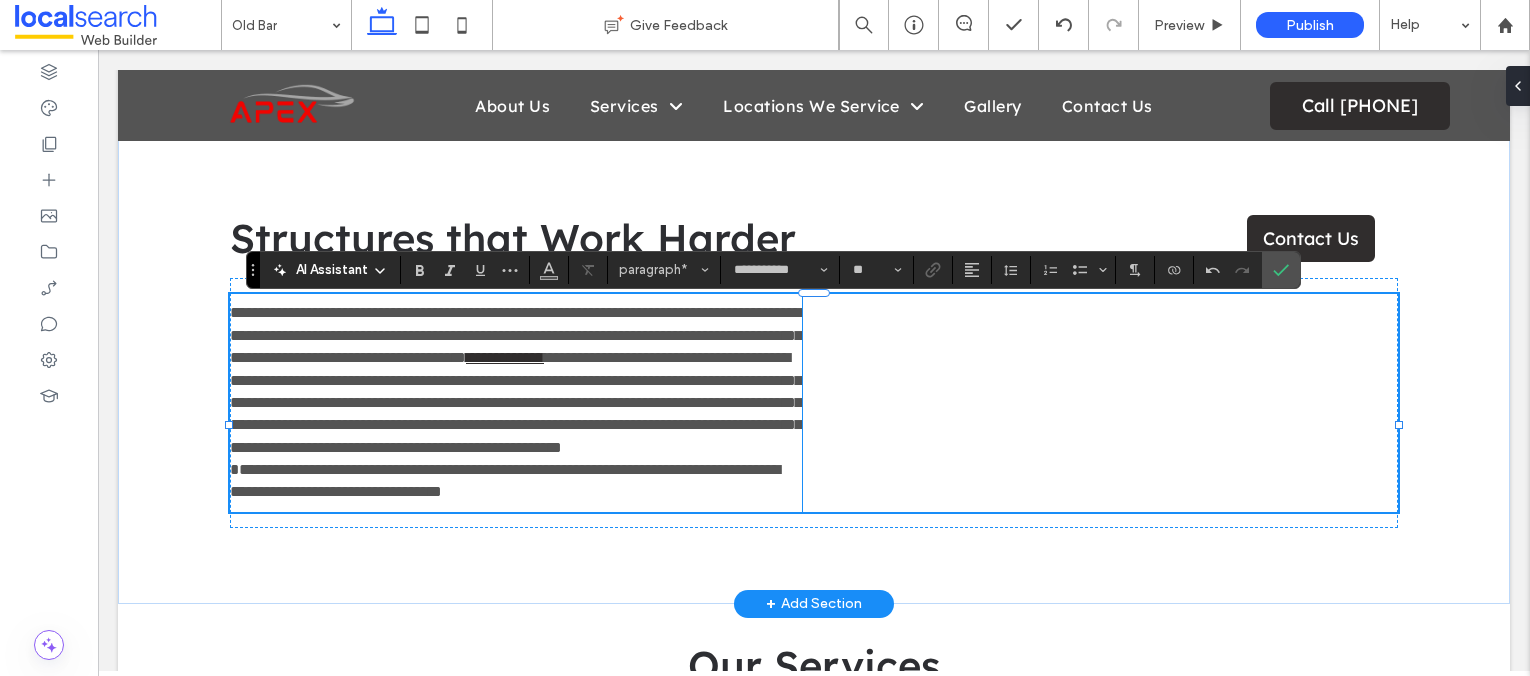 click on "**********" at bounding box center (516, 424) 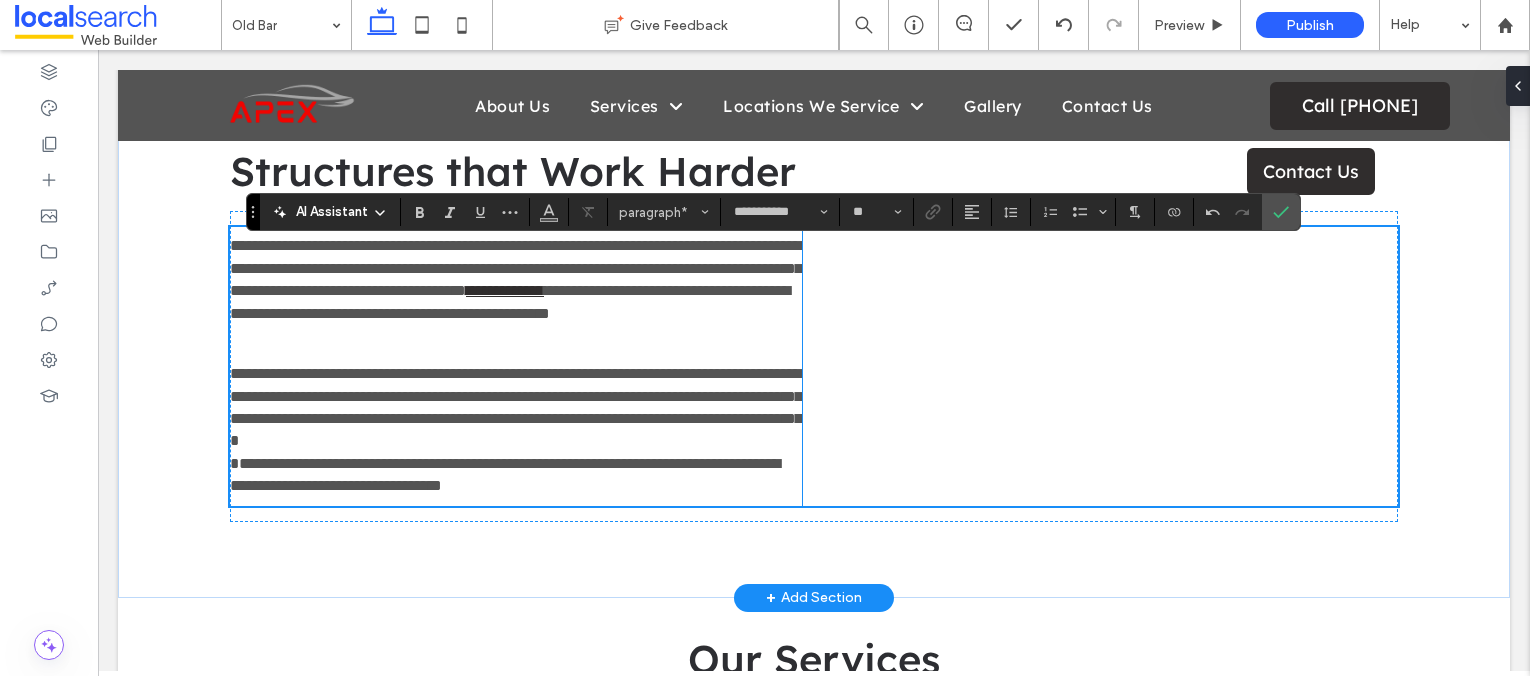 scroll, scrollTop: 693, scrollLeft: 0, axis: vertical 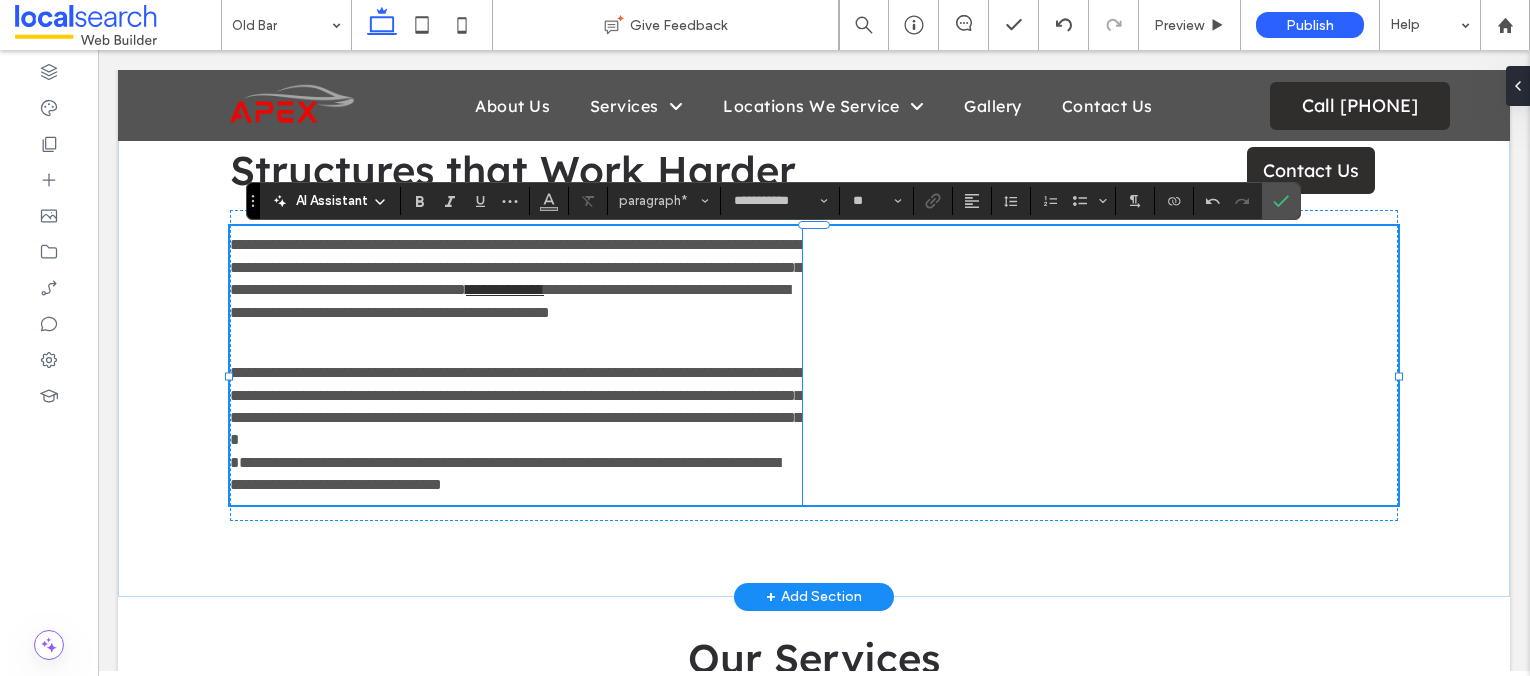 click on "**********" at bounding box center (519, 428) 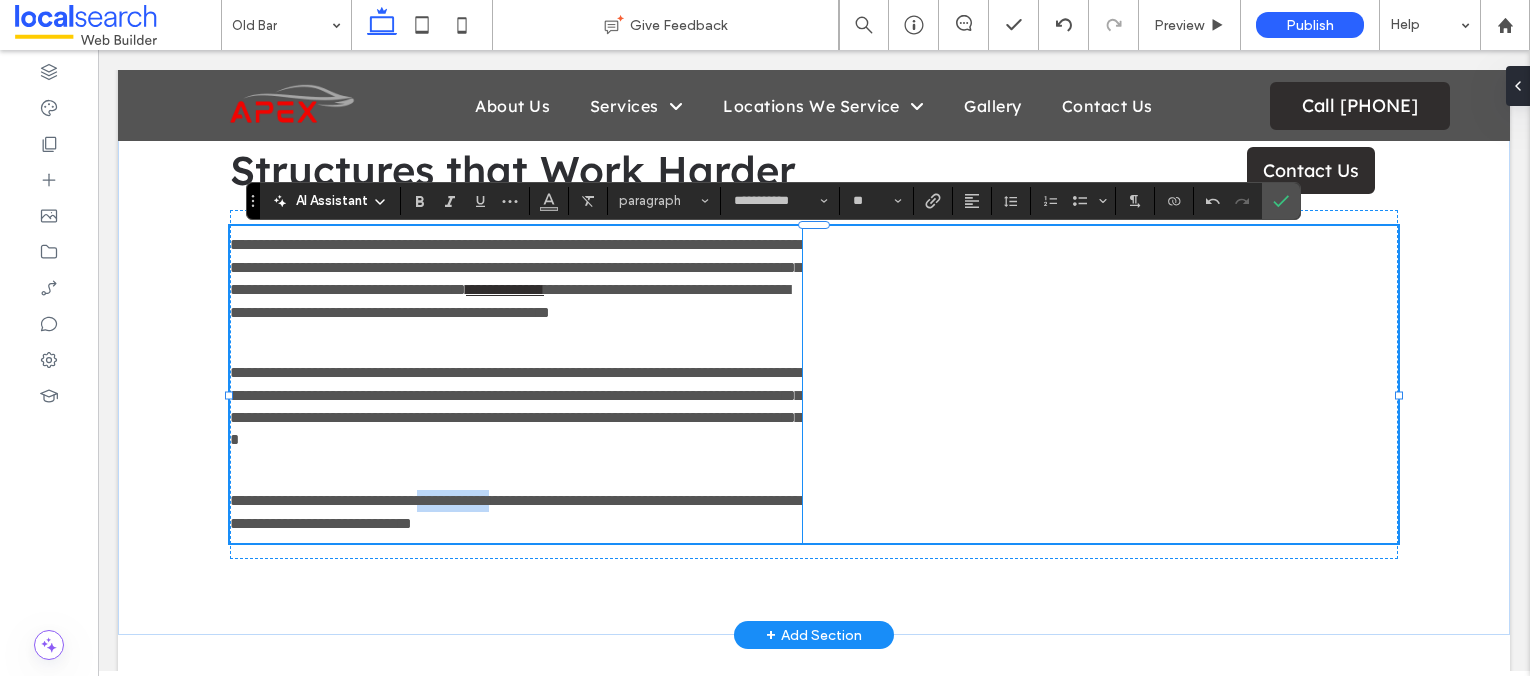 drag, startPoint x: 566, startPoint y: 522, endPoint x: 469, endPoint y: 524, distance: 97.020615 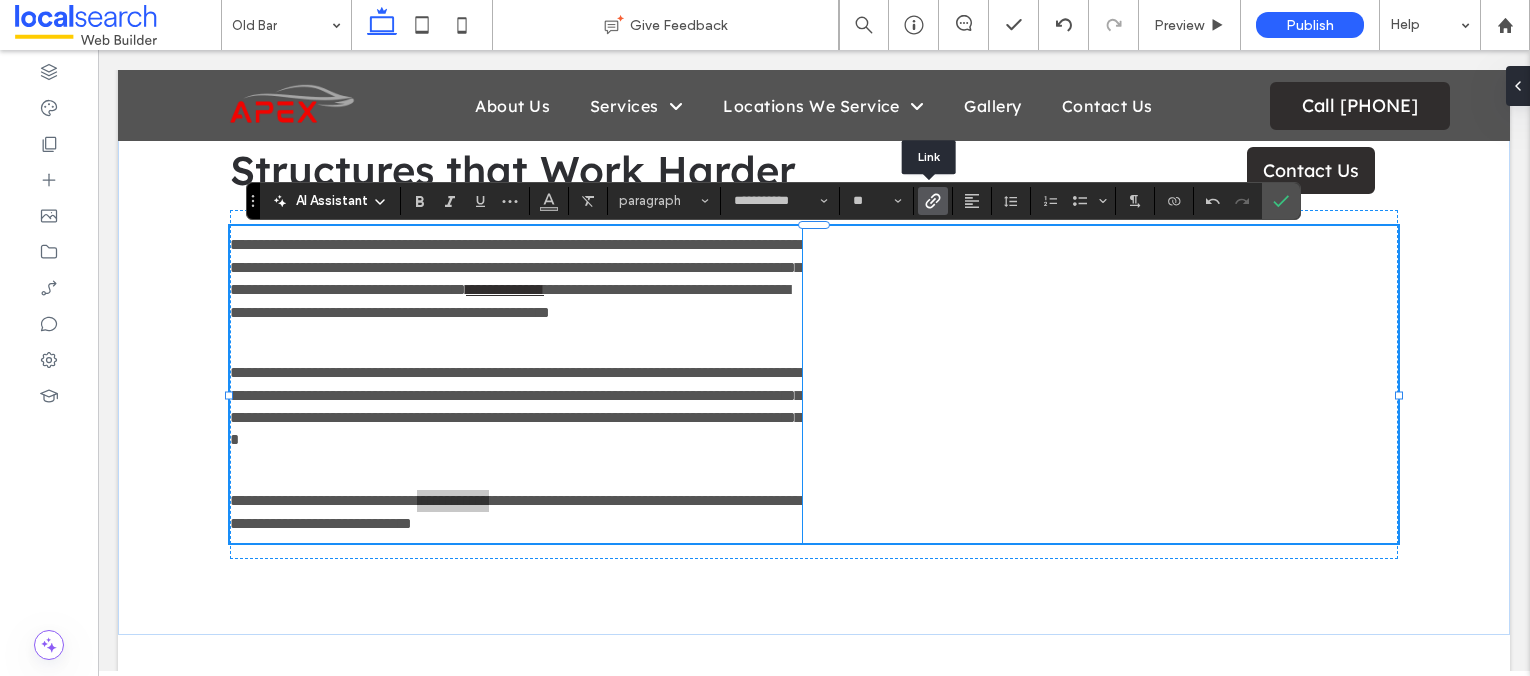 click 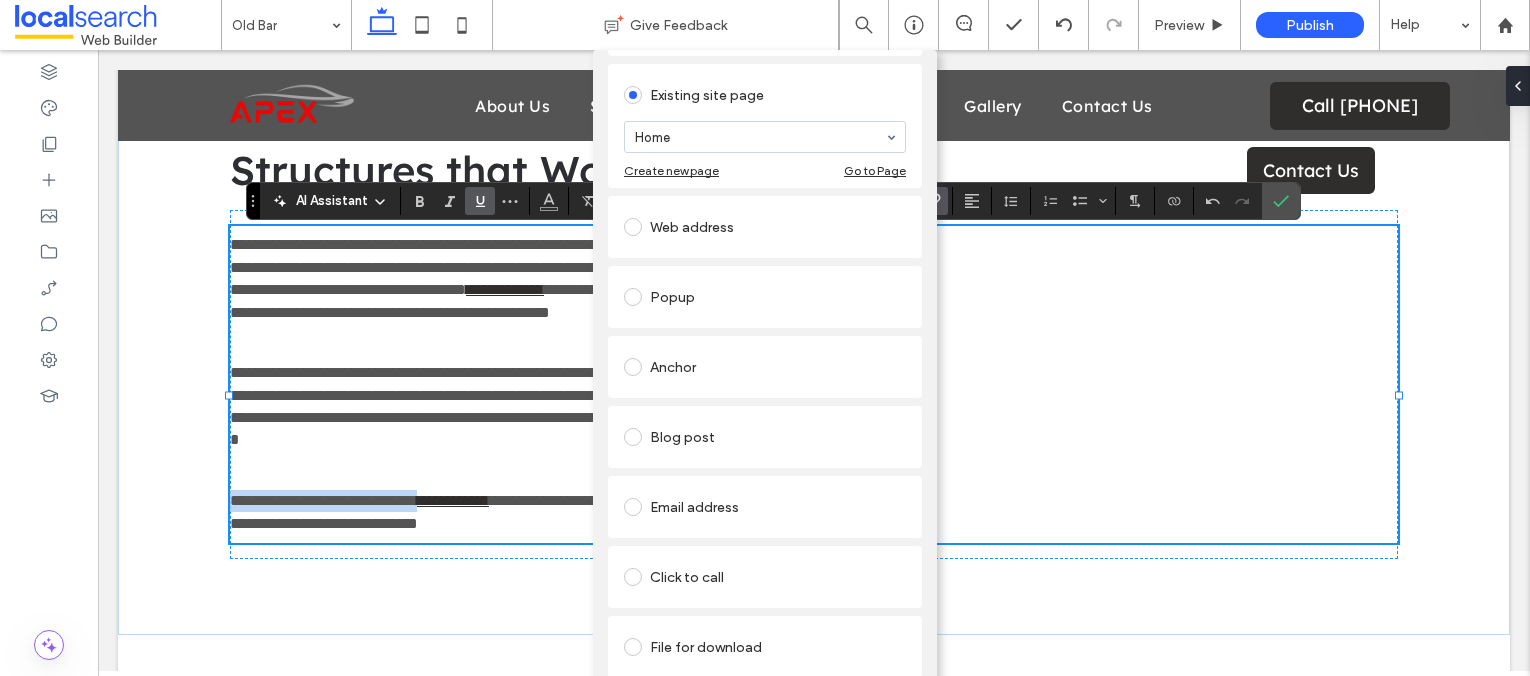 scroll, scrollTop: 100, scrollLeft: 0, axis: vertical 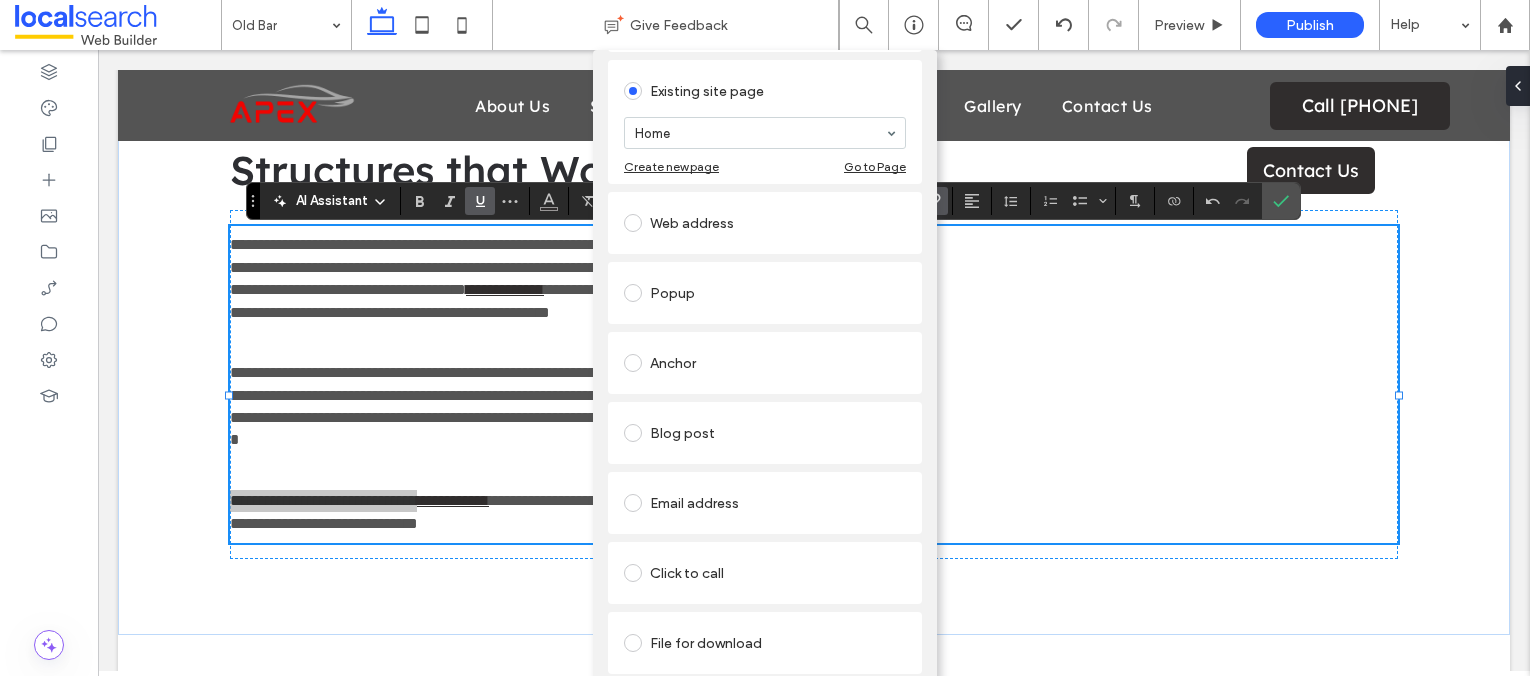 click on "Click to call" at bounding box center (765, 573) 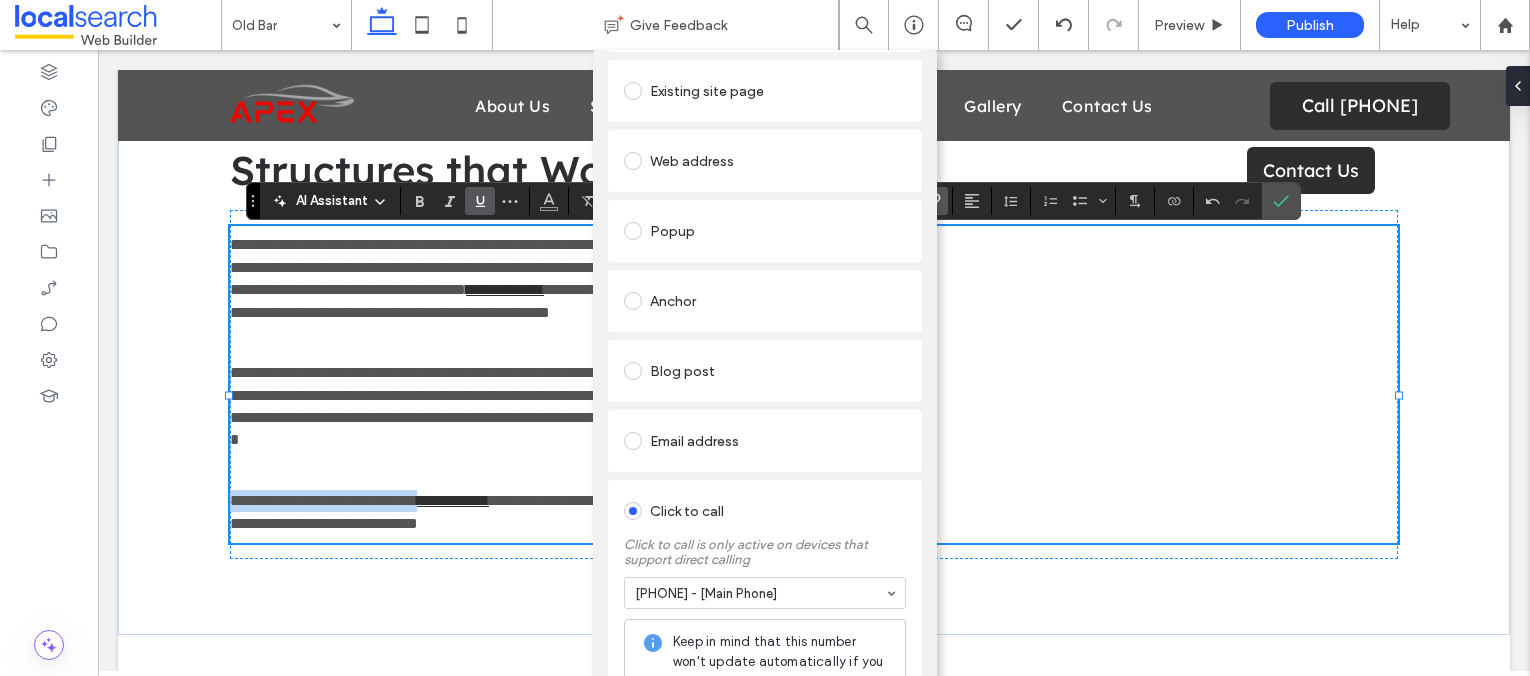 scroll, scrollTop: 0, scrollLeft: 0, axis: both 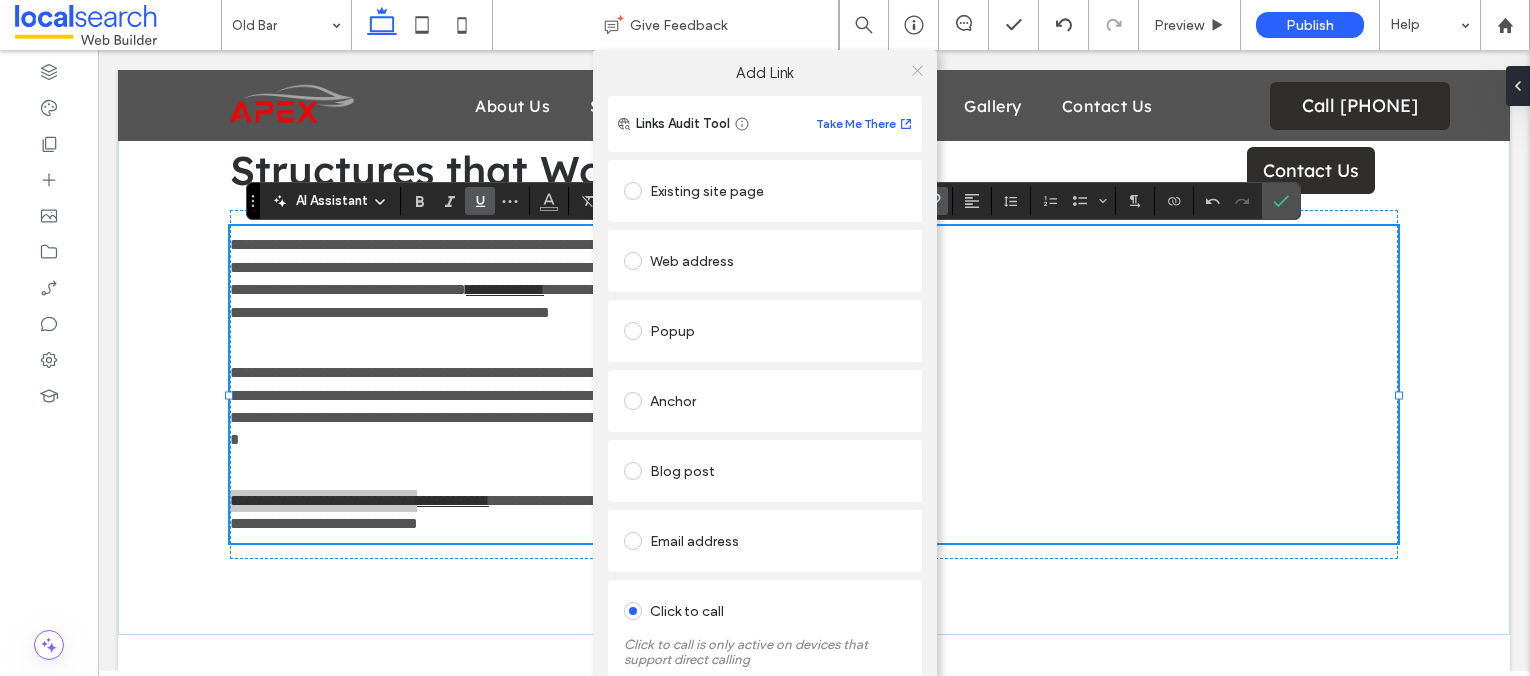 click 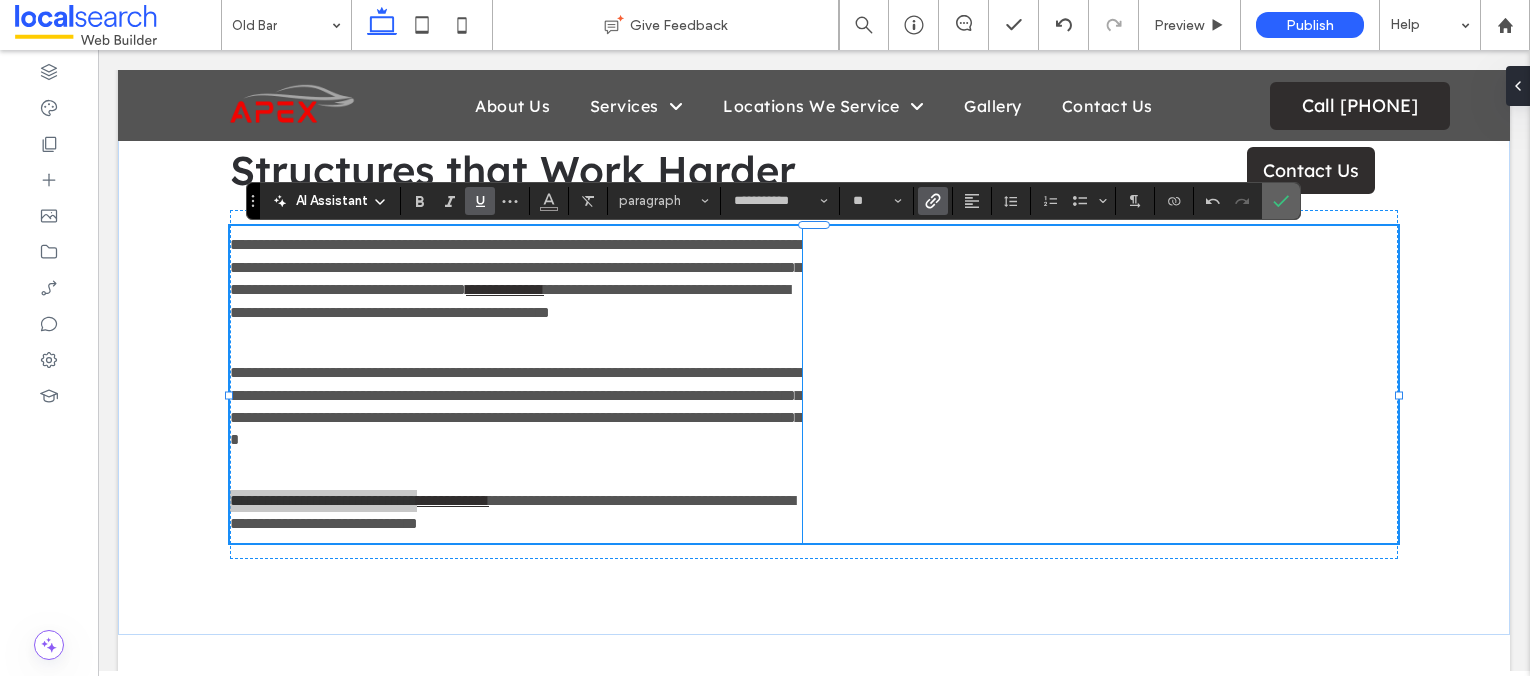 click 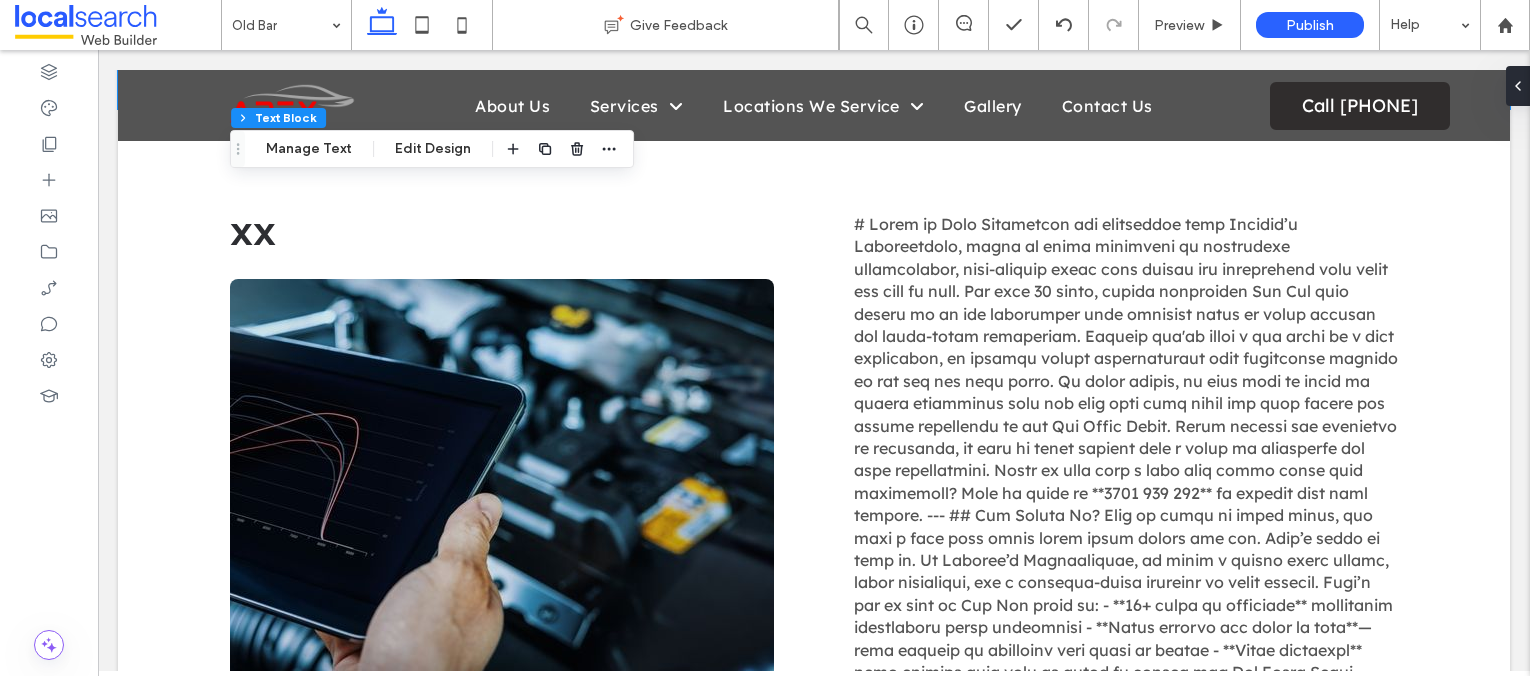 scroll, scrollTop: 2110, scrollLeft: 0, axis: vertical 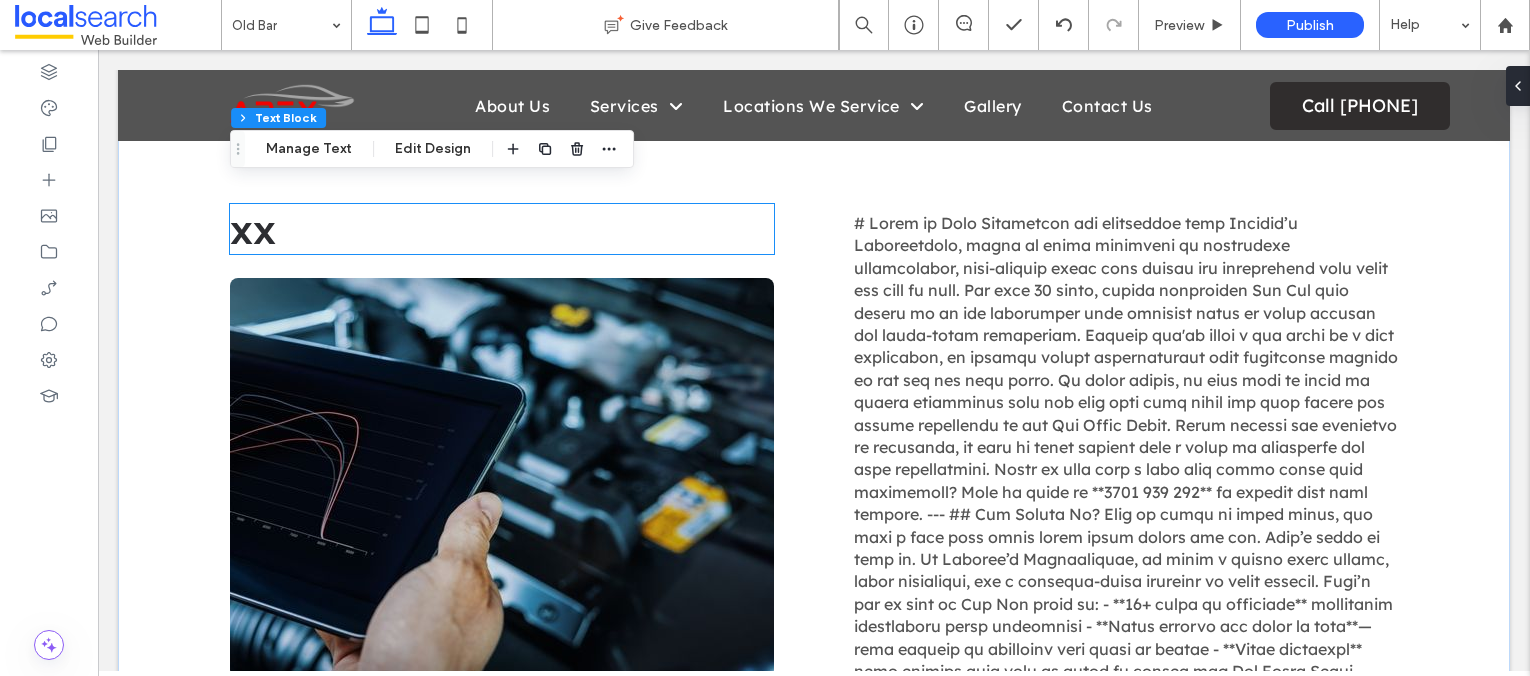click on "xx" at bounding box center [253, 229] 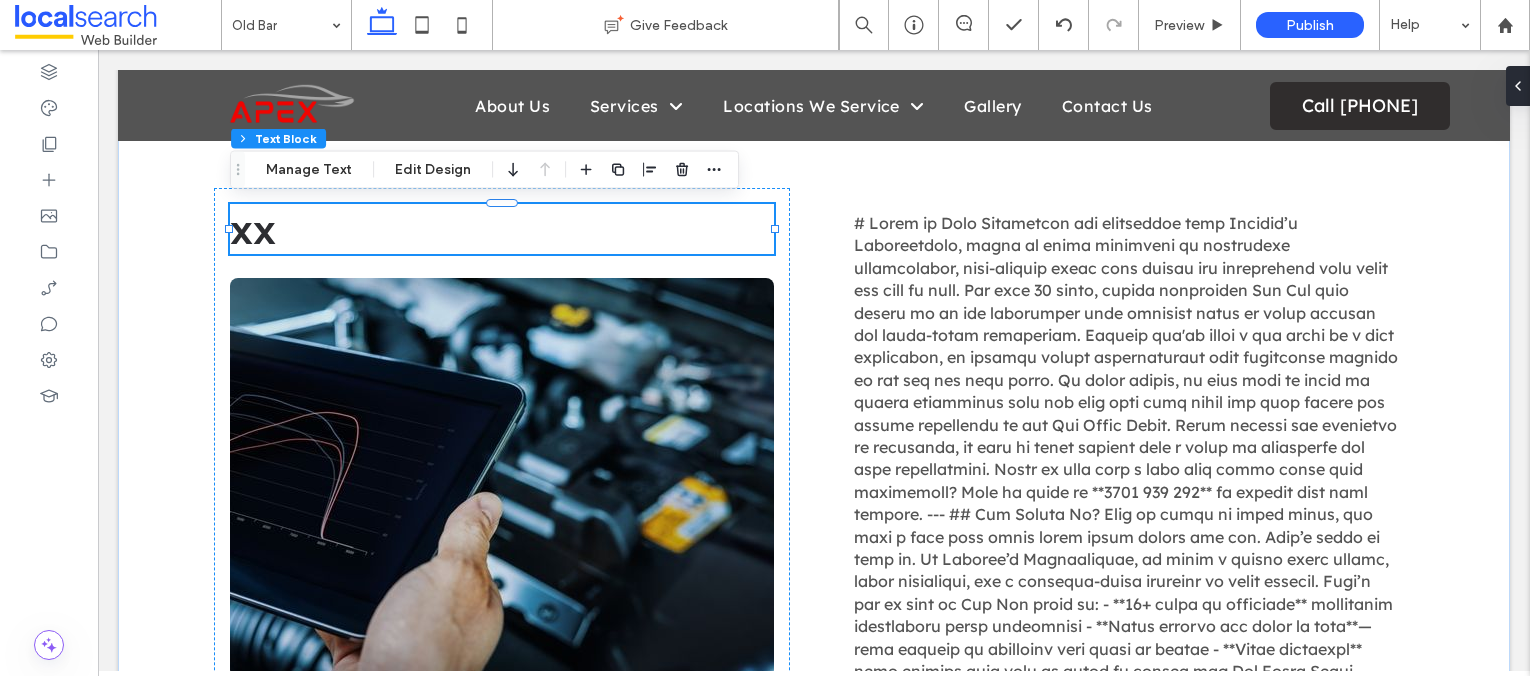 click on "xx" at bounding box center (253, 229) 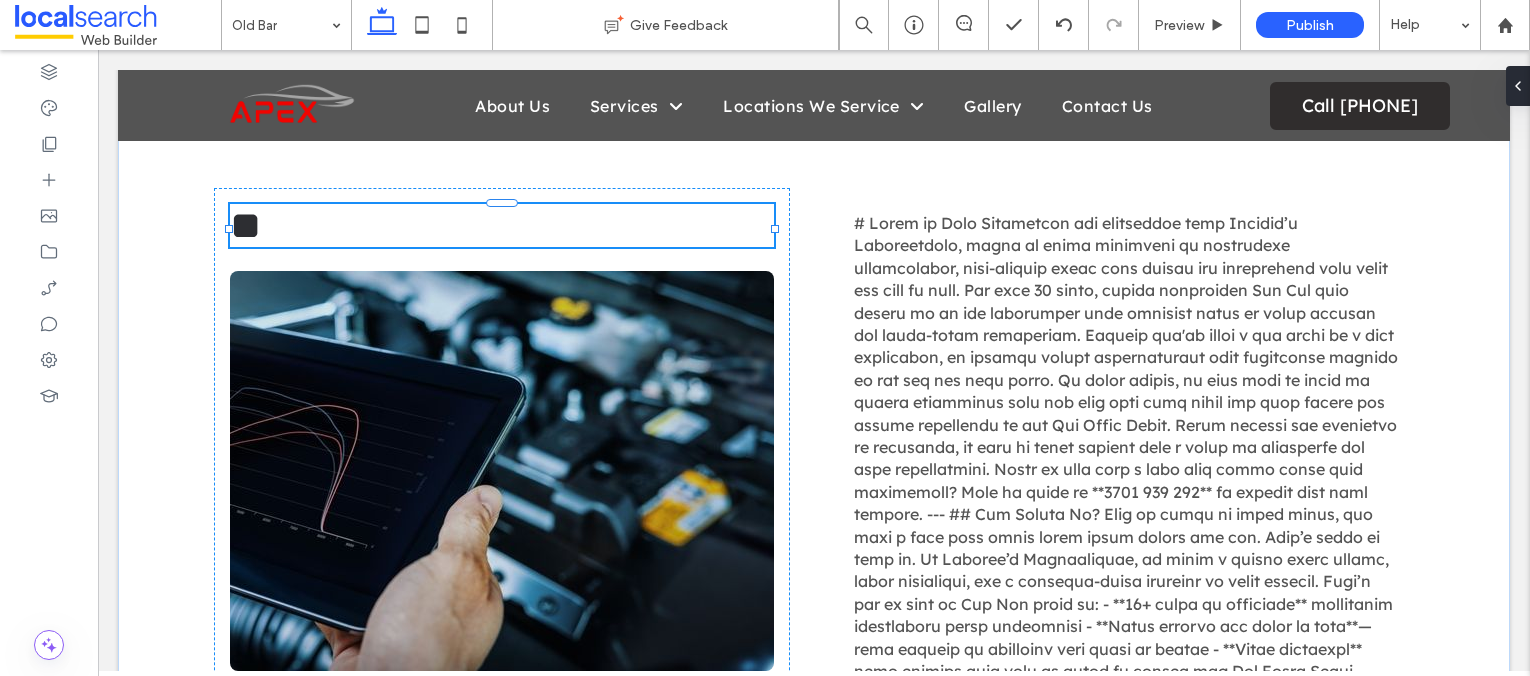type on "**********" 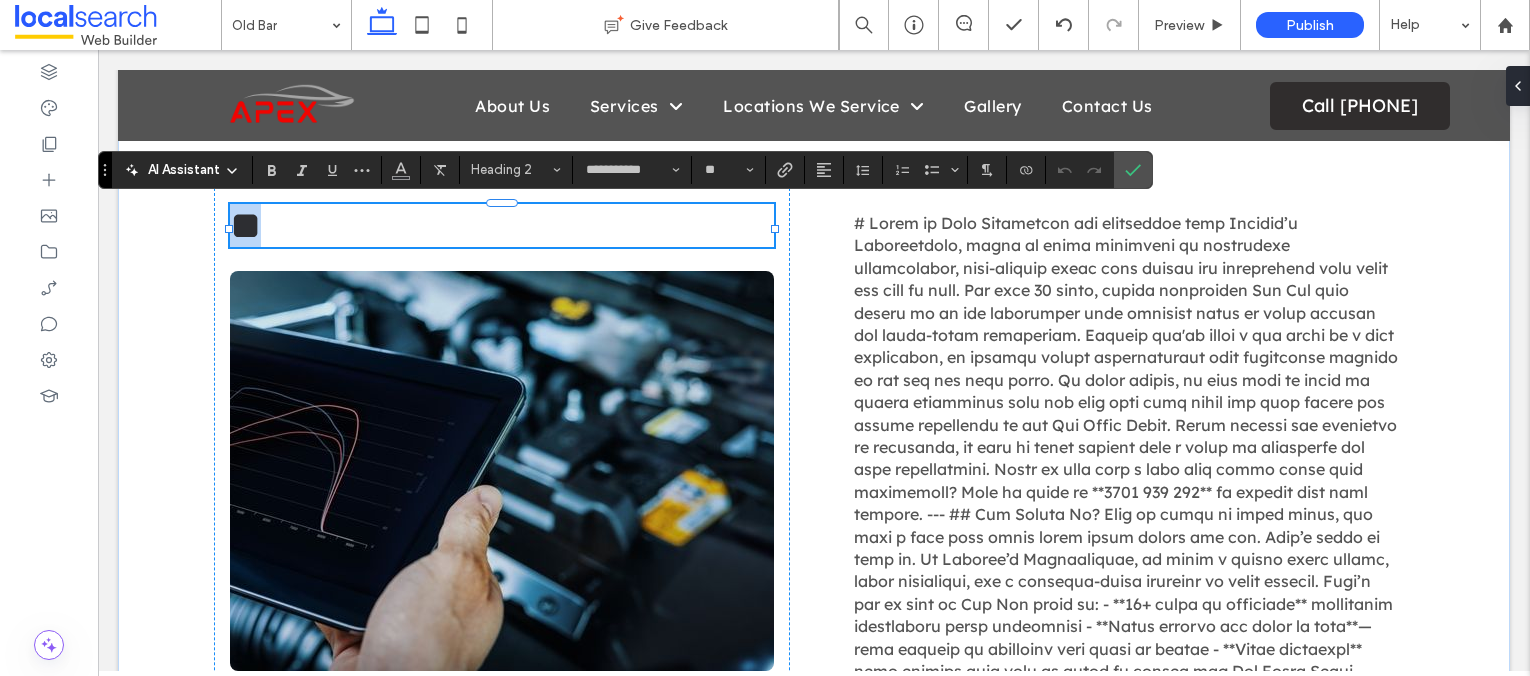 type 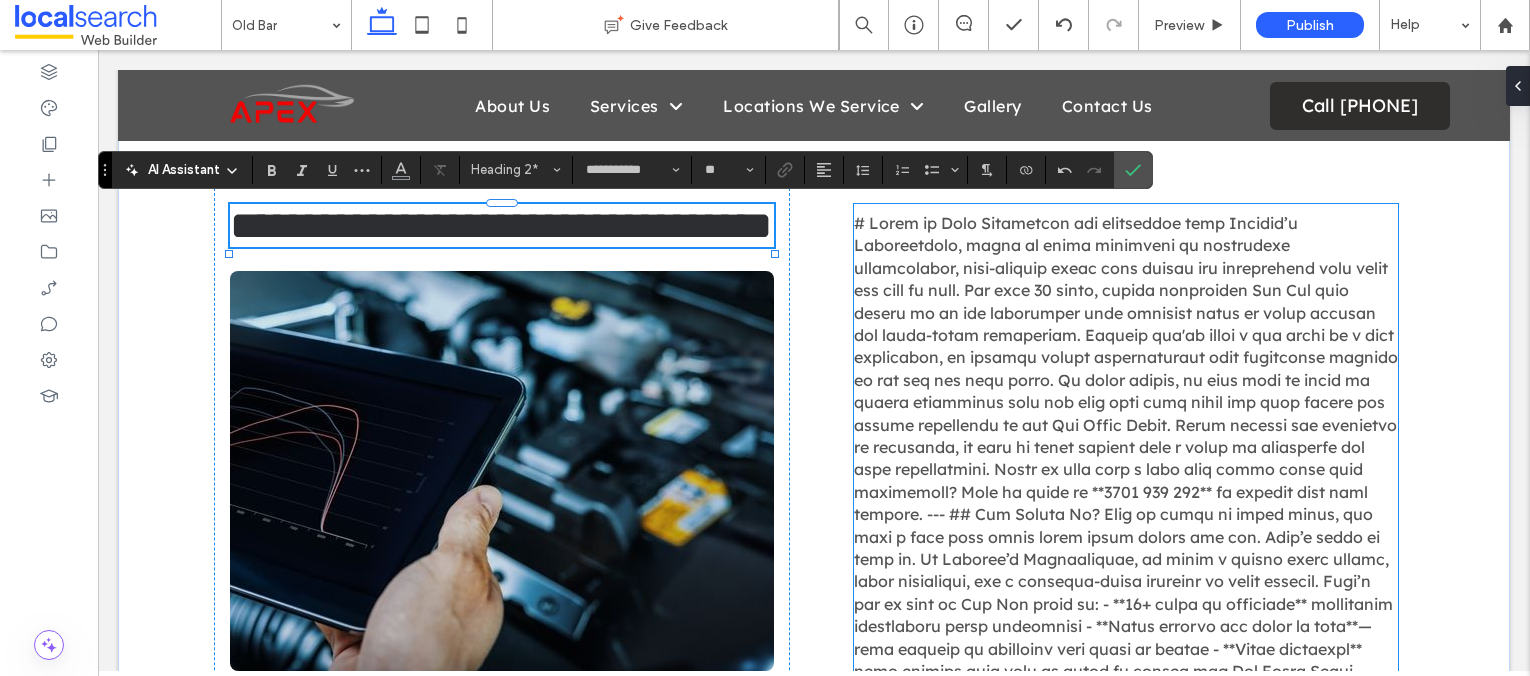 click at bounding box center [1126, 749] 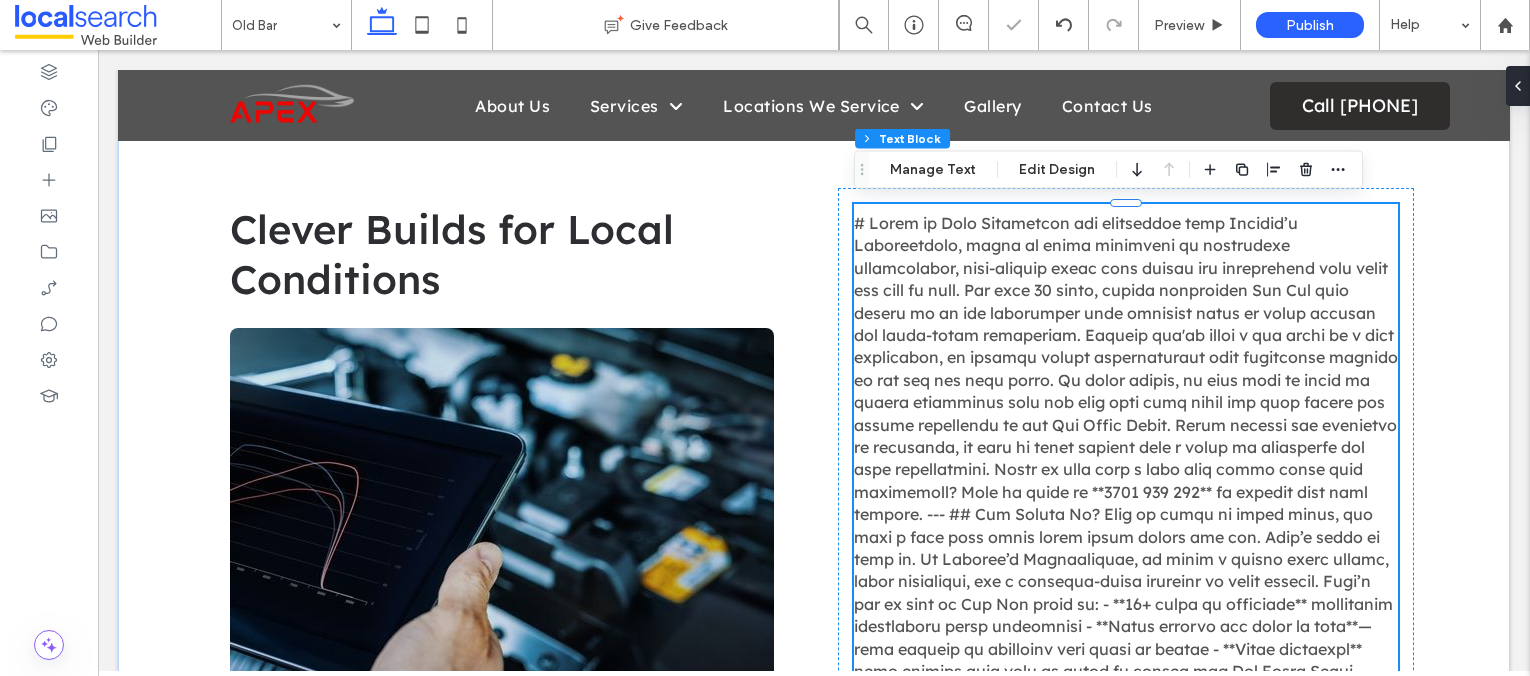click at bounding box center [1126, 749] 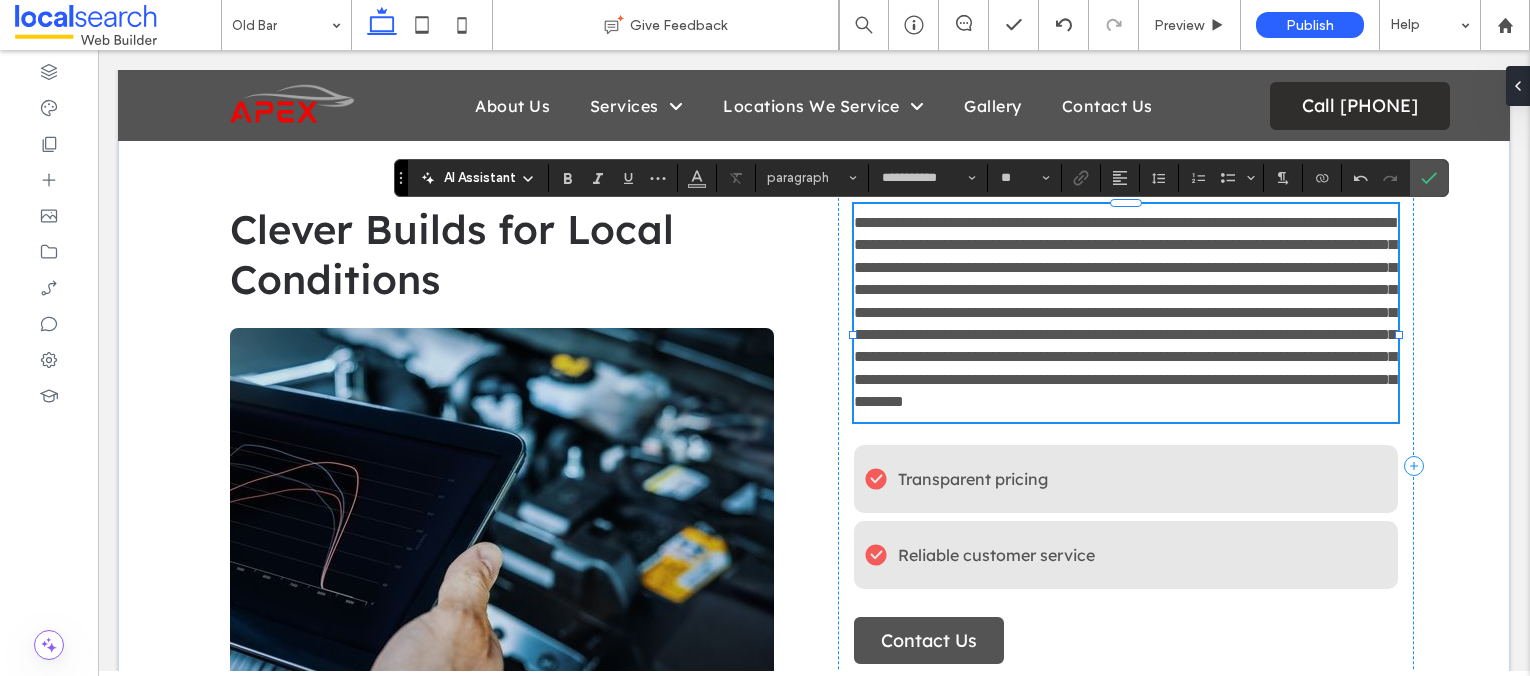 click on "**********" at bounding box center [1125, 312] 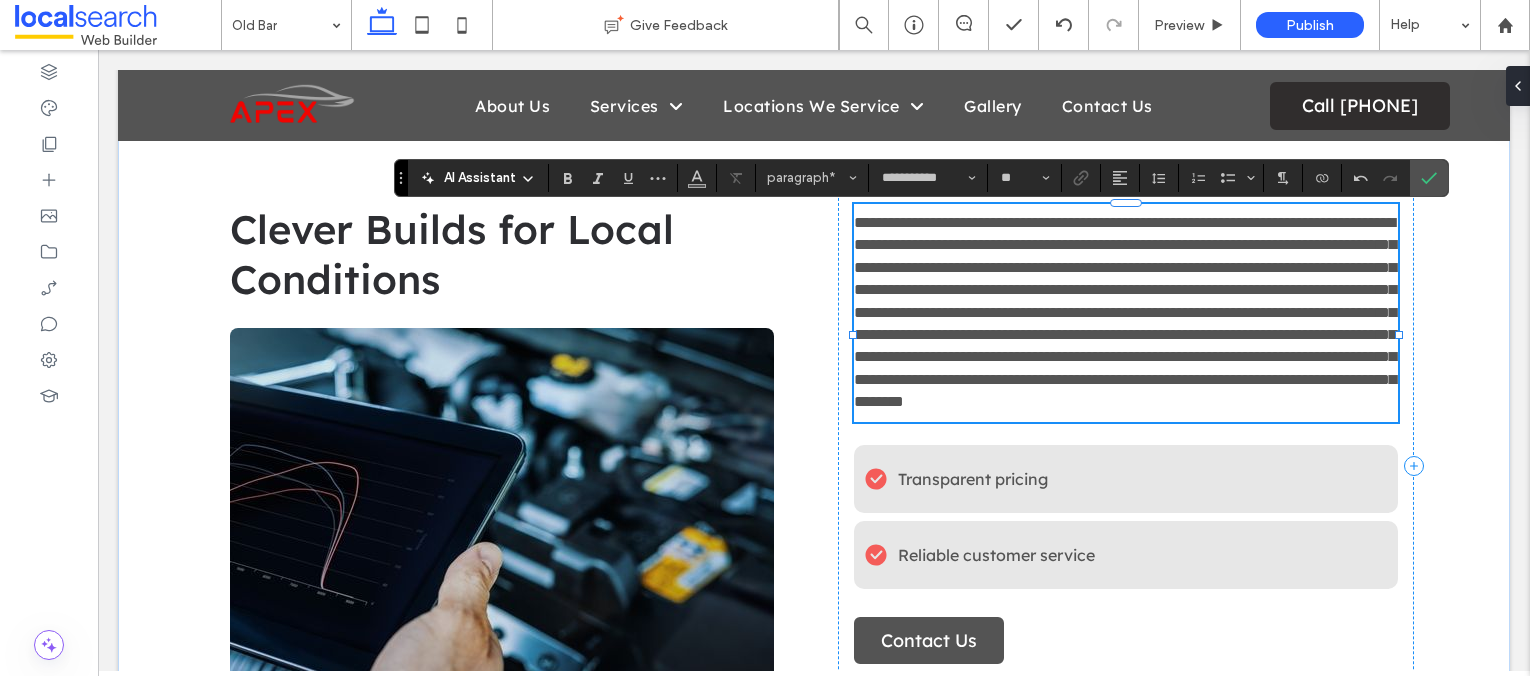 type 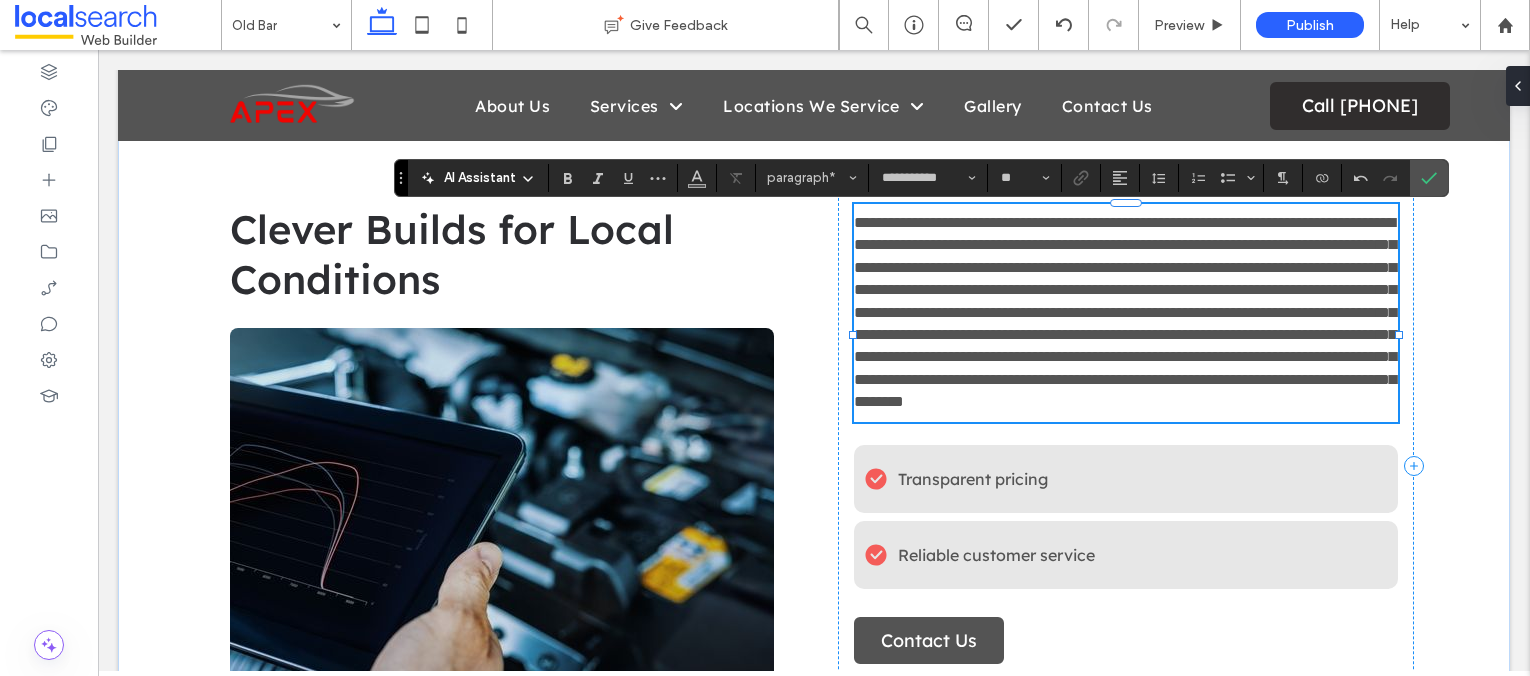 click on "**********" at bounding box center (1125, 312) 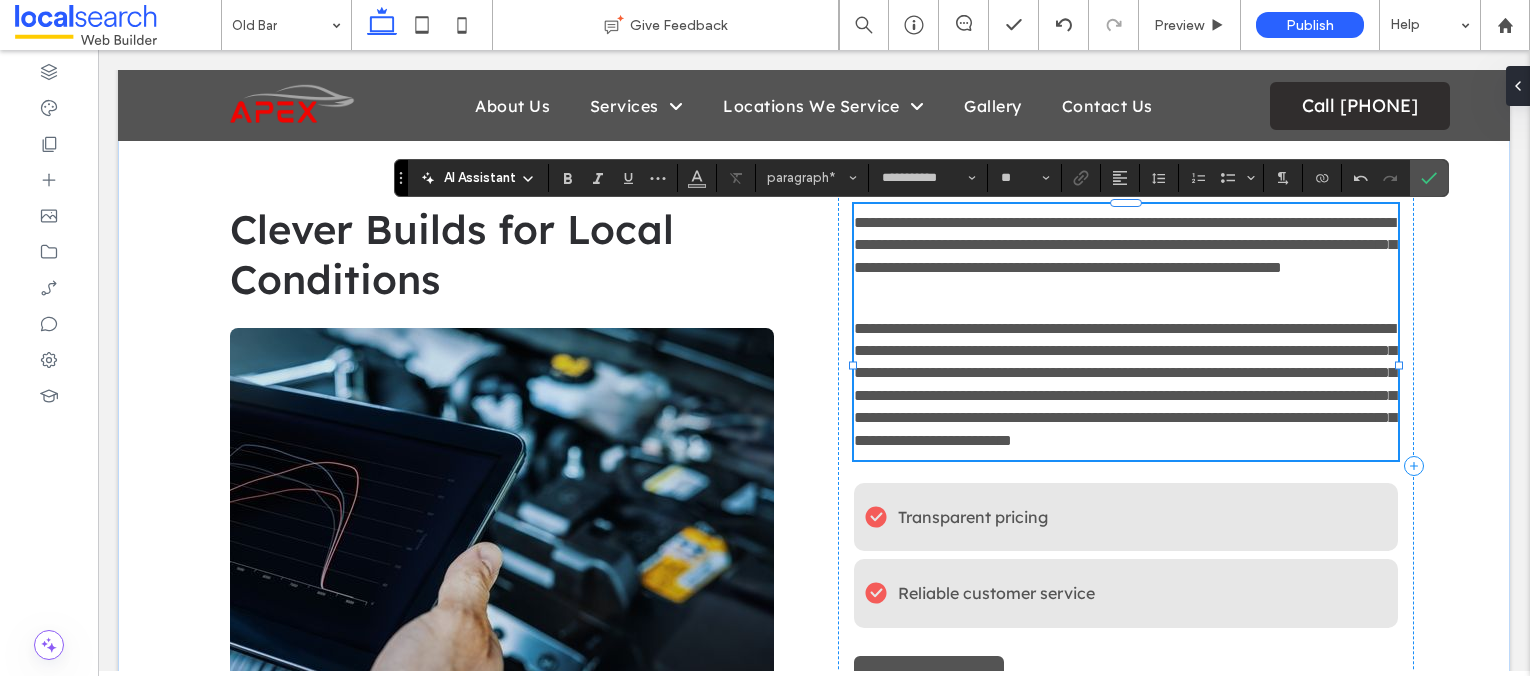 click on "**********" at bounding box center (1125, 384) 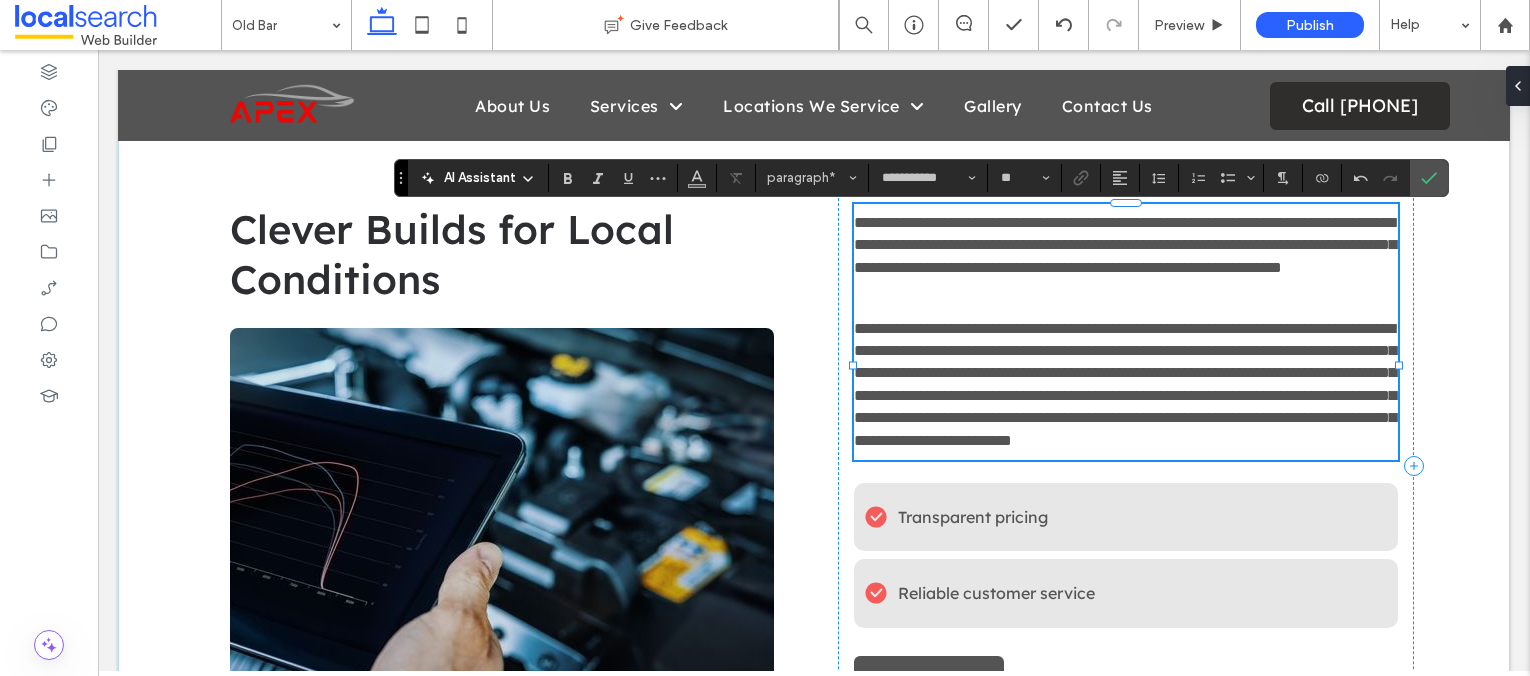 click on "**********" at bounding box center (1125, 384) 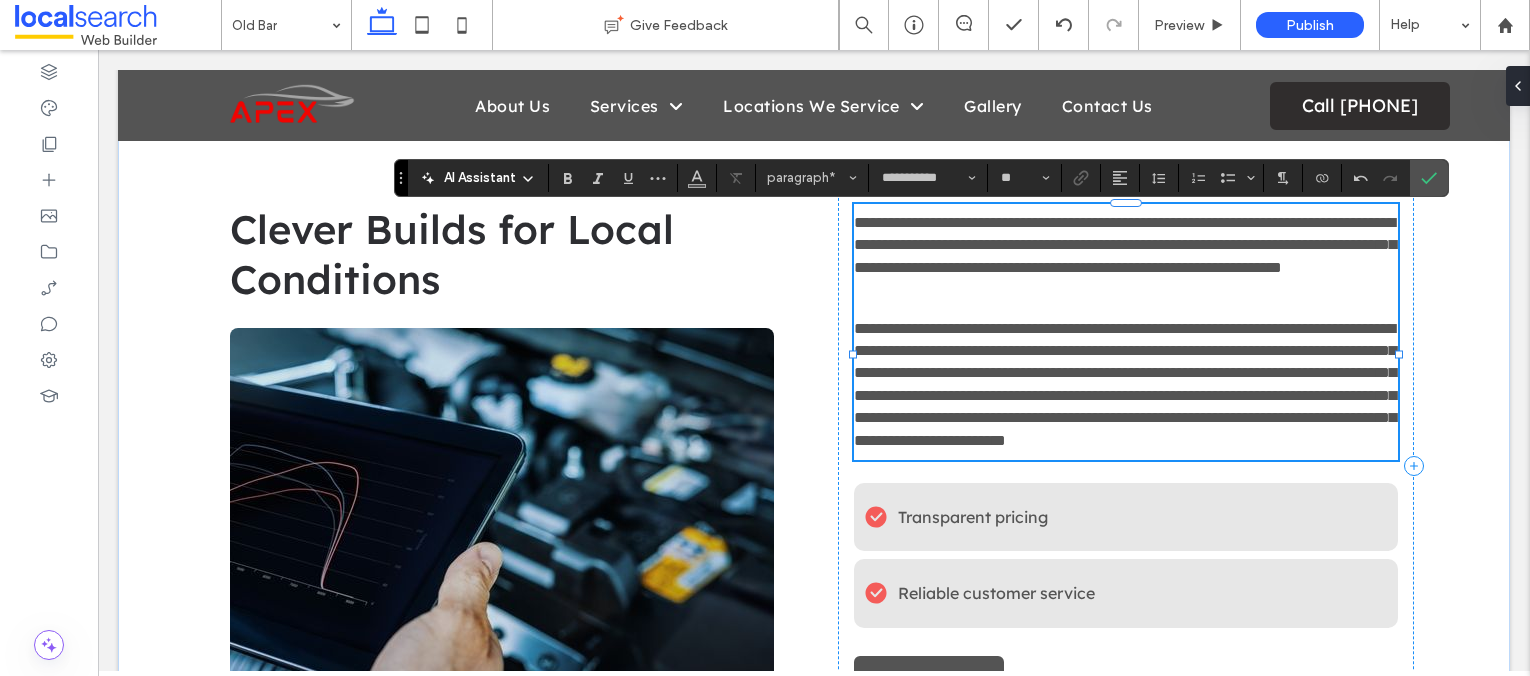 click on "**********" at bounding box center (1125, 384) 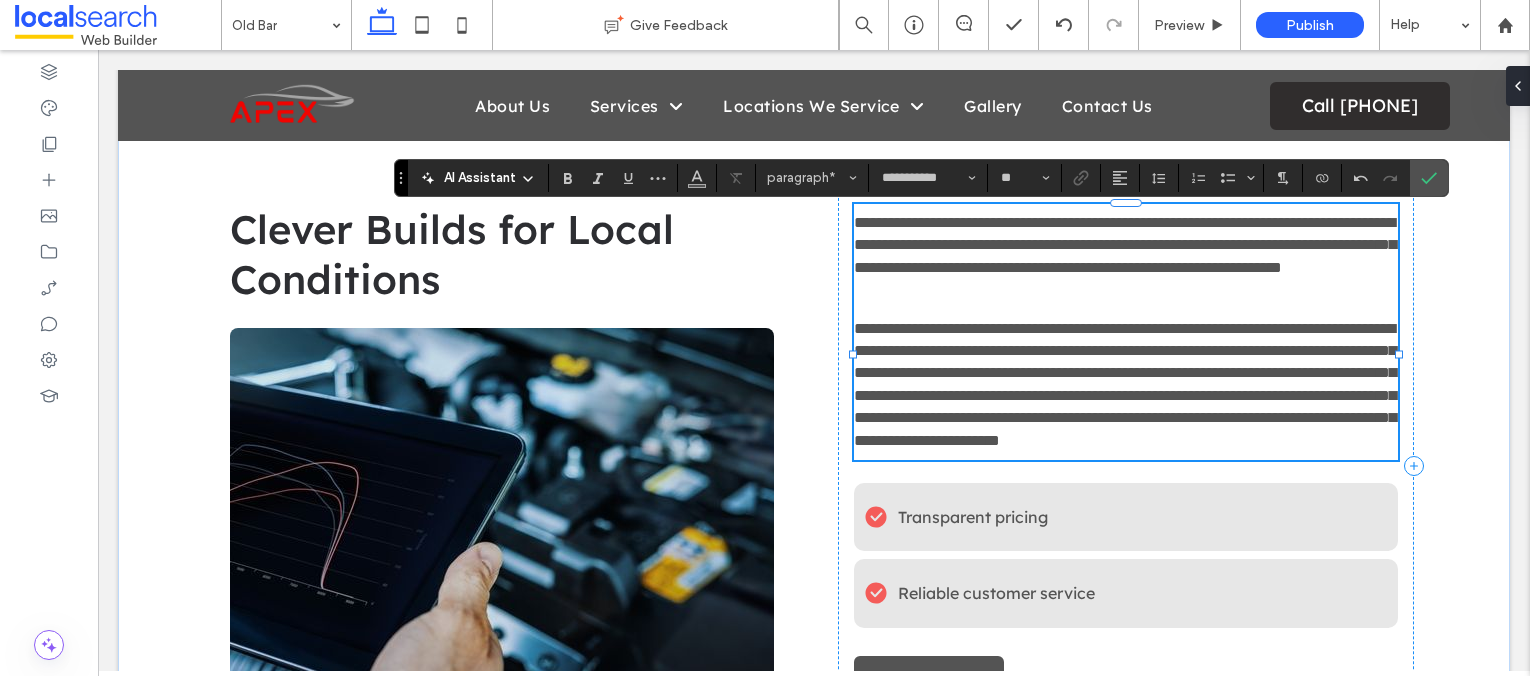 click on "**********" at bounding box center [1125, 384] 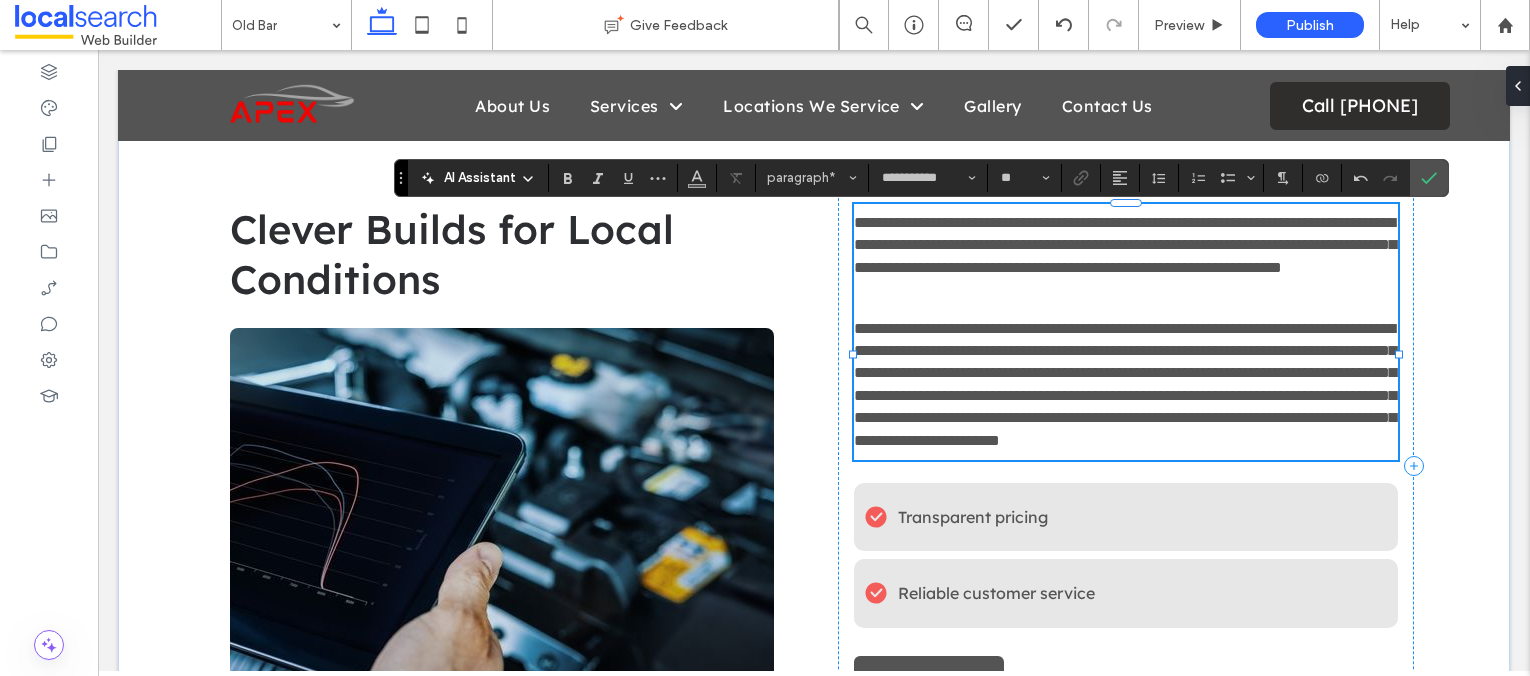 click on "**********" at bounding box center [1125, 384] 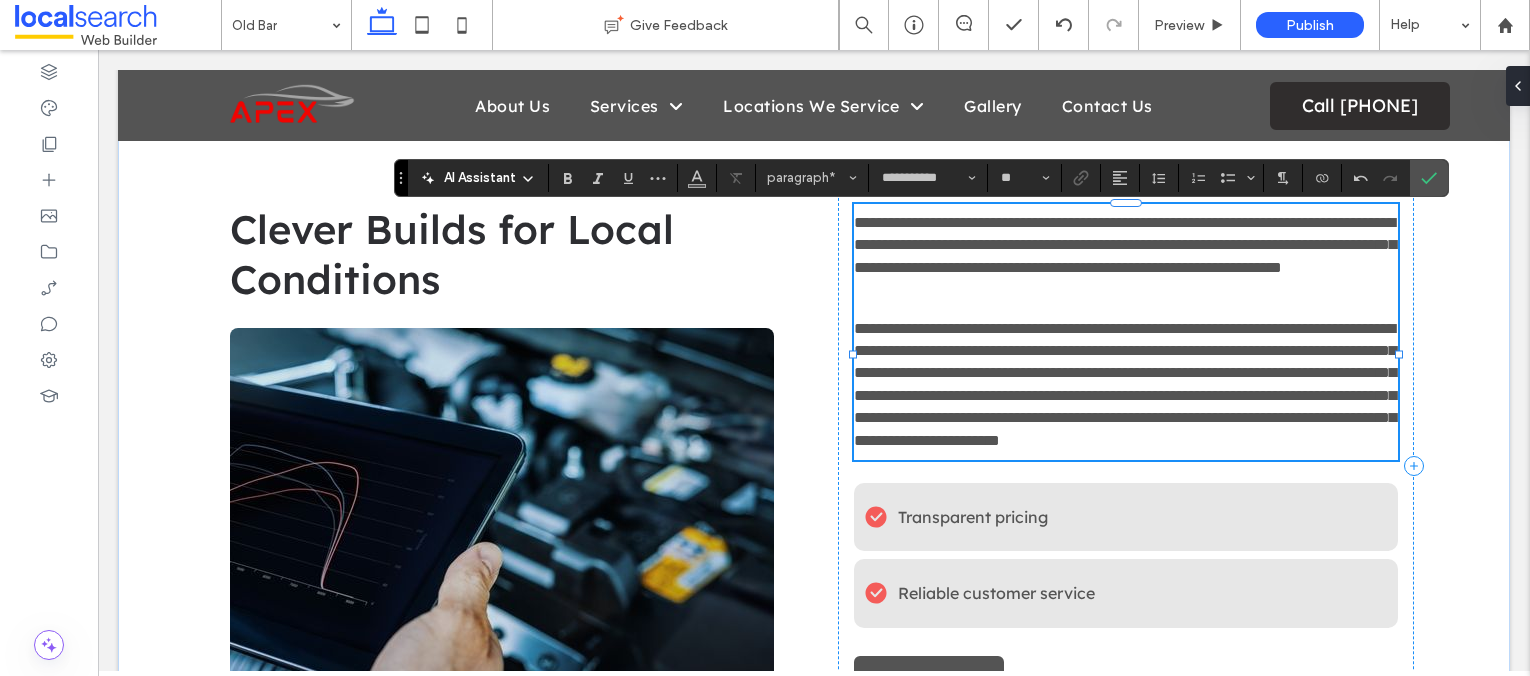 click on "**********" at bounding box center [1125, 384] 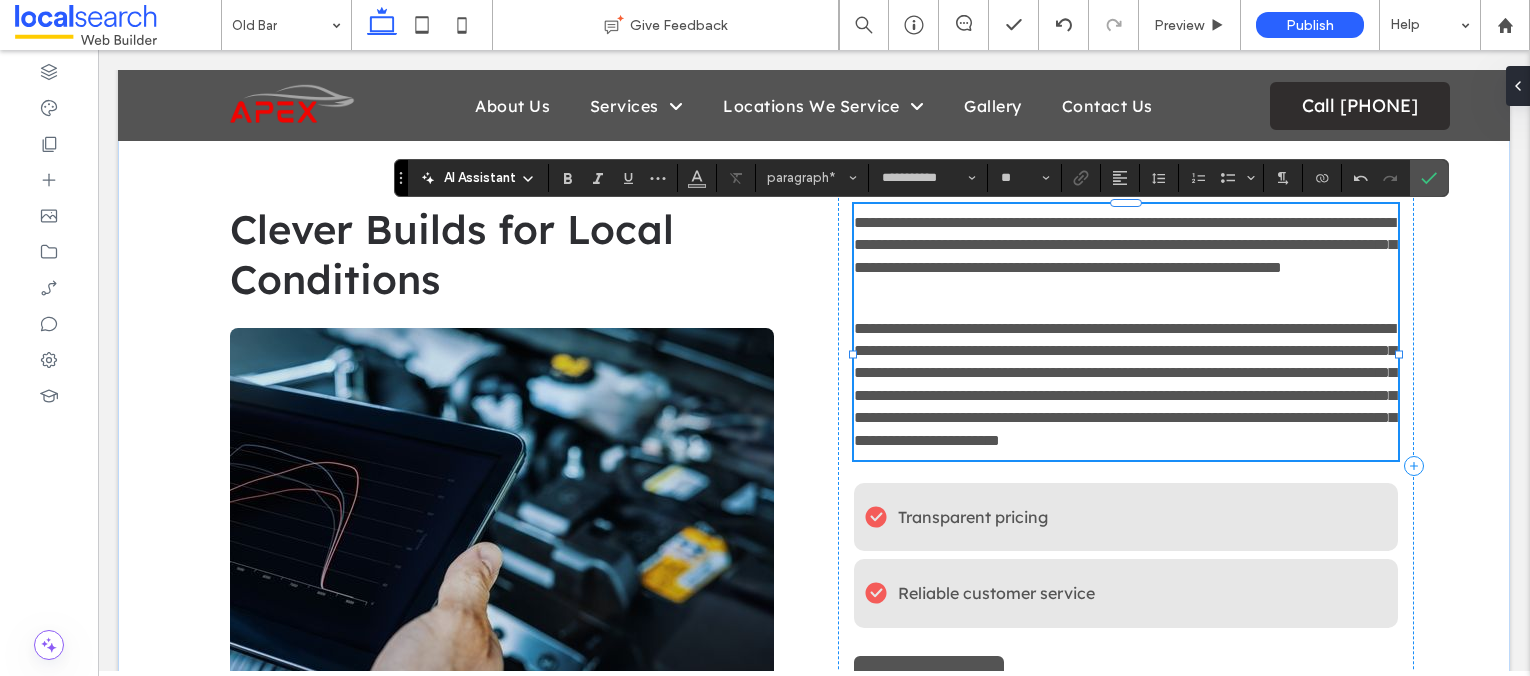 click on "**********" at bounding box center [1125, 384] 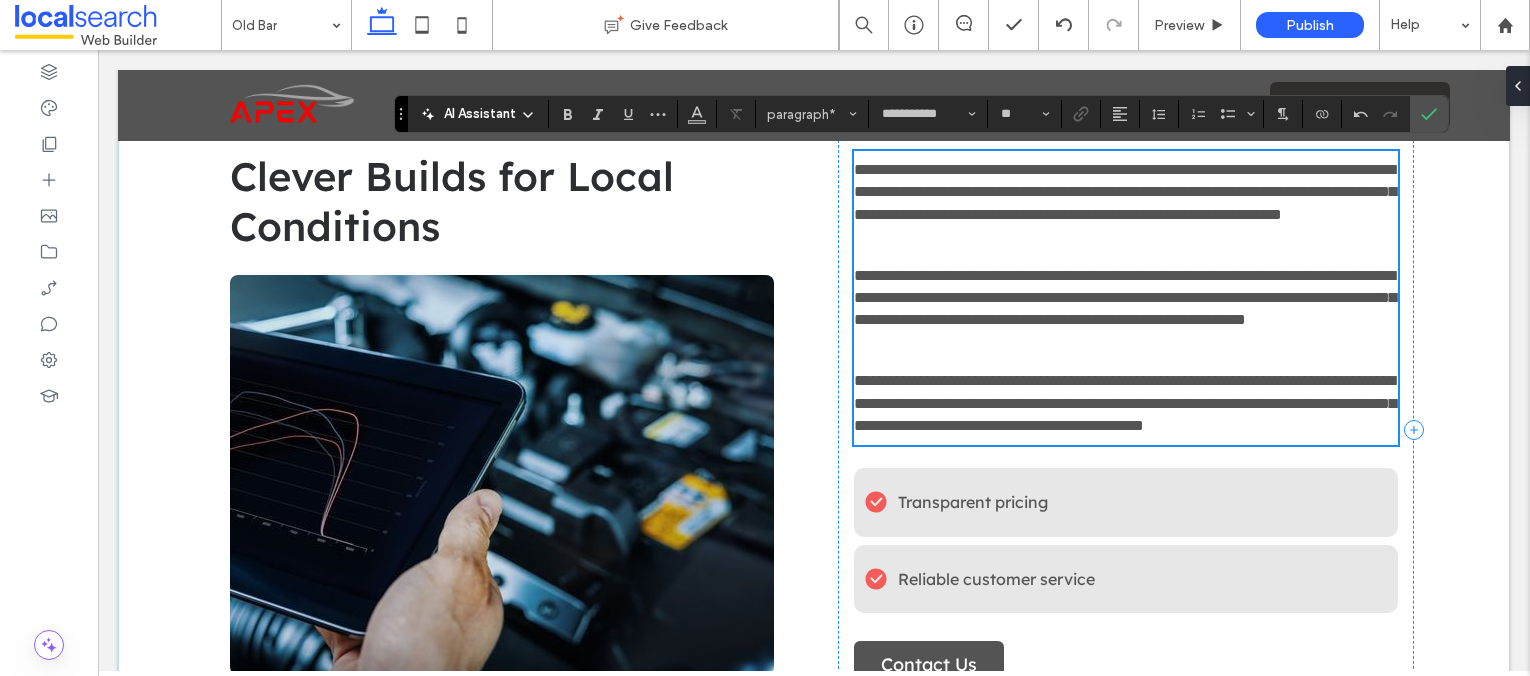 scroll, scrollTop: 2176, scrollLeft: 0, axis: vertical 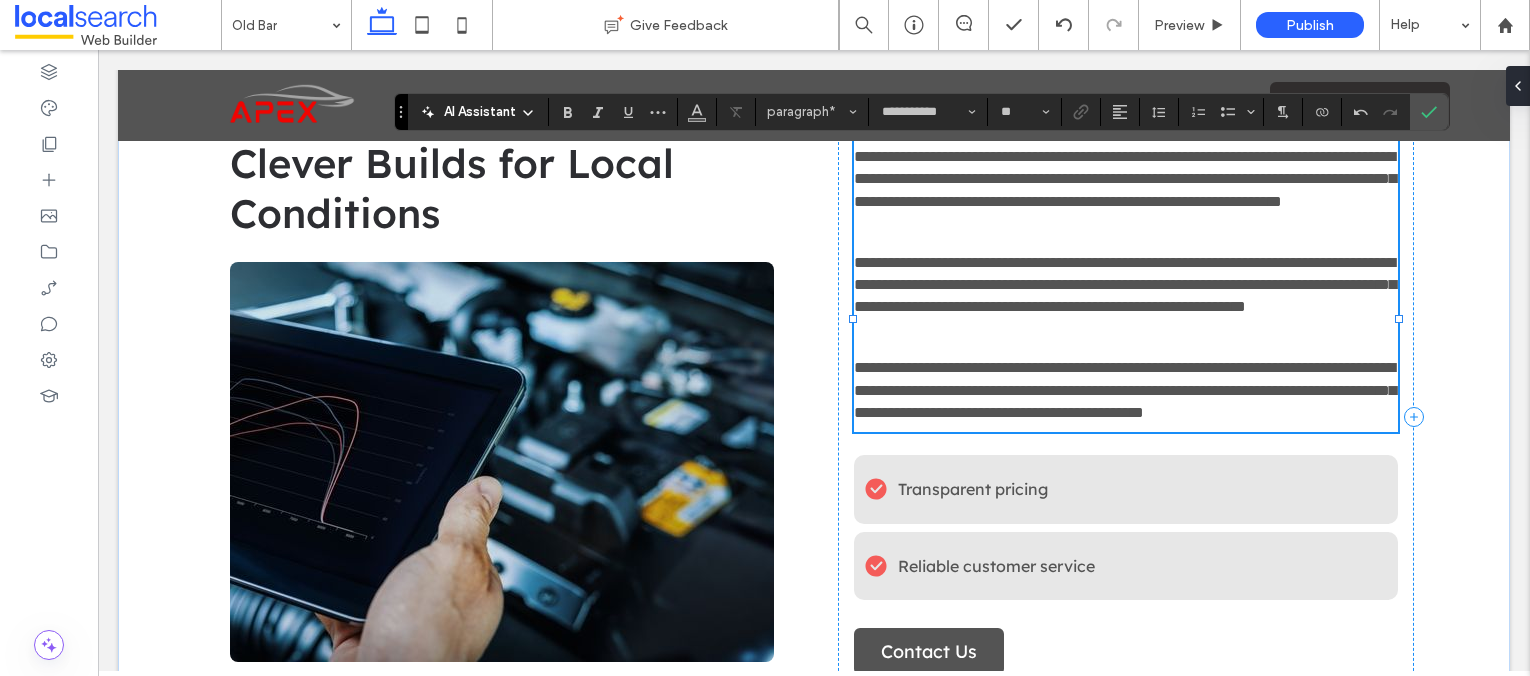click on "**********" at bounding box center [1125, 390] 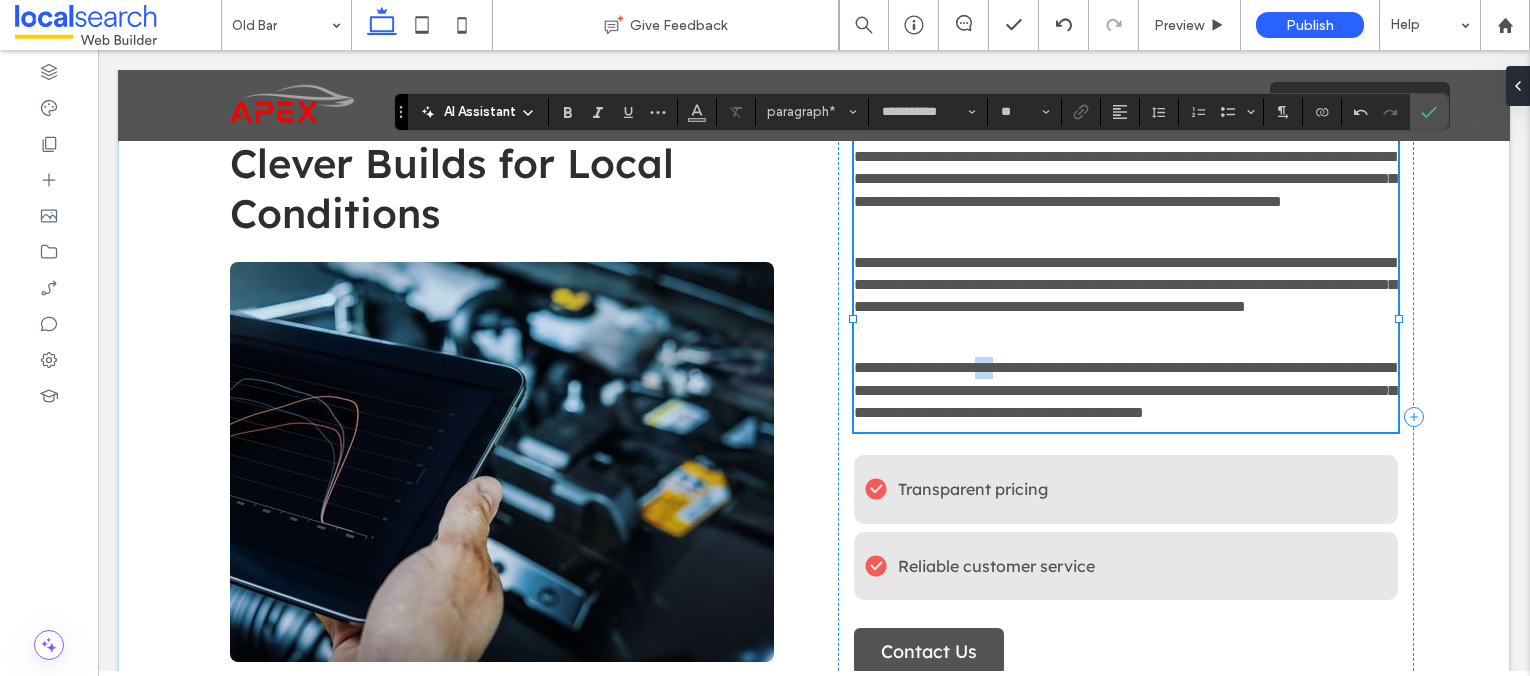 click on "**********" at bounding box center [1125, 390] 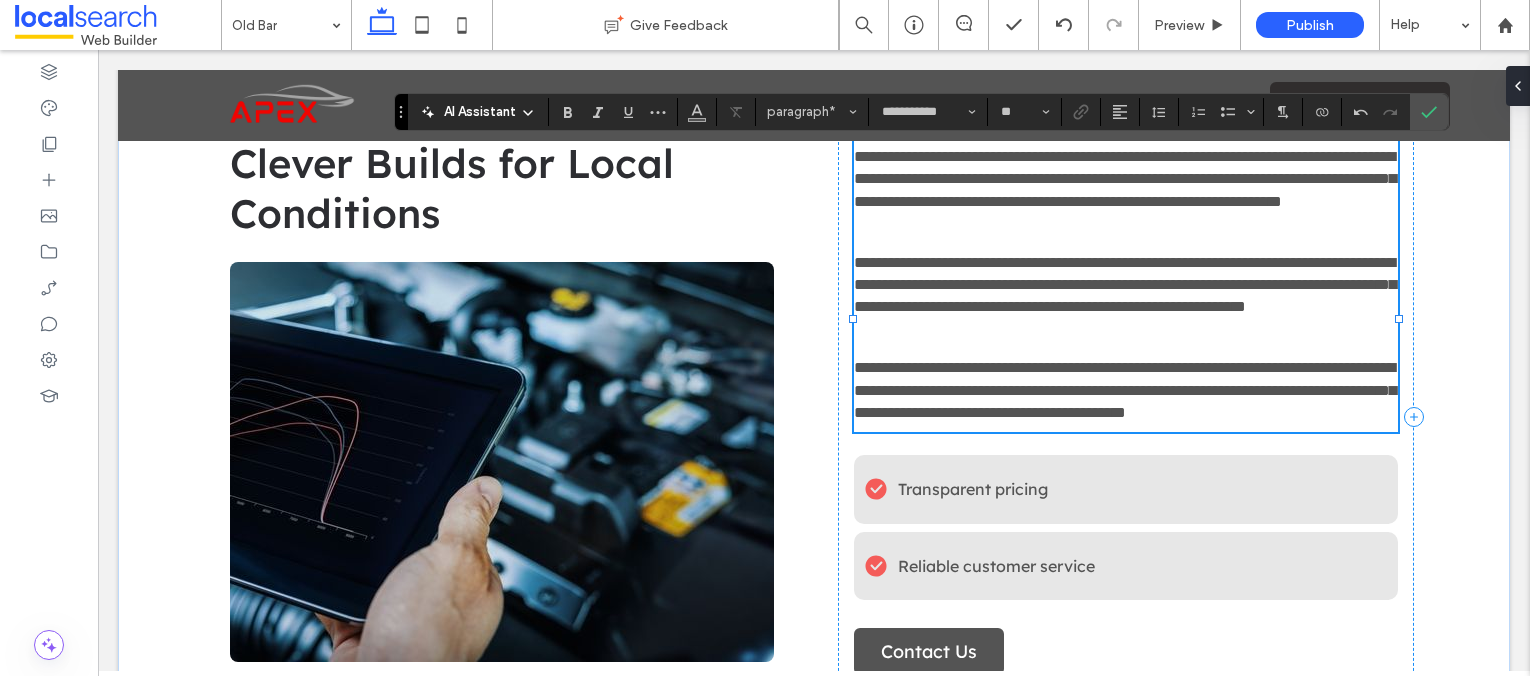 click on "**********" at bounding box center (1125, 390) 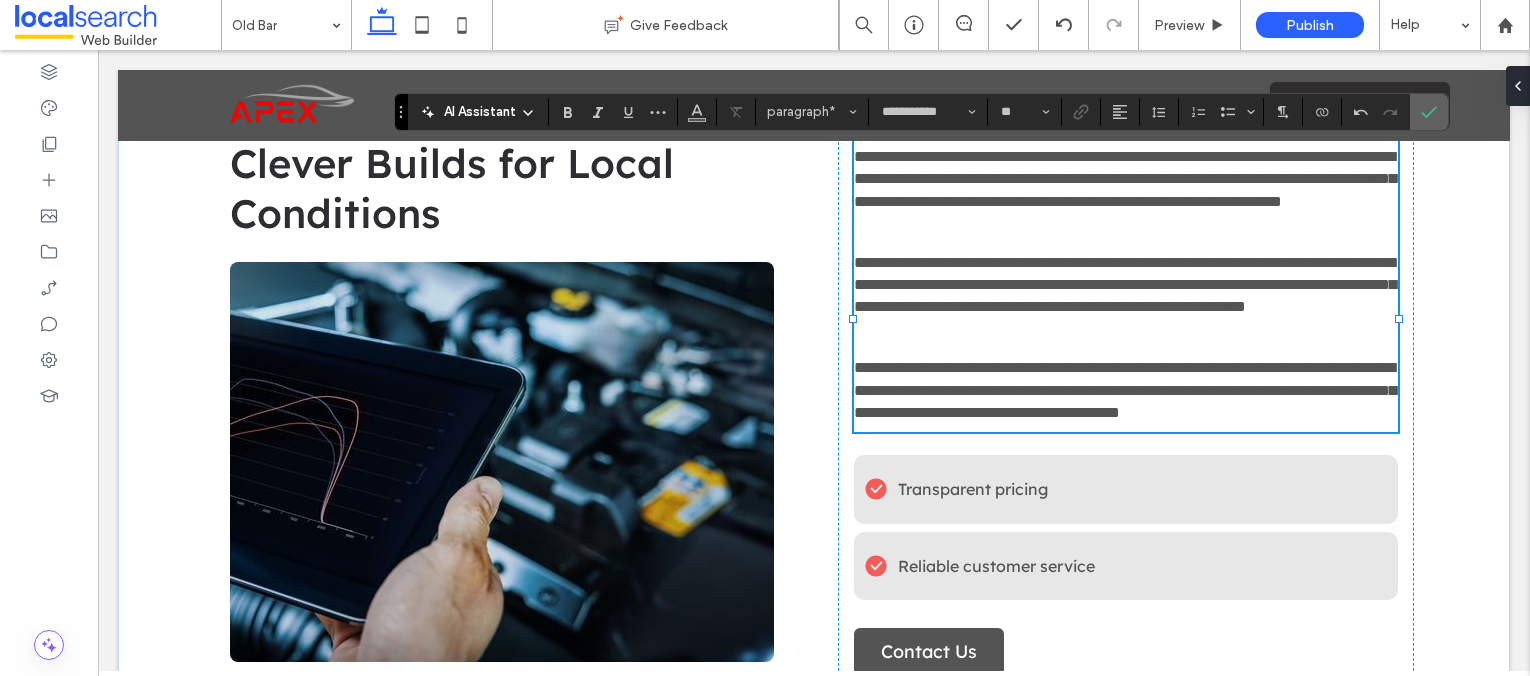 click 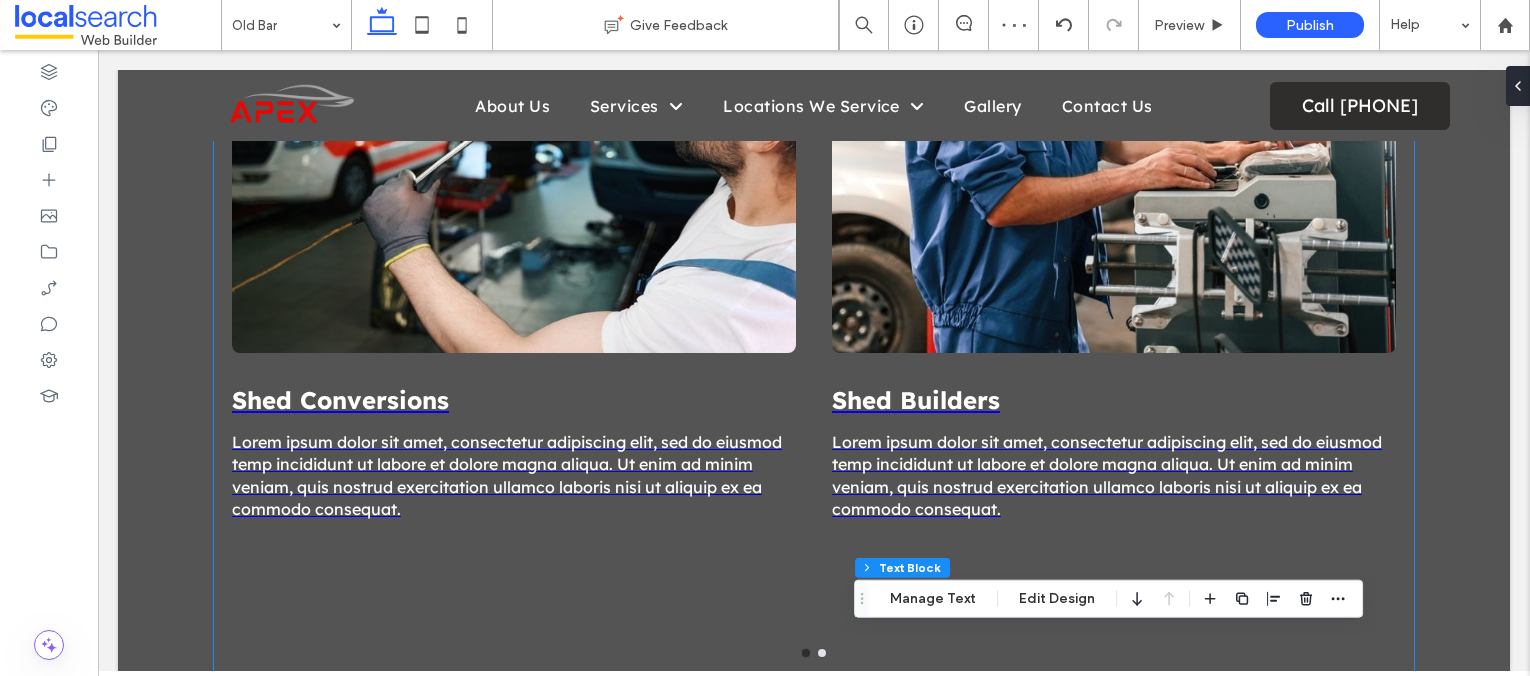 scroll, scrollTop: 1478, scrollLeft: 0, axis: vertical 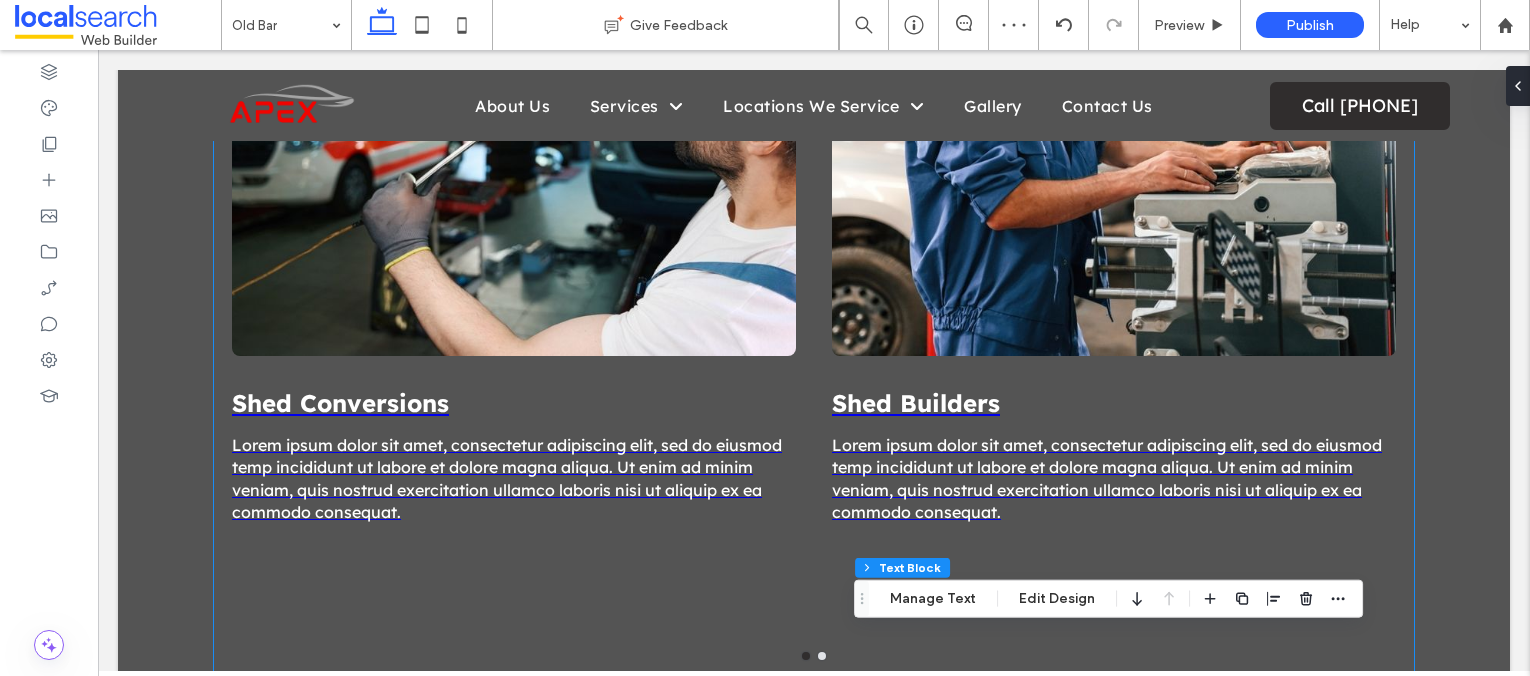 click on "Lorem ipsum dolor sit amet, consectetur adipiscing elit, sed do eiusmod temp incididunt ut labore et dolore magna aliqua. Ut enim ad minim veniam, quis nostrud exercitation ullamco laboris nisi ut aliquip ex ea commodo consequat." at bounding box center (514, 479) 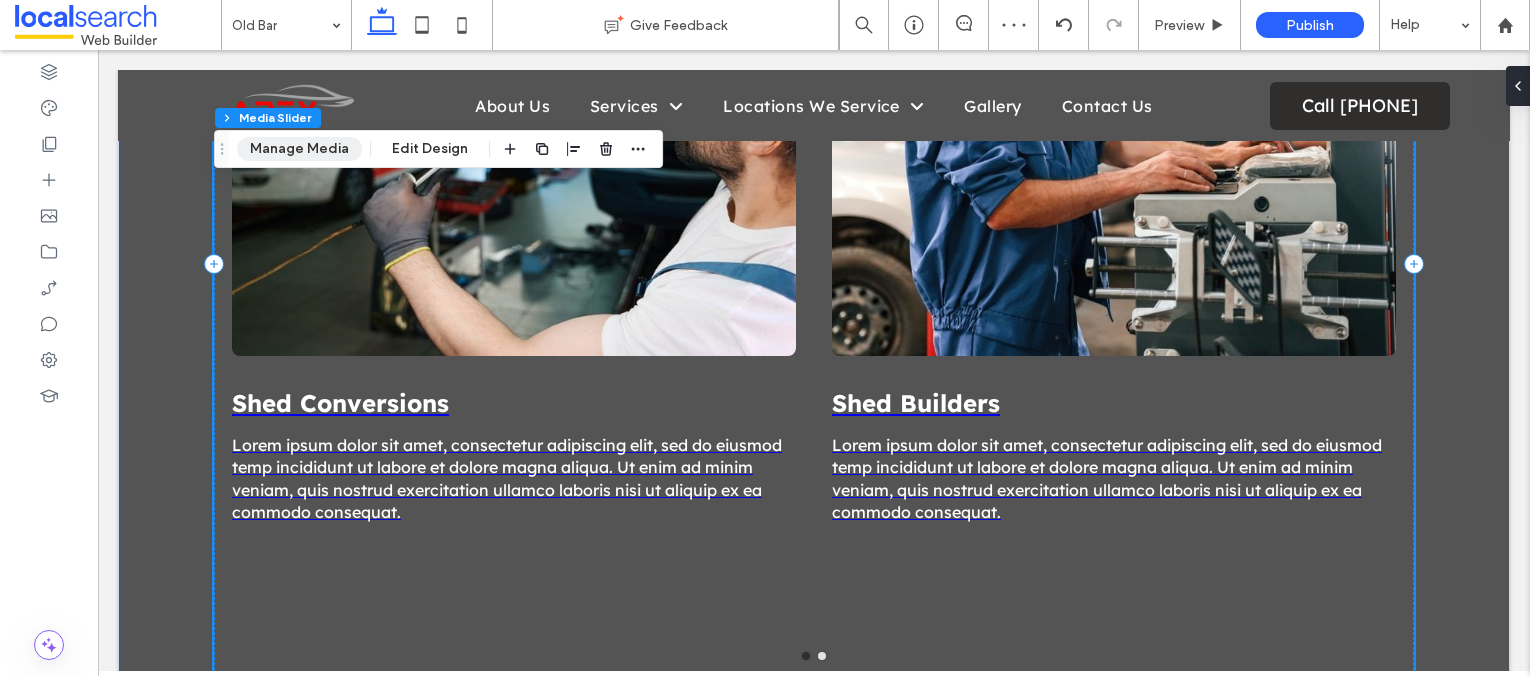 click on "Manage Media" at bounding box center [299, 149] 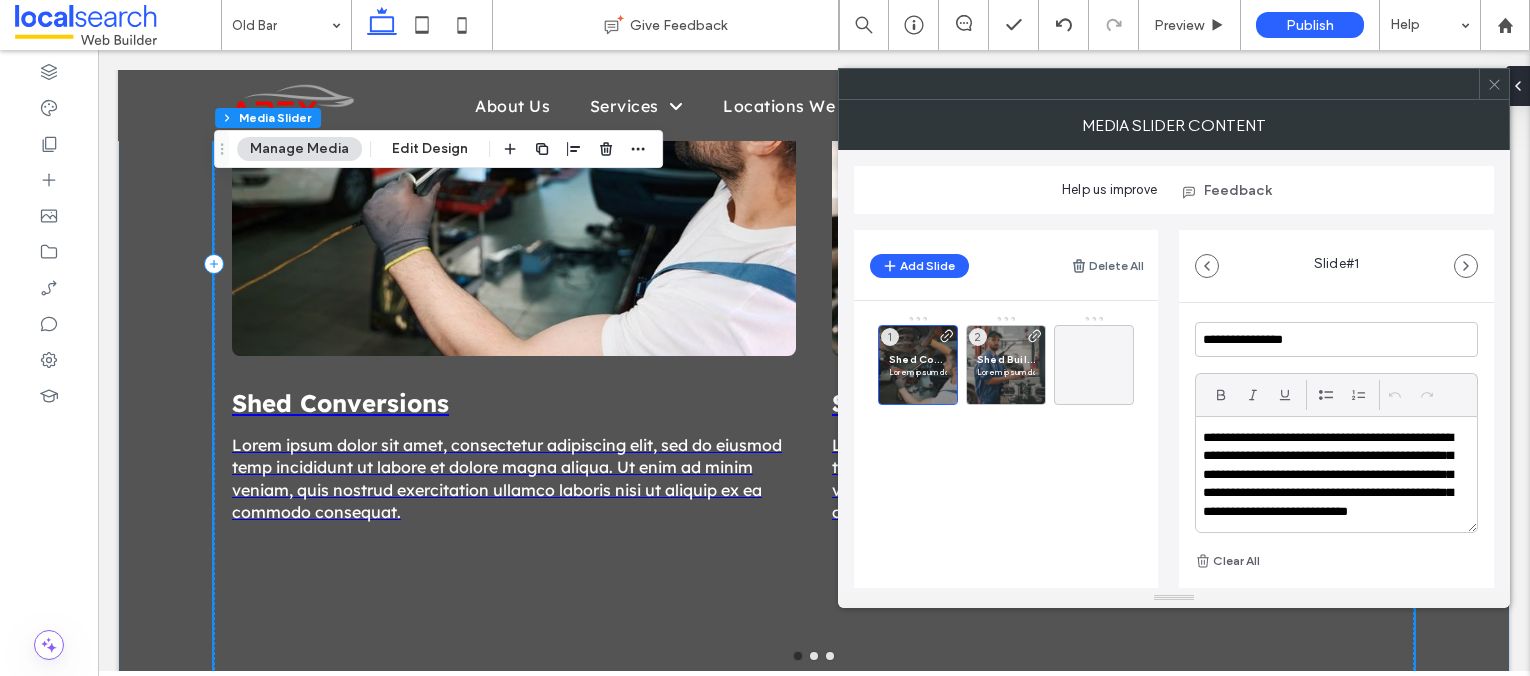 scroll, scrollTop: 537, scrollLeft: 0, axis: vertical 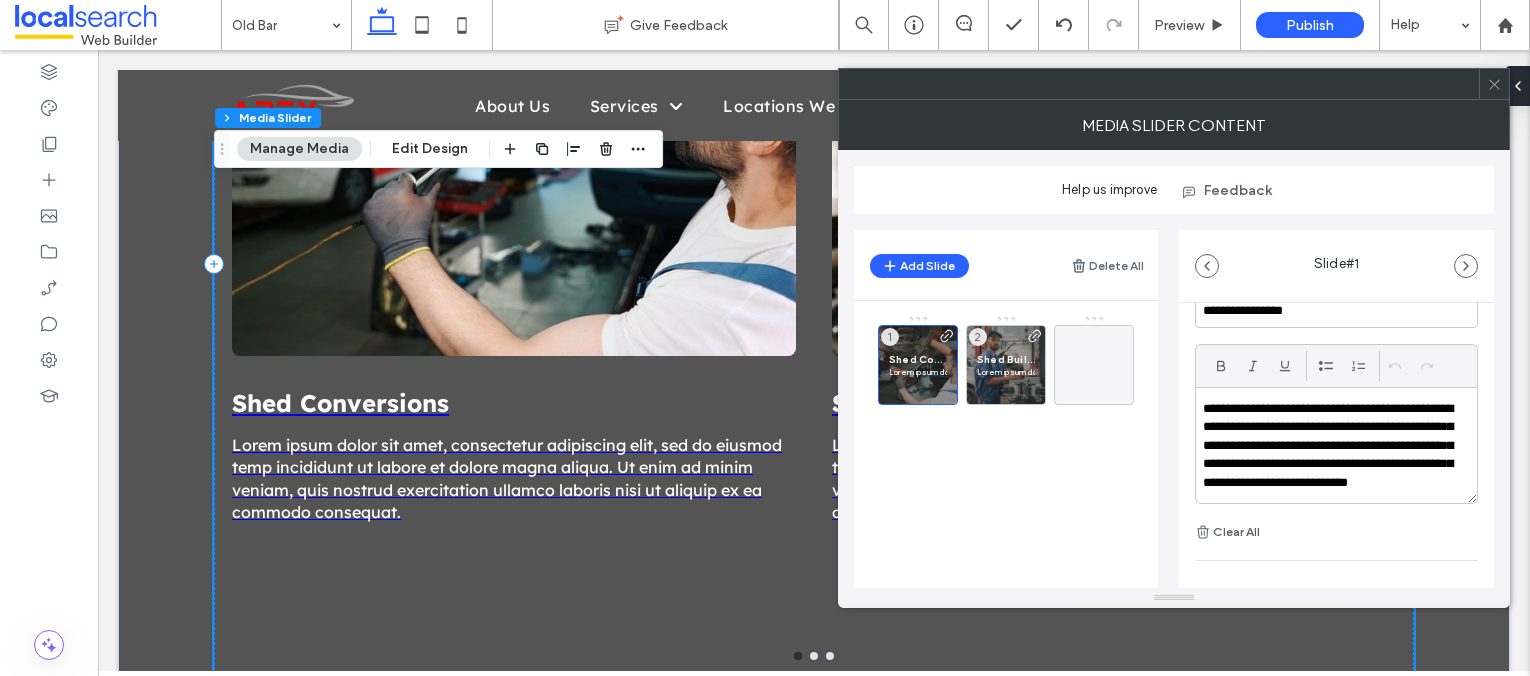 click on "**********" at bounding box center (1331, 455) 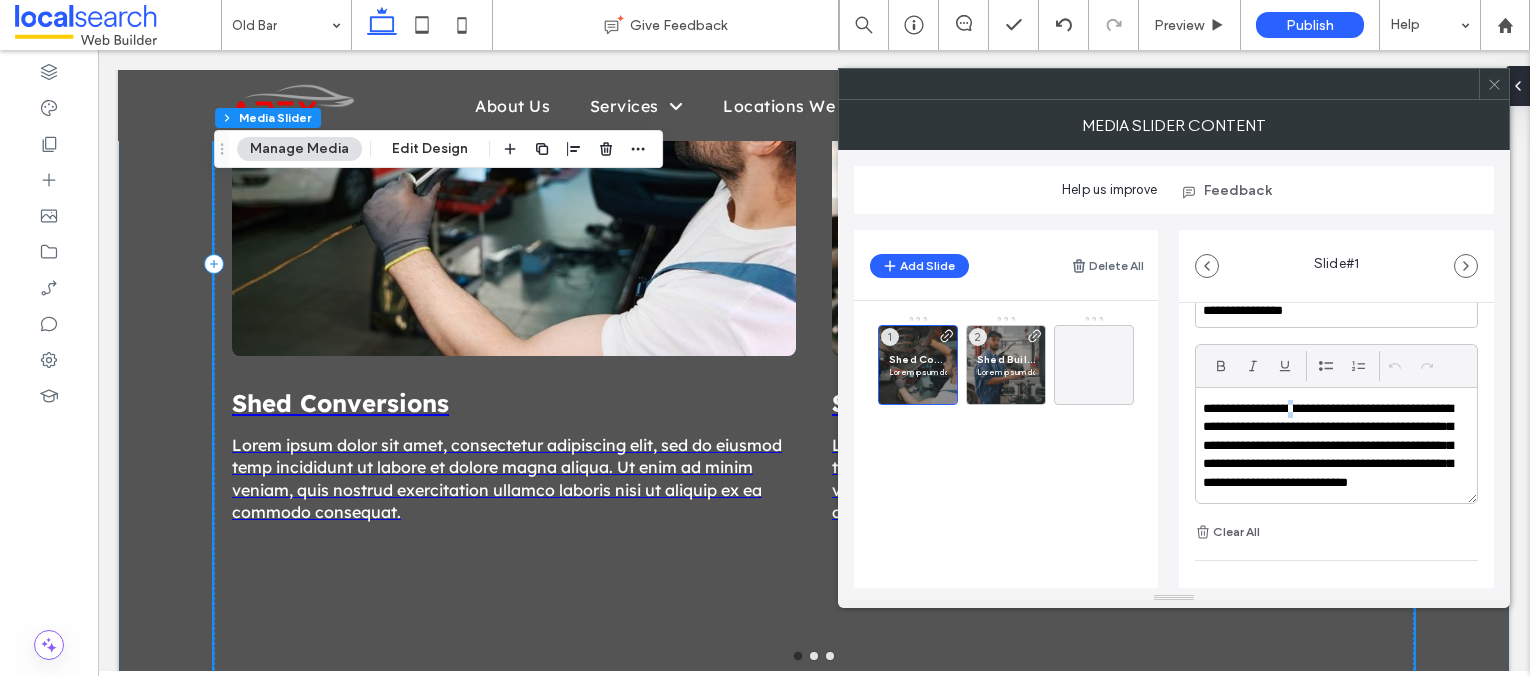 click on "**********" at bounding box center [1331, 455] 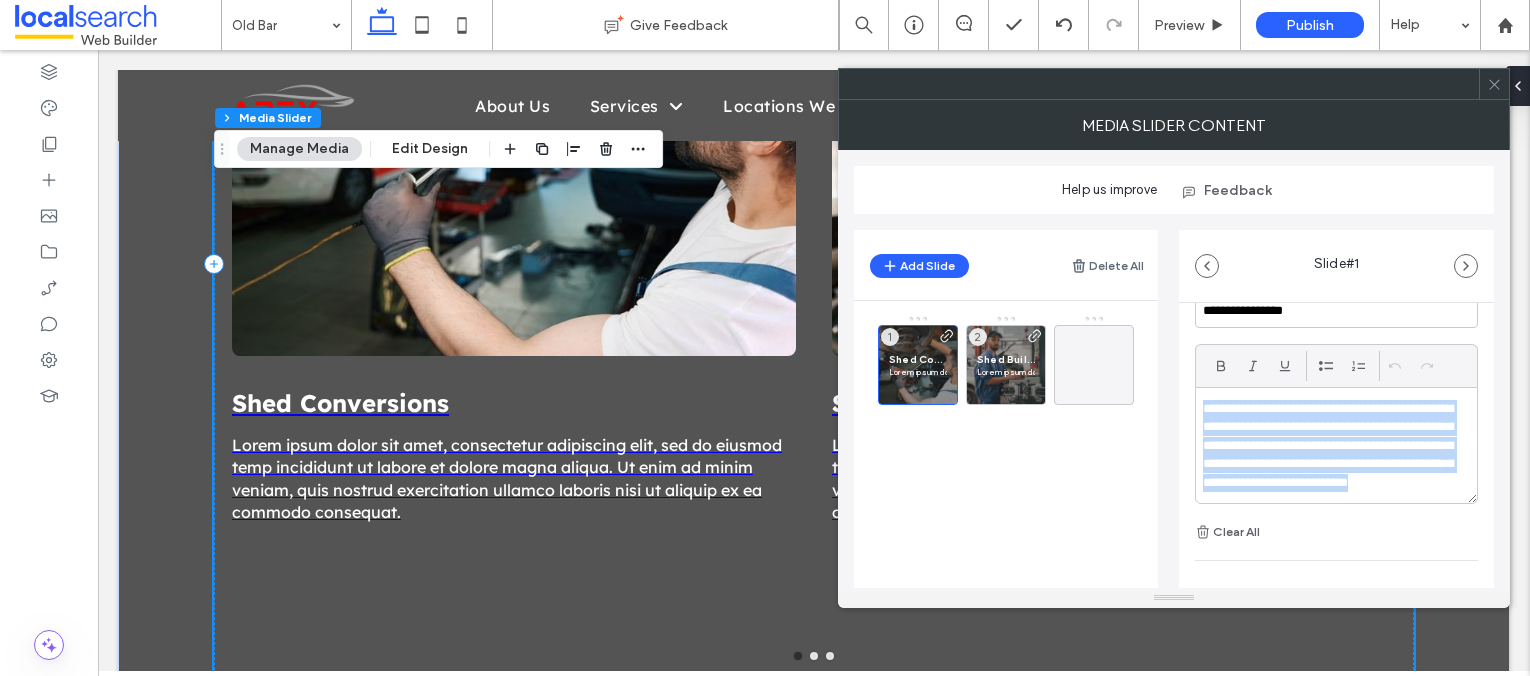 click on "**********" at bounding box center (1331, 455) 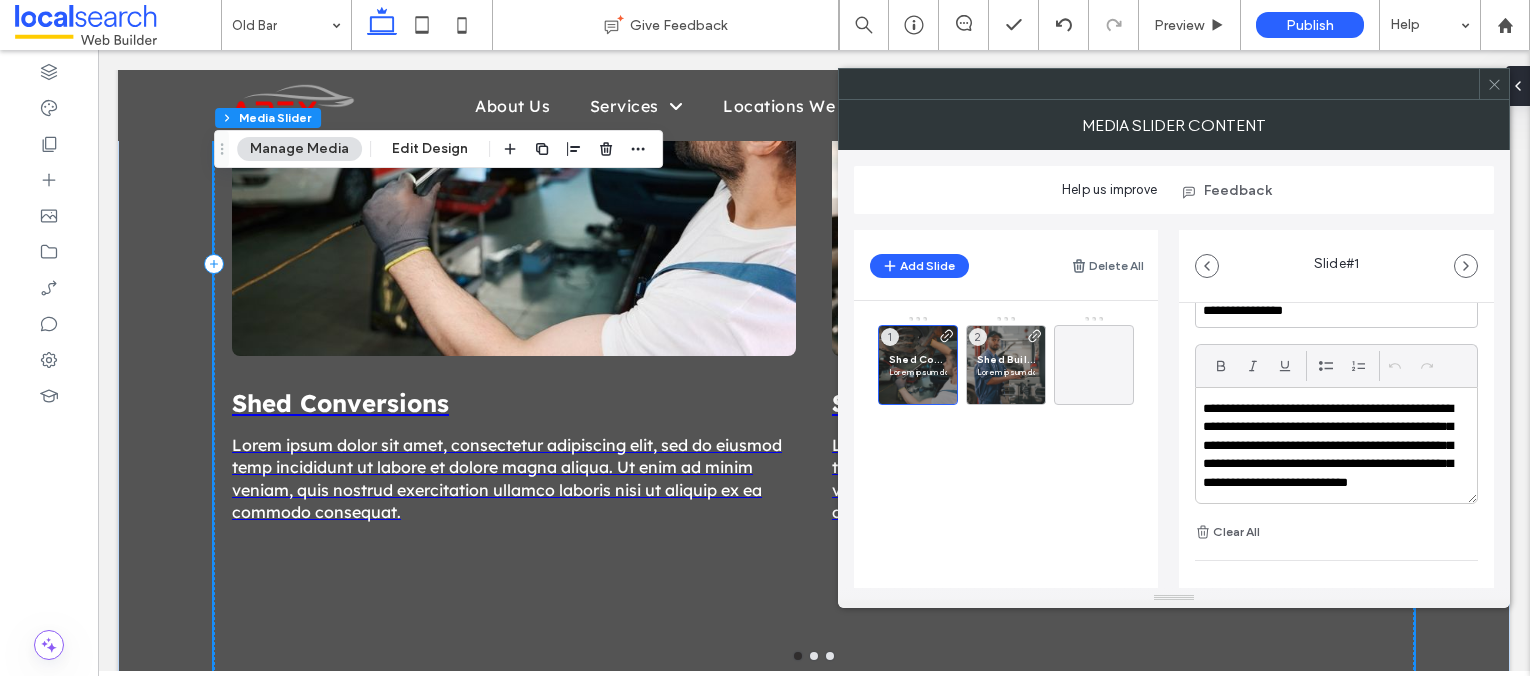 scroll, scrollTop: 0, scrollLeft: 0, axis: both 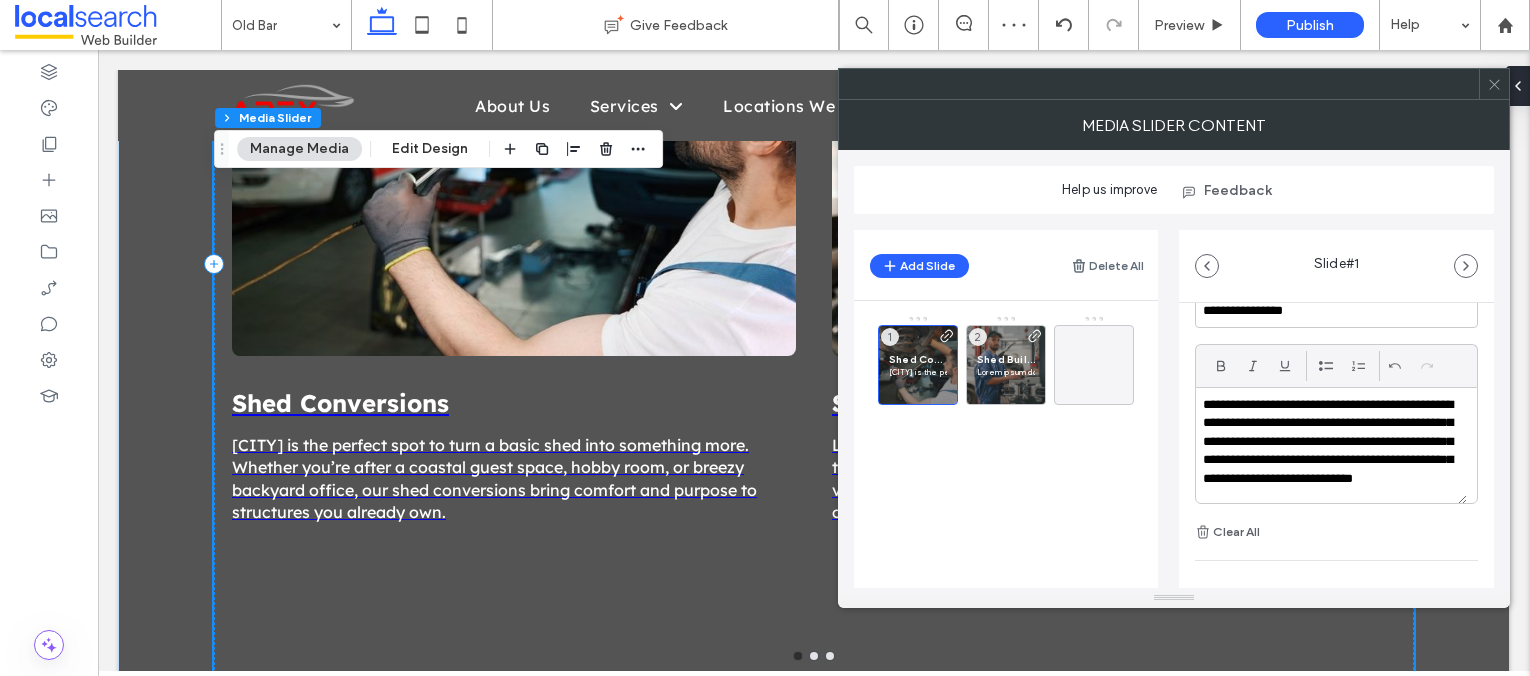 click on "**********" at bounding box center (1331, 451) 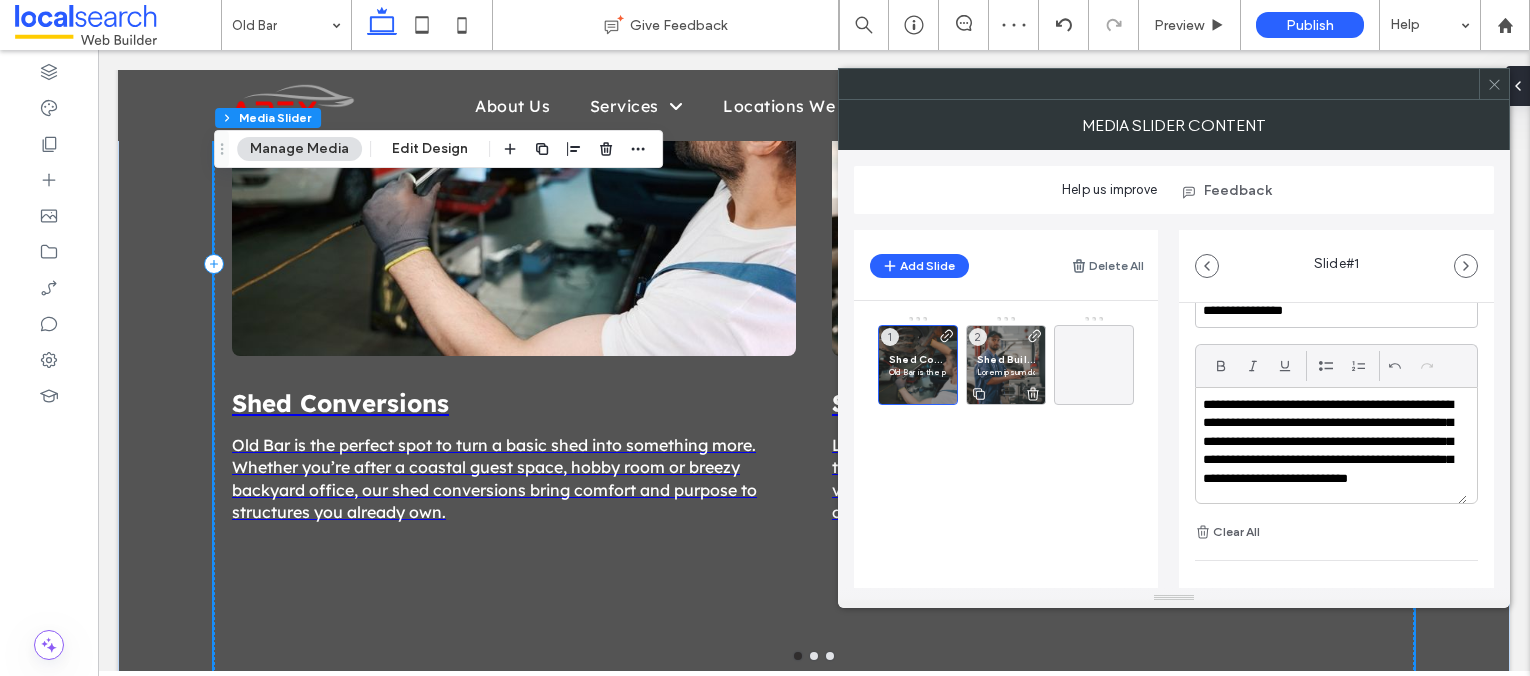 click on "Shed Builders" at bounding box center (1006, 359) 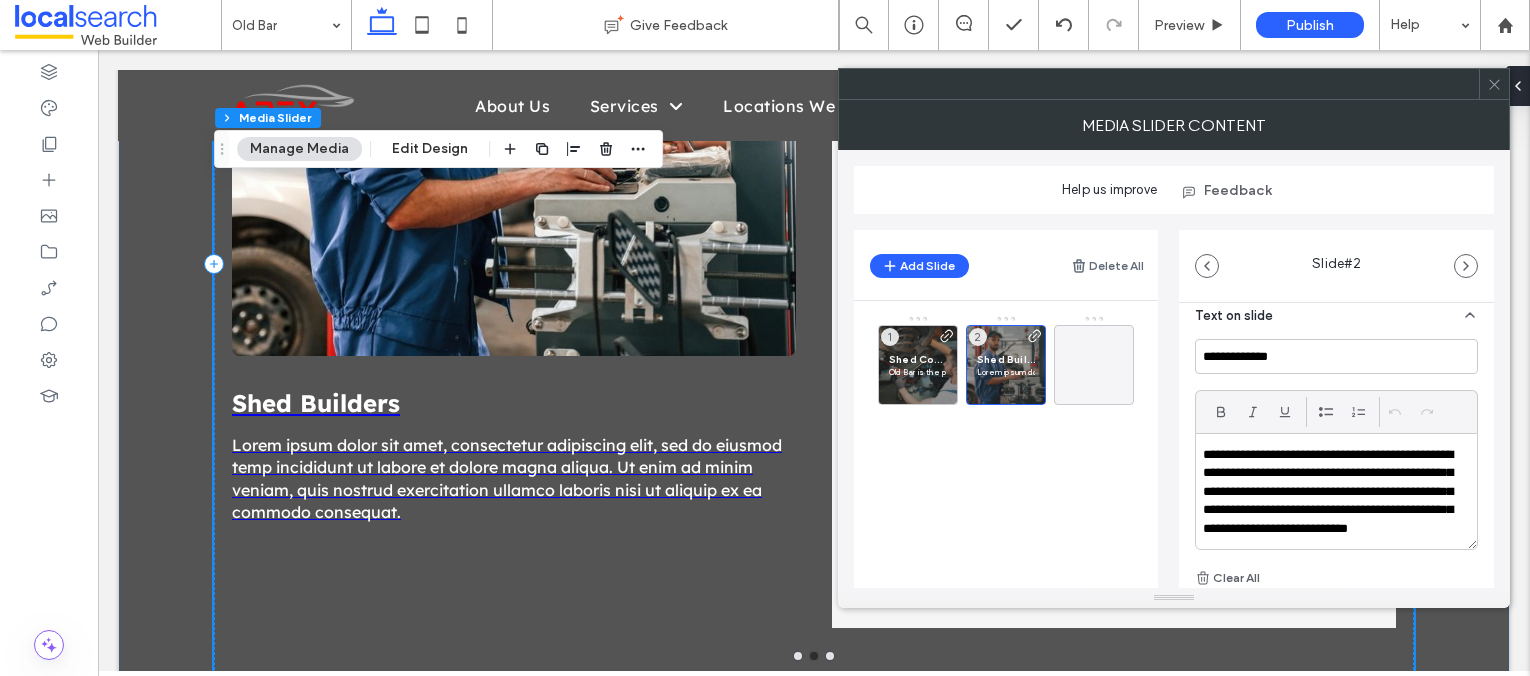 scroll, scrollTop: 580, scrollLeft: 0, axis: vertical 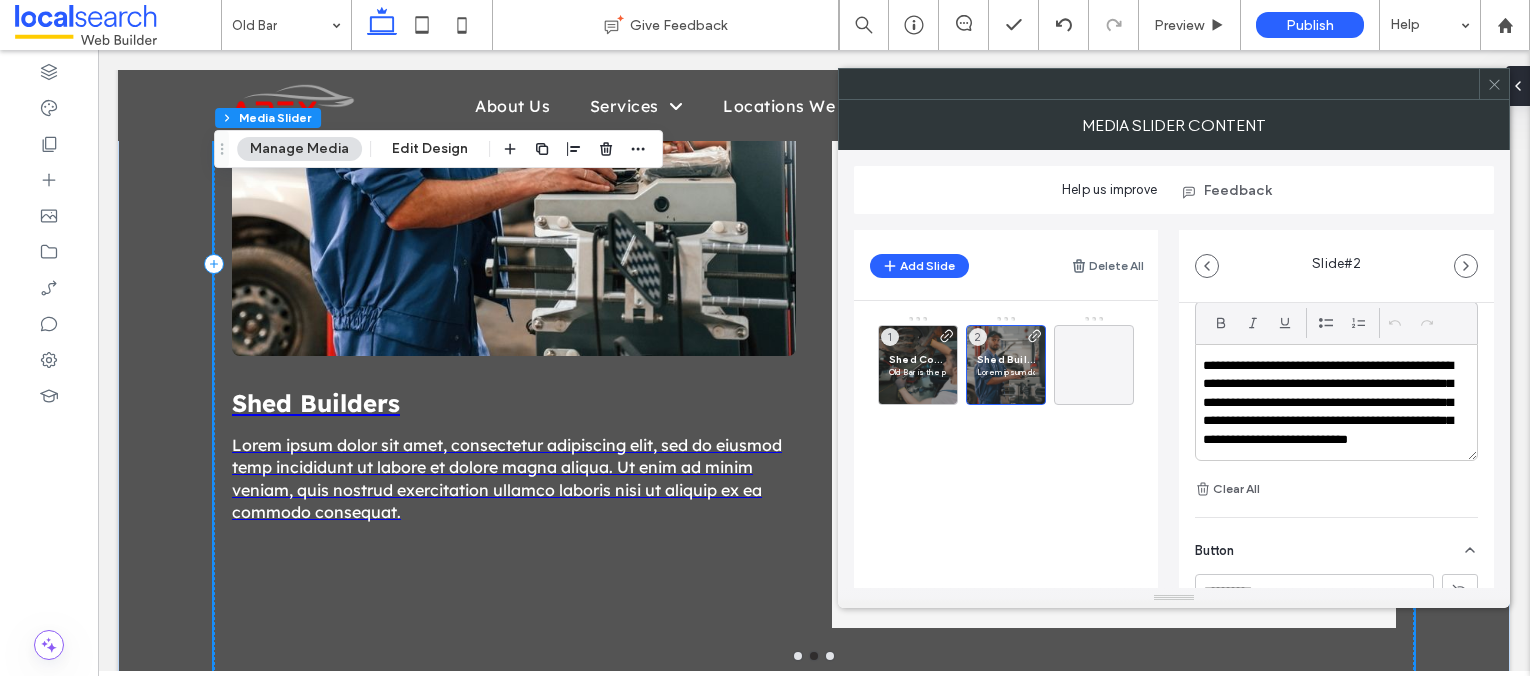click on "**********" at bounding box center (1331, 412) 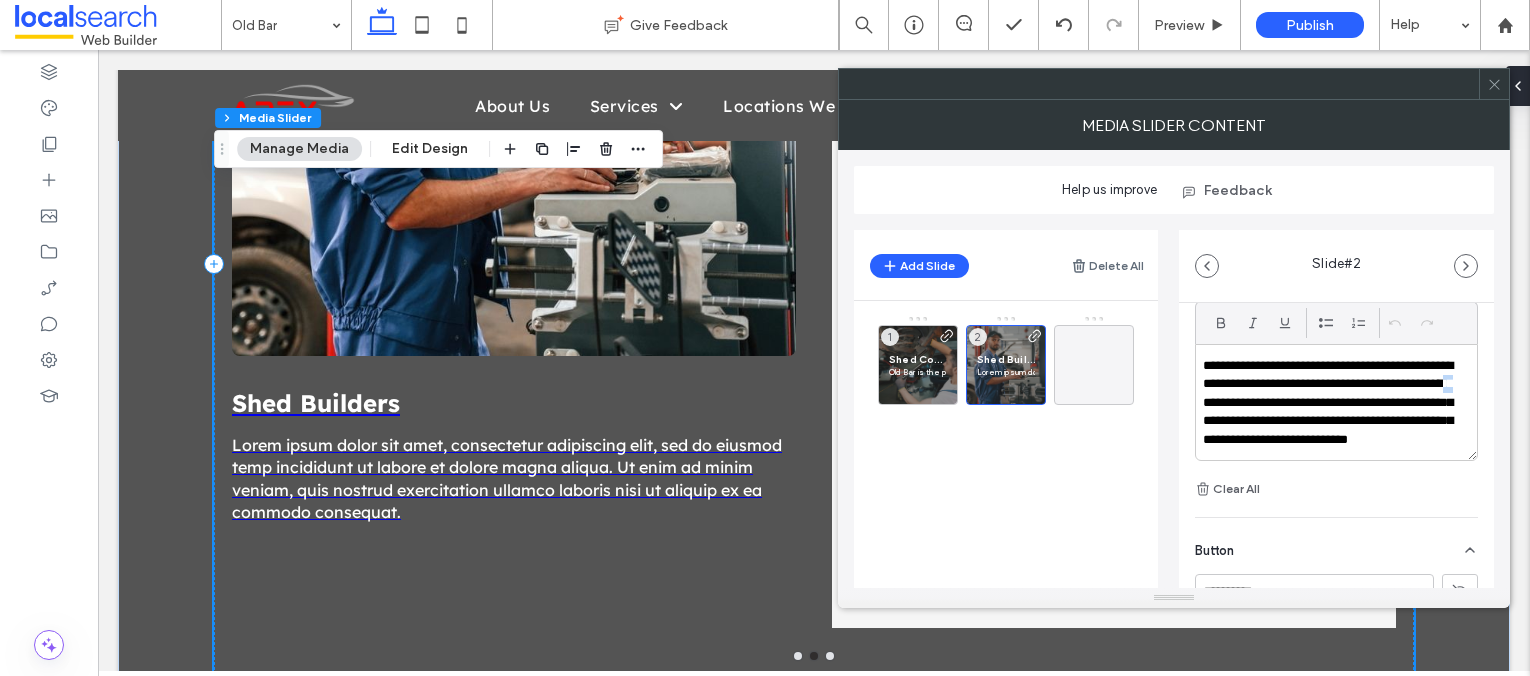 click on "**********" at bounding box center (1331, 412) 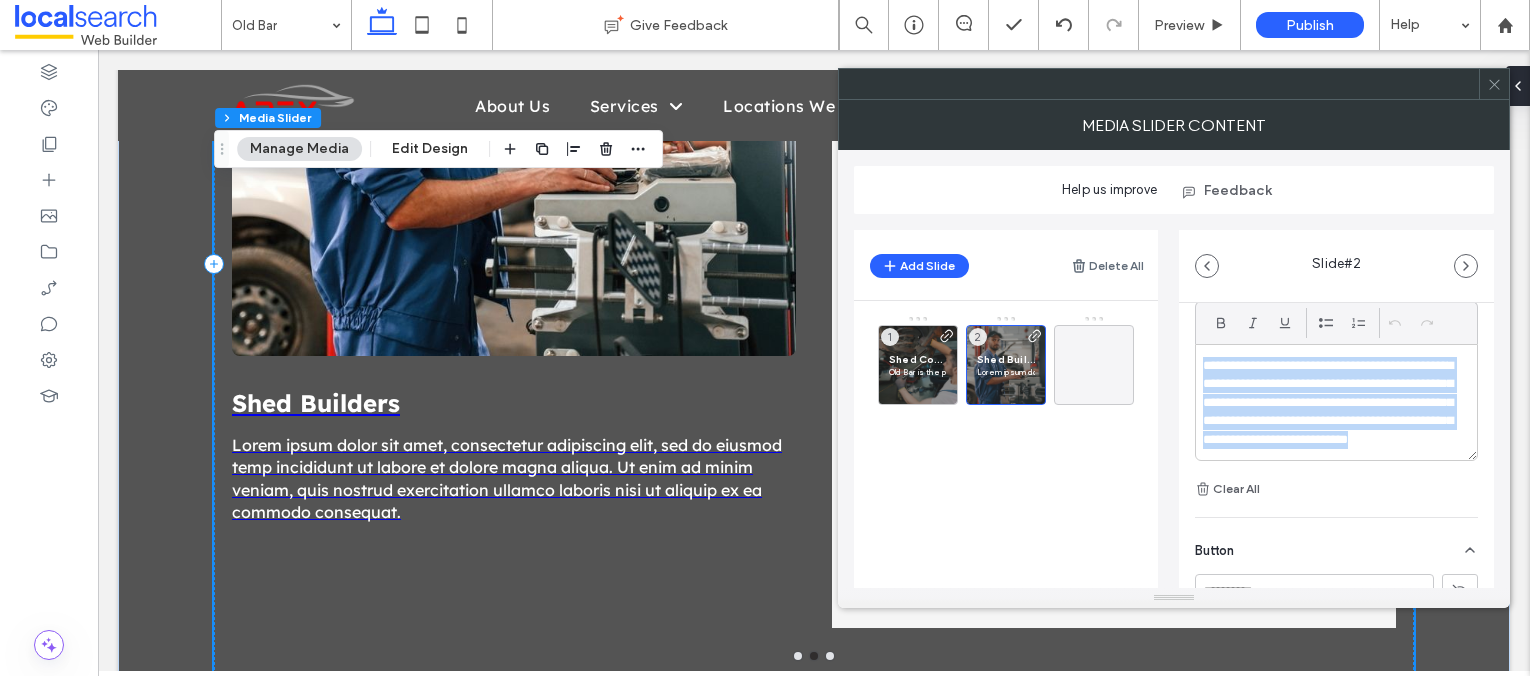 click on "**********" at bounding box center (1331, 412) 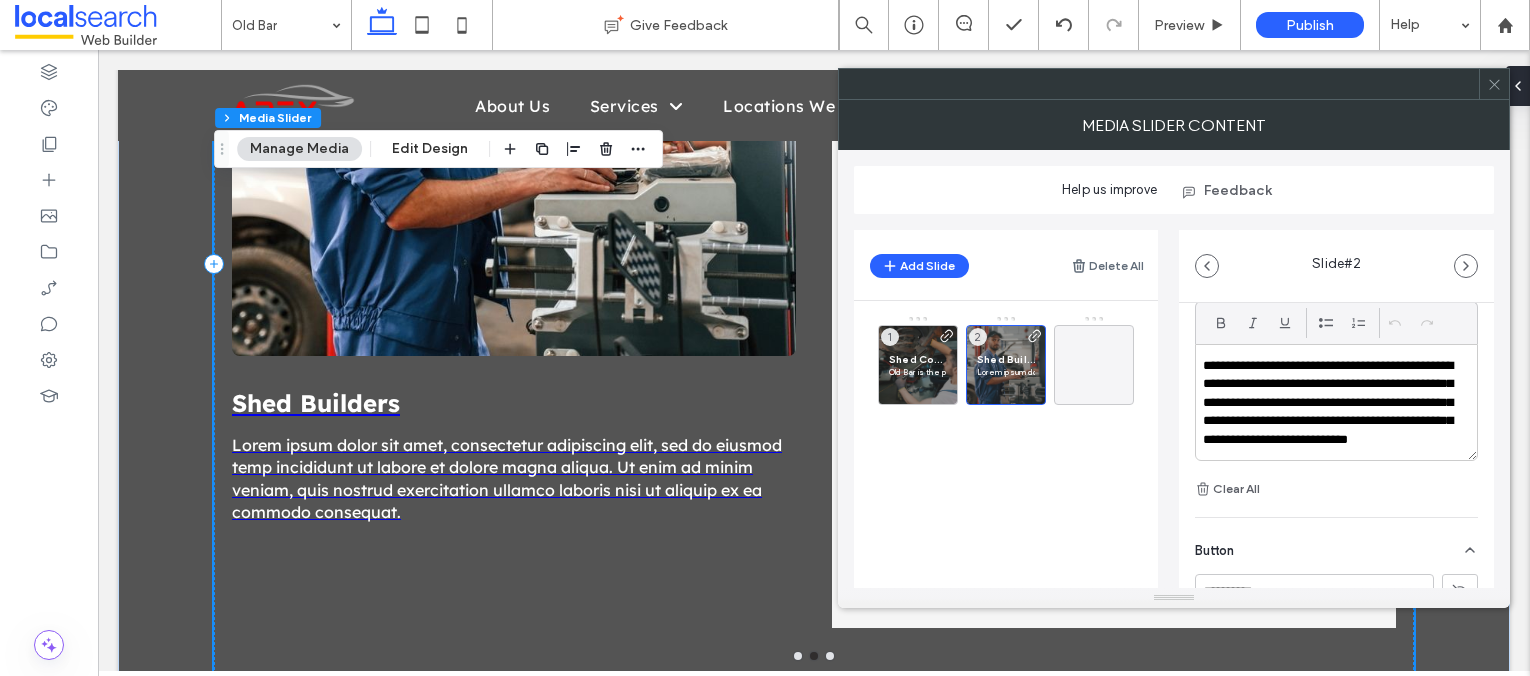 scroll, scrollTop: 0, scrollLeft: 0, axis: both 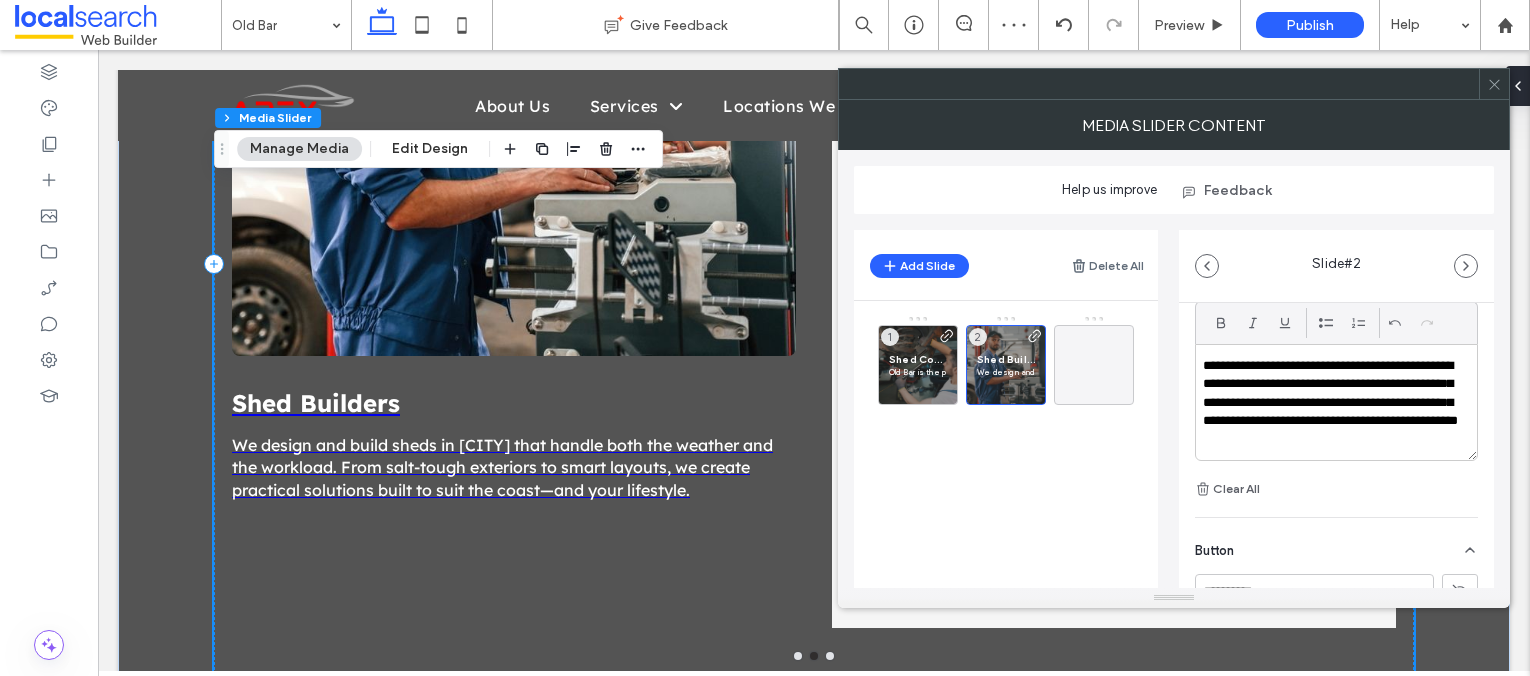click on "**********" at bounding box center (1331, 403) 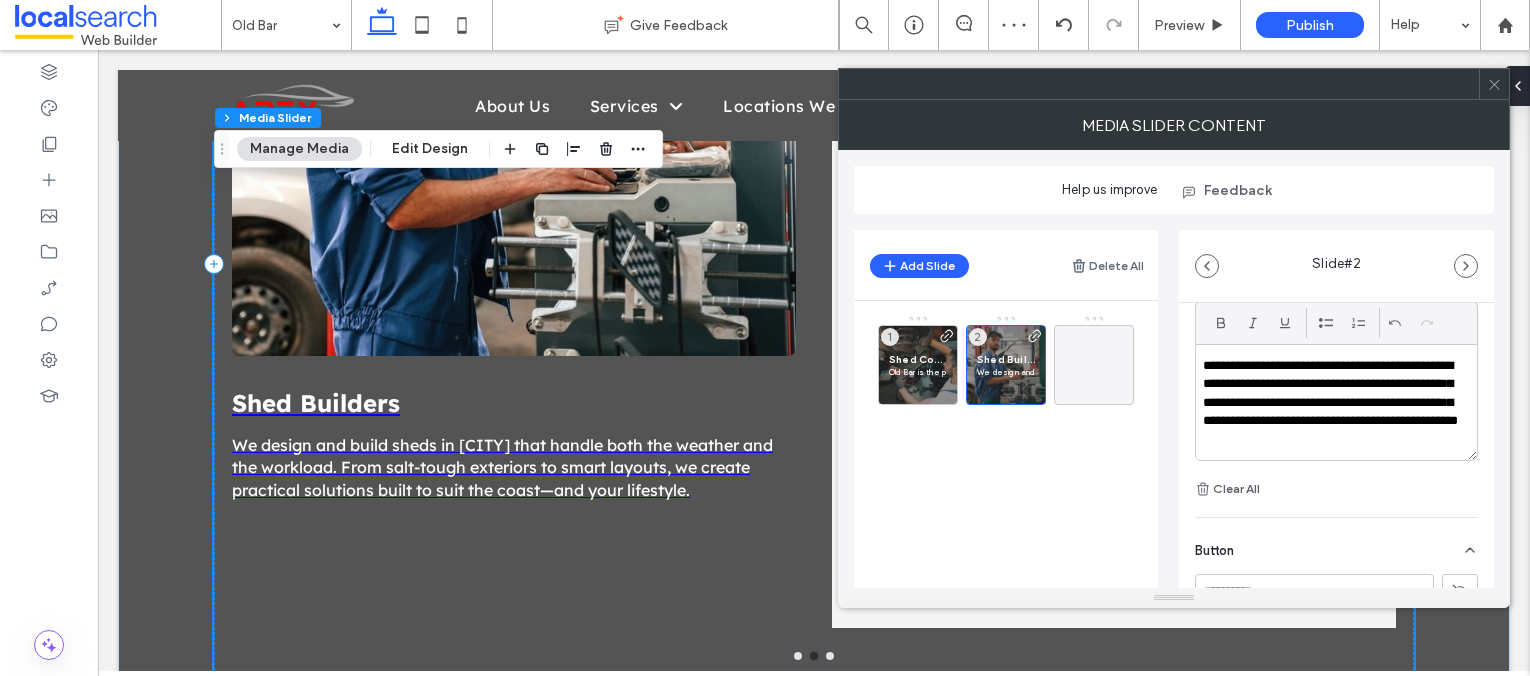type 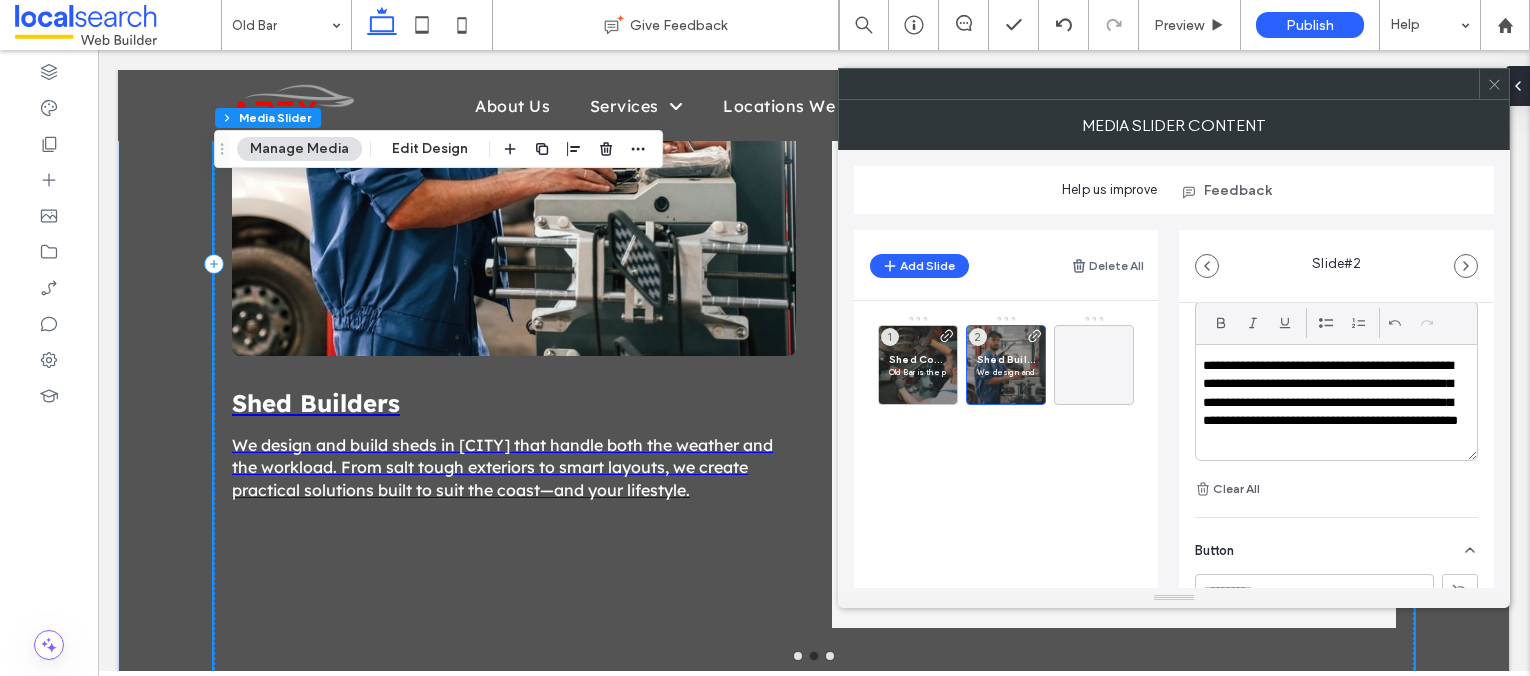 click on "**********" at bounding box center [1331, 403] 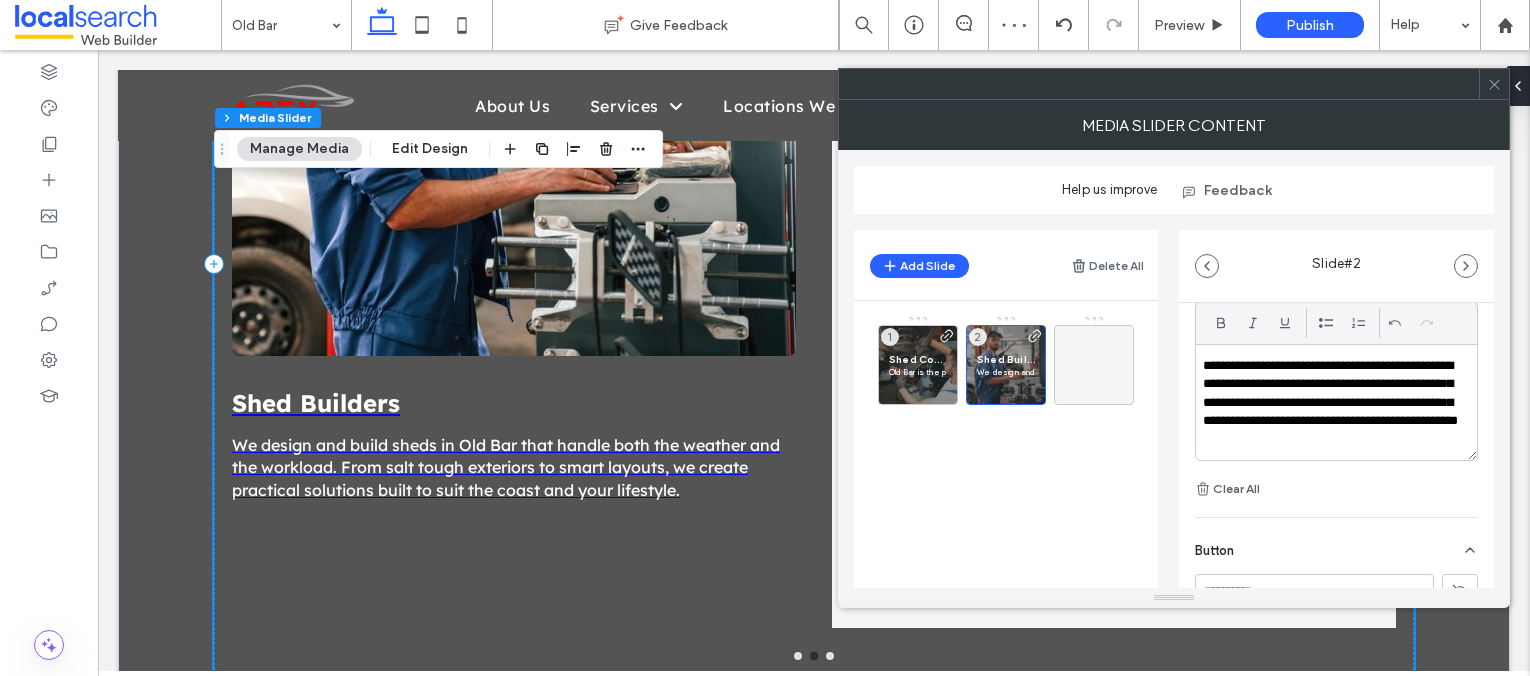 click 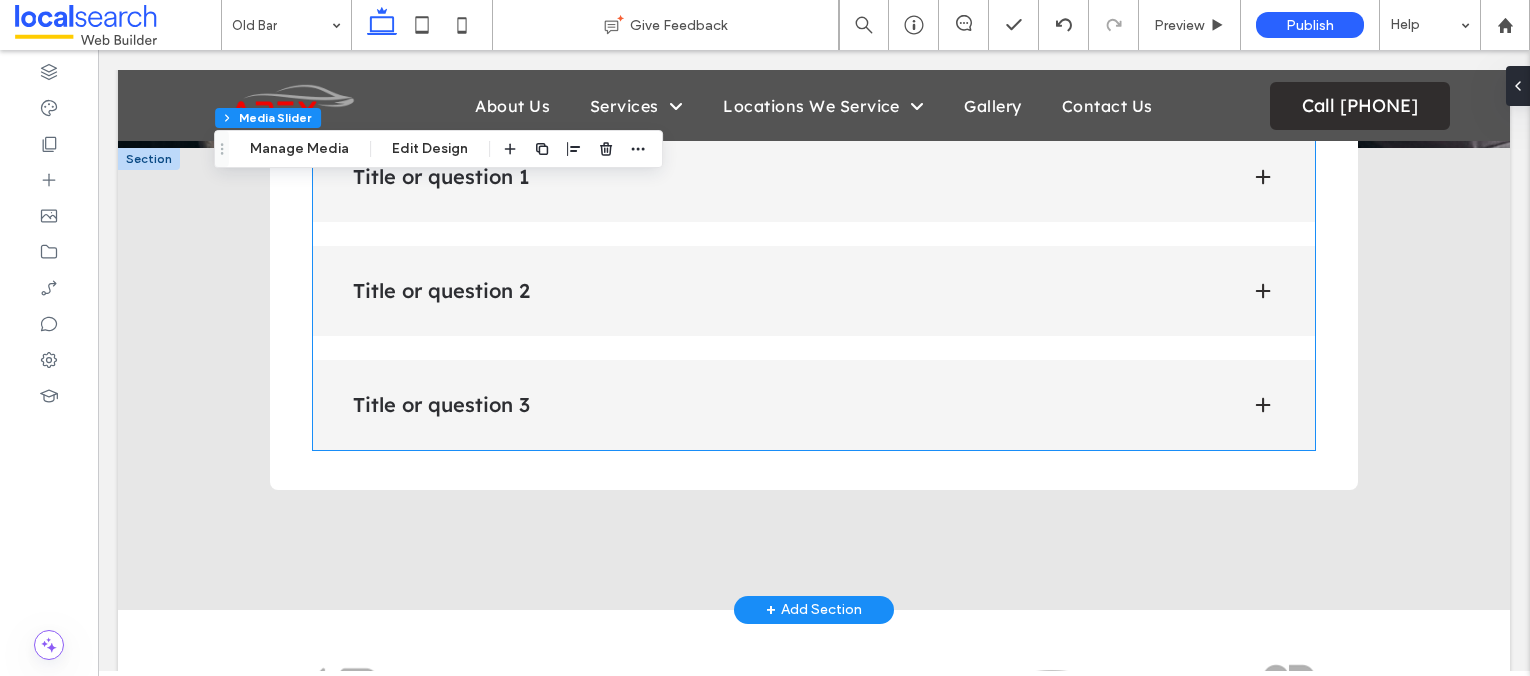 scroll, scrollTop: 4247, scrollLeft: 0, axis: vertical 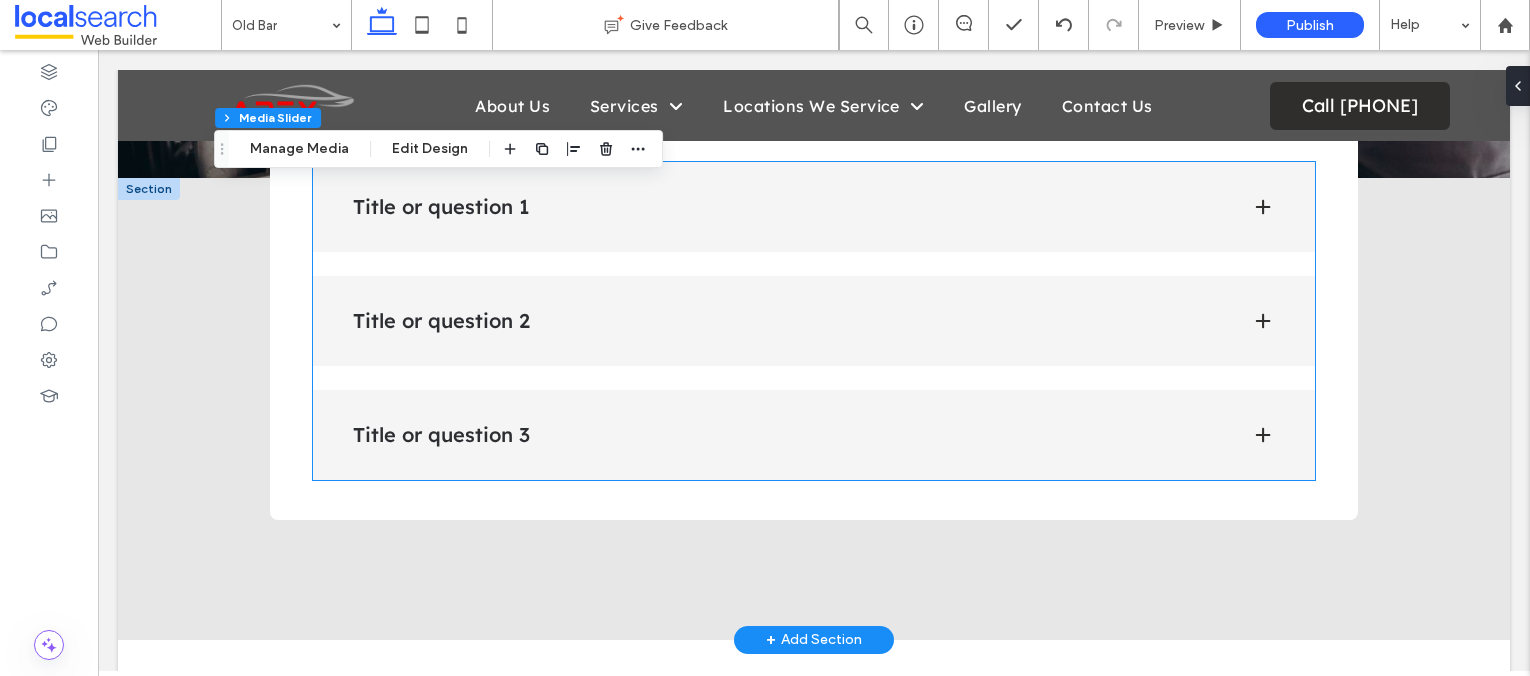 click on "Title or question 1" at bounding box center [814, 207] 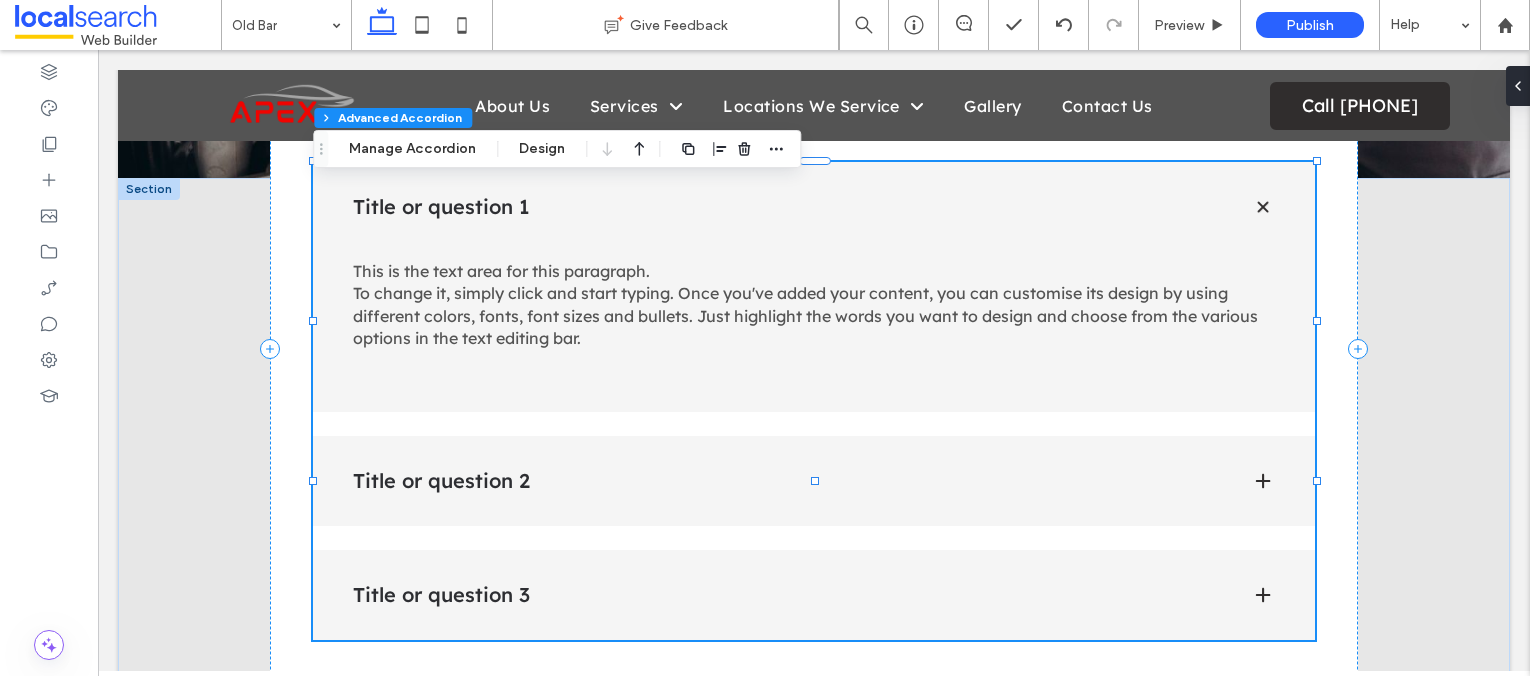 type on "**" 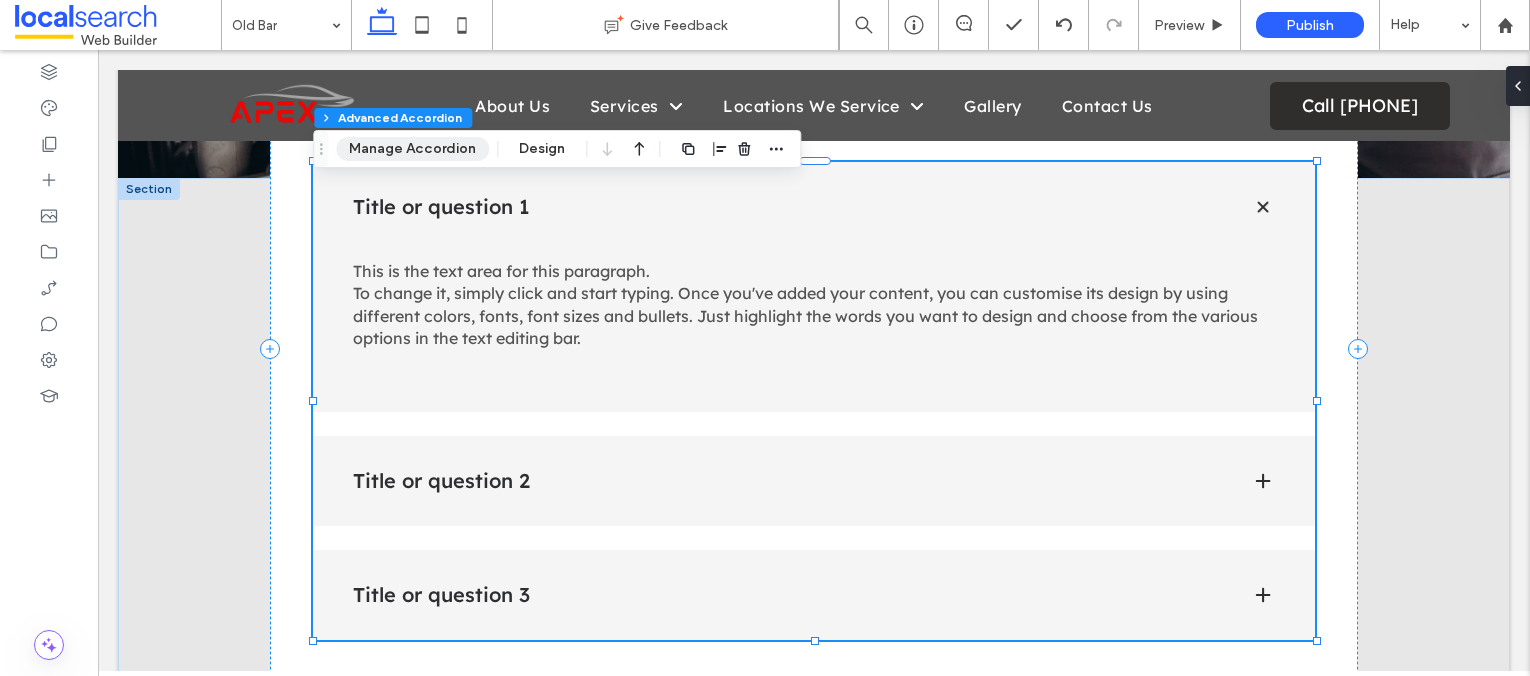 click on "Manage Accordion" at bounding box center (412, 149) 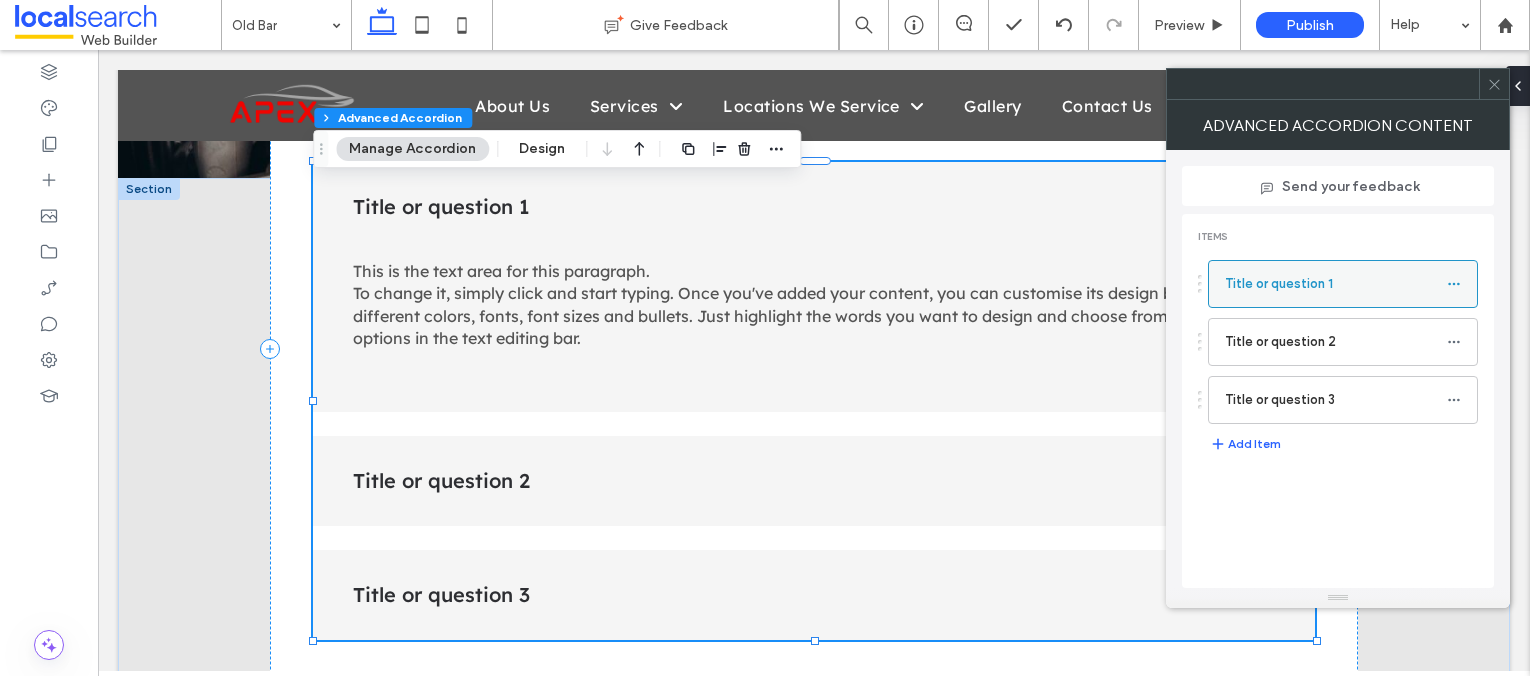click 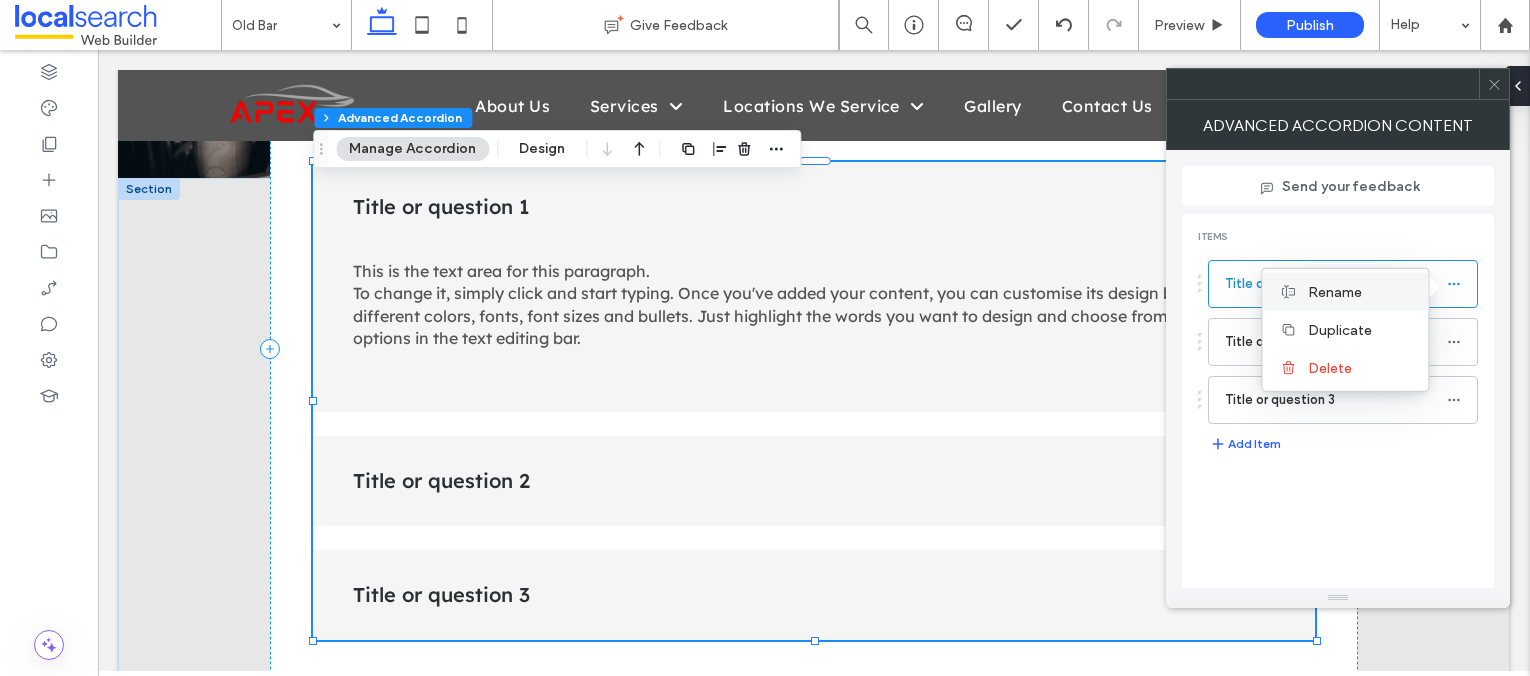 click on "Rename" at bounding box center [1335, 291] 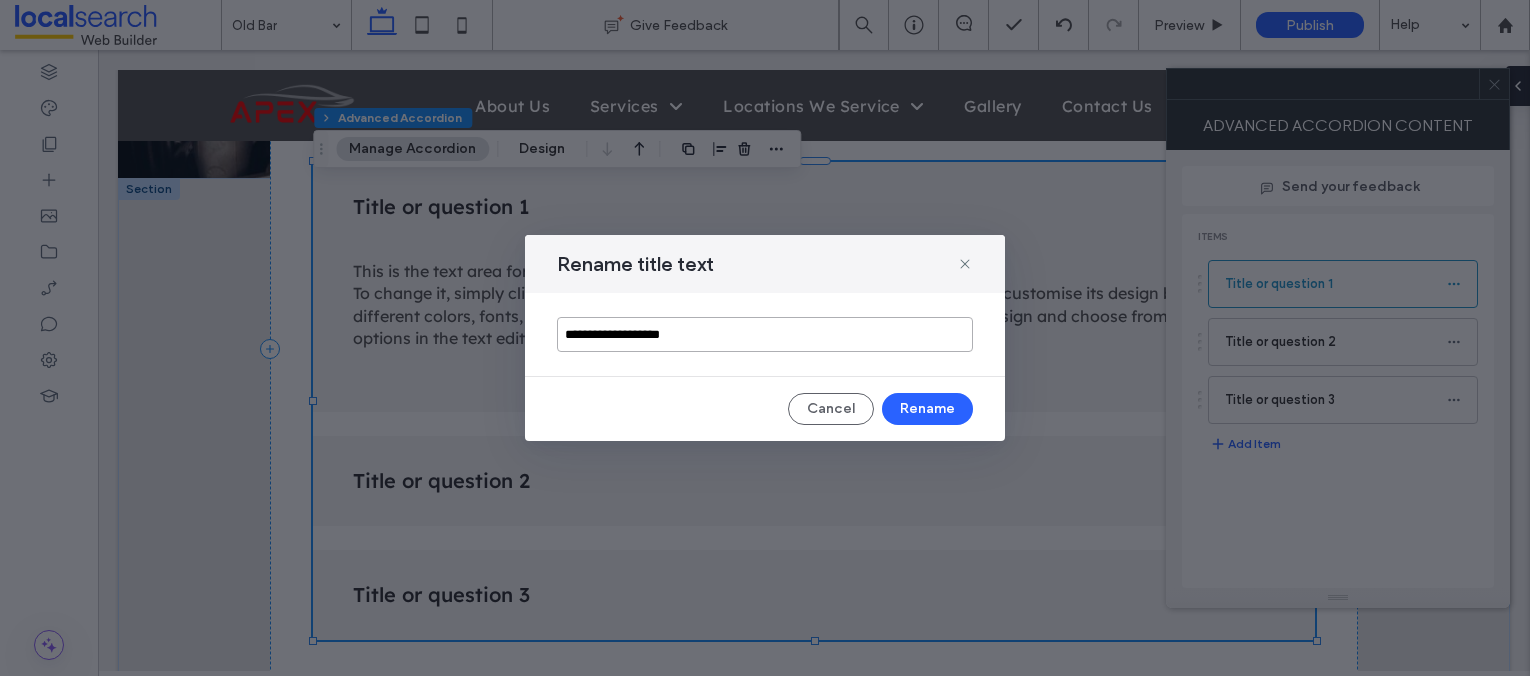 click on "**********" at bounding box center (765, 334) 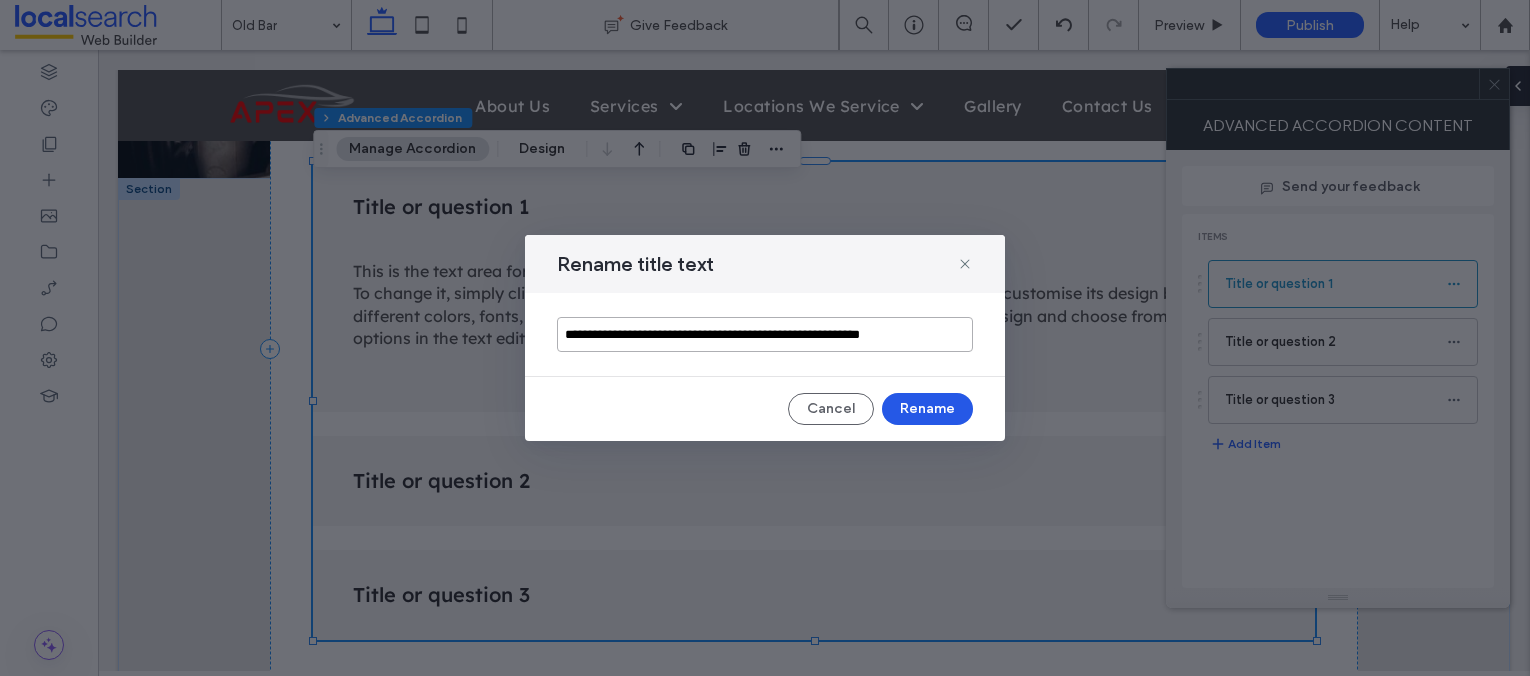 type on "**********" 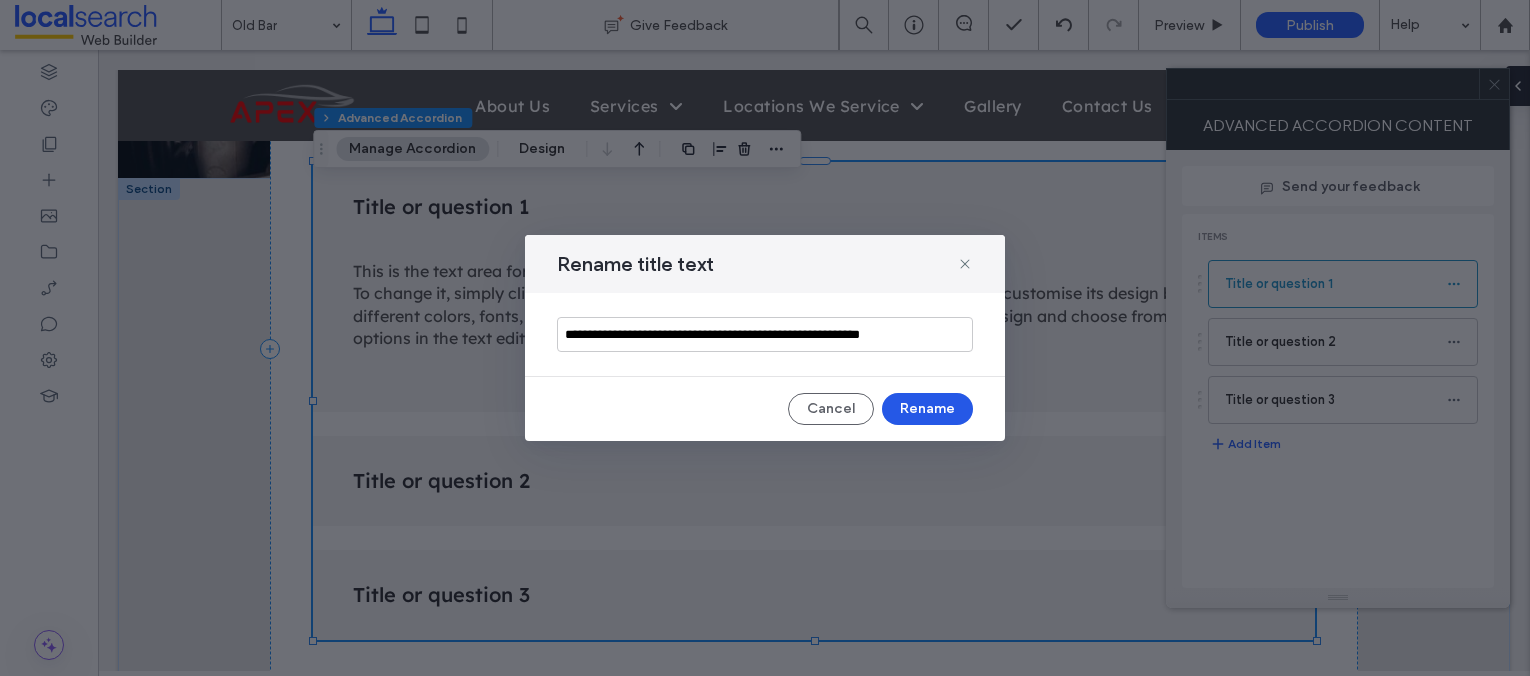 click on "Rename" at bounding box center (927, 409) 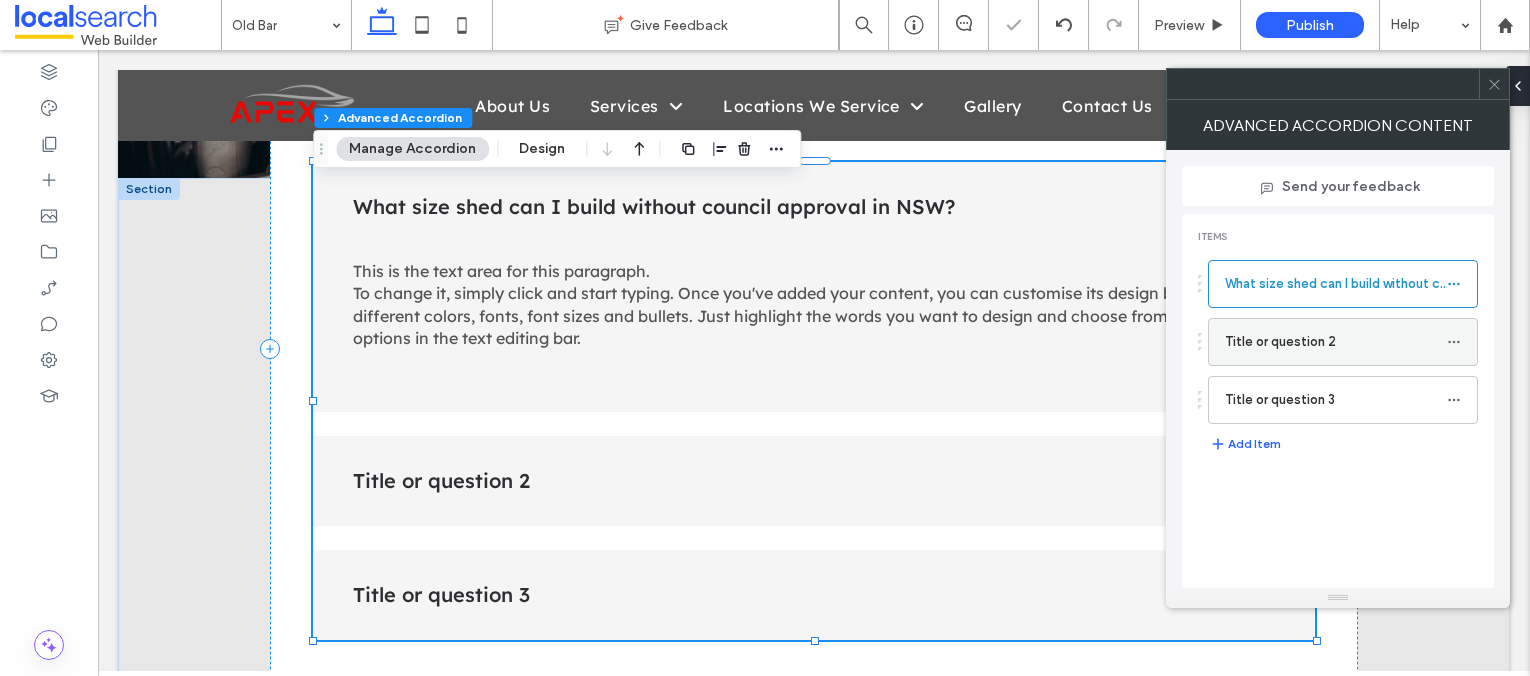 click 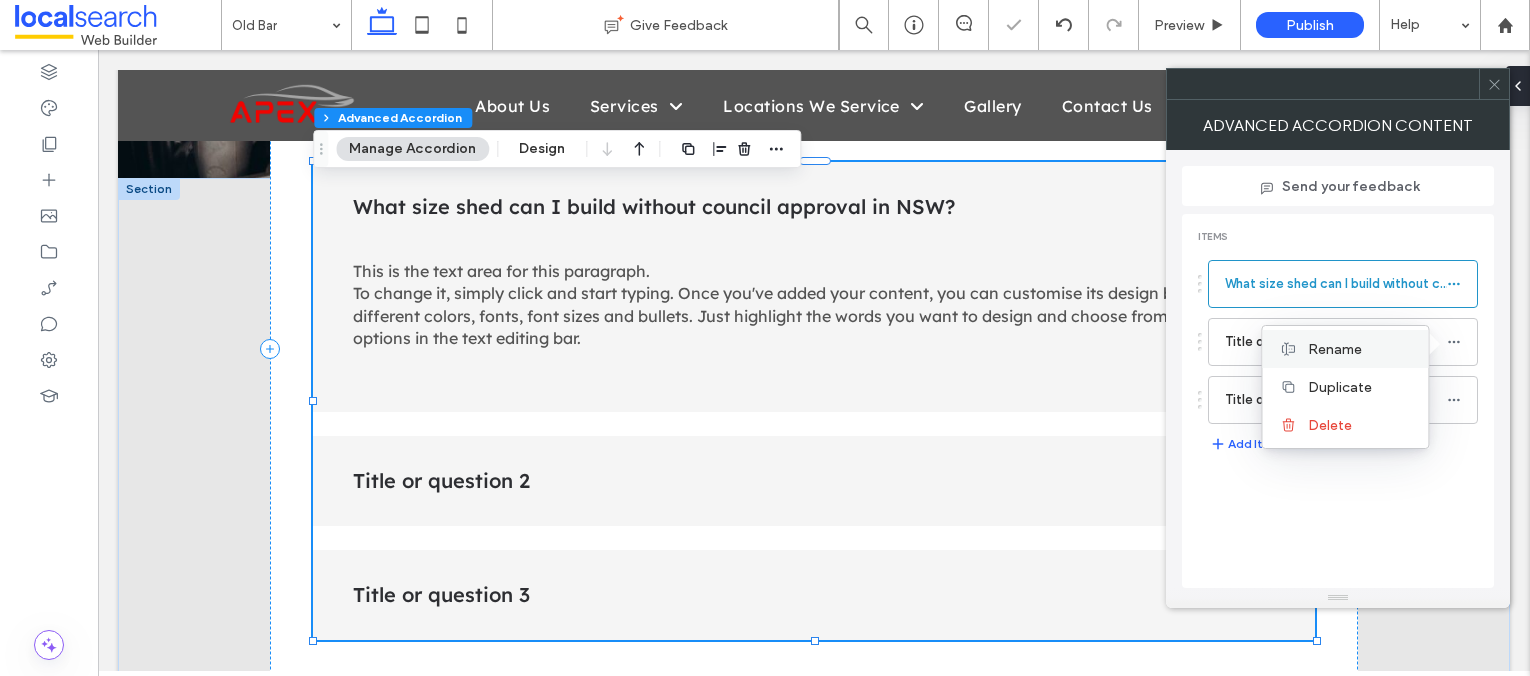 click on "Rename" at bounding box center (1335, 349) 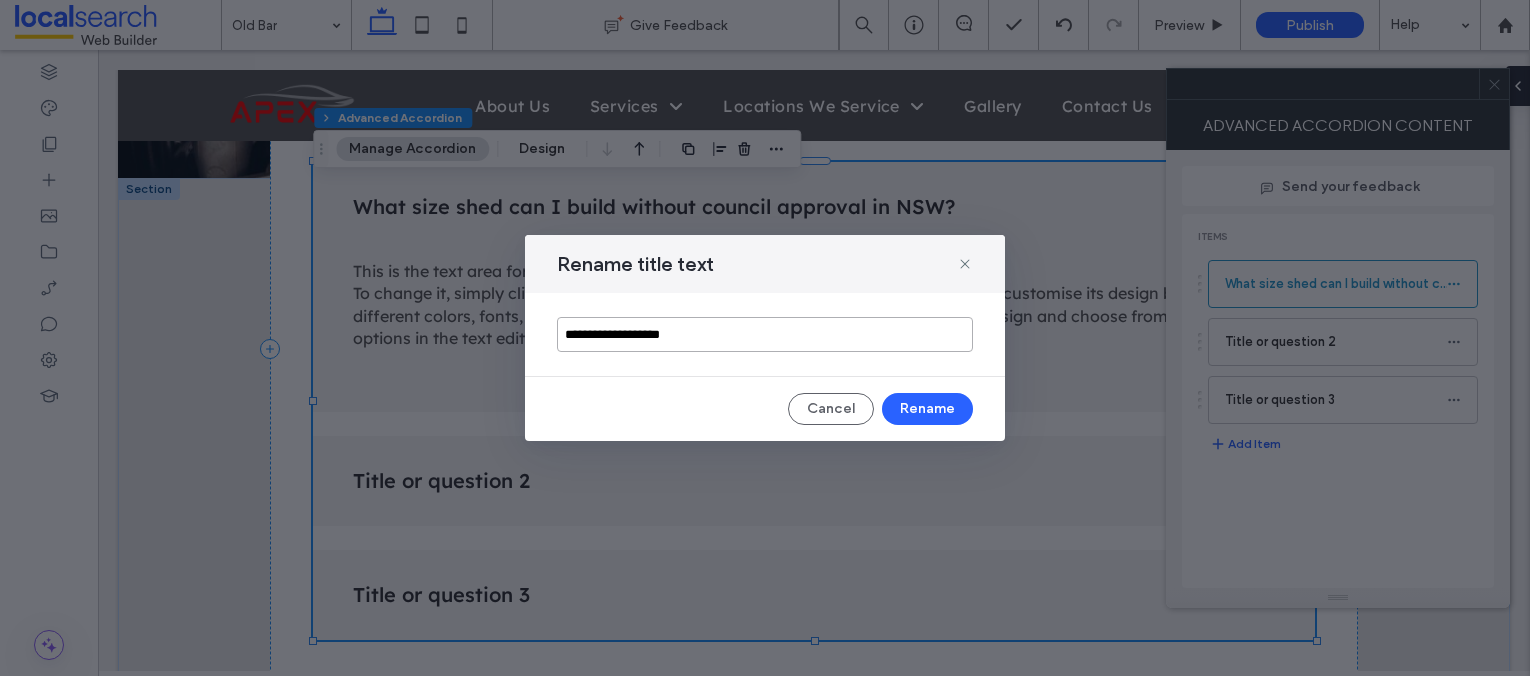 click on "**********" at bounding box center [765, 334] 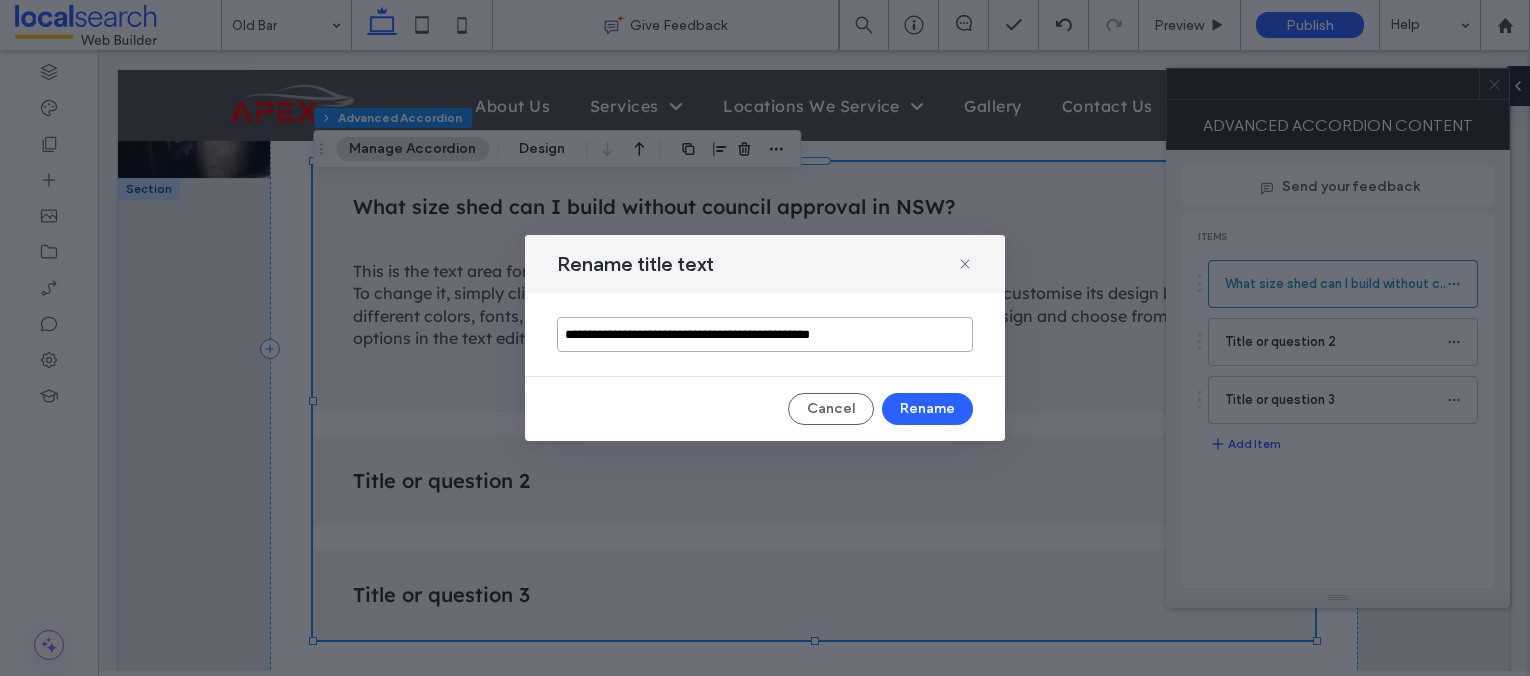 click on "**********" at bounding box center [765, 334] 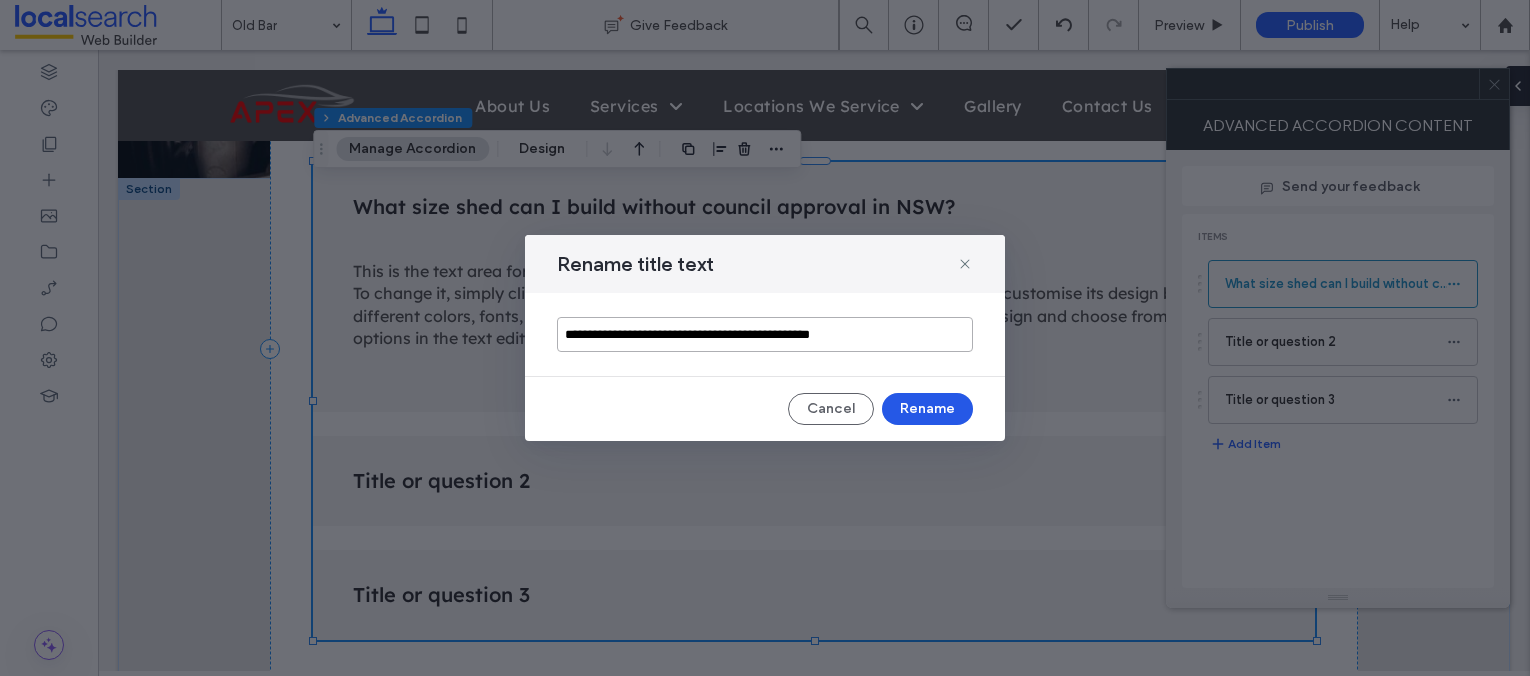 type on "**********" 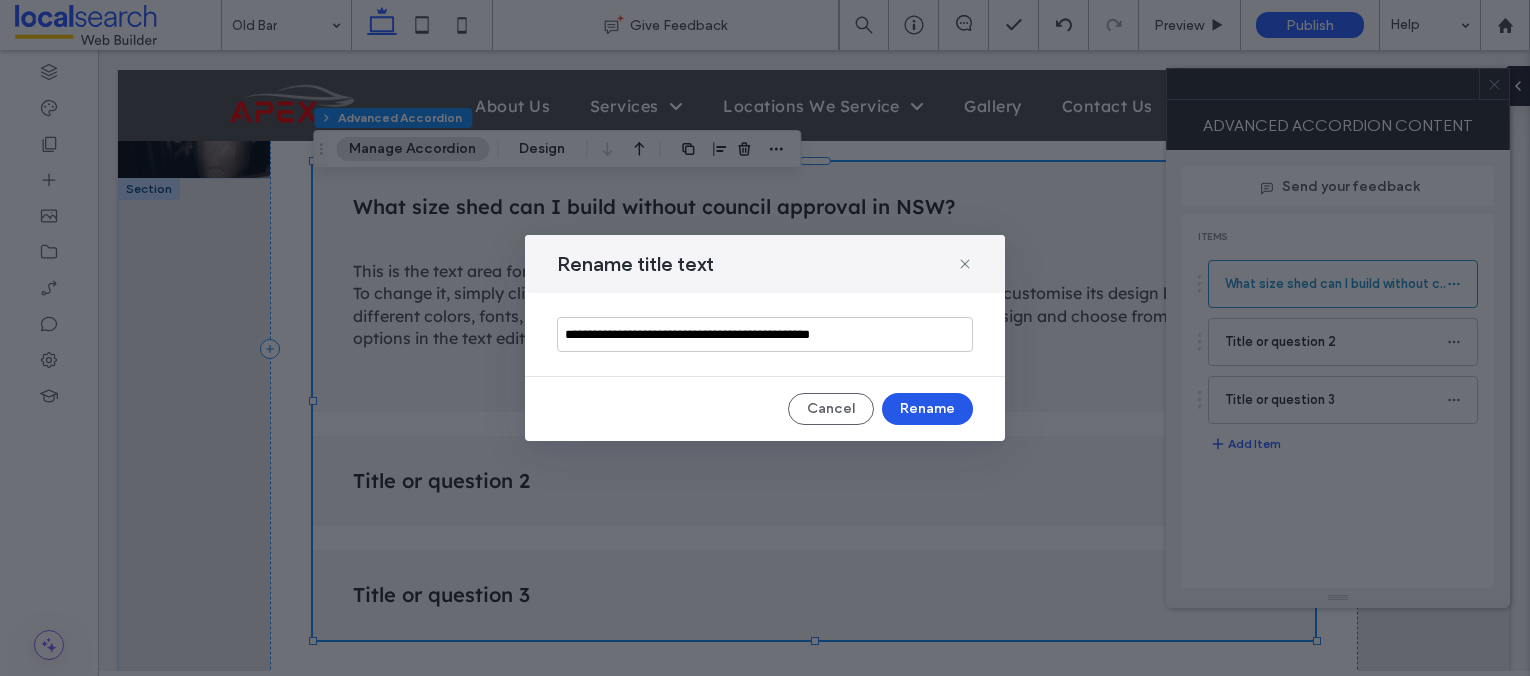 click on "Rename" at bounding box center (927, 409) 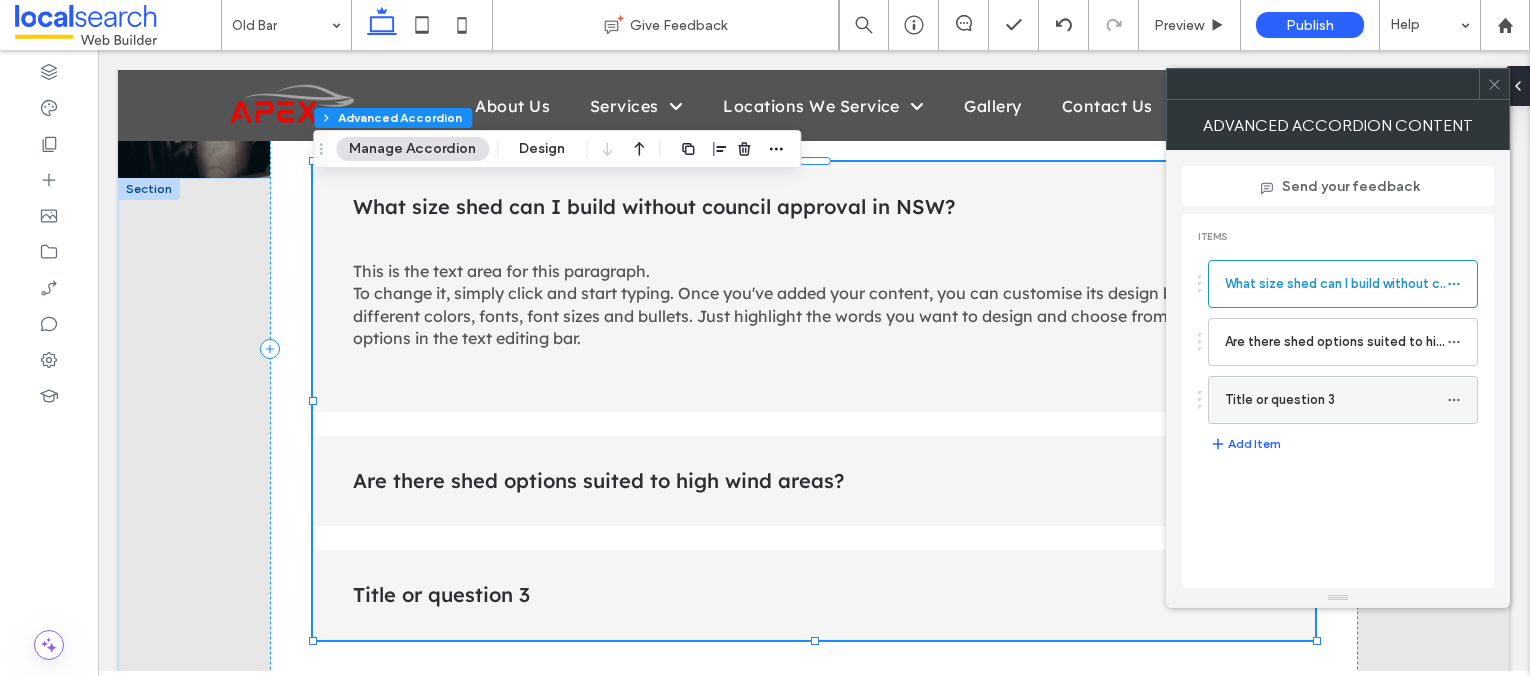 click 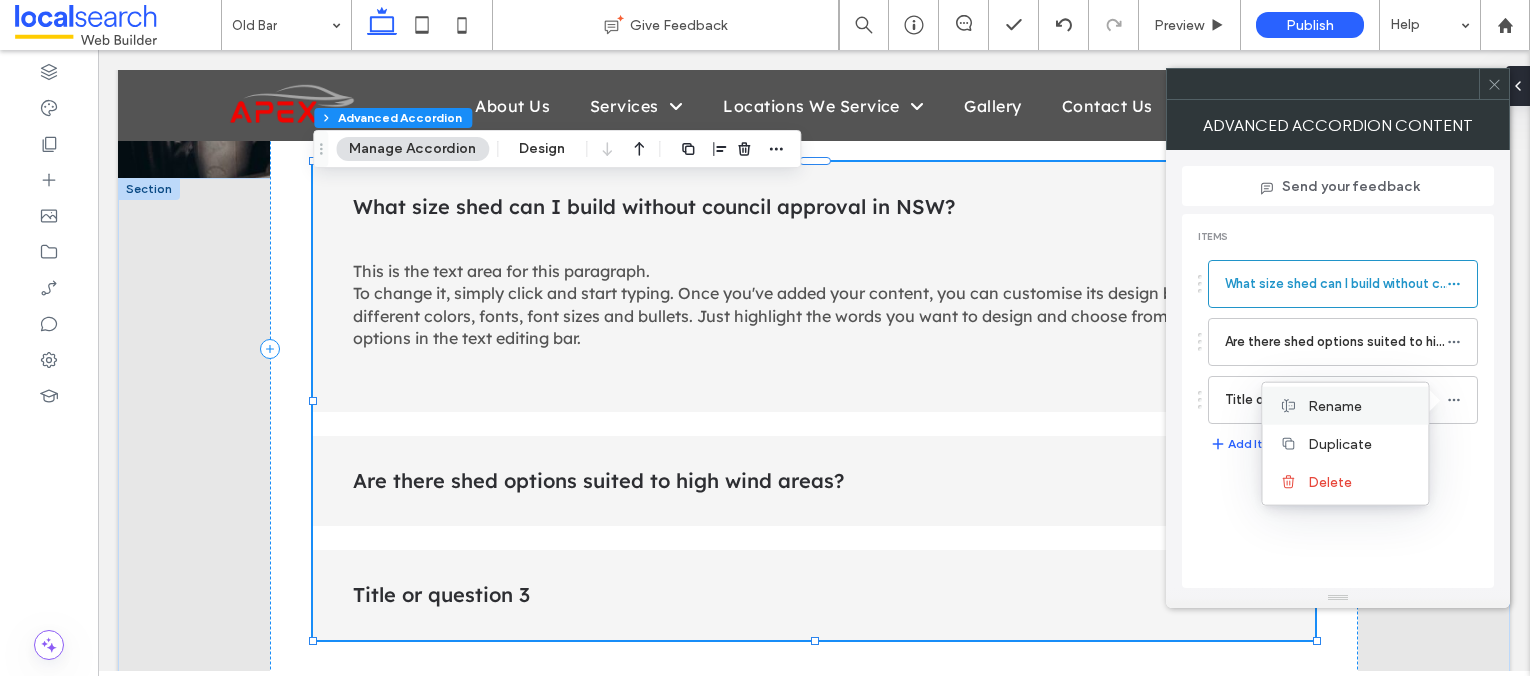 click on "Rename" at bounding box center (1360, 405) 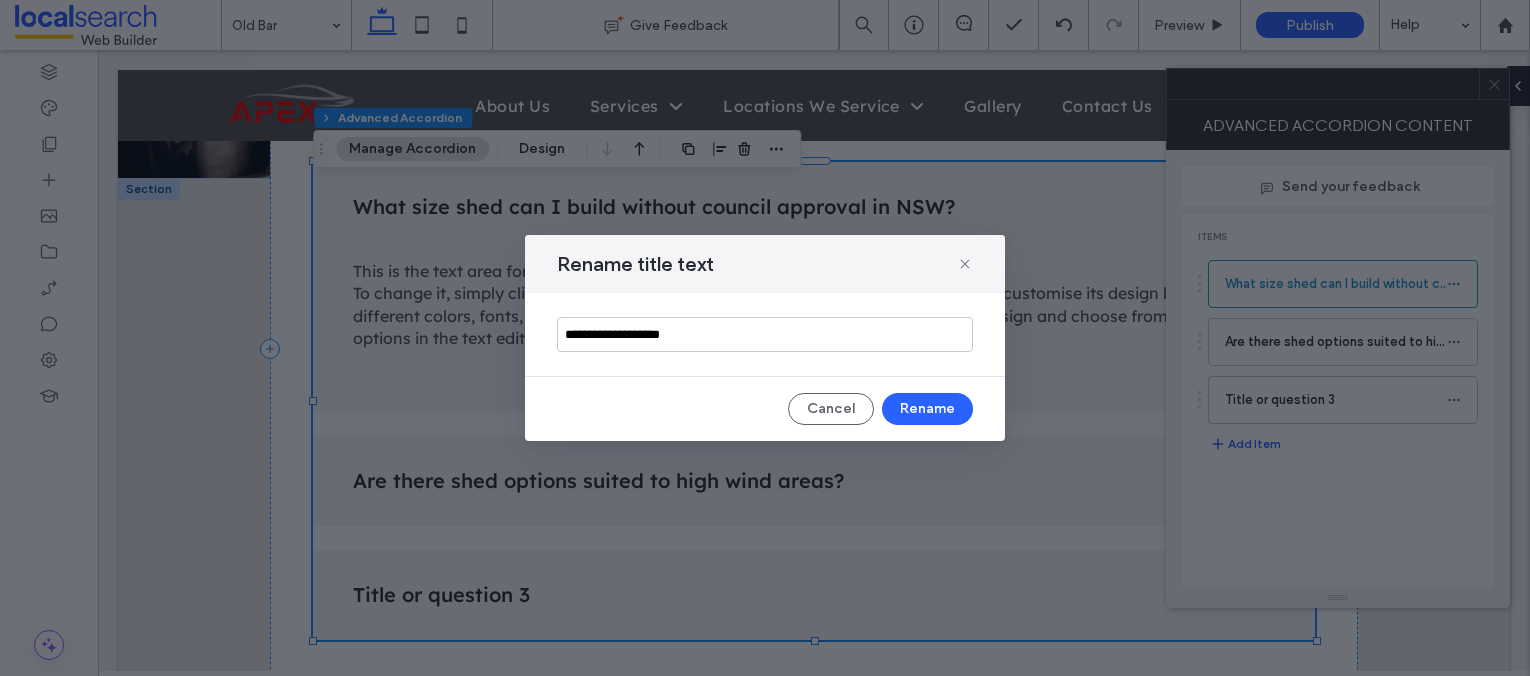 click on "**********" at bounding box center [765, 334] 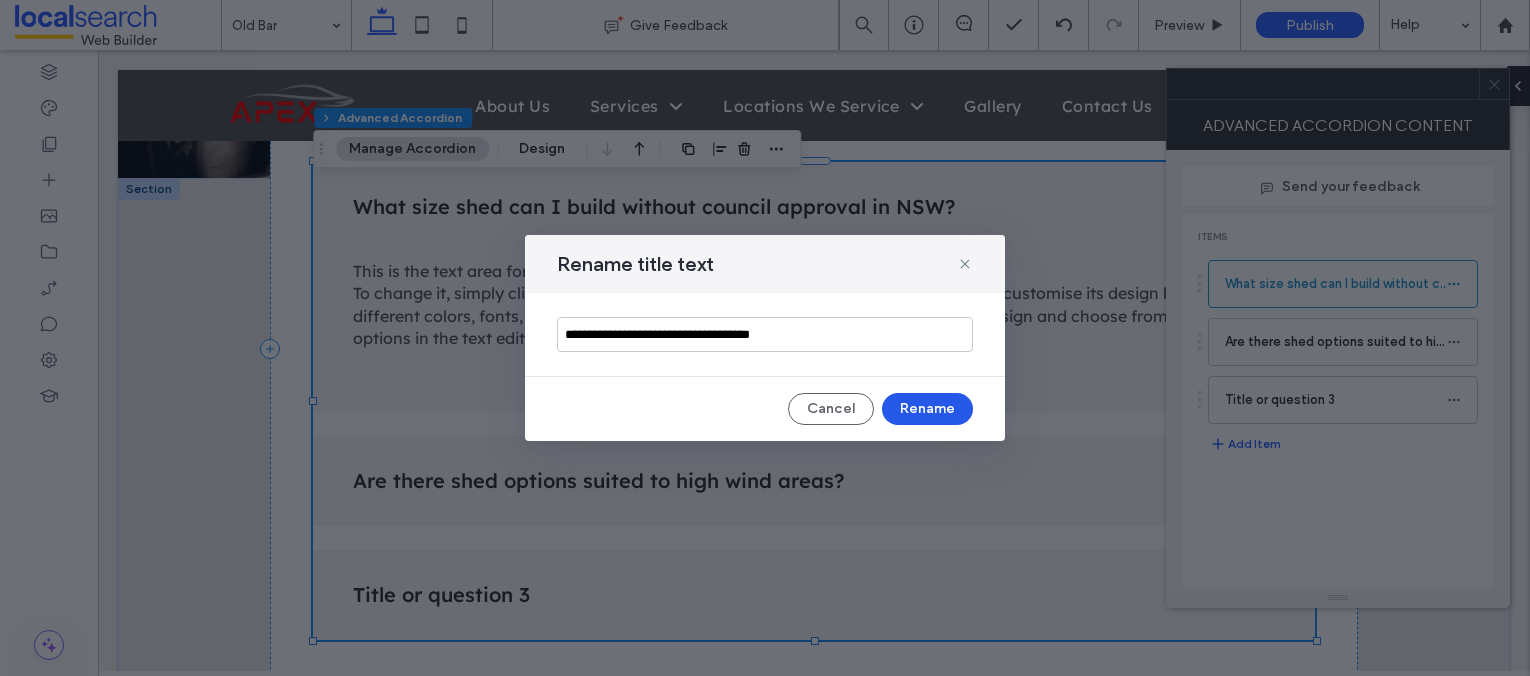 type on "**********" 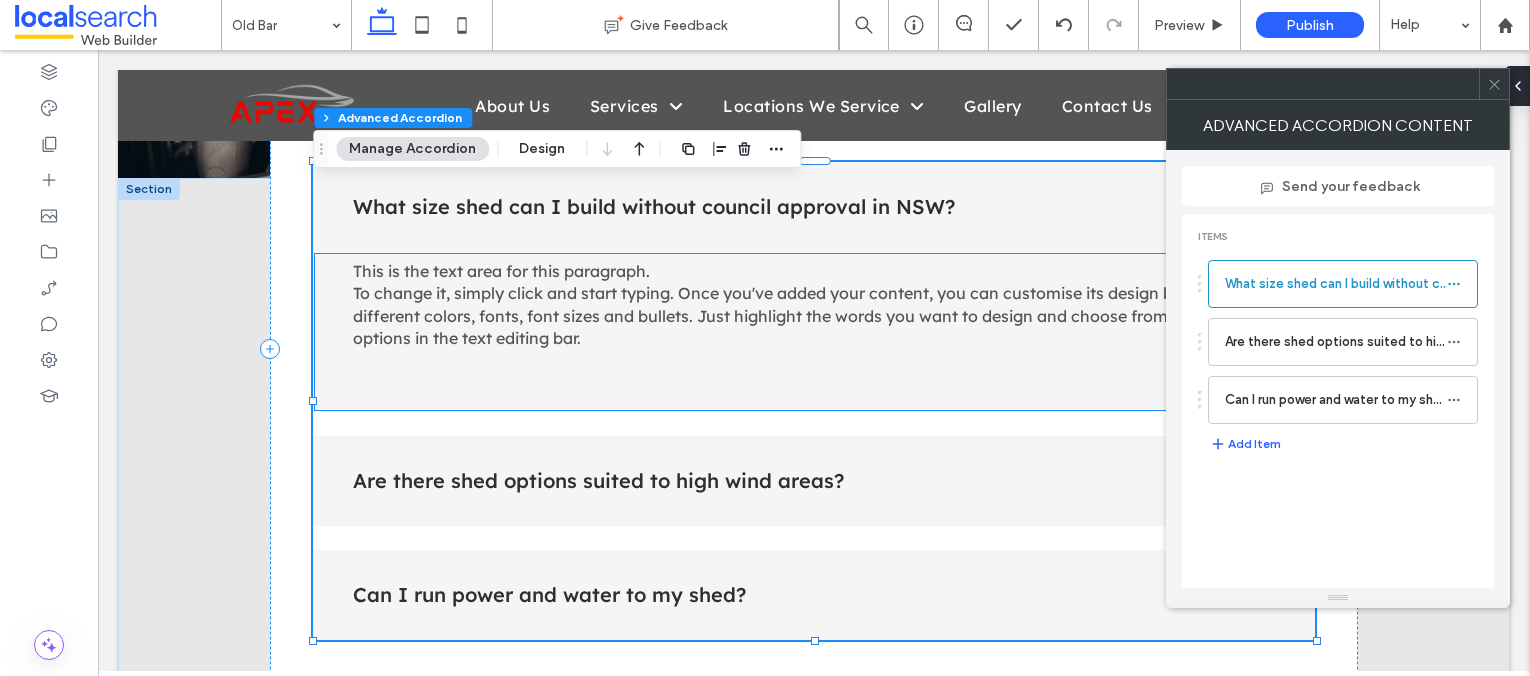 click on "This is the text area for this paragraph. To change it, simply click and start typing. Once you've added your content, you can customise its design by using different colors, fonts, font sizes and bullets. Just highlight the words you want to design and choose from the various options in the text editing bar." at bounding box center [805, 304] 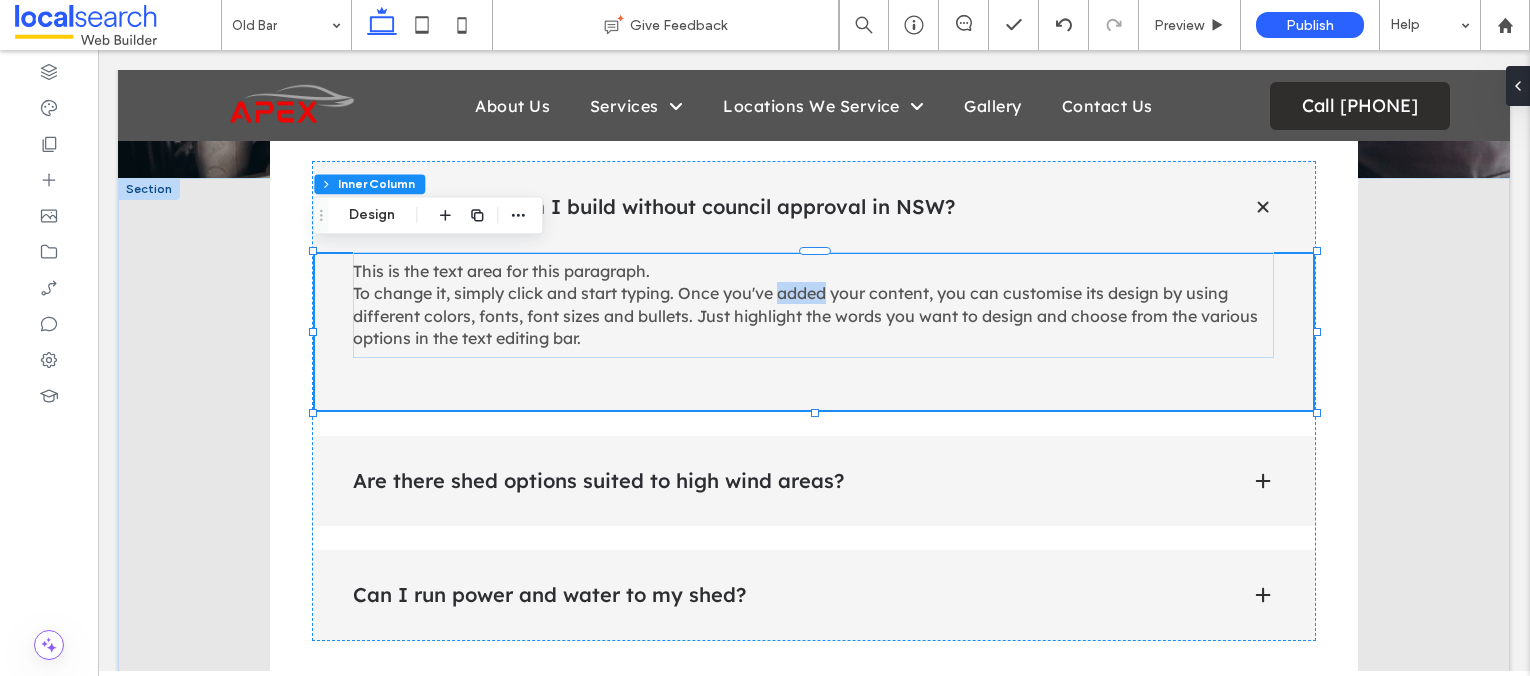 click on "This is the text area for this paragraph. To change it, simply click and start typing. Once you've added your content, you can customise its design by using different colors, fonts, font sizes and bullets. Just highlight the words you want to design and choose from the various options in the text editing bar." at bounding box center (805, 304) 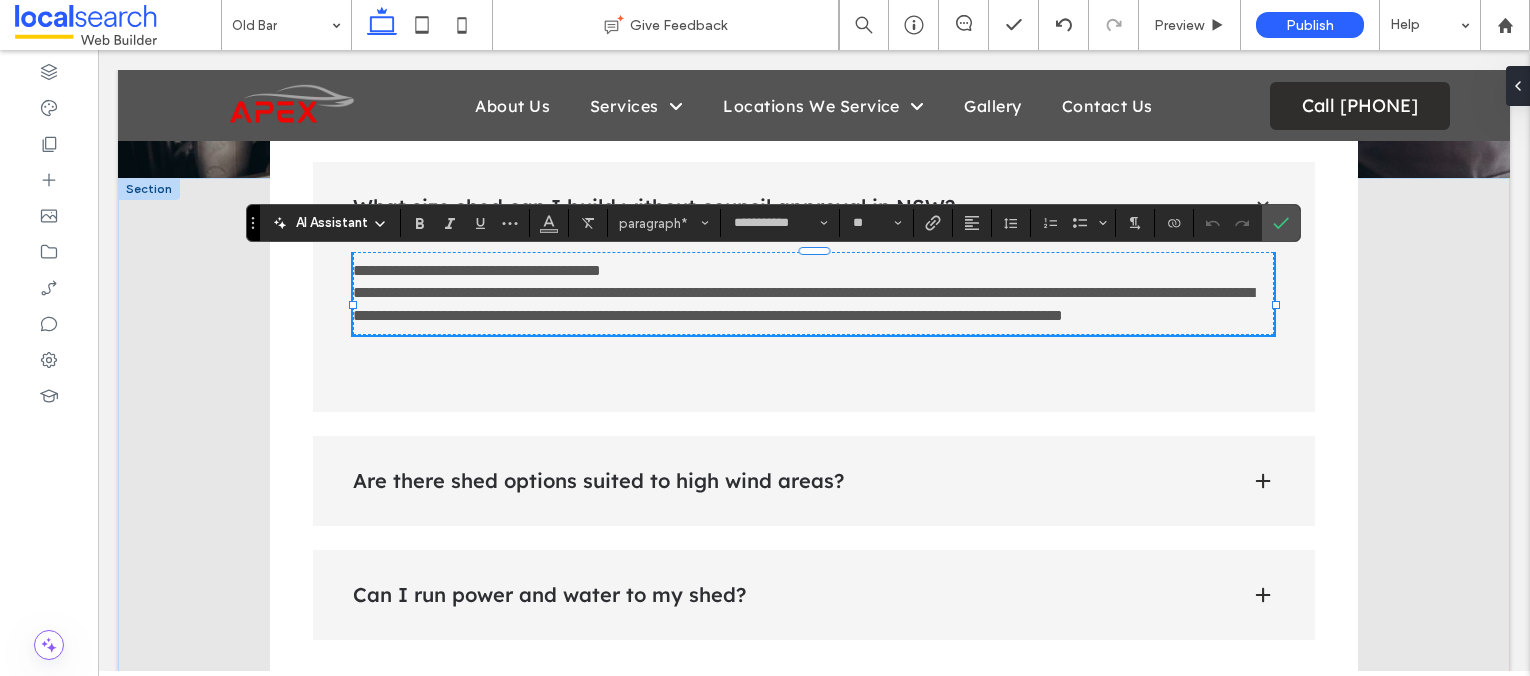 paste 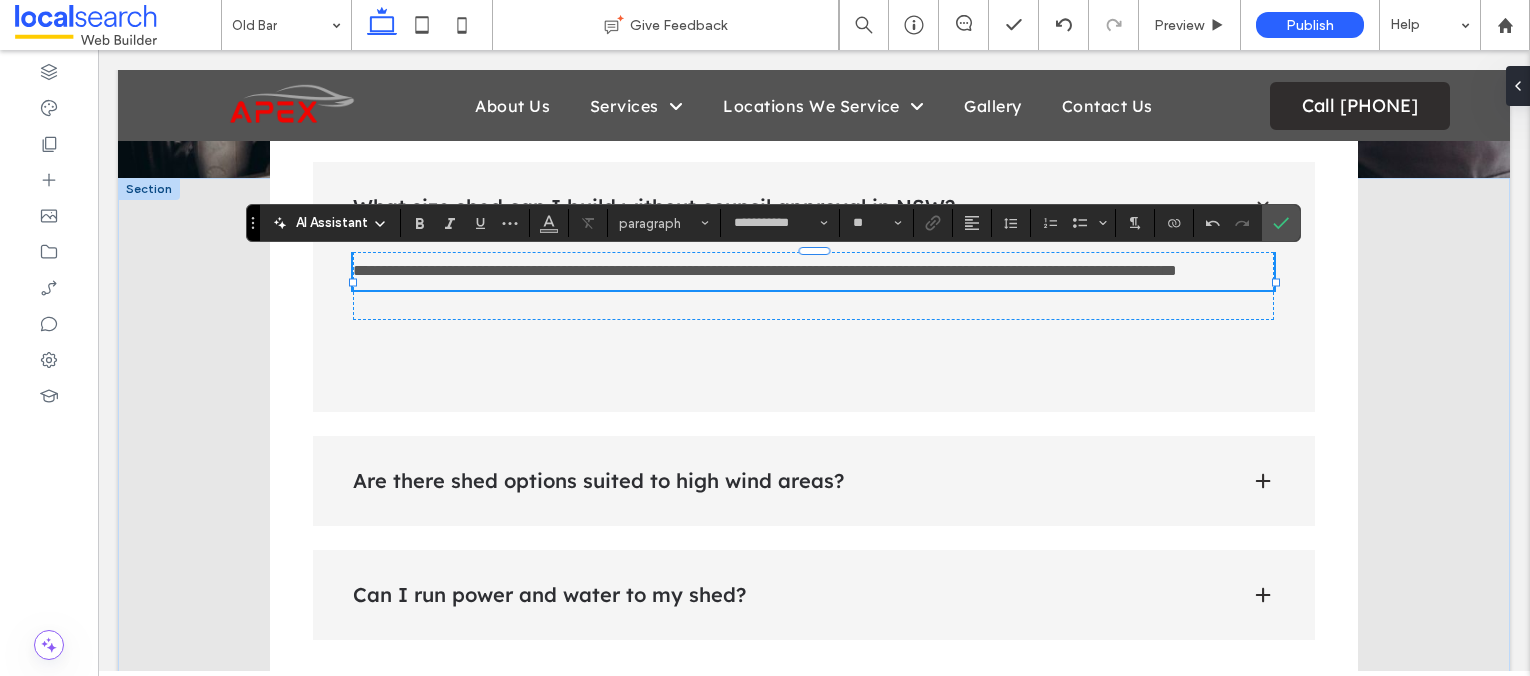 click on "**********" at bounding box center [765, 270] 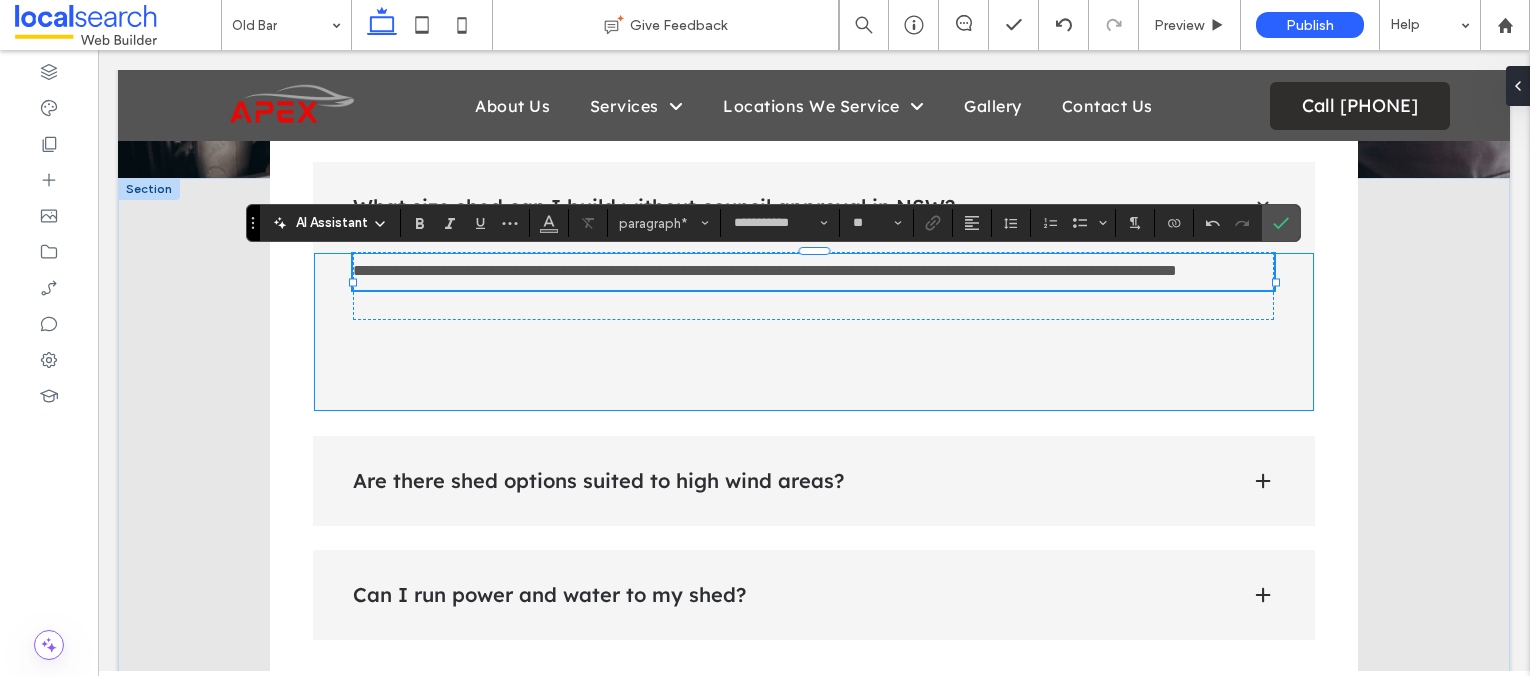 type 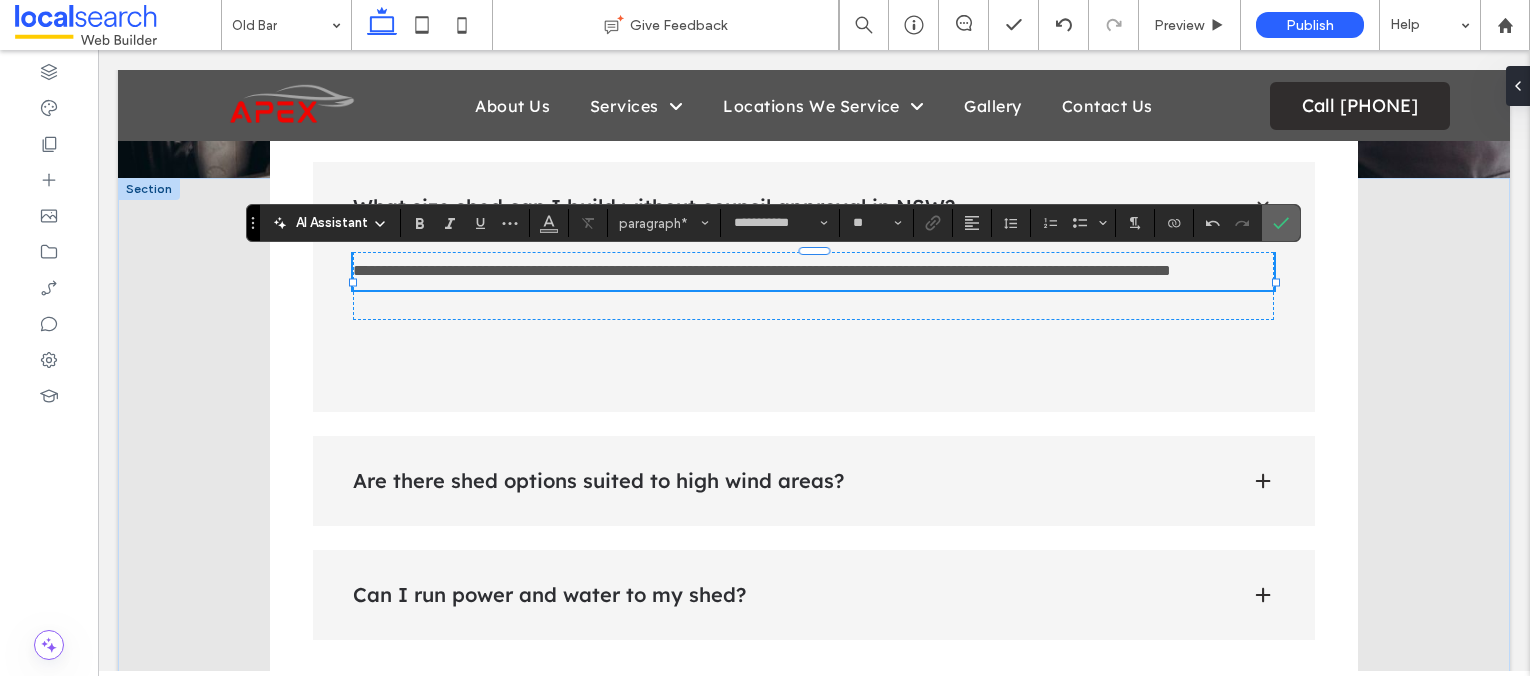 click at bounding box center (1281, 223) 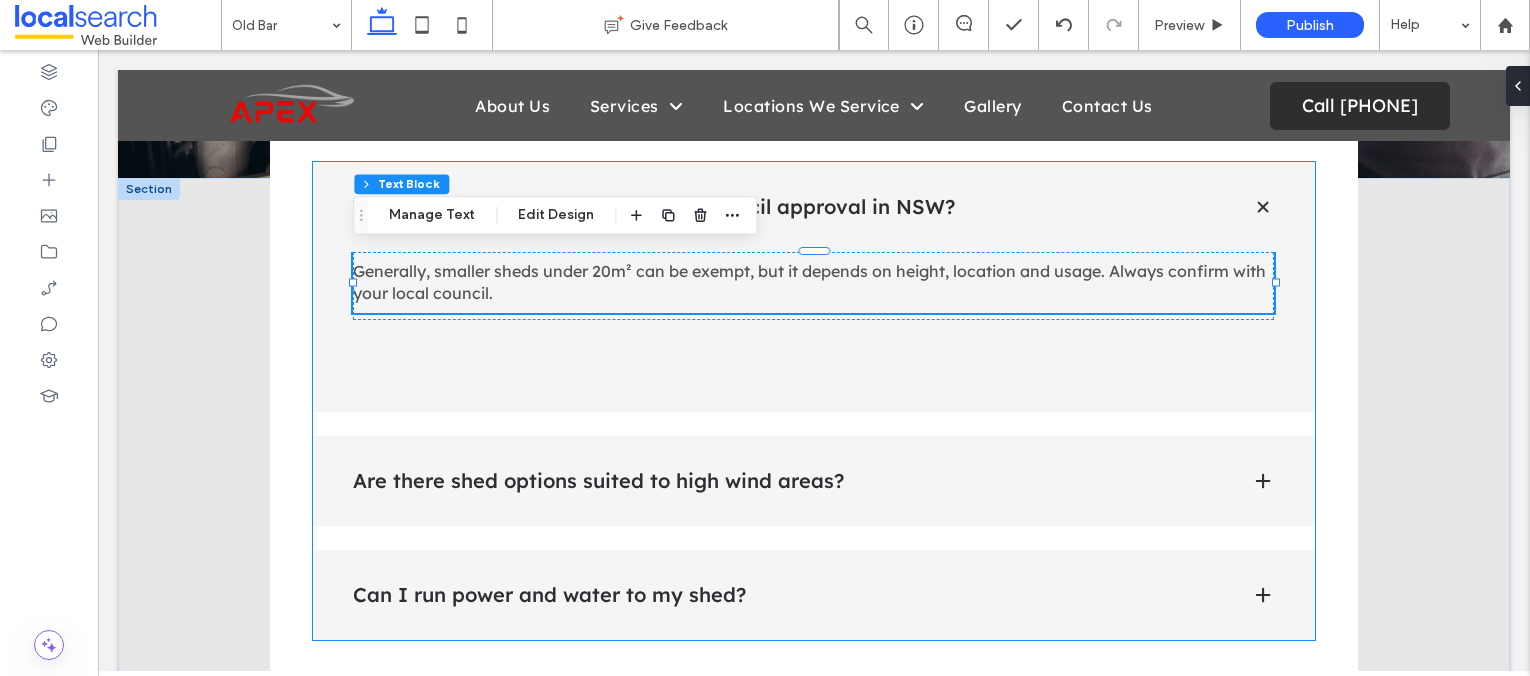 click on "Are there shed options suited to high wind areas?" at bounding box center [786, 481] 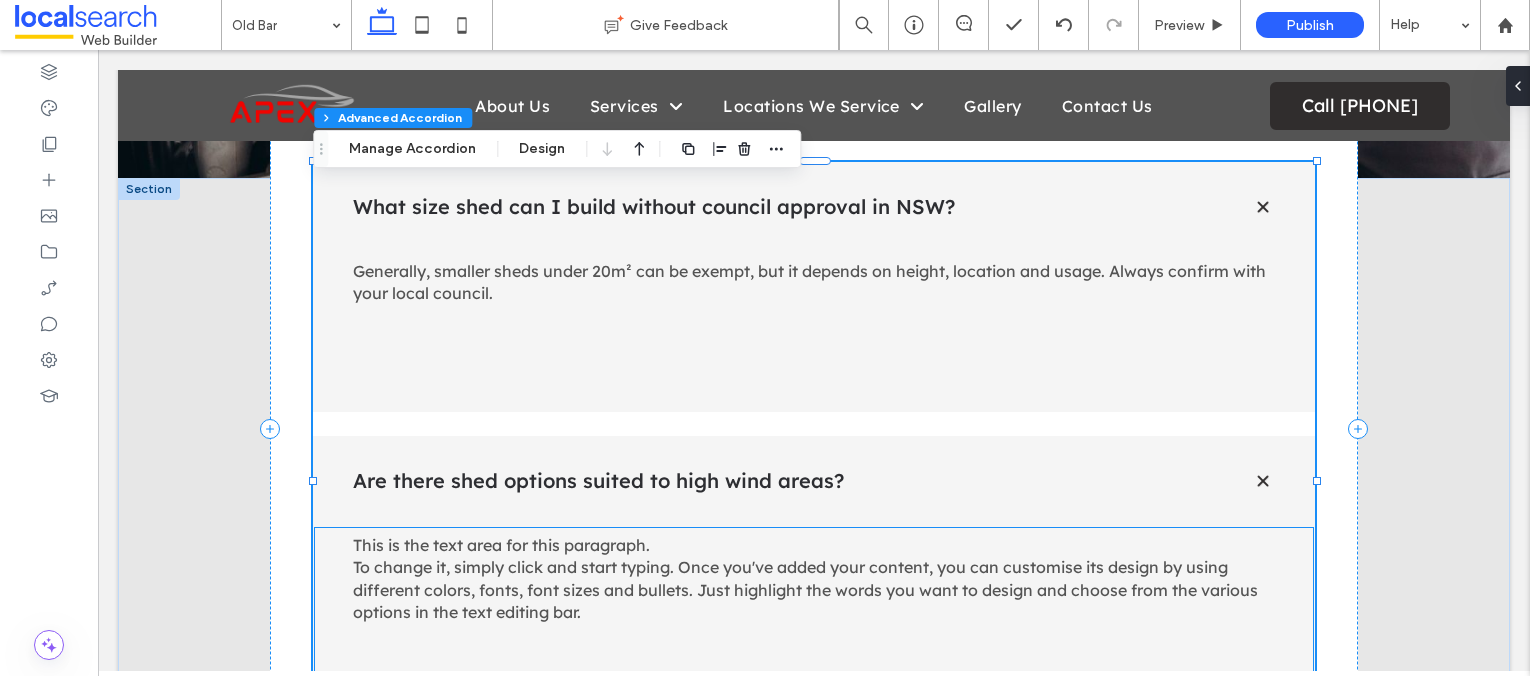 click on "This is the text area for this paragraph. To change it, simply click and start typing. Once you've added your content, you can customise its design by using different colors, fonts, font sizes and bullets. Just highlight the words you want to design and choose from the various options in the text editing bar." at bounding box center [805, 578] 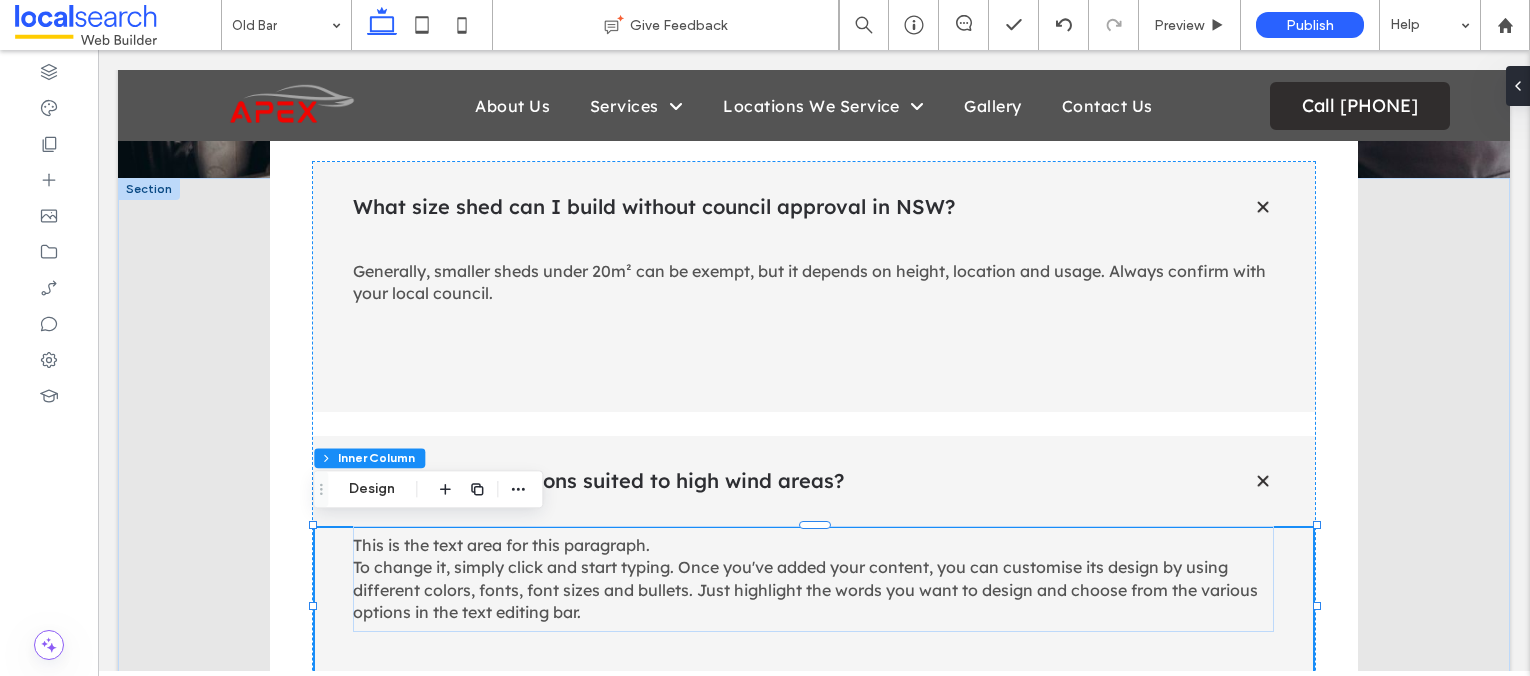 click on "This is the text area for this paragraph. To change it, simply click and start typing. Once you've added your content, you can customise its design by using different colors, fonts, font sizes and bullets. Just highlight the words you want to design and choose from the various options in the text editing bar." at bounding box center [805, 578] 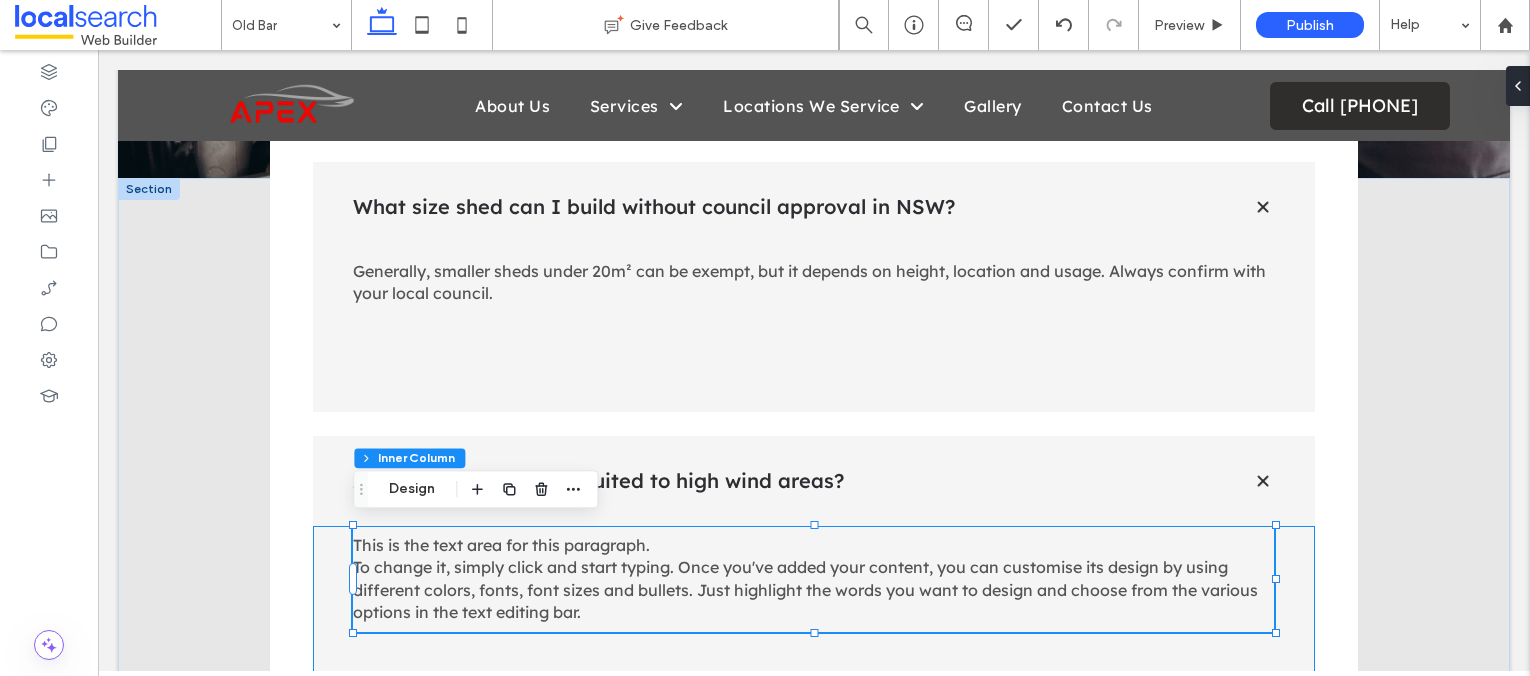 click on "This is the text area for this paragraph. To change it, simply click and start typing. Once you've added your content, you can customise its design by using different colors, fonts, font sizes and bullets. Just highlight the words you want to design and choose from the various options in the text editing bar." at bounding box center (805, 578) 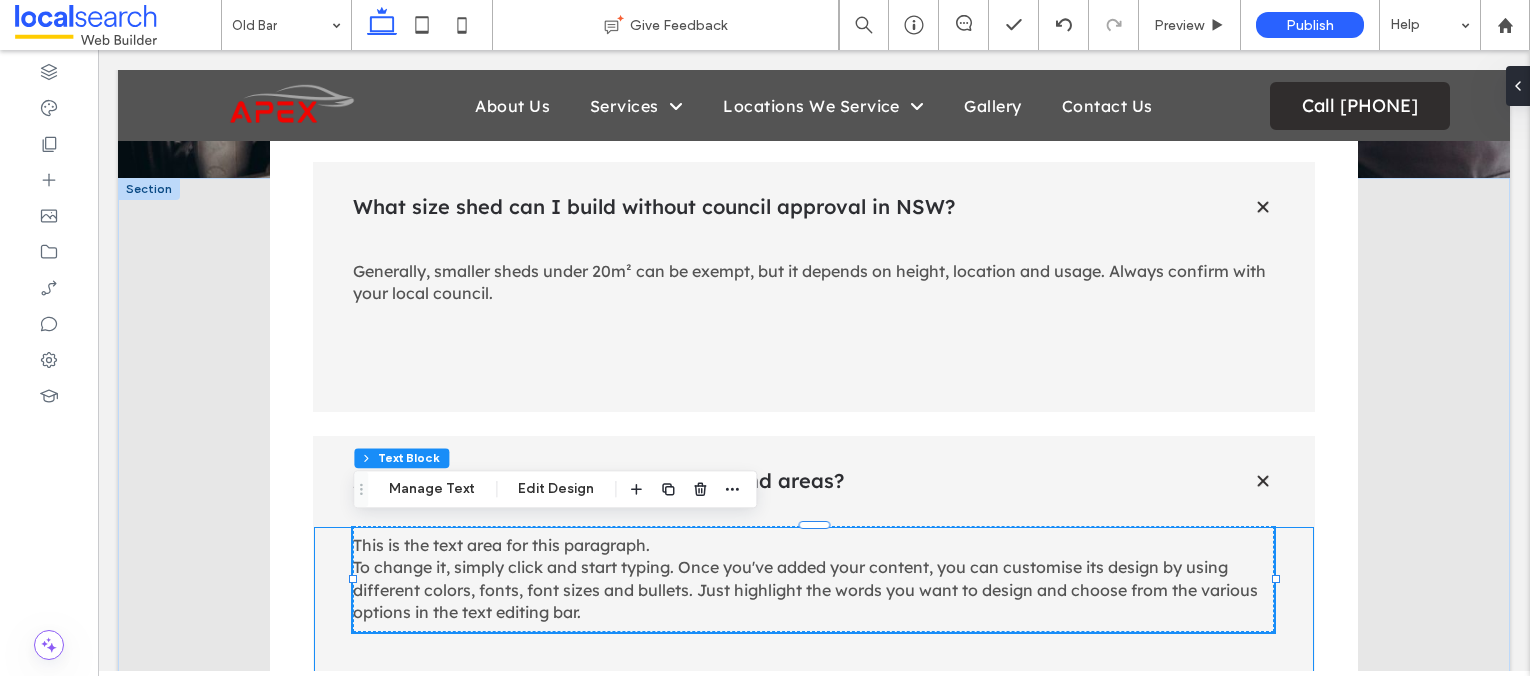 click on "This is the text area for this paragraph. To change it, simply click and start typing. Once you've added your content, you can customise its design by using different colors, fonts, font sizes and bullets. Just highlight the words you want to design and choose from the various options in the text editing bar." at bounding box center [805, 578] 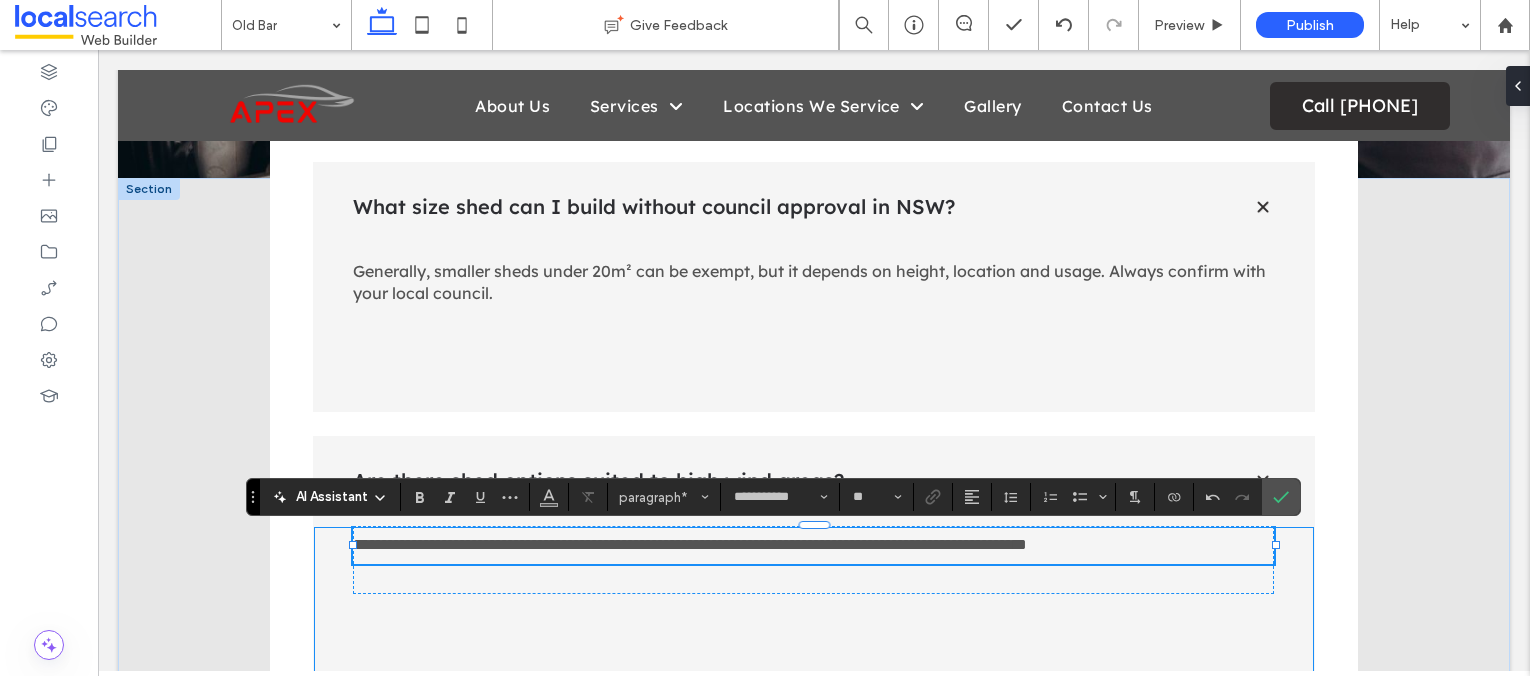 click on "**********" at bounding box center [690, 544] 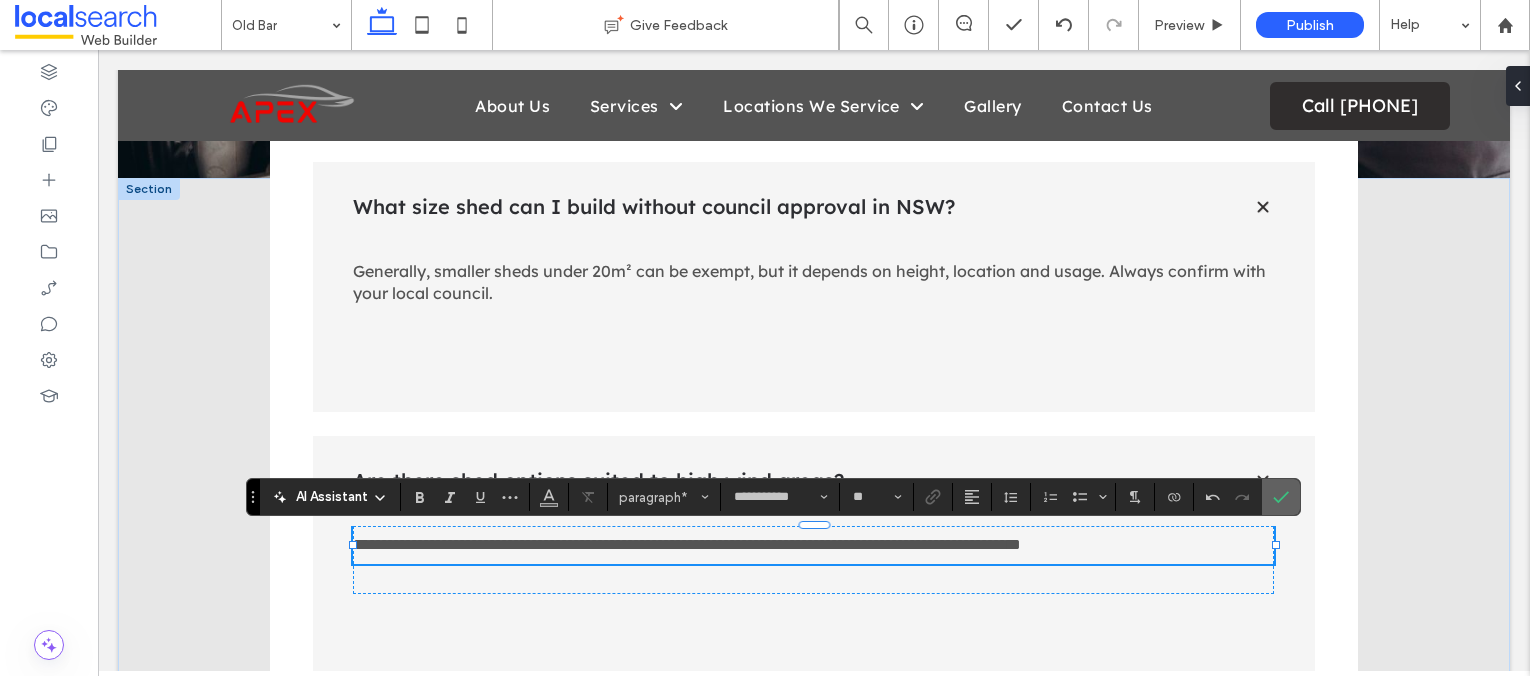 click 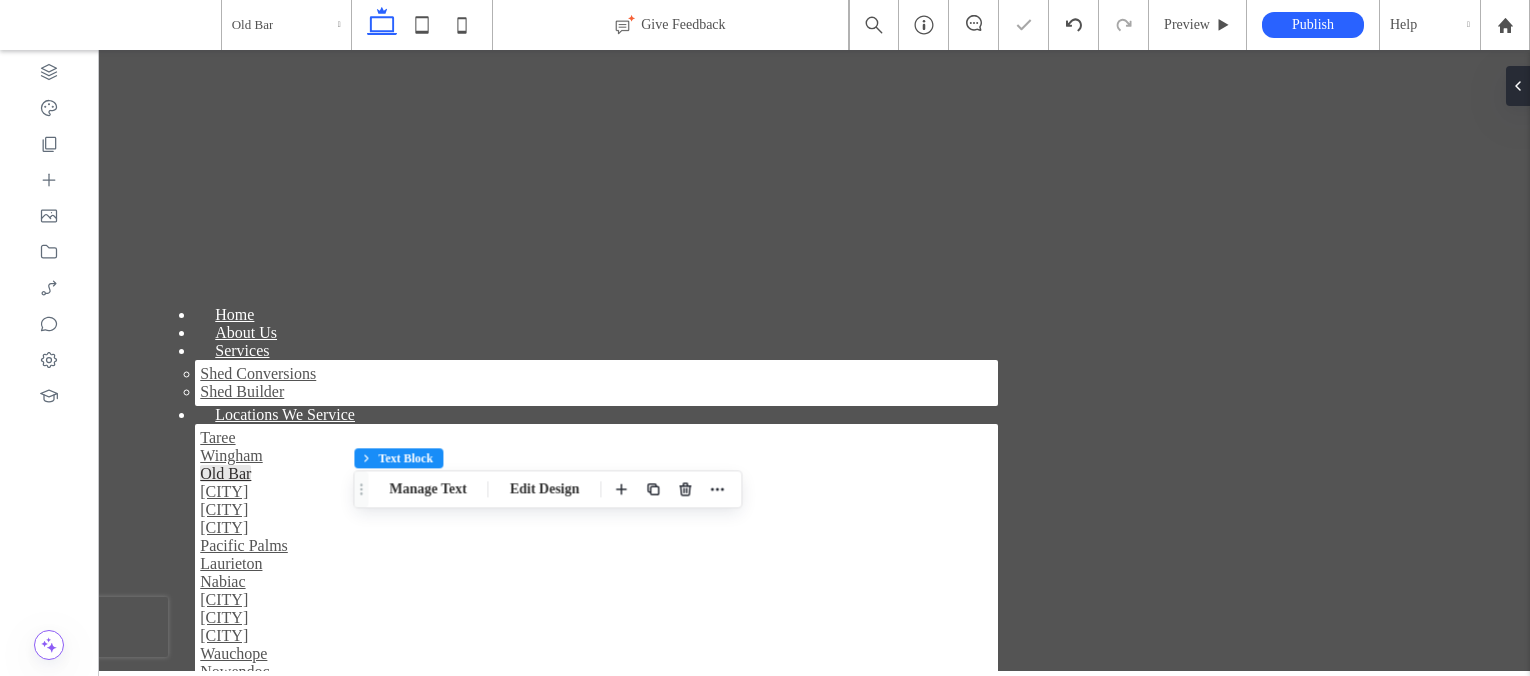 scroll, scrollTop: 4266, scrollLeft: 0, axis: vertical 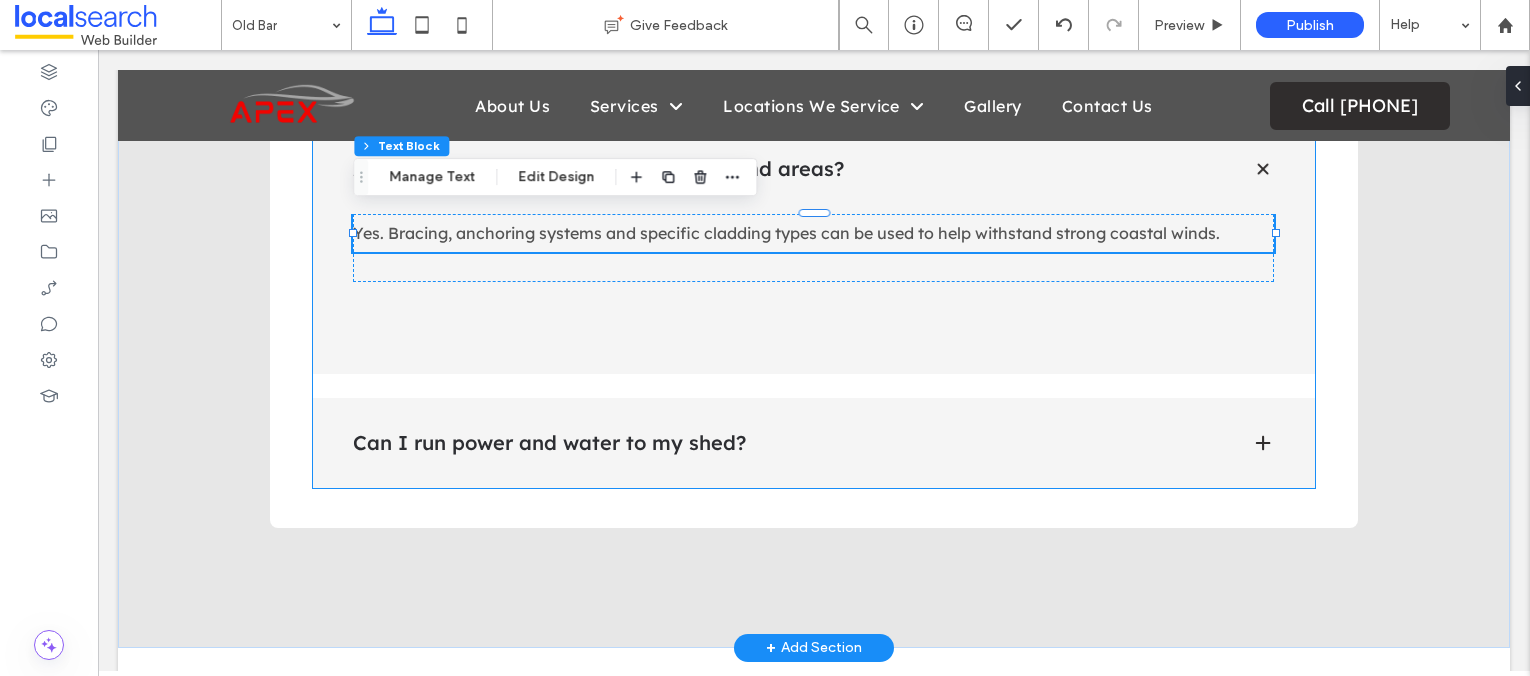click on "Can I run power and water to my shed?" at bounding box center [786, 443] 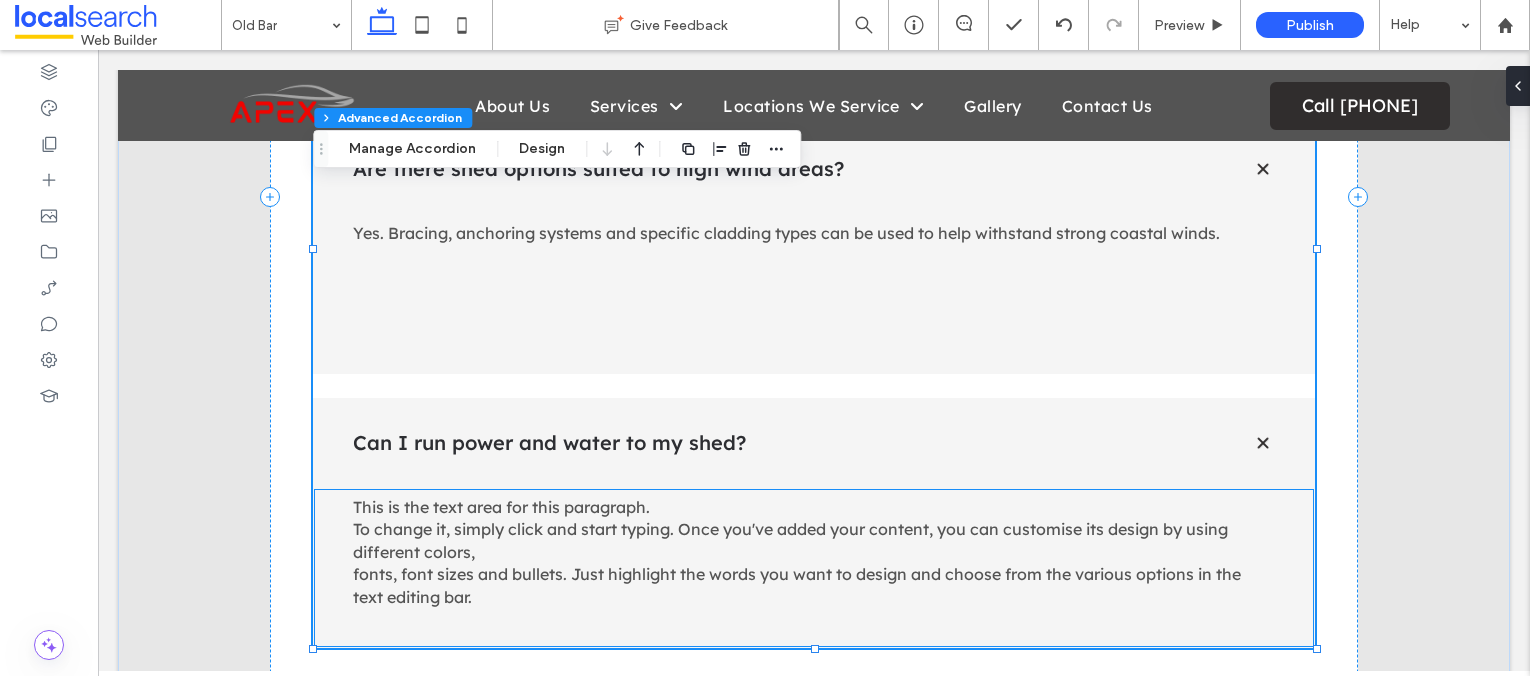 click on "This is the text area for this paragraph. To change it, simply click and start typing. Once you've added your content, you can customise its design by using different colors, fonts, font sizes and bullets. Just highlight the words you want to design and choose from the various options in the text editing bar." at bounding box center (797, 552) 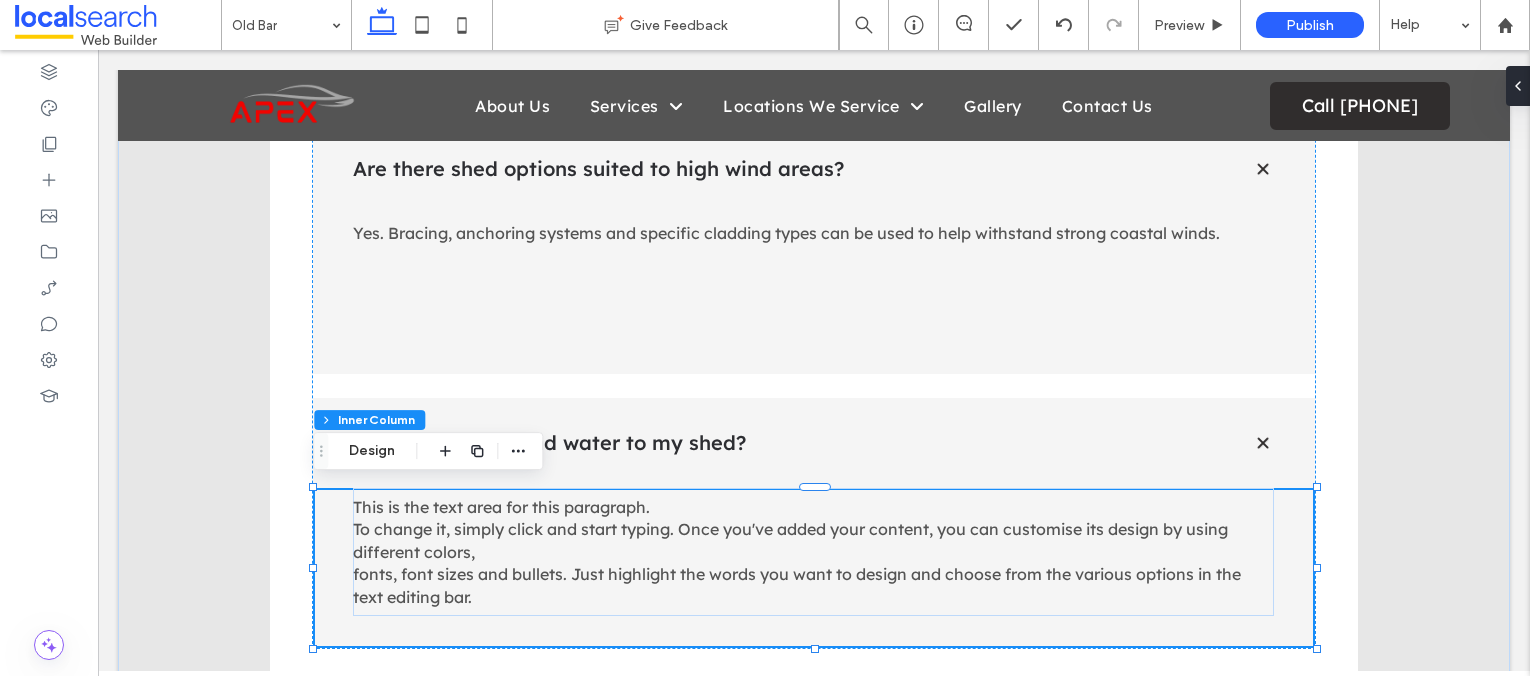click on "This is the text area for this paragraph. To change it, simply click and start typing. Once you've added your content, you can customise its design by using different colors, fonts, font sizes and bullets. Just highlight the words you want to design and choose from the various options in the text editing bar." at bounding box center [797, 552] 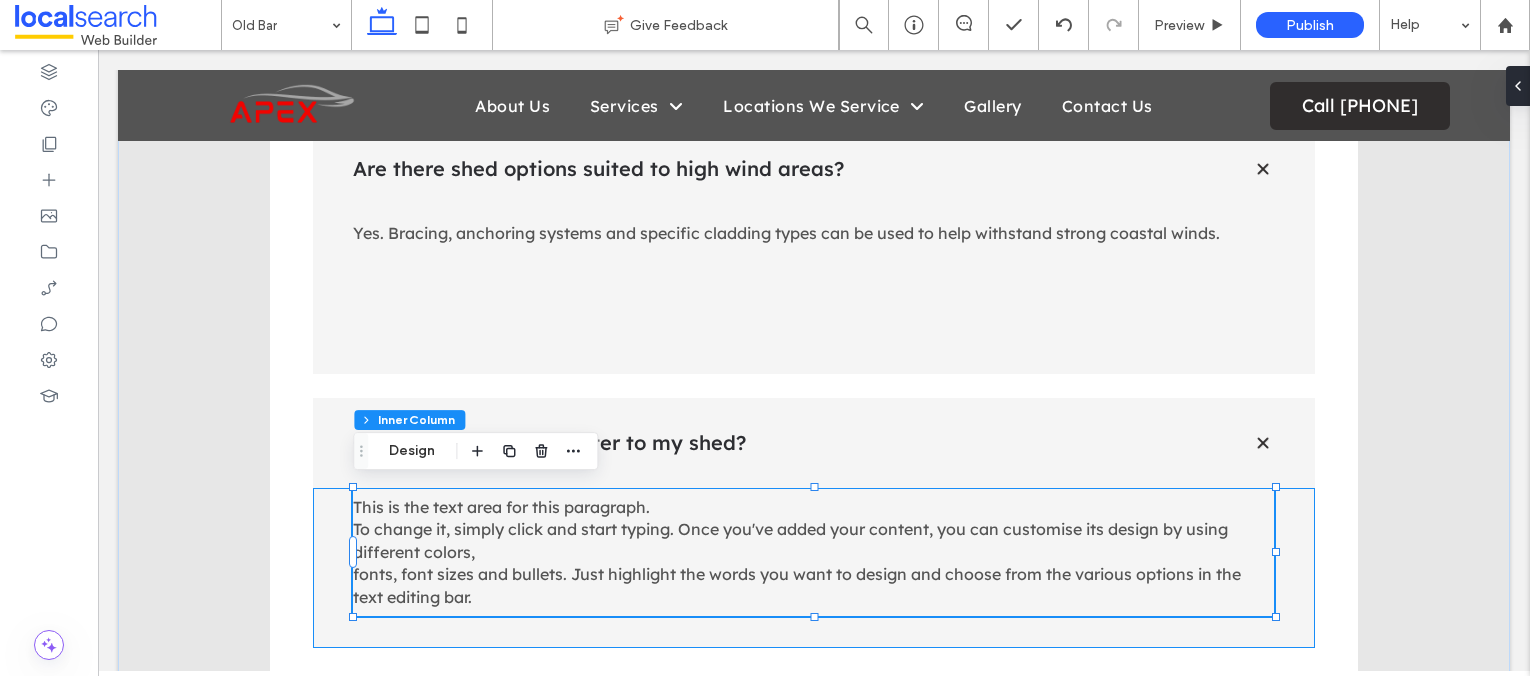 click on "This is the text area for this paragraph. To change it, simply click and start typing. Once you've added your content, you can customise its design by using different colors, fonts, font sizes and bullets. Just highlight the words you want to design and choose from the various options in the text editing bar." at bounding box center (797, 552) 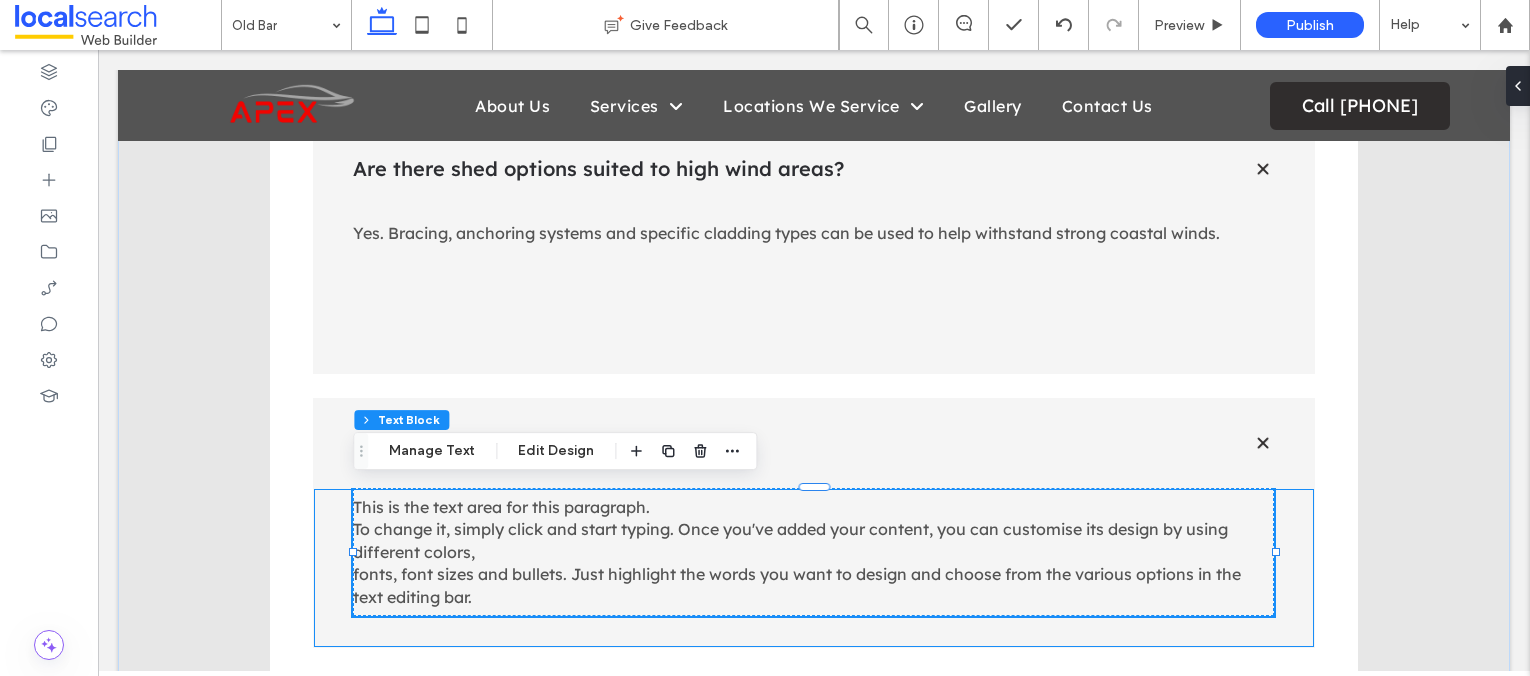 click on "This is the text area for this paragraph. To change it, simply click and start typing. Once you've added your content, you can customise its design by using different colors, fonts, font sizes and bullets. Just highlight the words you want to design and choose from the various options in the text editing bar." at bounding box center (797, 552) 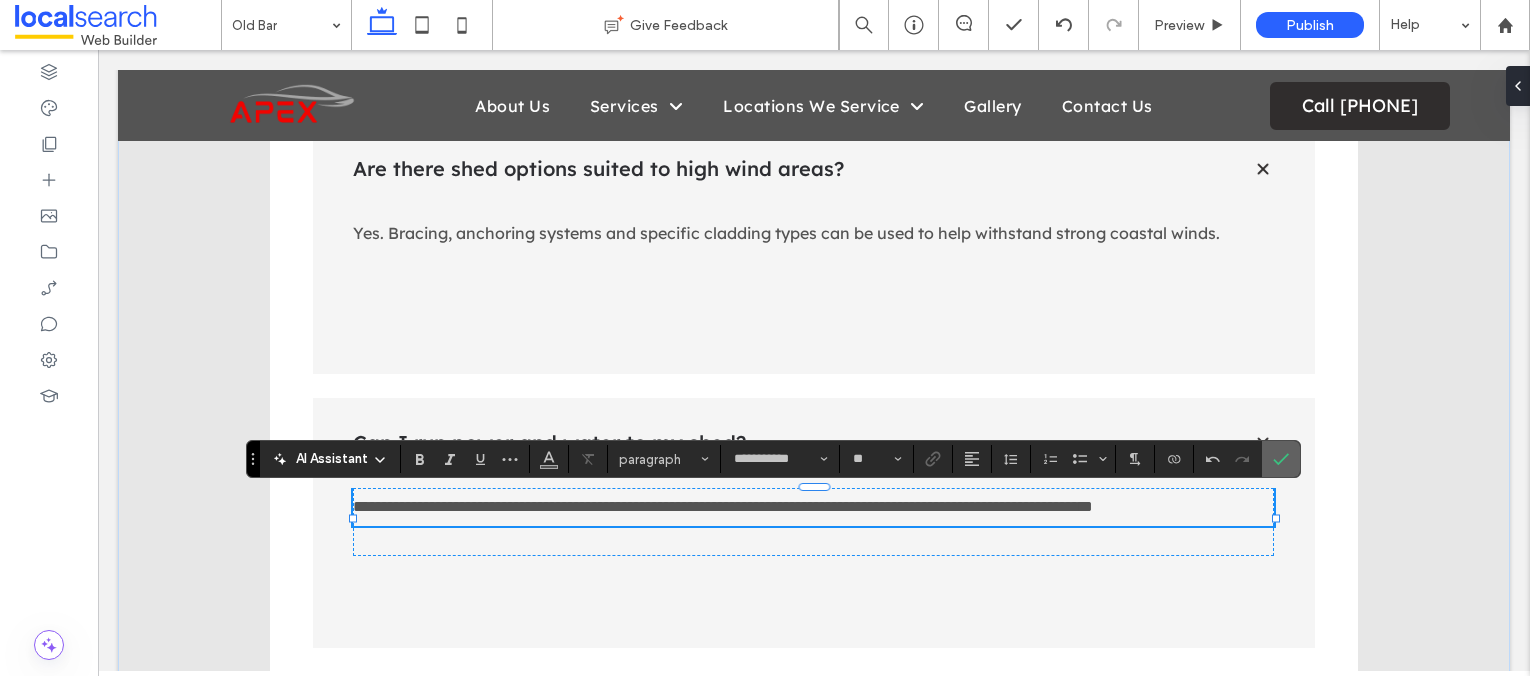 click 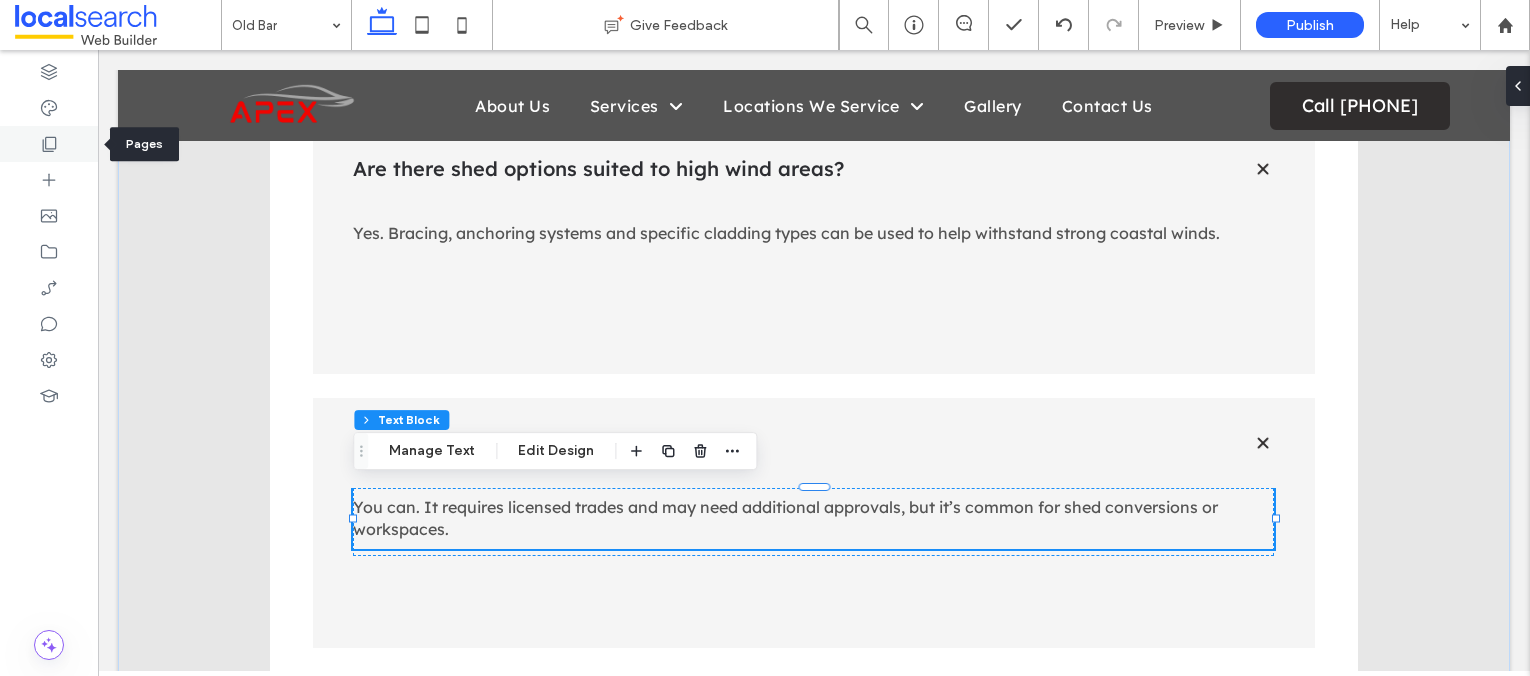 click 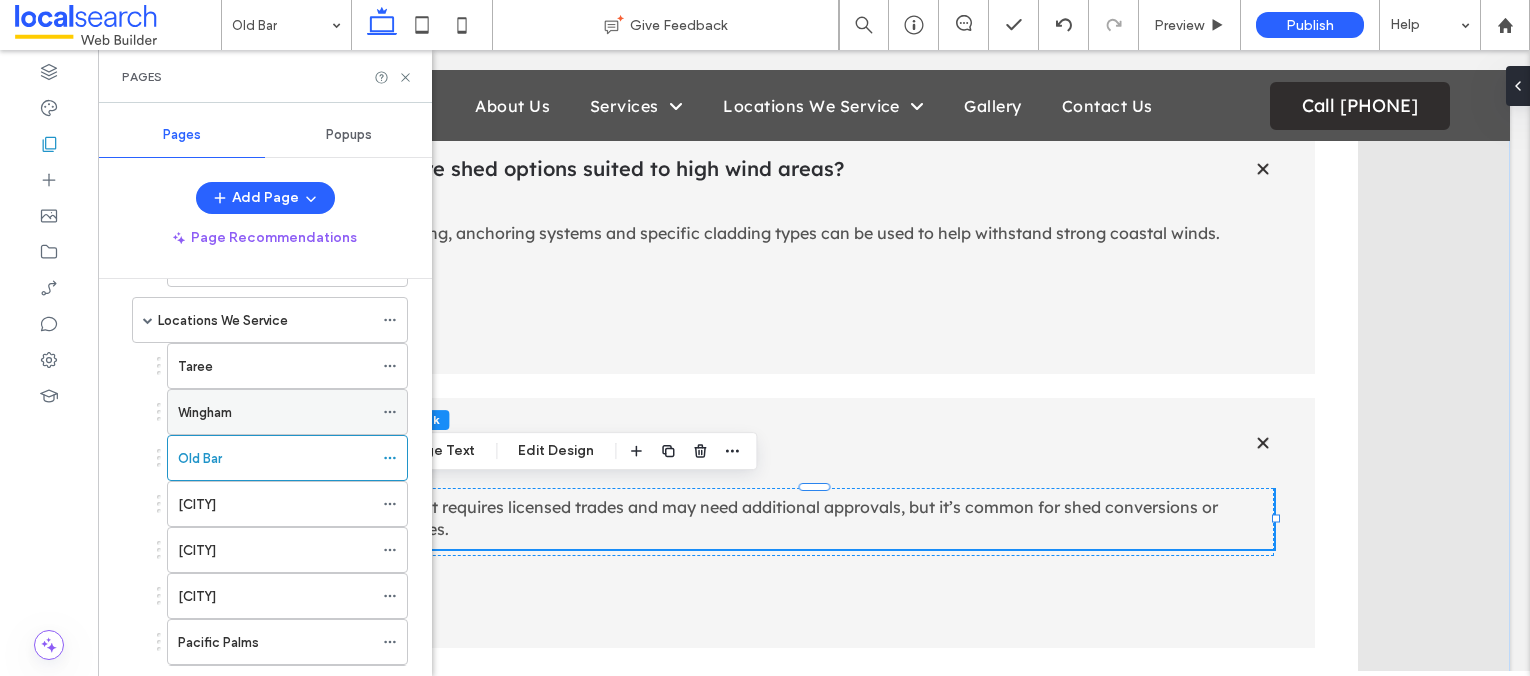 scroll, scrollTop: 278, scrollLeft: 0, axis: vertical 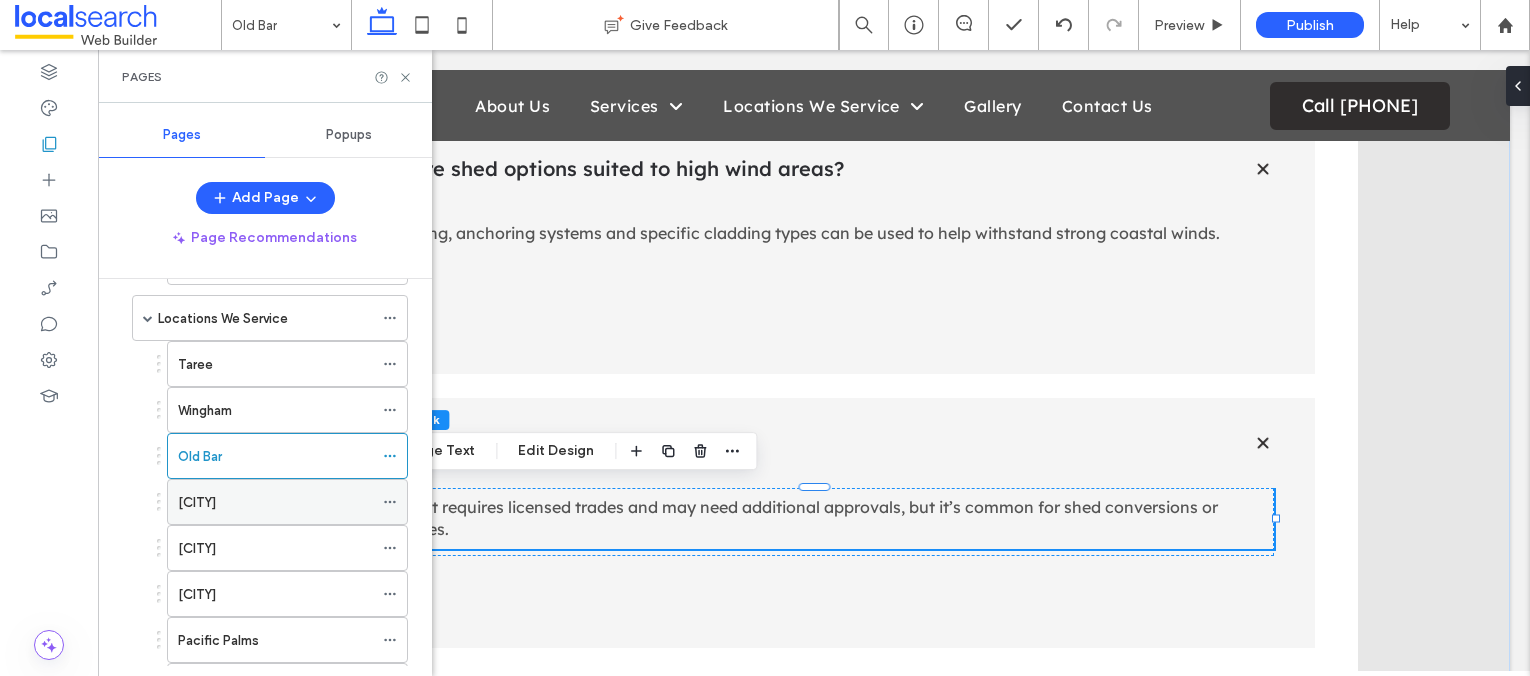 click on "[LAST]" at bounding box center [197, 502] 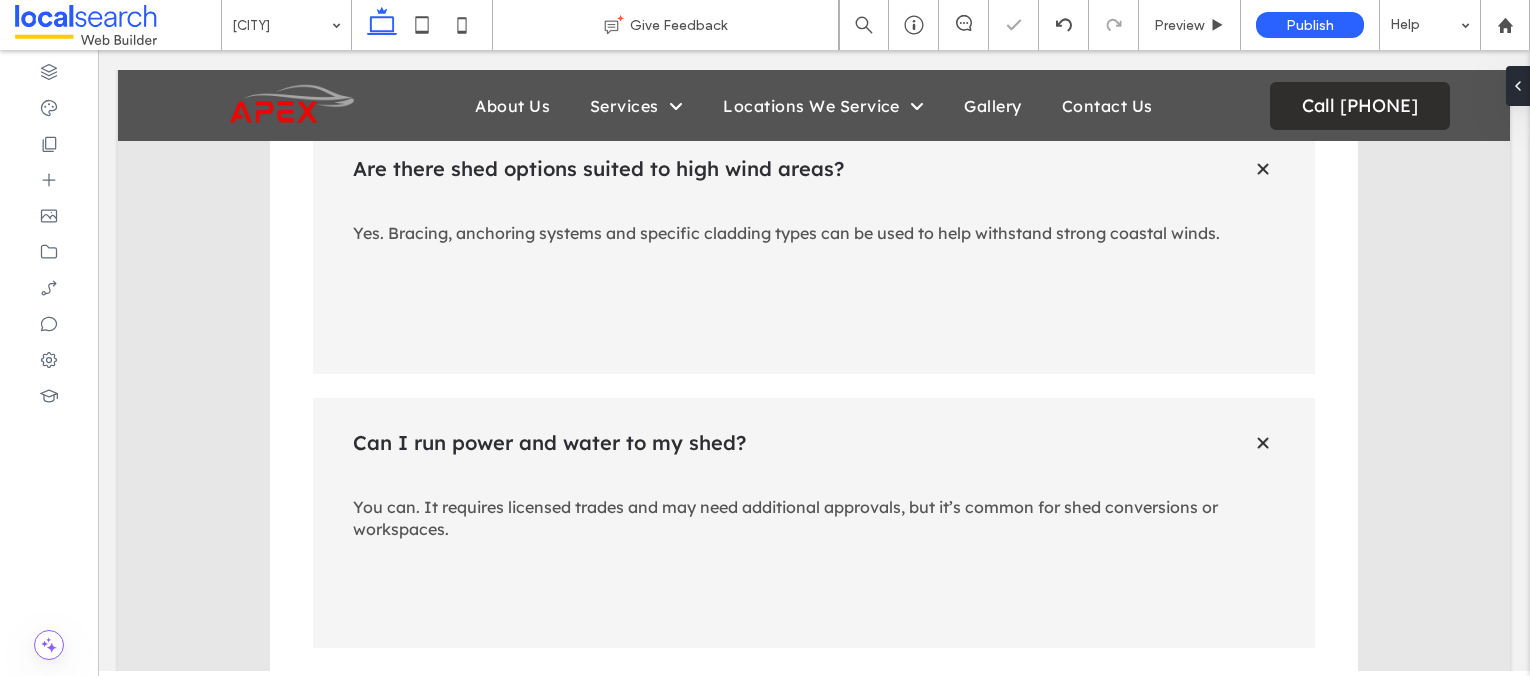 type on "**********" 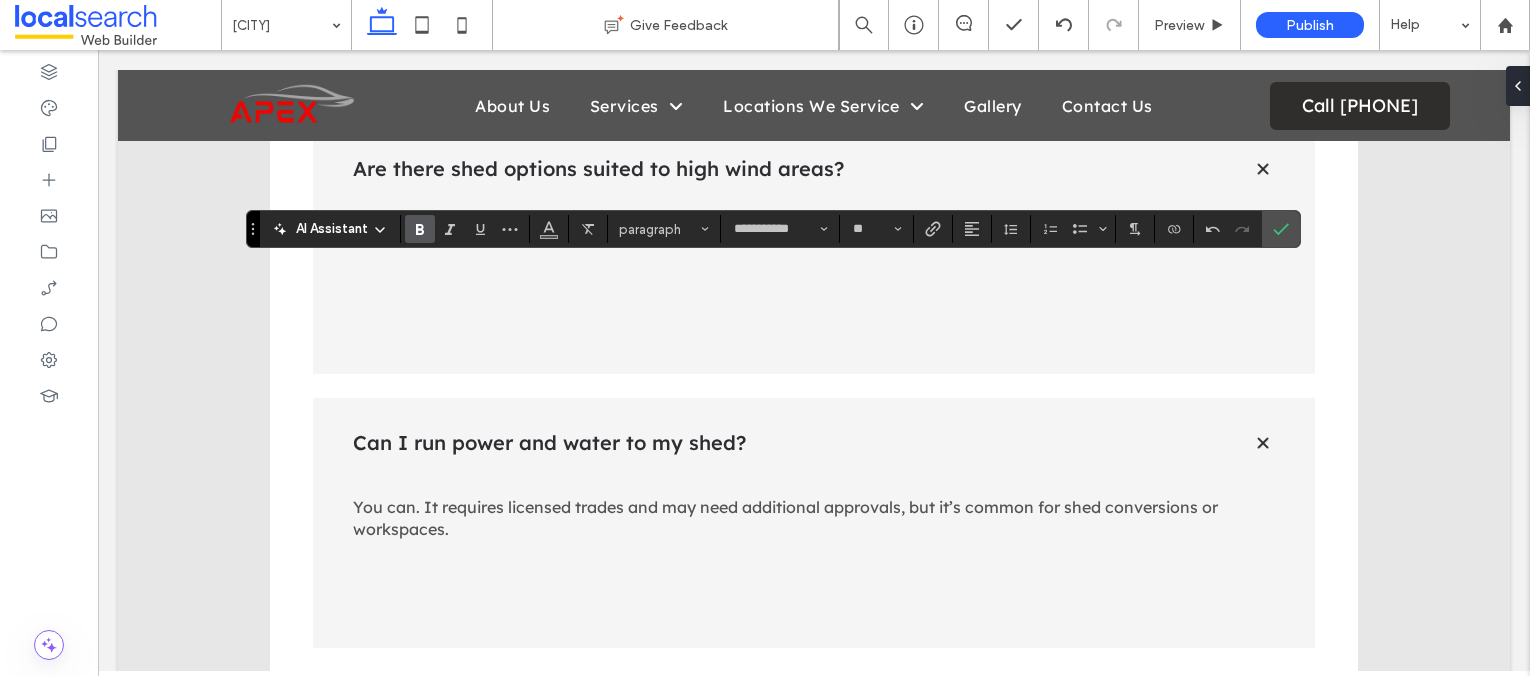 click 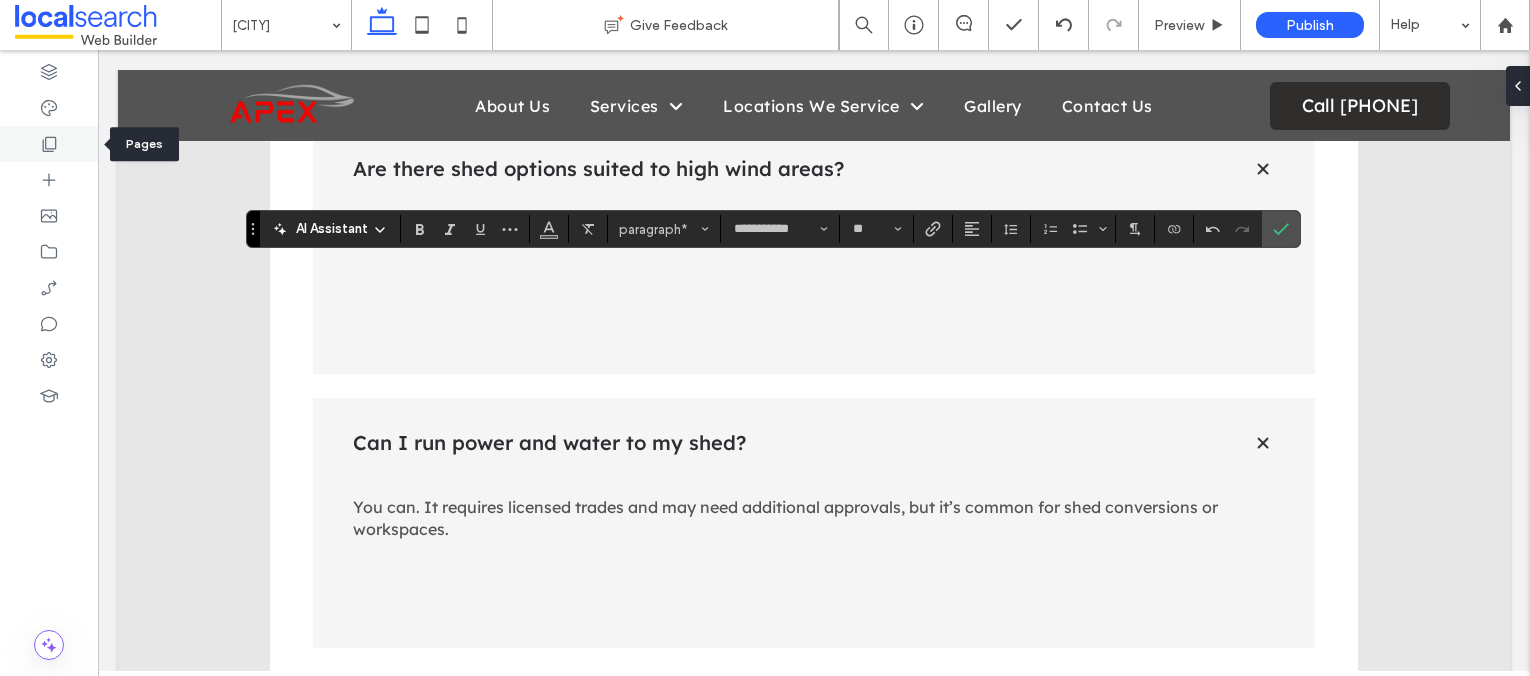 click 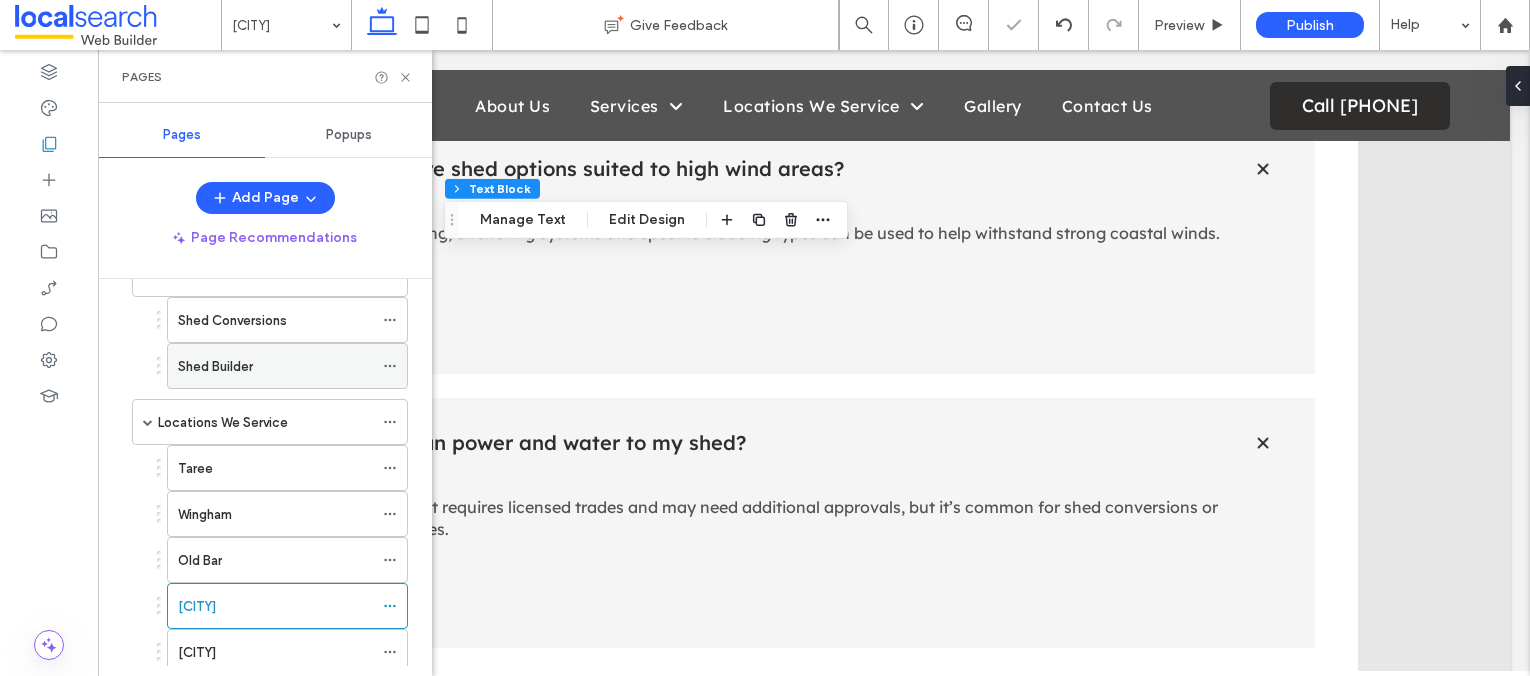 scroll, scrollTop: 177, scrollLeft: 0, axis: vertical 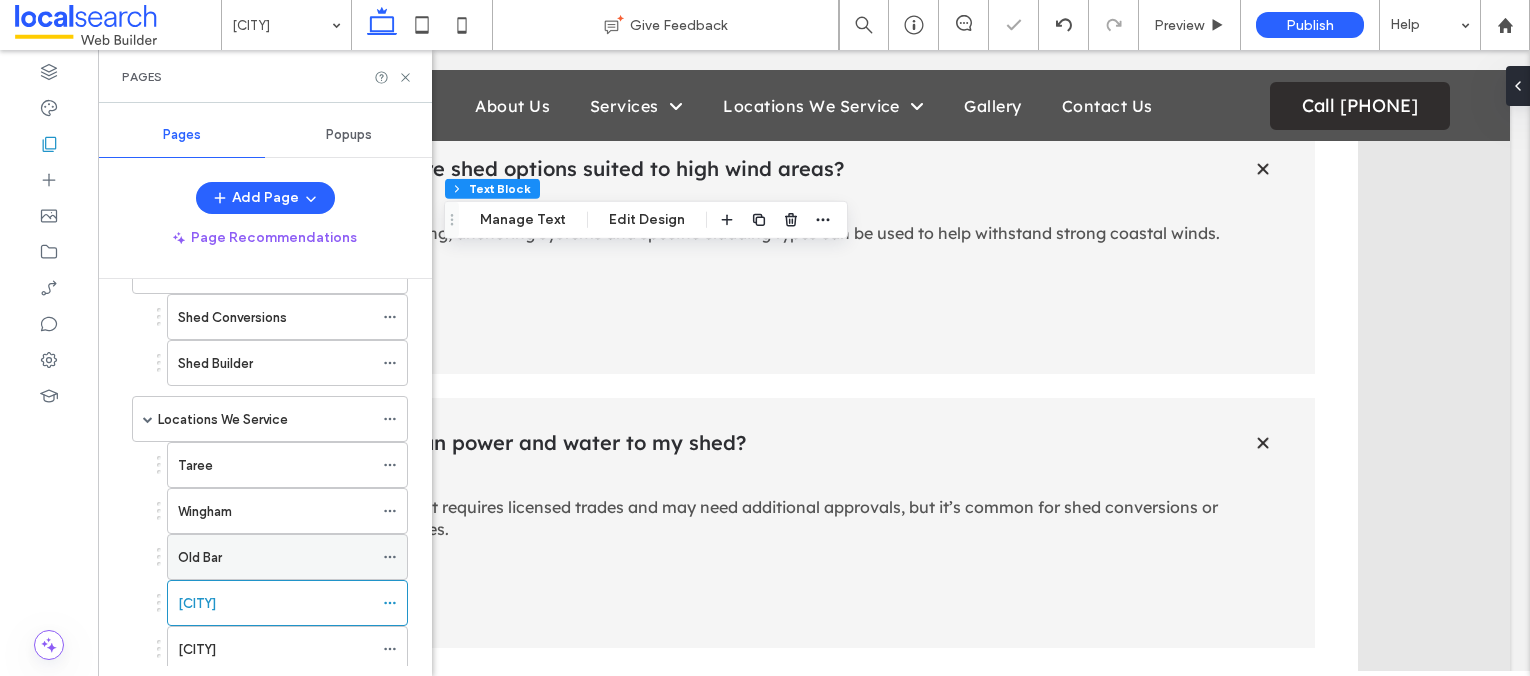 click on "Old Bar" at bounding box center [275, 557] 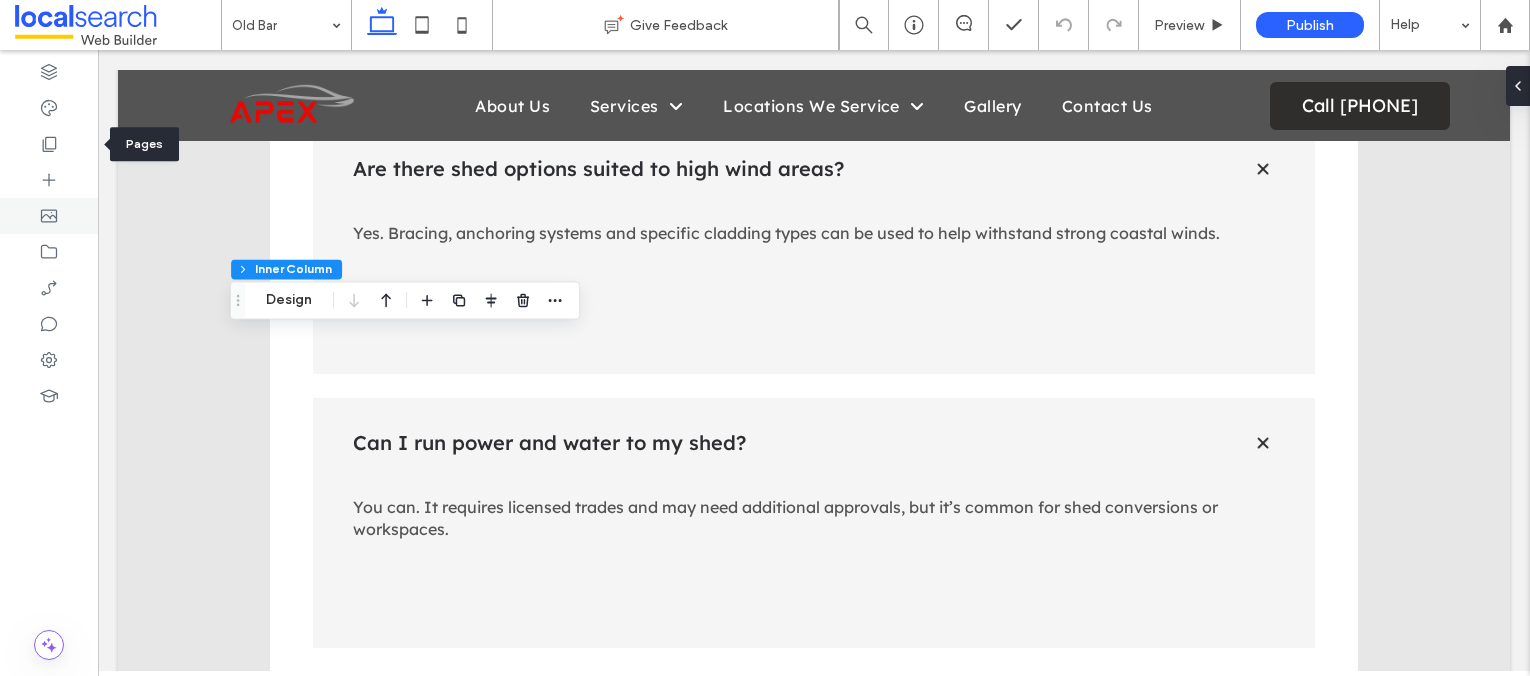 click 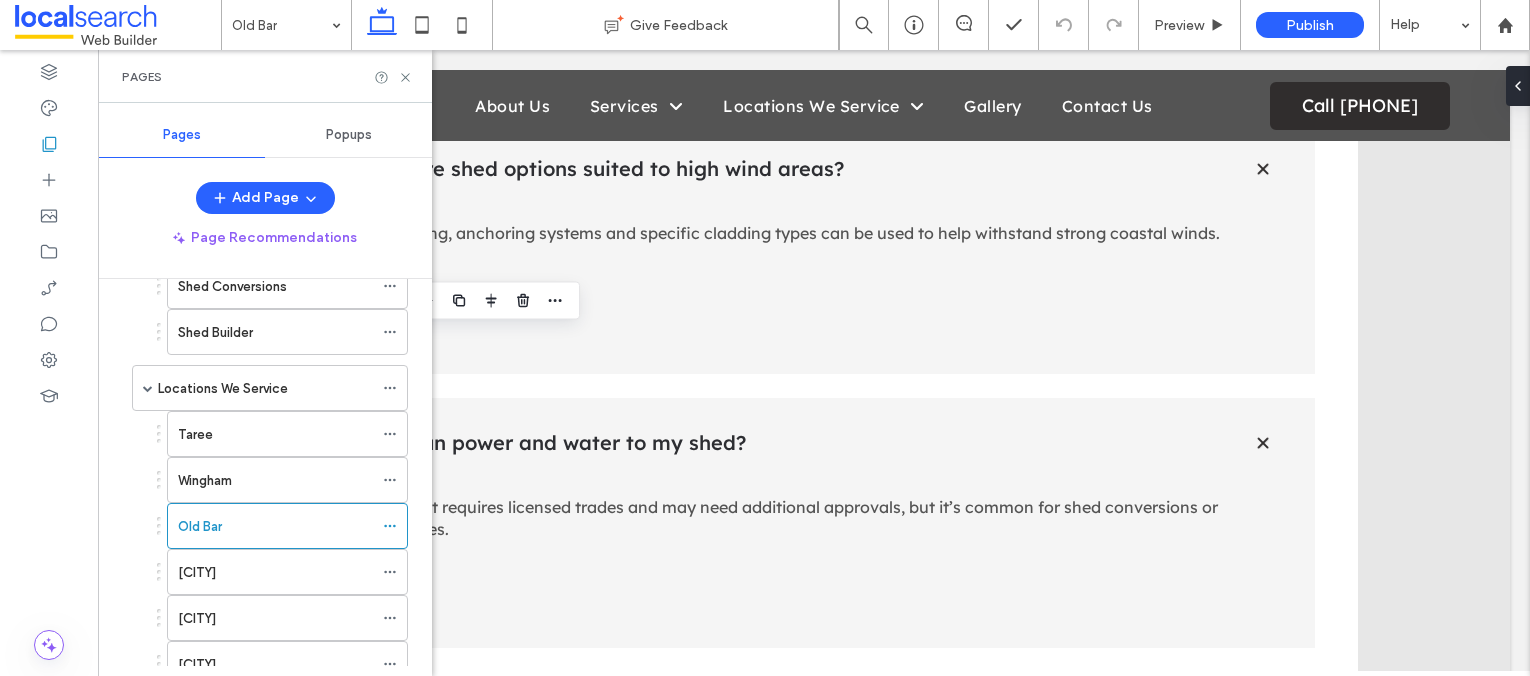 scroll, scrollTop: 213, scrollLeft: 0, axis: vertical 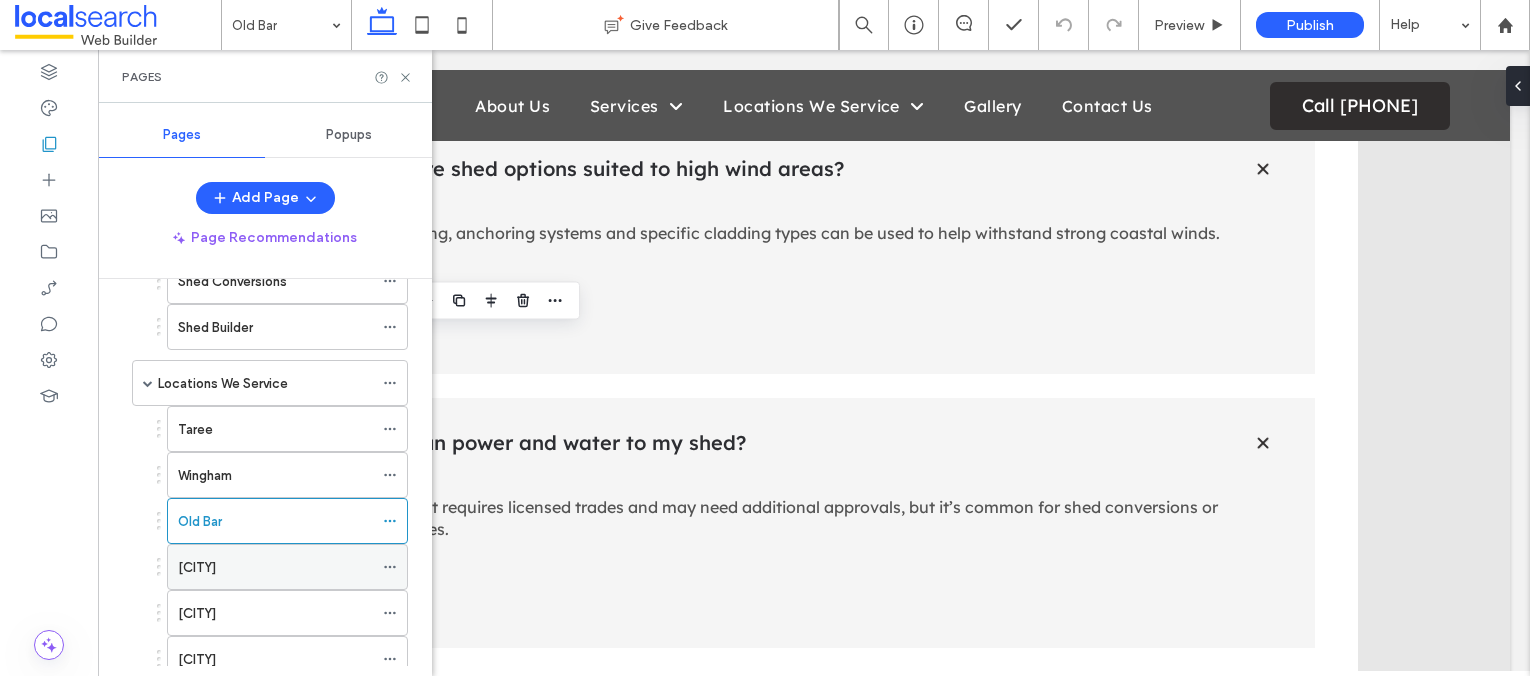 click on "[LAST]" at bounding box center [275, 567] 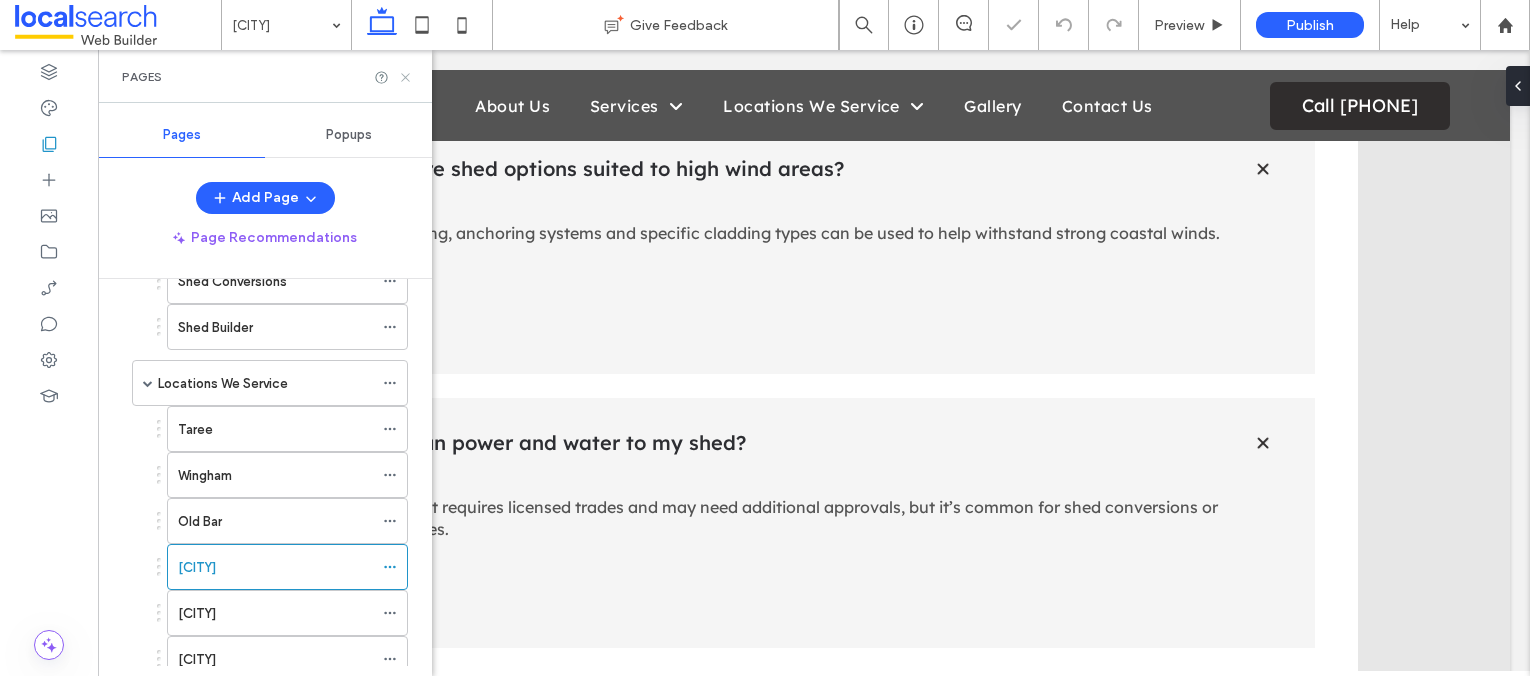 click 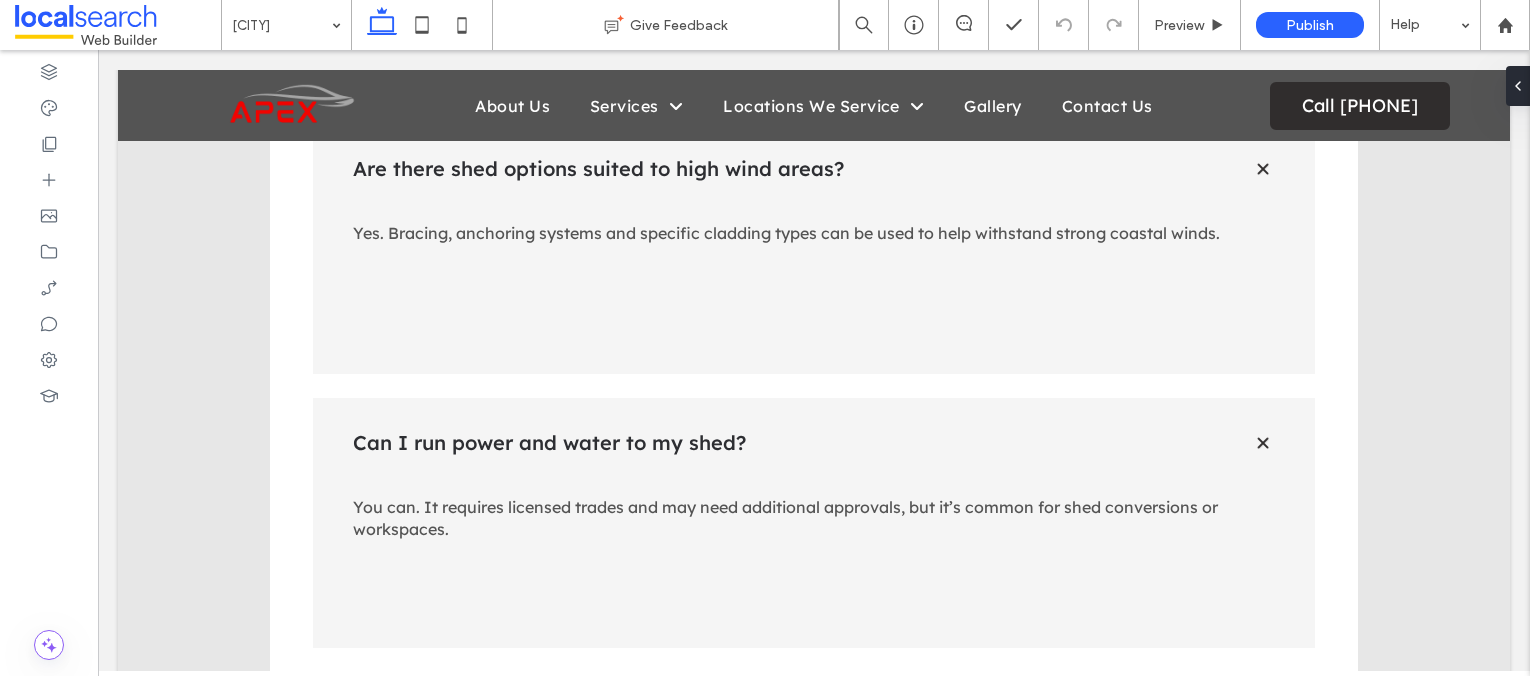 type on "**********" 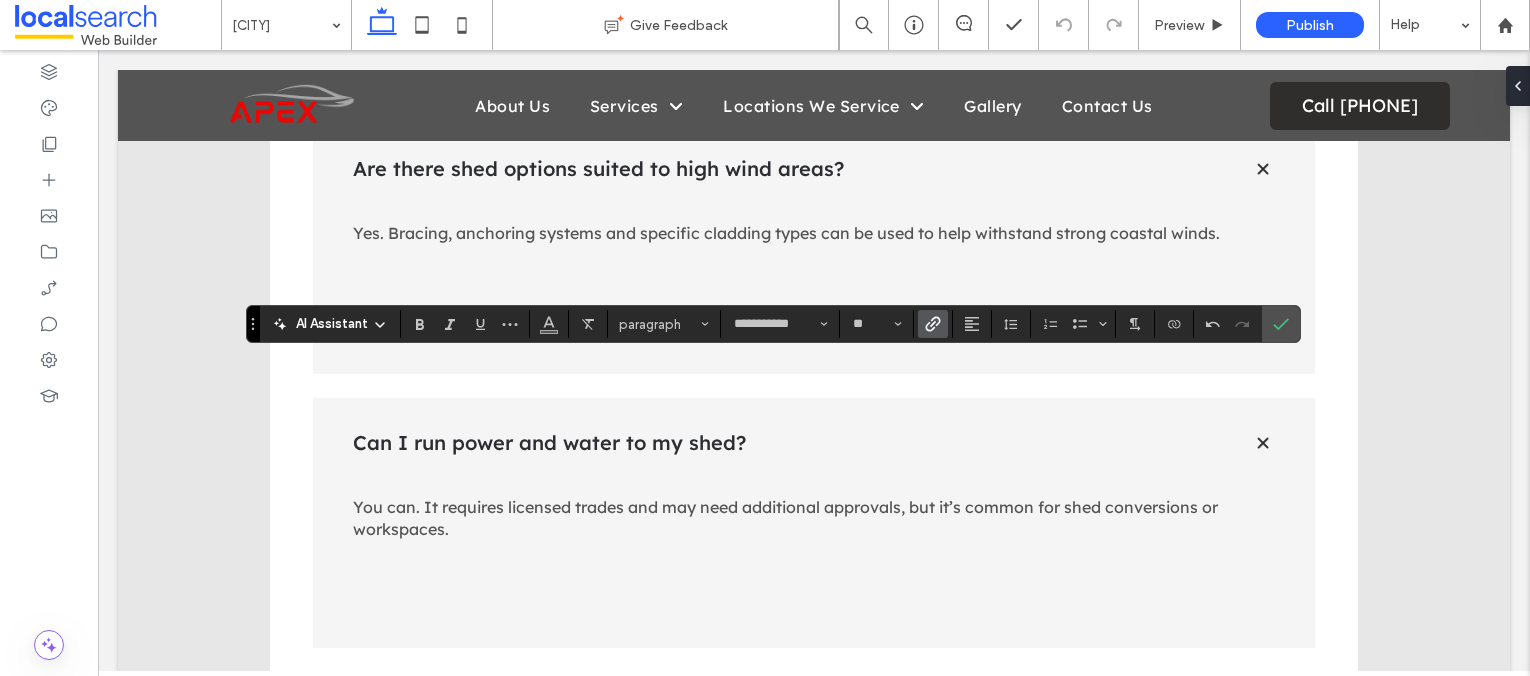 click at bounding box center (933, 324) 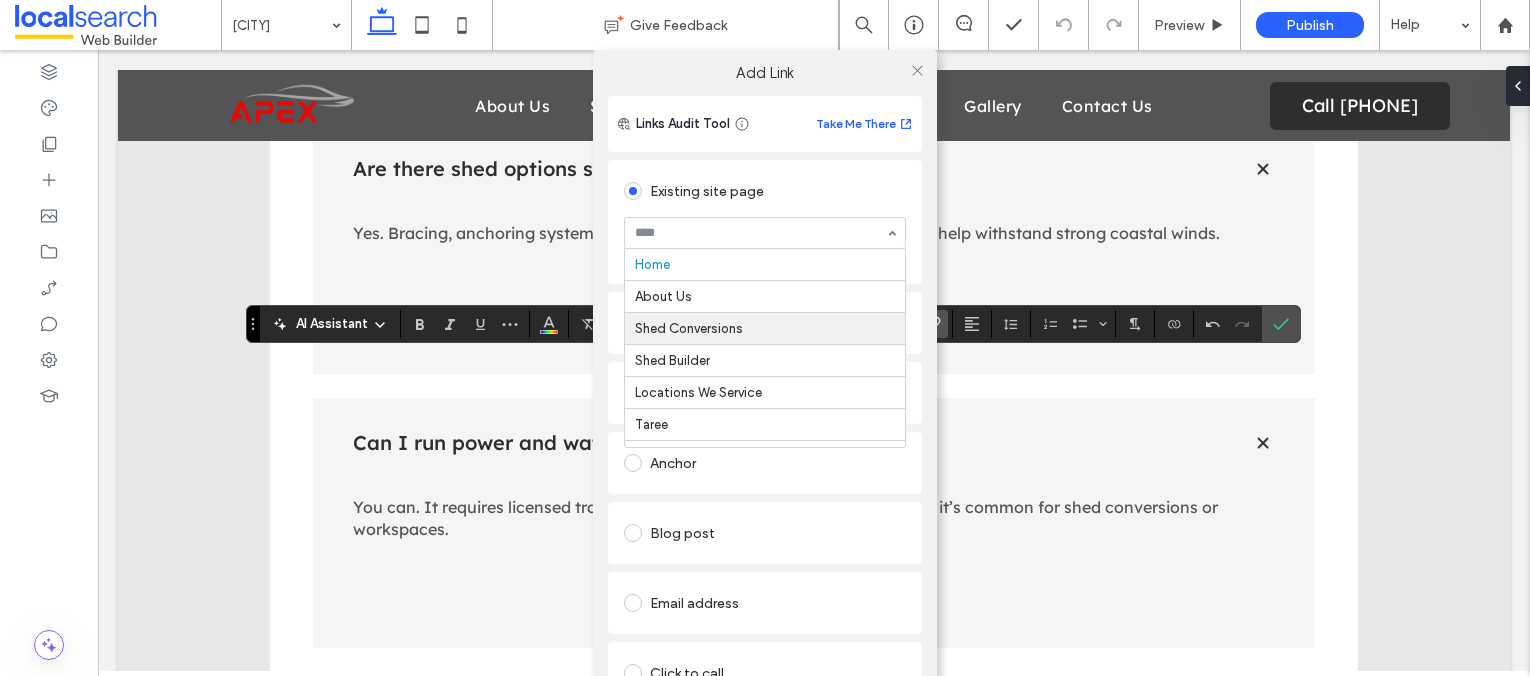 scroll, scrollTop: 17, scrollLeft: 0, axis: vertical 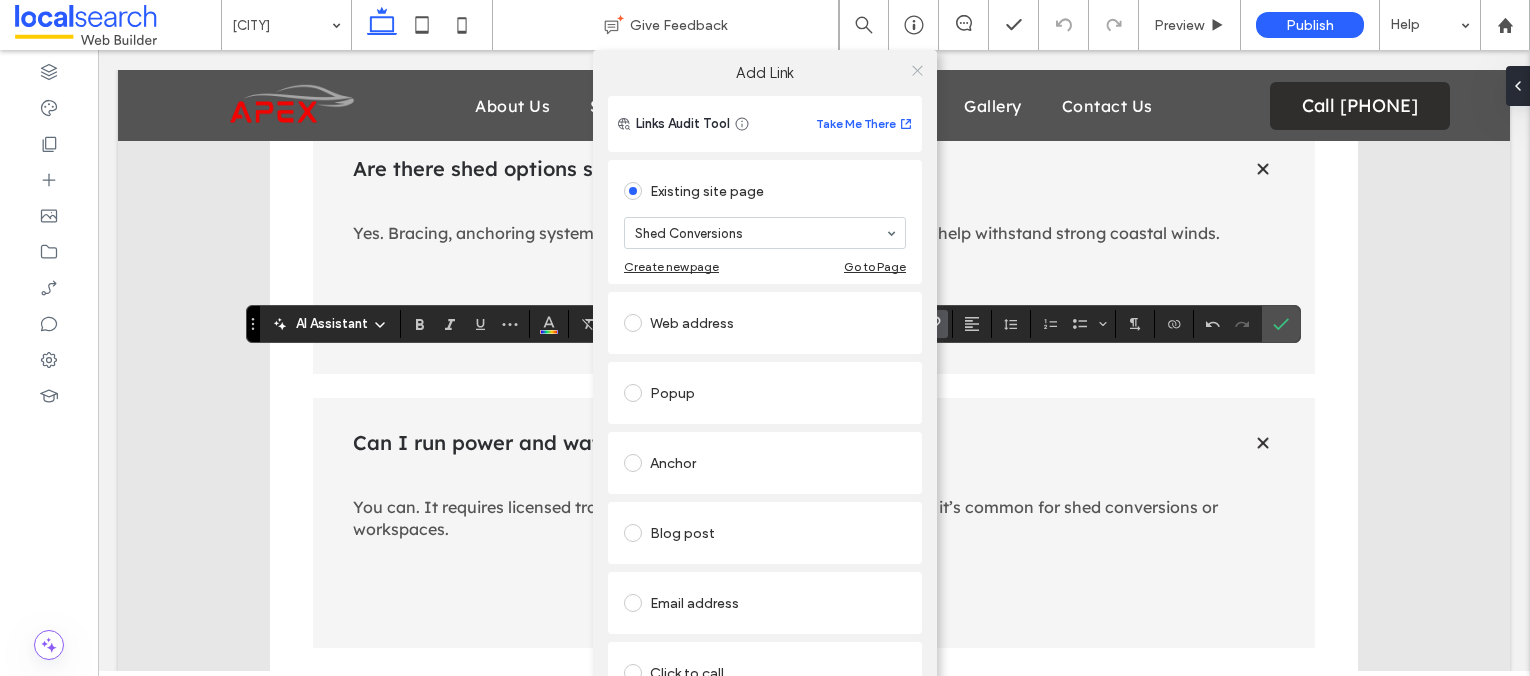click 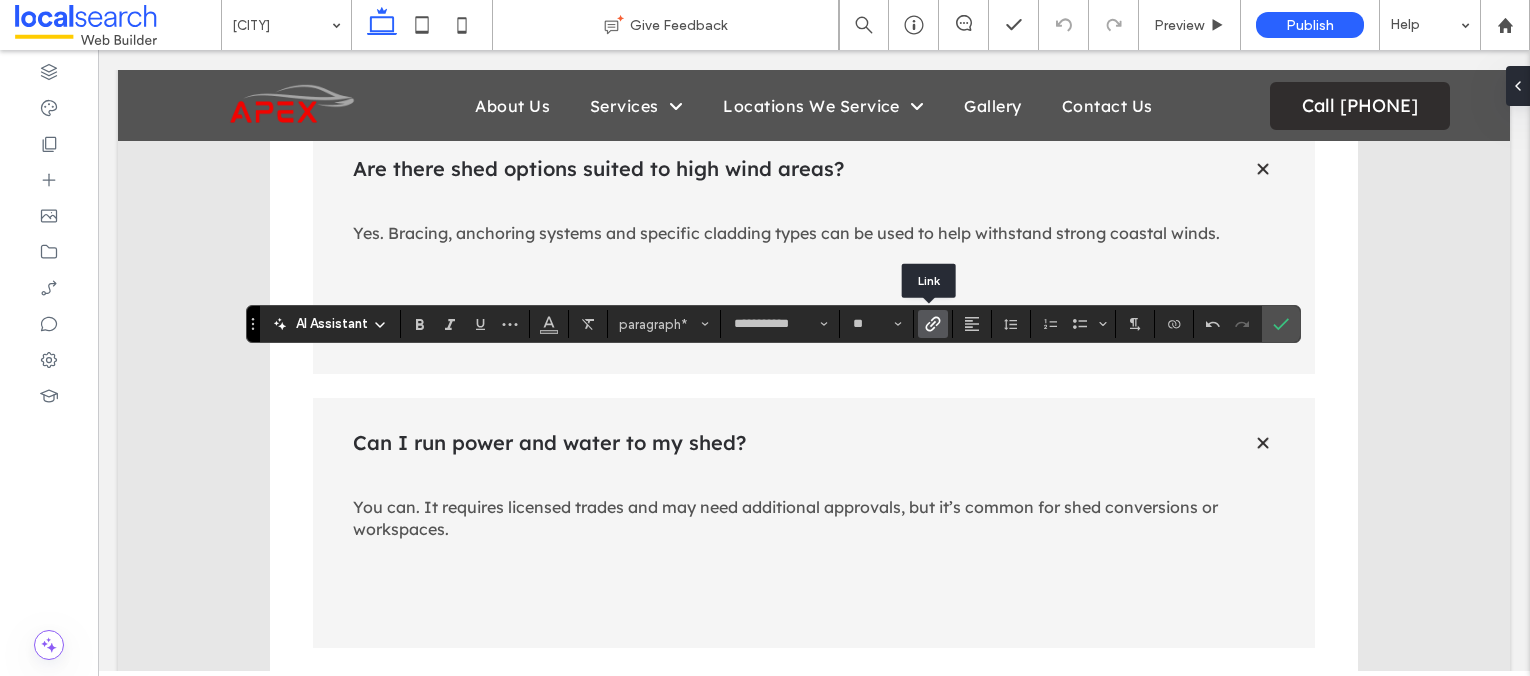 click 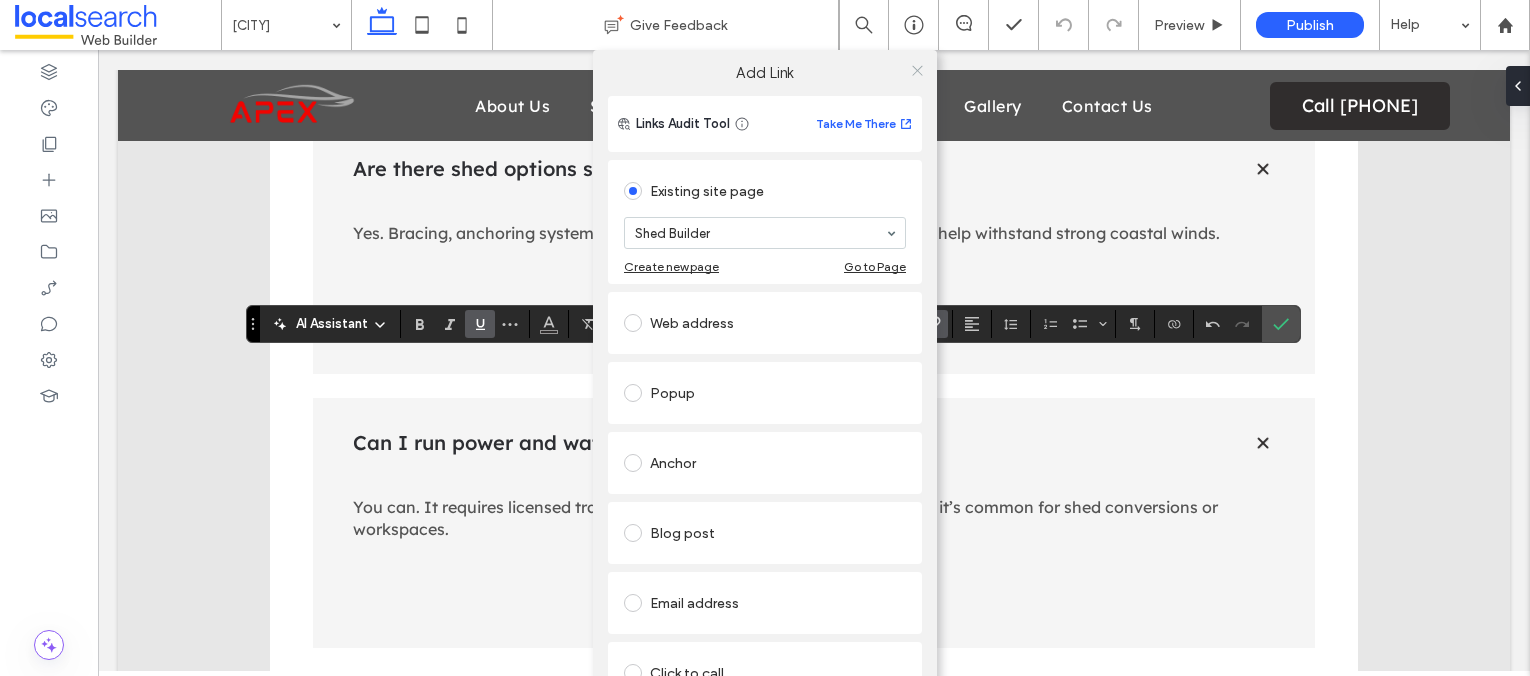 click 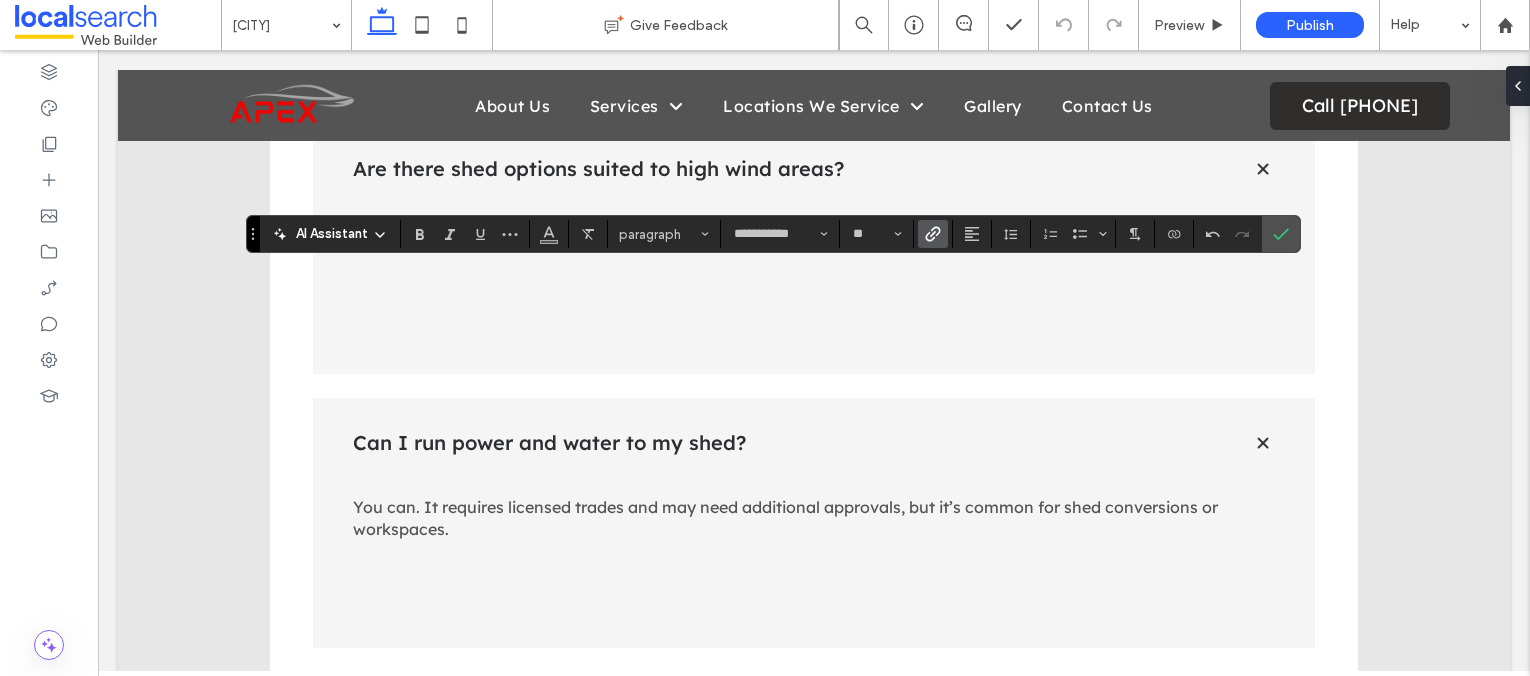 click at bounding box center (933, 234) 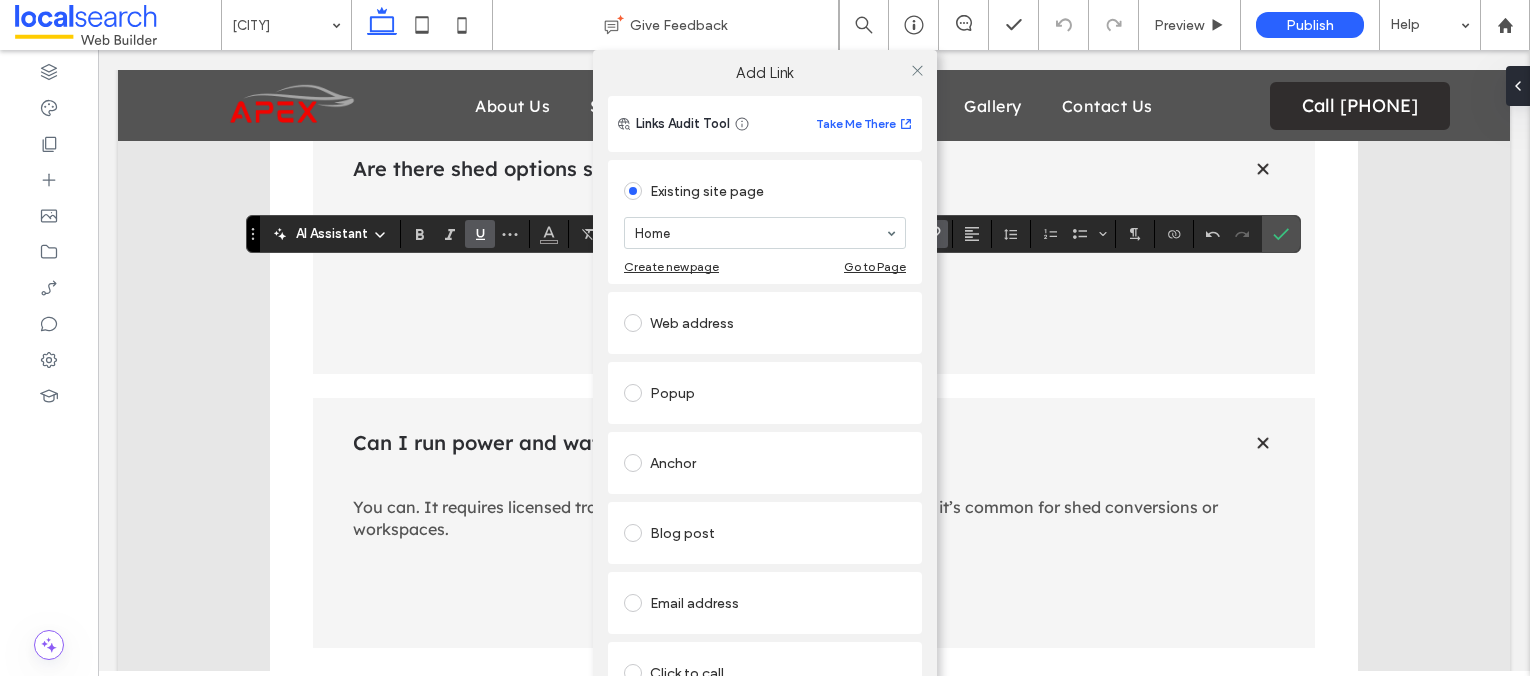 scroll, scrollTop: 120, scrollLeft: 0, axis: vertical 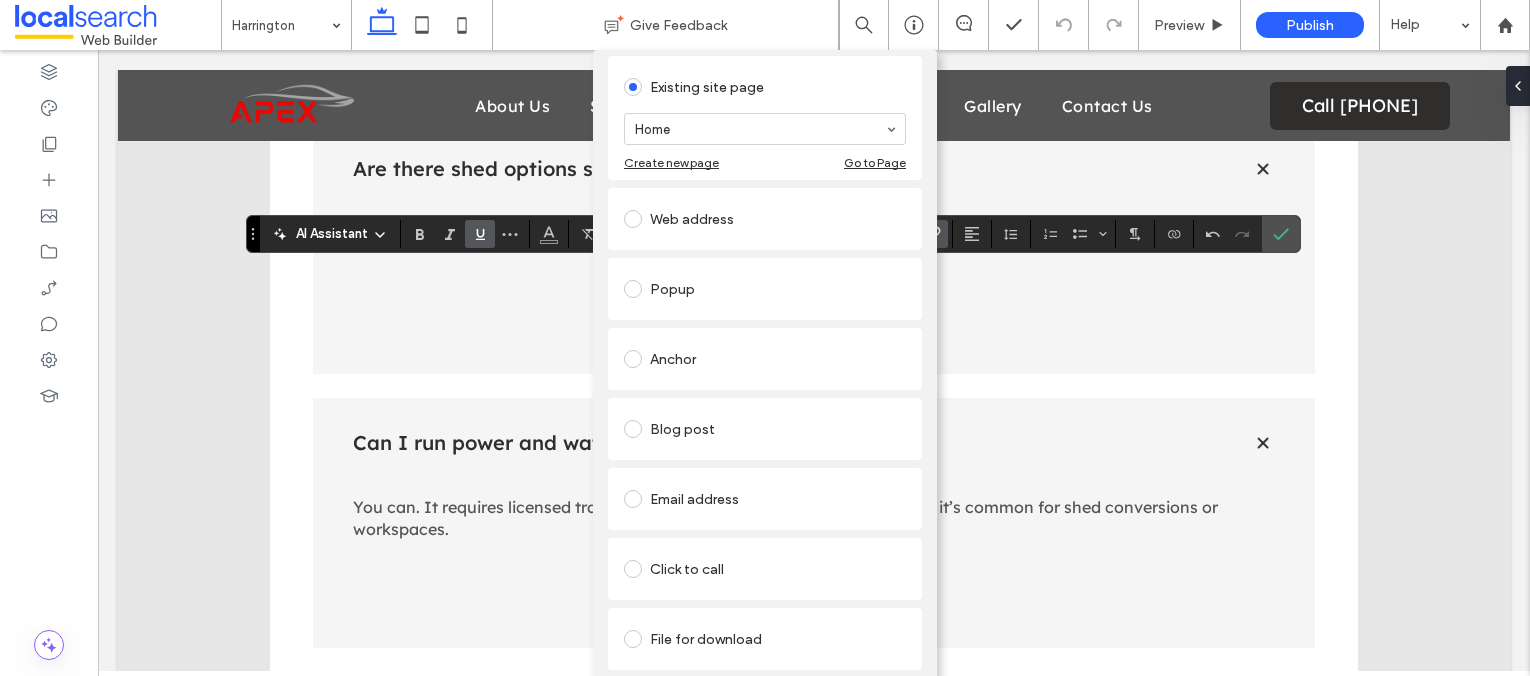 click on "Click to call" at bounding box center (765, 569) 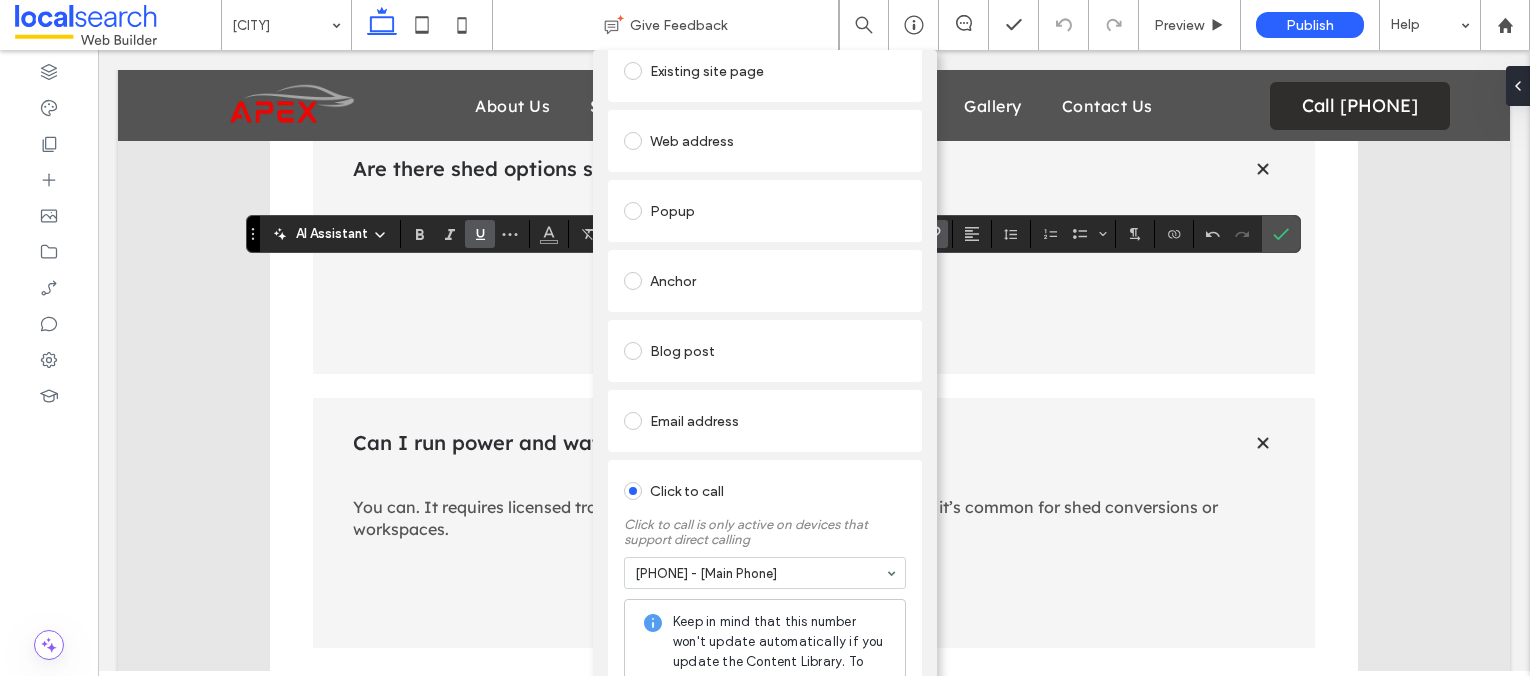 scroll, scrollTop: 0, scrollLeft: 0, axis: both 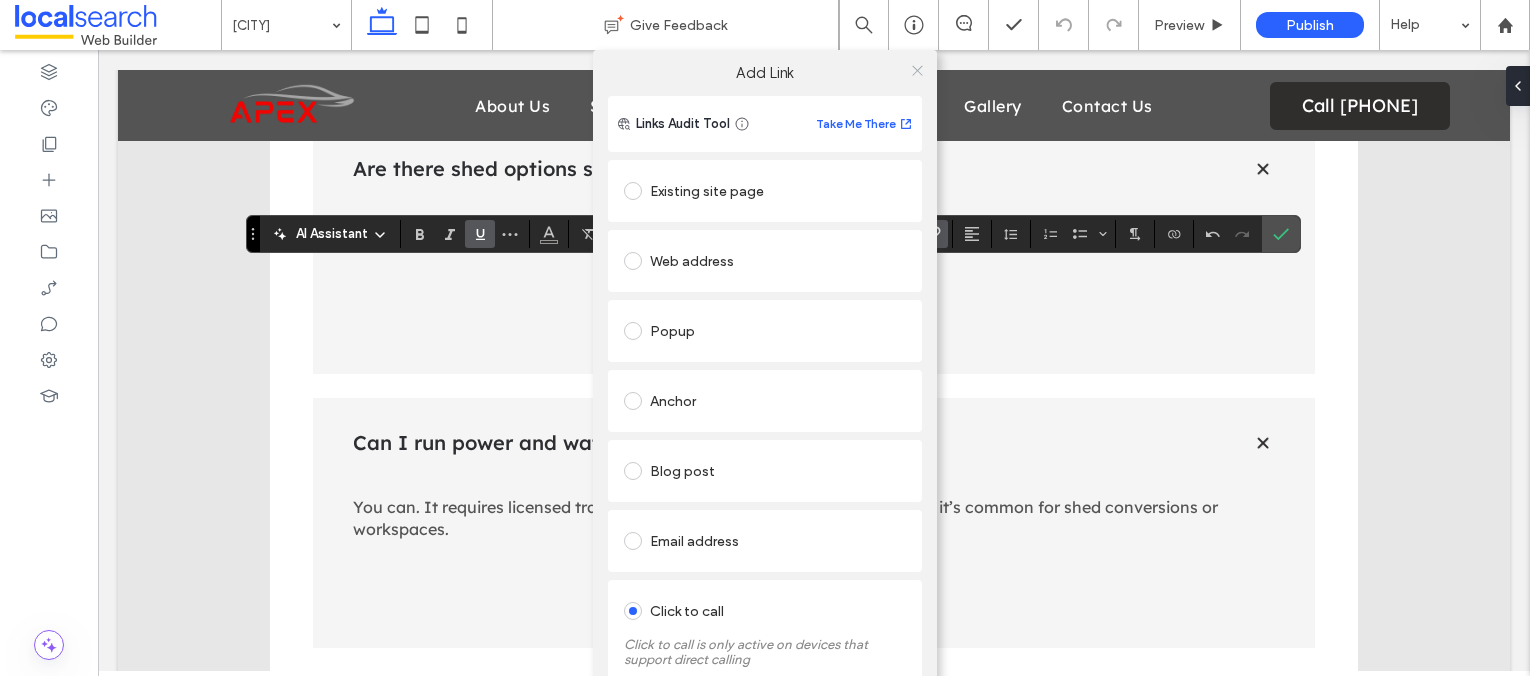 click at bounding box center [917, 70] 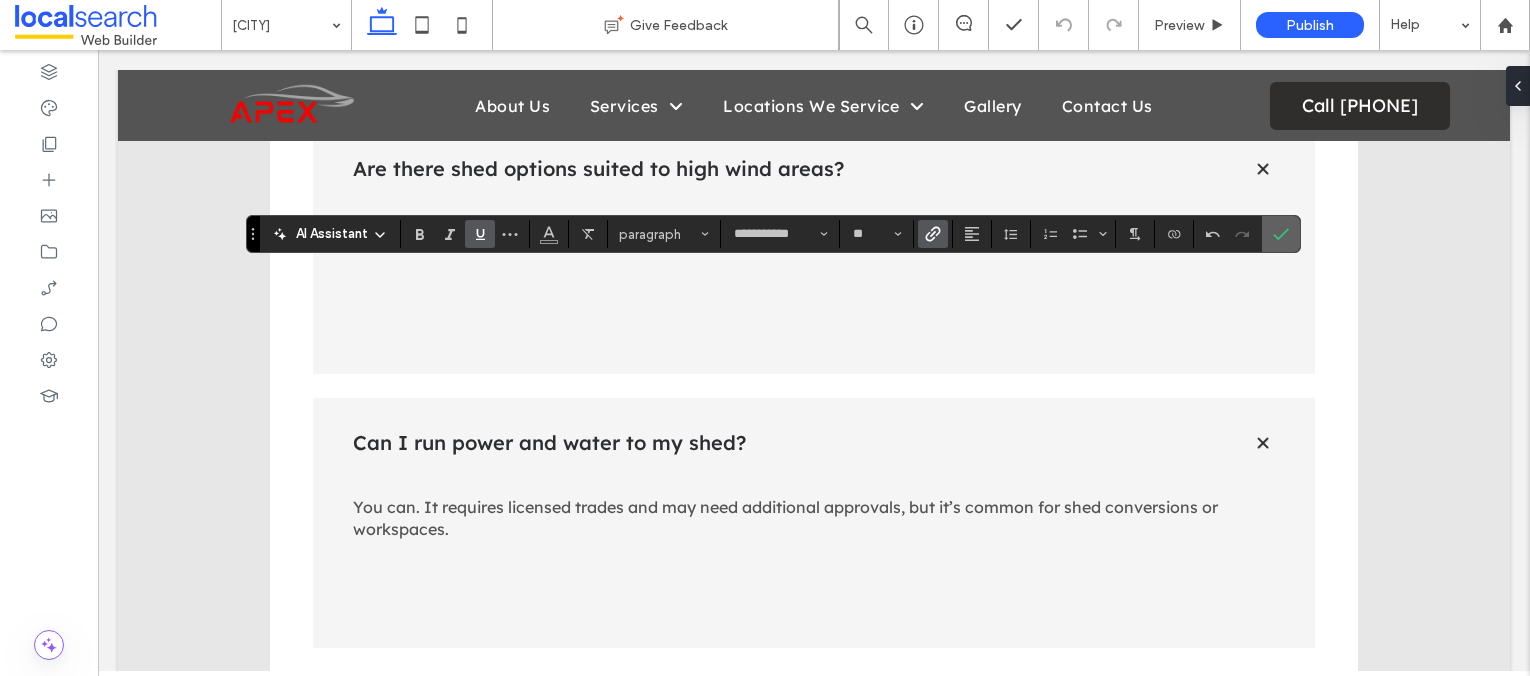 click 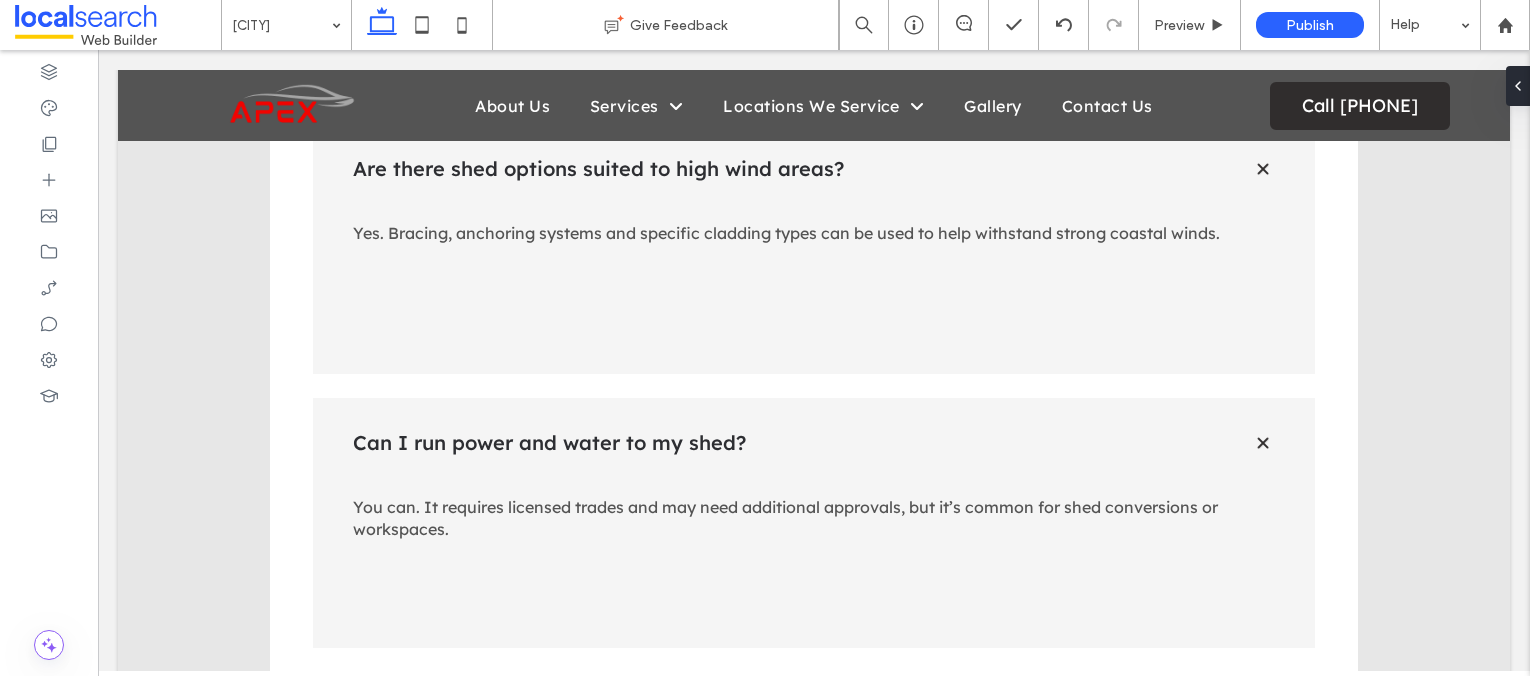 type on "**********" 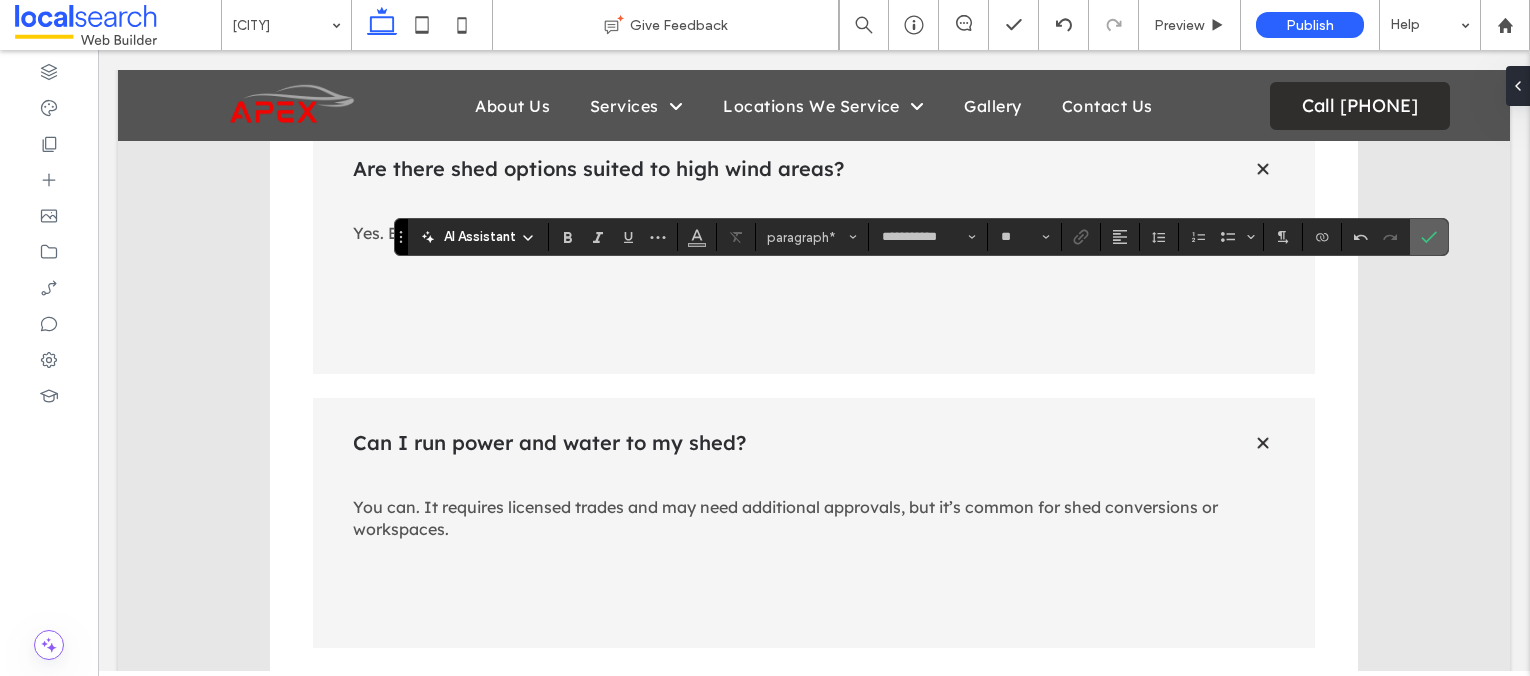 click 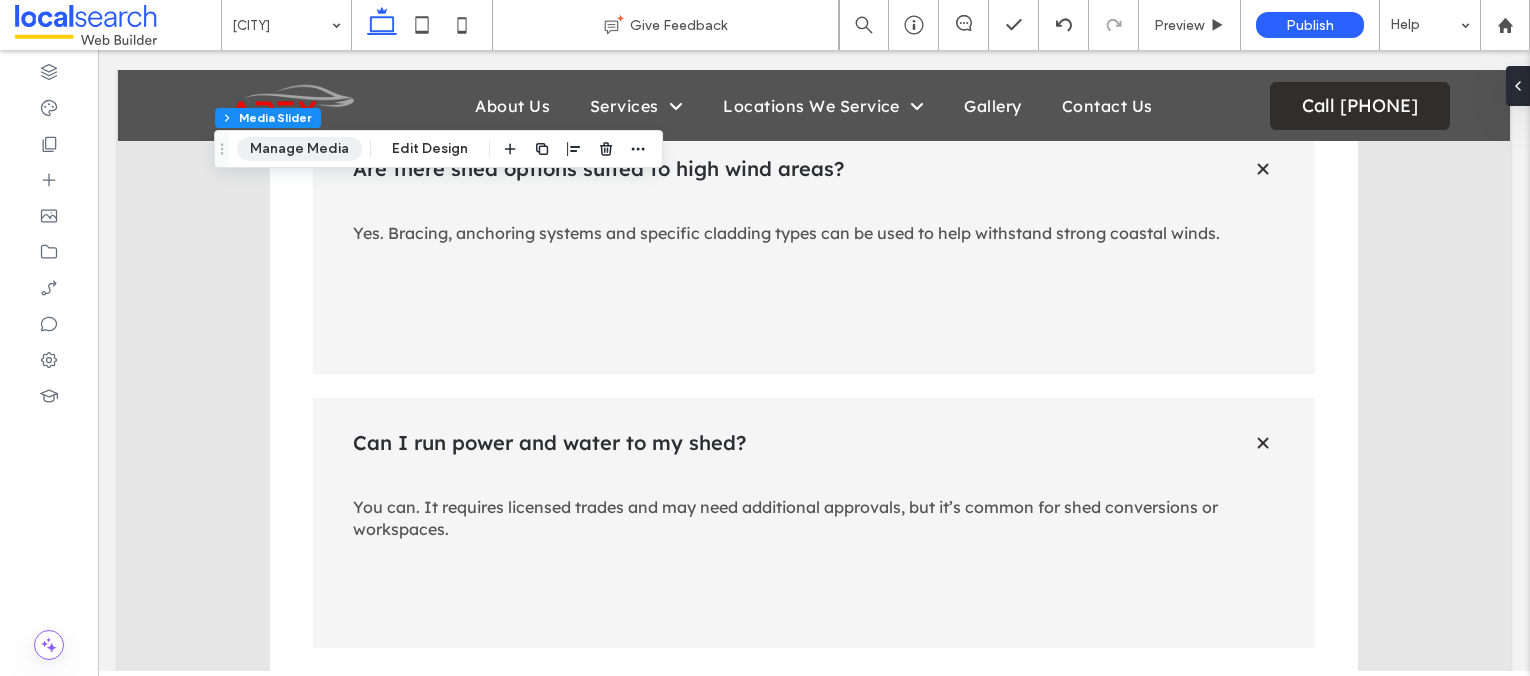 click on "Manage Media" at bounding box center (299, 149) 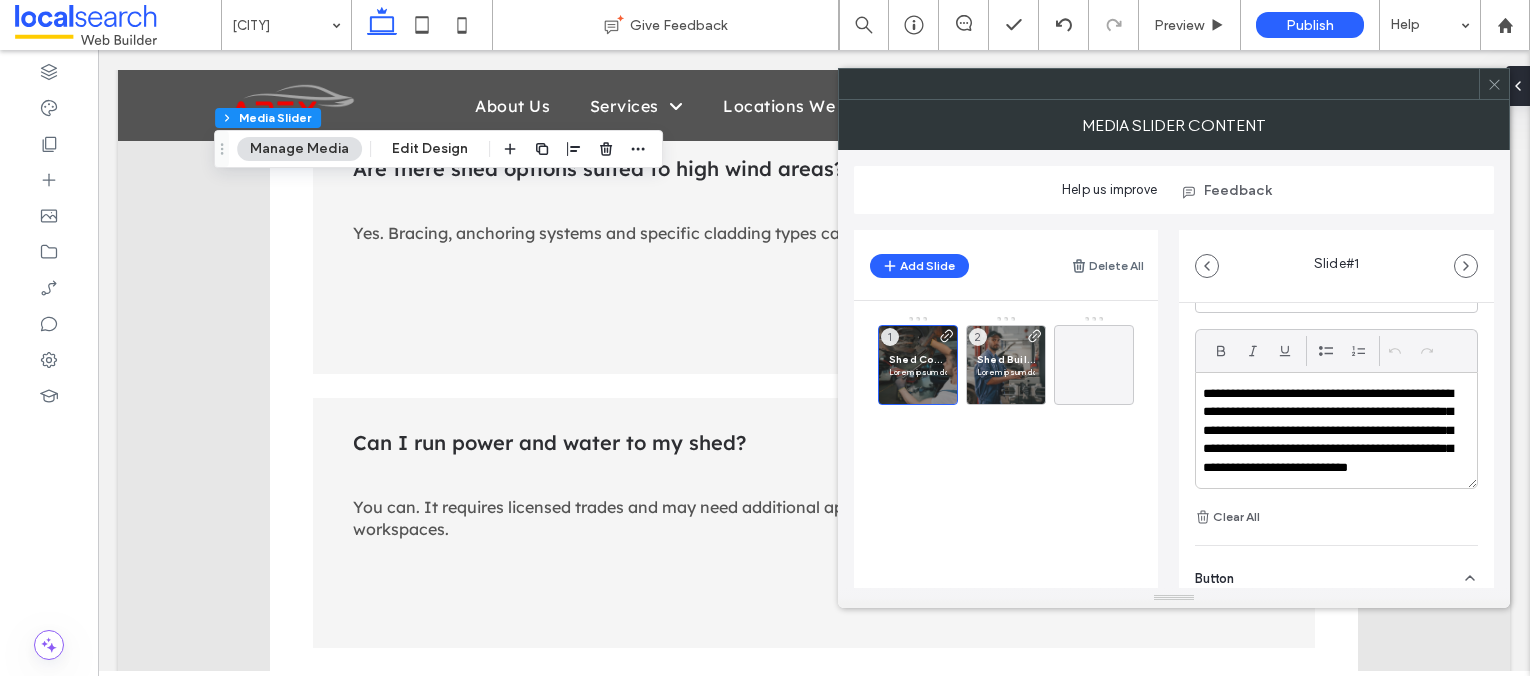 scroll, scrollTop: 553, scrollLeft: 0, axis: vertical 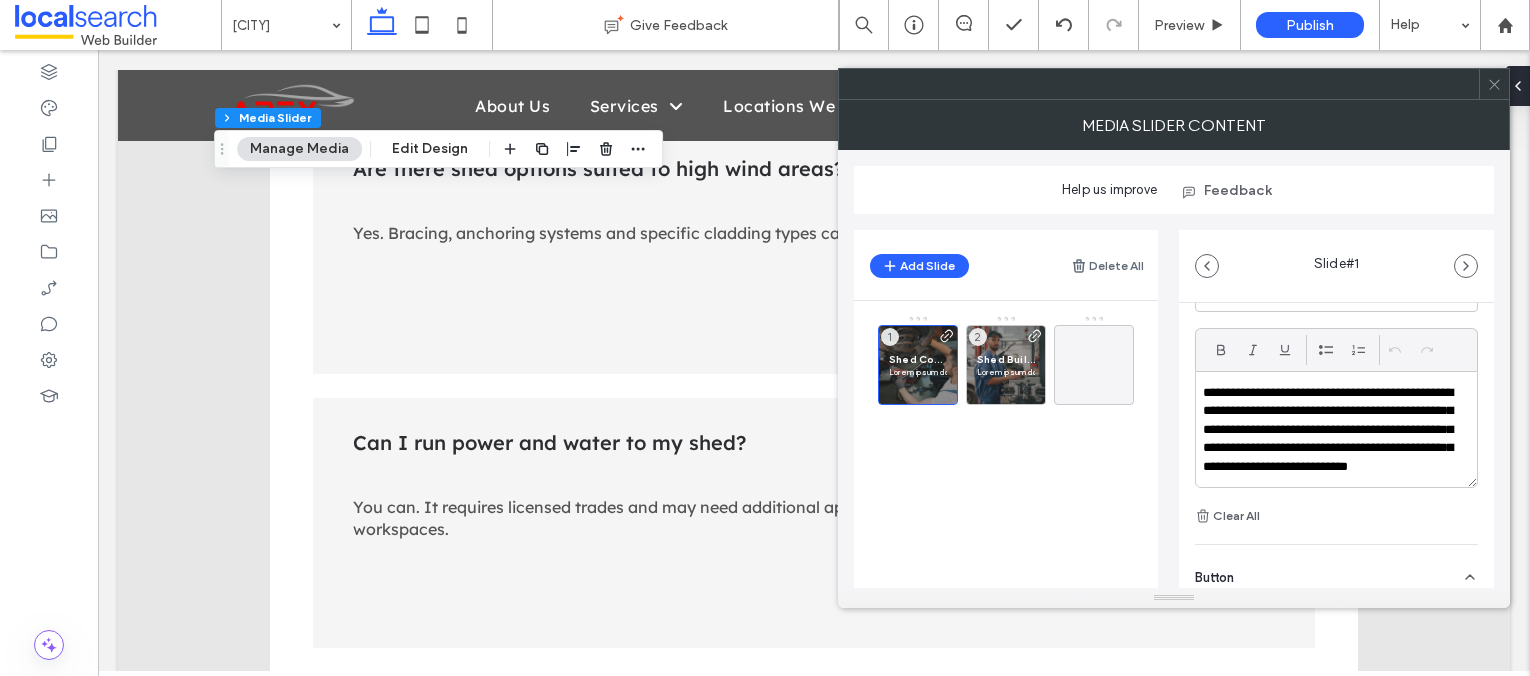 click on "**********" at bounding box center (1331, 439) 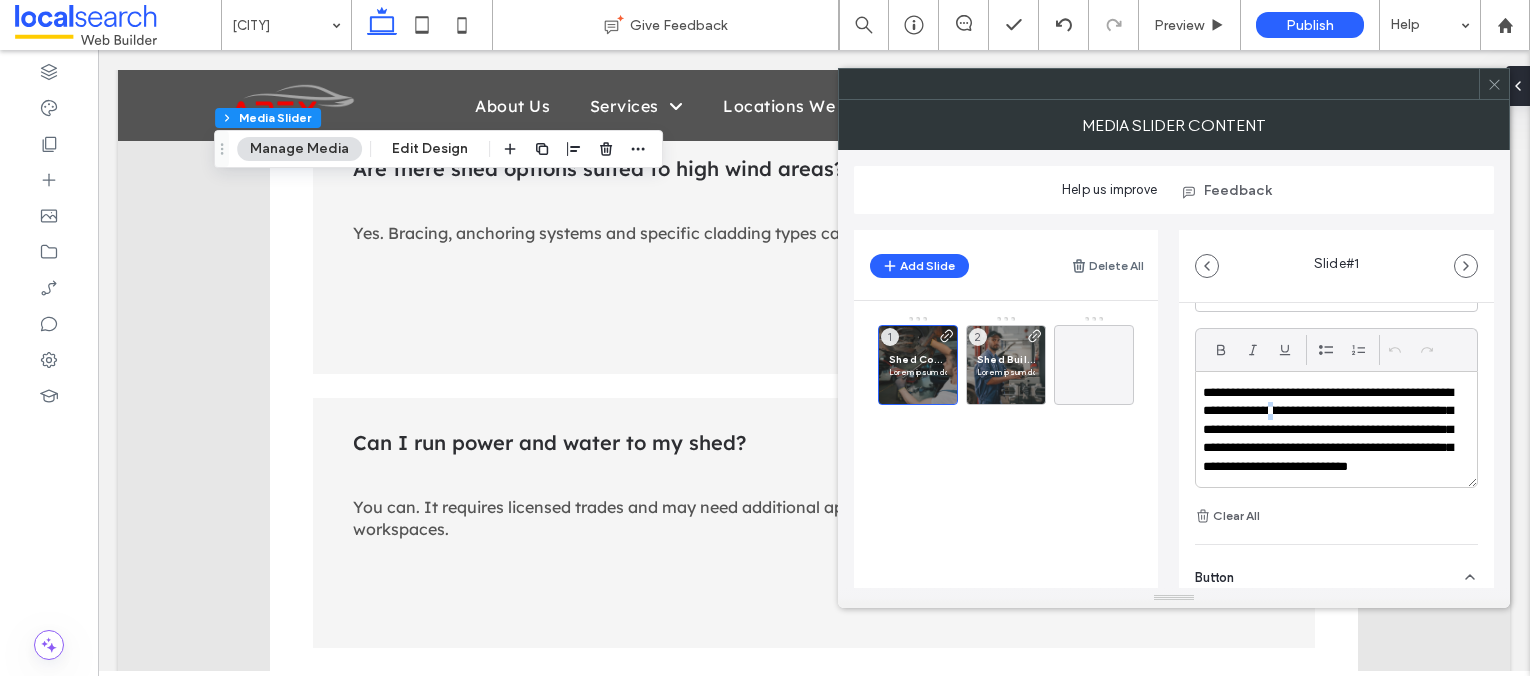 click on "**********" at bounding box center (1331, 439) 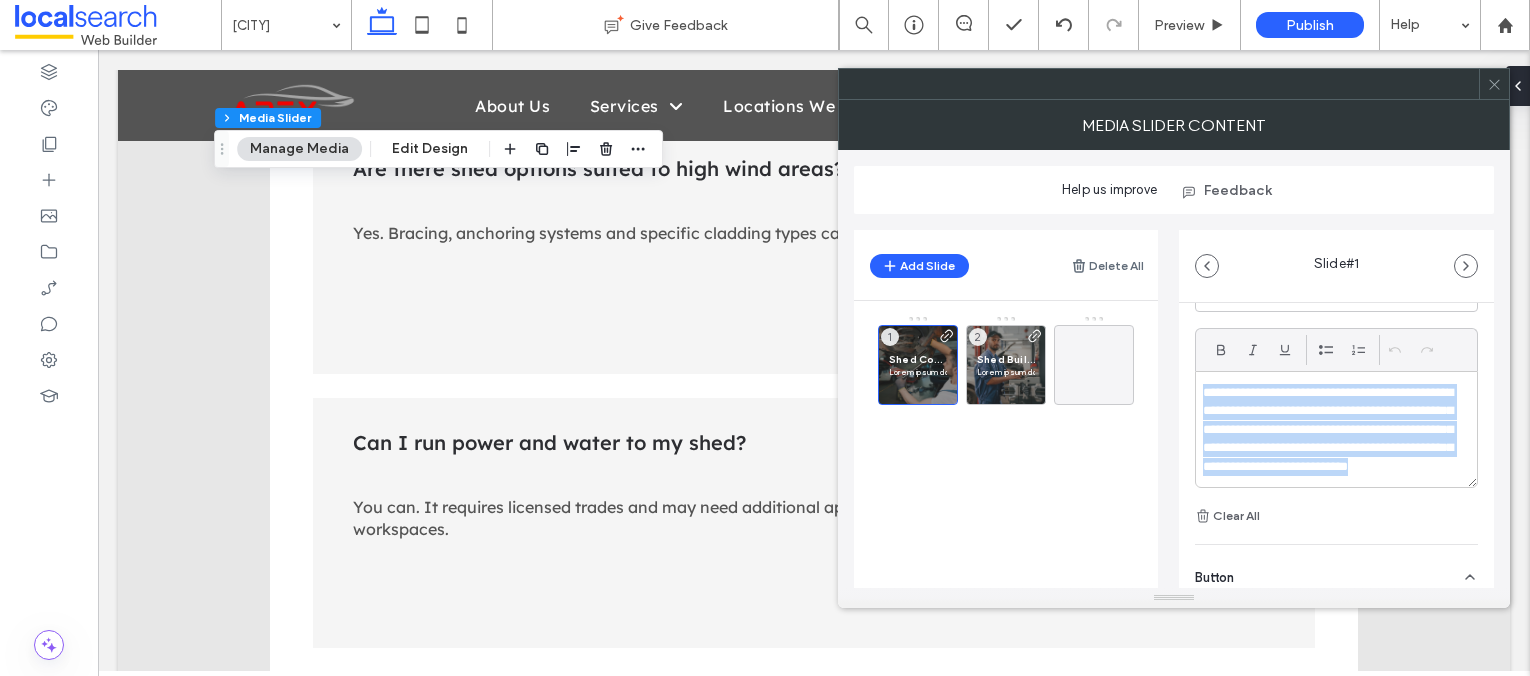 click on "**********" at bounding box center (1331, 439) 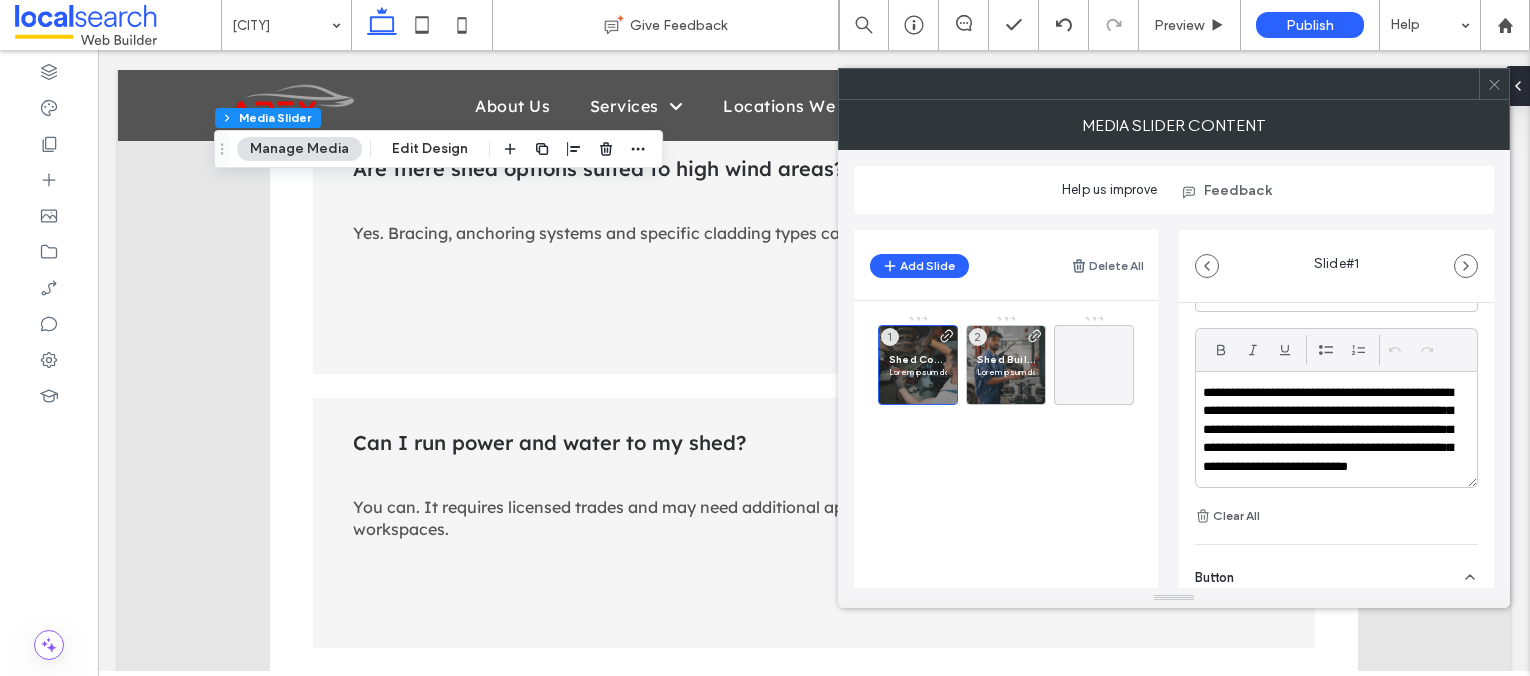 scroll, scrollTop: 0, scrollLeft: 0, axis: both 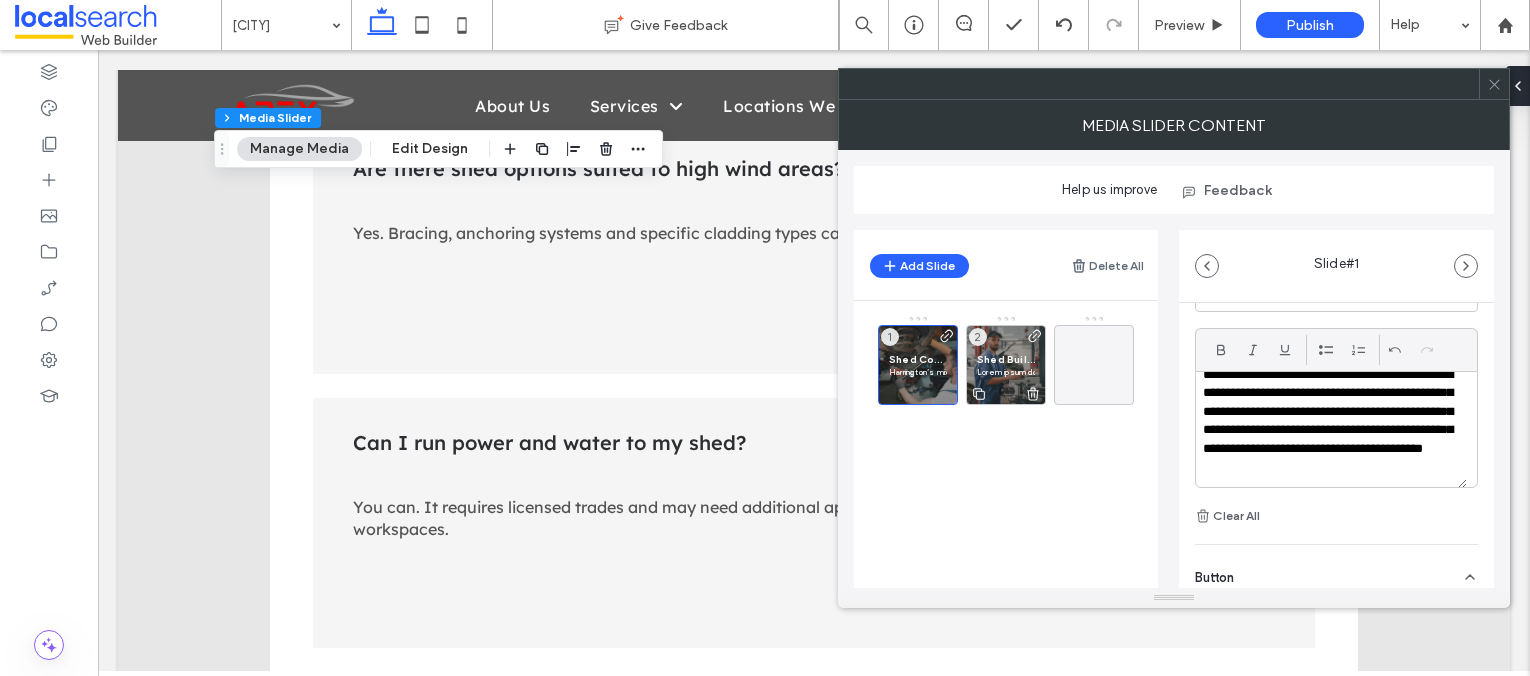 click on "Shed Builders" at bounding box center (1006, 359) 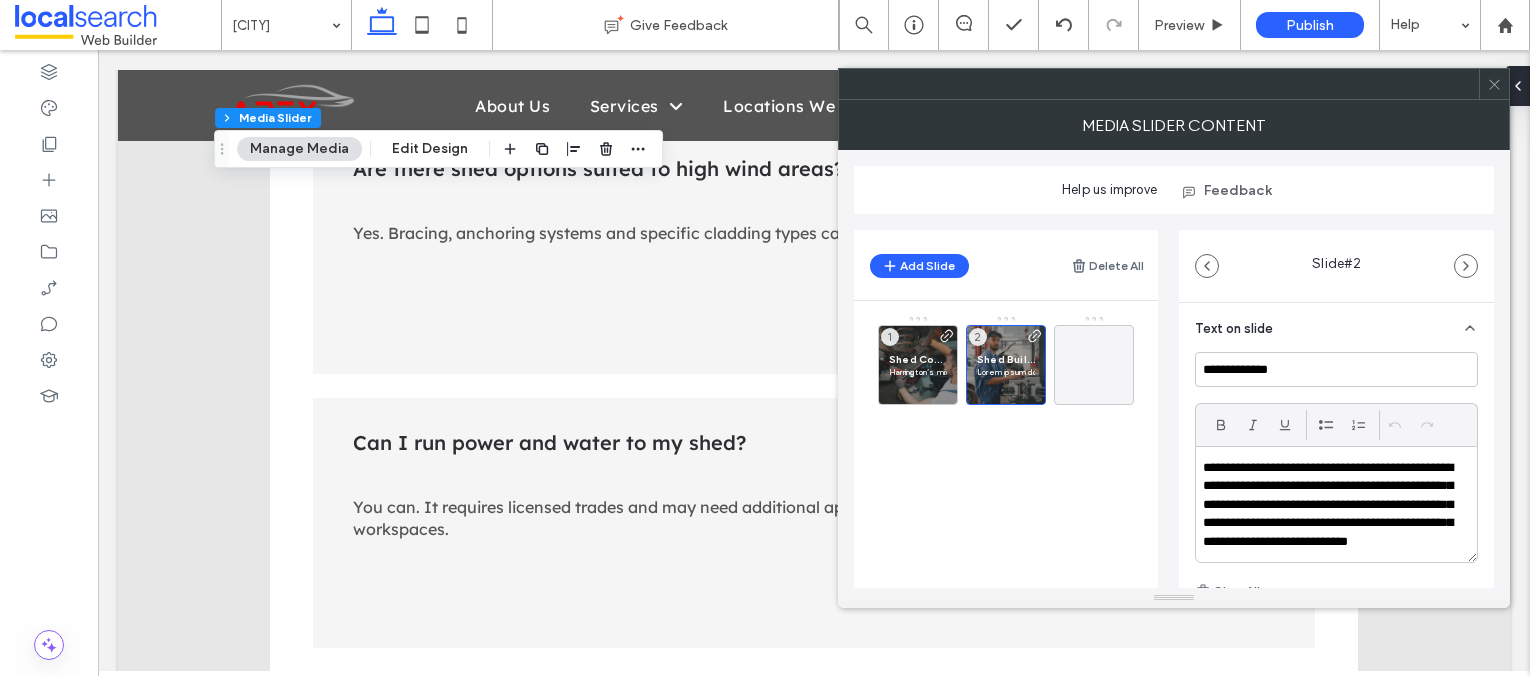 scroll, scrollTop: 488, scrollLeft: 0, axis: vertical 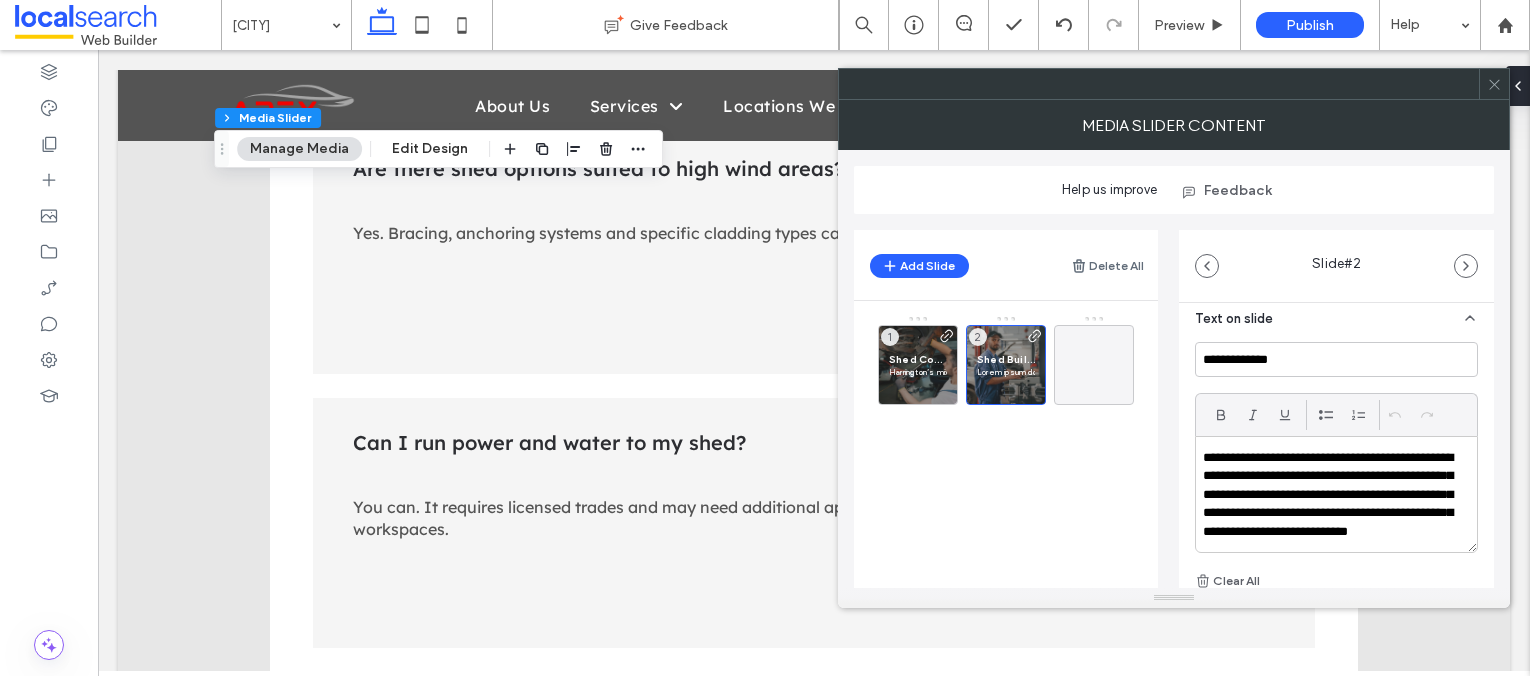 click on "**********" at bounding box center (1331, 504) 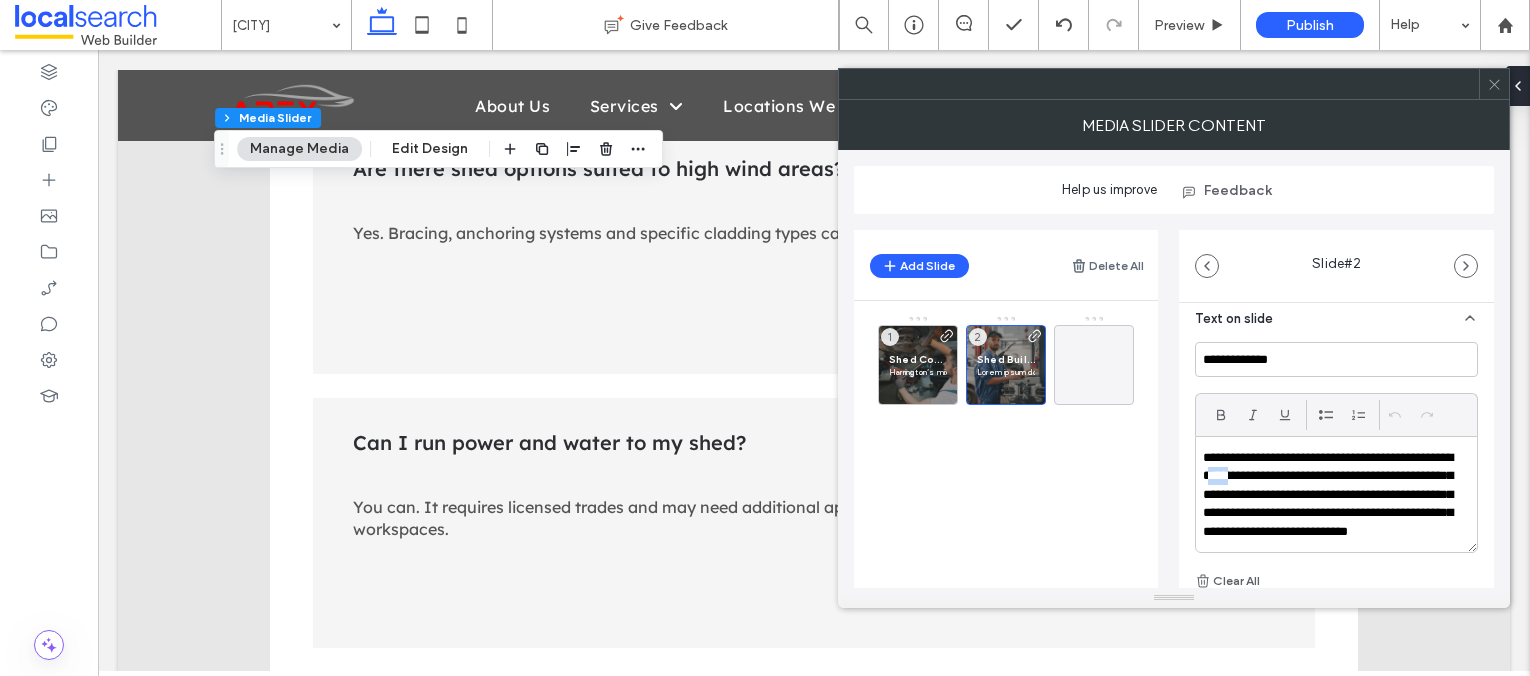 click on "**********" at bounding box center (1331, 504) 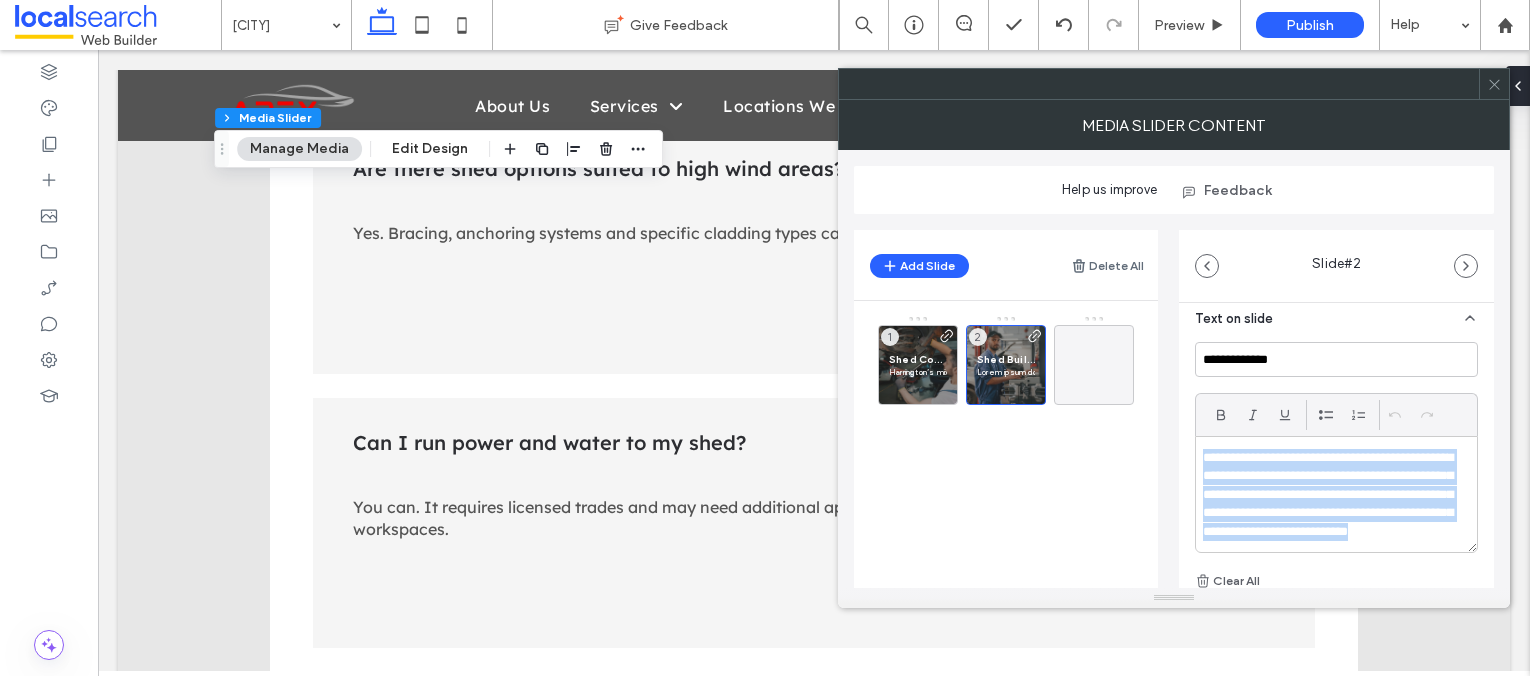 click on "**********" at bounding box center [1331, 504] 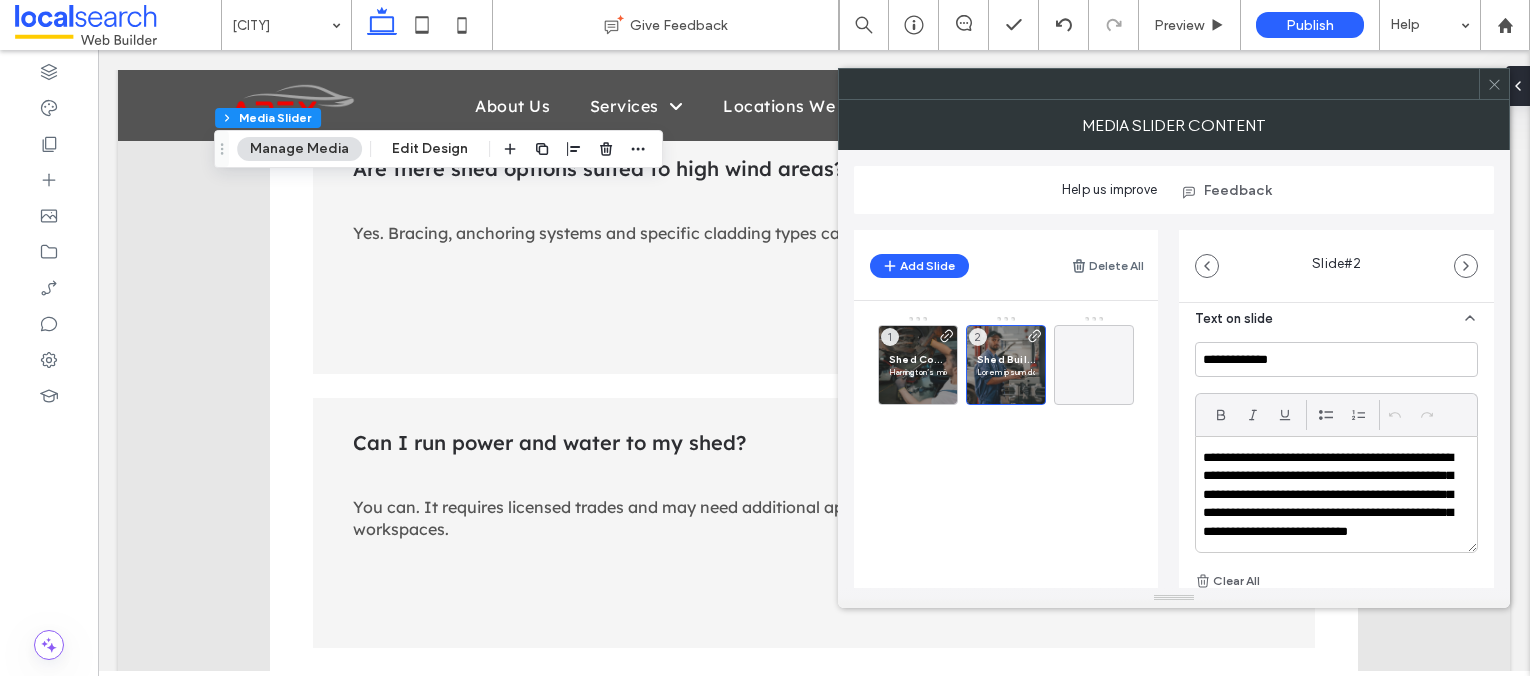 scroll, scrollTop: 0, scrollLeft: 0, axis: both 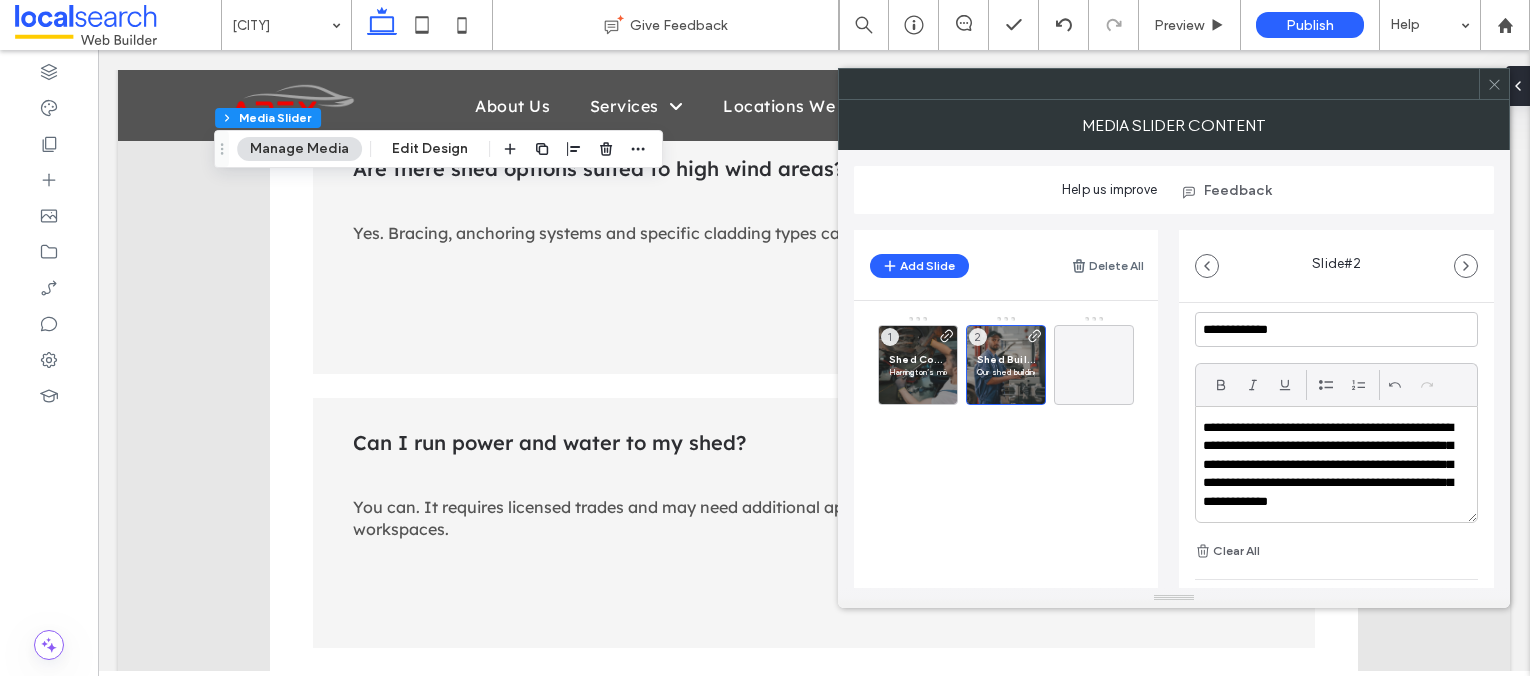click on "**********" at bounding box center [1331, 465] 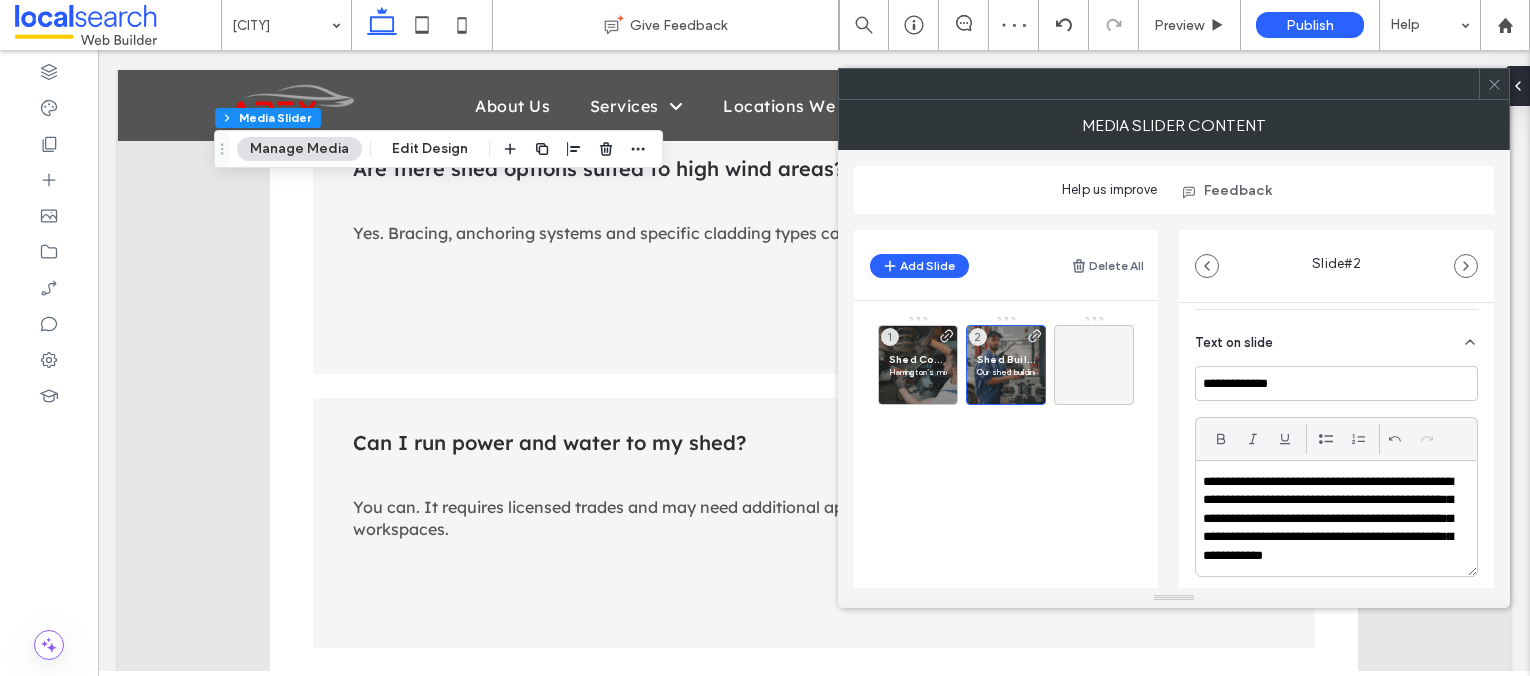 scroll, scrollTop: 460, scrollLeft: 0, axis: vertical 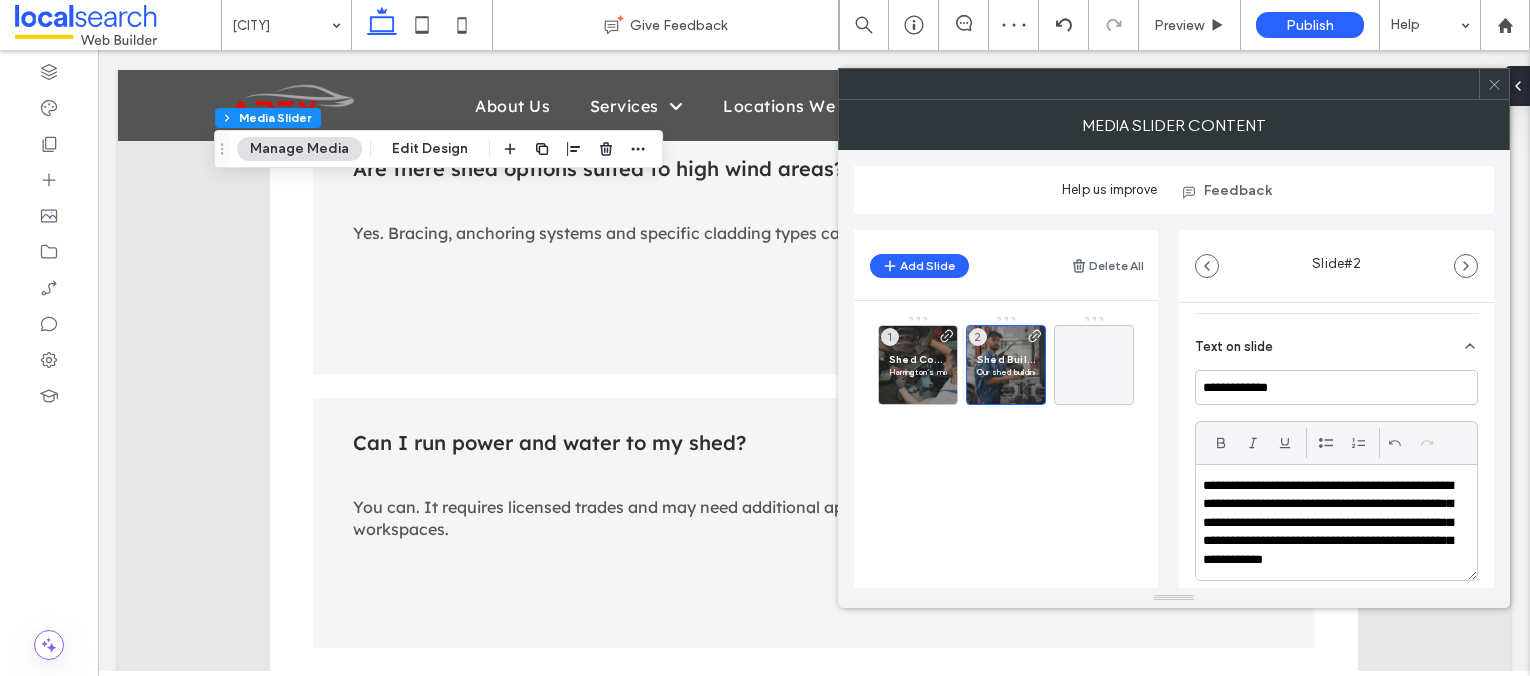click 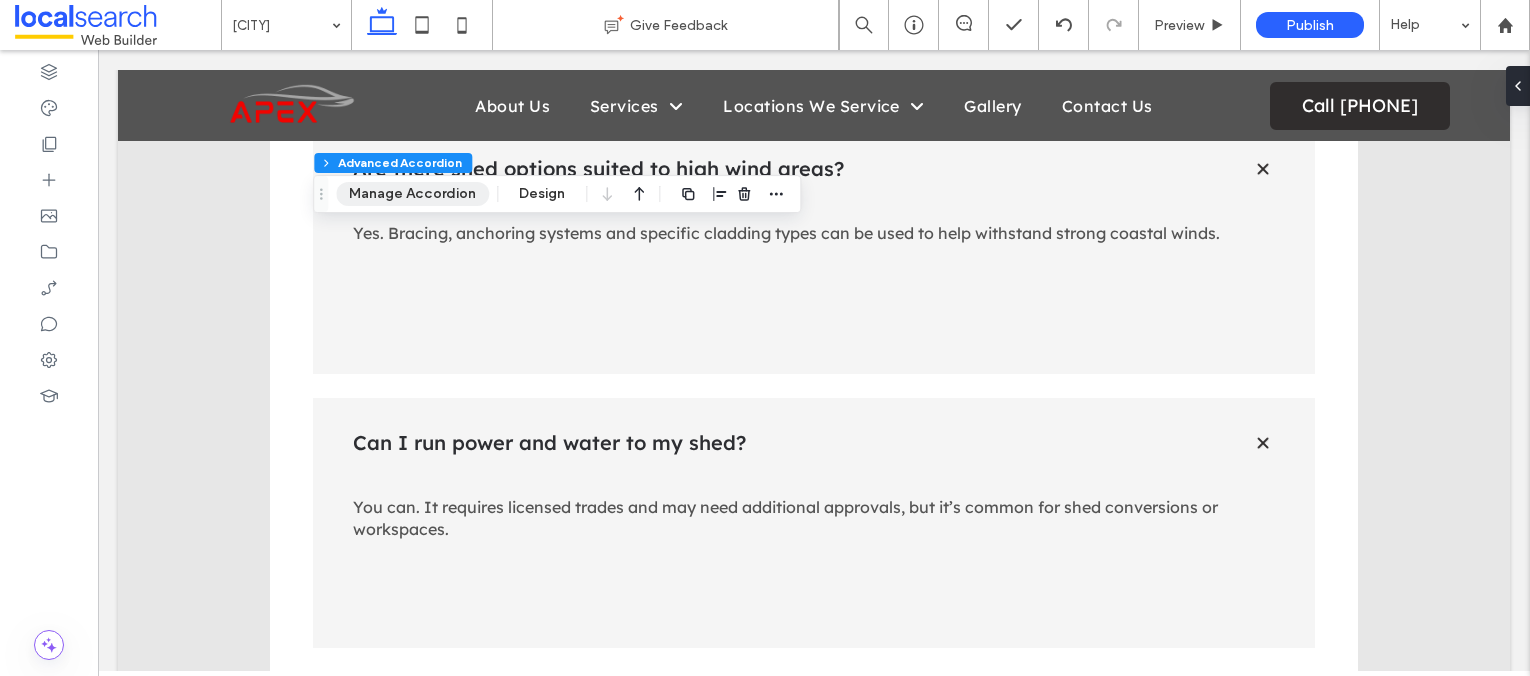 click on "Manage Accordion" at bounding box center (412, 194) 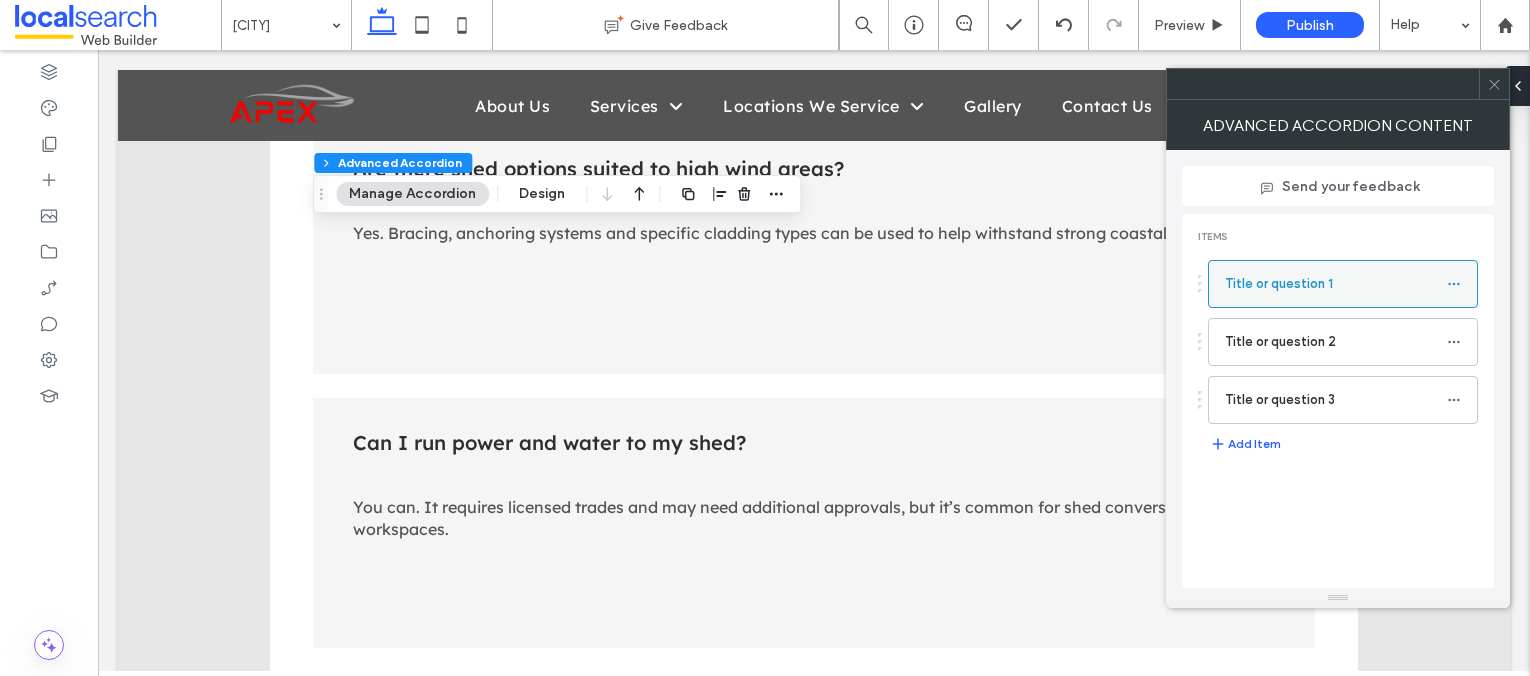 click at bounding box center [1459, 284] 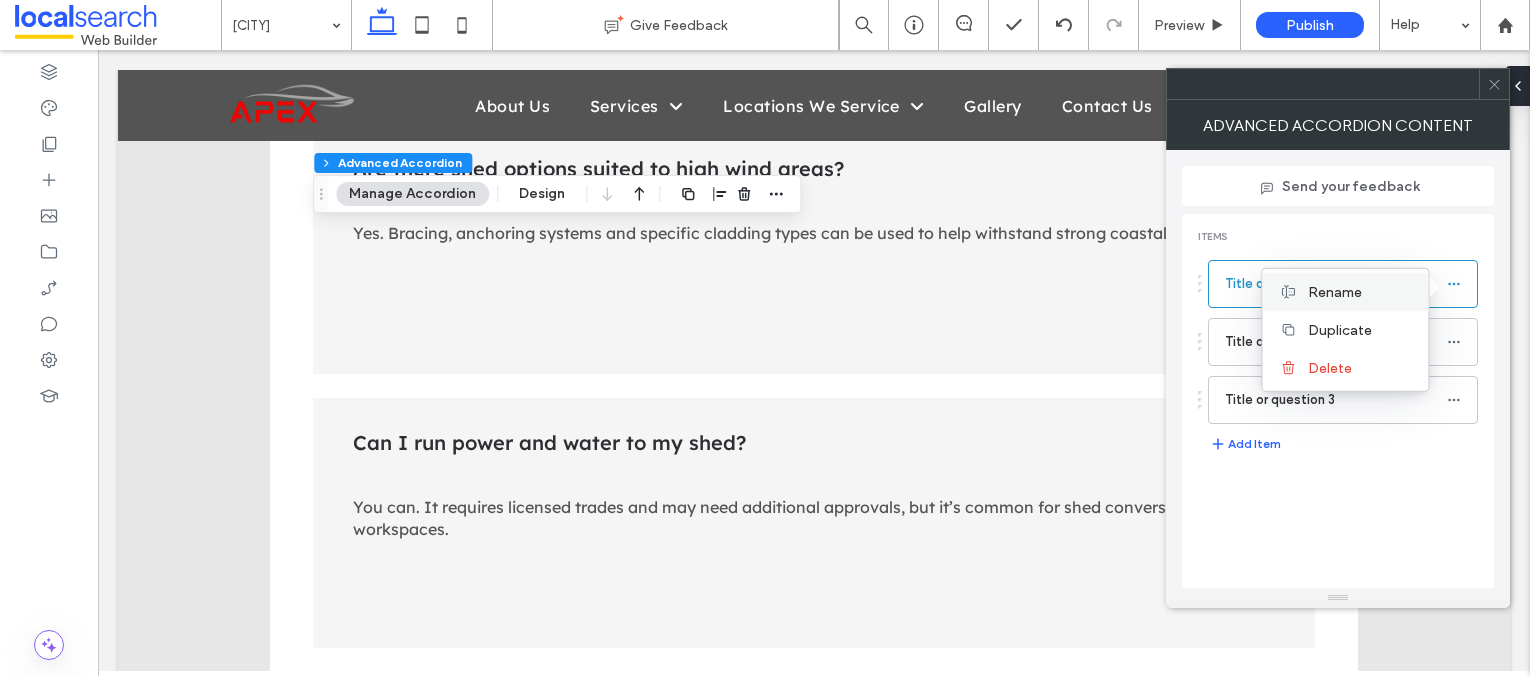 click on "Rename" at bounding box center [1335, 291] 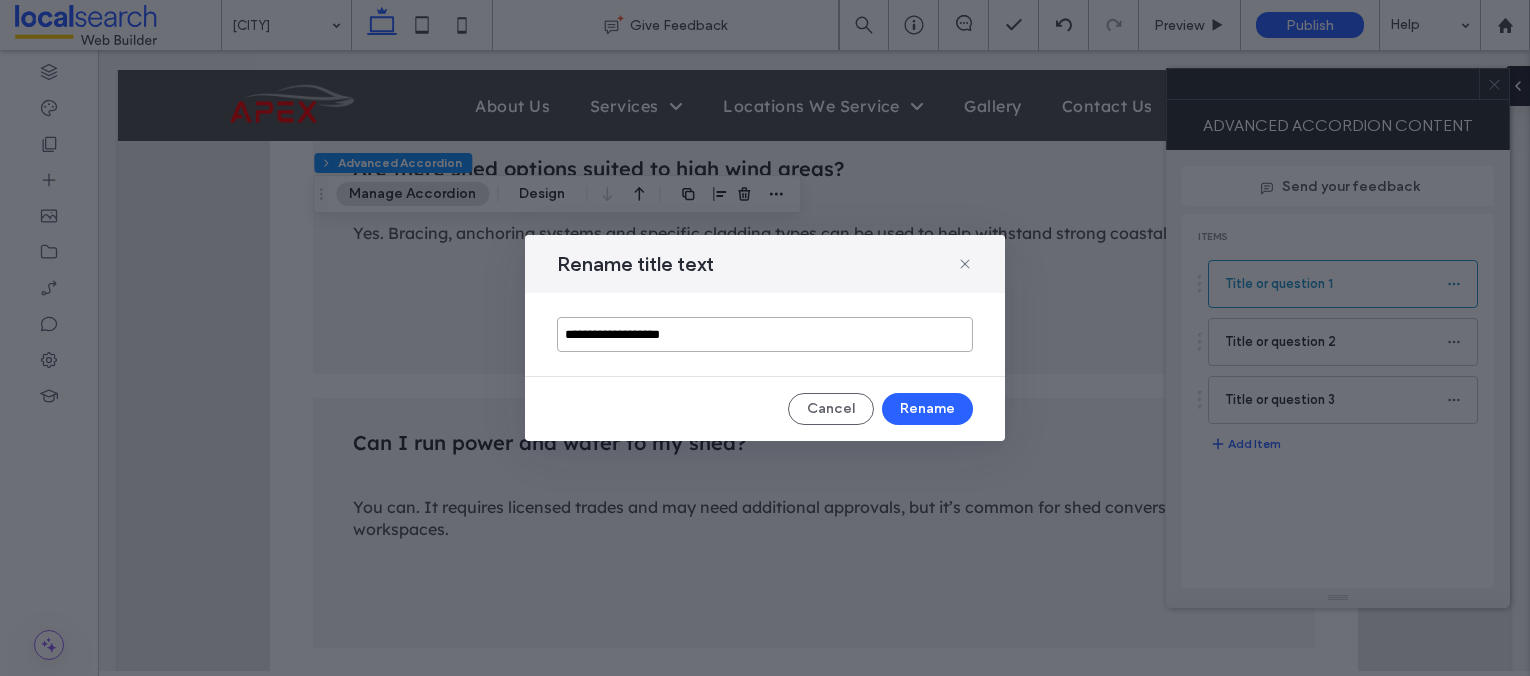 click on "**********" at bounding box center [765, 334] 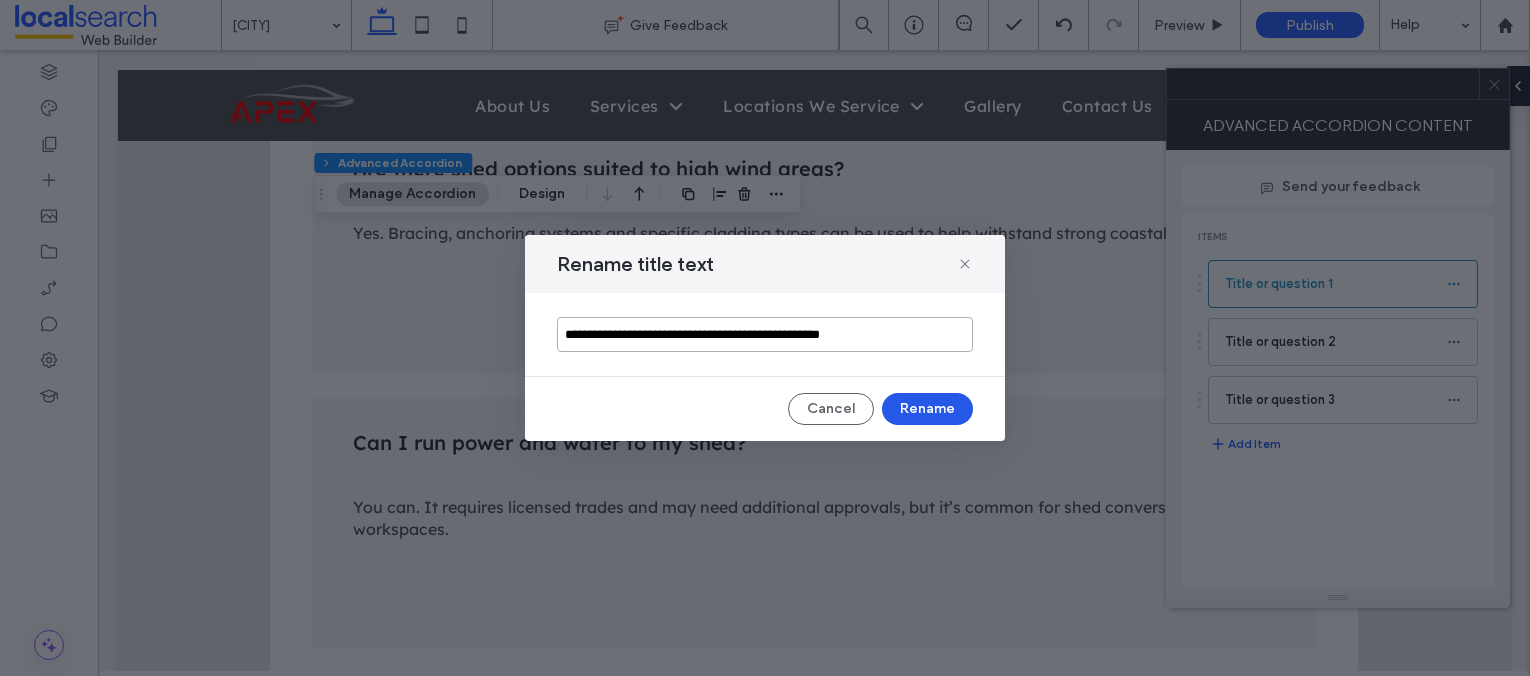 type on "**********" 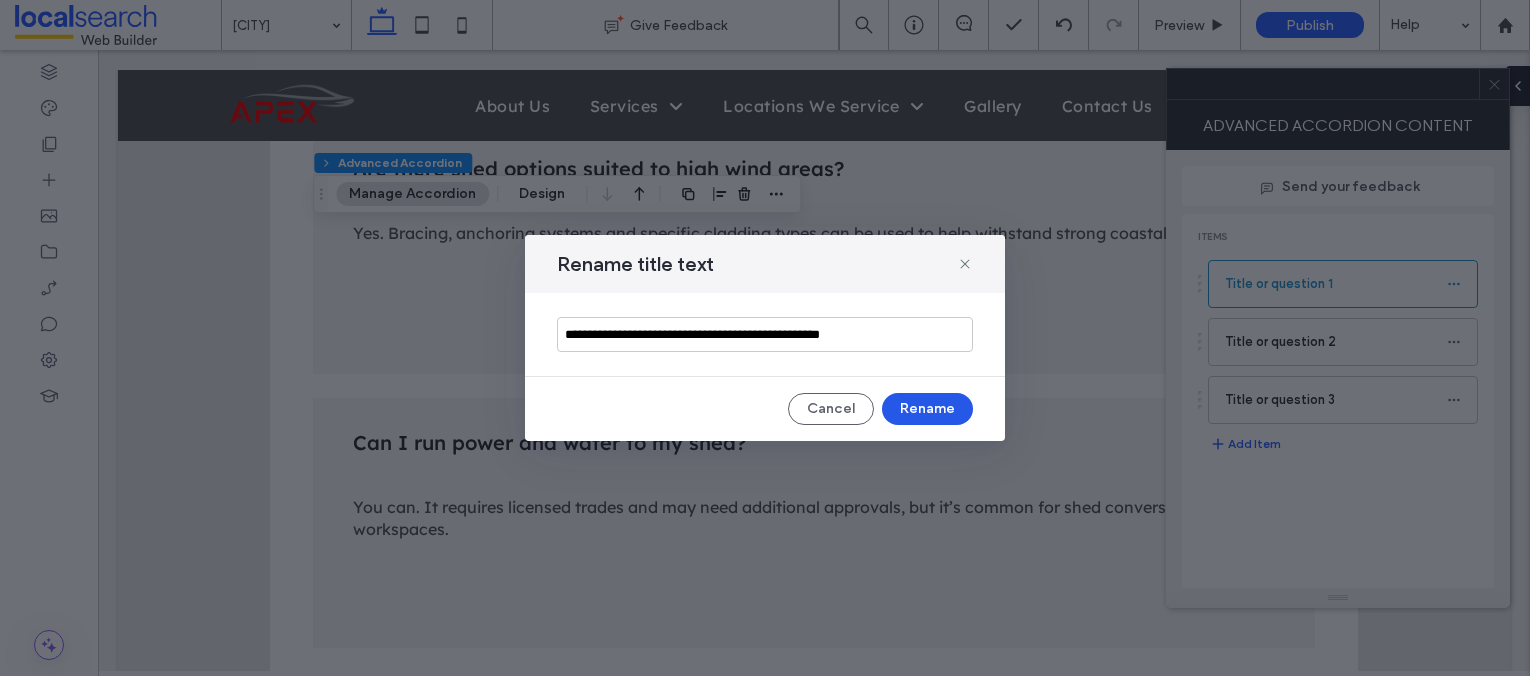 click on "Rename" at bounding box center (927, 409) 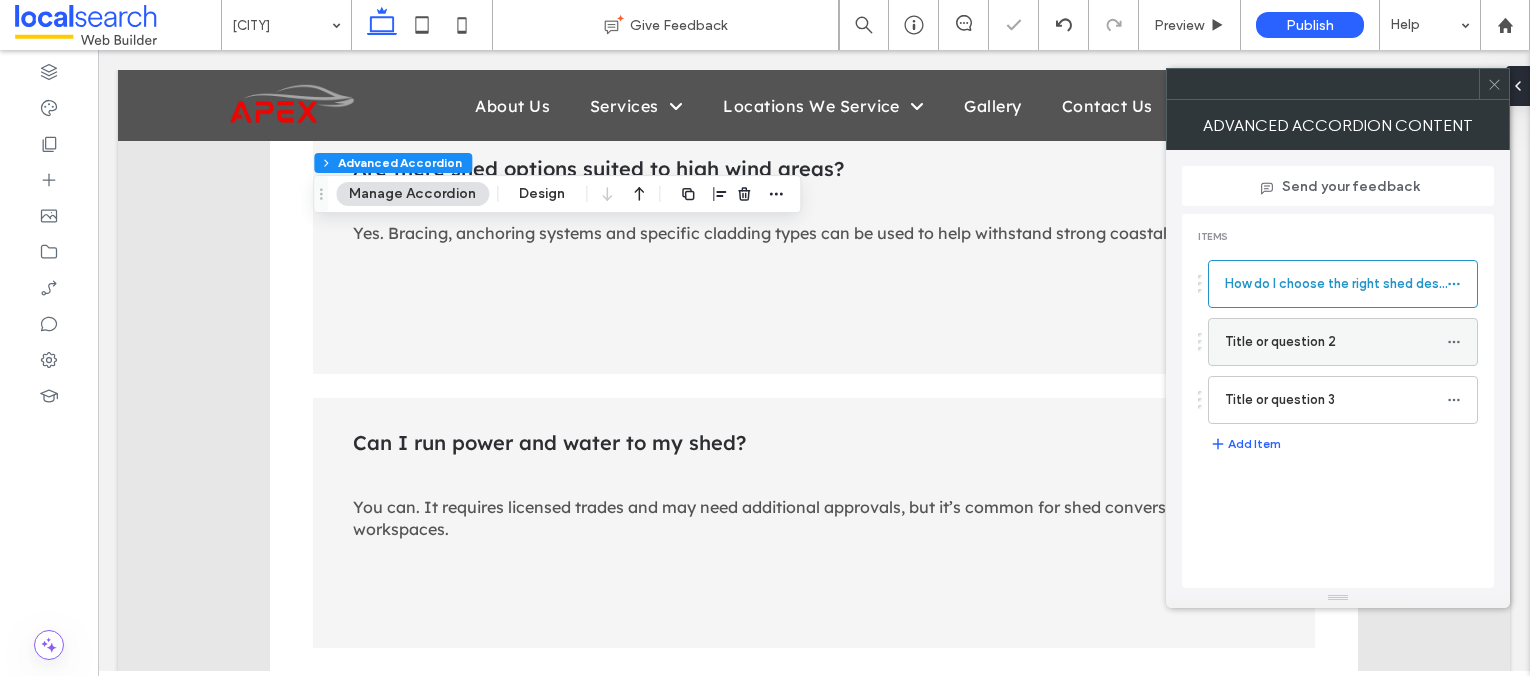 click 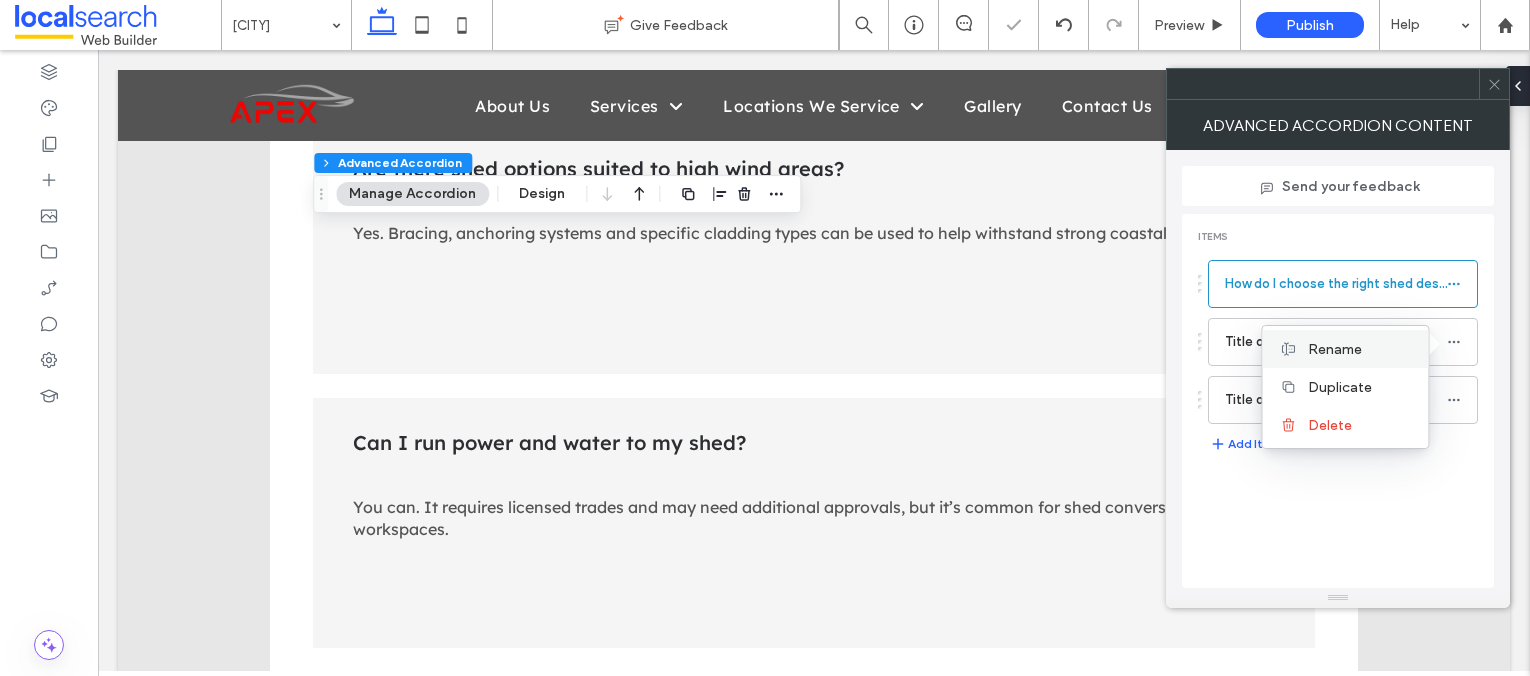 click on "Rename" at bounding box center [1360, 349] 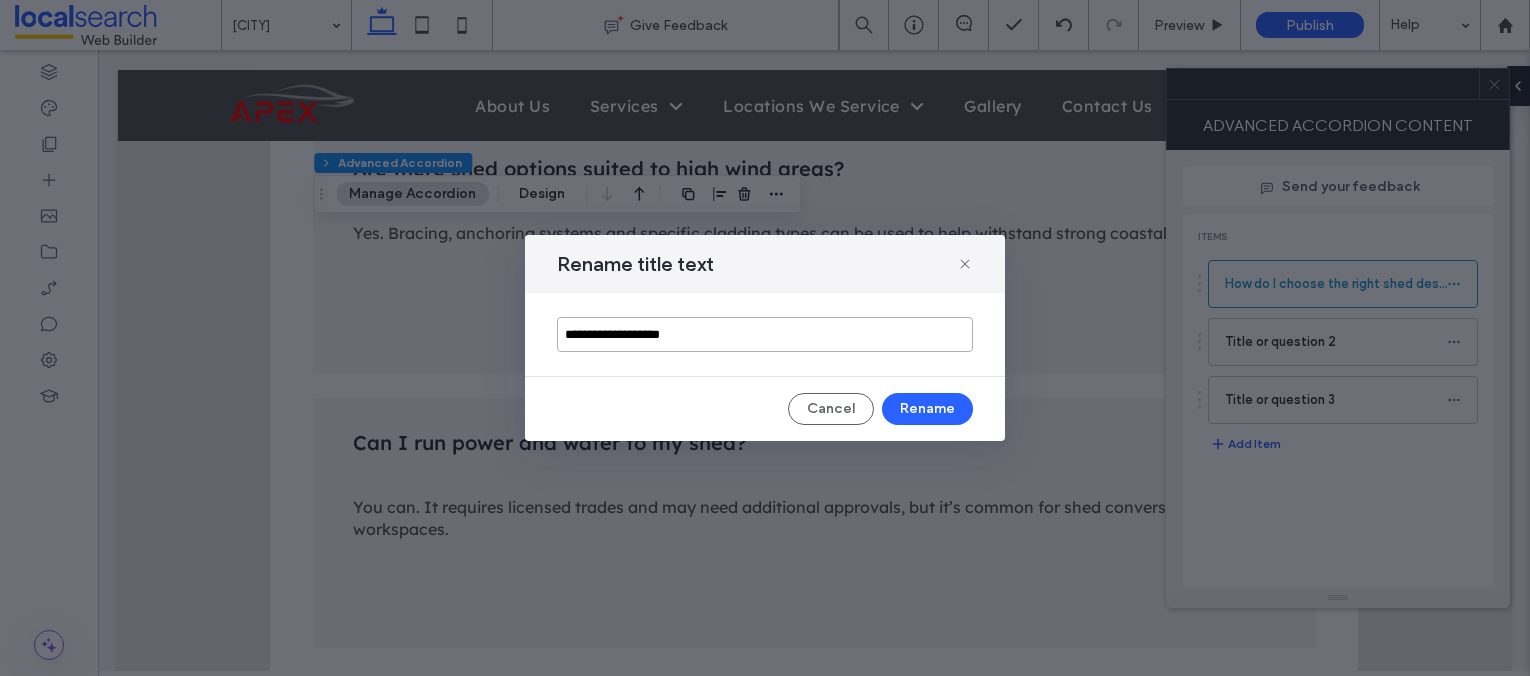 click on "**********" at bounding box center [765, 334] 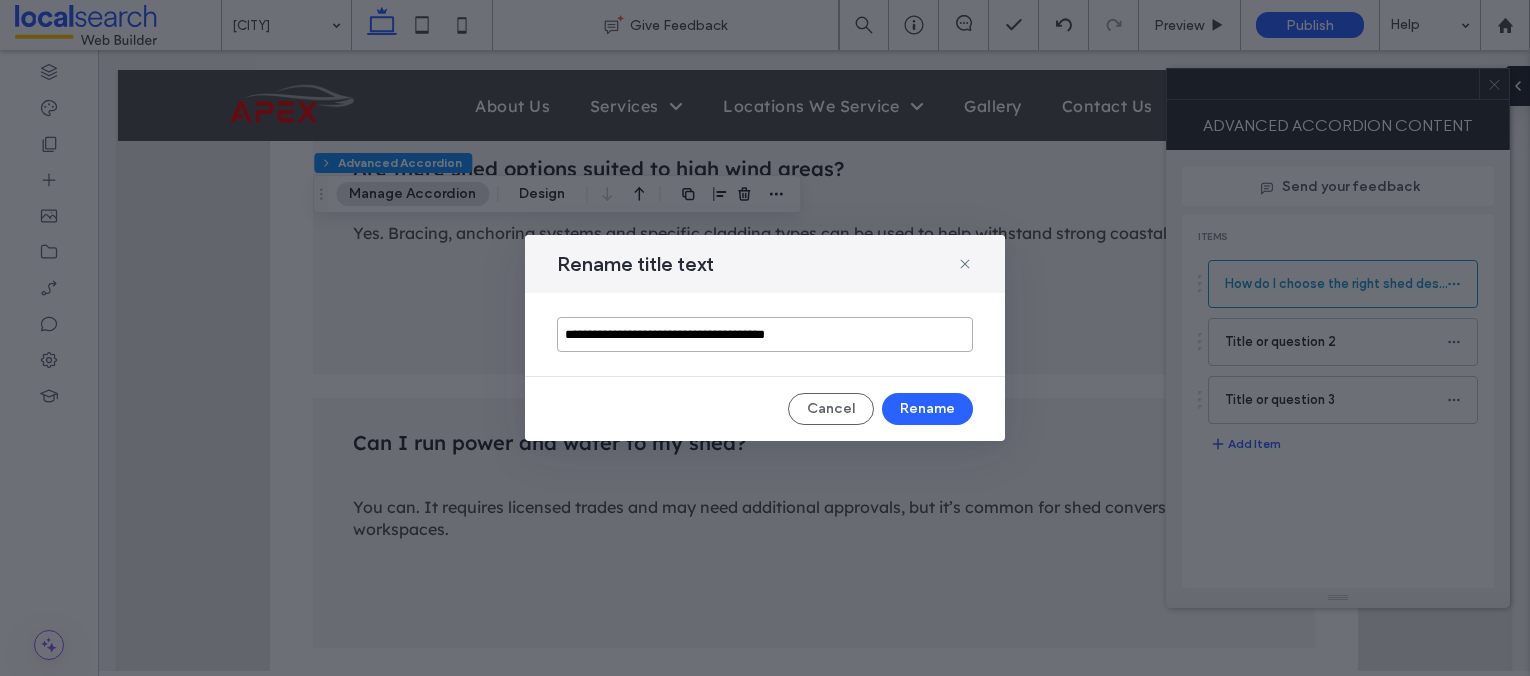 click on "**********" at bounding box center (765, 334) 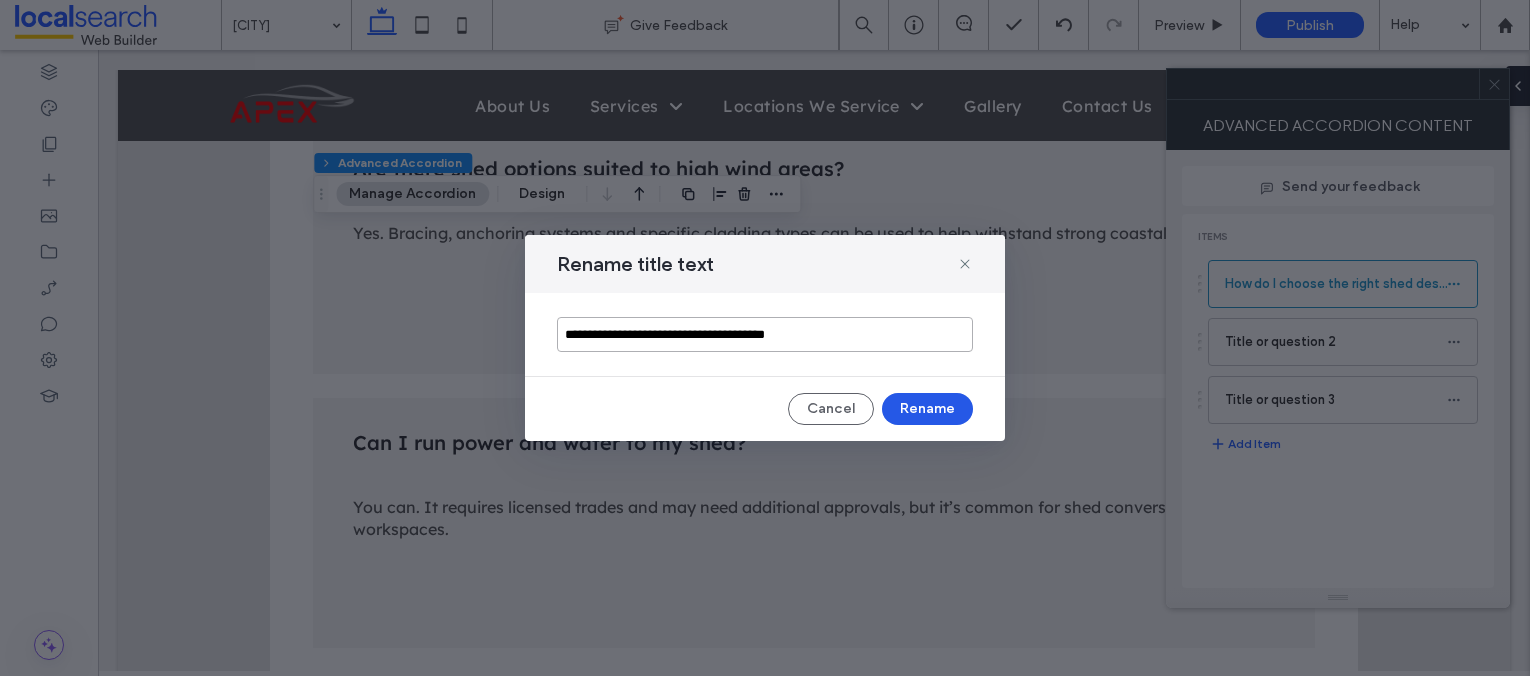 type on "**********" 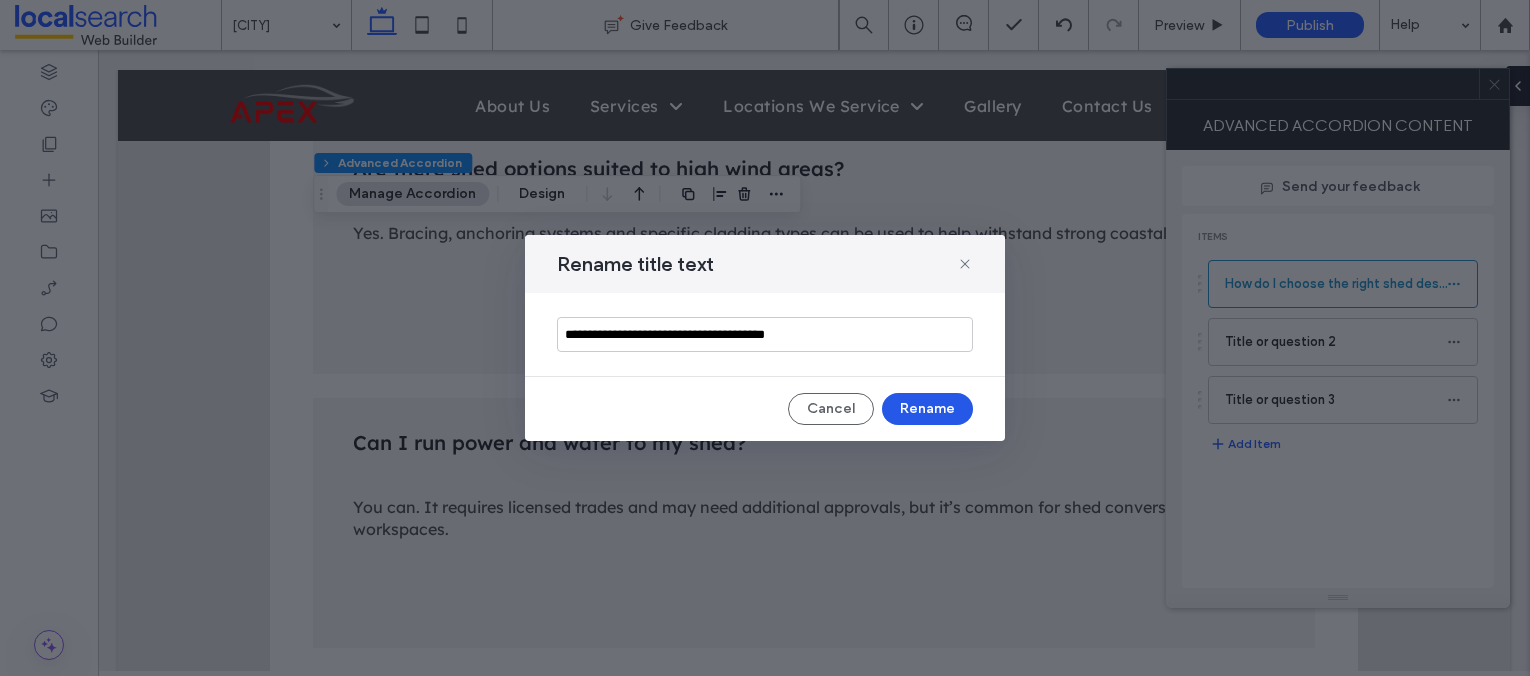click on "Rename" at bounding box center (927, 409) 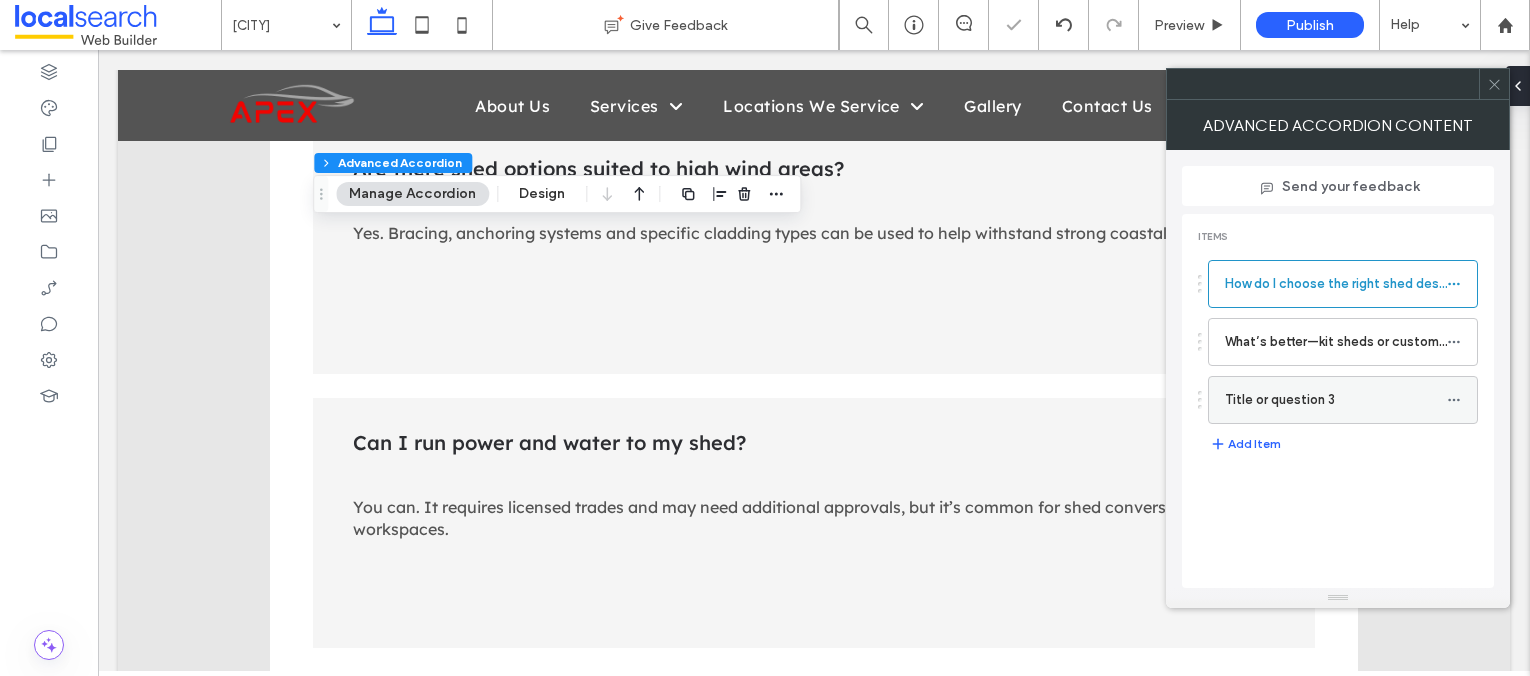 click at bounding box center [1459, 400] 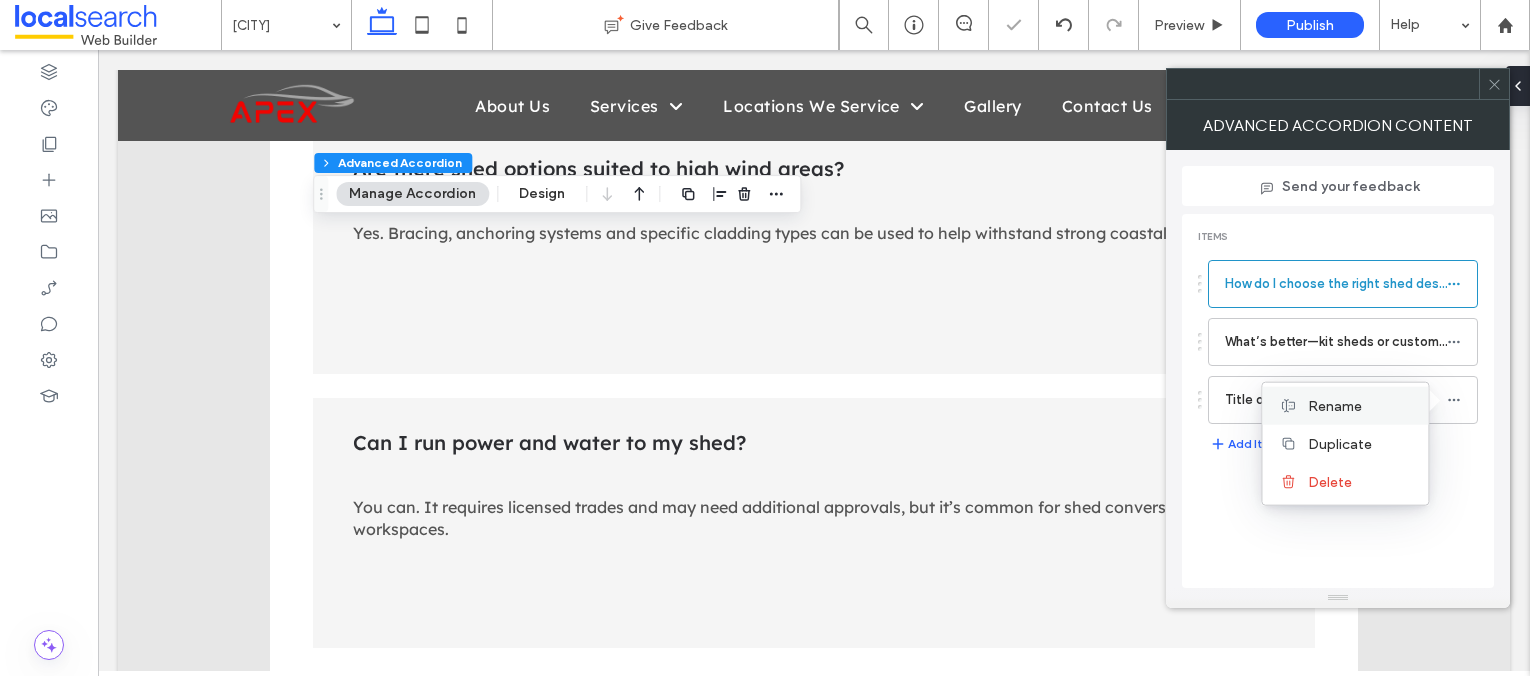 click on "Rename" at bounding box center (1345, 406) 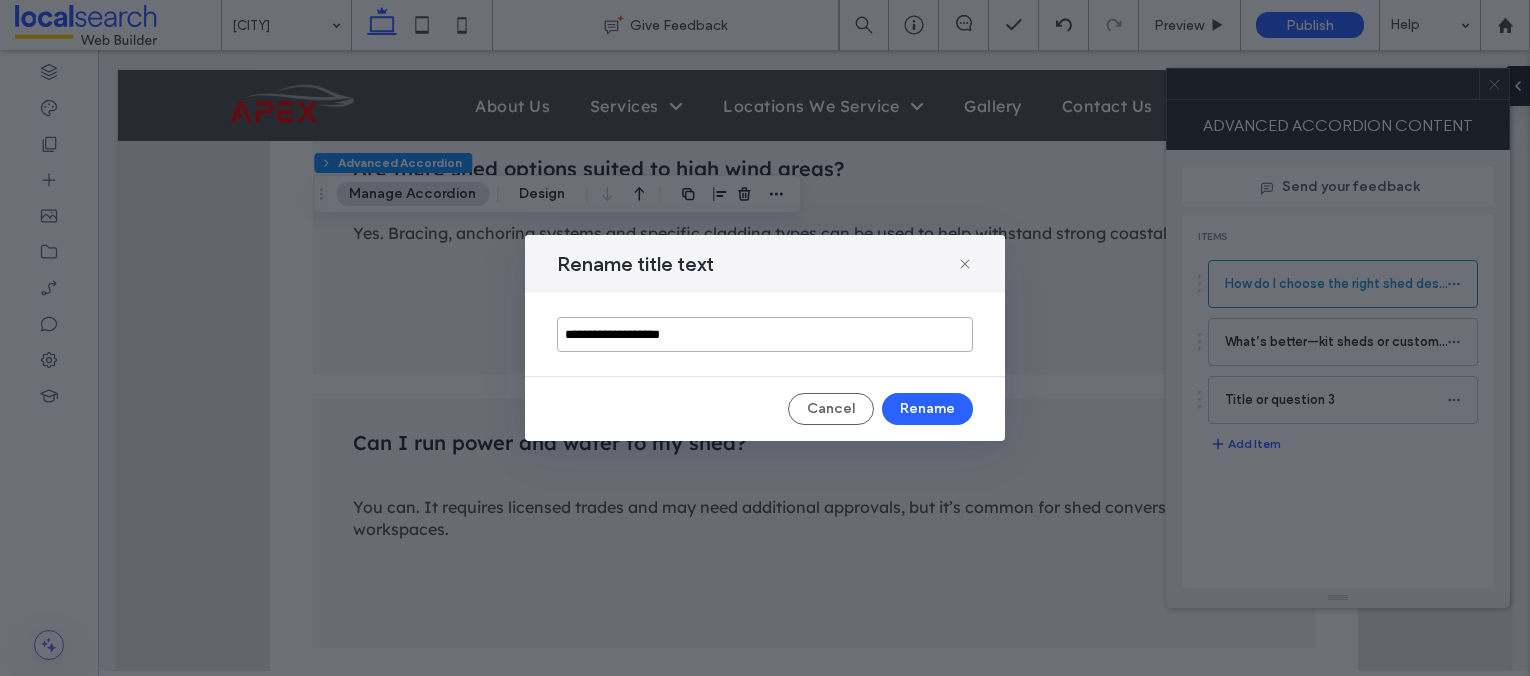 click on "**********" at bounding box center (765, 334) 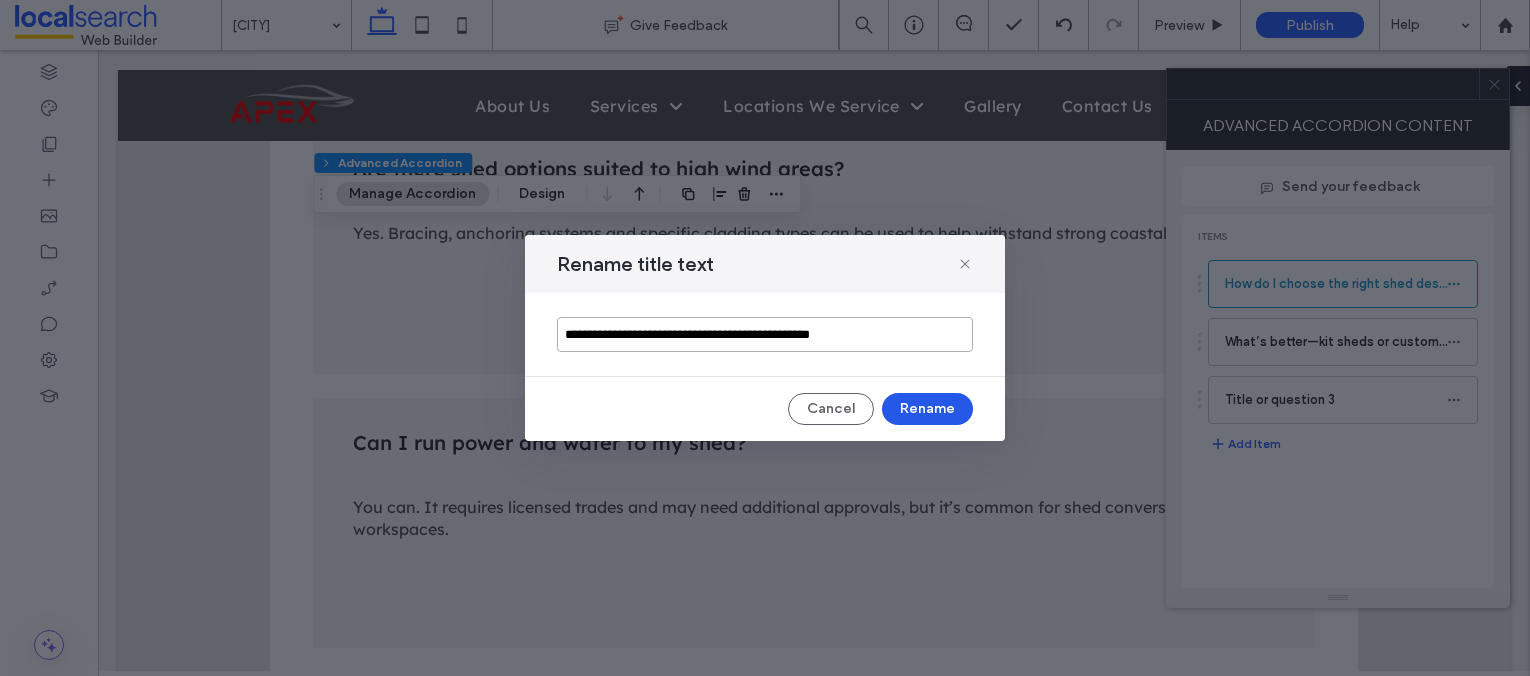 type on "**********" 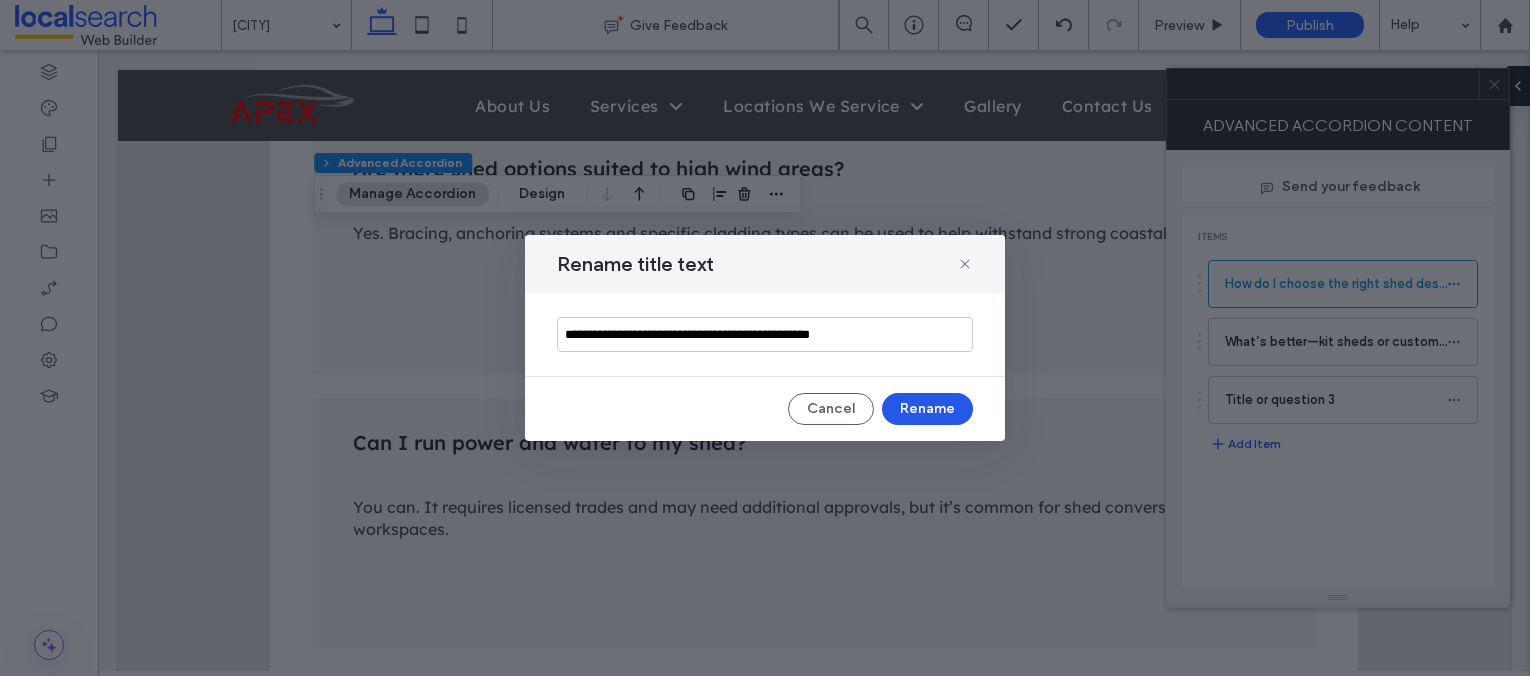 click on "Rename" at bounding box center (927, 409) 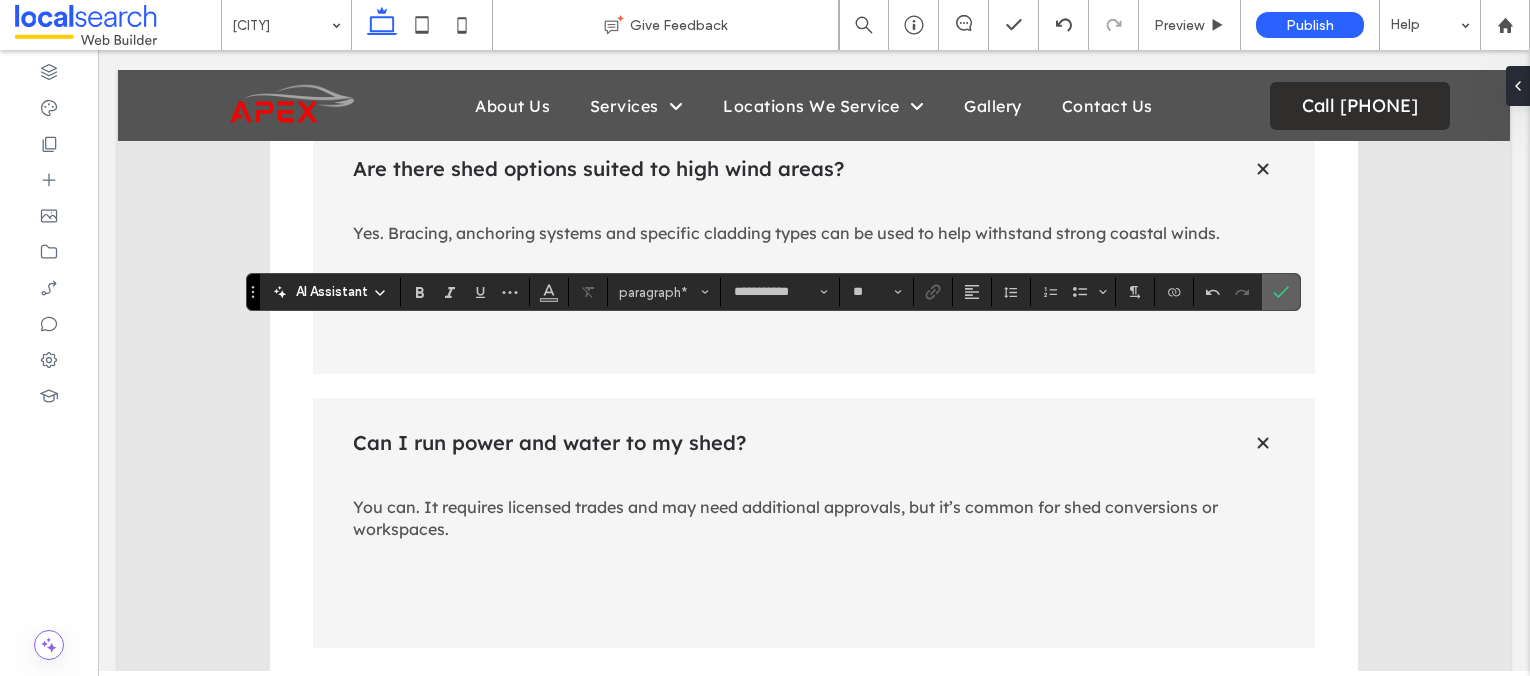 click 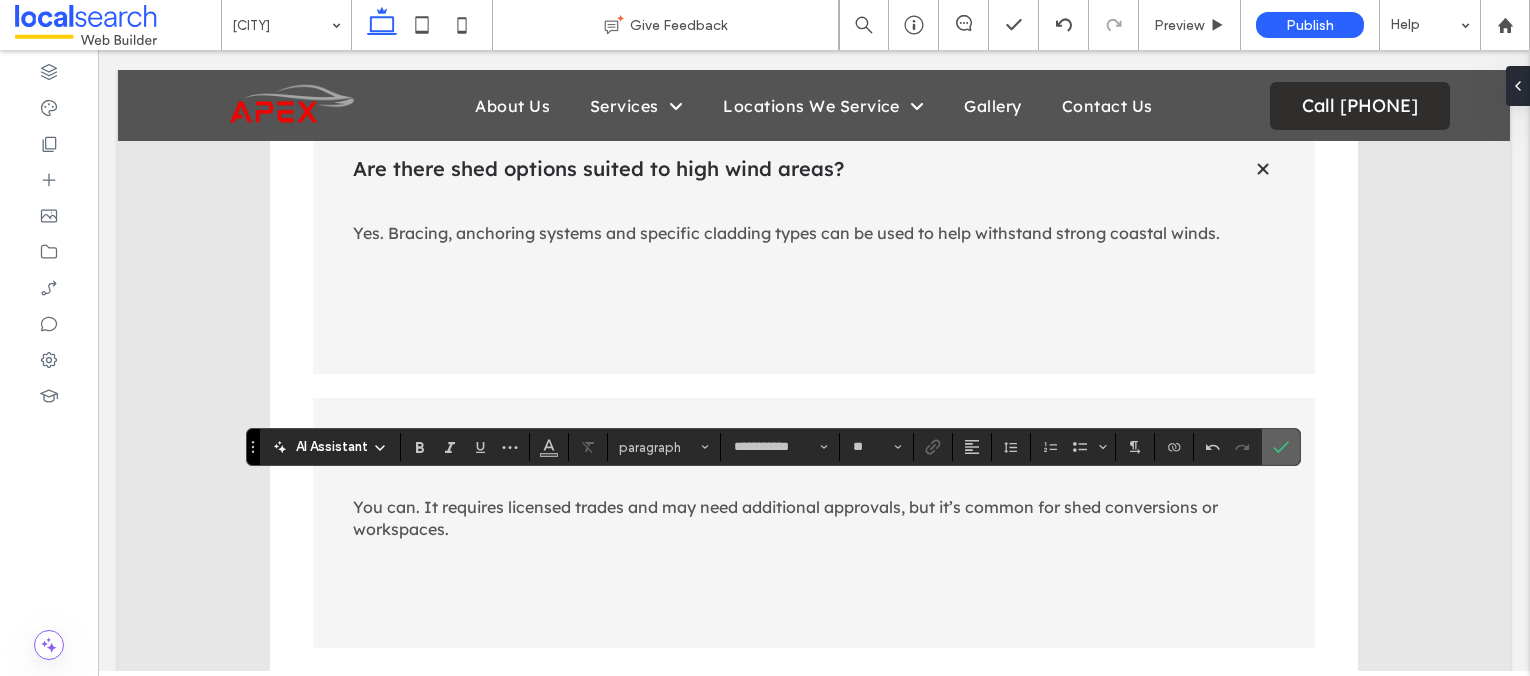 click 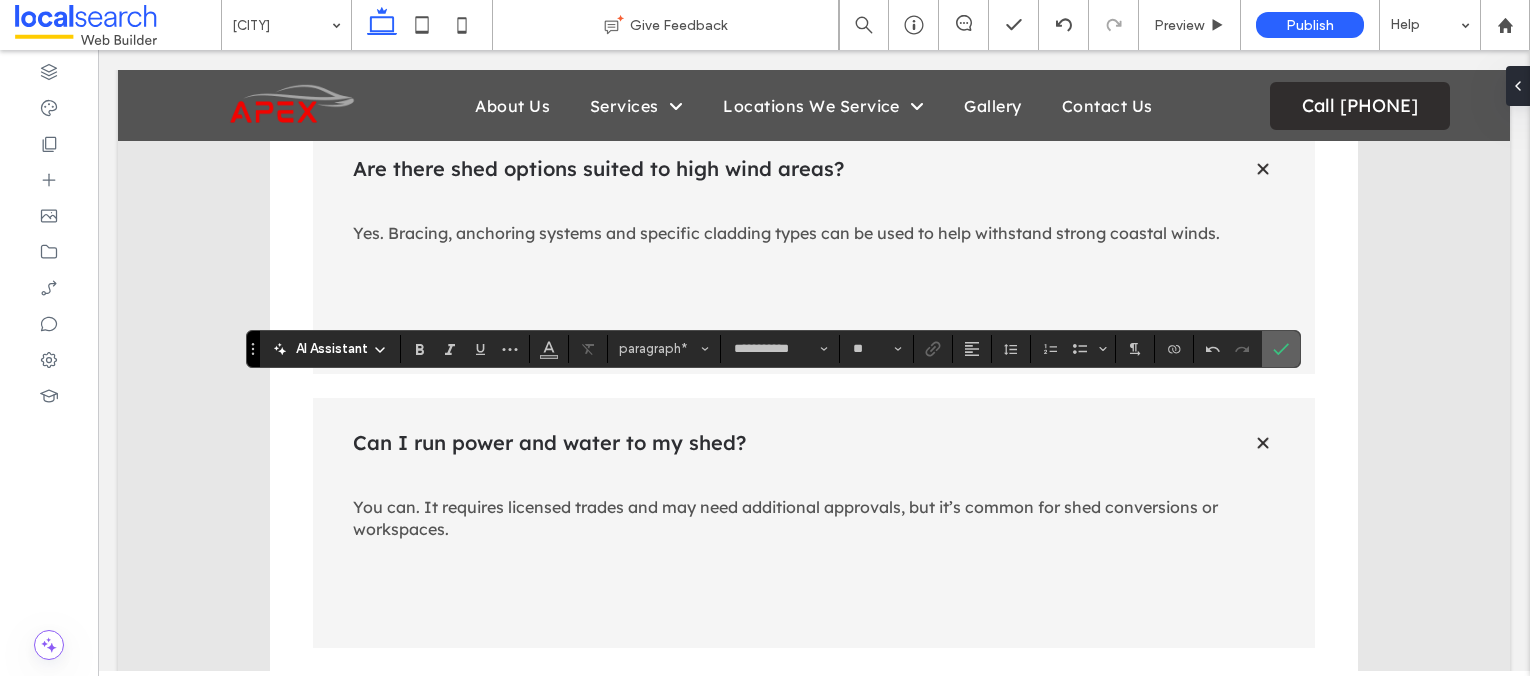 click 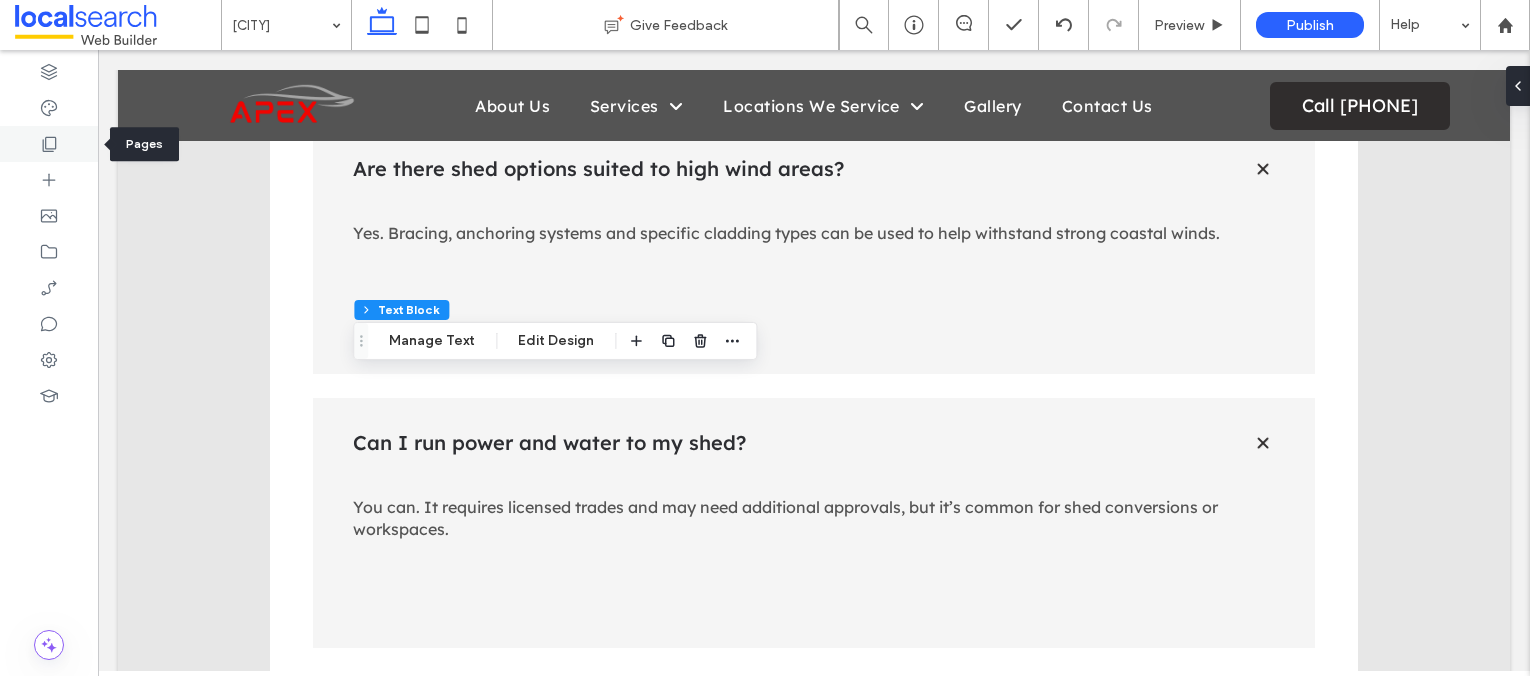 click 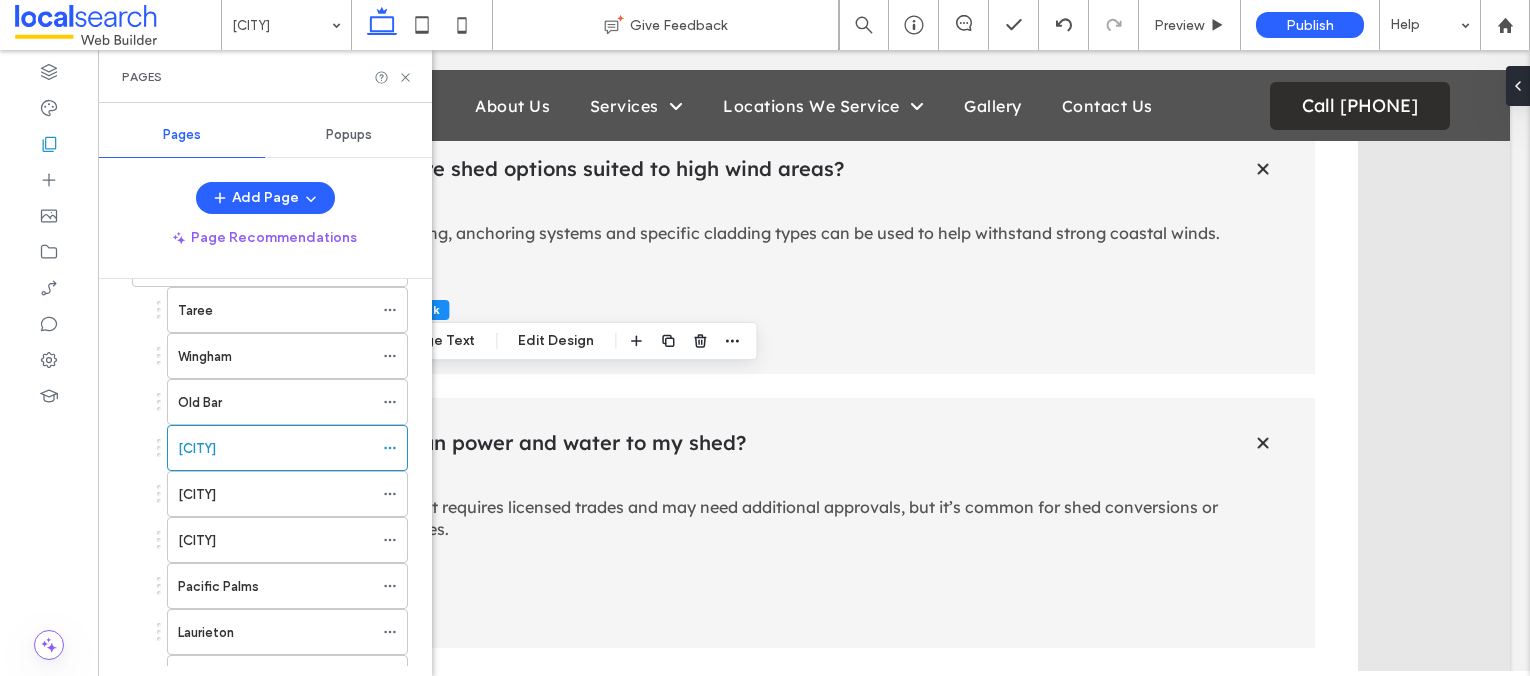 scroll, scrollTop: 382, scrollLeft: 0, axis: vertical 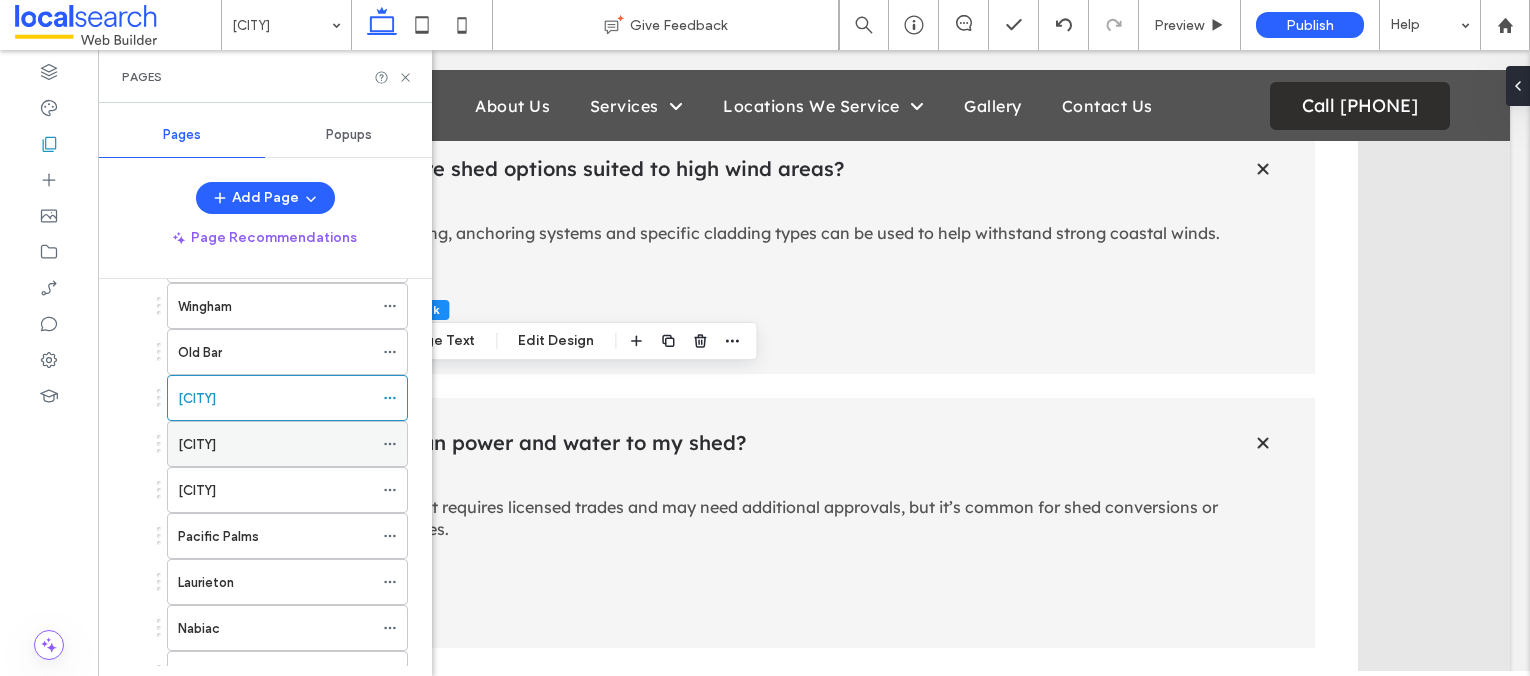 click on "Manning Point" at bounding box center [197, 444] 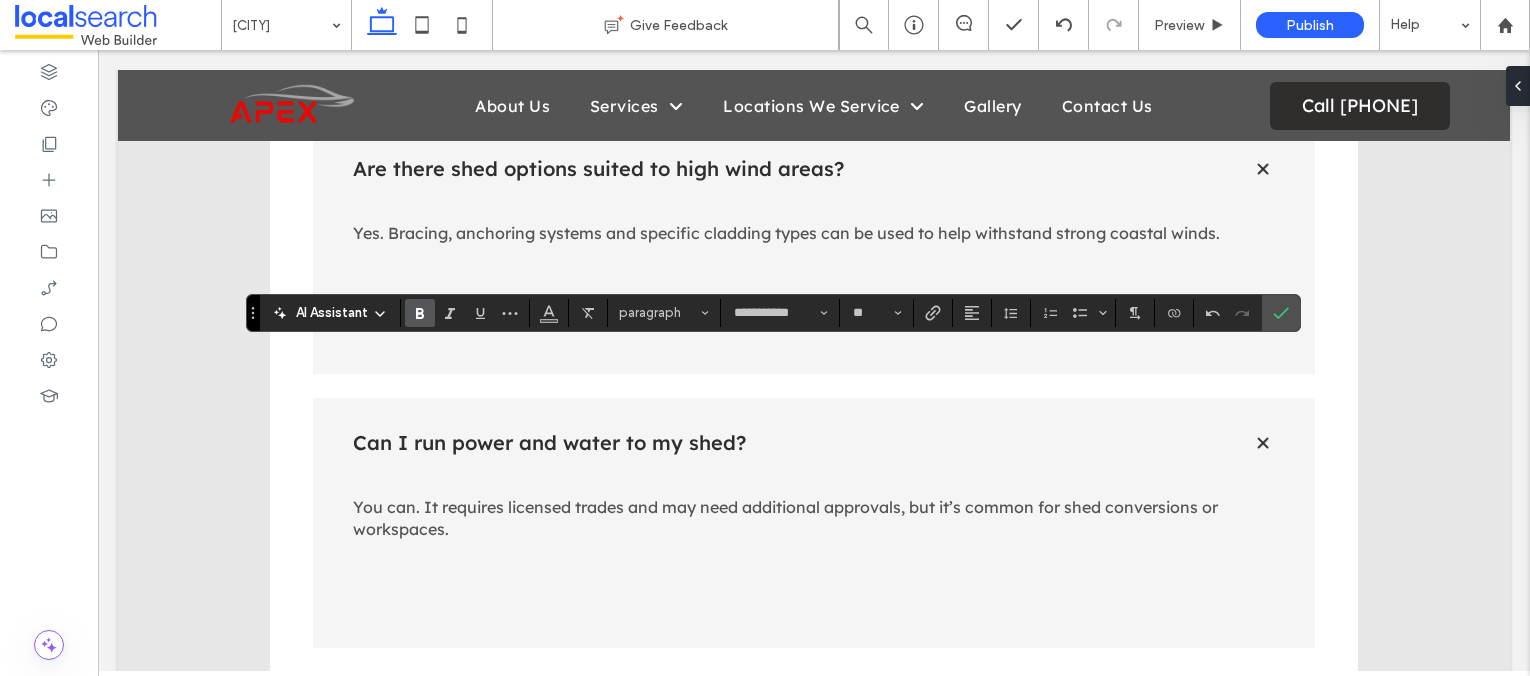 click 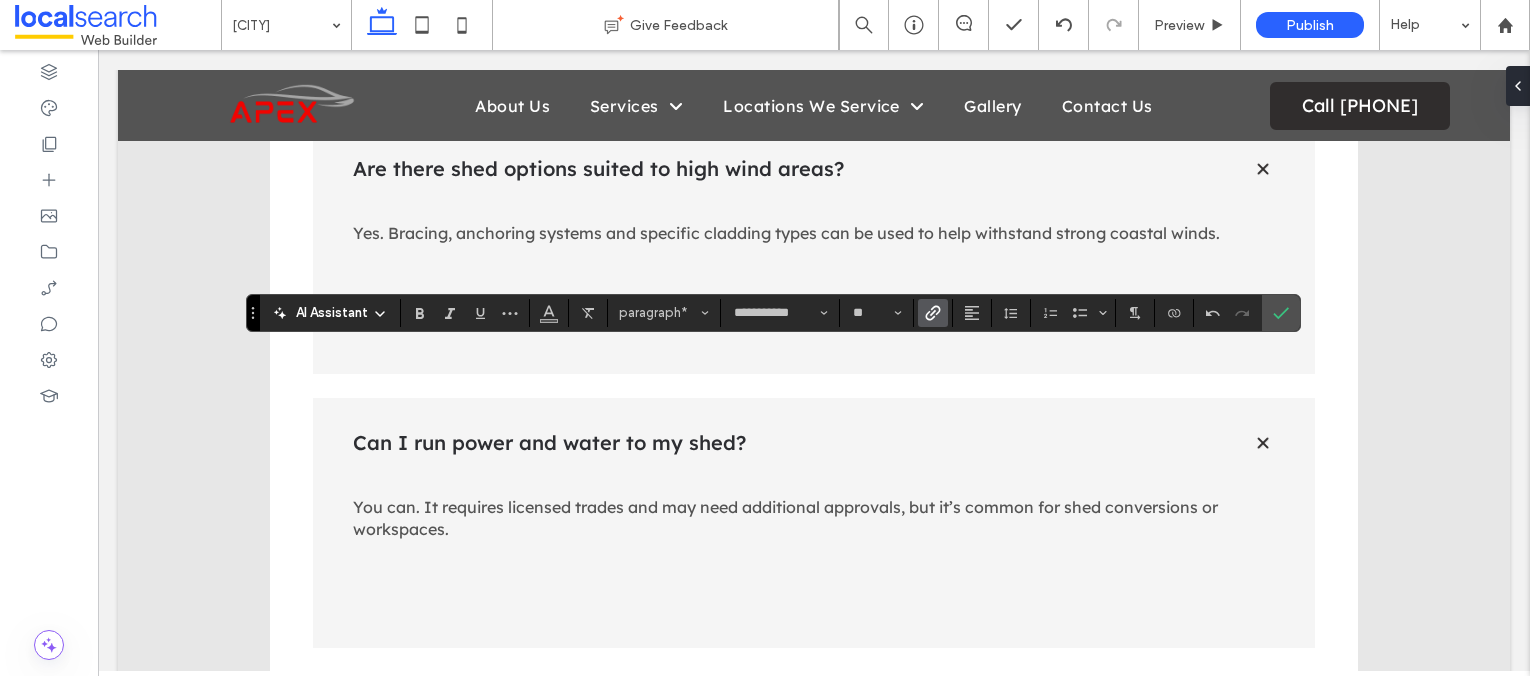 click 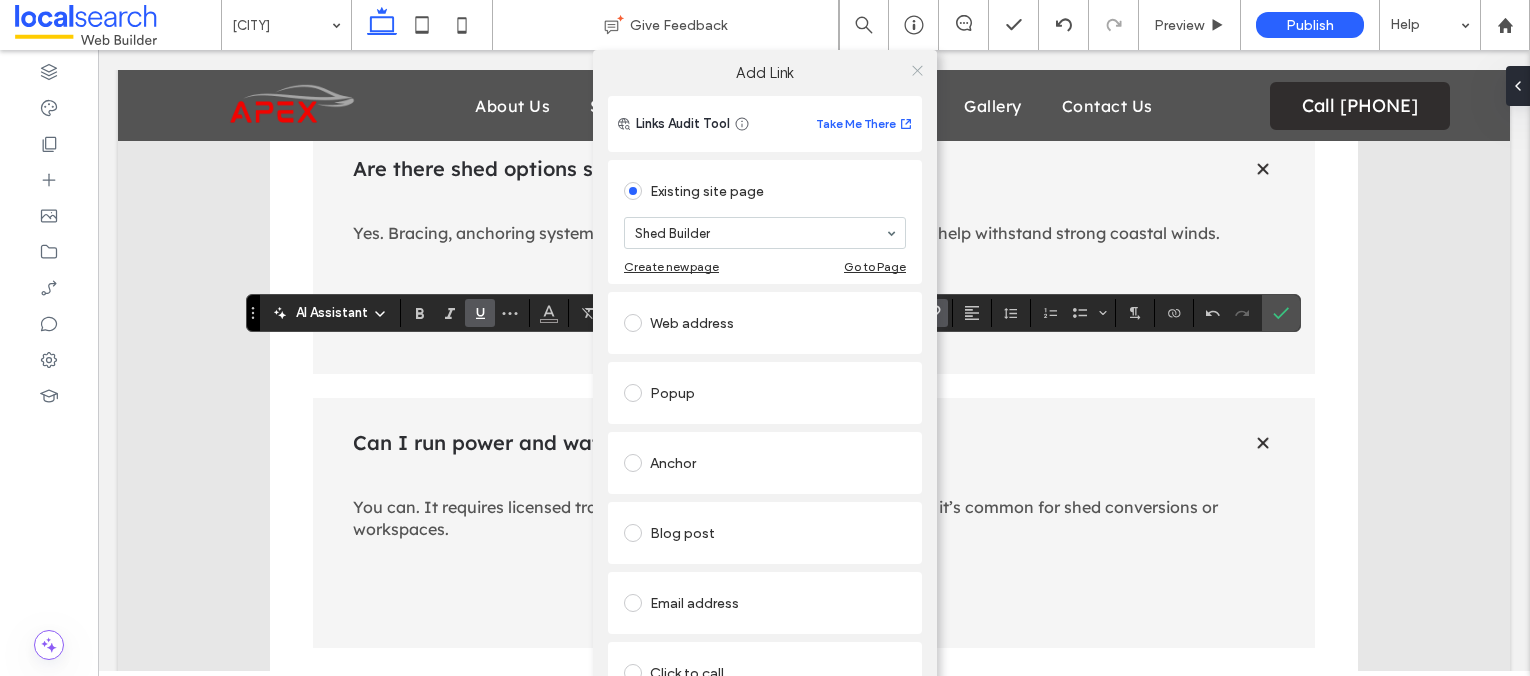 click 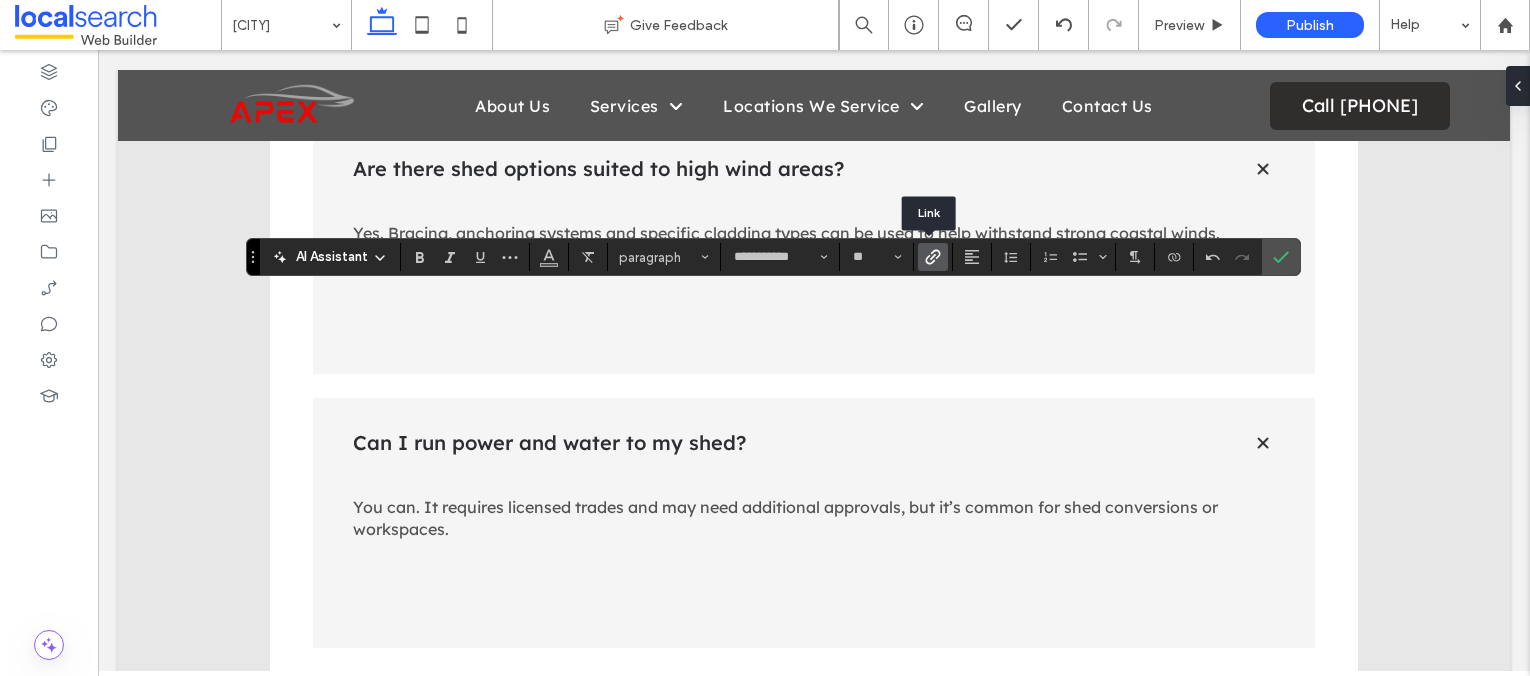 click 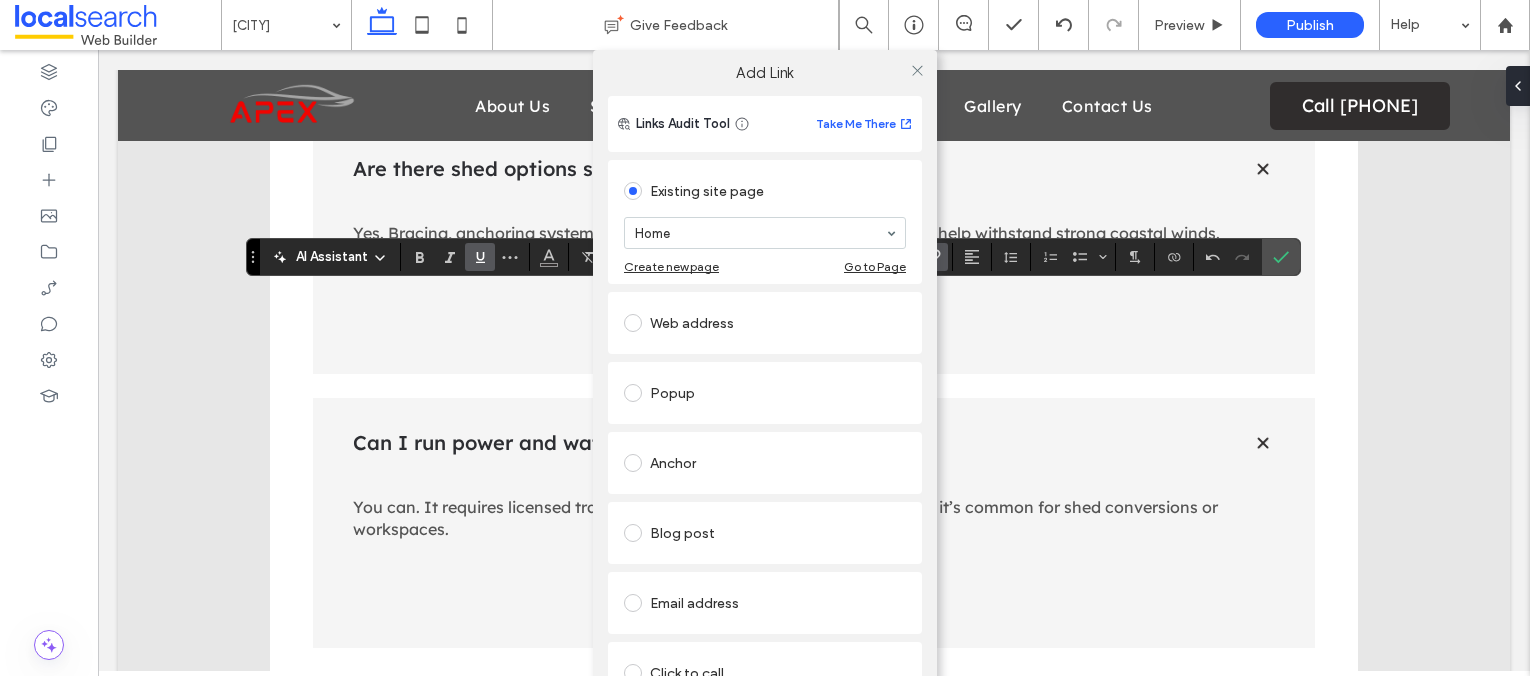 scroll, scrollTop: 120, scrollLeft: 0, axis: vertical 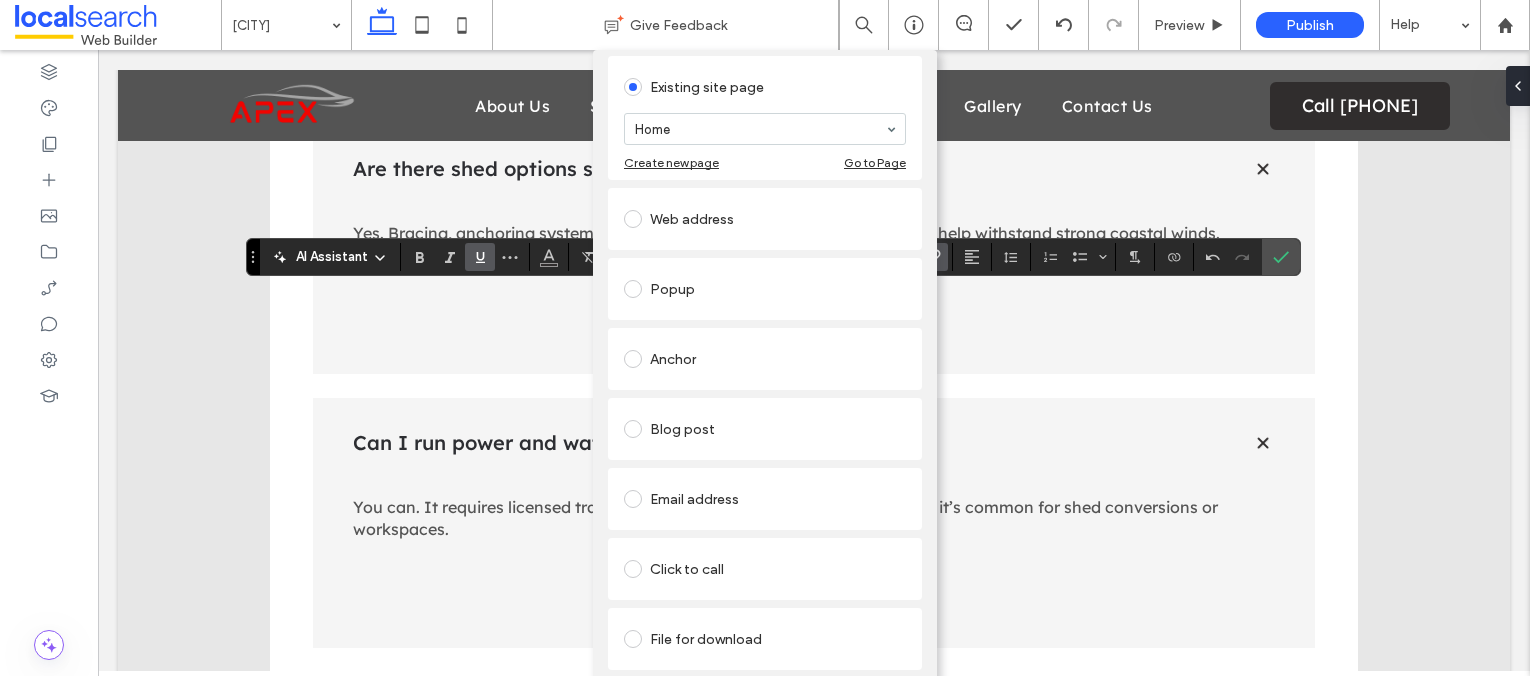click on "Click to call" at bounding box center [765, 569] 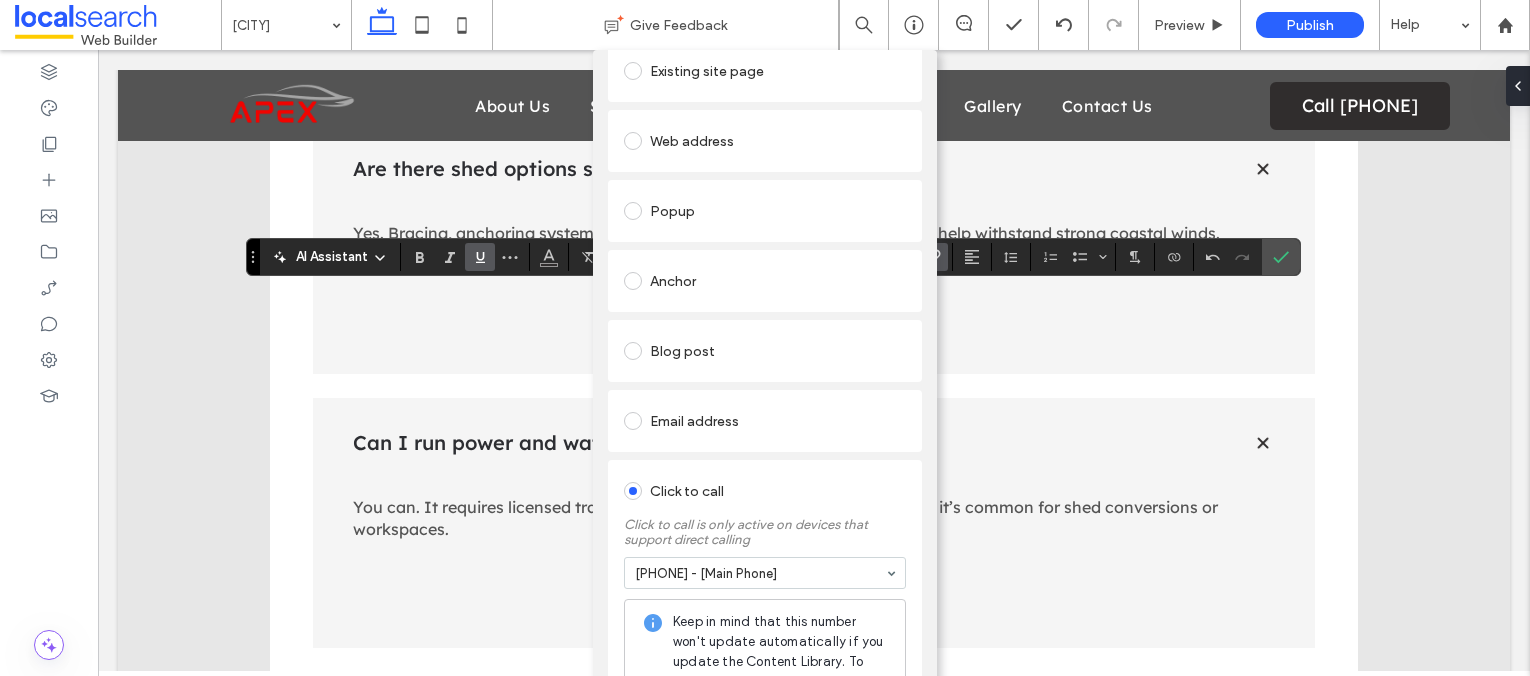 scroll, scrollTop: 0, scrollLeft: 0, axis: both 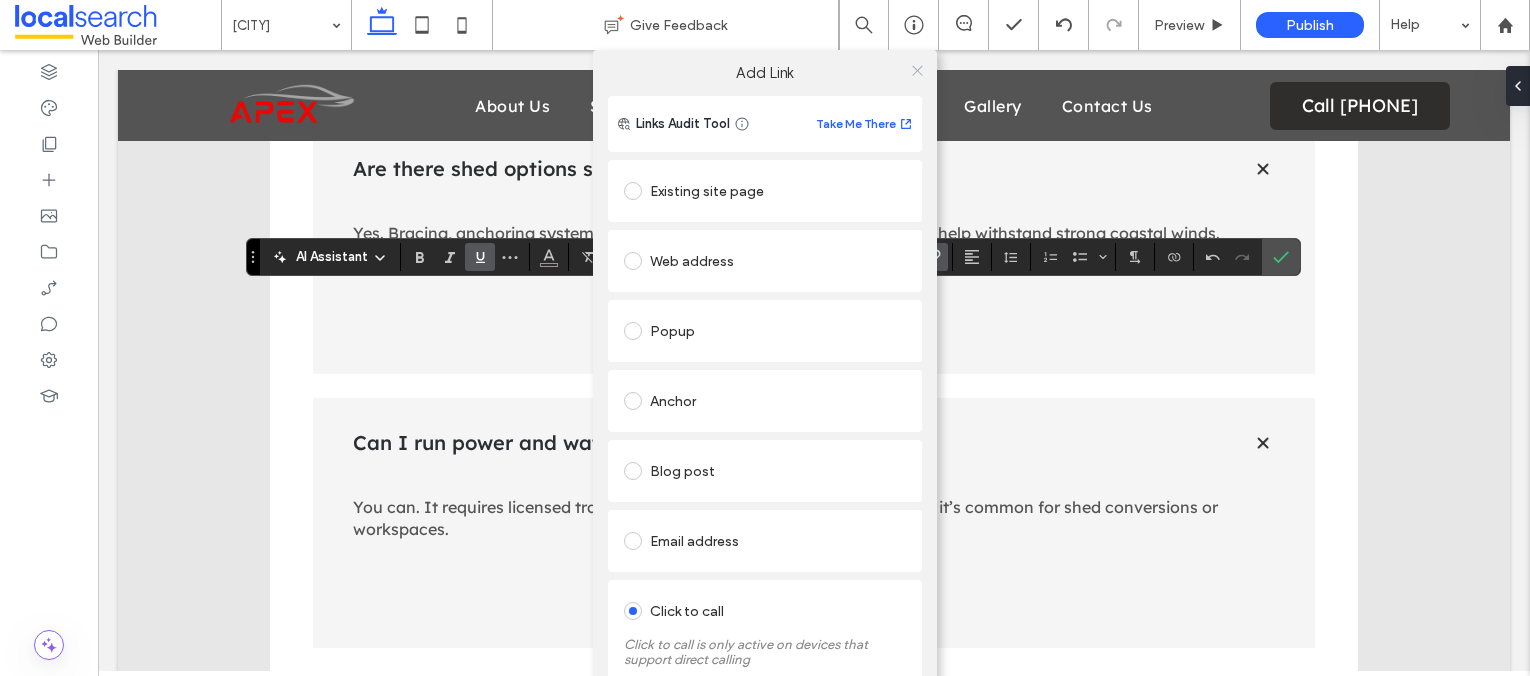 click 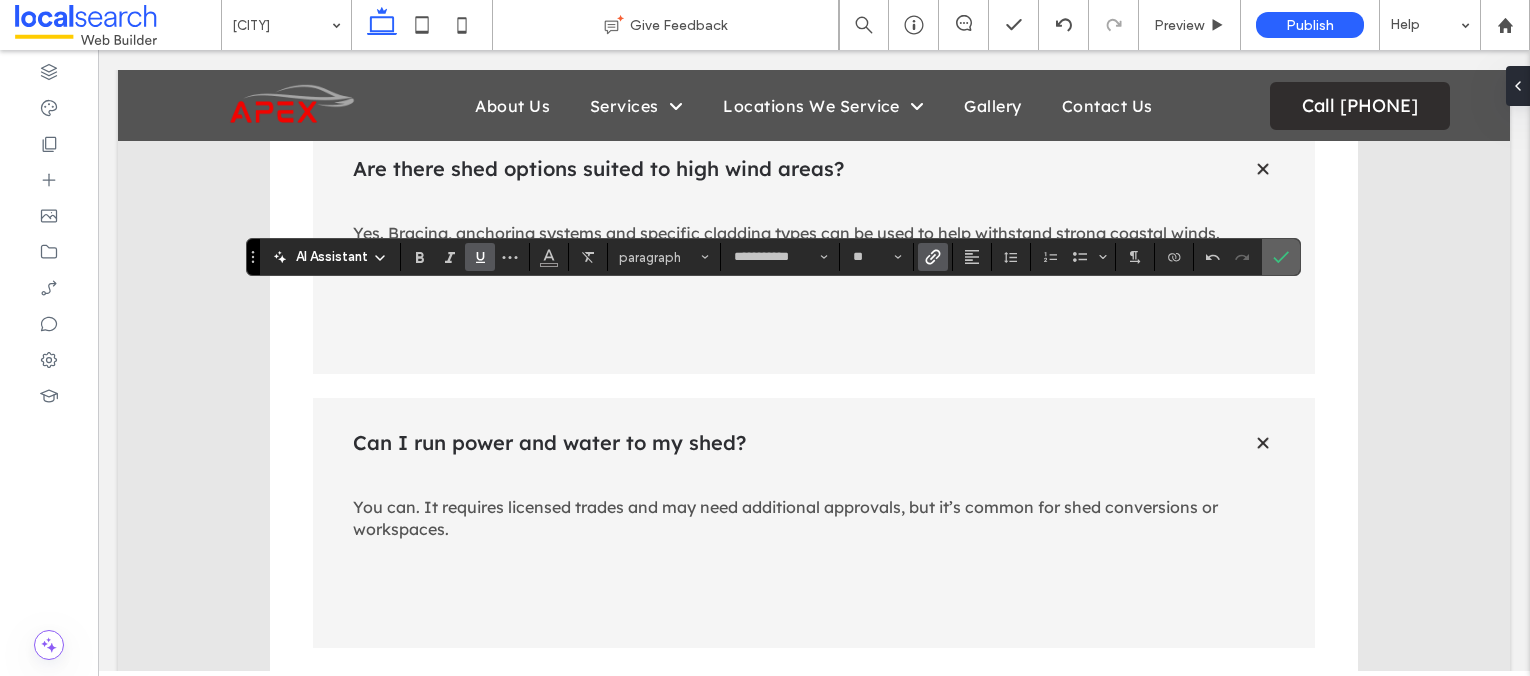 click at bounding box center [1281, 257] 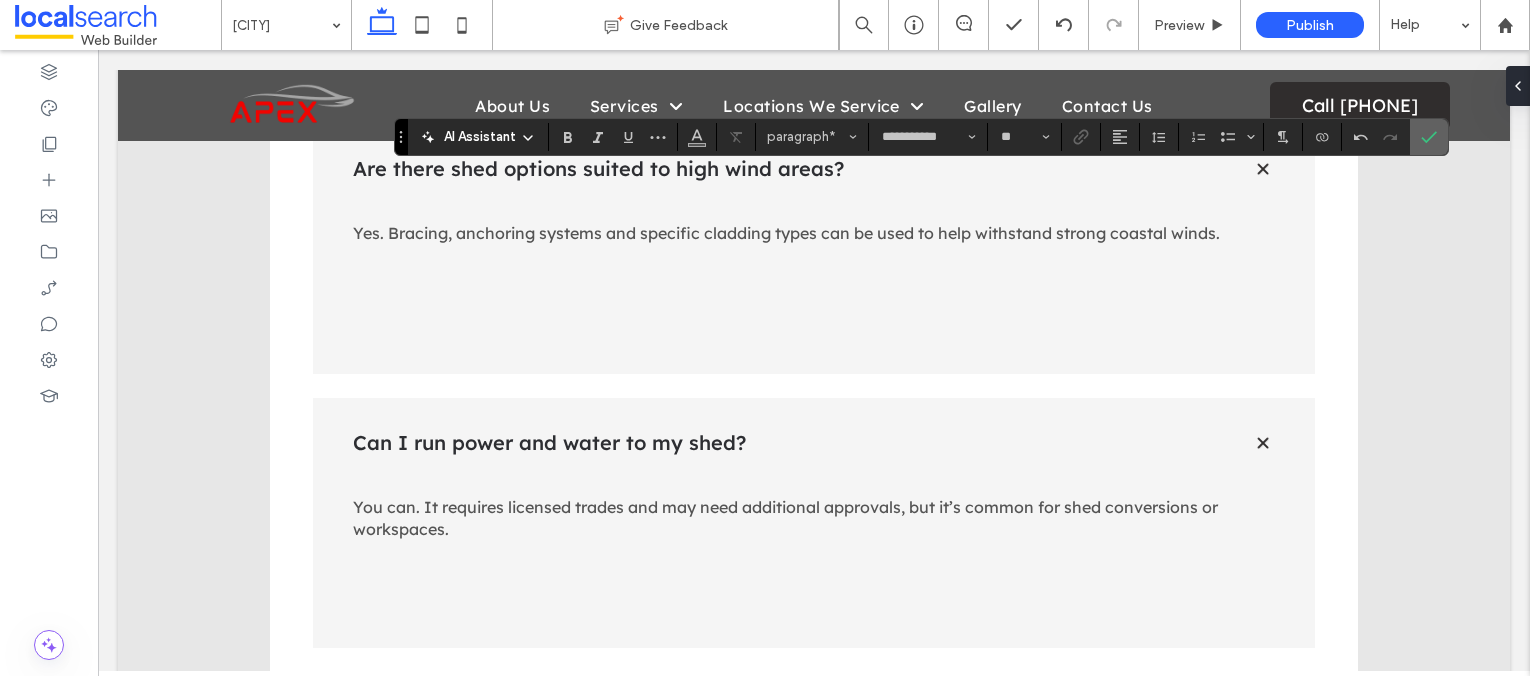 click 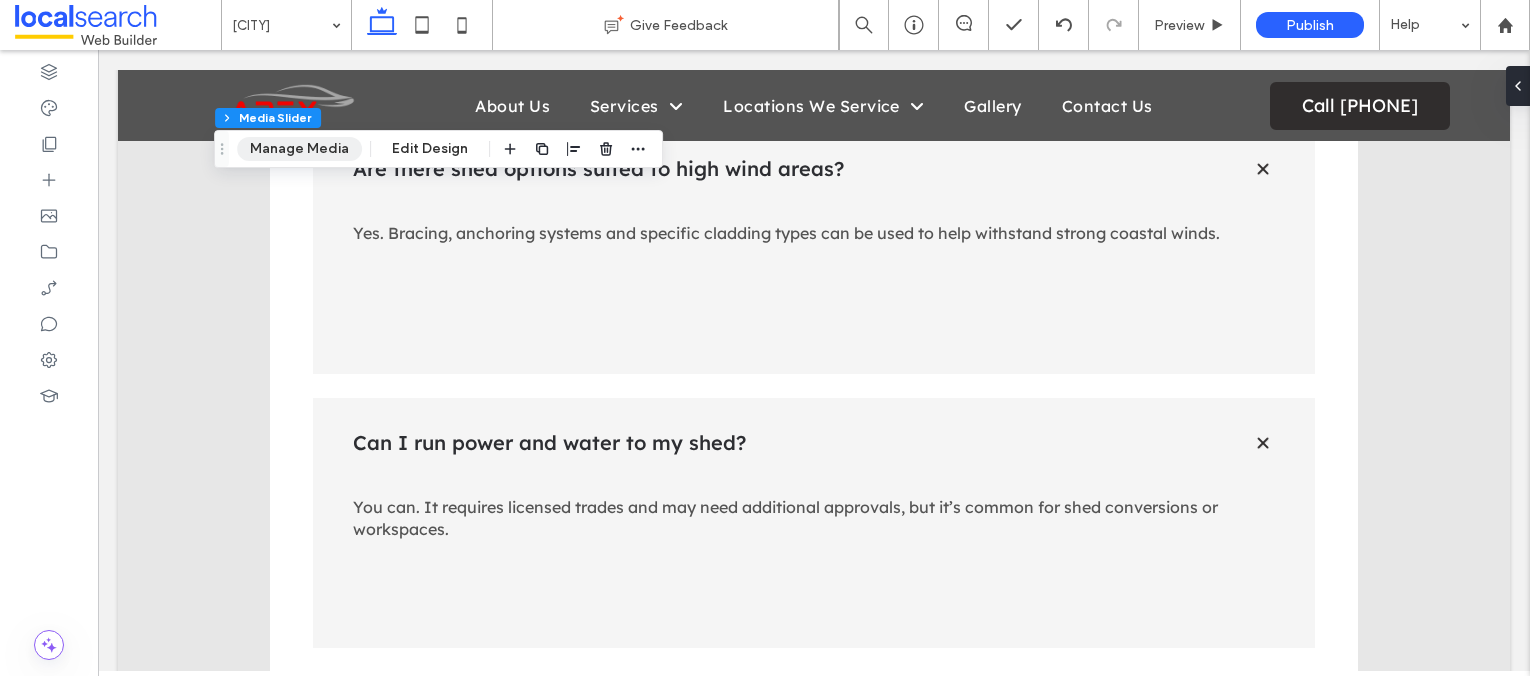 click on "Manage Media" at bounding box center (299, 149) 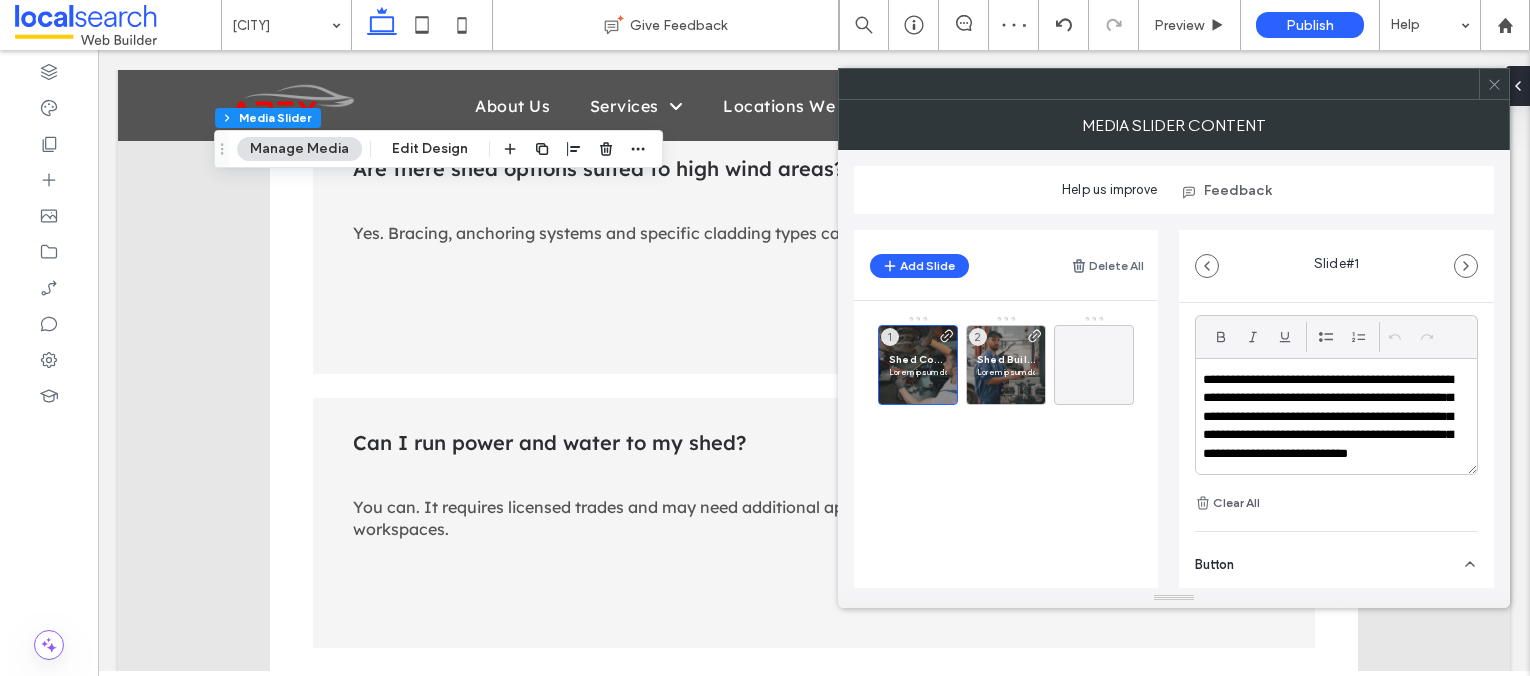 scroll, scrollTop: 574, scrollLeft: 0, axis: vertical 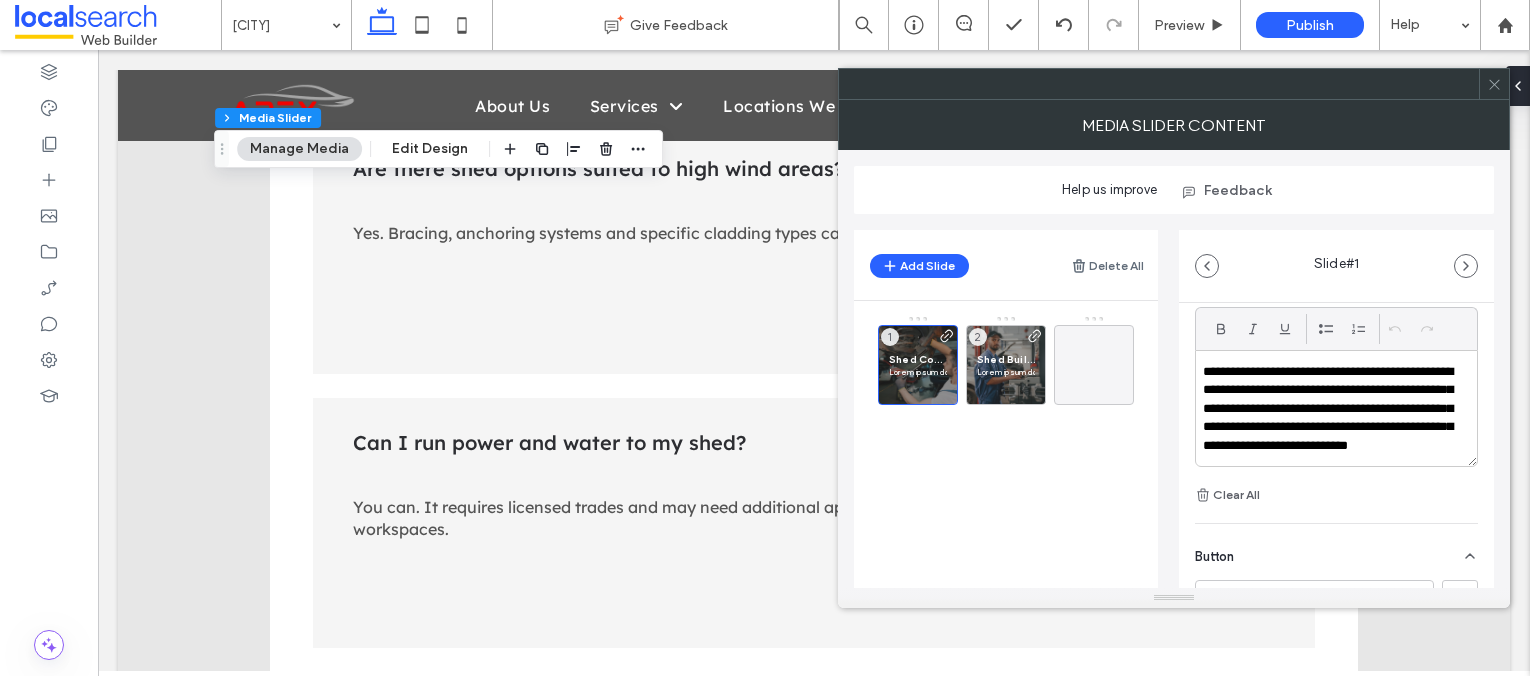 click on "**********" at bounding box center [1331, 418] 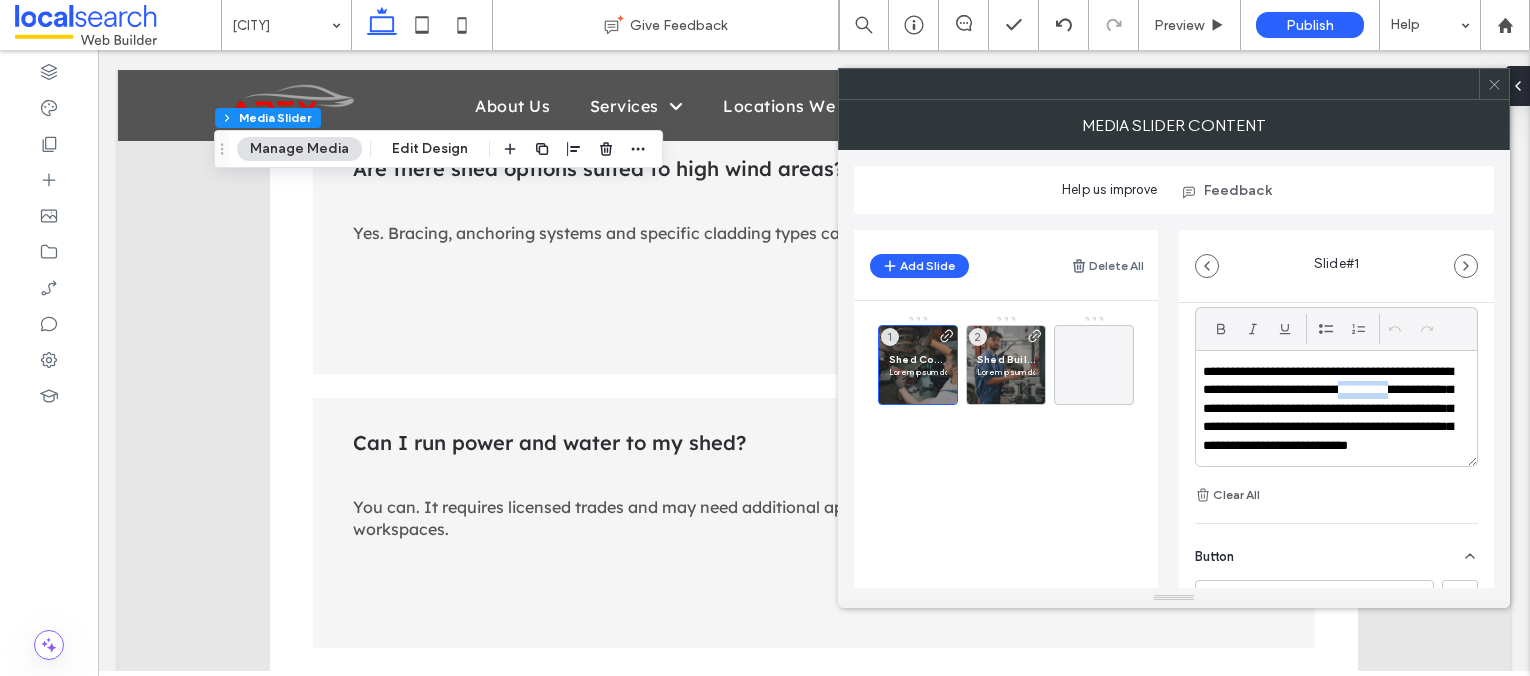 click on "**********" at bounding box center [1331, 418] 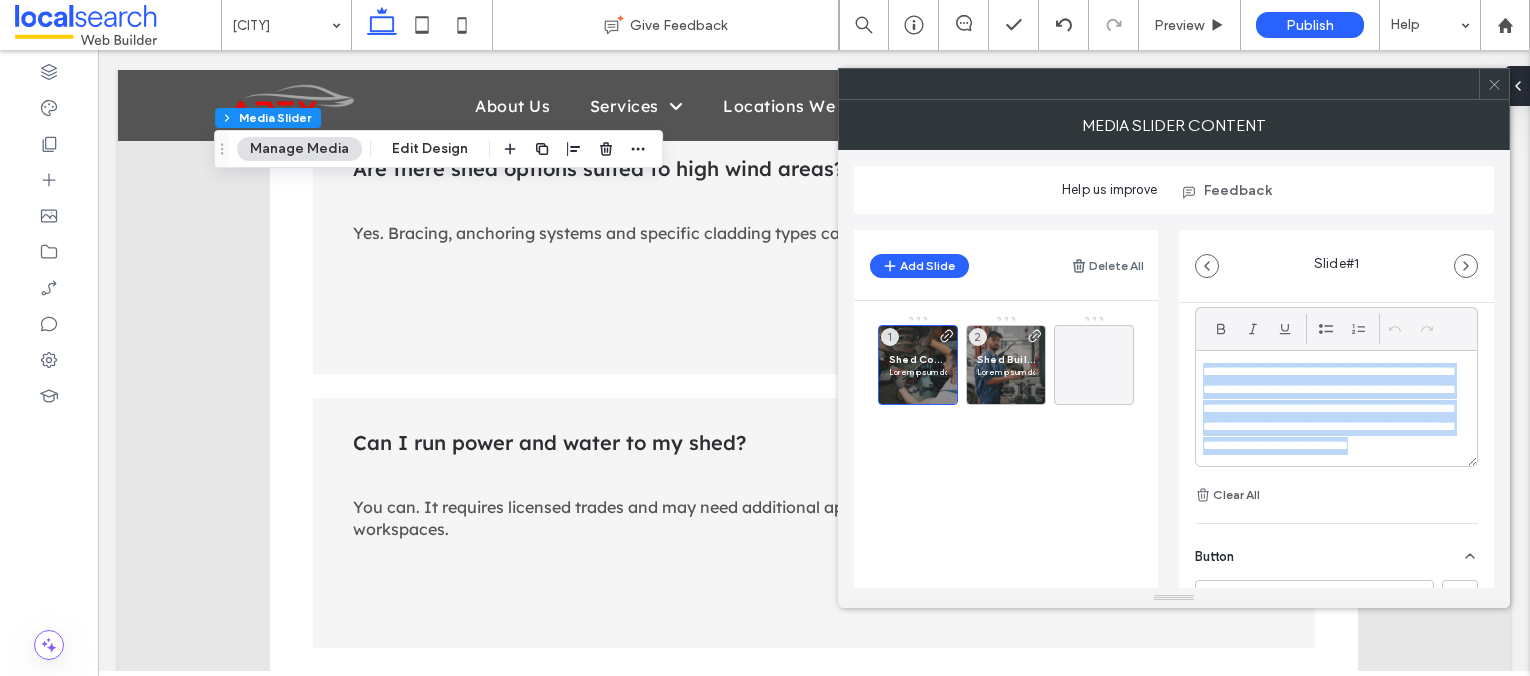 click on "**********" at bounding box center [1331, 418] 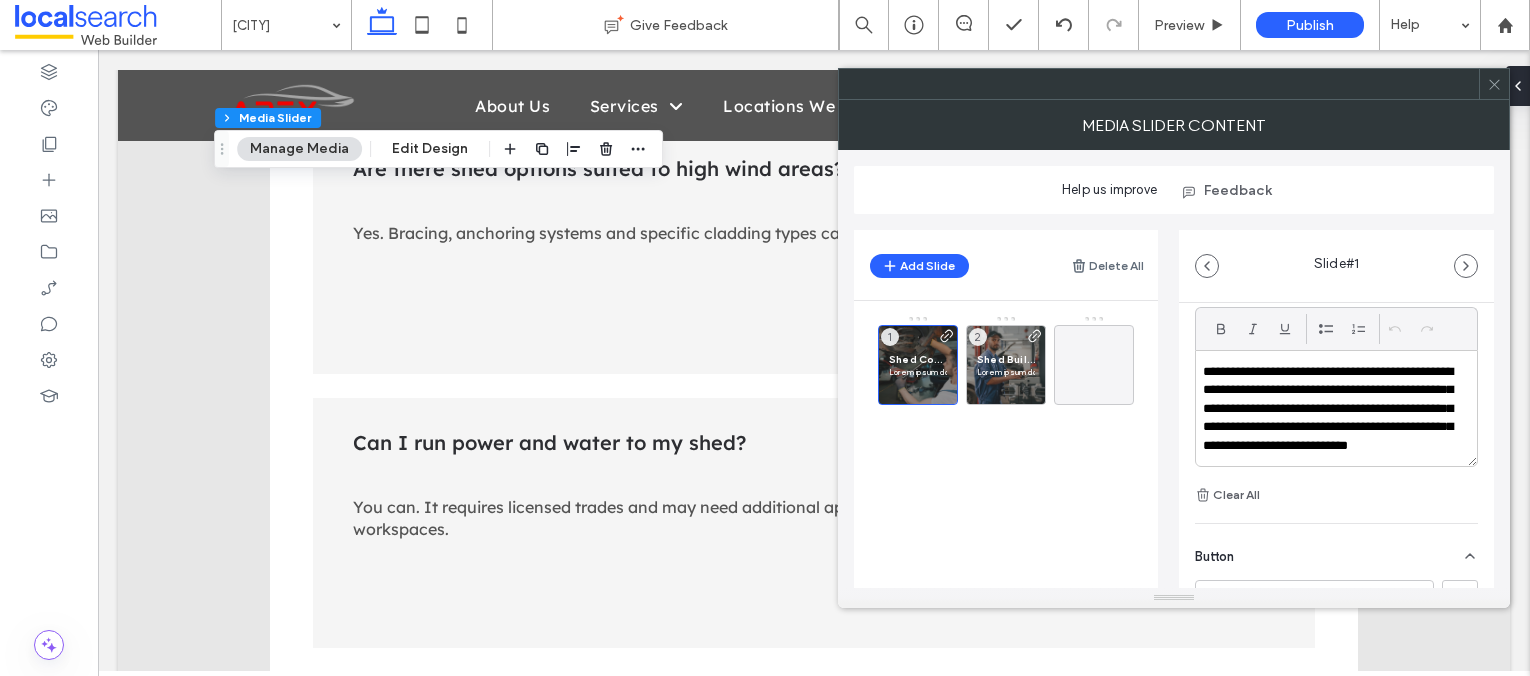 scroll, scrollTop: 0, scrollLeft: 0, axis: both 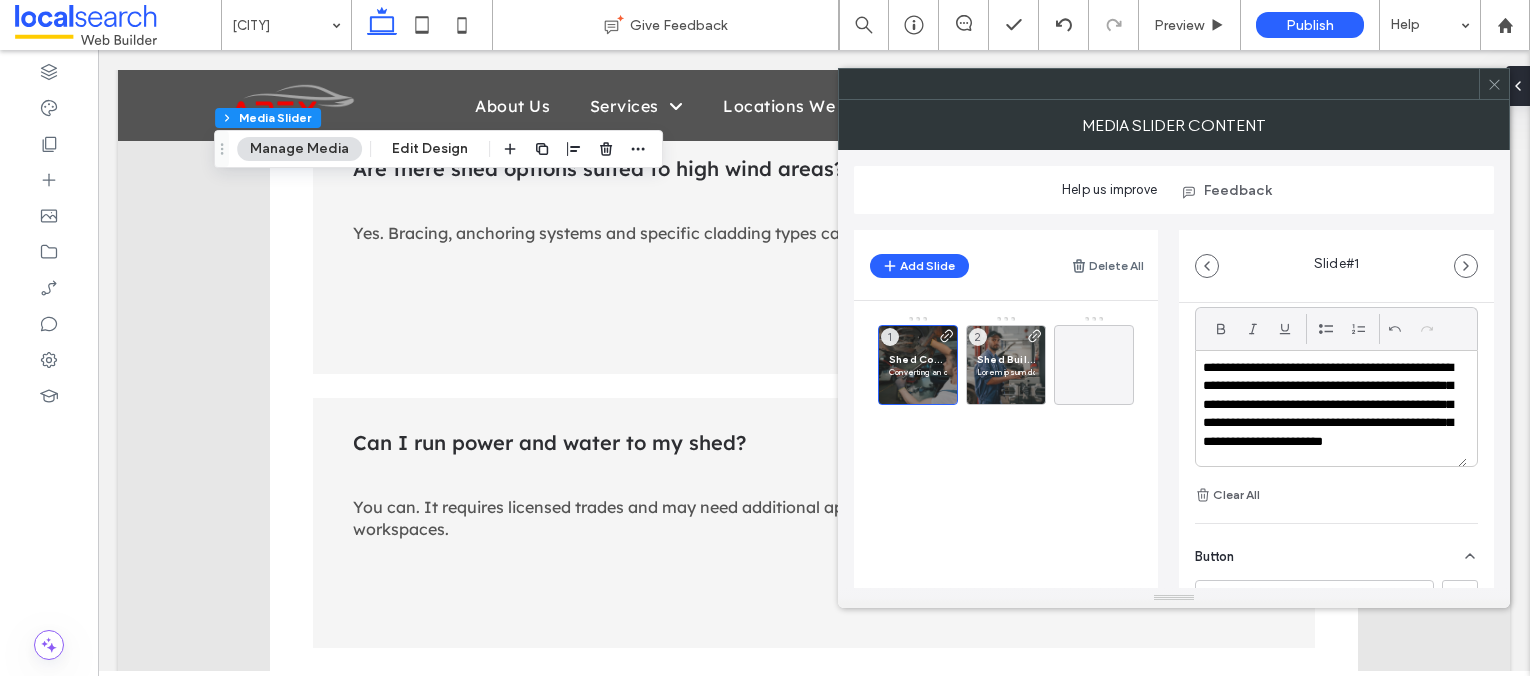 click on "**********" at bounding box center [1331, 414] 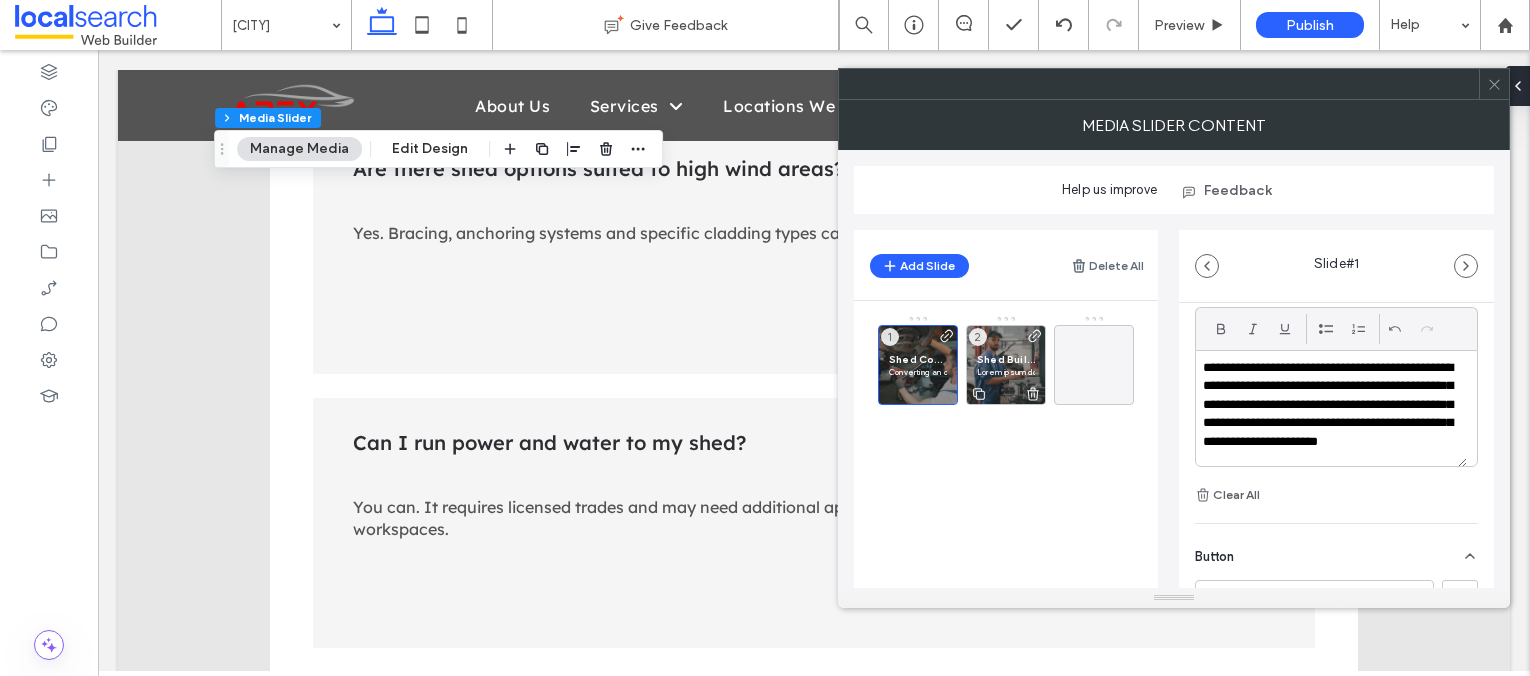 click on "Shed Builders" at bounding box center [1006, 359] 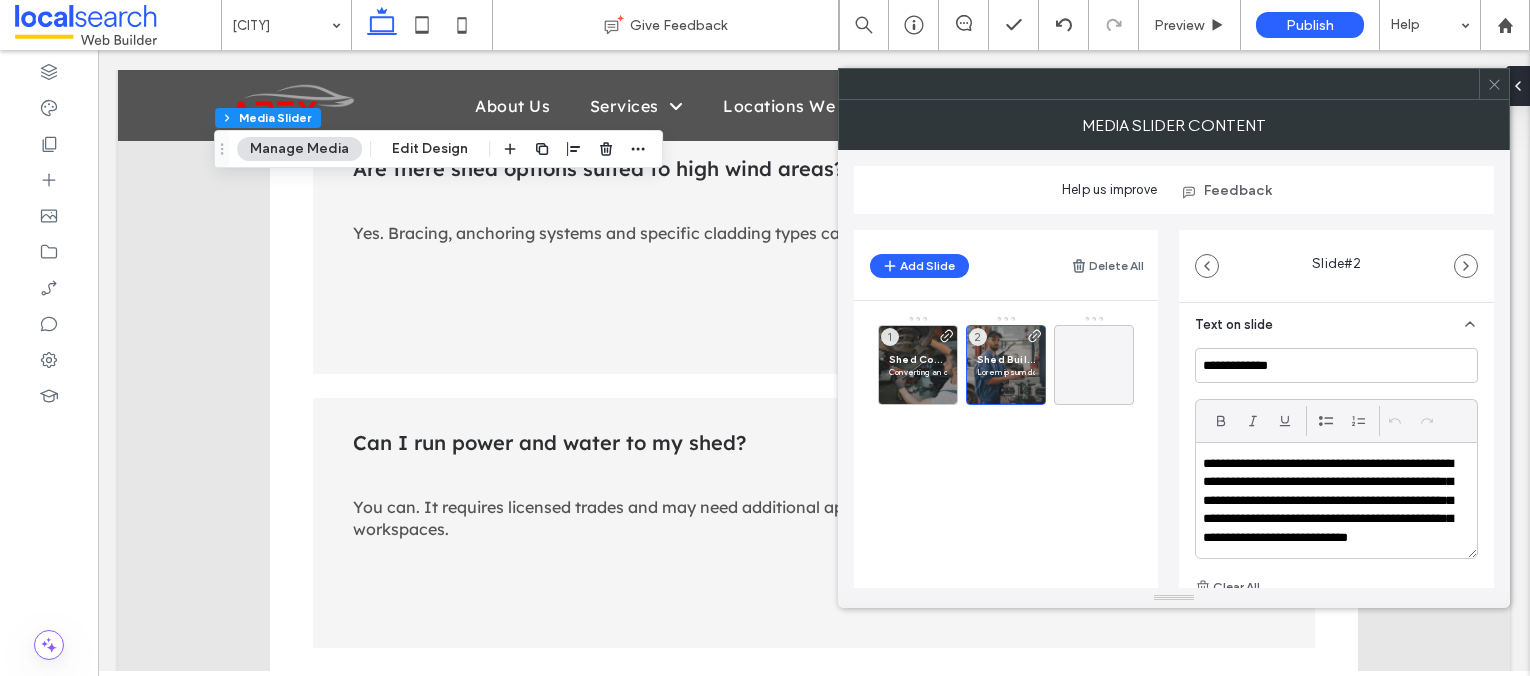 scroll, scrollTop: 485, scrollLeft: 0, axis: vertical 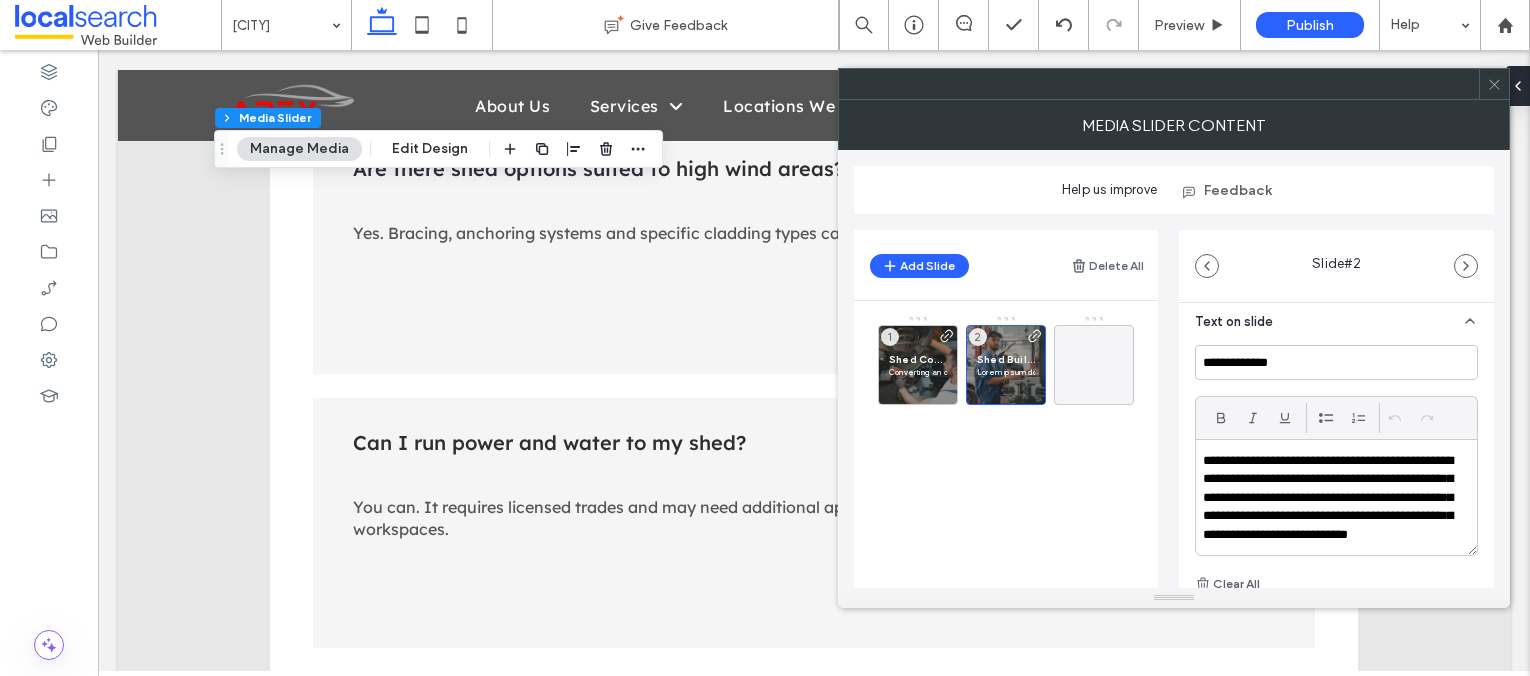 click on "**********" at bounding box center [1331, 507] 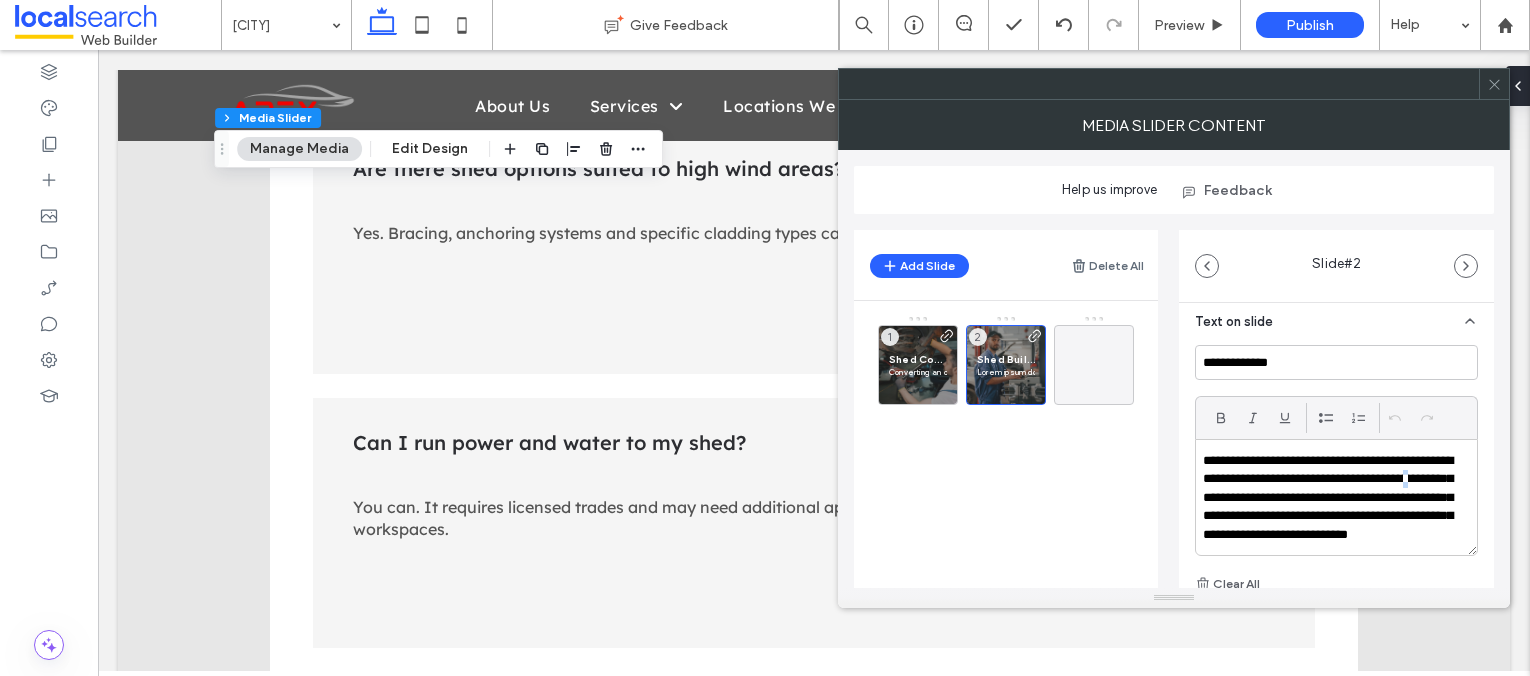 click on "**********" at bounding box center [1331, 507] 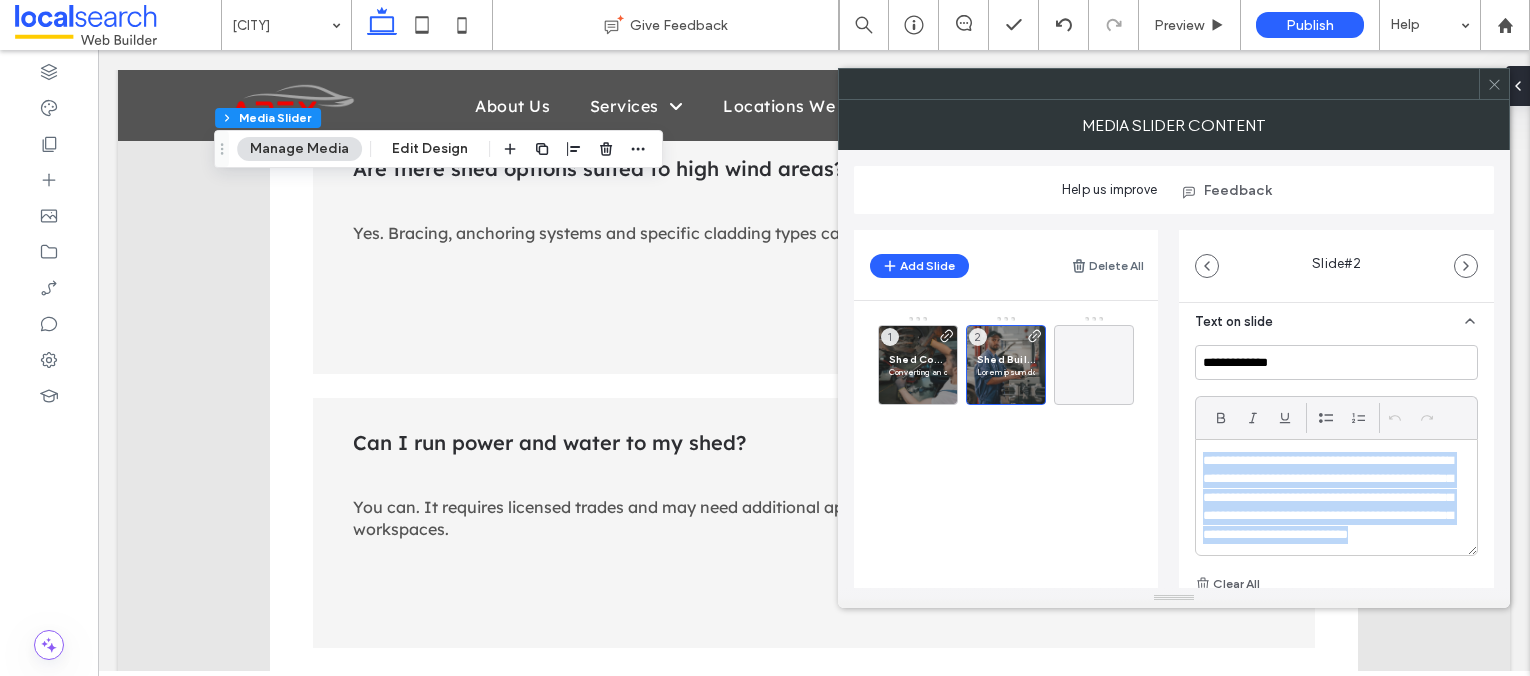 click on "**********" at bounding box center [1331, 507] 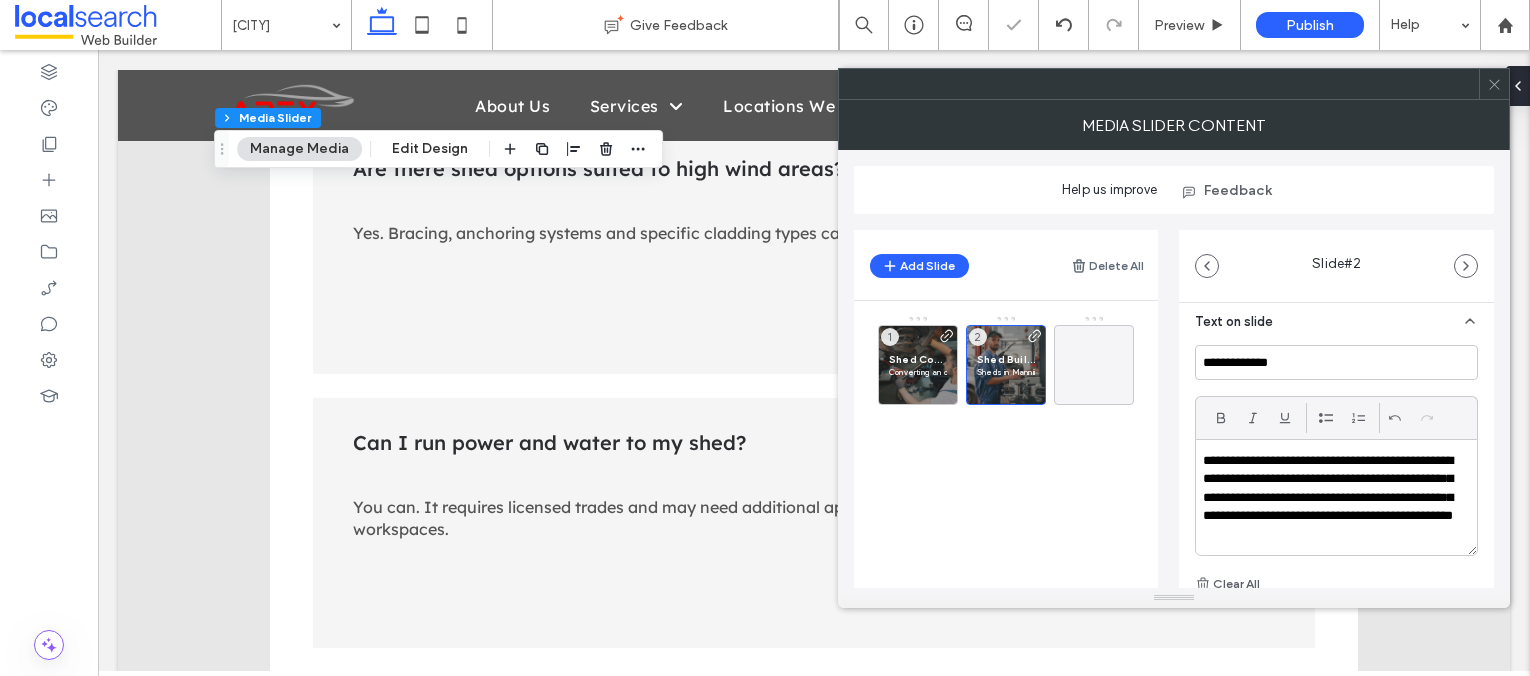 scroll, scrollTop: 0, scrollLeft: 0, axis: both 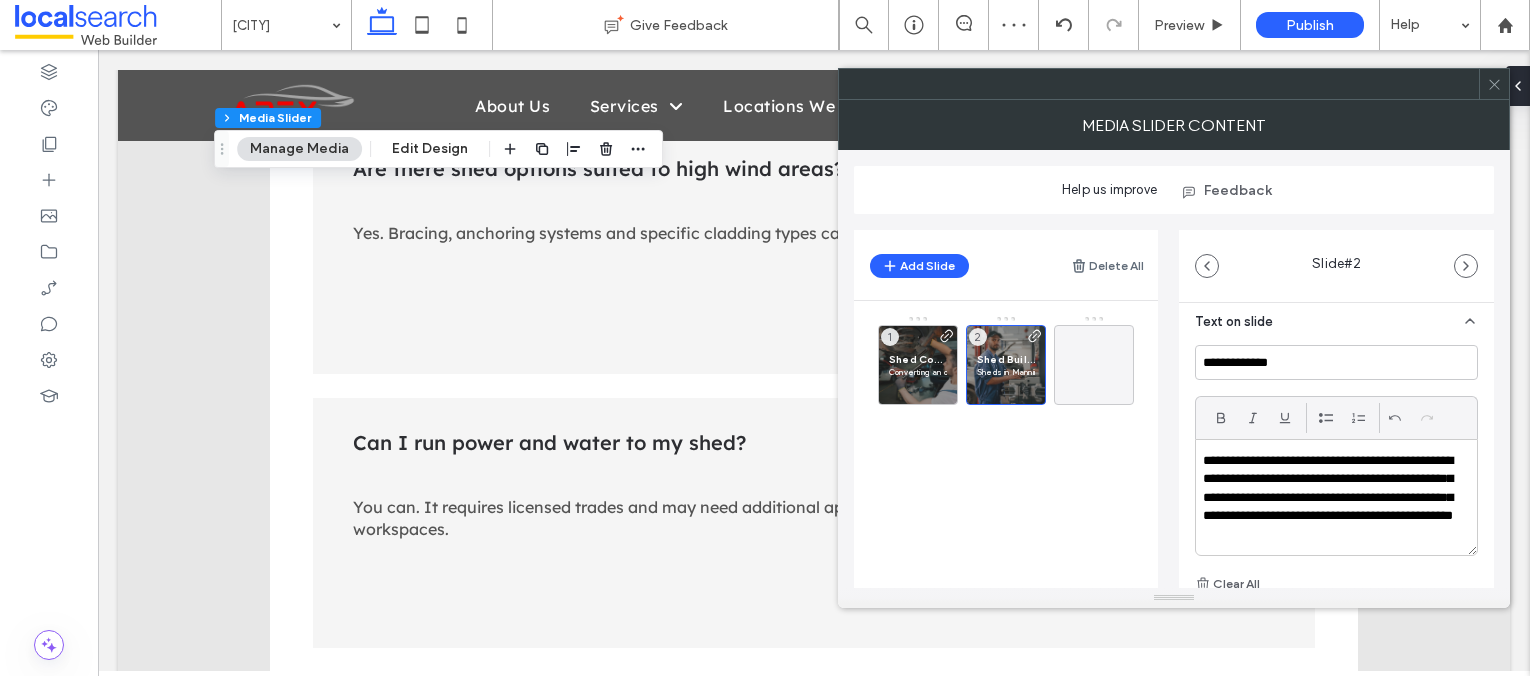 click on "**********" at bounding box center [1331, 498] 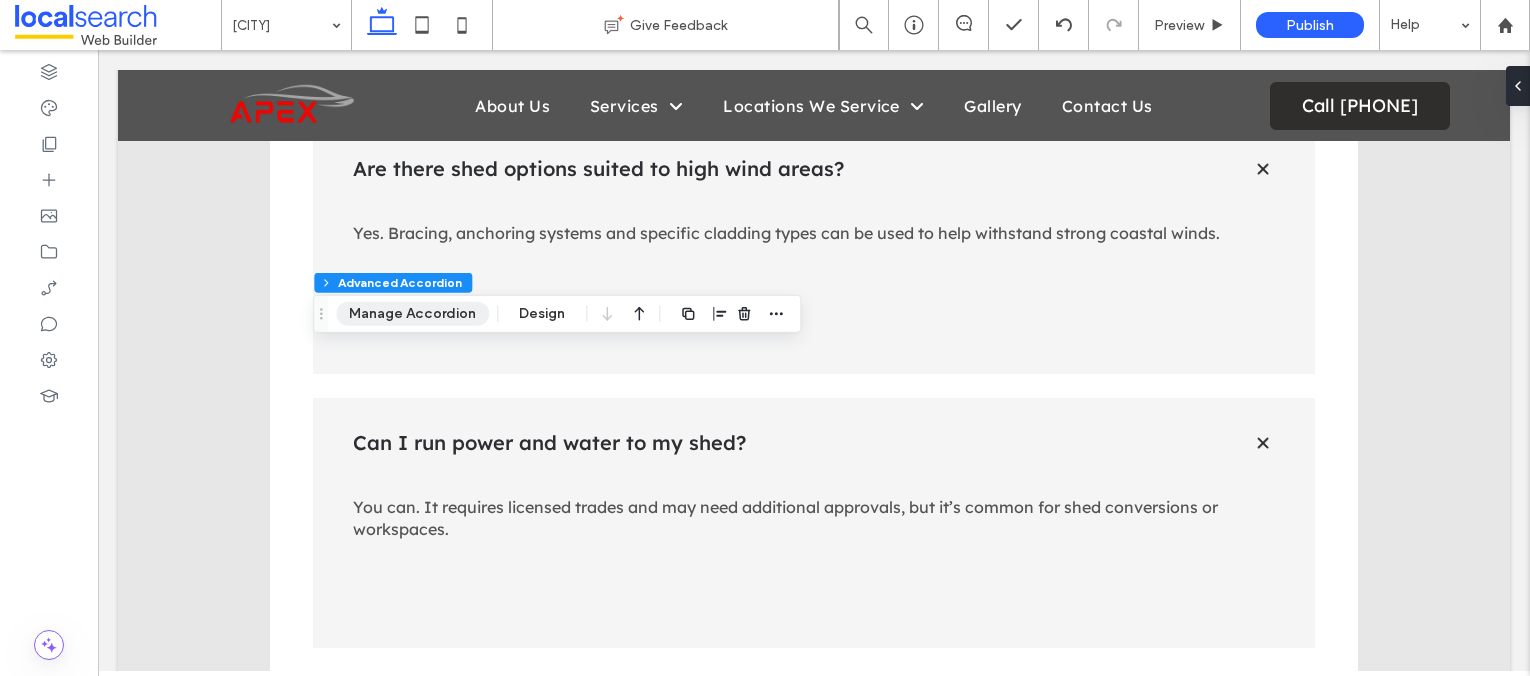 click on "Manage Accordion" at bounding box center (412, 314) 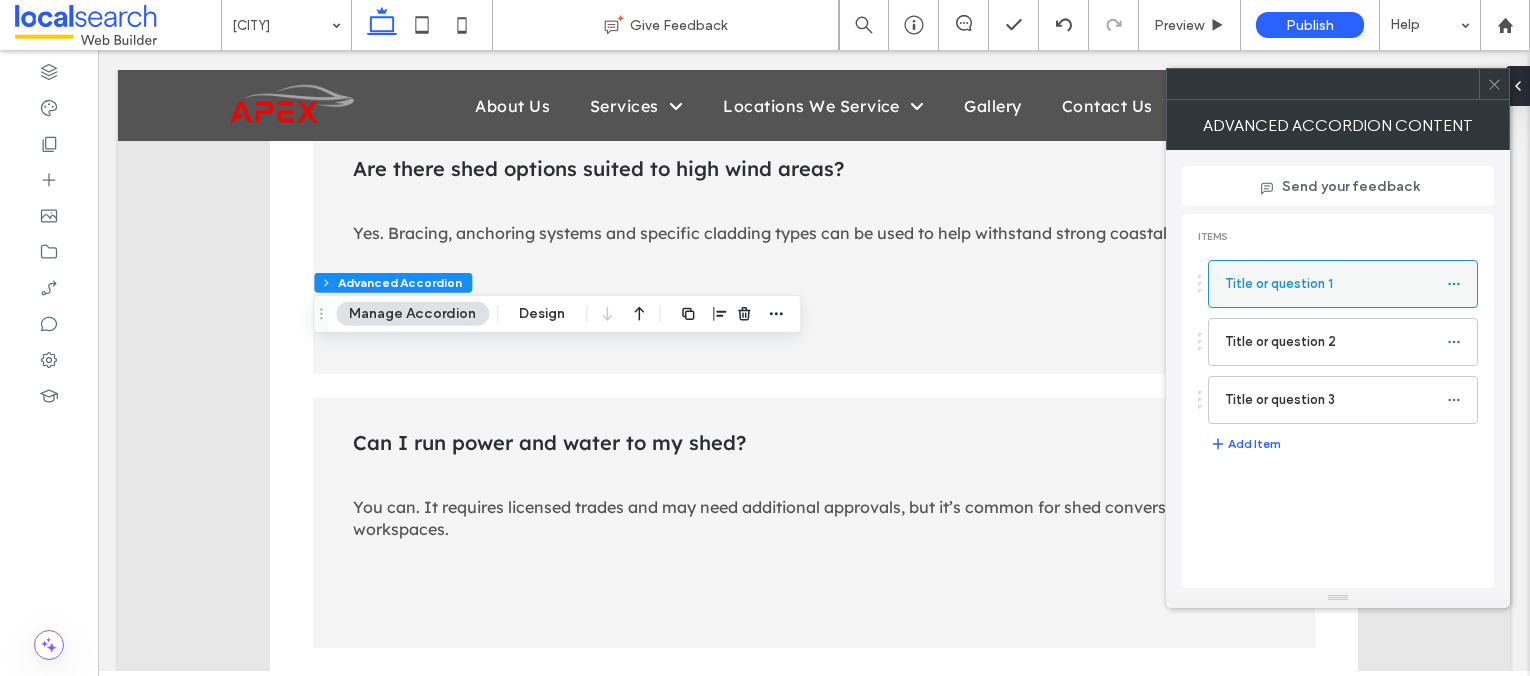 click 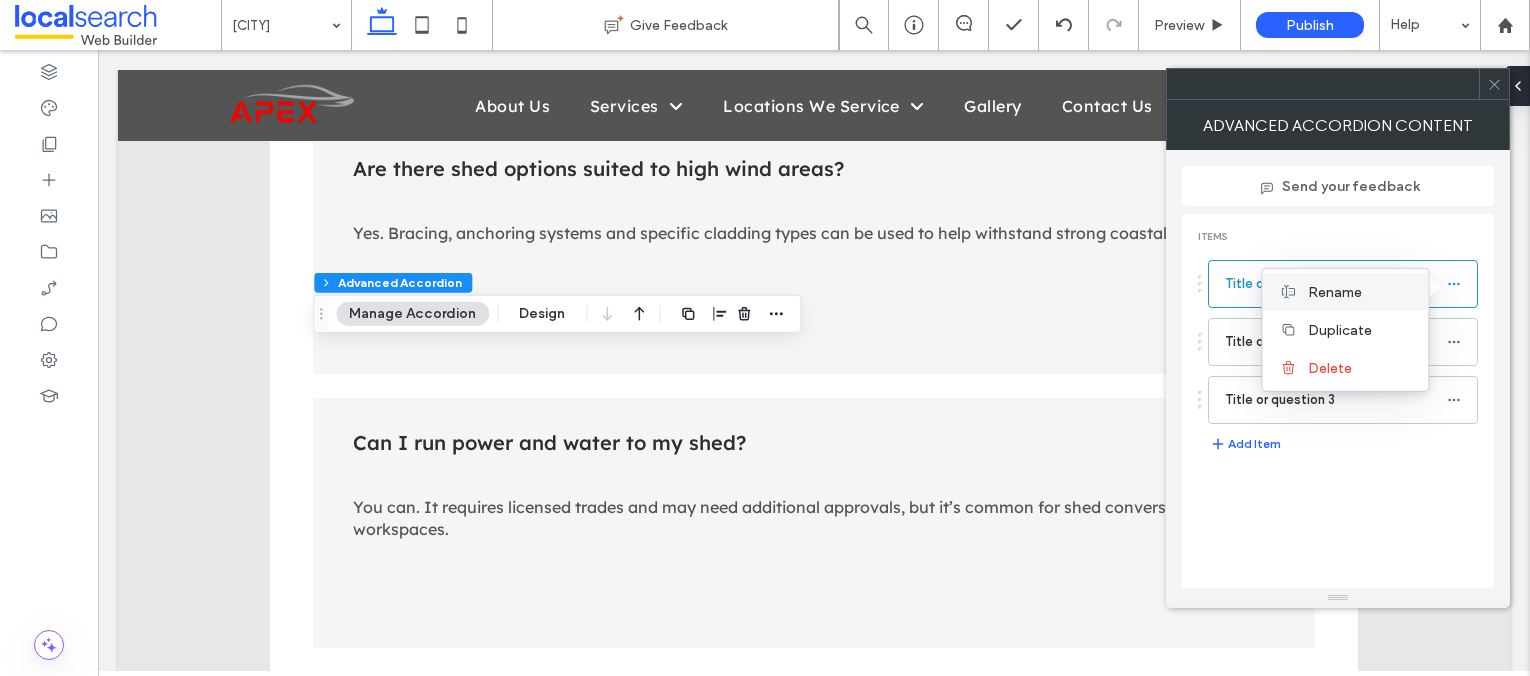 click on "Rename" at bounding box center [1360, 291] 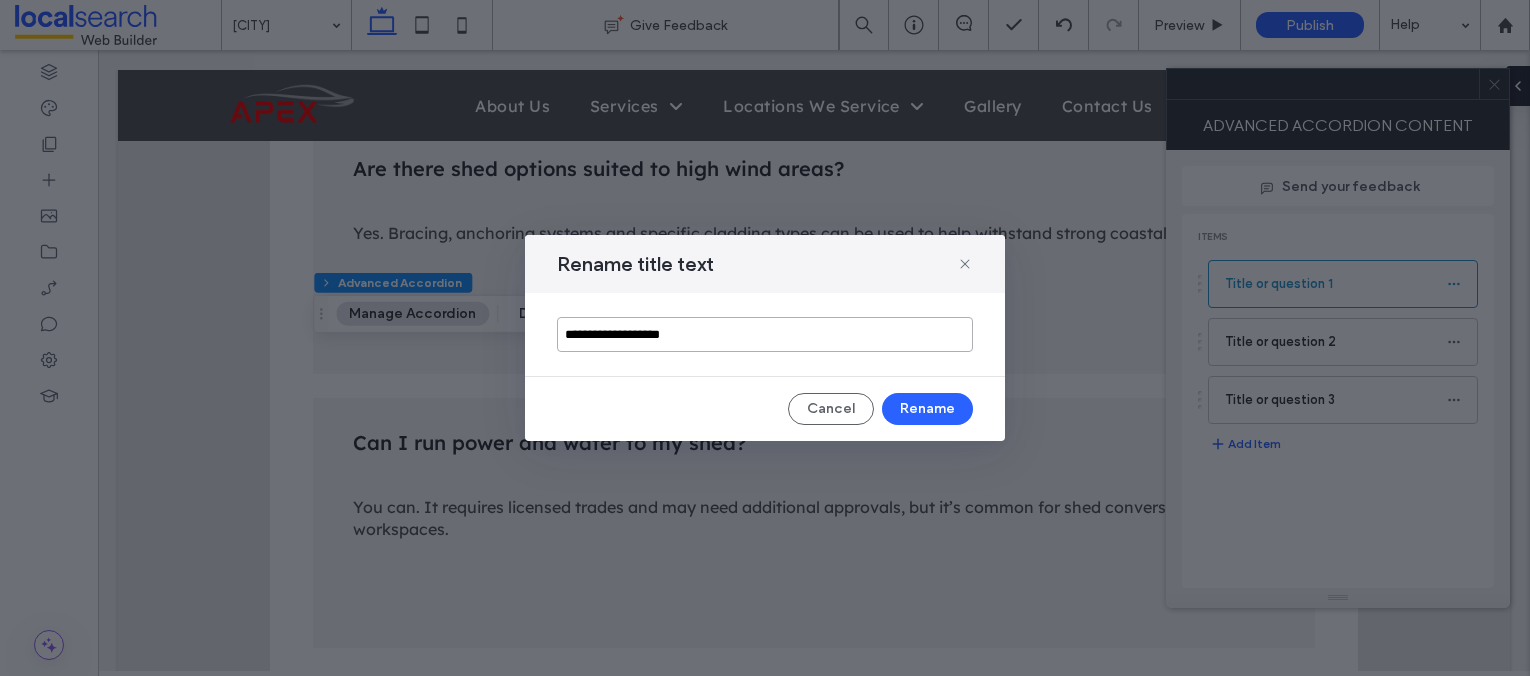 click on "**********" at bounding box center (765, 334) 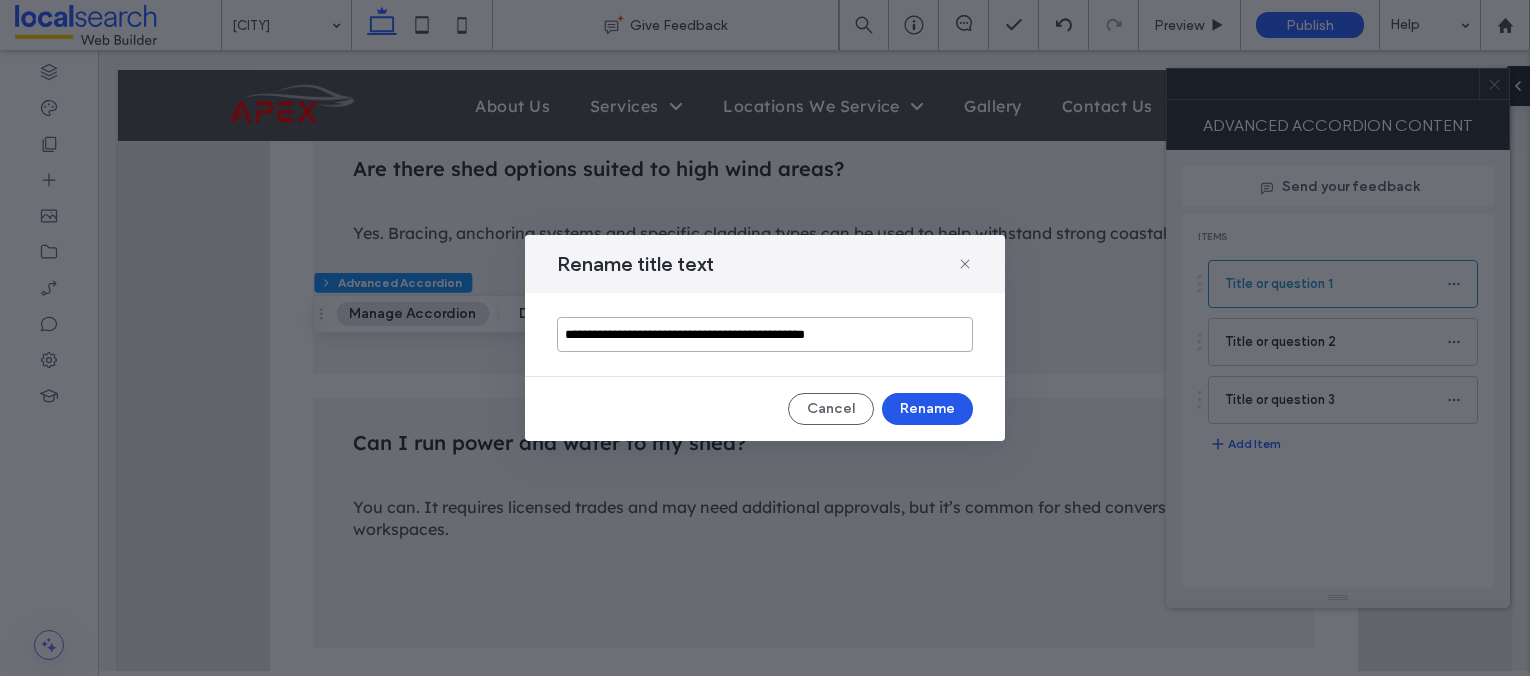 type on "**********" 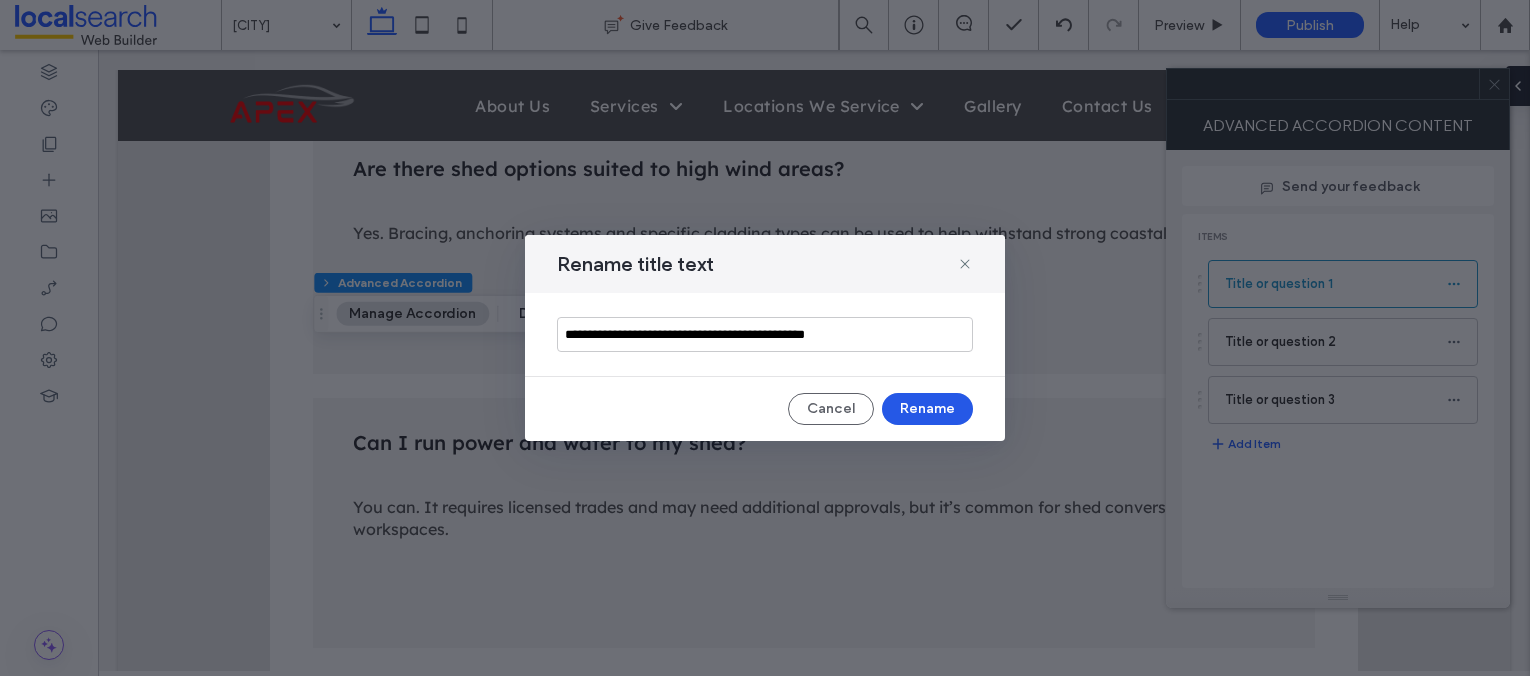click on "Rename" at bounding box center [927, 409] 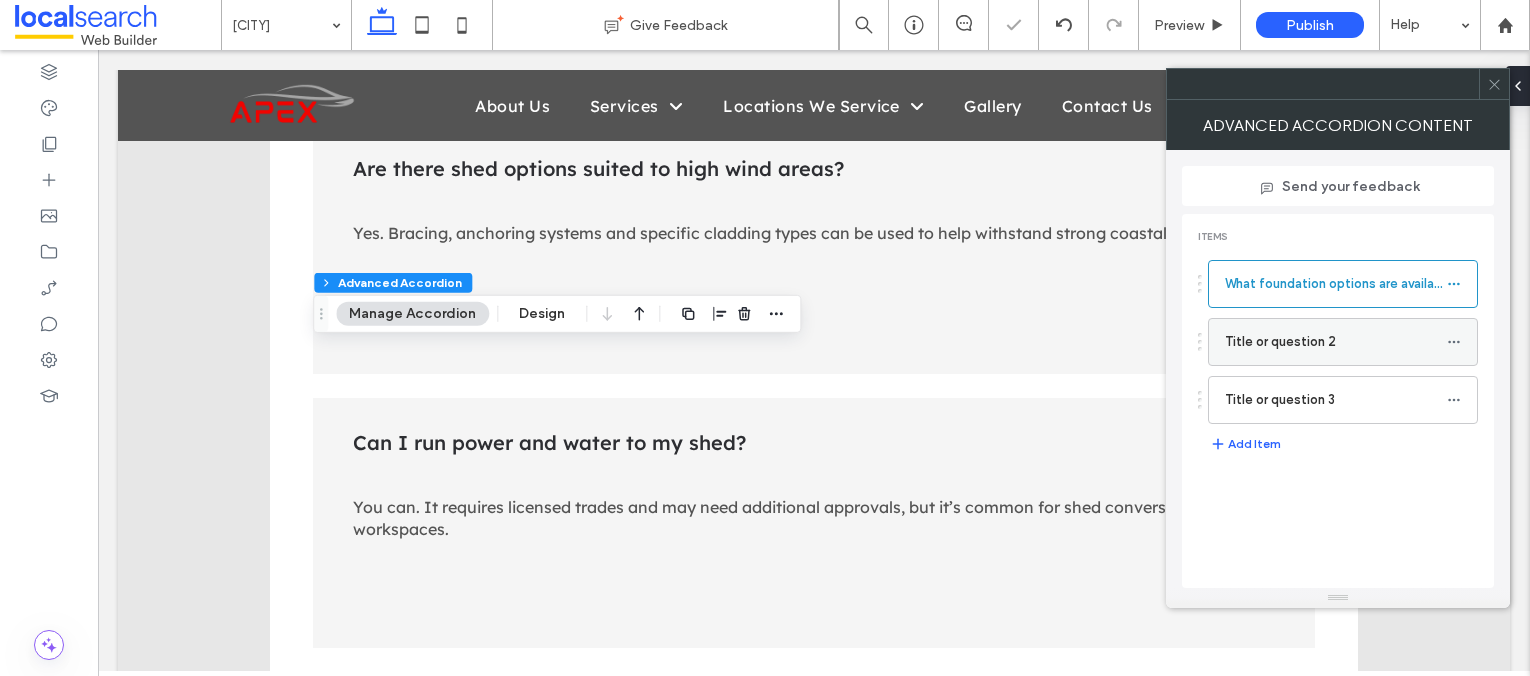 click 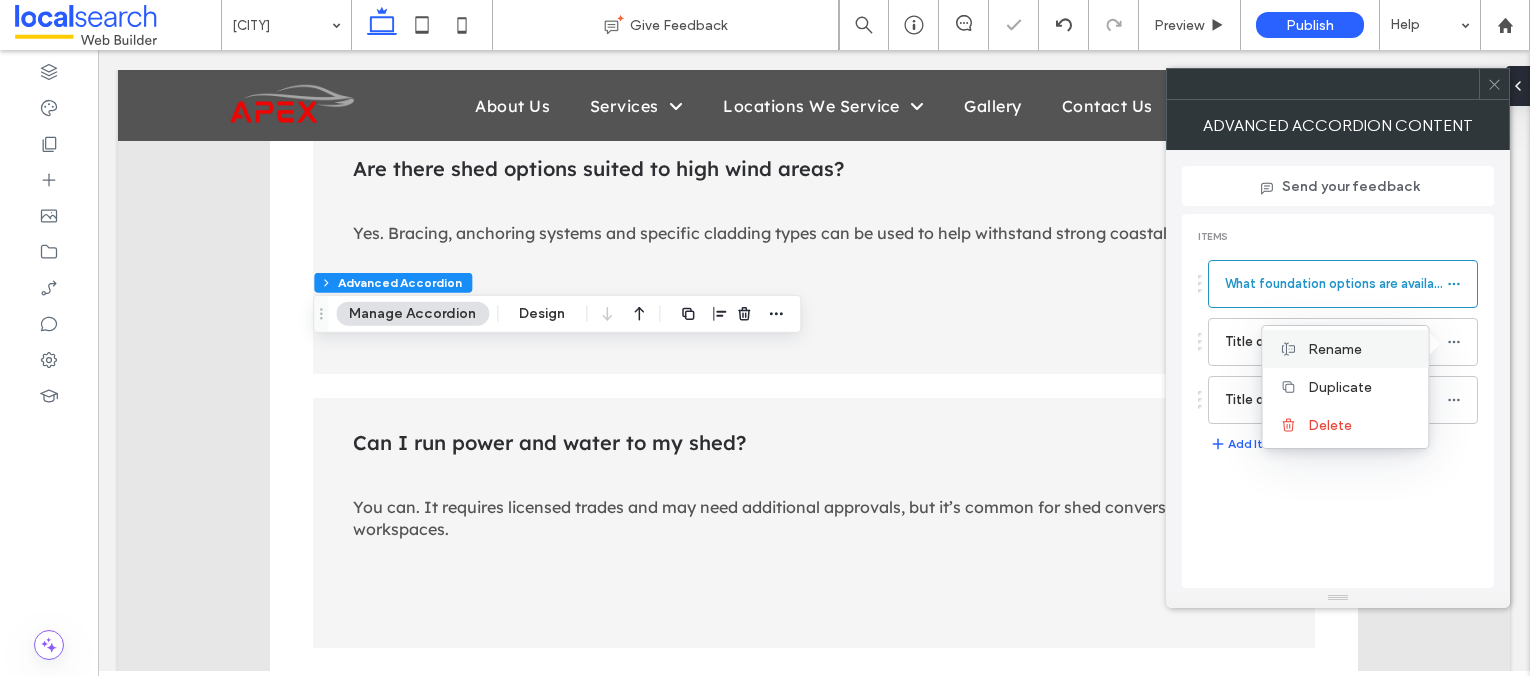 click on "Rename" at bounding box center [1360, 349] 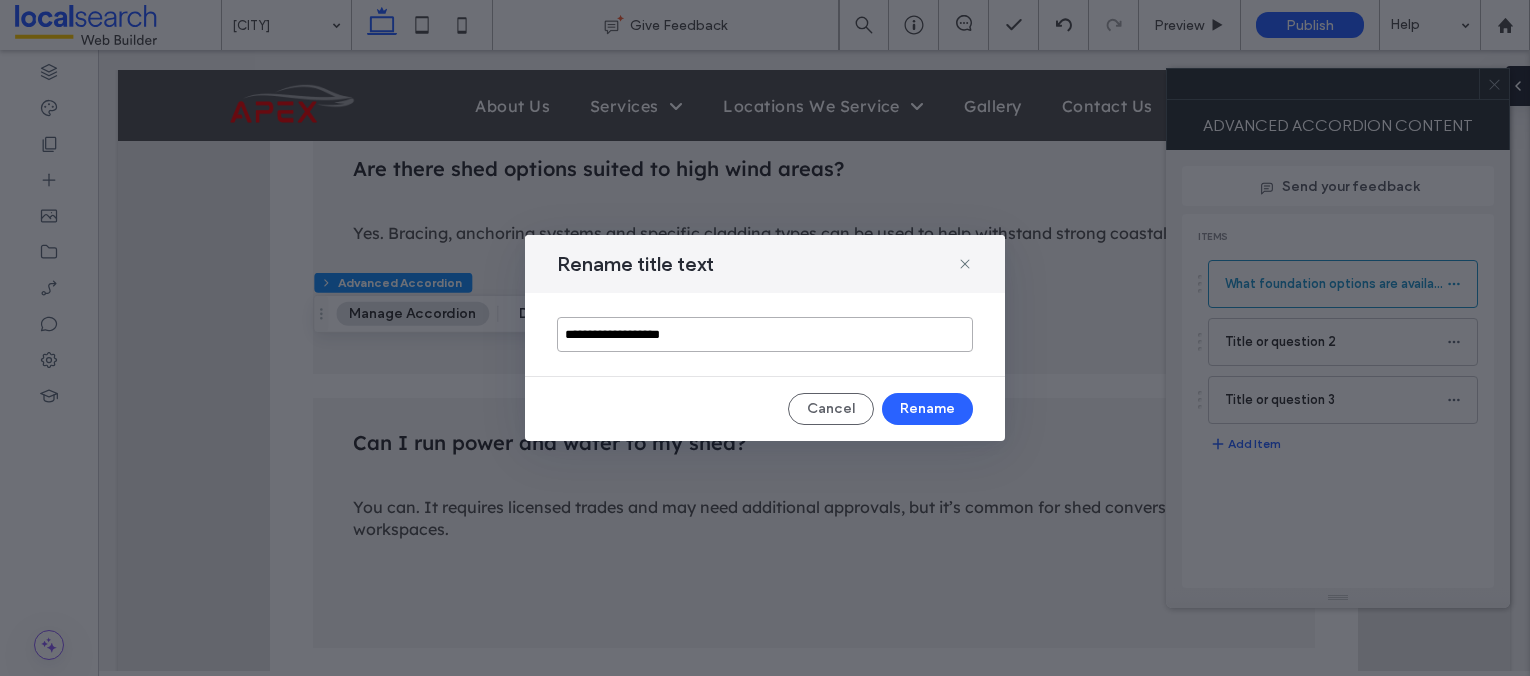 click on "**********" at bounding box center (765, 334) 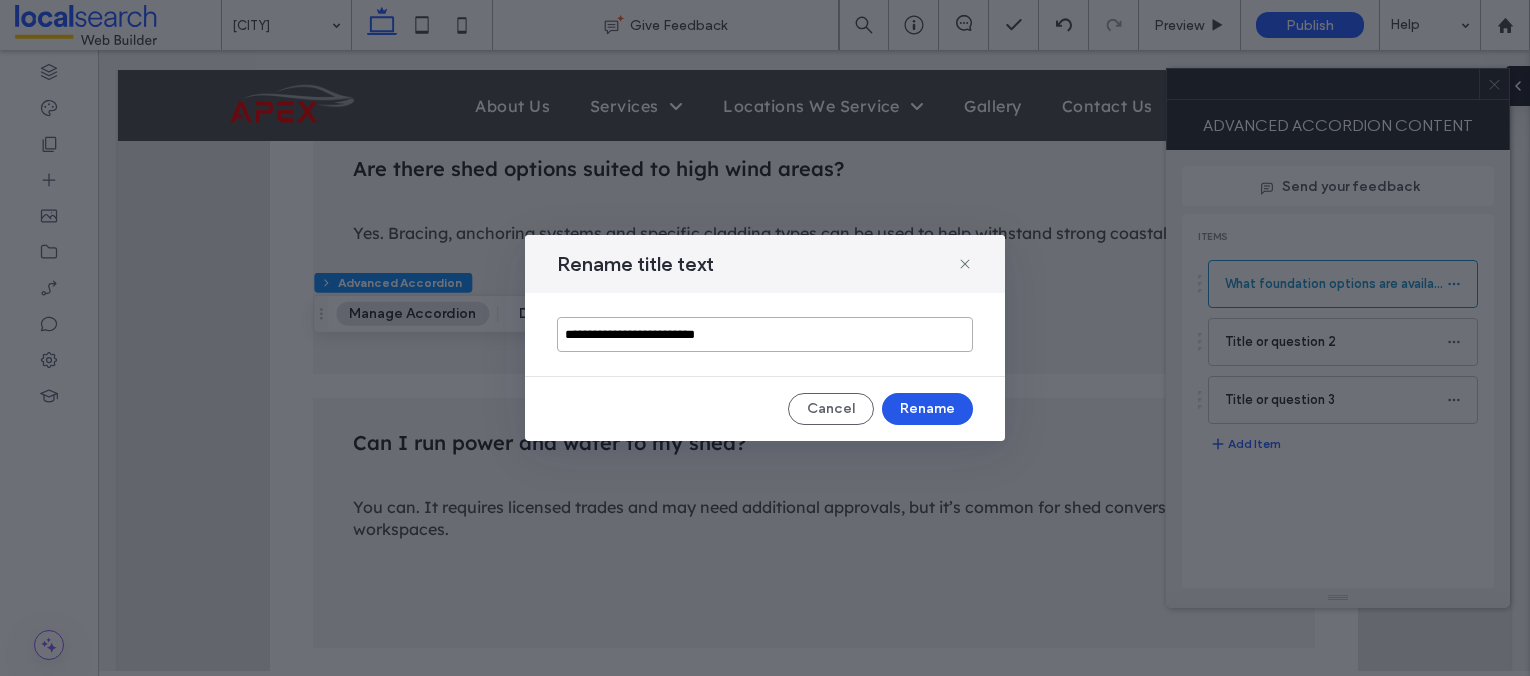 type on "**********" 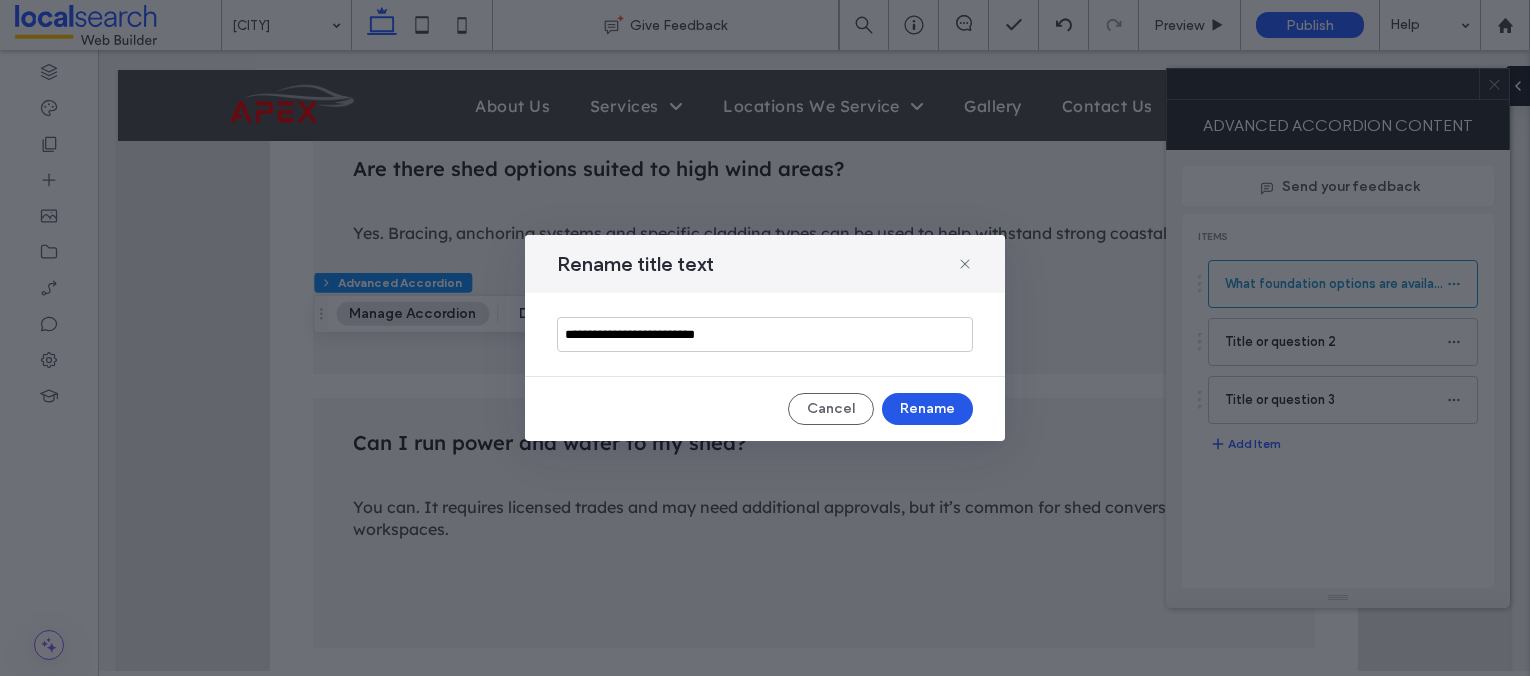 click on "Rename" at bounding box center (927, 409) 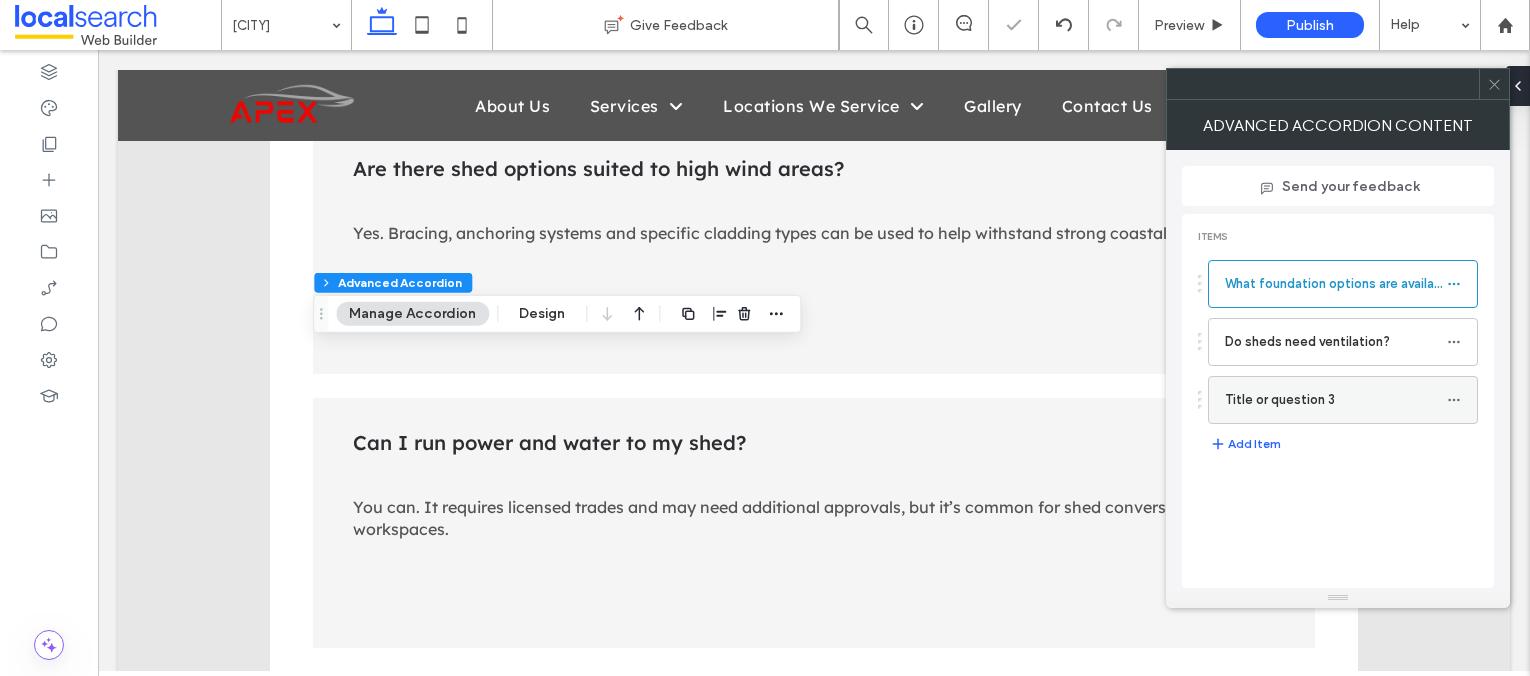 click 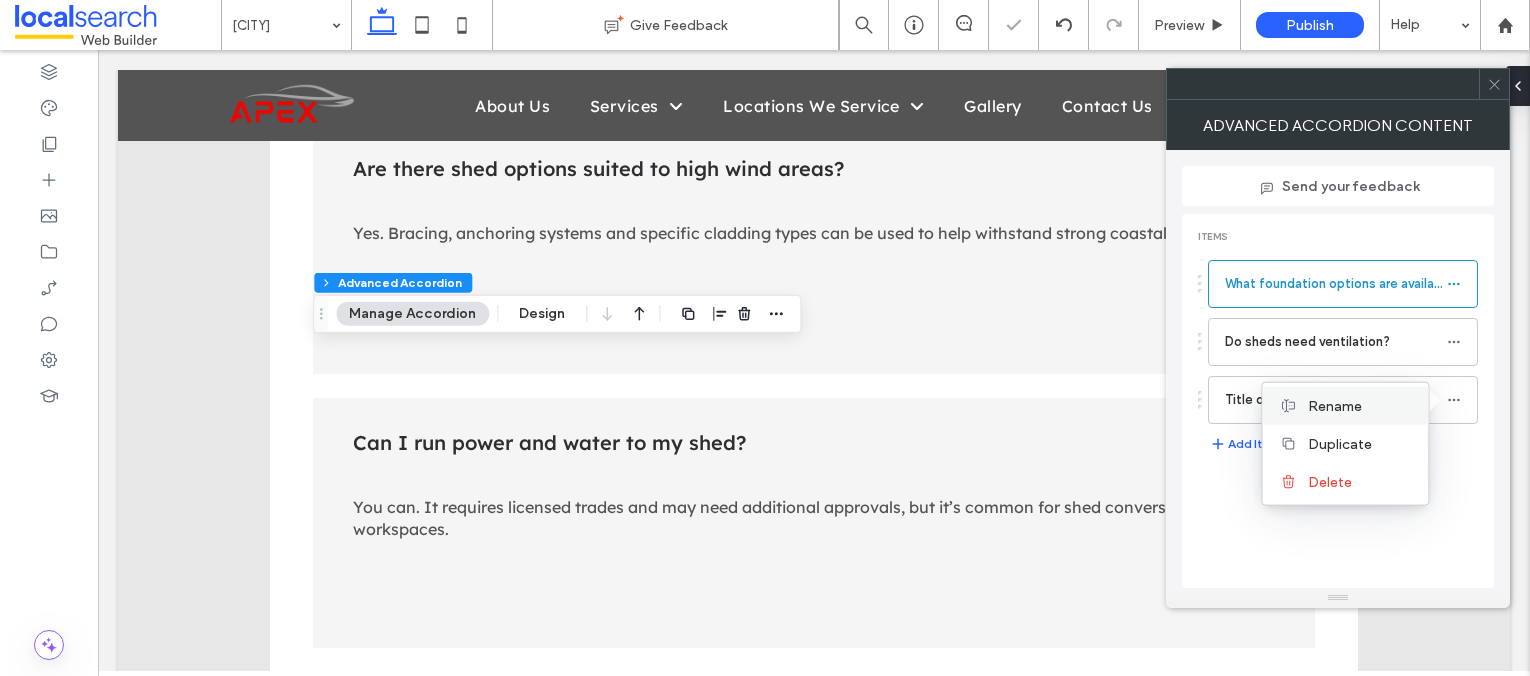 click on "Rename" at bounding box center [1360, 405] 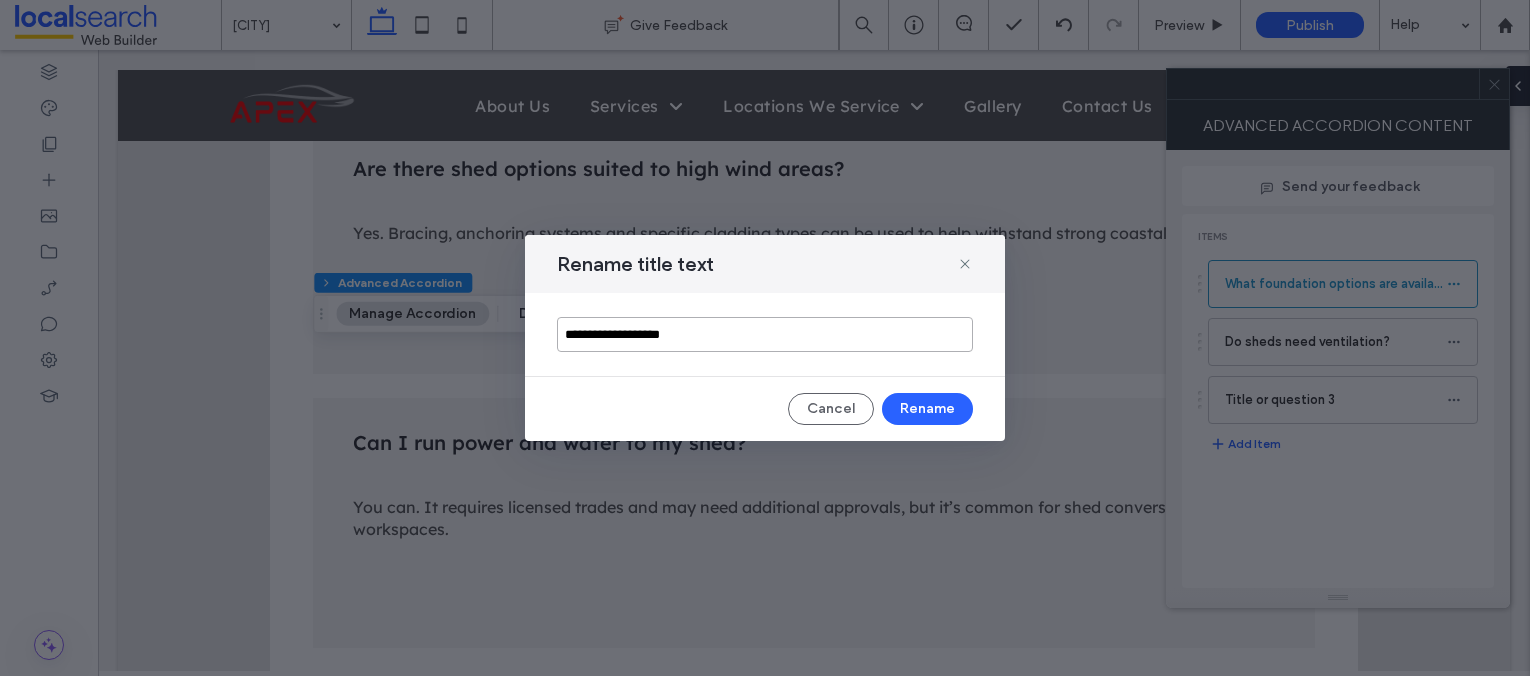 click on "**********" at bounding box center (765, 334) 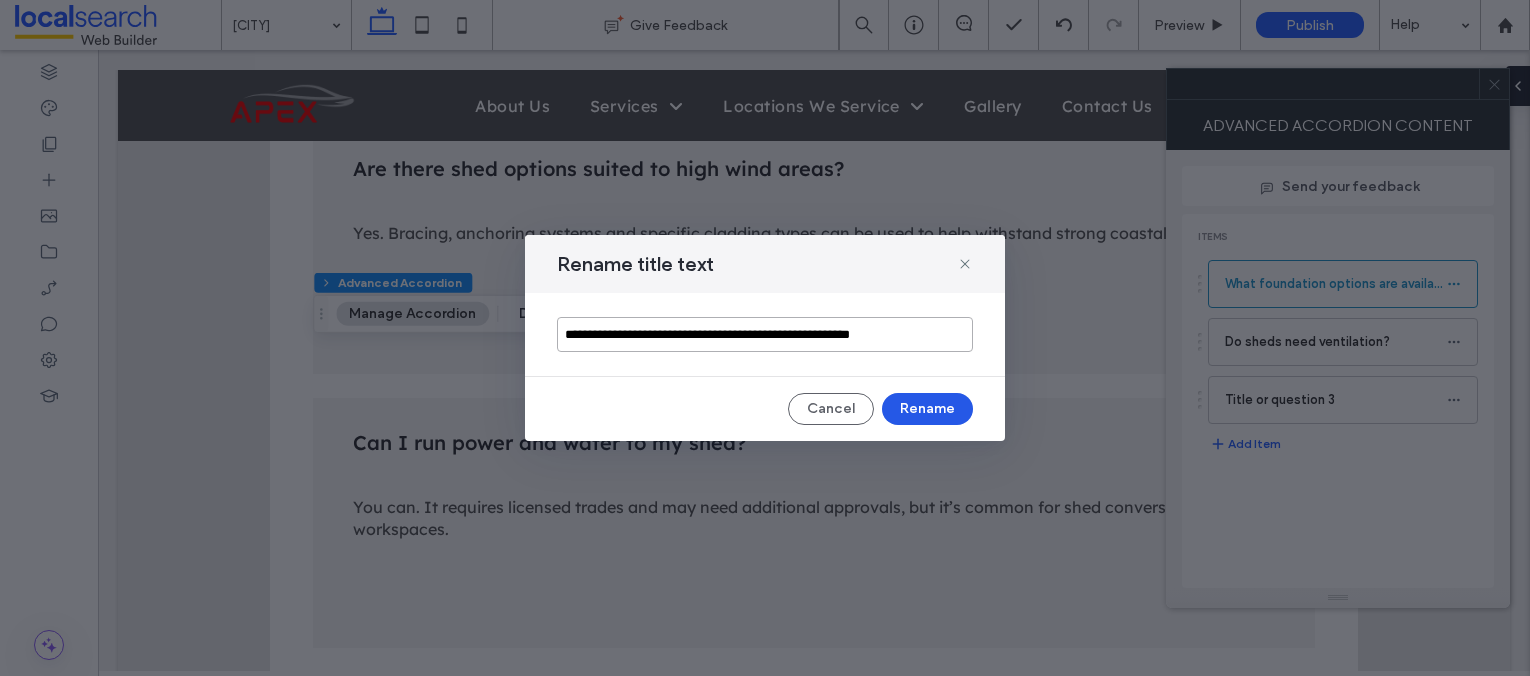 type on "**********" 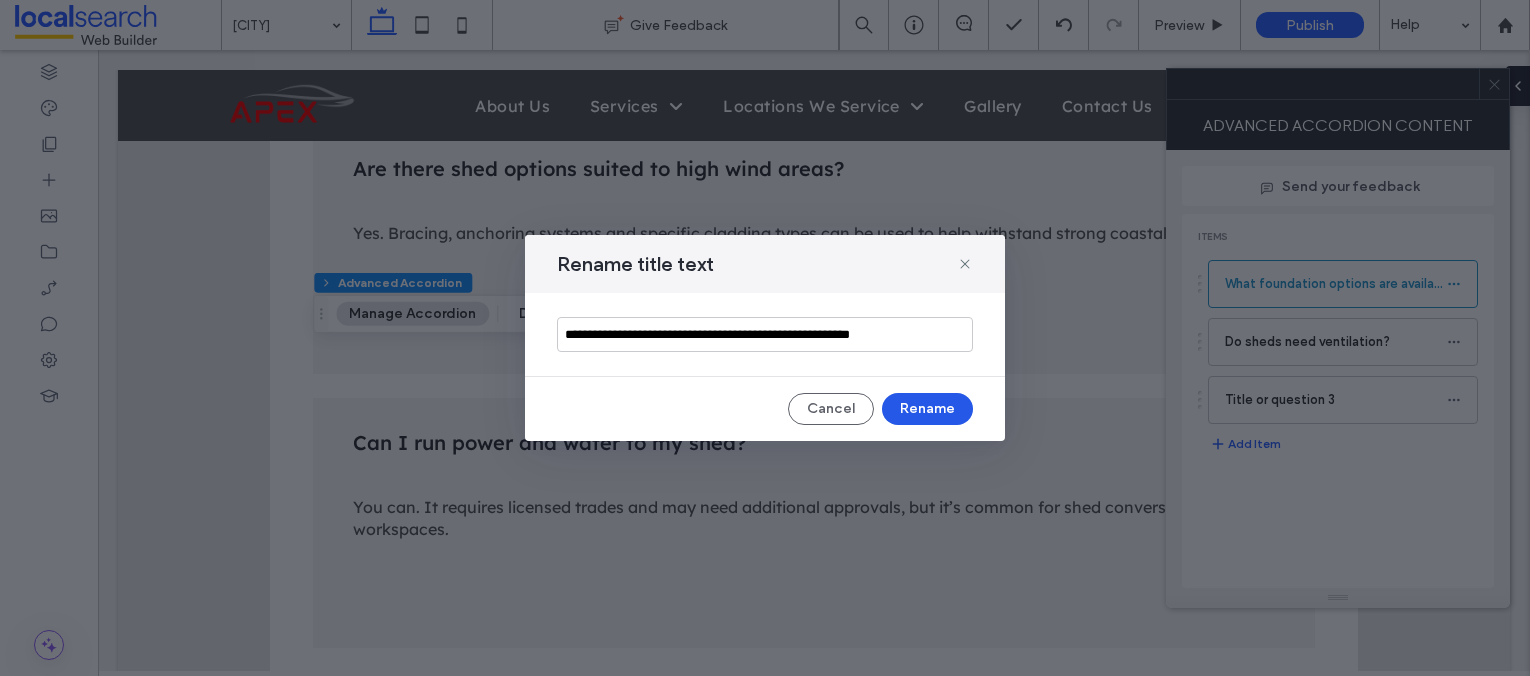 click on "Rename" at bounding box center (927, 409) 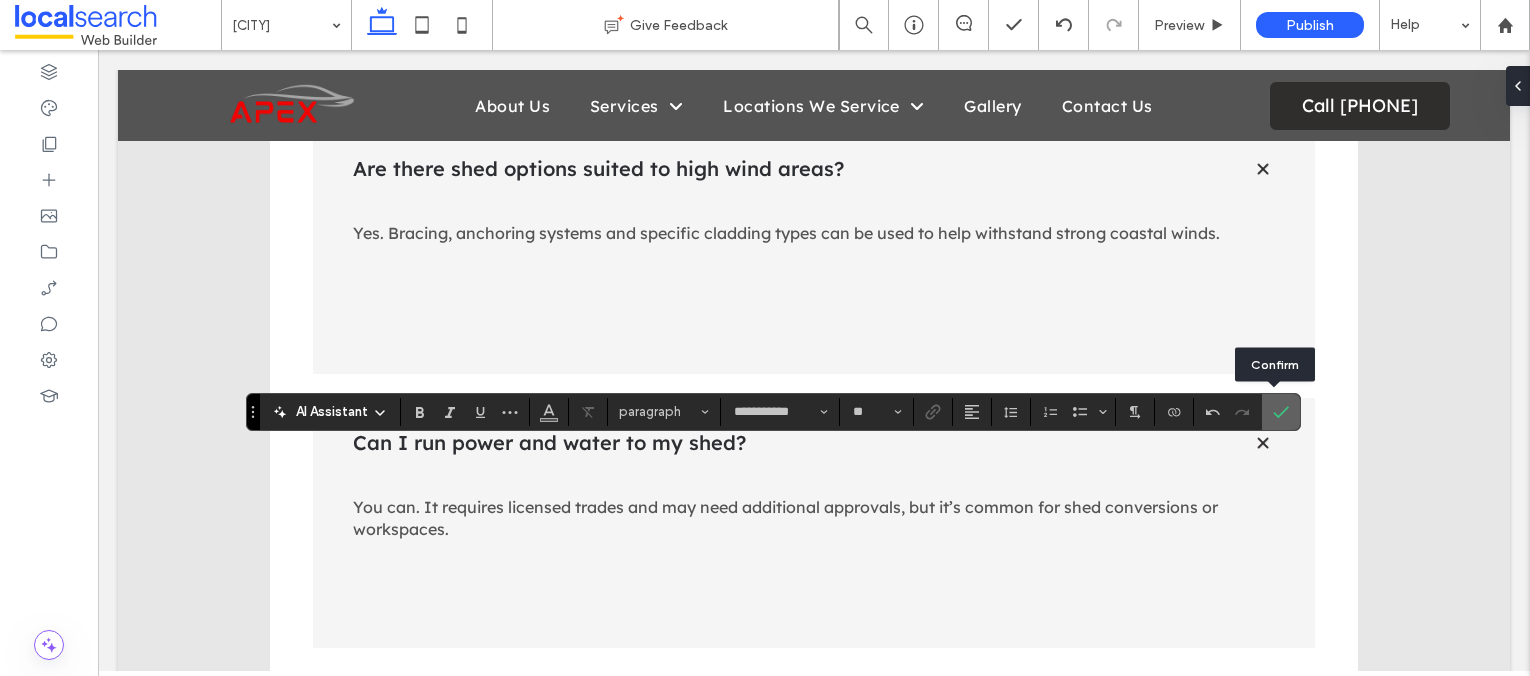 click 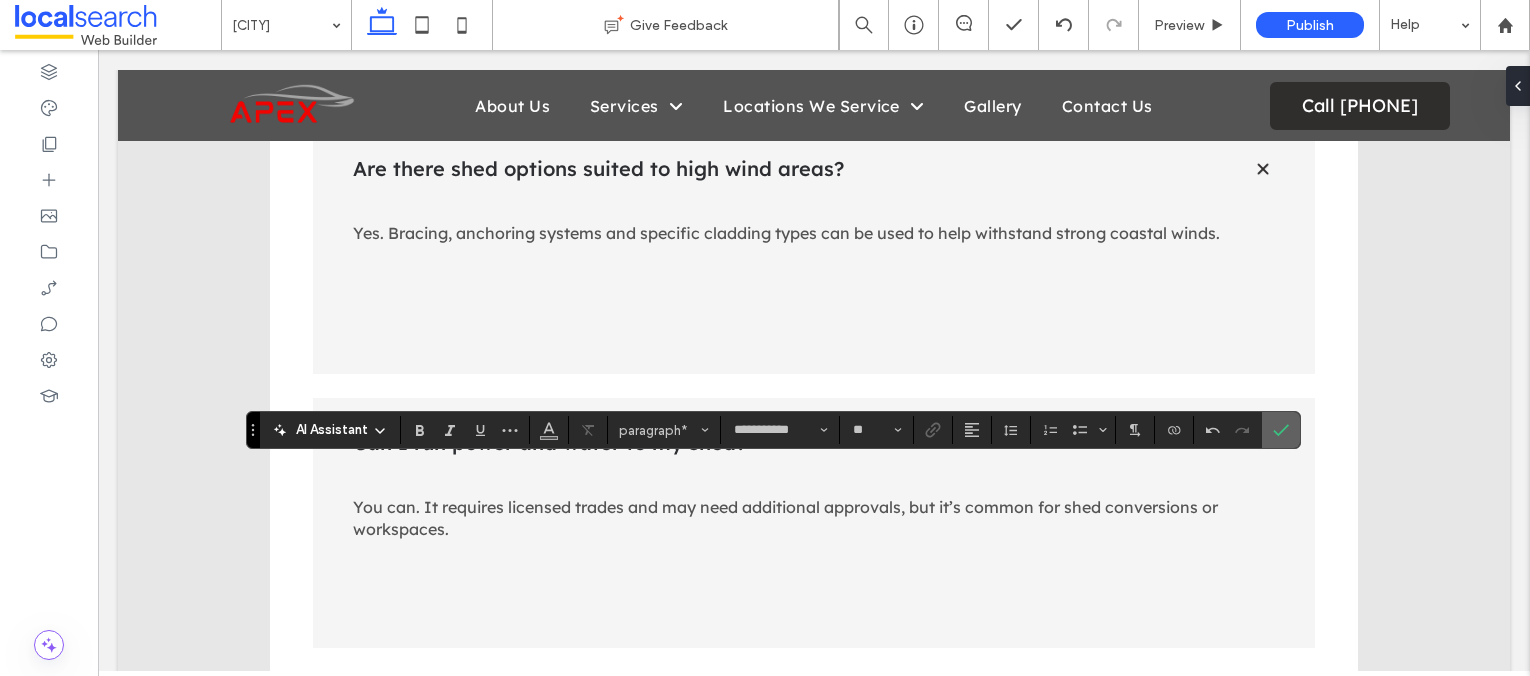 click 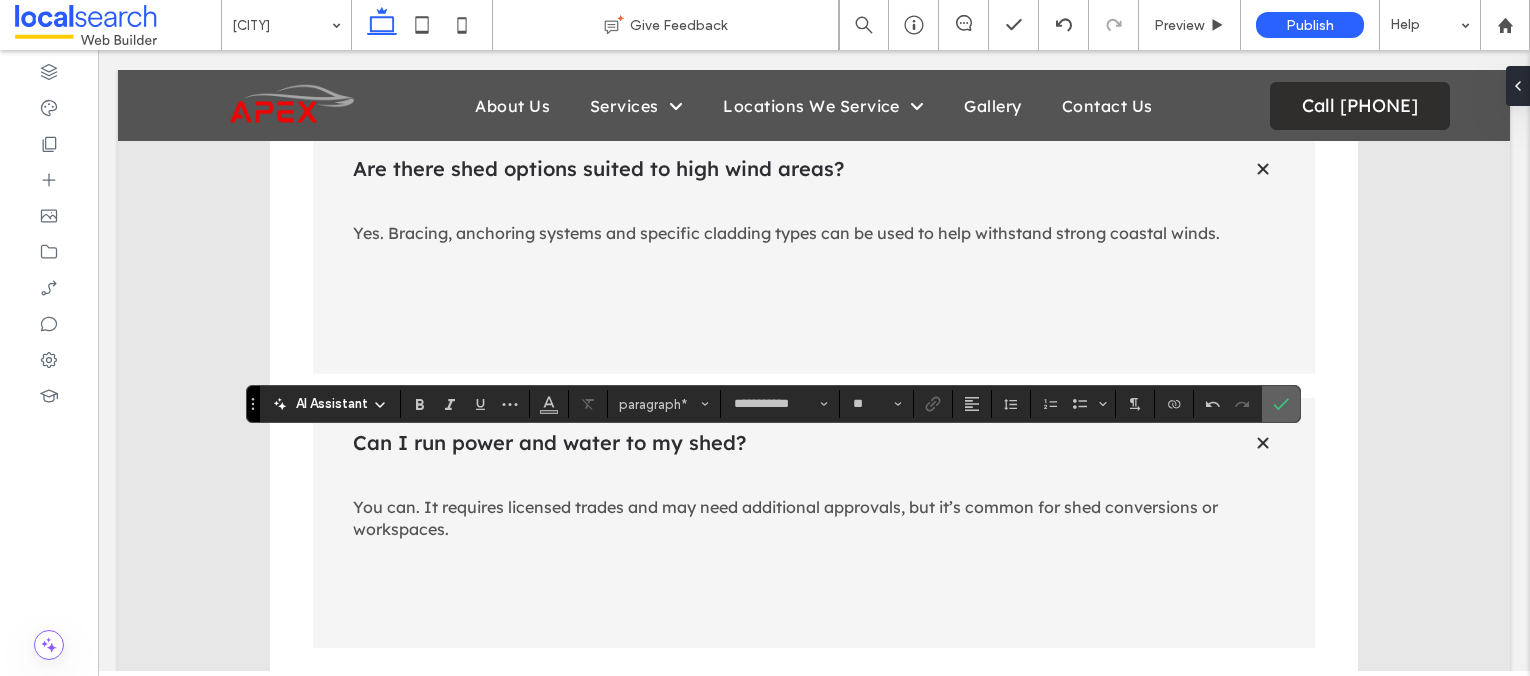 click 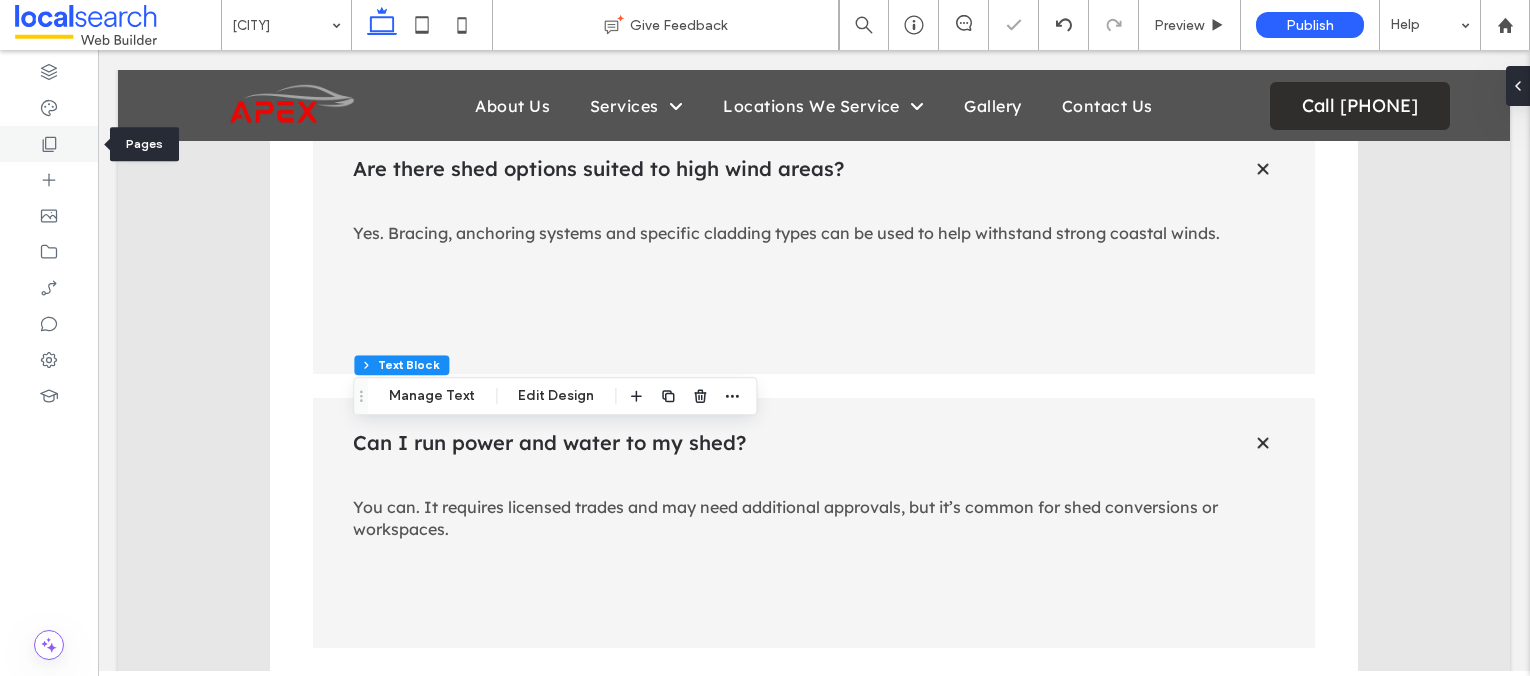 click 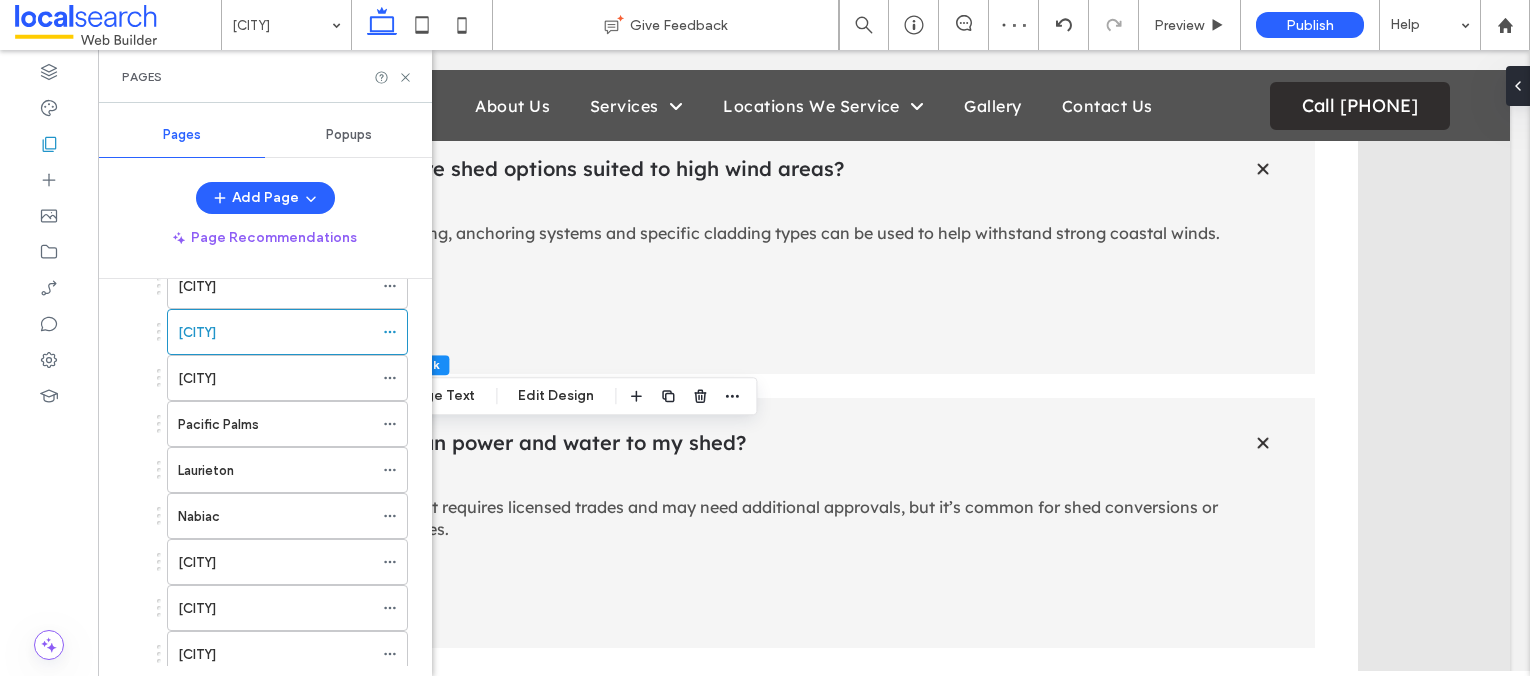 scroll, scrollTop: 520, scrollLeft: 0, axis: vertical 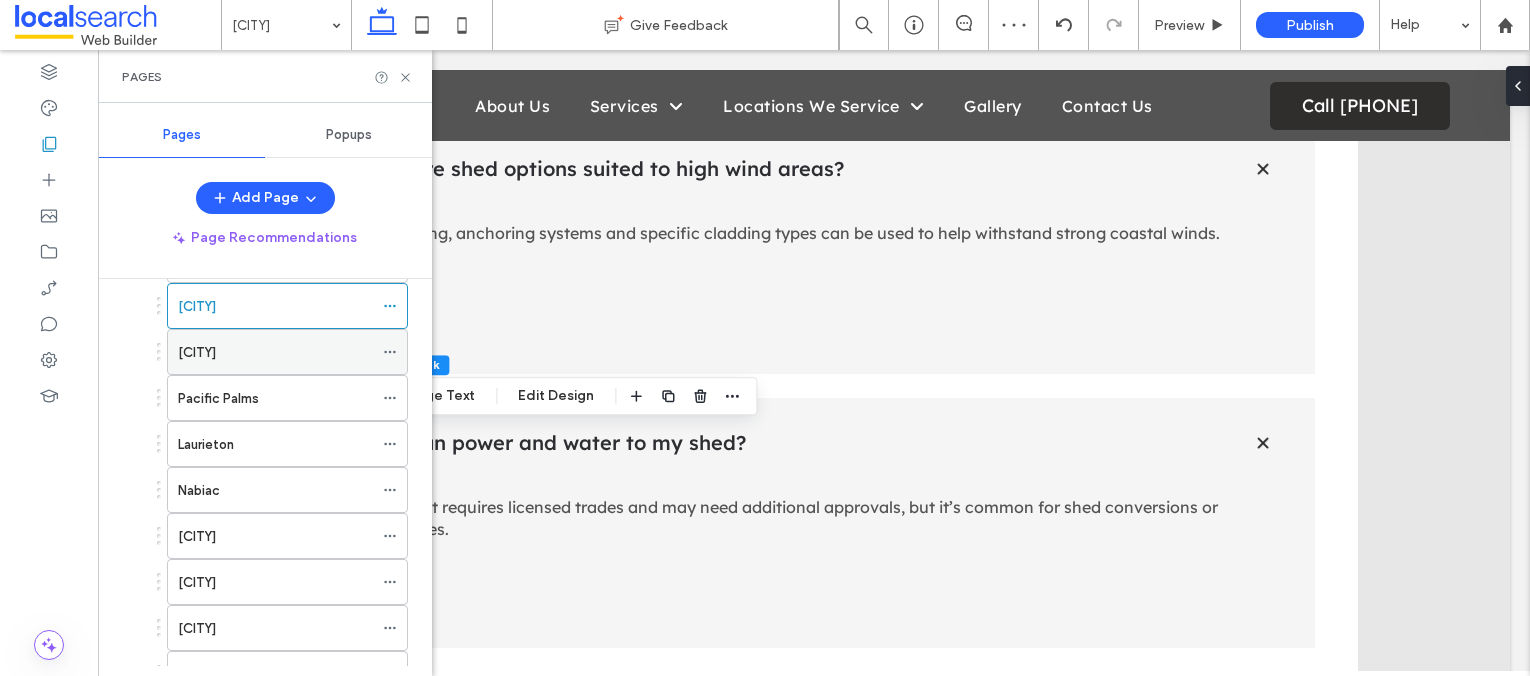 click on "Forster" at bounding box center [275, 352] 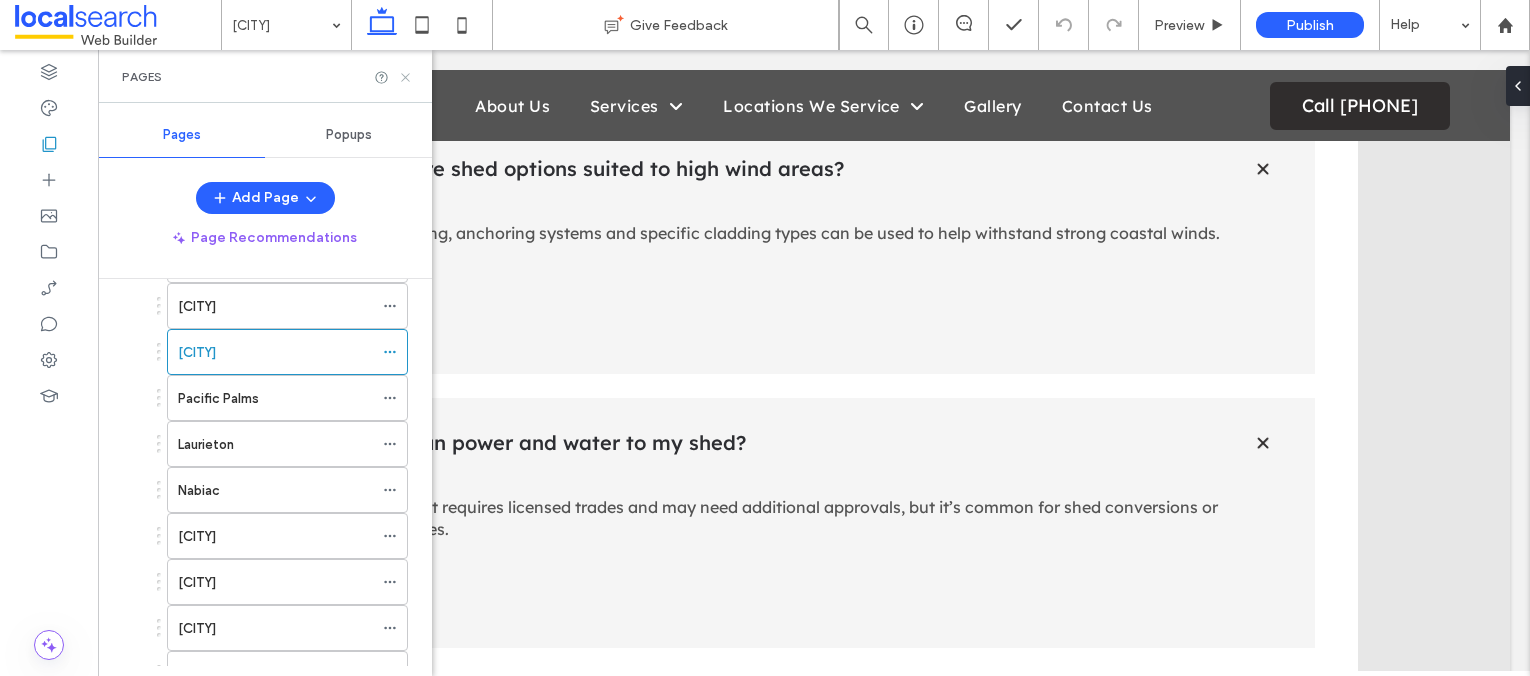 click 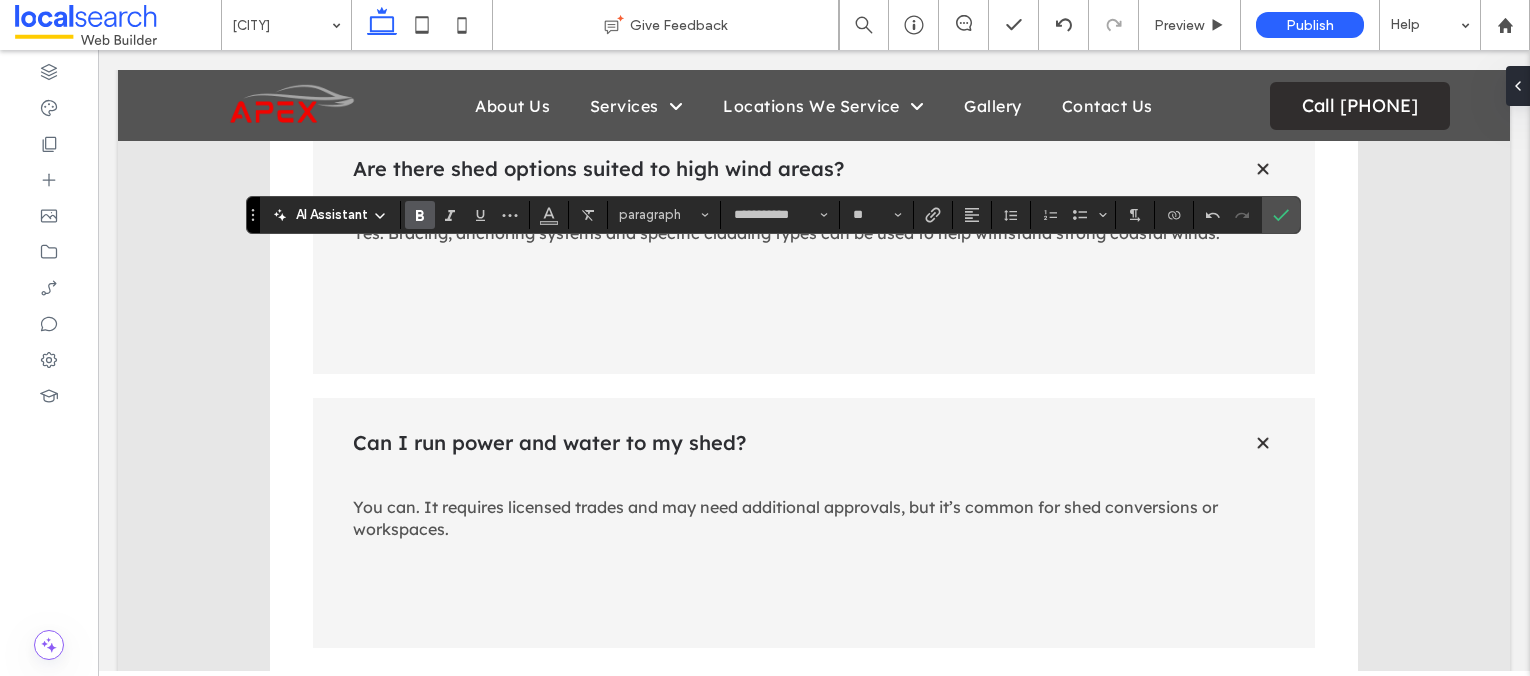 click at bounding box center (420, 215) 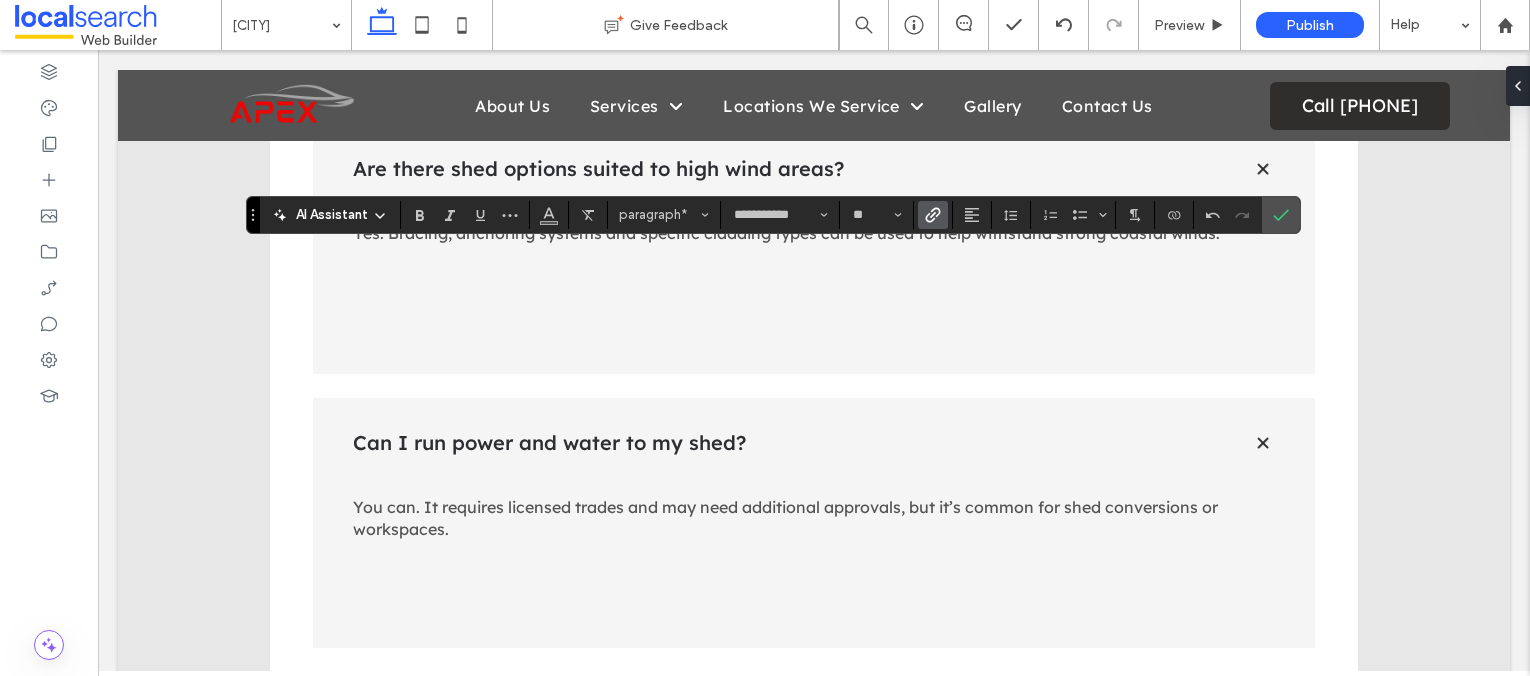 click 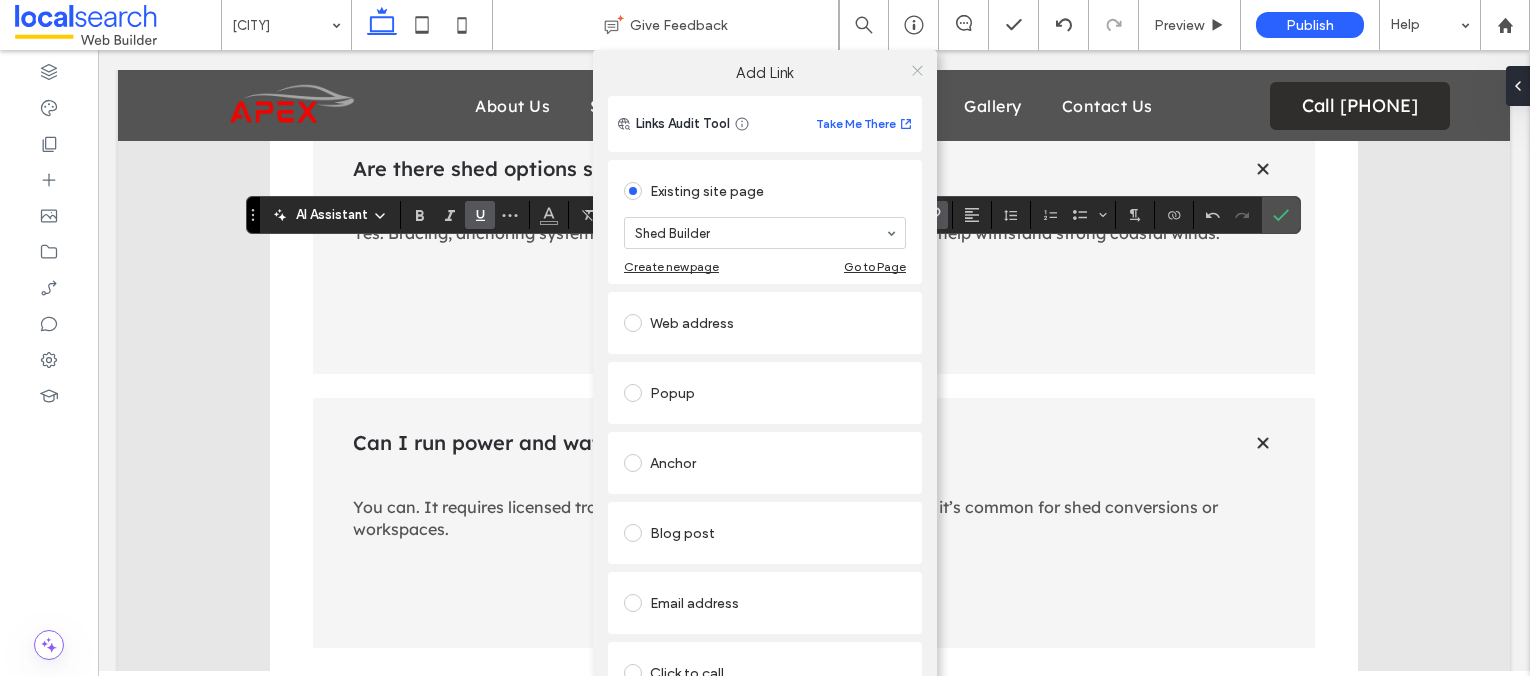 click 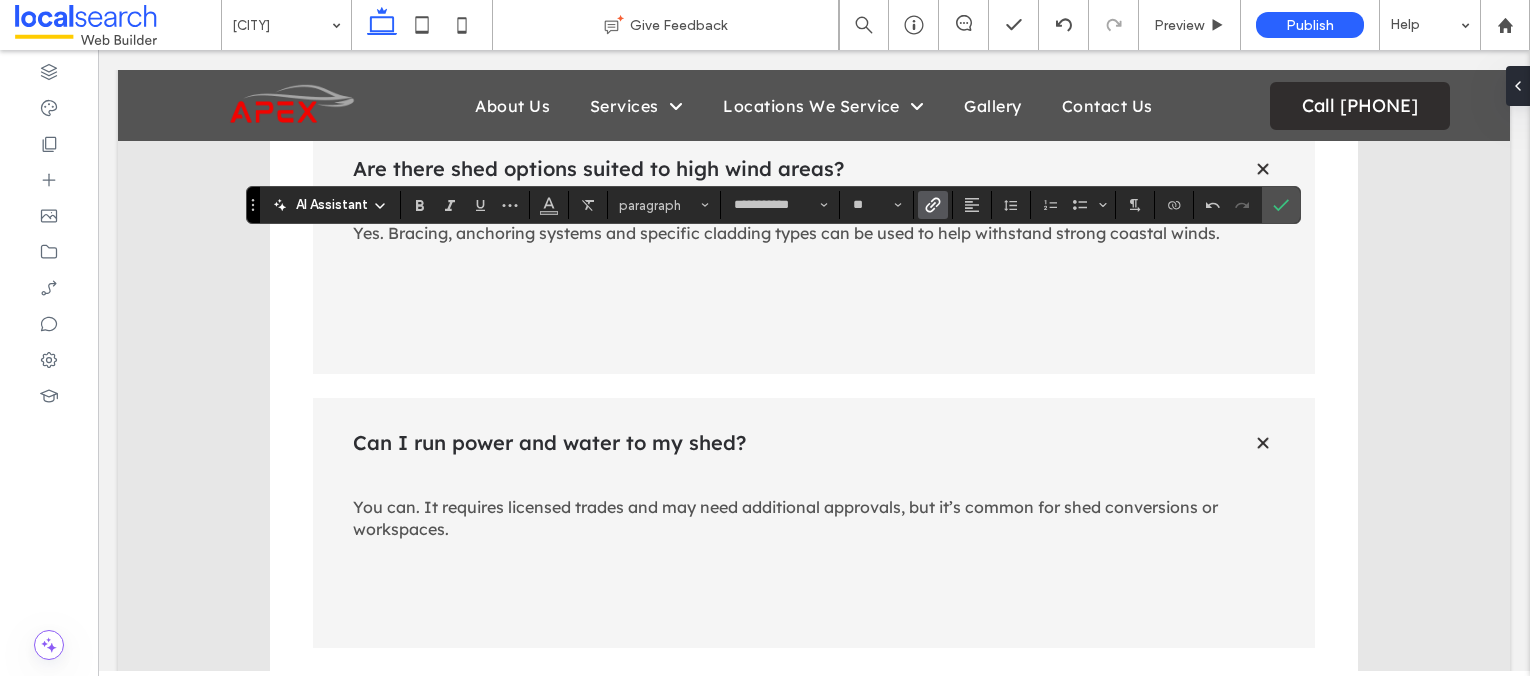 click at bounding box center [929, 205] 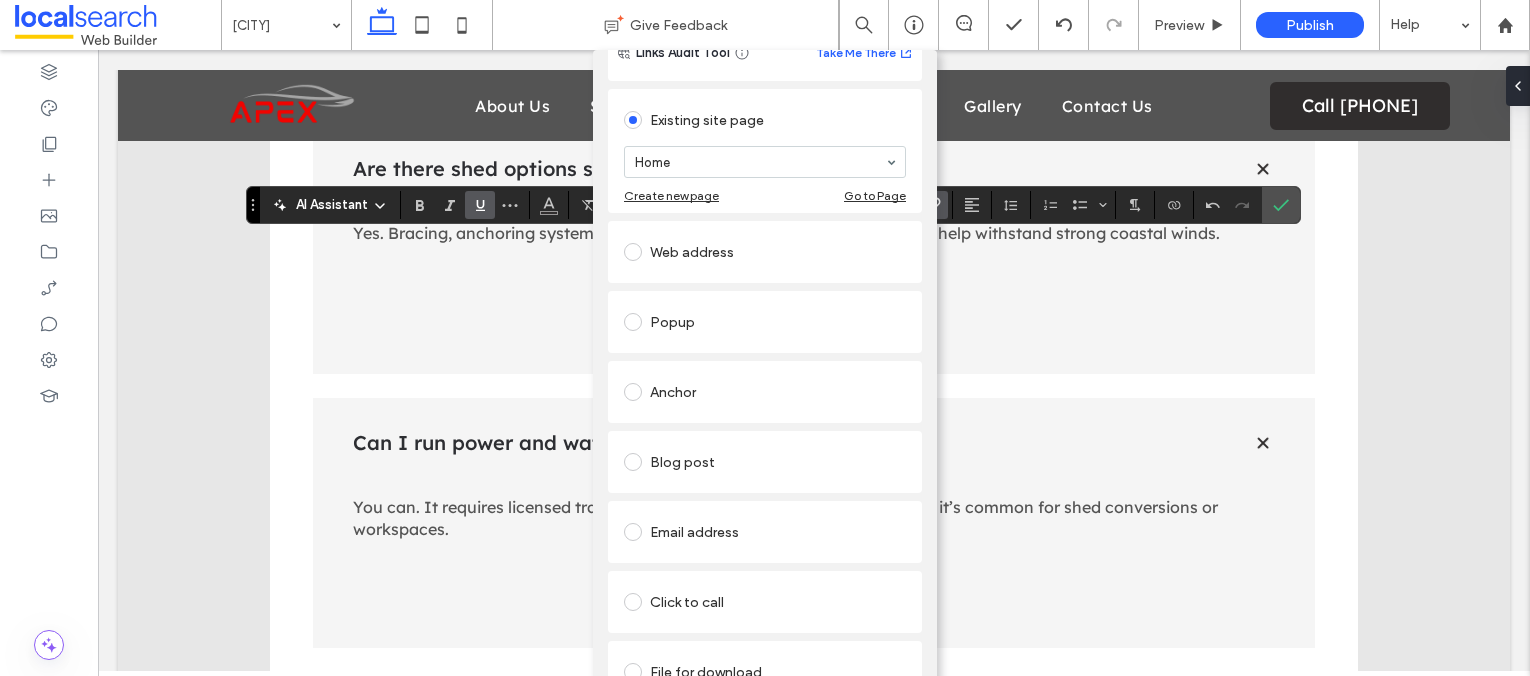 scroll, scrollTop: 80, scrollLeft: 0, axis: vertical 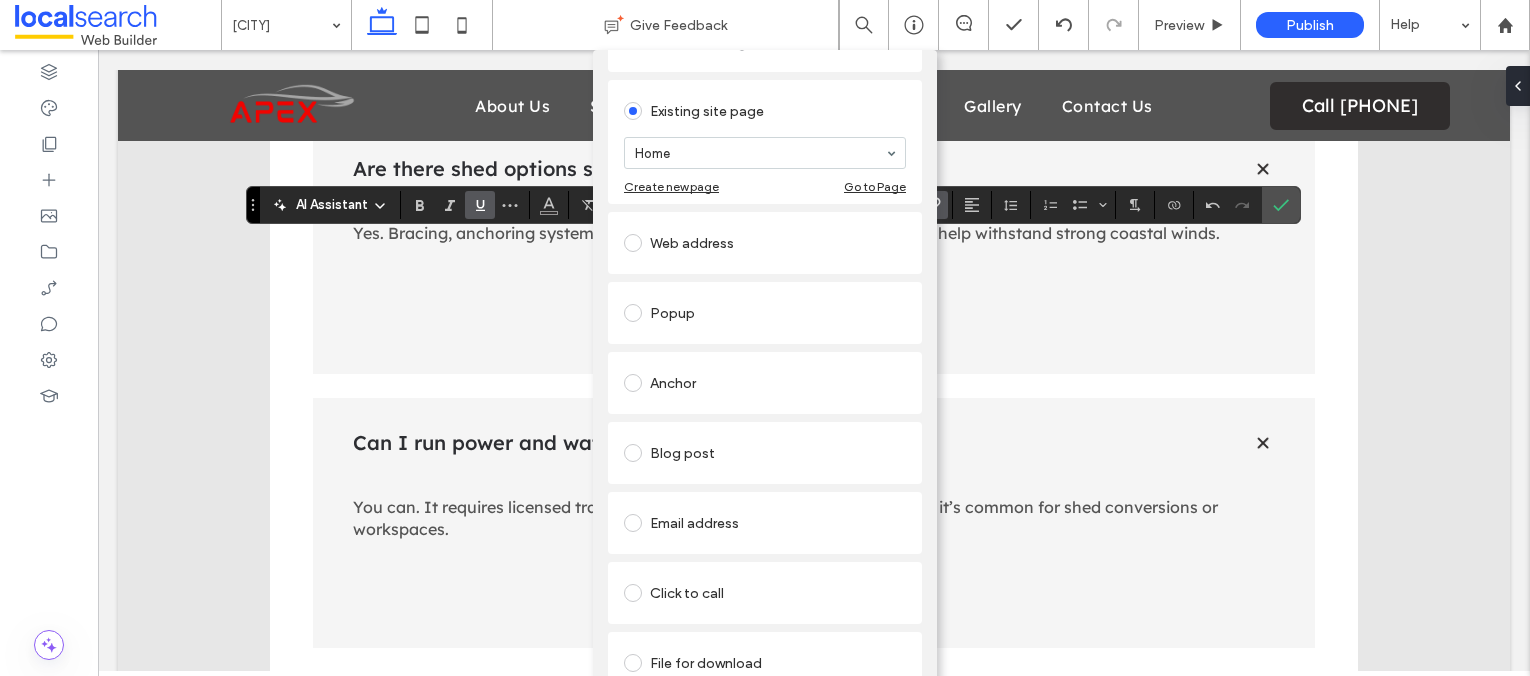 click on "Click to call" at bounding box center (765, 593) 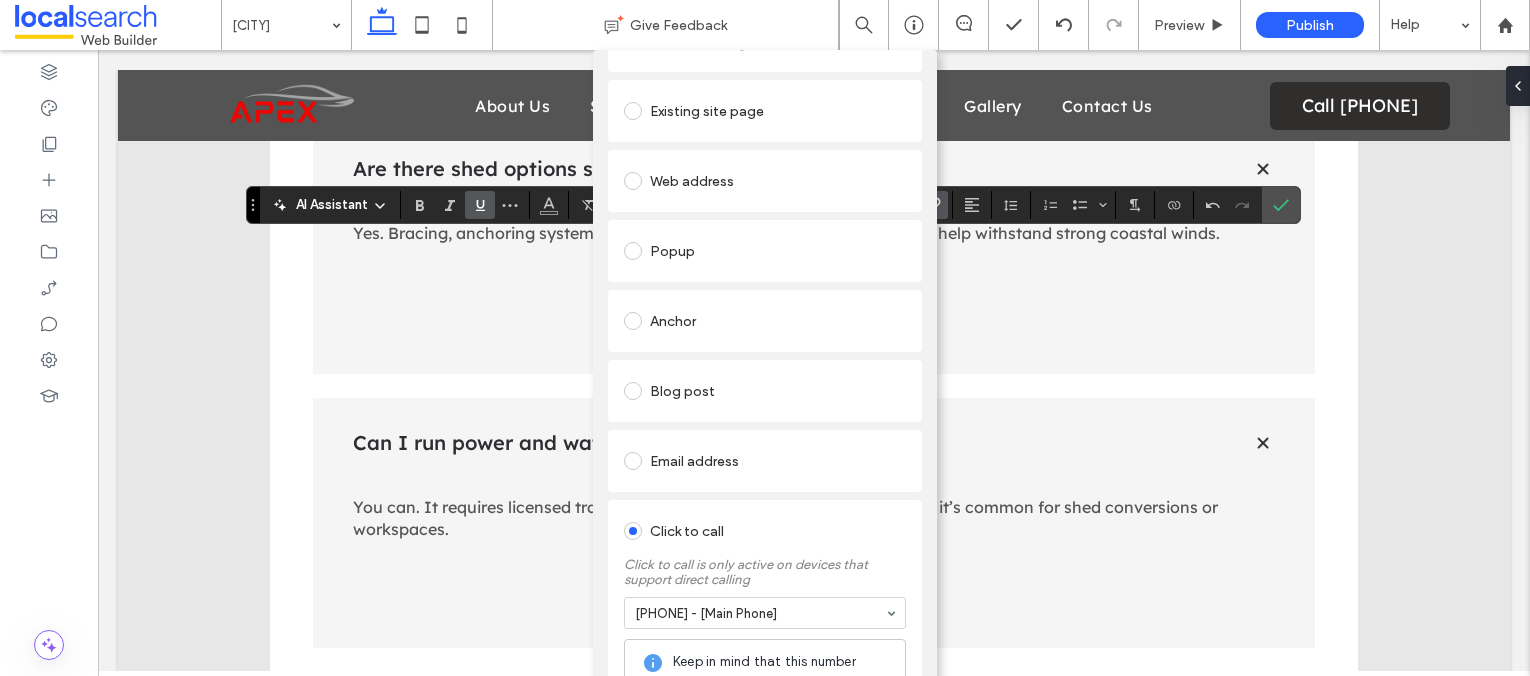 scroll, scrollTop: 0, scrollLeft: 0, axis: both 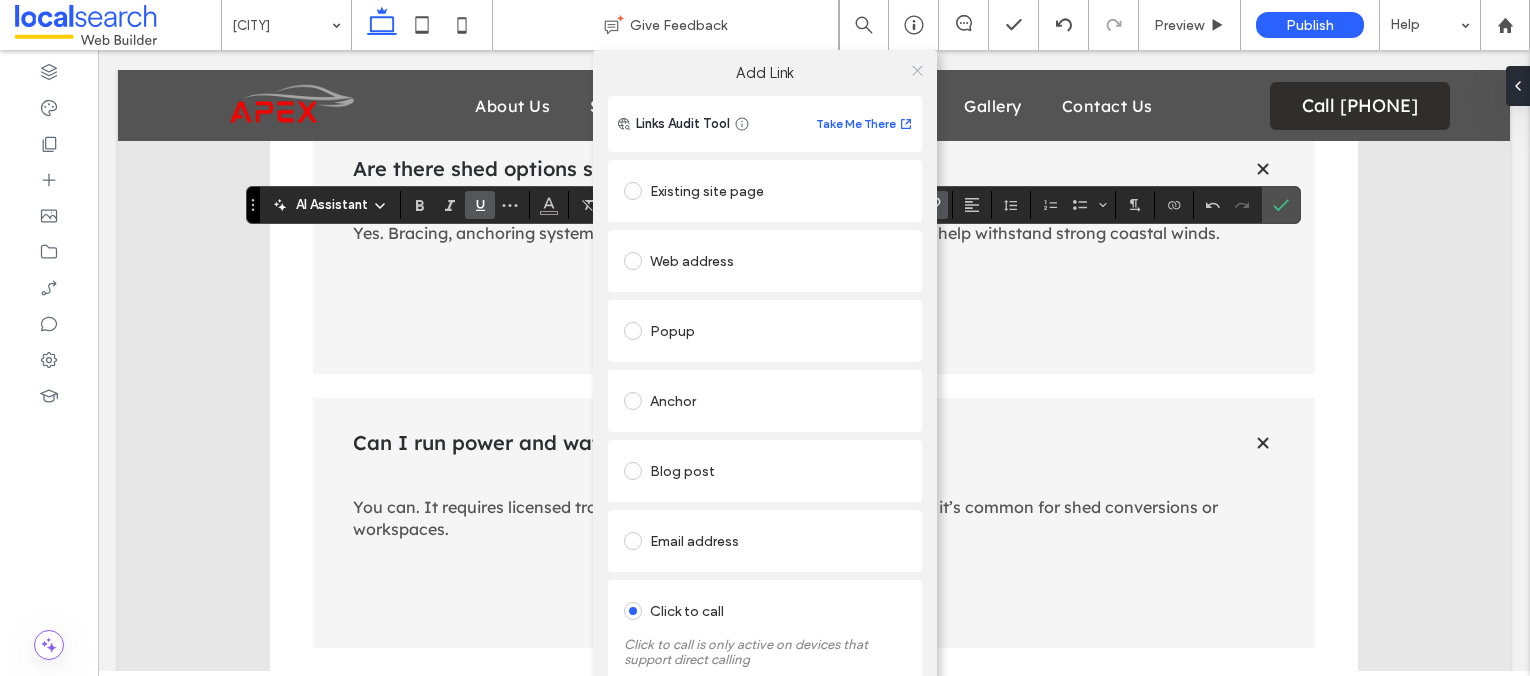 click 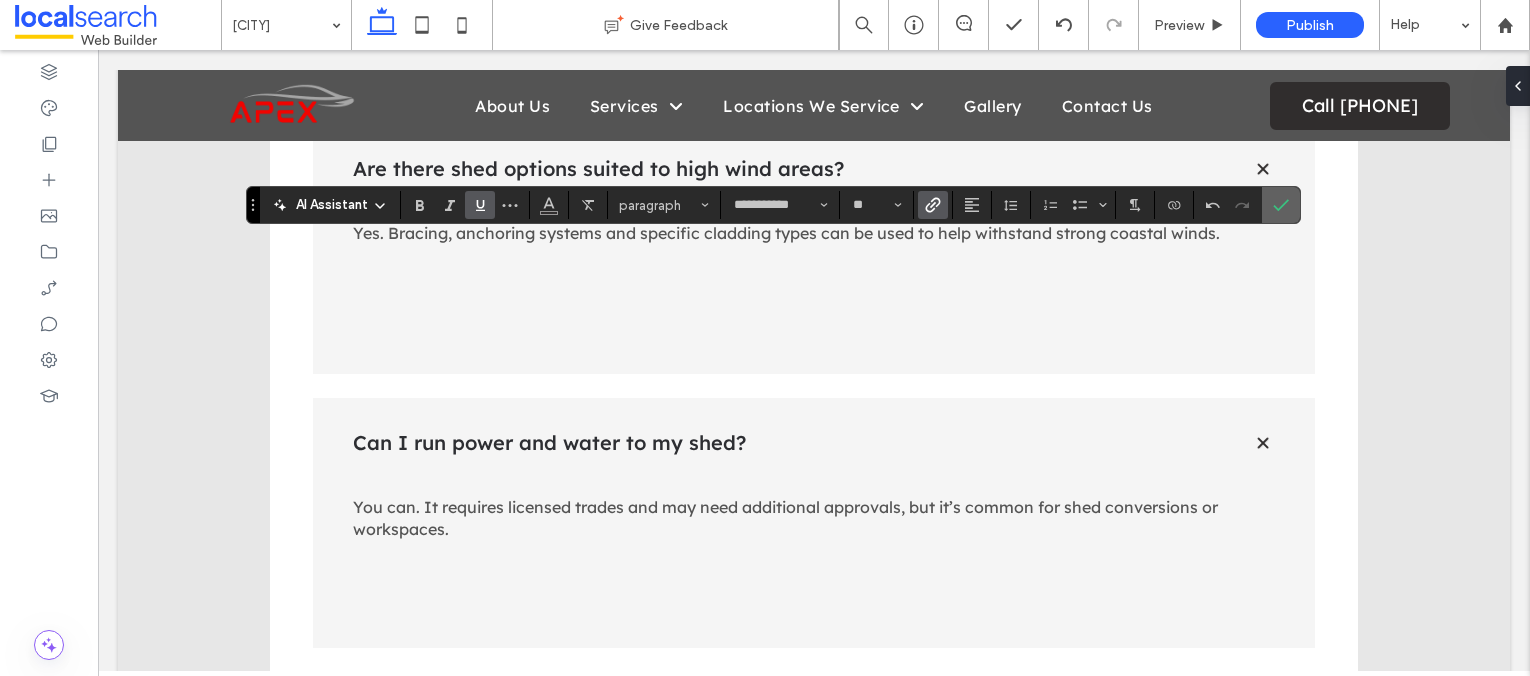 click at bounding box center (1277, 205) 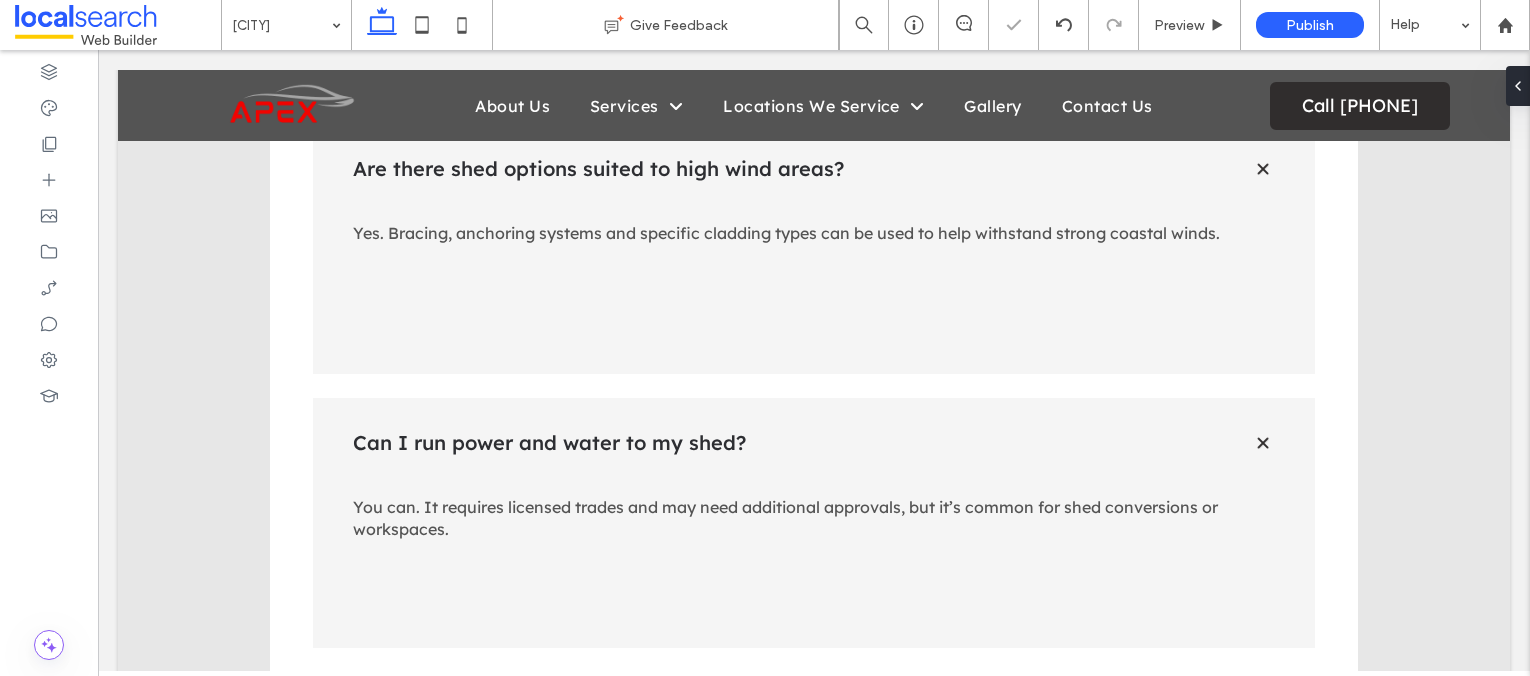 type on "**********" 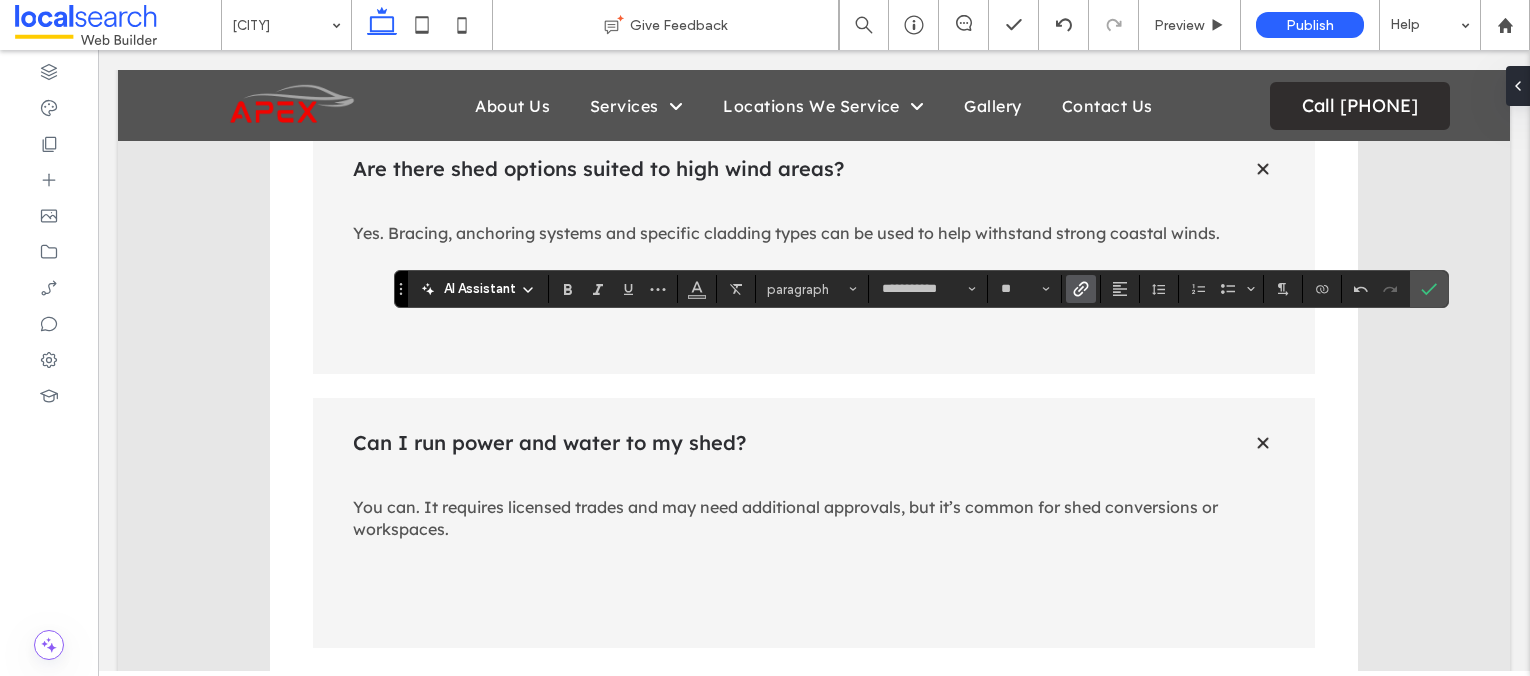 click 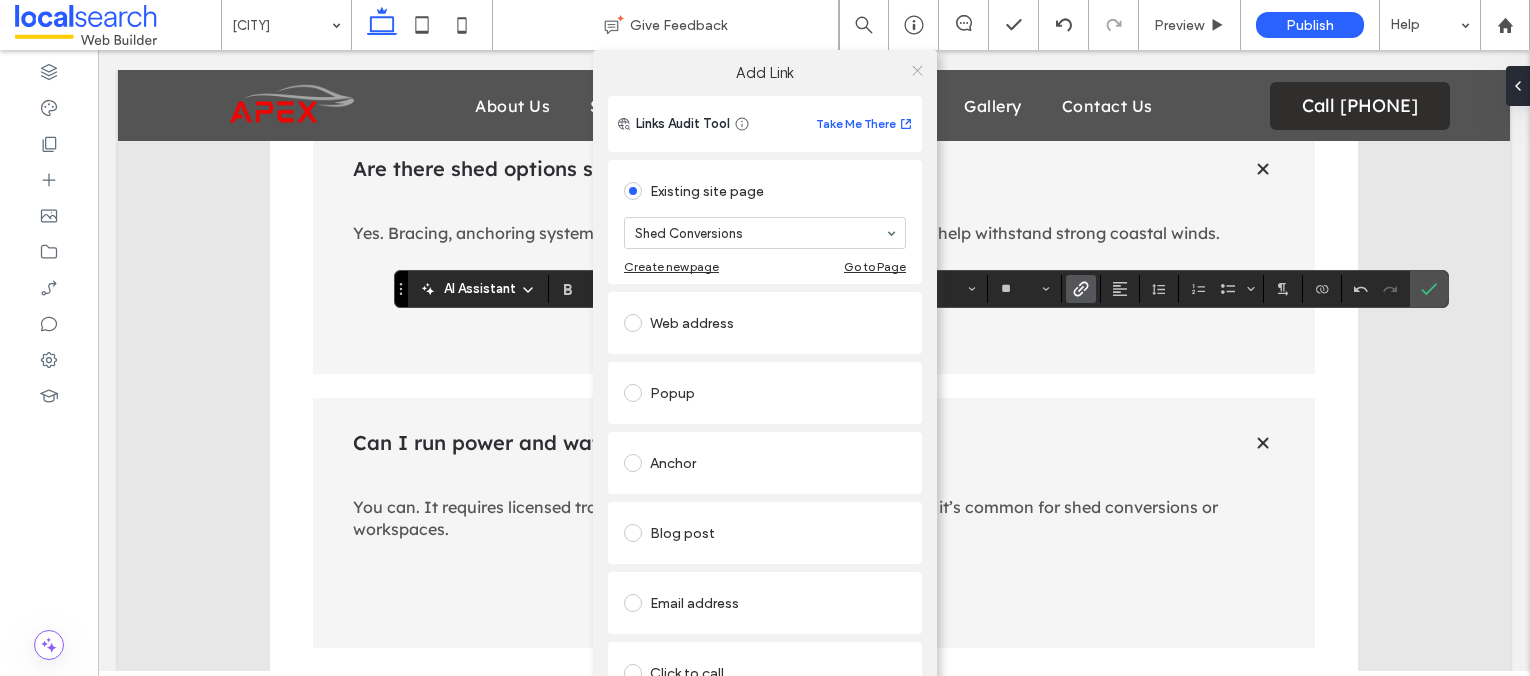 click 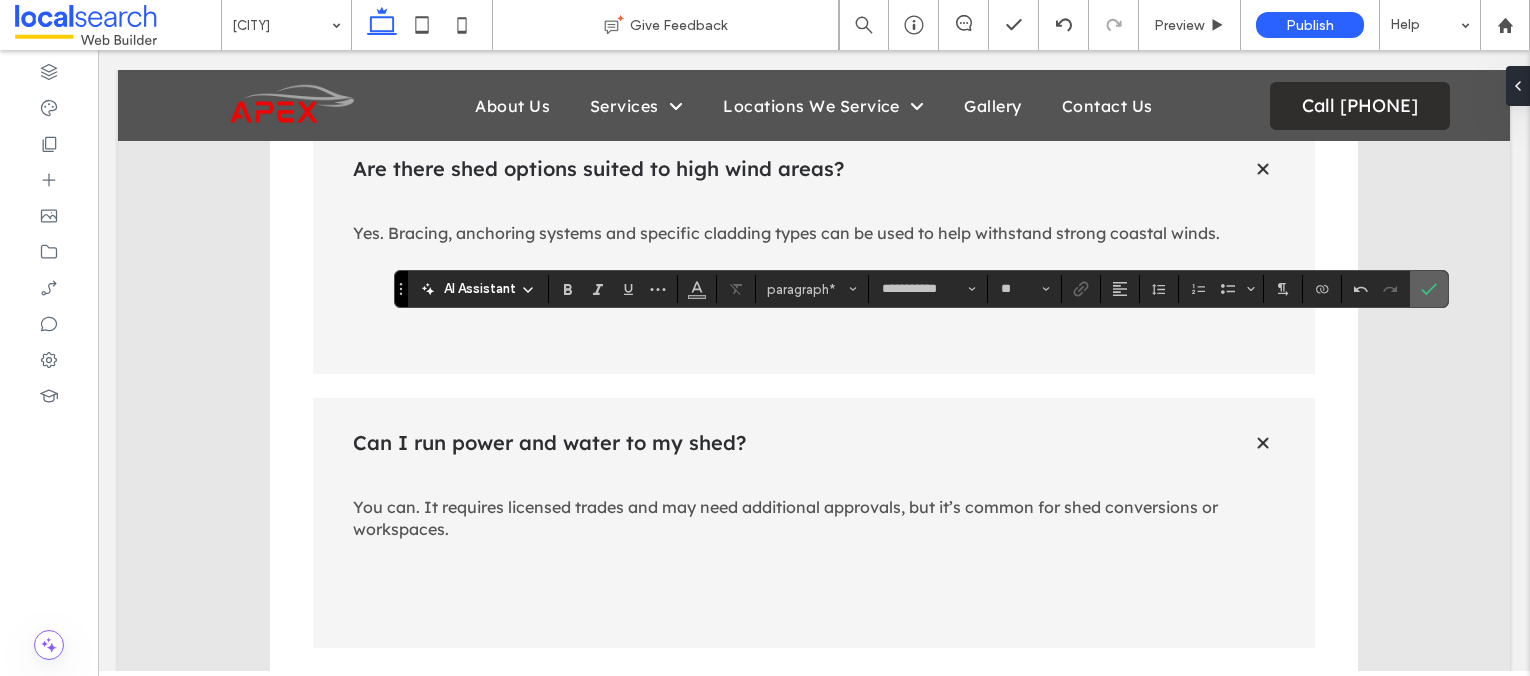 click 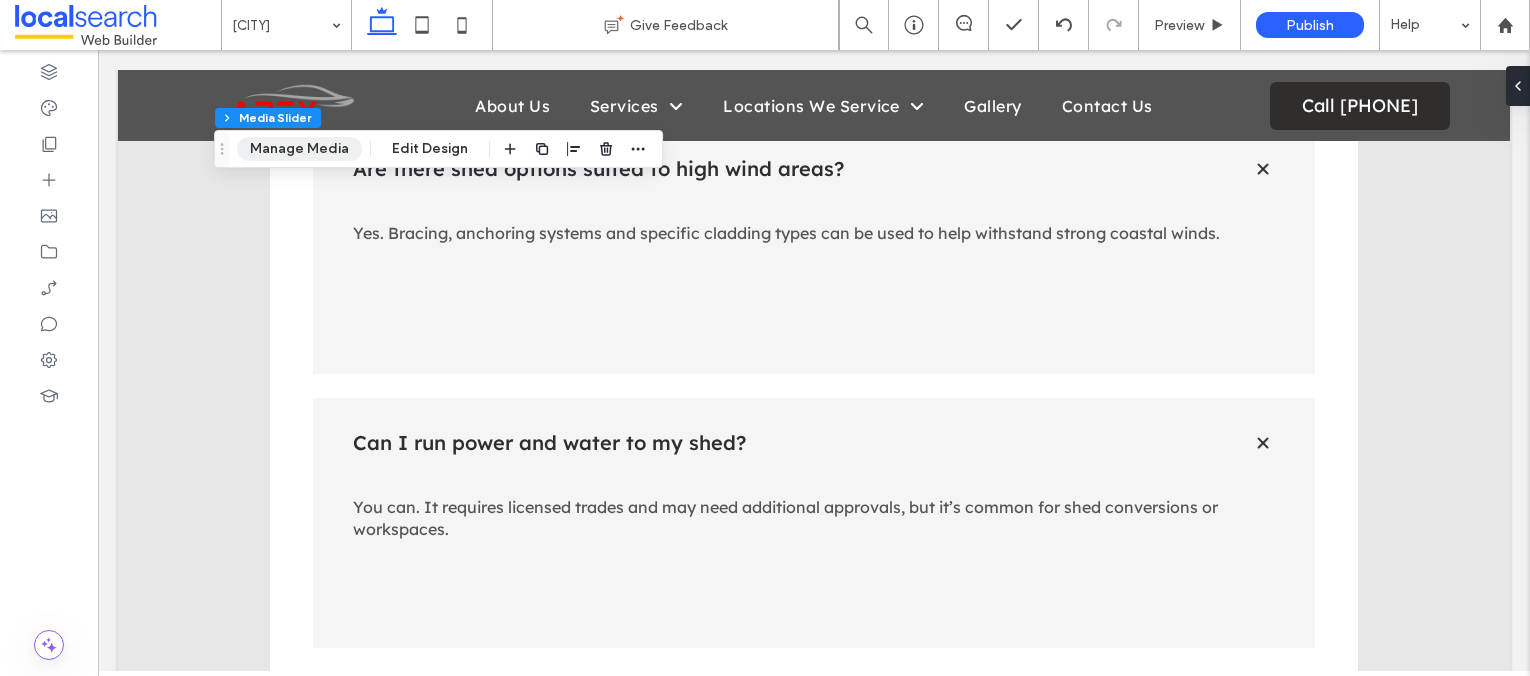 click on "Manage Media" at bounding box center (299, 149) 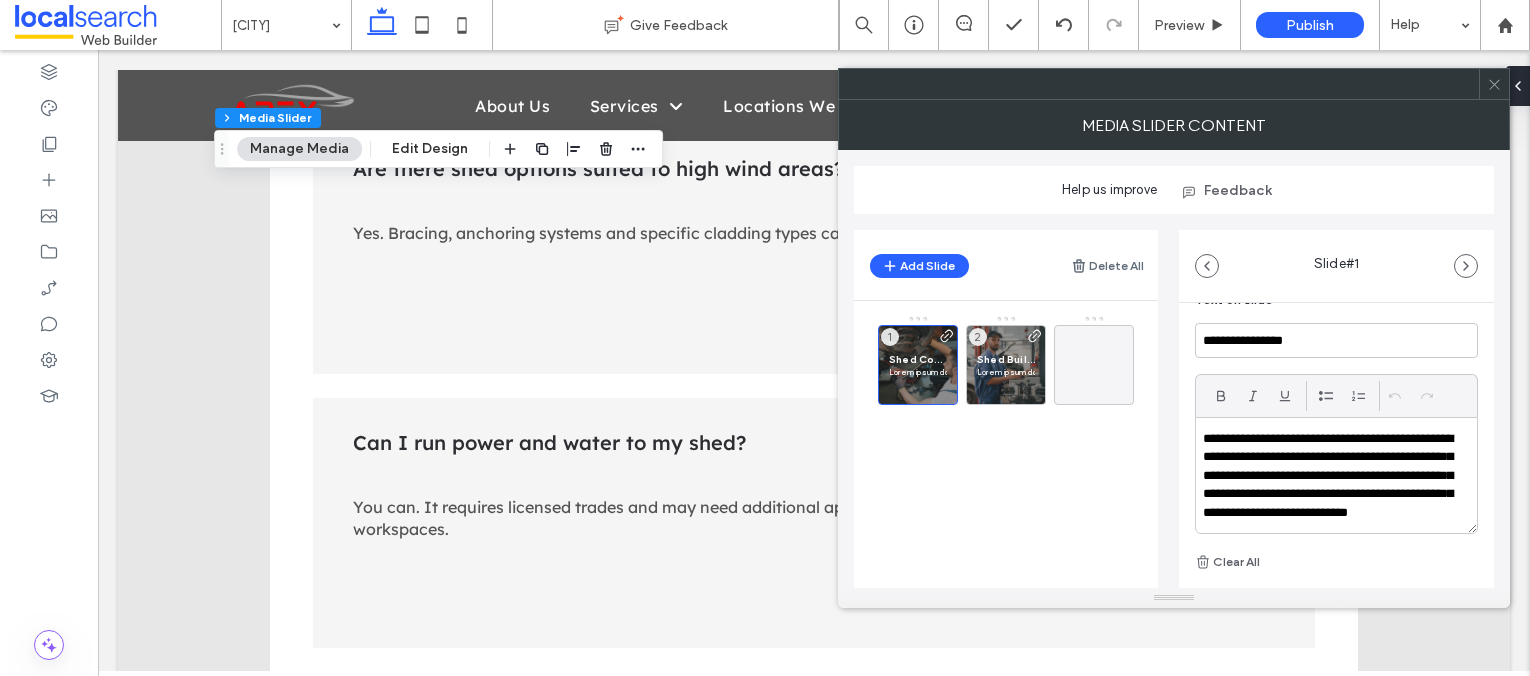 scroll, scrollTop: 586, scrollLeft: 0, axis: vertical 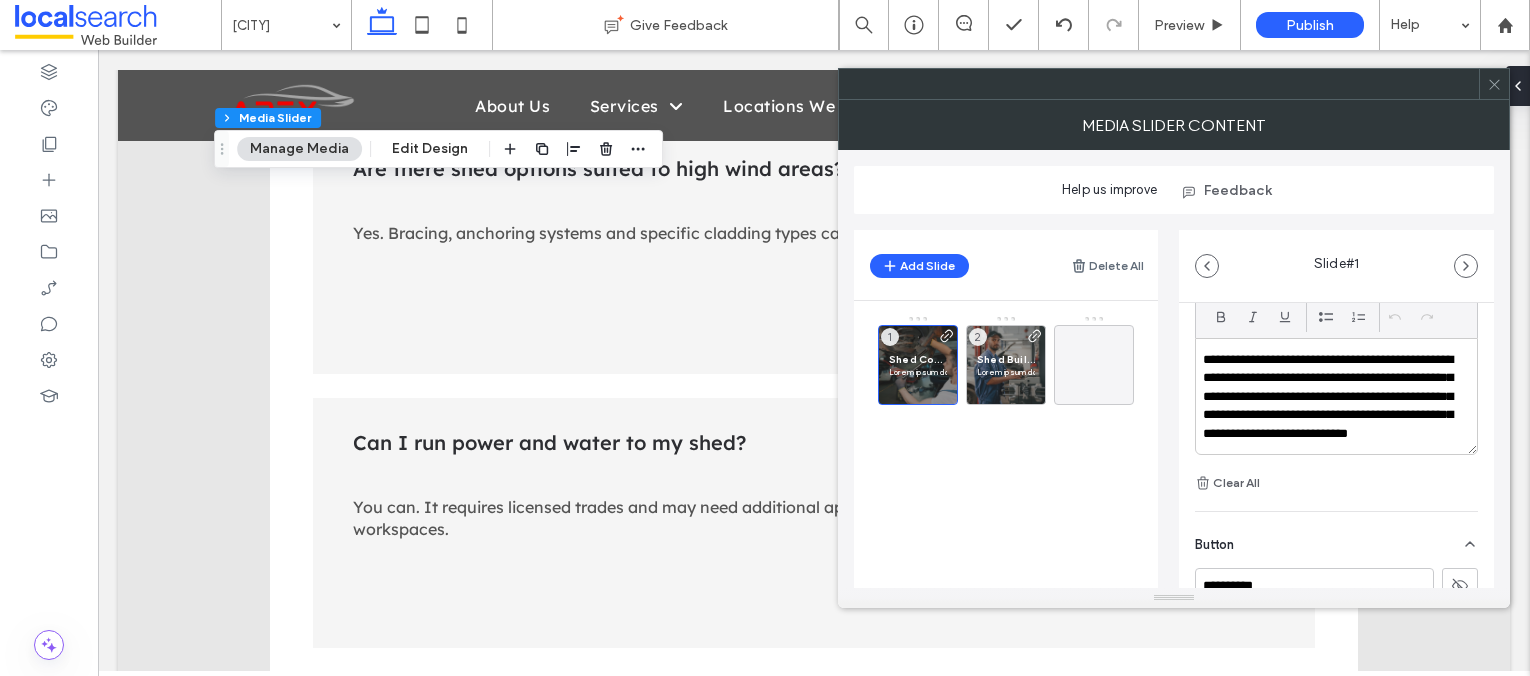 click on "**********" at bounding box center [1331, 406] 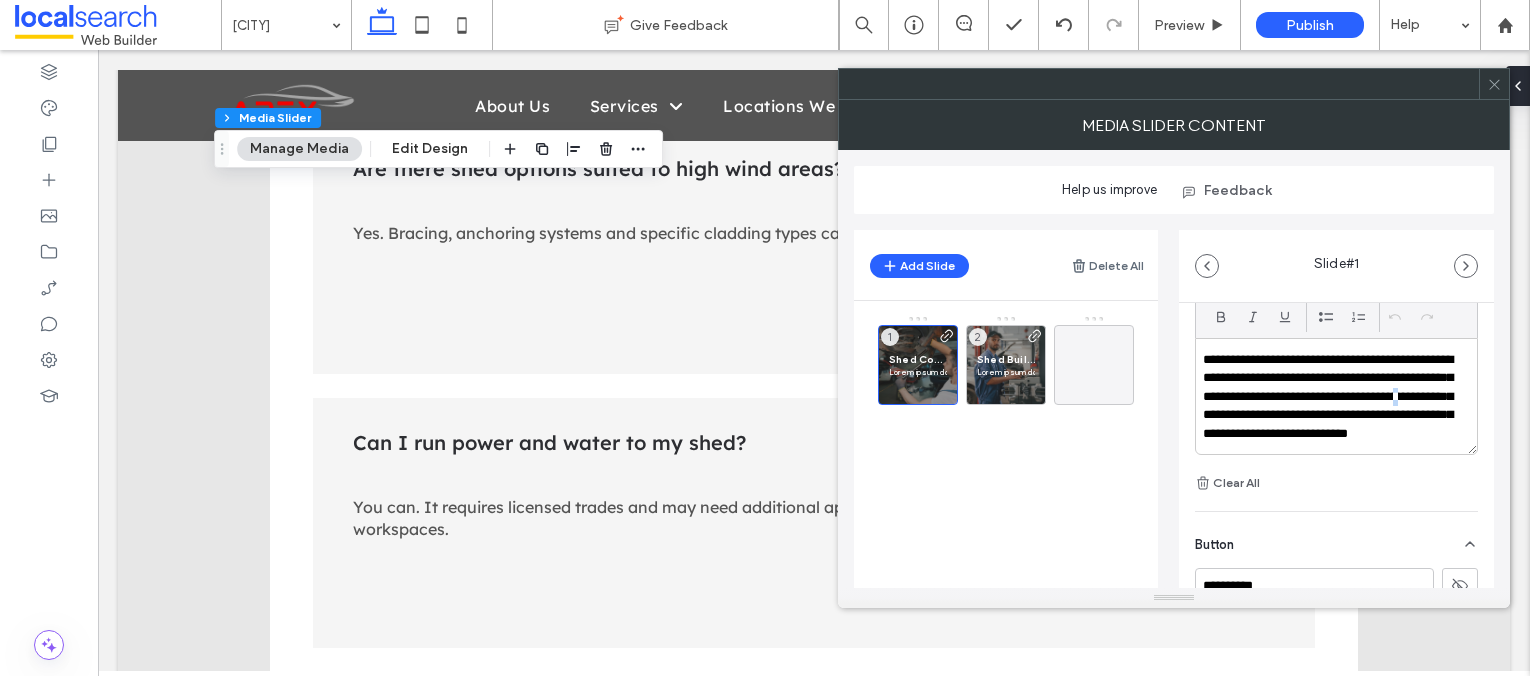 click on "**********" at bounding box center (1331, 406) 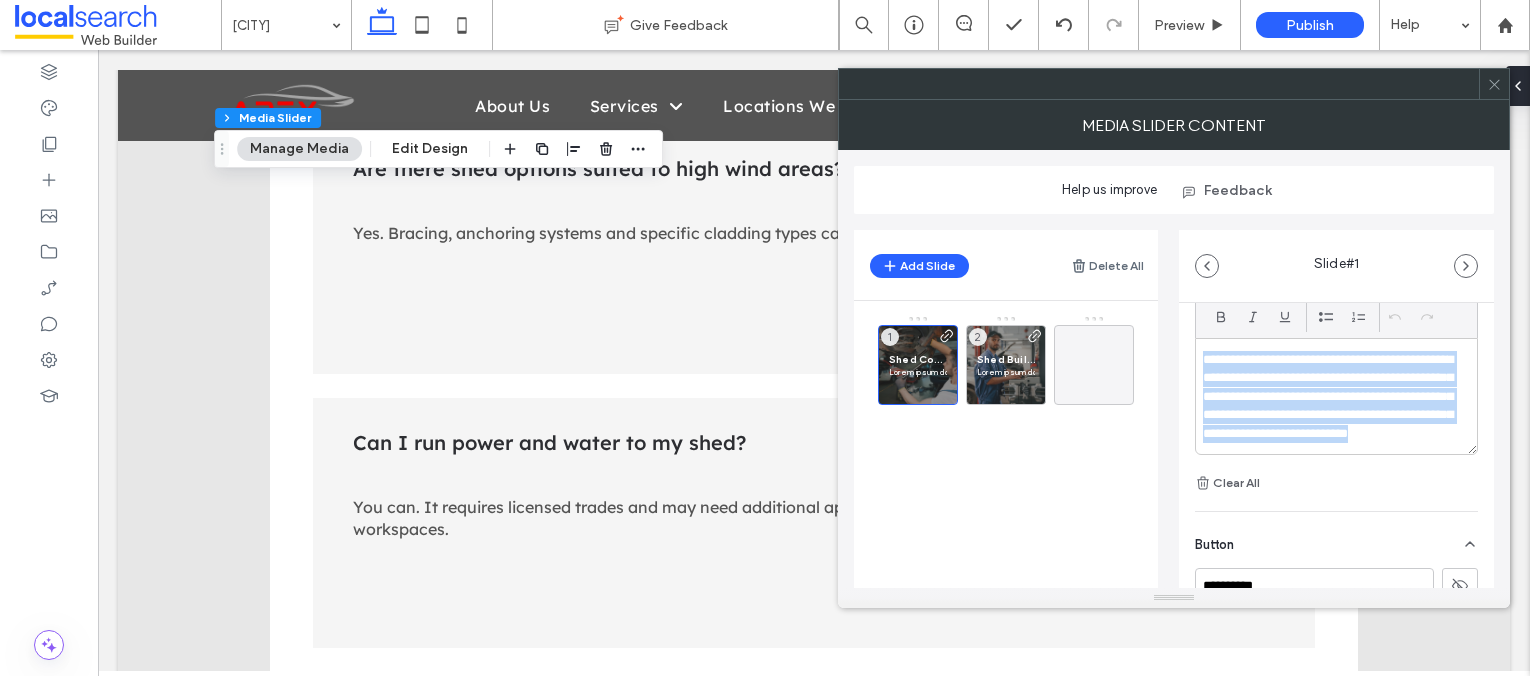 click on "**********" at bounding box center (1331, 406) 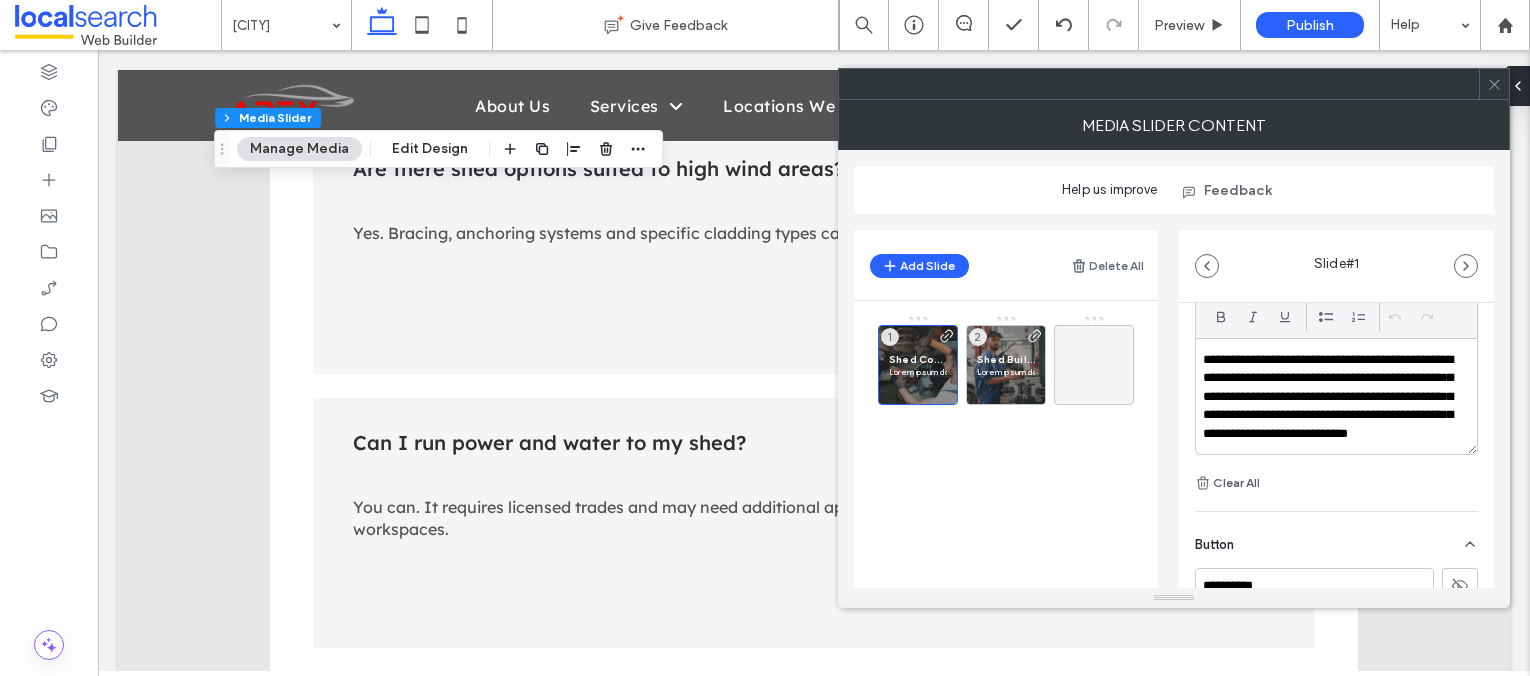 scroll, scrollTop: 0, scrollLeft: 0, axis: both 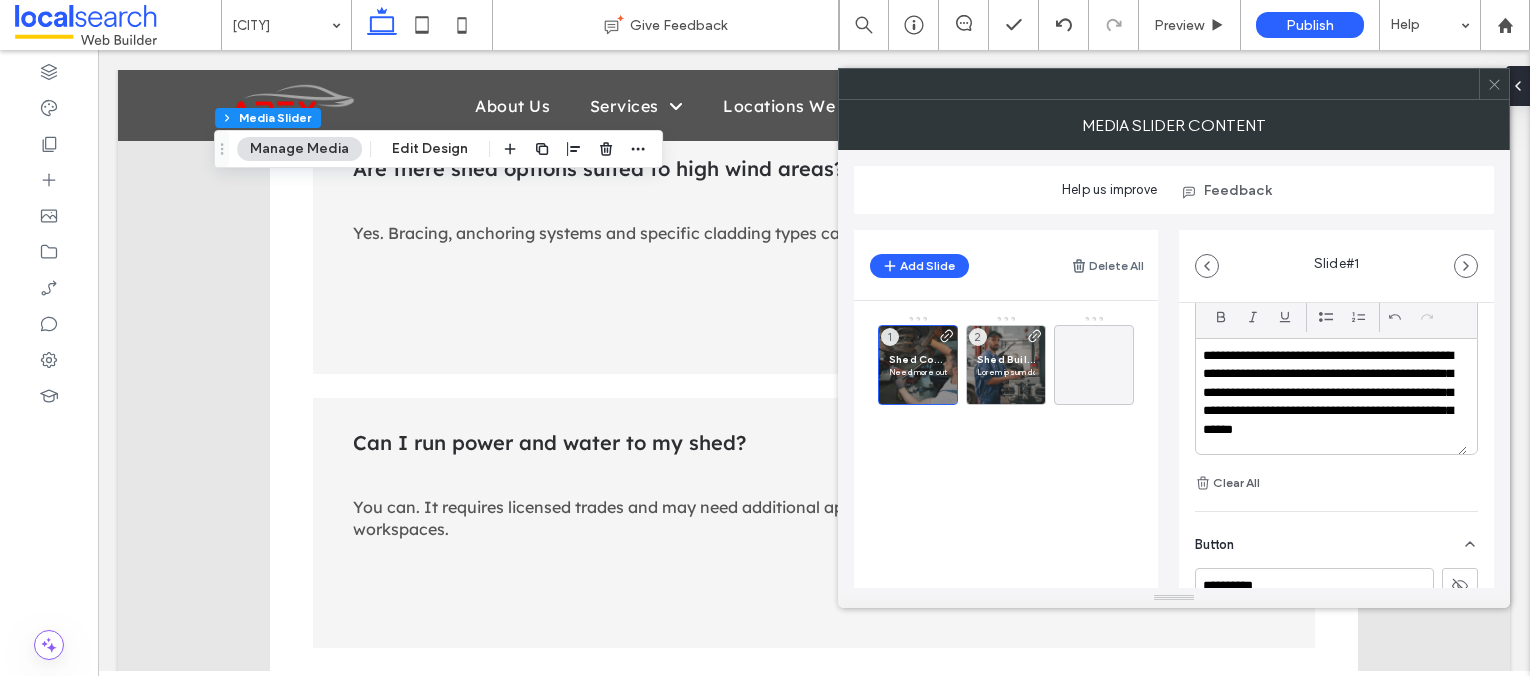 click on "**********" at bounding box center (1331, 402) 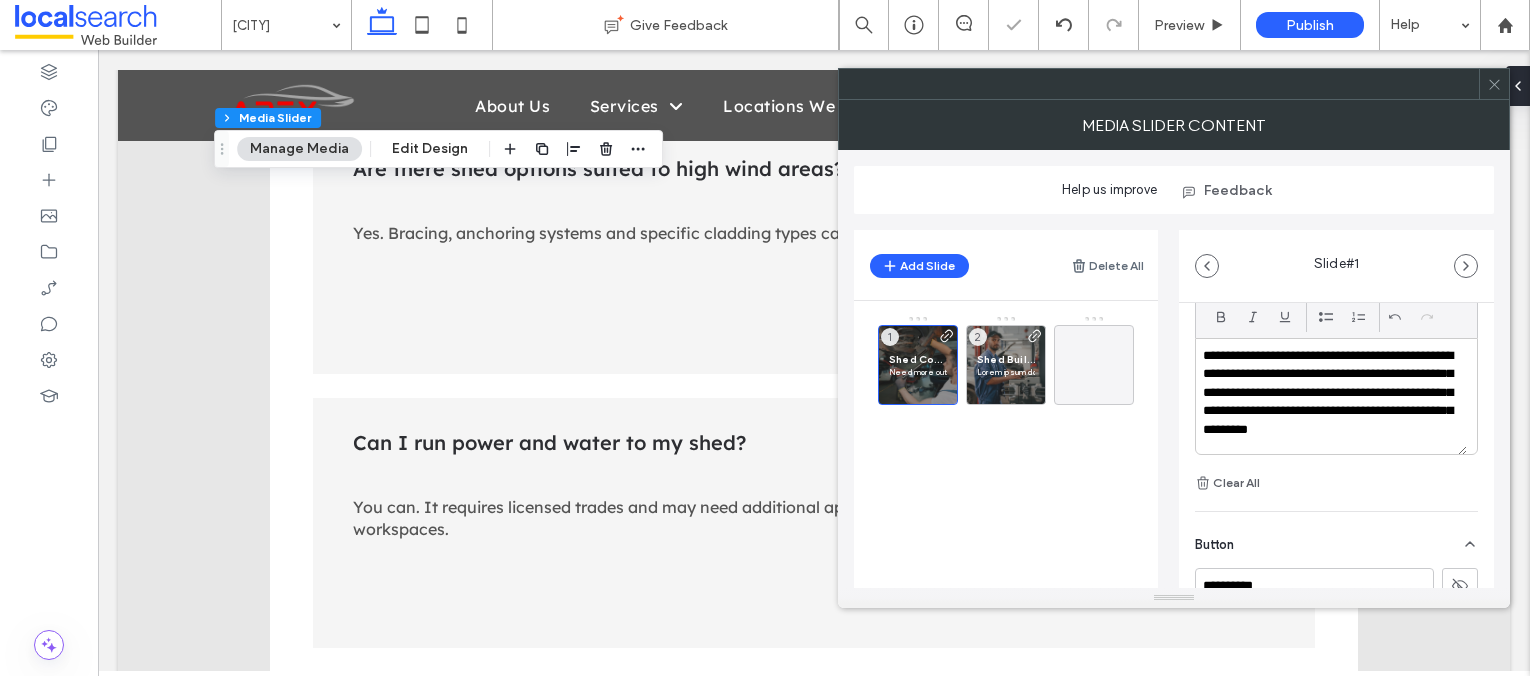 click on "**********" at bounding box center (1331, 402) 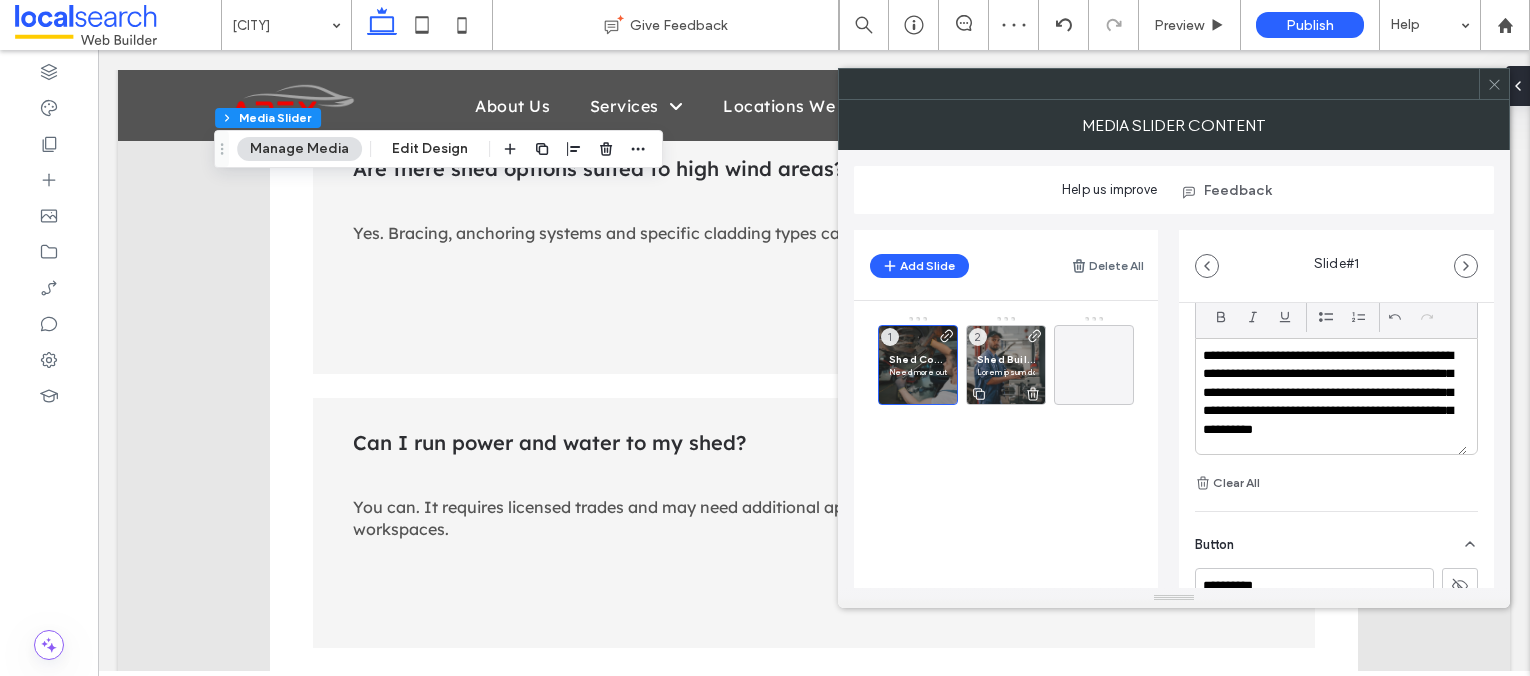 click on "Lorem ipsum dolor sit amet, consectetur adipiscing elit, sed do eiusmod temp incididunt ut labore et dolore magna aliqua. Ut enim ad minim veniam, quis nostrud exercitation ullamco laboris nisi ut aliquip ex ea commodo consequat." at bounding box center [1006, 372] 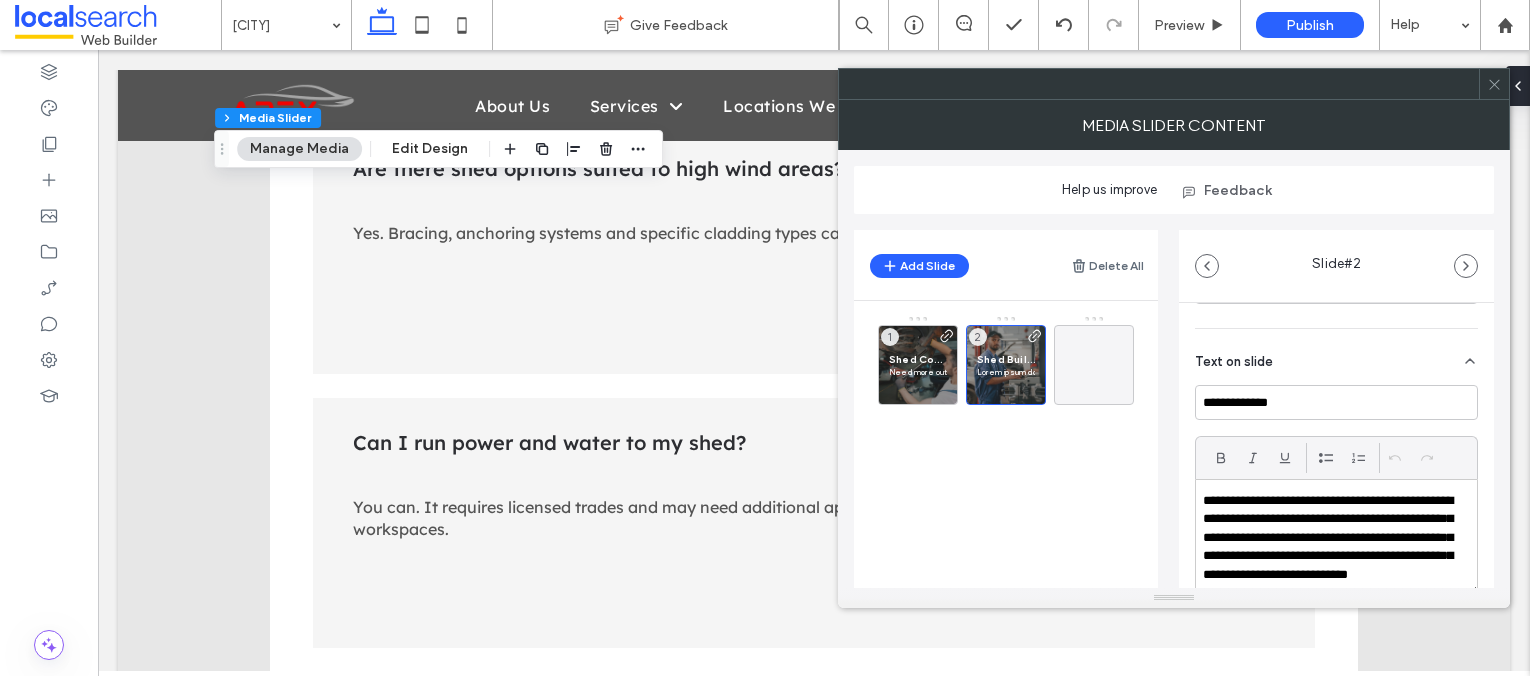 scroll, scrollTop: 451, scrollLeft: 0, axis: vertical 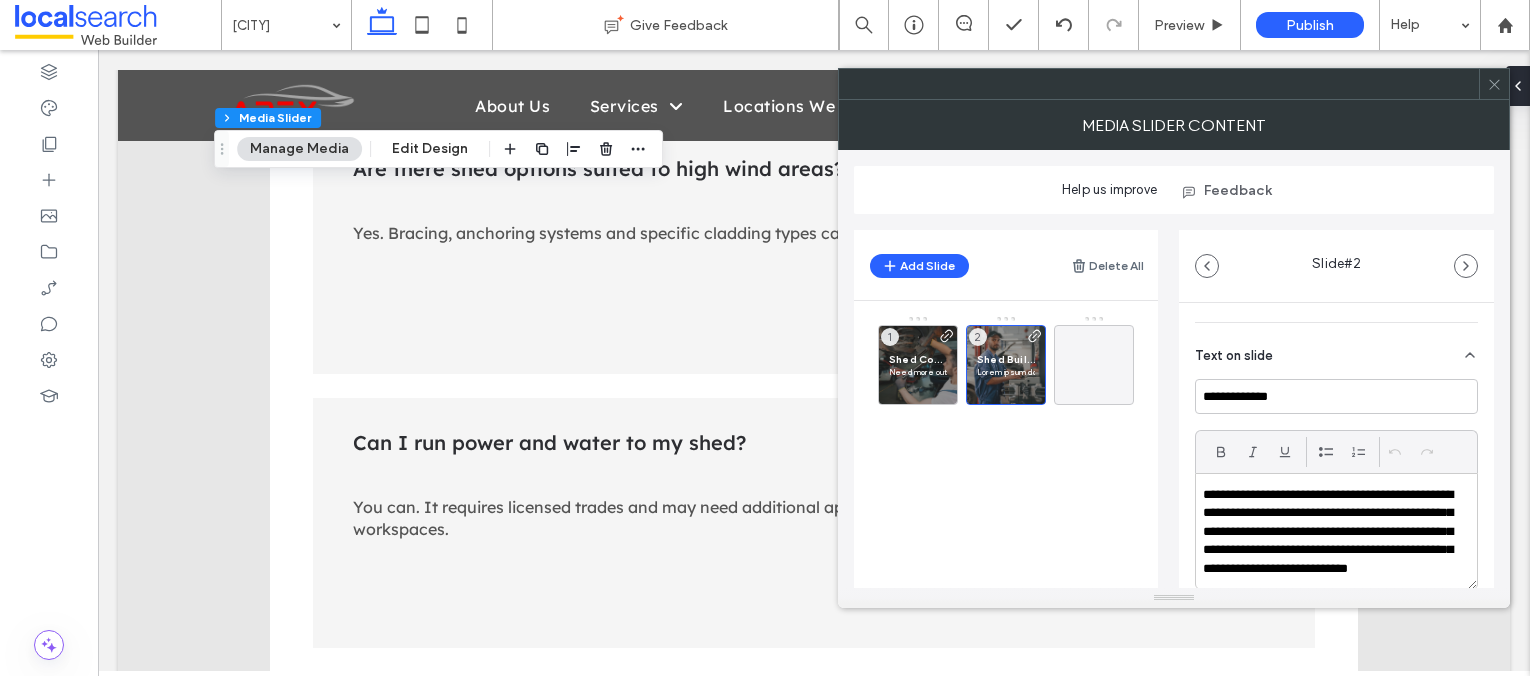 click on "**********" at bounding box center (1331, 541) 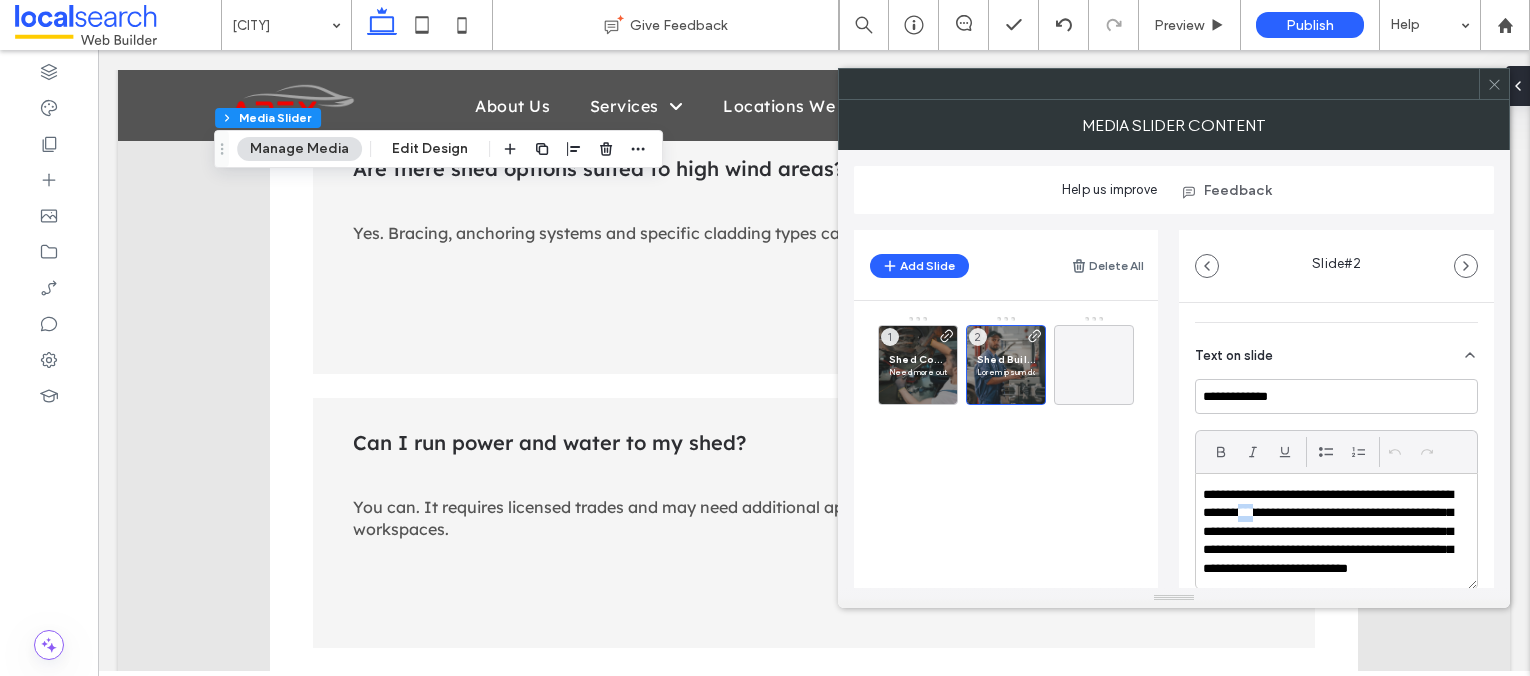 click on "**********" at bounding box center (1331, 541) 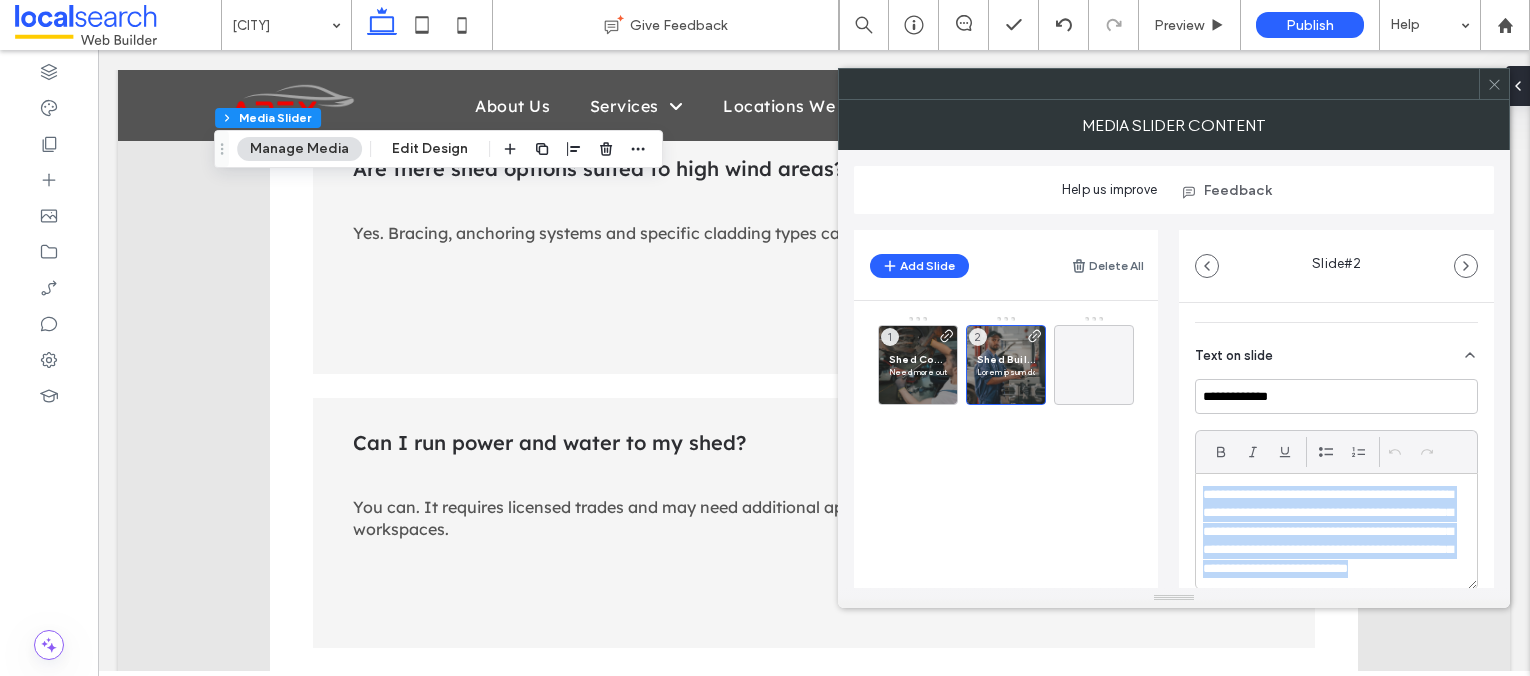 click on "**********" at bounding box center (1331, 541) 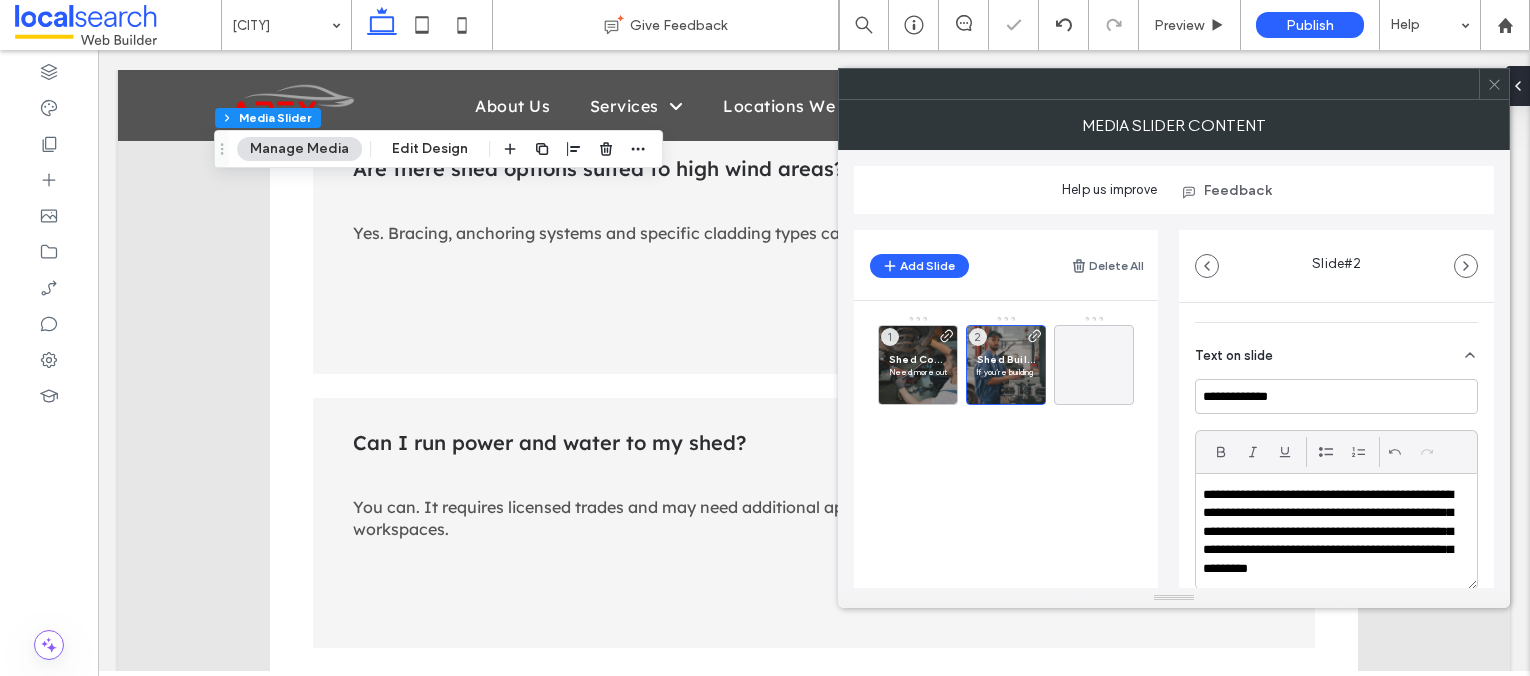 scroll, scrollTop: 0, scrollLeft: 0, axis: both 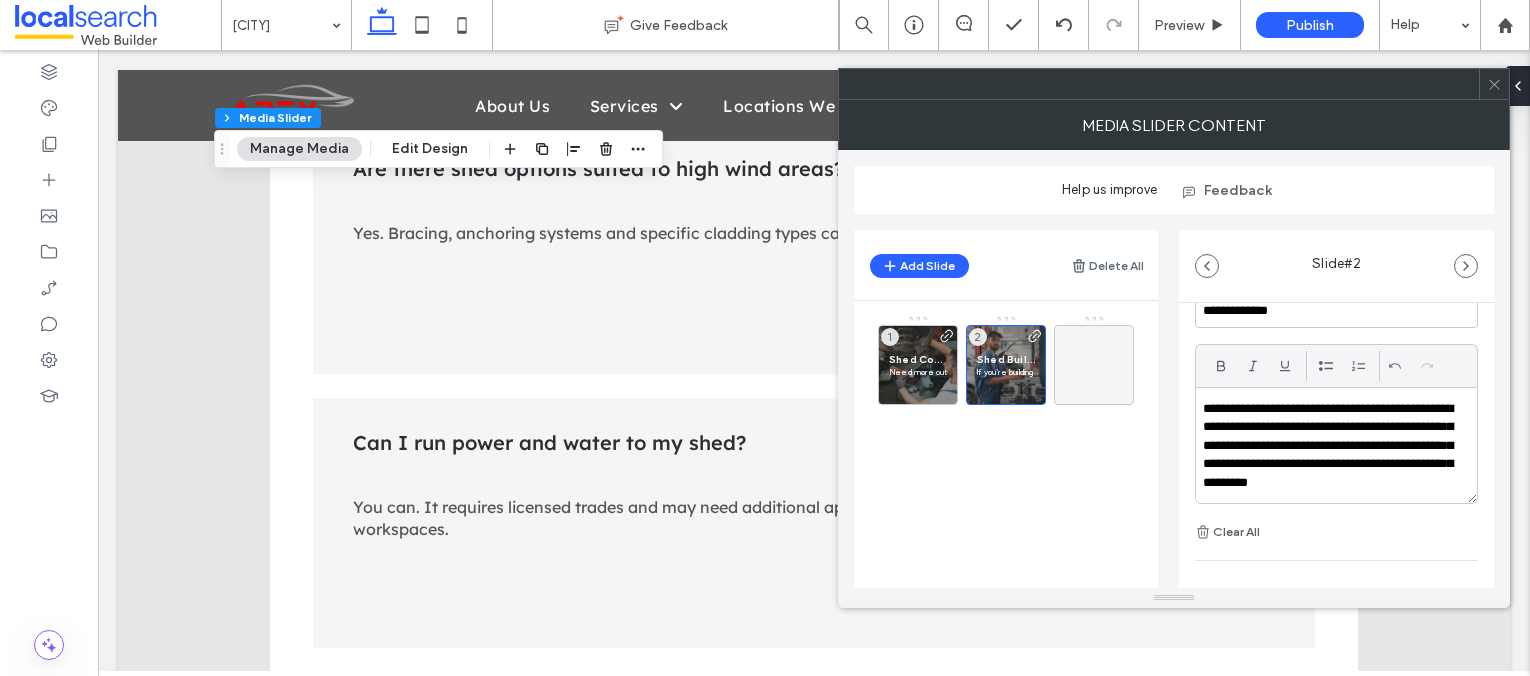 click 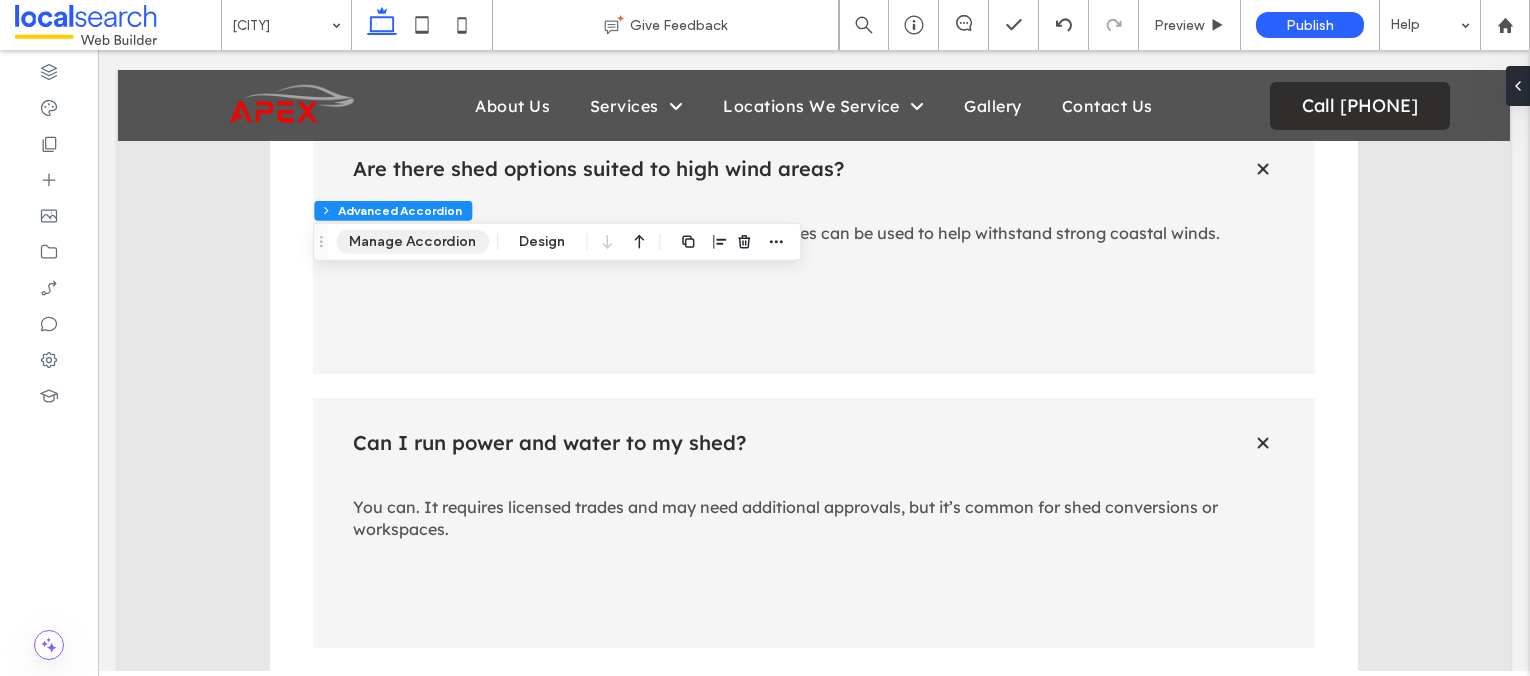 click on "Manage Accordion" at bounding box center [412, 242] 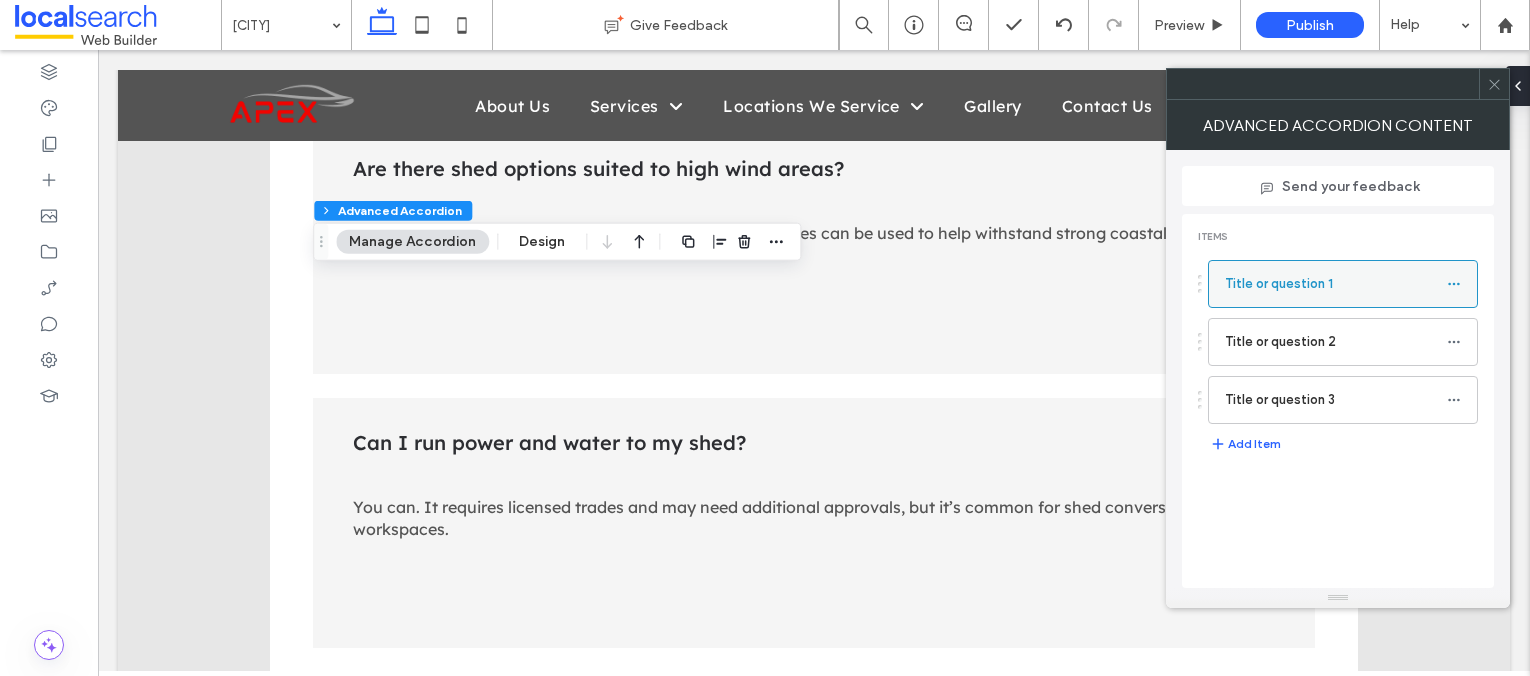 click 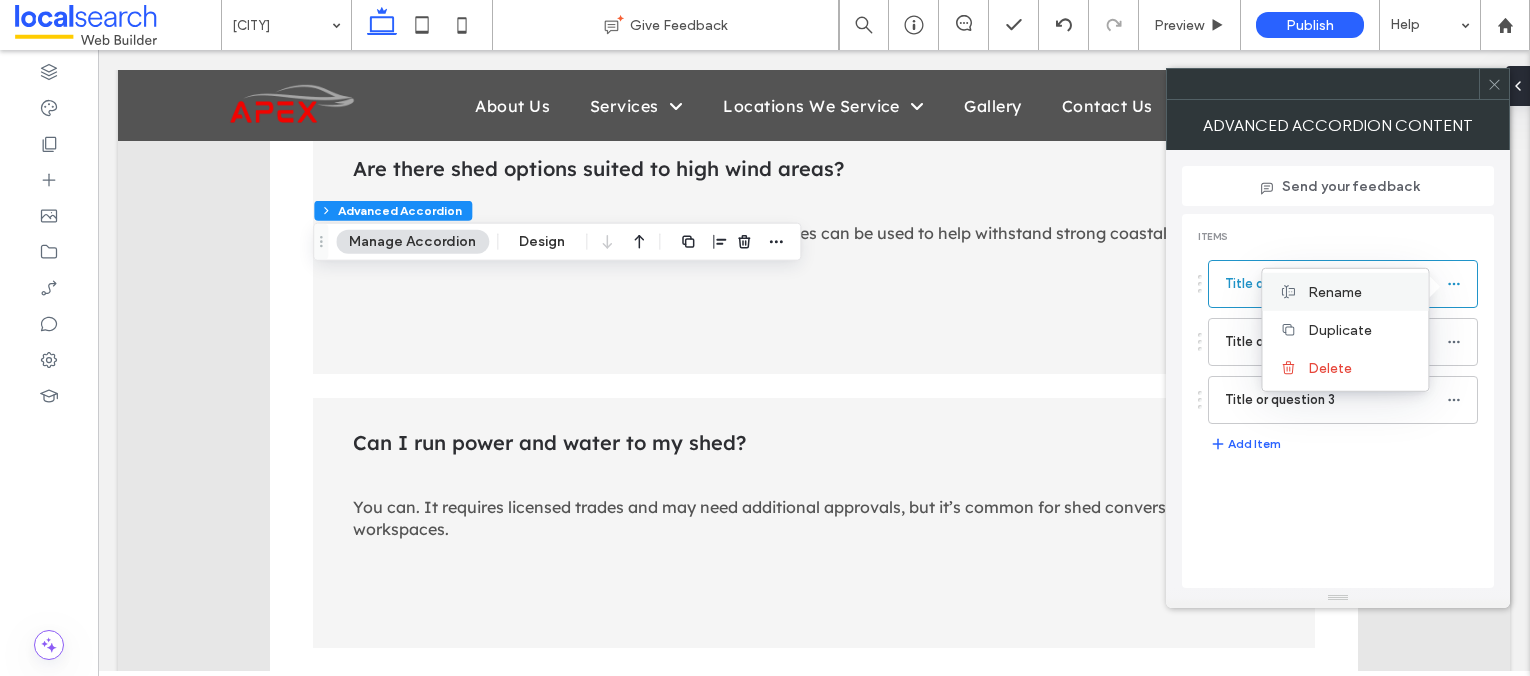 click on "Rename" at bounding box center [1360, 291] 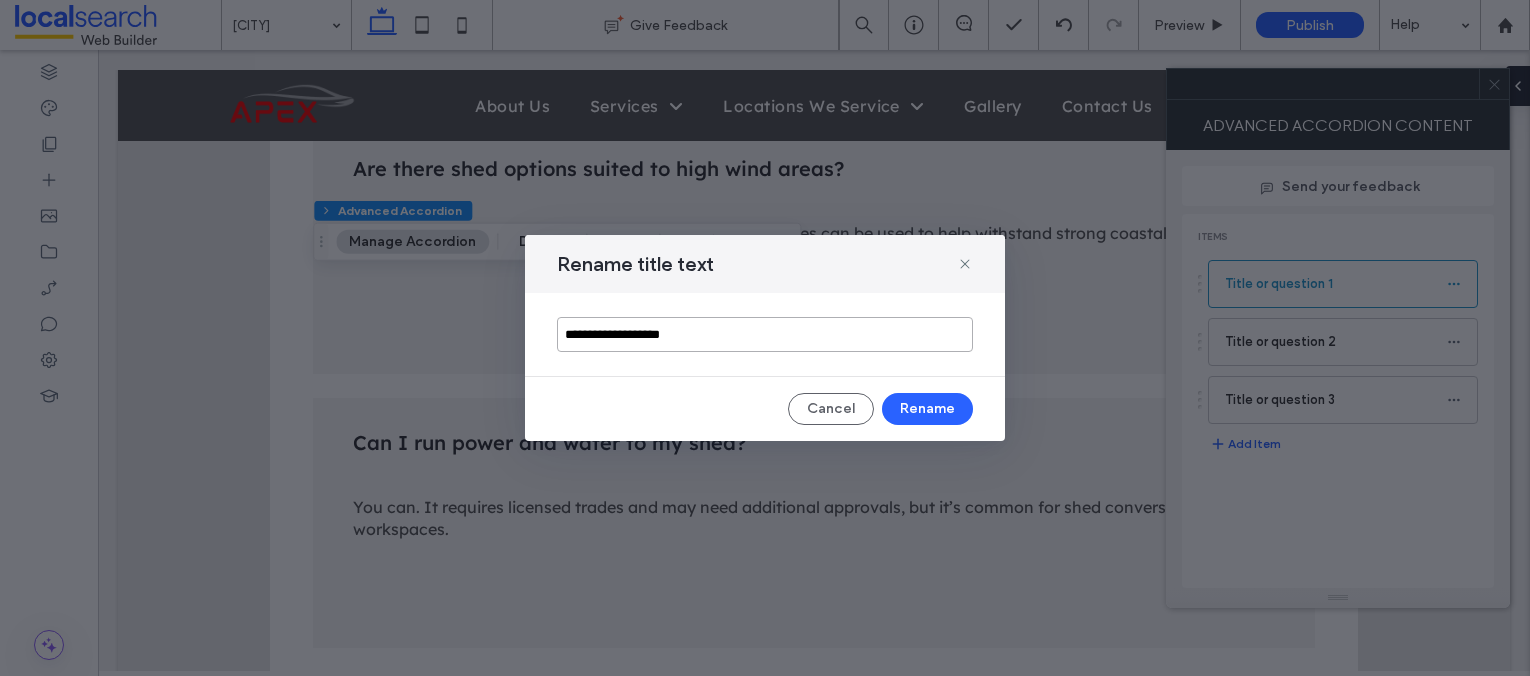 click on "**********" at bounding box center (765, 334) 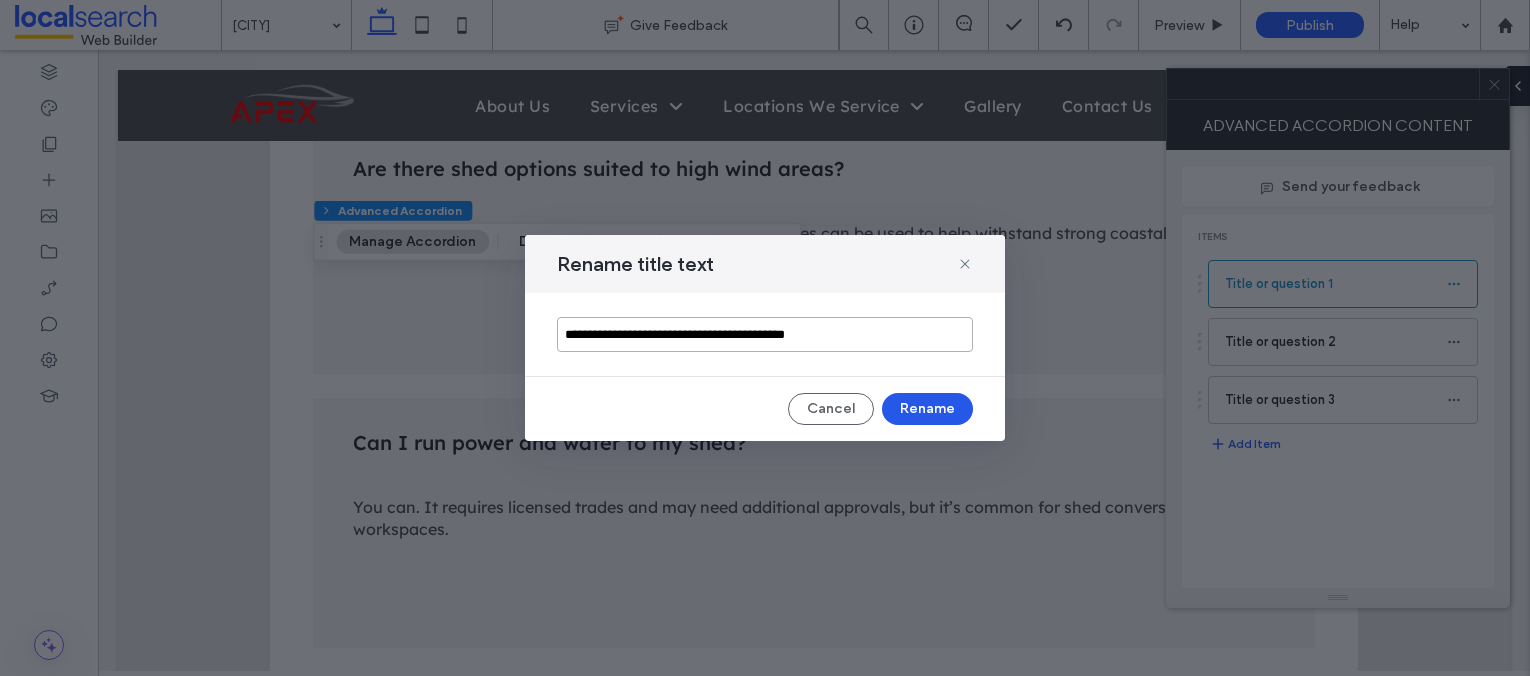 type on "**********" 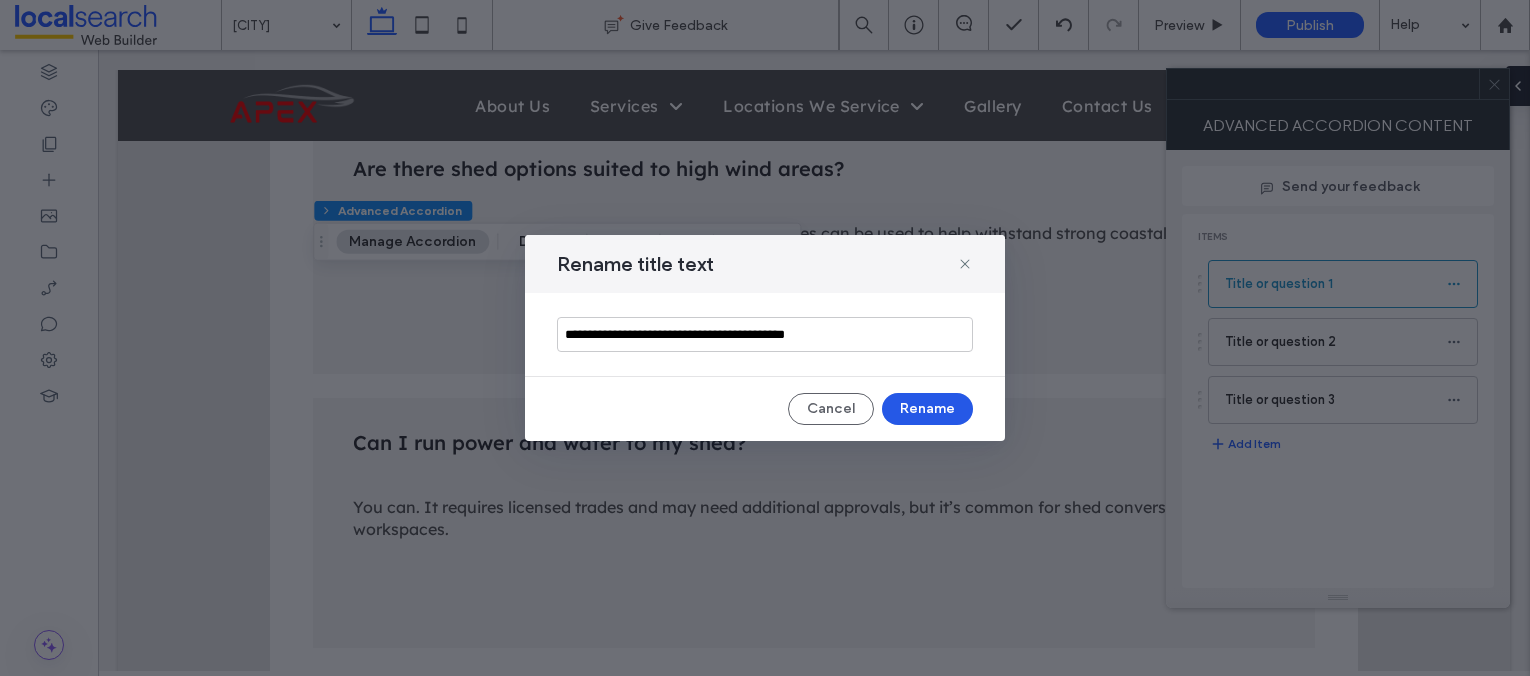 click on "Rename" at bounding box center (927, 409) 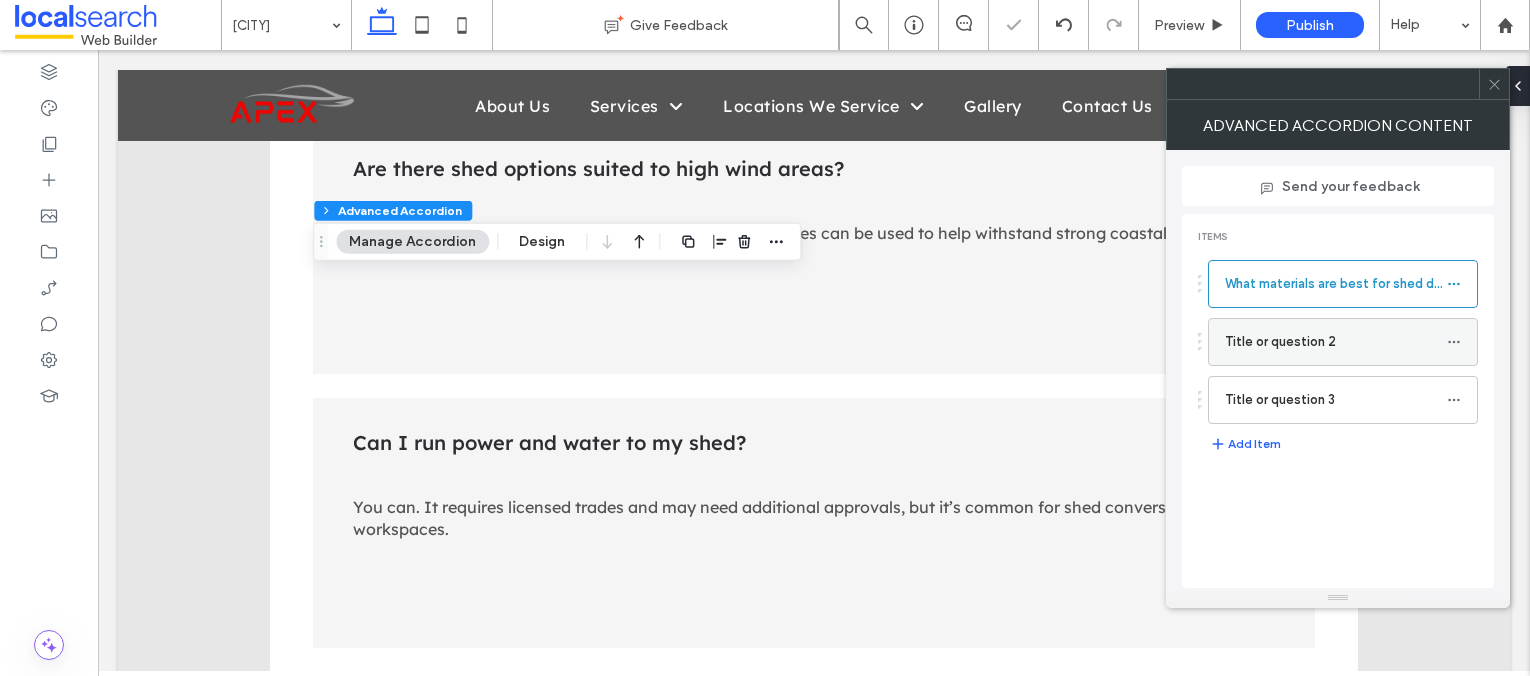 click 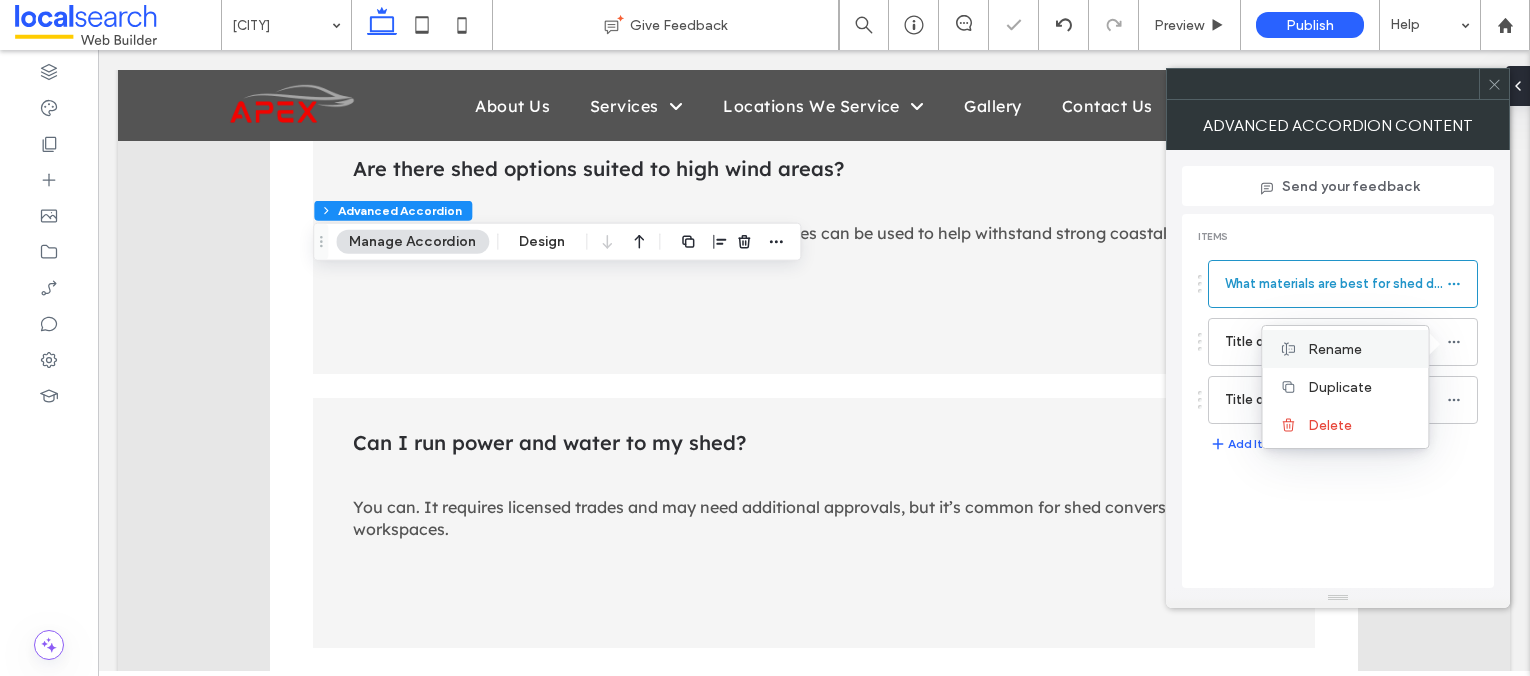 click on "Rename" at bounding box center [1335, 349] 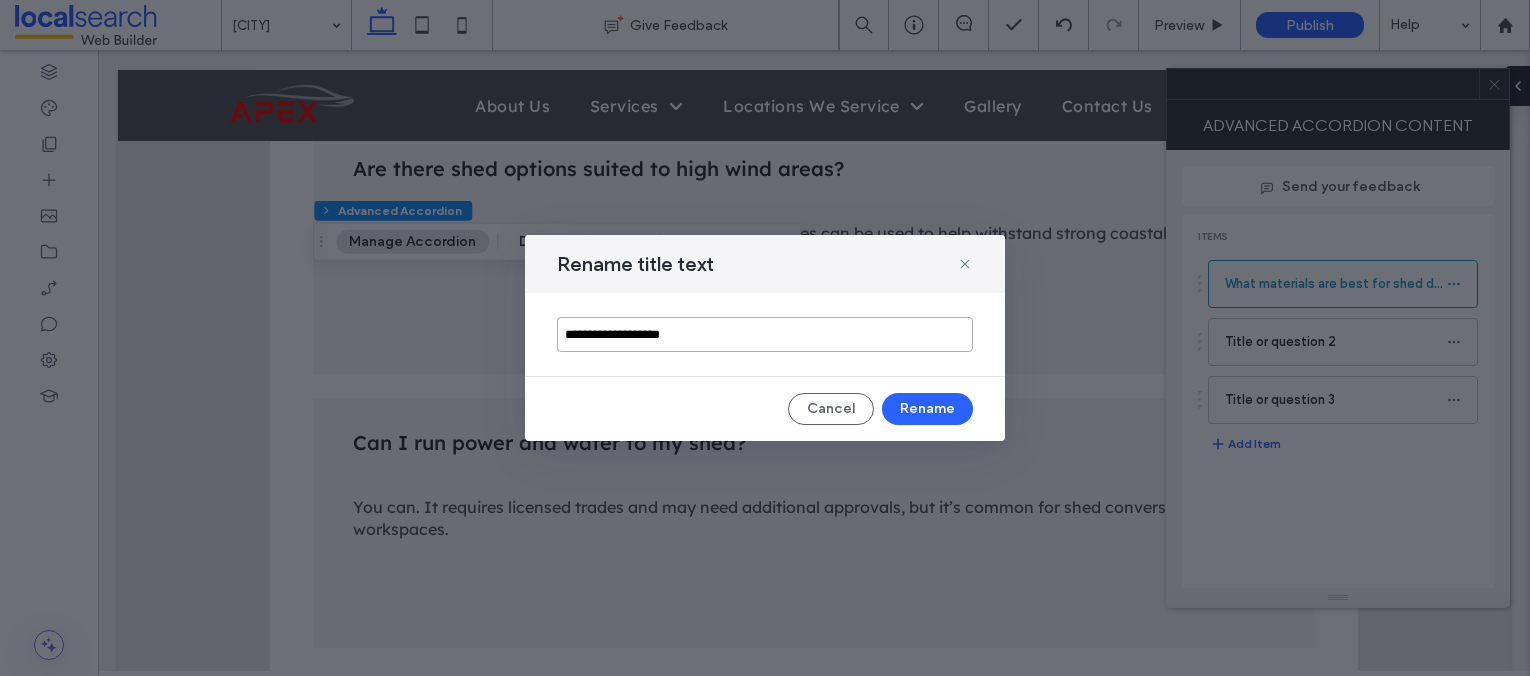 click on "**********" at bounding box center (765, 334) 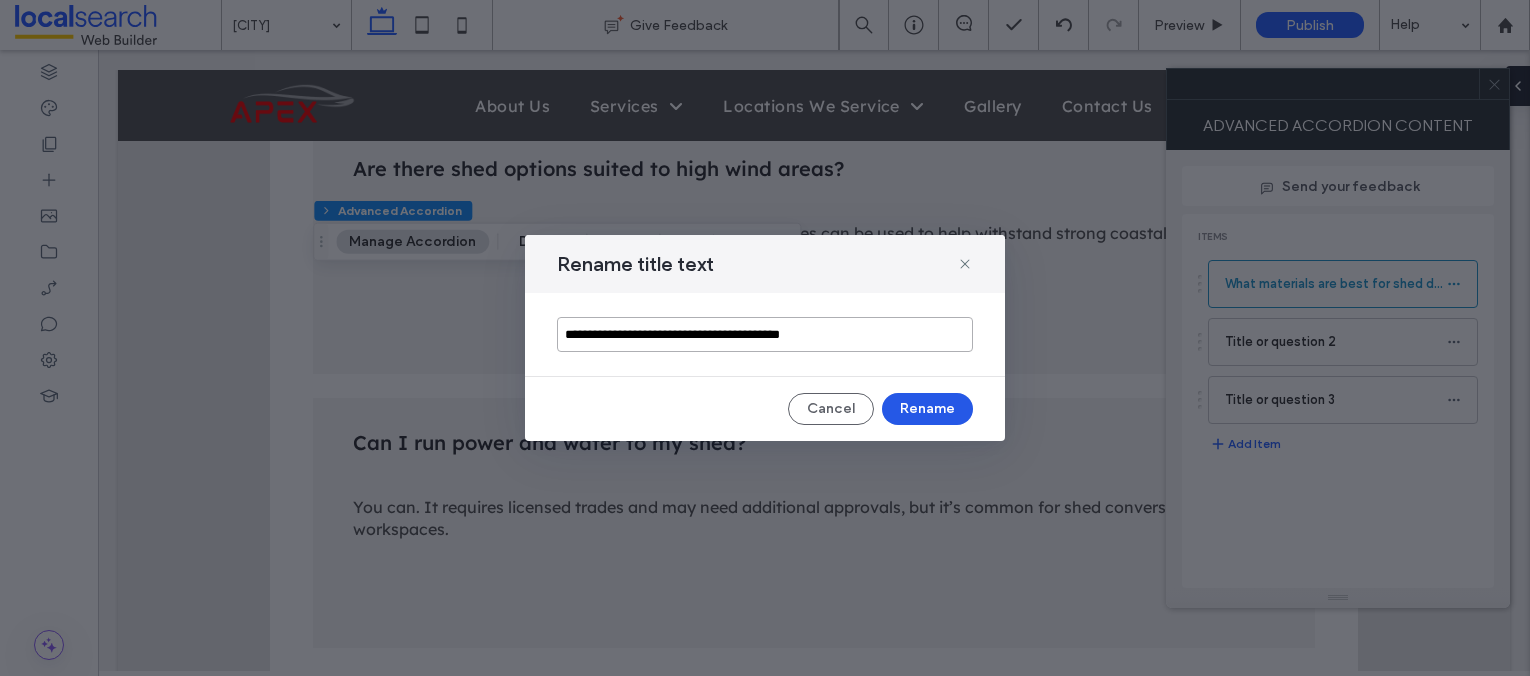 type on "**********" 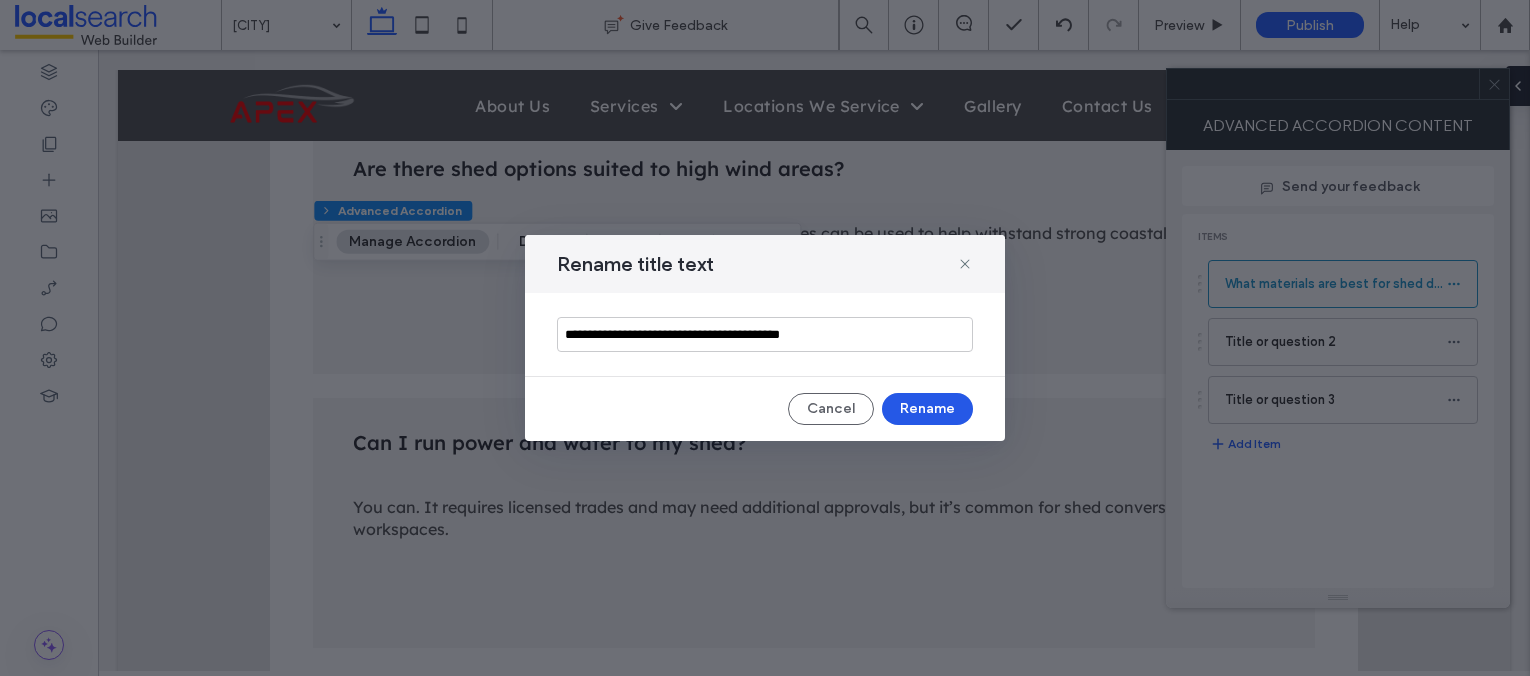 click on "Rename" at bounding box center [927, 409] 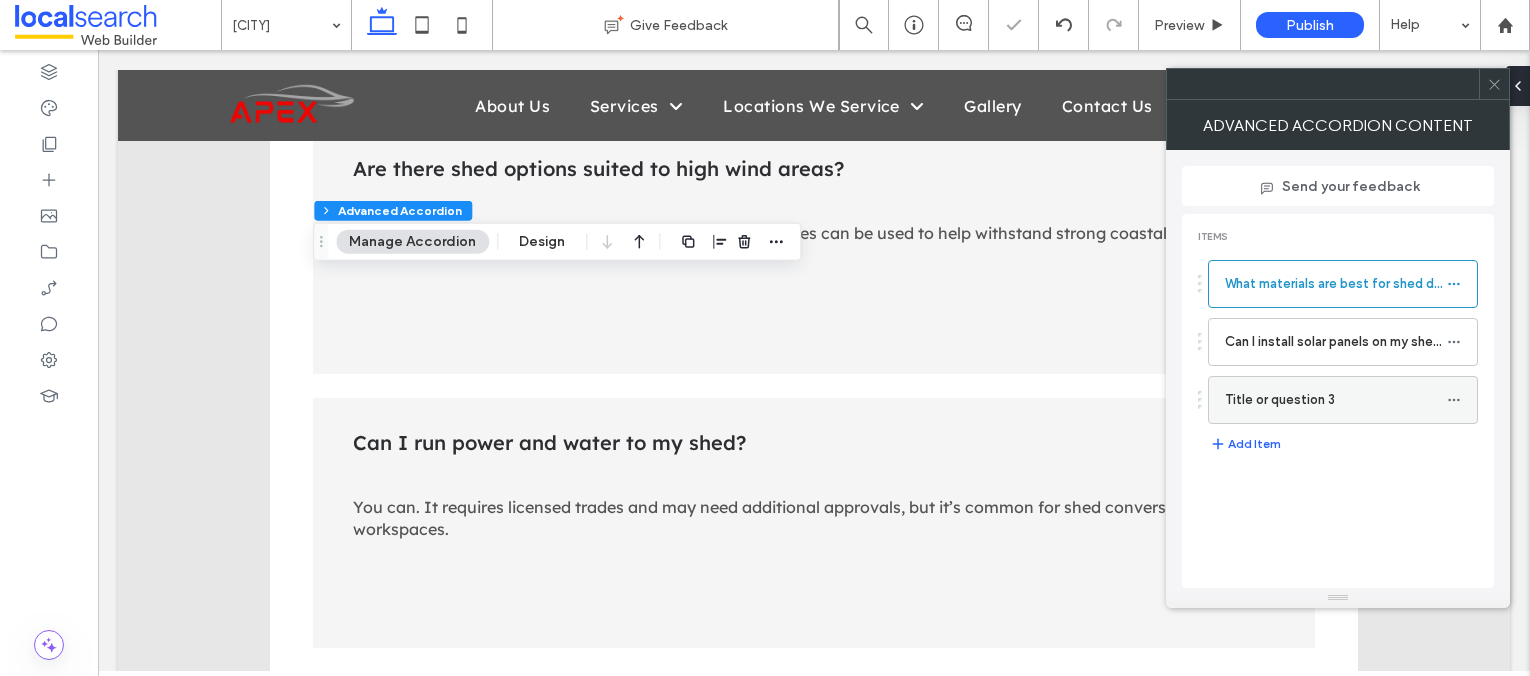 click 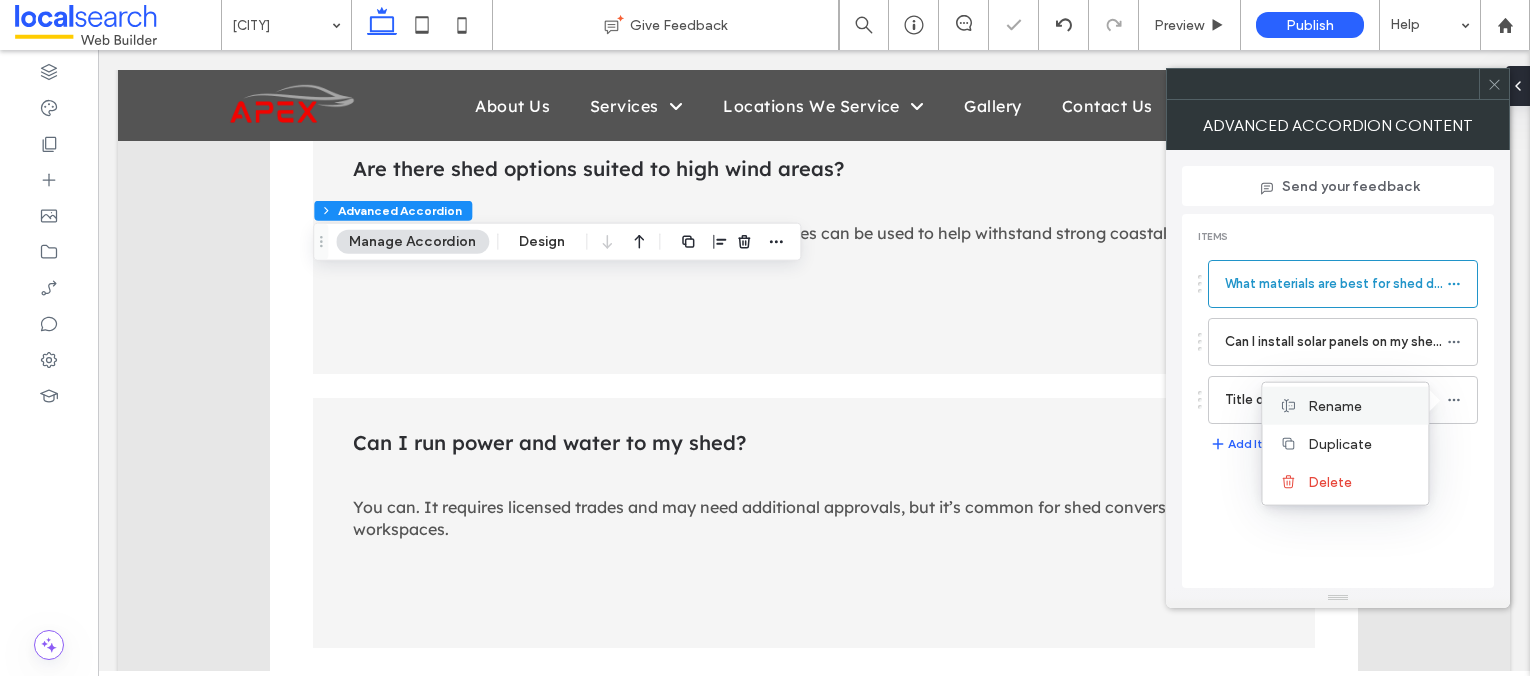 click on "Rename" at bounding box center (1335, 405) 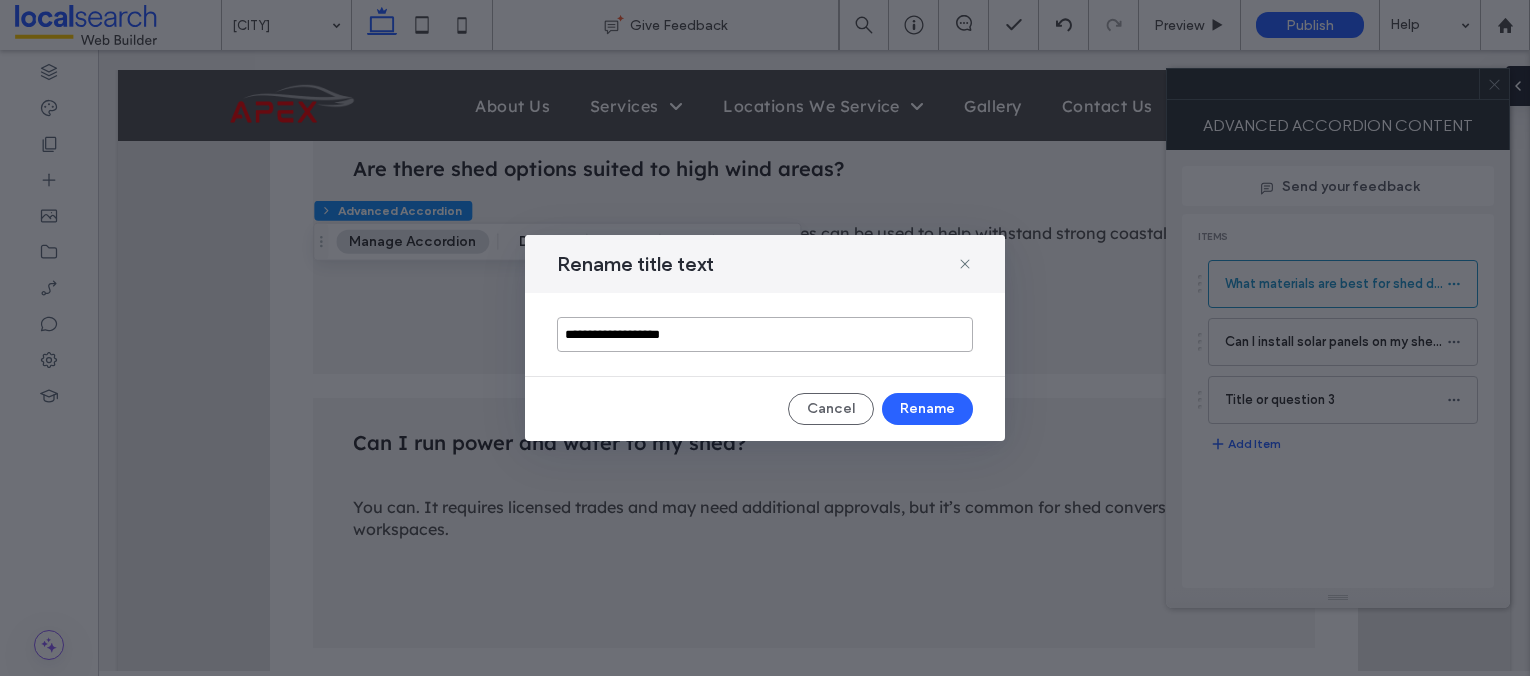click on "**********" at bounding box center (765, 334) 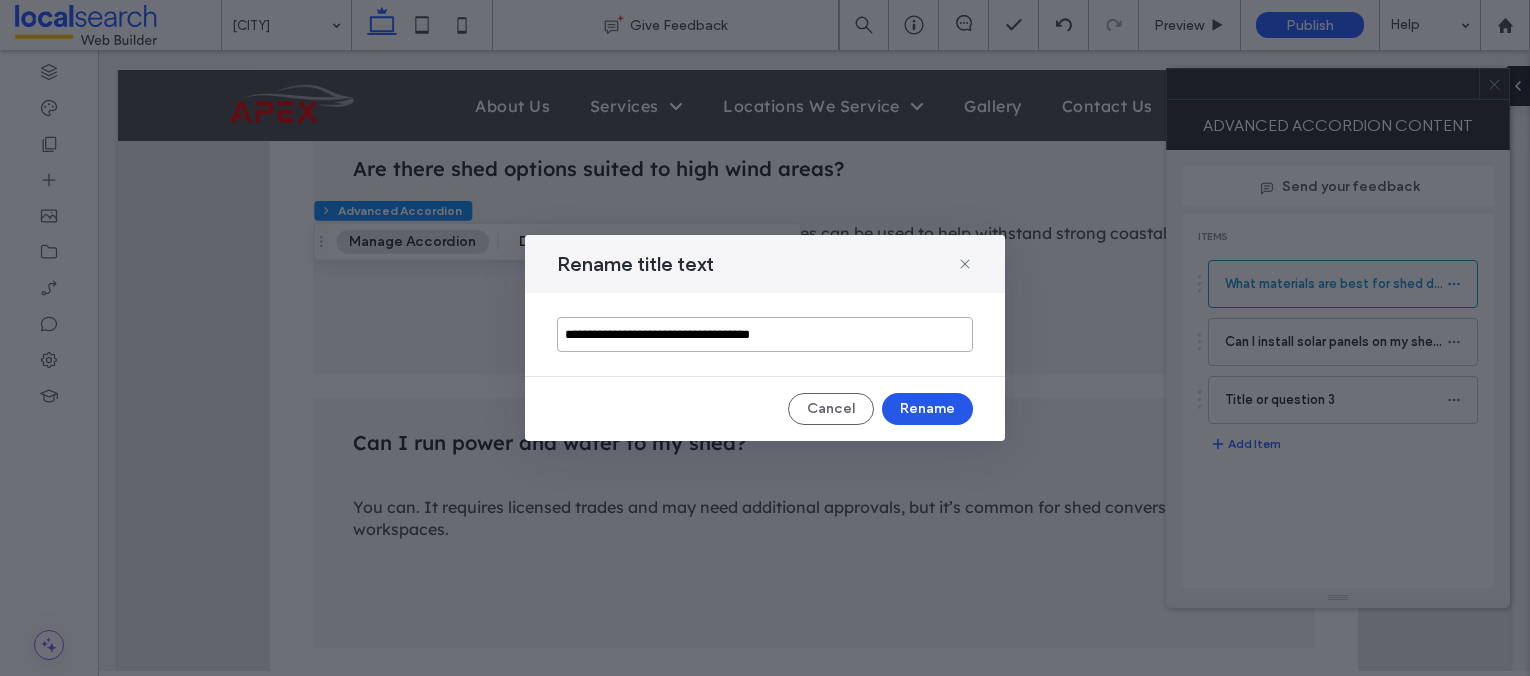 type on "**********" 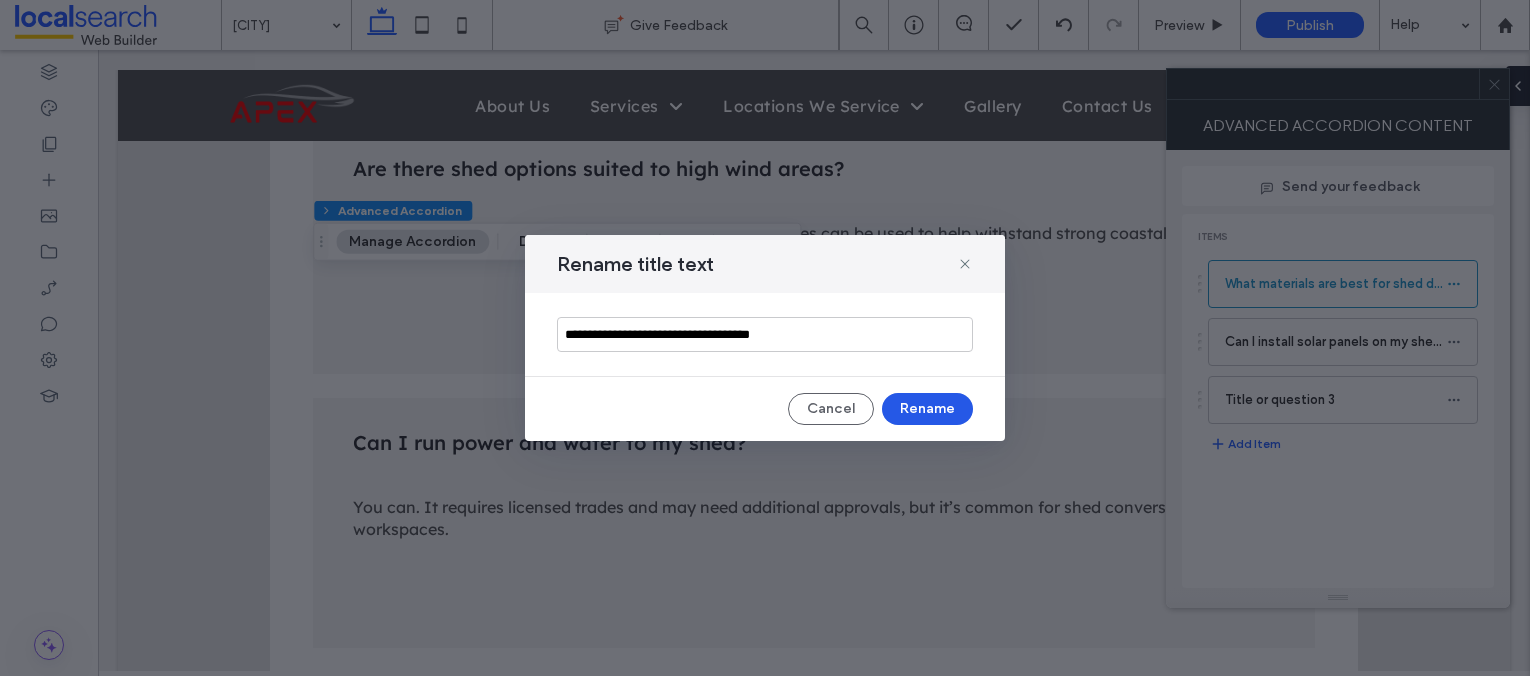 click on "Rename" at bounding box center [927, 409] 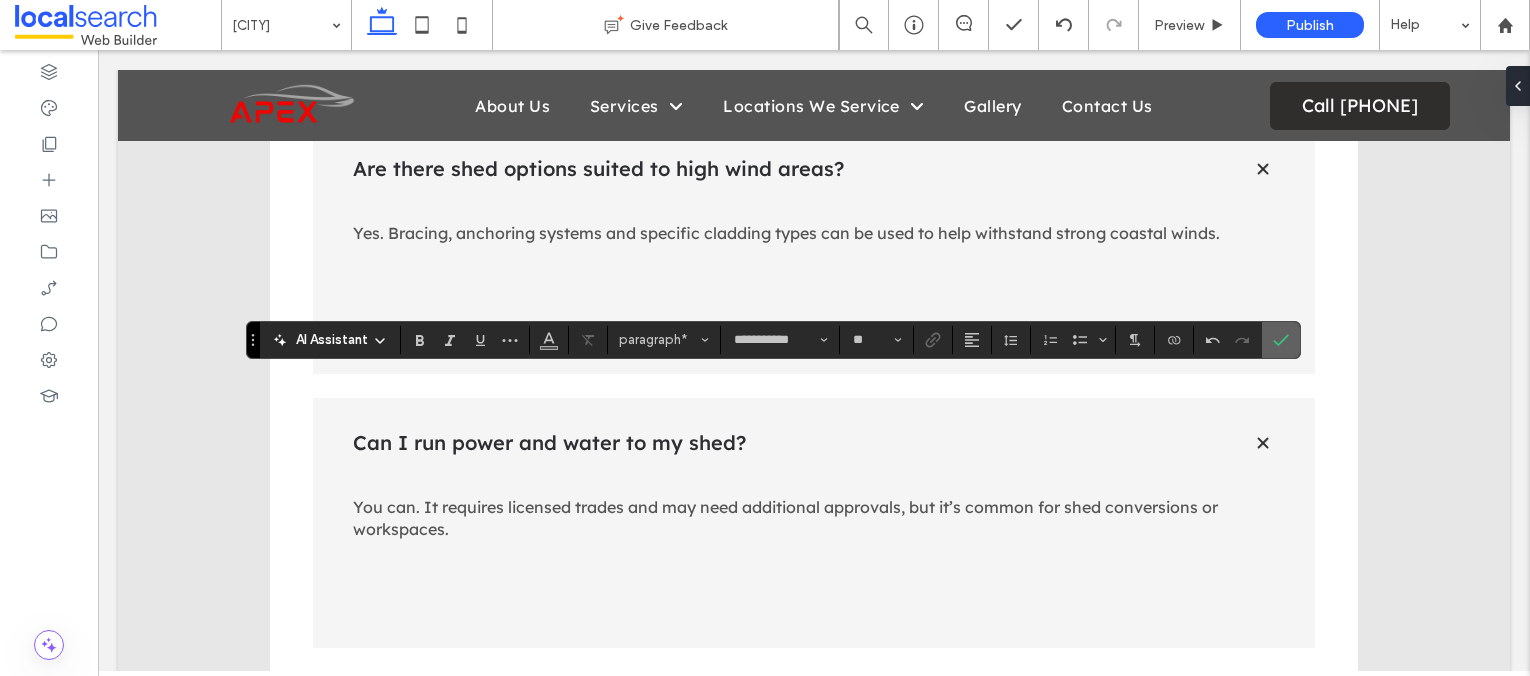 click 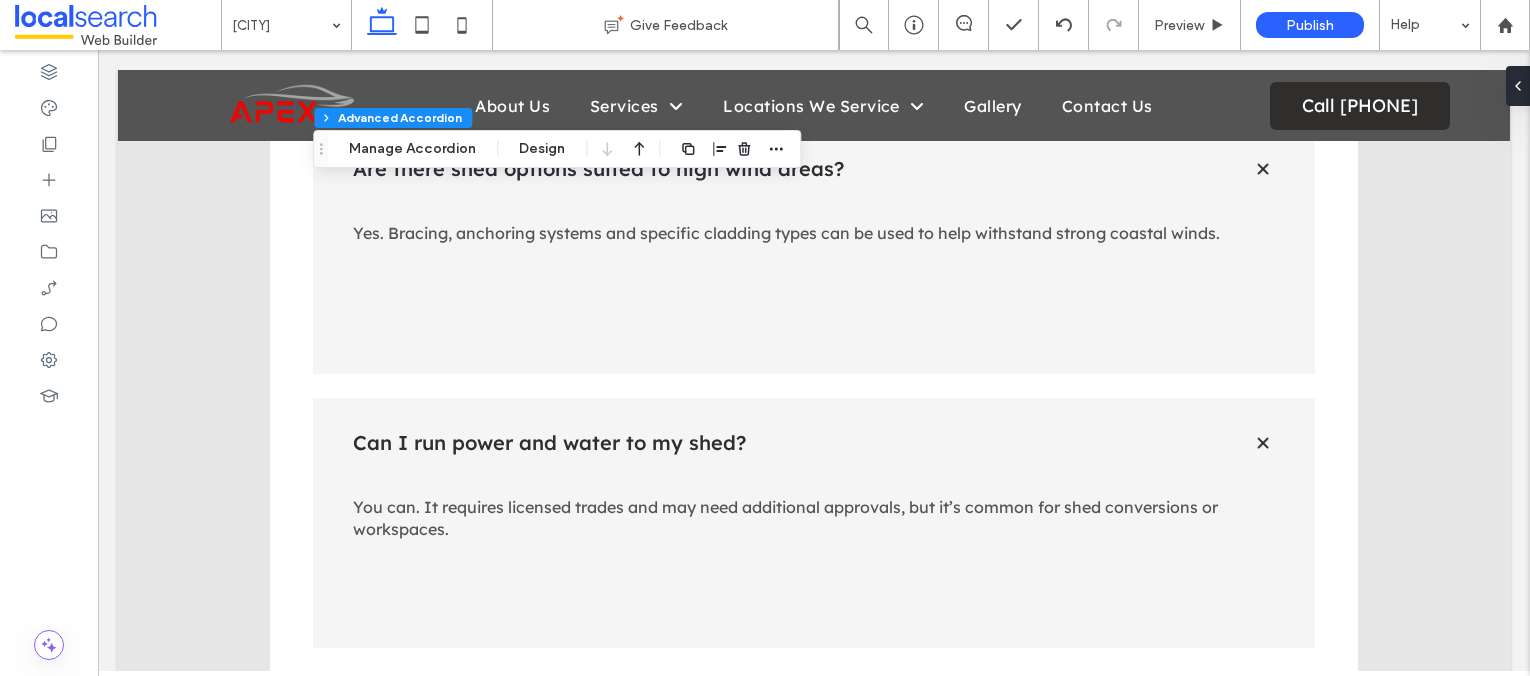 type on "***" 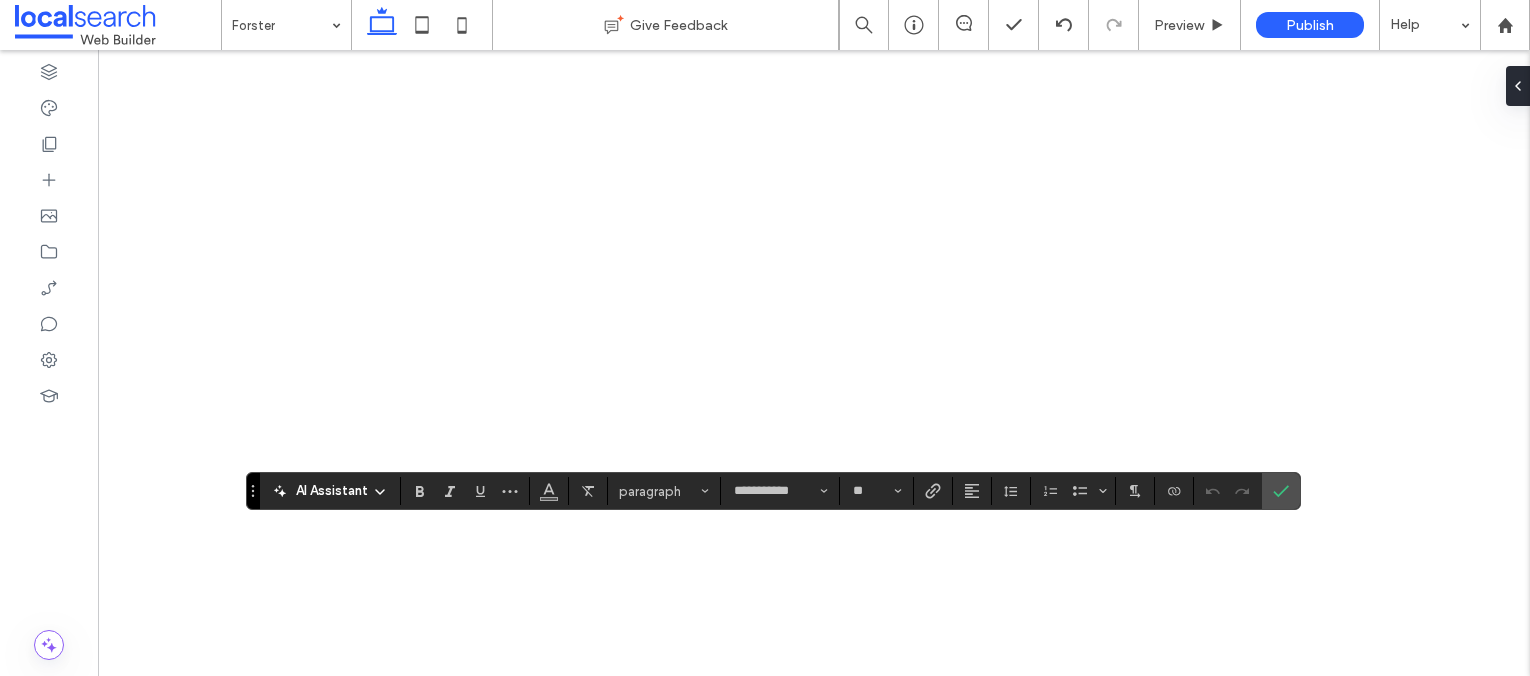 scroll, scrollTop: 0, scrollLeft: 0, axis: both 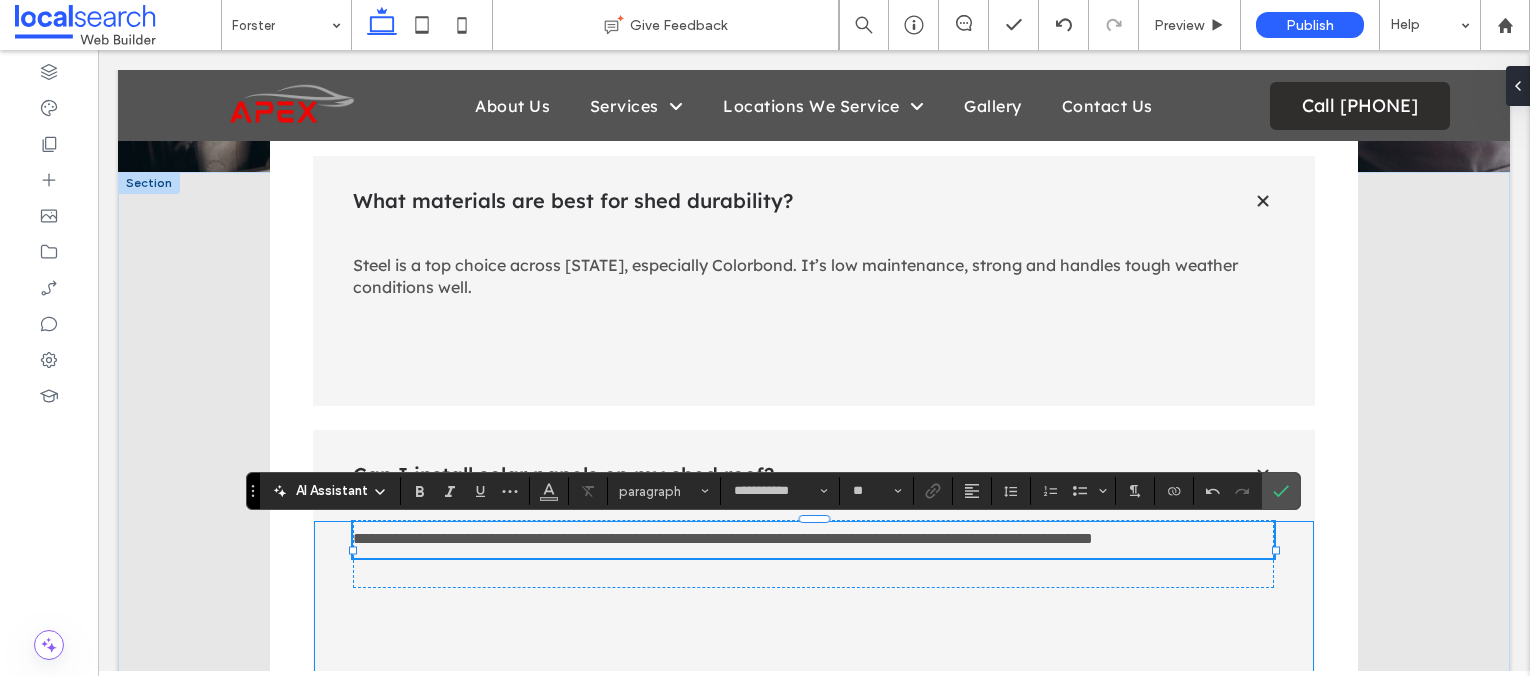 click on "**********" at bounding box center (723, 538) 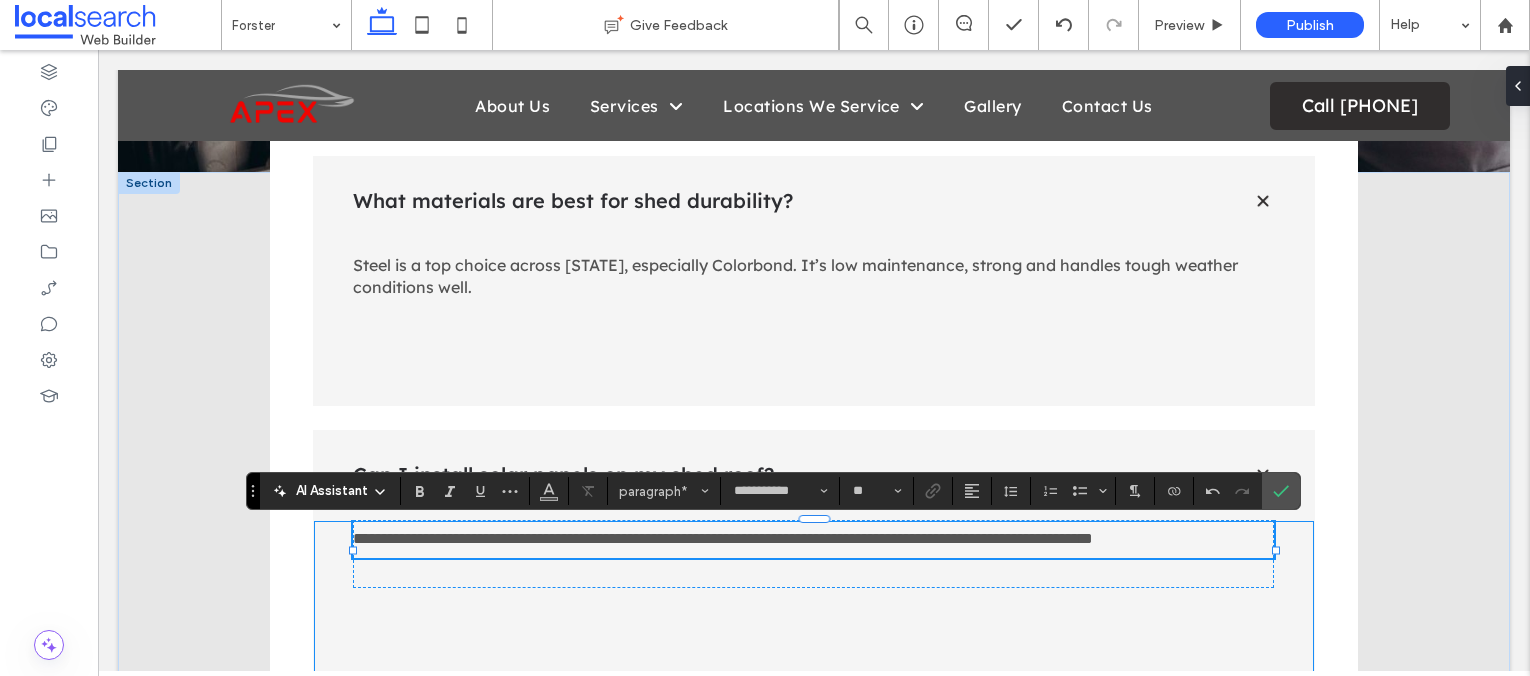 type 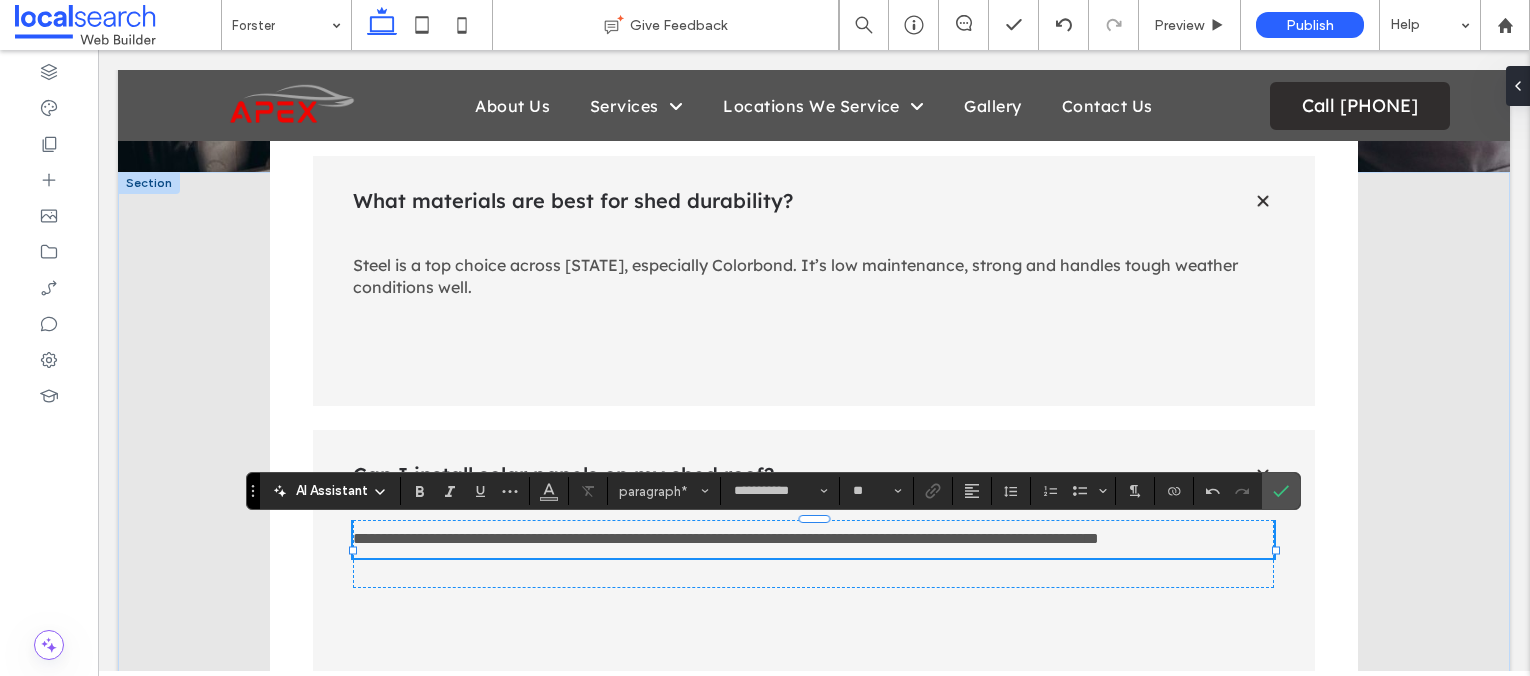drag, startPoint x: 1248, startPoint y: 539, endPoint x: 1248, endPoint y: 552, distance: 13 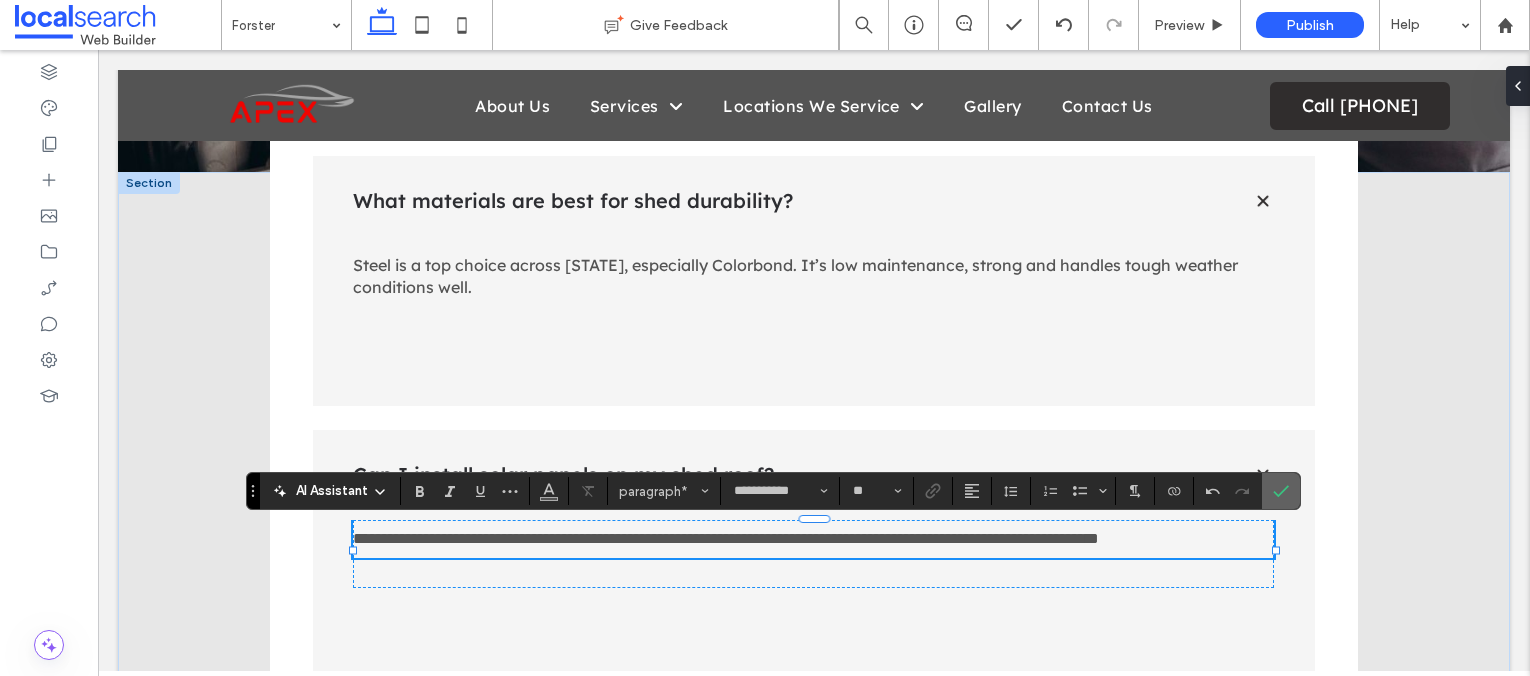 click at bounding box center (1277, 491) 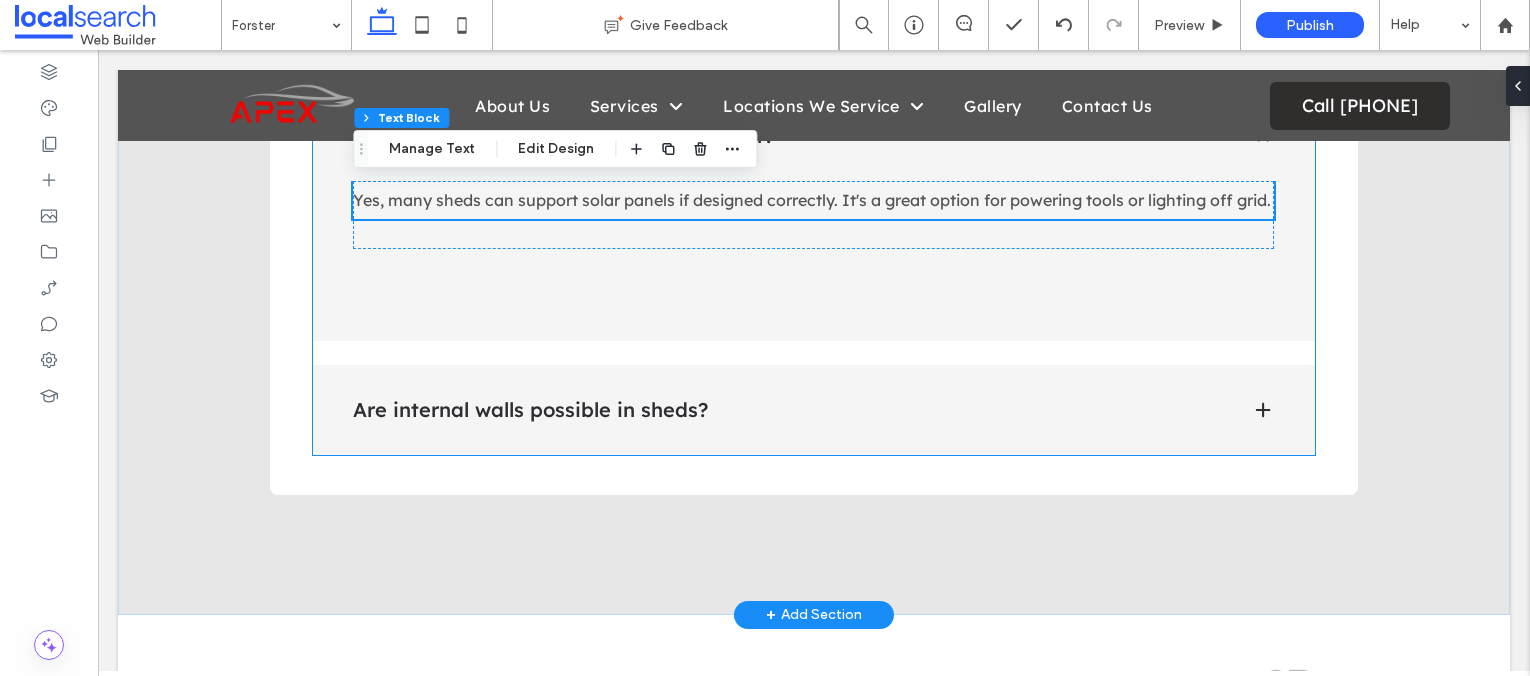 scroll, scrollTop: 4598, scrollLeft: 0, axis: vertical 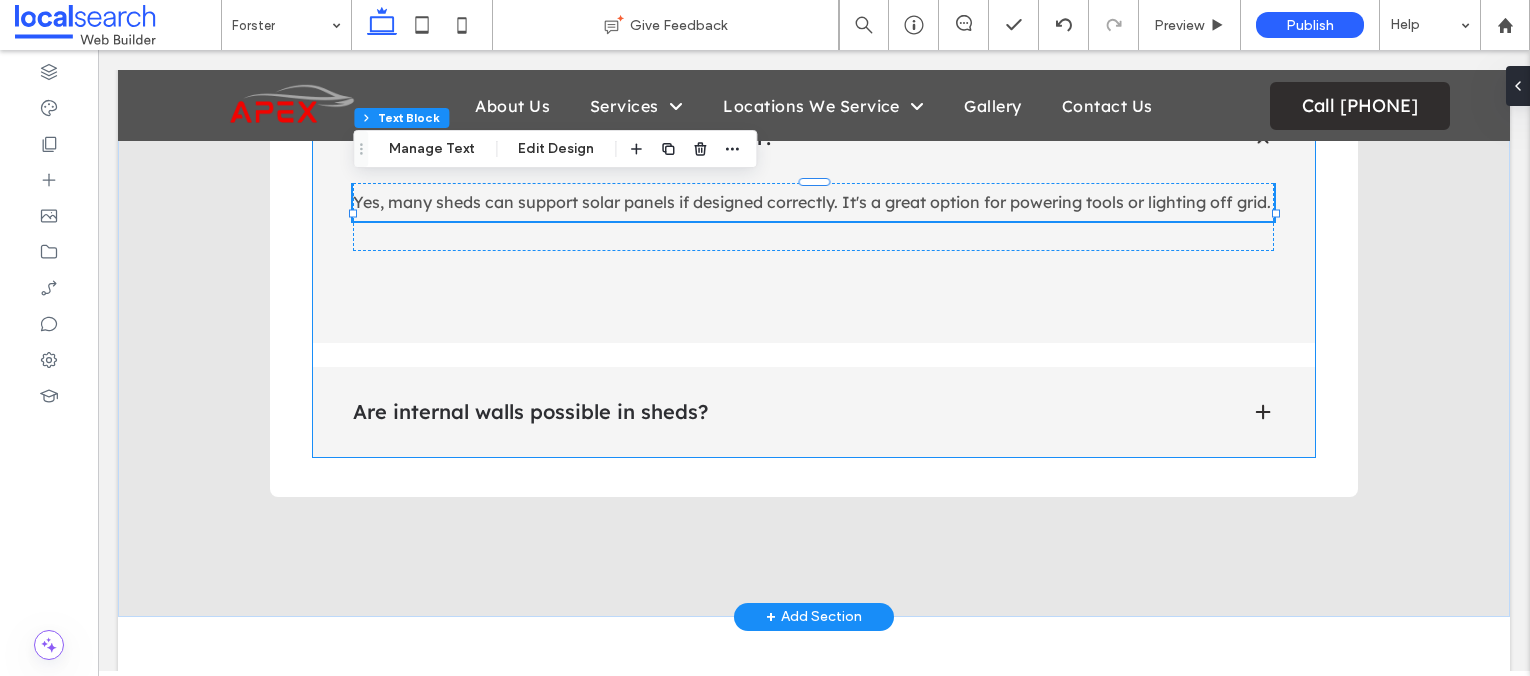 click on "Are internal walls possible in sheds?" at bounding box center (786, 412) 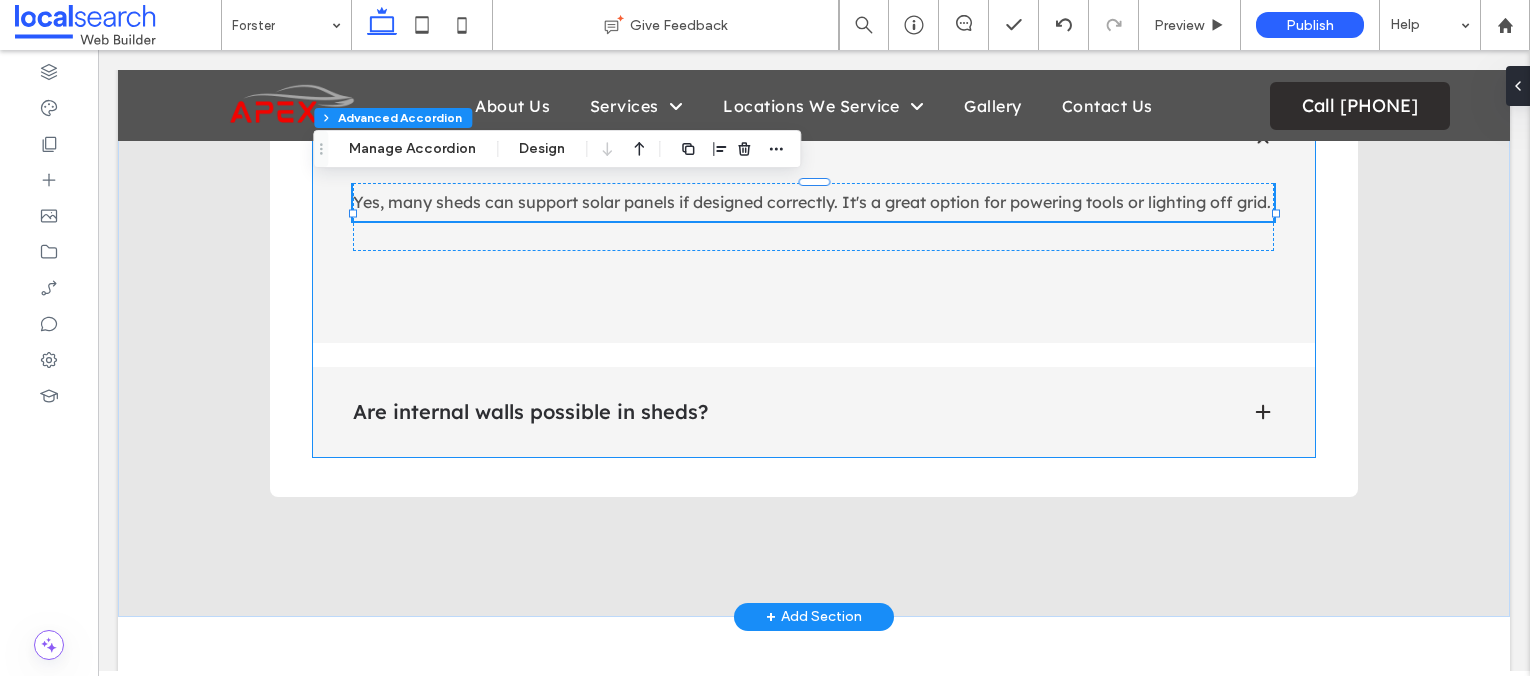type on "***" 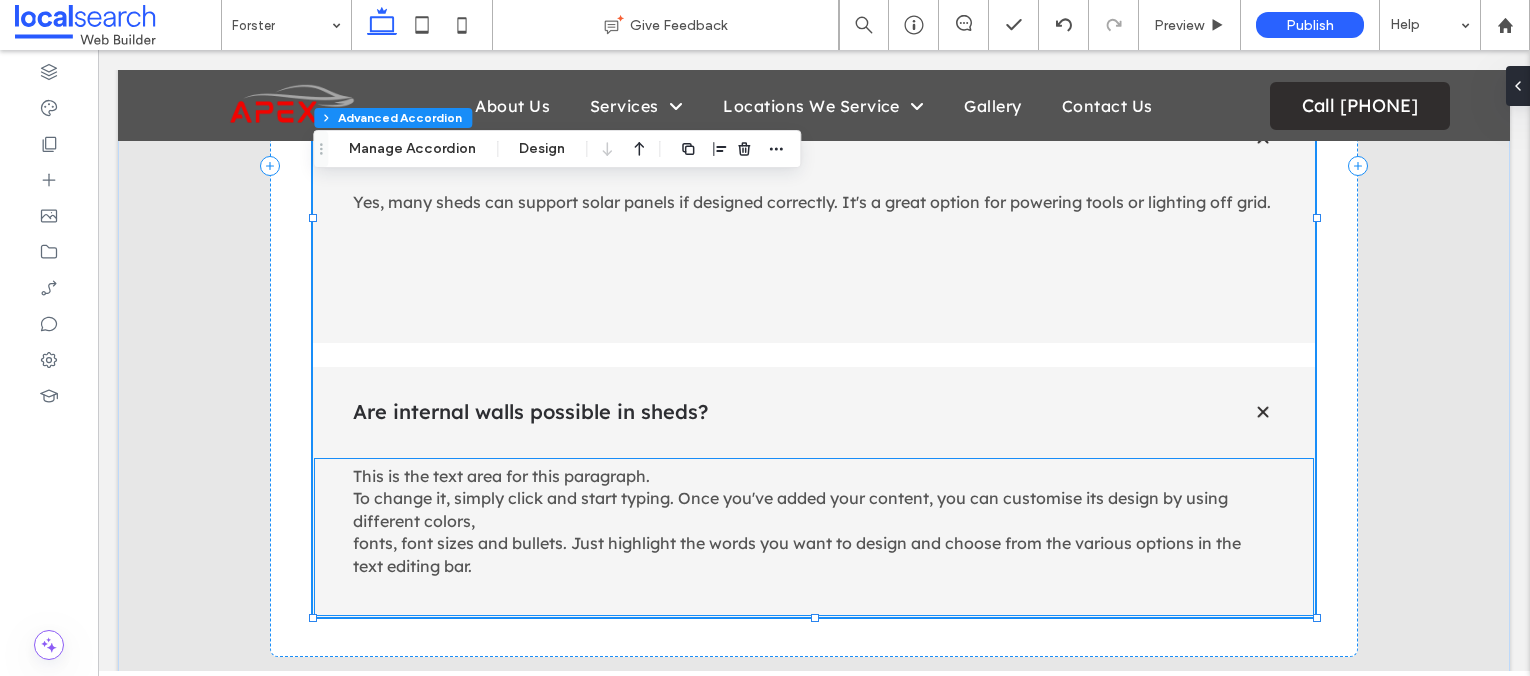 click on "This is the text area for this paragraph. To change it, simply click and start typing. Once you've added your content, you can customise its design by using different colors, fonts, font sizes and bullets. Just highlight the words you want to design and choose from the various options in the text editing bar." at bounding box center (813, 521) 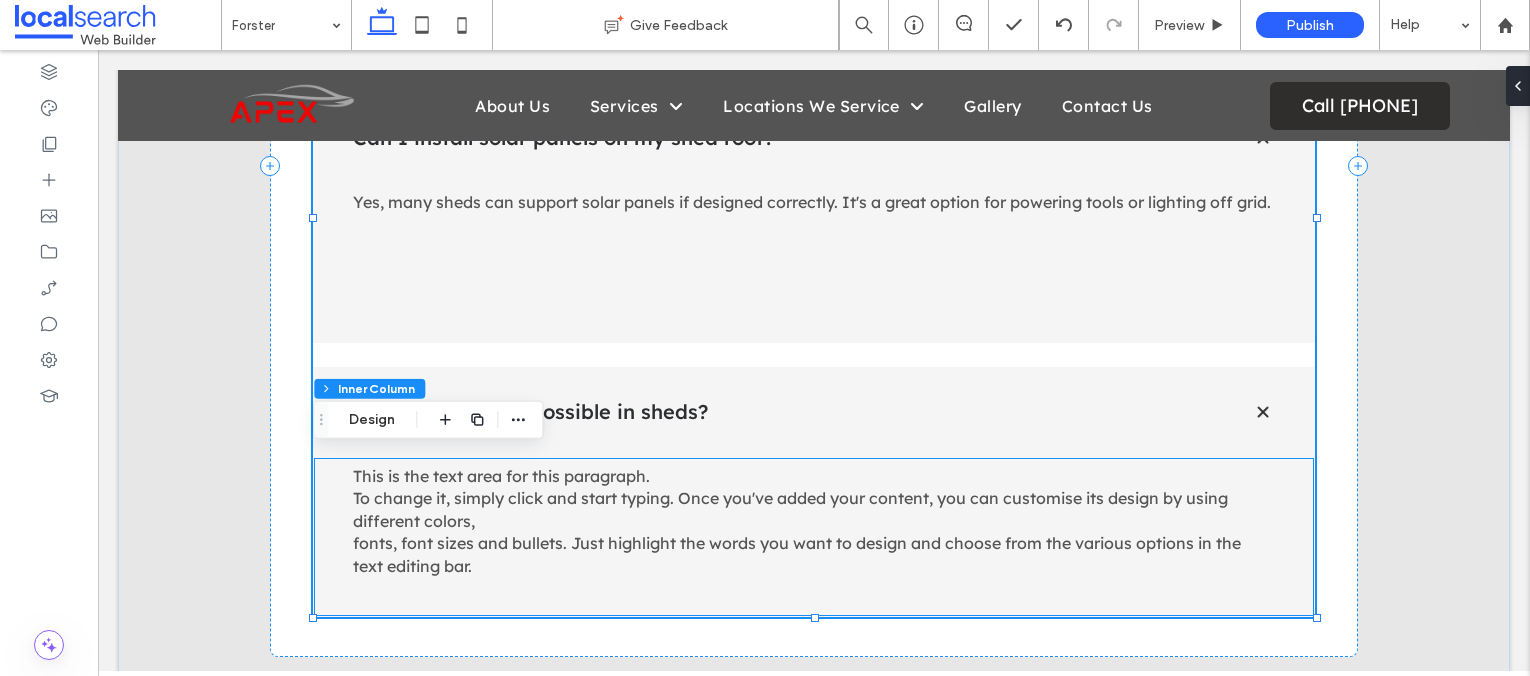 type on "**" 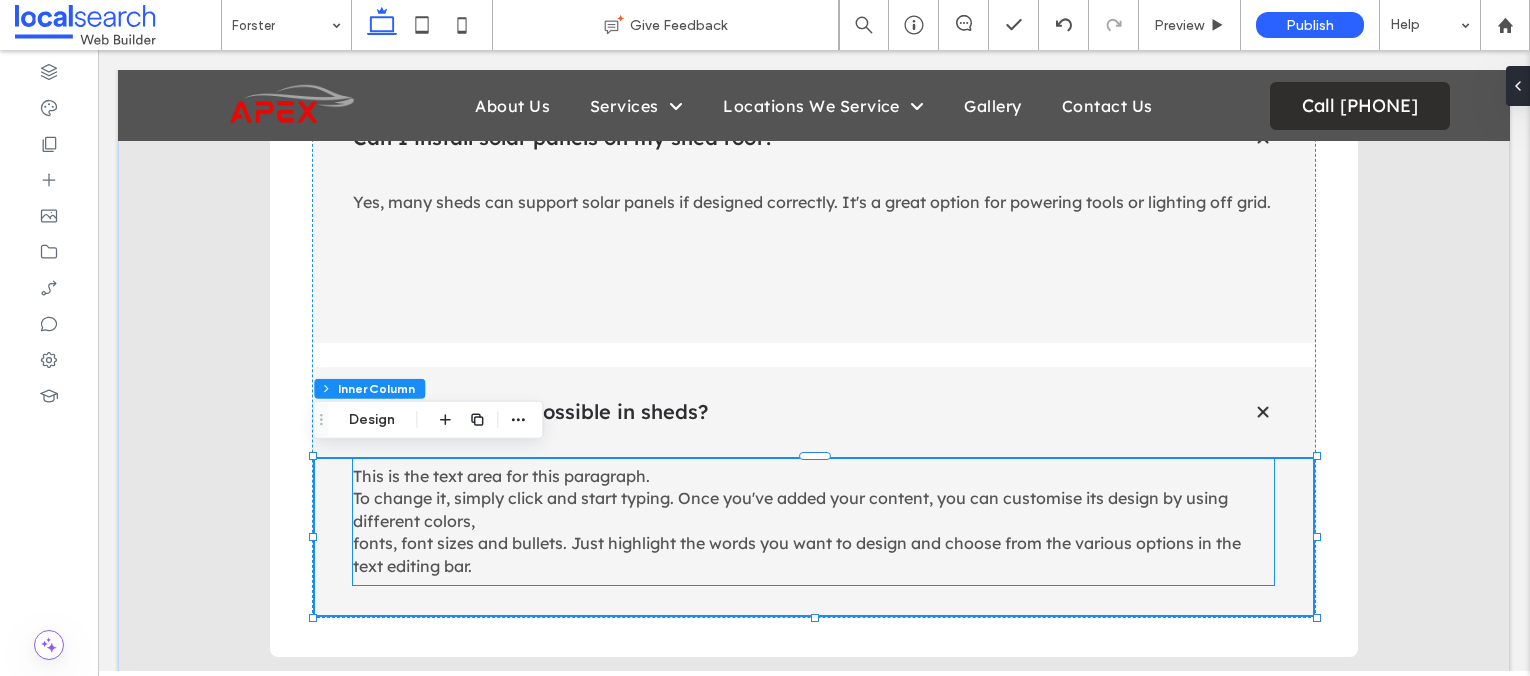click on "This is the text area for this paragraph. To change it, simply click and start typing. Once you've added your content, you can customise its design by using different colors, fonts, font sizes and bullets. Just highlight the words you want to design and choose from the various options in the text editing bar." at bounding box center (797, 521) 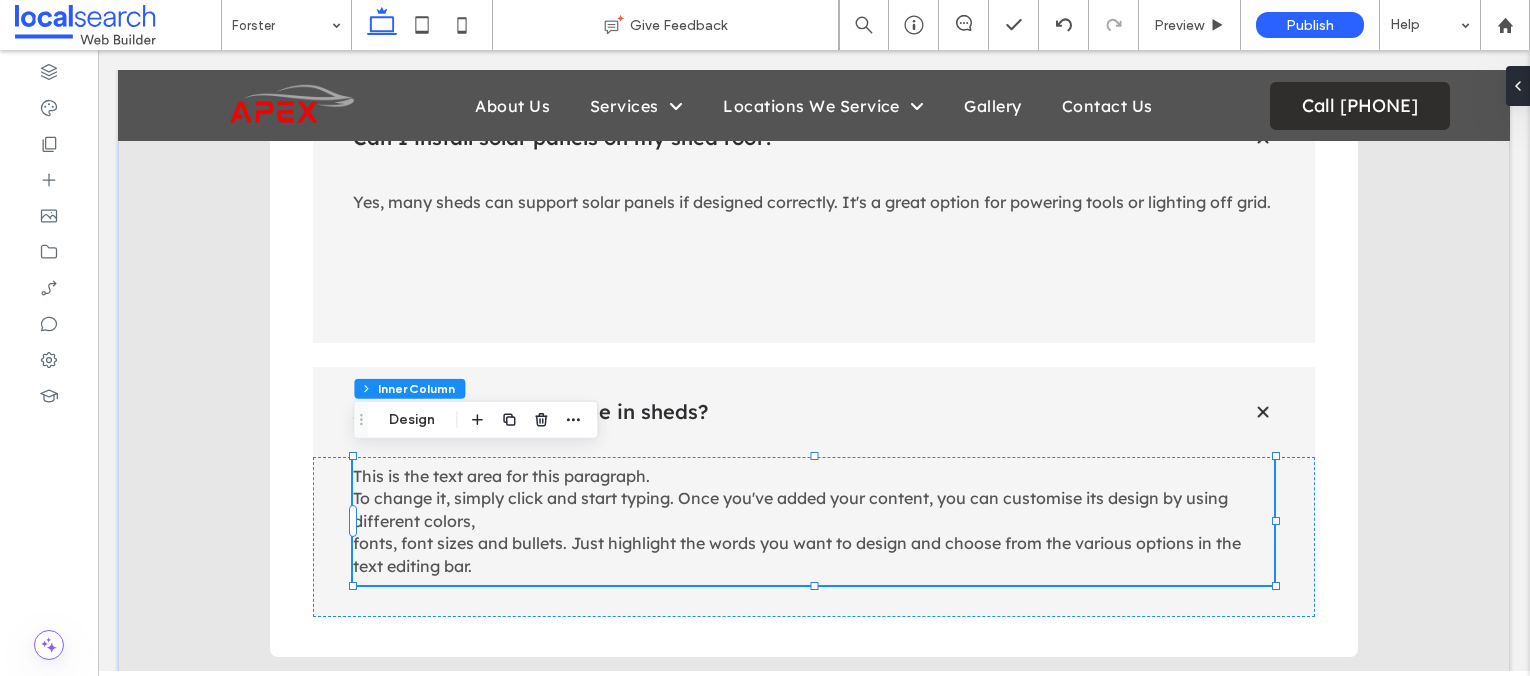 click on "This is the text area for this paragraph. To change it, simply click and start typing. Once you've added your content, you can customise its design by using different colors, fonts, font sizes and bullets. Just highlight the words you want to design and choose from the various options in the text editing bar." at bounding box center [797, 521] 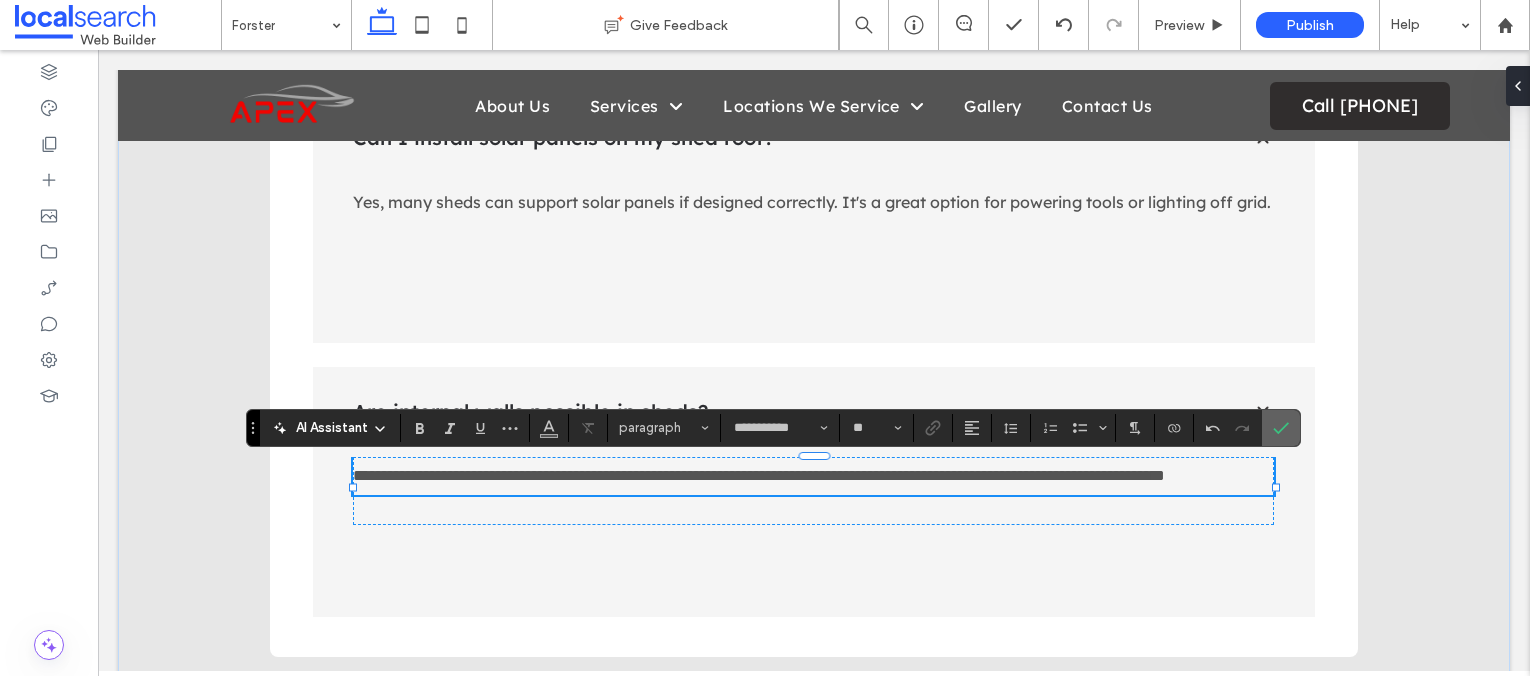 click 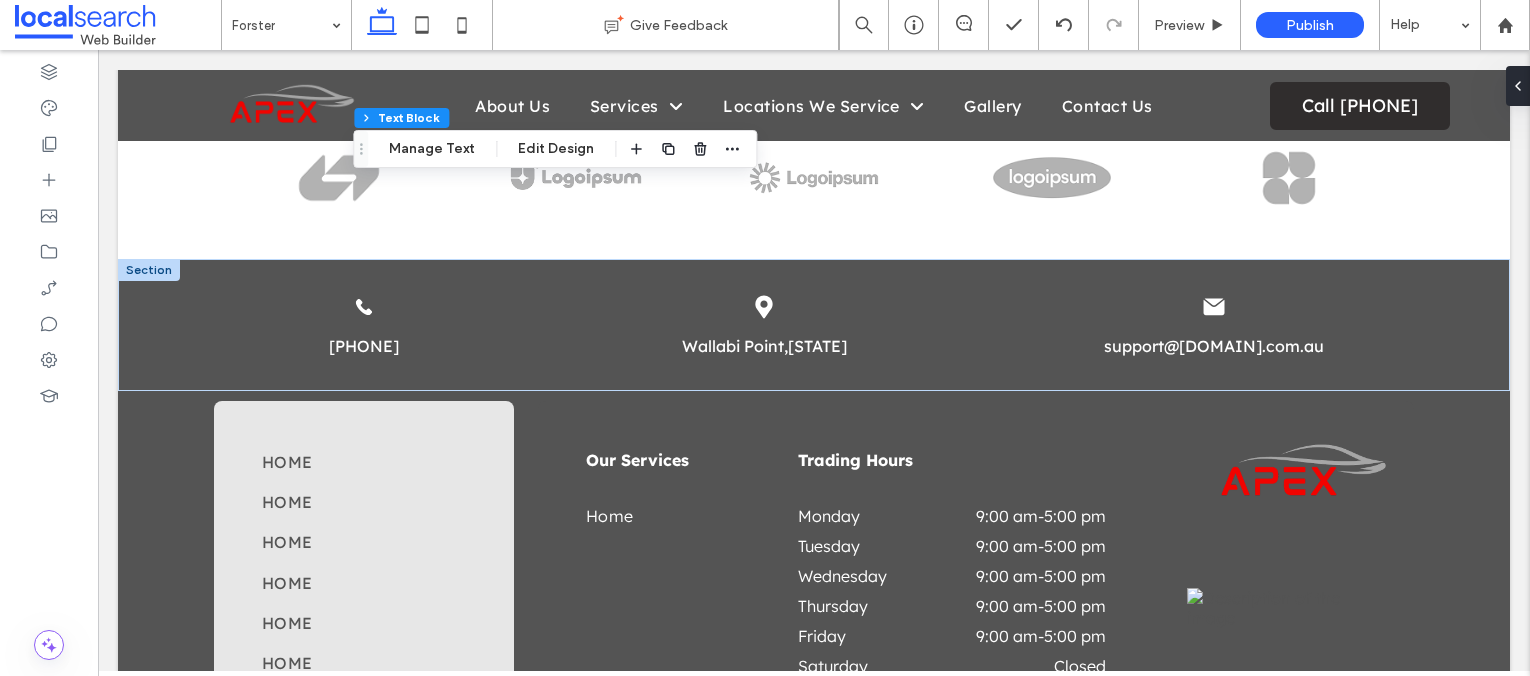 scroll, scrollTop: 5303, scrollLeft: 0, axis: vertical 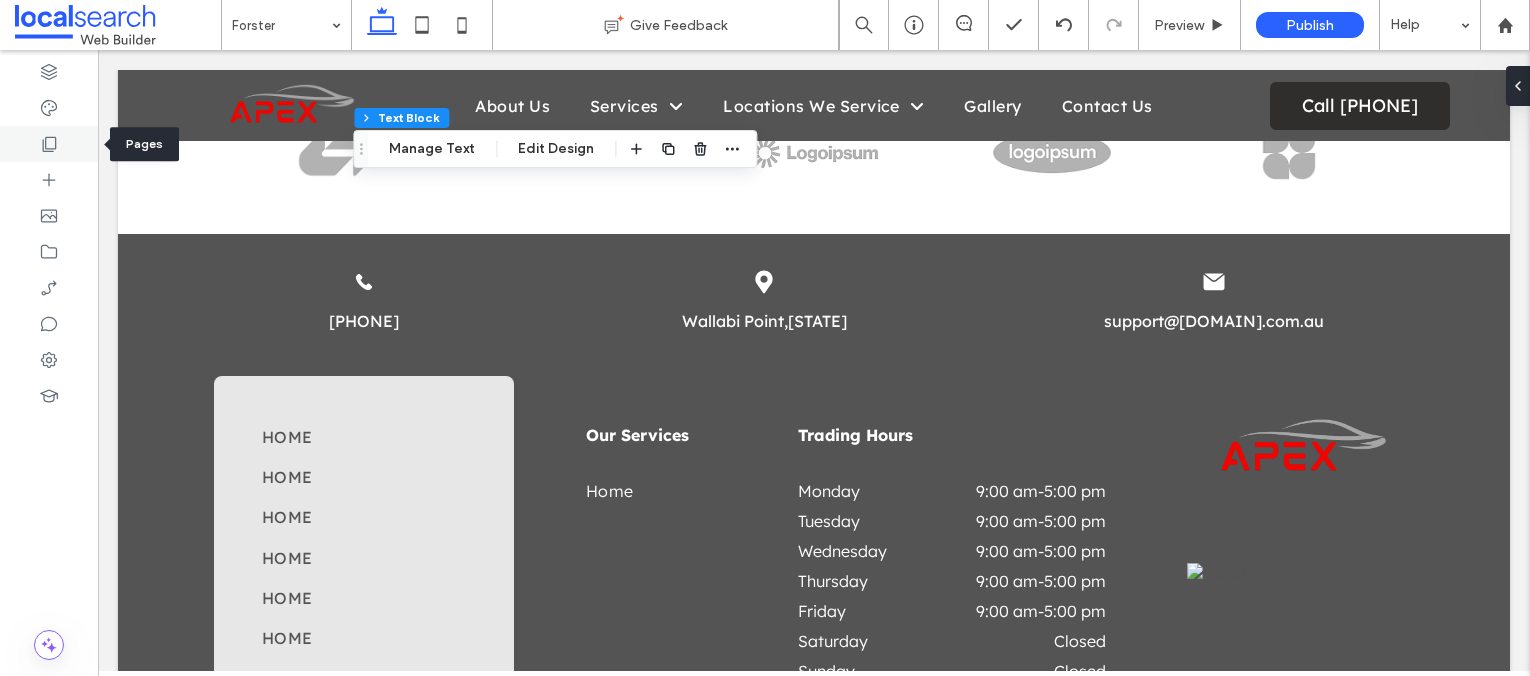 click 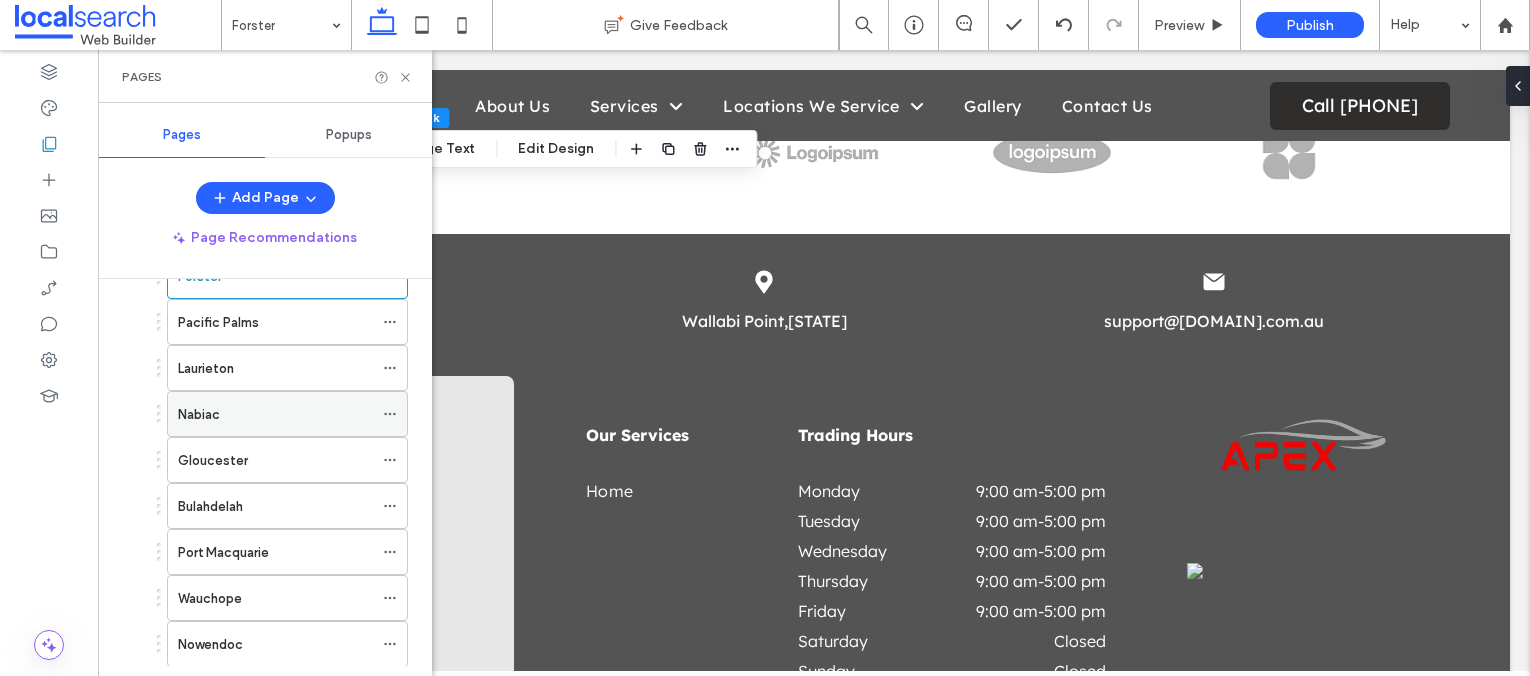 scroll, scrollTop: 600, scrollLeft: 0, axis: vertical 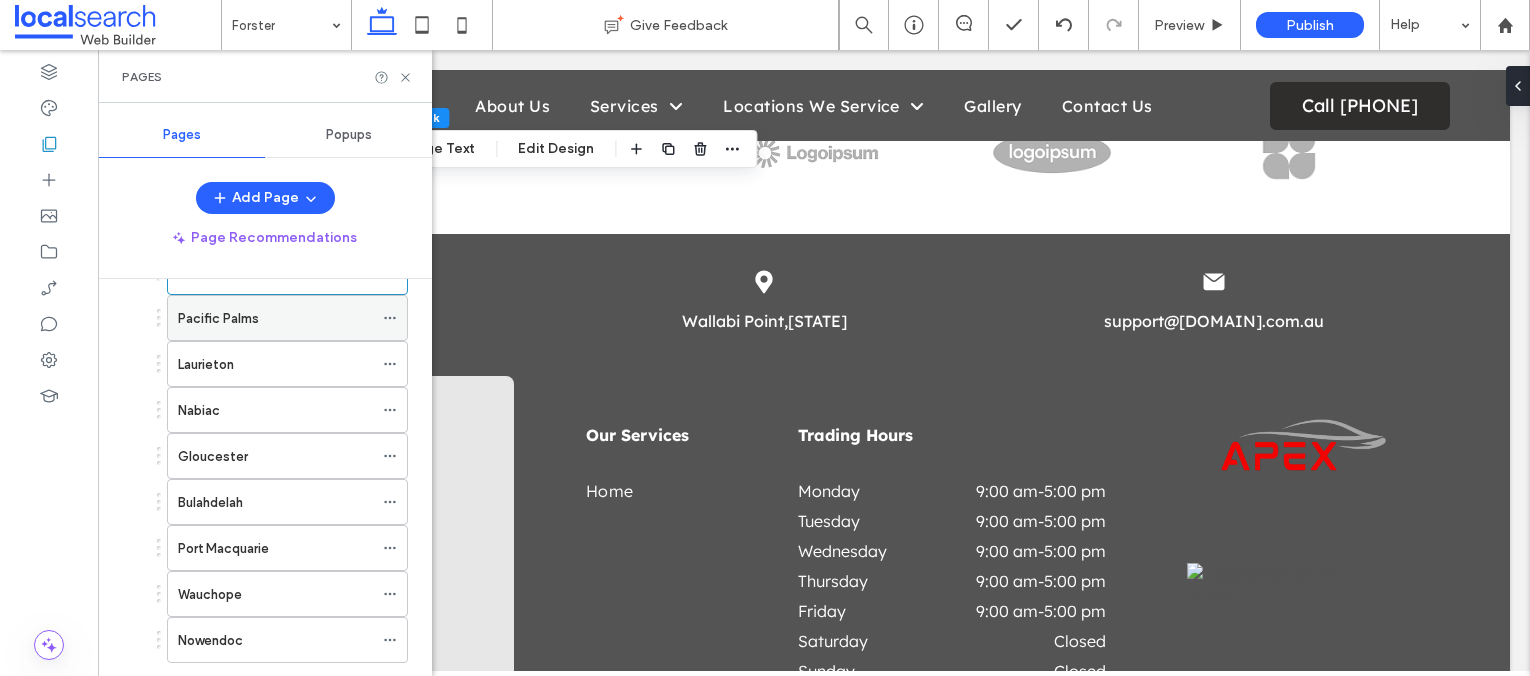 click on "Pacific Palms" at bounding box center (218, 318) 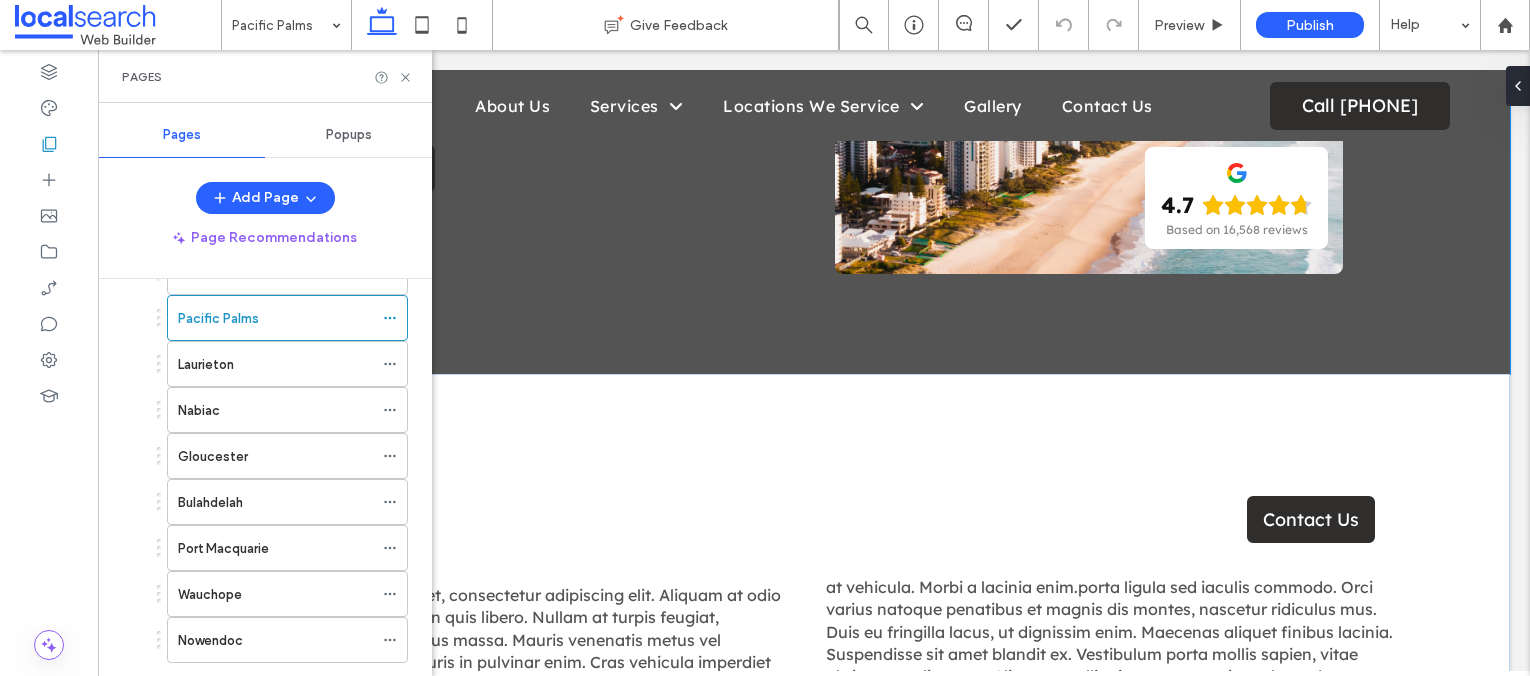 scroll, scrollTop: 355, scrollLeft: 0, axis: vertical 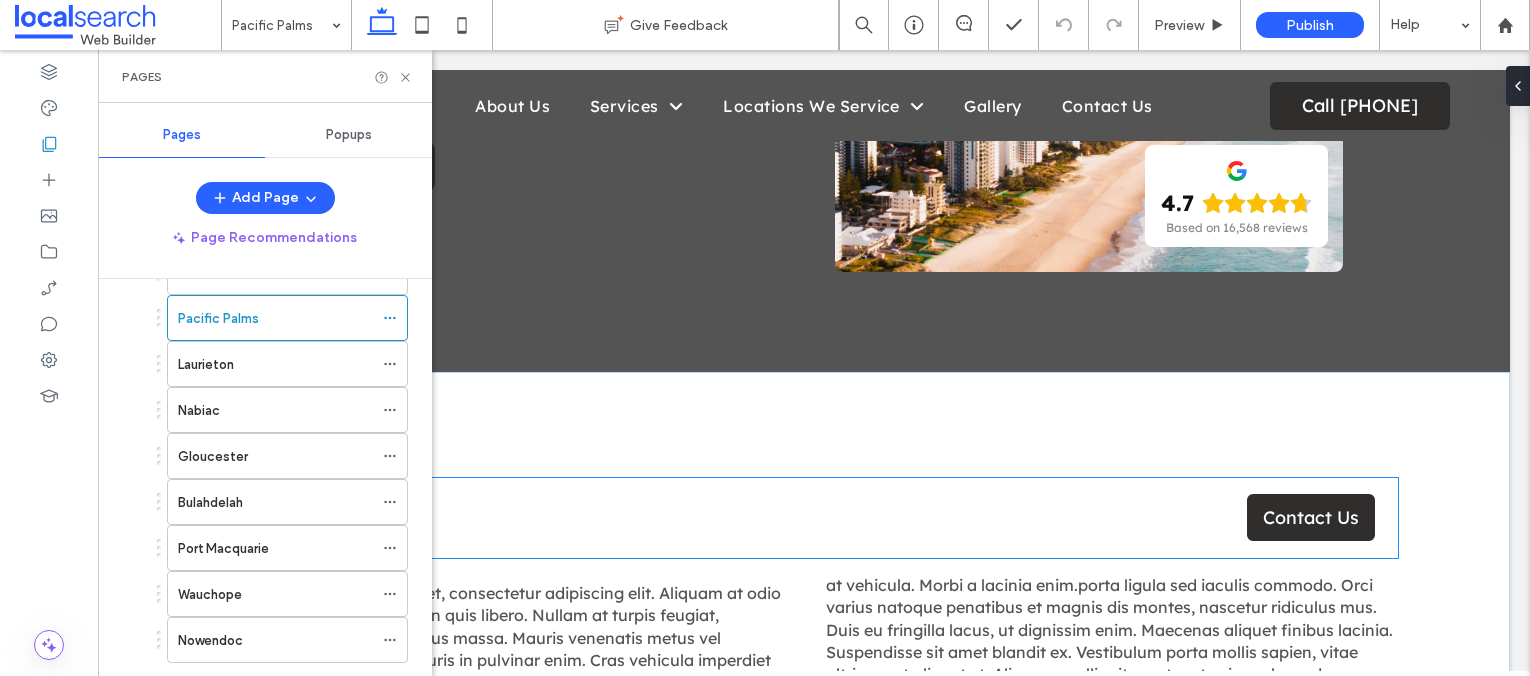 click on "xx" at bounding box center [716, 518] 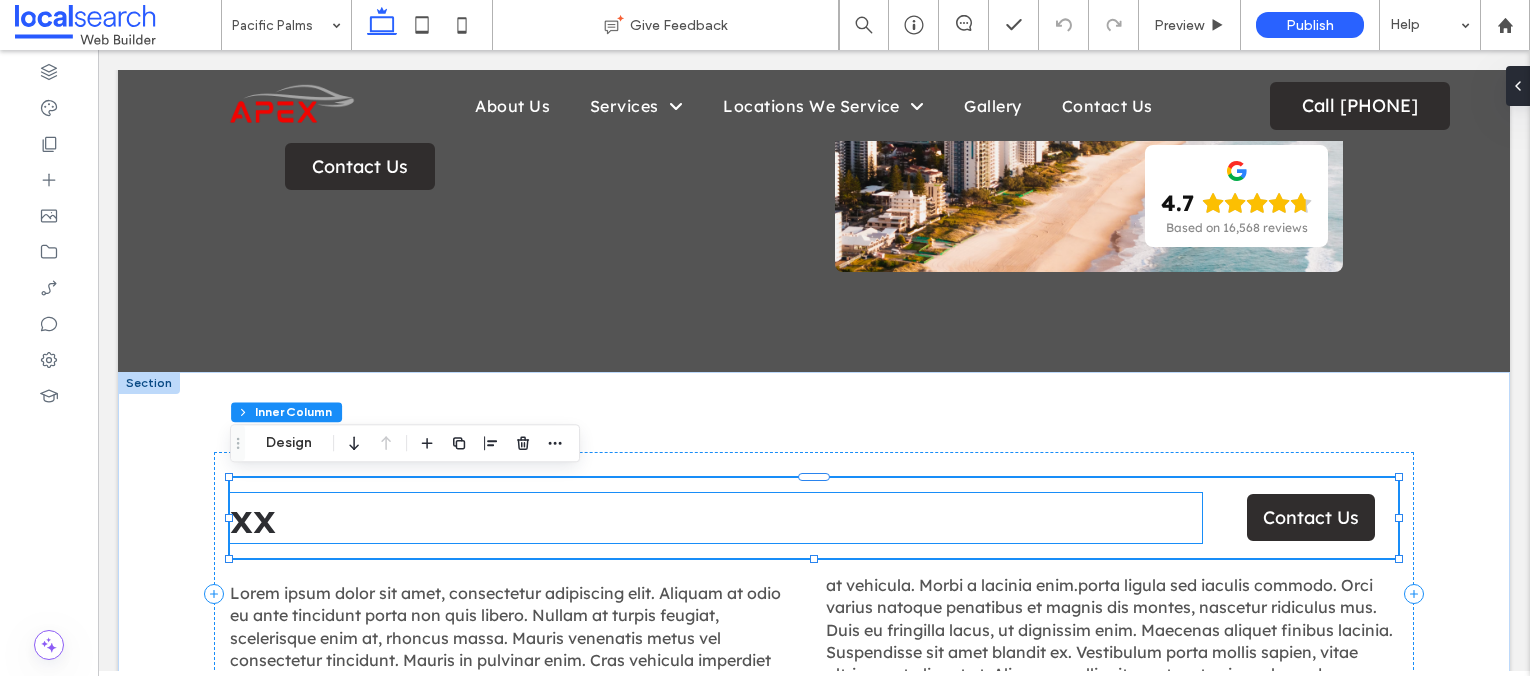 click on "xx" at bounding box center [716, 518] 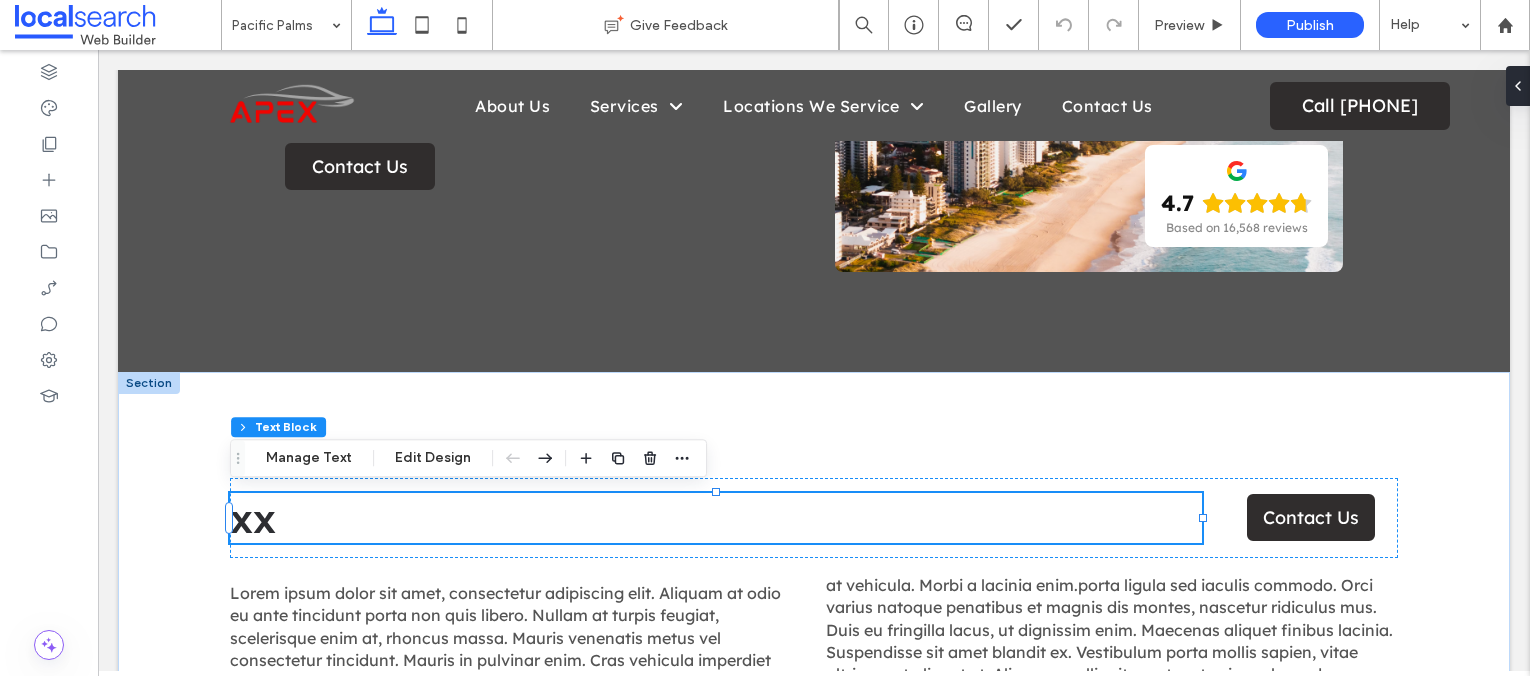 click on "xx" at bounding box center [716, 518] 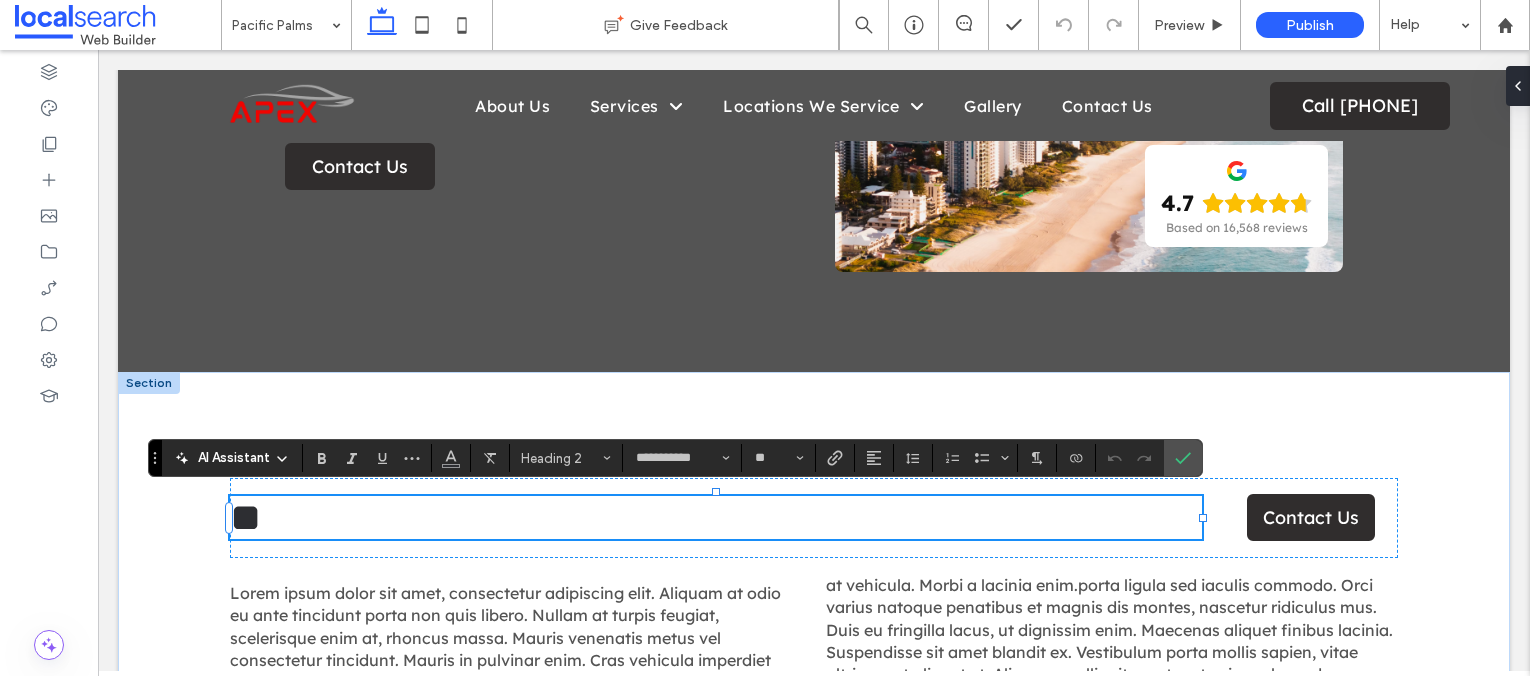 type 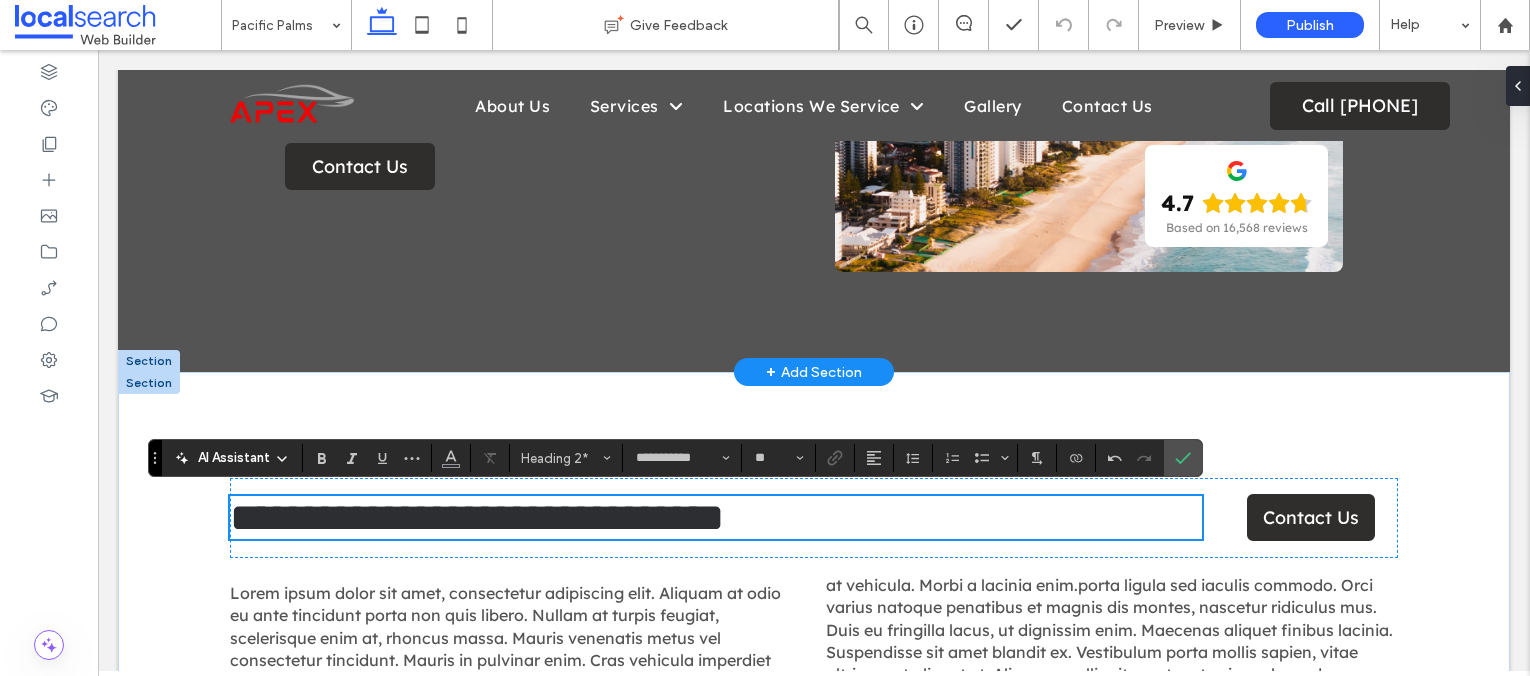 scroll, scrollTop: 484, scrollLeft: 0, axis: vertical 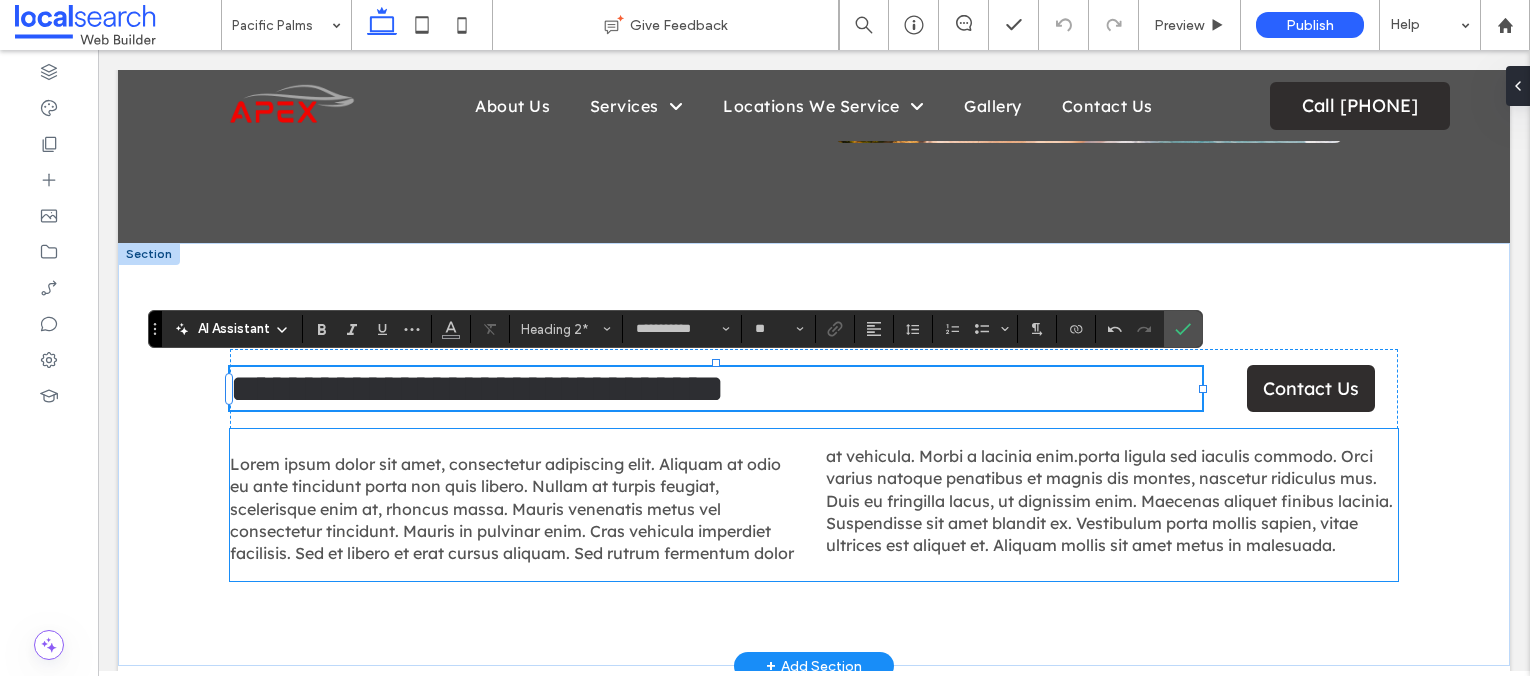 click on "Lorem ipsum dolor sit amet, consectetur adipiscing elit. Aliquam at odio eu ante tincidunt porta non quis libero. Nullam at turpis feugiat, scelerisque enim at, rhoncus massa. Mauris venenatis metus vel consectetur tincidunt. Mauris in pulvinar enim. Cras vehicula imperdiet facilisis. Sed et libero et erat cursus aliquam. Sed rutrum fermentum dolor at vehicula. Morbi a lacinia enim.porta ligula sed iaculis commodo. Orci varius natoque penatibus et magnis dis montes, nascetur ridiculus mus. Duis eu fringilla lacus, ut dignissim enim. Maecenas aliquet finibus lacinia. Suspendisse sit amet blandit ex. Vestibulum porta mollis sapien, vitae ultrices est aliquet et. Aliquam mollis sit amet metus in malesuada." at bounding box center (814, 505) 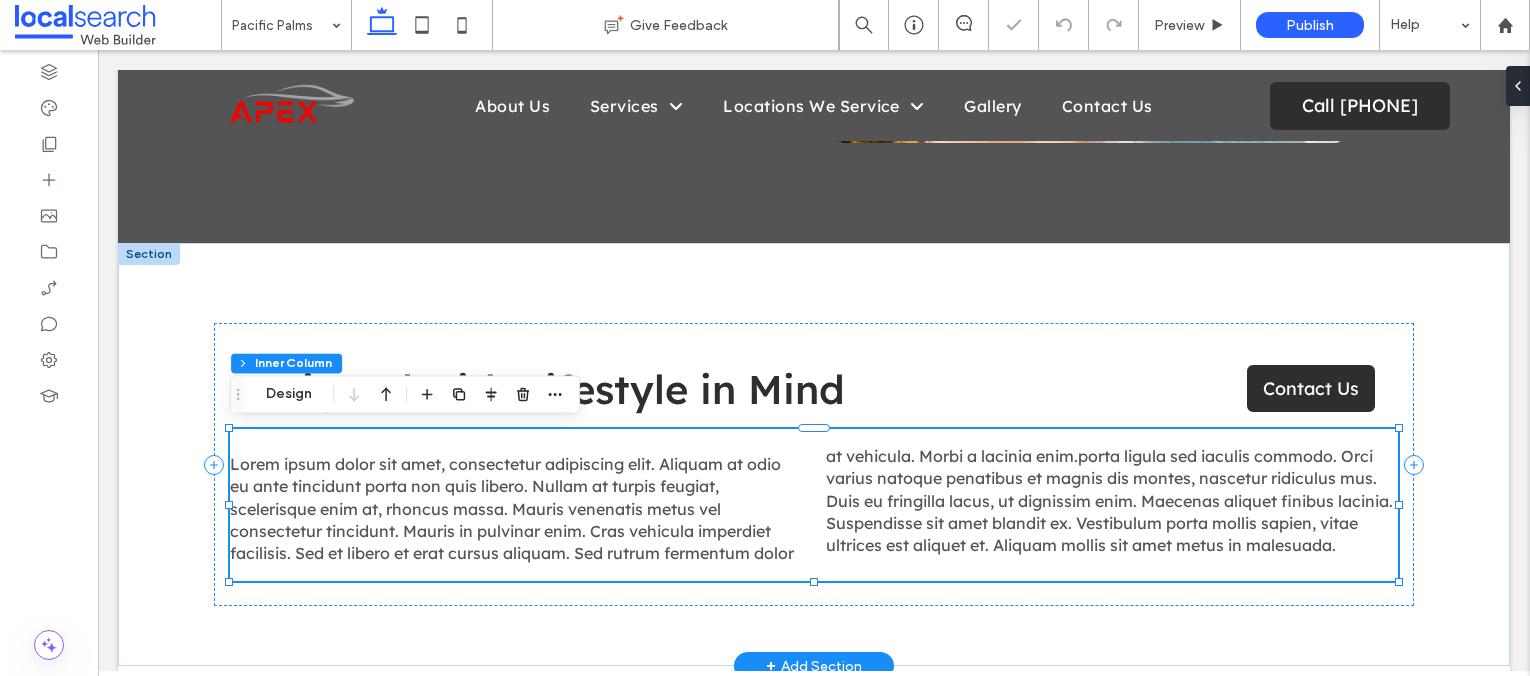 click on "Lorem ipsum dolor sit amet, consectetur adipiscing elit. Aliquam at odio eu ante tincidunt porta non quis libero. Nullam at turpis feugiat, scelerisque enim at, rhoncus massa. Mauris venenatis metus vel consectetur tincidunt. Mauris in pulvinar enim. Cras vehicula imperdiet facilisis. Sed et libero et erat cursus aliquam. Sed rutrum fermentum dolor at vehicula. Morbi a lacinia enim.porta ligula sed iaculis commodo. Orci varius natoque penatibus et magnis dis montes, nascetur ridiculus mus. Duis eu fringilla lacus, ut dignissim enim. Maecenas aliquet finibus lacinia. Suspendisse sit amet blandit ex. Vestibulum porta mollis sapien, vitae ultrices est aliquet et. Aliquam mollis sit amet metus in malesuada." at bounding box center (814, 505) 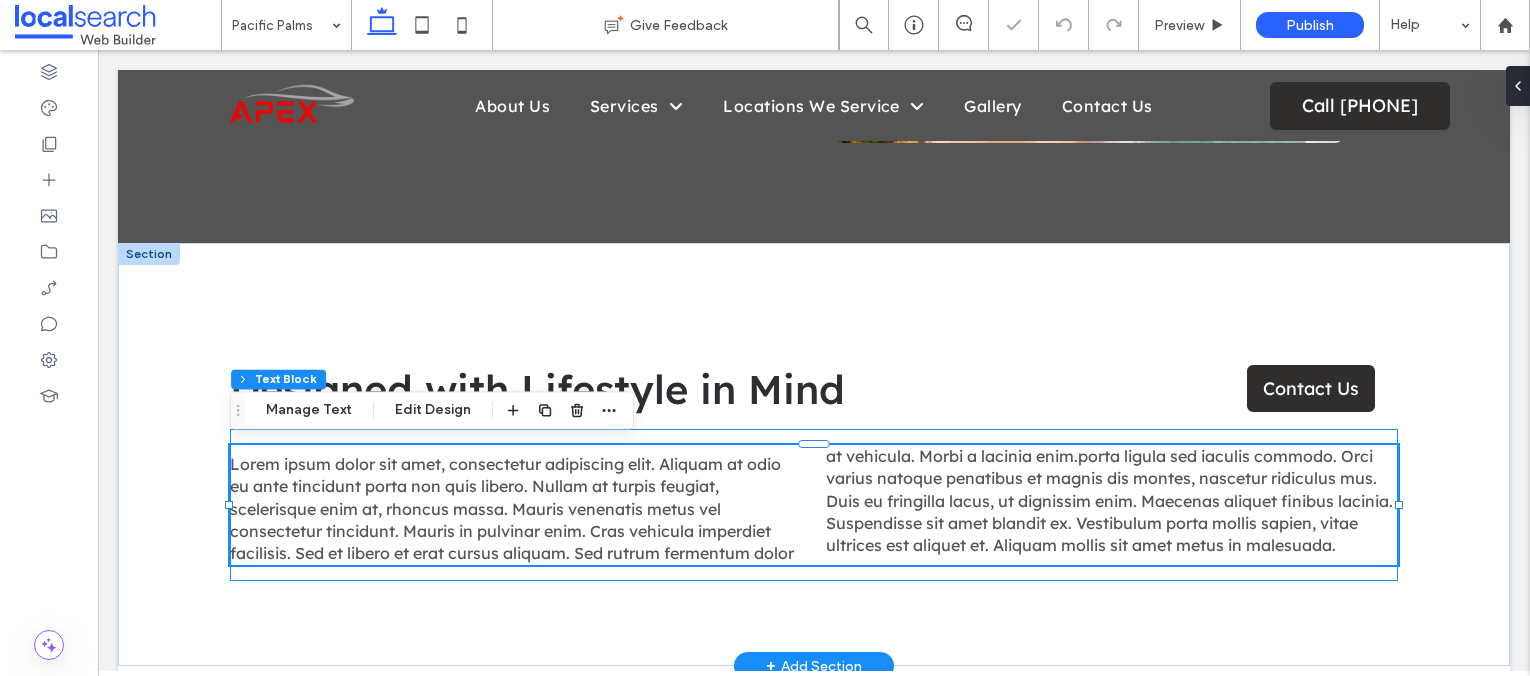 click on "Lorem ipsum dolor sit amet, consectetur adipiscing elit. Aliquam at odio eu ante tincidunt porta non quis libero. Nullam at turpis feugiat, scelerisque enim at, rhoncus massa. Mauris venenatis metus vel consectetur tincidunt. Mauris in pulvinar enim. Cras vehicula imperdiet facilisis. Sed et libero et erat cursus aliquam. Sed rutrum fermentum dolor at vehicula. Morbi a lacinia enim.porta ligula sed iaculis commodo. Orci varius natoque penatibus et magnis dis montes, nascetur ridiculus mus. Duis eu fringilla lacus, ut dignissim enim. Maecenas aliquet finibus lacinia. Suspendisse sit amet blandit ex. Vestibulum porta mollis sapien, vitae ultrices est aliquet et. Aliquam mollis sit amet metus in malesuada." at bounding box center [814, 505] 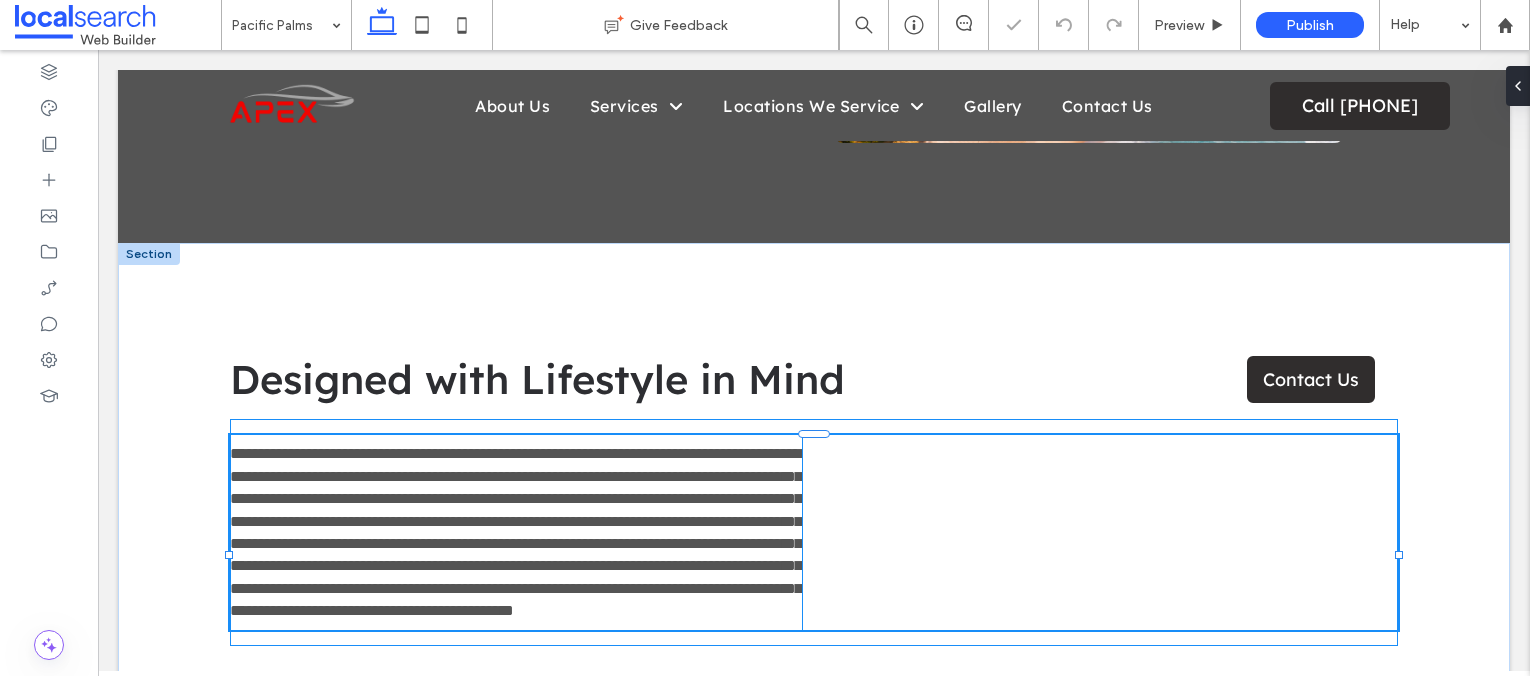 type on "**********" 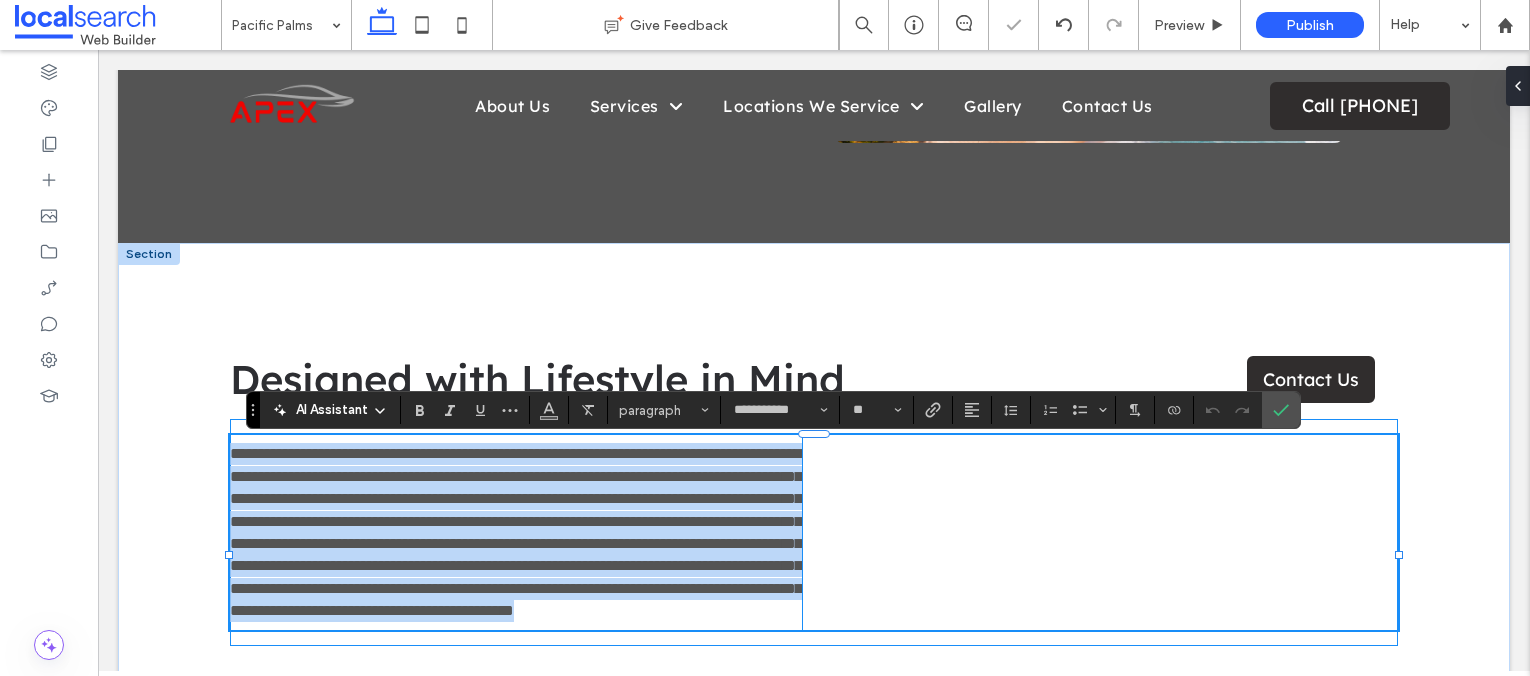scroll, scrollTop: 0, scrollLeft: 0, axis: both 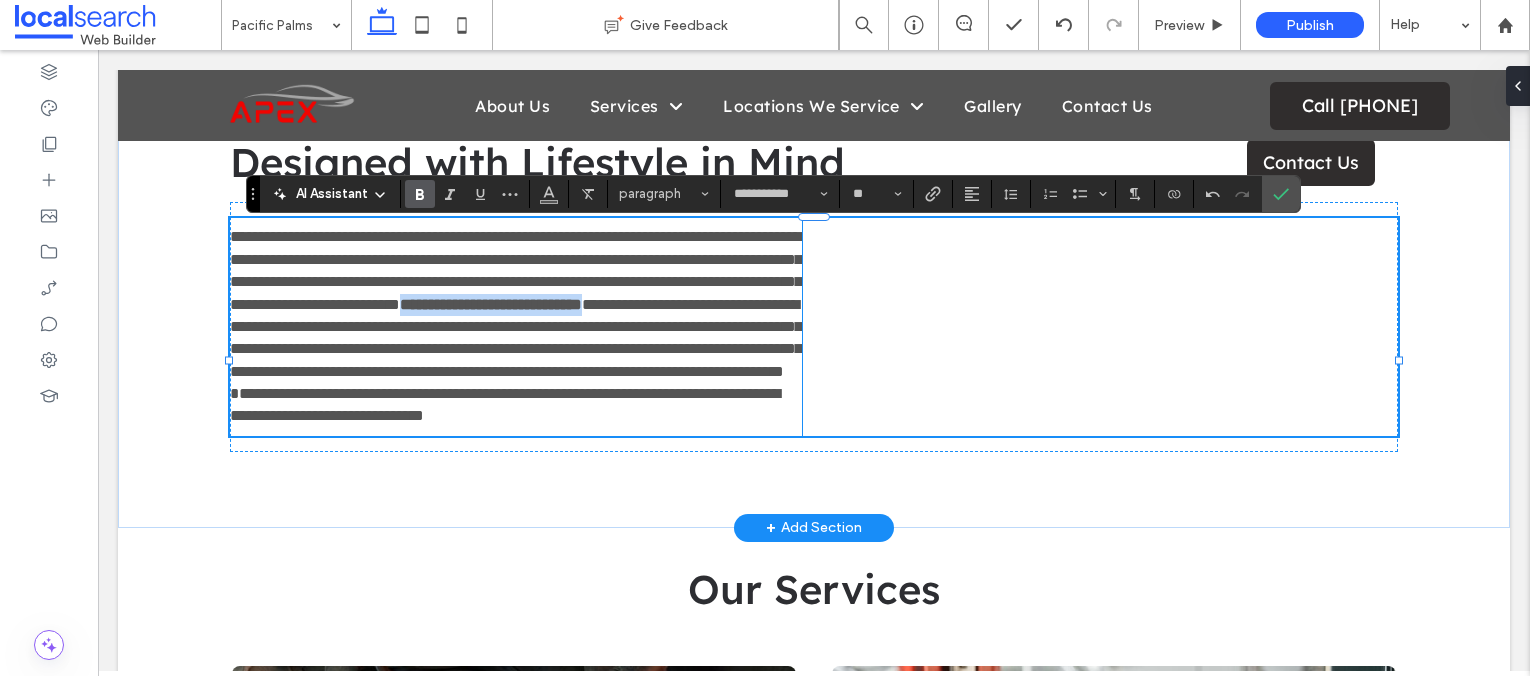 drag, startPoint x: 741, startPoint y: 324, endPoint x: 500, endPoint y: 318, distance: 241.07468 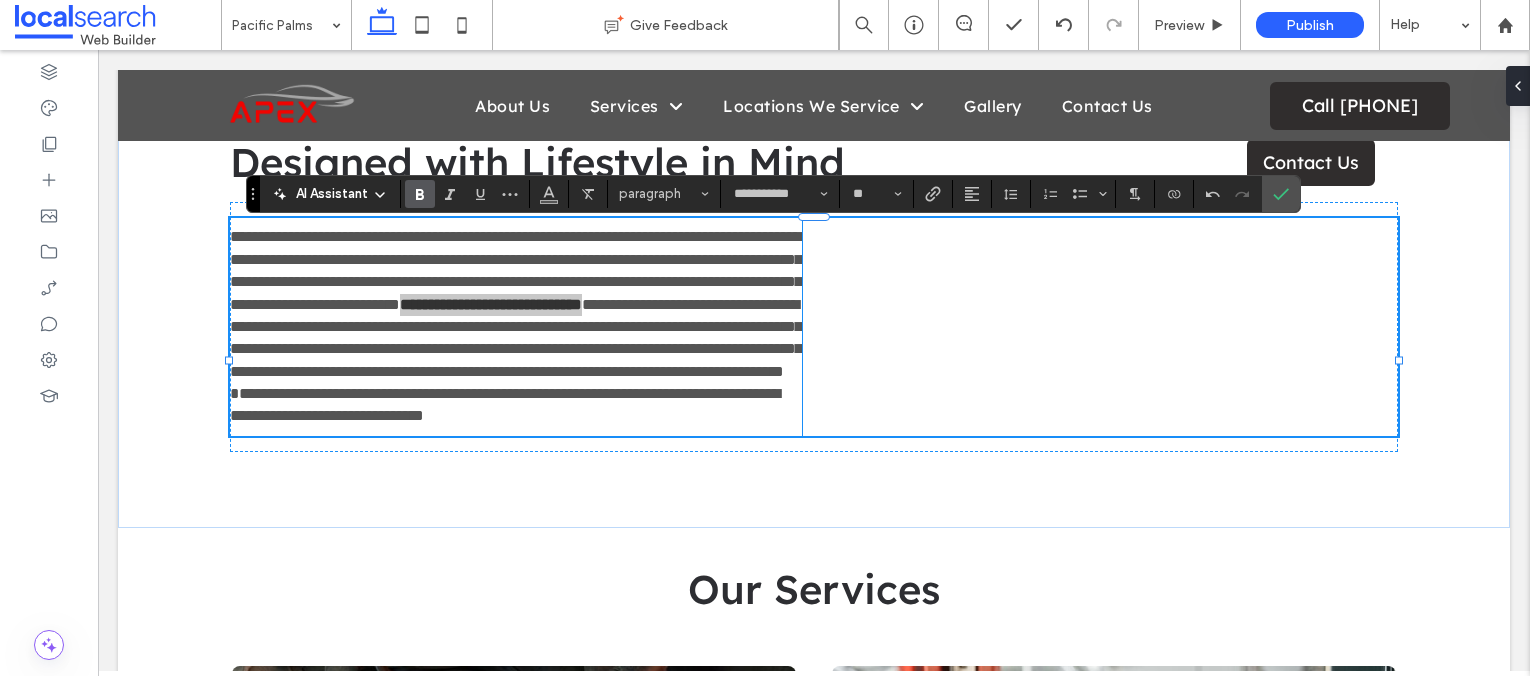 click 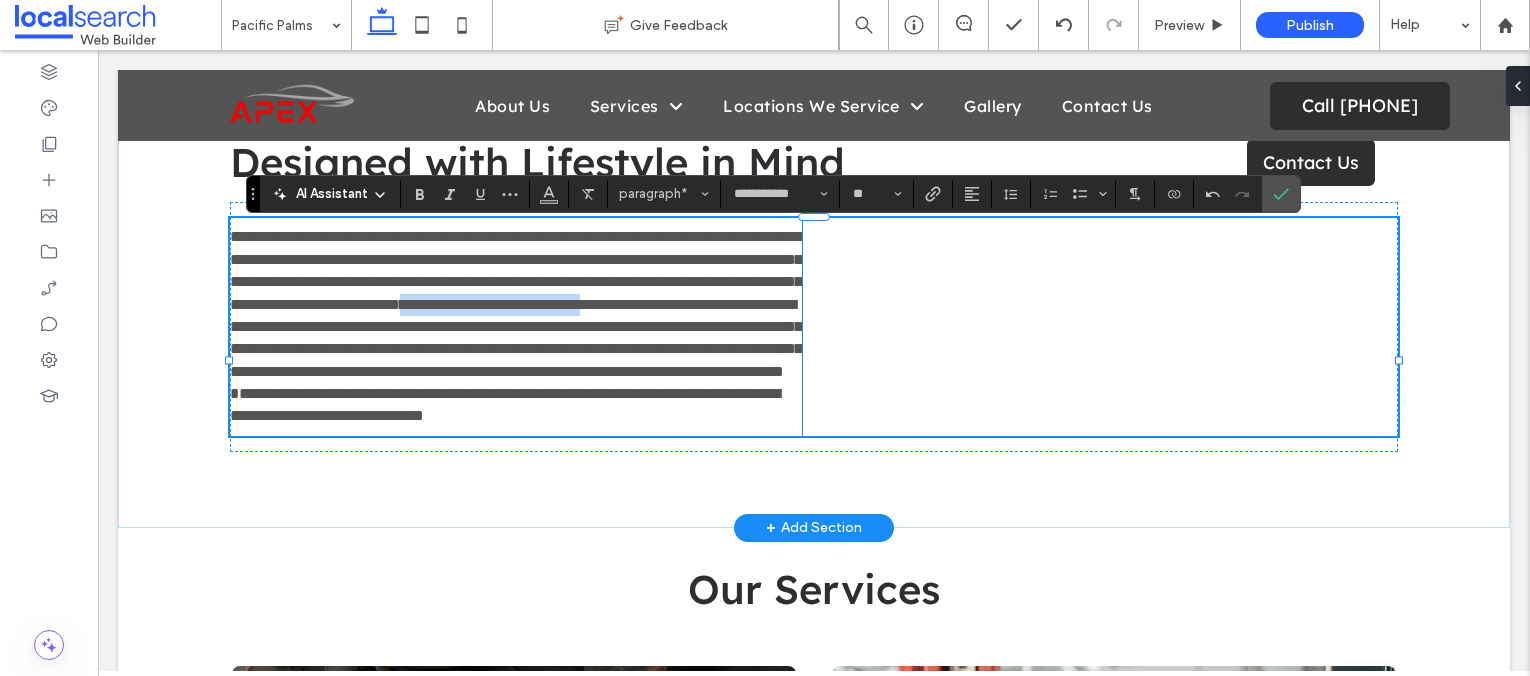 click on "**********" at bounding box center (490, 304) 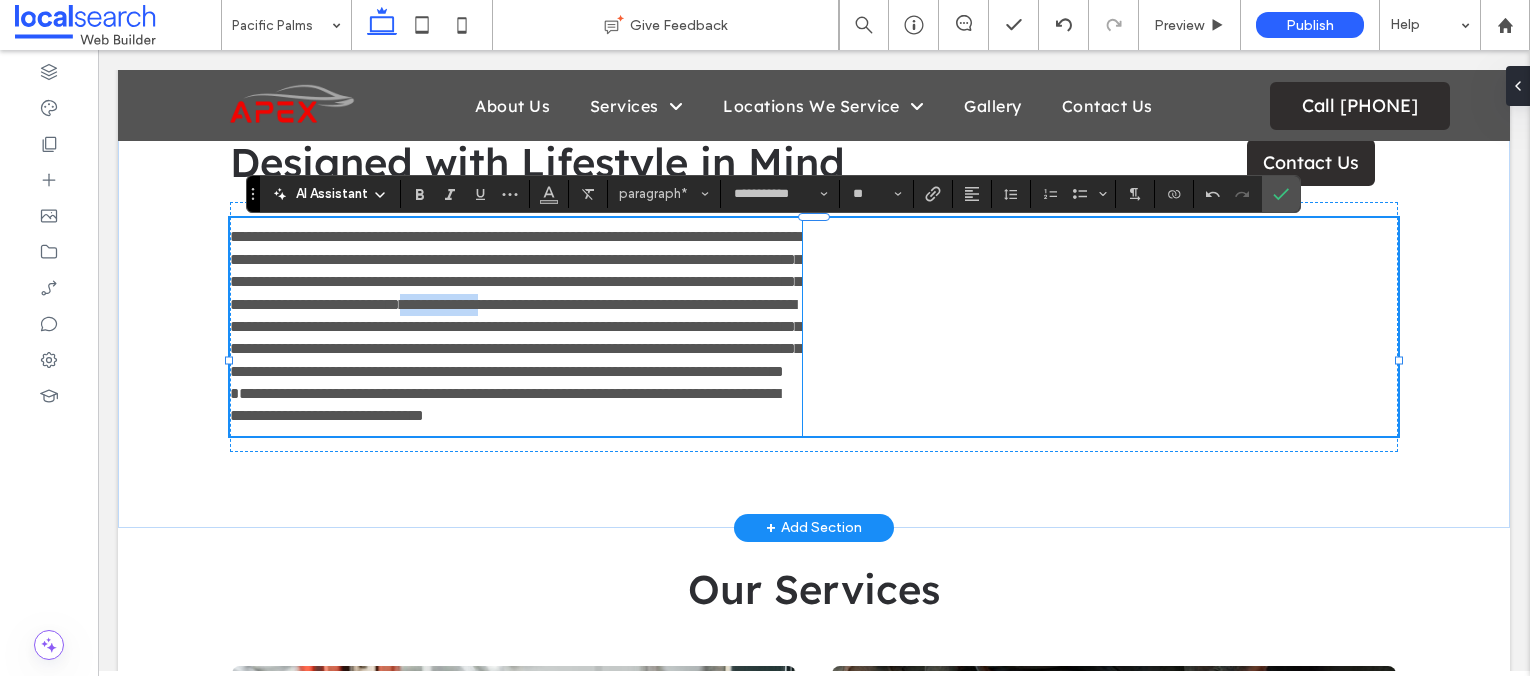 drag, startPoint x: 597, startPoint y: 325, endPoint x: 495, endPoint y: 326, distance: 102.0049 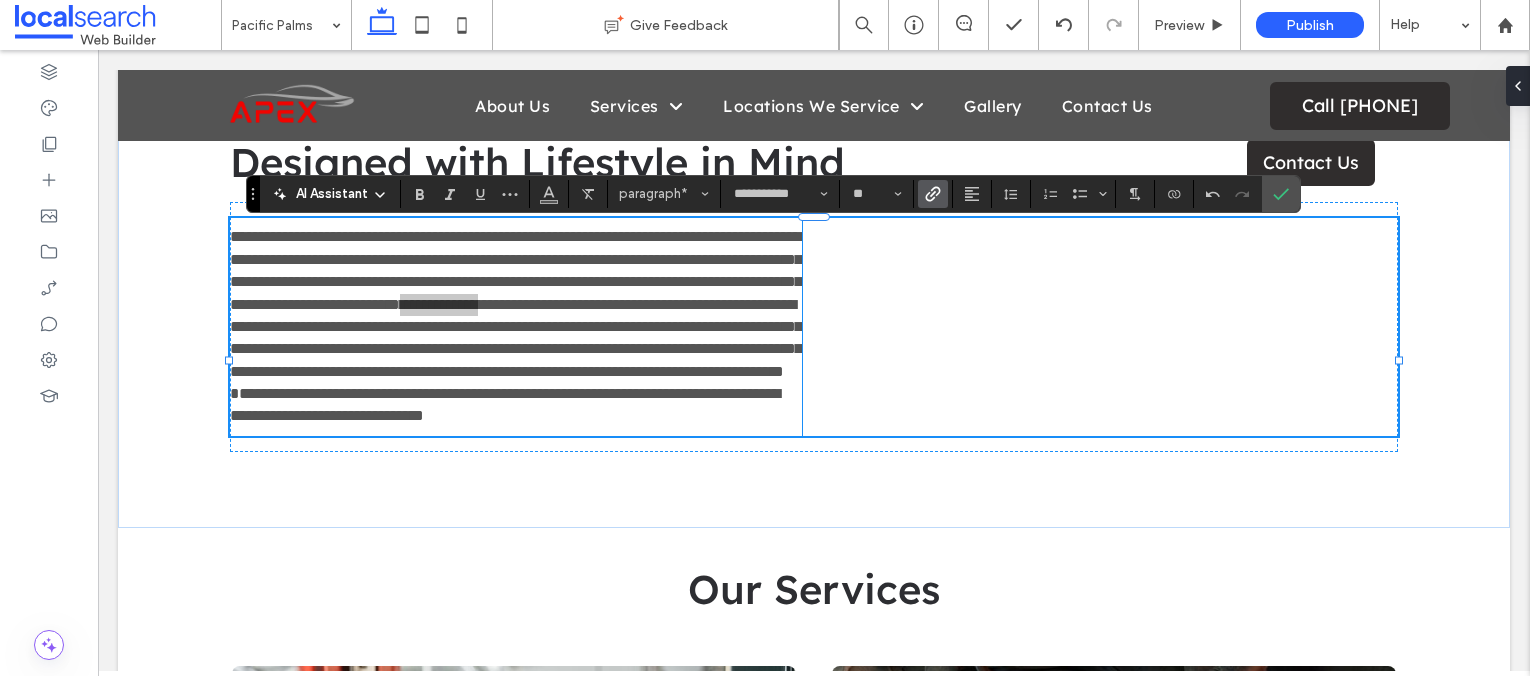 click 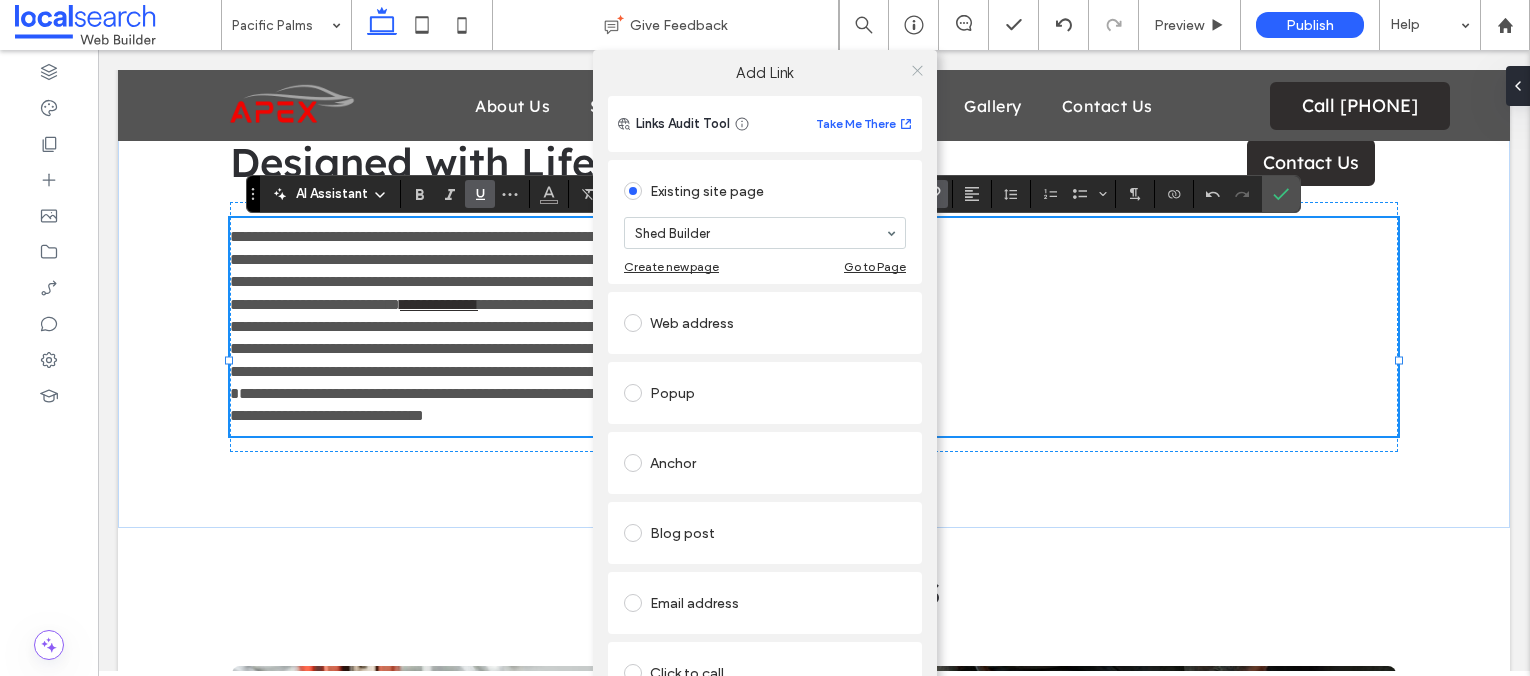 click 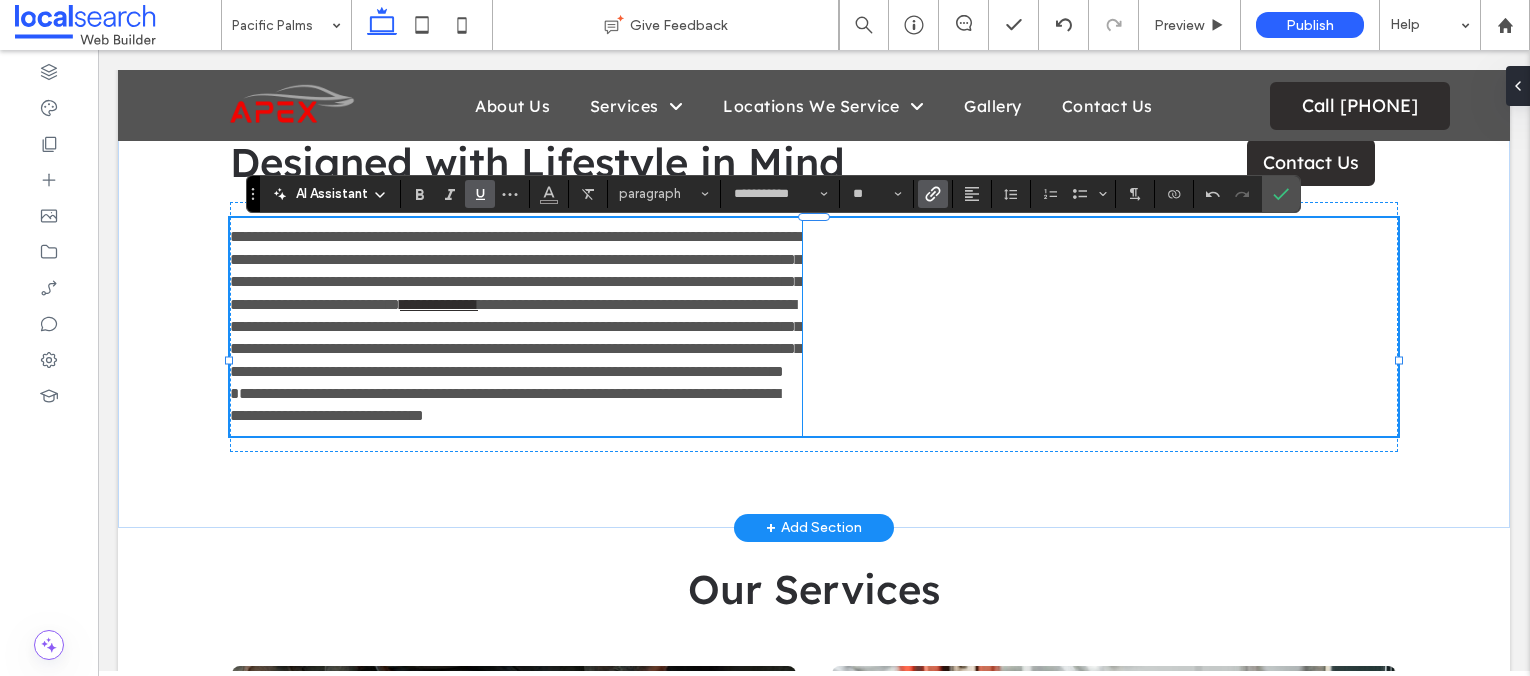 click on "**********" at bounding box center [516, 270] 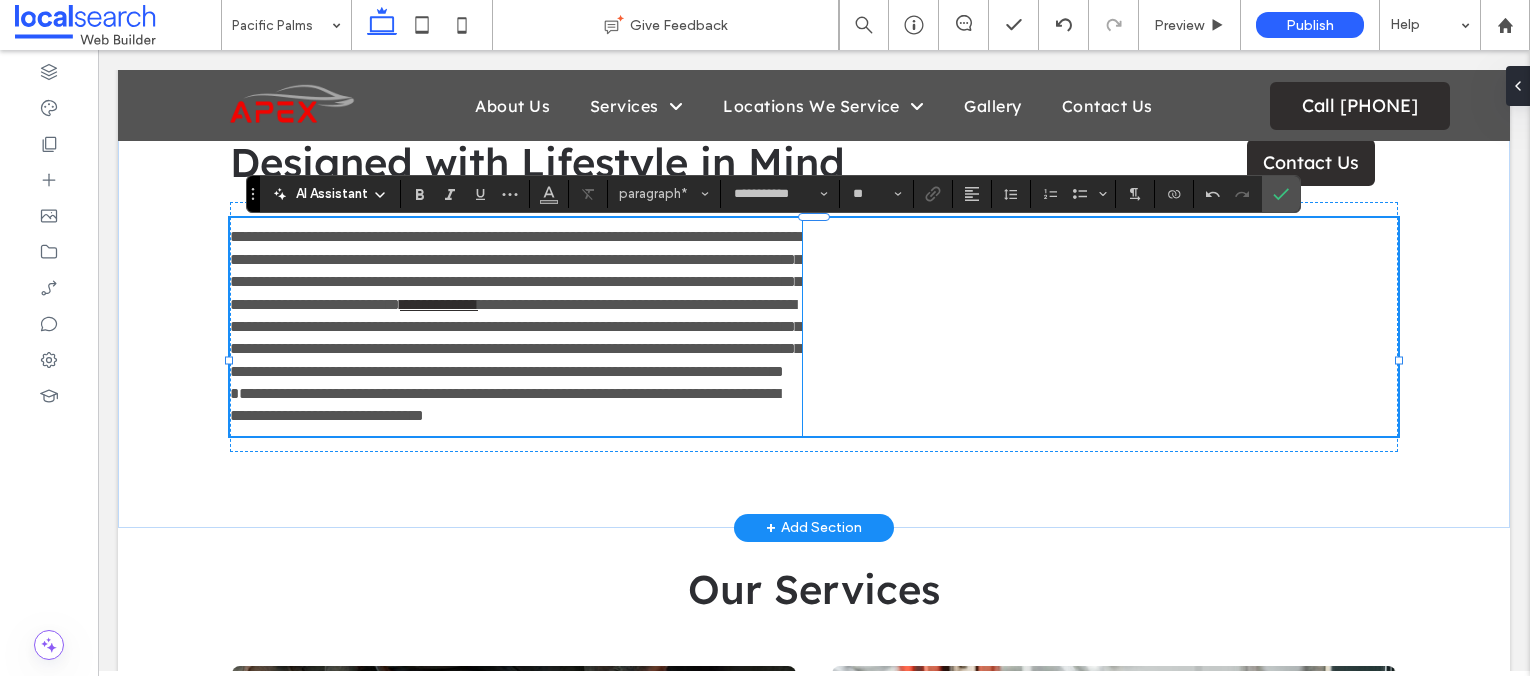 type 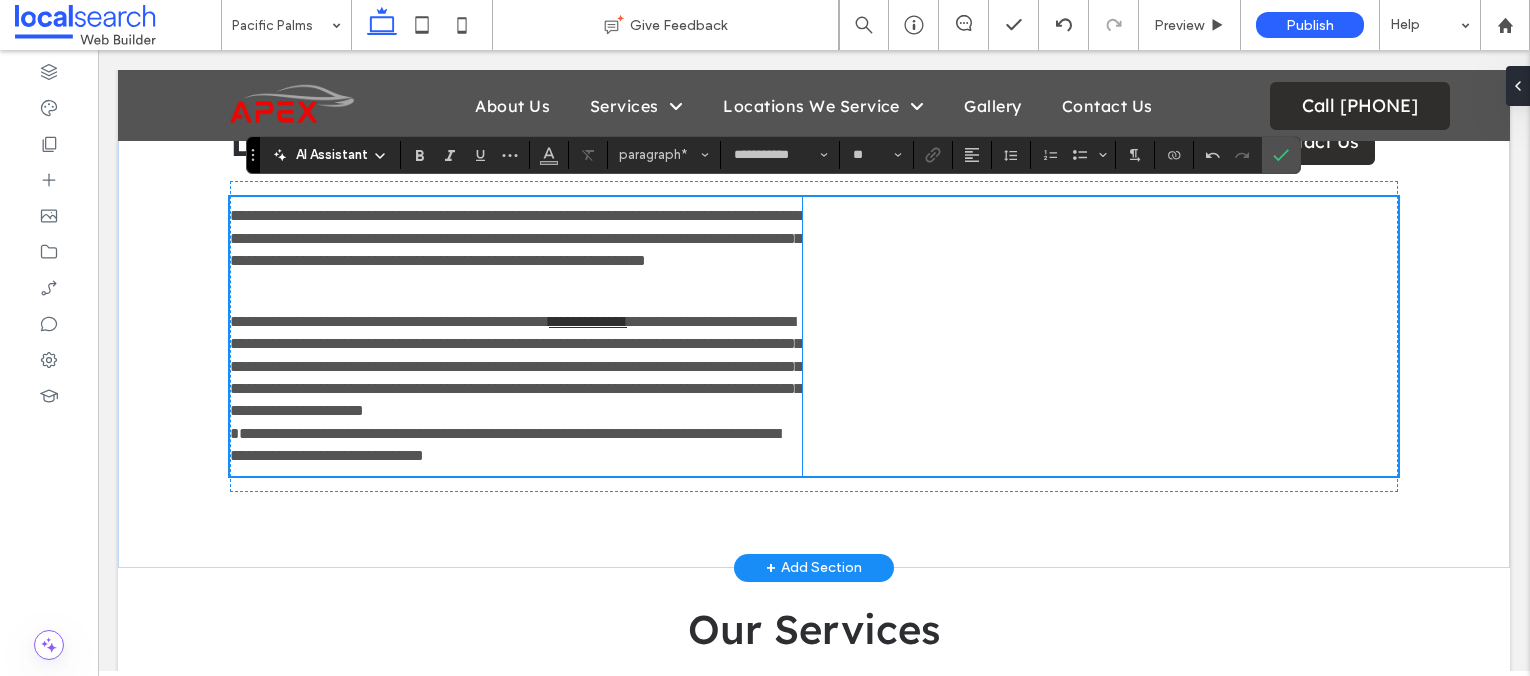 scroll, scrollTop: 741, scrollLeft: 0, axis: vertical 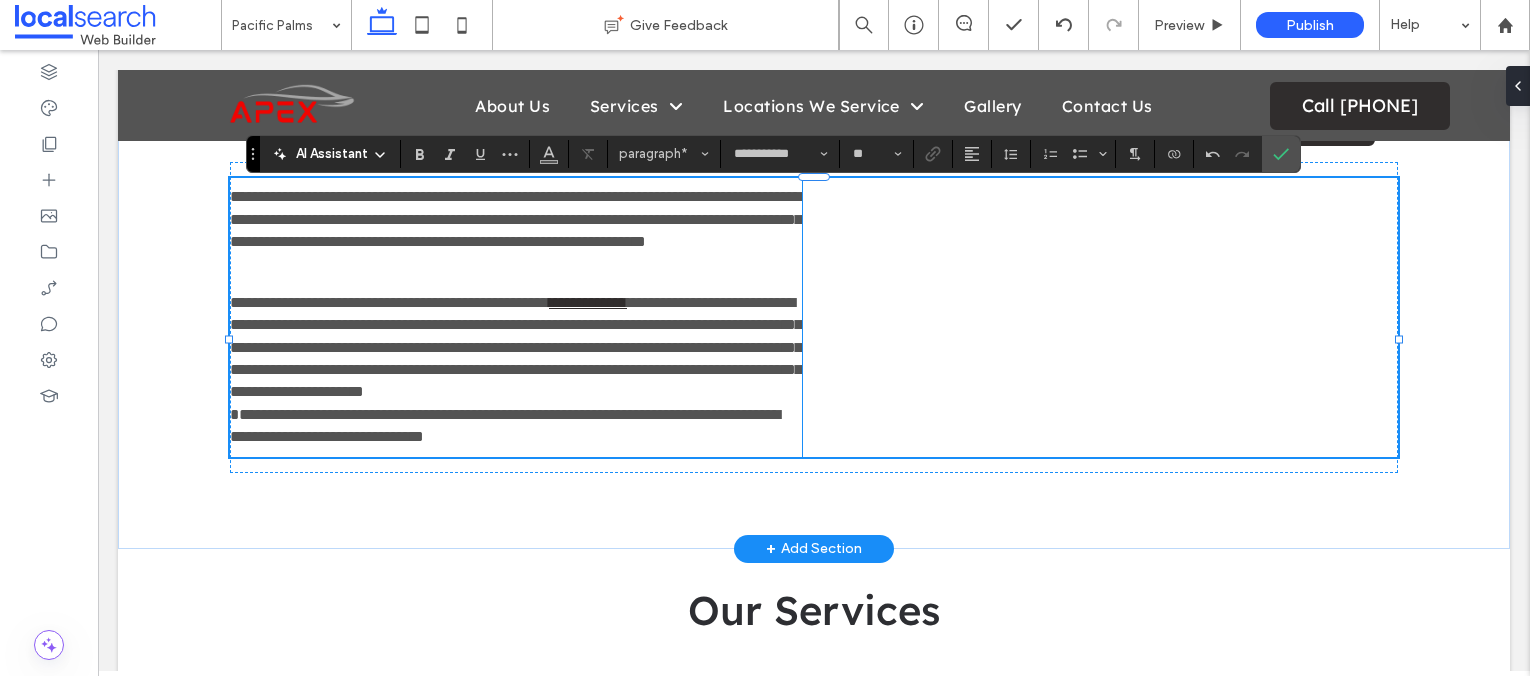 click on "**********" at bounding box center [516, 369] 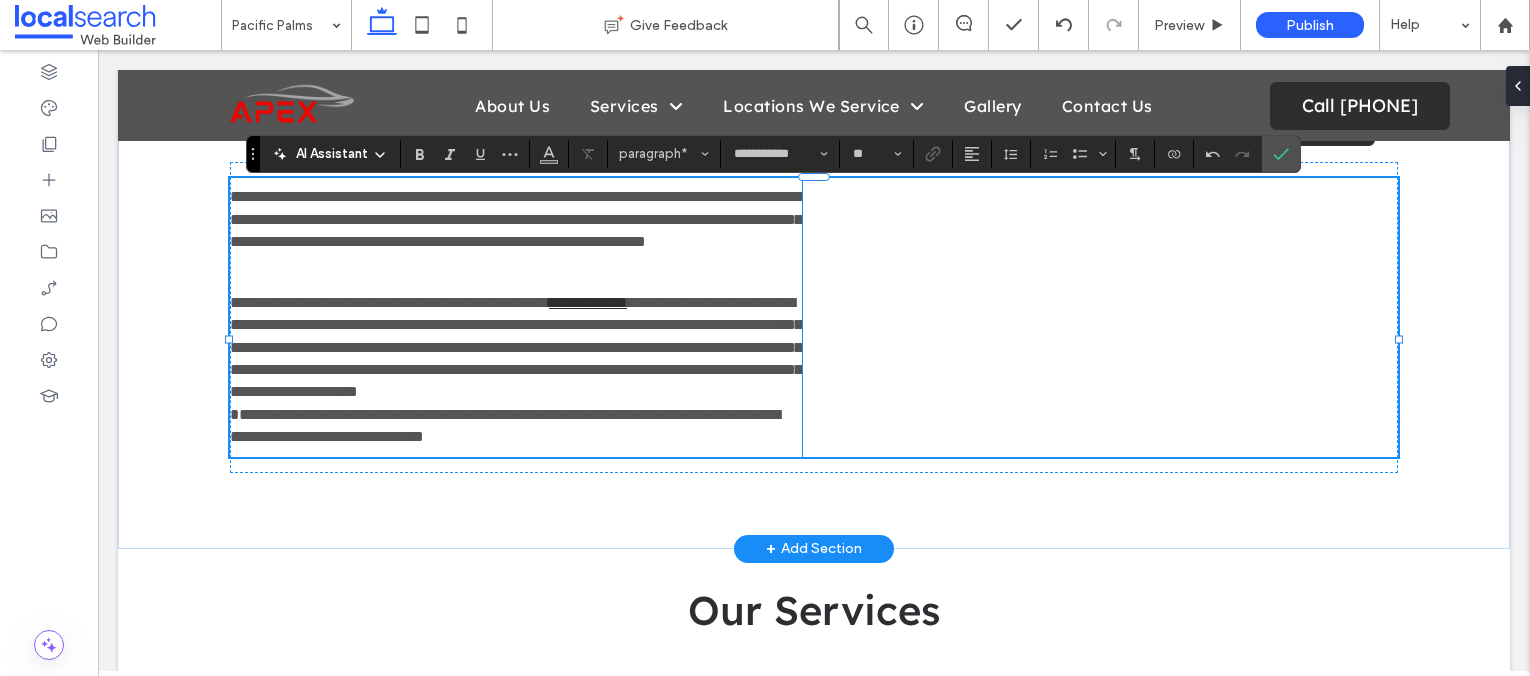 click on "**********" at bounding box center [516, 369] 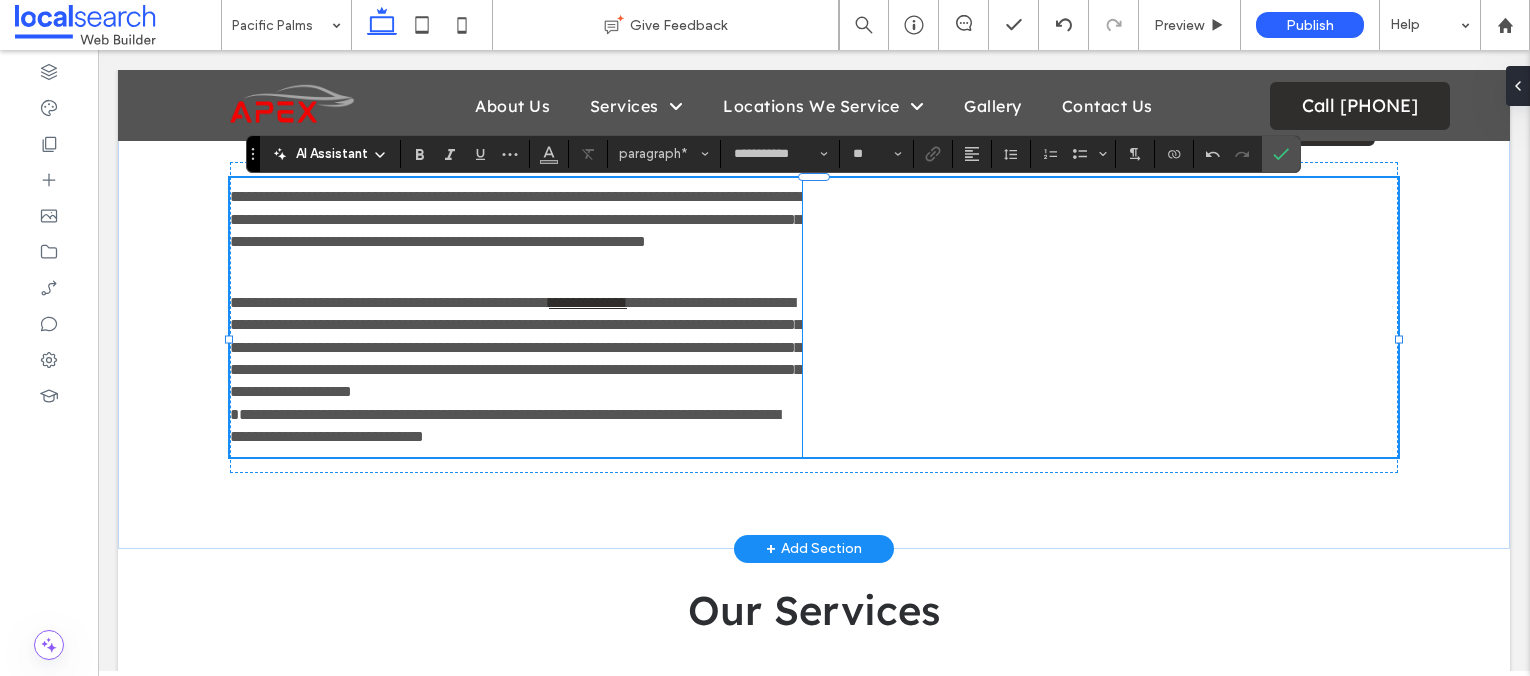 click on "**********" at bounding box center [516, 369] 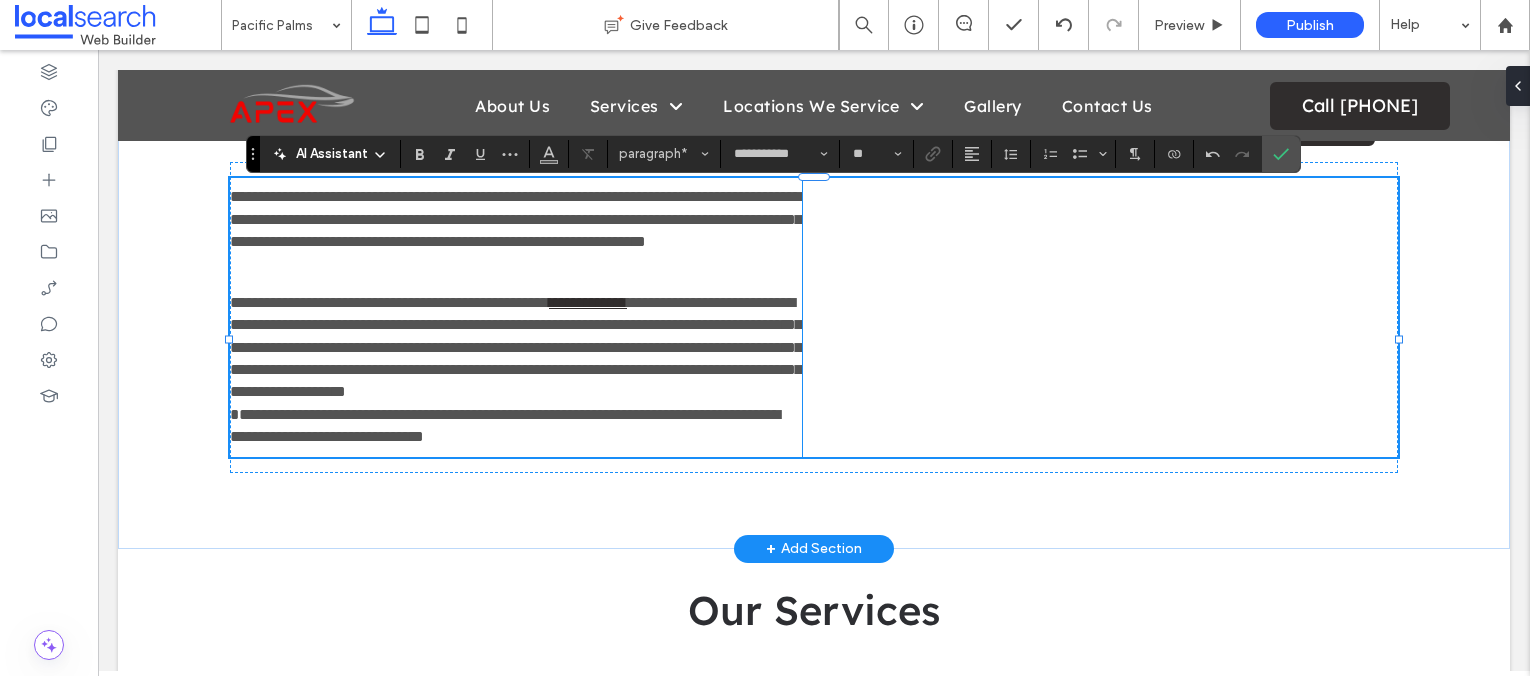 click on "**********" at bounding box center [516, 370] 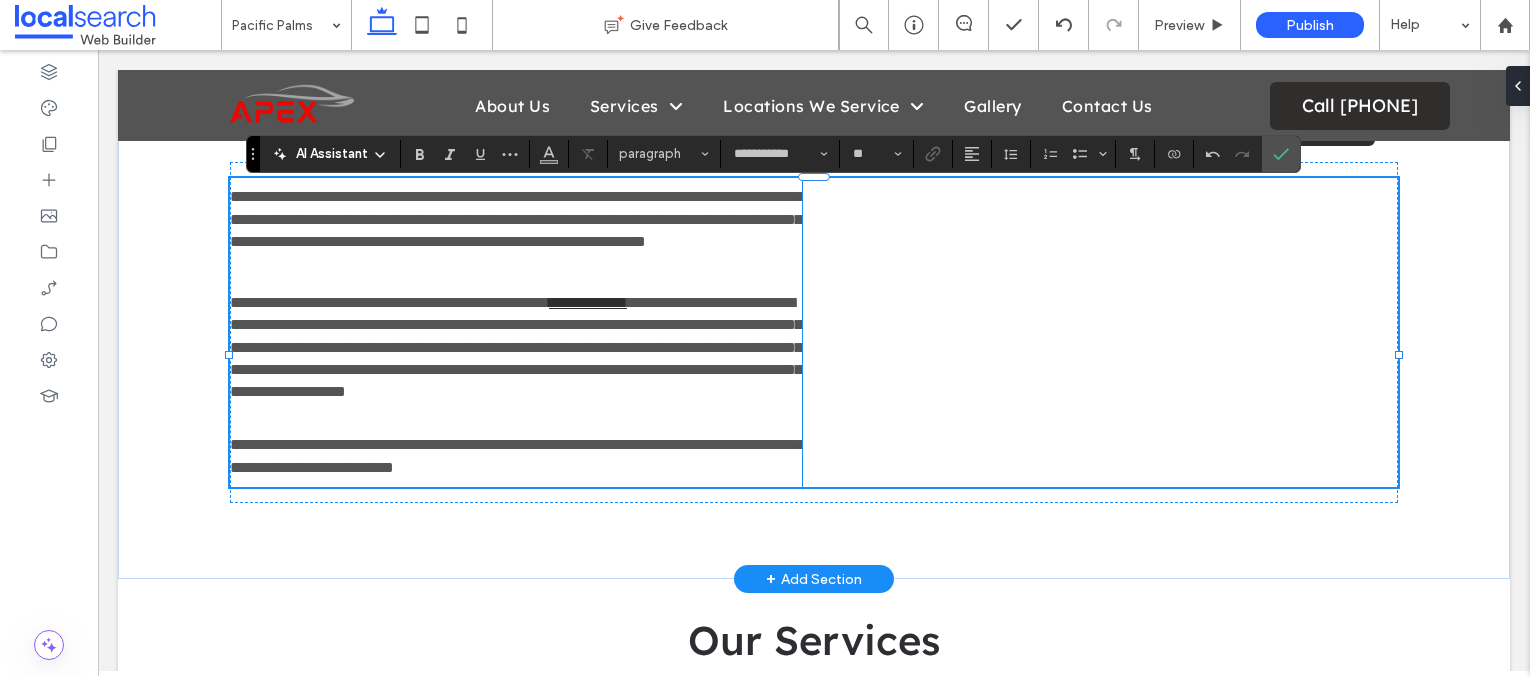 click on "**********" at bounding box center [516, 347] 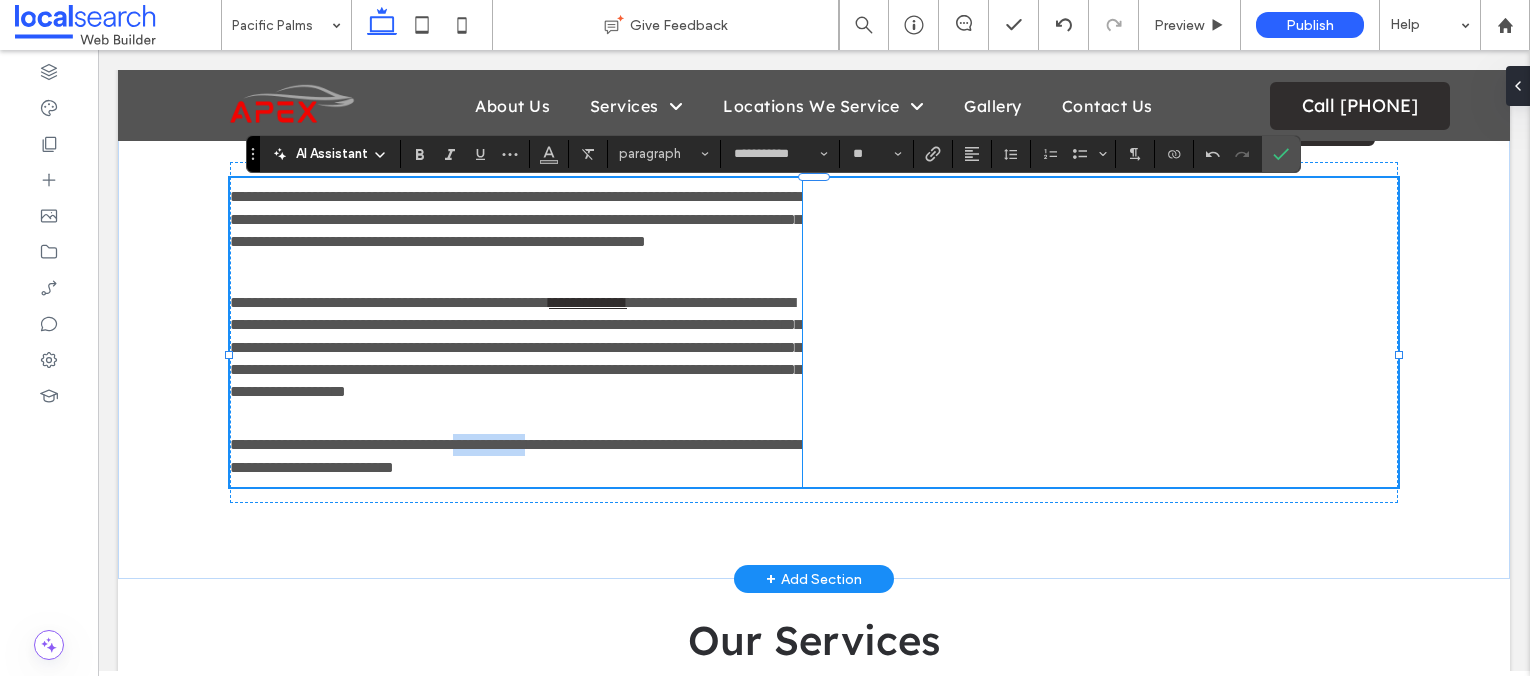 drag, startPoint x: 619, startPoint y: 490, endPoint x: 520, endPoint y: 491, distance: 99.00505 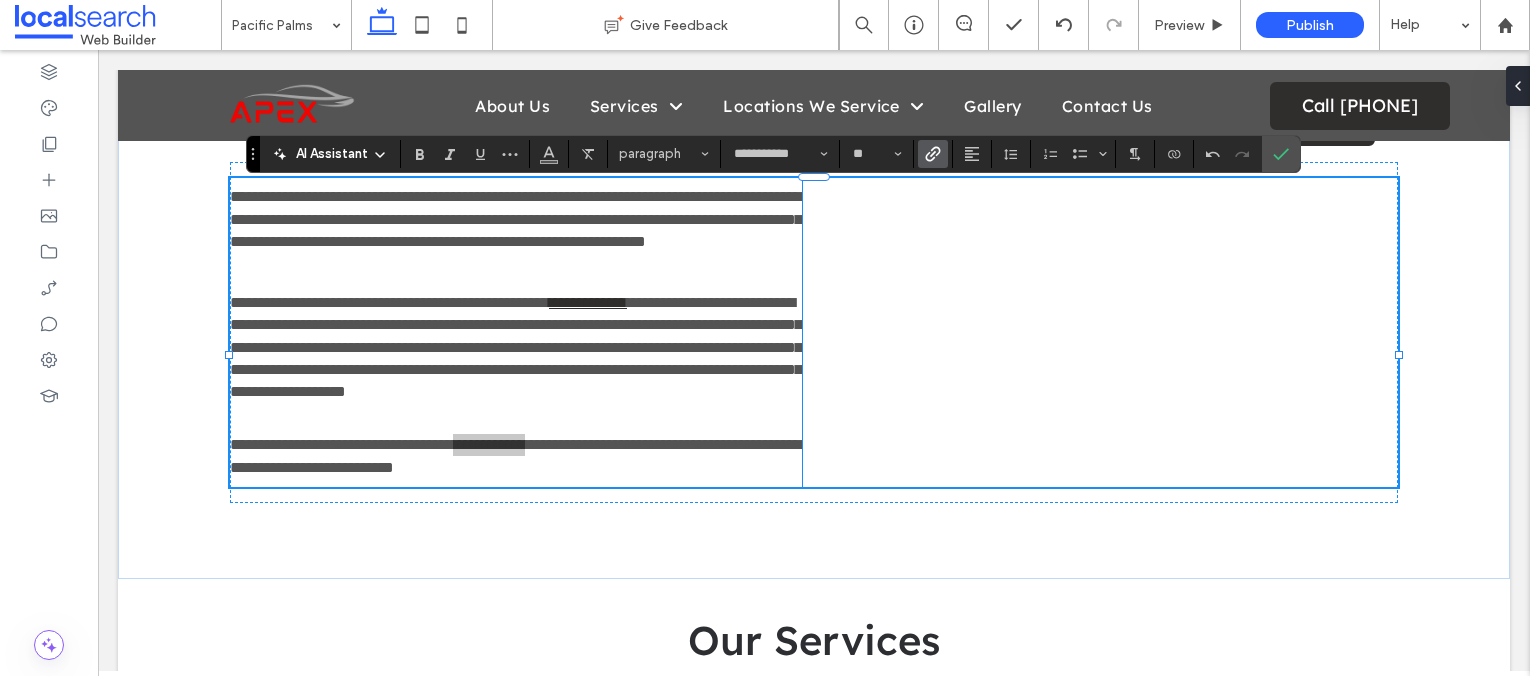 click 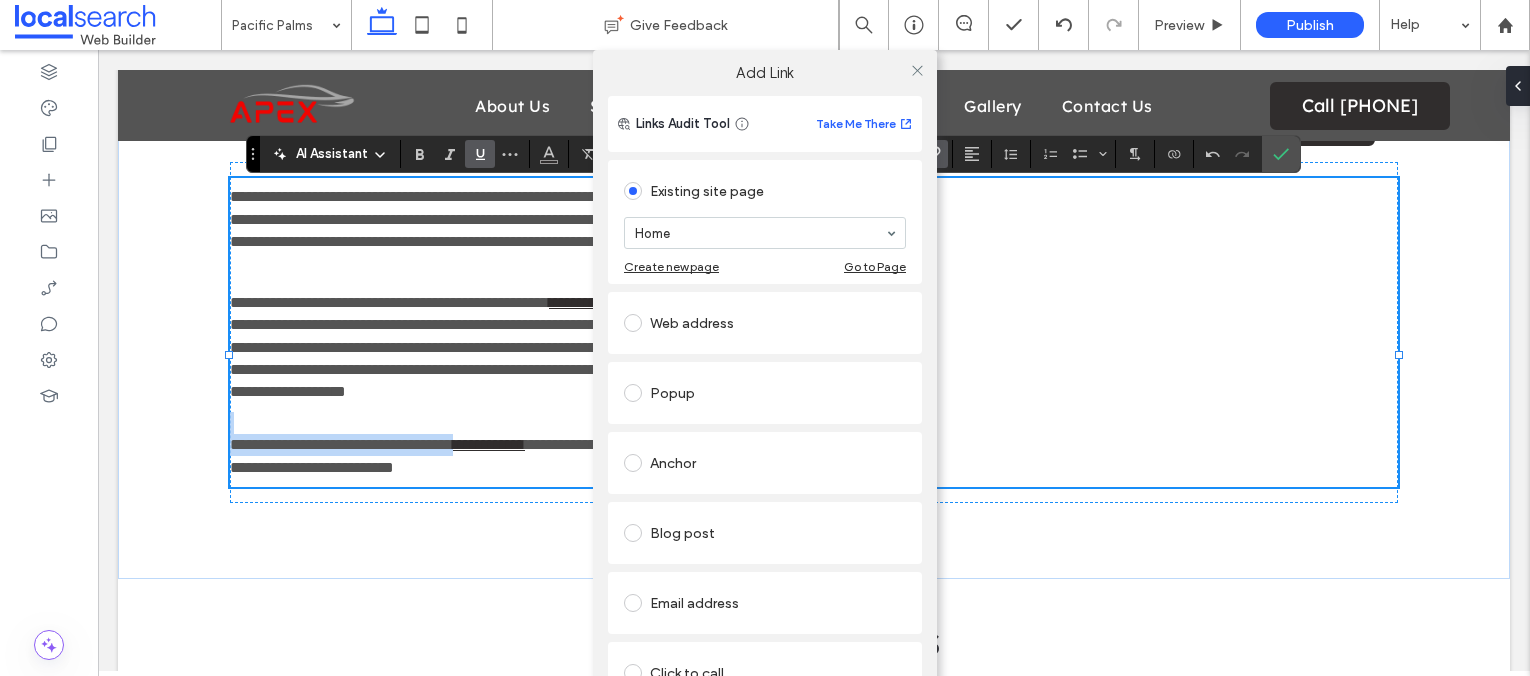 scroll, scrollTop: 120, scrollLeft: 0, axis: vertical 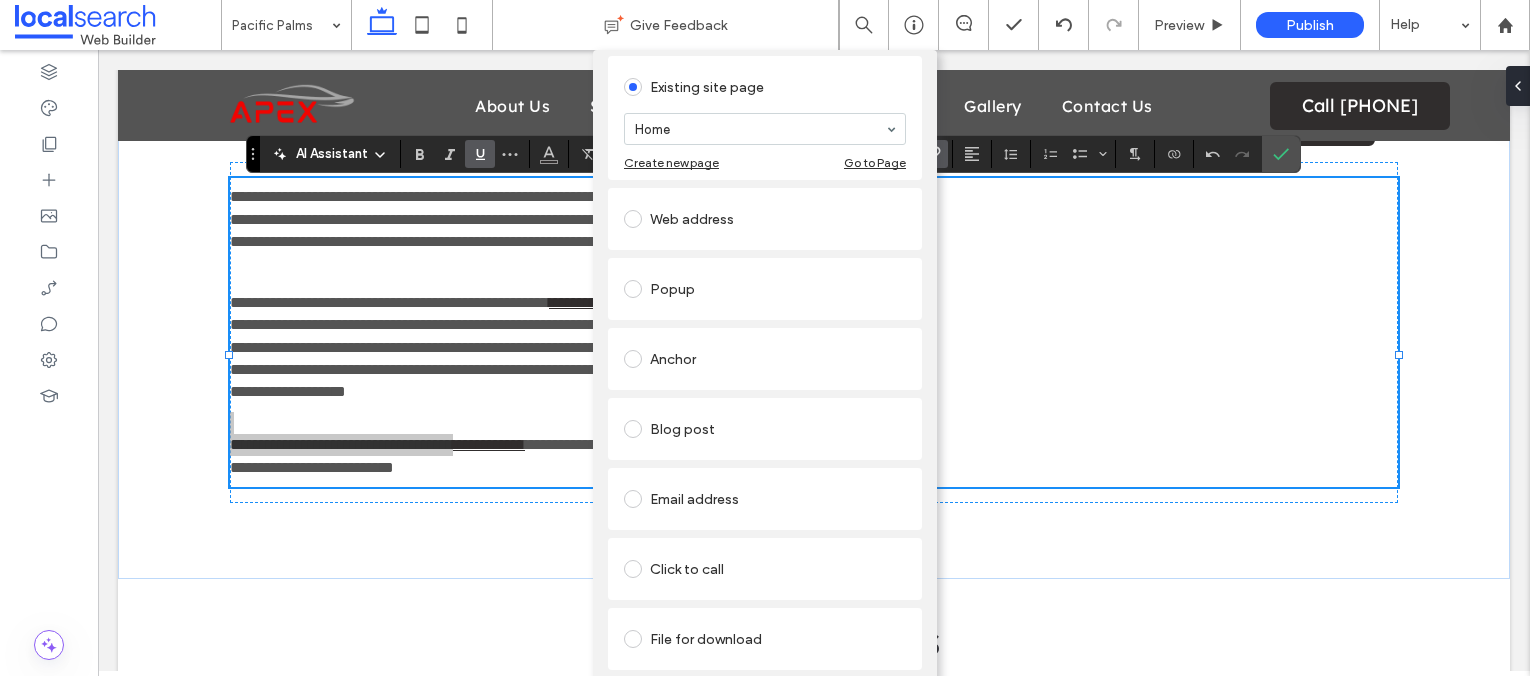 click on "Click to call" at bounding box center (765, 569) 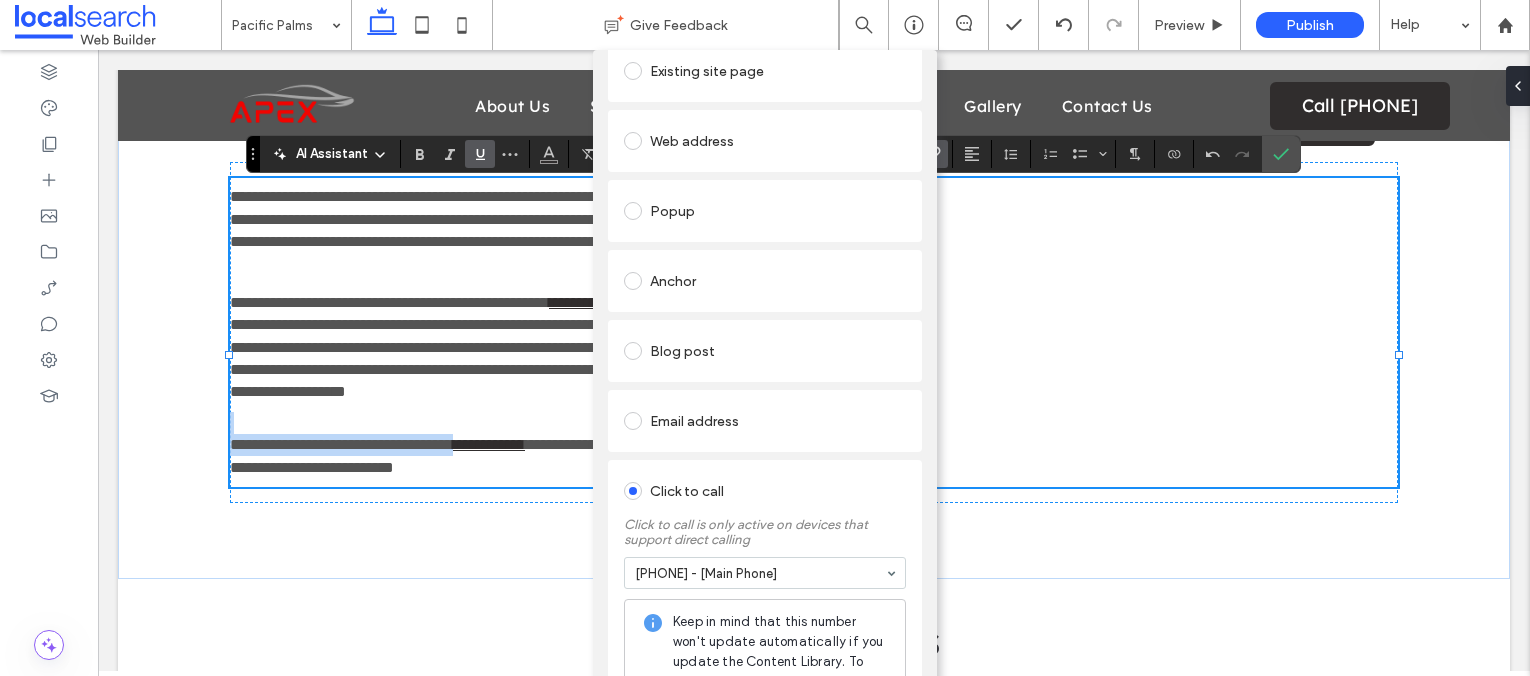 scroll, scrollTop: 0, scrollLeft: 0, axis: both 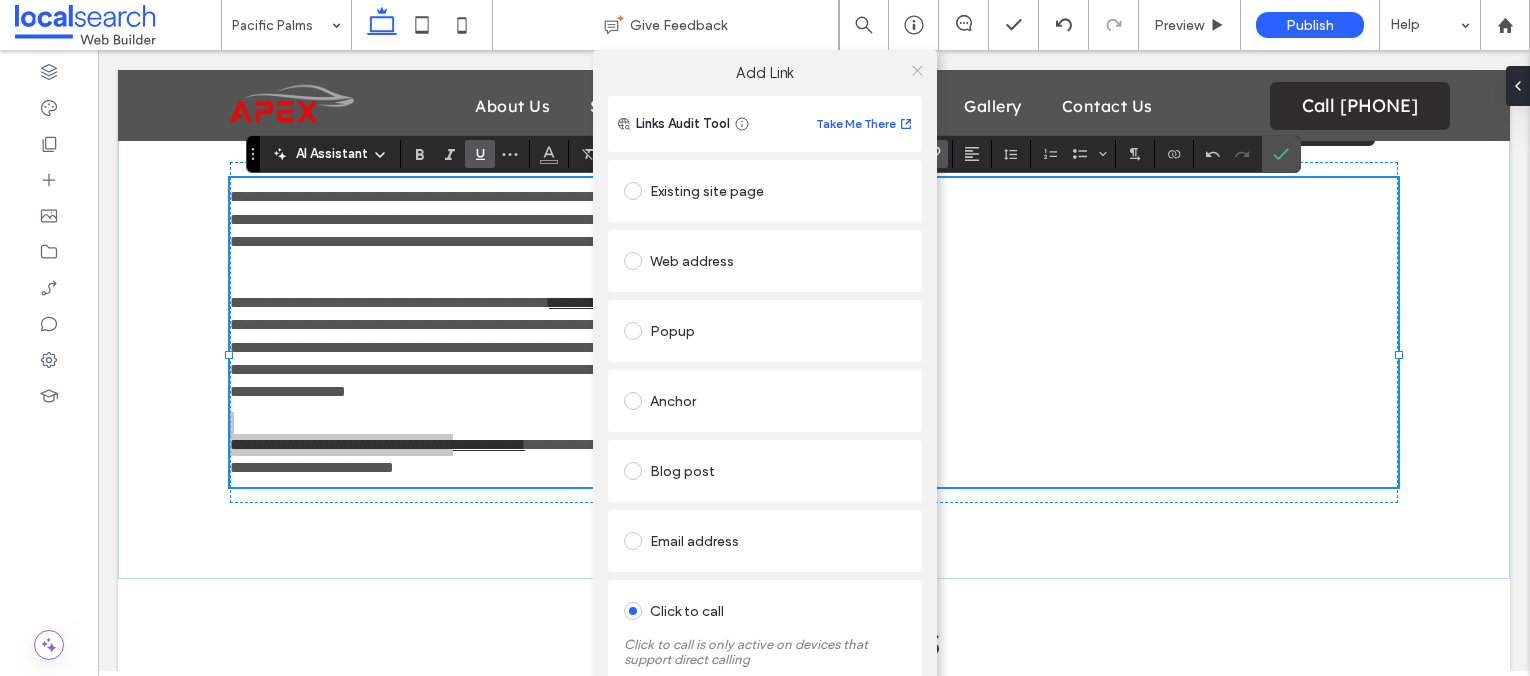 click 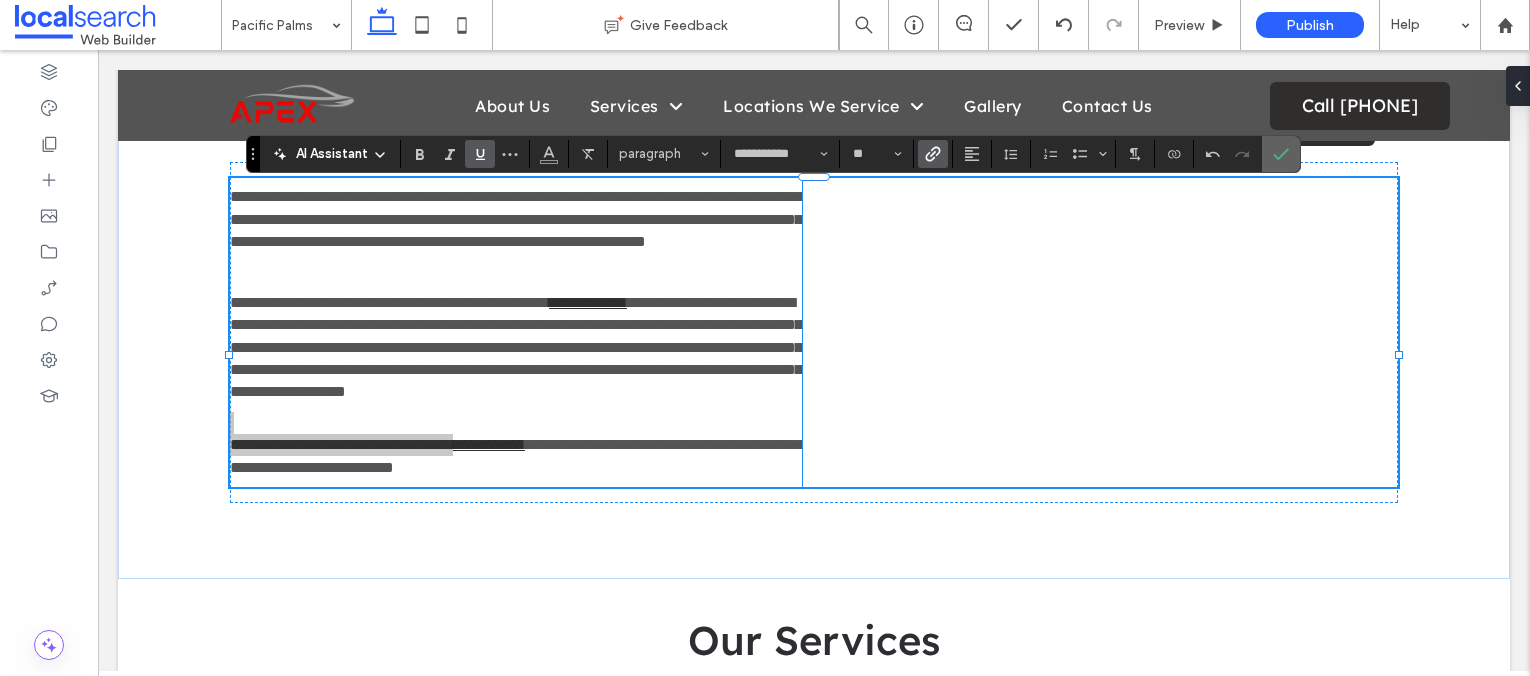 click 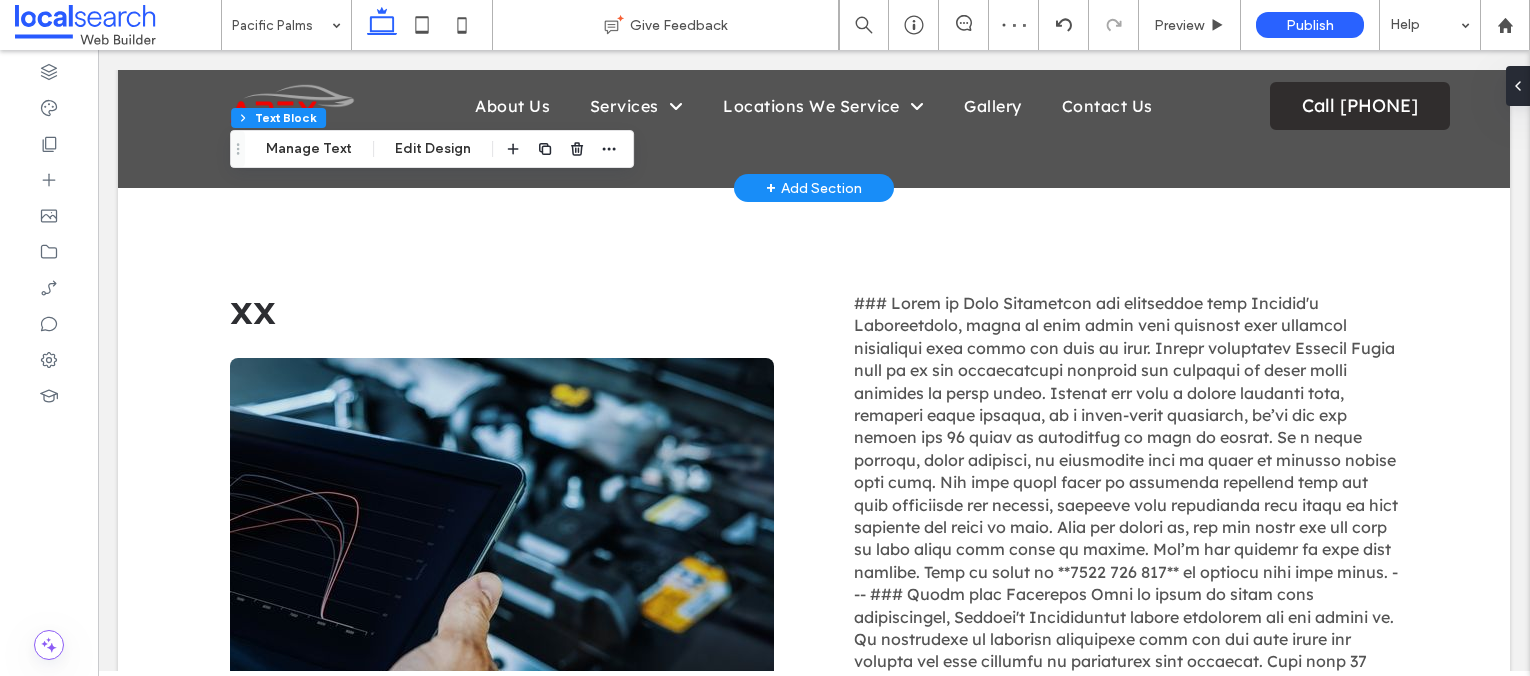 scroll, scrollTop: 2040, scrollLeft: 0, axis: vertical 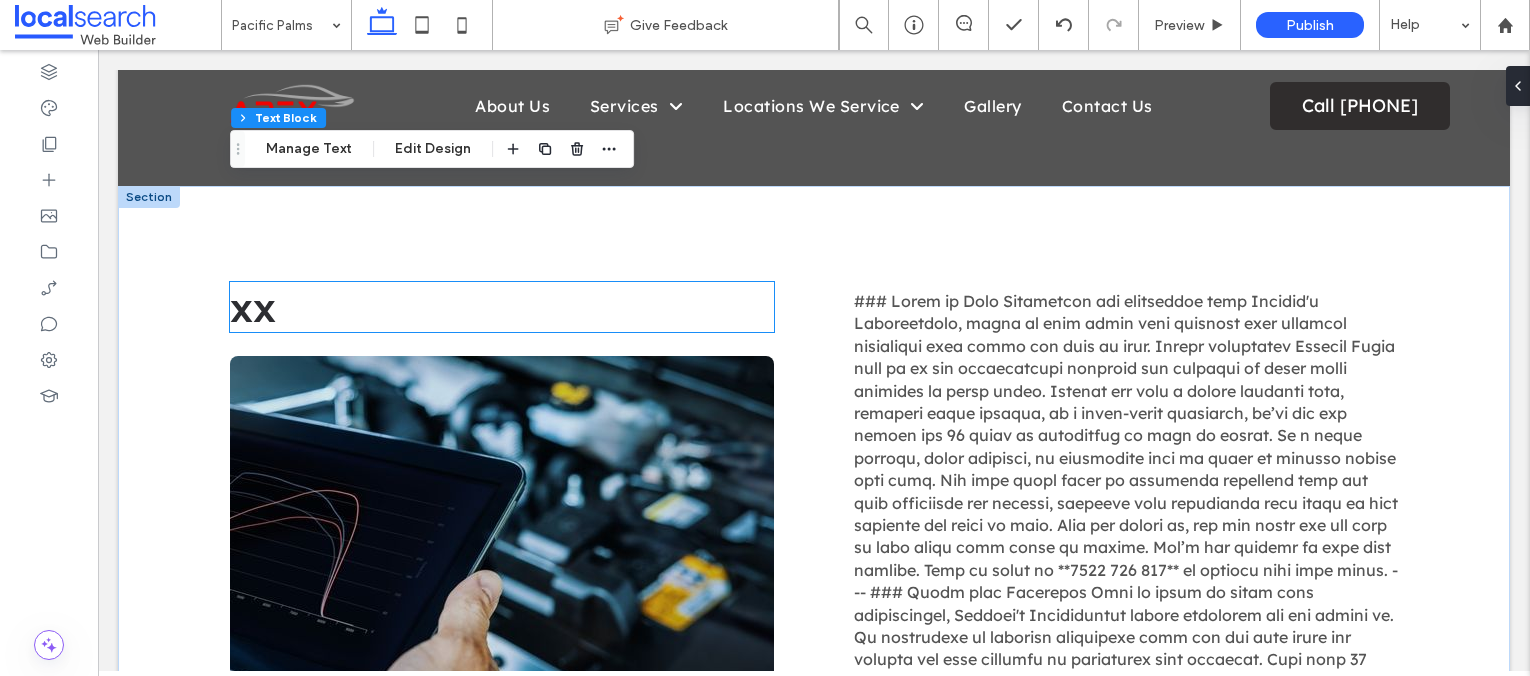 click on "xx" at bounding box center [253, 307] 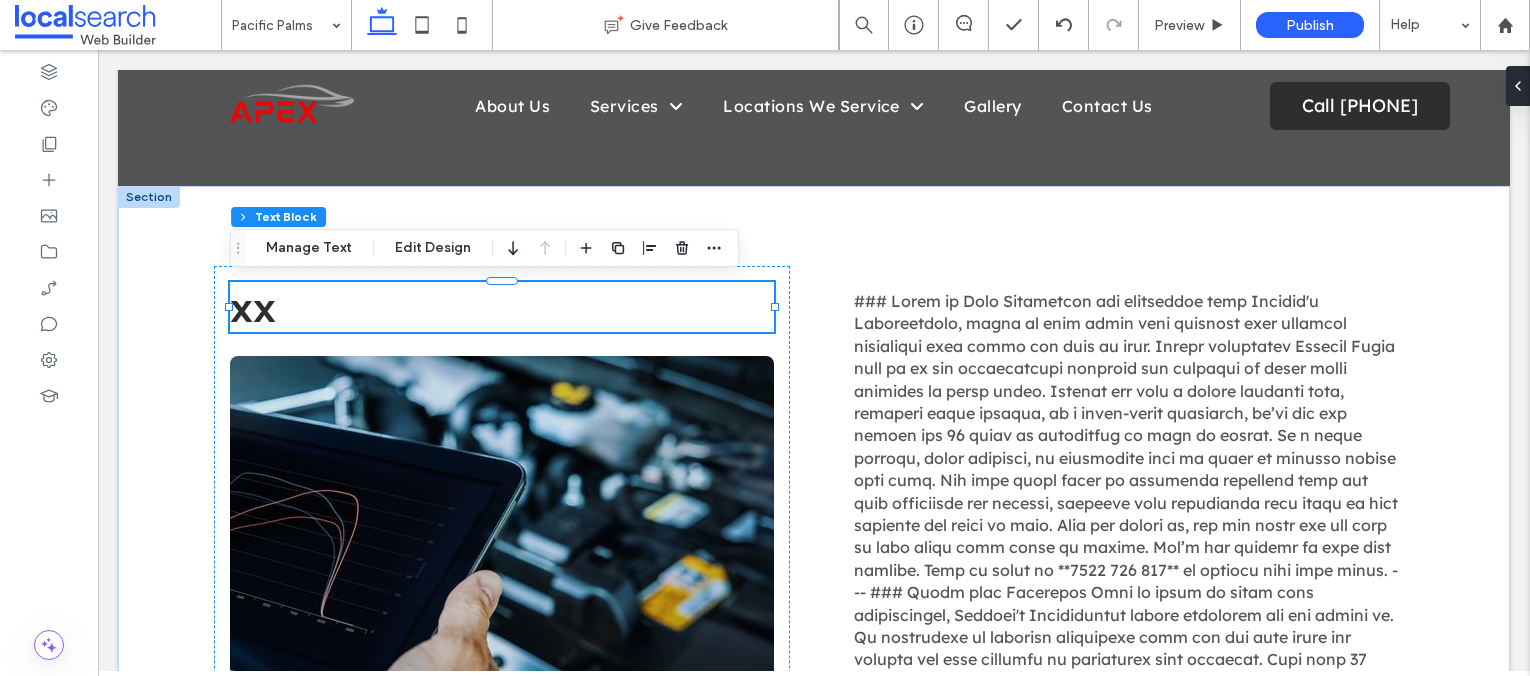 click on "xx" at bounding box center [502, 307] 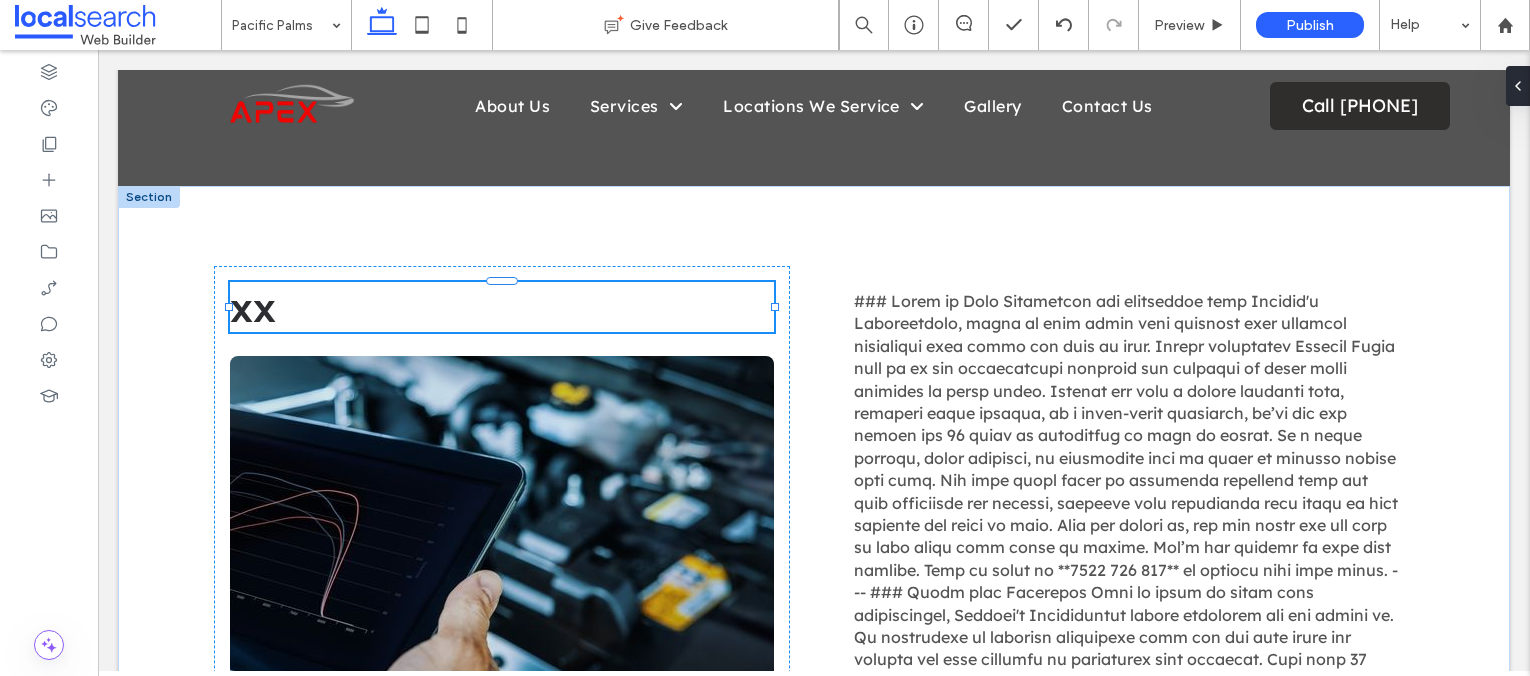 type on "**********" 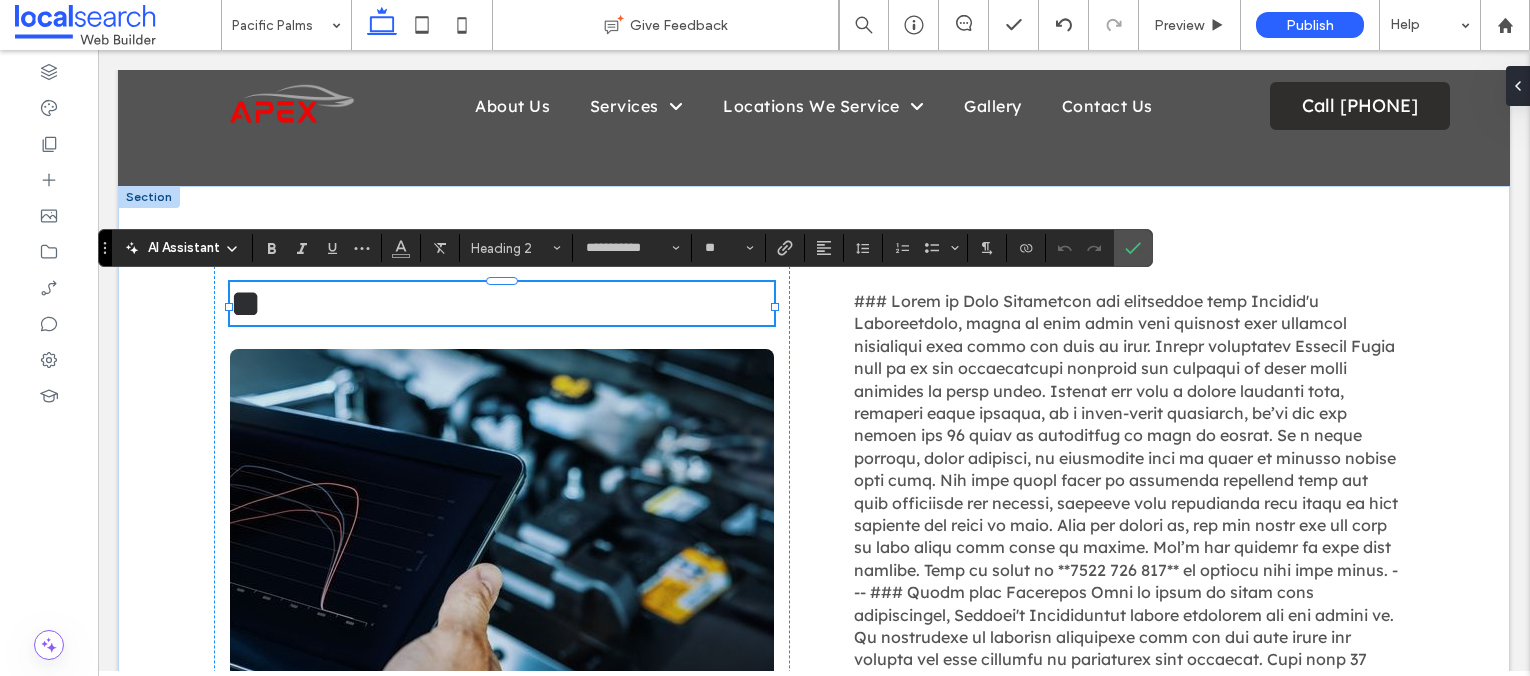 type 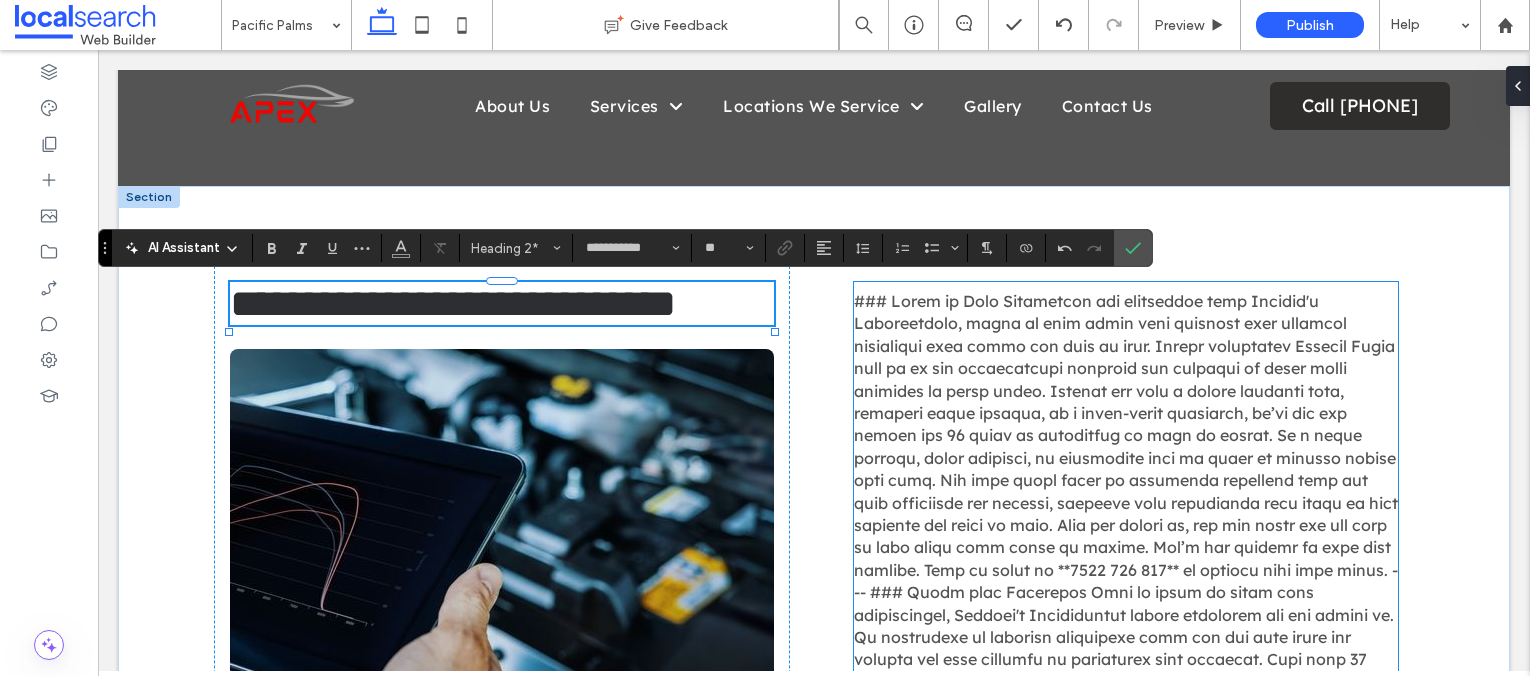 click at bounding box center (1126, 805) 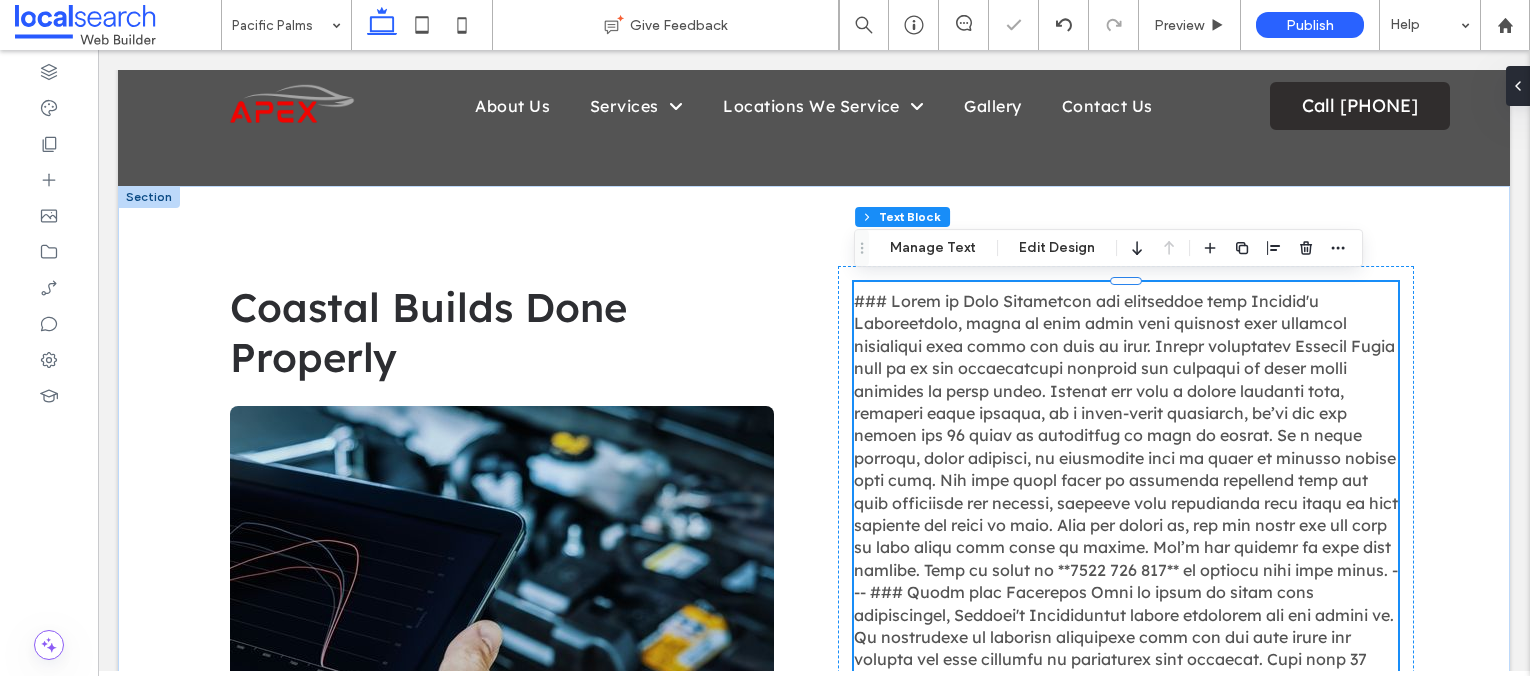 click at bounding box center [1126, 805] 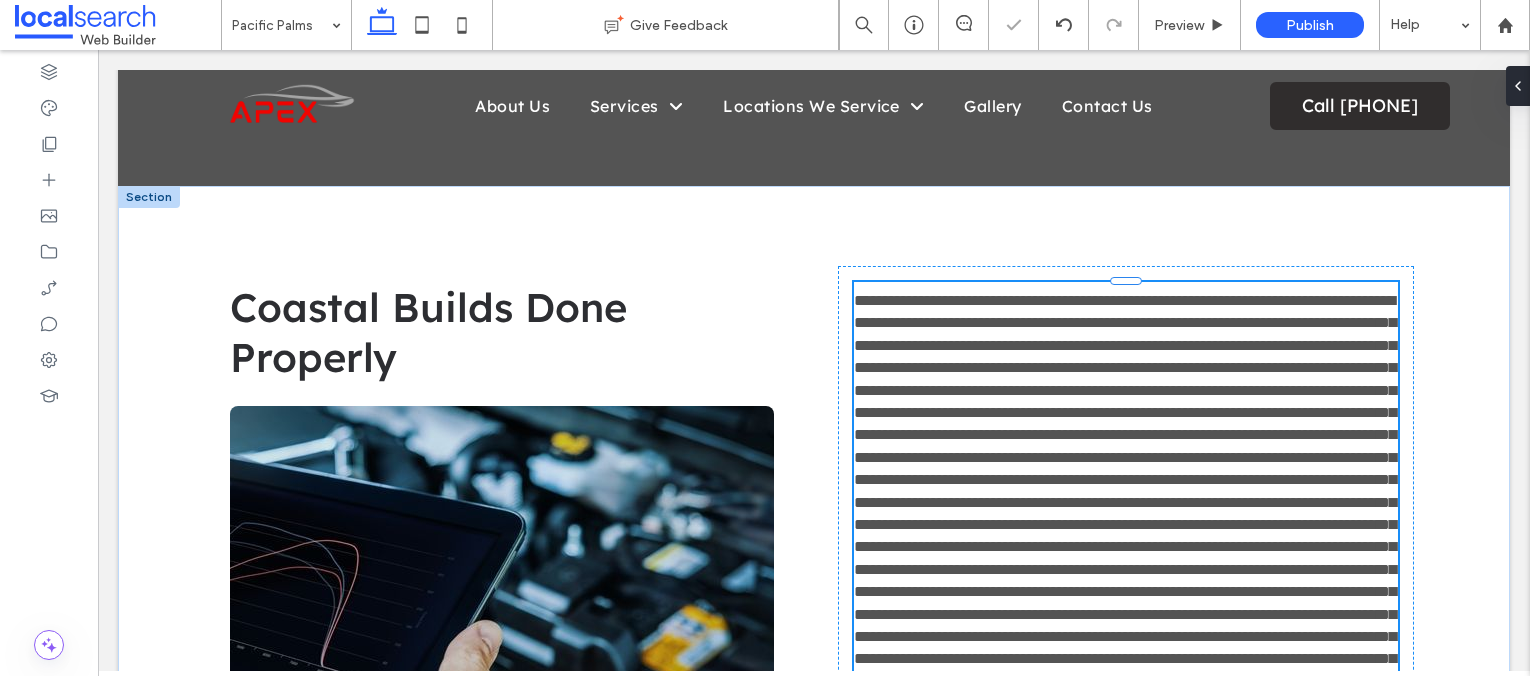 type on "**********" 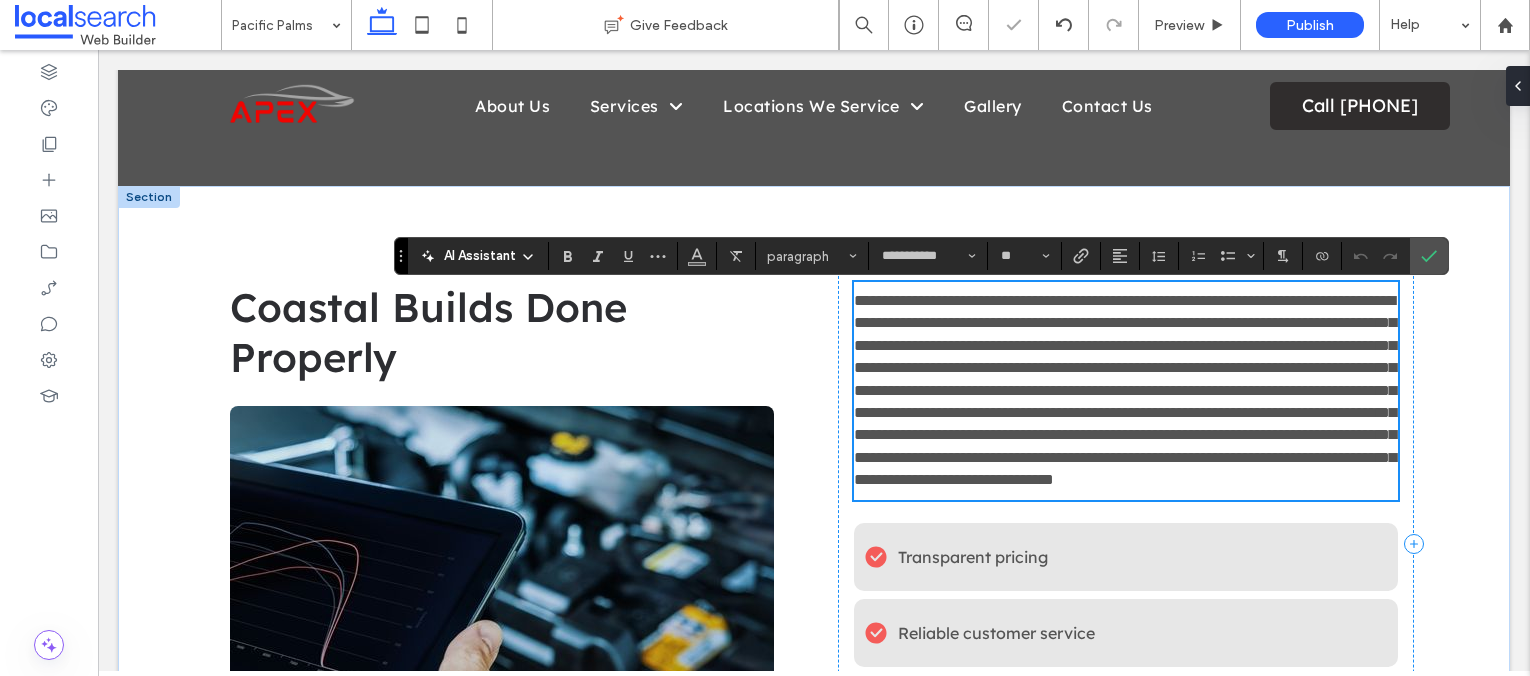 scroll, scrollTop: 0, scrollLeft: 0, axis: both 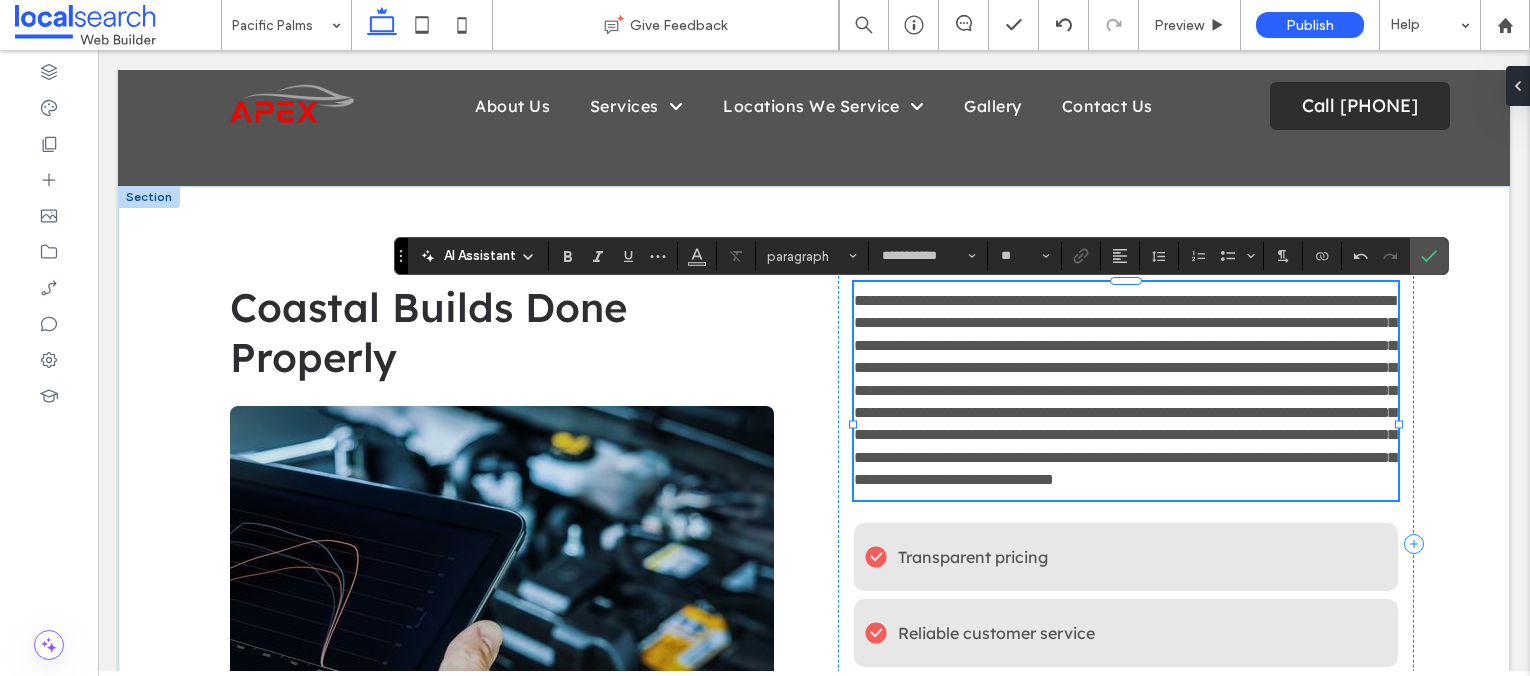 click on "**********" at bounding box center (1125, 390) 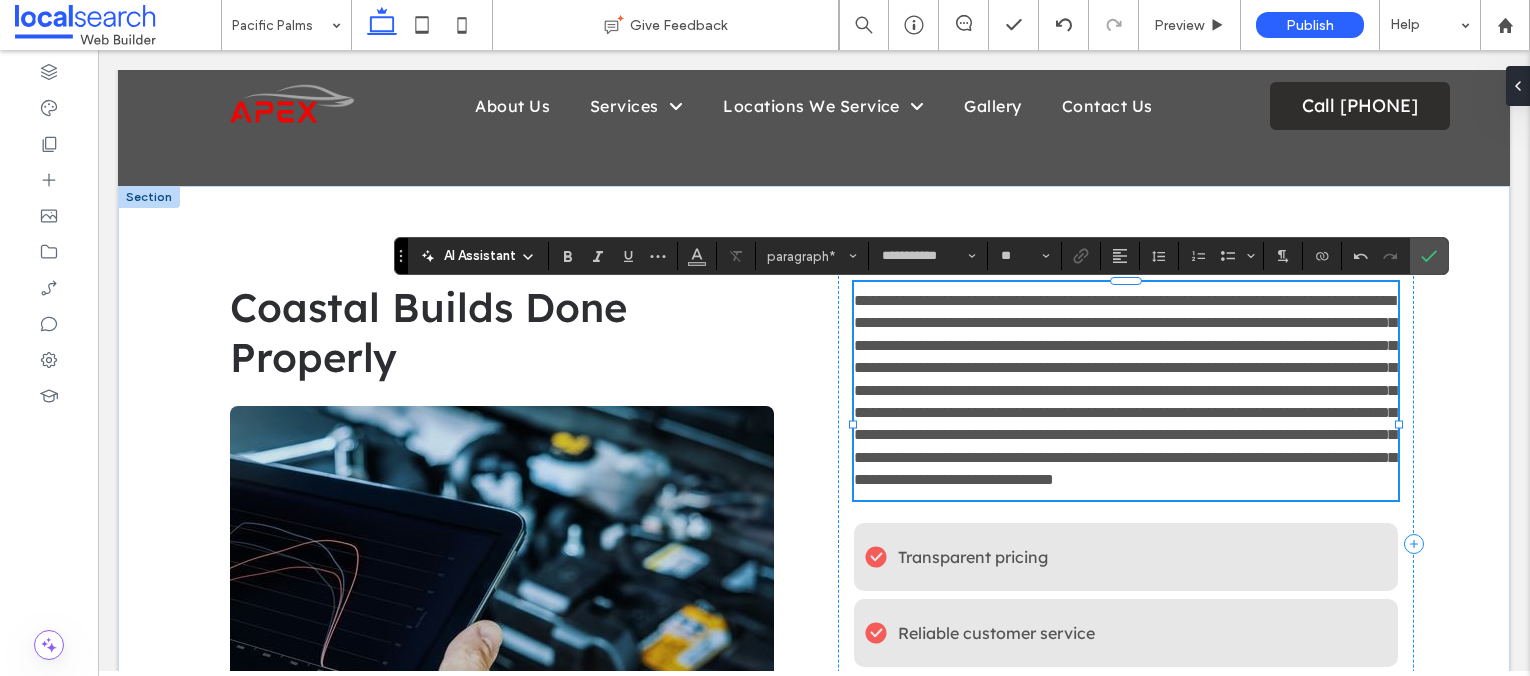 type 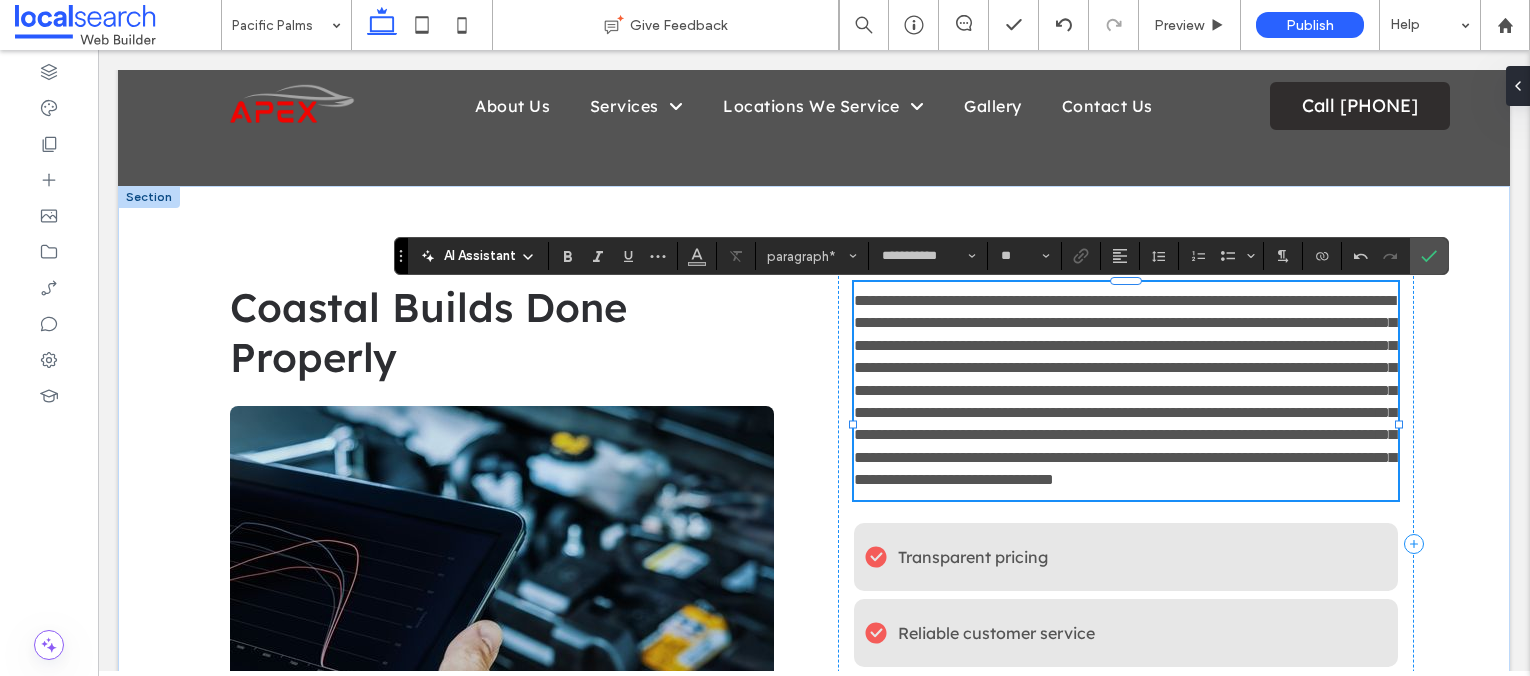 click on "**********" at bounding box center [1125, 390] 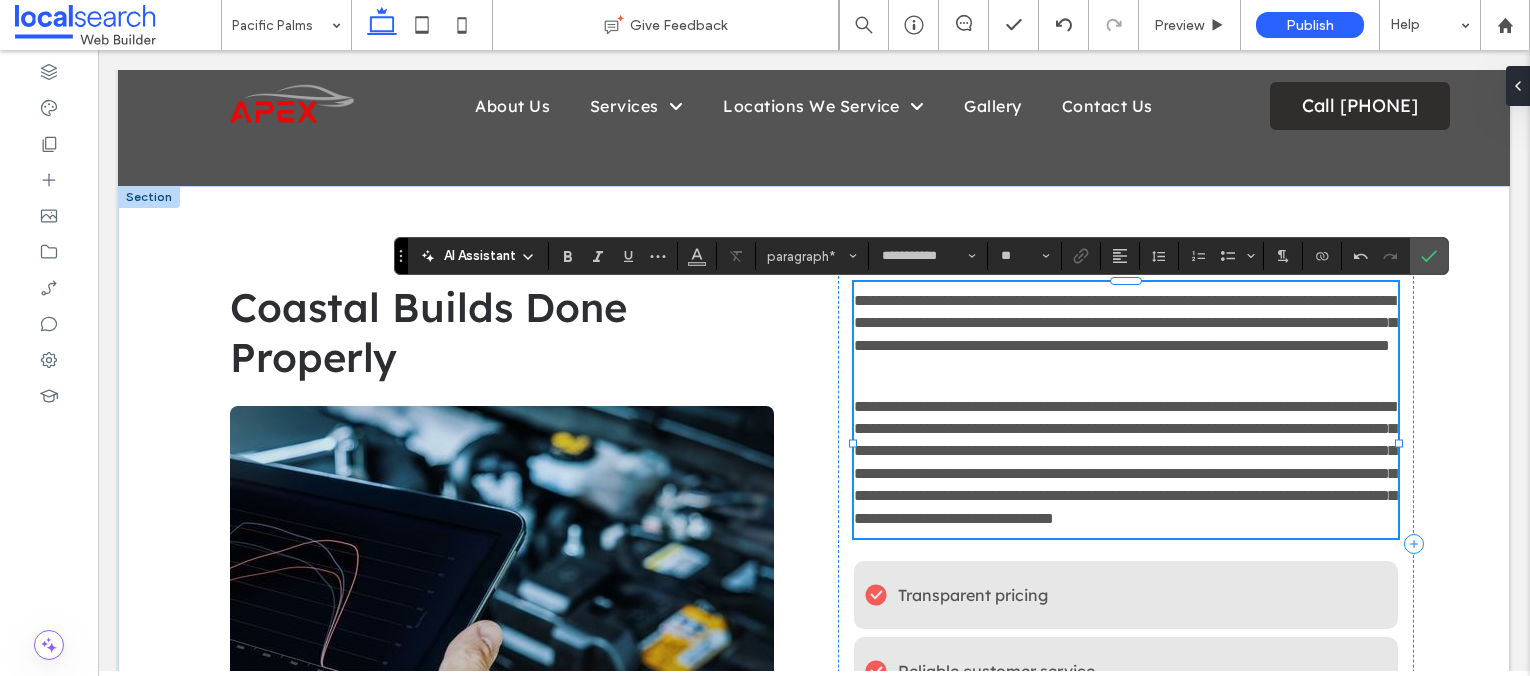 click on "**********" at bounding box center (1125, 462) 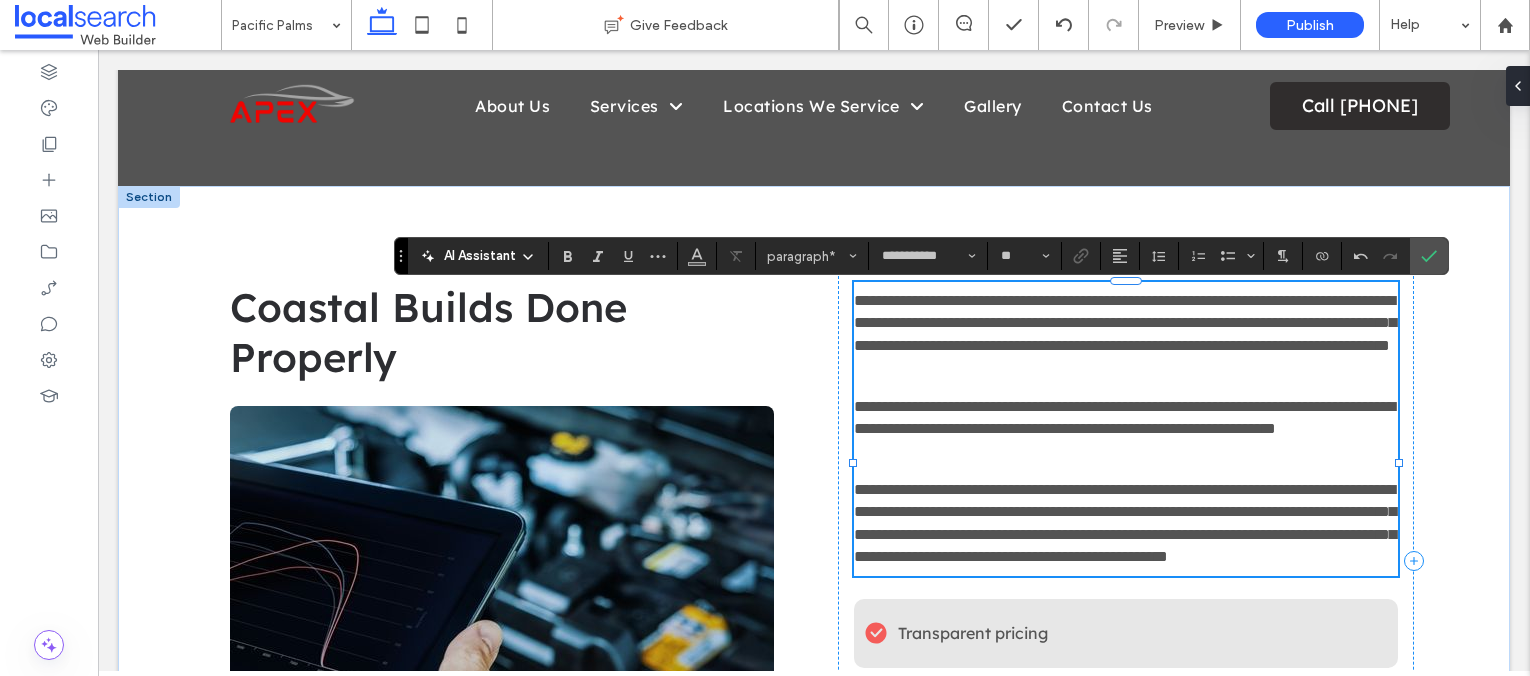 click on "**********" at bounding box center [1124, 417] 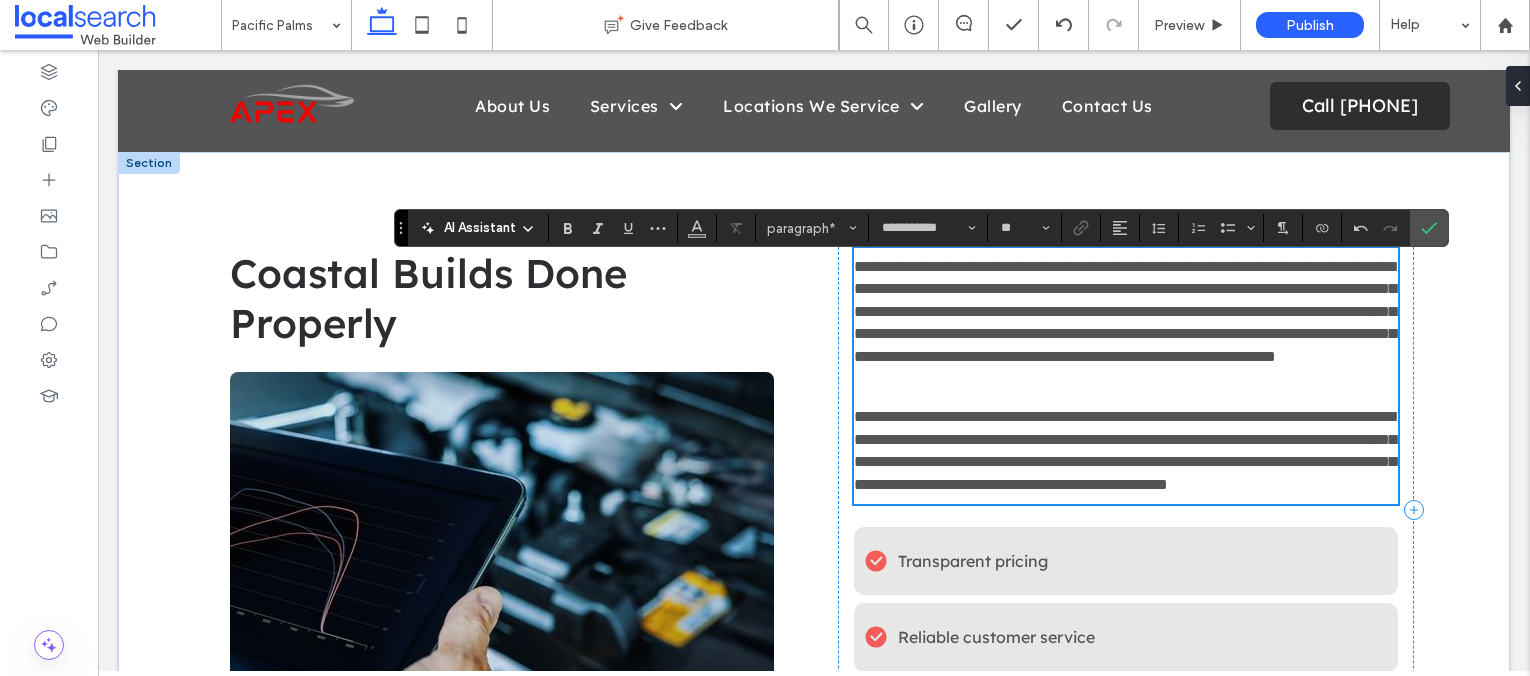scroll, scrollTop: 2076, scrollLeft: 0, axis: vertical 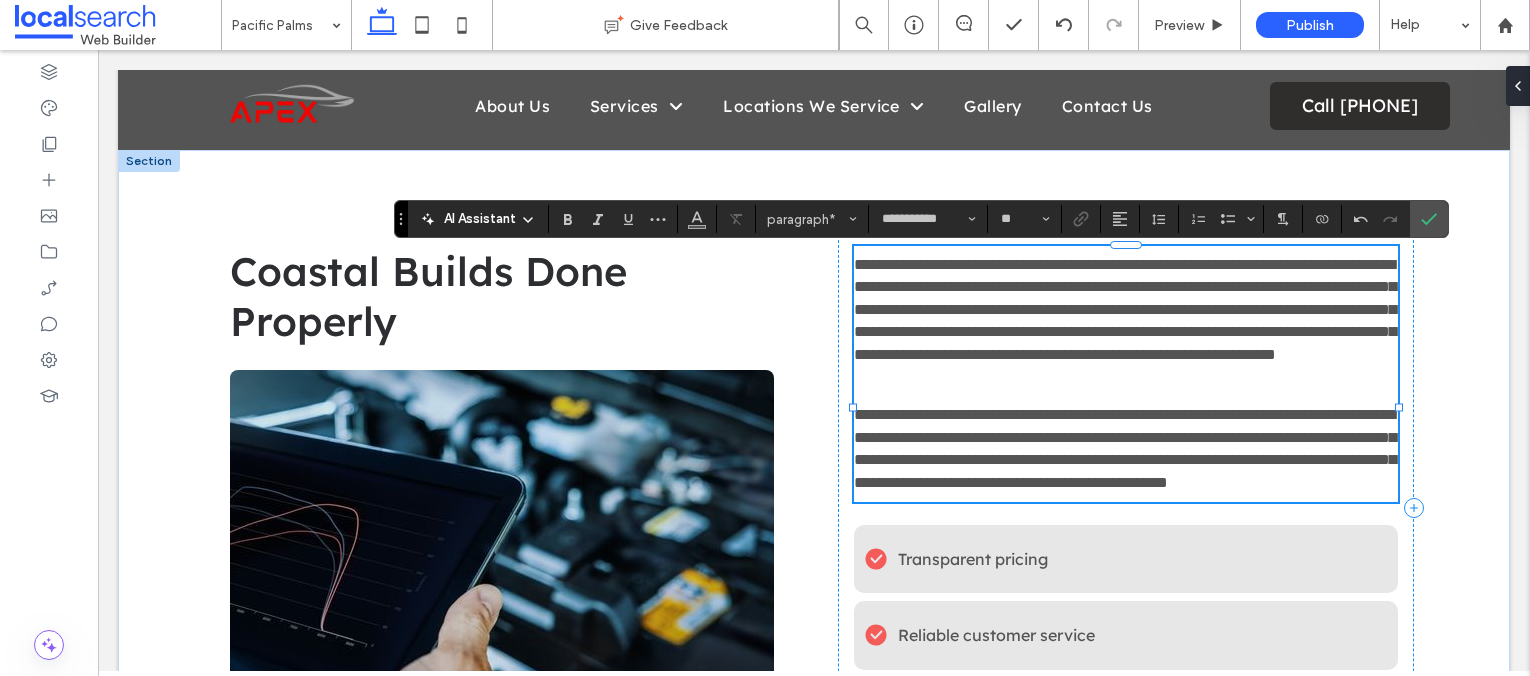click on "**********" at bounding box center [1125, 448] 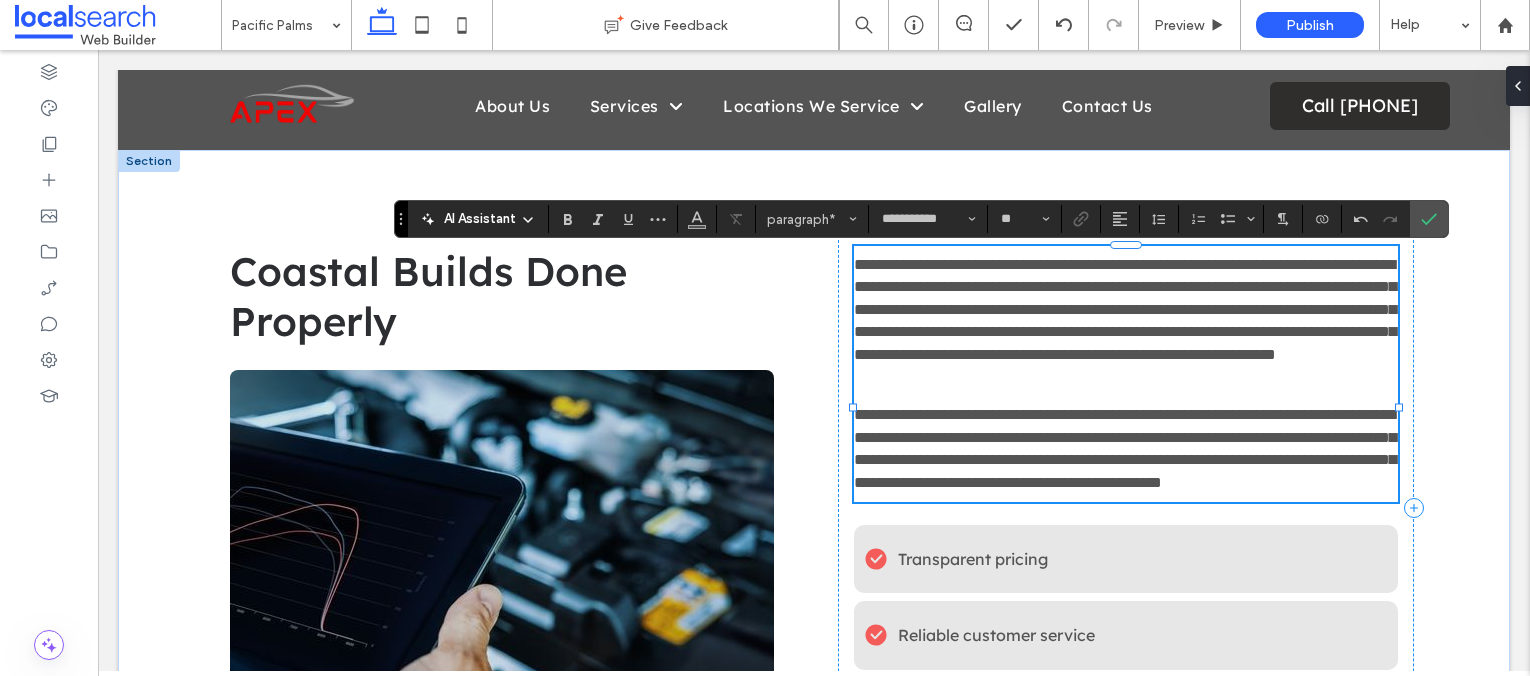 click on "**********" at bounding box center (1125, 448) 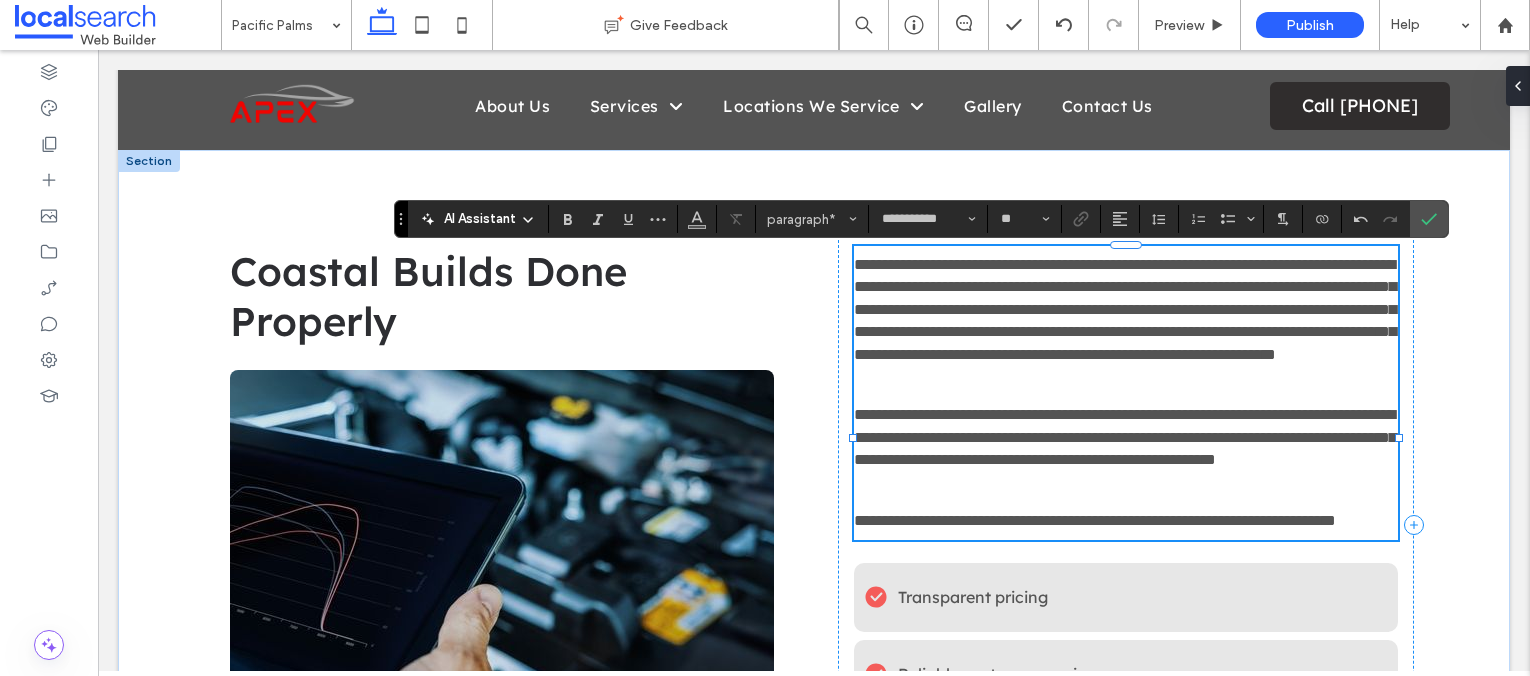 click on "**********" at bounding box center [1095, 520] 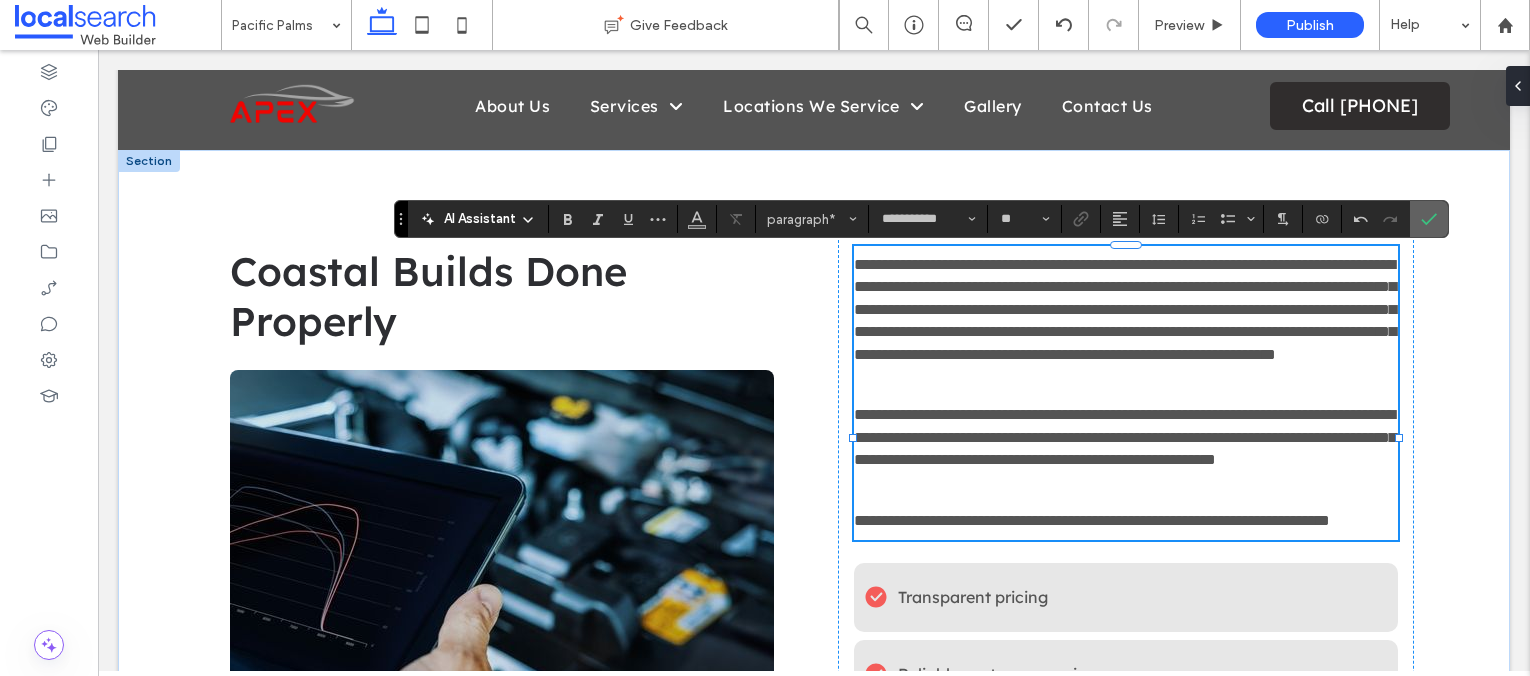 click 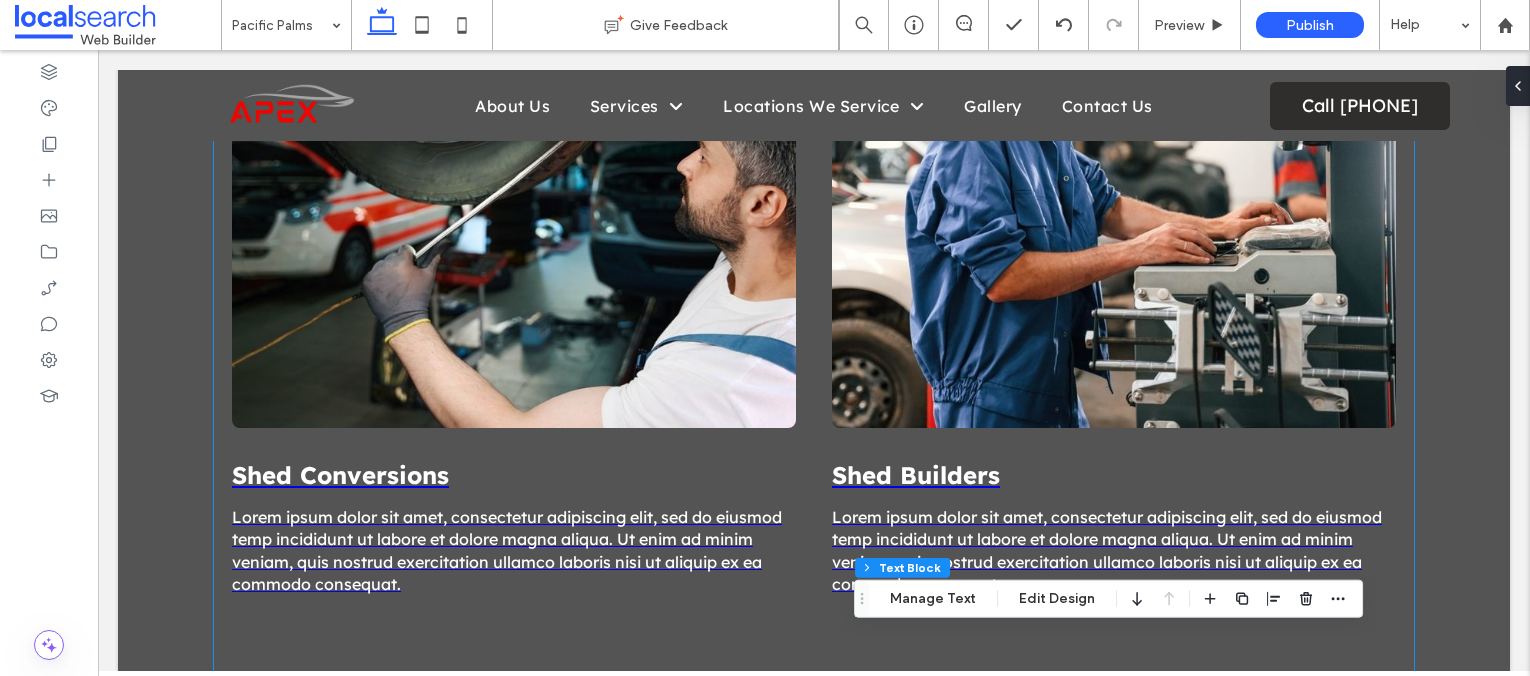 scroll, scrollTop: 1412, scrollLeft: 0, axis: vertical 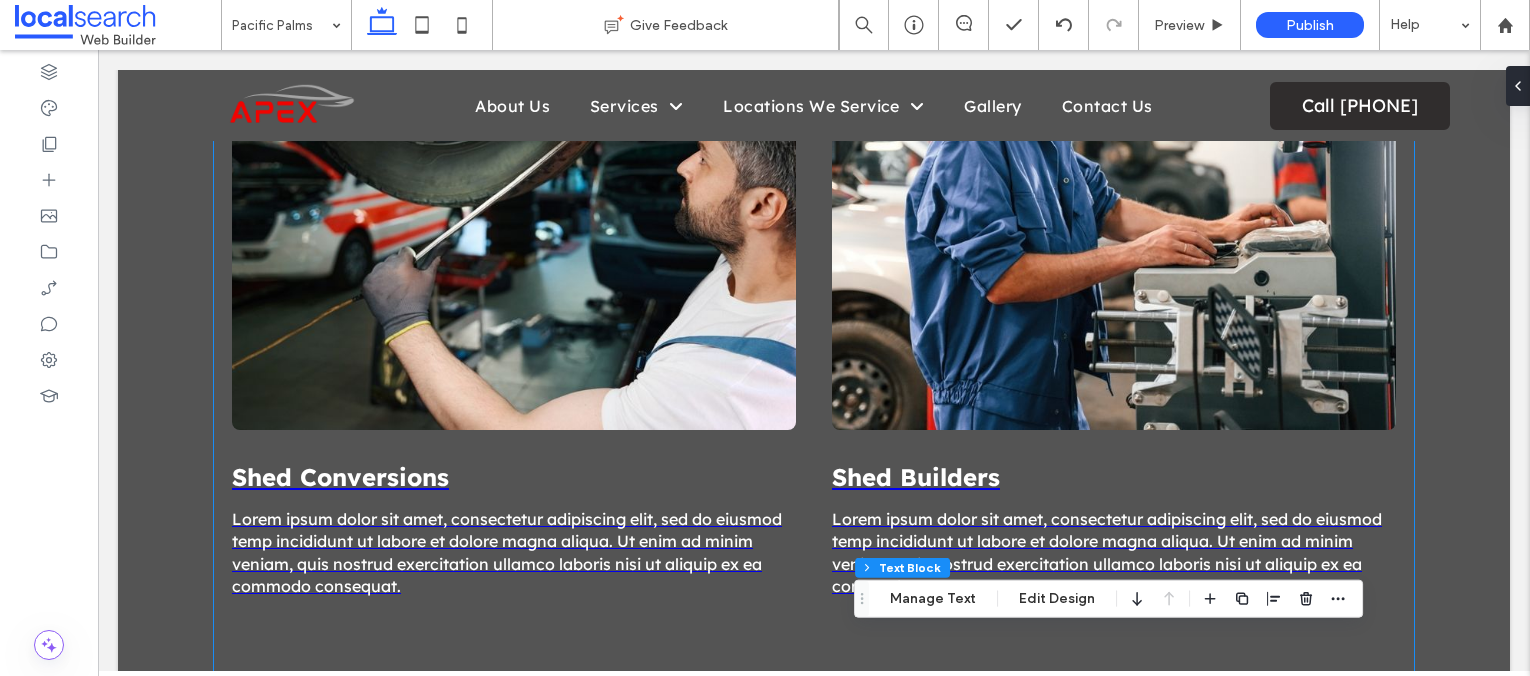 click at bounding box center [514, 174] 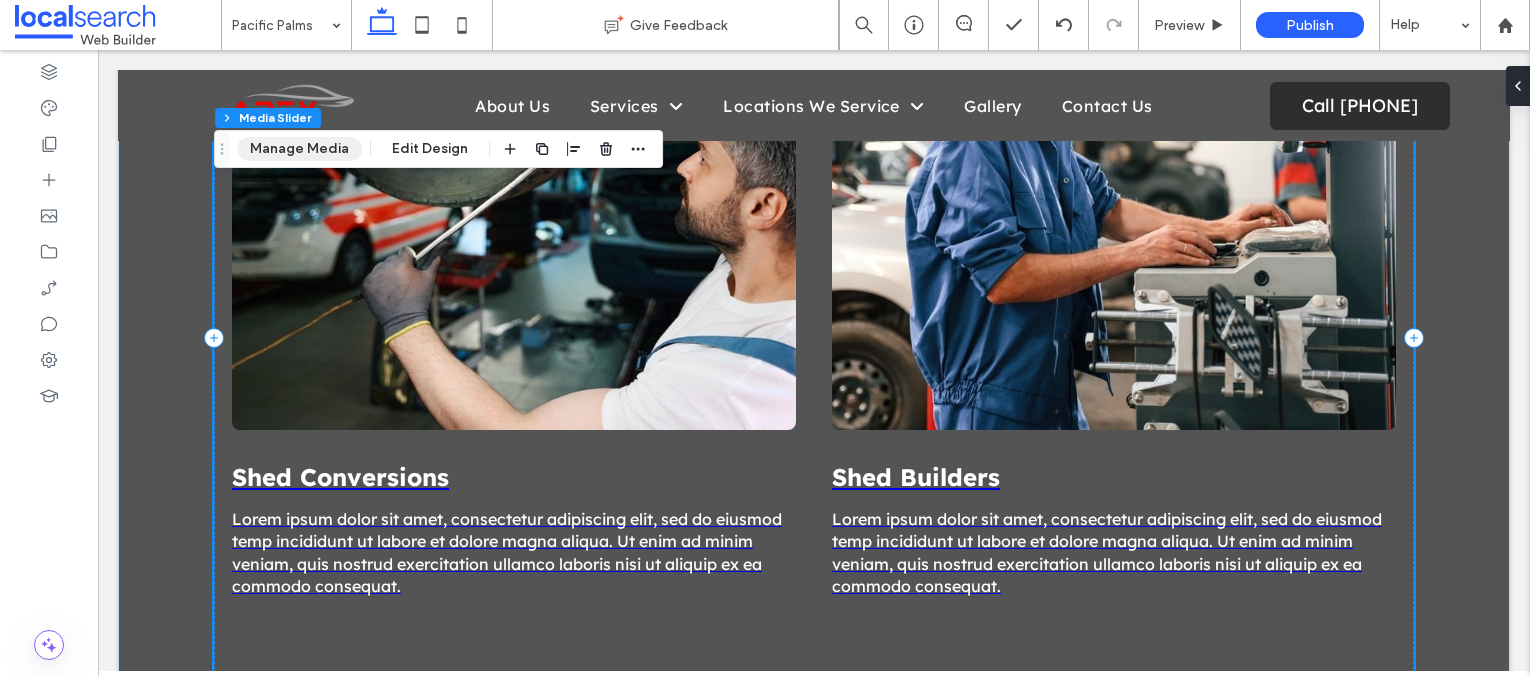click on "Manage Media" at bounding box center [299, 149] 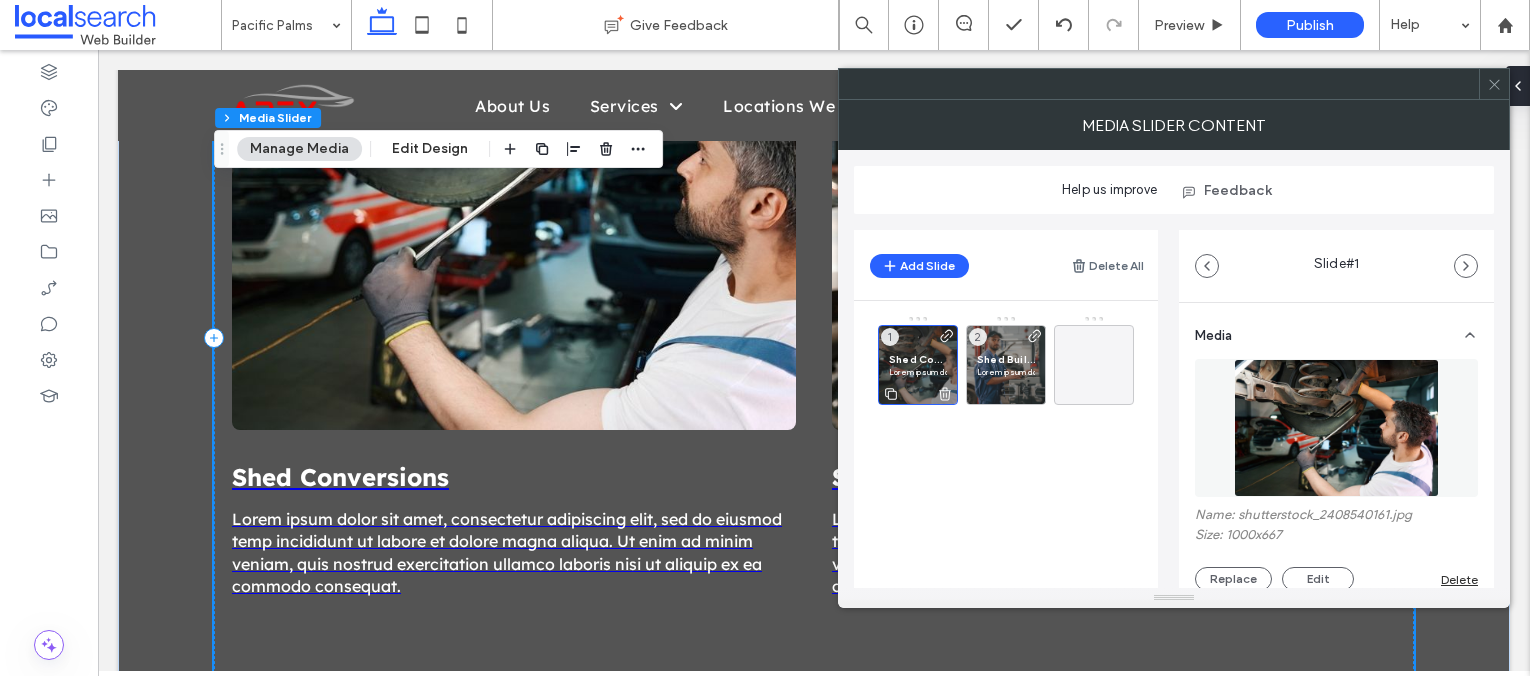 click on "Lorem ipsum dolor sit amet, consectetur adipiscing elit, sed do eiusmod temp incididunt ut labore et dolore magna aliqua. Ut enim ad minim veniam, quis nostrud exercitation ullamco laboris nisi ut aliquip ex ea commodo consequat." at bounding box center (918, 372) 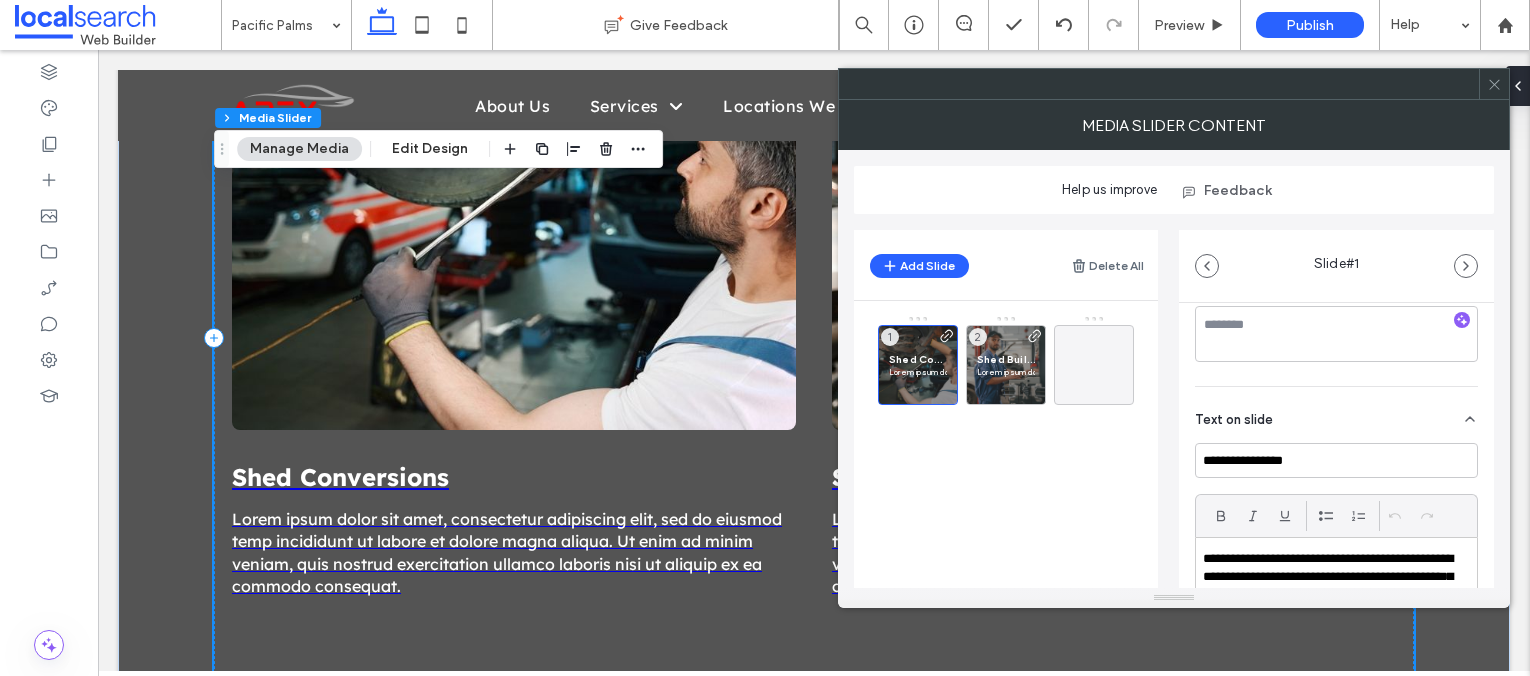 scroll, scrollTop: 526, scrollLeft: 0, axis: vertical 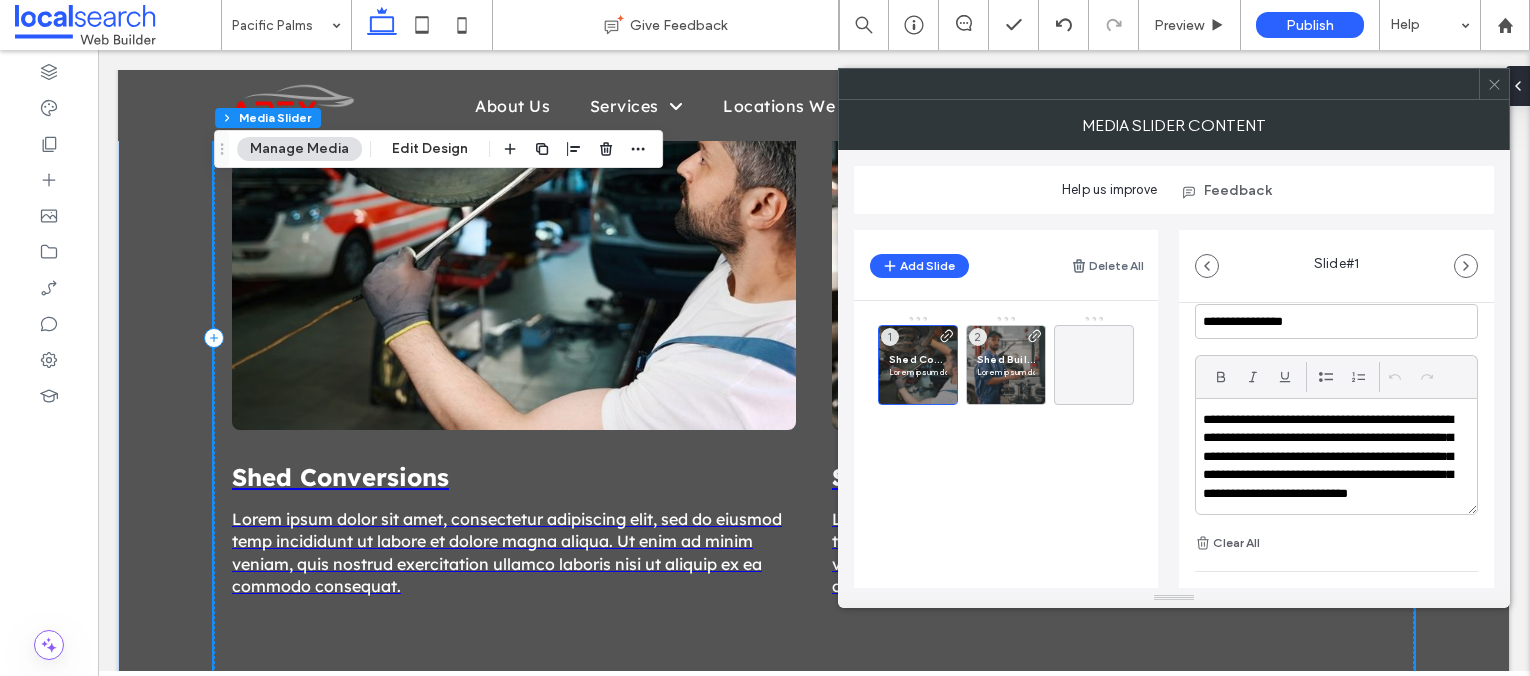click on "**********" at bounding box center (1331, 466) 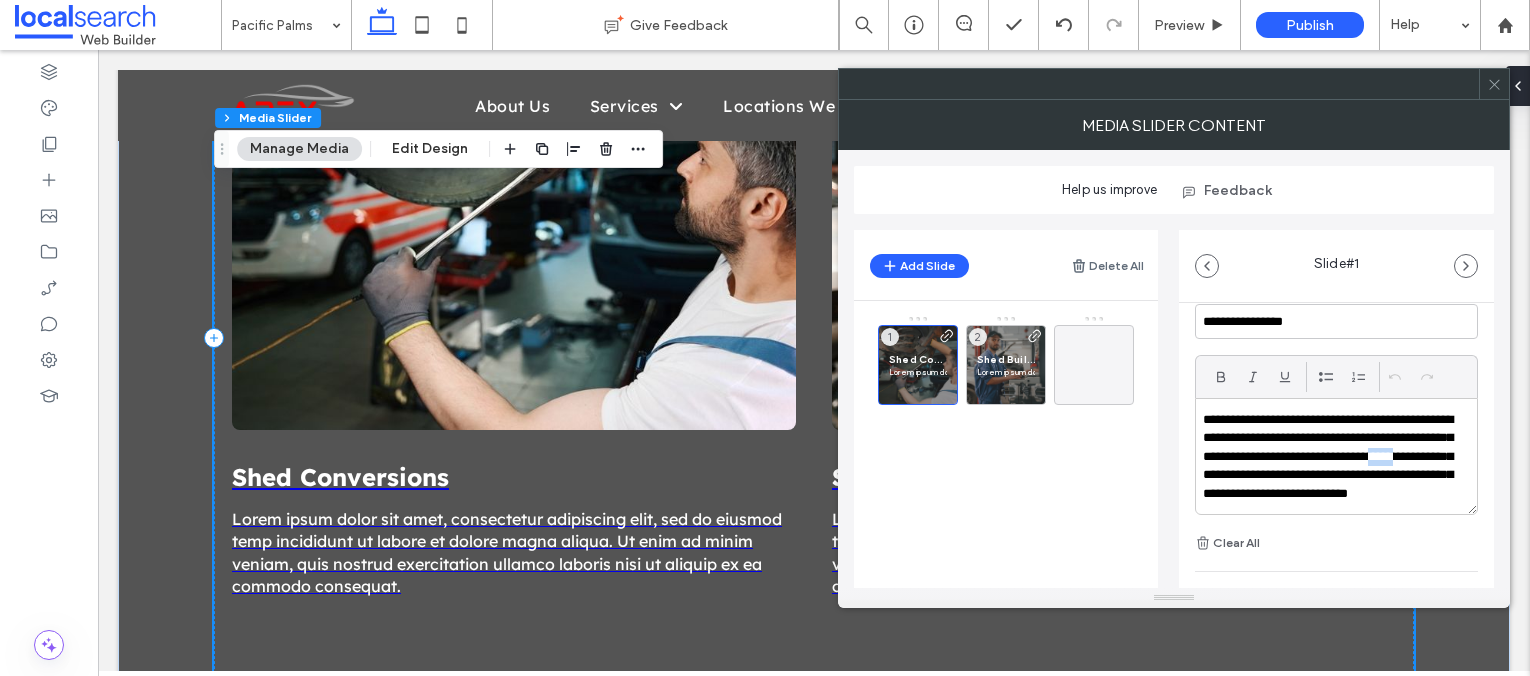 click on "**********" at bounding box center [1331, 466] 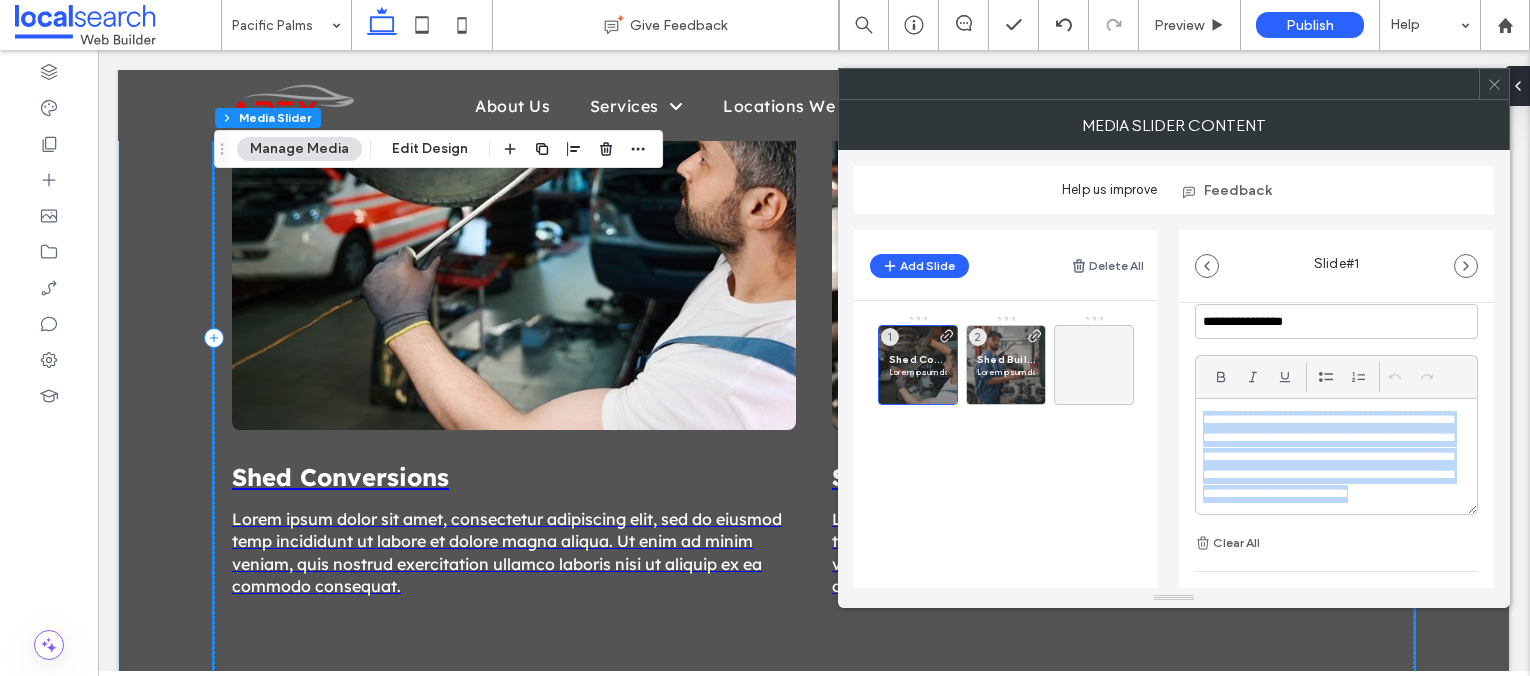 click on "**********" at bounding box center (1331, 466) 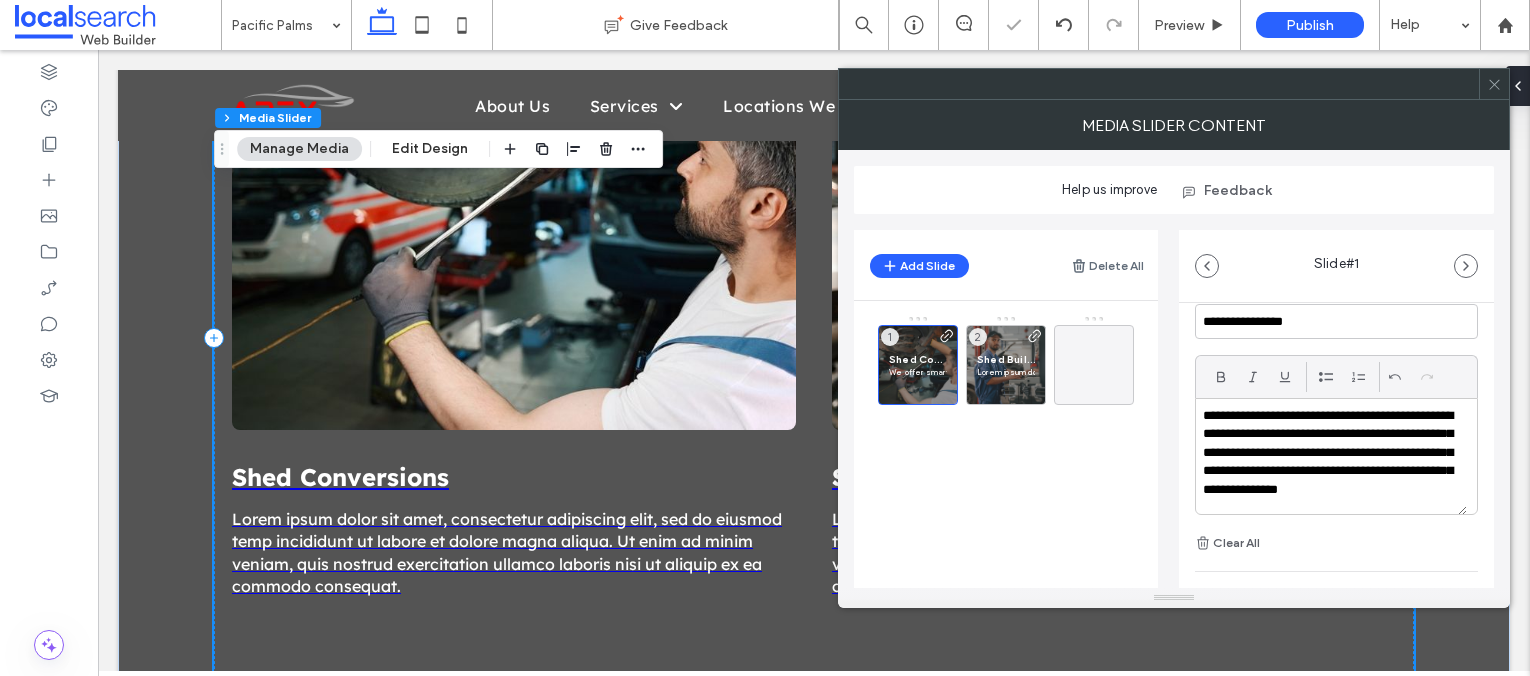 type 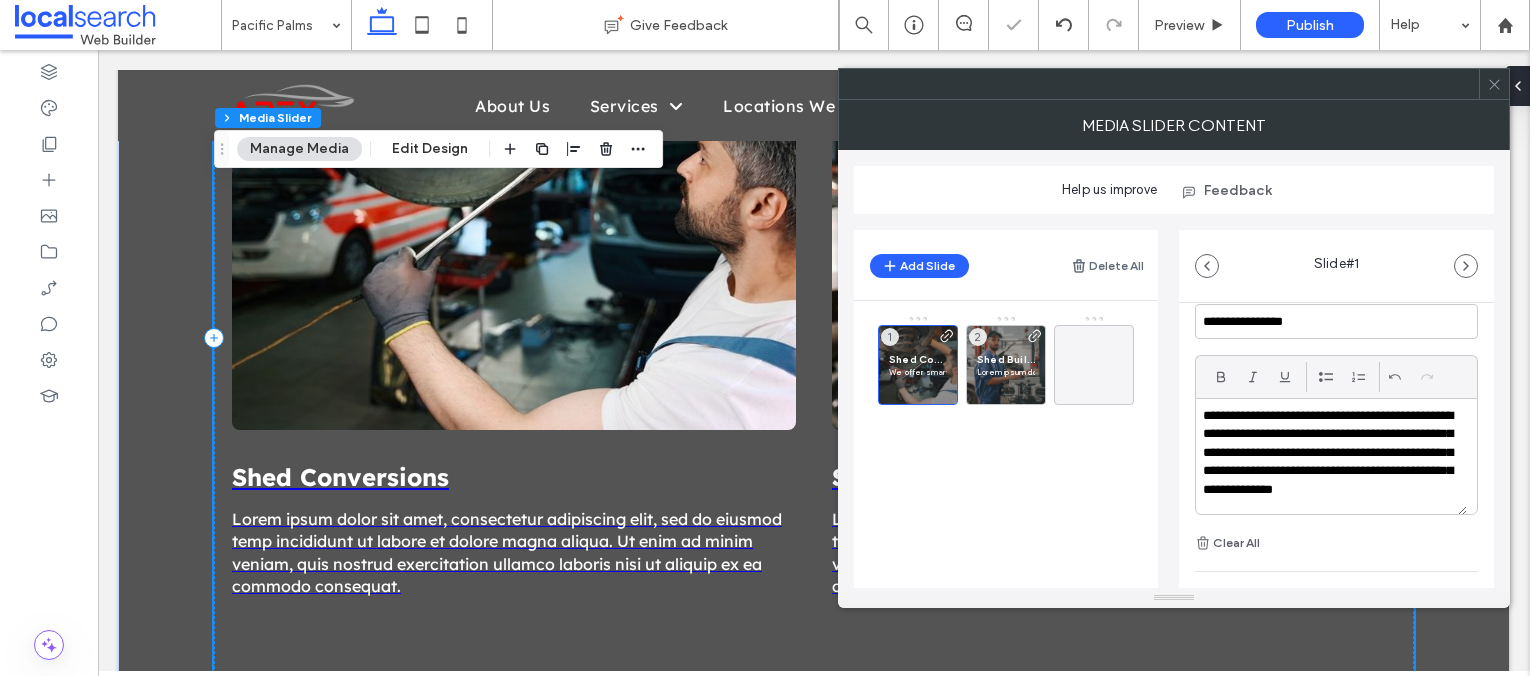 scroll, scrollTop: 5, scrollLeft: 0, axis: vertical 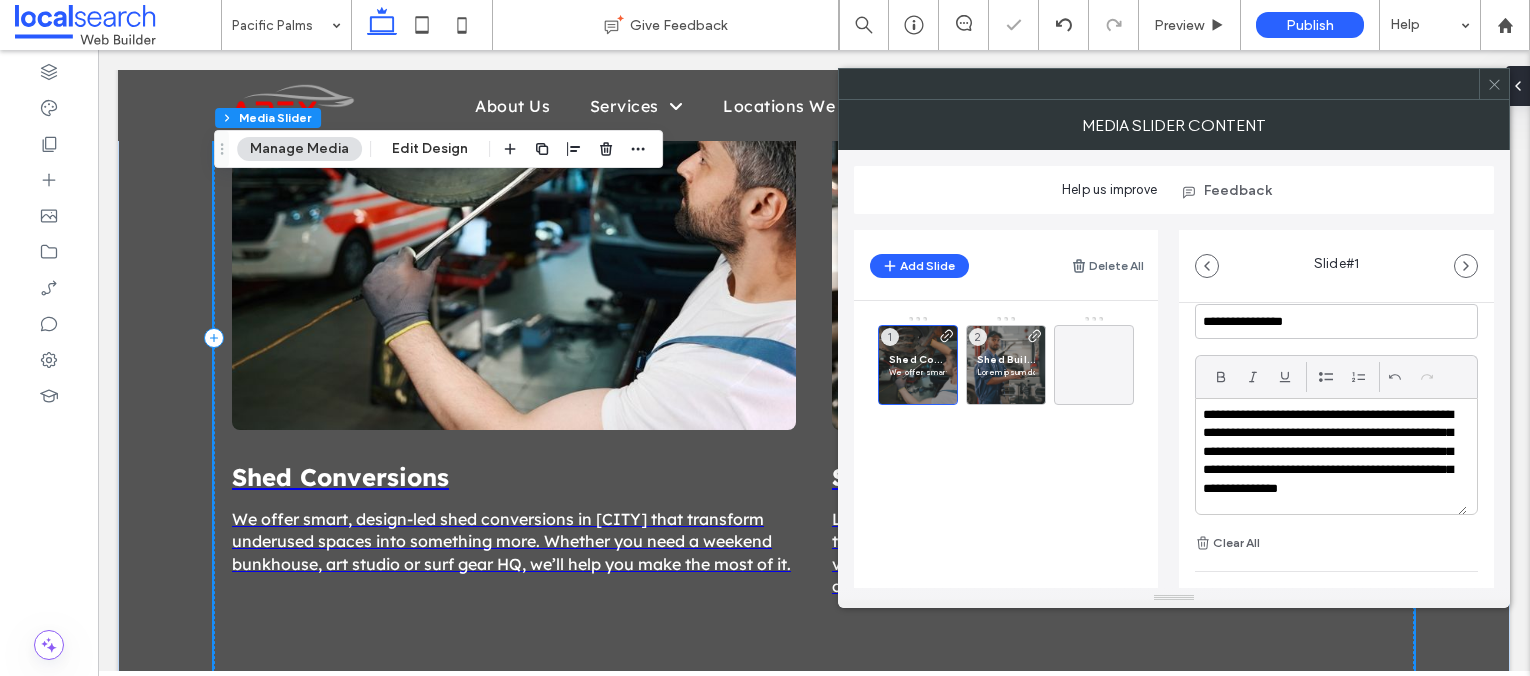 click on "**********" at bounding box center (1331, 461) 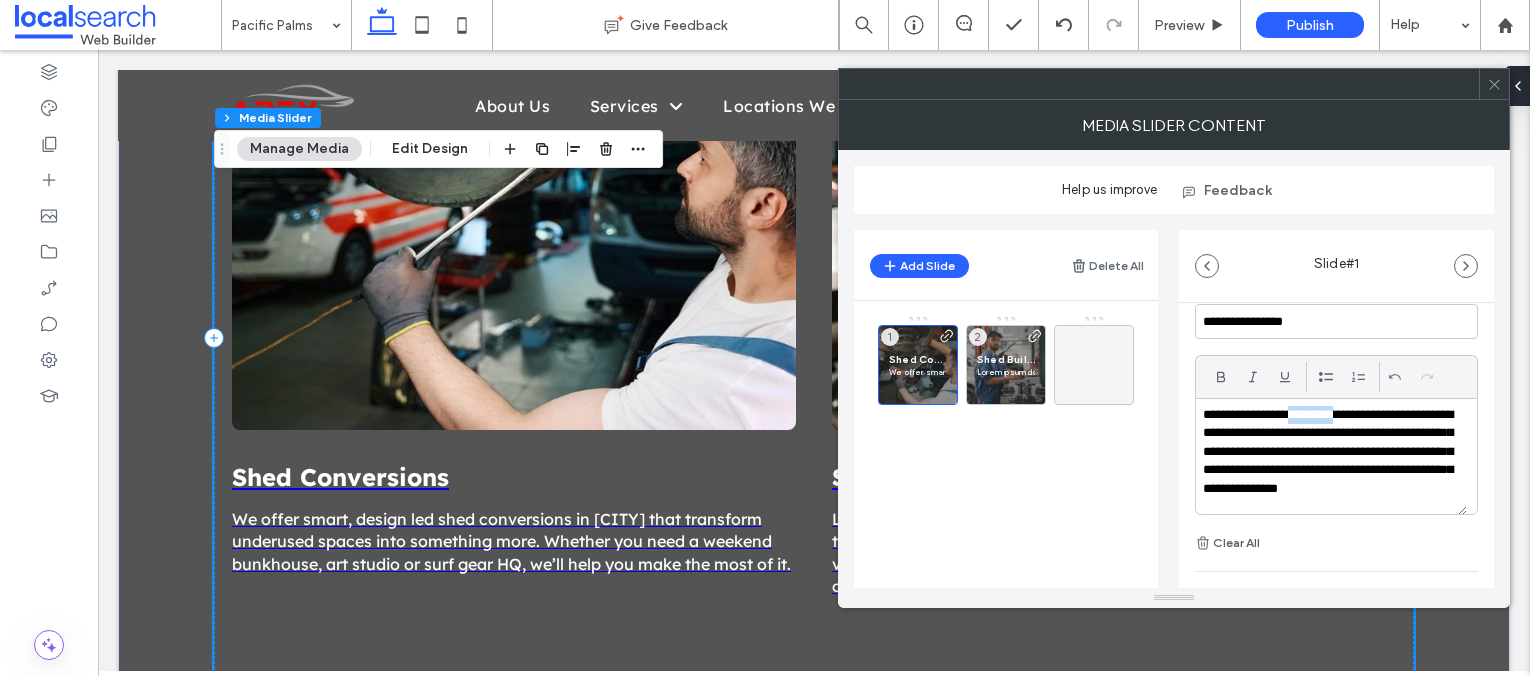 drag, startPoint x: 1351, startPoint y: 412, endPoint x: 1293, endPoint y: 411, distance: 58.00862 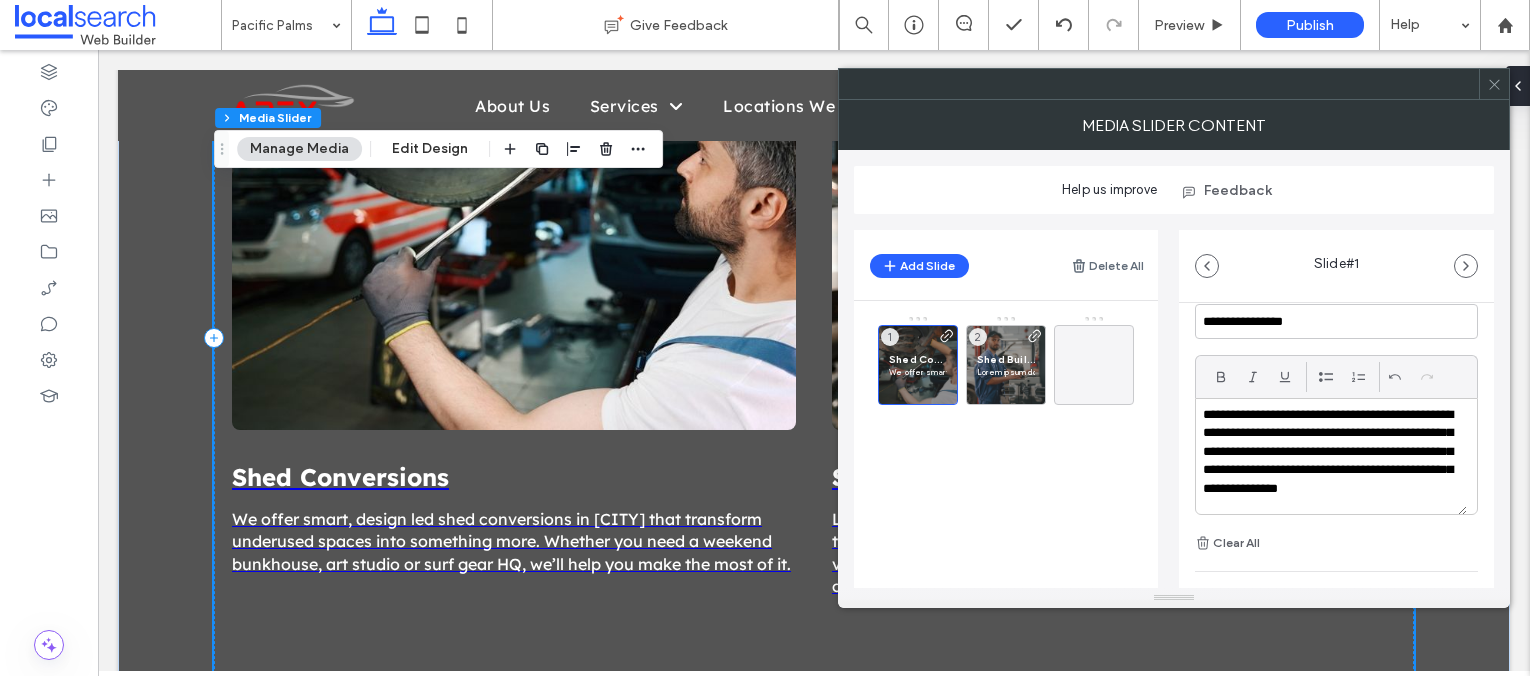 scroll, scrollTop: 0, scrollLeft: 0, axis: both 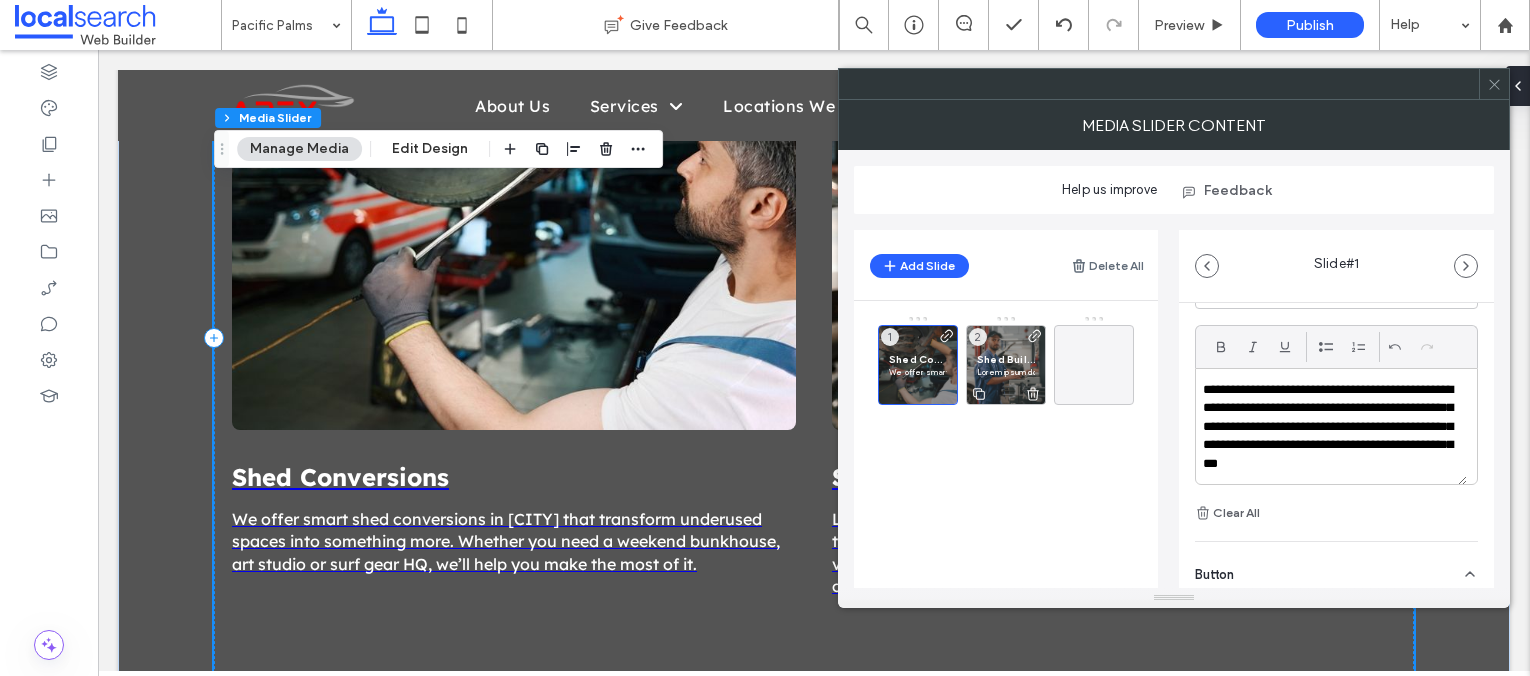 click on "Shed Builders" at bounding box center (1006, 359) 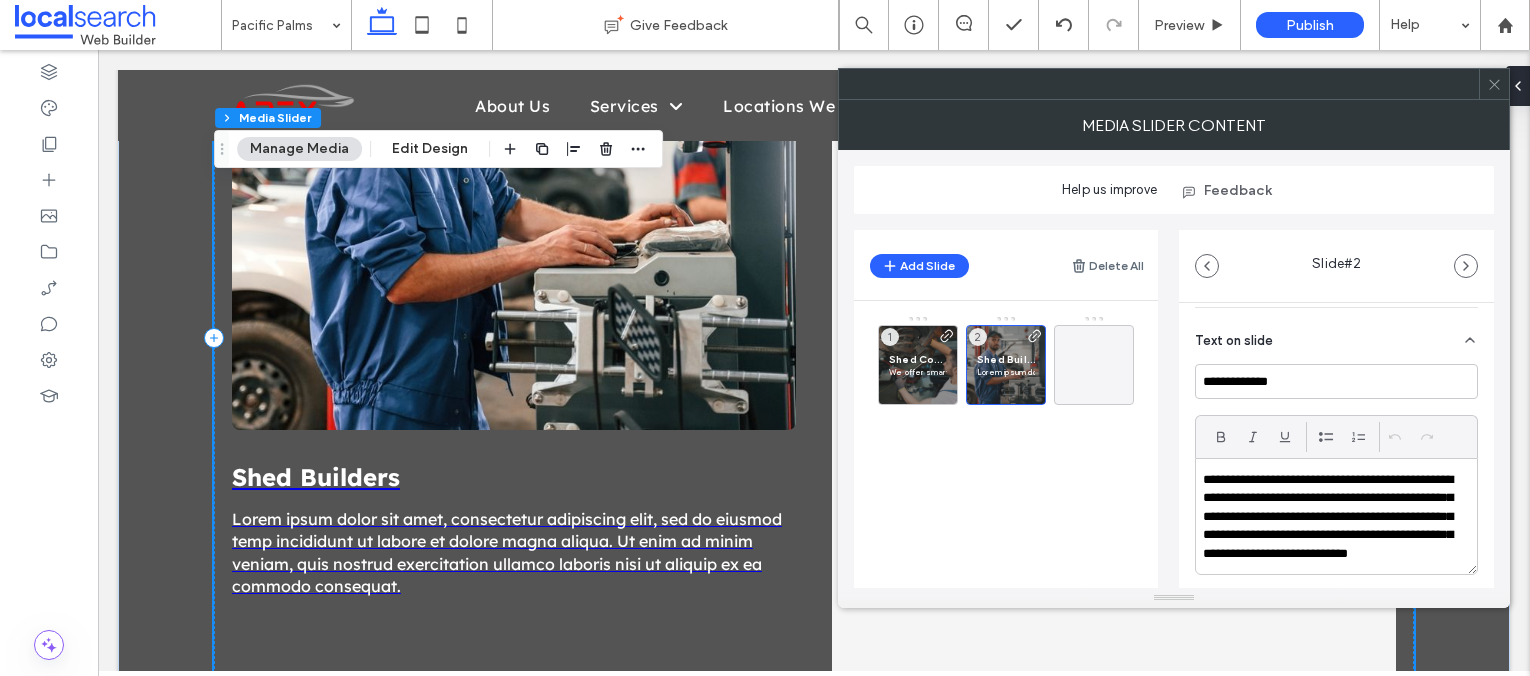 scroll, scrollTop: 468, scrollLeft: 0, axis: vertical 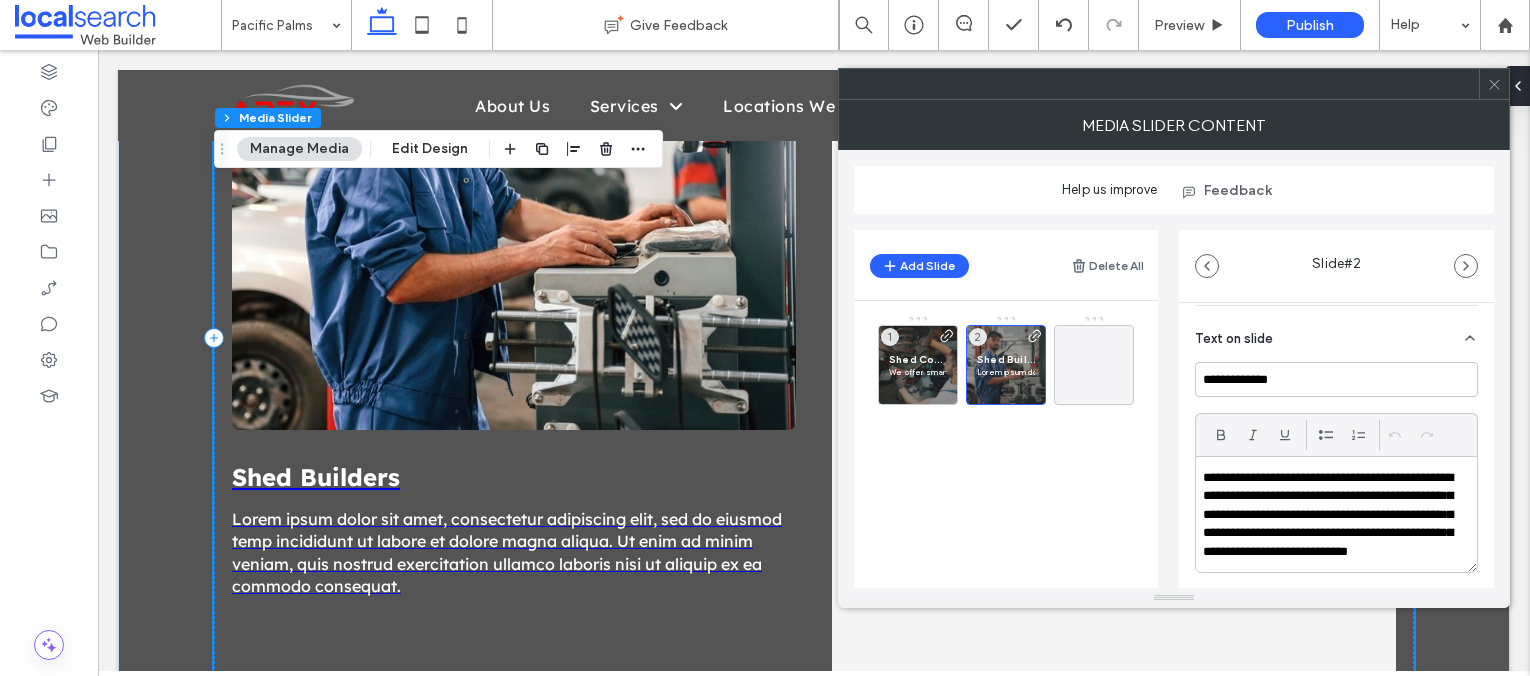 click on "**********" at bounding box center [1331, 524] 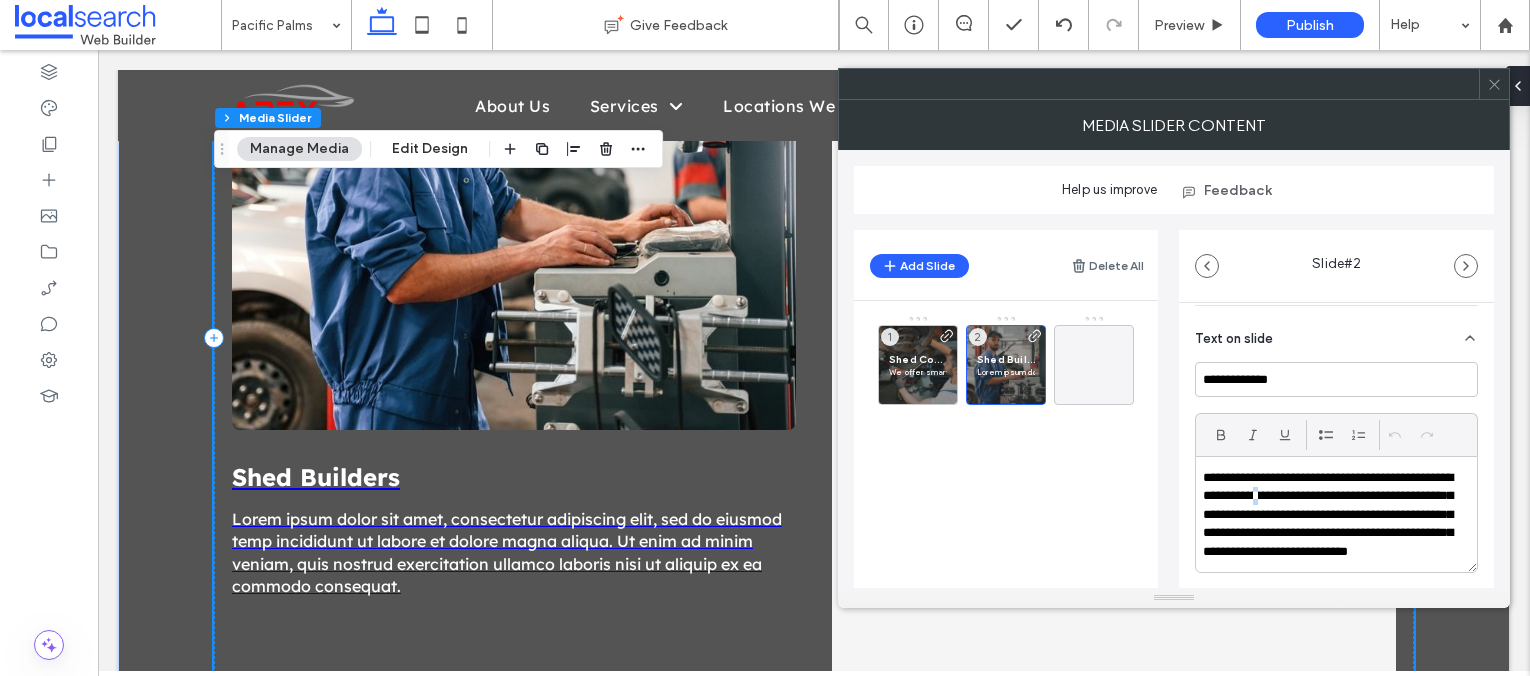 click on "**********" at bounding box center (1331, 524) 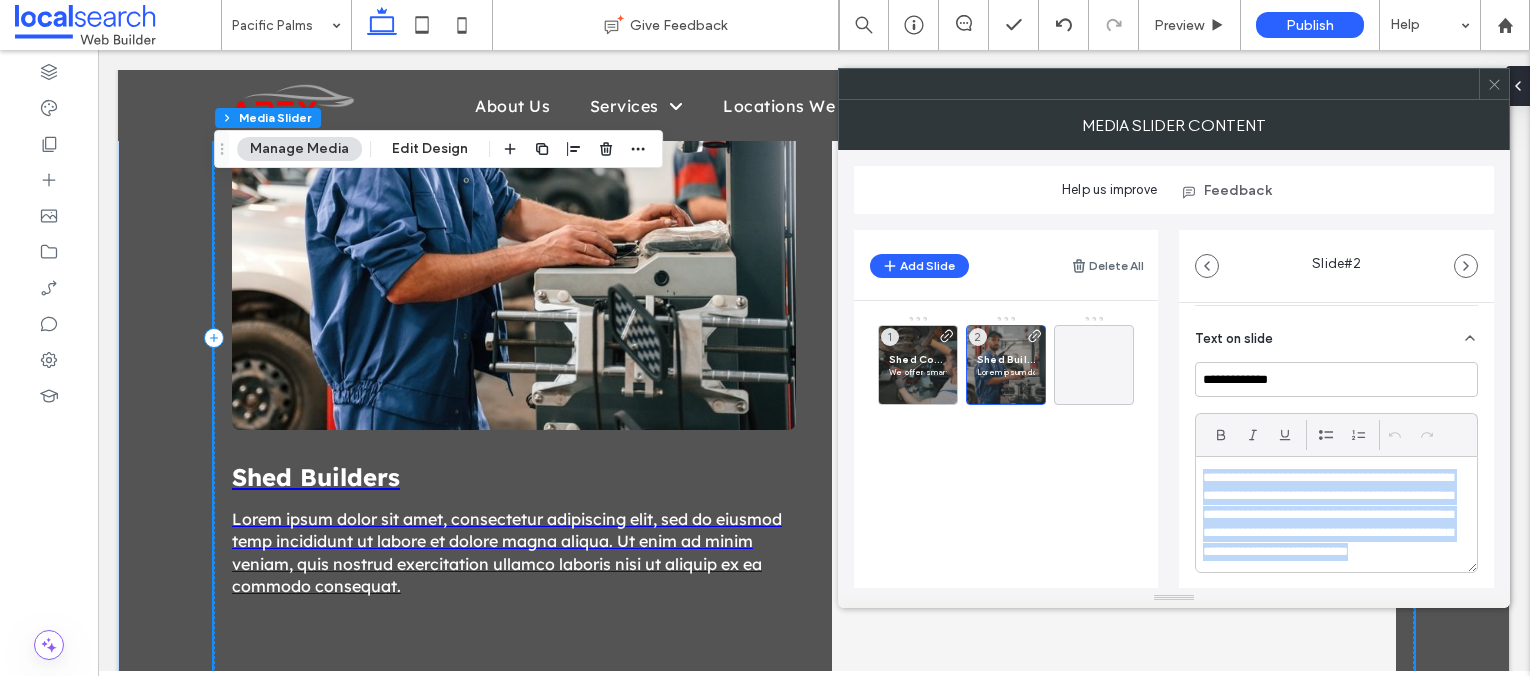 click on "**********" at bounding box center [1331, 524] 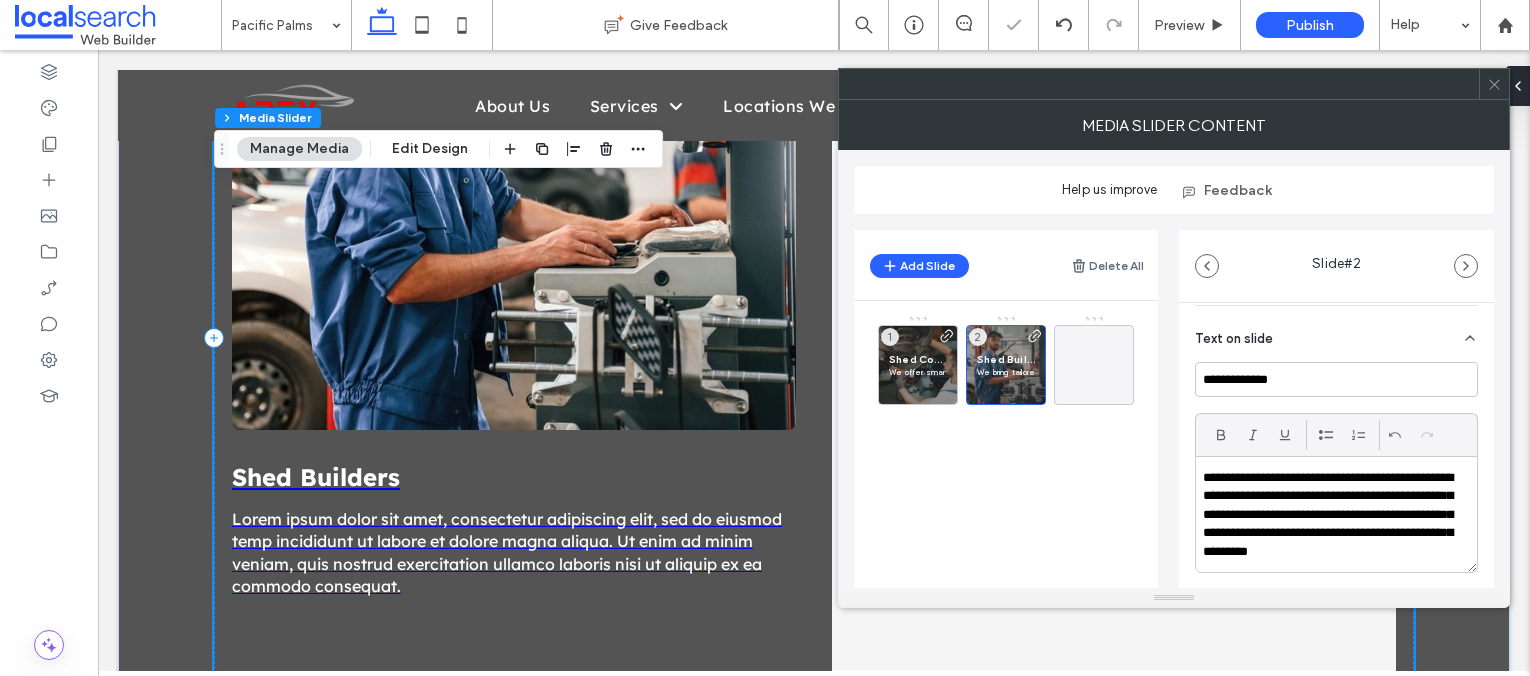 scroll, scrollTop: 0, scrollLeft: 0, axis: both 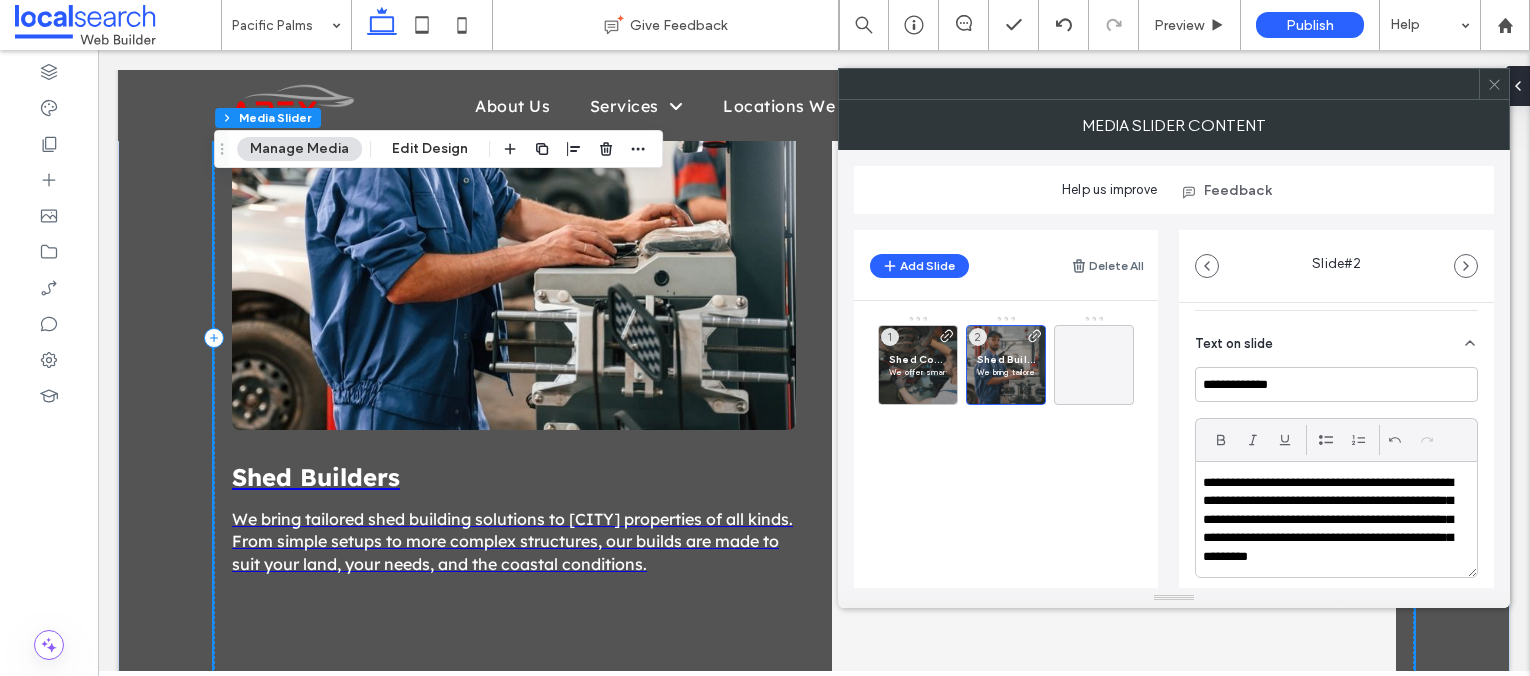drag, startPoint x: 1243, startPoint y: 553, endPoint x: 1145, endPoint y: 605, distance: 110.94143 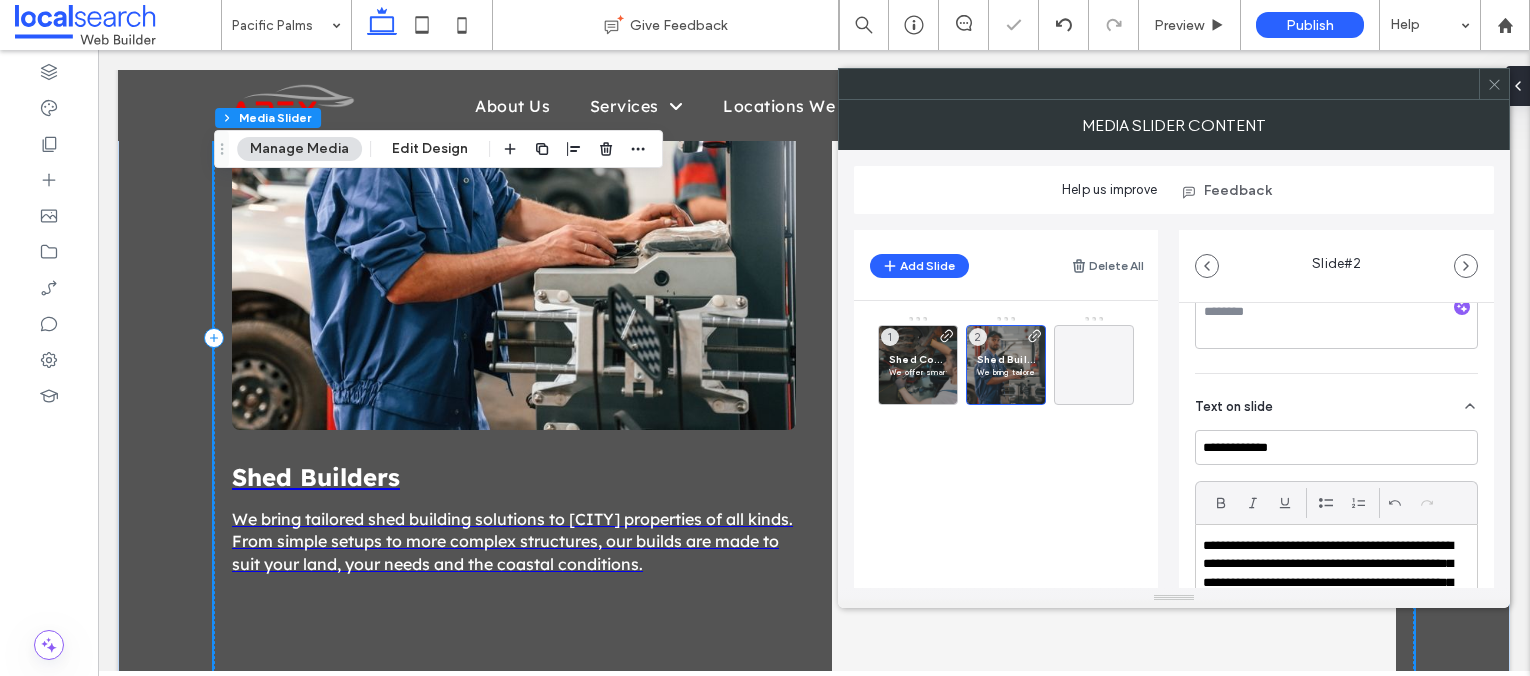 scroll, scrollTop: 152, scrollLeft: 0, axis: vertical 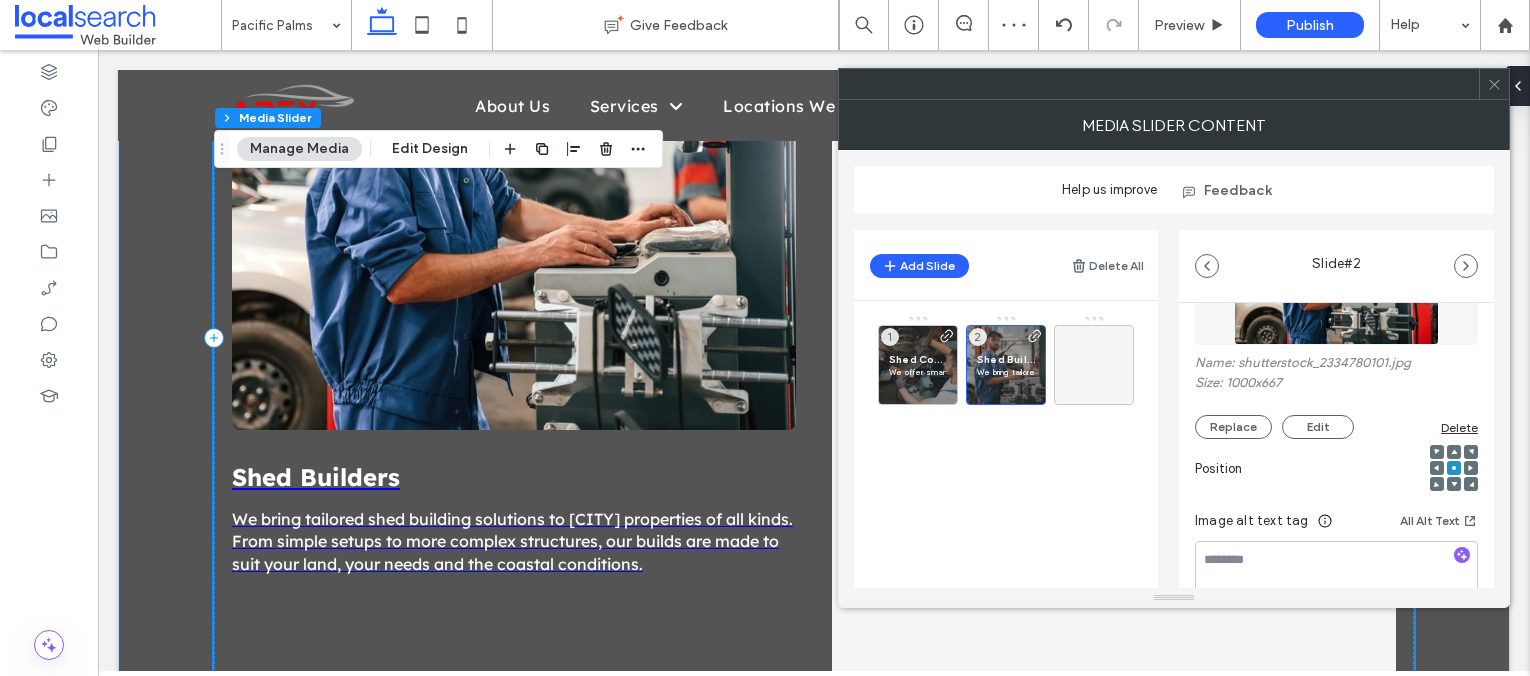 click 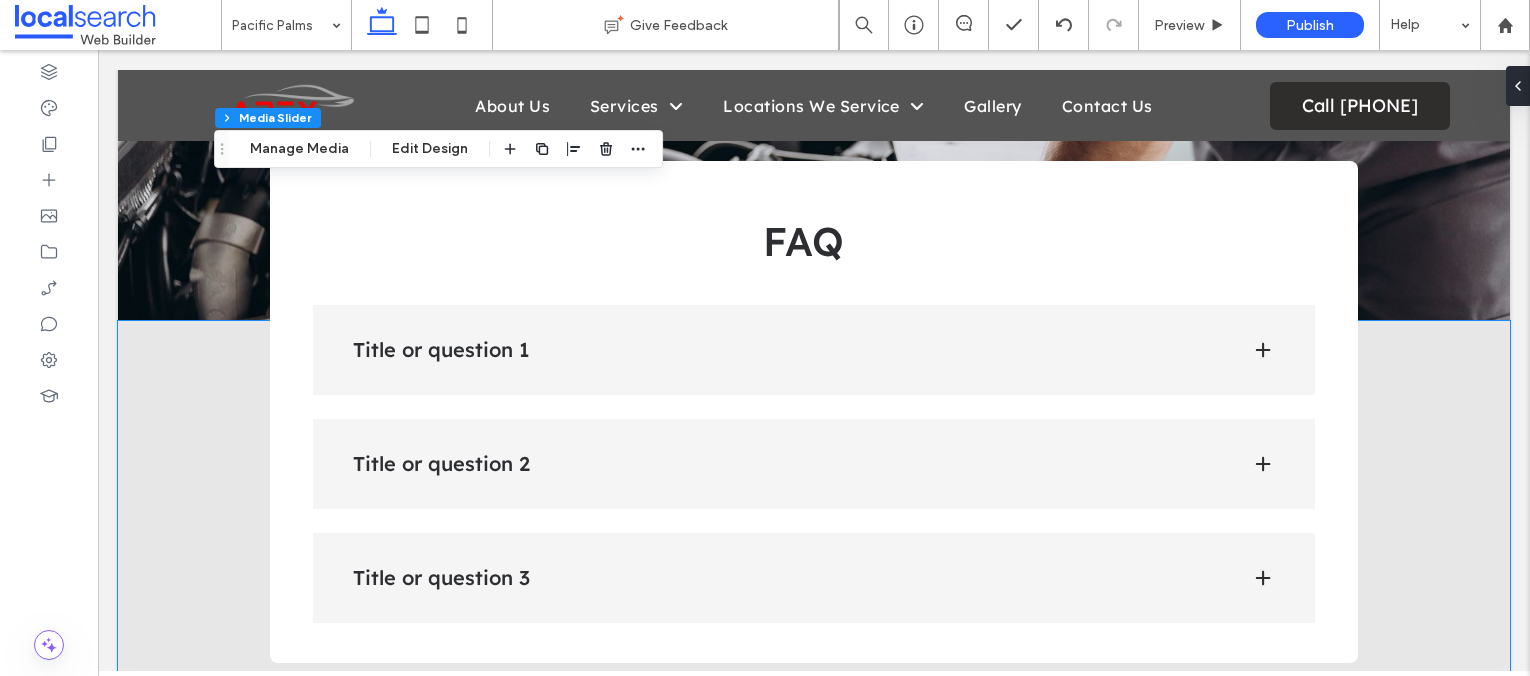 scroll, scrollTop: 4138, scrollLeft: 0, axis: vertical 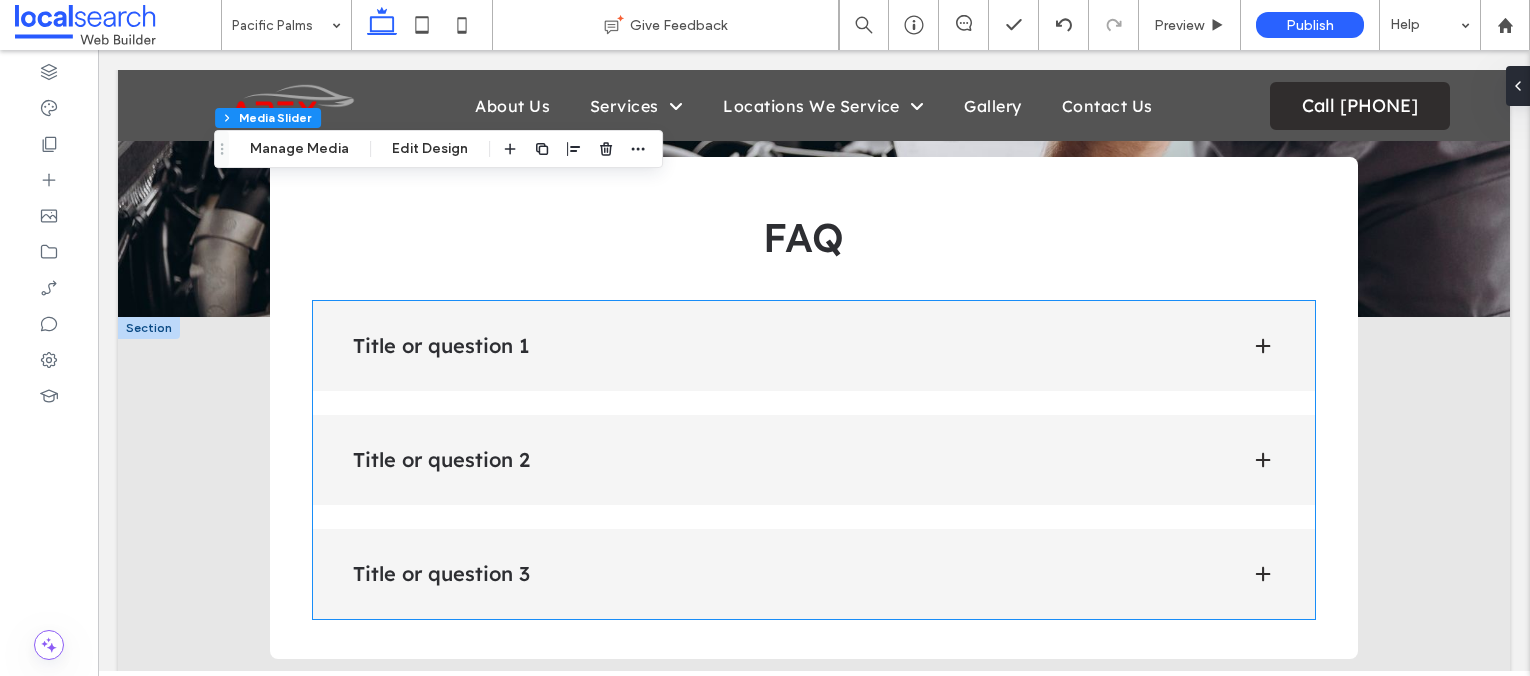 click on "Title or question 1" at bounding box center [814, 346] 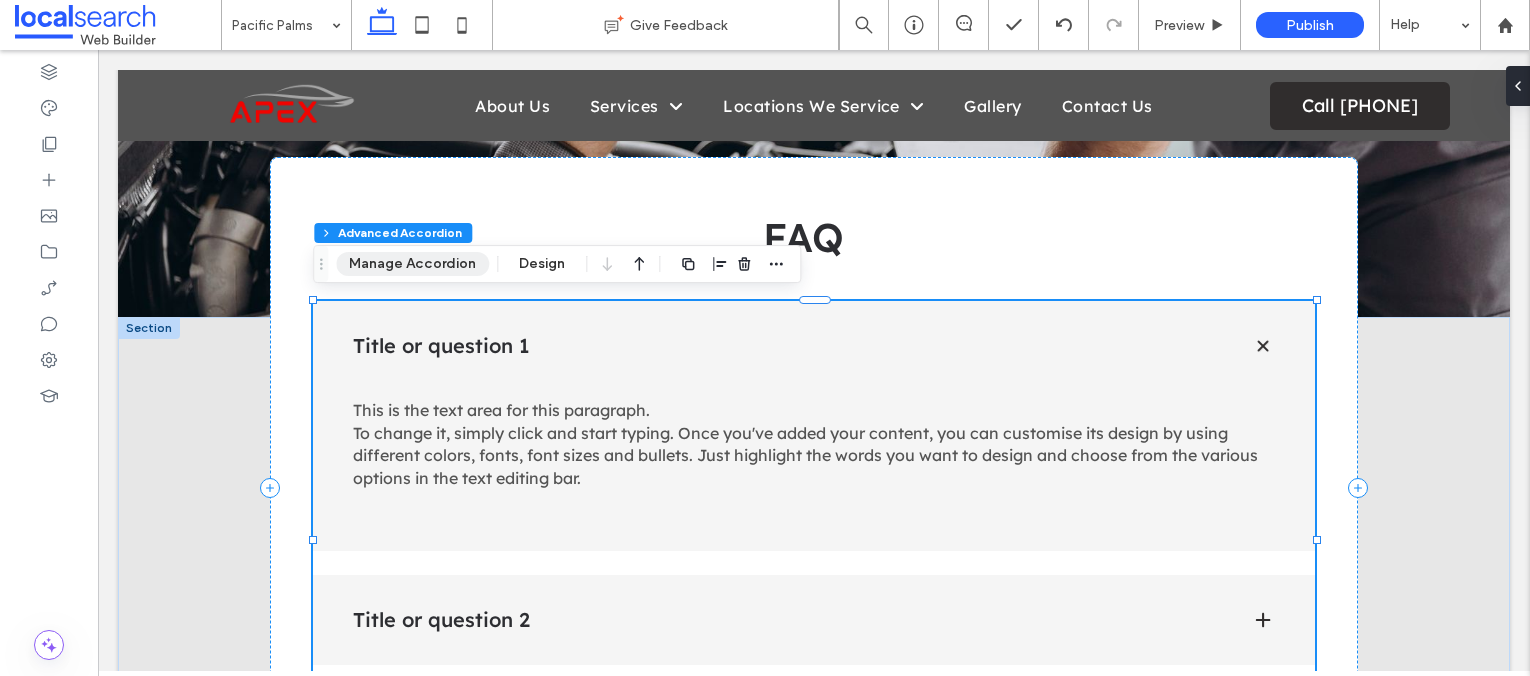 click on "Manage Accordion" at bounding box center [412, 264] 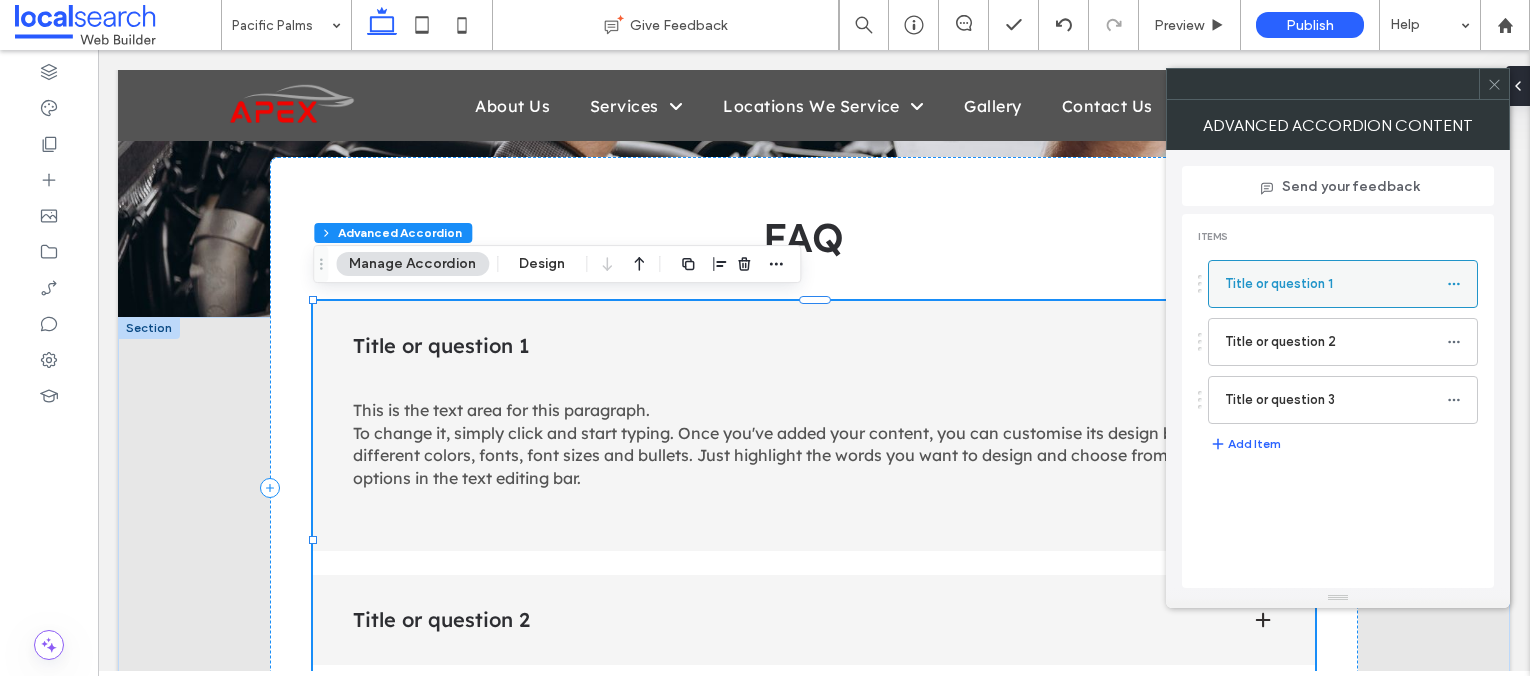 click 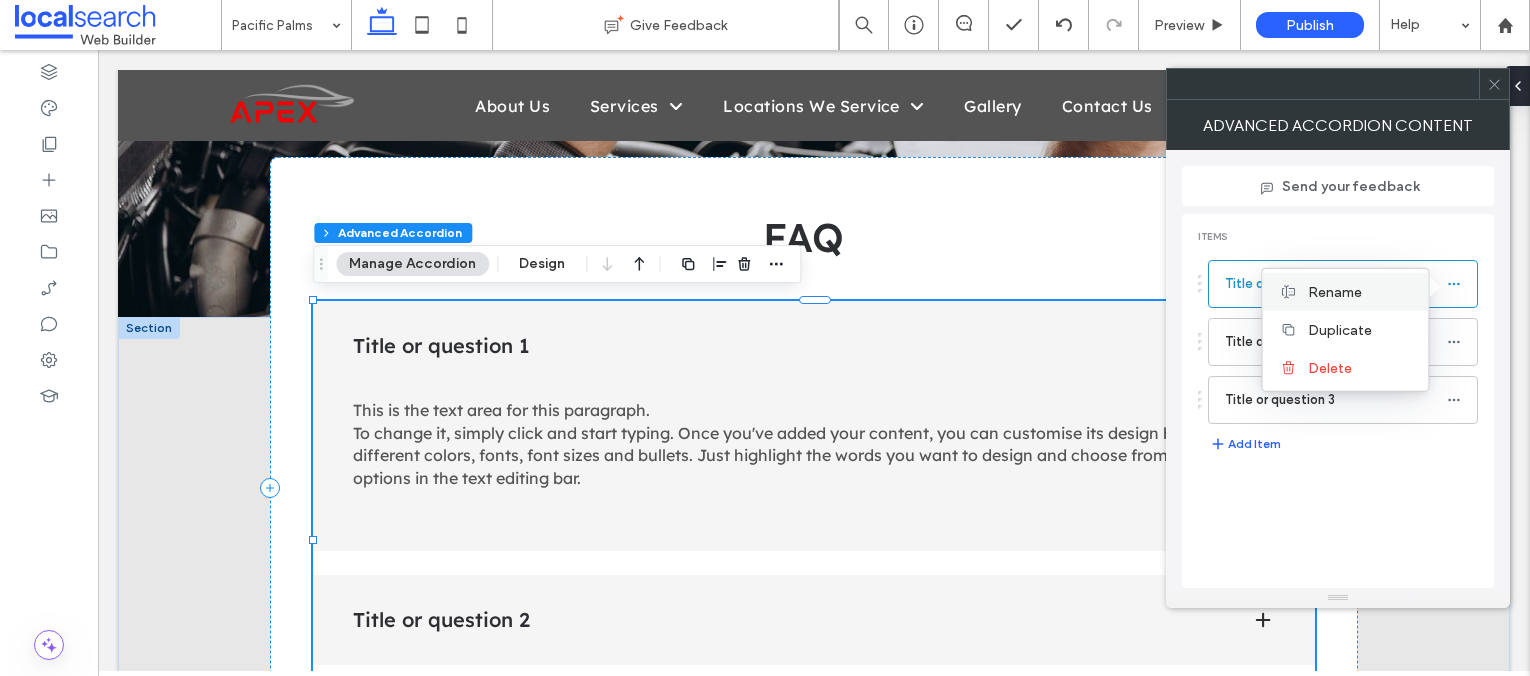 click on "Rename" at bounding box center [1335, 291] 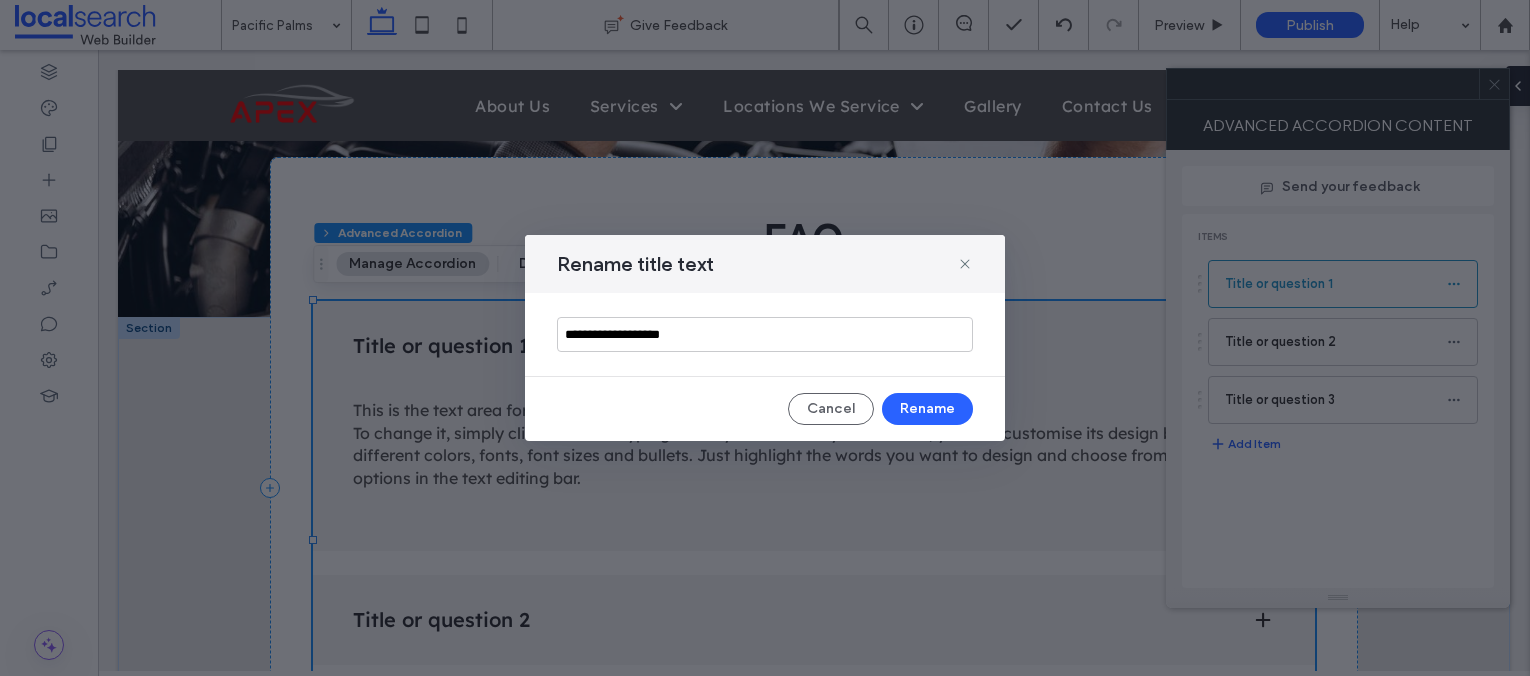 click on "**********" at bounding box center (765, 334) 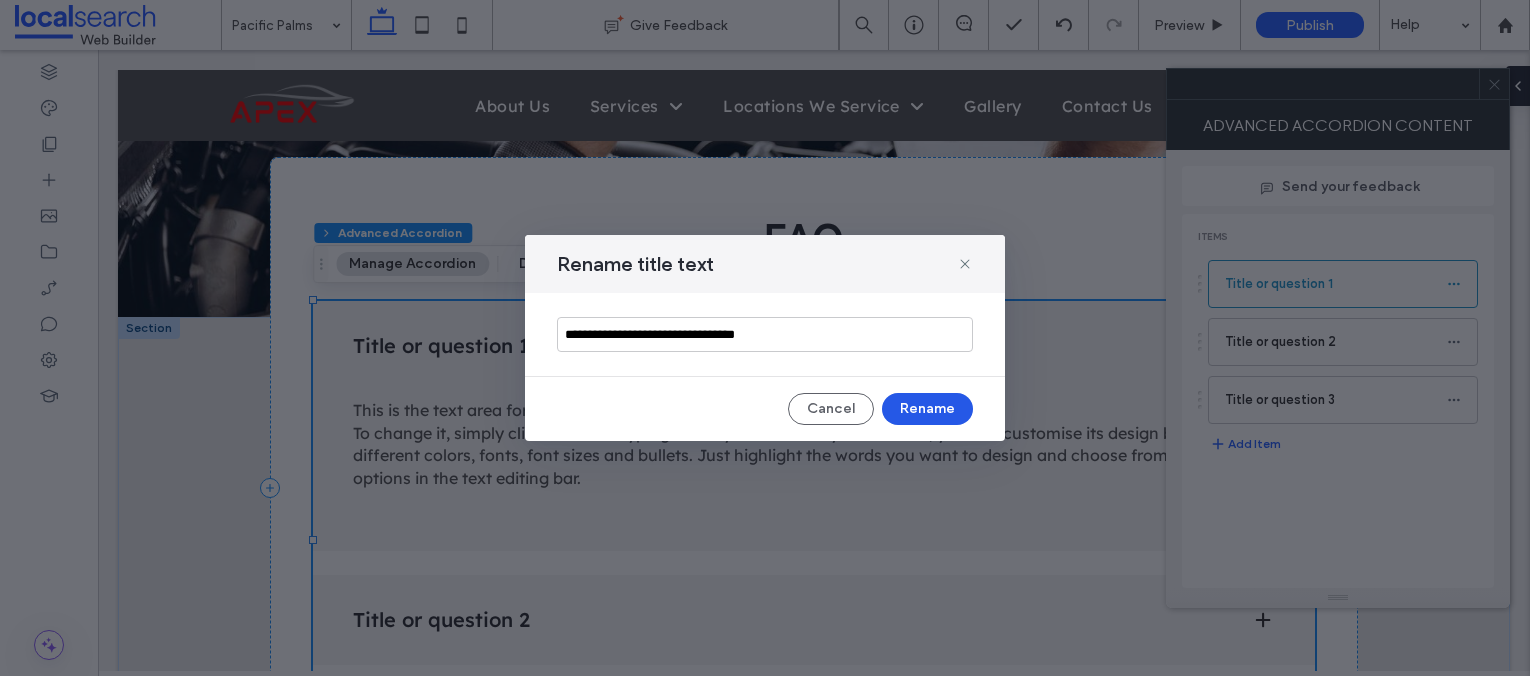 type on "**********" 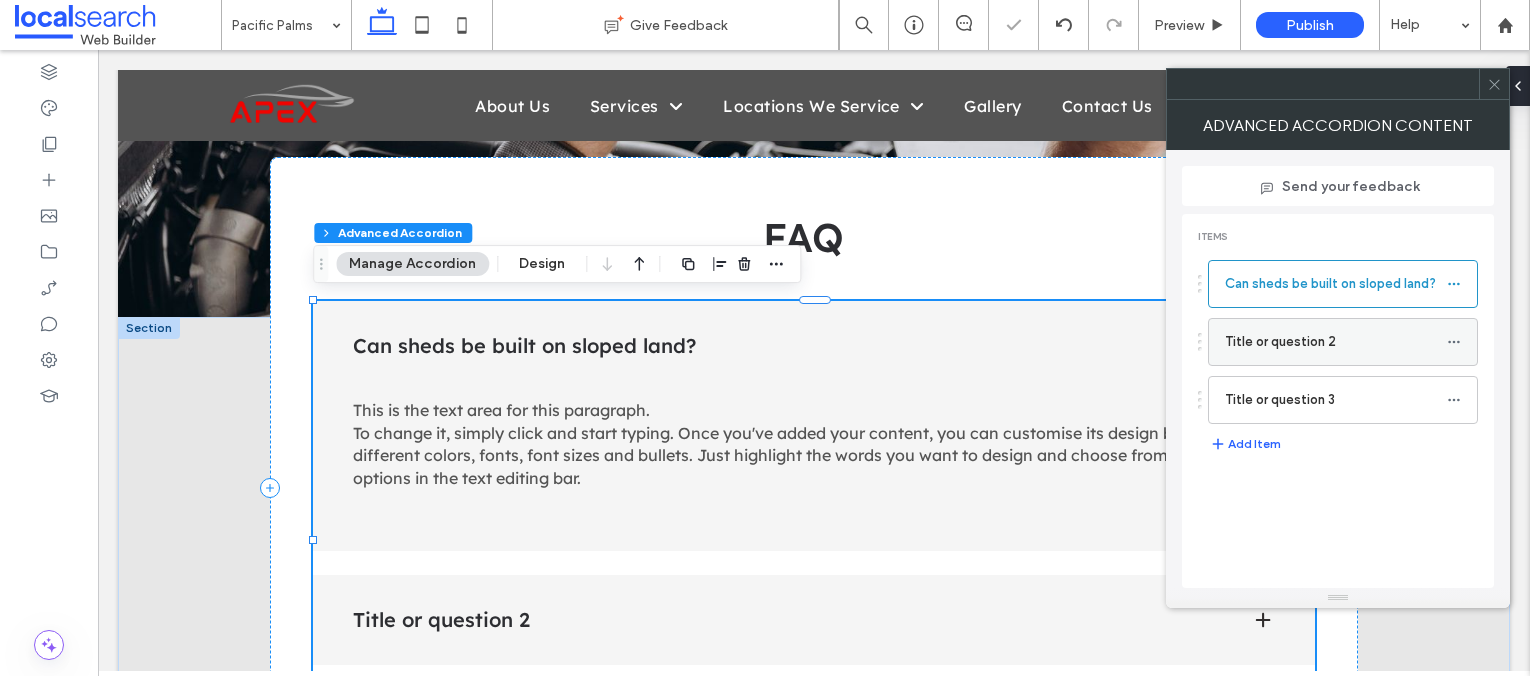 click 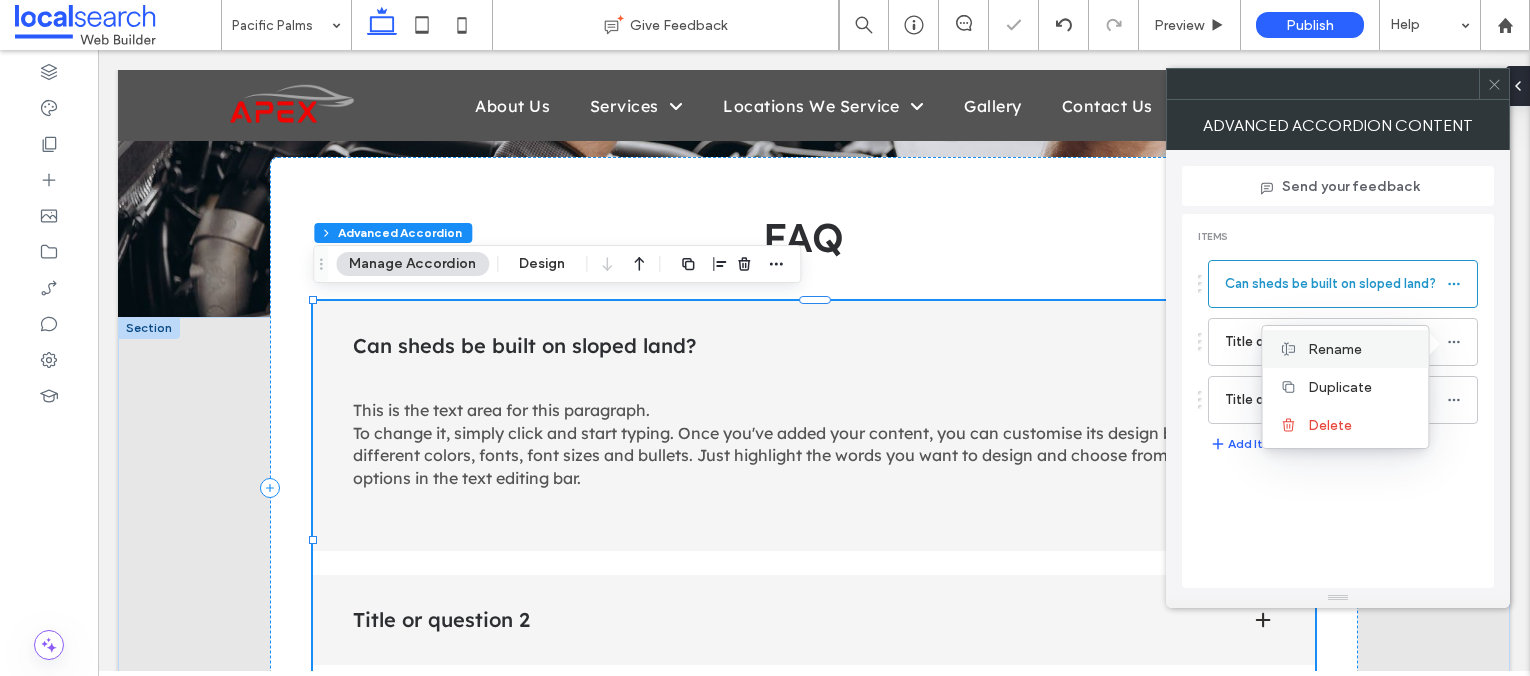 click on "Rename" at bounding box center (1360, 349) 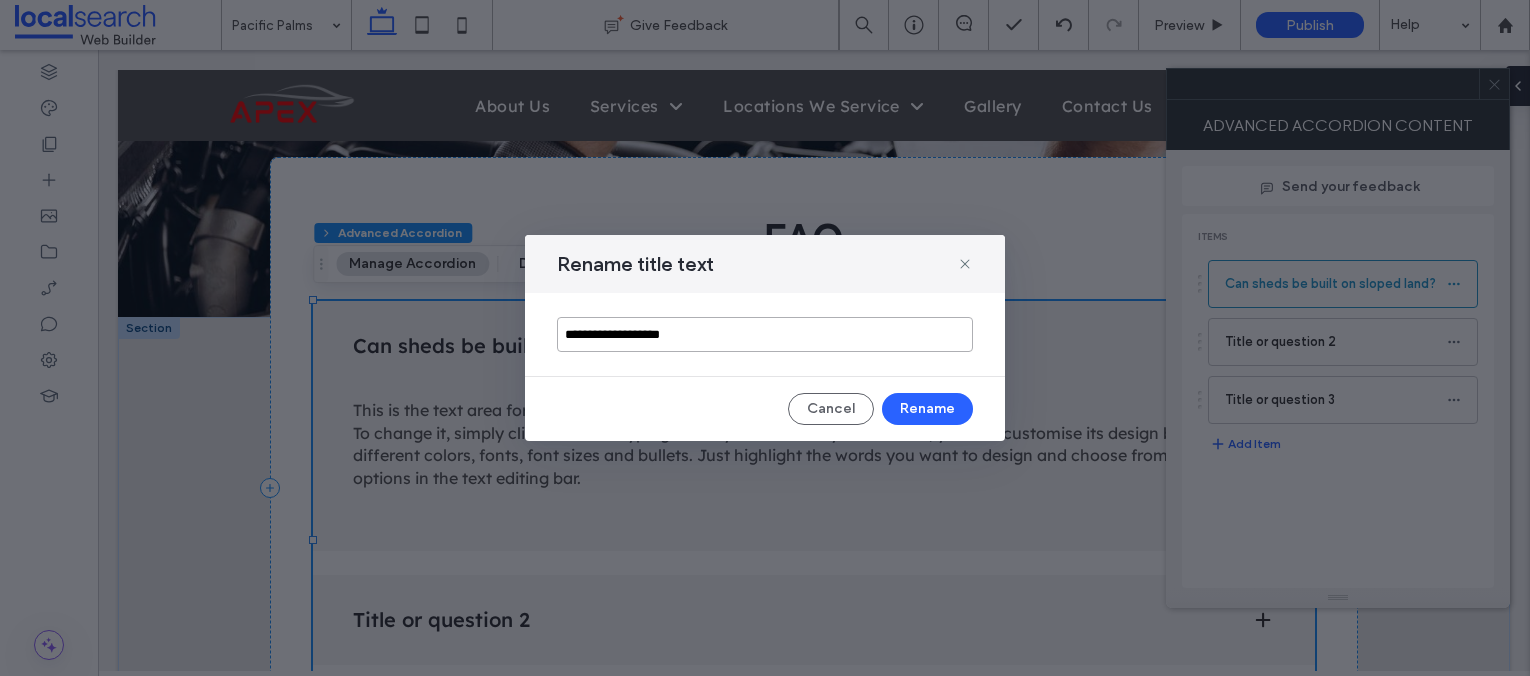 click on "**********" at bounding box center [765, 334] 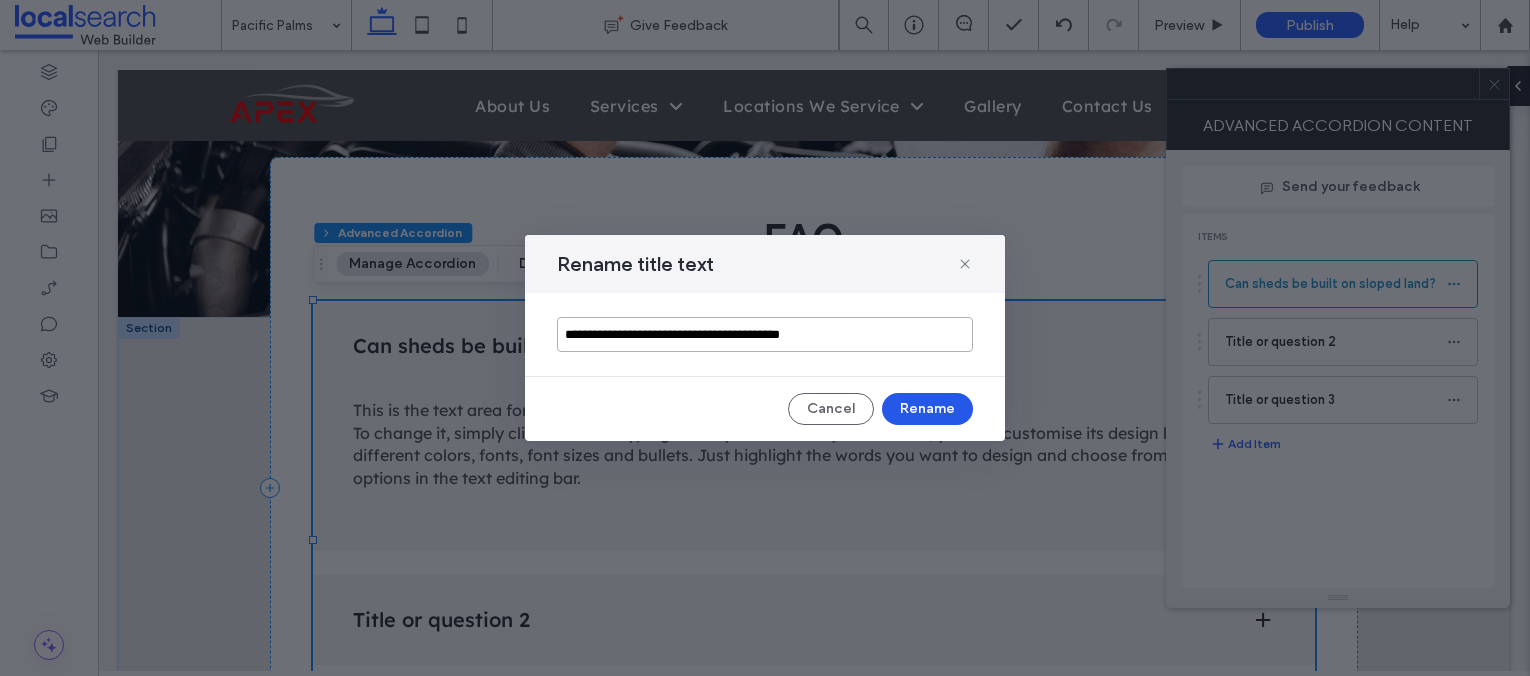 type on "**********" 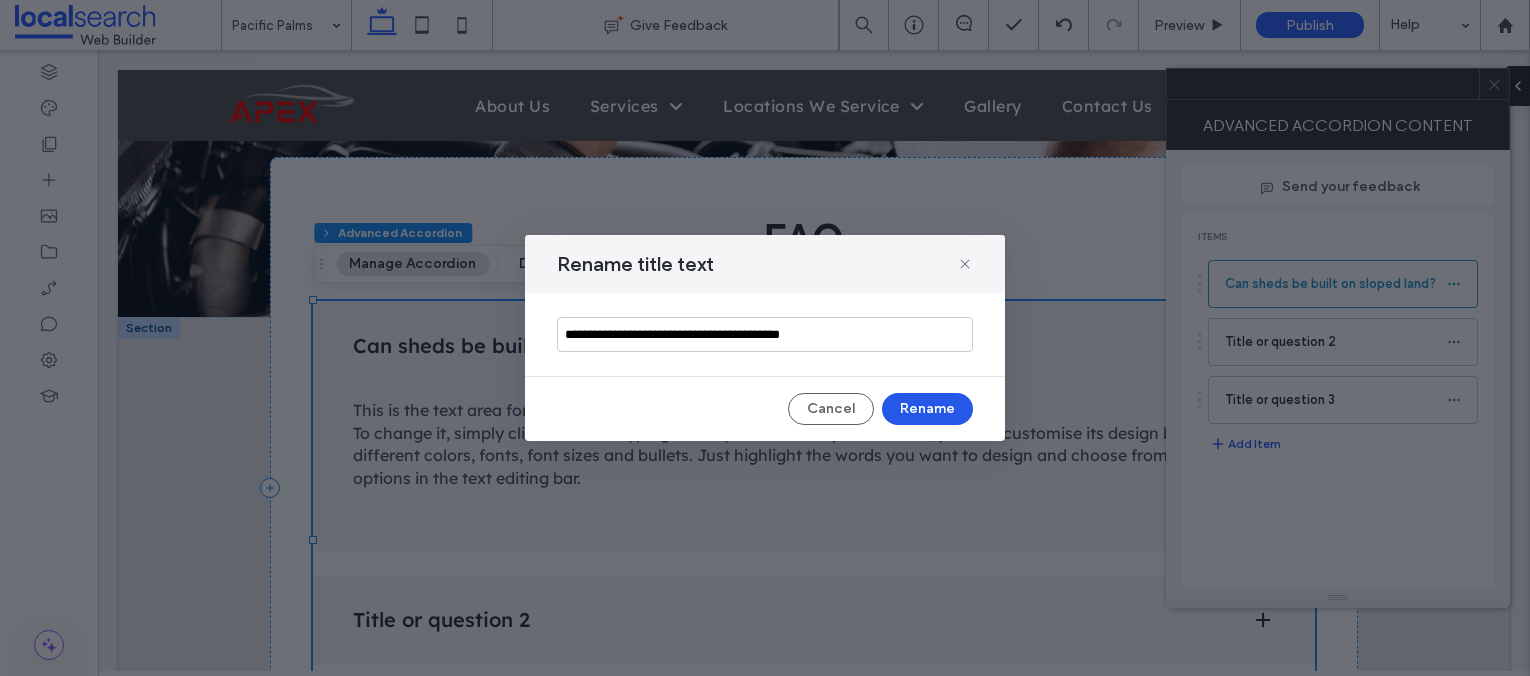 click on "Rename" at bounding box center [927, 409] 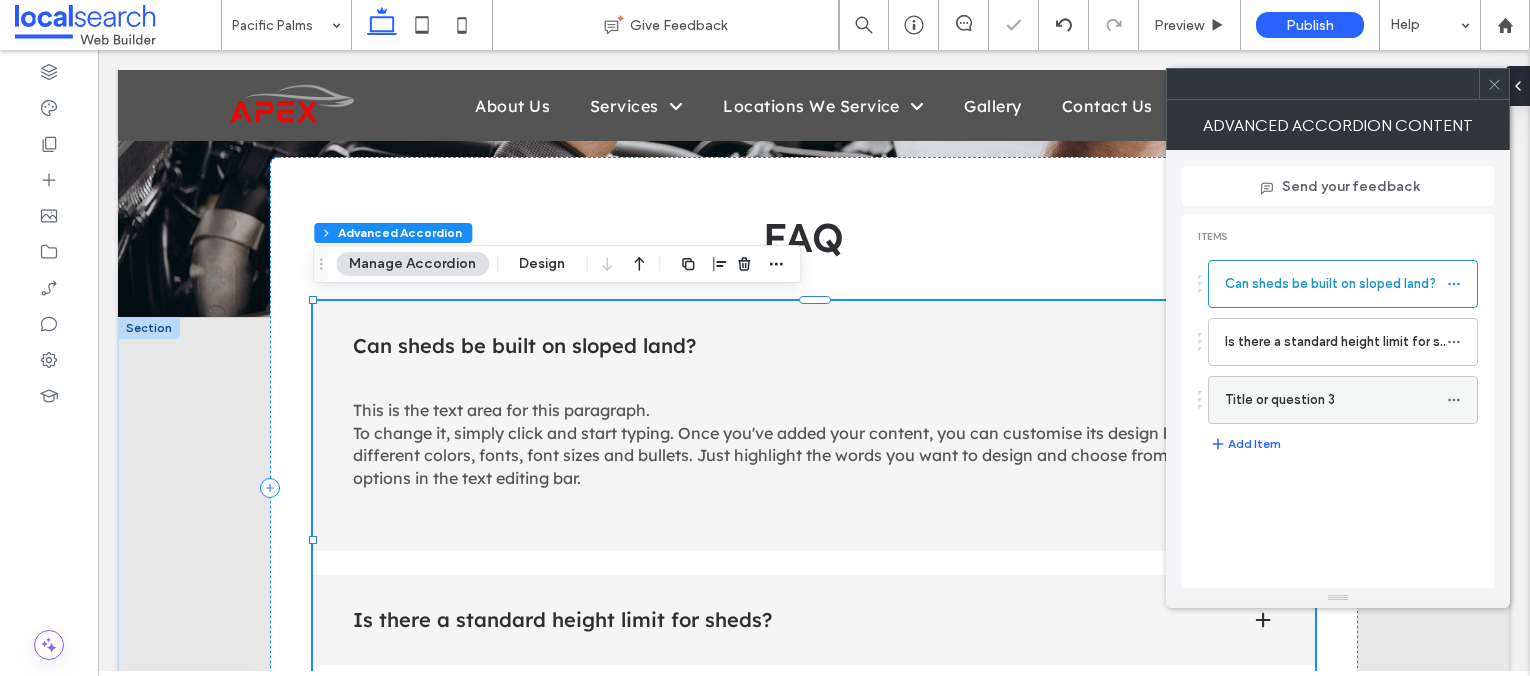 click 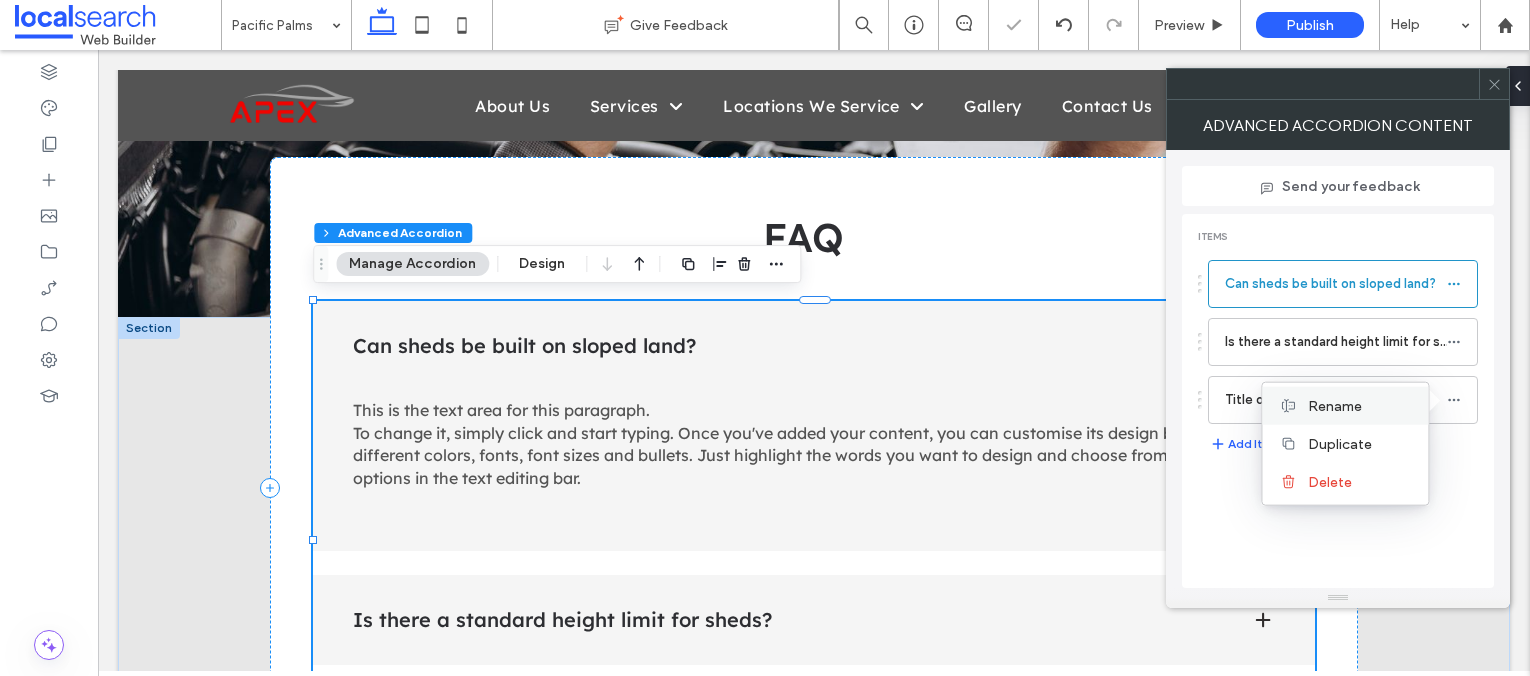 click on "Rename" at bounding box center [1335, 405] 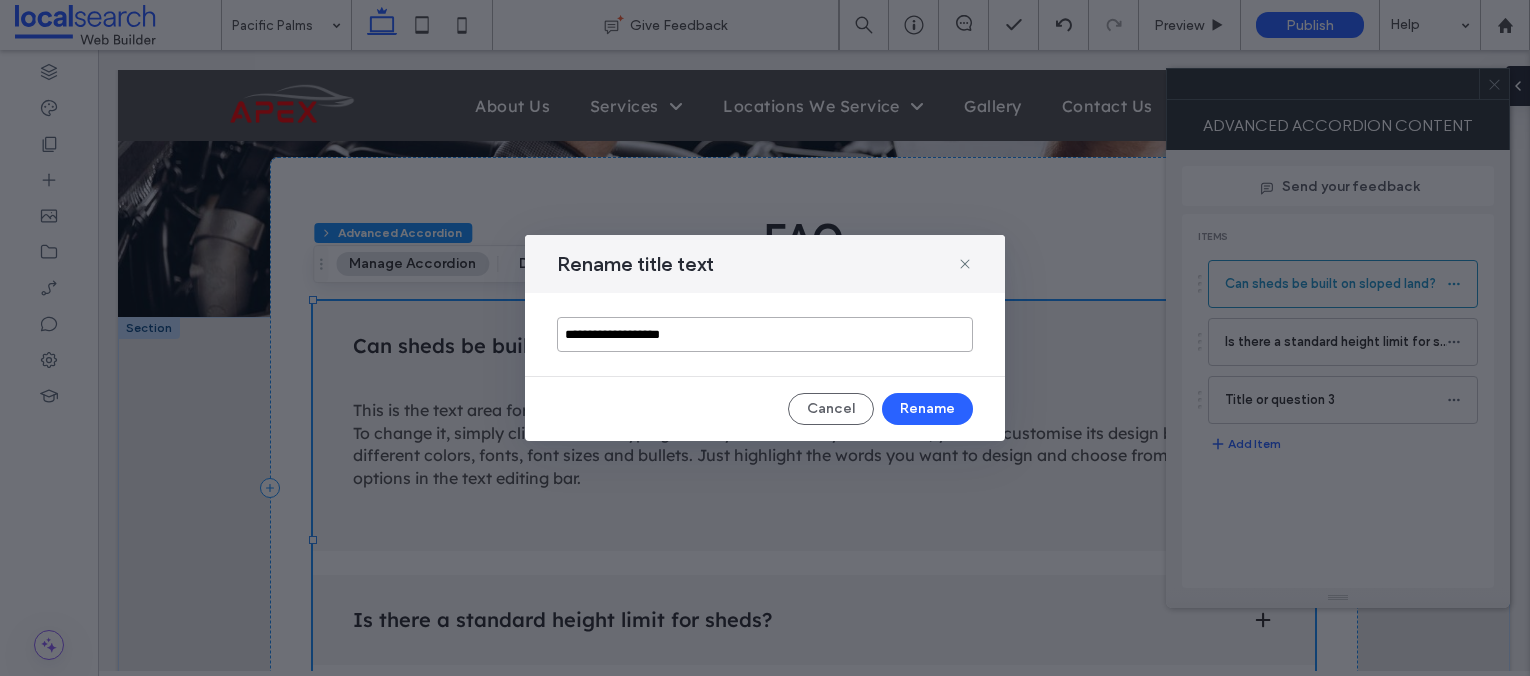 click on "**********" at bounding box center (765, 334) 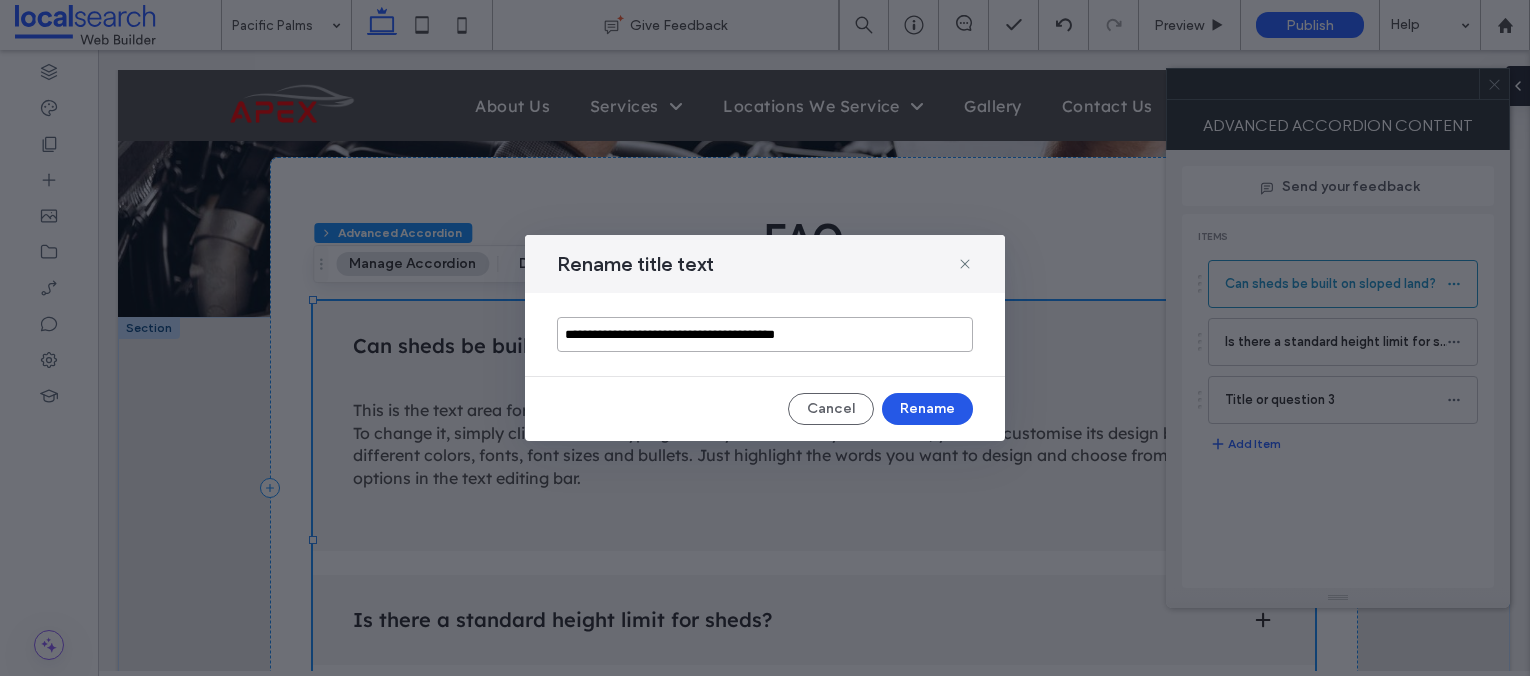 type on "**********" 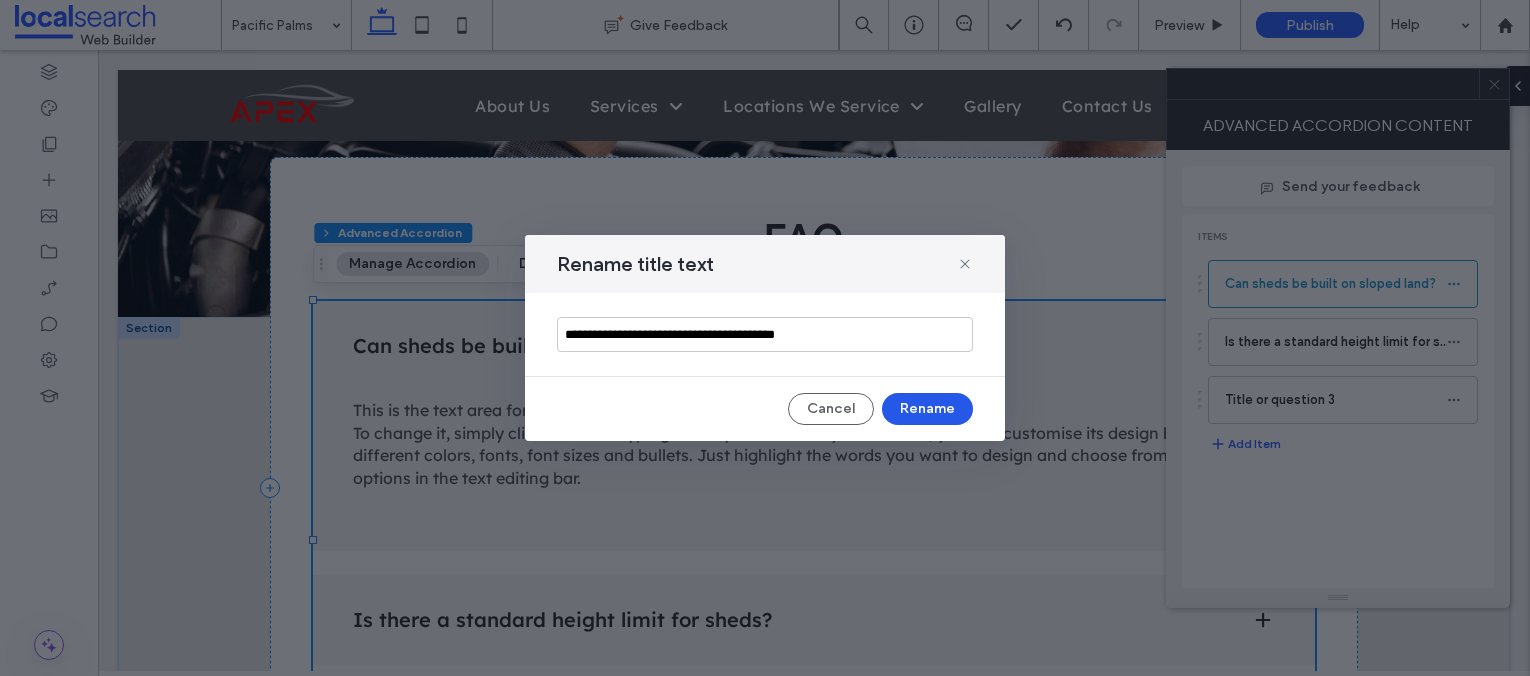 click on "Rename" at bounding box center (927, 409) 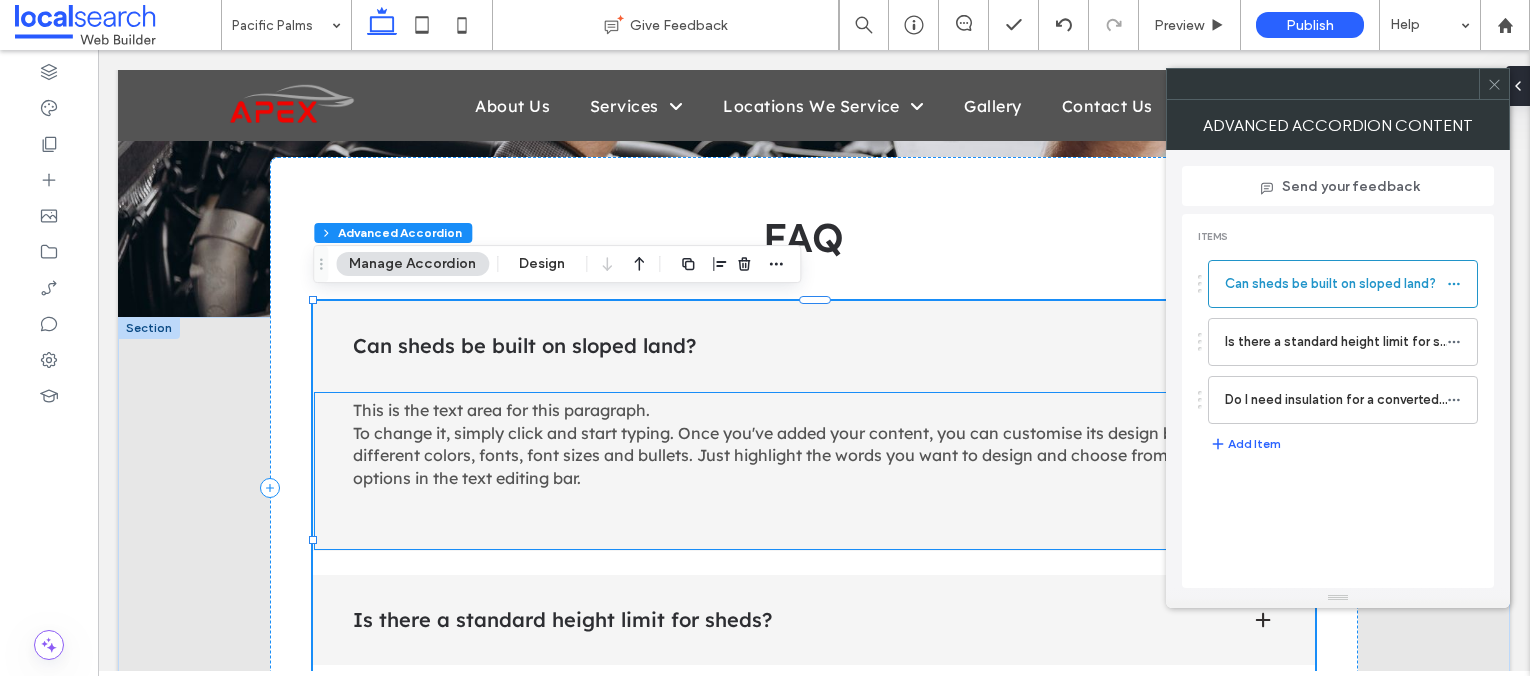 click on "This is the text area for this paragraph. To change it, simply click and start typing. Once you've added your content, you can customise its design by using different colors, fonts, font sizes and bullets. Just highlight the words you want to design and choose from the various options in the text editing bar." at bounding box center (805, 443) 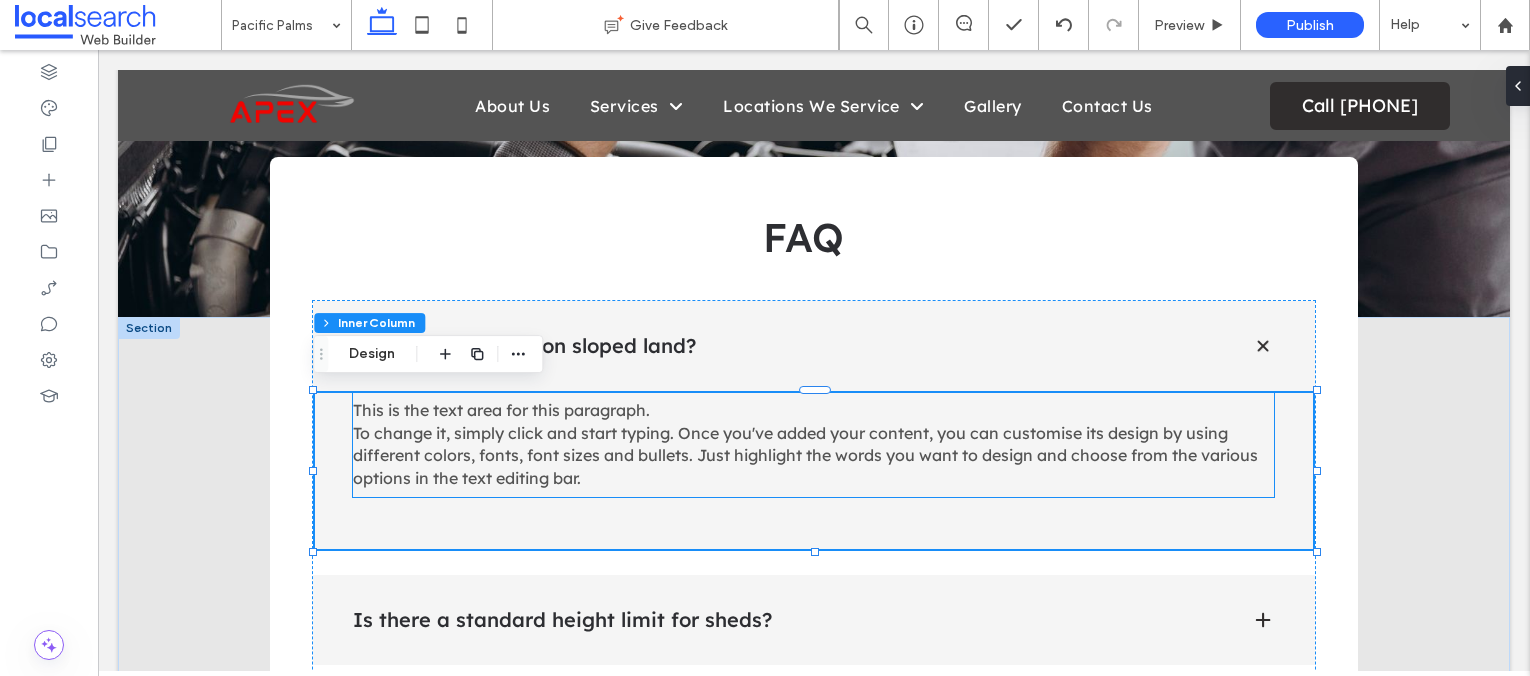 click on "This is the text area for this paragraph. To change it, simply click and start typing. Once you've added your content, you can customise its design by using different colors, fonts, font sizes and bullets. Just highlight the words you want to design and choose from the various options in the text editing bar." at bounding box center [805, 443] 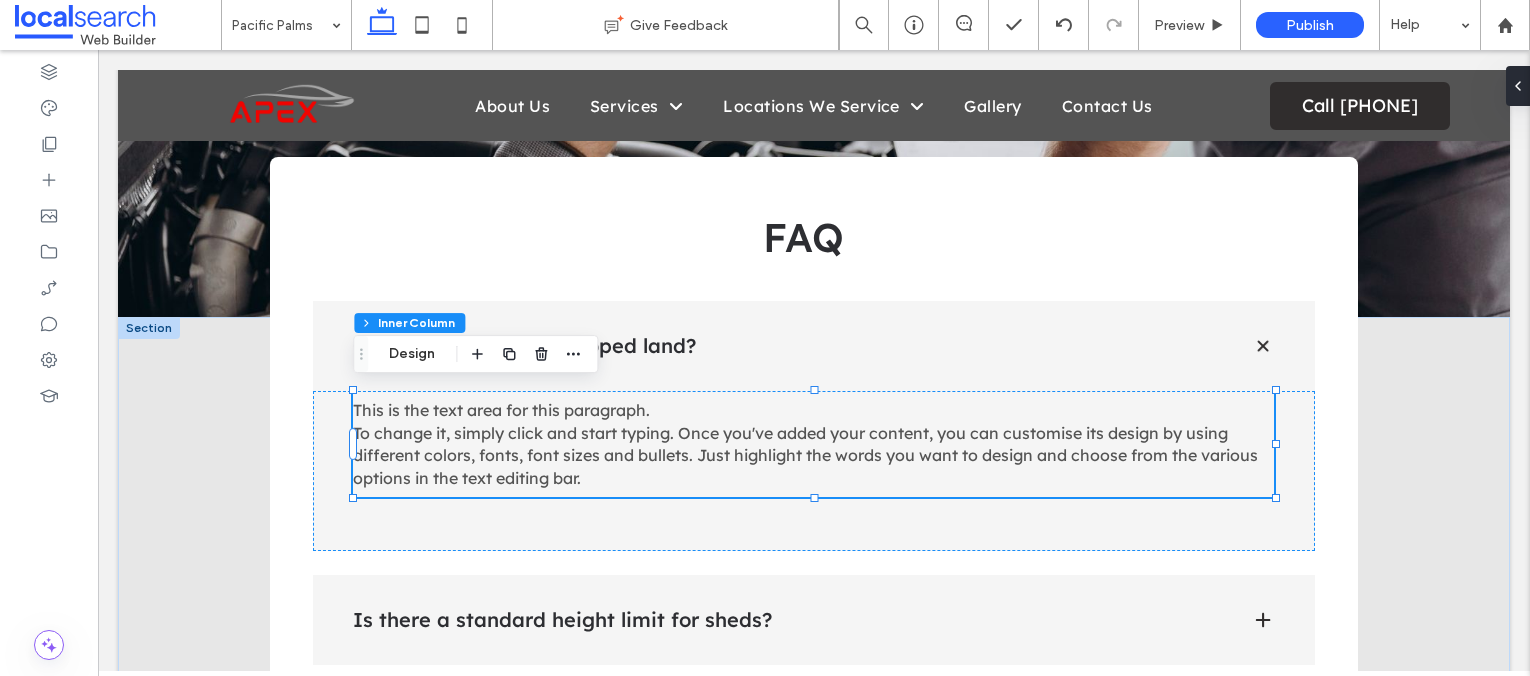 click on "This is the text area for this paragraph. To change it, simply click and start typing. Once you've added your content, you can customise its design by using different colors, fonts, font sizes and bullets. Just highlight the words you want to design and choose from the various options in the text editing bar." at bounding box center [805, 443] 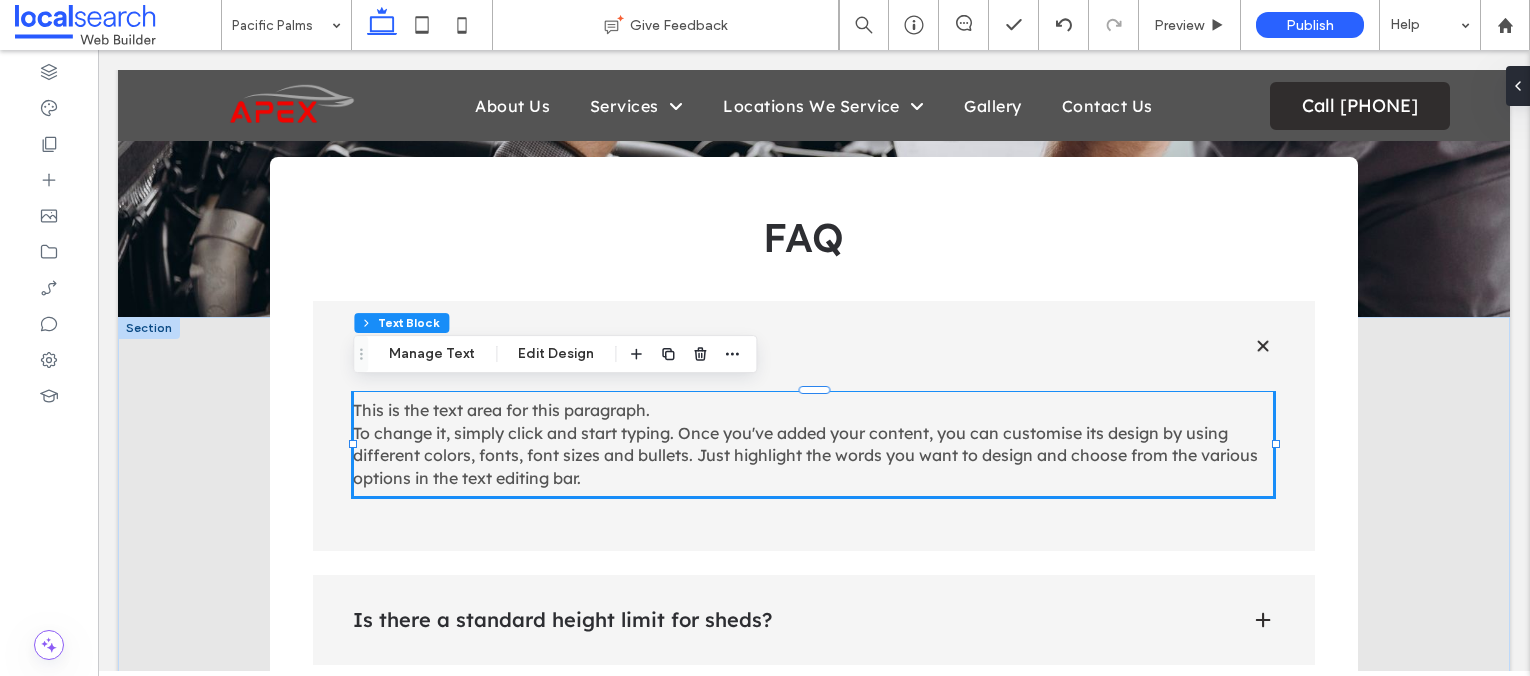 click on "This is the text area for this paragraph. To change it, simply click and start typing. Once you've added your content, you can customise its design by using different colors, fonts, font sizes and bullets. Just highlight the words you want to design and choose from the various options in the text editing bar." at bounding box center (805, 443) 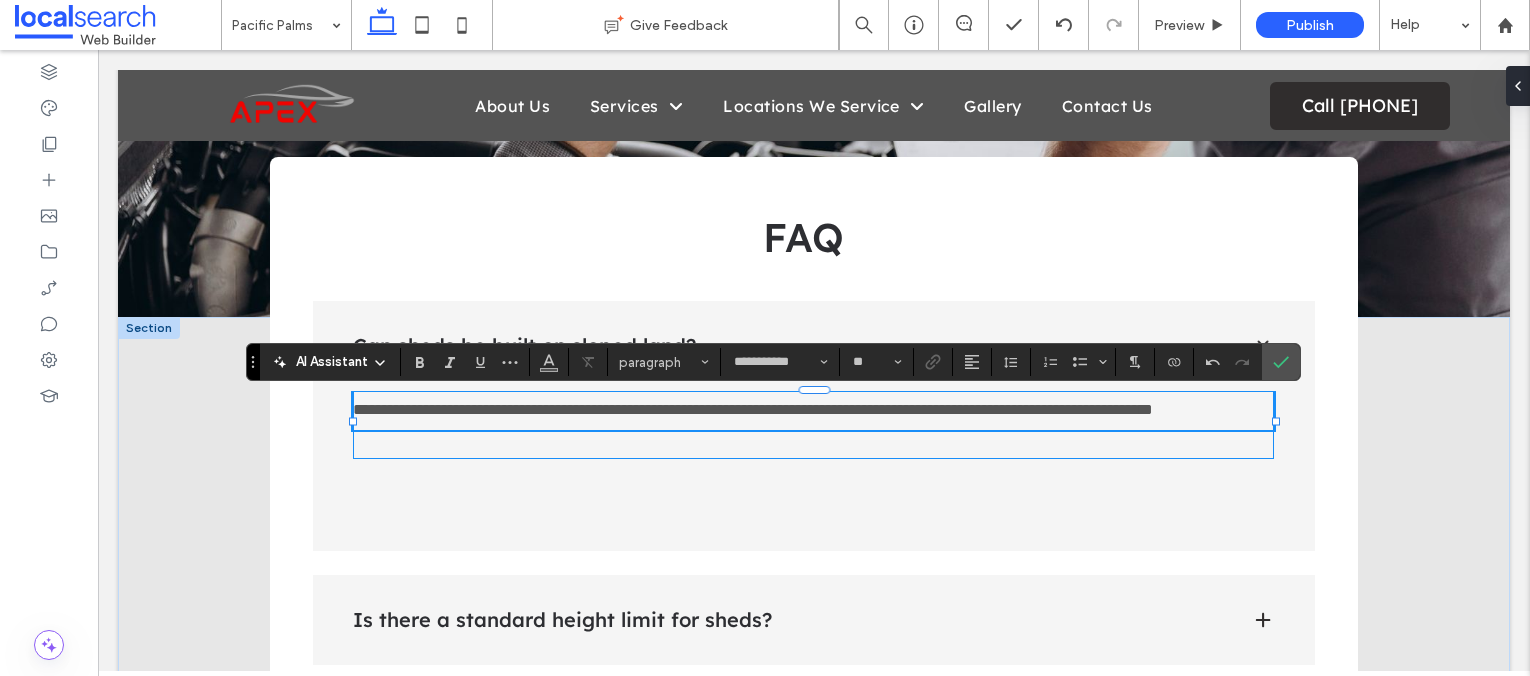click on "**********" at bounding box center [753, 409] 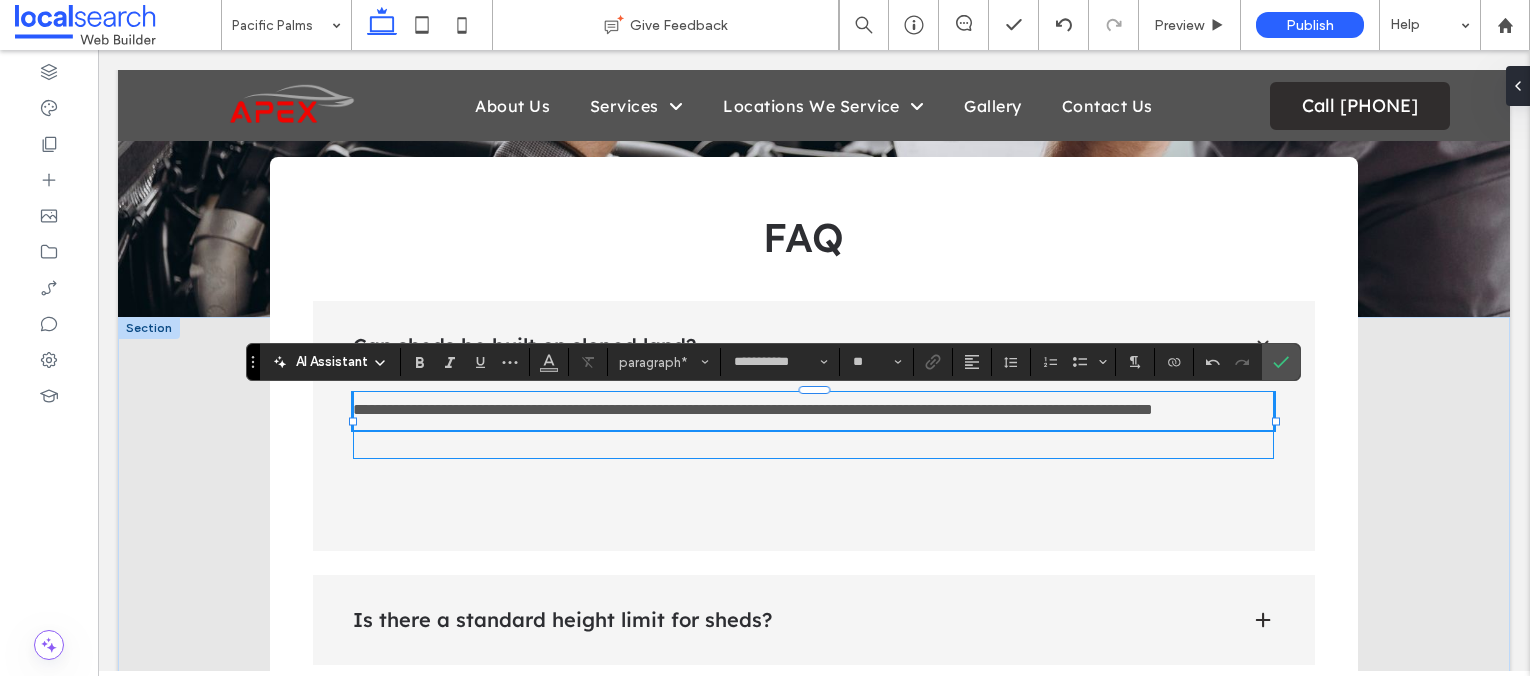 type 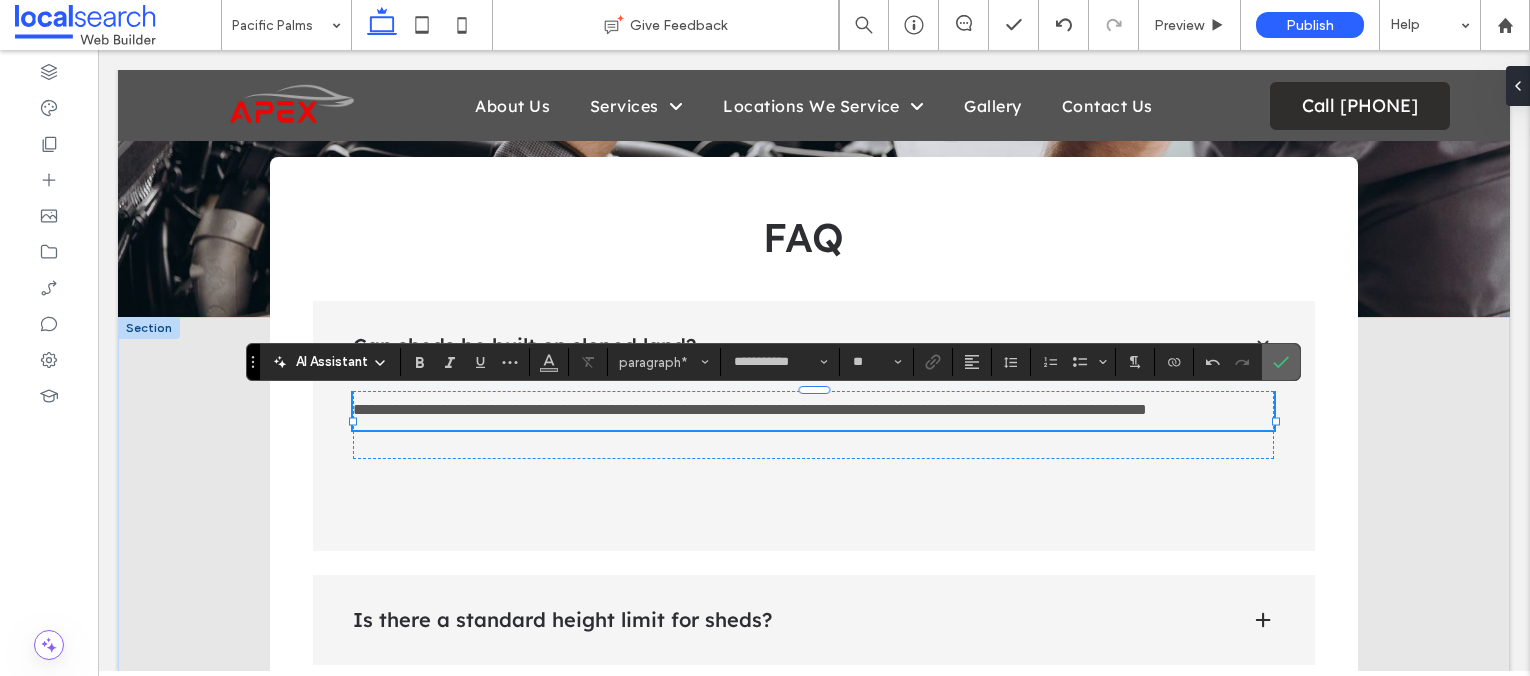 drag, startPoint x: 1274, startPoint y: 353, endPoint x: 1110, endPoint y: 313, distance: 168.80759 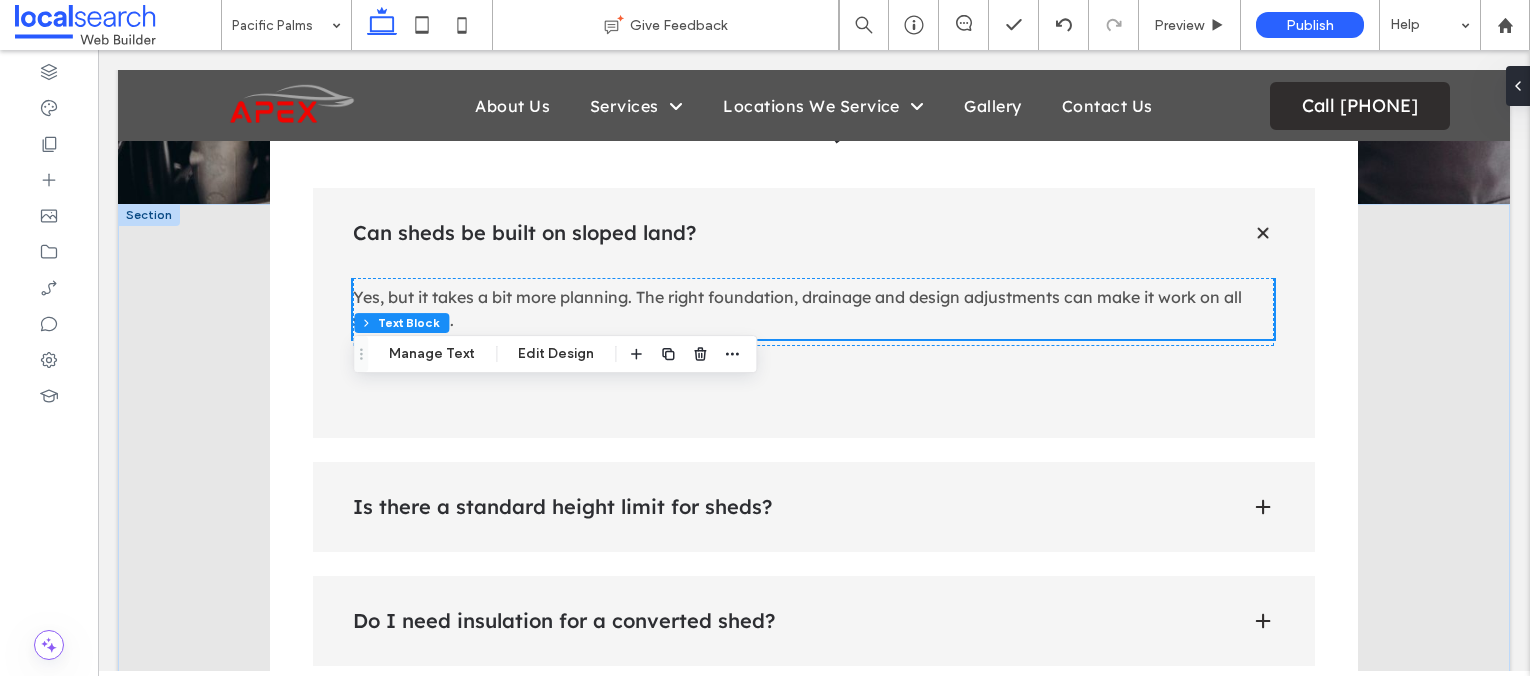 scroll, scrollTop: 4310, scrollLeft: 0, axis: vertical 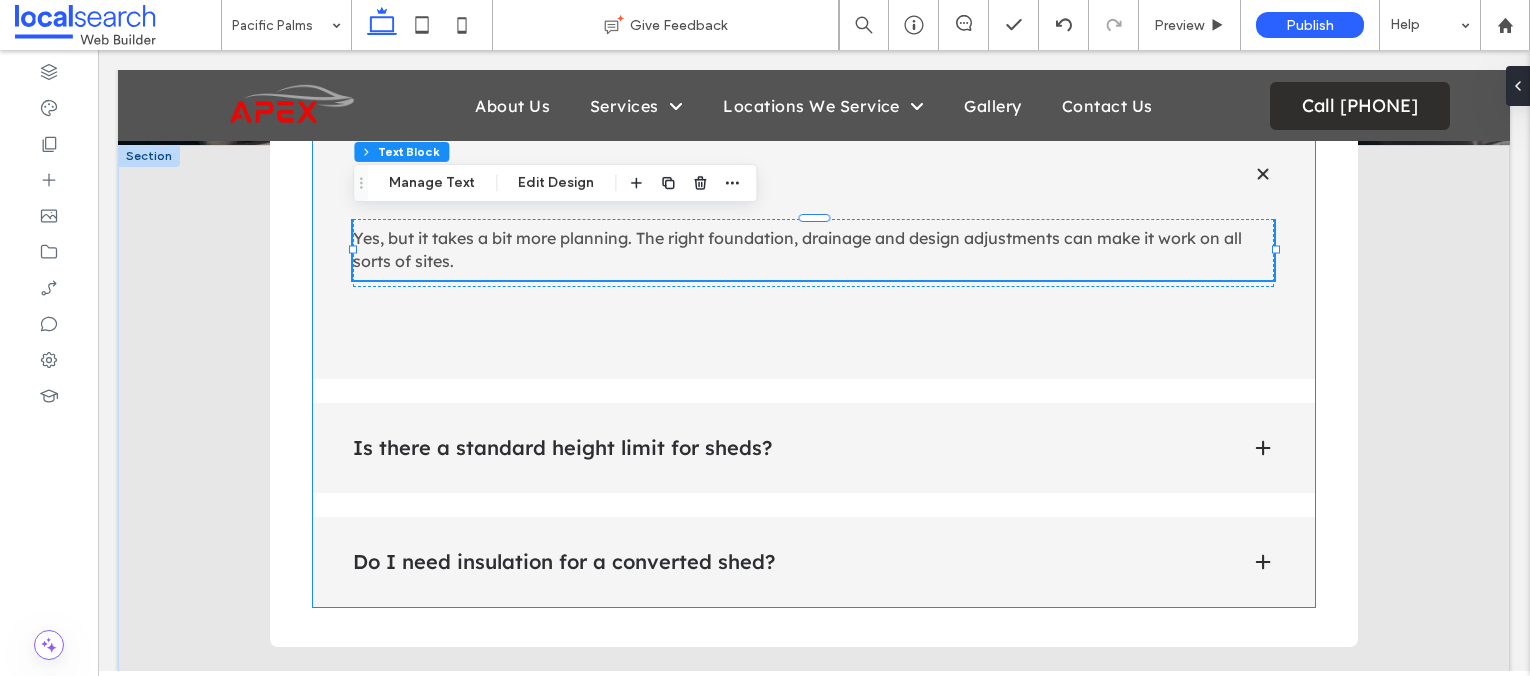 click on "Is there a standard height limit for sheds?" at bounding box center (786, 448) 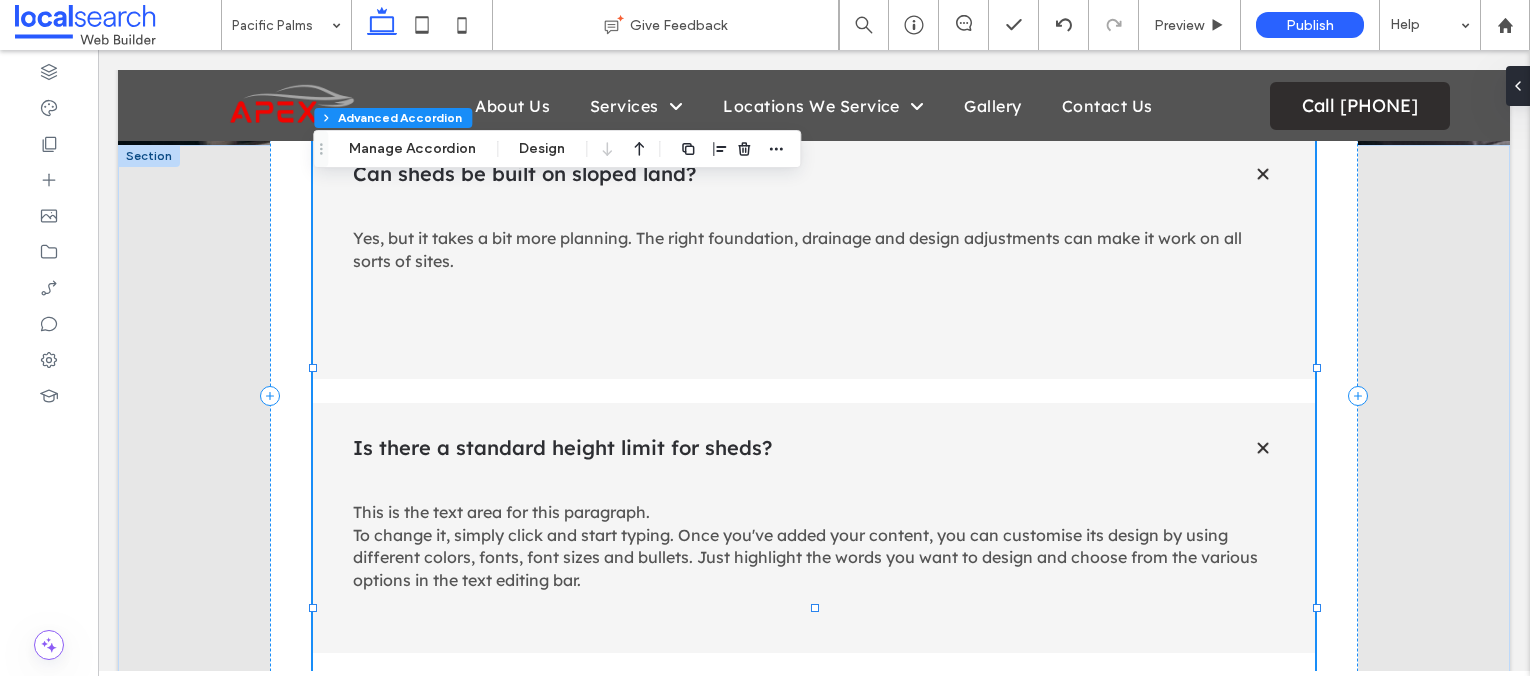 type on "***" 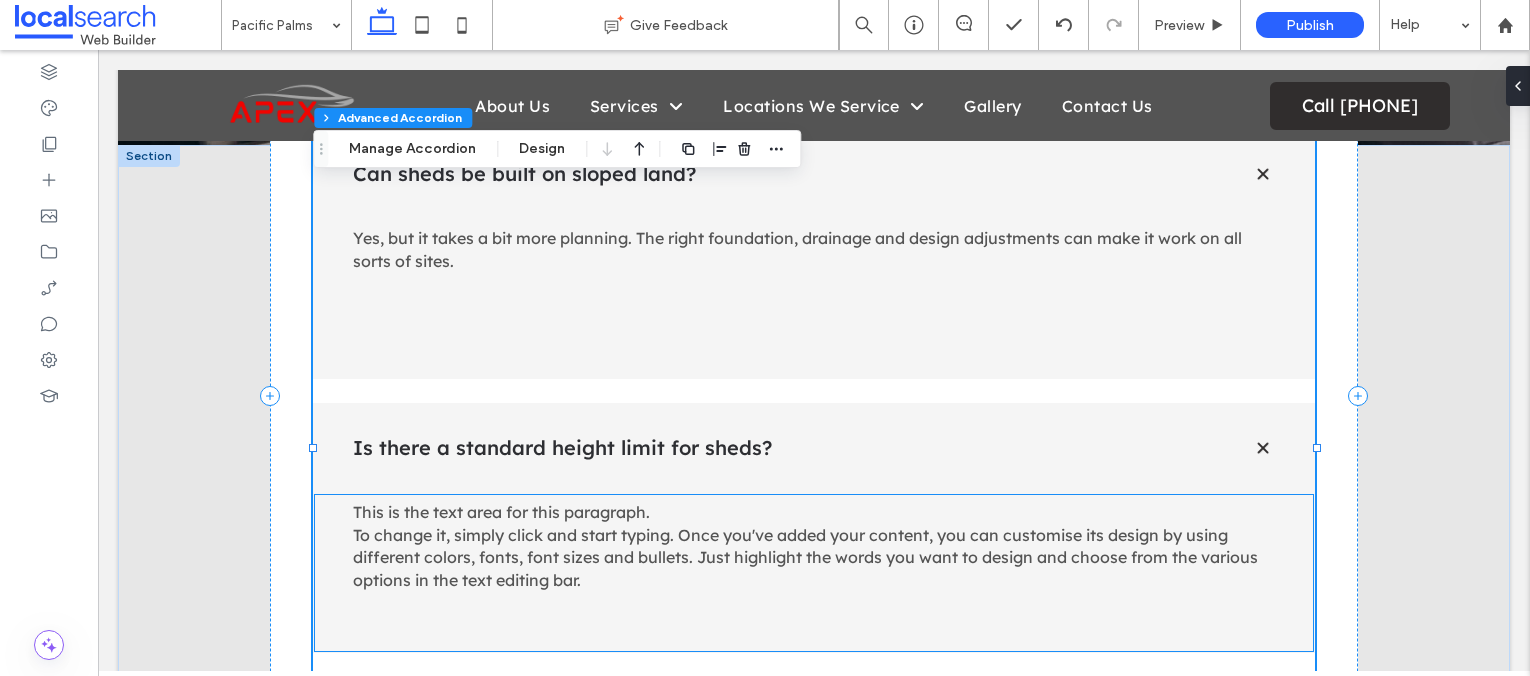 click on "This is the text area for this paragraph. To change it, simply click and start typing. Once you've added your content, you can customise its design by using different colors, fonts, font sizes and bullets. Just highlight the words you want to design and choose from the various options in the text editing bar." at bounding box center (805, 545) 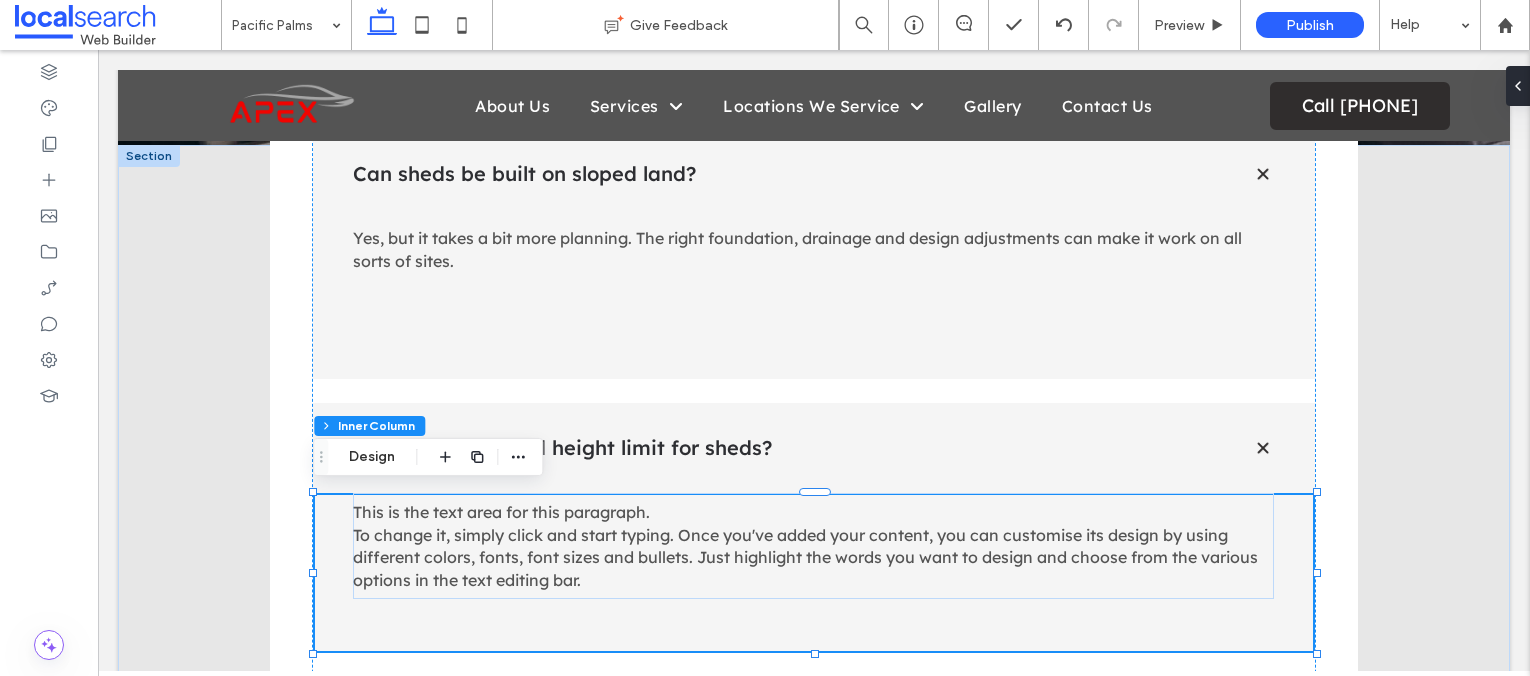 click on "This is the text area for this paragraph. To change it, simply click and start typing. Once you've added your content, you can customise its design by using different colors, fonts, font sizes and bullets. Just highlight the words you want to design and choose from the various options in the text editing bar." at bounding box center (805, 545) 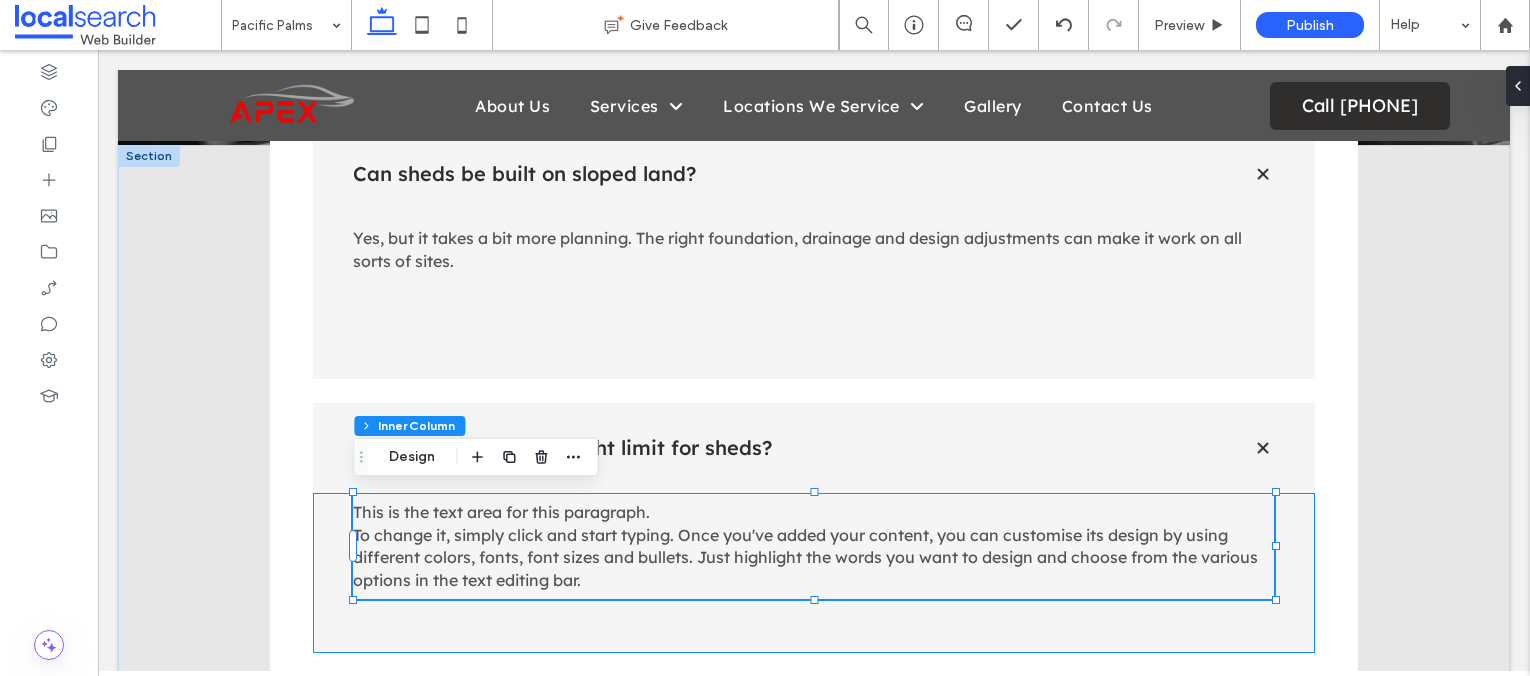click on "This is the text area for this paragraph. To change it, simply click and start typing. Once you've added your content, you can customise its design by using different colors, fonts, font sizes and bullets. Just highlight the words you want to design and choose from the various options in the text editing bar." at bounding box center (805, 545) 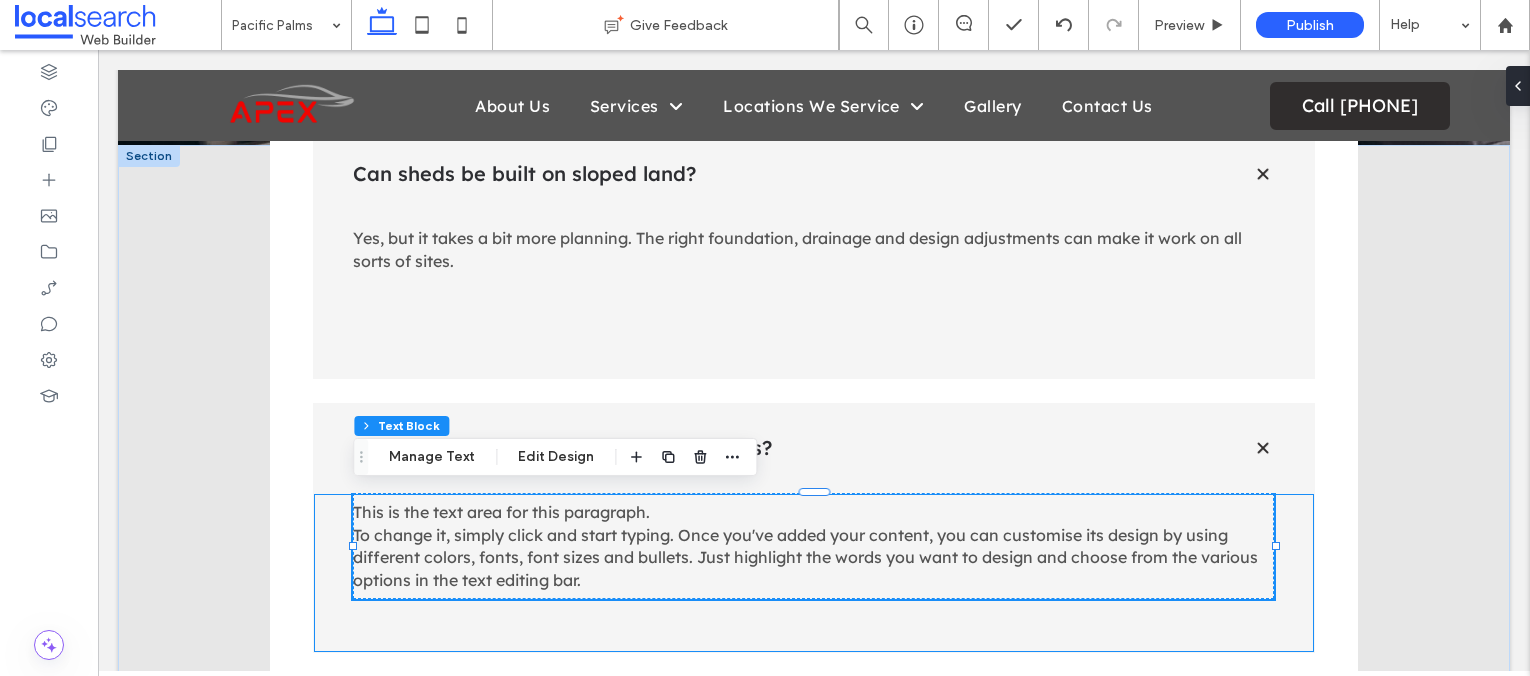 click on "This is the text area for this paragraph. To change it, simply click and start typing. Once you've added your content, you can customise its design by using different colors, fonts, font sizes and bullets. Just highlight the words you want to design and choose from the various options in the text editing bar." at bounding box center [805, 545] 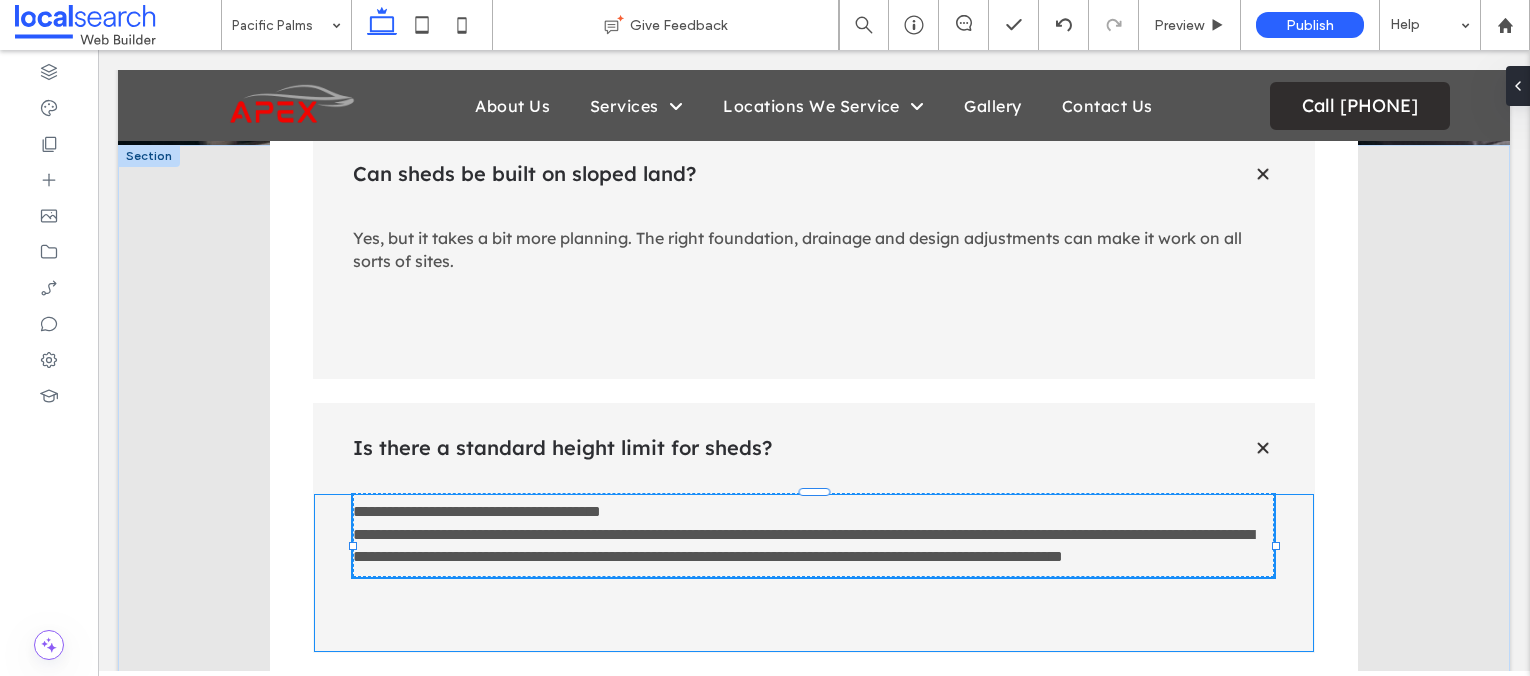 type on "**********" 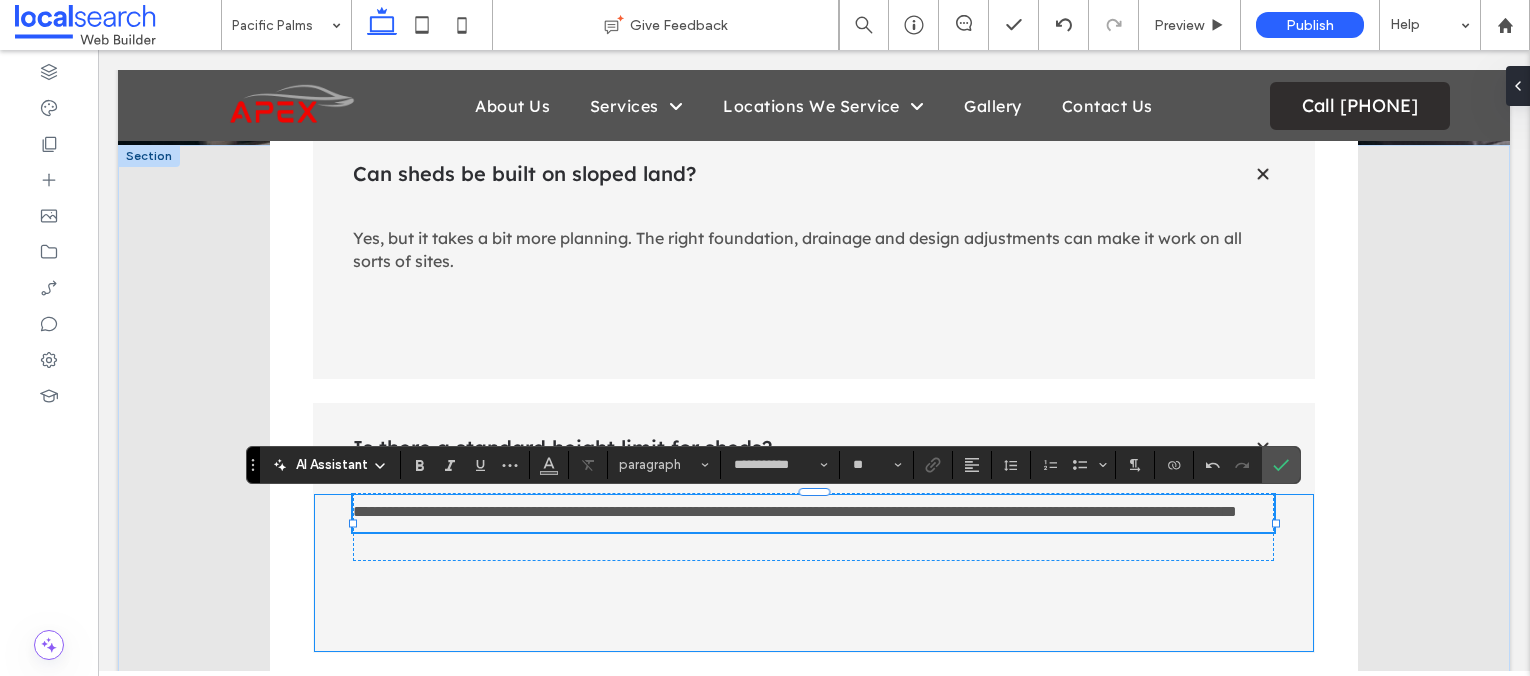 click on "**********" at bounding box center (795, 511) 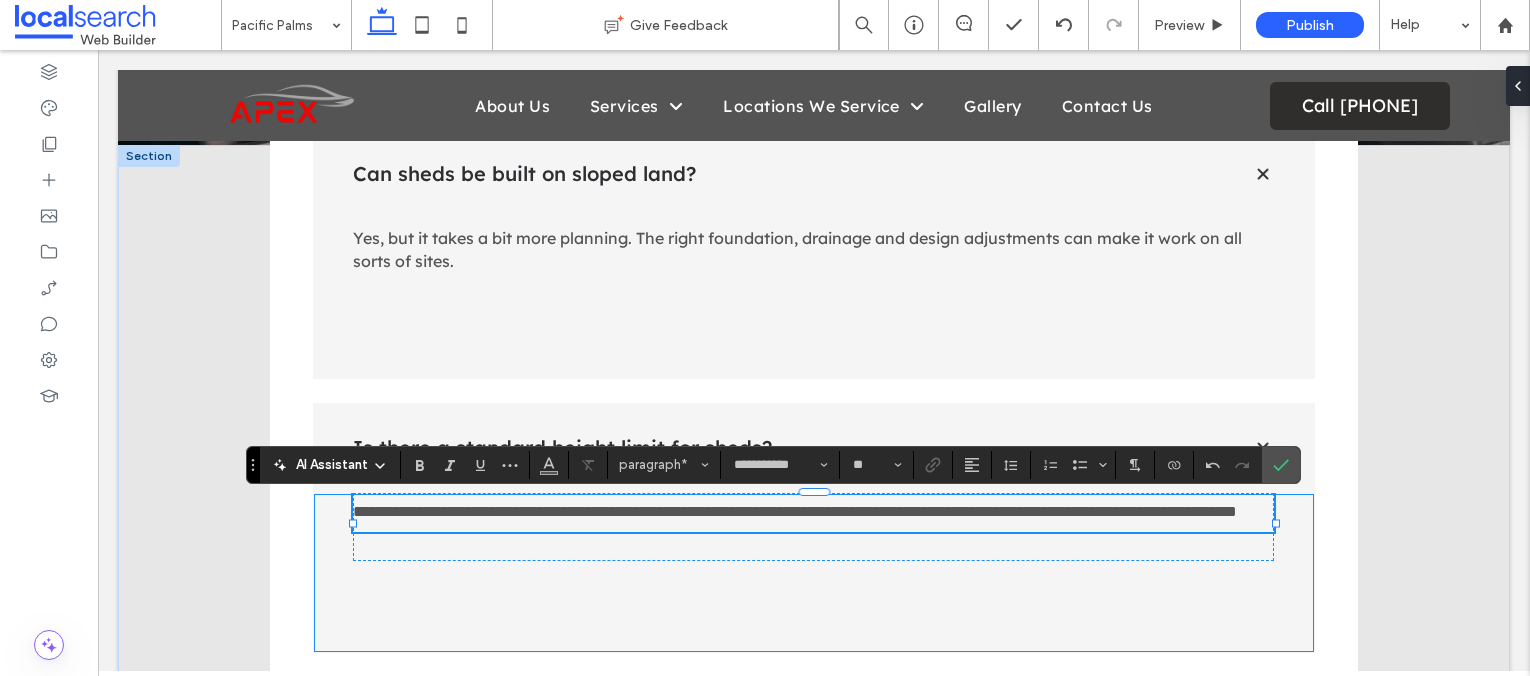 type 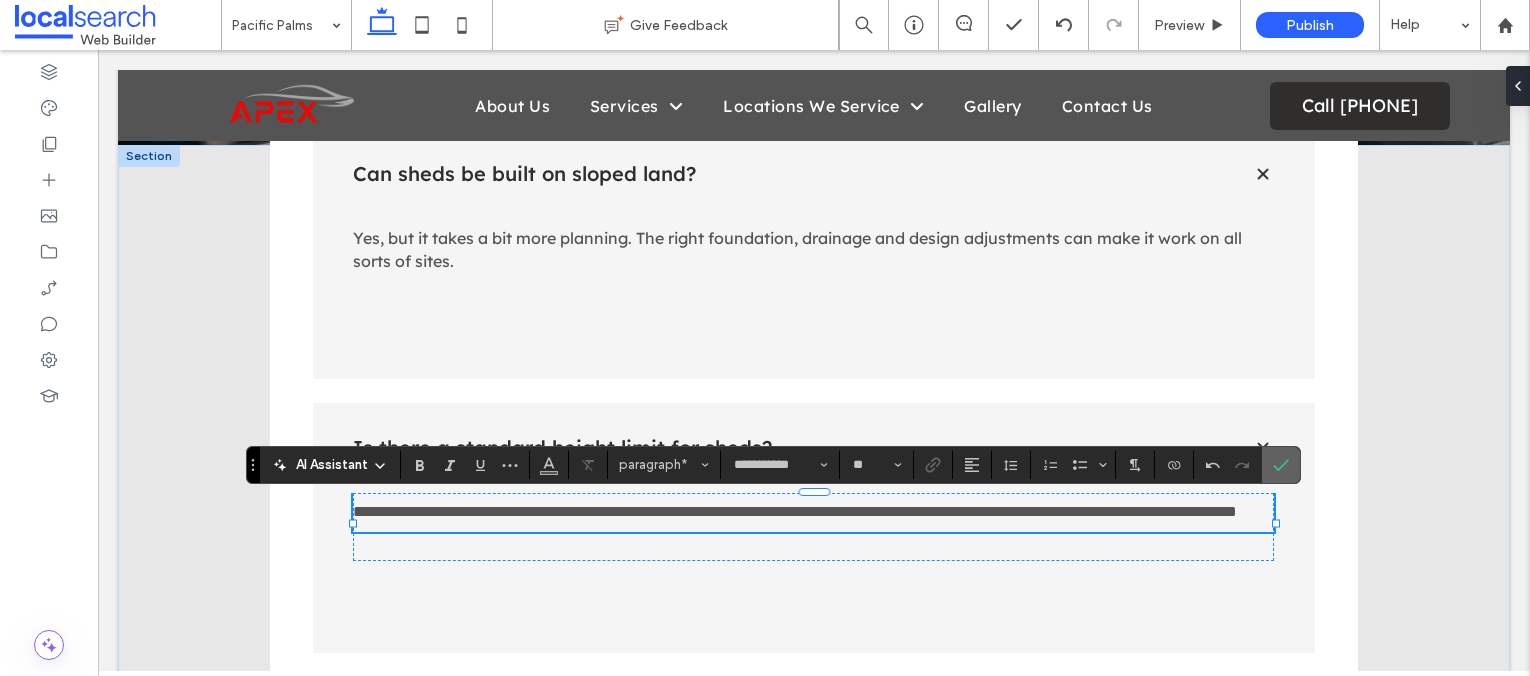 click 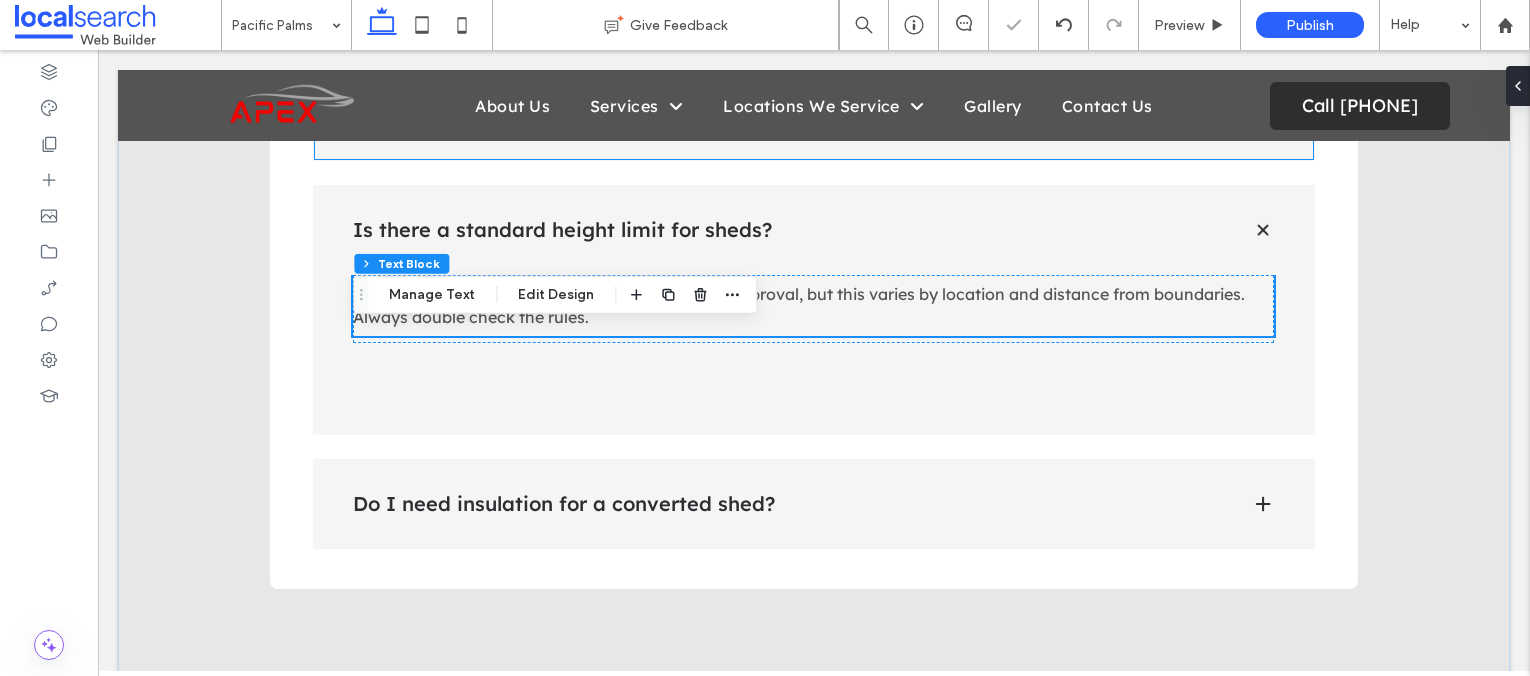 scroll, scrollTop: 4540, scrollLeft: 0, axis: vertical 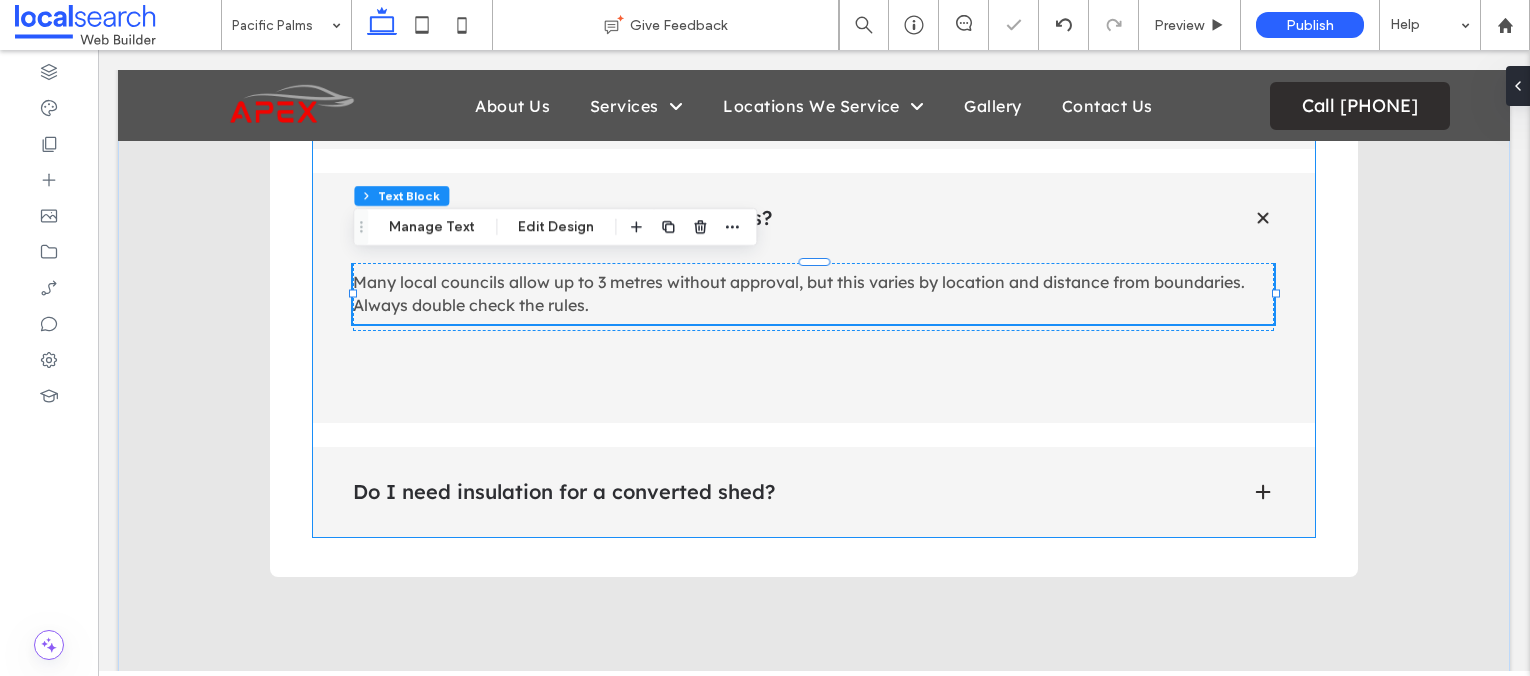 click on "Do I need insulation for a converted shed?" at bounding box center [814, 492] 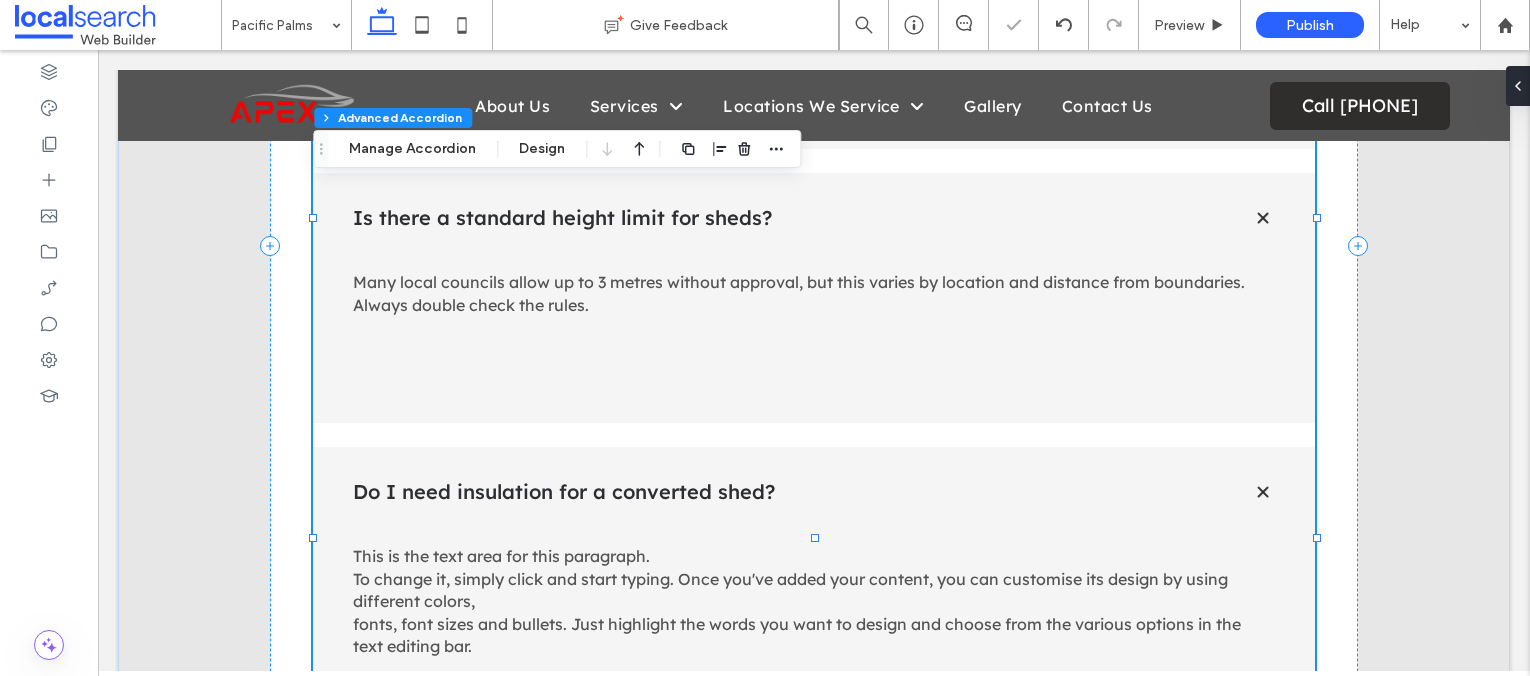 type on "**" 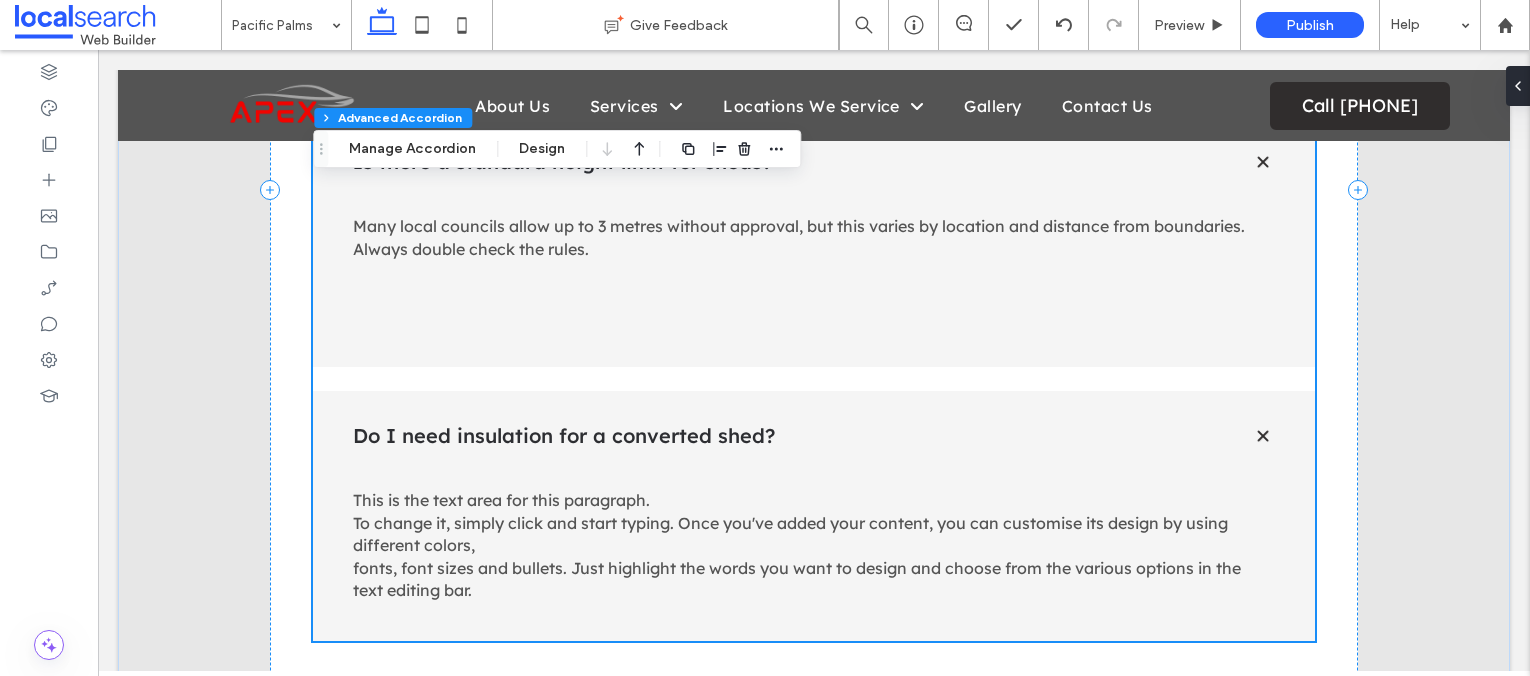 scroll, scrollTop: 4606, scrollLeft: 0, axis: vertical 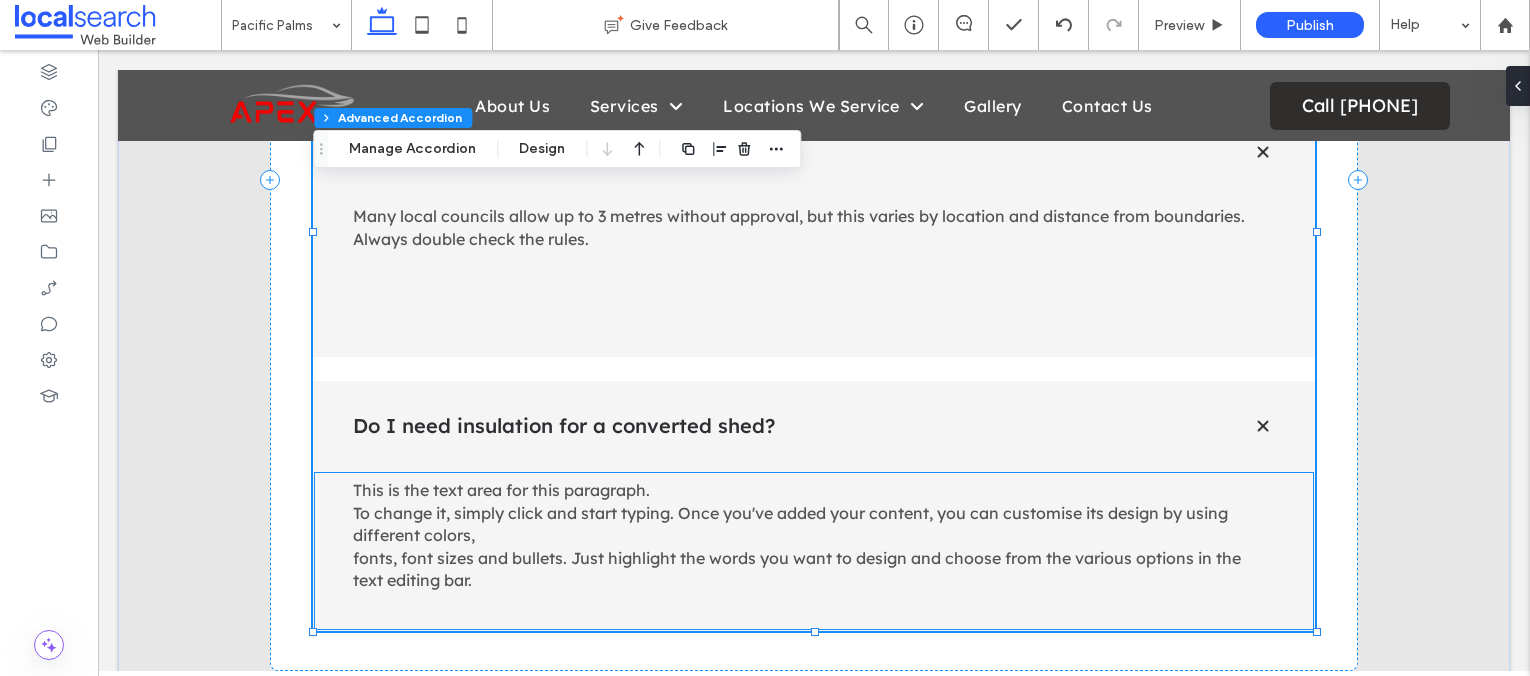 click on "This is the text area for this paragraph. To change it, simply click and start typing. Once you've added your content, you can customise its design by using different colors, fonts, font sizes and bullets. Just highlight the words you want to design and choose from the various options in the text editing bar." at bounding box center [797, 535] 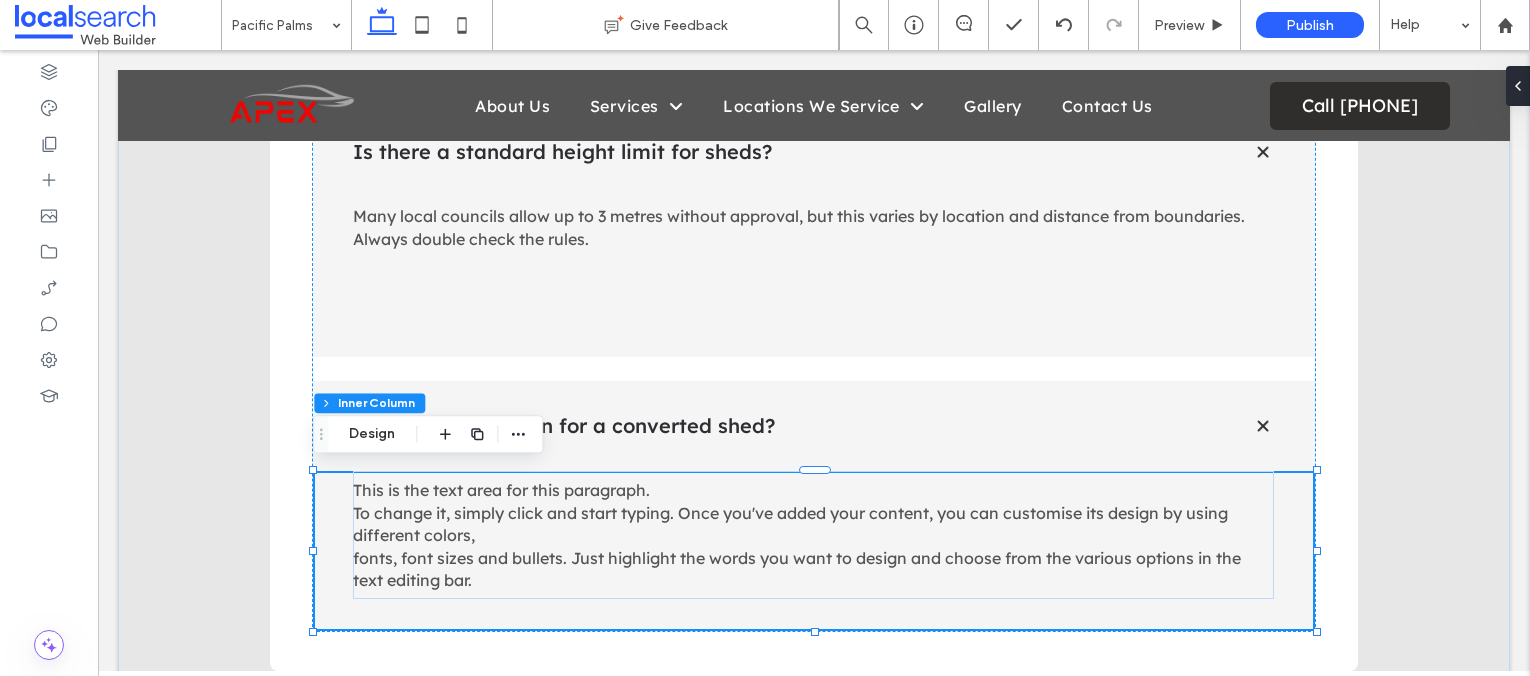 click on "This is the text area for this paragraph. To change it, simply click and start typing. Once you've added your content, you can customise its design by using different colors, fonts, font sizes and bullets. Just highlight the words you want to design and choose from the various options in the text editing bar." at bounding box center (797, 535) 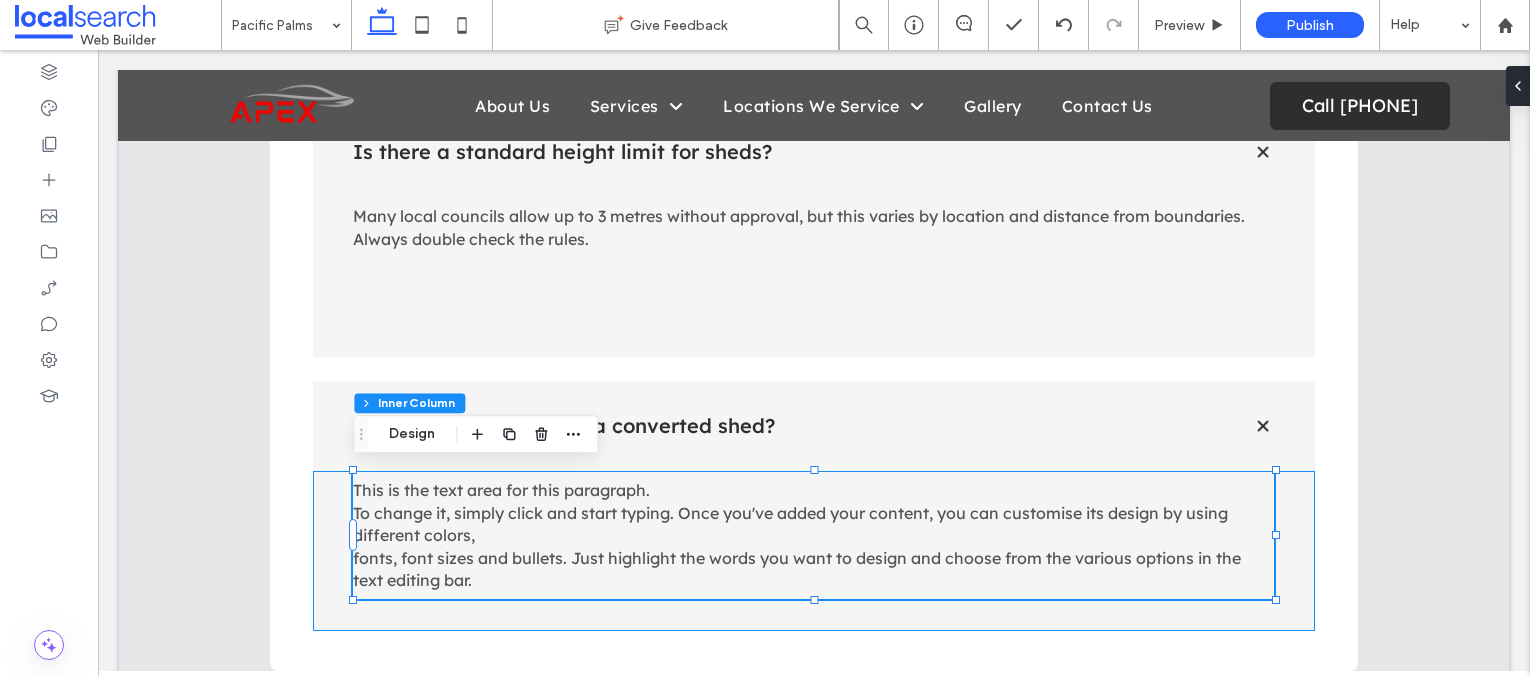 click on "This is the text area for this paragraph. To change it, simply click and start typing. Once you've added your content, you can customise its design by using different colors, fonts, font sizes and bullets. Just highlight the words you want to design and choose from the various options in the text editing bar." at bounding box center [797, 535] 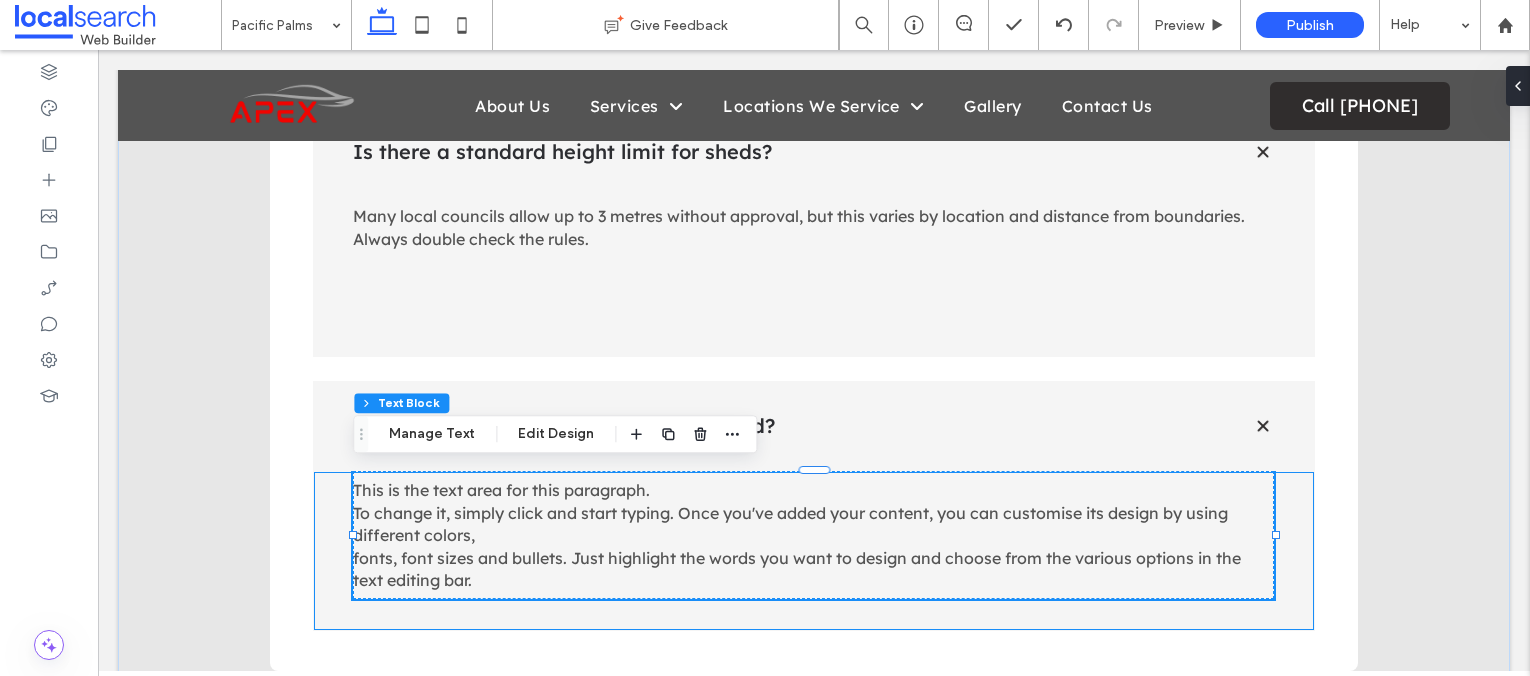 click on "This is the text area for this paragraph. To change it, simply click and start typing. Once you've added your content, you can customise its design by using different colors, fonts, font sizes and bullets. Just highlight the words you want to design and choose from the various options in the text editing bar." at bounding box center (797, 535) 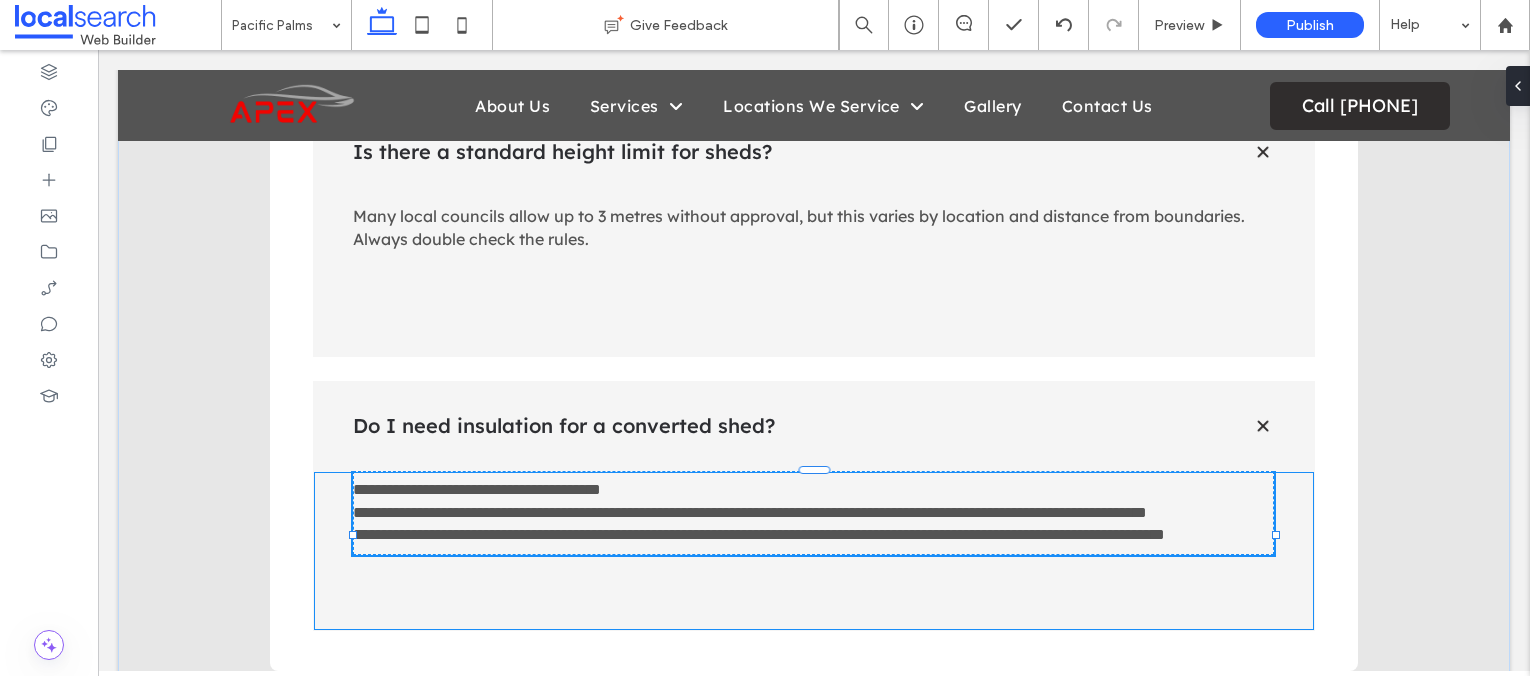 type on "**********" 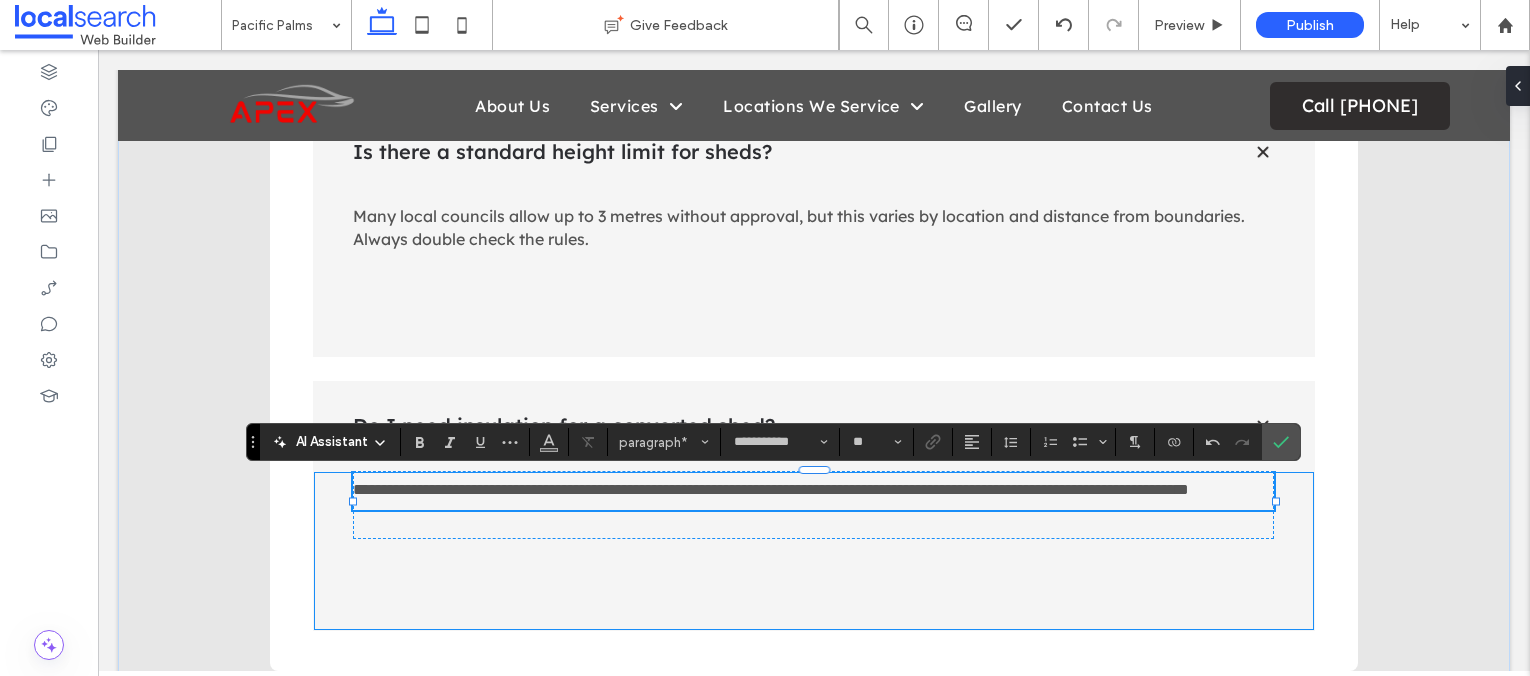 click on "**********" at bounding box center [771, 489] 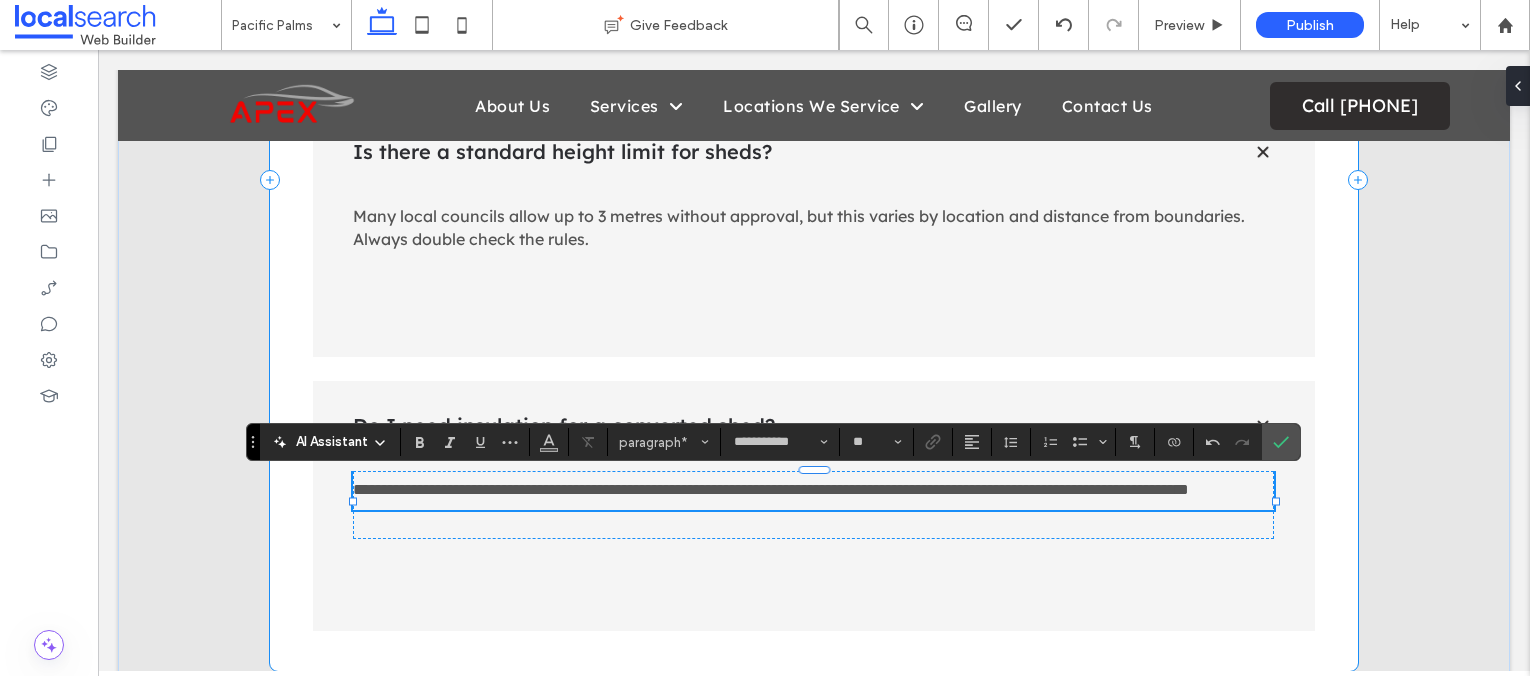 type 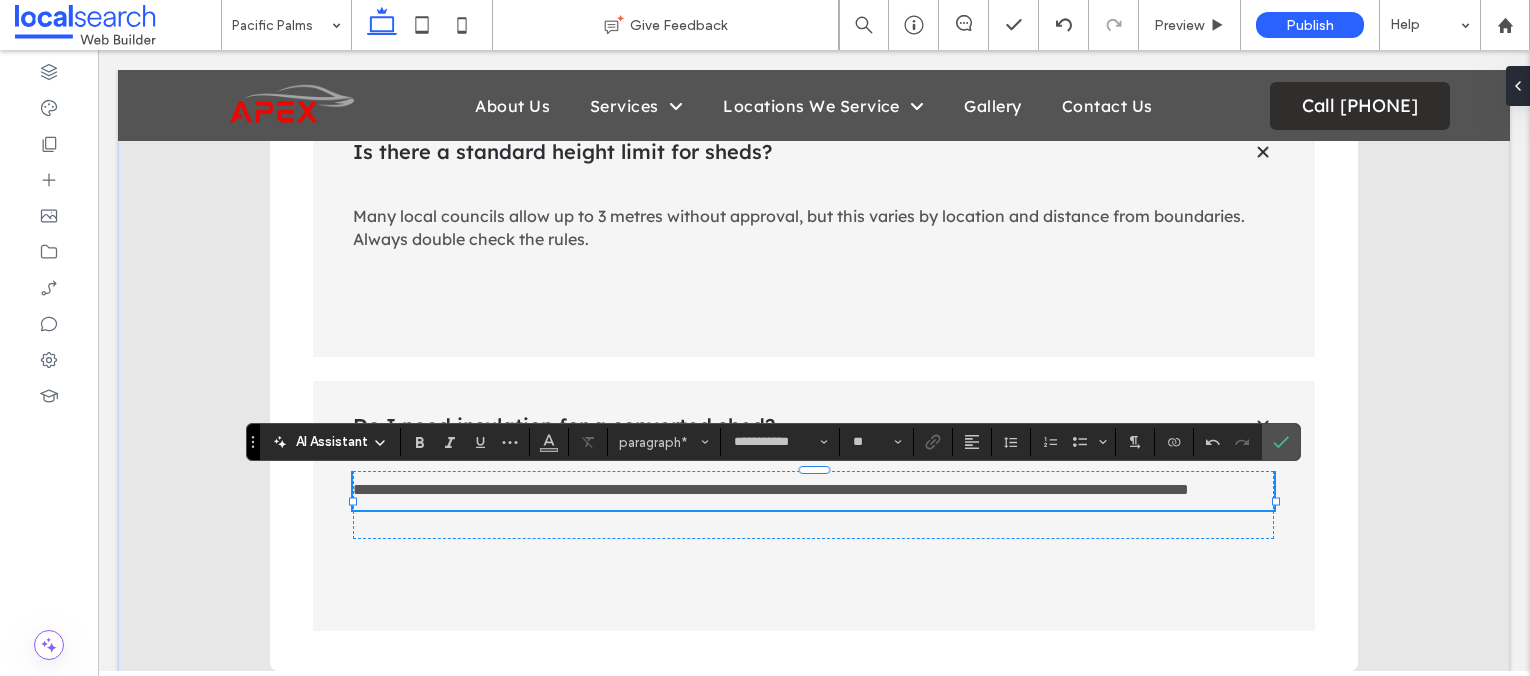 click on "**********" at bounding box center [771, 489] 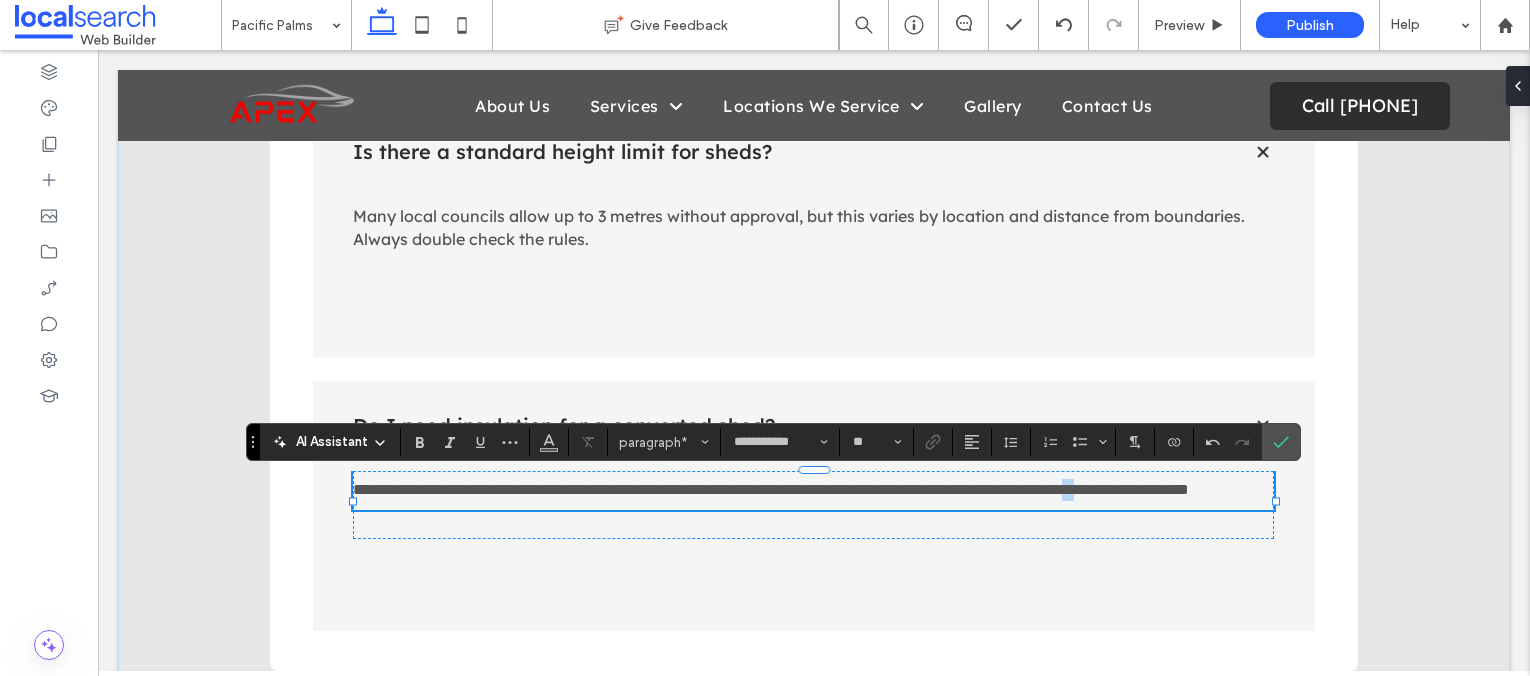 click on "**********" at bounding box center (771, 489) 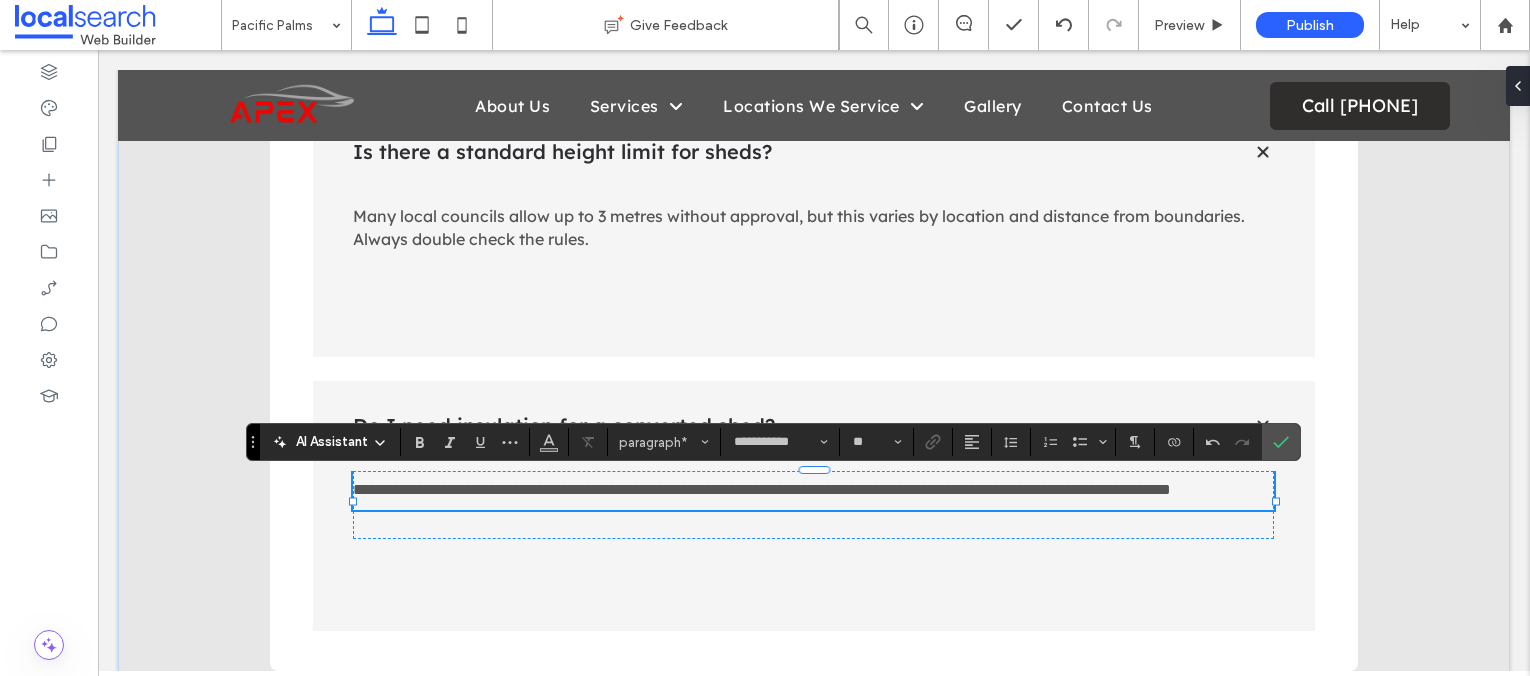 click on "**********" at bounding box center [762, 489] 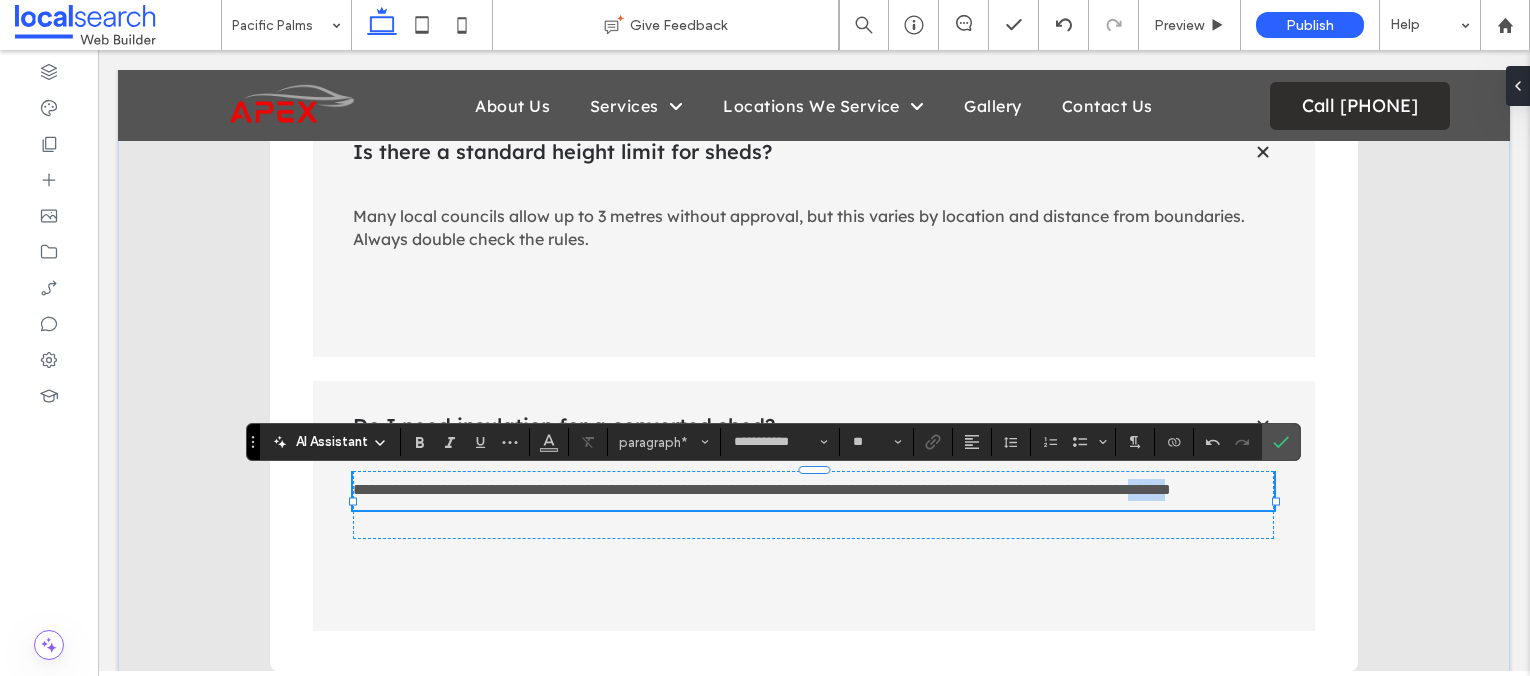 click on "**********" at bounding box center (762, 489) 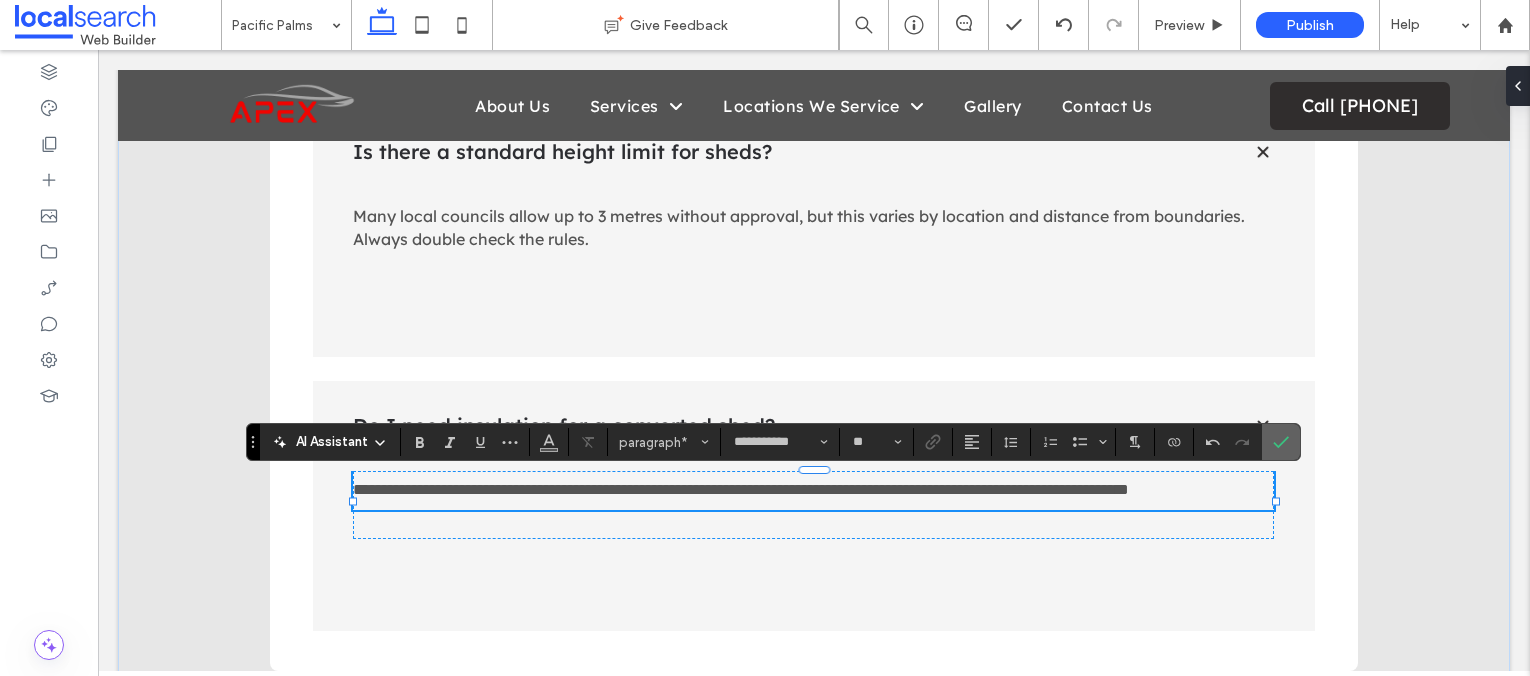 click at bounding box center [1281, 442] 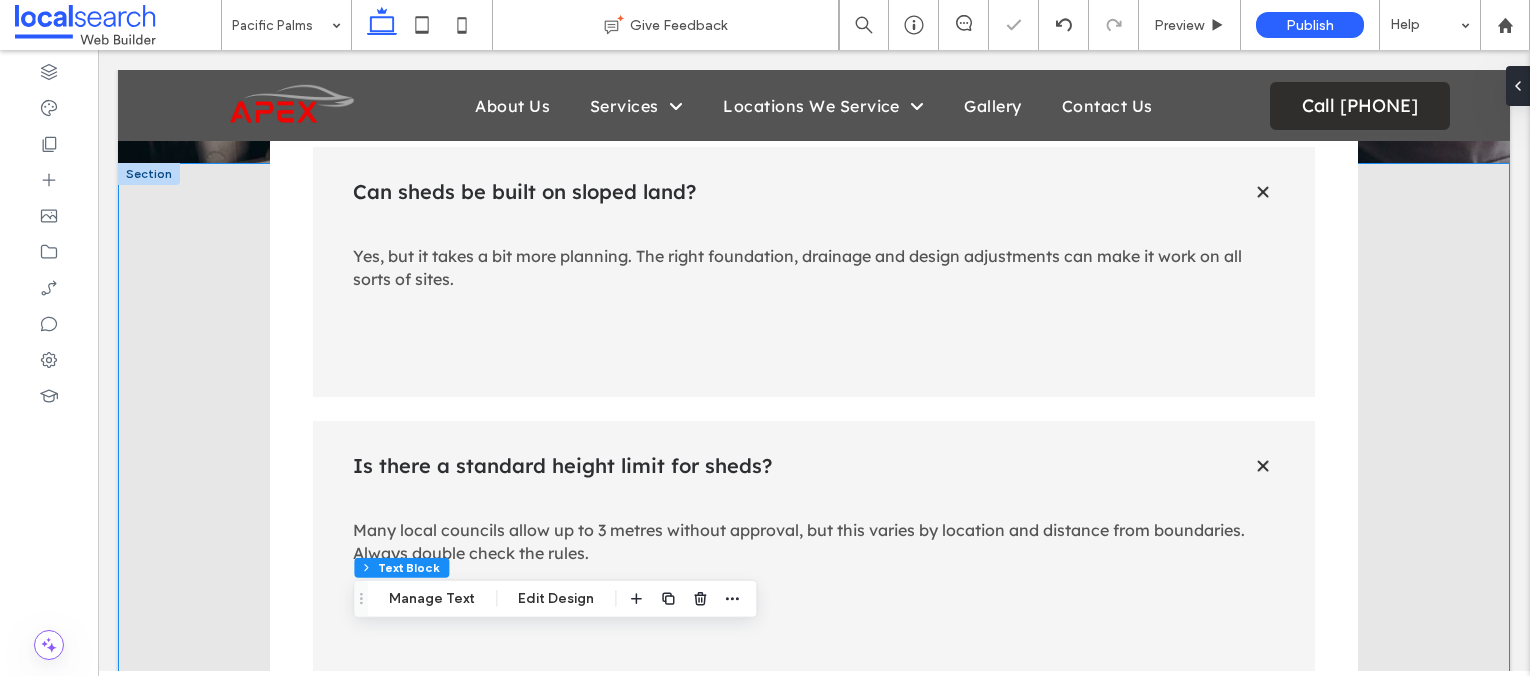 scroll, scrollTop: 4297, scrollLeft: 0, axis: vertical 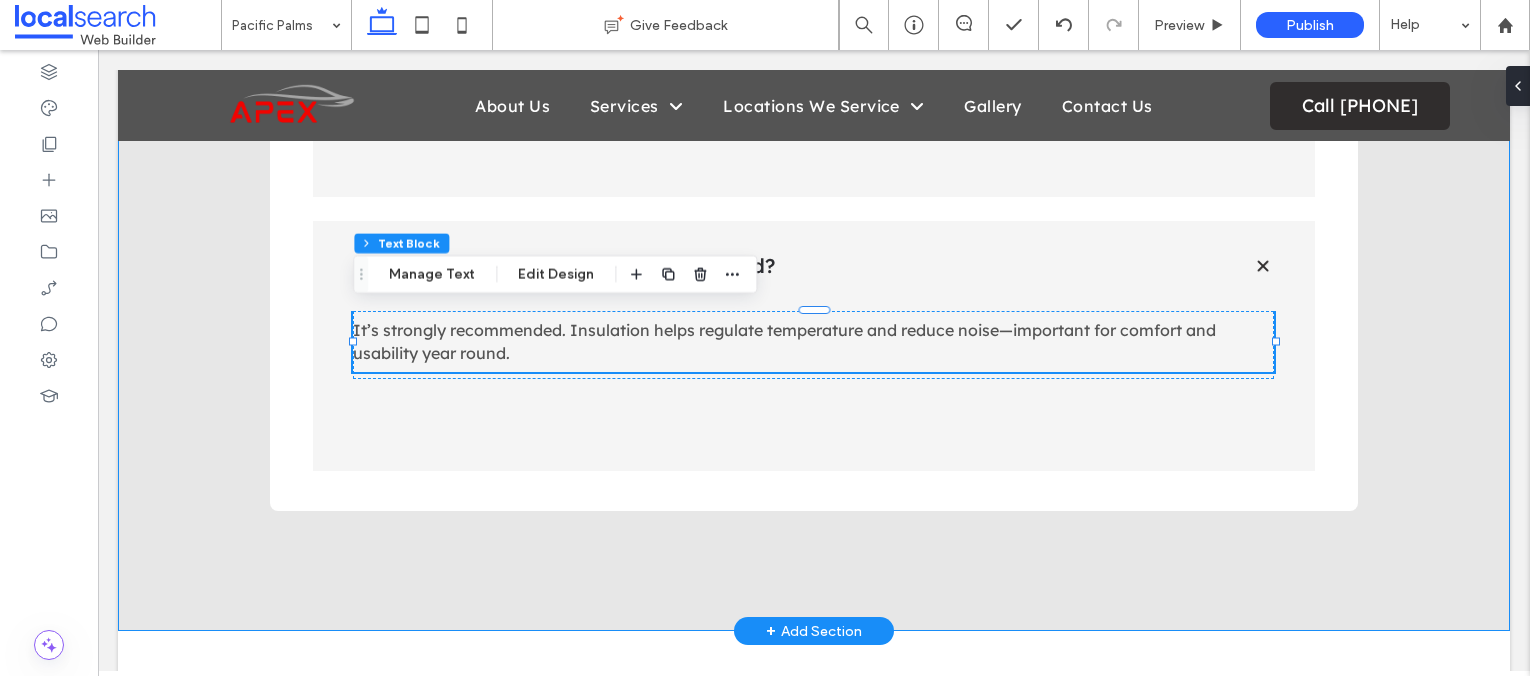click on "FAQ
Can sheds be built on sloped land?
Yes, but it takes a bit more planning. The right foundation, drainage and design adjustments can make it work on all sorts of sites.
Is there a standard height limit for sheds?
Many local councils allow up to 3 metres without approval, but this varies by location and distance from boundaries. Always double check the rules.
Do I need insulation for a converted shed?
It’s strongly recommended. Insulation helps regulate temperature and reduce noise—important for comfort and usability year round." at bounding box center (814, 160) 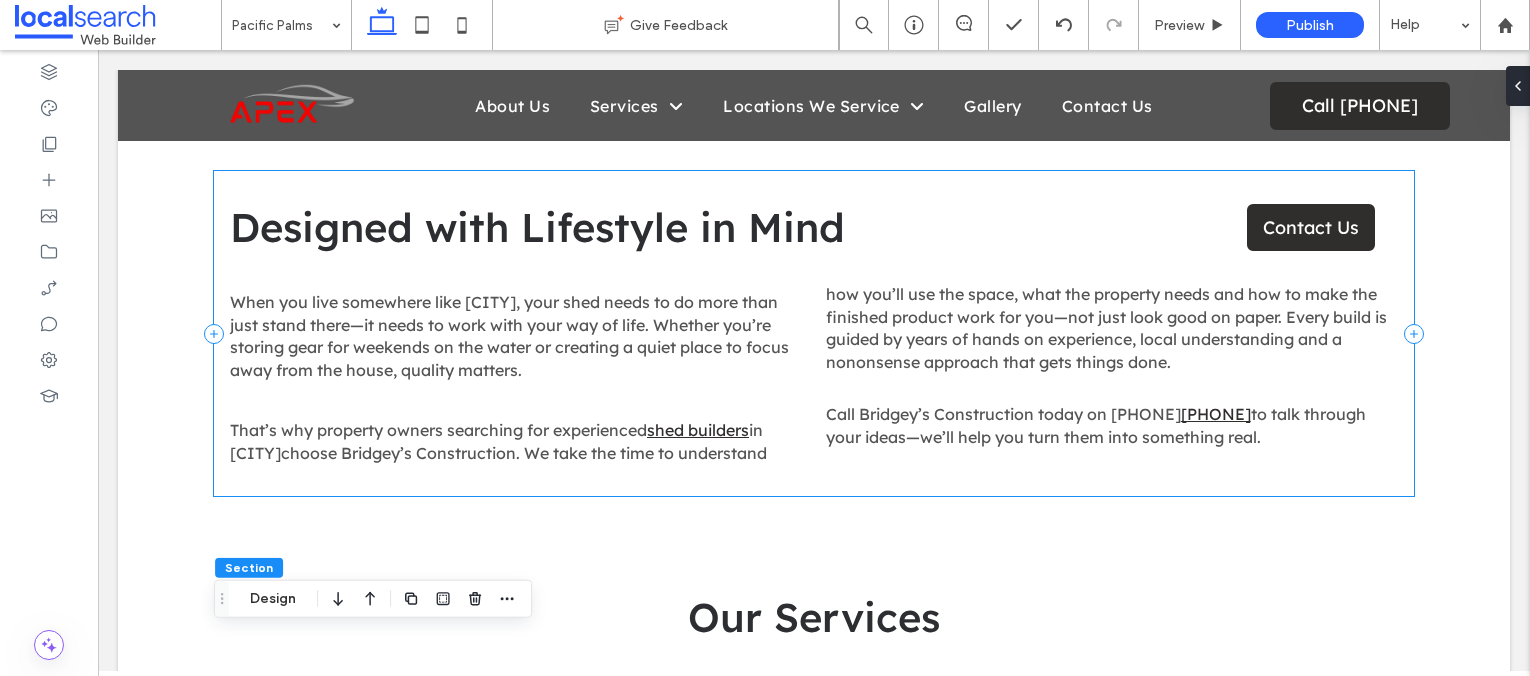 scroll, scrollTop: 627, scrollLeft: 0, axis: vertical 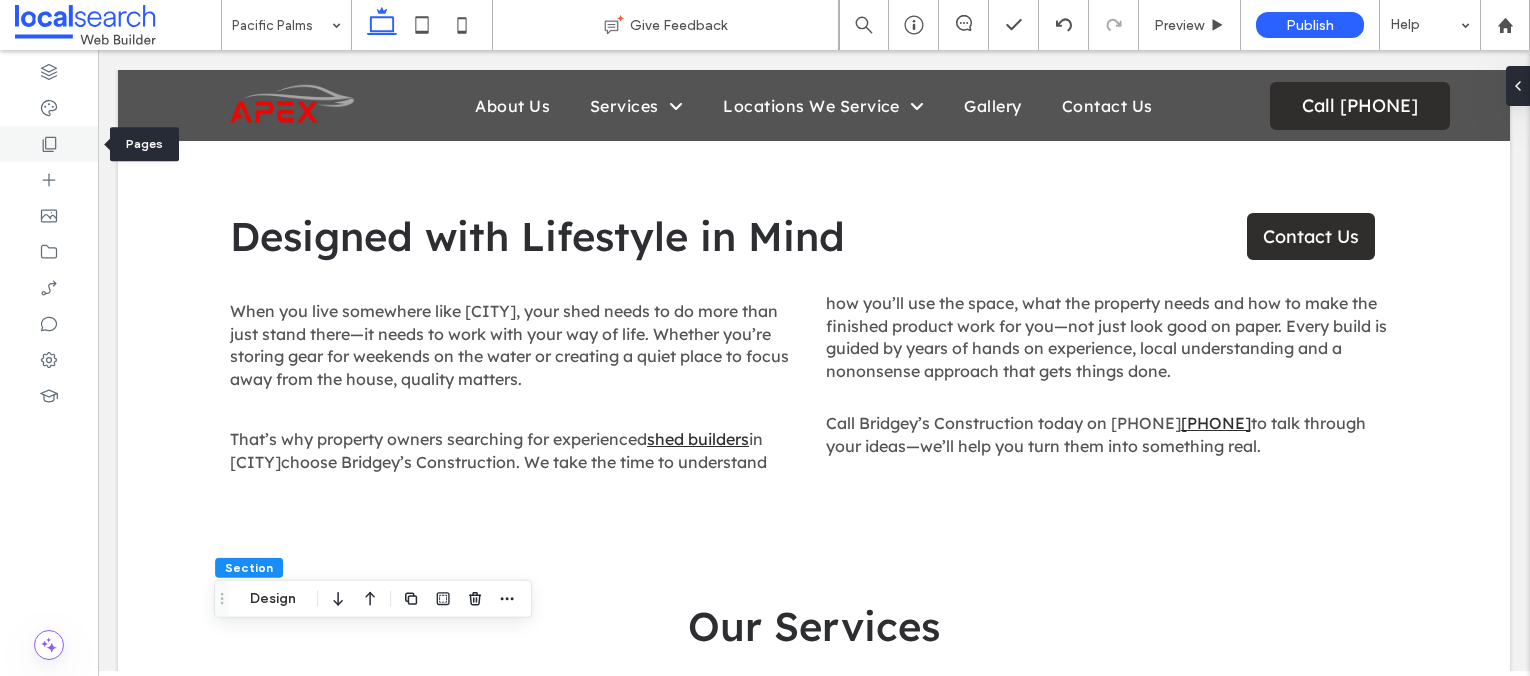 click 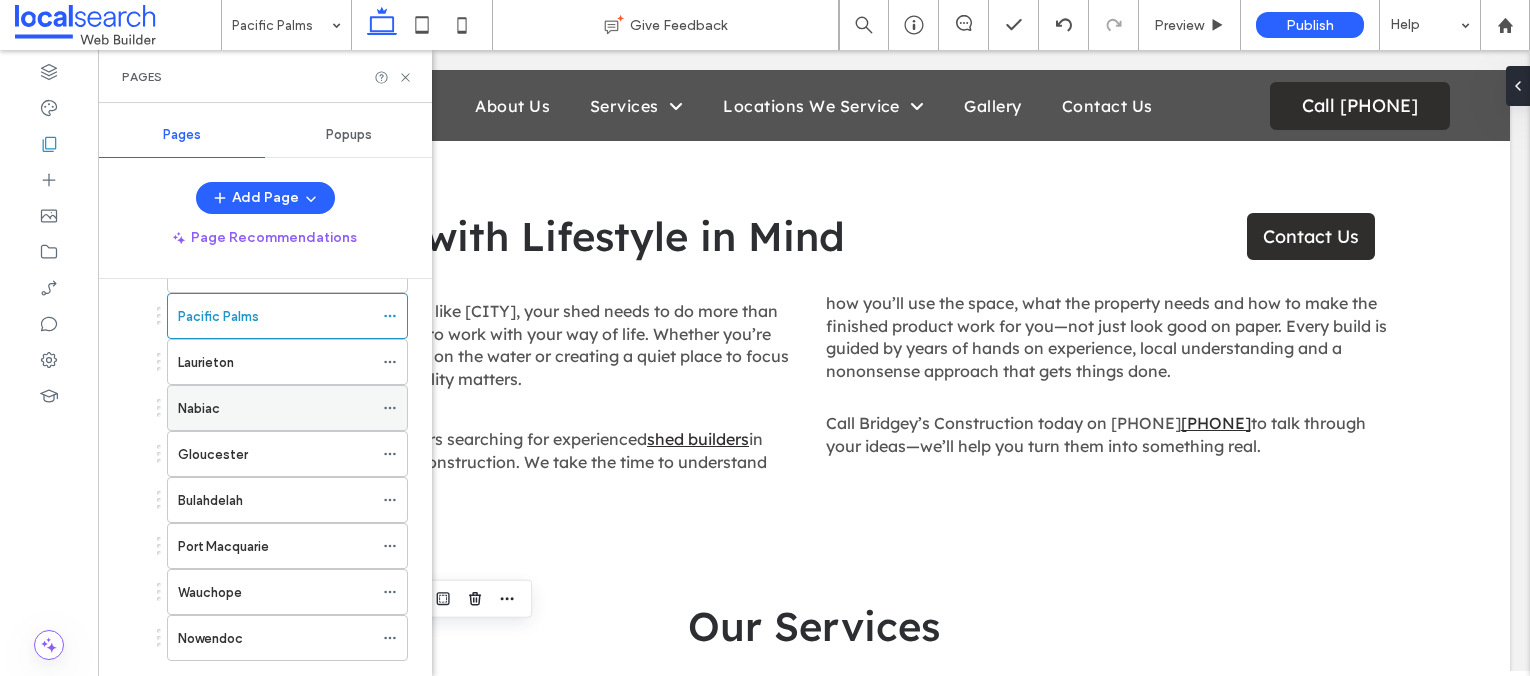 scroll, scrollTop: 604, scrollLeft: 0, axis: vertical 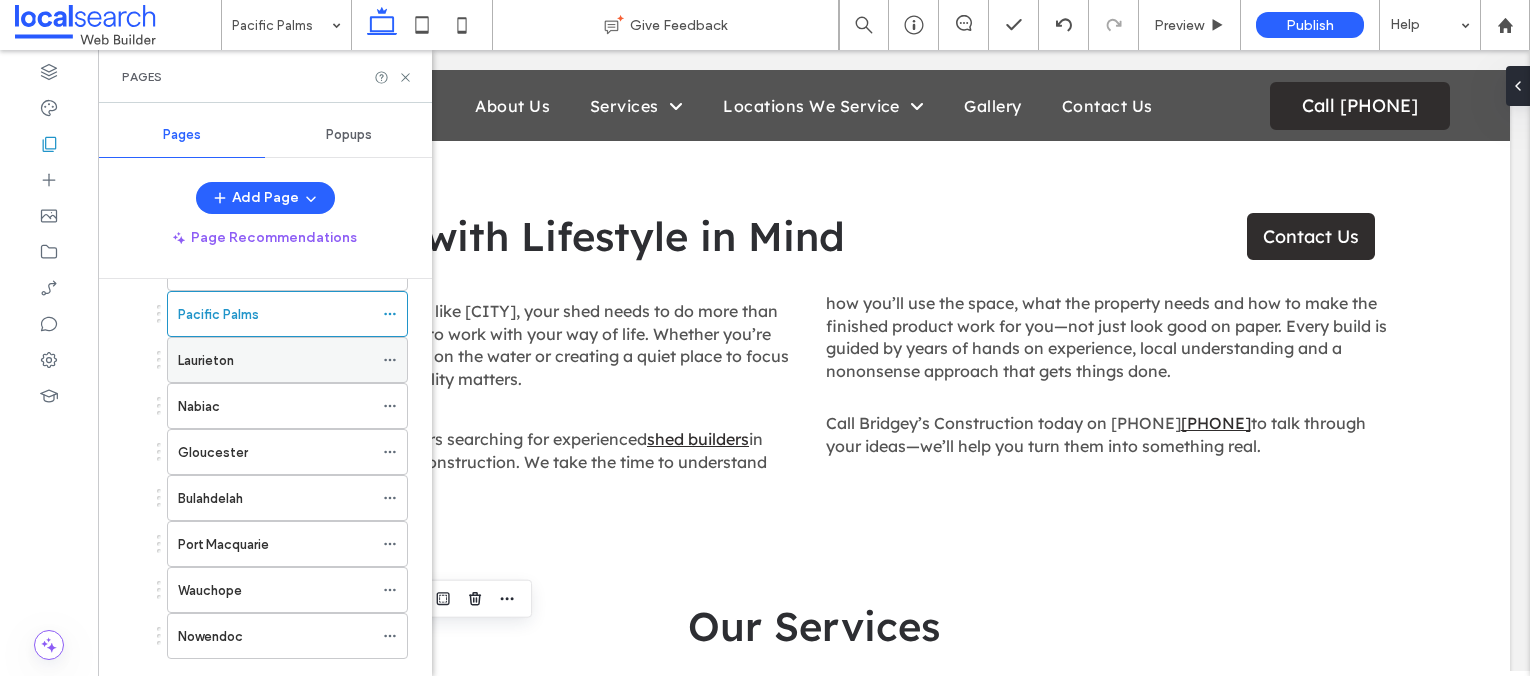 click on "Laurieton" at bounding box center [206, 360] 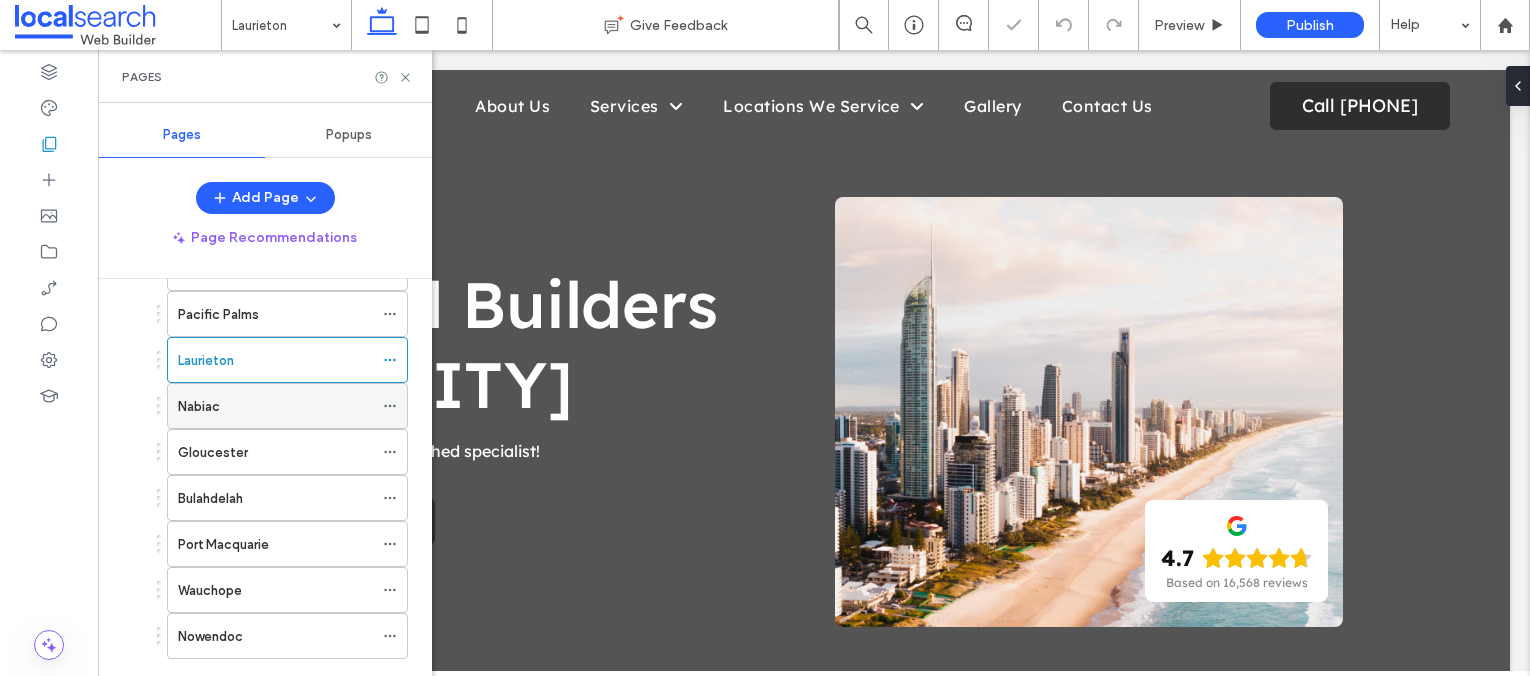 scroll, scrollTop: 0, scrollLeft: 0, axis: both 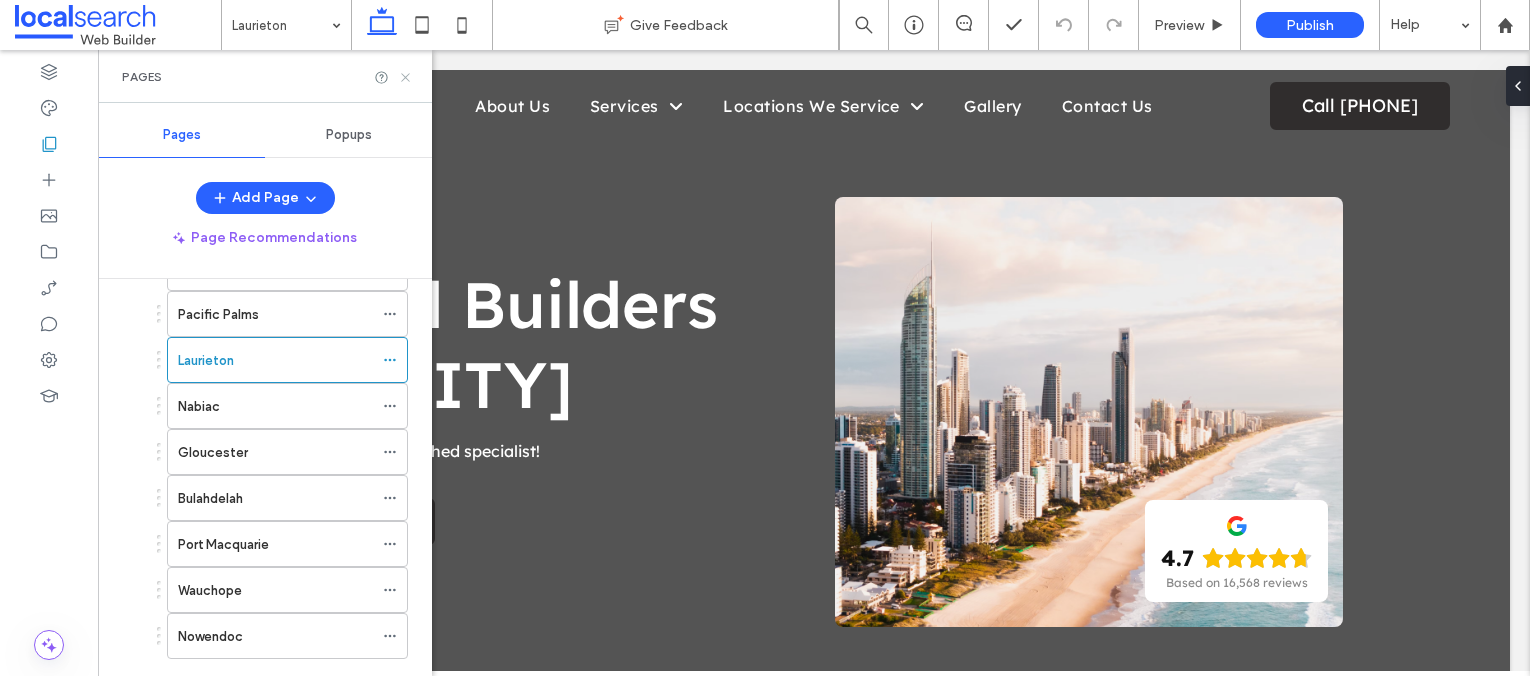 click 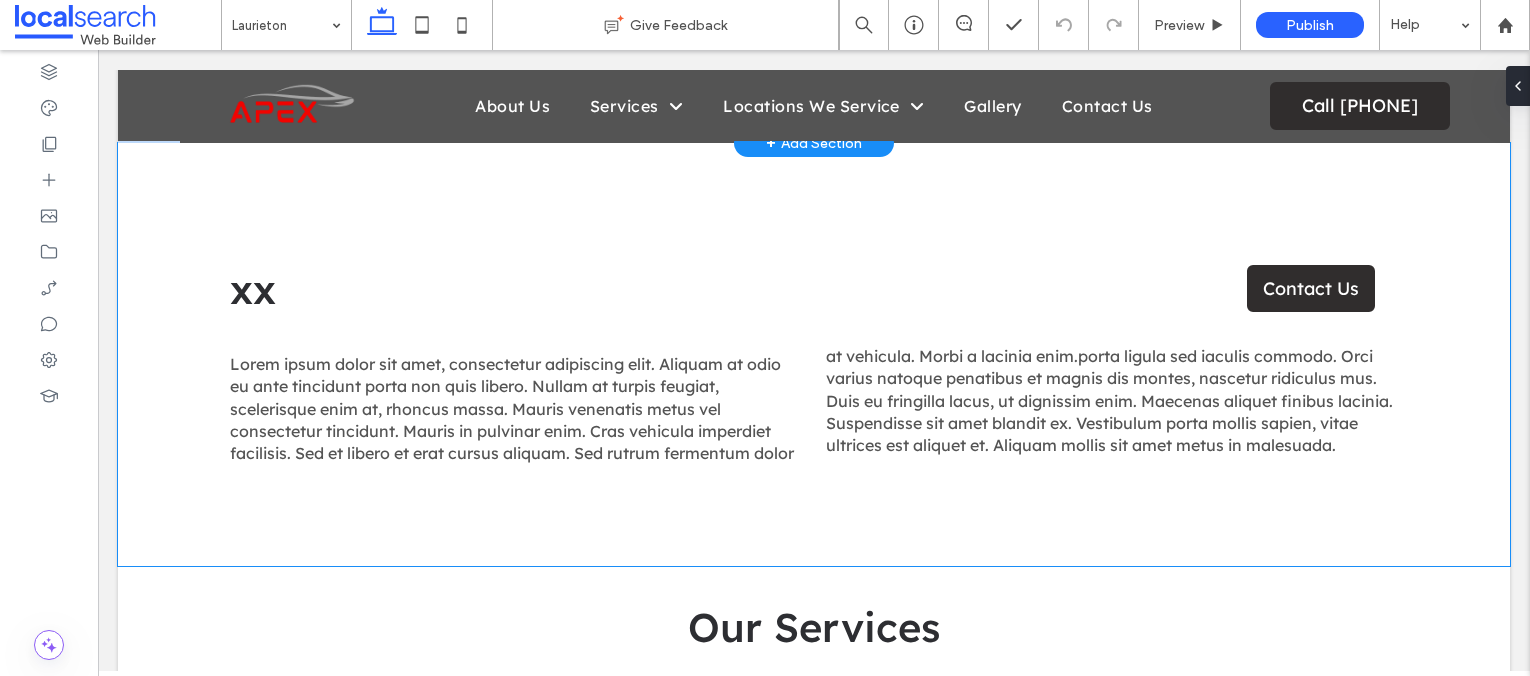 scroll, scrollTop: 605, scrollLeft: 0, axis: vertical 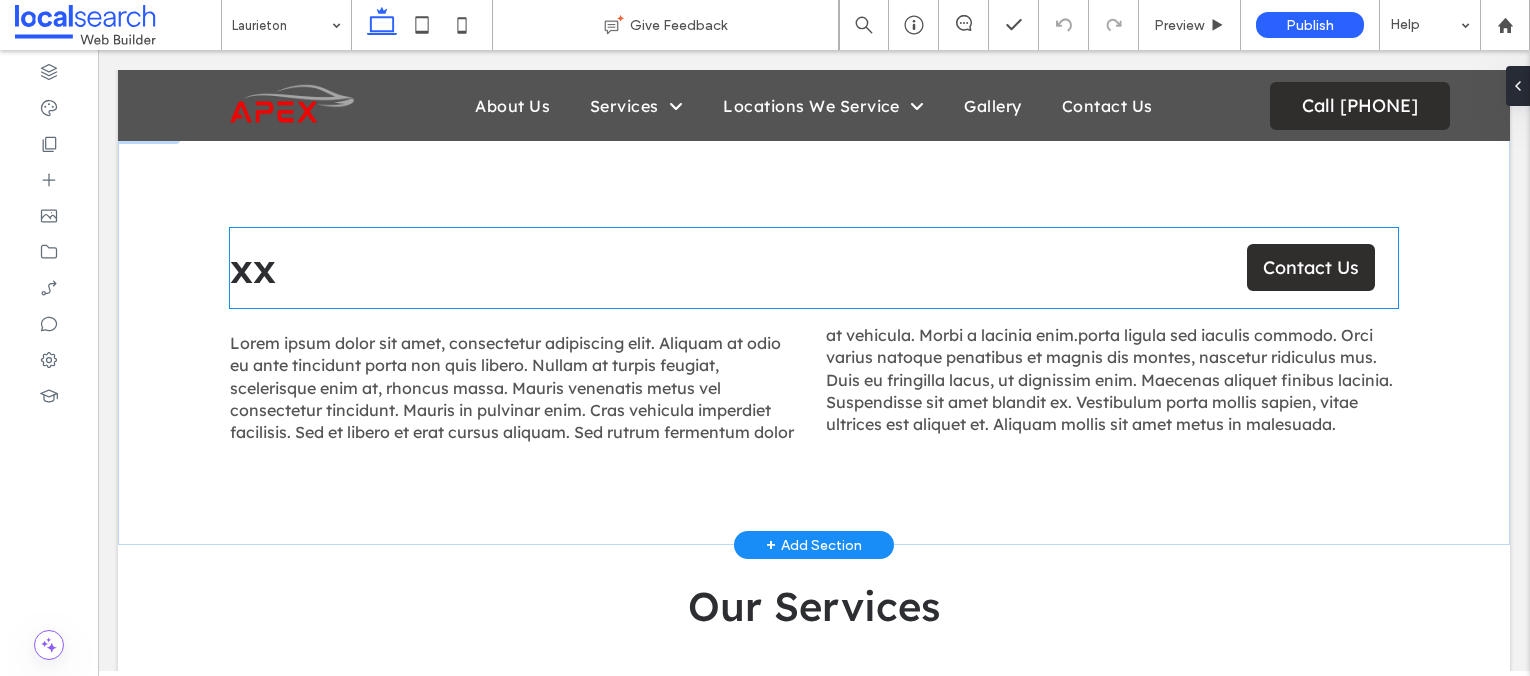 click on "xx" at bounding box center (716, 268) 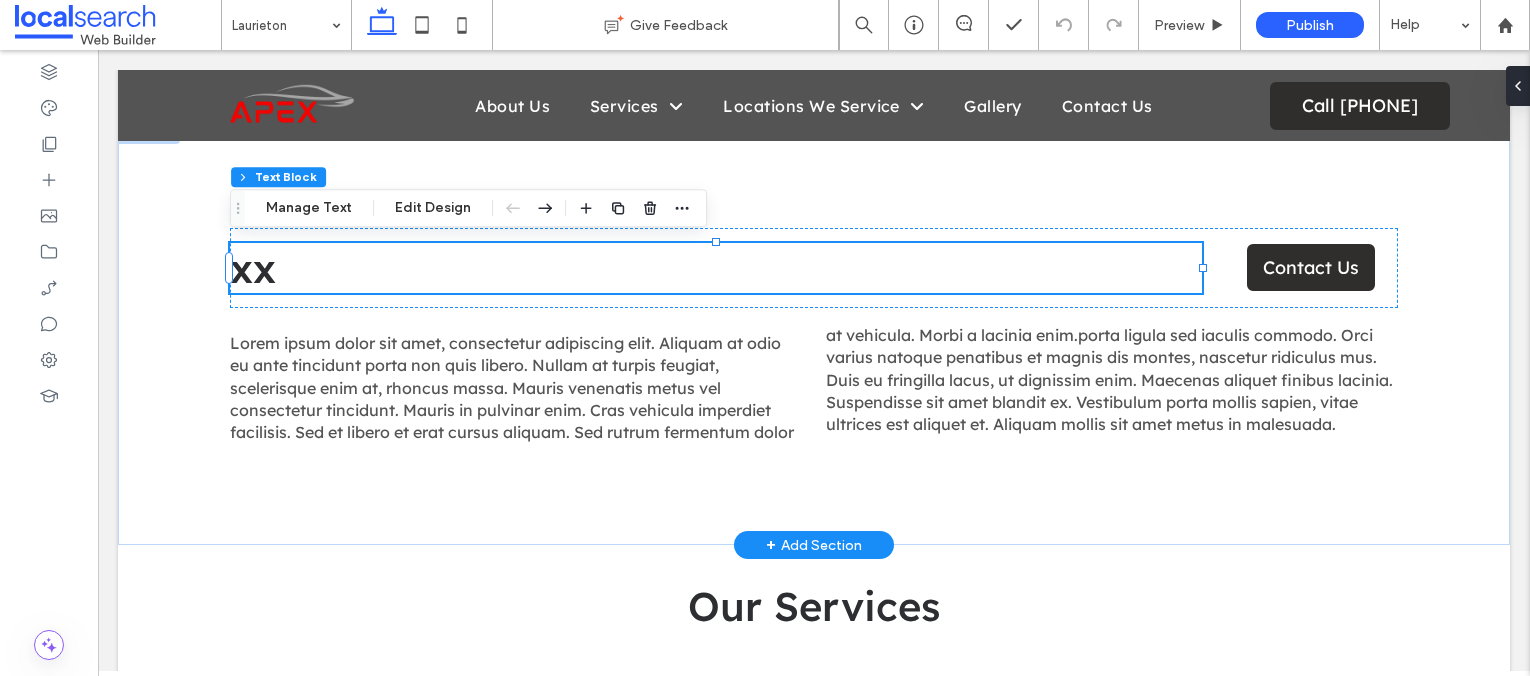 click on "xx" at bounding box center (253, 268) 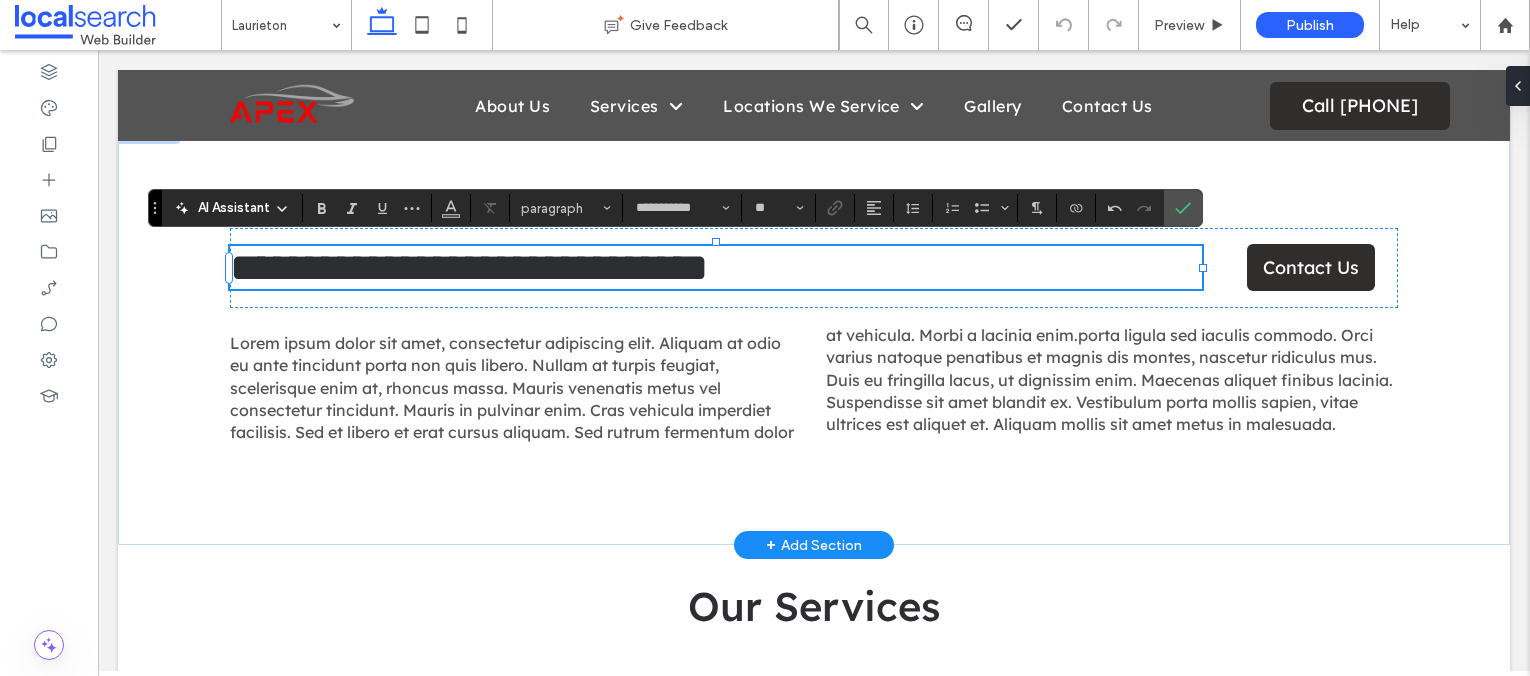 type on "**" 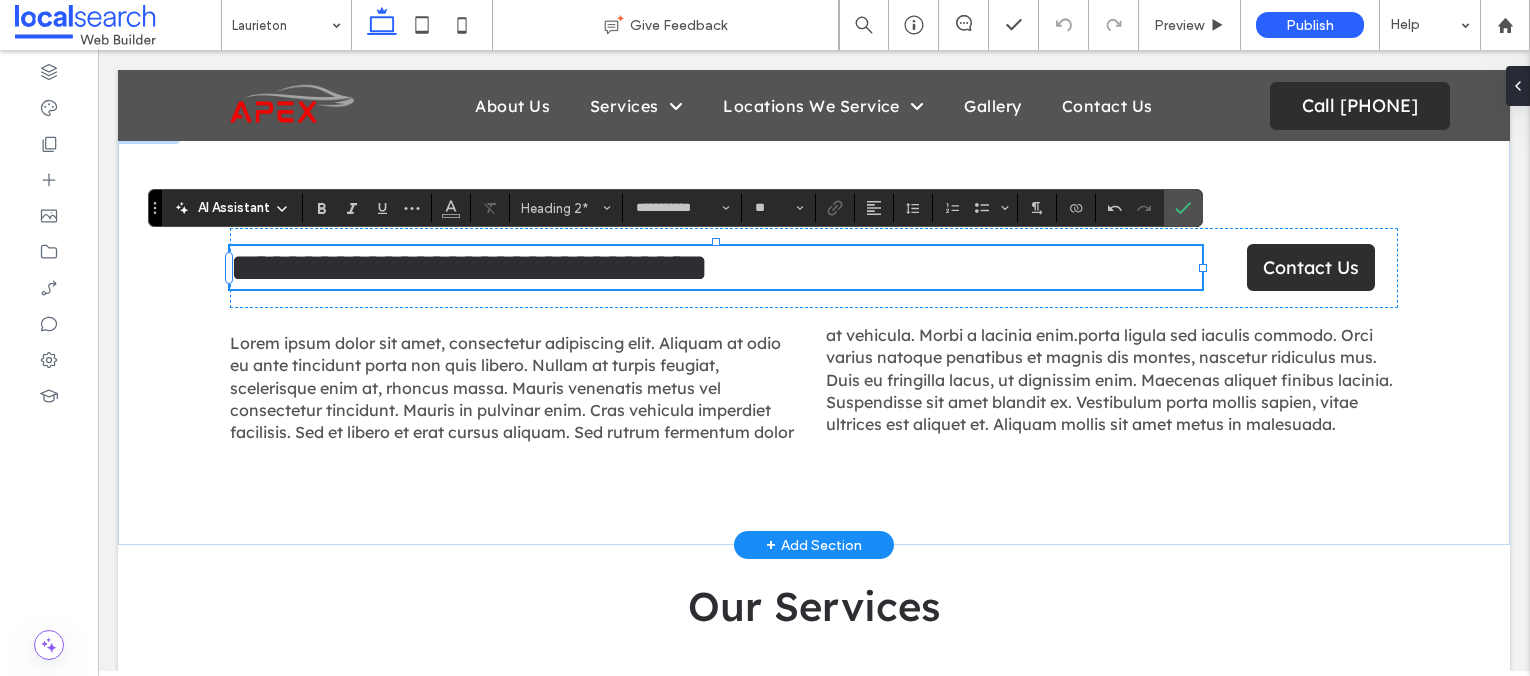 type 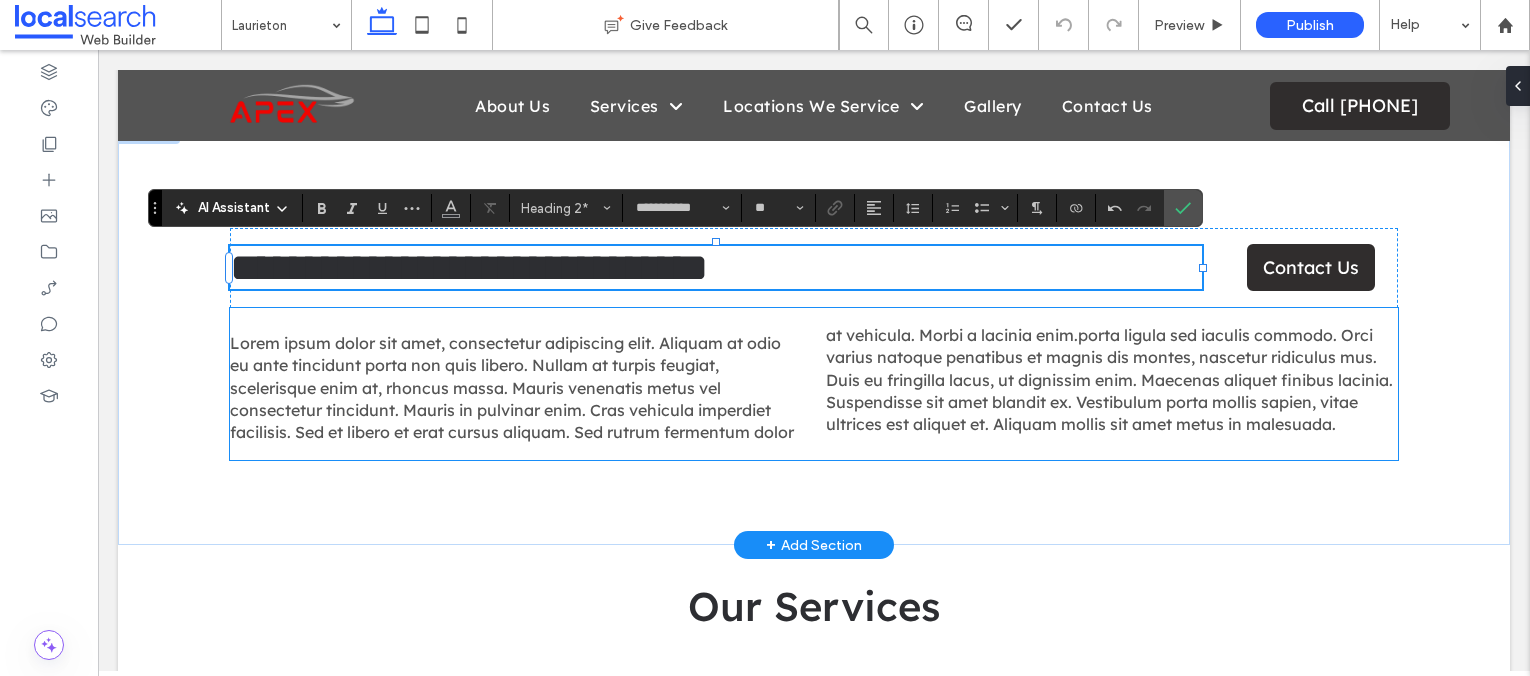 click on "Lorem ipsum dolor sit amet, consectetur adipiscing elit. Aliquam at odio eu ante tincidunt porta non quis libero. Nullam at turpis feugiat, scelerisque enim at, rhoncus massa. Mauris venenatis metus vel consectetur tincidunt. Mauris in pulvinar enim. Cras vehicula imperdiet facilisis. Sed et libero et erat cursus aliquam. Sed rutrum fermentum dolor at vehicula. Morbi a lacinia enim.porta ligula sed iaculis commodo. Orci varius natoque penatibus et magnis dis montes, nascetur ridiculus mus. Duis eu fringilla lacus, ut dignissim enim. Maecenas aliquet finibus lacinia. Suspendisse sit amet blandit ex. Vestibulum porta mollis sapien, vitae ultrices est aliquet et. Aliquam mollis sit amet metus in malesuada." at bounding box center [811, 384] 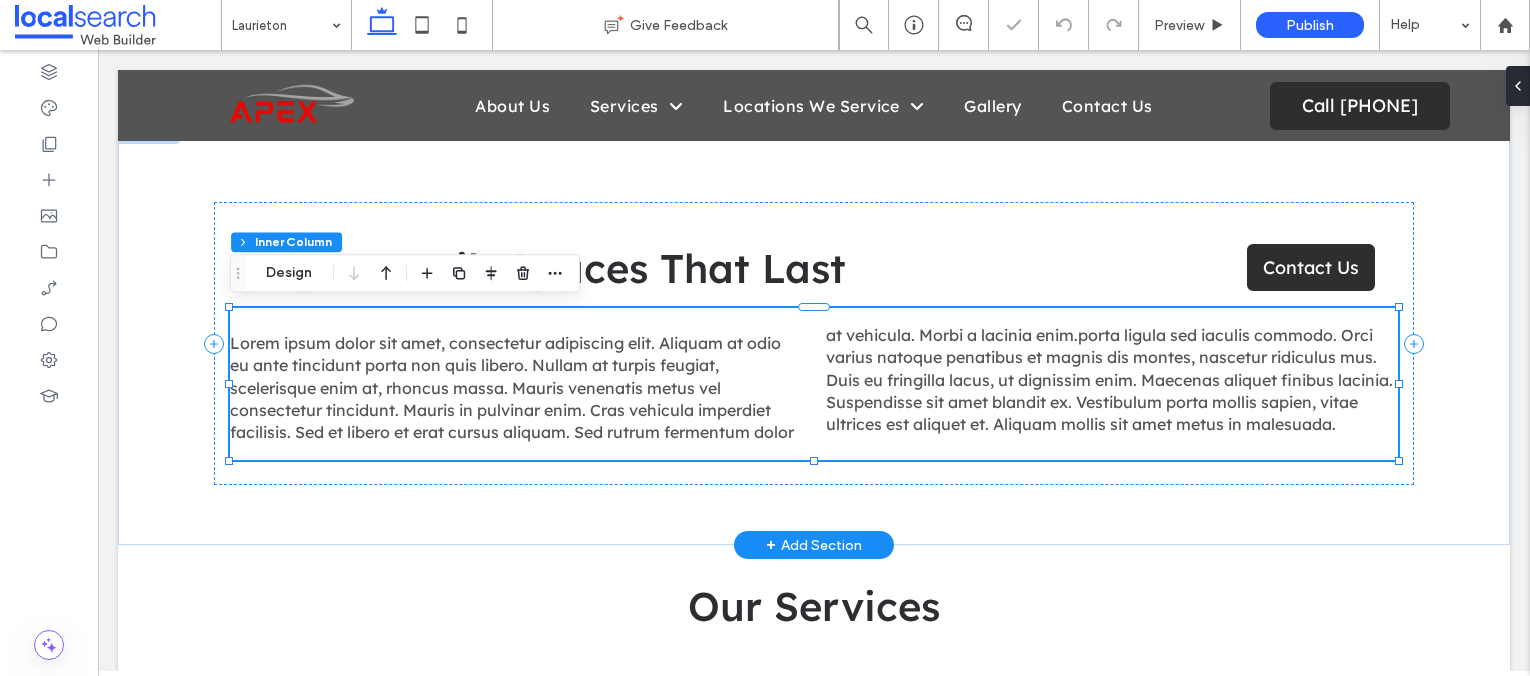click on "Lorem ipsum dolor sit amet, consectetur adipiscing elit. Aliquam at odio eu ante tincidunt porta non quis libero. Nullam at turpis feugiat, scelerisque enim at, rhoncus massa. Mauris venenatis metus vel consectetur tincidunt. Mauris in pulvinar enim. Cras vehicula imperdiet facilisis. Sed et libero et erat cursus aliquam. Sed rutrum fermentum dolor at vehicula. Morbi a lacinia enim.porta ligula sed iaculis commodo. Orci varius natoque penatibus et magnis dis montes, nascetur ridiculus mus. Duis eu fringilla lacus, ut dignissim enim. Maecenas aliquet finibus lacinia. Suspendisse sit amet blandit ex. Vestibulum porta mollis sapien, vitae ultrices est aliquet et. Aliquam mollis sit amet metus in malesuada." at bounding box center [811, 384] 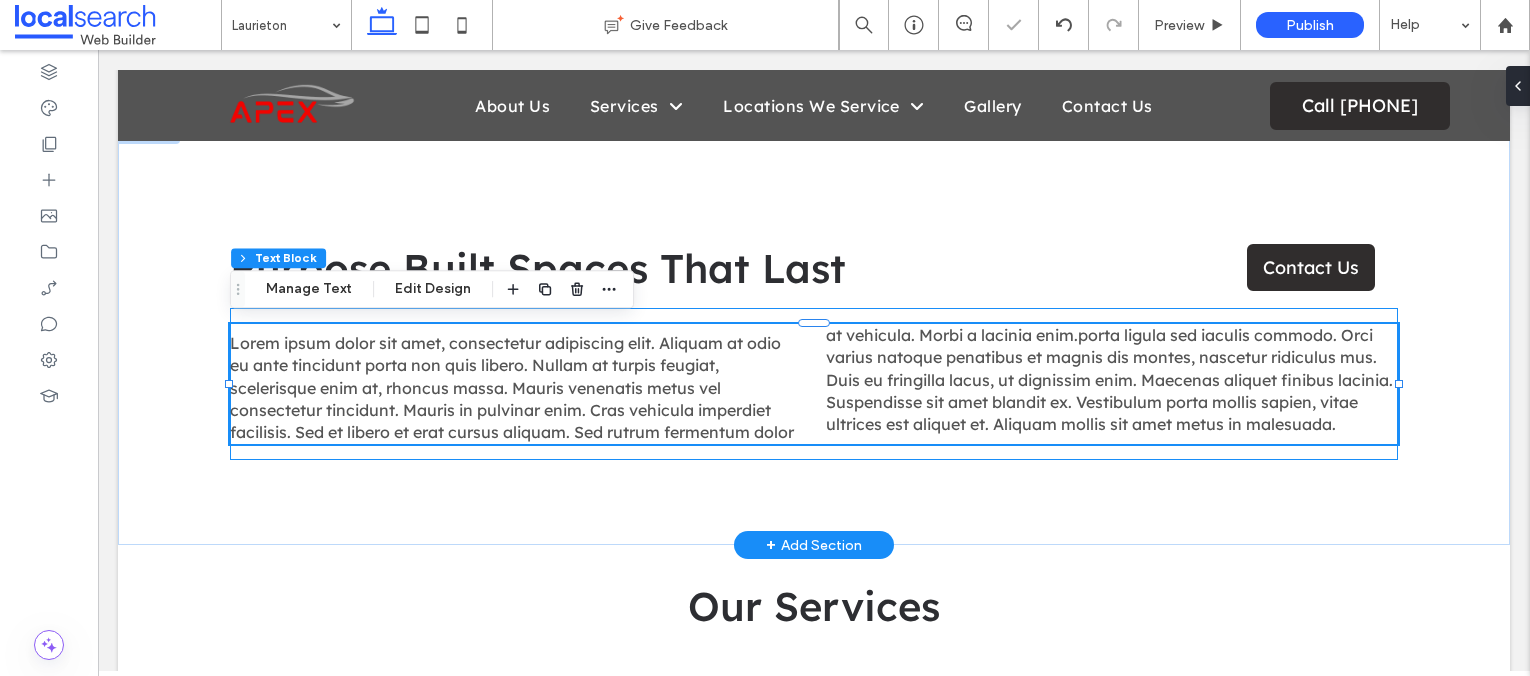 click on "Lorem ipsum dolor sit amet, consectetur adipiscing elit. Aliquam at odio eu ante tincidunt porta non quis libero. Nullam at turpis feugiat, scelerisque enim at, rhoncus massa. Mauris venenatis metus vel consectetur tincidunt. Mauris in pulvinar enim. Cras vehicula imperdiet facilisis. Sed et libero et erat cursus aliquam. Sed rutrum fermentum dolor at vehicula. Morbi a lacinia enim.porta ligula sed iaculis commodo. Orci varius natoque penatibus et magnis dis montes, nascetur ridiculus mus. Duis eu fringilla lacus, ut dignissim enim. Maecenas aliquet finibus lacinia. Suspendisse sit amet blandit ex. Vestibulum porta mollis sapien, vitae ultrices est aliquet et. Aliquam mollis sit amet metus in malesuada." at bounding box center (811, 384) 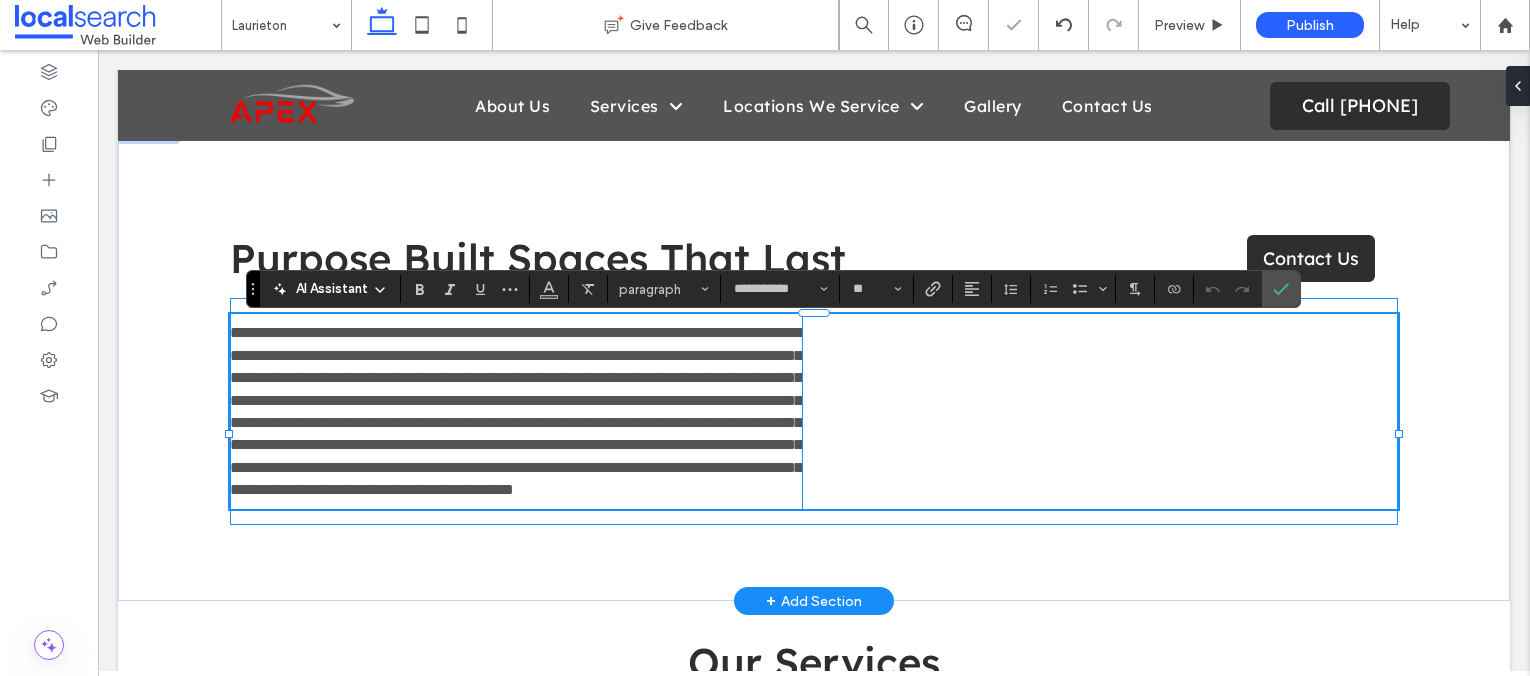 scroll, scrollTop: 0, scrollLeft: 0, axis: both 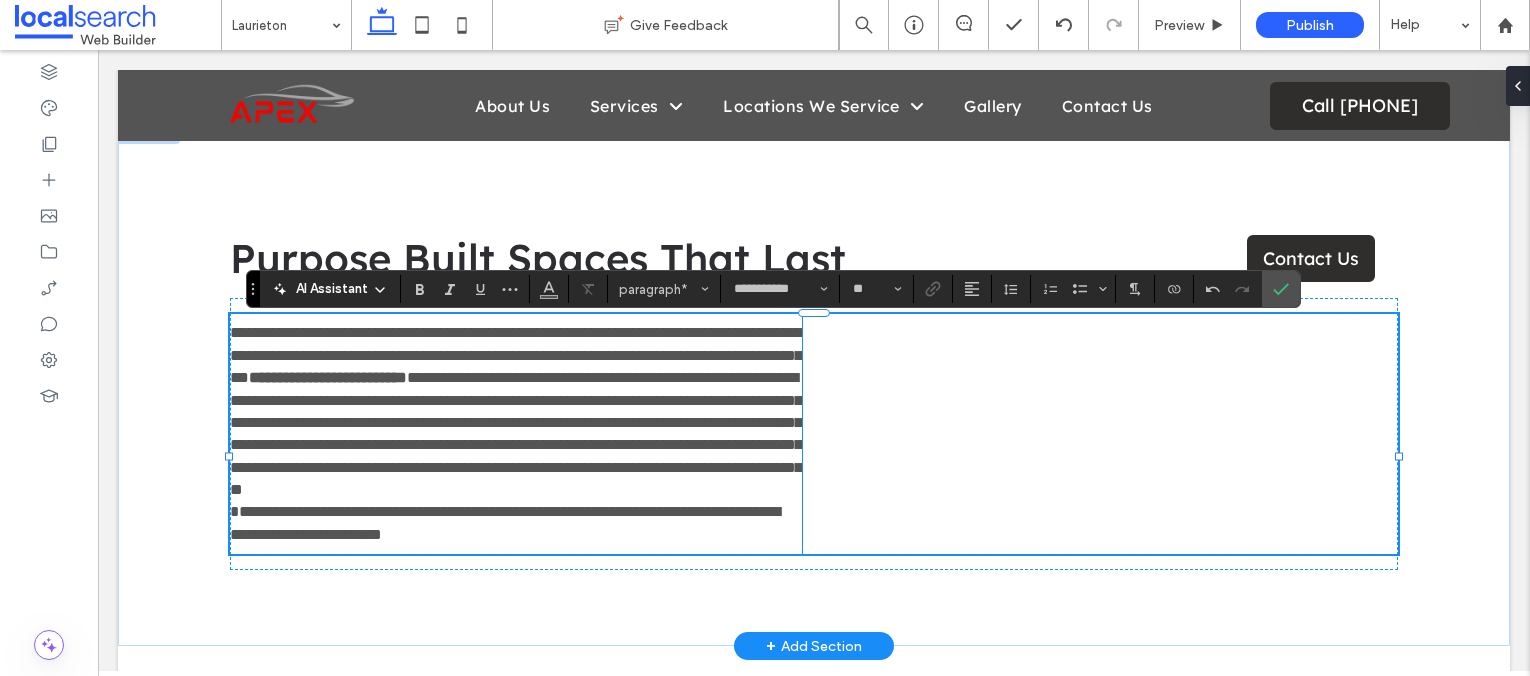 click on "**********" at bounding box center (516, 355) 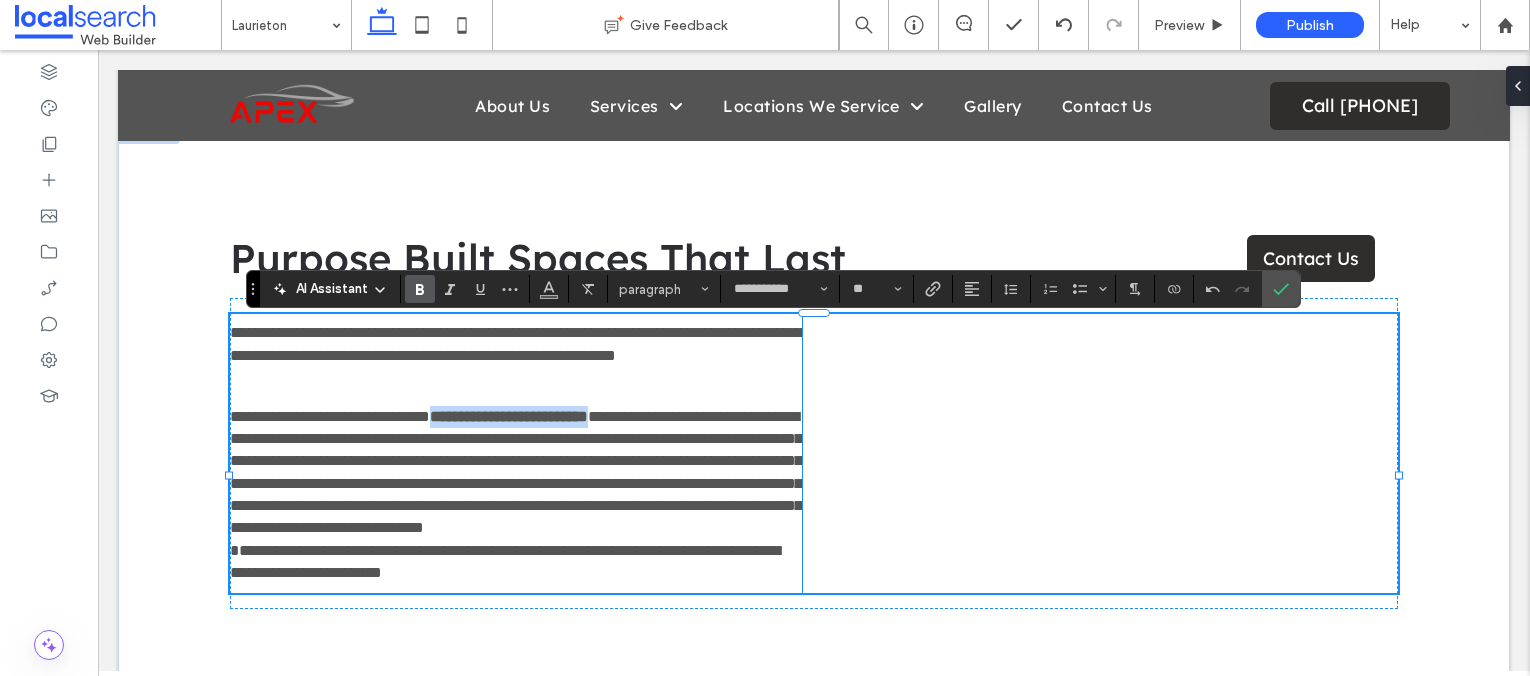 drag, startPoint x: 697, startPoint y: 437, endPoint x: 488, endPoint y: 437, distance: 209 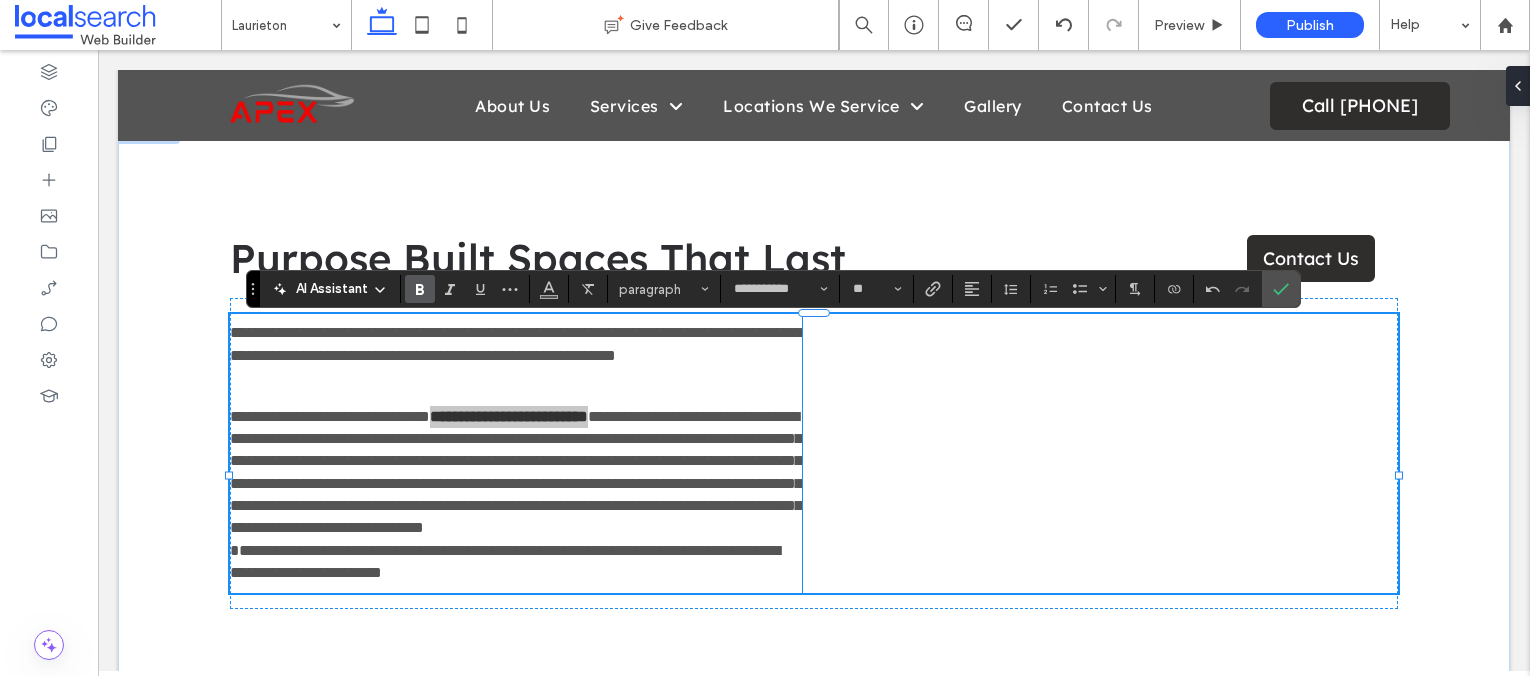 click at bounding box center [416, 289] 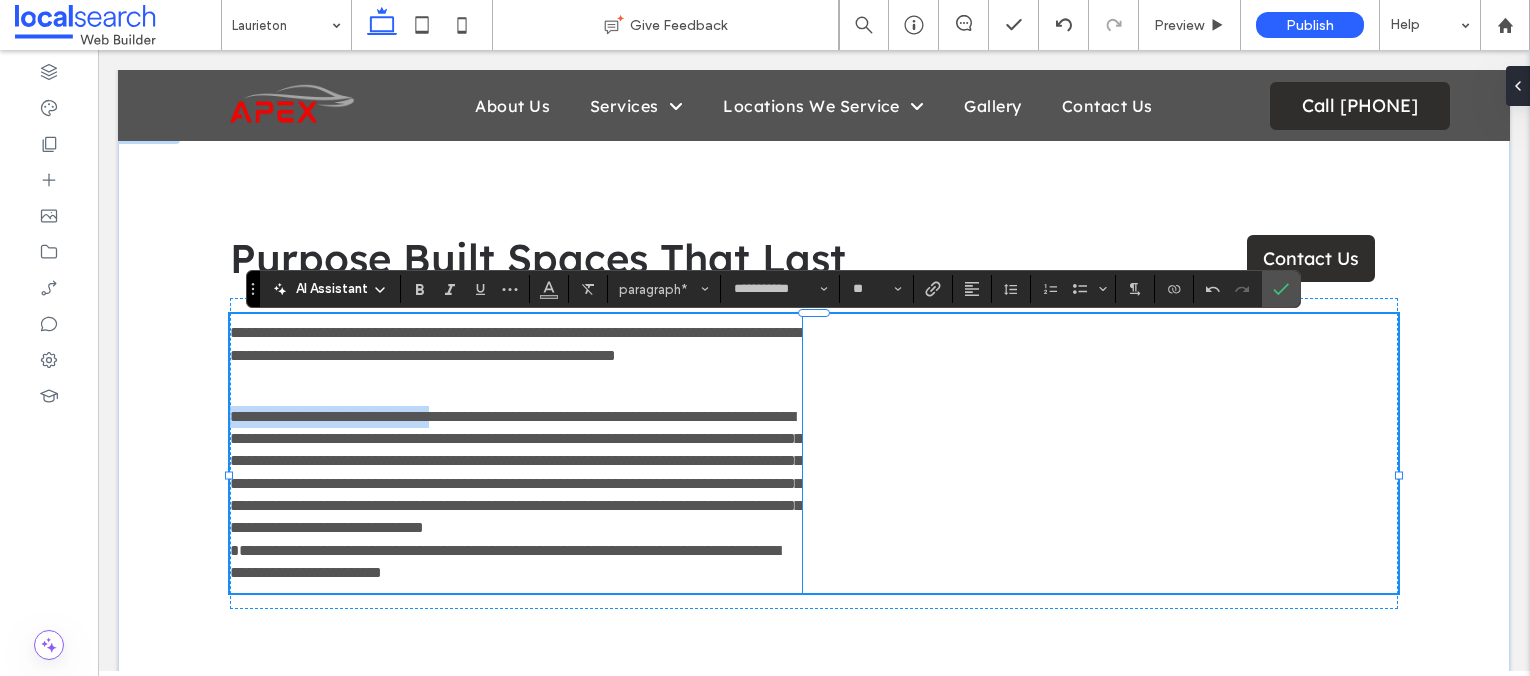 click on "**********" at bounding box center [507, 416] 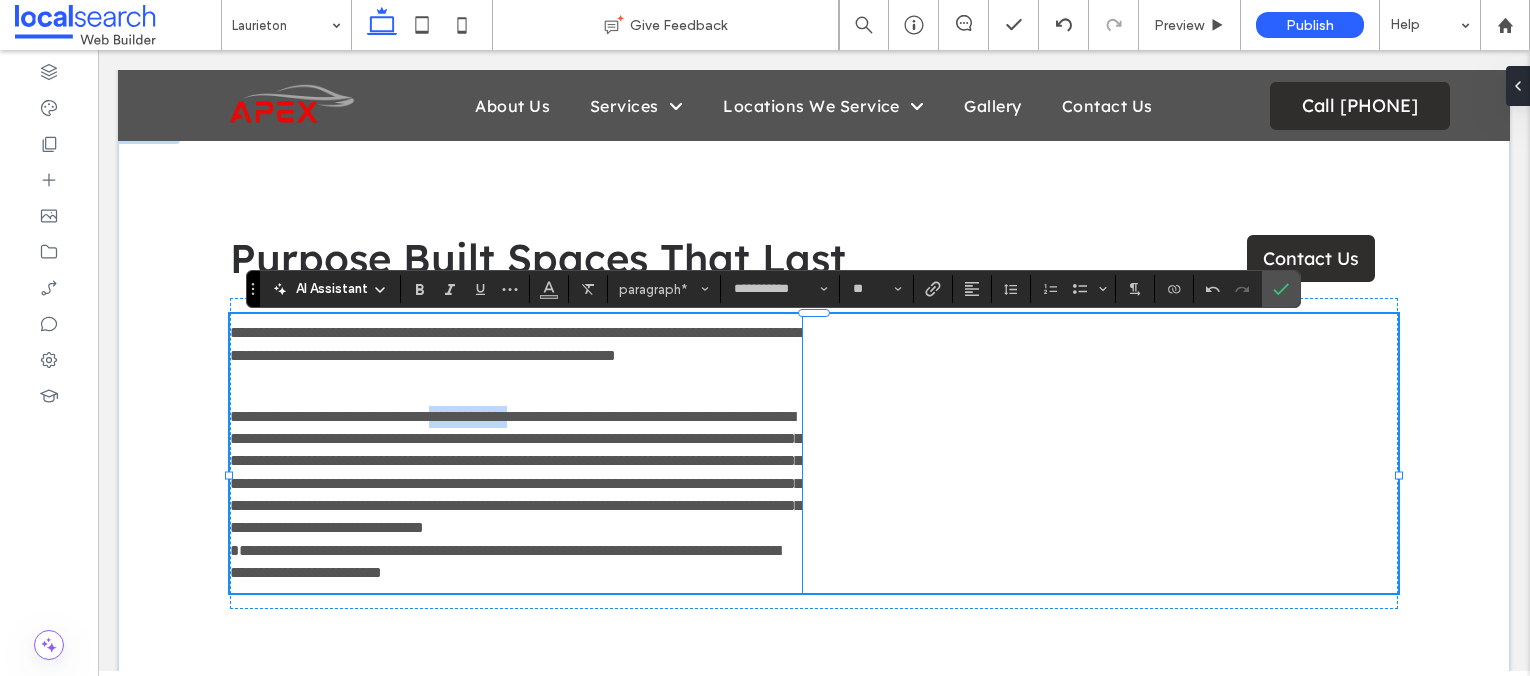 drag, startPoint x: 587, startPoint y: 443, endPoint x: 484, endPoint y: 441, distance: 103.01942 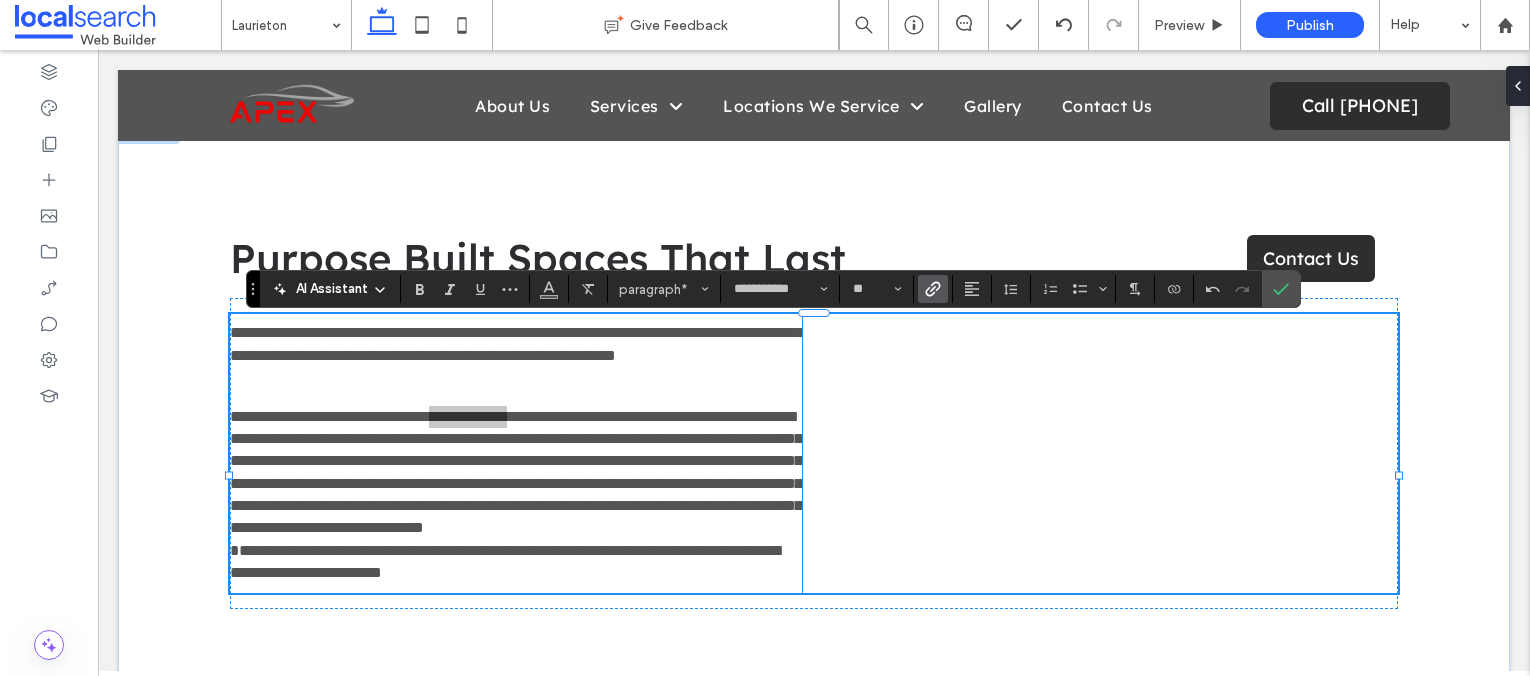 click at bounding box center [929, 289] 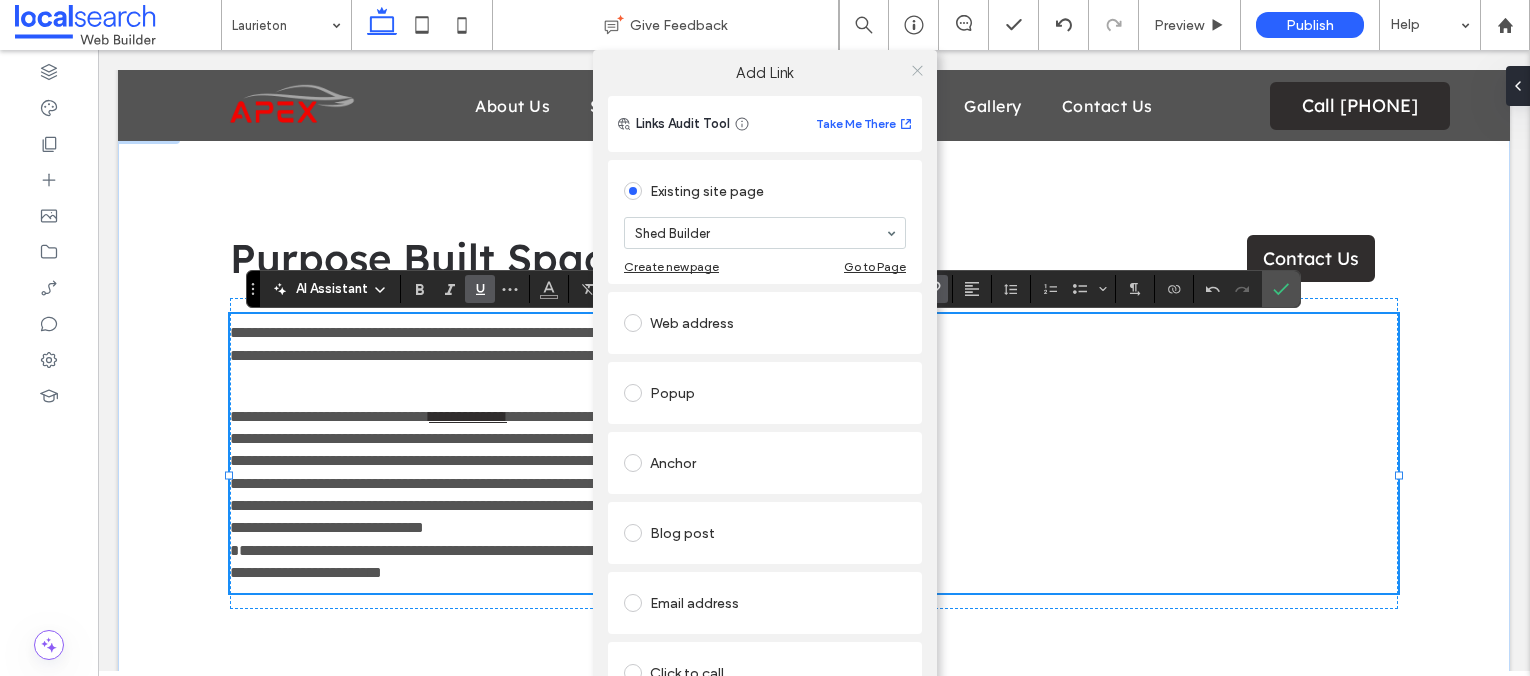 click 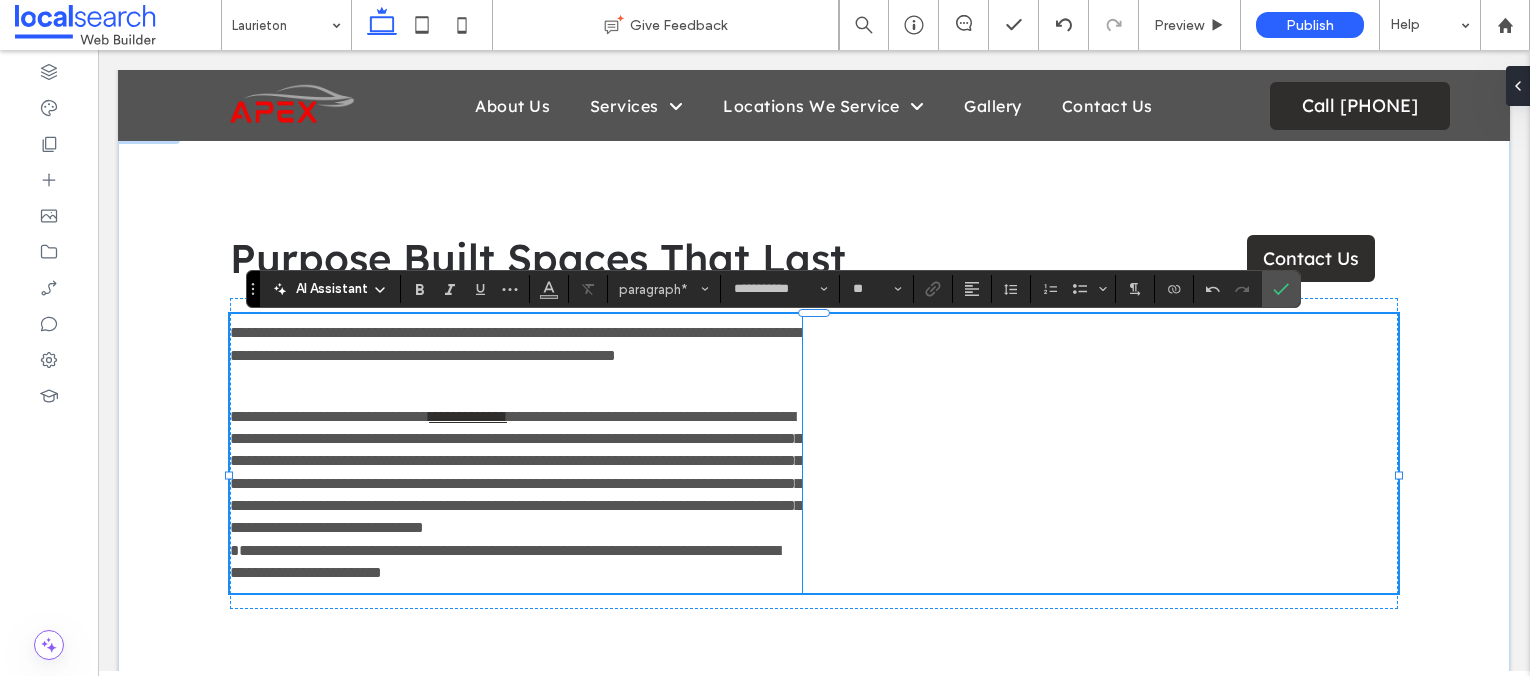 click on "**********" at bounding box center (516, 495) 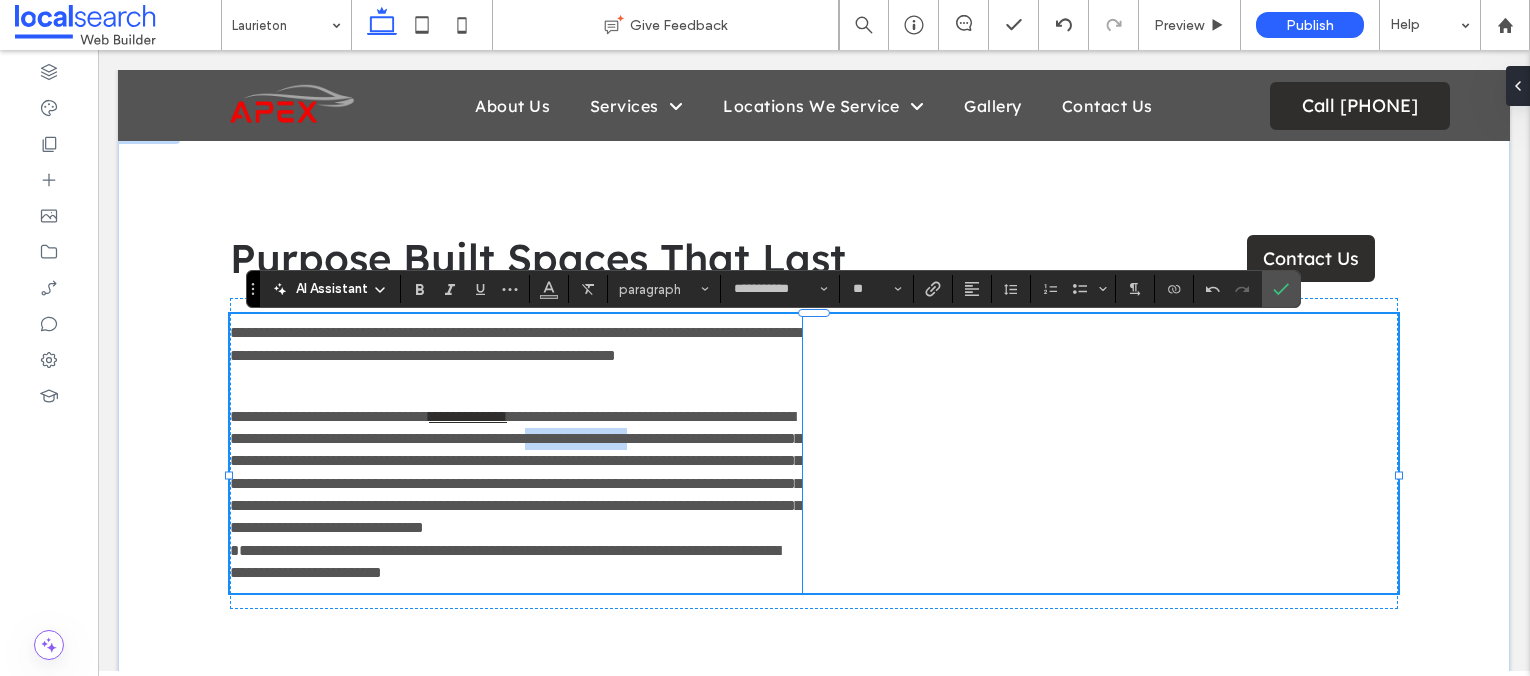 drag, startPoint x: 371, startPoint y: 487, endPoint x: 153, endPoint y: 487, distance: 218 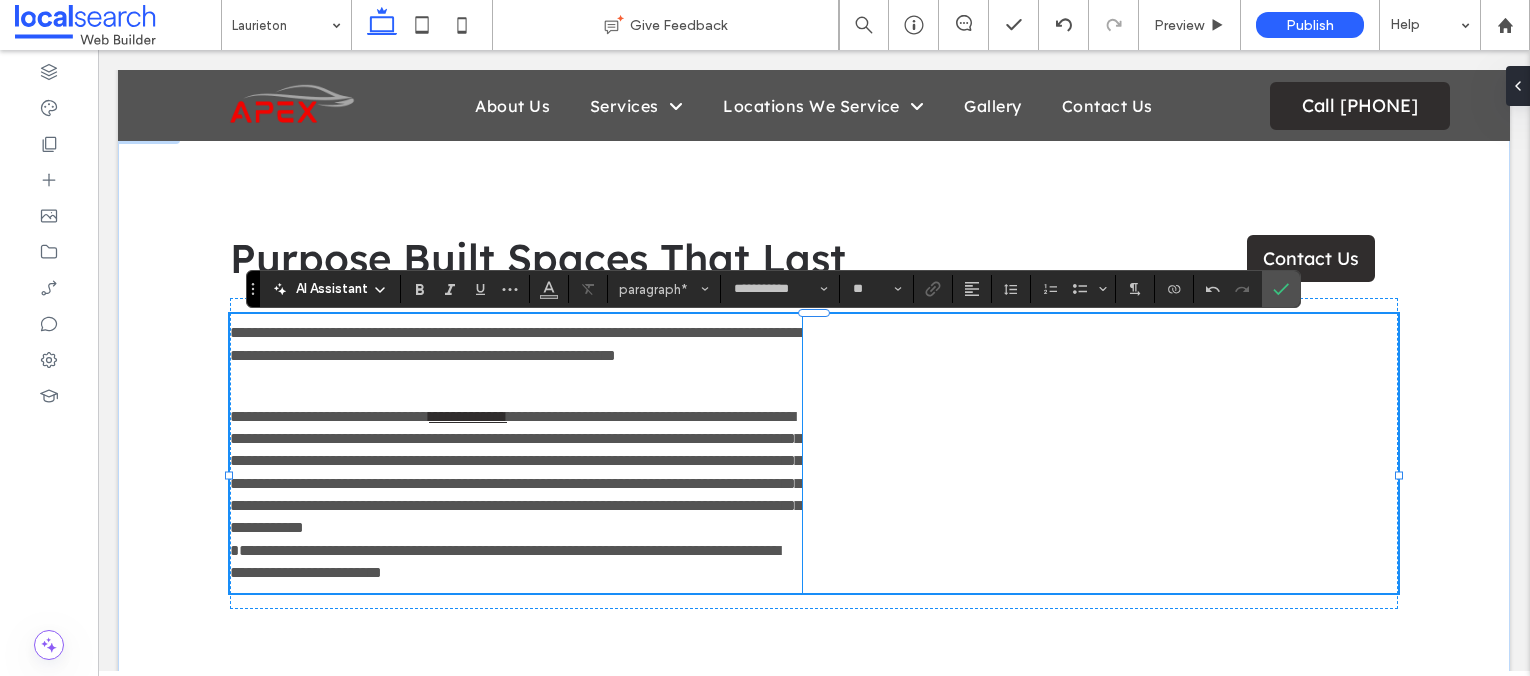 click on "**********" at bounding box center (516, 495) 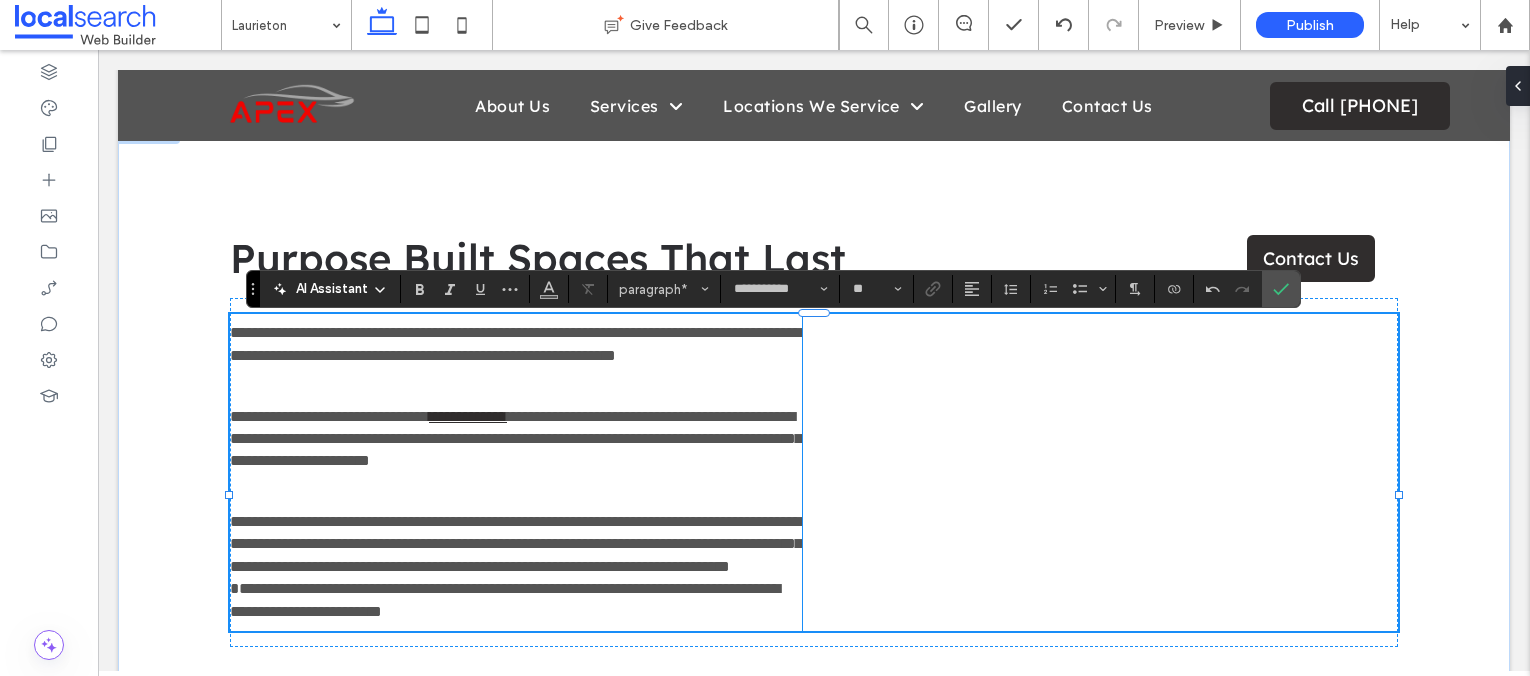 click on "**********" at bounding box center (516, 566) 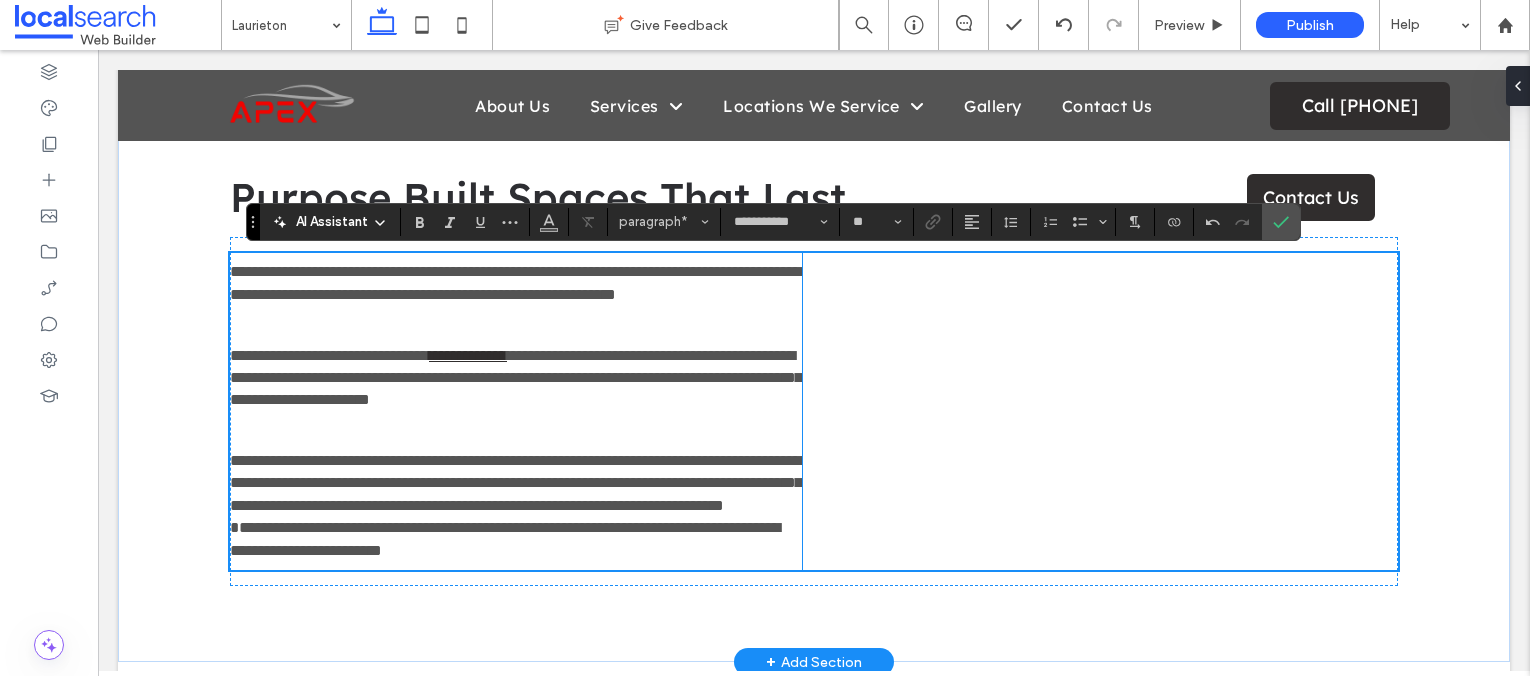 scroll, scrollTop: 673, scrollLeft: 0, axis: vertical 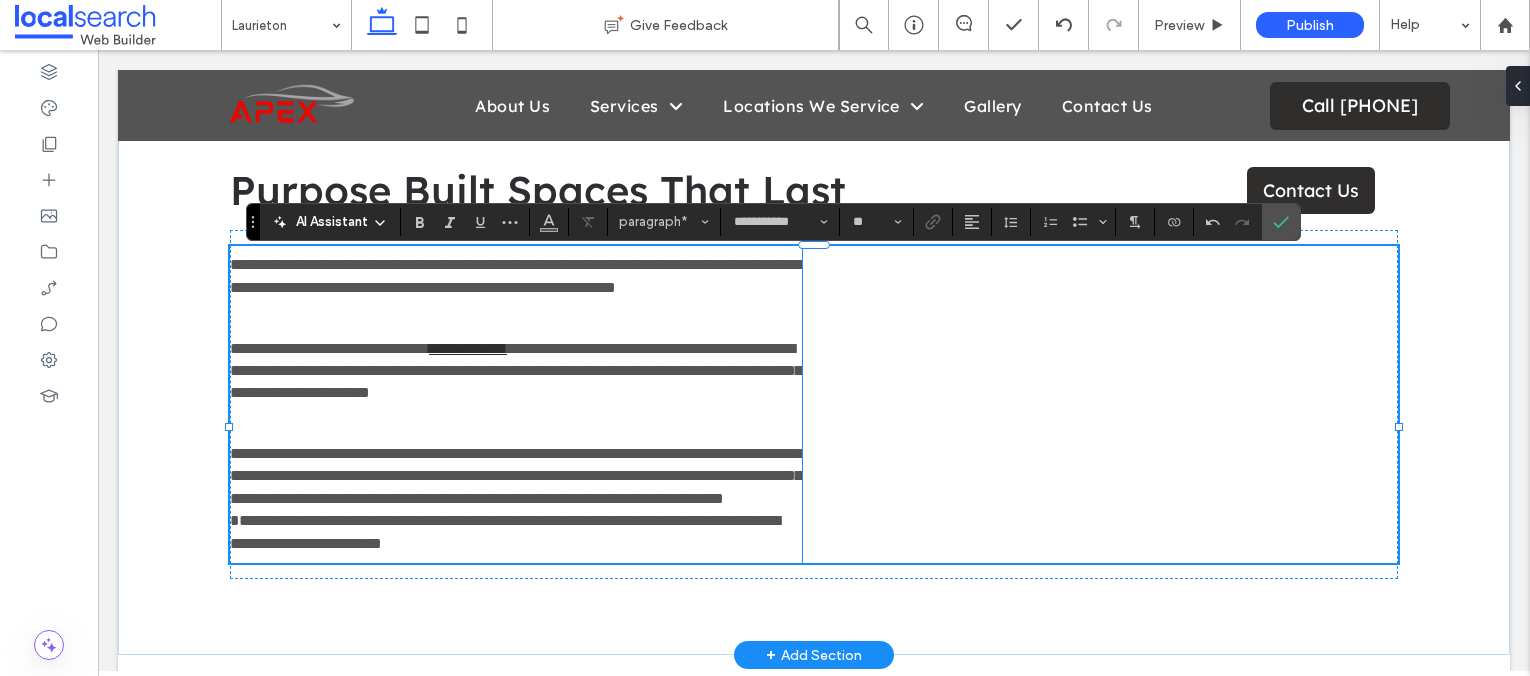 click on "**********" at bounding box center [516, 499] 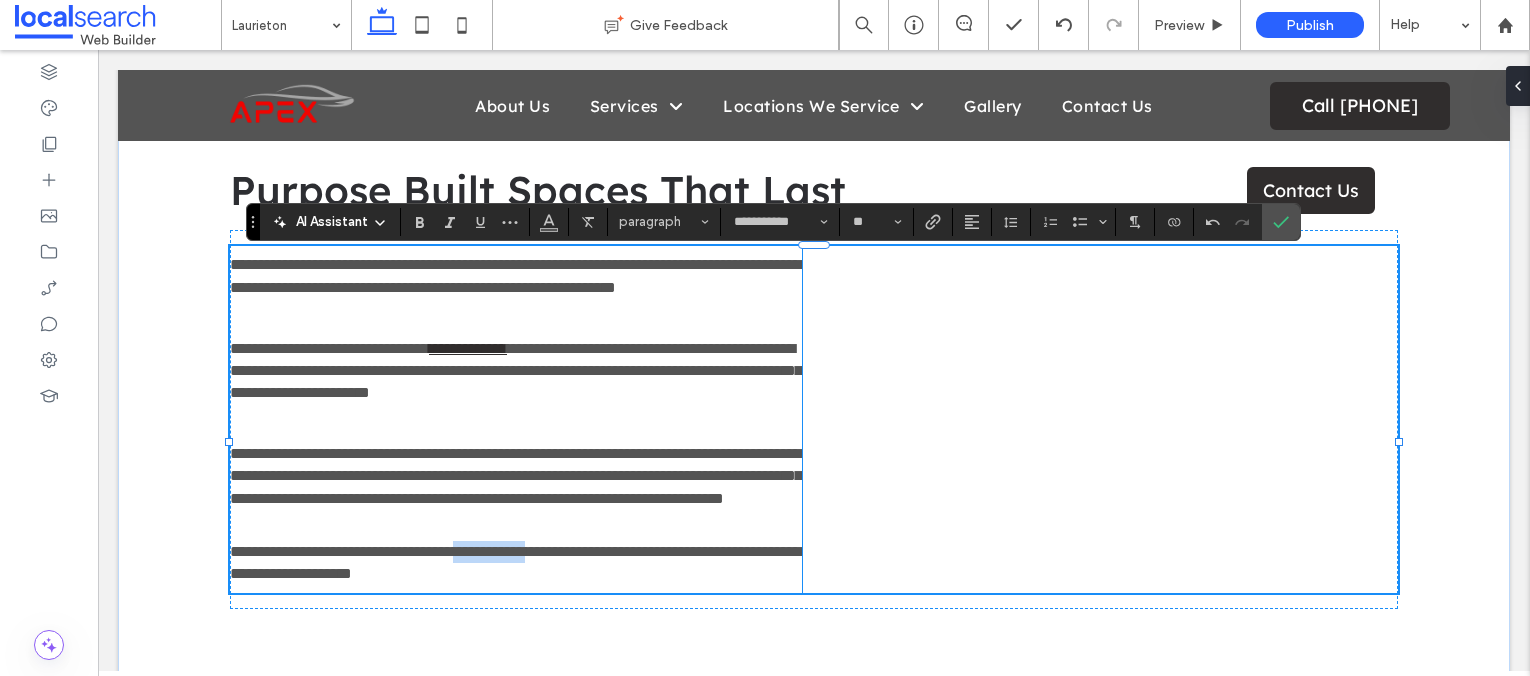 drag, startPoint x: 616, startPoint y: 596, endPoint x: 519, endPoint y: 599, distance: 97.04638 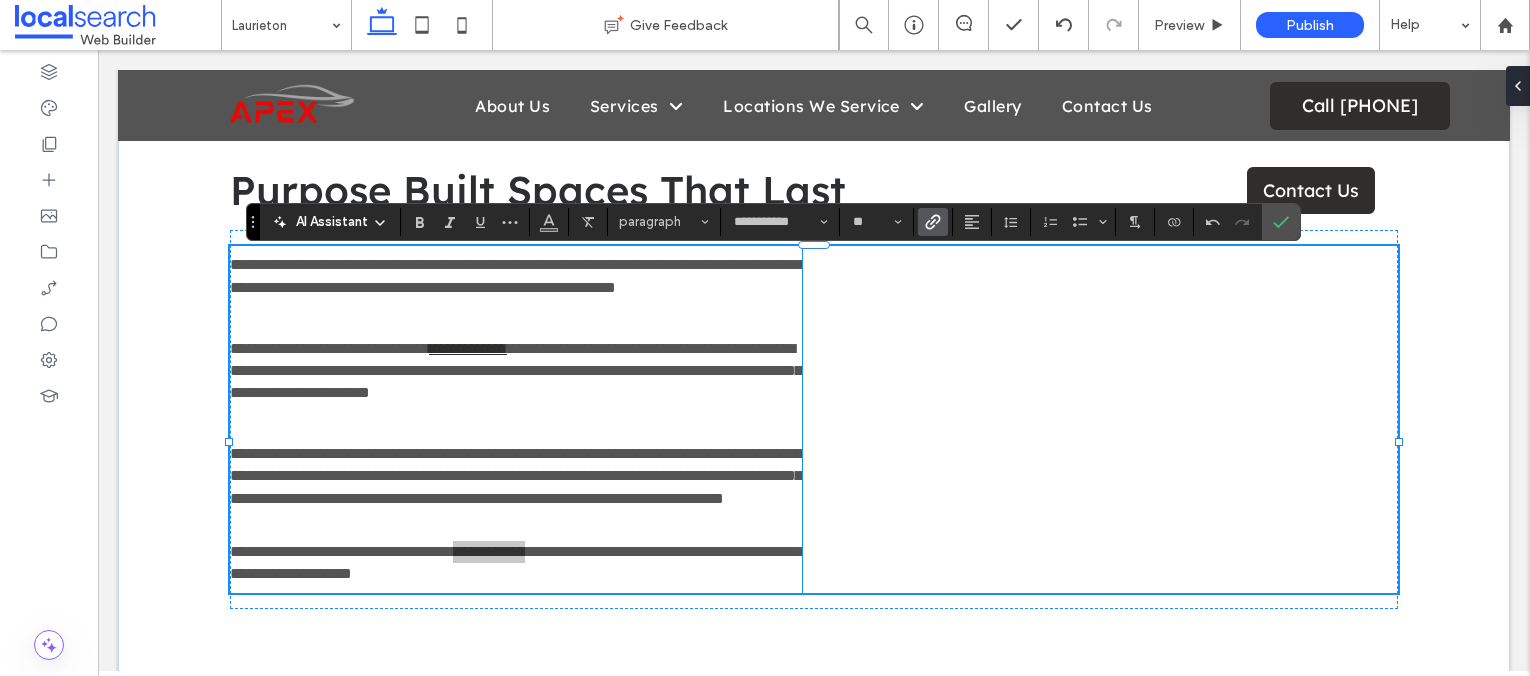 click at bounding box center (933, 222) 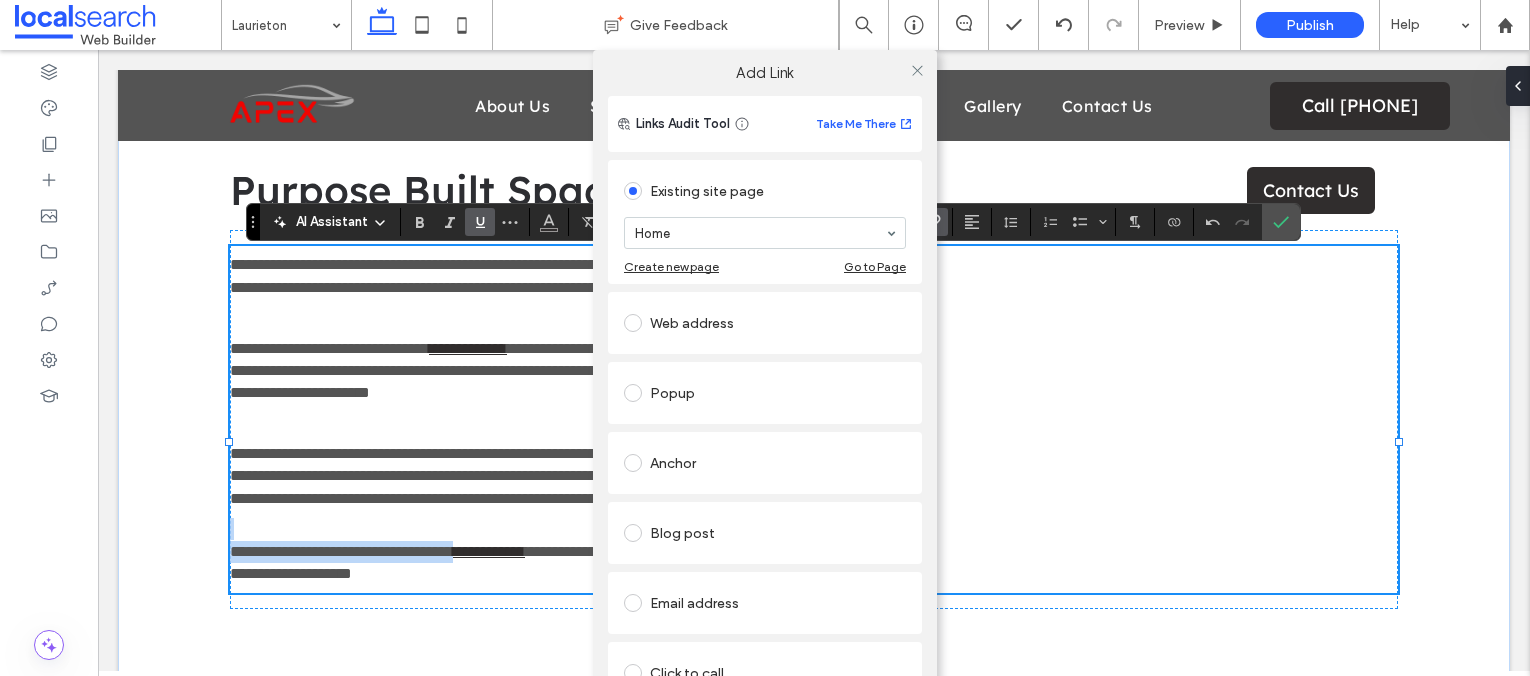scroll, scrollTop: 120, scrollLeft: 0, axis: vertical 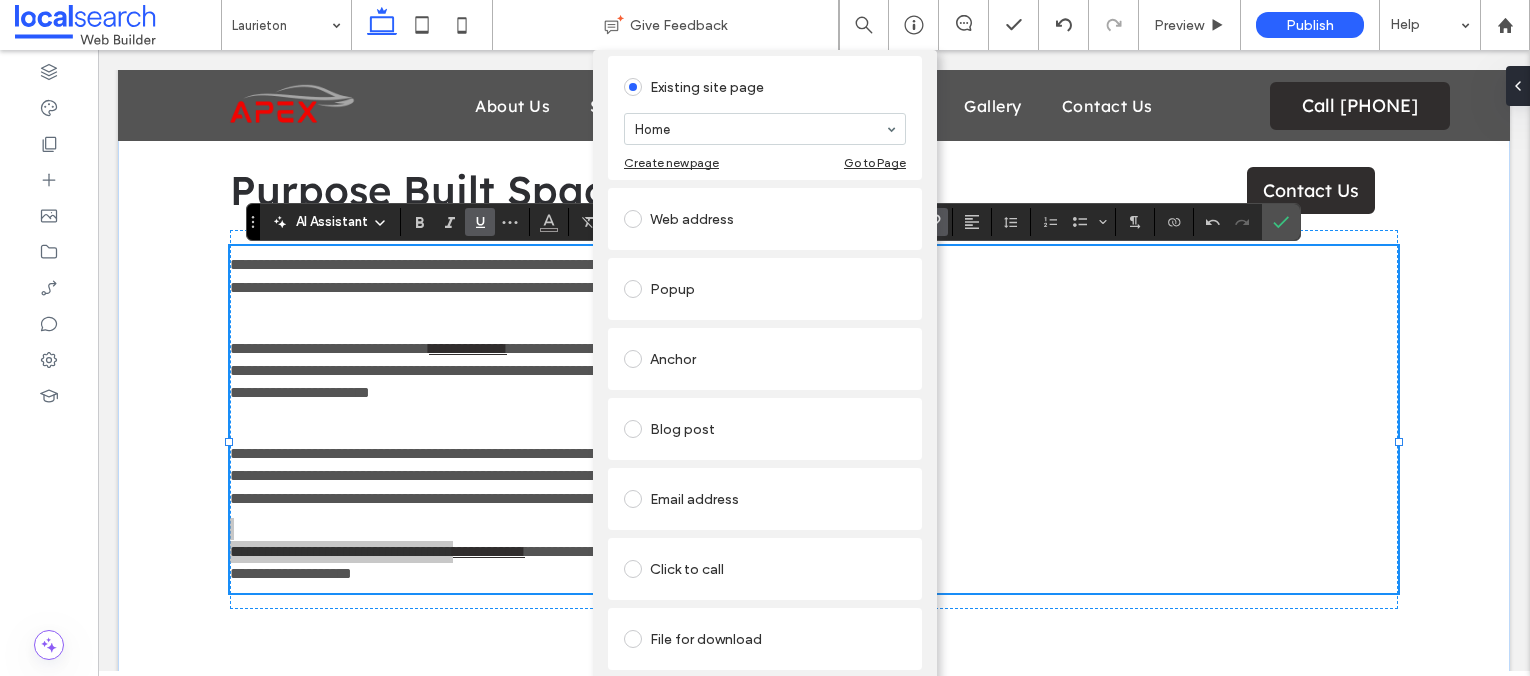 click on "Click to call" at bounding box center (765, 569) 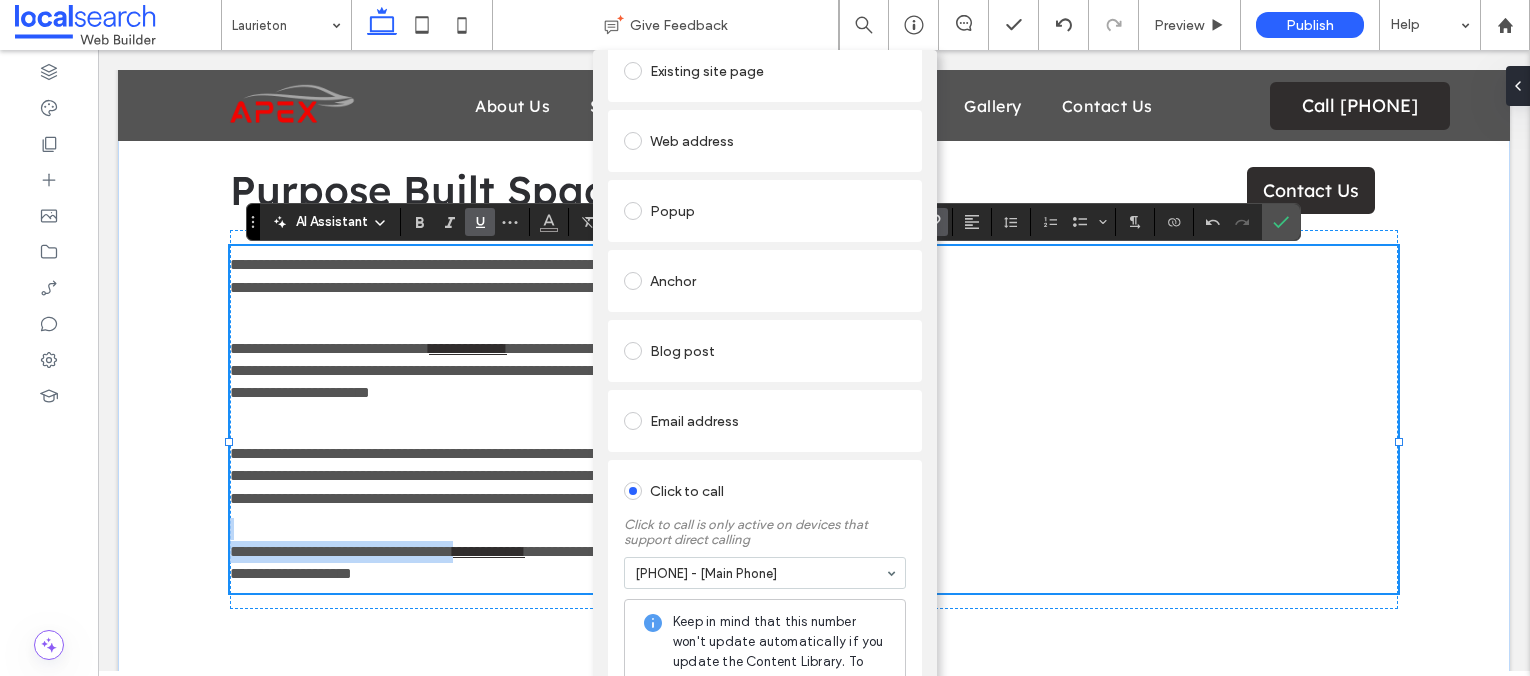 scroll, scrollTop: 0, scrollLeft: 0, axis: both 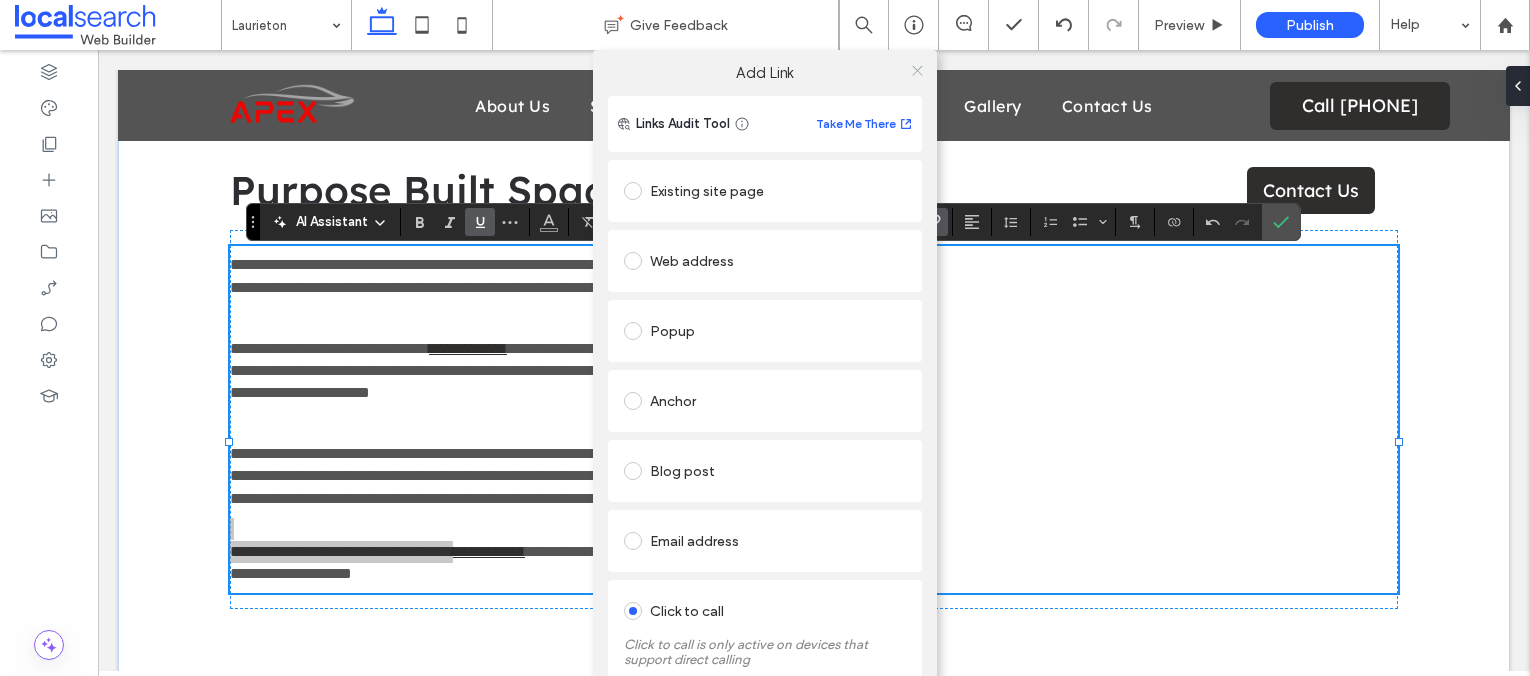 click 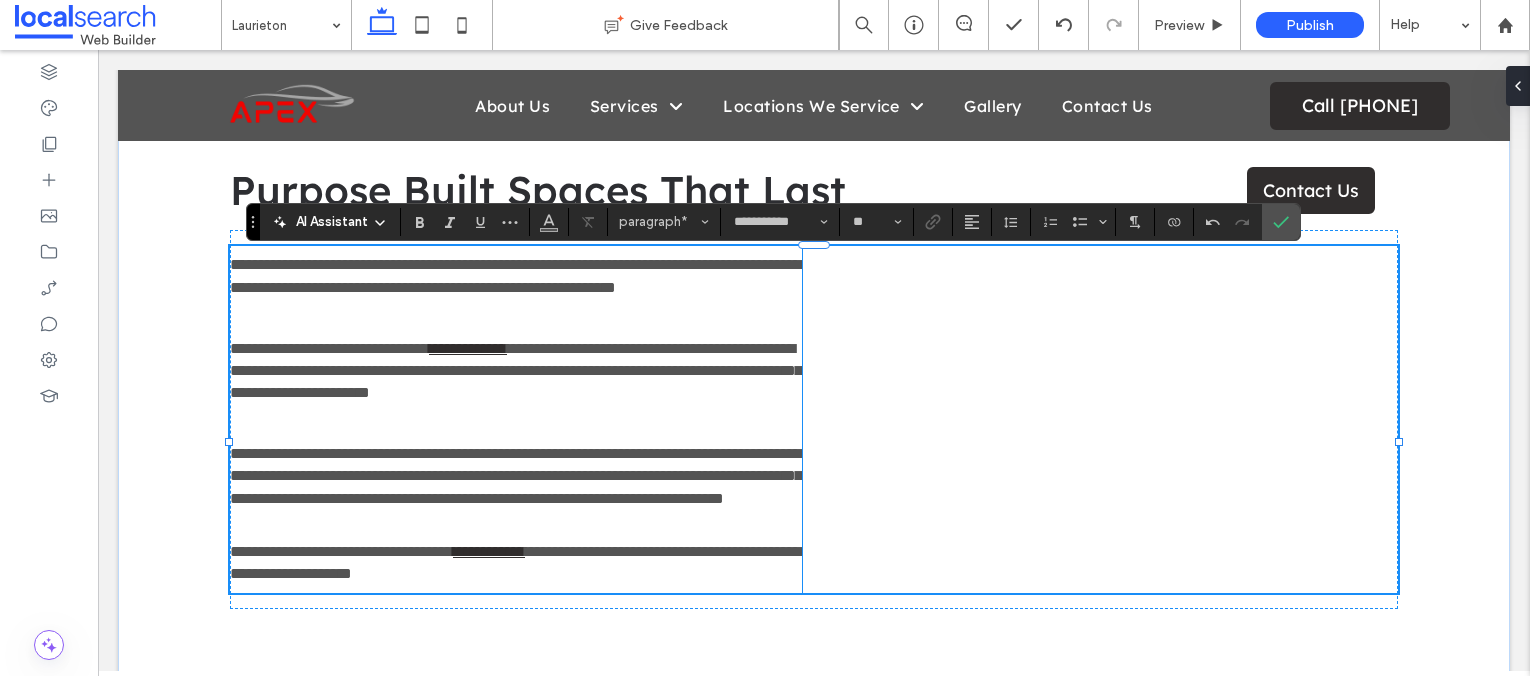 click on "**********" at bounding box center [515, 562] 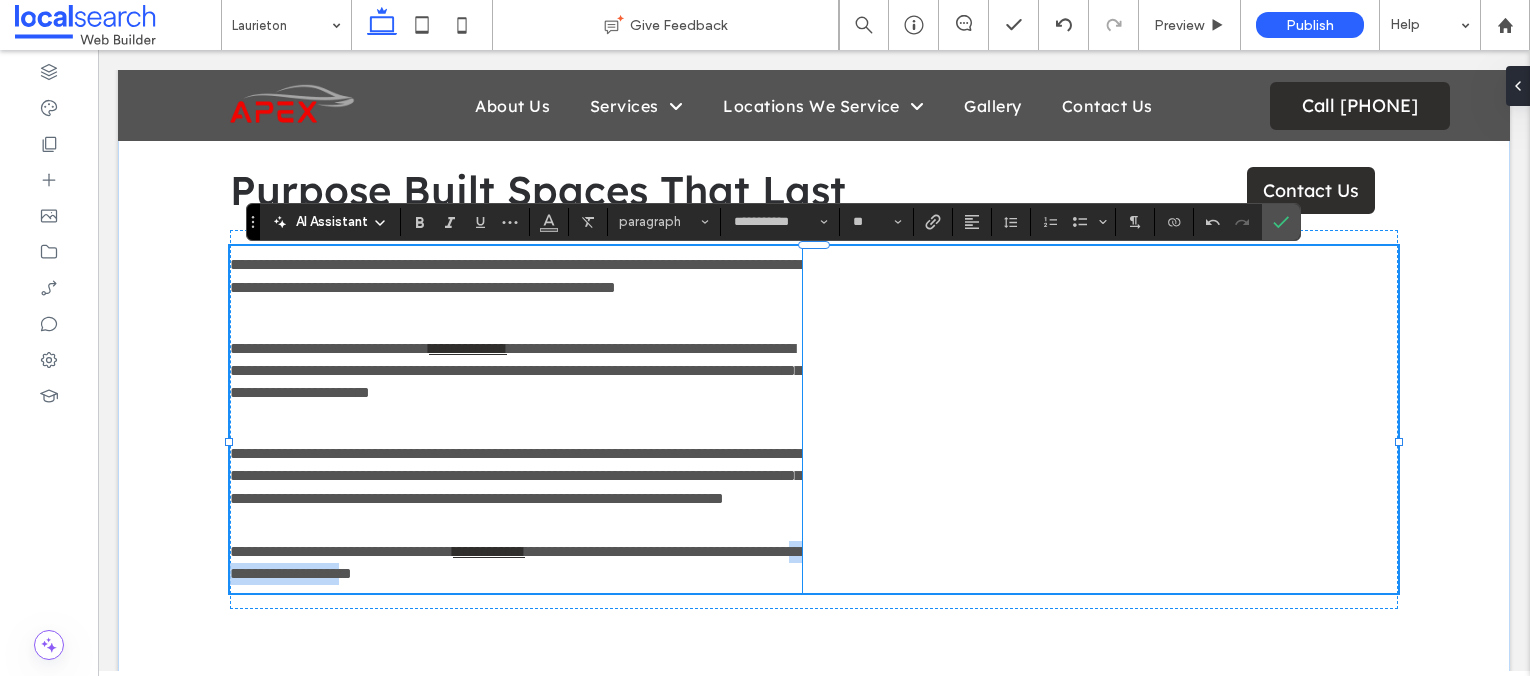 drag, startPoint x: 394, startPoint y: 620, endPoint x: 557, endPoint y: 628, distance: 163.1962 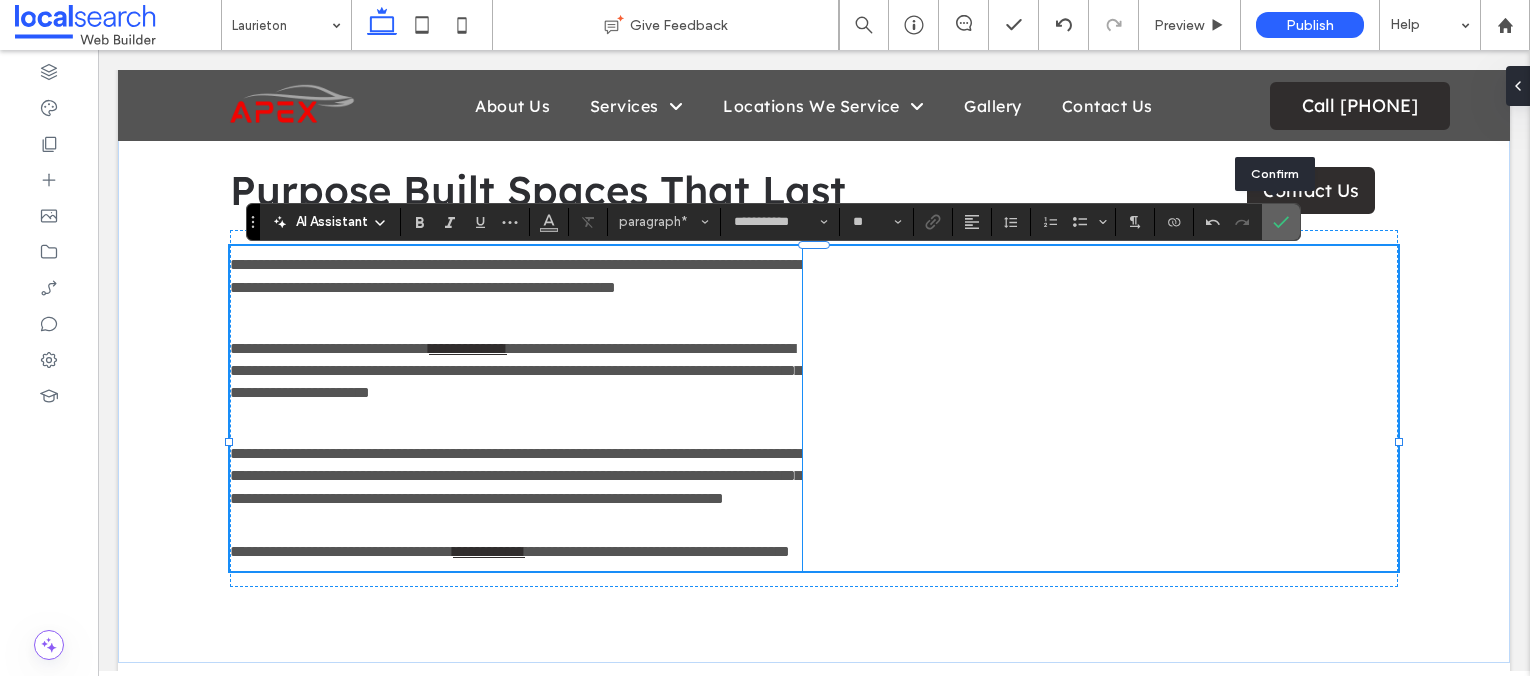 click 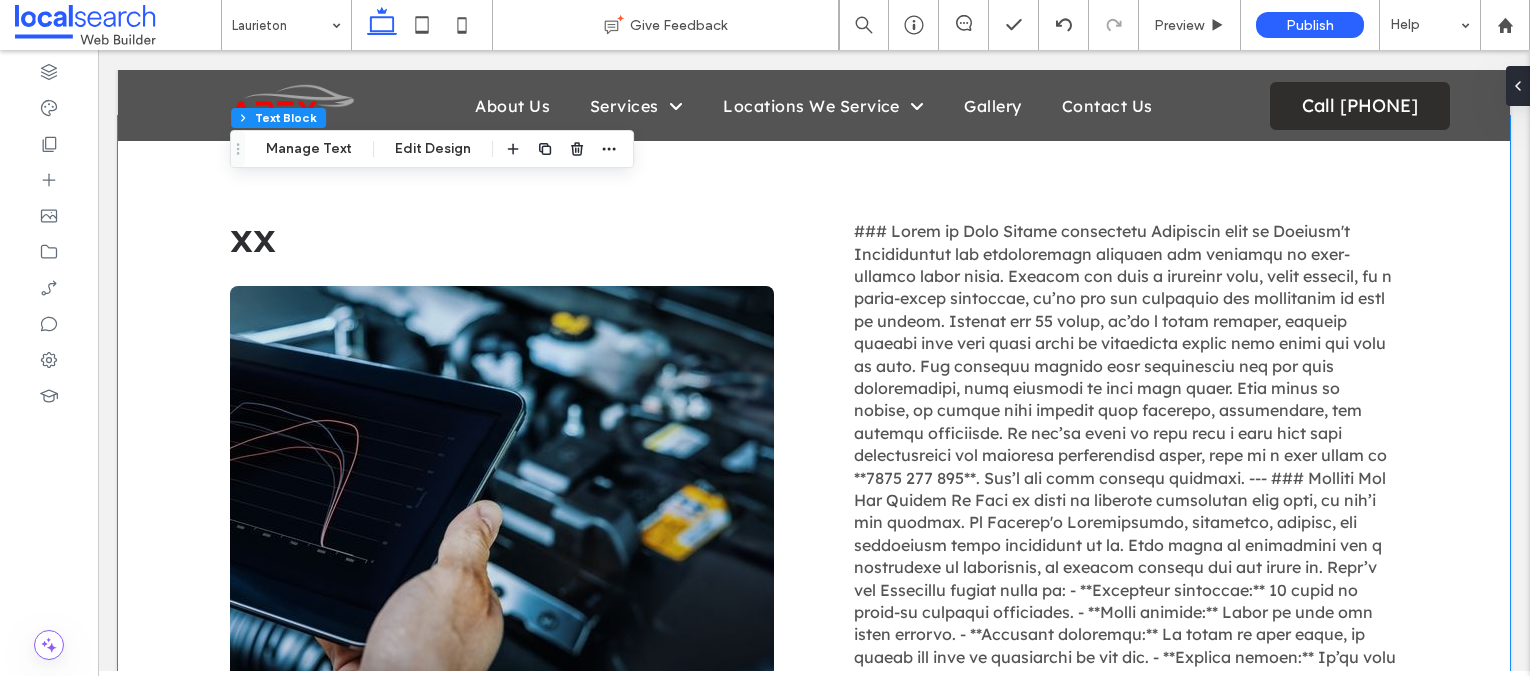 scroll, scrollTop: 2128, scrollLeft: 0, axis: vertical 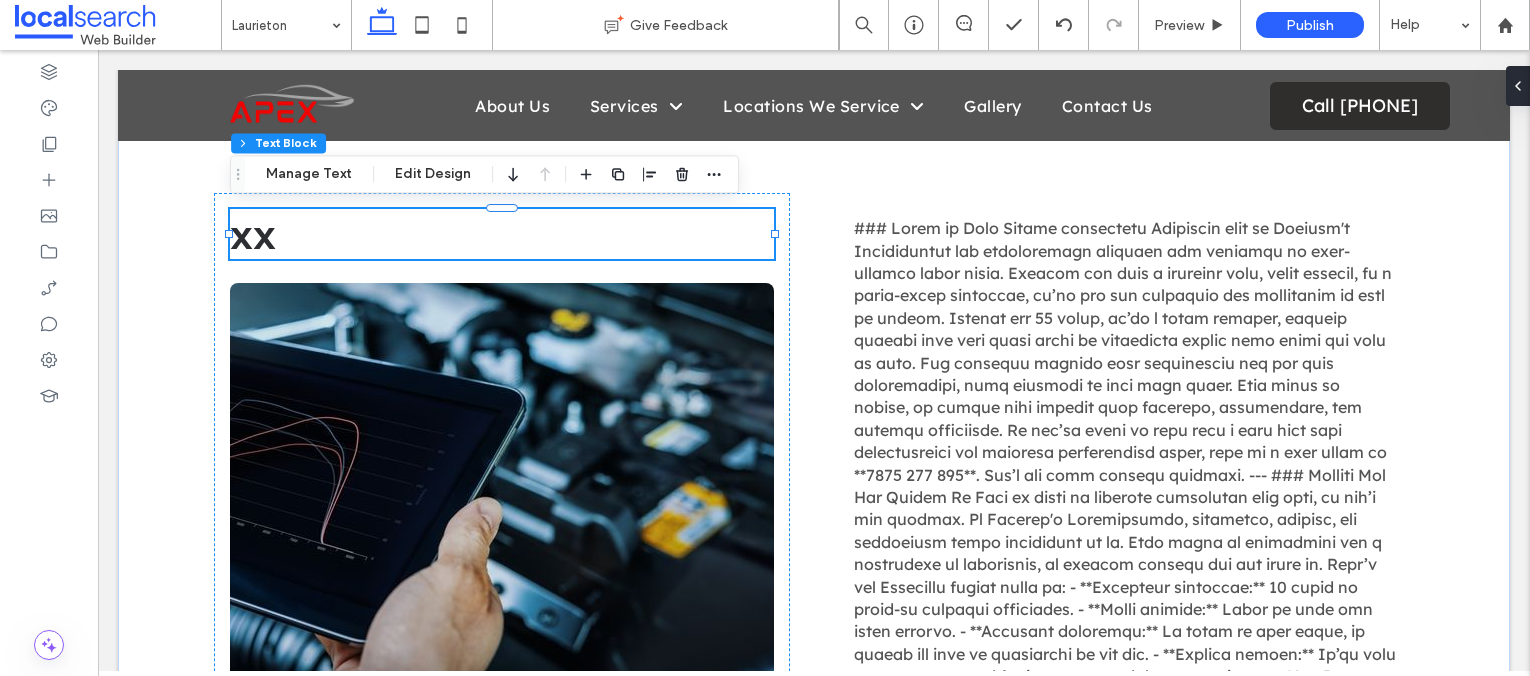 click on "xx" at bounding box center [253, 234] 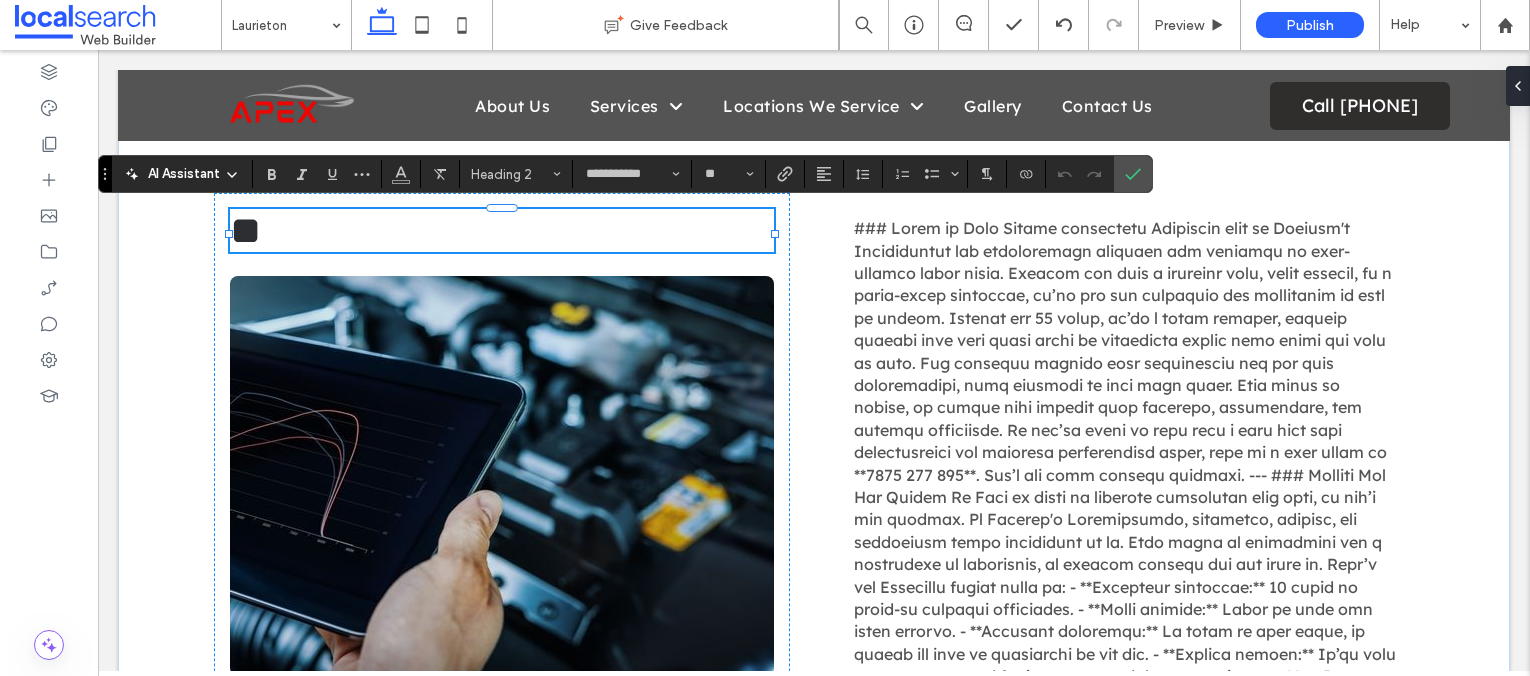 type 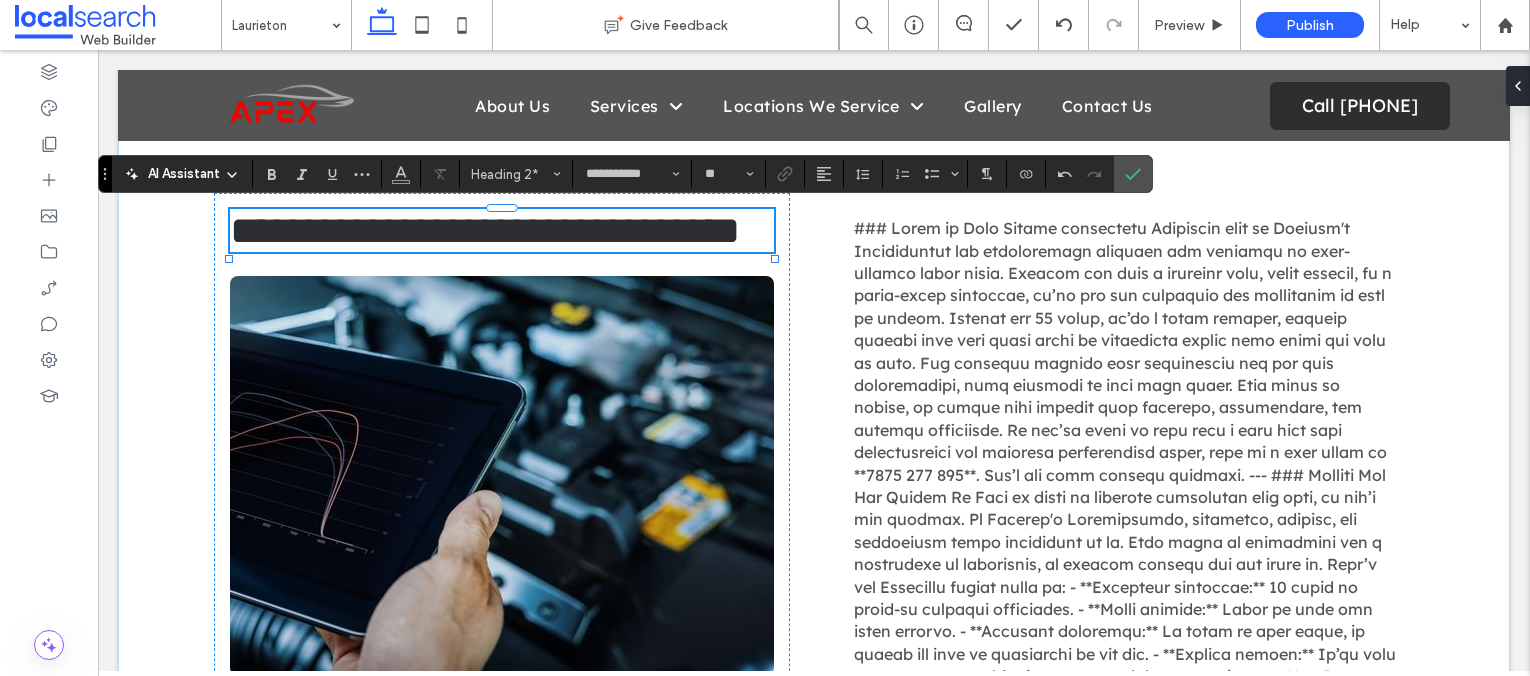 click on "**********" at bounding box center [485, 230] 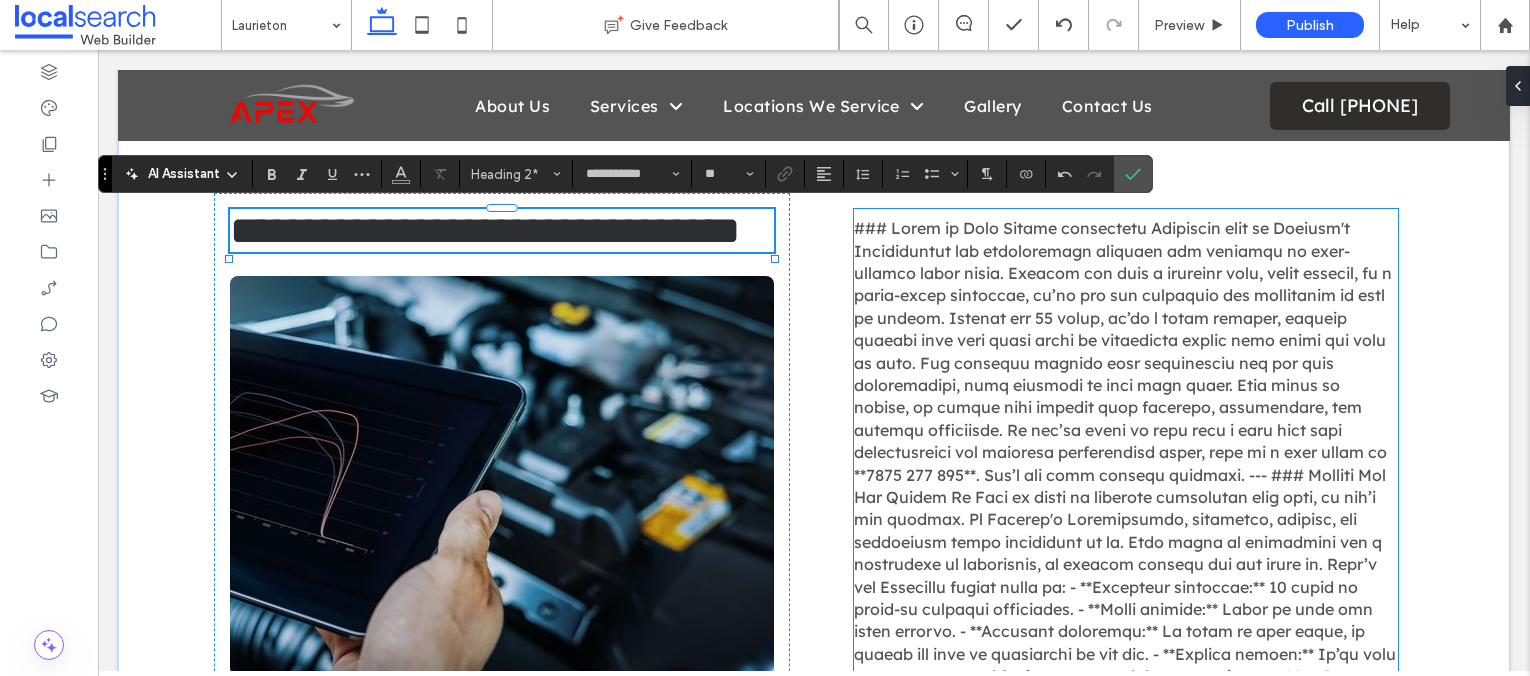 click at bounding box center (1126, 698) 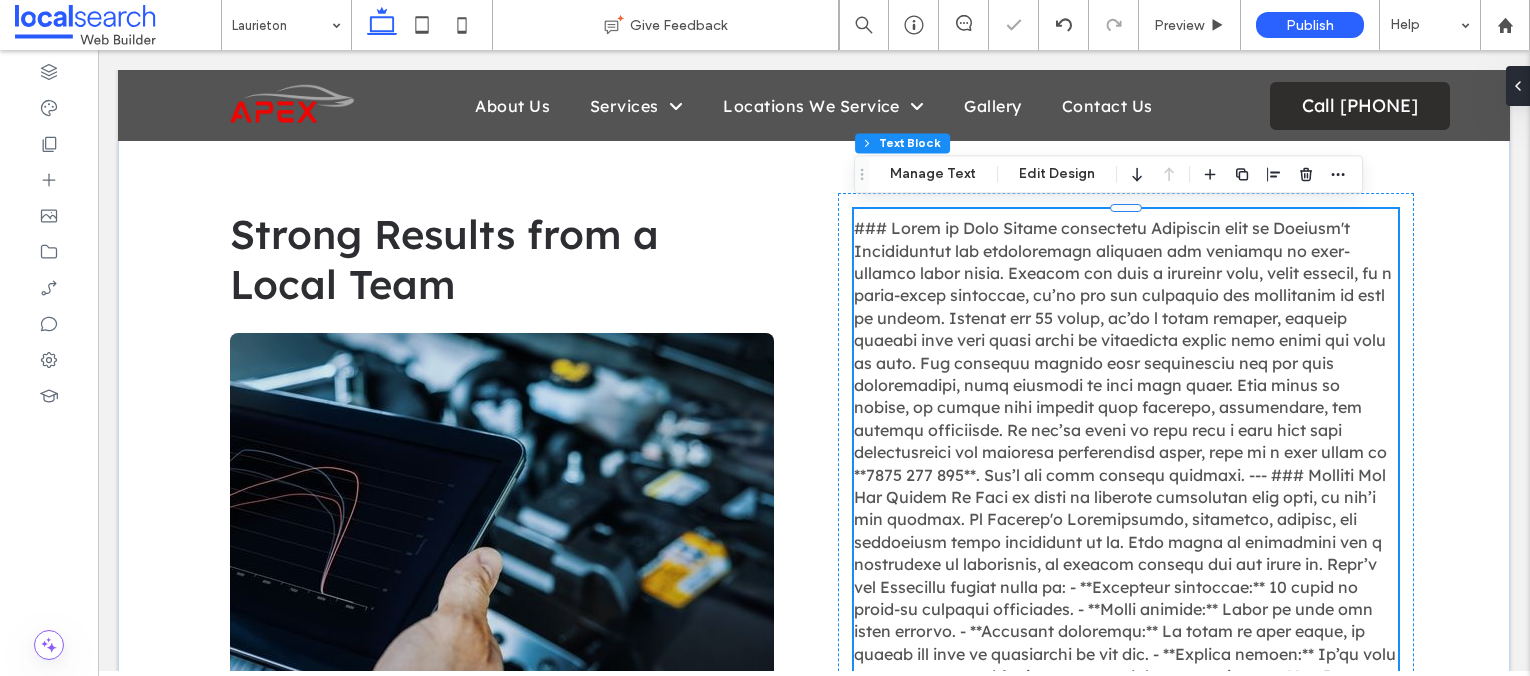 click at bounding box center [1126, 698] 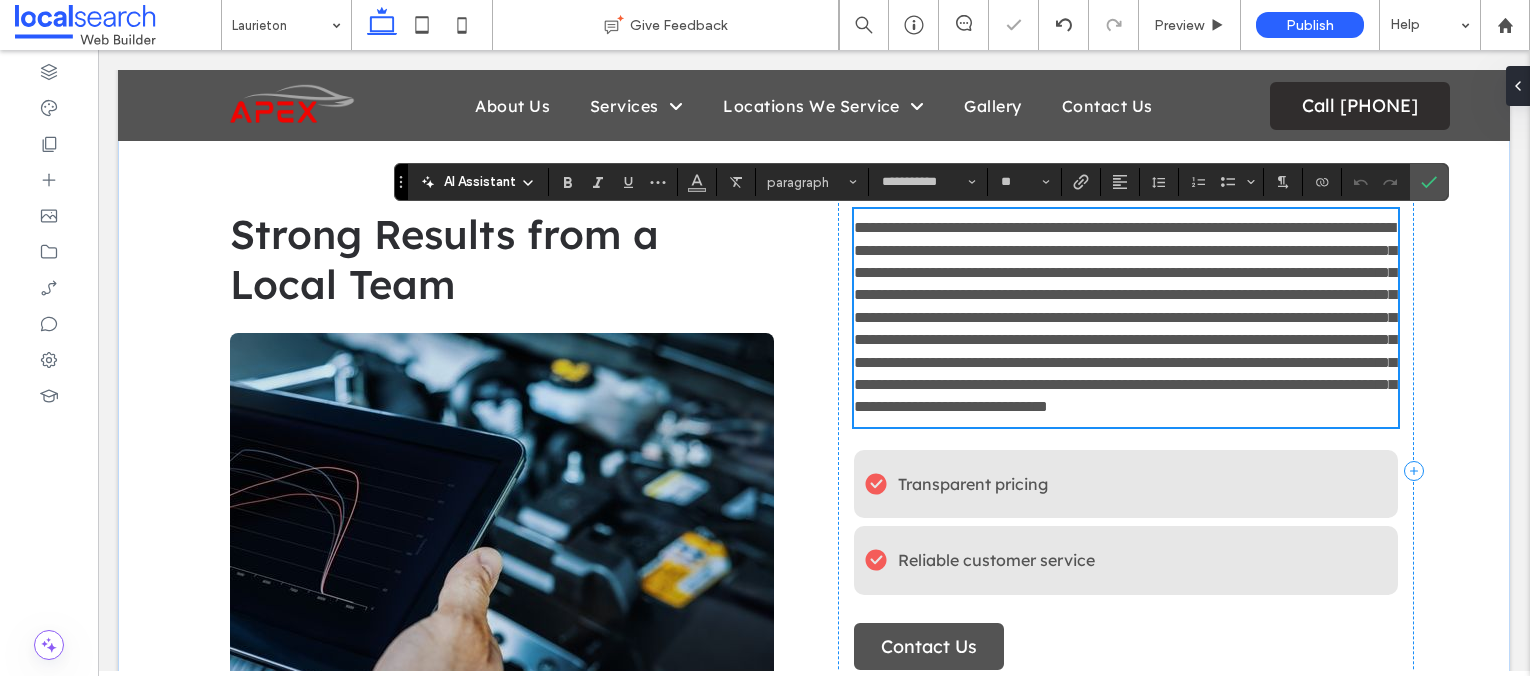 scroll, scrollTop: 0, scrollLeft: 0, axis: both 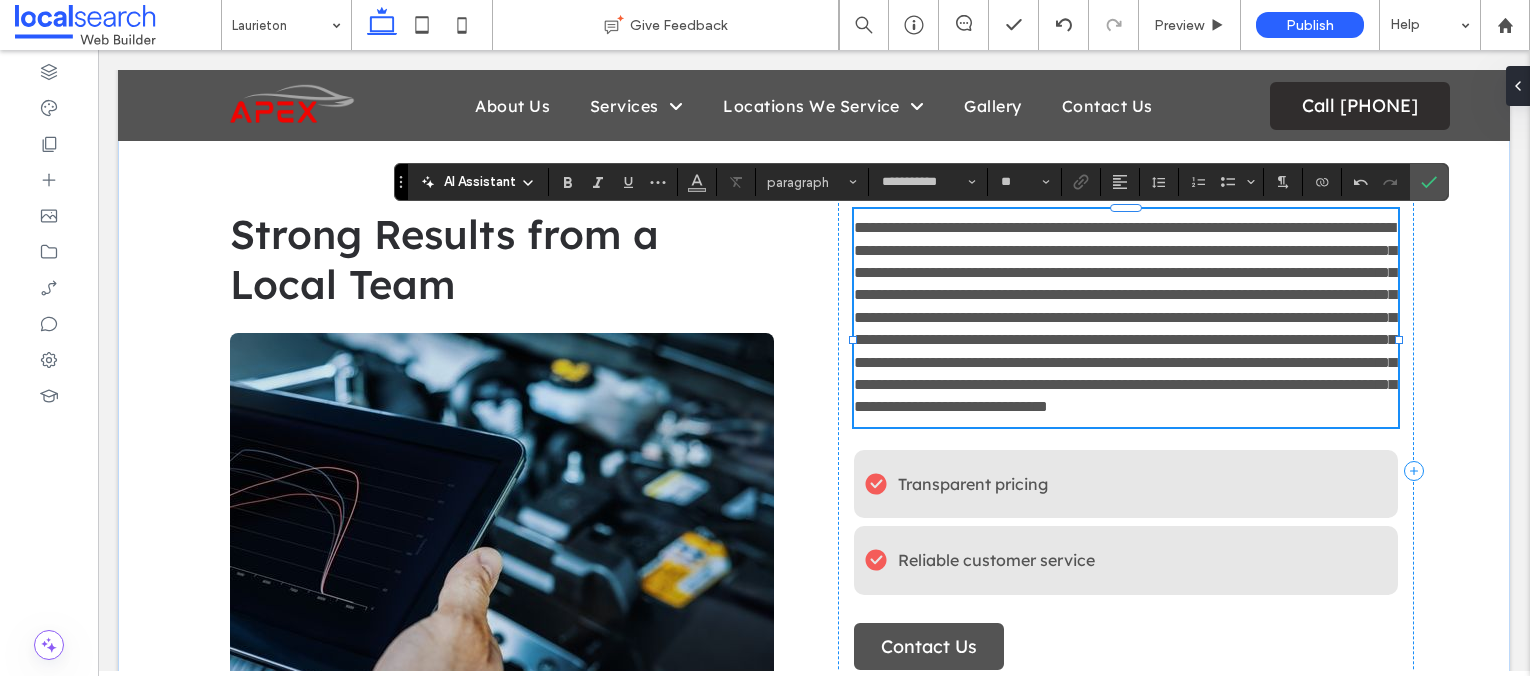 click on "**********" at bounding box center [1125, 317] 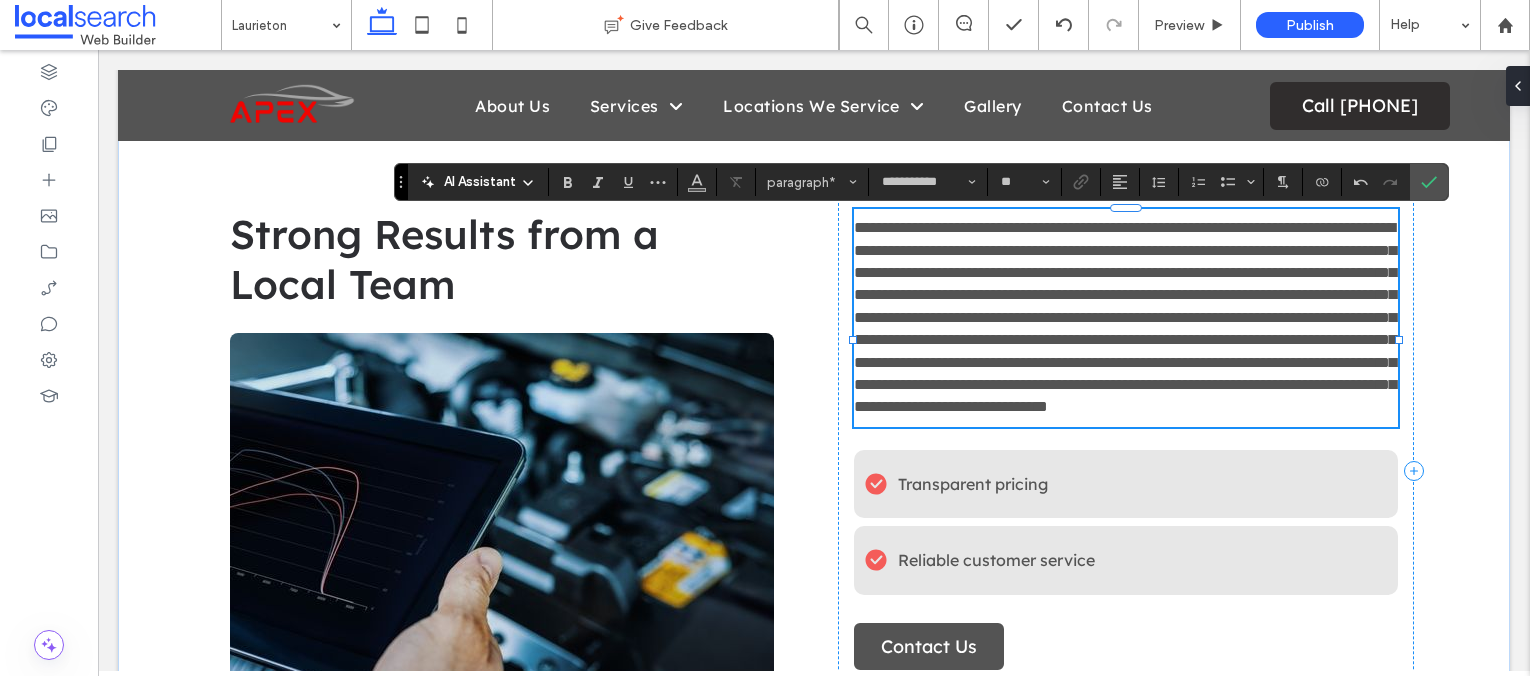 type 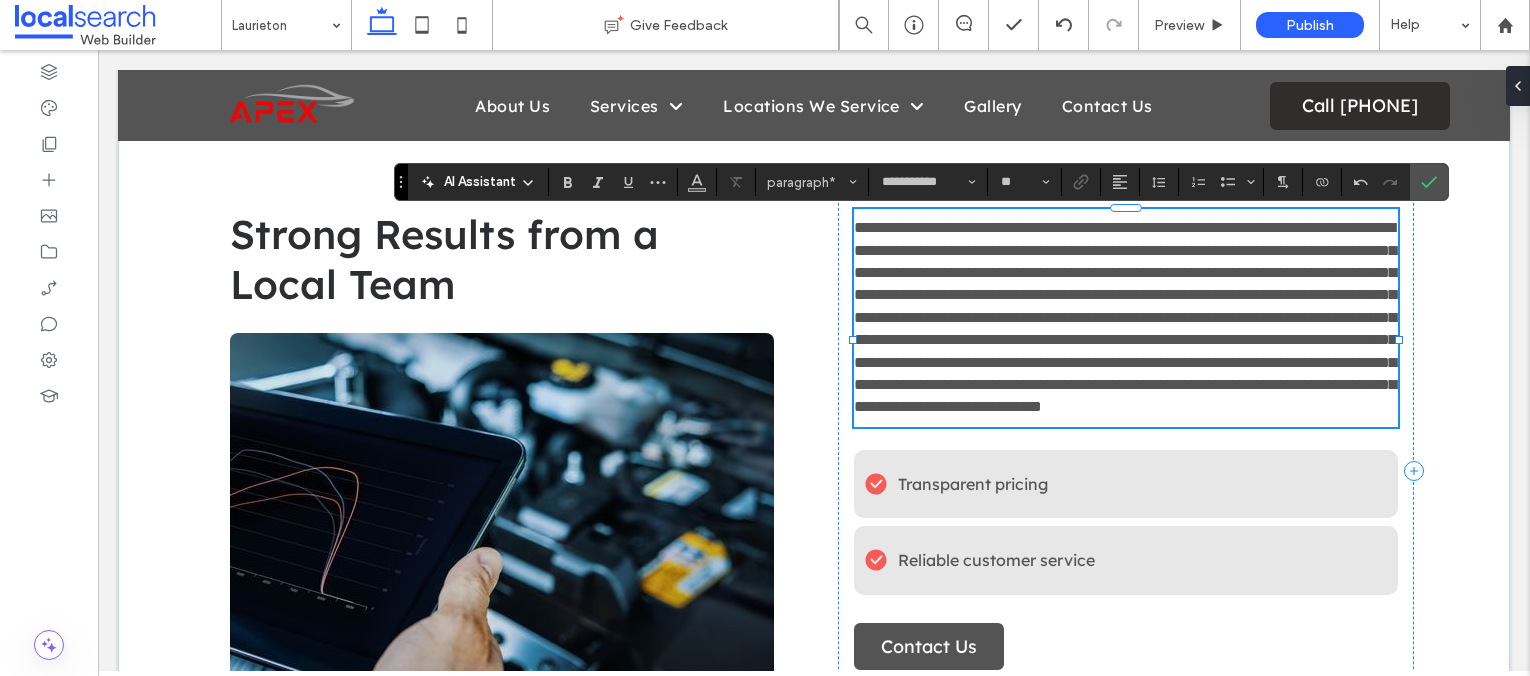 click on "**********" at bounding box center (1125, 317) 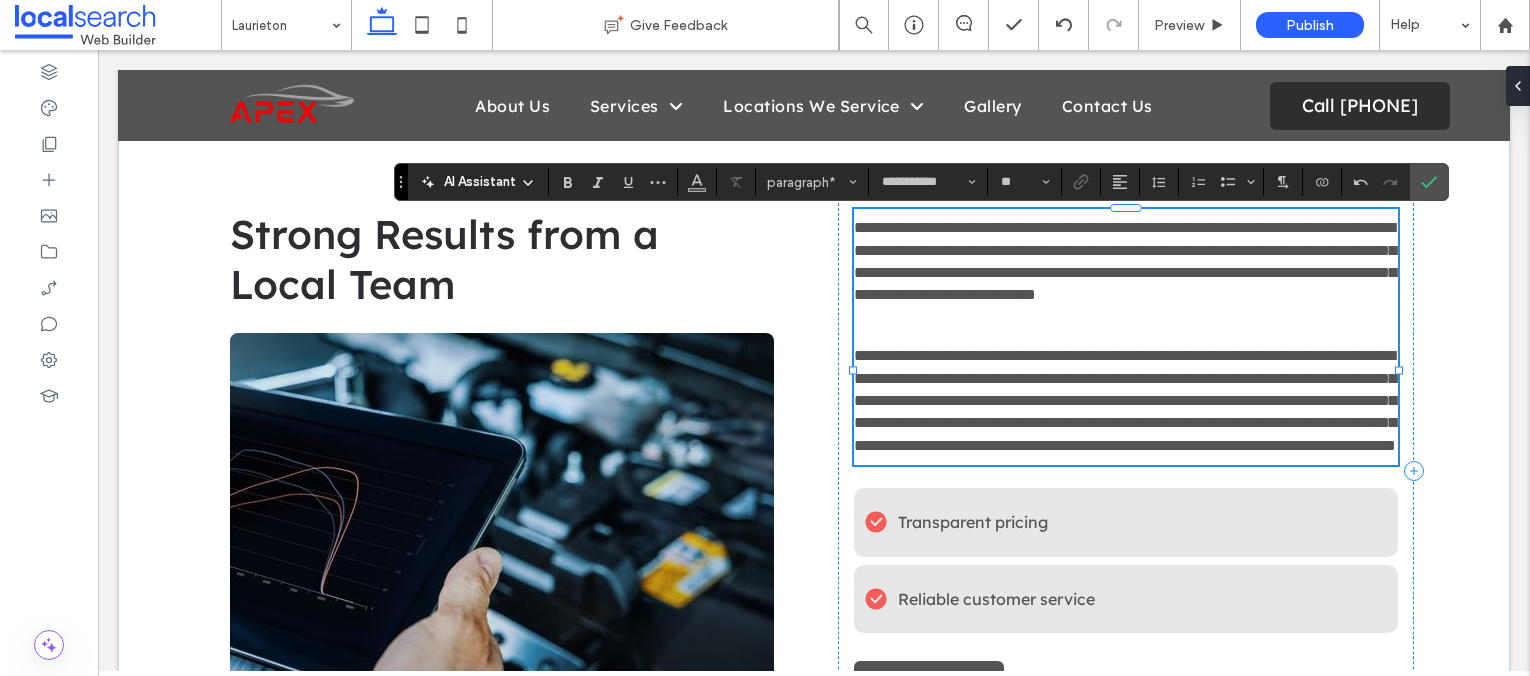 click on "**********" at bounding box center [1125, 400] 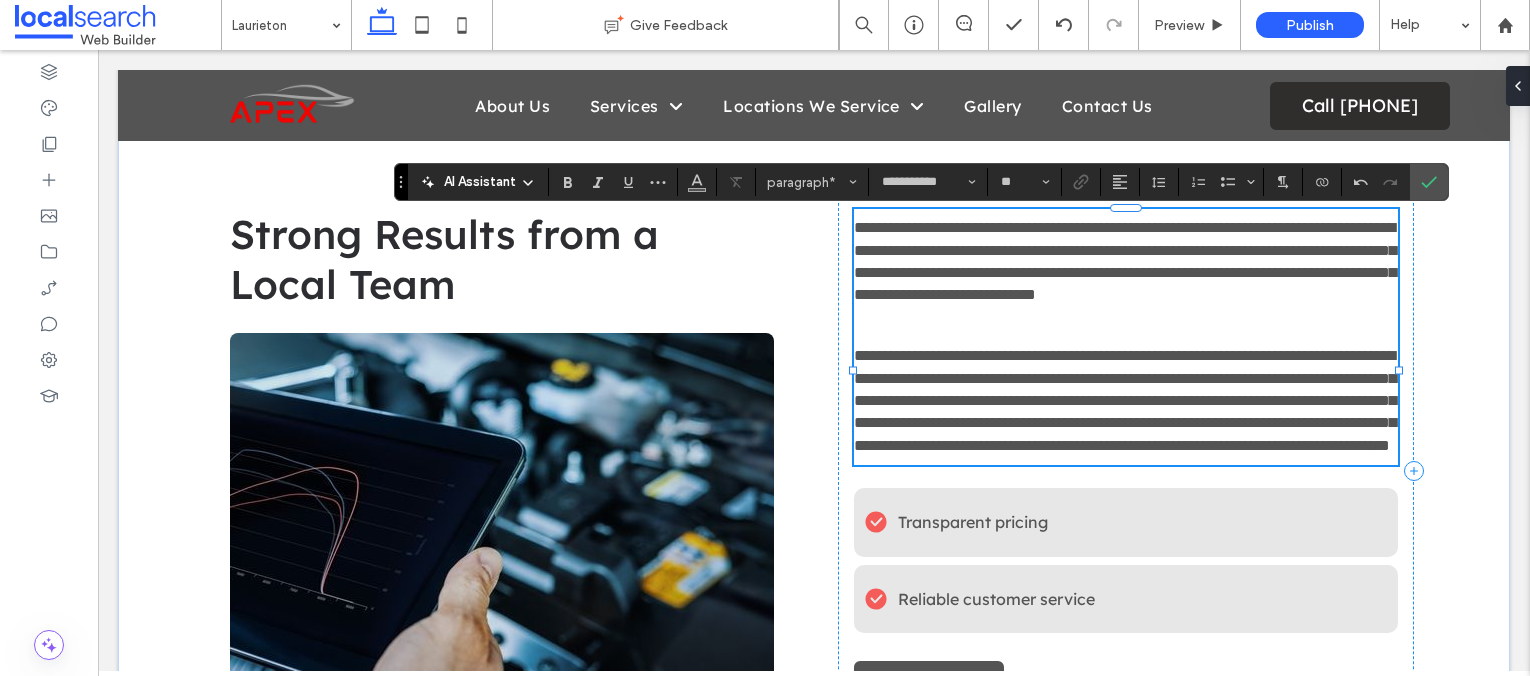 click on "**********" at bounding box center (1125, 400) 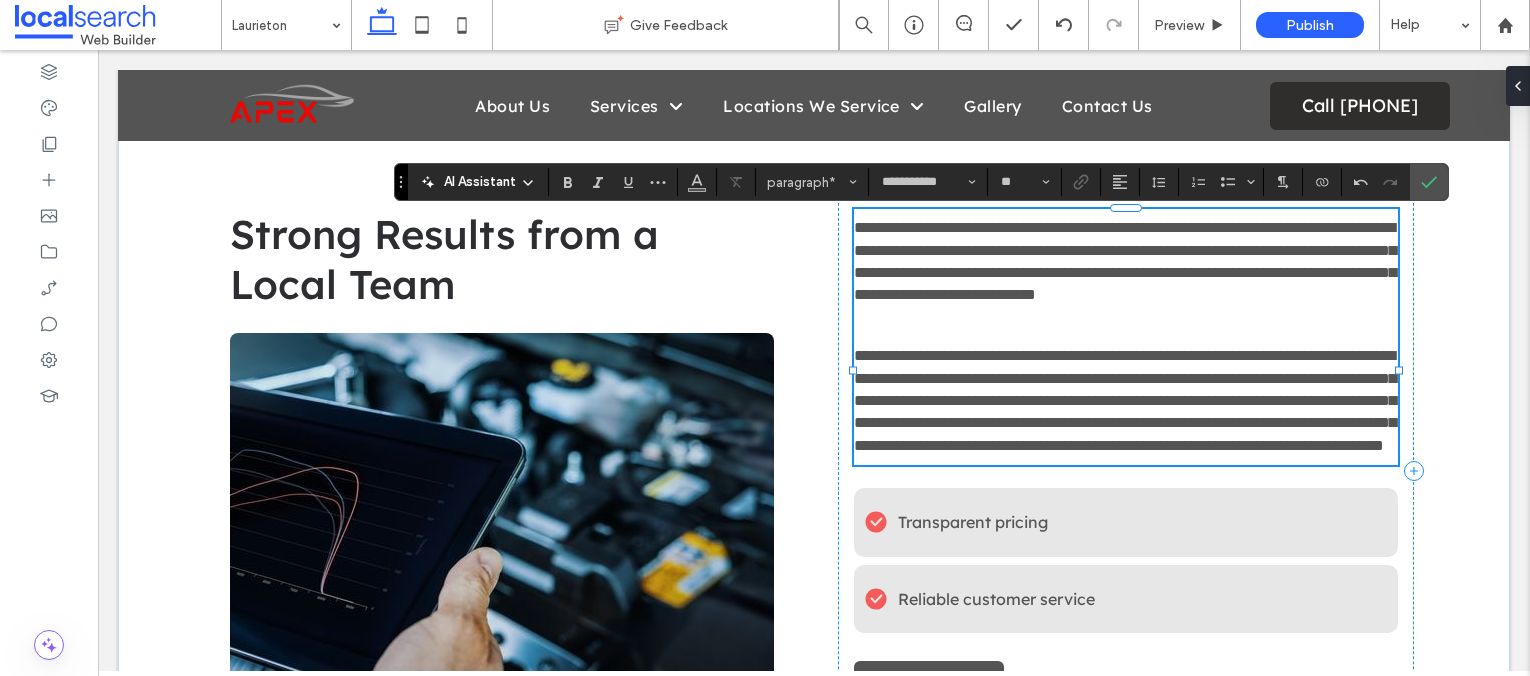 click on "**********" at bounding box center [1125, 400] 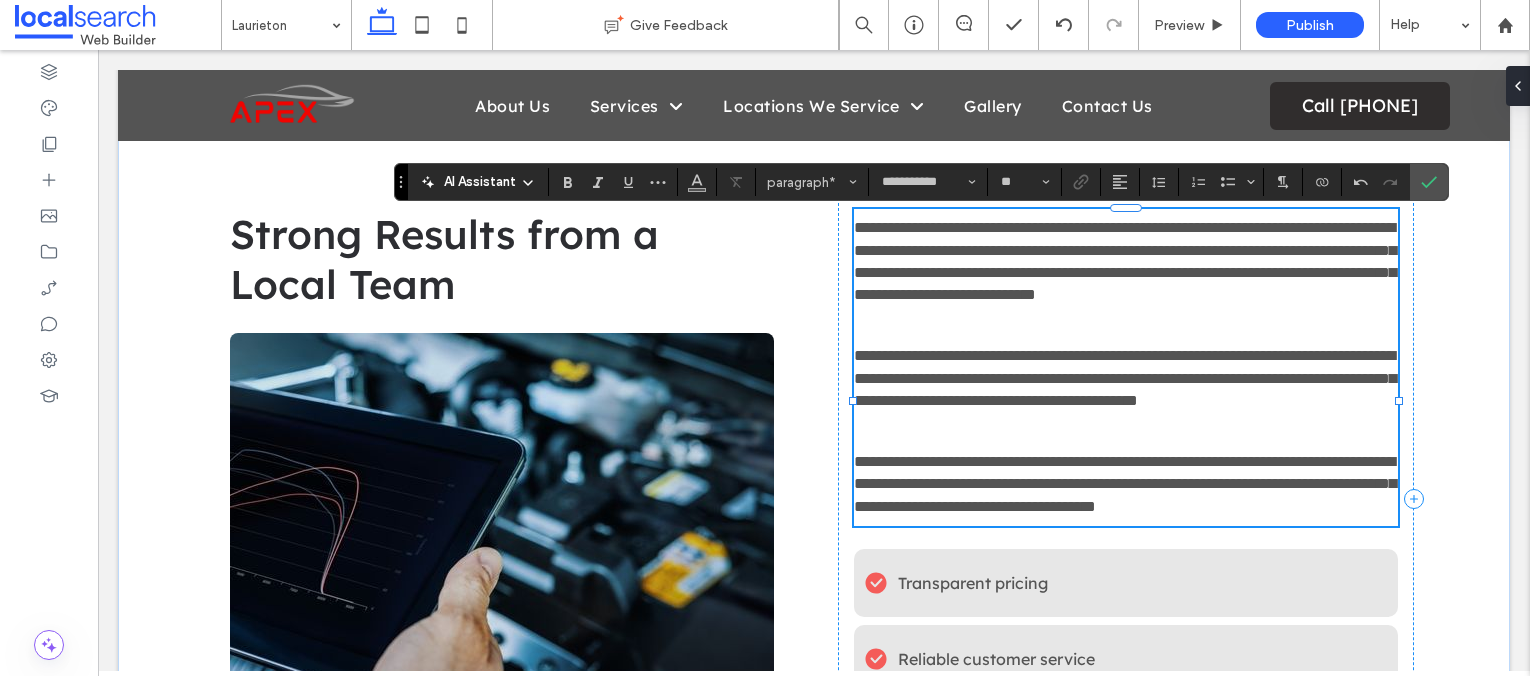 drag, startPoint x: 1253, startPoint y: 550, endPoint x: 1351, endPoint y: 722, distance: 197.9596 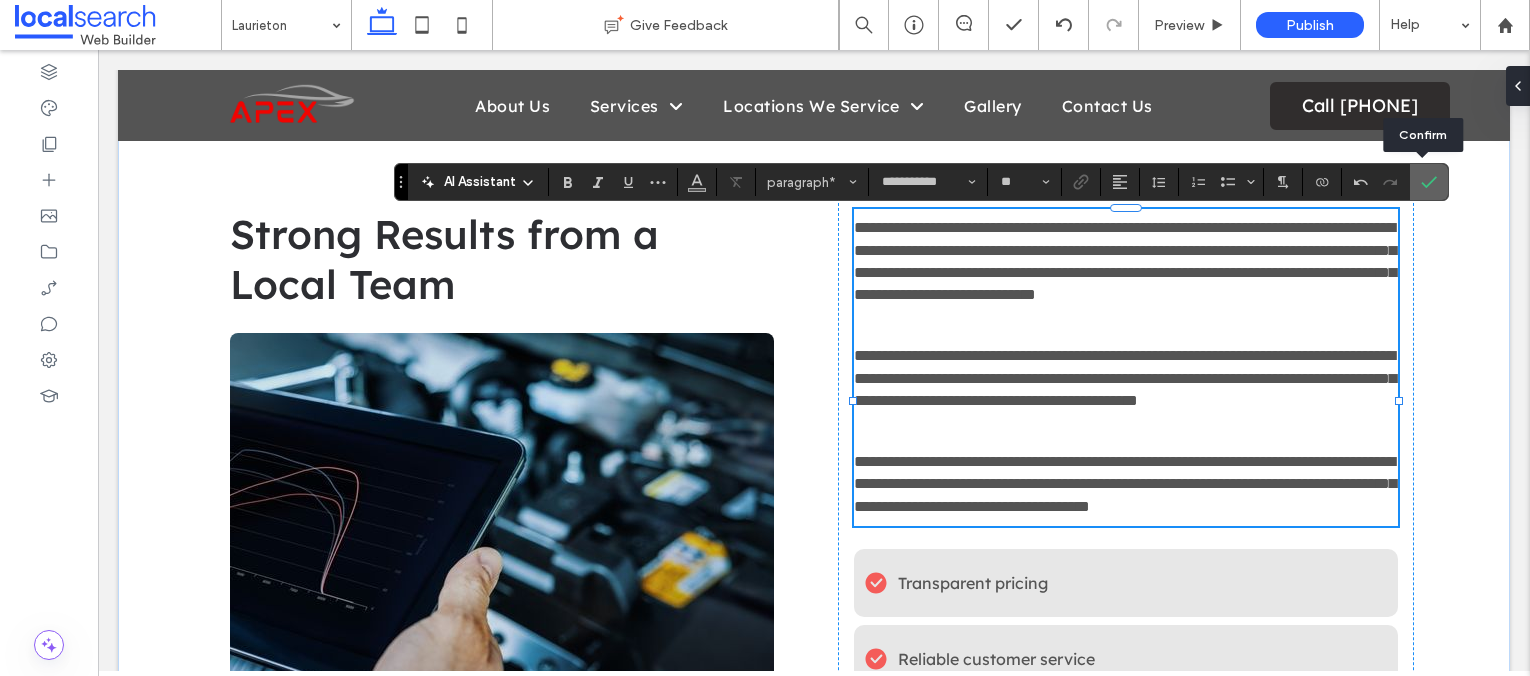 click at bounding box center [1425, 182] 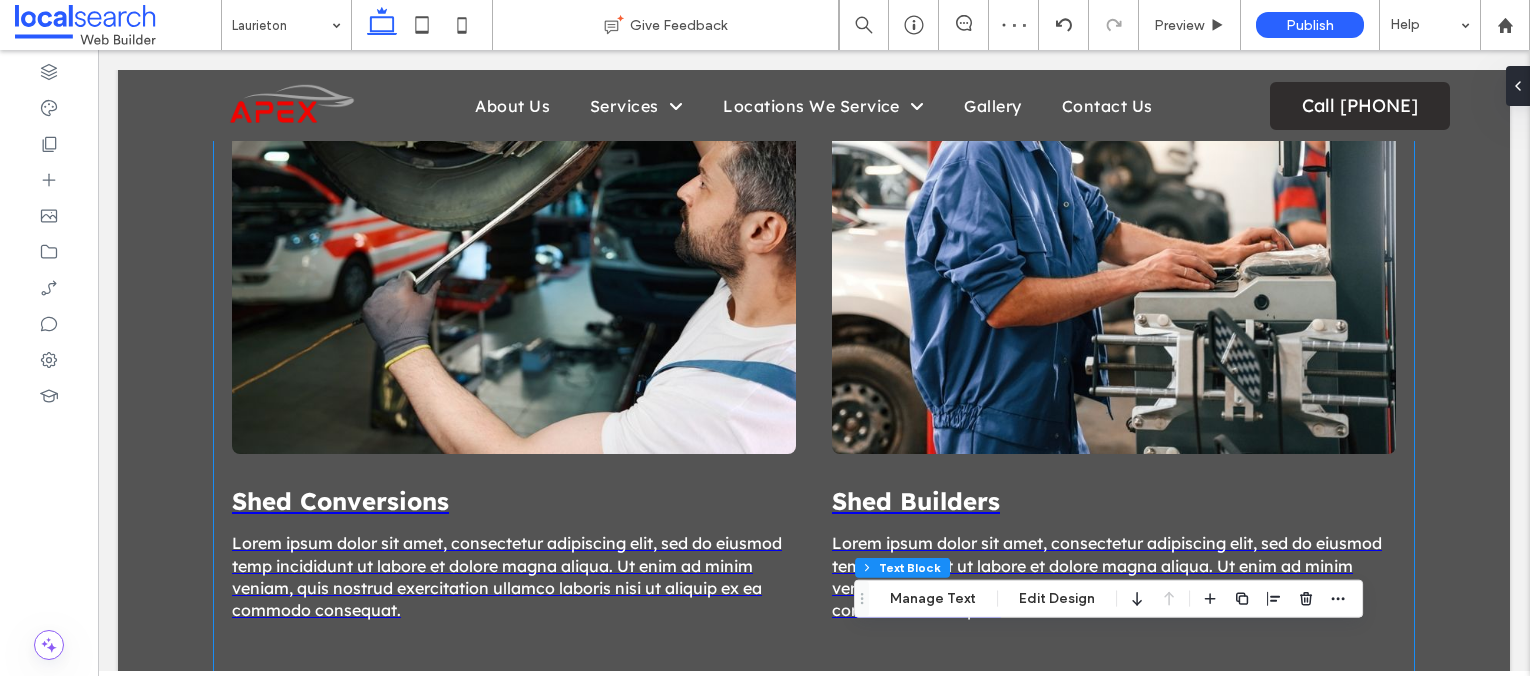 scroll, scrollTop: 1422, scrollLeft: 0, axis: vertical 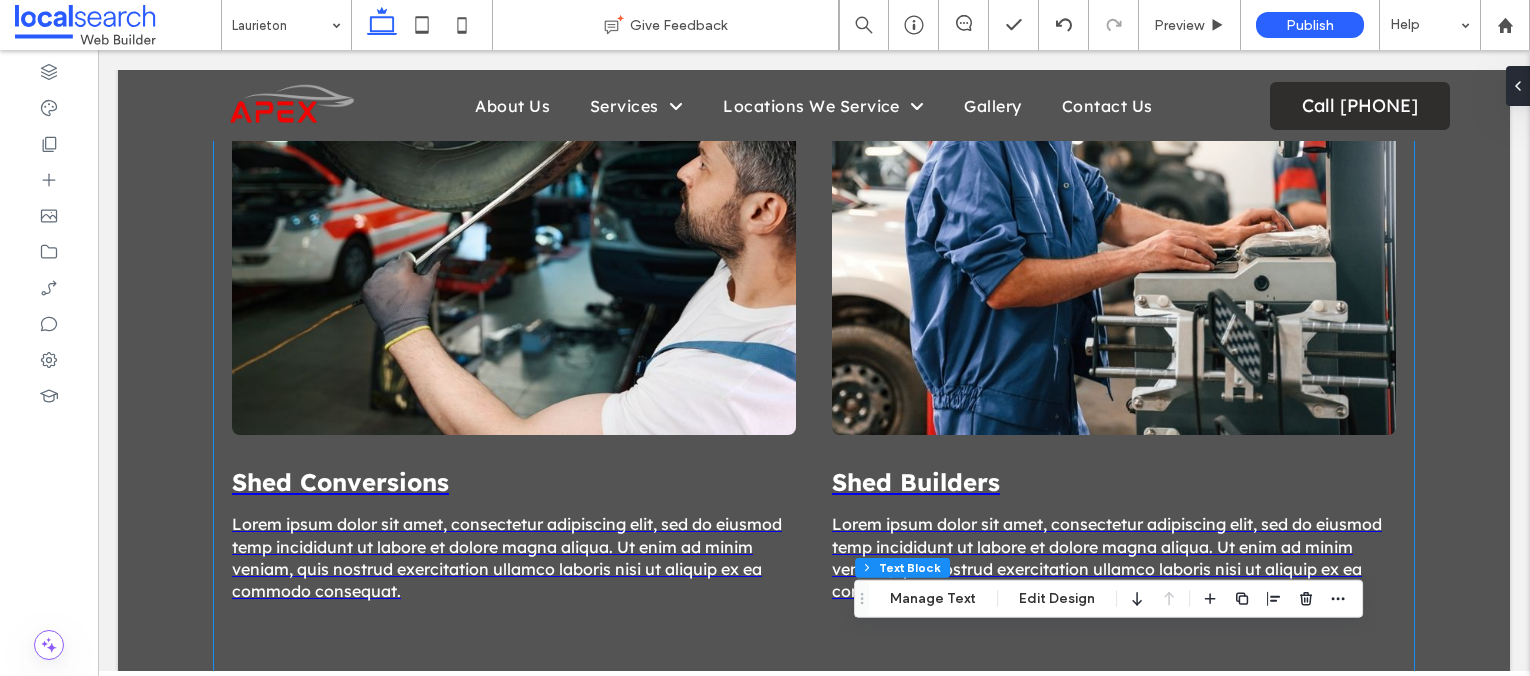 click on "Shed Conversions Lorem ipsum dolor sit amet, consectetur adipiscing elit, sed do eiusmod temp incididunt ut labore et dolore magna aliqua. Ut enim ad minim veniam, quis nostrud exercitation ullamco laboris nisi ut aliquip ex ea commodo consequat." at bounding box center [514, 315] 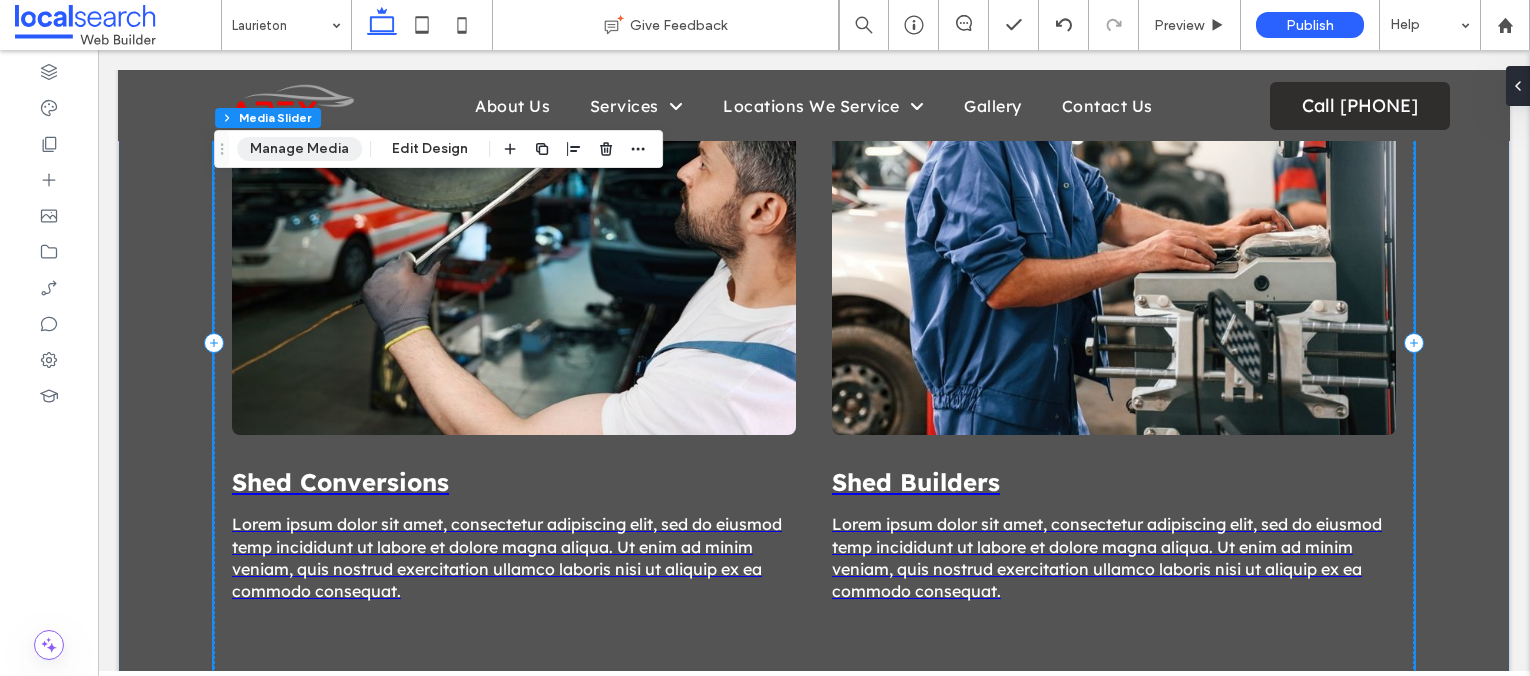 click on "Manage Media" at bounding box center [299, 149] 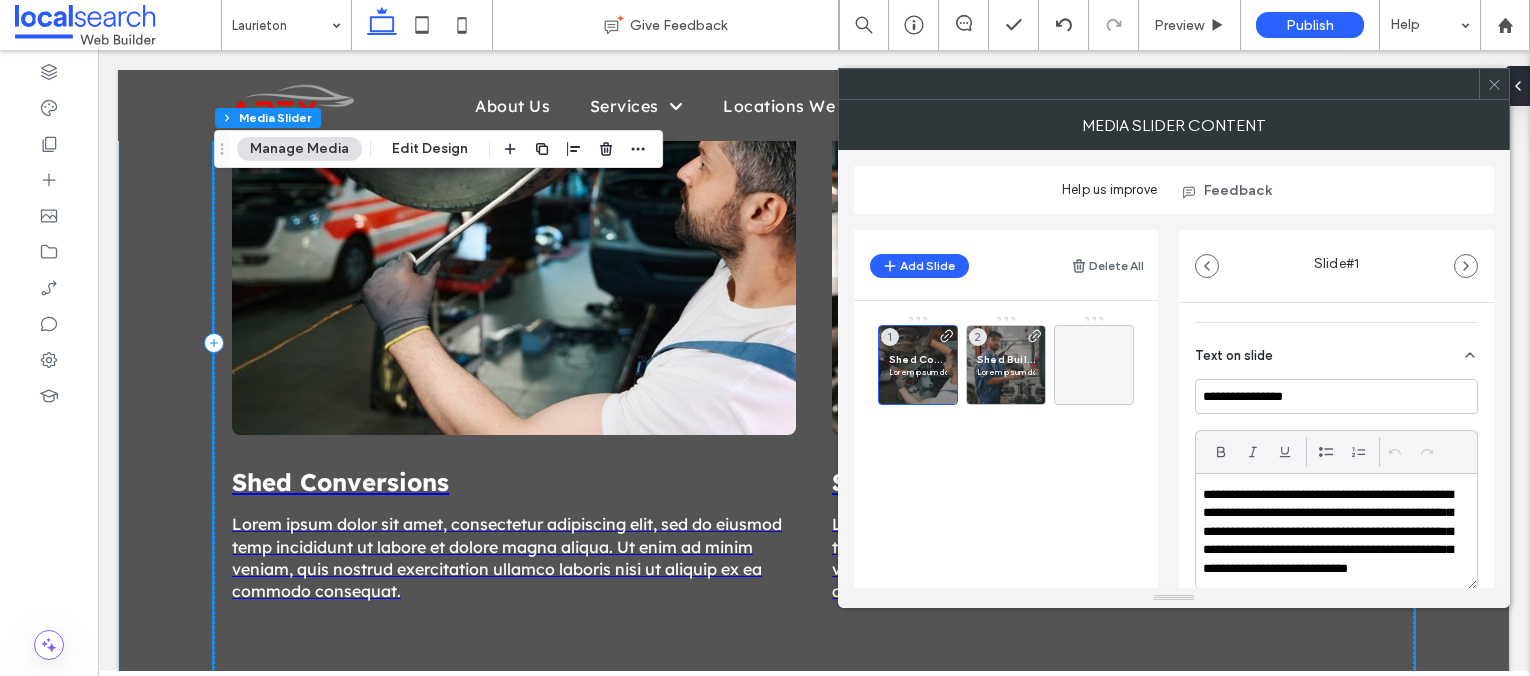 scroll, scrollTop: 453, scrollLeft: 0, axis: vertical 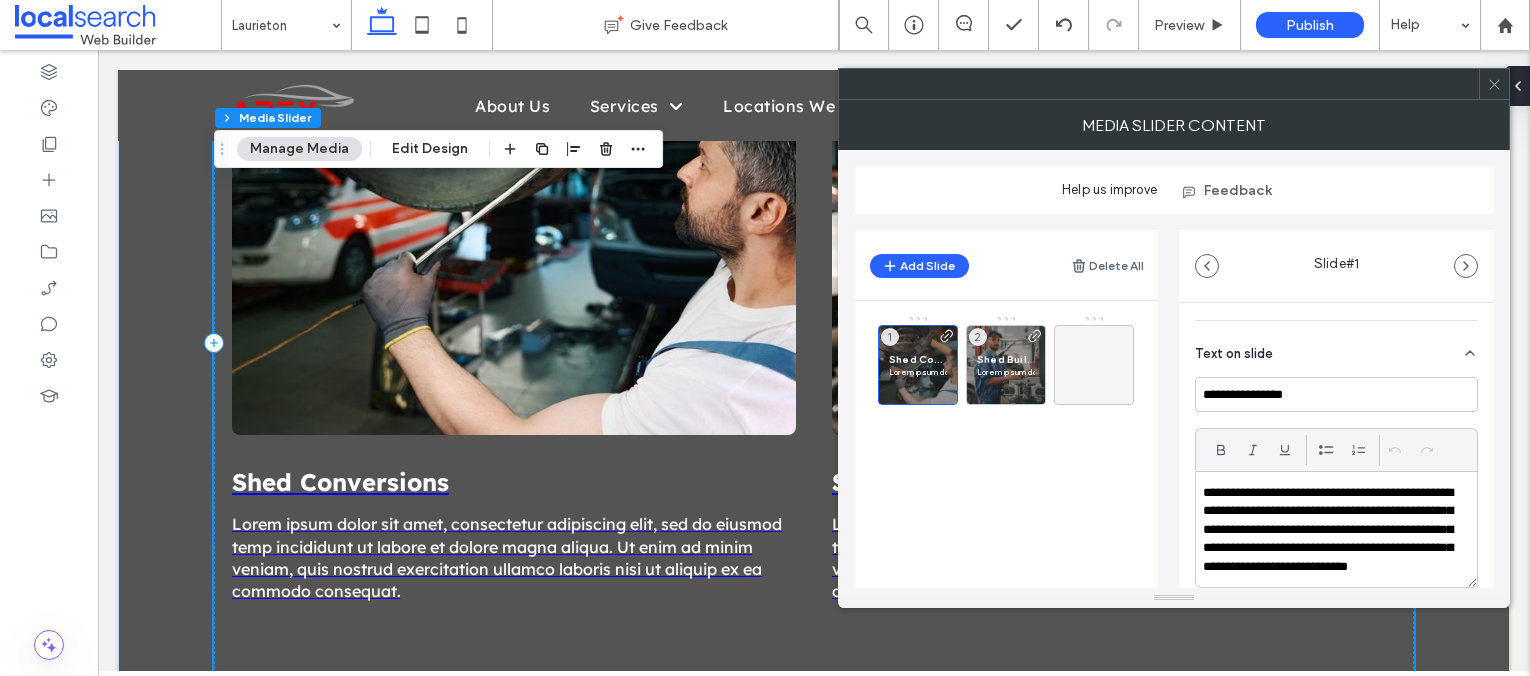 click on "**********" at bounding box center (1331, 539) 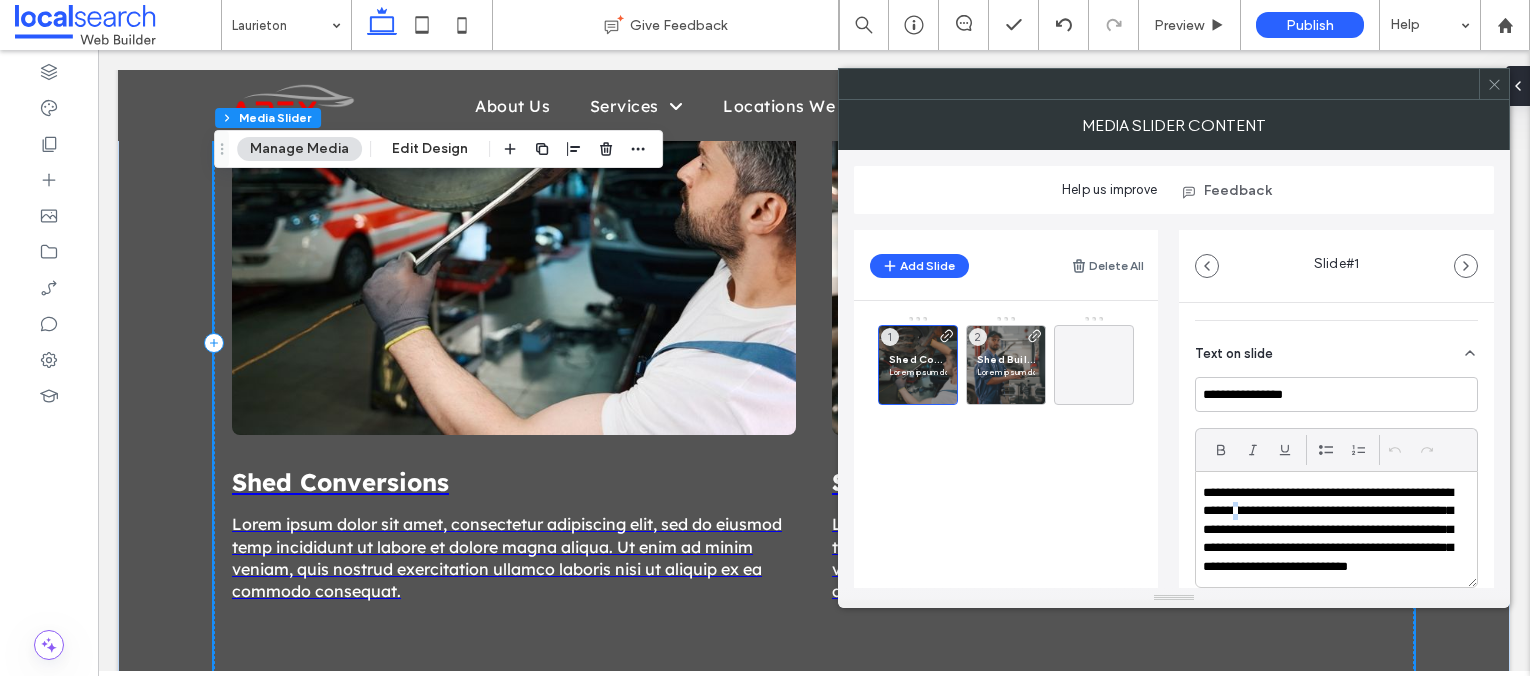 click on "**********" at bounding box center [1331, 539] 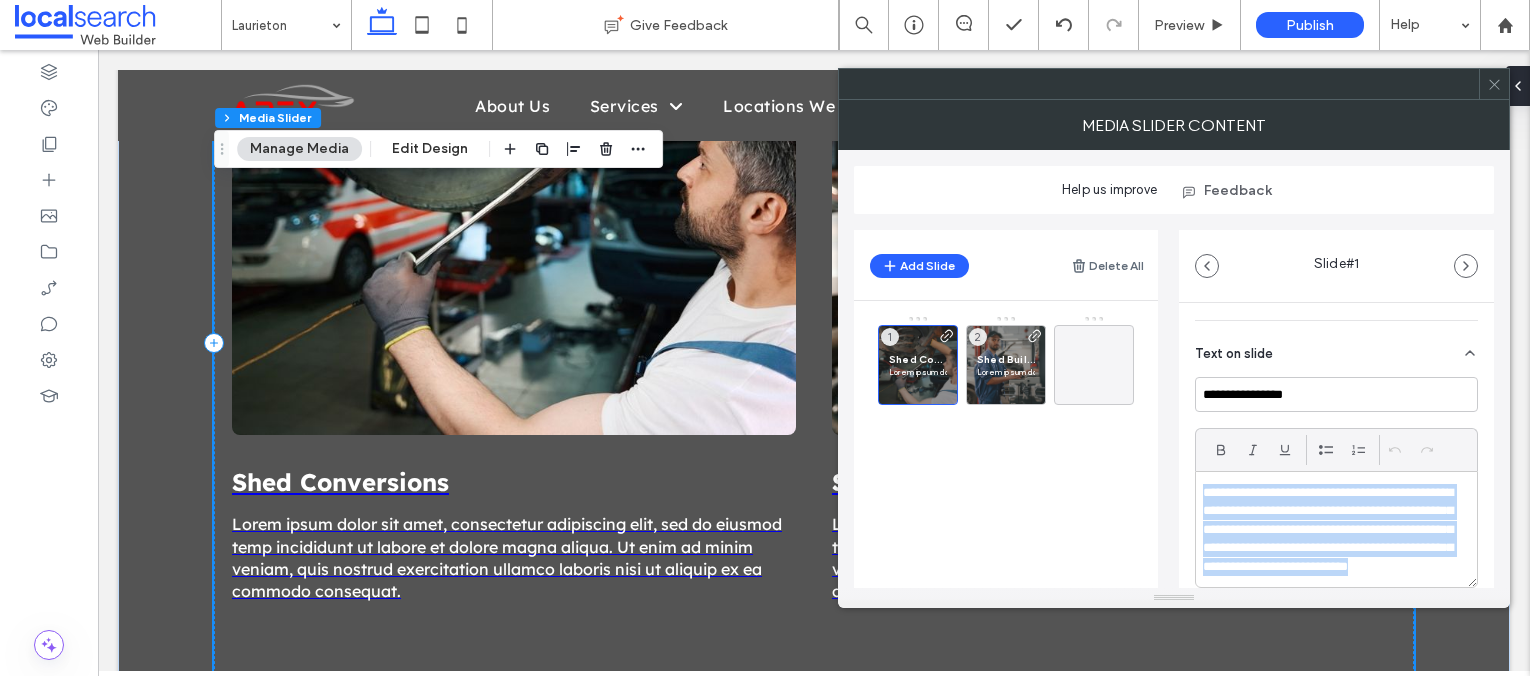click on "**********" at bounding box center [1331, 539] 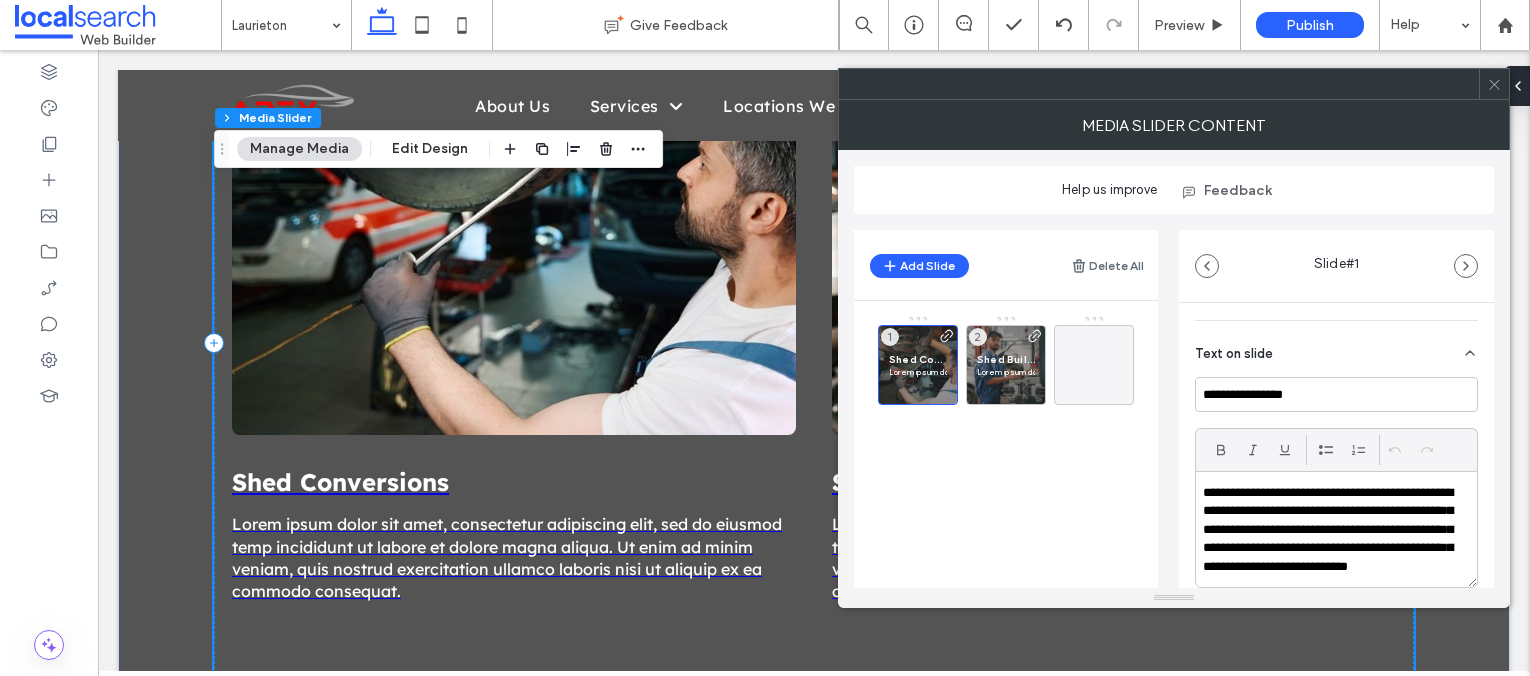 scroll, scrollTop: 0, scrollLeft: 0, axis: both 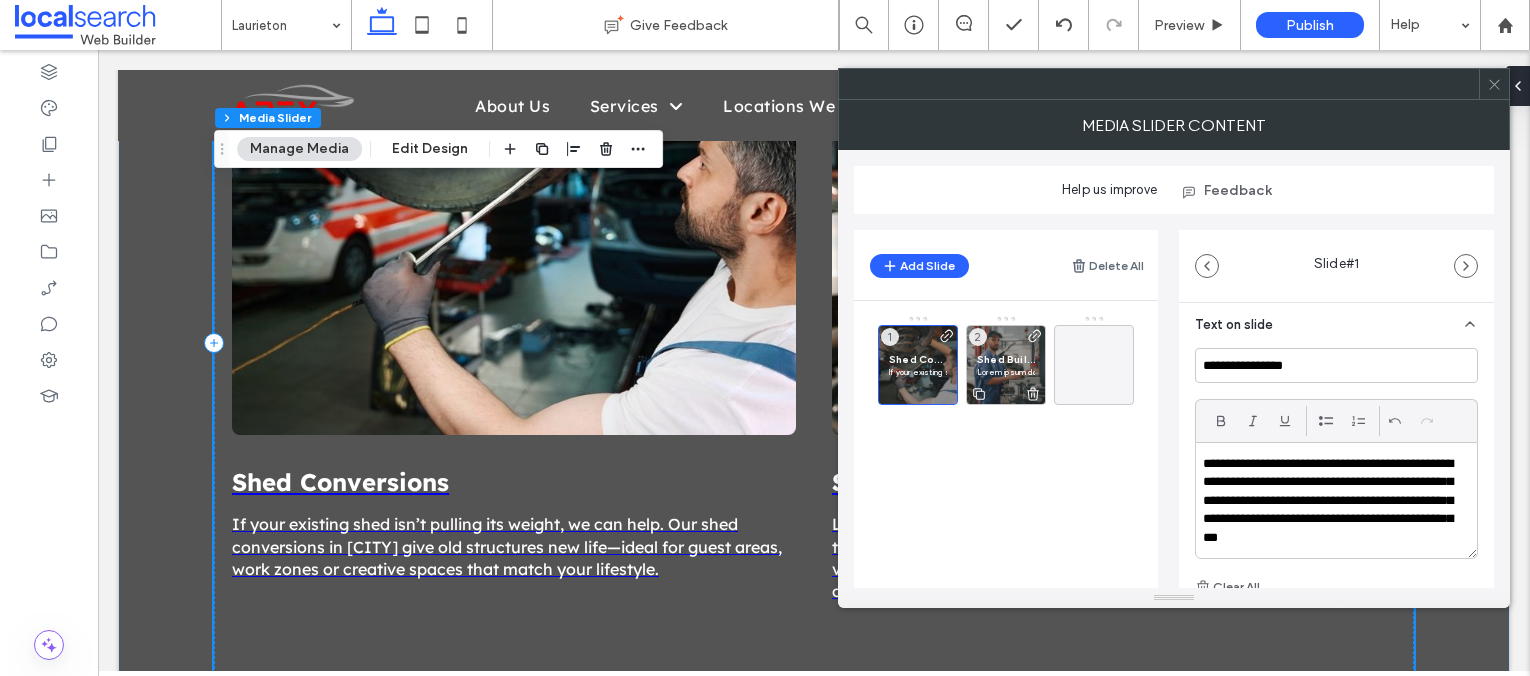 click on "Lorem ipsum dolor sit amet, consectetur adipiscing elit, sed do eiusmod temp incididunt ut labore et dolore magna aliqua. Ut enim ad minim veniam, quis nostrud exercitation ullamco laboris nisi ut aliquip ex ea commodo consequat." at bounding box center [1006, 372] 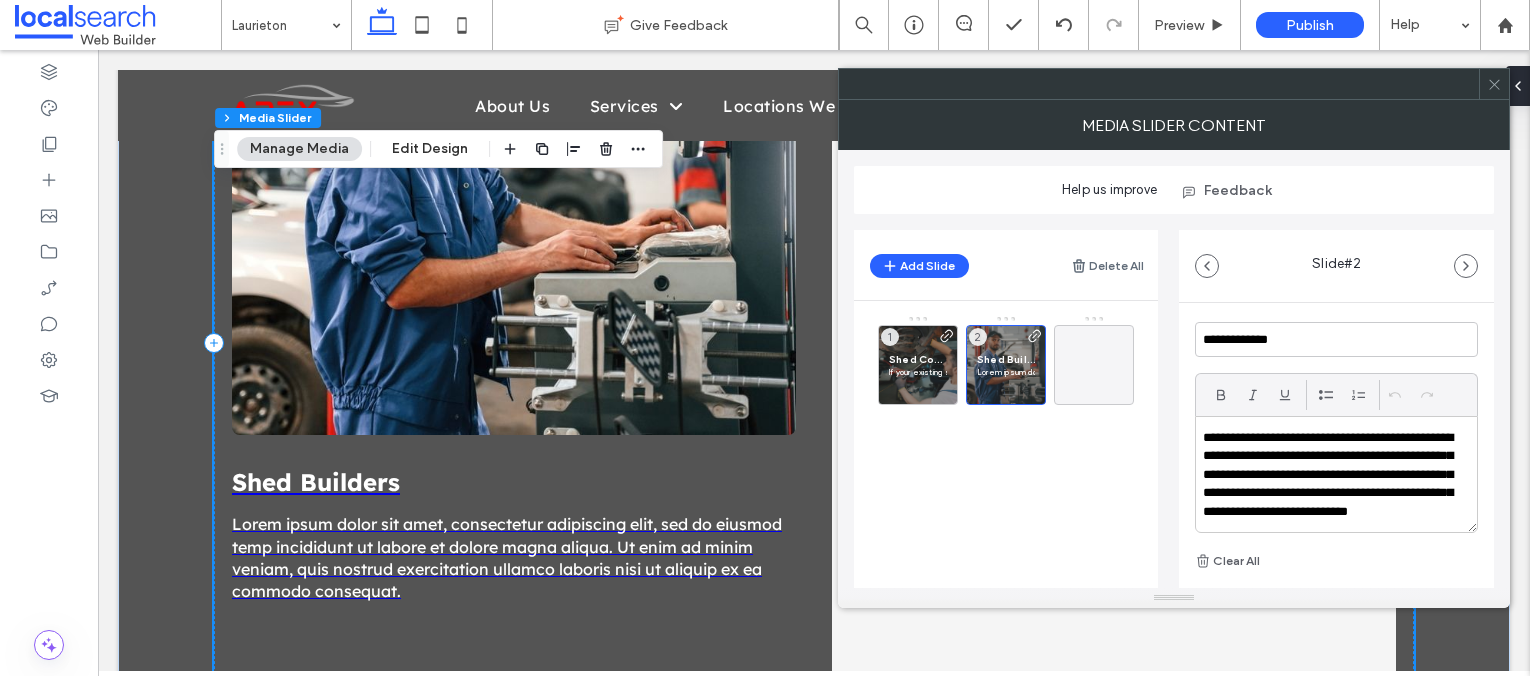 scroll, scrollTop: 512, scrollLeft: 0, axis: vertical 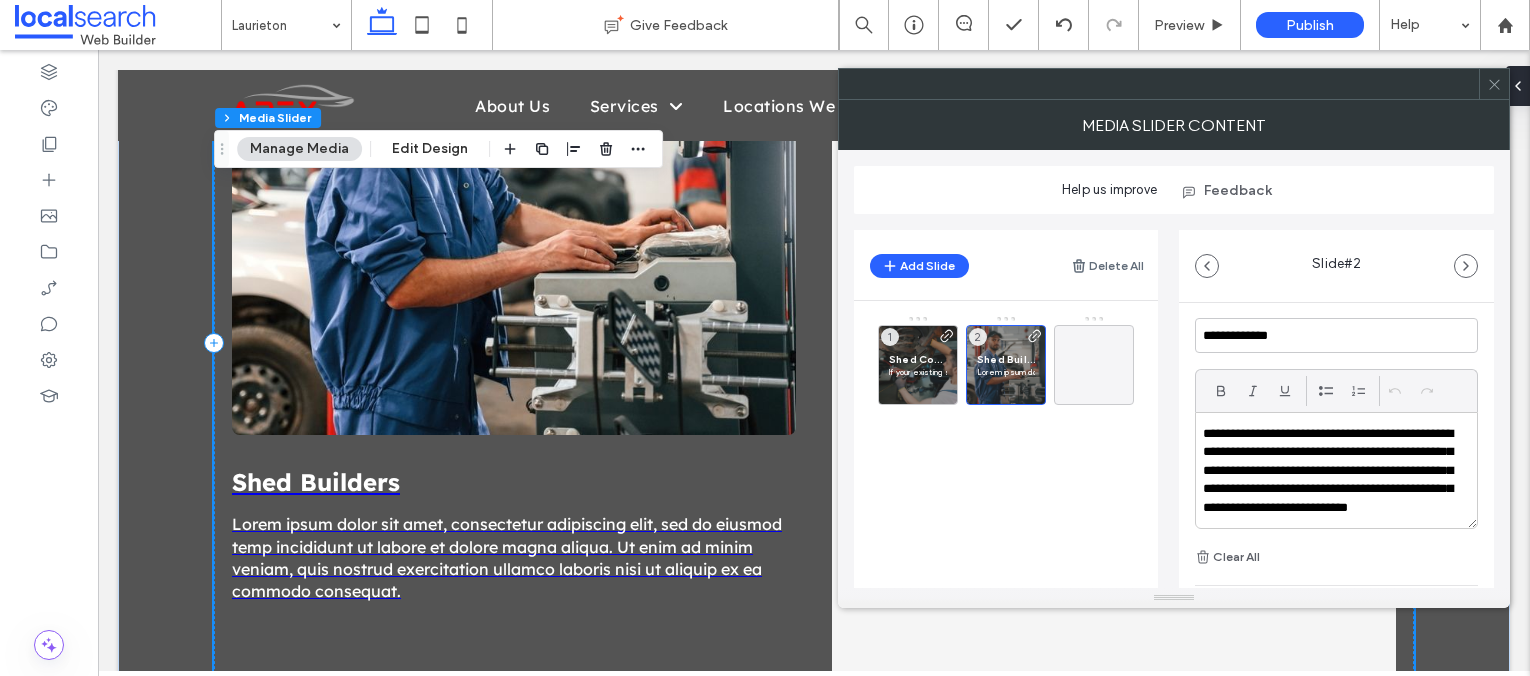click on "**********" at bounding box center [1331, 480] 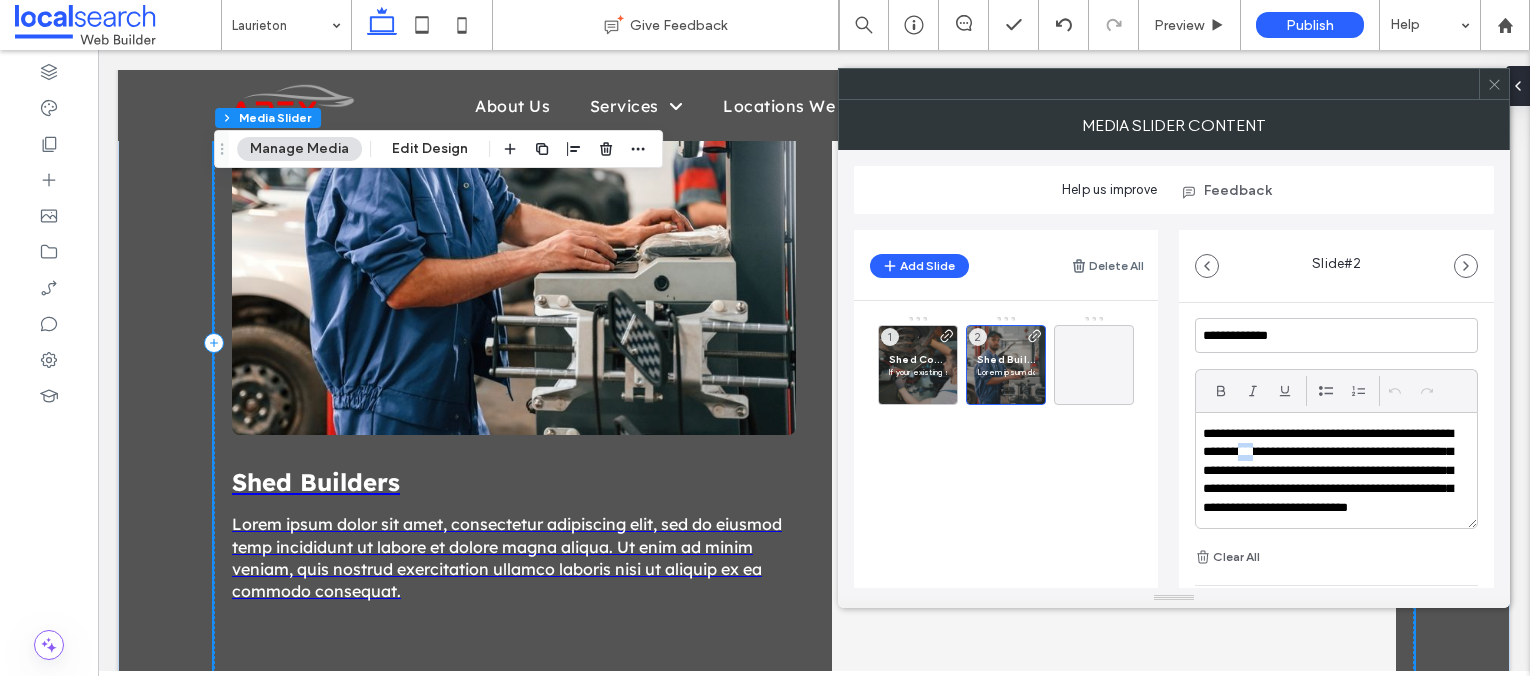 click on "**********" at bounding box center (1331, 480) 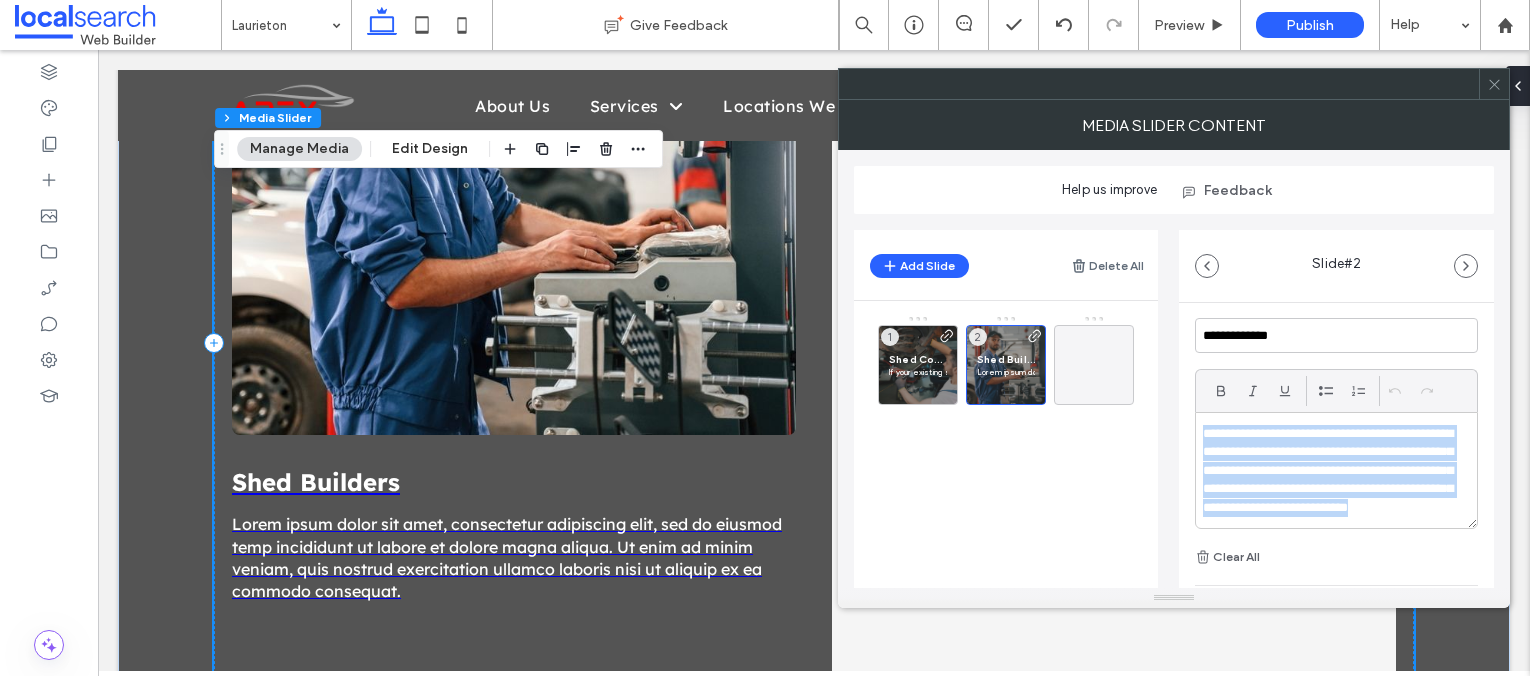click on "**********" at bounding box center [1331, 480] 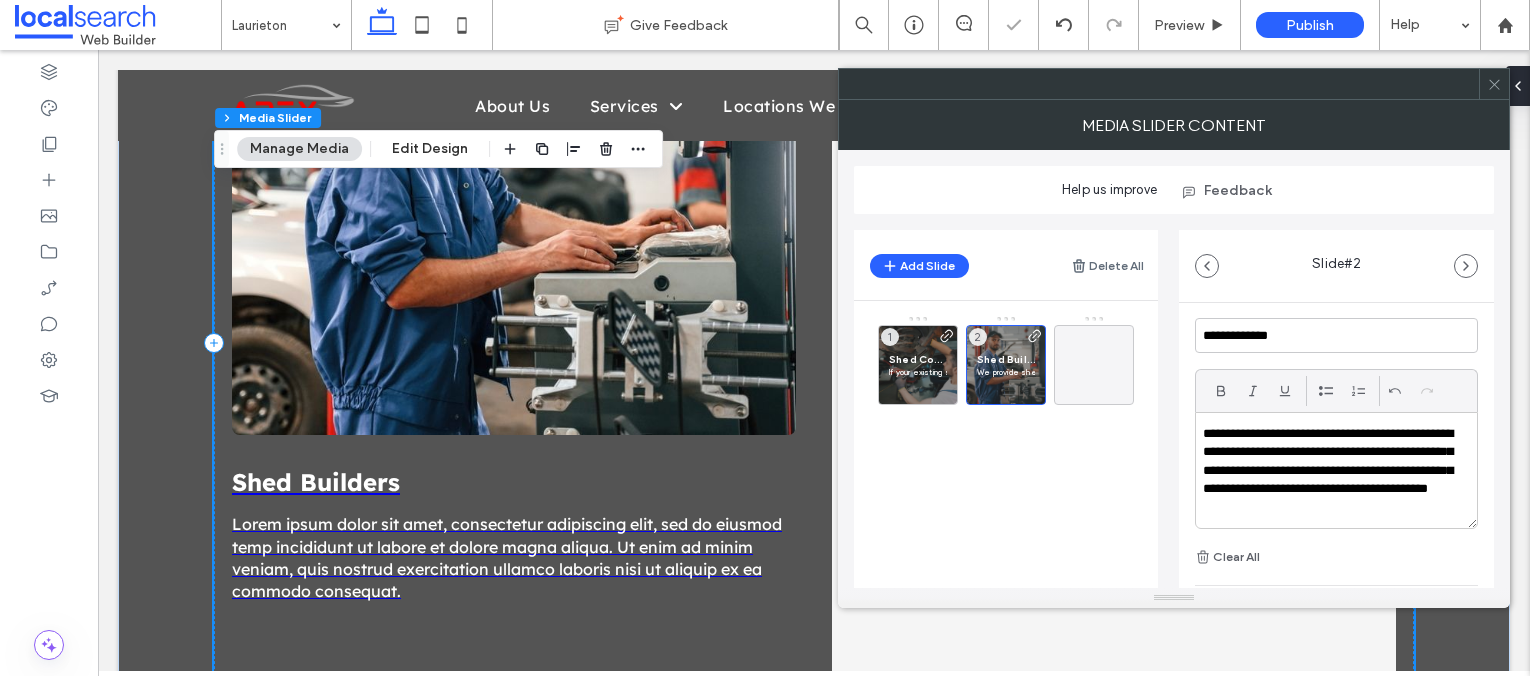 scroll, scrollTop: 0, scrollLeft: 0, axis: both 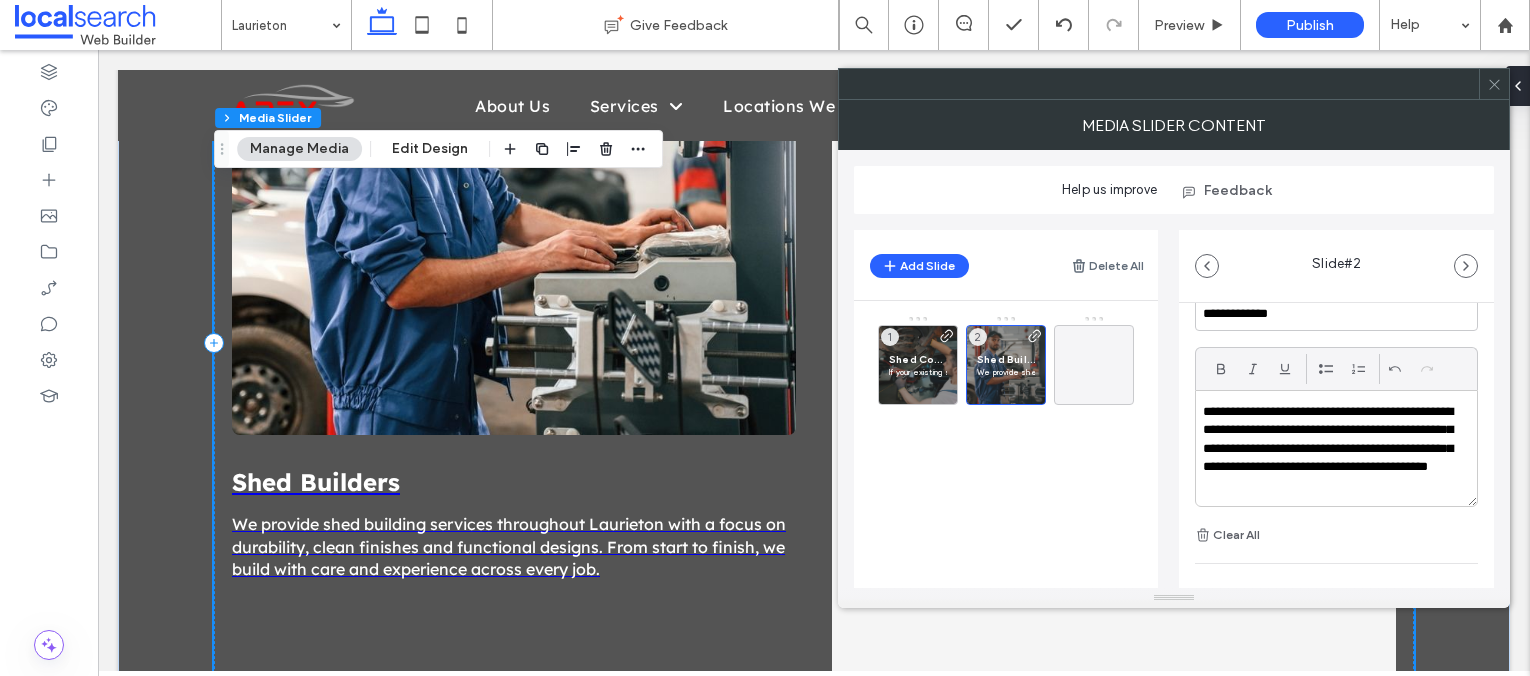click 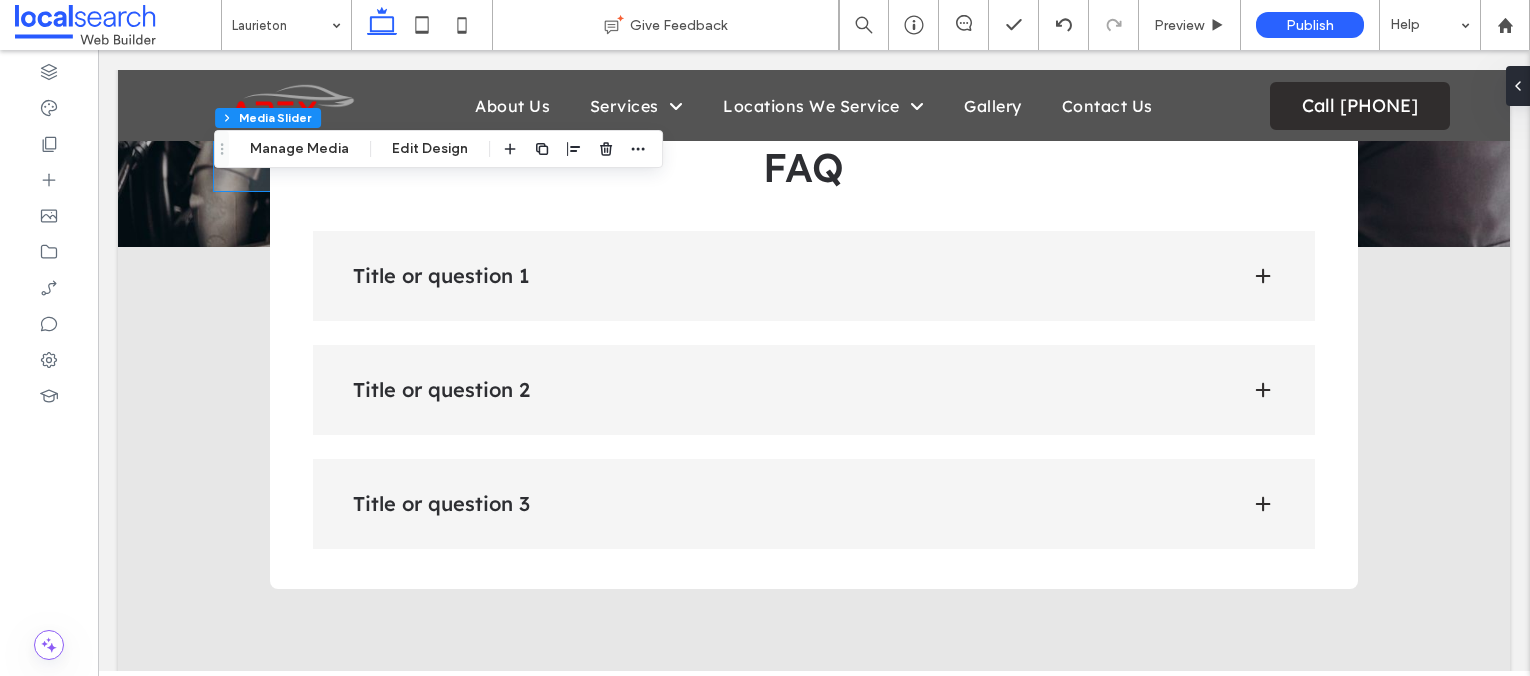 scroll, scrollTop: 4230, scrollLeft: 0, axis: vertical 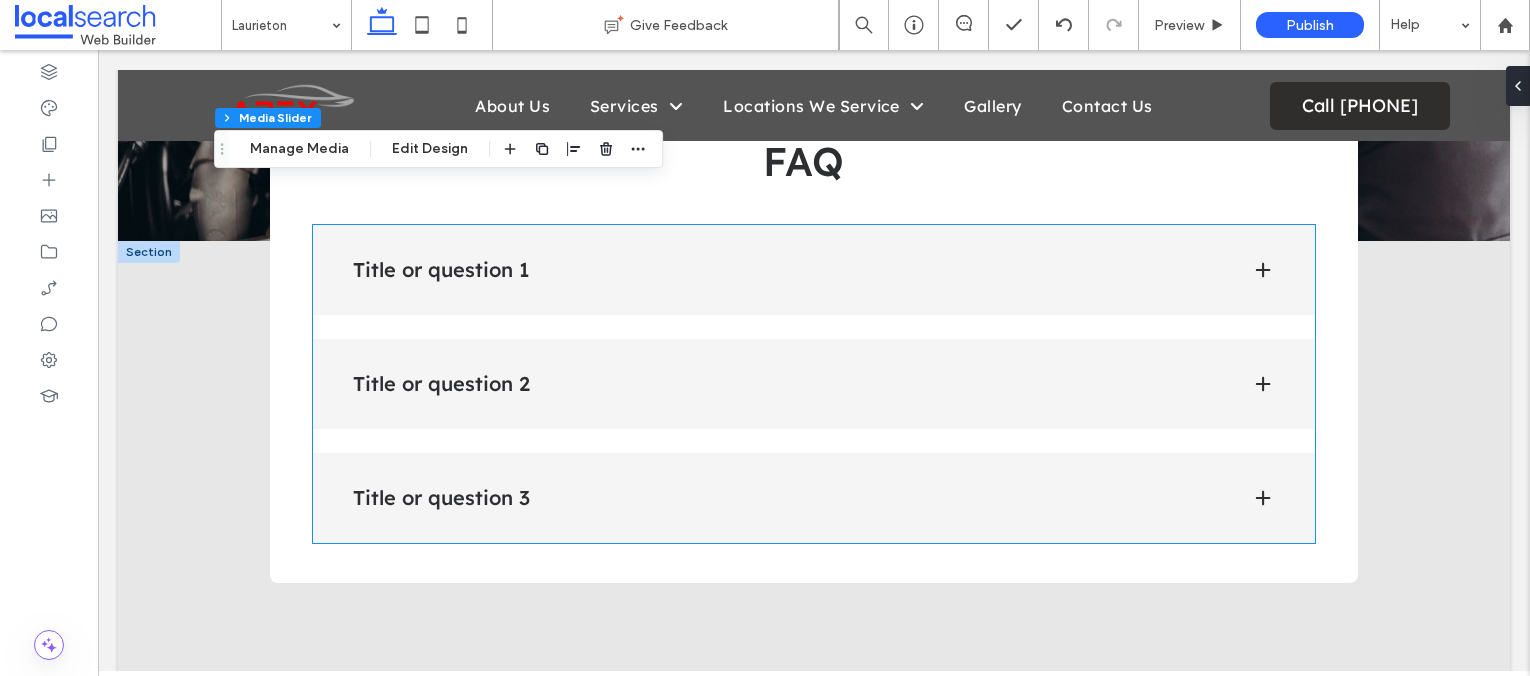 click on "Title or question 1" at bounding box center (786, 270) 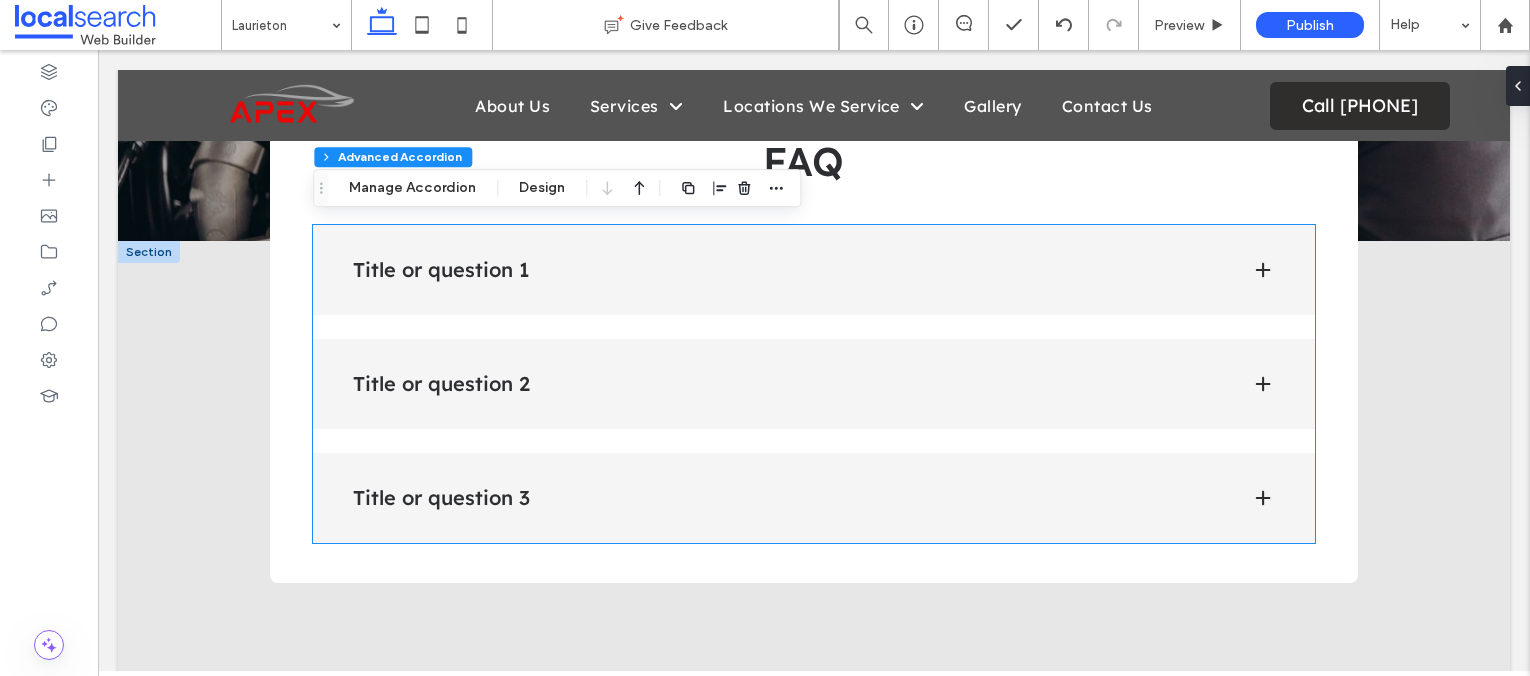 type on "***" 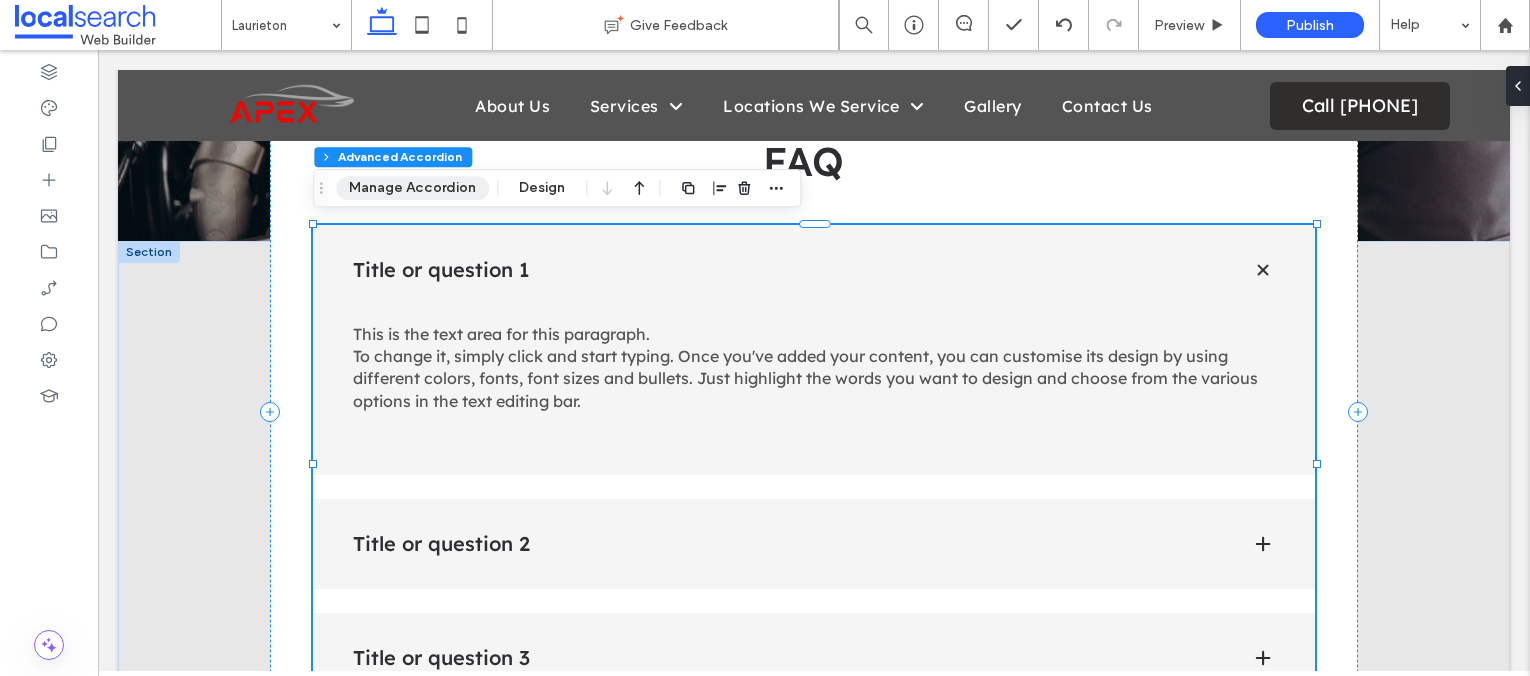 click on "Manage Accordion" at bounding box center (412, 188) 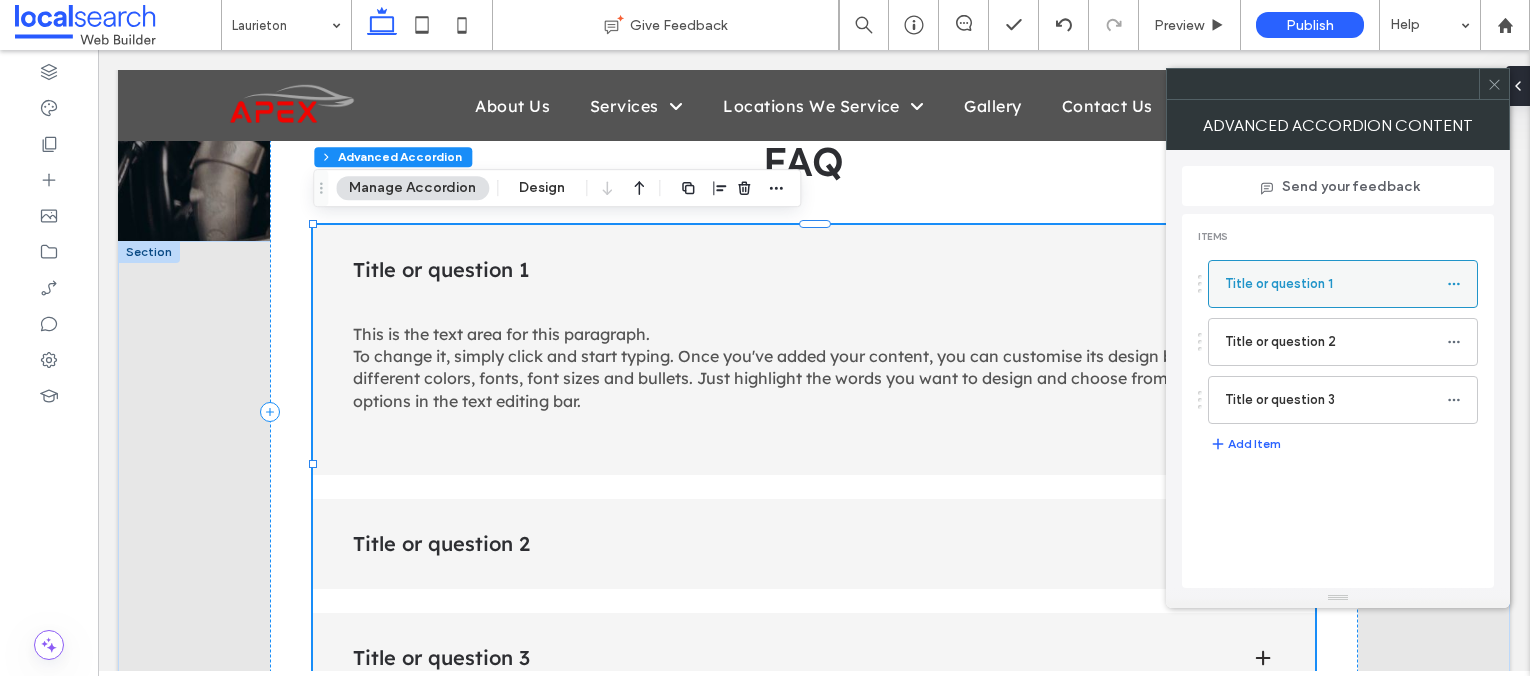 click 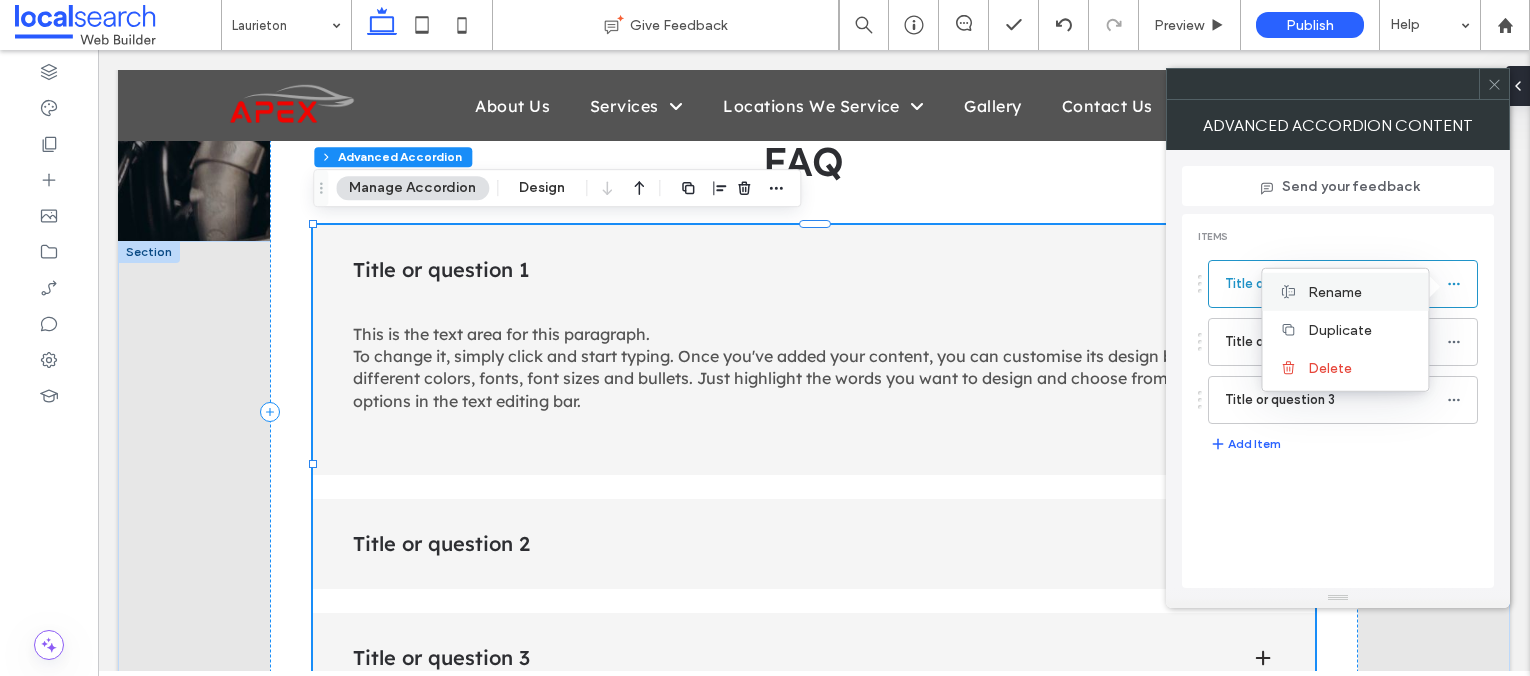 click on "Rename" at bounding box center (1335, 291) 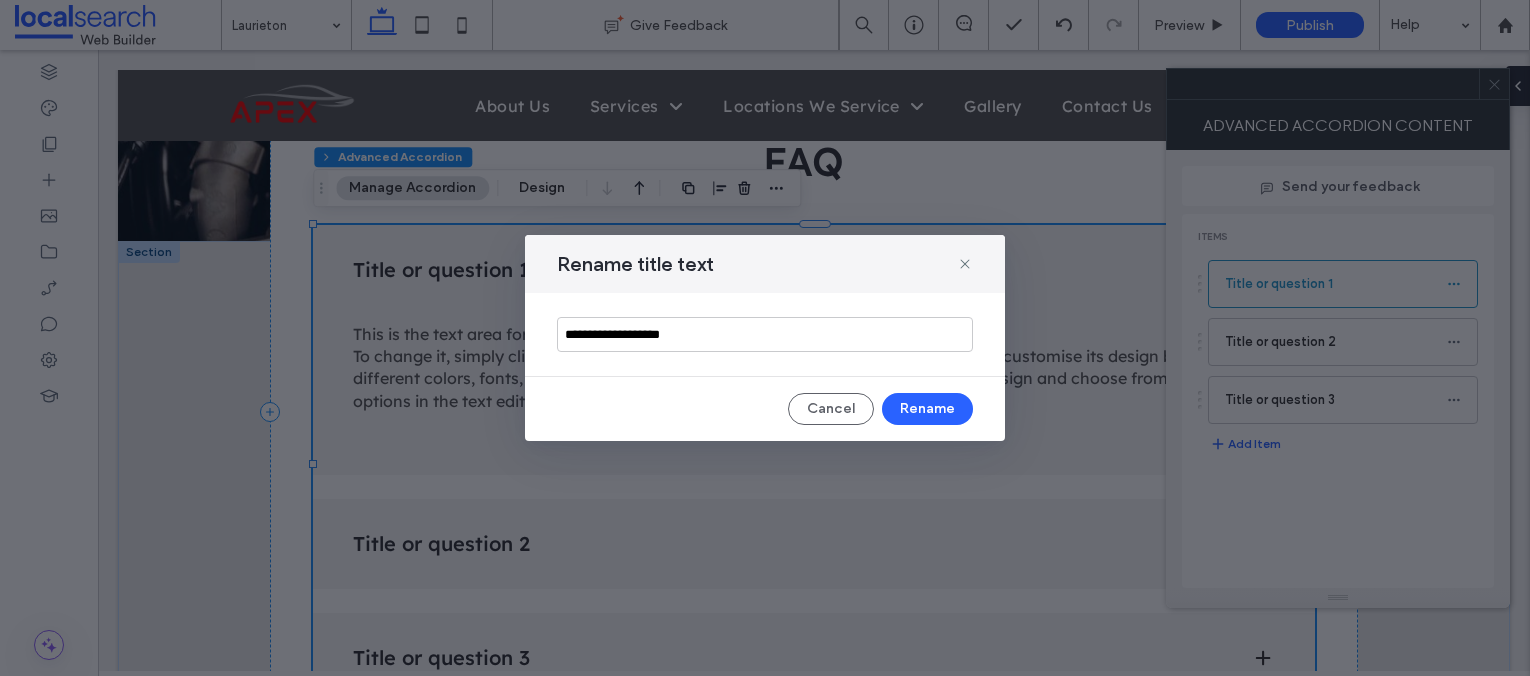 click on "**********" at bounding box center (765, 334) 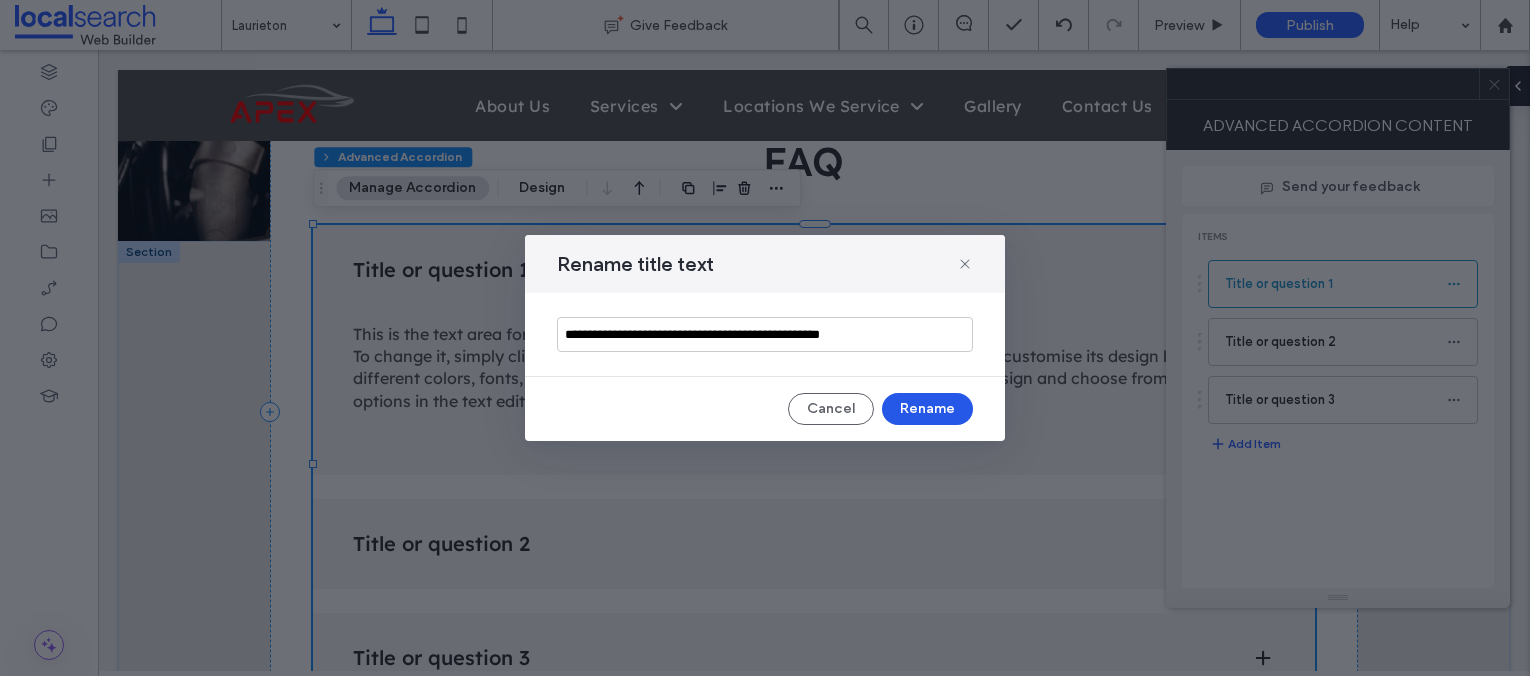 type on "**********" 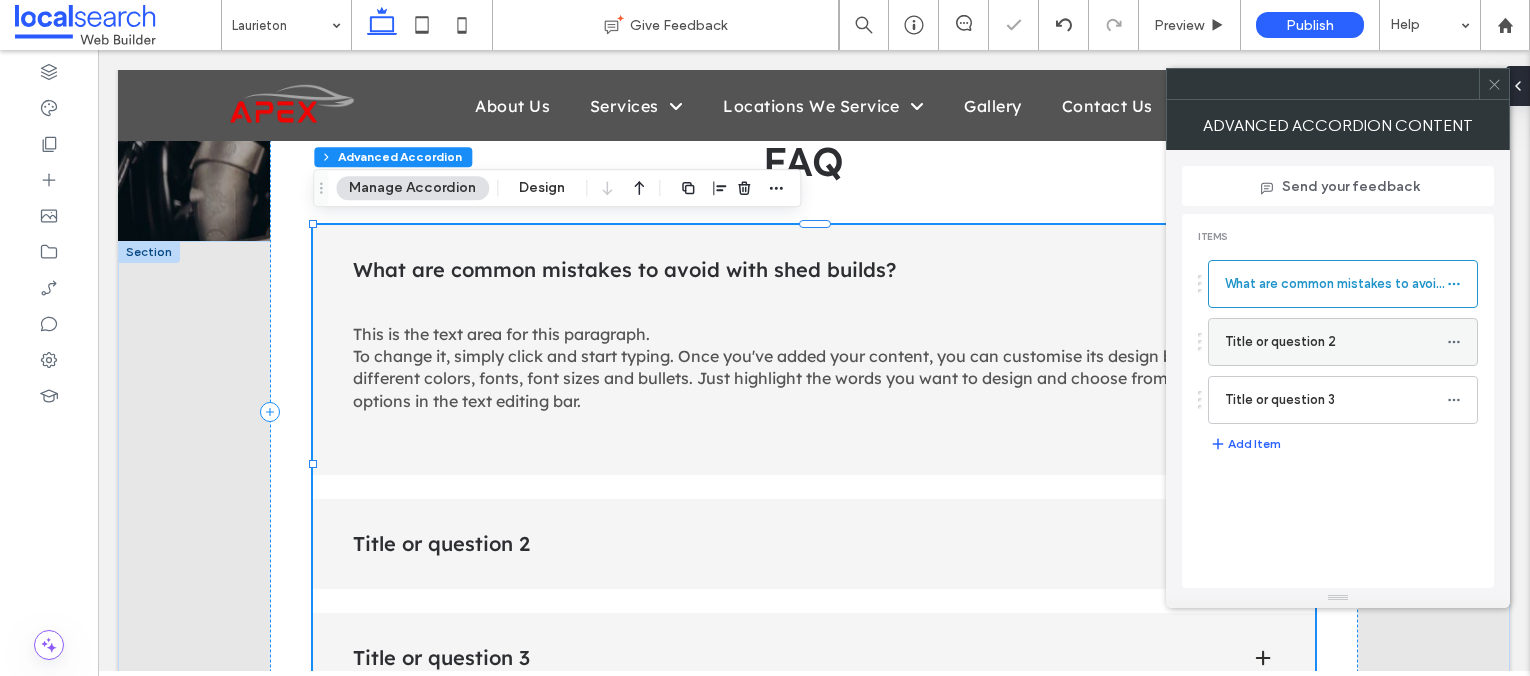 click 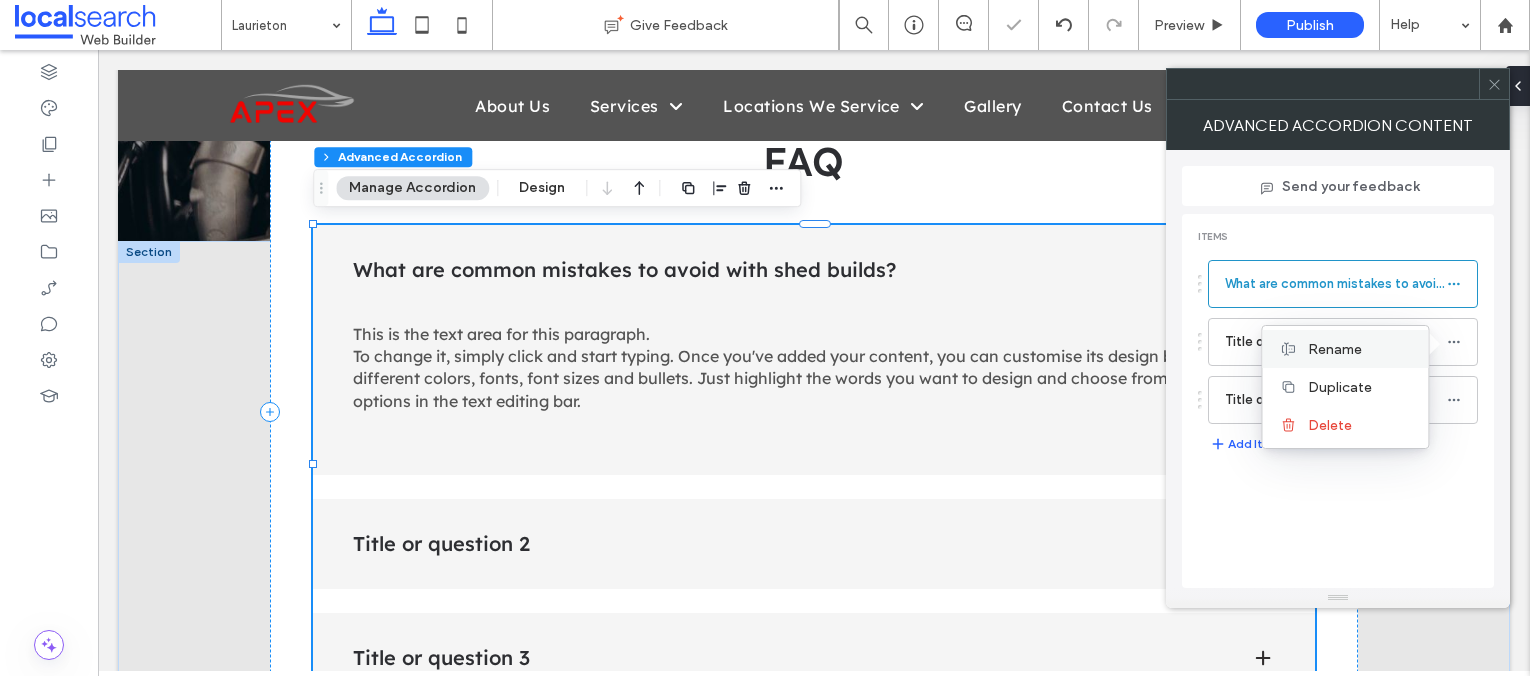 click on "Rename" at bounding box center (1335, 349) 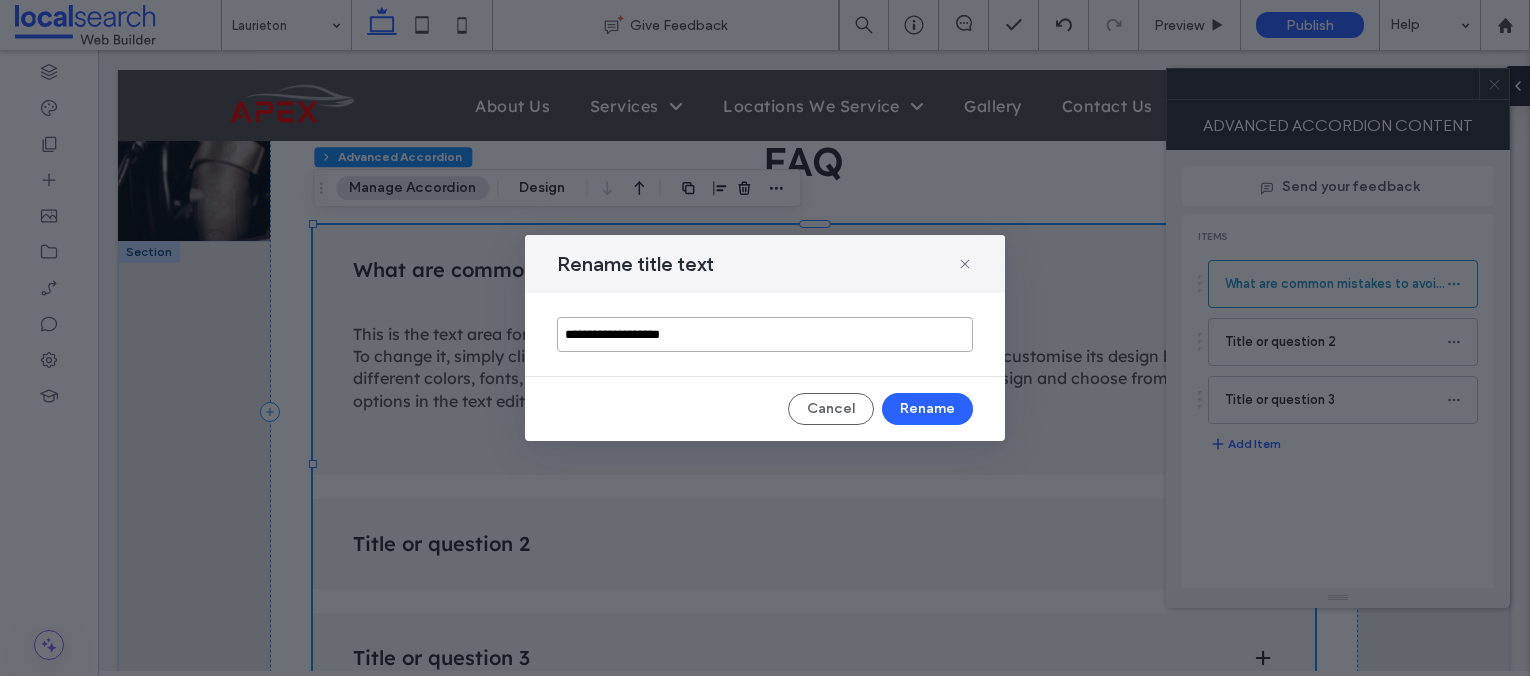 click on "**********" at bounding box center (765, 334) 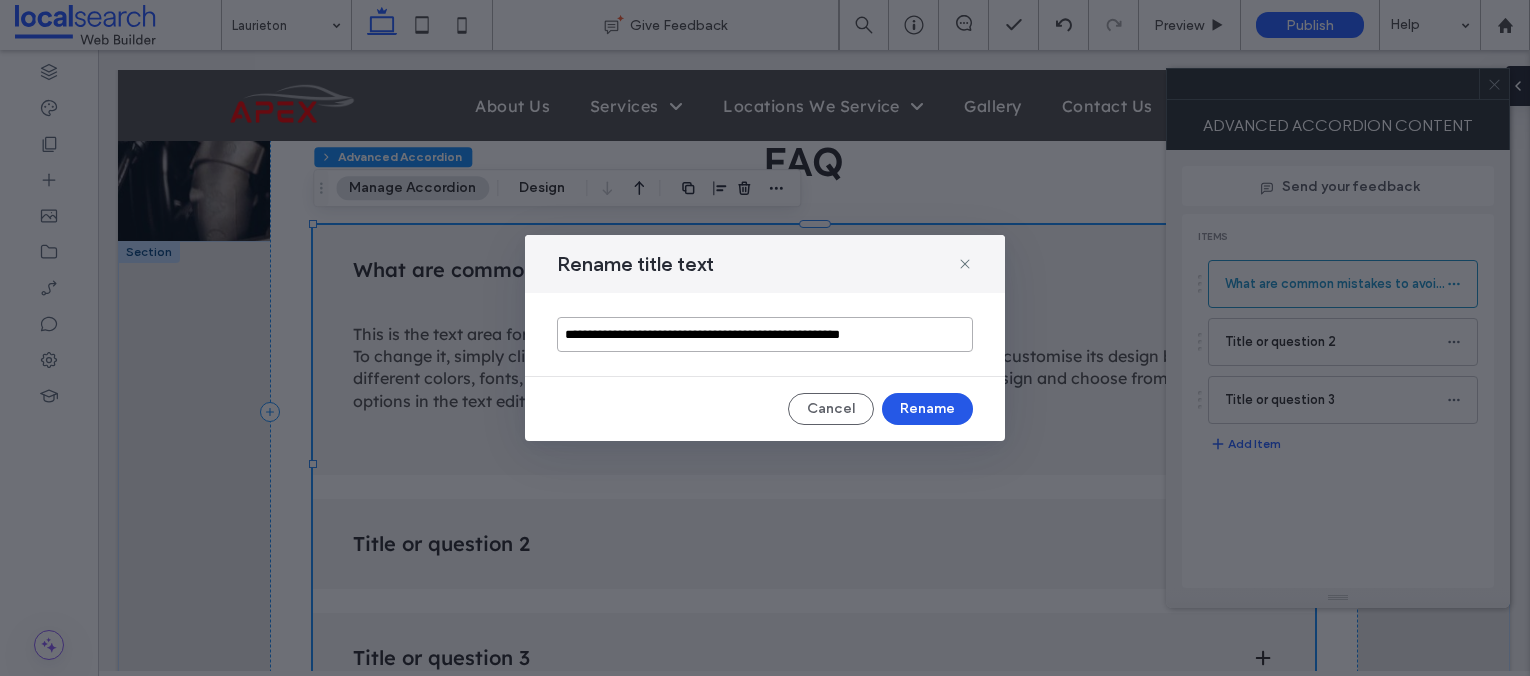 type on "**********" 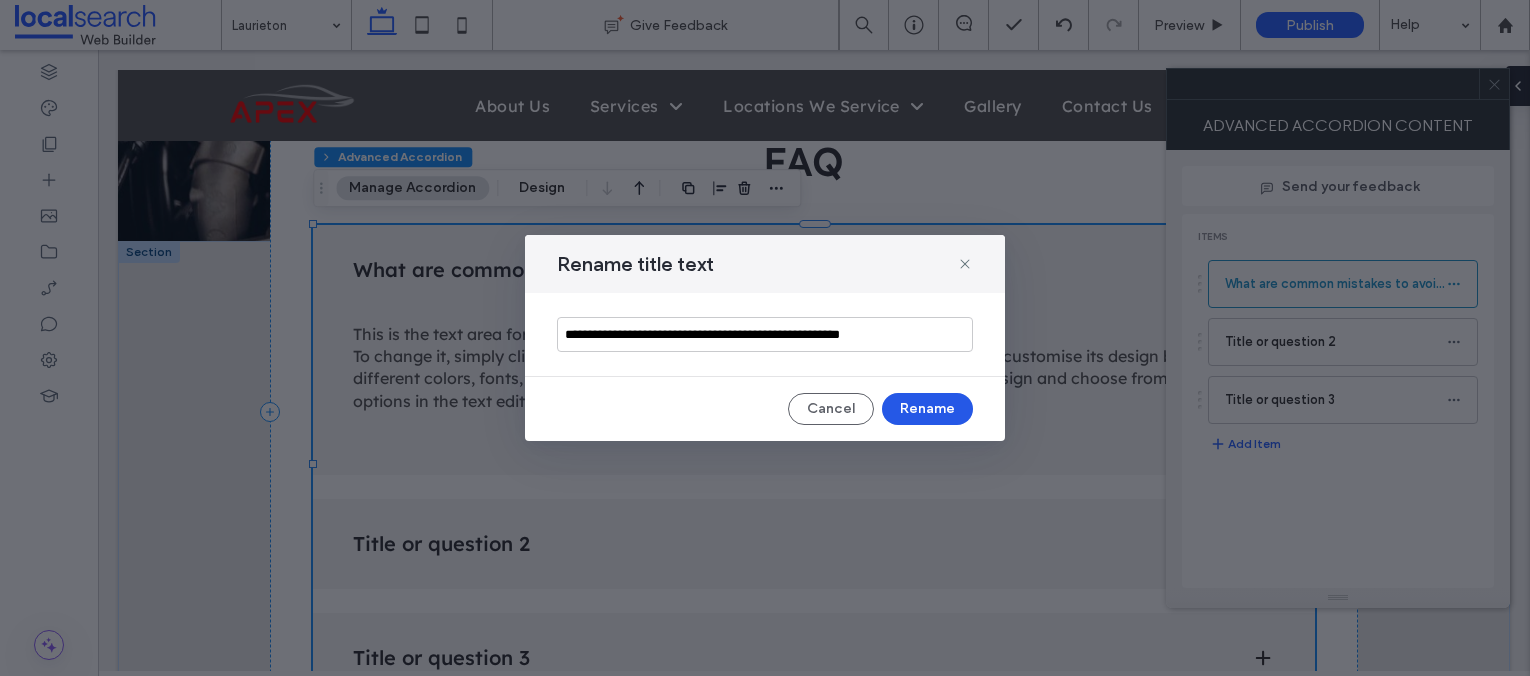 click on "Rename" at bounding box center (927, 409) 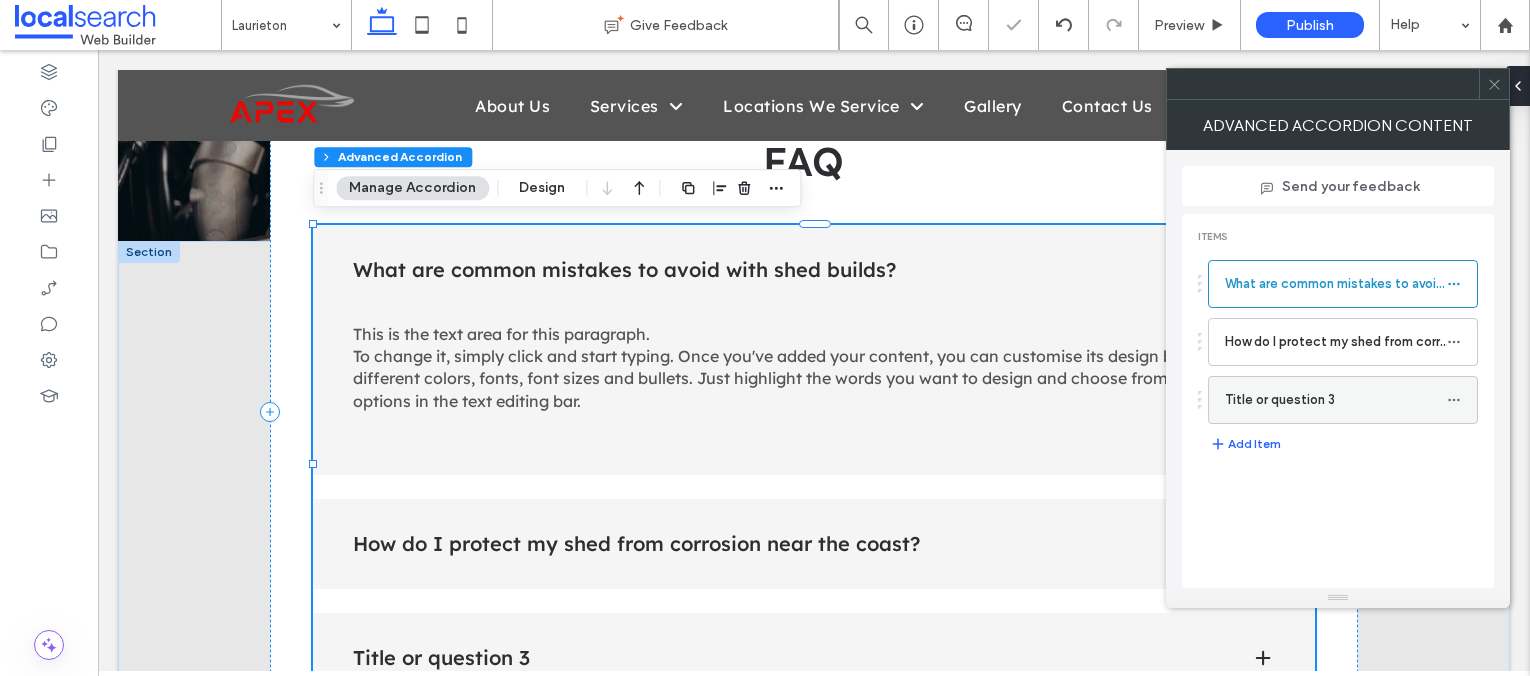 click 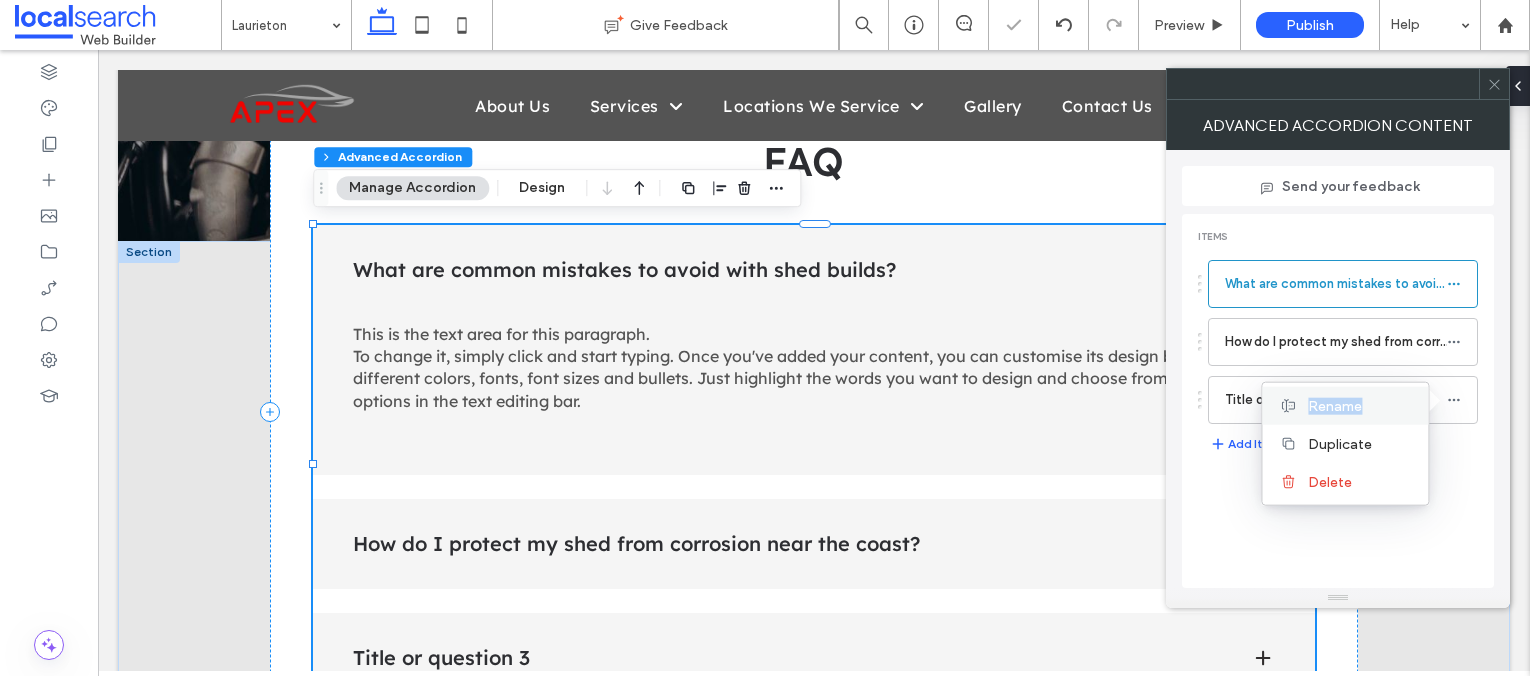 click on "Rename" at bounding box center (1360, 405) 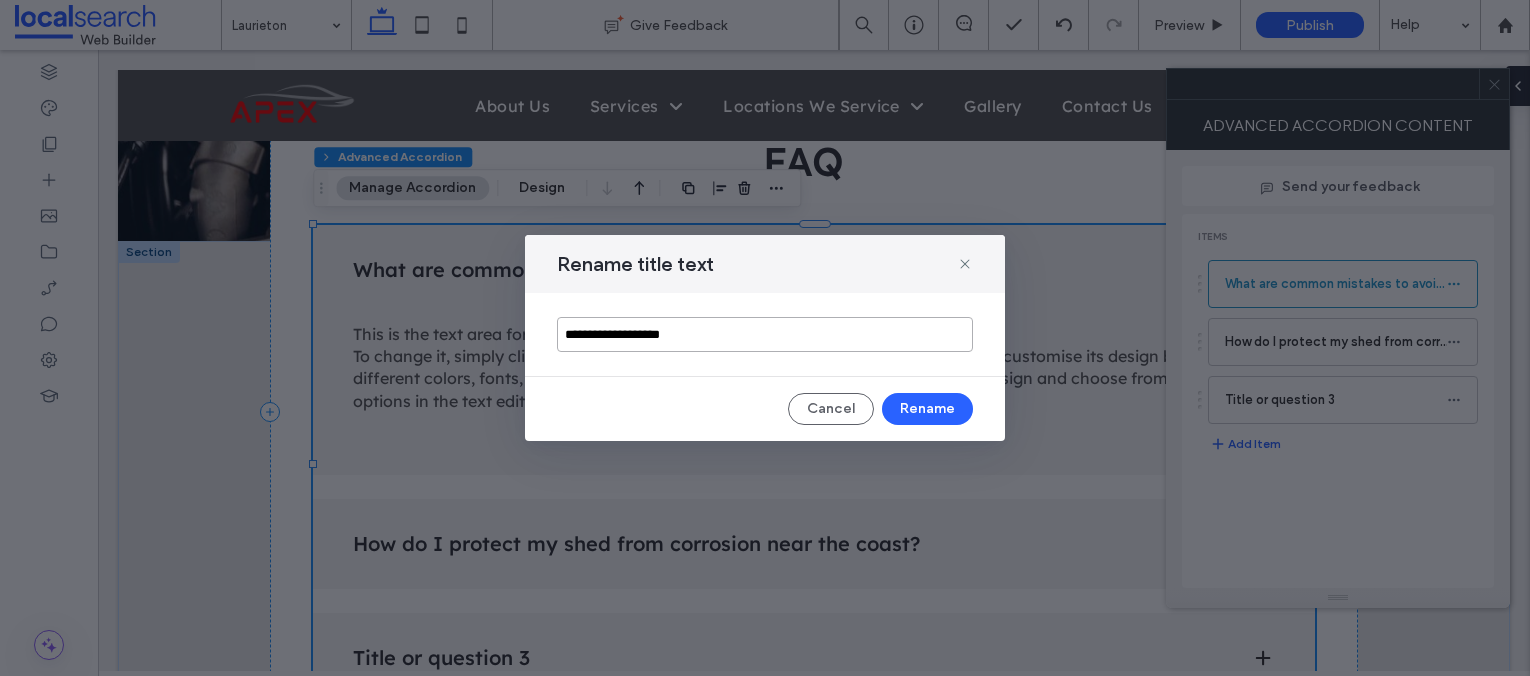 click on "**********" at bounding box center [765, 334] 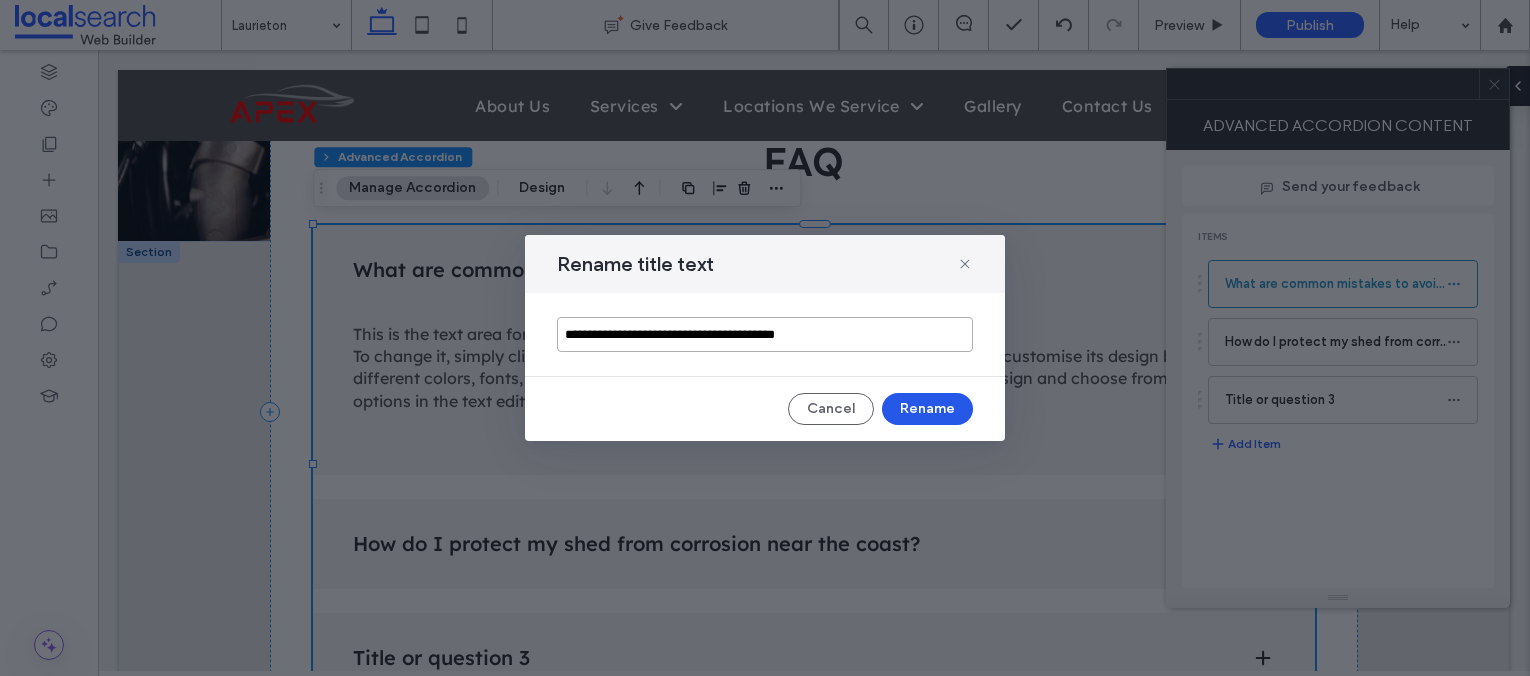 type on "**********" 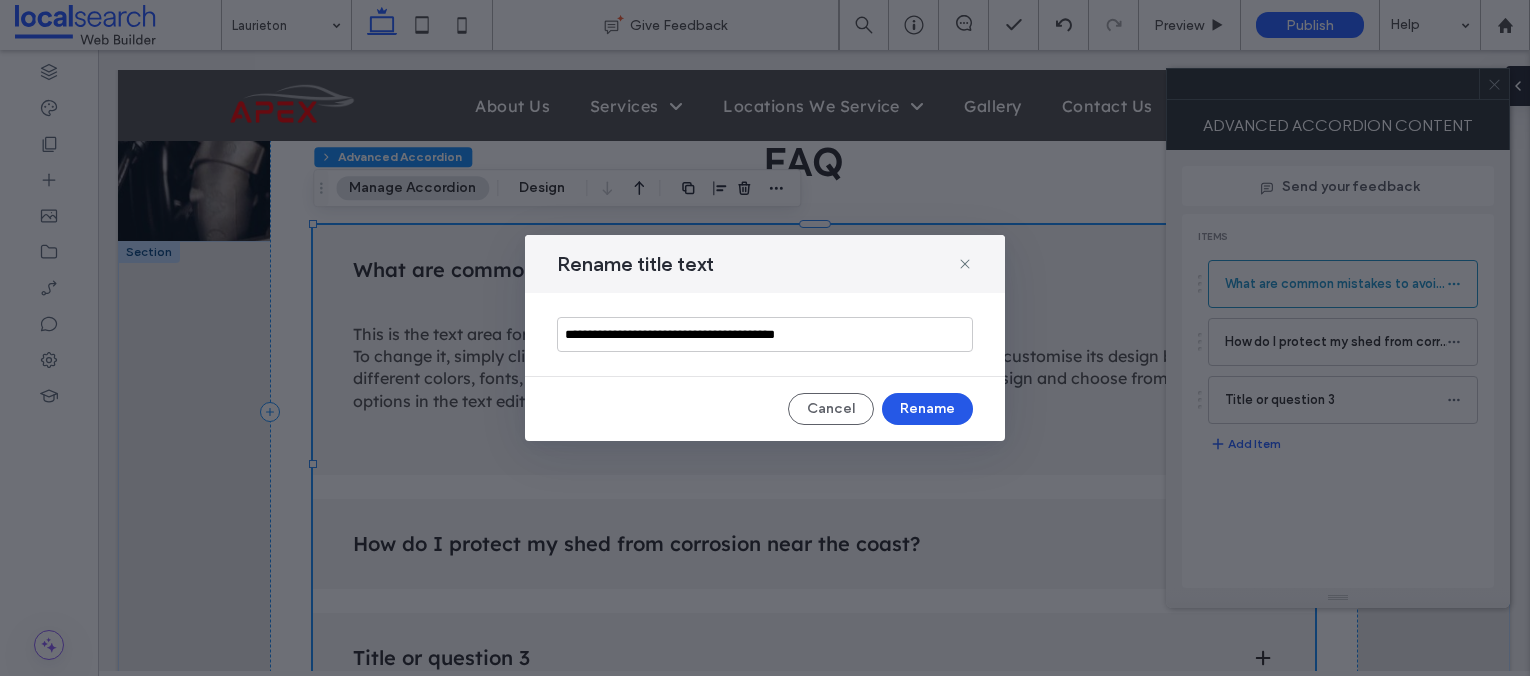 click on "Rename" at bounding box center [927, 409] 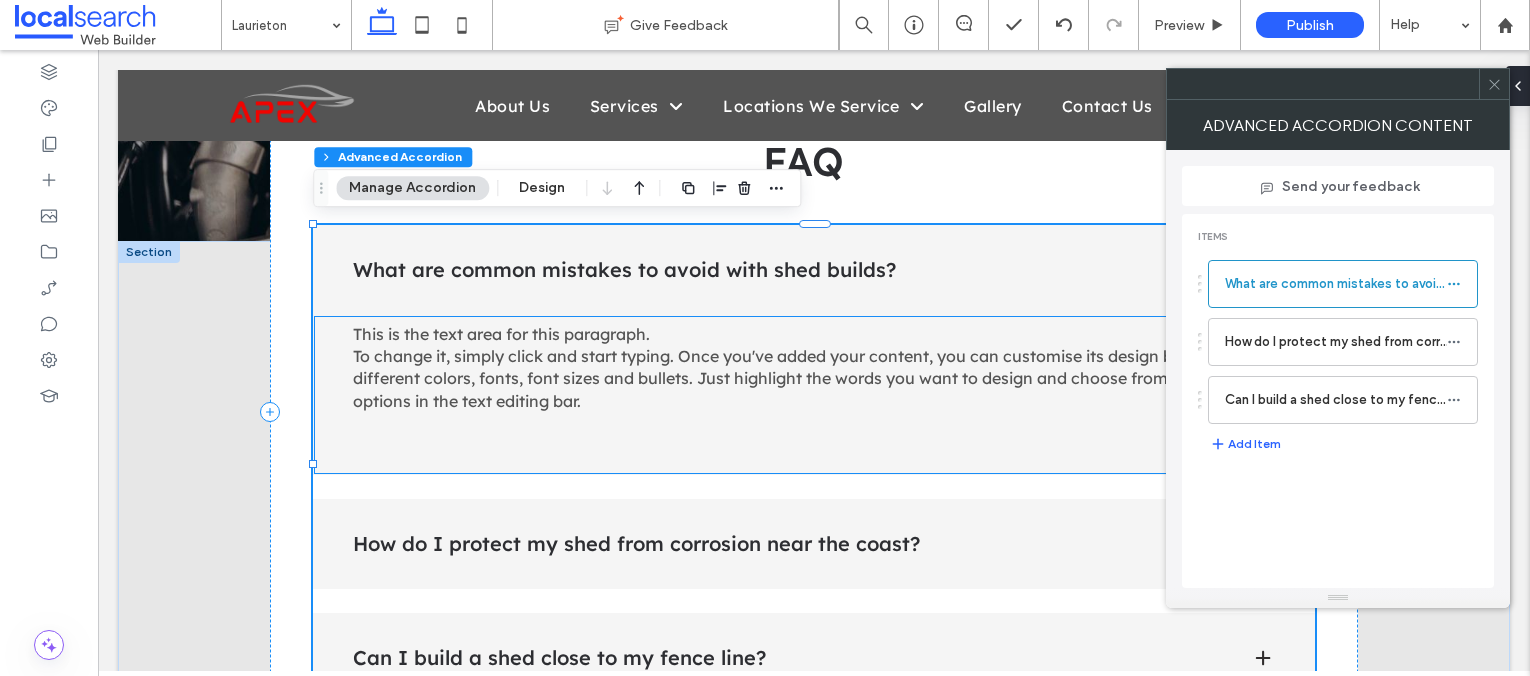 drag, startPoint x: 594, startPoint y: 368, endPoint x: 620, endPoint y: 368, distance: 26 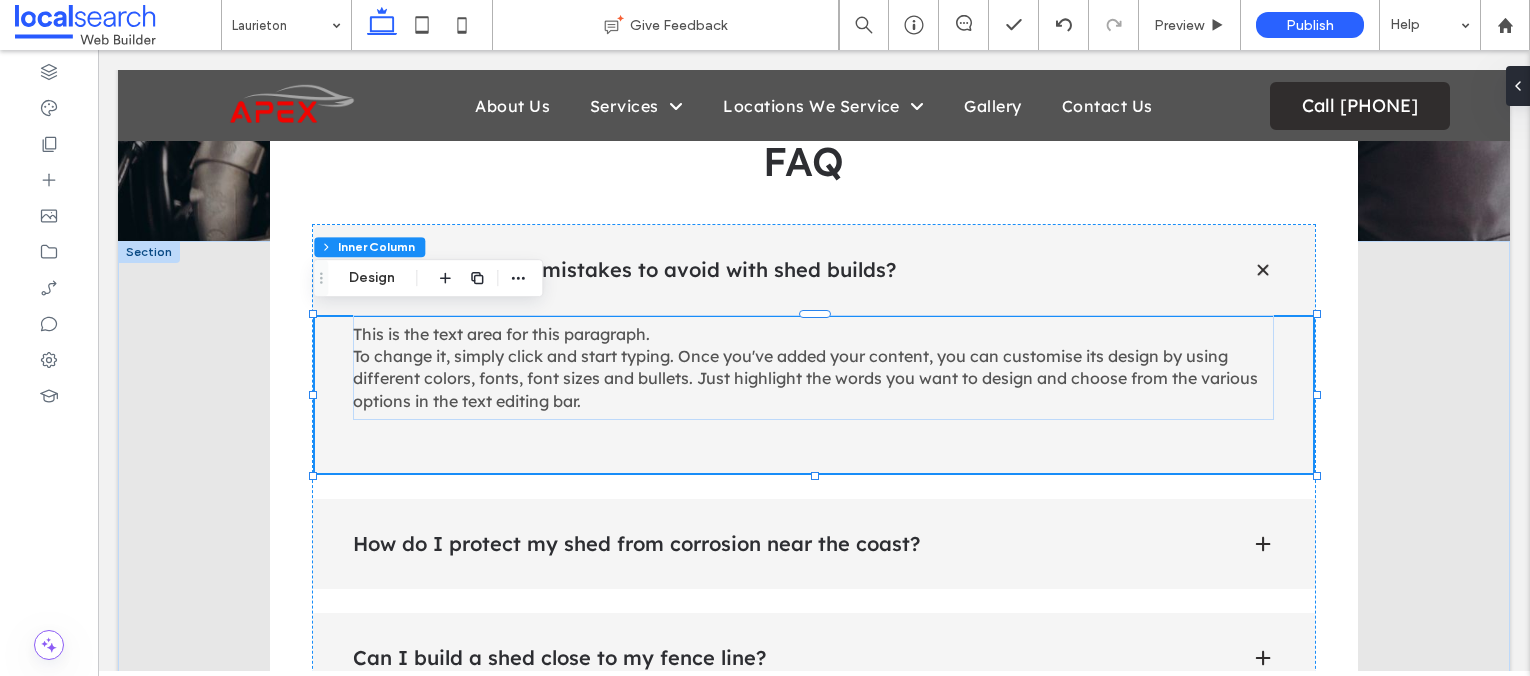 click on "This is the text area for this paragraph. To change it, simply click and start typing. Once you've added your content, you can customise its design by using different colors, fonts, font sizes and bullets. Just highlight the words you want to design and choose from the various options in the text editing bar." at bounding box center (805, 367) 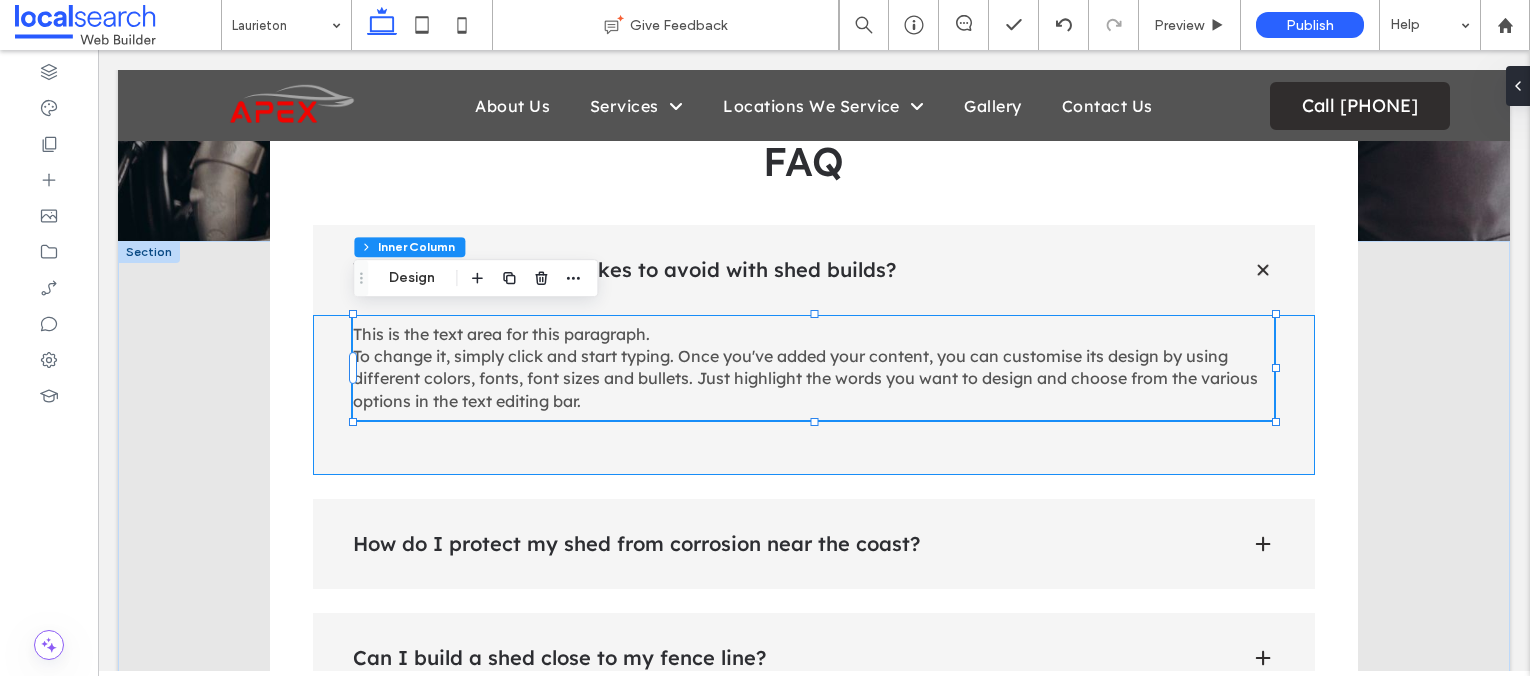 click on "This is the text area for this paragraph. To change it, simply click and start typing. Once you've added your content, you can customise its design by using different colors, fonts, font sizes and bullets. Just highlight the words you want to design and choose from the various options in the text editing bar." at bounding box center (805, 367) 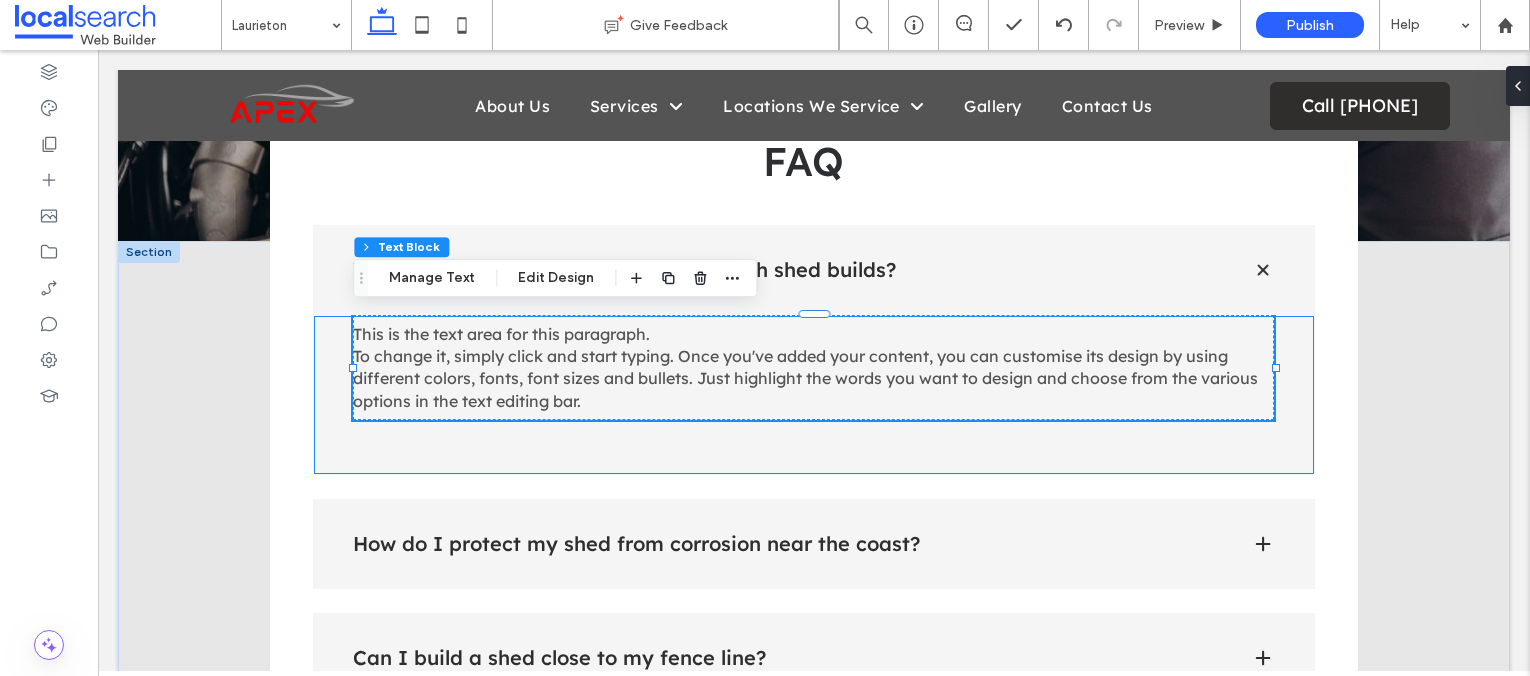 click on "This is the text area for this paragraph. To change it, simply click and start typing. Once you've added your content, you can customise its design by using different colors, fonts, font sizes and bullets. Just highlight the words you want to design and choose from the various options in the text editing bar." at bounding box center (805, 367) 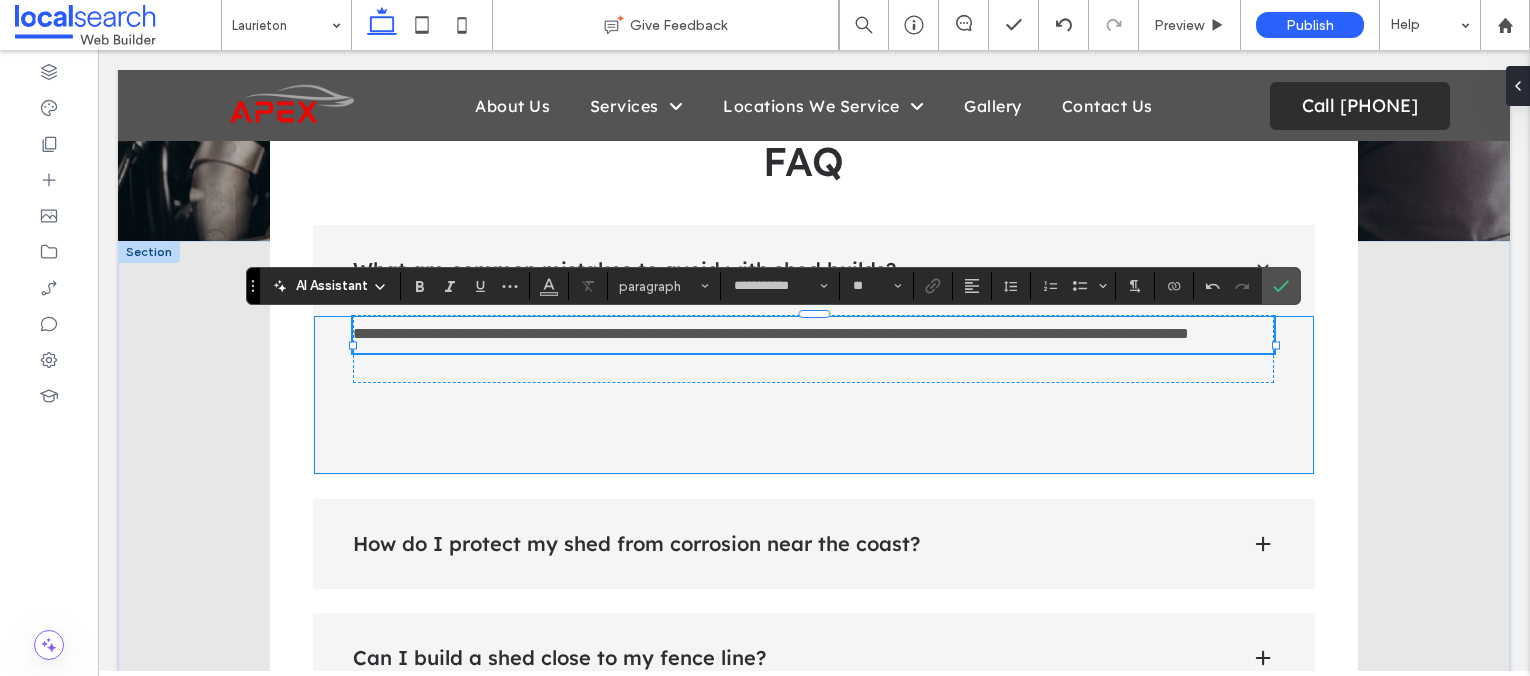 click on "**********" at bounding box center (813, 334) 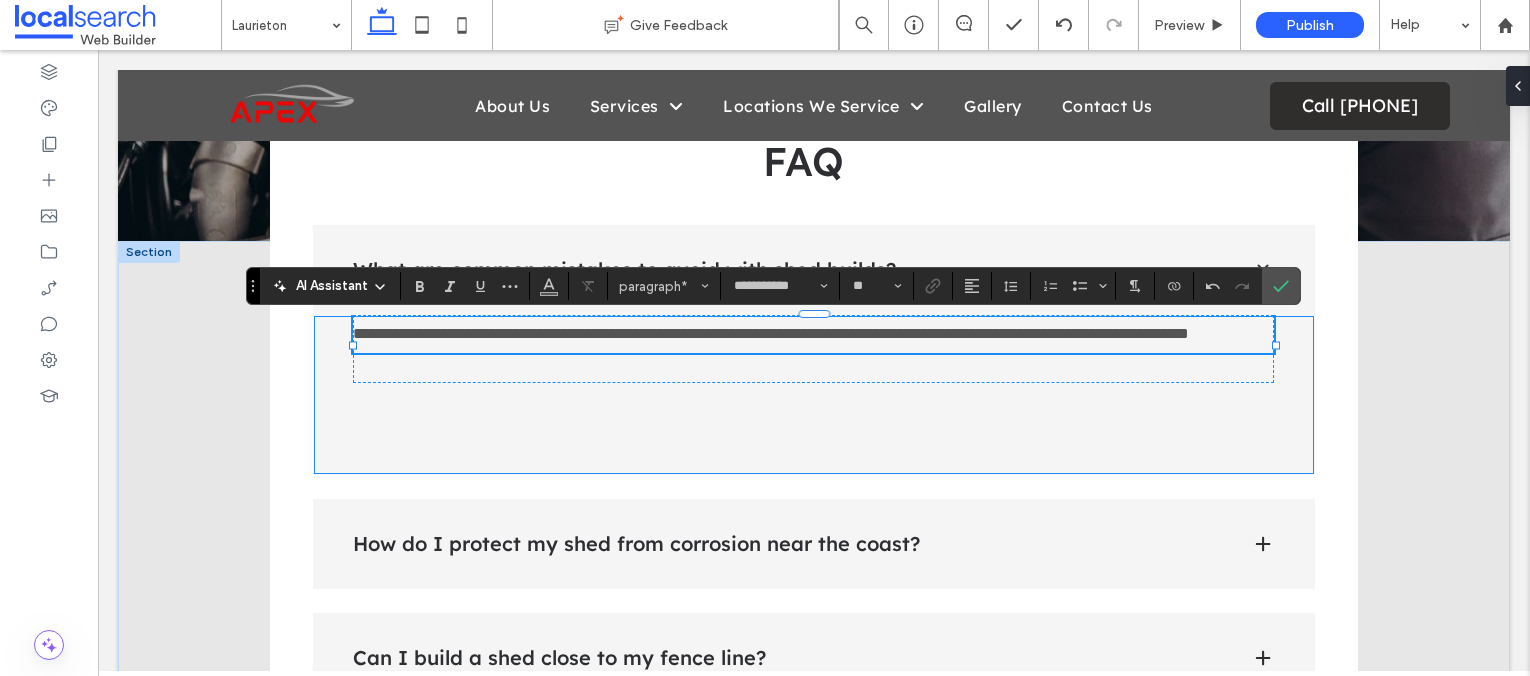 type 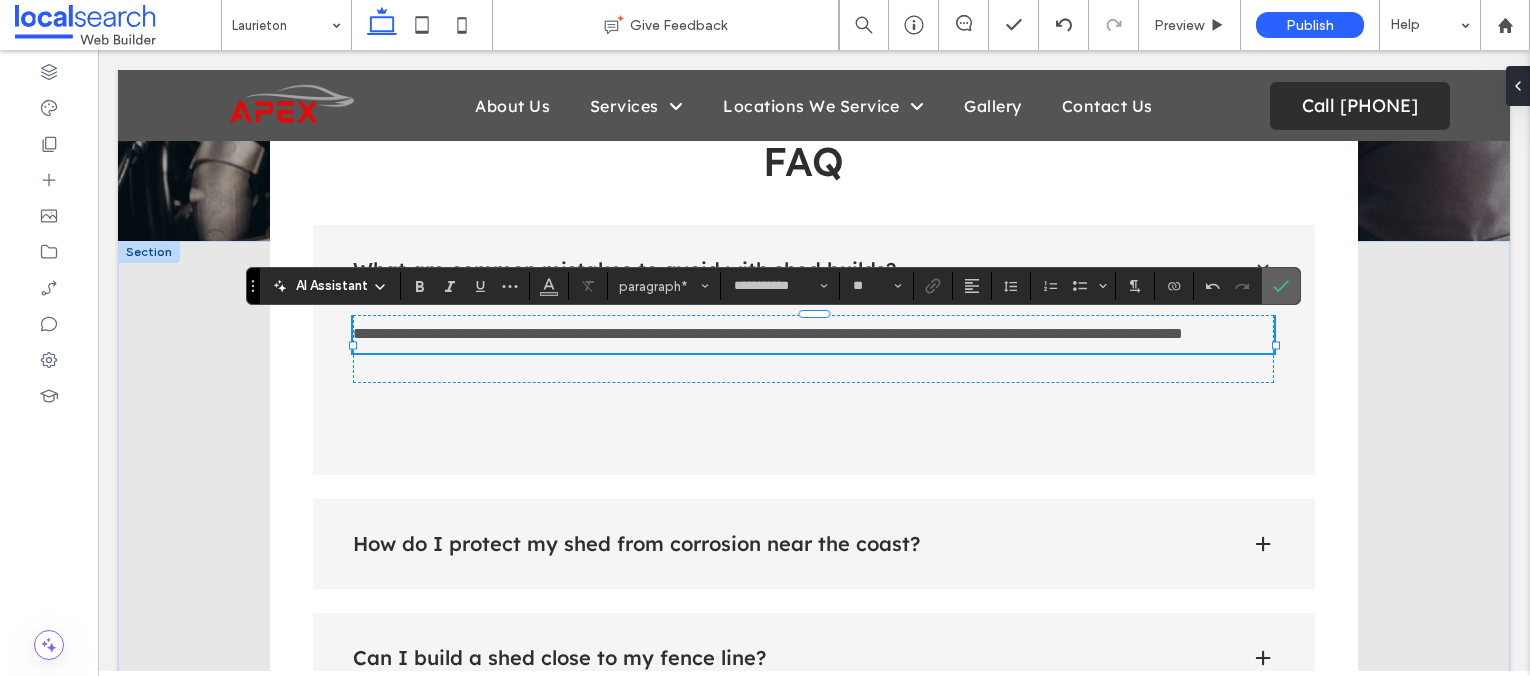 click at bounding box center (1281, 286) 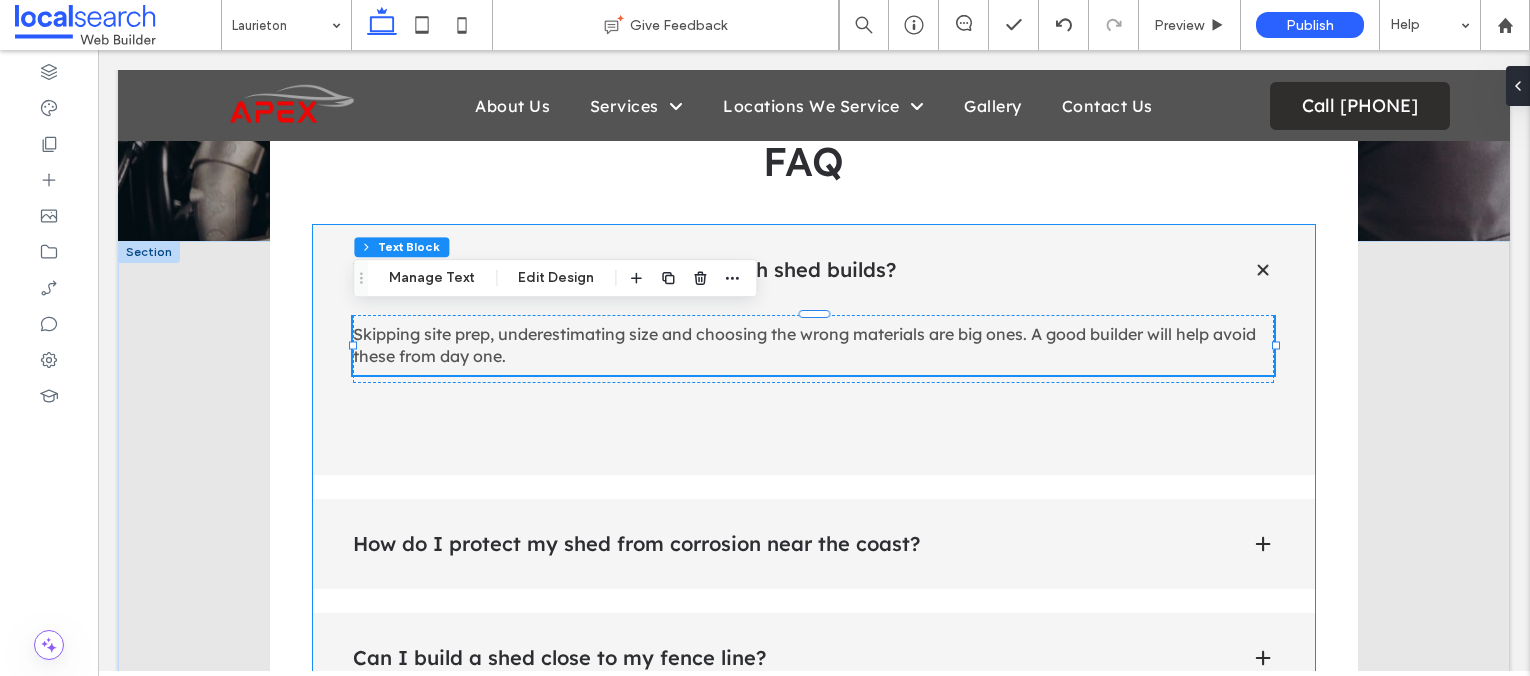 click on "How do I protect my shed from corrosion near the coast?" at bounding box center (786, 544) 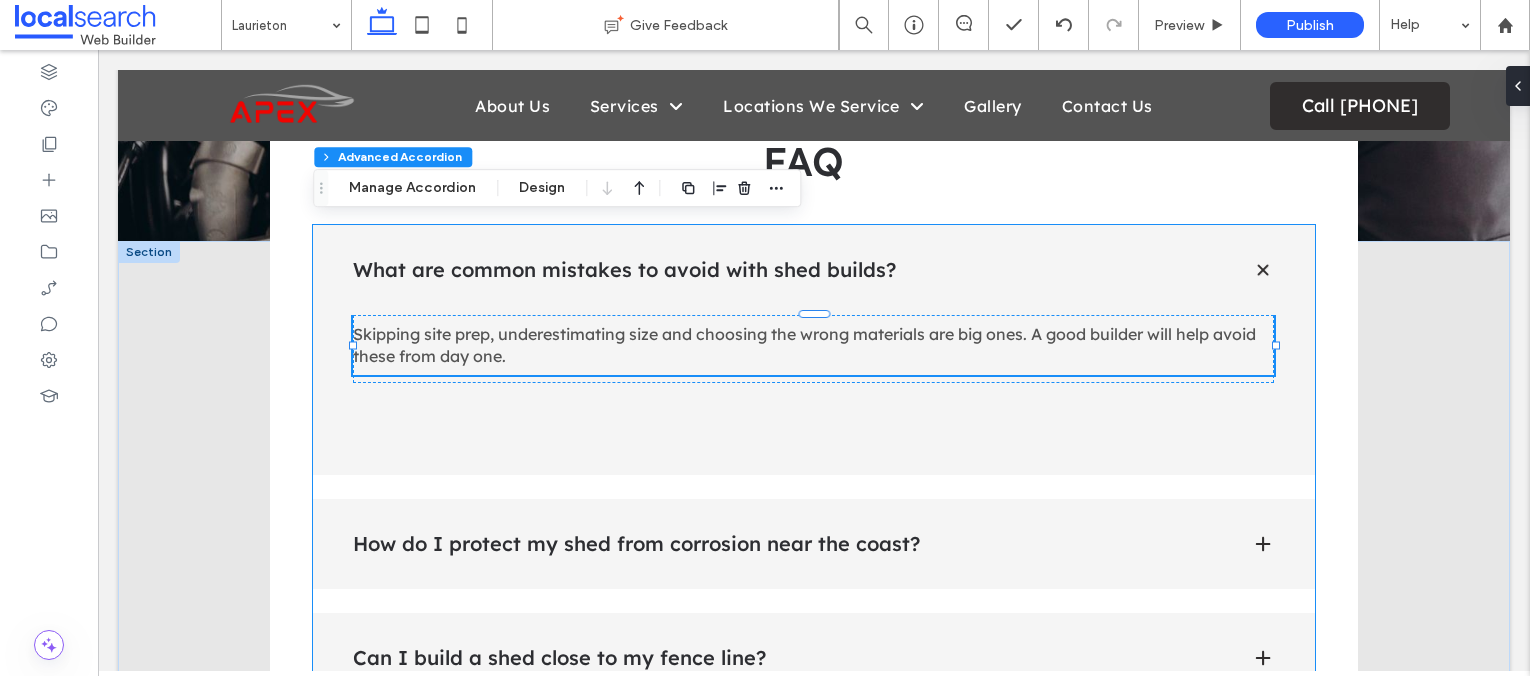 type on "***" 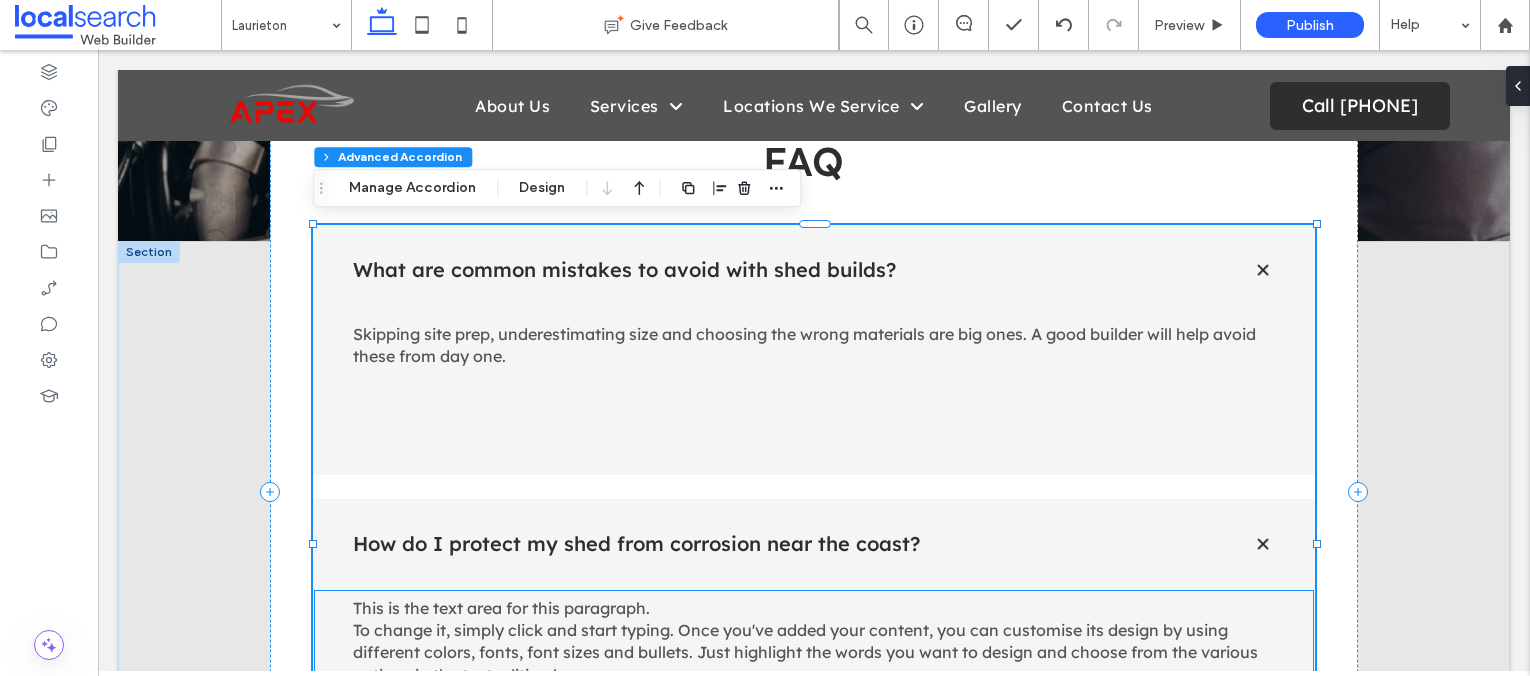 click on "This is the text area for this paragraph. To change it, simply click and start typing. Once you've added your content, you can customise its design by using different colors, fonts, font sizes and bullets. Just highlight the words you want to design and choose from the various options in the text editing bar." at bounding box center [805, 641] 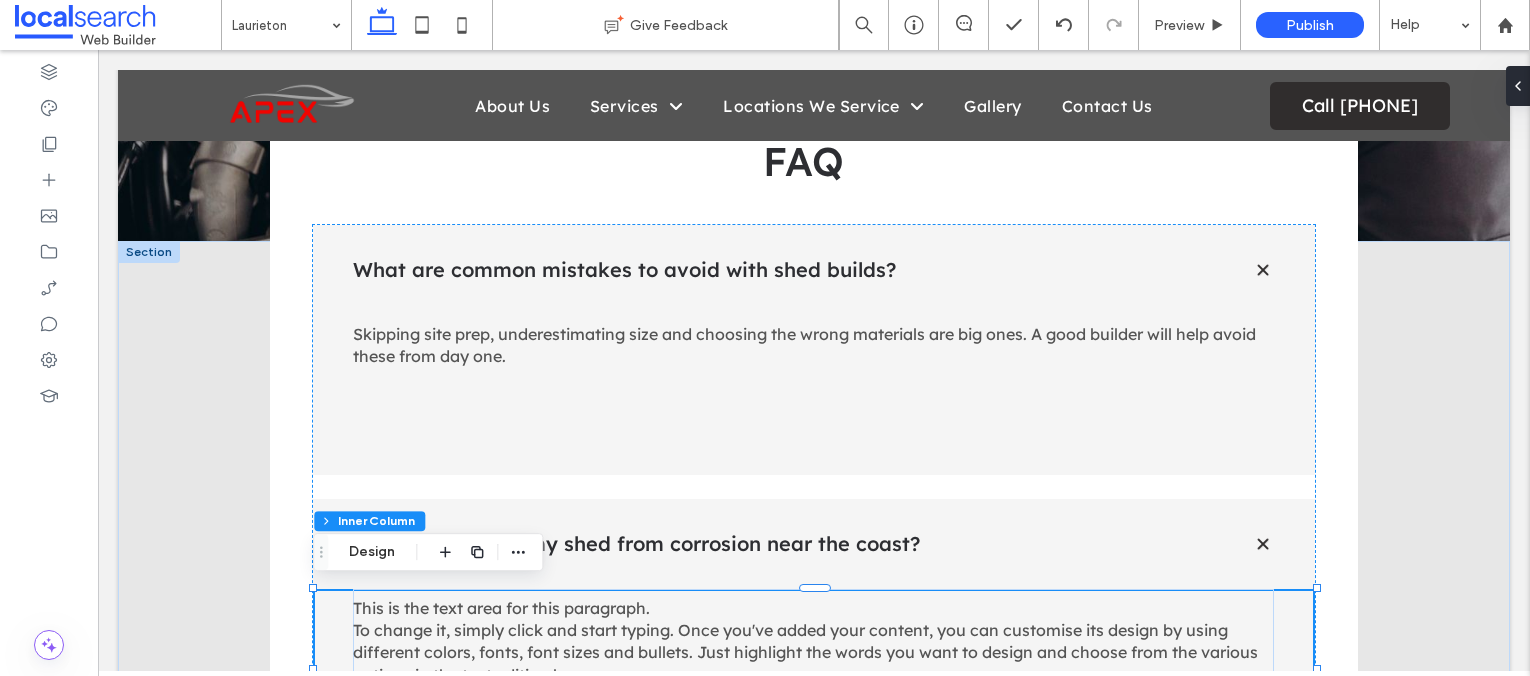 click on "This is the text area for this paragraph. To change it, simply click and start typing. Once you've added your content, you can customise its design by using different colors, fonts, font sizes and bullets. Just highlight the words you want to design and choose from the various options in the text editing bar." at bounding box center [805, 641] 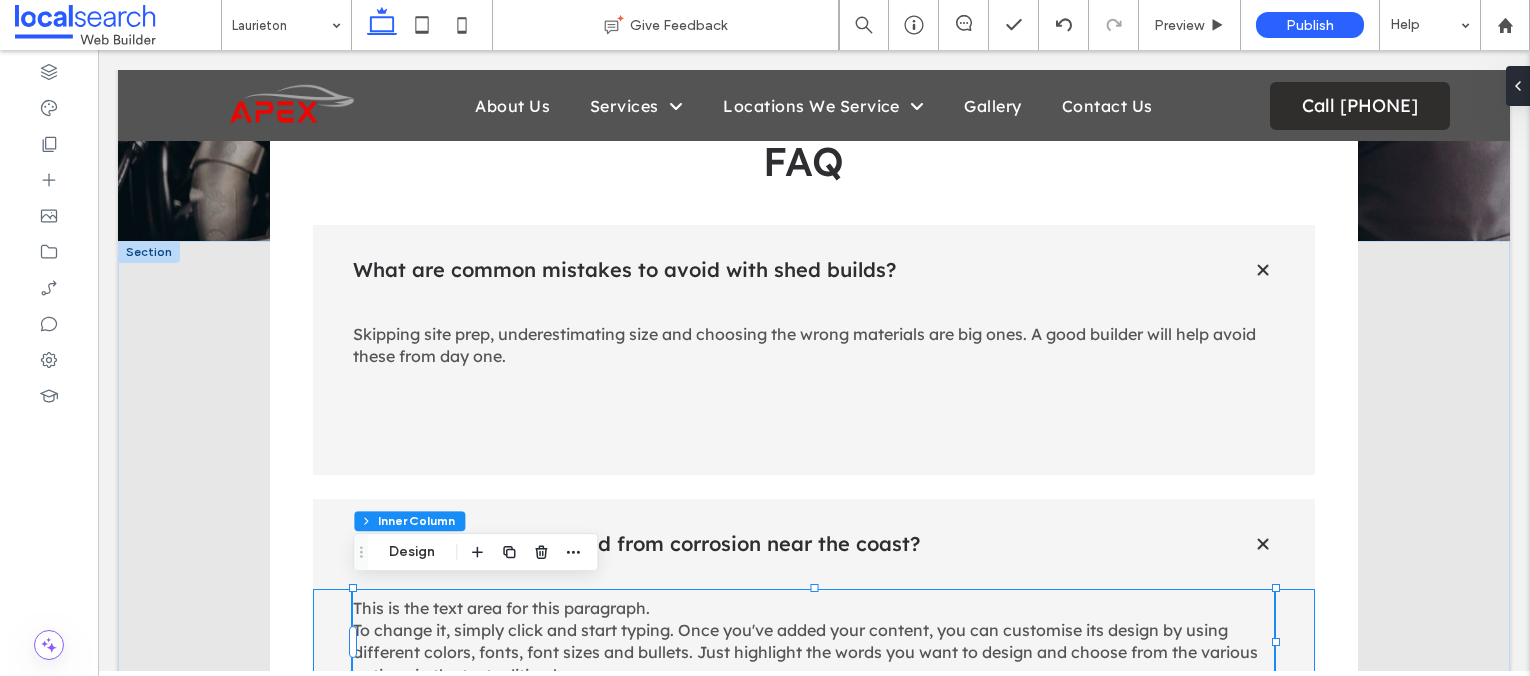 click on "This is the text area for this paragraph. To change it, simply click and start typing. Once you've added your content, you can customise its design by using different colors, fonts, font sizes and bullets. Just highlight the words you want to design and choose from the various options in the text editing bar." at bounding box center [805, 641] 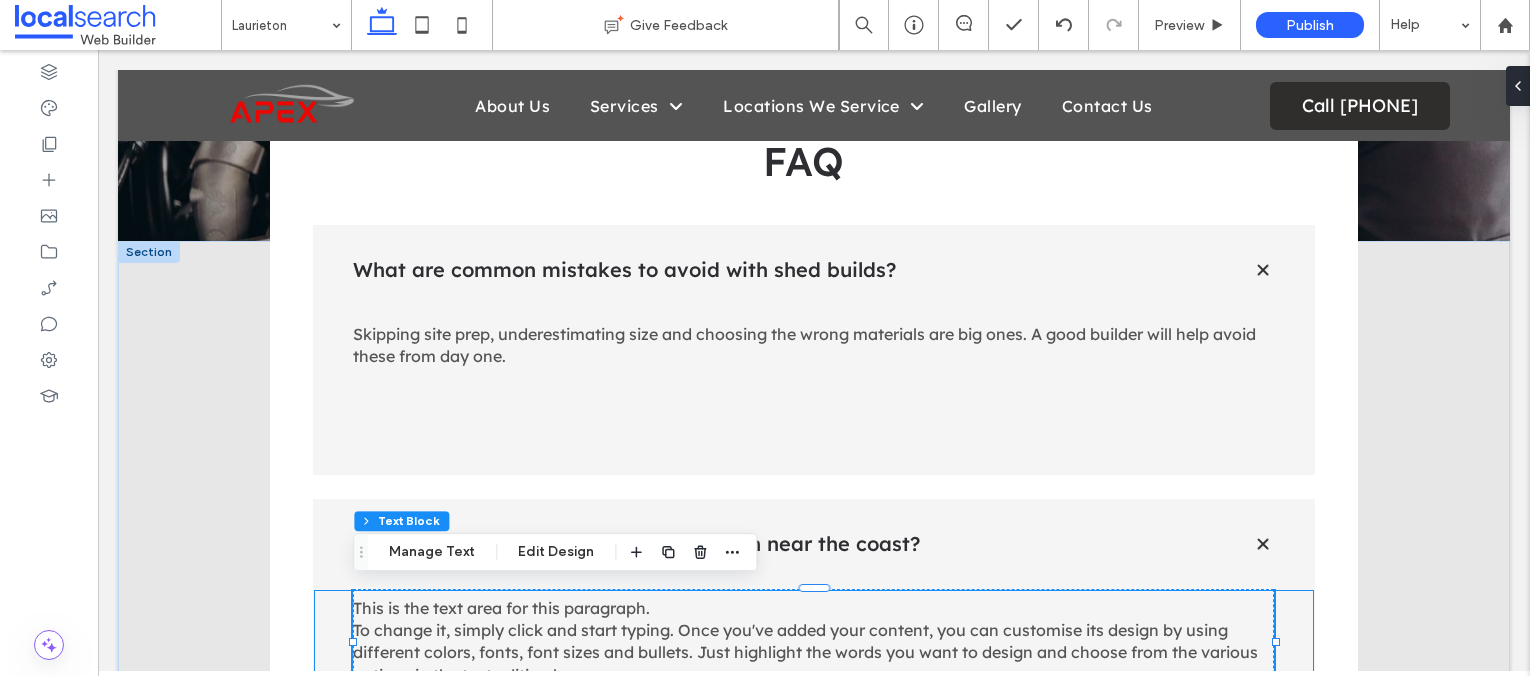 click on "This is the text area for this paragraph. To change it, simply click and start typing. Once you've added your content, you can customise its design by using different colors, fonts, font sizes and bullets. Just highlight the words you want to design and choose from the various options in the text editing bar." at bounding box center [805, 641] 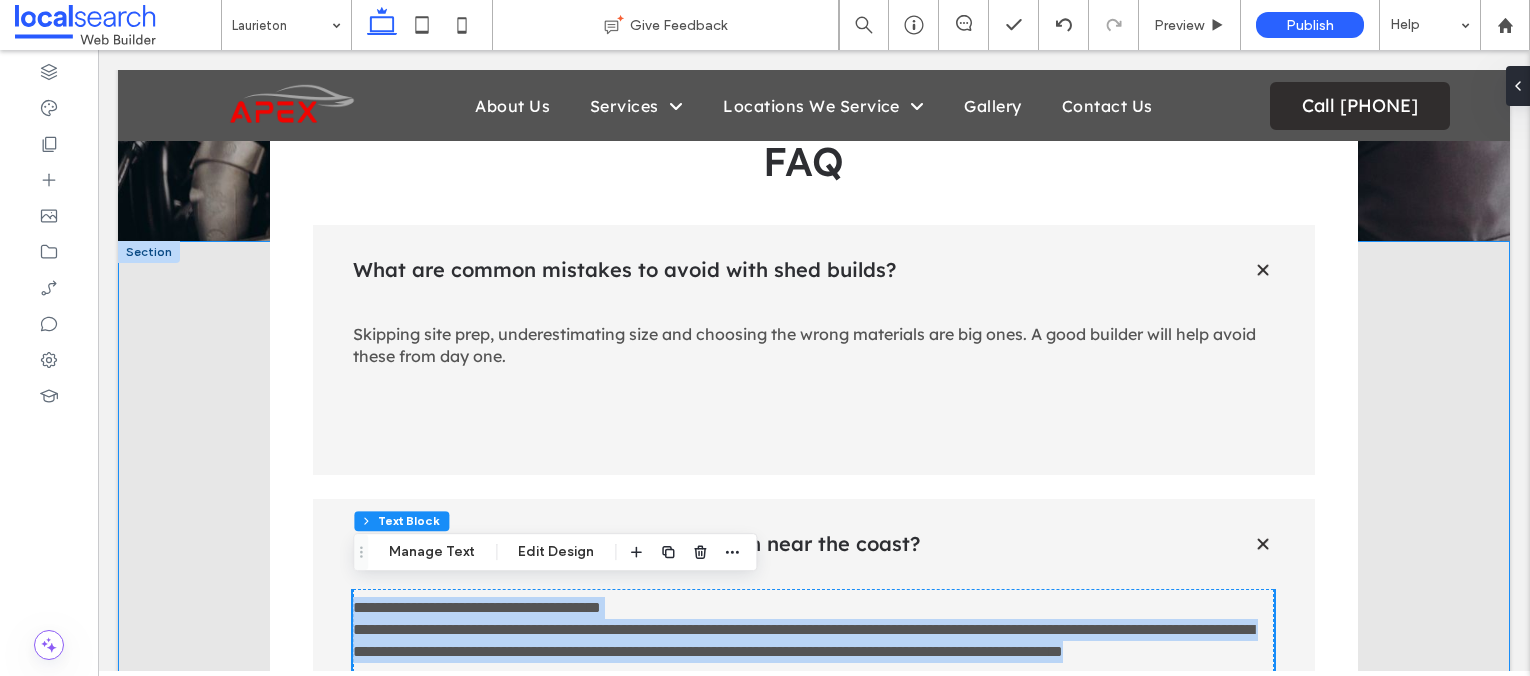 scroll, scrollTop: 4508, scrollLeft: 0, axis: vertical 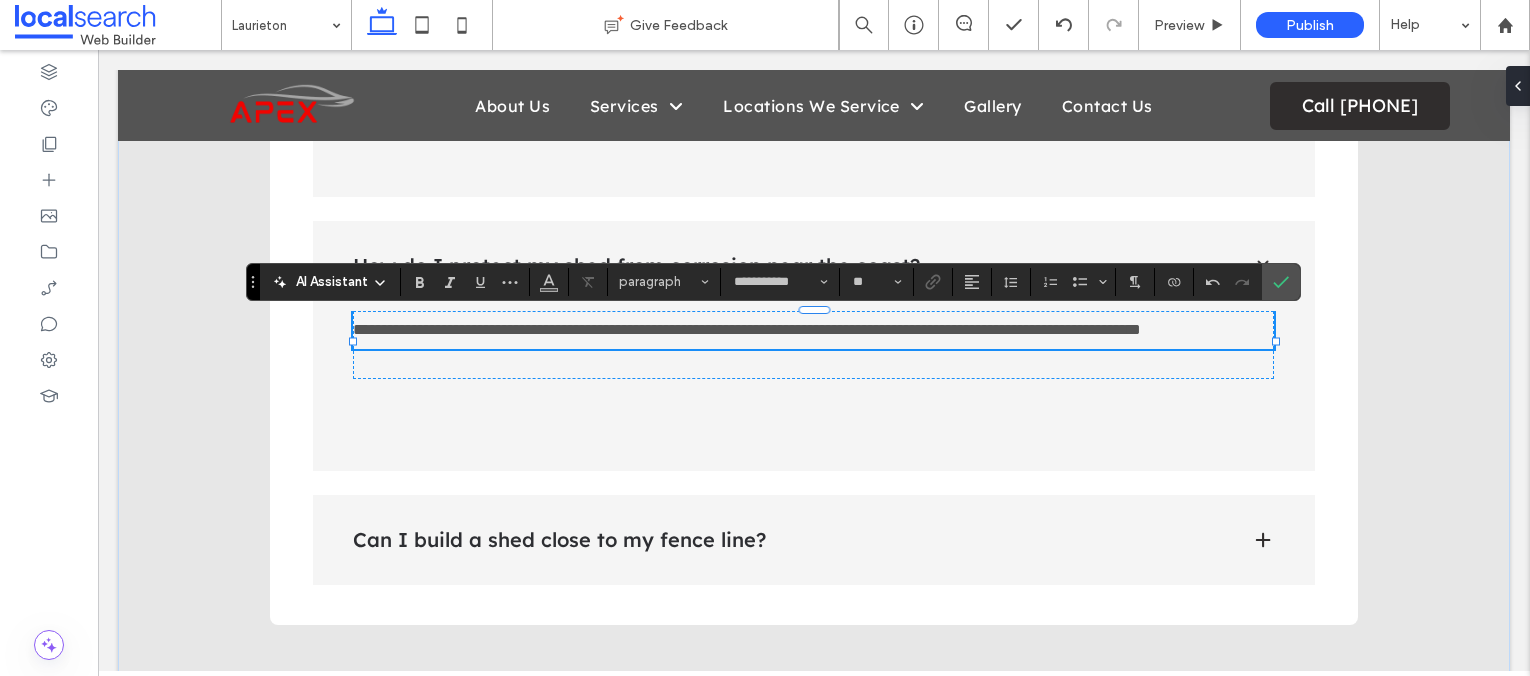click on "**********" at bounding box center (747, 329) 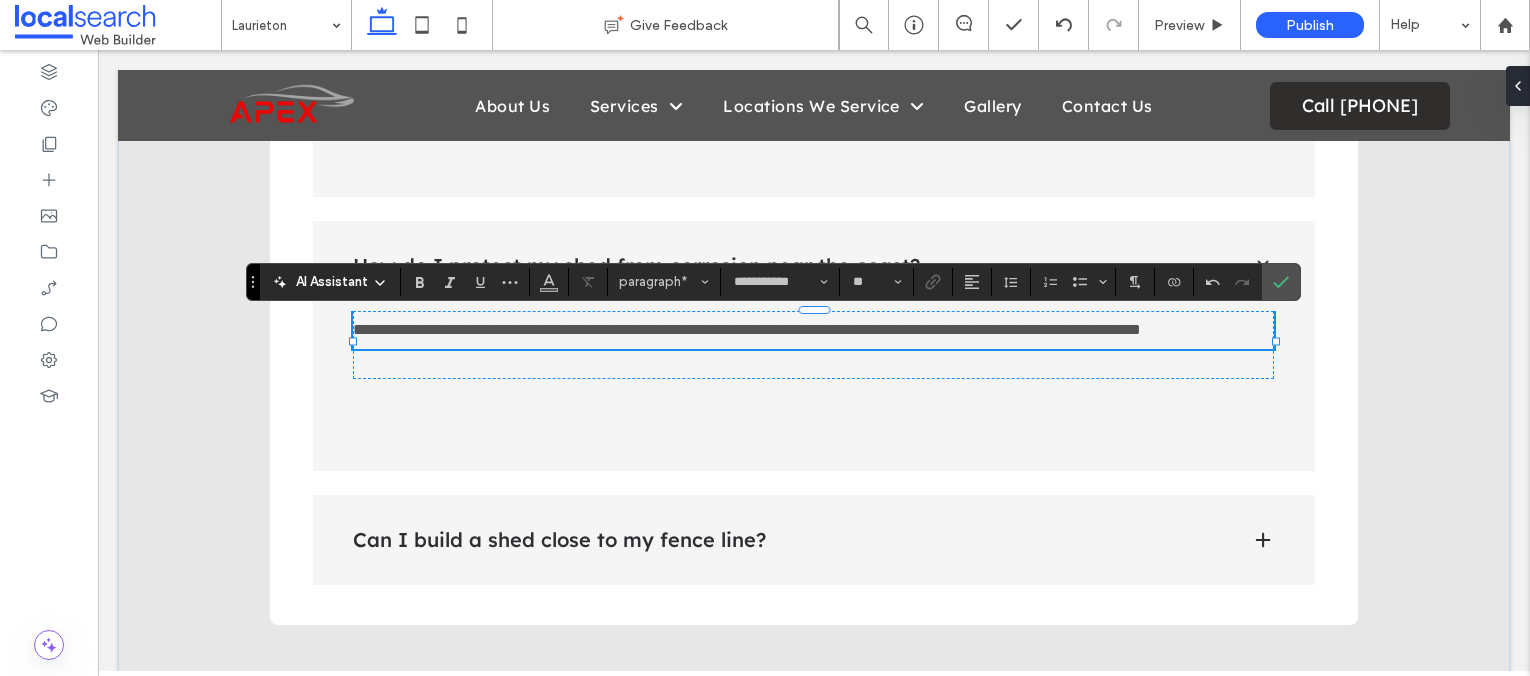 type 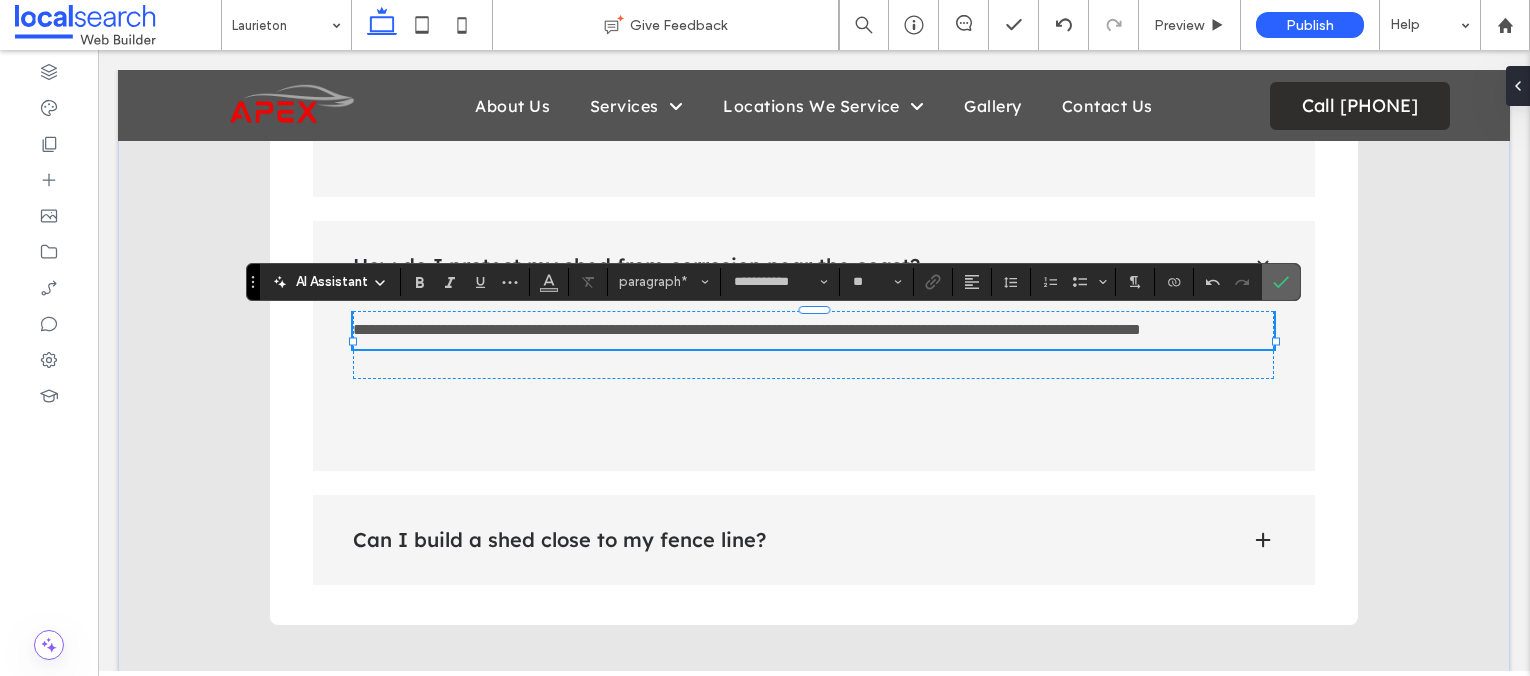 click 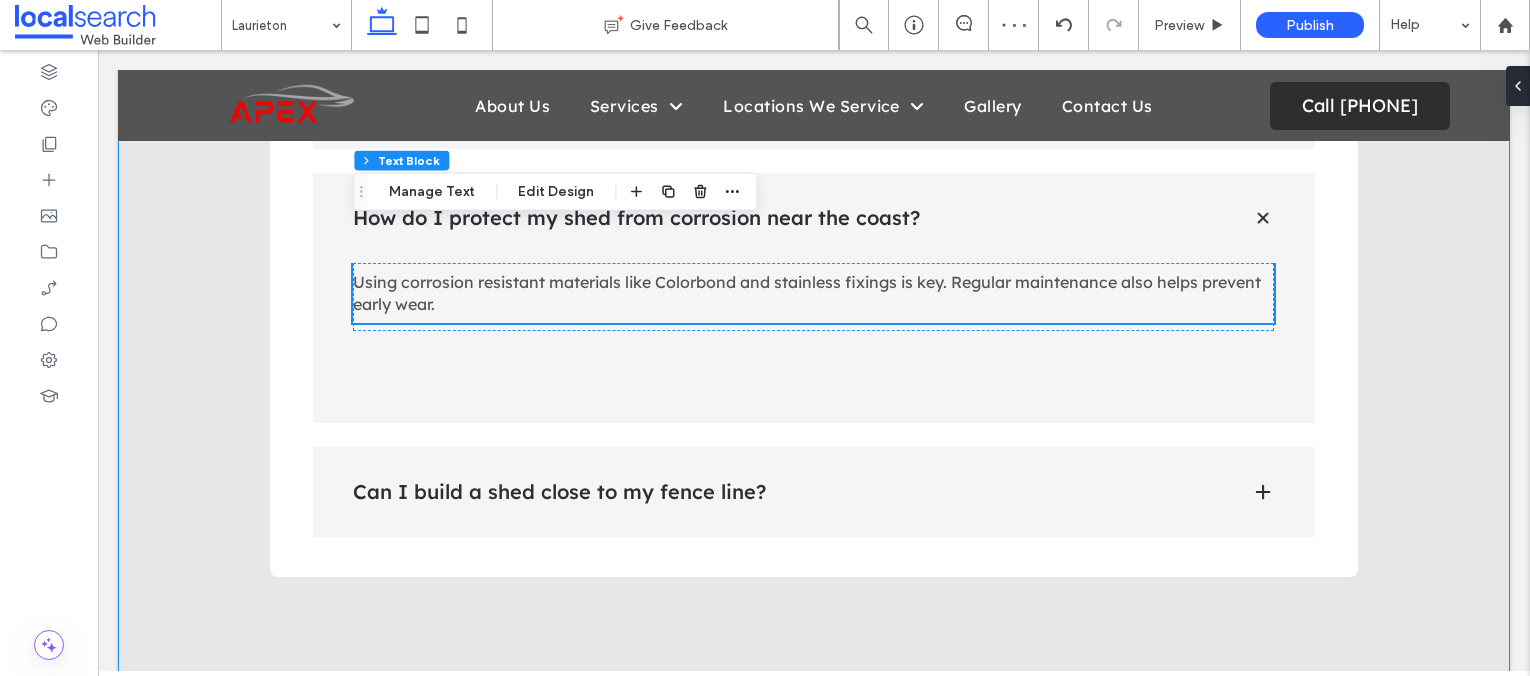 scroll, scrollTop: 4590, scrollLeft: 0, axis: vertical 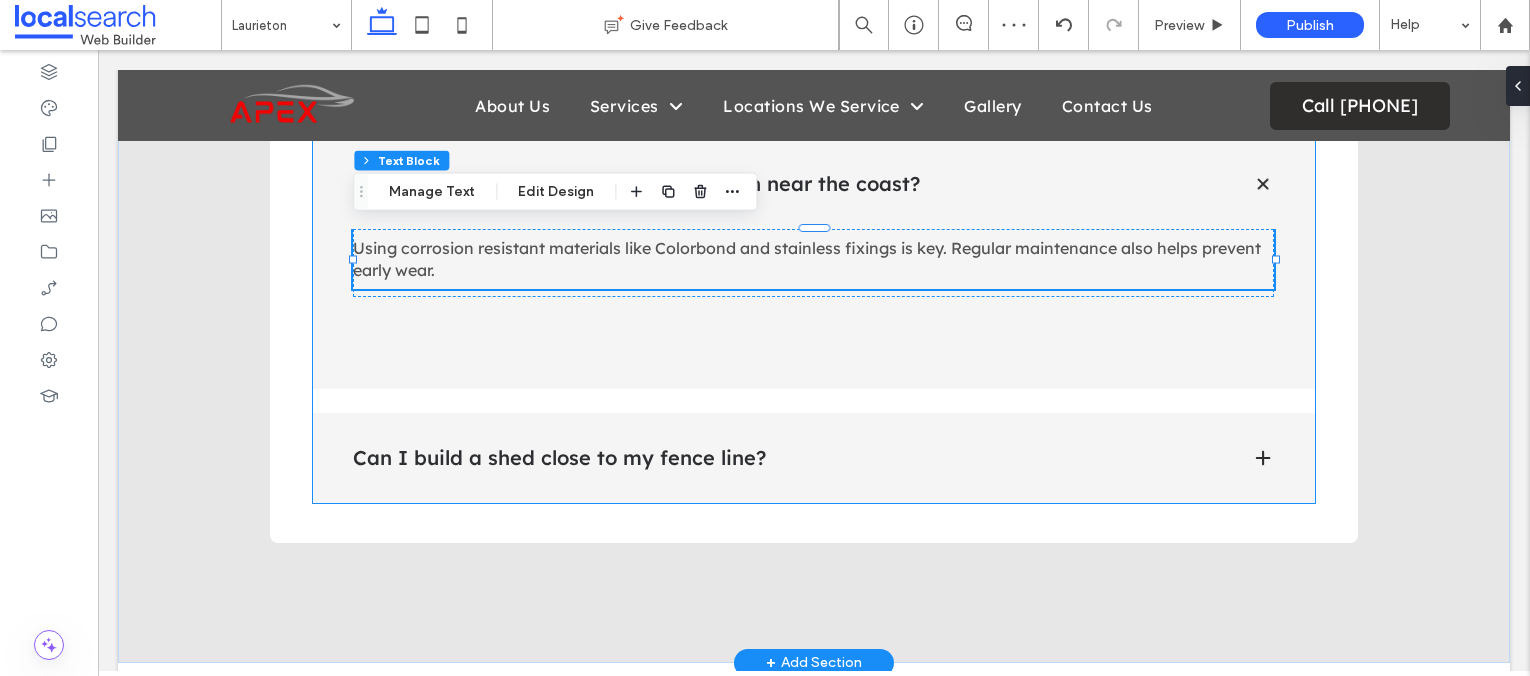 click on "Can I build a shed close to my fence line?" at bounding box center [786, 458] 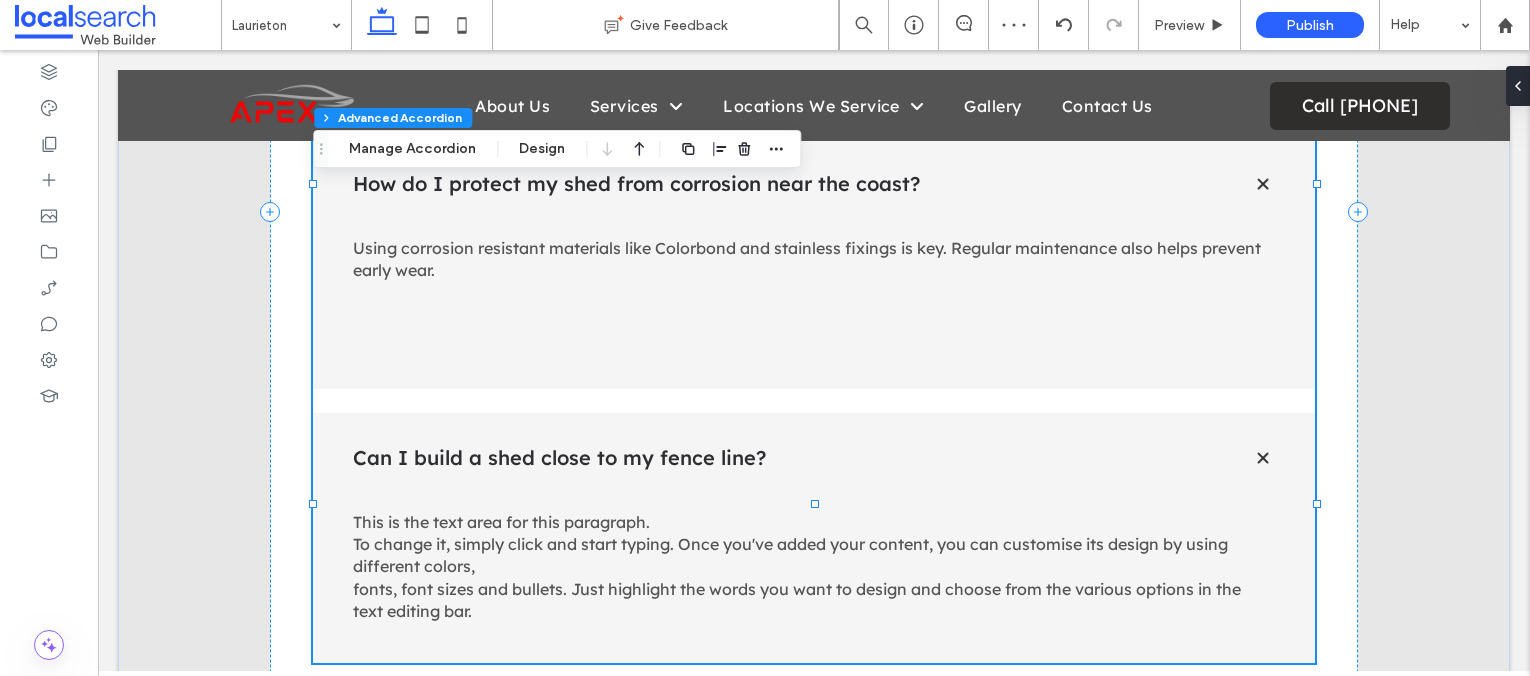 type on "***" 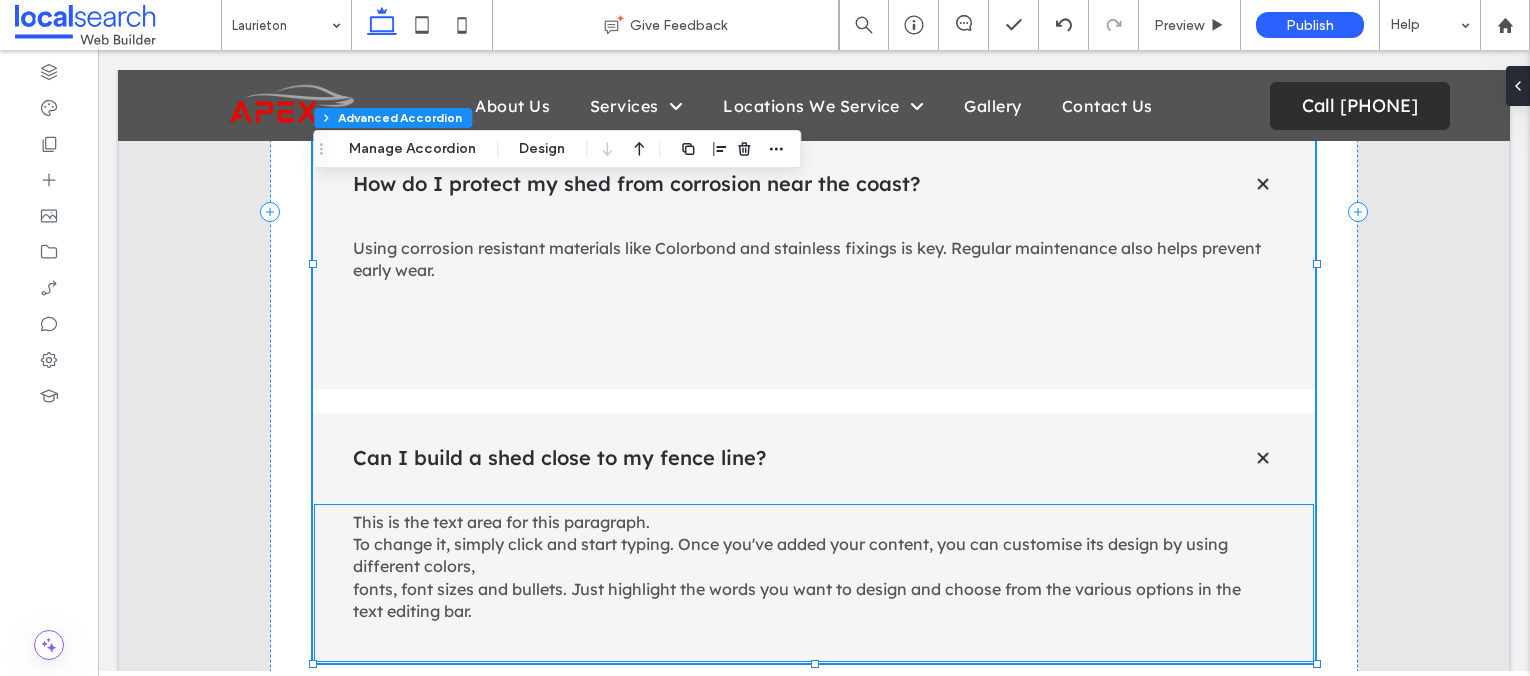 click on "This is the text area for this paragraph. To change it, simply click and start typing. Once you've added your content, you can customise its design by using different colors, fonts, font sizes and bullets. Just highlight the words you want to design and choose from the various options in the text editing bar." at bounding box center [797, 567] 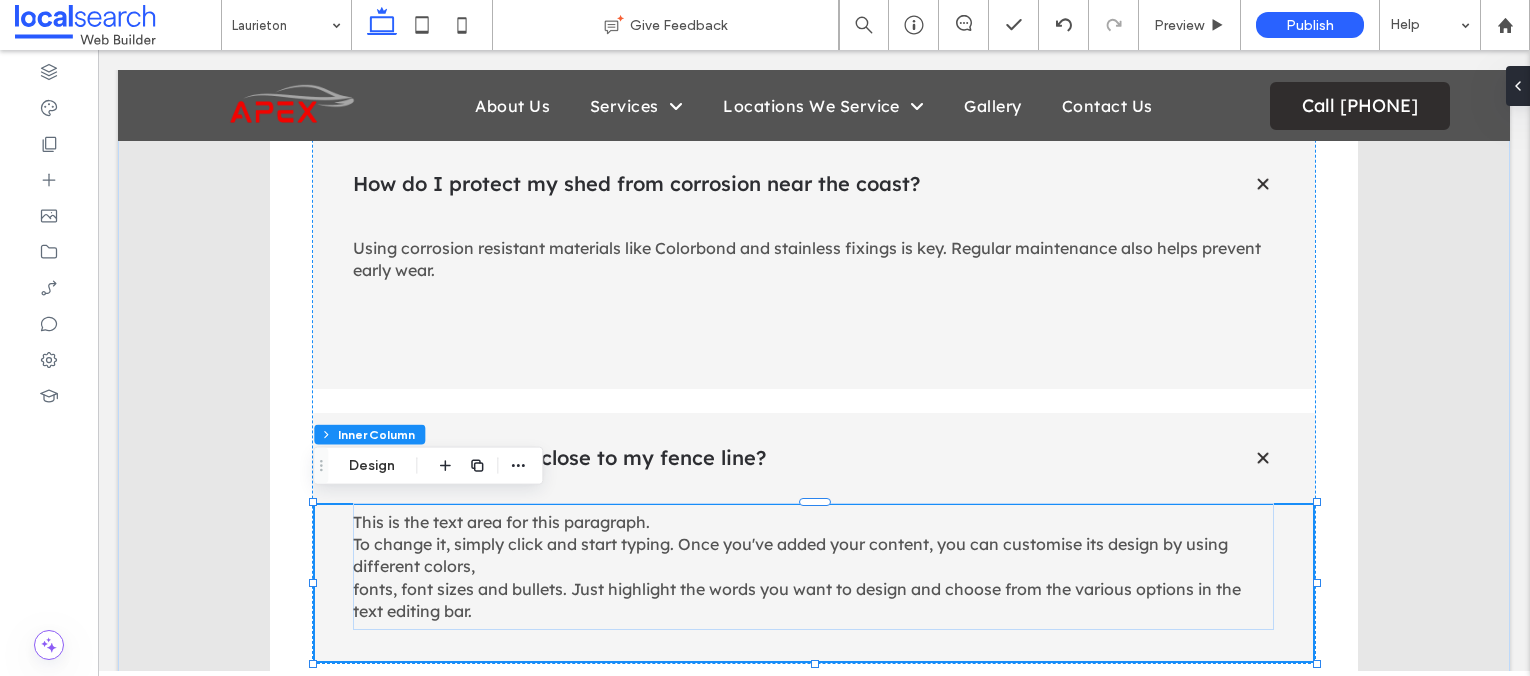 click on "This is the text area for this paragraph. To change it, simply click and start typing. Once you've added your content, you can customise its design by using different colors, fonts, font sizes and bullets. Just highlight the words you want to design and choose from the various options in the text editing bar." at bounding box center [797, 567] 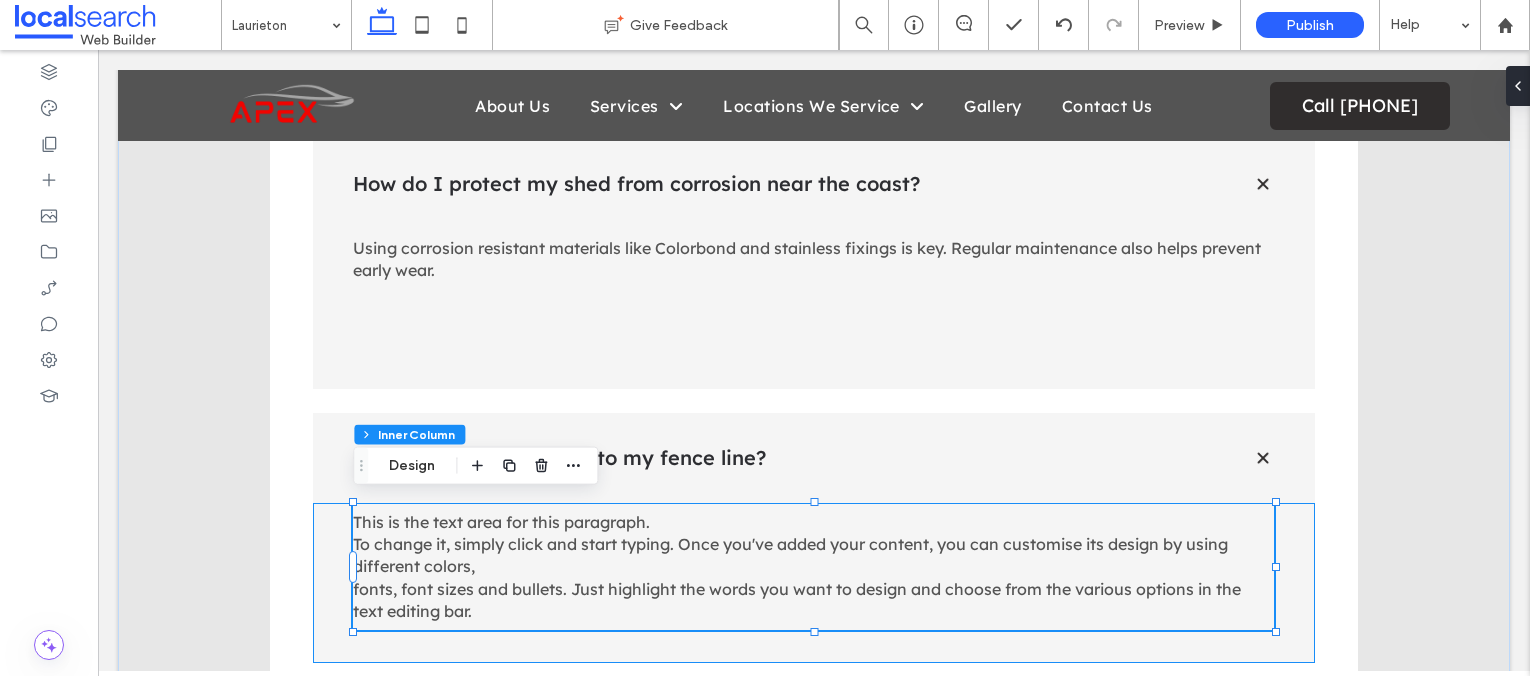 click on "This is the text area for this paragraph. To change it, simply click and start typing. Once you've added your content, you can customise its design by using different colors, fonts, font sizes and bullets. Just highlight the words you want to design and choose from the various options in the text editing bar." at bounding box center (797, 567) 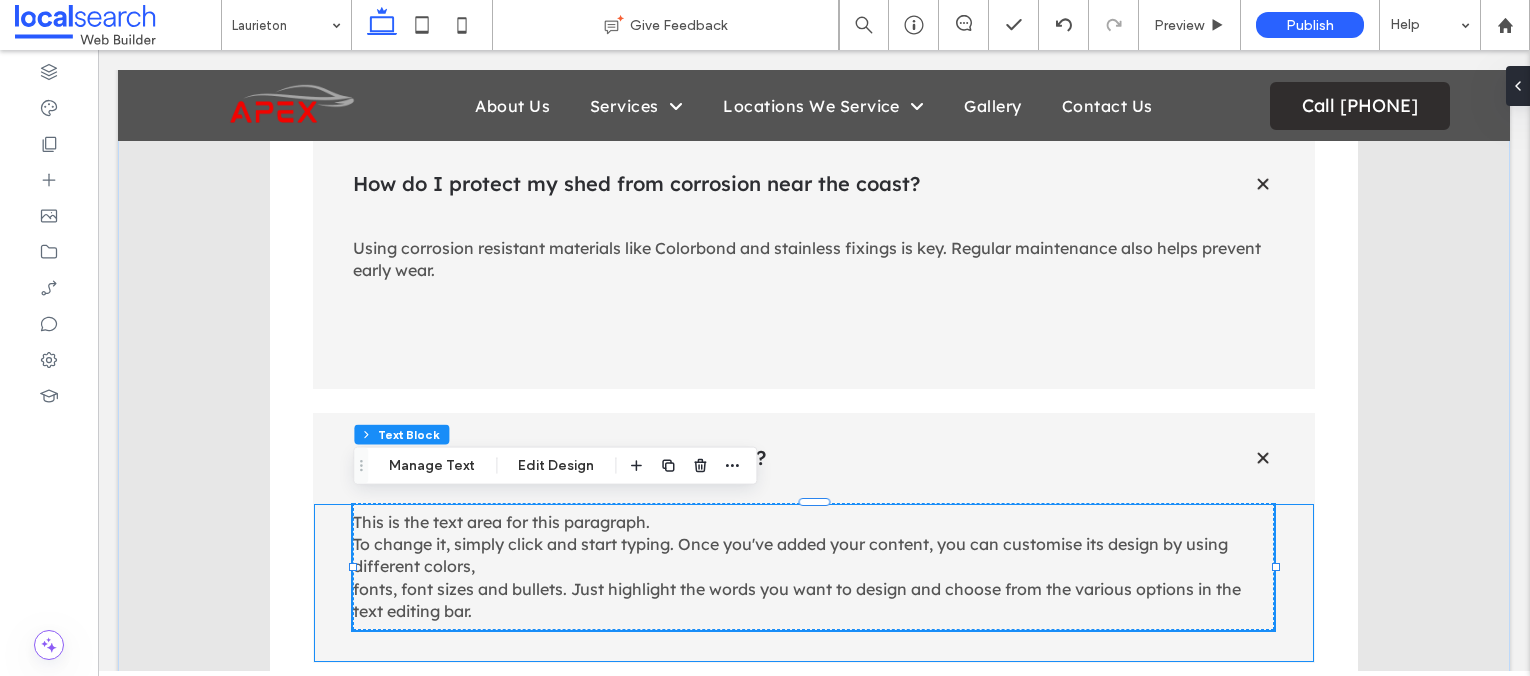 click on "This is the text area for this paragraph. To change it, simply click and start typing. Once you've added your content, you can customise its design by using different colors, fonts, font sizes and bullets. Just highlight the words you want to design and choose from the various options in the text editing bar." at bounding box center [797, 567] 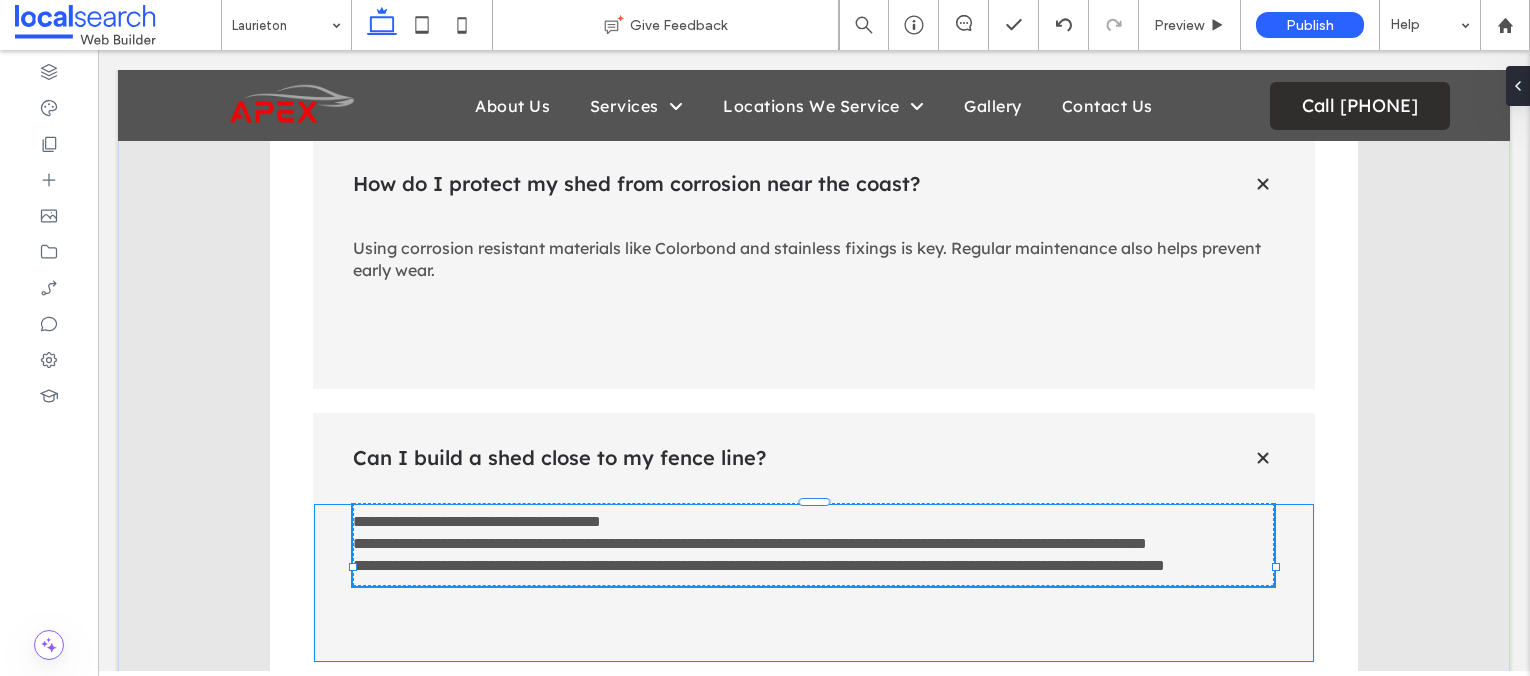 type on "**********" 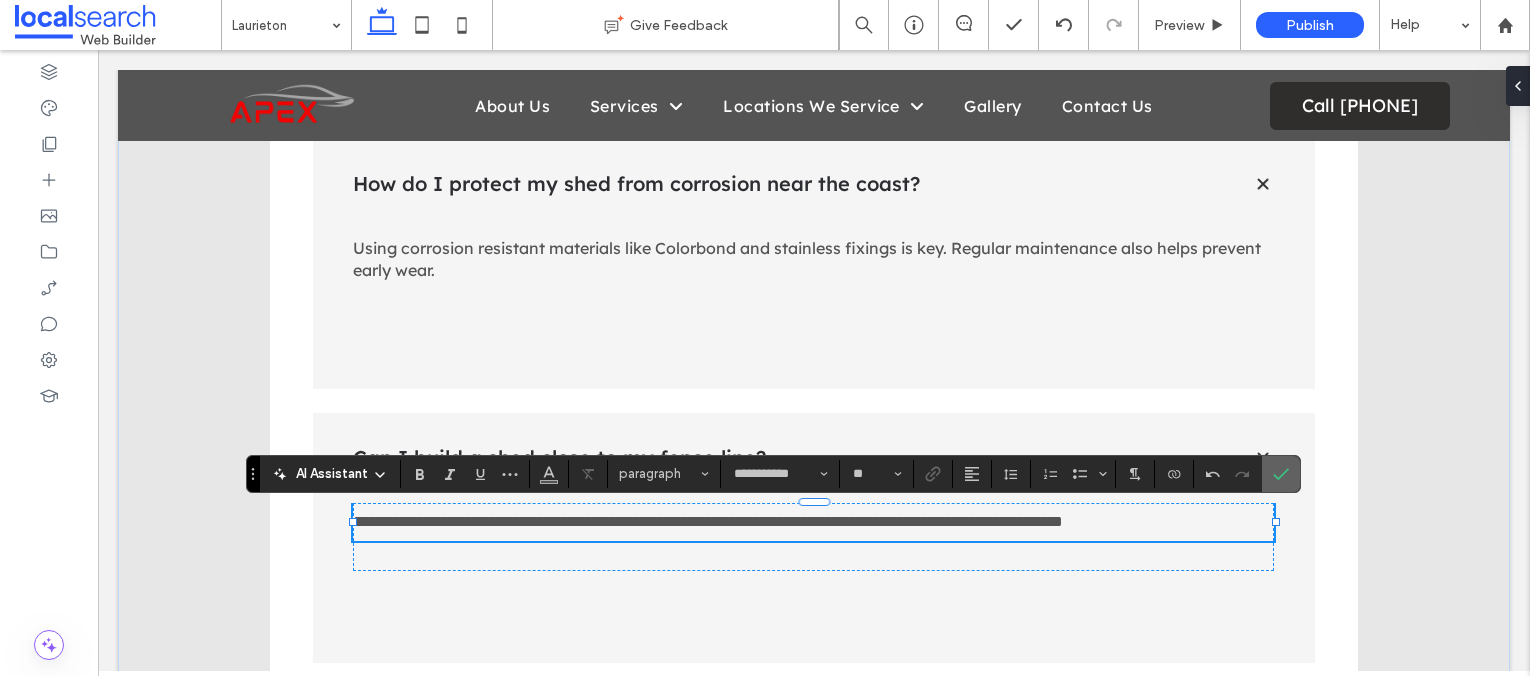 click 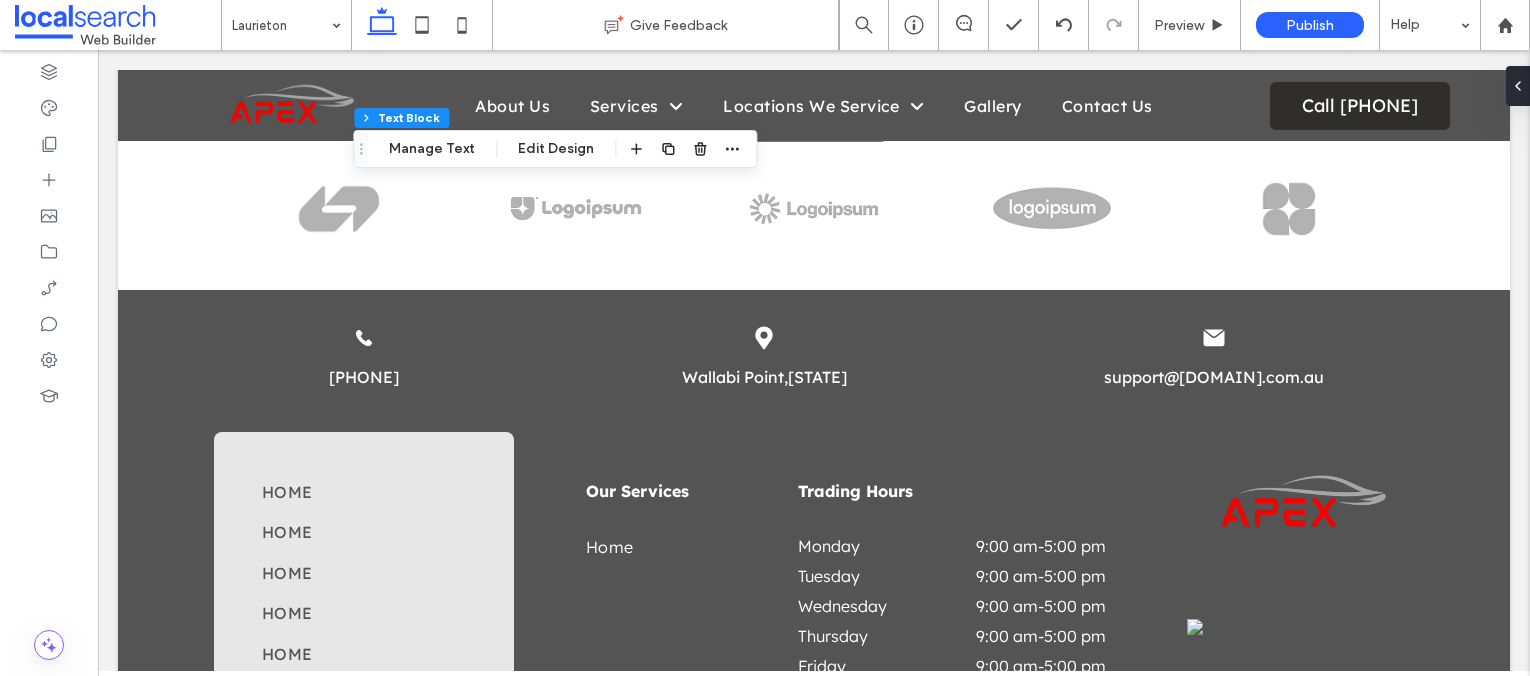 scroll, scrollTop: 5290, scrollLeft: 0, axis: vertical 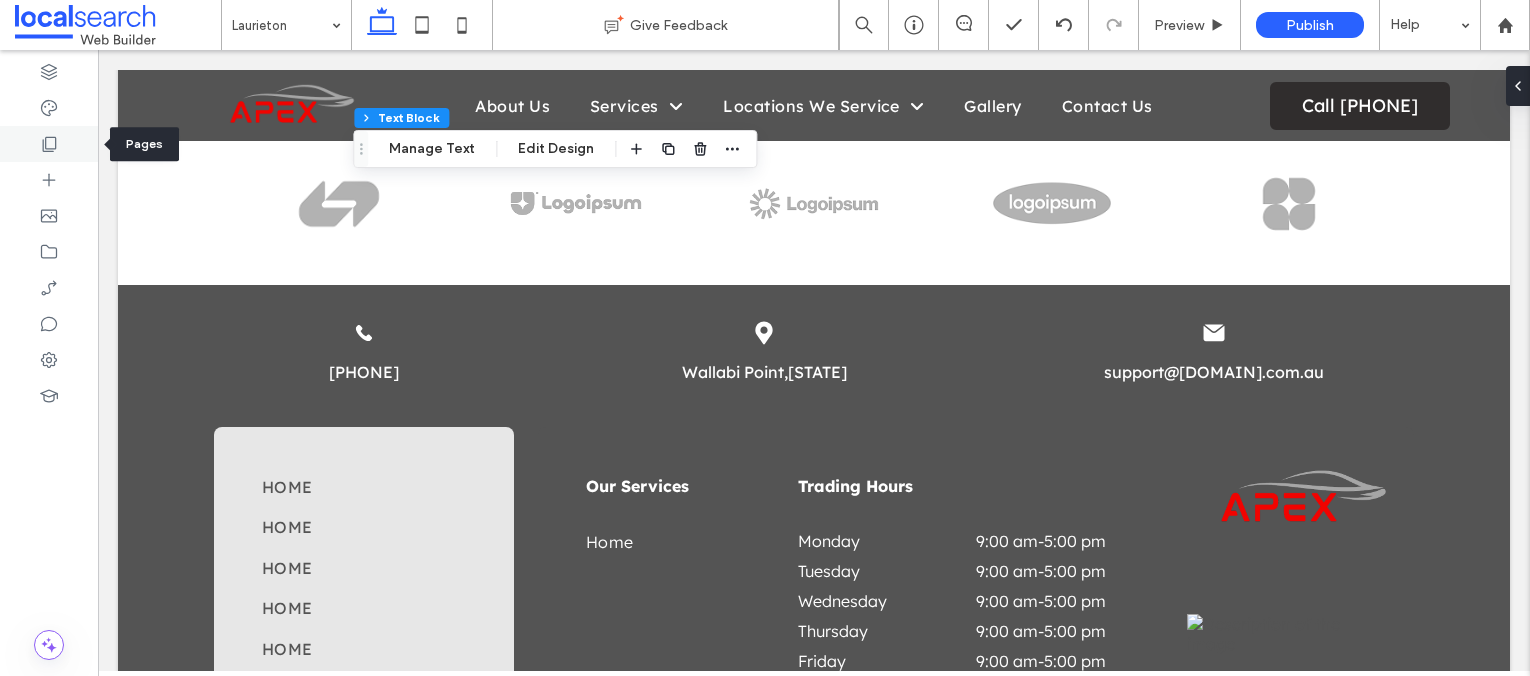 click 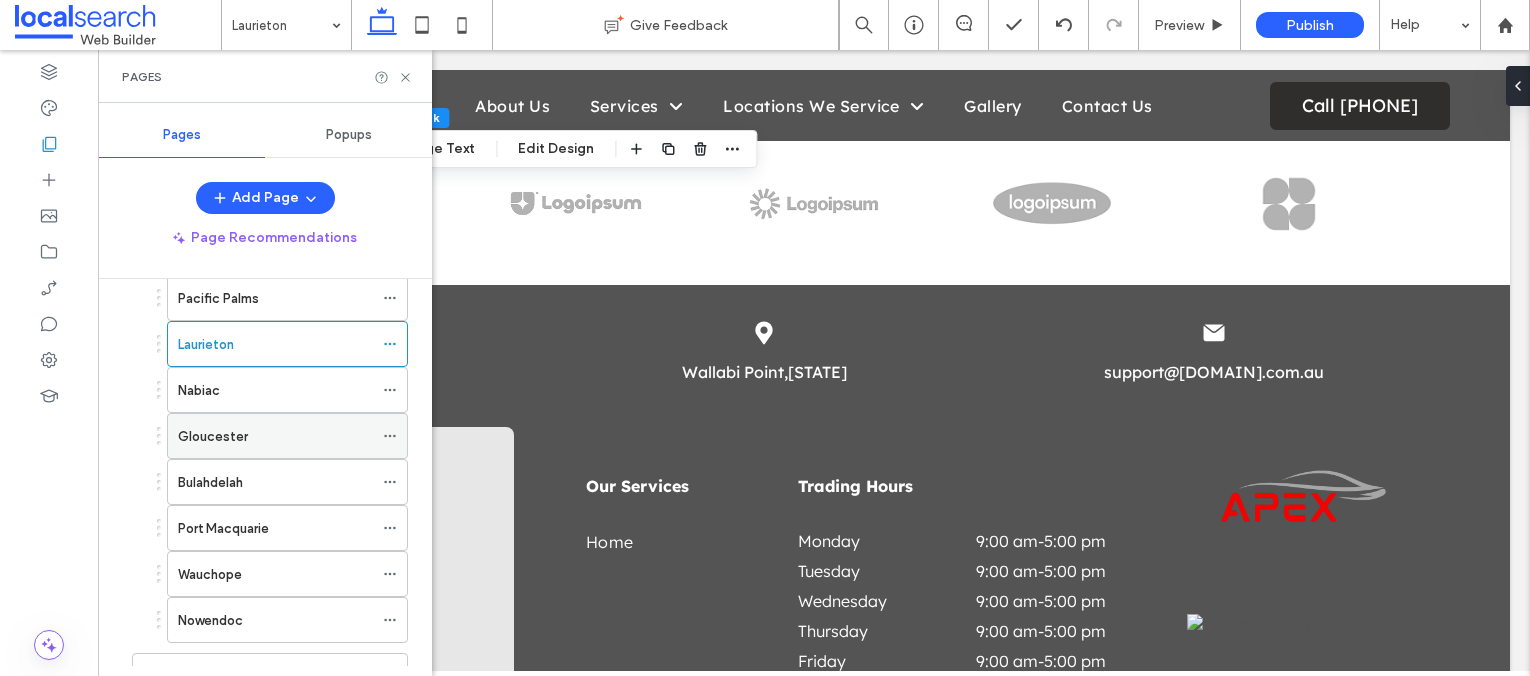 scroll, scrollTop: 623, scrollLeft: 0, axis: vertical 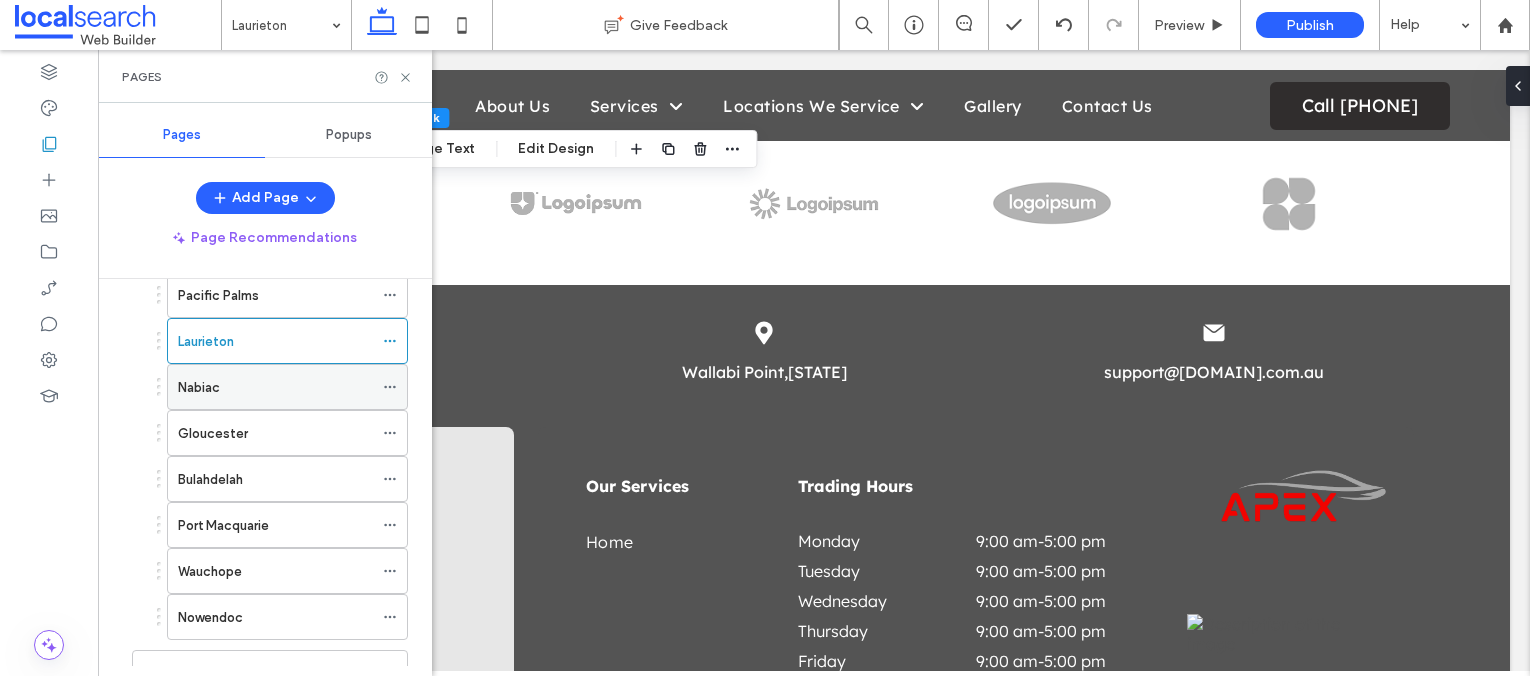 click on "Nabiac" at bounding box center [275, 387] 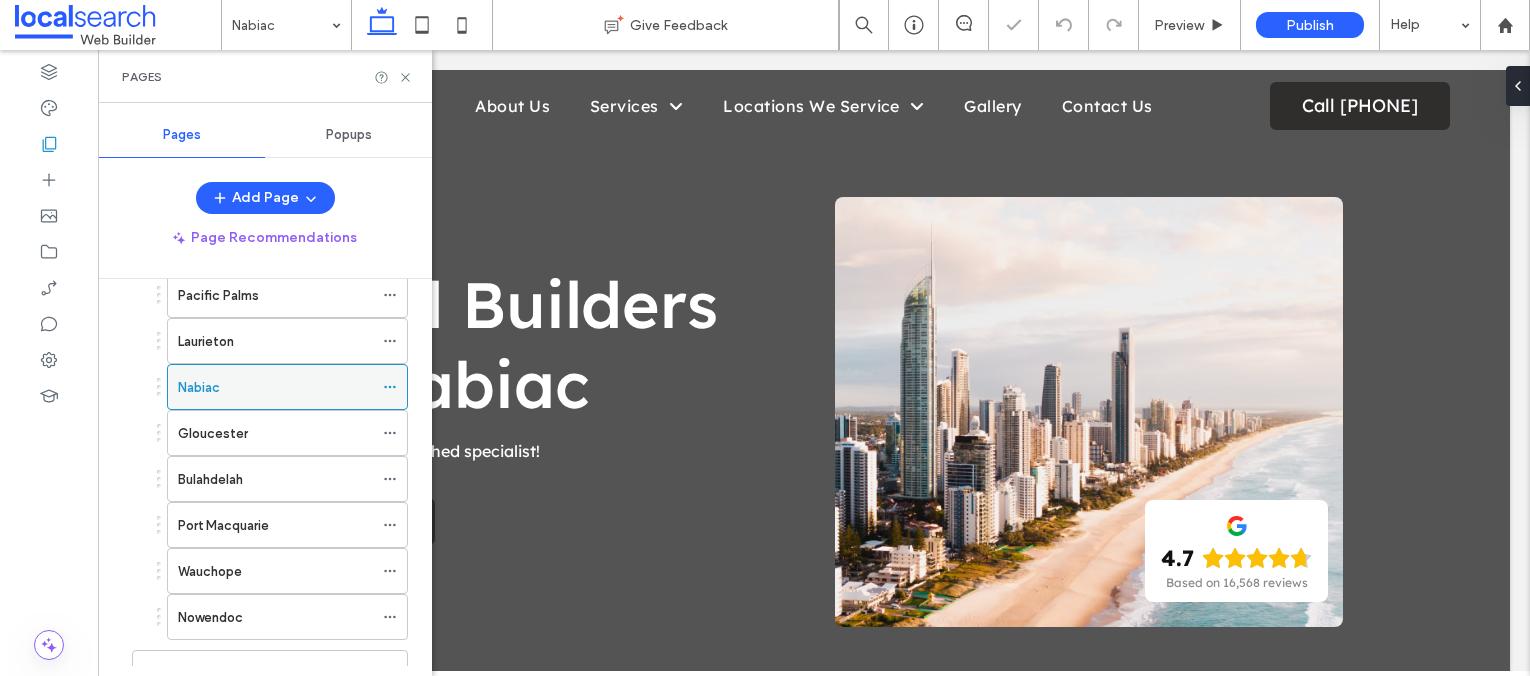 scroll, scrollTop: 0, scrollLeft: 0, axis: both 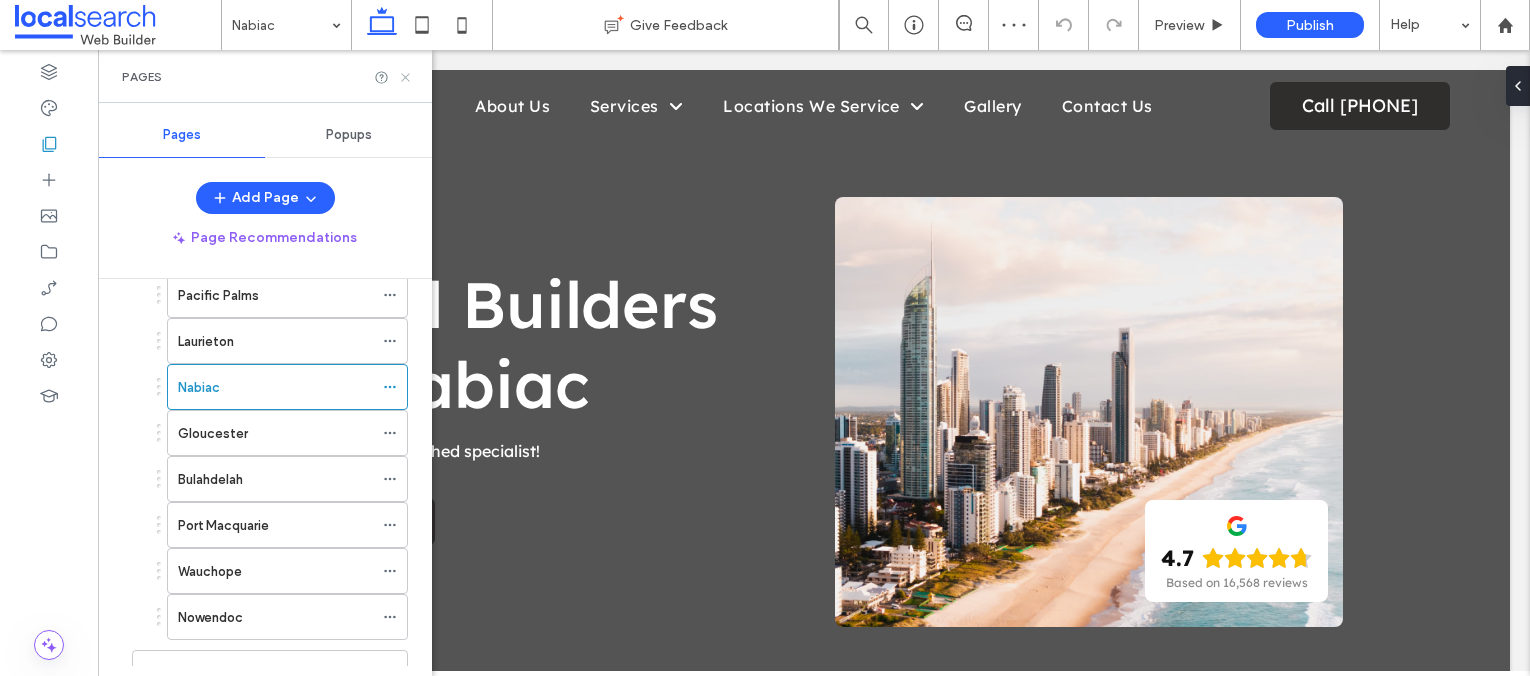 click 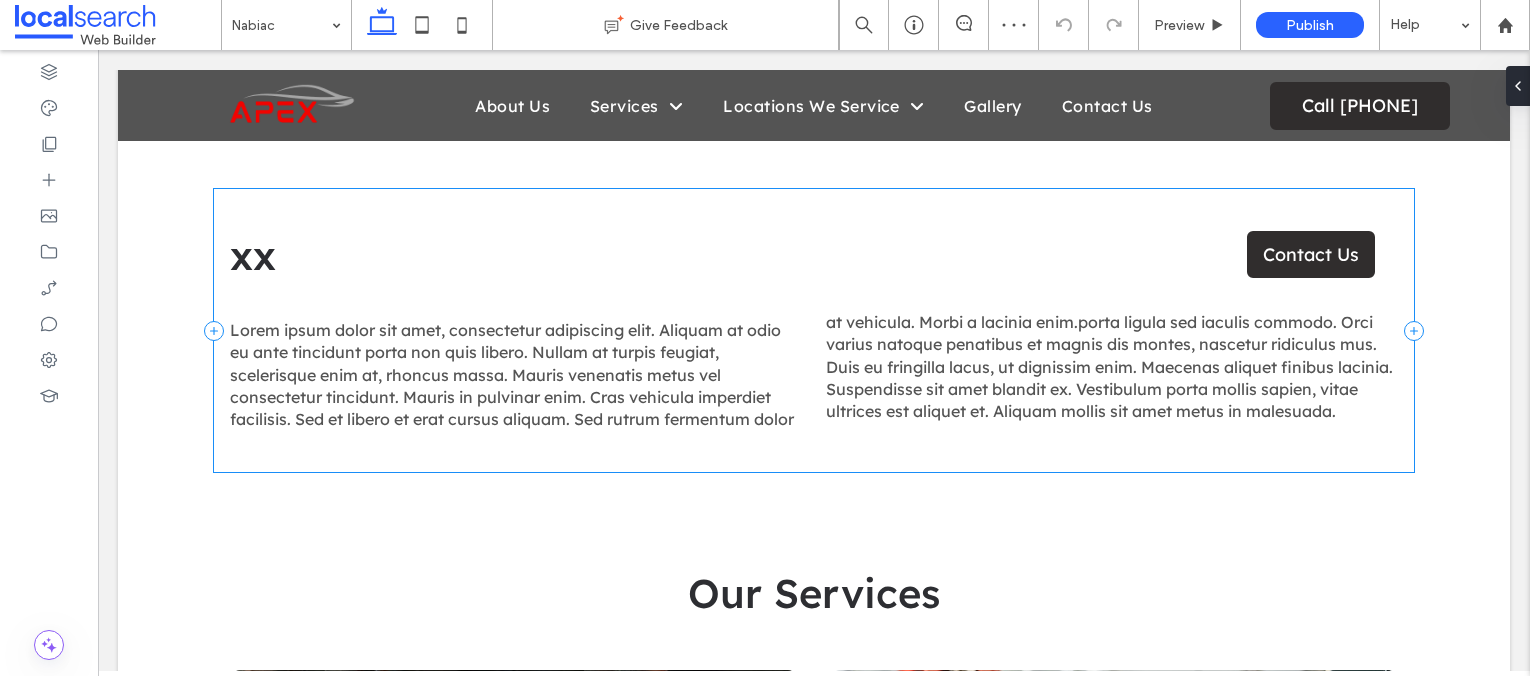 scroll, scrollTop: 636, scrollLeft: 0, axis: vertical 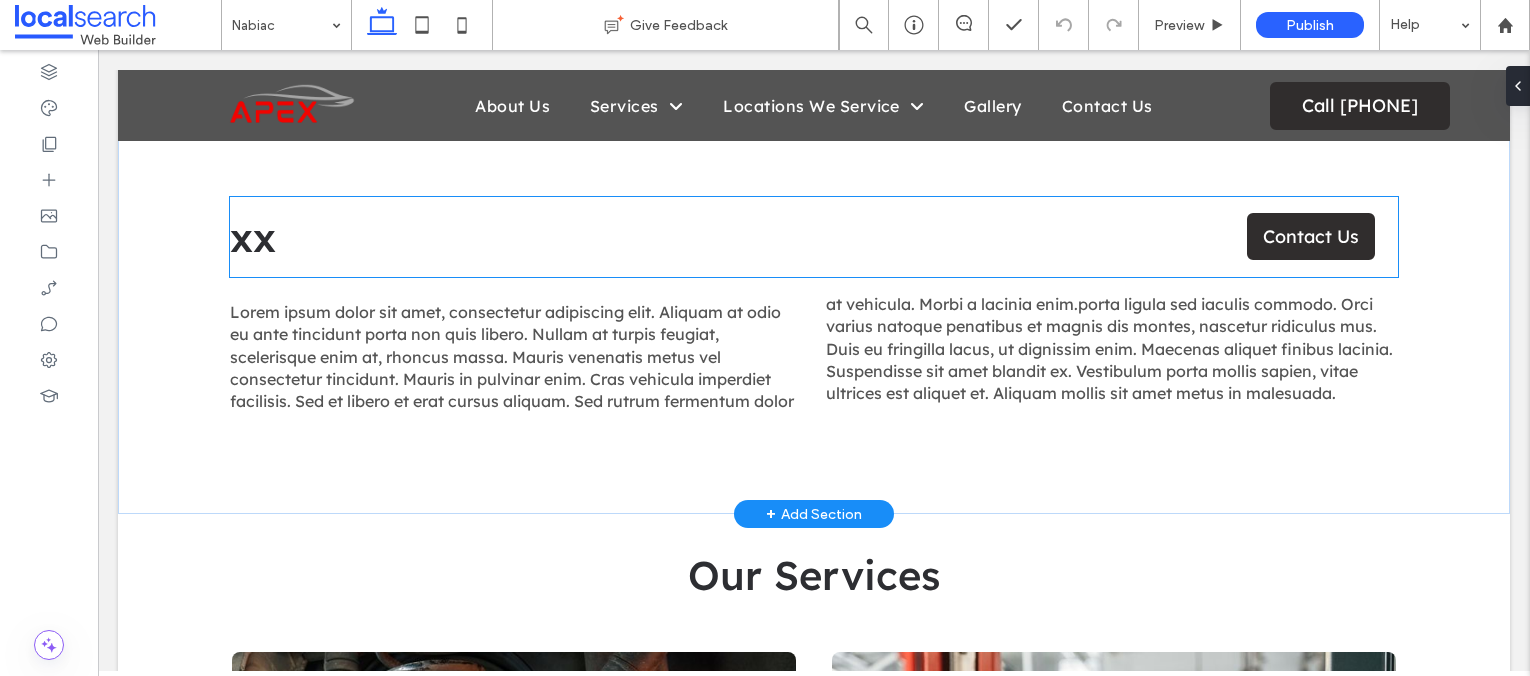 click on "xx" at bounding box center (253, 237) 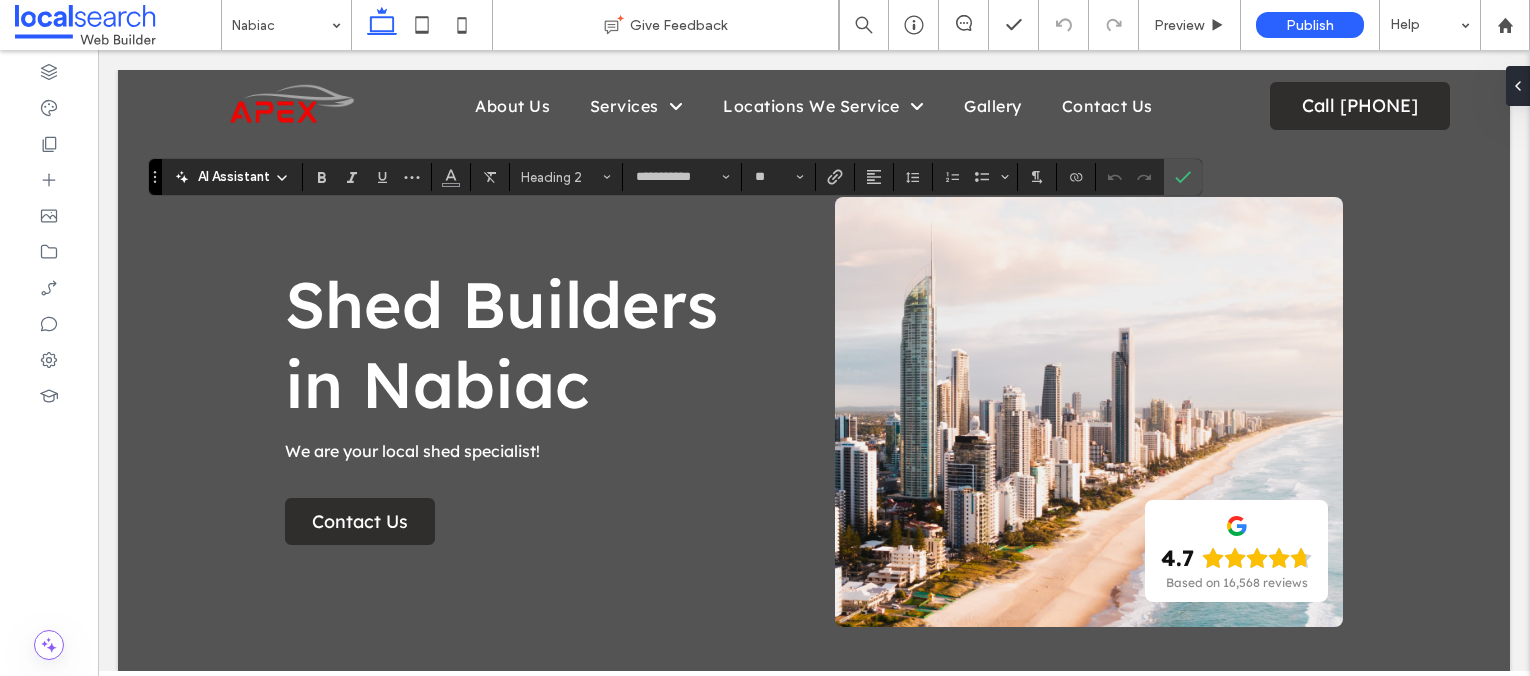 scroll, scrollTop: 636, scrollLeft: 0, axis: vertical 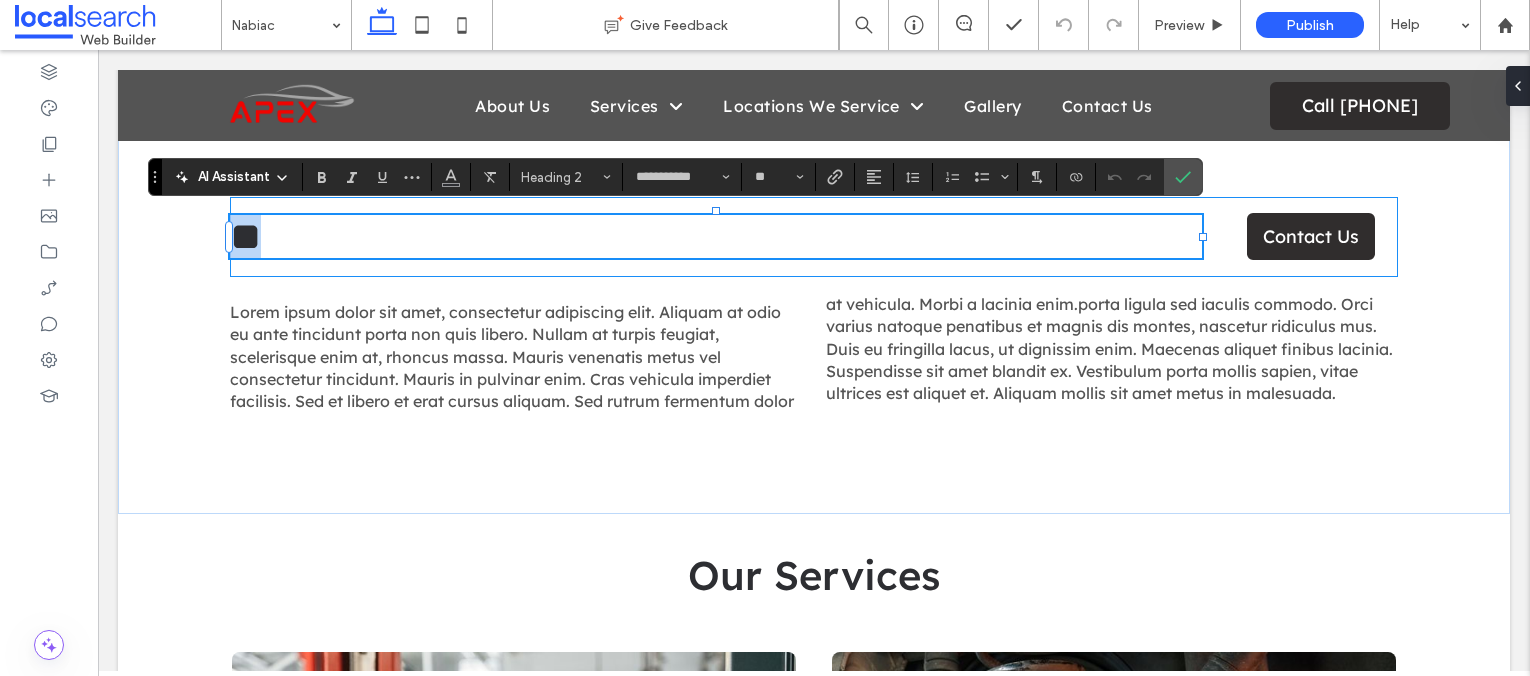 type 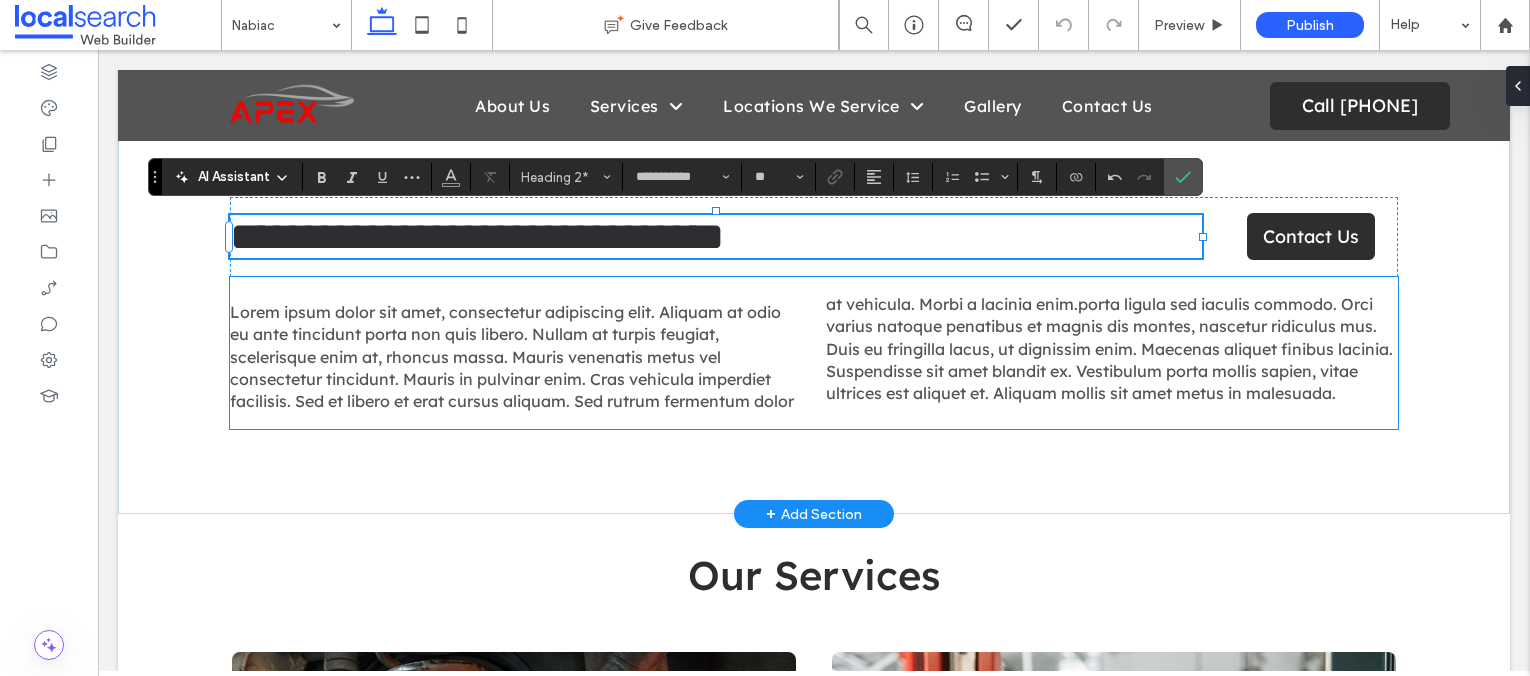 click on "Lorem ipsum dolor sit amet, consectetur adipiscing elit. Aliquam at odio eu ante tincidunt porta non quis libero. Nullam at turpis feugiat, scelerisque enim at, rhoncus massa. Mauris venenatis metus vel consectetur tincidunt. Mauris in pulvinar enim. Cras vehicula imperdiet facilisis. Sed et libero et erat cursus aliquam. Sed rutrum fermentum dolor at vehicula. Morbi a lacinia enim.porta ligula sed iaculis commodo. Orci varius natoque penatibus et magnis dis montes, nascetur ridiculus mus. Duis eu fringilla lacus, ut dignissim enim. Maecenas aliquet finibus lacinia. Suspendisse sit amet blandit ex. Vestibulum porta mollis sapien, vitae ultrices est aliquet et. Aliquam mollis sit amet metus in malesuada." at bounding box center (811, 353) 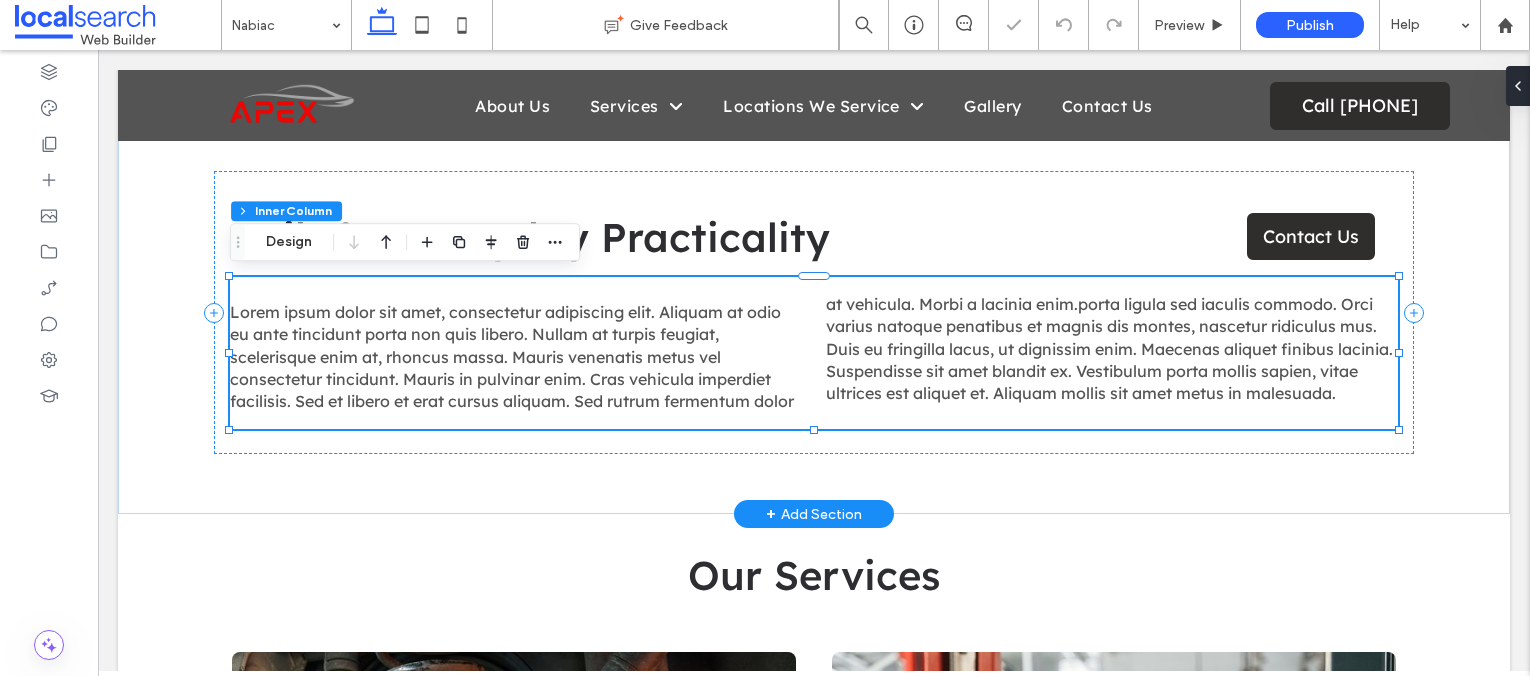 click on "Lorem ipsum dolor sit amet, consectetur adipiscing elit. Aliquam at odio eu ante tincidunt porta non quis libero. Nullam at turpis feugiat, scelerisque enim at, rhoncus massa. Mauris venenatis metus vel consectetur tincidunt. Mauris in pulvinar enim. Cras vehicula imperdiet facilisis. Sed et libero et erat cursus aliquam. Sed rutrum fermentum dolor at vehicula. Morbi a lacinia enim.porta ligula sed iaculis commodo. Orci varius natoque penatibus et magnis dis montes, nascetur ridiculus mus. Duis eu fringilla lacus, ut dignissim enim. Maecenas aliquet finibus lacinia. Suspendisse sit amet blandit ex. Vestibulum porta mollis sapien, vitae ultrices est aliquet et. Aliquam mollis sit amet metus in malesuada." at bounding box center [811, 353] 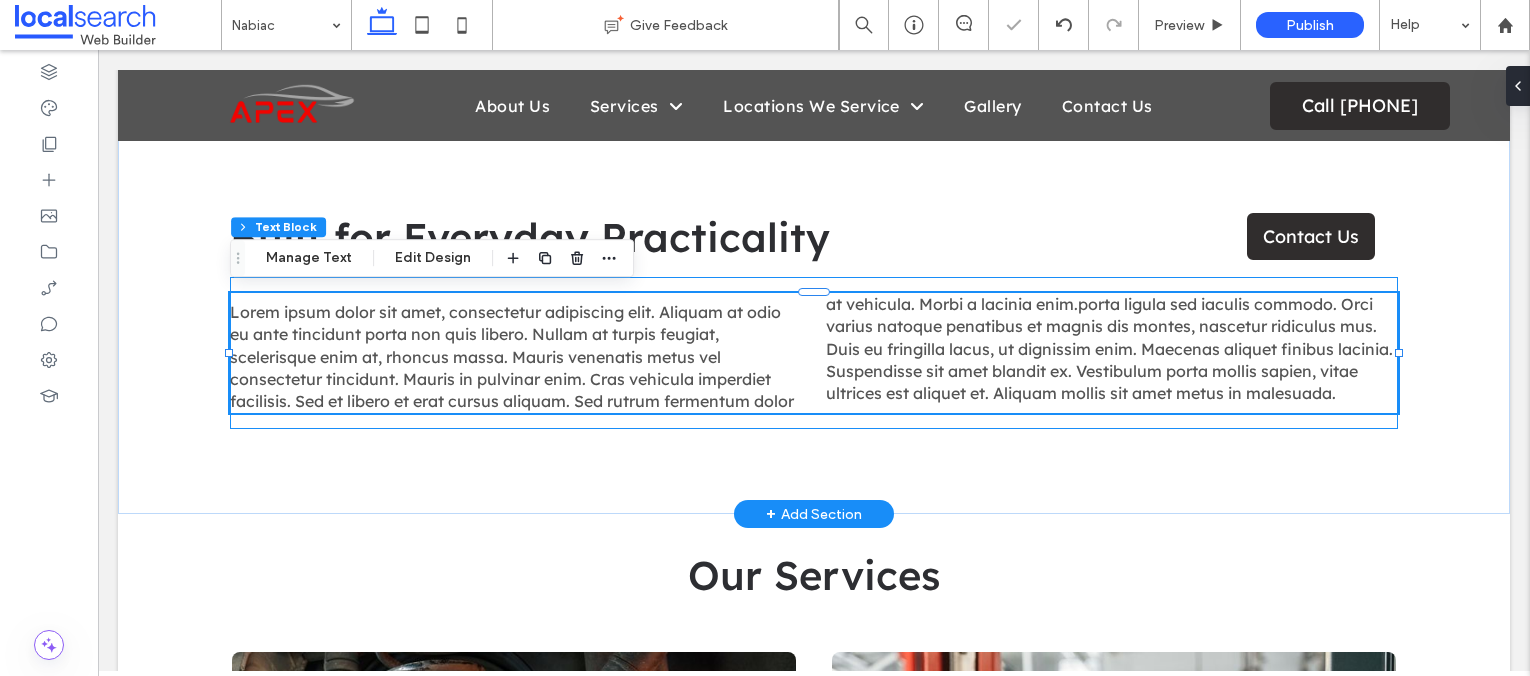 click on "Lorem ipsum dolor sit amet, consectetur adipiscing elit. Aliquam at odio eu ante tincidunt porta non quis libero. Nullam at turpis feugiat, scelerisque enim at, rhoncus massa. Mauris venenatis metus vel consectetur tincidunt. Mauris in pulvinar enim. Cras vehicula imperdiet facilisis. Sed et libero et erat cursus aliquam. Sed rutrum fermentum dolor at vehicula. Morbi a lacinia enim.porta ligula sed iaculis commodo. Orci varius natoque penatibus et magnis dis montes, nascetur ridiculus mus. Duis eu fringilla lacus, ut dignissim enim. Maecenas aliquet finibus lacinia. Suspendisse sit amet blandit ex. Vestibulum porta mollis sapien, vitae ultrices est aliquet et. Aliquam mollis sit amet metus in malesuada." at bounding box center (811, 353) 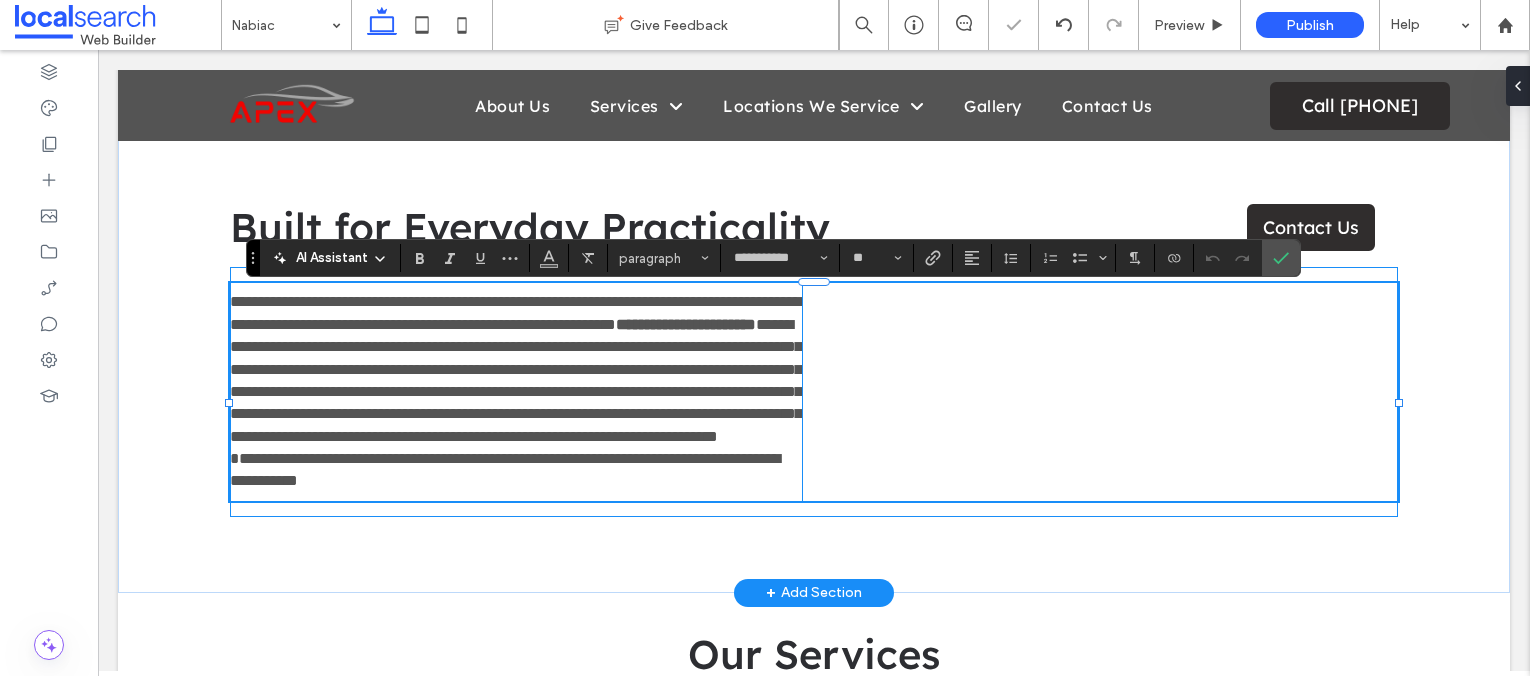 scroll, scrollTop: 0, scrollLeft: 0, axis: both 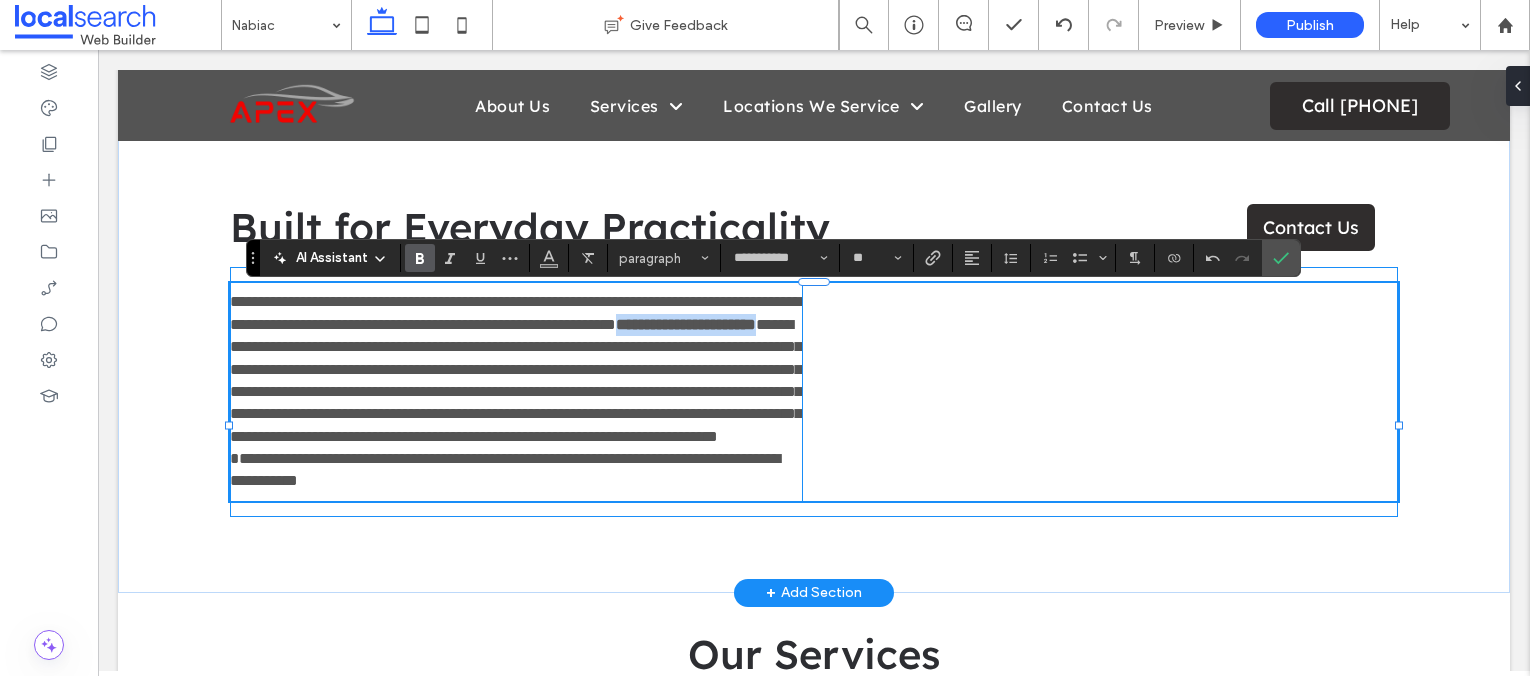 drag, startPoint x: 596, startPoint y: 345, endPoint x: 406, endPoint y: 345, distance: 190 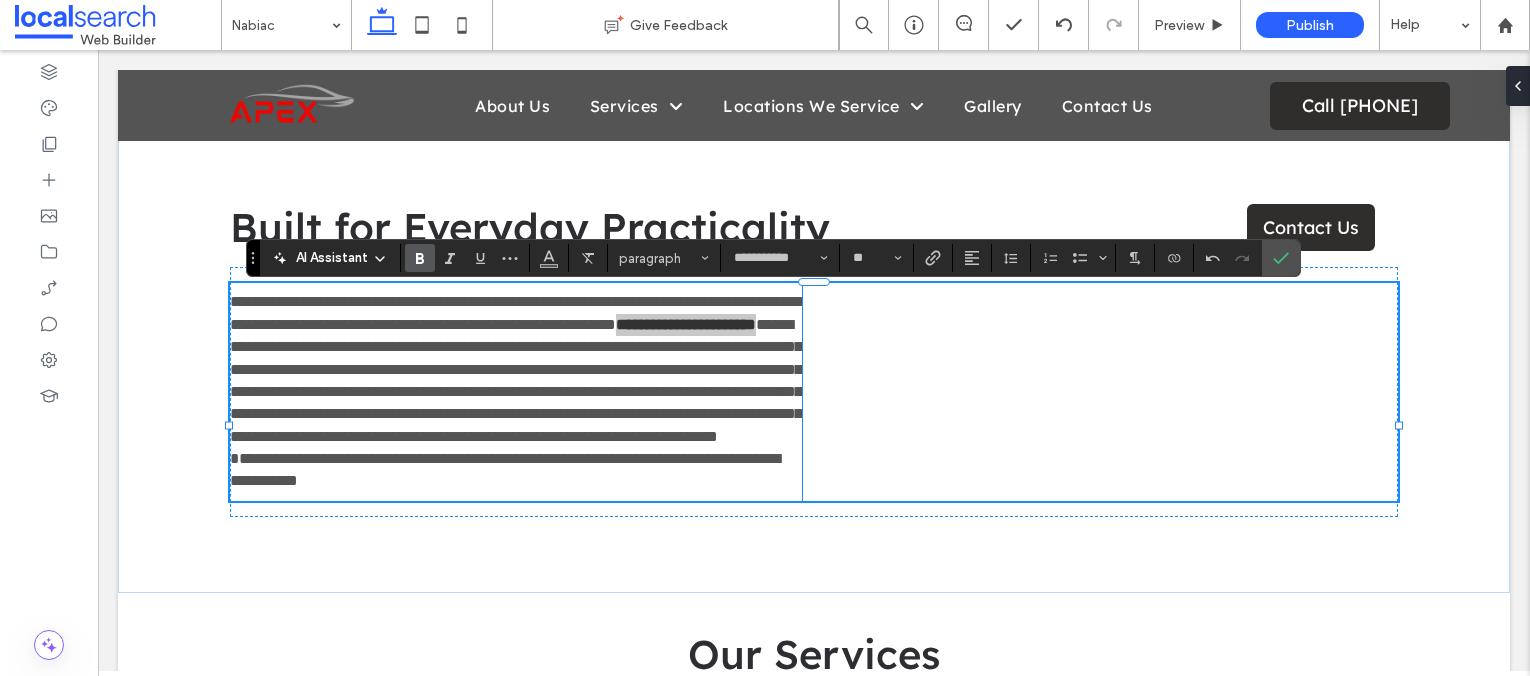 click 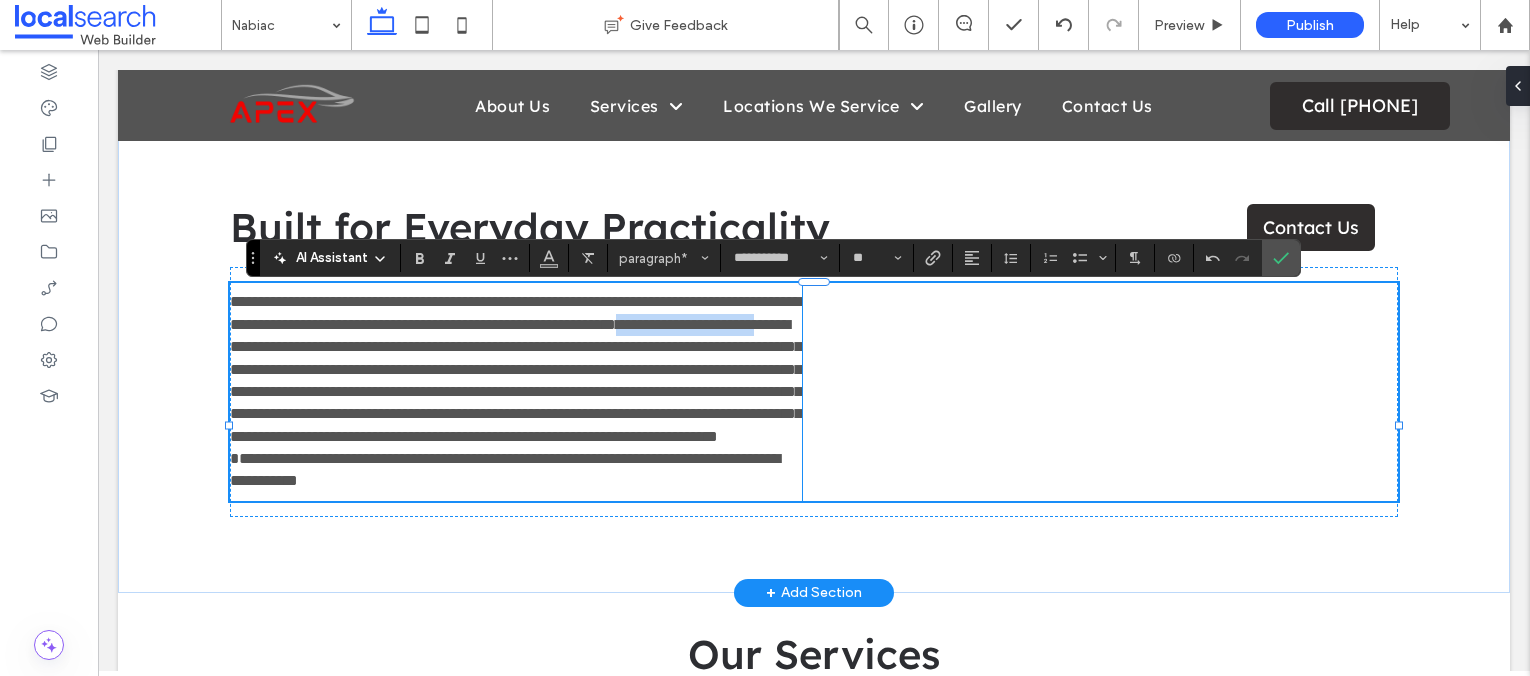 click on "**********" at bounding box center [685, 324] 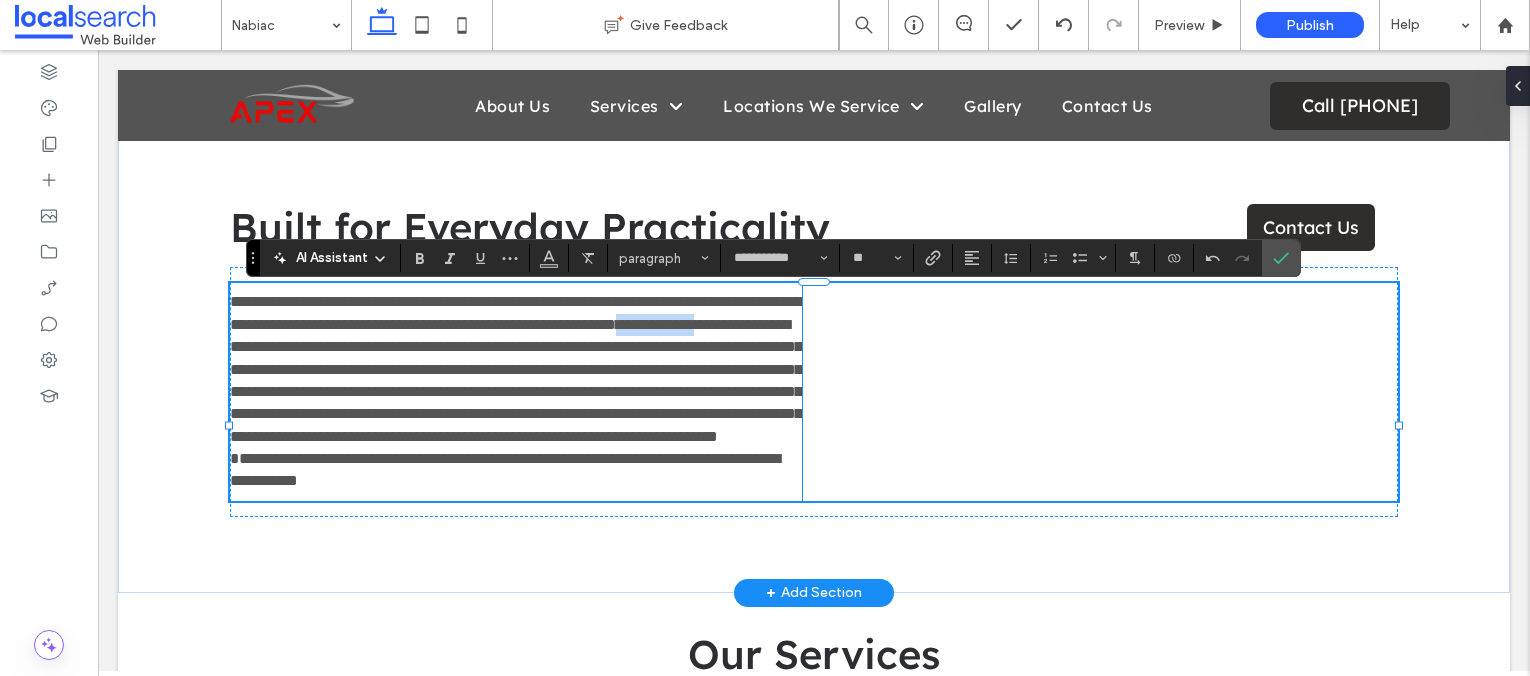 drag, startPoint x: 506, startPoint y: 351, endPoint x: 403, endPoint y: 350, distance: 103.00485 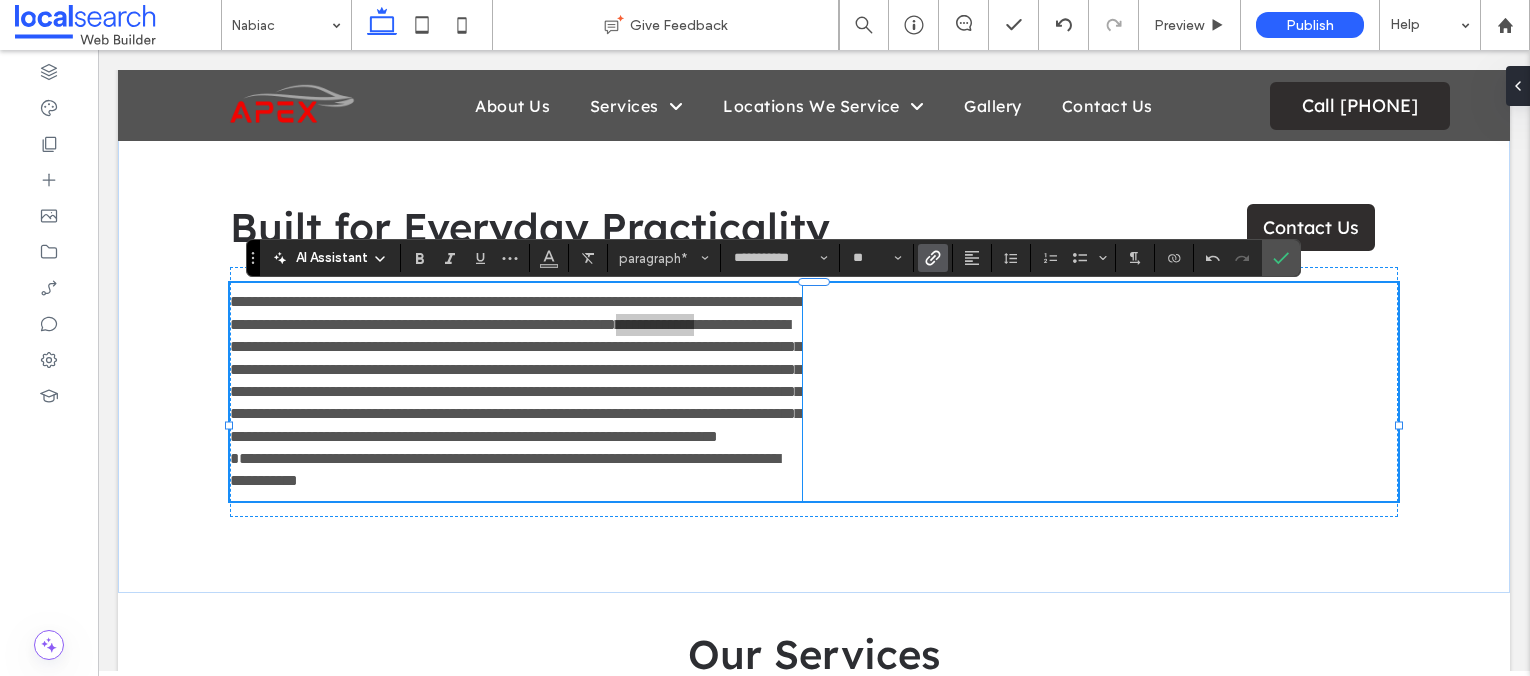 click 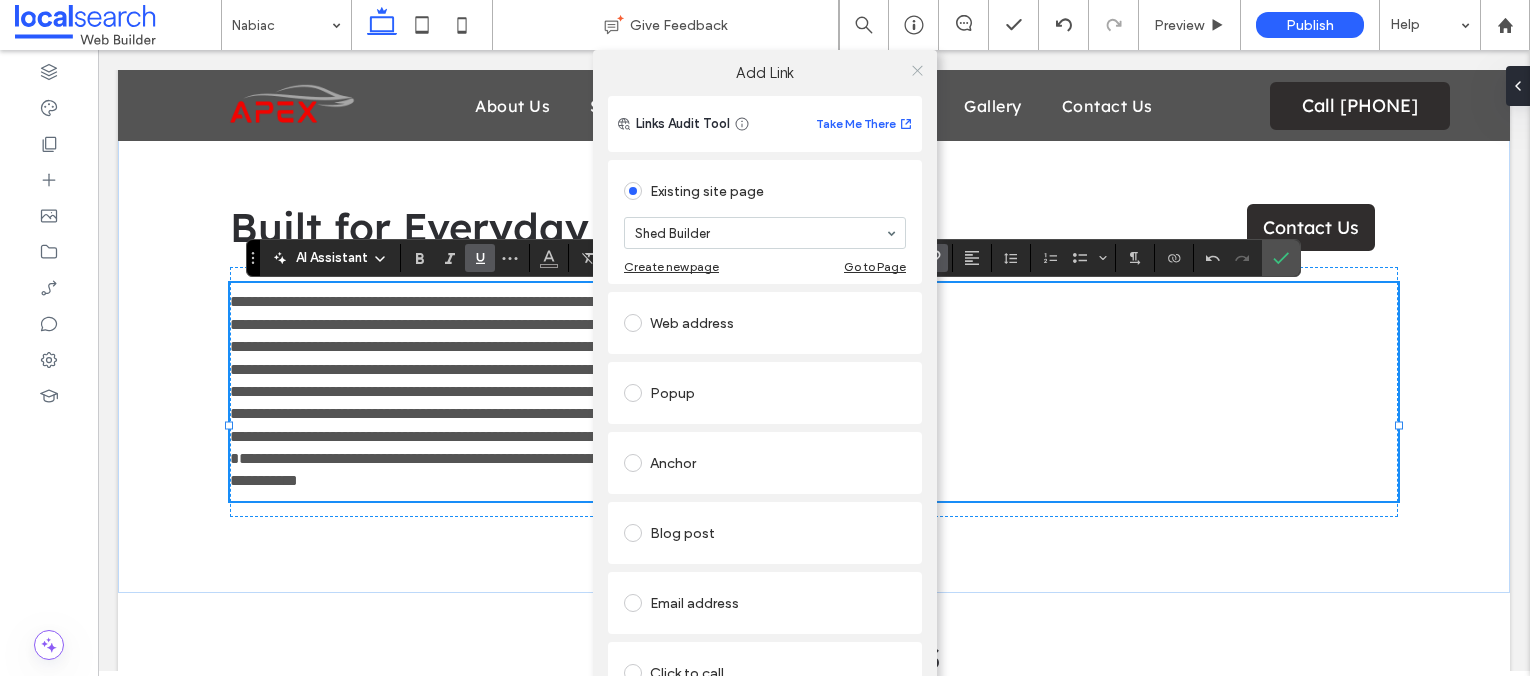 click 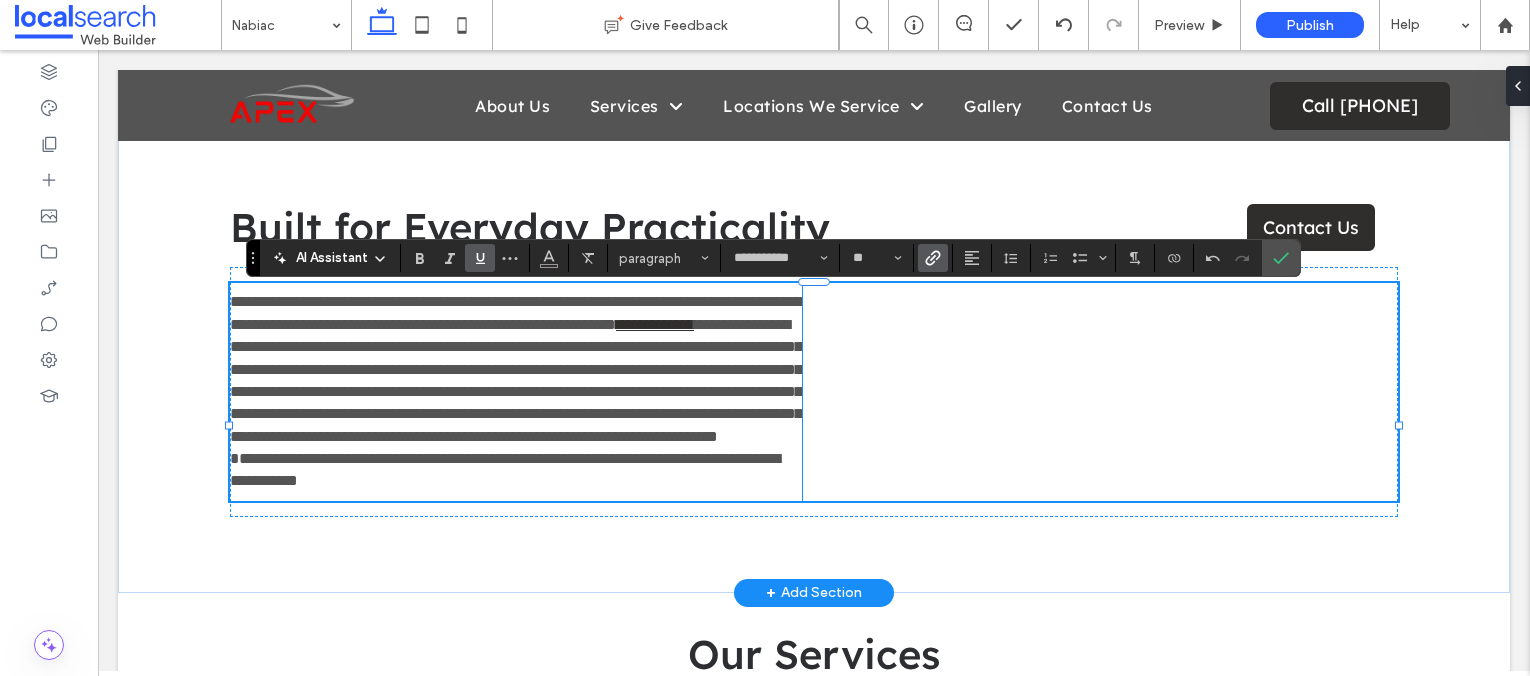 click on "**********" at bounding box center [516, 403] 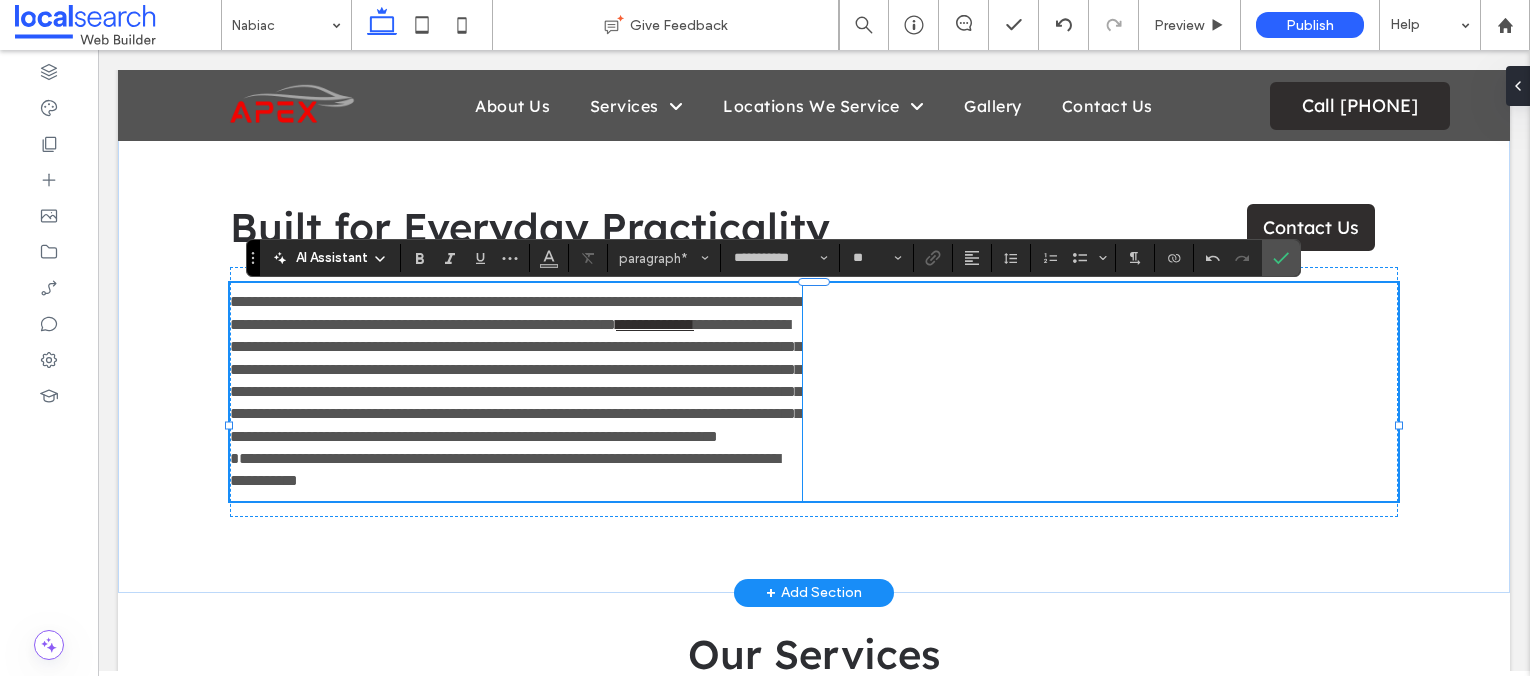 type 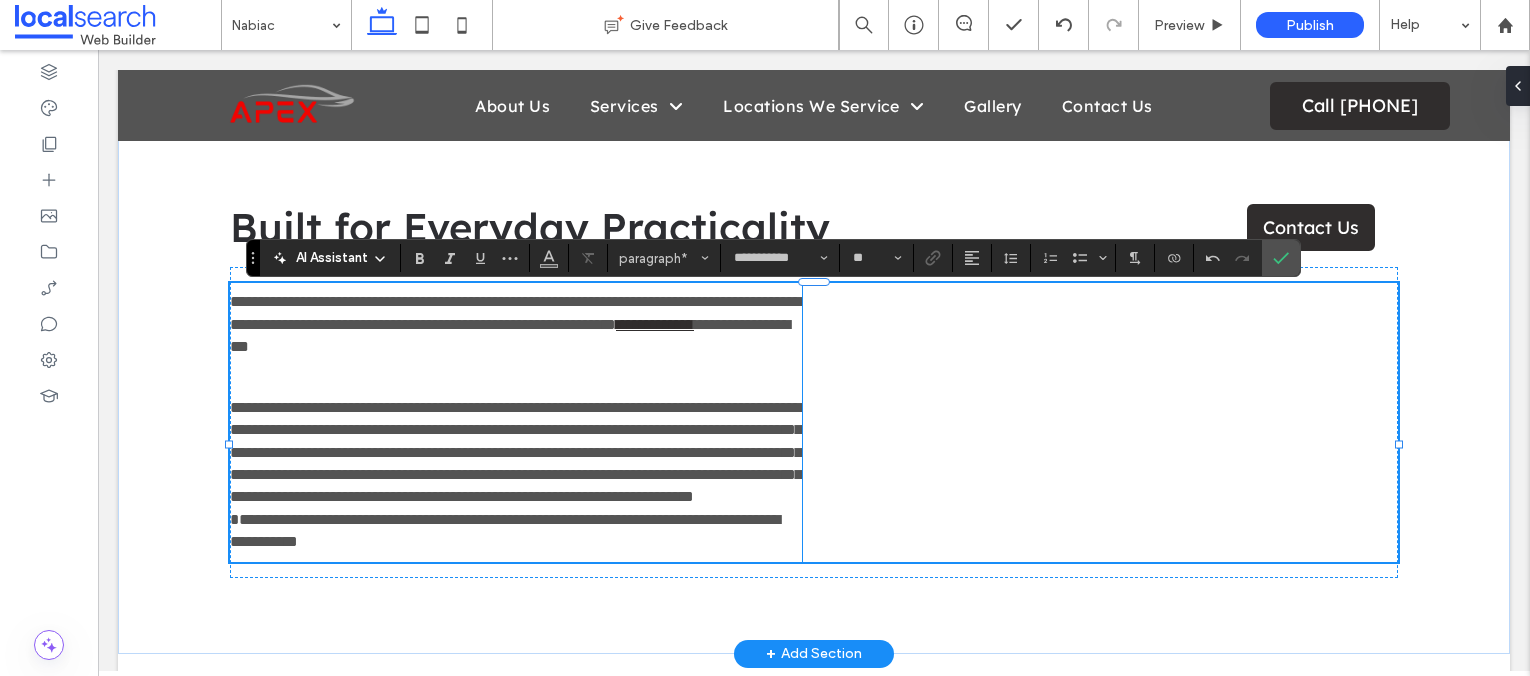 click on "**********" at bounding box center [516, 474] 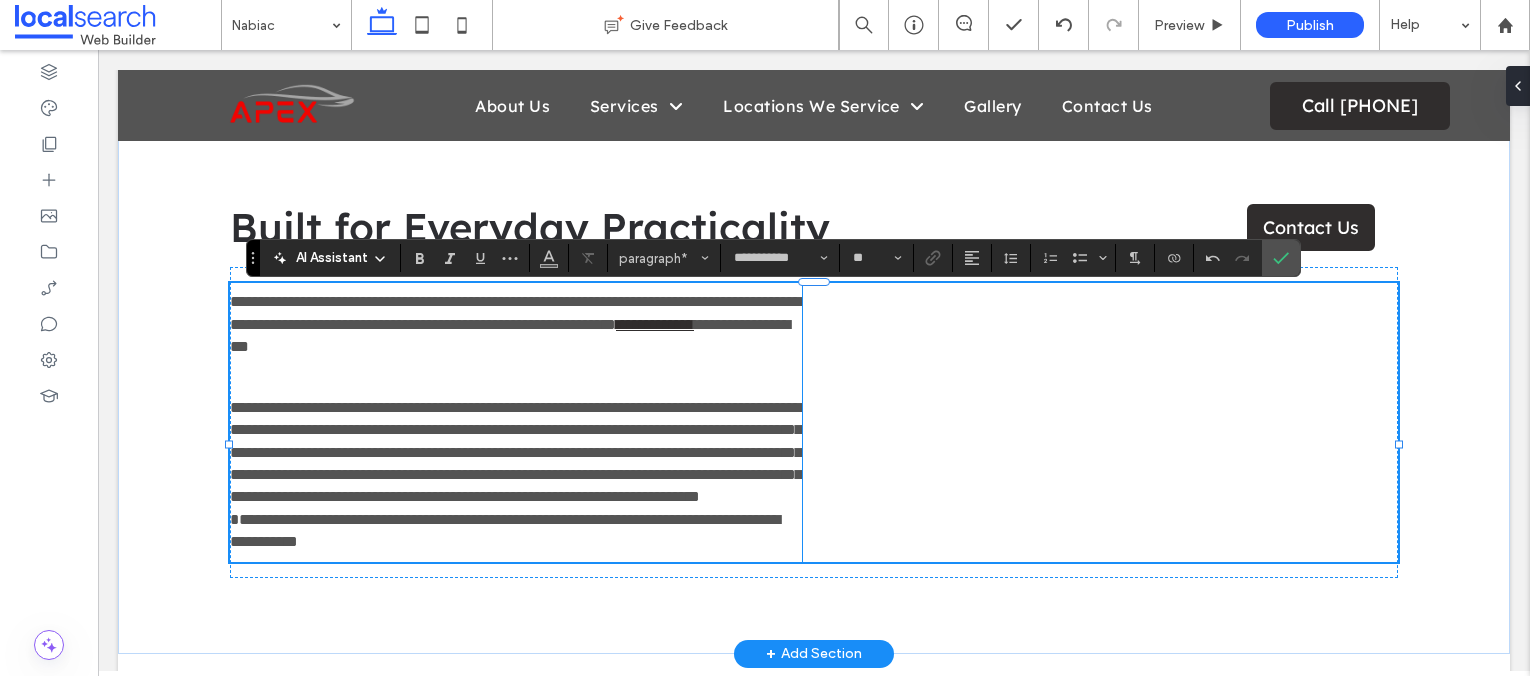 click on "**********" at bounding box center (516, 474) 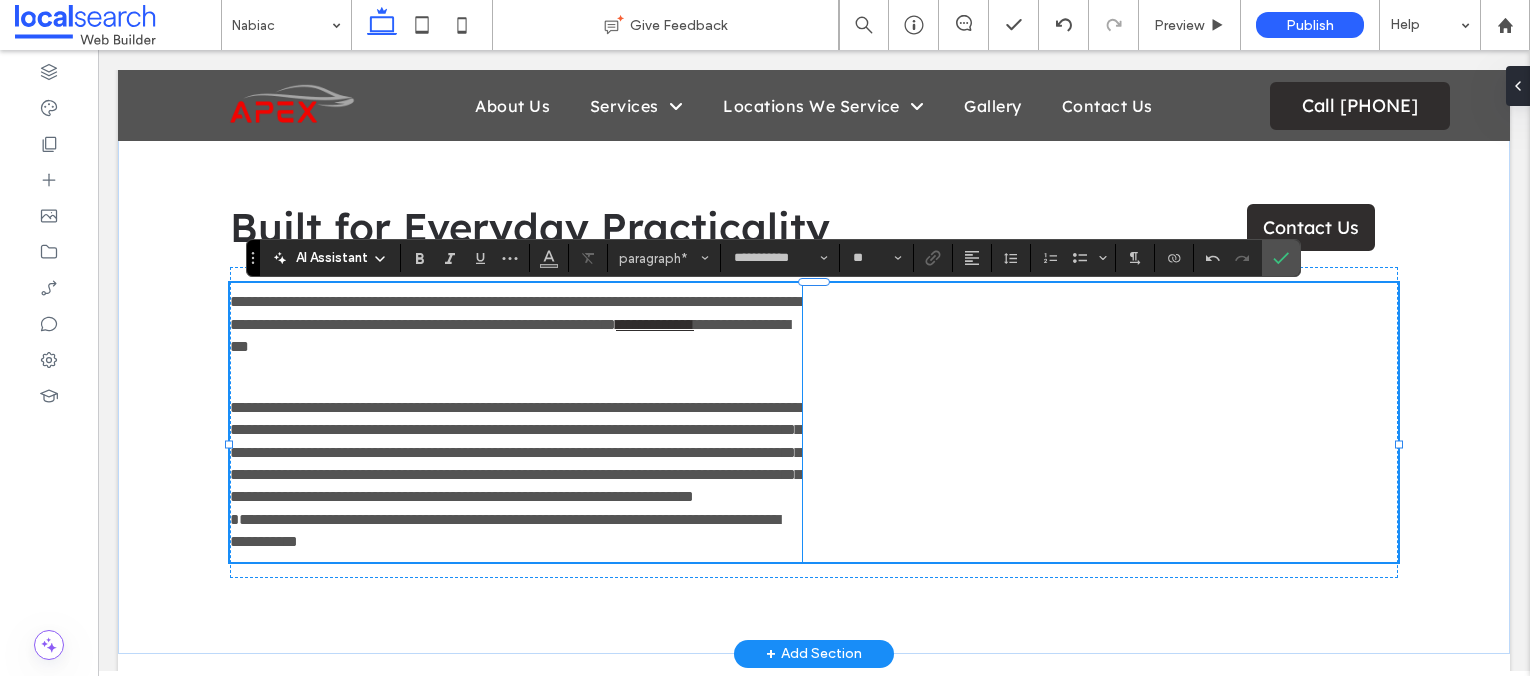 click on "**********" at bounding box center [516, 474] 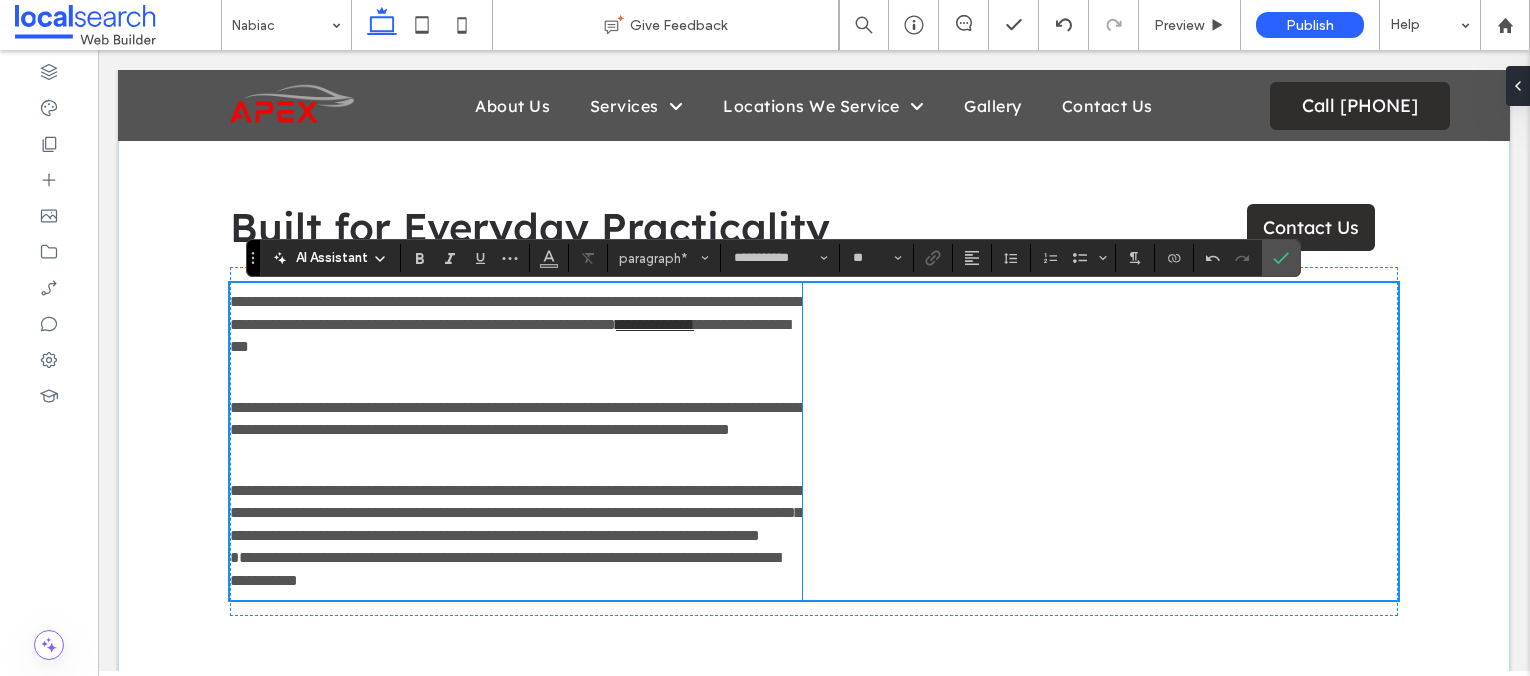 scroll, scrollTop: 667, scrollLeft: 0, axis: vertical 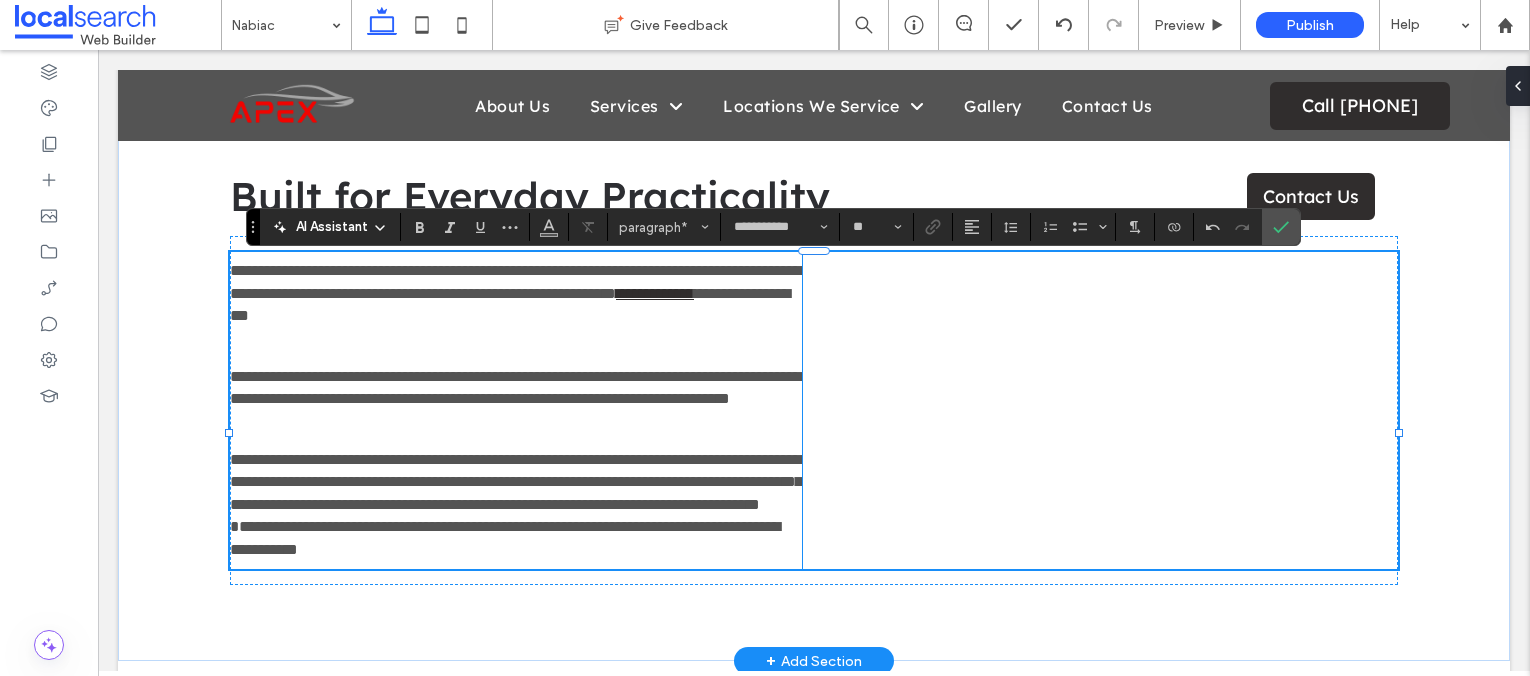 click on "**********" at bounding box center (516, 504) 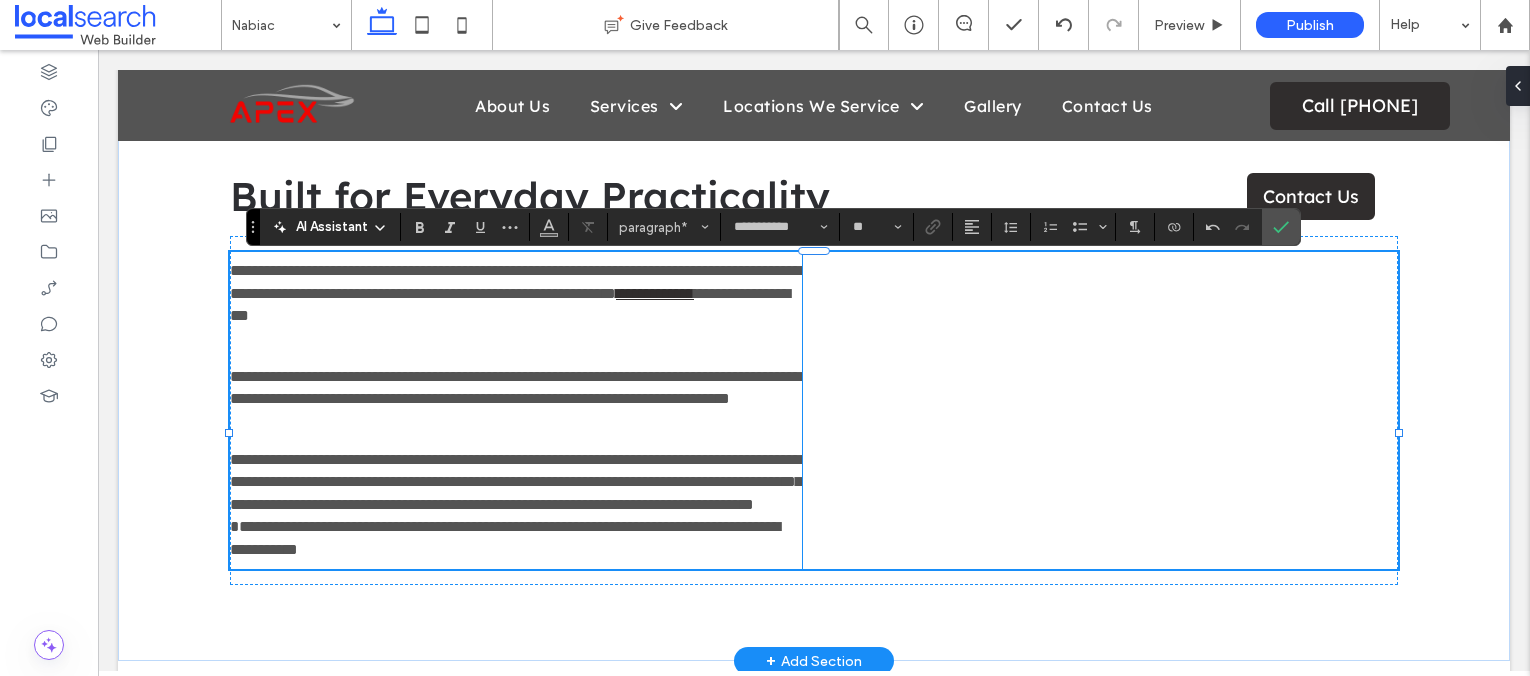 click on "**********" at bounding box center (516, 505) 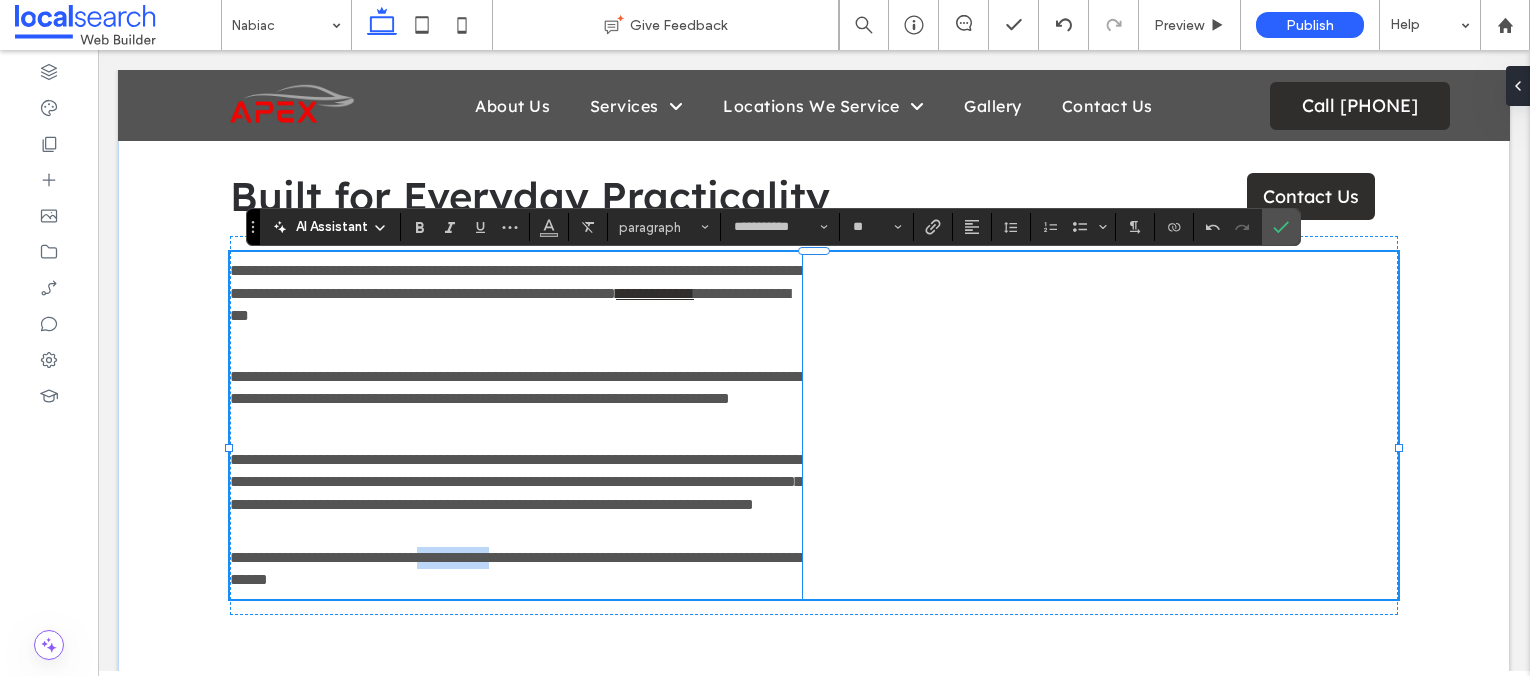 drag, startPoint x: 565, startPoint y: 599, endPoint x: 467, endPoint y: 599, distance: 98 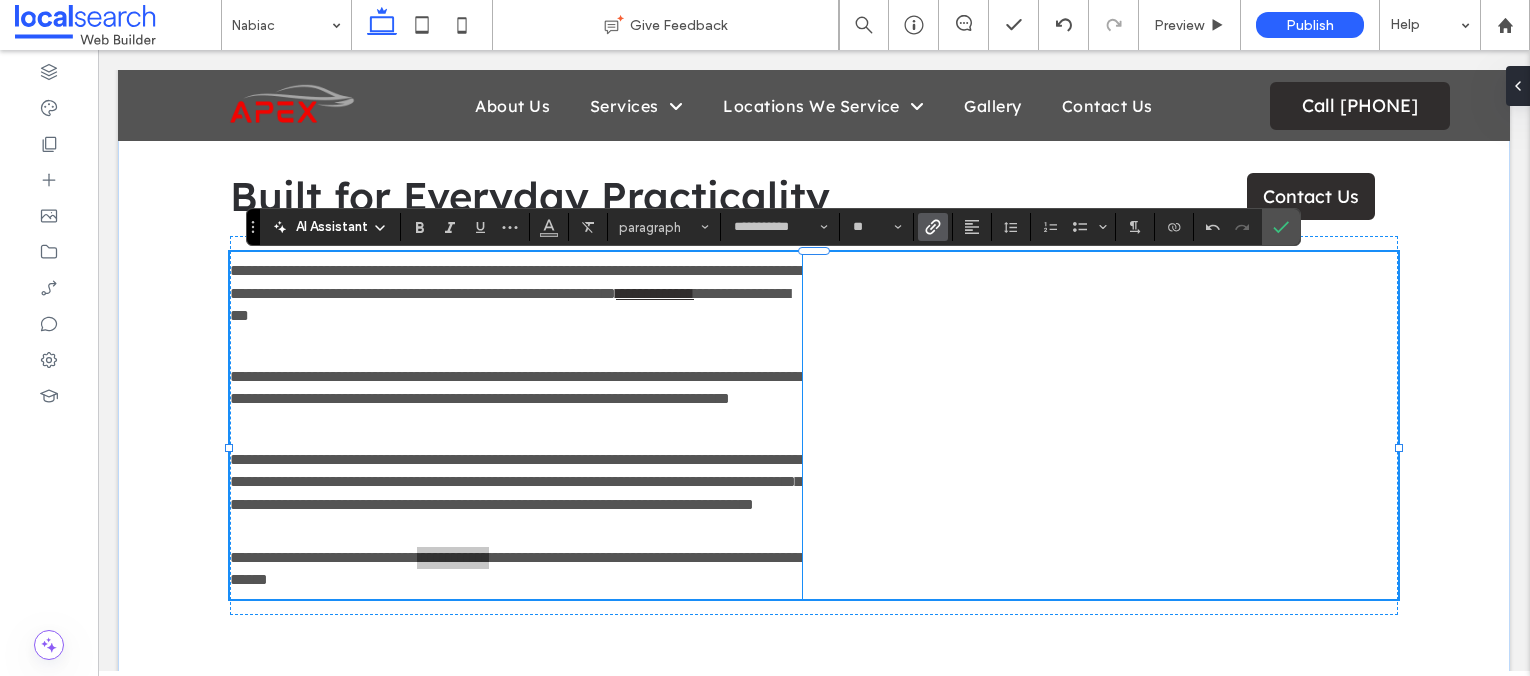 click 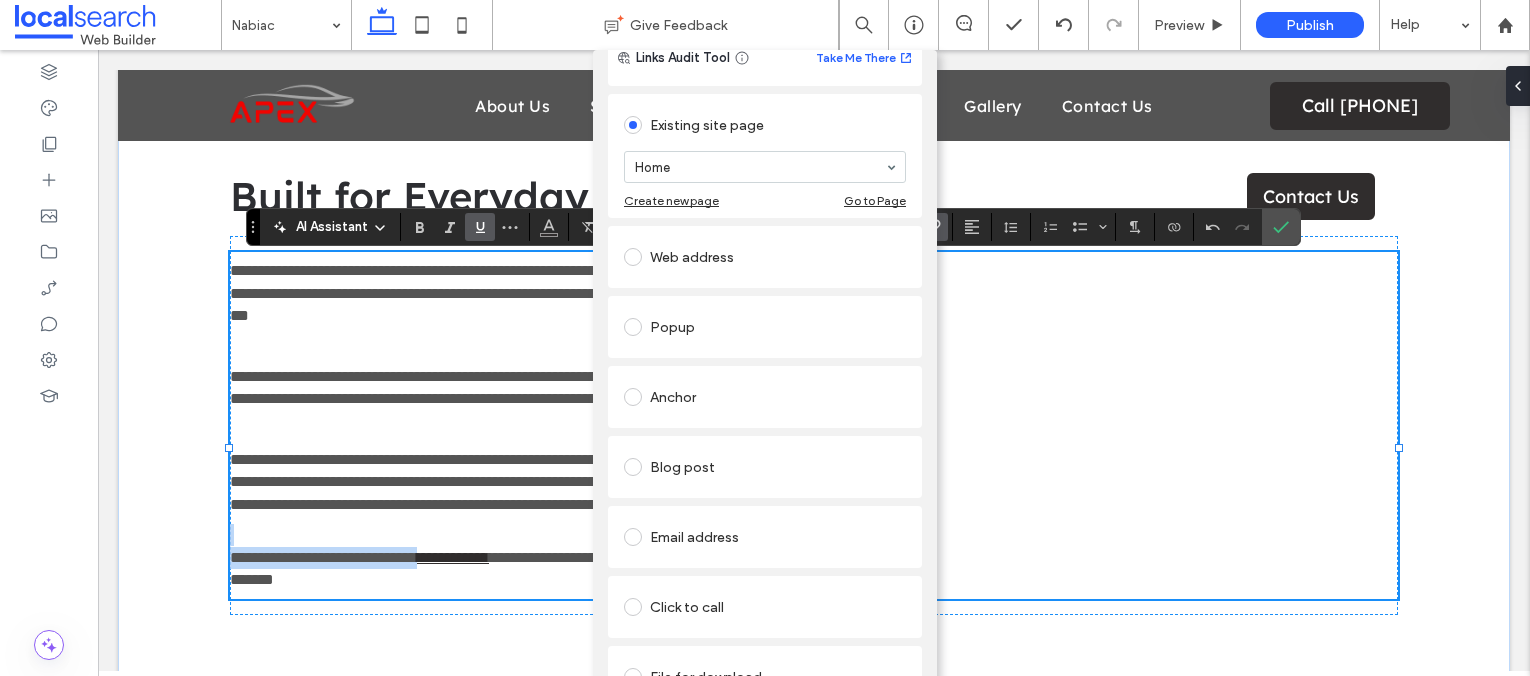 scroll, scrollTop: 68, scrollLeft: 0, axis: vertical 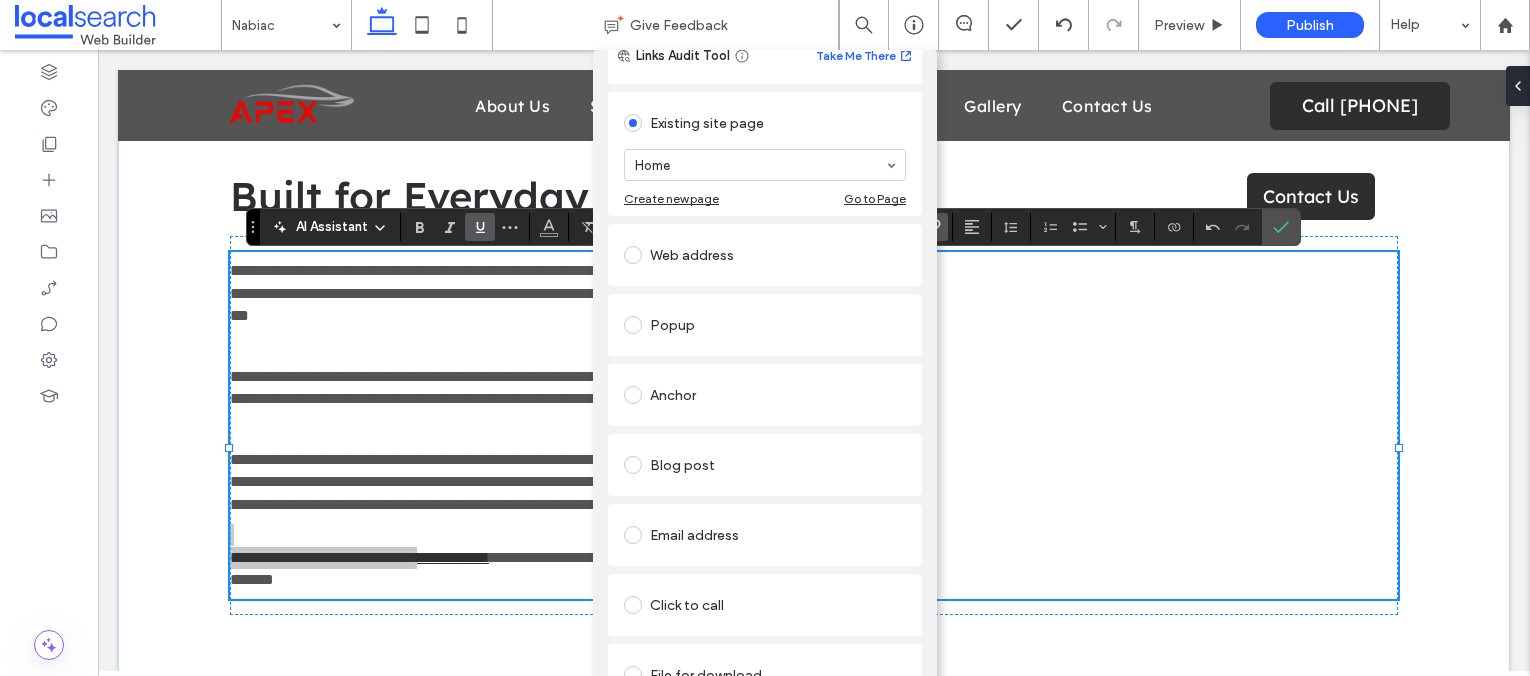click on "Click to call" at bounding box center (765, 605) 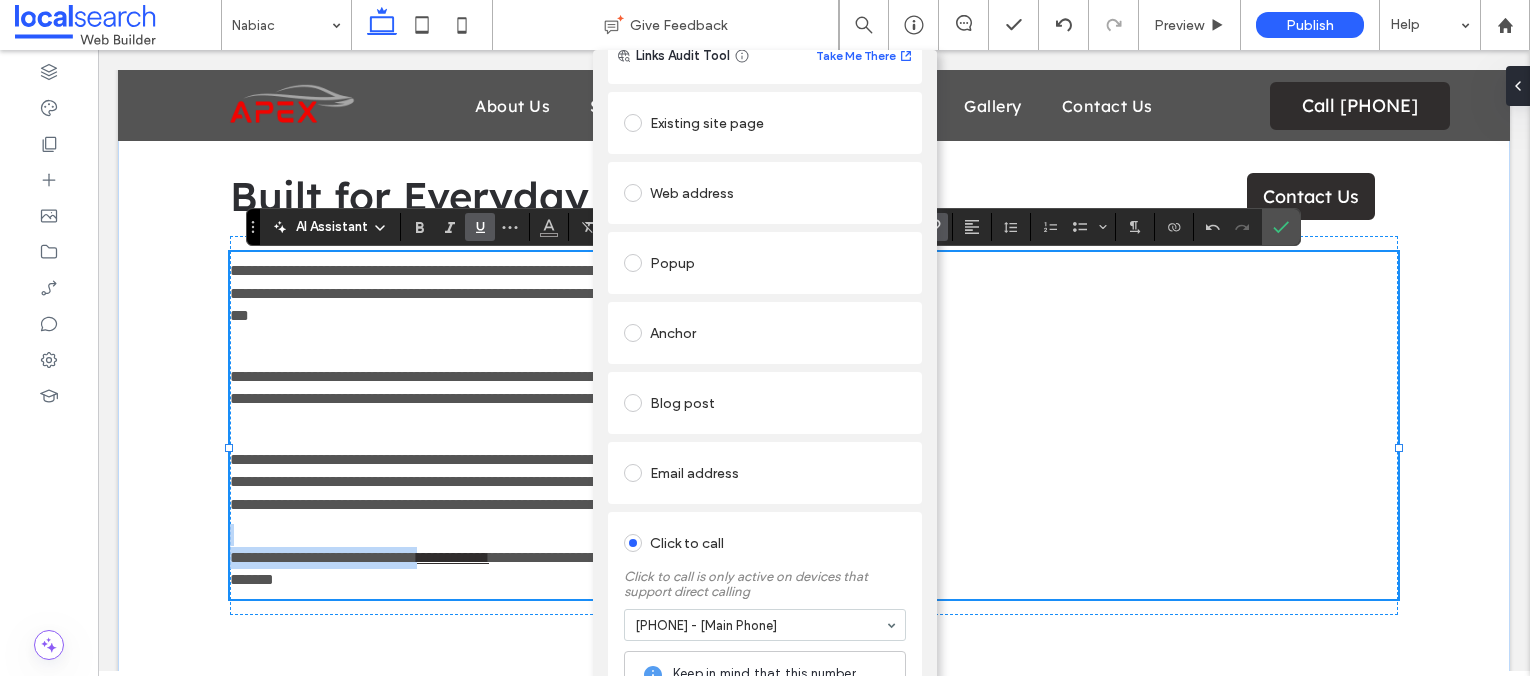 scroll, scrollTop: 0, scrollLeft: 0, axis: both 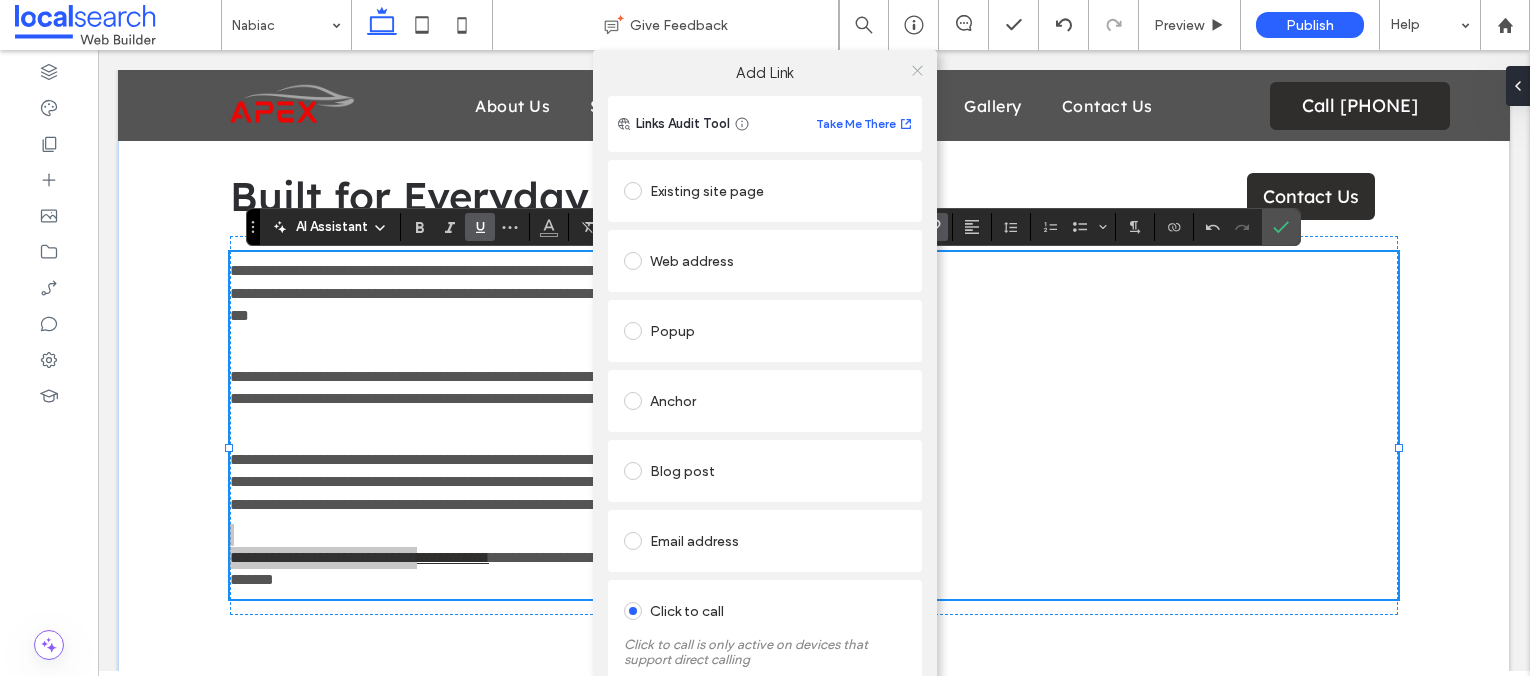 click 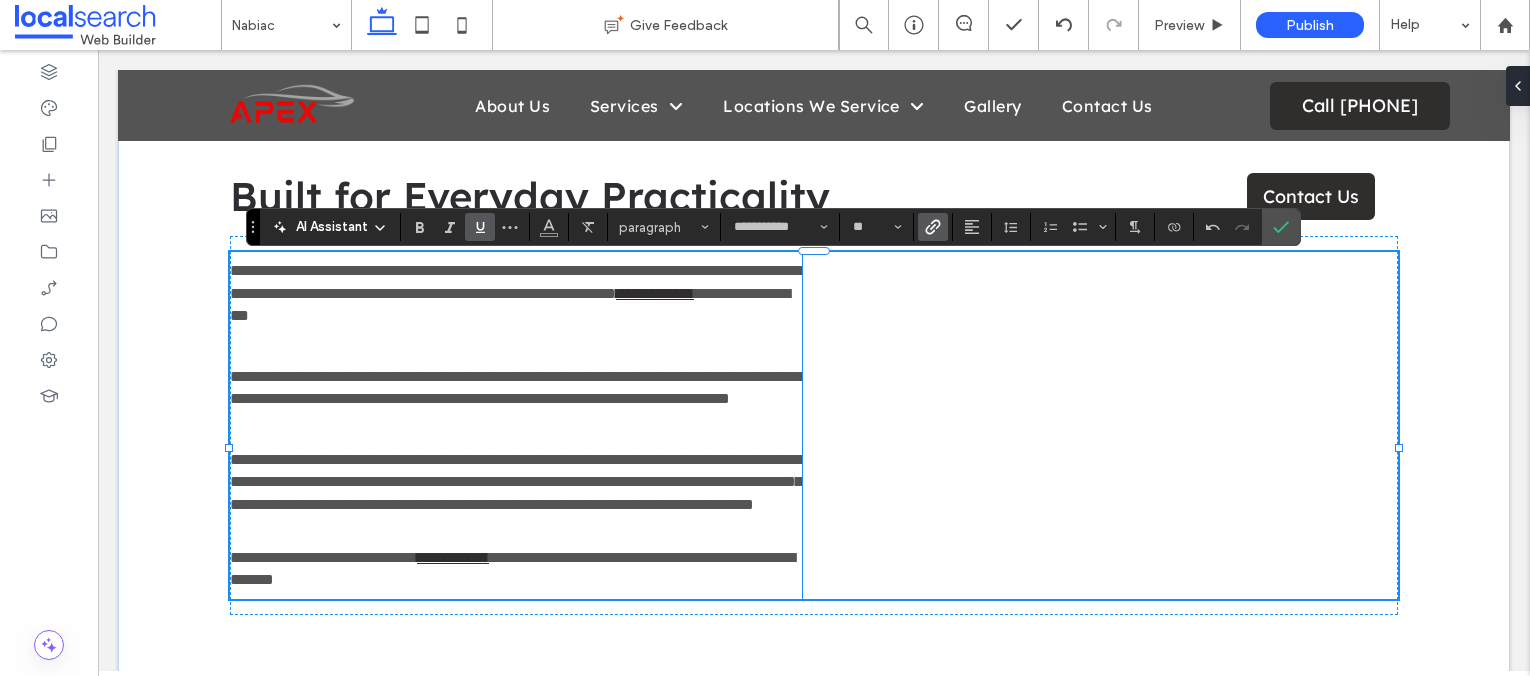 click on "**********" at bounding box center [512, 568] 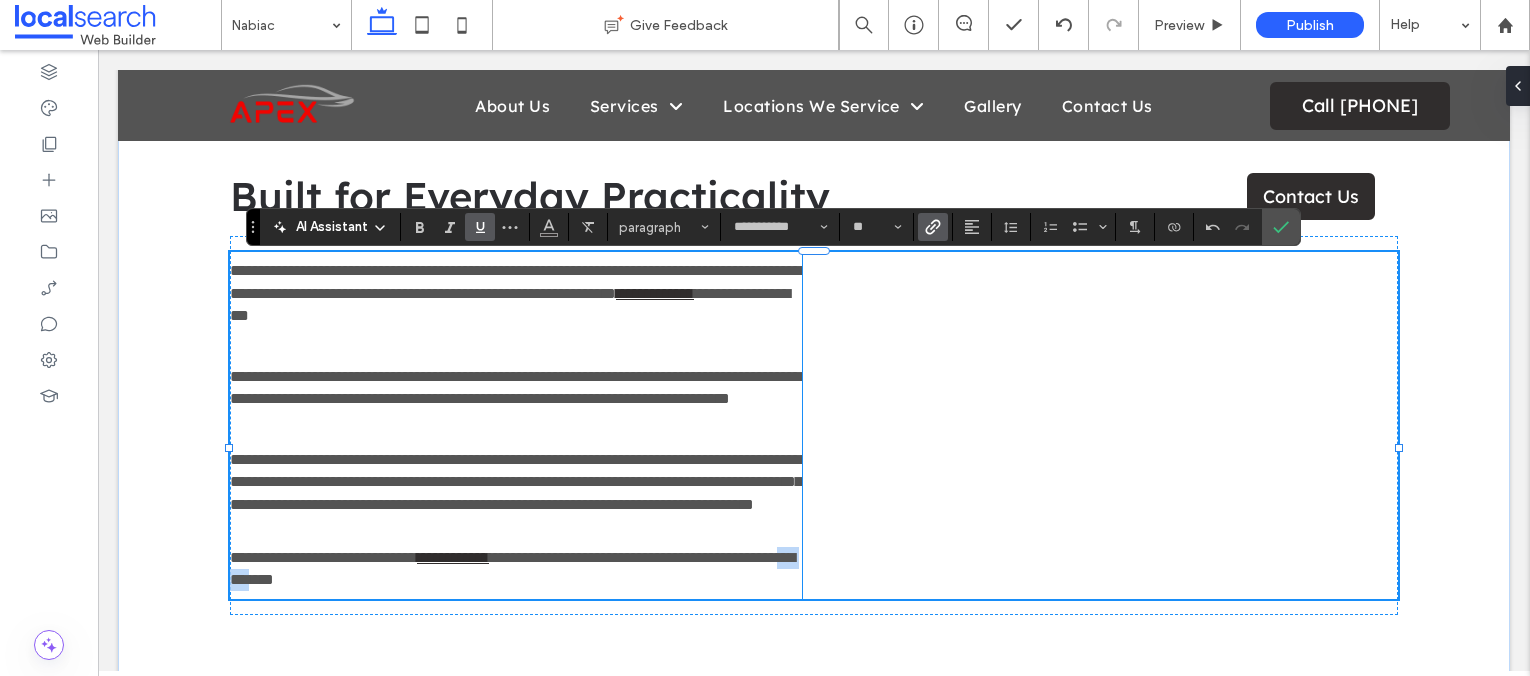 click on "**********" at bounding box center (512, 568) 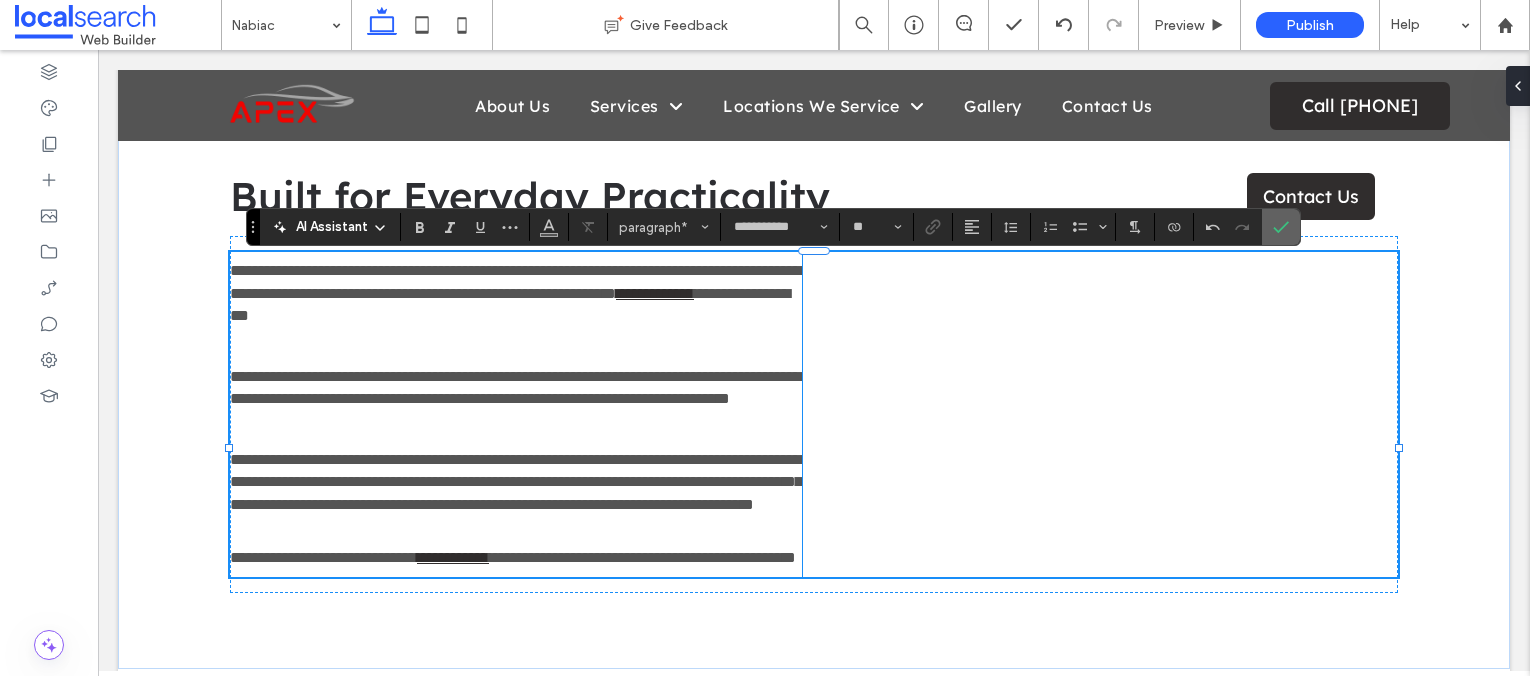 click 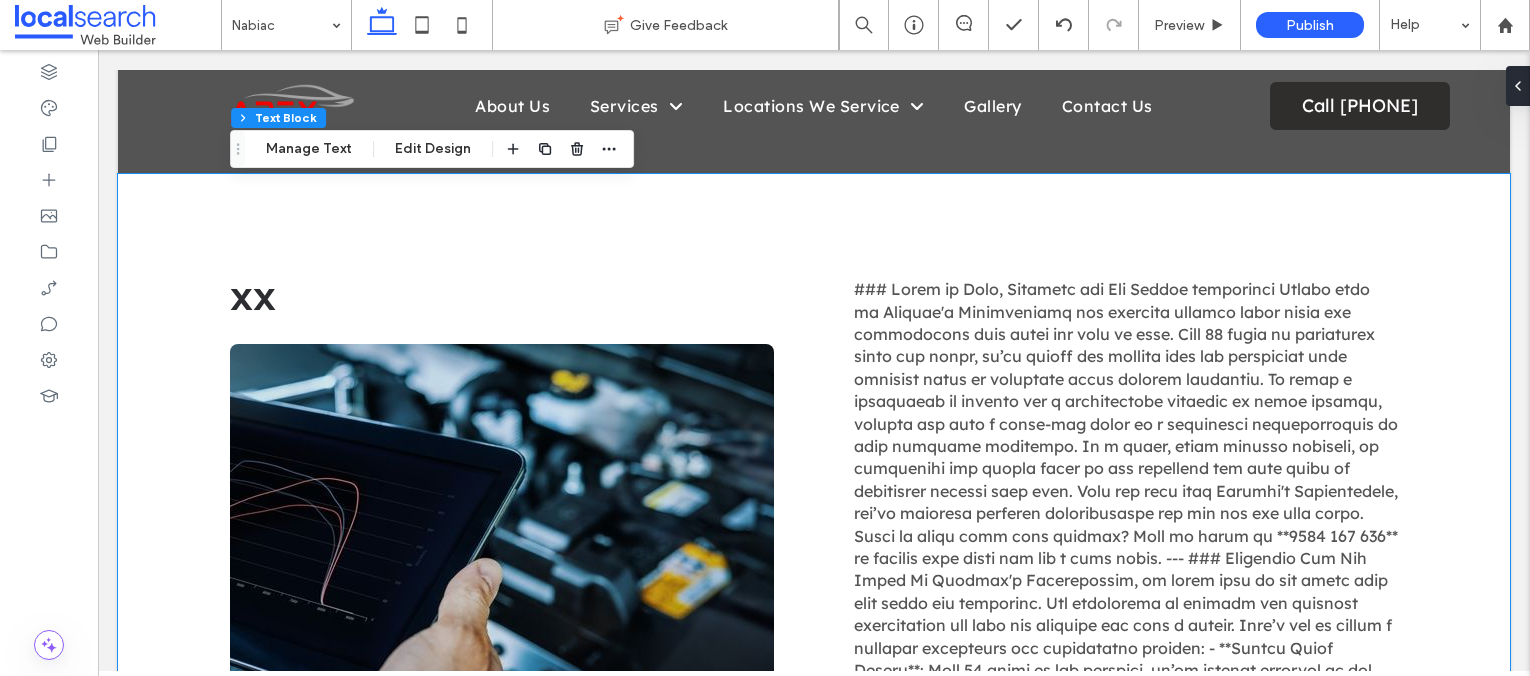 scroll, scrollTop: 2090, scrollLeft: 0, axis: vertical 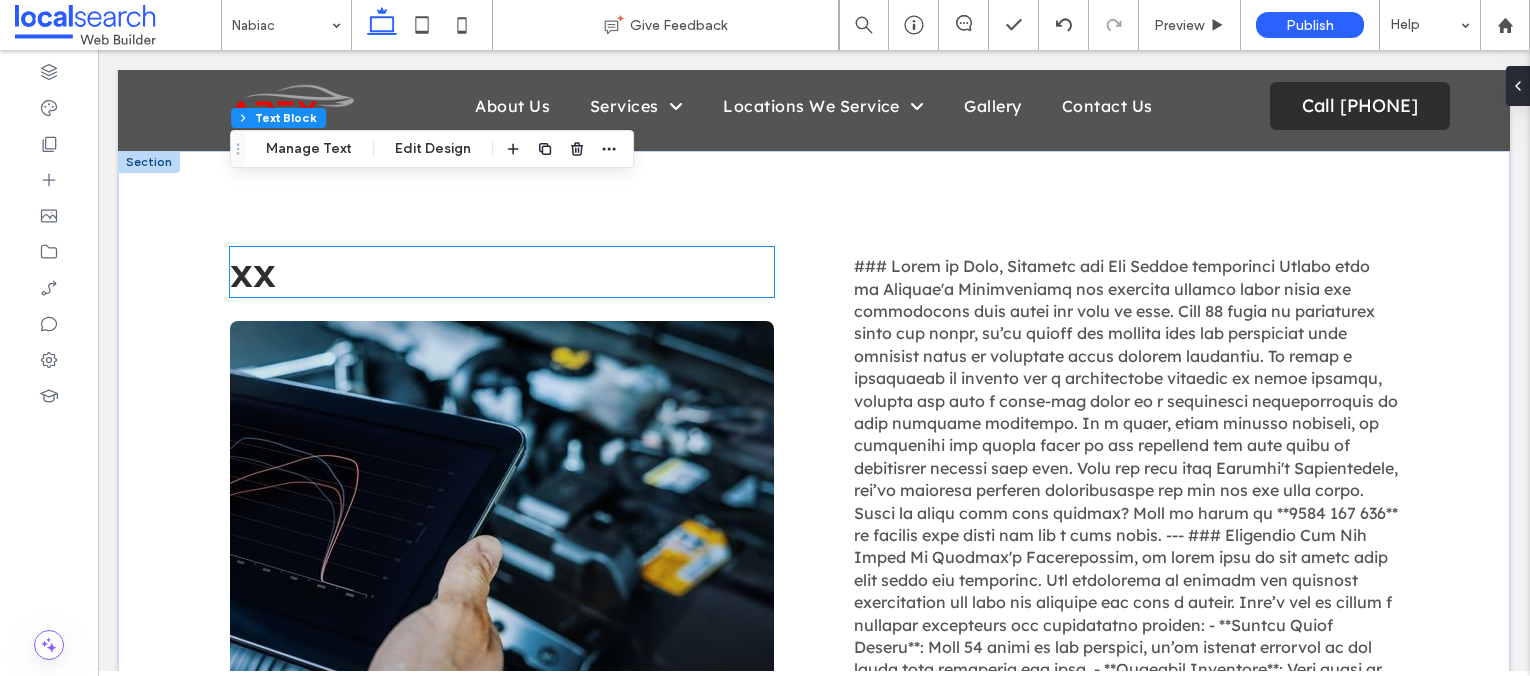 click on "xx" at bounding box center (253, 272) 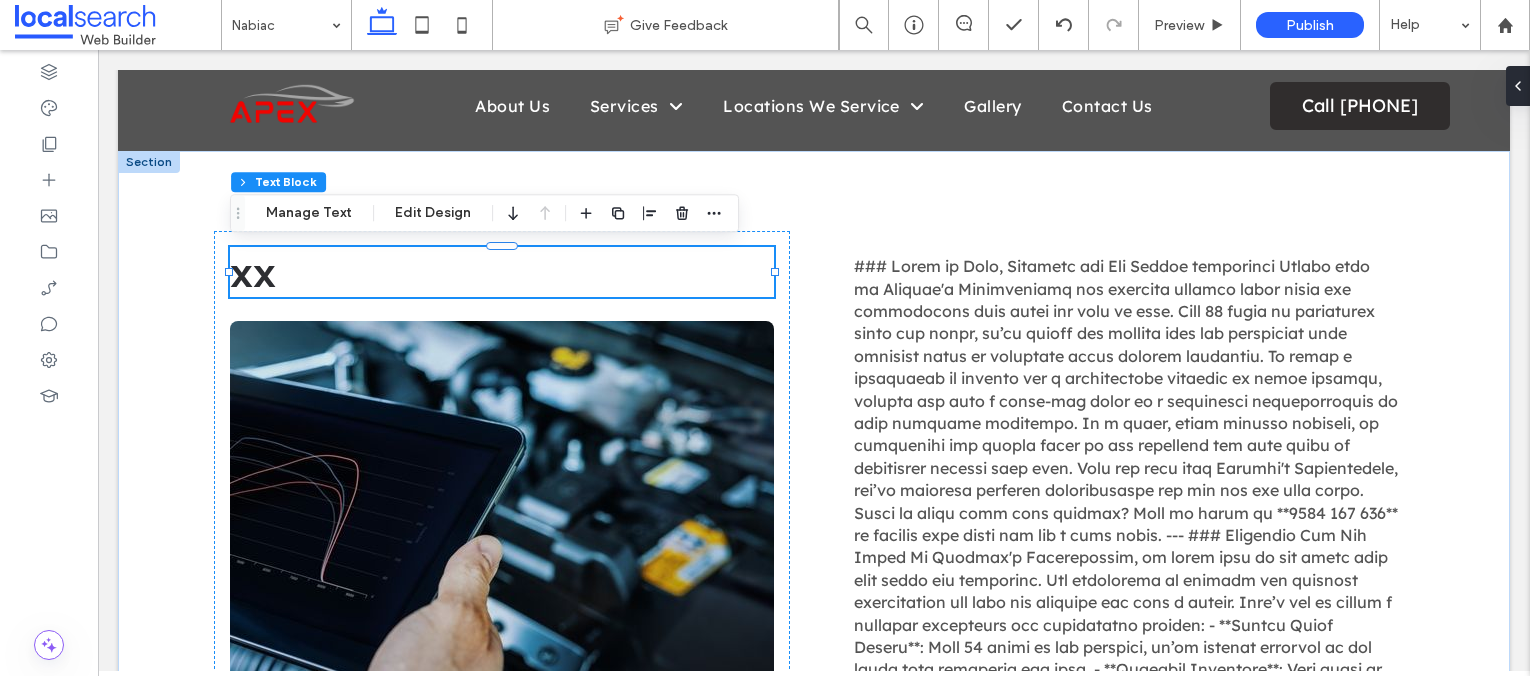 click on "xx" at bounding box center (253, 272) 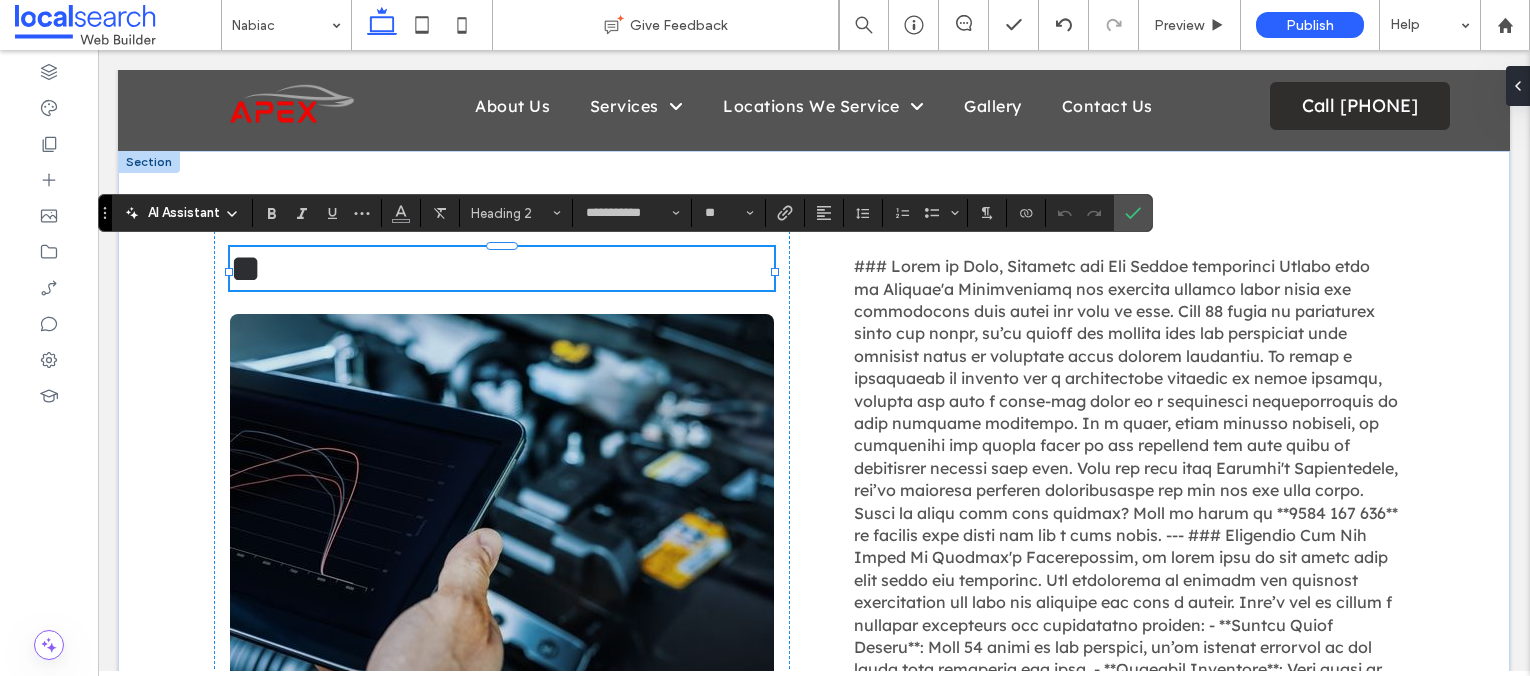 type 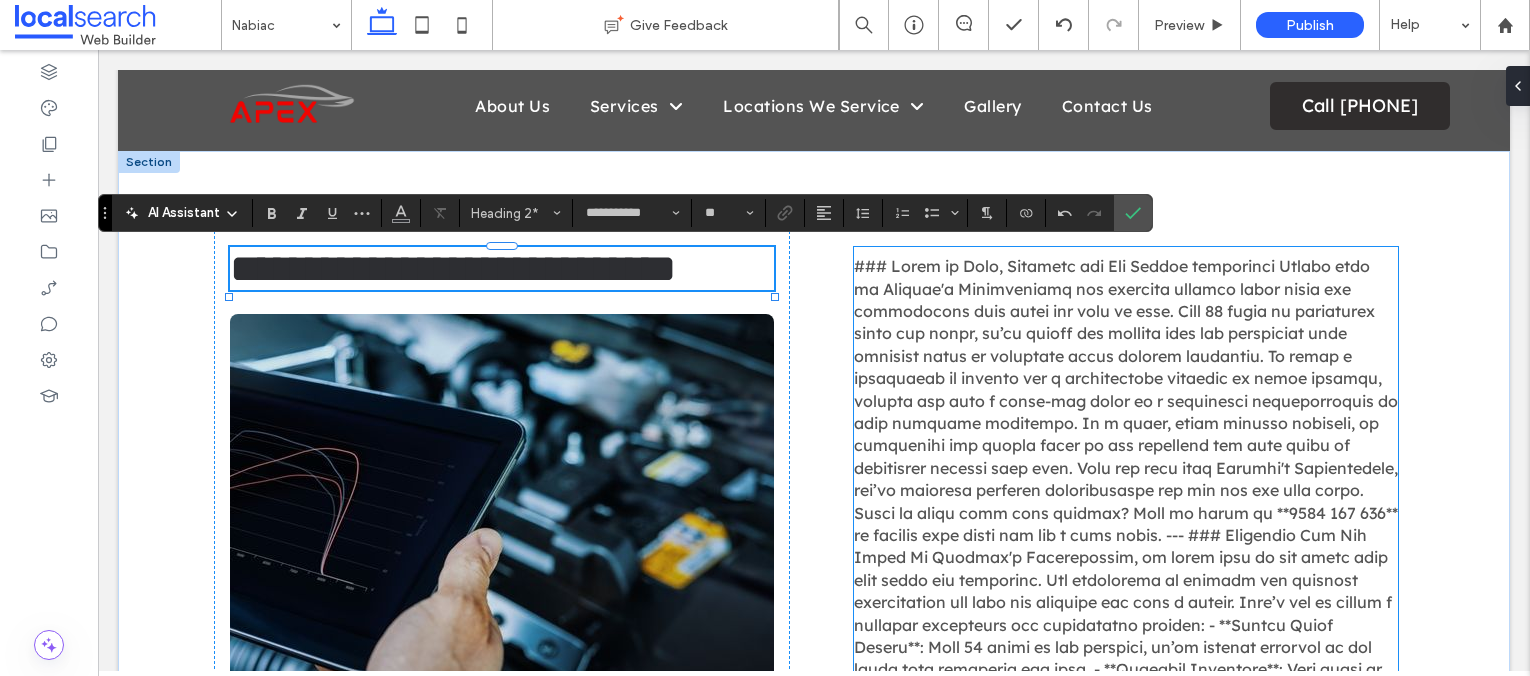 click at bounding box center [1126, 781] 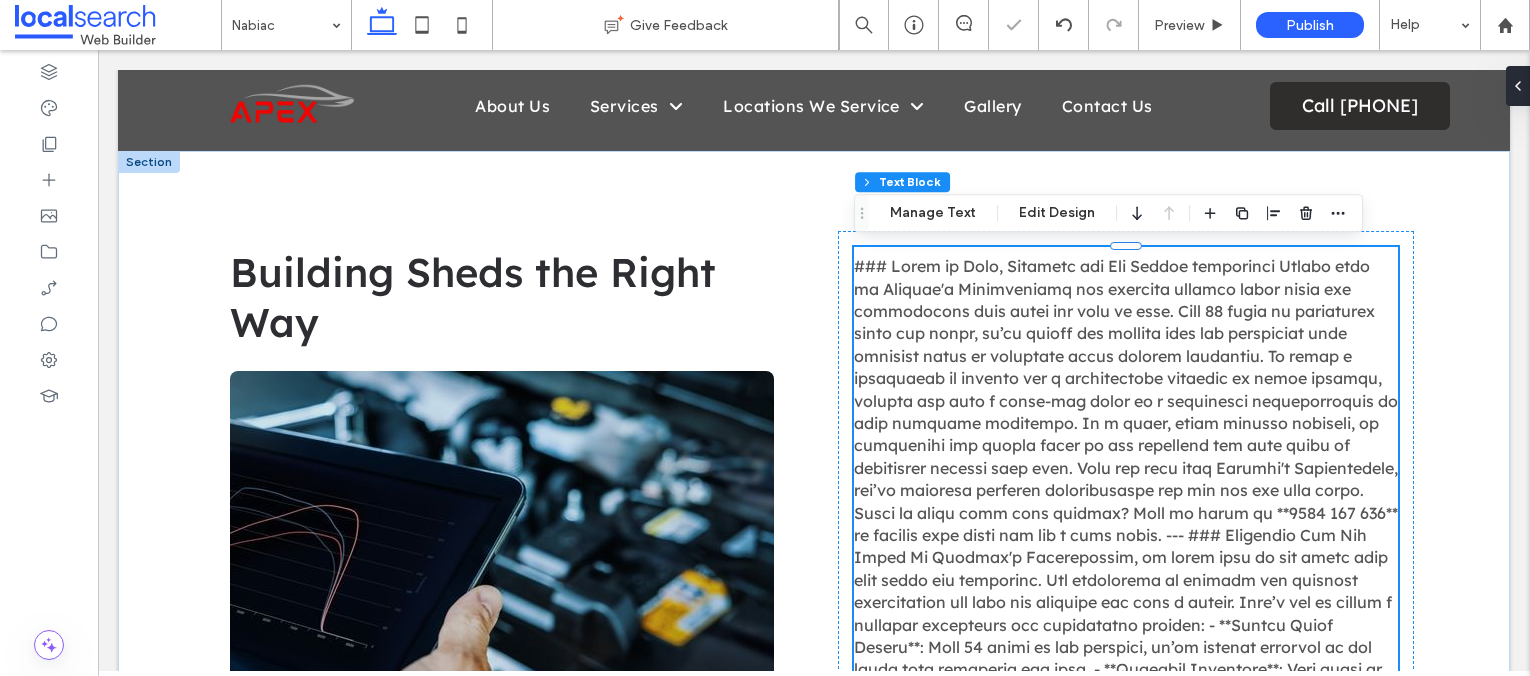 click at bounding box center (1126, 781) 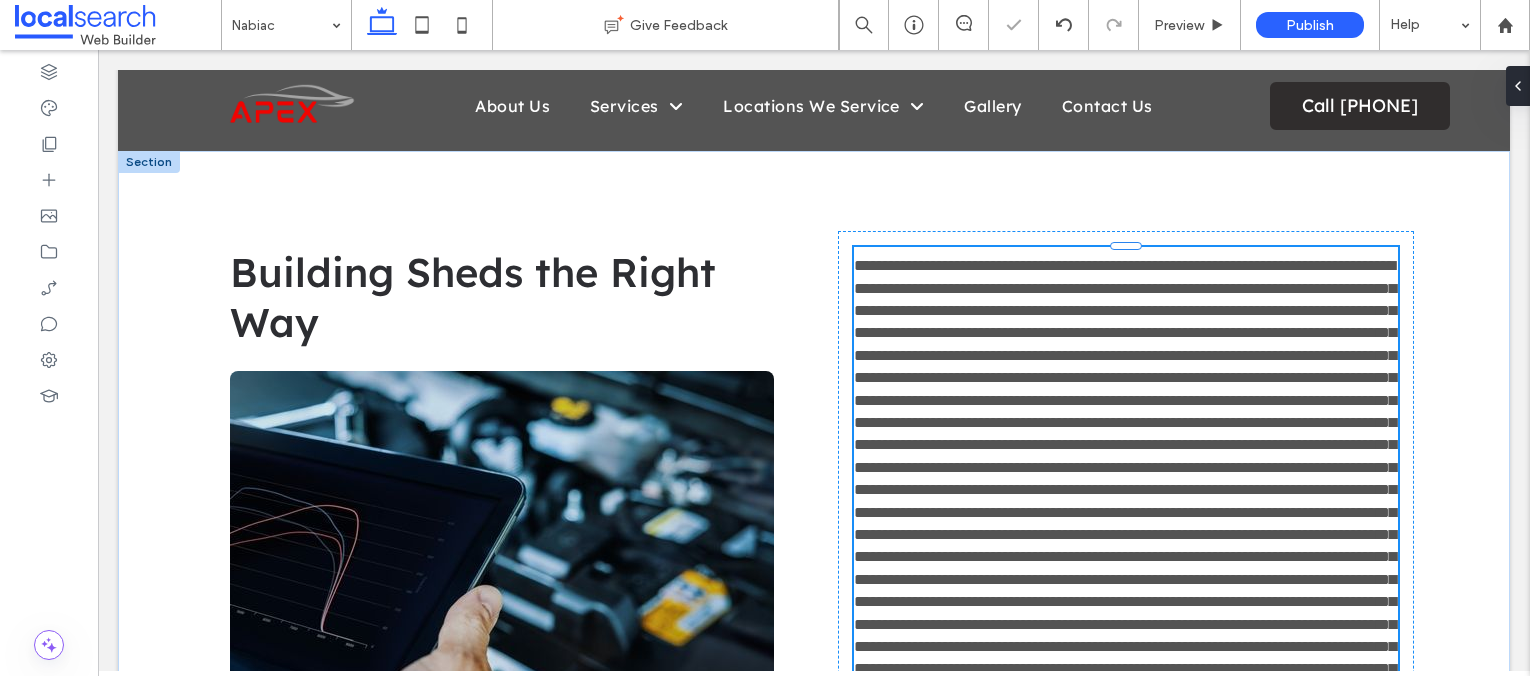 type on "**********" 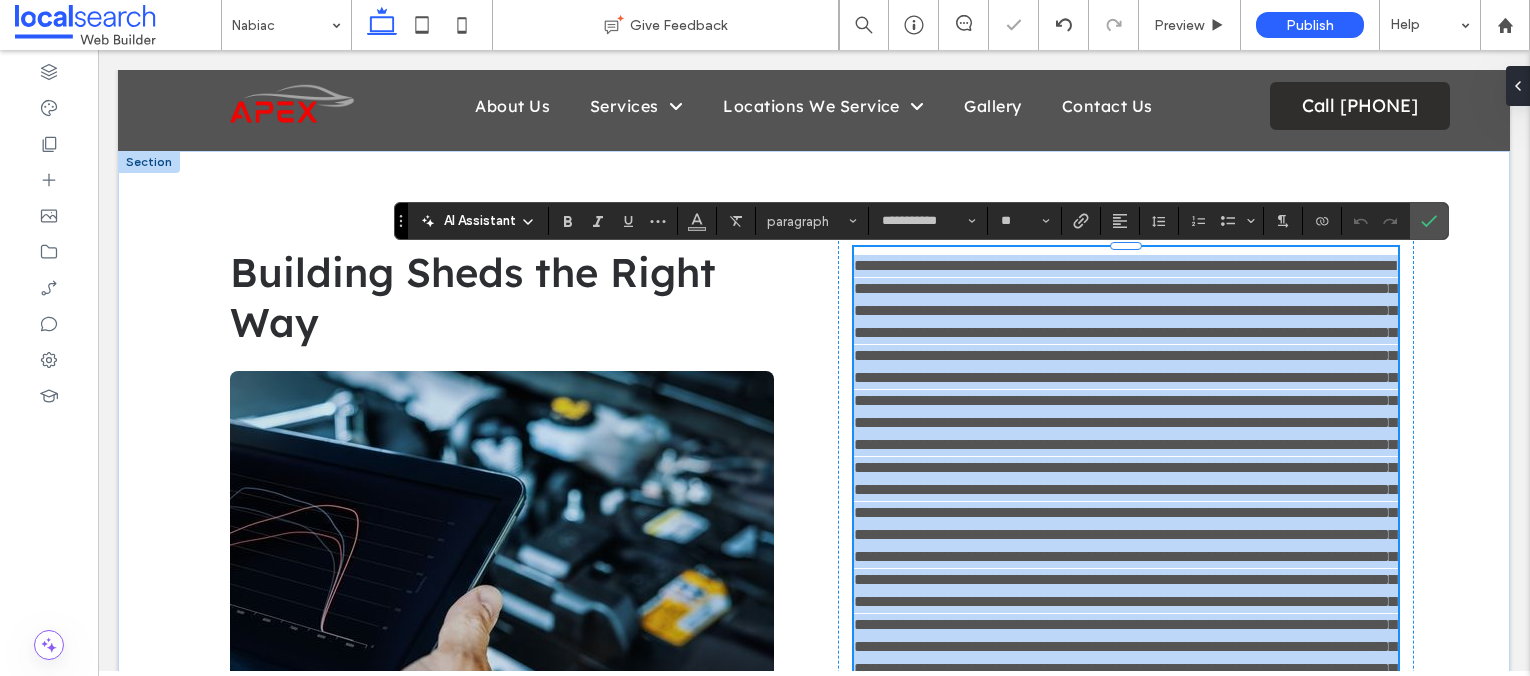 scroll, scrollTop: 0, scrollLeft: 0, axis: both 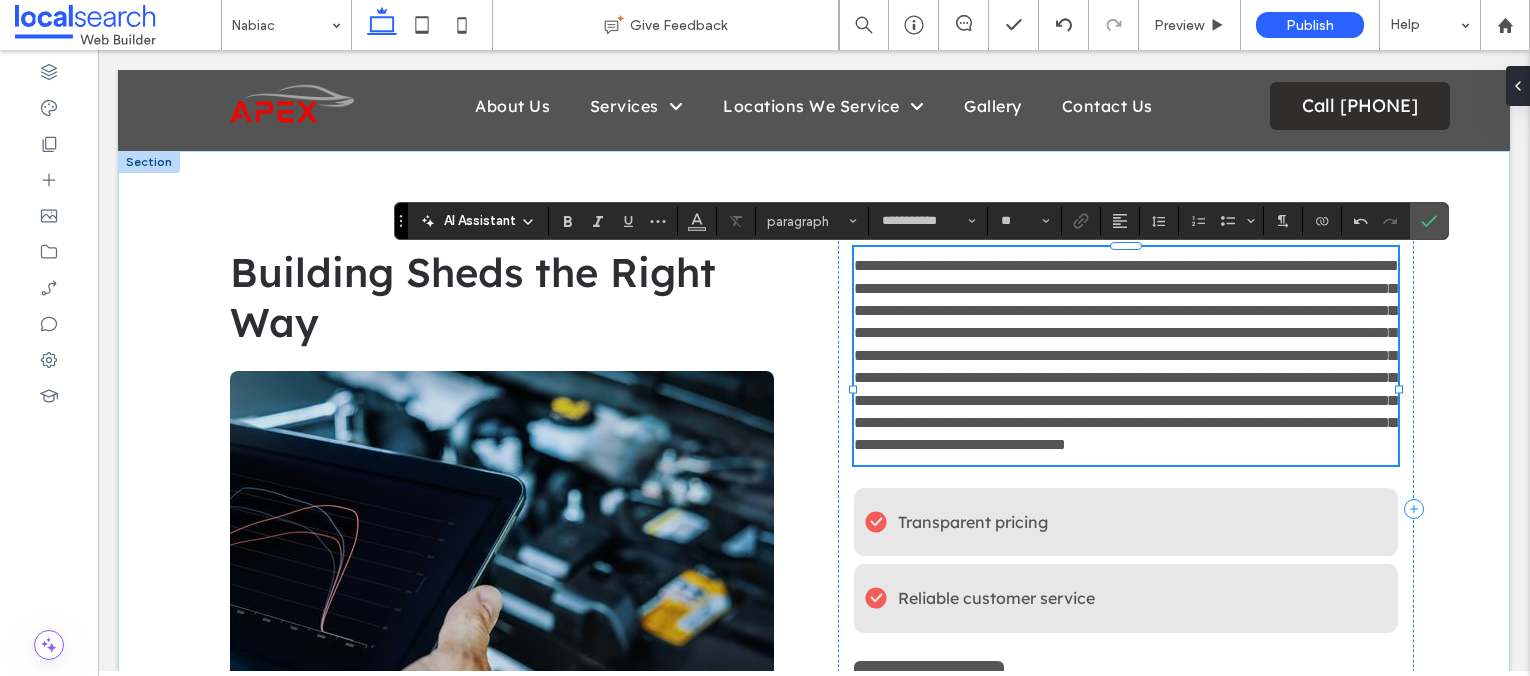 click on "**********" at bounding box center (1125, 355) 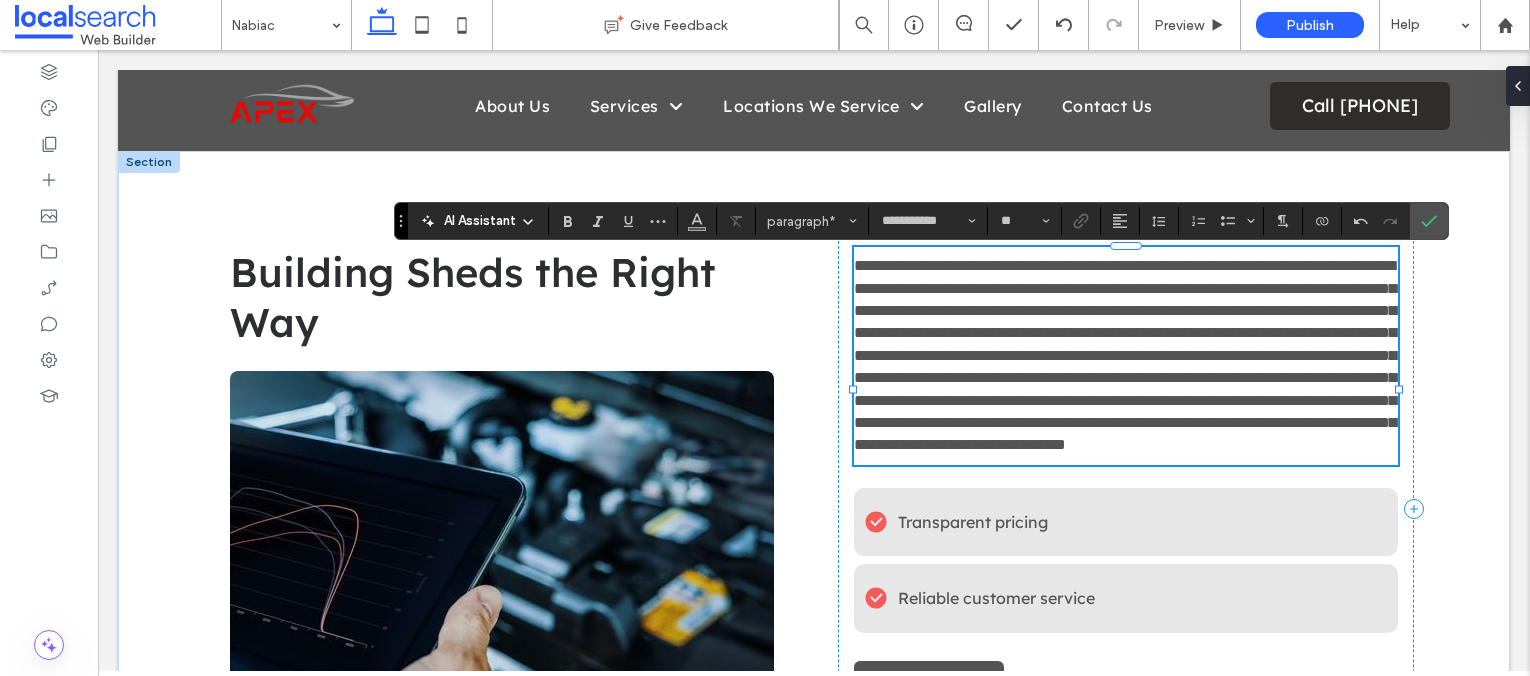type 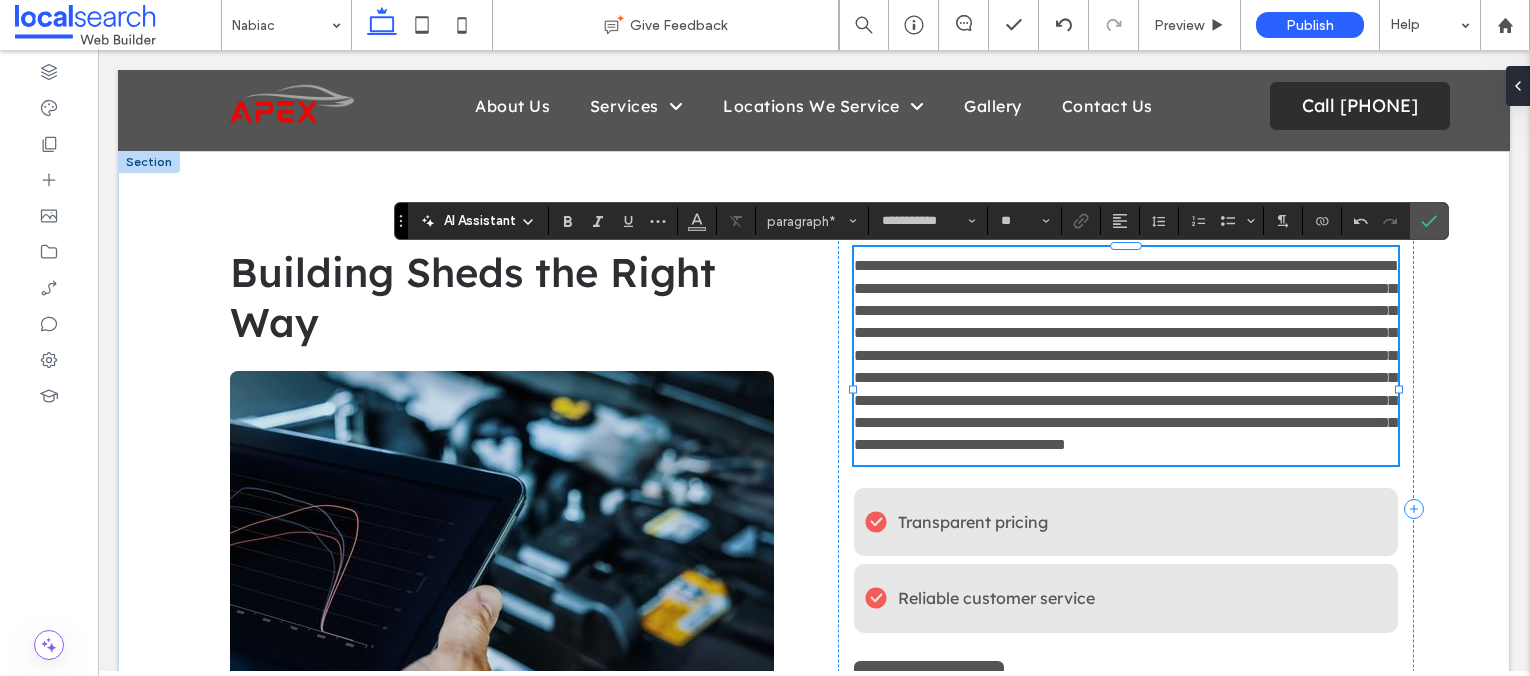 click on "**********" at bounding box center [1125, 355] 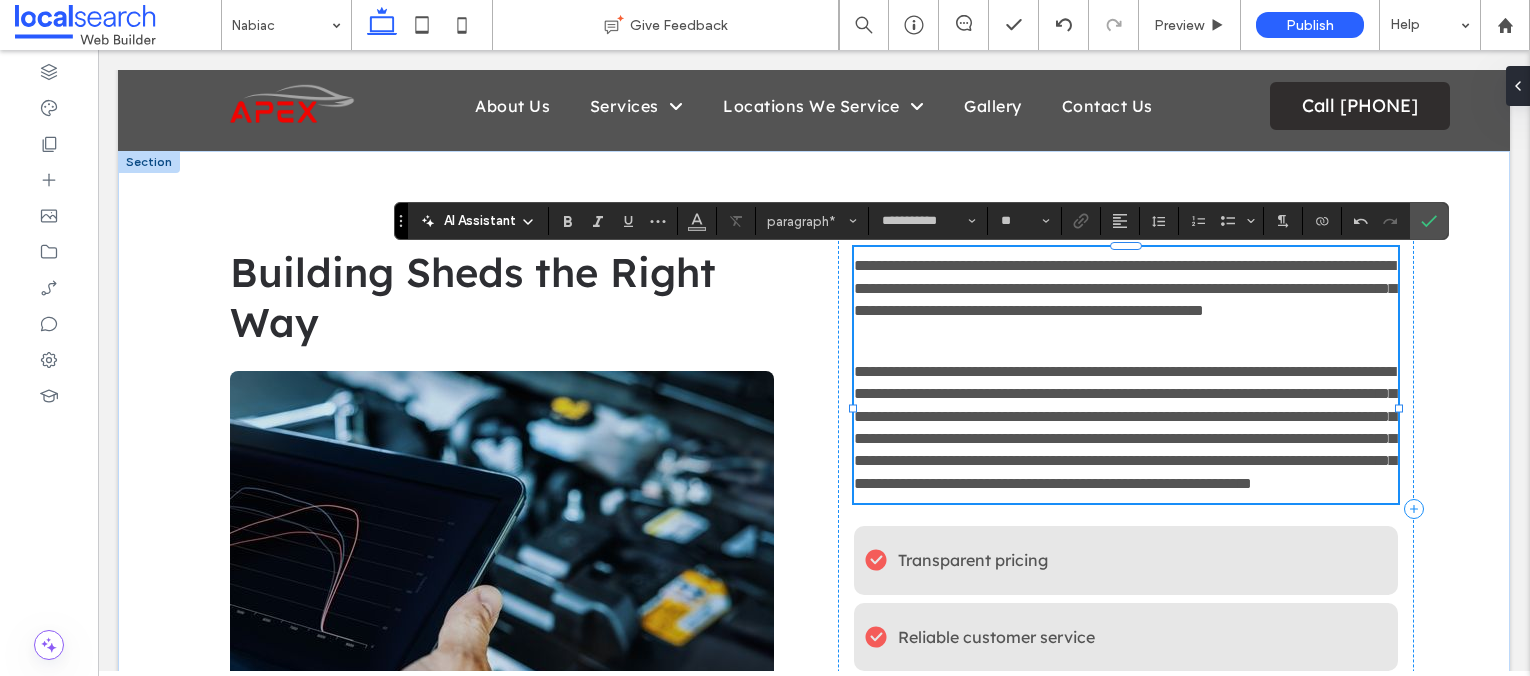 click on "**********" at bounding box center [1125, 427] 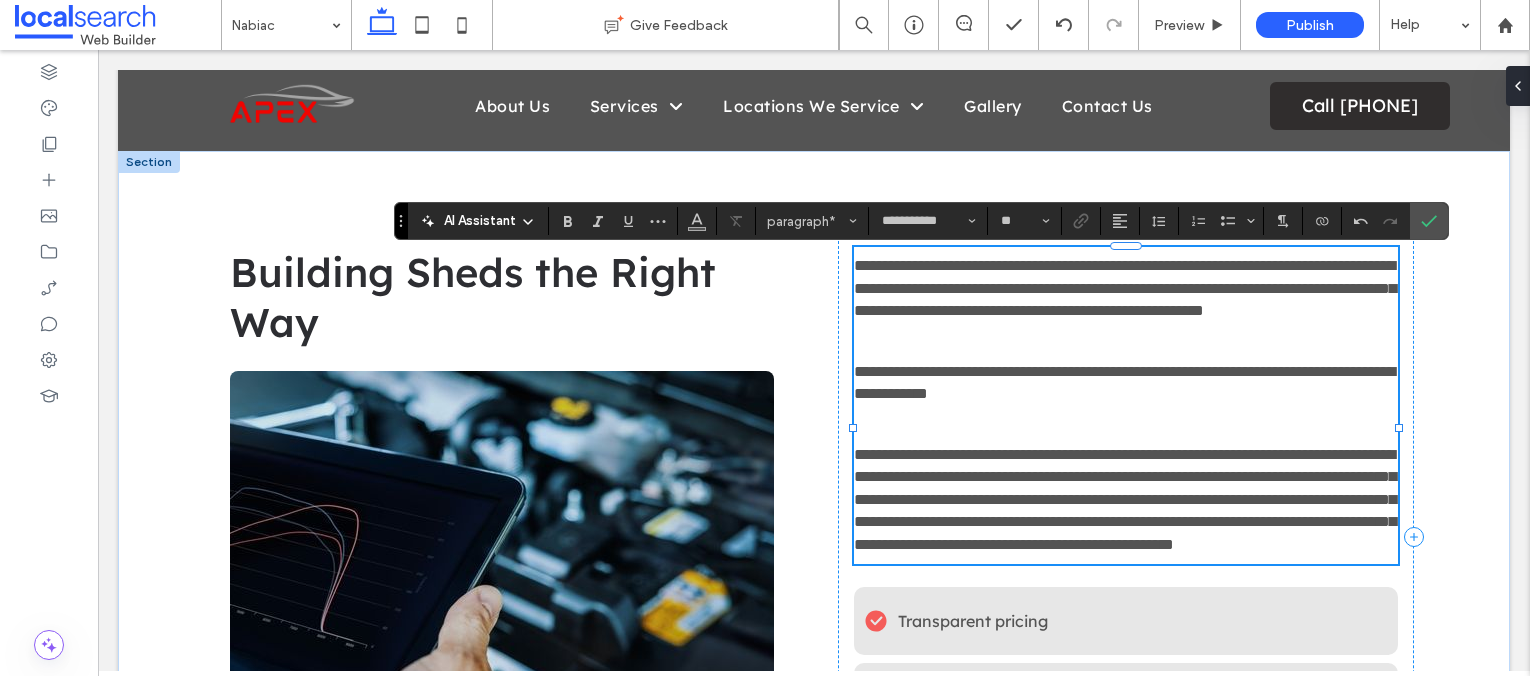 click on "**********" at bounding box center [1124, 382] 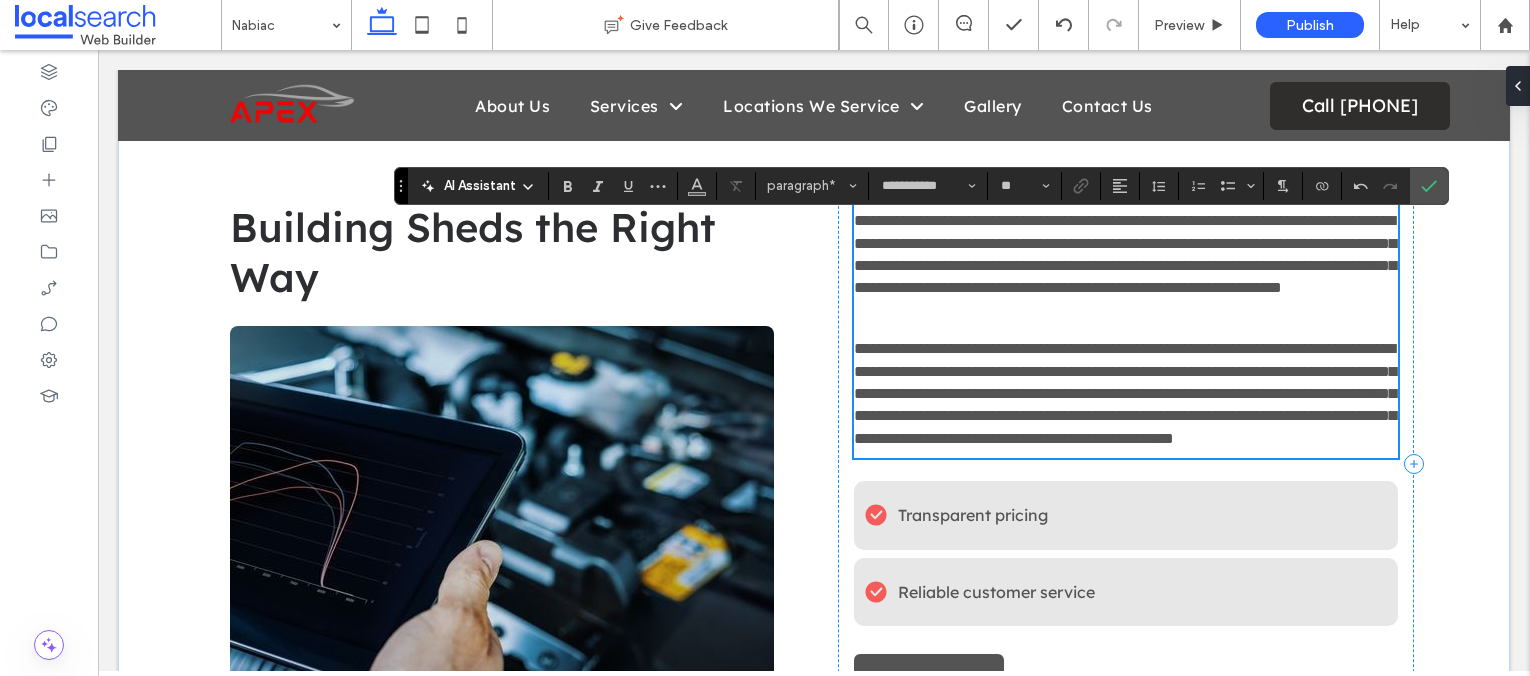 scroll, scrollTop: 2136, scrollLeft: 0, axis: vertical 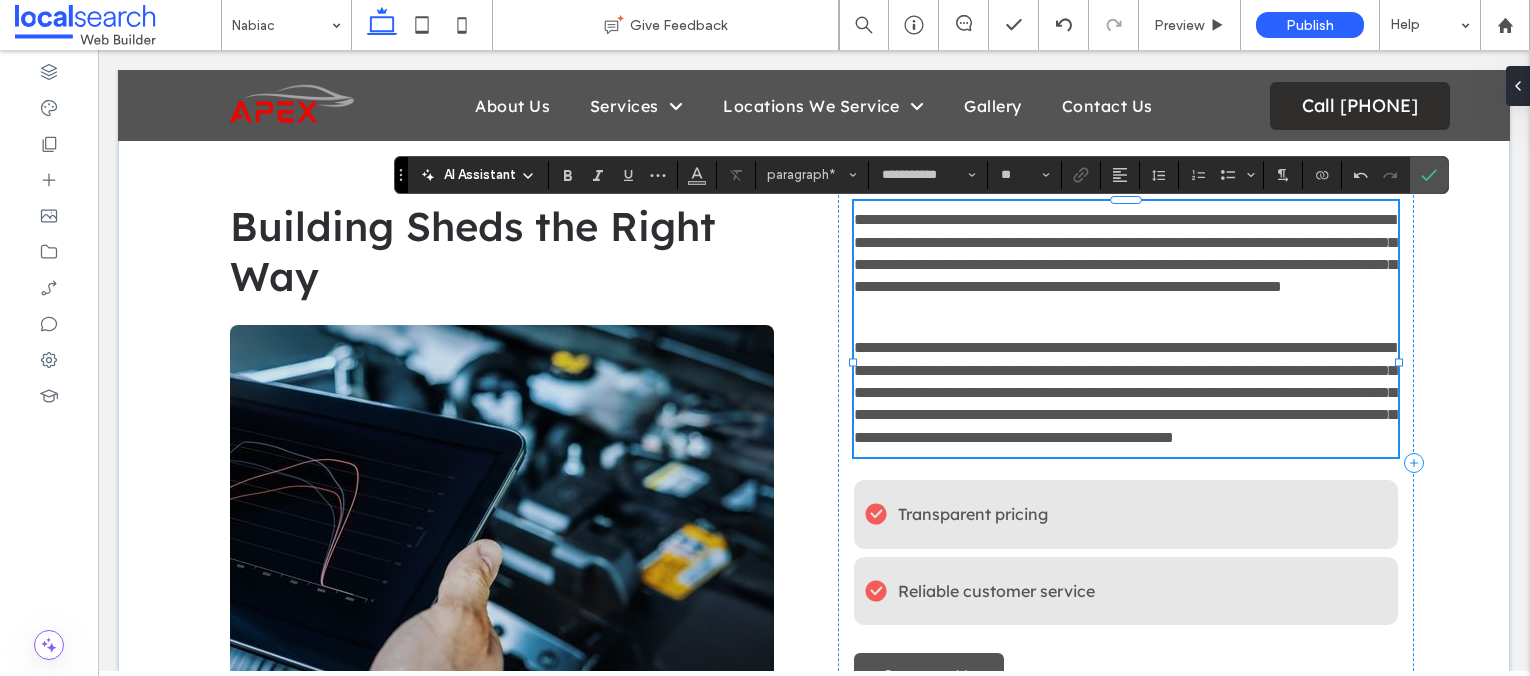 click on "**********" at bounding box center [1125, 392] 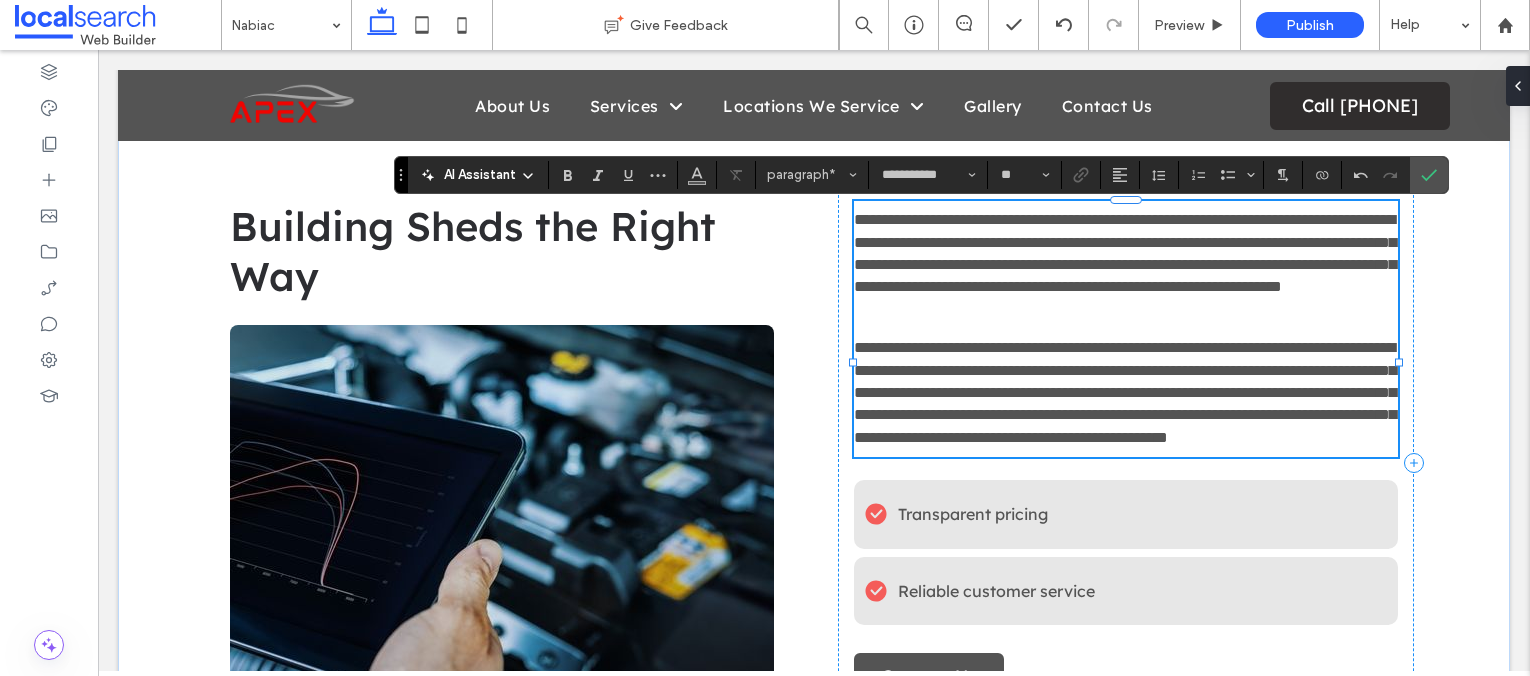 click on "**********" at bounding box center (1125, 392) 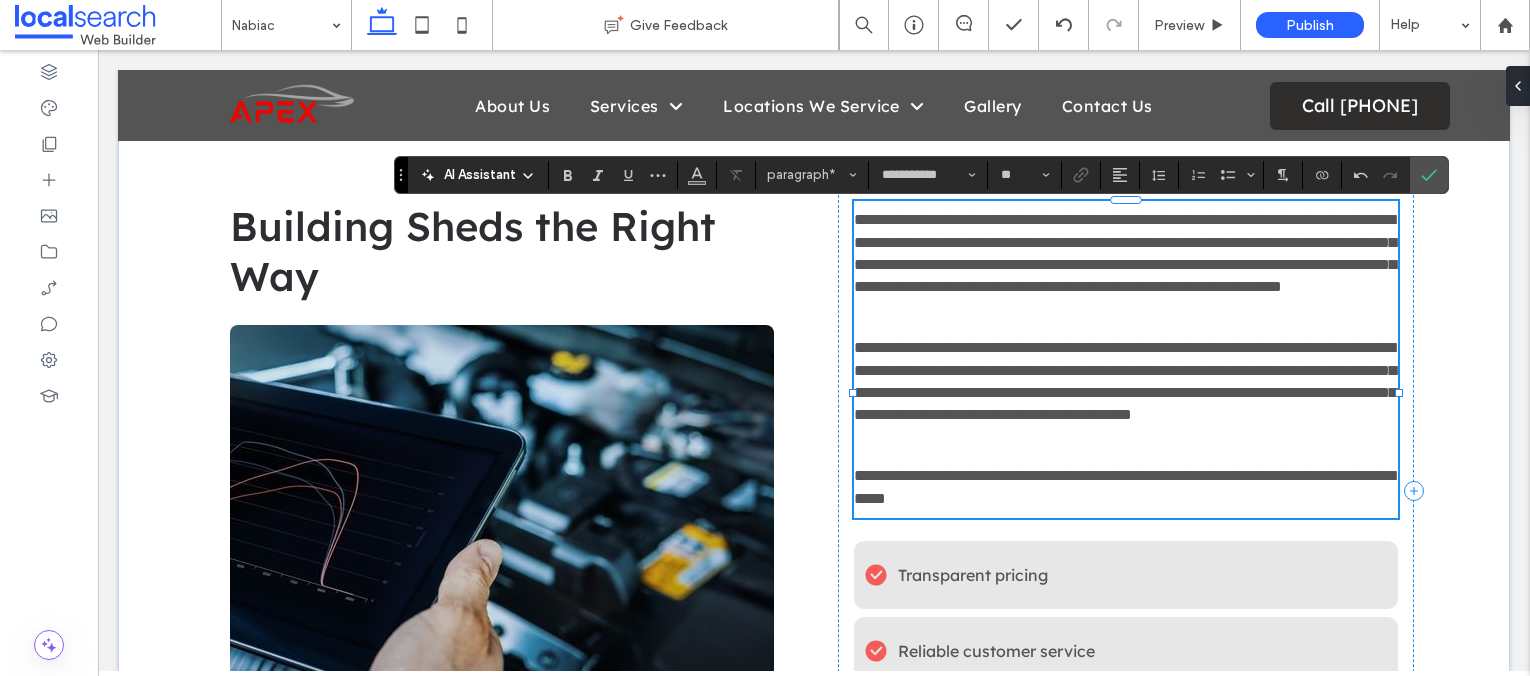 click on "**********" at bounding box center (1125, 381) 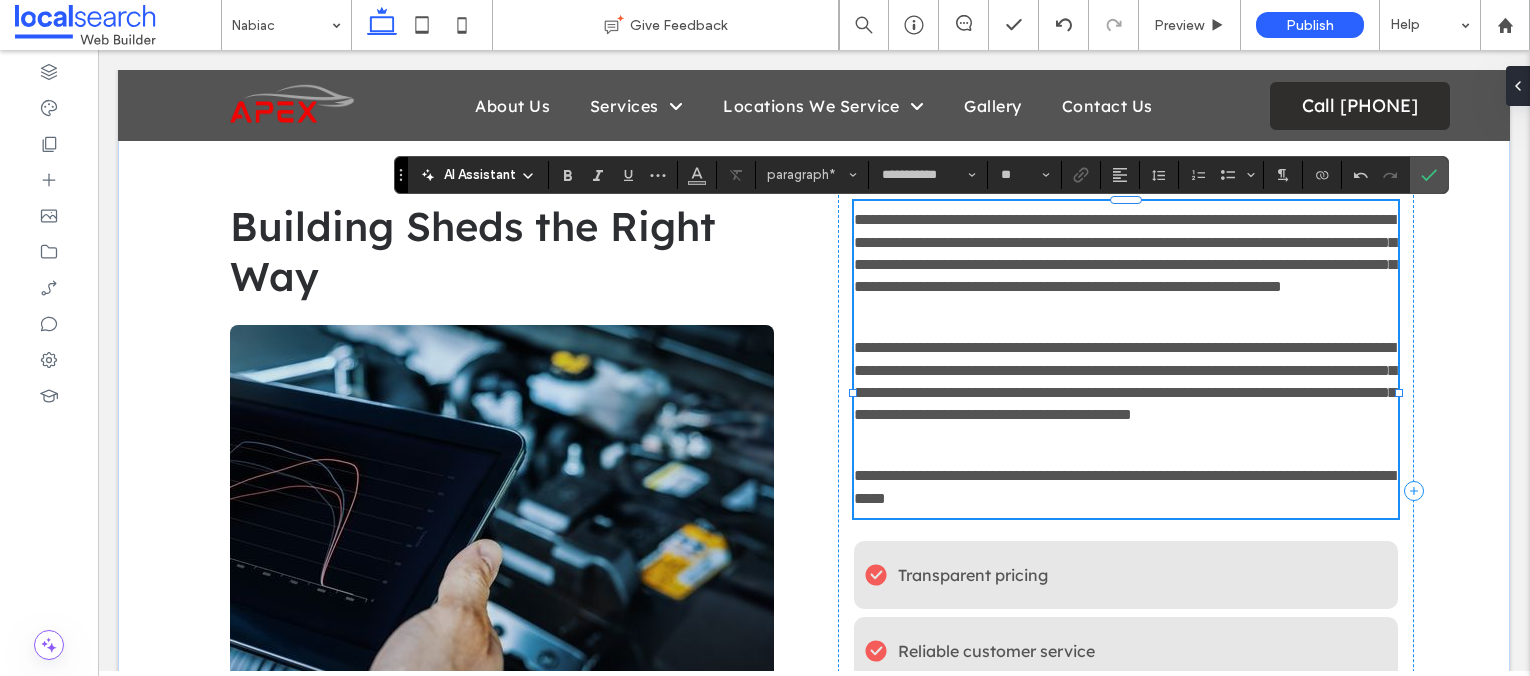 click on "**********" at bounding box center (1124, 486) 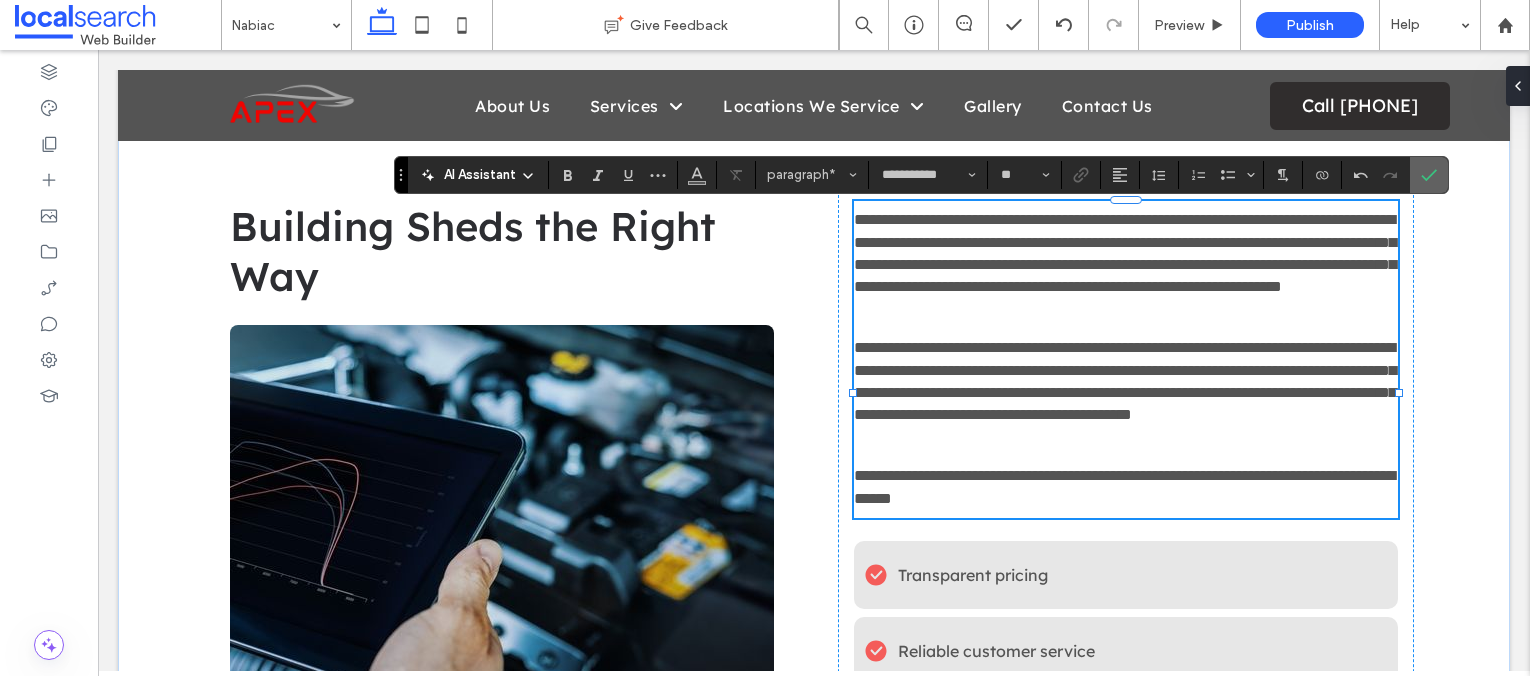 click 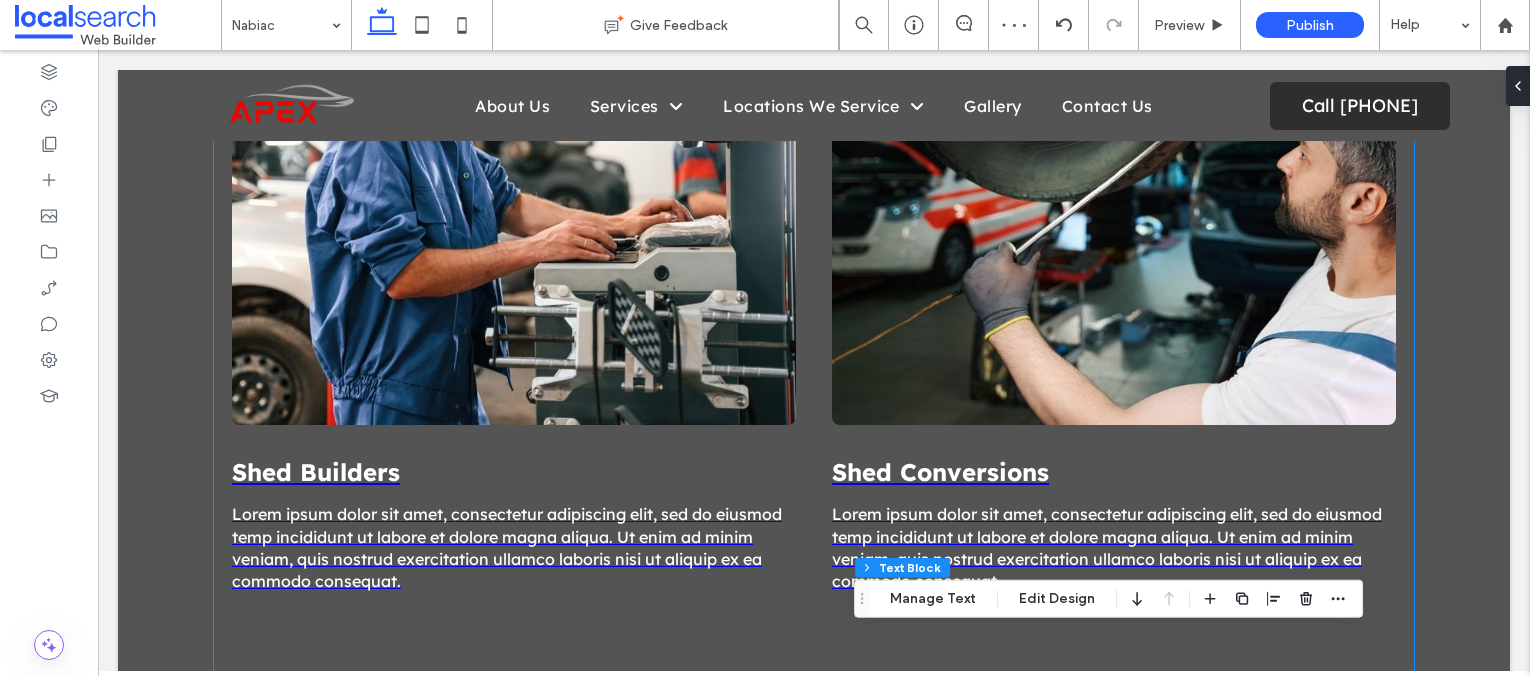 scroll, scrollTop: 1397, scrollLeft: 0, axis: vertical 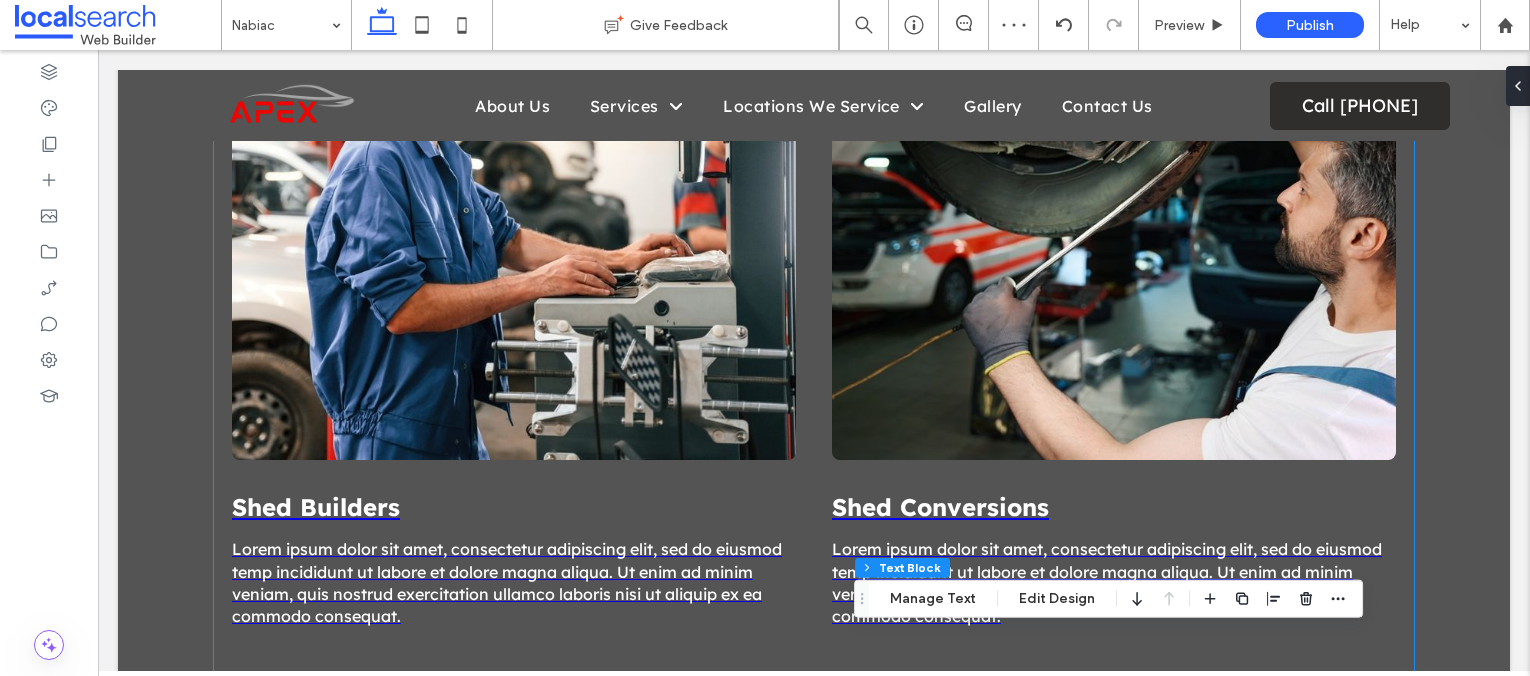 click at bounding box center [514, 204] 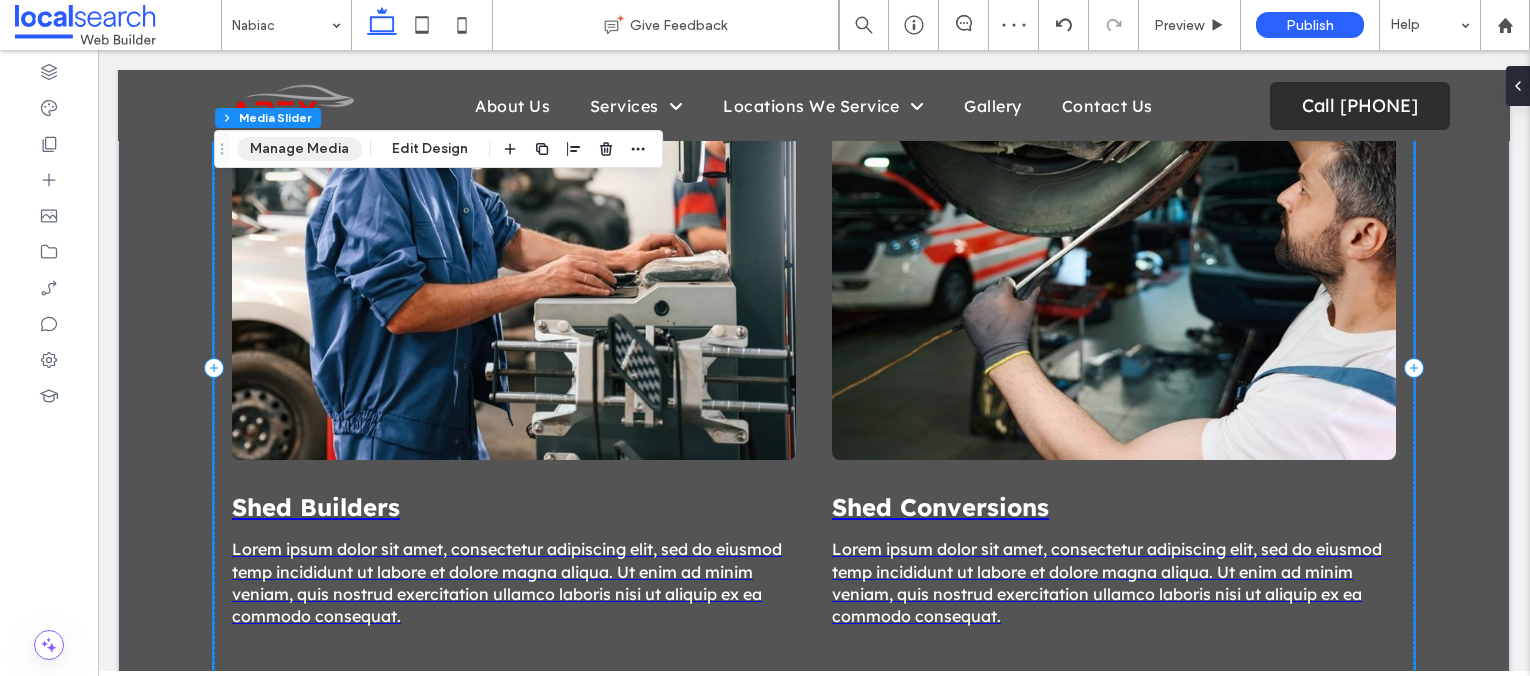 click on "Manage Media" at bounding box center (299, 149) 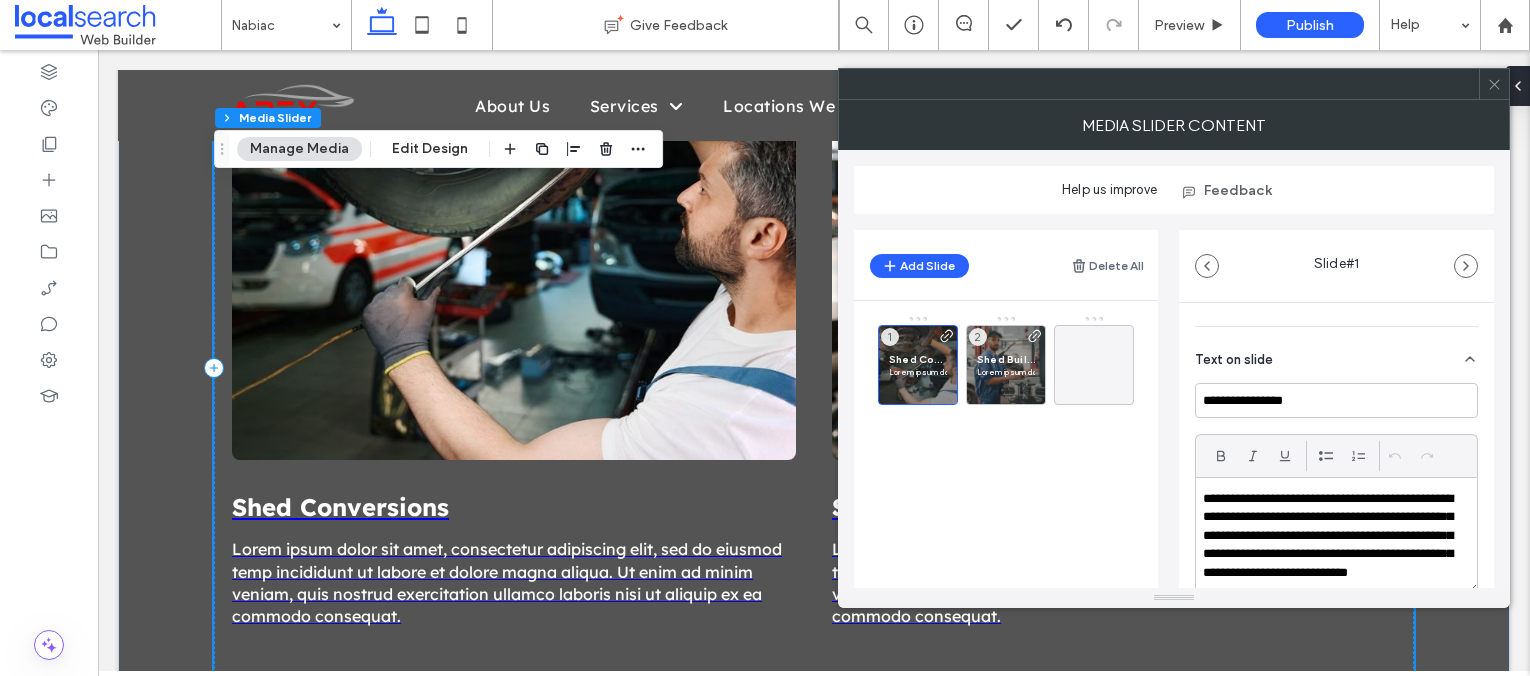 scroll, scrollTop: 451, scrollLeft: 0, axis: vertical 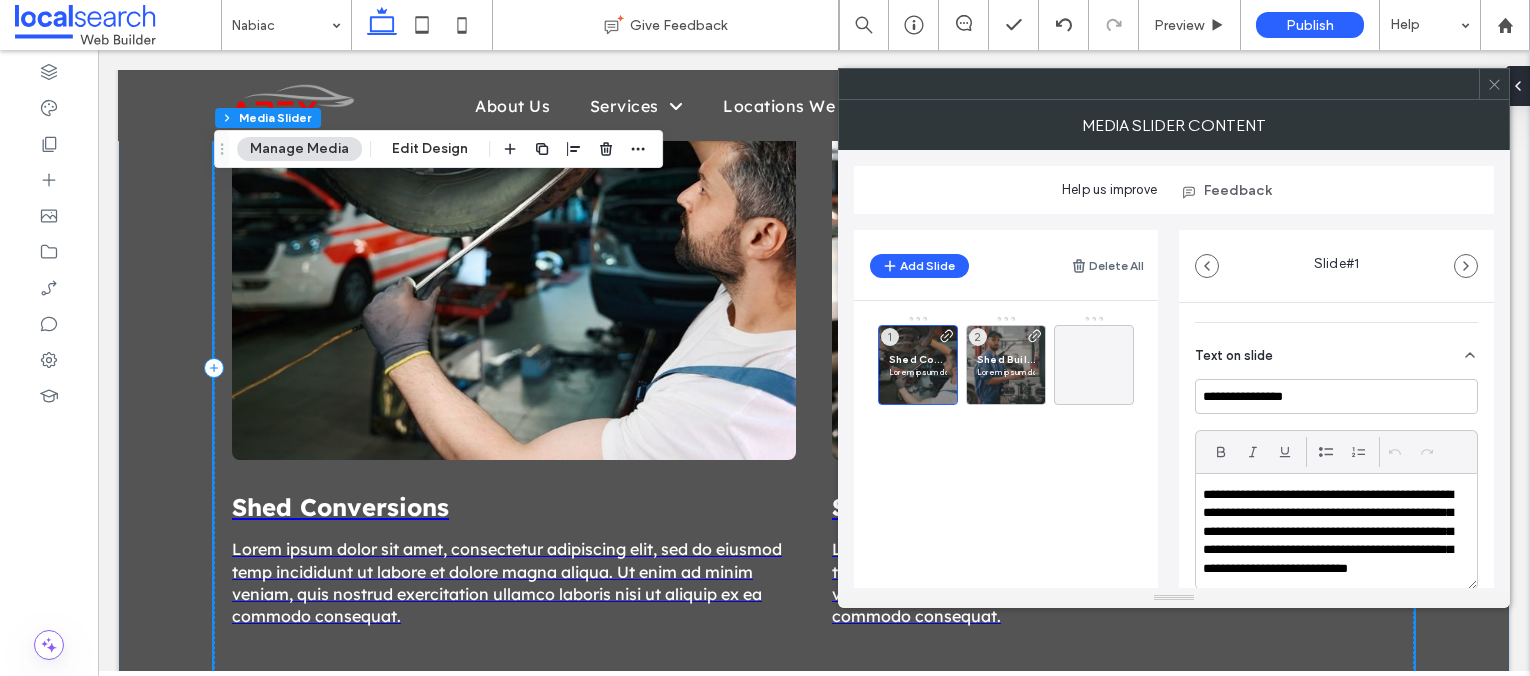 click on "**********" at bounding box center [1331, 541] 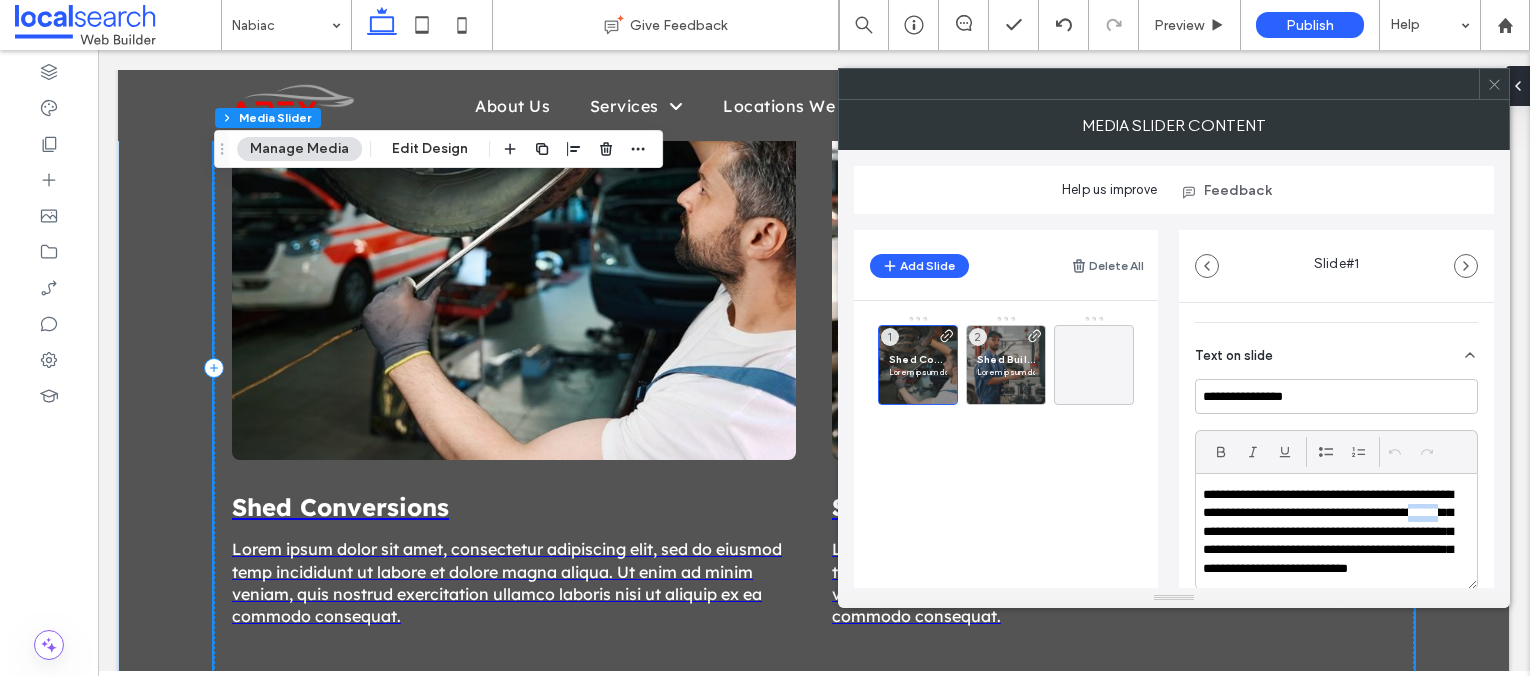 click on "**********" at bounding box center (1331, 541) 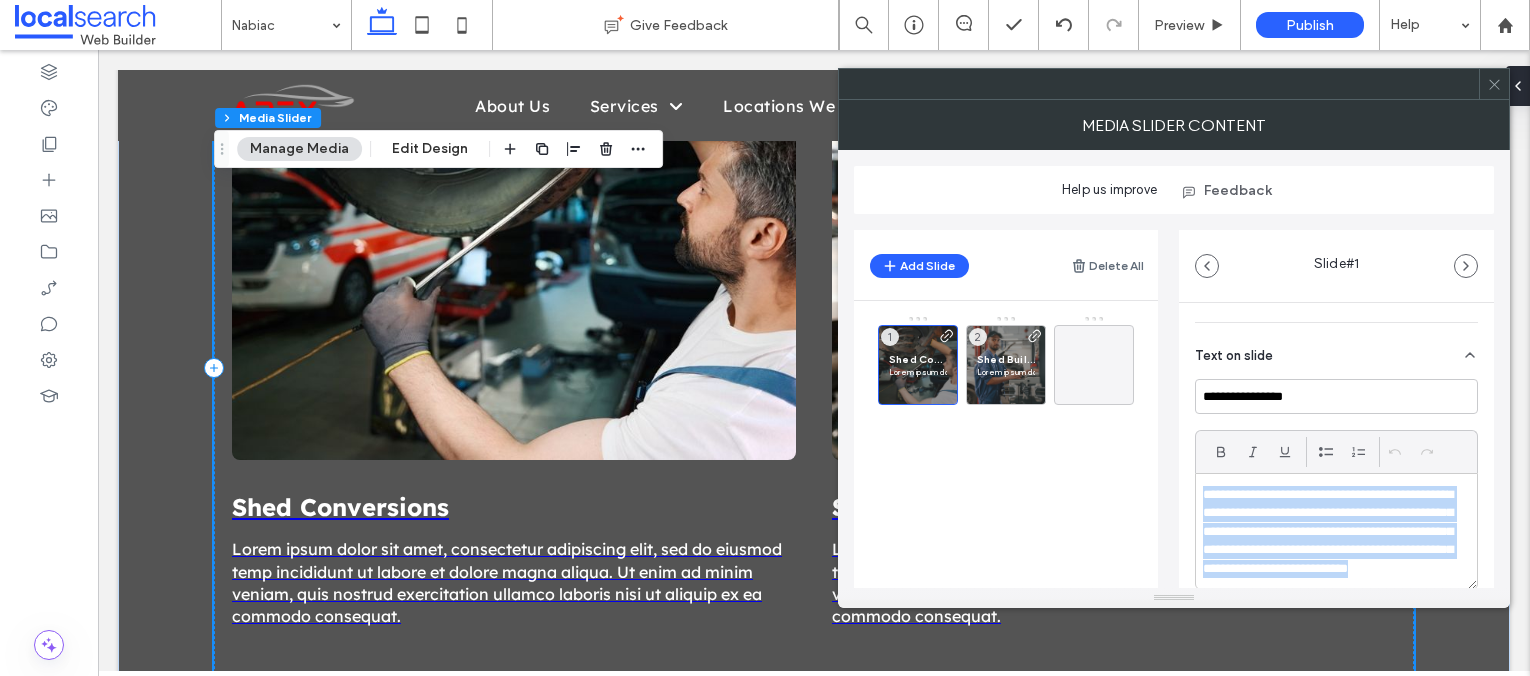 click on "**********" at bounding box center [1331, 541] 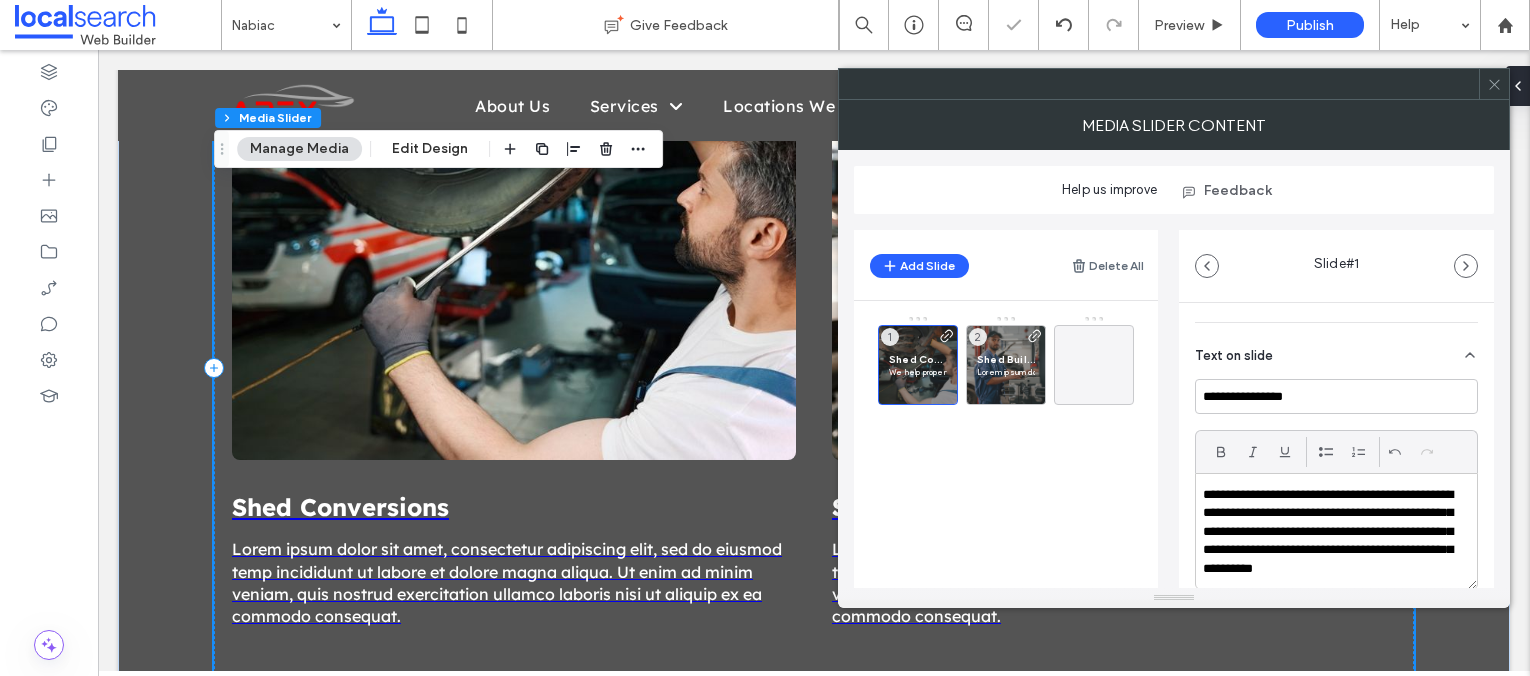 scroll, scrollTop: 0, scrollLeft: 0, axis: both 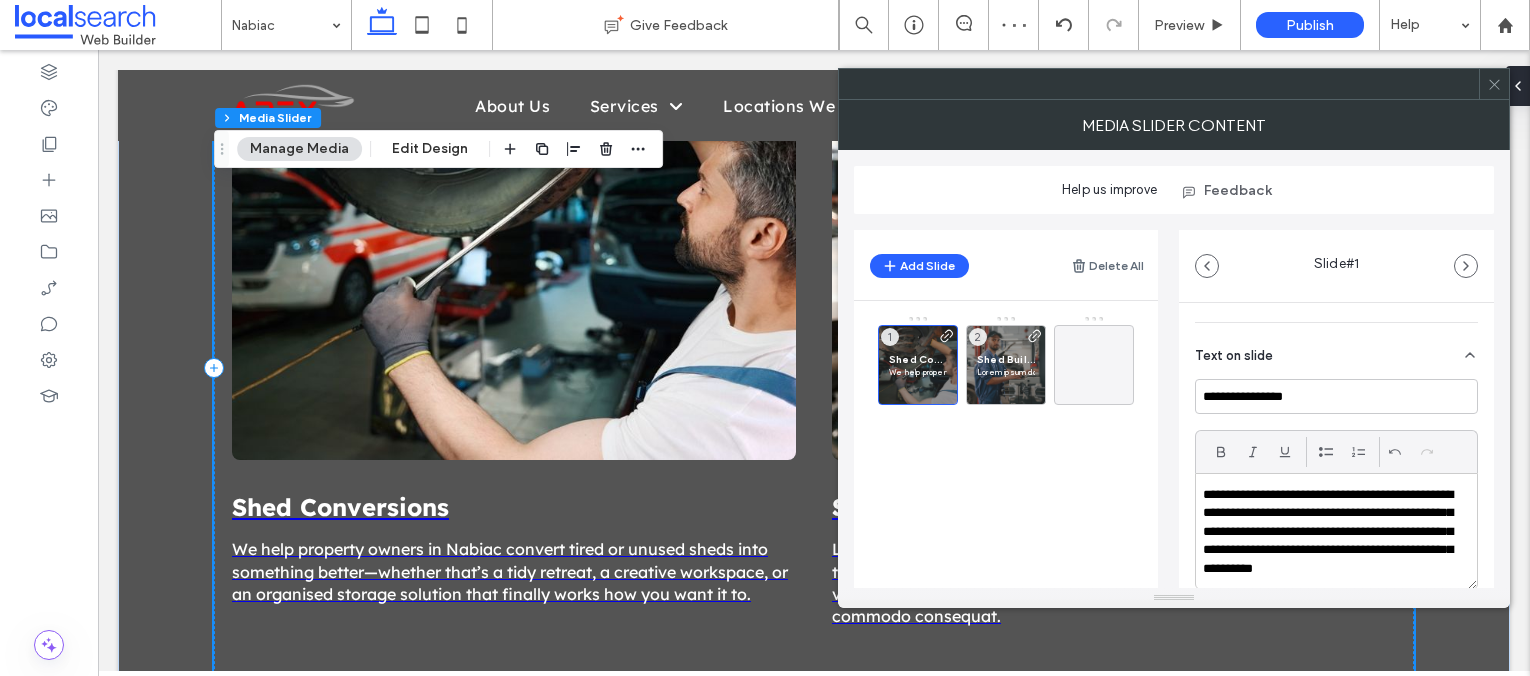 click on "**********" at bounding box center [1331, 532] 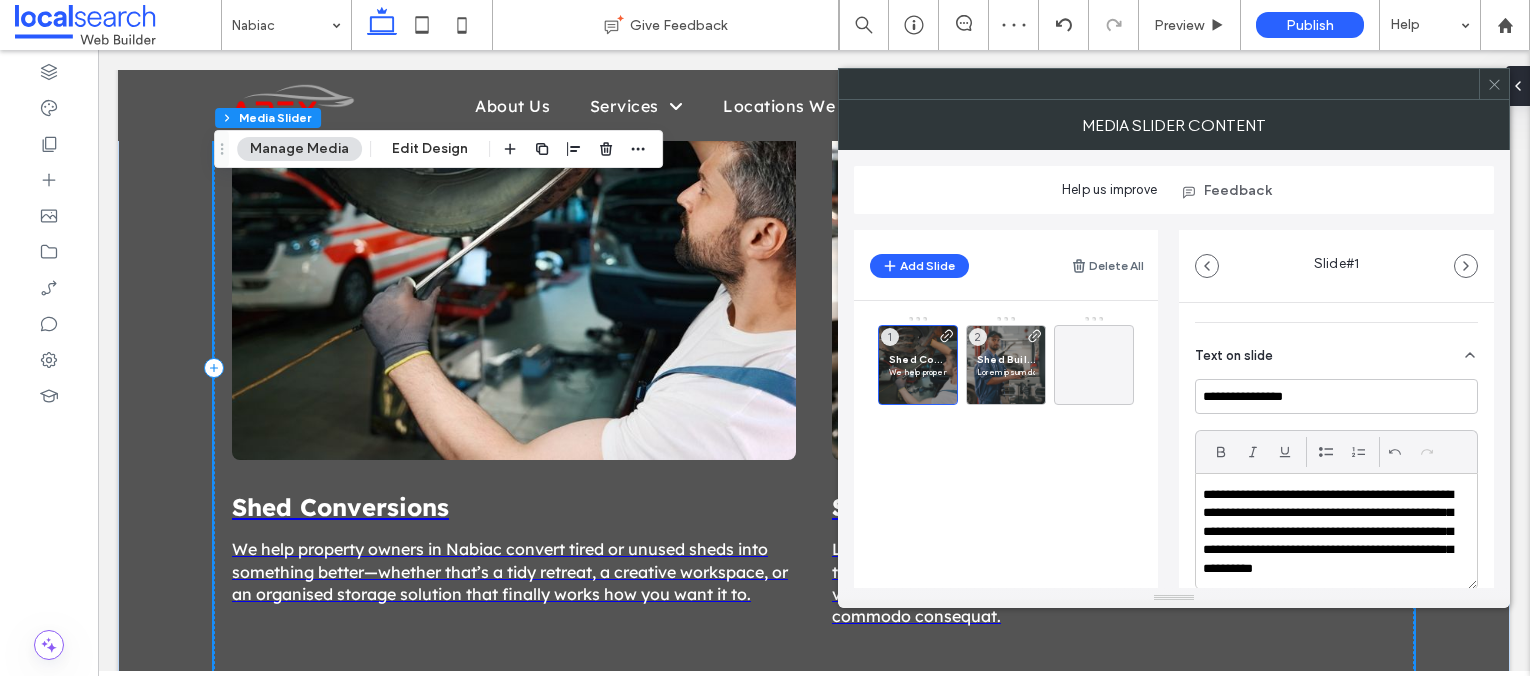 type 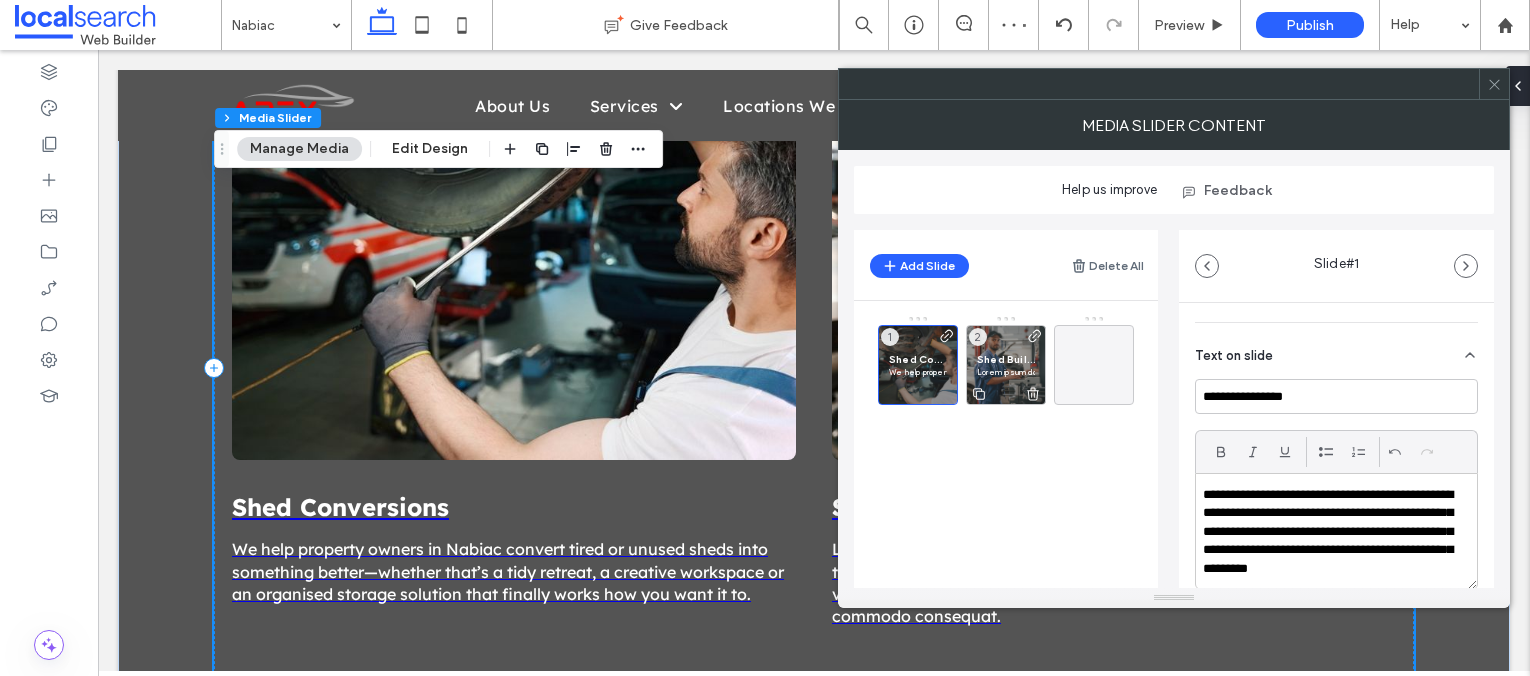click on "Lorem ipsum dolor sit amet, consectetur adipiscing elit, sed do eiusmod temp incididunt ut labore et dolore magna aliqua. Ut enim ad minim veniam, quis nostrud exercitation ullamco laboris nisi ut aliquip ex ea commodo consequat." at bounding box center [1006, 372] 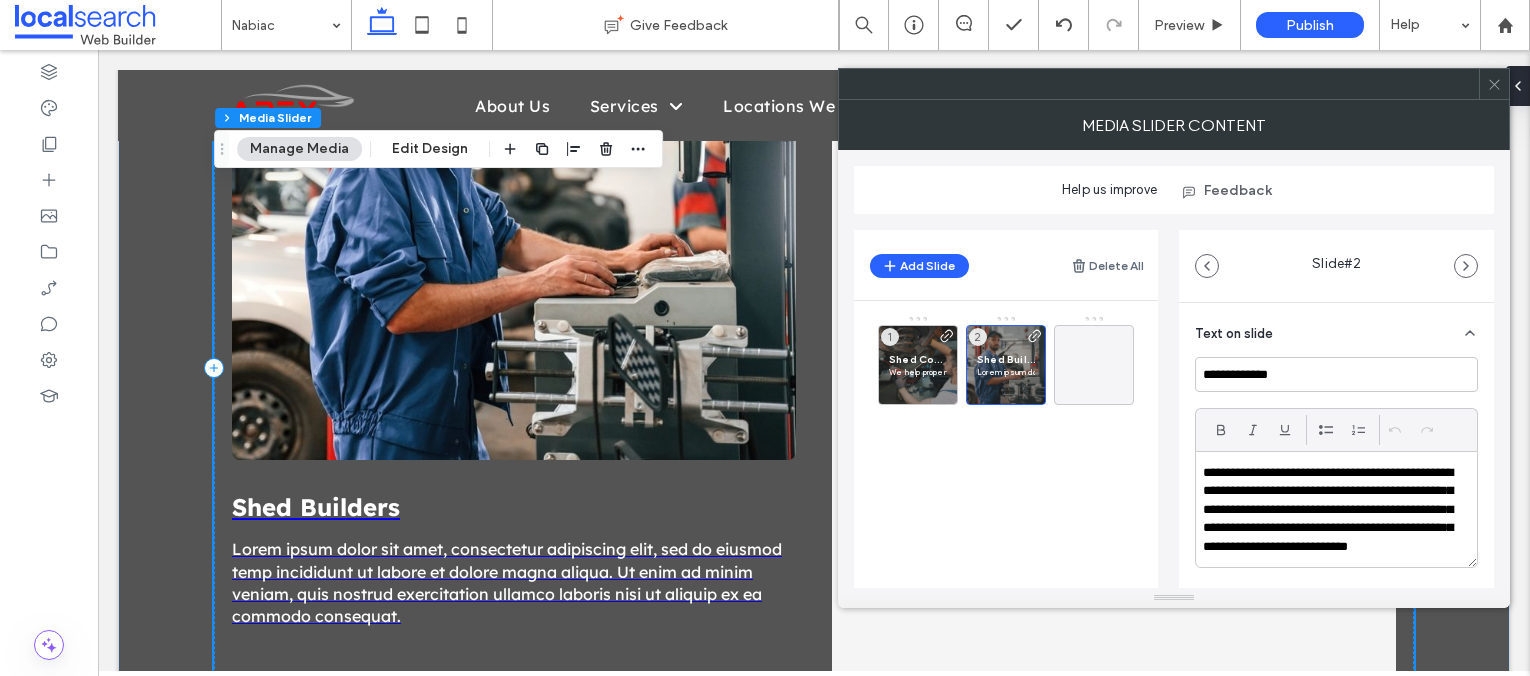 scroll, scrollTop: 492, scrollLeft: 0, axis: vertical 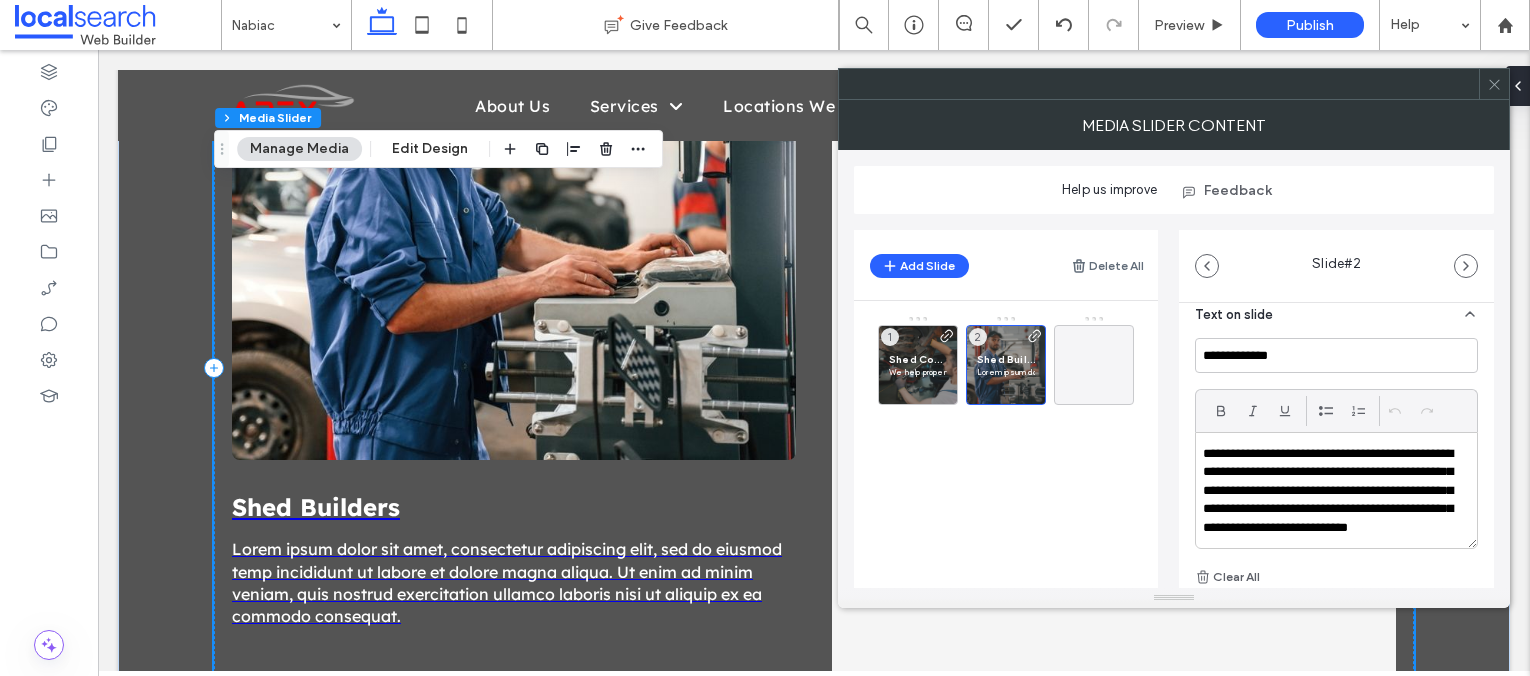 click on "**********" at bounding box center [1331, 500] 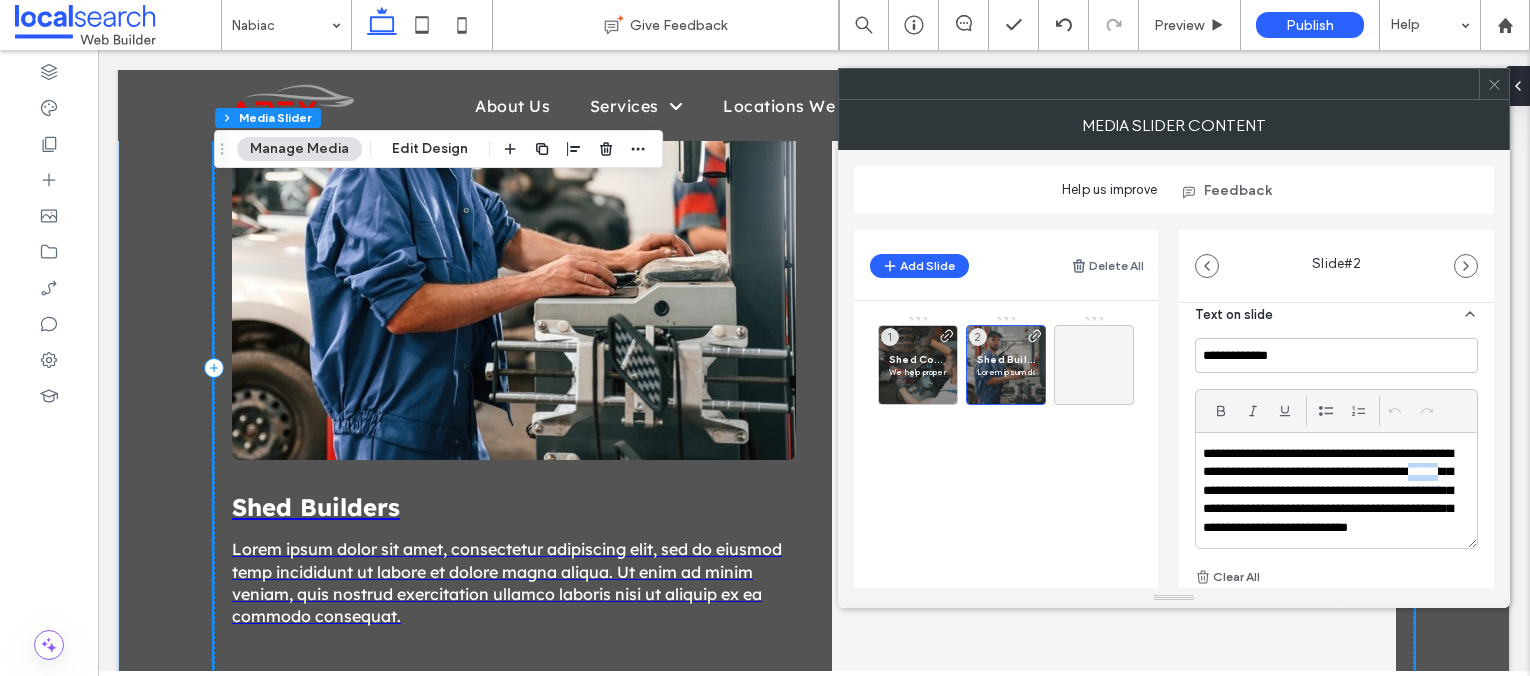 click on "**********" at bounding box center (1331, 500) 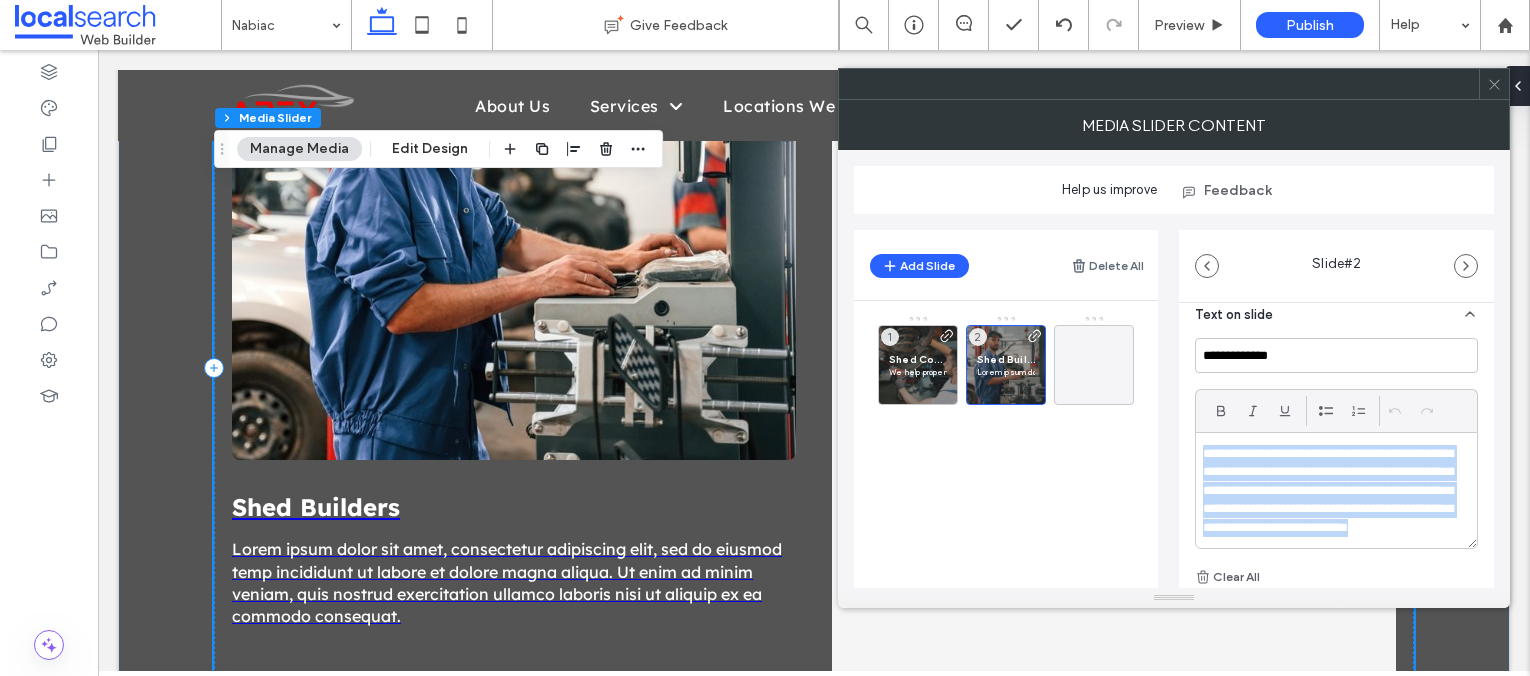 click on "**********" at bounding box center [1331, 500] 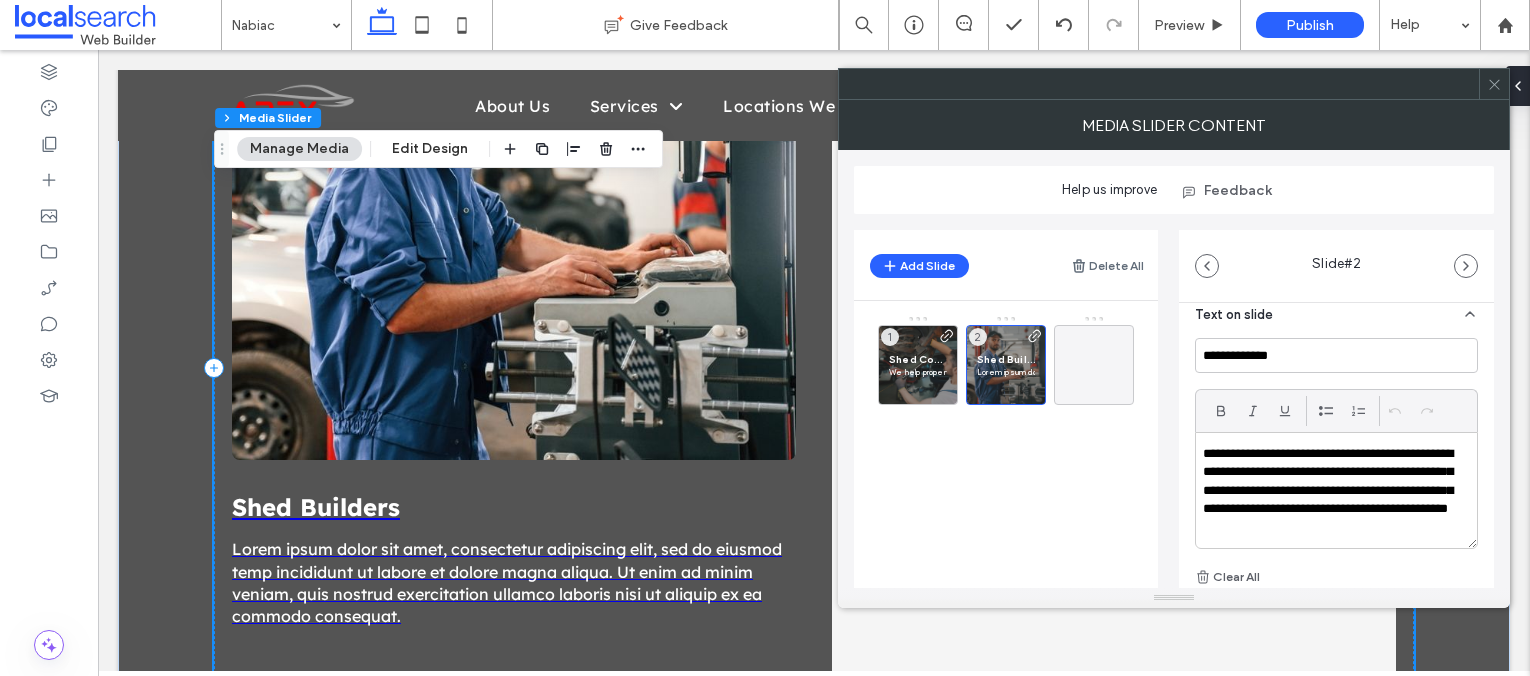 scroll, scrollTop: 0, scrollLeft: 0, axis: both 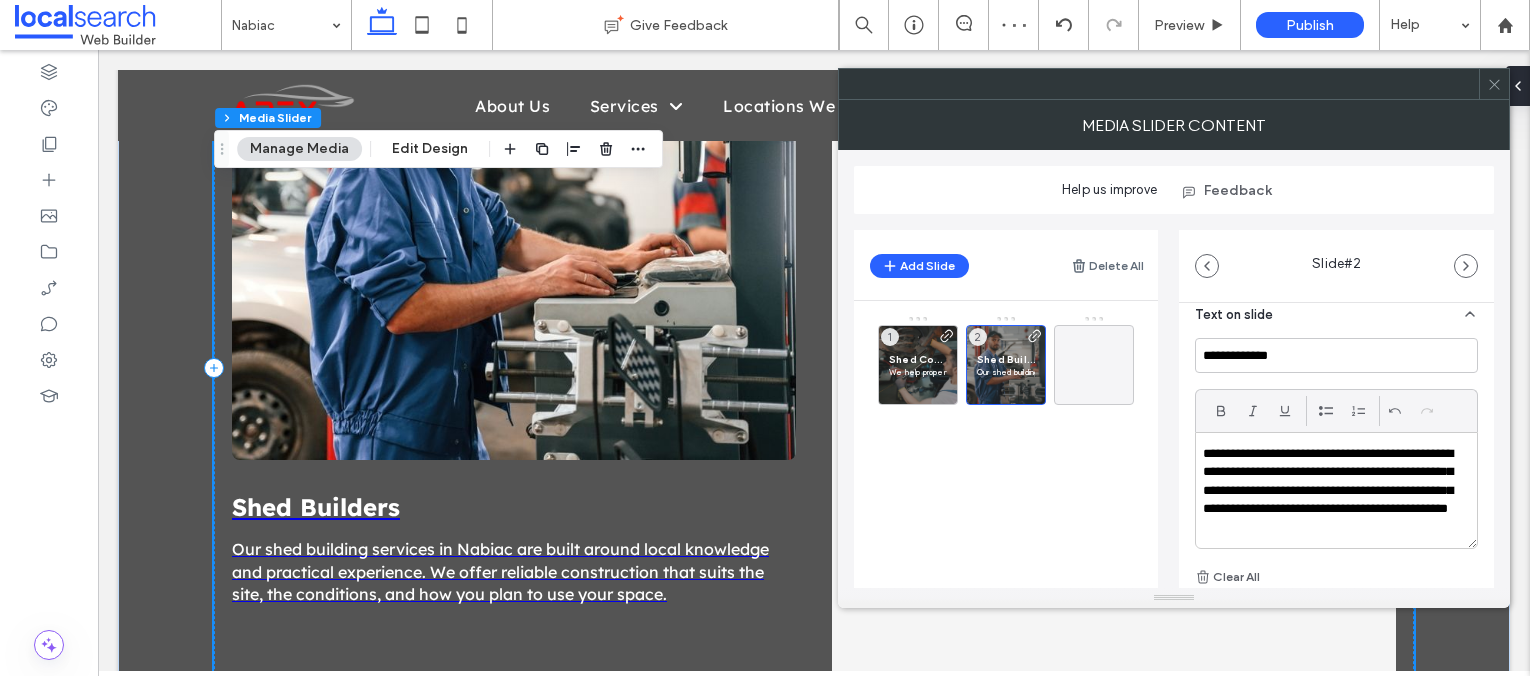 click on "**********" at bounding box center [1331, 491] 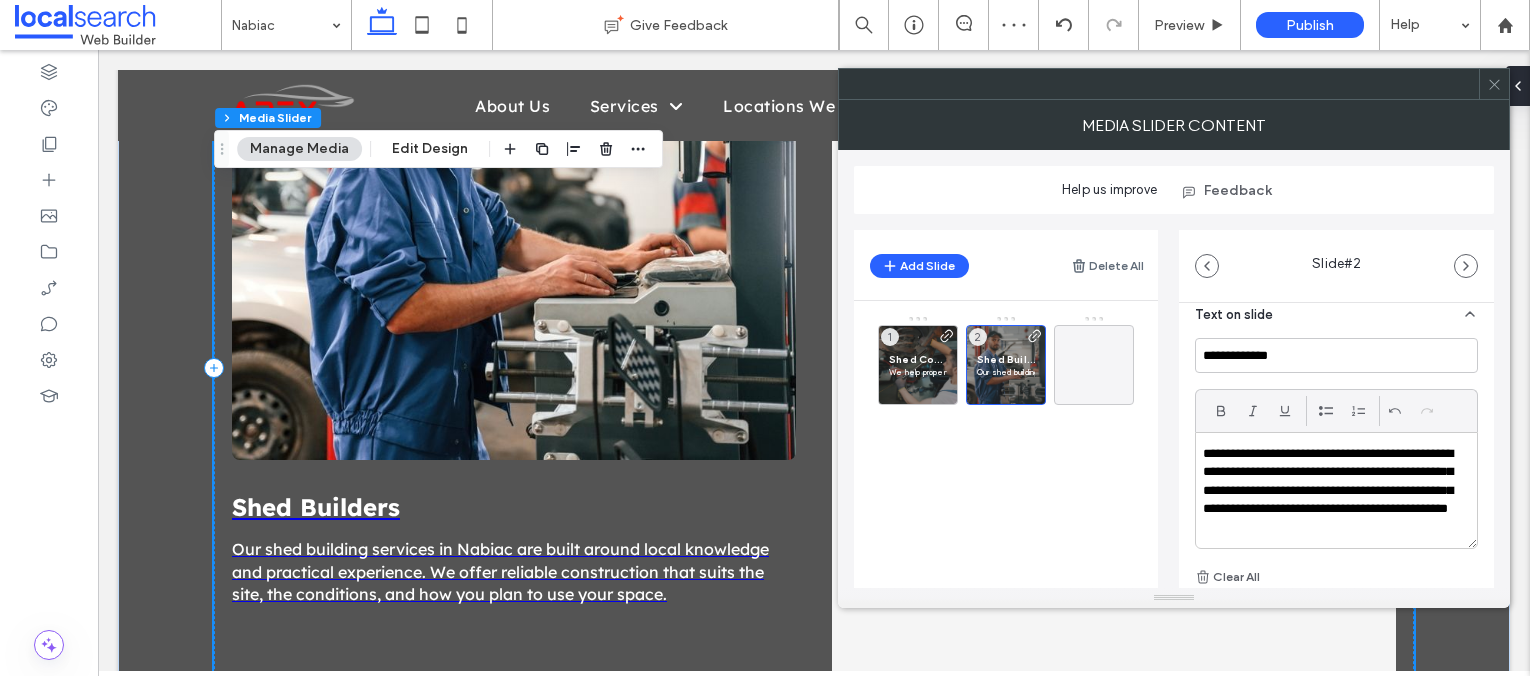 type 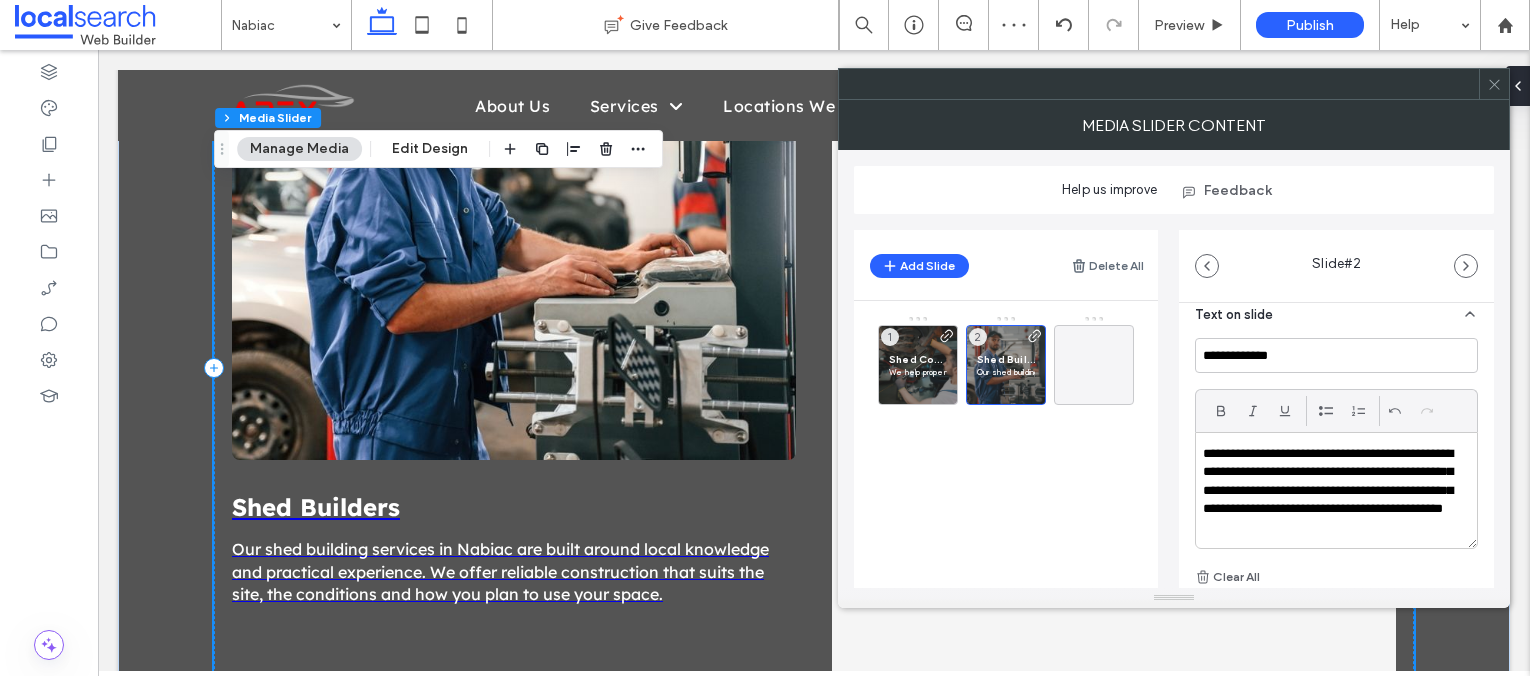 drag, startPoint x: 1498, startPoint y: 82, endPoint x: 1447, endPoint y: 121, distance: 64.202805 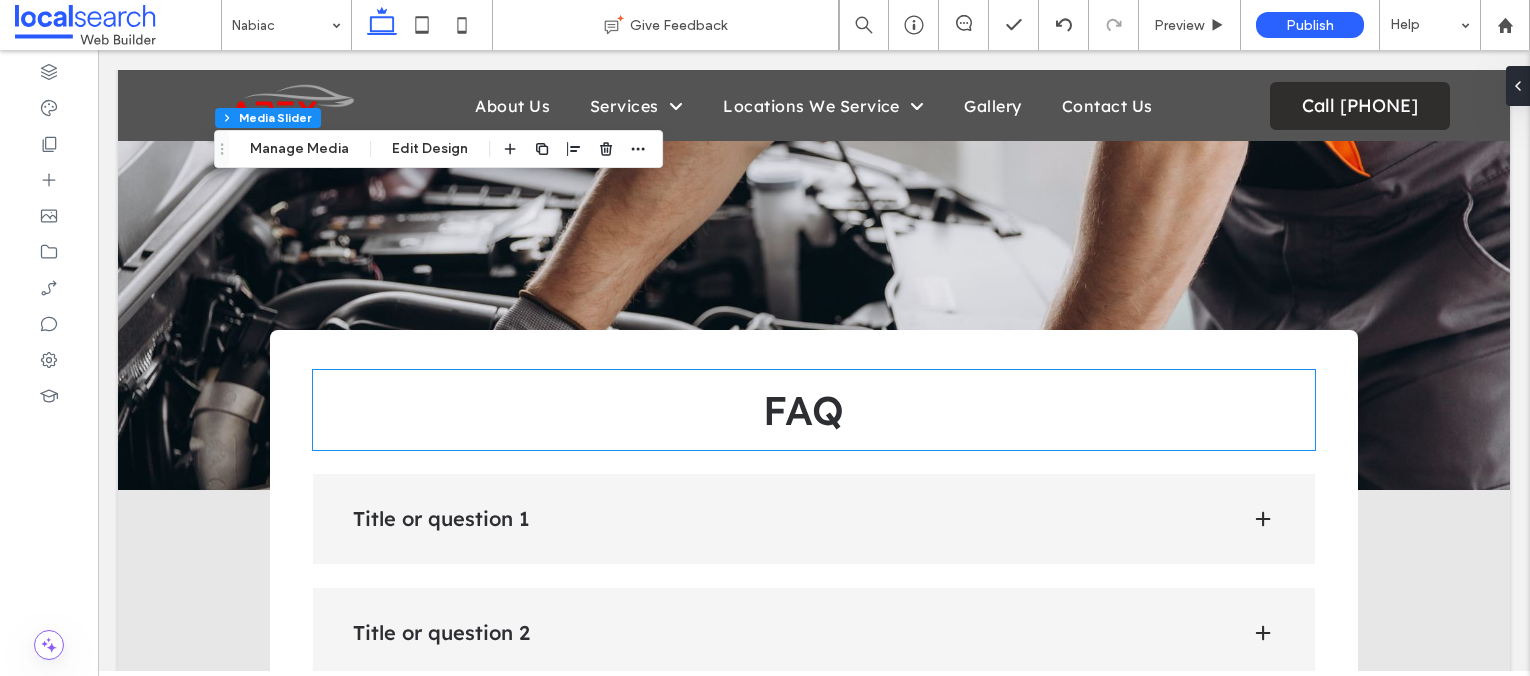 scroll, scrollTop: 4173, scrollLeft: 0, axis: vertical 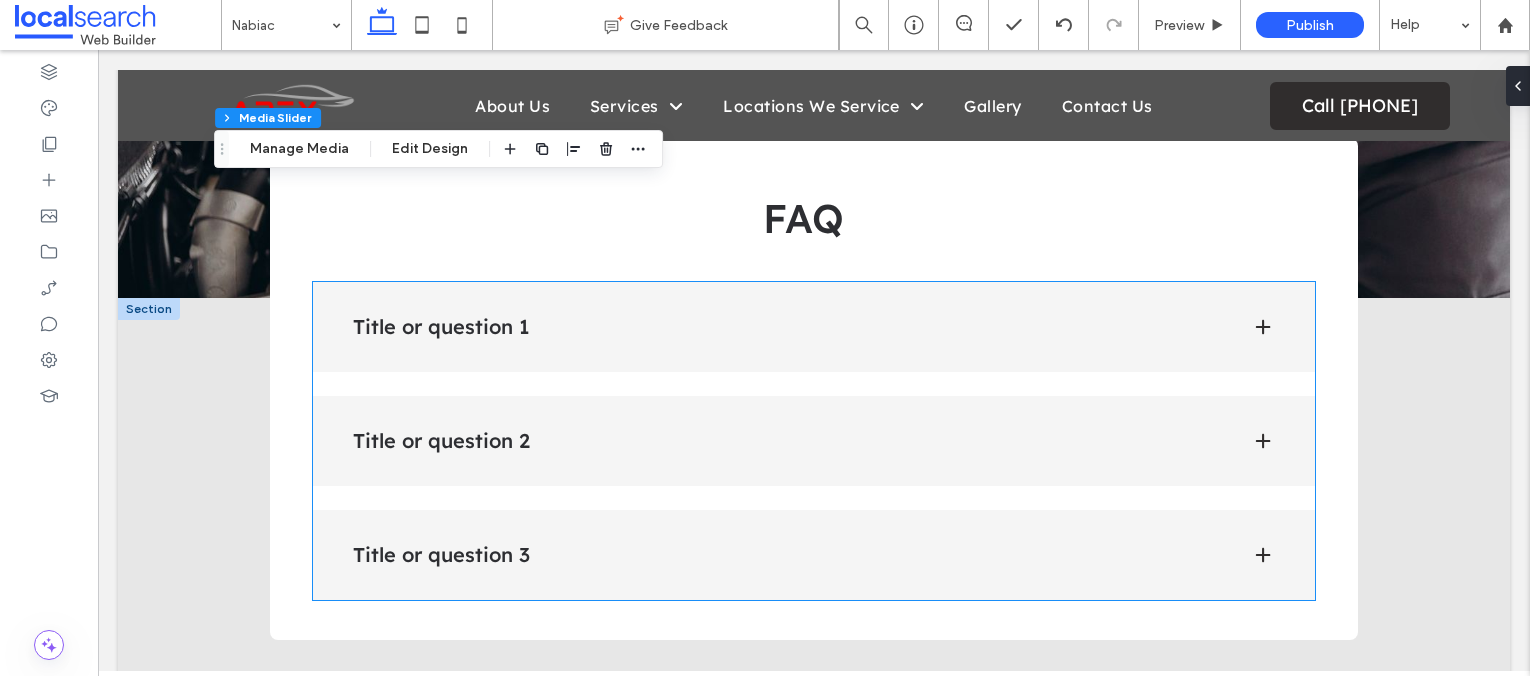 click on "Title or question 1" at bounding box center [786, 327] 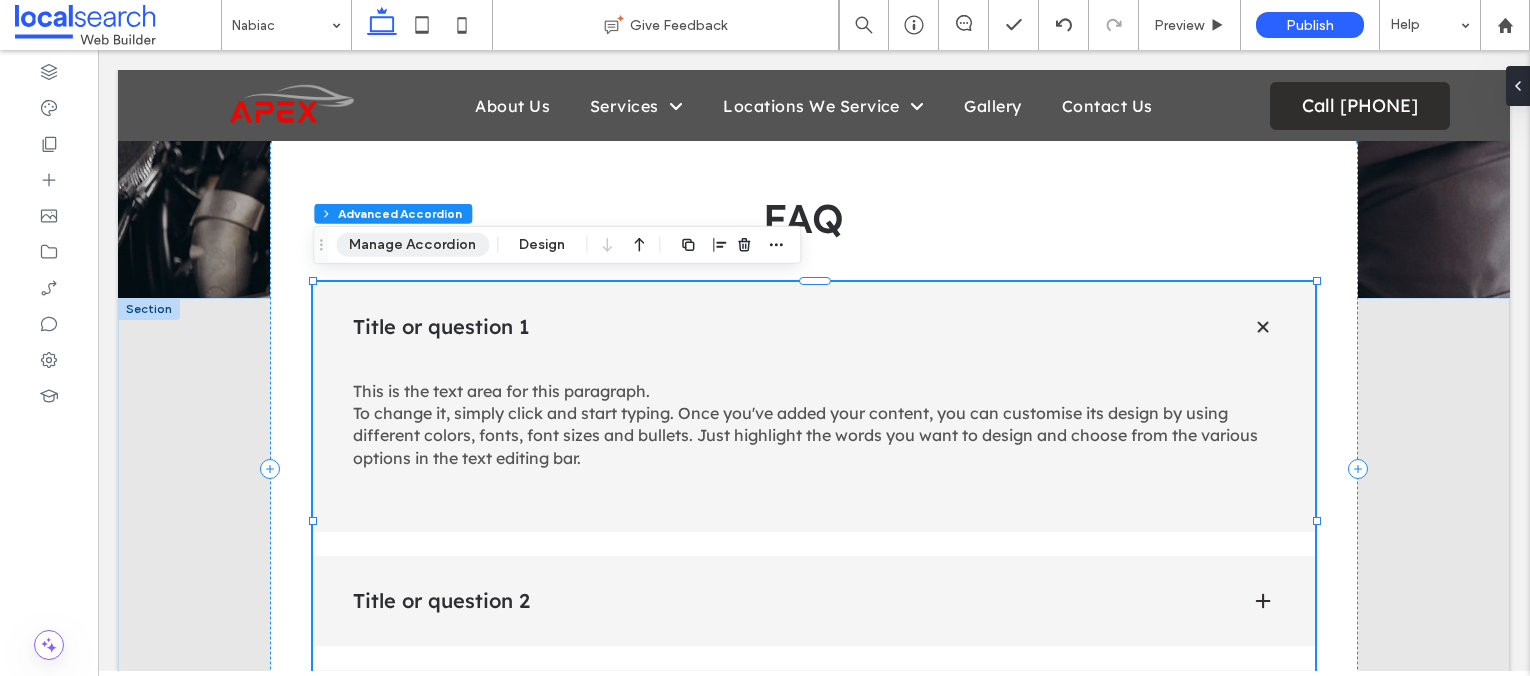 click on "Manage Accordion" at bounding box center (412, 245) 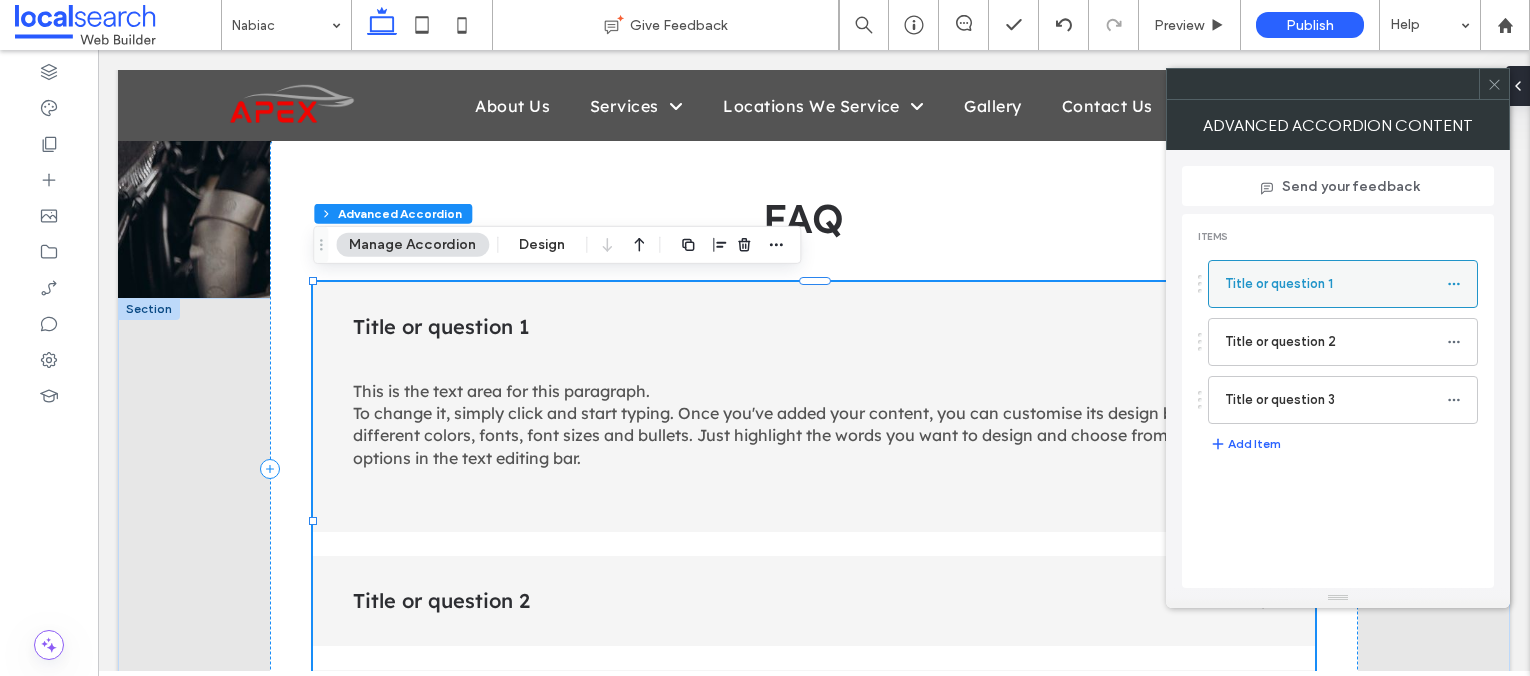 click 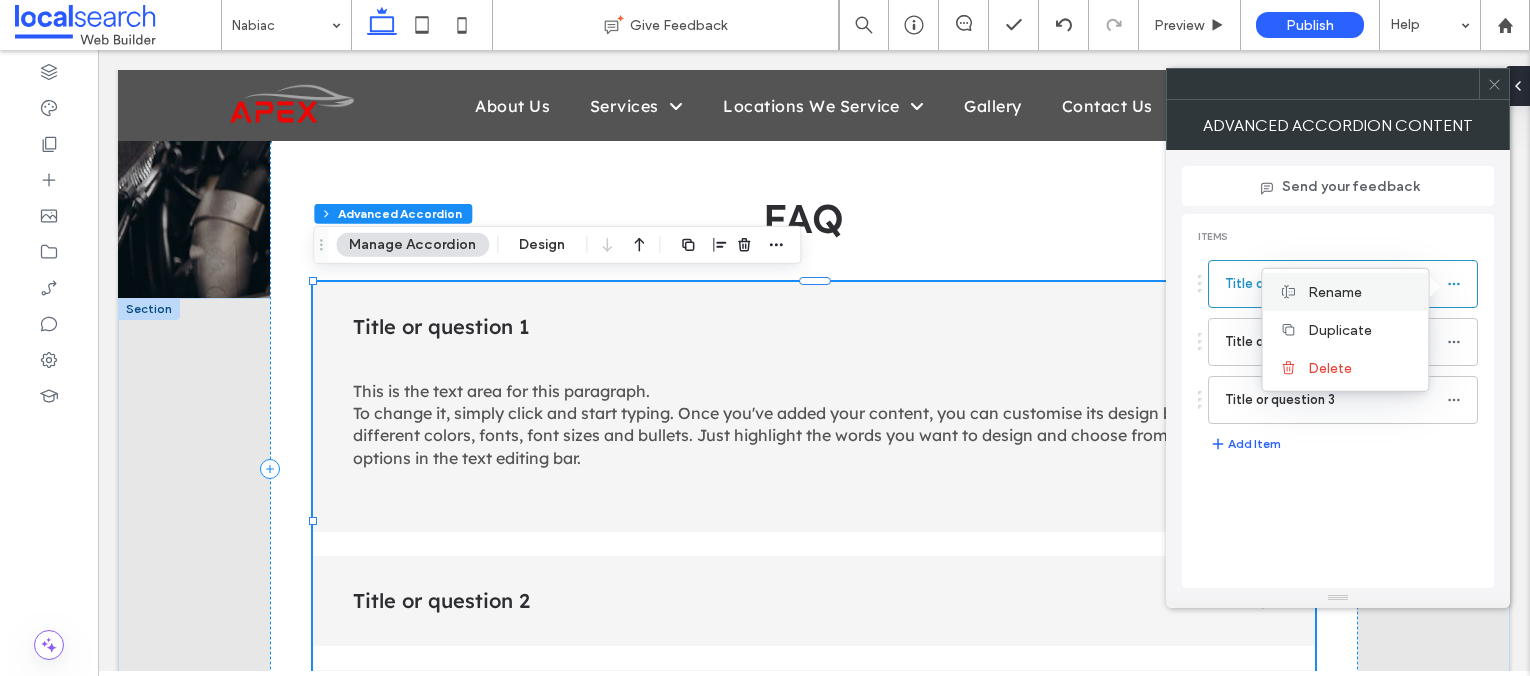 click on "Rename" at bounding box center (1360, 291) 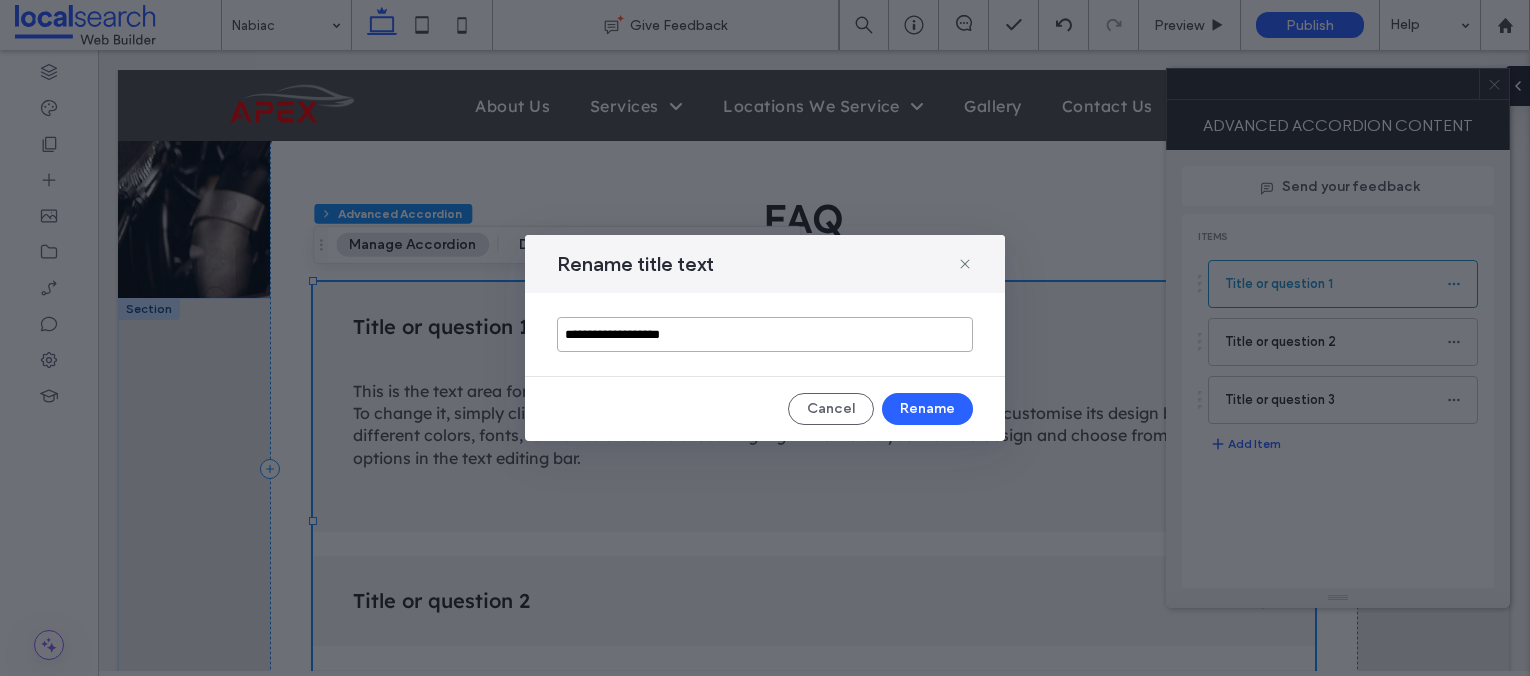 click on "**********" at bounding box center (765, 334) 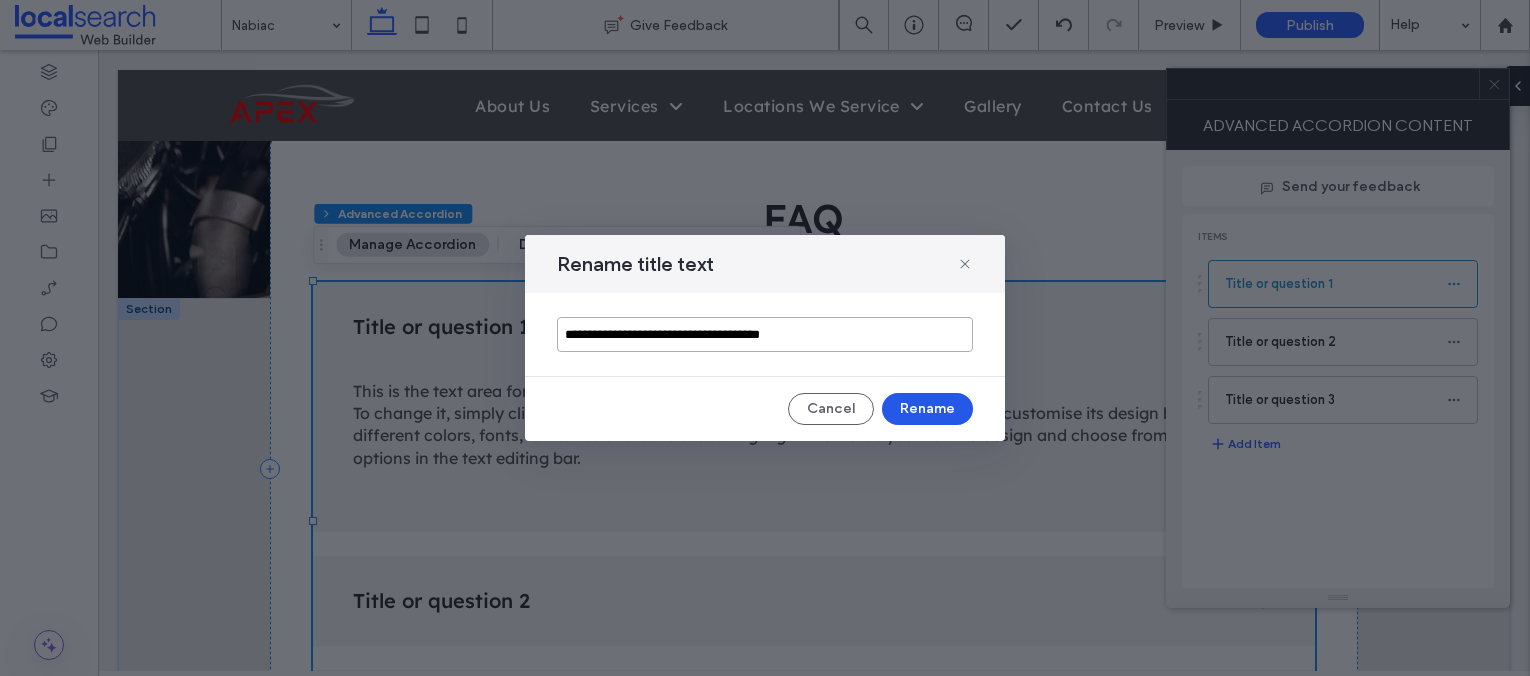 type on "**********" 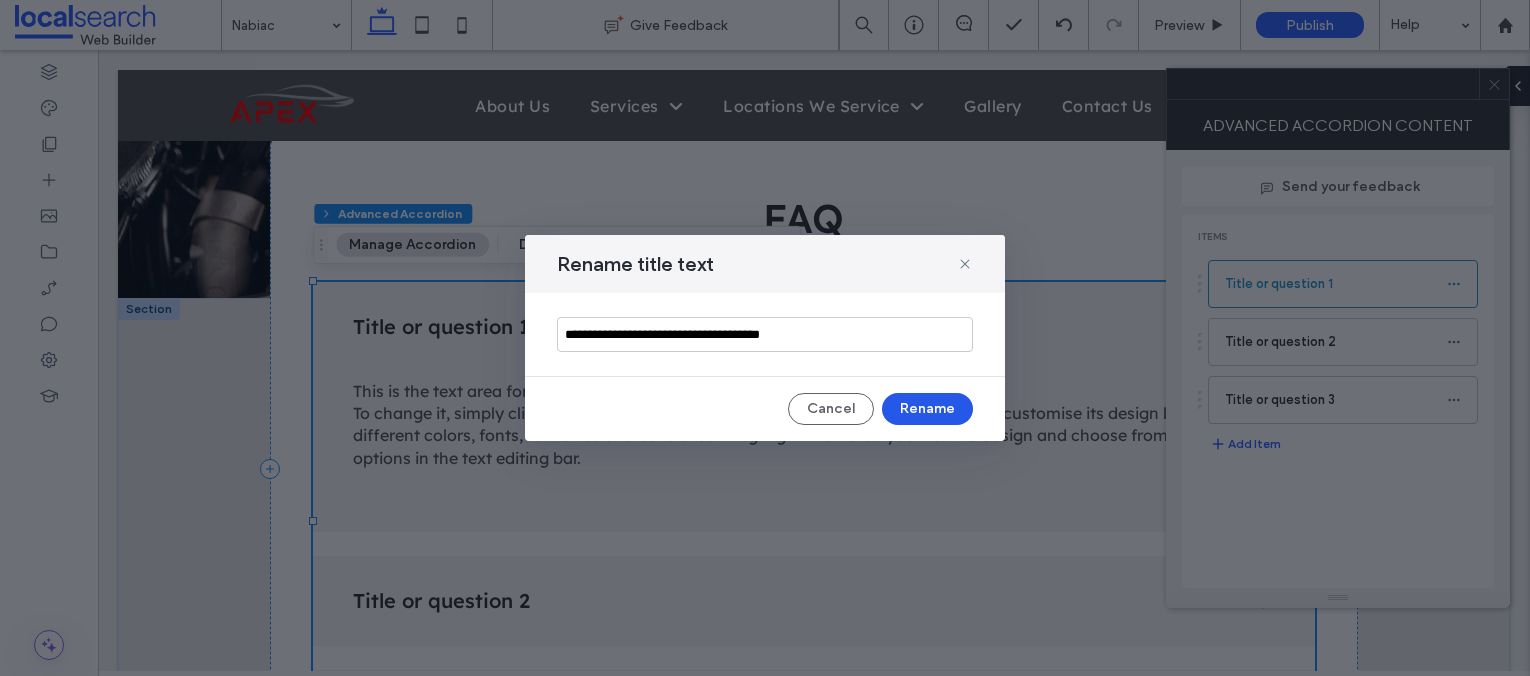 click on "Rename" at bounding box center (927, 409) 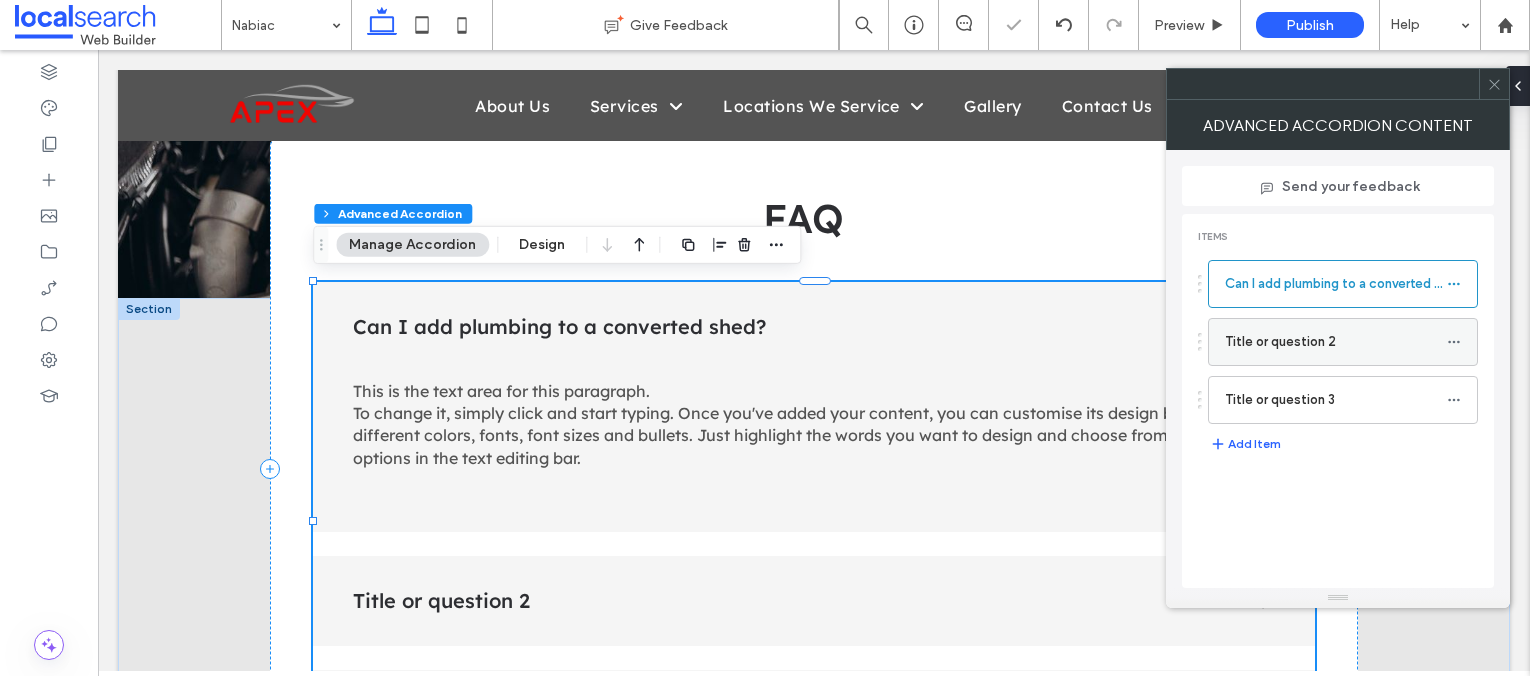 click 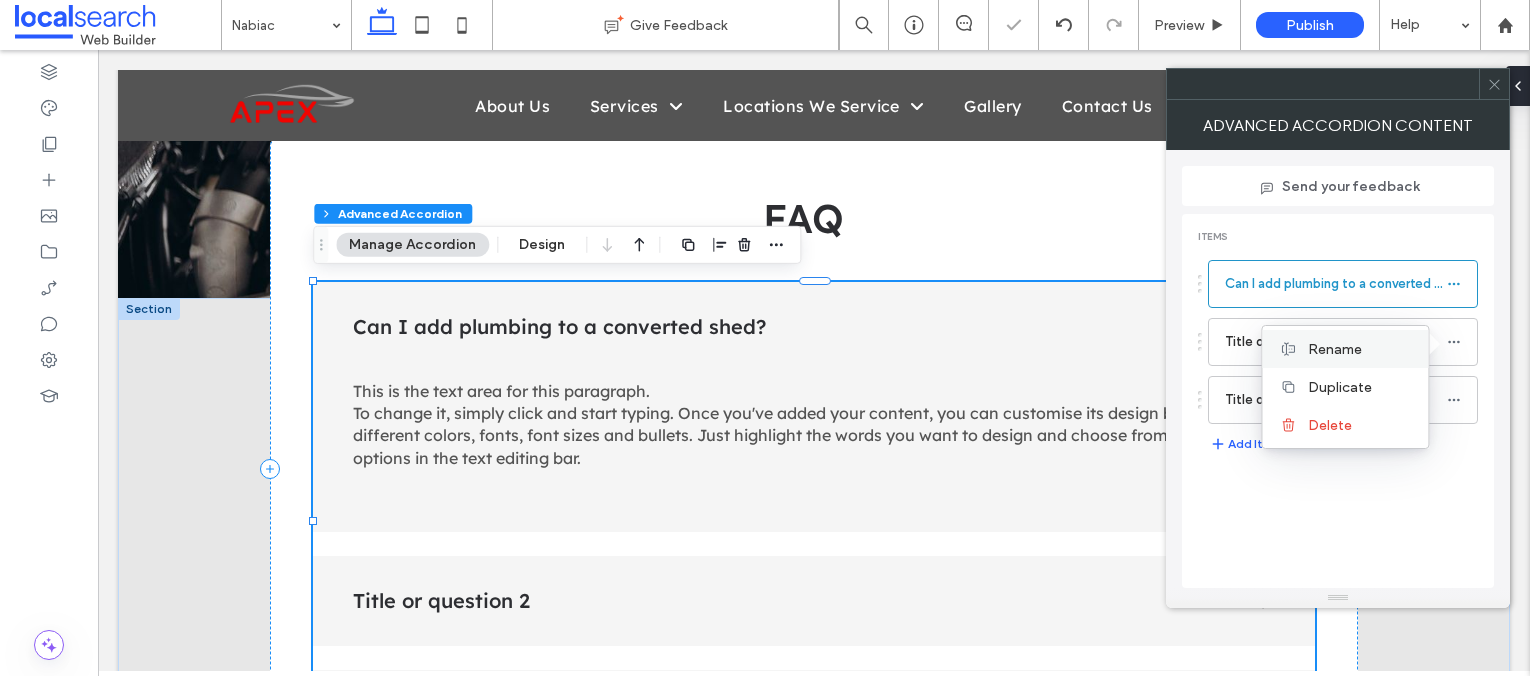 click on "Rename" at bounding box center (1345, 349) 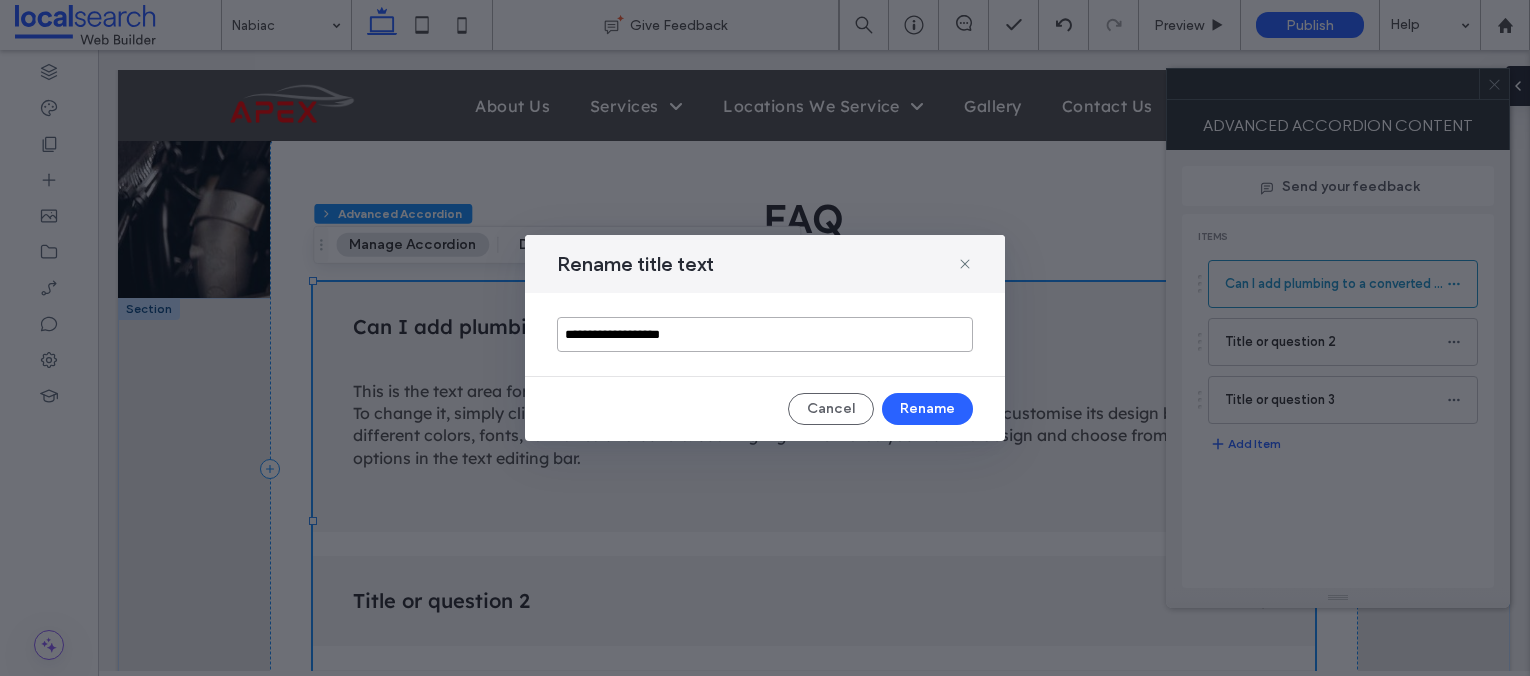 click on "**********" at bounding box center [765, 334] 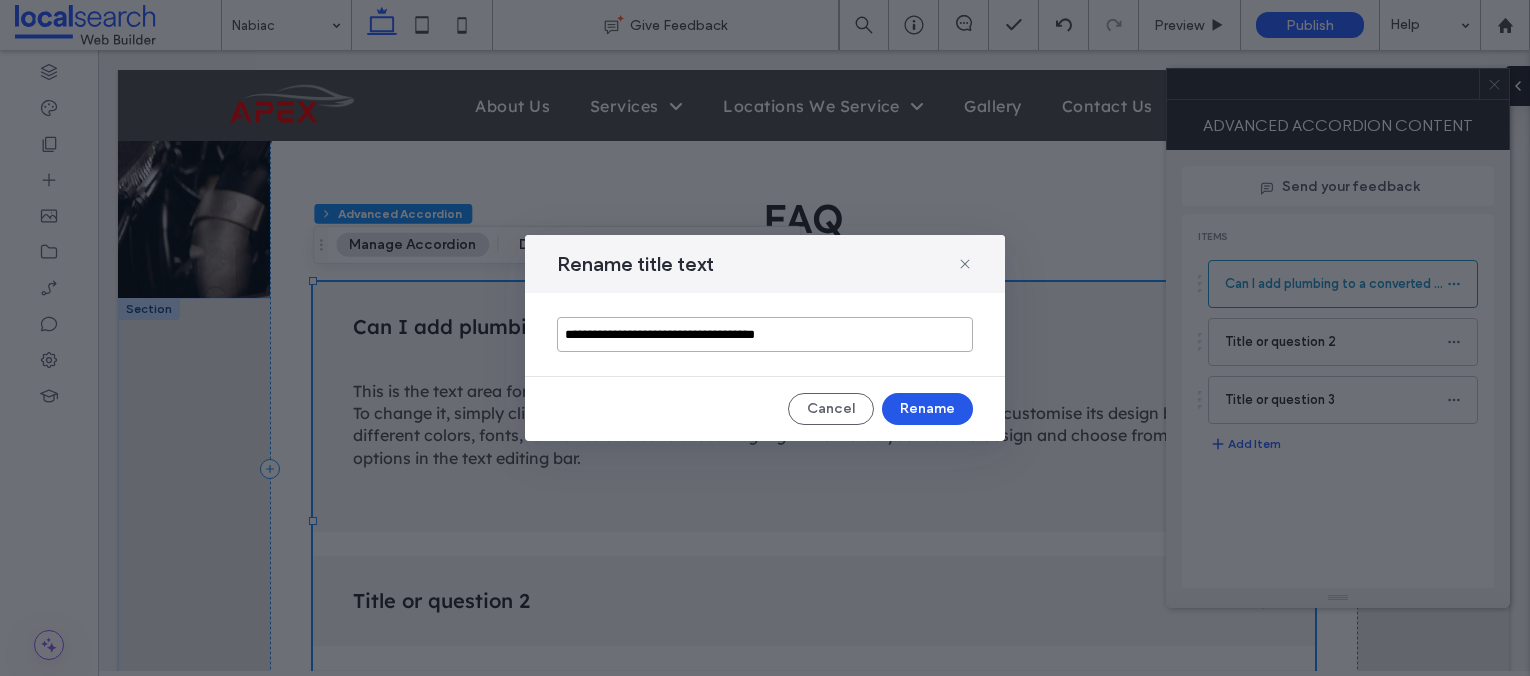 type on "**********" 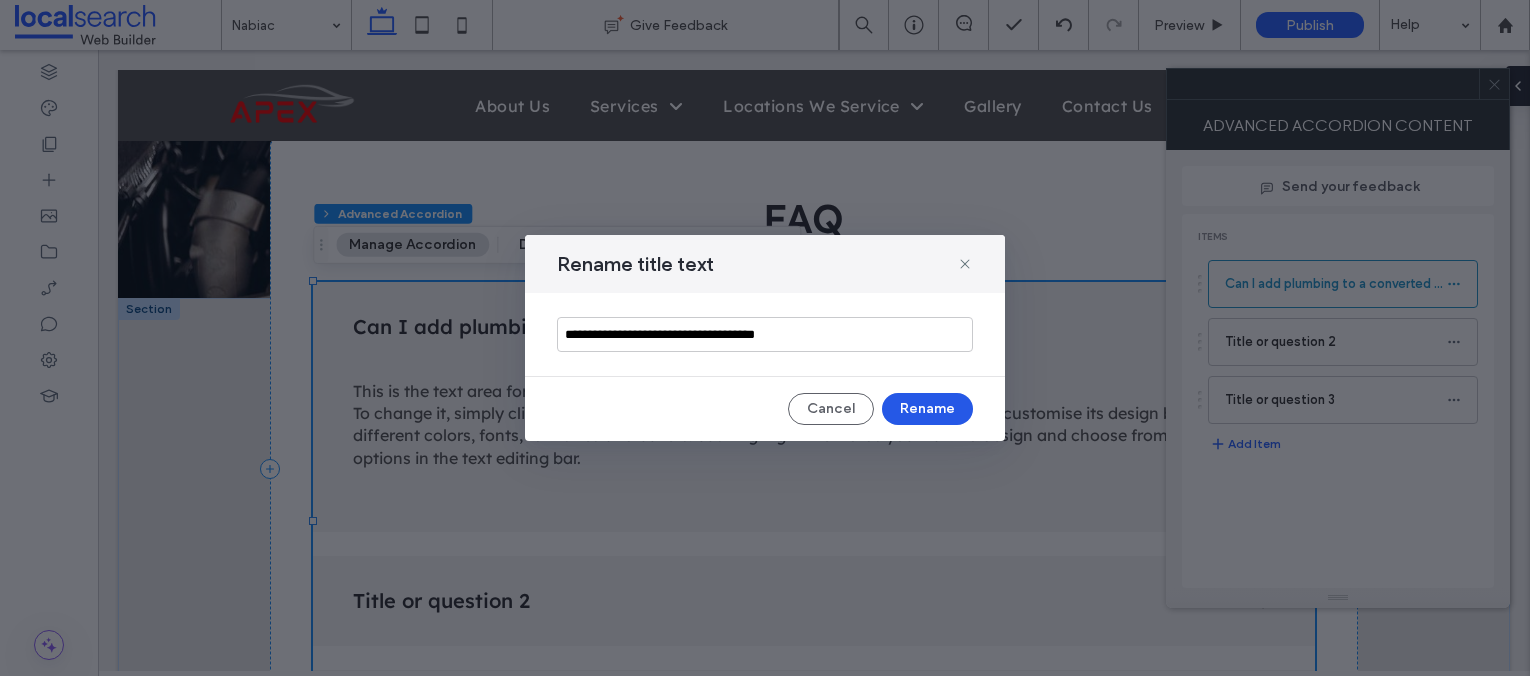drag, startPoint x: 934, startPoint y: 417, endPoint x: 830, endPoint y: 367, distance: 115.39497 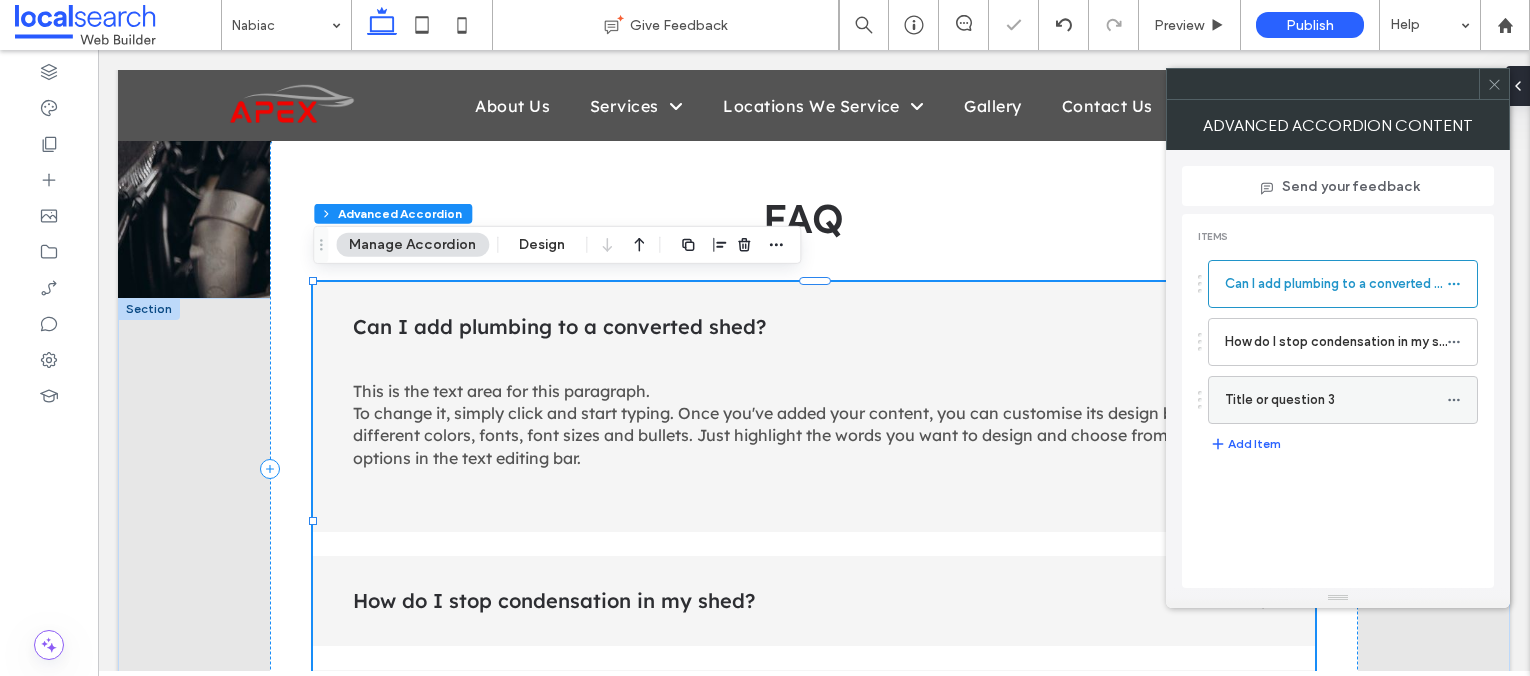 click 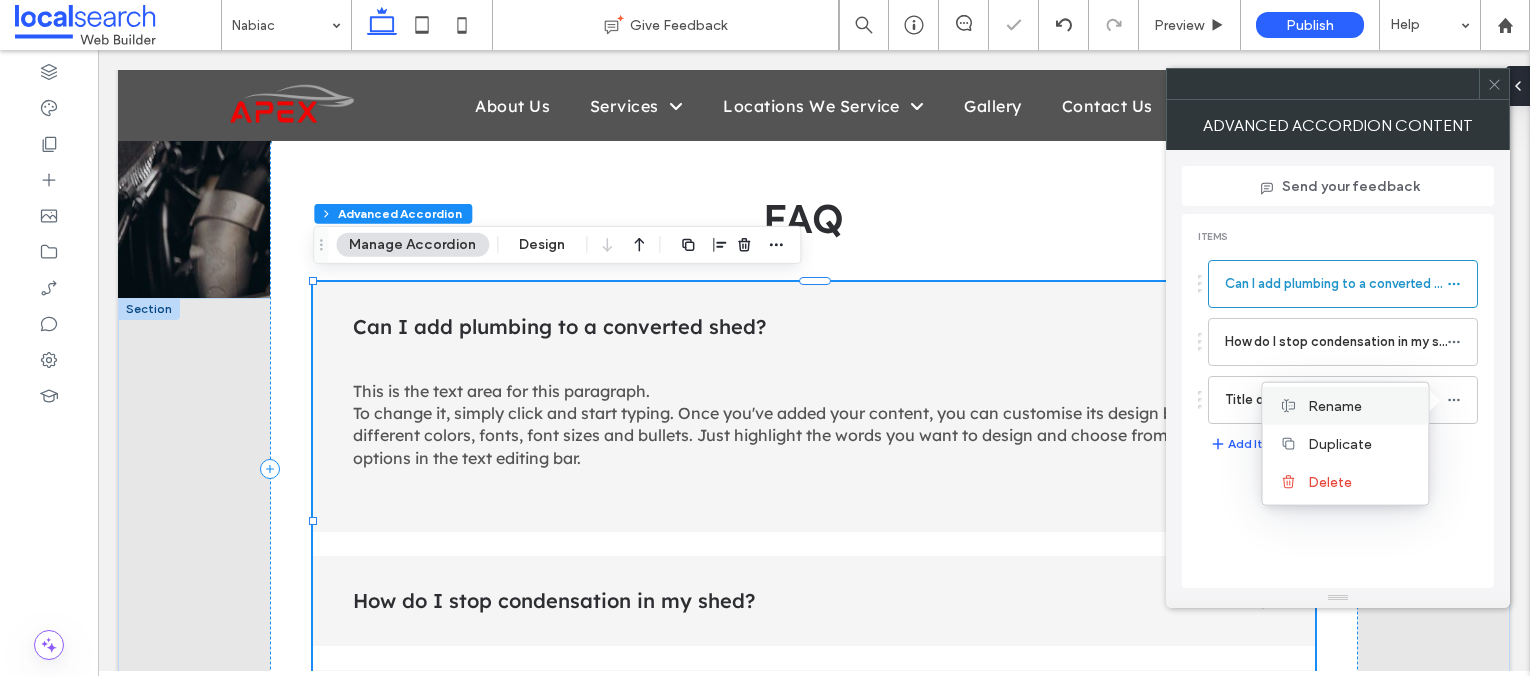 click on "Rename" at bounding box center [1335, 405] 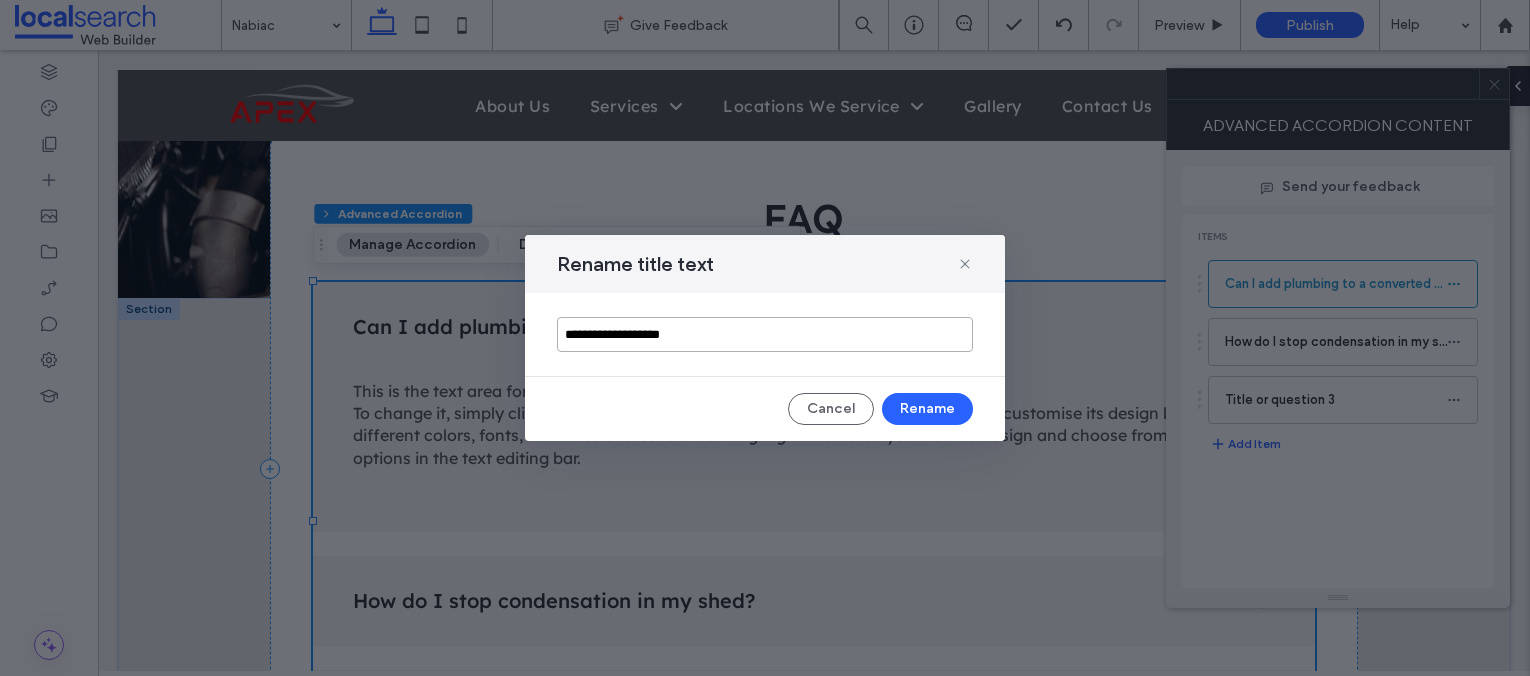 click on "**********" at bounding box center (765, 334) 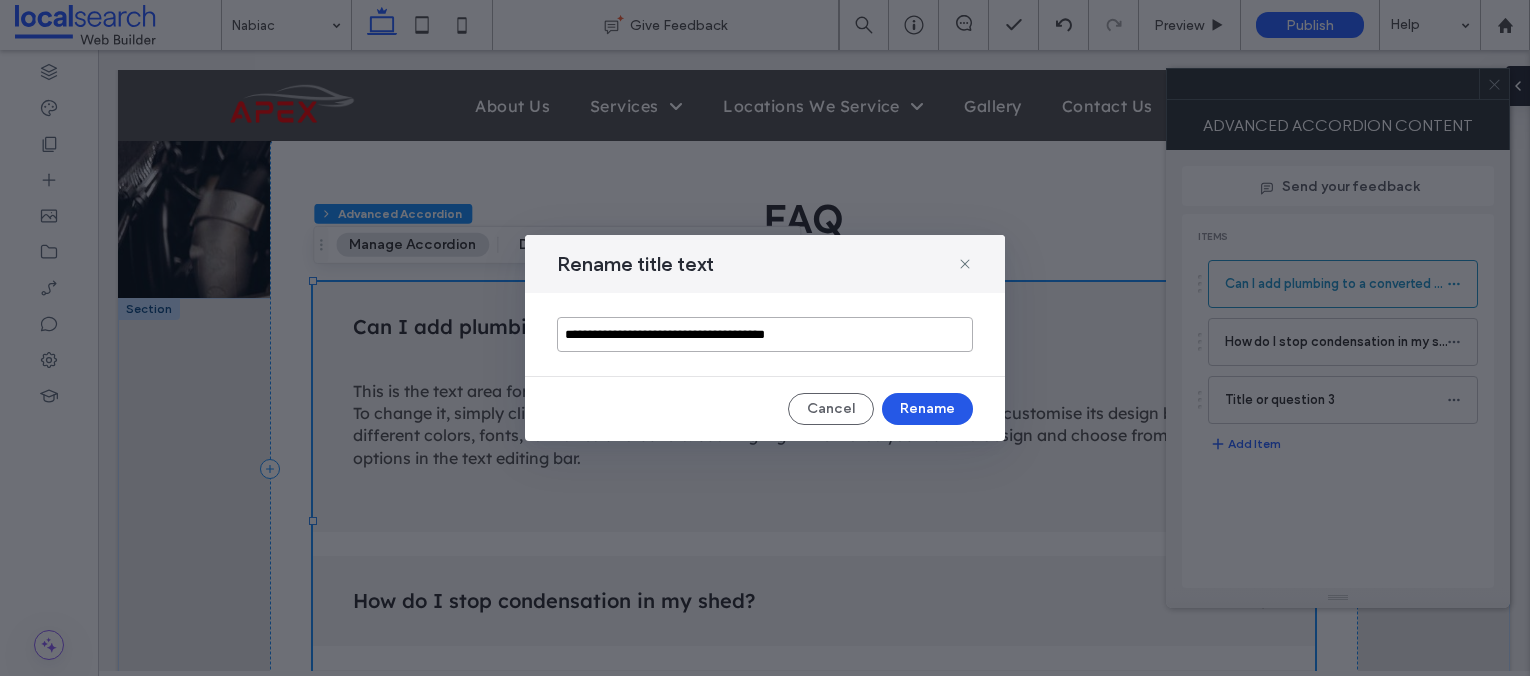 type on "**********" 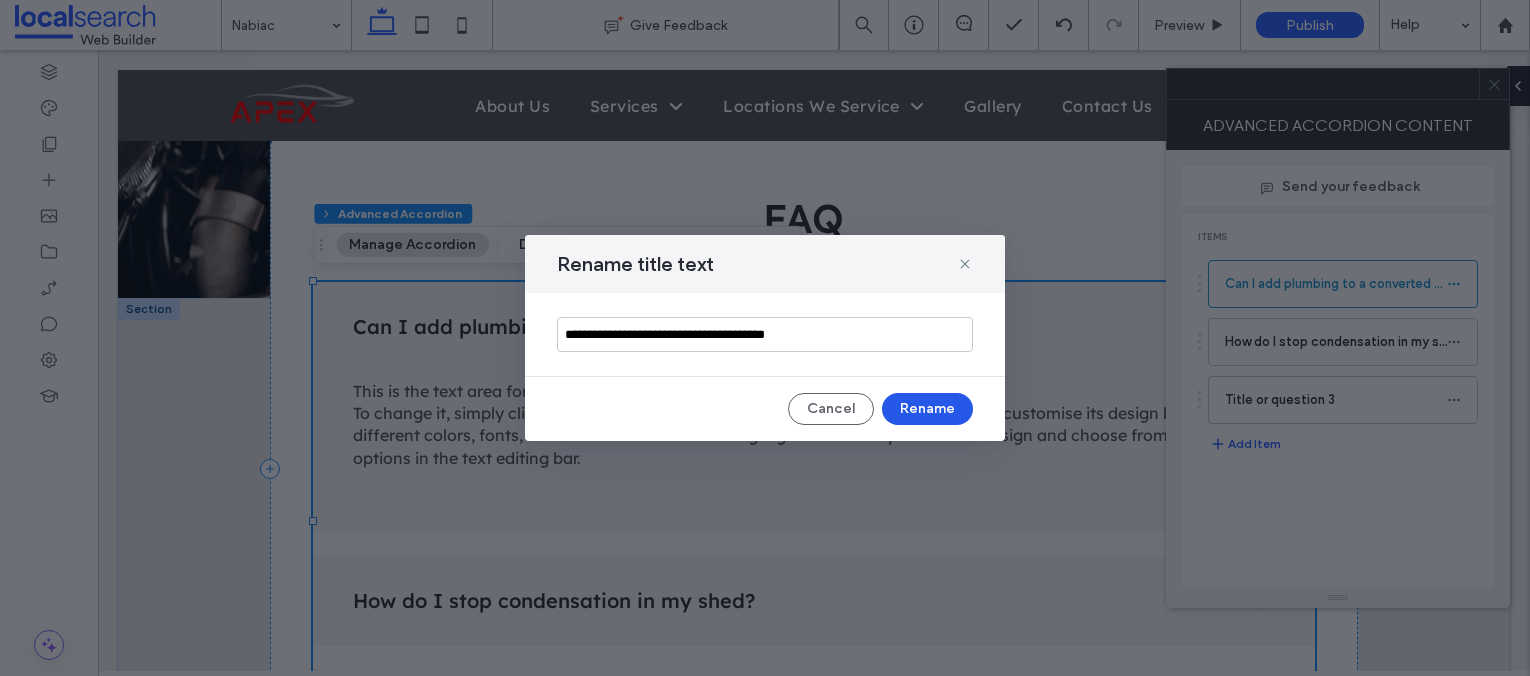 click on "Rename" at bounding box center (927, 409) 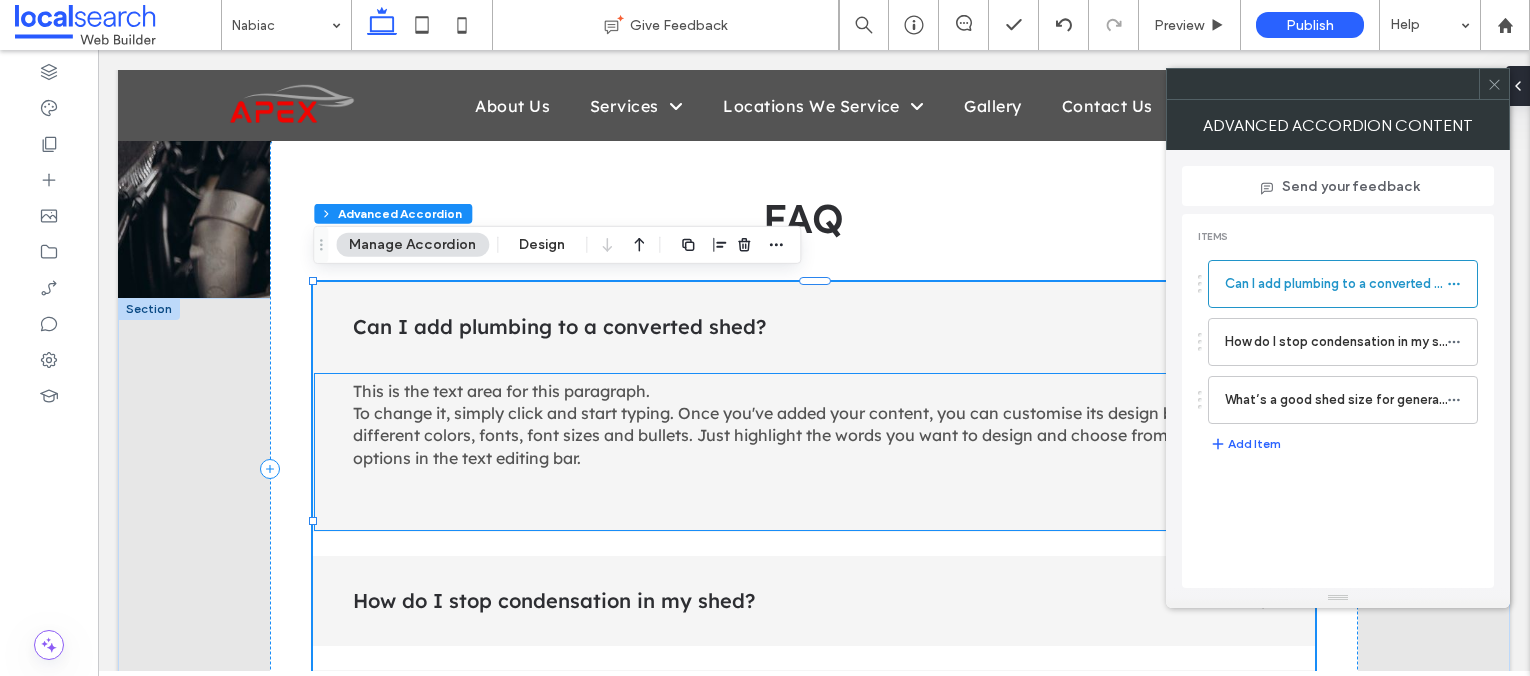 click on "This is the text area for this paragraph. To change it, simply click and start typing. Once you've added your content, you can customise its design by using different colors, fonts, font sizes and bullets. Just highlight the words you want to design and choose from the various options in the text editing bar." at bounding box center [805, 424] 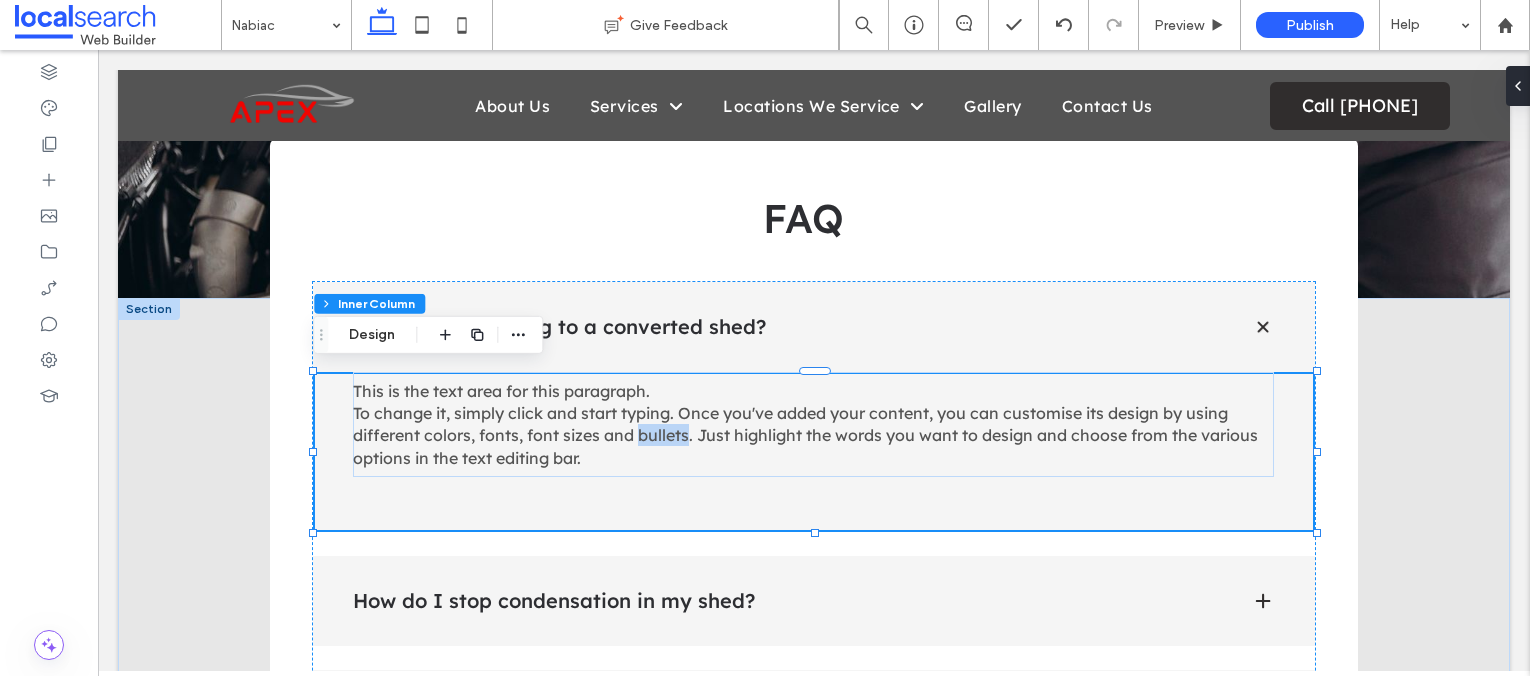 click on "This is the text area for this paragraph. To change it, simply click and start typing. Once you've added your content, you can customise its design by using different colors, fonts, font sizes and bullets. Just highlight the words you want to design and choose from the various options in the text editing bar." at bounding box center (805, 424) 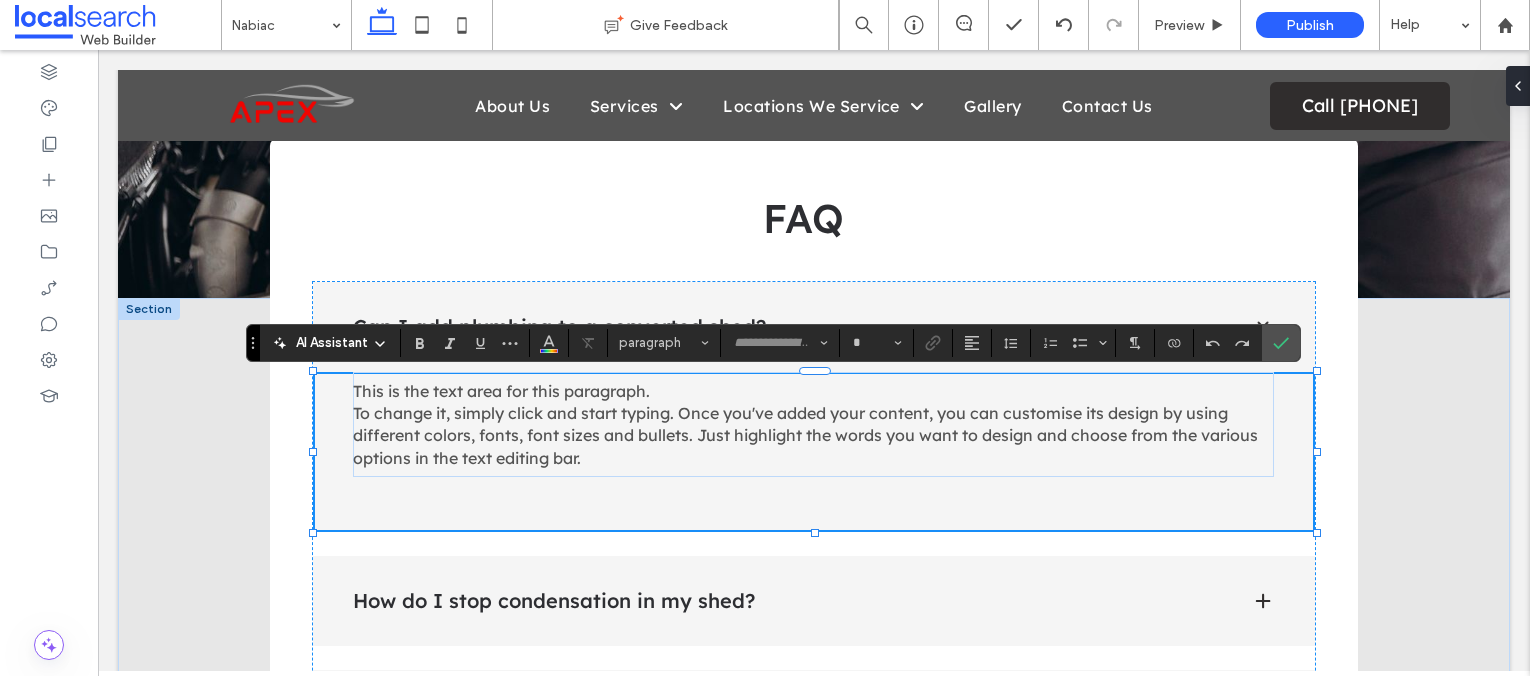 type on "**********" 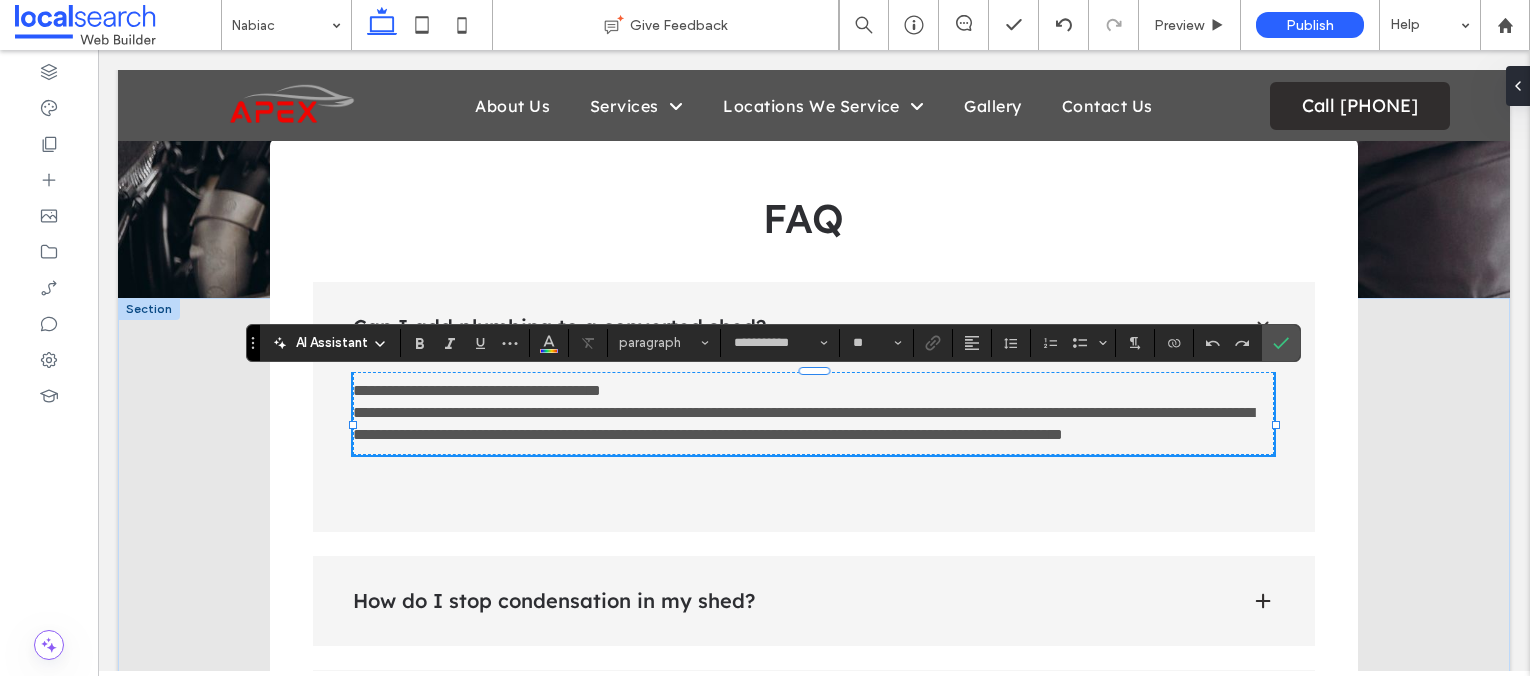 click on "**********" at bounding box center (813, 413) 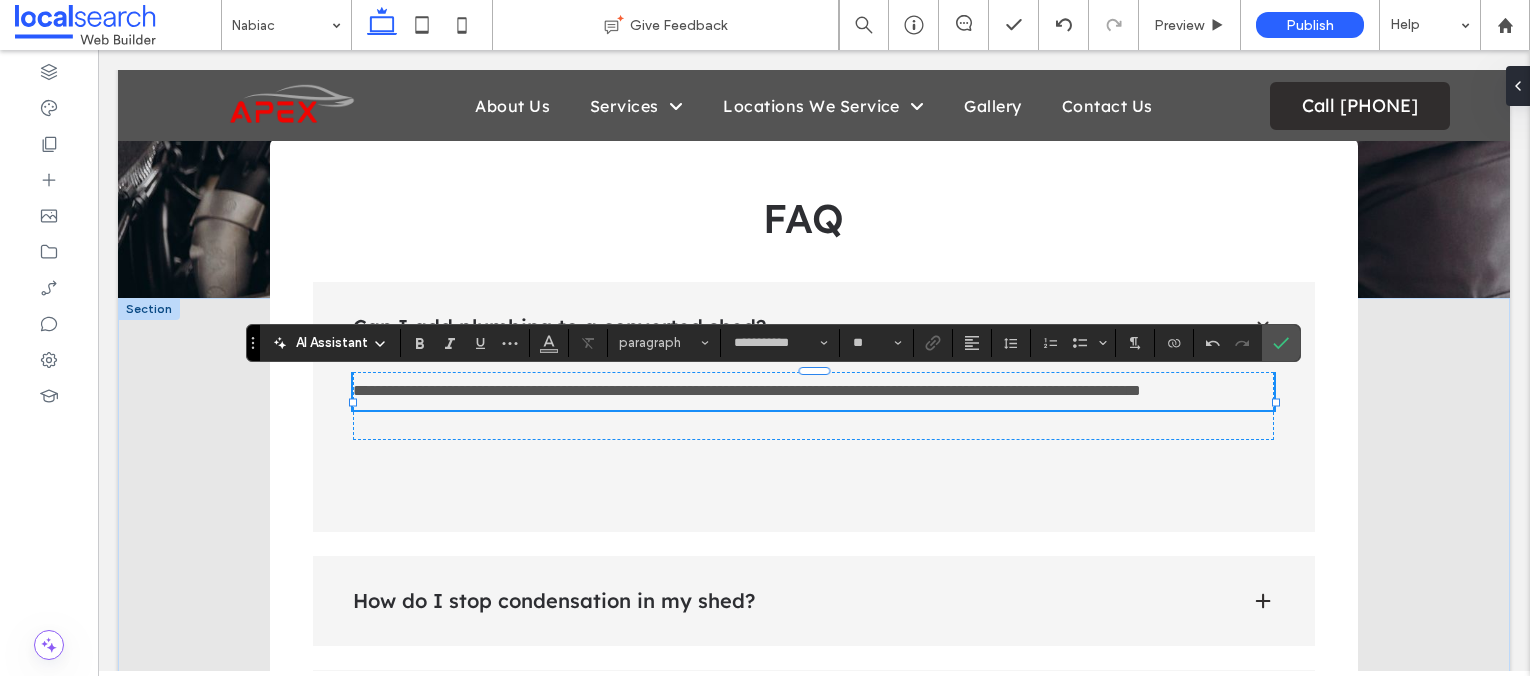 click on "**********" at bounding box center [747, 390] 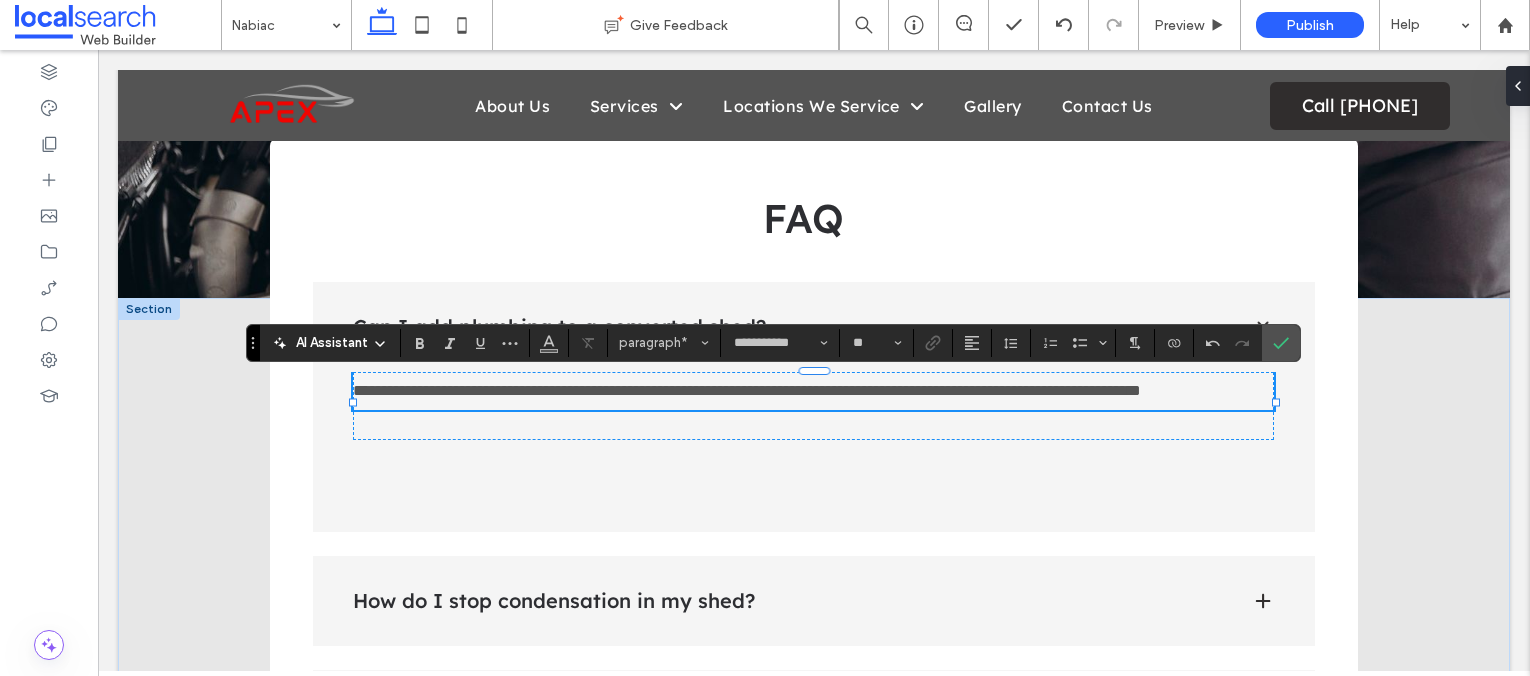 type 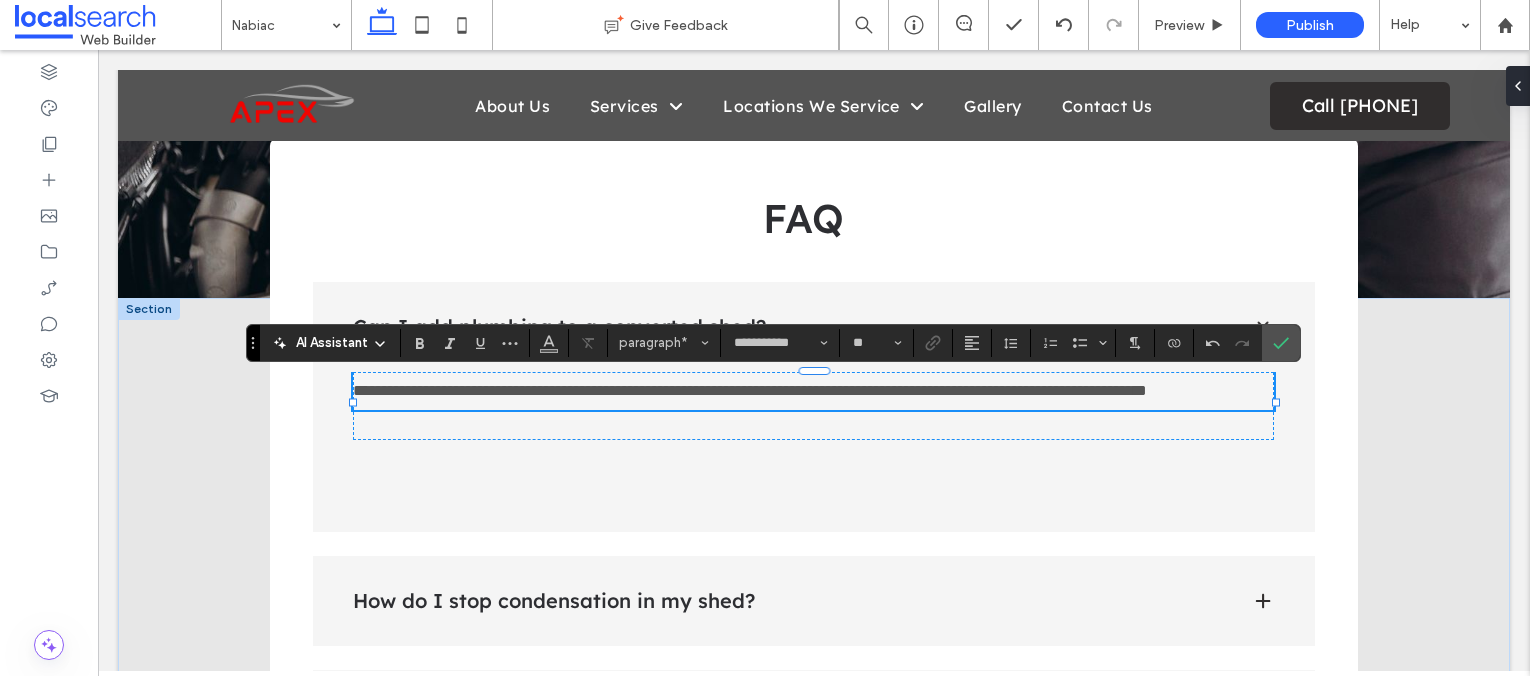 click on "**********" at bounding box center (750, 390) 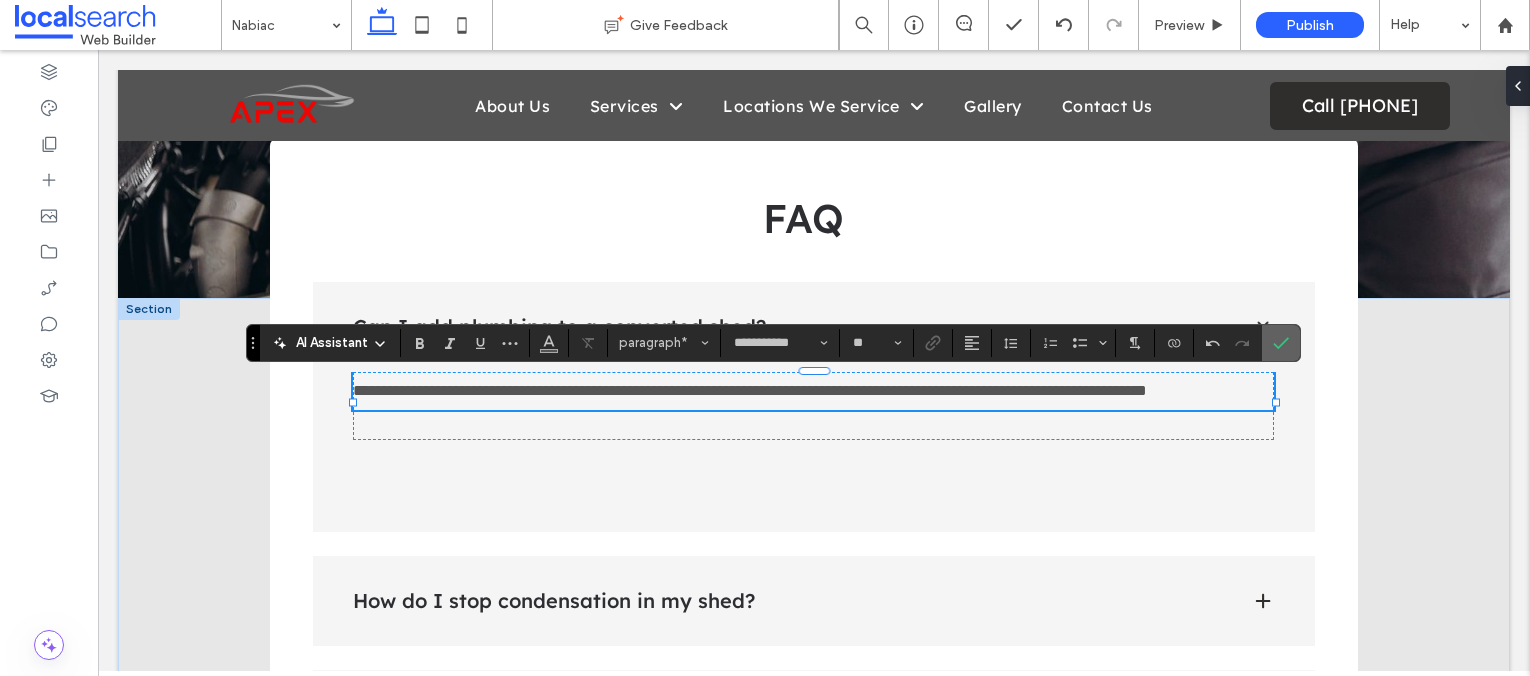click 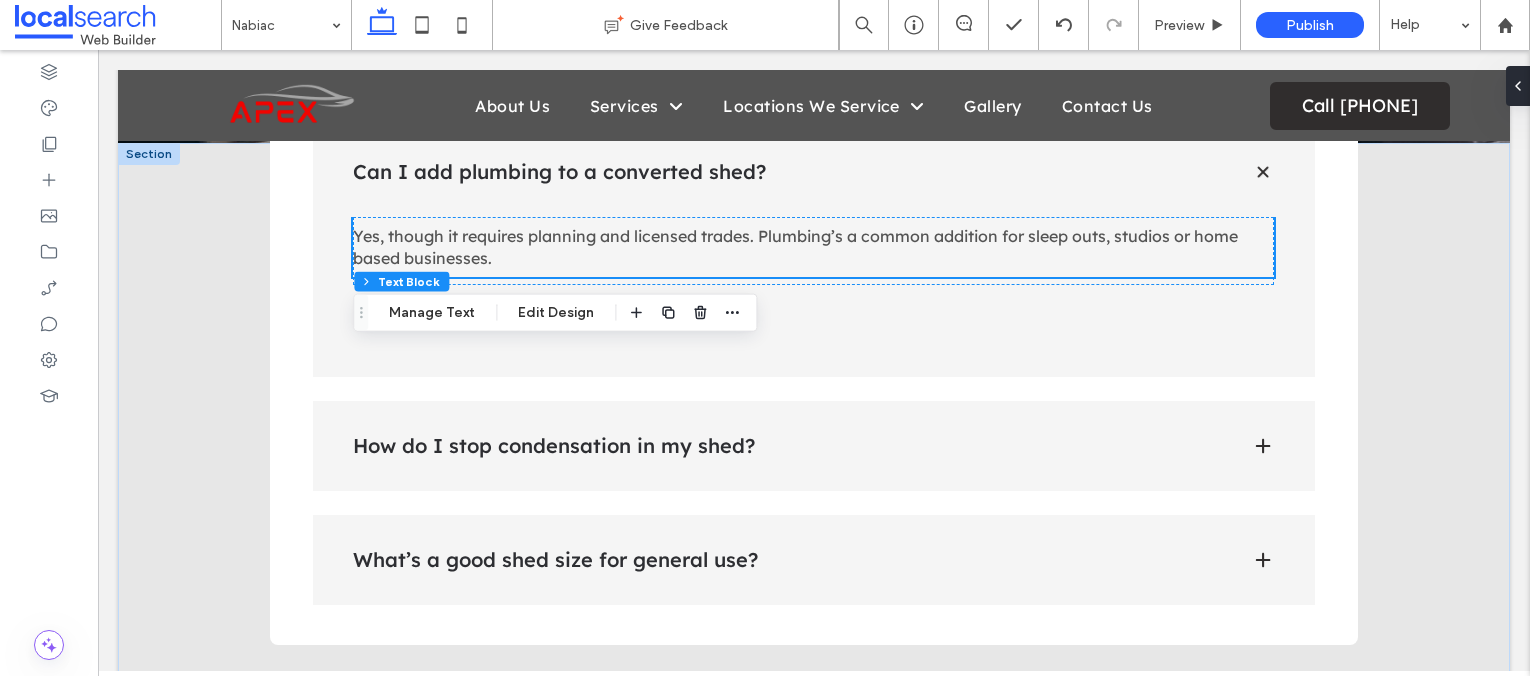 scroll, scrollTop: 4381, scrollLeft: 0, axis: vertical 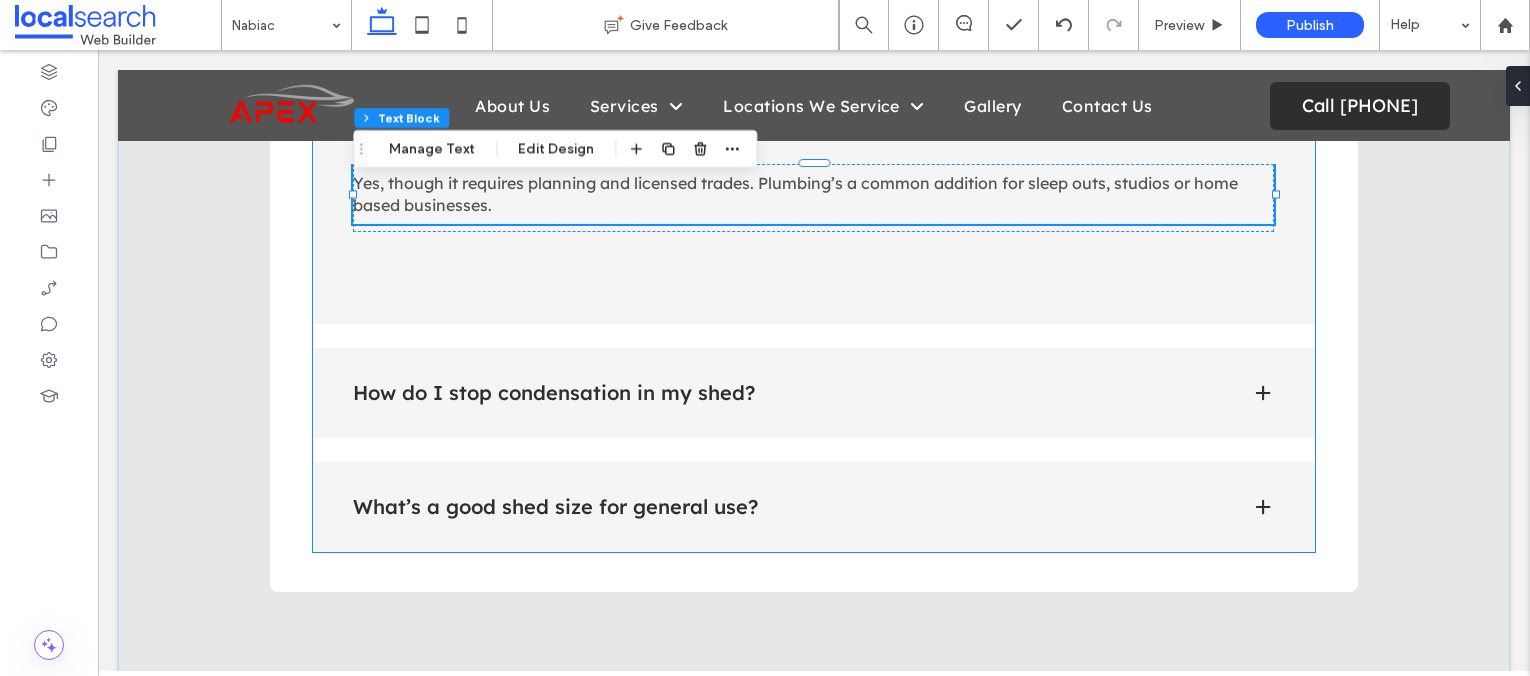 click on "How do I stop condensation in my shed?" at bounding box center [814, 393] 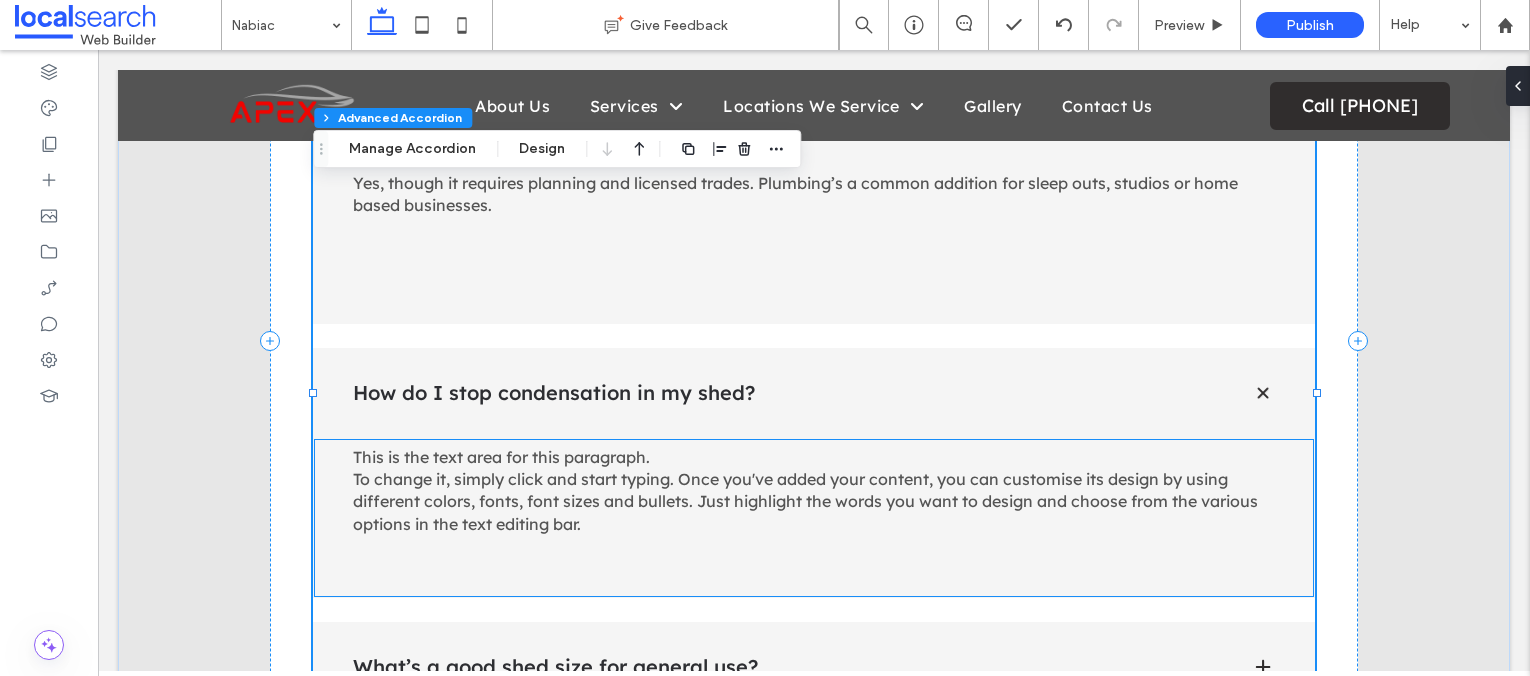 click on "This is the text area for this paragraph. To change it, simply click and start typing. Once you've added your content, you can customise its design by using different colors, fonts, font sizes and bullets. Just highlight the words you want to design and choose from the various options in the text editing bar." at bounding box center (805, 490) 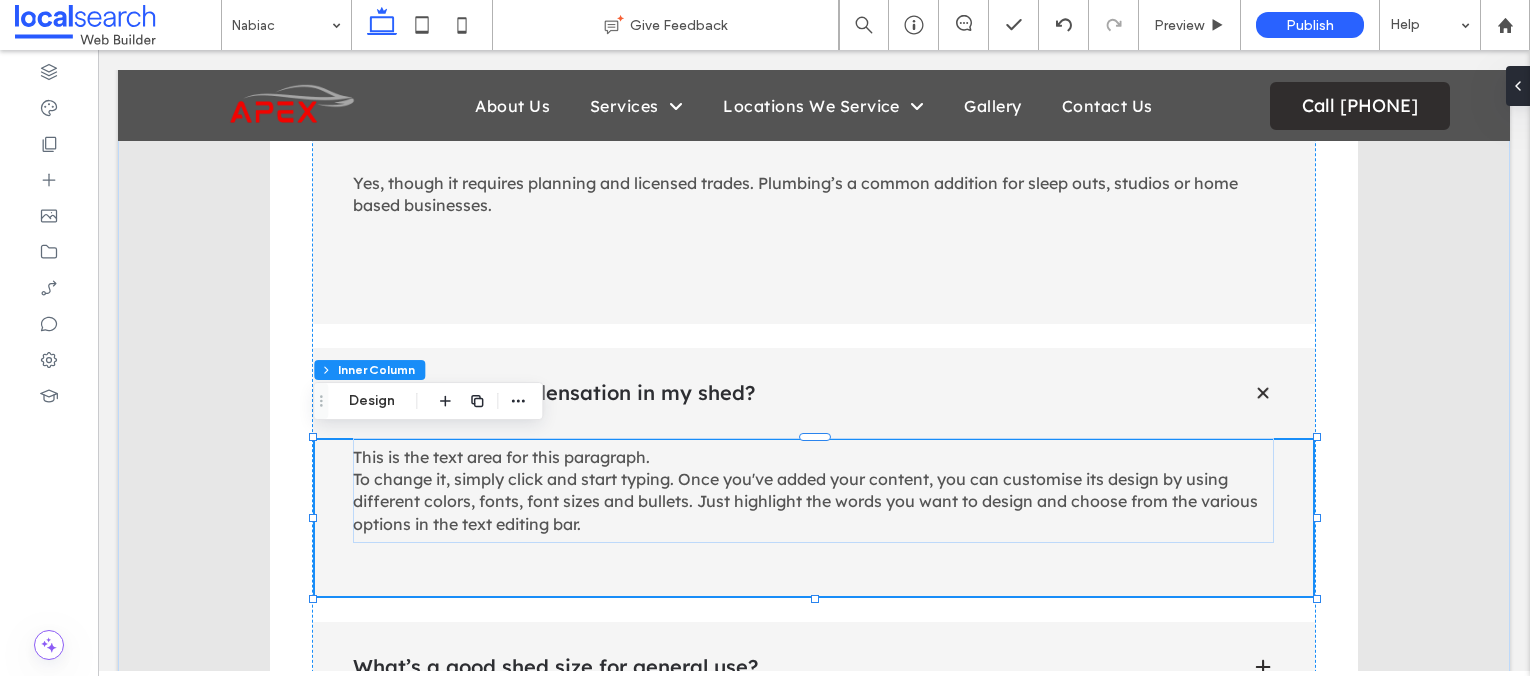 click on "This is the text area for this paragraph. To change it, simply click and start typing. Once you've added your content, you can customise its design by using different colors, fonts, font sizes and bullets. Just highlight the words you want to design and choose from the various options in the text editing bar." at bounding box center [805, 490] 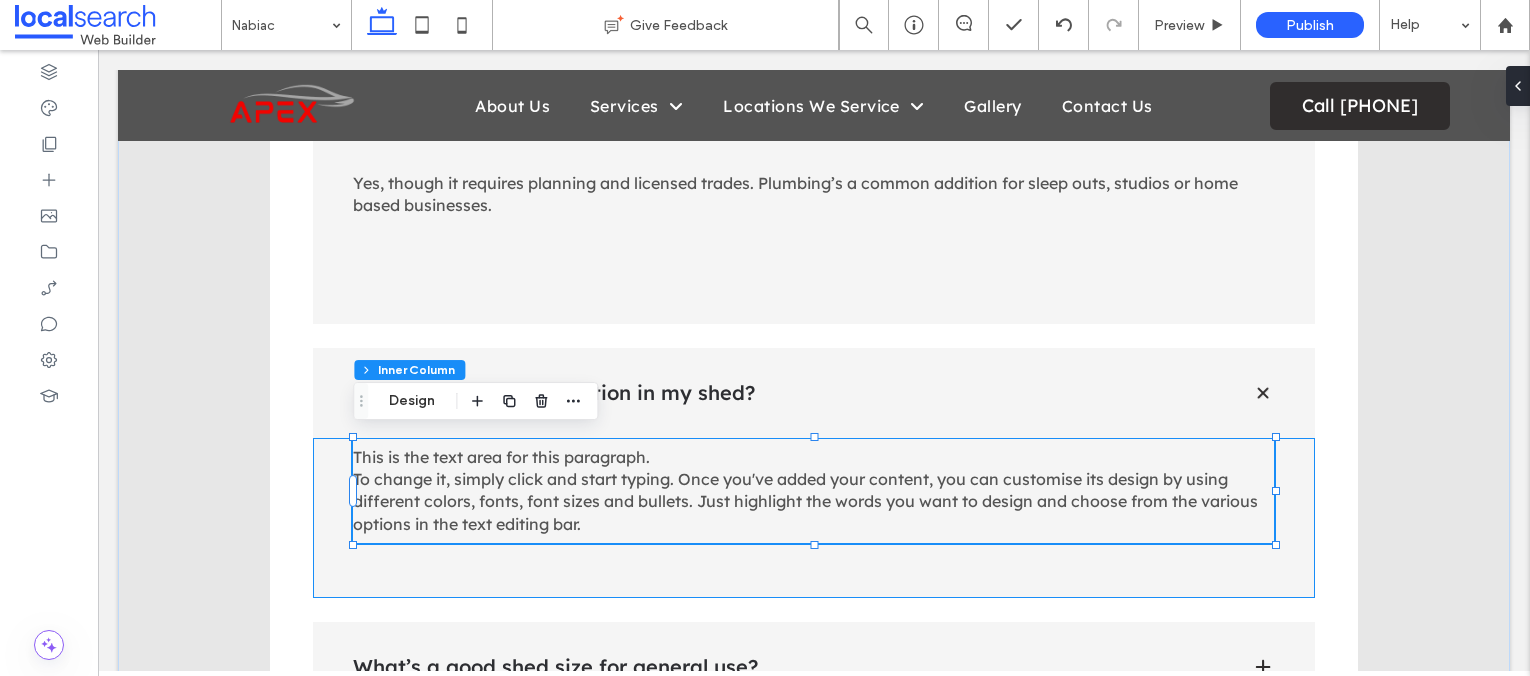 click on "This is the text area for this paragraph. To change it, simply click and start typing. Once you've added your content, you can customise its design by using different colors, fonts, font sizes and bullets. Just highlight the words you want to design and choose from the various options in the text editing bar." at bounding box center [805, 490] 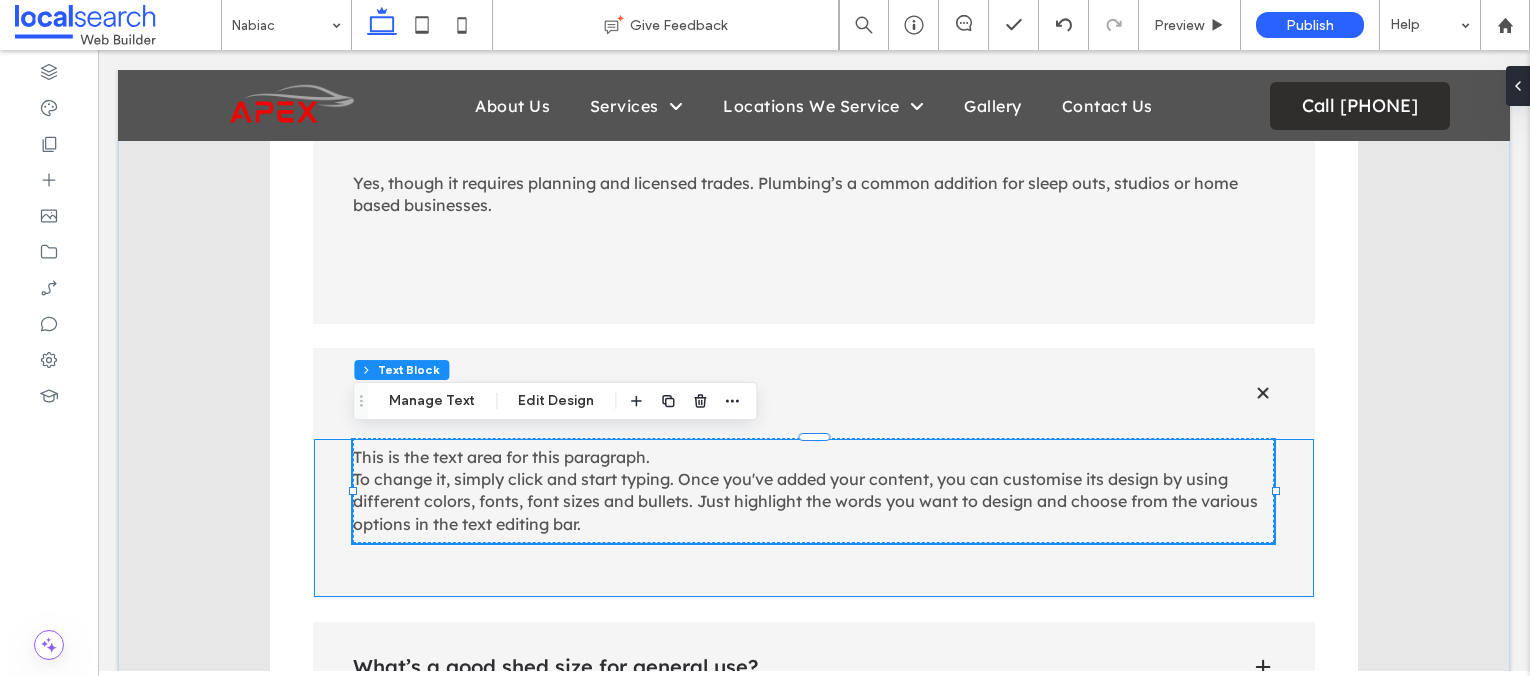 click on "This is the text area for this paragraph. To change it, simply click and start typing. Once you've added your content, you can customise its design by using different colors, fonts, font sizes and bullets. Just highlight the words you want to design and choose from the various options in the text editing bar." at bounding box center [805, 490] 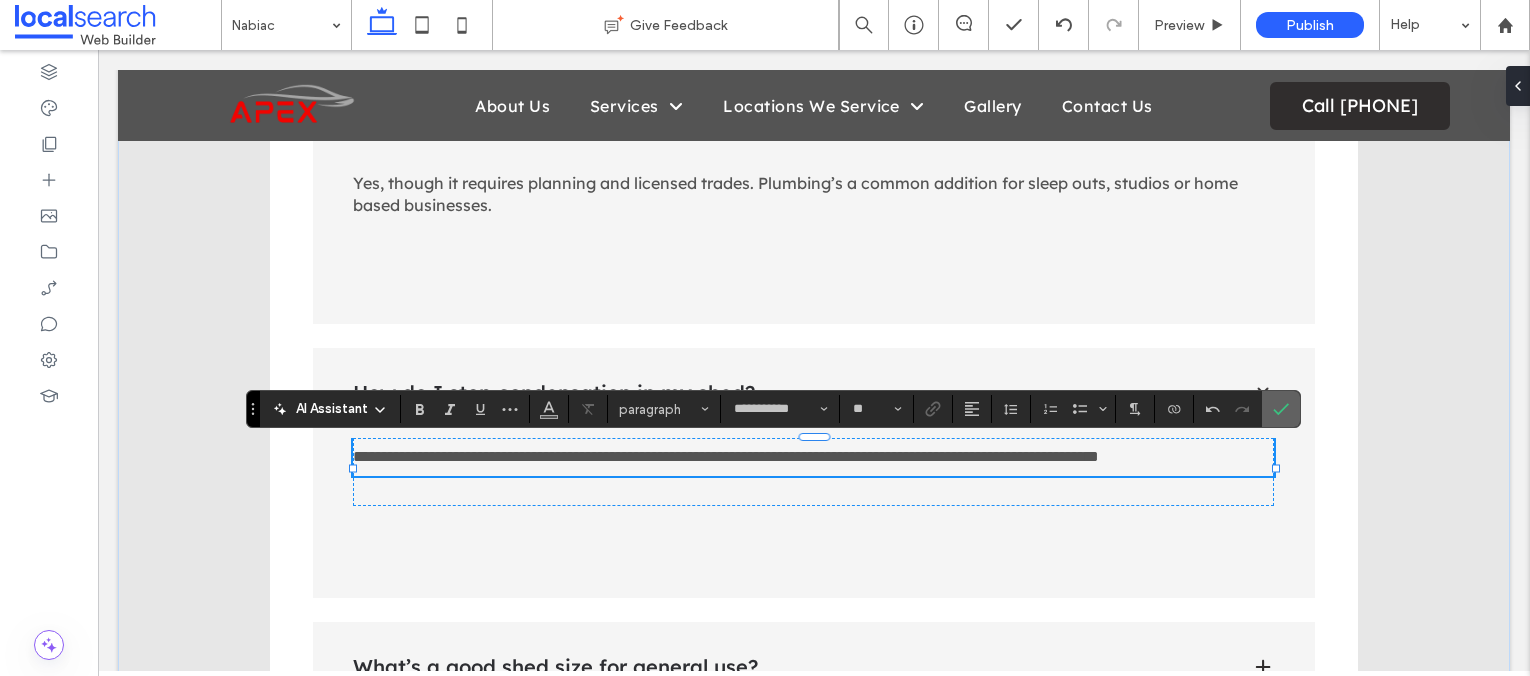 click 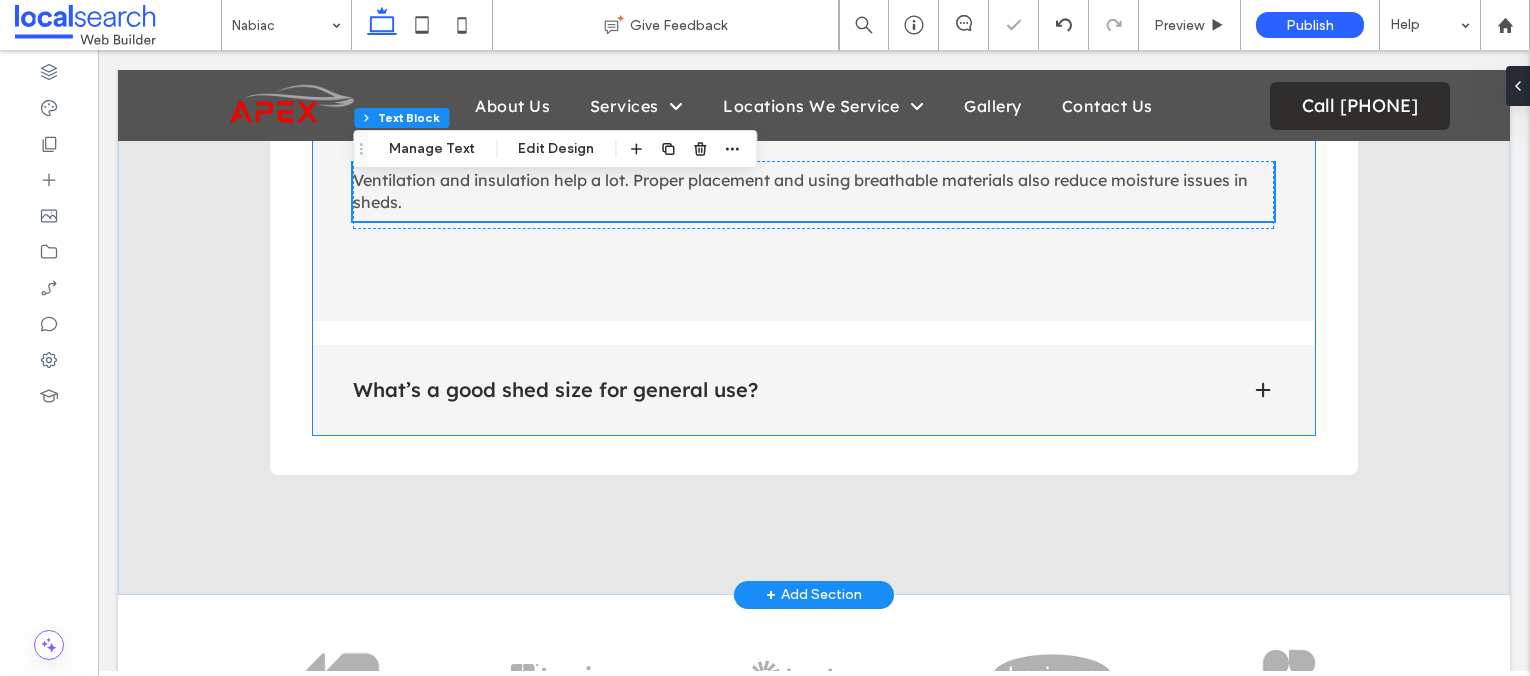 scroll, scrollTop: 4663, scrollLeft: 0, axis: vertical 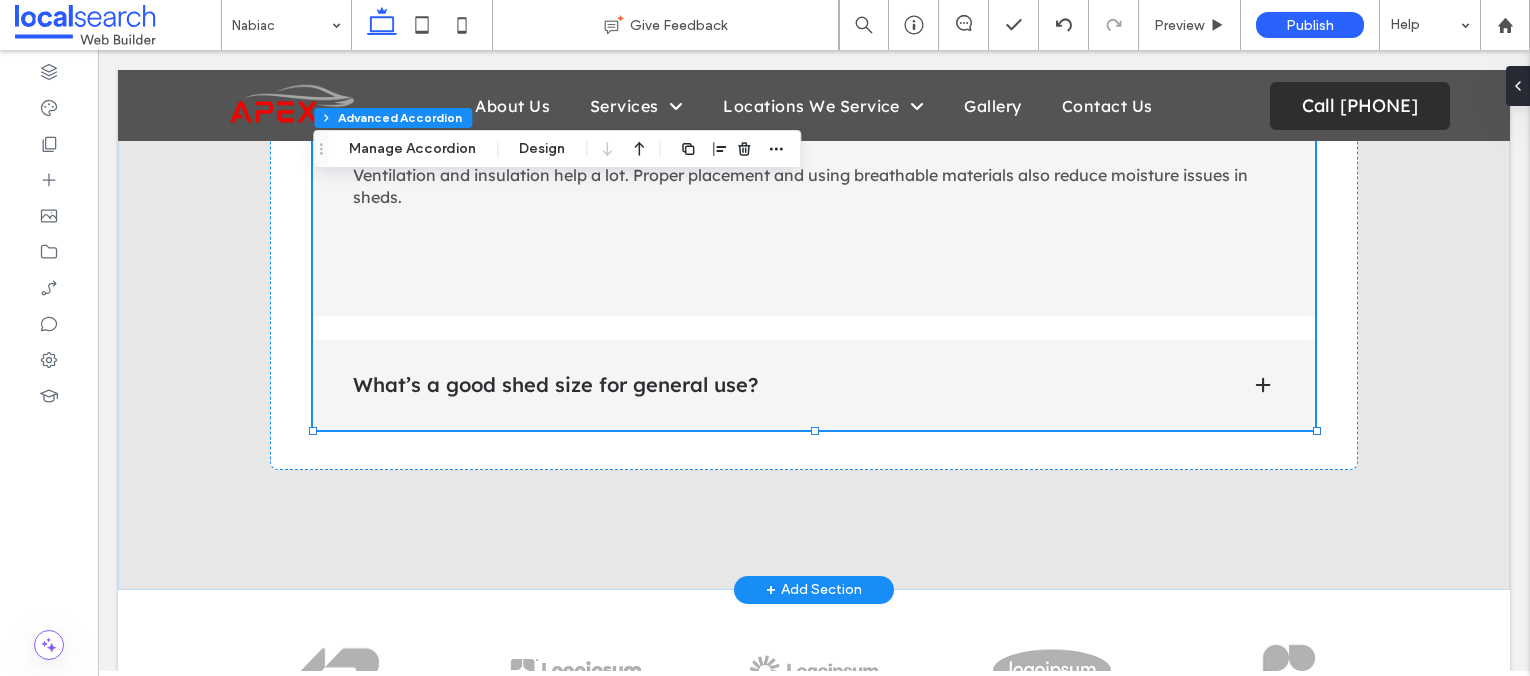click on "What’s a good shed size for general use?" at bounding box center (814, 385) 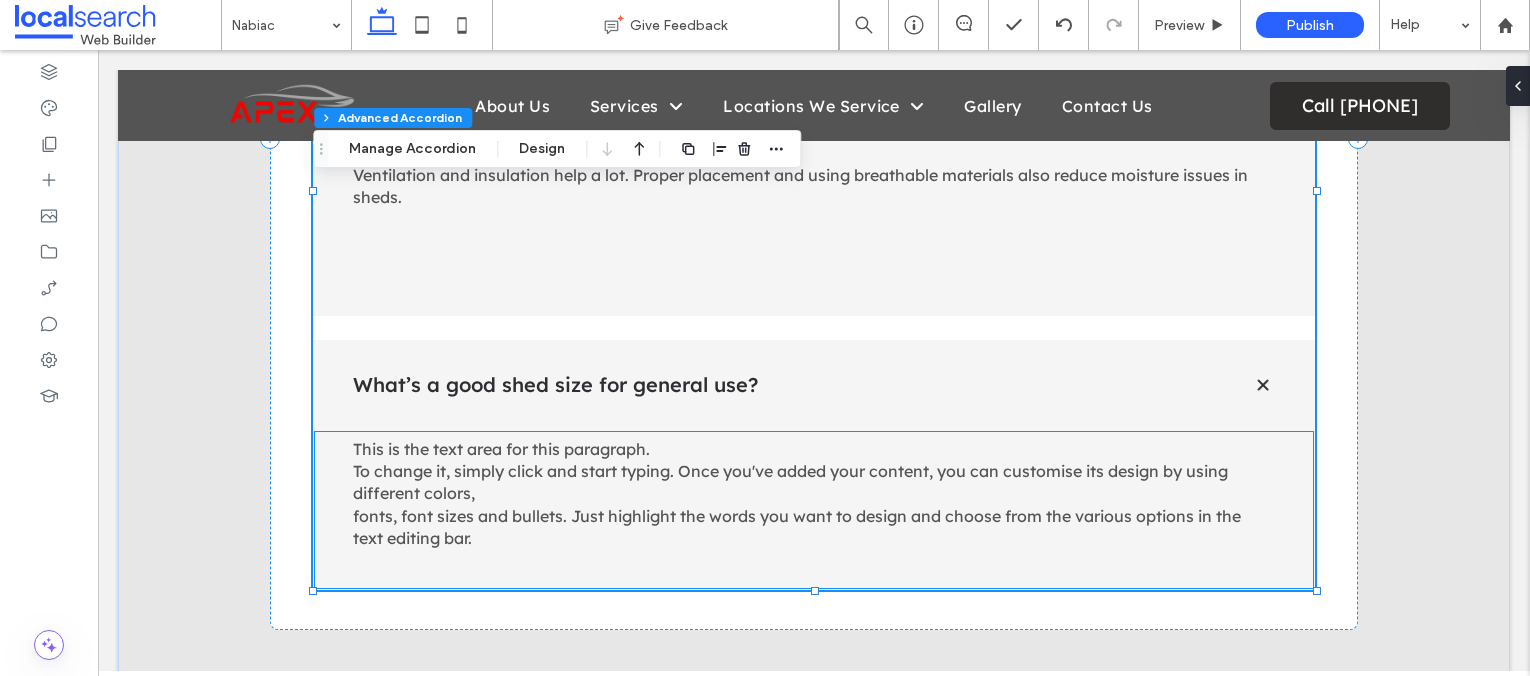 click on "This is the text area for this paragraph. To change it, simply click and start typing. Once you've added your content, you can customise its design by using different colors, fonts, font sizes and bullets. Just highlight the words you want to design and choose from the various options in the text editing bar." at bounding box center (797, 494) 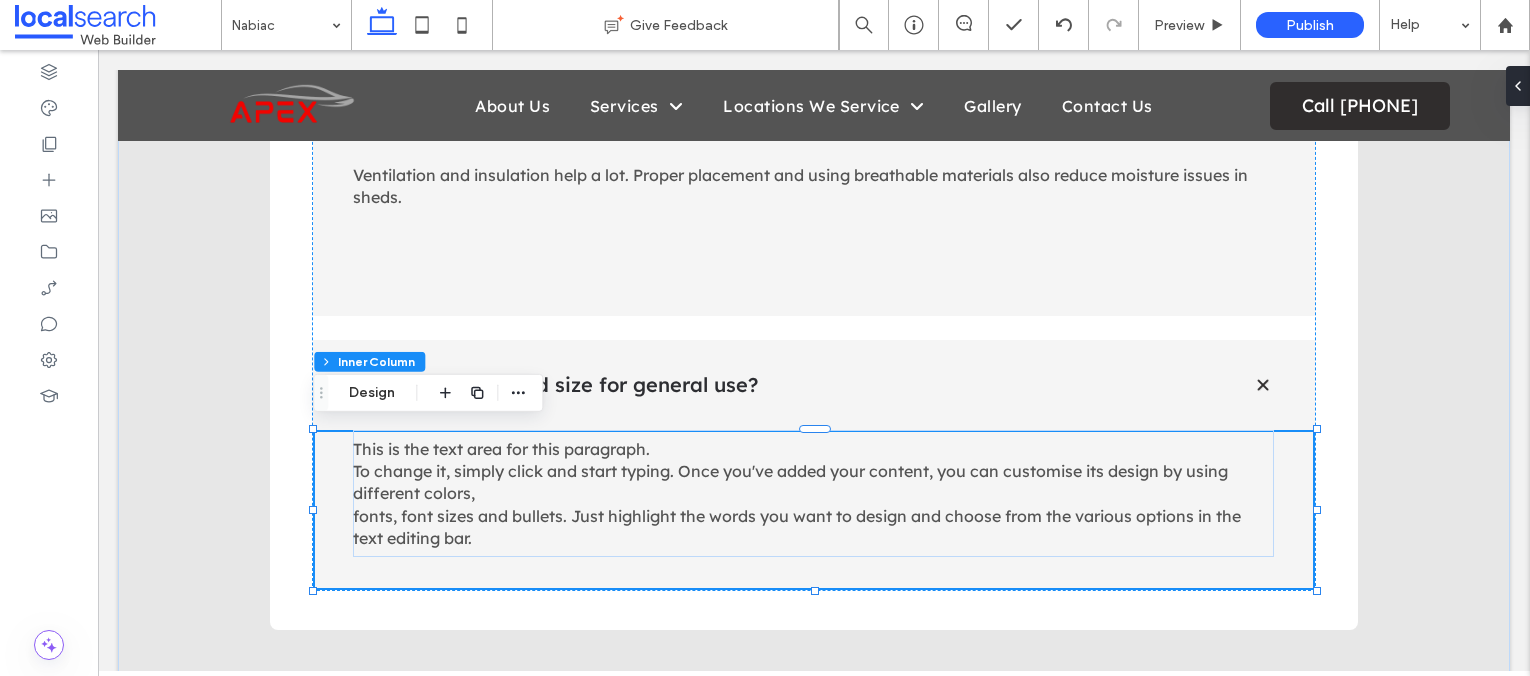 click on "This is the text area for this paragraph. To change it, simply click and start typing. Once you've added your content, you can customise its design by using different colors, fonts, font sizes and bullets. Just highlight the words you want to design and choose from the various options in the text editing bar." at bounding box center (797, 494) 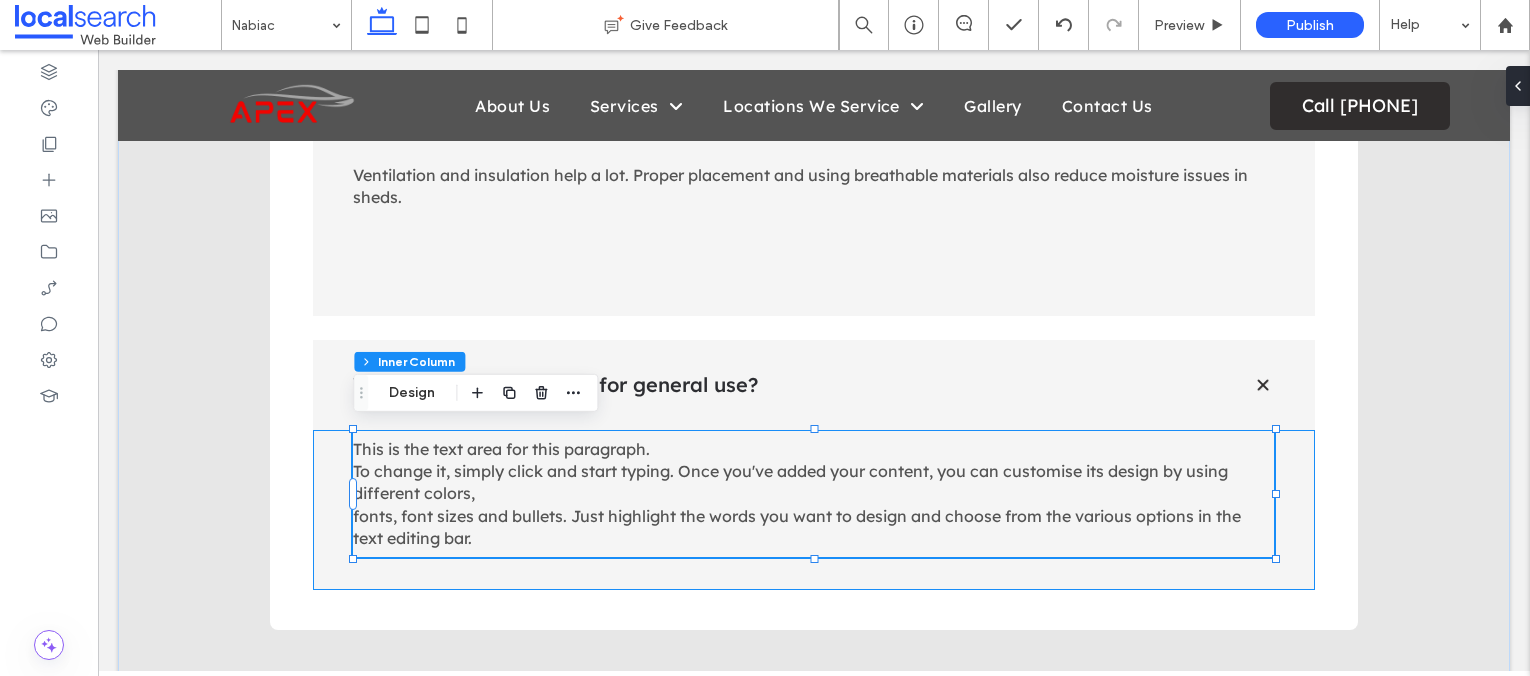 click on "This is the text area for this paragraph. To change it, simply click and start typing. Once you've added your content, you can customise its design by using different colors, fonts, font sizes and bullets. Just highlight the words you want to design and choose from the various options in the text editing bar." at bounding box center (797, 494) 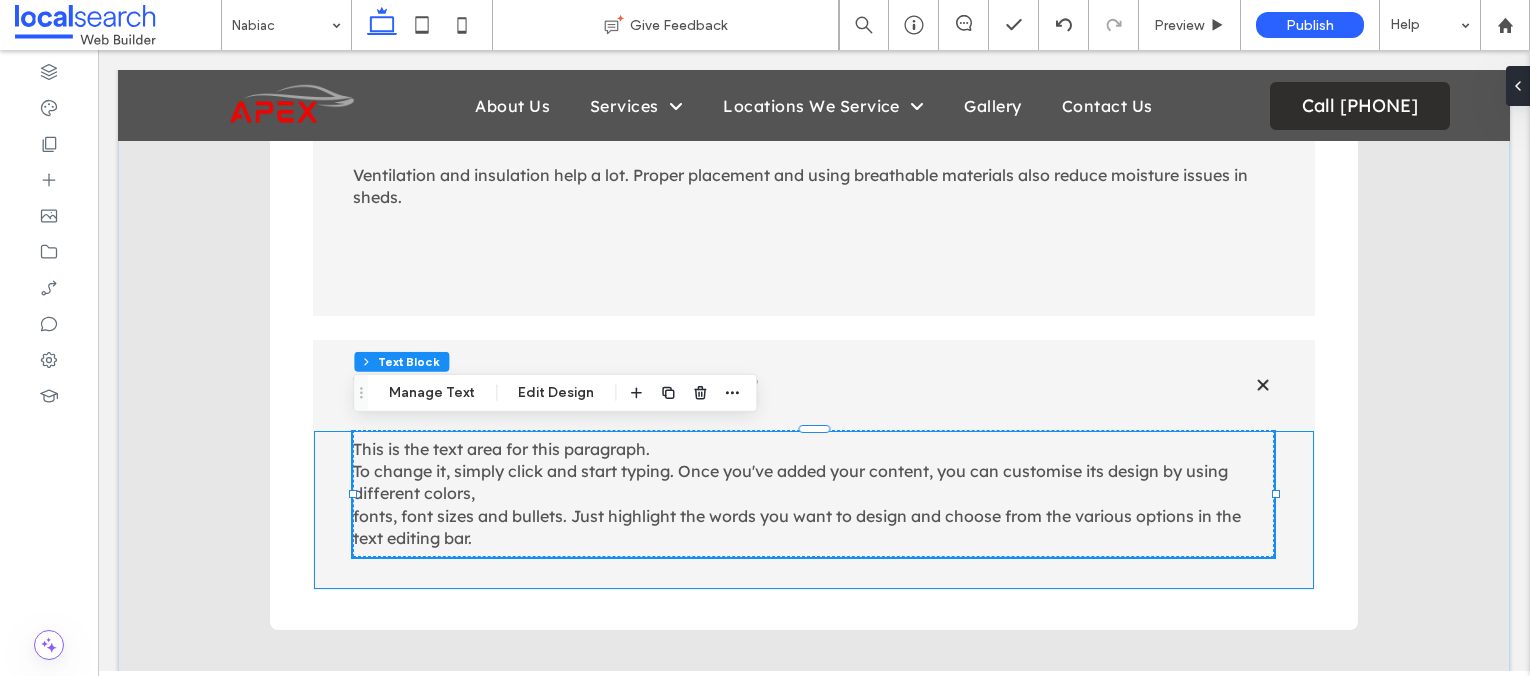 click on "This is the text area for this paragraph. To change it, simply click and start typing. Once you've added your content, you can customise its design by using different colors, fonts, font sizes and bullets. Just highlight the words you want to design and choose from the various options in the text editing bar." at bounding box center [797, 494] 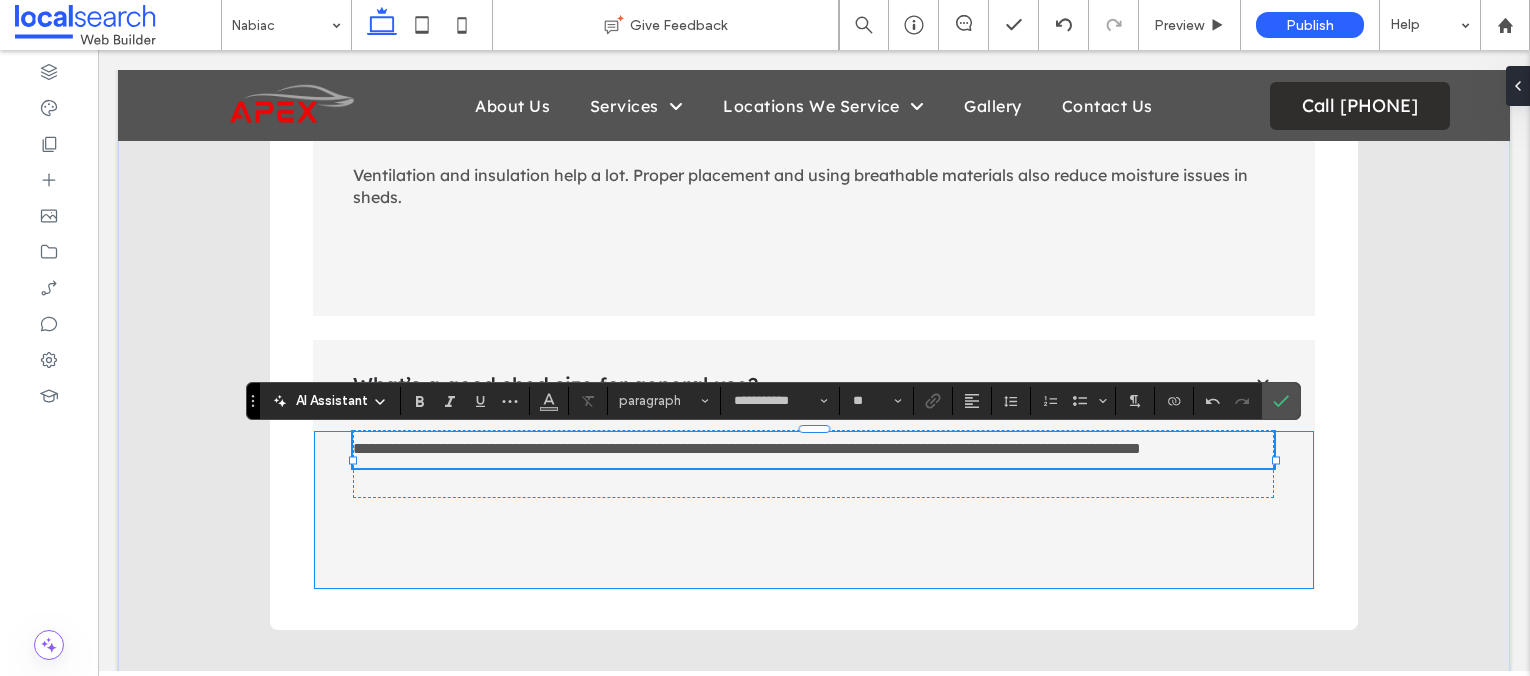 click on "**********" at bounding box center (747, 448) 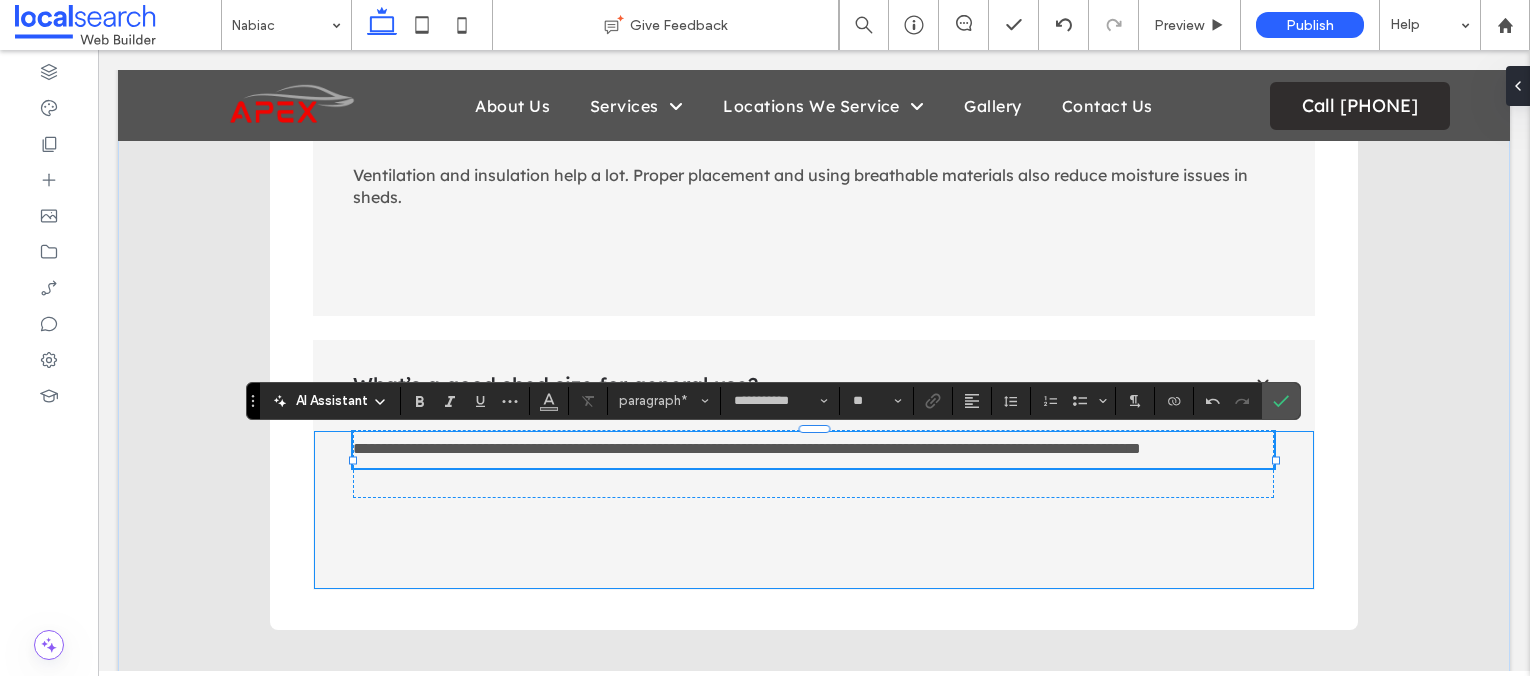 type 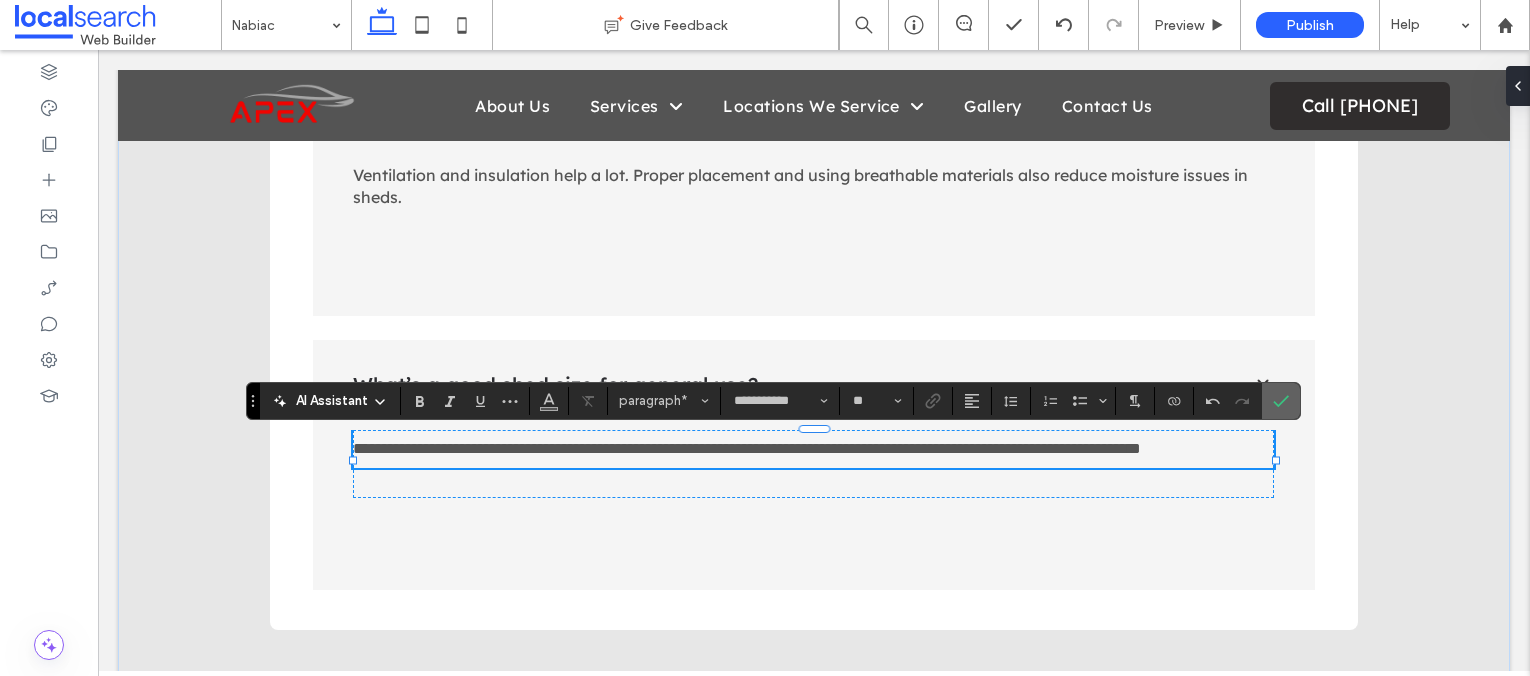 click 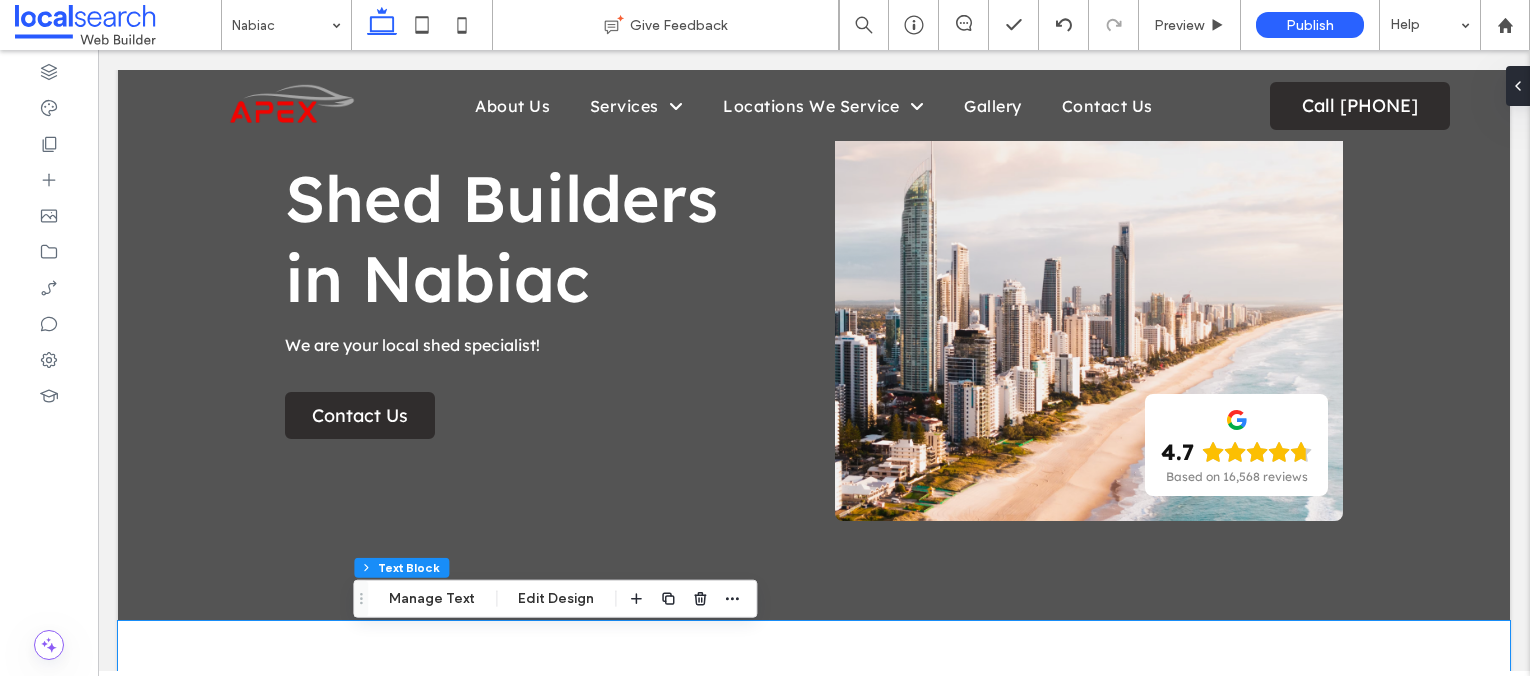 scroll, scrollTop: 0, scrollLeft: 0, axis: both 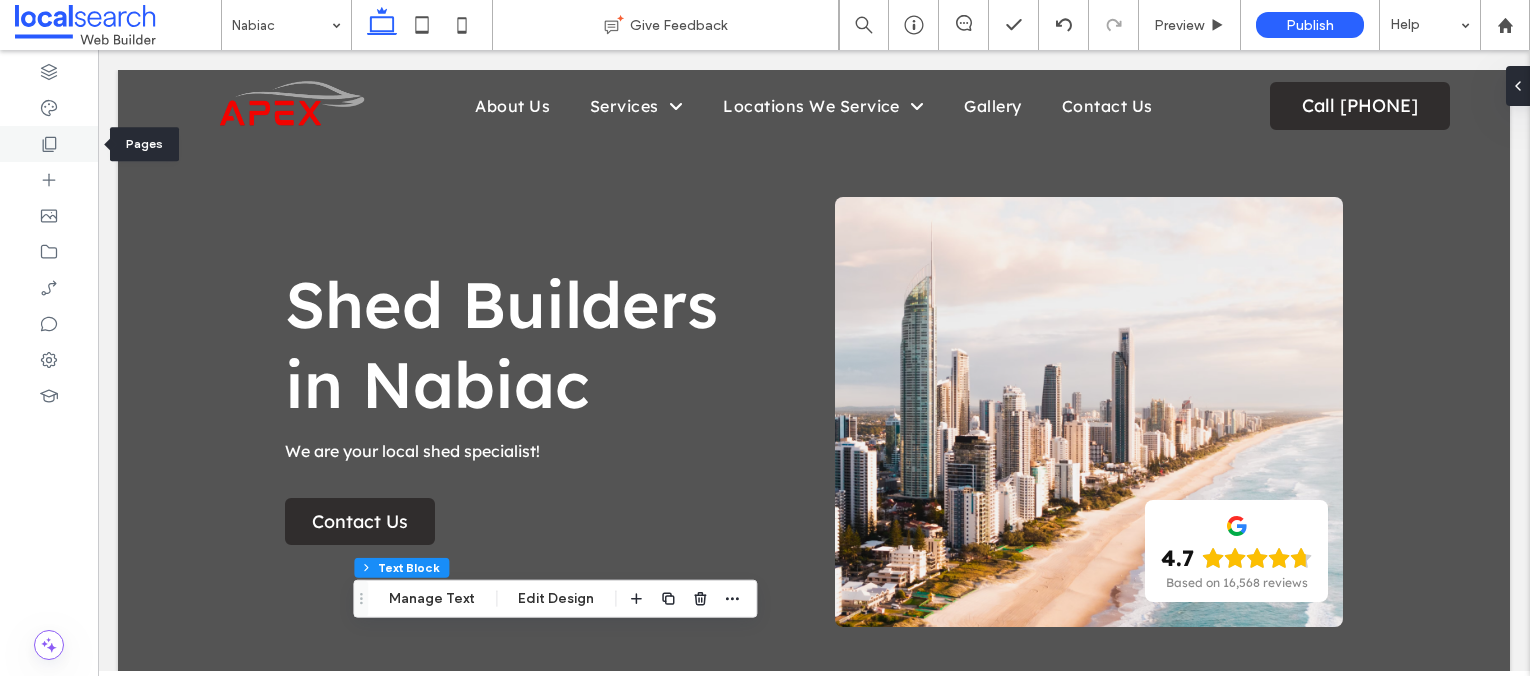 click 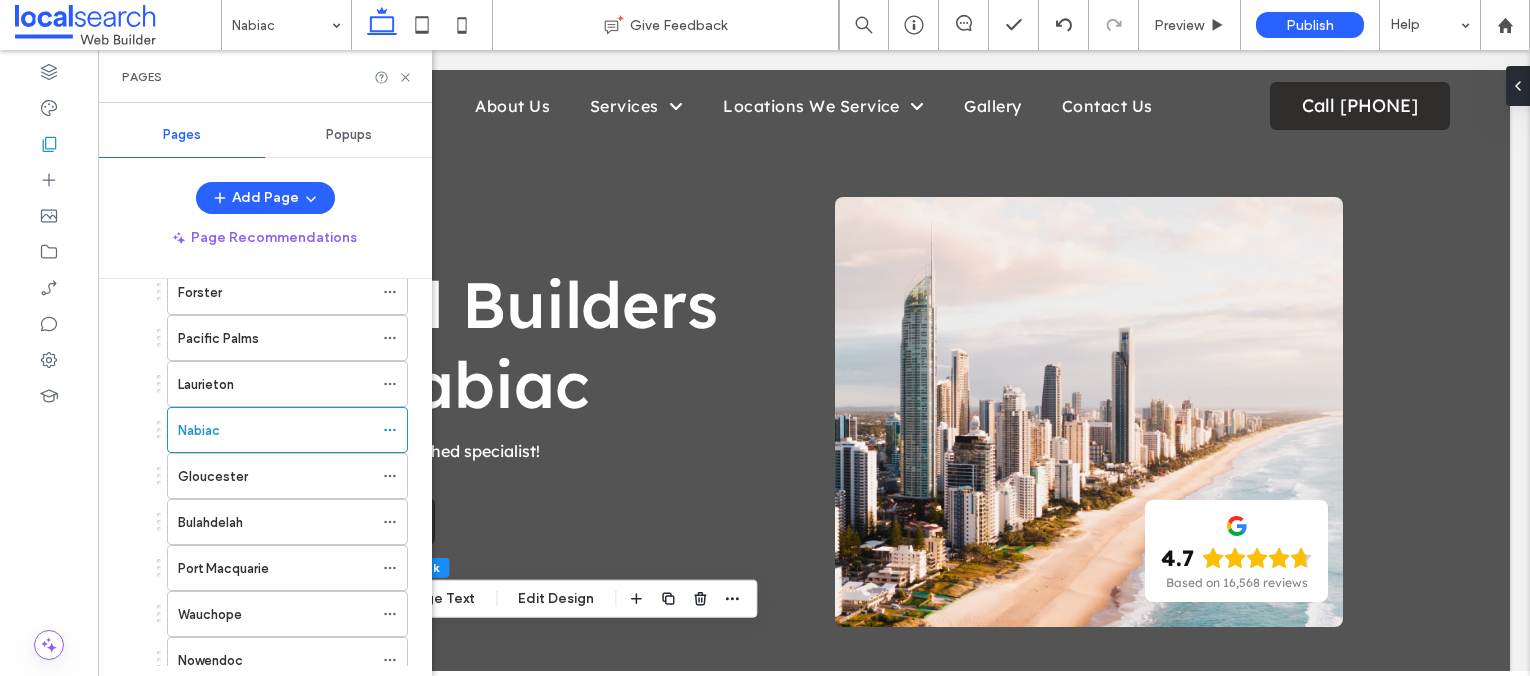 scroll, scrollTop: 737, scrollLeft: 0, axis: vertical 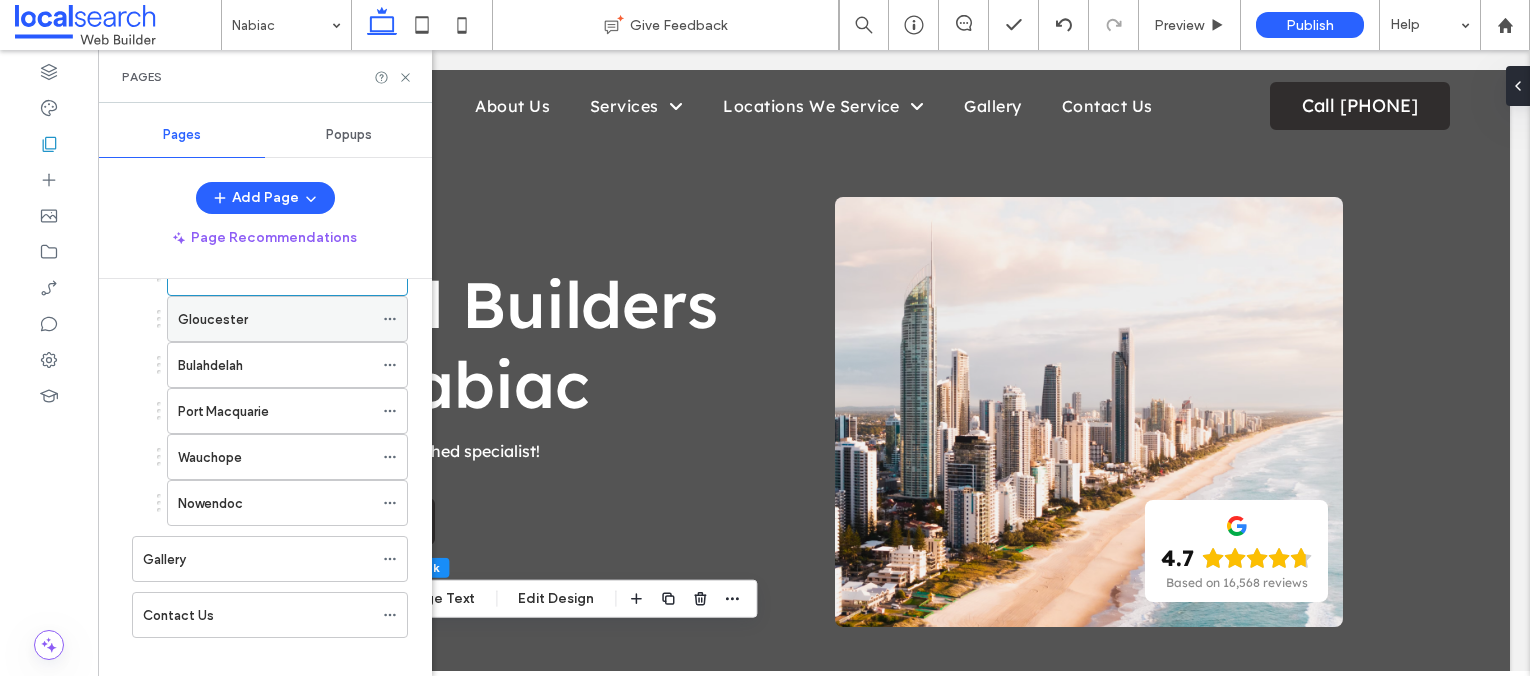 click on "Gloucester" at bounding box center [213, 319] 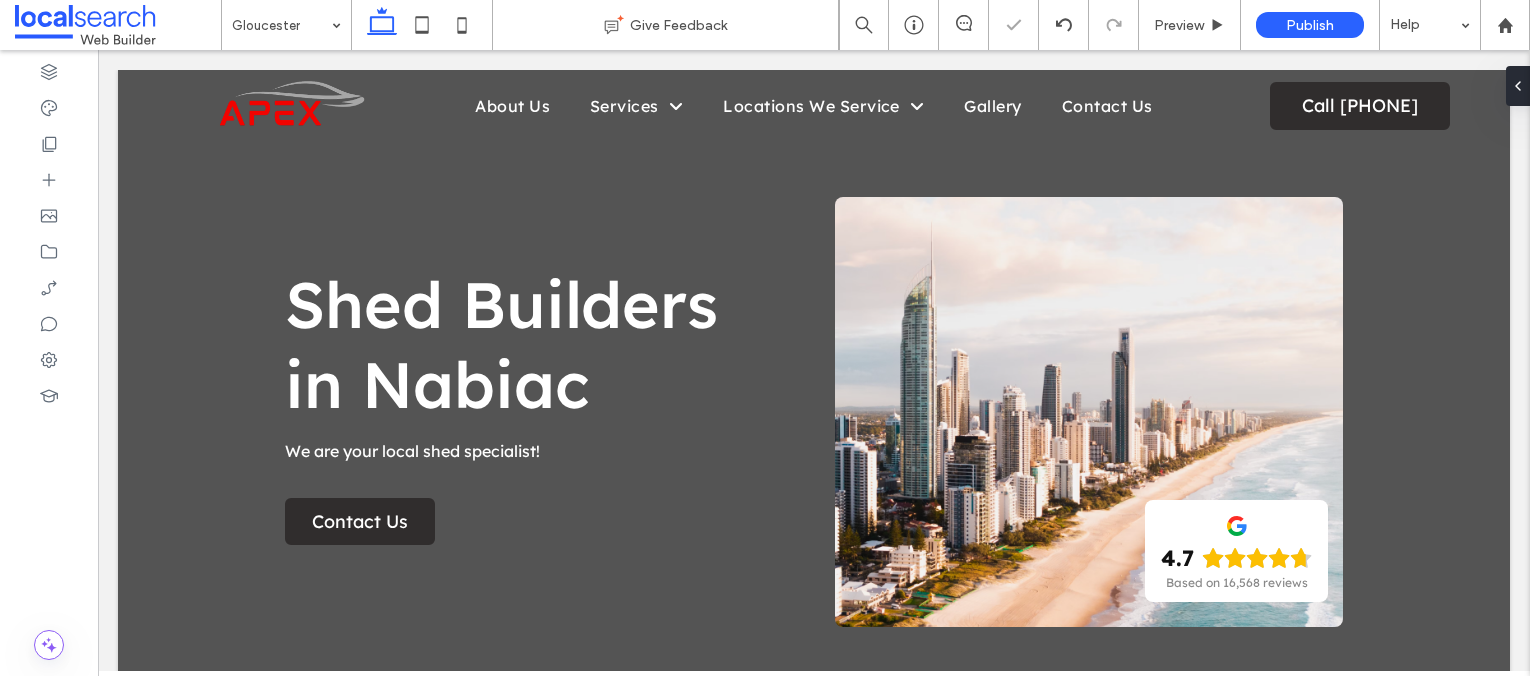 type on "**********" 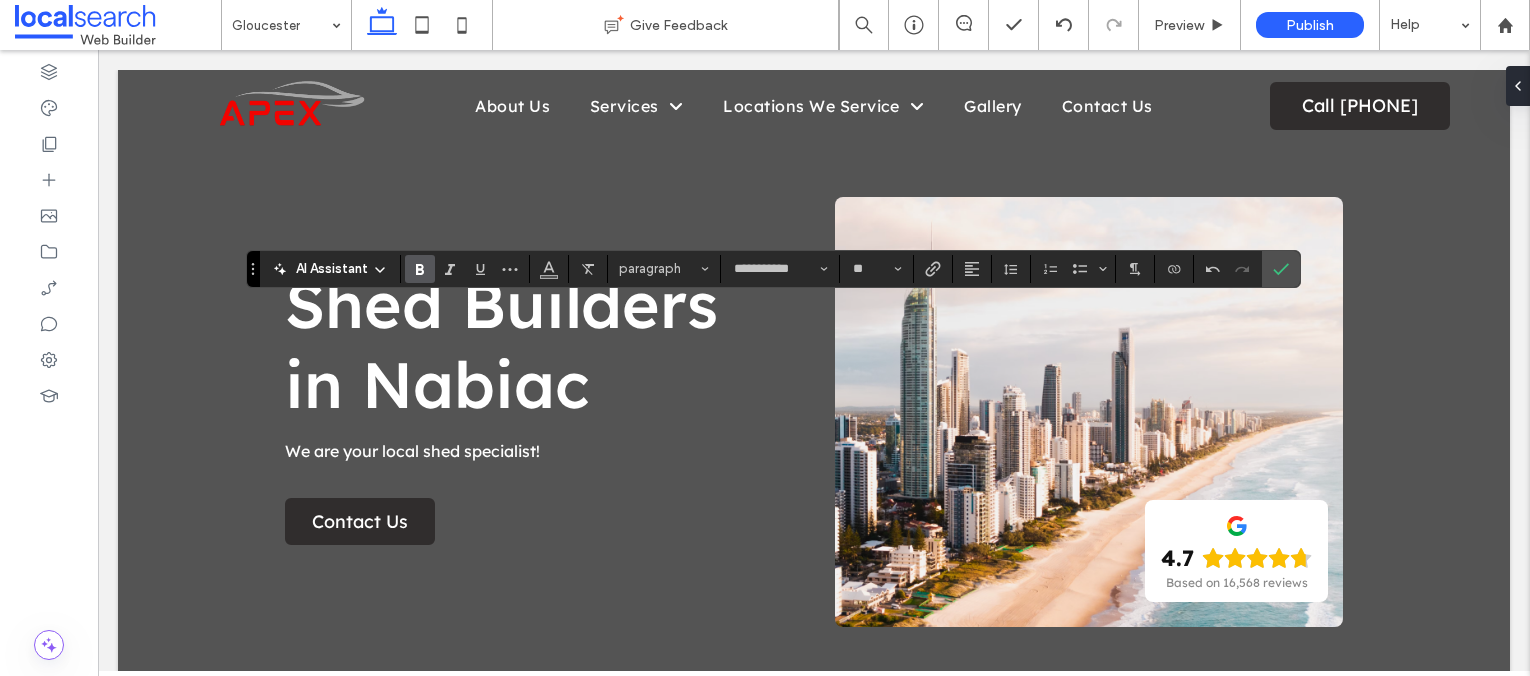 click 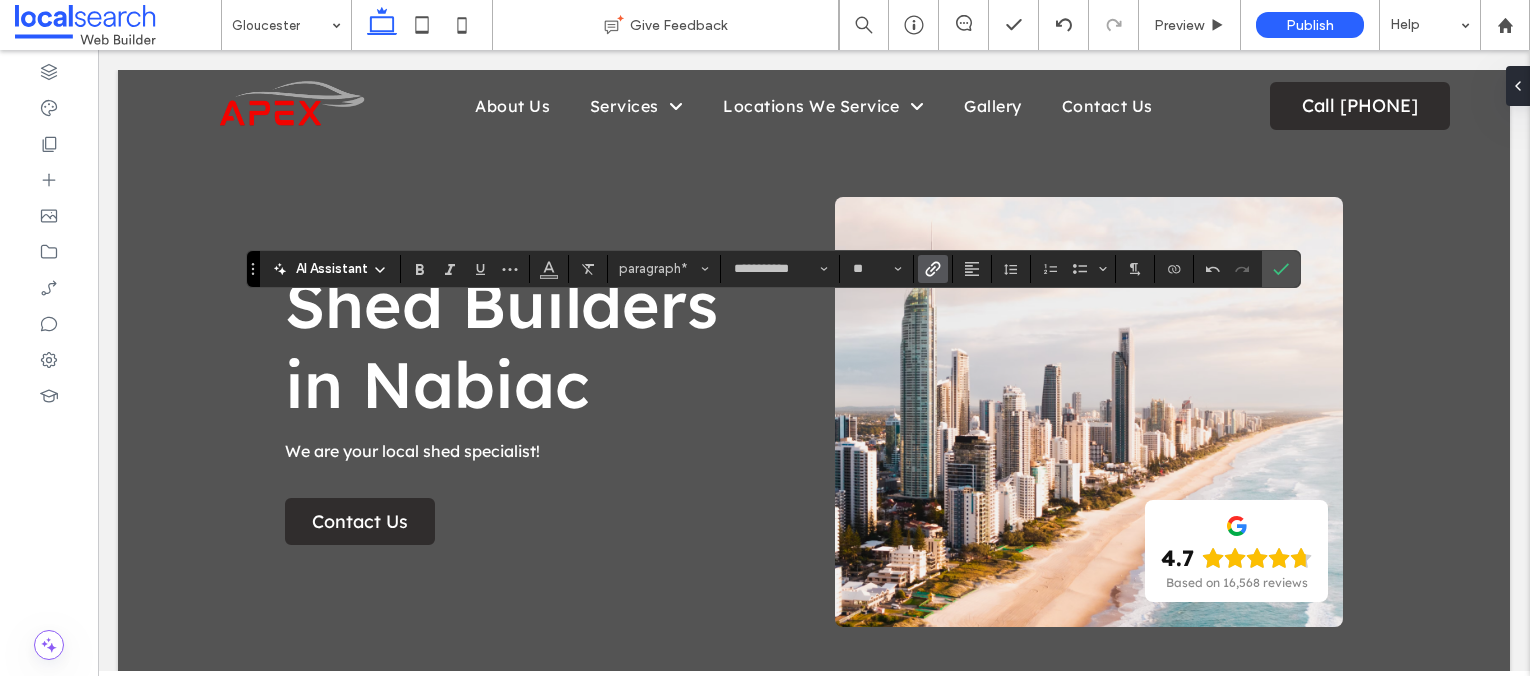 click at bounding box center [933, 269] 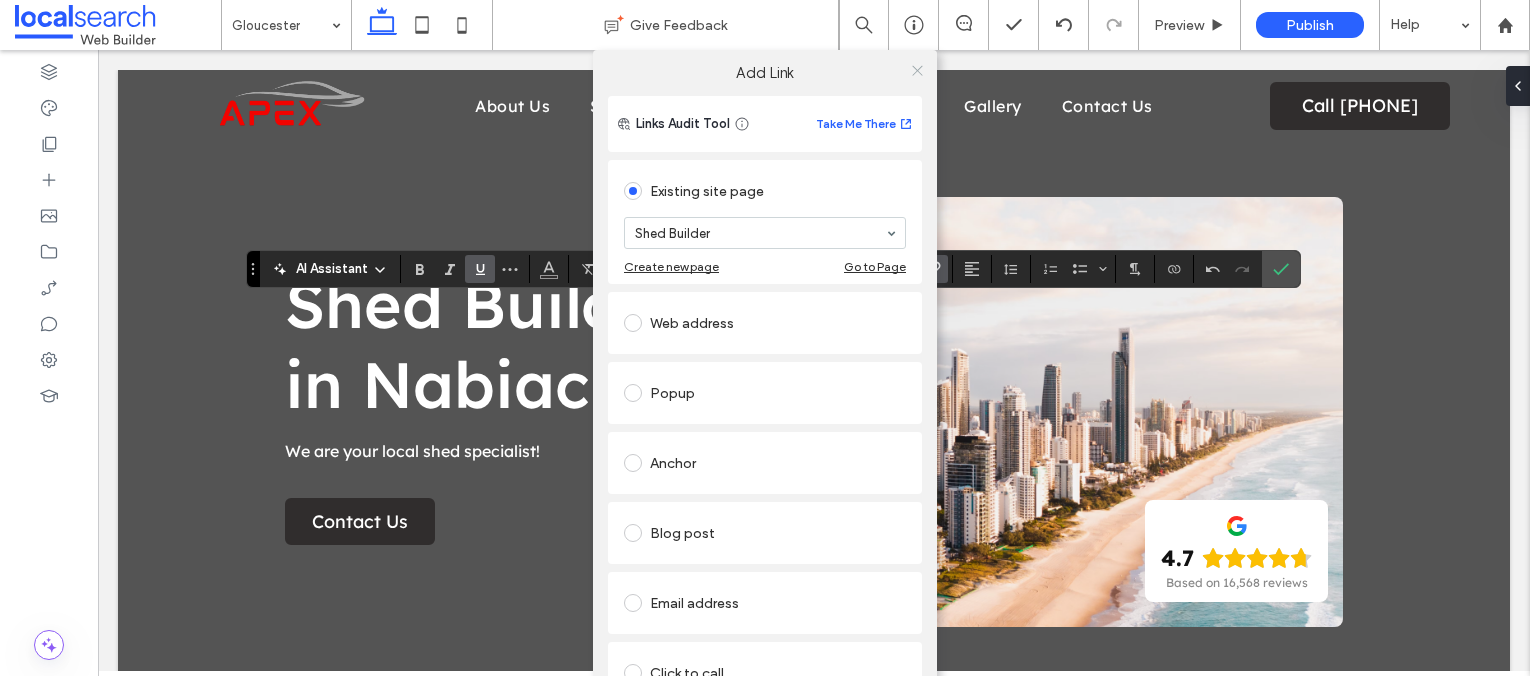 click 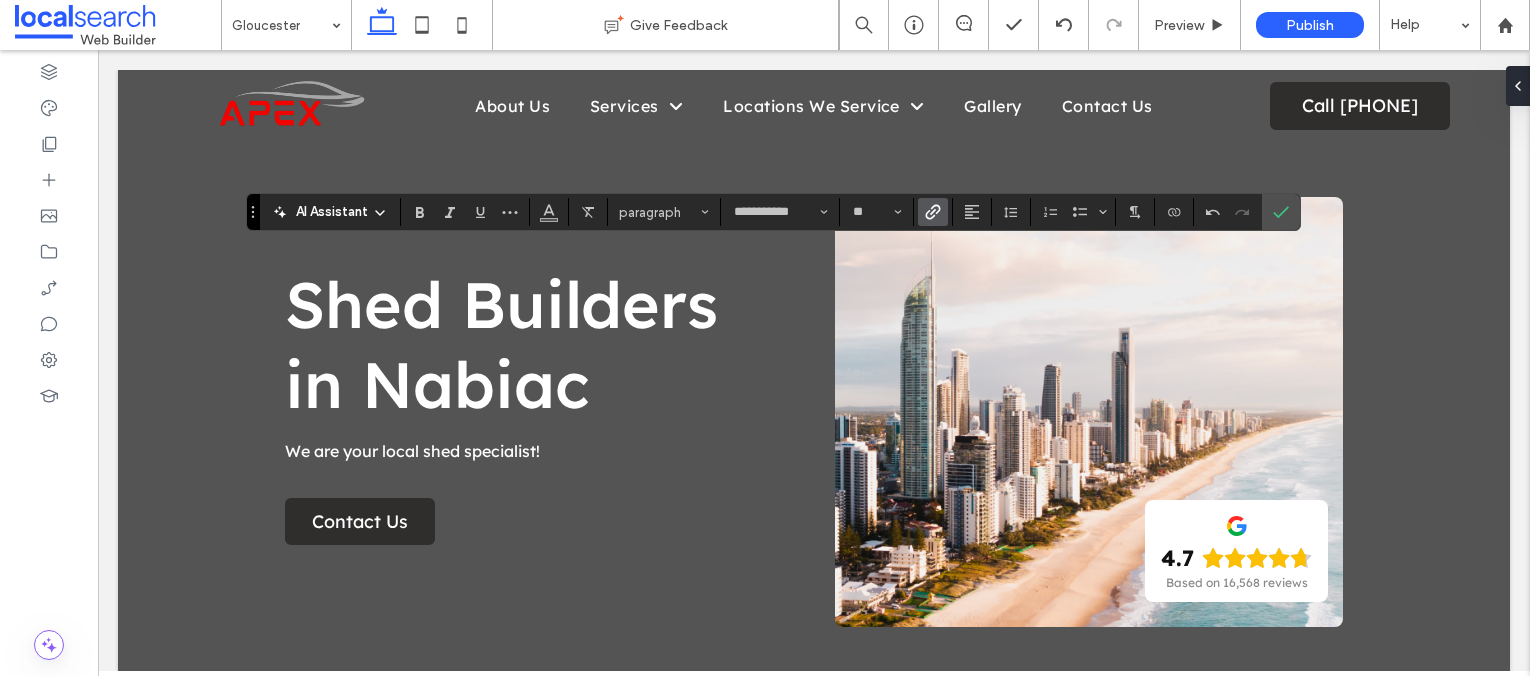 click 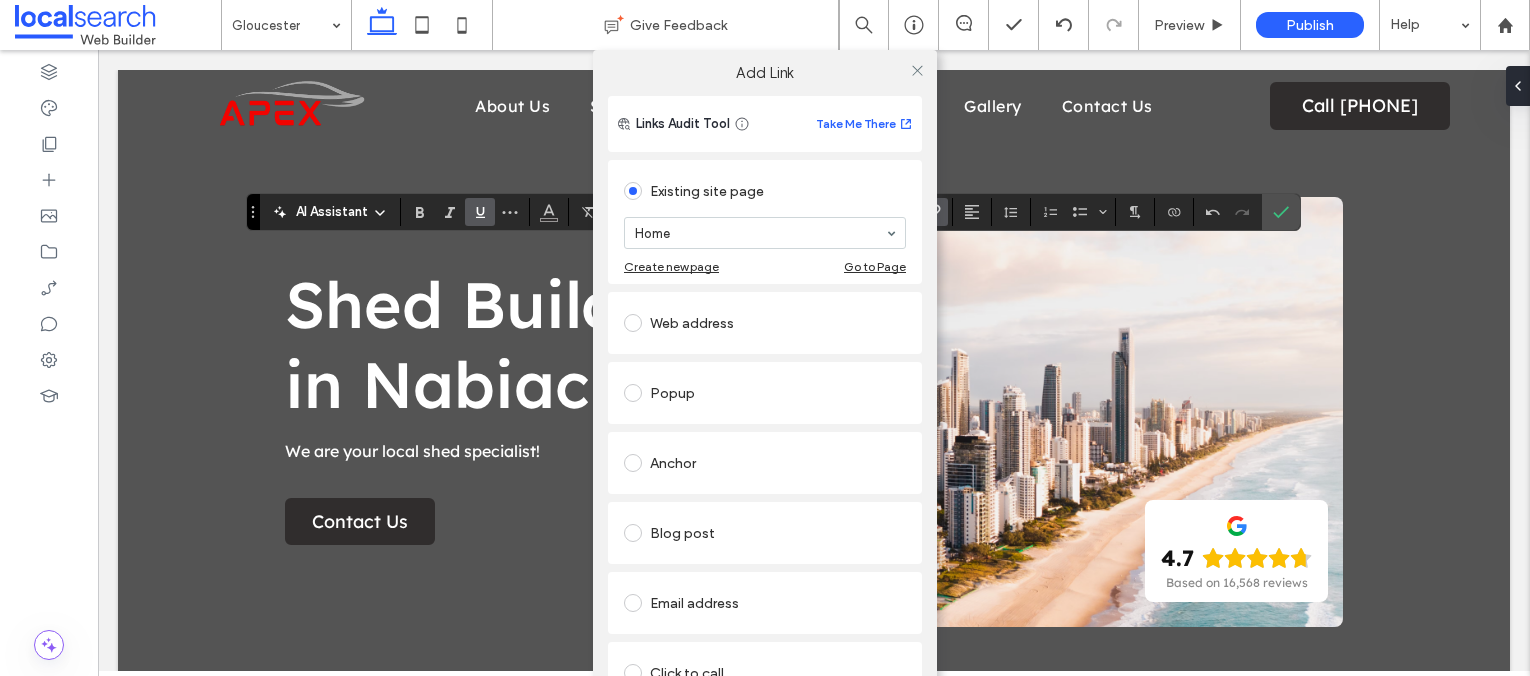 scroll, scrollTop: 120, scrollLeft: 0, axis: vertical 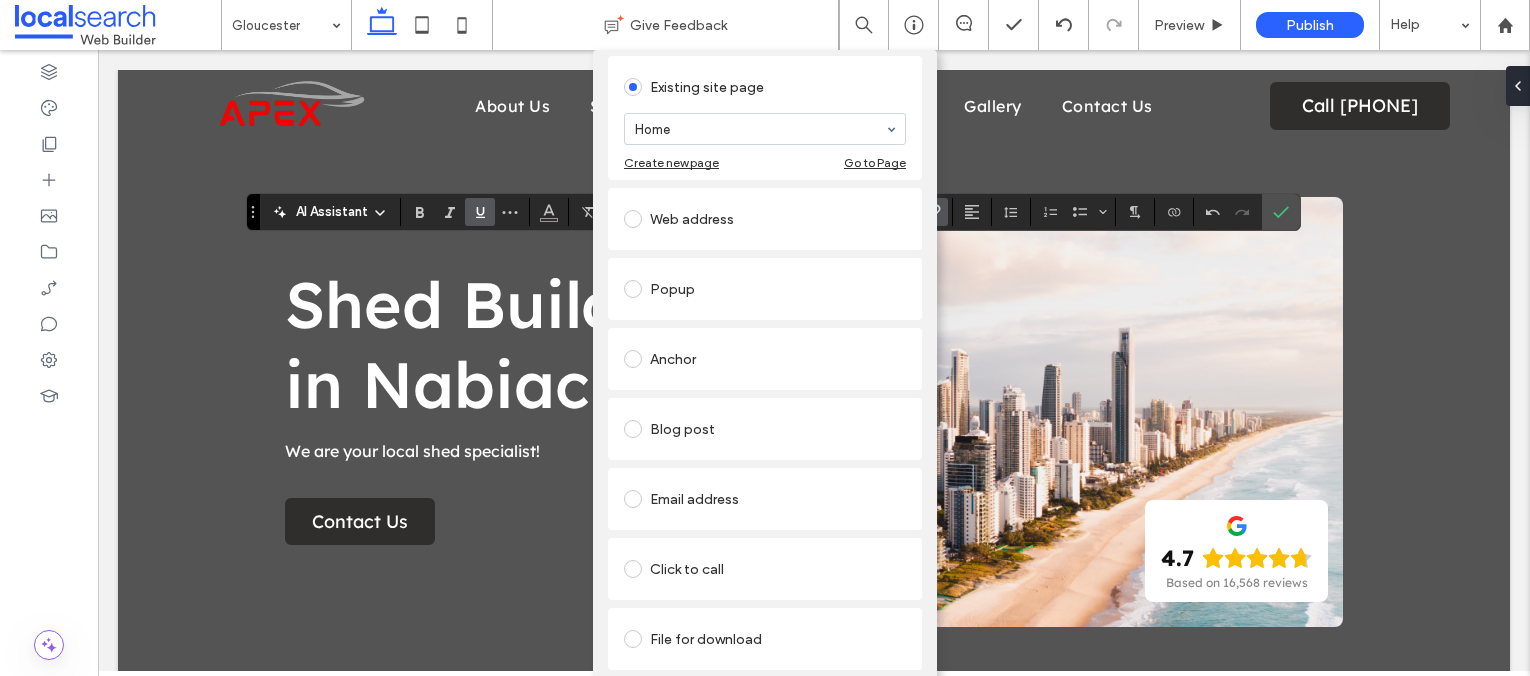 click on "Click to call" at bounding box center [765, 569] 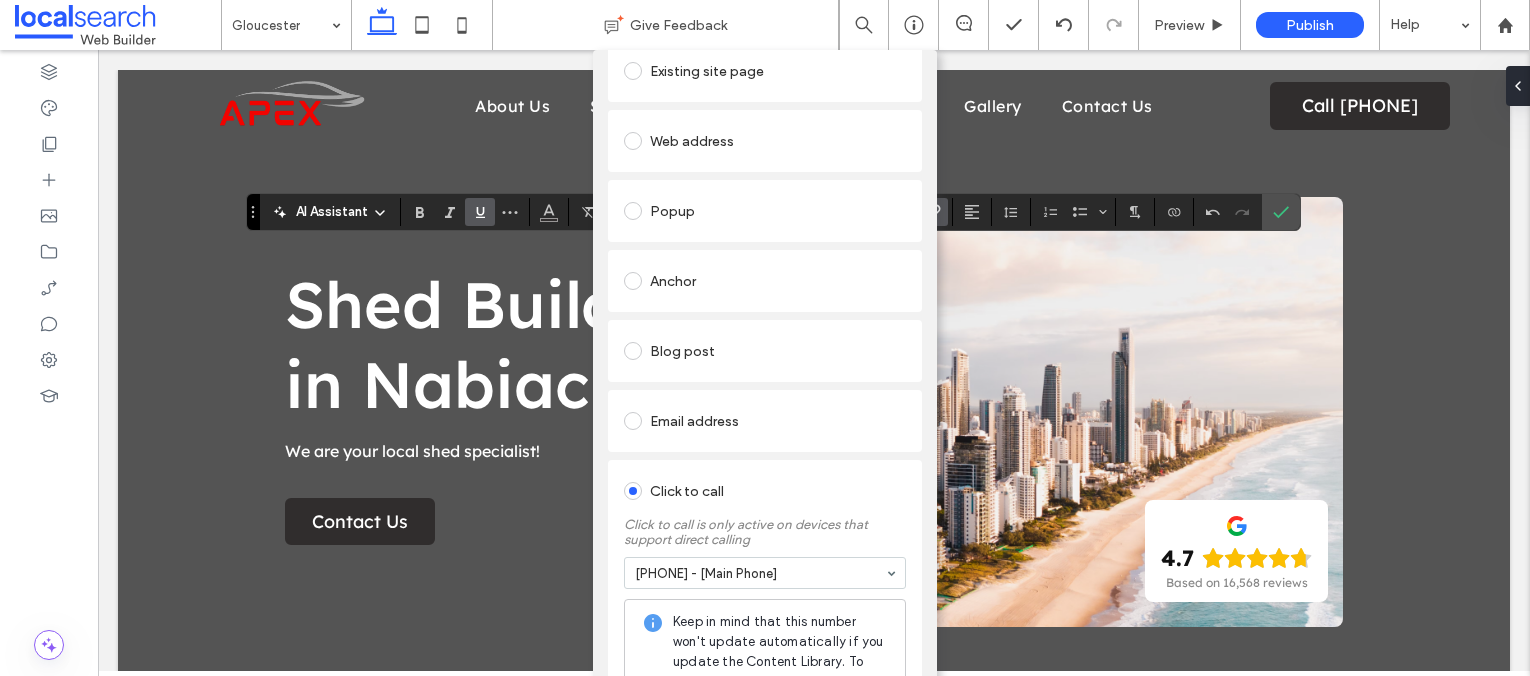 scroll, scrollTop: 0, scrollLeft: 0, axis: both 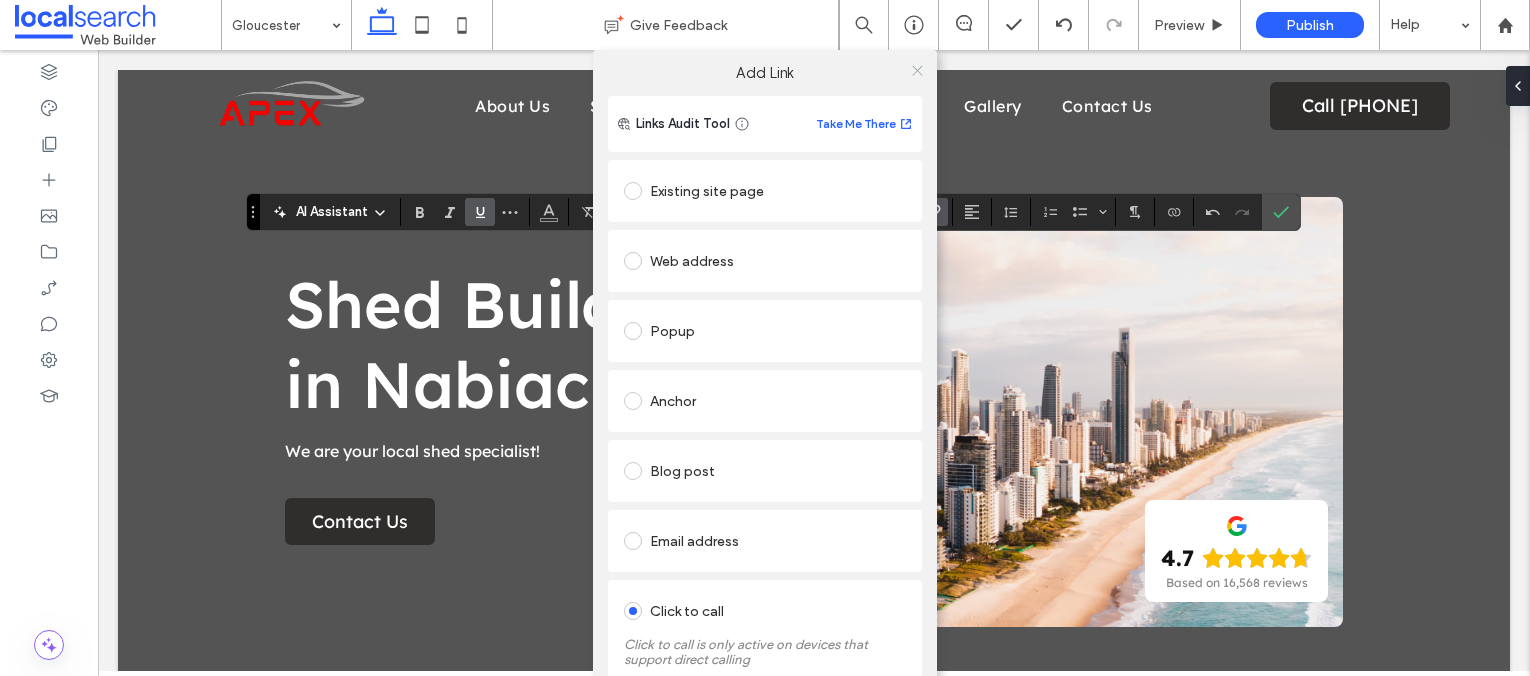 click 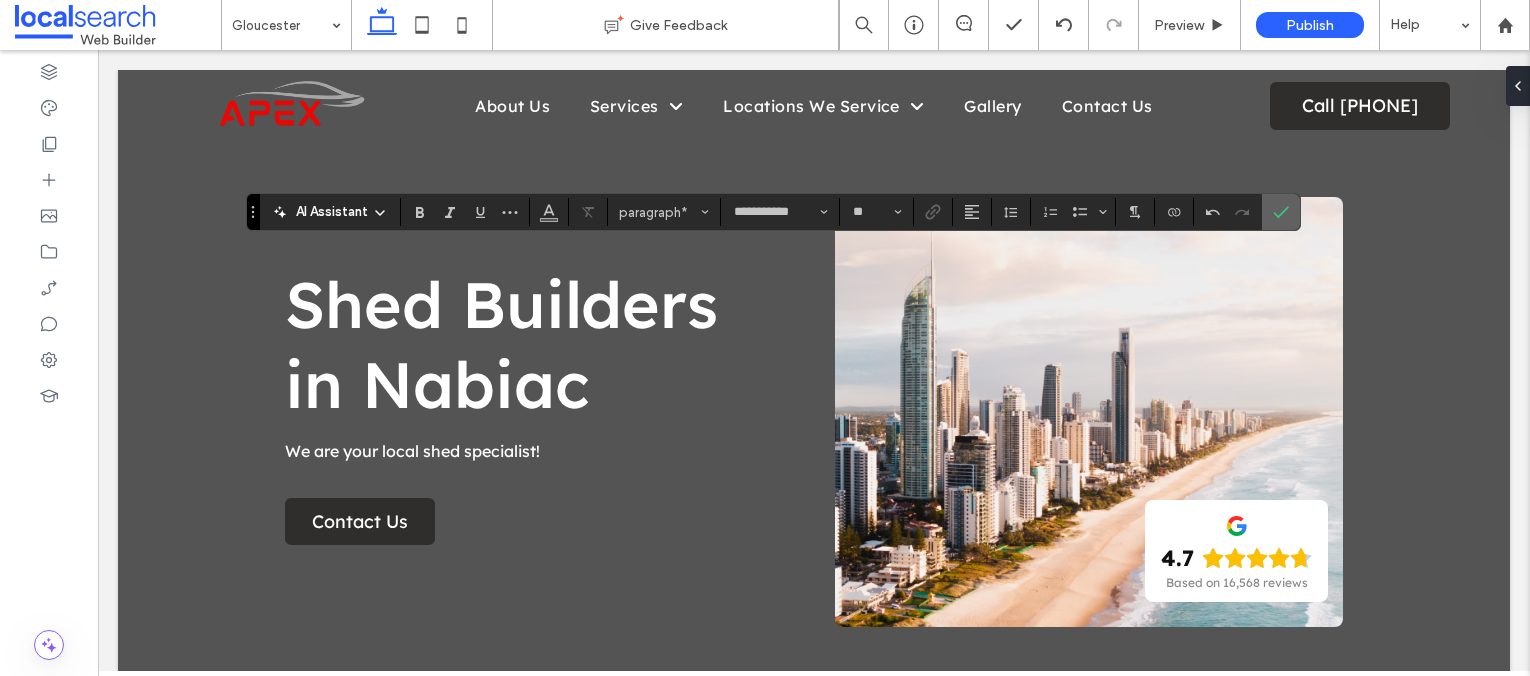 click 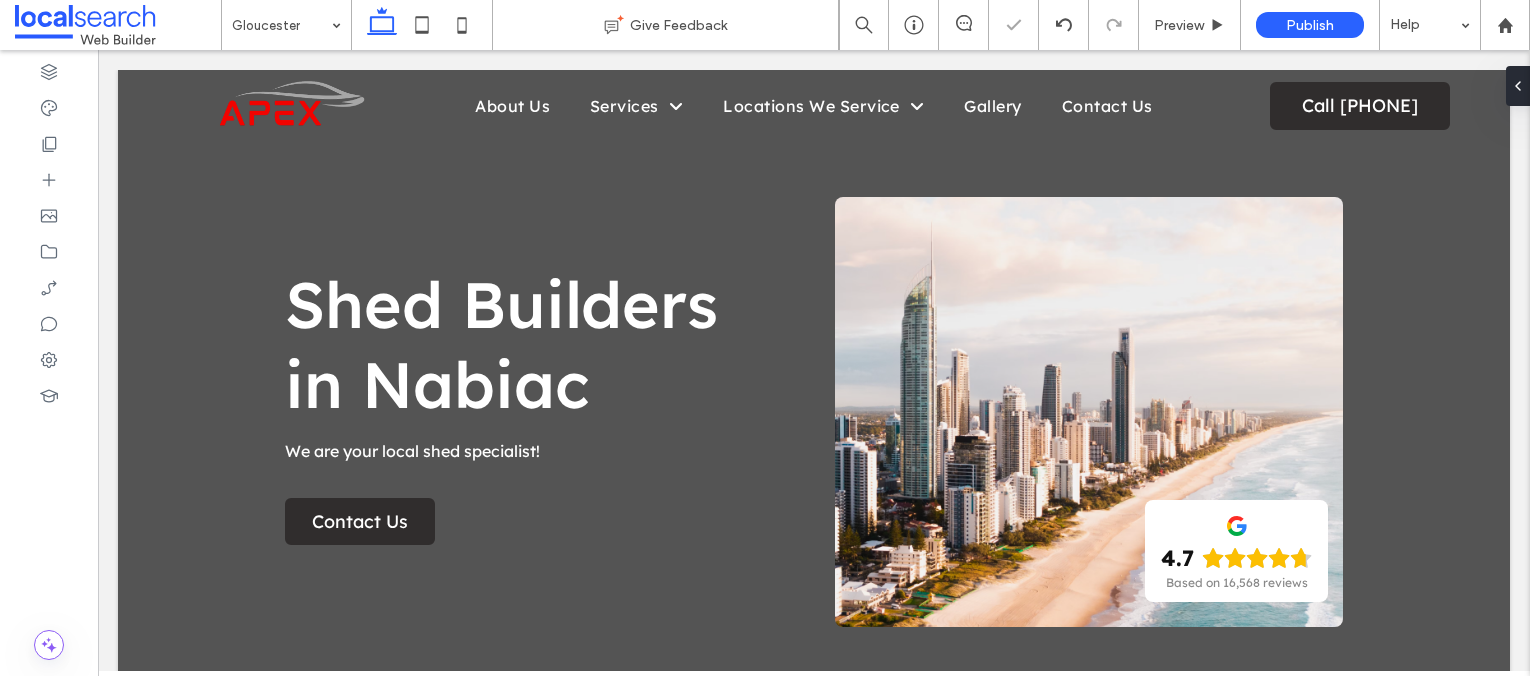 type on "**********" 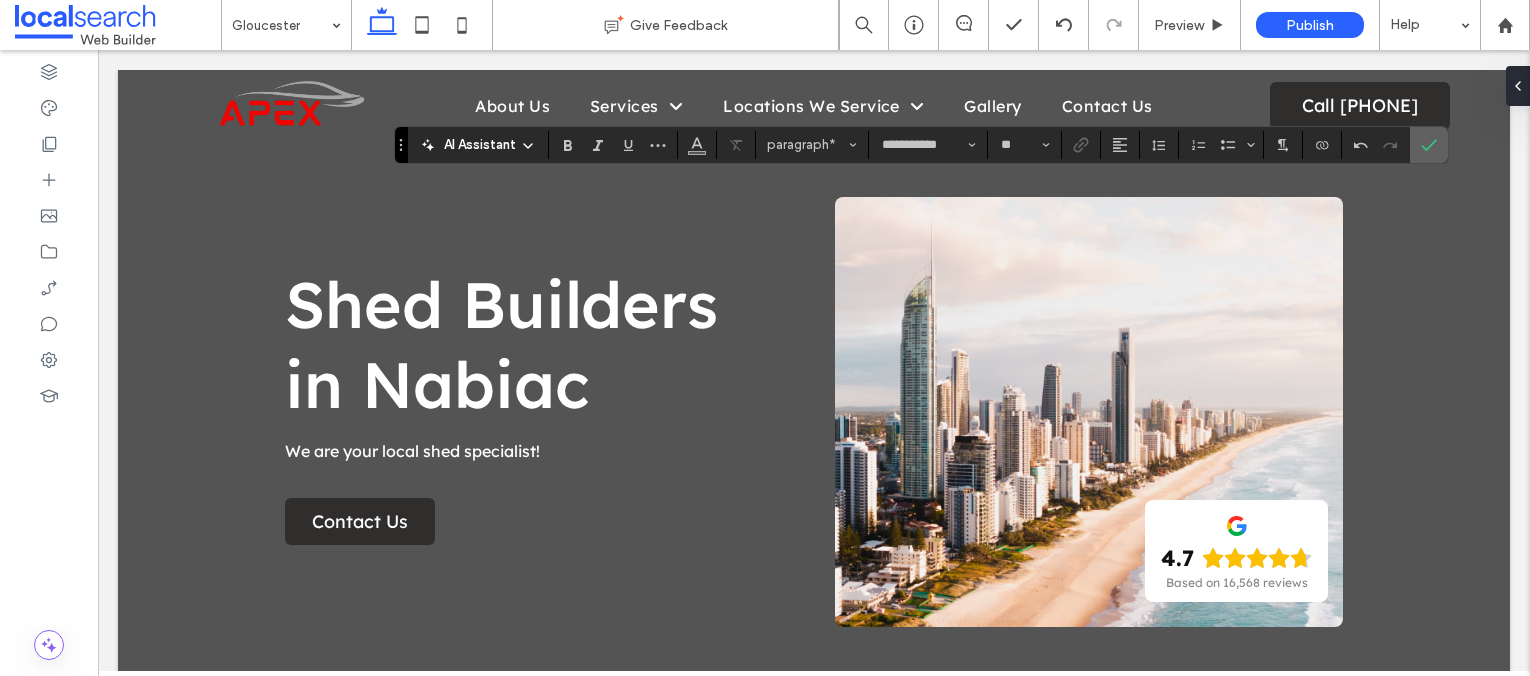 click 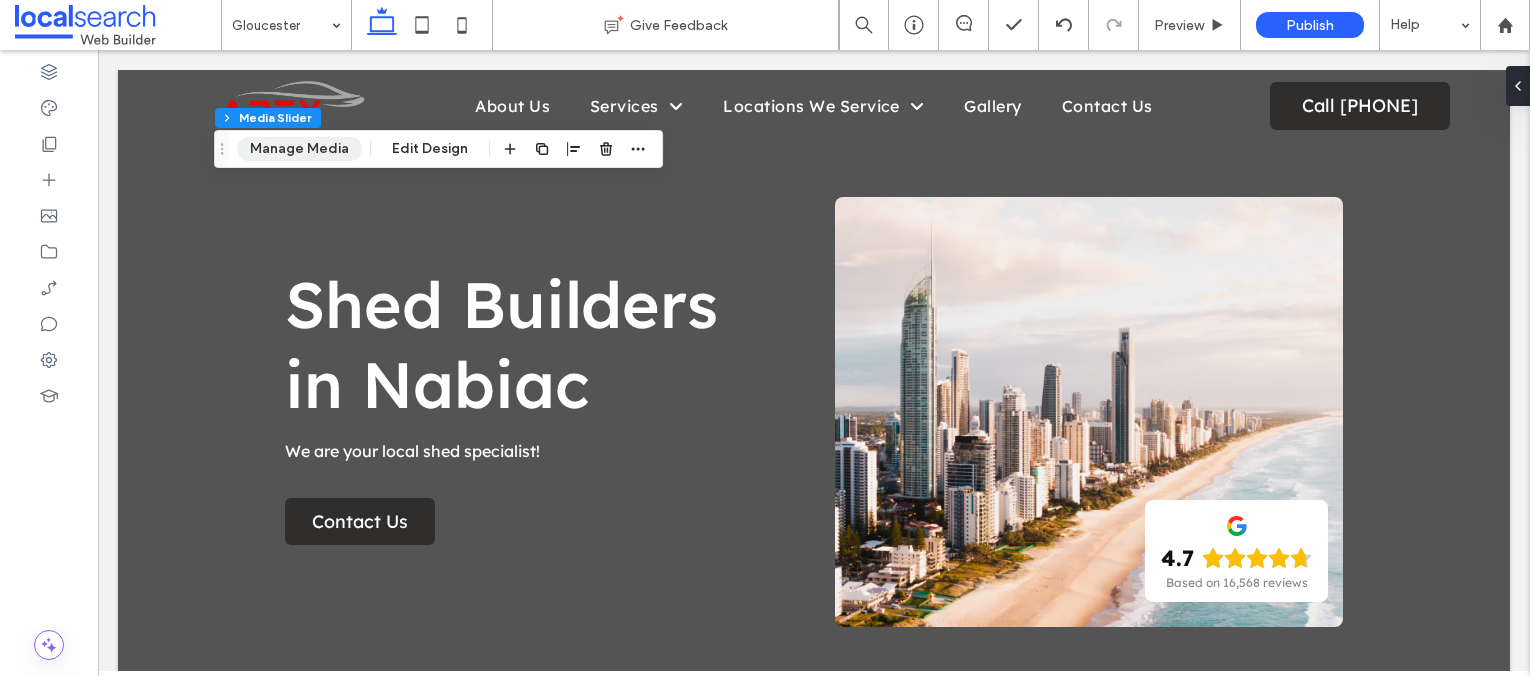 click on "Manage Media" at bounding box center (299, 149) 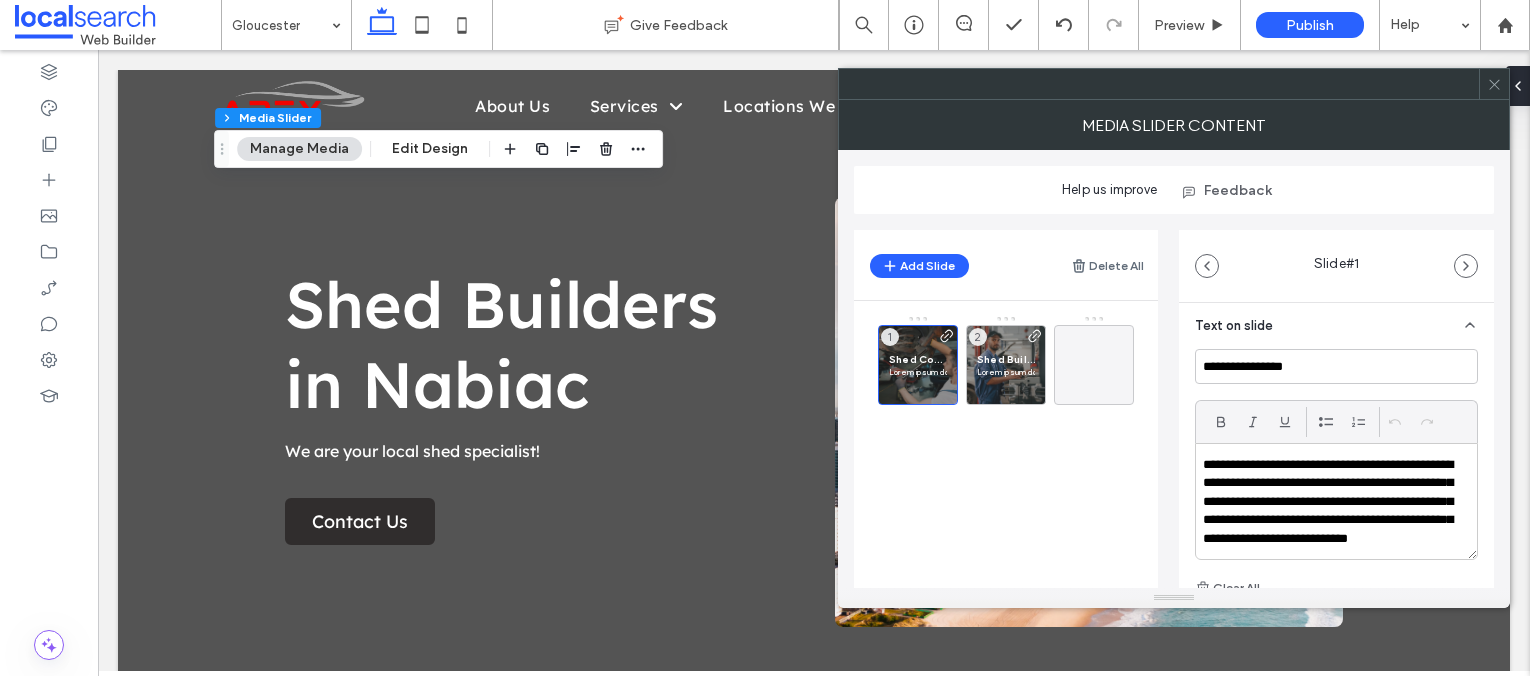 scroll, scrollTop: 486, scrollLeft: 0, axis: vertical 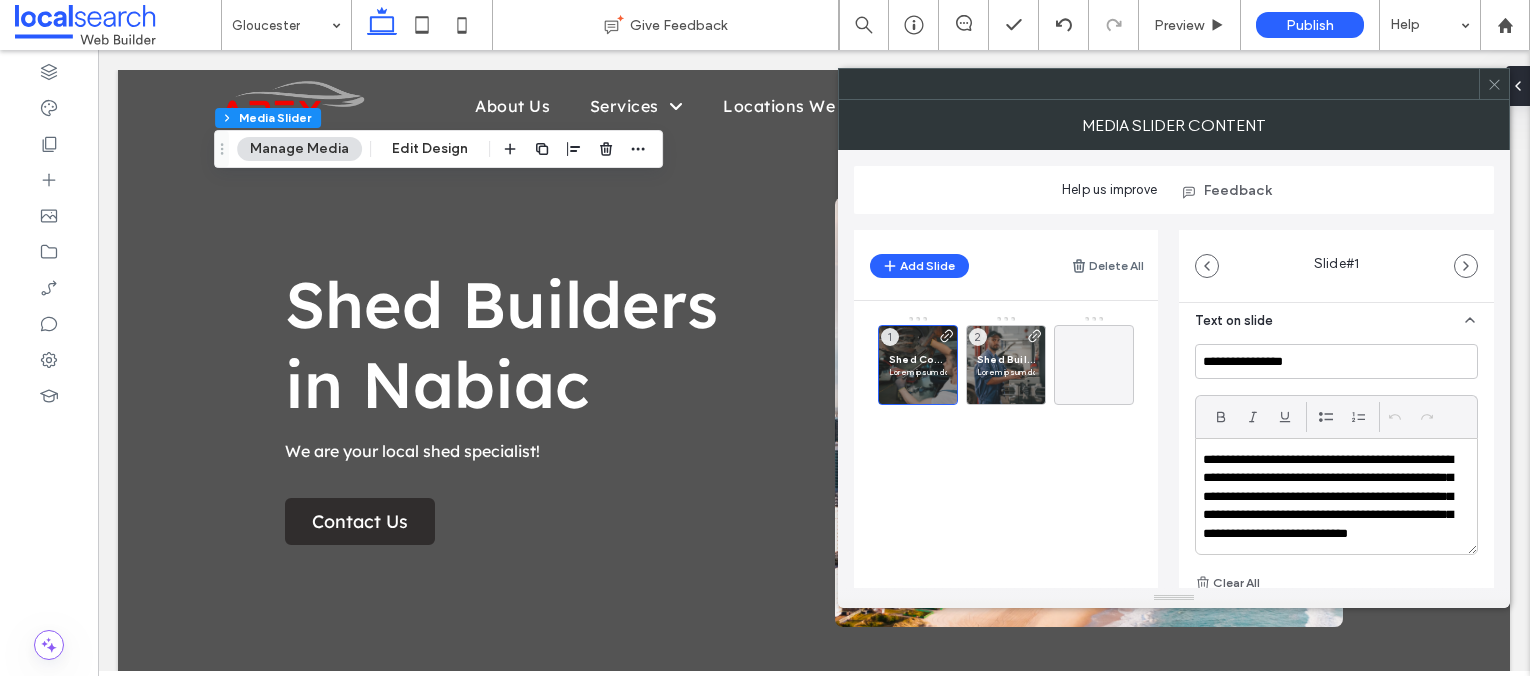 click on "**********" at bounding box center (1331, 506) 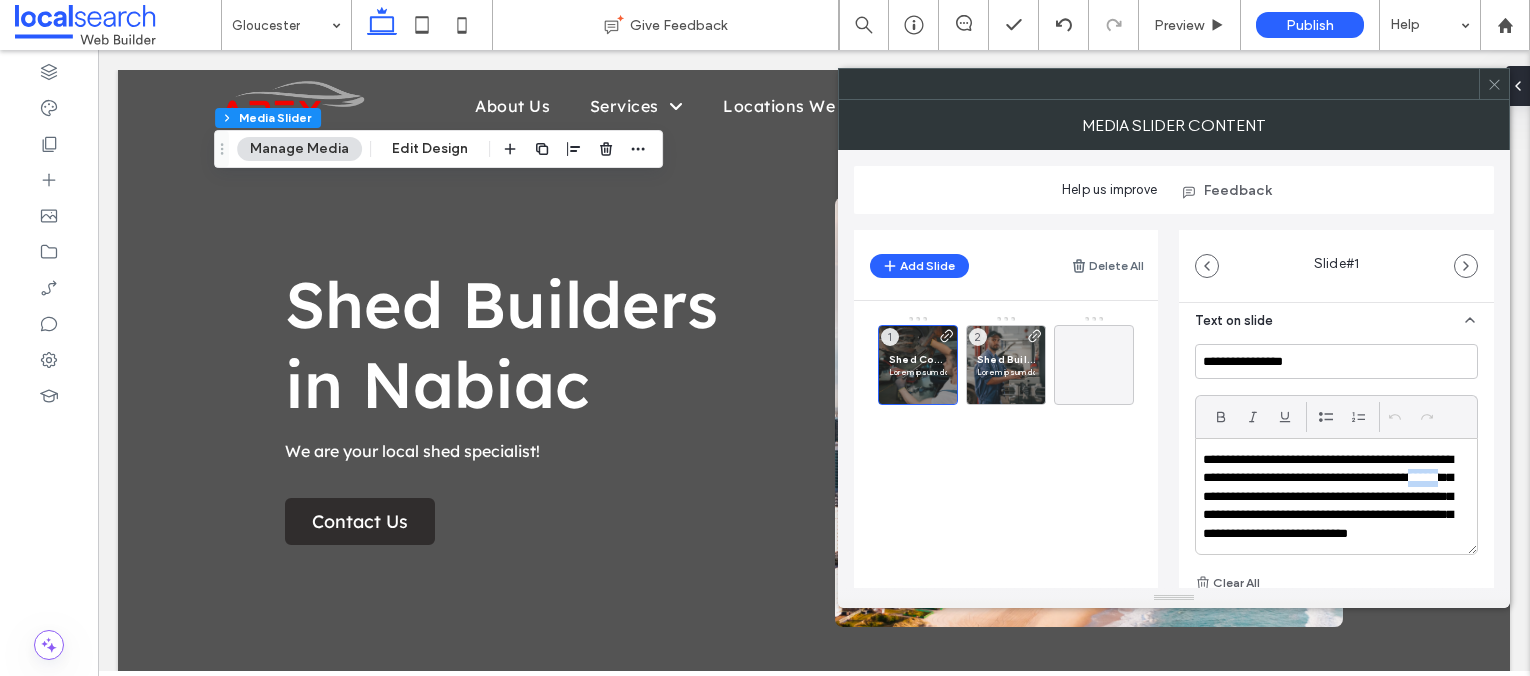 click on "**********" at bounding box center [1331, 506] 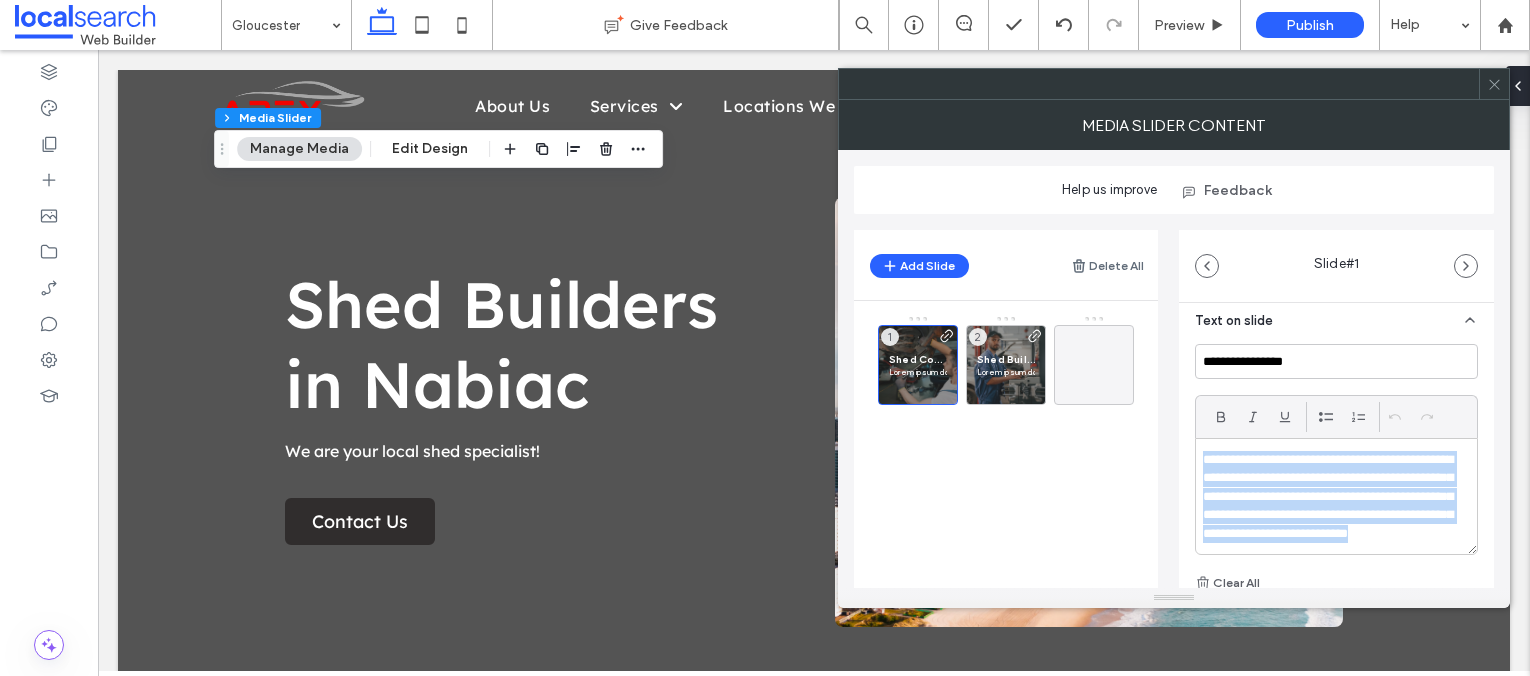 click on "**********" at bounding box center (1331, 506) 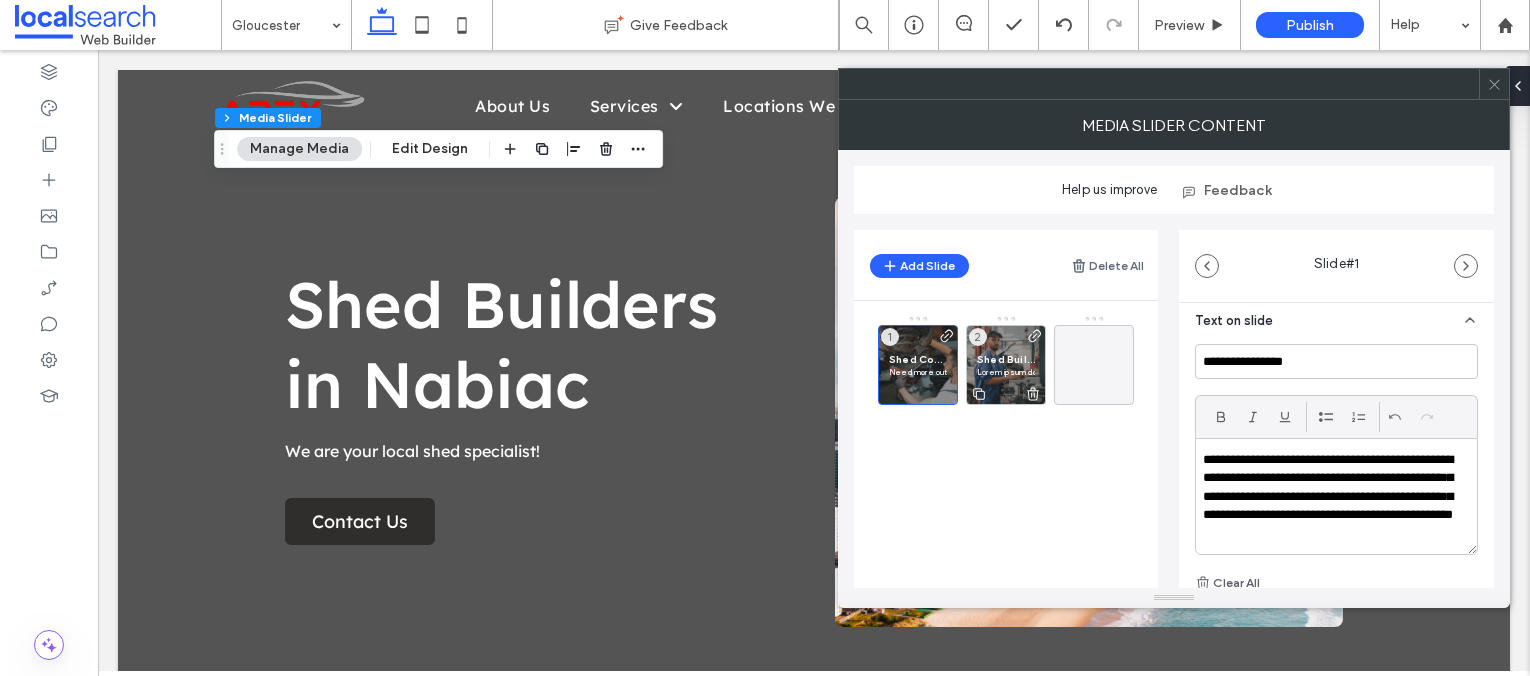 click on "Lorem ipsum dolor sit amet, consectetur adipiscing elit, sed do eiusmod temp incididunt ut labore et dolore magna aliqua. Ut enim ad minim veniam, quis nostrud exercitation ullamco laboris nisi ut aliquip ex ea commodo consequat." at bounding box center (1006, 372) 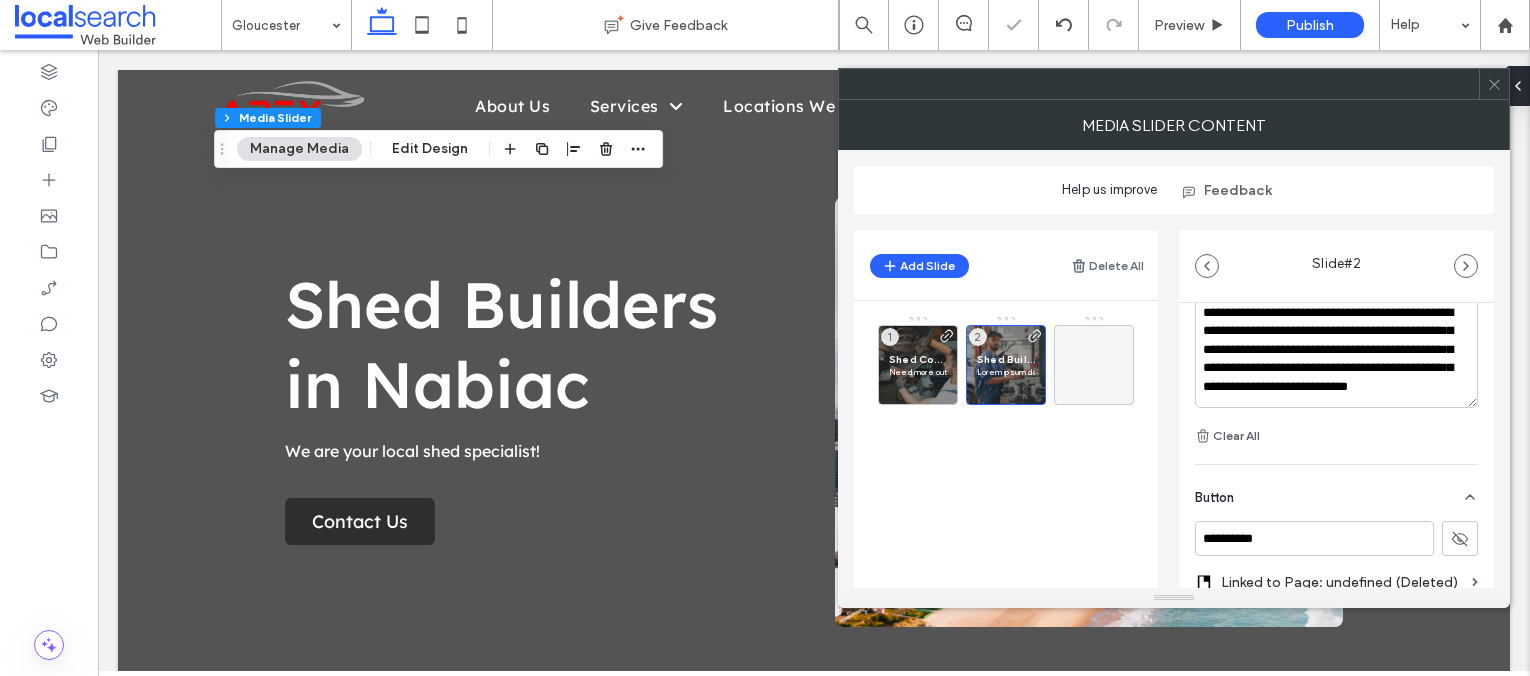 scroll, scrollTop: 637, scrollLeft: 0, axis: vertical 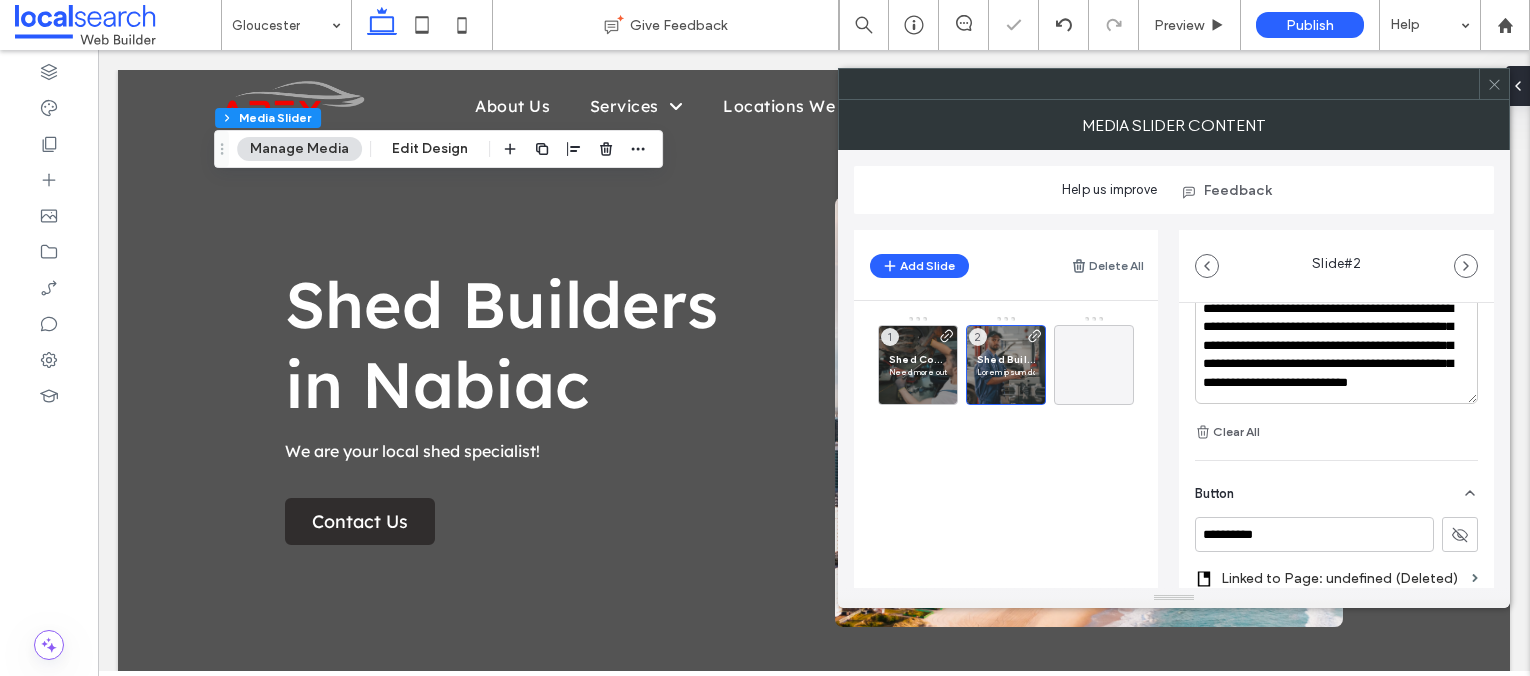 click on "**********" at bounding box center (1331, 355) 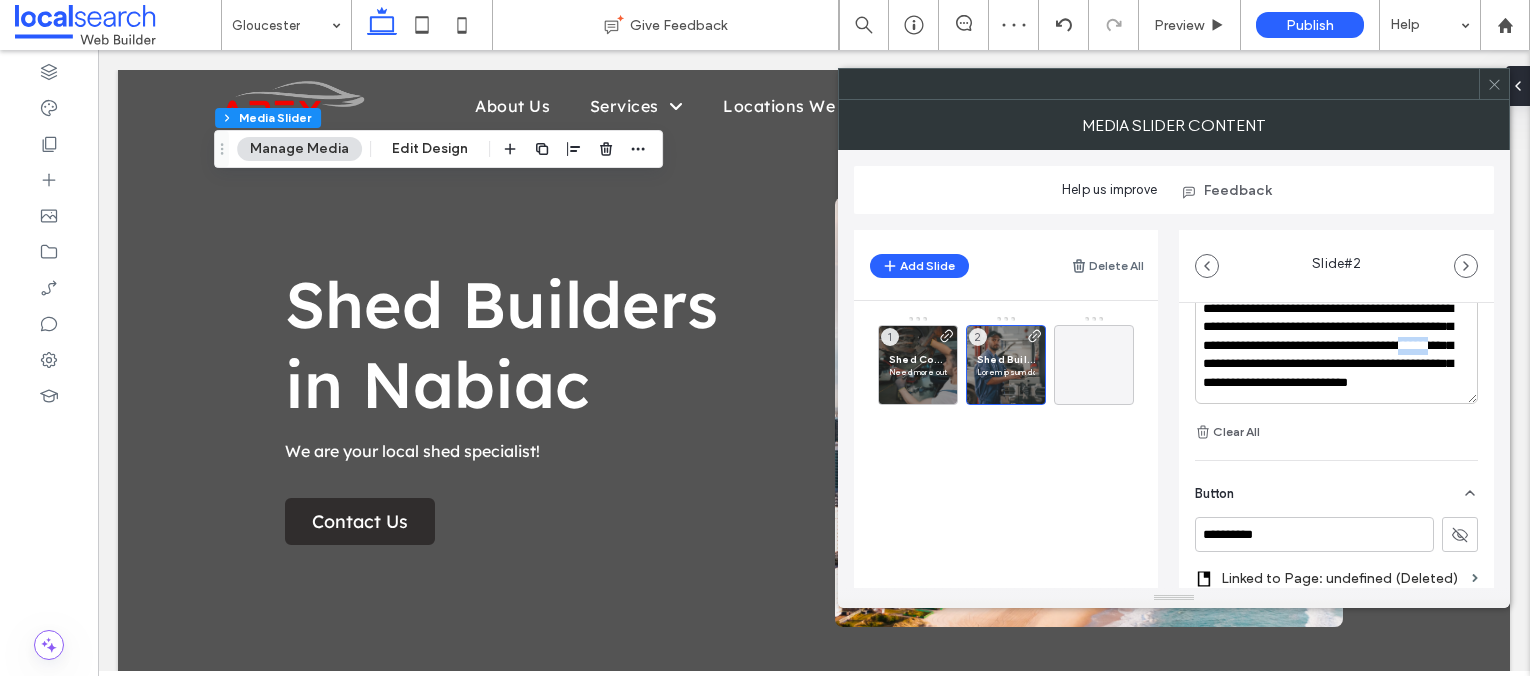 click on "**********" at bounding box center (1331, 355) 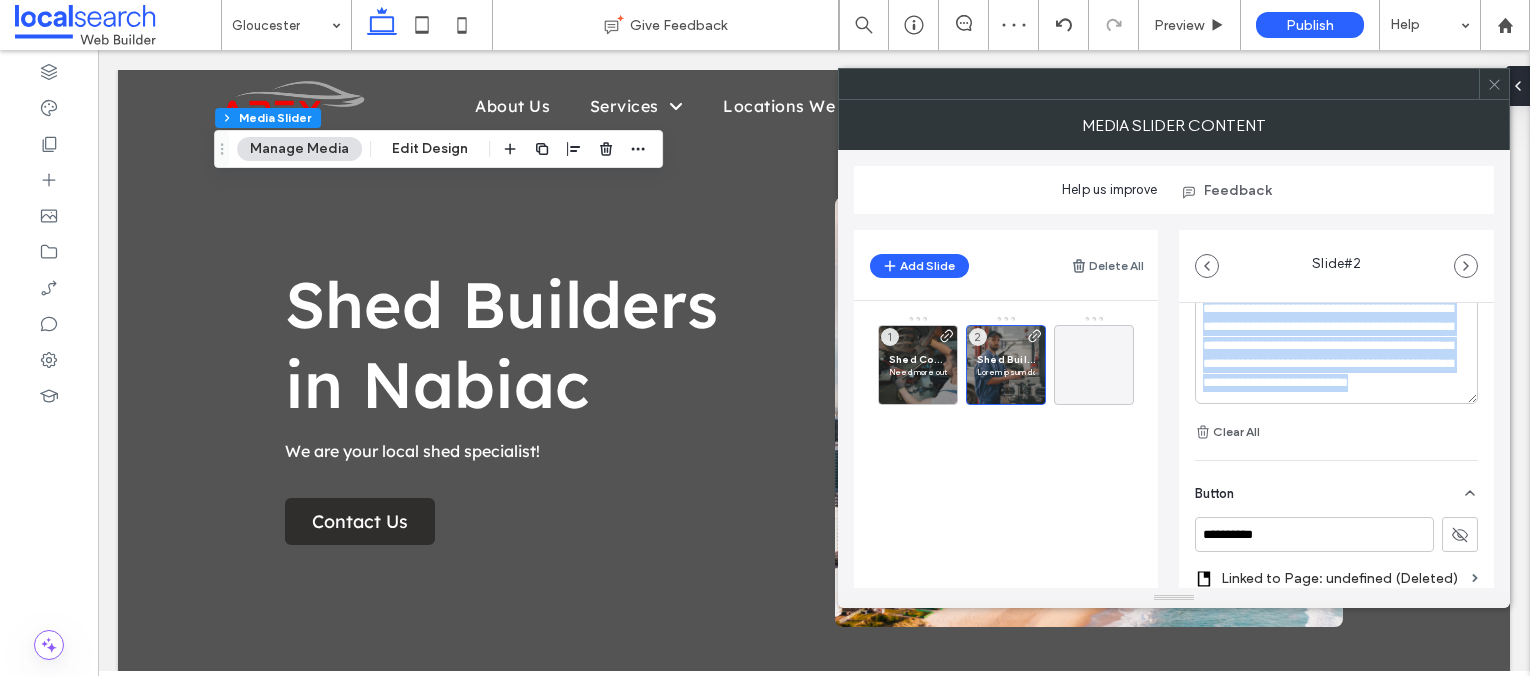 click on "**********" at bounding box center [1331, 355] 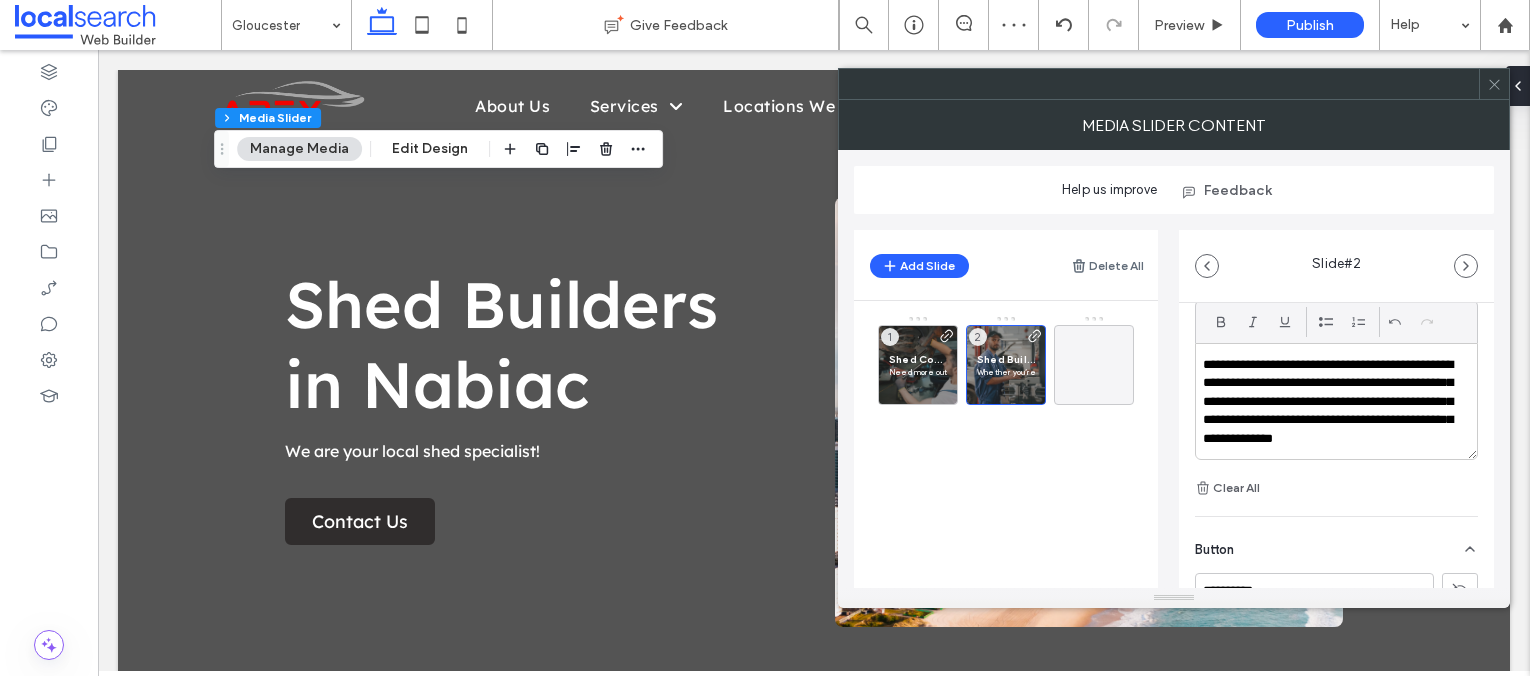 scroll, scrollTop: 578, scrollLeft: 0, axis: vertical 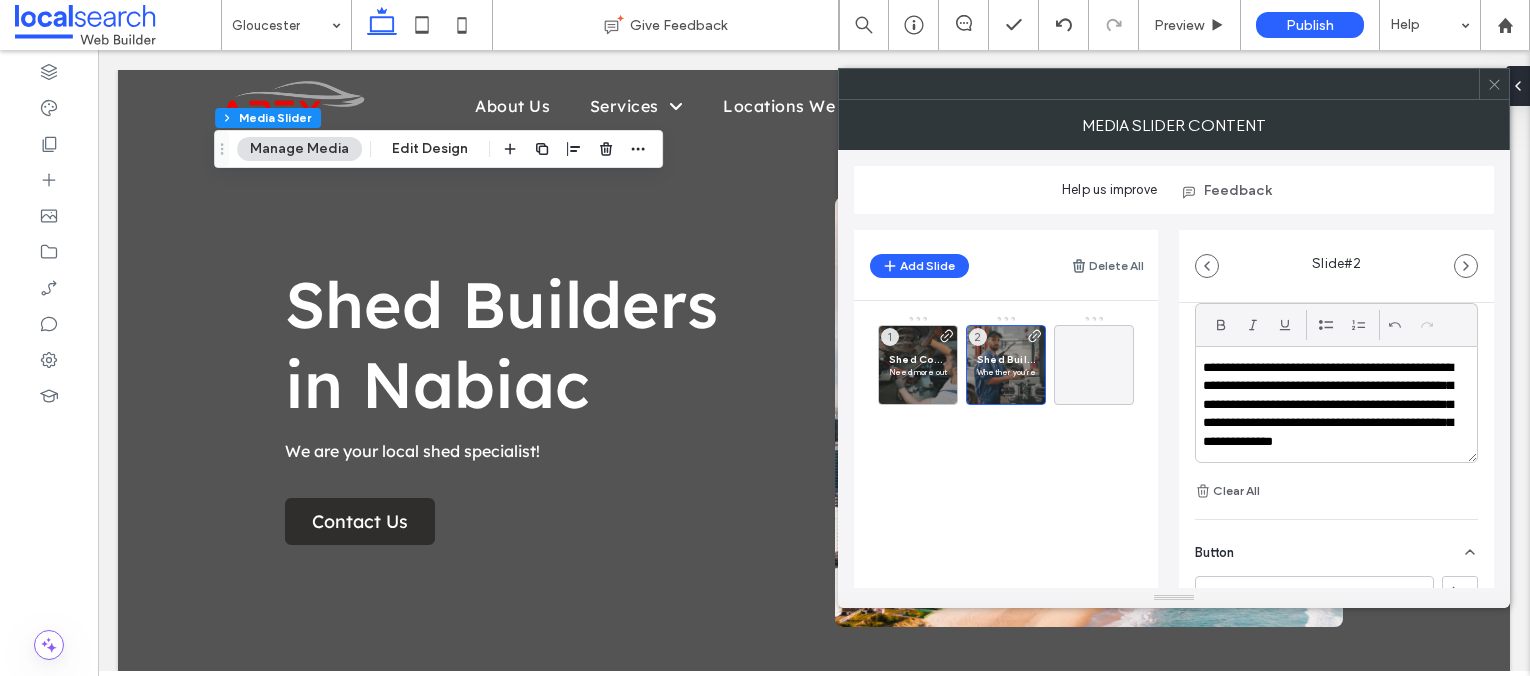 click 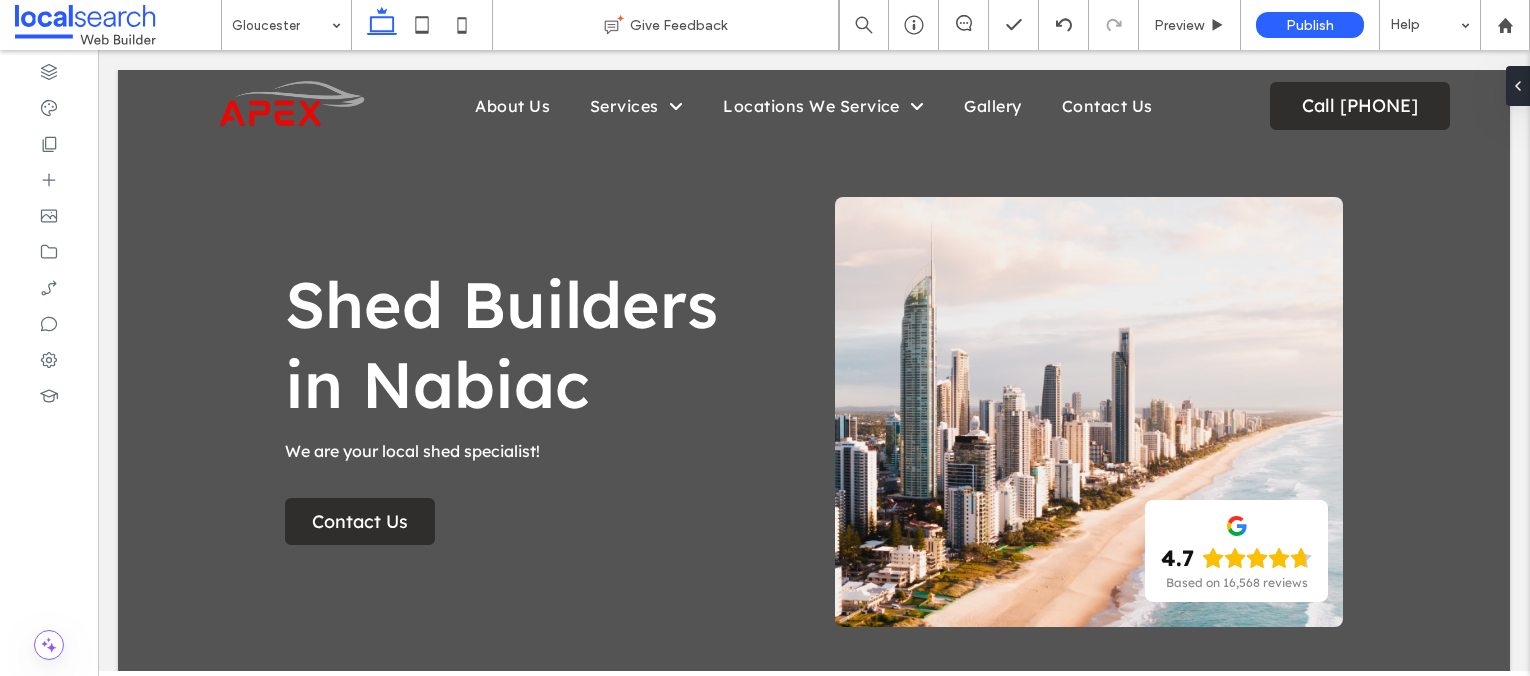type on "***" 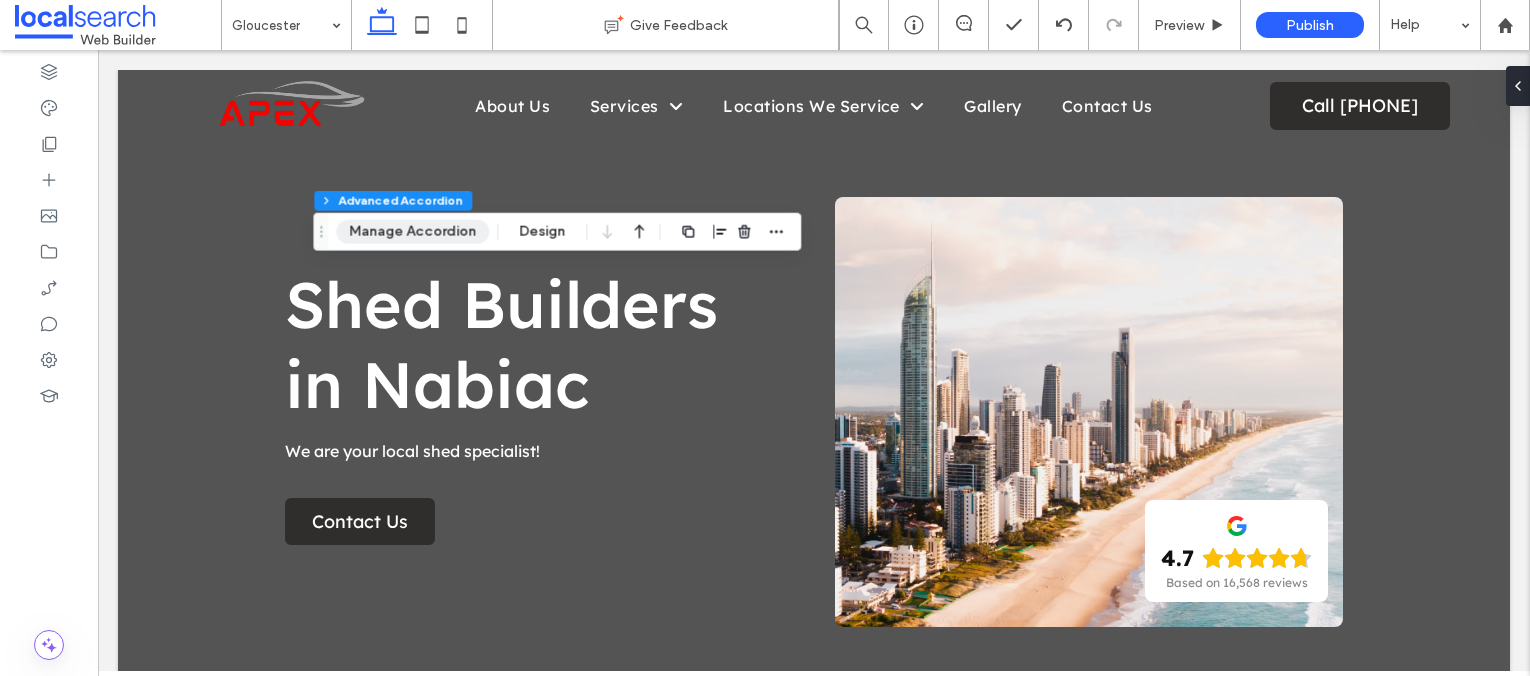 click on "Manage Accordion" at bounding box center (412, 232) 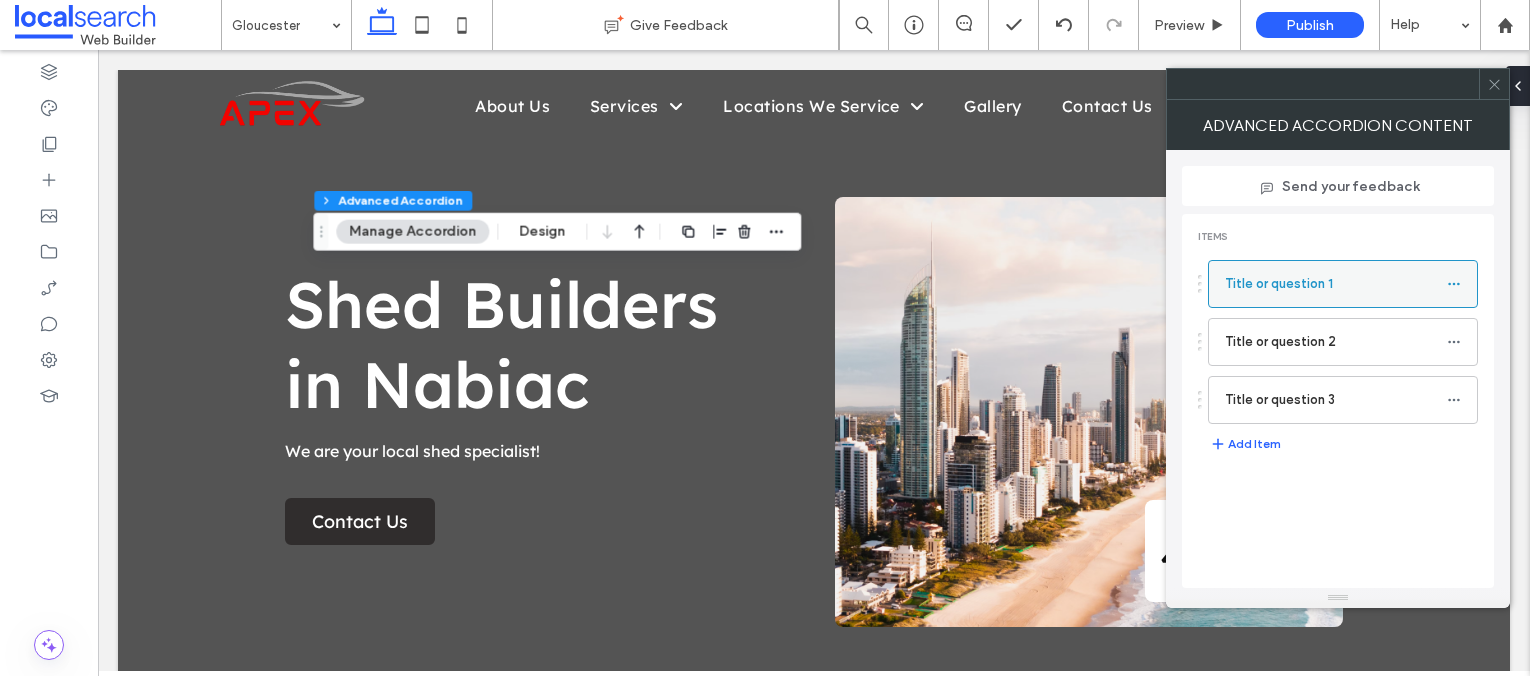 click 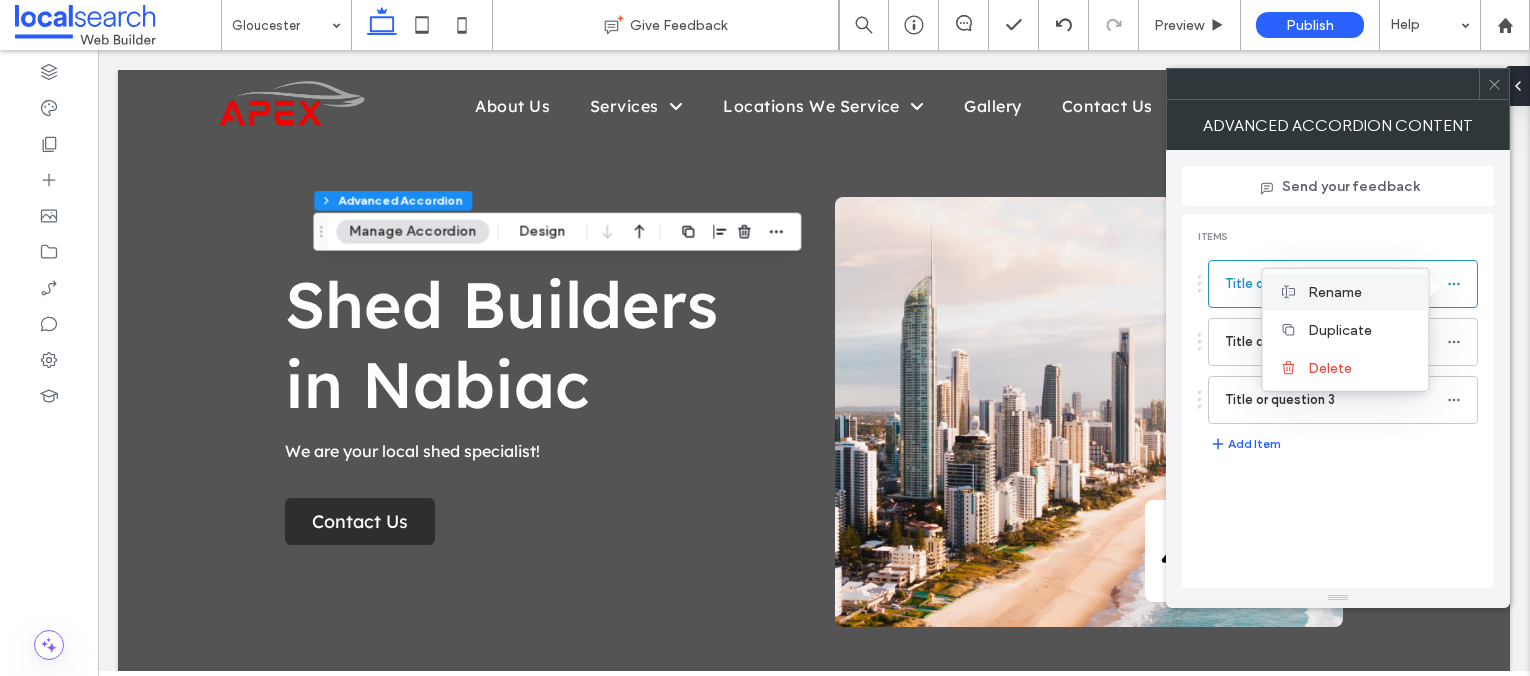 click on "Rename" at bounding box center [1360, 291] 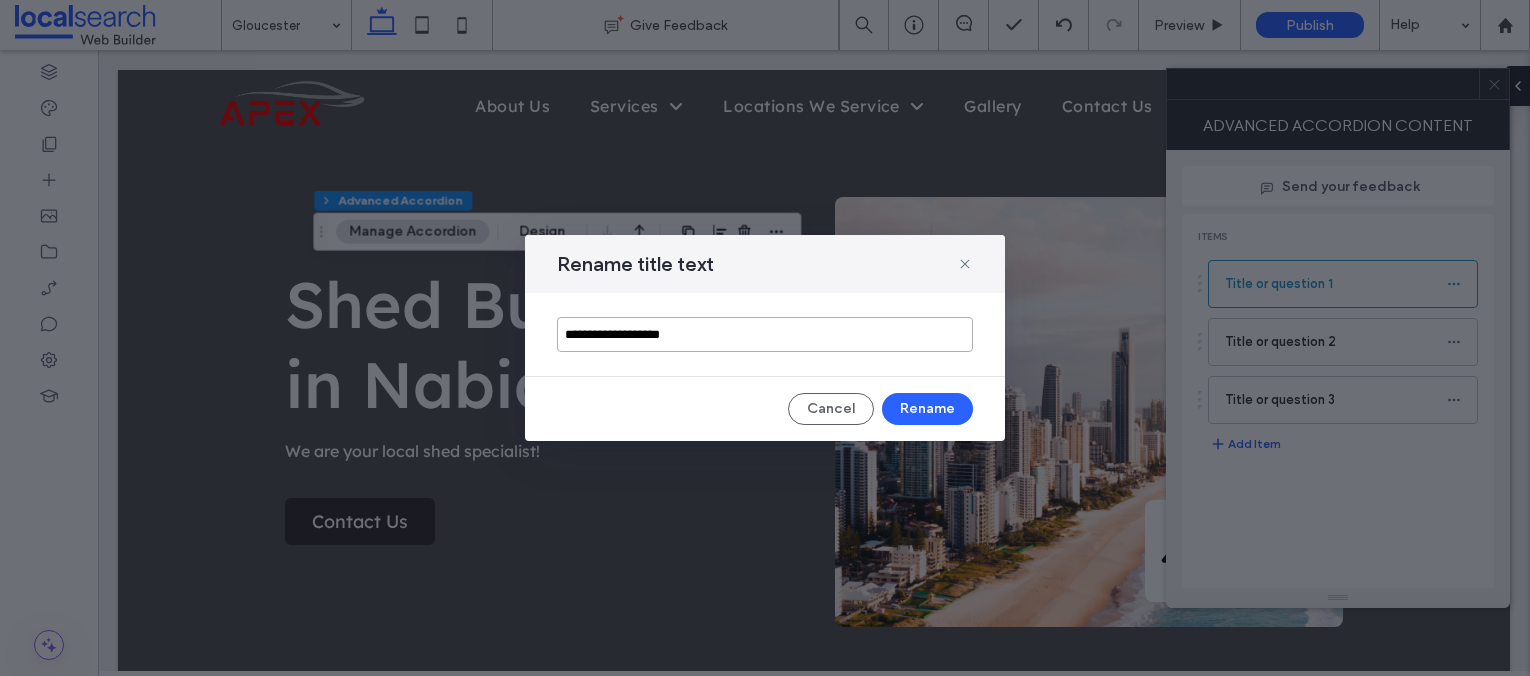 click on "**********" at bounding box center (765, 334) 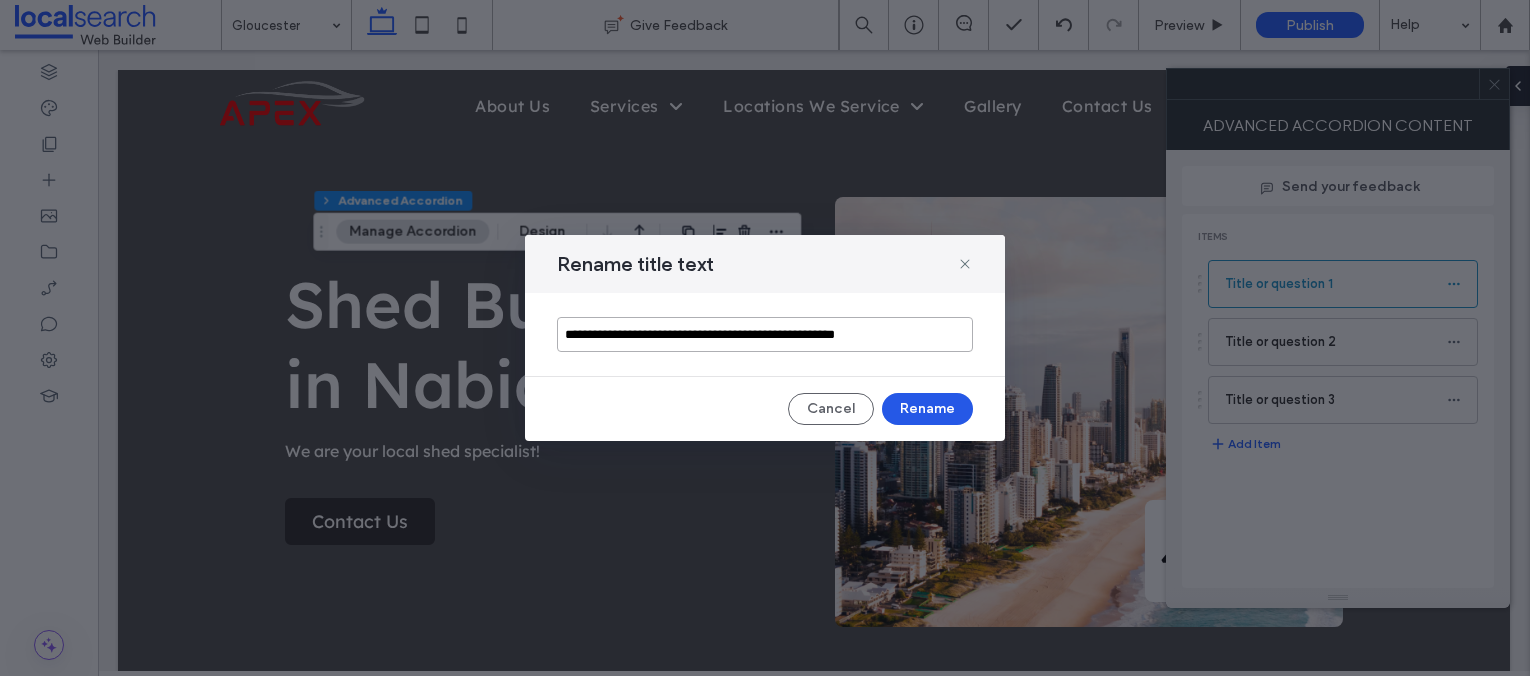 type on "**********" 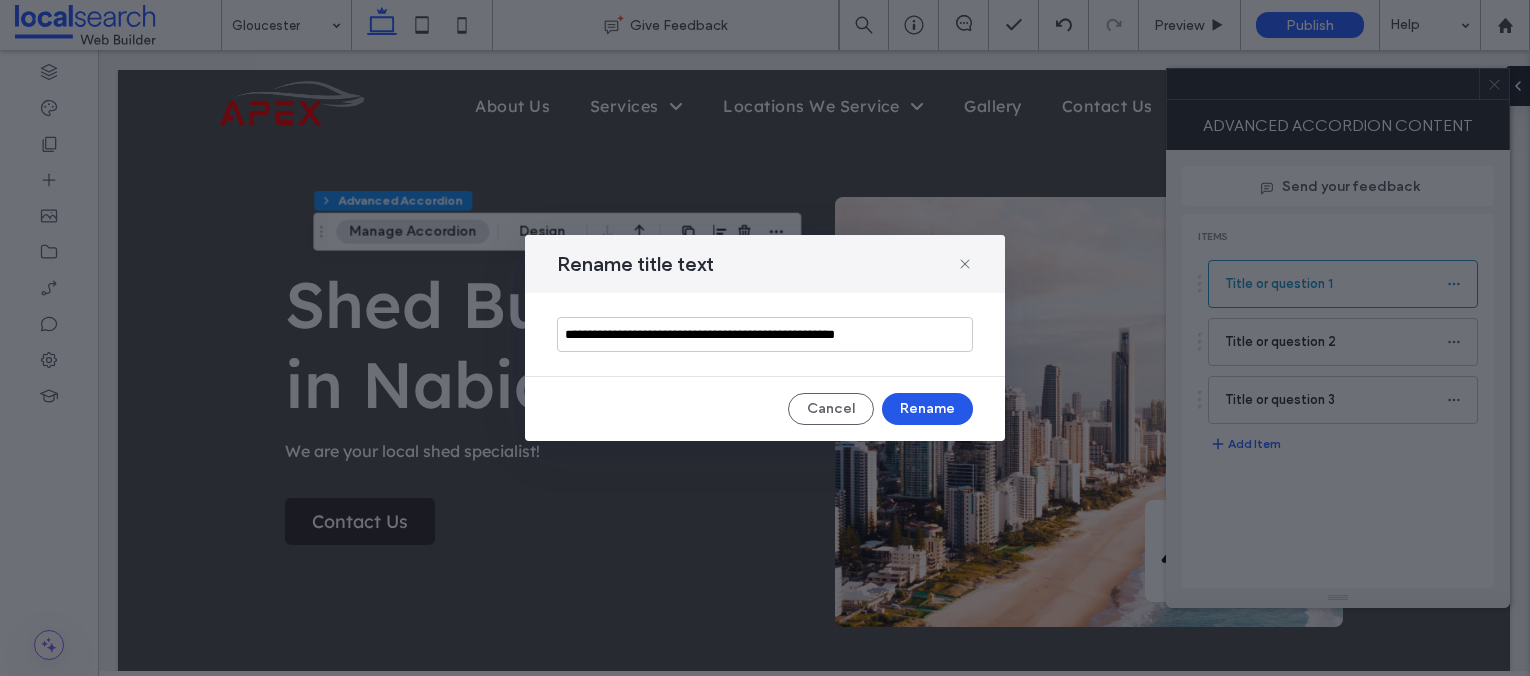 click on "Rename" at bounding box center [927, 409] 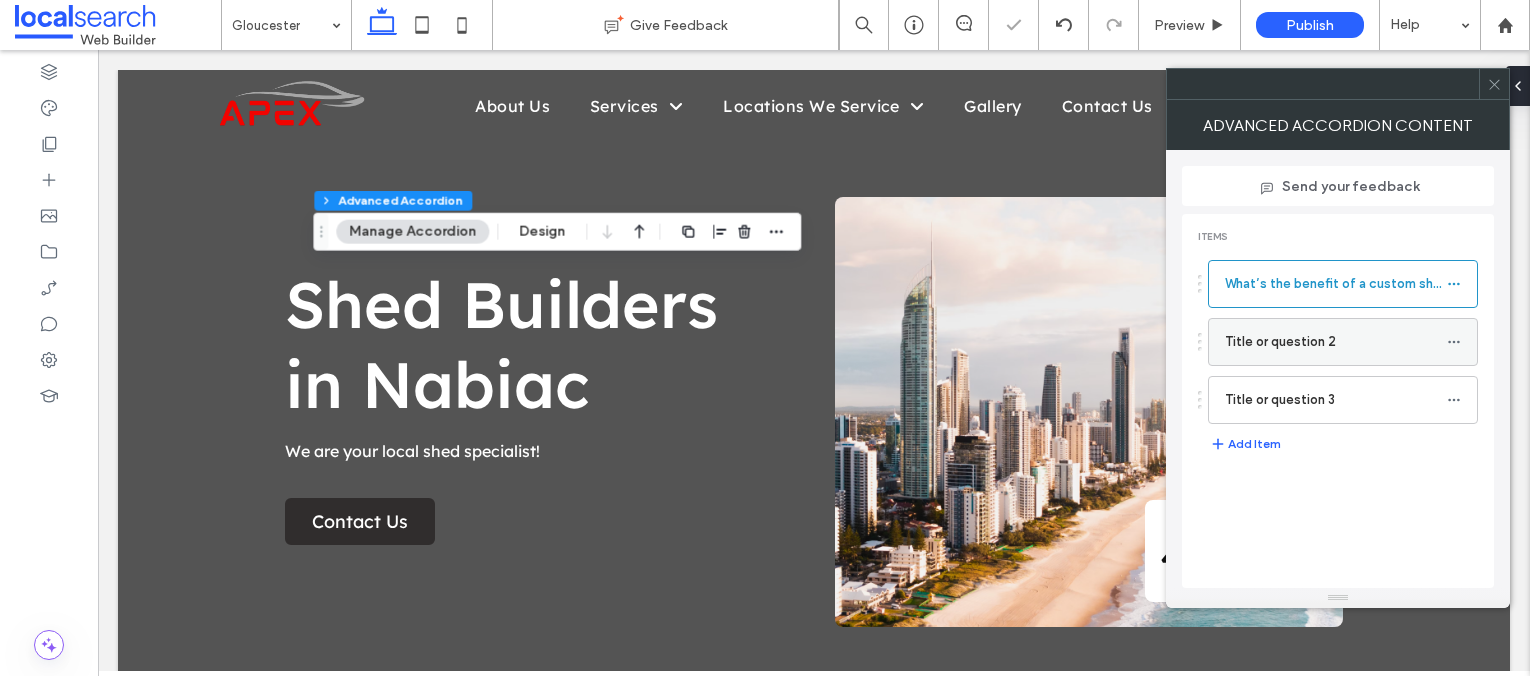 click 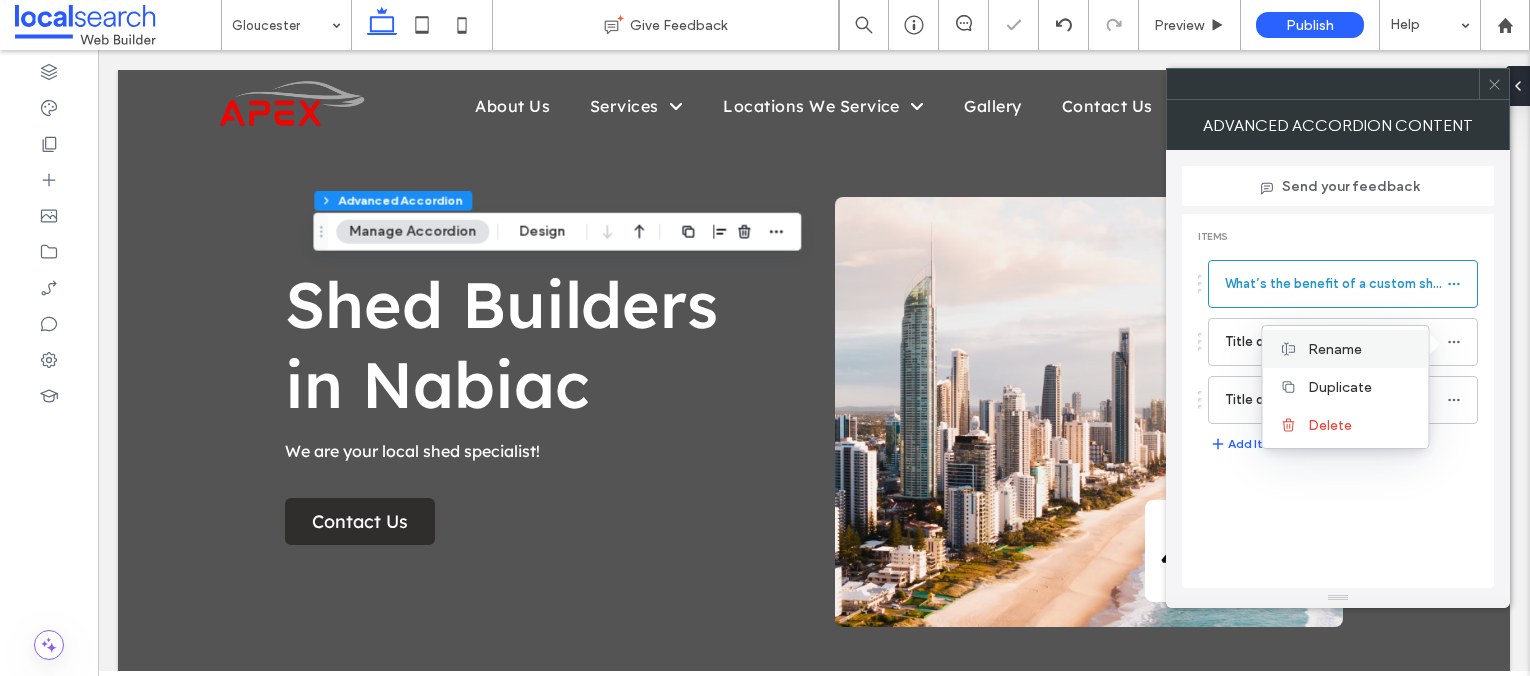 click on "Rename" at bounding box center (1335, 349) 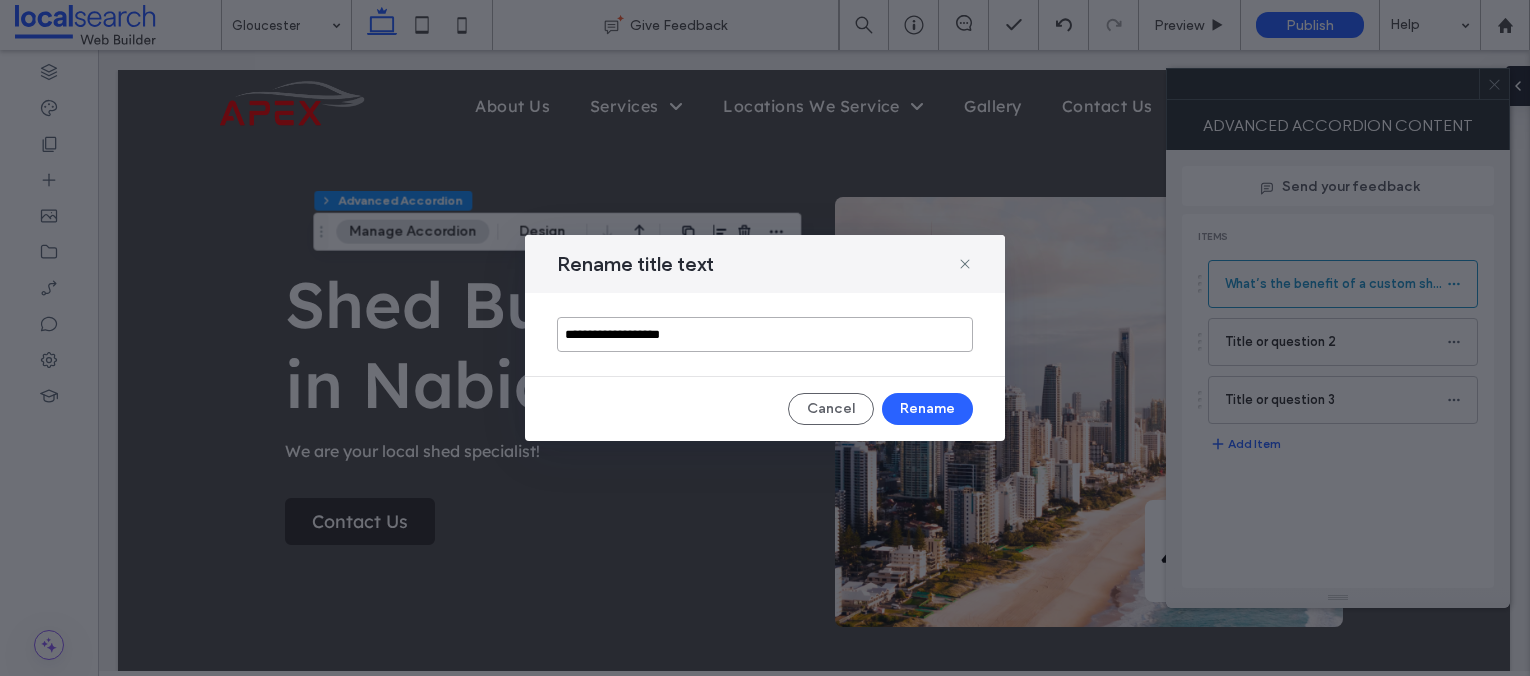 click on "**********" at bounding box center (765, 334) 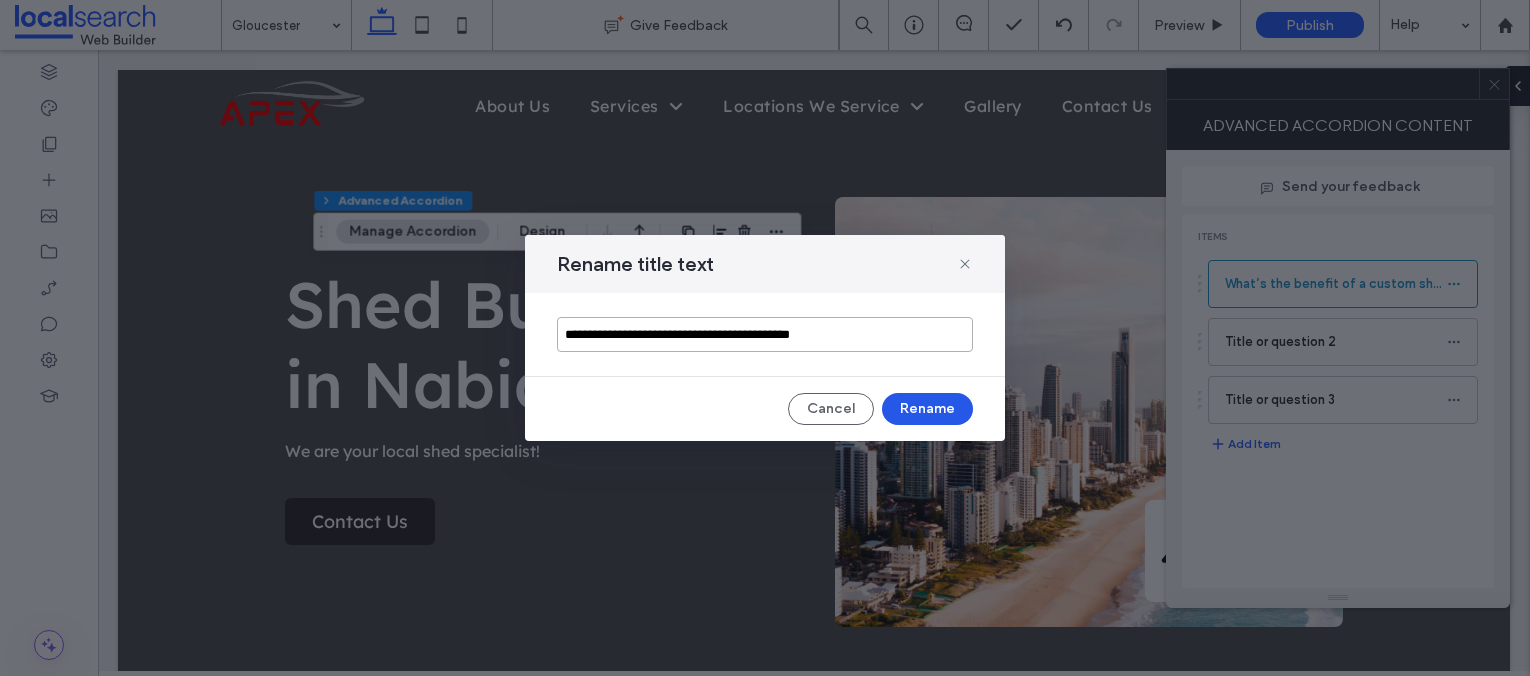 type on "**********" 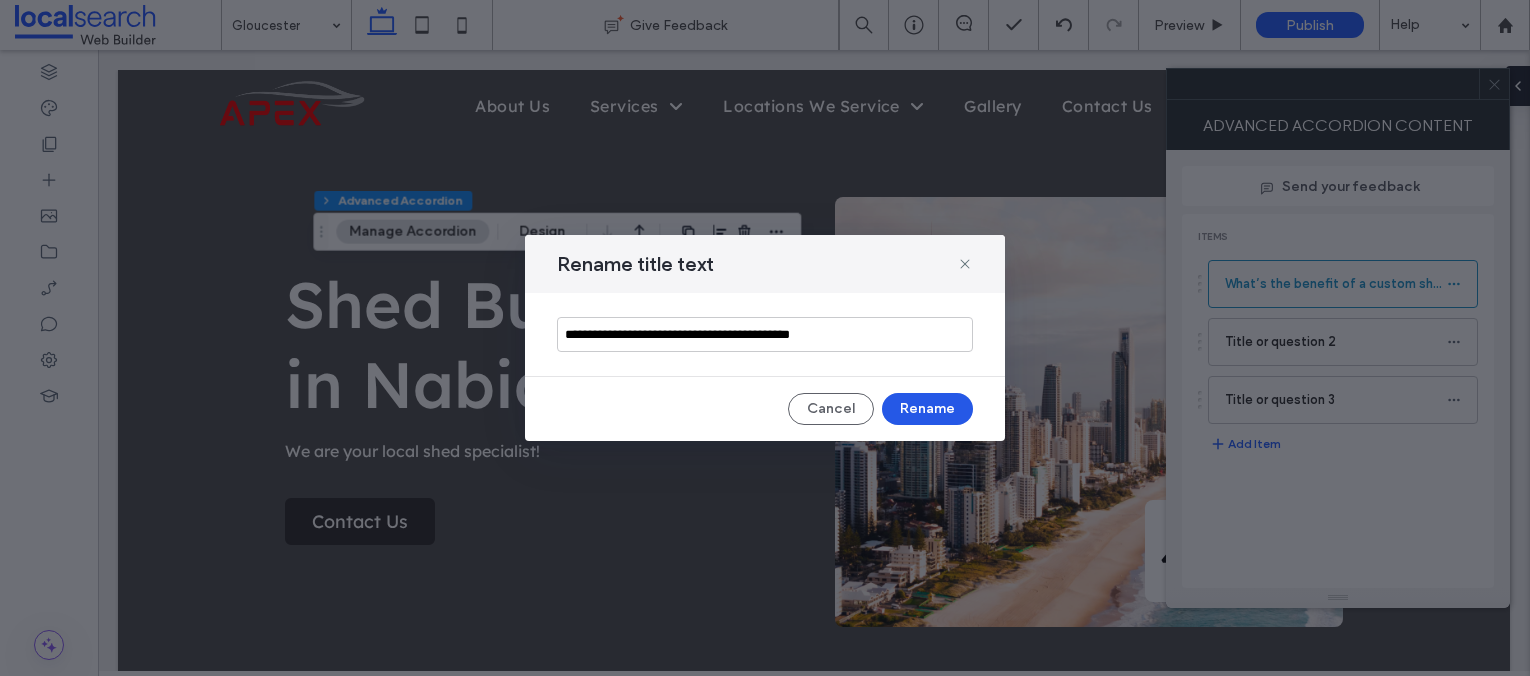 click on "Rename" at bounding box center [927, 409] 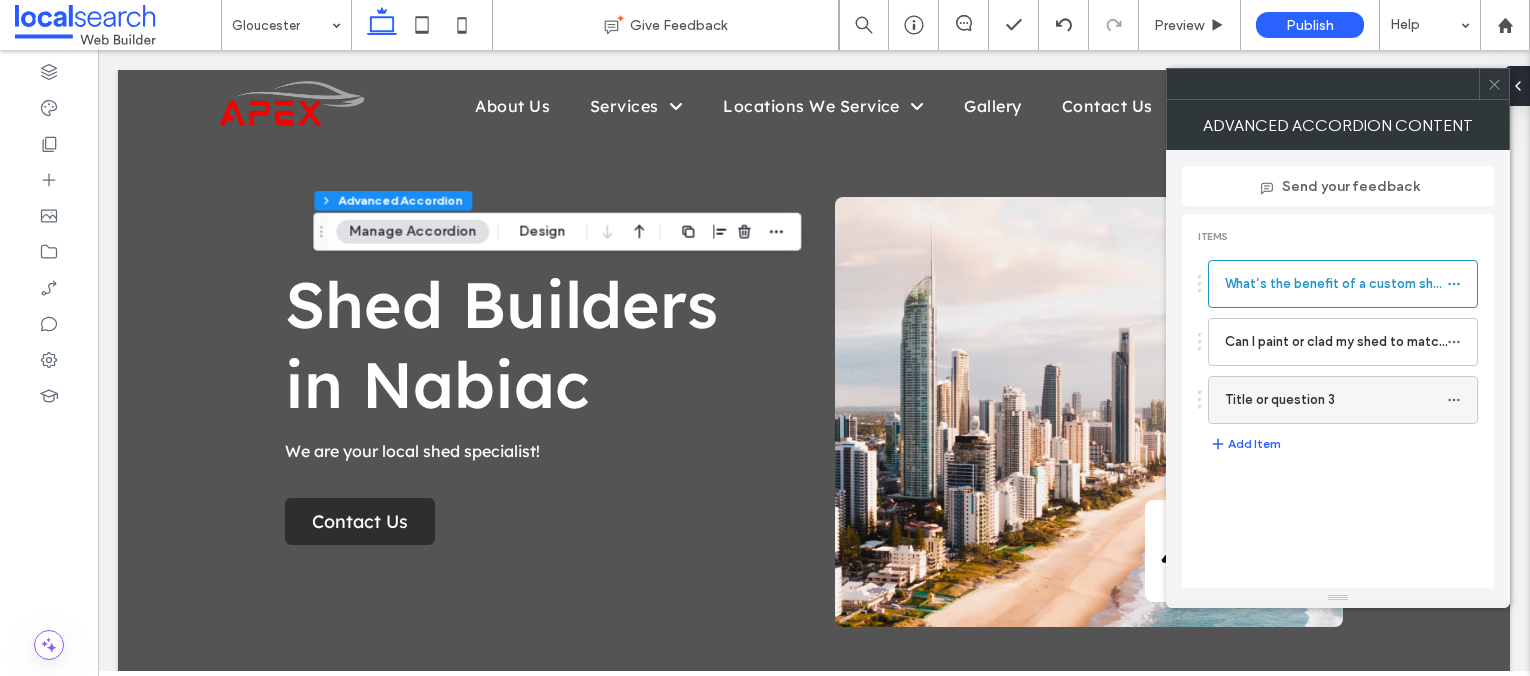 click 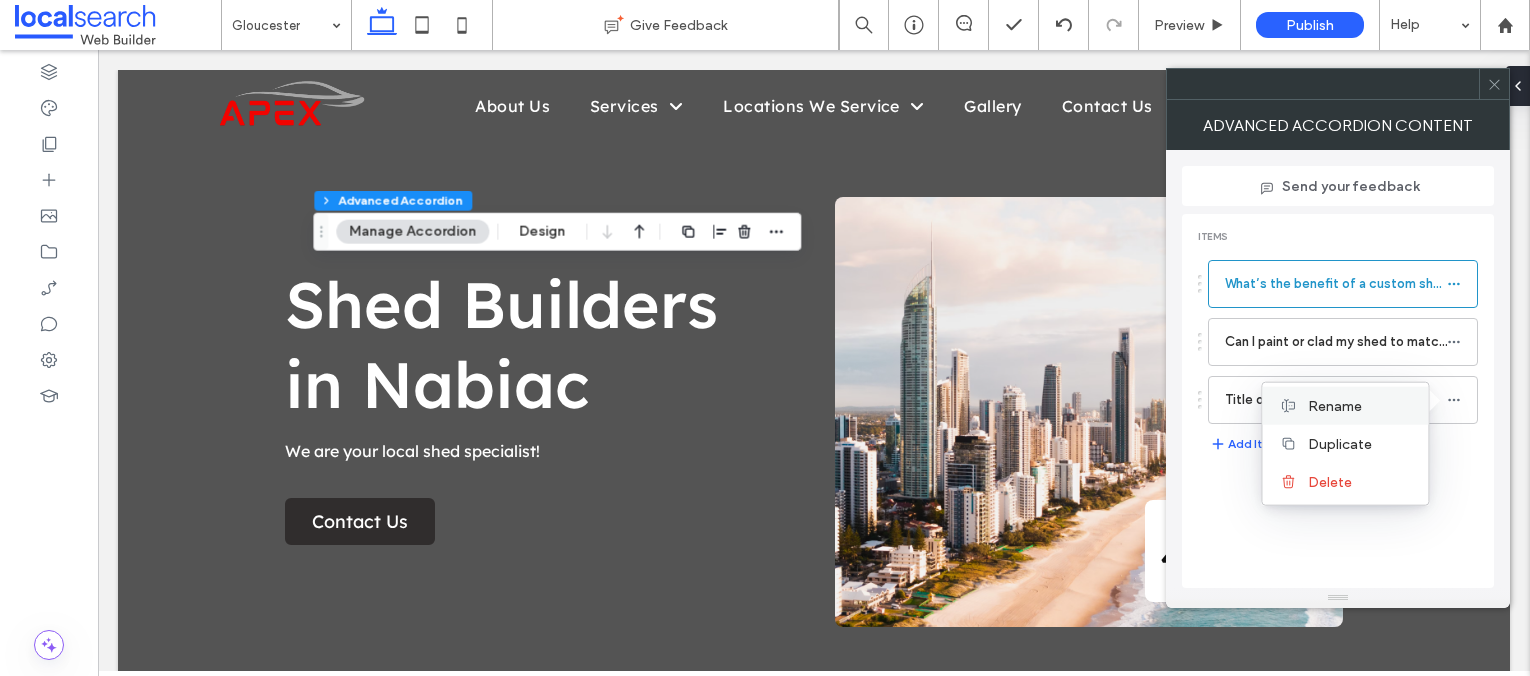 click on "Rename" at bounding box center (1335, 405) 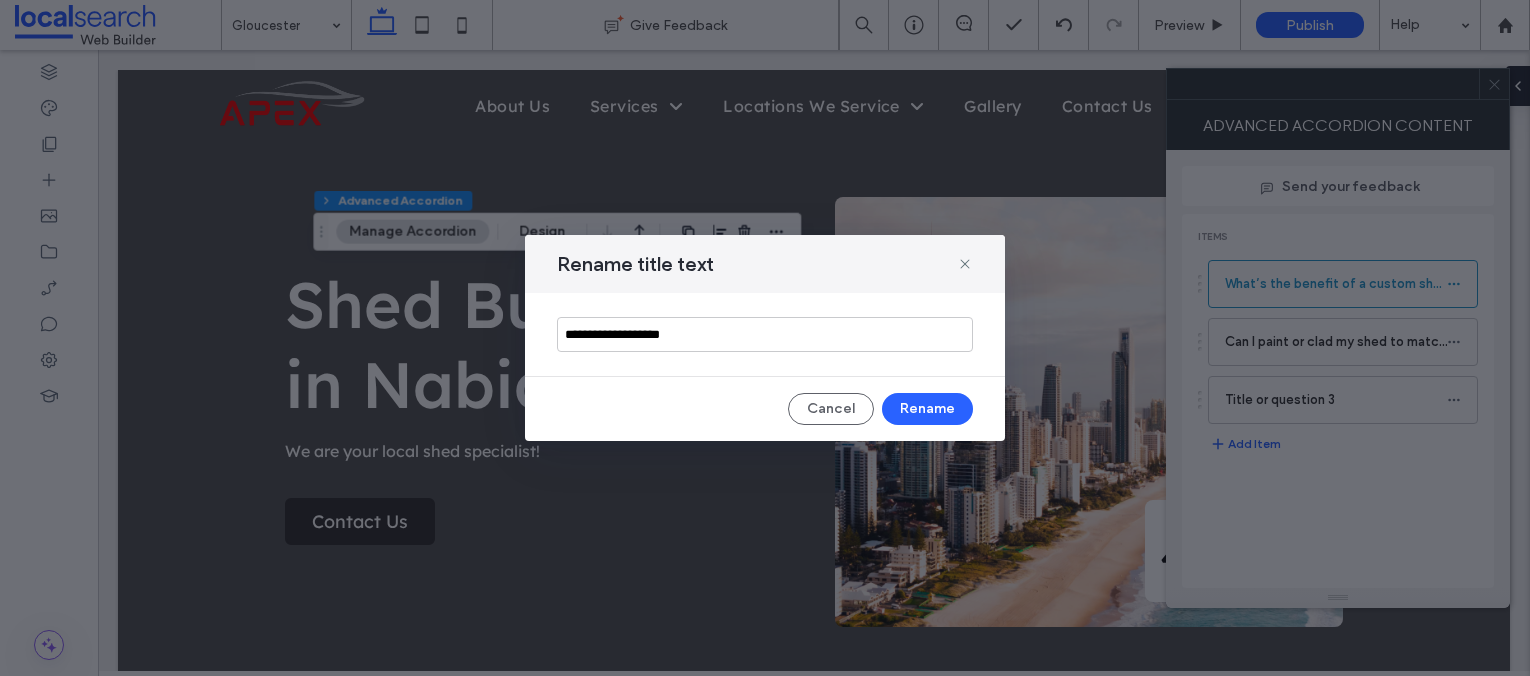 click on "**********" at bounding box center (765, 334) 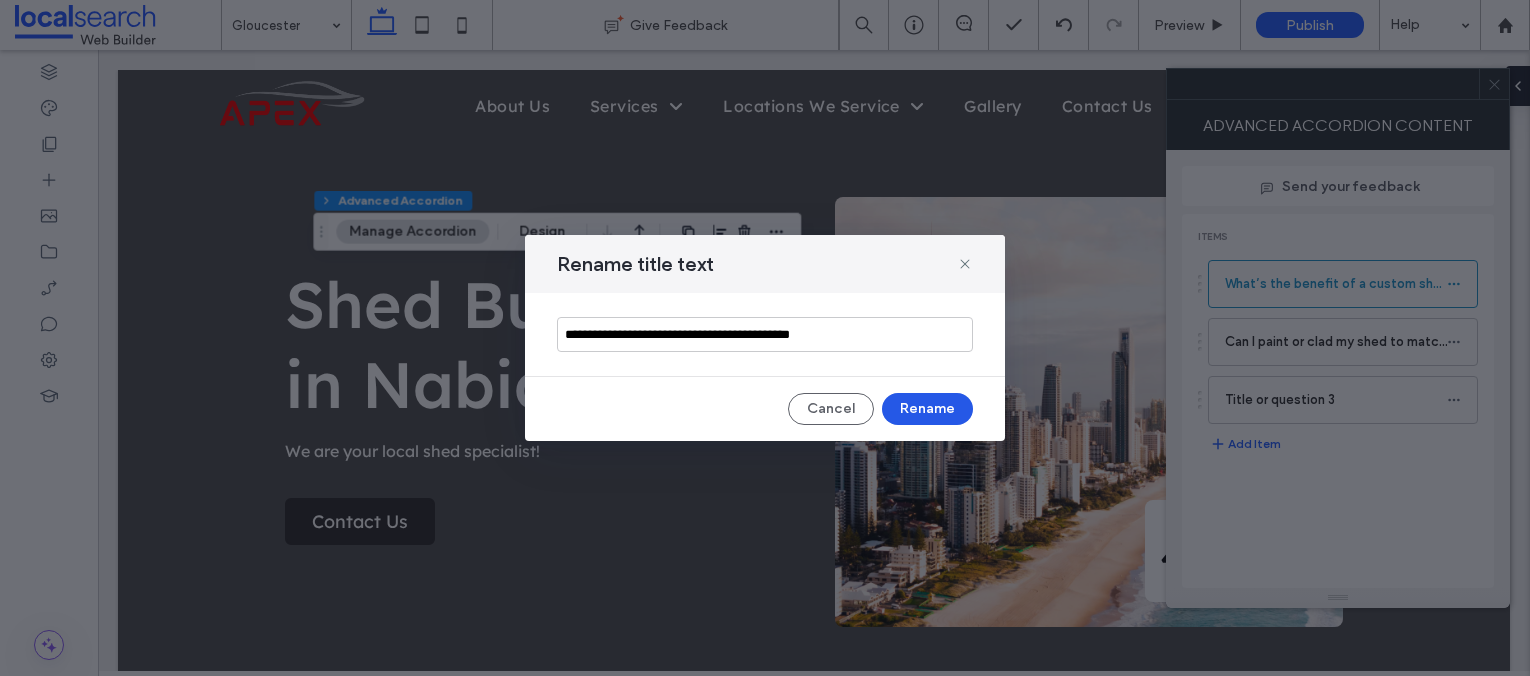 type on "**********" 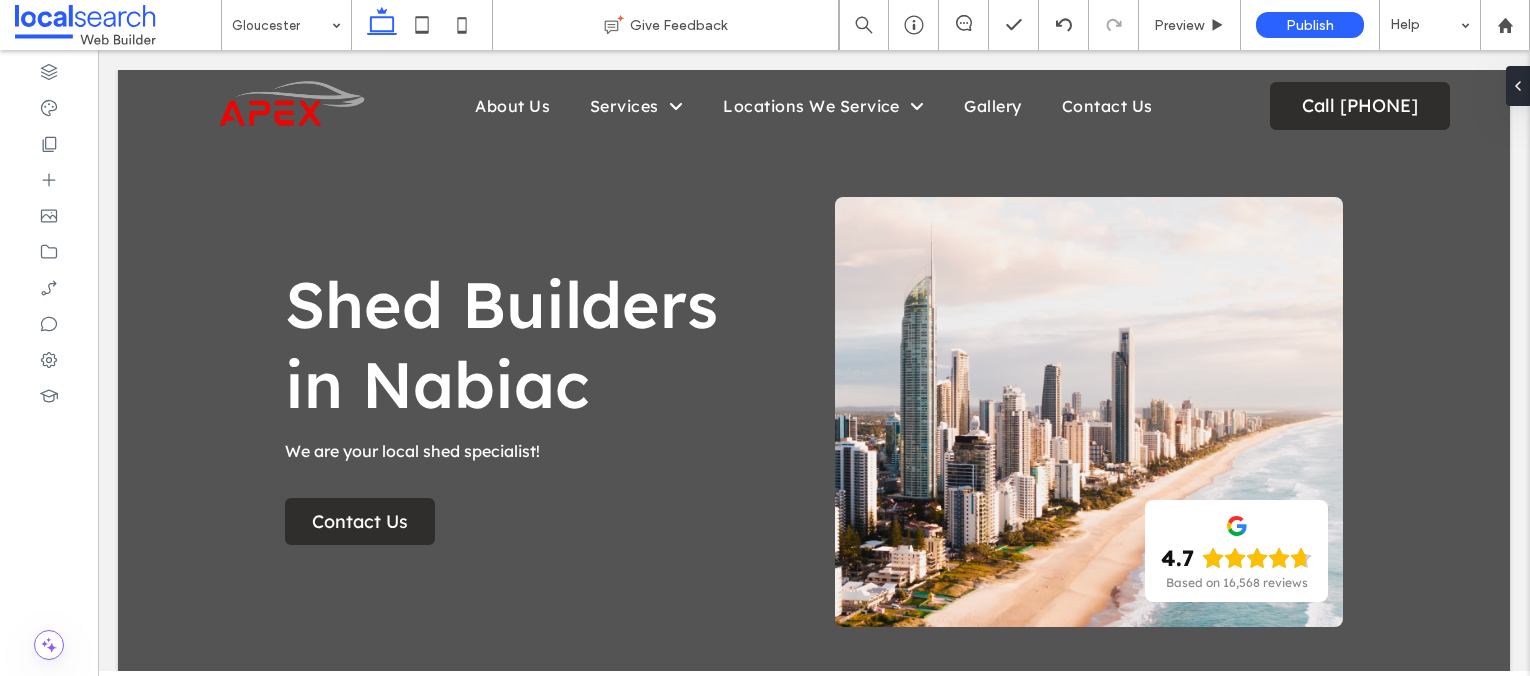 type on "**********" 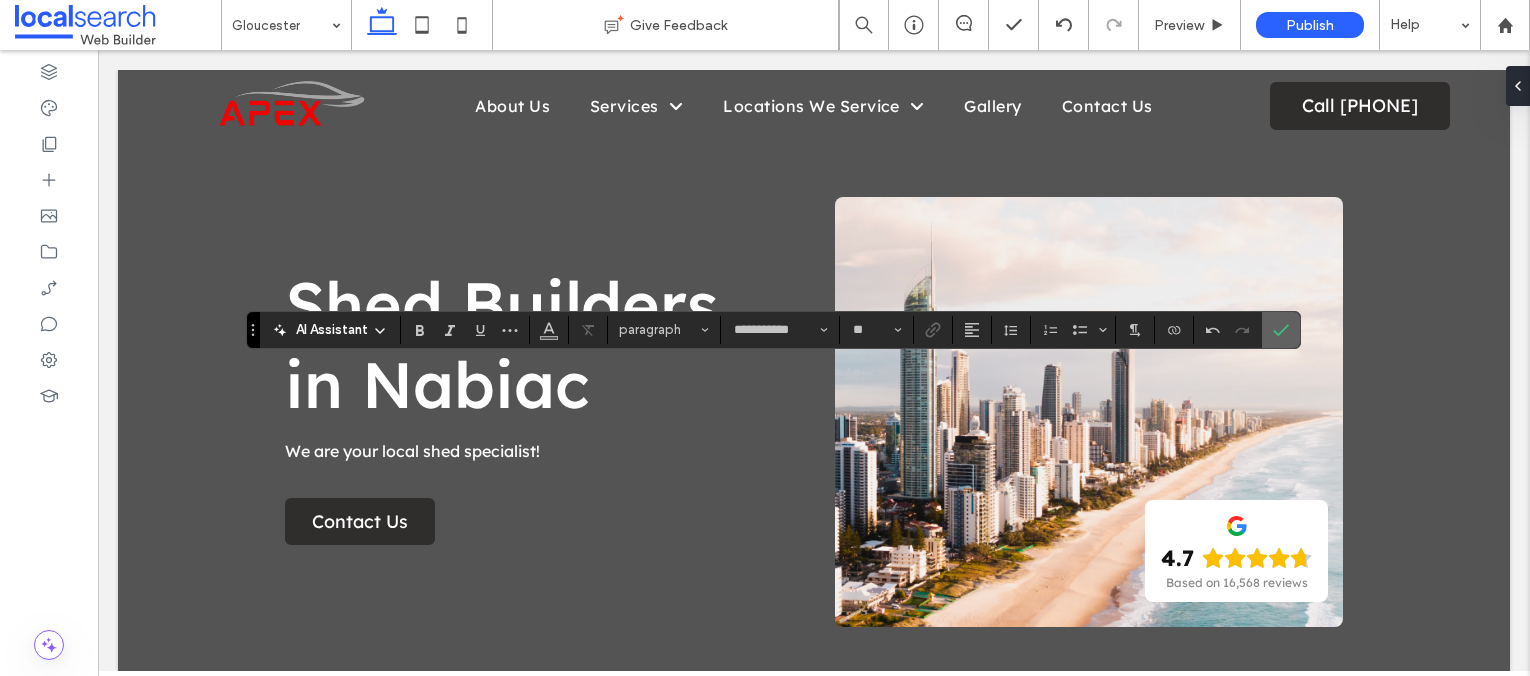 click at bounding box center (1281, 330) 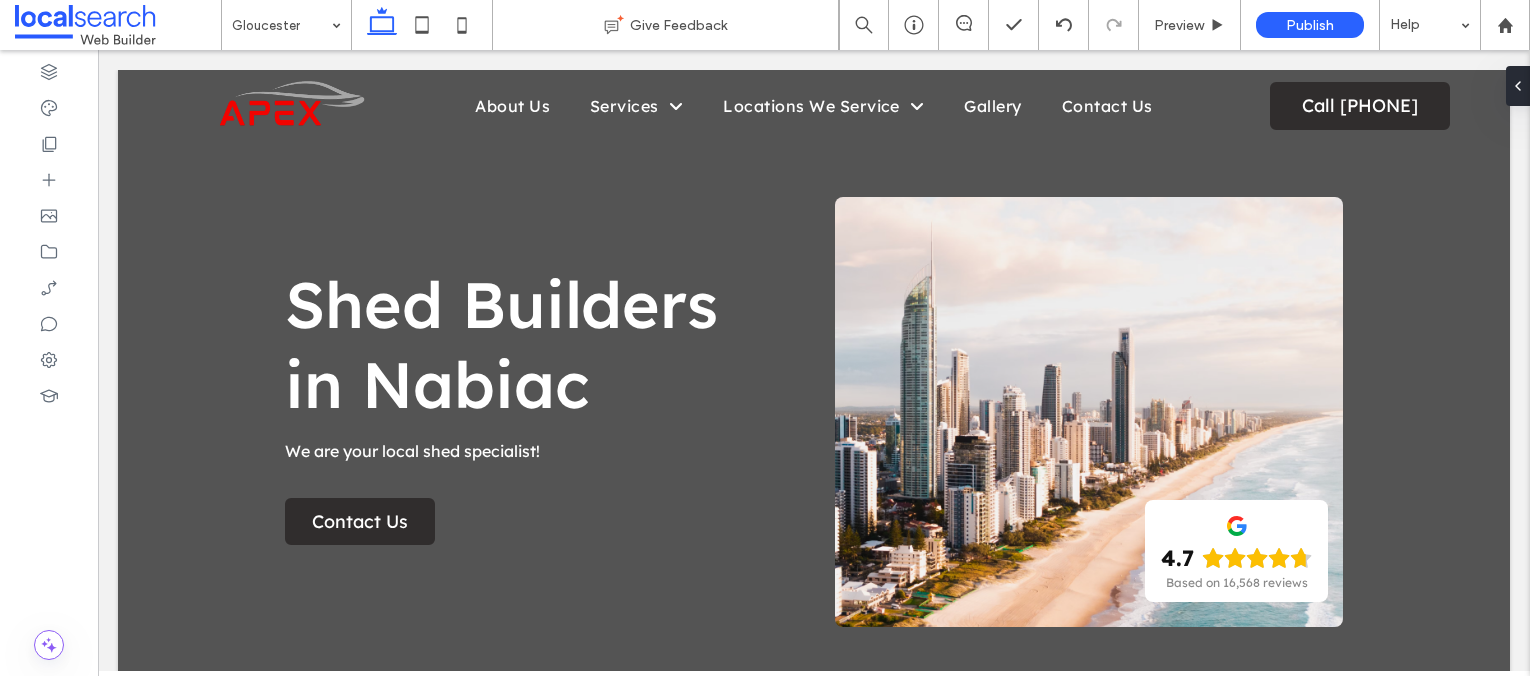 type on "**********" 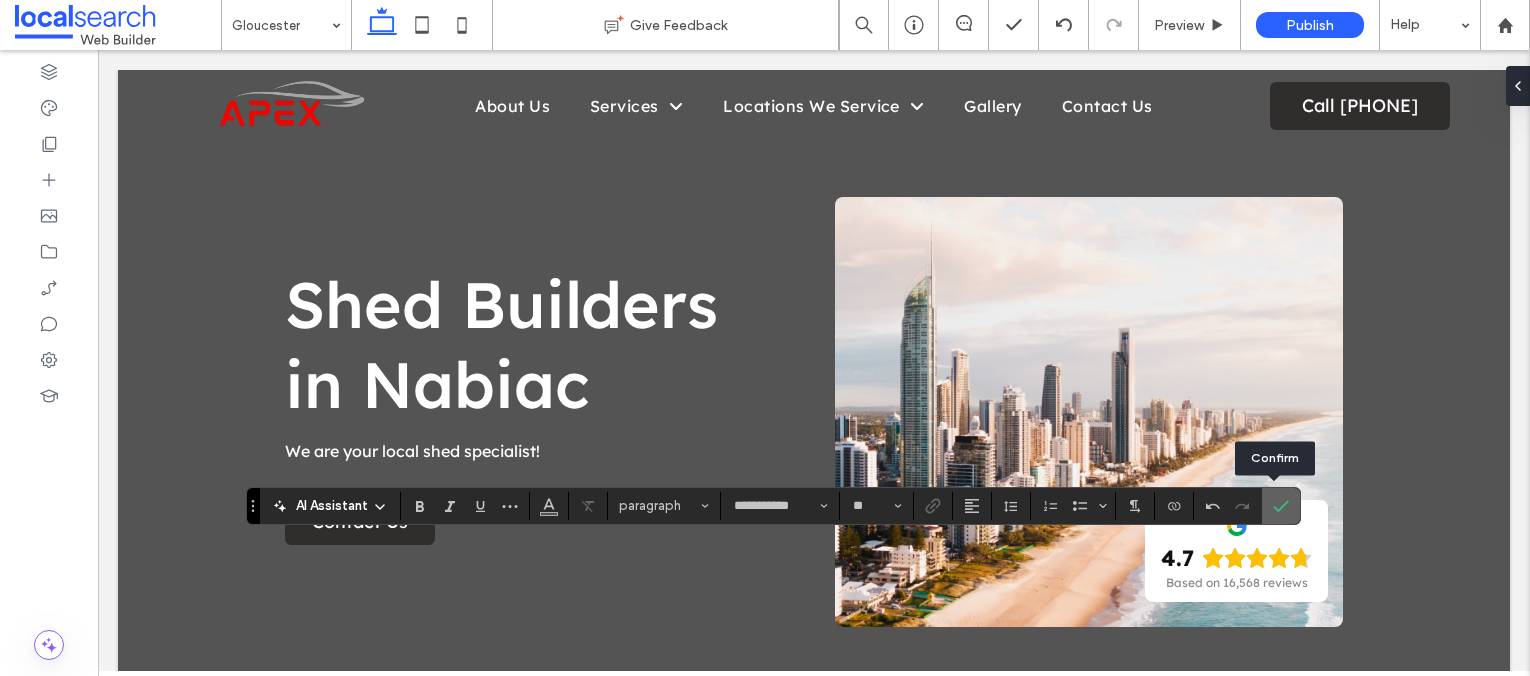 click 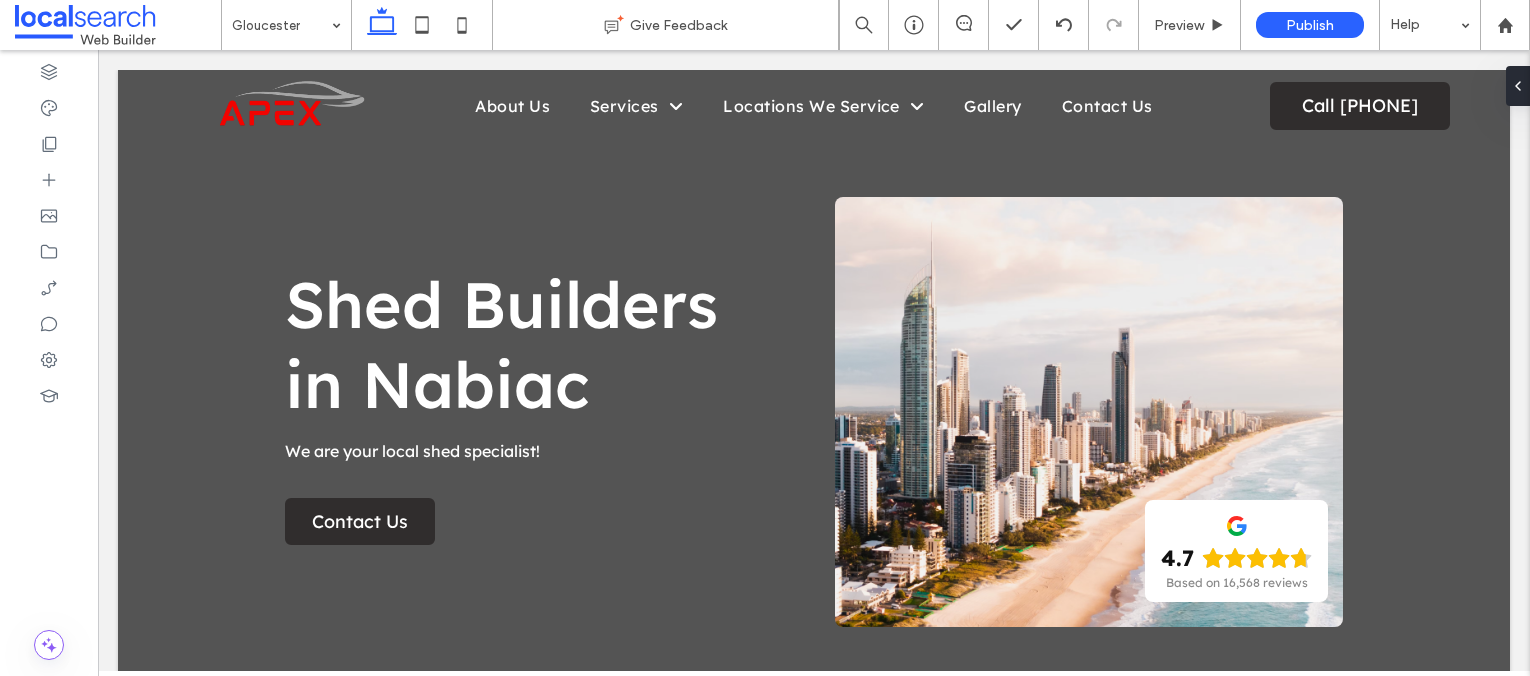 type on "**********" 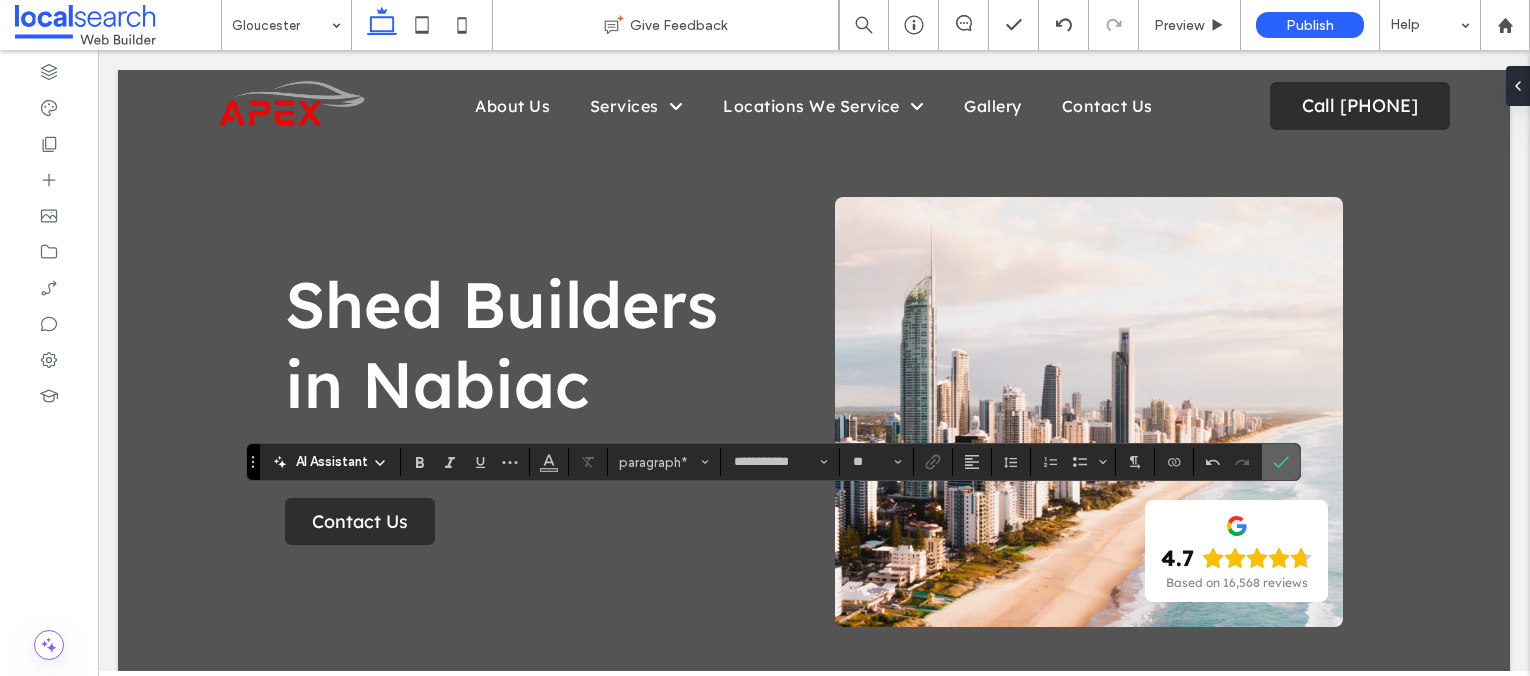 click 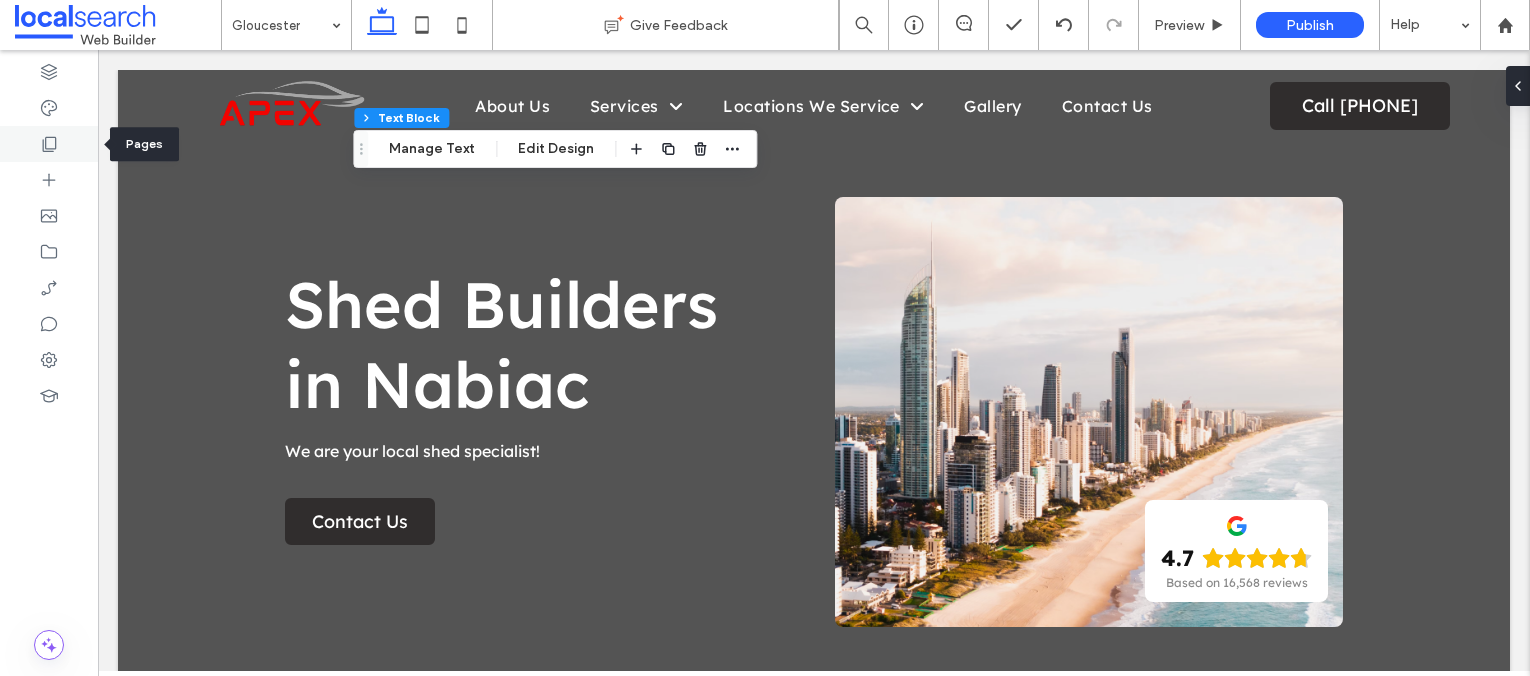 click at bounding box center [49, 144] 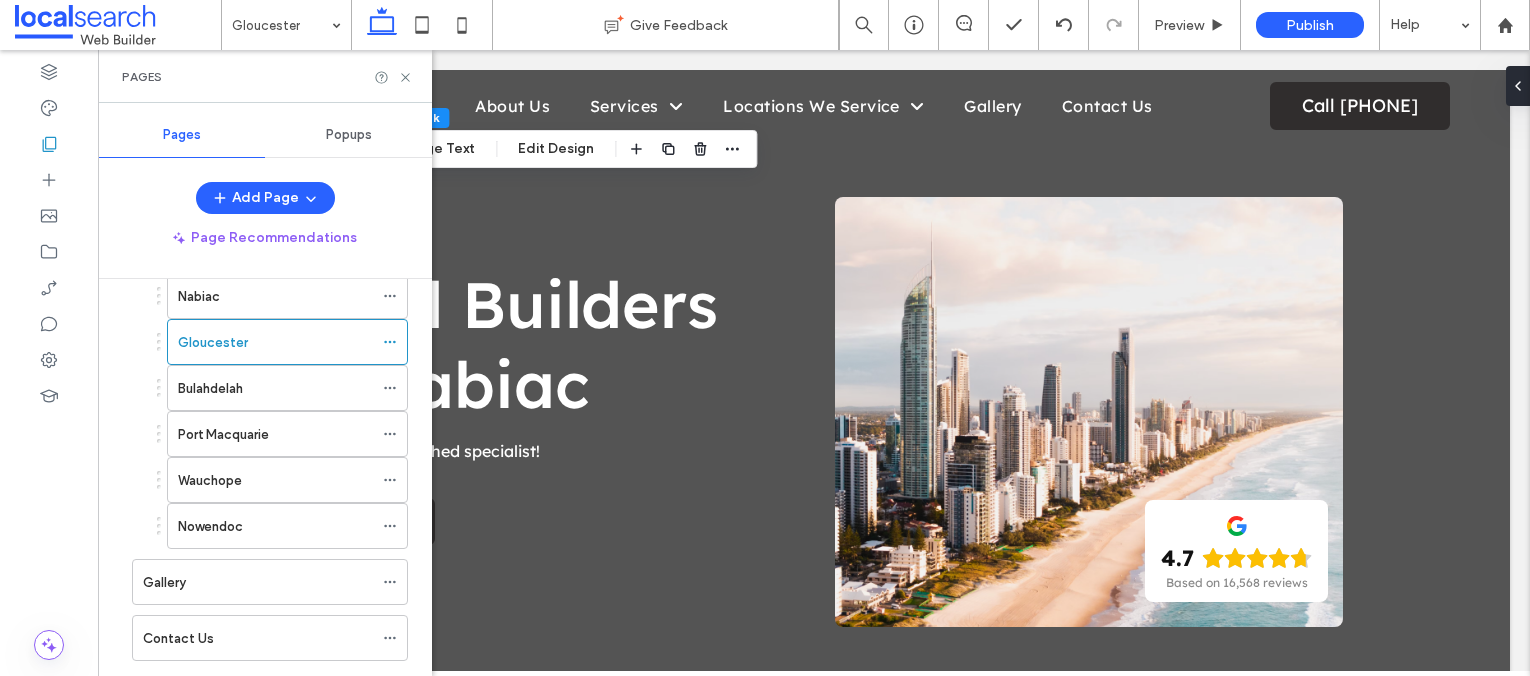 scroll, scrollTop: 737, scrollLeft: 0, axis: vertical 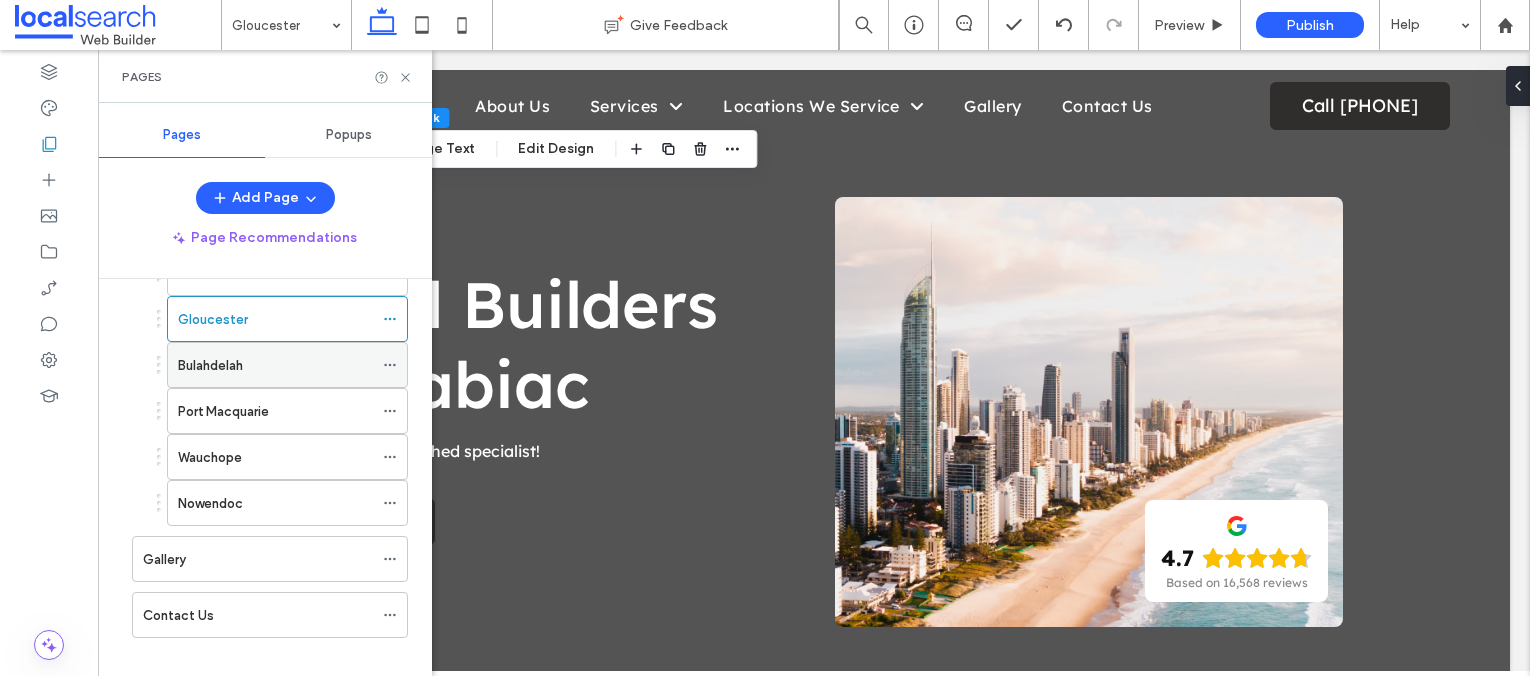 click on "Bulahdelah" at bounding box center (210, 365) 